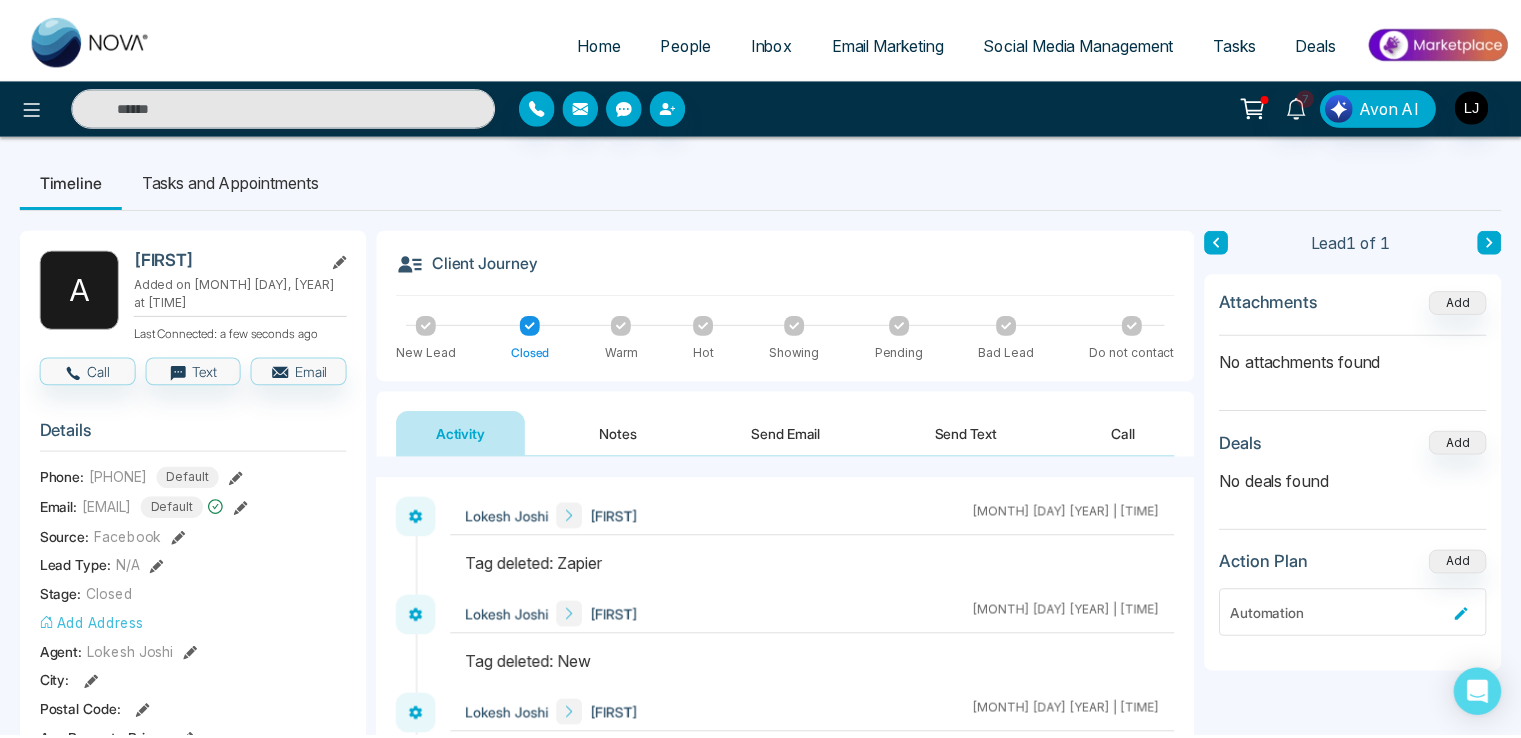scroll, scrollTop: 0, scrollLeft: 0, axis: both 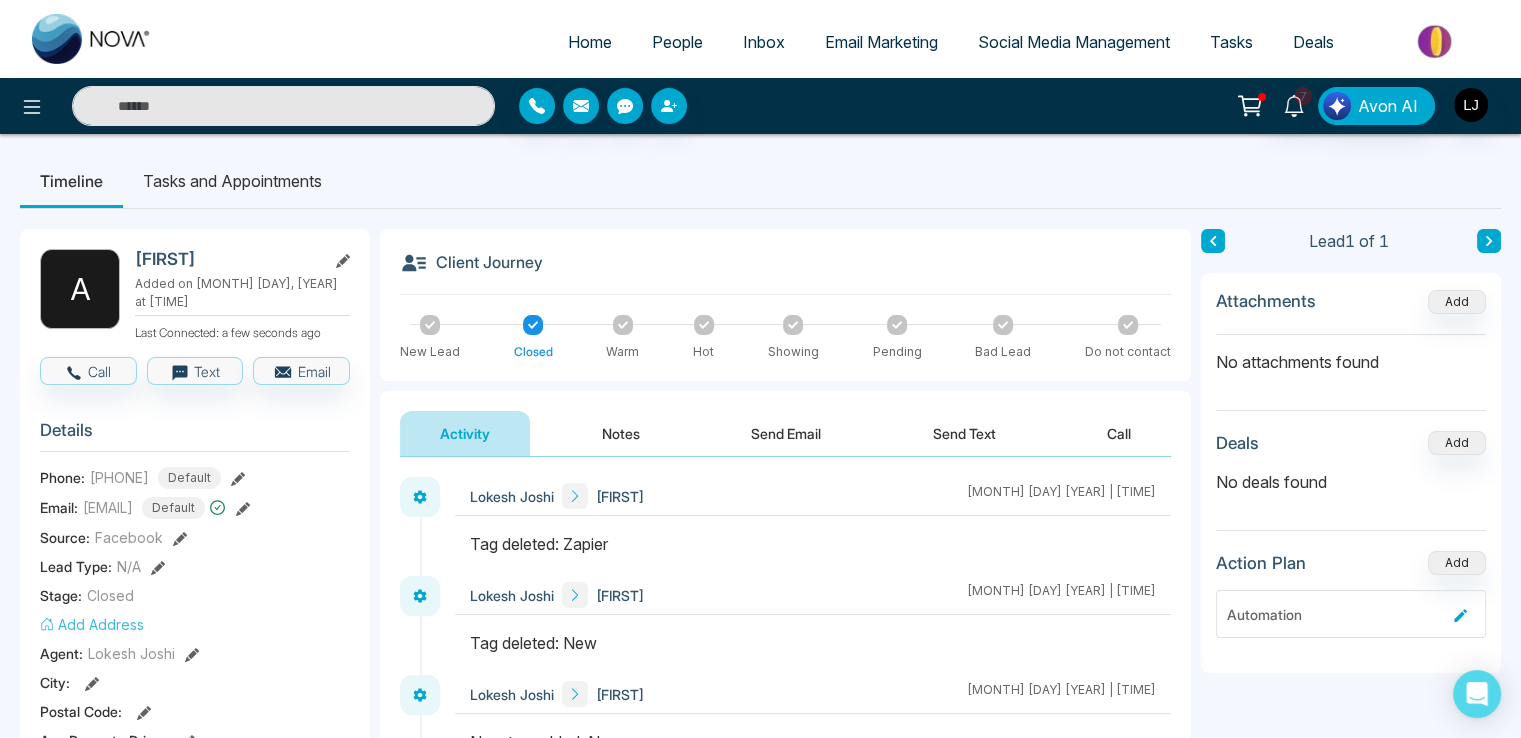 click on "Email Marketing" at bounding box center (881, 42) 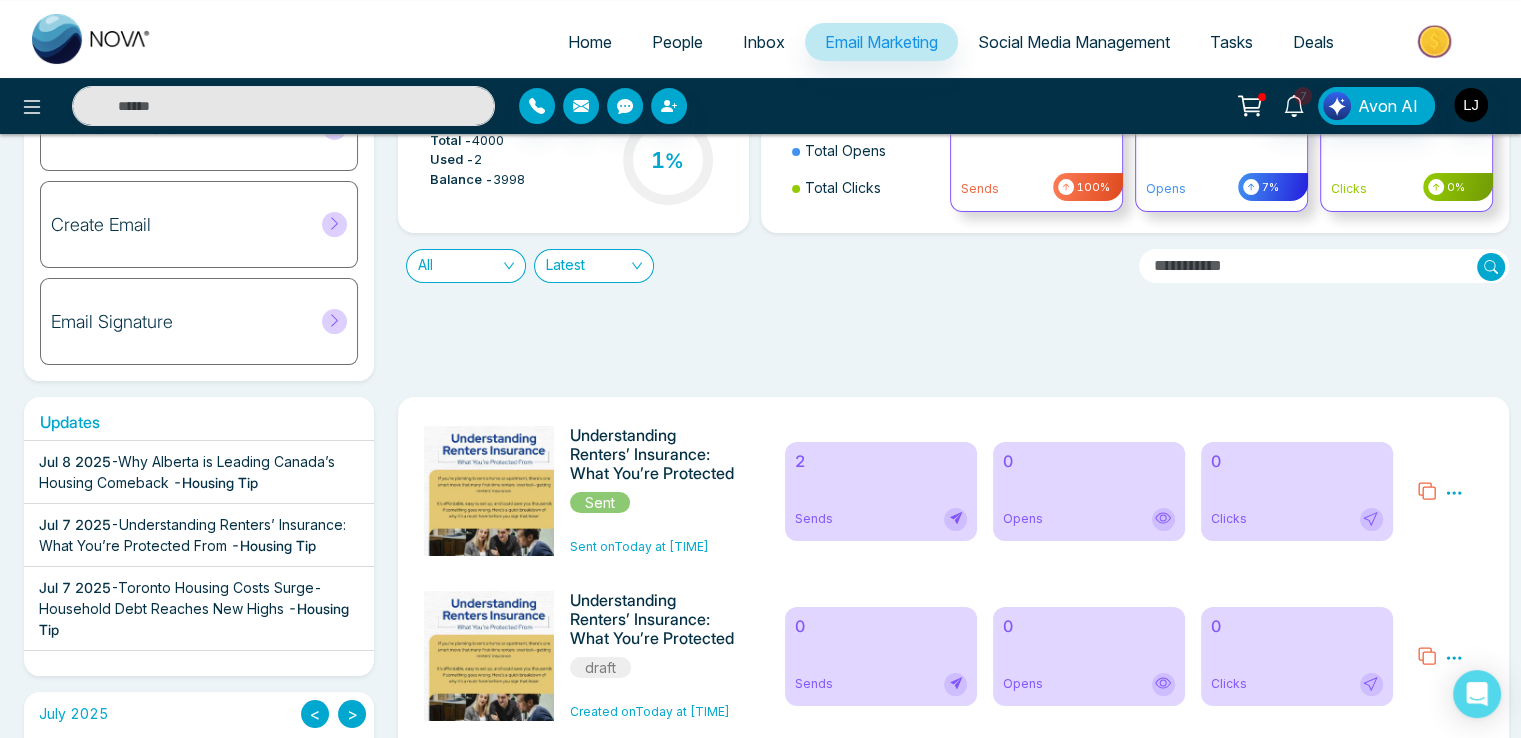 scroll, scrollTop: 100, scrollLeft: 0, axis: vertical 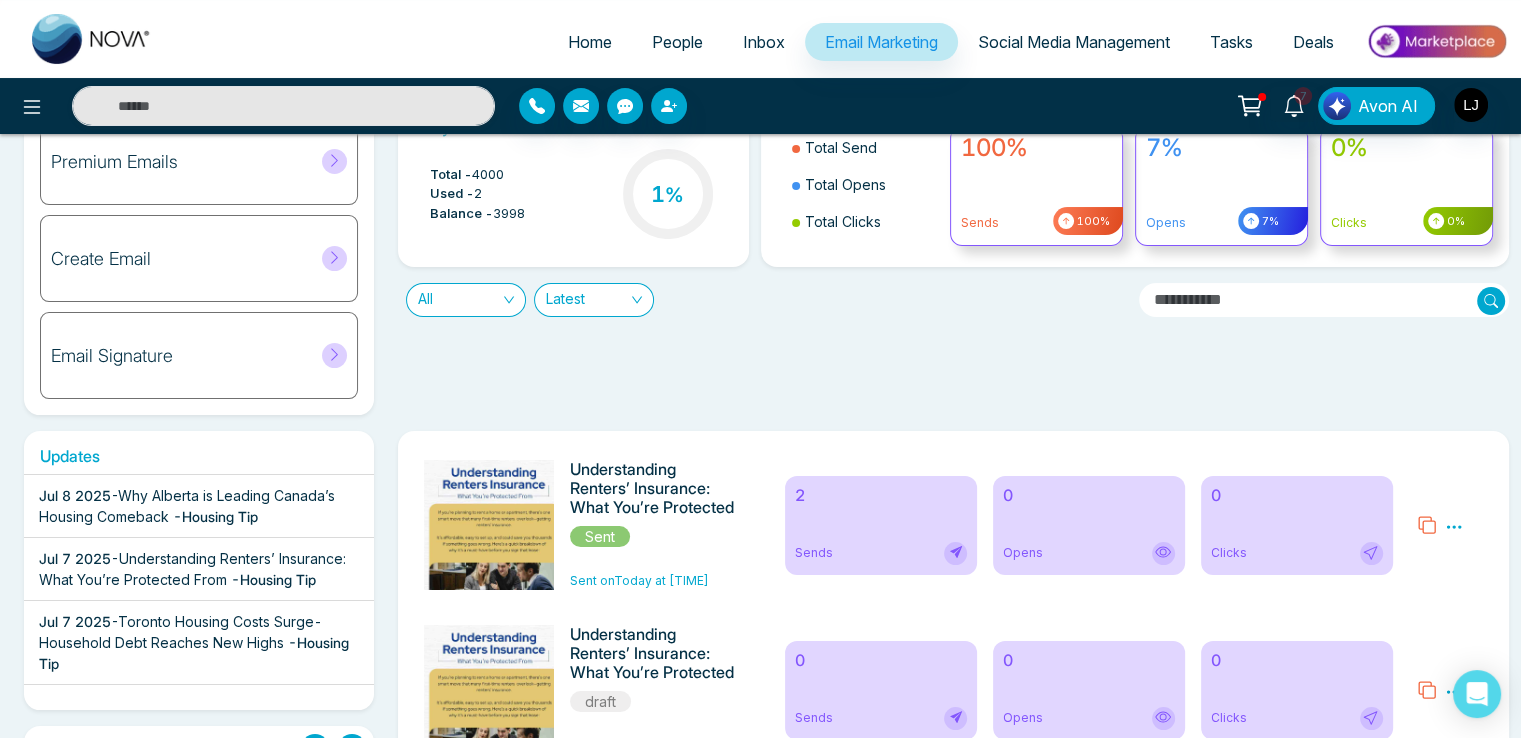 click on "People" at bounding box center (677, 42) 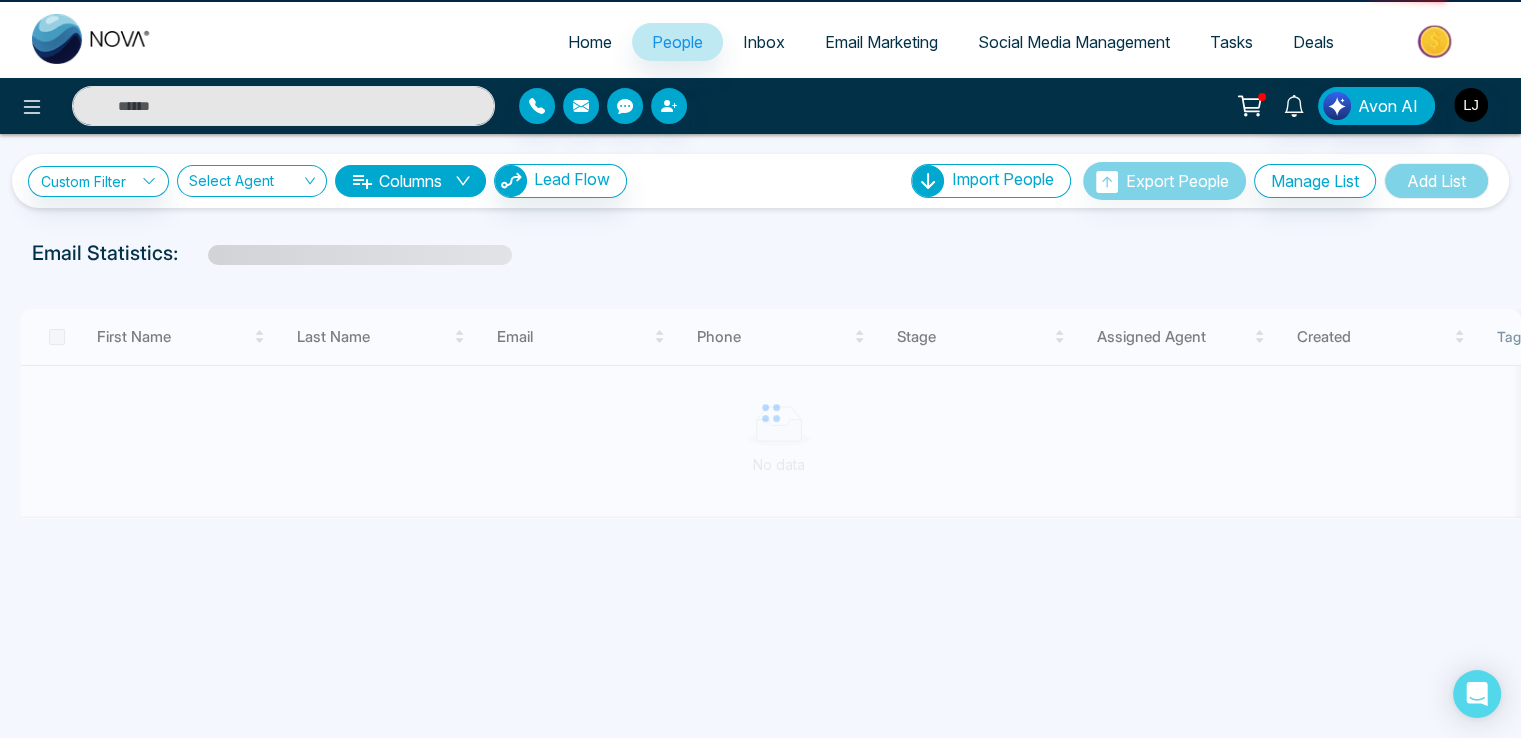 scroll, scrollTop: 0, scrollLeft: 0, axis: both 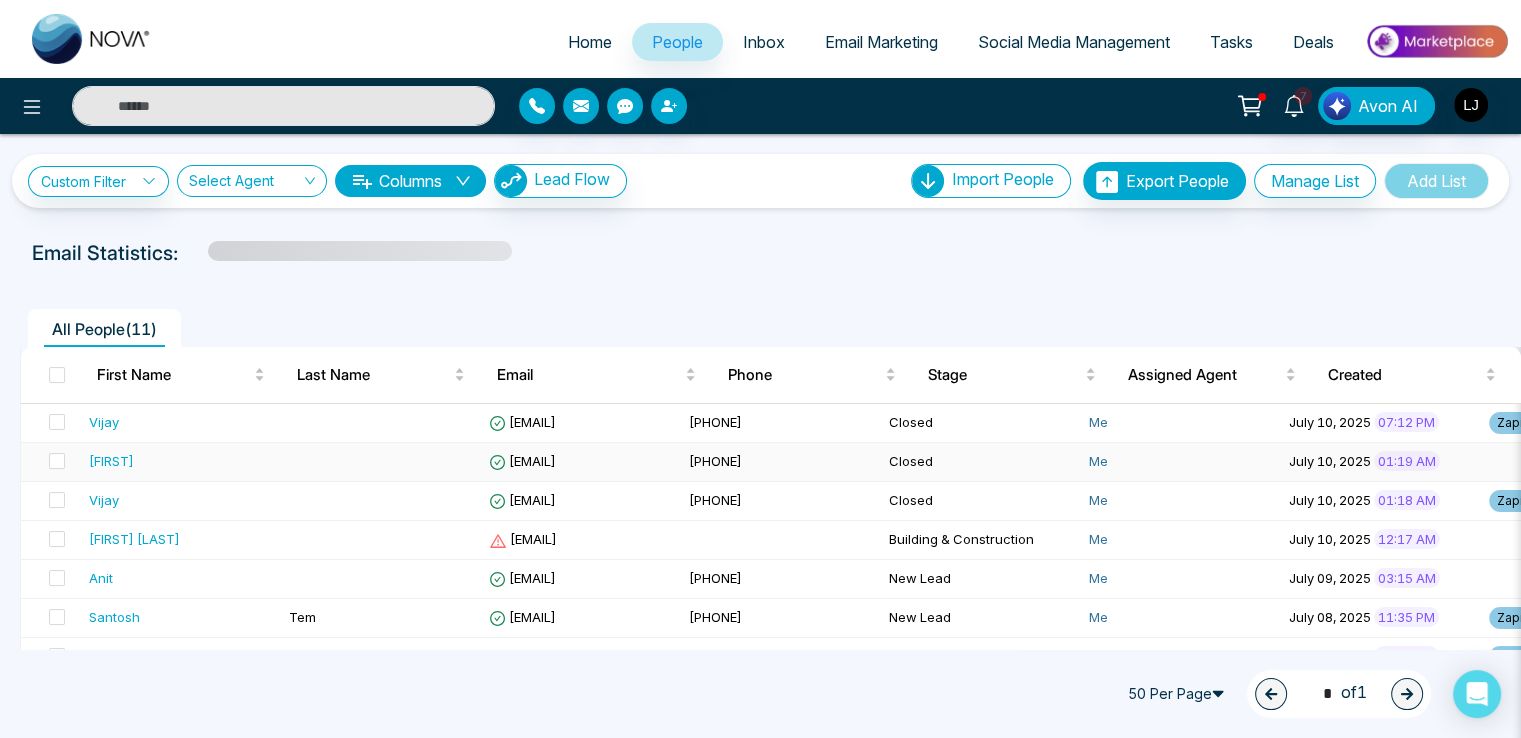 click on "Adish@mmnovatech.com" at bounding box center [581, 462] 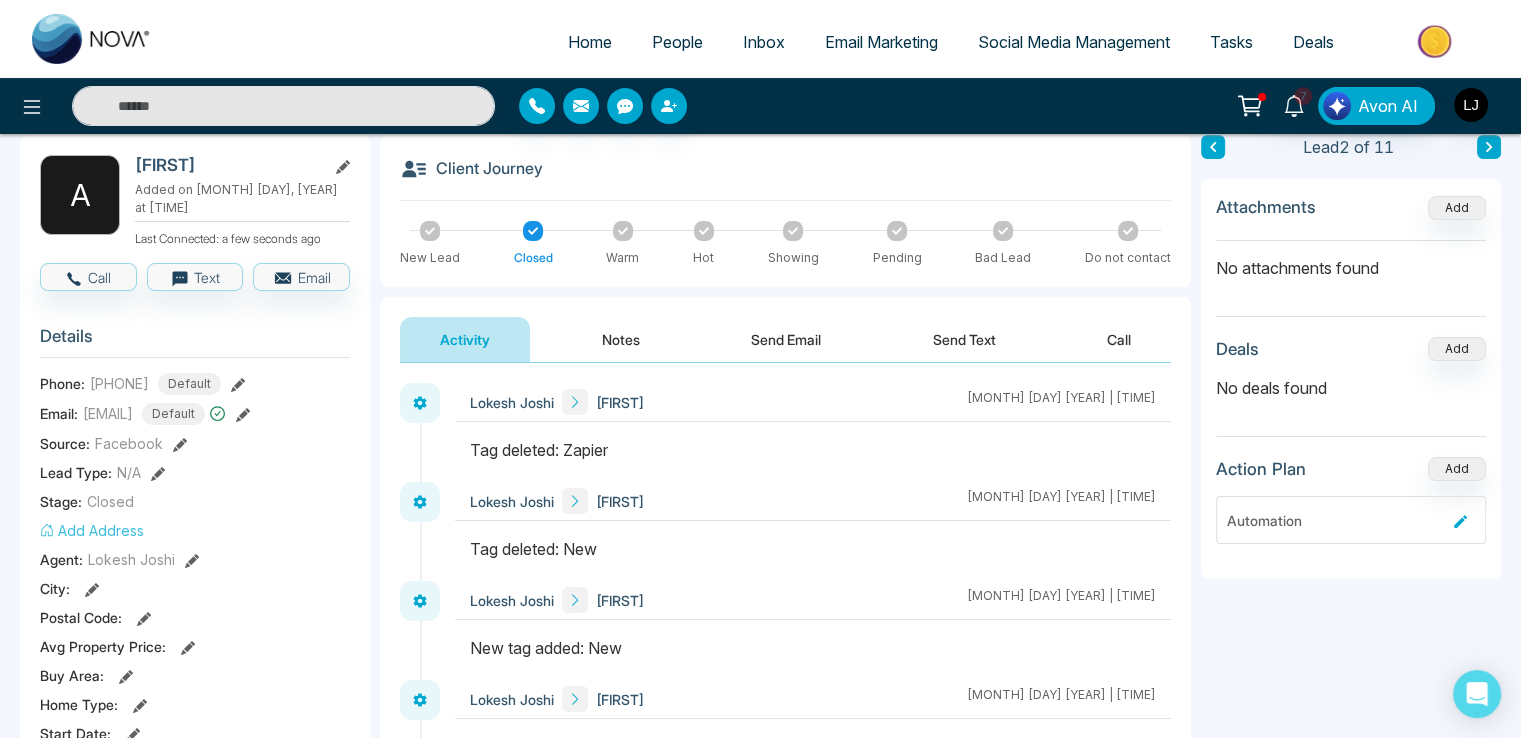 scroll, scrollTop: 0, scrollLeft: 0, axis: both 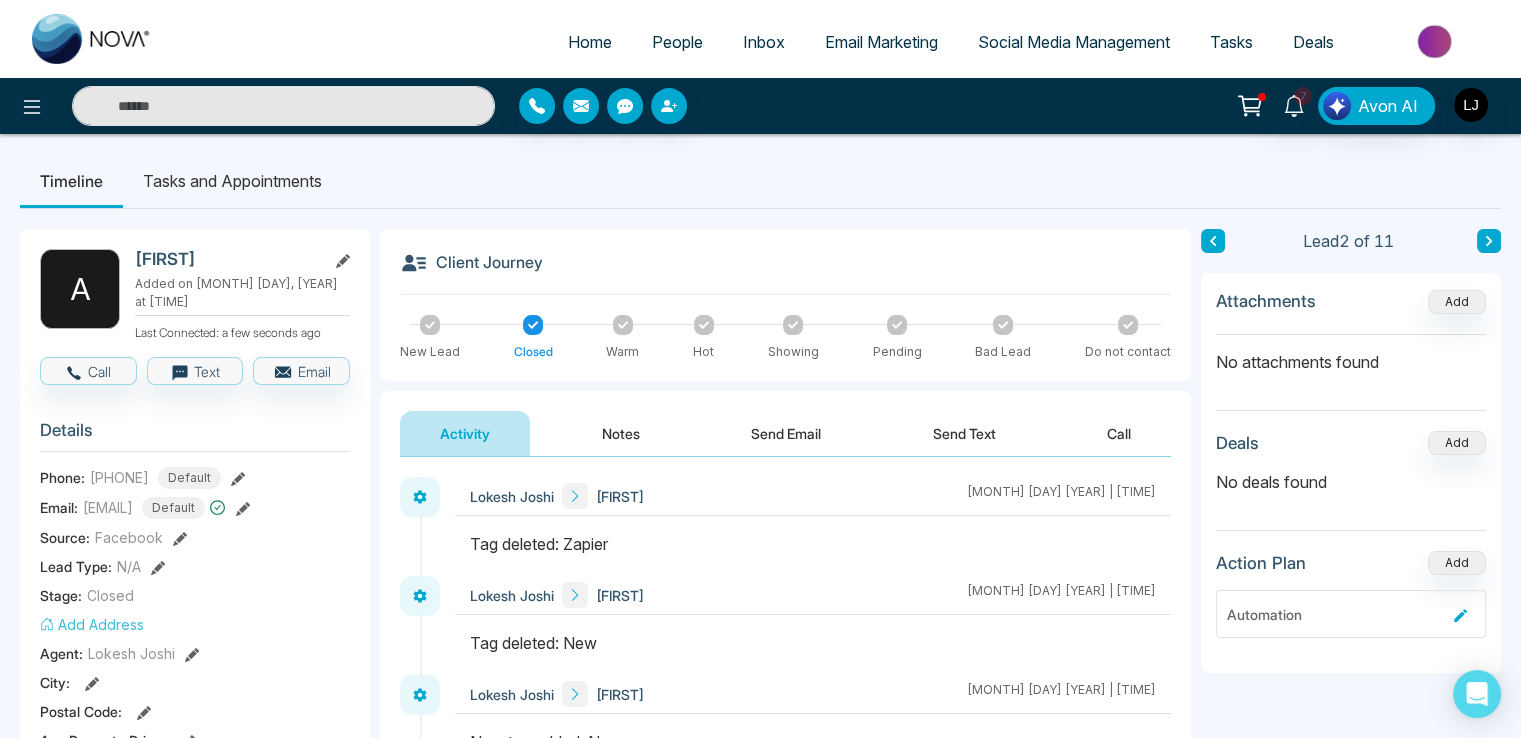 click on "Notes" at bounding box center (621, 433) 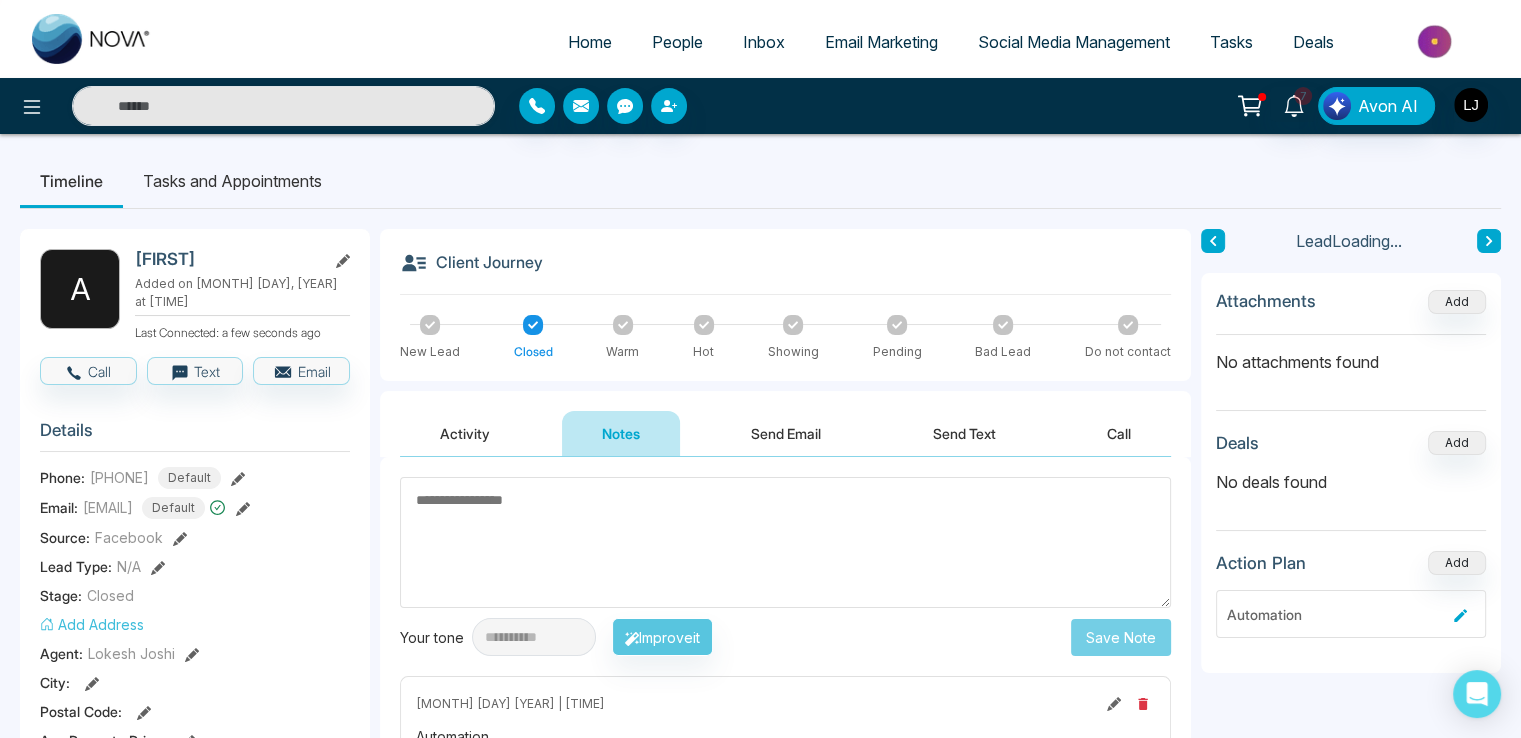 click on "Activity" at bounding box center (465, 433) 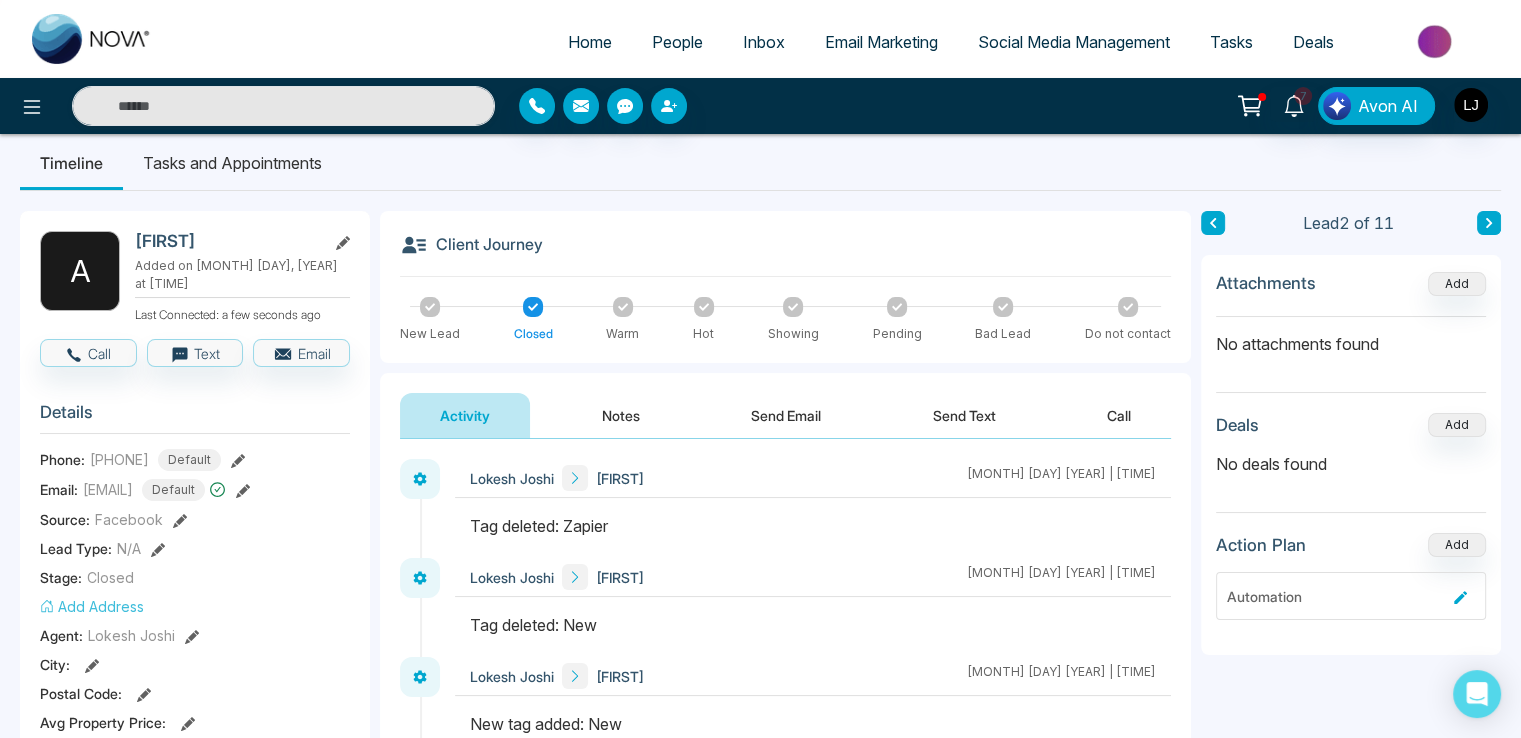 scroll, scrollTop: 0, scrollLeft: 0, axis: both 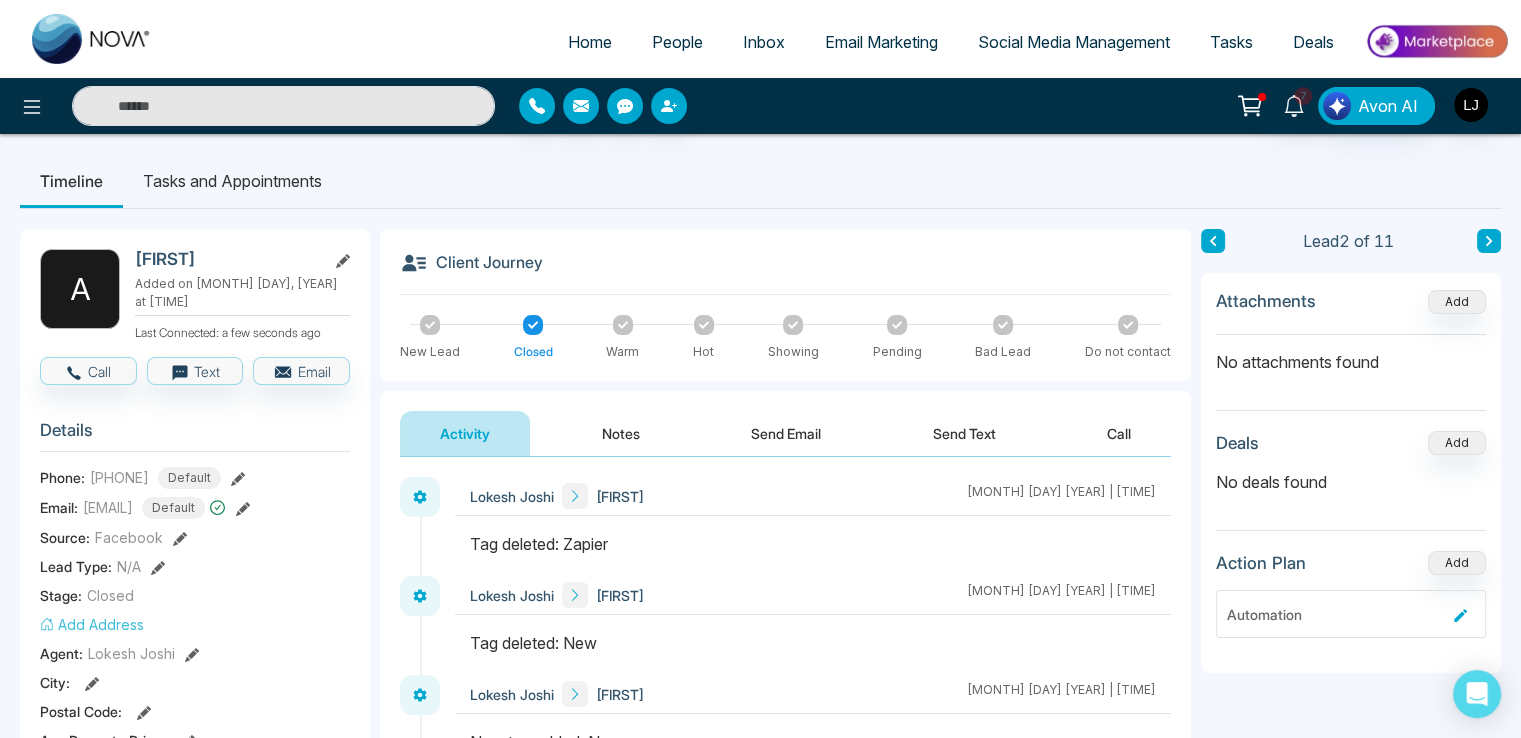 click on "People" at bounding box center [677, 42] 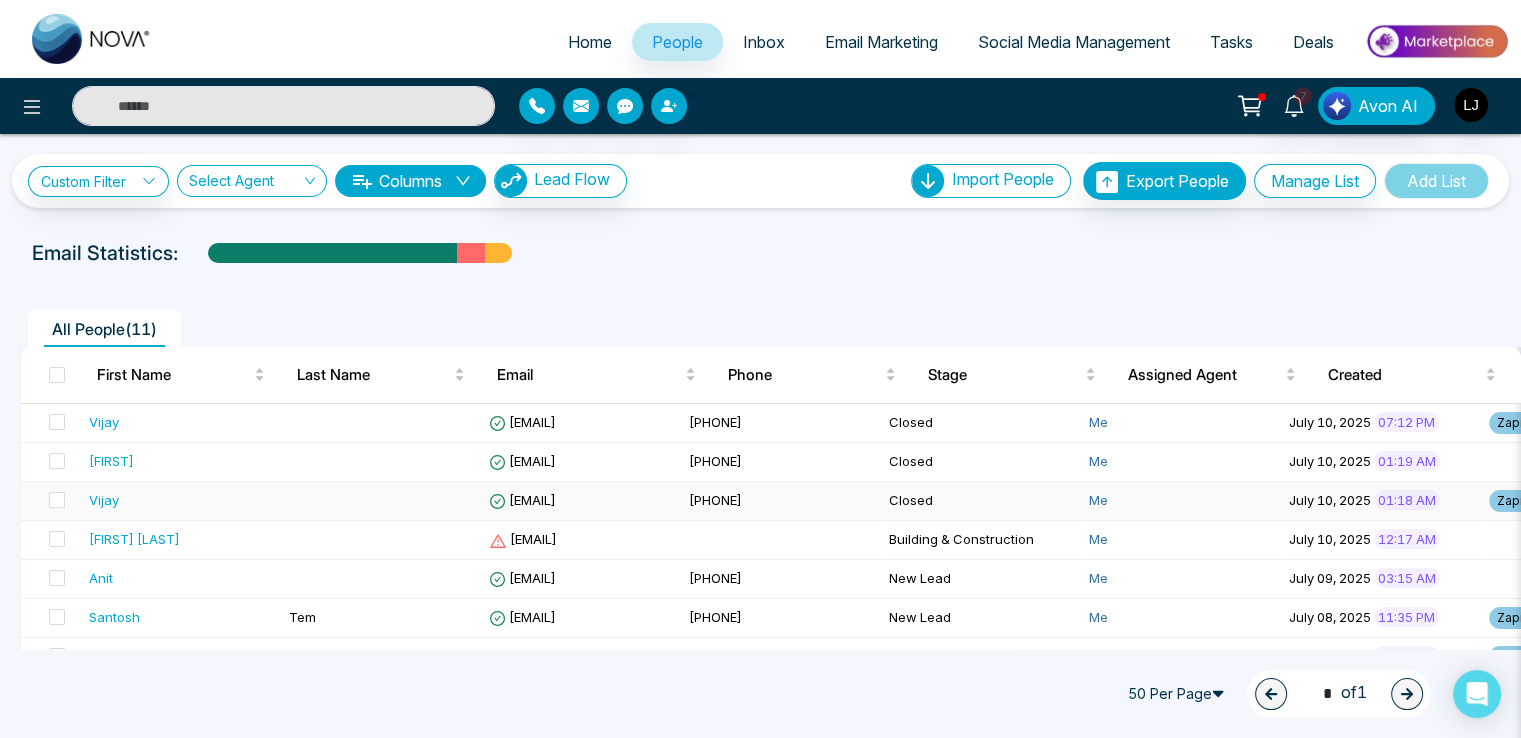click on "[EMAIL]" at bounding box center (522, 500) 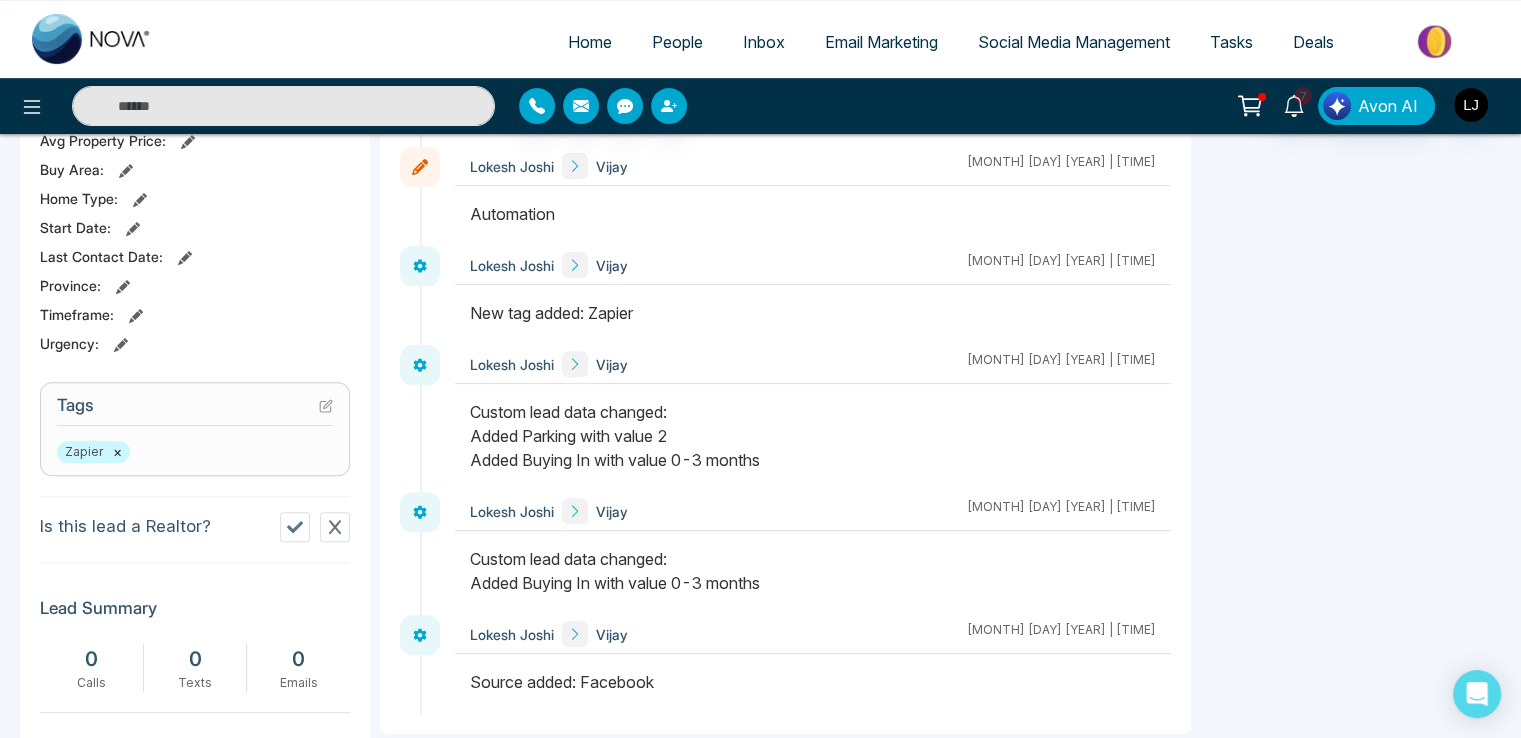 scroll, scrollTop: 300, scrollLeft: 0, axis: vertical 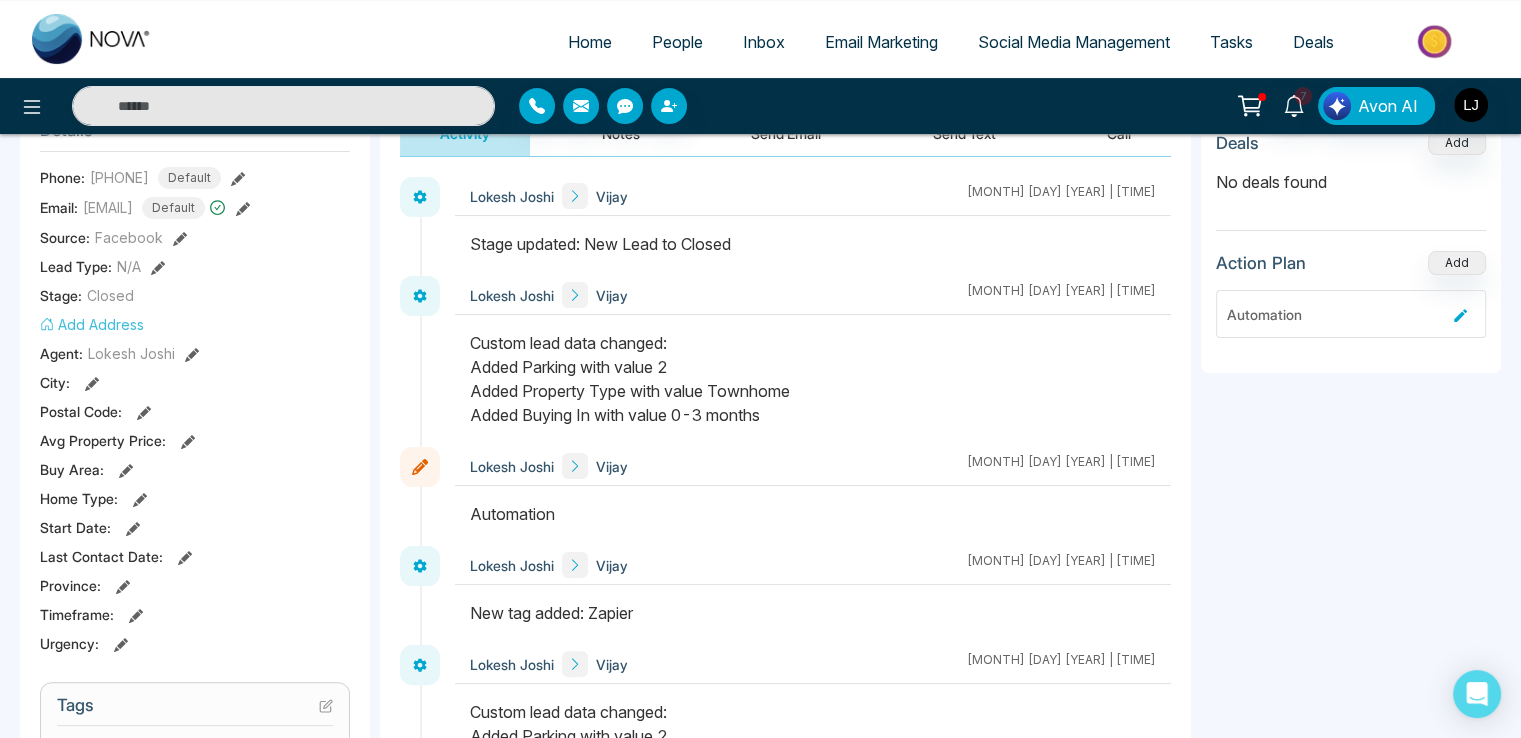 click on "People" at bounding box center (677, 42) 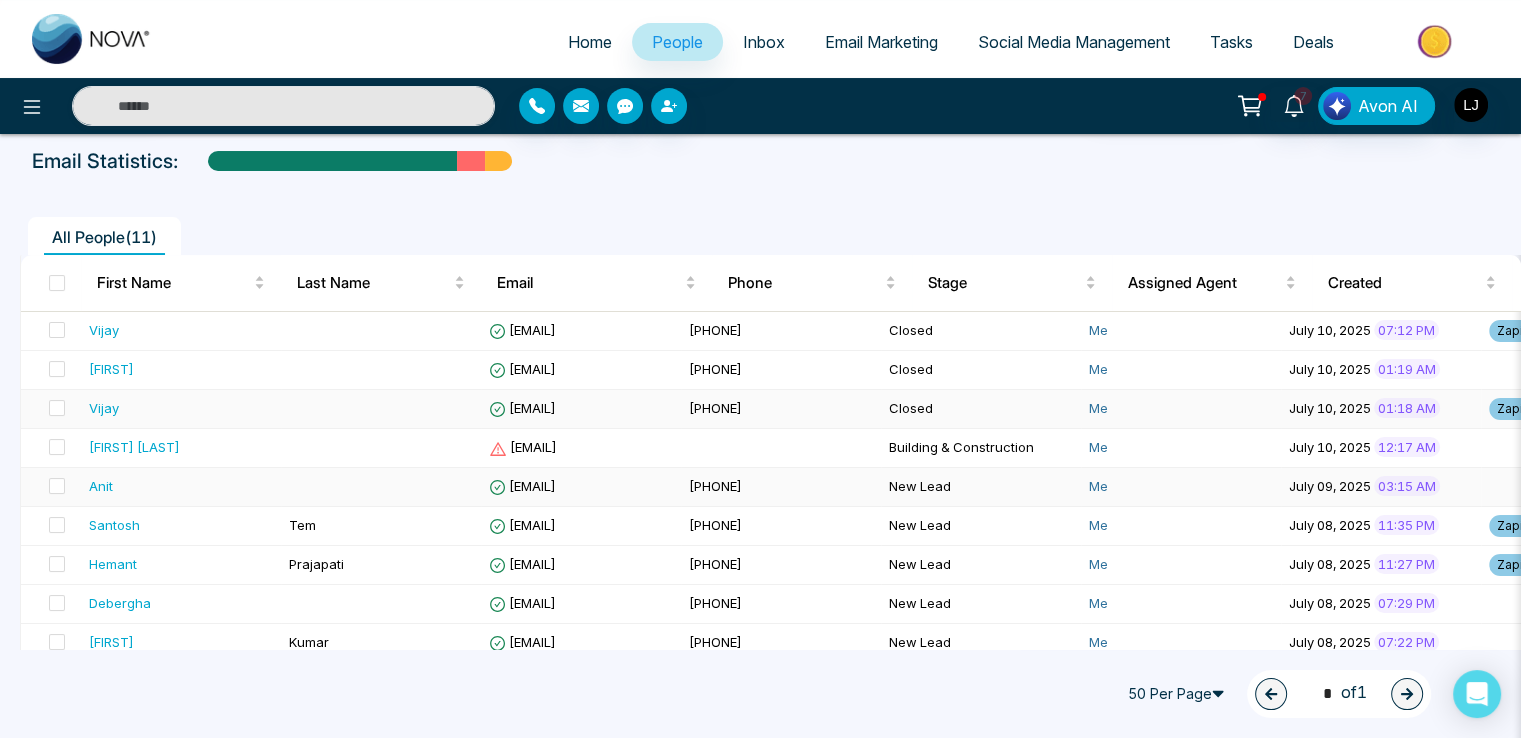 scroll, scrollTop: 196, scrollLeft: 0, axis: vertical 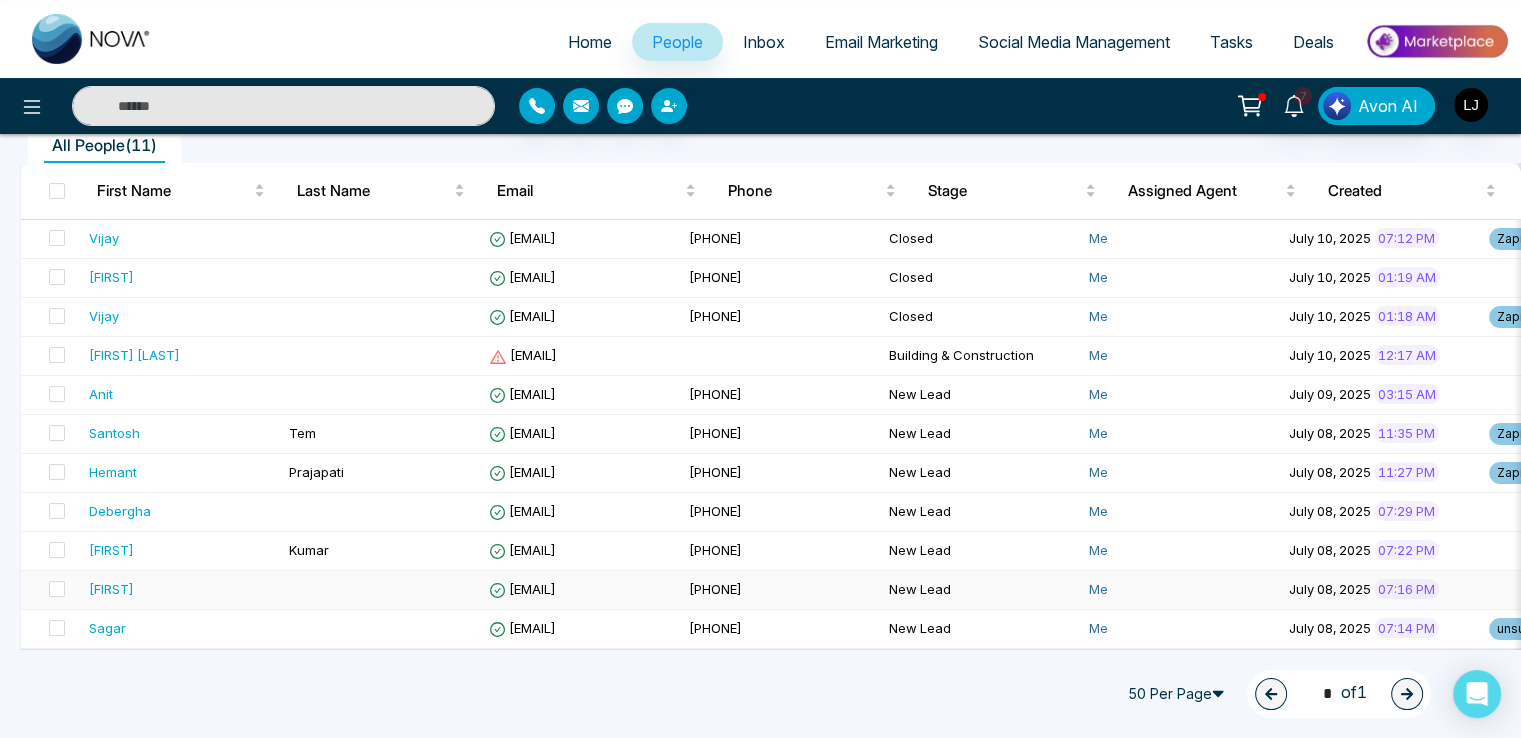 click on "[EMAIL]" at bounding box center [522, 589] 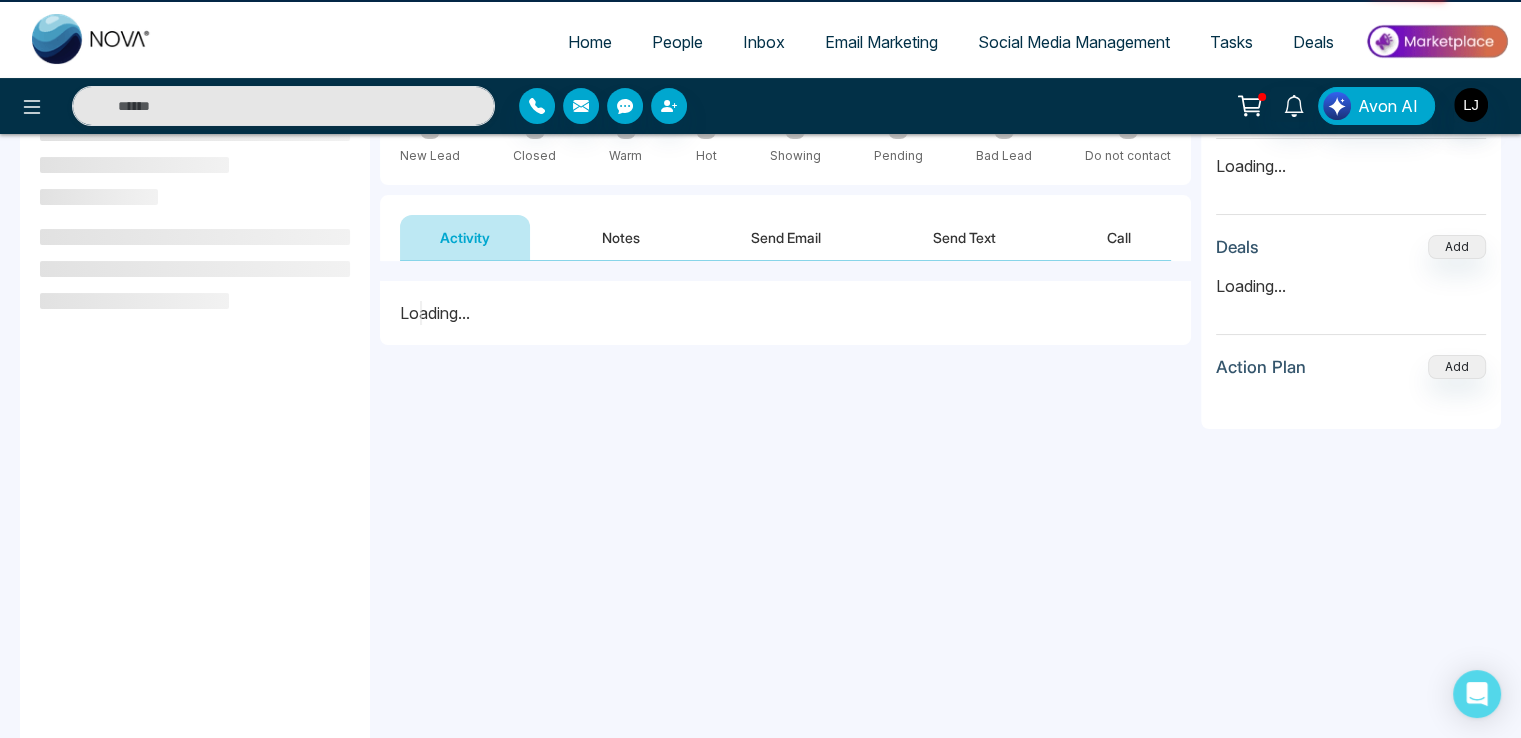 scroll, scrollTop: 0, scrollLeft: 0, axis: both 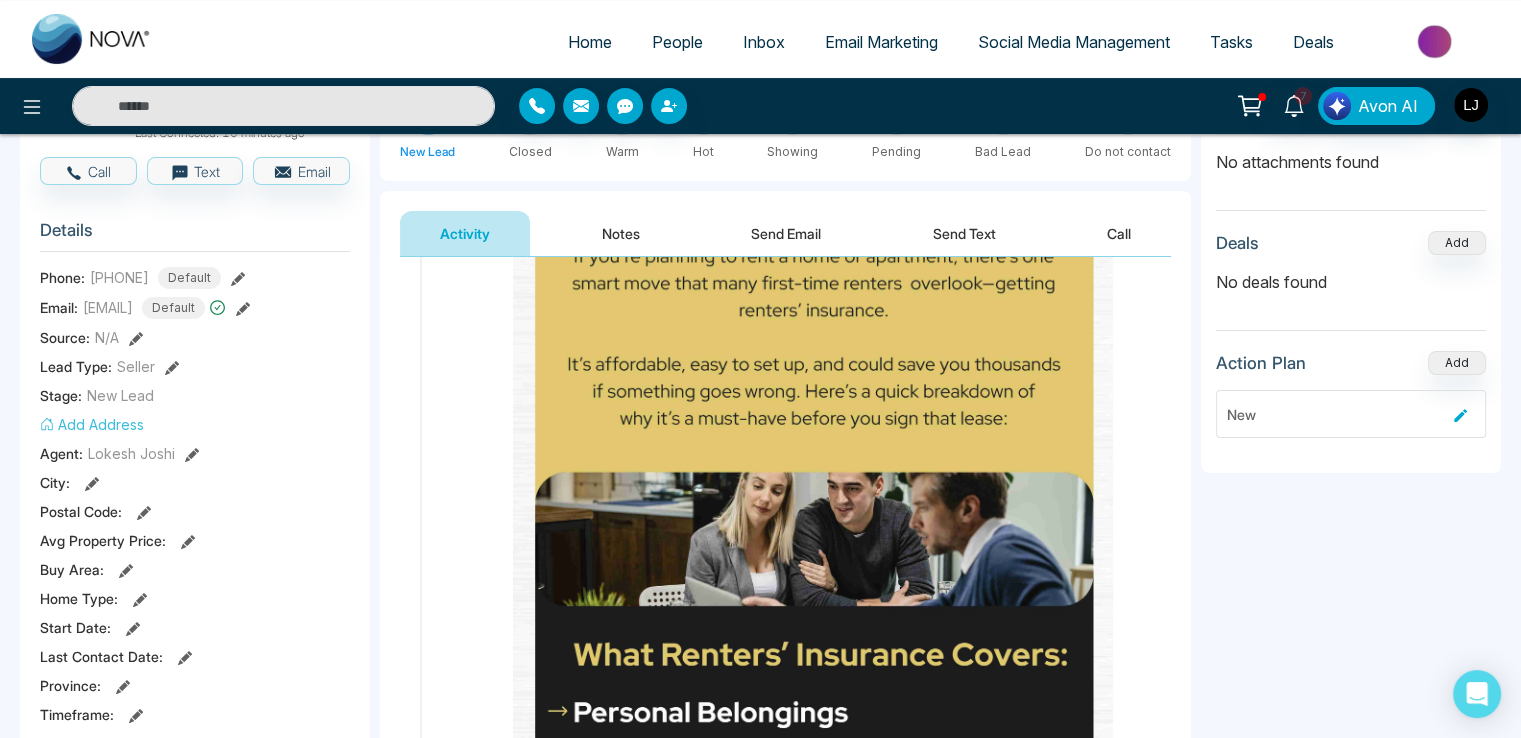 click on "7 Avon AI" at bounding box center (760, 106) 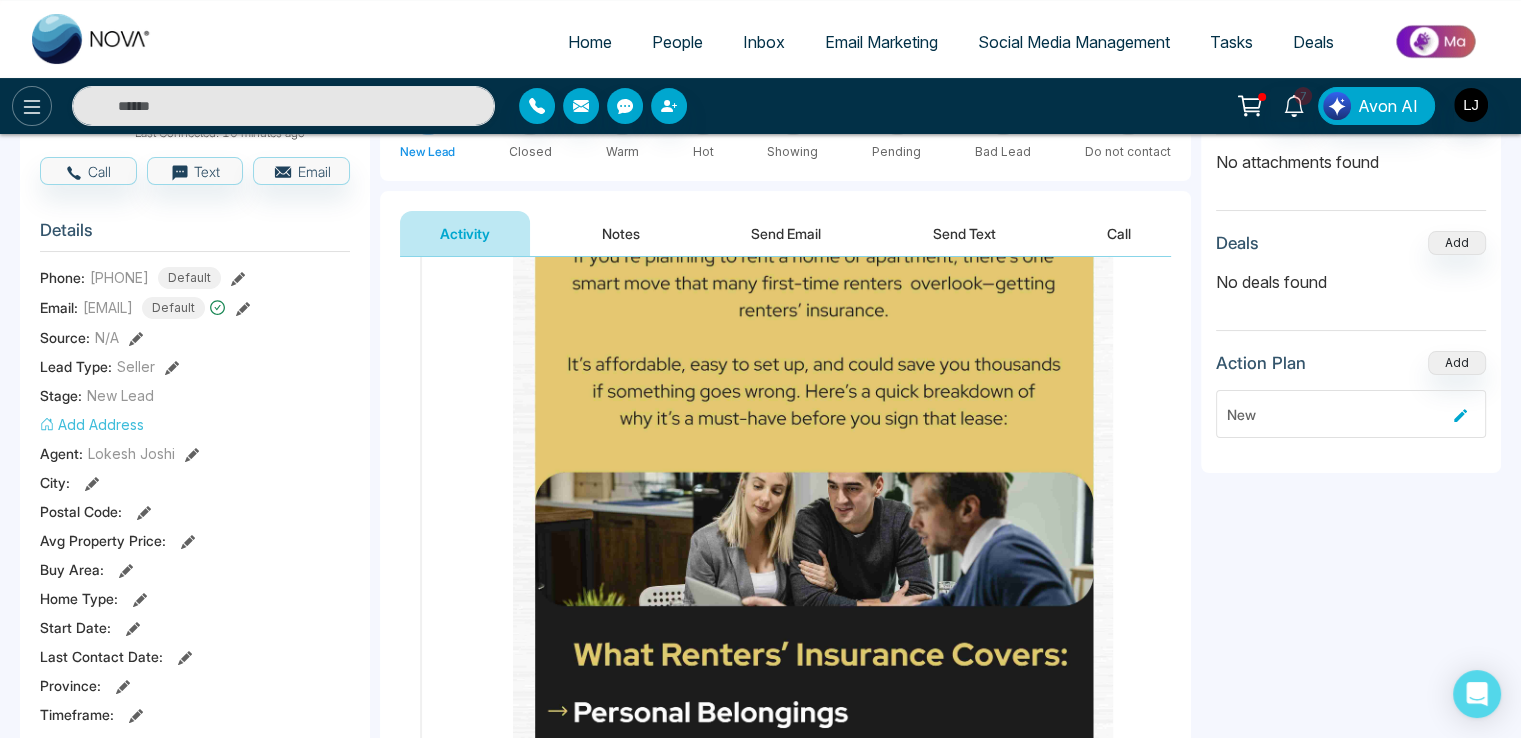 click 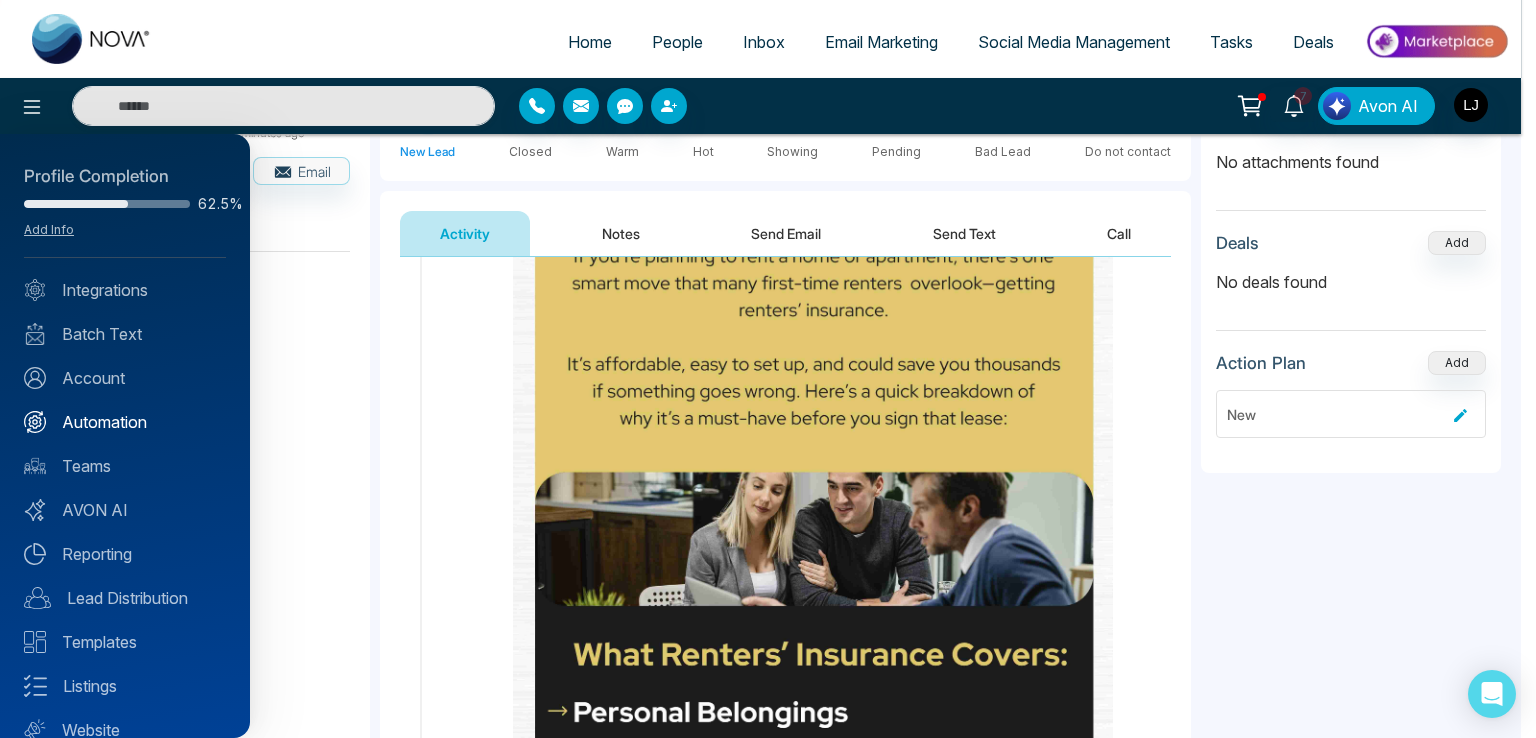 click on "Automation" at bounding box center [125, 422] 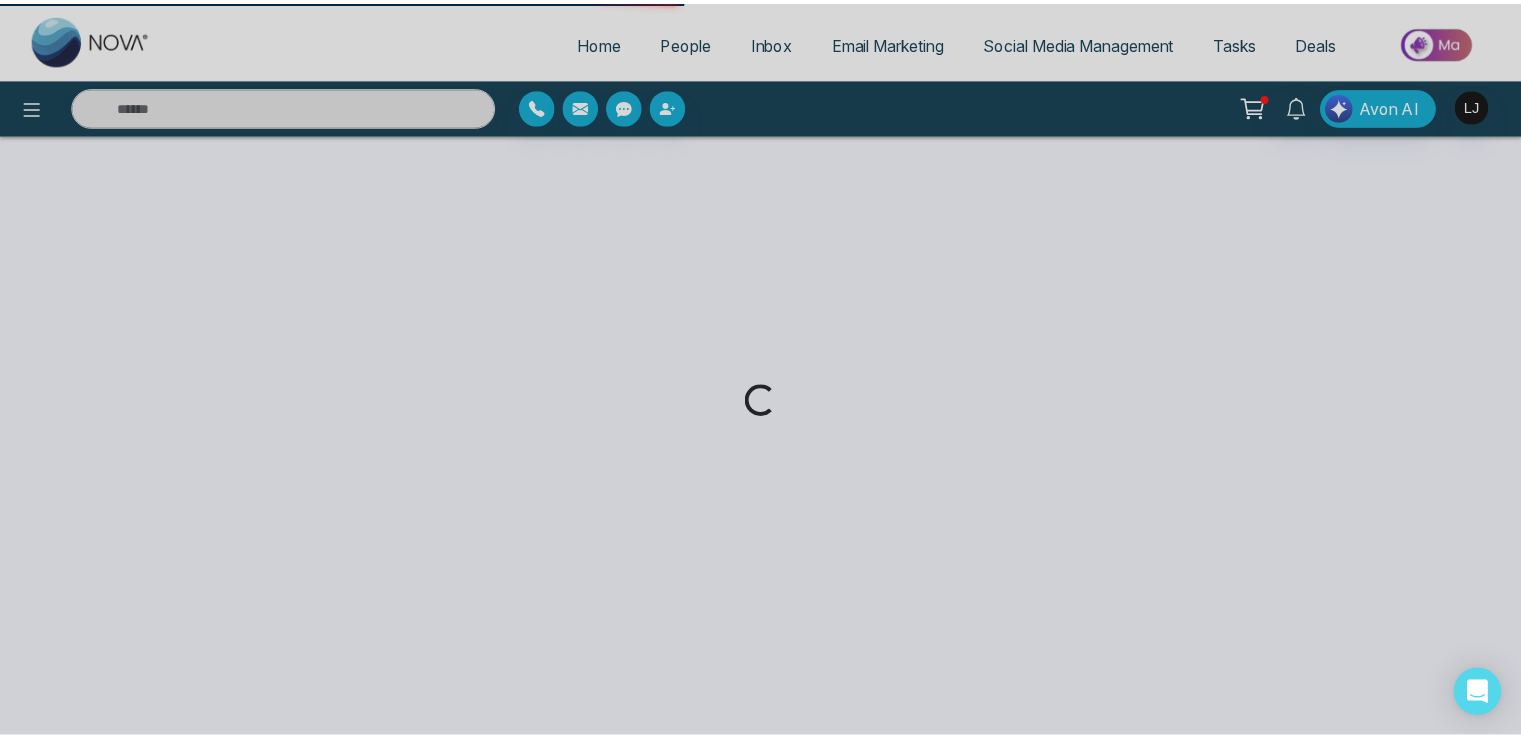 scroll, scrollTop: 0, scrollLeft: 0, axis: both 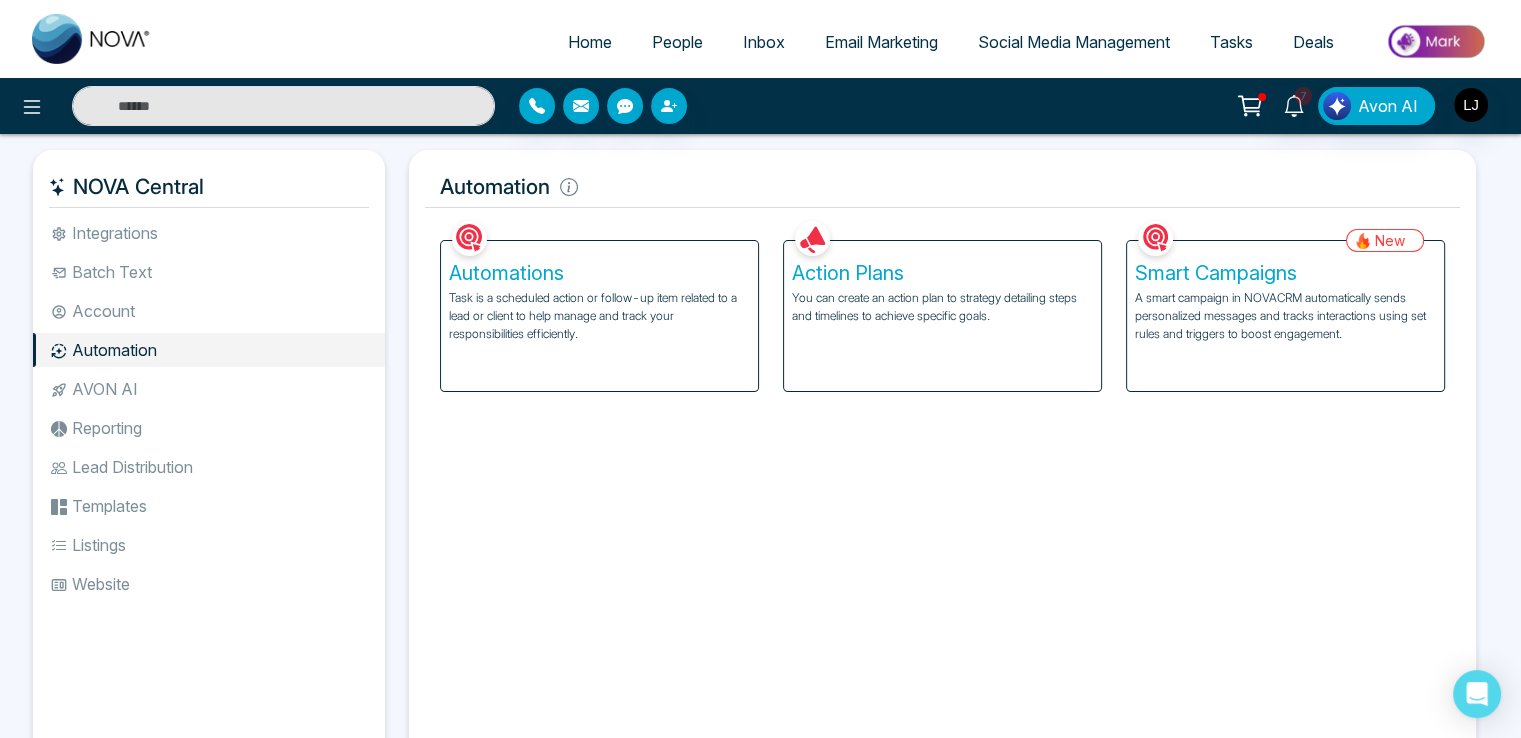 click on "Action Plans You can create an action plan to strategy detailing steps and timelines to achieve specific goals." at bounding box center [942, 316] 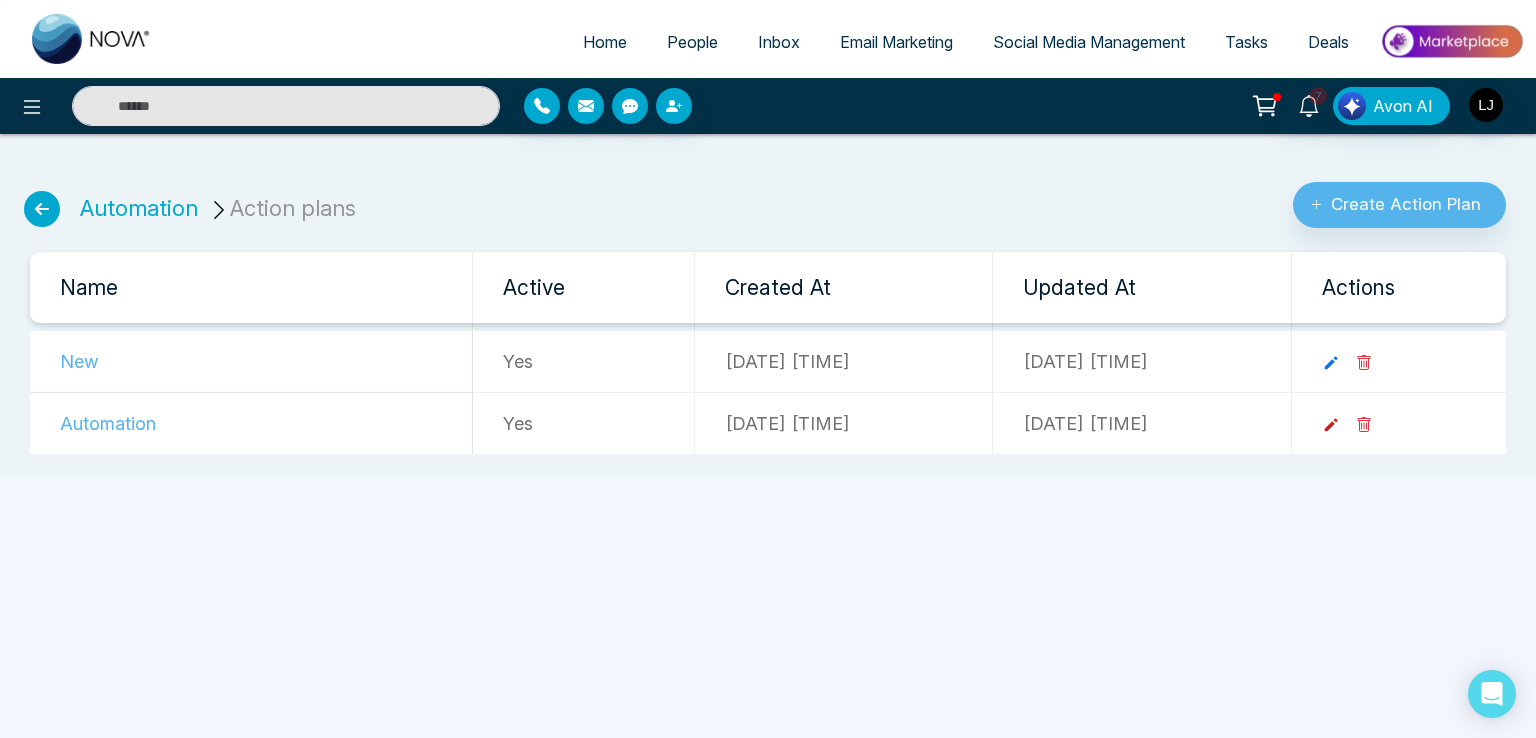 click 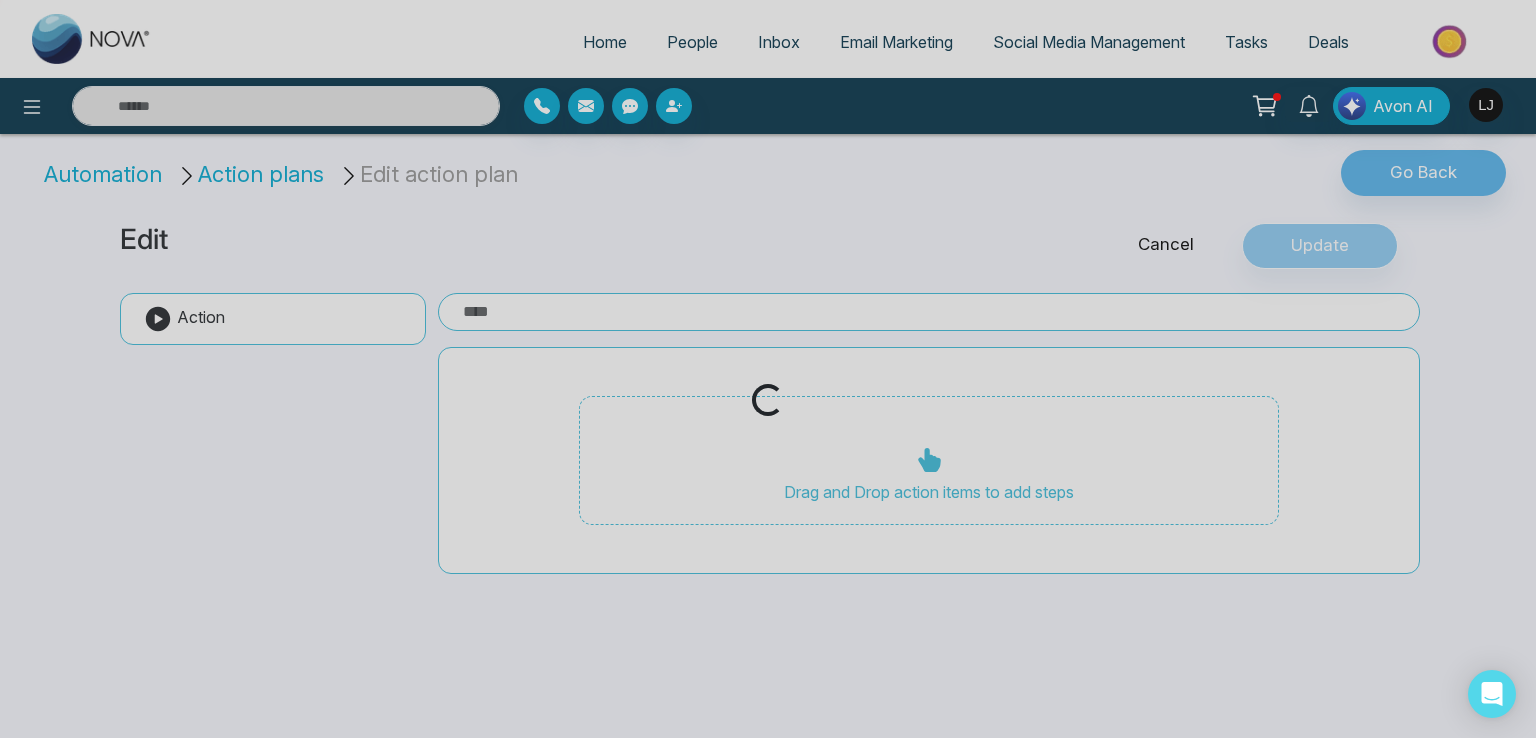 type on "**********" 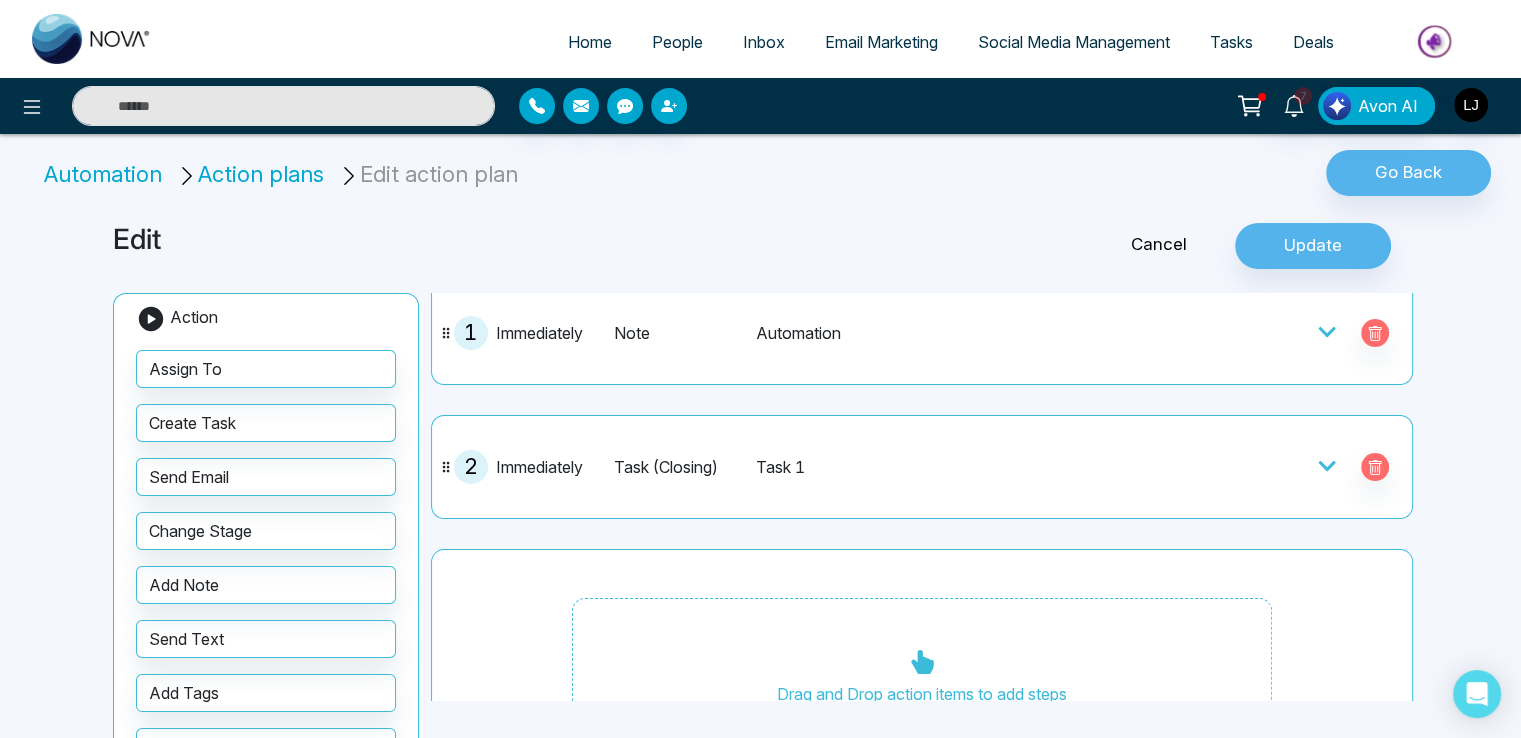 scroll, scrollTop: 0, scrollLeft: 0, axis: both 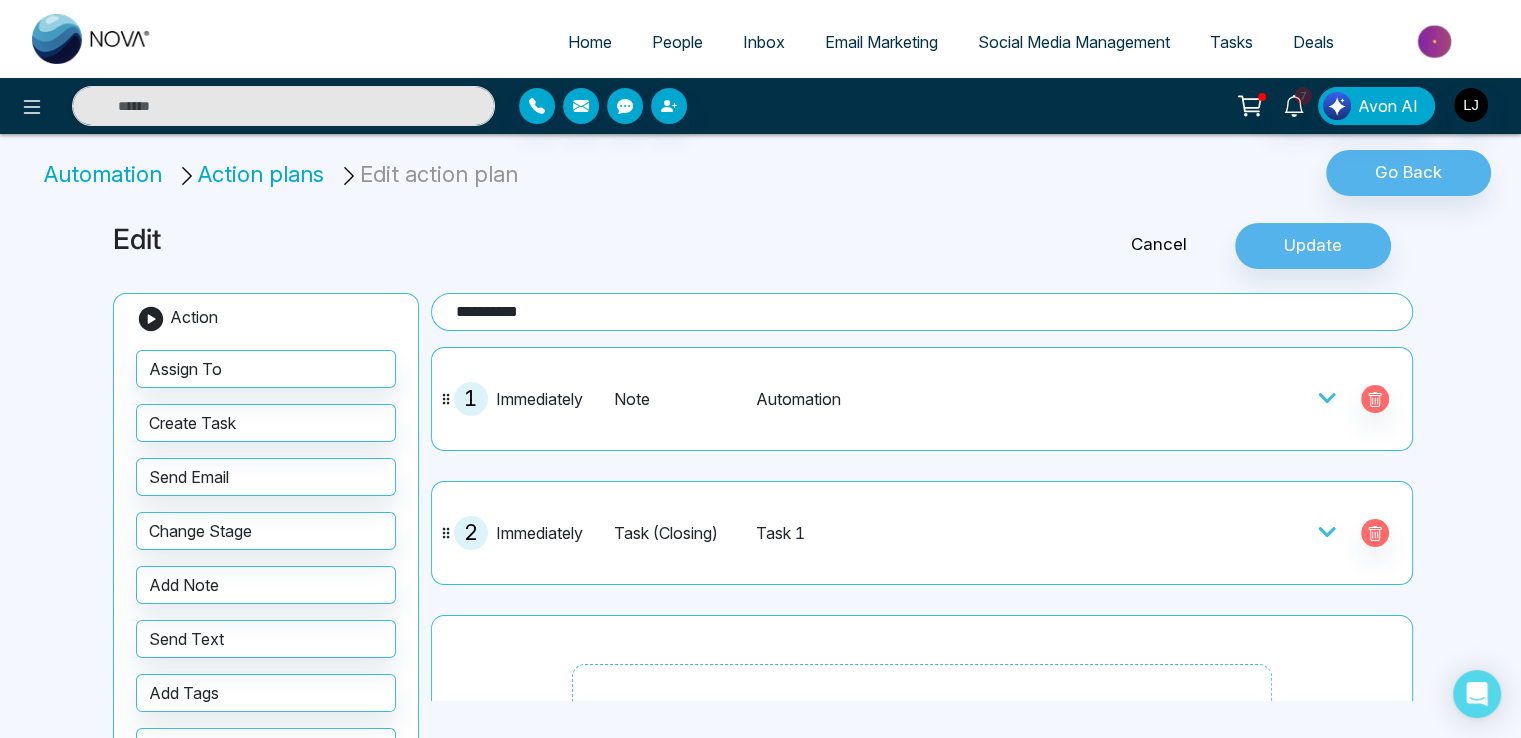 click on "Action plans" at bounding box center [253, 174] 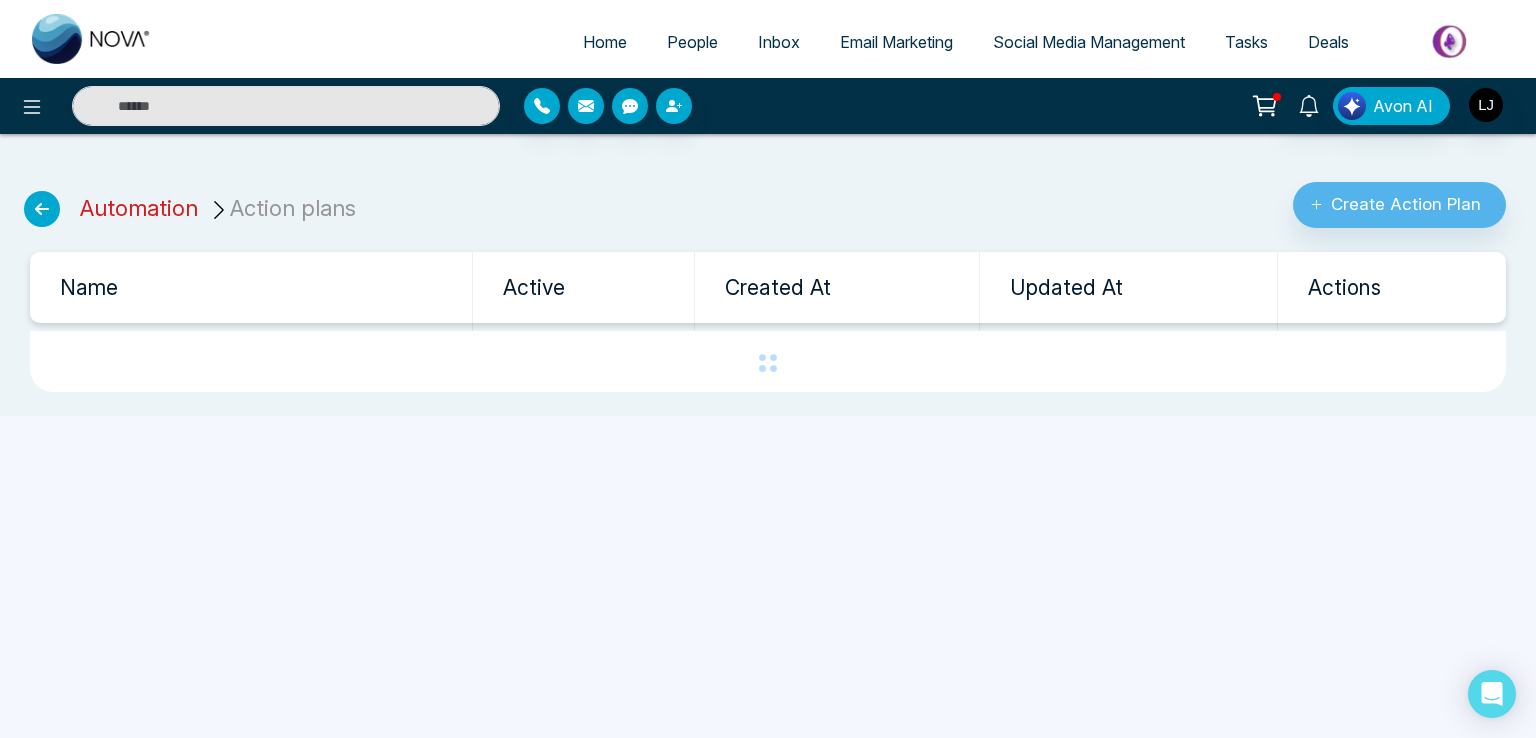 click on "Automation" at bounding box center [139, 208] 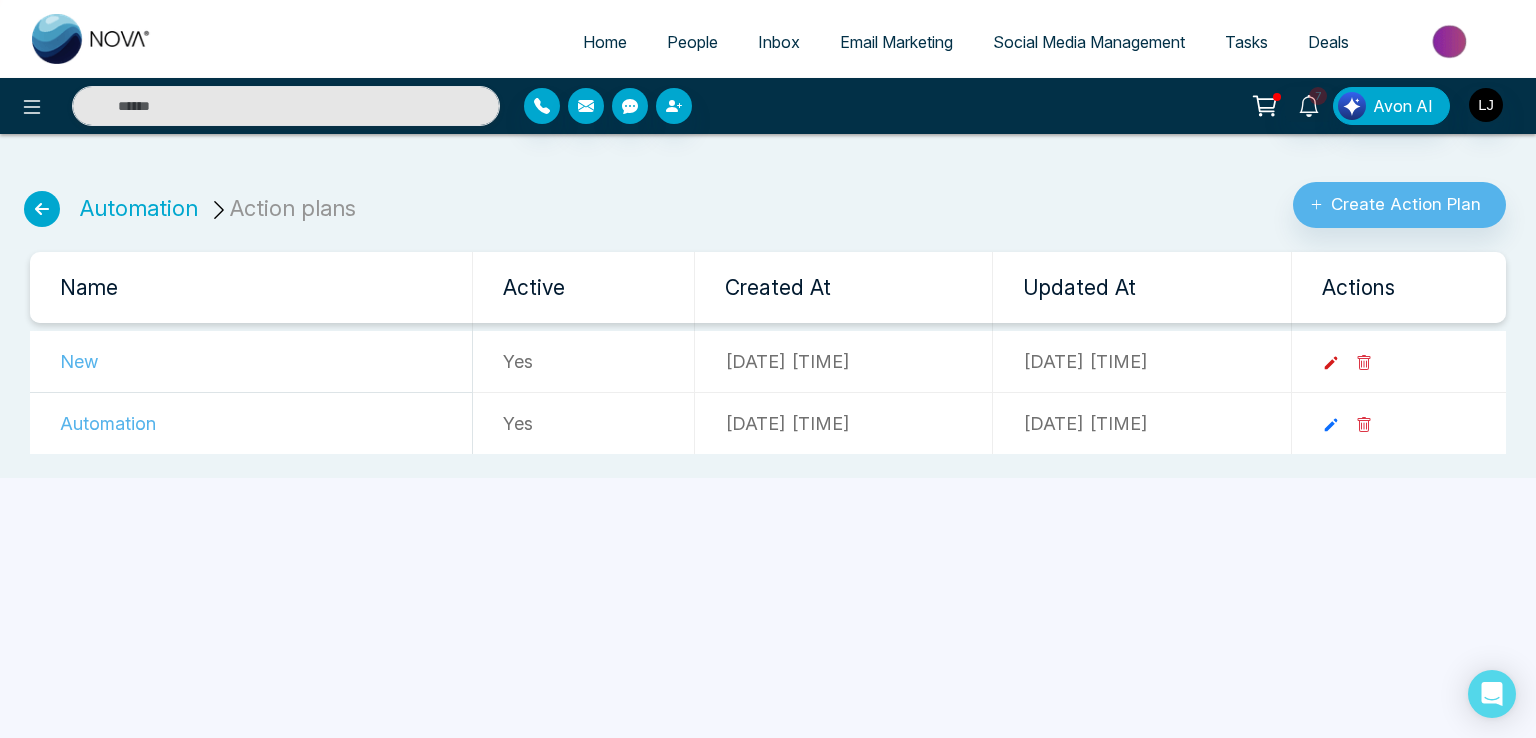 click 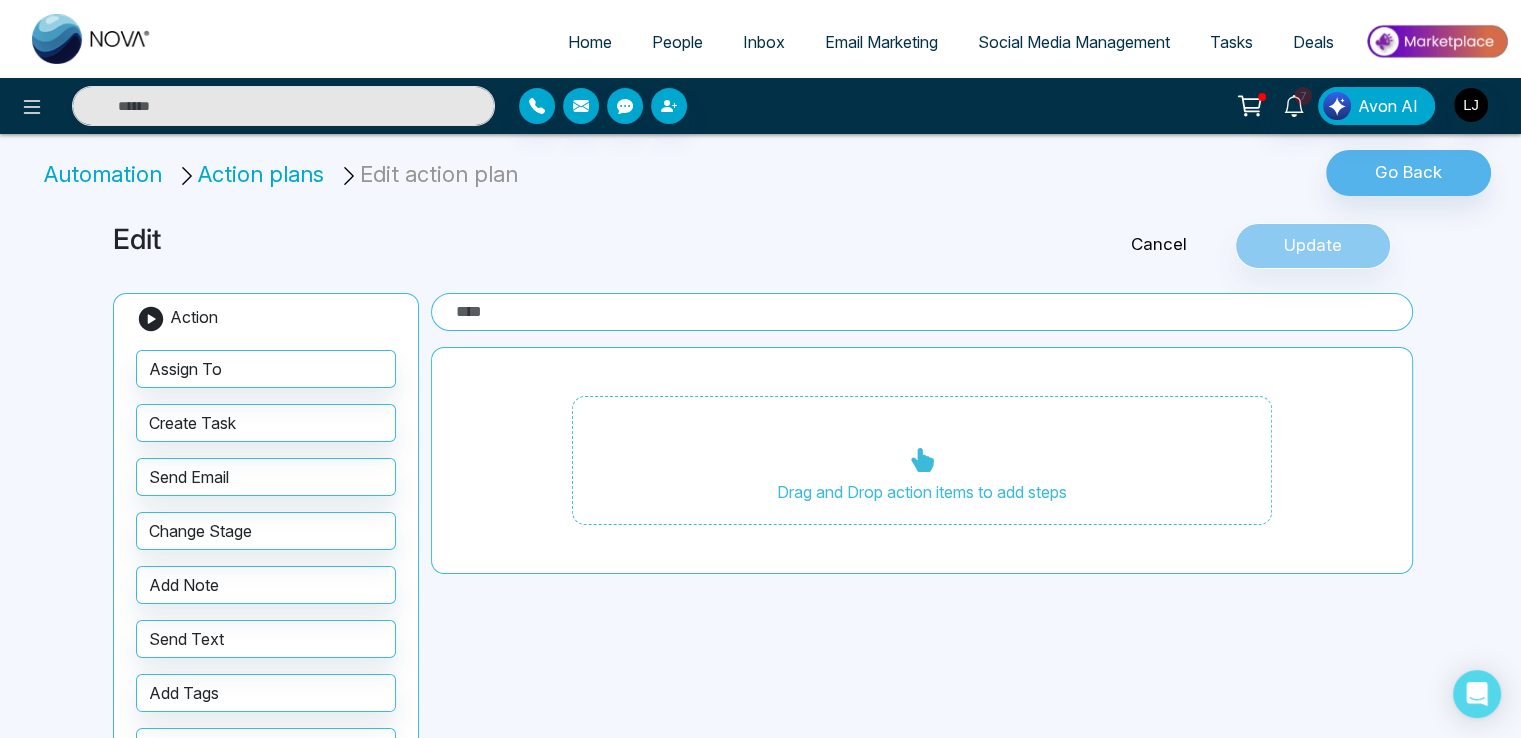 type on "***" 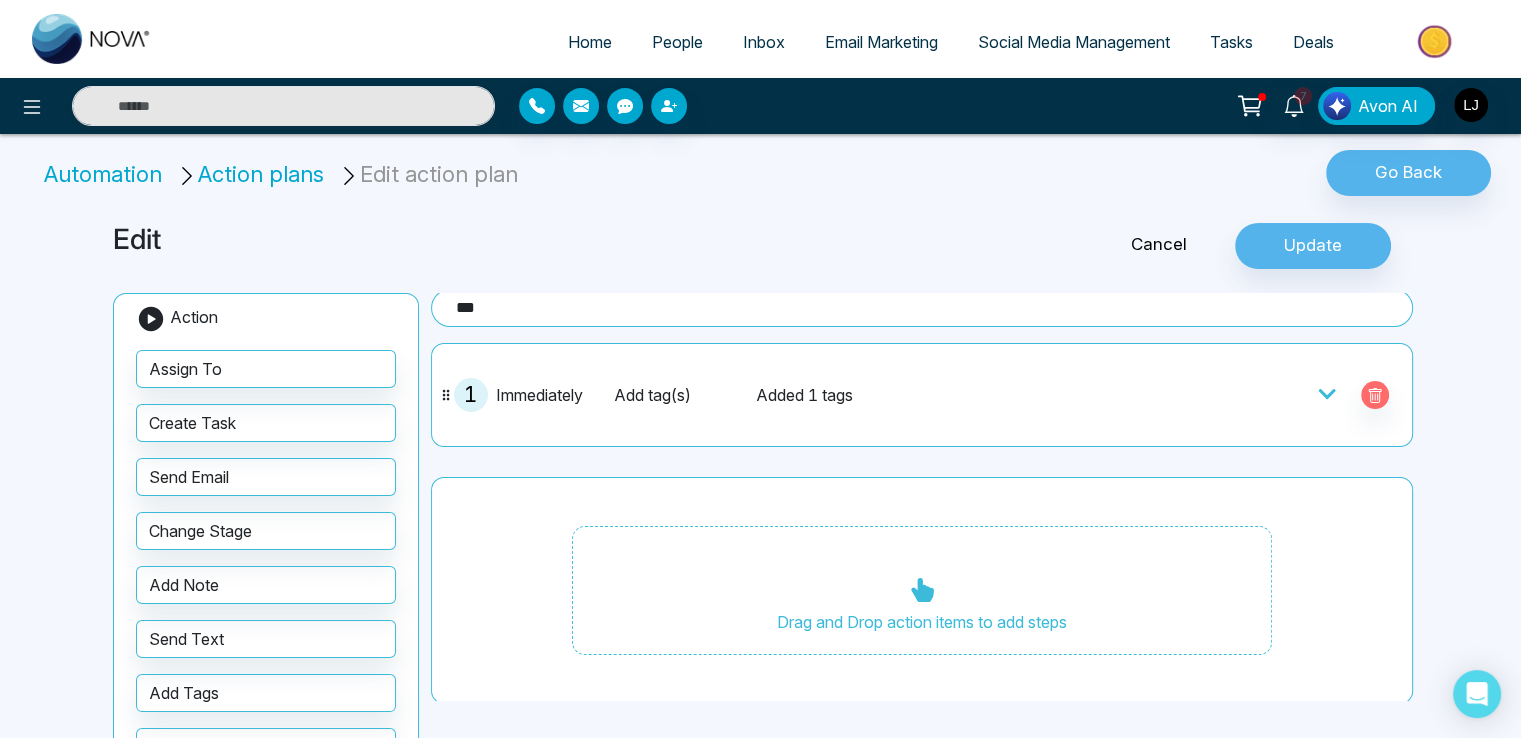 scroll, scrollTop: 5, scrollLeft: 0, axis: vertical 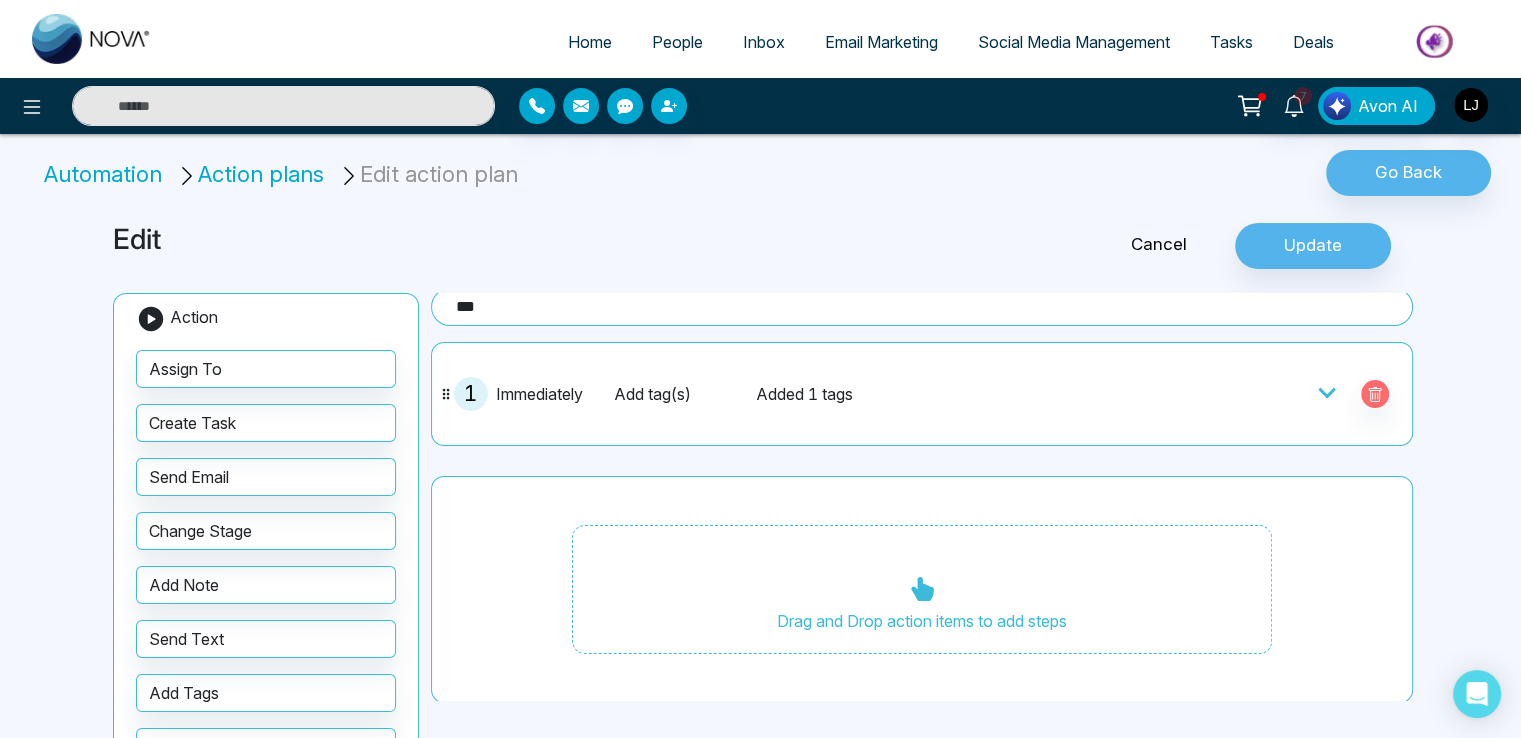 click on "Action plans" at bounding box center (253, 174) 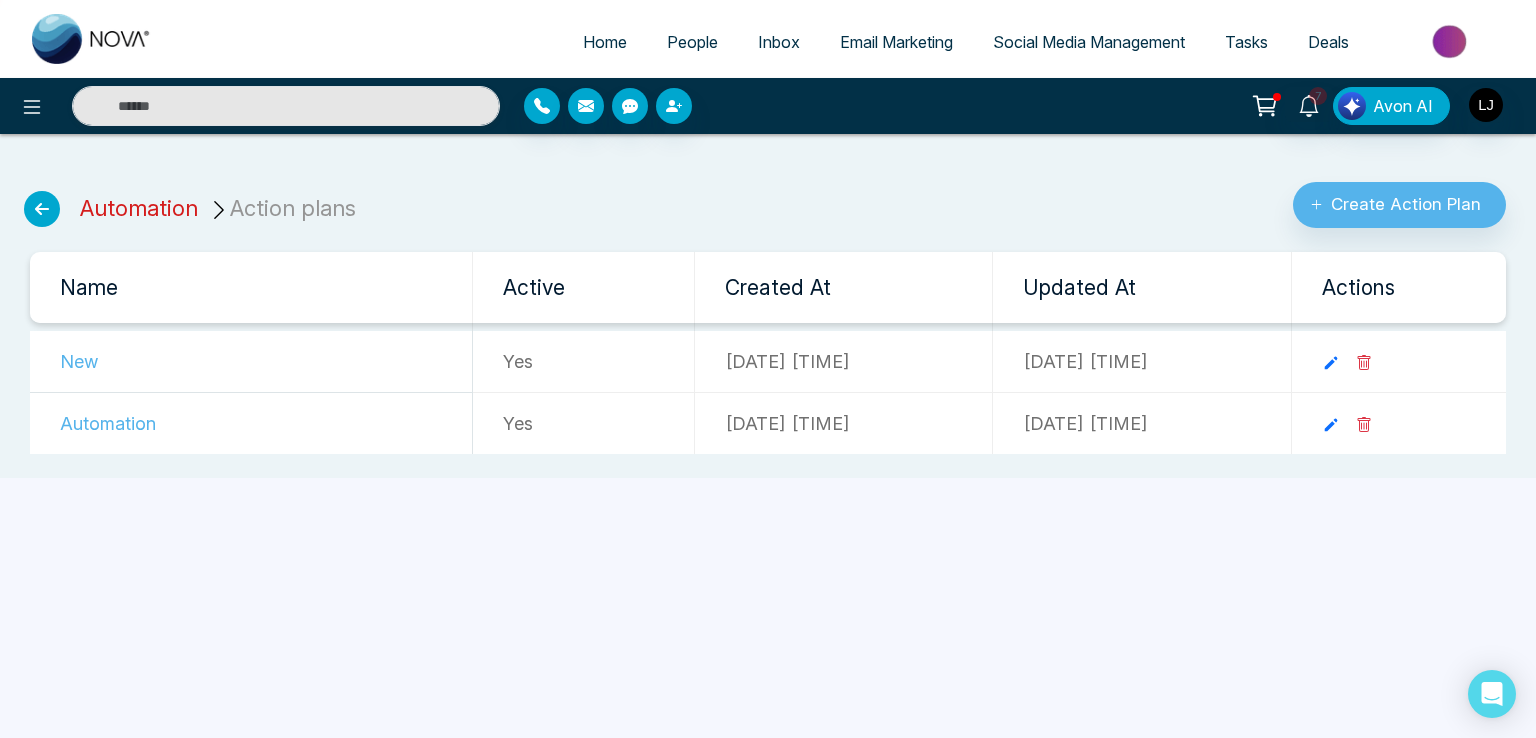 click on "Automation" at bounding box center (139, 208) 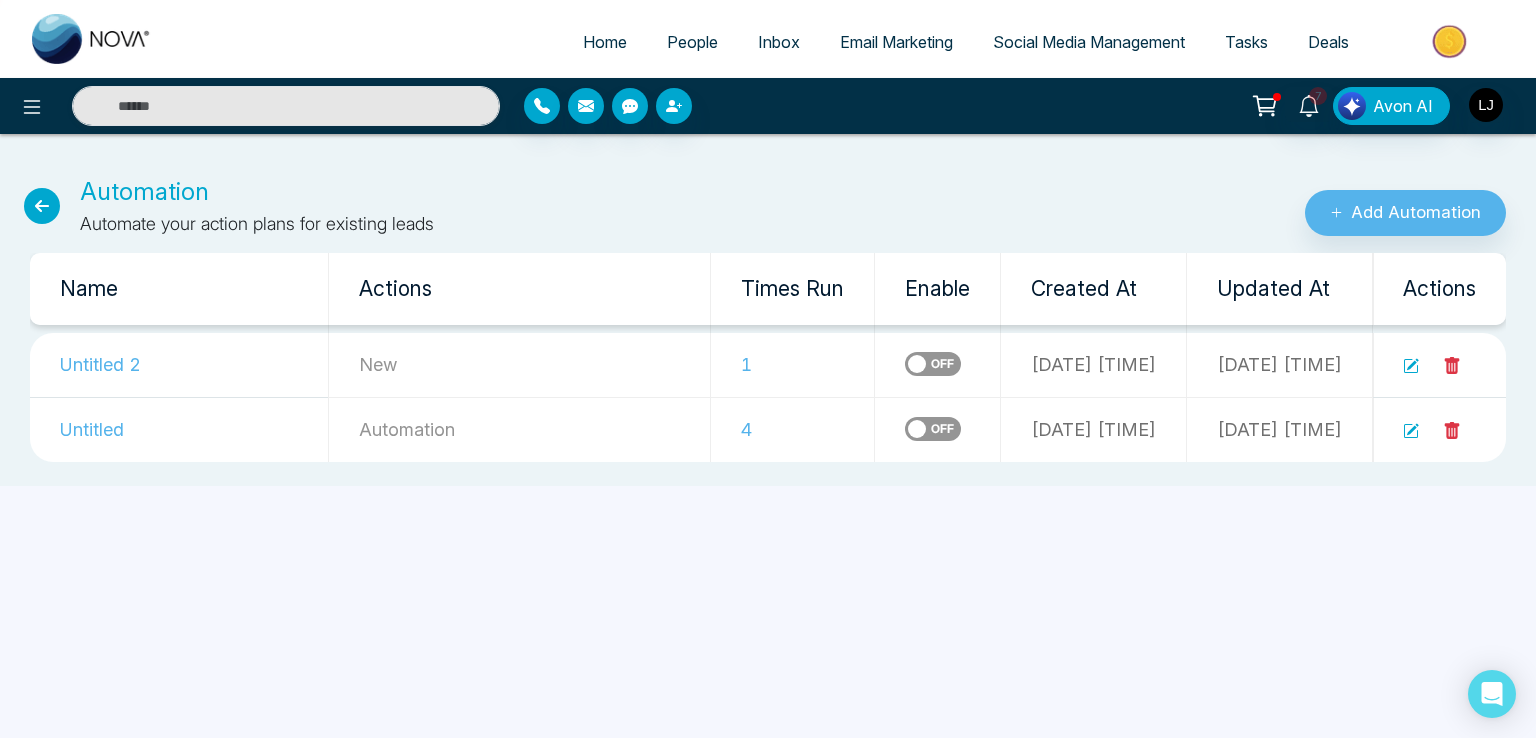 click on "Social Media Management" at bounding box center (1089, 42) 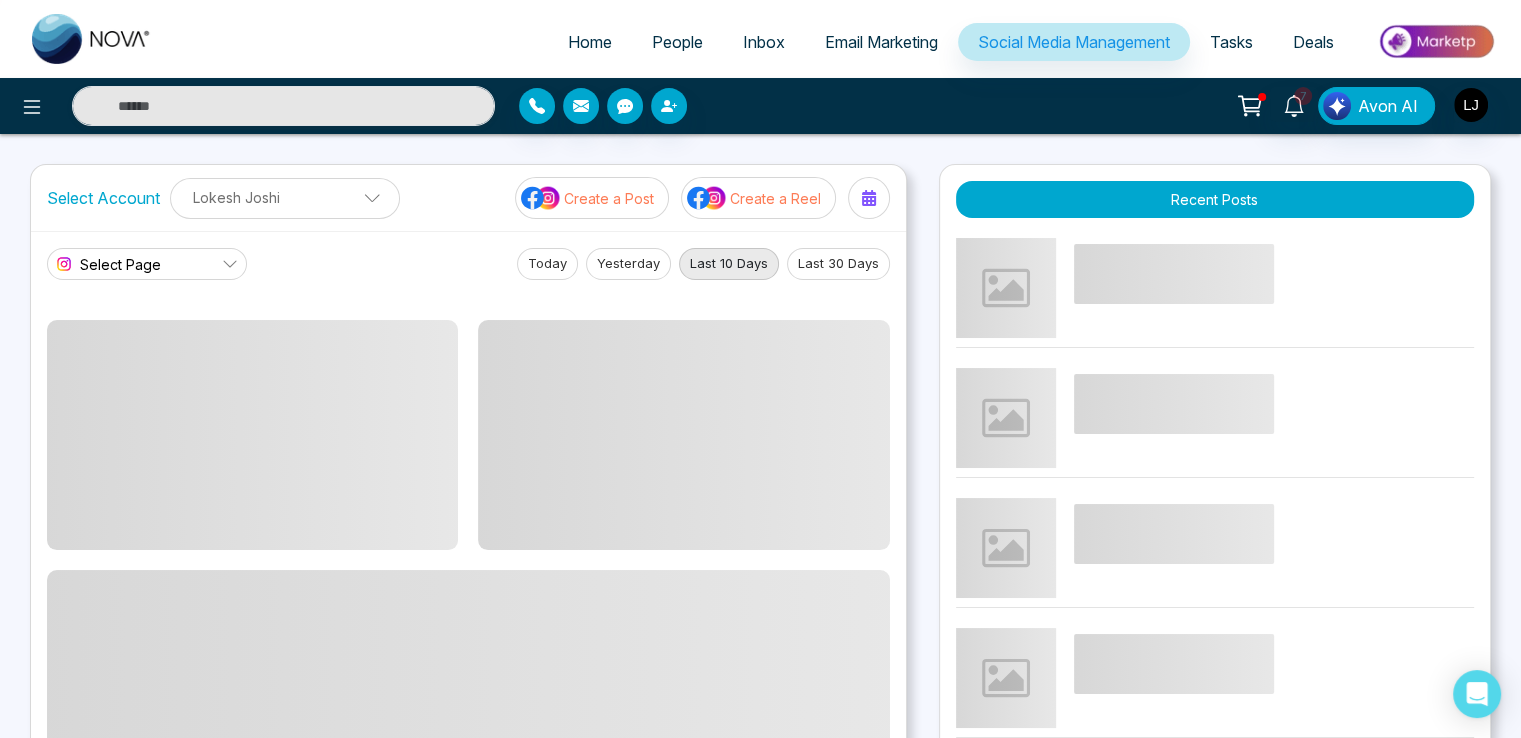 click on "Lokesh Joshi" at bounding box center (285, 197) 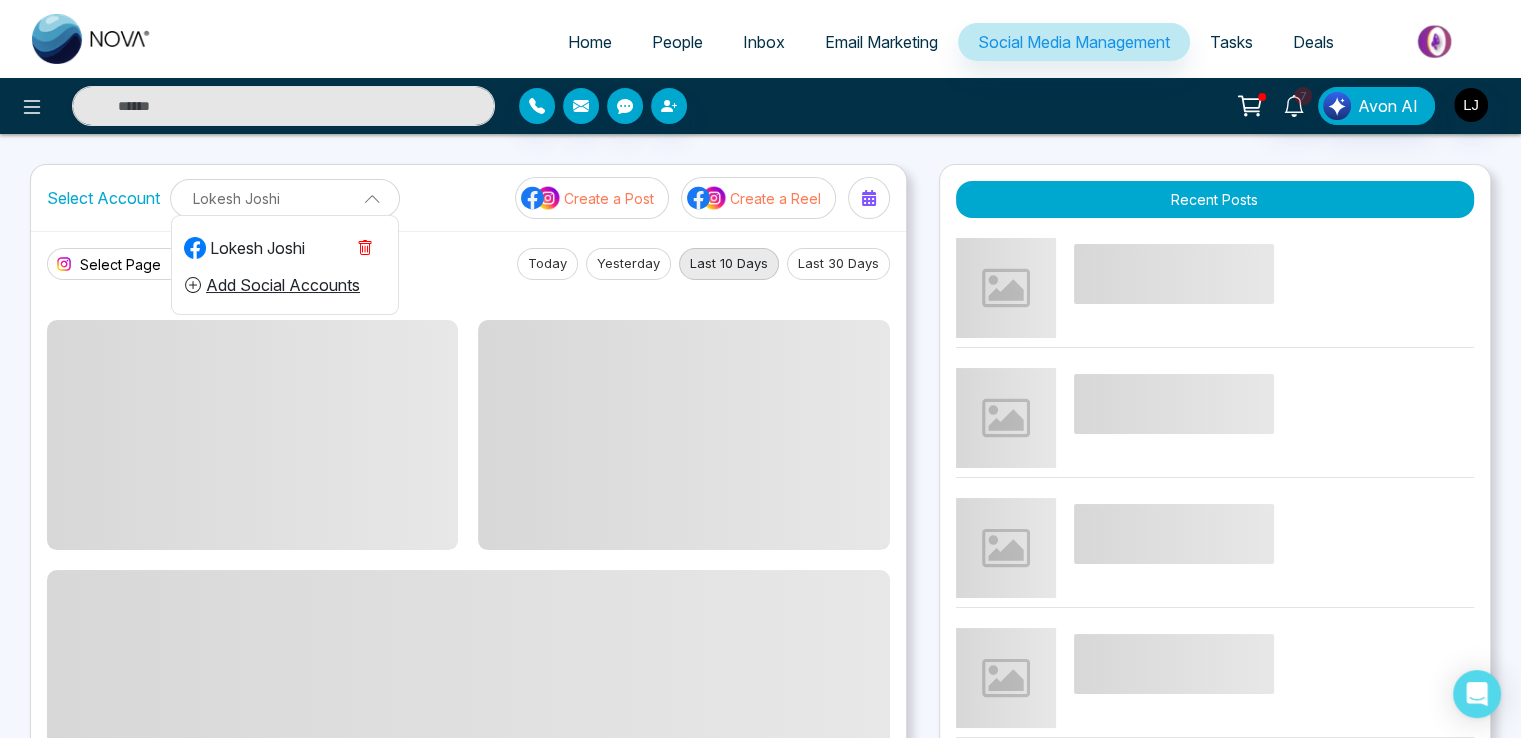 click on "Add Social Accounts" at bounding box center (272, 285) 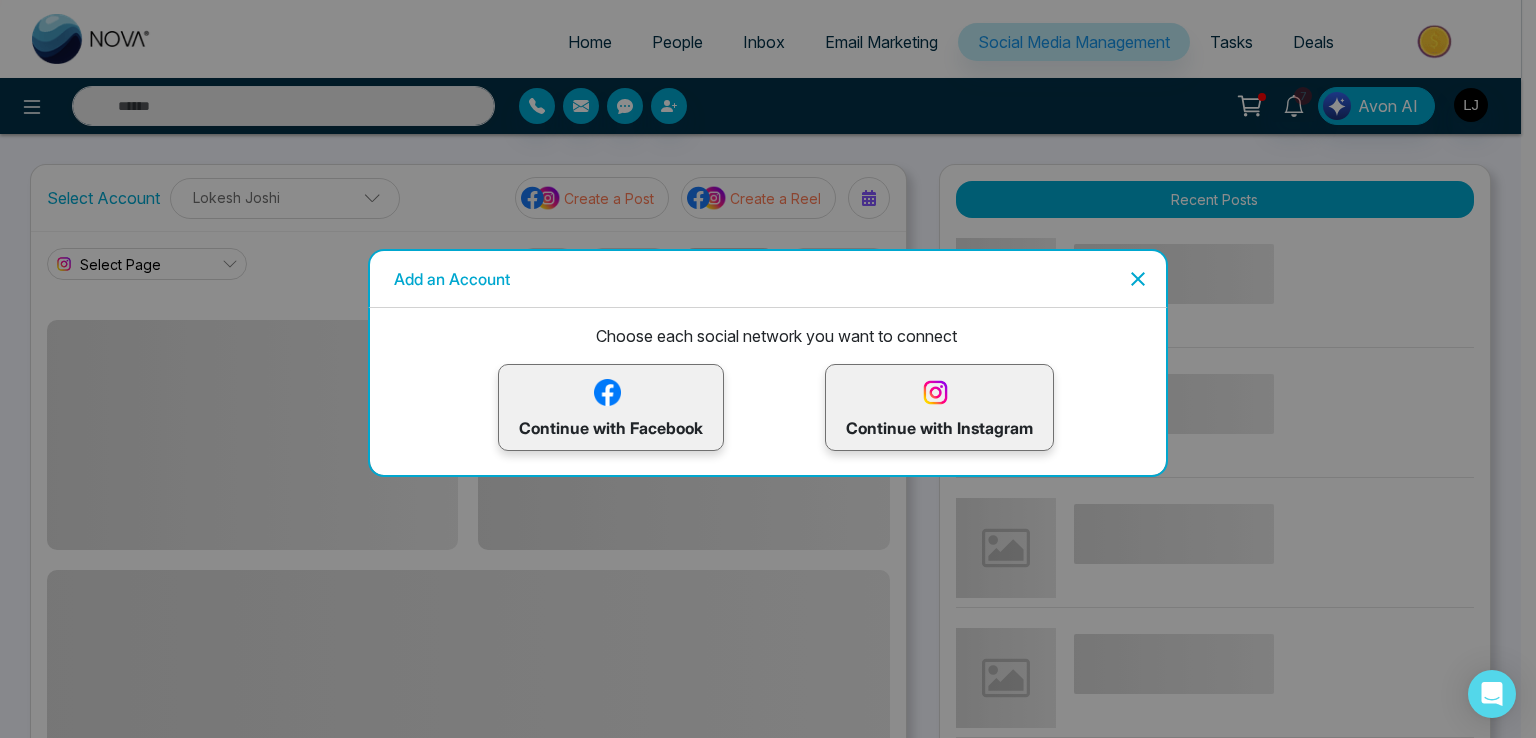 click on "Continue with Facebook" at bounding box center [611, 407] 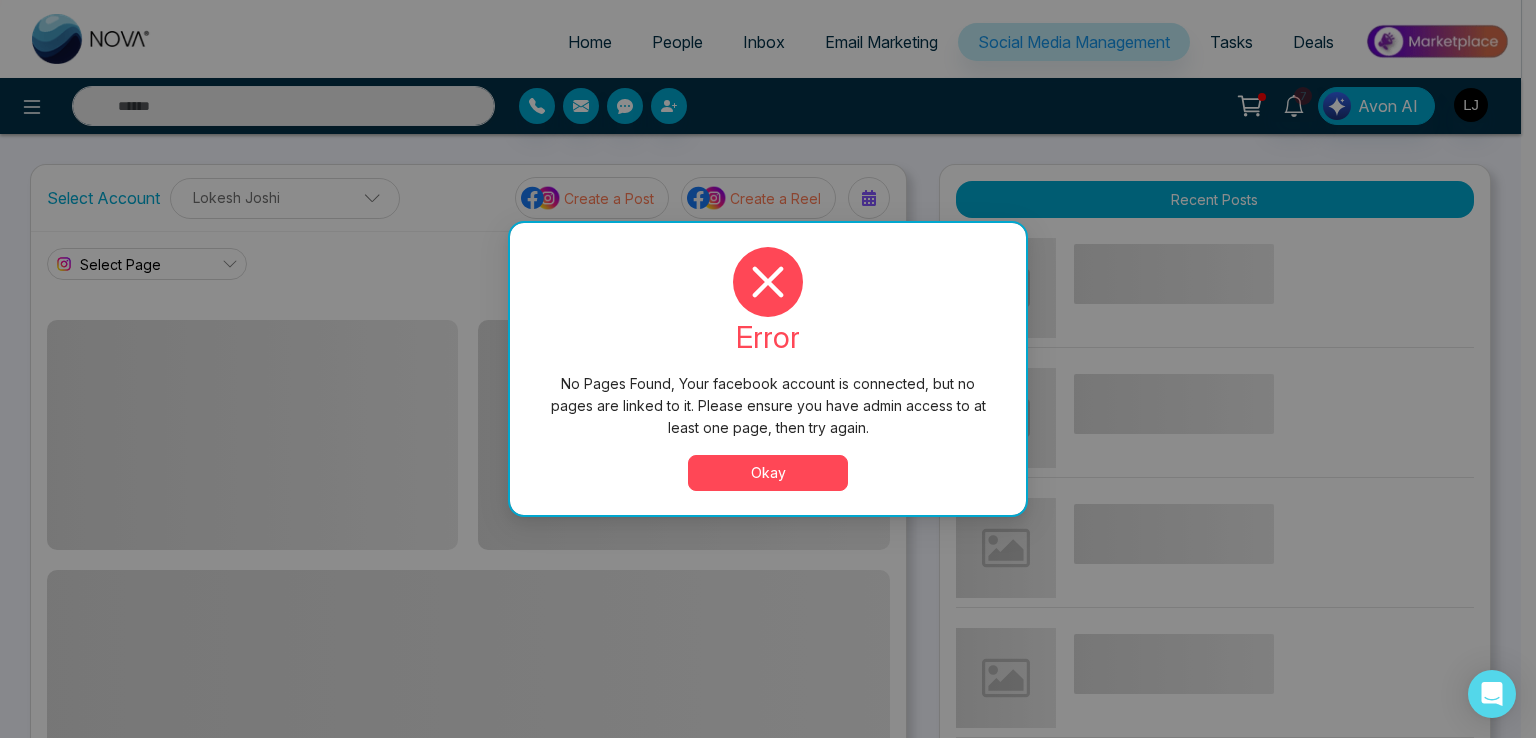 click on "No Pages Found, Your facebook account is connected, but no pages are linked to it. Please ensure you have admin access to at least one page, then try again. error No Pages Found, Your facebook account is connected, but no pages are linked to it. Please ensure you have admin access to at least one page, then try again.   Okay" at bounding box center (768, 369) 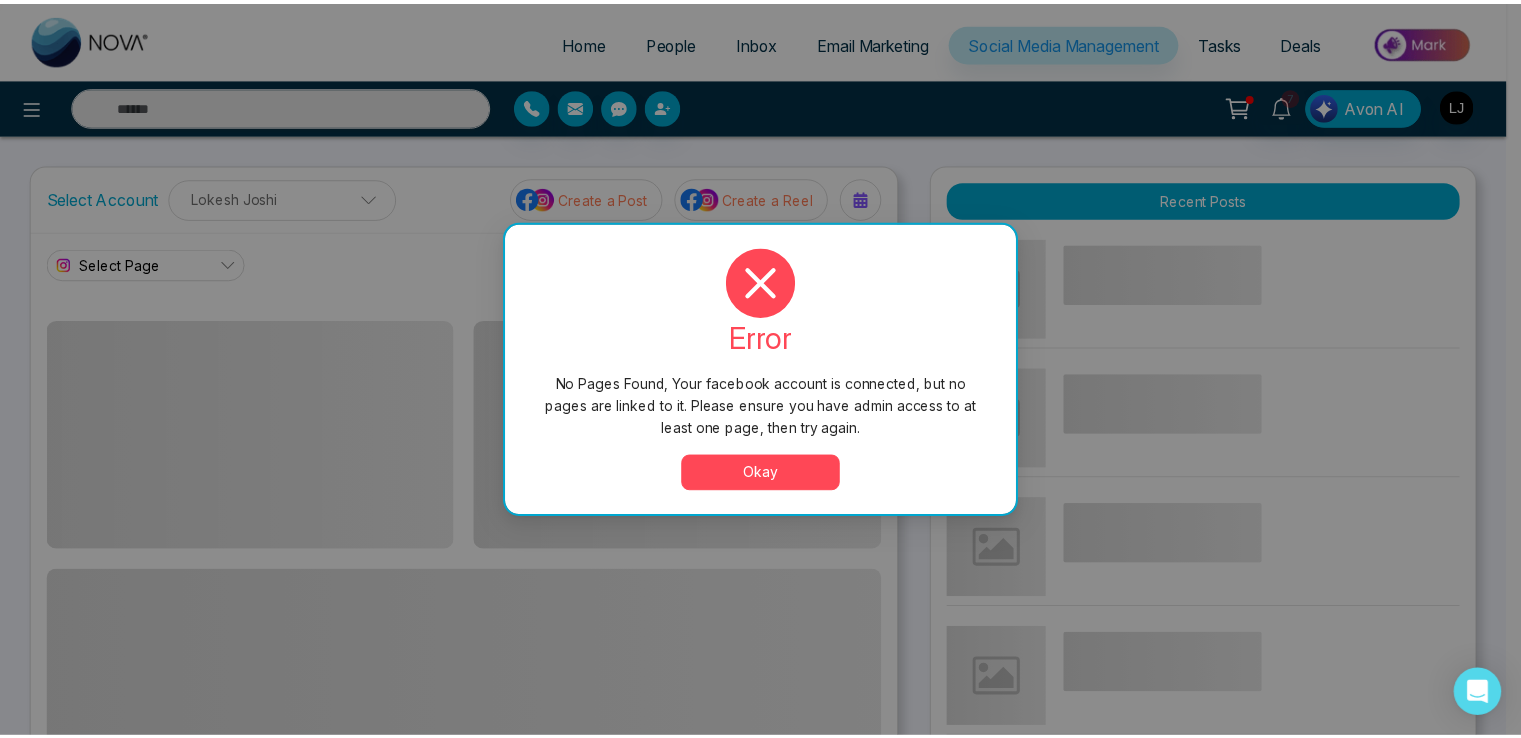 scroll, scrollTop: 75, scrollLeft: 0, axis: vertical 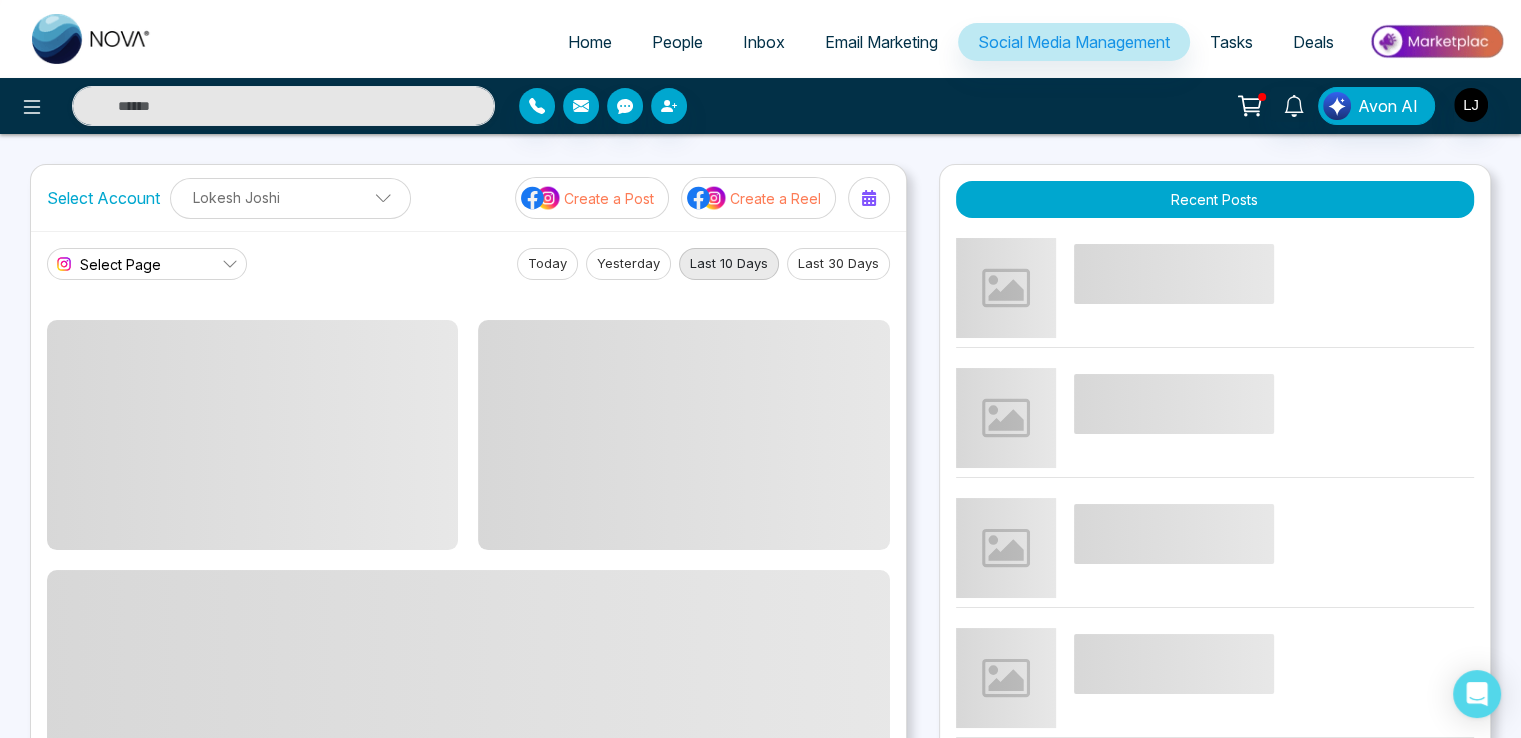 click on "Lokesh Joshi" at bounding box center [290, 197] 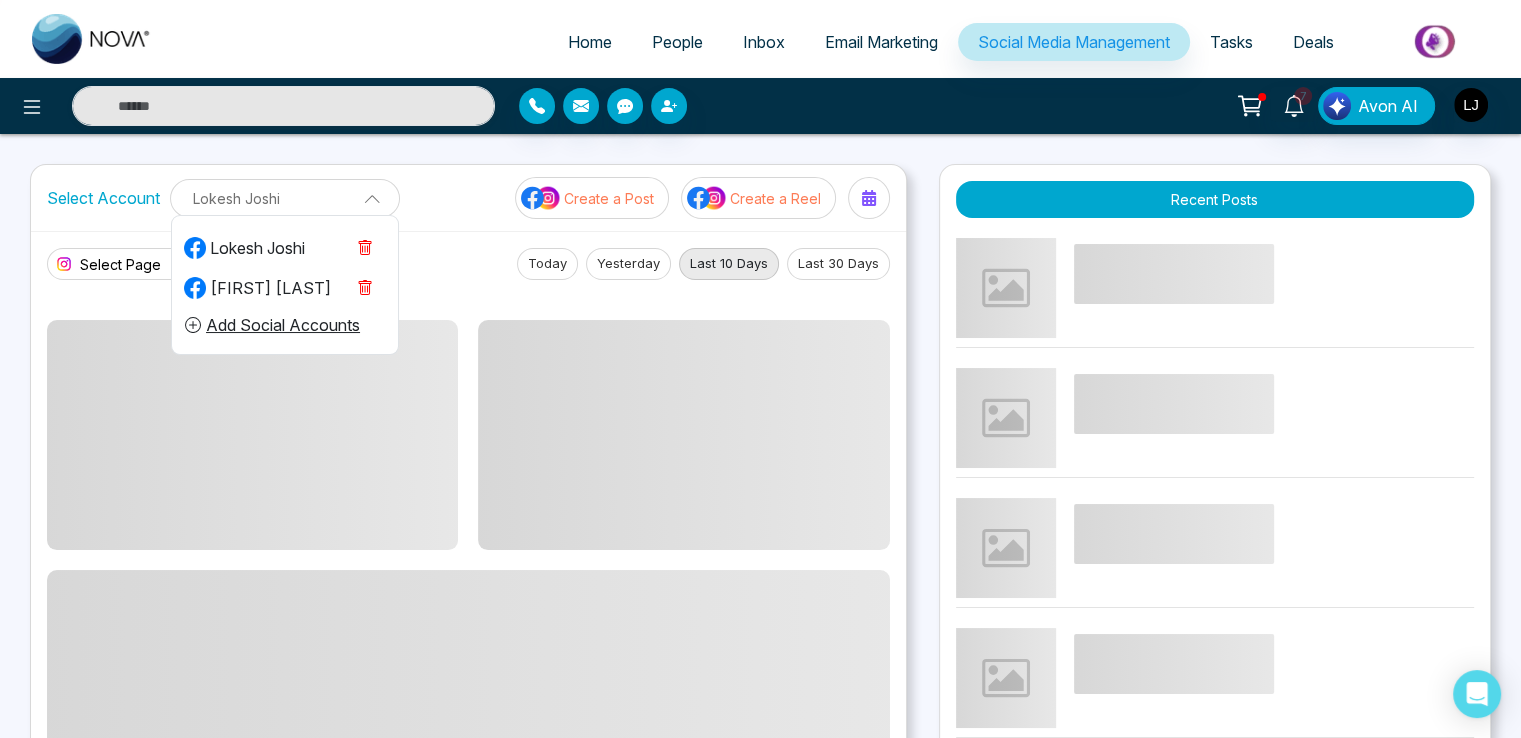 click on "[FIRST] [LAST]" at bounding box center (285, 288) 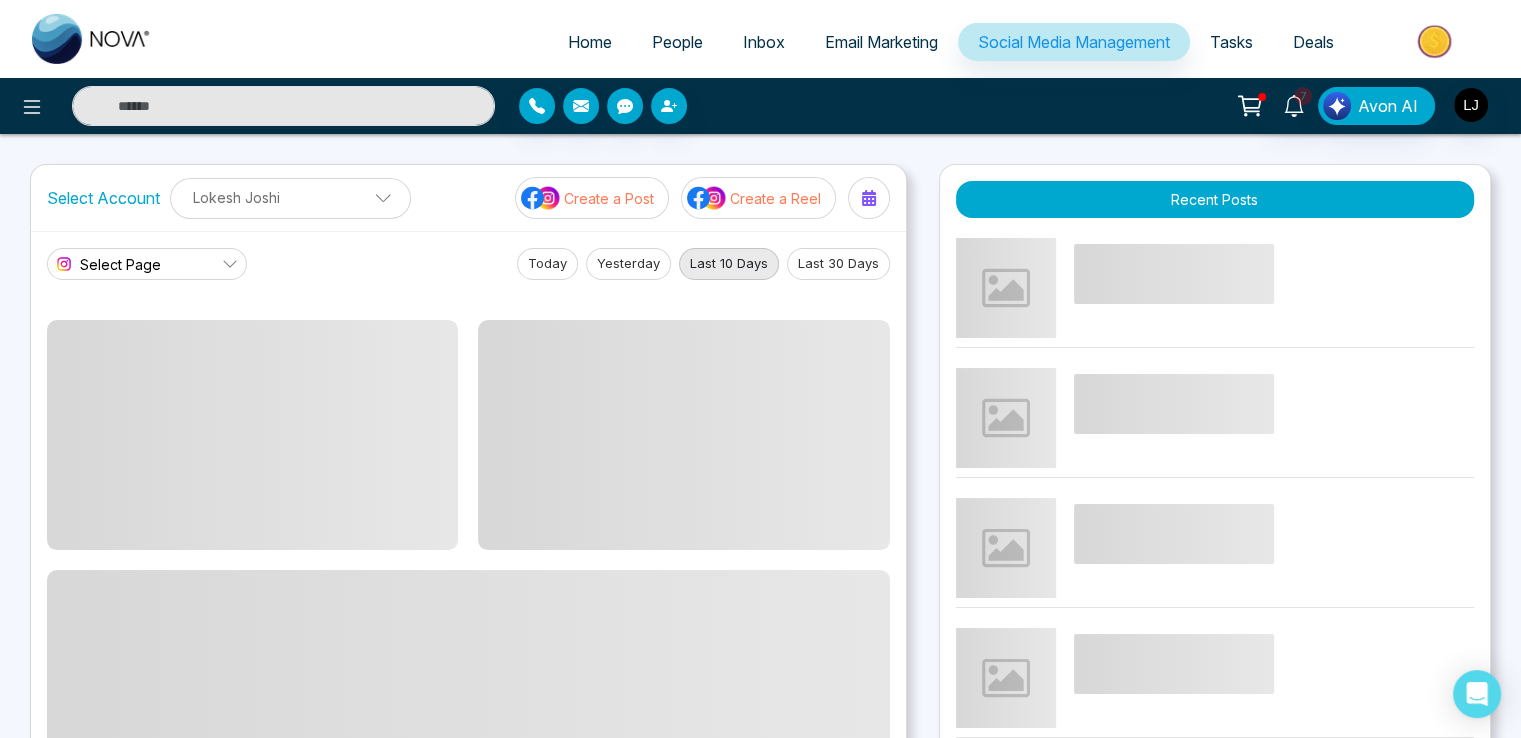 click on "Lokesh Joshi" at bounding box center [290, 197] 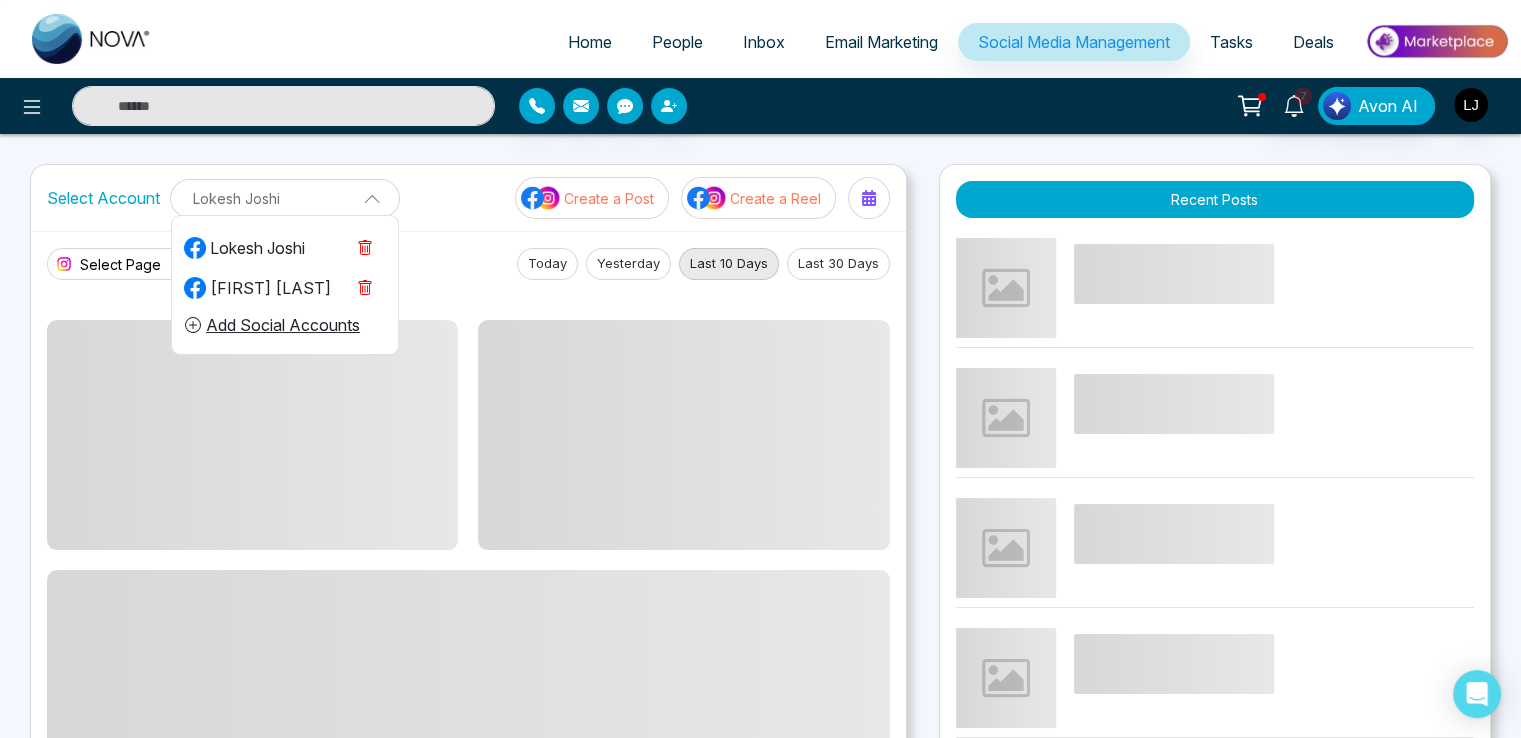 click on "[FIRST] [LAST]" at bounding box center [257, 288] 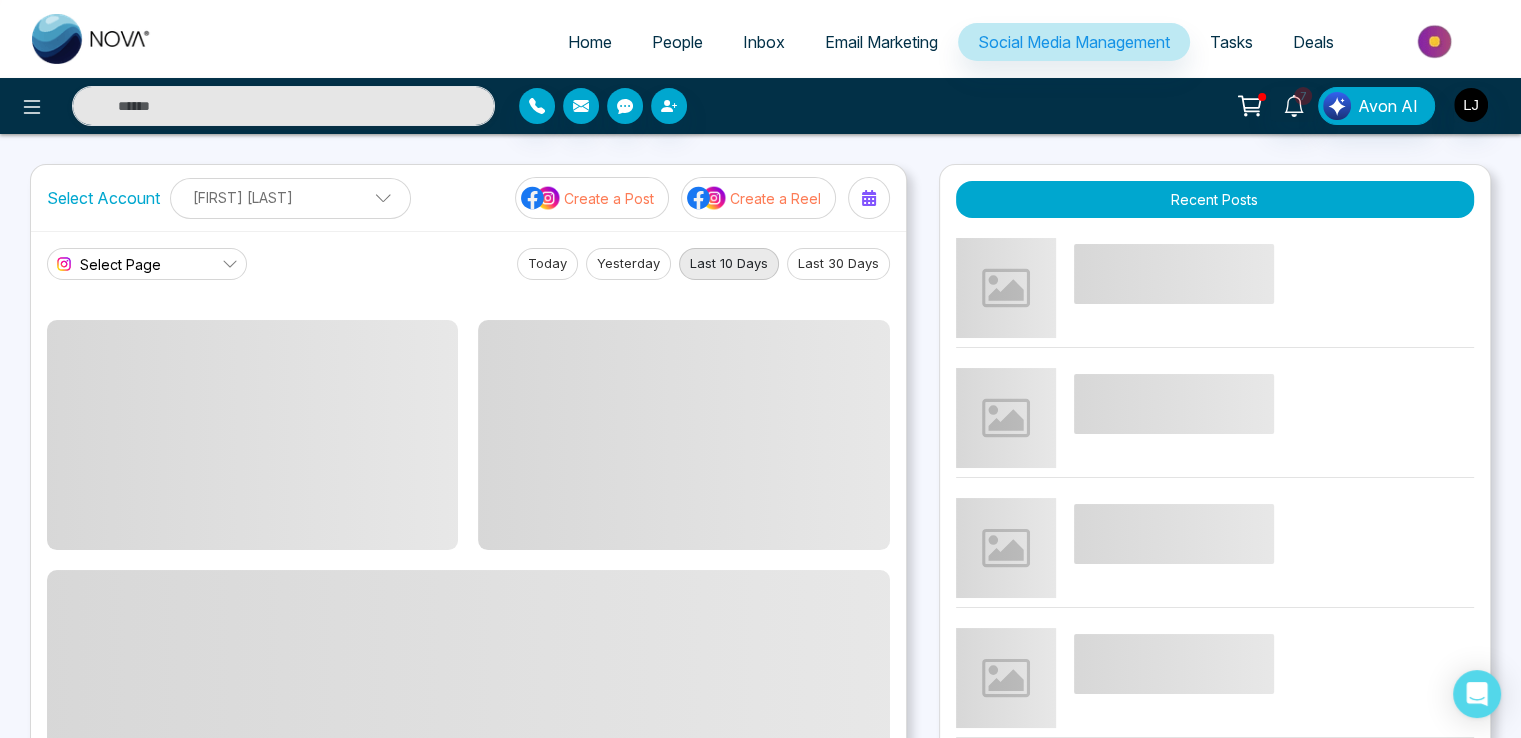 click on "Select Page" at bounding box center [147, 264] 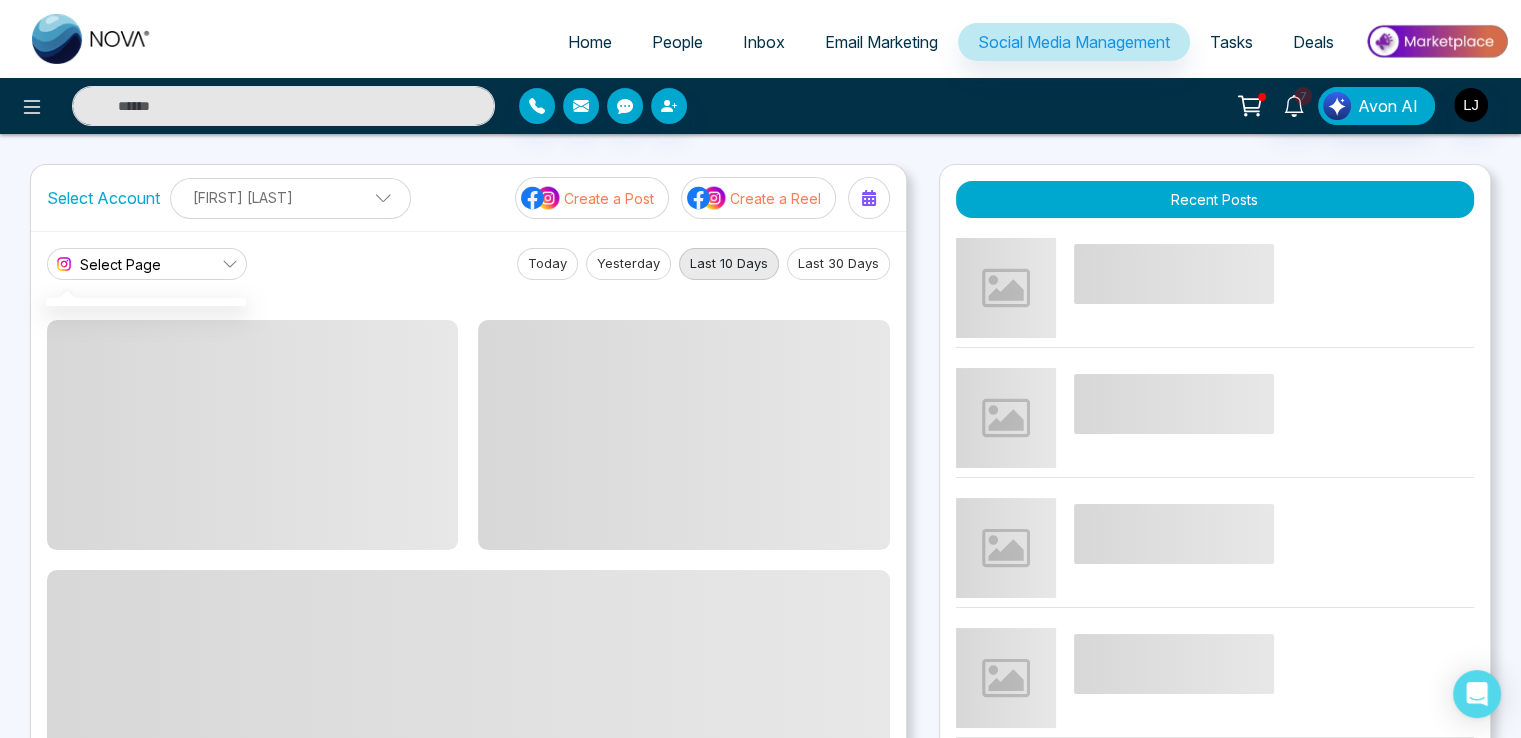 click on "[FIRST] [LAST]" at bounding box center [290, 197] 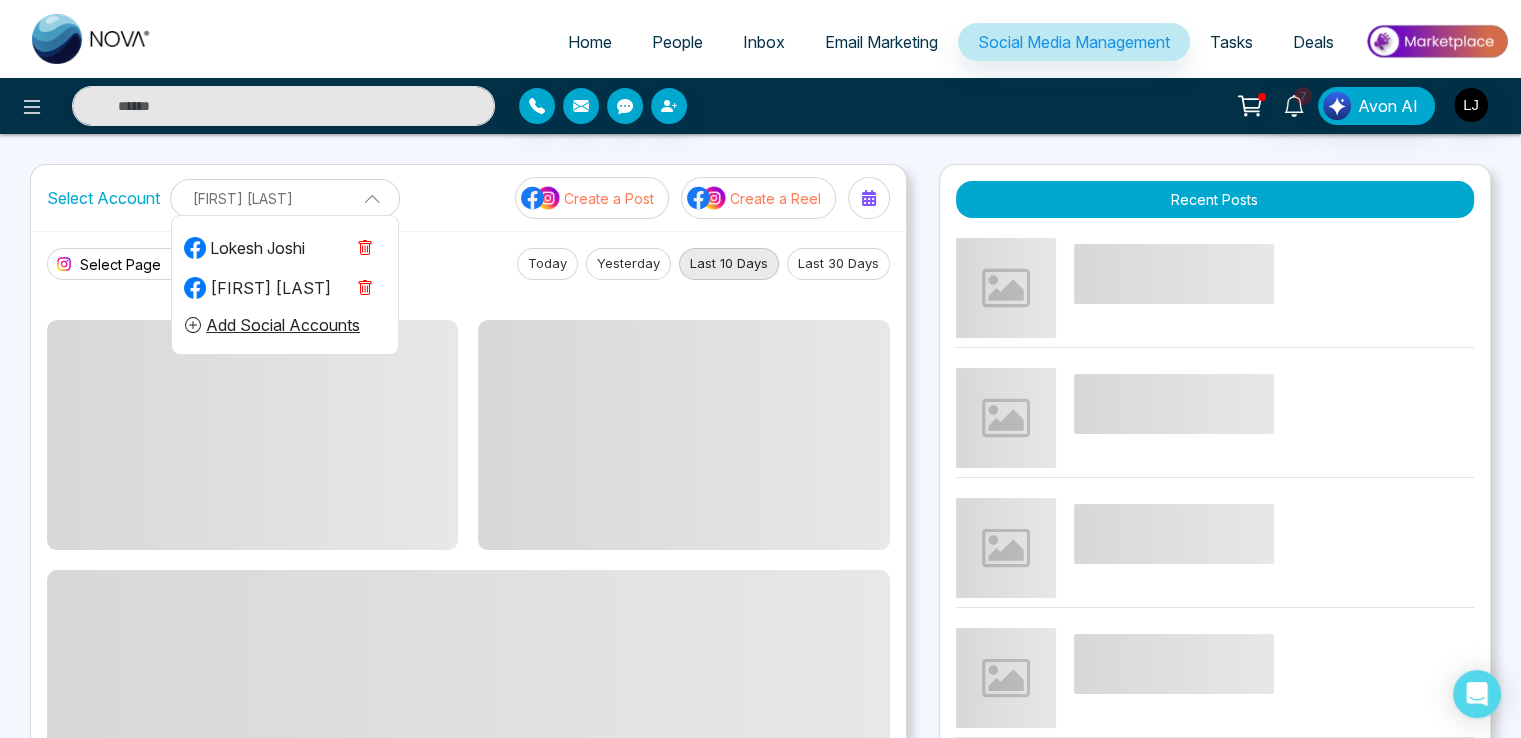click 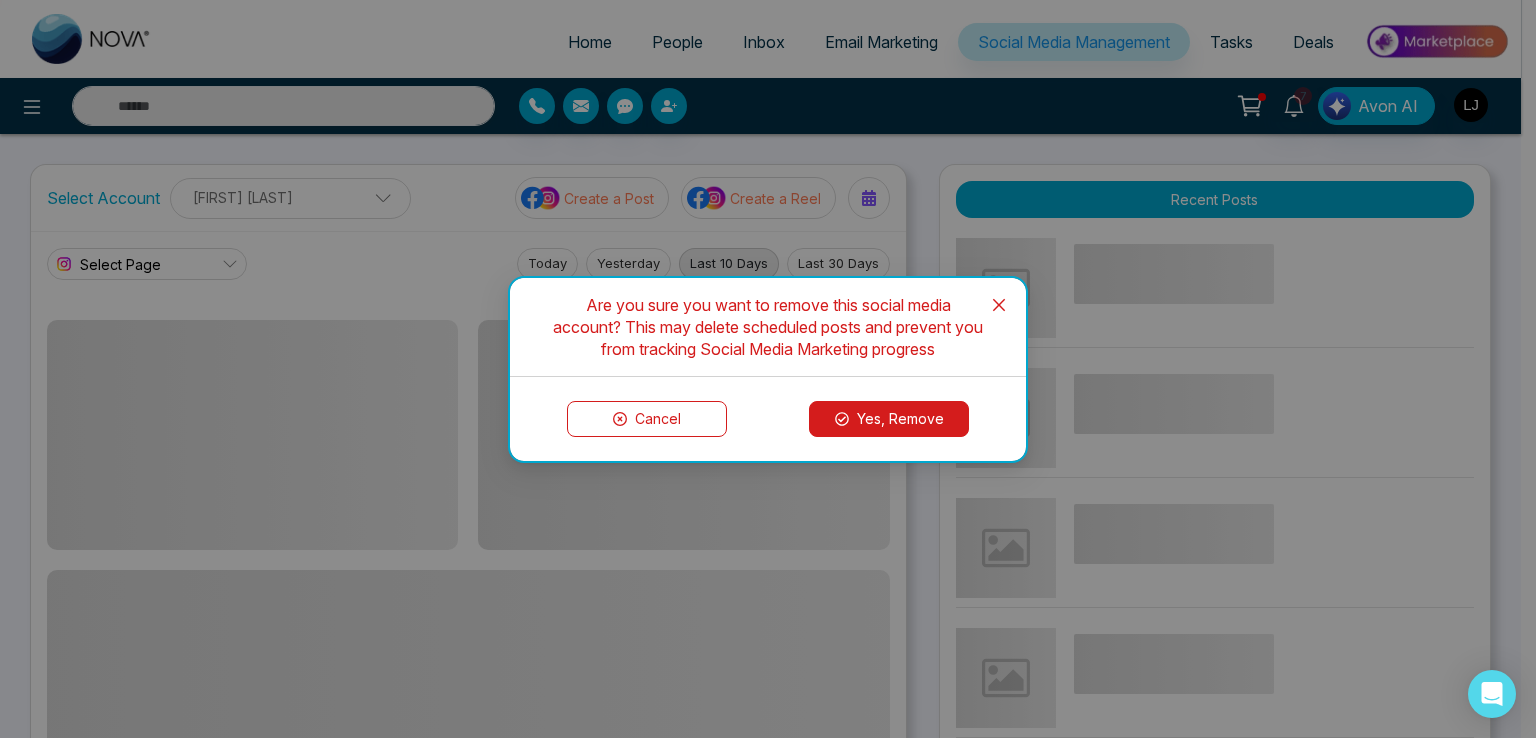 click on "Yes, Remove" at bounding box center [889, 419] 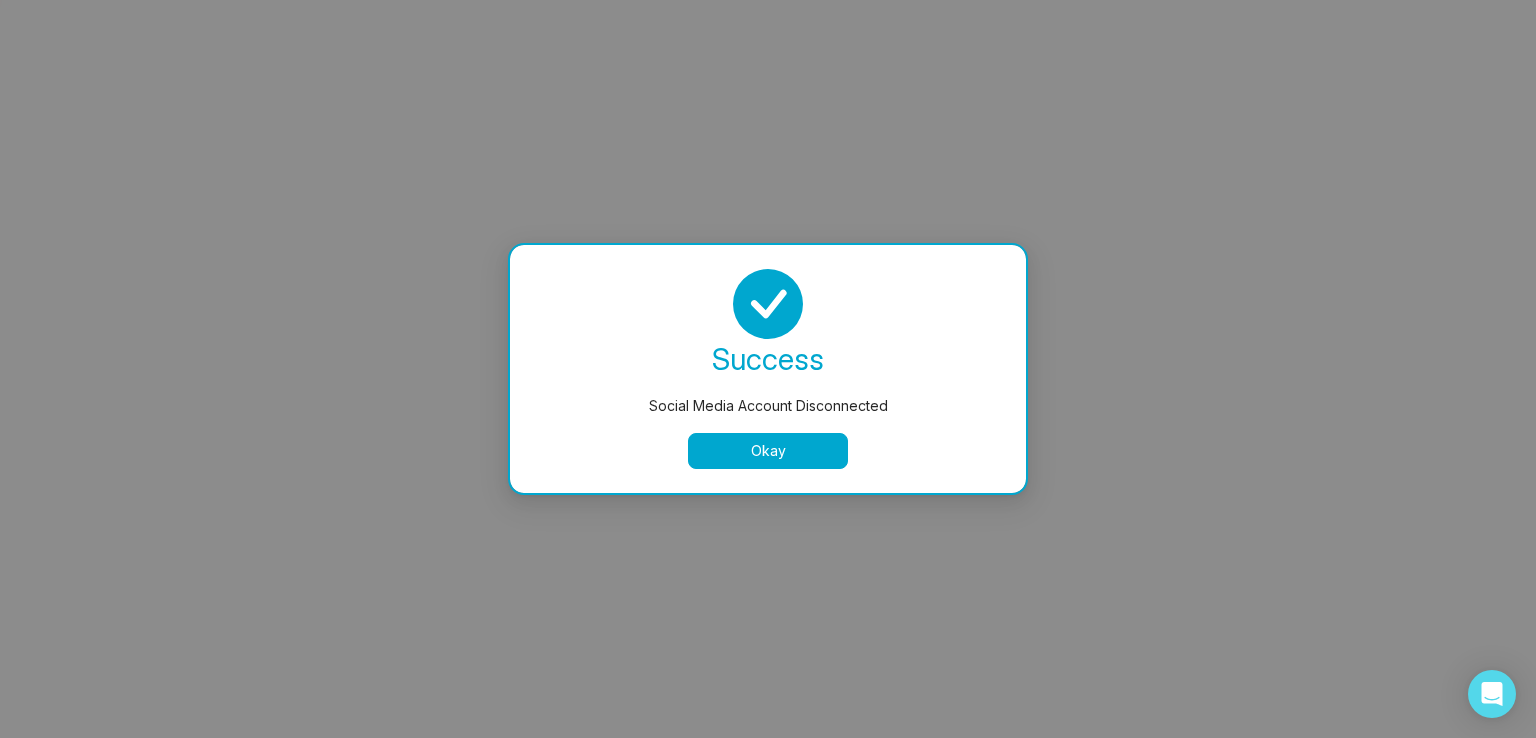 click on "Okay" at bounding box center (768, 451) 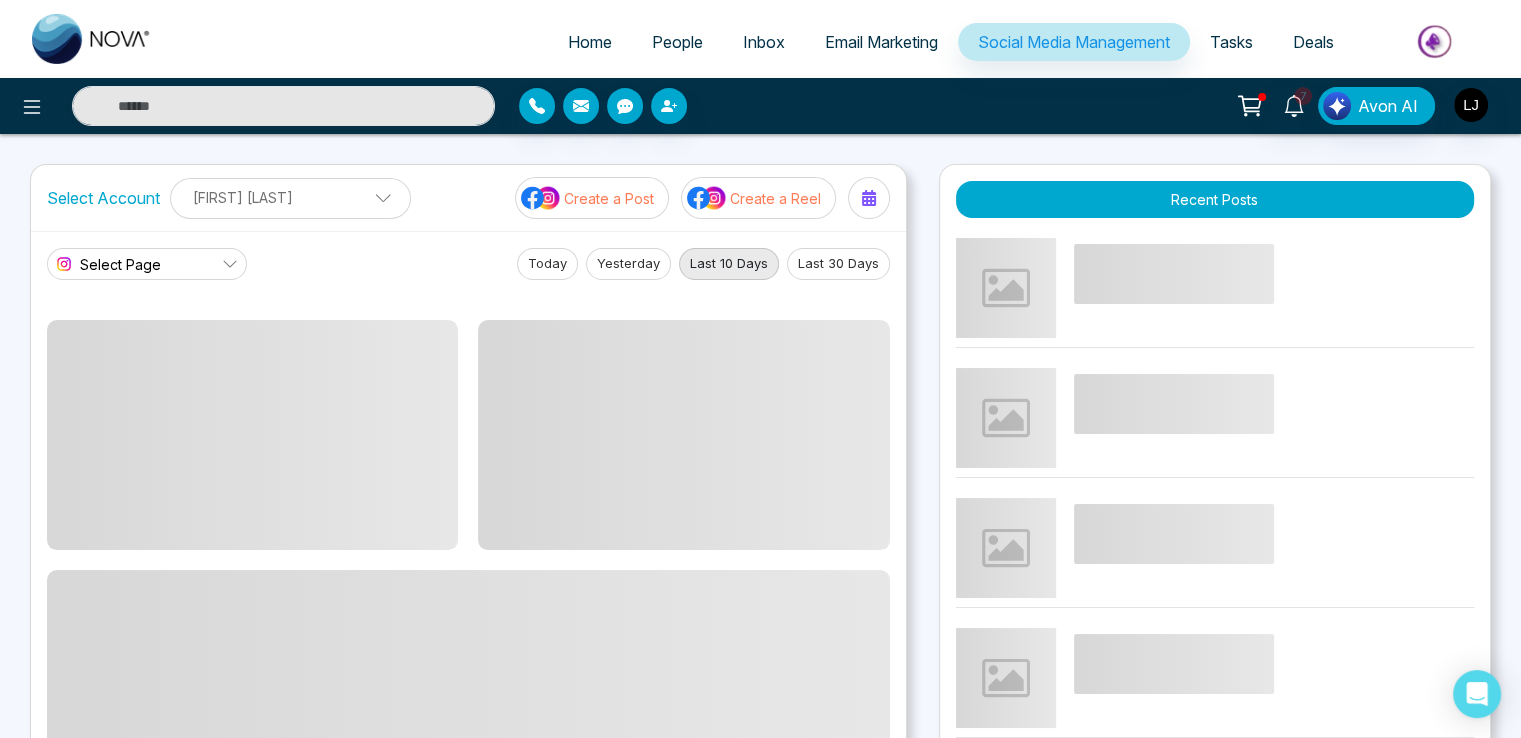 click on "Select Page" at bounding box center (147, 264) 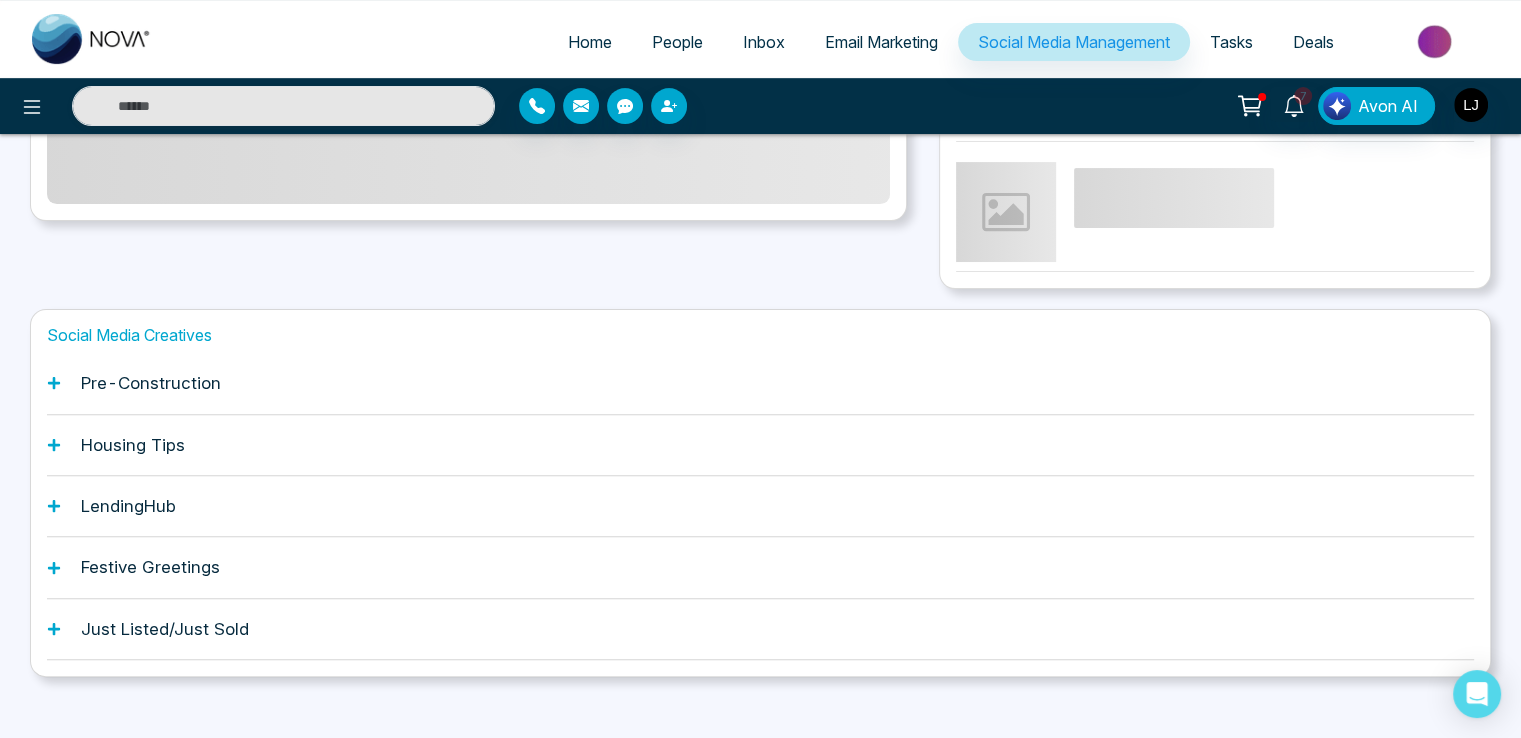 scroll, scrollTop: 600, scrollLeft: 0, axis: vertical 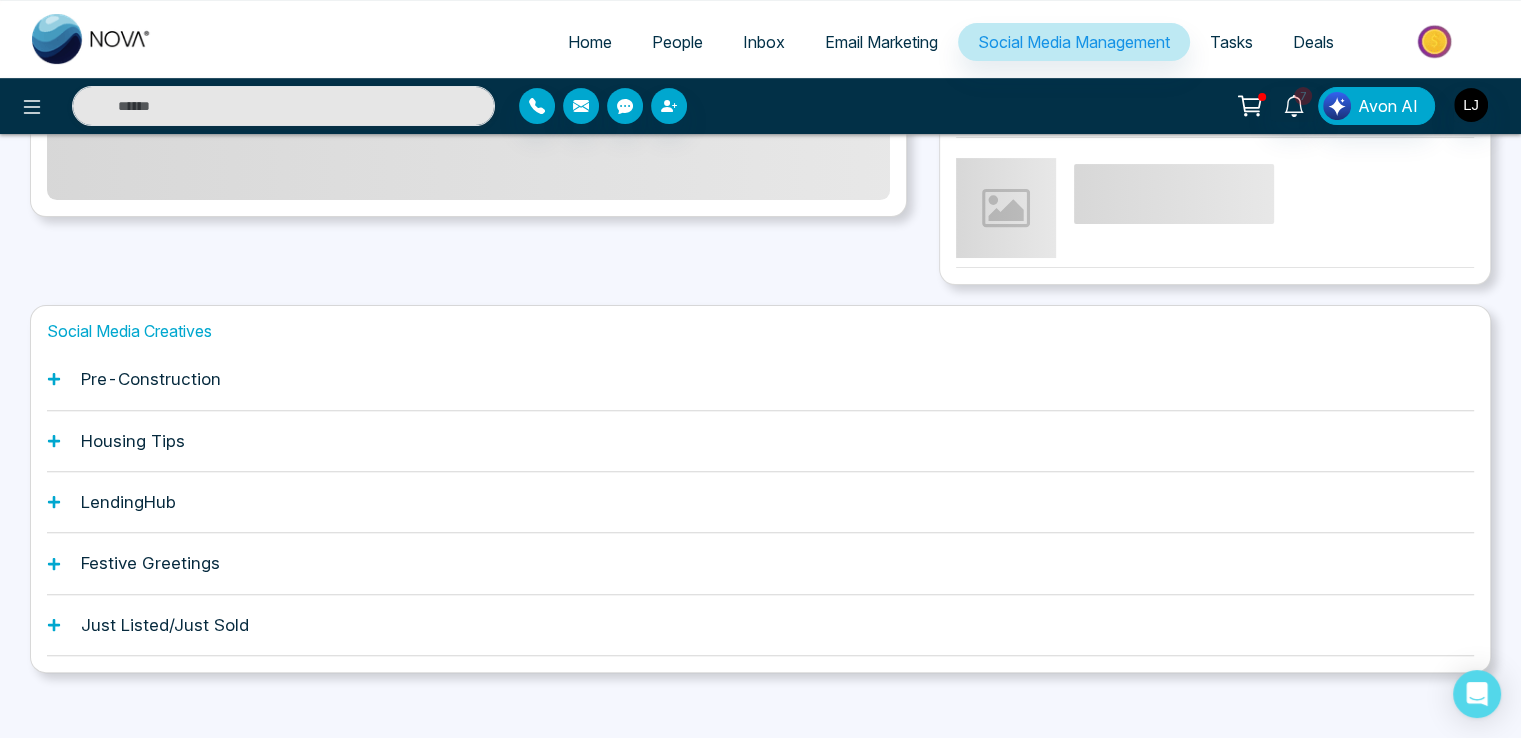 click on "Housing Tips" at bounding box center [760, 441] 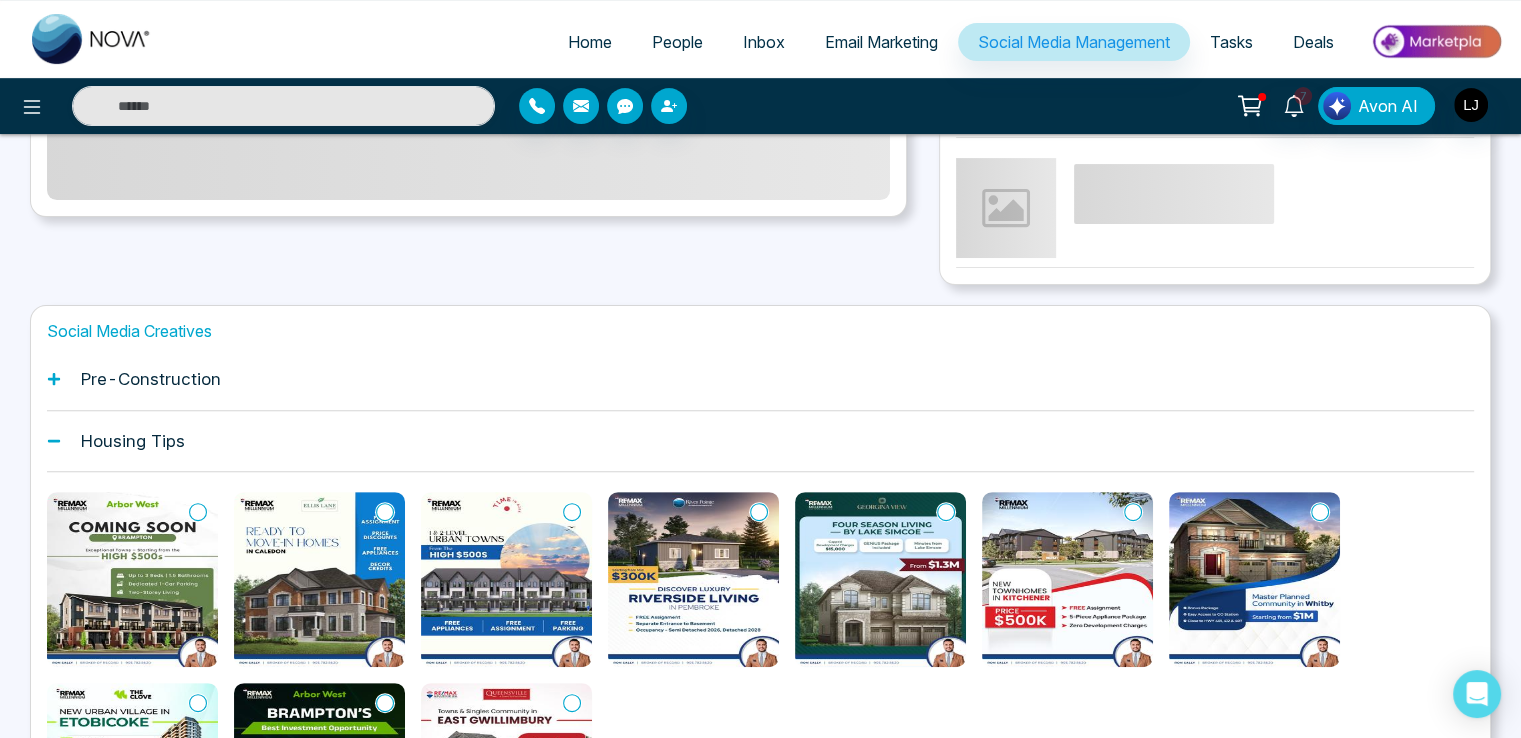 click 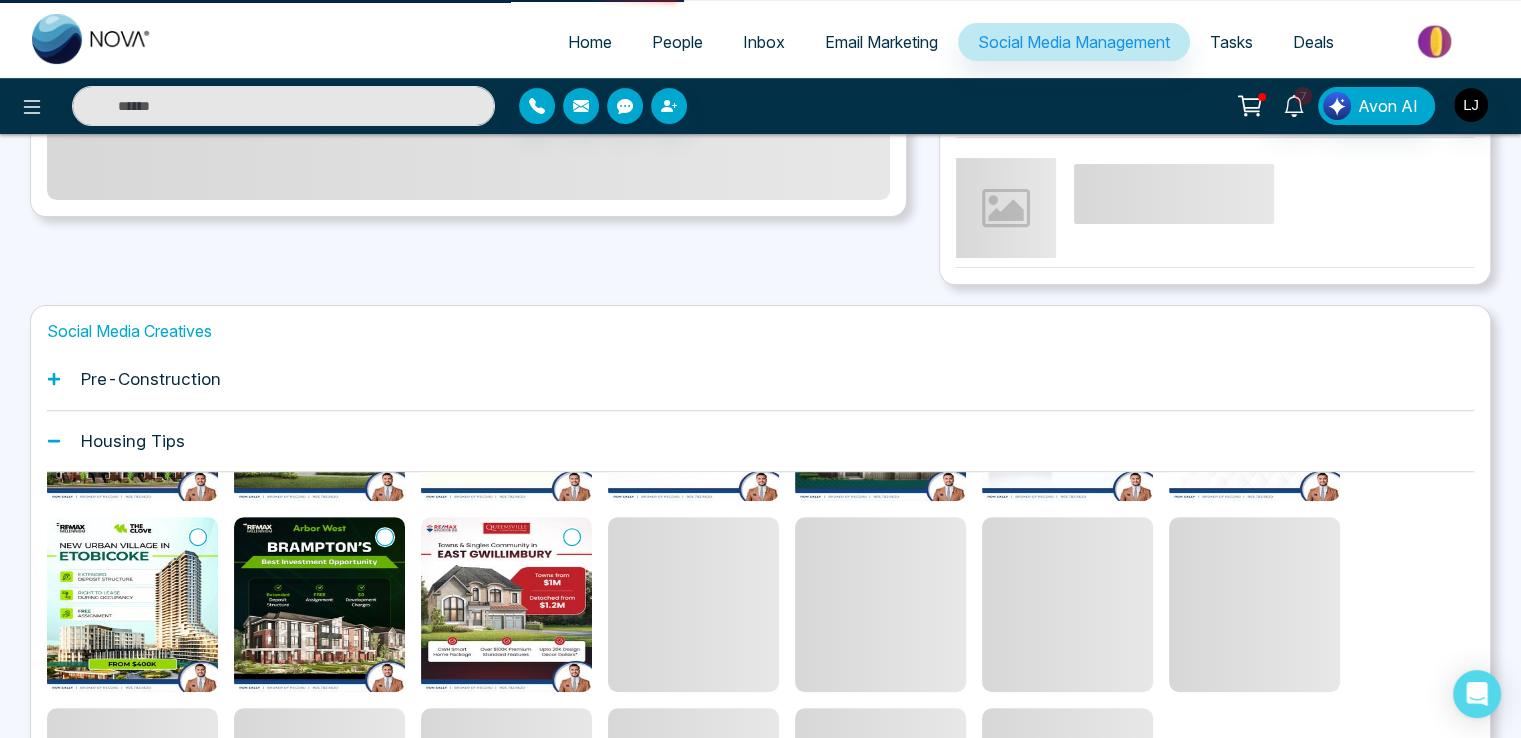 scroll, scrollTop: 205, scrollLeft: 0, axis: vertical 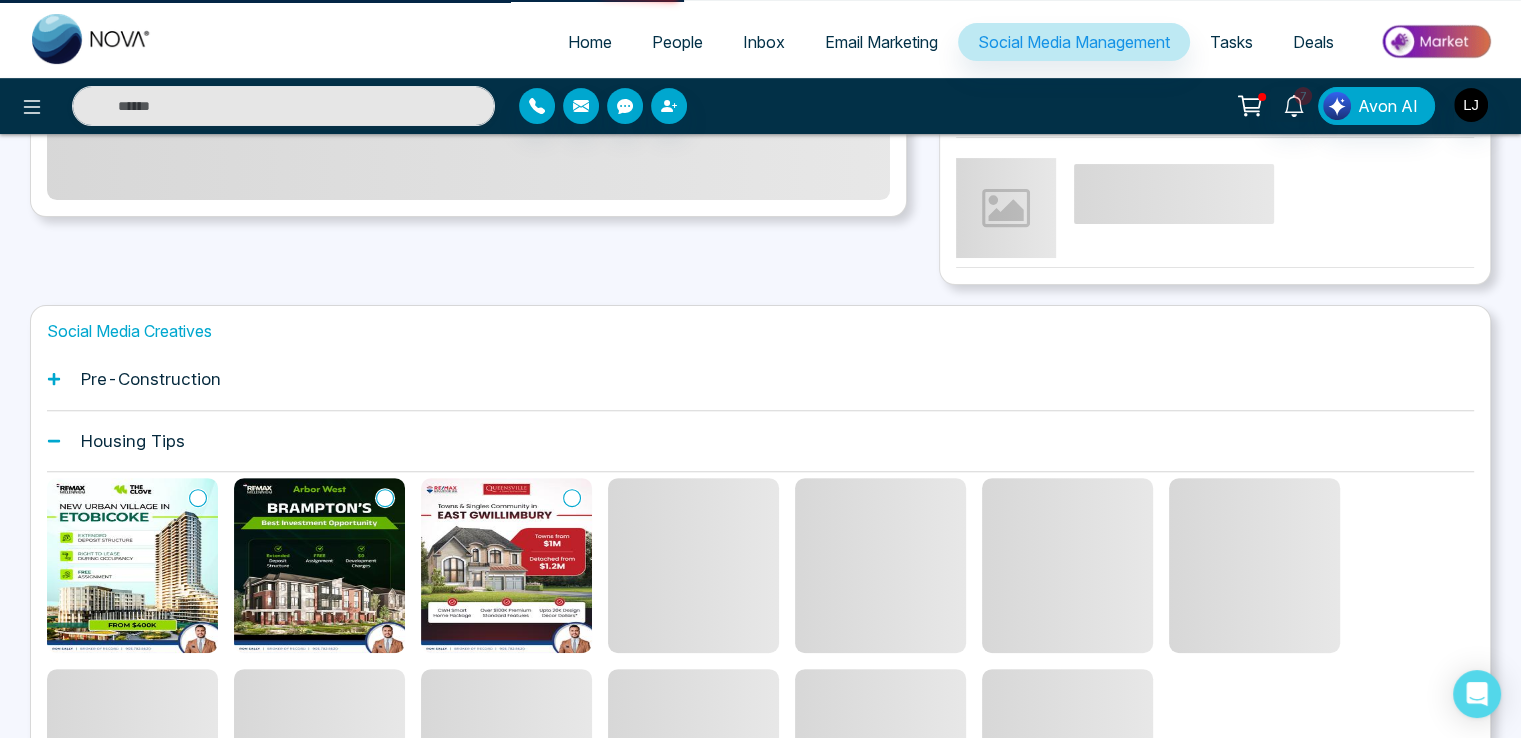 click at bounding box center [319, 565] 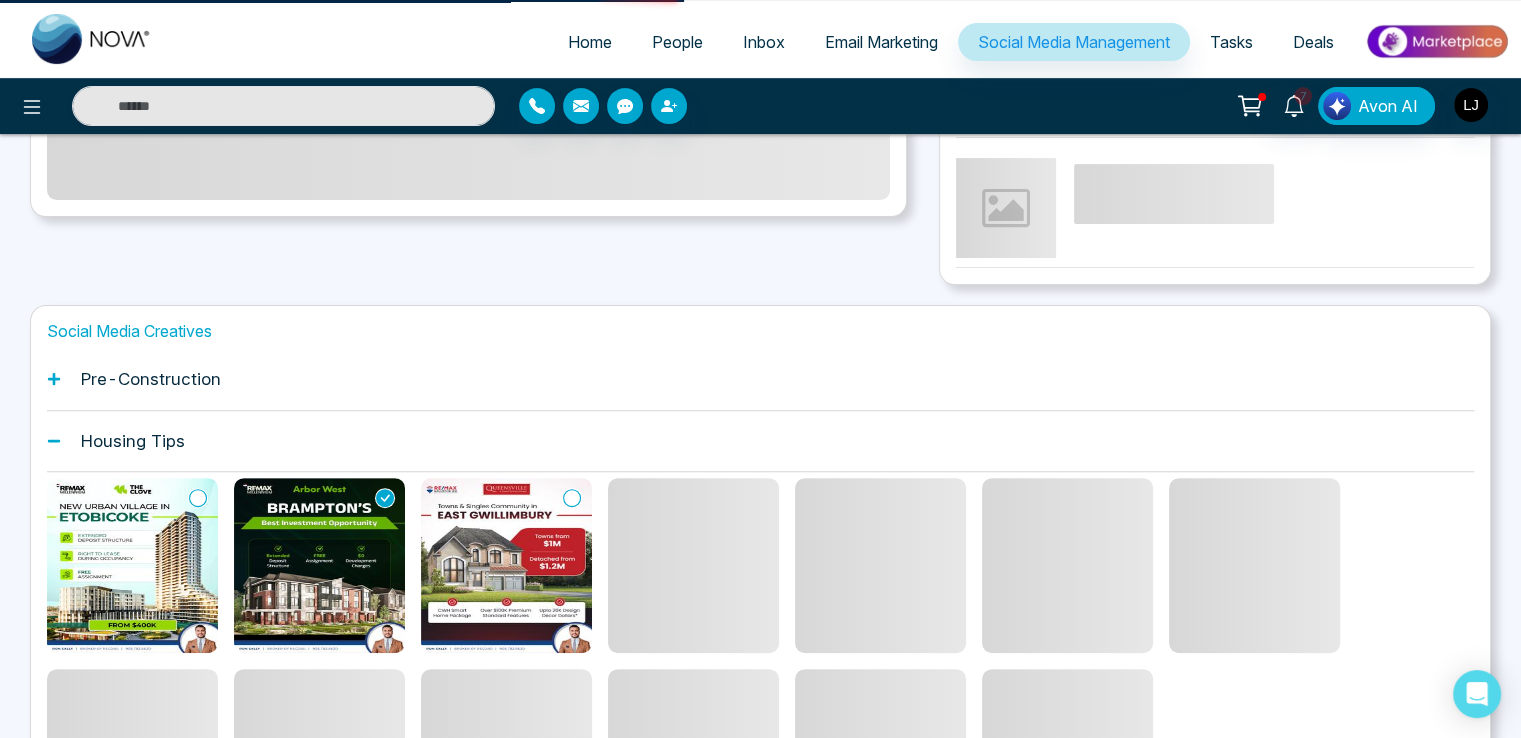 click at bounding box center (319, 565) 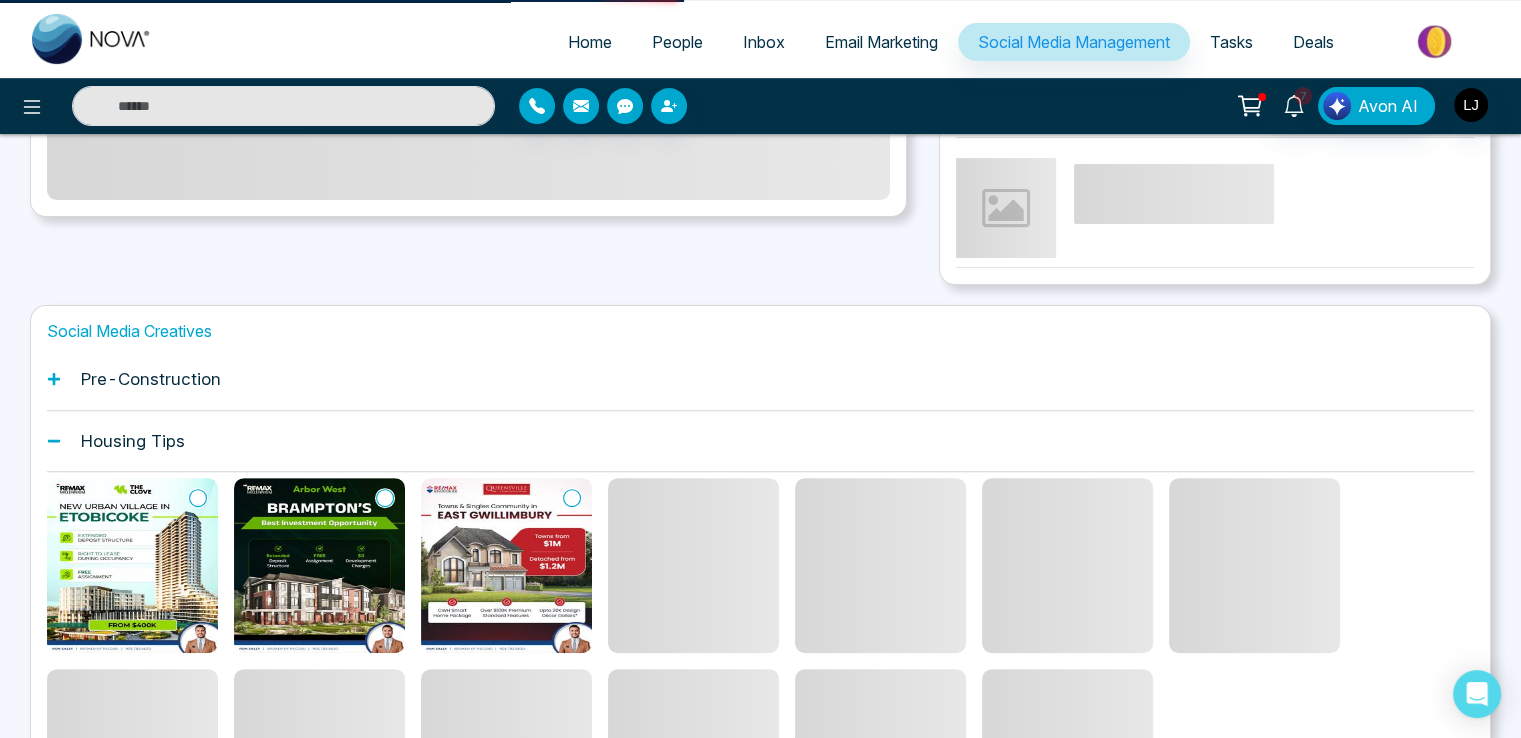 click at bounding box center [319, 565] 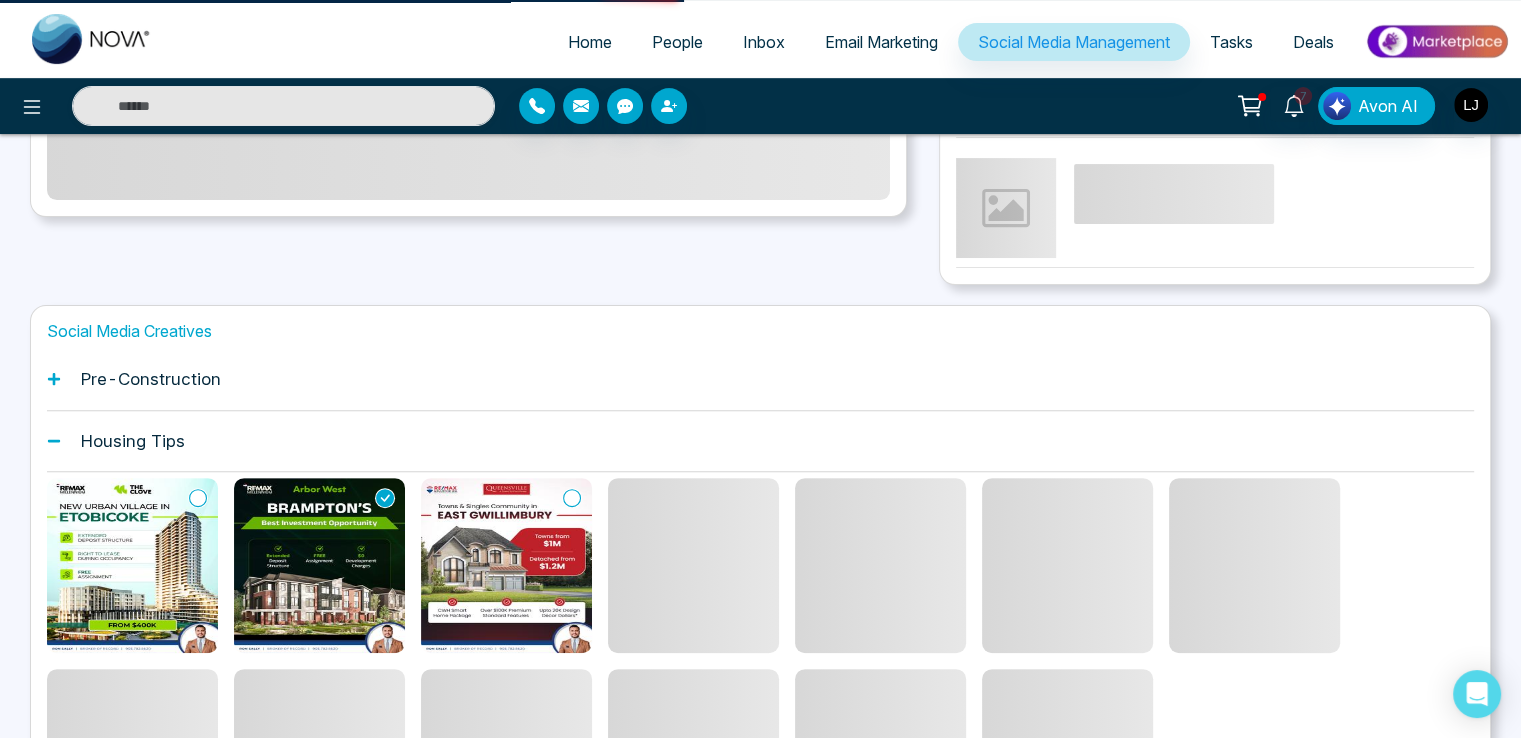 click at bounding box center [319, 565] 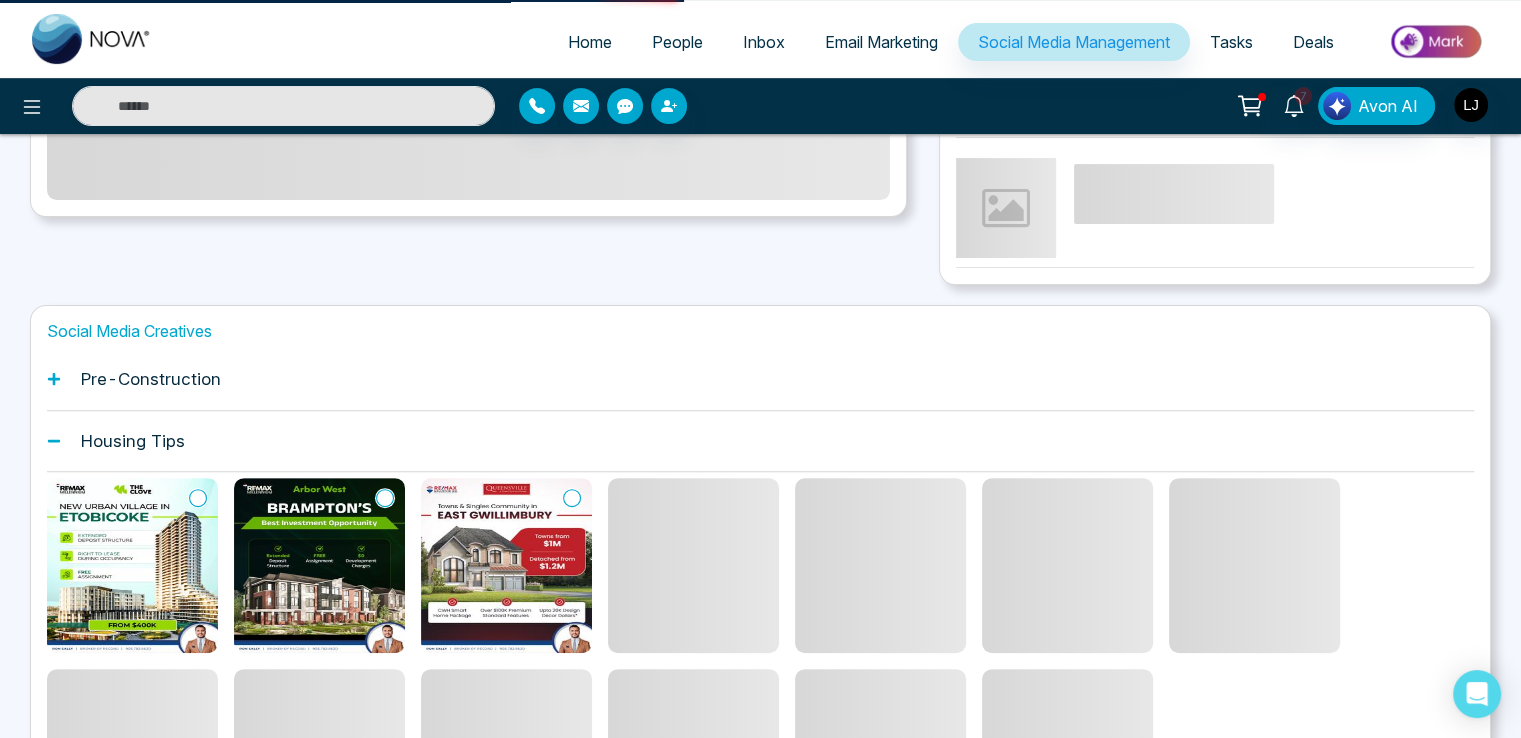 click at bounding box center [319, 565] 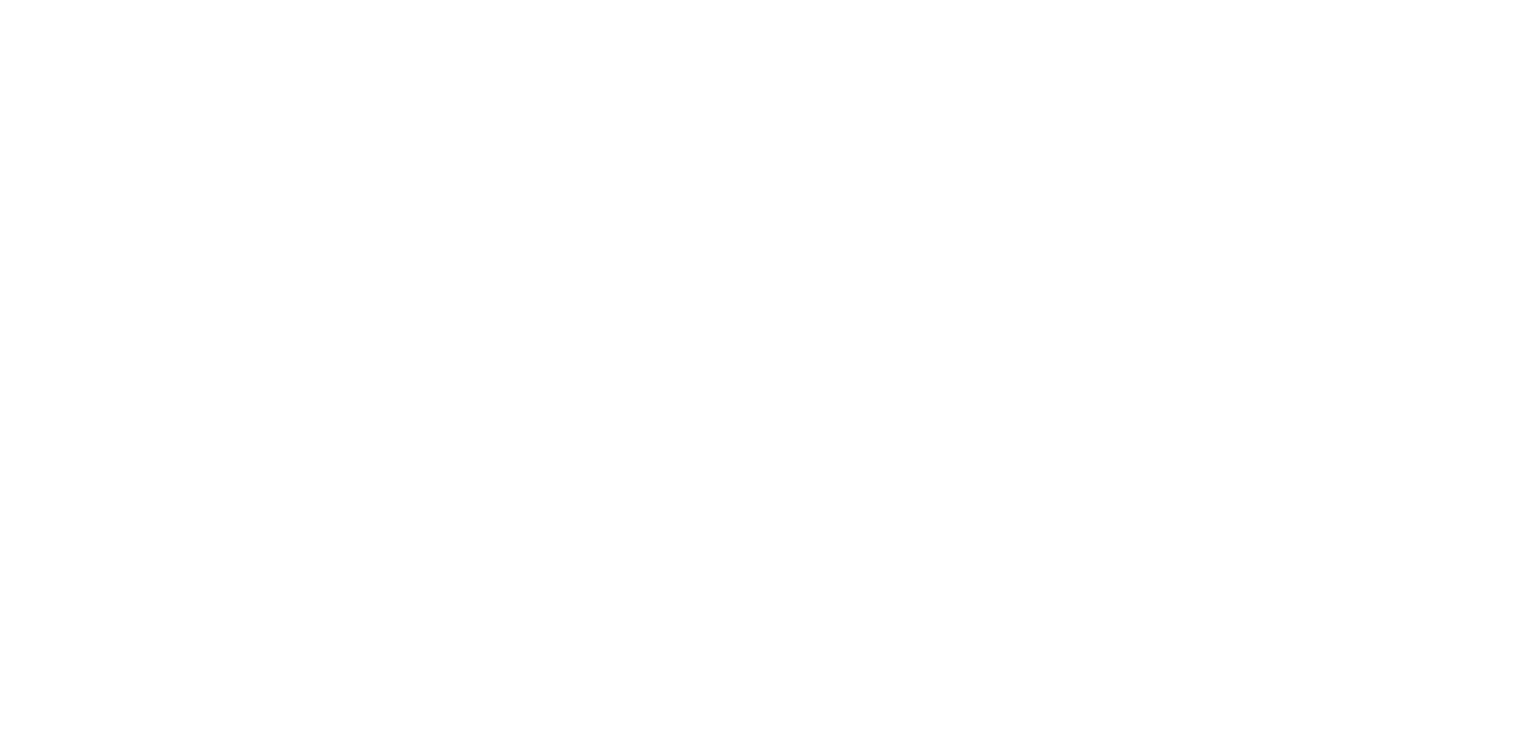 scroll, scrollTop: 0, scrollLeft: 0, axis: both 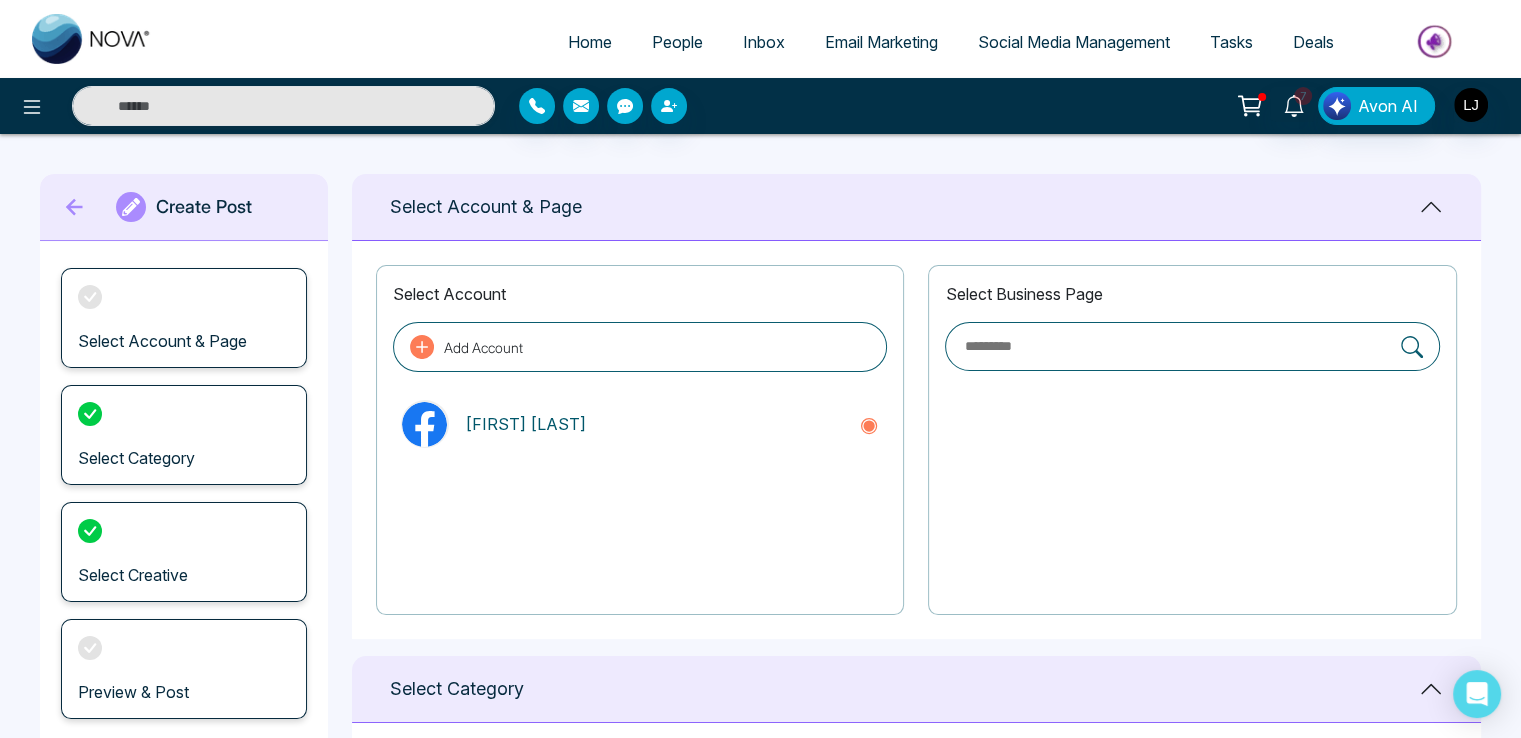 type on "**********" 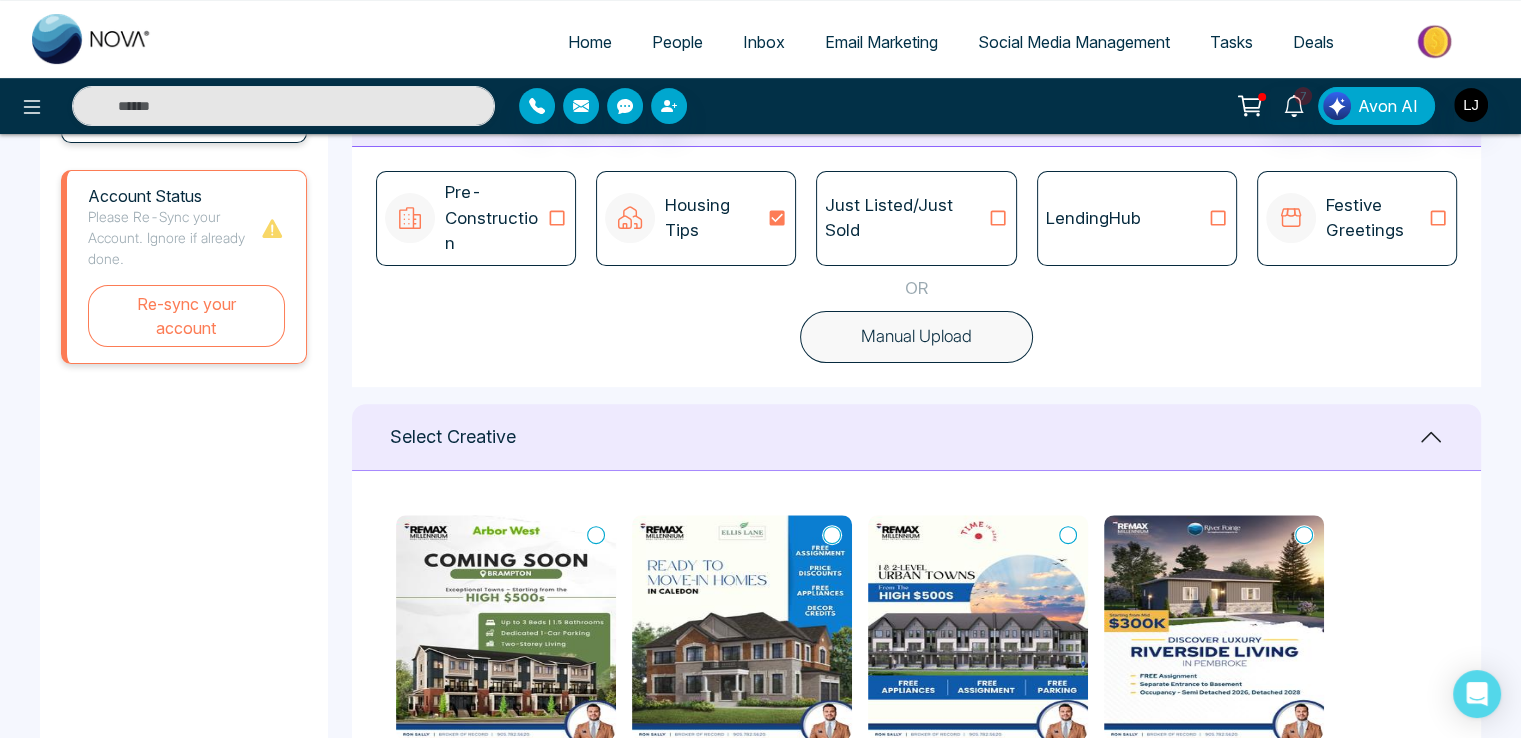 scroll, scrollTop: 600, scrollLeft: 0, axis: vertical 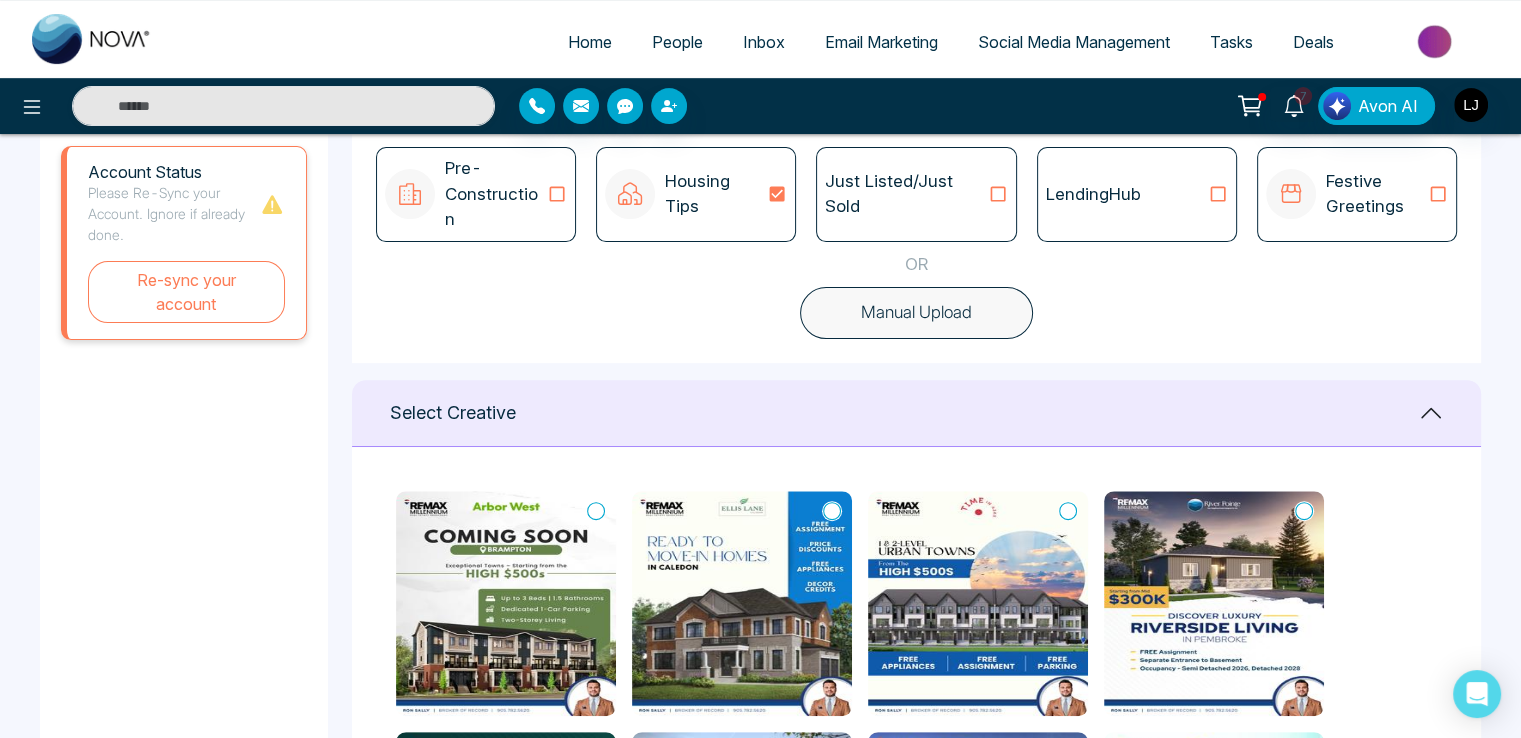 click 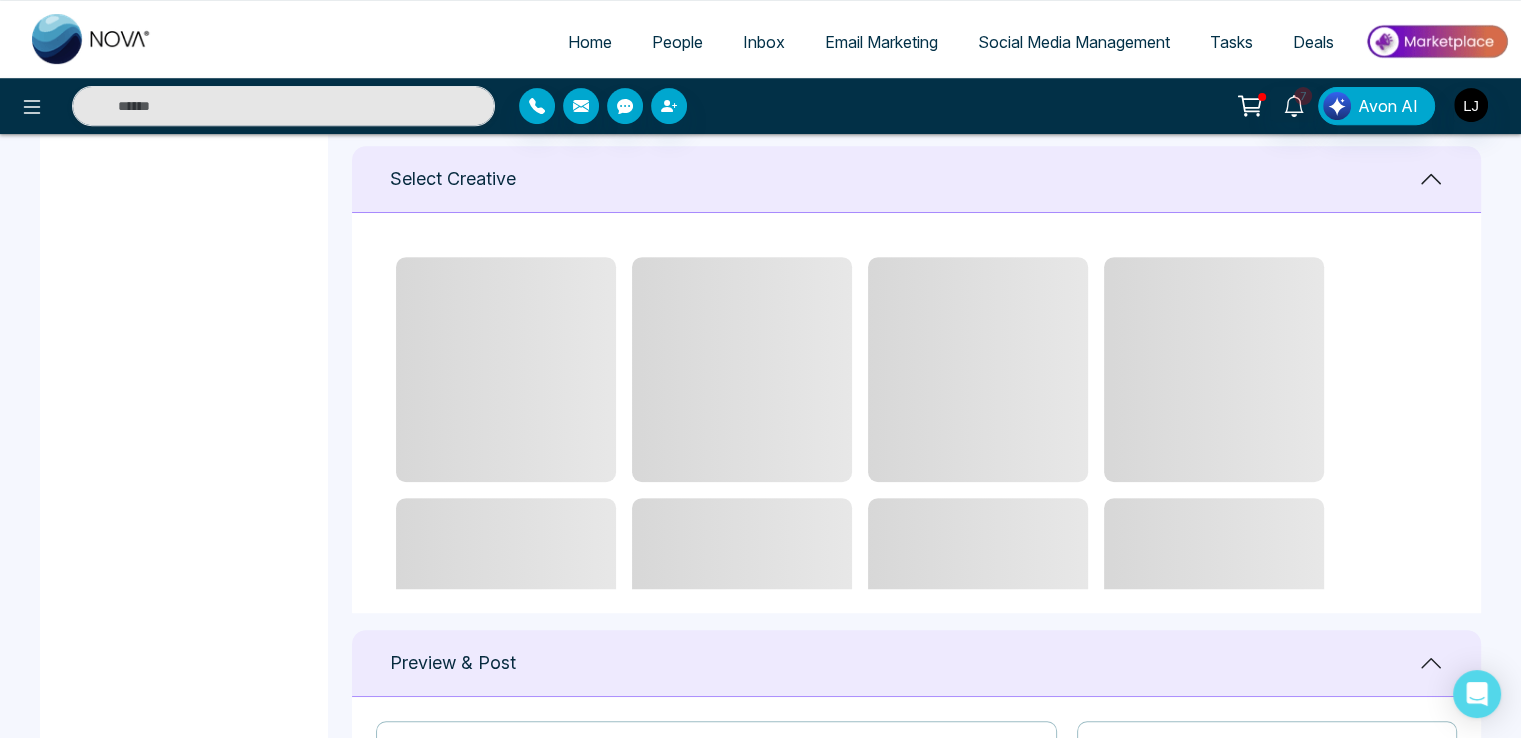 scroll, scrollTop: 800, scrollLeft: 0, axis: vertical 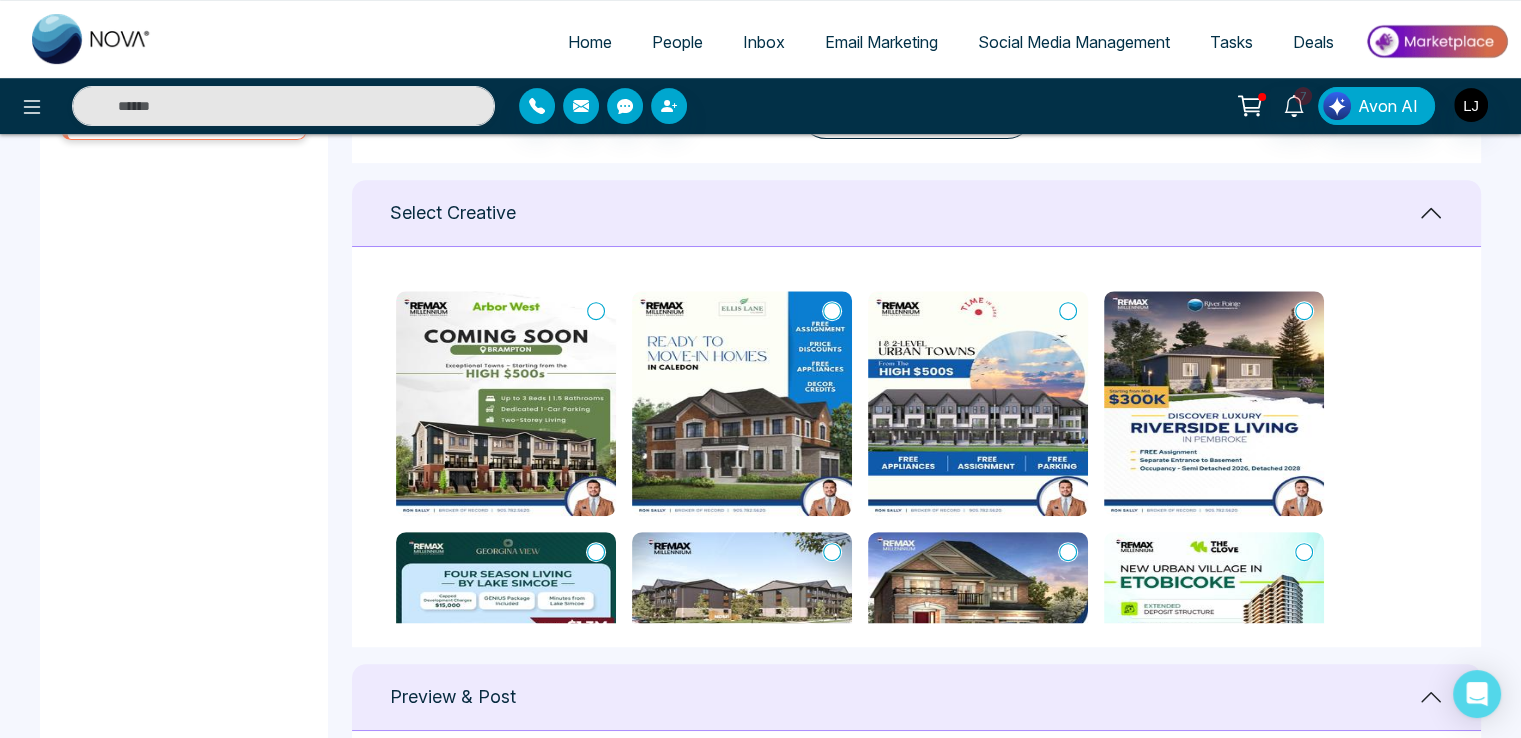 click at bounding box center (506, 403) 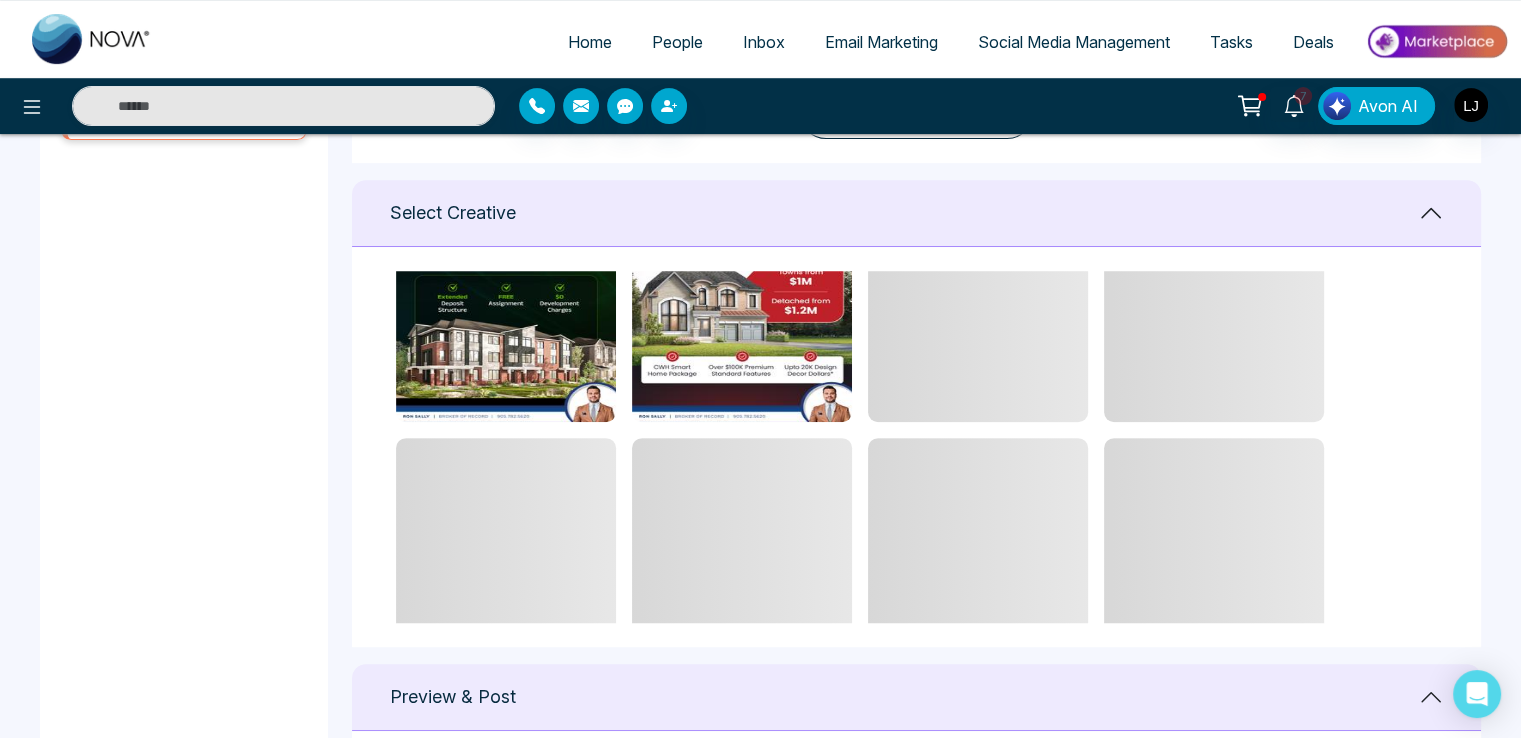 scroll, scrollTop: 795, scrollLeft: 0, axis: vertical 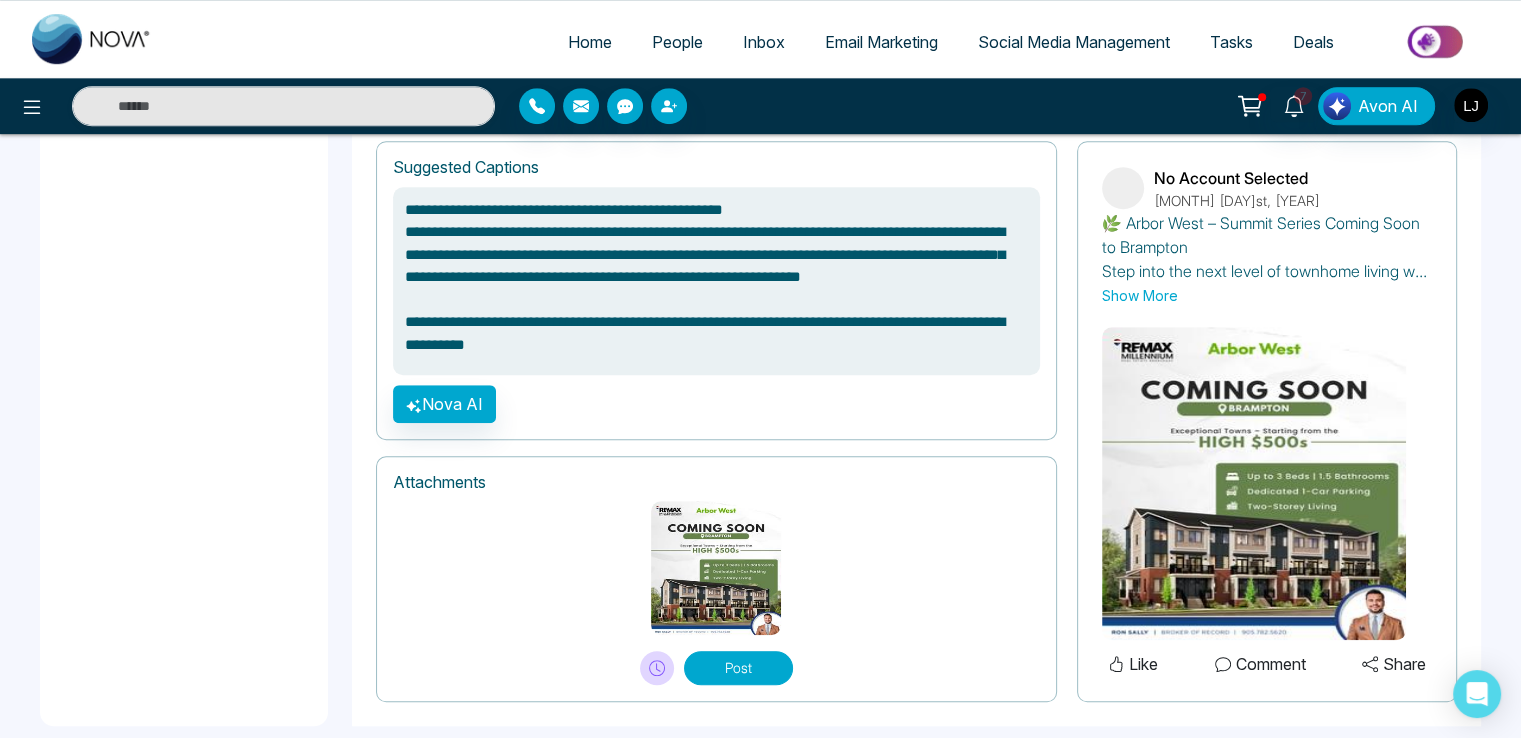 click on "Post" at bounding box center (738, 668) 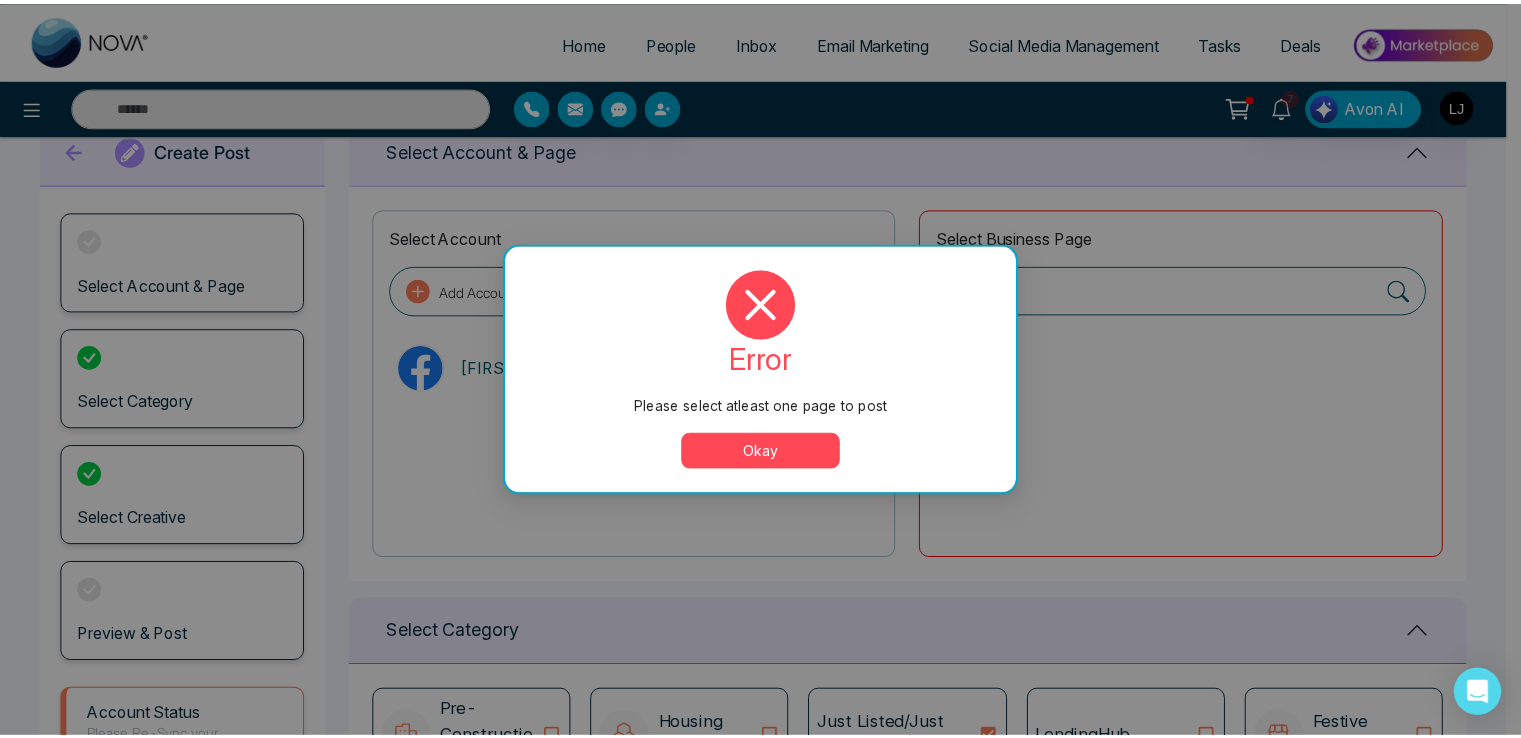 scroll, scrollTop: 0, scrollLeft: 0, axis: both 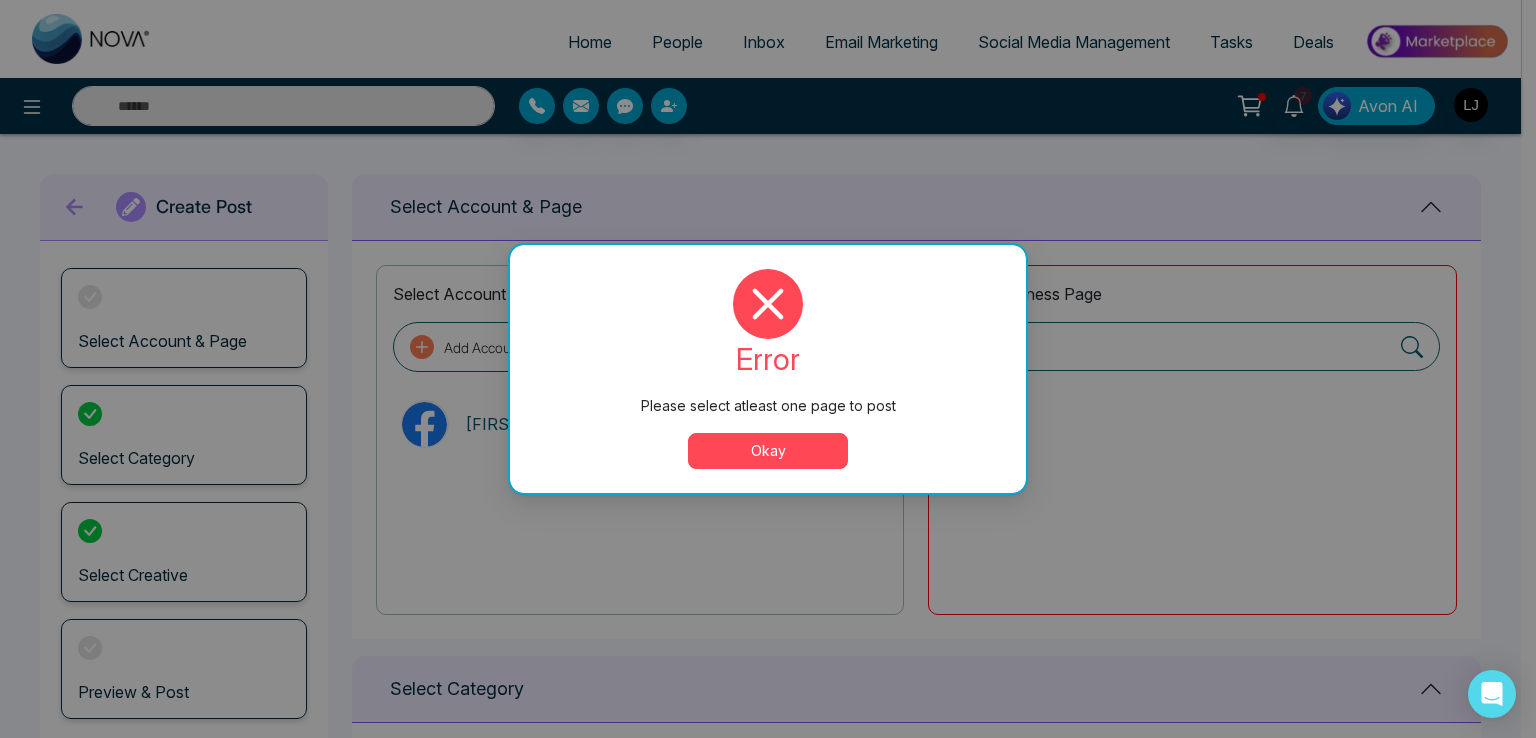 click on "Okay" at bounding box center (768, 451) 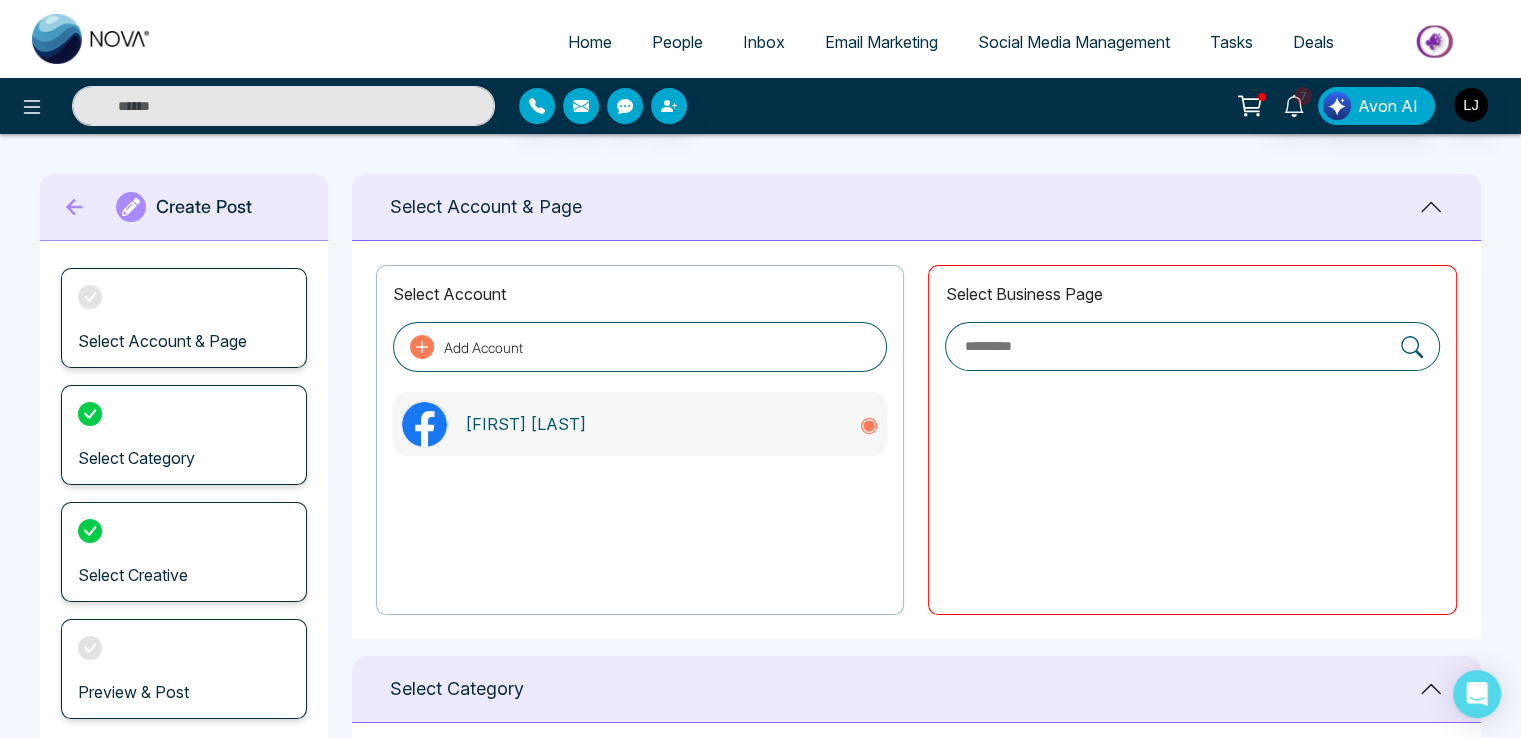 click on "Michel Williams" at bounding box center (640, 424) 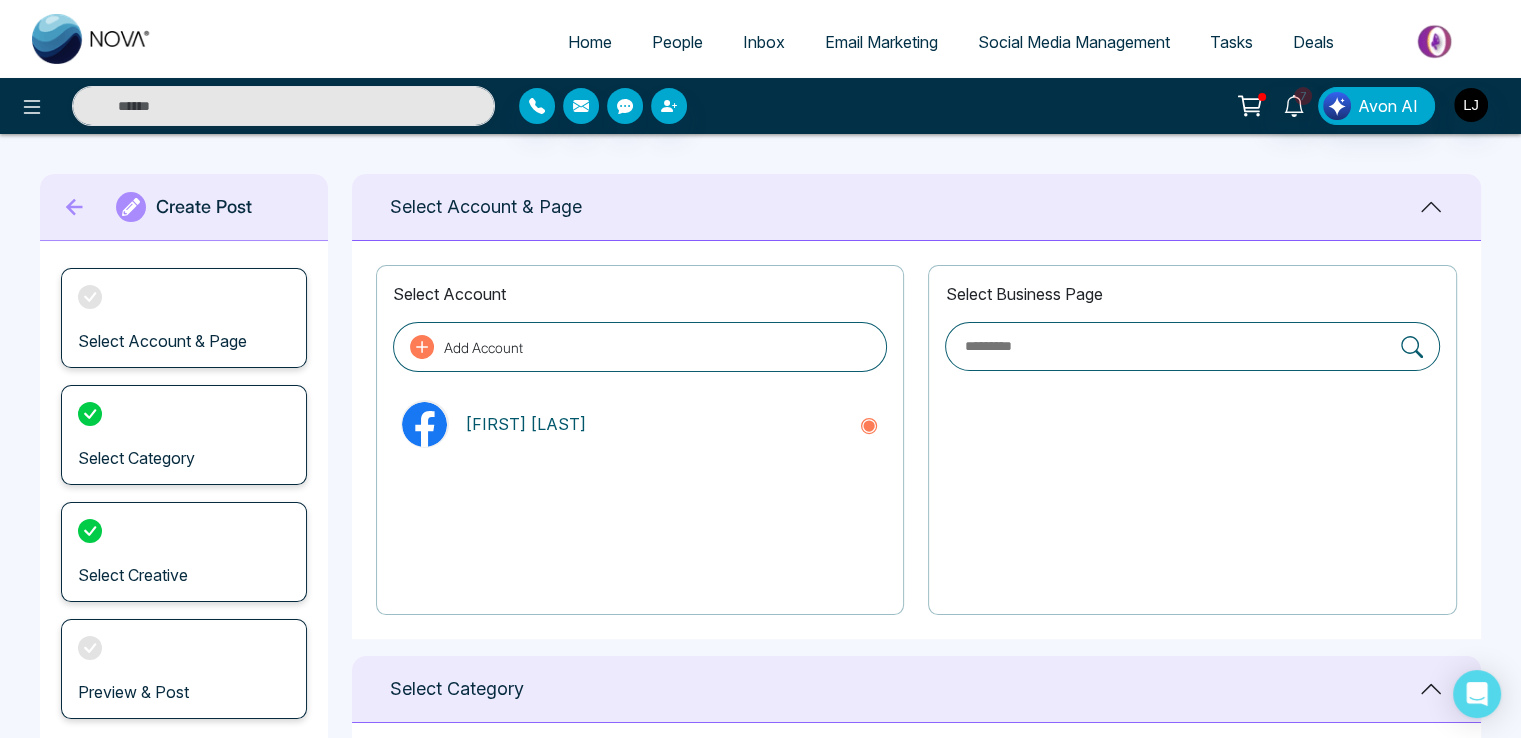 click at bounding box center [1176, 346] 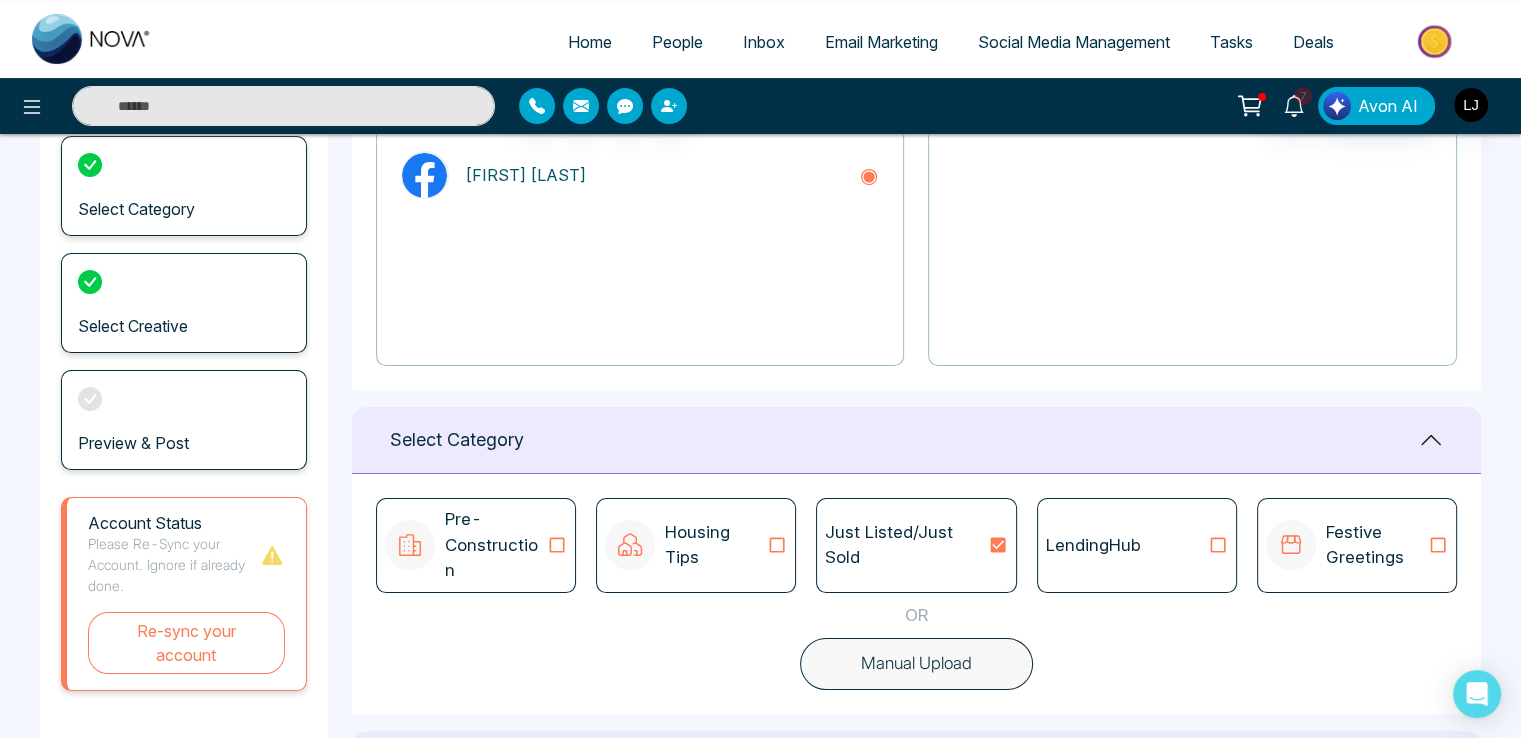scroll, scrollTop: 600, scrollLeft: 0, axis: vertical 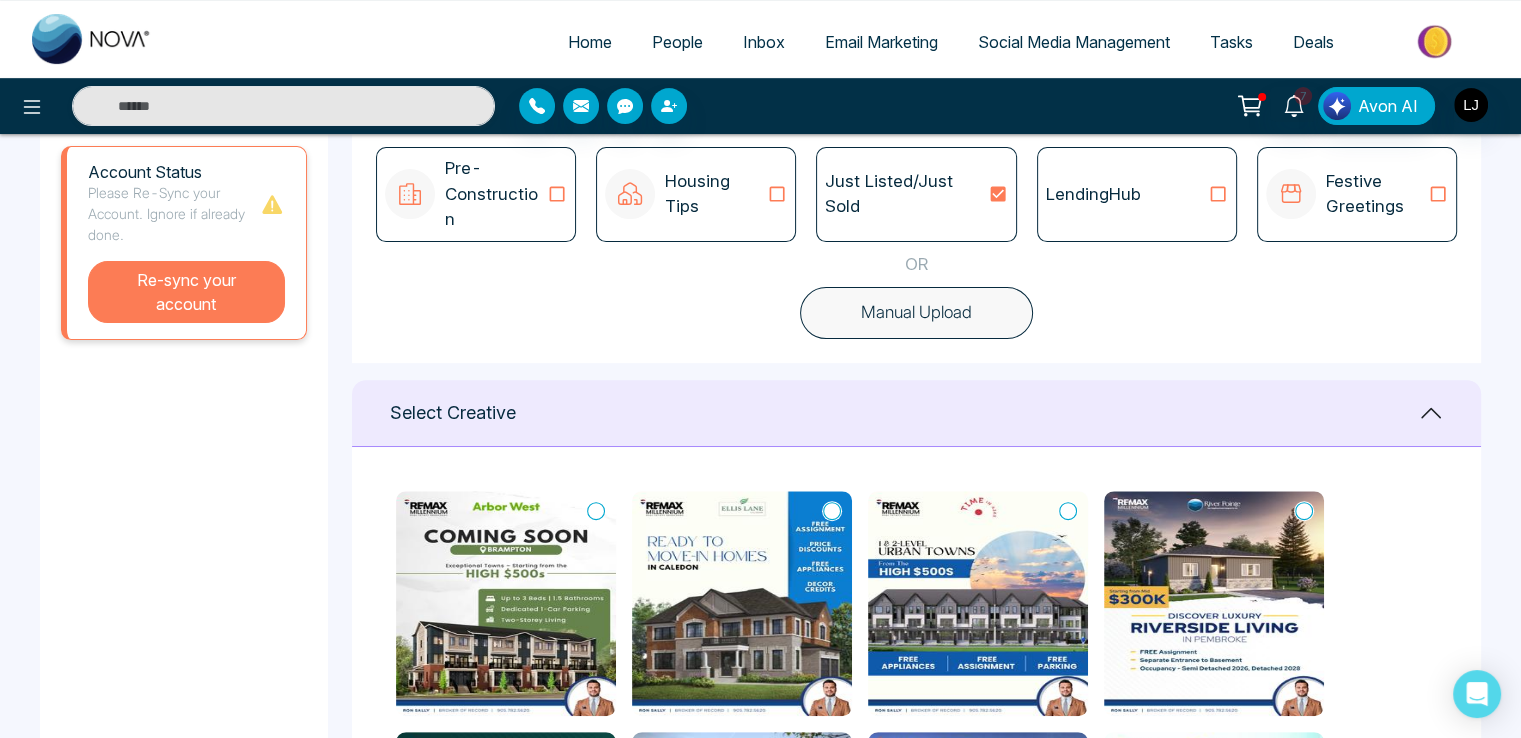 click on "Re-sync your account" at bounding box center [186, 292] 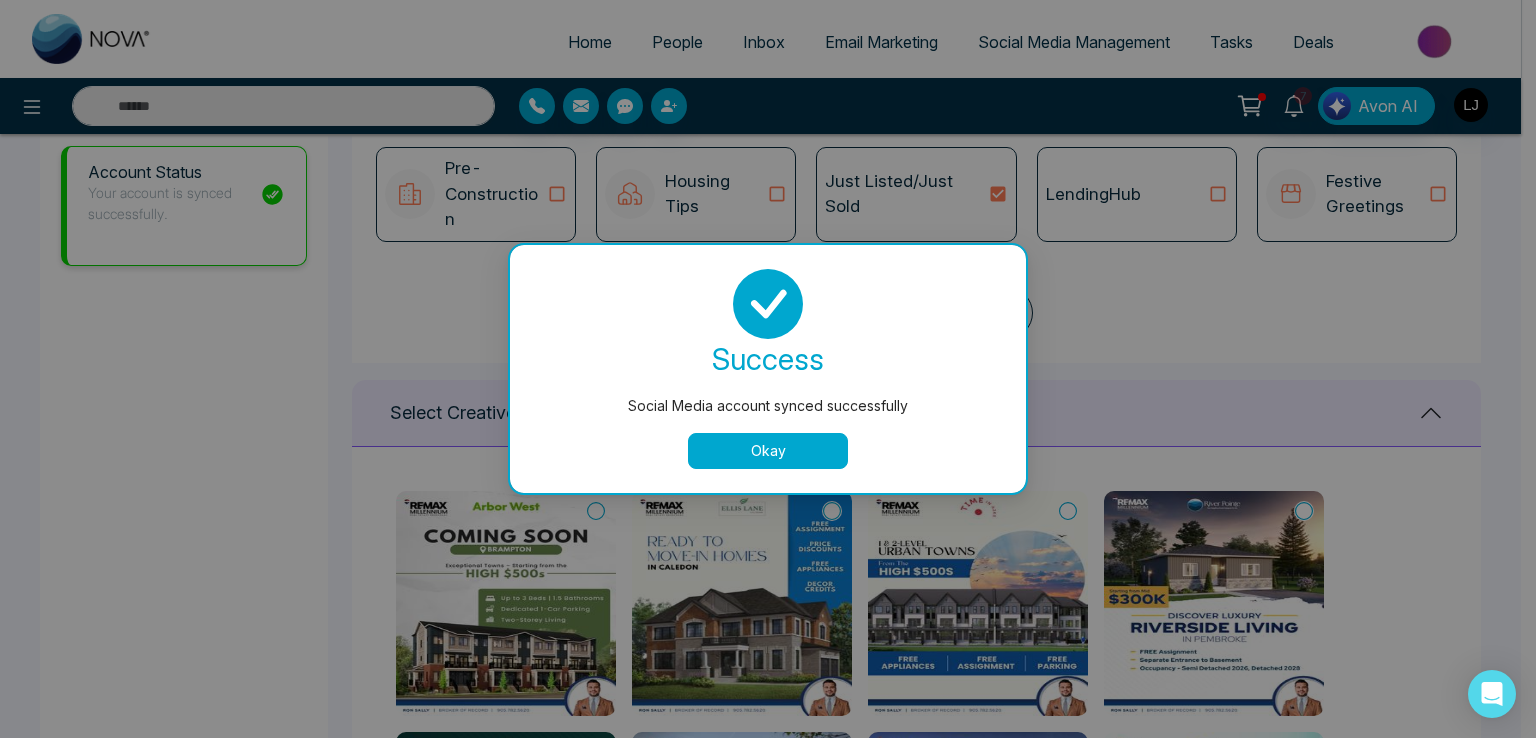 click on "Okay" at bounding box center [768, 451] 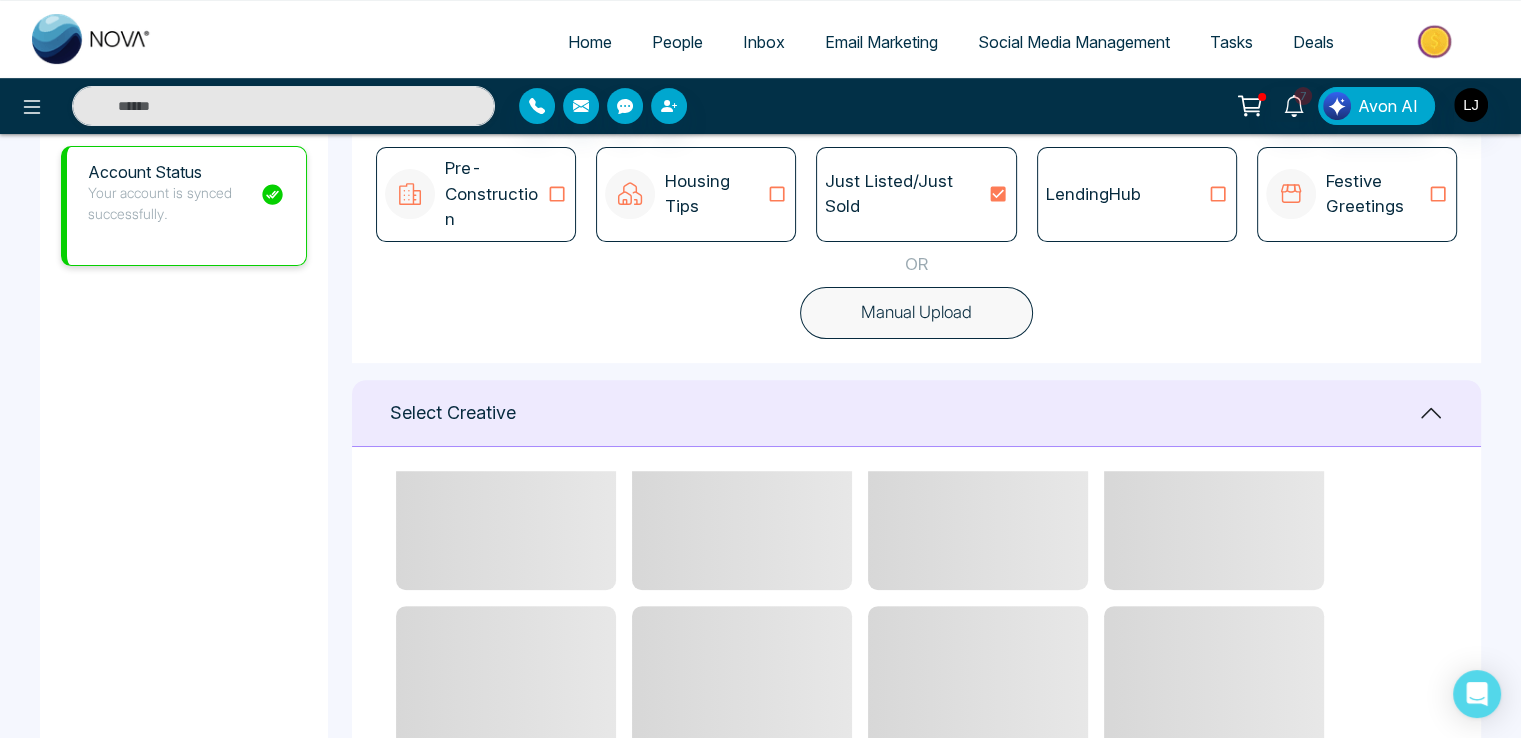 scroll, scrollTop: 2082, scrollLeft: 0, axis: vertical 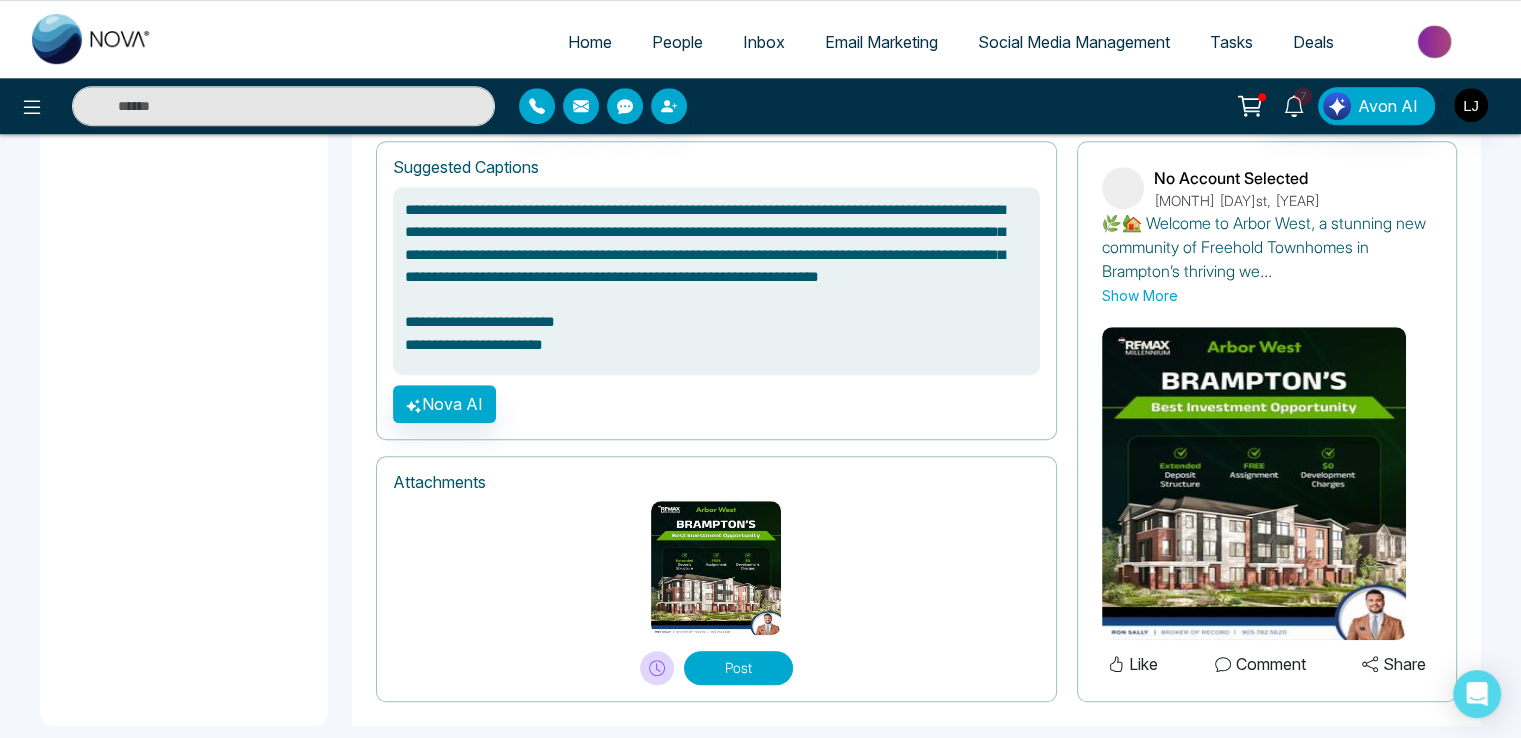 click on "Post" at bounding box center (738, 668) 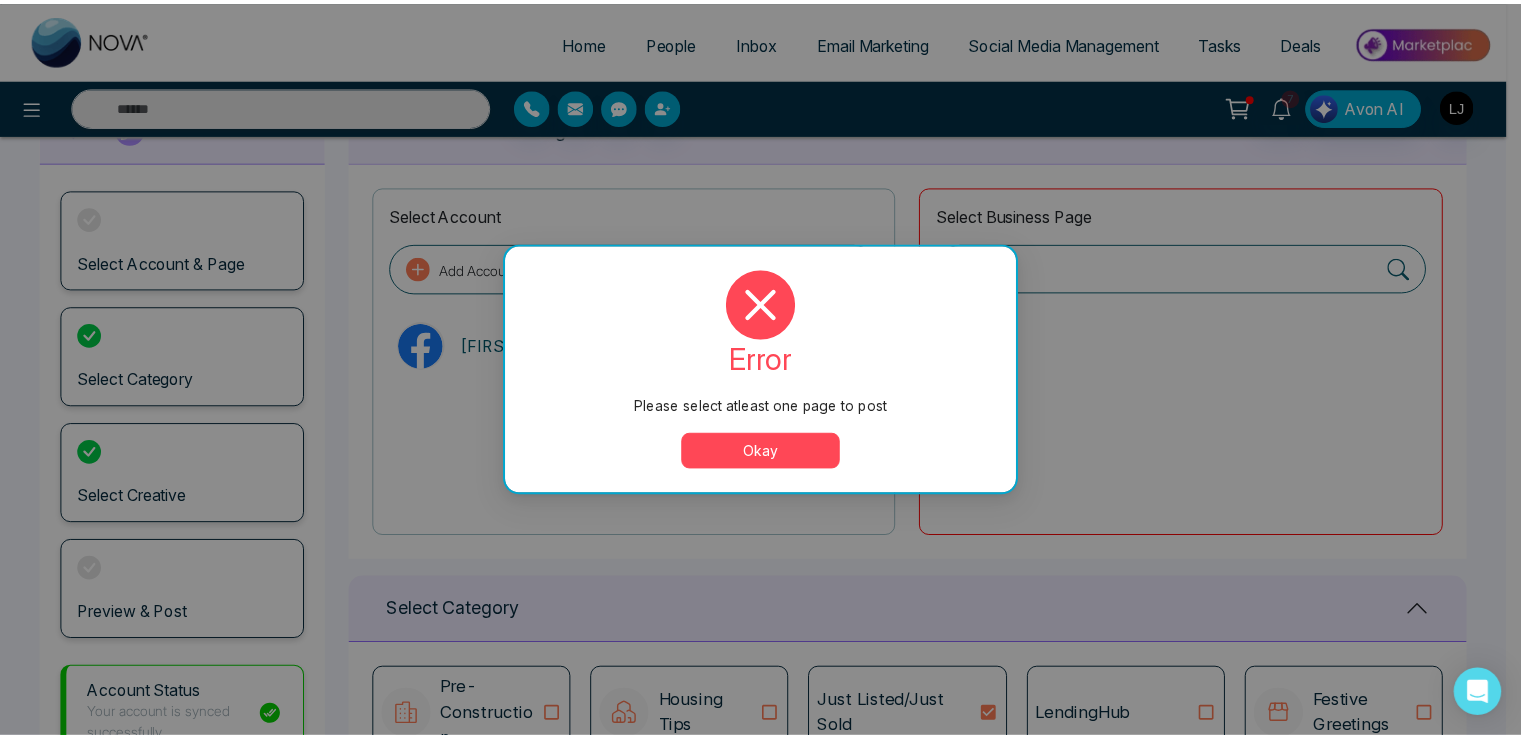scroll, scrollTop: 0, scrollLeft: 0, axis: both 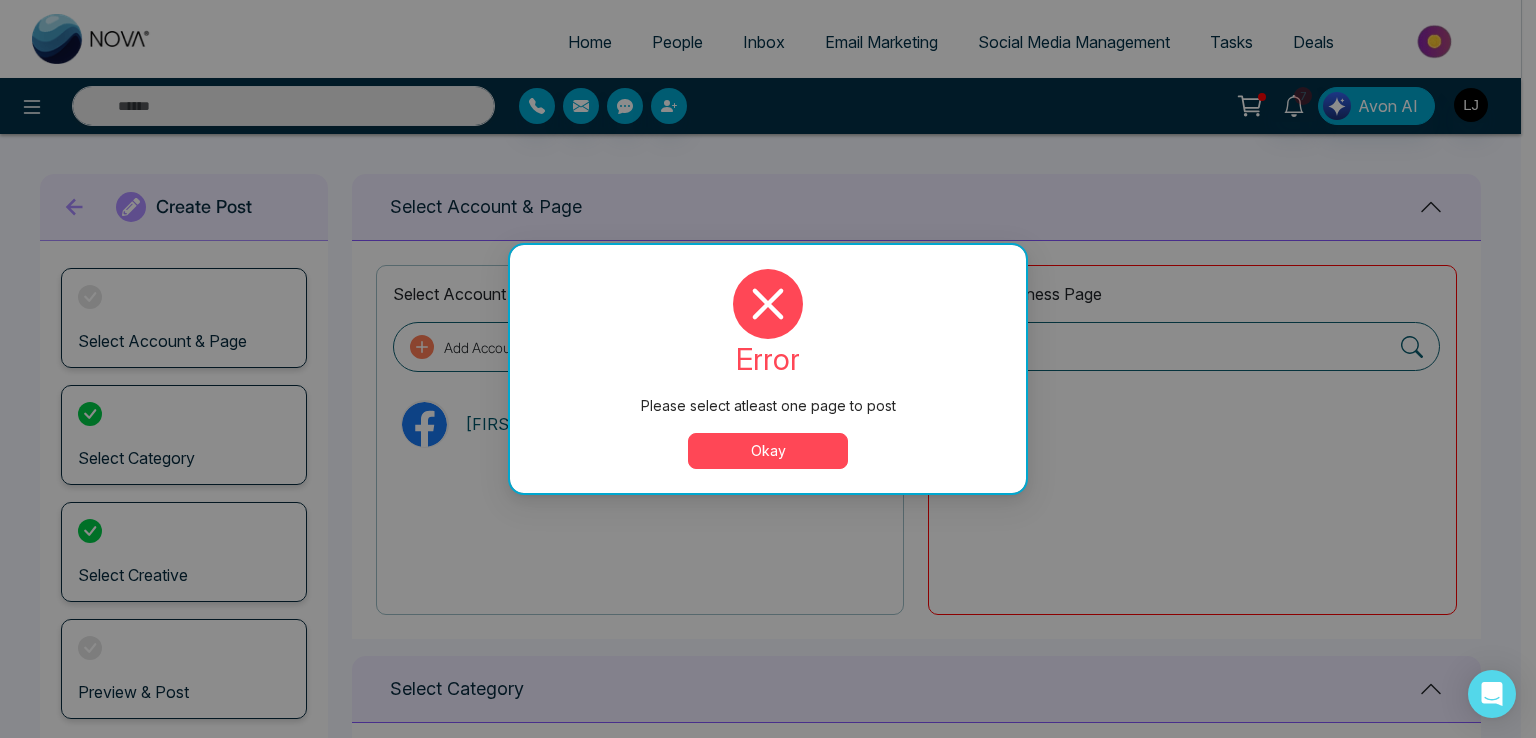 click on "Okay" at bounding box center [768, 451] 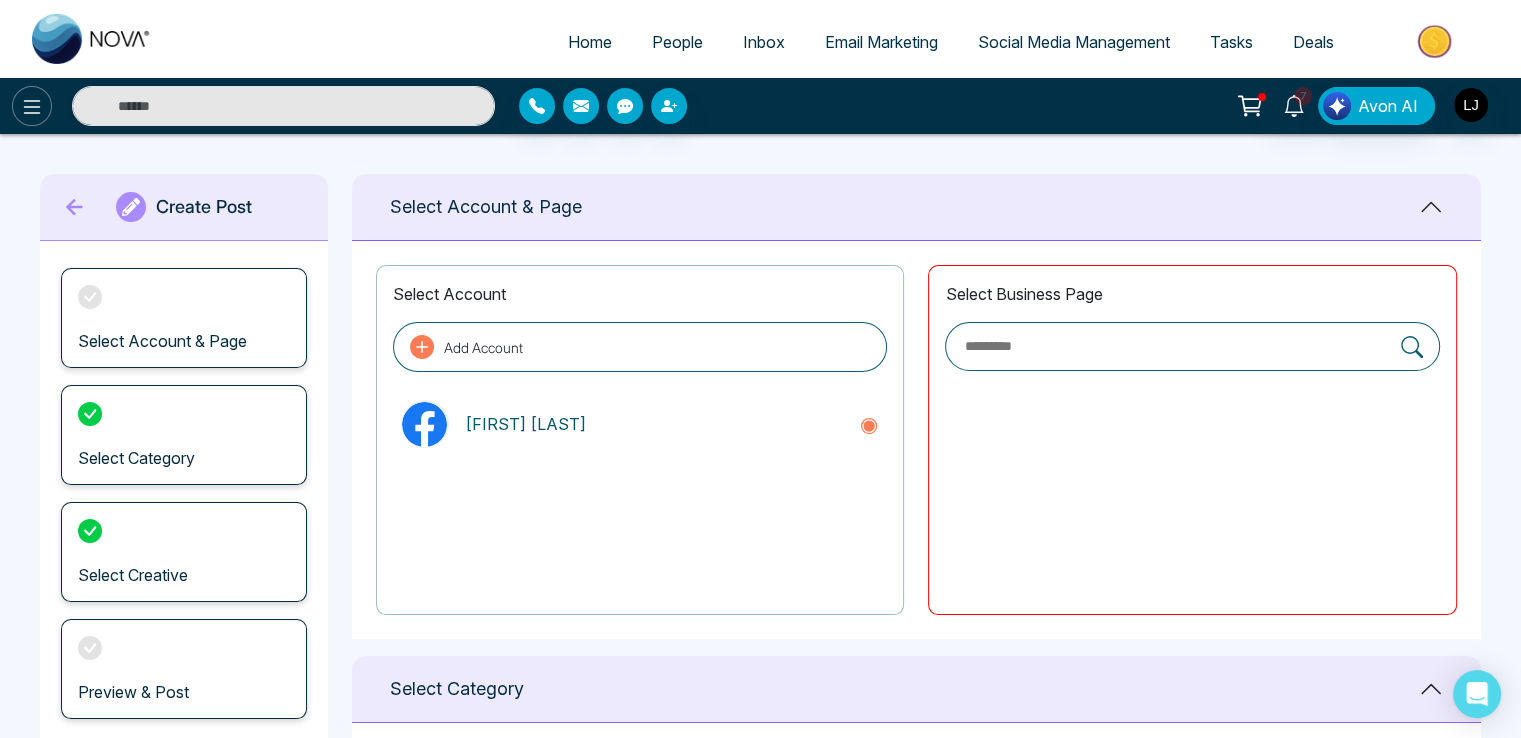 click at bounding box center [32, 106] 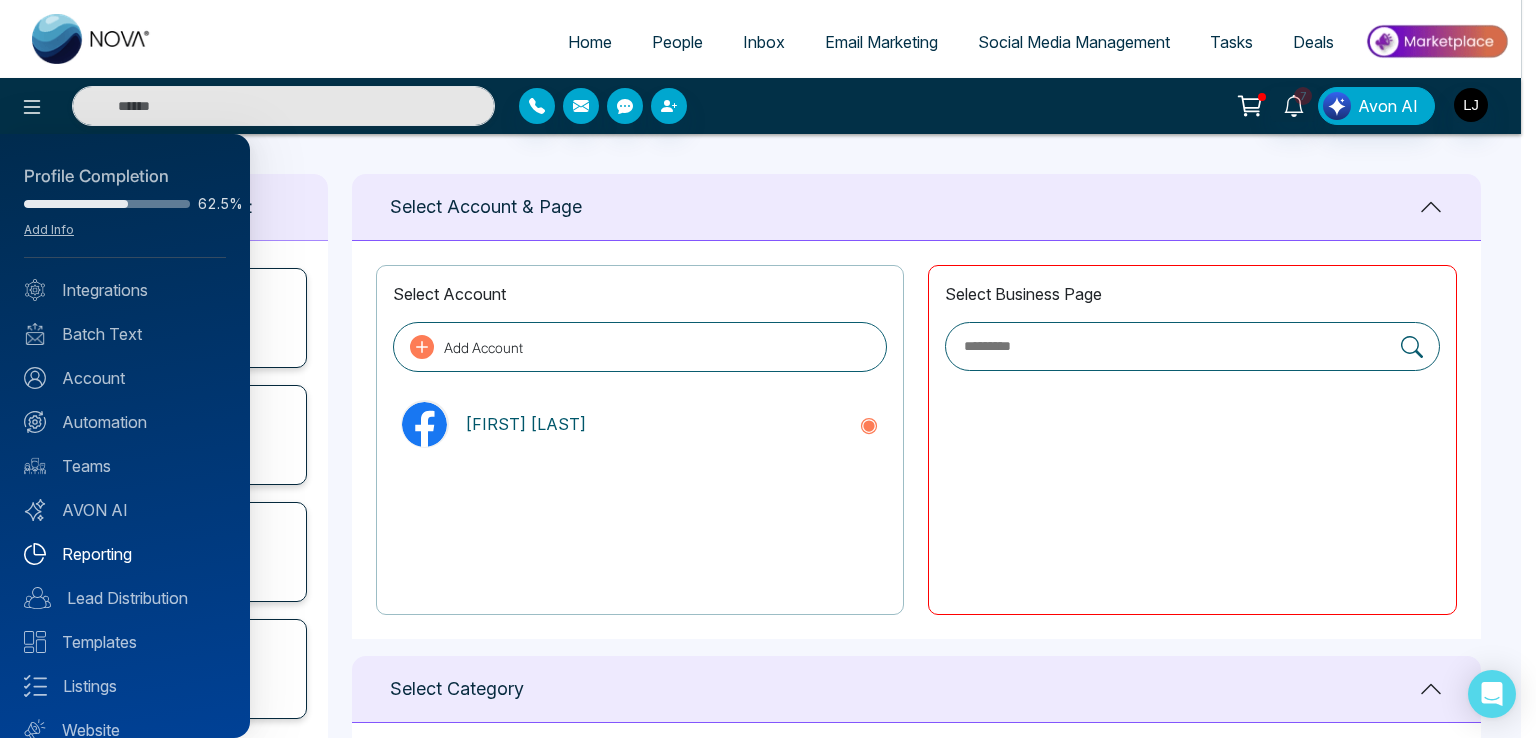 click on "Reporting" at bounding box center [125, 554] 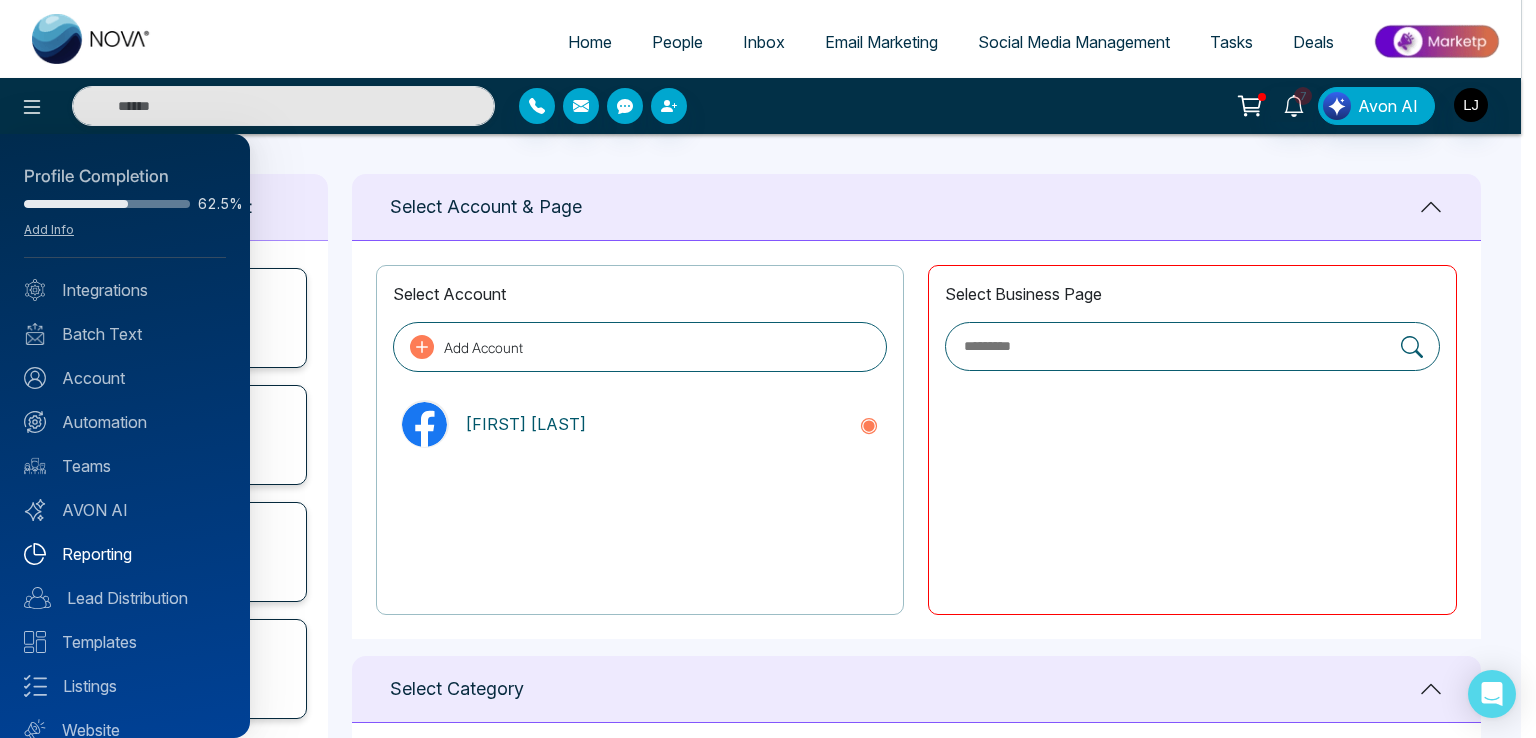 type on "**********" 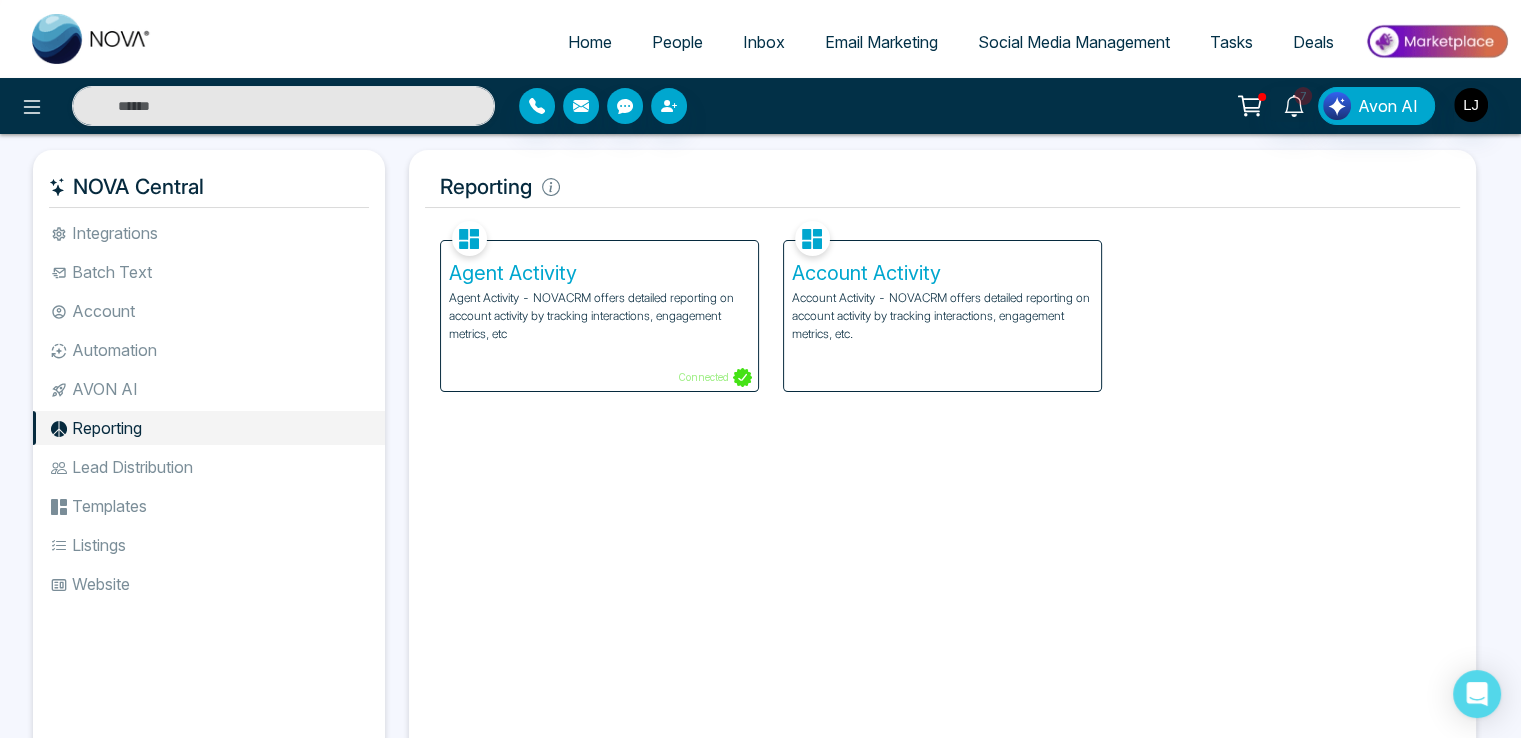 click on "Account Activity Account Activity - NOVACRM offers detailed reporting on account activity by tracking interactions, engagement metrics, etc." at bounding box center (942, 316) 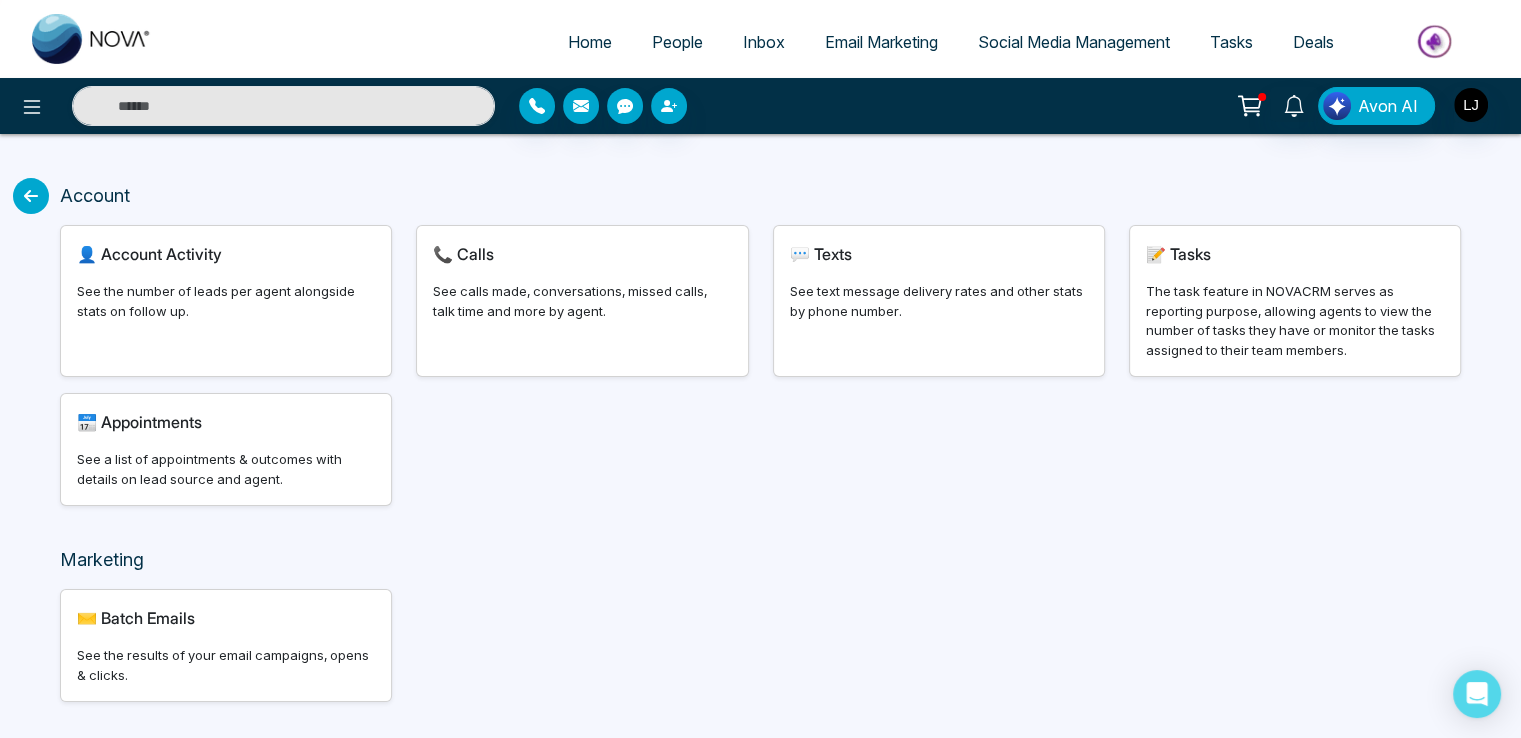click on "See the number of leads per agent alongside stats on follow up." at bounding box center (226, 301) 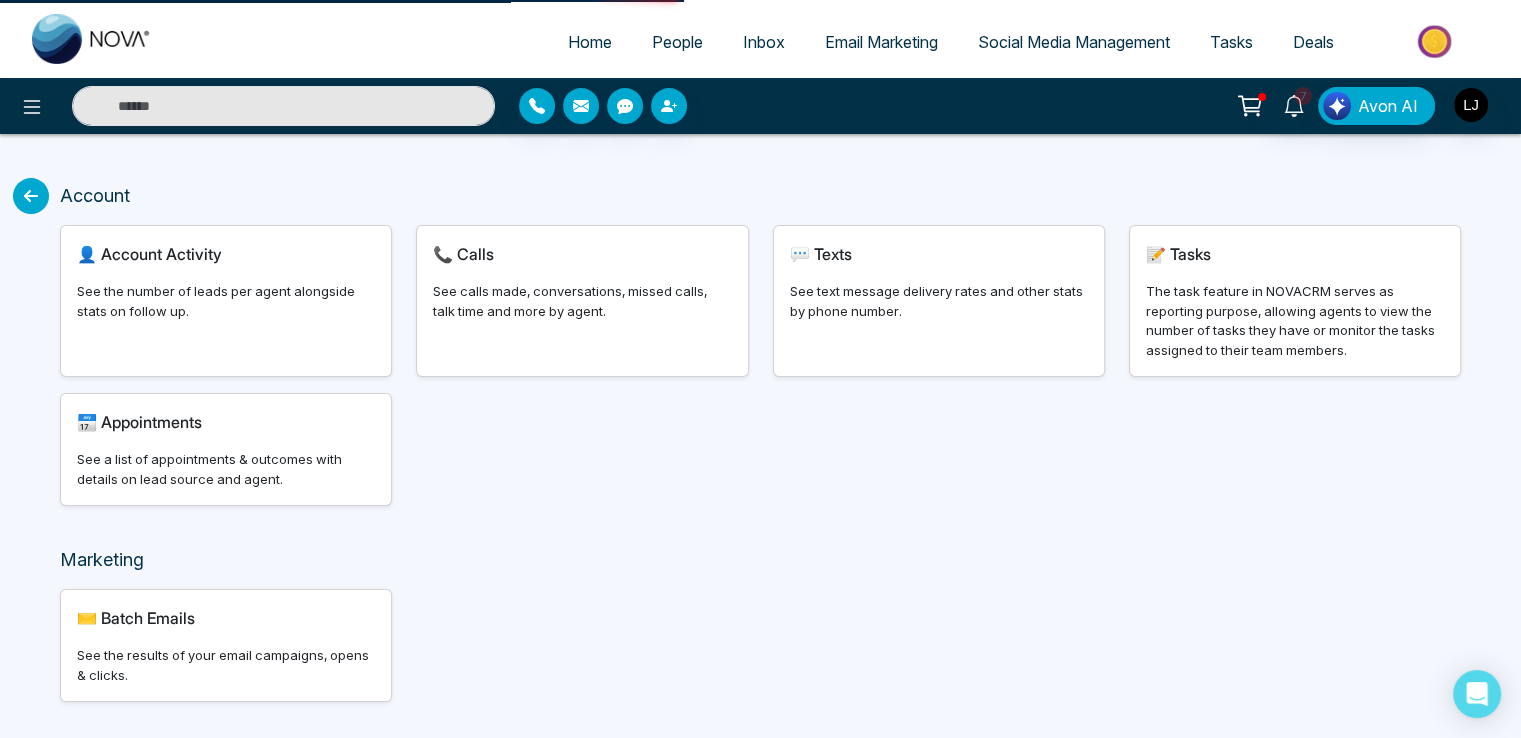 select on "***" 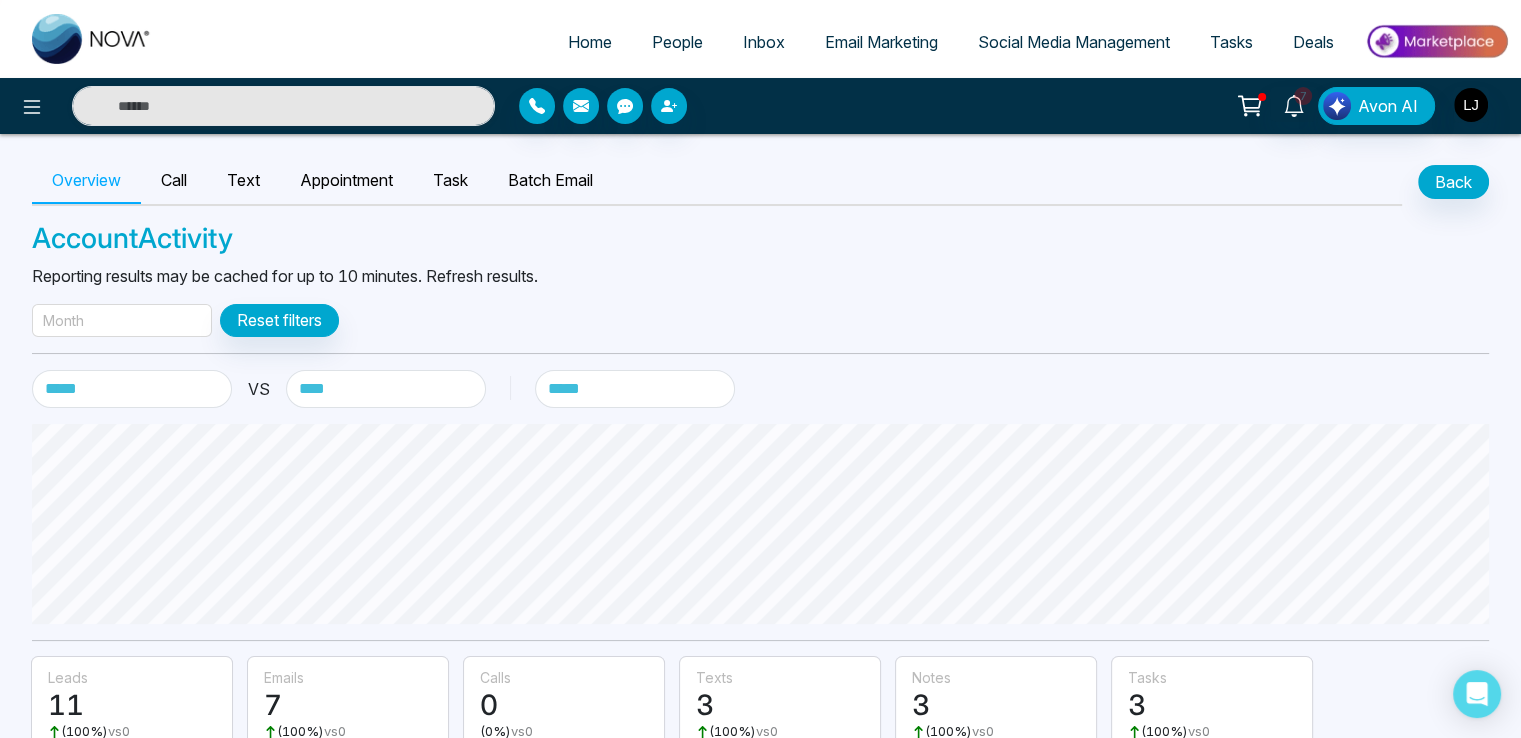 click on "Month" at bounding box center [122, 320] 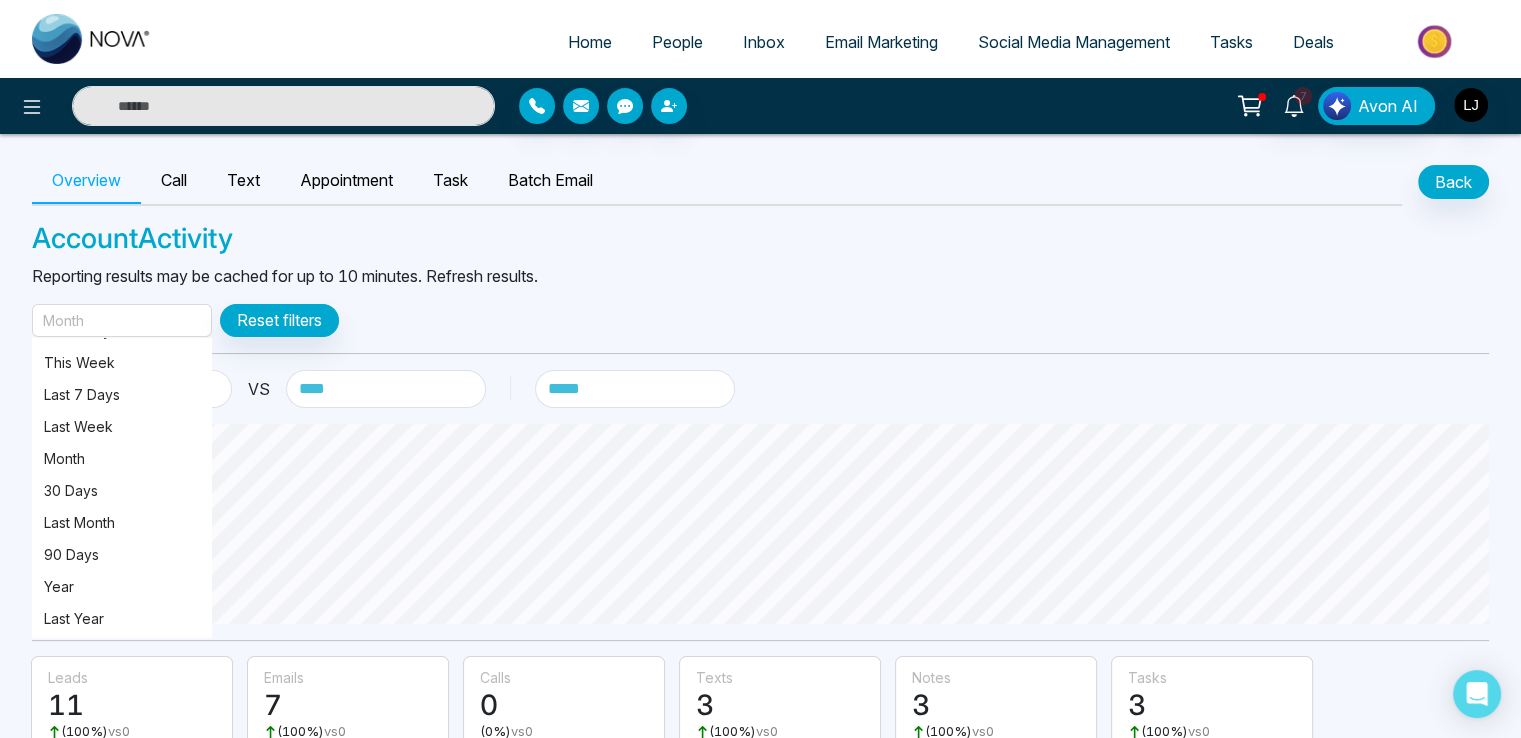 scroll, scrollTop: 124, scrollLeft: 0, axis: vertical 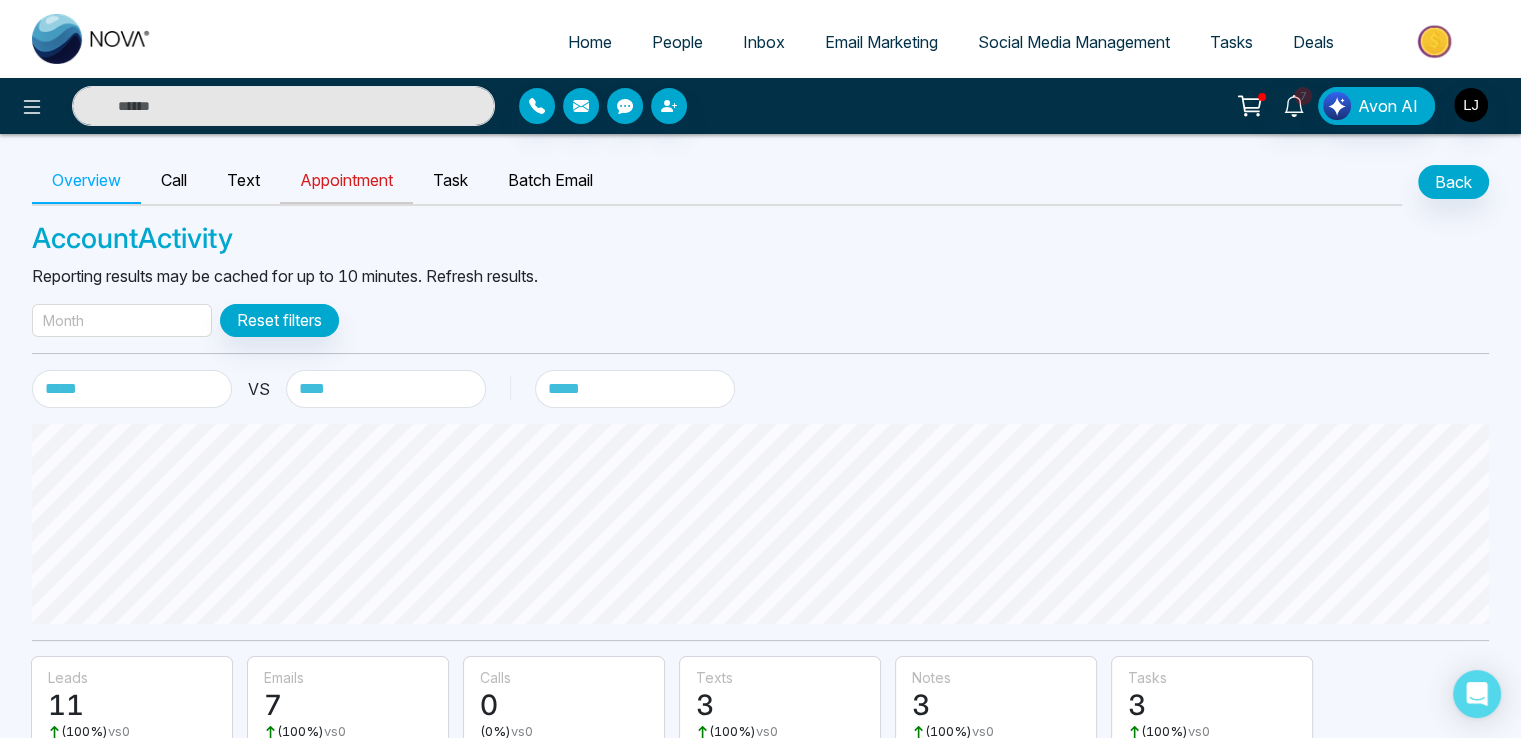 click on "Appointment" at bounding box center (346, 181) 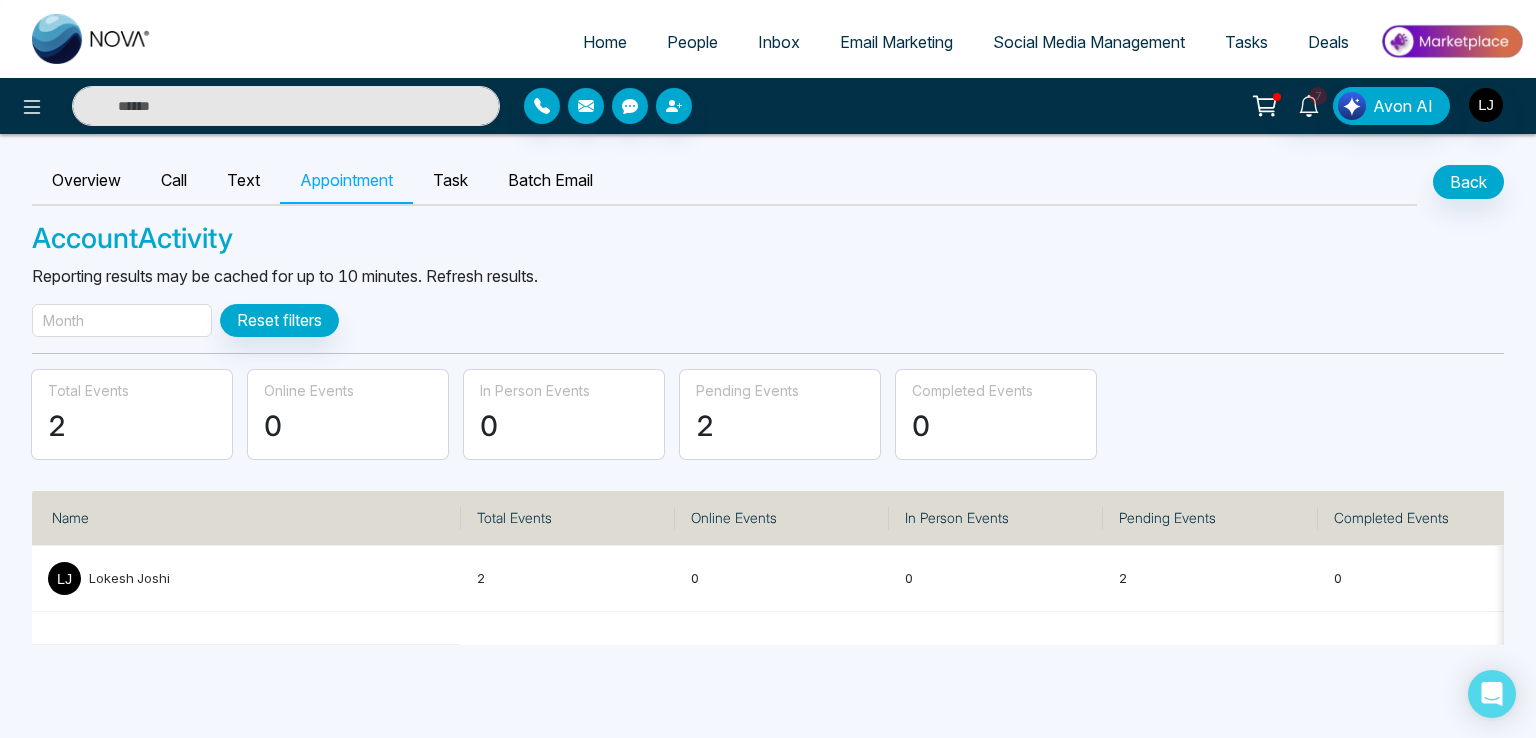click on "Month" at bounding box center [122, 320] 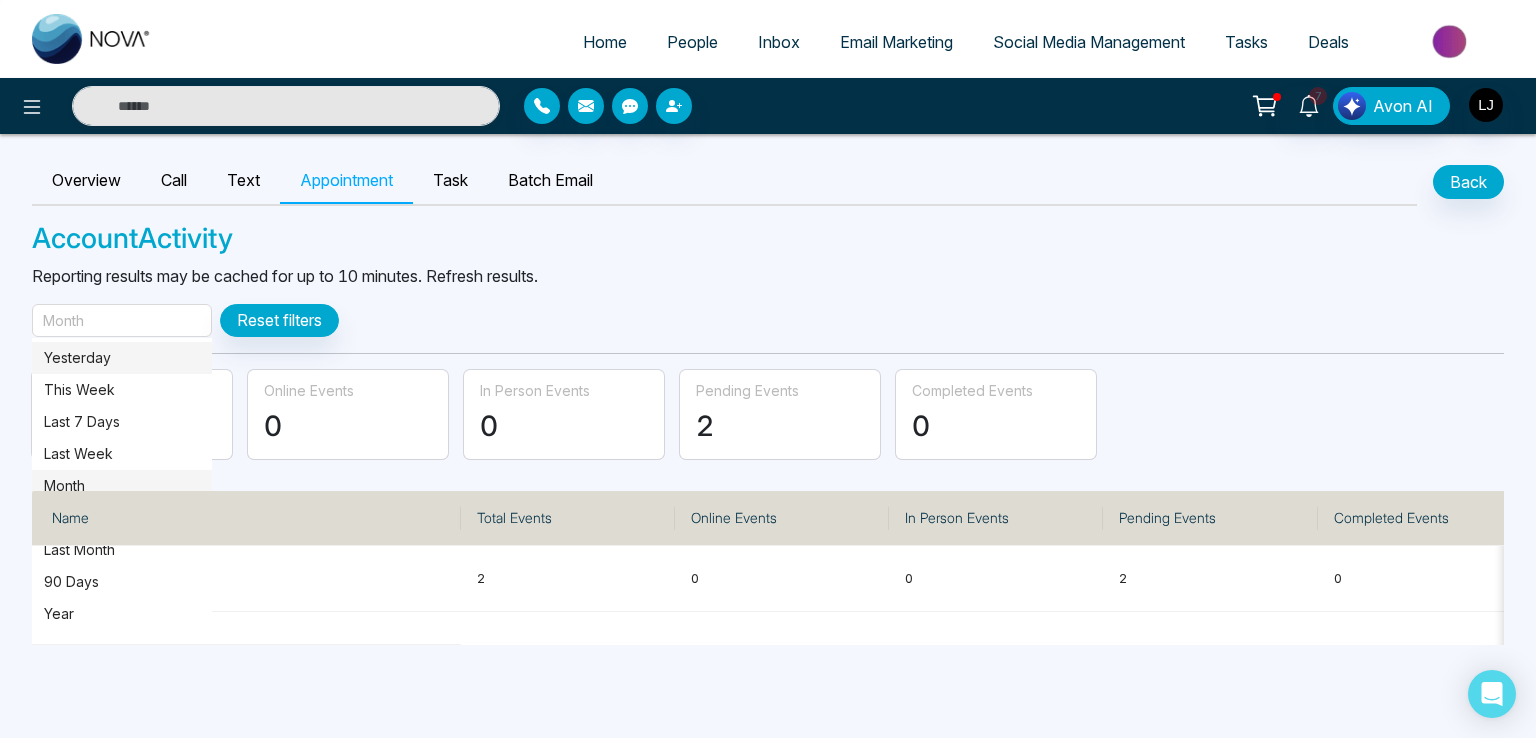 scroll, scrollTop: 0, scrollLeft: 0, axis: both 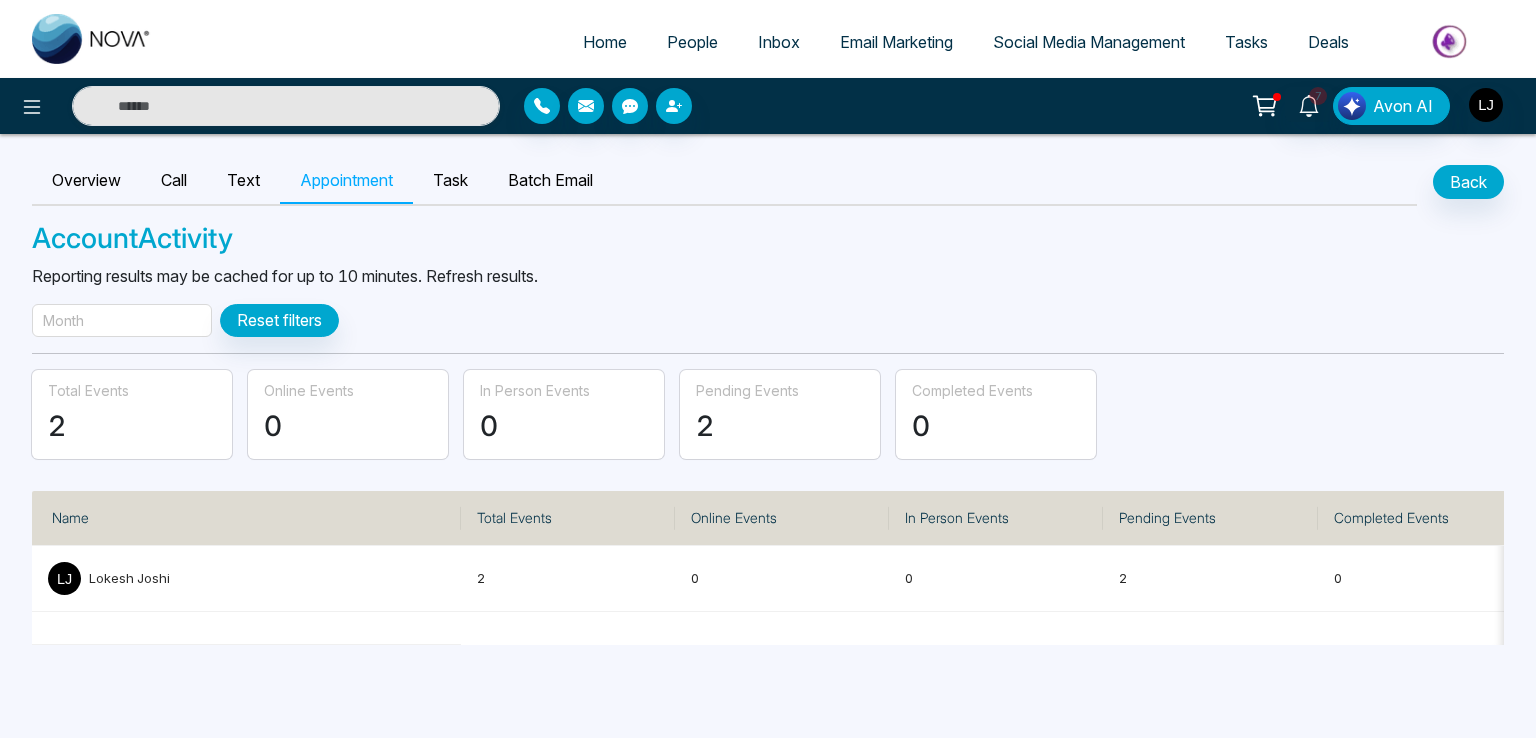click on "Month" at bounding box center (122, 320) 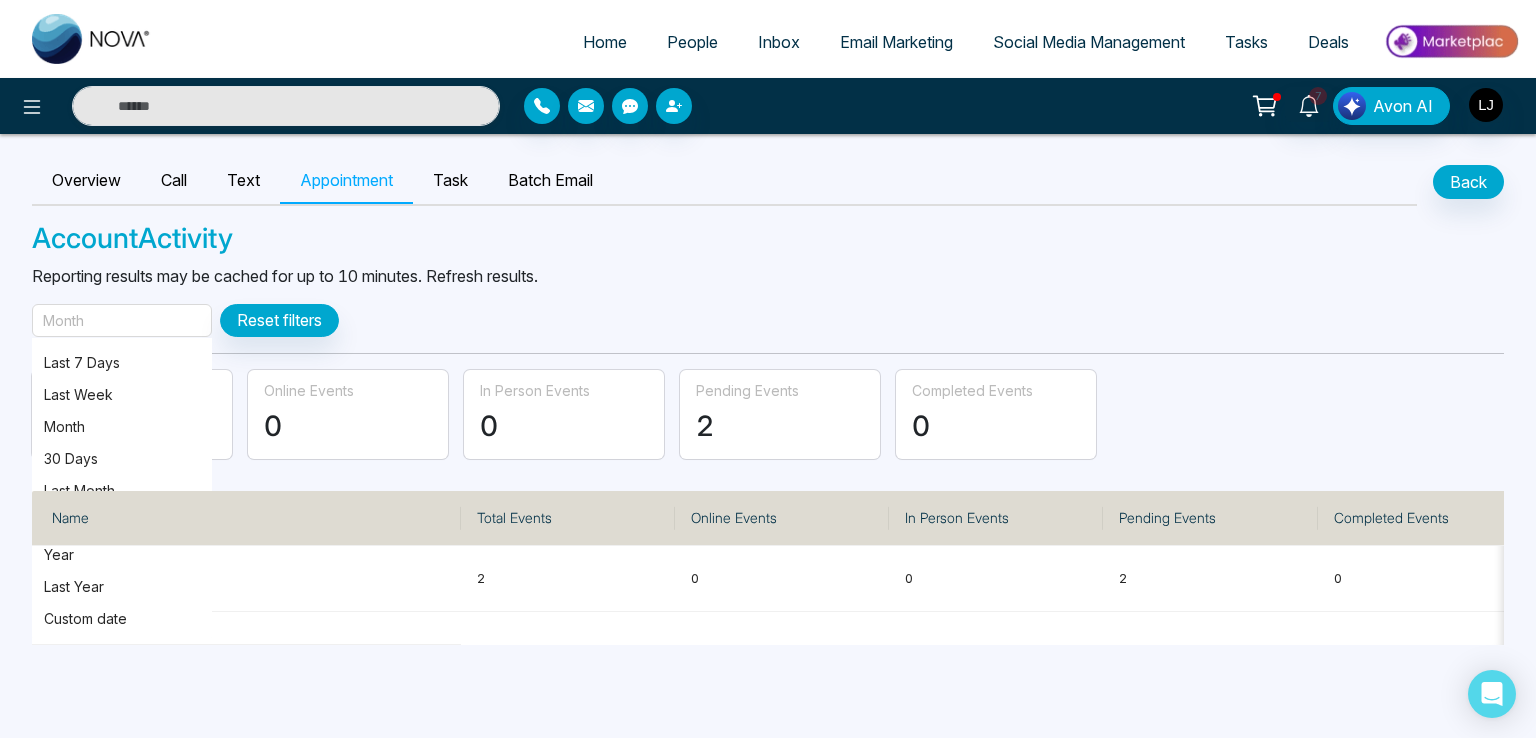 scroll, scrollTop: 124, scrollLeft: 0, axis: vertical 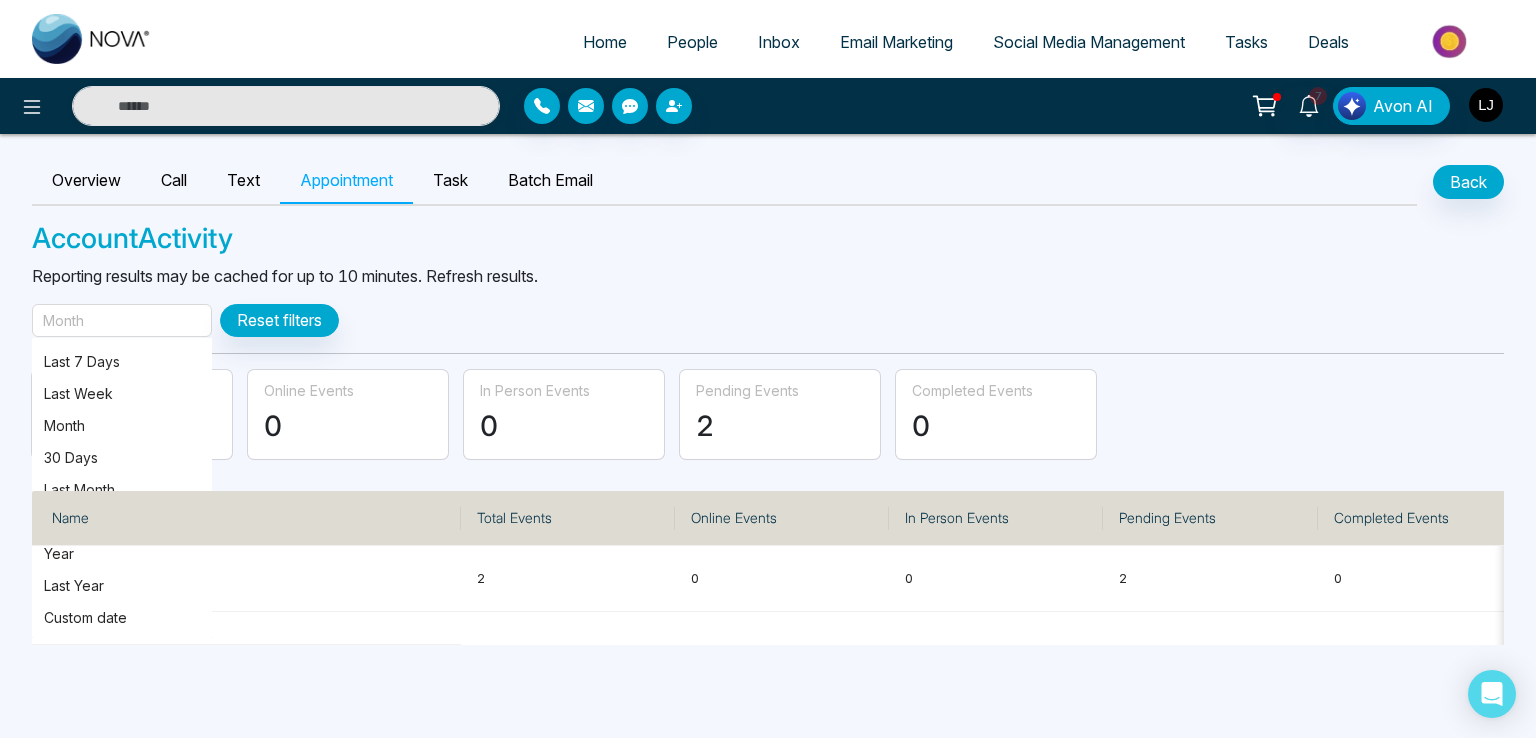 click at bounding box center [1486, 105] 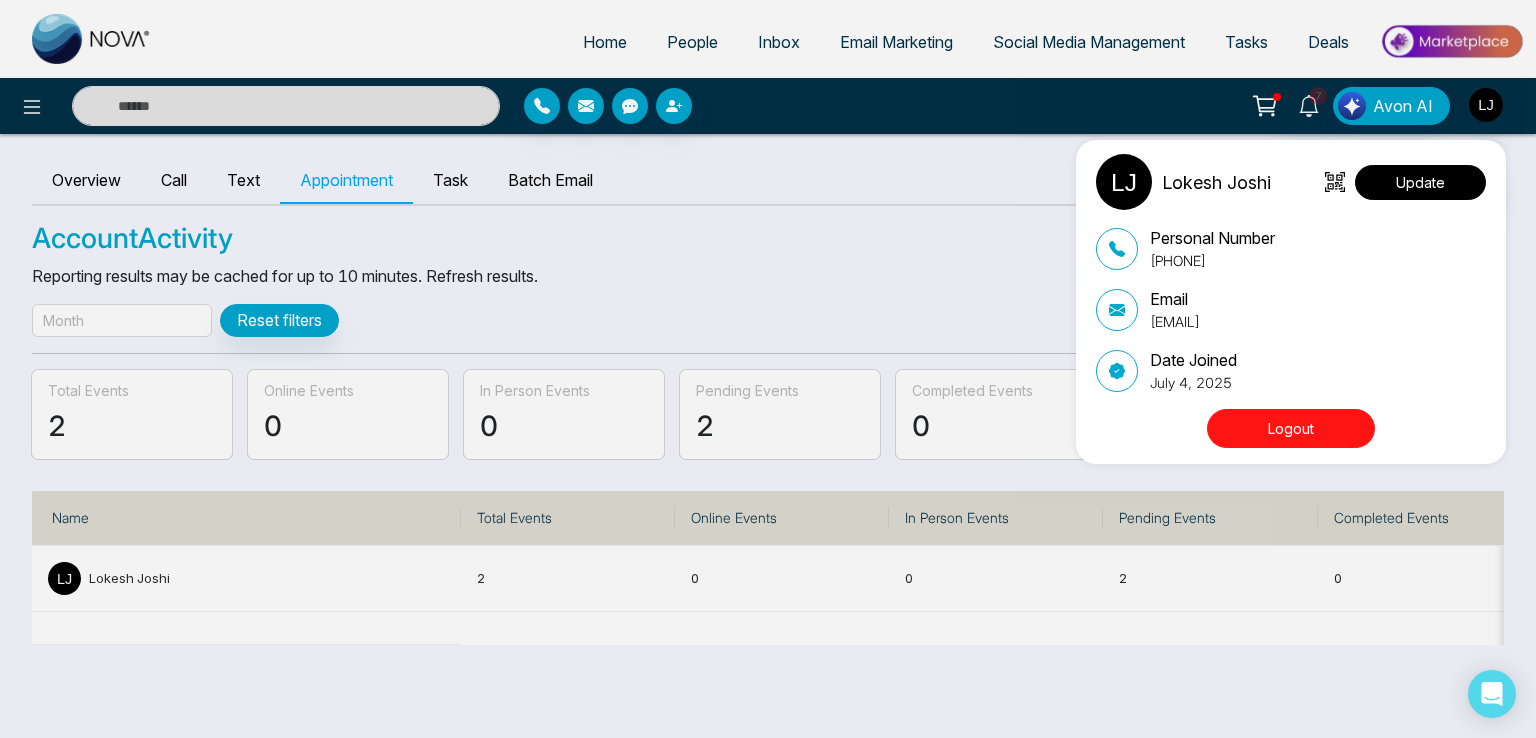 click on "Update" at bounding box center [1420, 182] 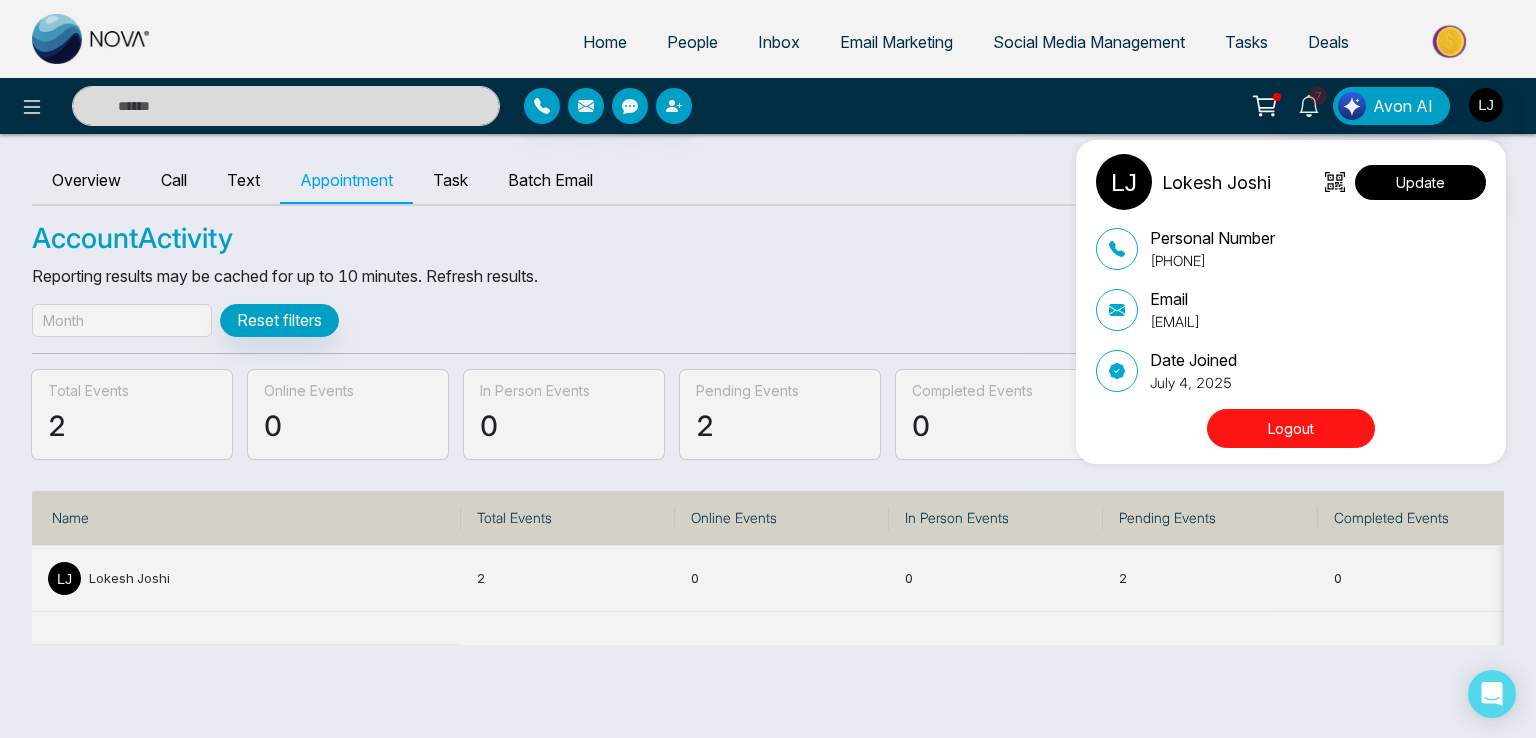 select on "***" 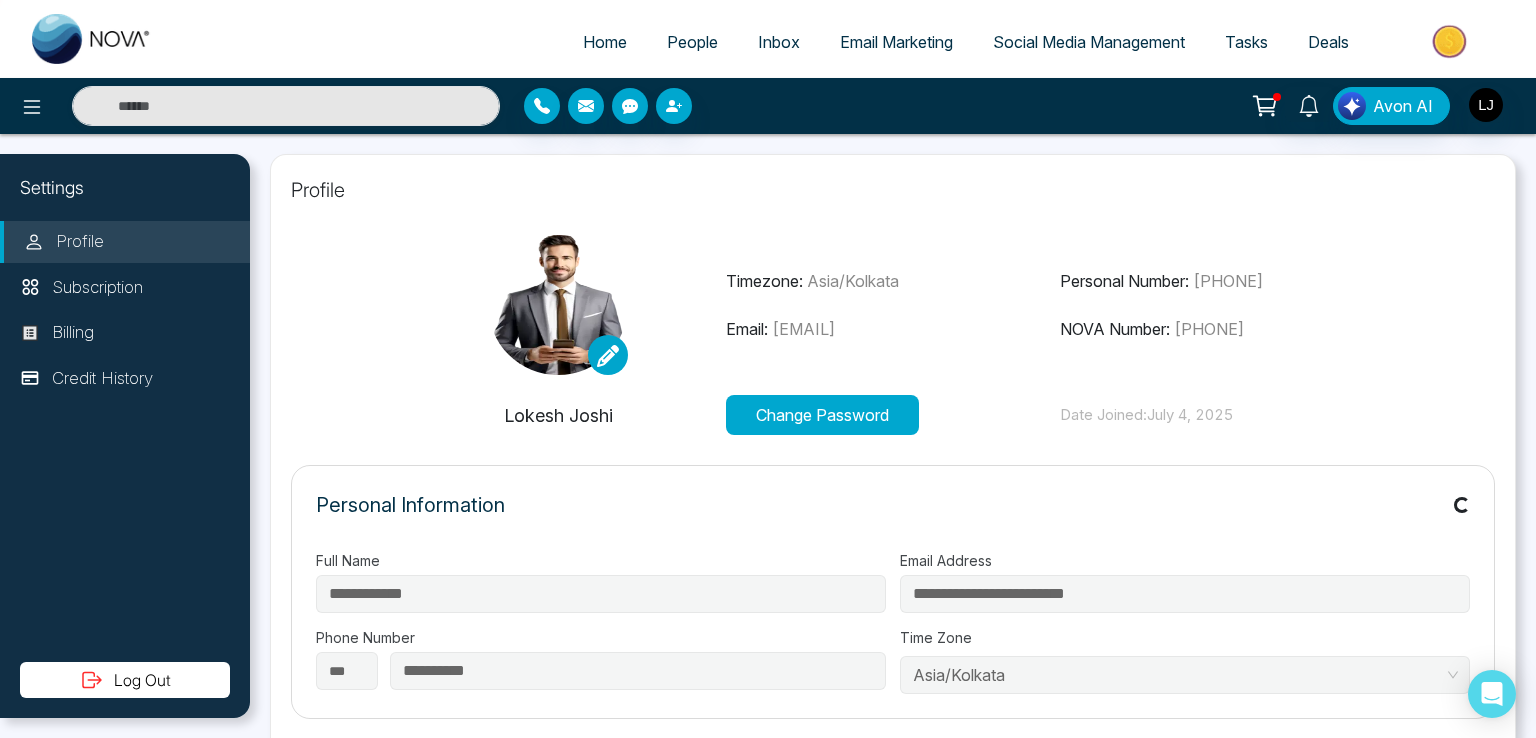 type on "**********" 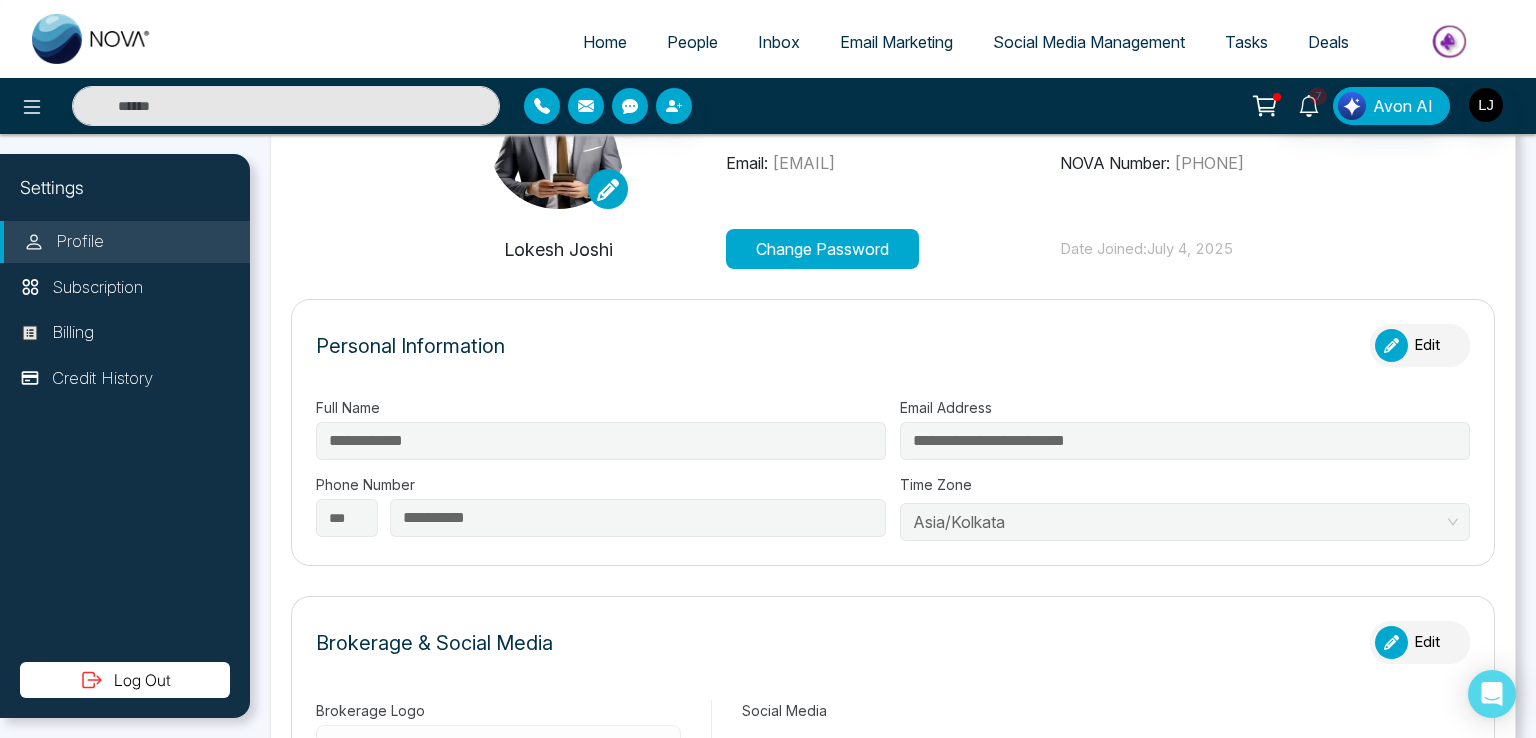 scroll, scrollTop: 0, scrollLeft: 0, axis: both 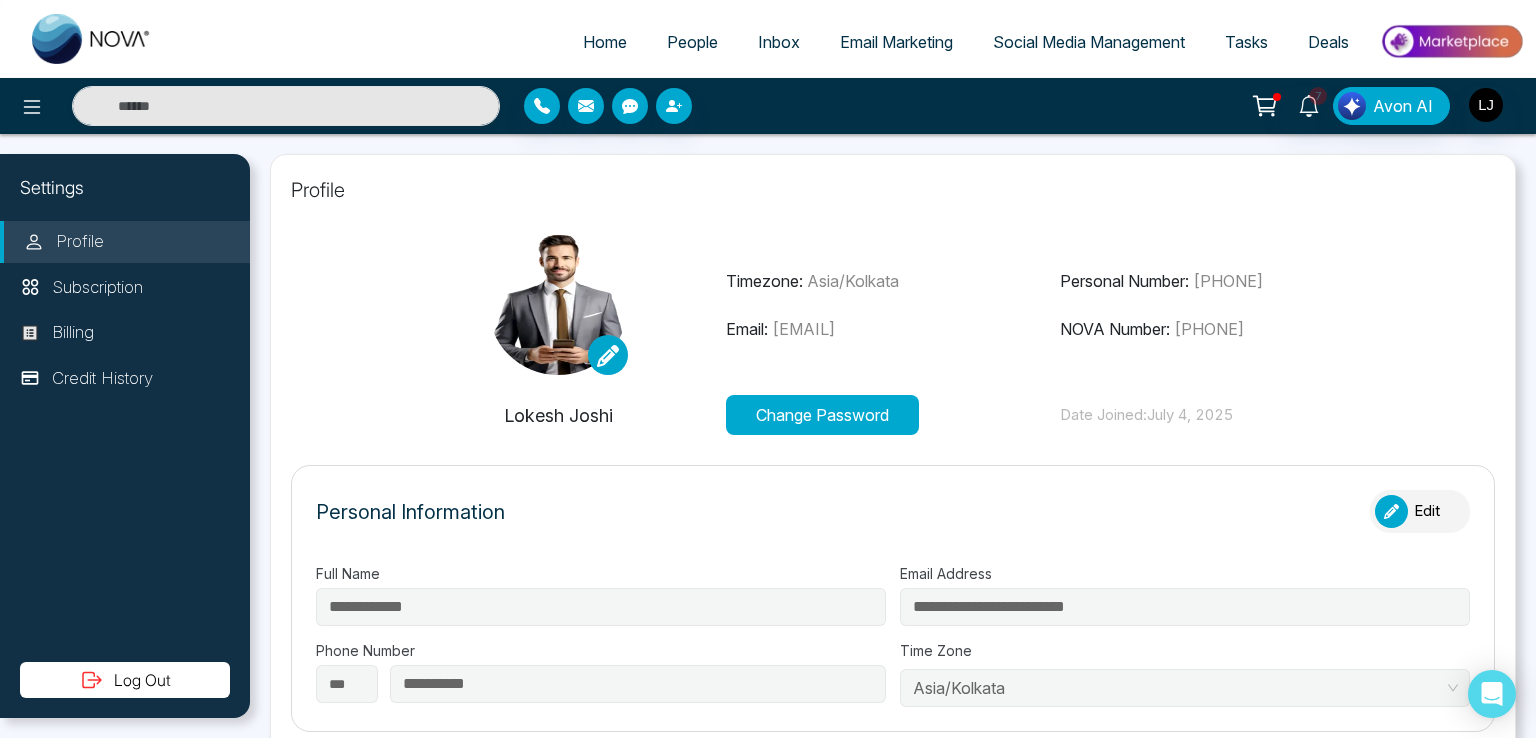 drag, startPoint x: 1012, startPoint y: 325, endPoint x: 768, endPoint y: 326, distance: 244.00204 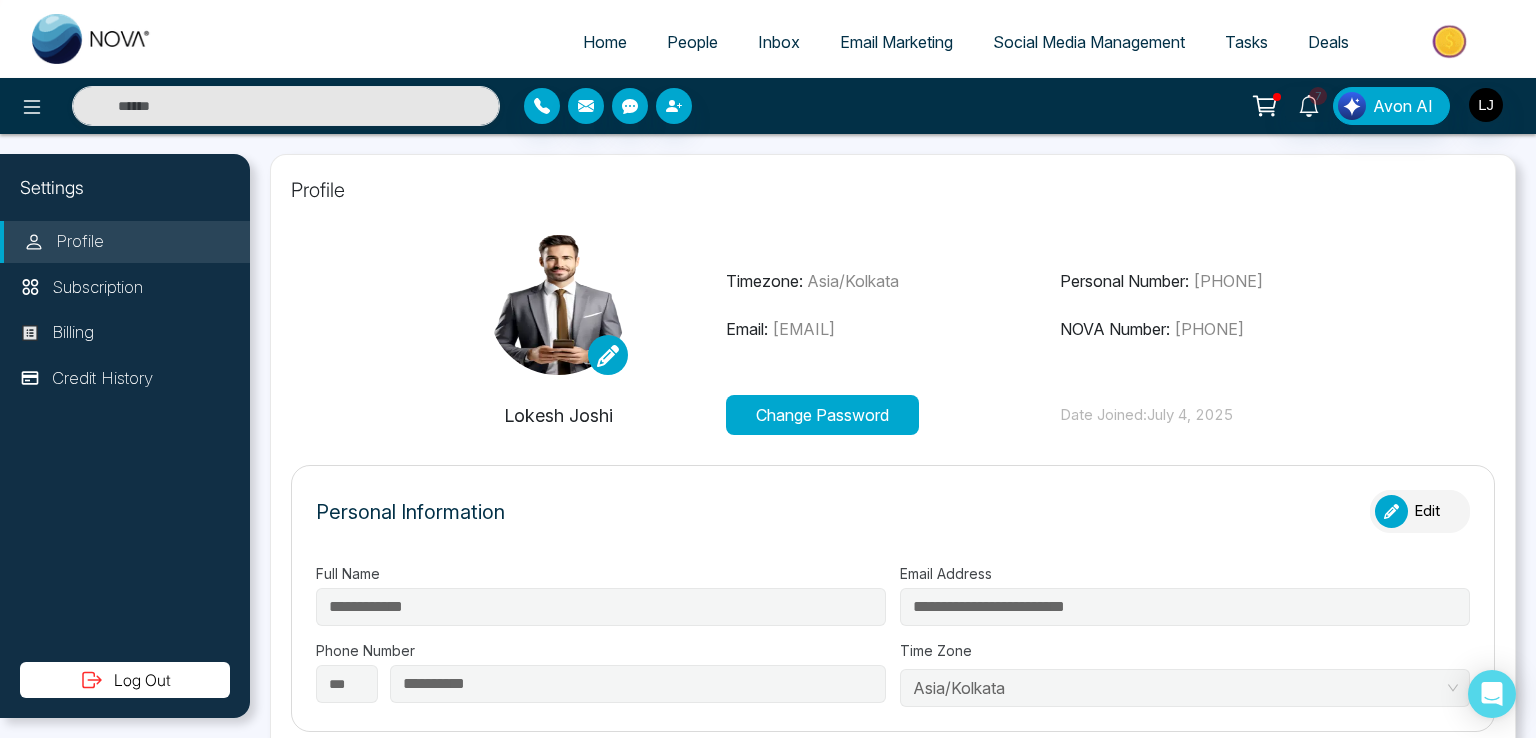click on "Email:  lokeshjoshi6454@gmail.com" at bounding box center [893, 329] 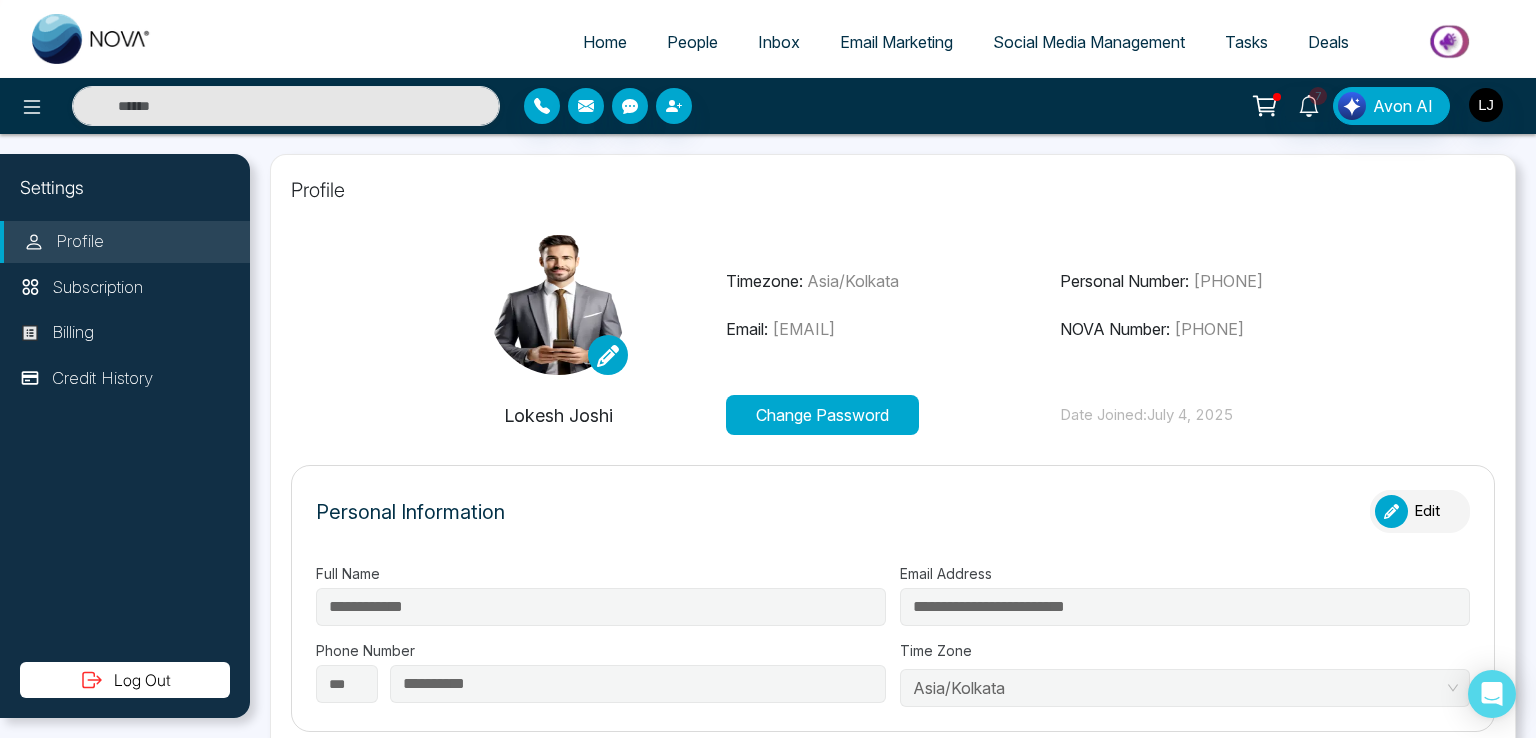 click on "lokeshjoshi6454@gmail.com" at bounding box center (803, 329) 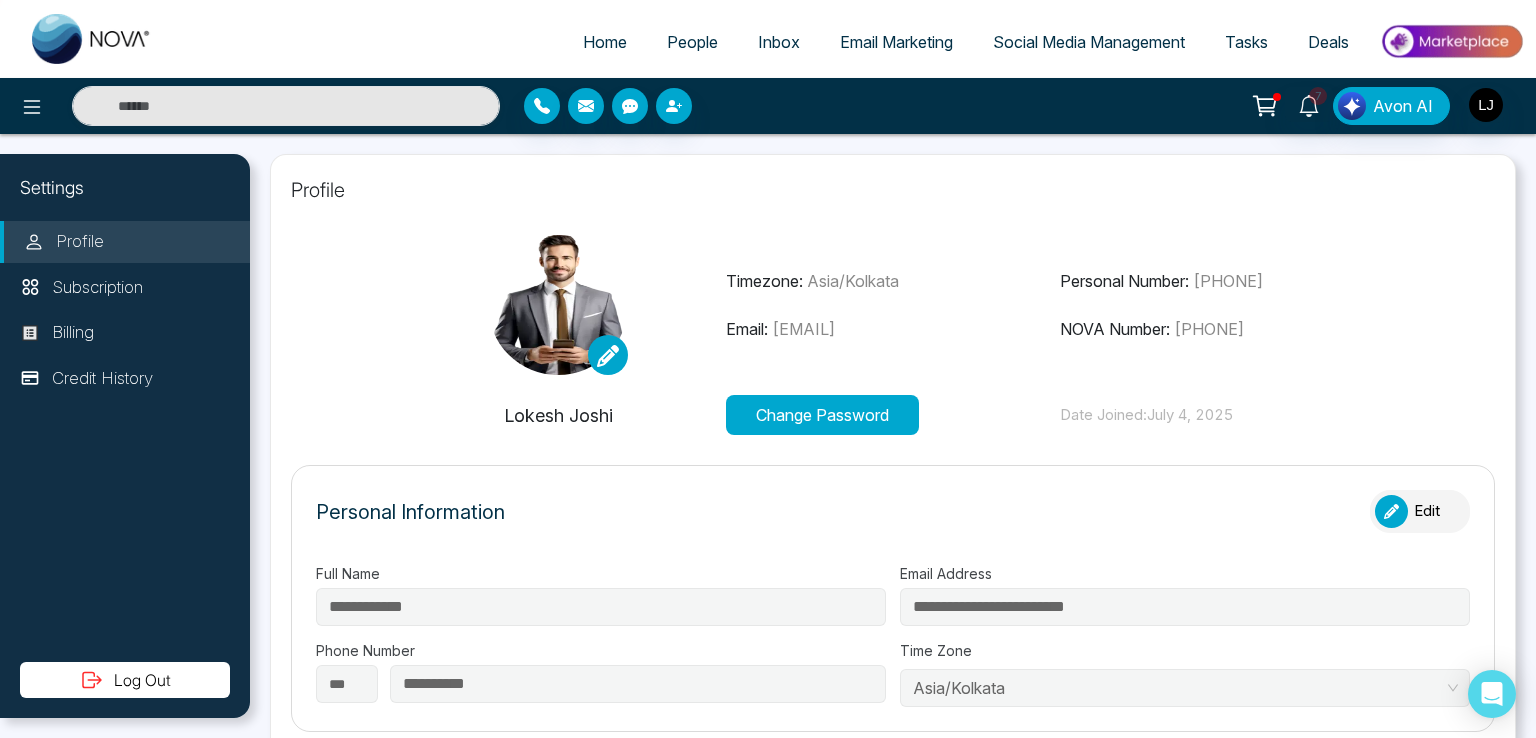 drag, startPoint x: 992, startPoint y: 329, endPoint x: 774, endPoint y: 329, distance: 218 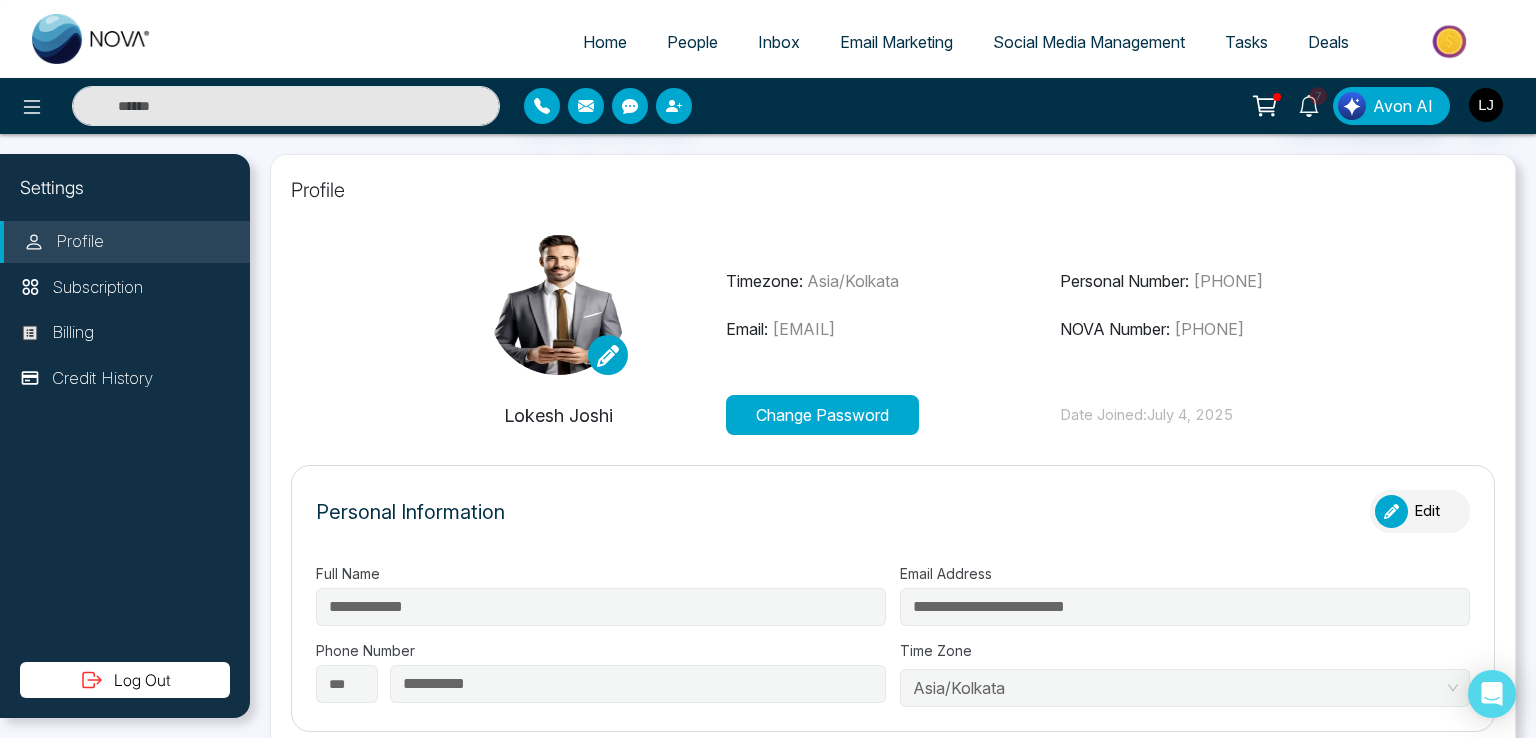 click on "Email:  lokeshjoshi6454@gmail.com" at bounding box center (893, 329) 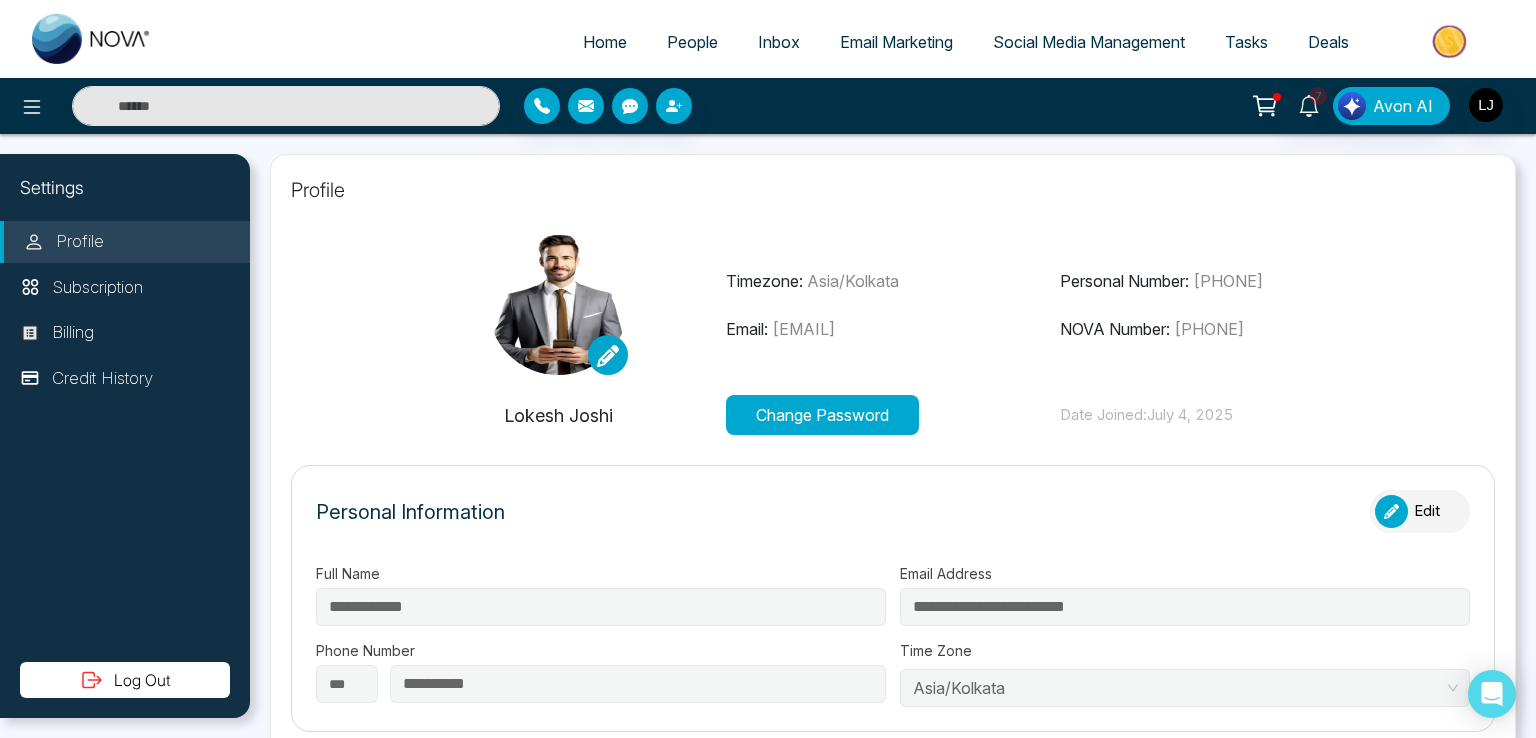 copy on "lokeshjoshi6454@gmail.com" 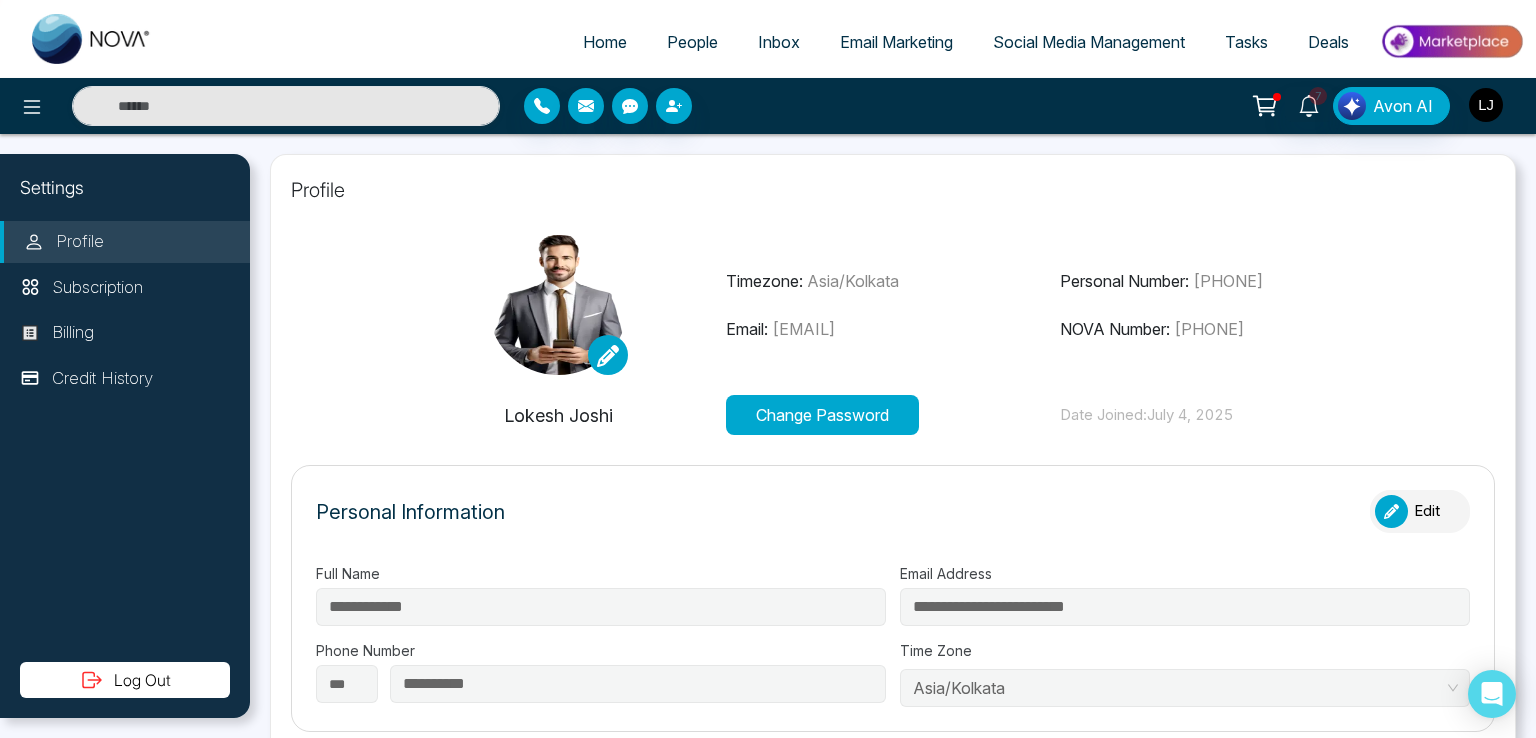 click at bounding box center (1486, 105) 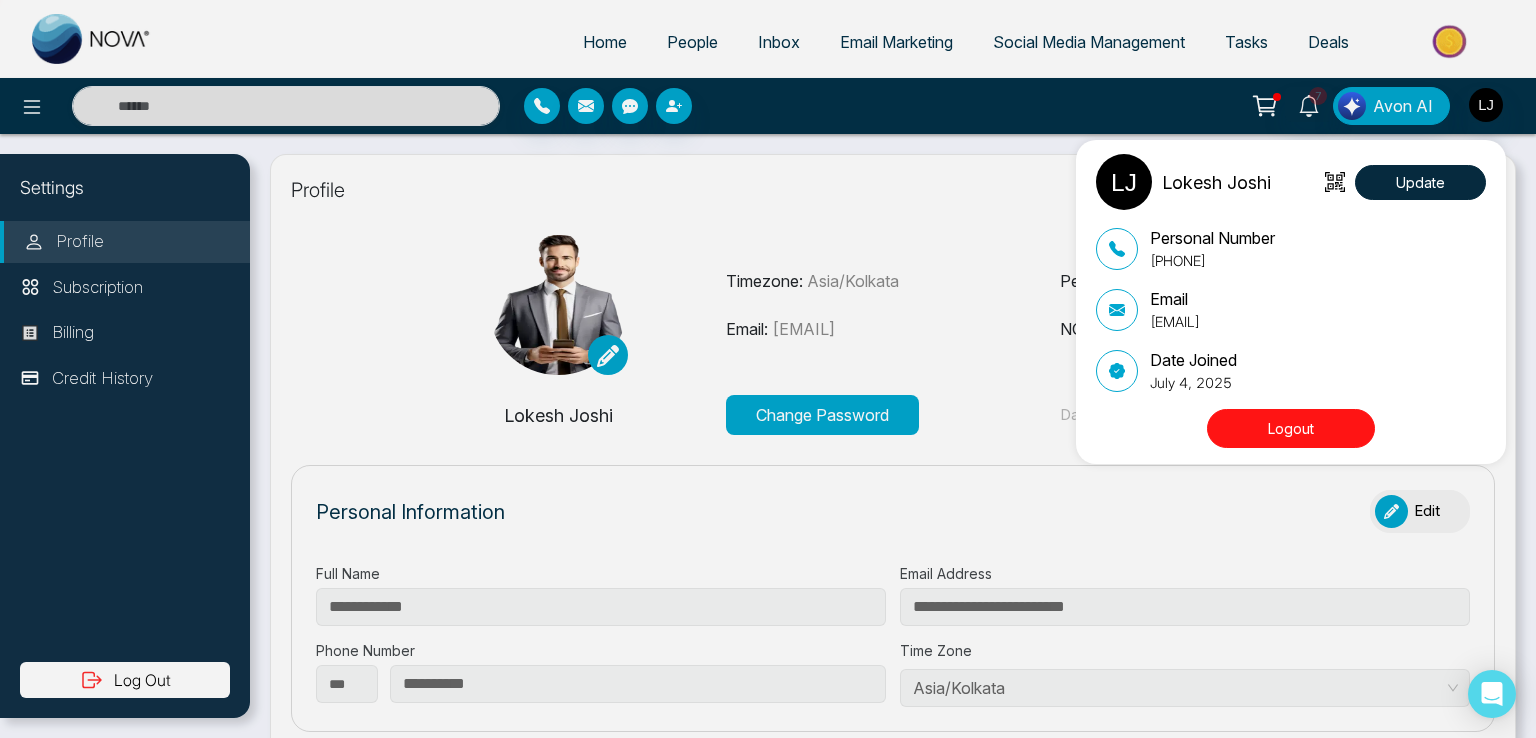 click on "Lokesh Joshi Update Personal Number +918421020309 Email lokeshjoshi6454@gmail.com Date Joined July 4, 2025 Logout" at bounding box center [768, 369] 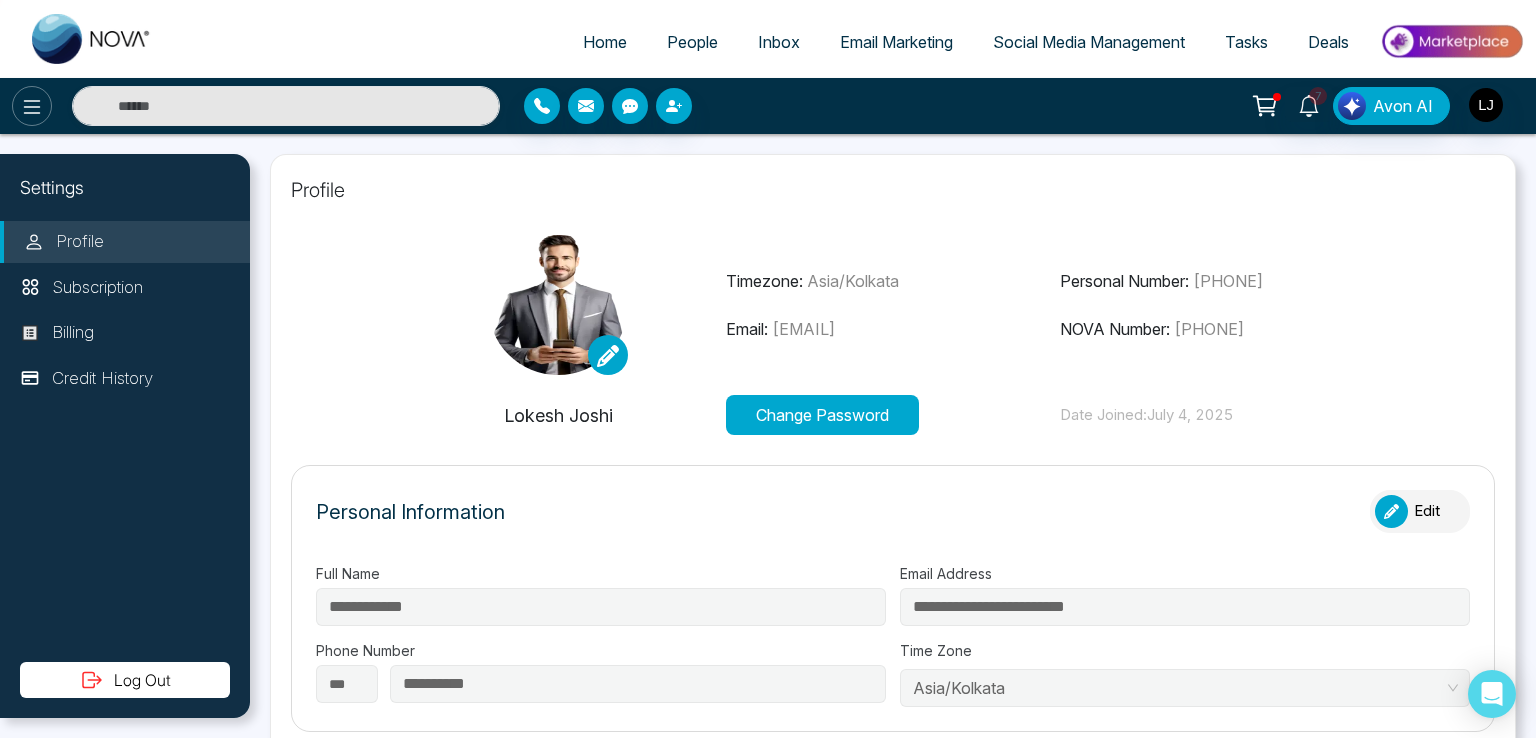 click 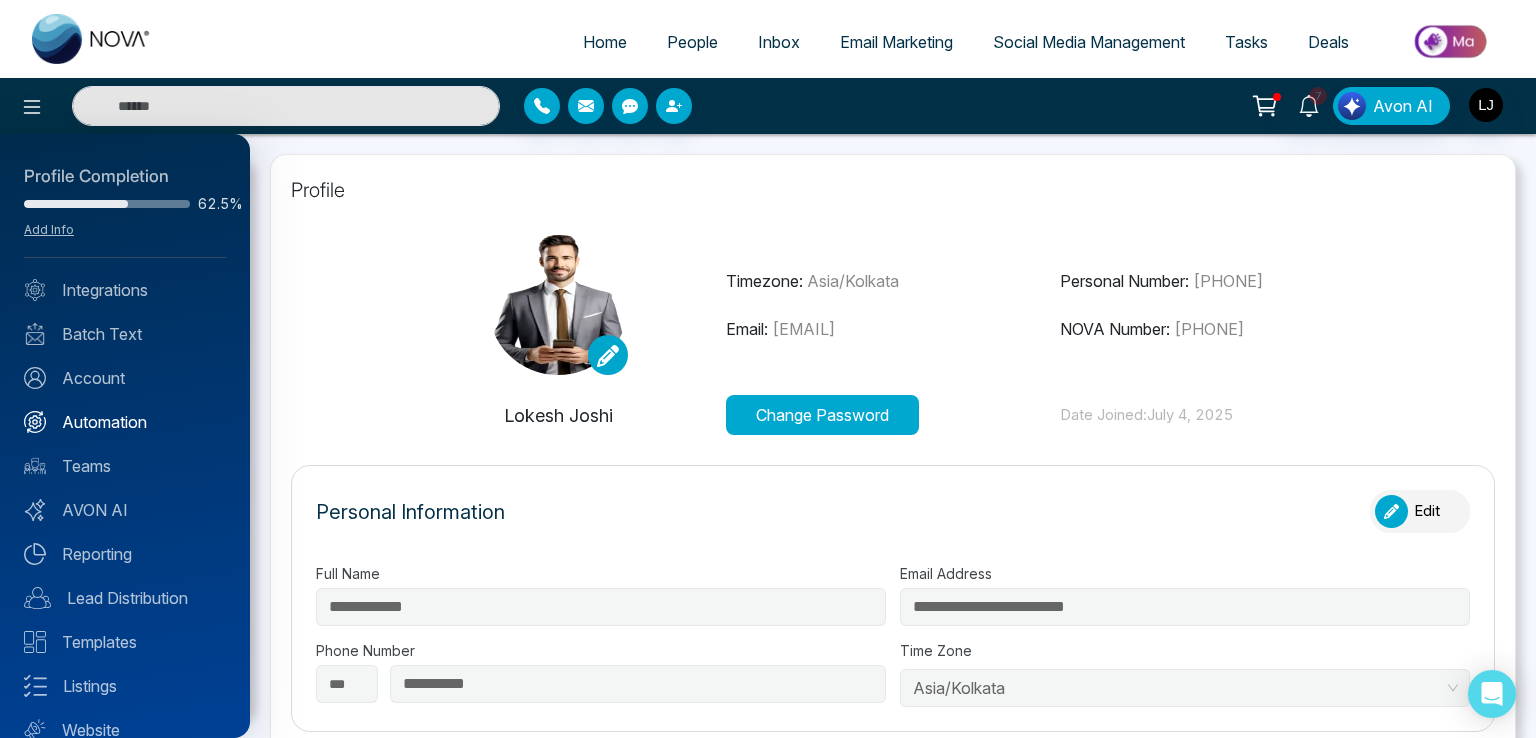 click on "Automation" at bounding box center (125, 422) 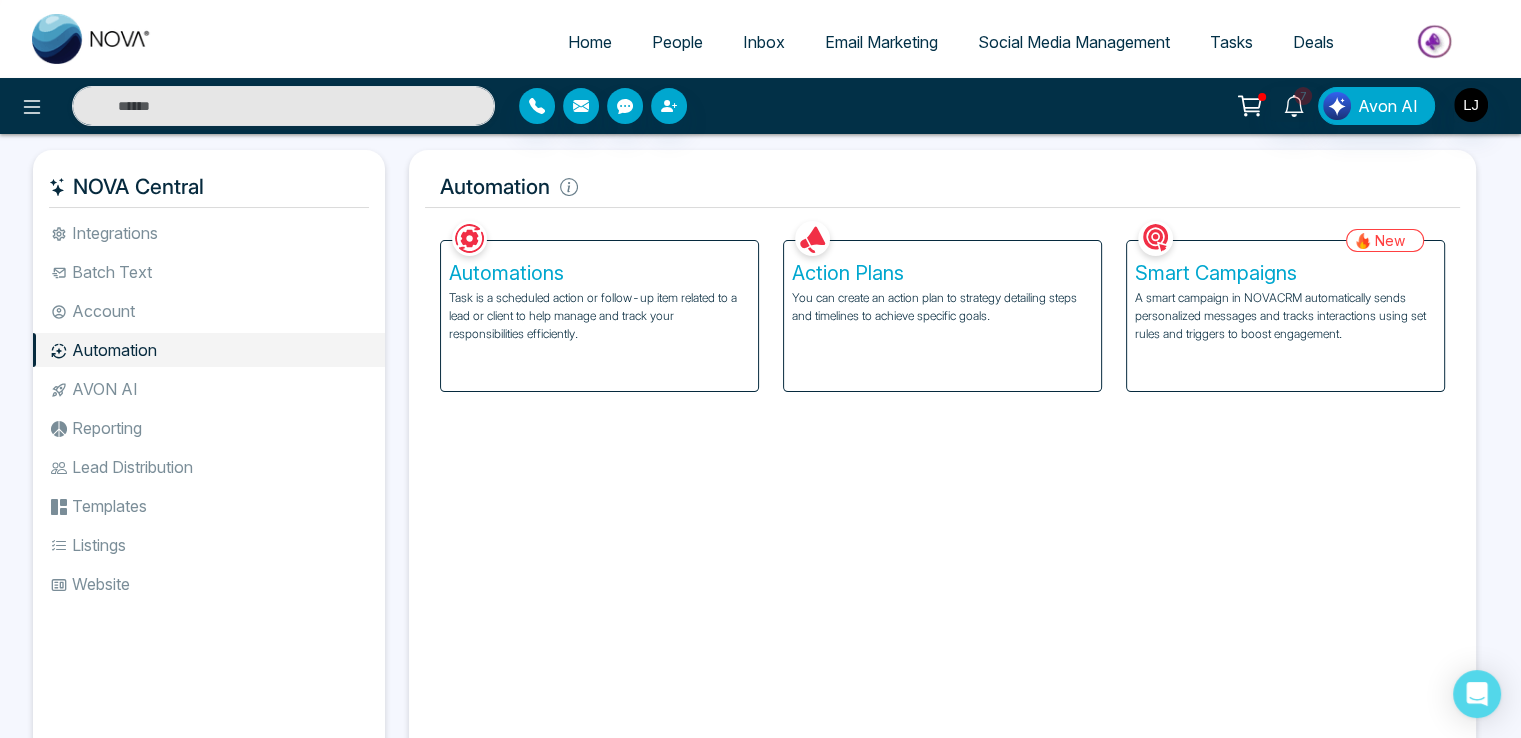 click on "AVON AI" at bounding box center [209, 389] 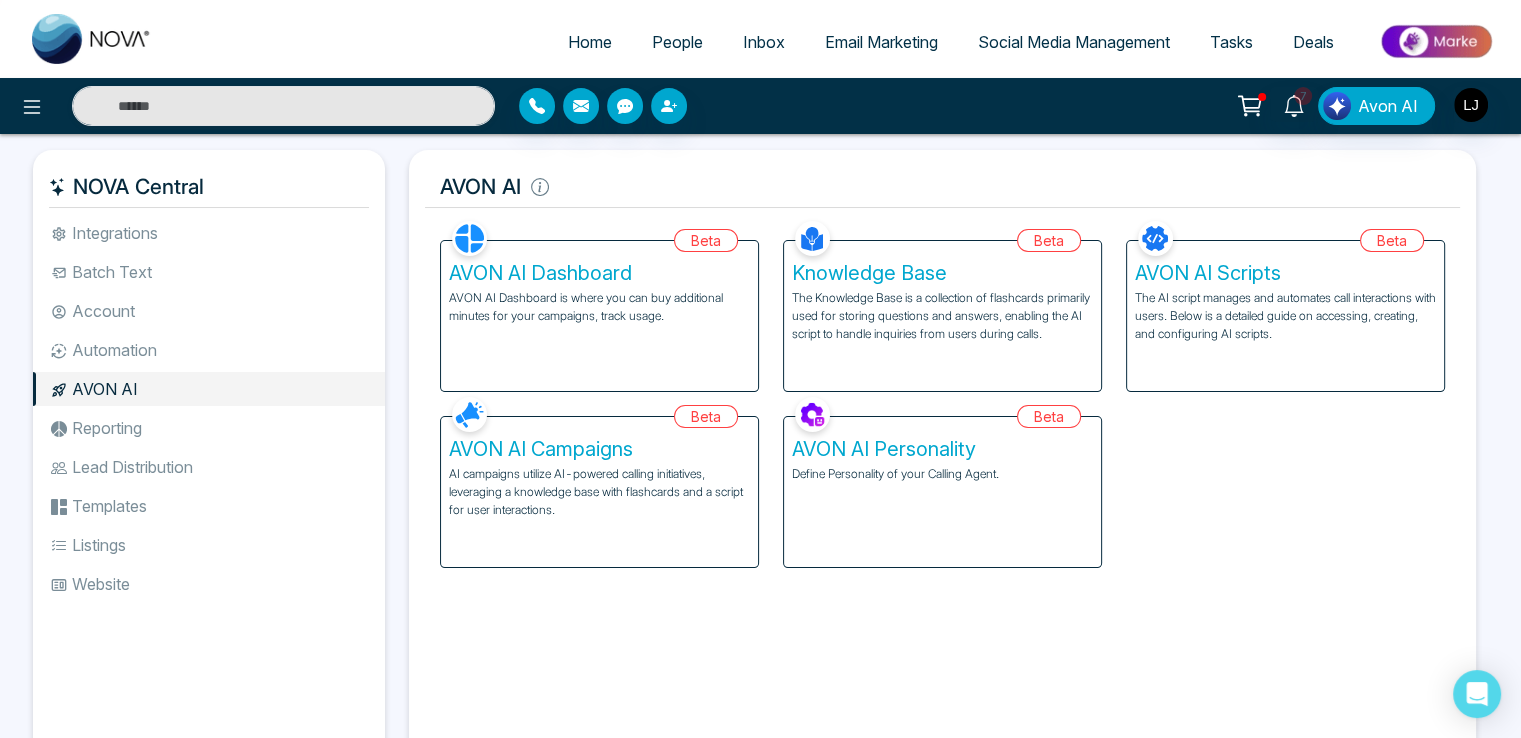 click on "Reporting" at bounding box center [209, 428] 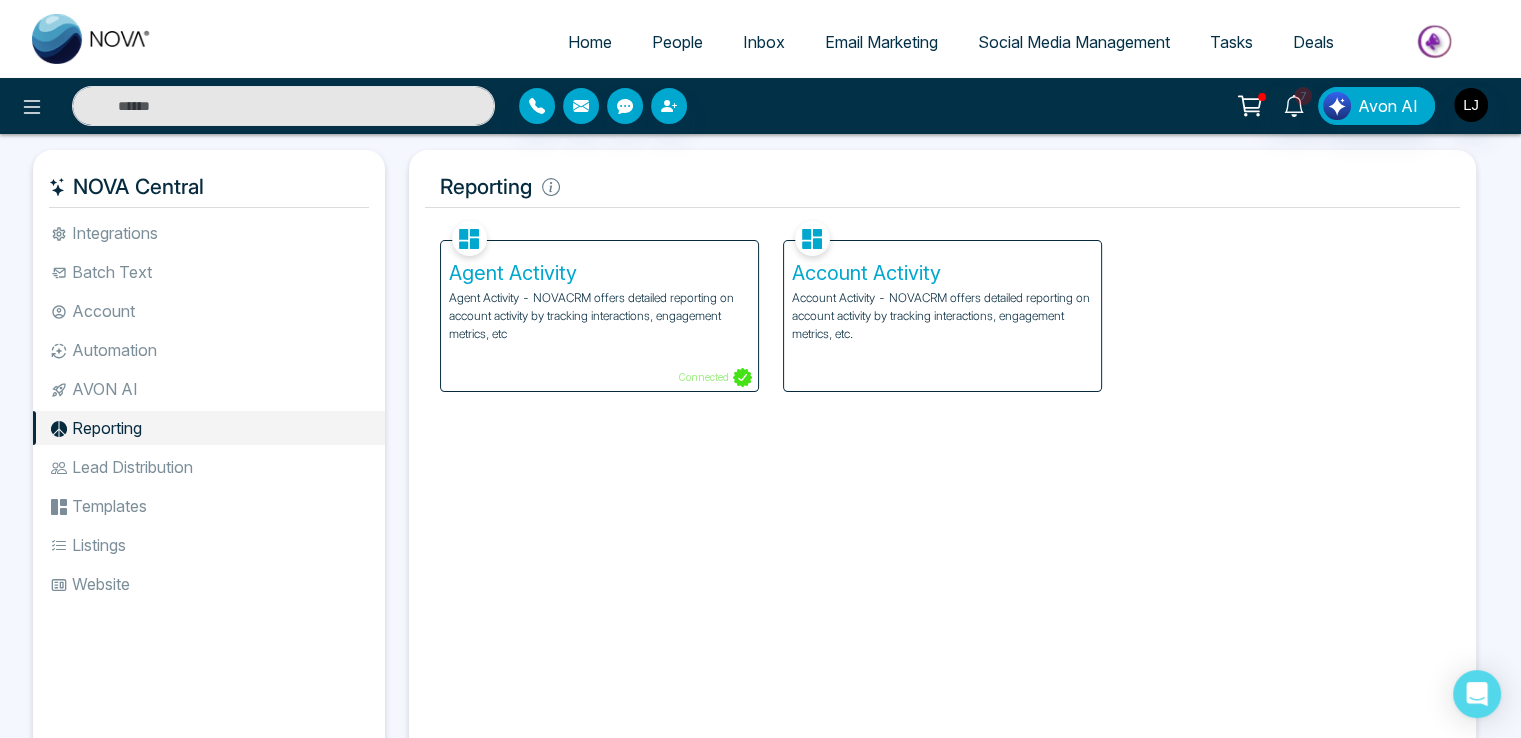 click on "Account Activity - NOVACRM offers detailed reporting on account activity by tracking interactions, engagement metrics, etc." at bounding box center (942, 316) 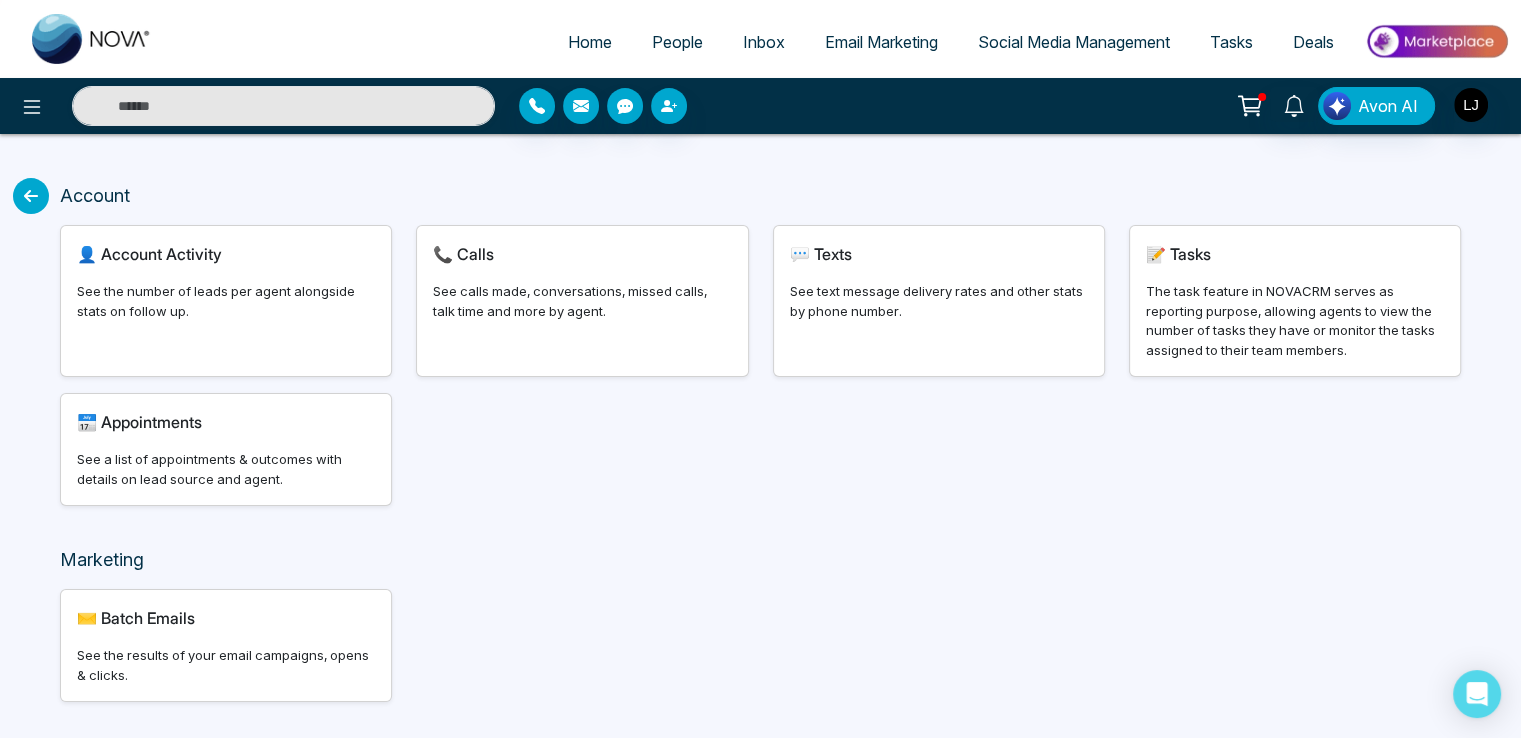 click on "👤 Account Activity See the number of leads per agent alongside stats on follow up." at bounding box center (226, 301) 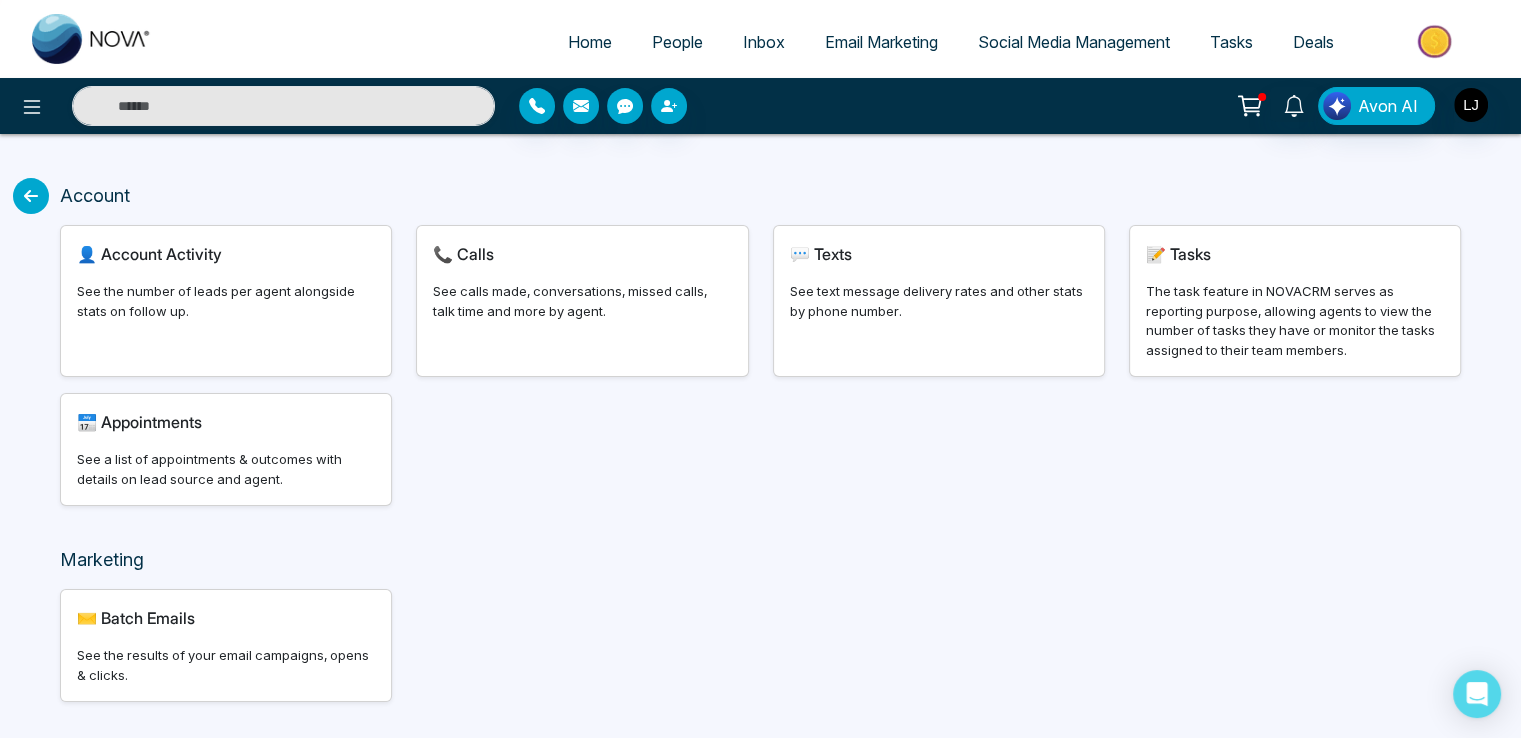 select on "***" 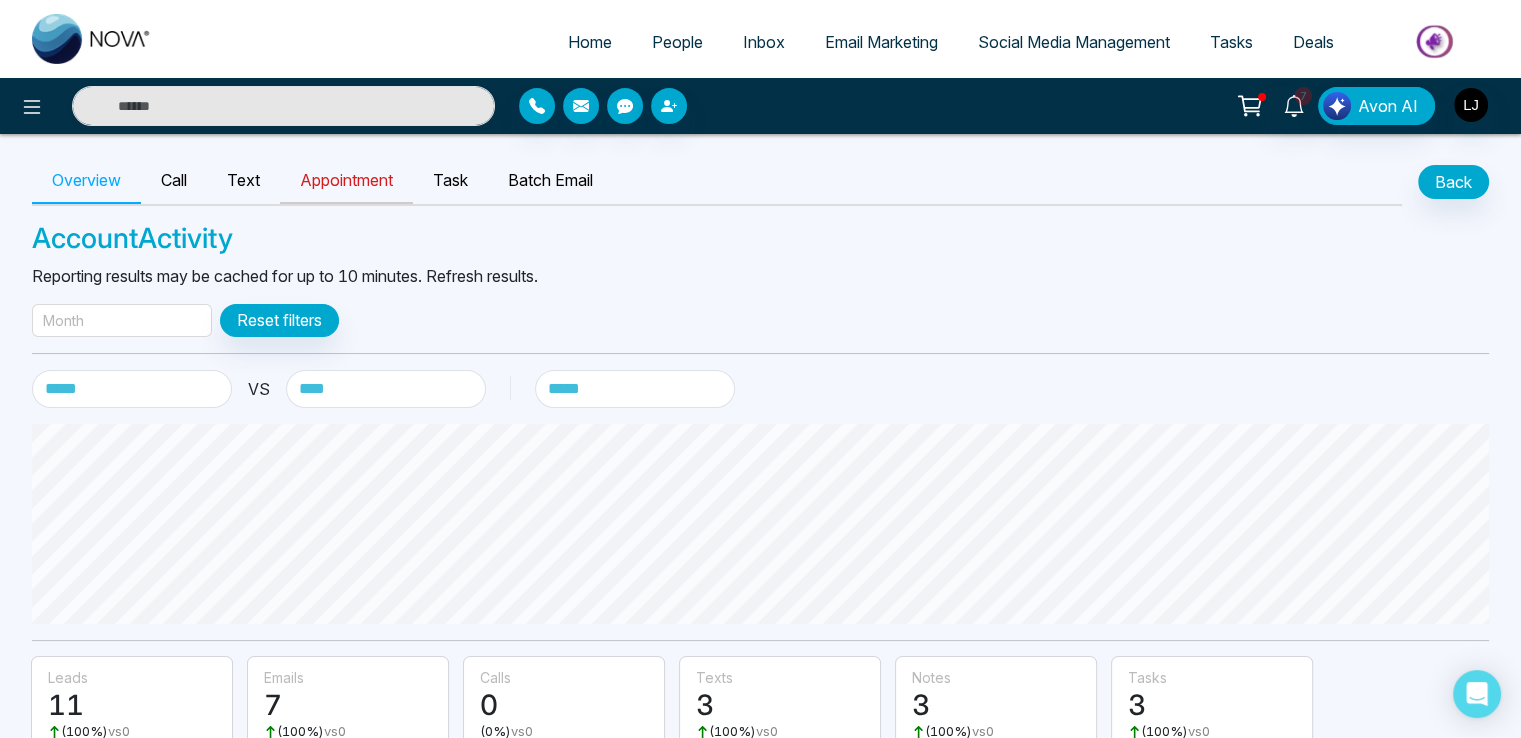 click on "Appointment" at bounding box center (346, 181) 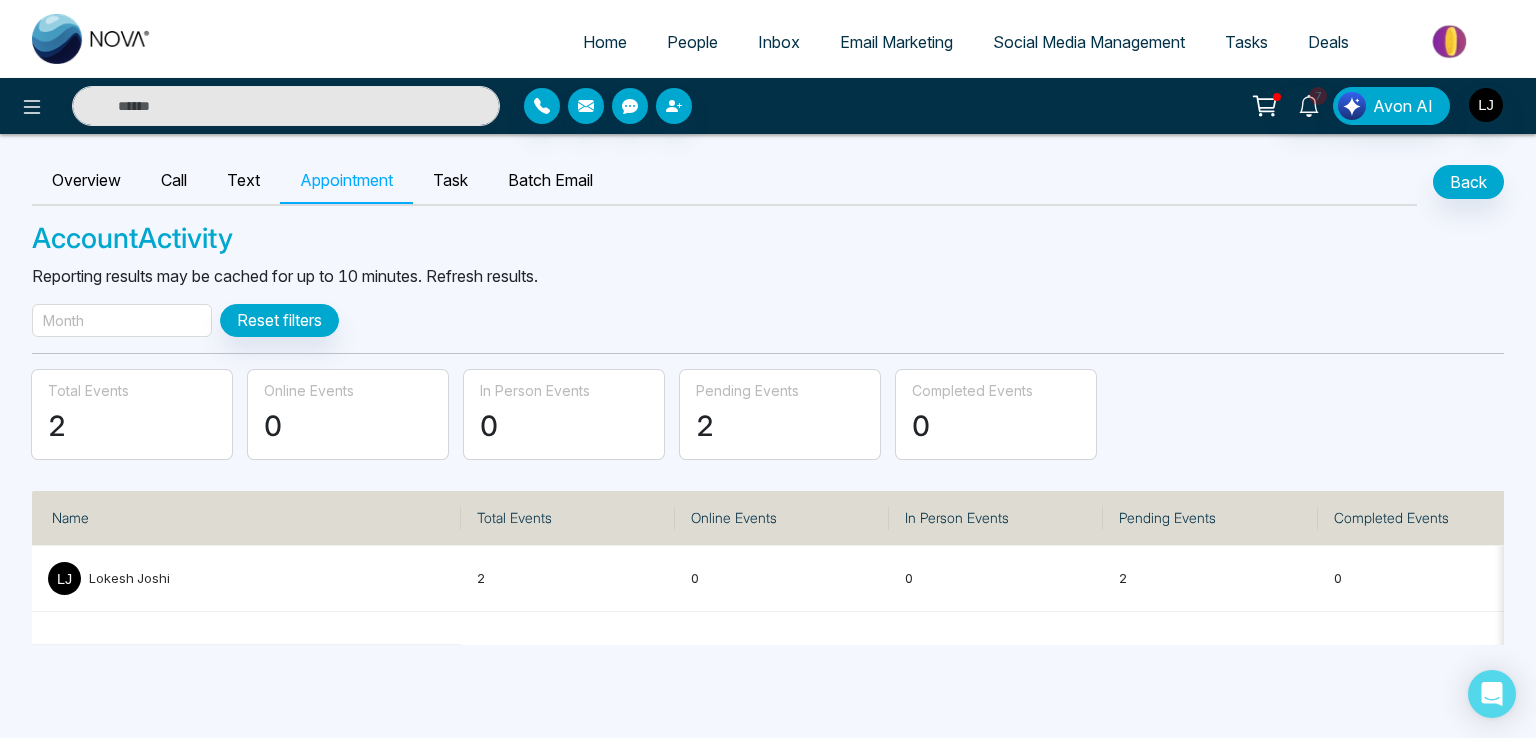 click on "Month" at bounding box center [122, 320] 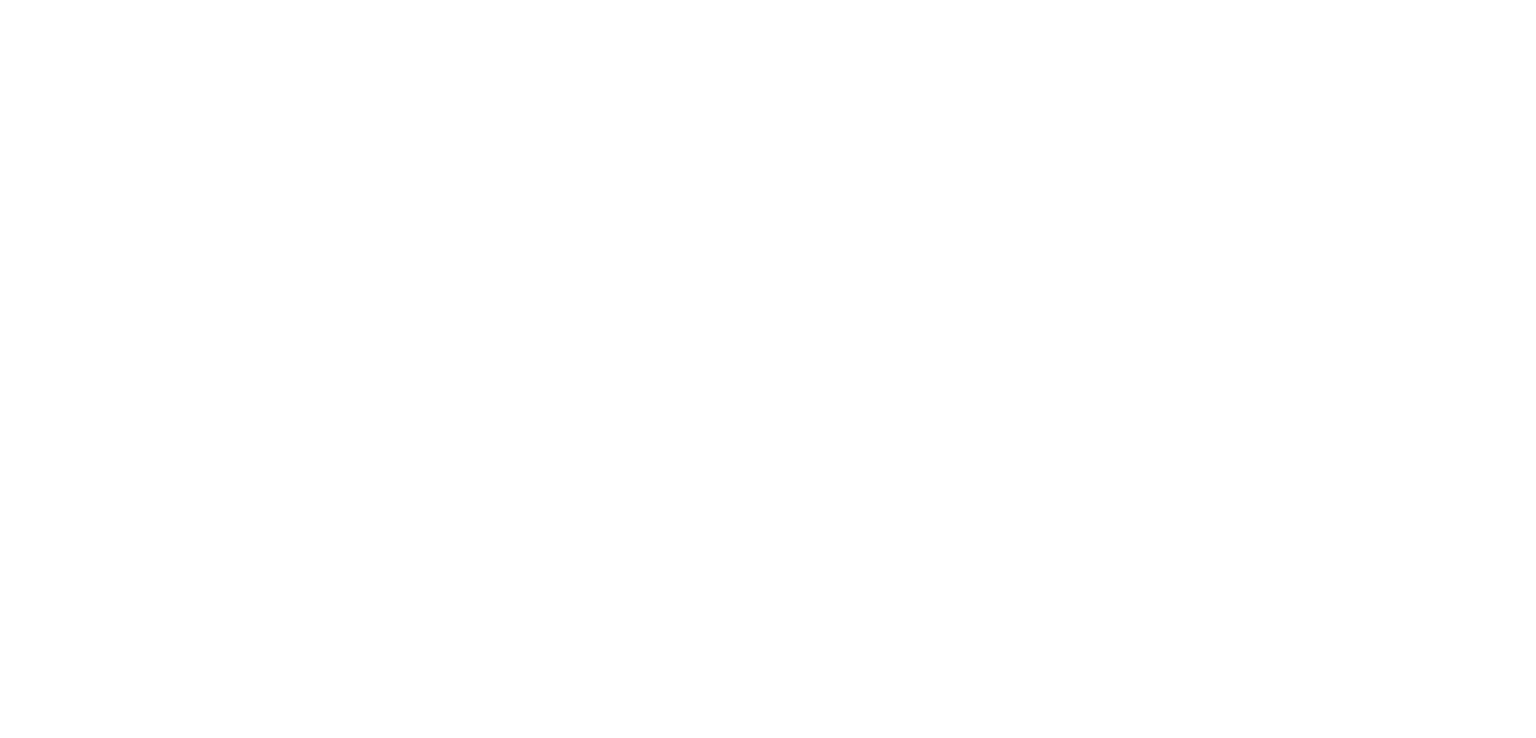 scroll, scrollTop: 0, scrollLeft: 0, axis: both 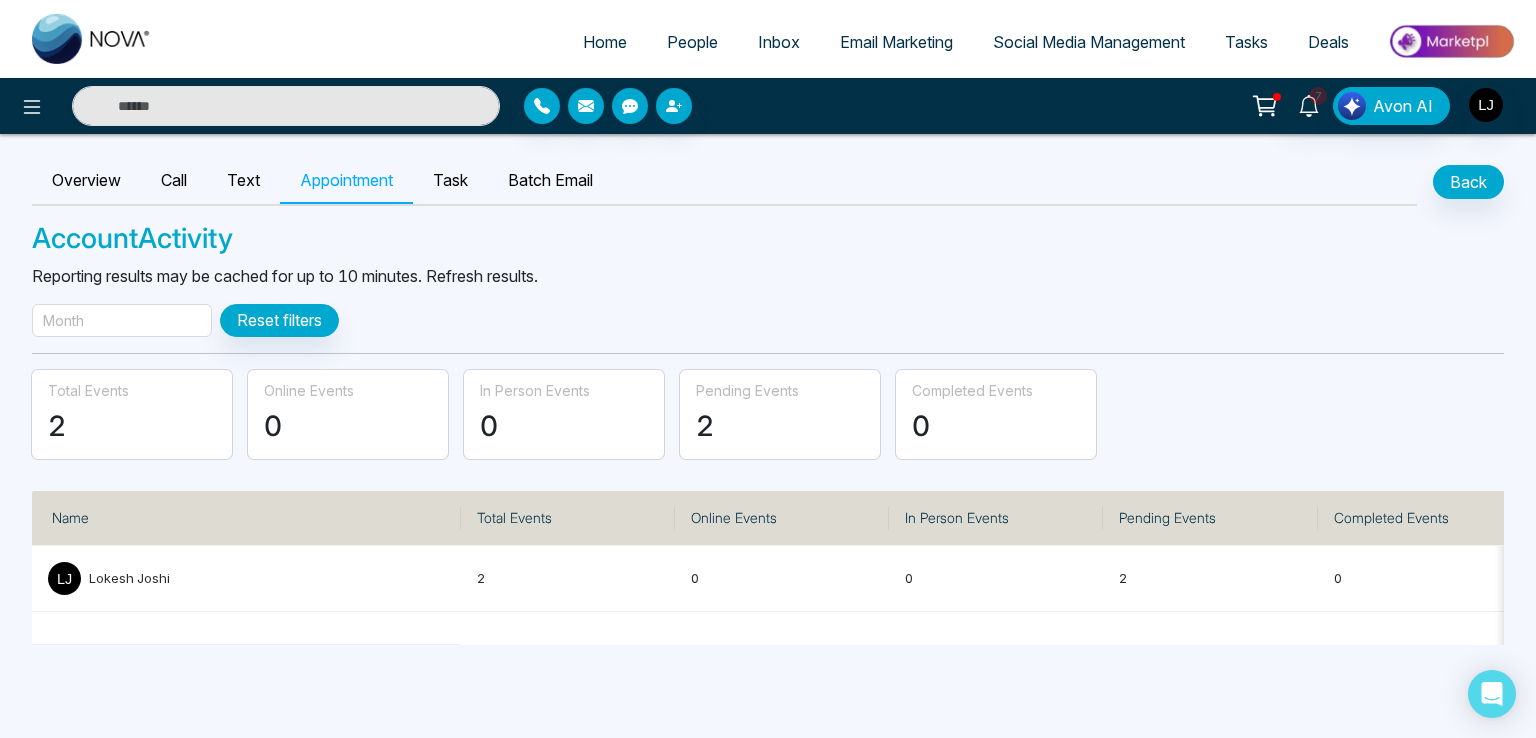 click on "Month" at bounding box center (122, 320) 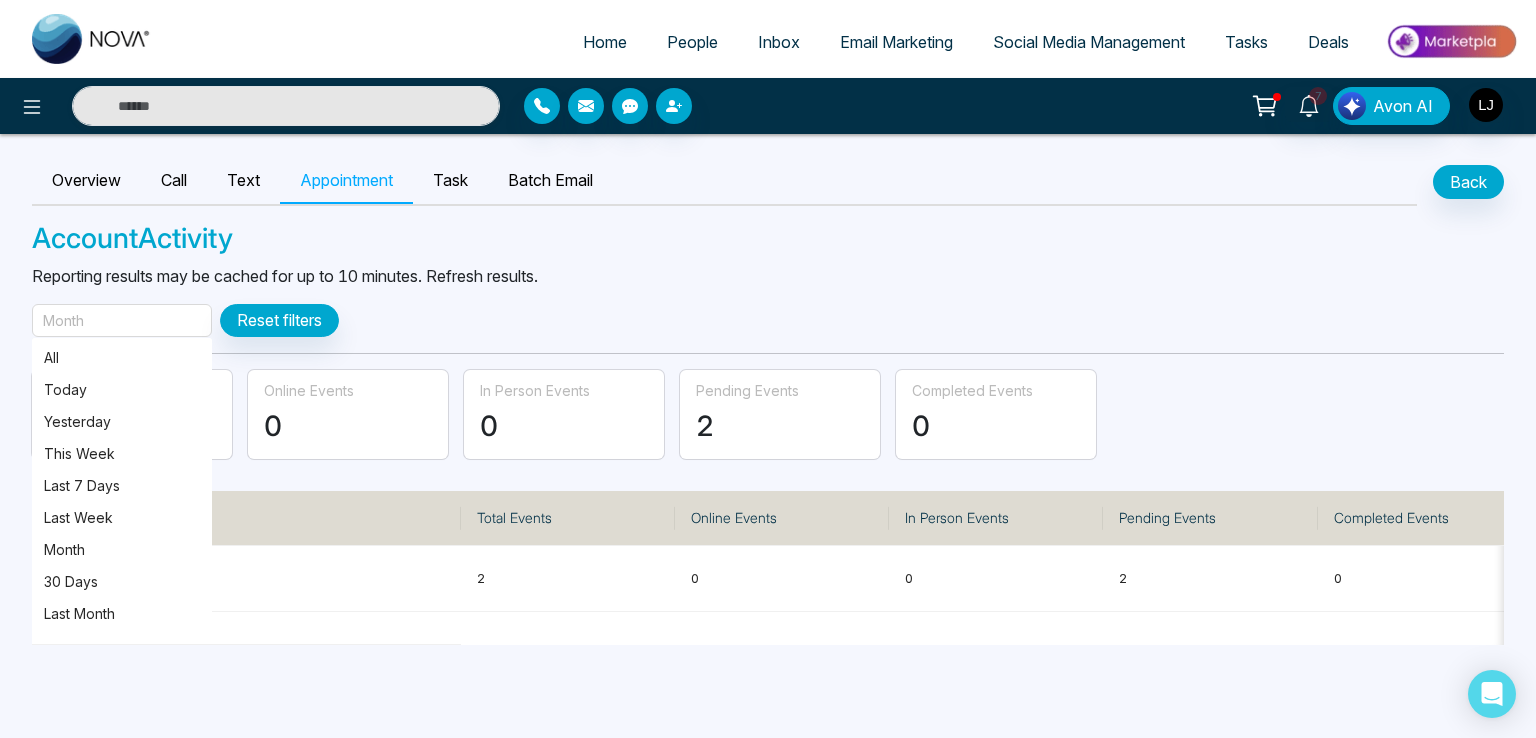 click on "Home" at bounding box center [605, 42] 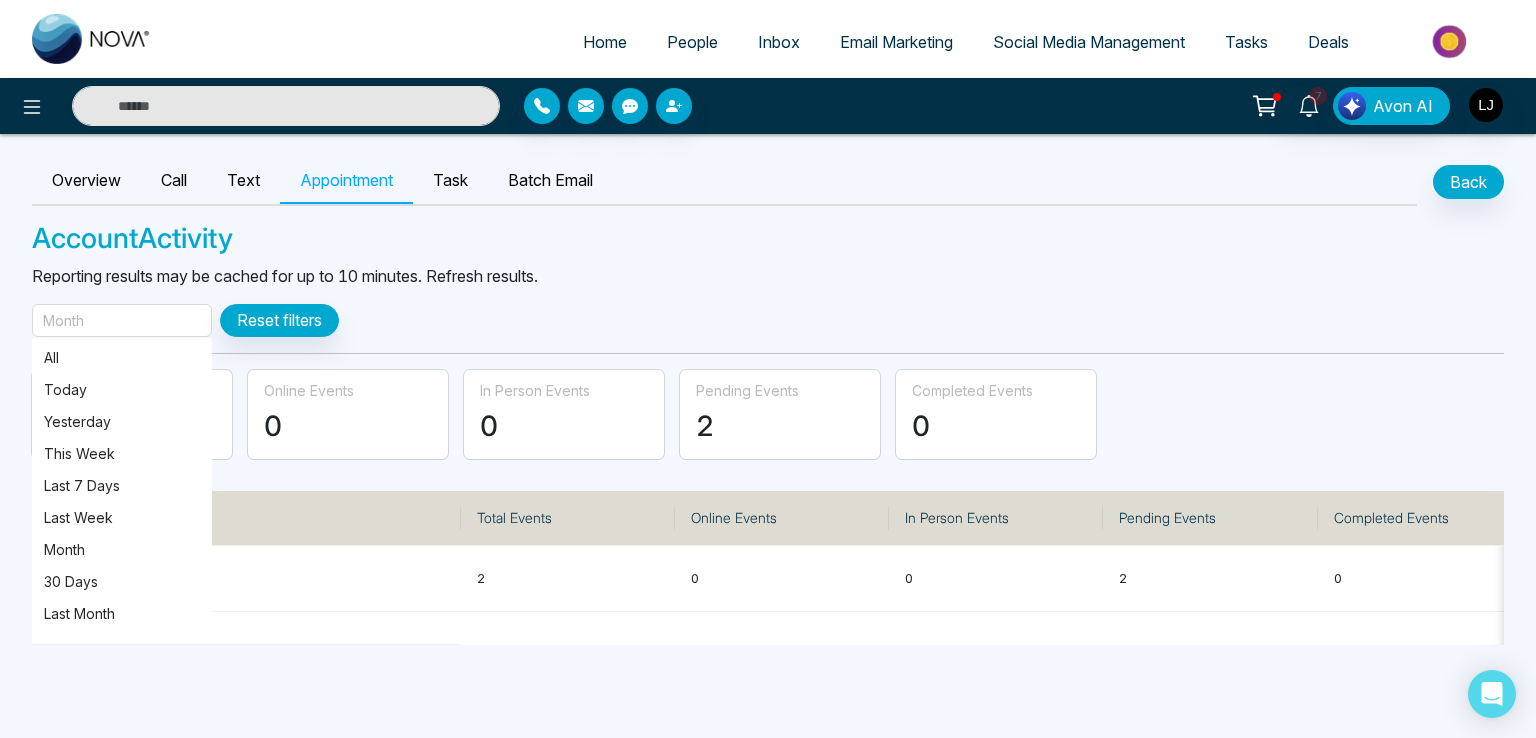 select on "*" 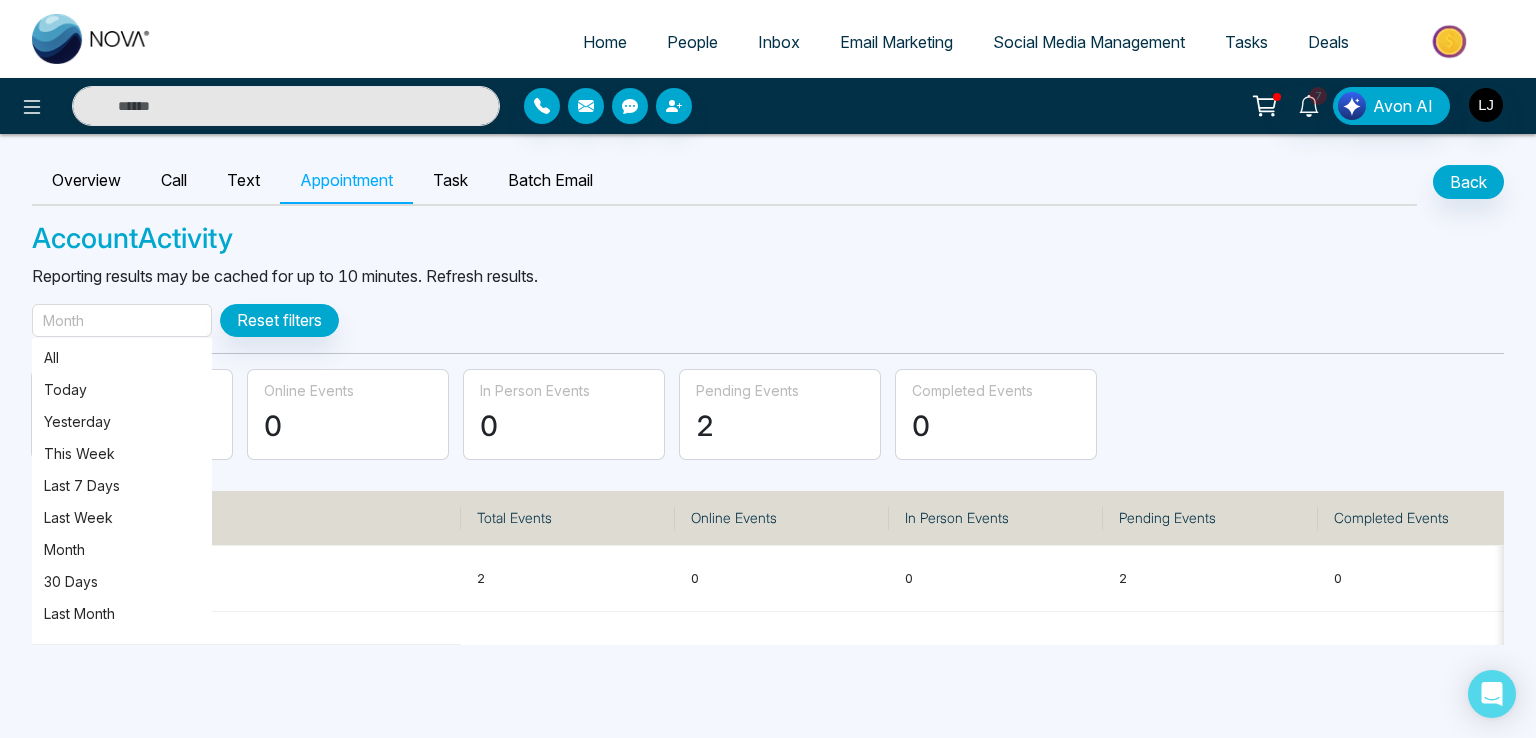 select on "*" 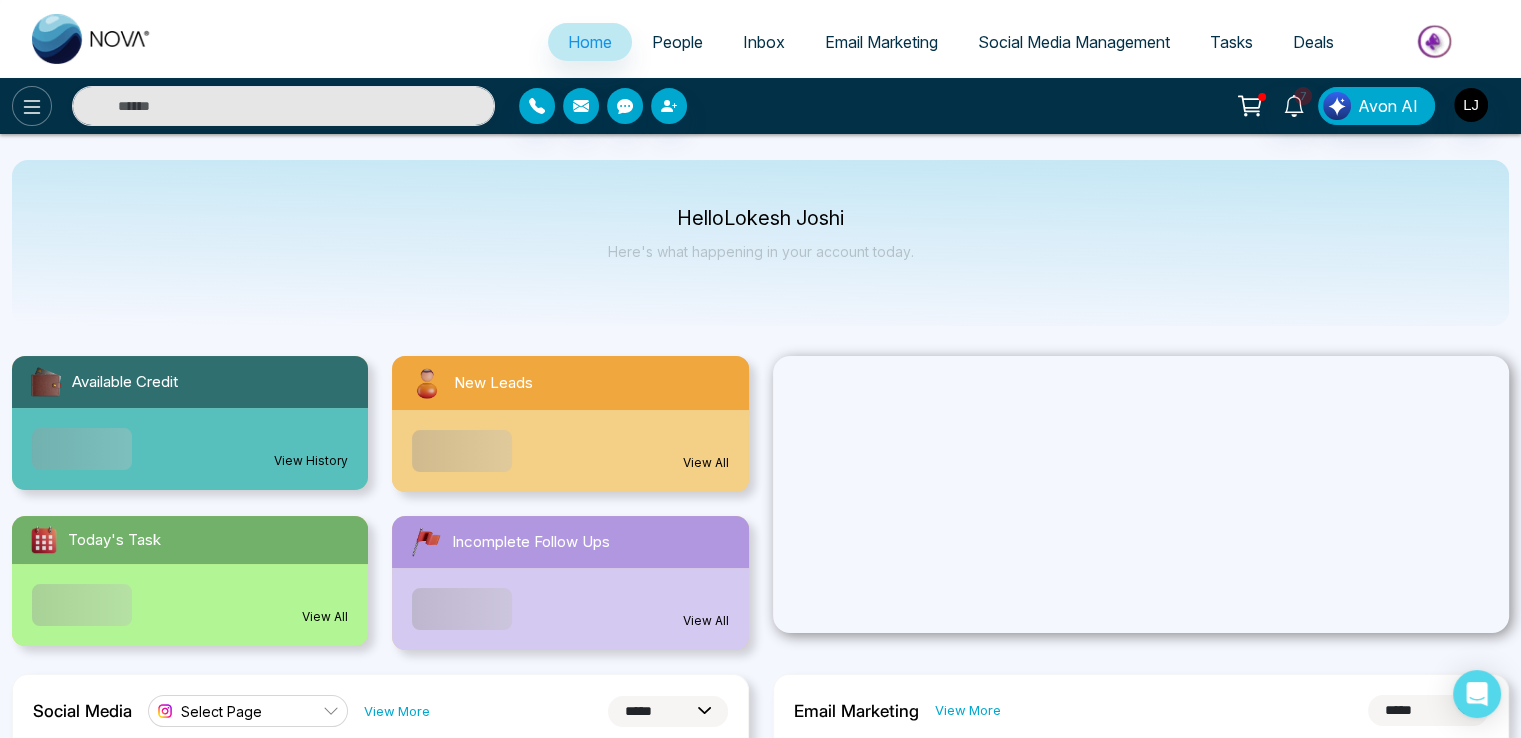 click 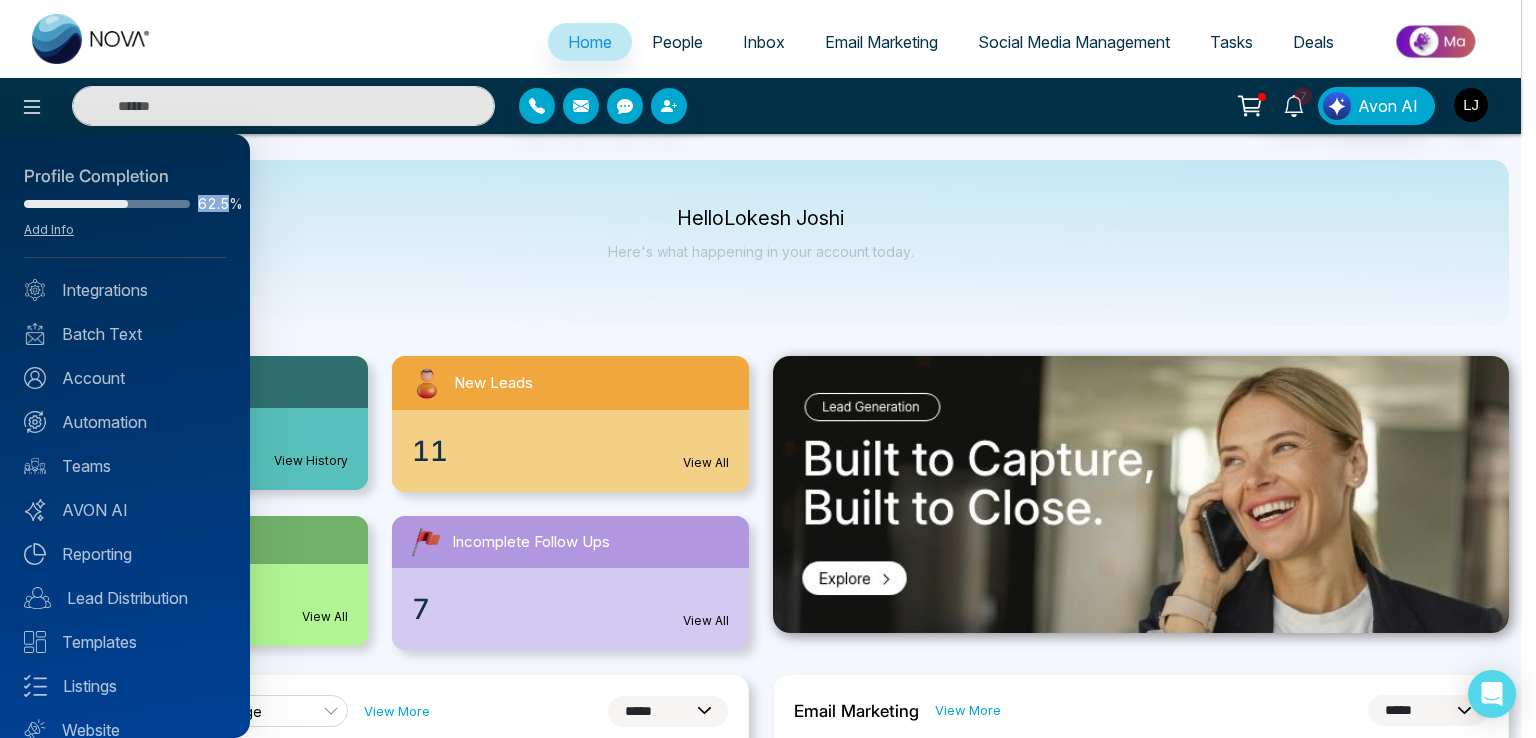 drag, startPoint x: 193, startPoint y: 204, endPoint x: 219, endPoint y: 201, distance: 26.172504 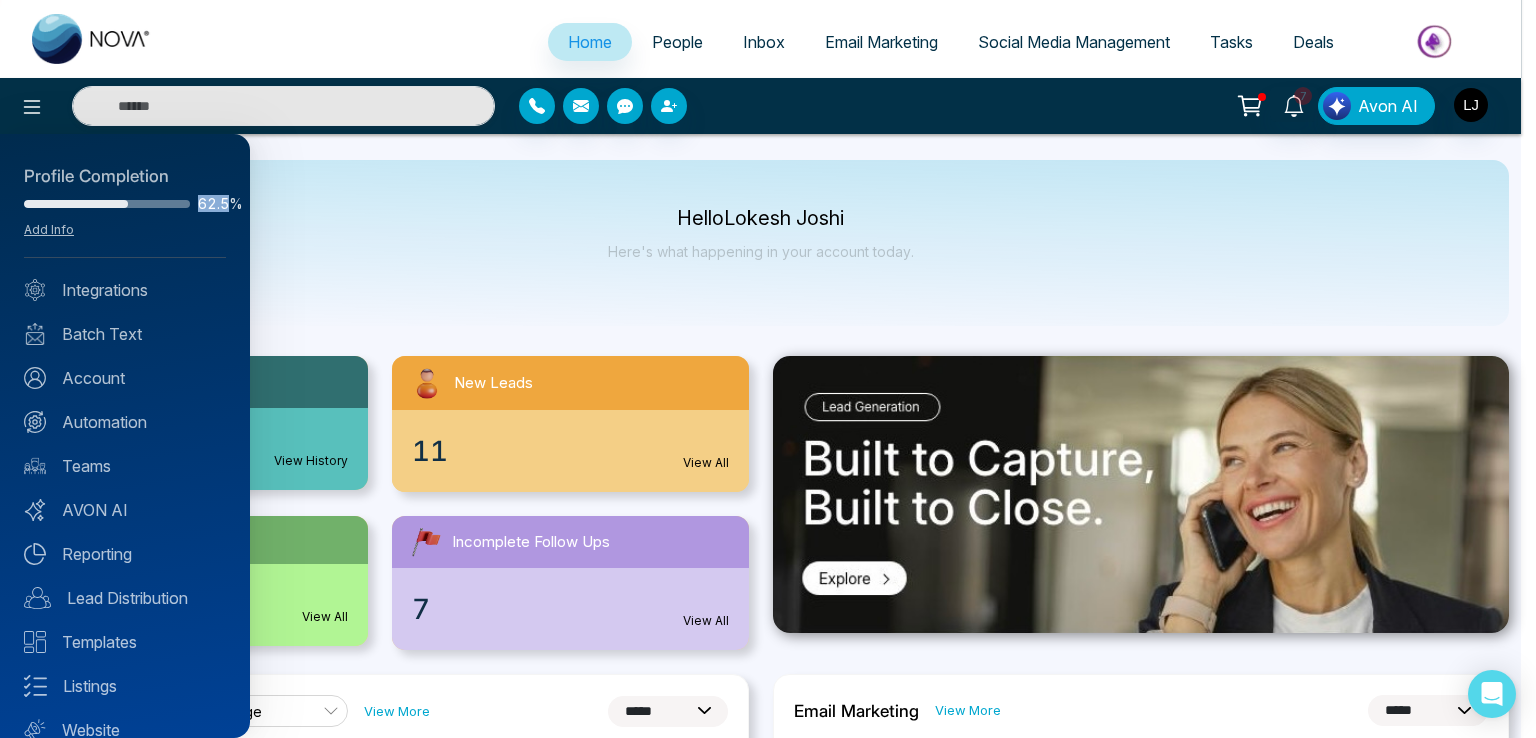 click on "62.5%" at bounding box center (212, 204) 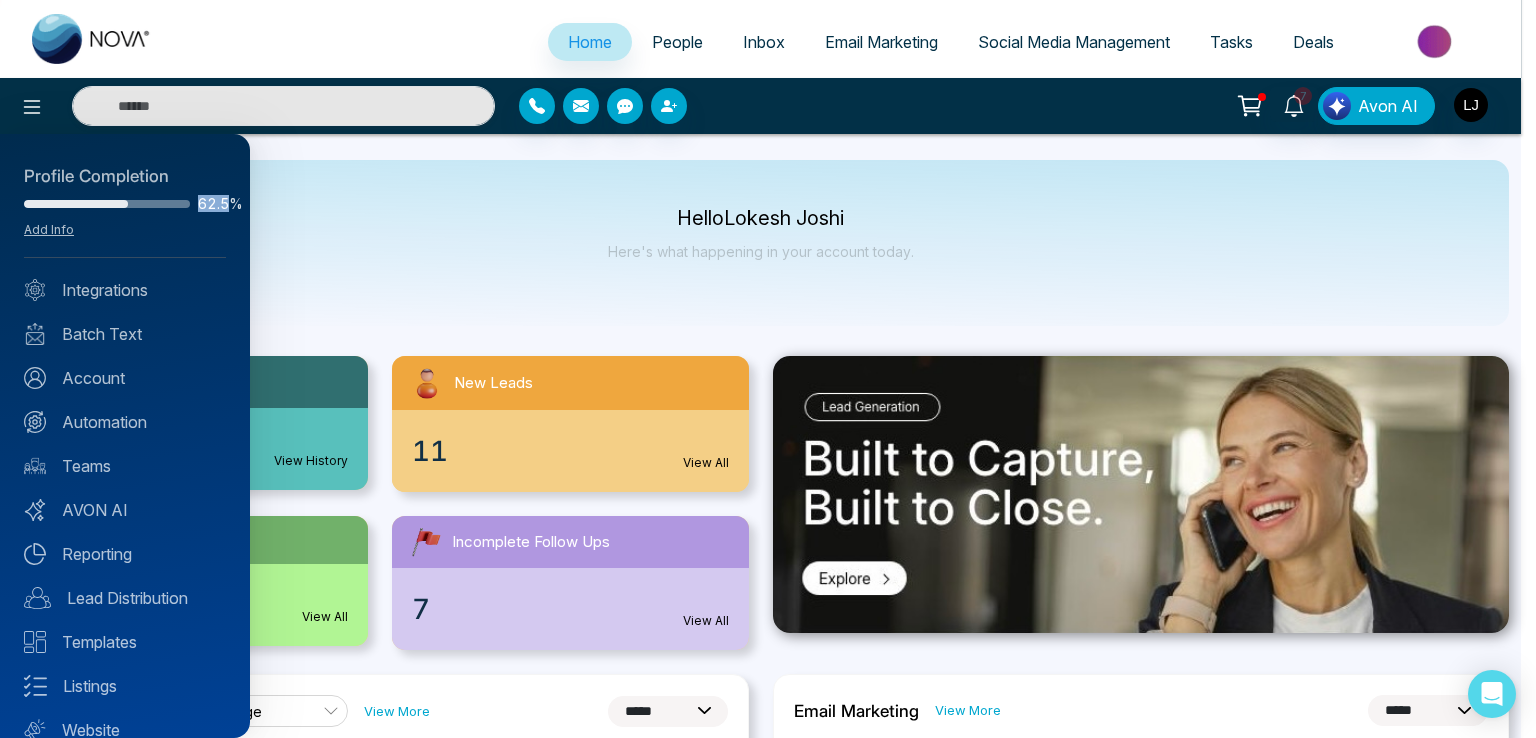 click on "62.5%" at bounding box center [212, 204] 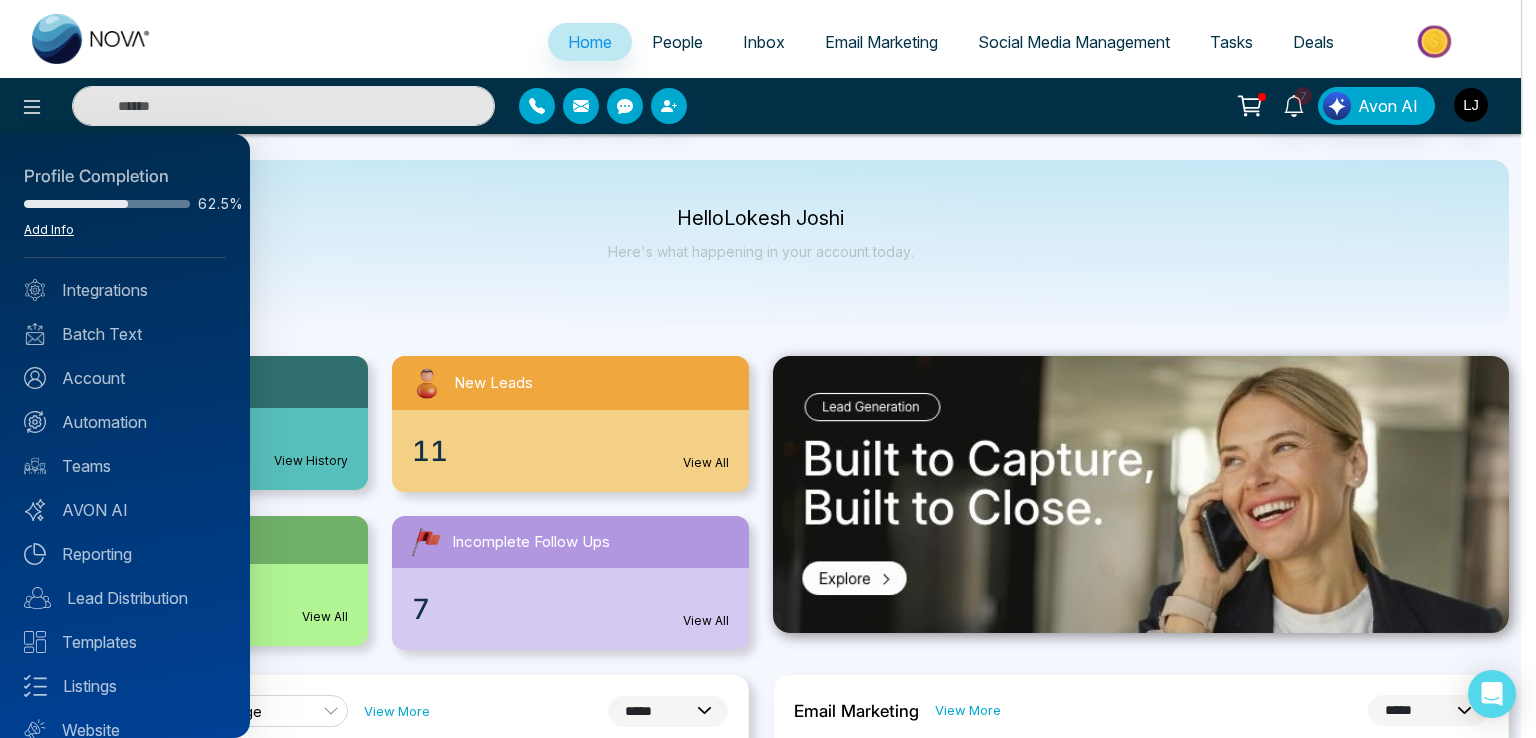 click on "Add Info" at bounding box center (49, 229) 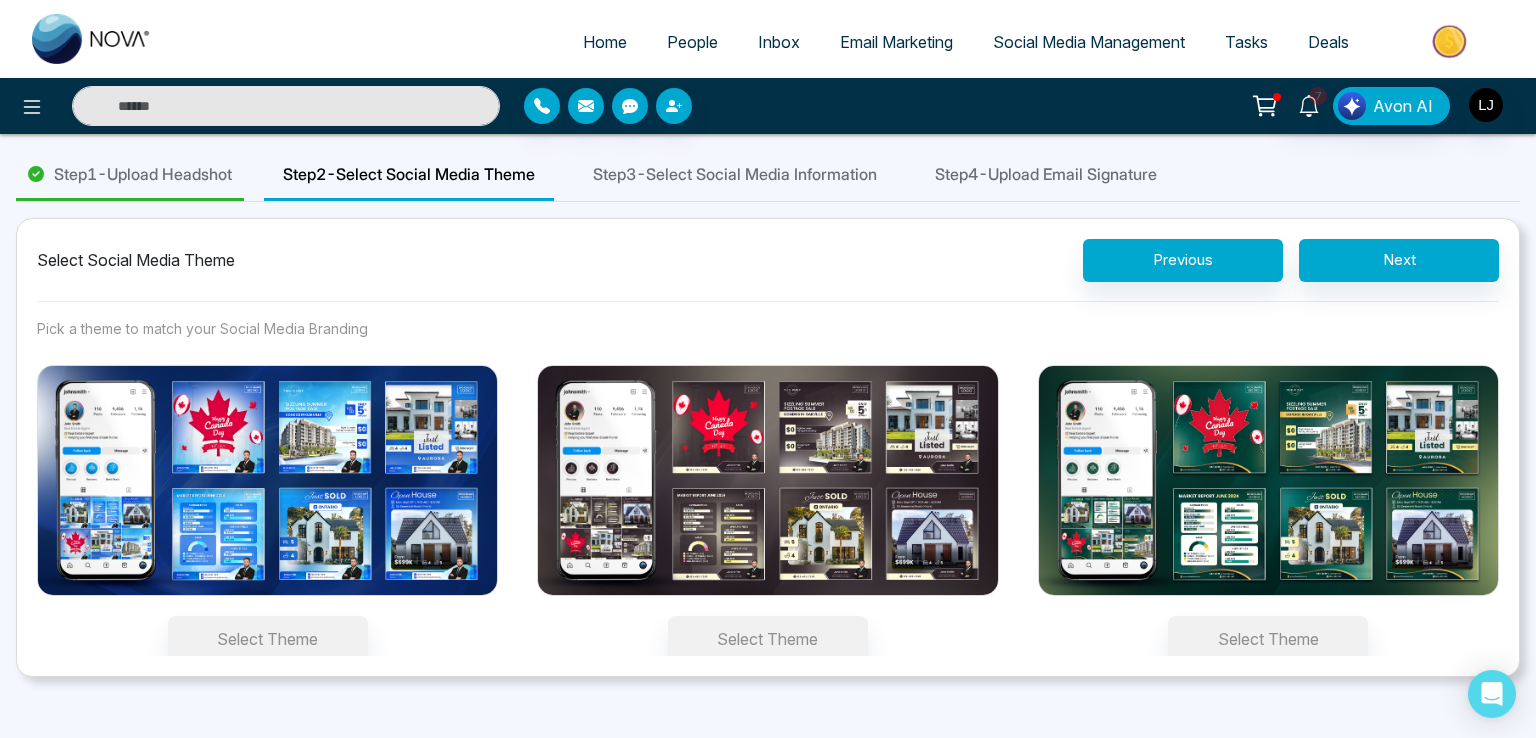 click on "Step  4  -  Upload Email Signature" at bounding box center (1046, 174) 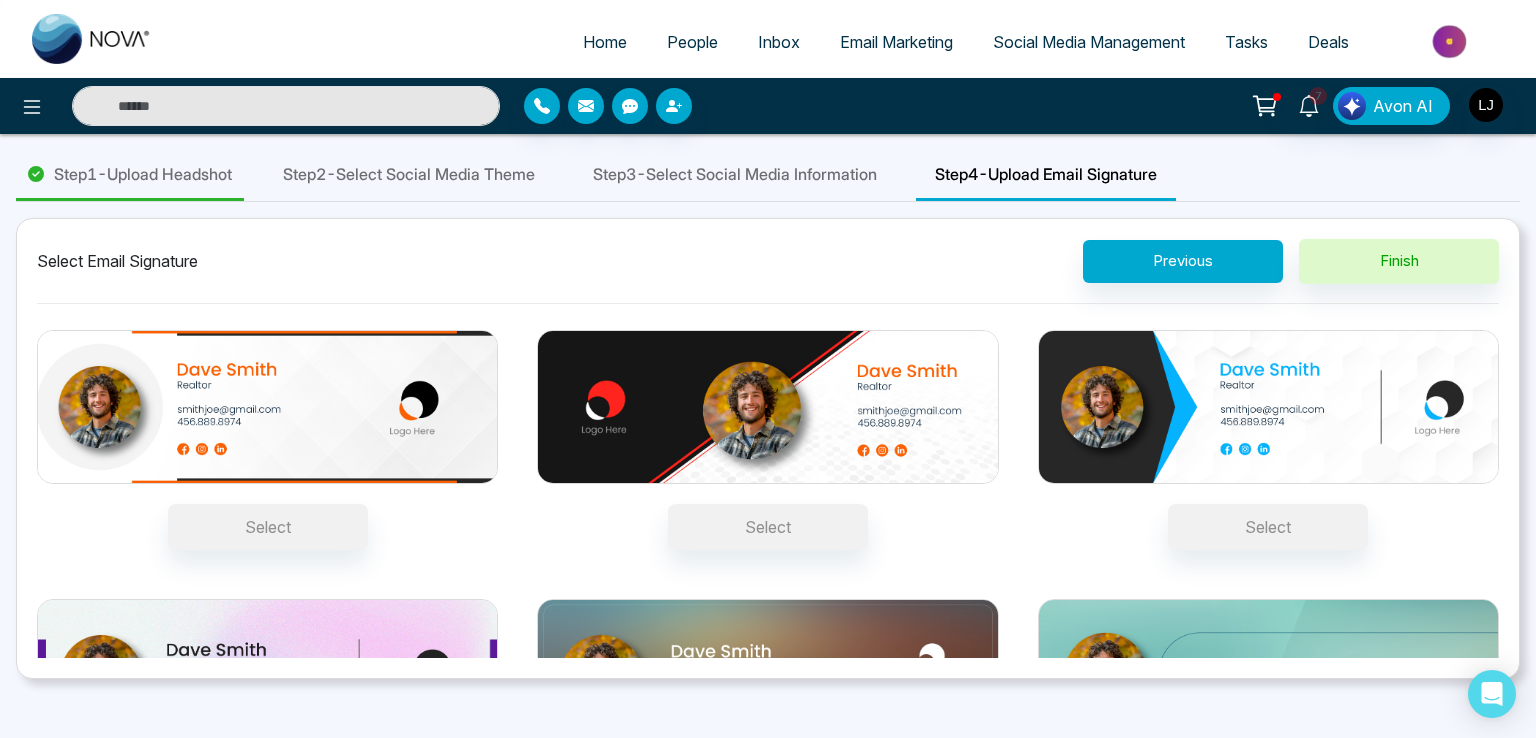click on "Step  4  -  Upload Email Signature" at bounding box center (1046, 174) 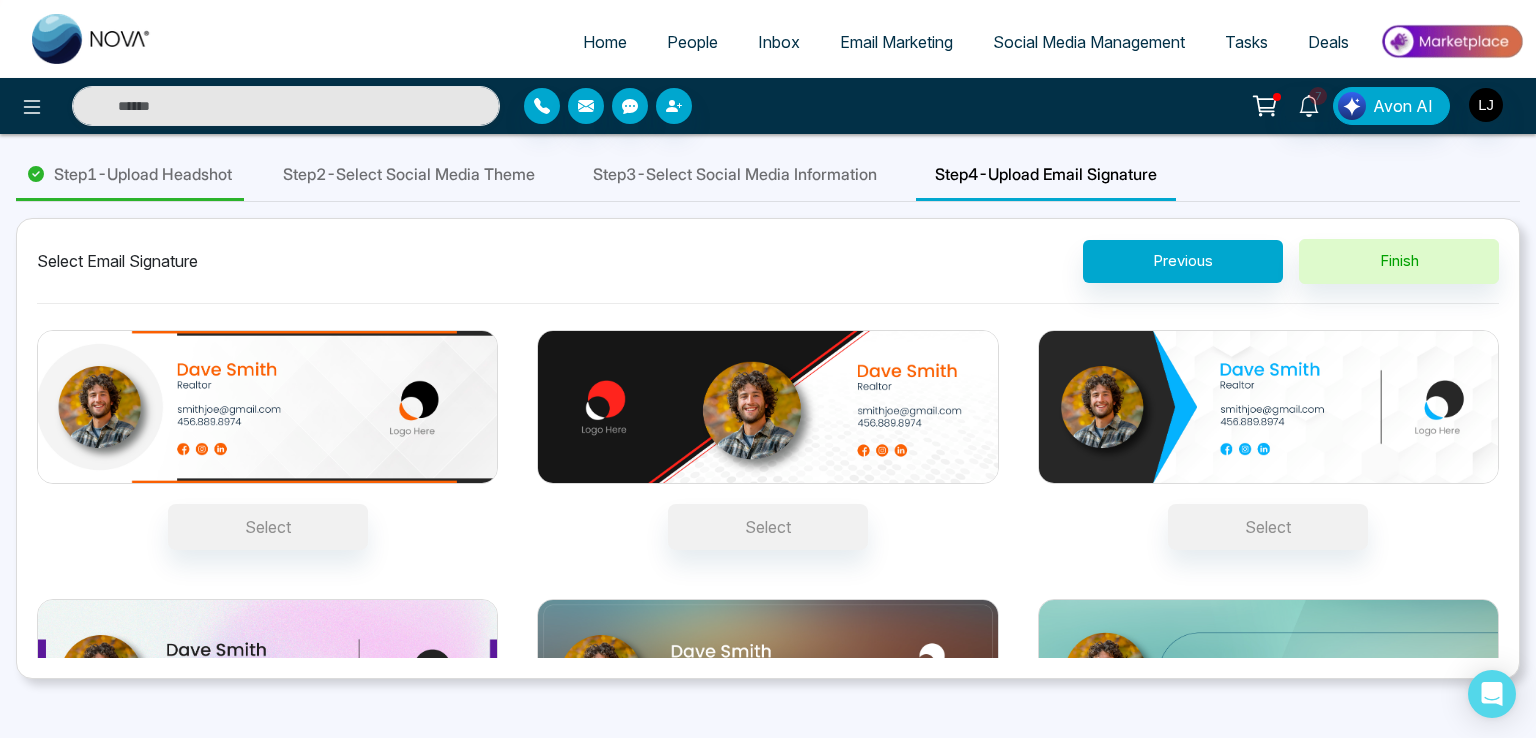 click on "Step  2  -  Select Social Media Theme" at bounding box center (409, 175) 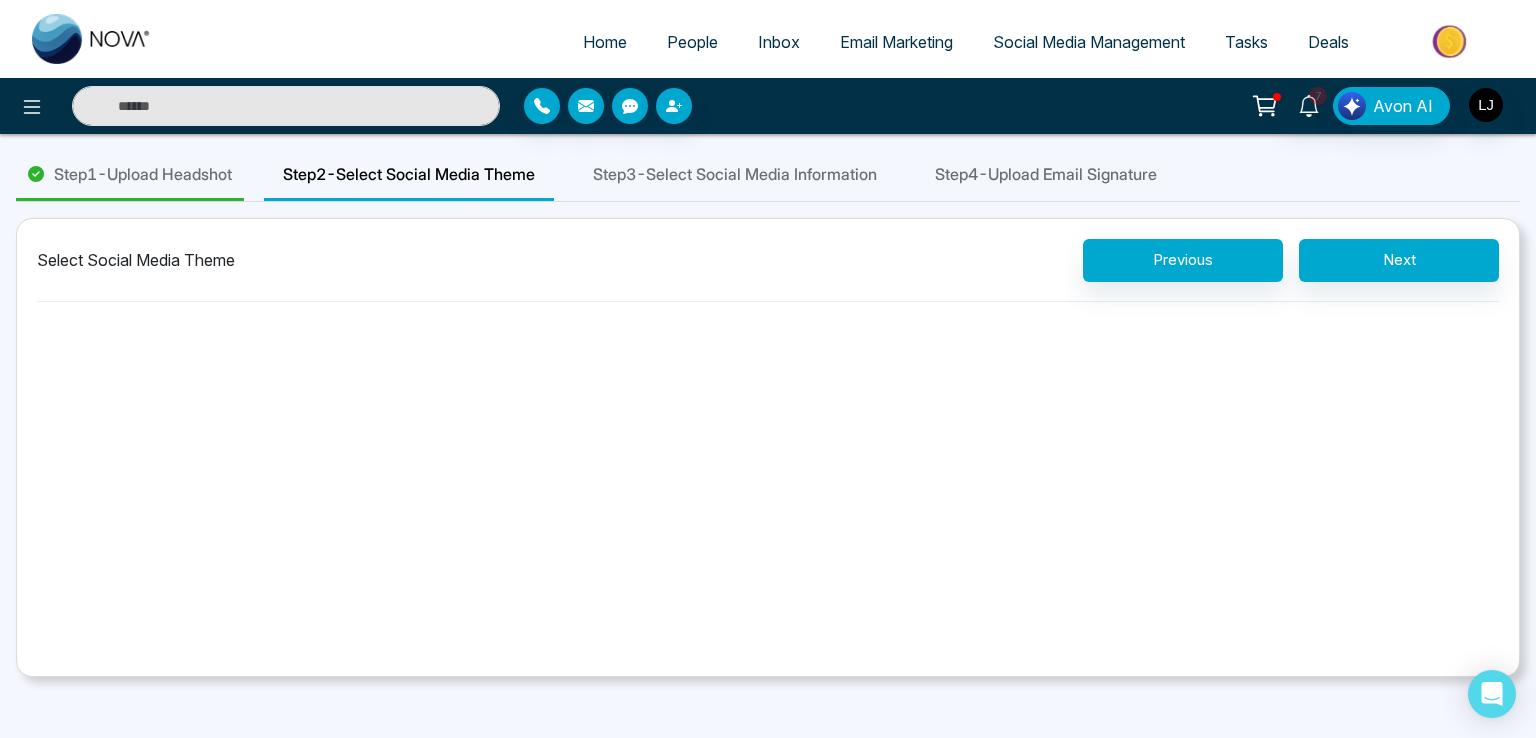 click on "Step  3  -  Select Social Media Information" at bounding box center [735, 174] 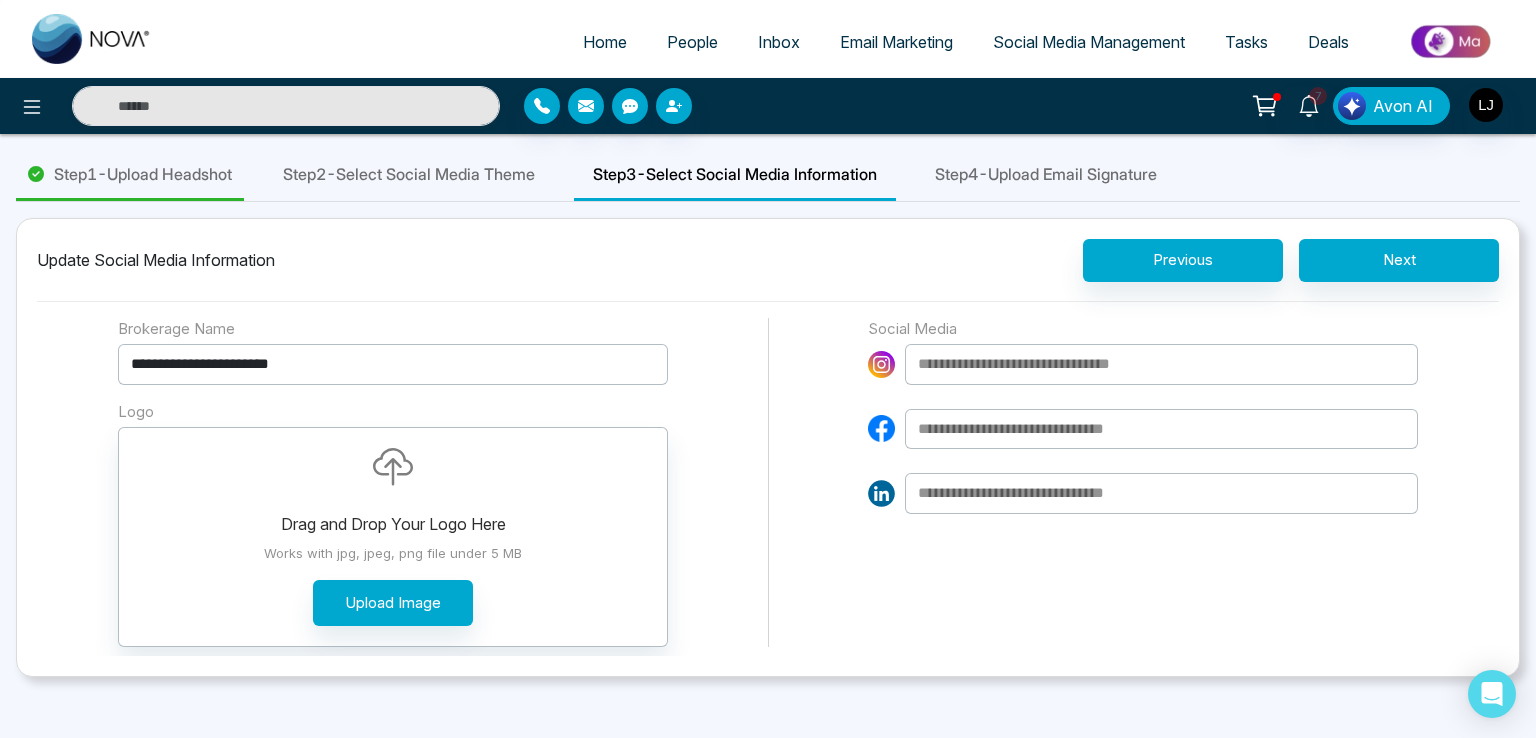click on "Step  2  -  Select Social Media Theme" at bounding box center [409, 174] 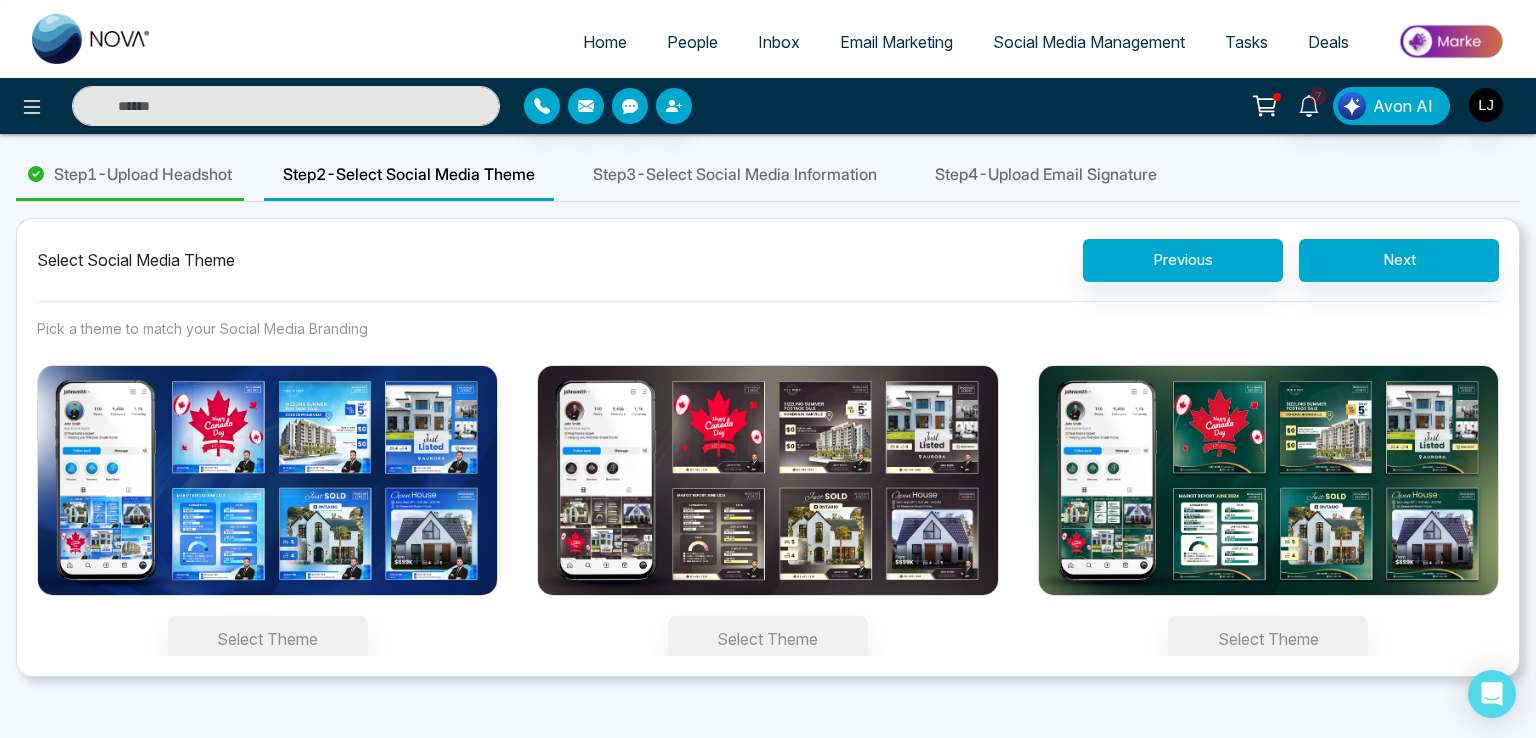 click on "Step  1  -  Upload Headshot" at bounding box center (143, 174) 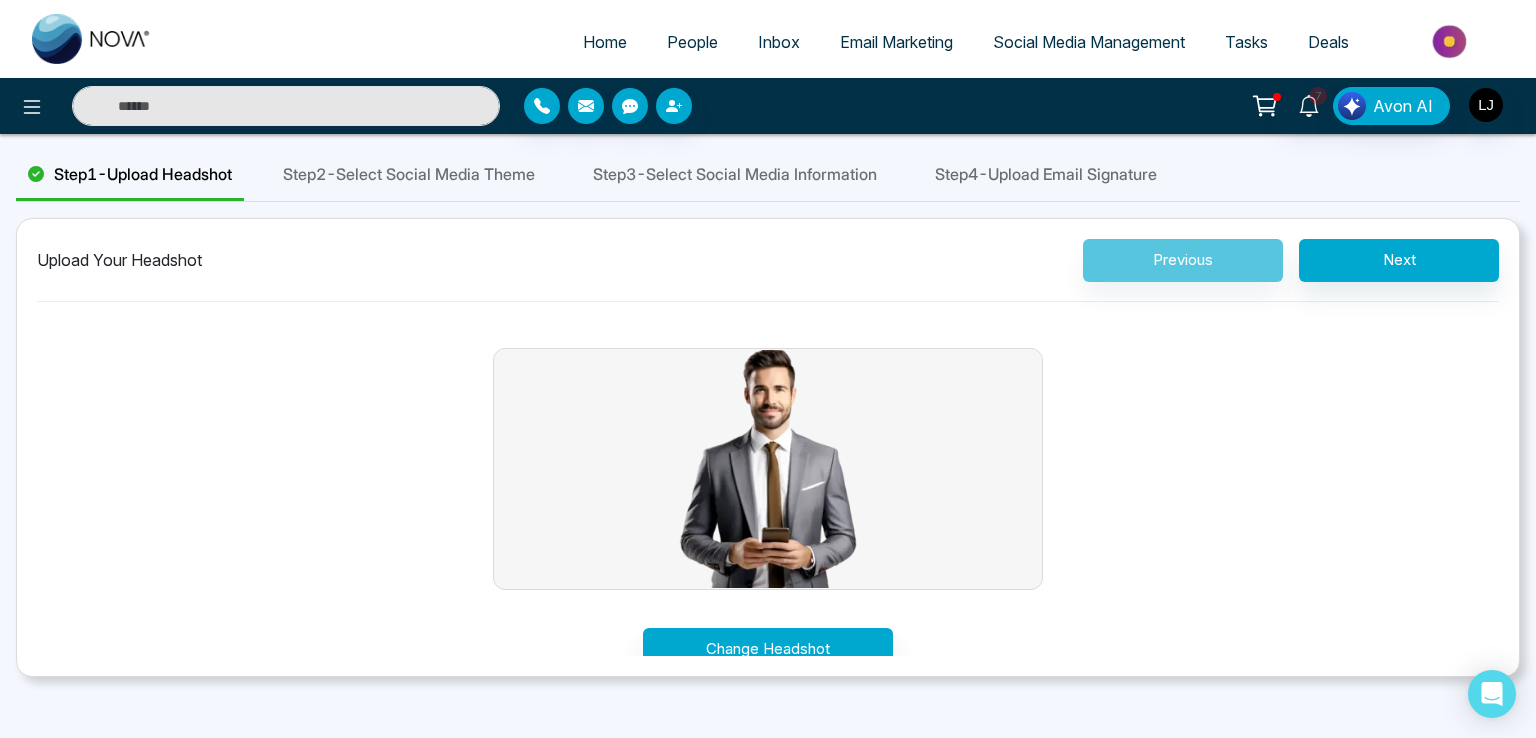 click on "Step  4  -  Upload Email Signature" at bounding box center [1046, 174] 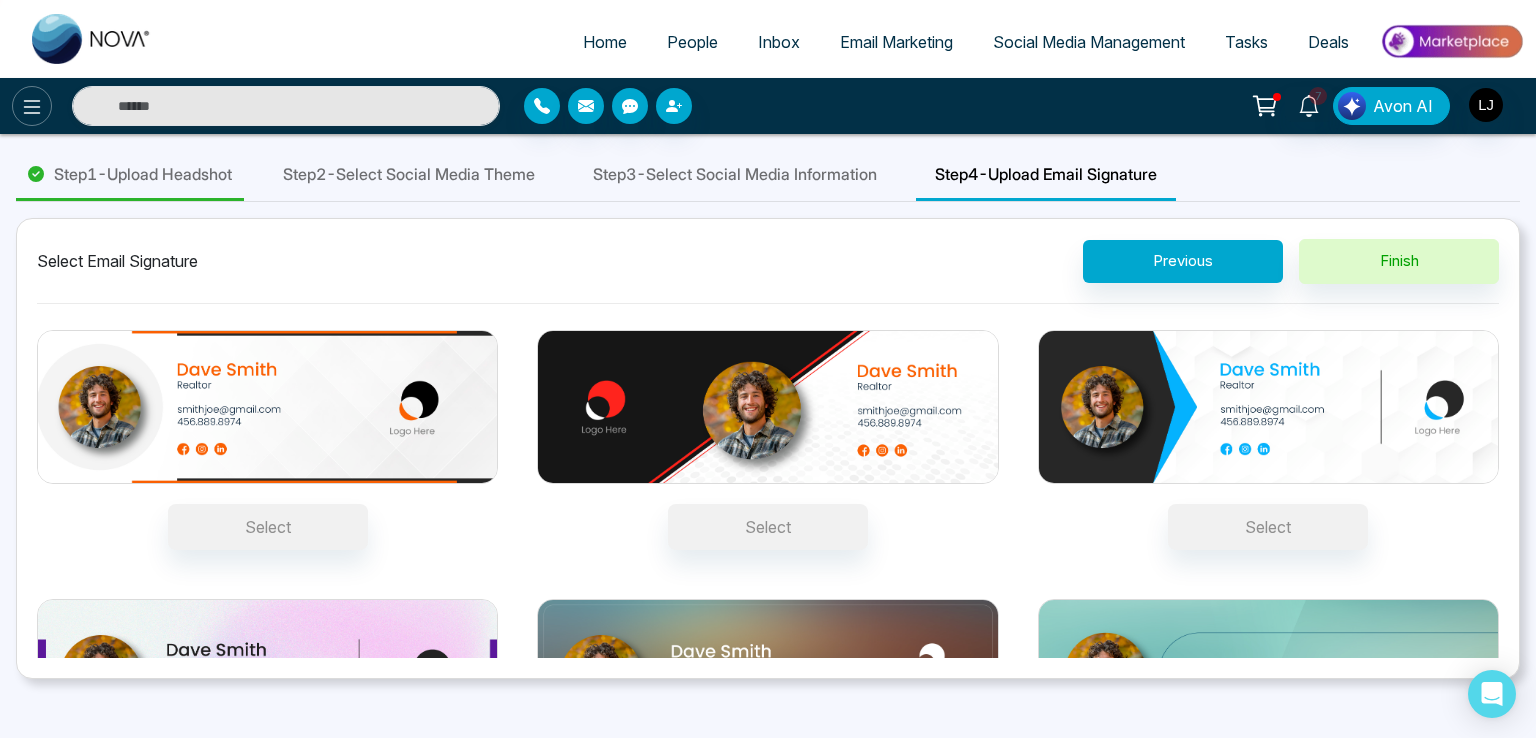 click 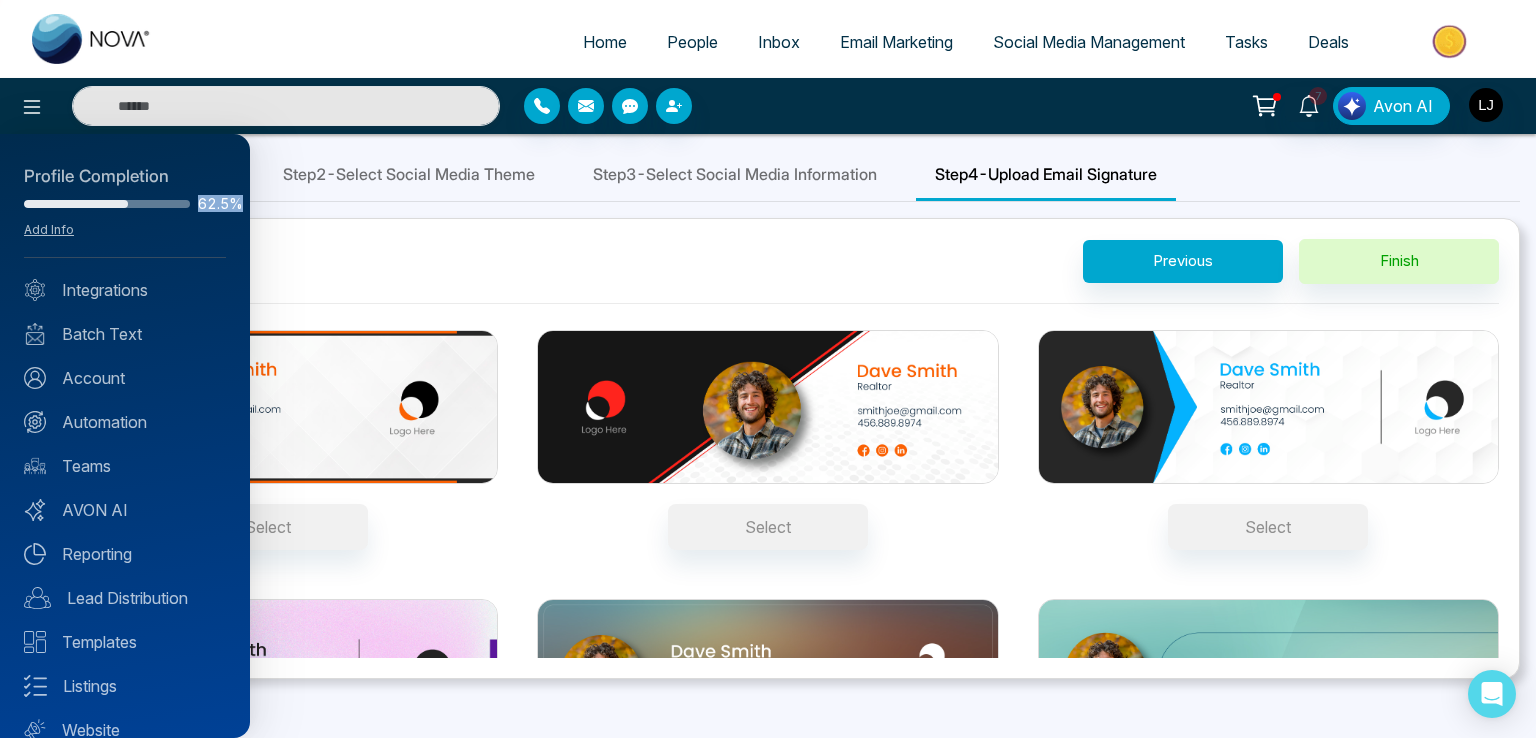 drag, startPoint x: 188, startPoint y: 190, endPoint x: 237, endPoint y: 205, distance: 51.24451 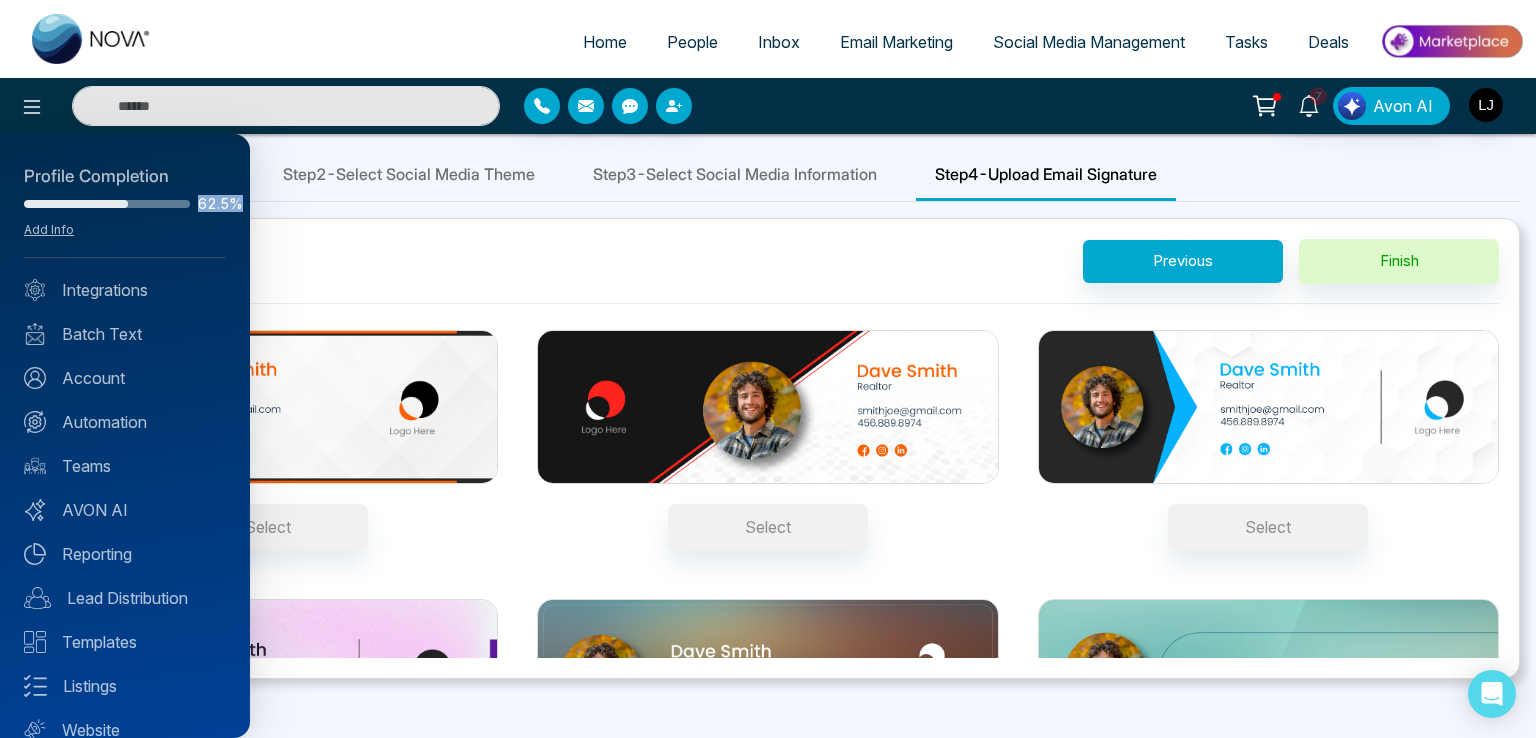 click on "Profile Completion 62.5% Add Info Integrations Batch Text Account Automation Teams AVON AI Reporting Lead Distribution Templates Listings Website Announcements" at bounding box center (125, 436) 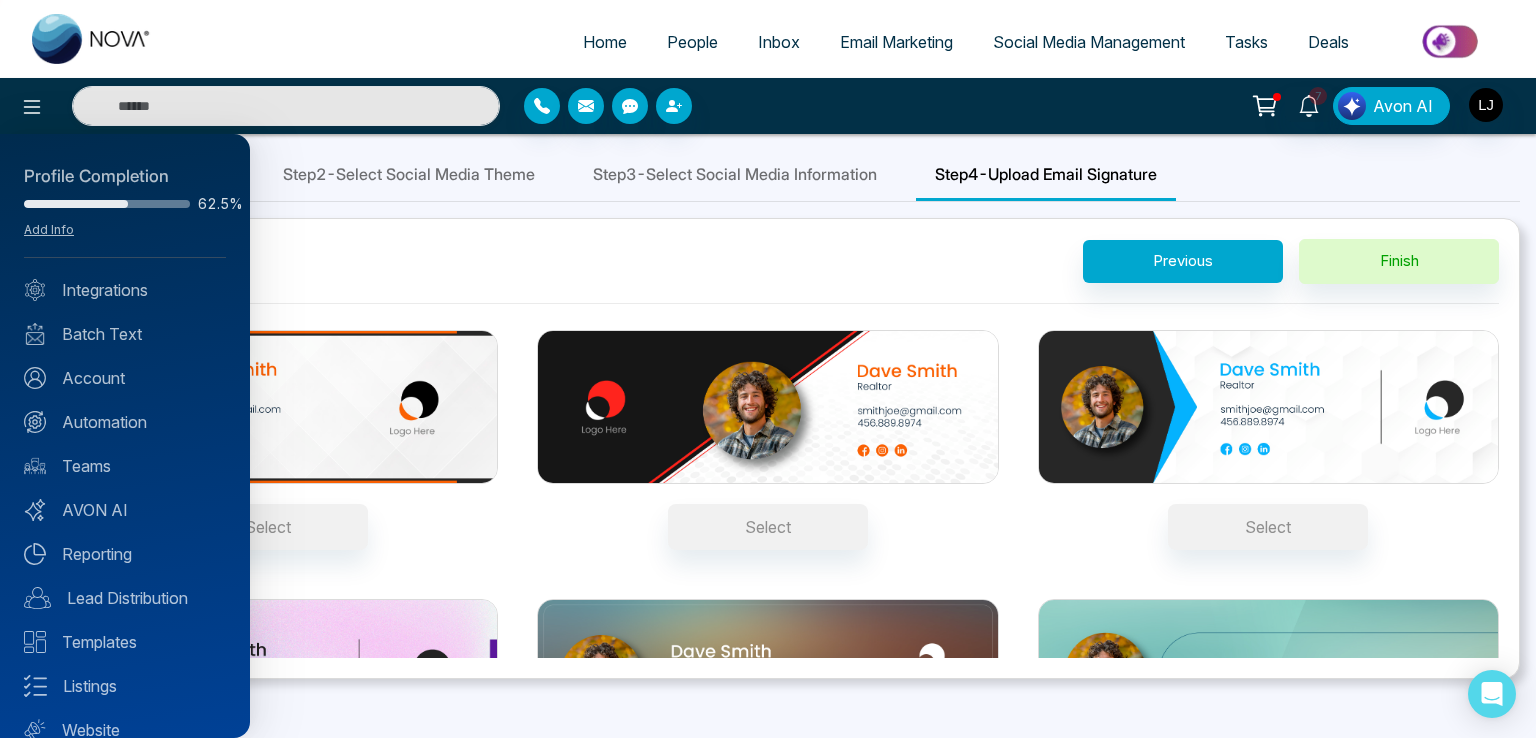 click at bounding box center [768, 369] 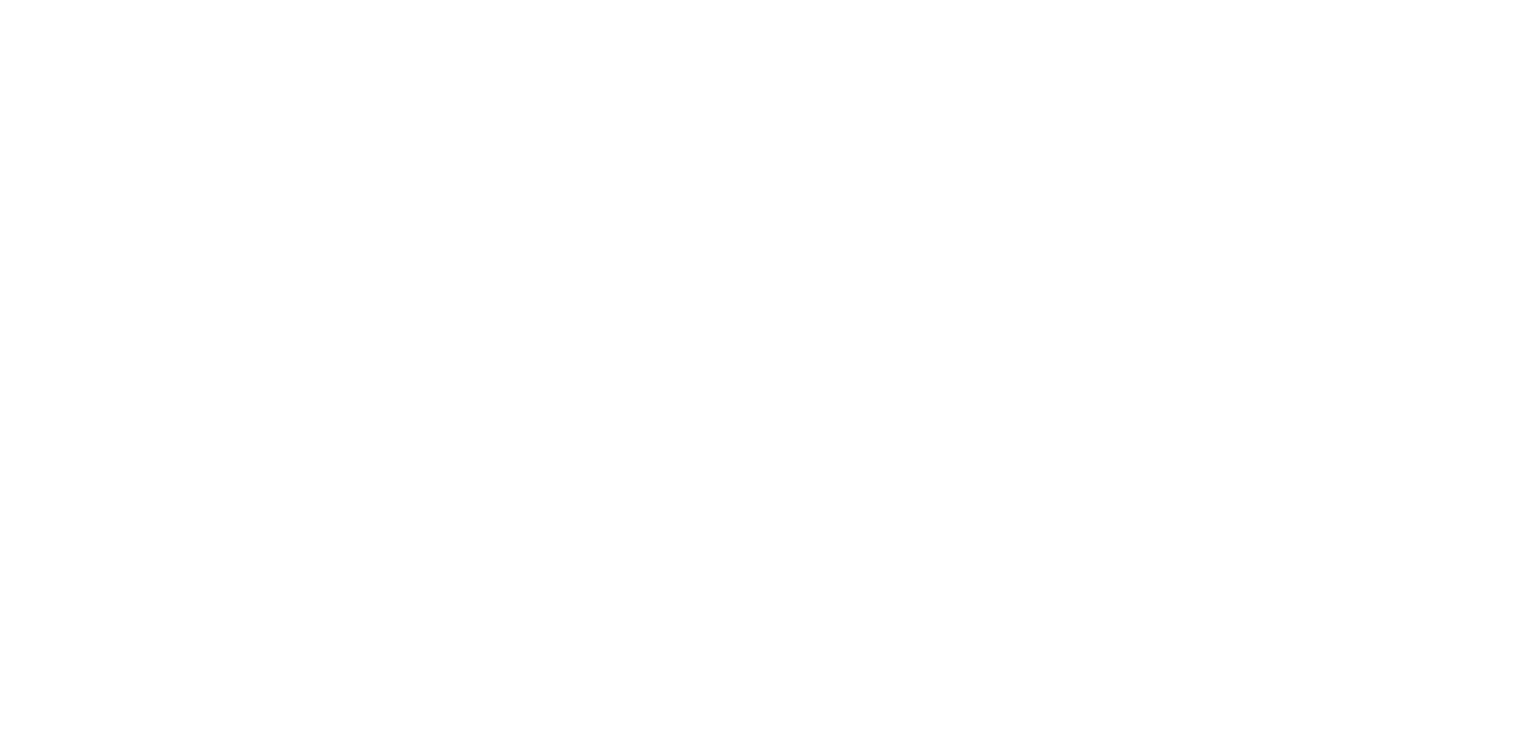 scroll, scrollTop: 0, scrollLeft: 0, axis: both 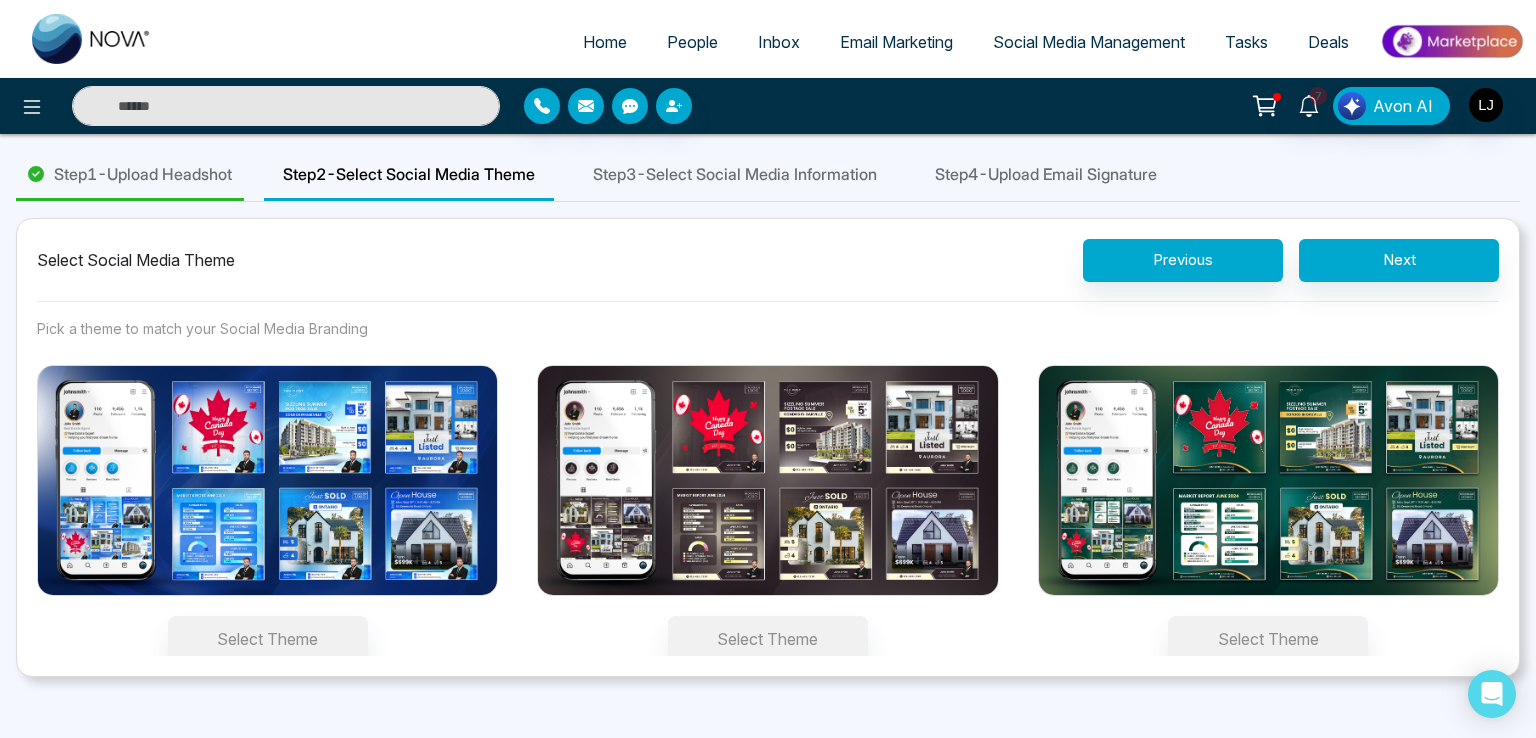 click at bounding box center [1451, 41] 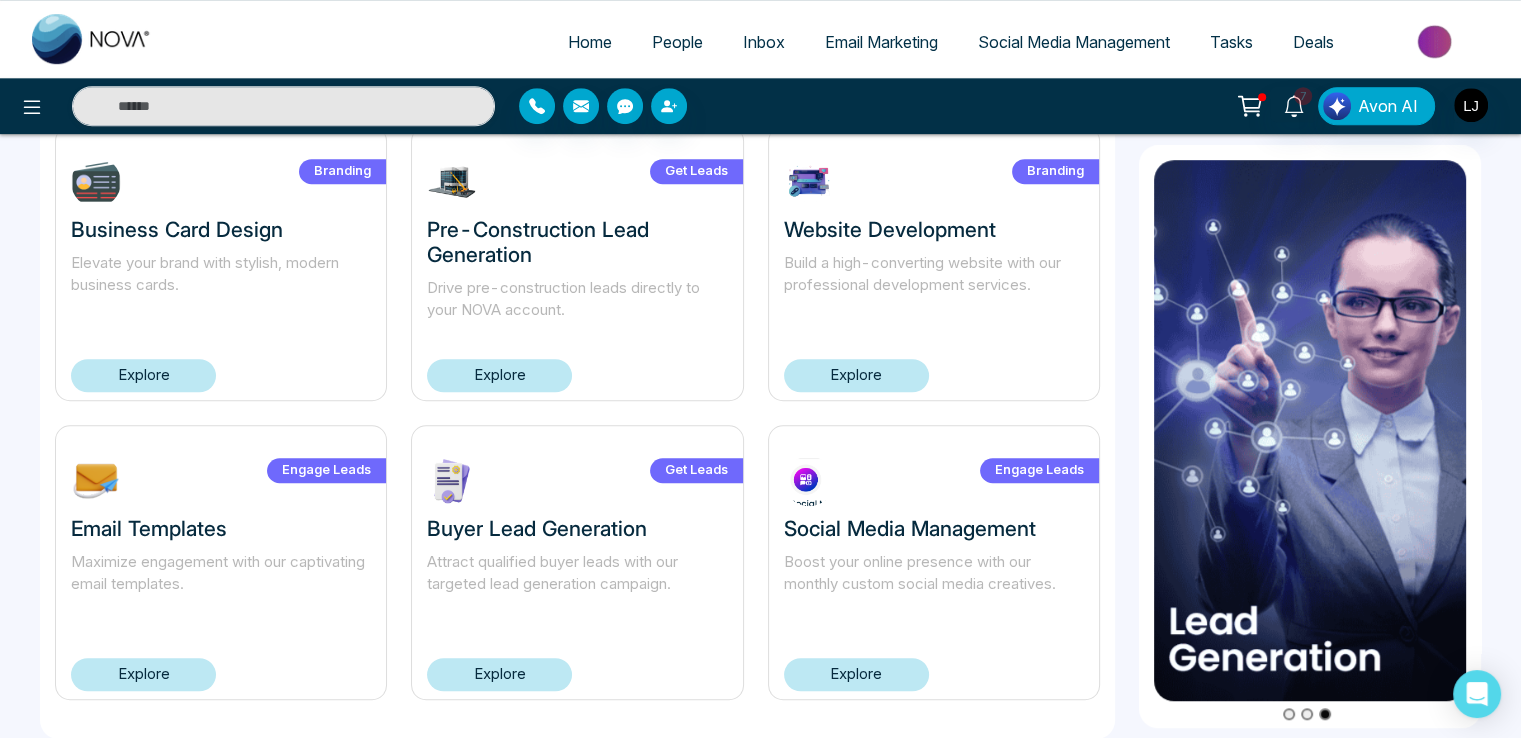 scroll, scrollTop: 1360, scrollLeft: 0, axis: vertical 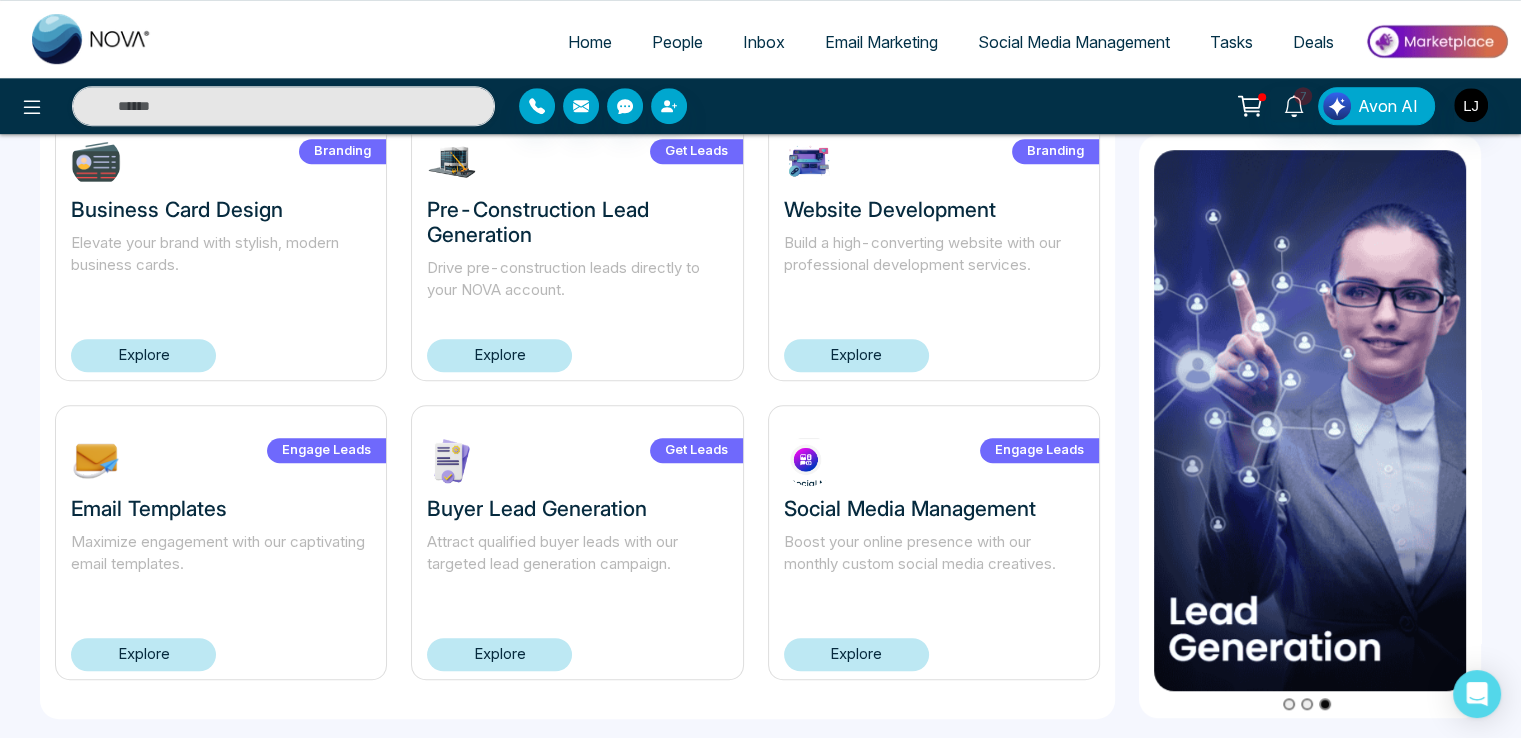 click on "Explore" at bounding box center [143, 654] 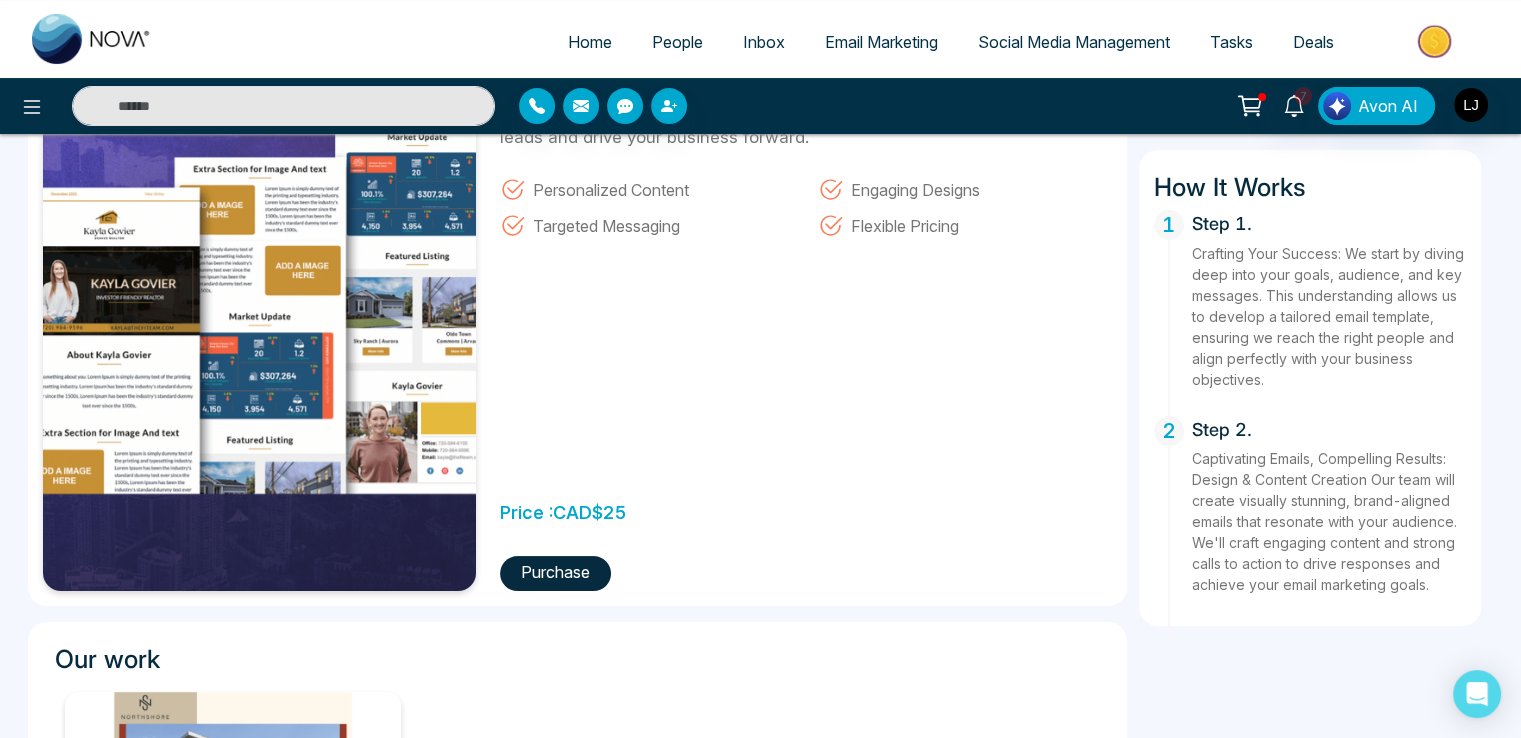 scroll, scrollTop: 400, scrollLeft: 0, axis: vertical 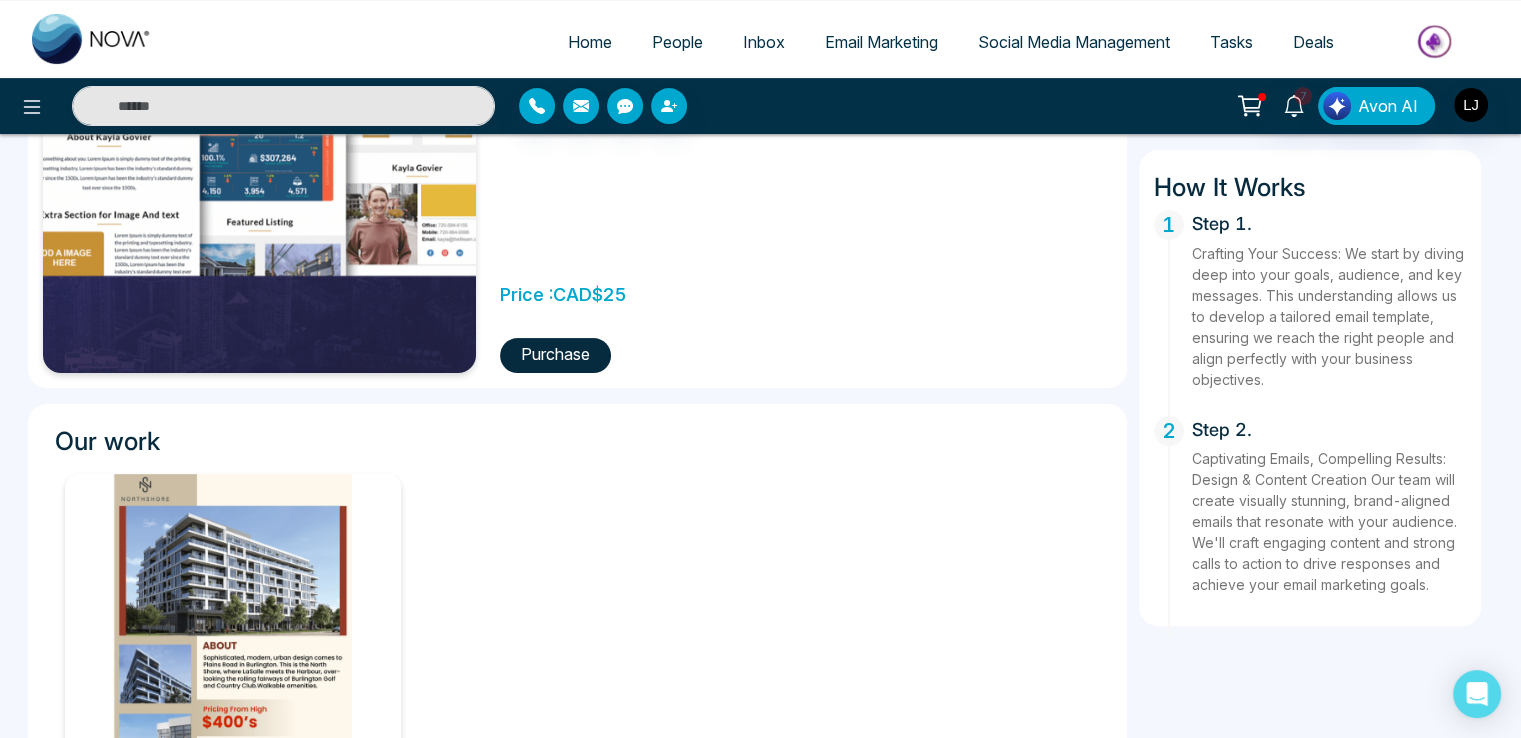 click on "Purchase" at bounding box center [555, 355] 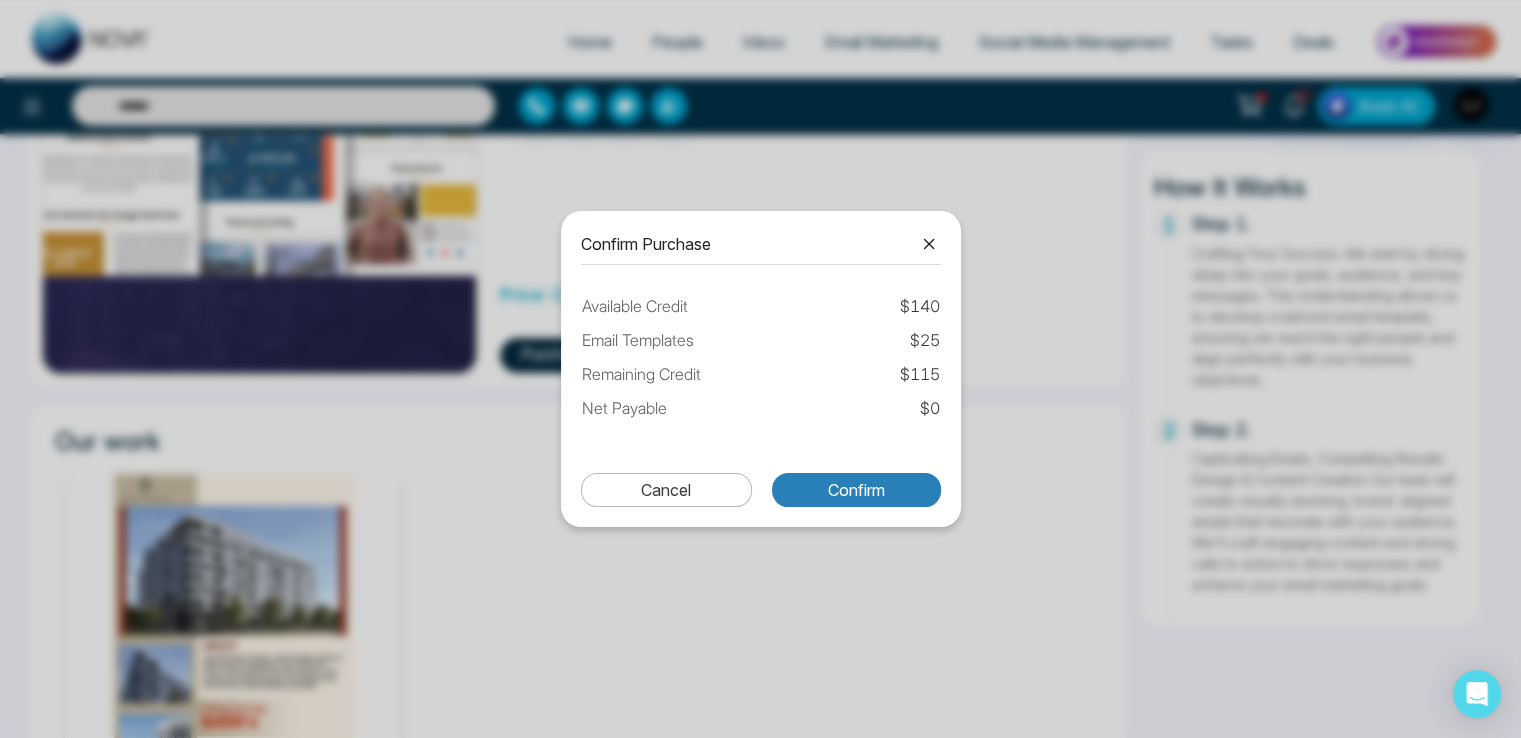 click on "Confirm" at bounding box center (856, 490) 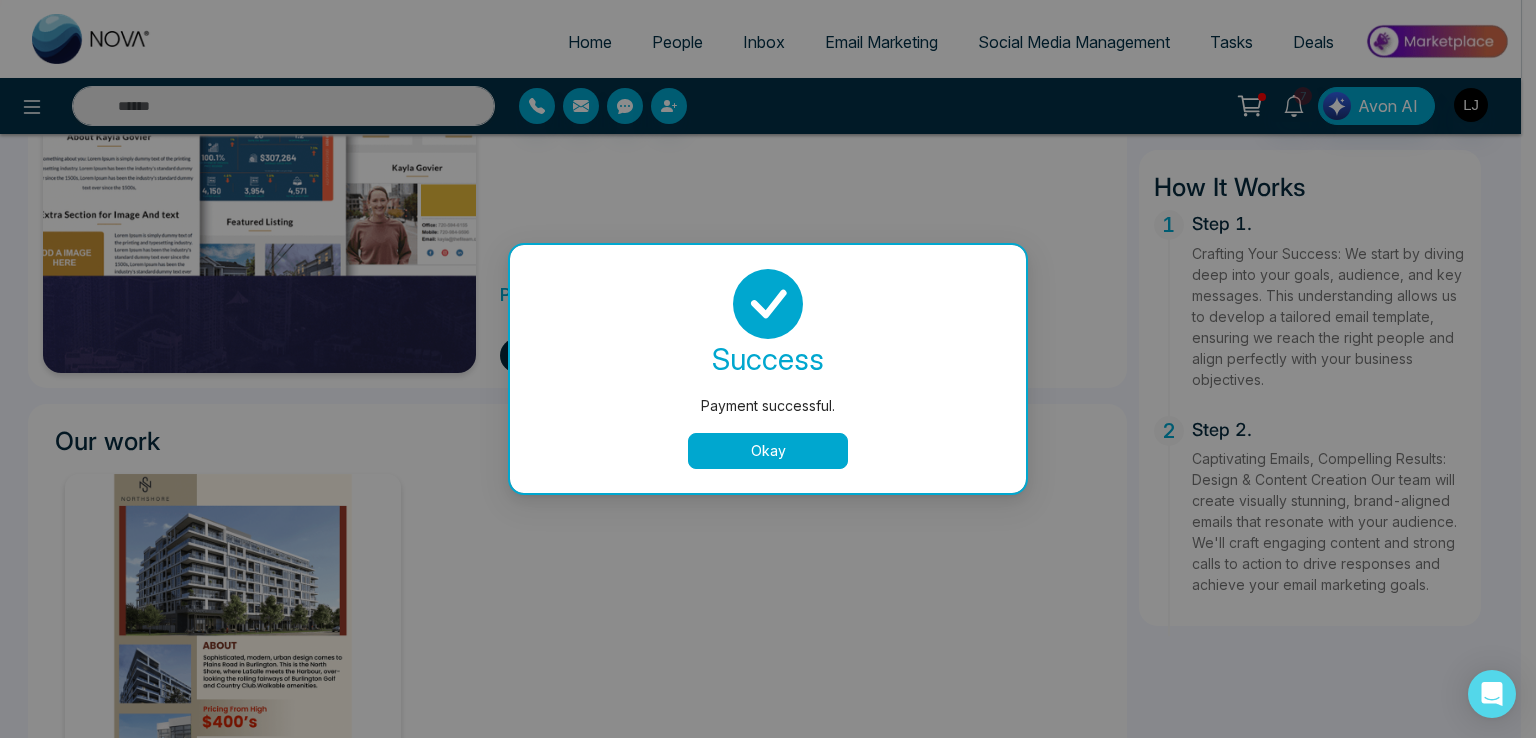 click on "Okay" at bounding box center (768, 451) 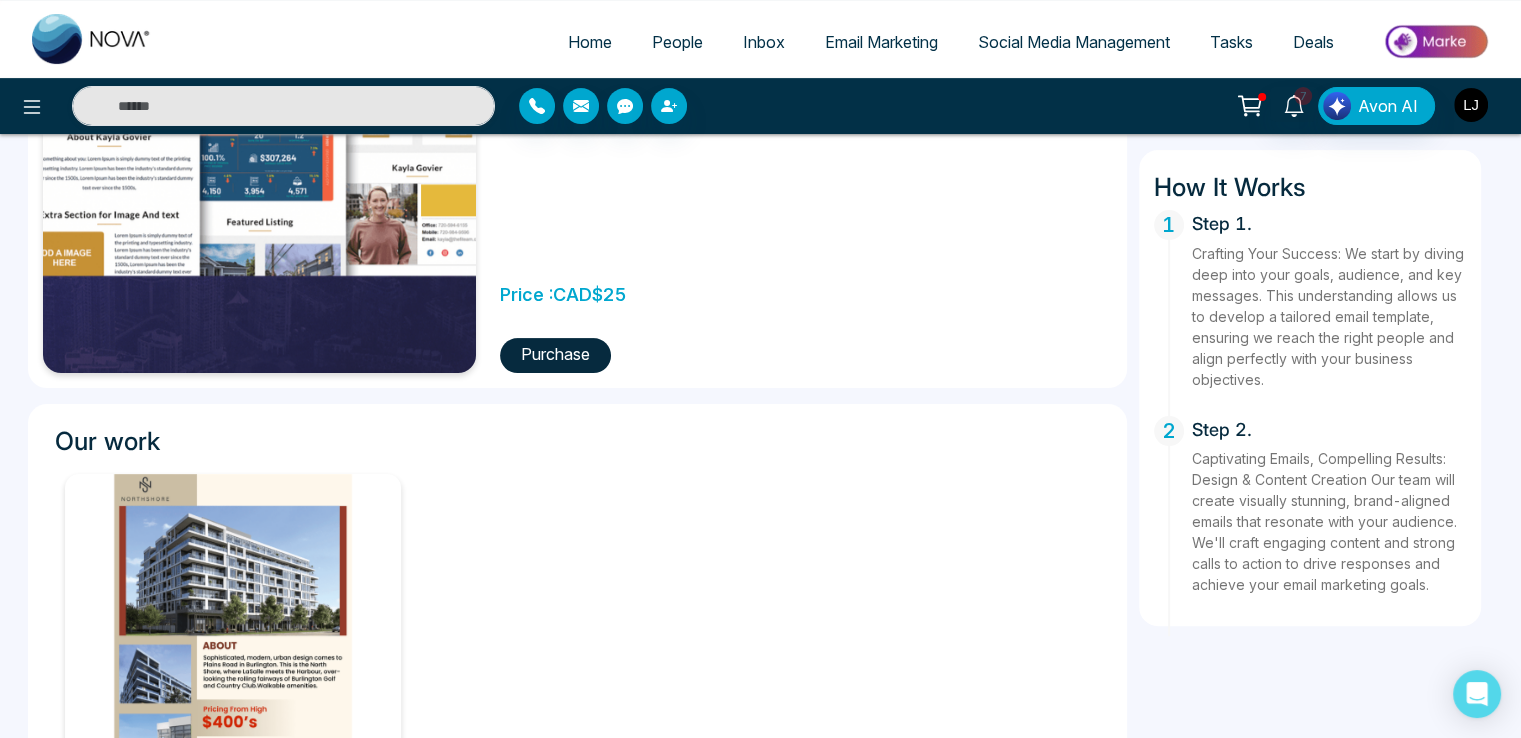 click at bounding box center [1471, 105] 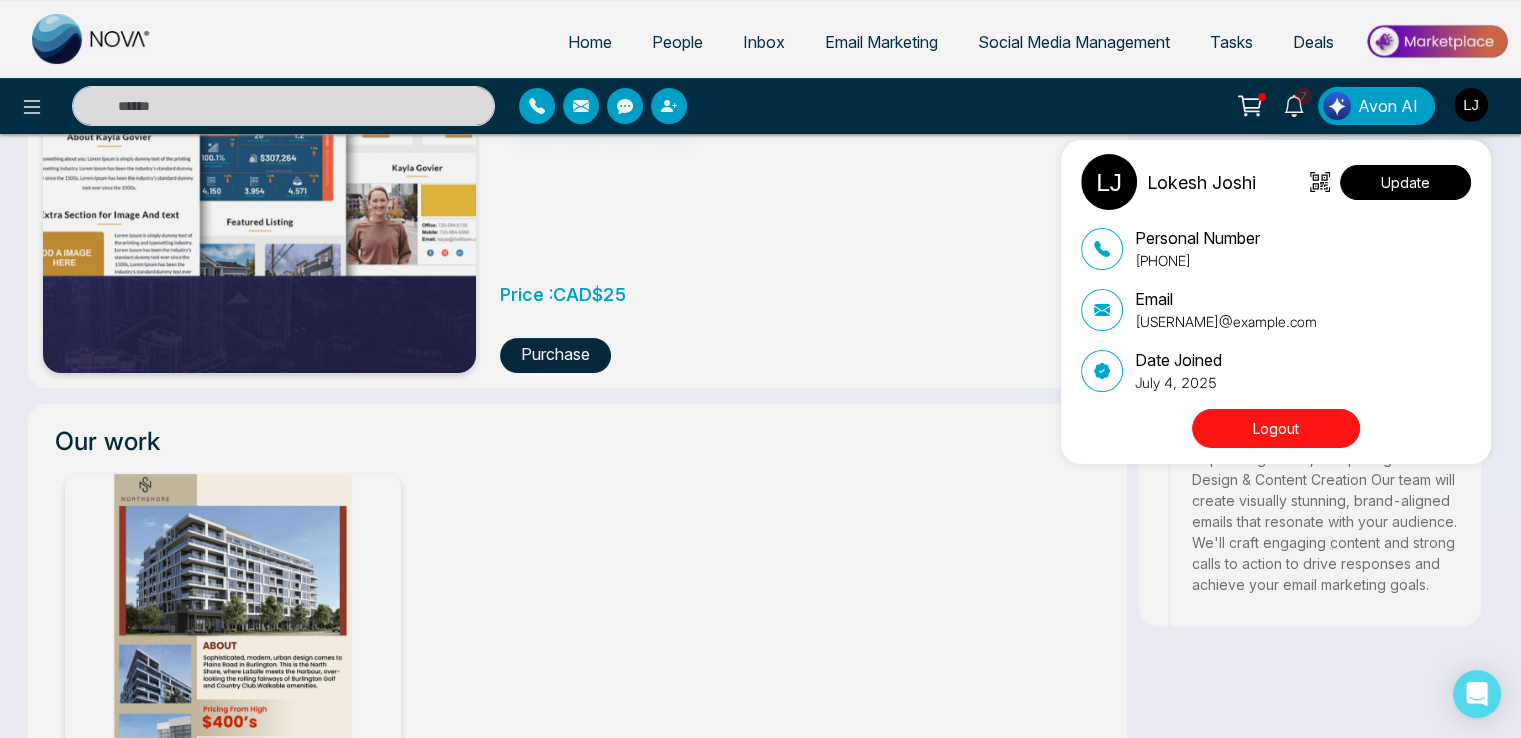 click on "Update" at bounding box center (1405, 182) 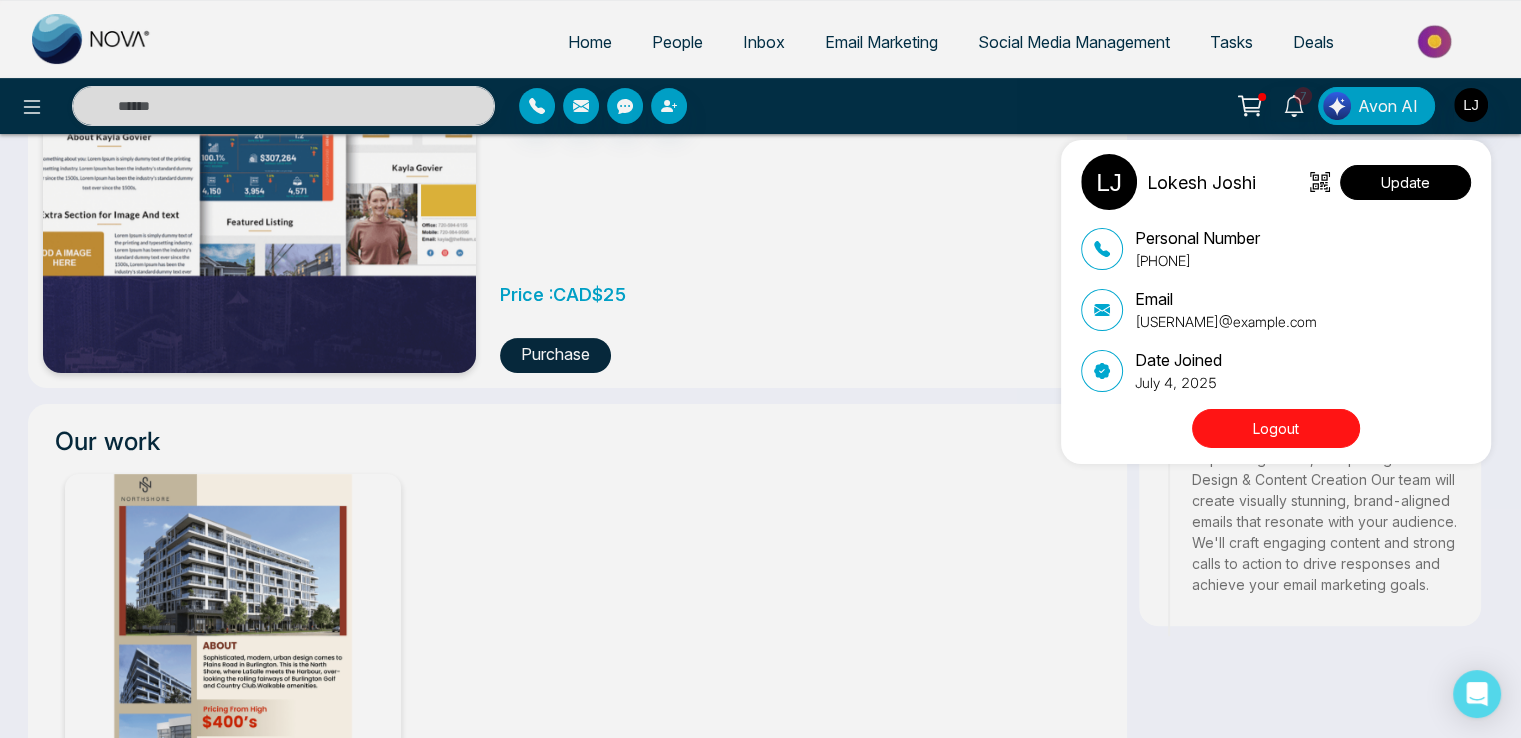 select 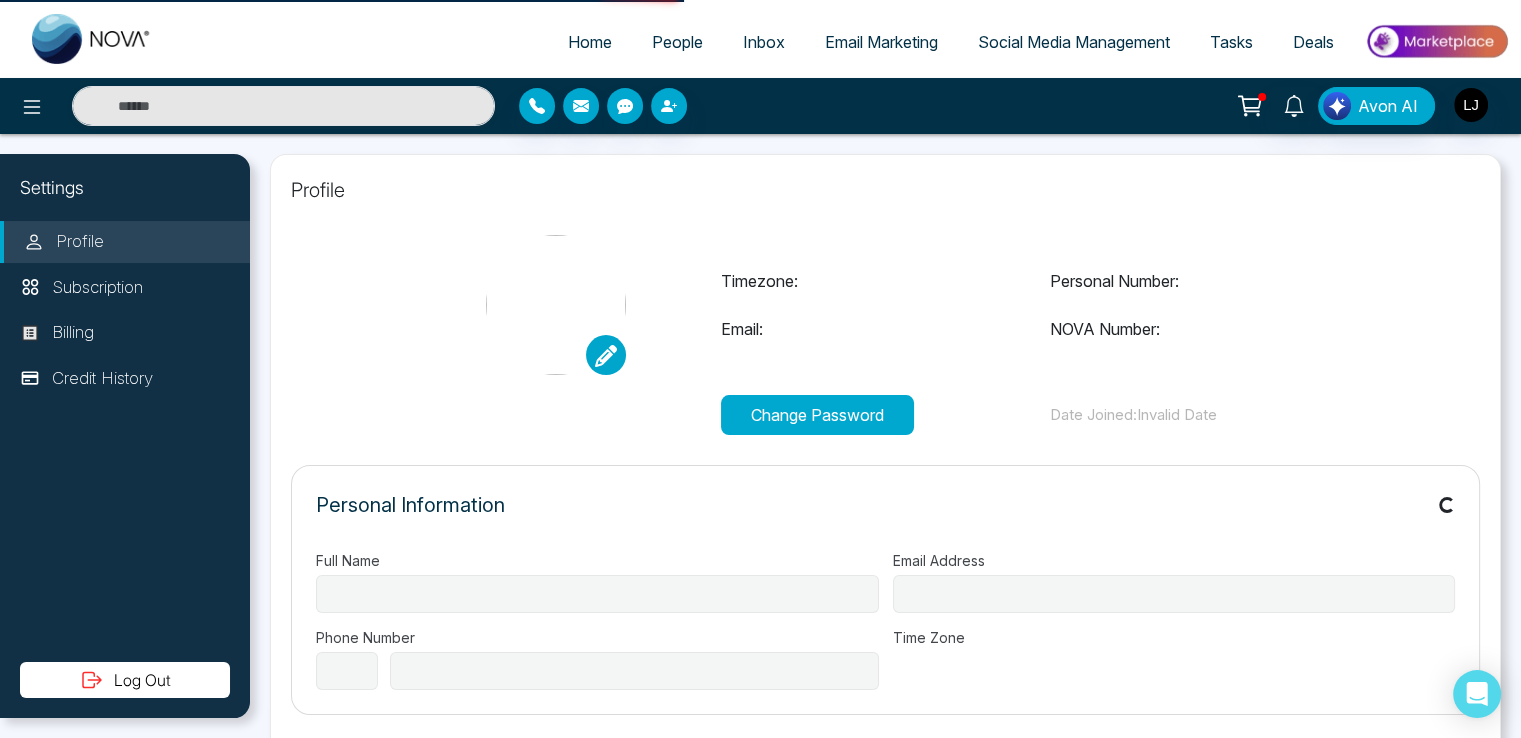 type on "**********" 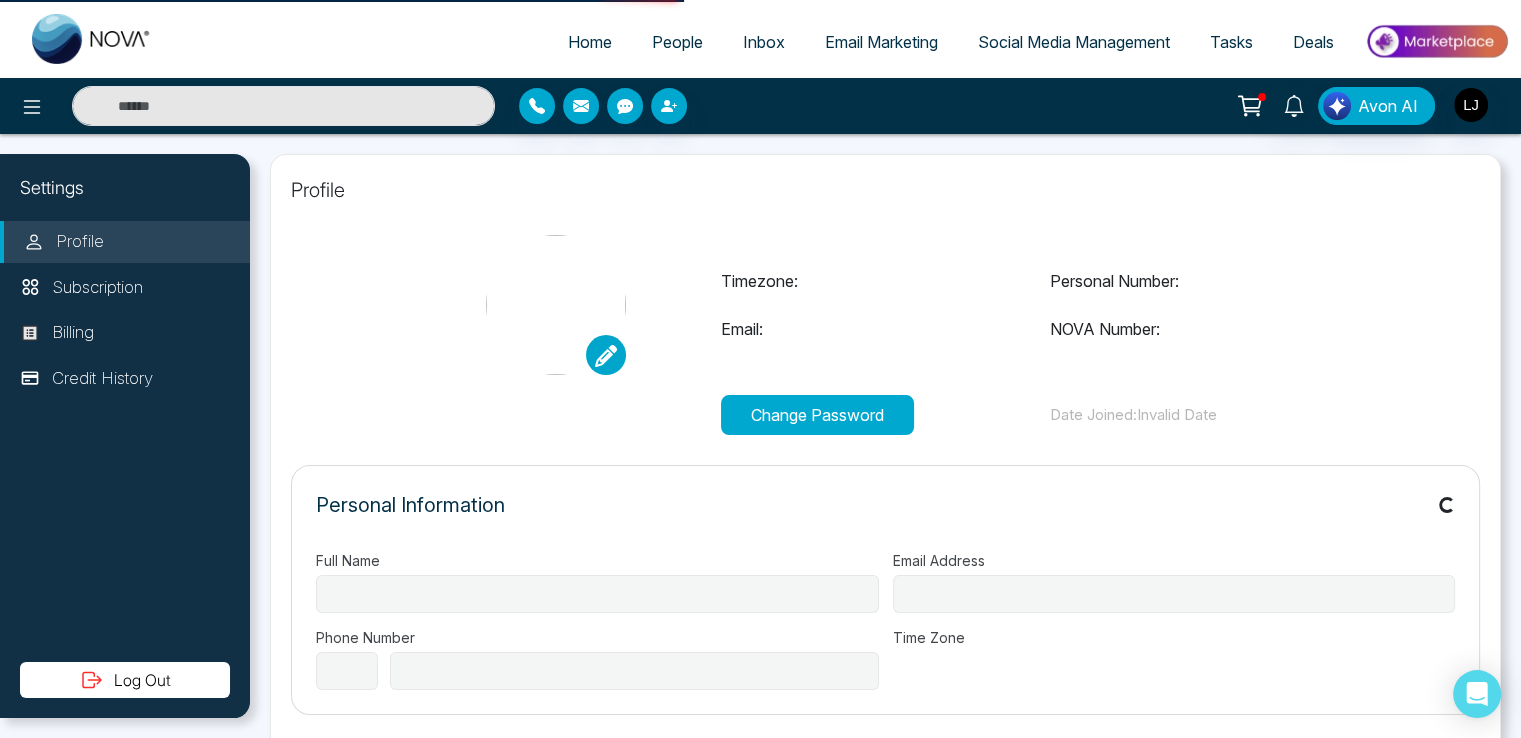 type on "**********" 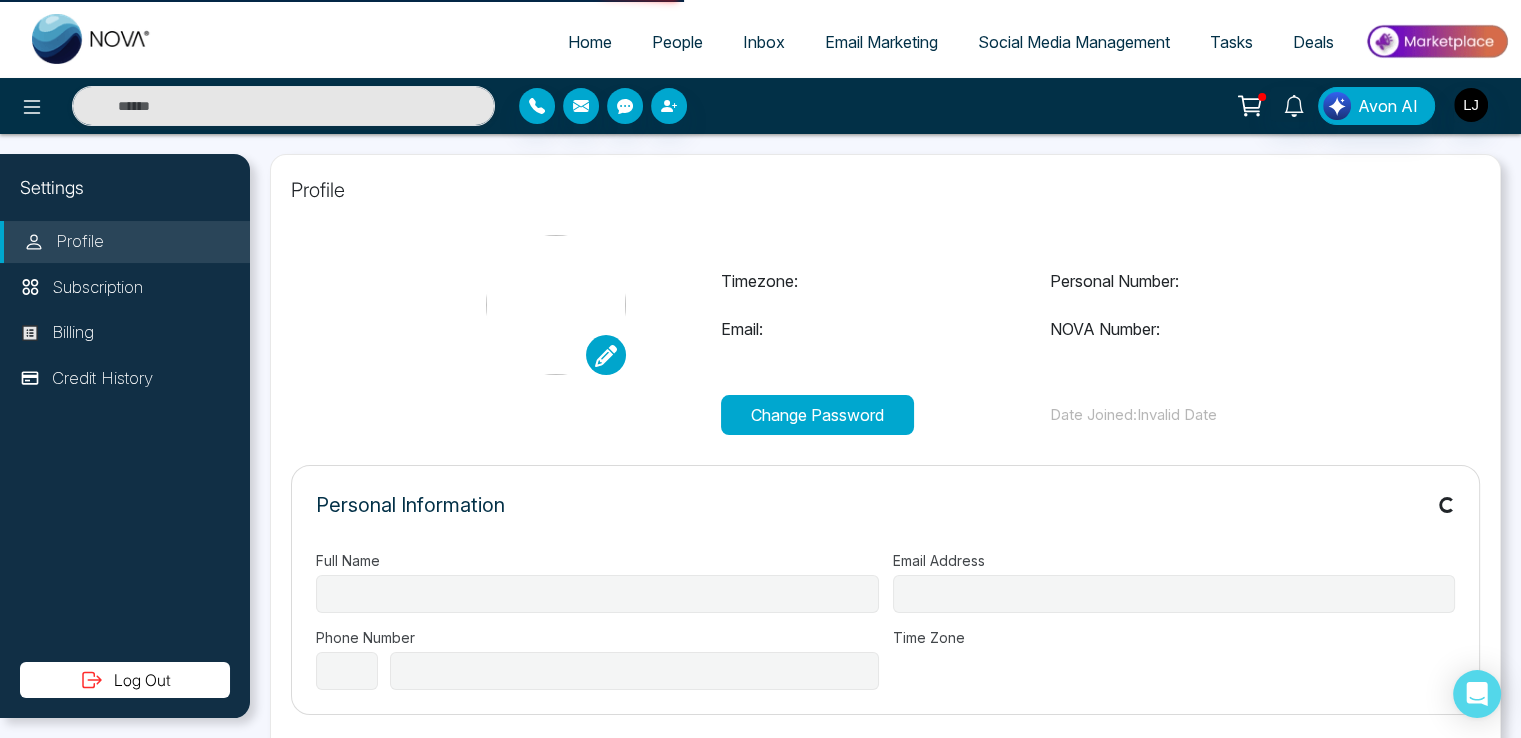 select on "***" 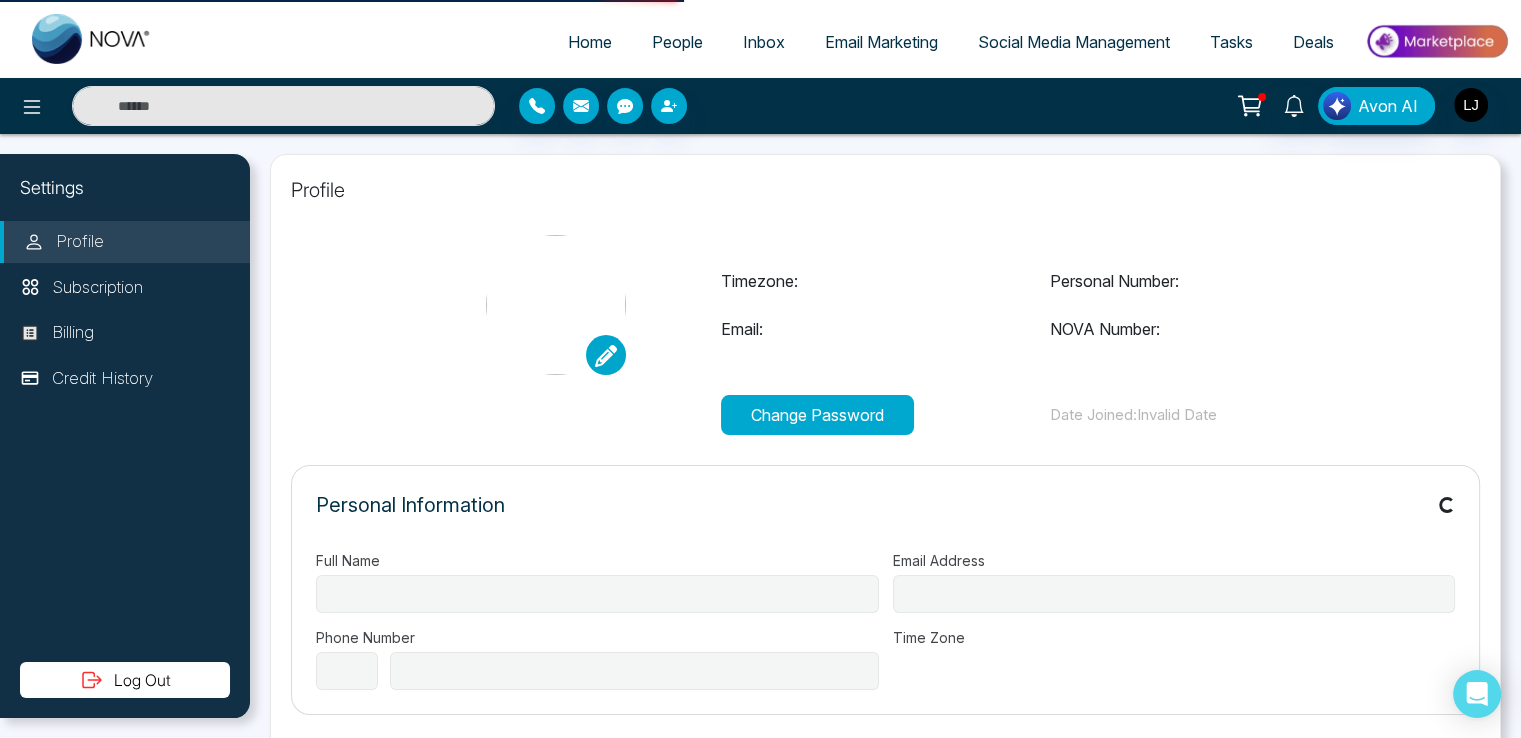 type on "**********" 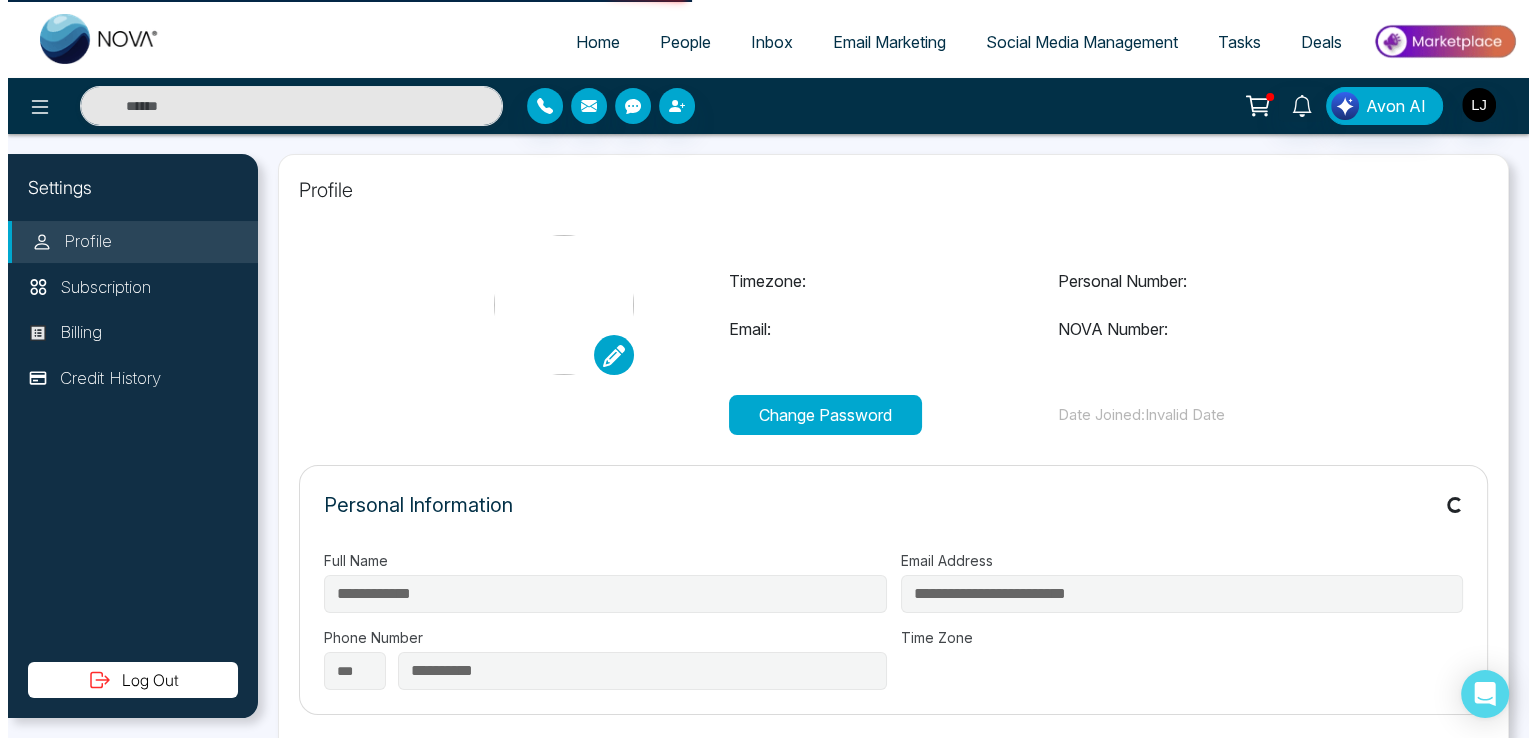 scroll, scrollTop: 0, scrollLeft: 0, axis: both 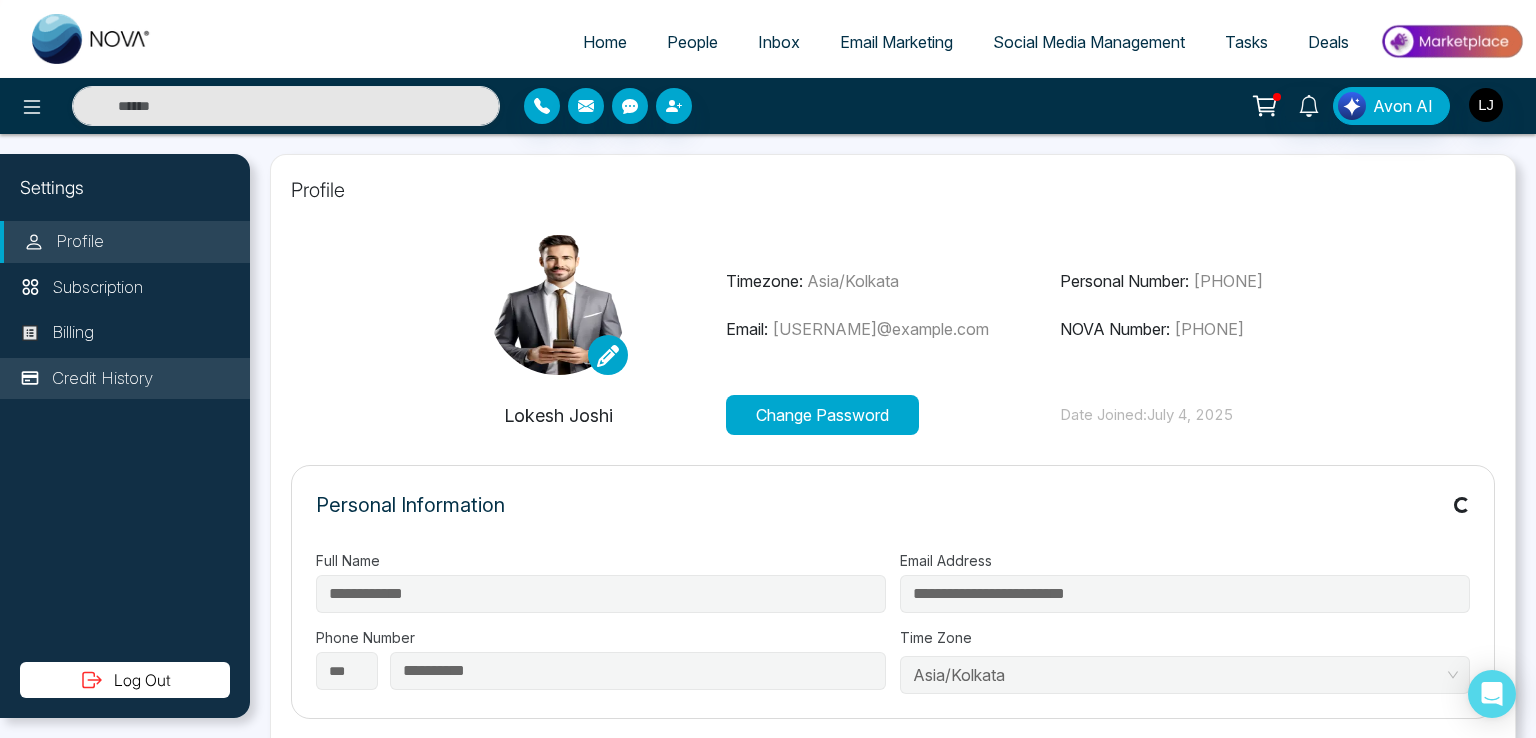 click on "Credit History" at bounding box center (102, 379) 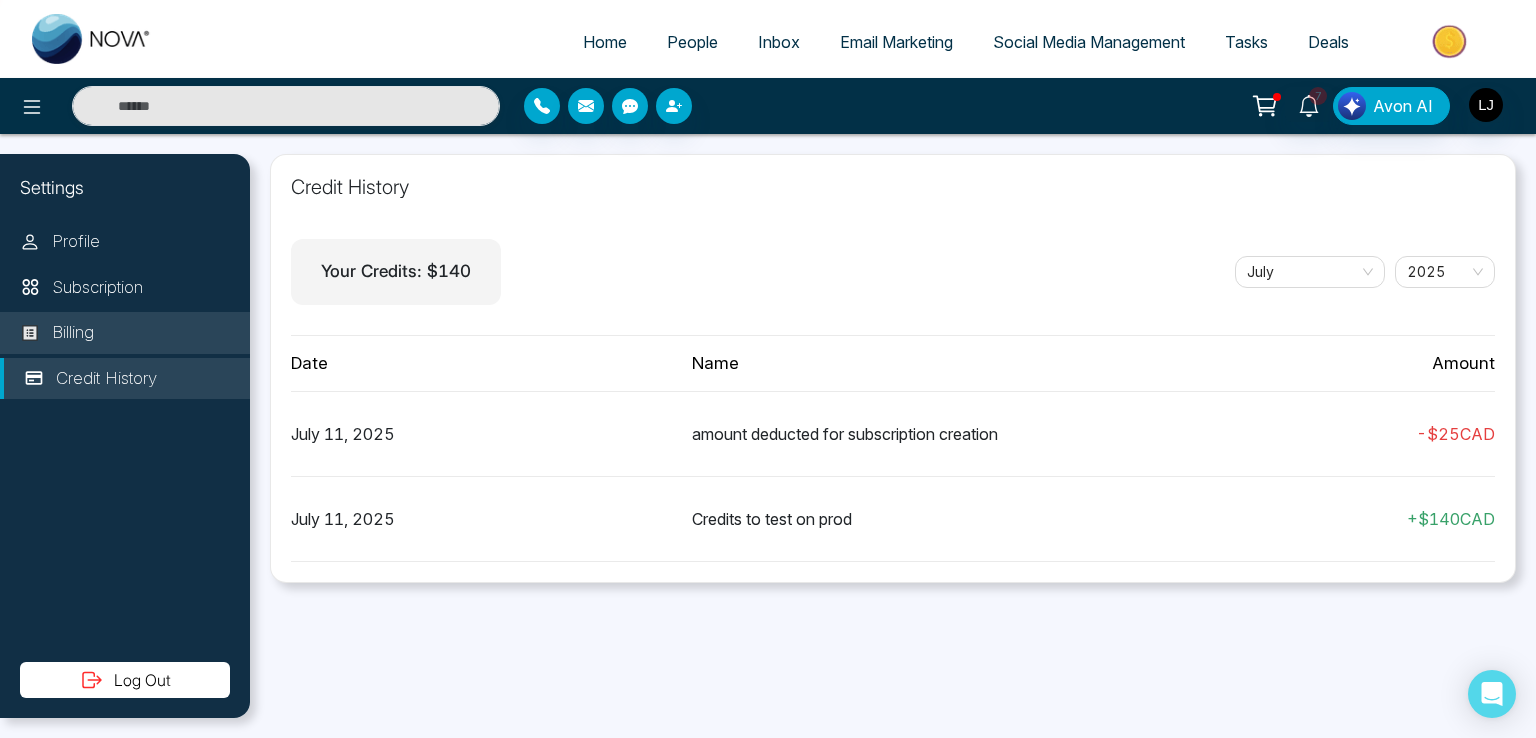 click on "Billing" at bounding box center (73, 333) 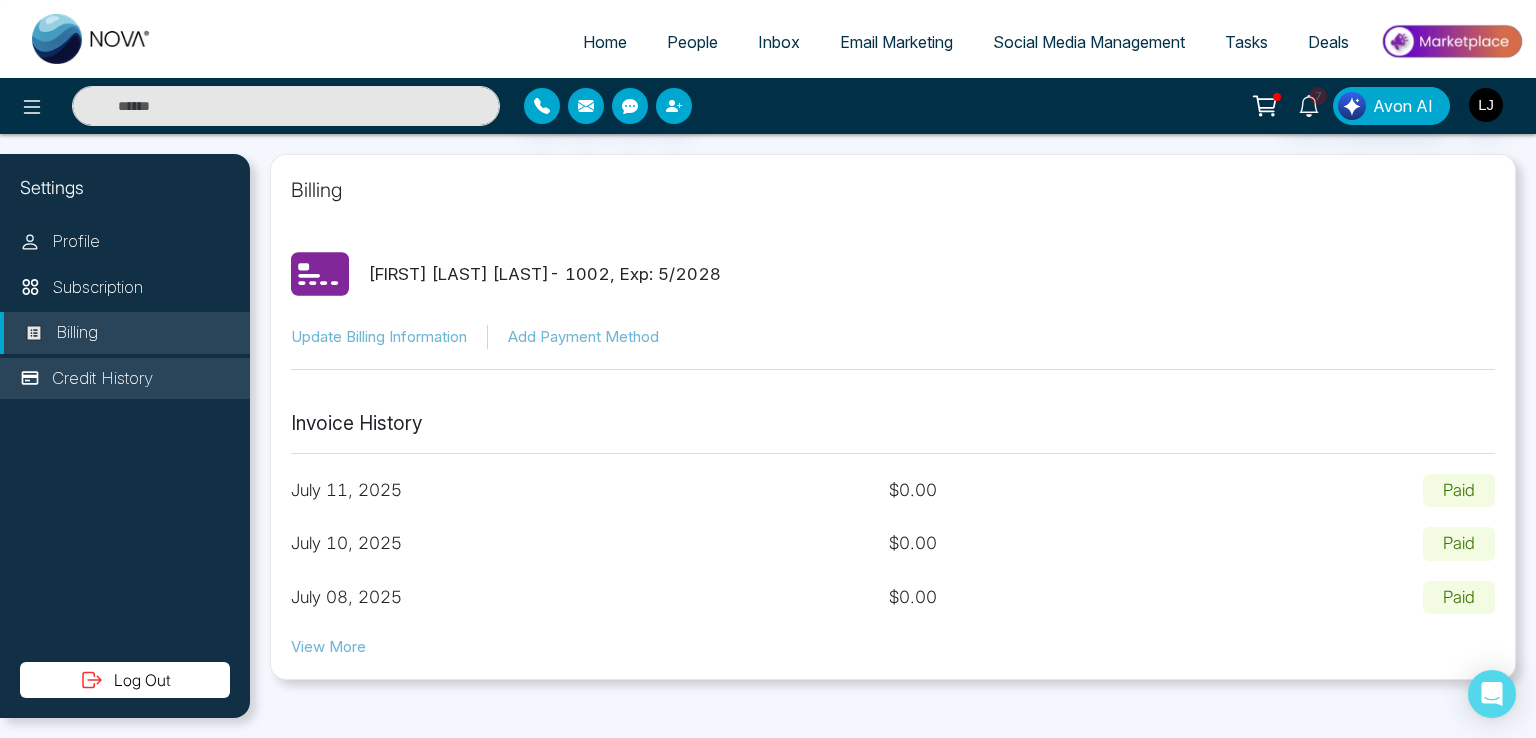 click on "Credit History" at bounding box center [102, 379] 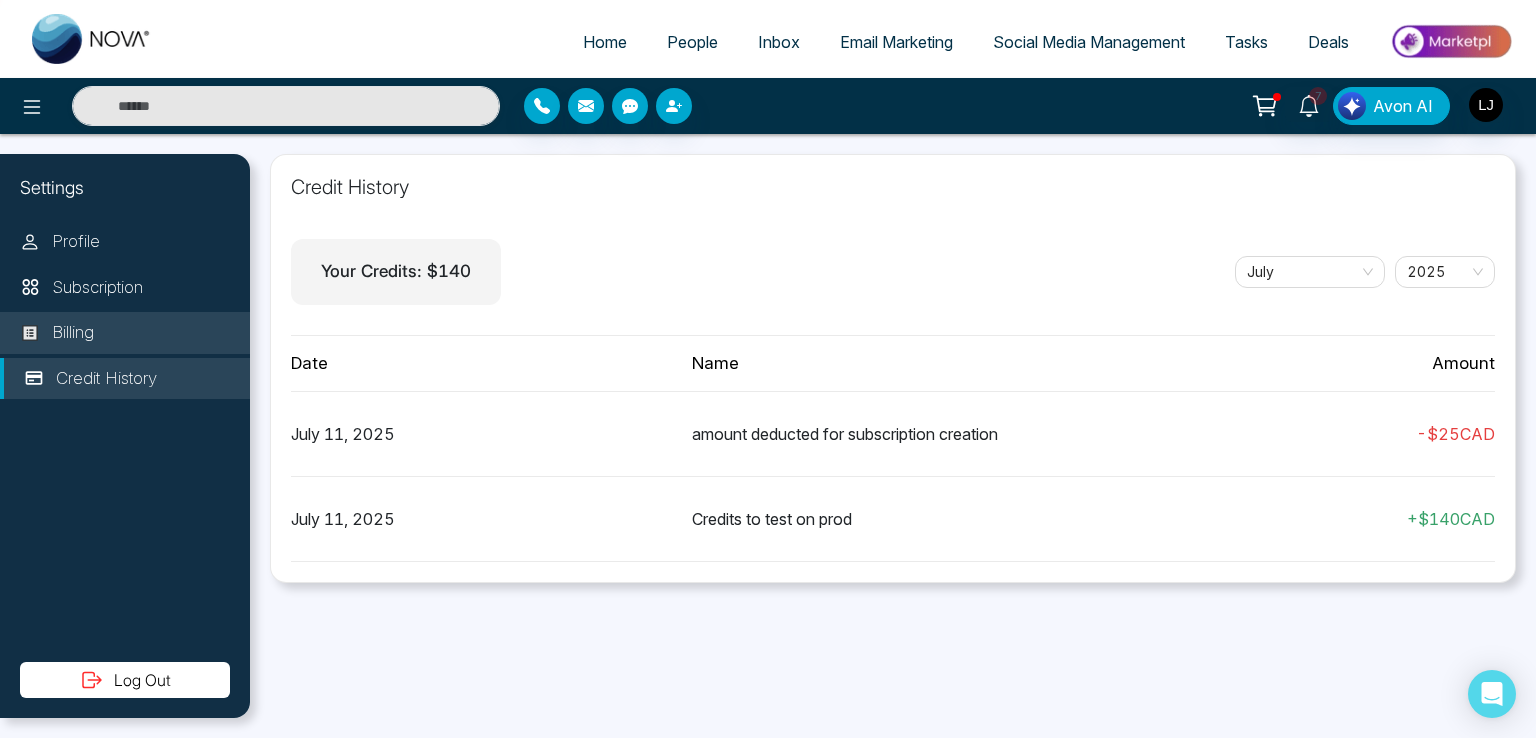 click on "Billing" at bounding box center [73, 333] 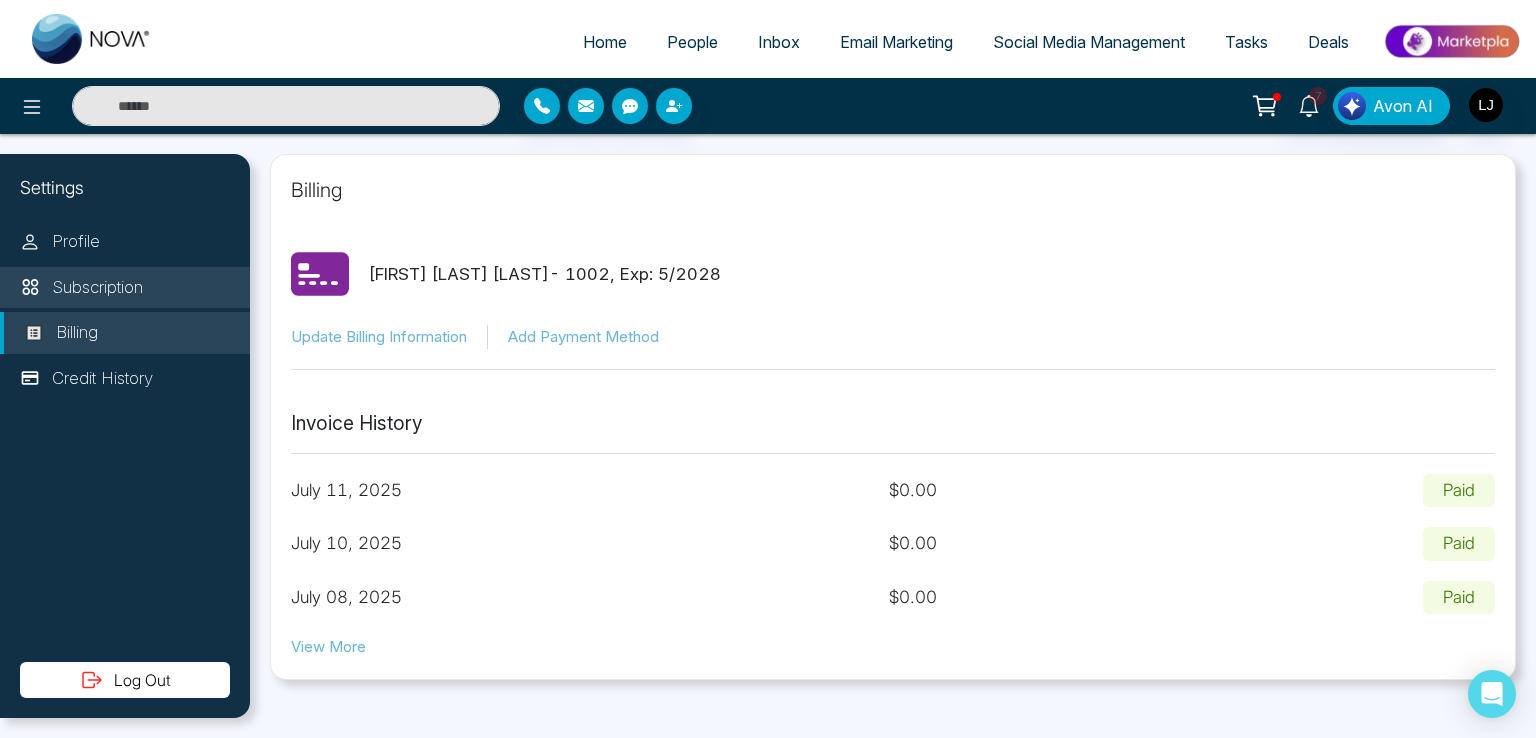 click on "Subscription" at bounding box center (97, 288) 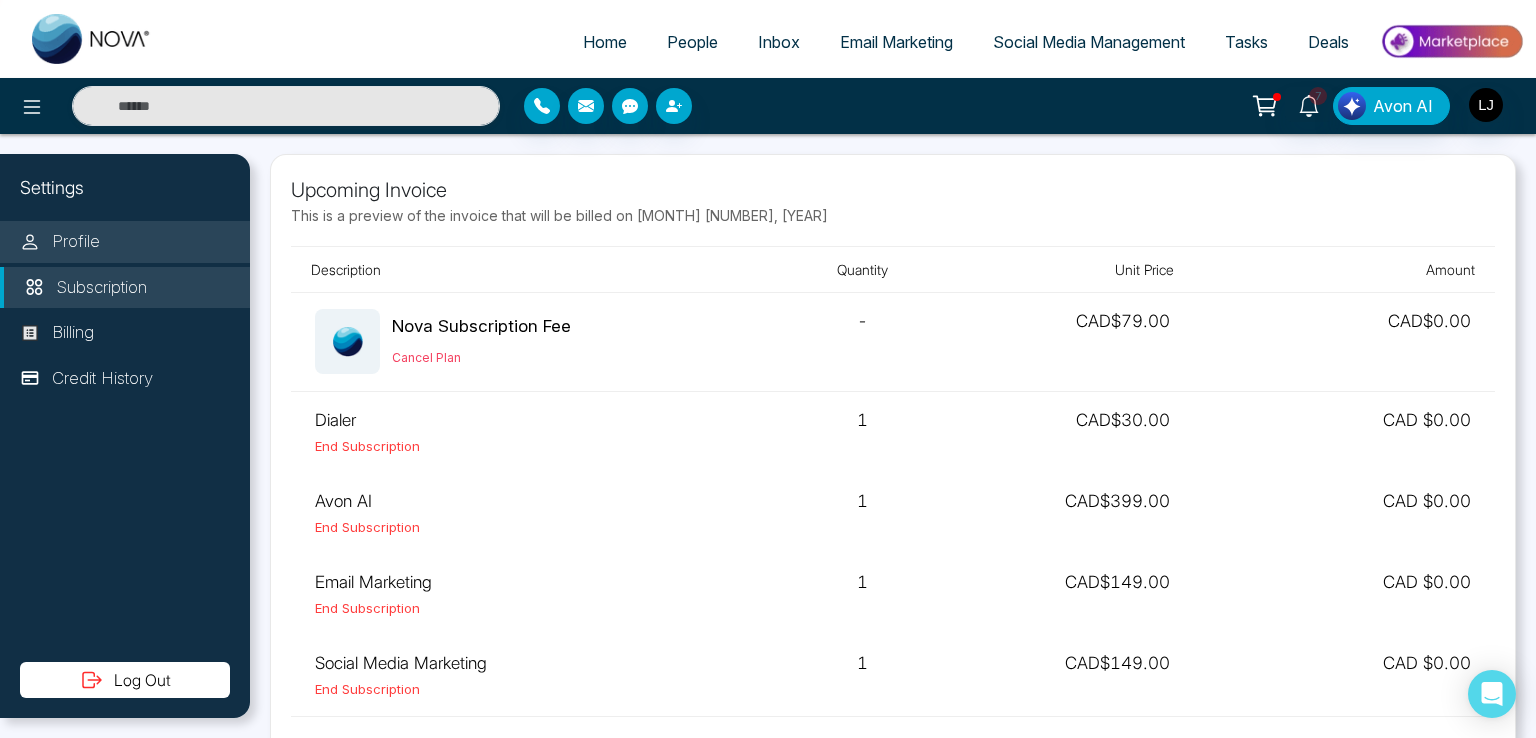click on "Profile" at bounding box center [76, 242] 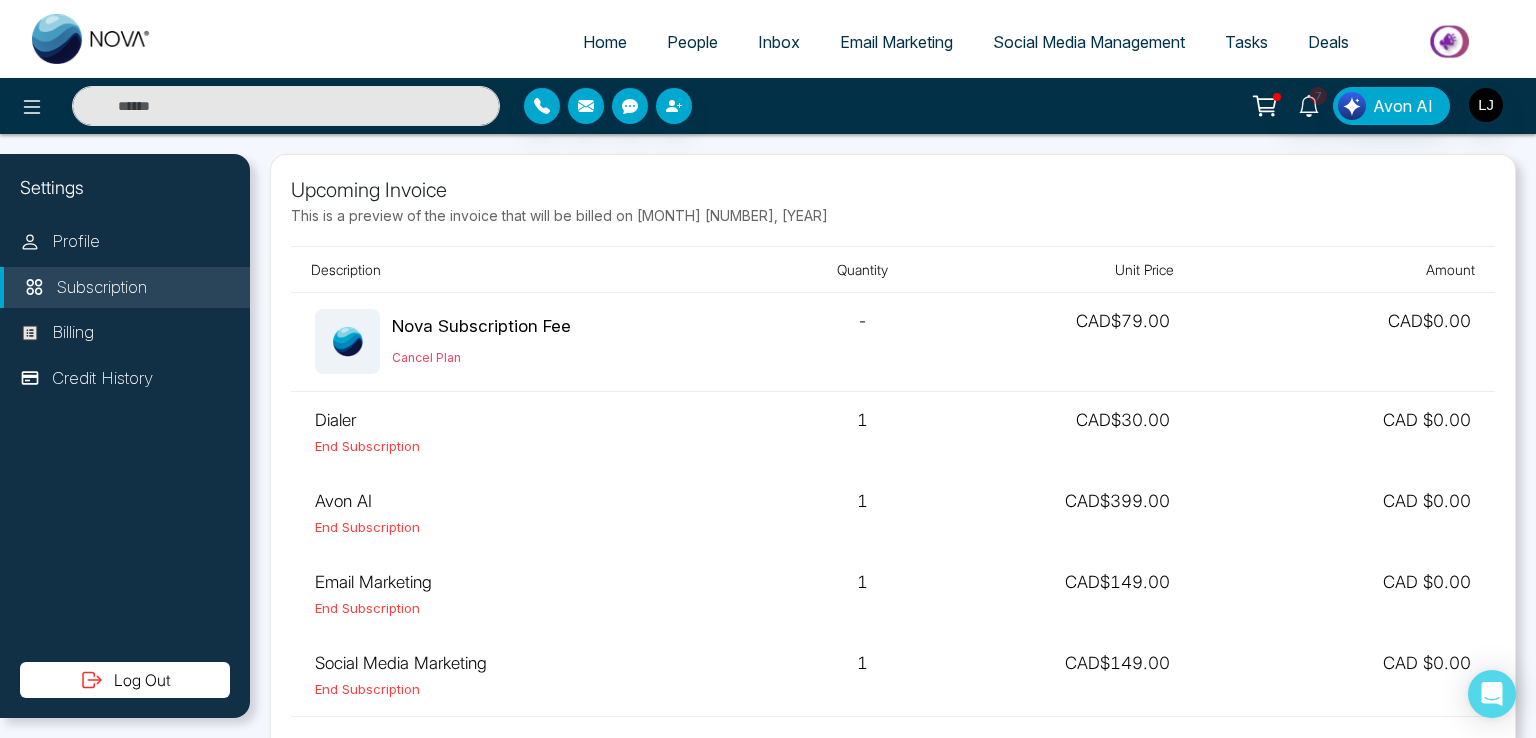 select on "***" 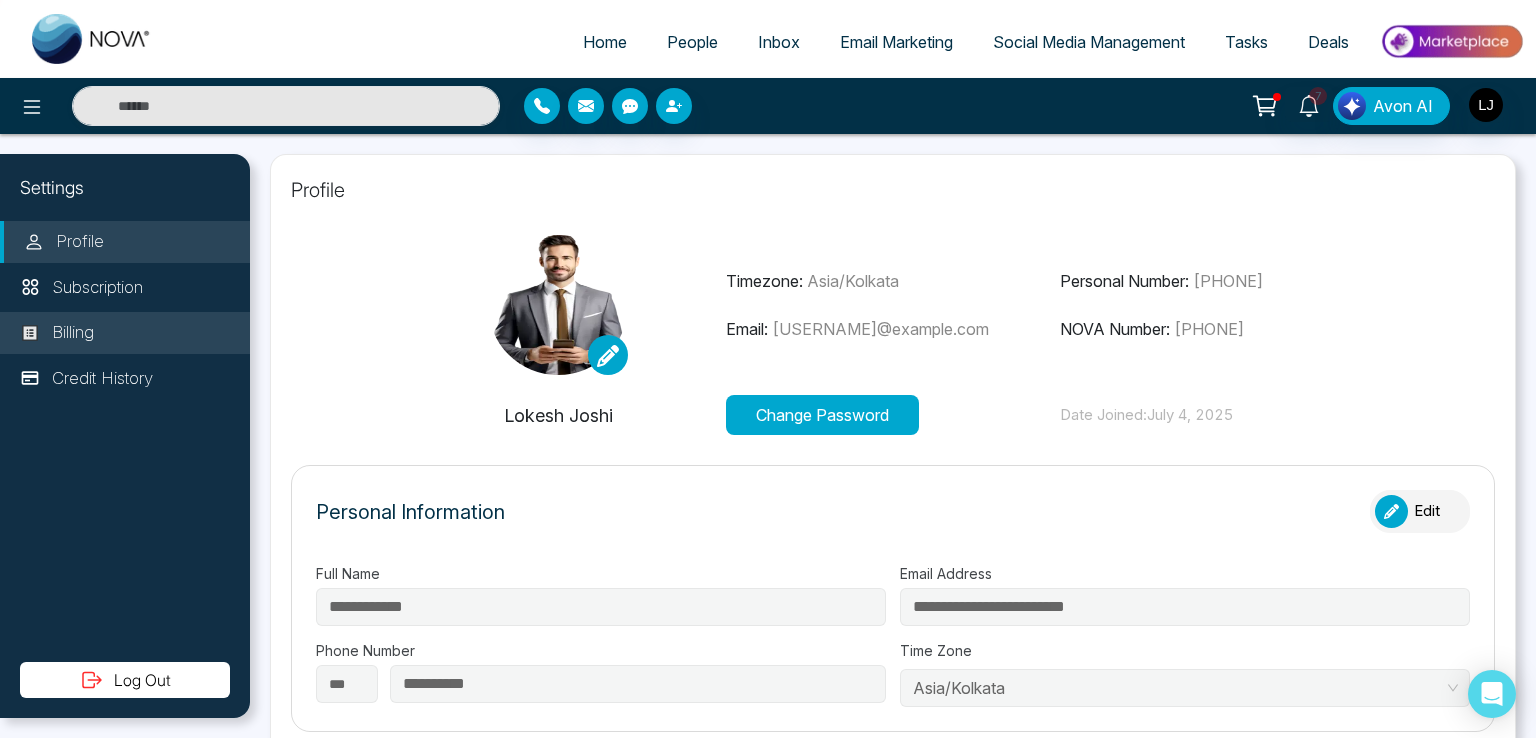 click on "Billing" at bounding box center [125, 333] 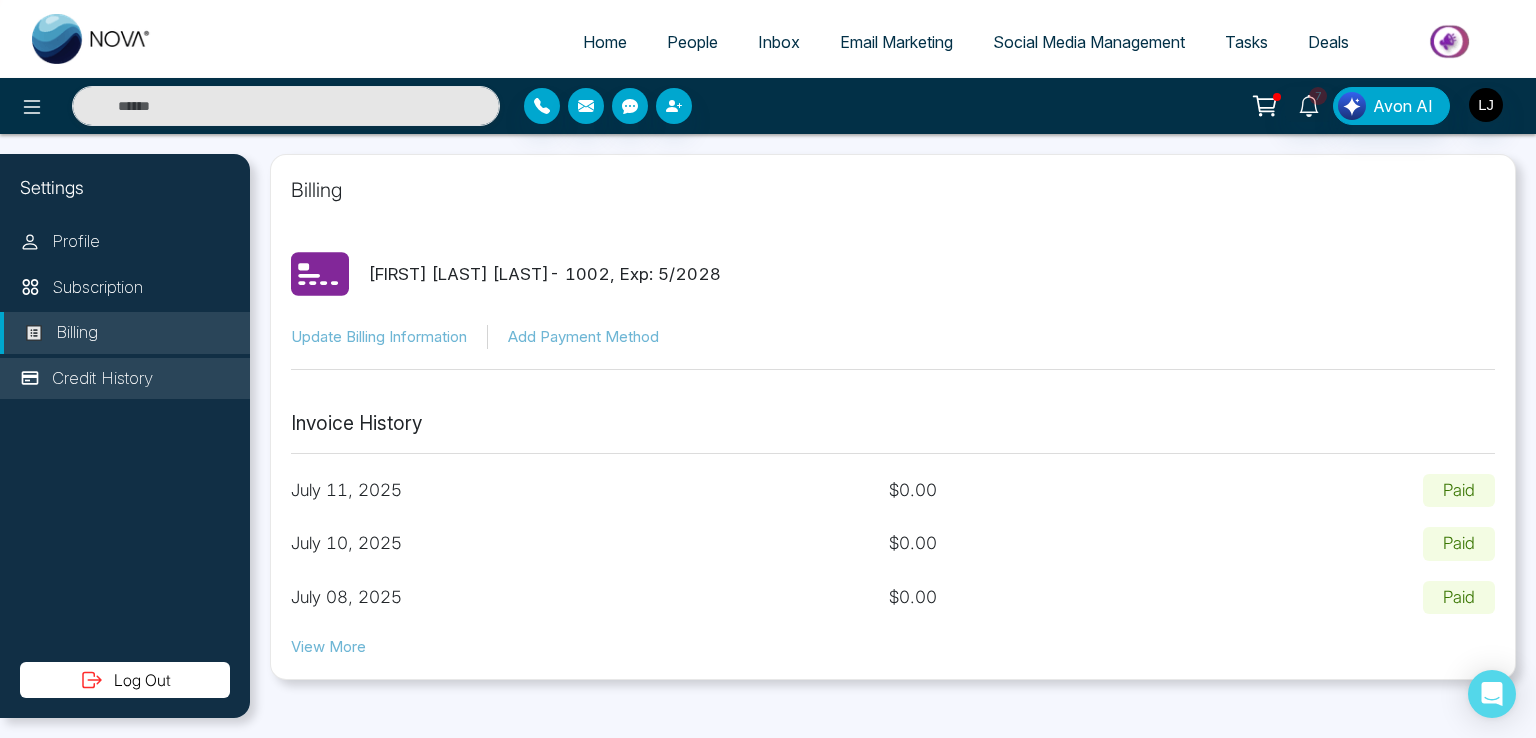 click on "Credit History" at bounding box center (102, 379) 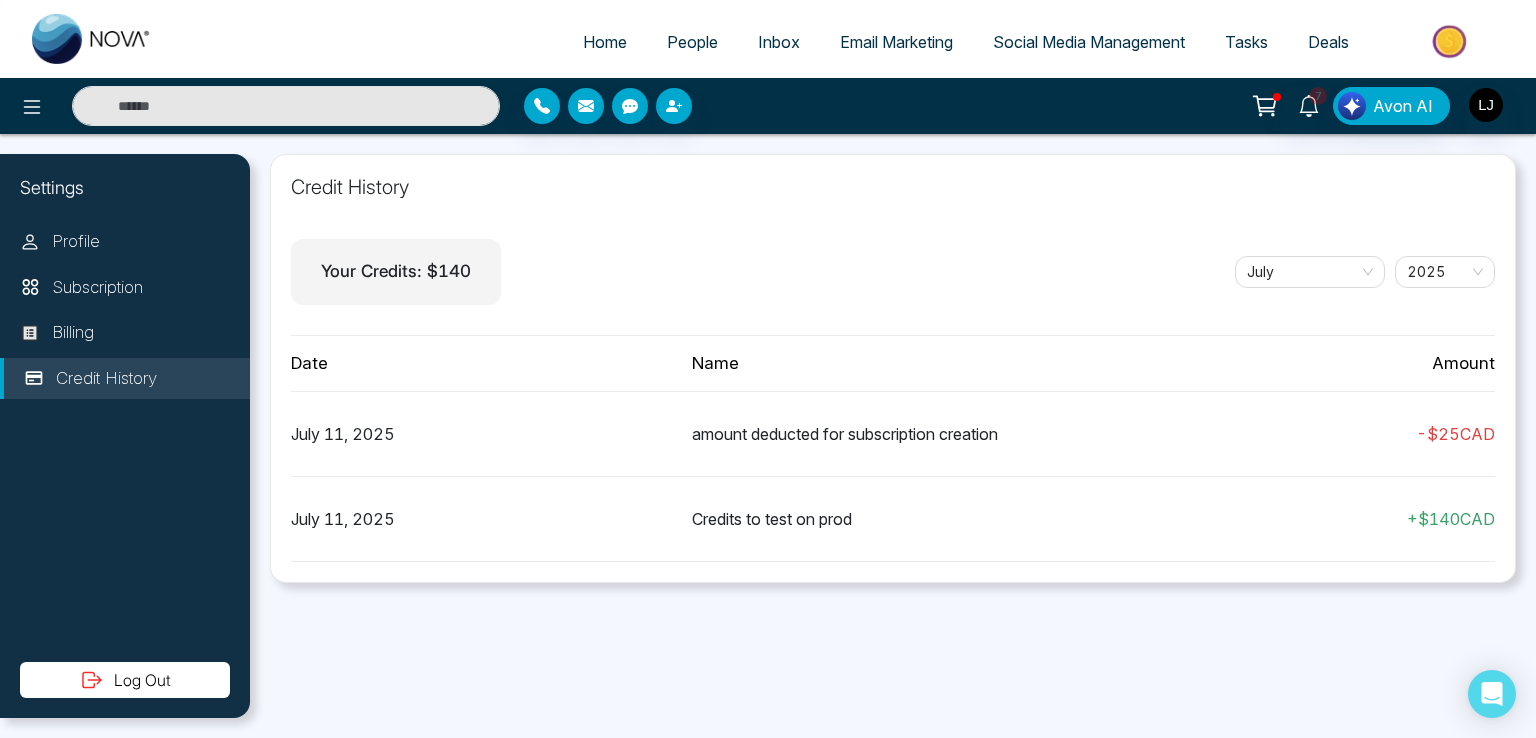 click at bounding box center [256, 106] 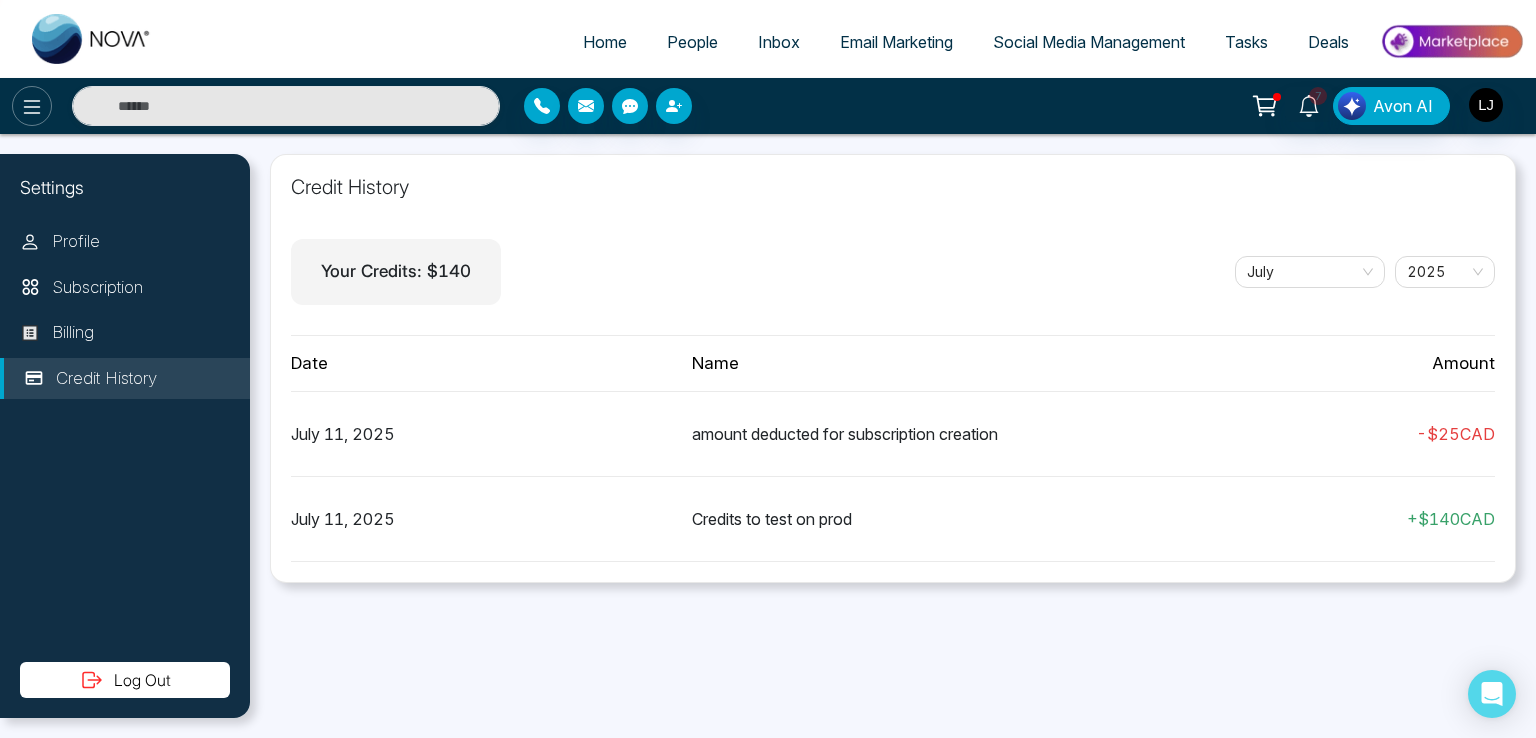 click at bounding box center (32, 106) 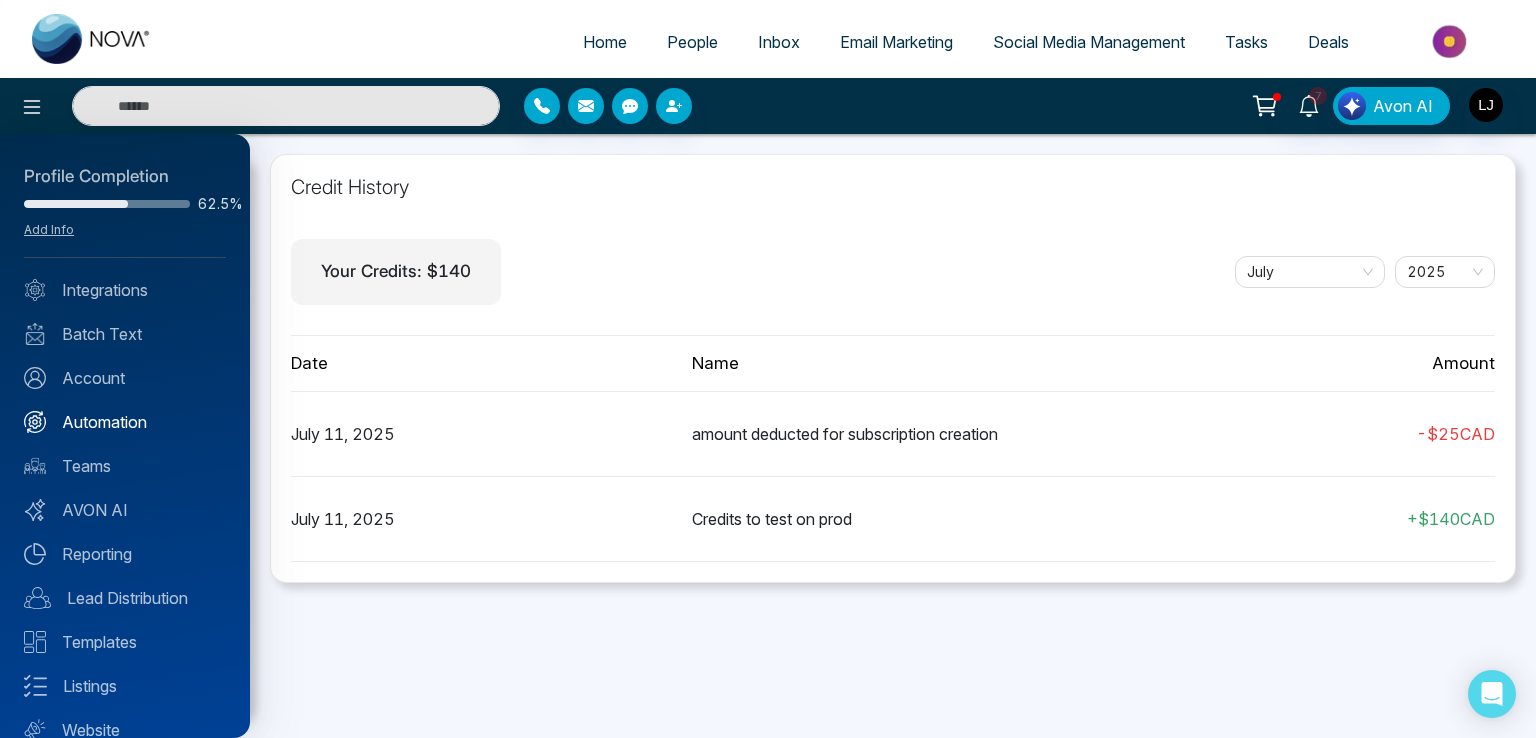 click on "Automation" at bounding box center (125, 422) 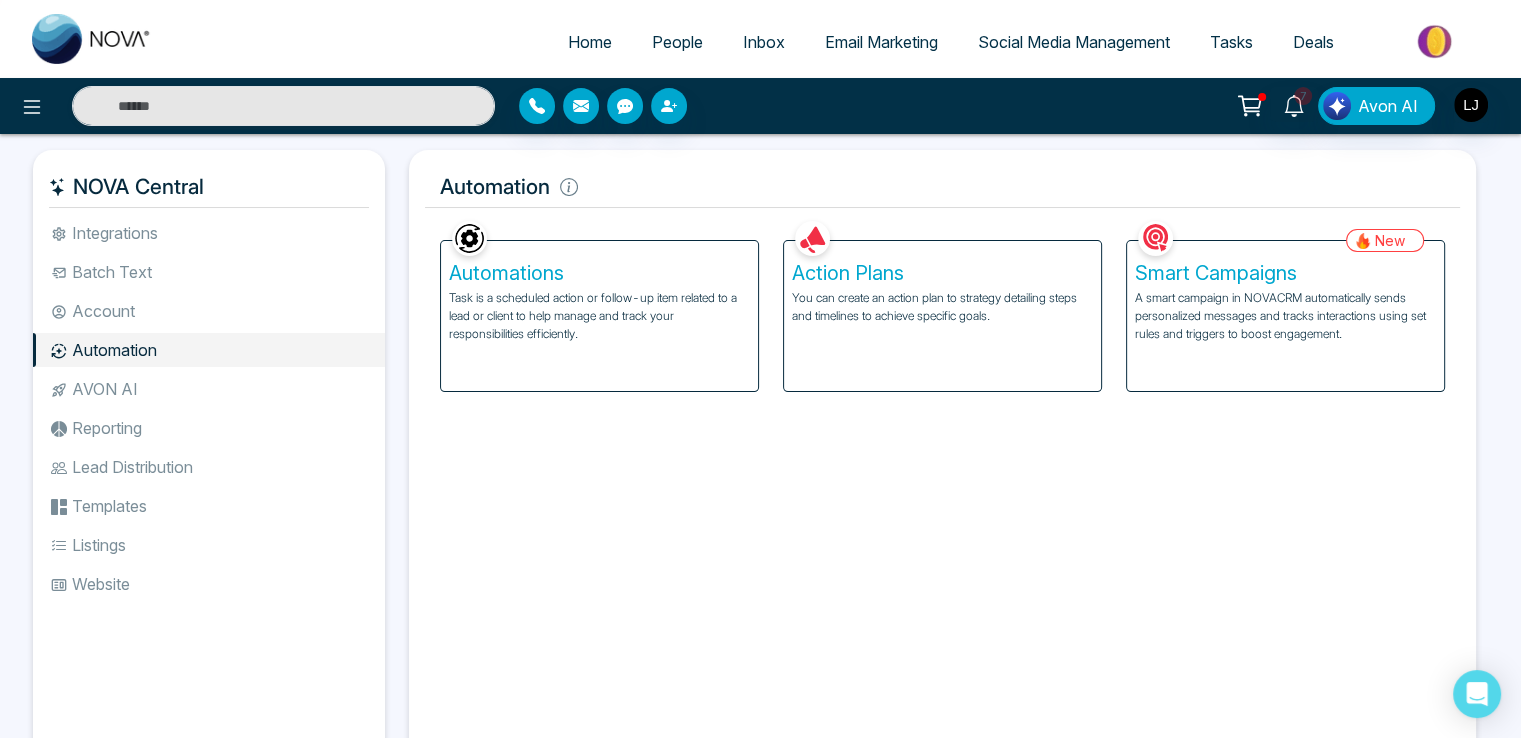 click on "A smart campaign in NOVACRM automatically sends personalized messages and tracks interactions using set rules and triggers to boost engagement." at bounding box center [1285, 316] 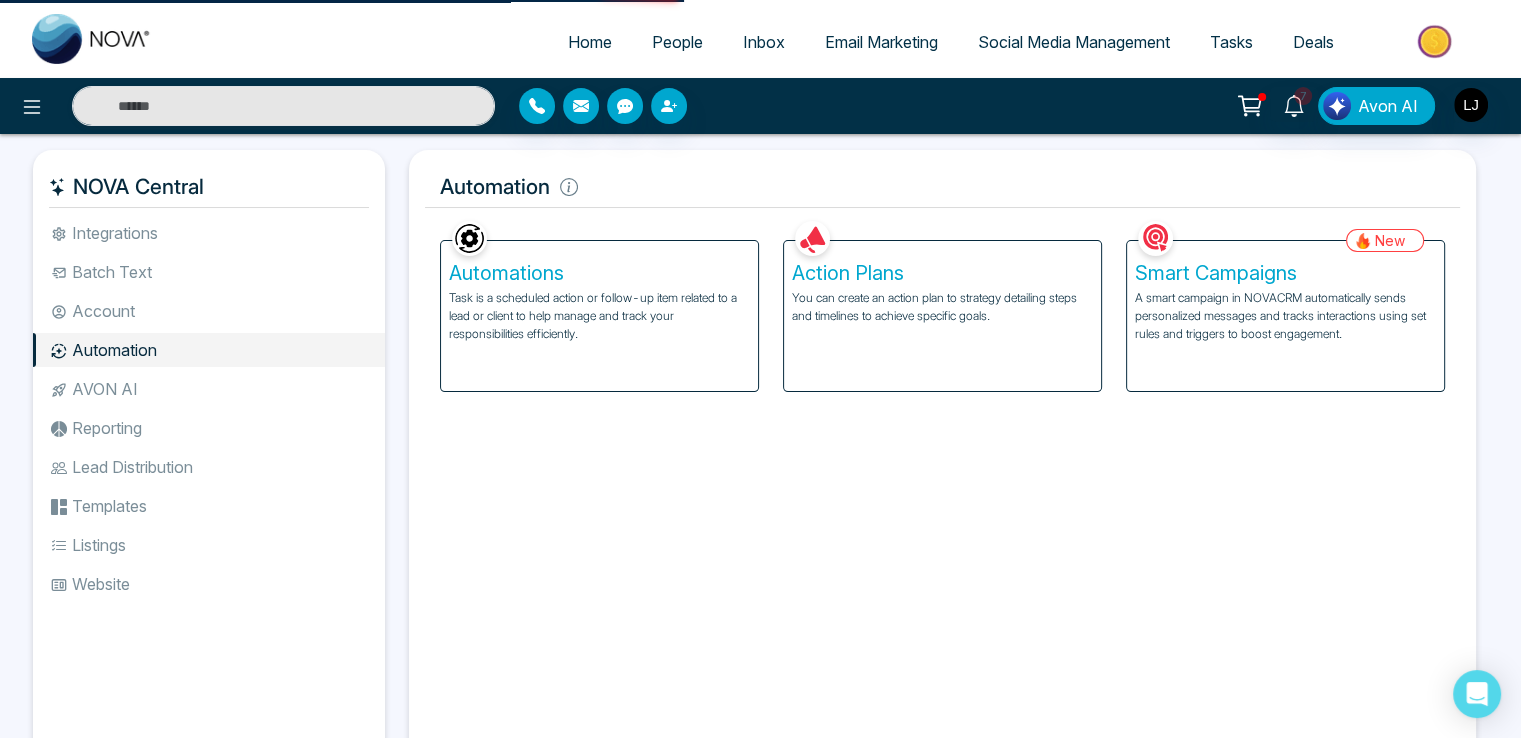 click on "Smart Campaigns" at bounding box center (1285, 273) 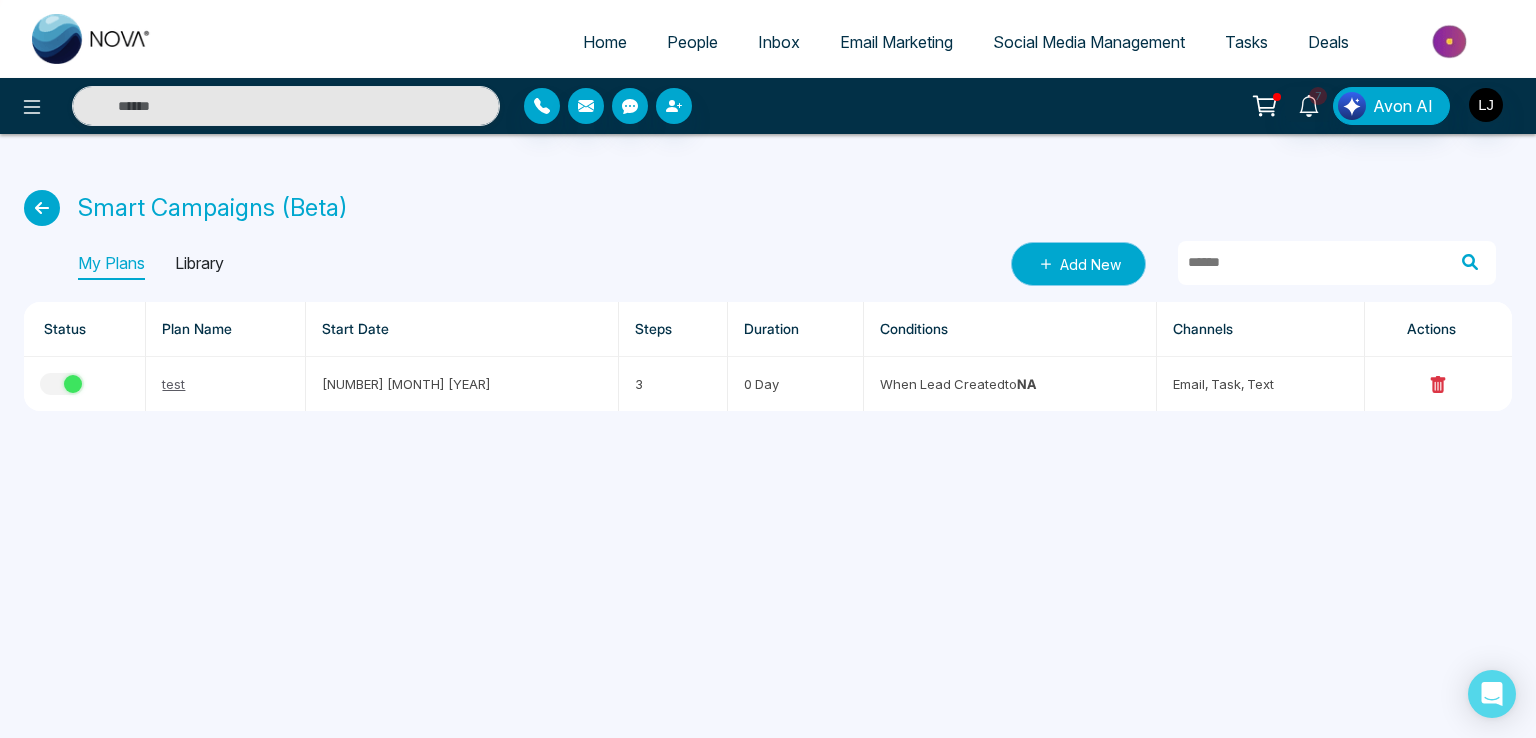 click on "Add New" at bounding box center (1078, 264) 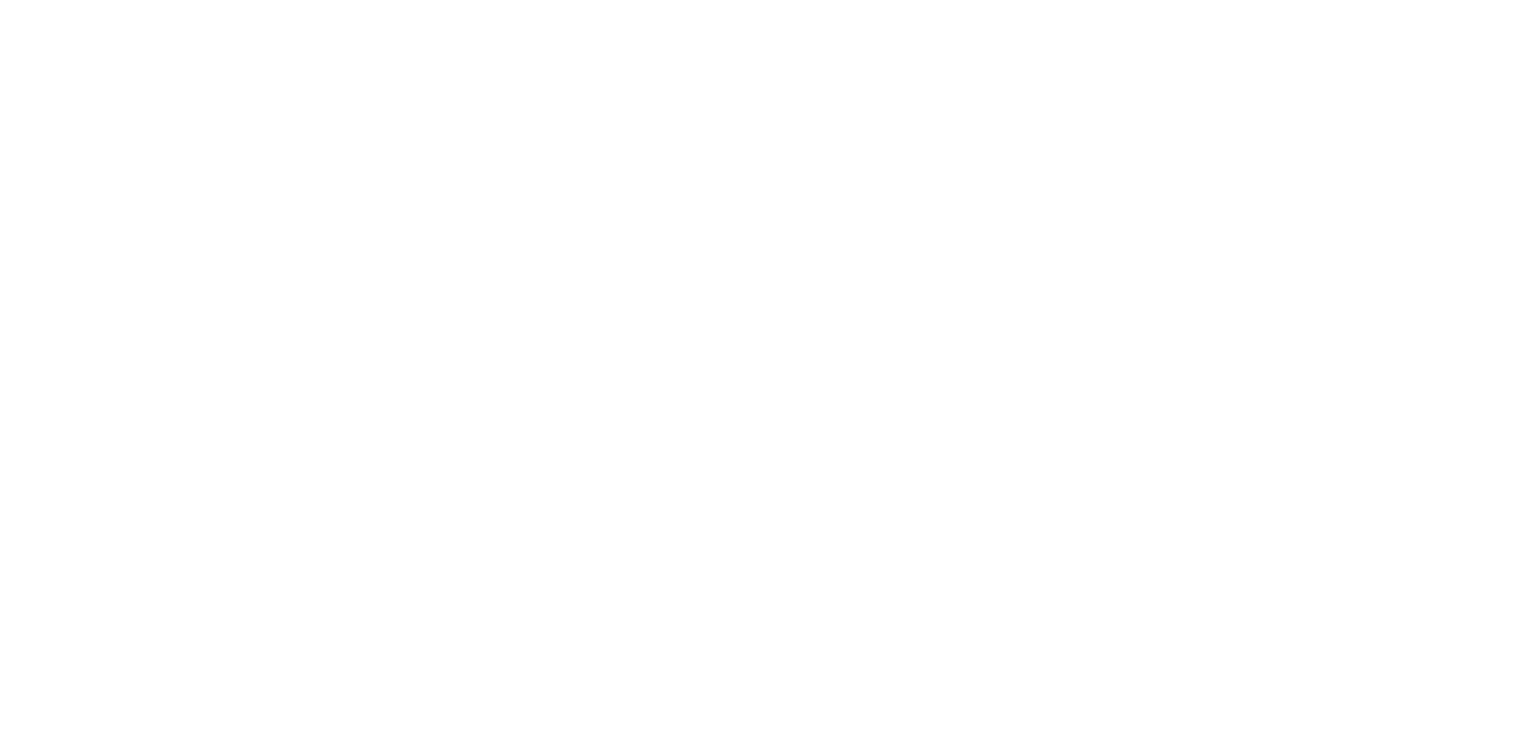 scroll, scrollTop: 0, scrollLeft: 0, axis: both 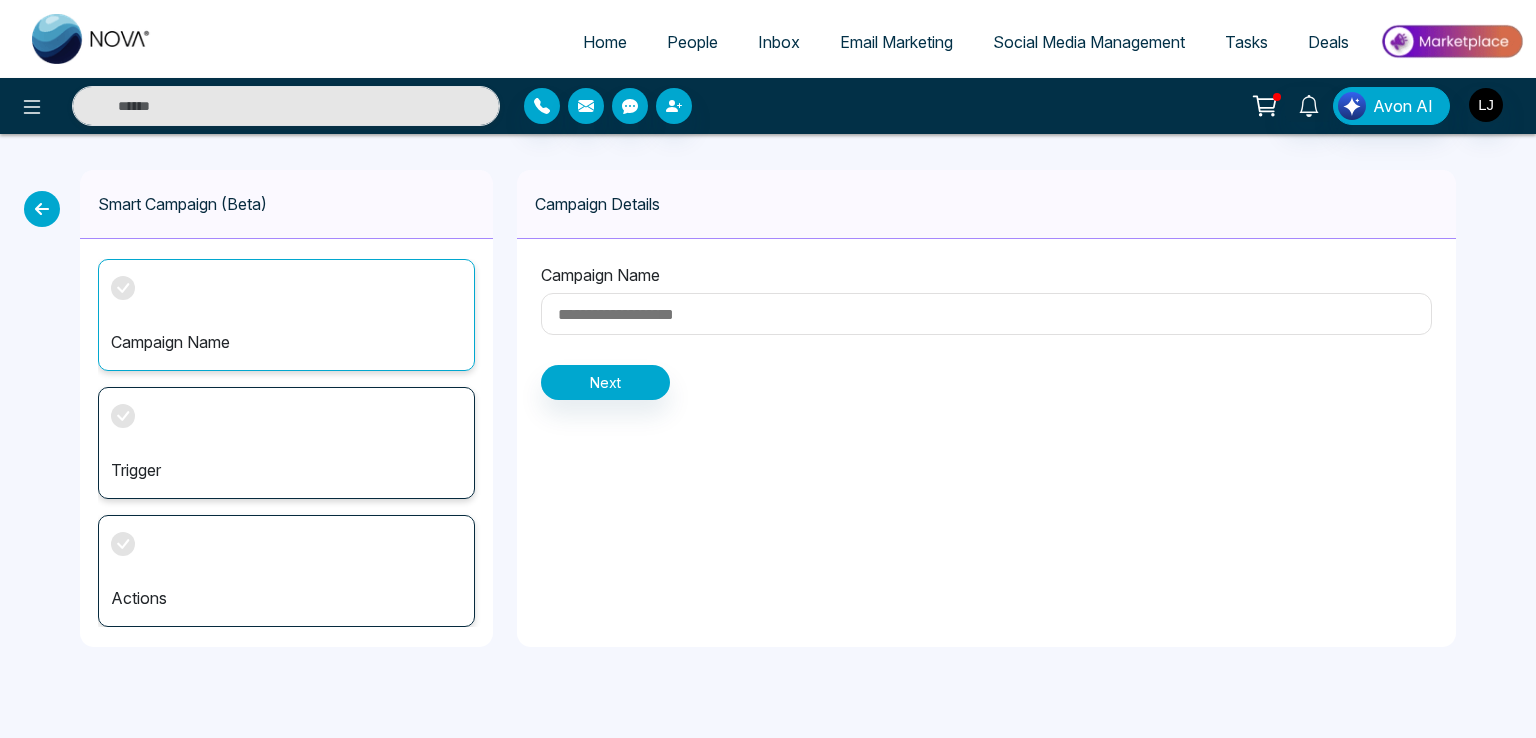 click at bounding box center [986, 314] 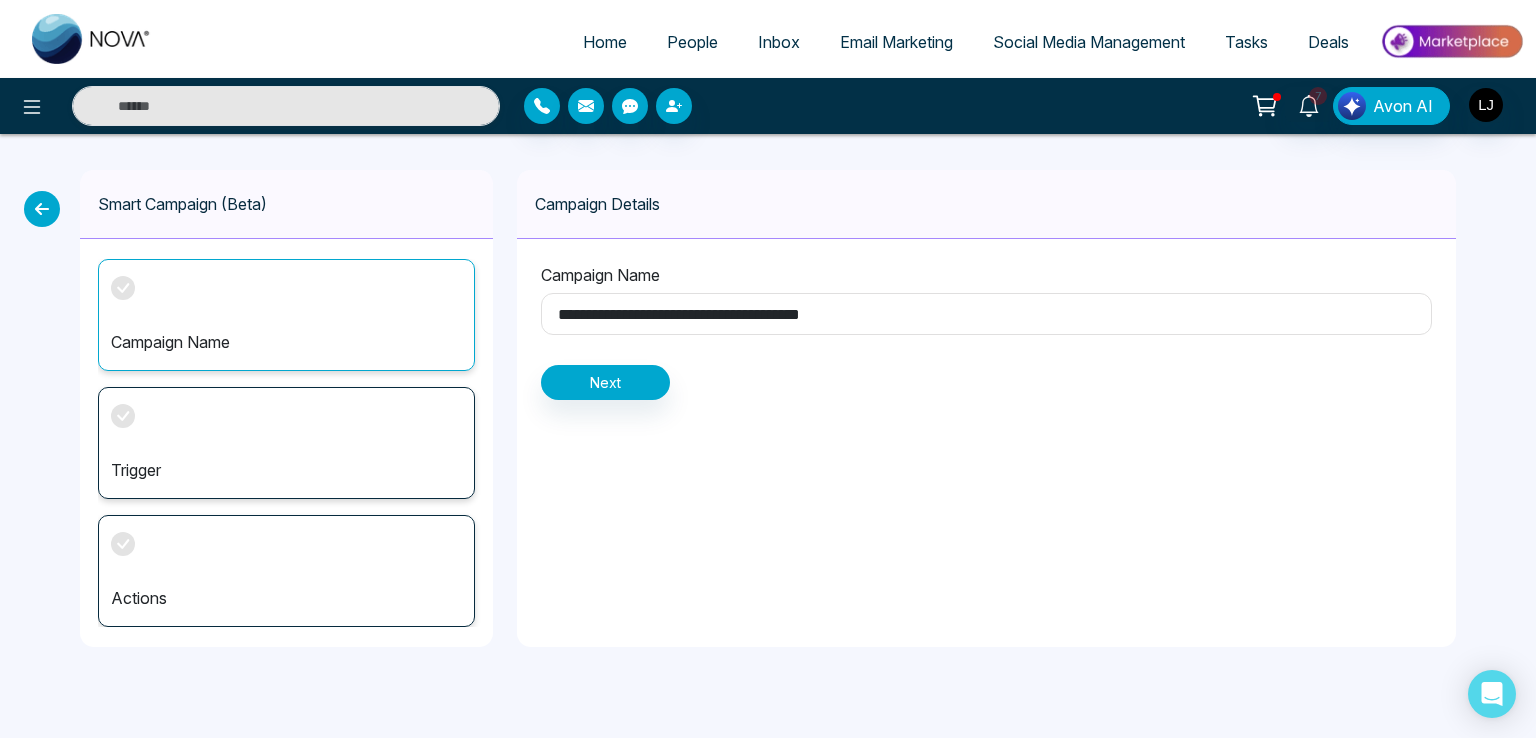 paste on "**********" 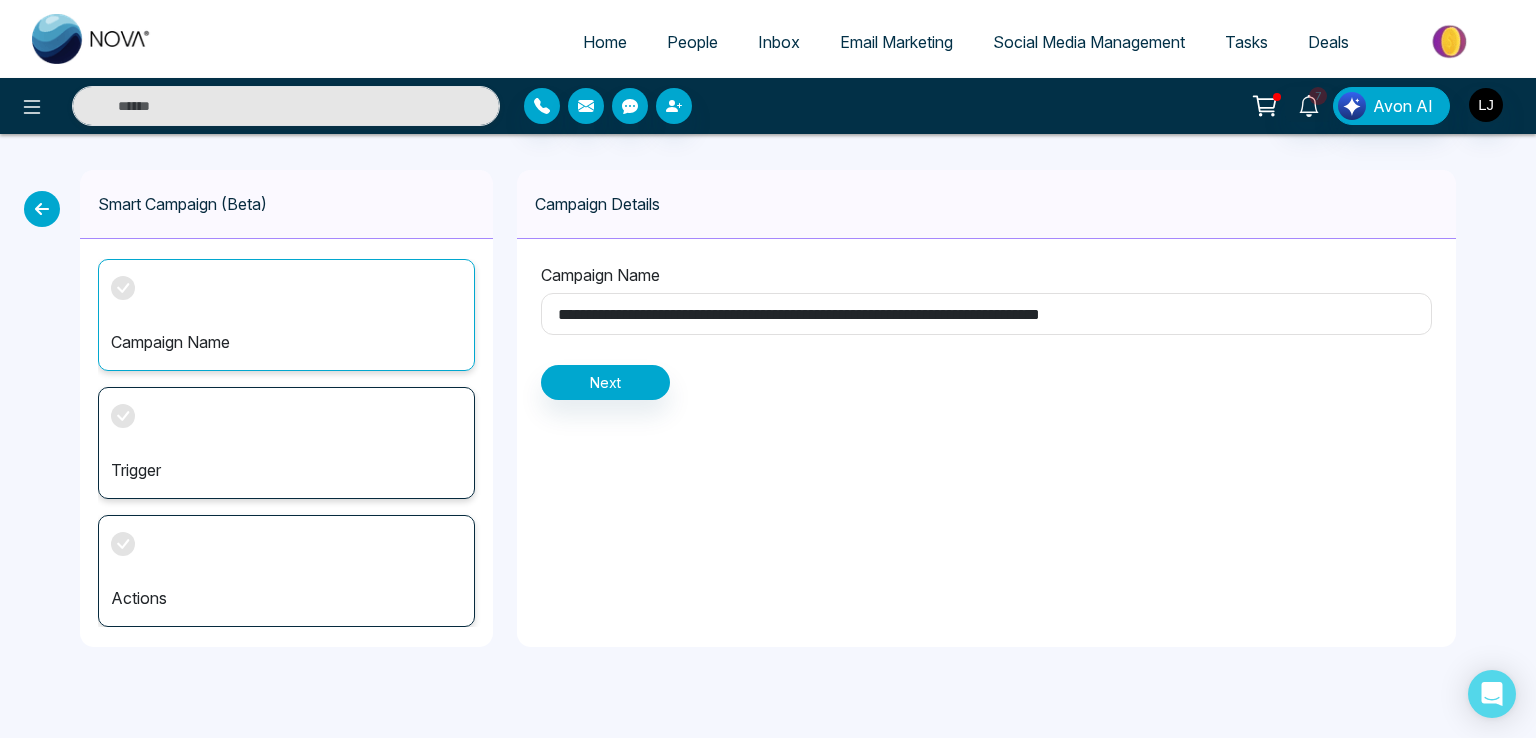 paste on "**********" 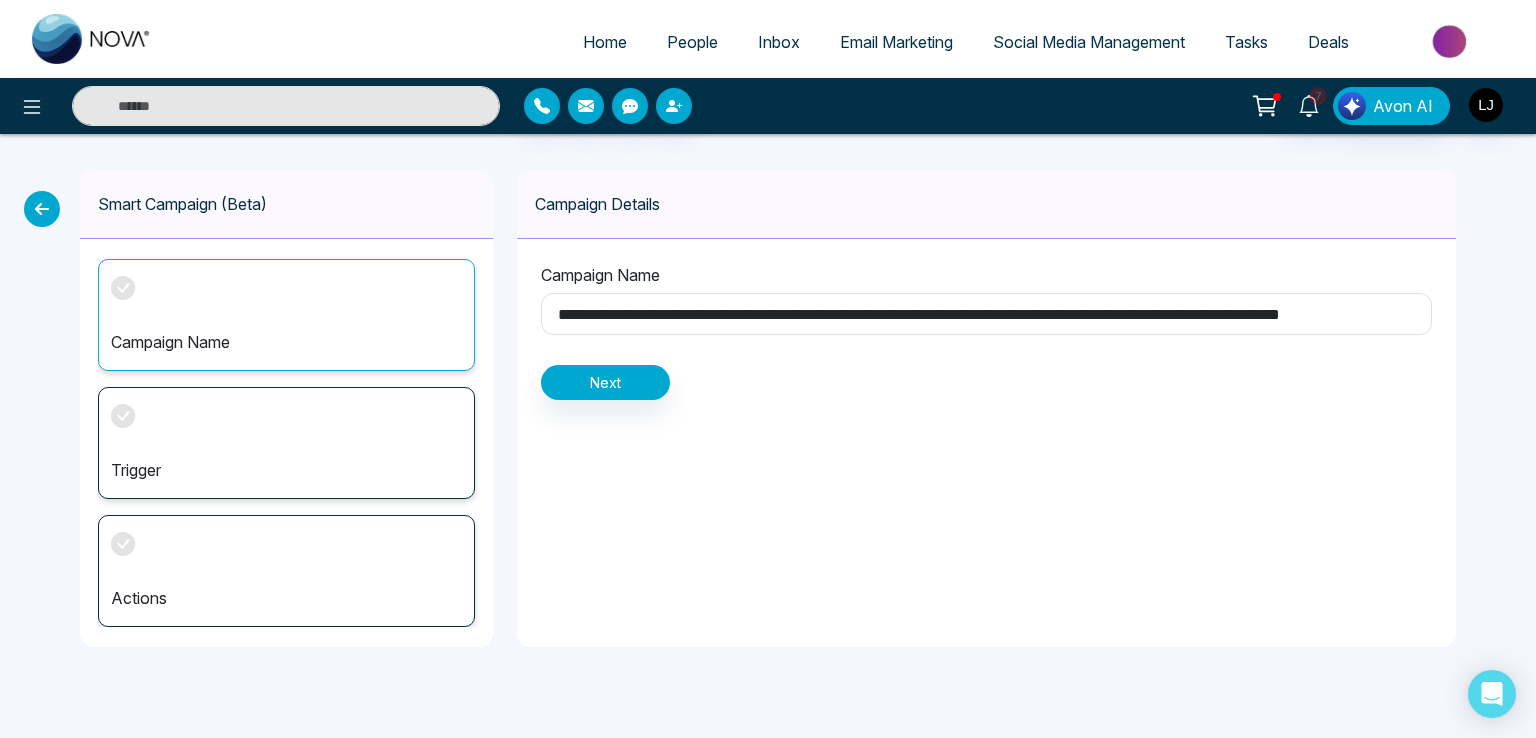 paste on "**********" 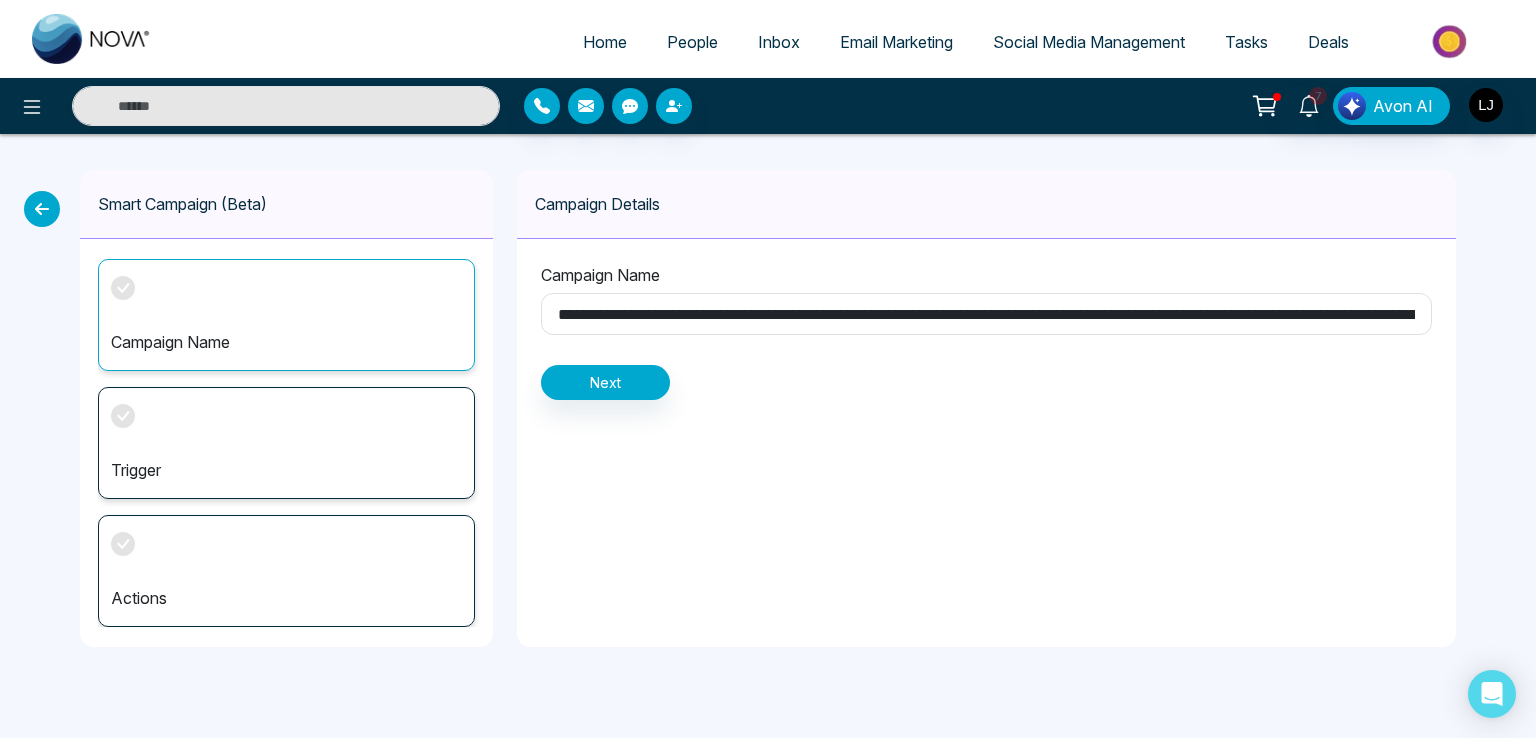 paste on "**********" 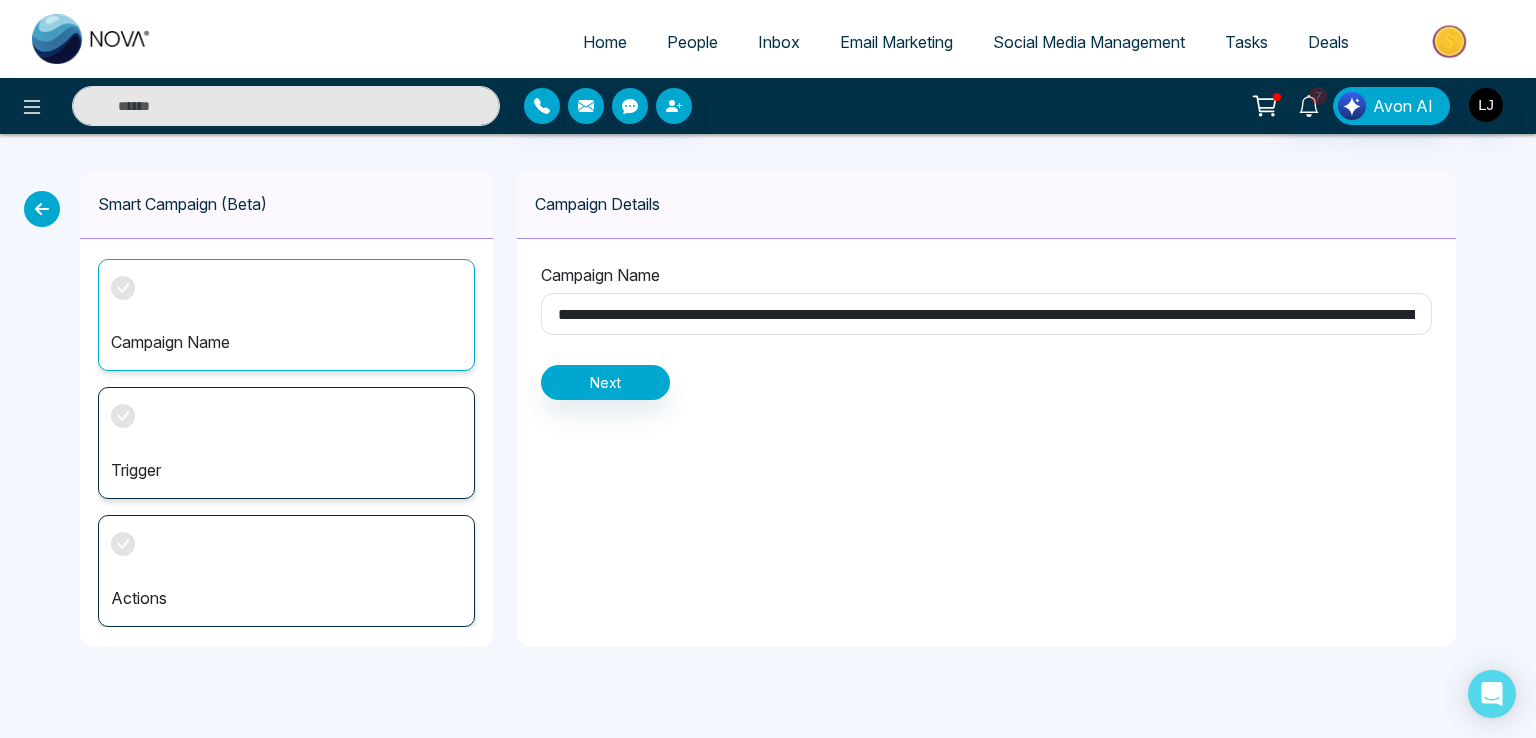 paste on "**********" 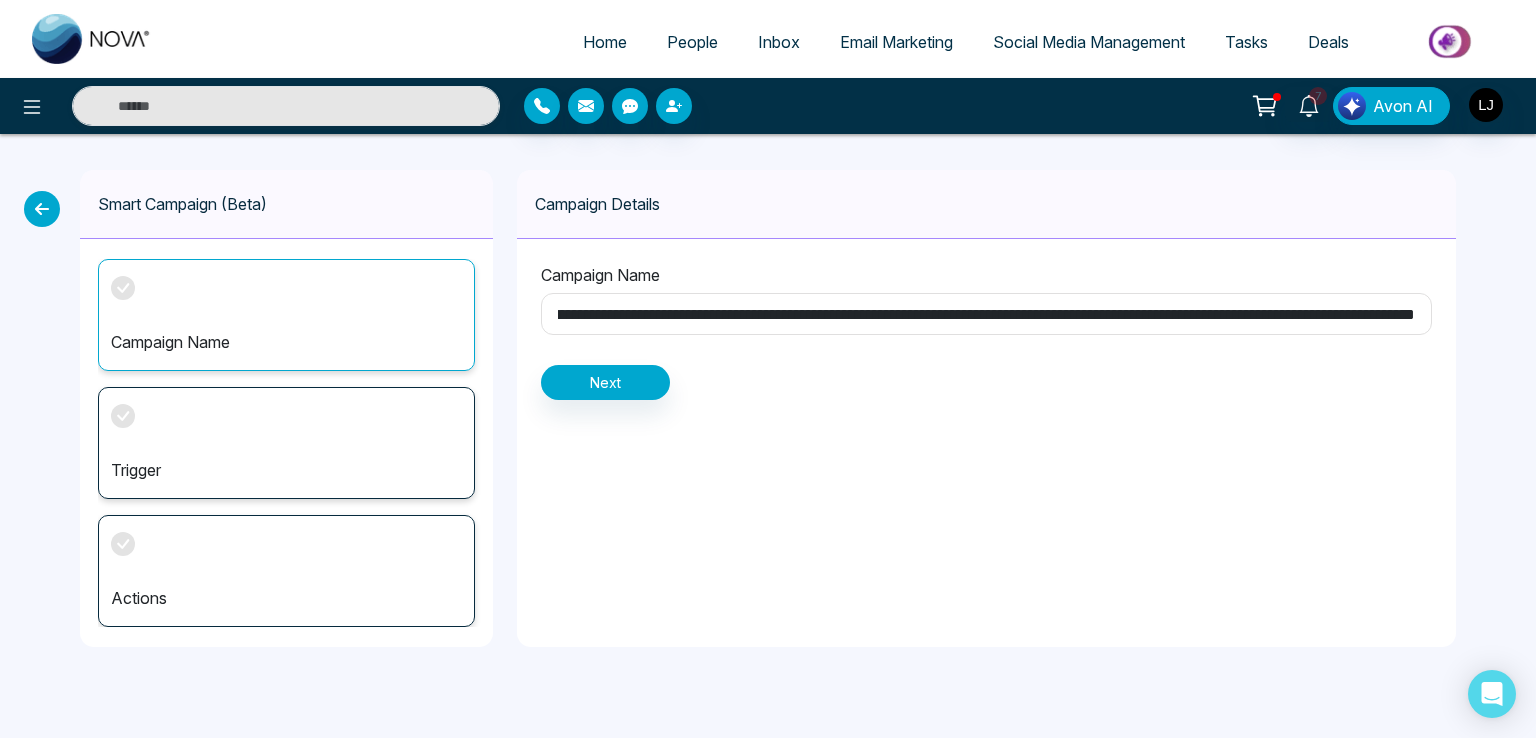 paste on "**********" 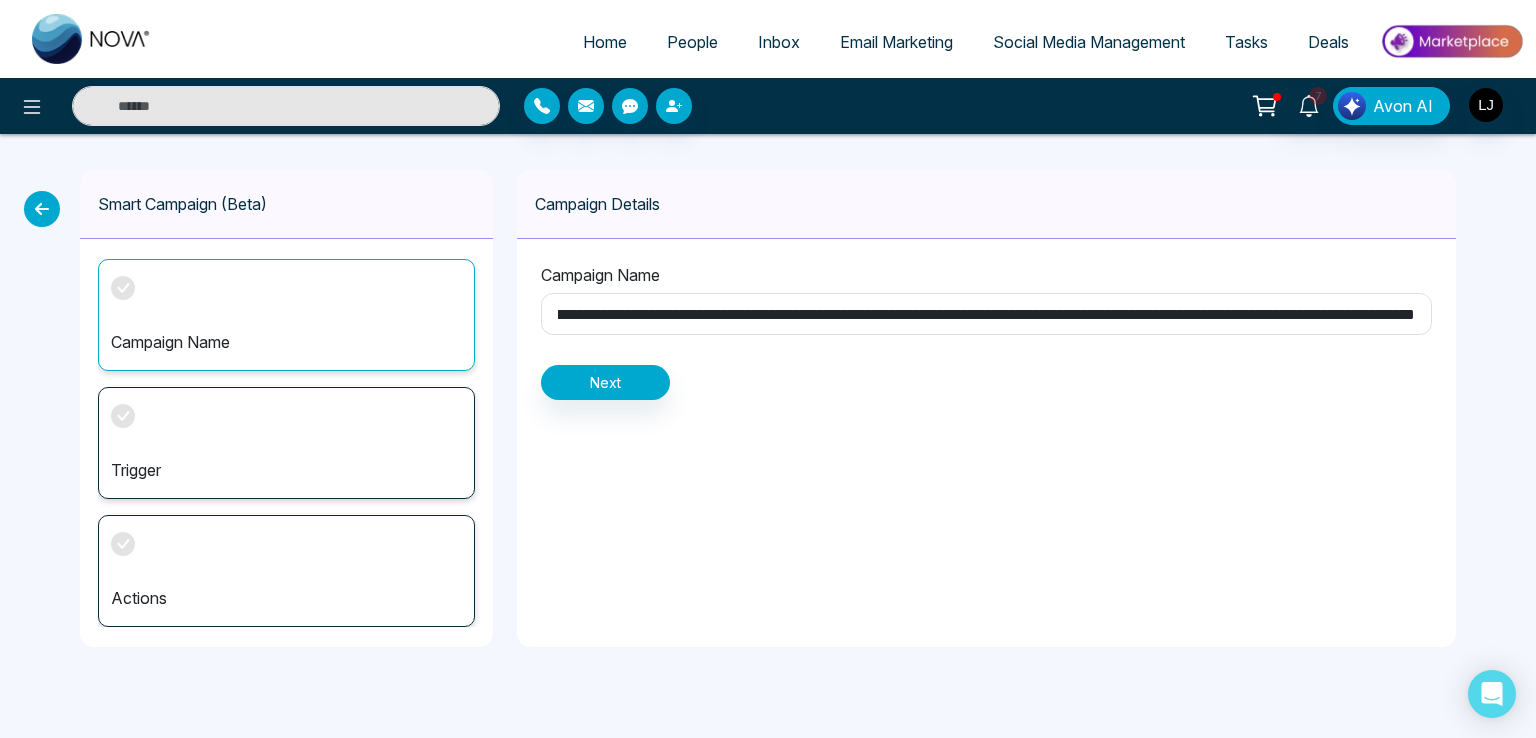 paste on "**********" 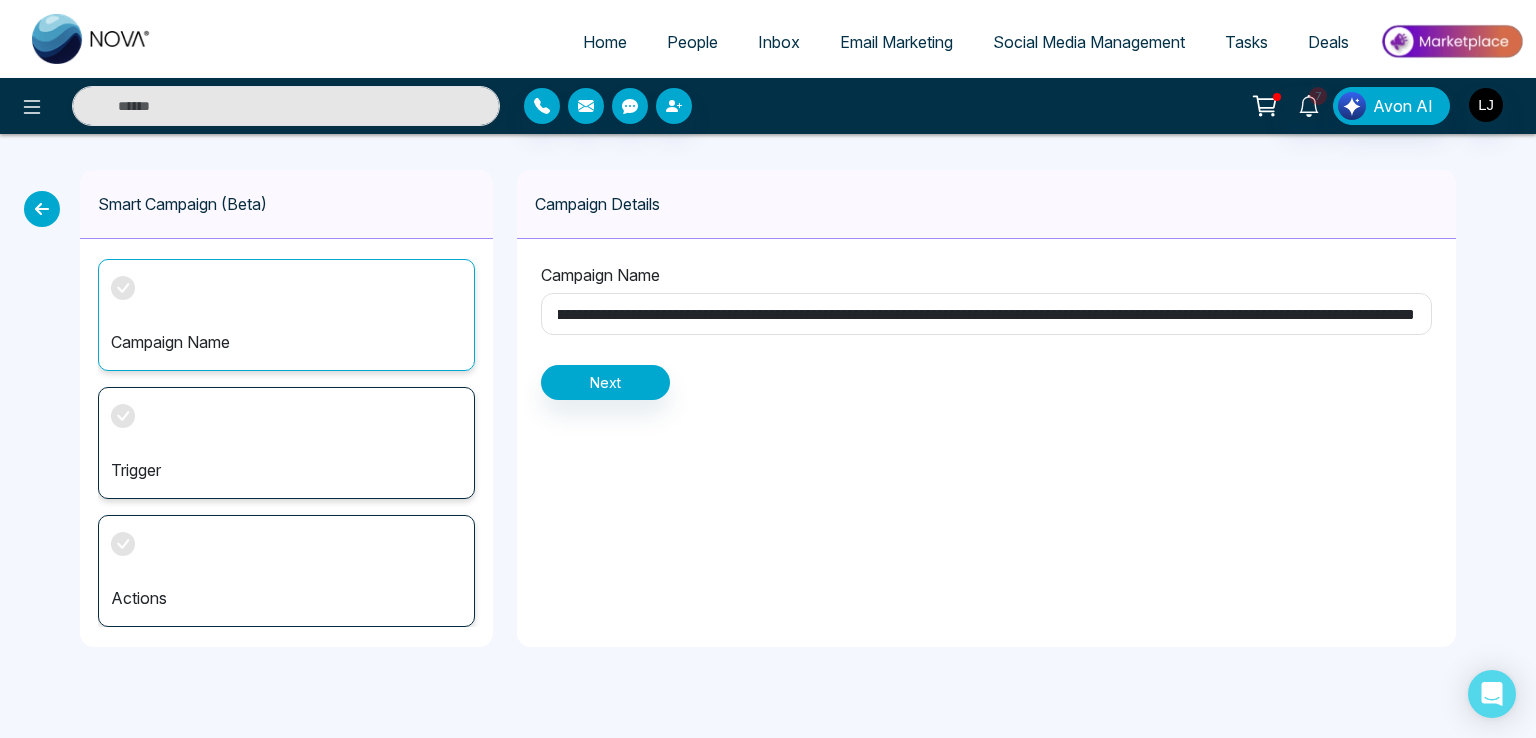 paste on "**********" 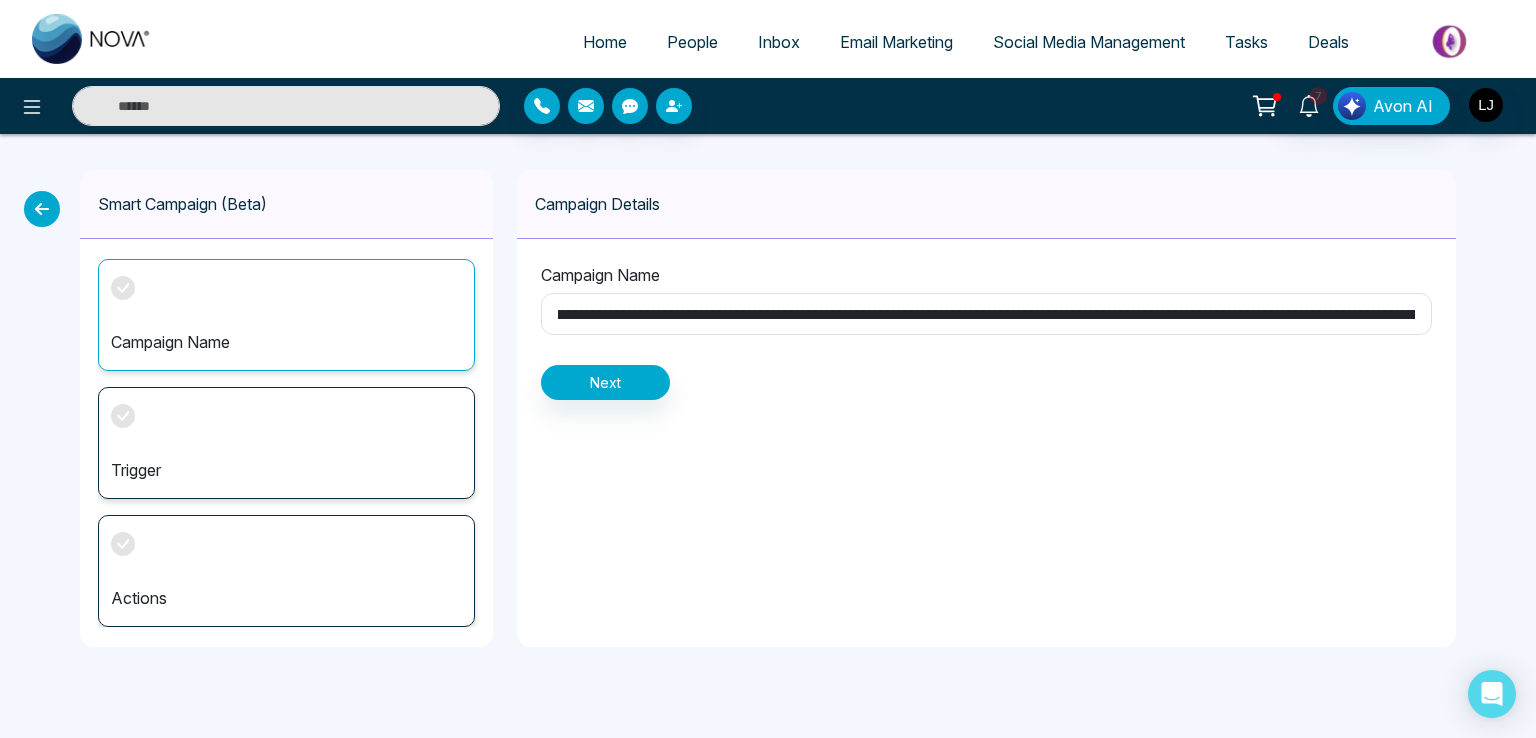 paste on "**********" 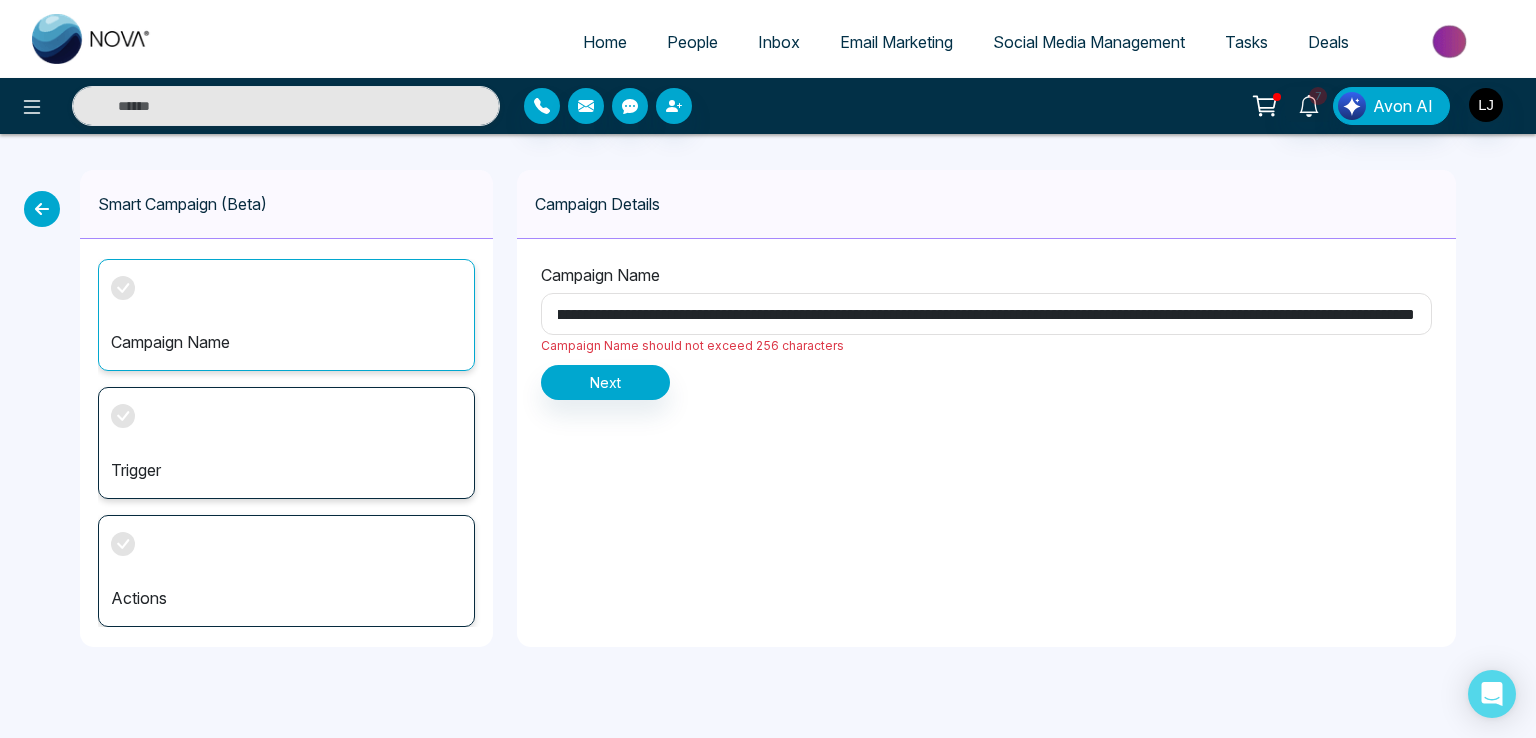 paste on "**********" 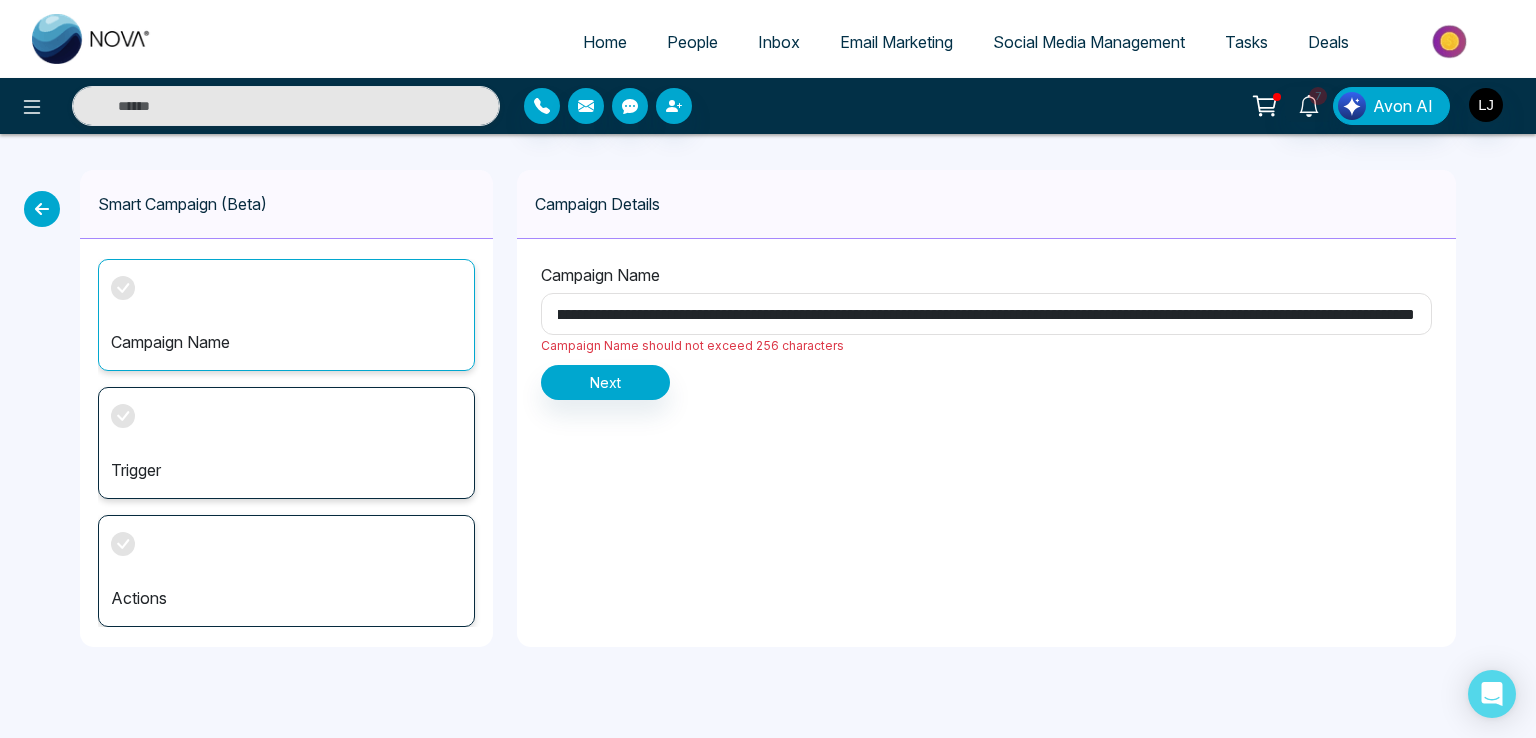 paste 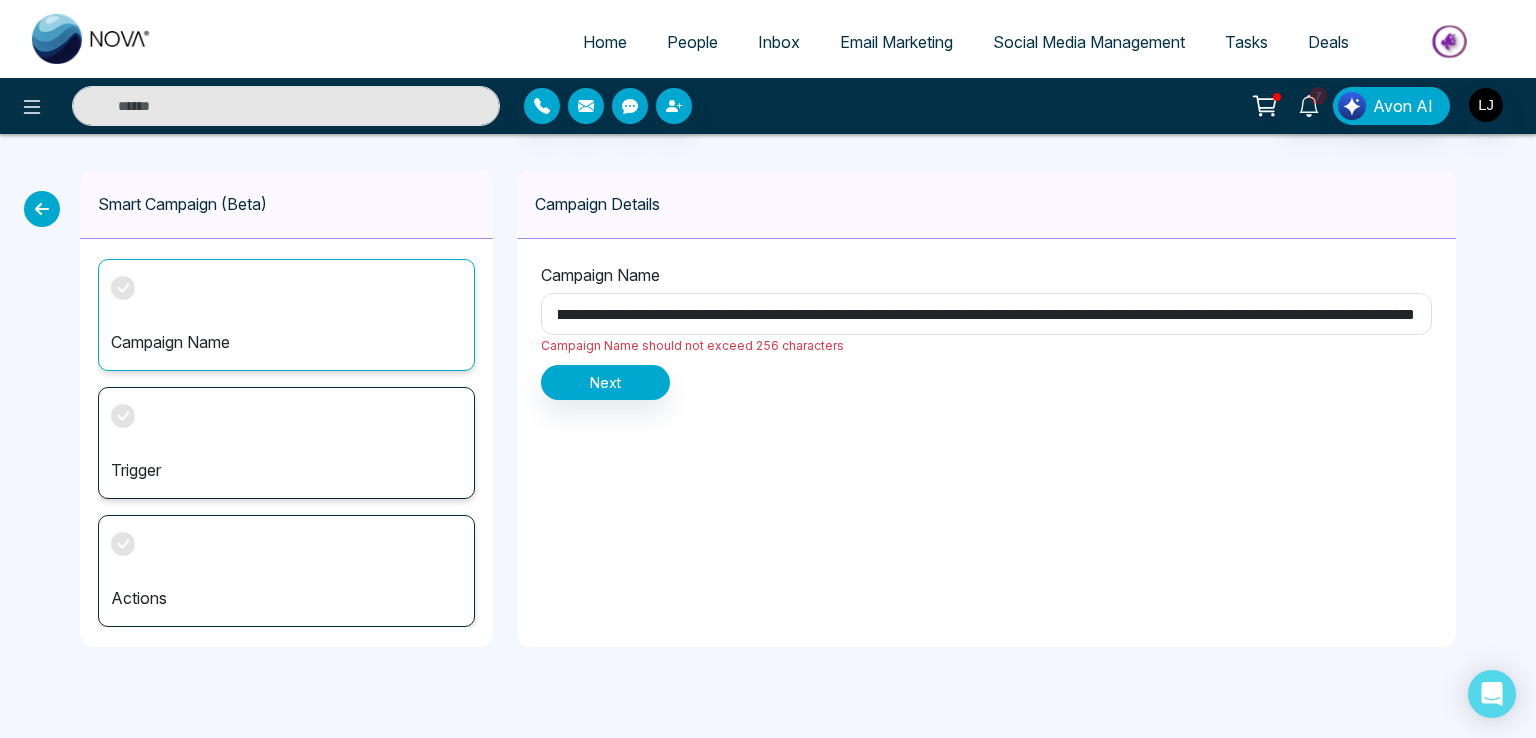 scroll, scrollTop: 0, scrollLeft: 19804, axis: horizontal 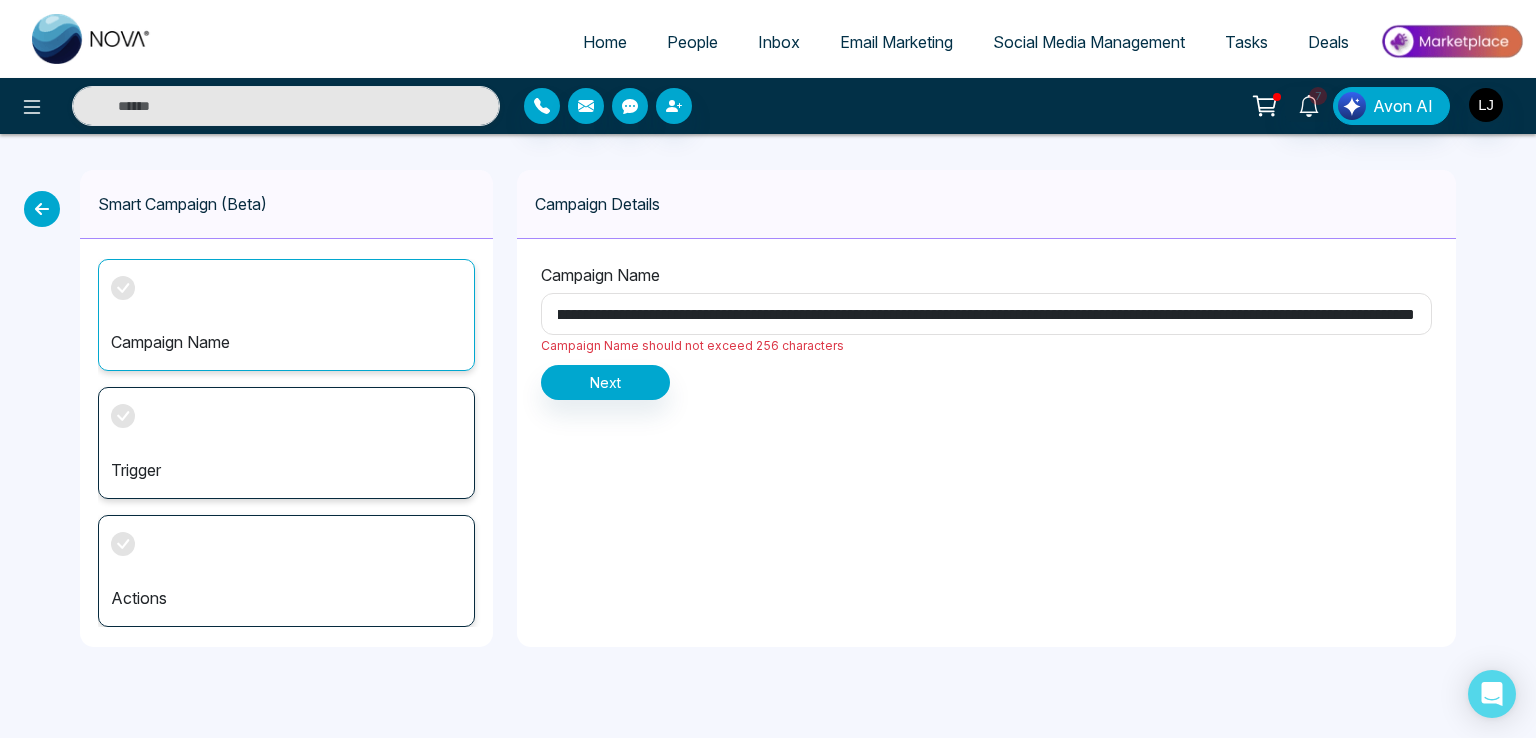 type on "**********" 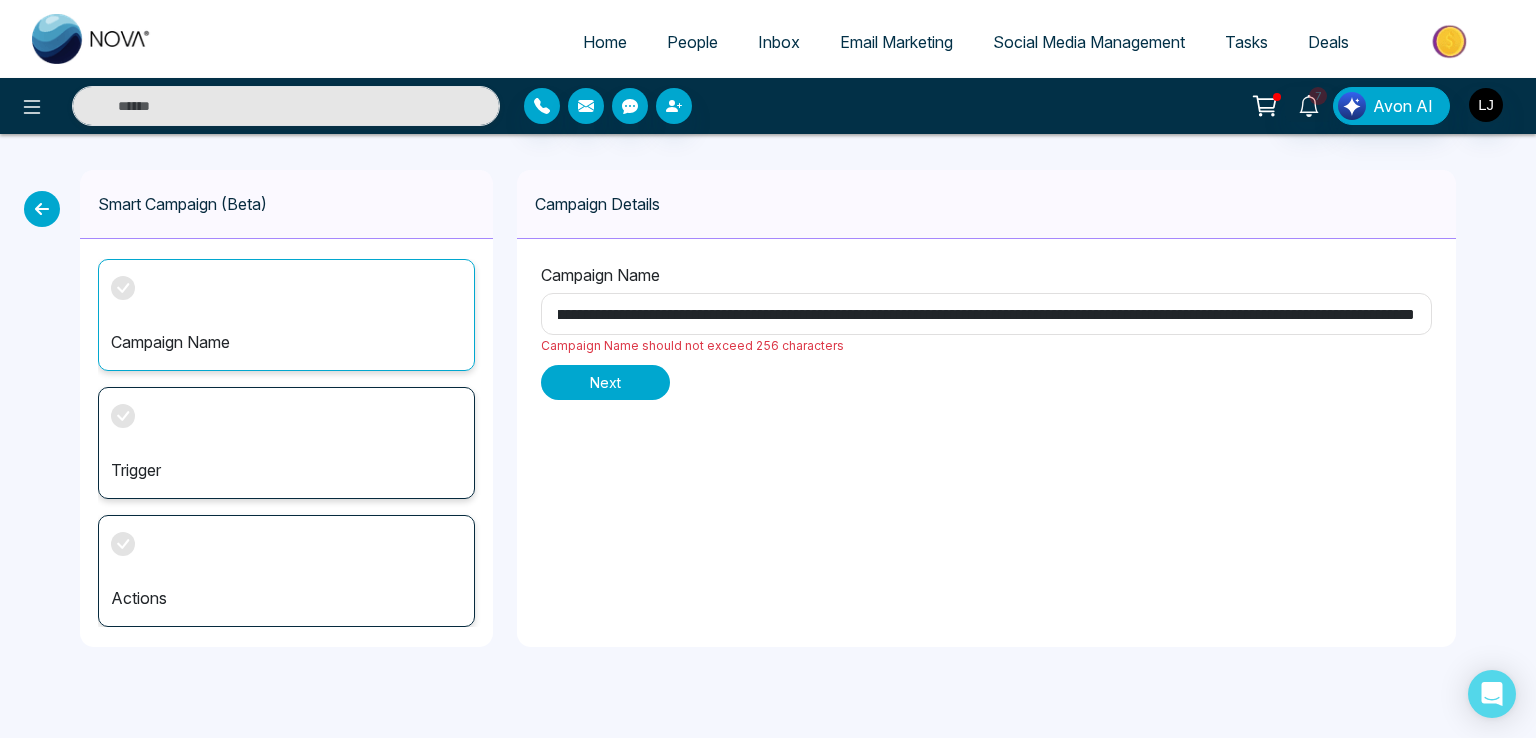 scroll, scrollTop: 0, scrollLeft: 0, axis: both 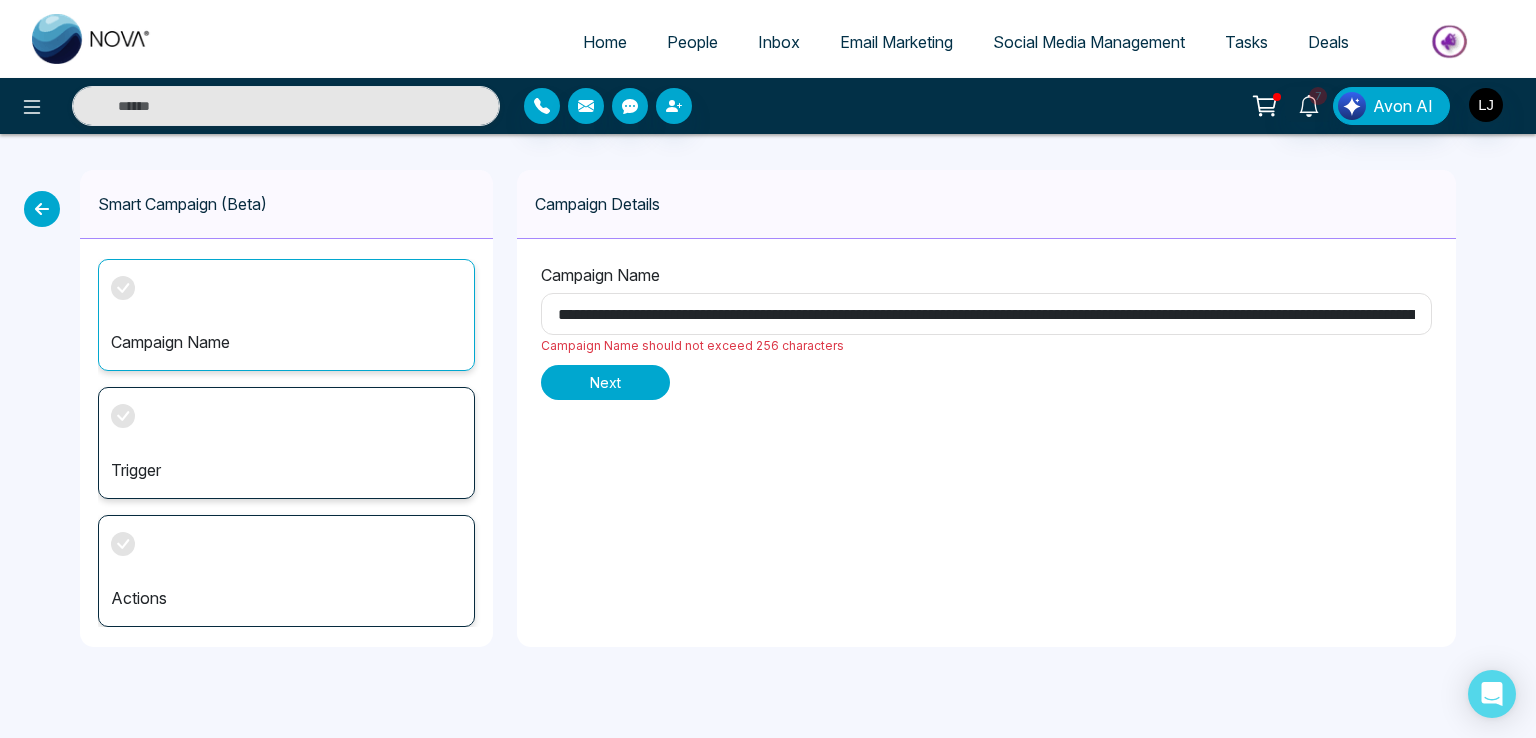 click on "Next" at bounding box center [605, 382] 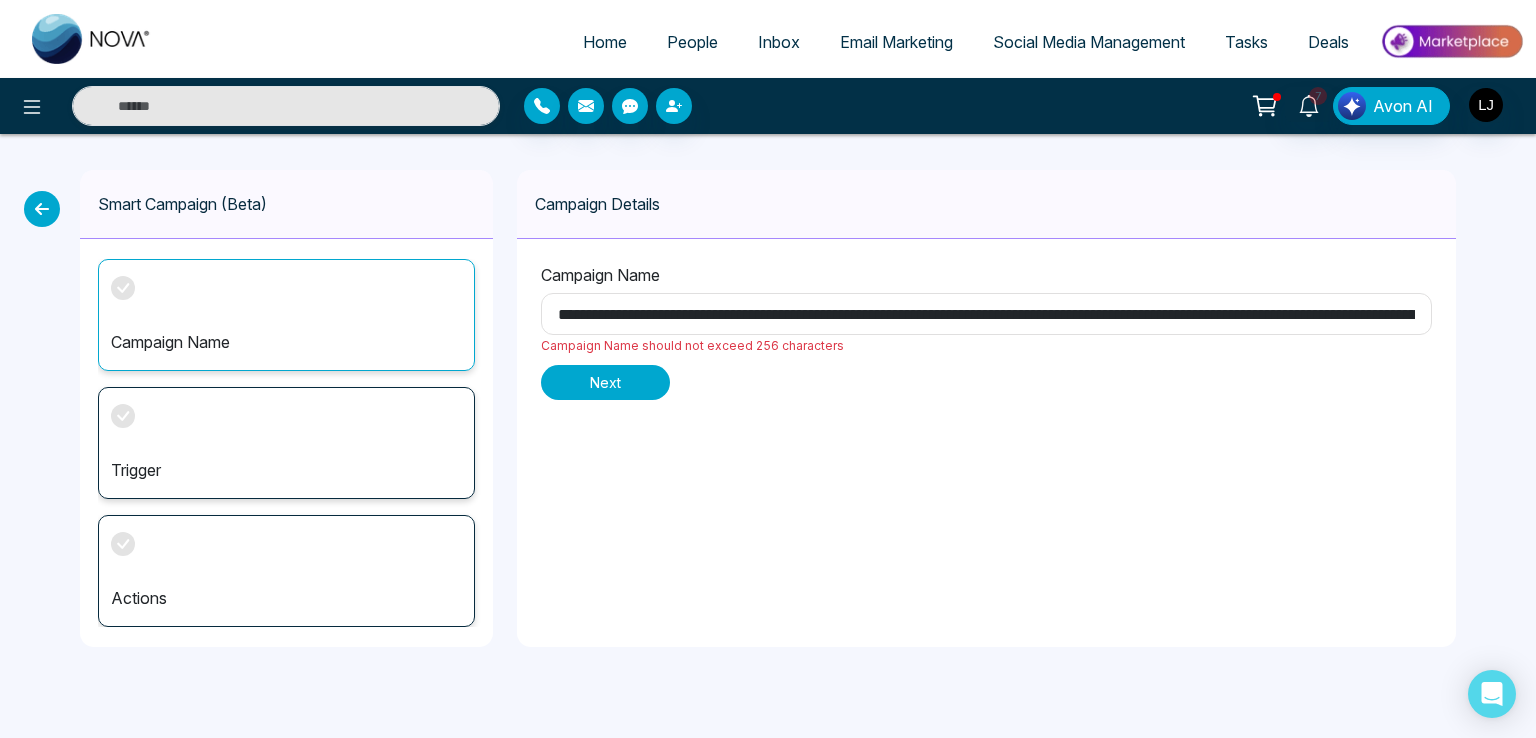 click on "Next" at bounding box center [605, 382] 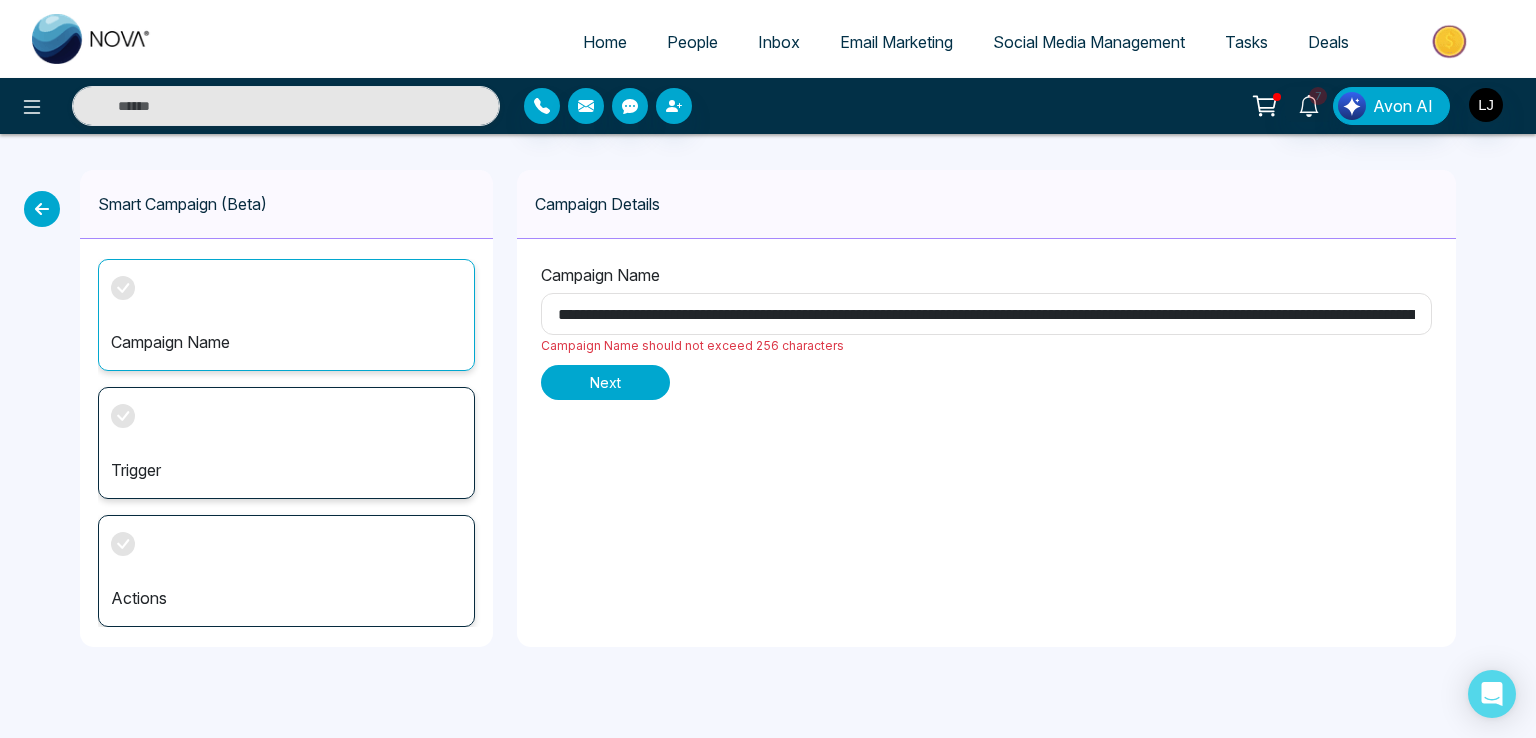 click on "Next" at bounding box center (605, 382) 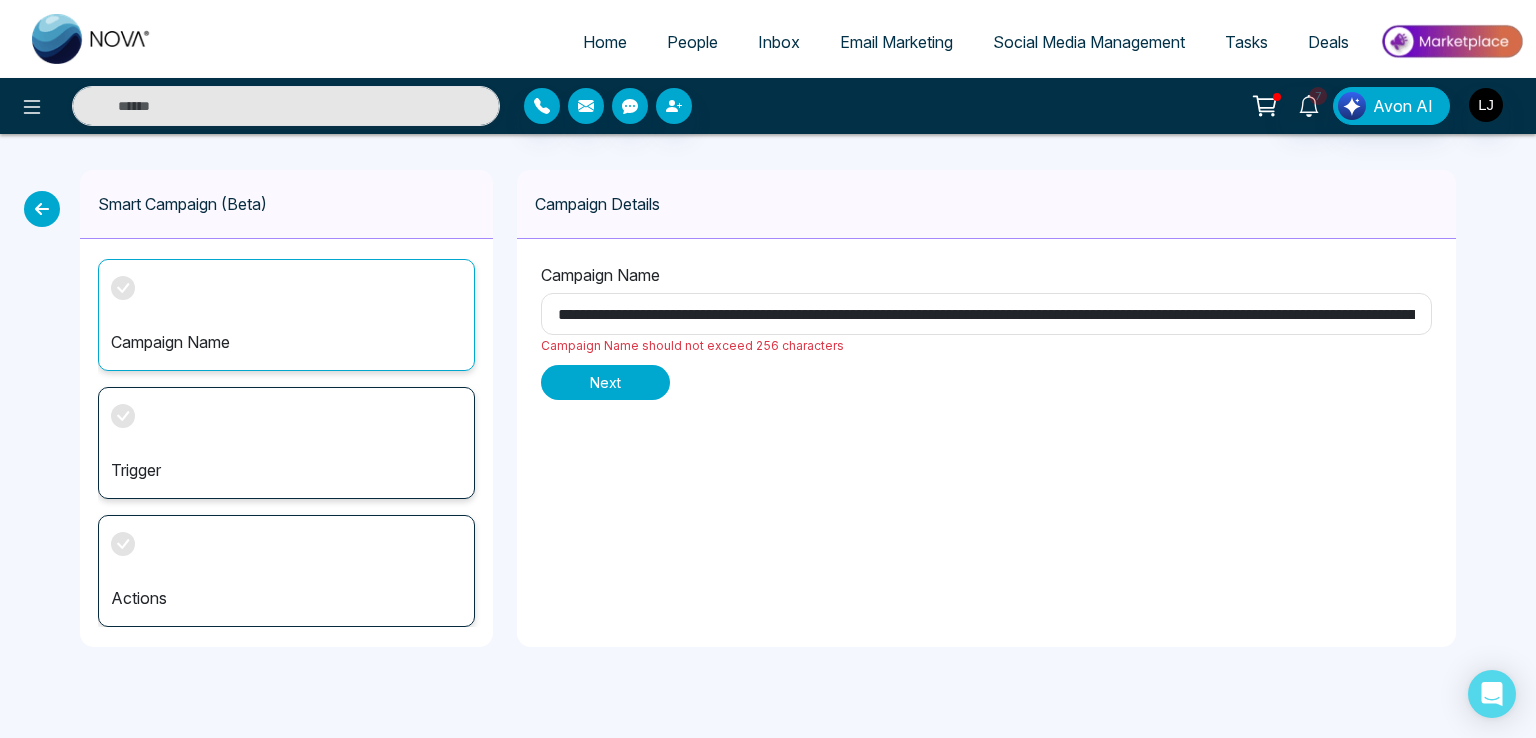 click on "Next" at bounding box center [605, 382] 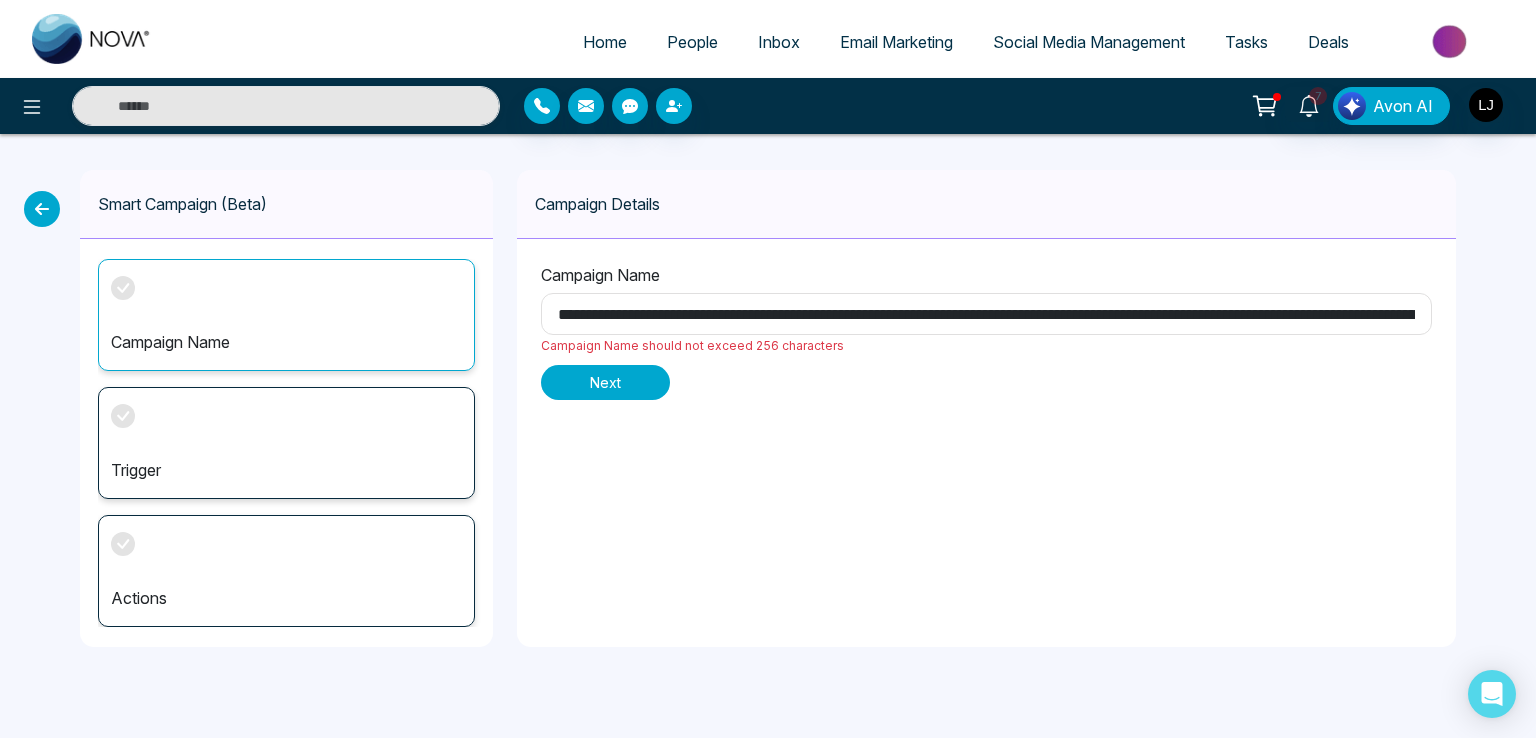 click on "Next" at bounding box center [605, 382] 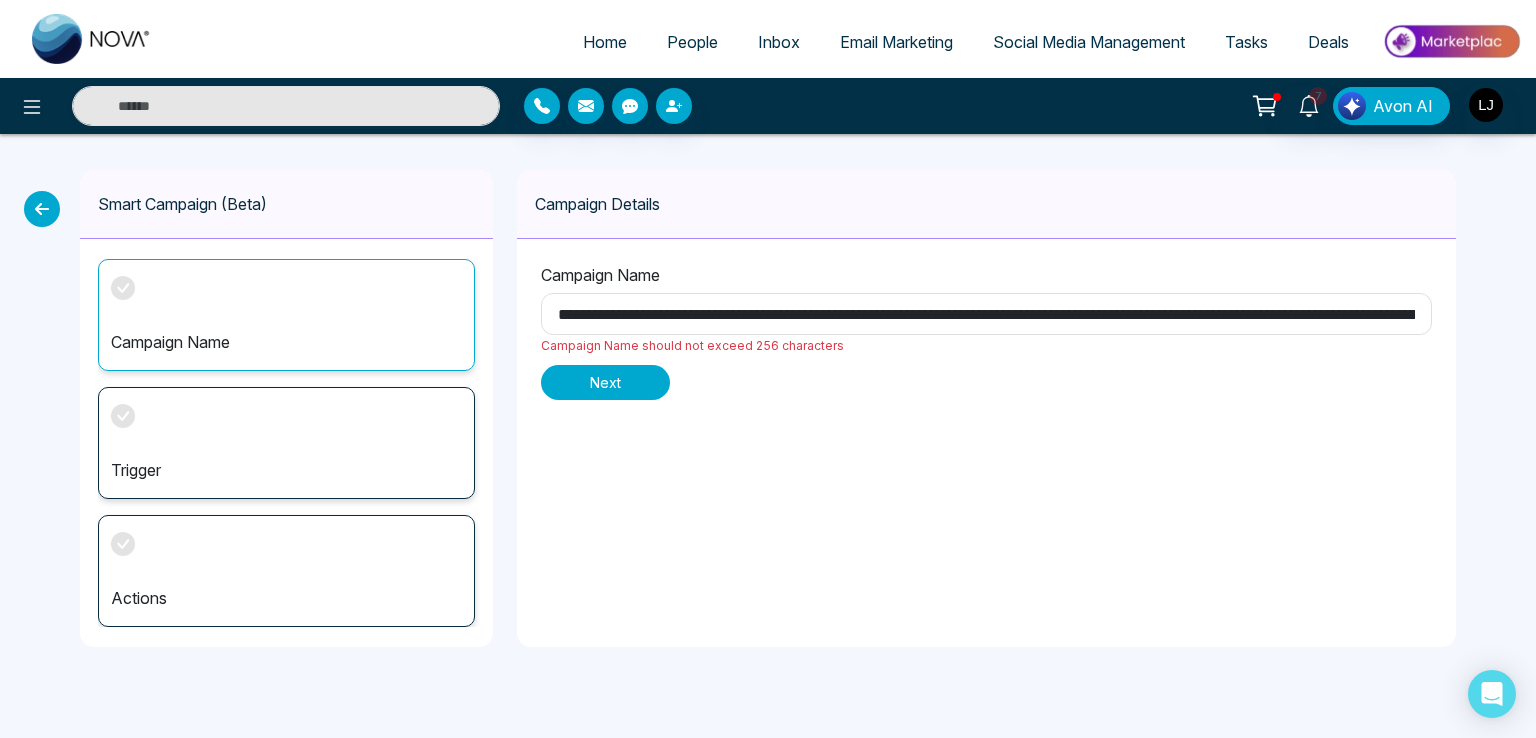 click on "Next" at bounding box center (605, 382) 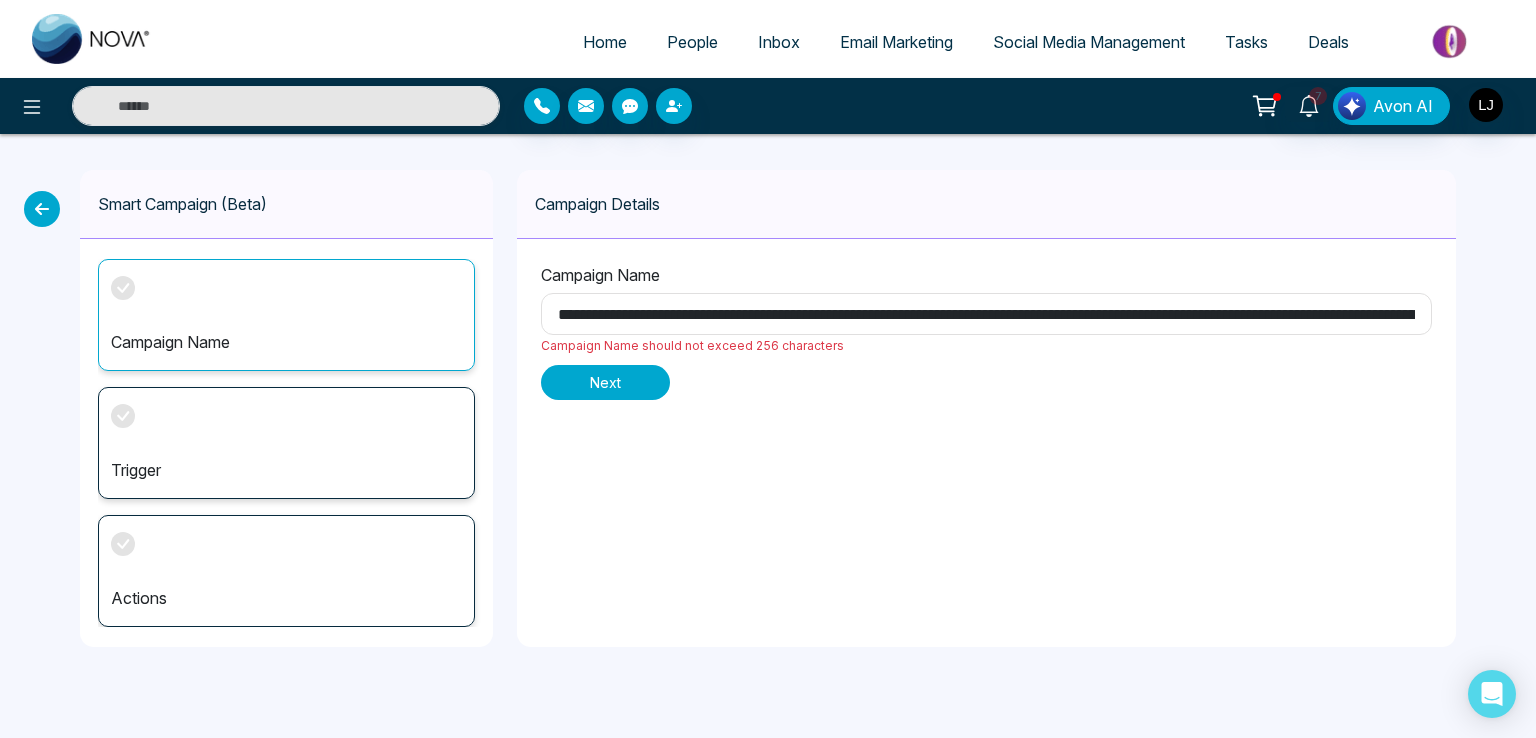 click on "Next" at bounding box center [605, 382] 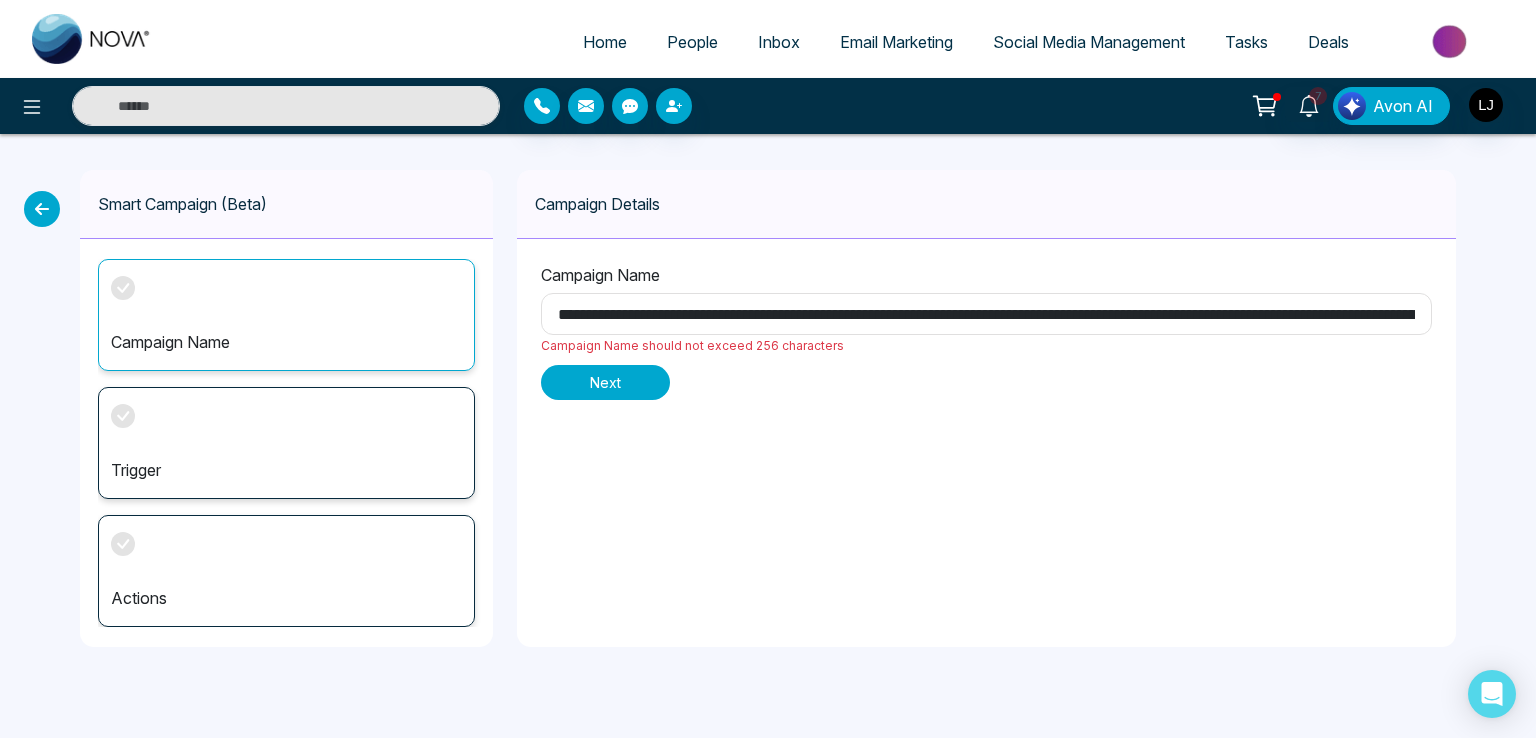 type 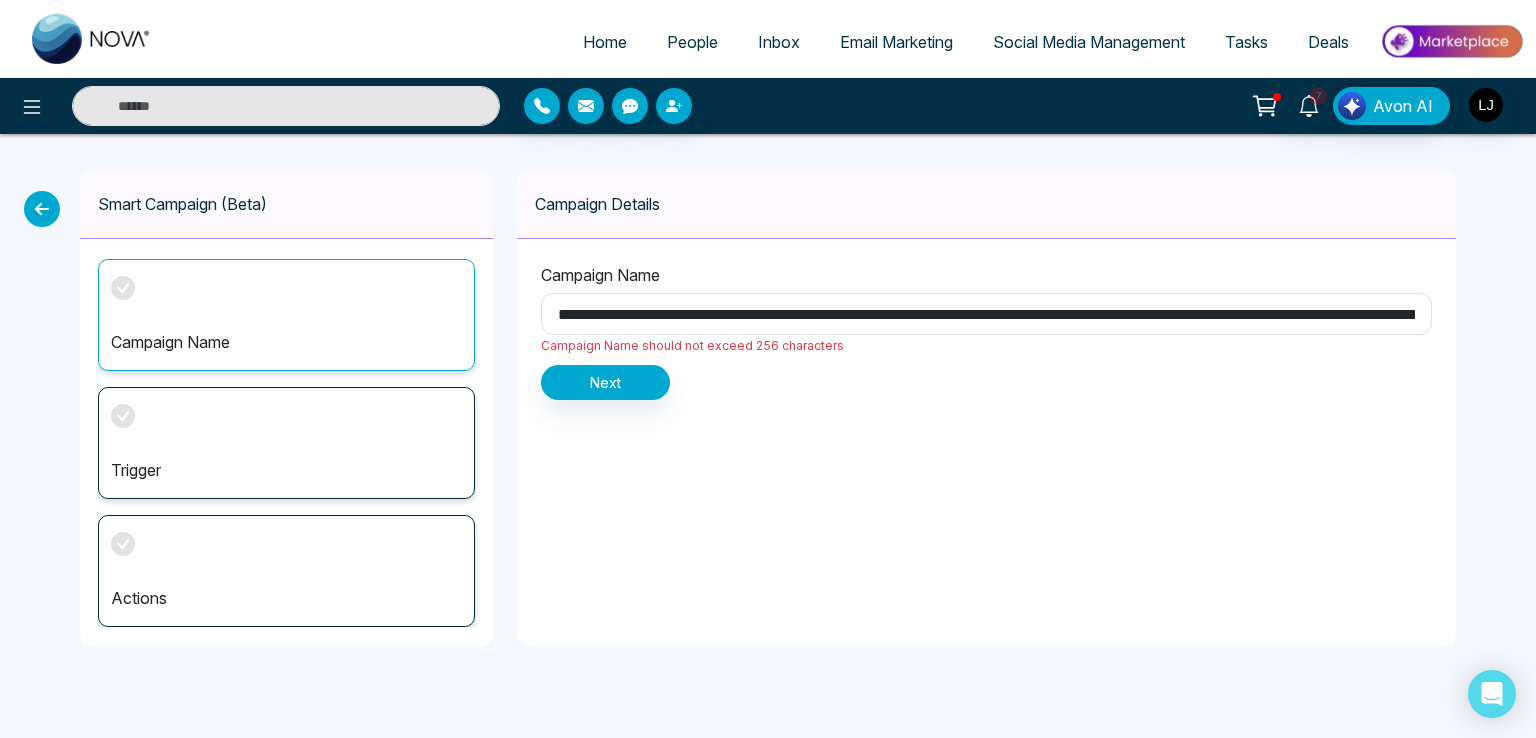 click at bounding box center [986, 314] 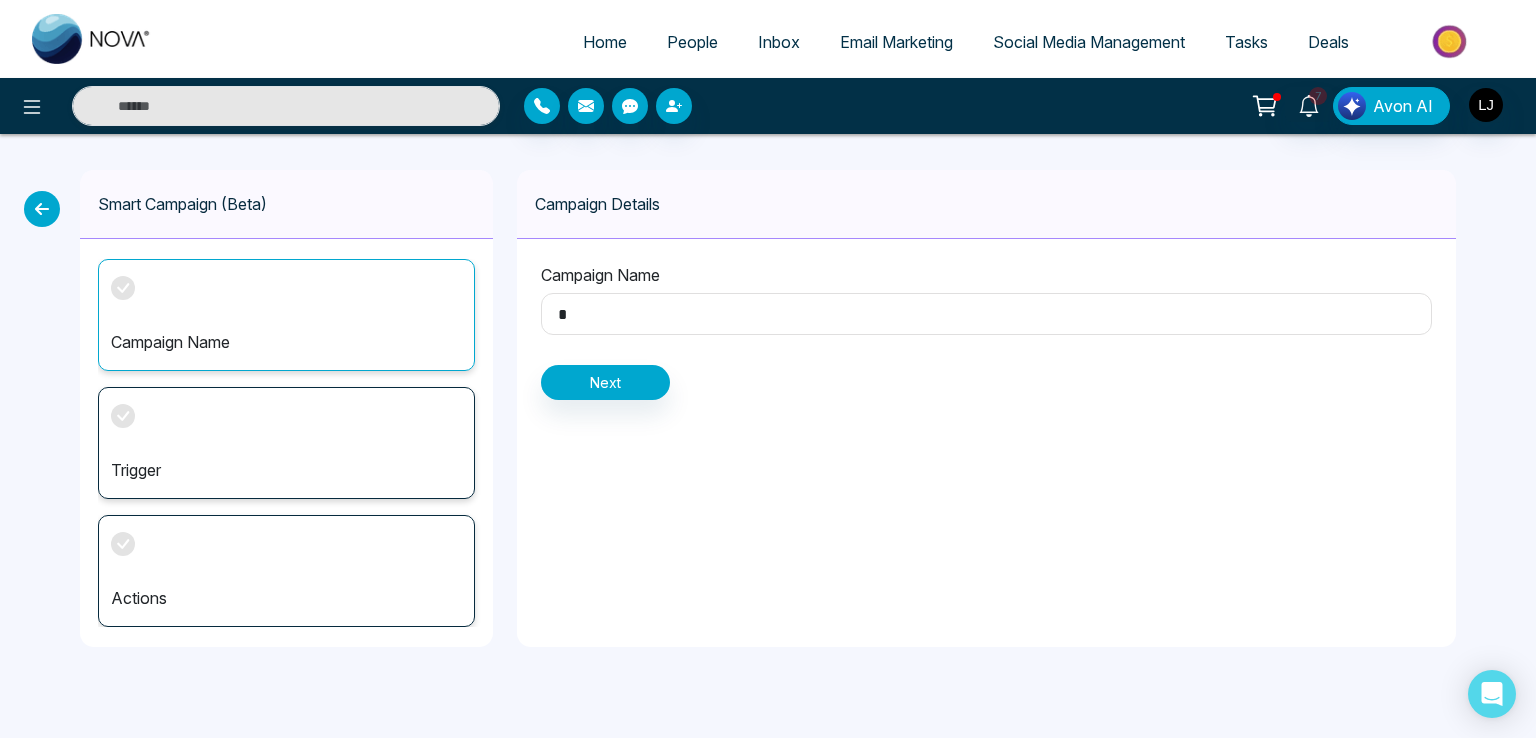type on "*" 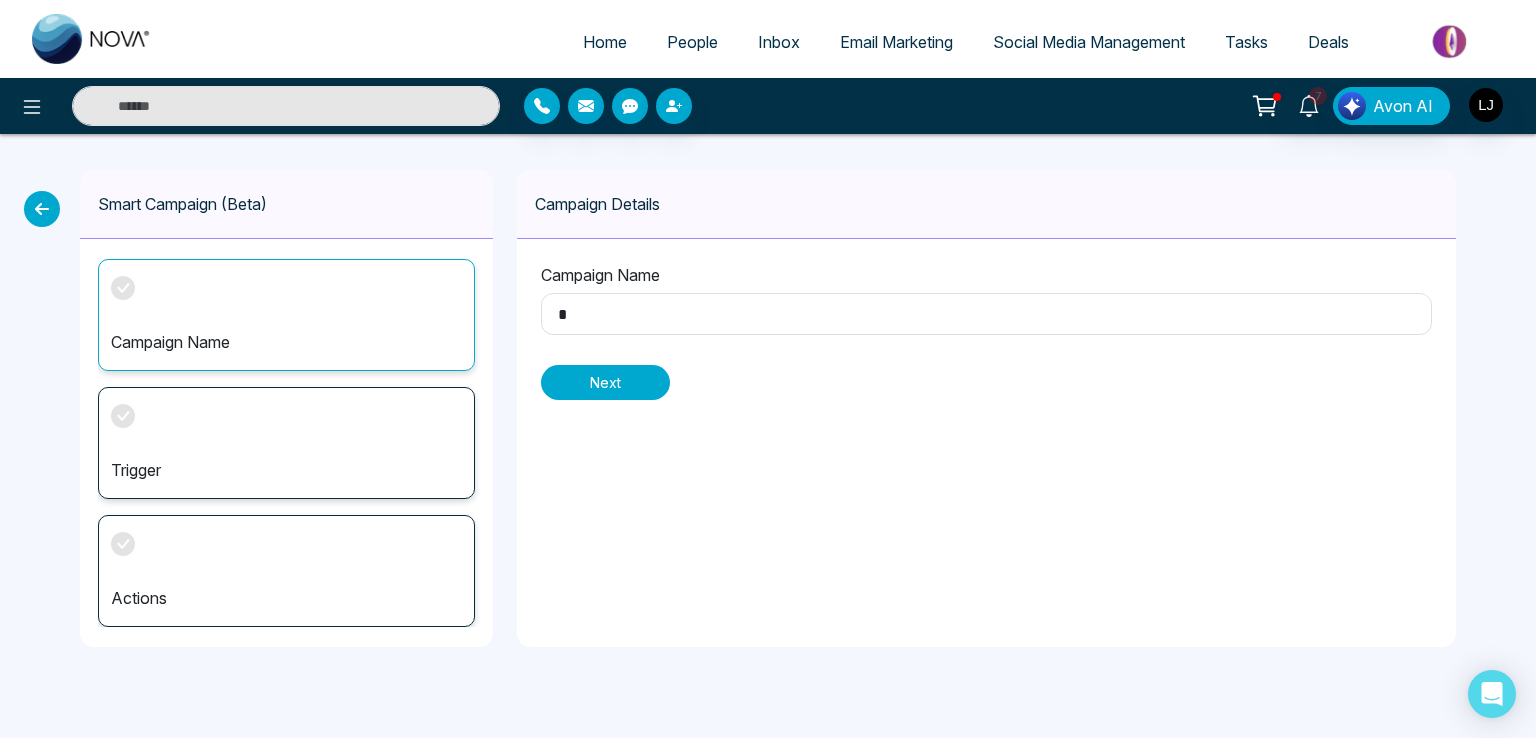 click on "Next" at bounding box center [605, 382] 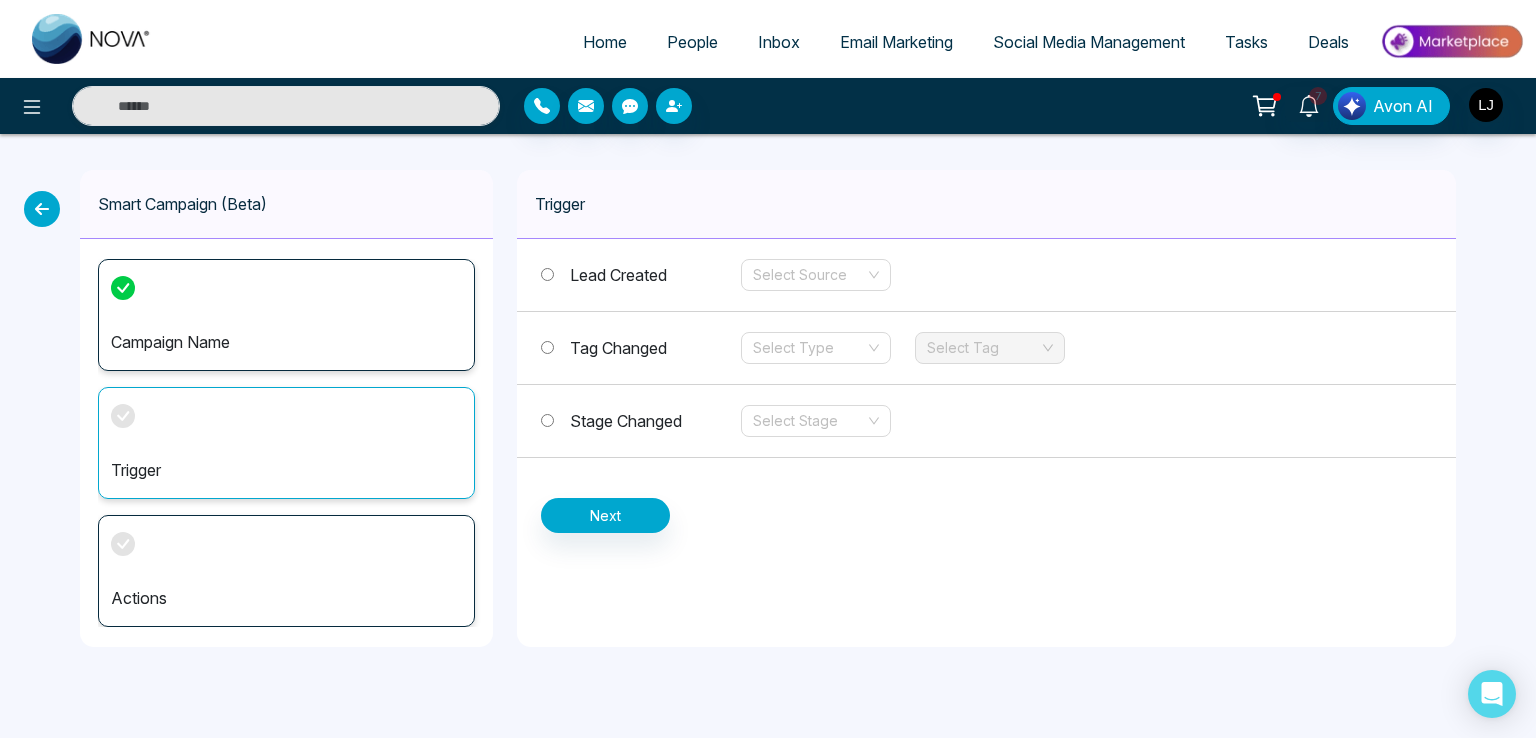 click on "Trigger" at bounding box center (286, 470) 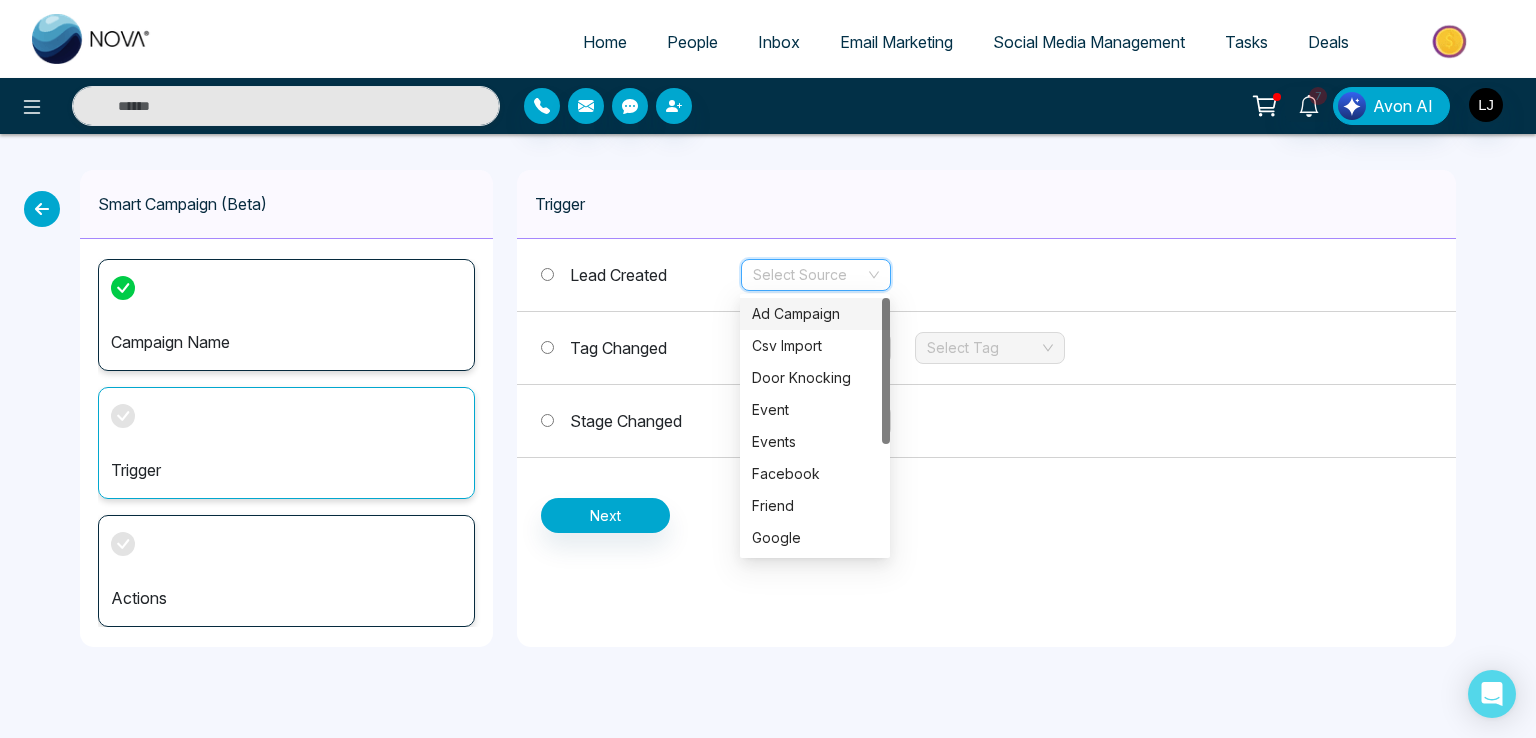 click at bounding box center (809, 275) 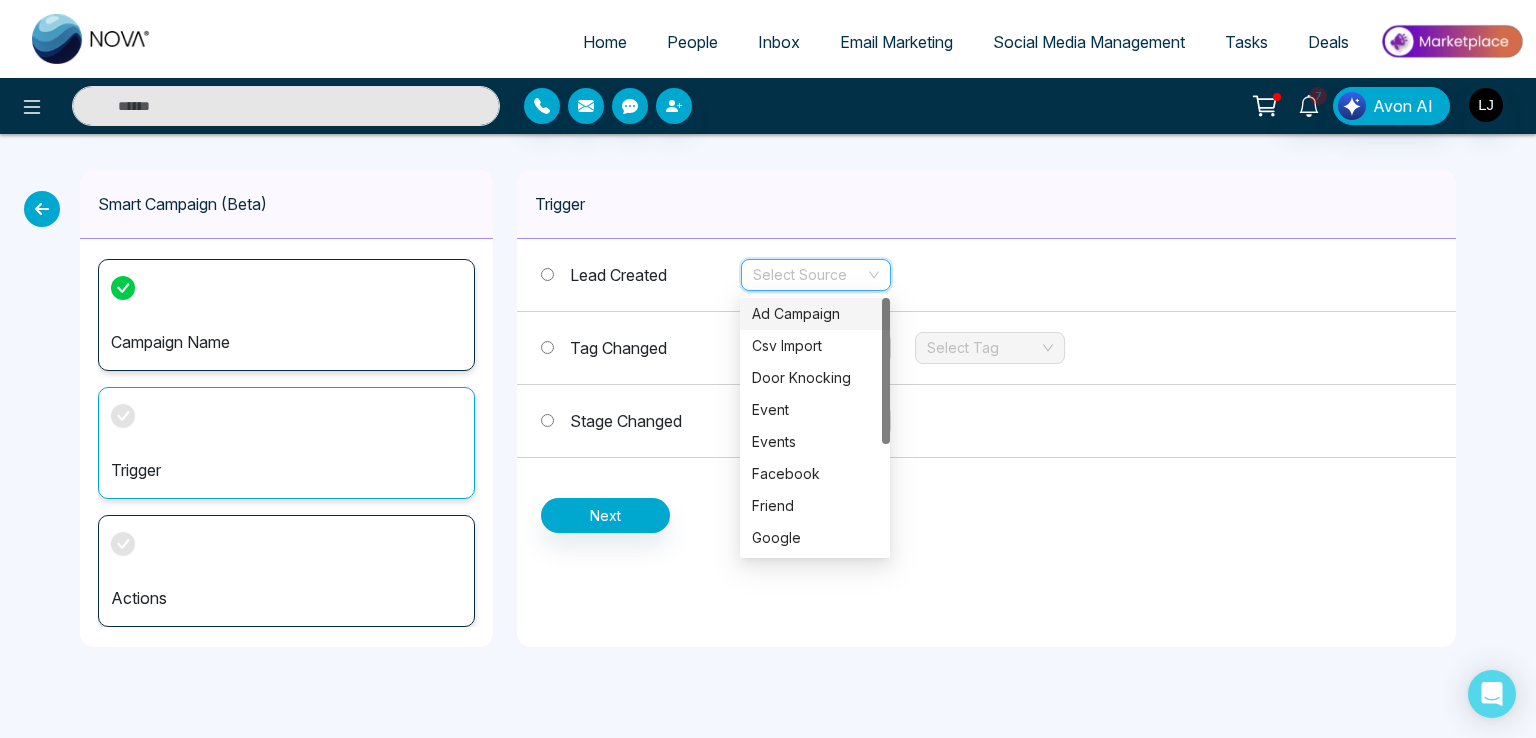 click on "Ad Campaign" at bounding box center [815, 314] 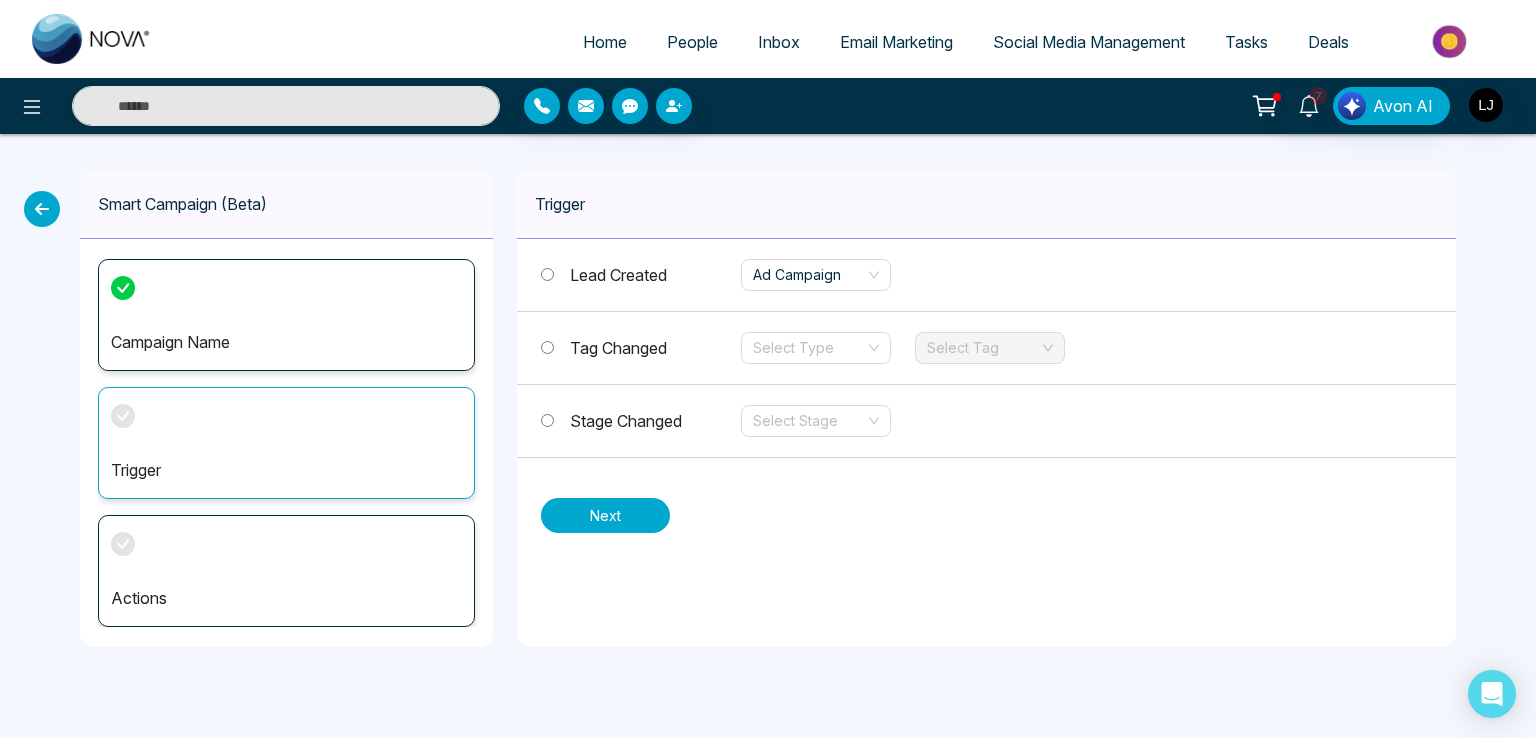 click on "Next" at bounding box center [605, 515] 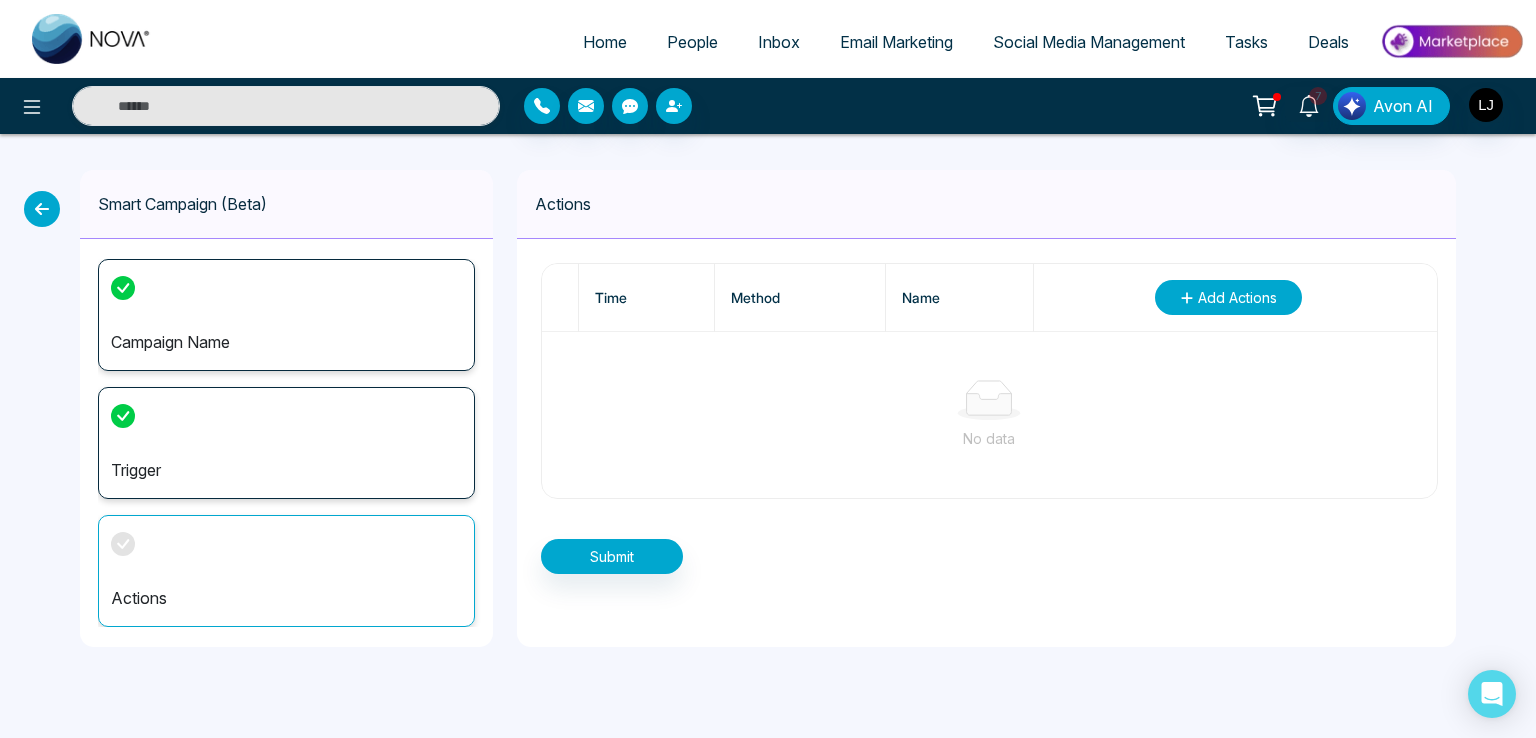 click on "Add Actions" at bounding box center [1237, 297] 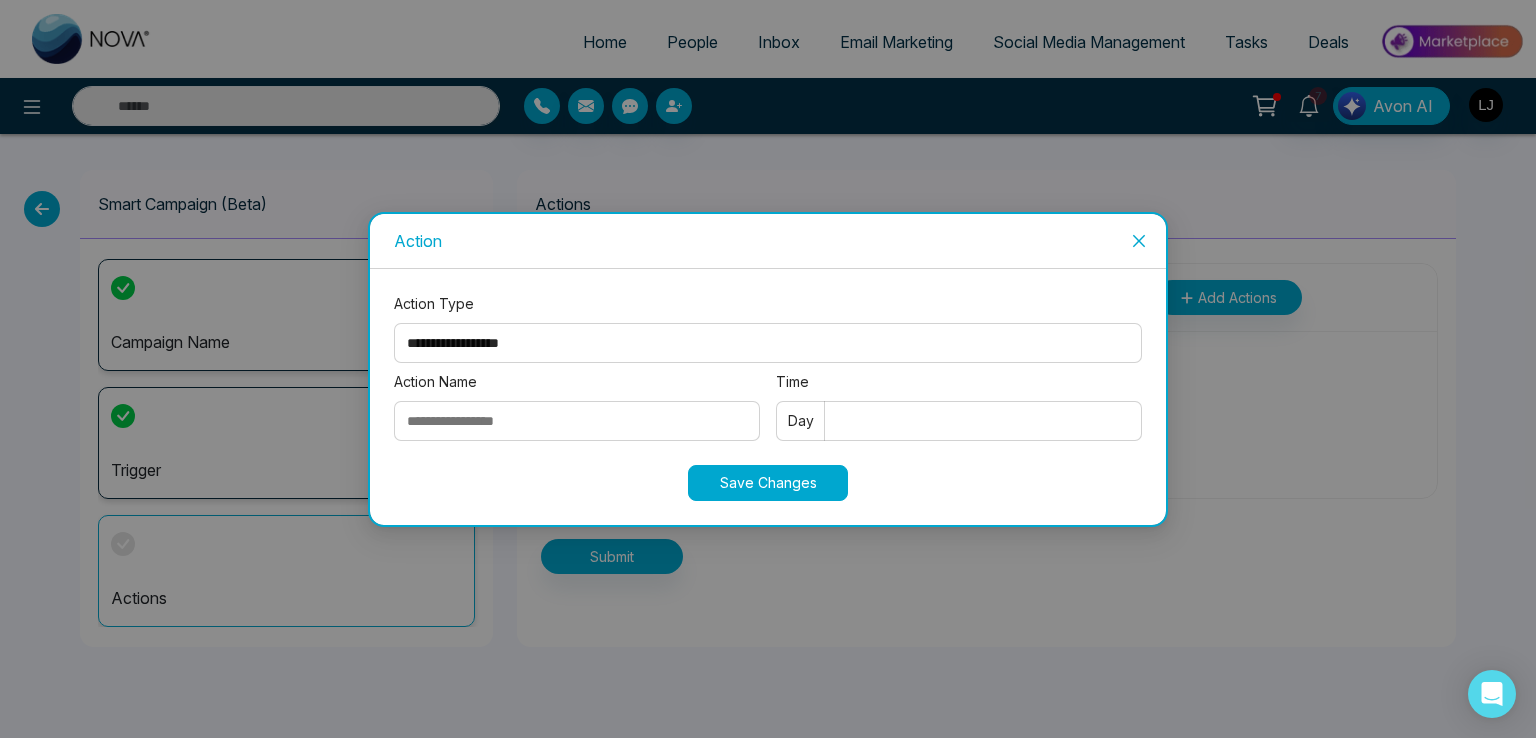 click on "**********" at bounding box center (768, 343) 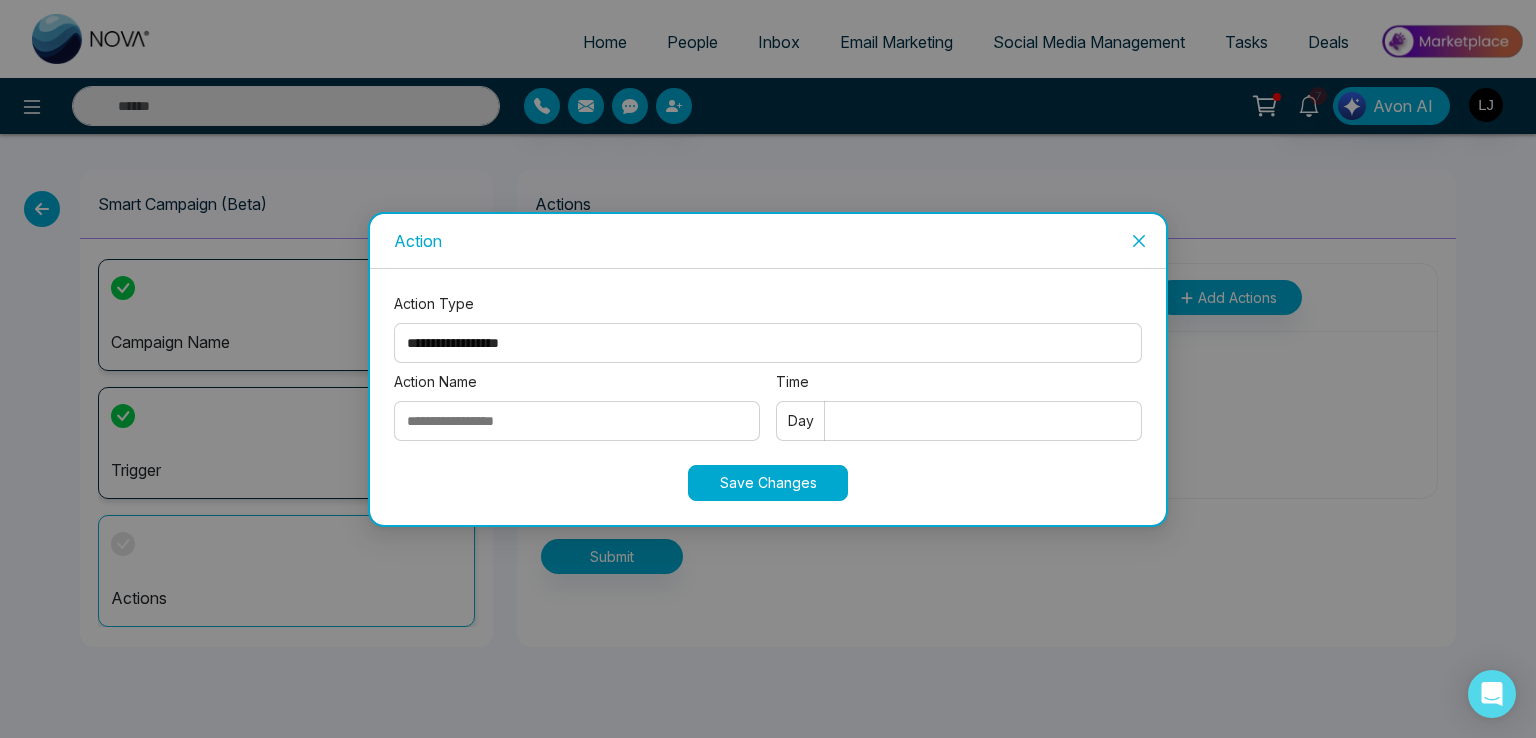 select on "*****" 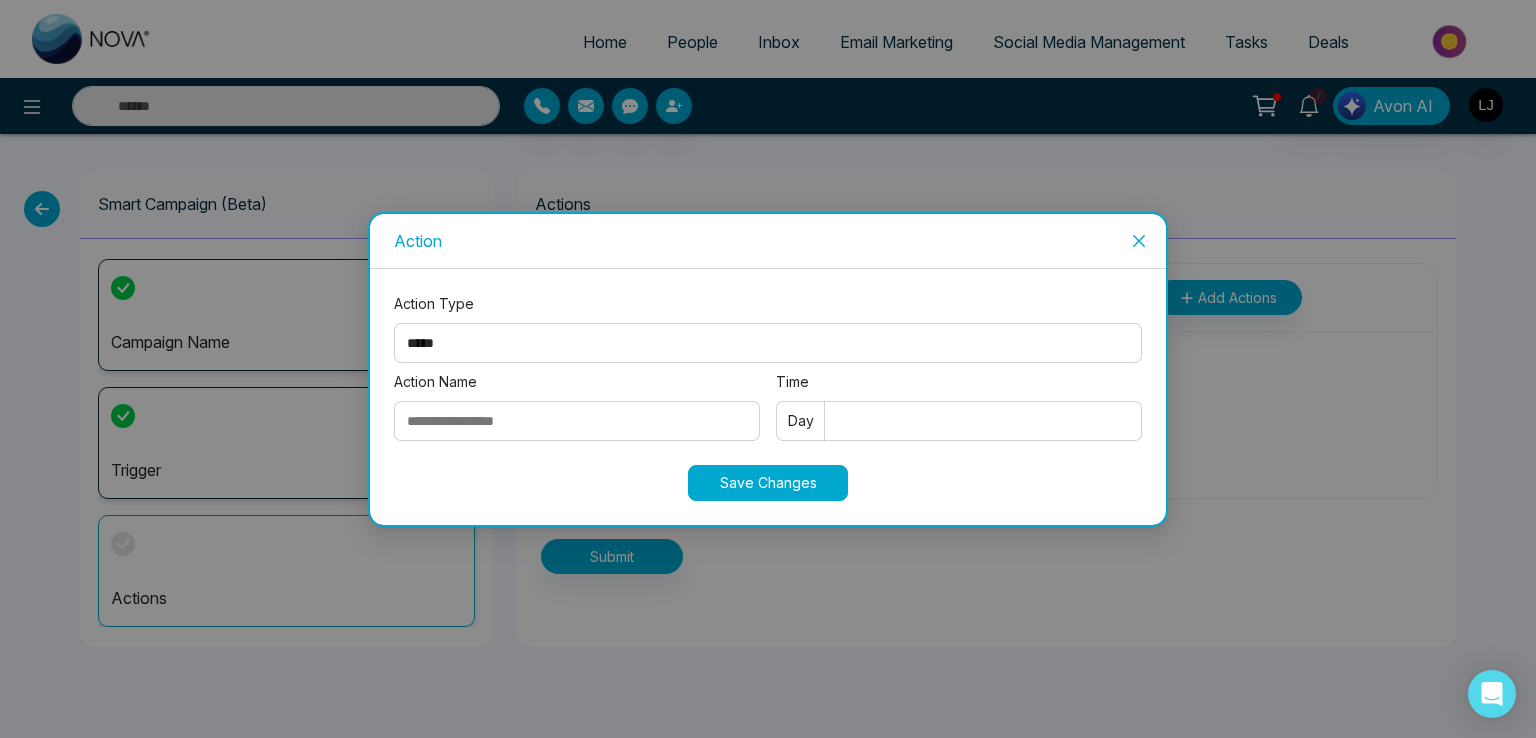 click on "**********" at bounding box center [768, 343] 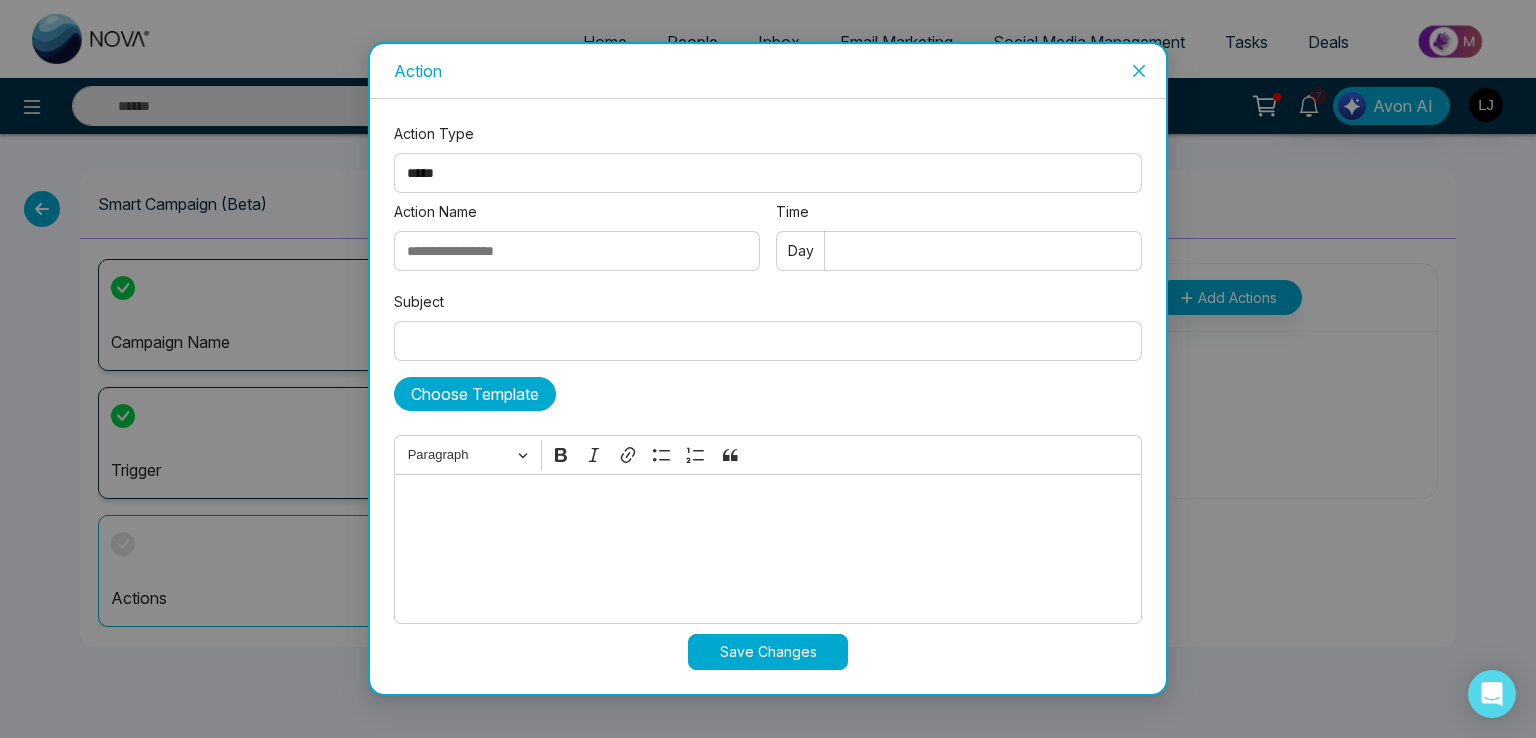 click on "Choose Template" at bounding box center (475, 394) 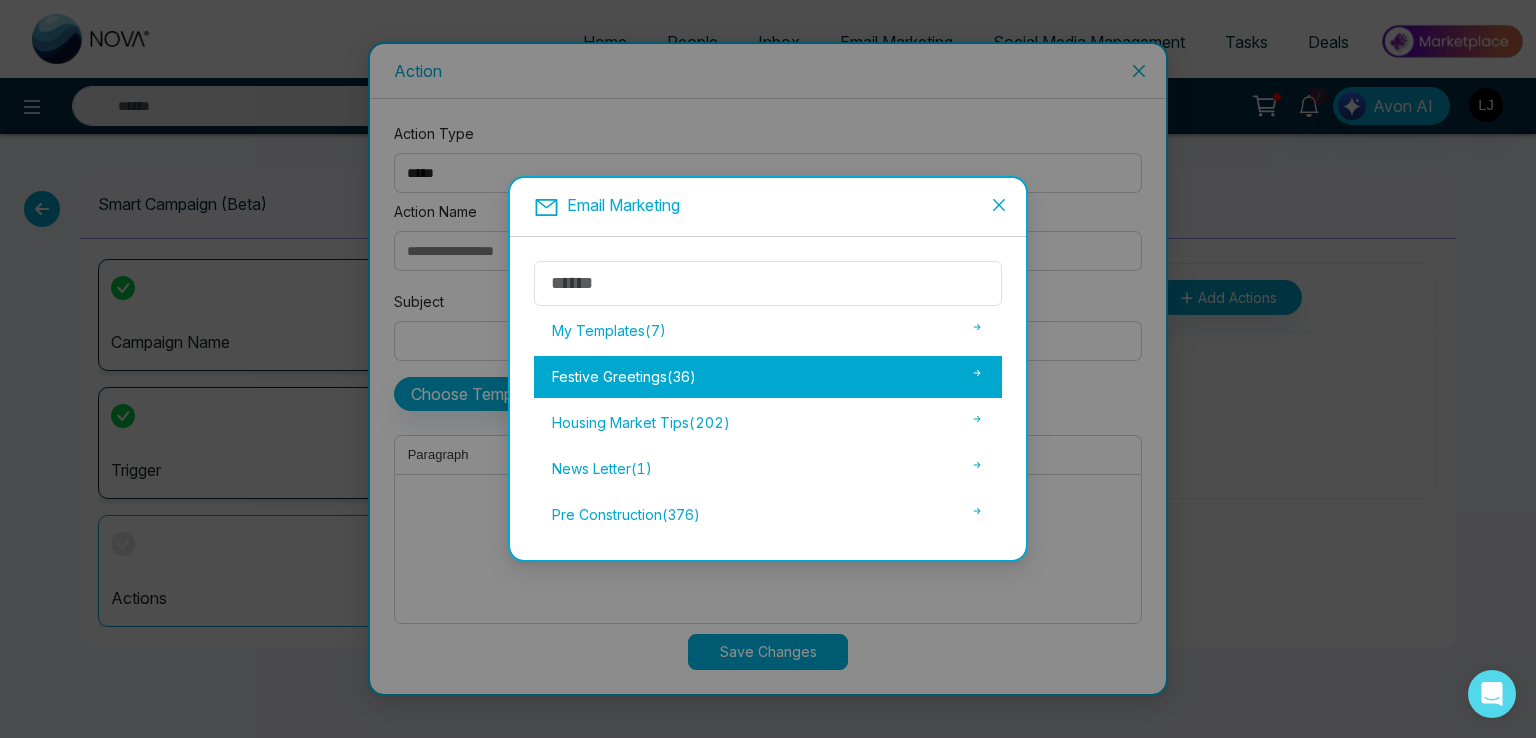 click on "Festive Greetings  ( 36 )" at bounding box center [768, 377] 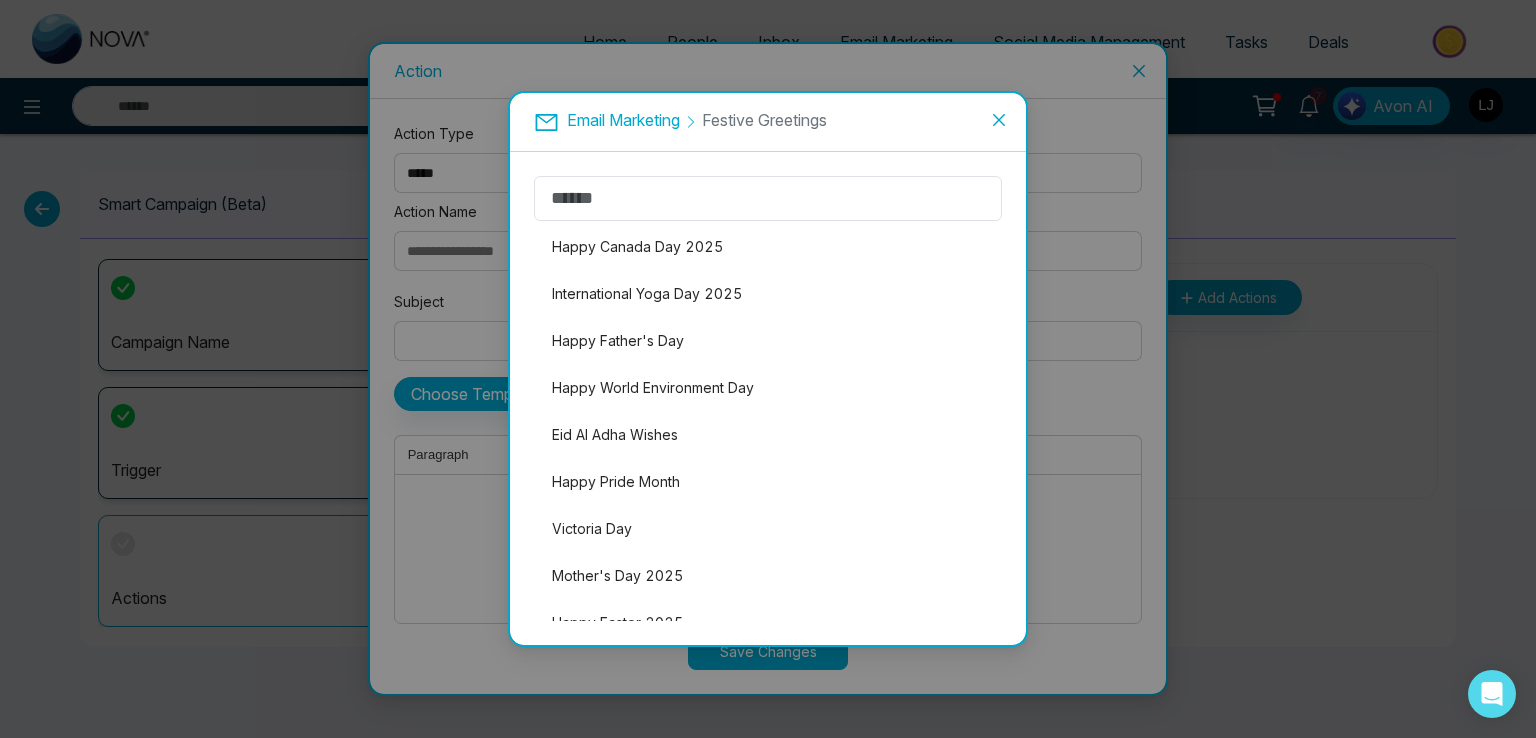 click on "Eid Al Adha Wishes" at bounding box center [768, 435] 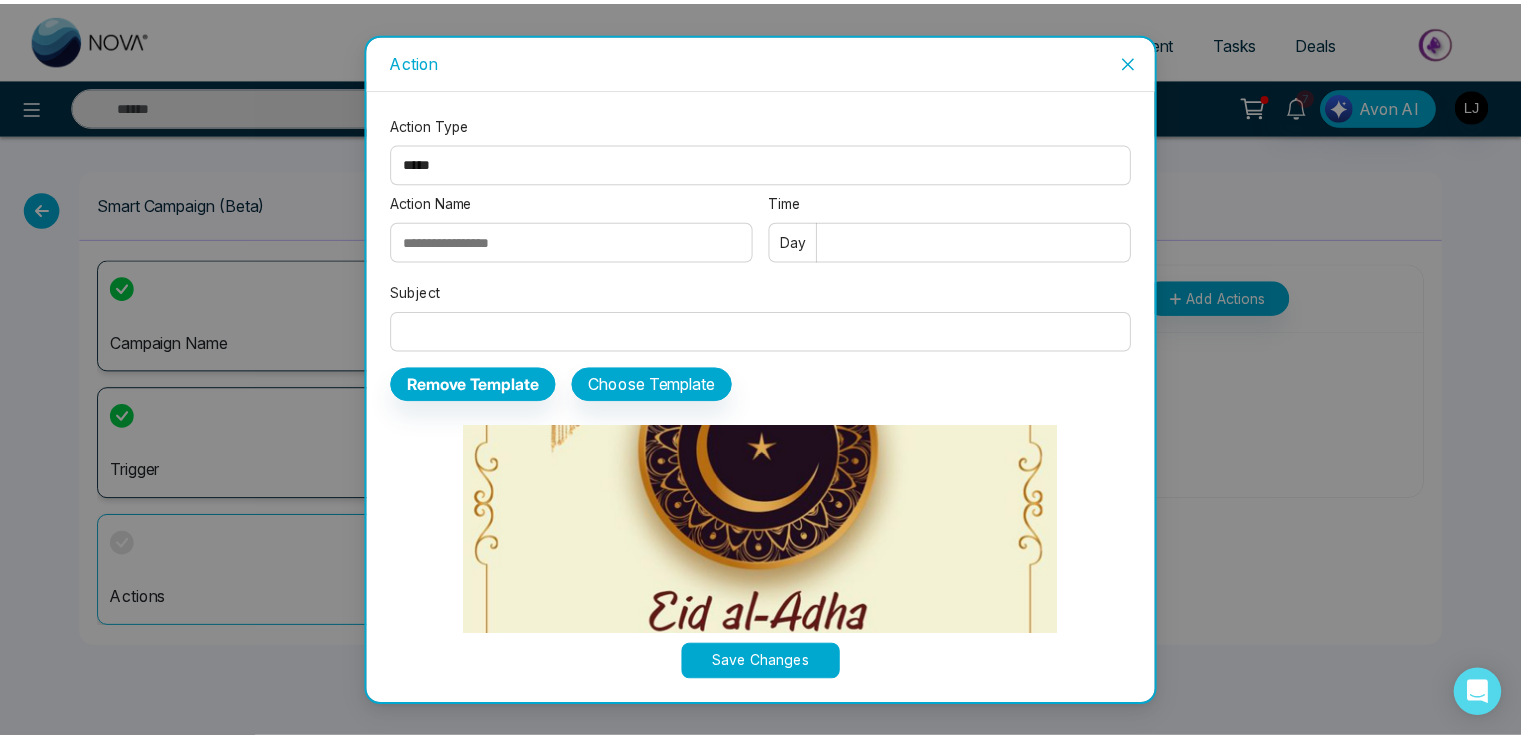 scroll, scrollTop: 200, scrollLeft: 0, axis: vertical 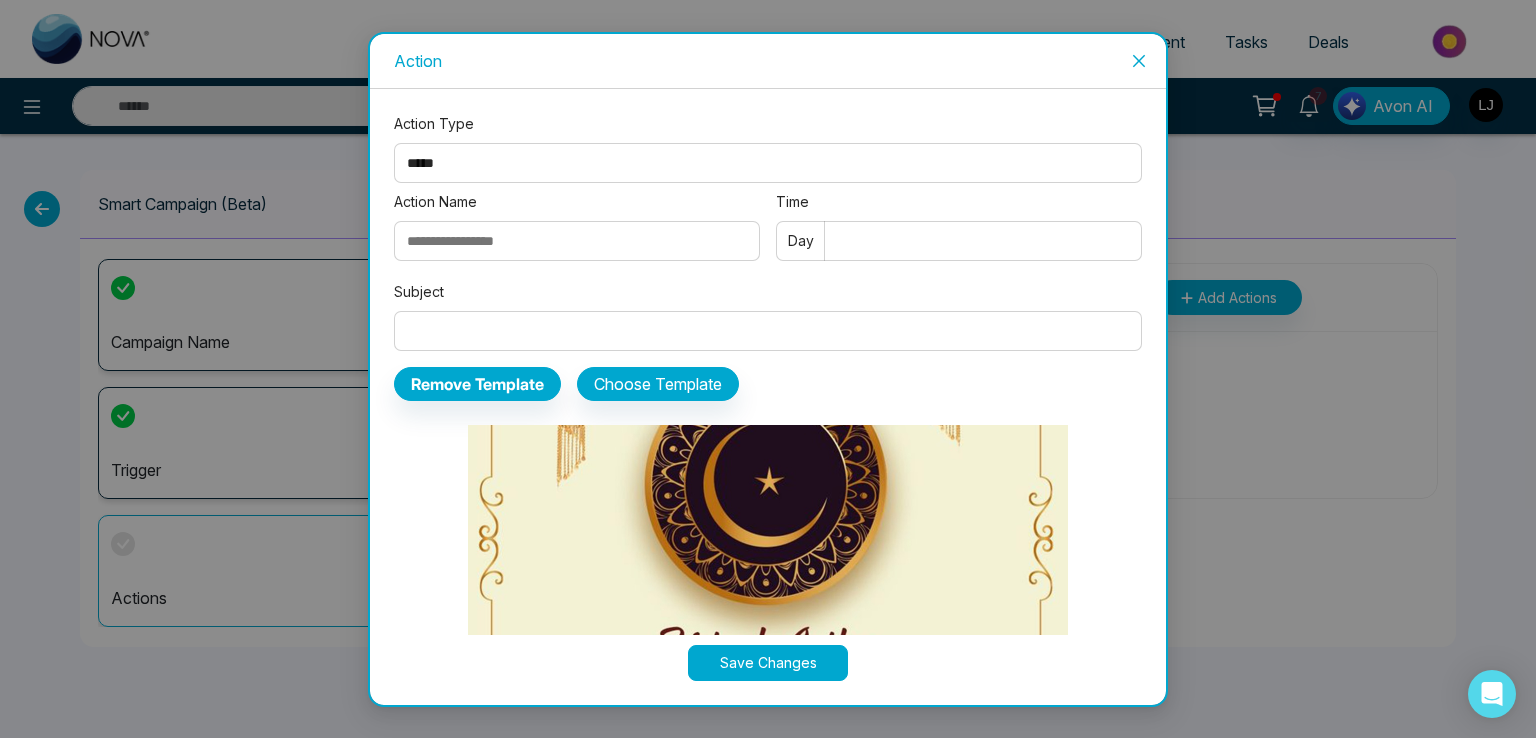 click 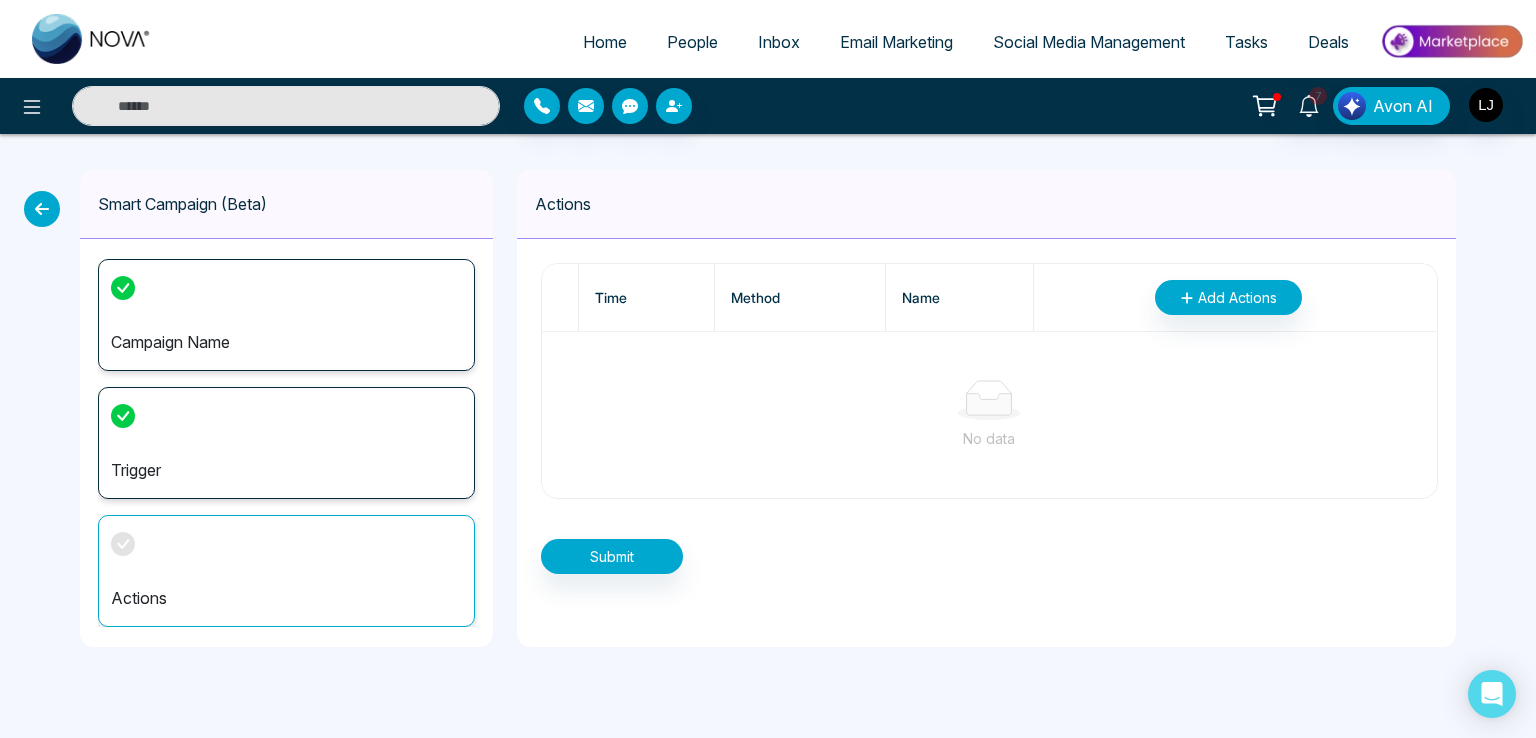 click on "People" at bounding box center [692, 42] 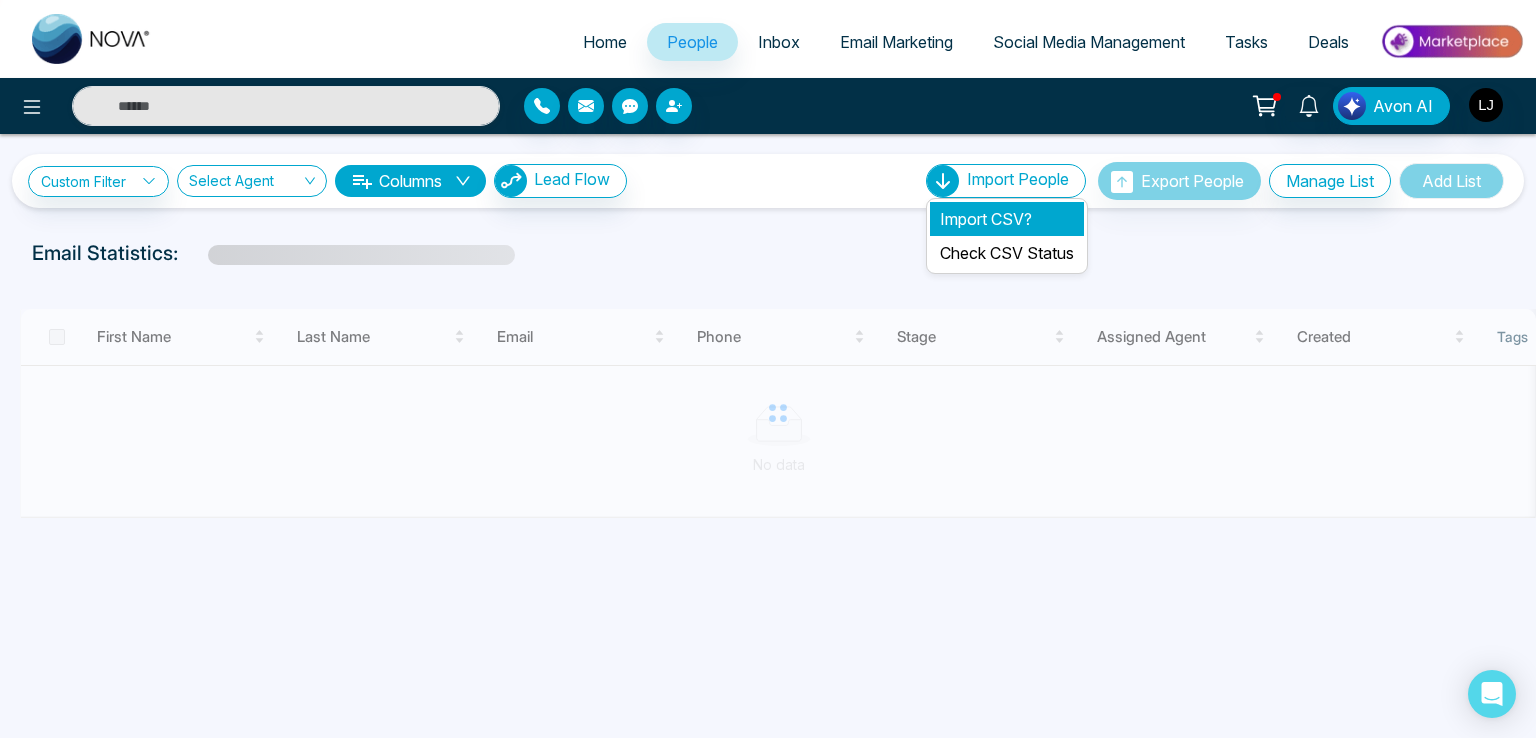 click on "Import CSV?" at bounding box center [1007, 219] 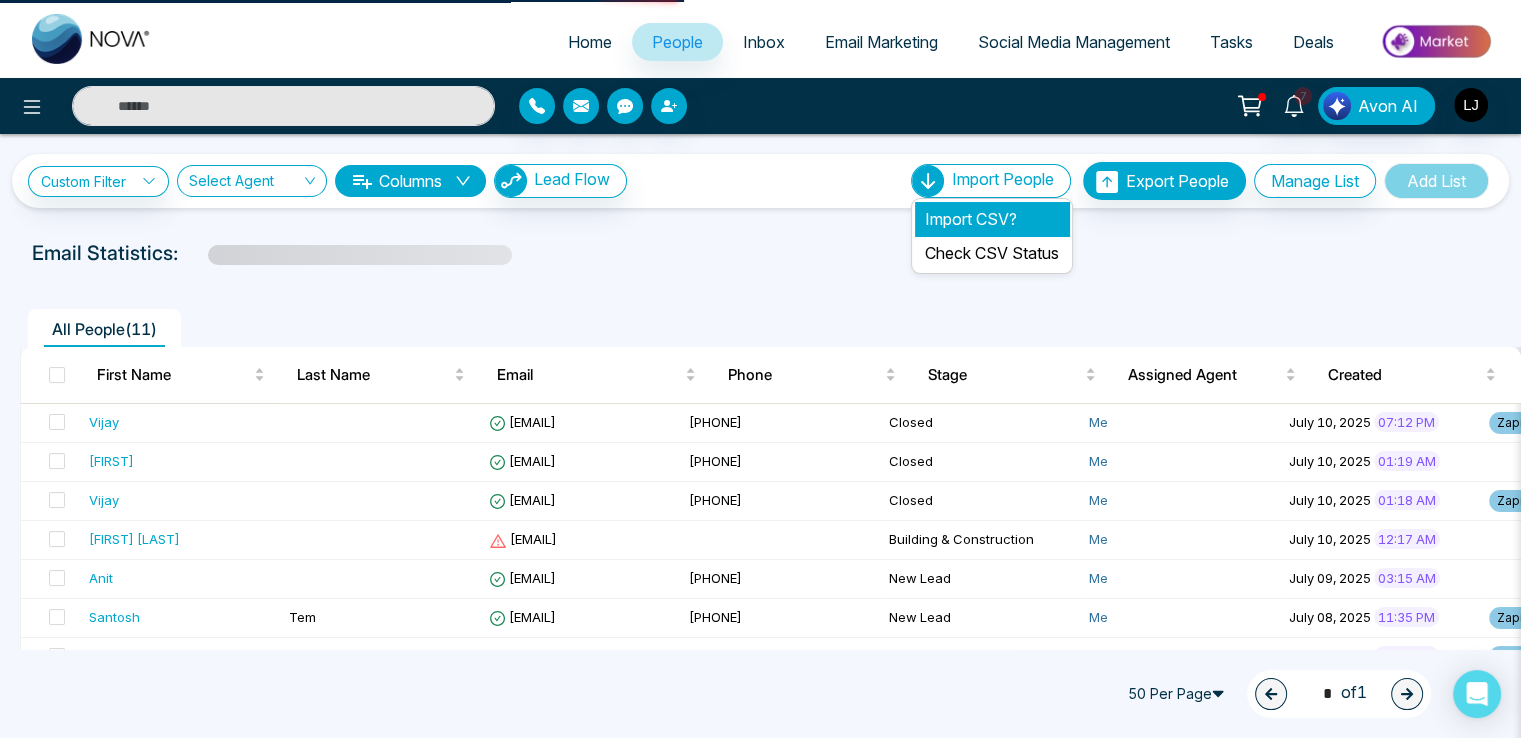 click on "Import CSV?" at bounding box center [992, 219] 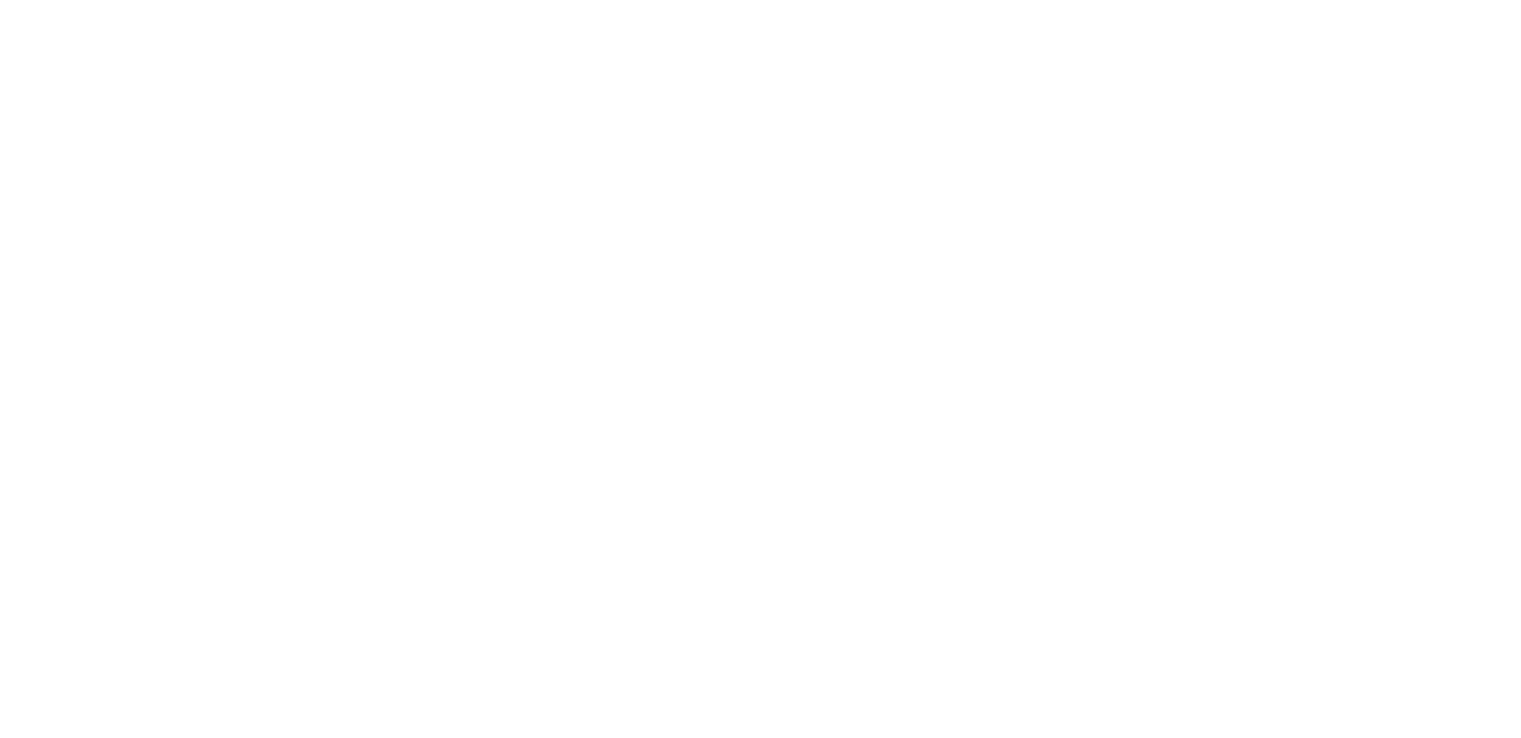 scroll, scrollTop: 0, scrollLeft: 0, axis: both 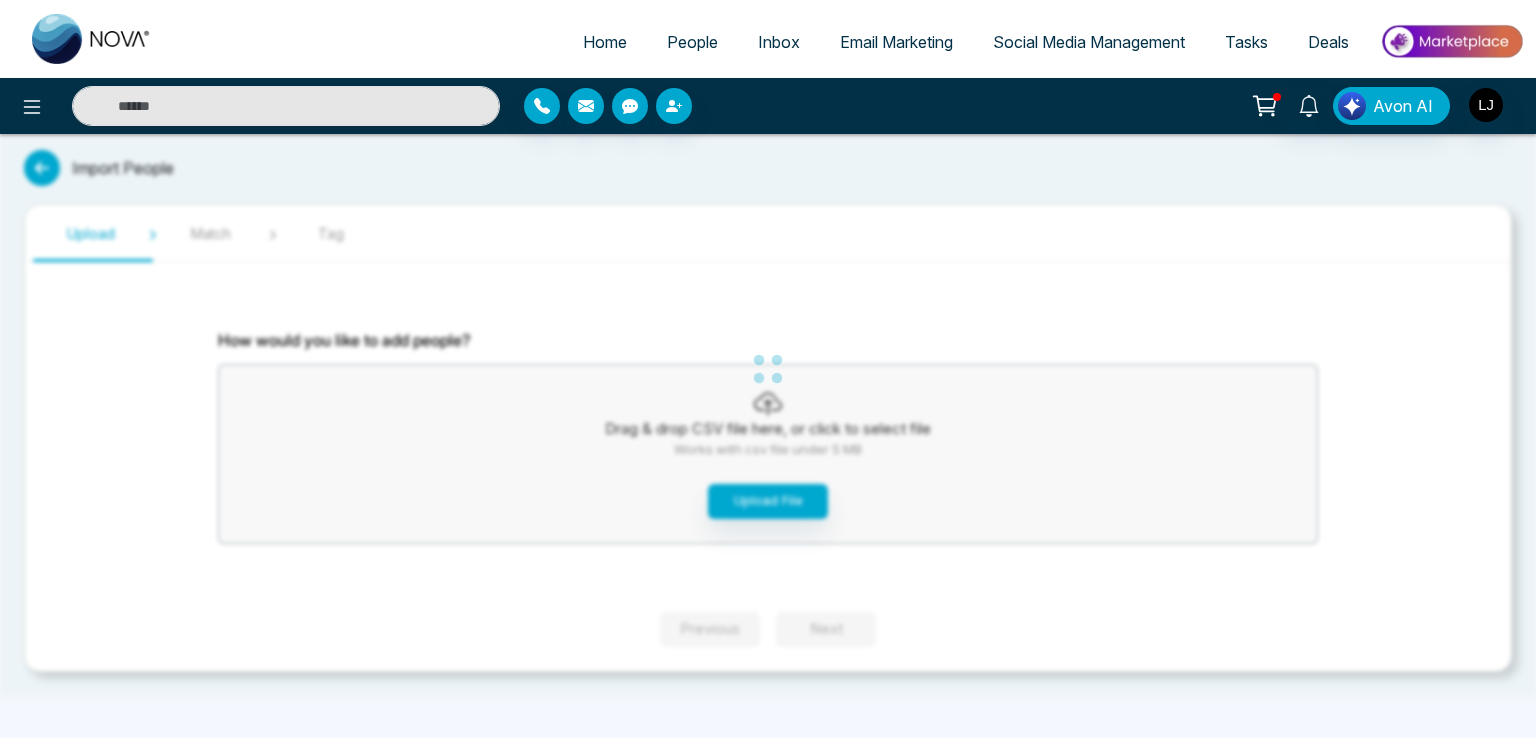 click on "Home People Inbox Email Marketing Social Media Management Tasks Deals Avon AI Import People Upload   Match   Tag   How would you like to add people? Drag & drop CSV file here, or click to select file Works with csv file under 5 MB Upload File Previous Next" at bounding box center [768, 369] 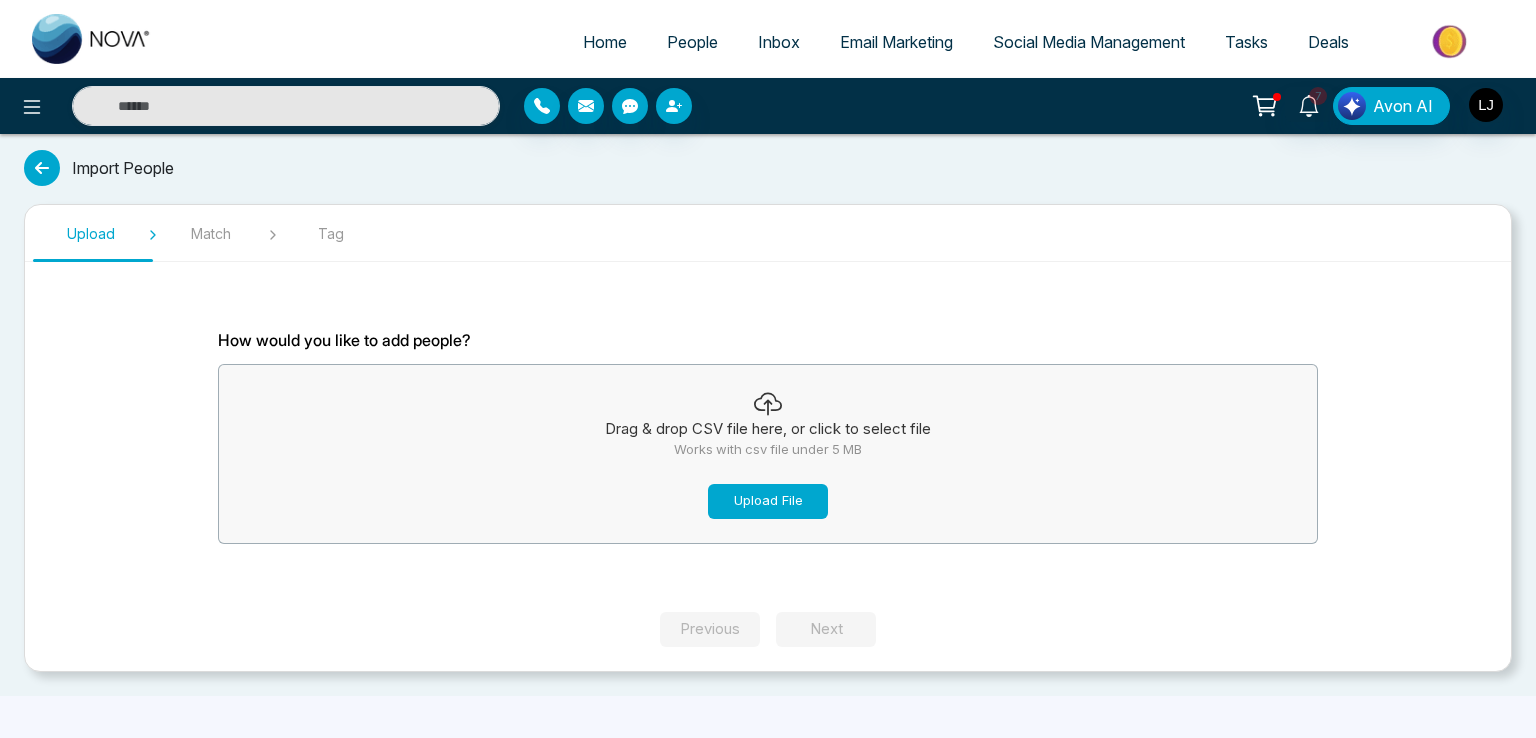 click on "Upload File" at bounding box center [768, 501] 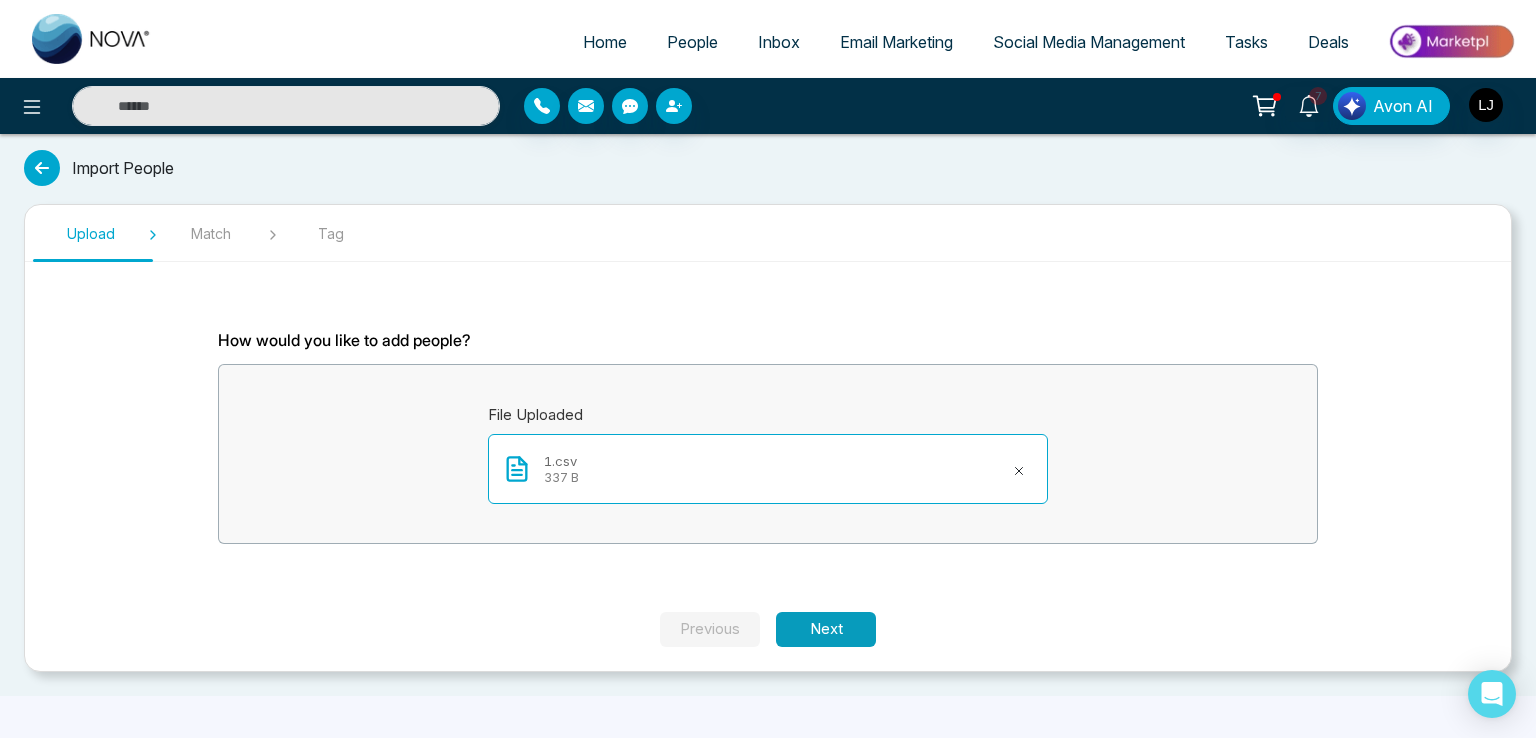 click on "Next" at bounding box center [826, 629] 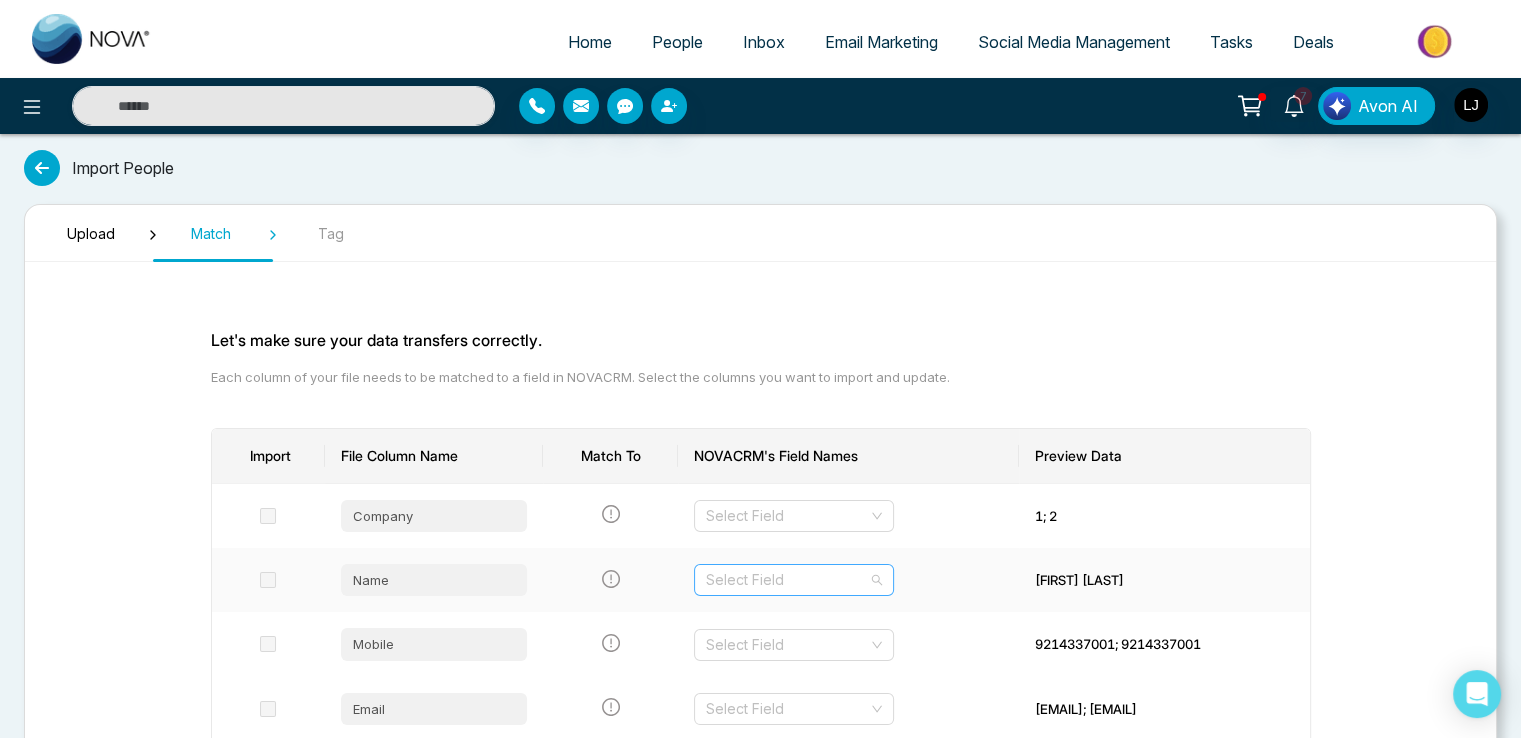 click at bounding box center [787, 580] 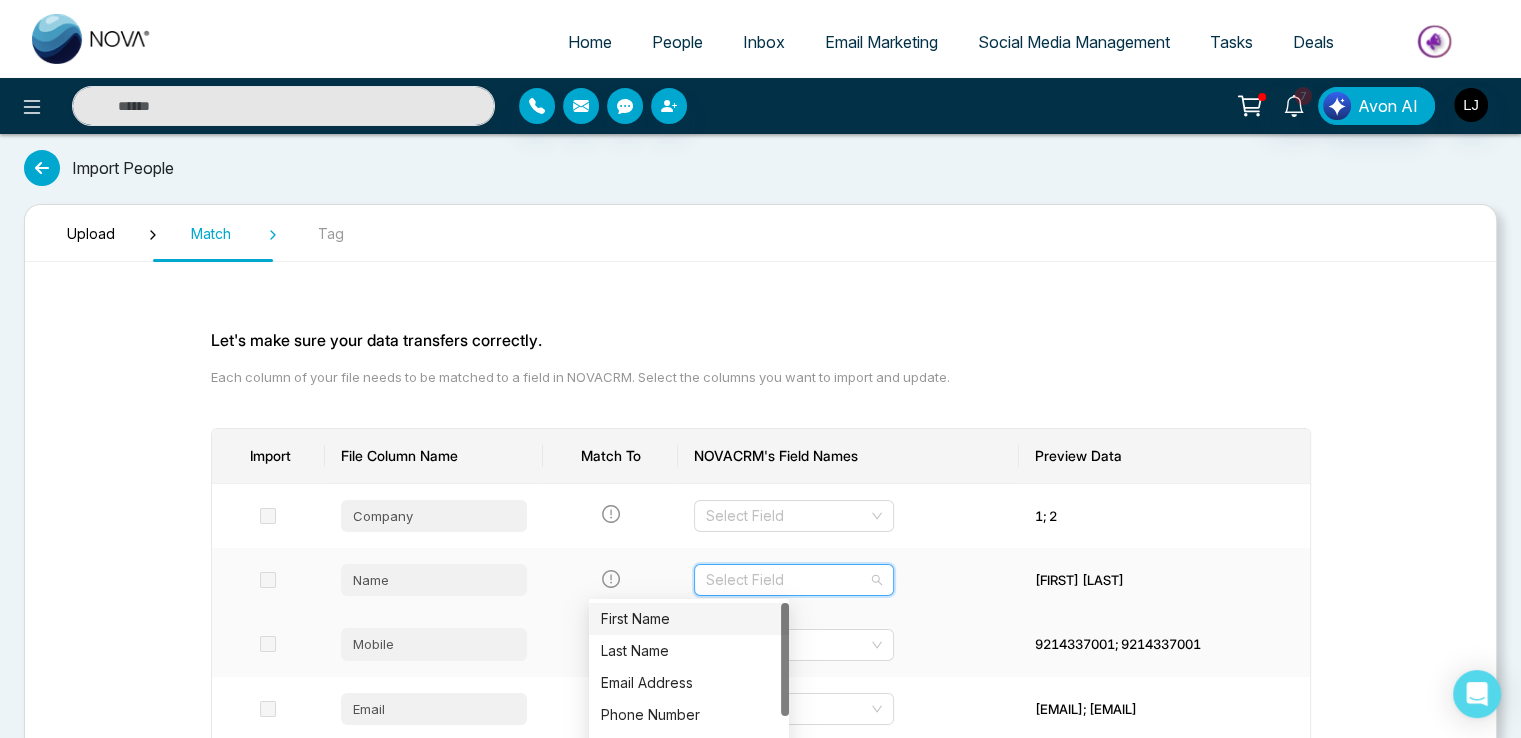 drag, startPoint x: 640, startPoint y: 632, endPoint x: 656, endPoint y: 618, distance: 21.260292 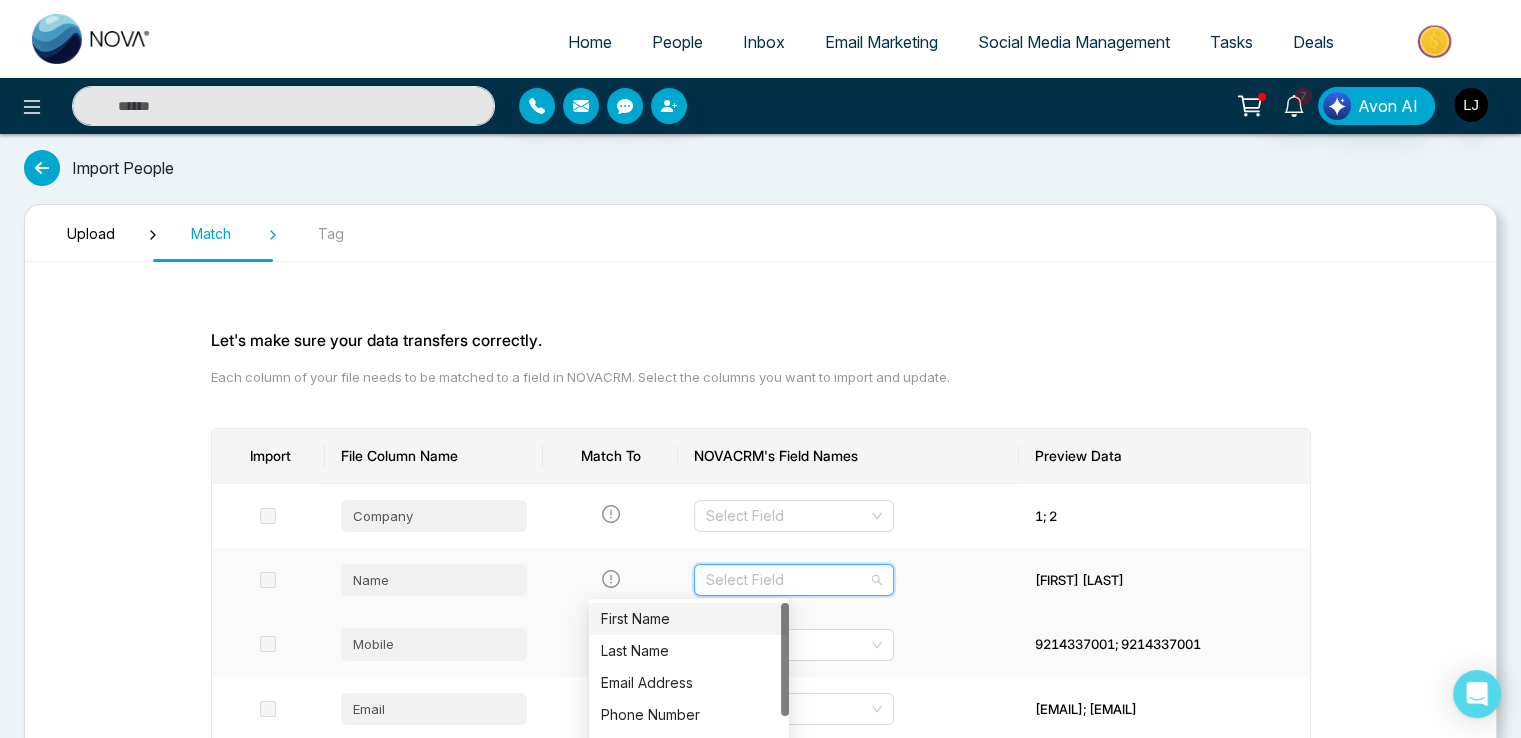 click on "First Name" at bounding box center (689, 619) 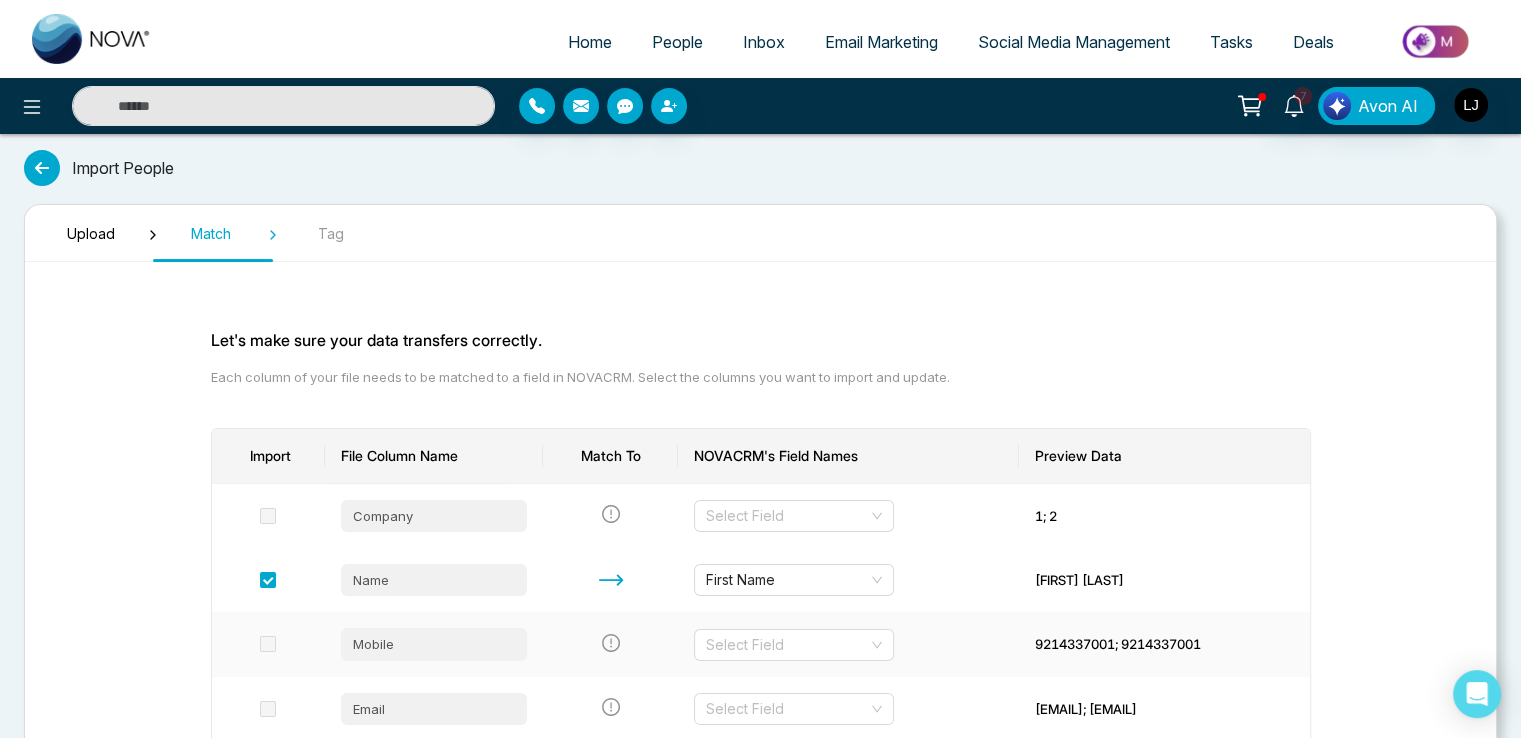 click on "Select Field" at bounding box center [848, 644] 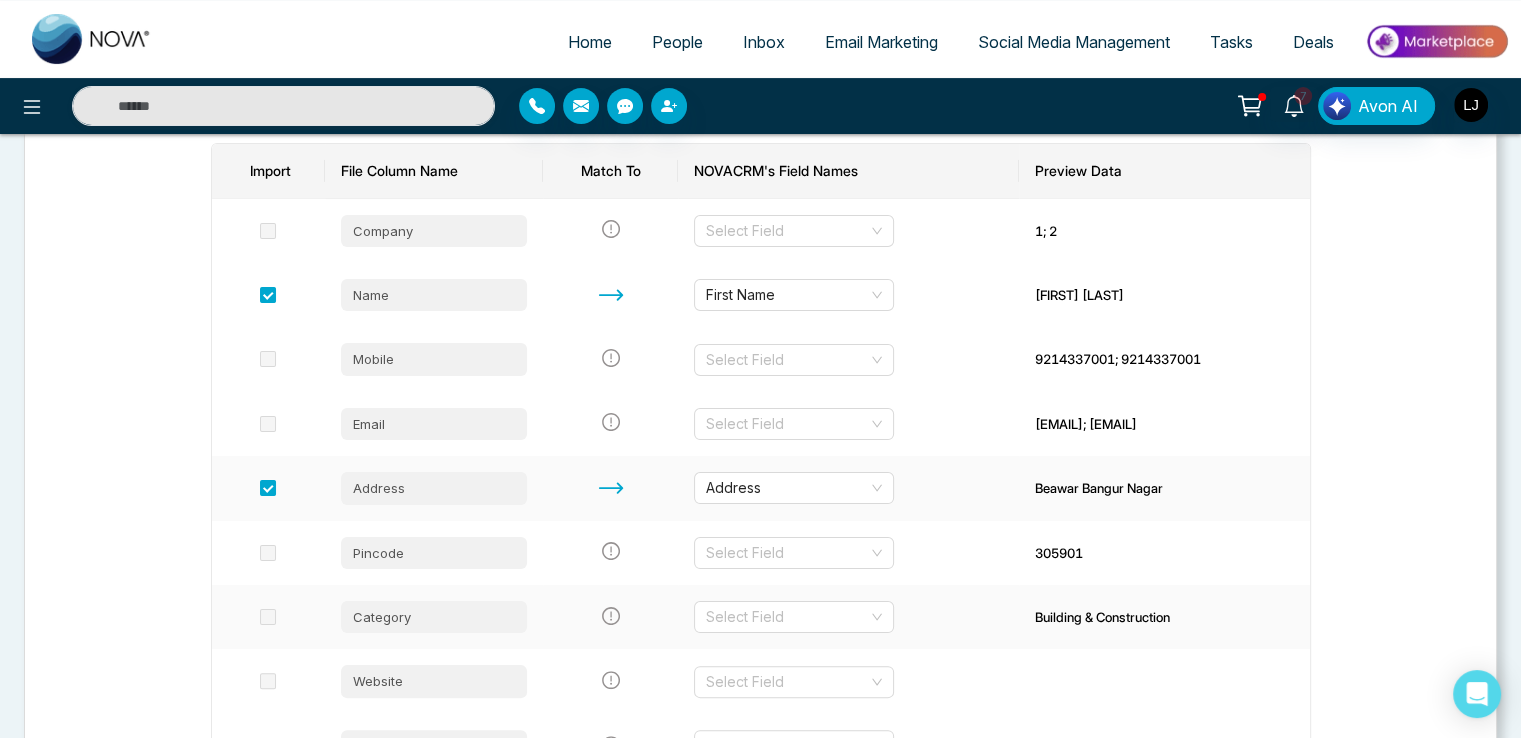 scroll, scrollTop: 300, scrollLeft: 0, axis: vertical 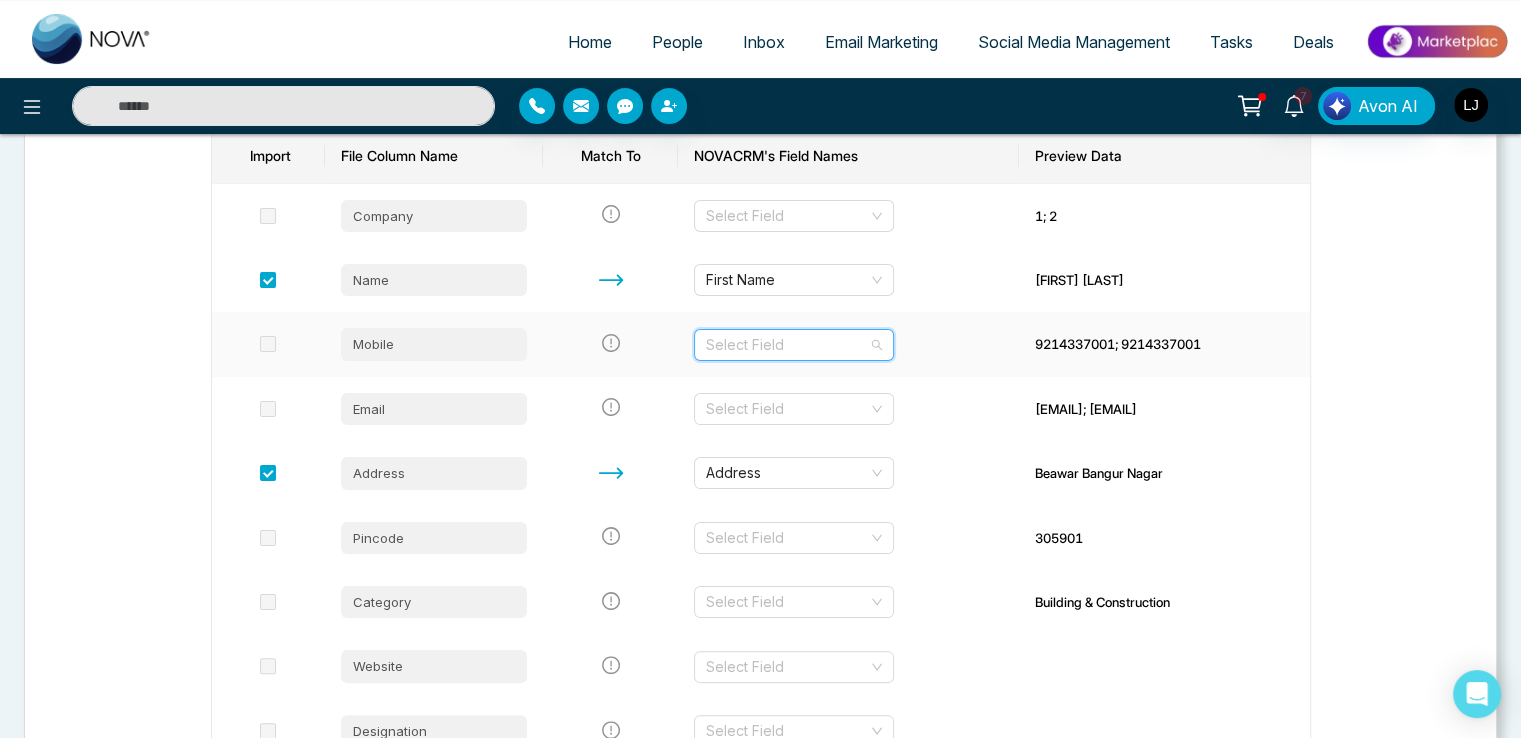 click at bounding box center [787, 345] 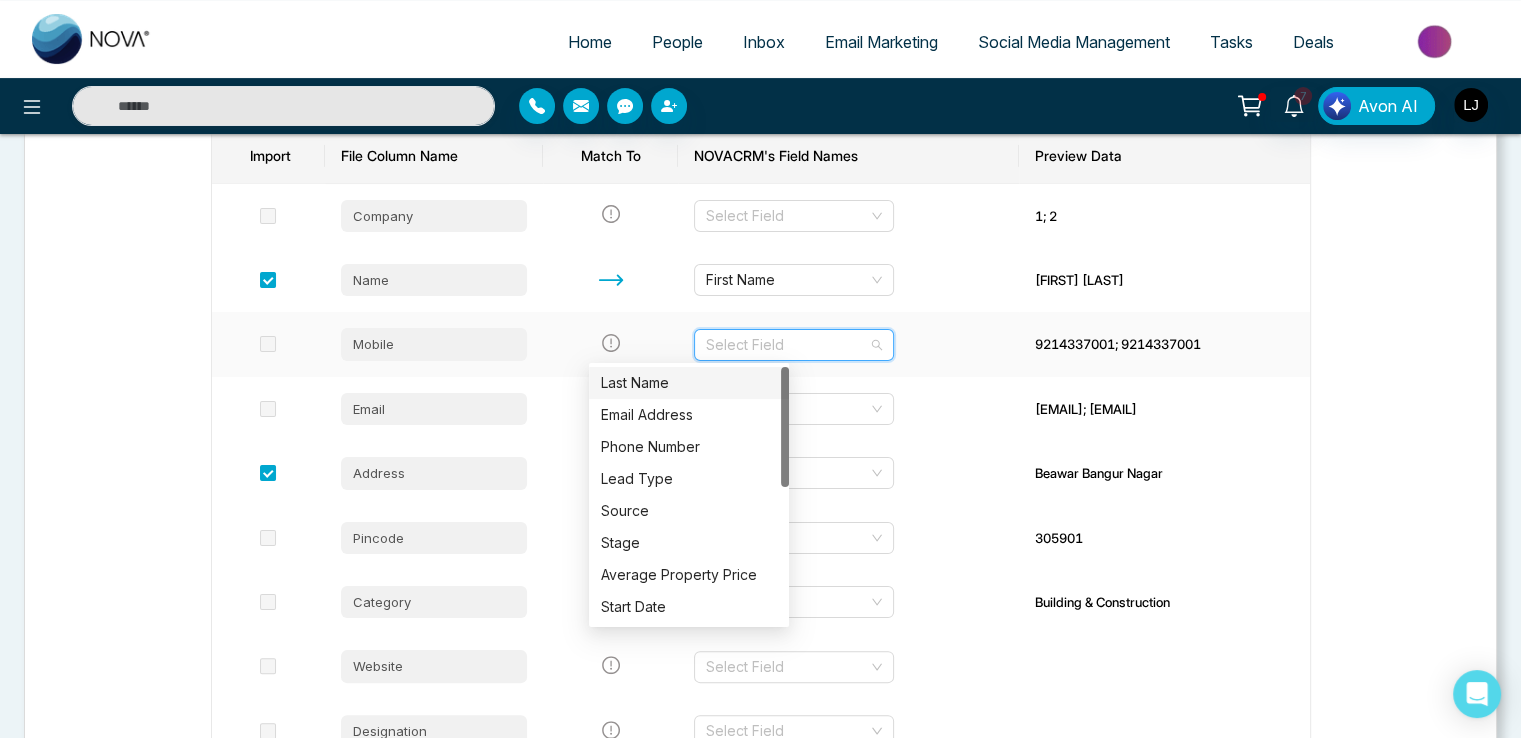 click on "Last Name" at bounding box center (689, 383) 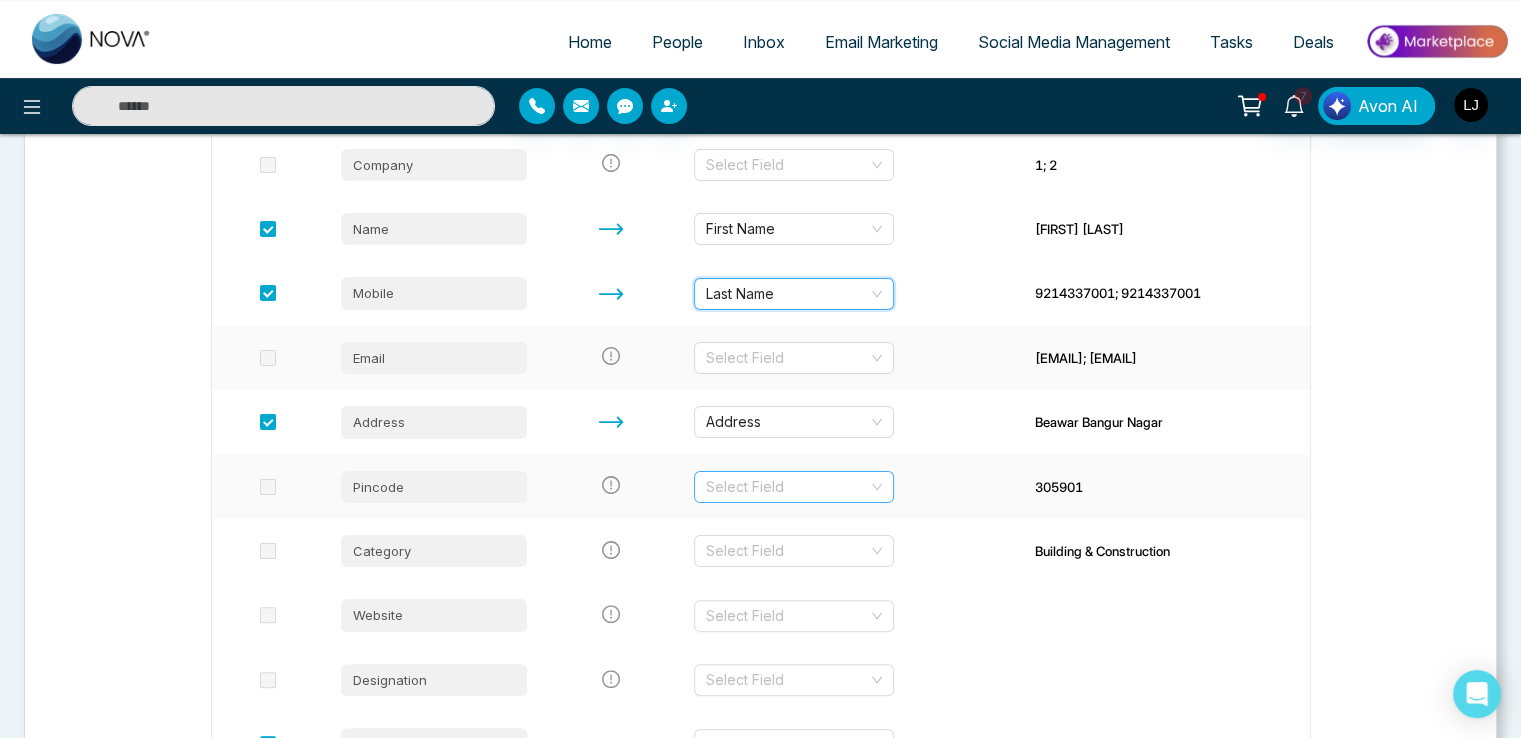 scroll, scrollTop: 400, scrollLeft: 0, axis: vertical 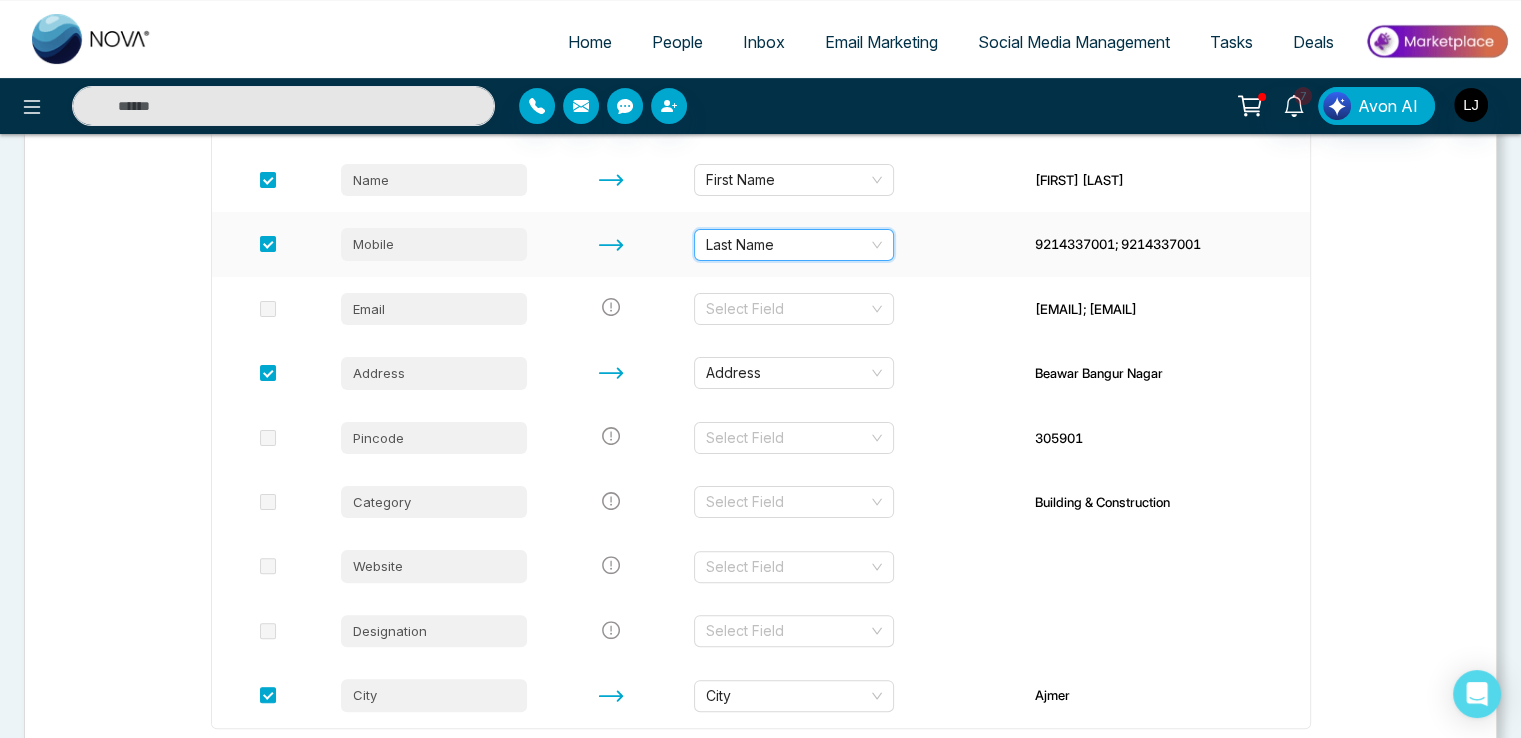 click on "Last Name" at bounding box center [794, 245] 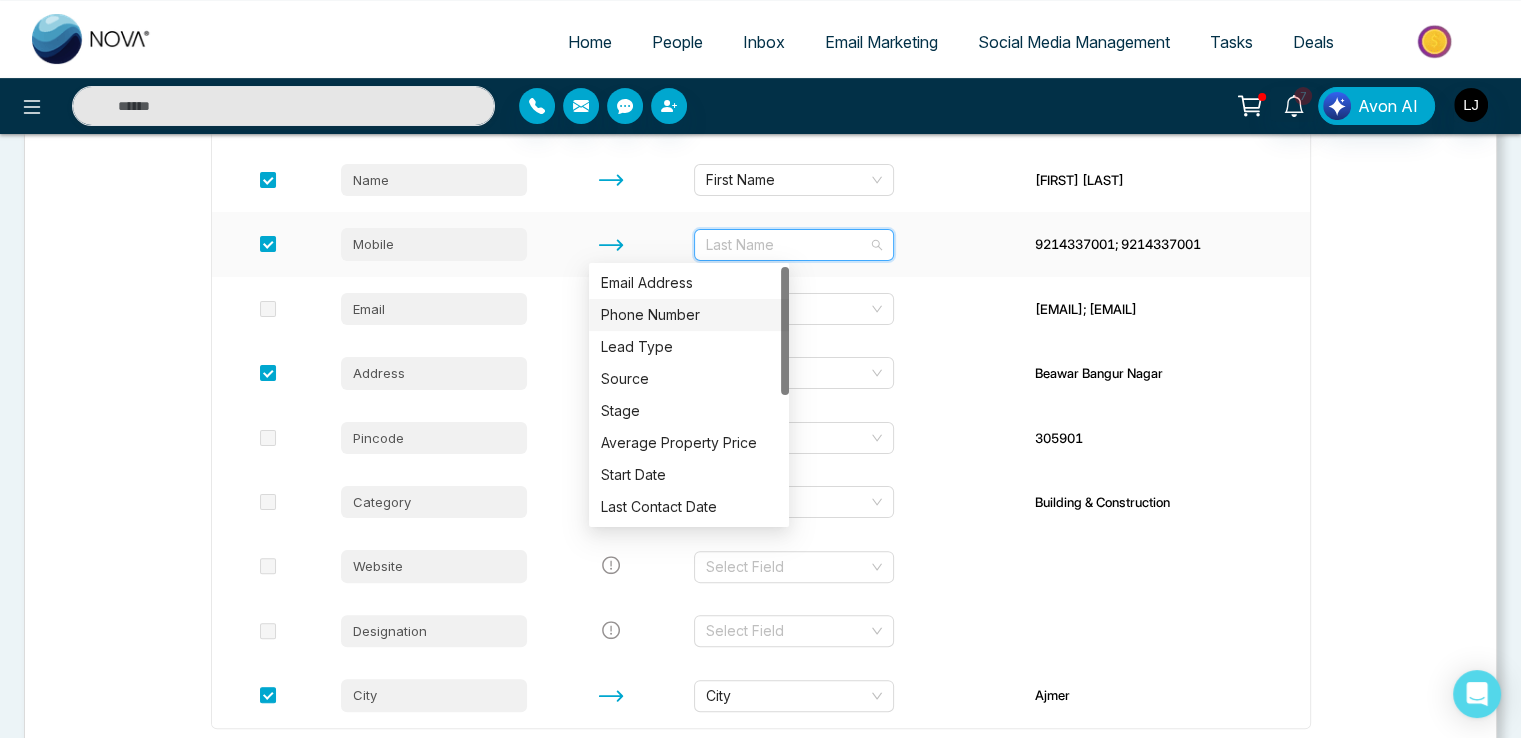 click on "Phone Number" at bounding box center (689, 315) 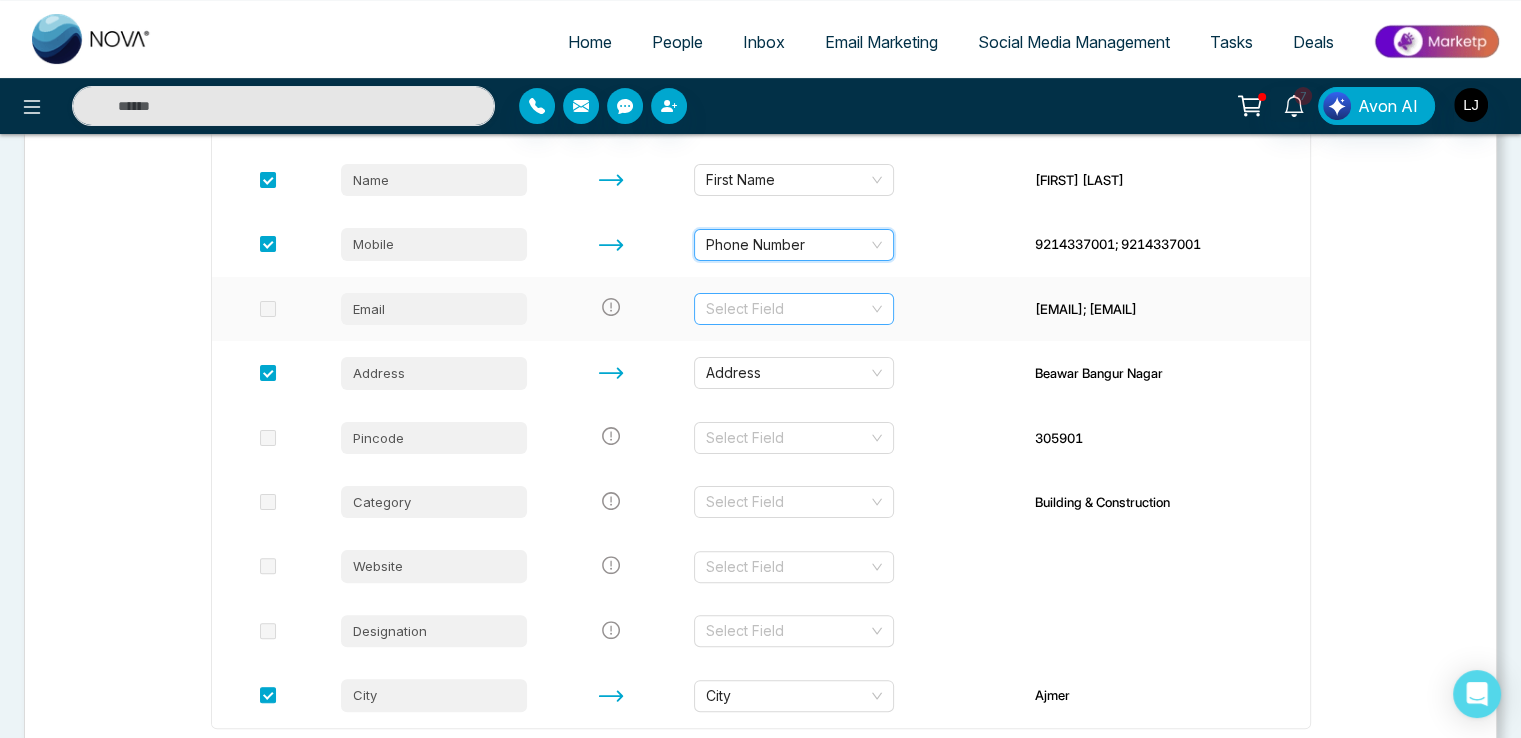 click at bounding box center [787, 309] 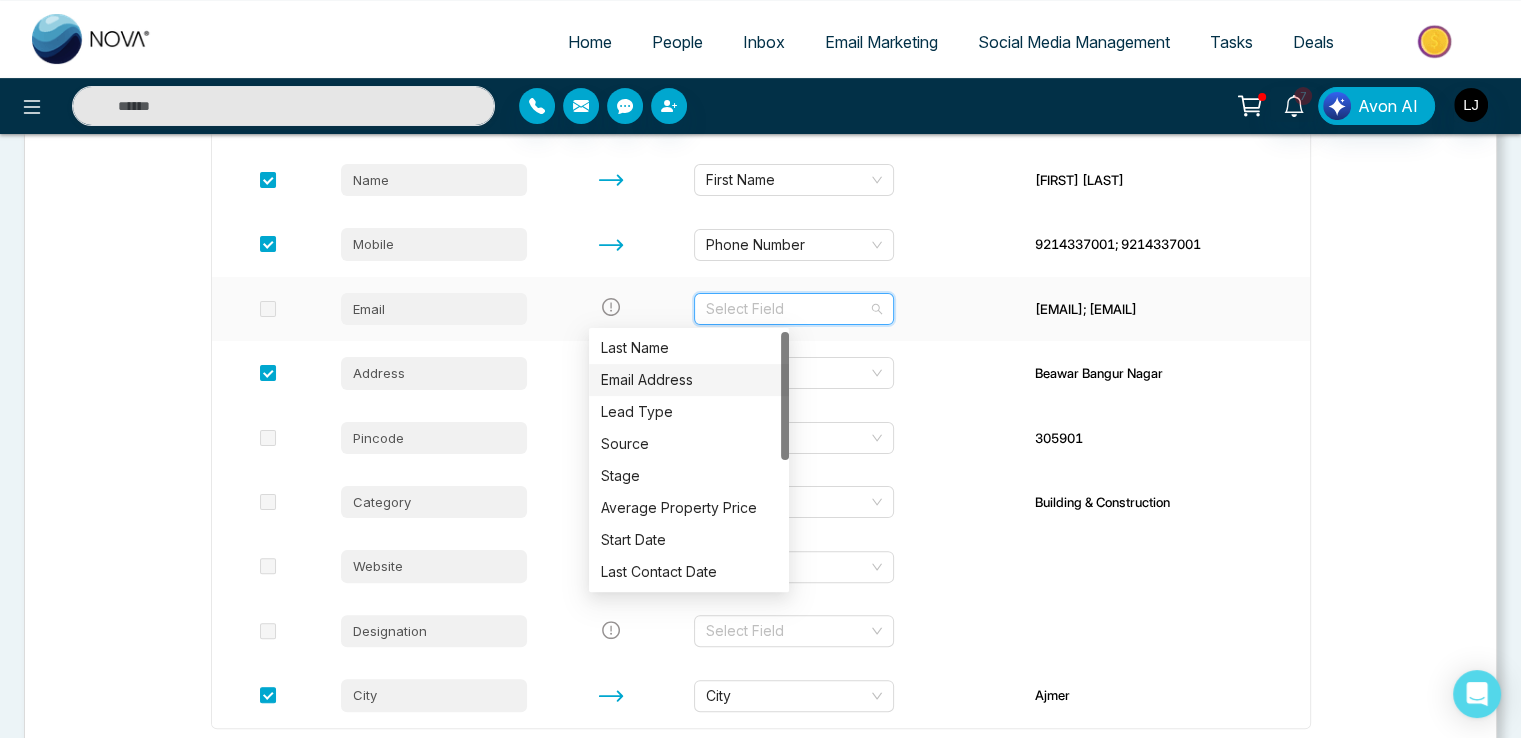 click on "Email Address" at bounding box center [689, 380] 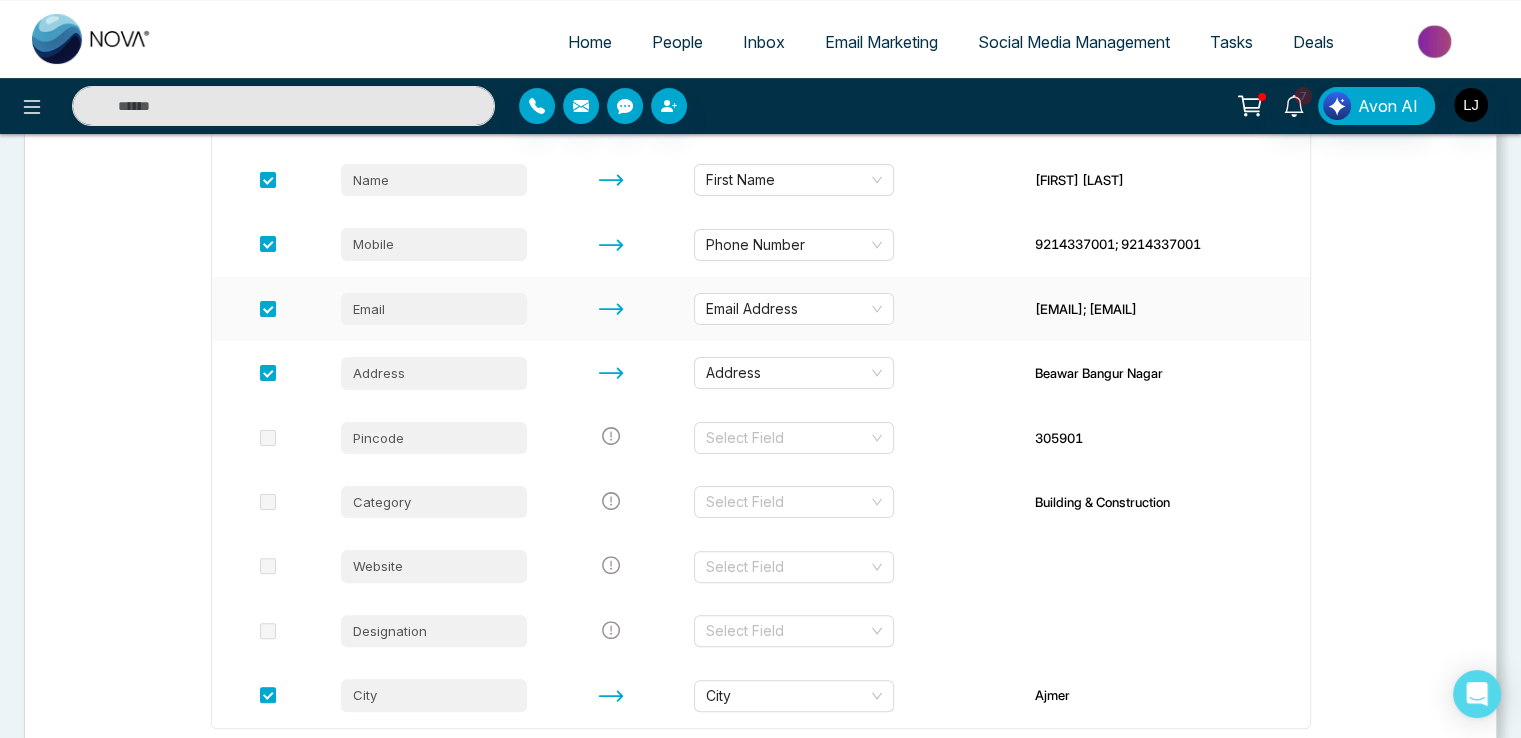 click at bounding box center [610, 309] 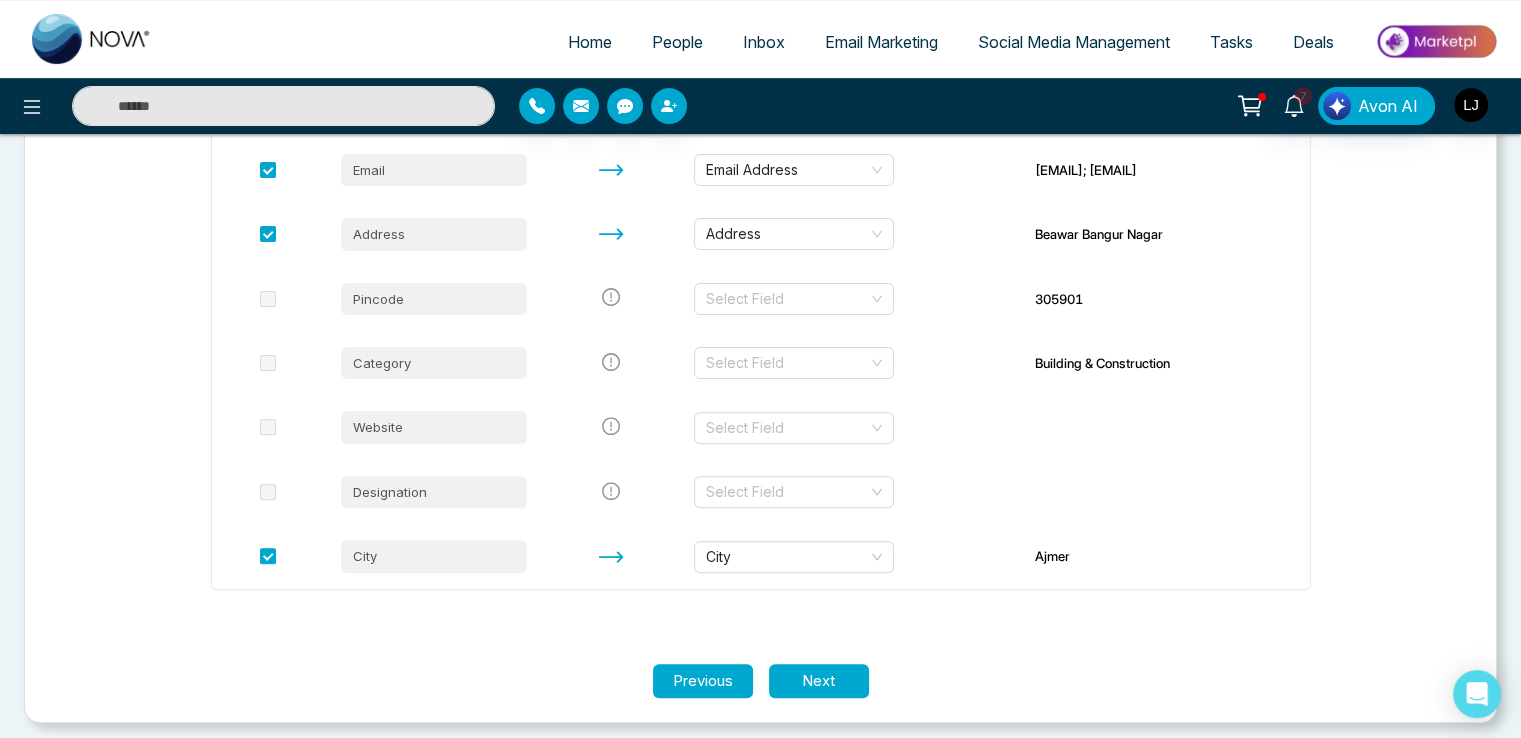 scroll, scrollTop: 547, scrollLeft: 0, axis: vertical 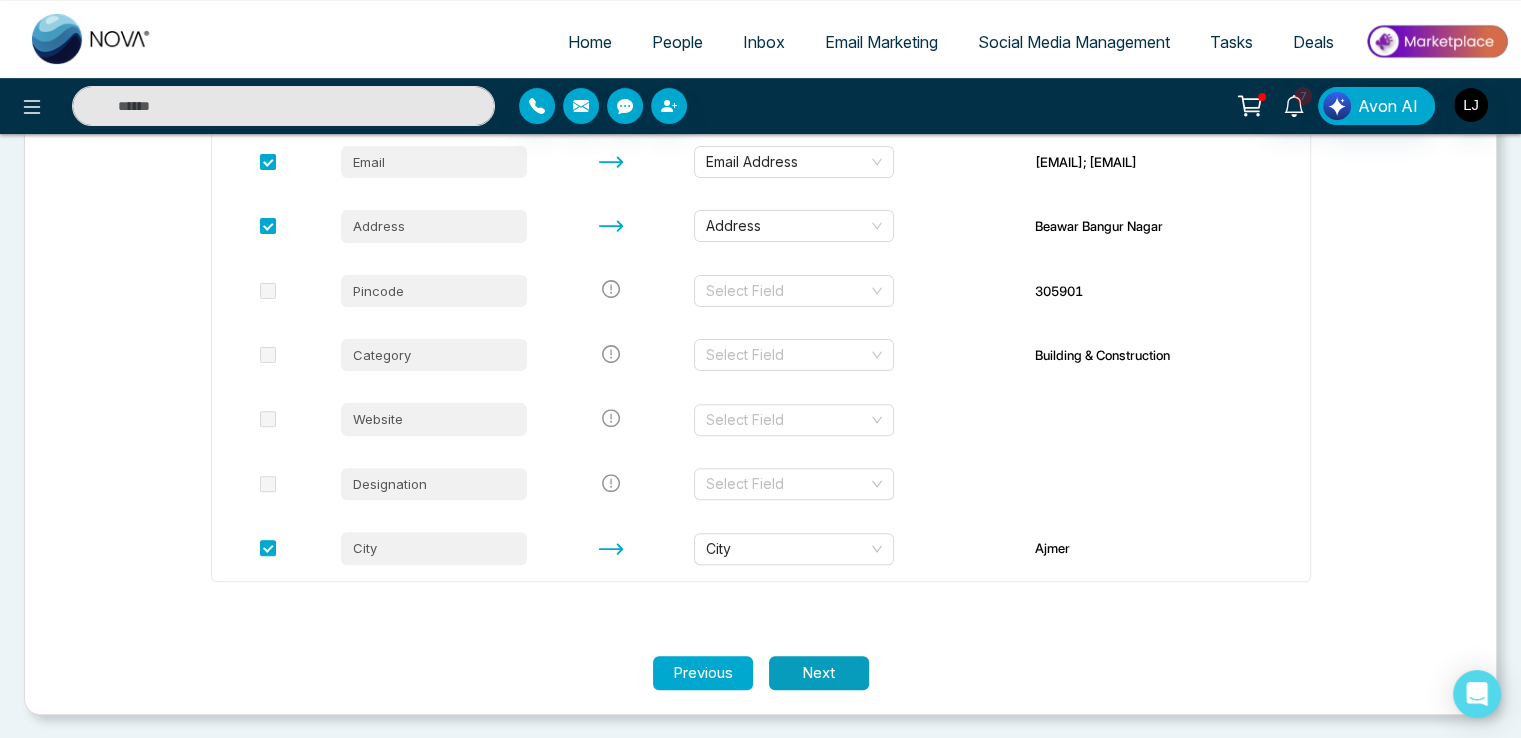 click on "Next" at bounding box center (819, 673) 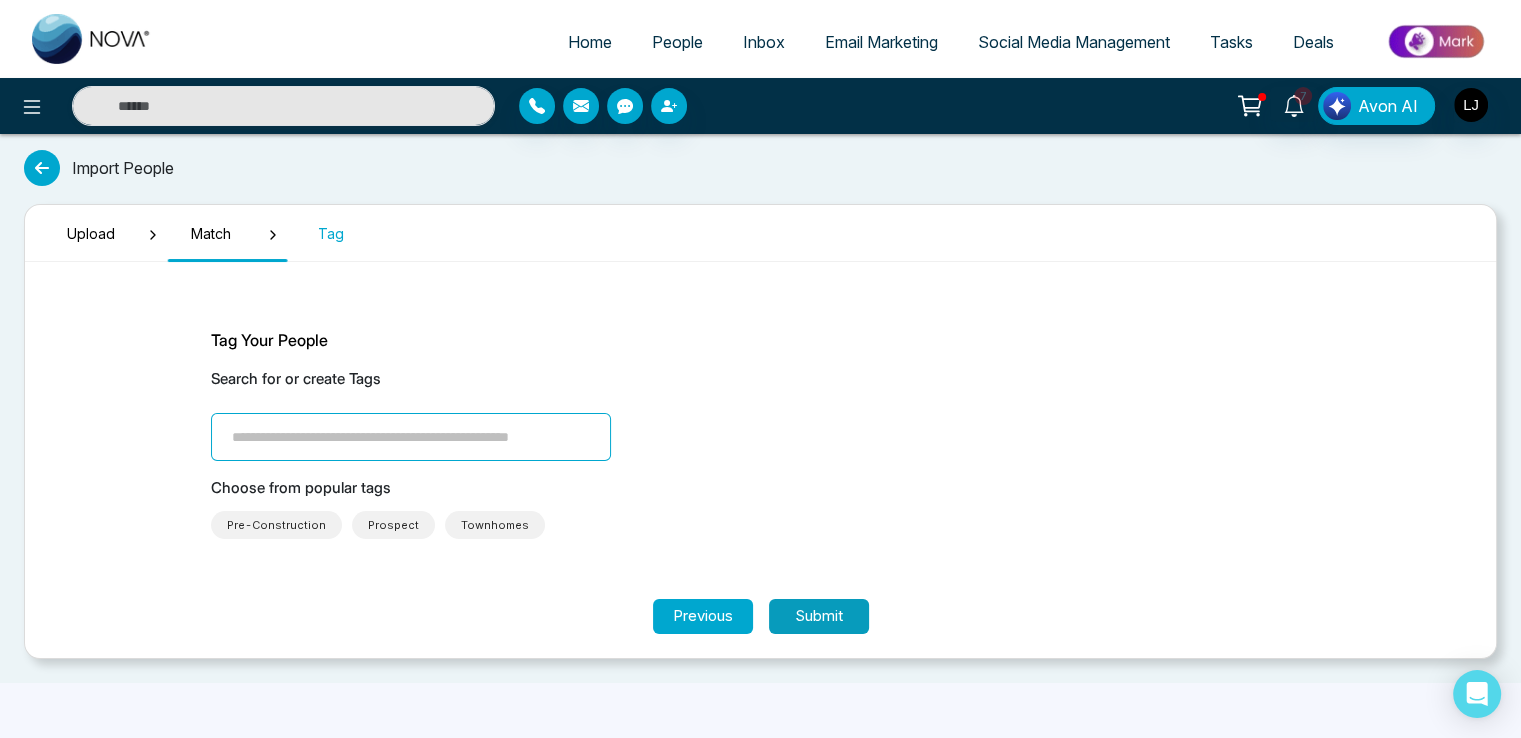scroll, scrollTop: 0, scrollLeft: 0, axis: both 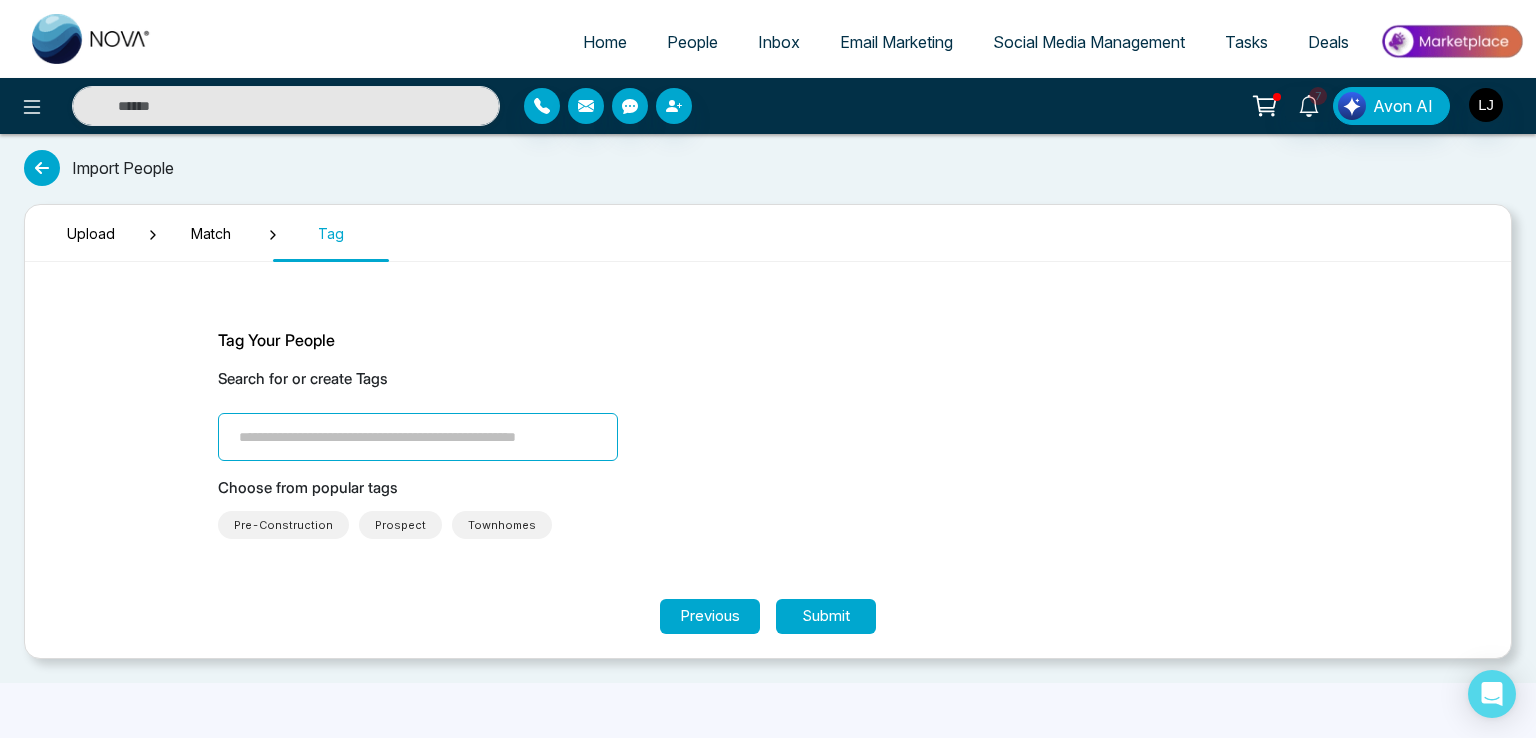 click on "Search for or create Tags" at bounding box center (768, 414) 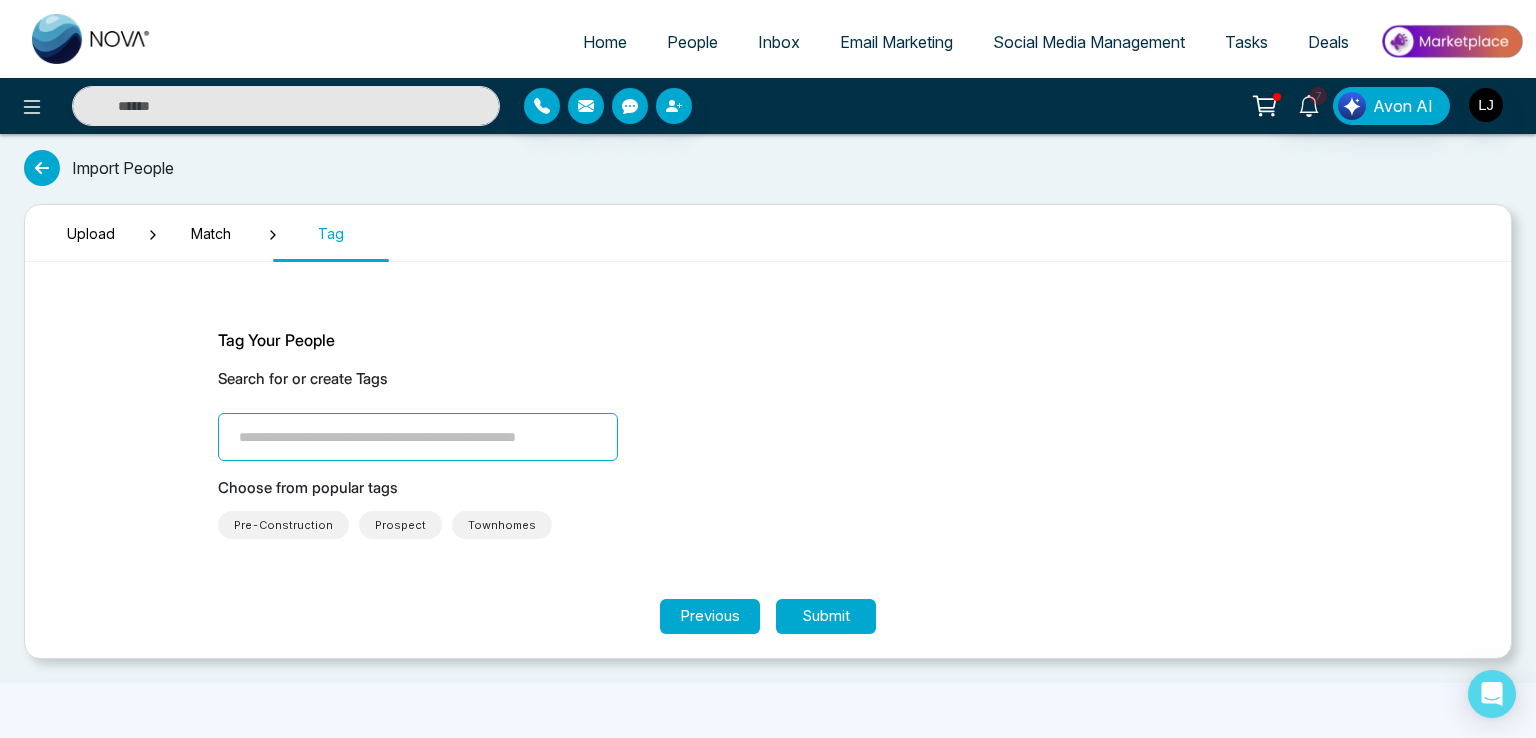click at bounding box center [418, 437] 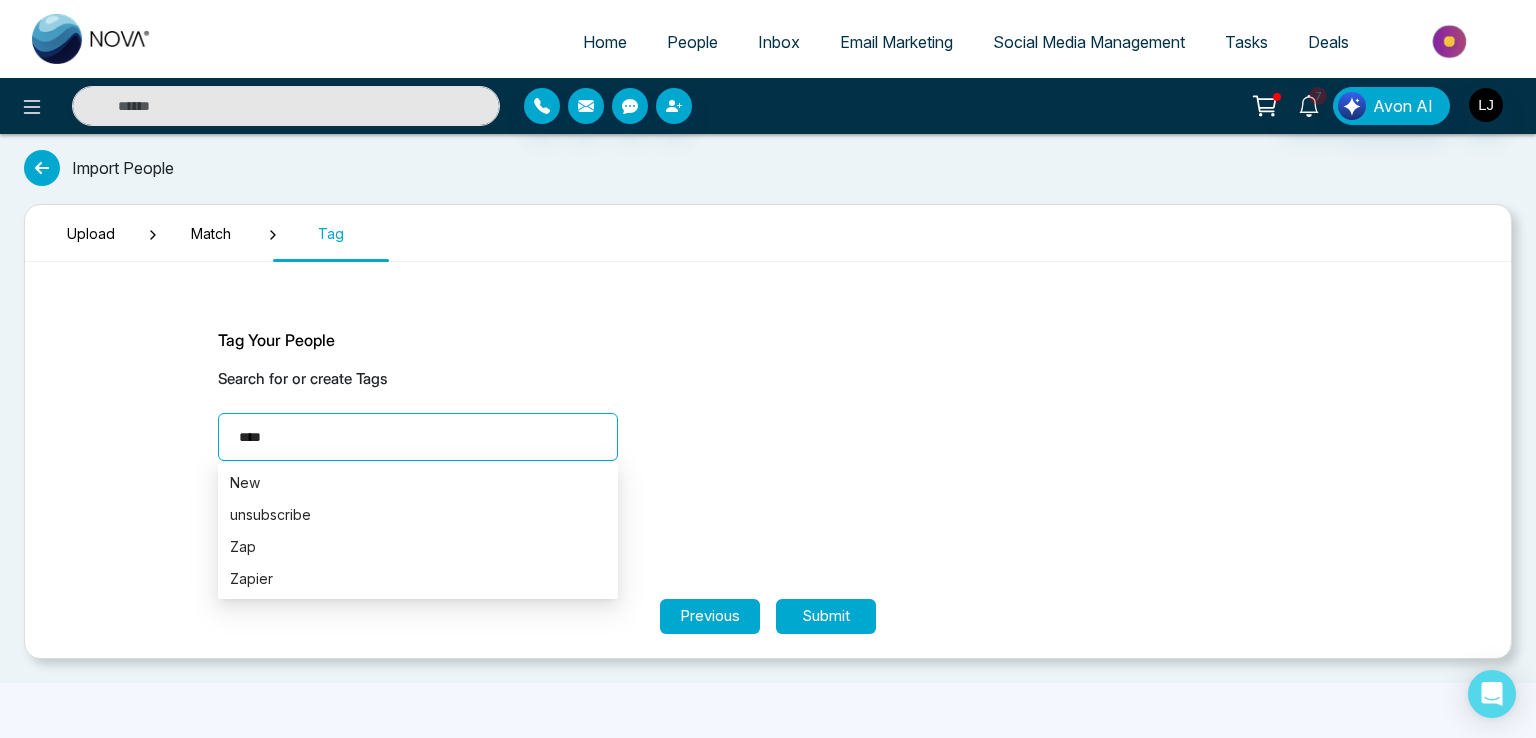 type on "*****" 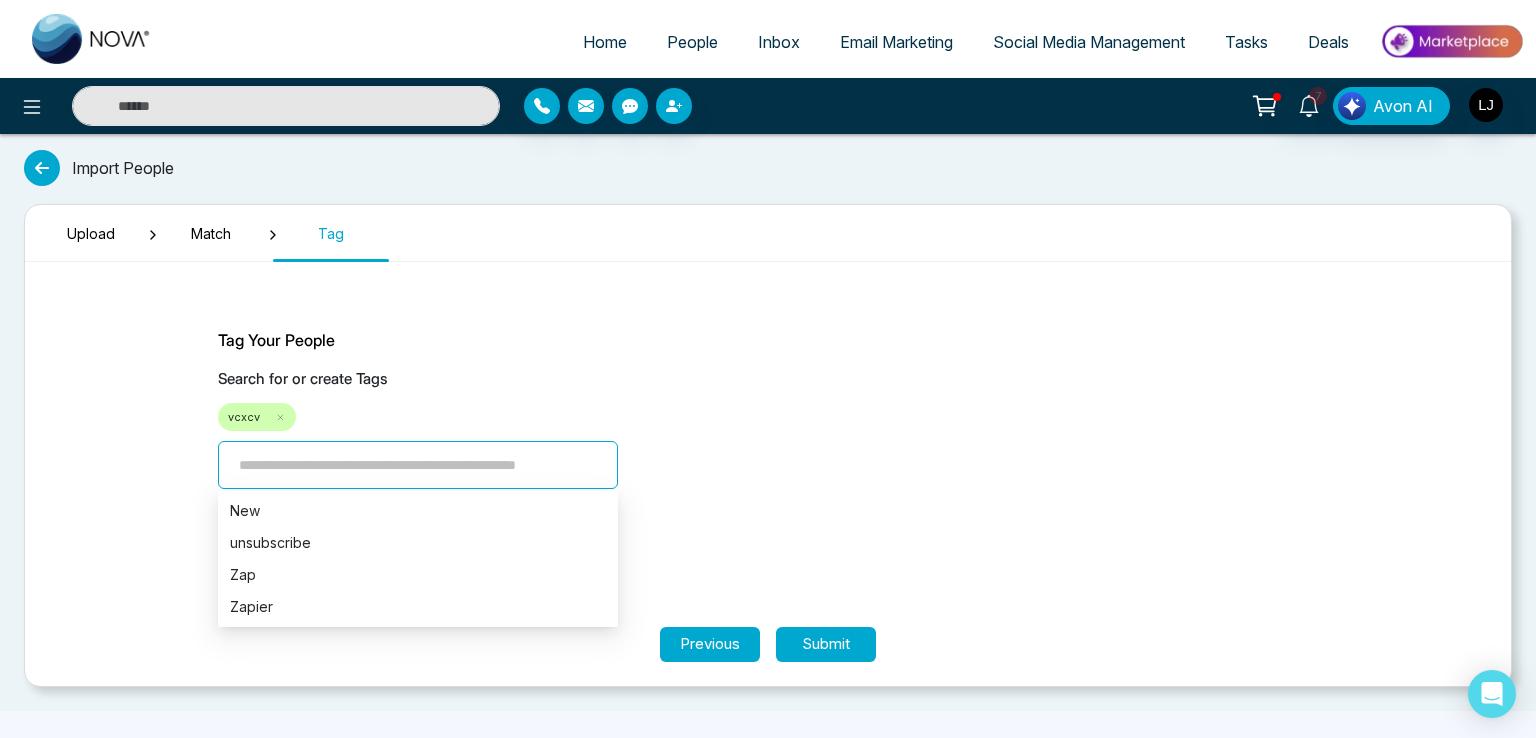 click at bounding box center [418, 465] 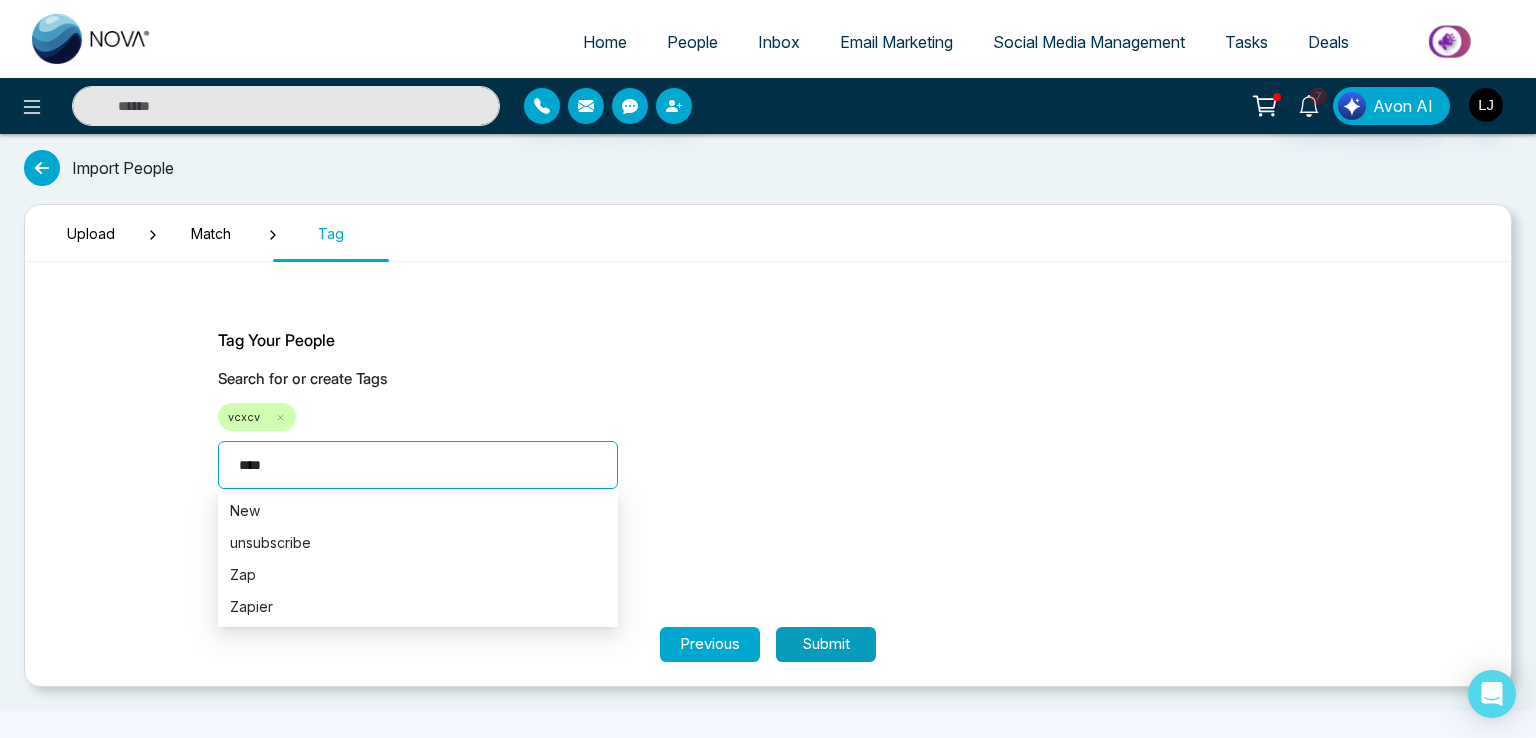 type on "****" 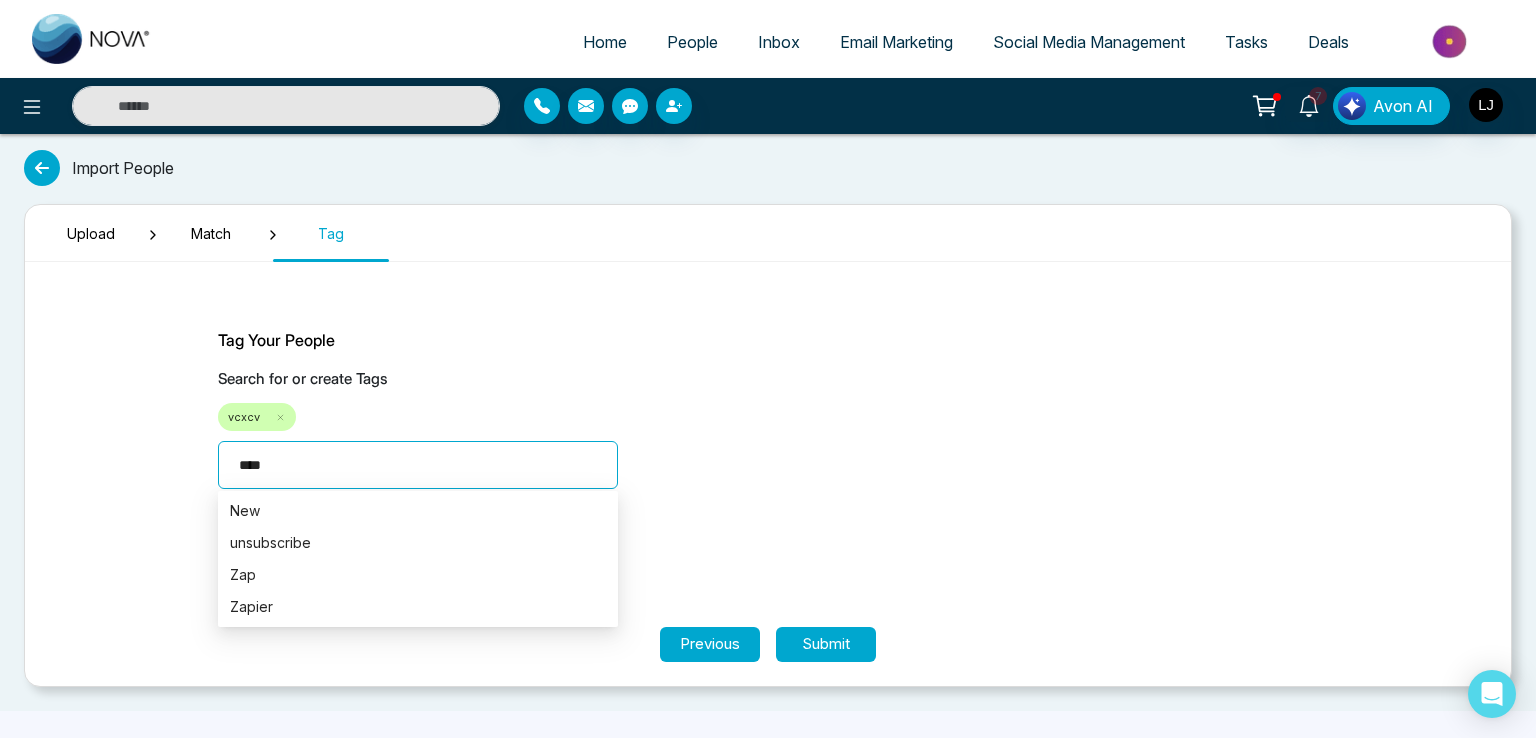 click on "Submit" at bounding box center (826, 644) 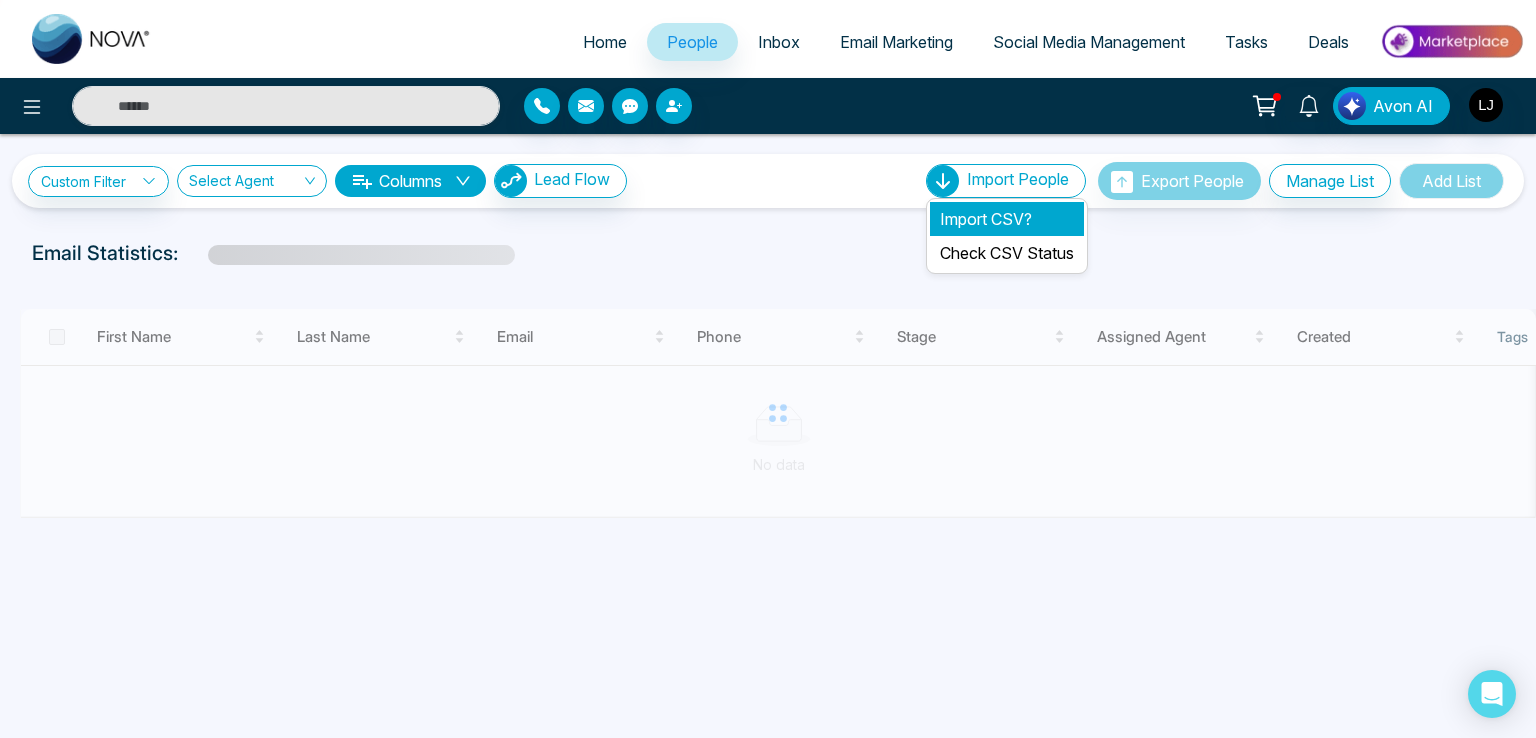 click on "Import CSV?" at bounding box center (1007, 219) 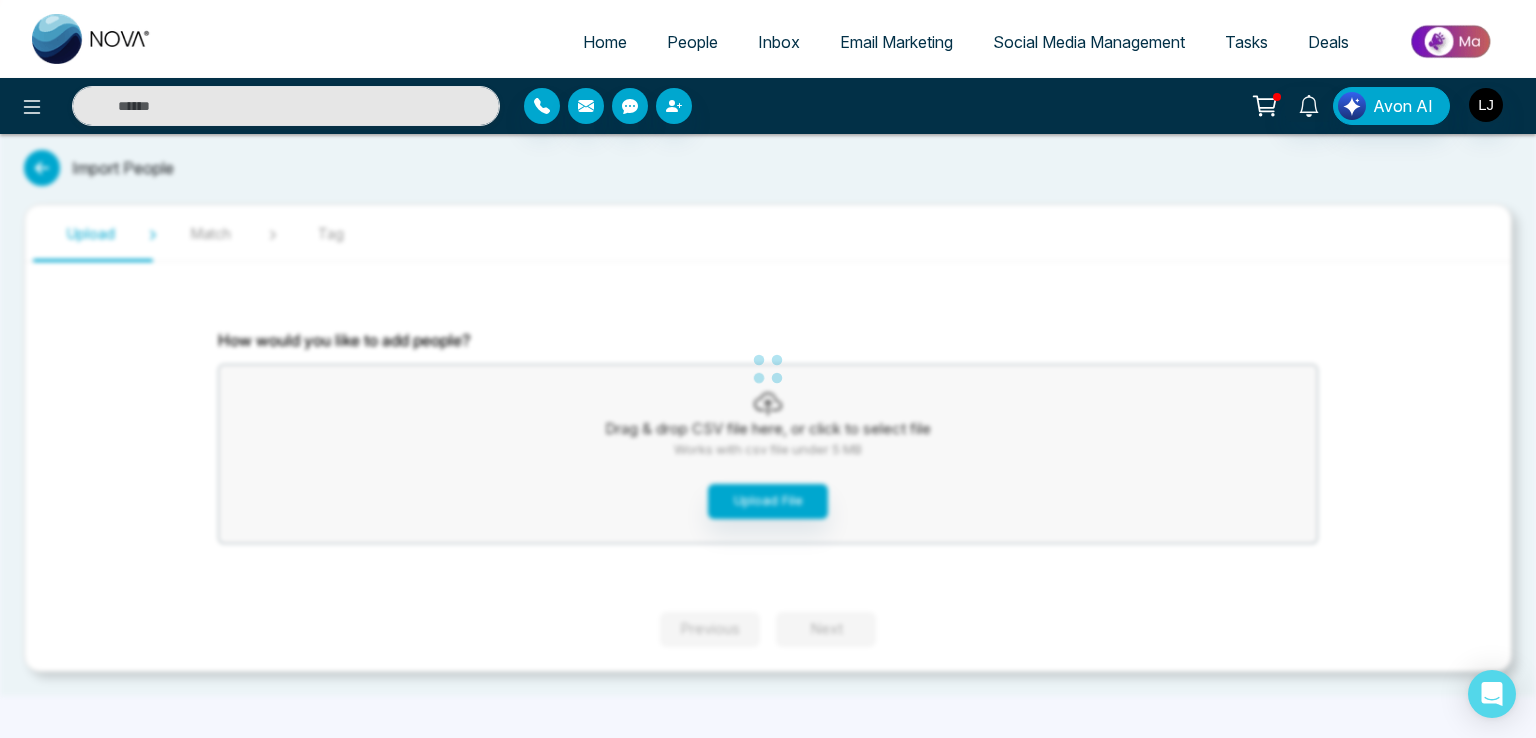 click on "Home People Inbox Email Marketing Social Media Management Tasks Deals Avon AI Import People Upload   Match   Tag   How would you like to add people? Drag & drop CSV file here, or click to select file Works with csv file under 5 MB Upload File Previous Next" at bounding box center (768, 369) 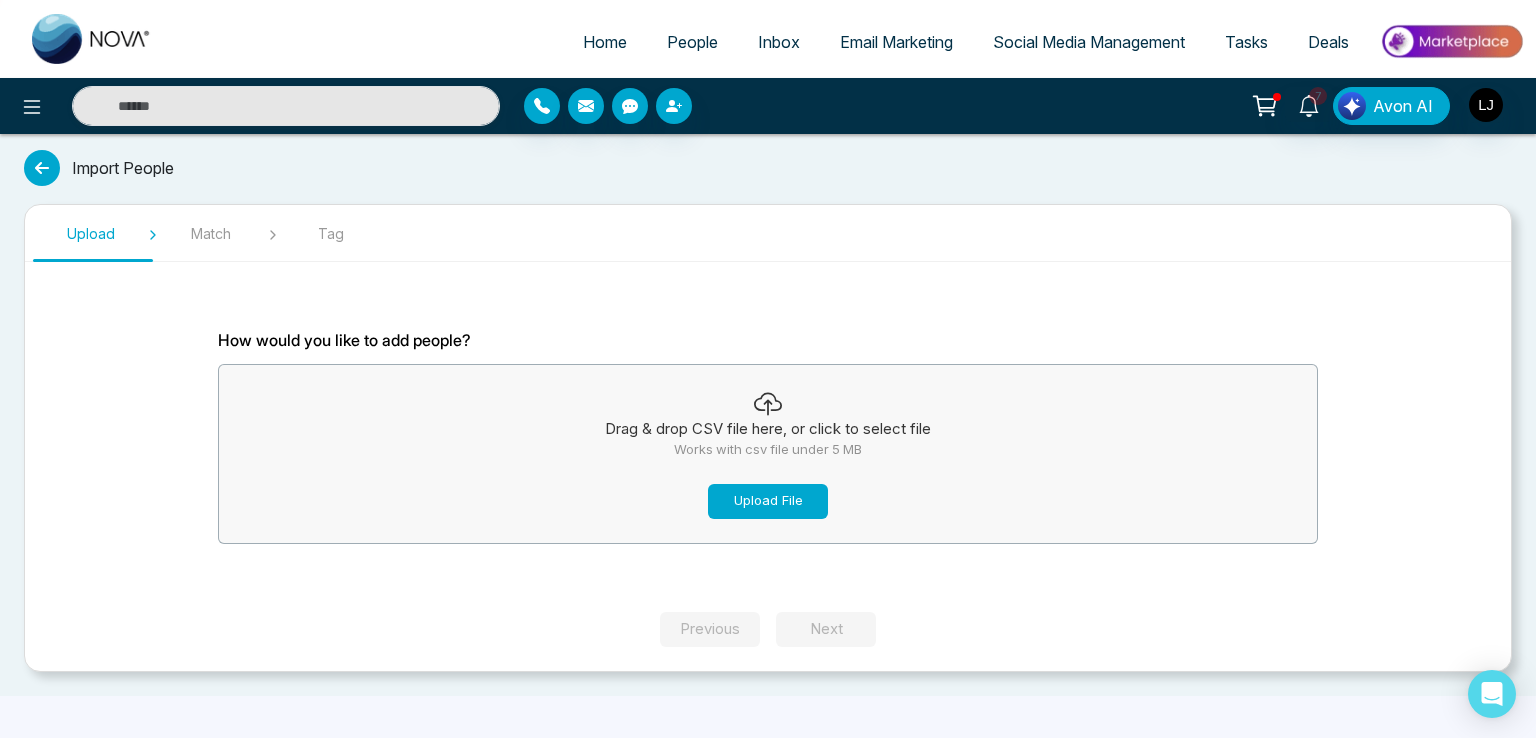 click on "Upload File" at bounding box center [768, 501] 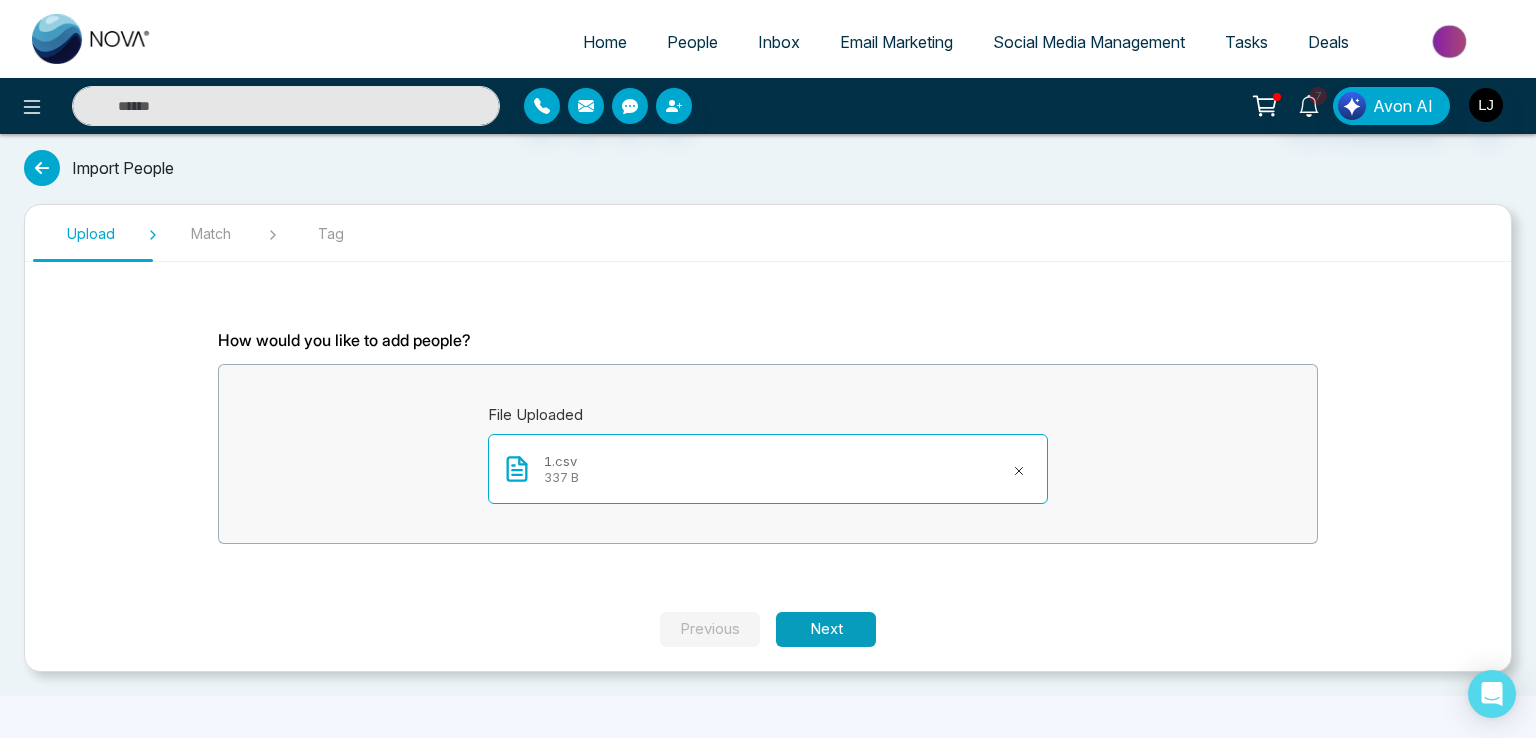 click on "Next" at bounding box center (826, 629) 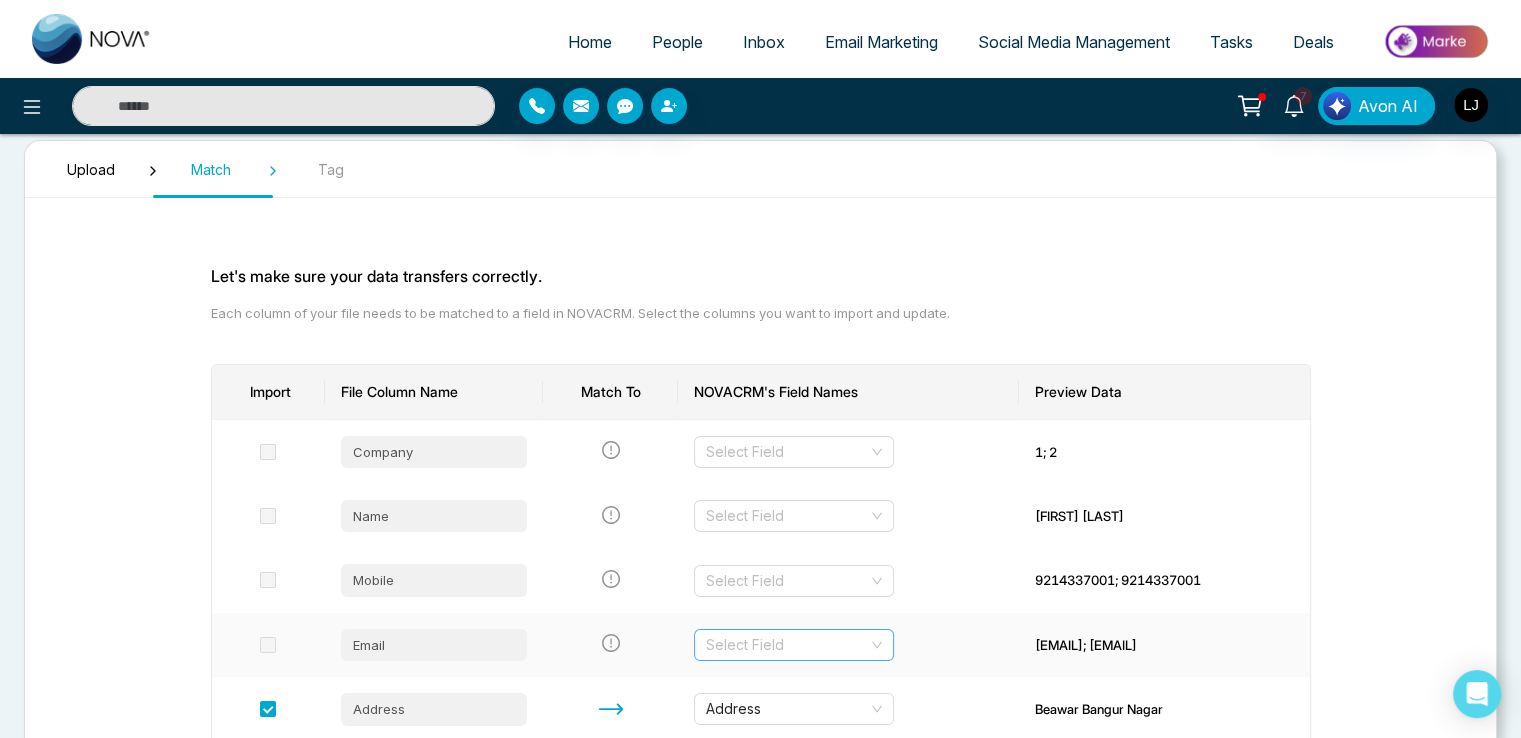 scroll, scrollTop: 100, scrollLeft: 0, axis: vertical 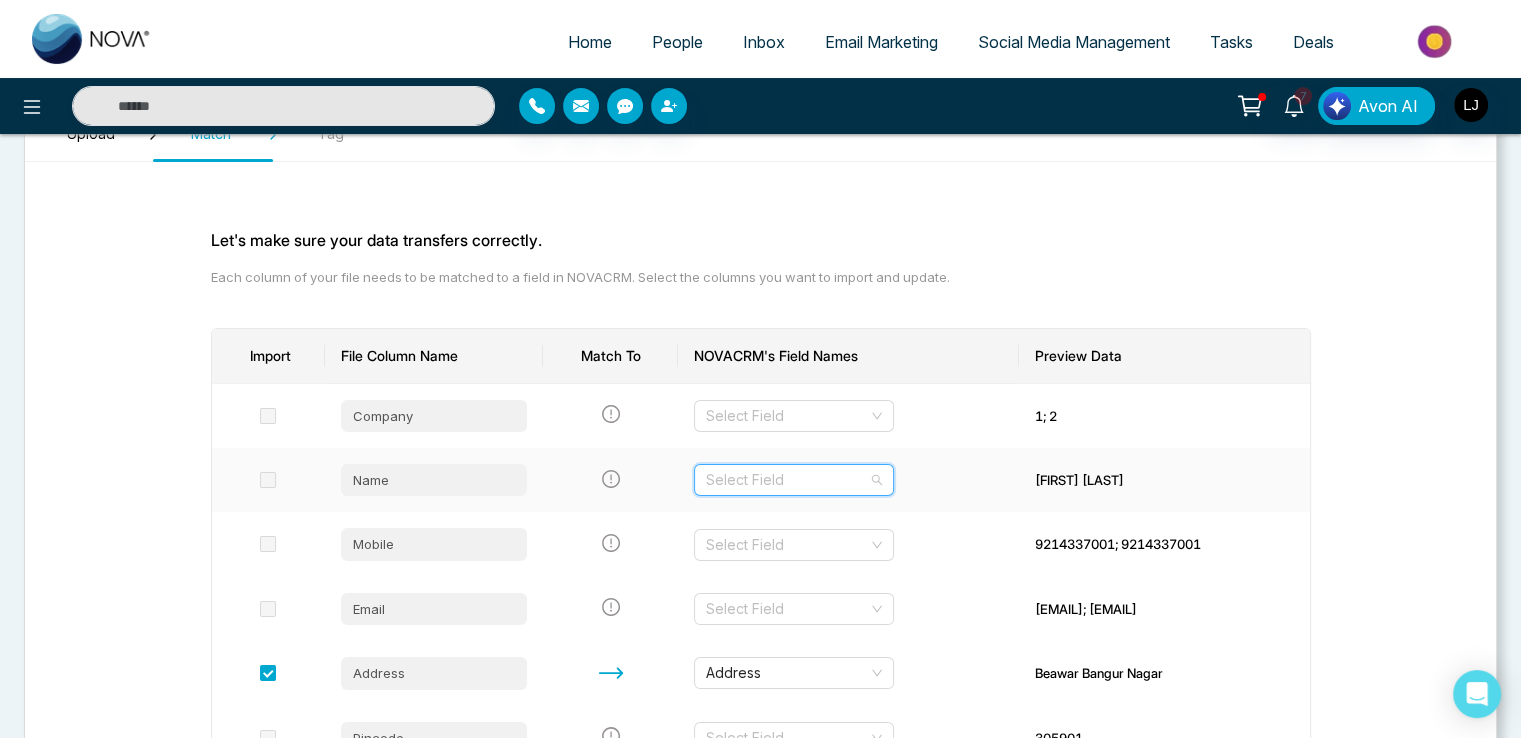 click at bounding box center [787, 480] 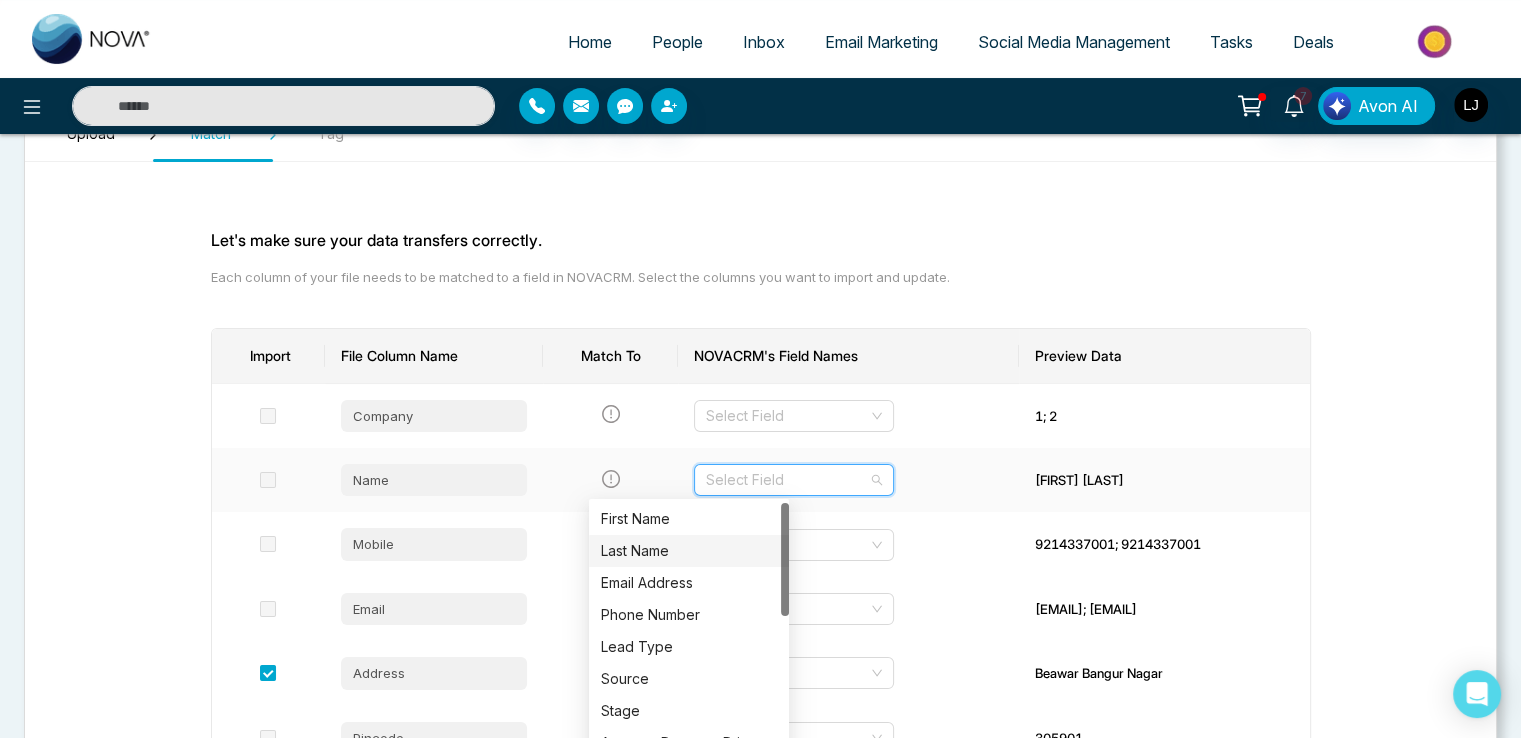 click on "Last Name" at bounding box center [689, 551] 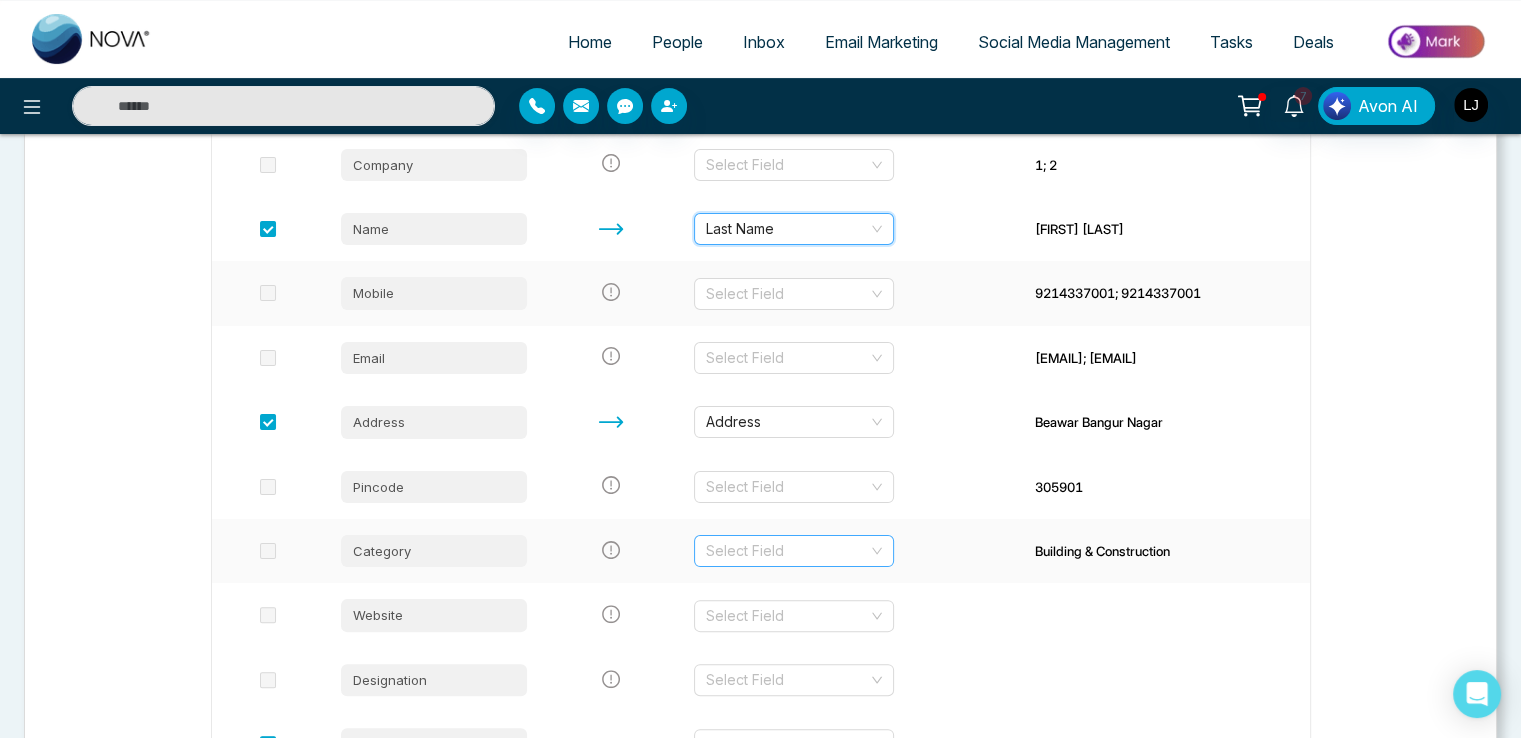 scroll, scrollTop: 400, scrollLeft: 0, axis: vertical 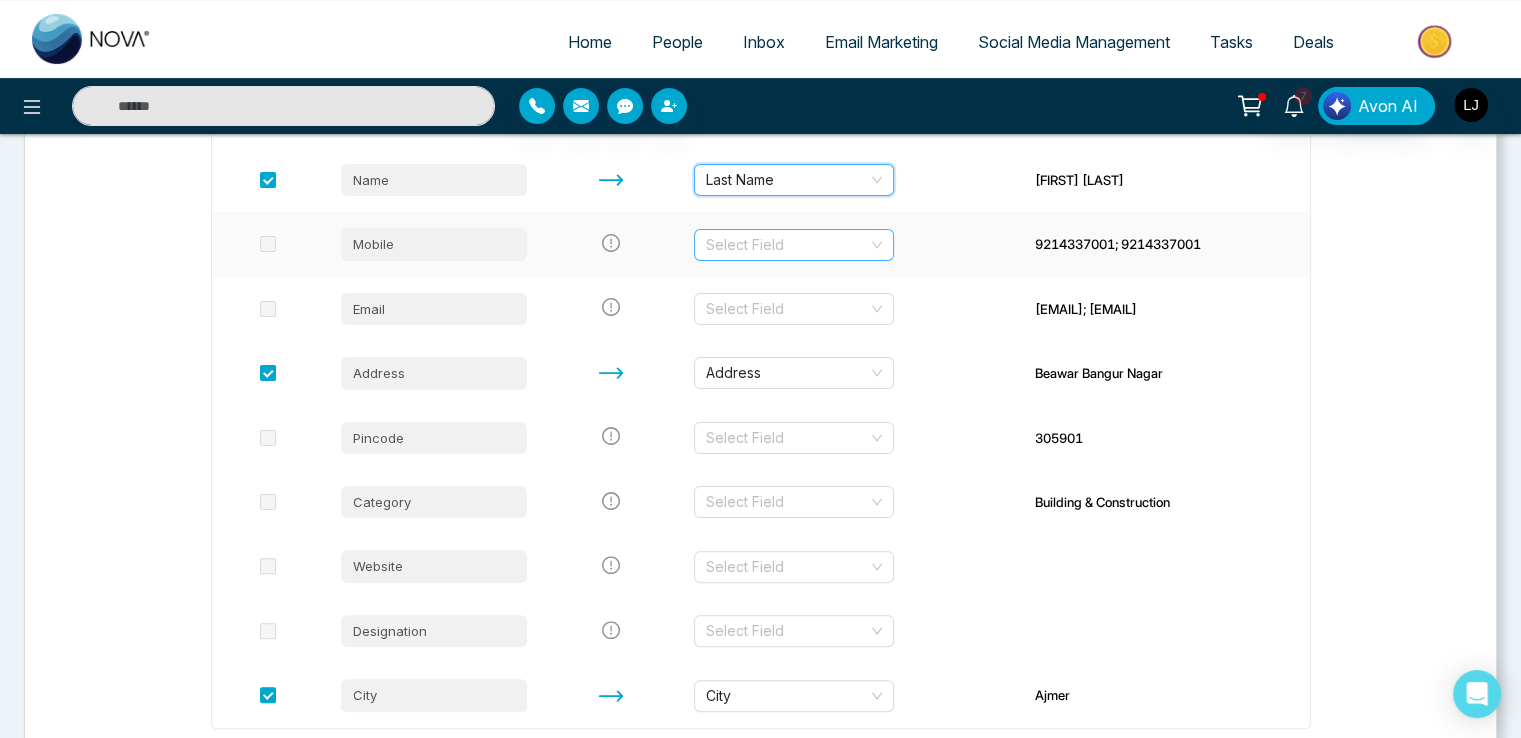 click at bounding box center [787, 245] 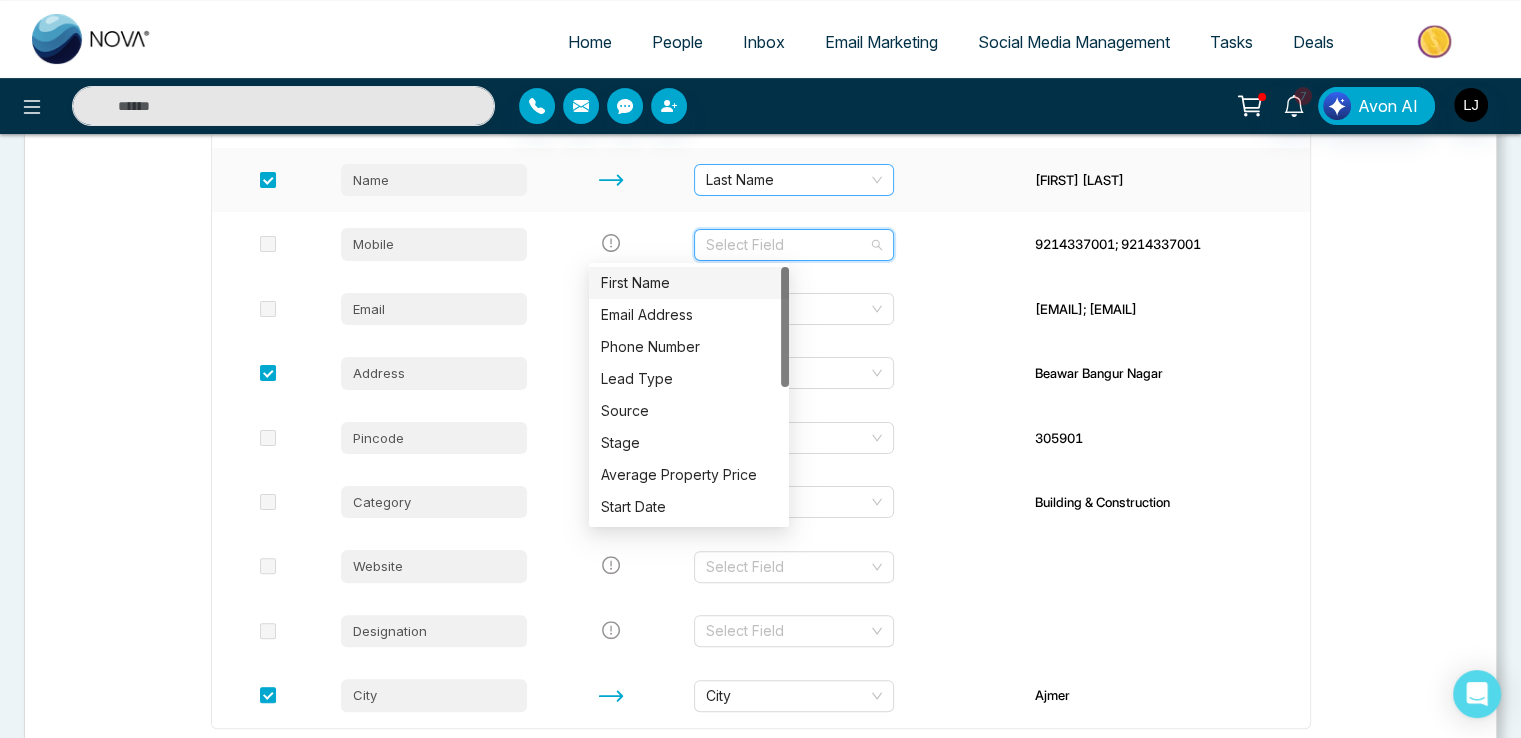 click on "Last Name" at bounding box center [794, 180] 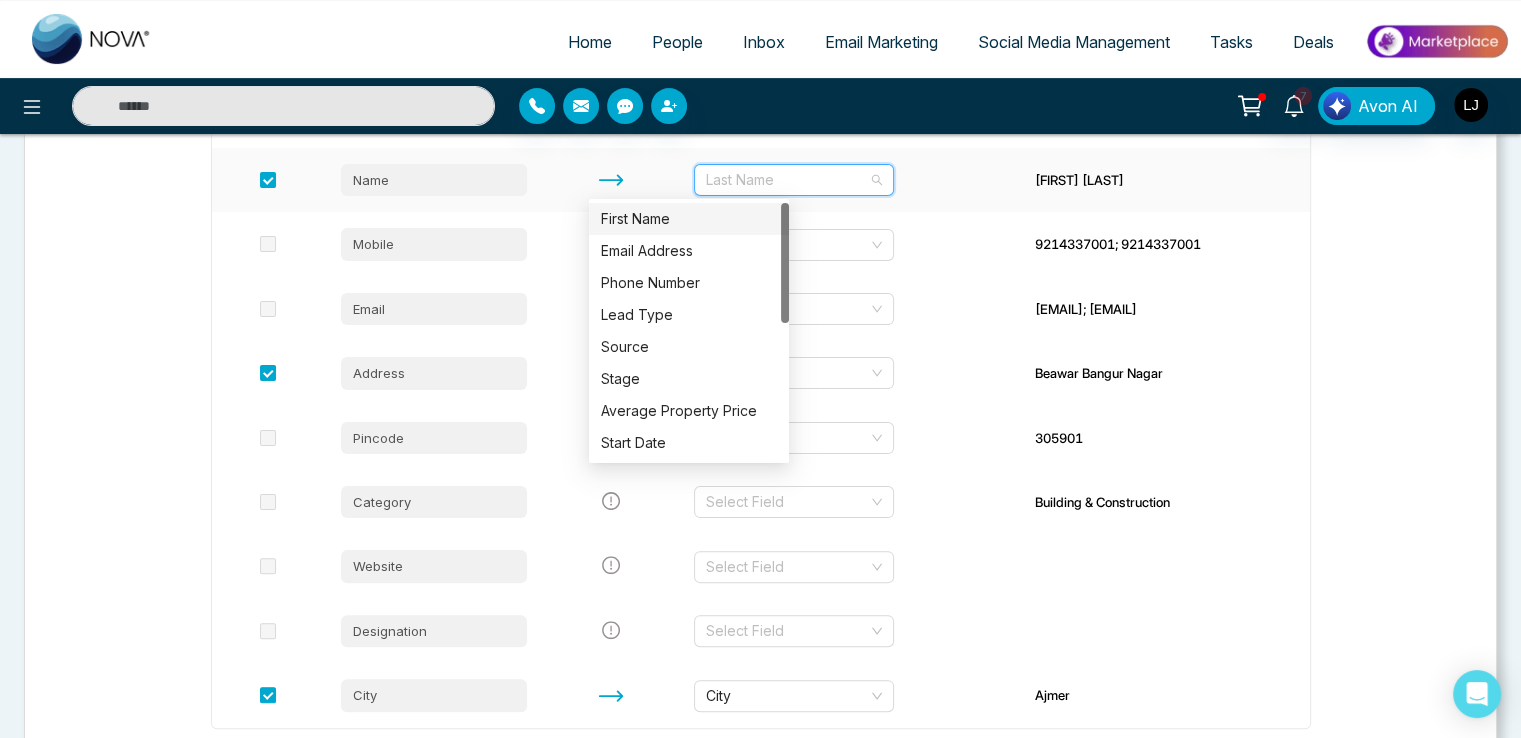 click on "First Name" at bounding box center (689, 219) 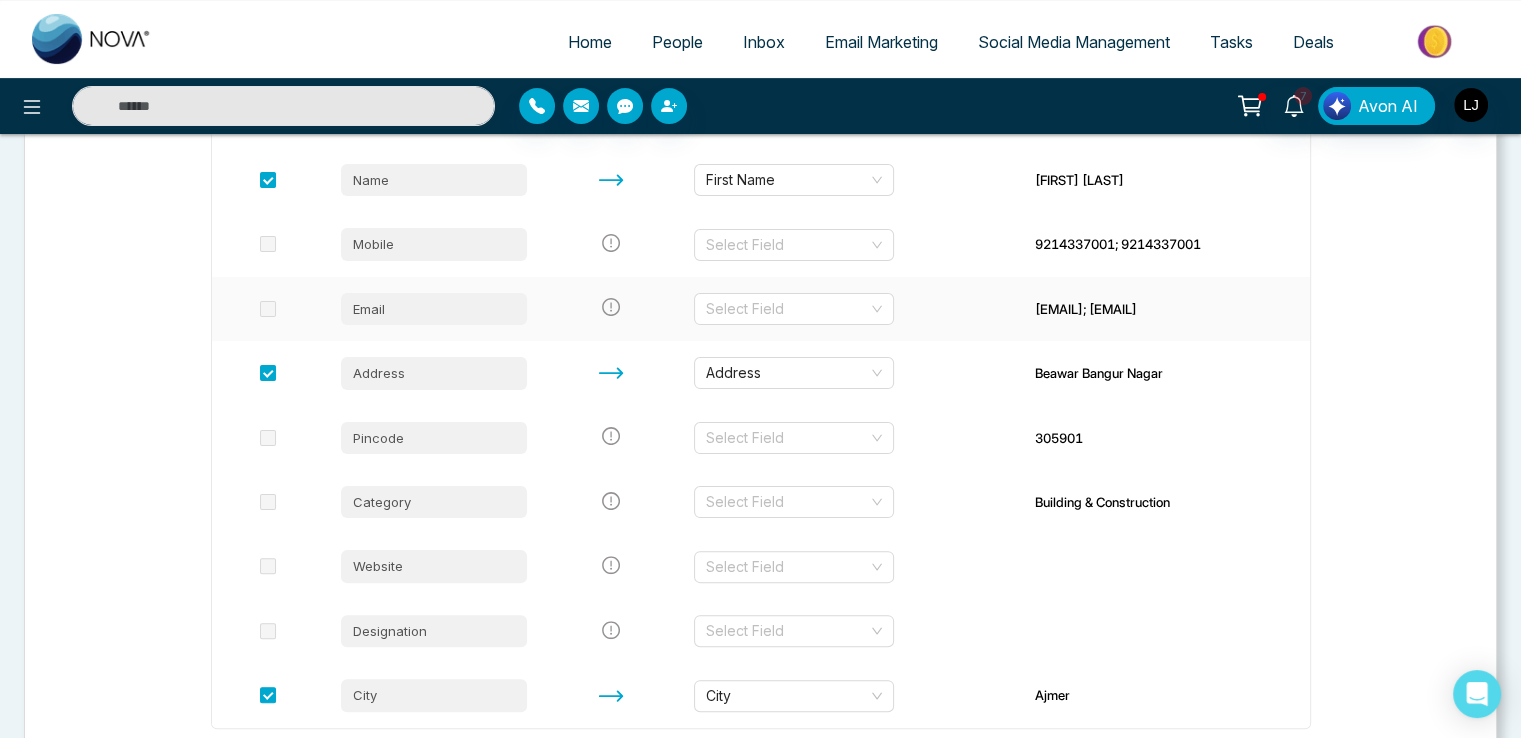 click on "Select Field" at bounding box center [848, 309] 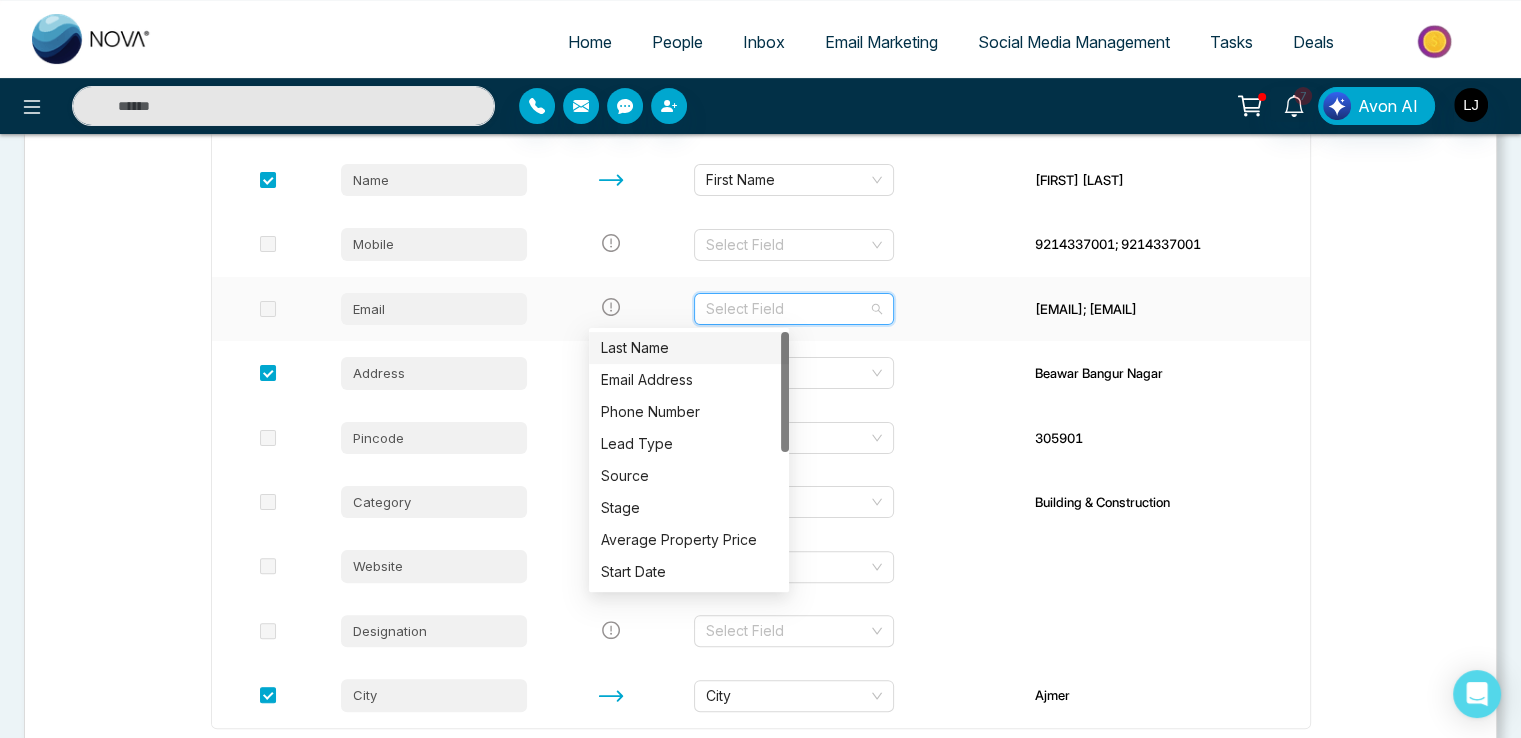 click at bounding box center [787, 309] 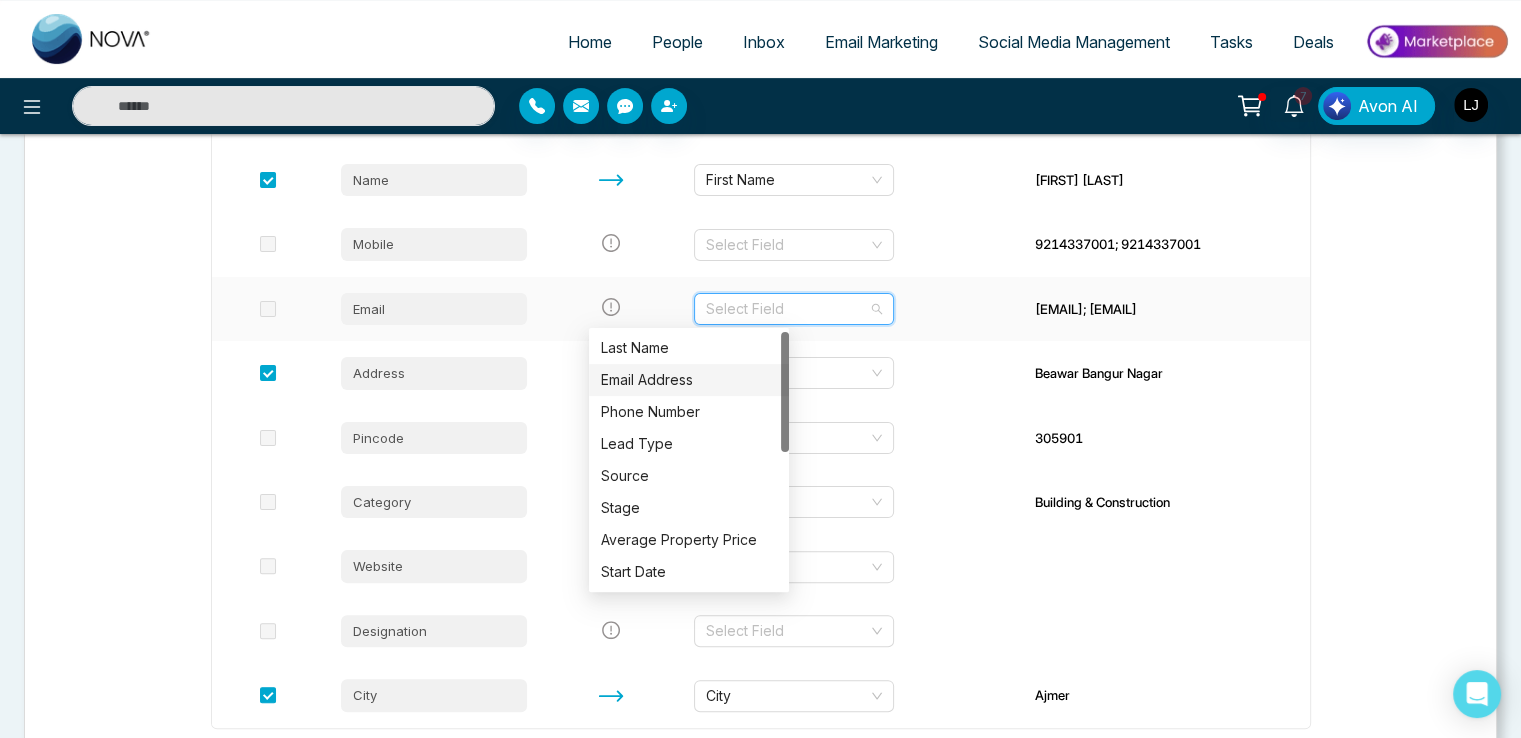 drag, startPoint x: 667, startPoint y: 356, endPoint x: 672, endPoint y: 372, distance: 16.763054 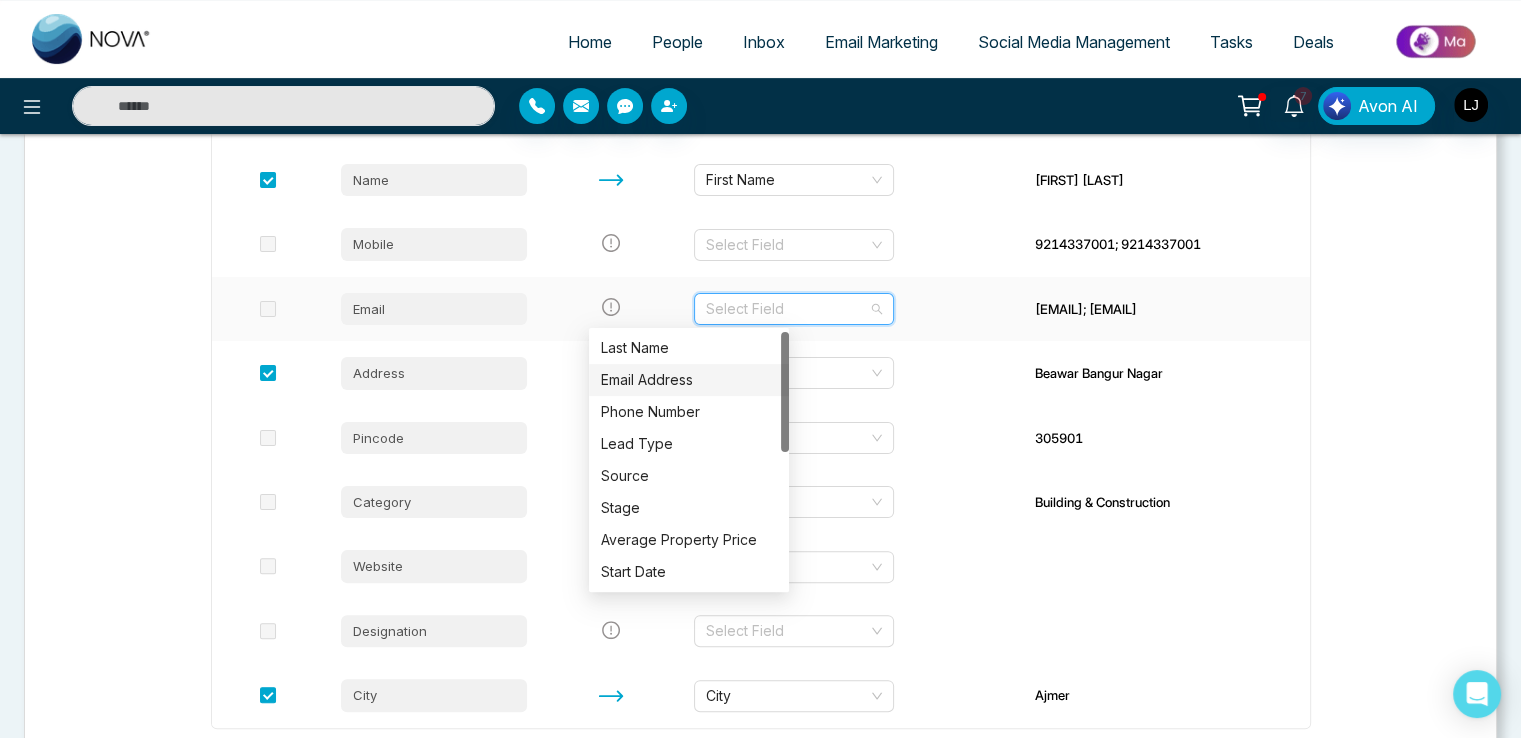 click on "Last Name Email Address Phone Number Lead Type Source Stage Average Property Price Start Date Last Contact Date Province" at bounding box center [689, 492] 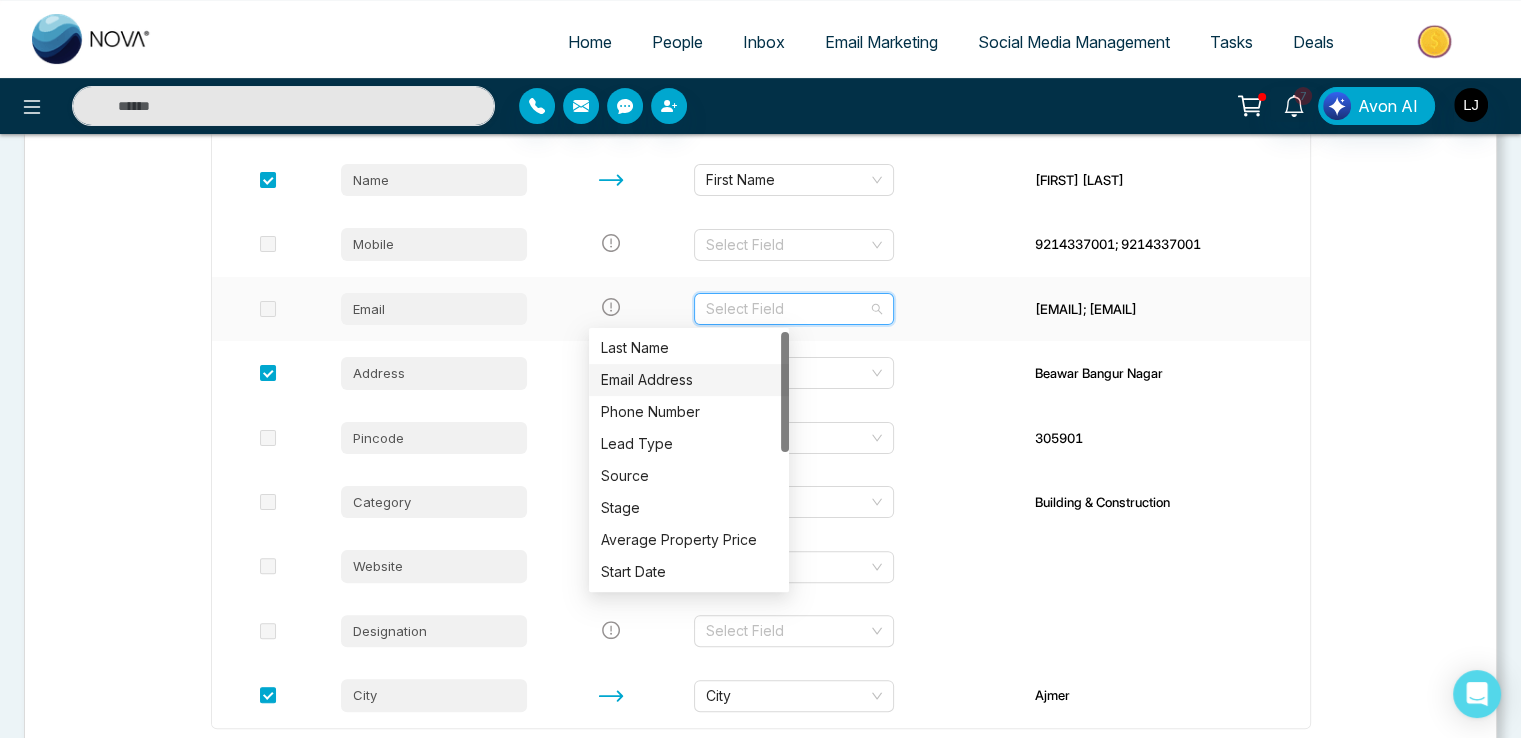 click on "Email Address" at bounding box center [689, 380] 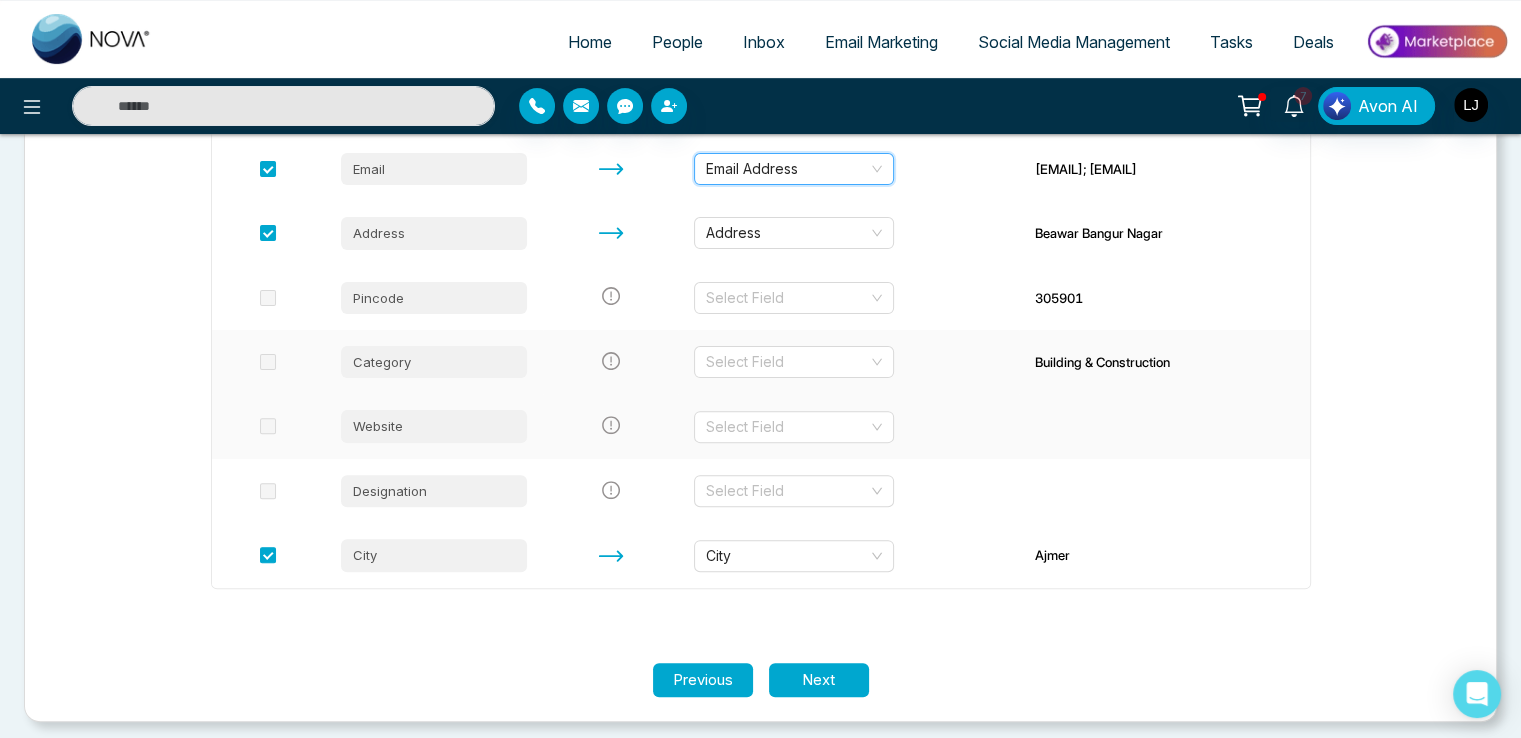 scroll, scrollTop: 547, scrollLeft: 0, axis: vertical 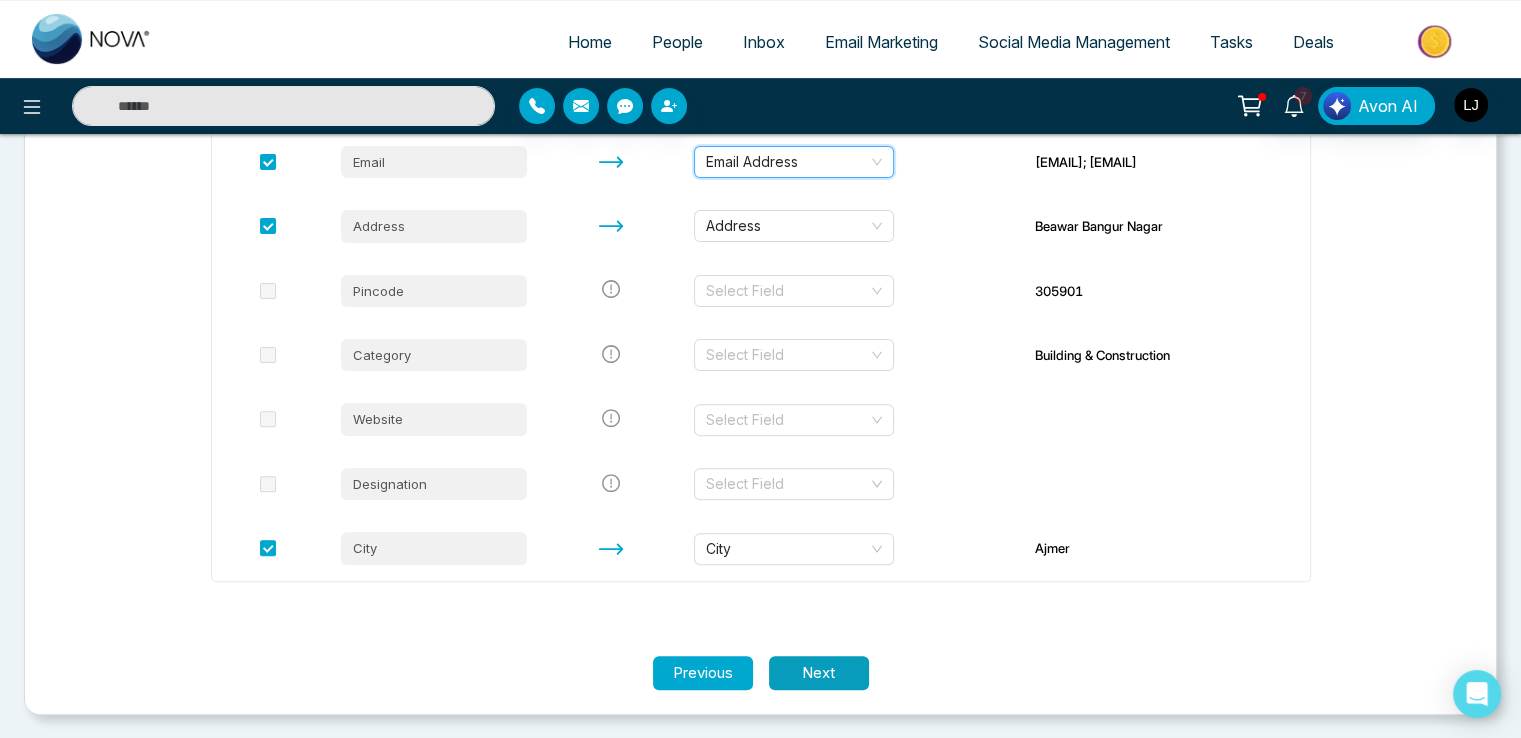 click on "Next" at bounding box center [819, 673] 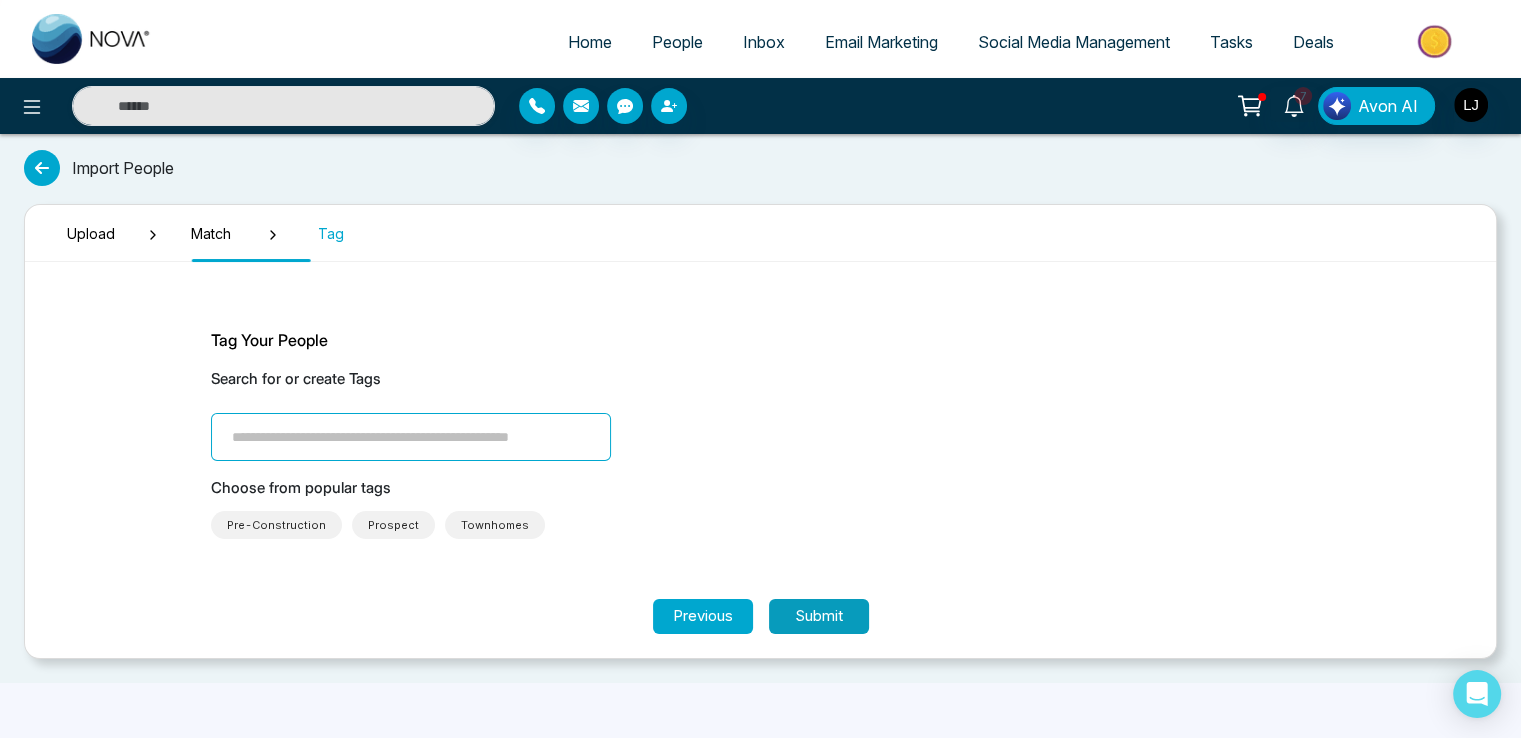 scroll, scrollTop: 0, scrollLeft: 0, axis: both 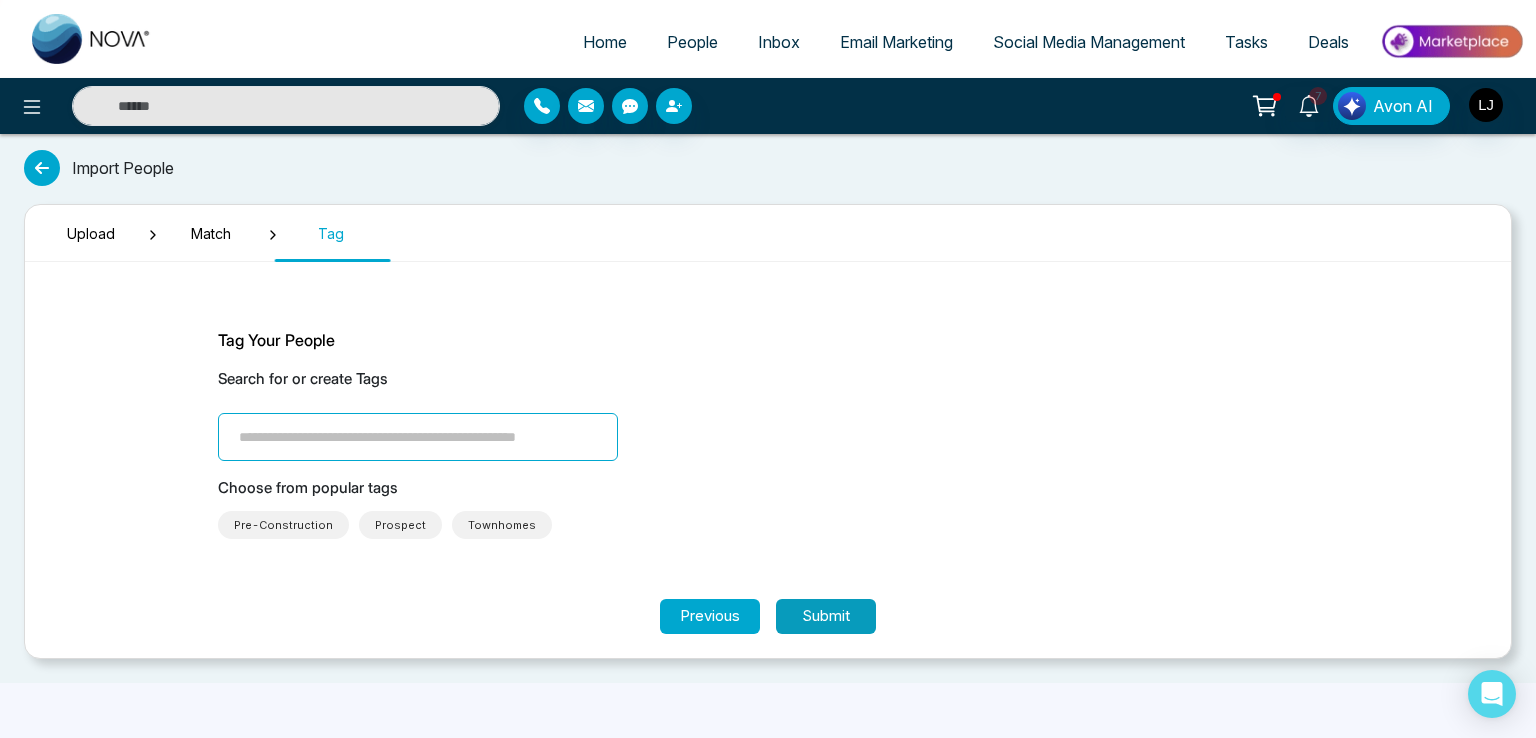 click on "Import People Upload   Match   Tag   Tag Your People Search for or create Tags Choose from popular tags Pre-Construction Prospect Townhomes Previous Submit" at bounding box center (768, 408) 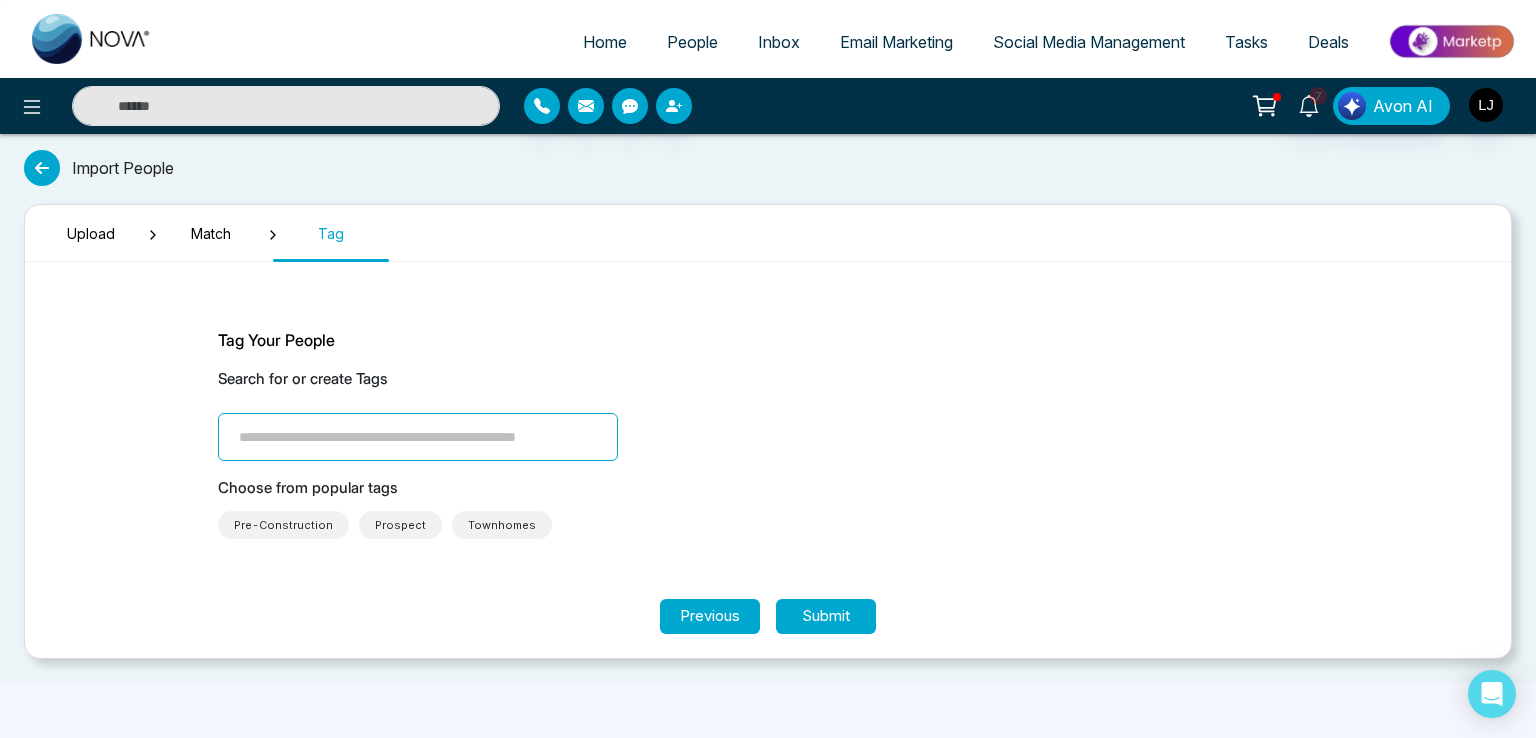 click on "People" at bounding box center (692, 42) 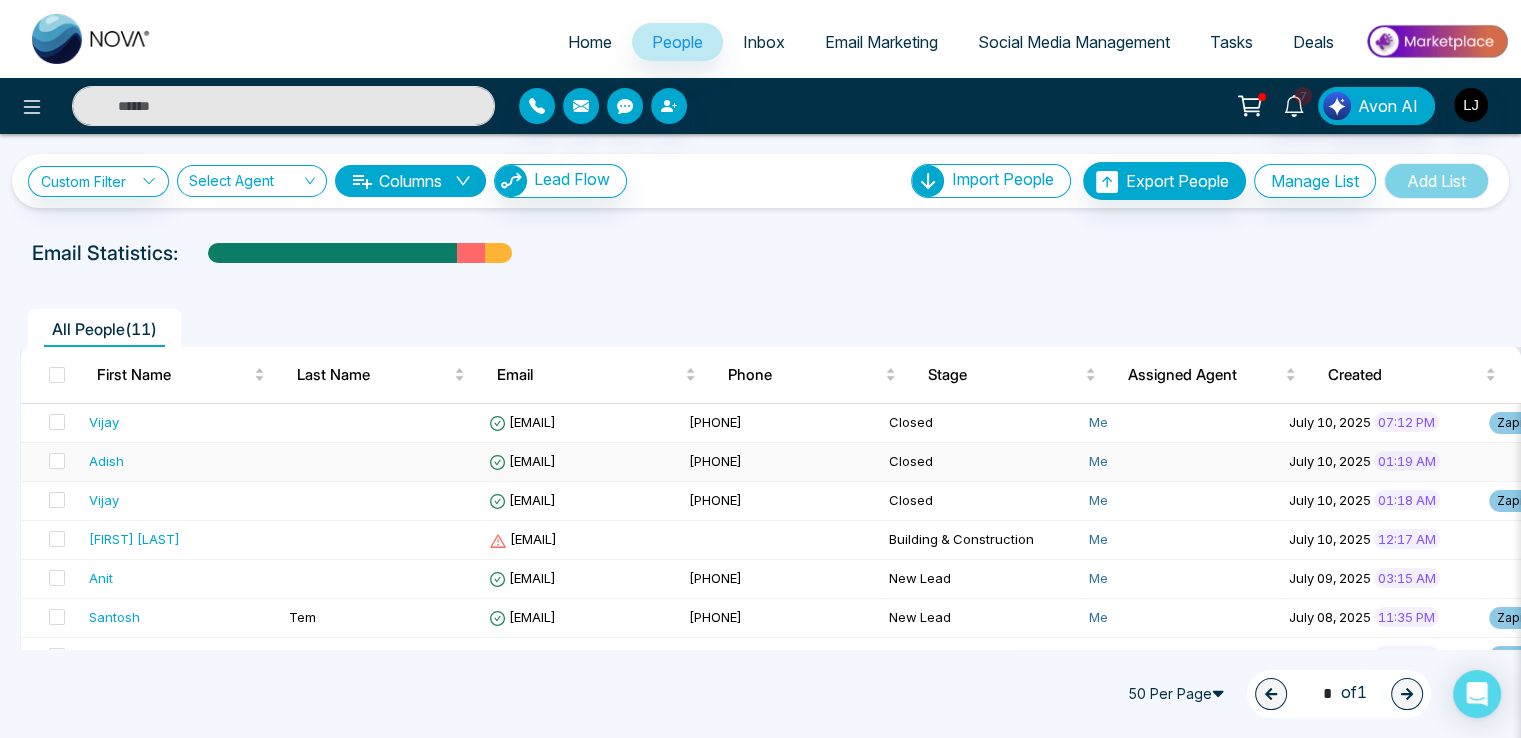 click on "[EMAIL]" at bounding box center (581, 462) 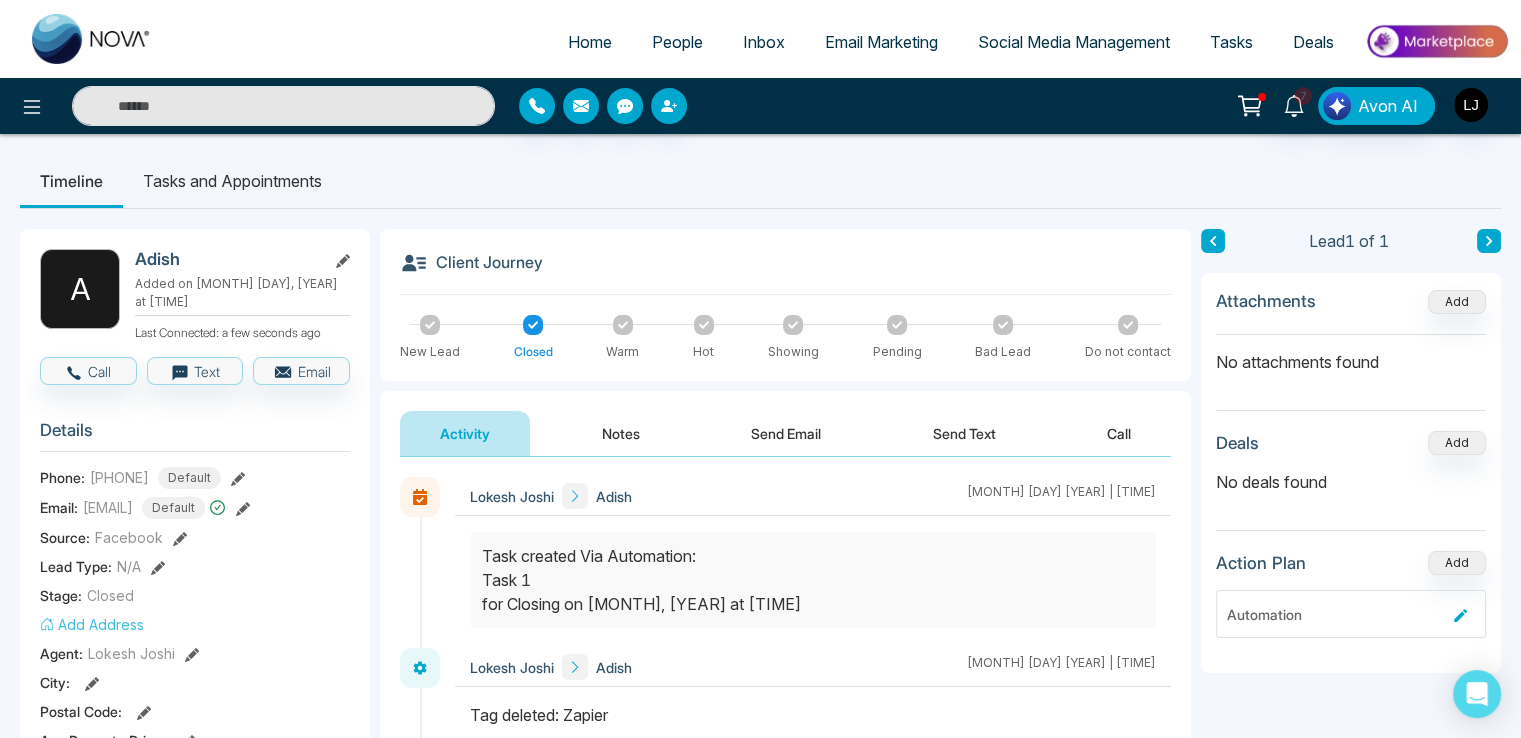 click 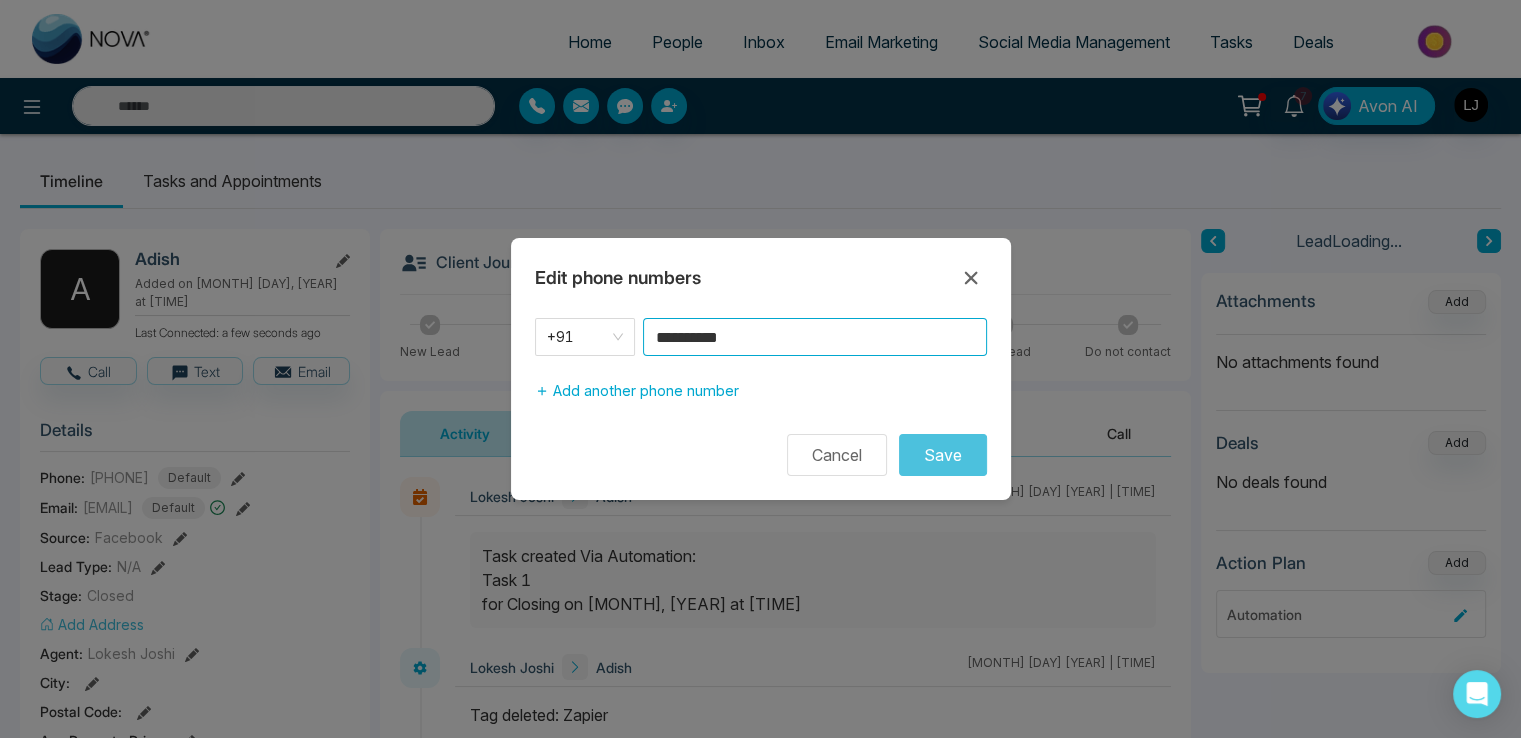 drag, startPoint x: 749, startPoint y: 334, endPoint x: 728, endPoint y: 339, distance: 21.587032 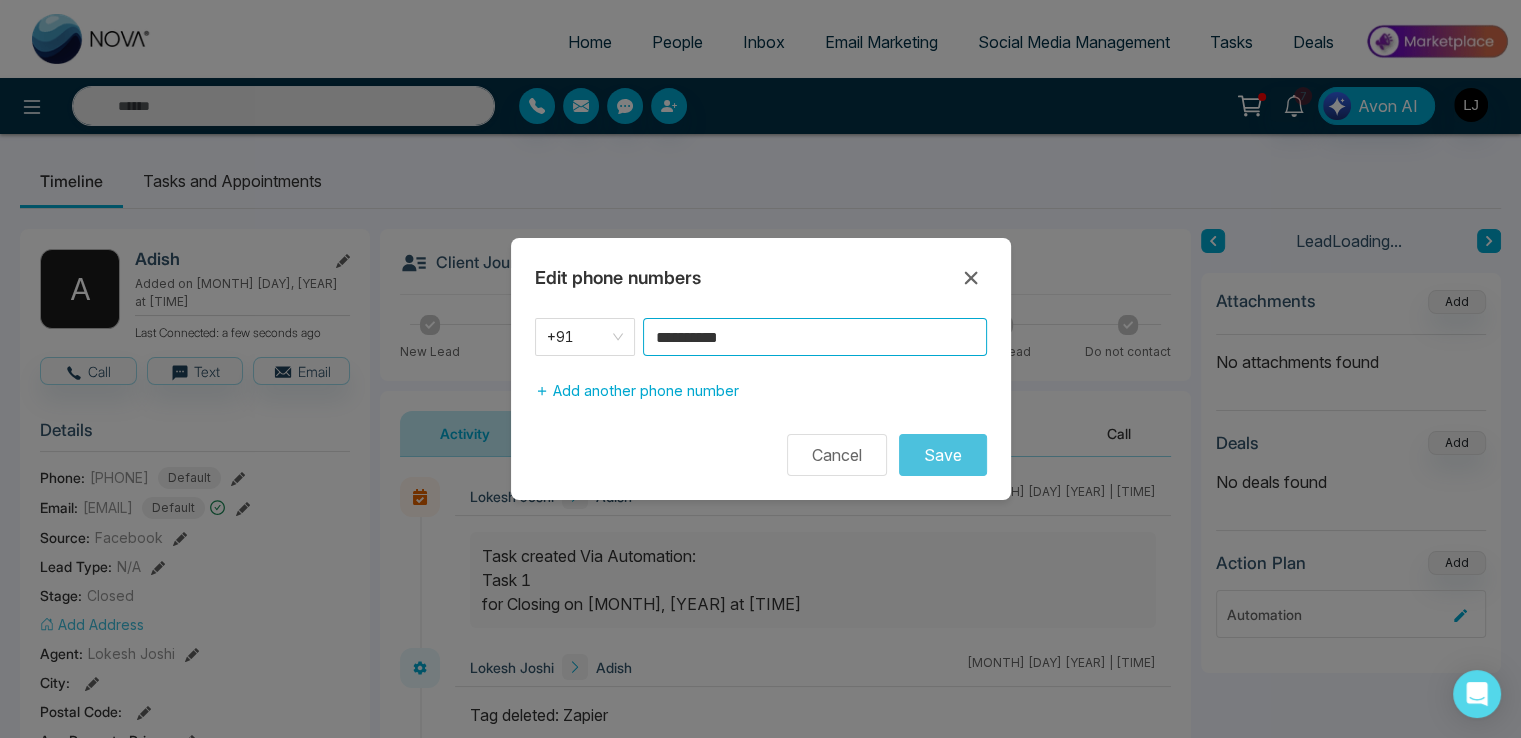 click on "**********" at bounding box center (815, 337) 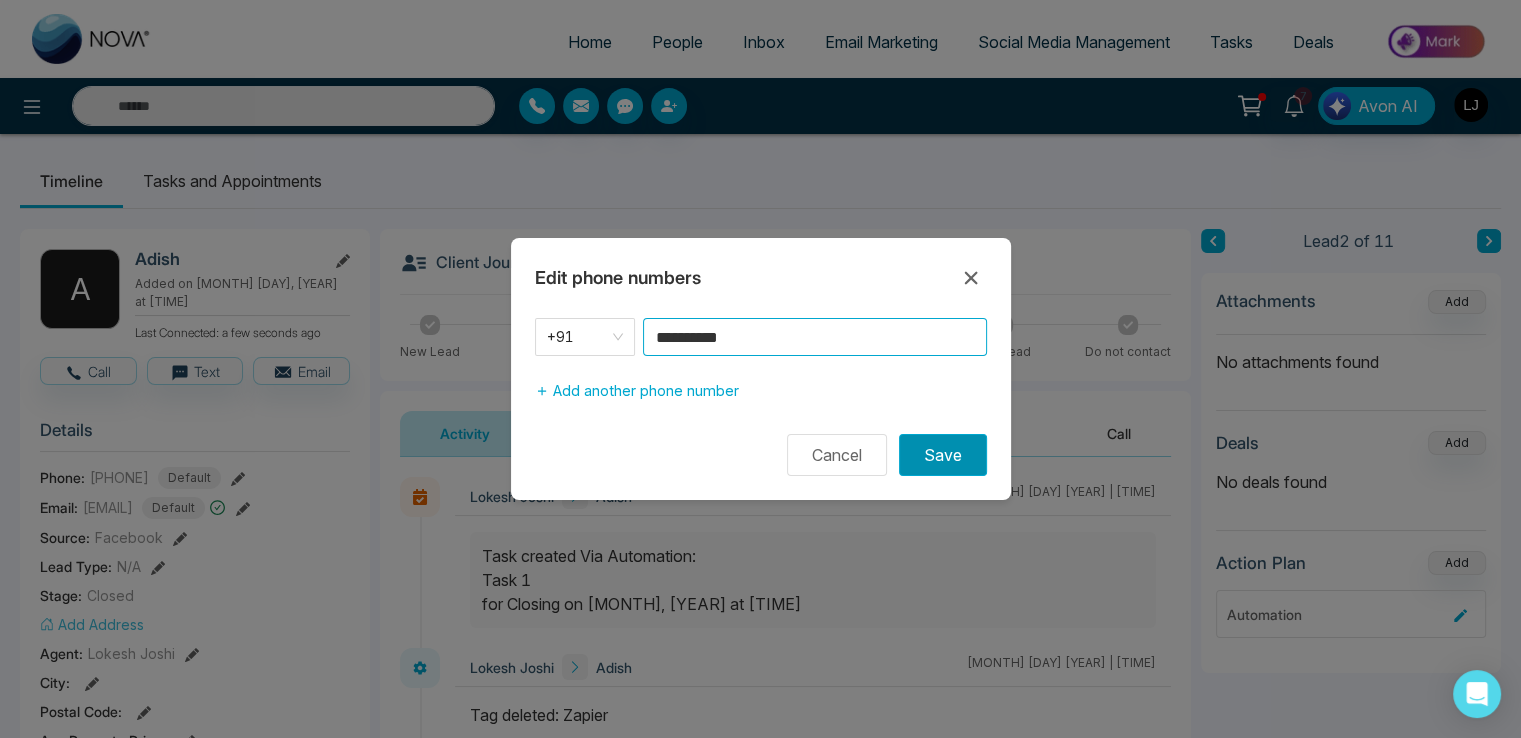 type on "**********" 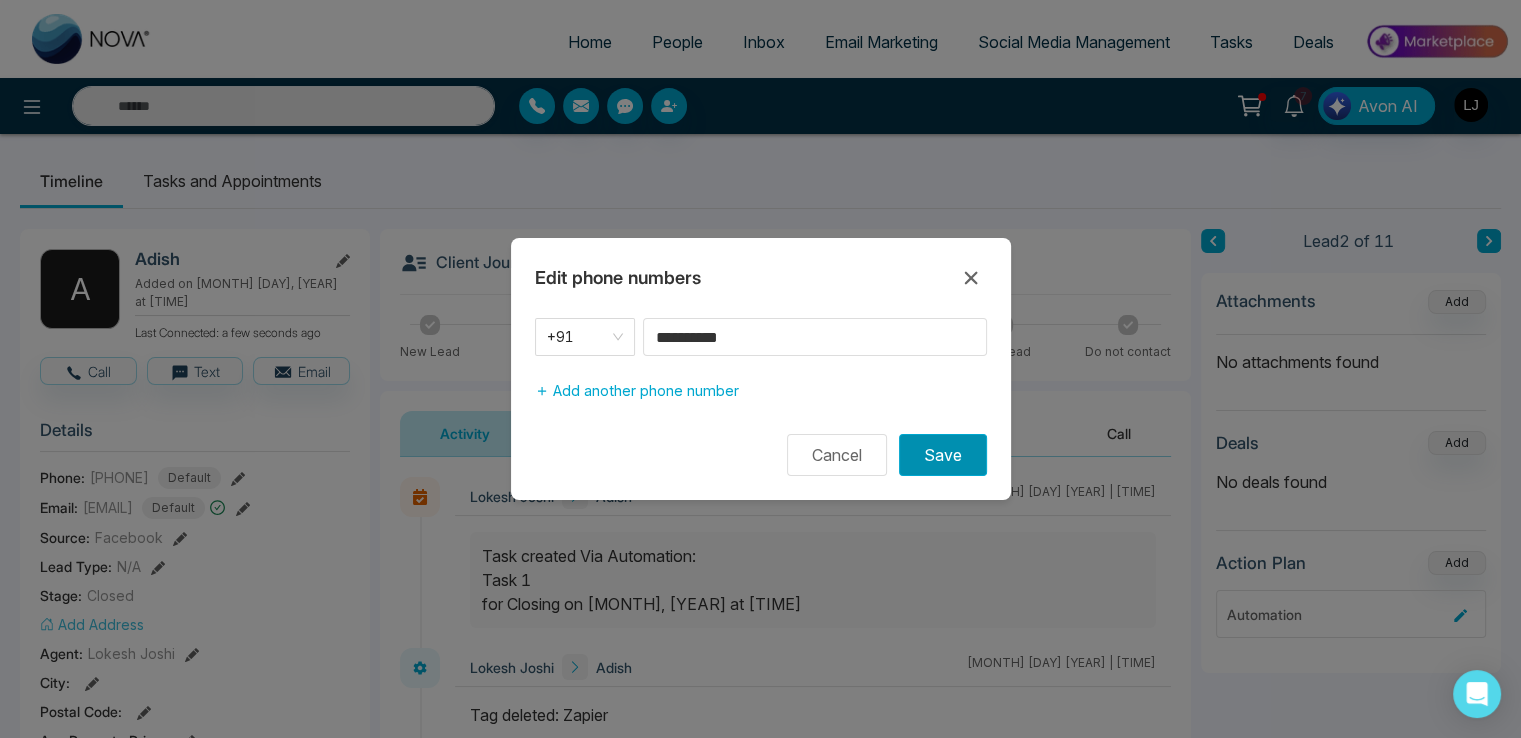 click on "Save" at bounding box center (943, 455) 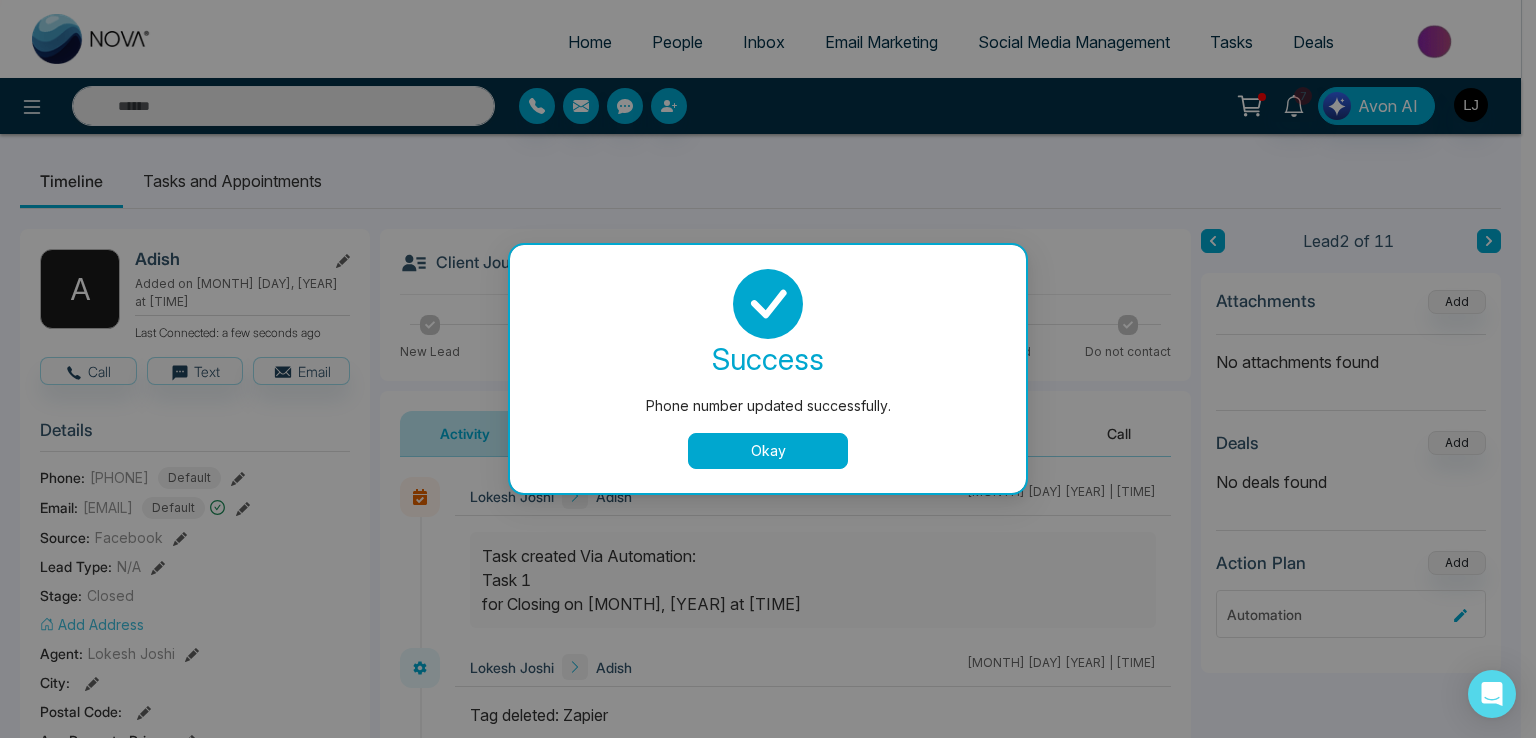 click on "Phone number updated successfully. success Phone number updated successfully.   Okay" at bounding box center [768, 369] 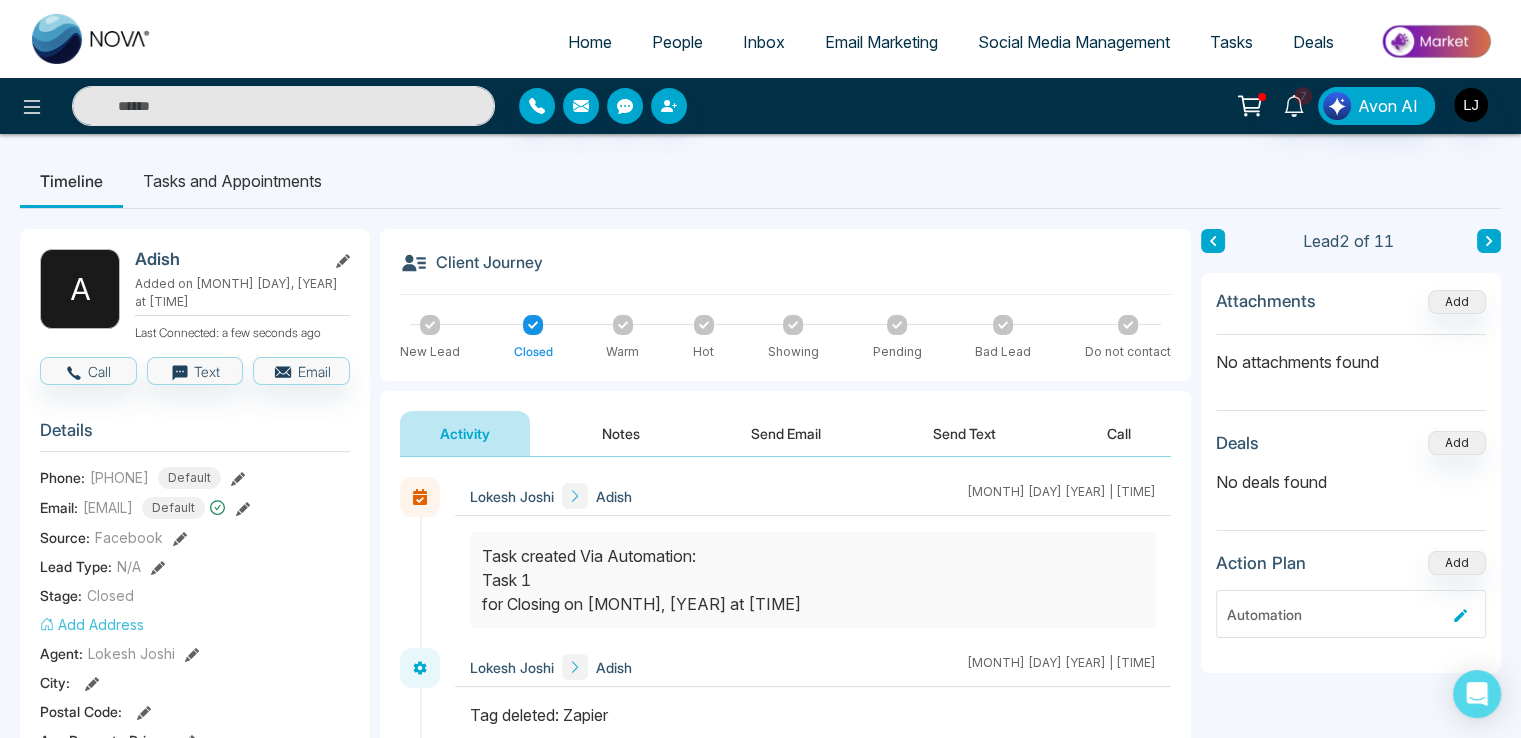 drag, startPoint x: 755, startPoint y: 466, endPoint x: 764, endPoint y: 461, distance: 10.29563 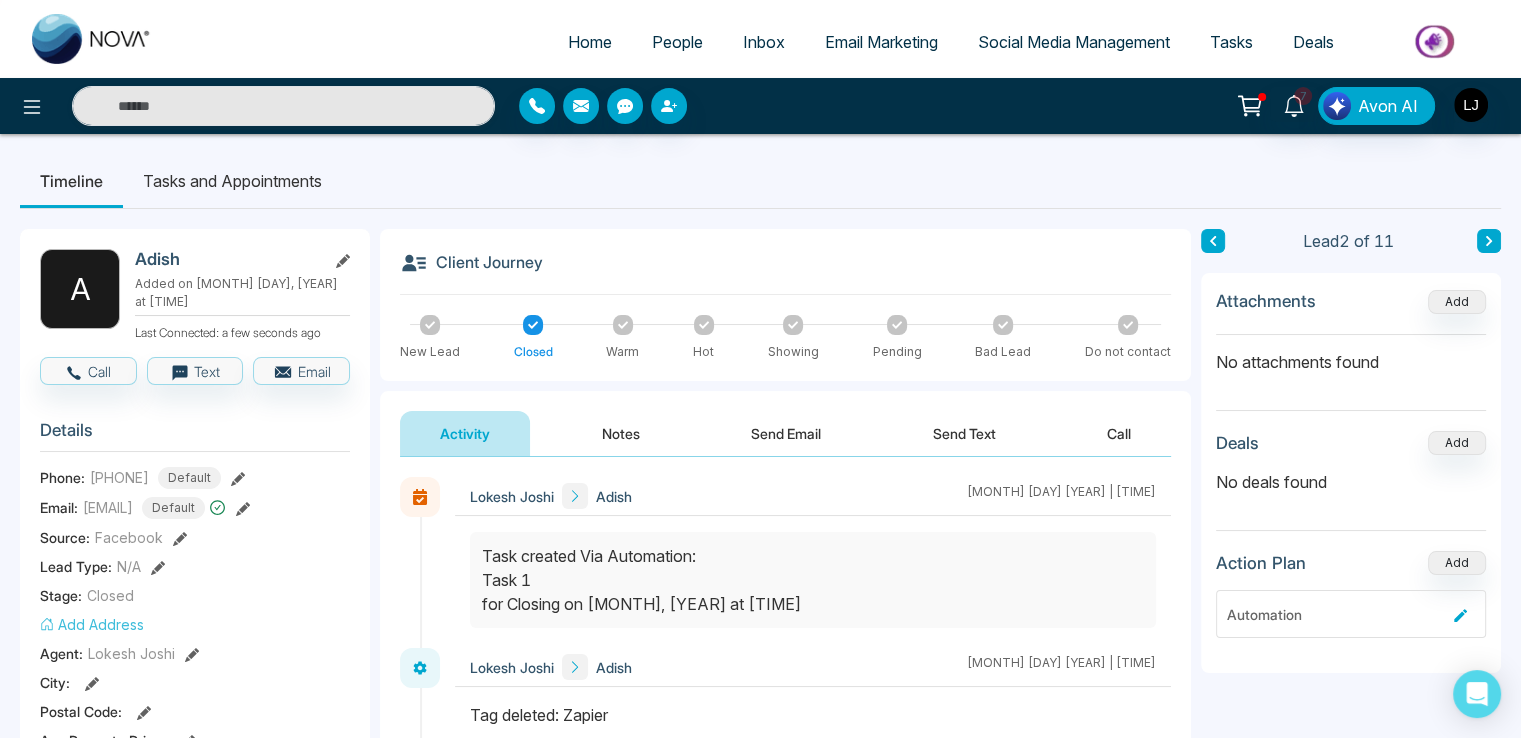 click on "Lokesh Joshi Adish July 11 2025 | 7:11 PM Lokesh Joshi Adish July 11 2025 | 3:06 AM Lokesh Joshi Adish July 11 2025 | 3:06 AM Lokesh Joshi Adish July 10 2025 | 8:26 PM Lokesh Joshi Adish July 10 2025 | 8:21 PM Lokesh Joshi Adish July 10 2025 | 7:12 PM Lokesh Joshi Adish July 10 2025 | 7:10 PM" at bounding box center [785, 859] 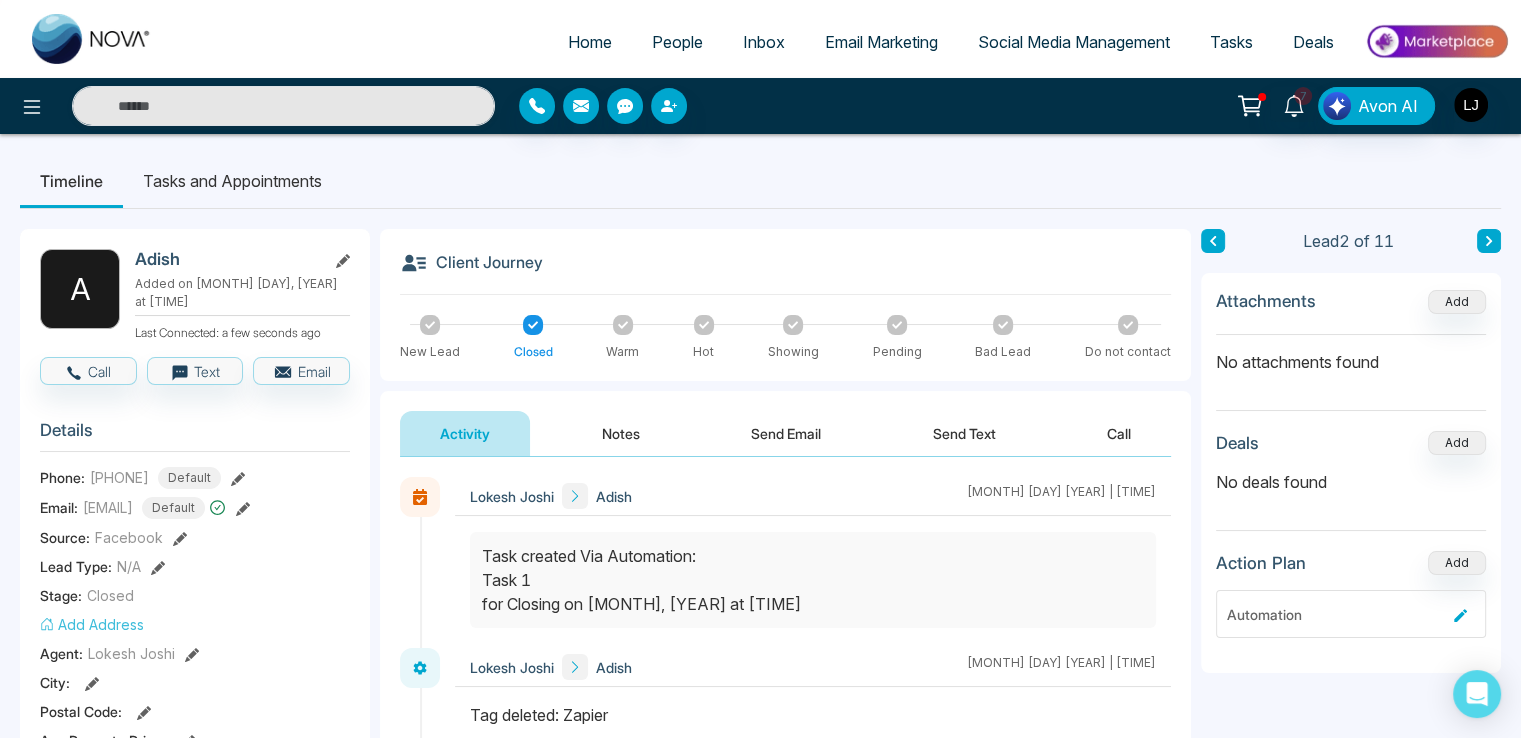 click on "Send Email" at bounding box center (786, 433) 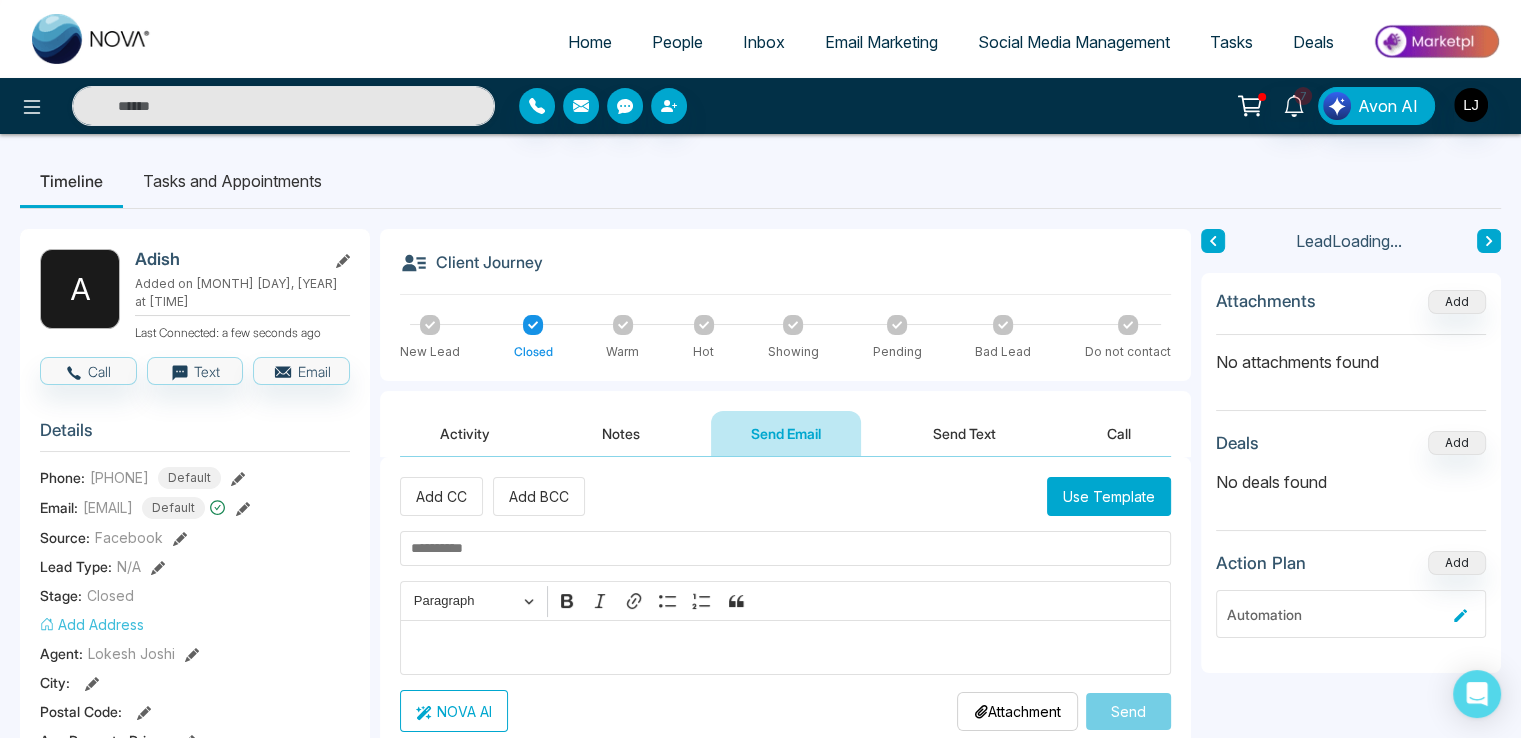 click at bounding box center [785, 548] 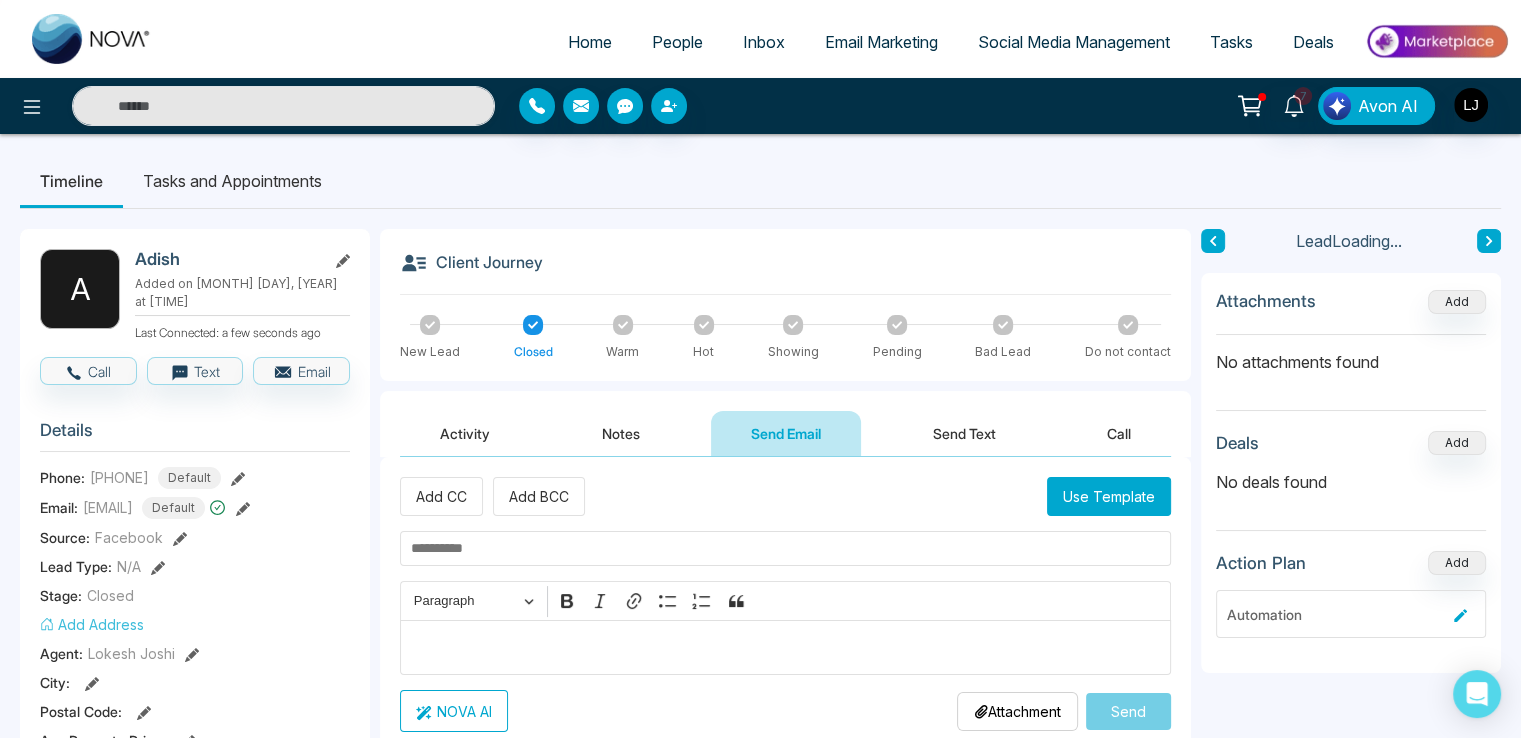 click at bounding box center (785, 548) 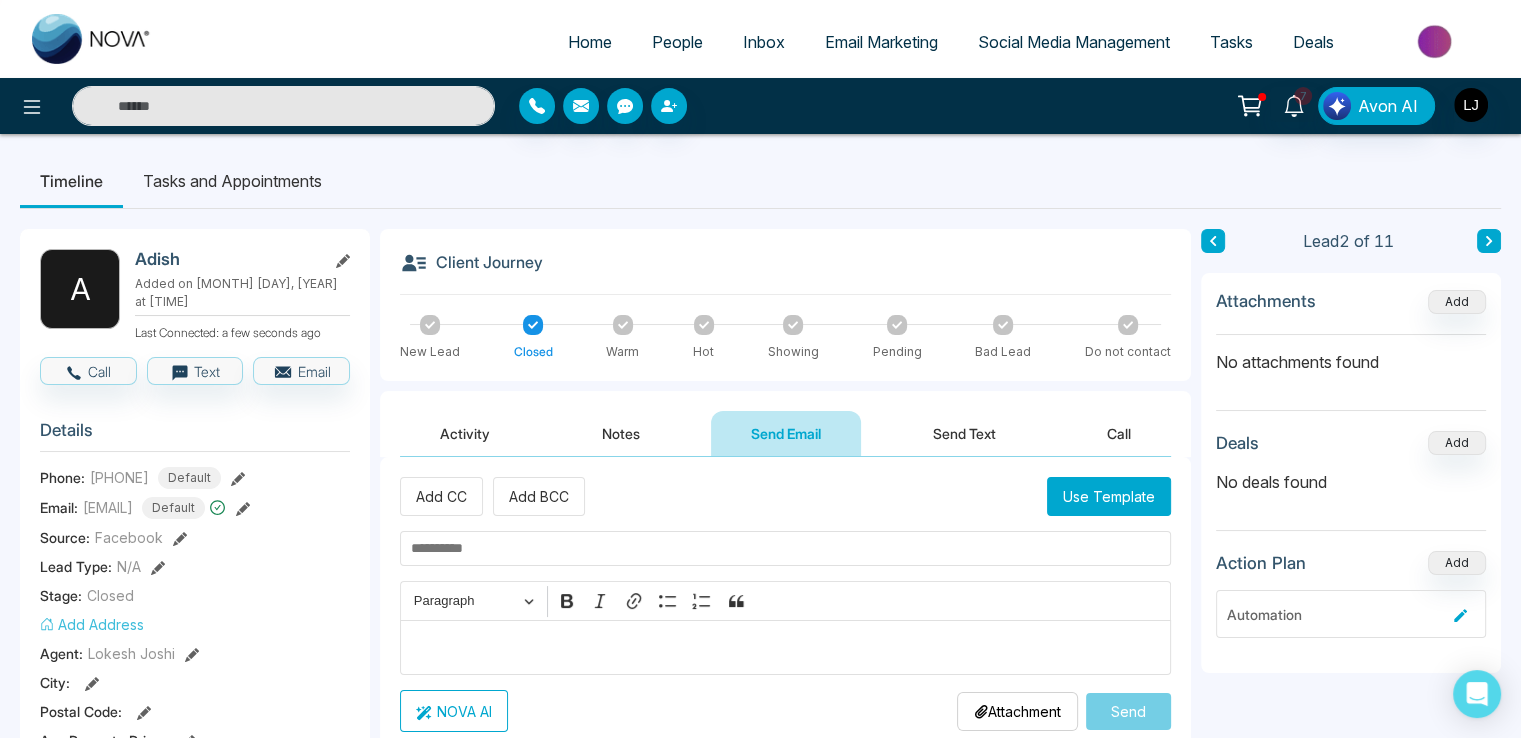 click at bounding box center (283, 106) 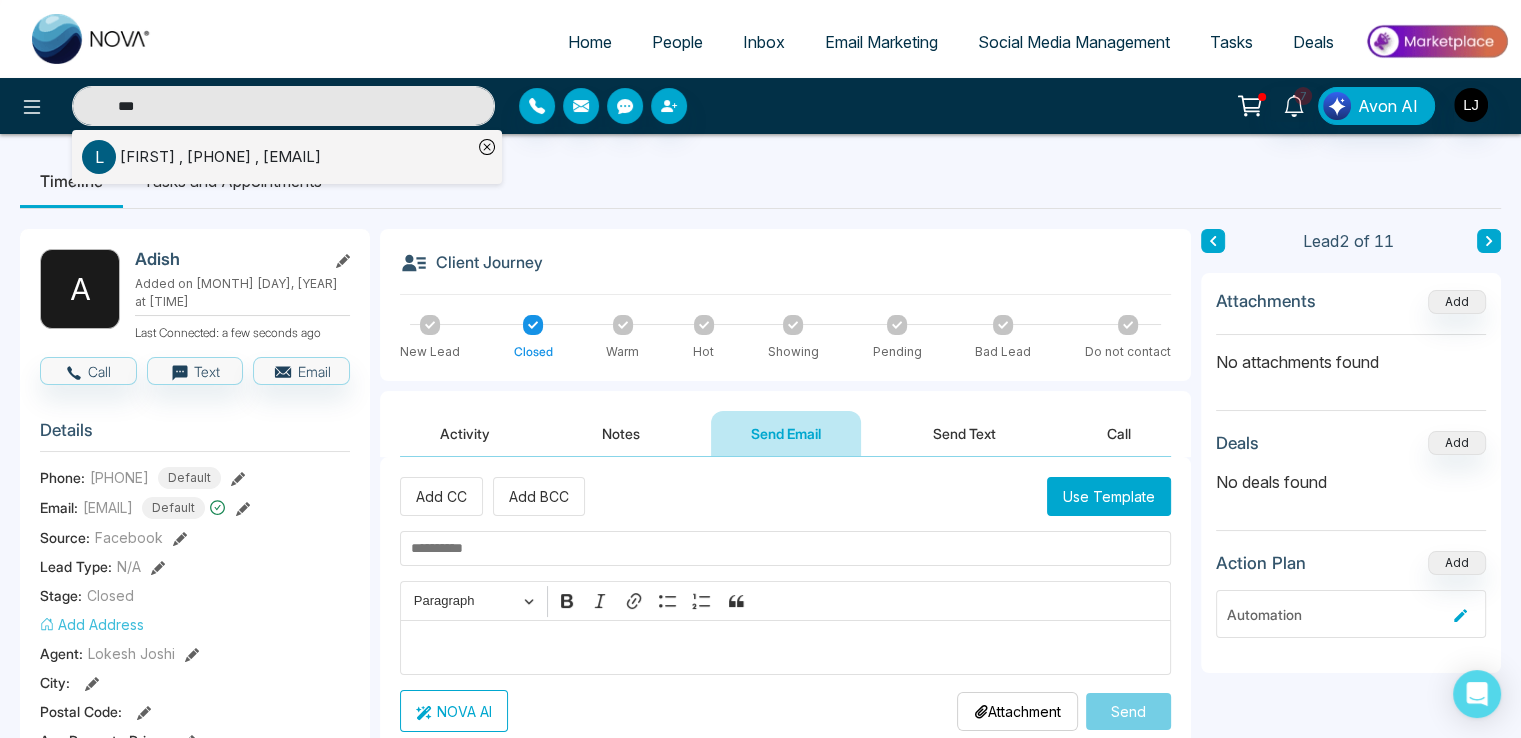 type on "***" 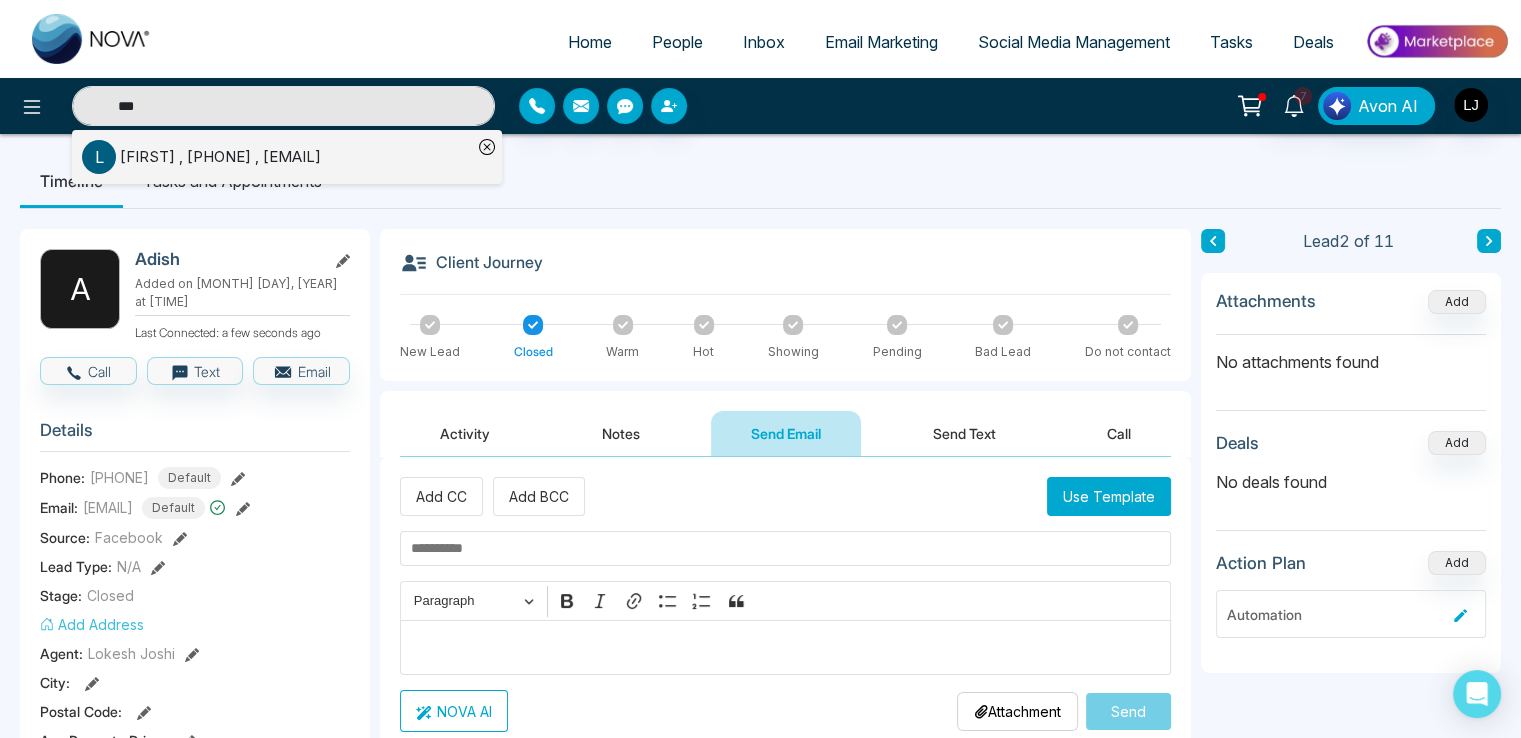 click on "Lokesh     , +918989898989   , lokesh@mmnovatech.com" at bounding box center (220, 157) 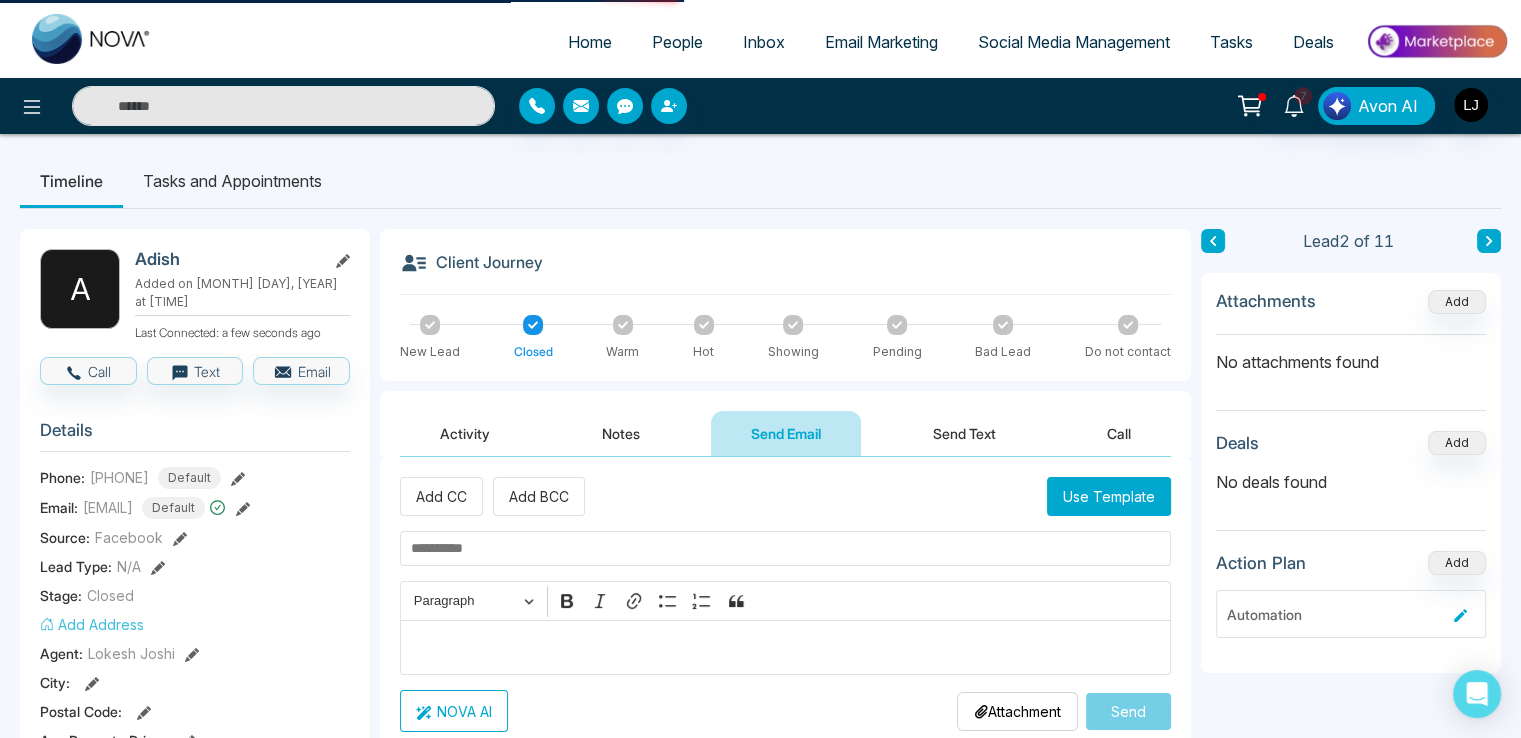 type on "***" 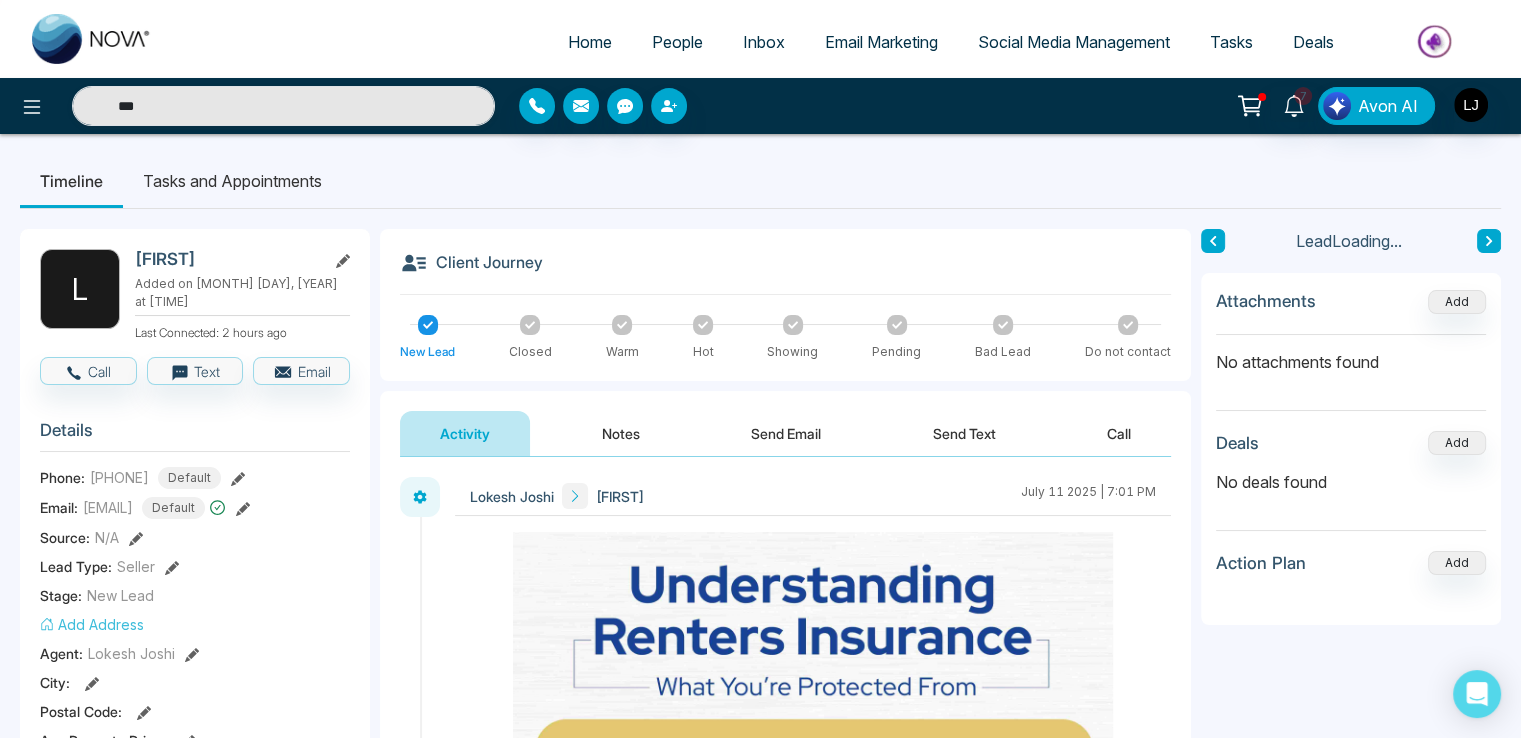 click on "Send Email" at bounding box center (786, 433) 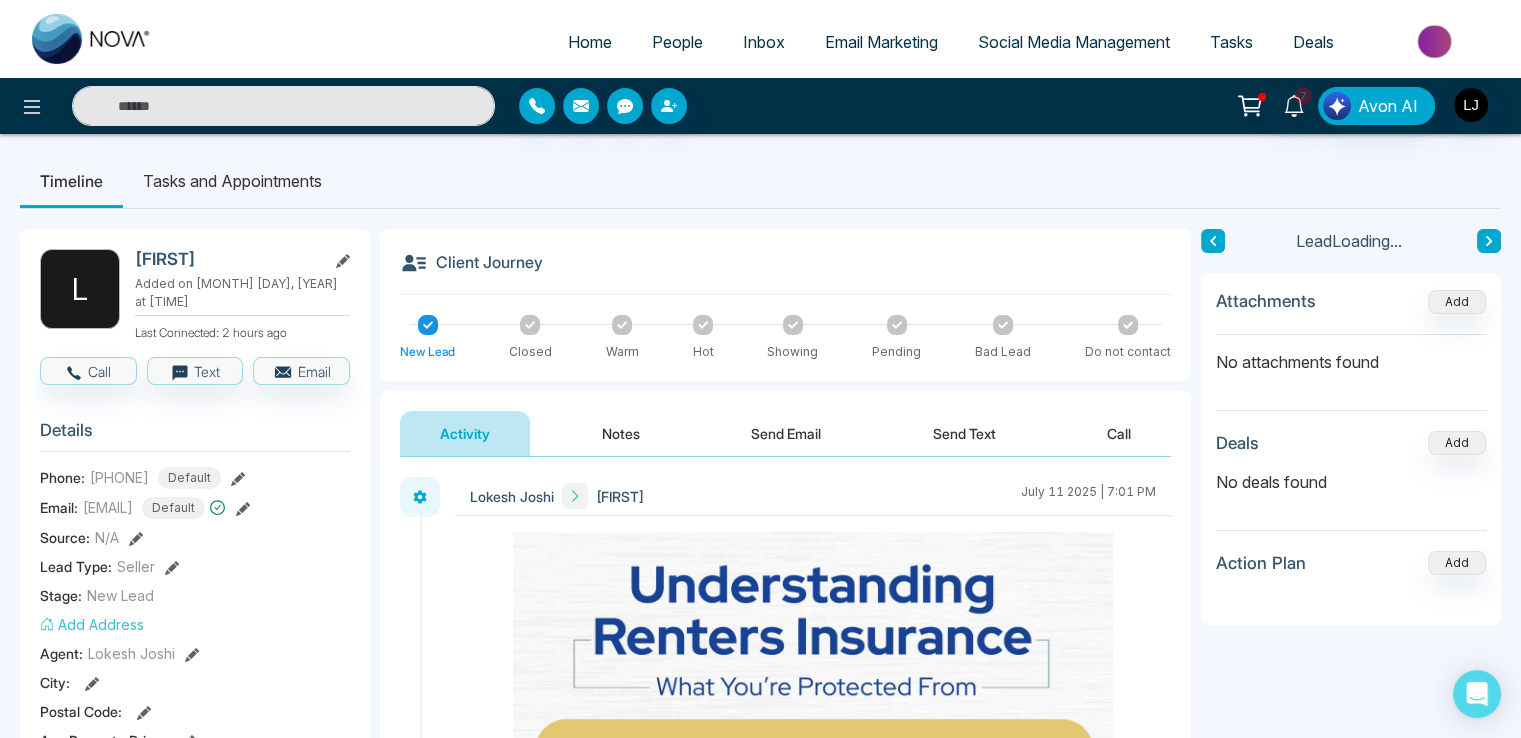 type on "***" 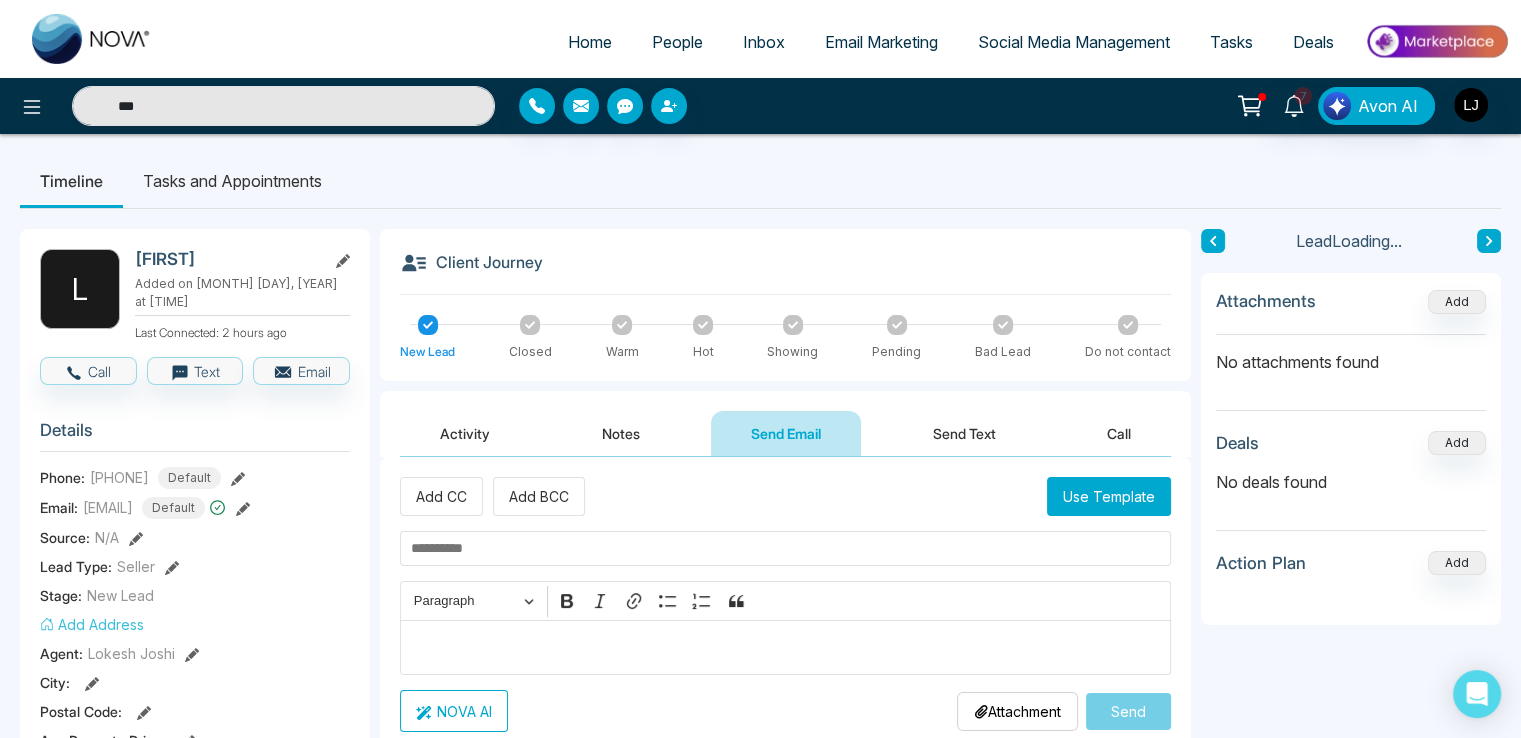 click on "**********" at bounding box center [785, 657] 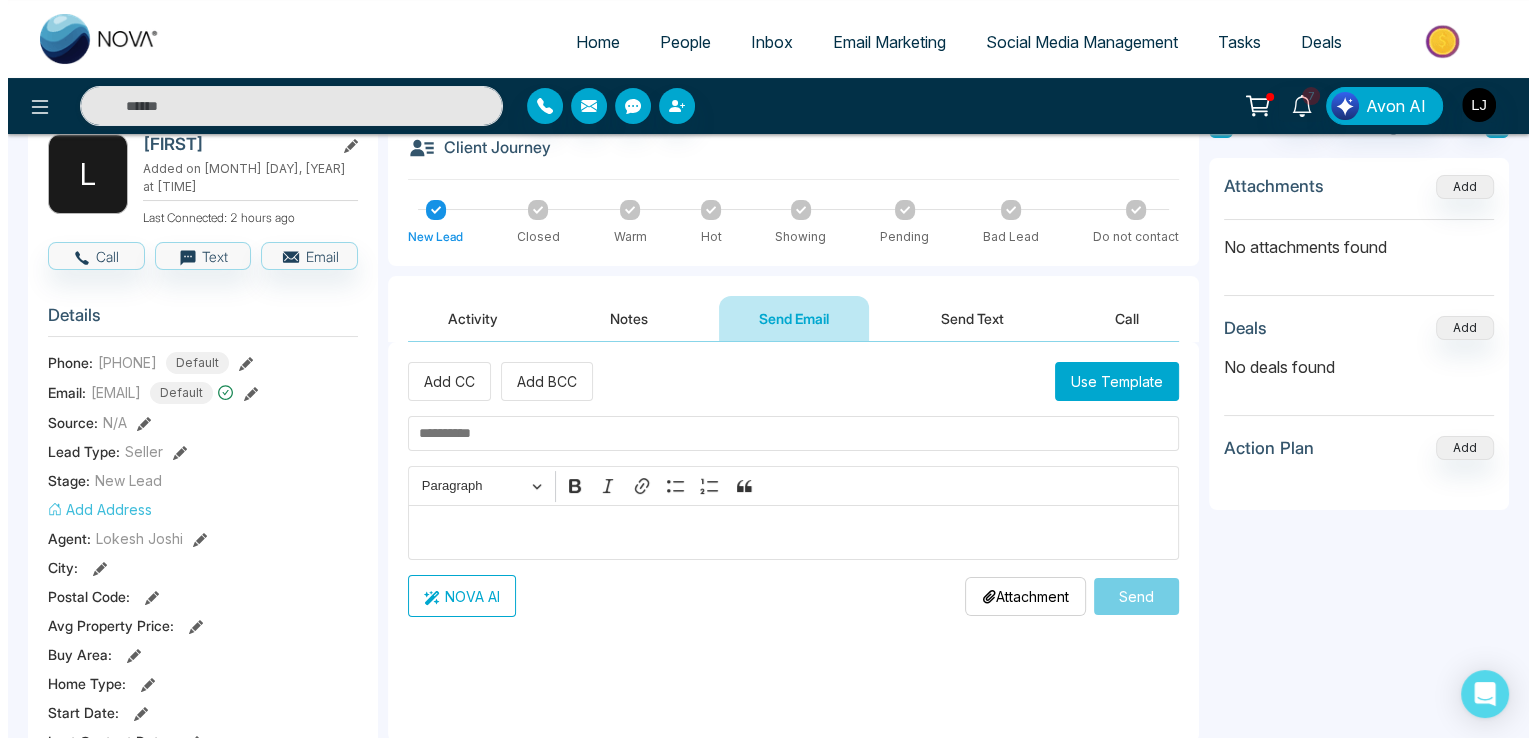 scroll, scrollTop: 200, scrollLeft: 0, axis: vertical 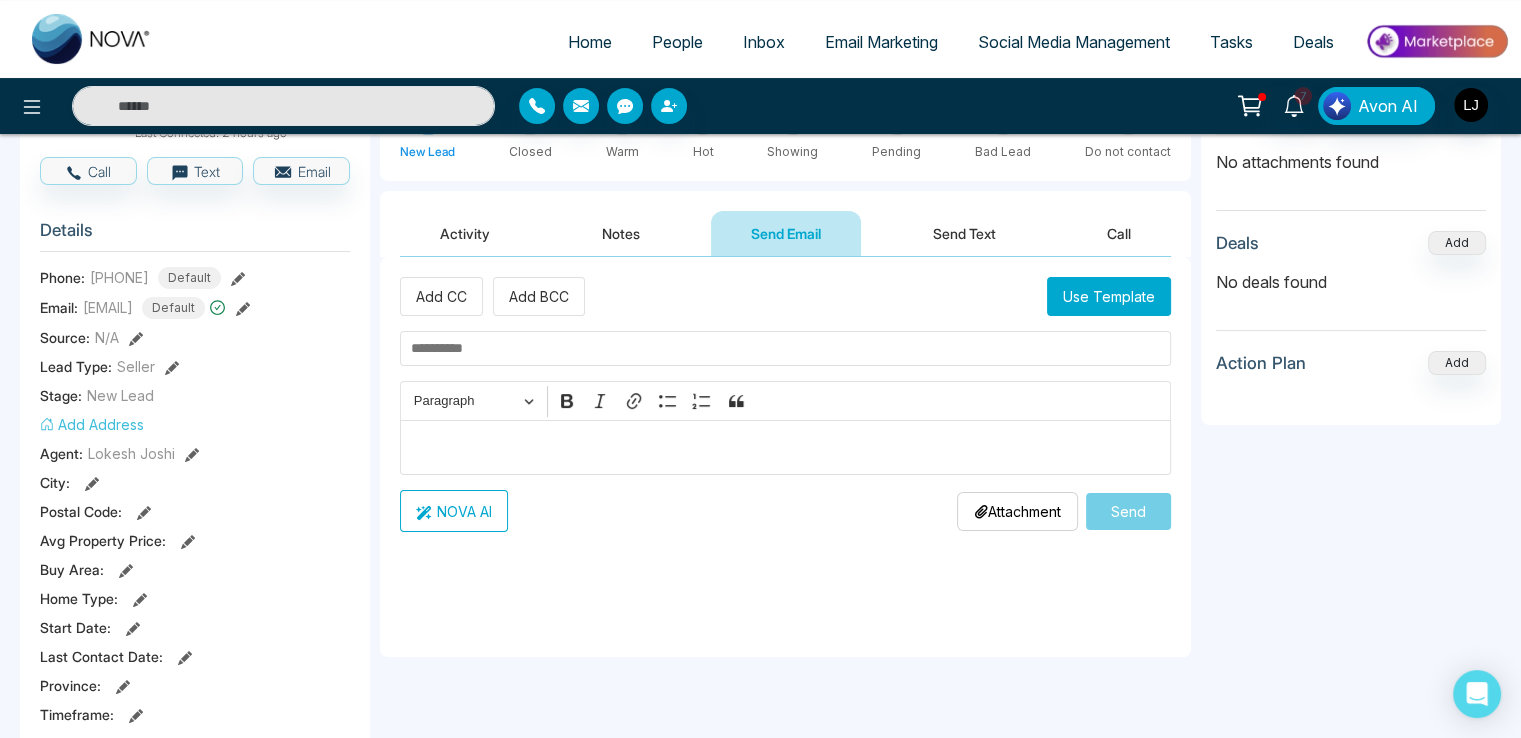 type on "***" 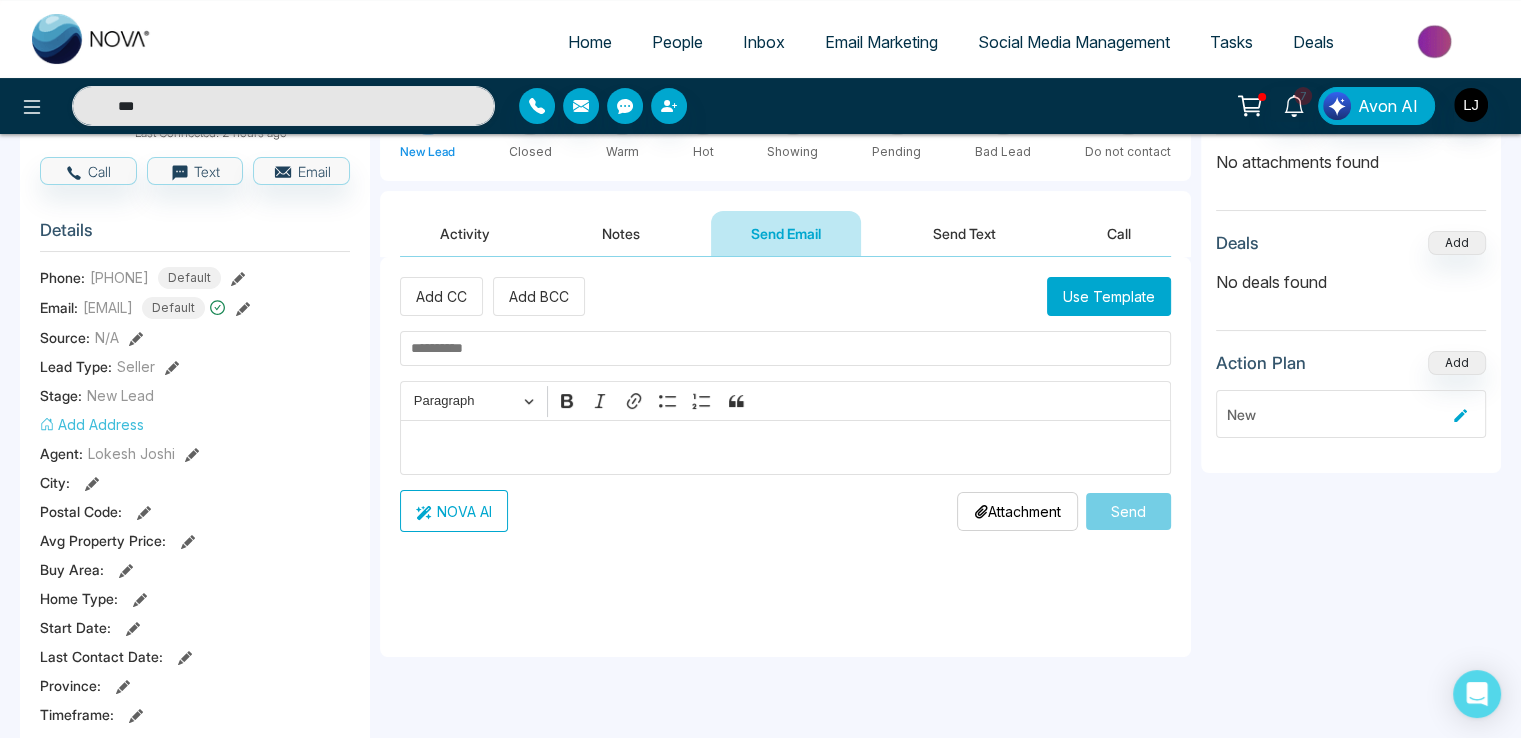 click at bounding box center [785, 348] 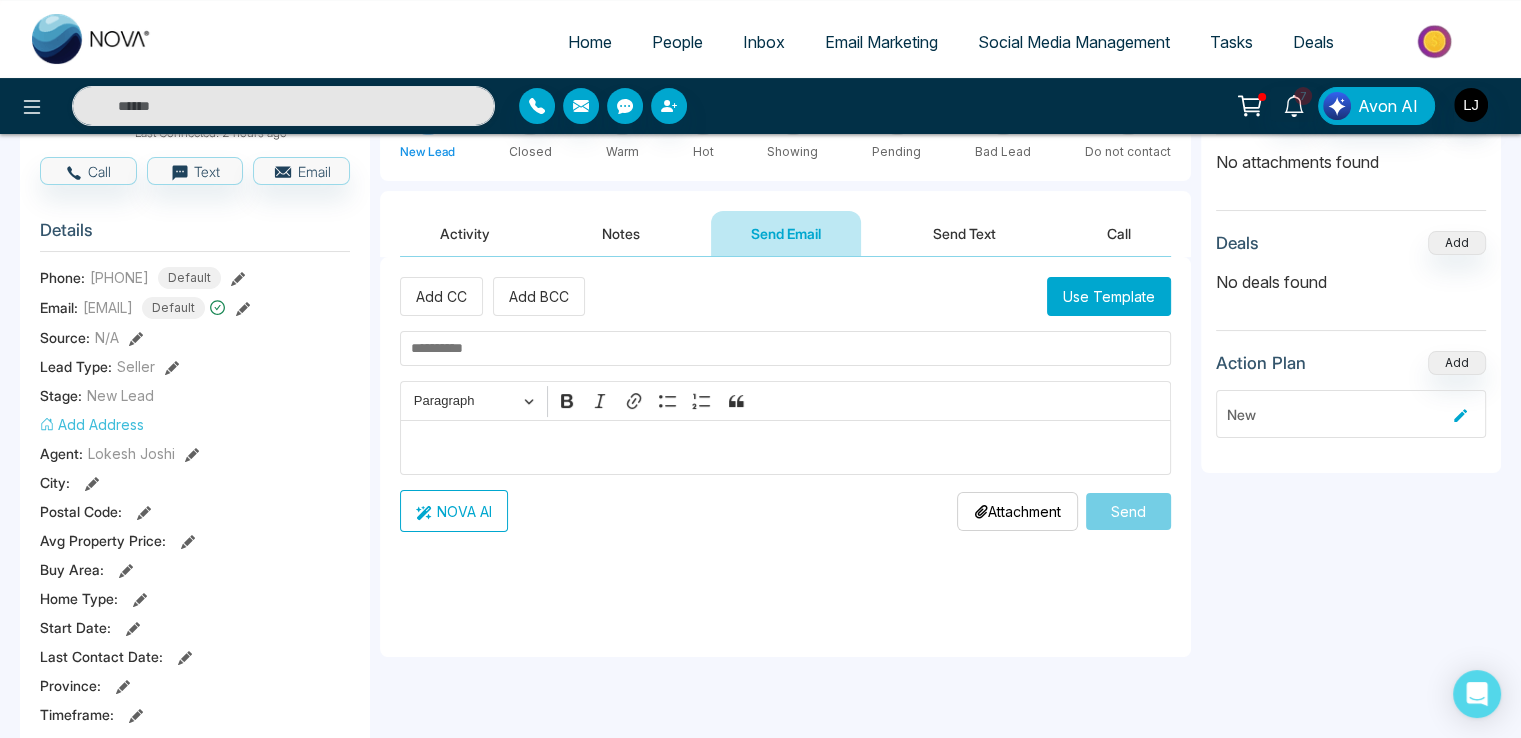click at bounding box center (785, 348) 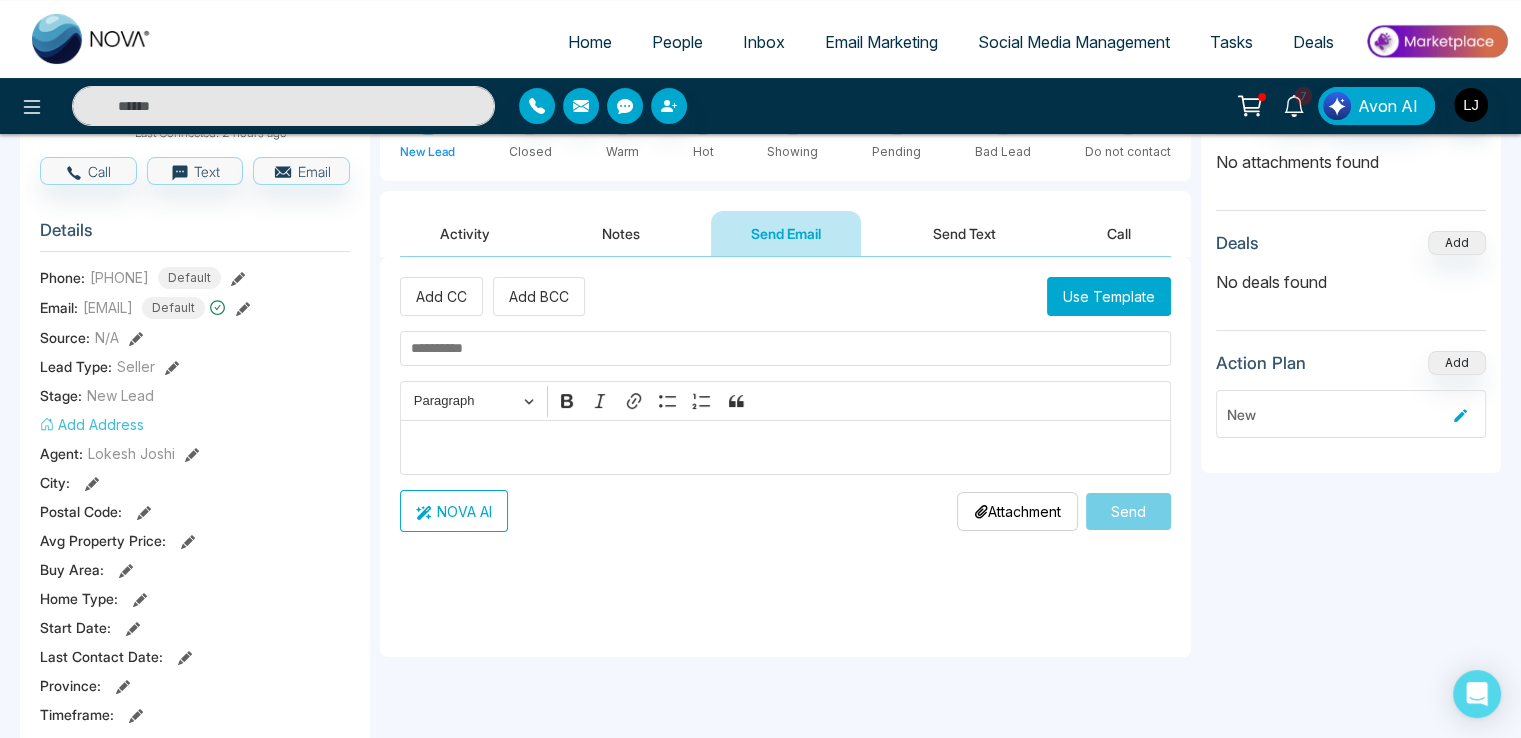 type on "***" 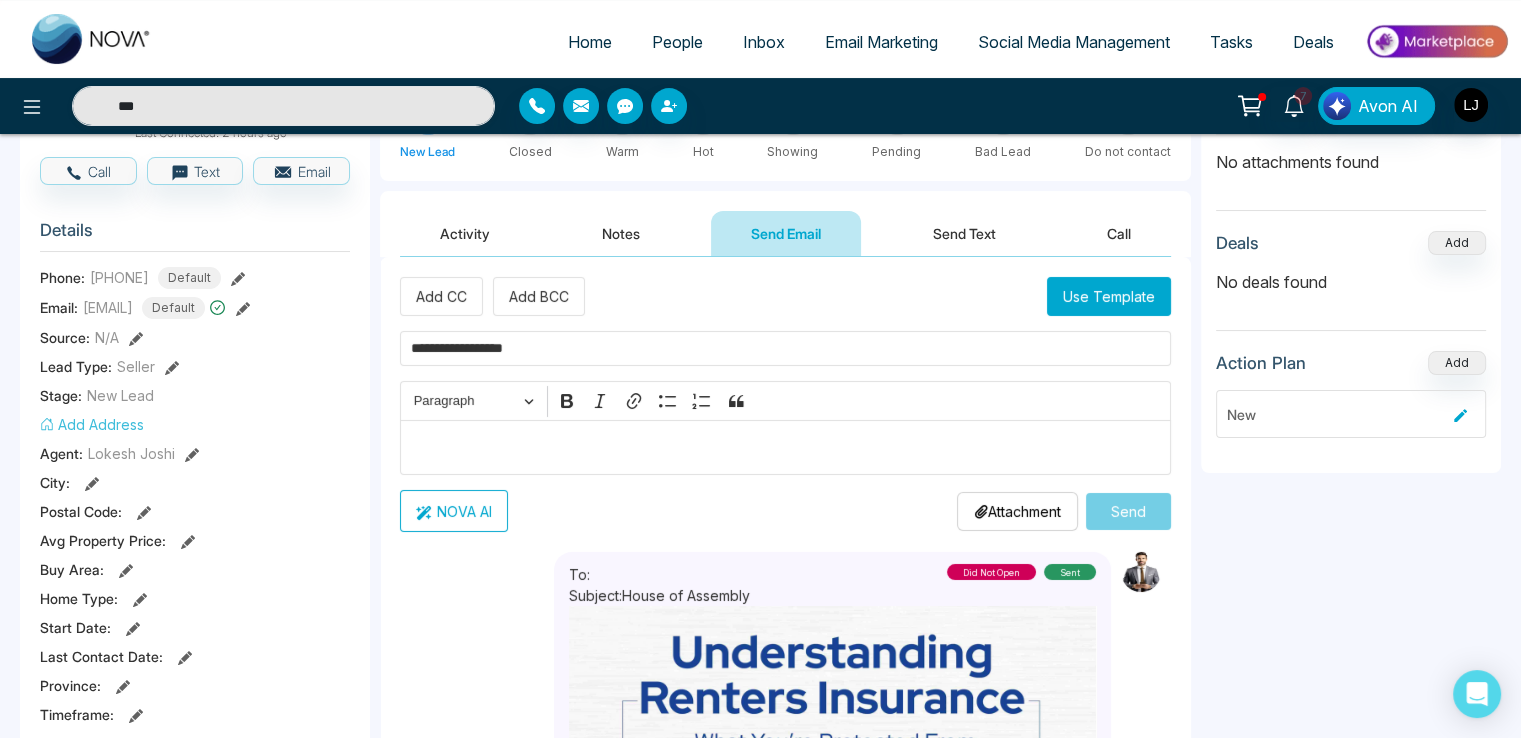 type on "**********" 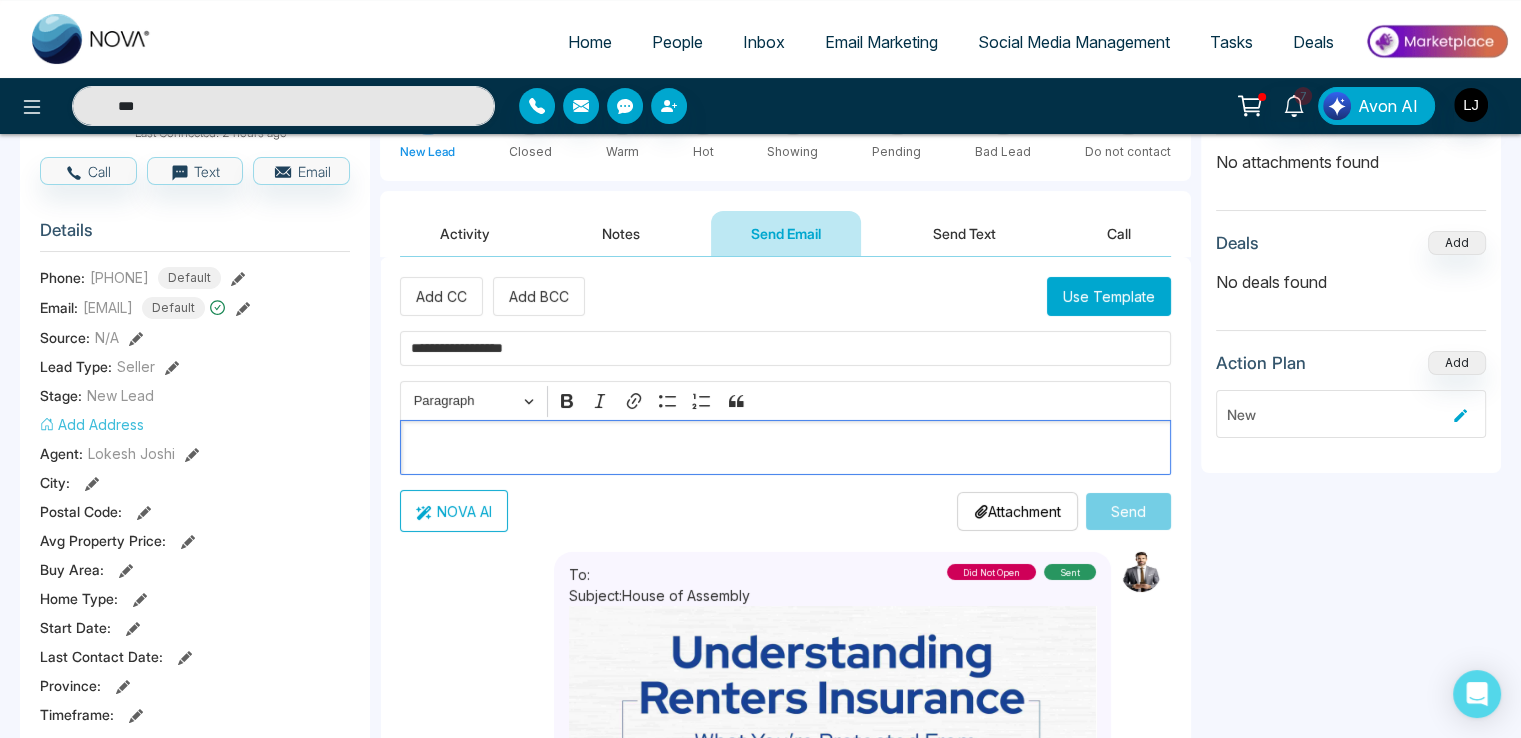 click at bounding box center [785, 447] 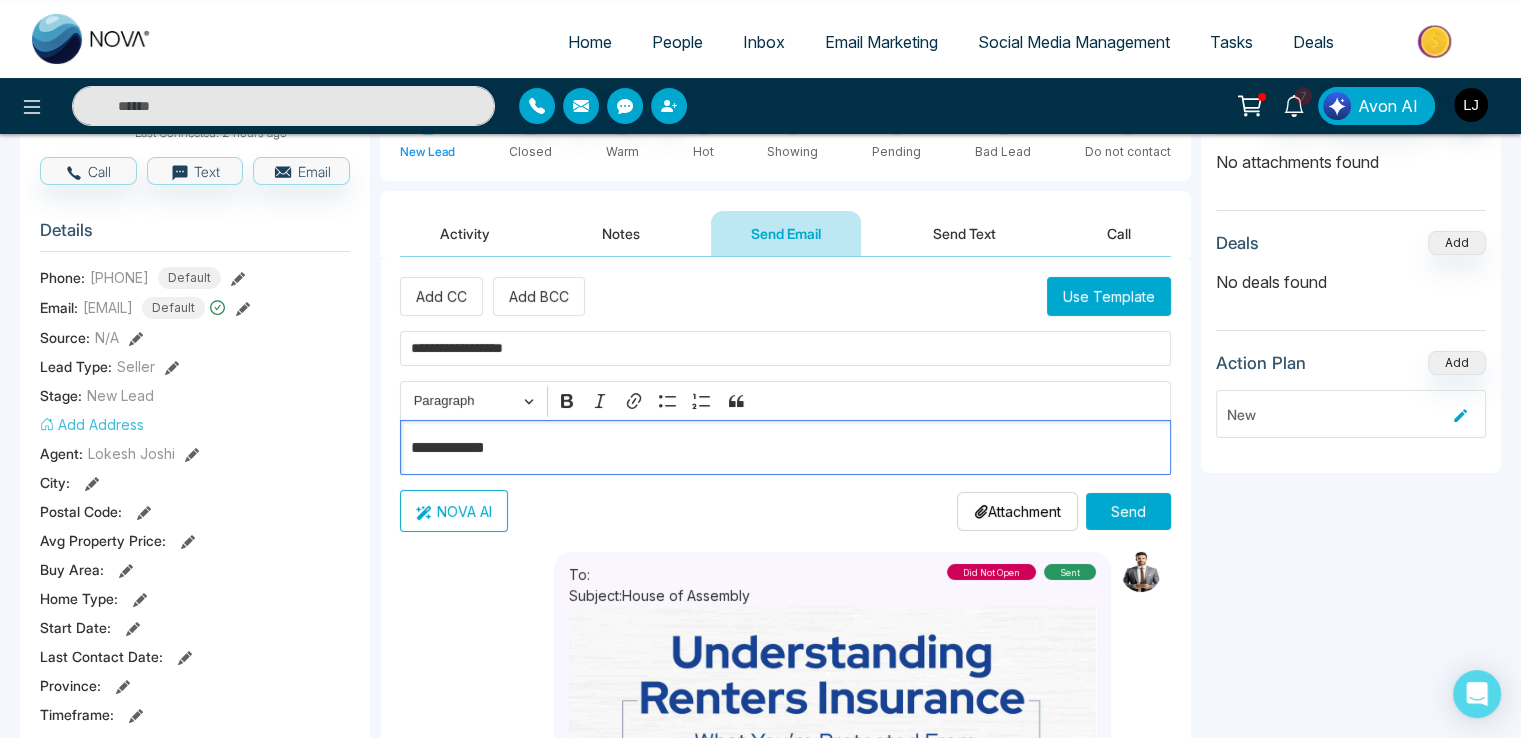 type on "***" 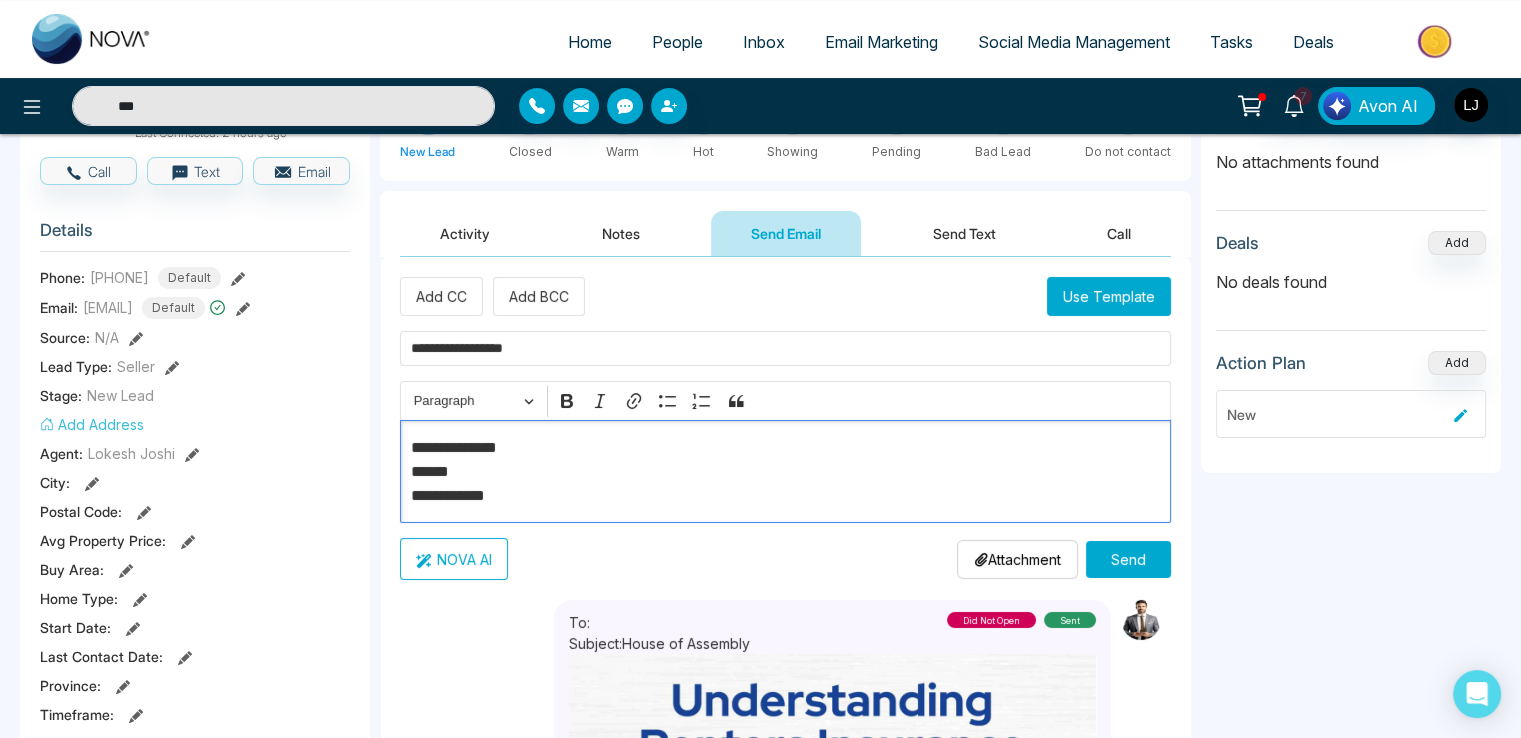 type on "**********" 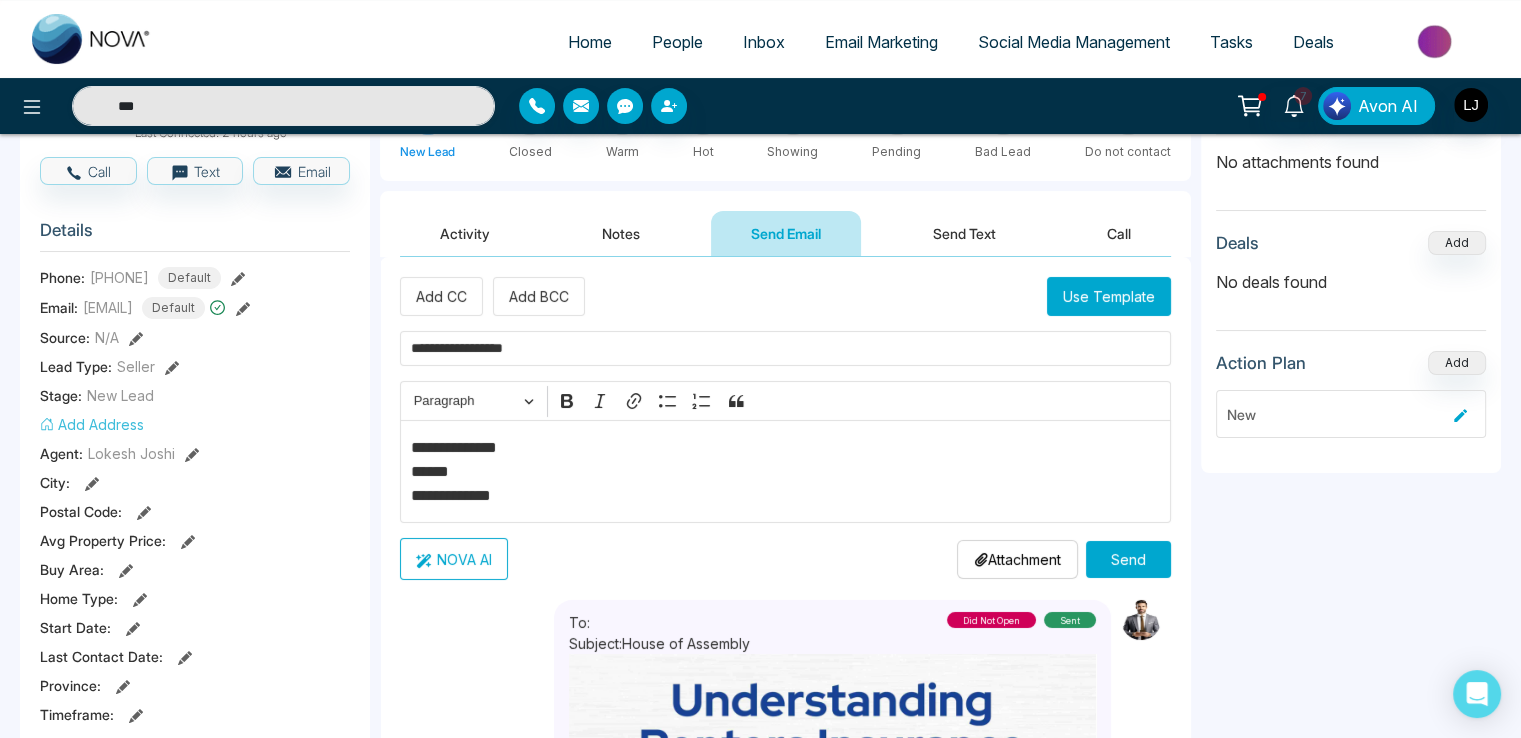 click 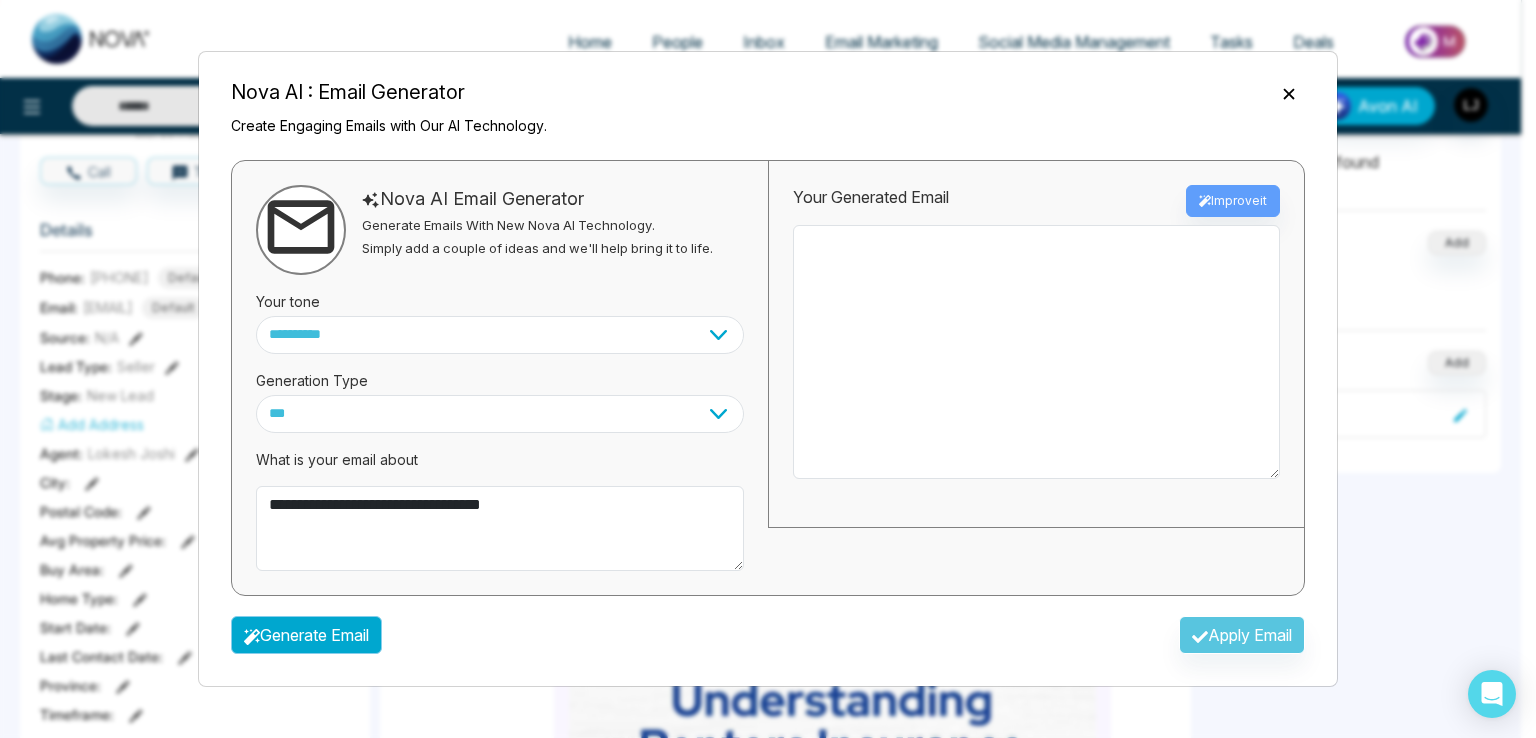 click on "Generate Email" at bounding box center [306, 635] 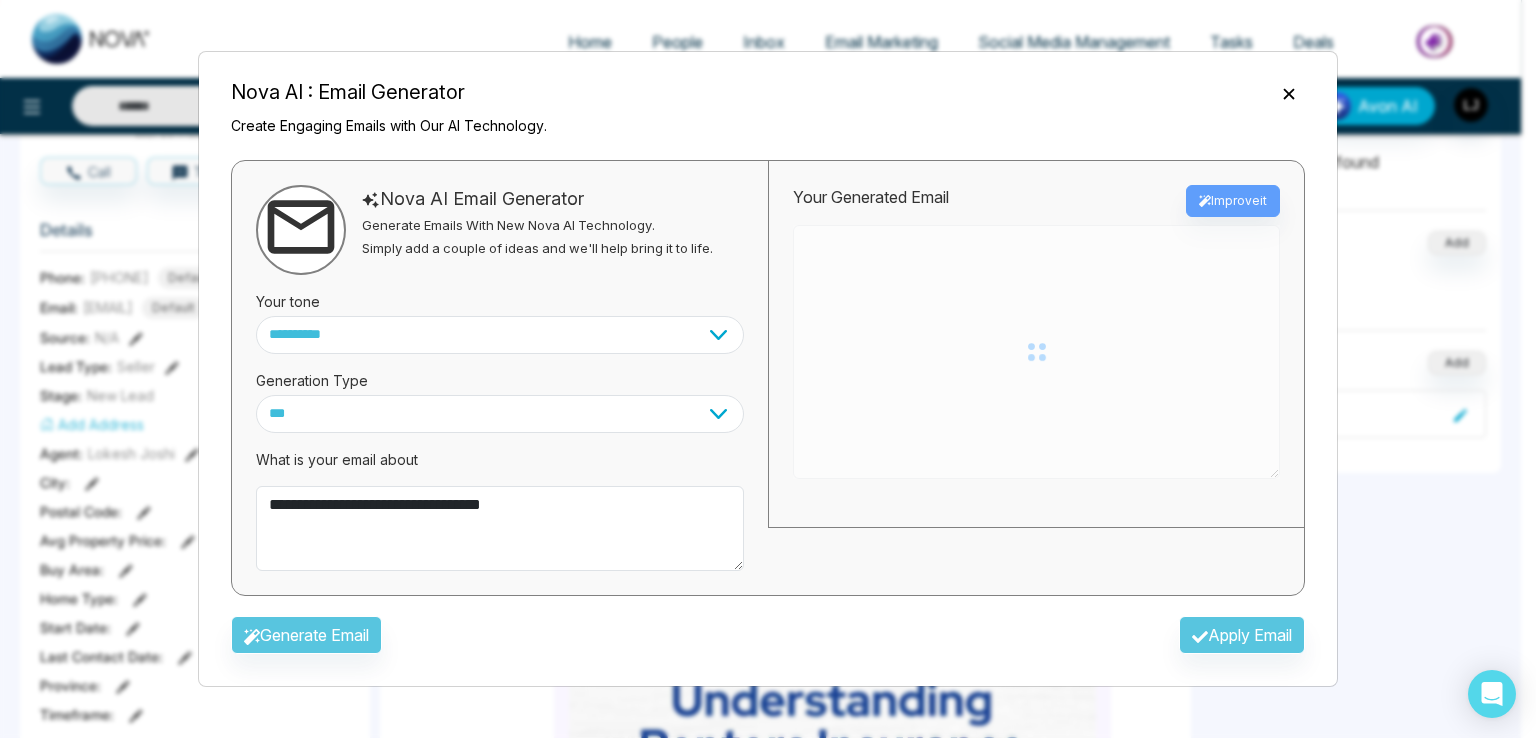 type on "***" 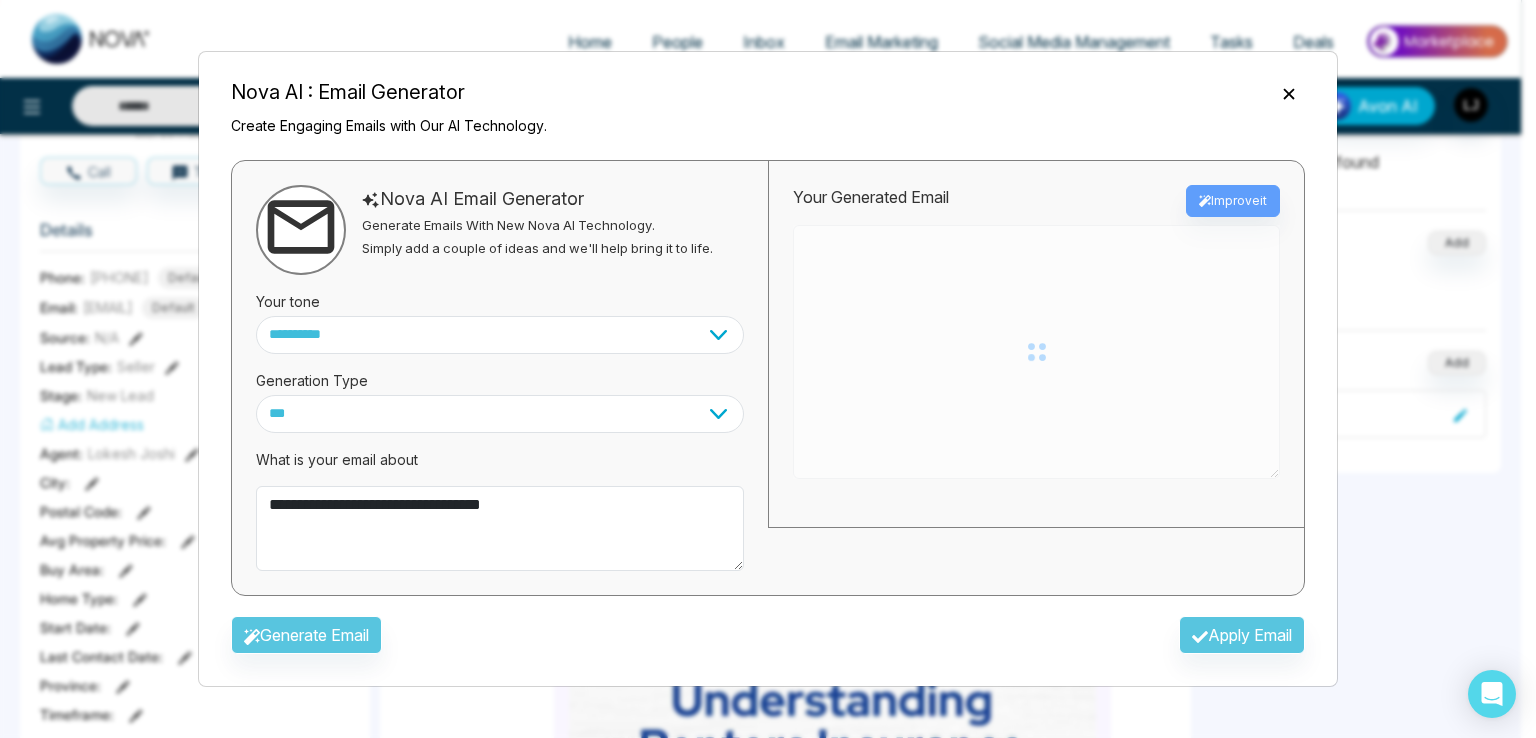type on "**********" 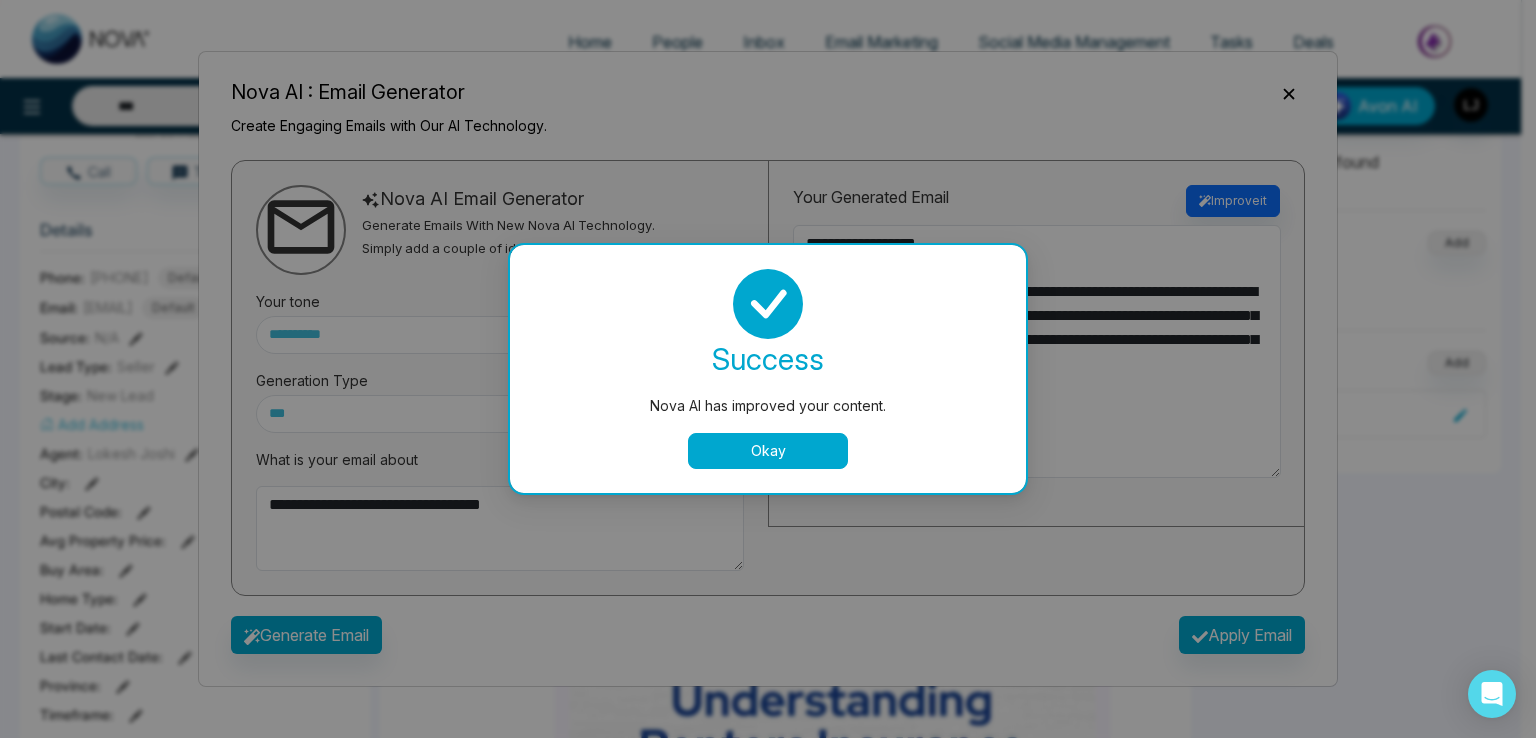 click on "Okay" at bounding box center [768, 451] 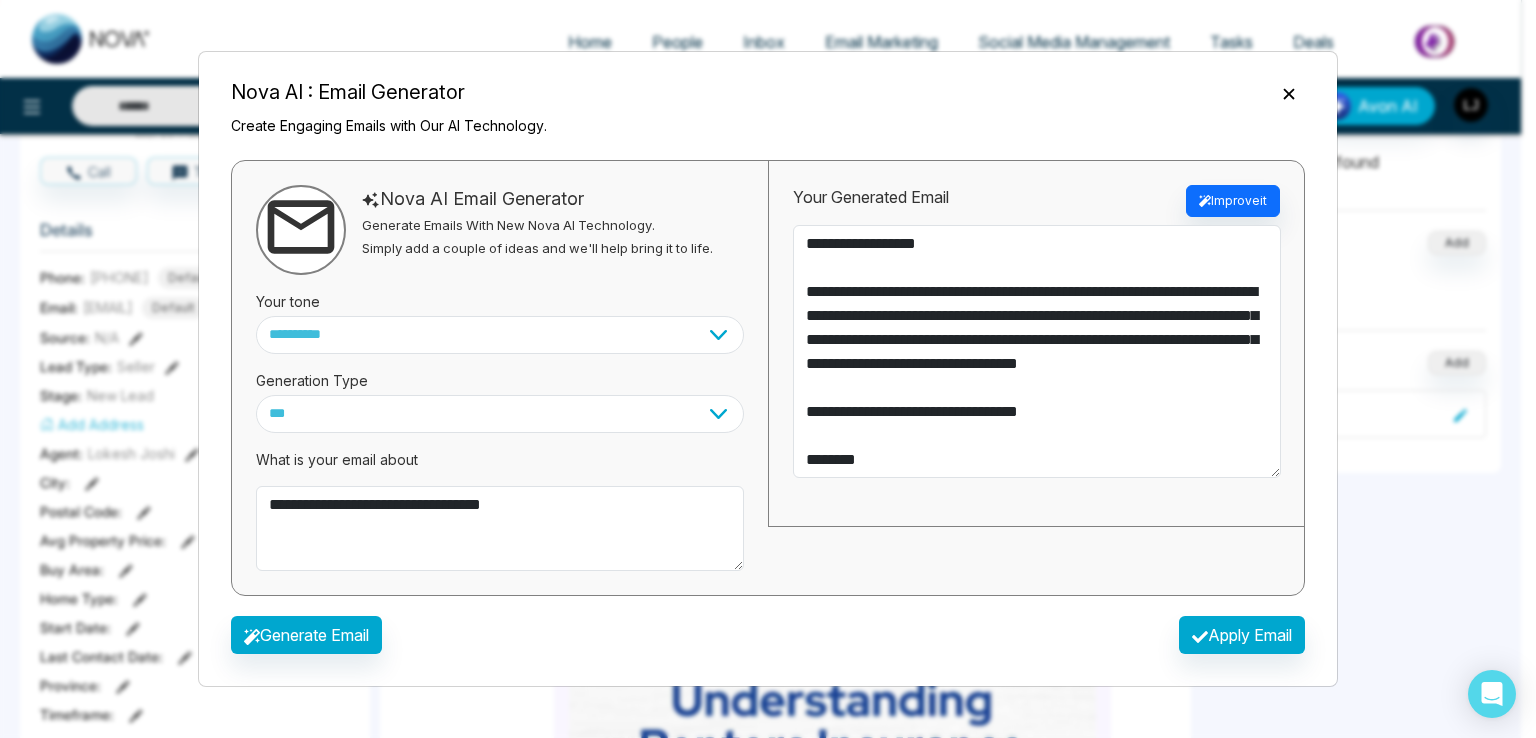 type on "***" 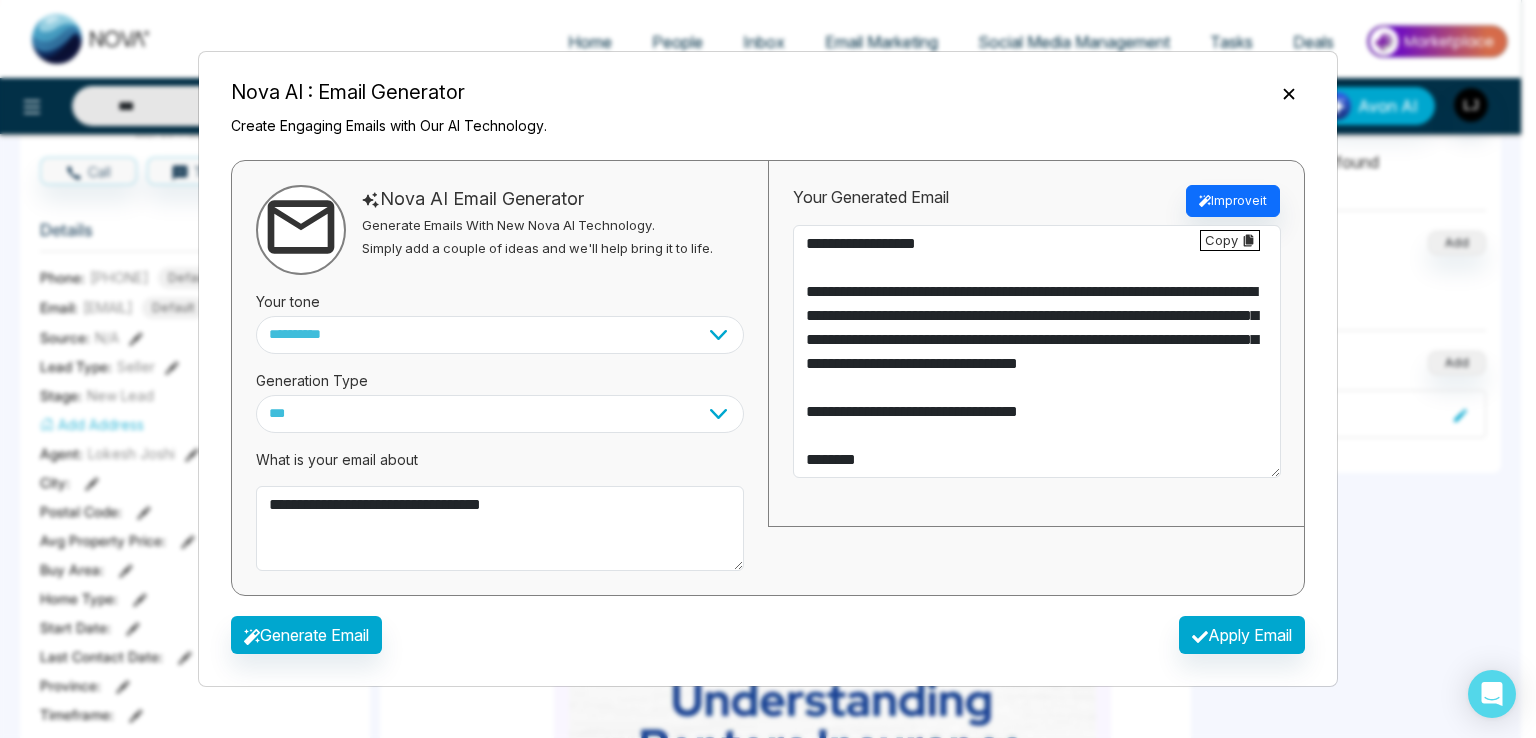 scroll, scrollTop: 48, scrollLeft: 0, axis: vertical 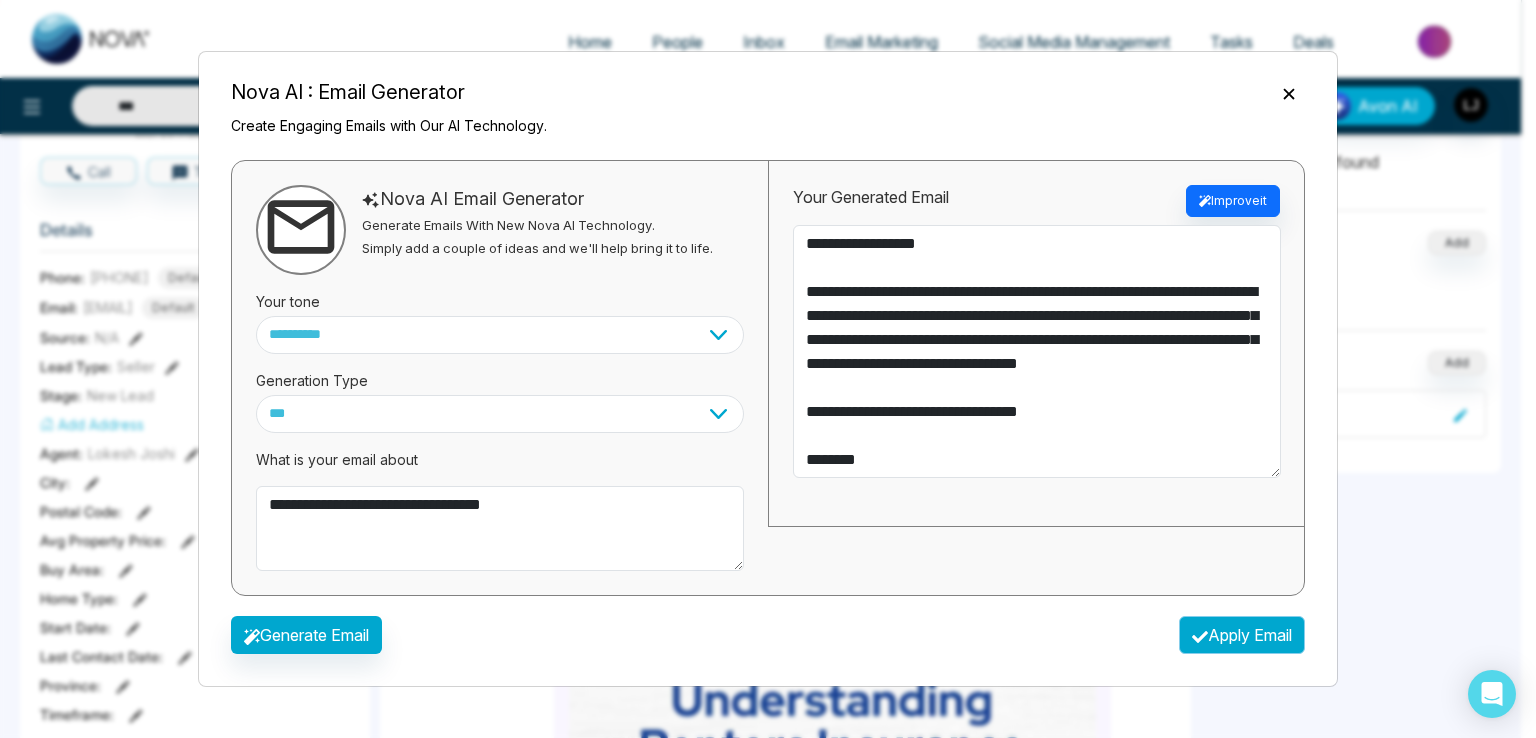 click on "Apply Email" at bounding box center [1242, 635] 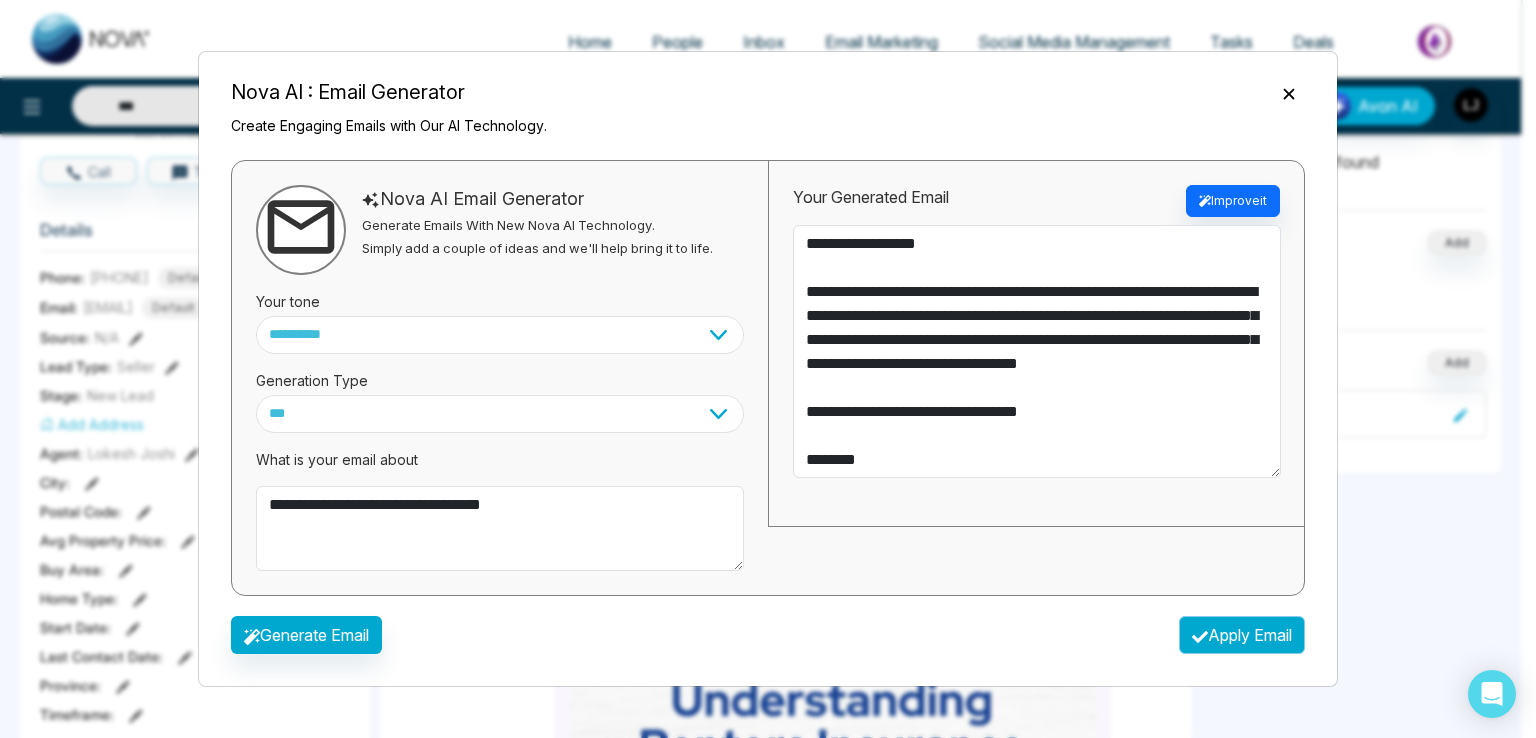 type 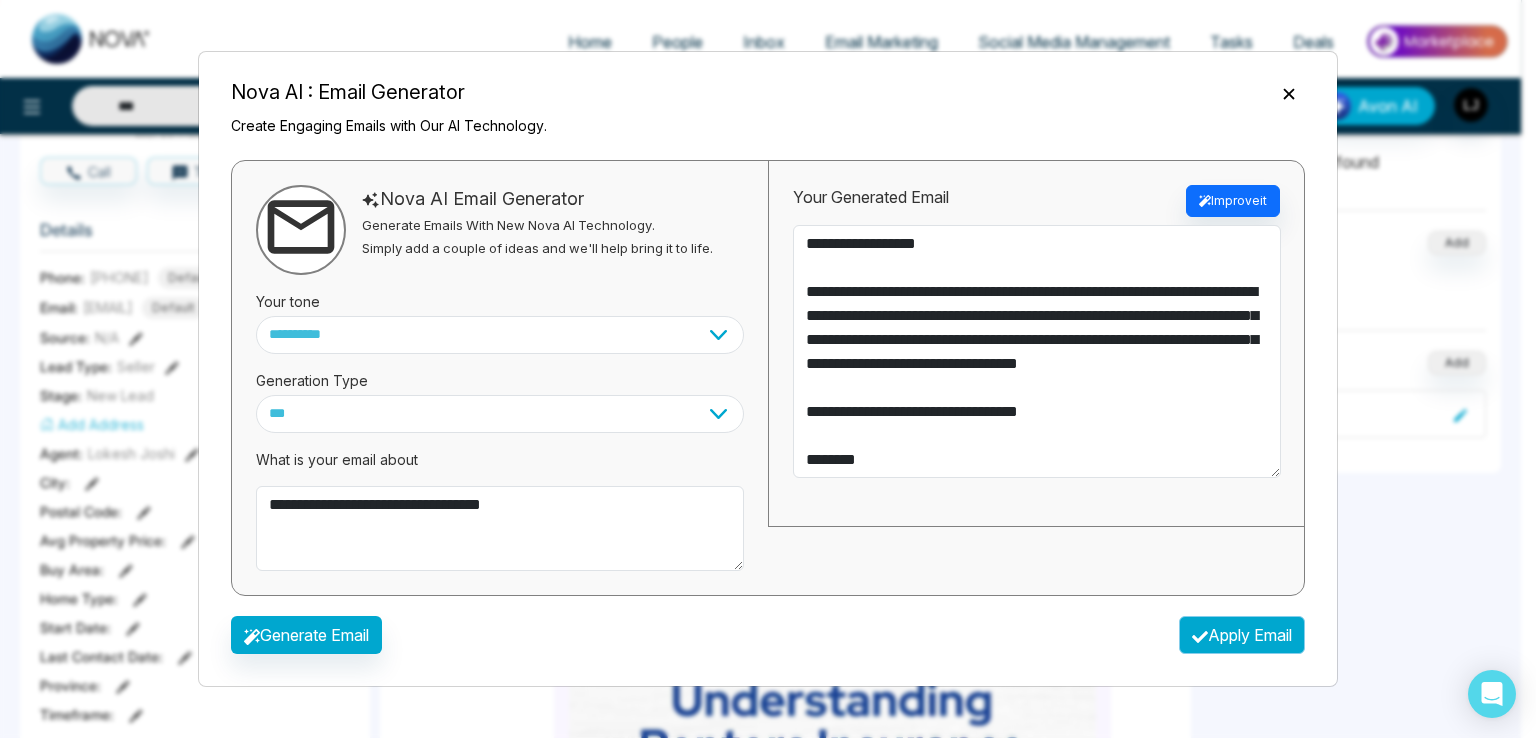 type on "**********" 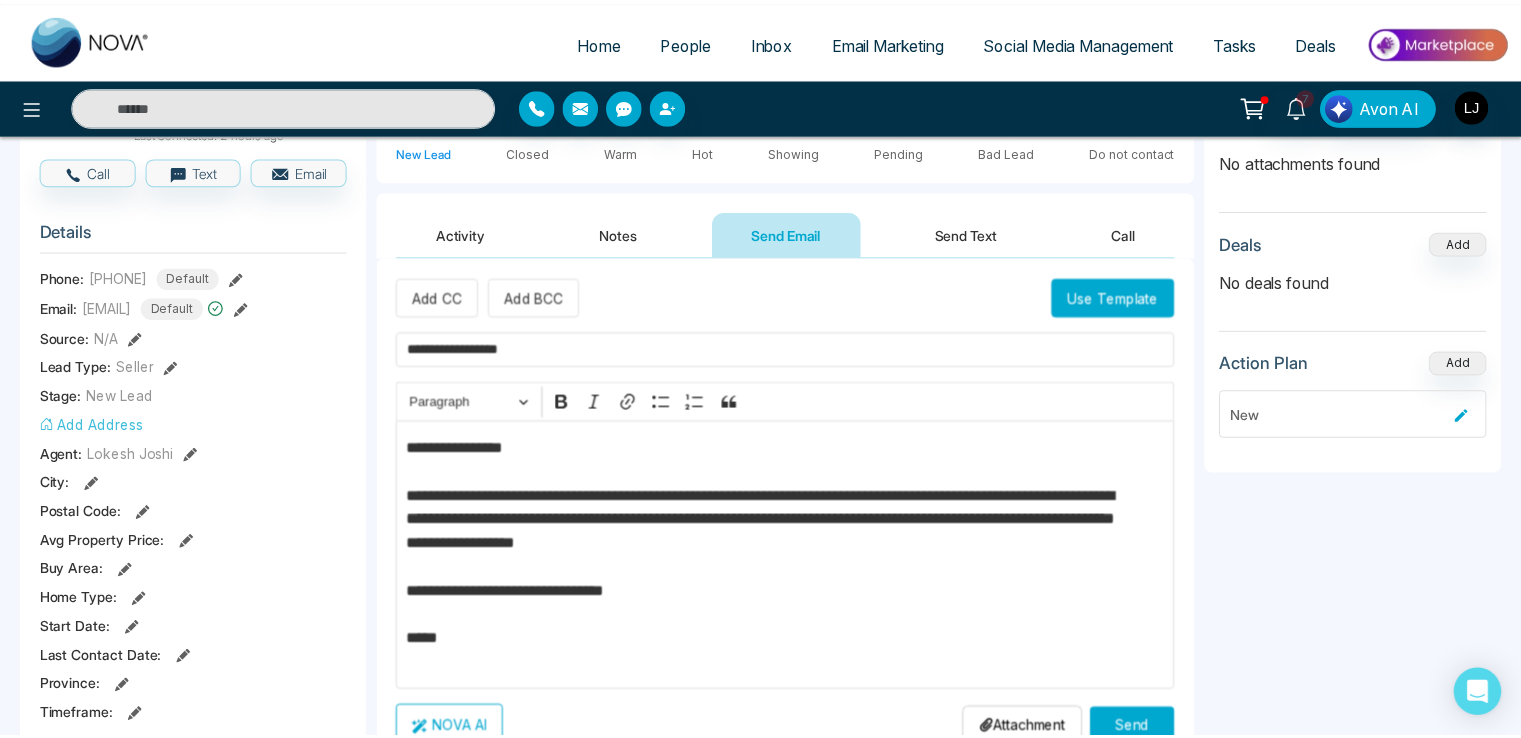 scroll, scrollTop: 208, scrollLeft: 0, axis: vertical 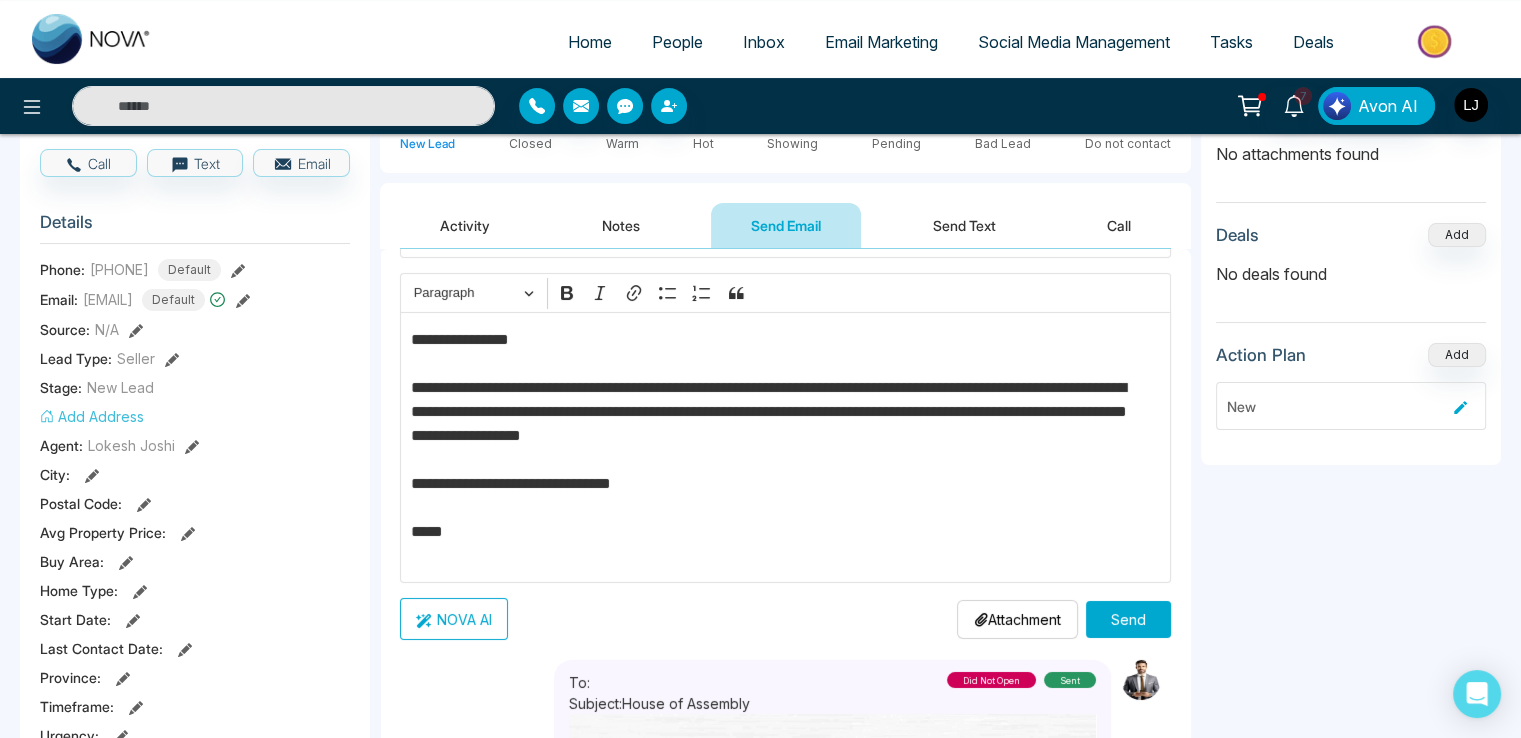 click on "Send" at bounding box center [1128, 619] 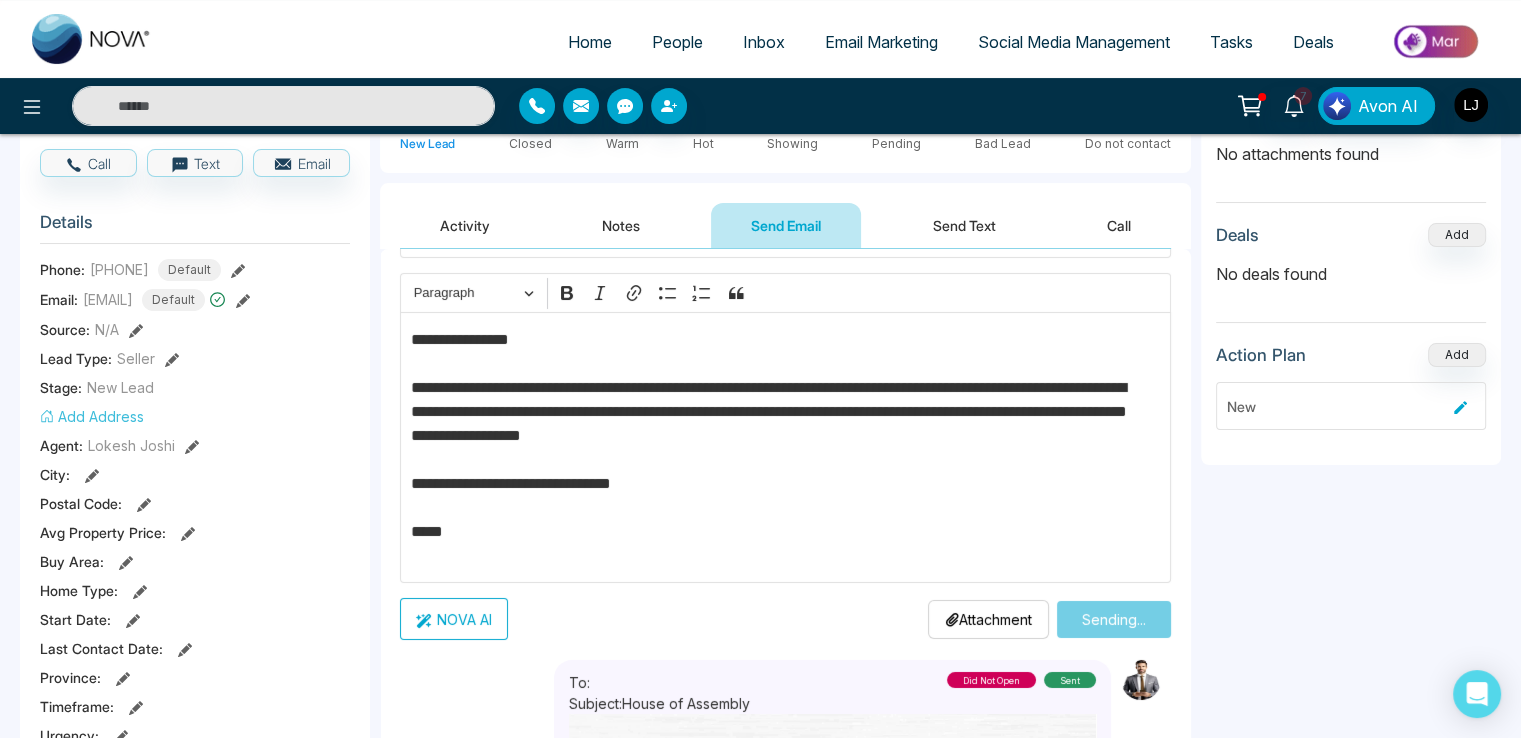 type on "***" 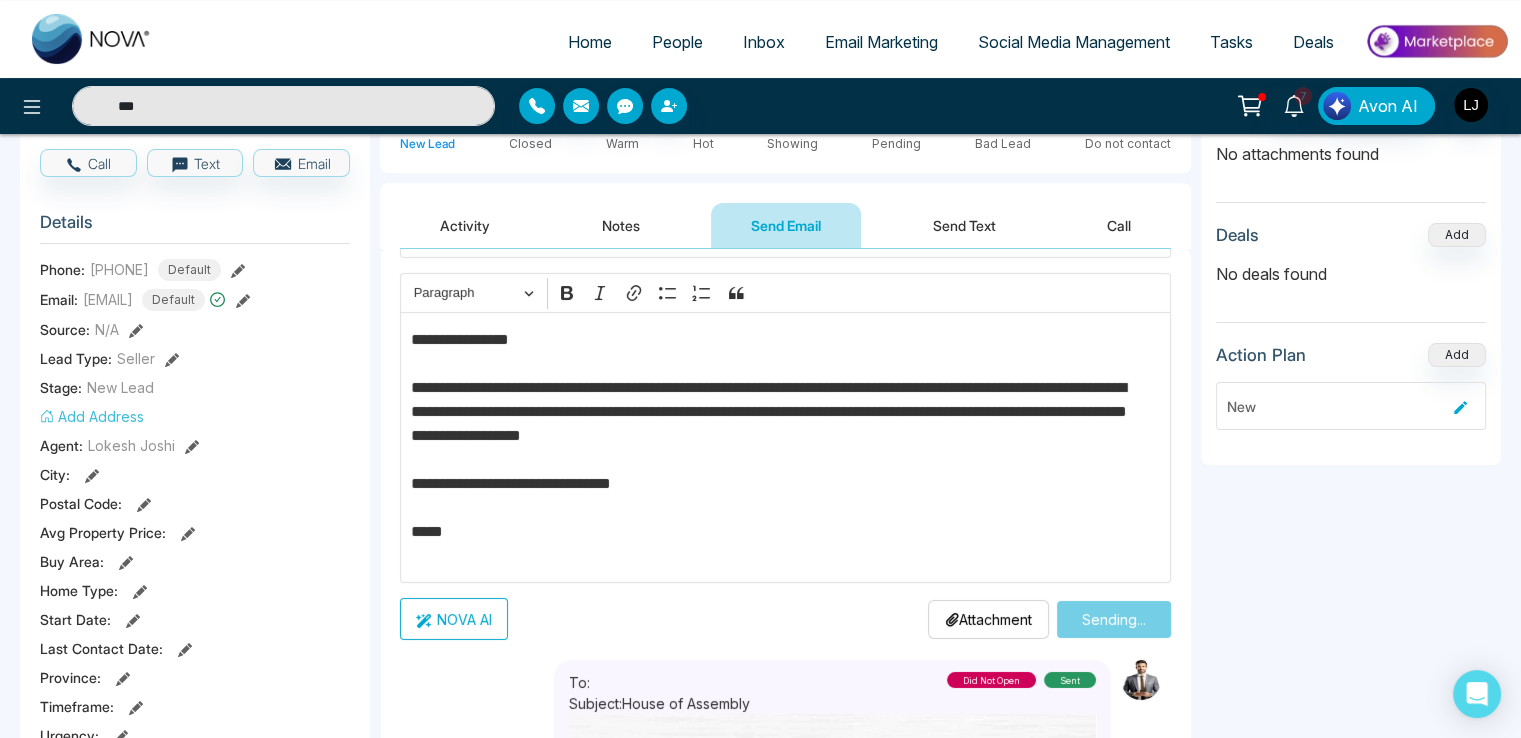 type 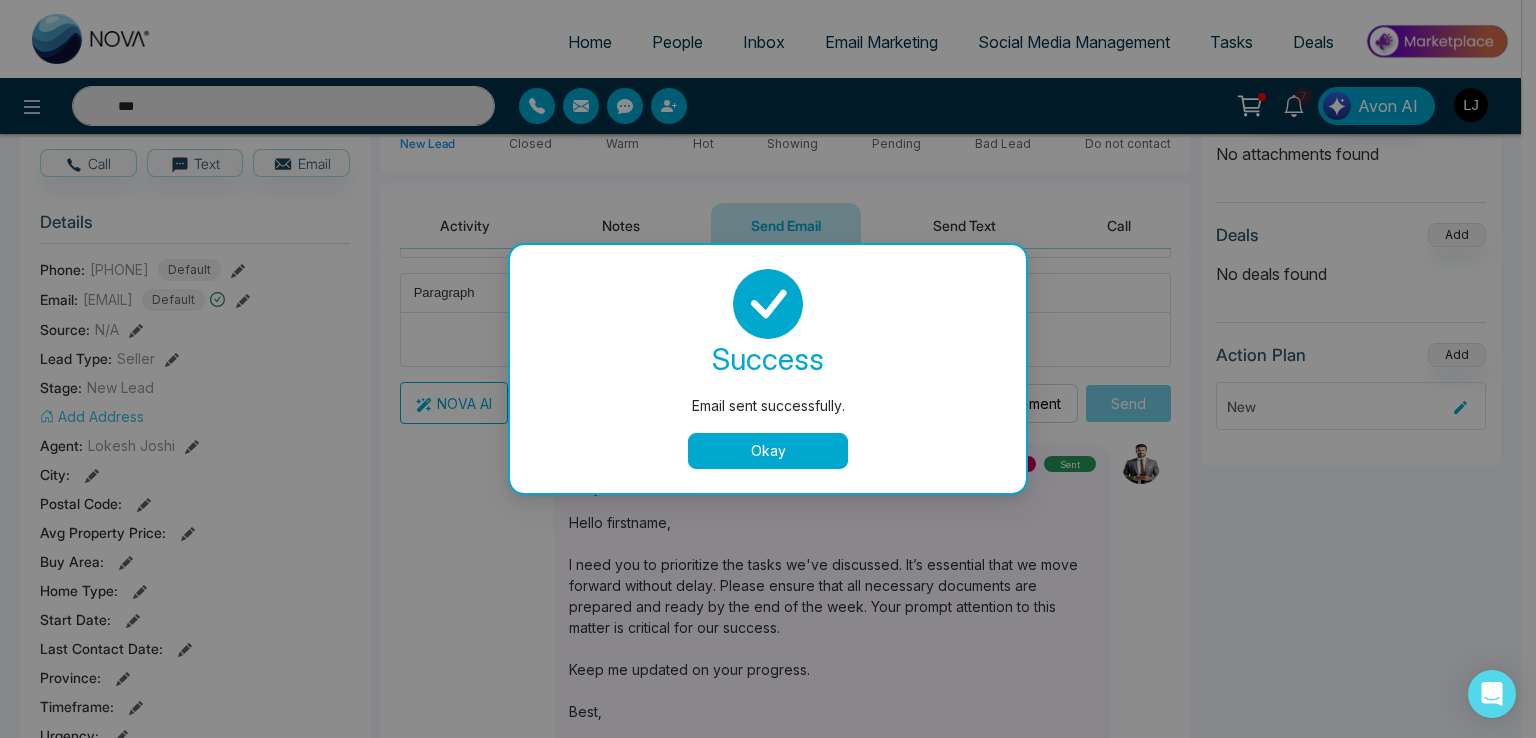 click on "Okay" at bounding box center [768, 451] 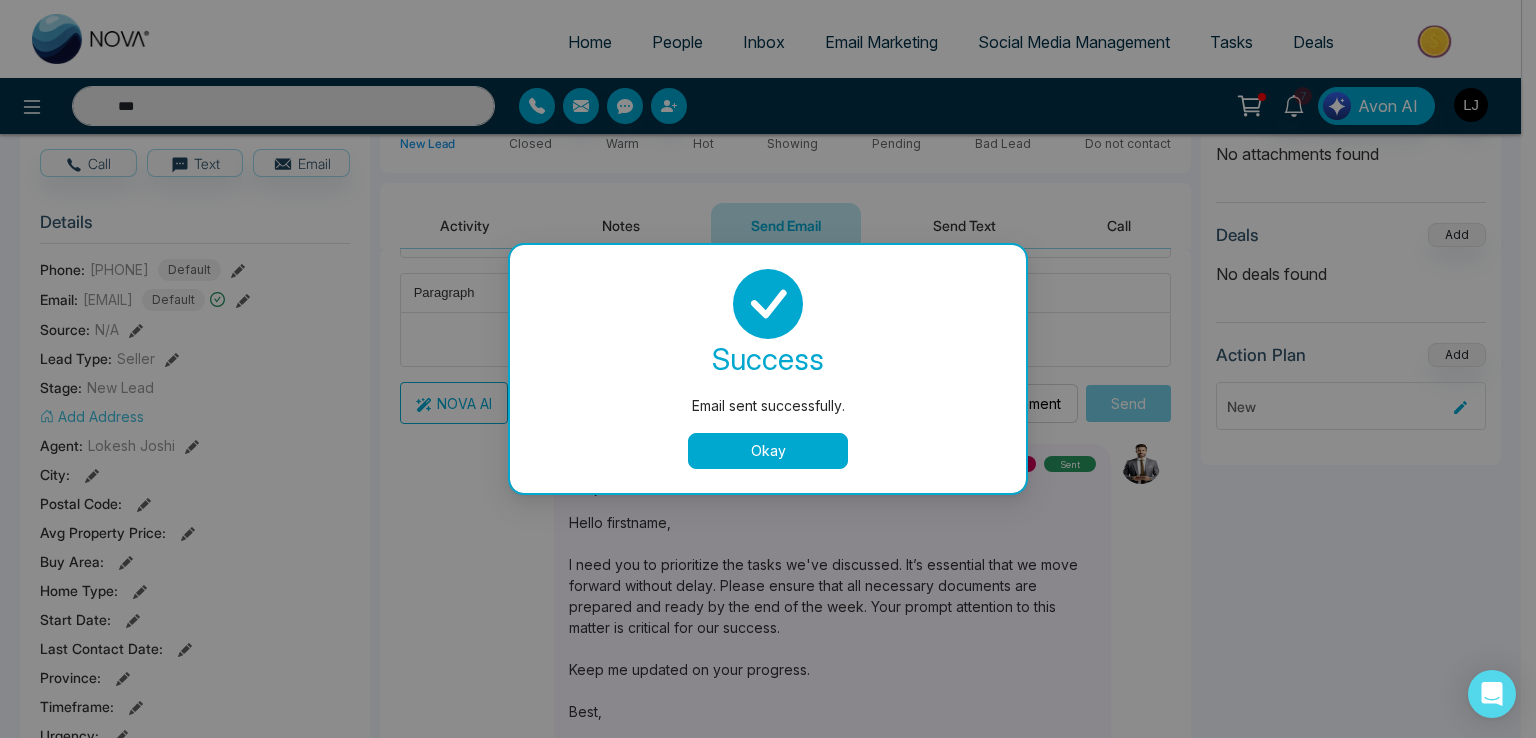 type 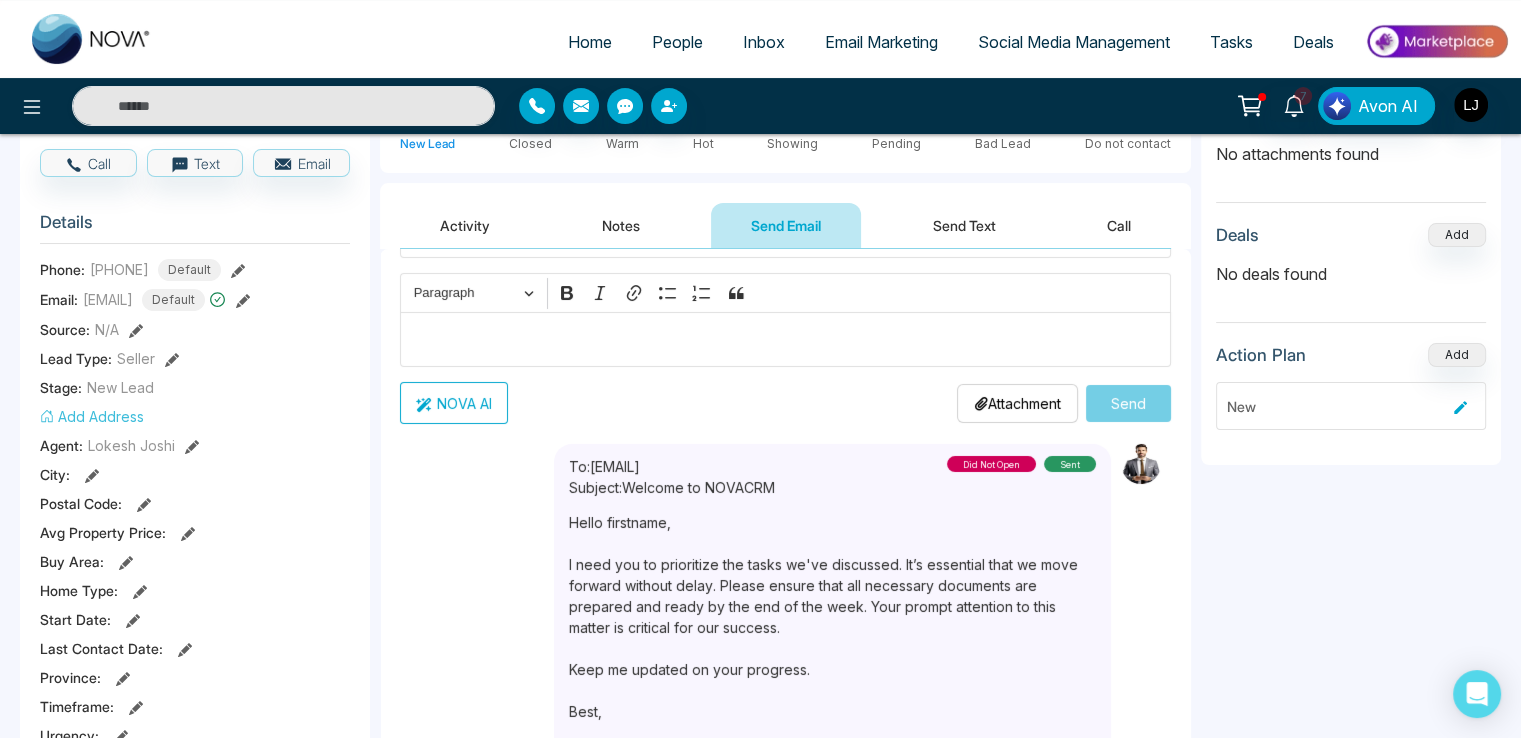 click on "NOVA AI" at bounding box center (454, 403) 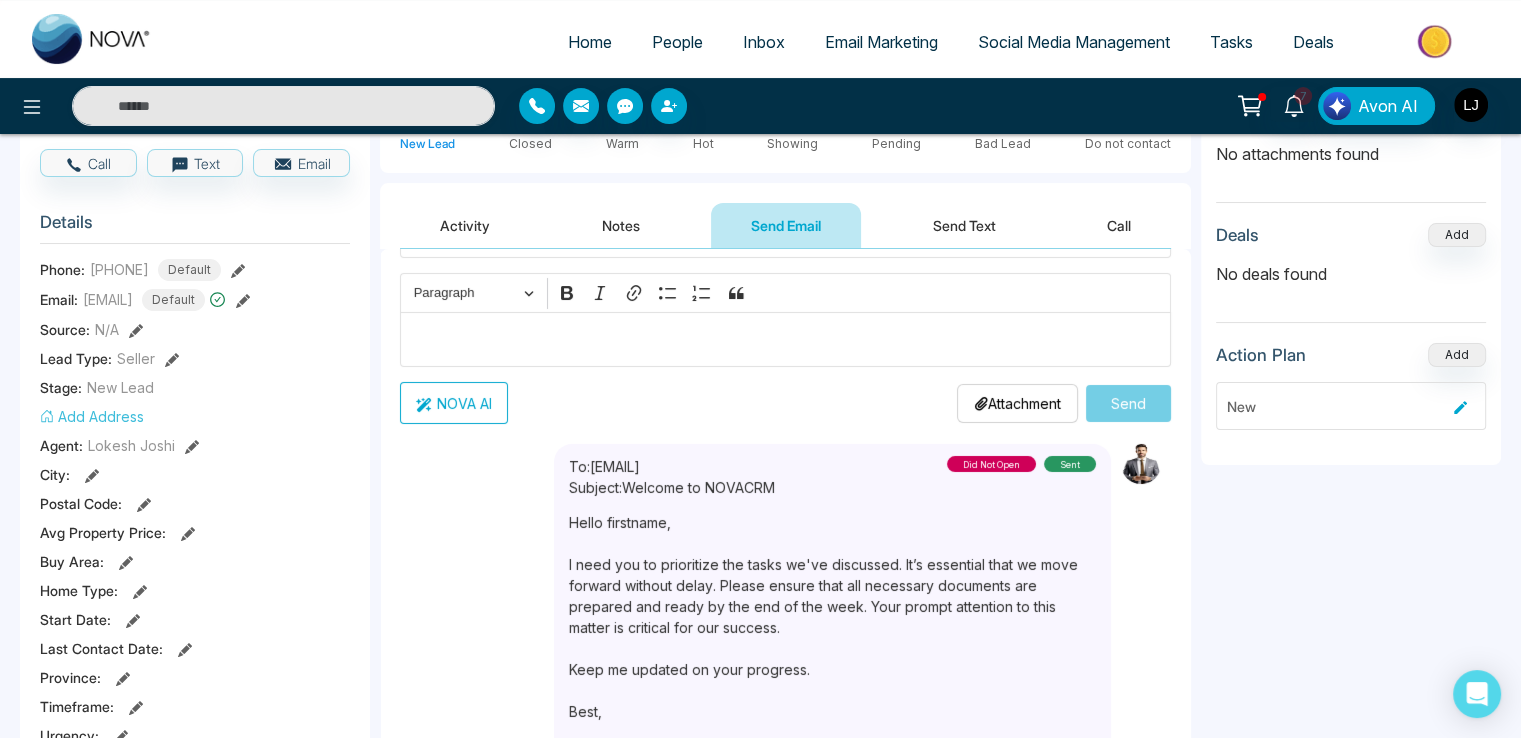 type 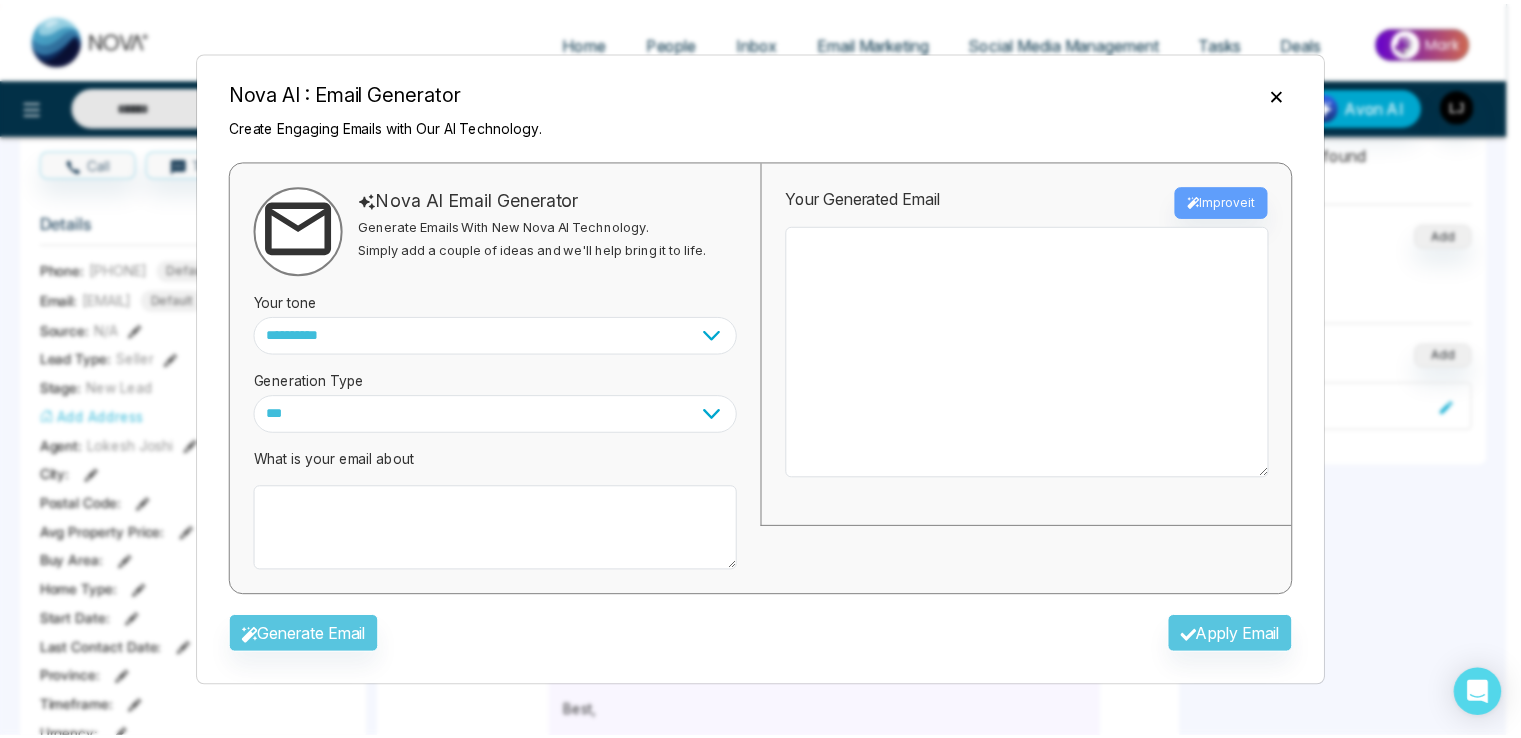 scroll, scrollTop: 0, scrollLeft: 0, axis: both 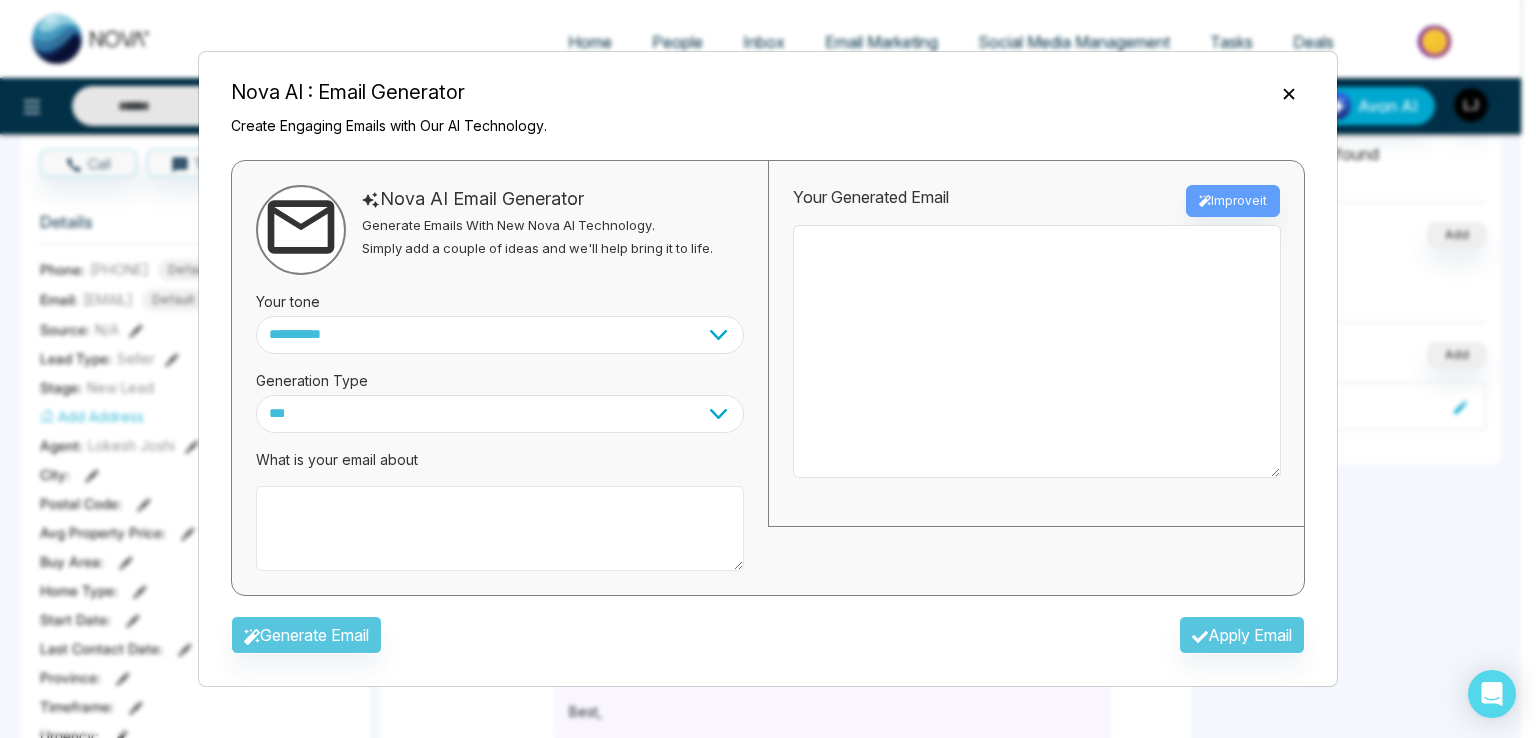 click at bounding box center (500, 529) 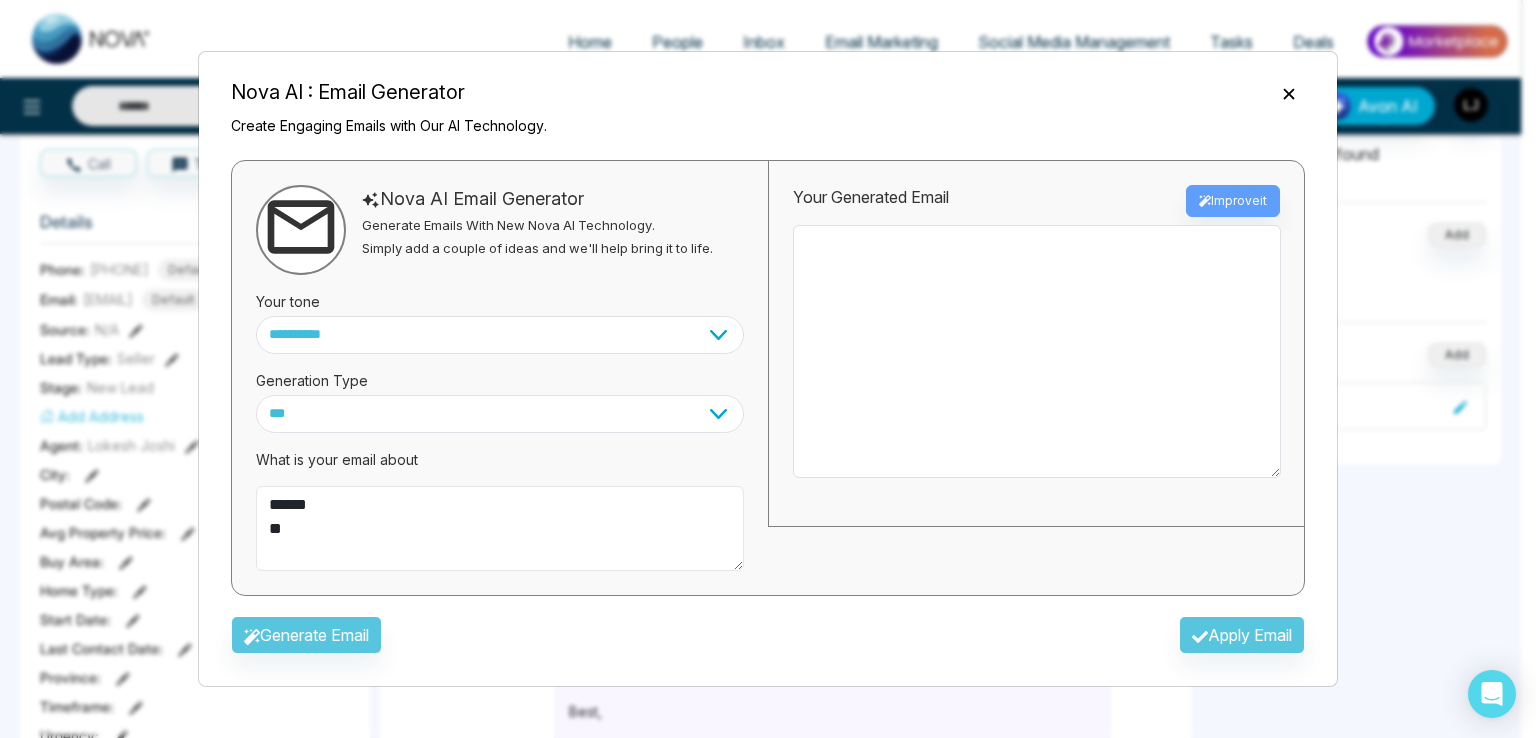 type on "******
***" 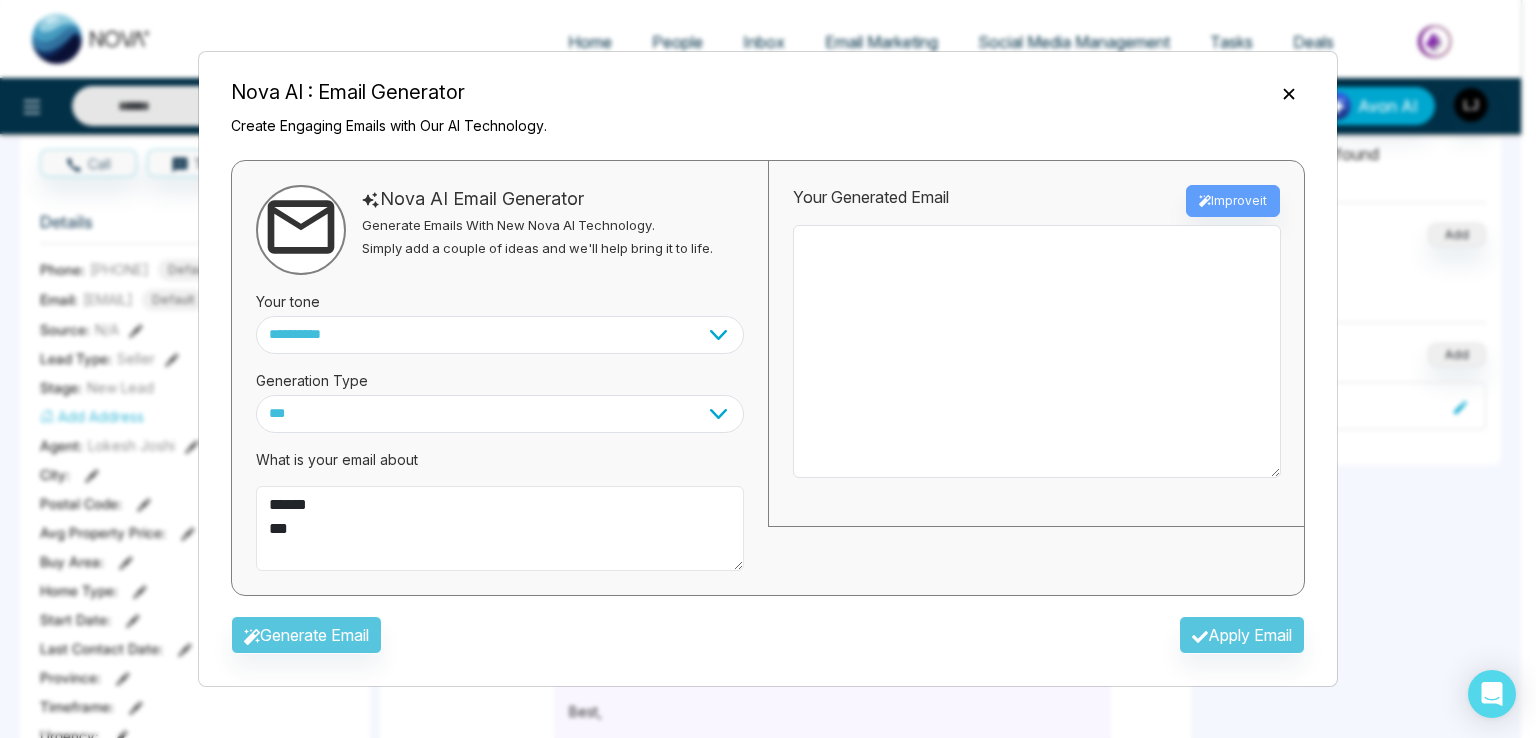 type on "***" 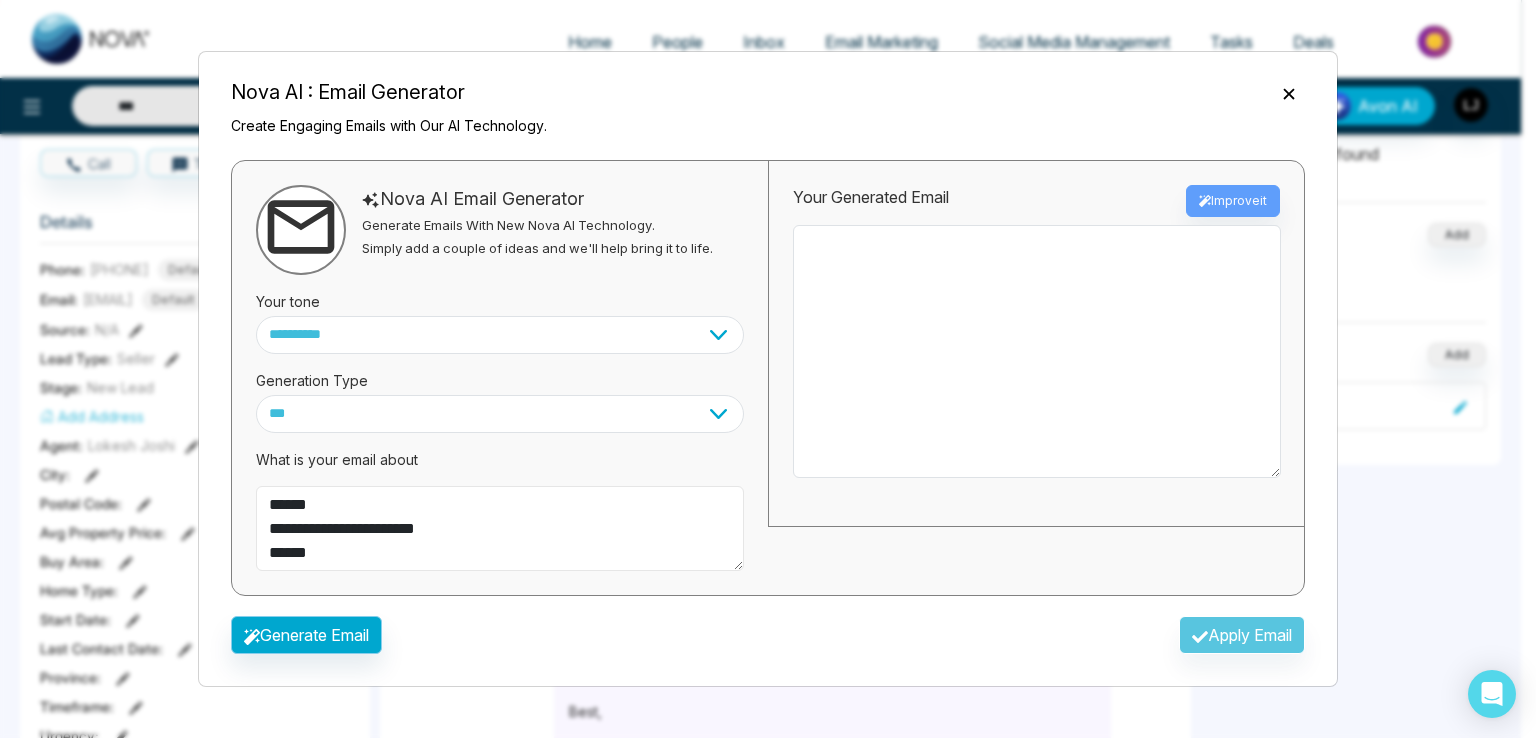 type on "**********" 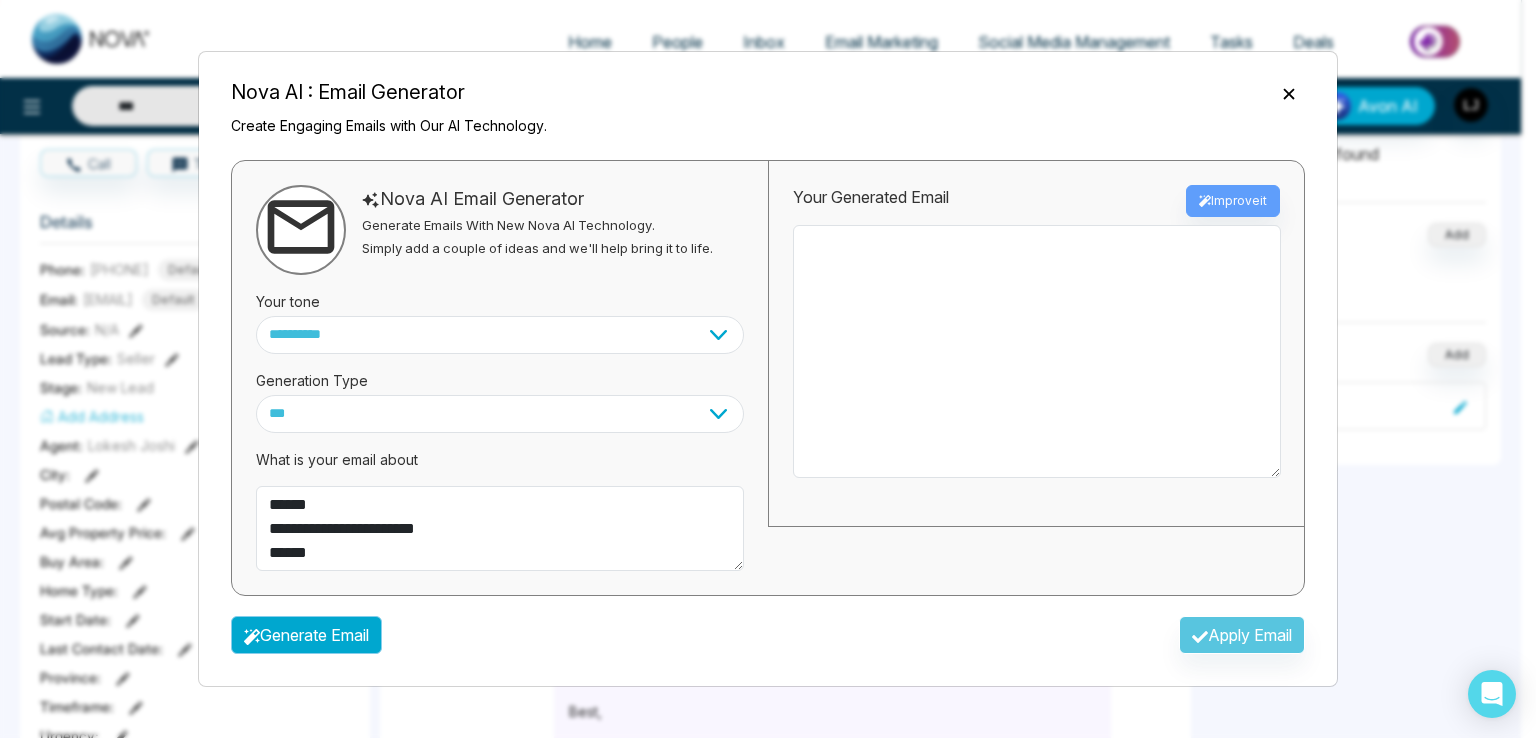 click on "Generate Email" at bounding box center (306, 635) 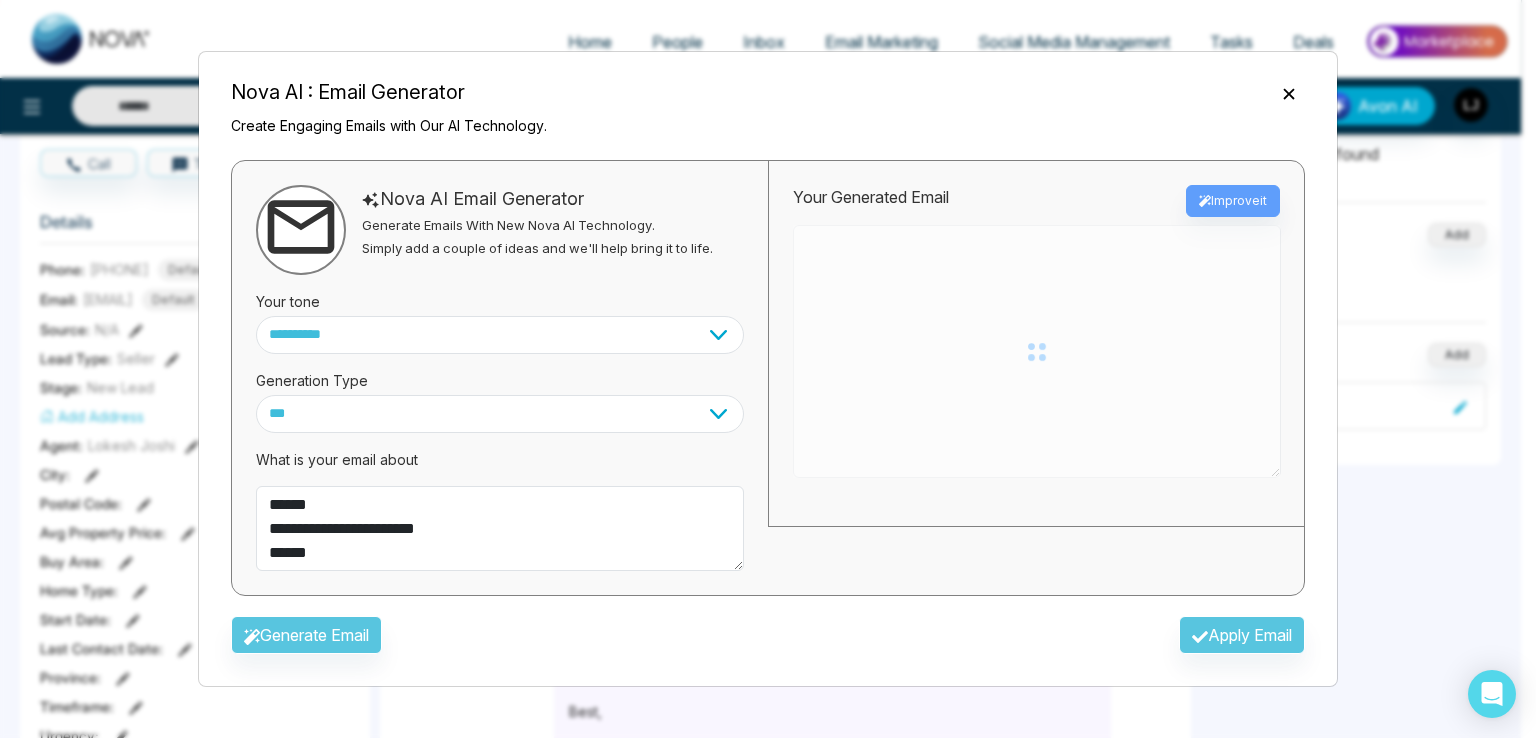 type on "***" 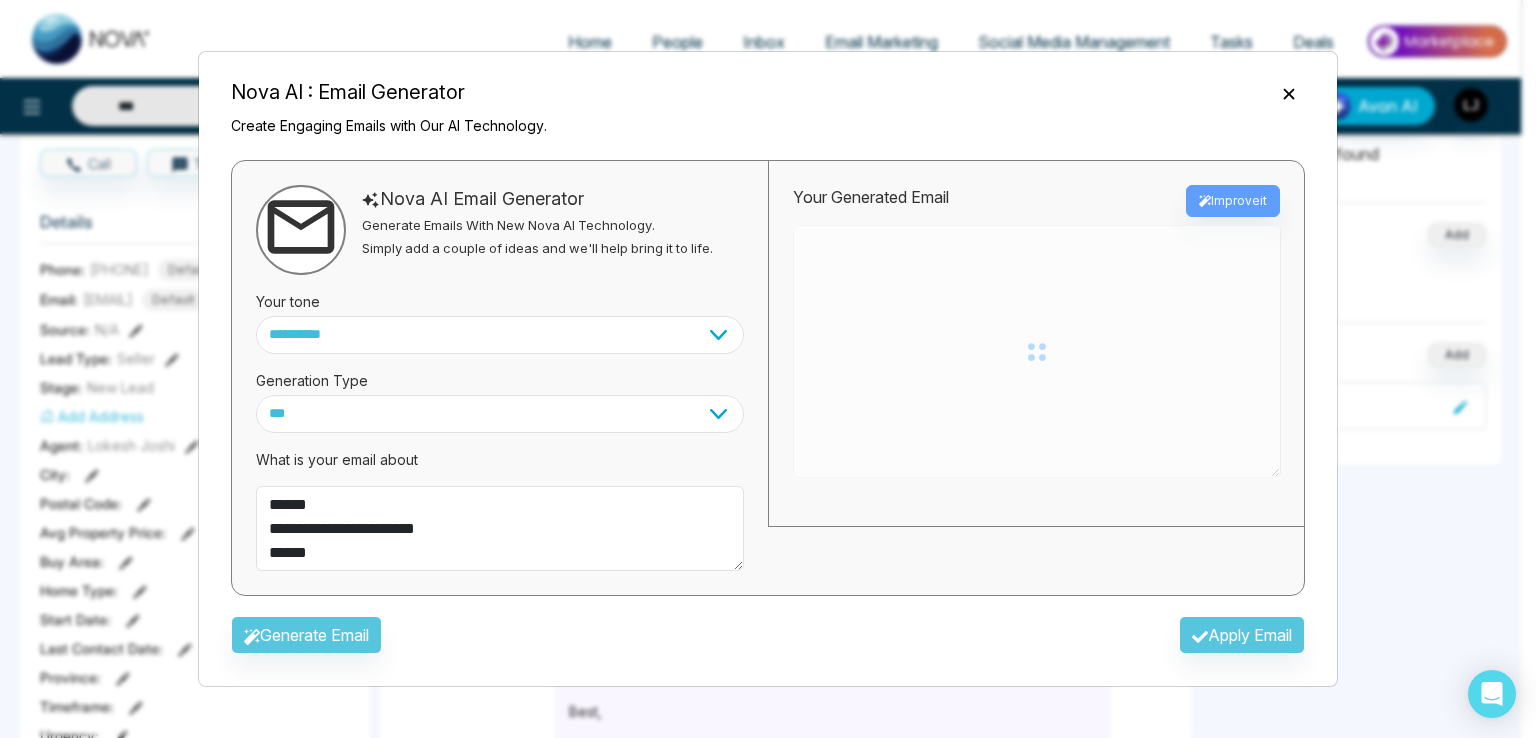 type on "**********" 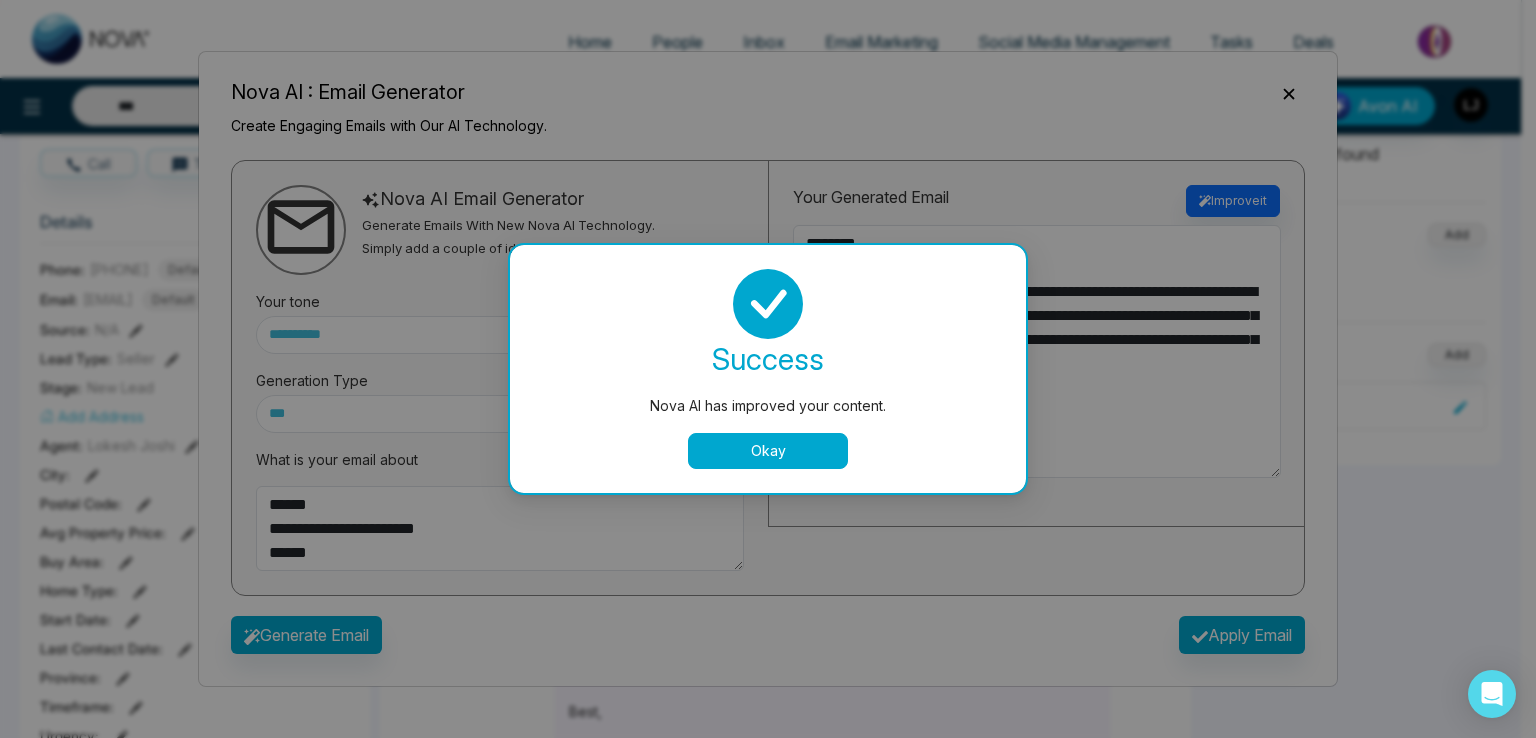 click on "Okay" at bounding box center [768, 451] 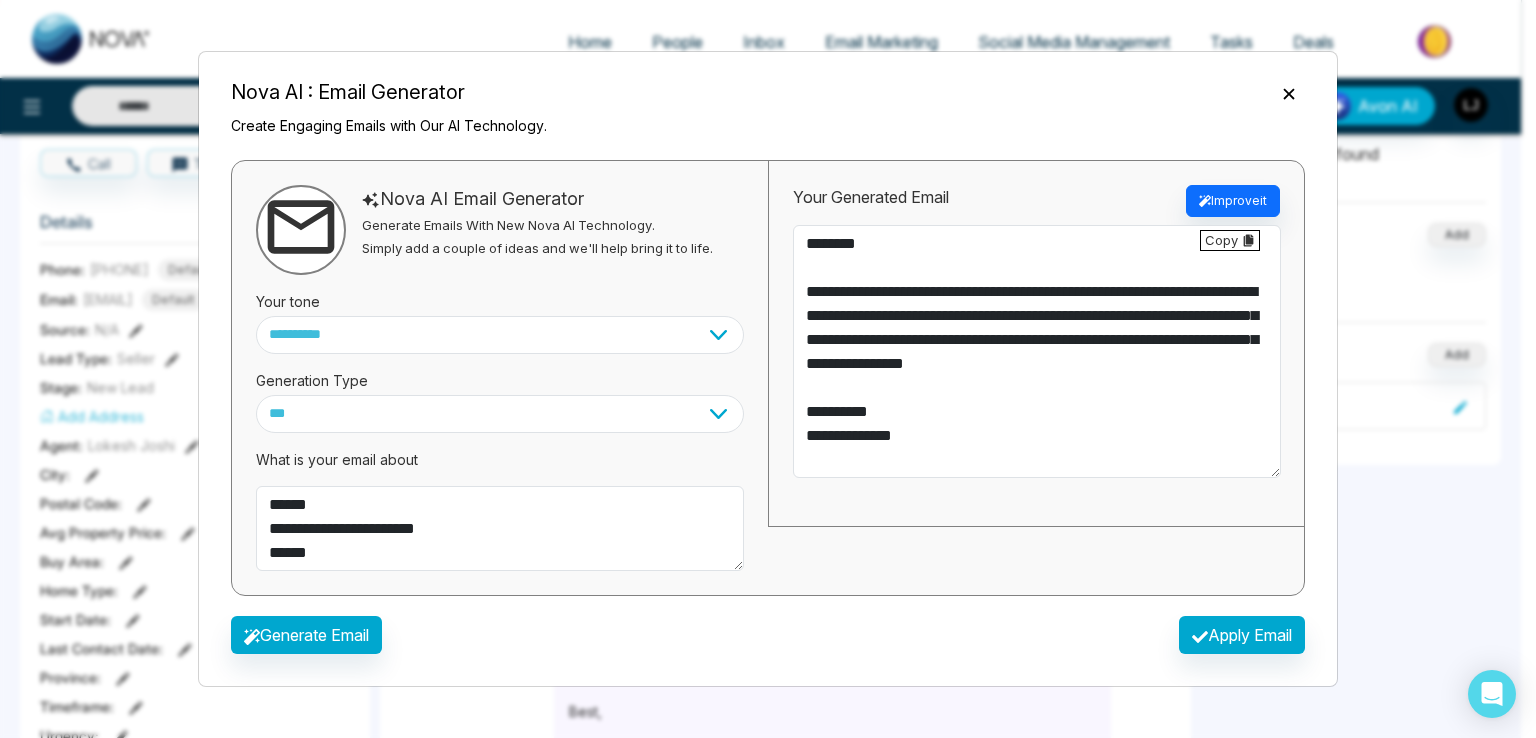 type on "***" 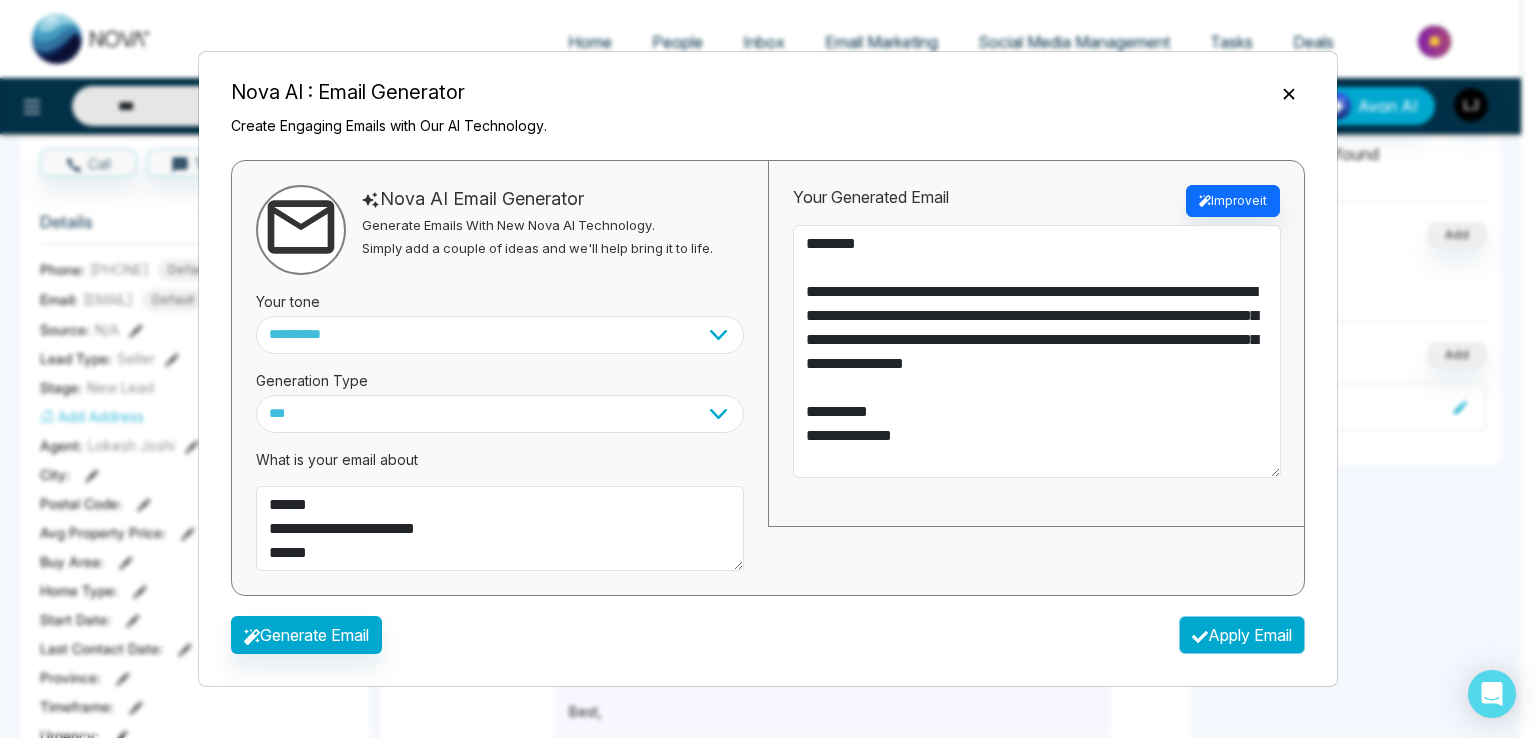 click on "Apply Email" at bounding box center [1242, 635] 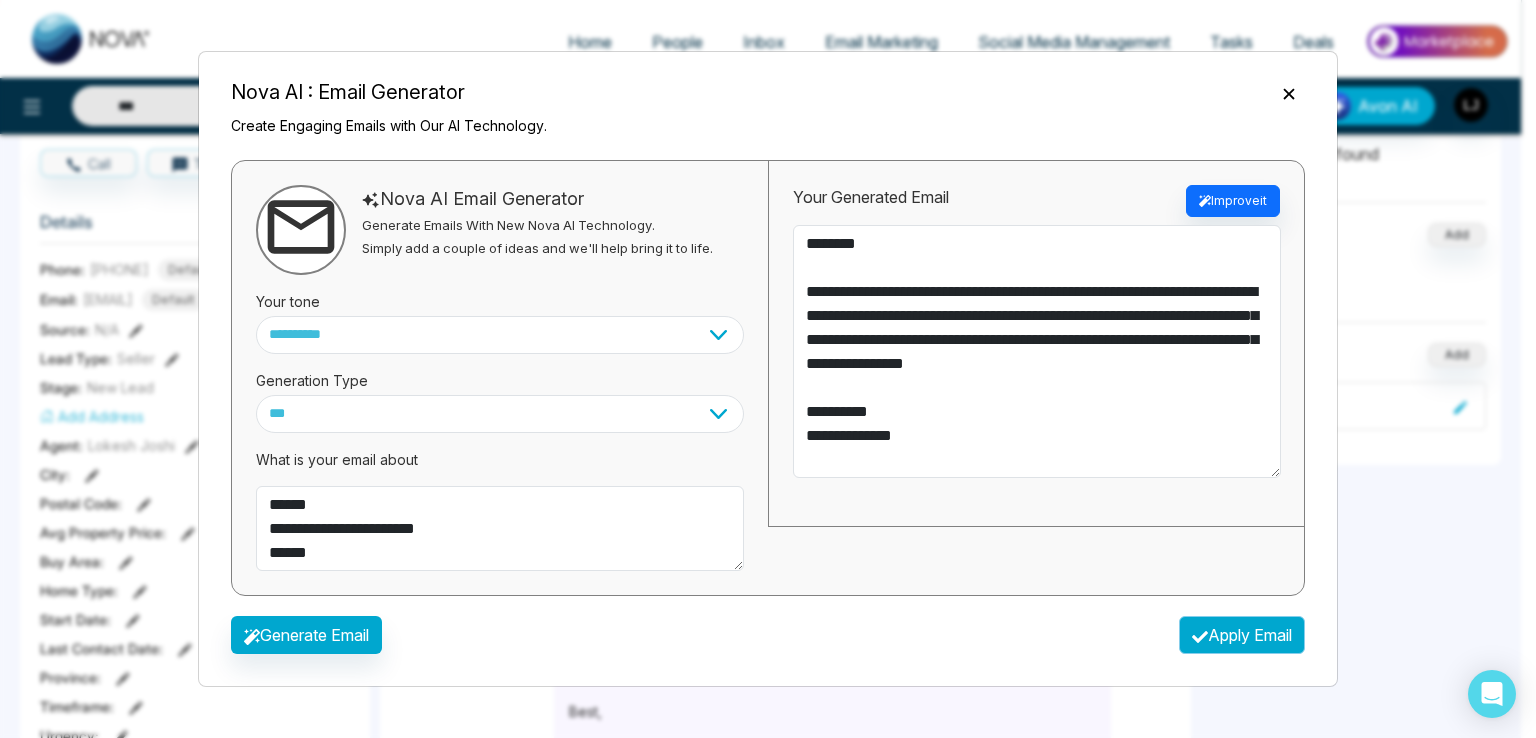 type 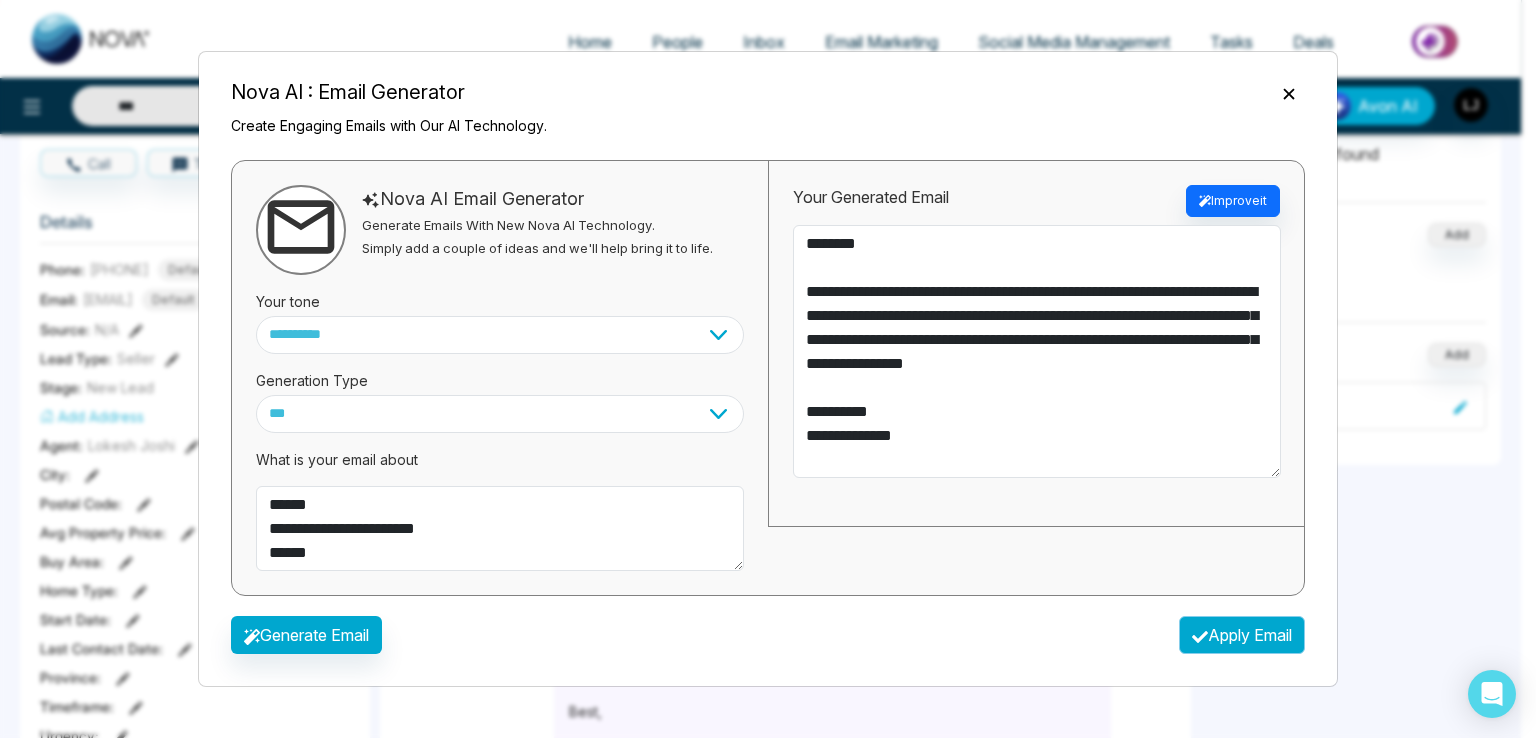 type on "**********" 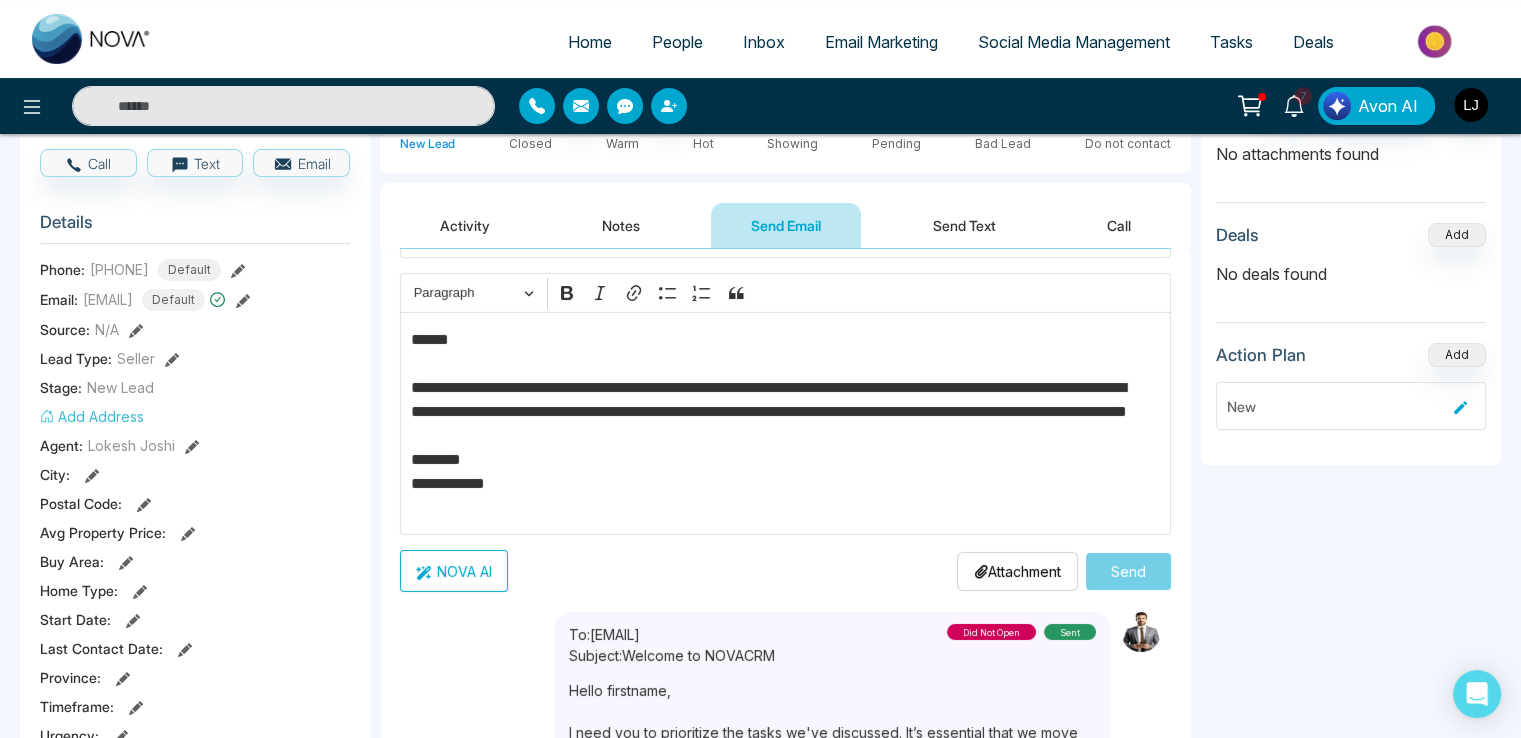 type on "***" 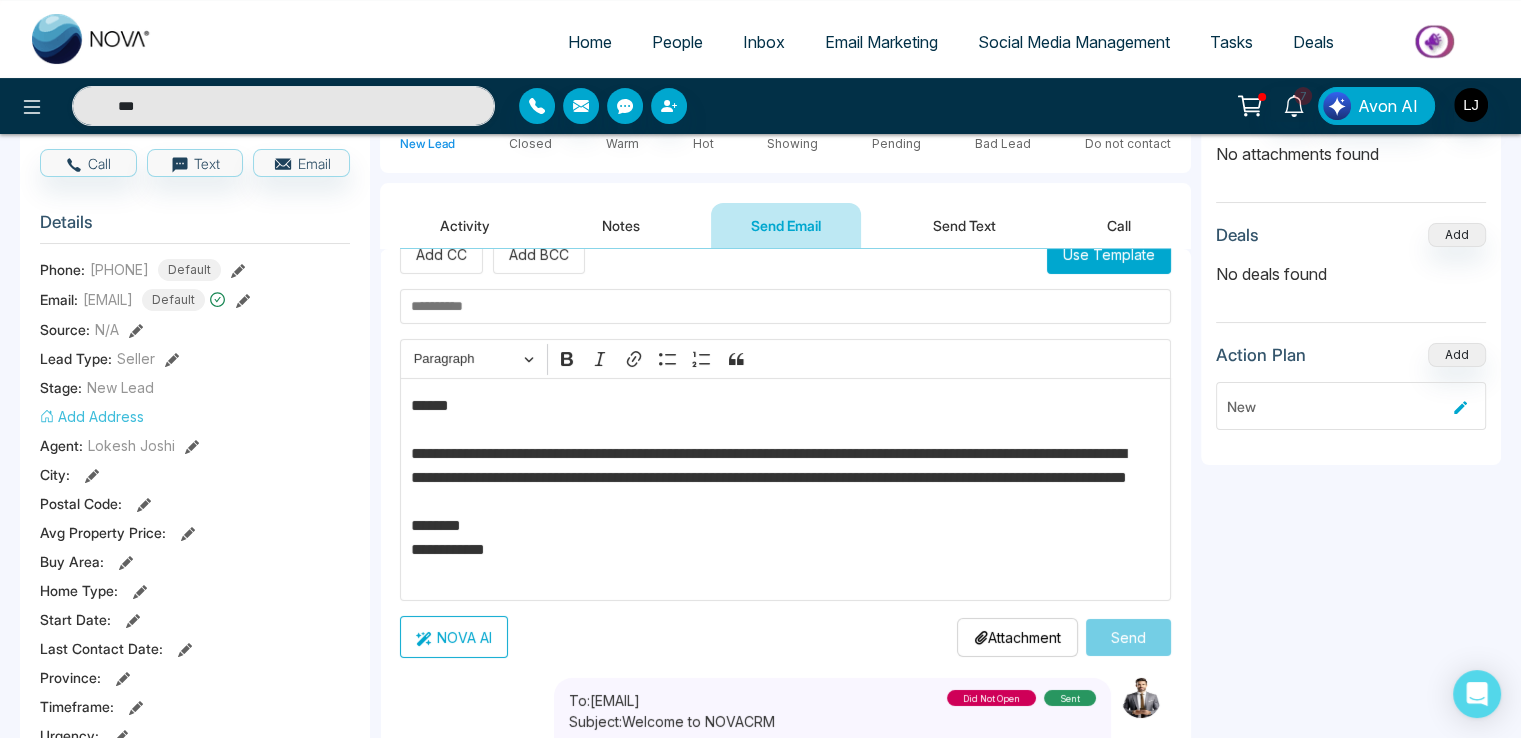 scroll, scrollTop: 0, scrollLeft: 0, axis: both 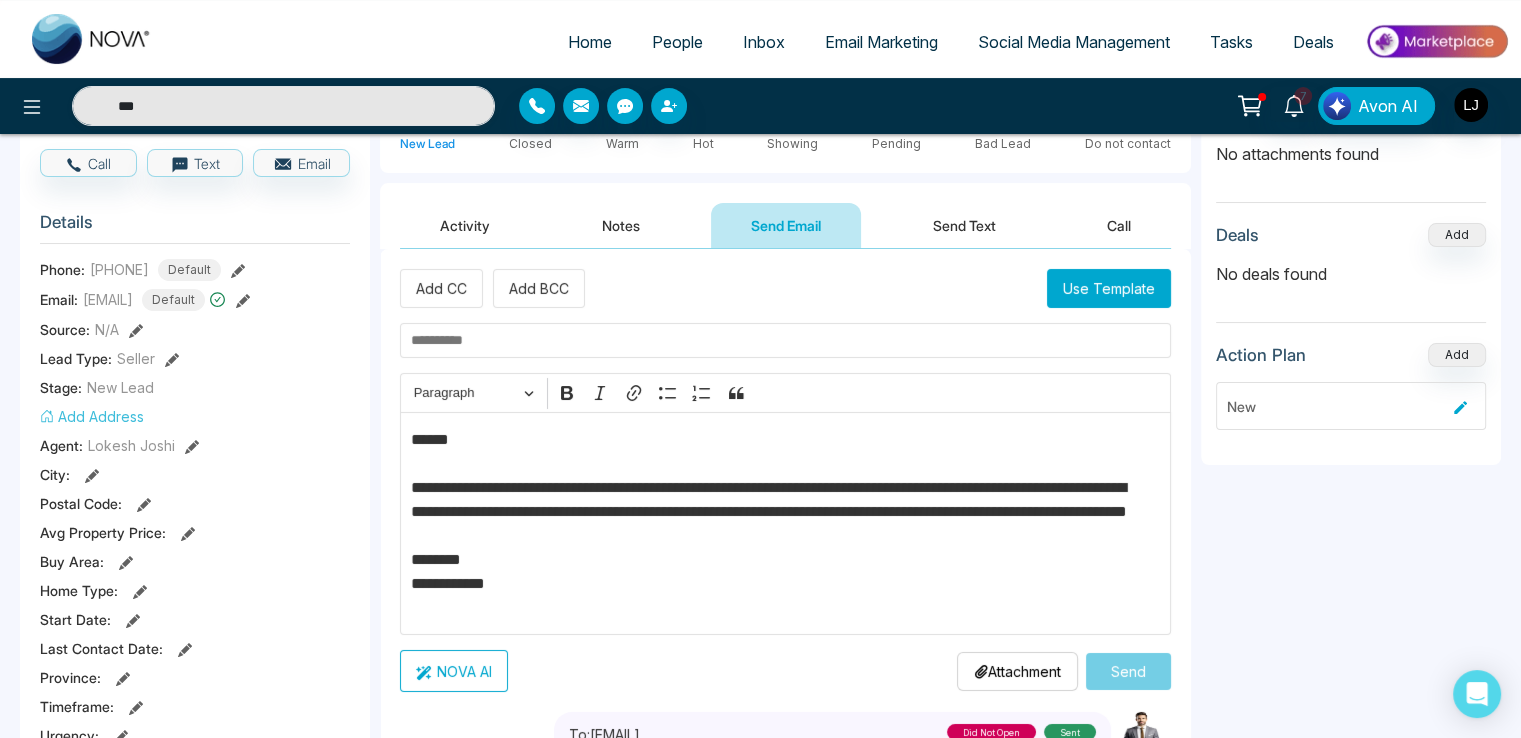 click at bounding box center (785, 340) 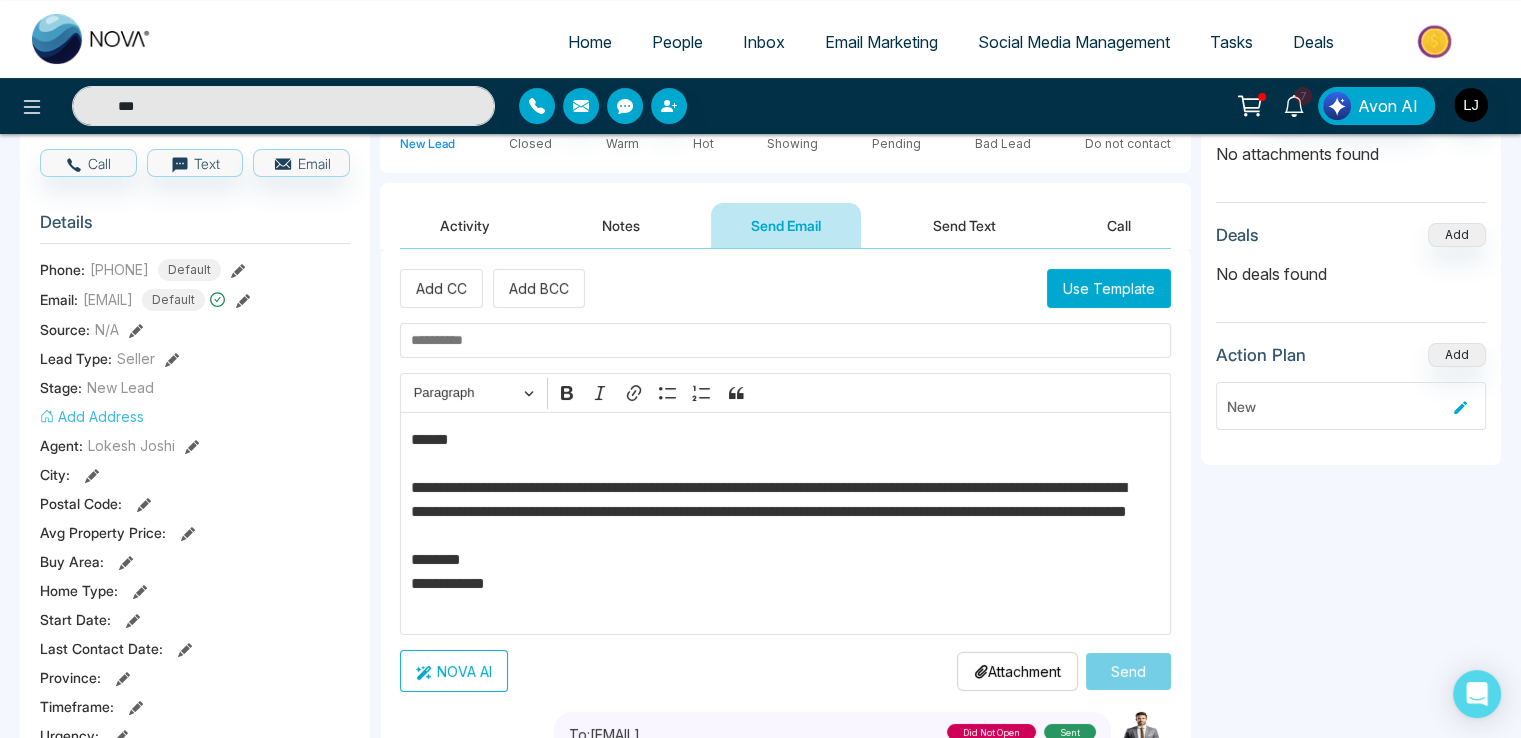 type 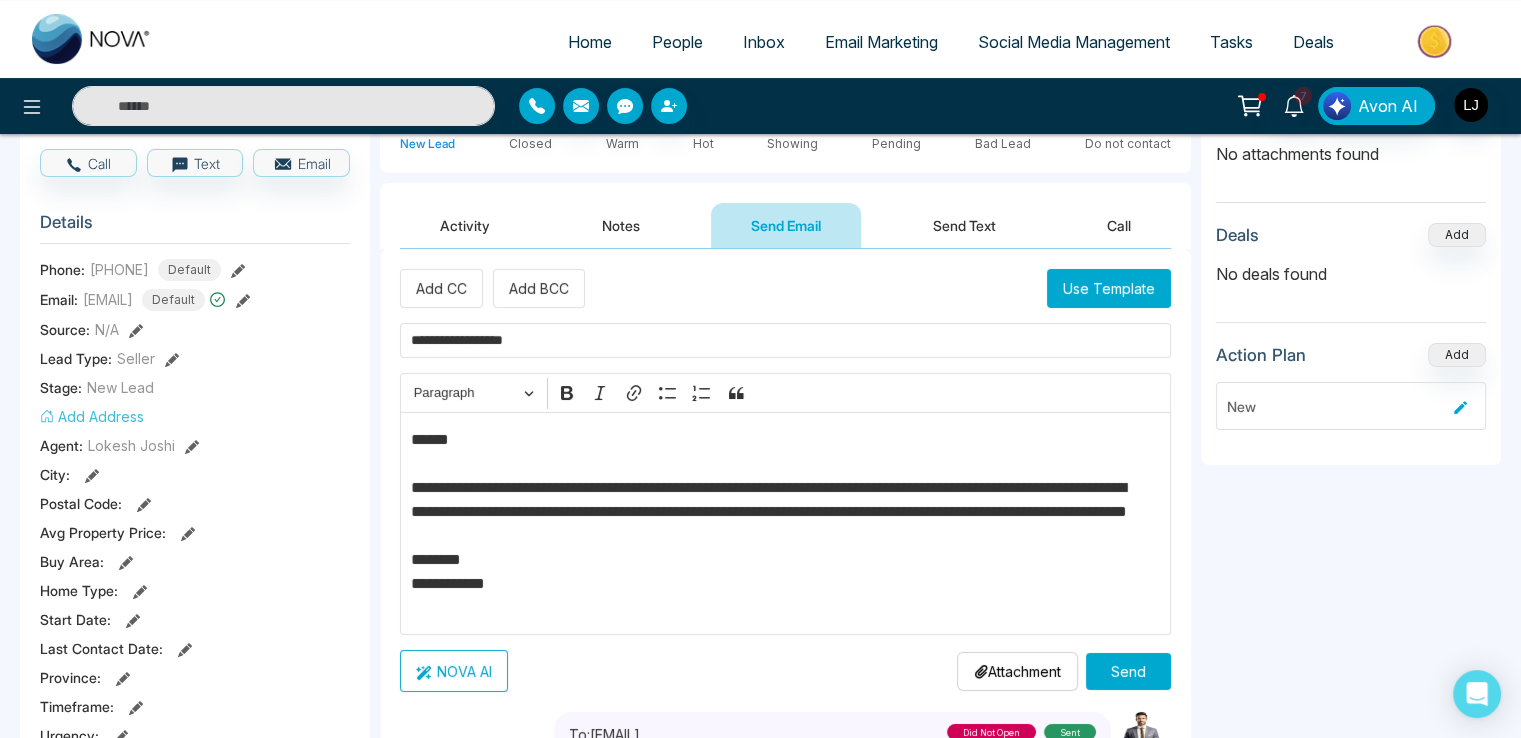 type on "**********" 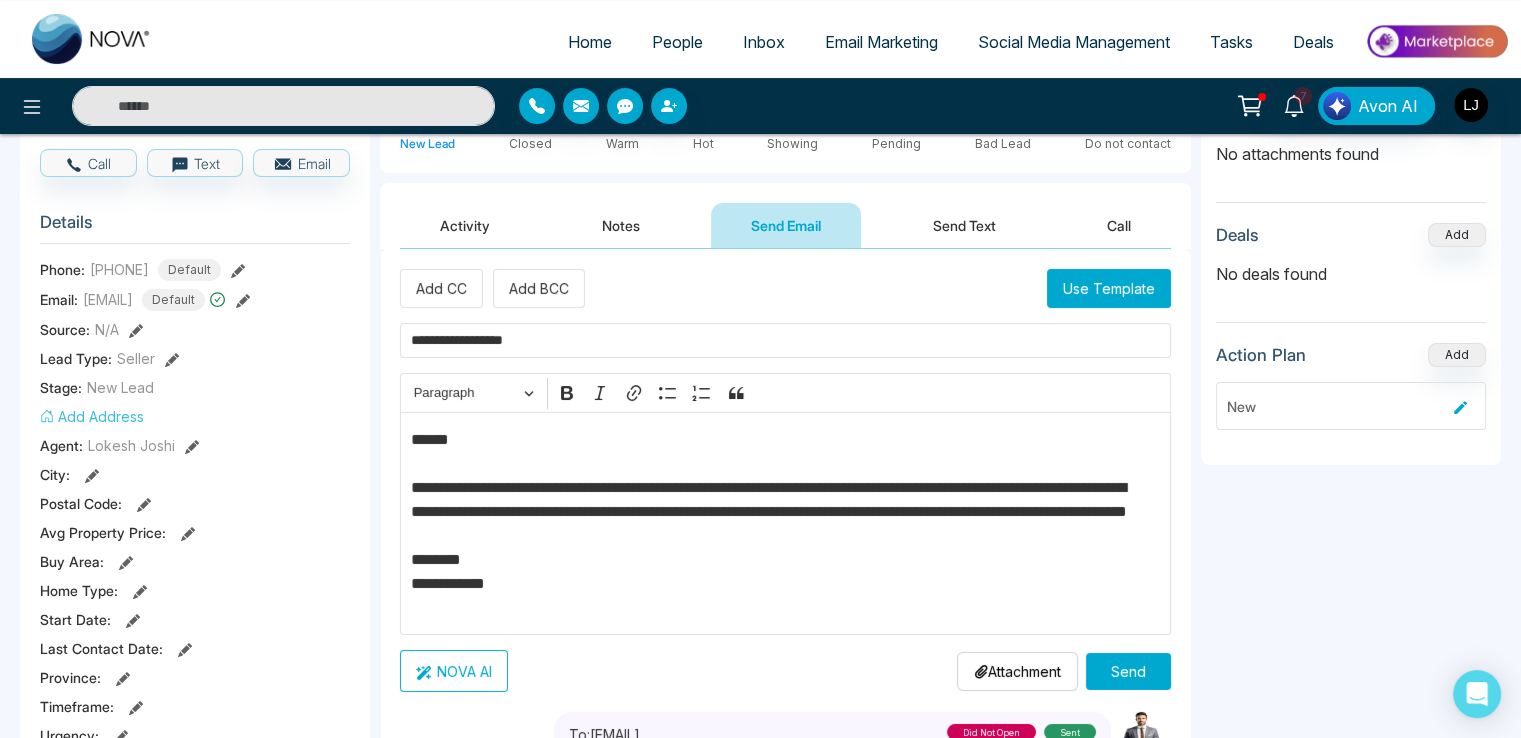 click on "Send" at bounding box center [1128, 671] 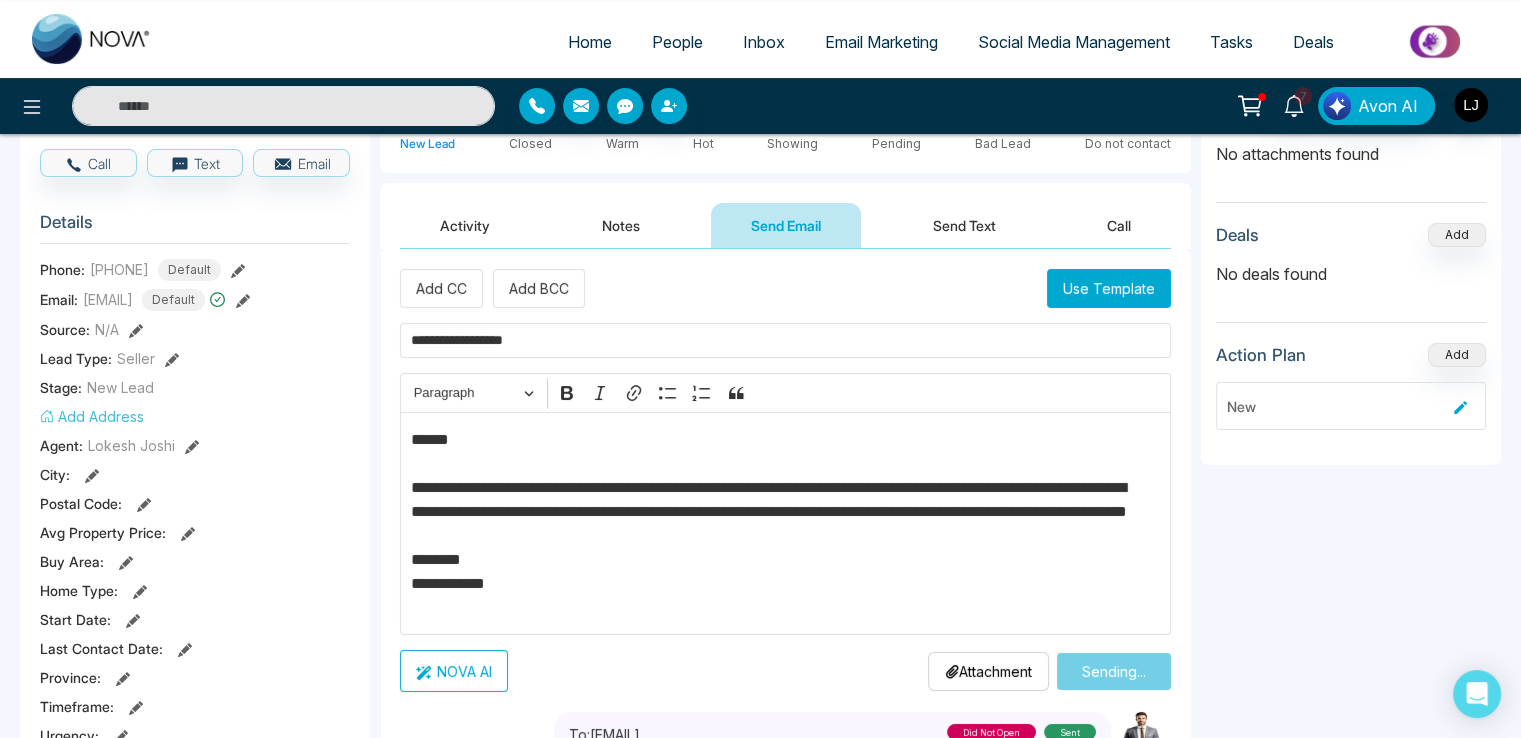 type on "***" 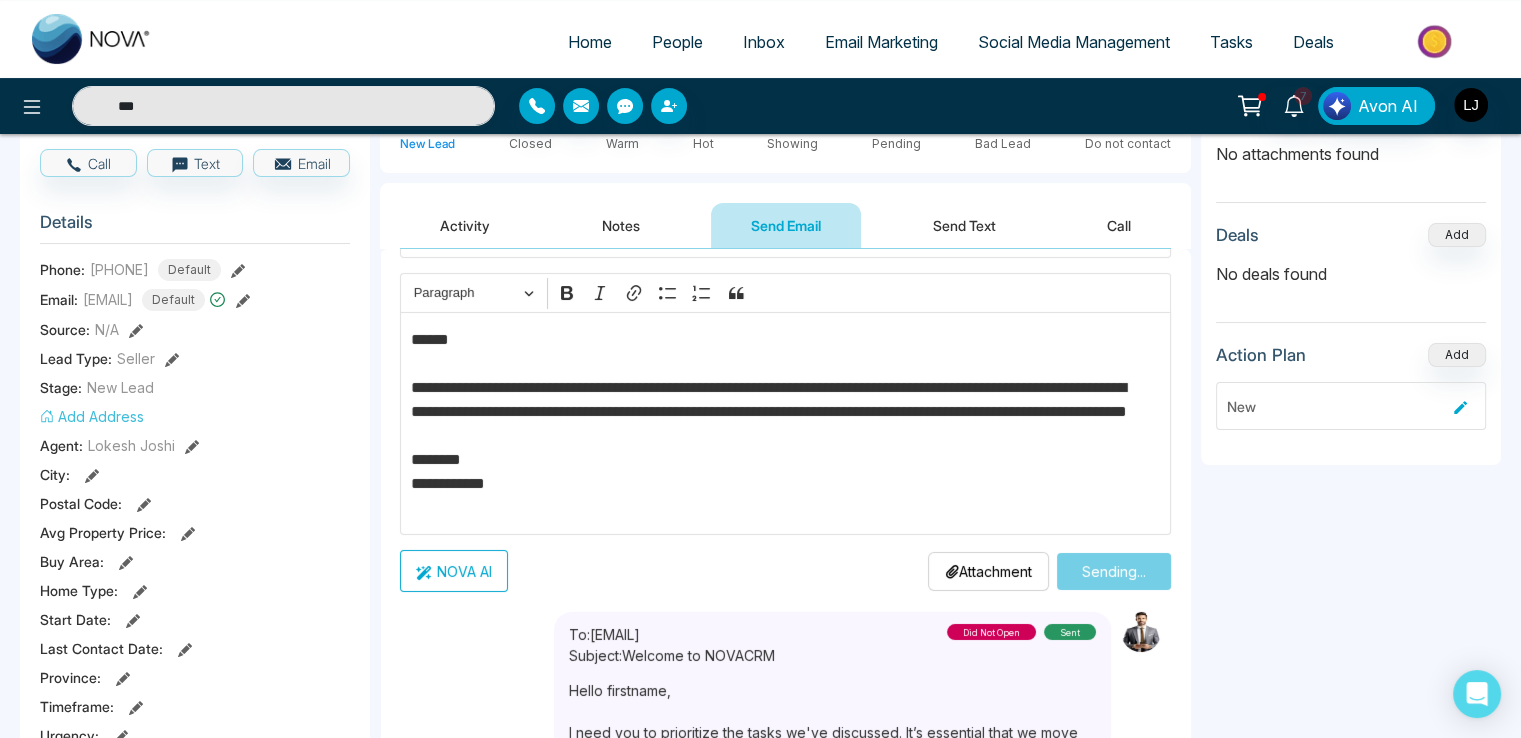 scroll, scrollTop: 200, scrollLeft: 0, axis: vertical 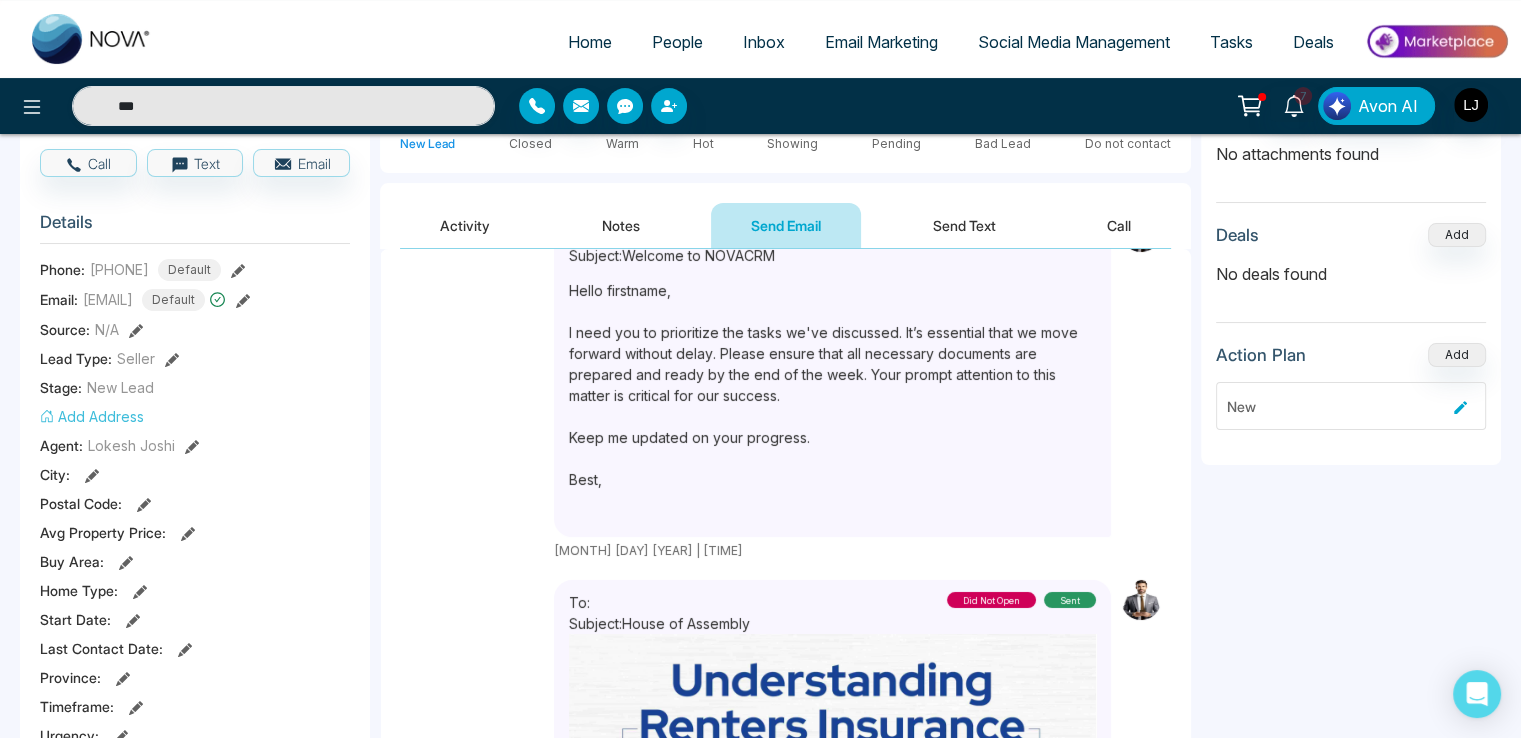 type 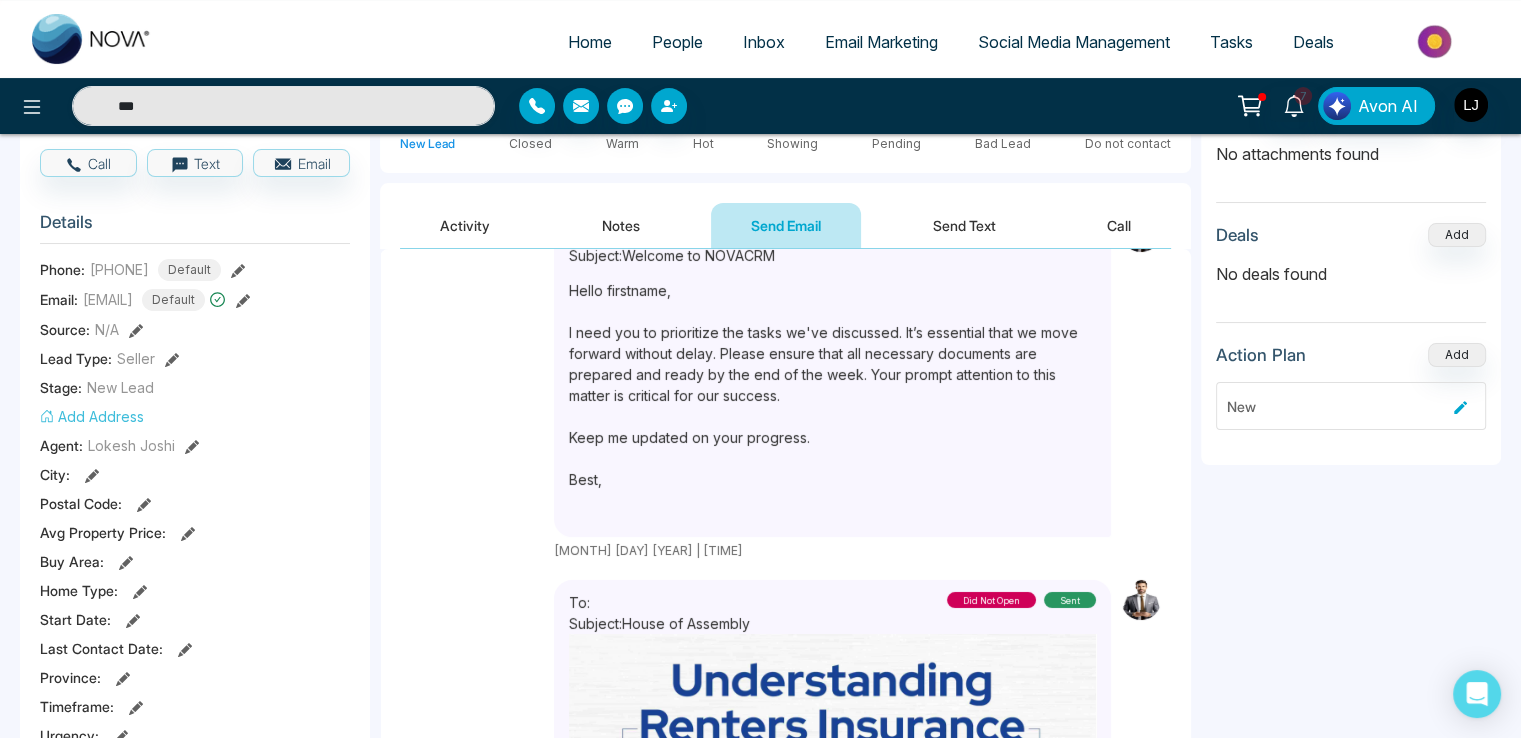 scroll, scrollTop: 658, scrollLeft: 0, axis: vertical 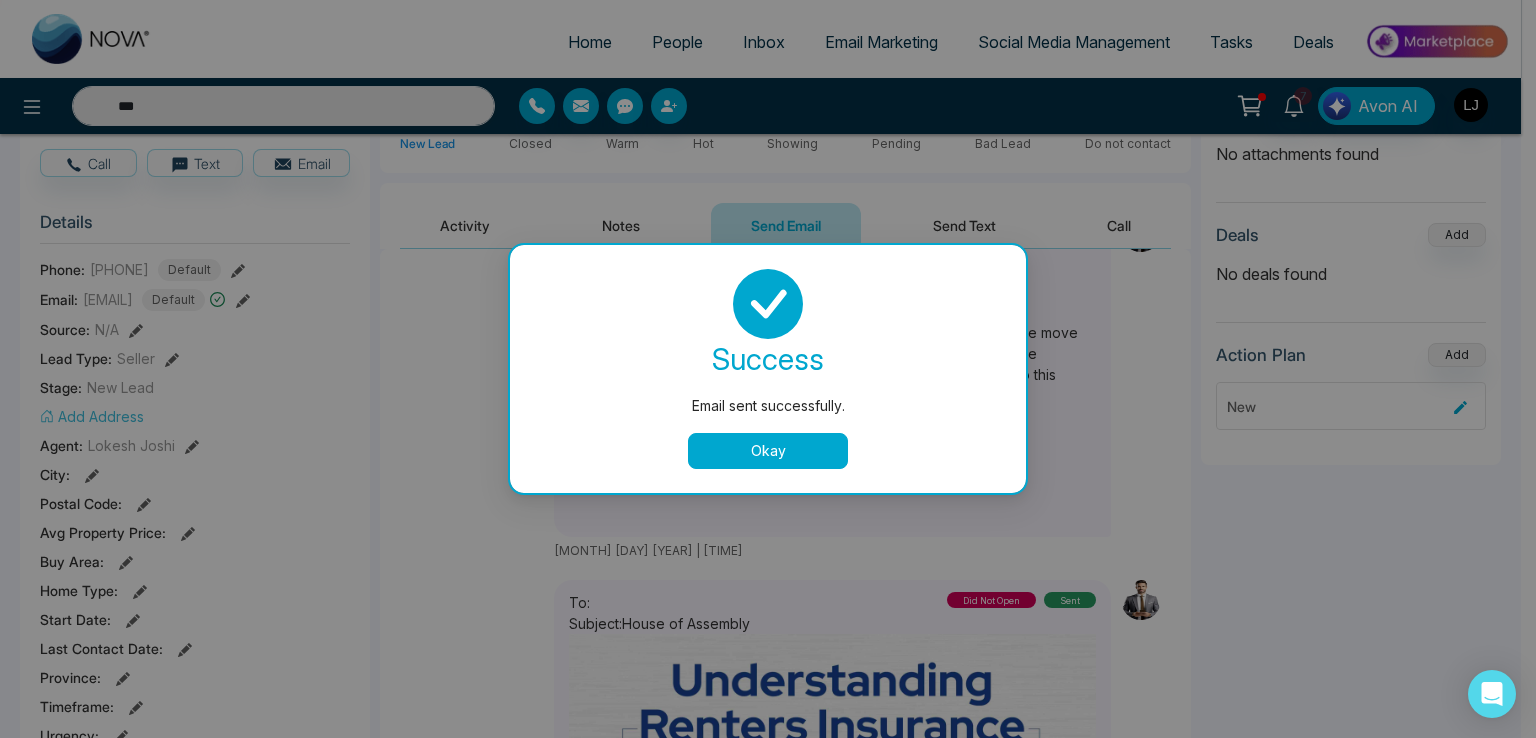 click on "Okay" at bounding box center [768, 451] 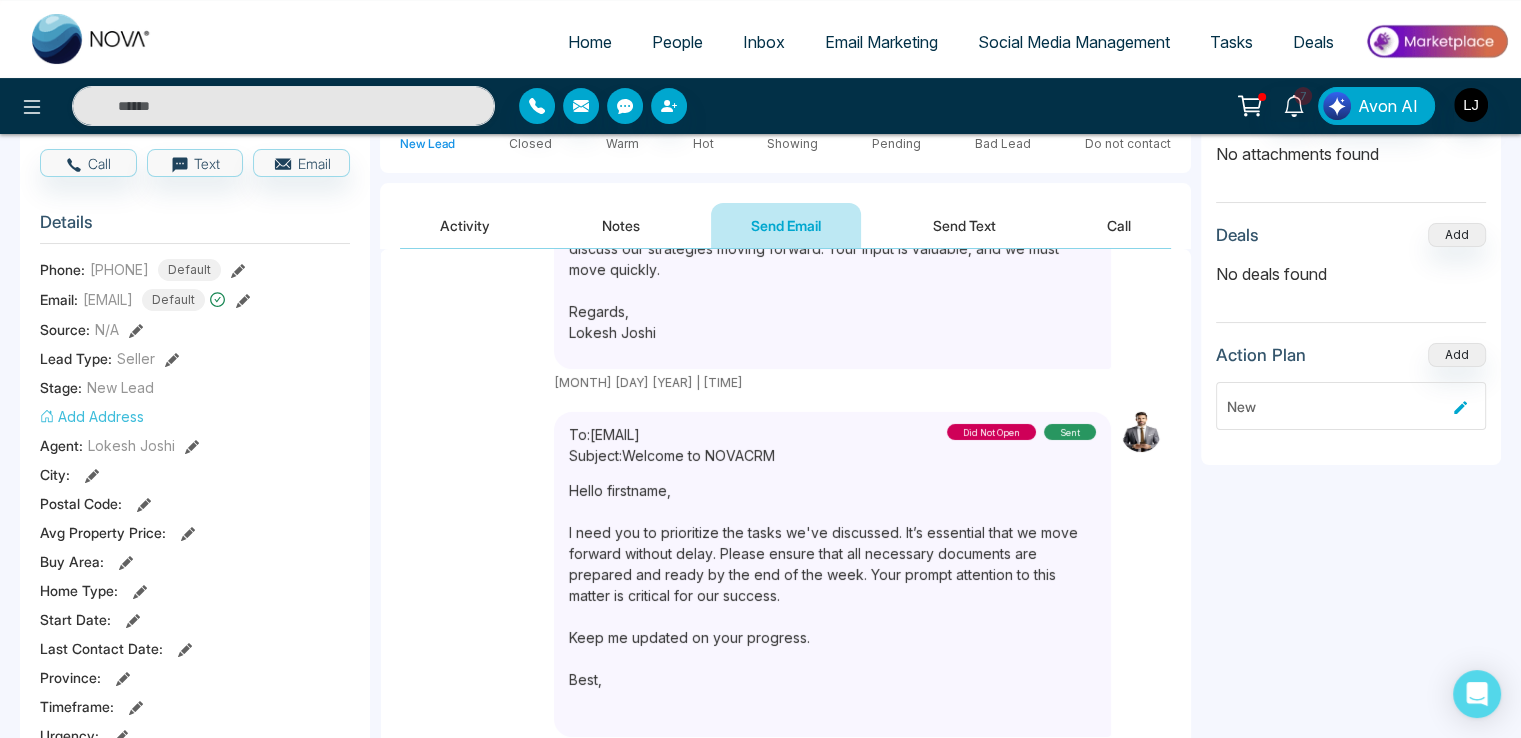 scroll, scrollTop: 258, scrollLeft: 0, axis: vertical 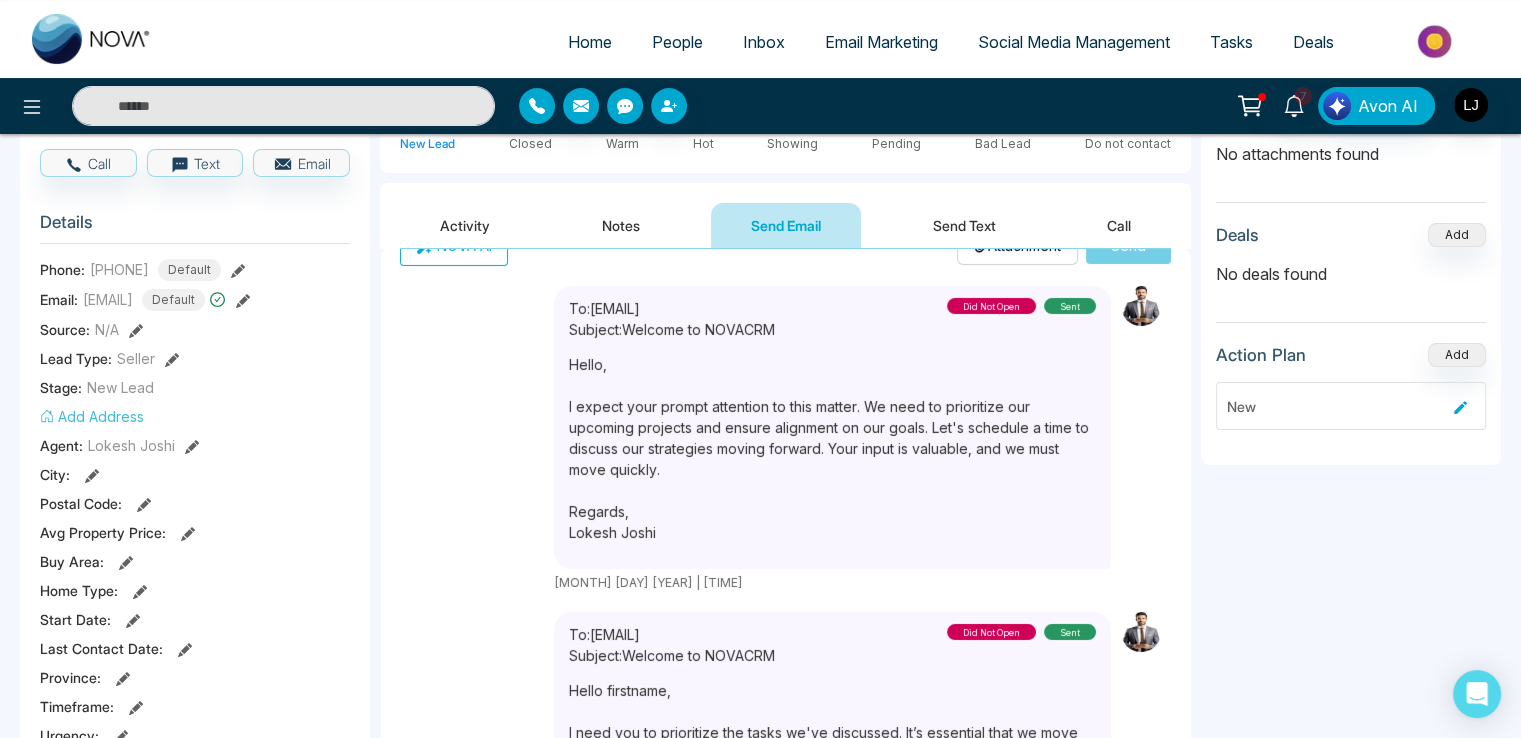 type on "***" 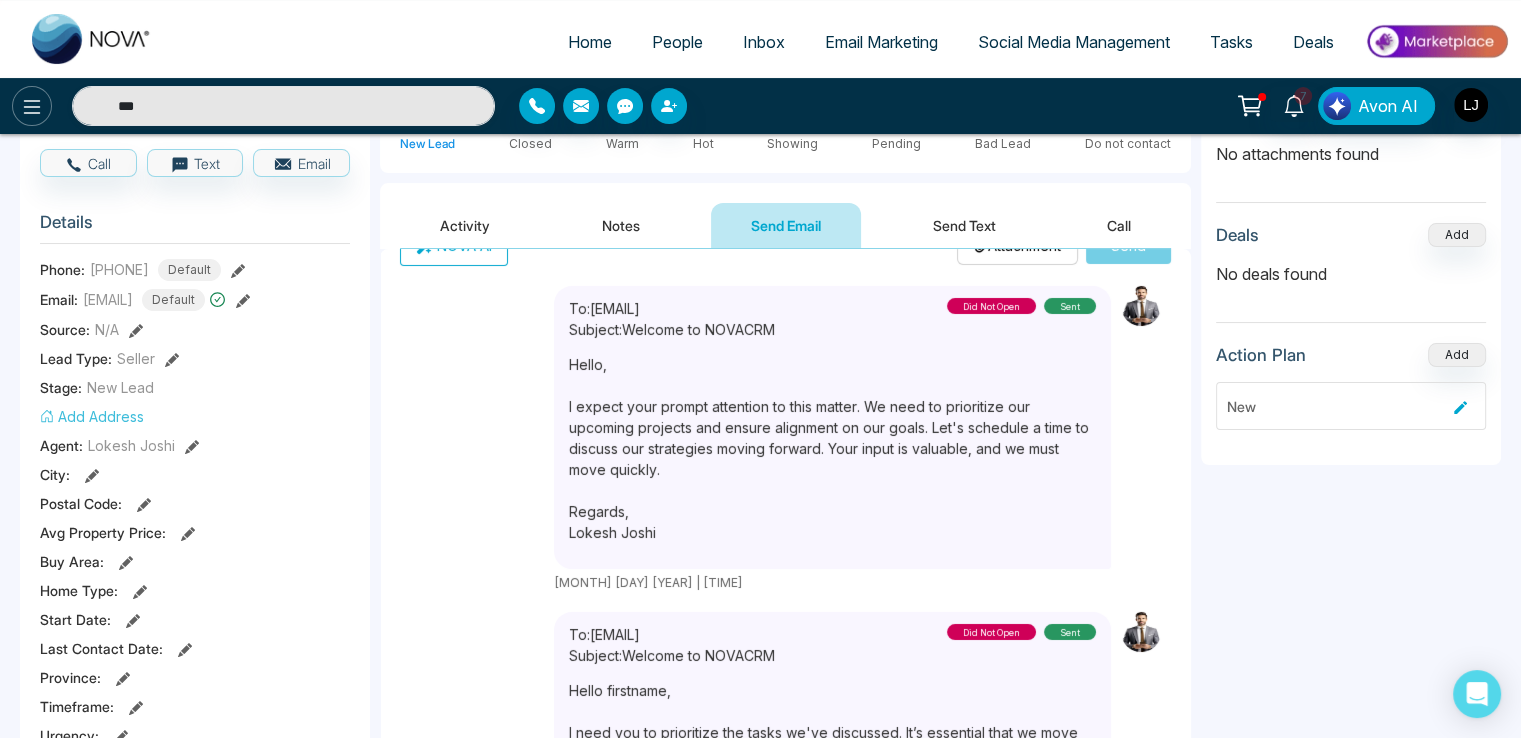 click at bounding box center [32, 106] 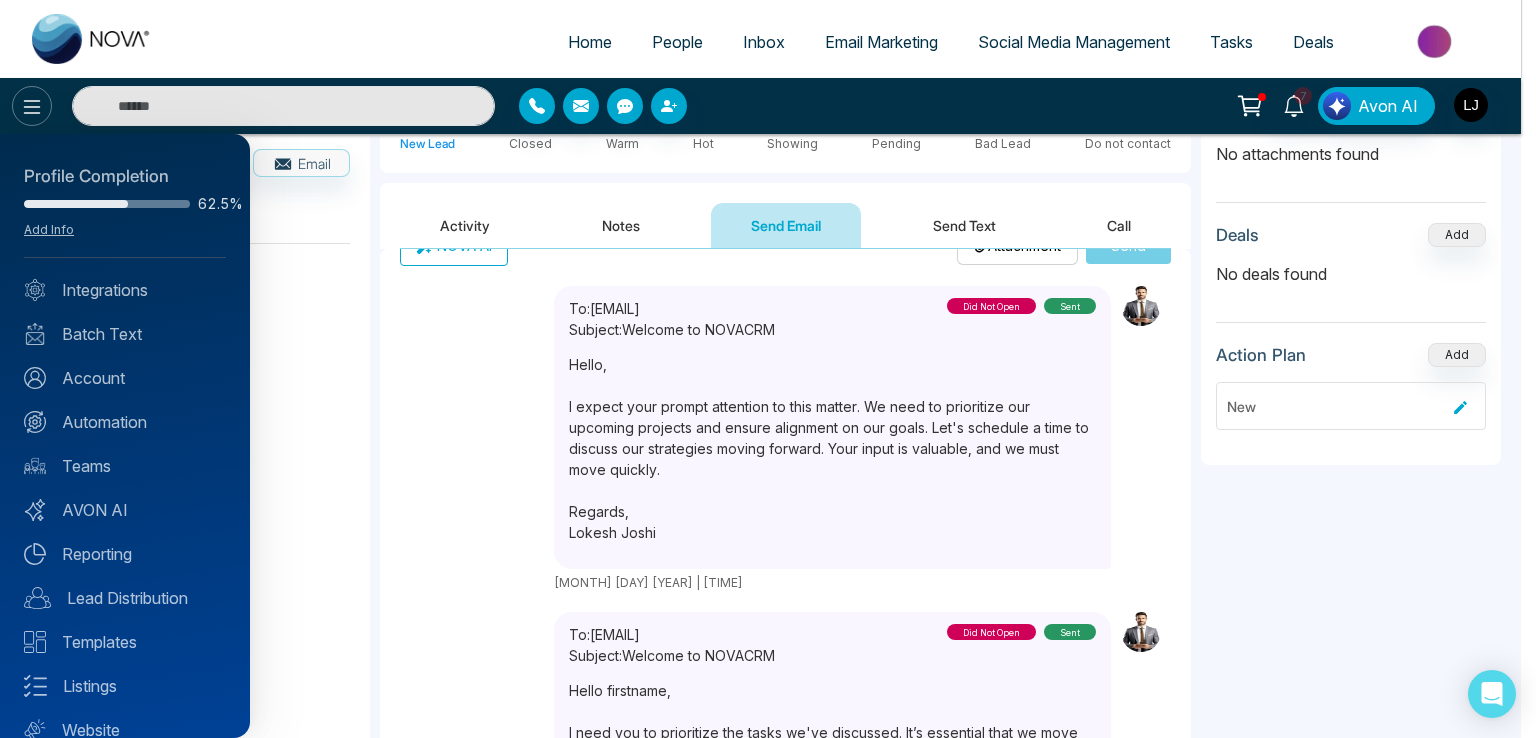 type on "***" 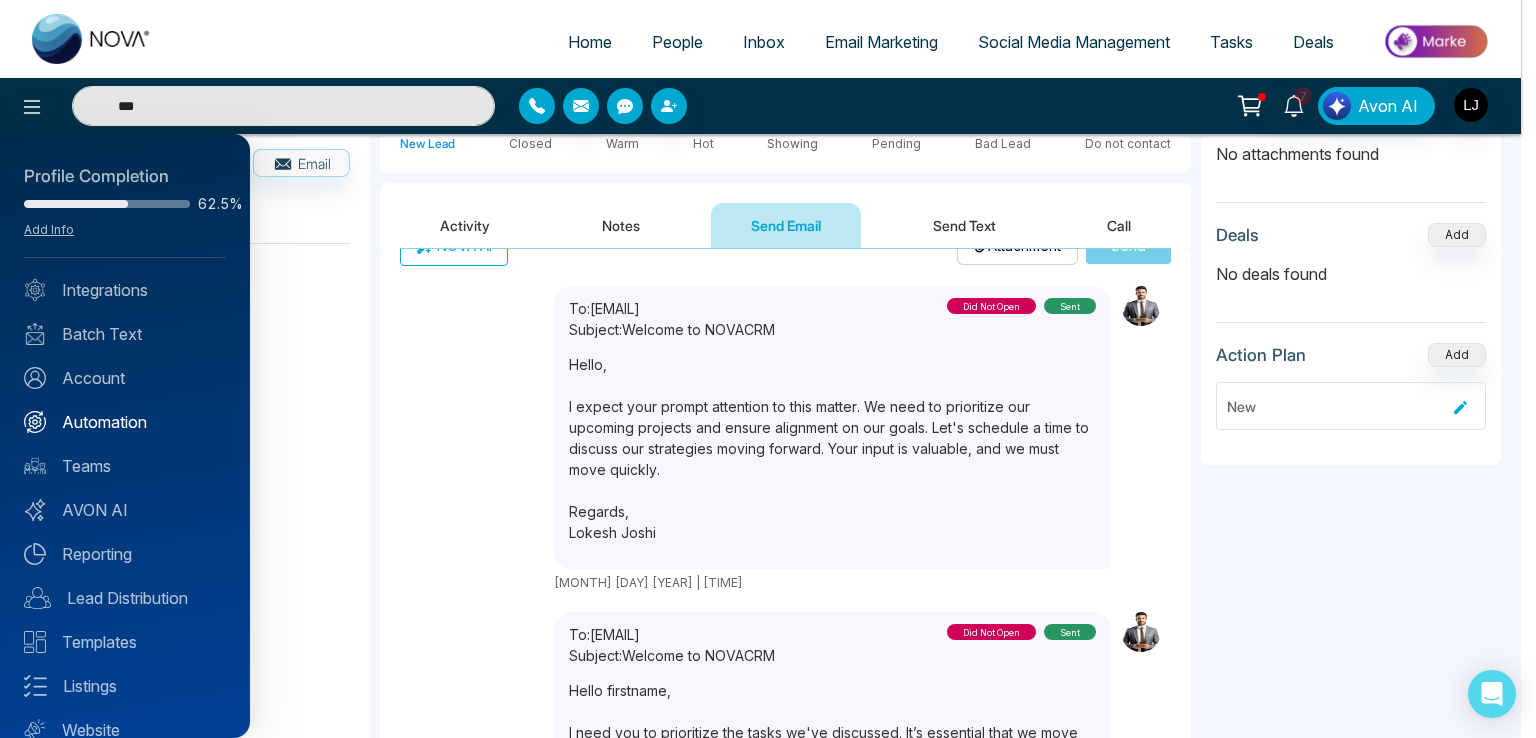 click on "Automation" at bounding box center [125, 422] 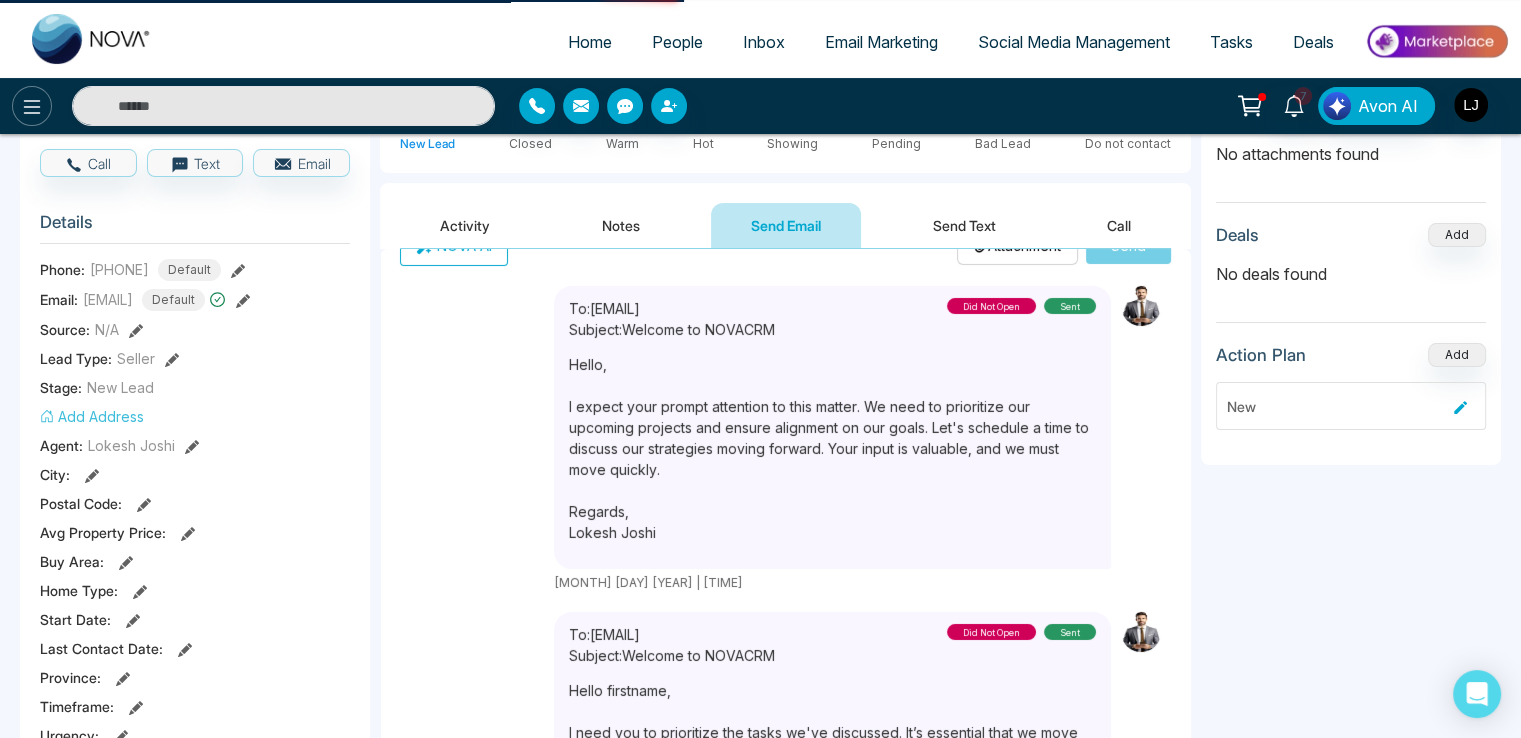 click 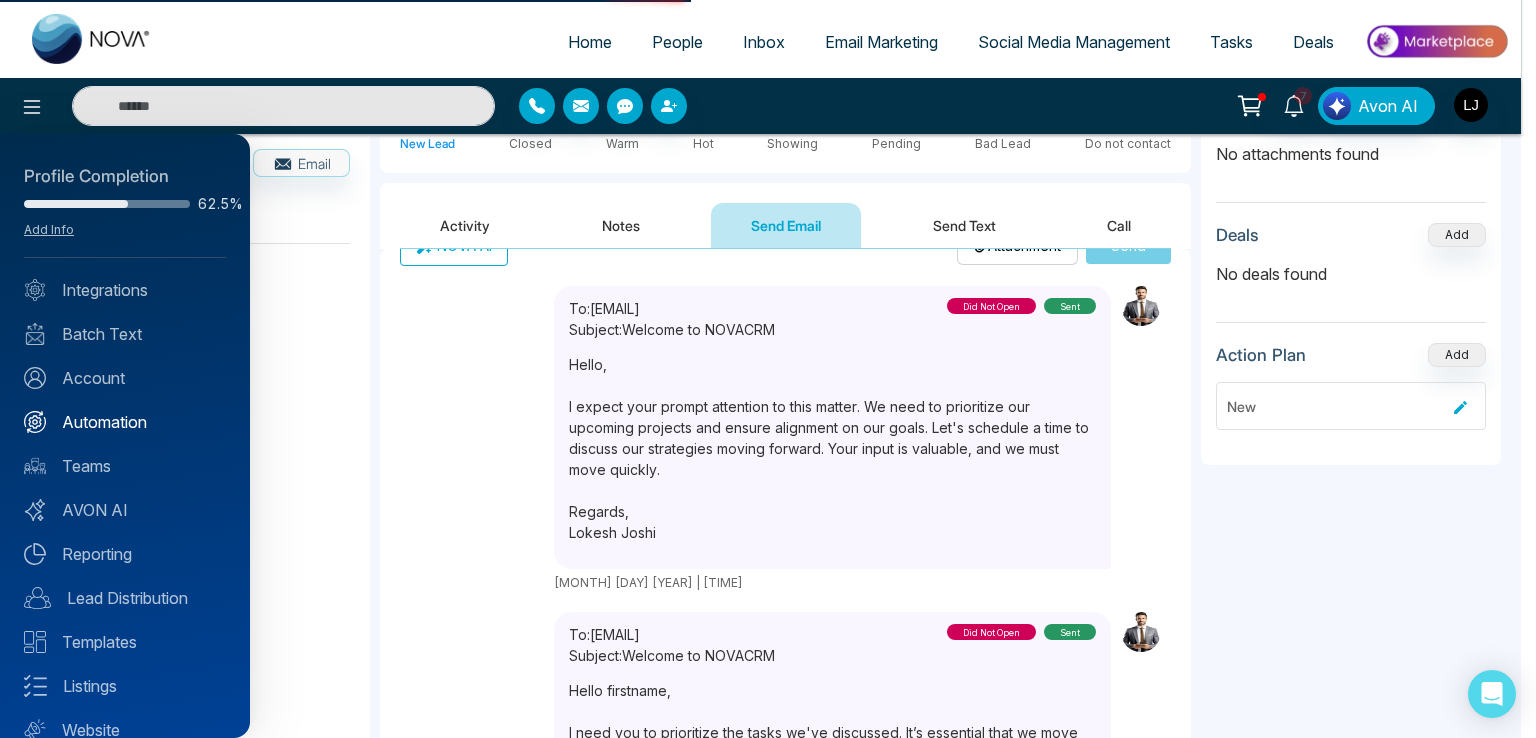 click on "Automation" at bounding box center [125, 422] 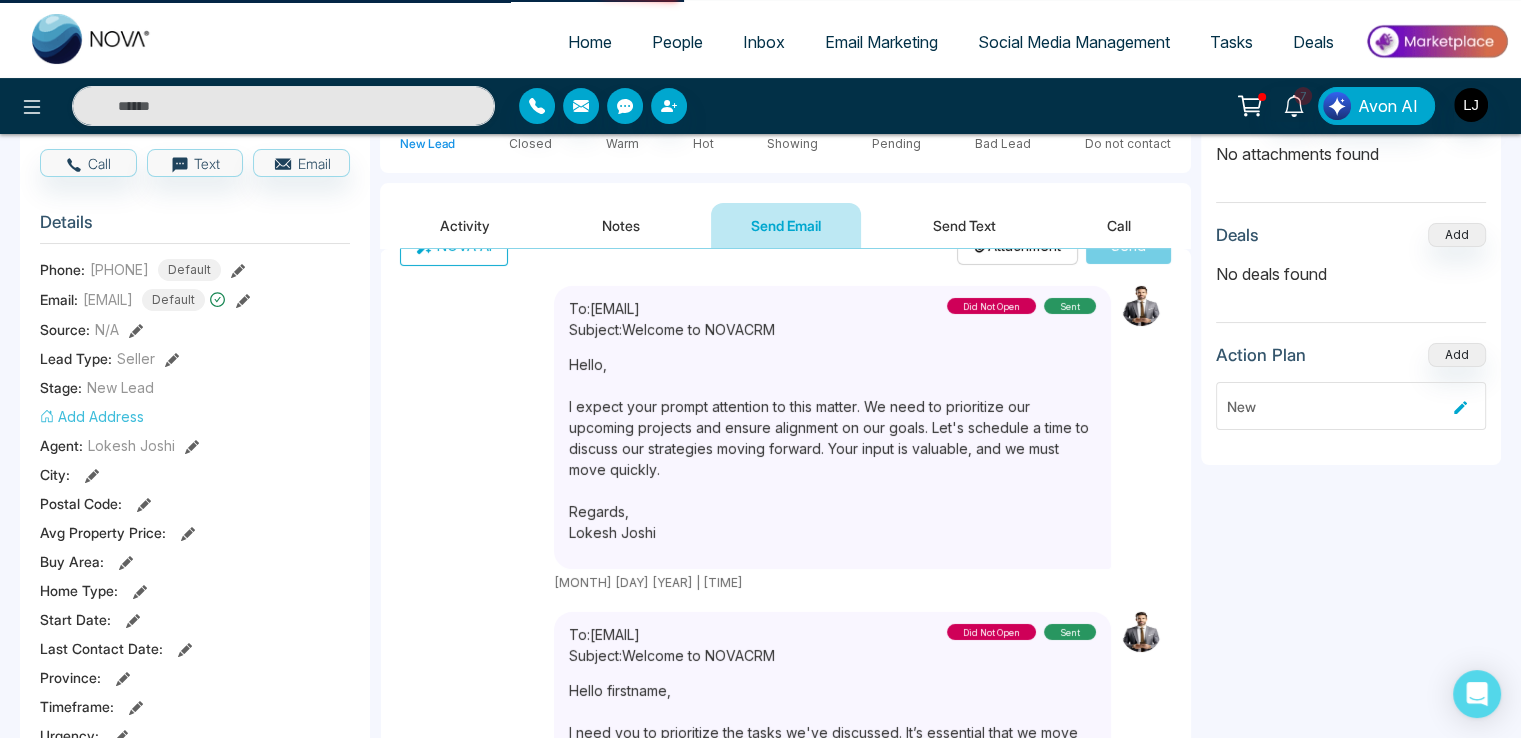 type on "***" 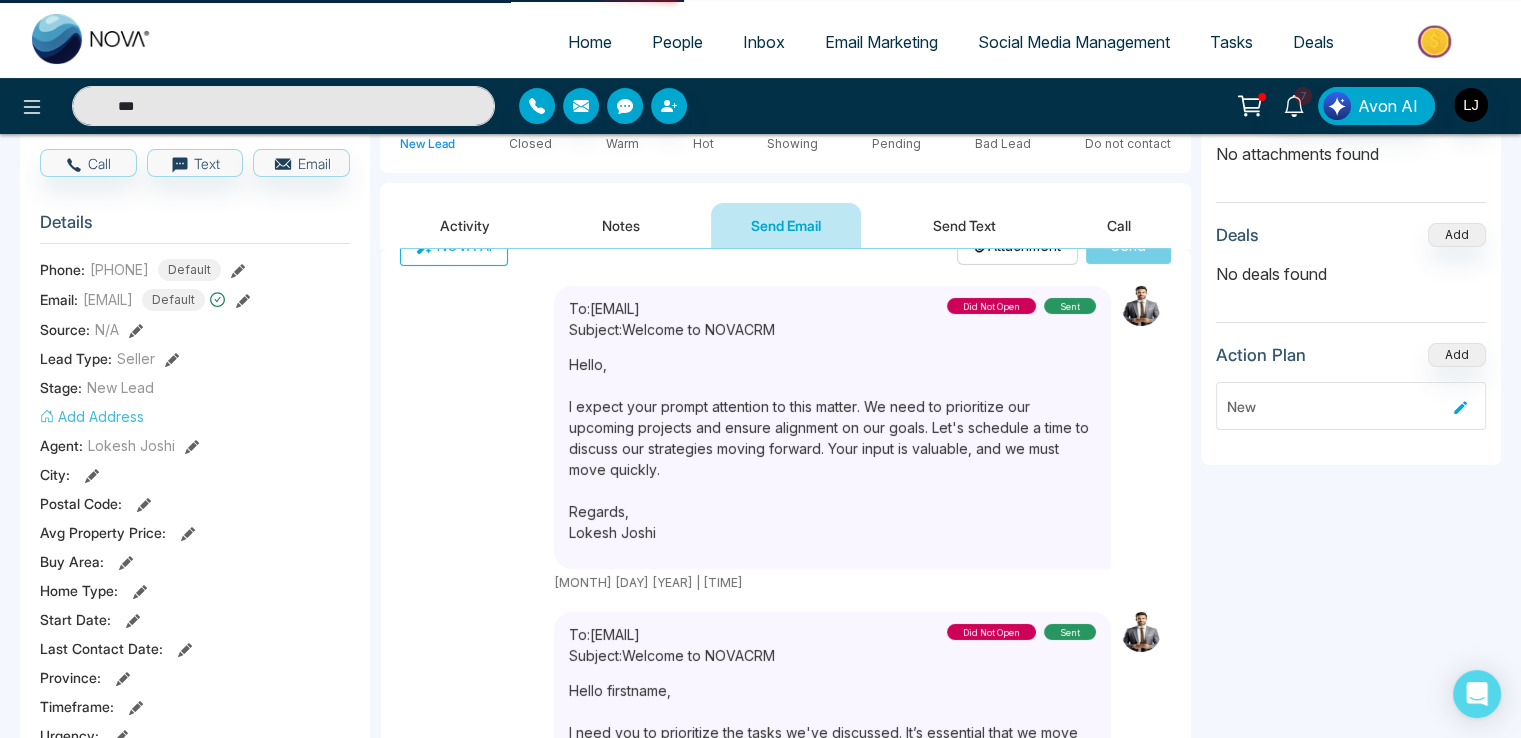 click on "People" at bounding box center [677, 42] 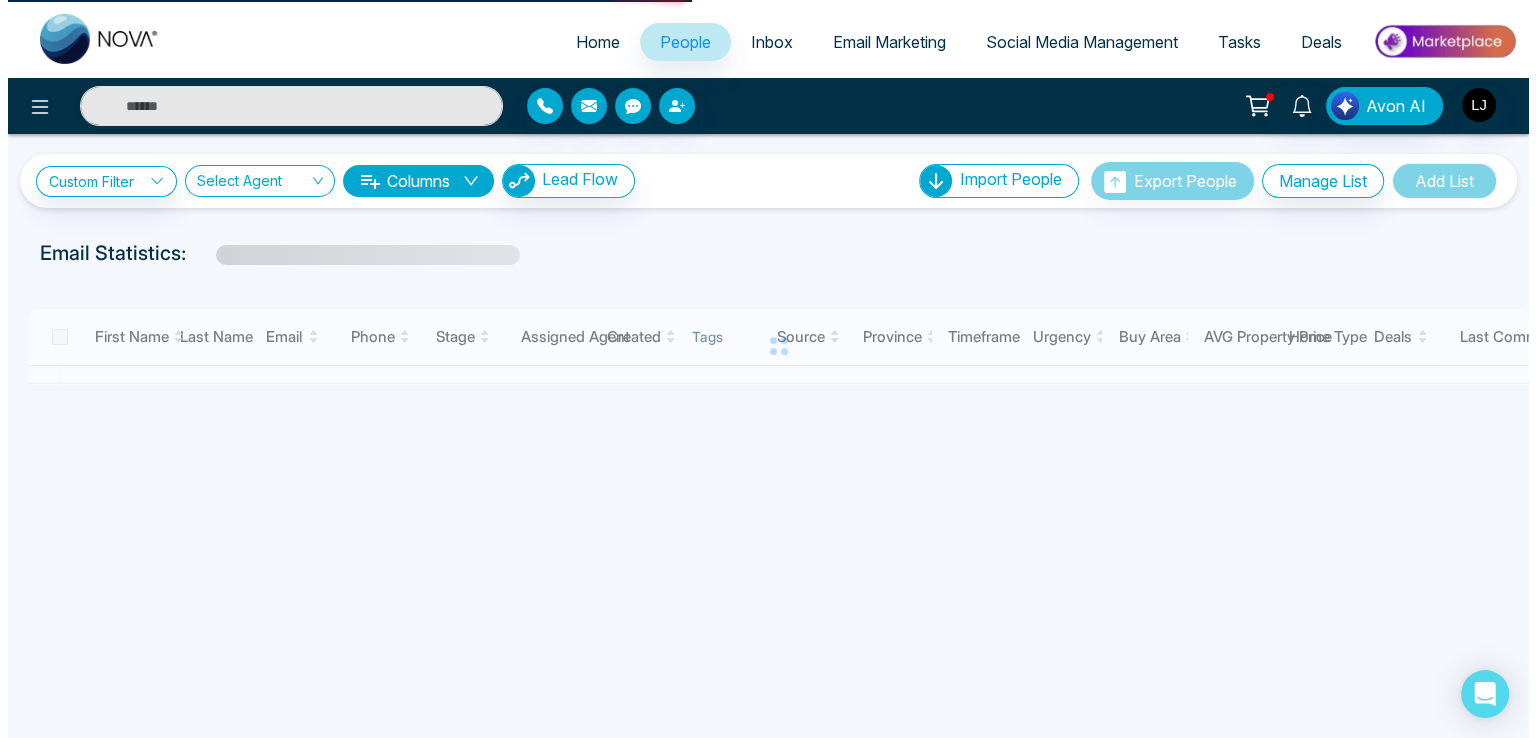 scroll, scrollTop: 0, scrollLeft: 0, axis: both 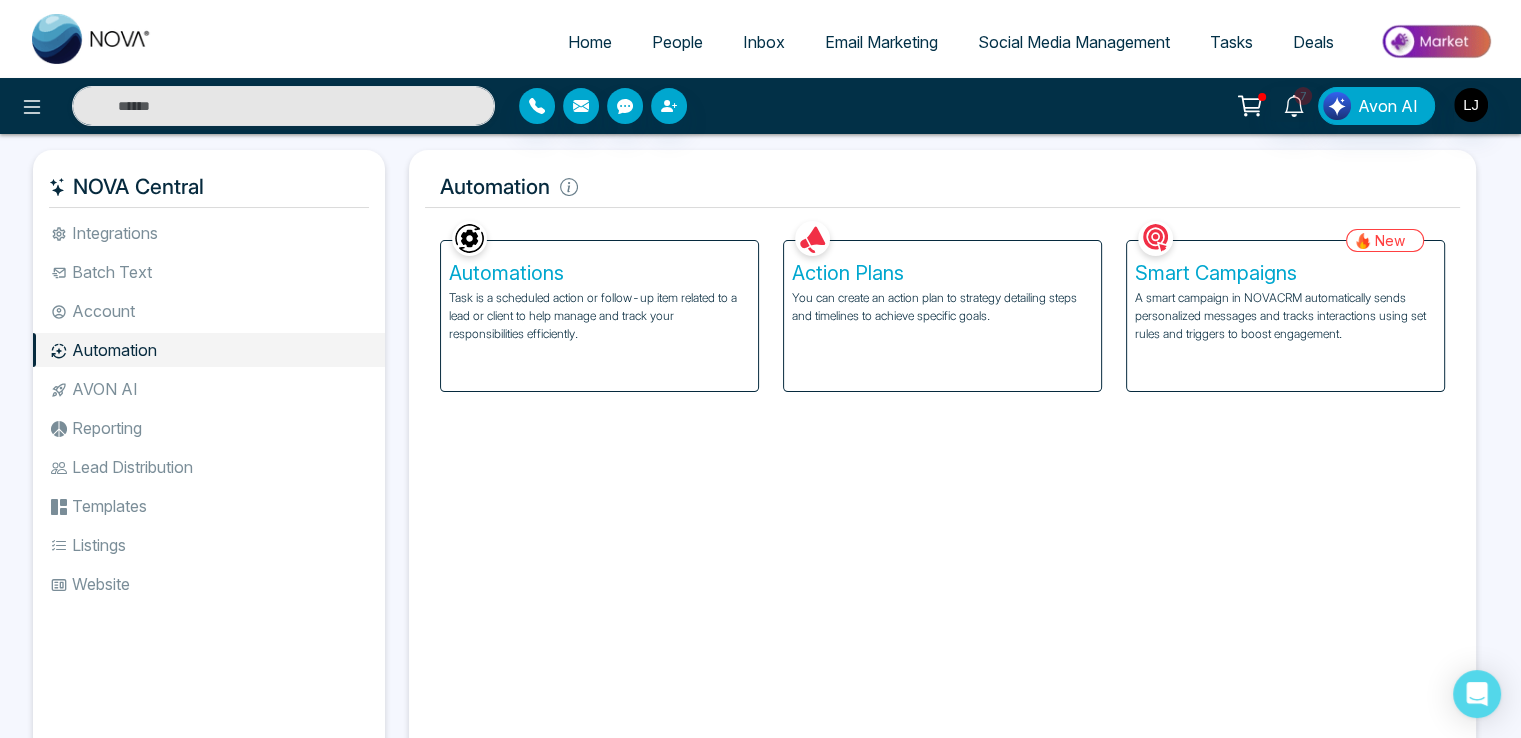 click on "A smart campaign in NOVACRM automatically sends personalized messages and tracks interactions using set rules and triggers to boost engagement." at bounding box center [1285, 316] 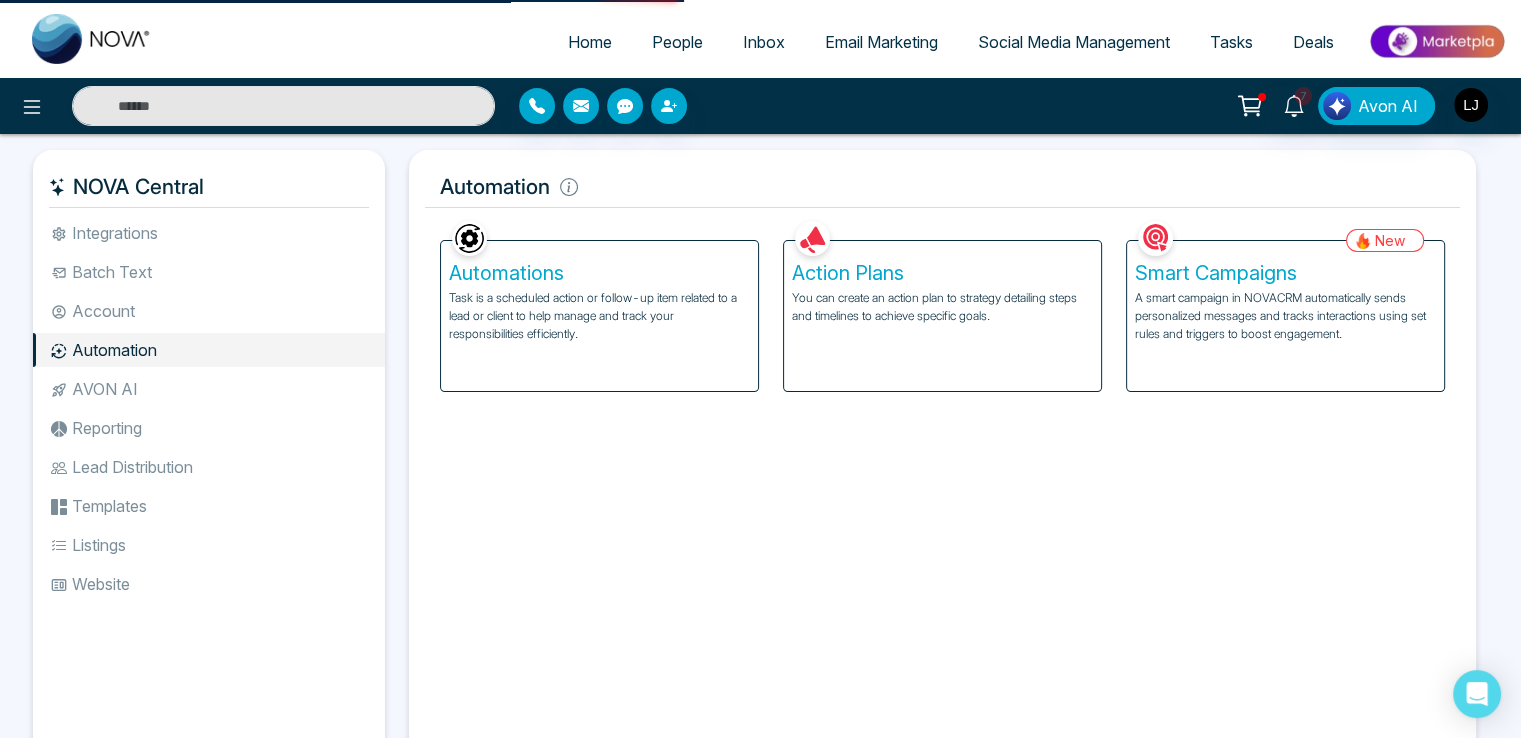 click on "A smart campaign in NOVACRM automatically sends personalized messages and tracks interactions using set rules and triggers to boost engagement." at bounding box center [1285, 316] 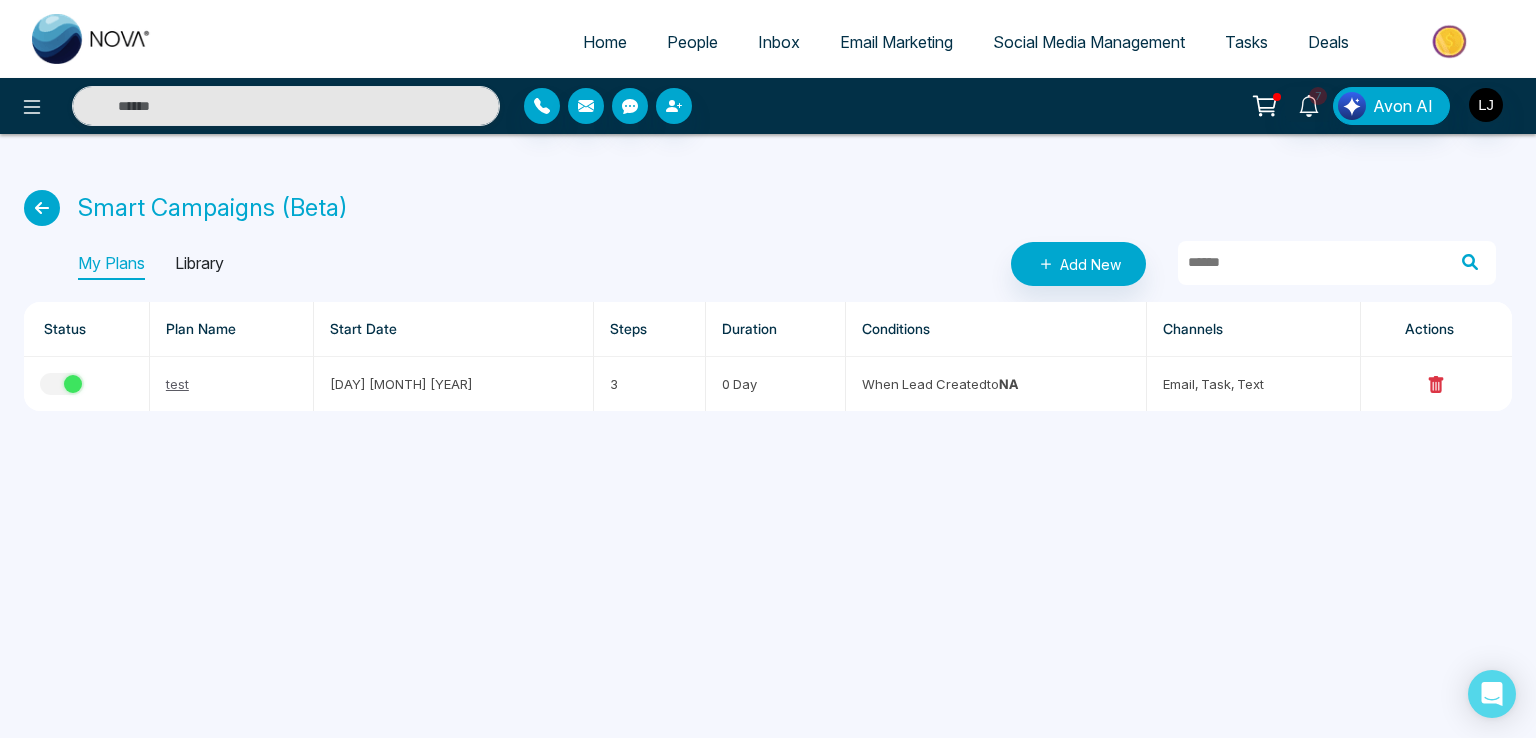 scroll, scrollTop: 0, scrollLeft: 0, axis: both 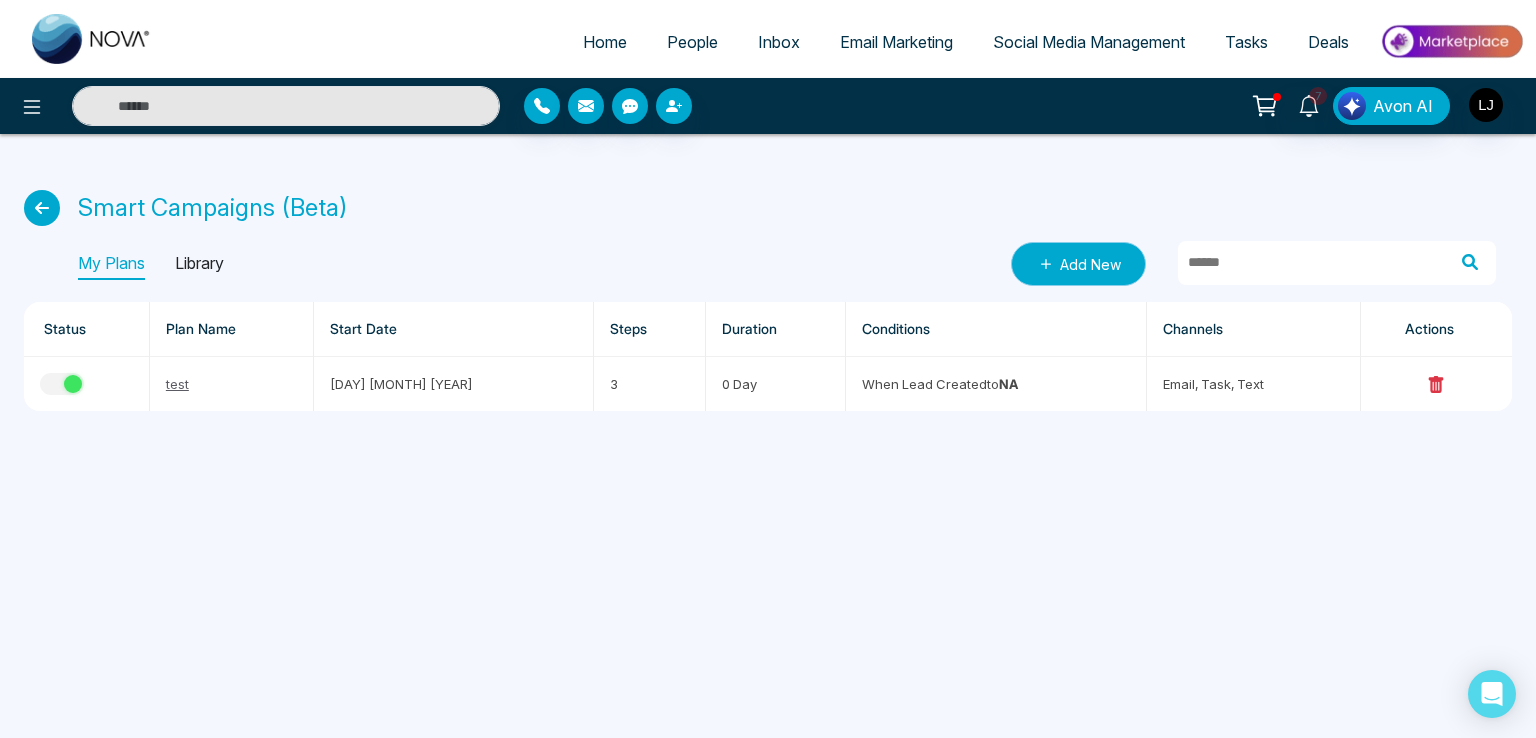 click 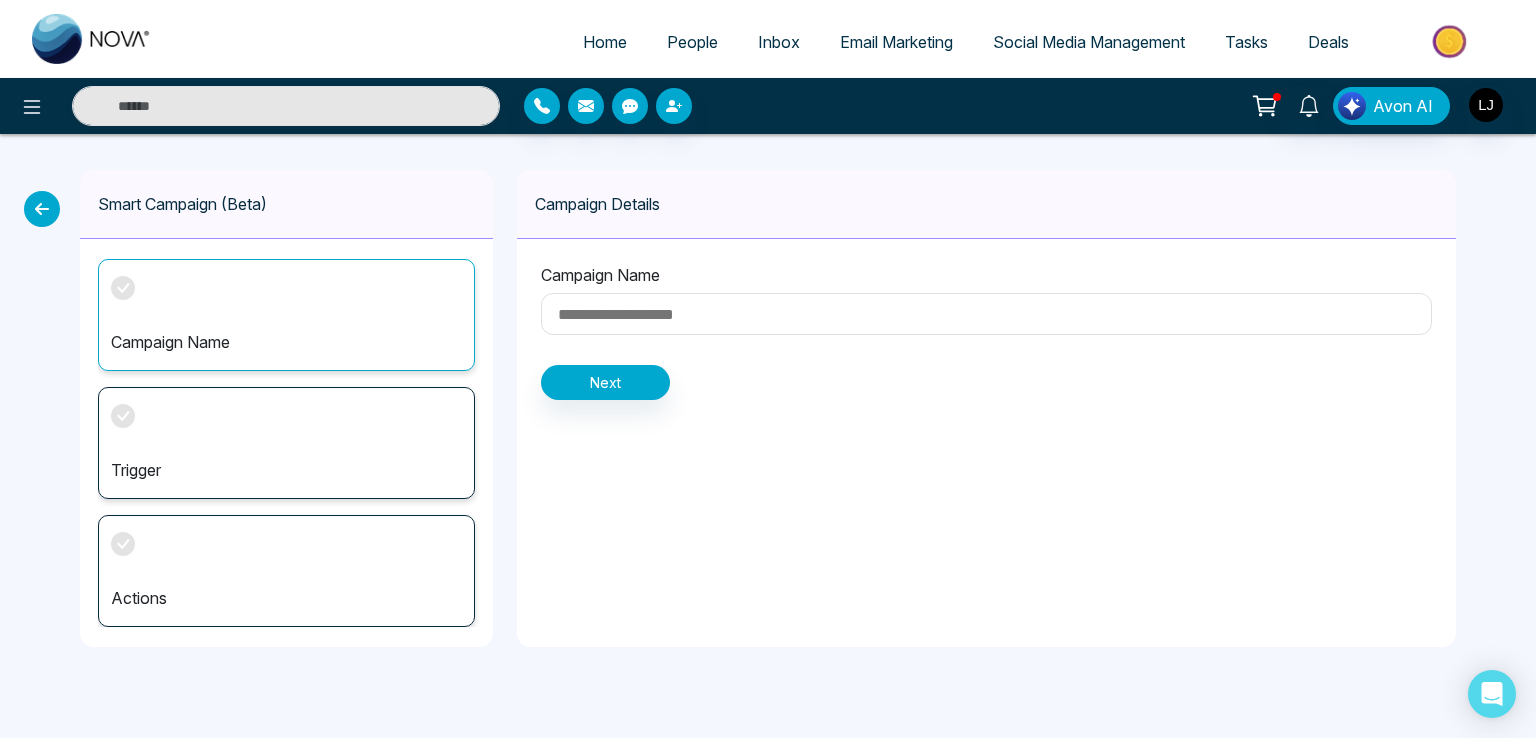 click at bounding box center [986, 314] 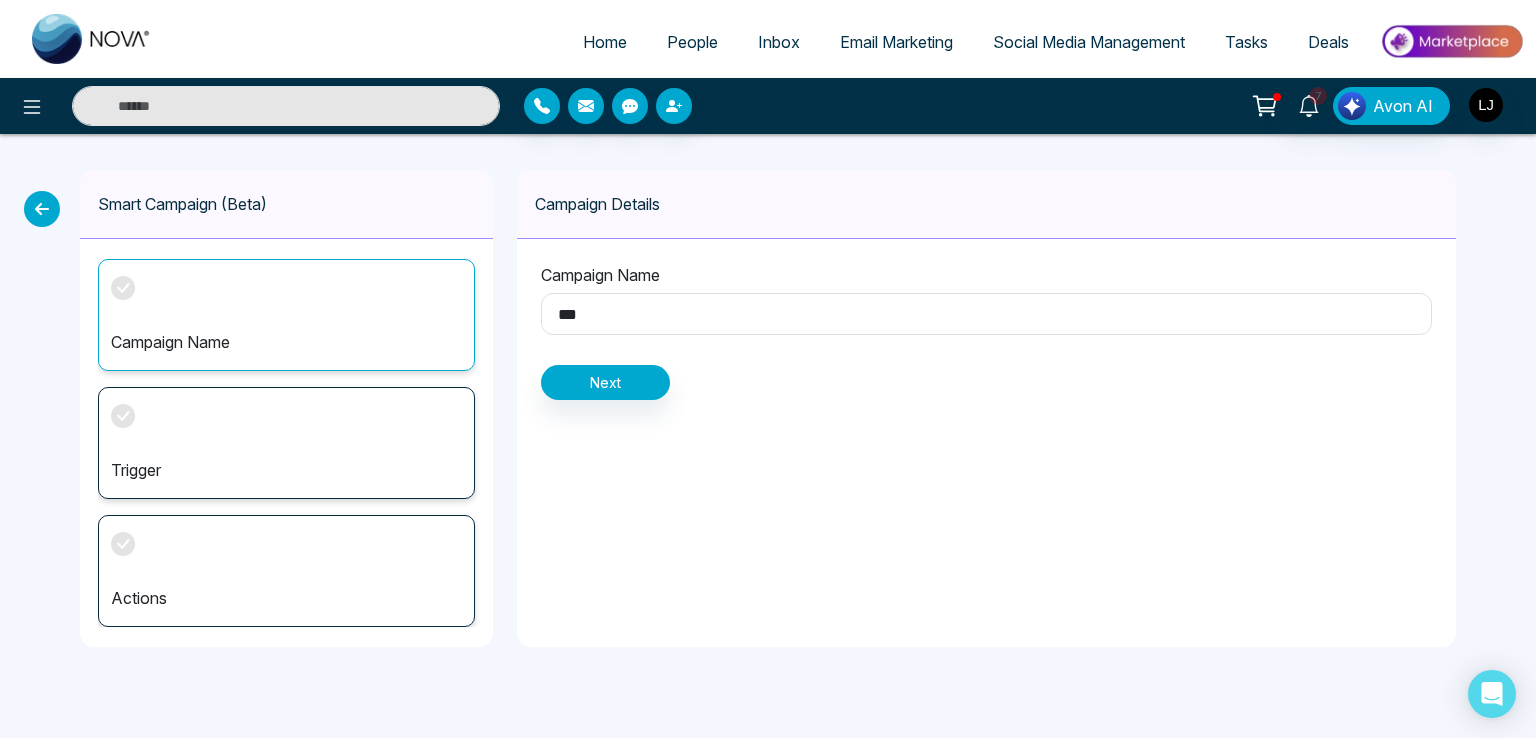 type on "***" 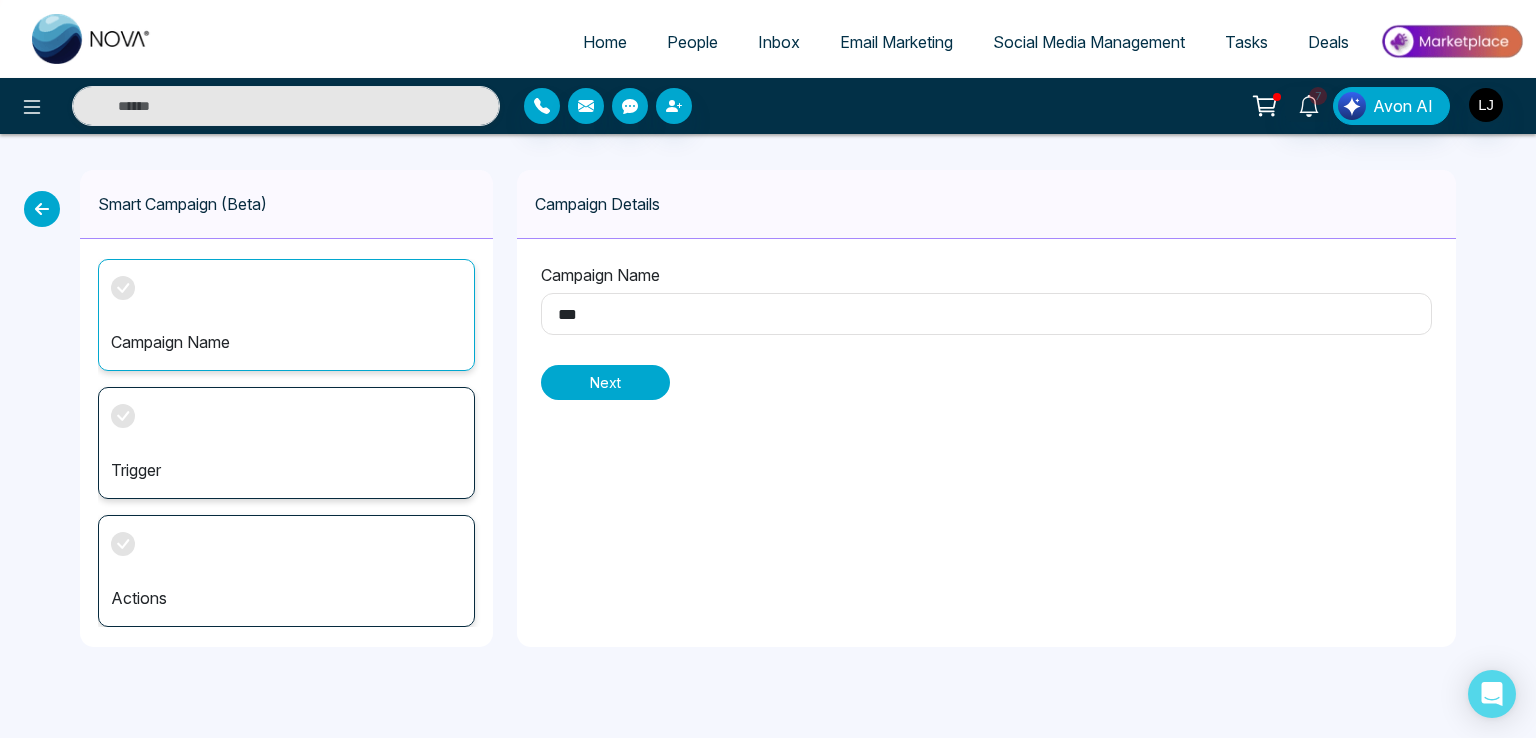 click on "Next" at bounding box center (605, 382) 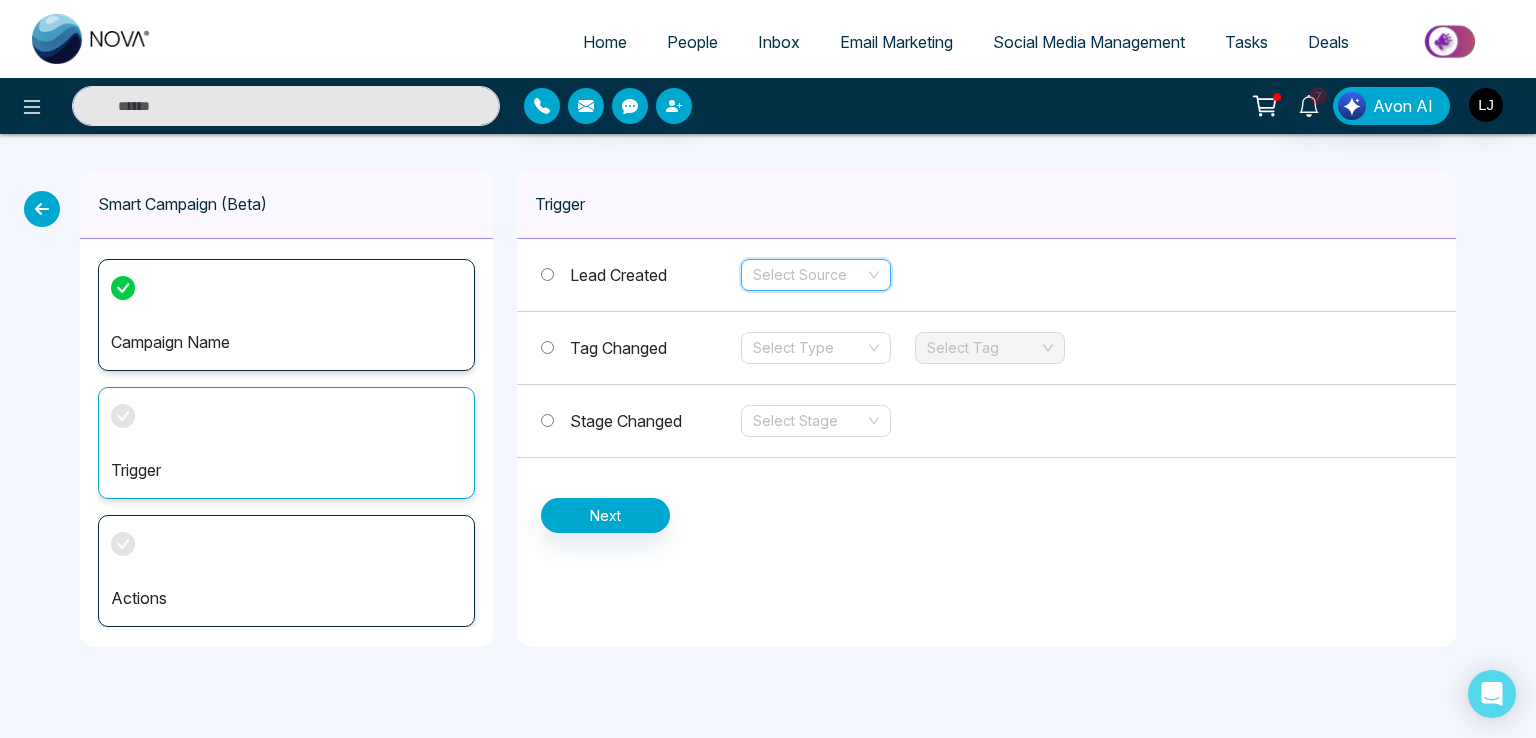 click at bounding box center (809, 275) 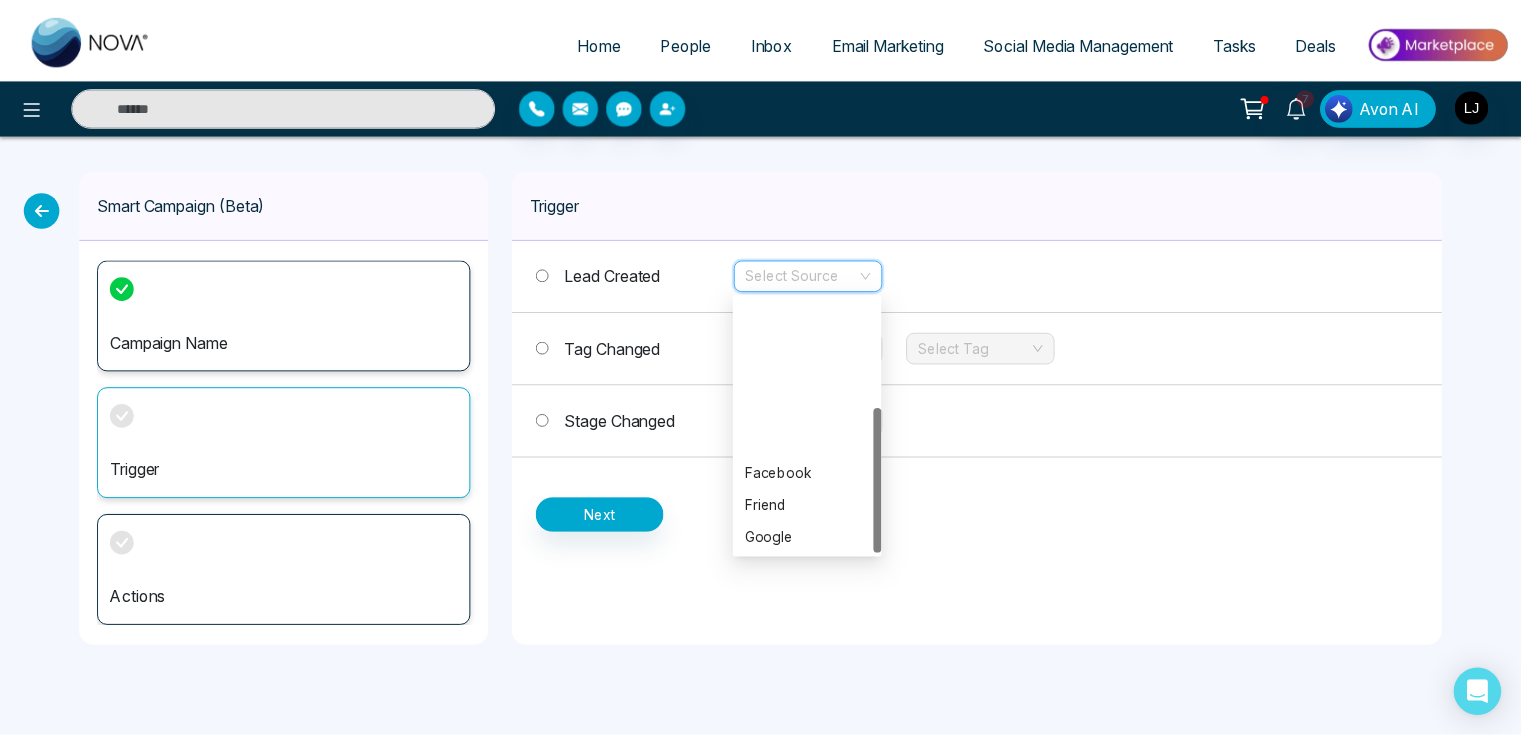 scroll, scrollTop: 192, scrollLeft: 0, axis: vertical 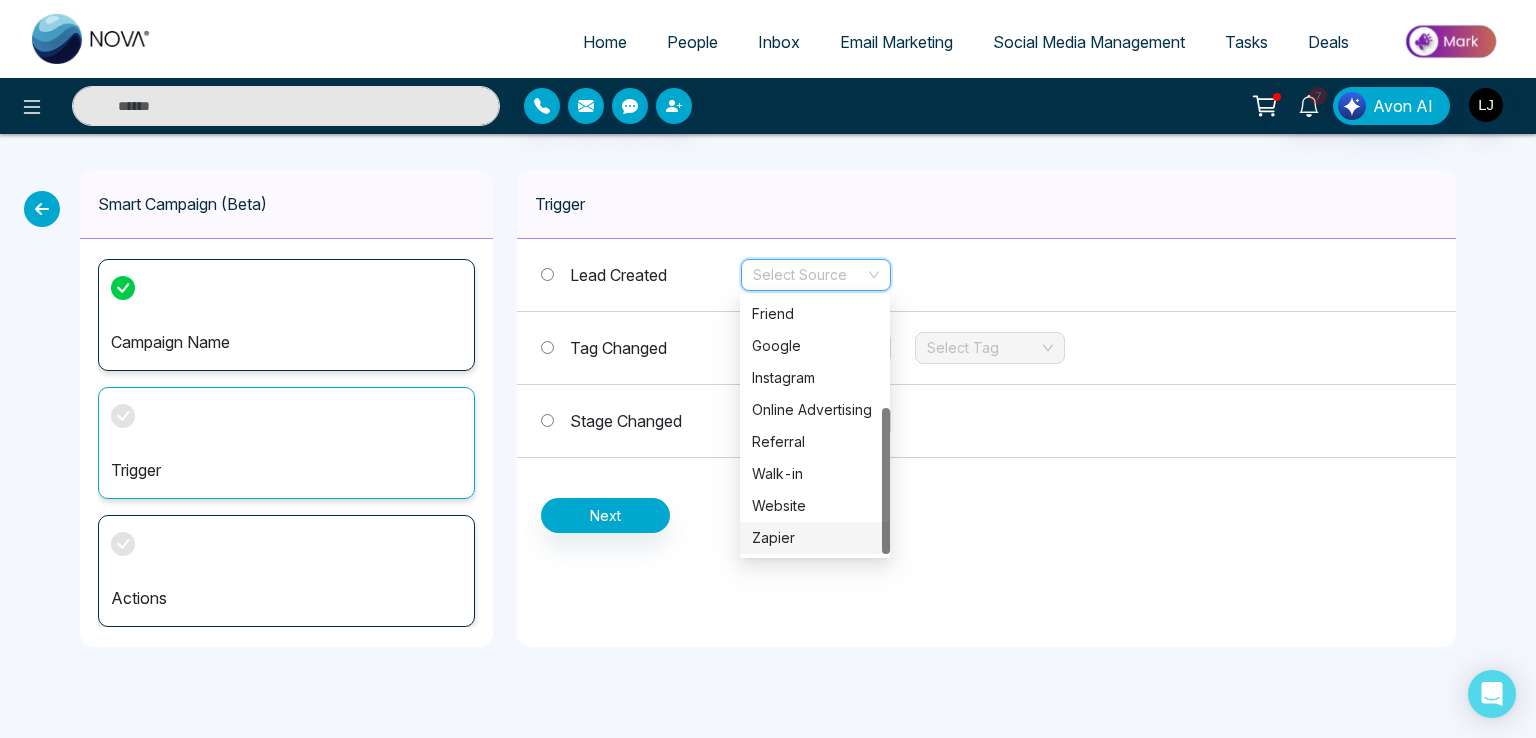 click on "Zapier" at bounding box center [815, 538] 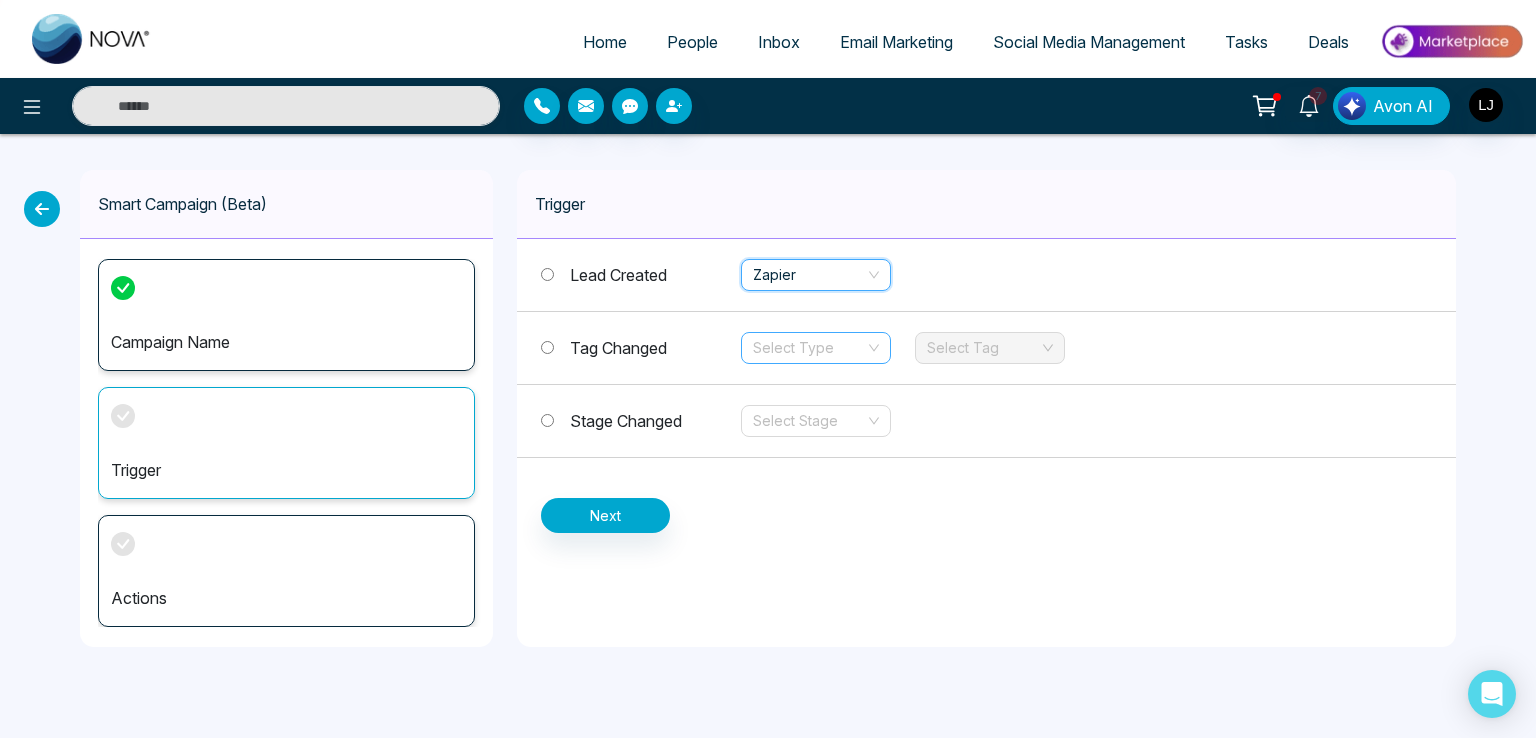 click at bounding box center [809, 348] 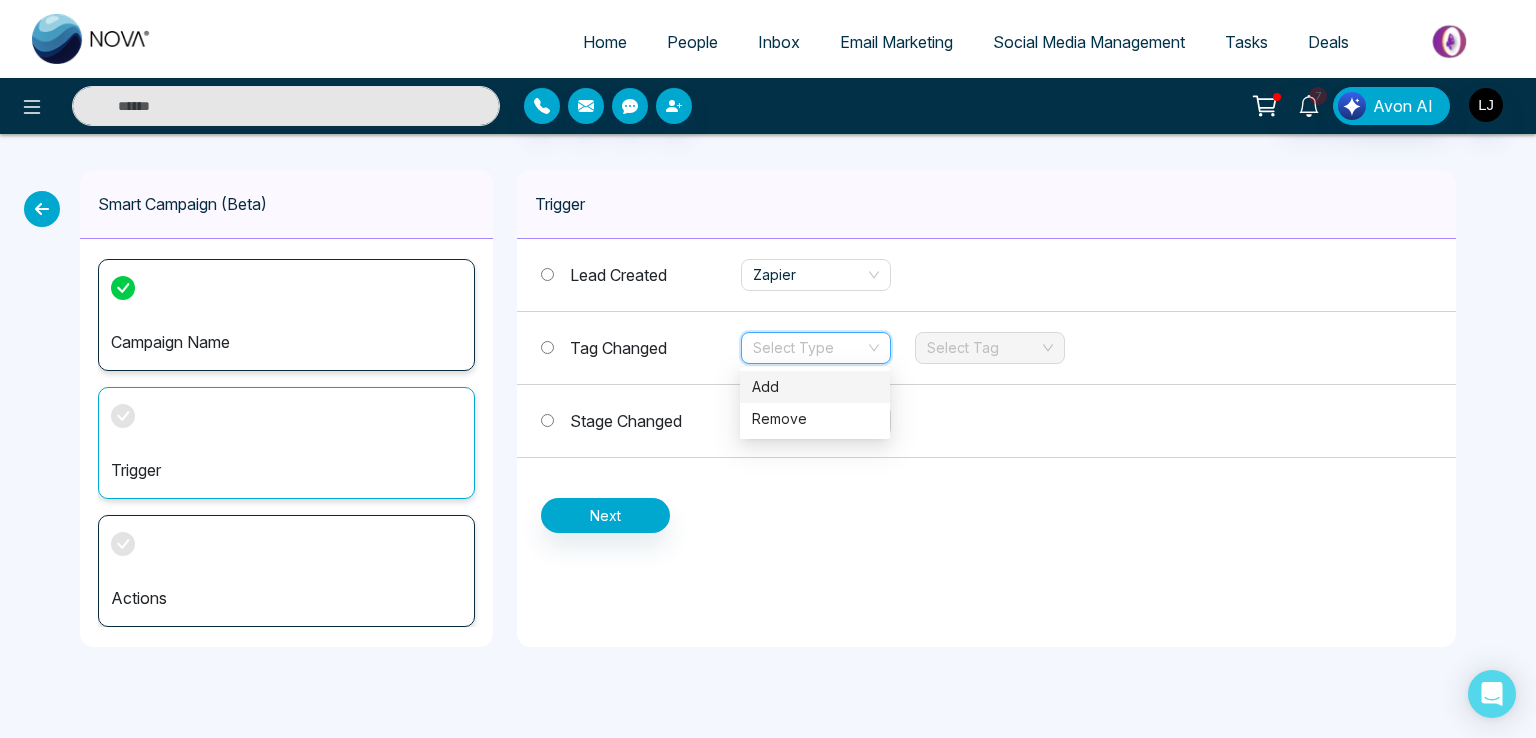 drag, startPoint x: 786, startPoint y: 425, endPoint x: 776, endPoint y: 386, distance: 40.261642 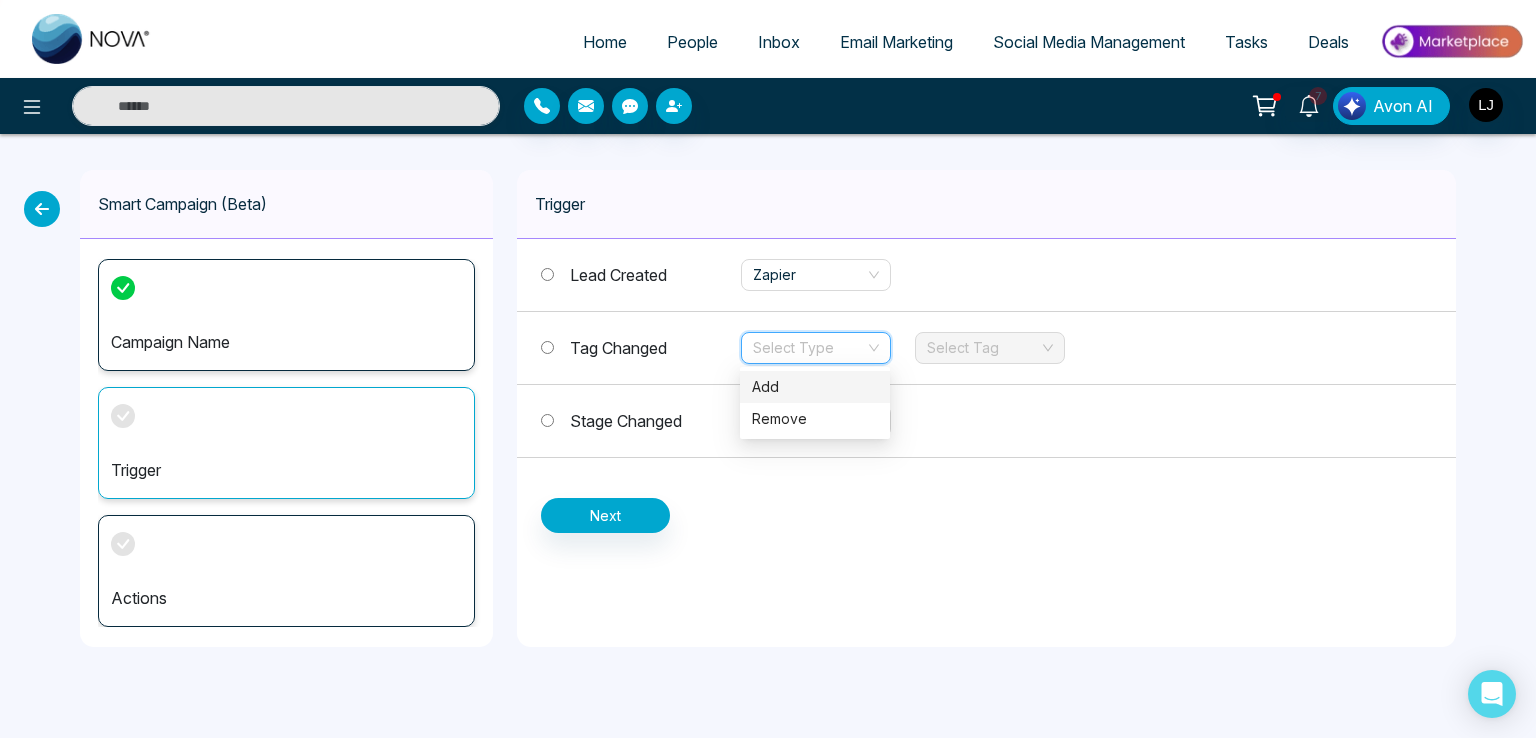 click on "Add Remove" at bounding box center [815, 403] 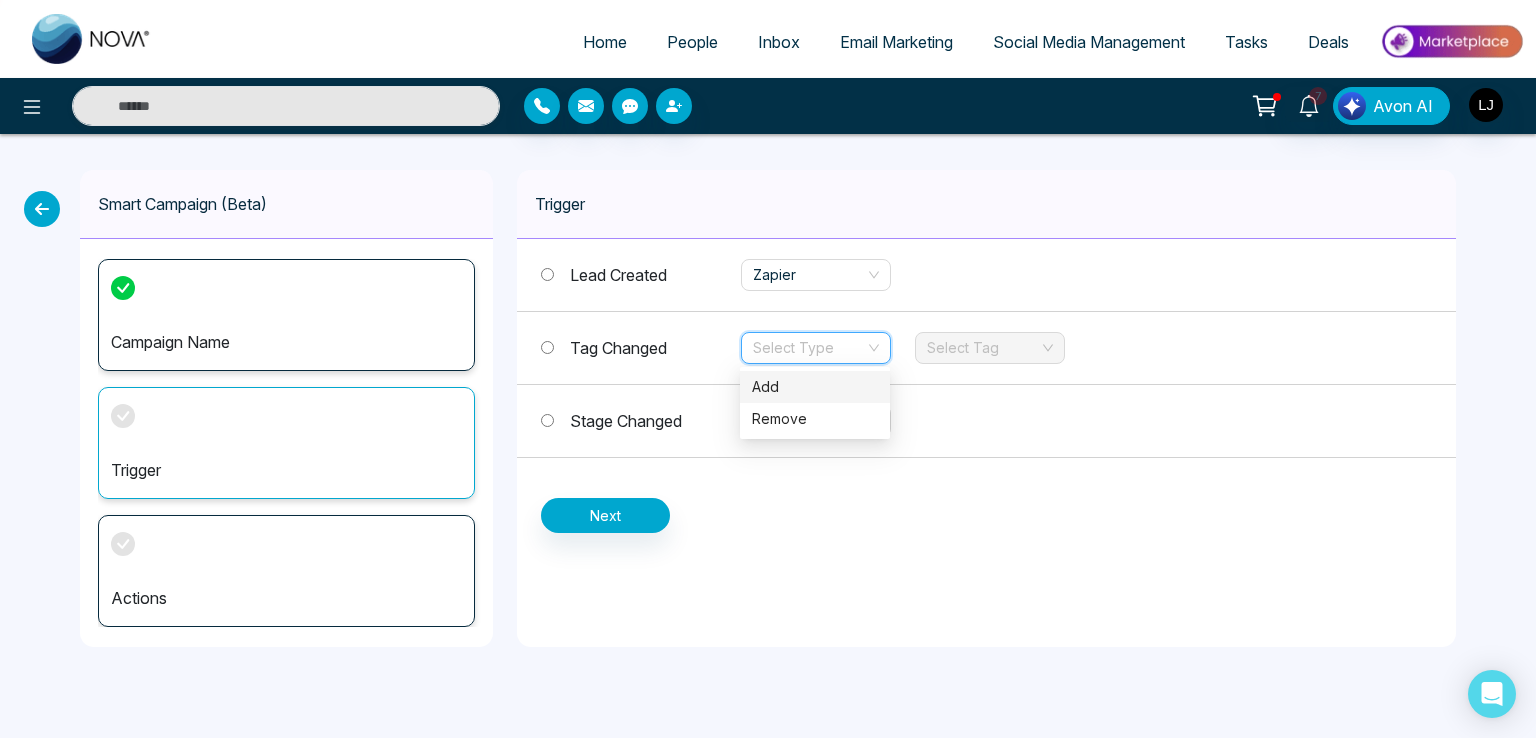 click on "Add" at bounding box center [815, 387] 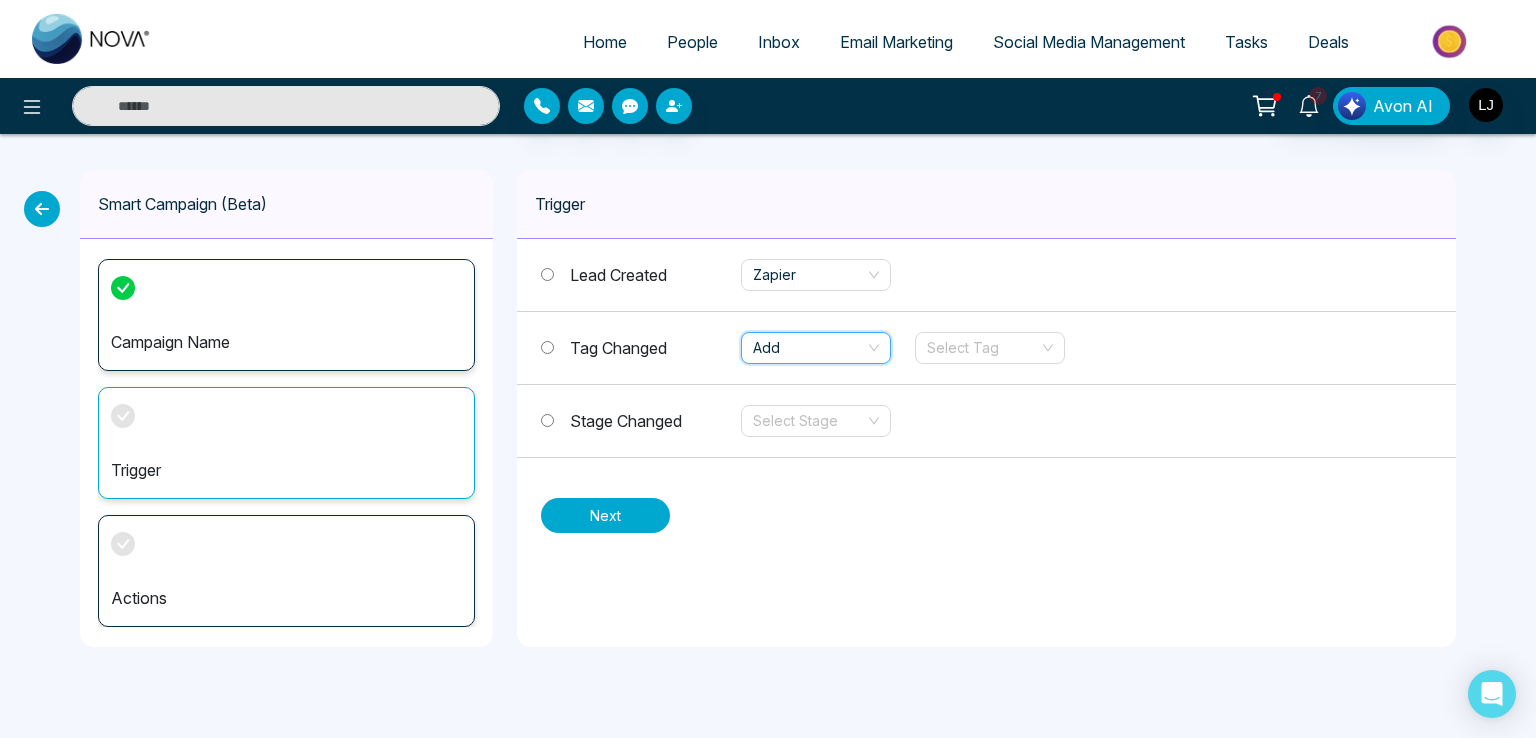 click on "Next" at bounding box center (605, 515) 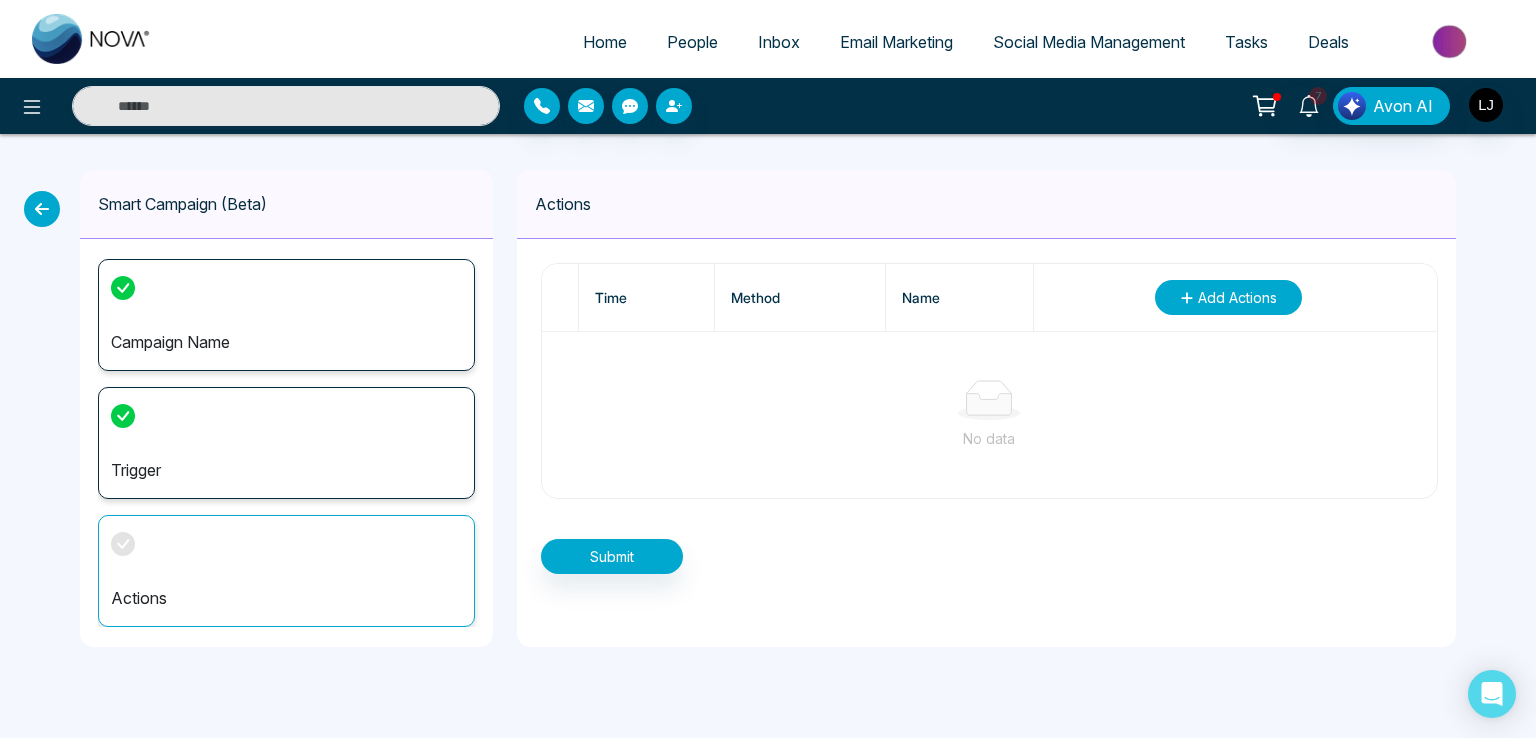 click on "Add Actions" at bounding box center [1237, 297] 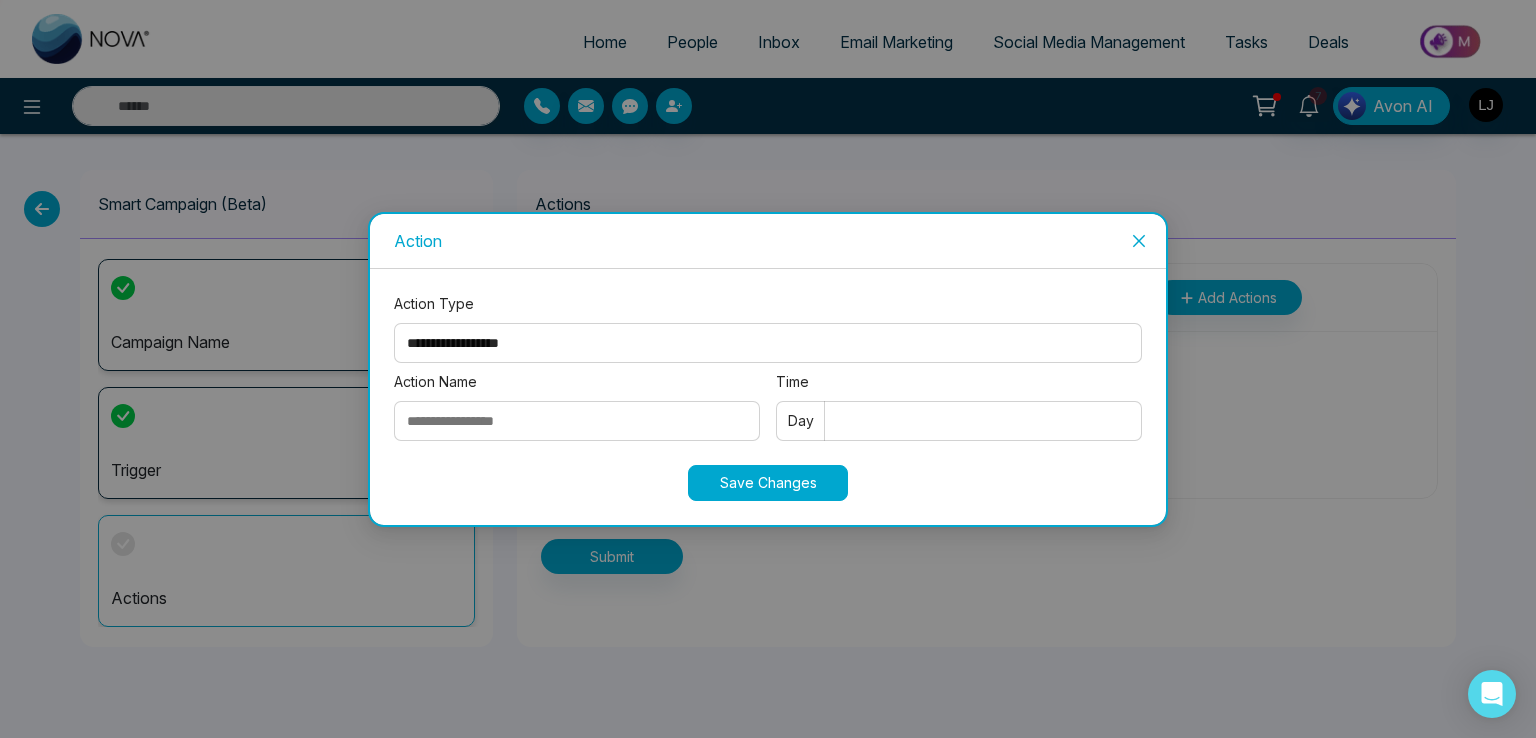 click on "**********" at bounding box center [768, 343] 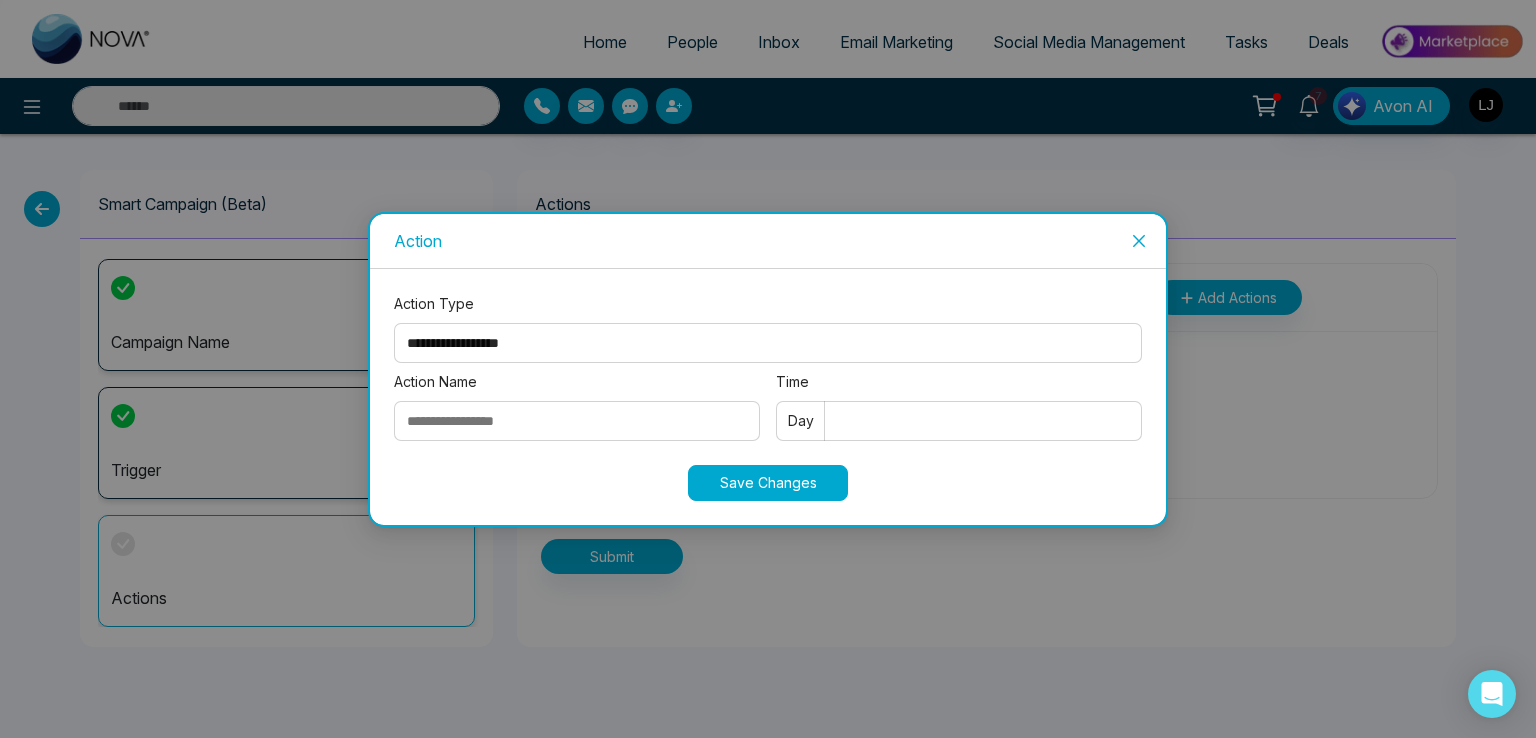 select on "****" 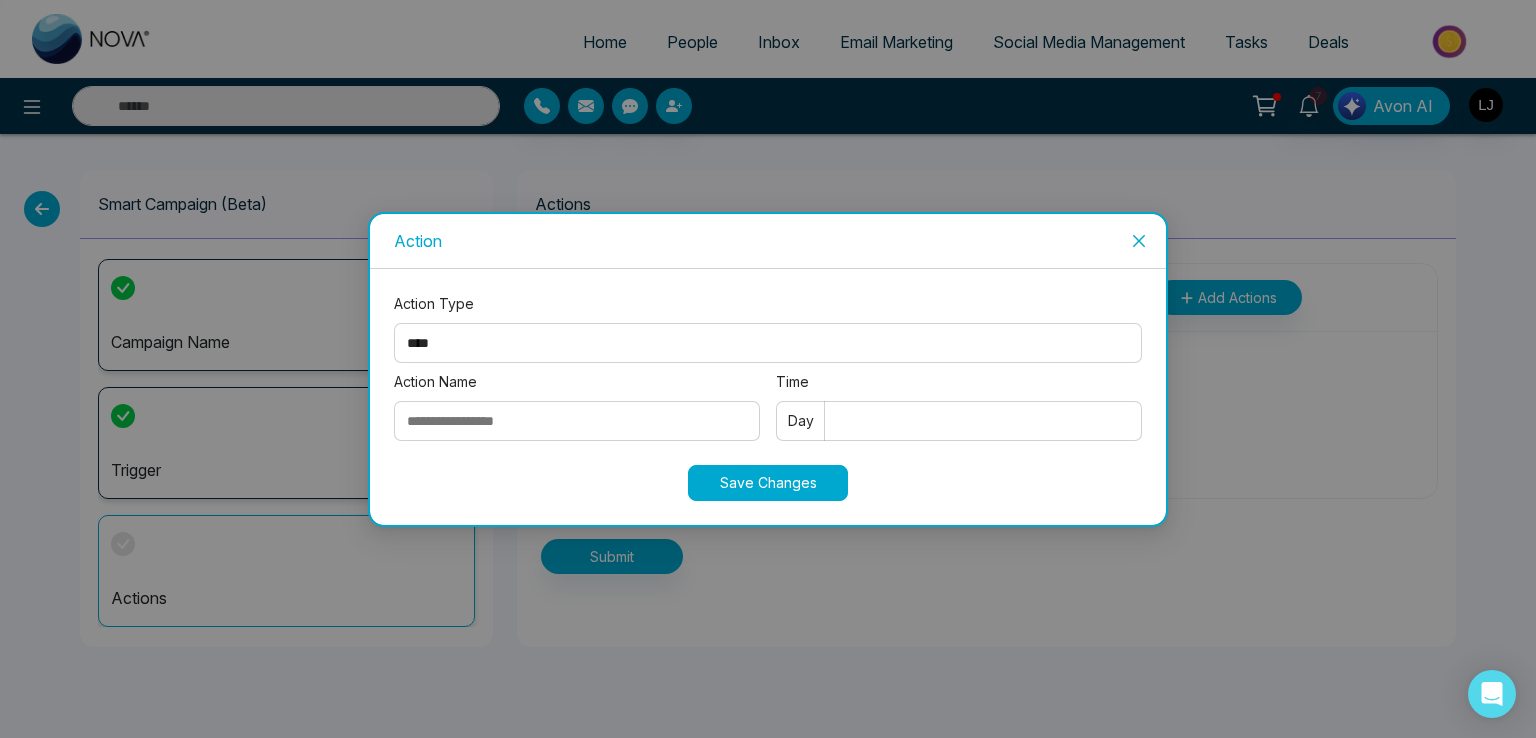 click on "**********" at bounding box center [768, 343] 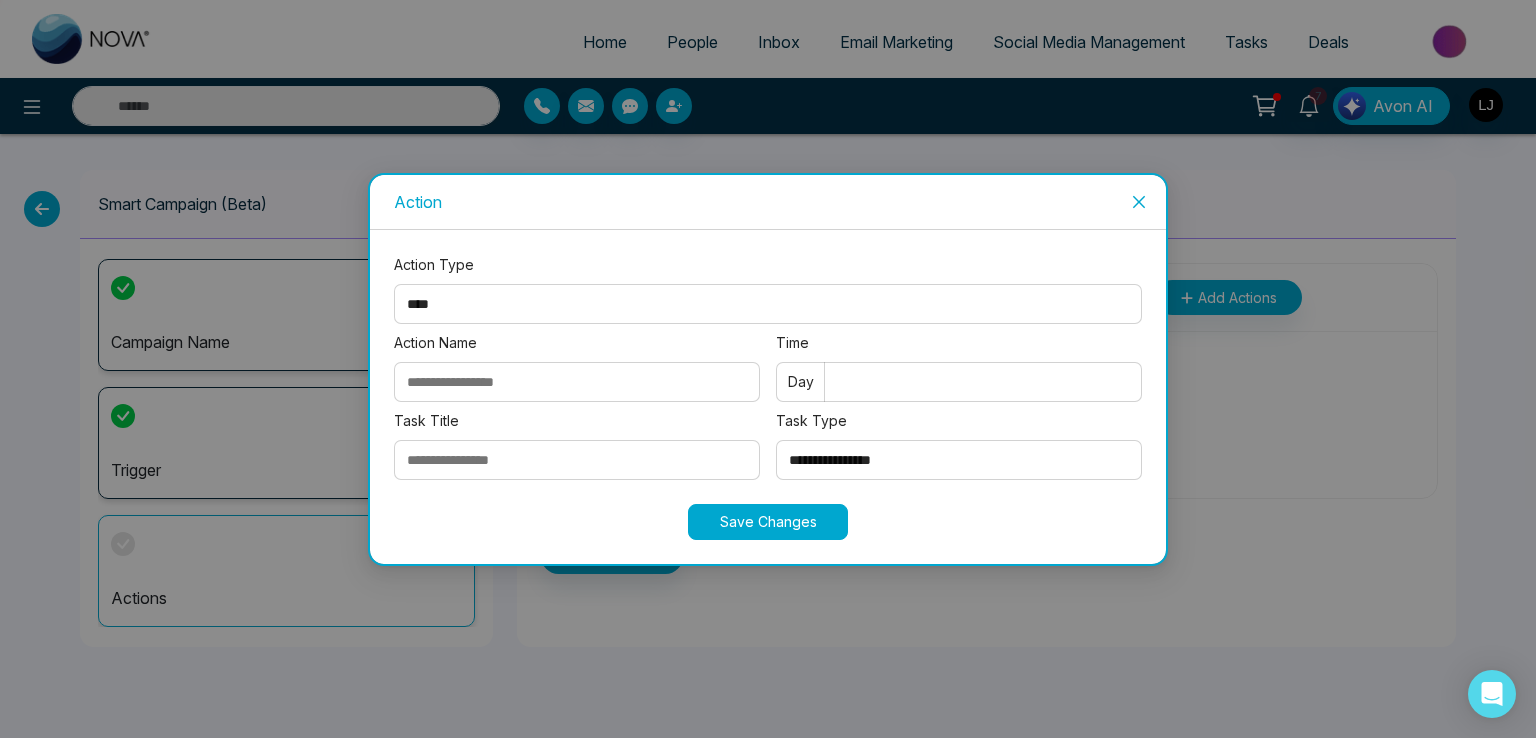 click on "Action Name" at bounding box center (577, 382) 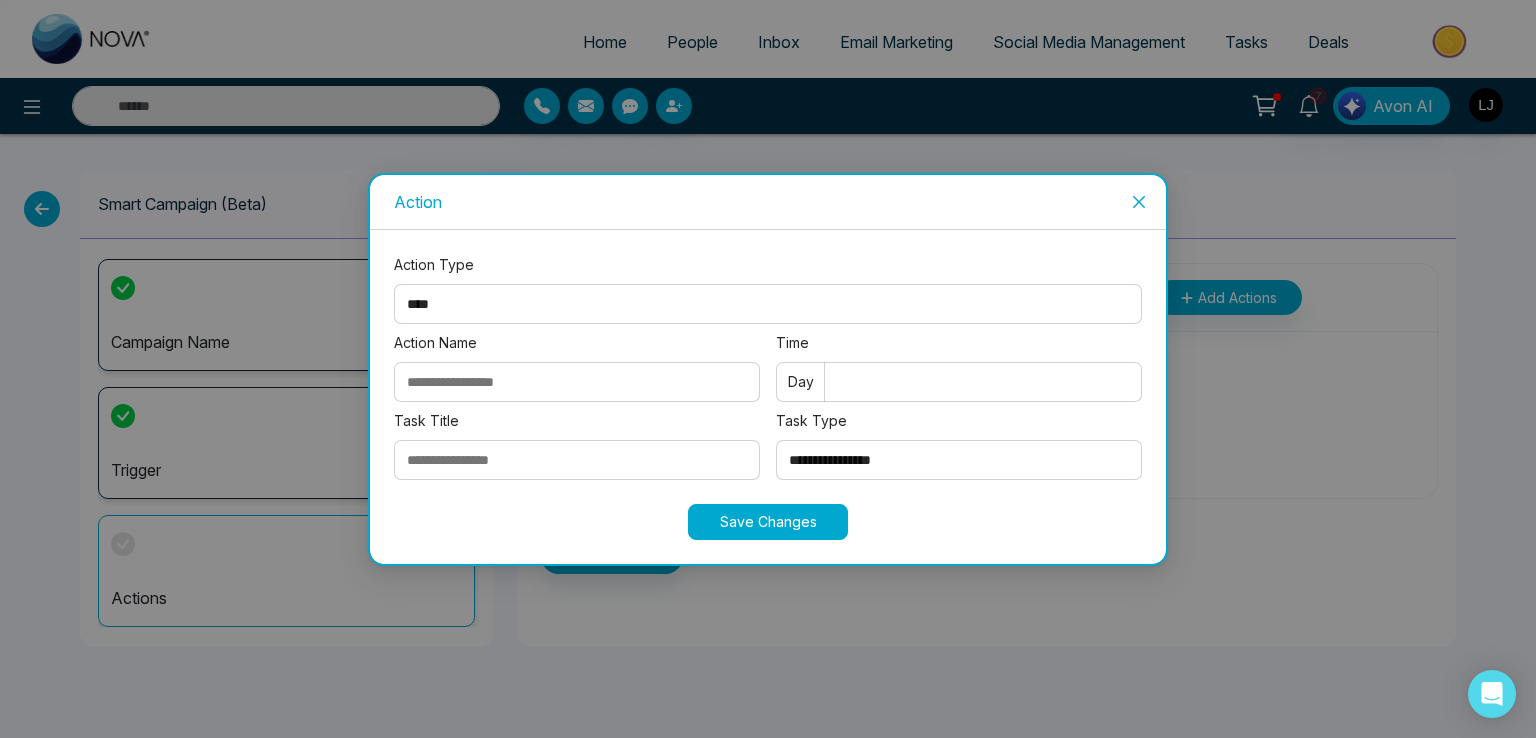 type on "******" 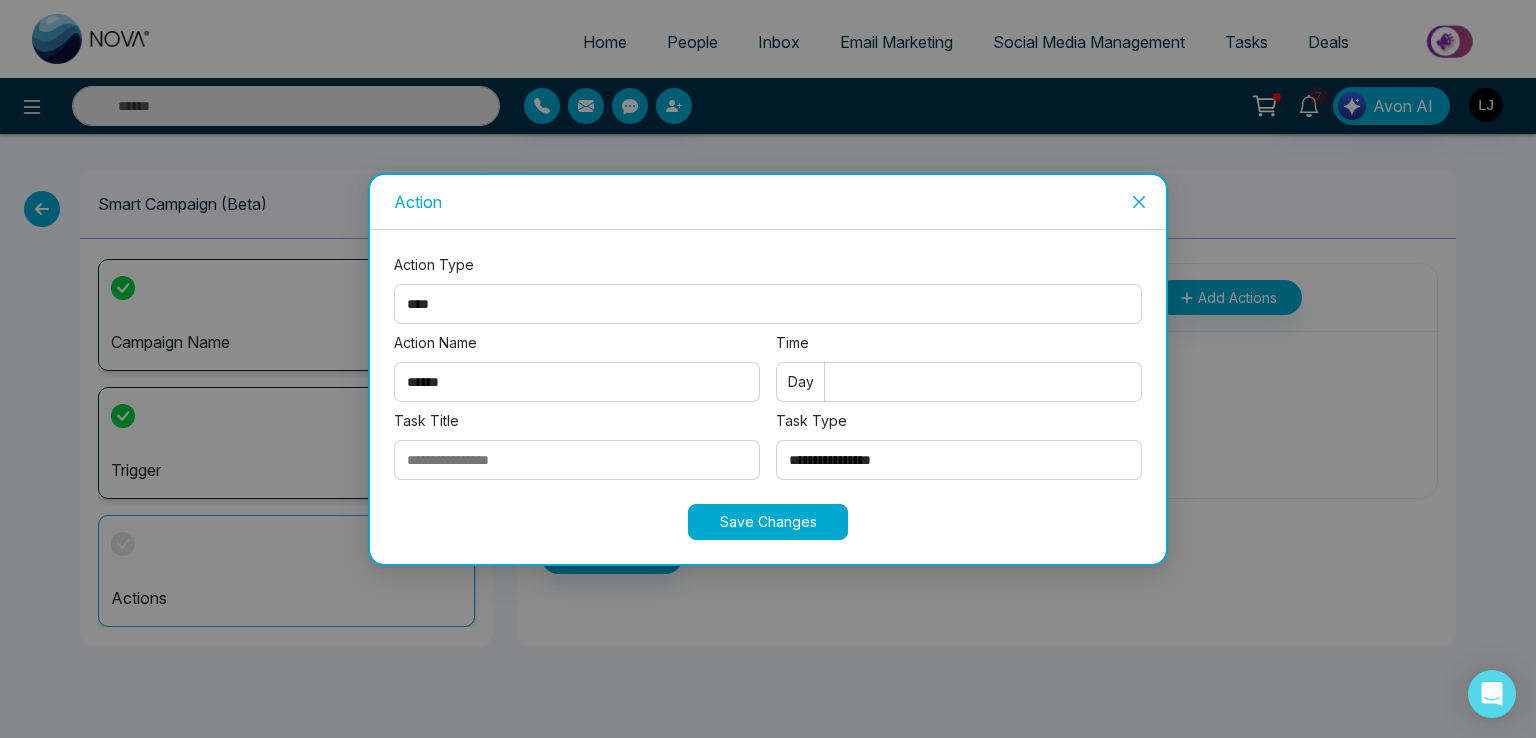 click on "Task Title" at bounding box center [577, 460] 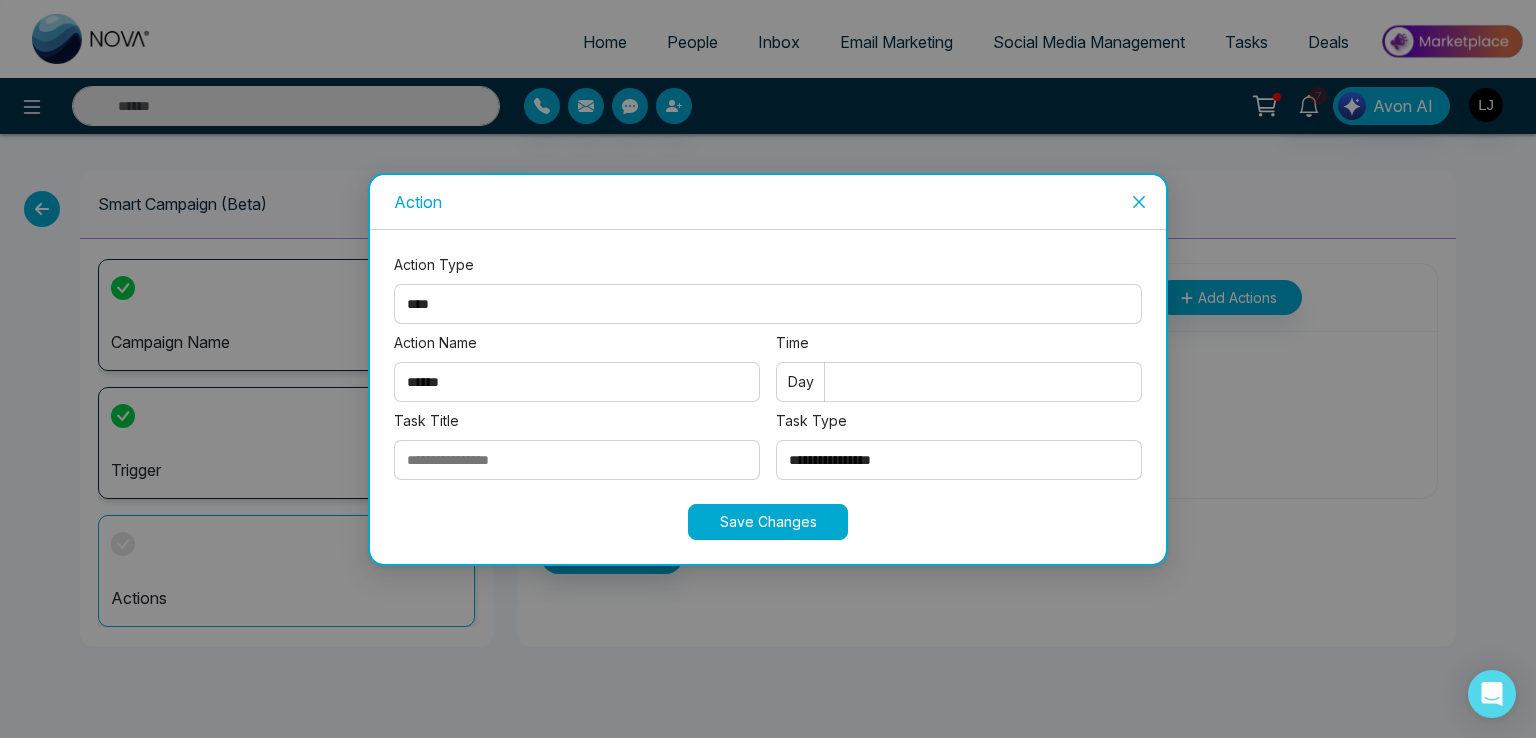 type on "**********" 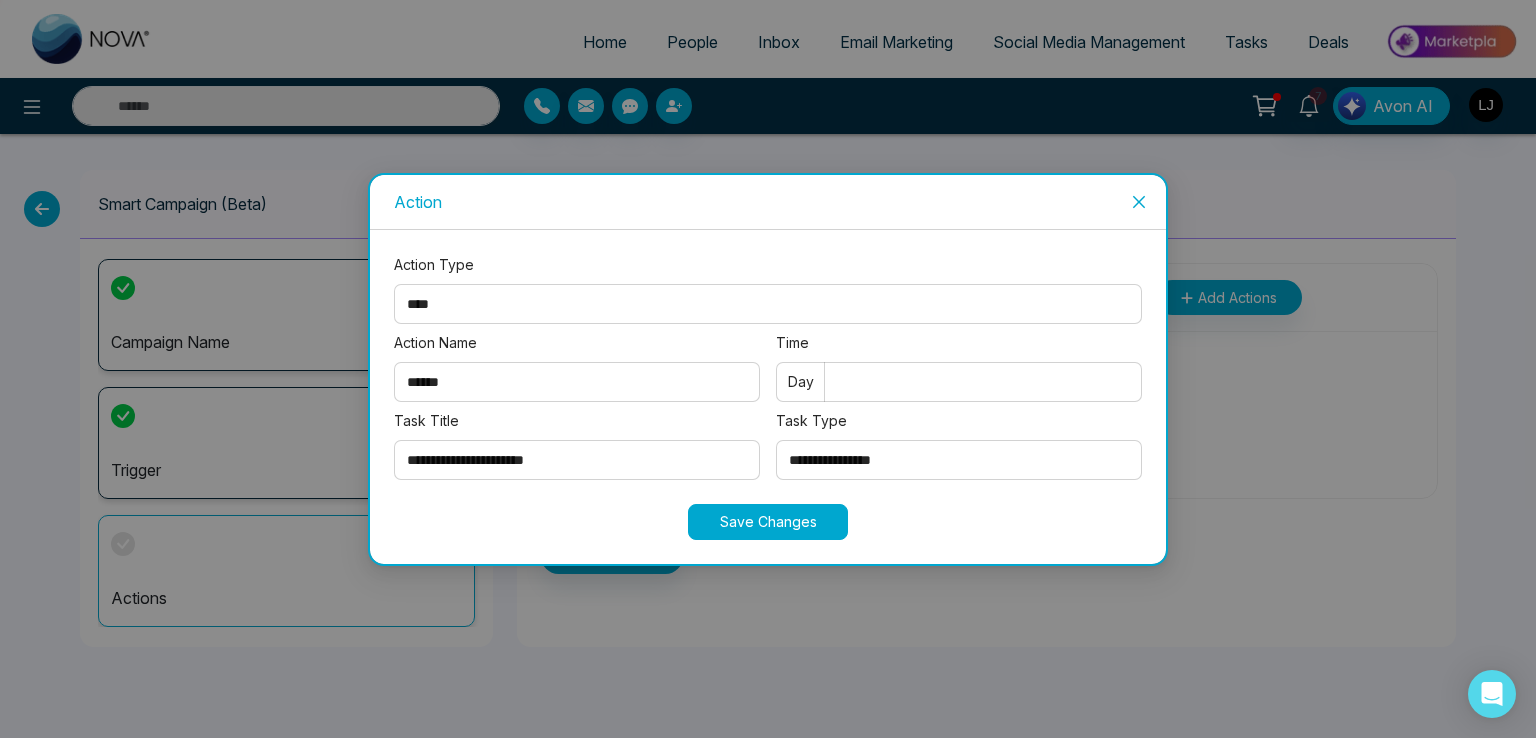 click on "Time" at bounding box center (959, 382) 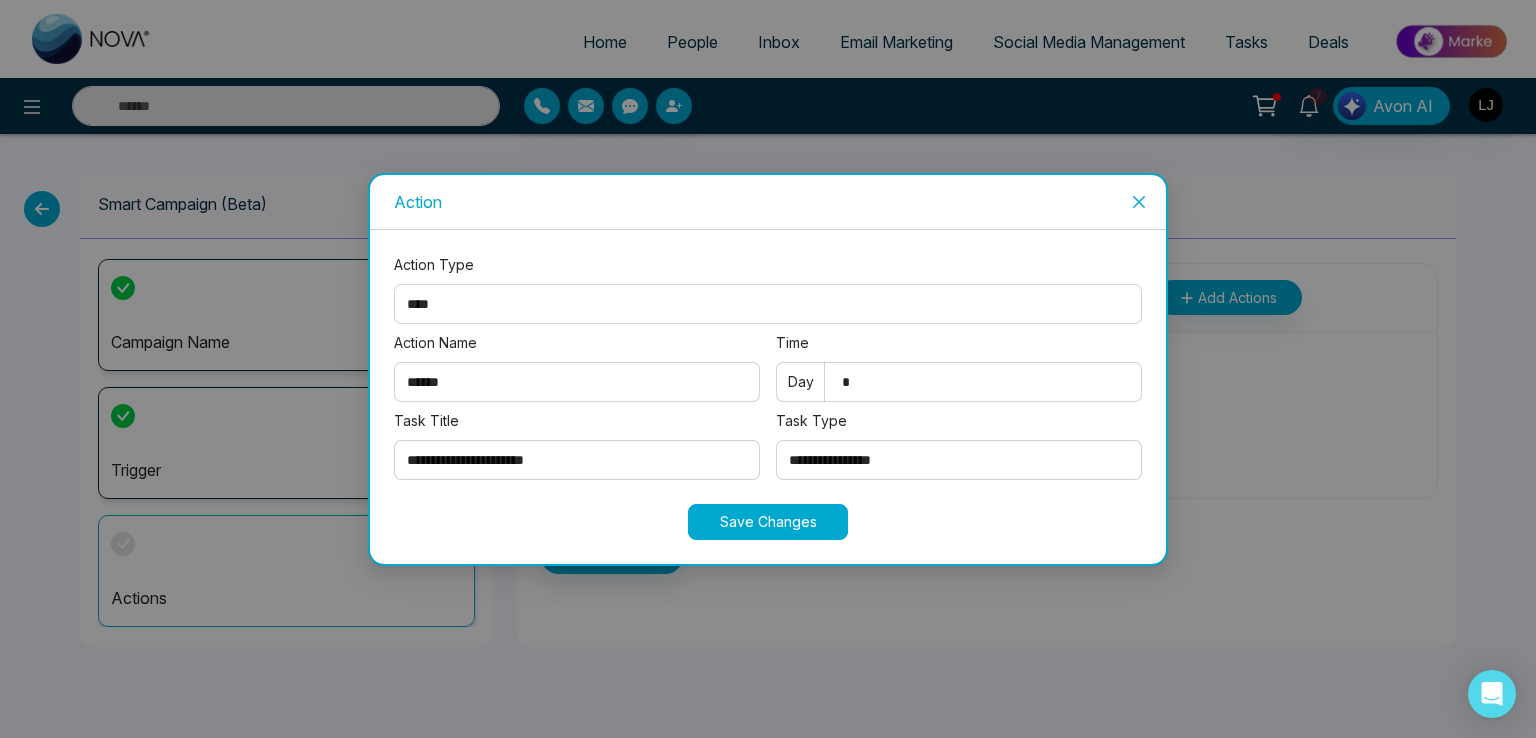 type on "*" 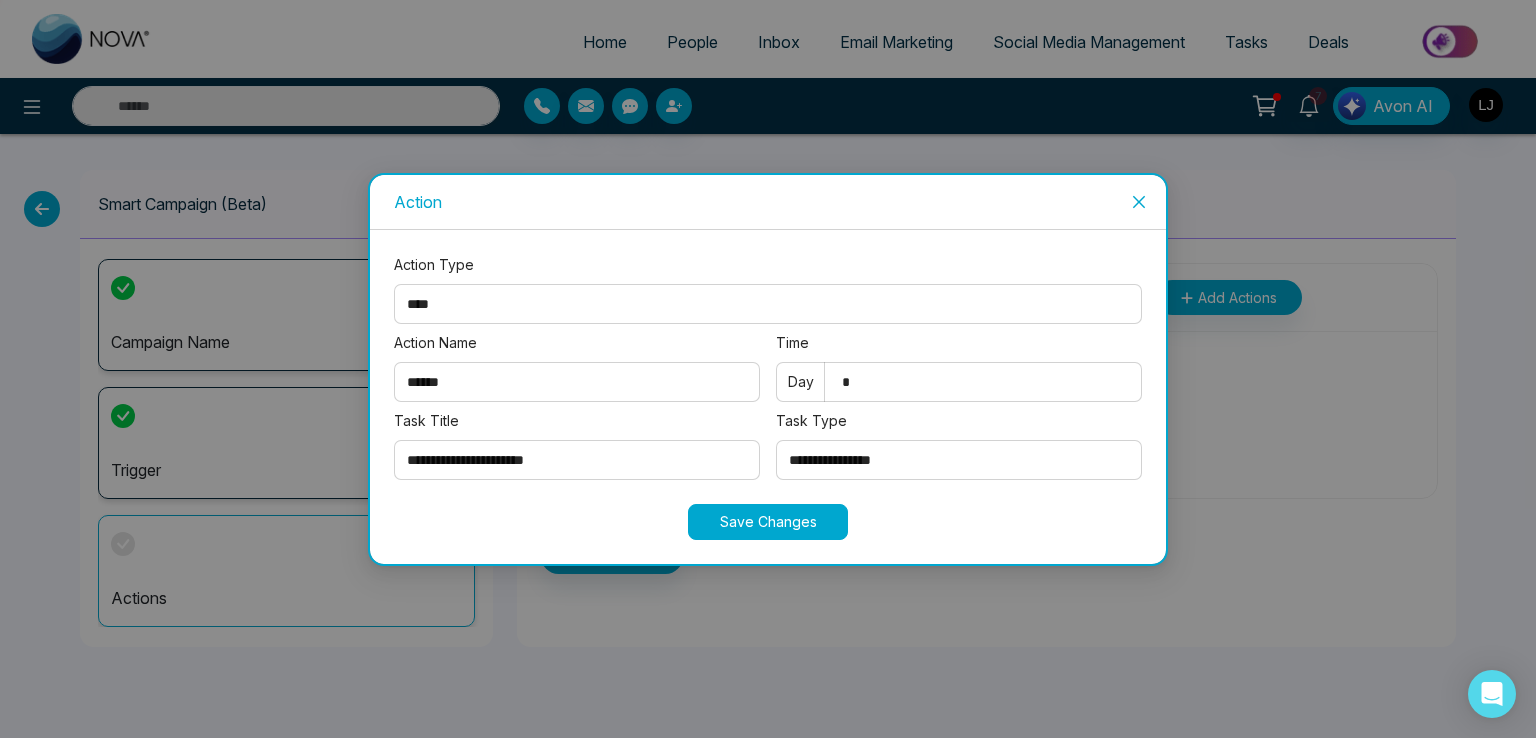click on "**********" at bounding box center (959, 460) 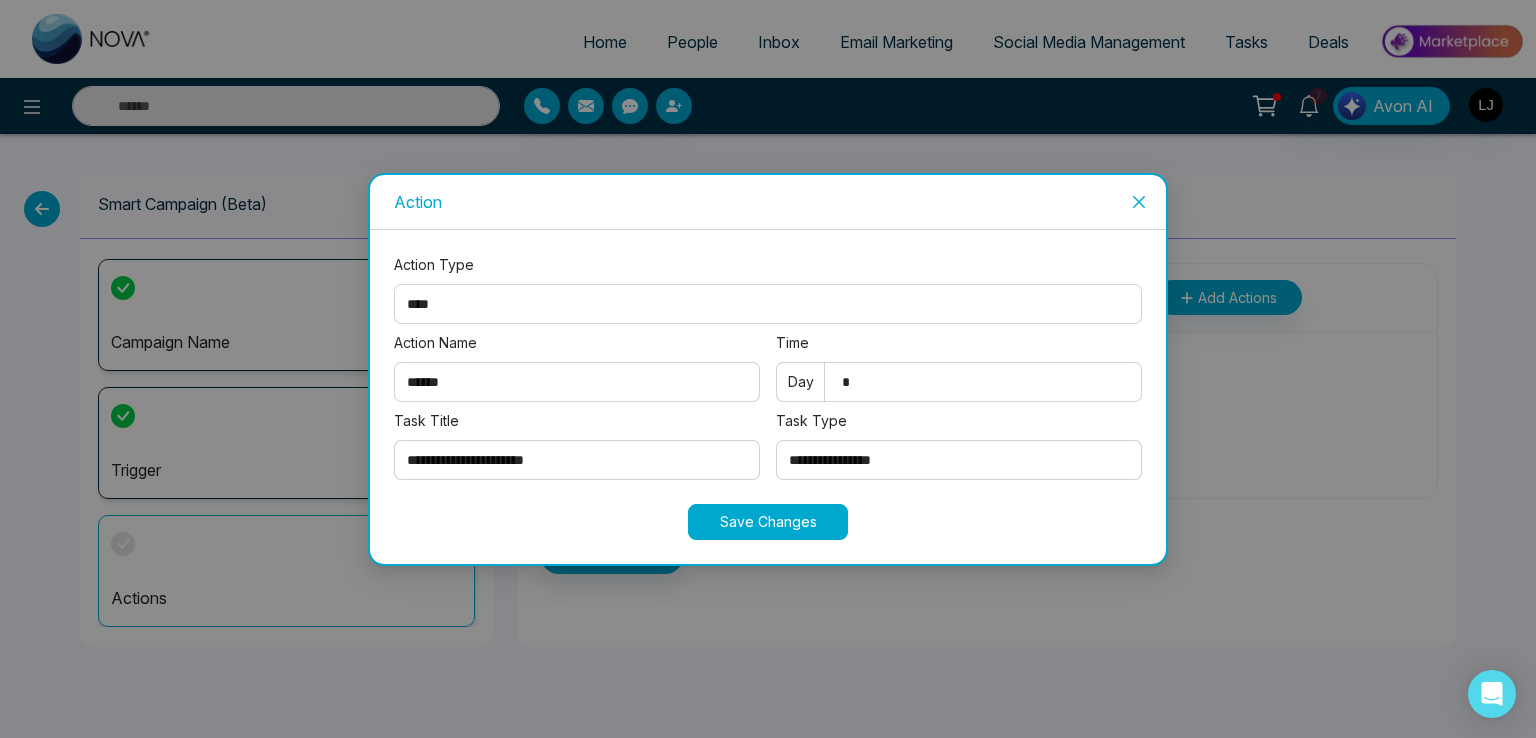 select on "****" 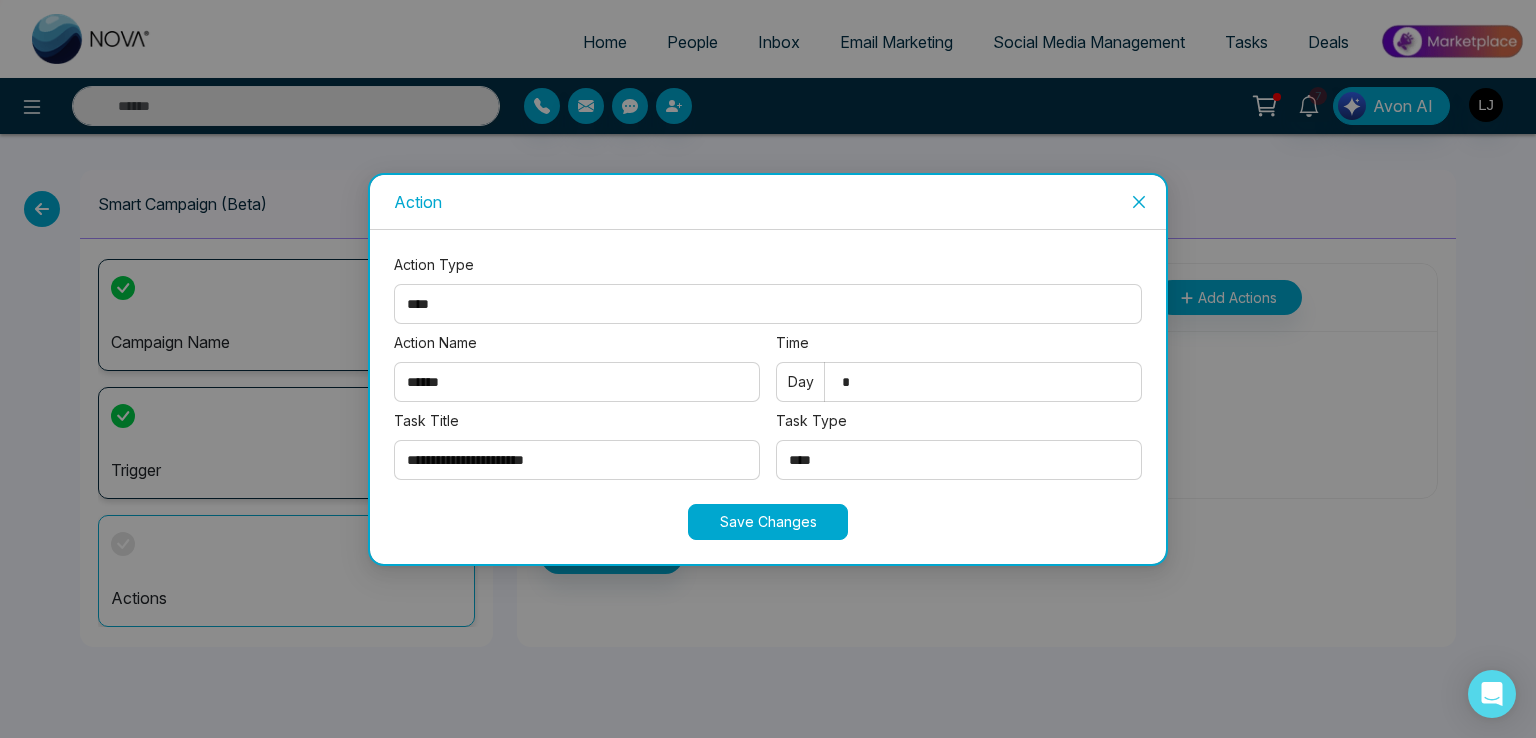 click on "**********" at bounding box center [959, 460] 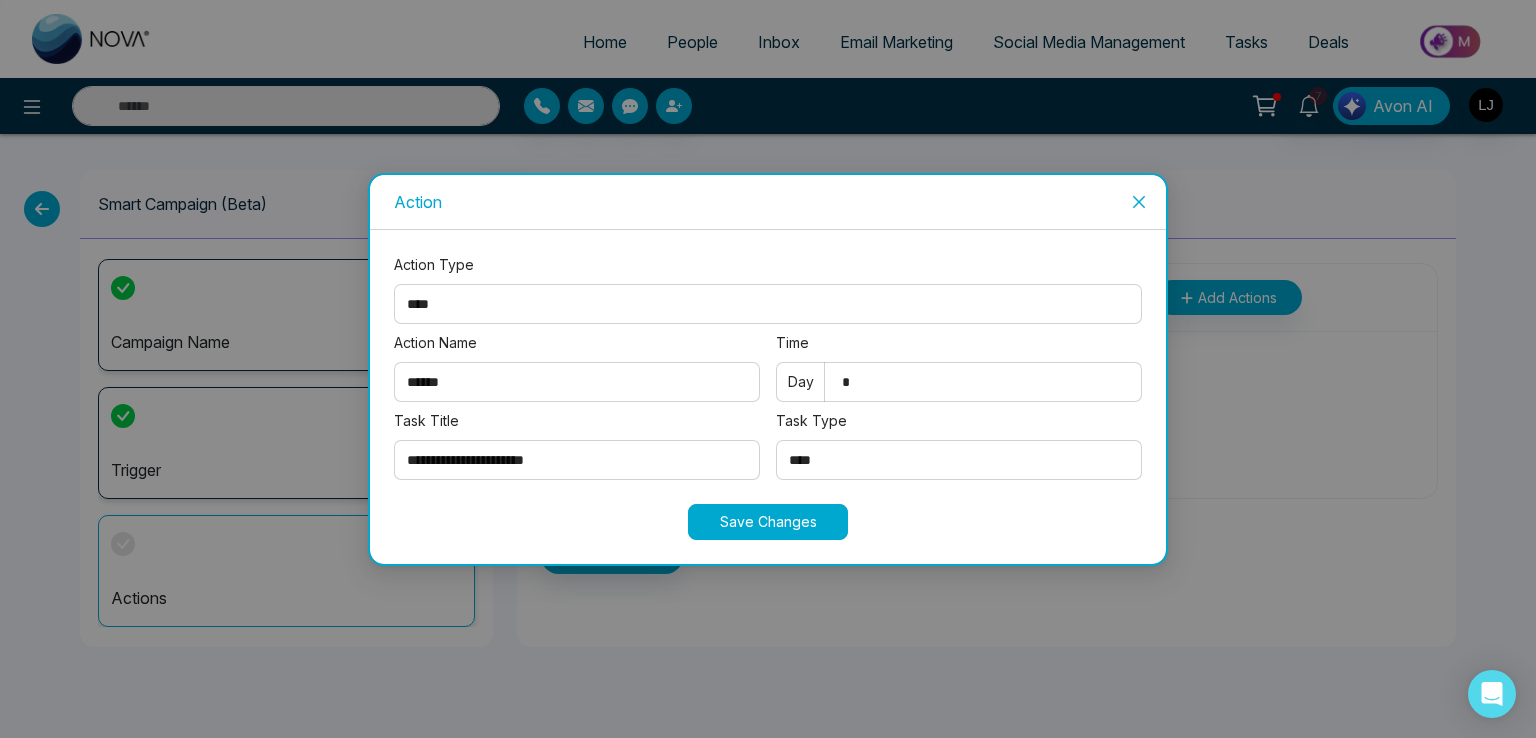 click on "Save Changes" at bounding box center (768, 522) 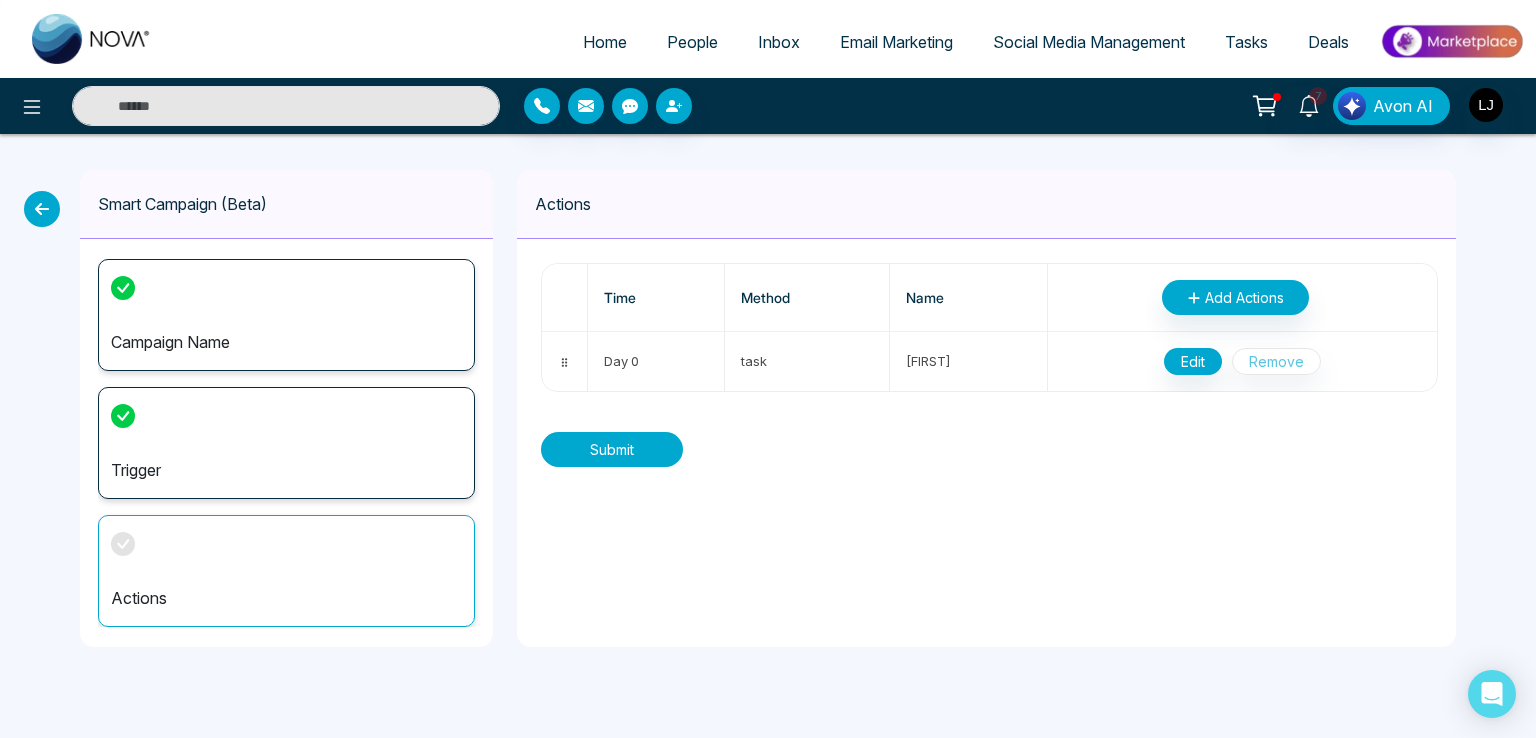 click on "Submit" at bounding box center (612, 449) 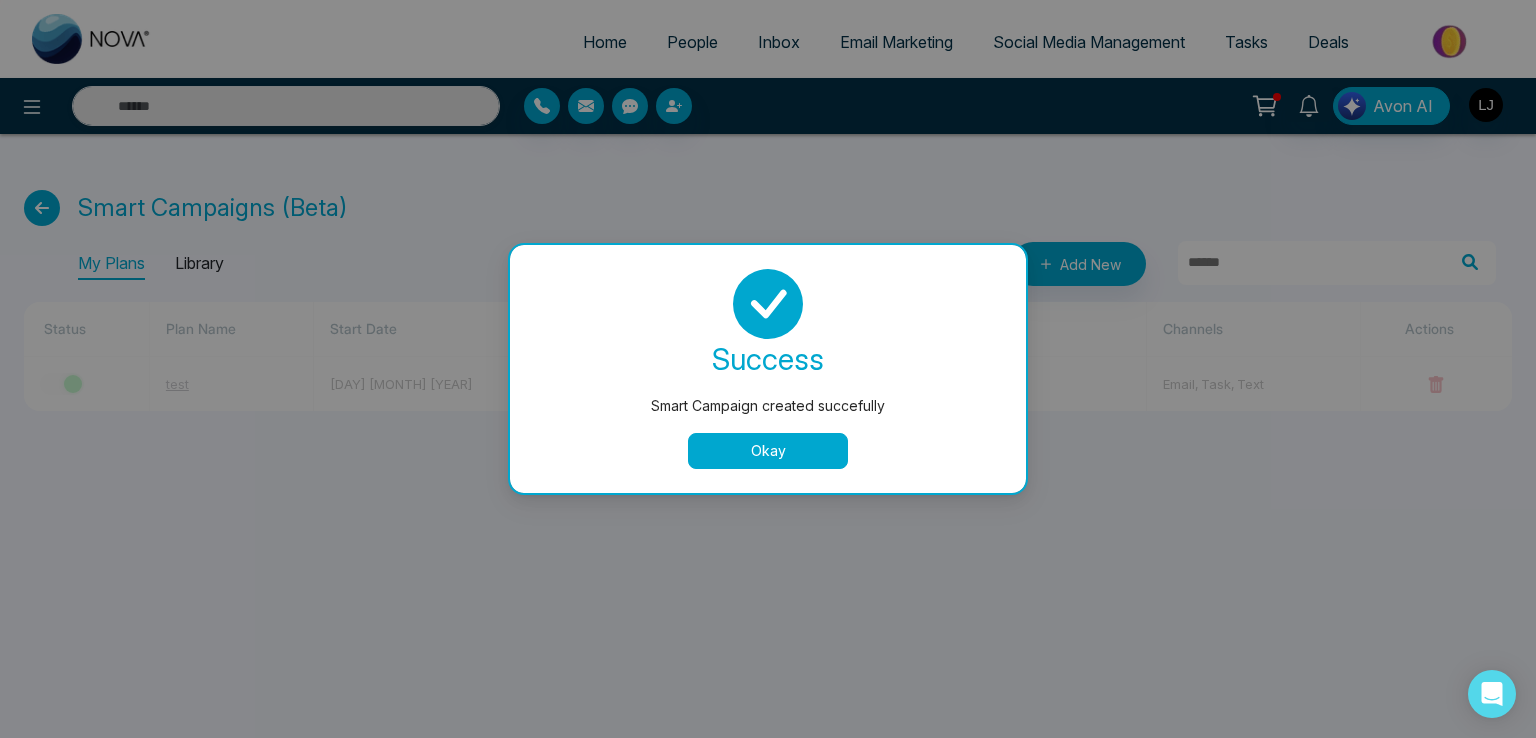 click on "Okay" at bounding box center [768, 451] 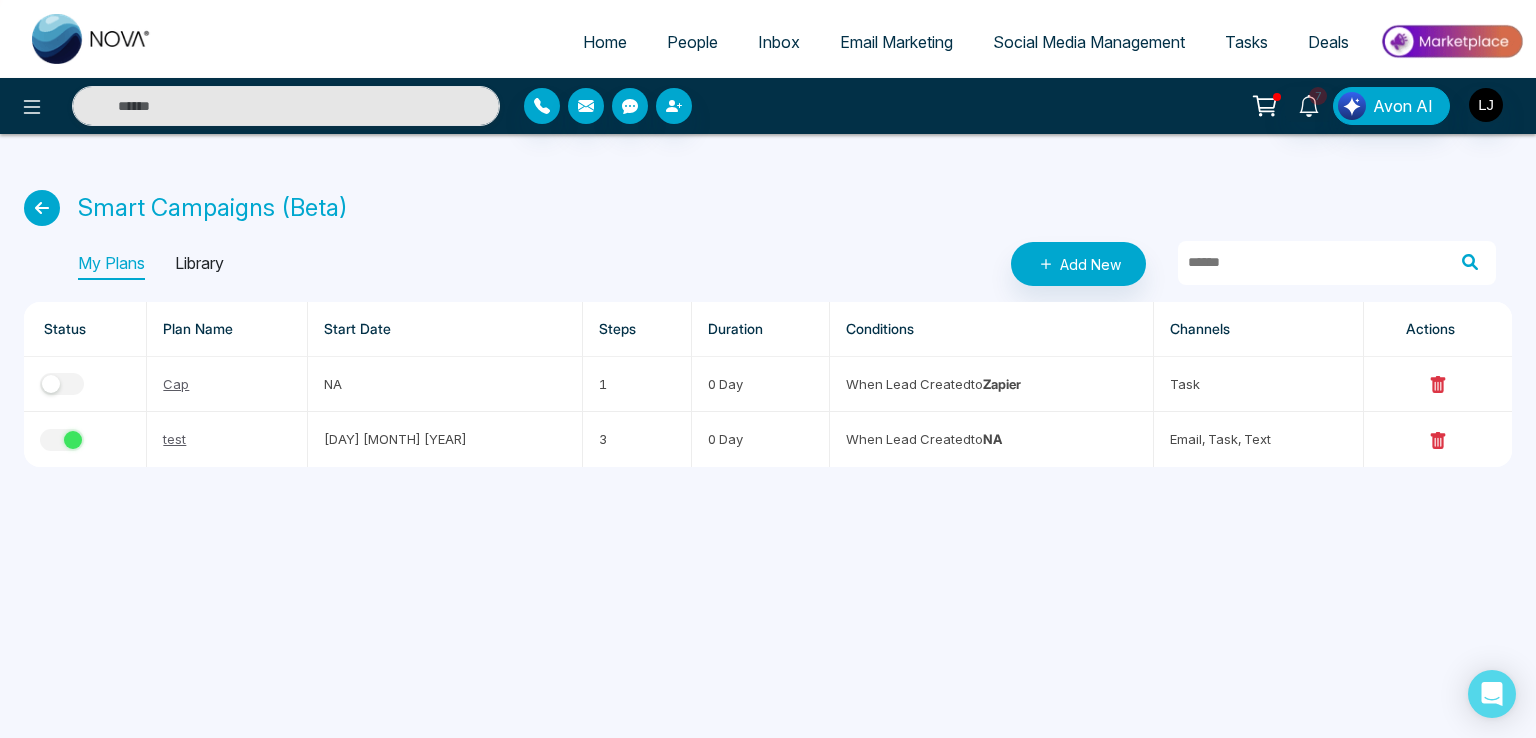 click on "People" at bounding box center (692, 42) 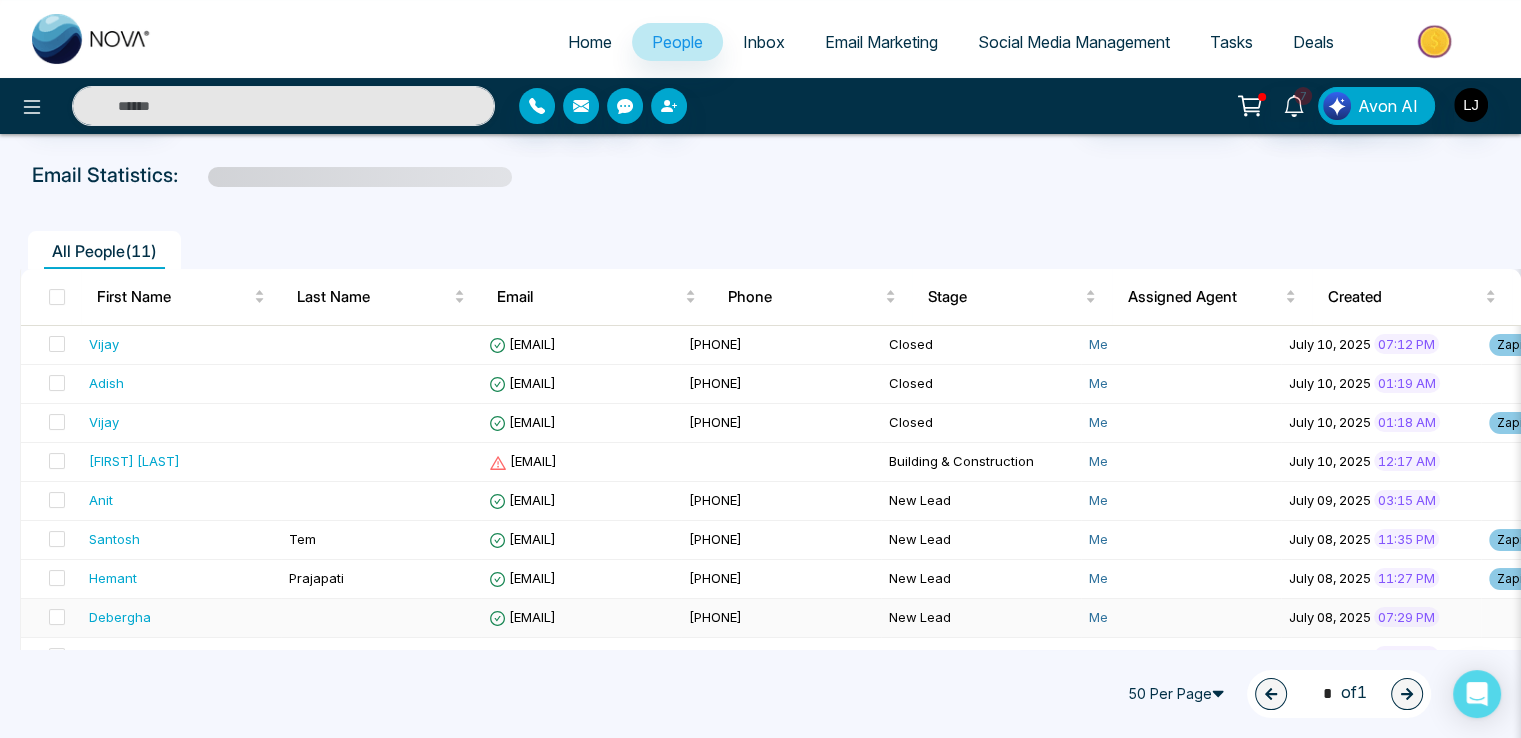 scroll, scrollTop: 196, scrollLeft: 0, axis: vertical 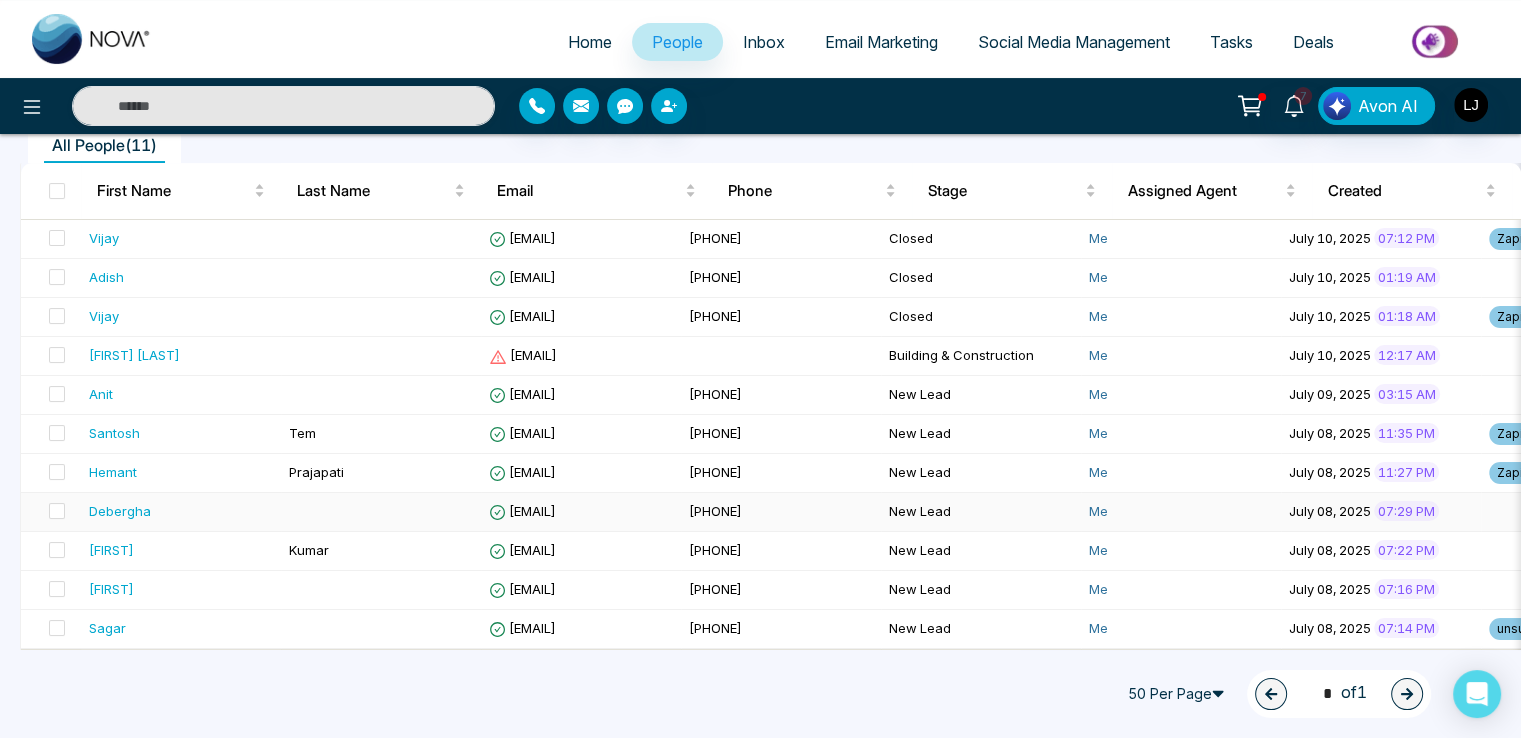 click on "[EMAIL]" at bounding box center [522, 511] 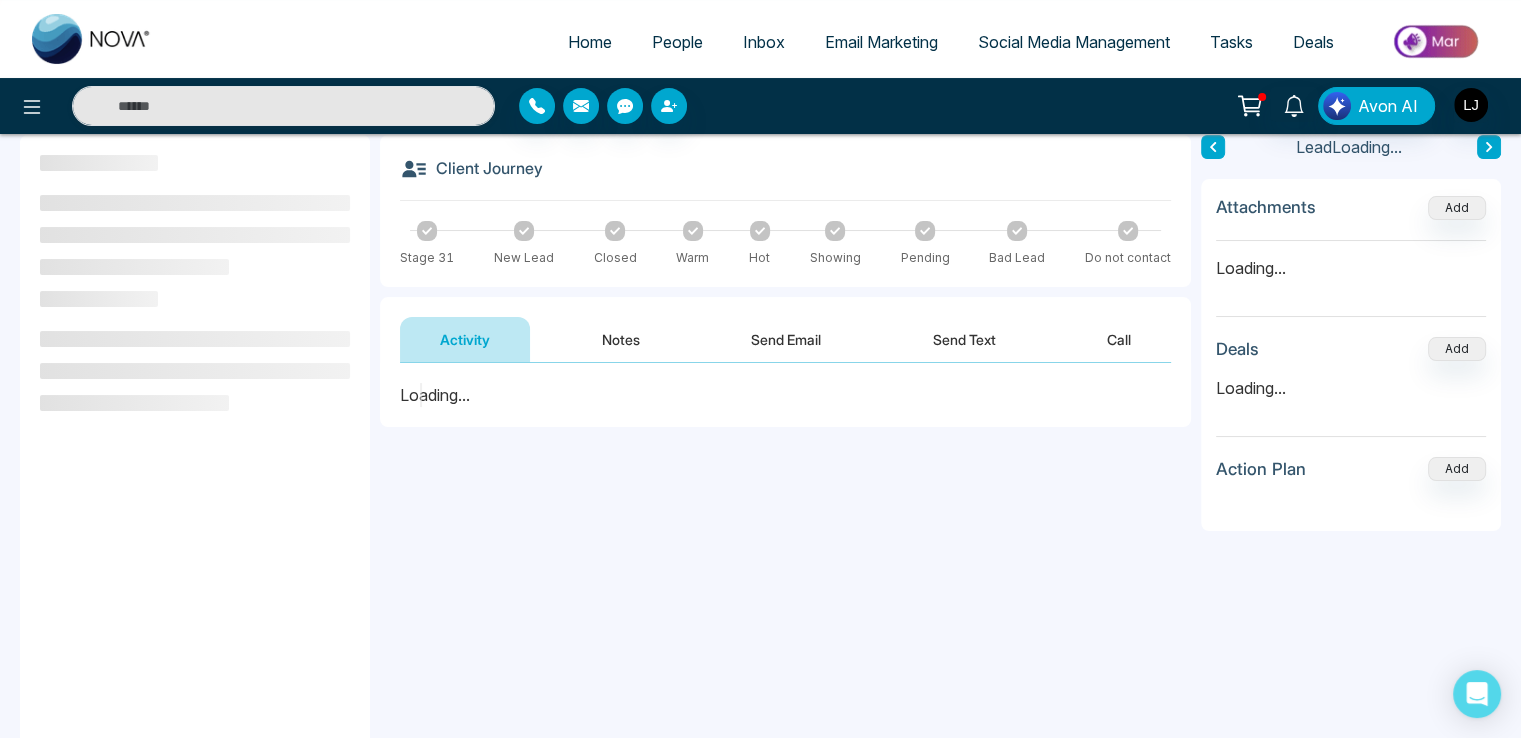 scroll, scrollTop: 0, scrollLeft: 0, axis: both 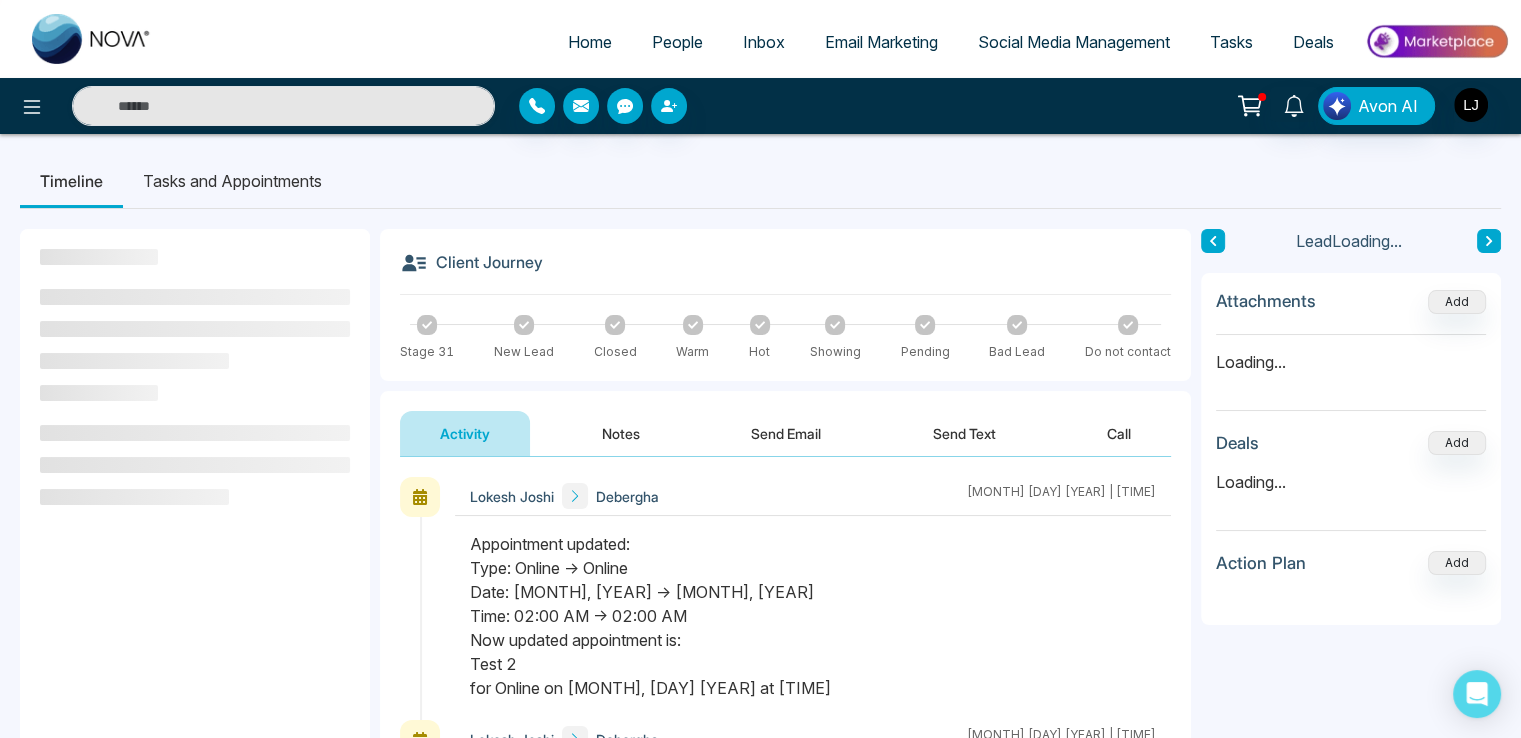 click on "People" at bounding box center (677, 42) 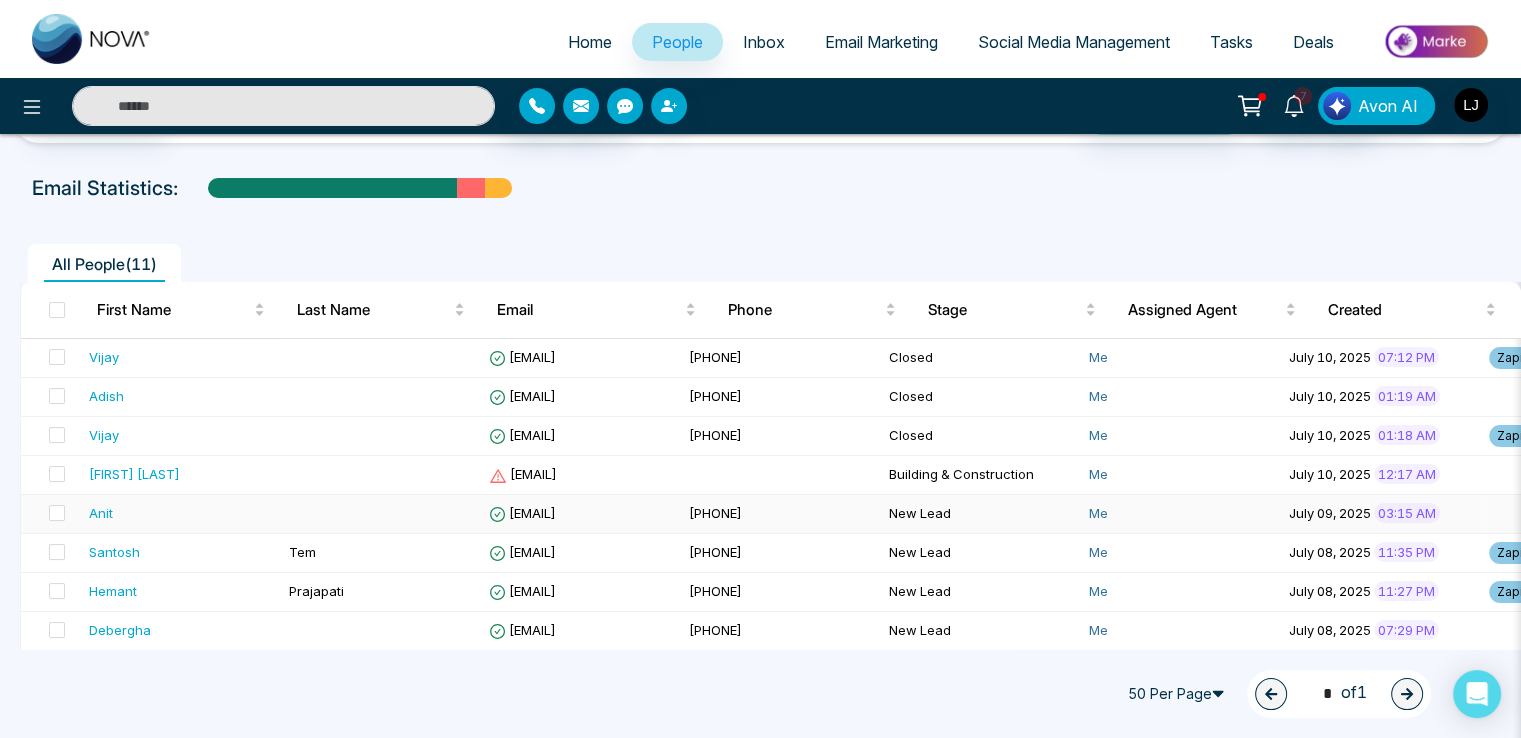 scroll, scrollTop: 100, scrollLeft: 0, axis: vertical 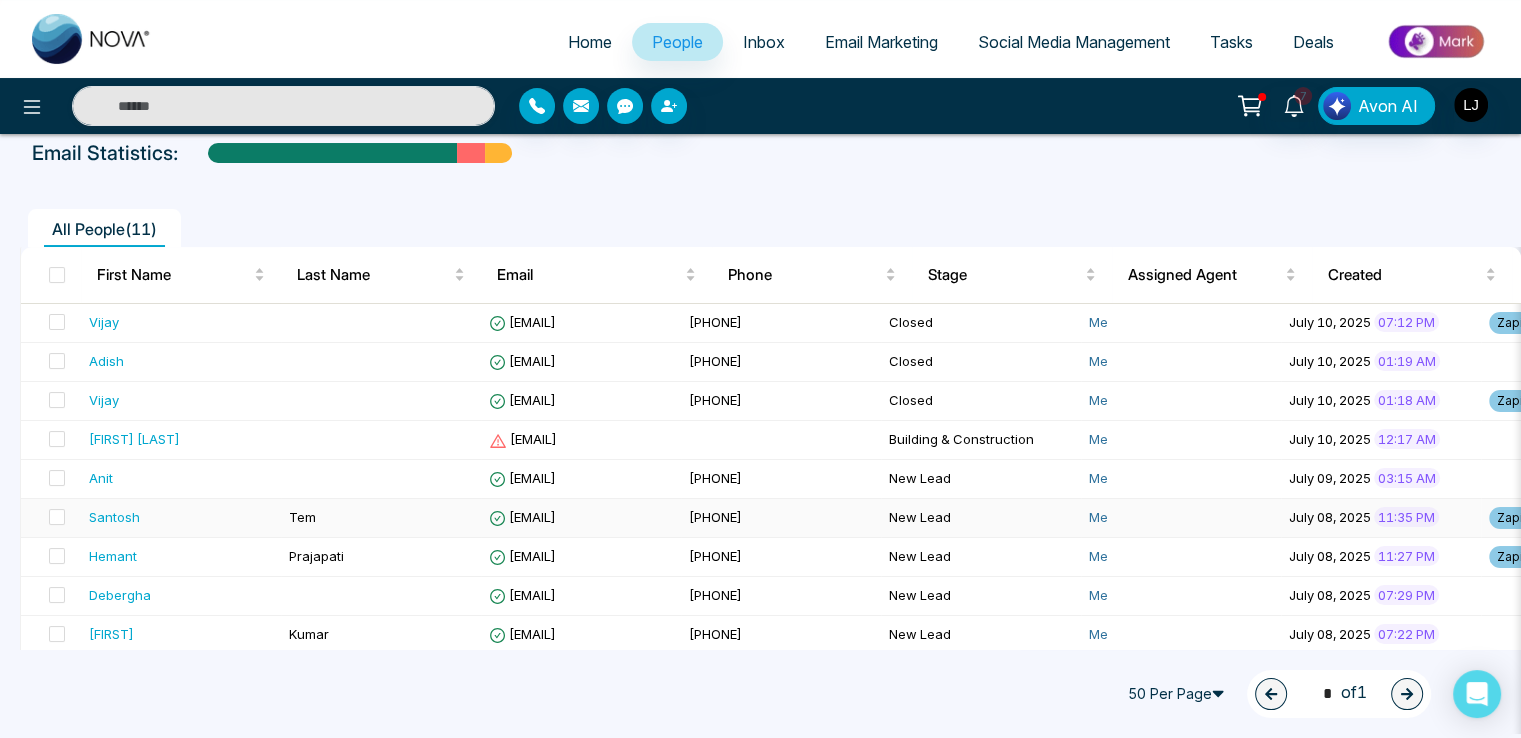 click on "[EMAIL]" at bounding box center (522, 517) 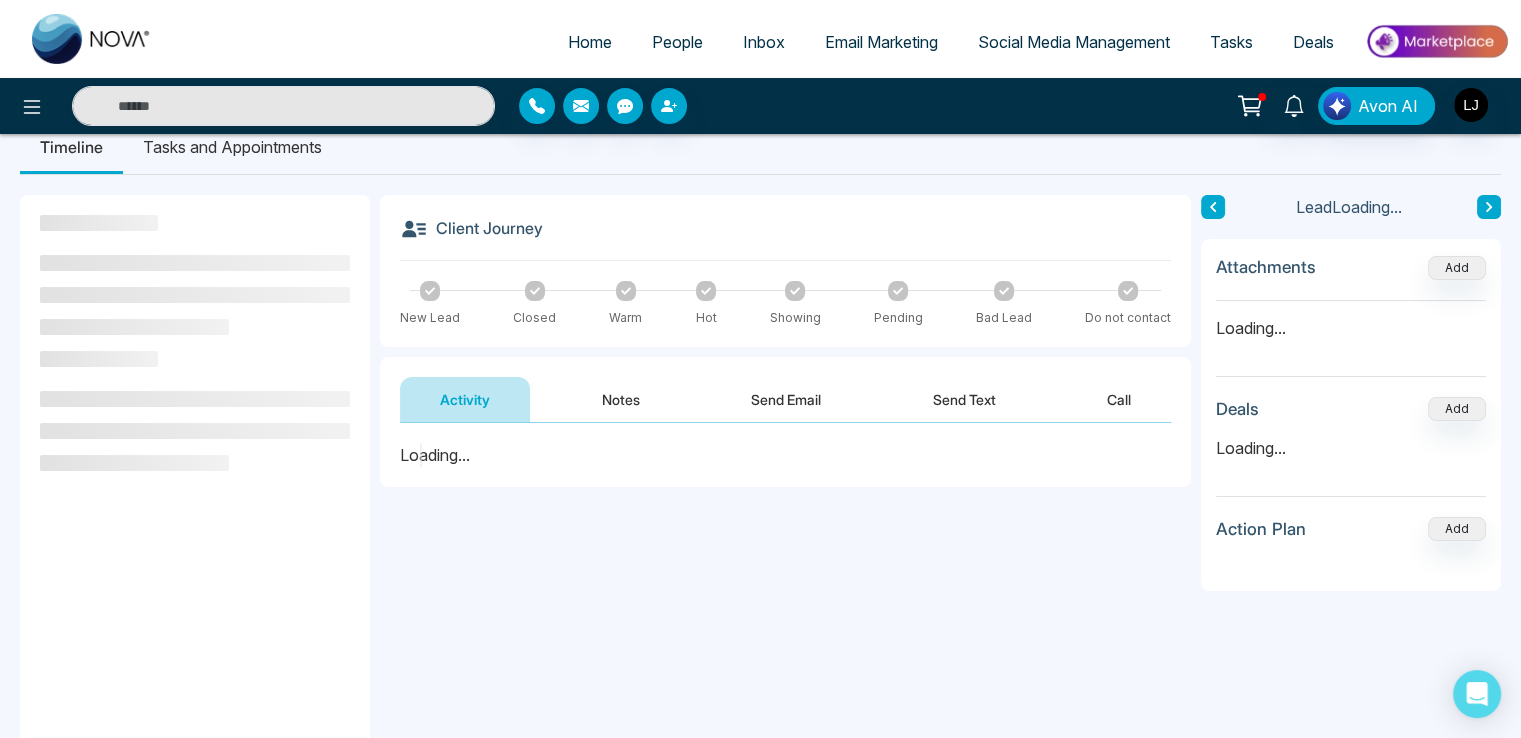 scroll, scrollTop: 0, scrollLeft: 0, axis: both 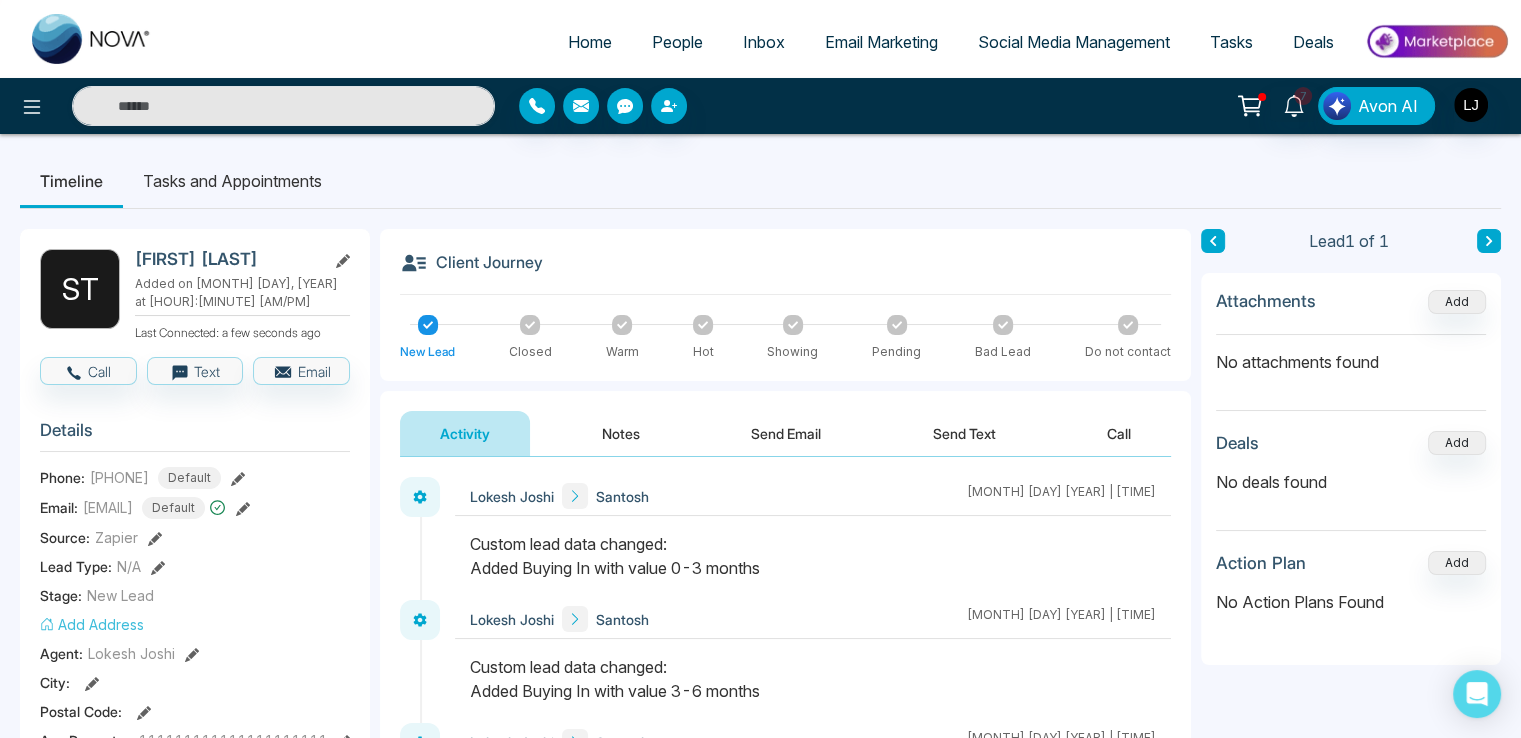 click on "People" at bounding box center [677, 42] 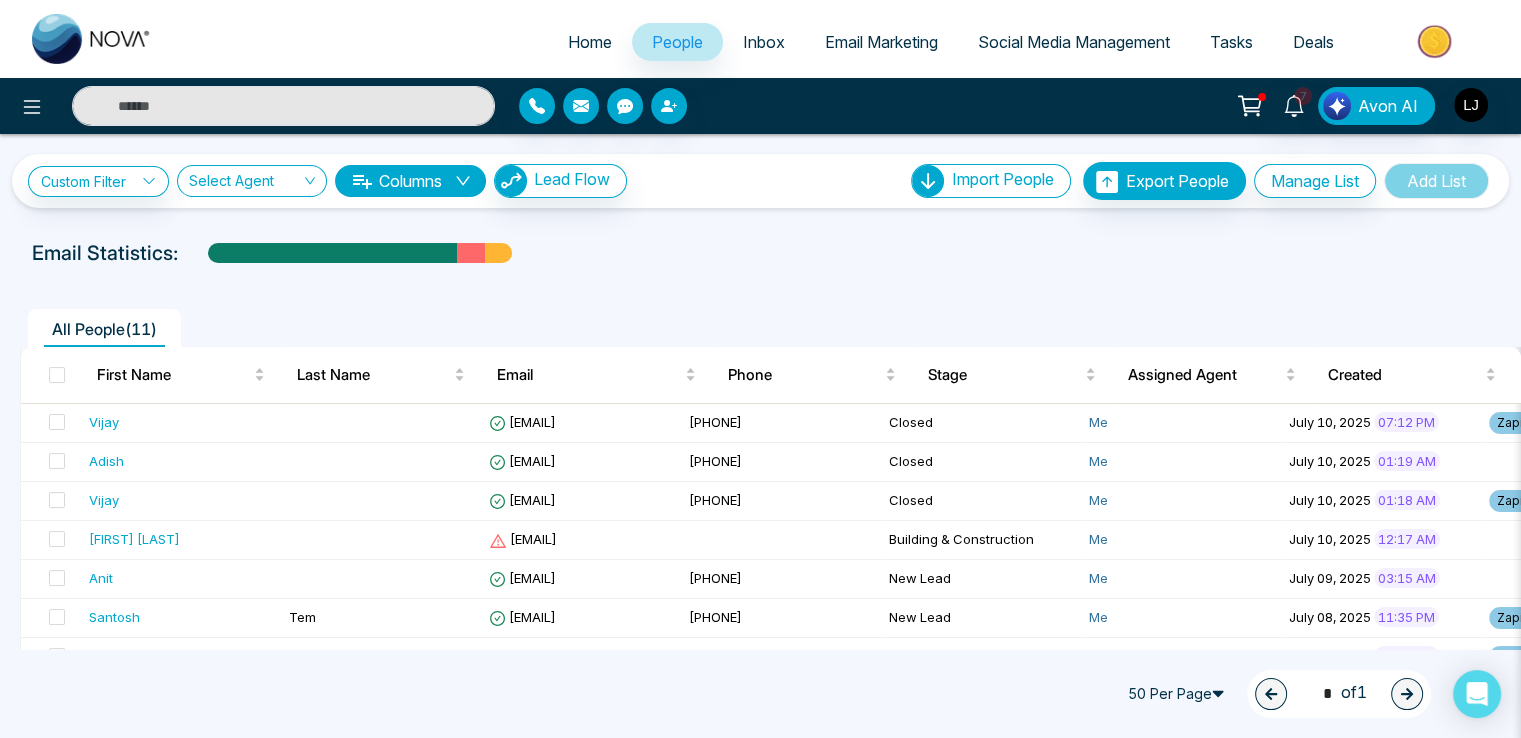 click on "Home" at bounding box center (590, 42) 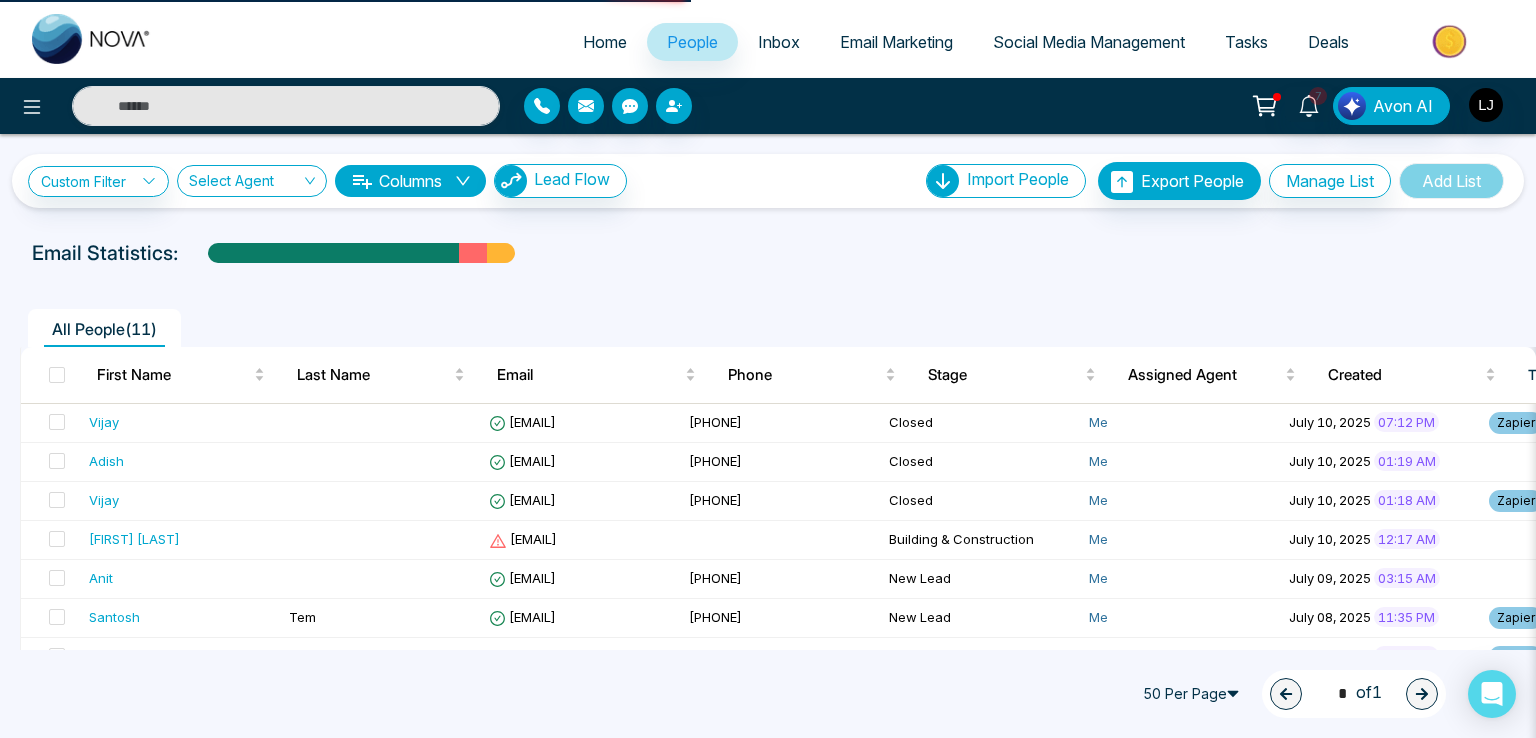 select on "*" 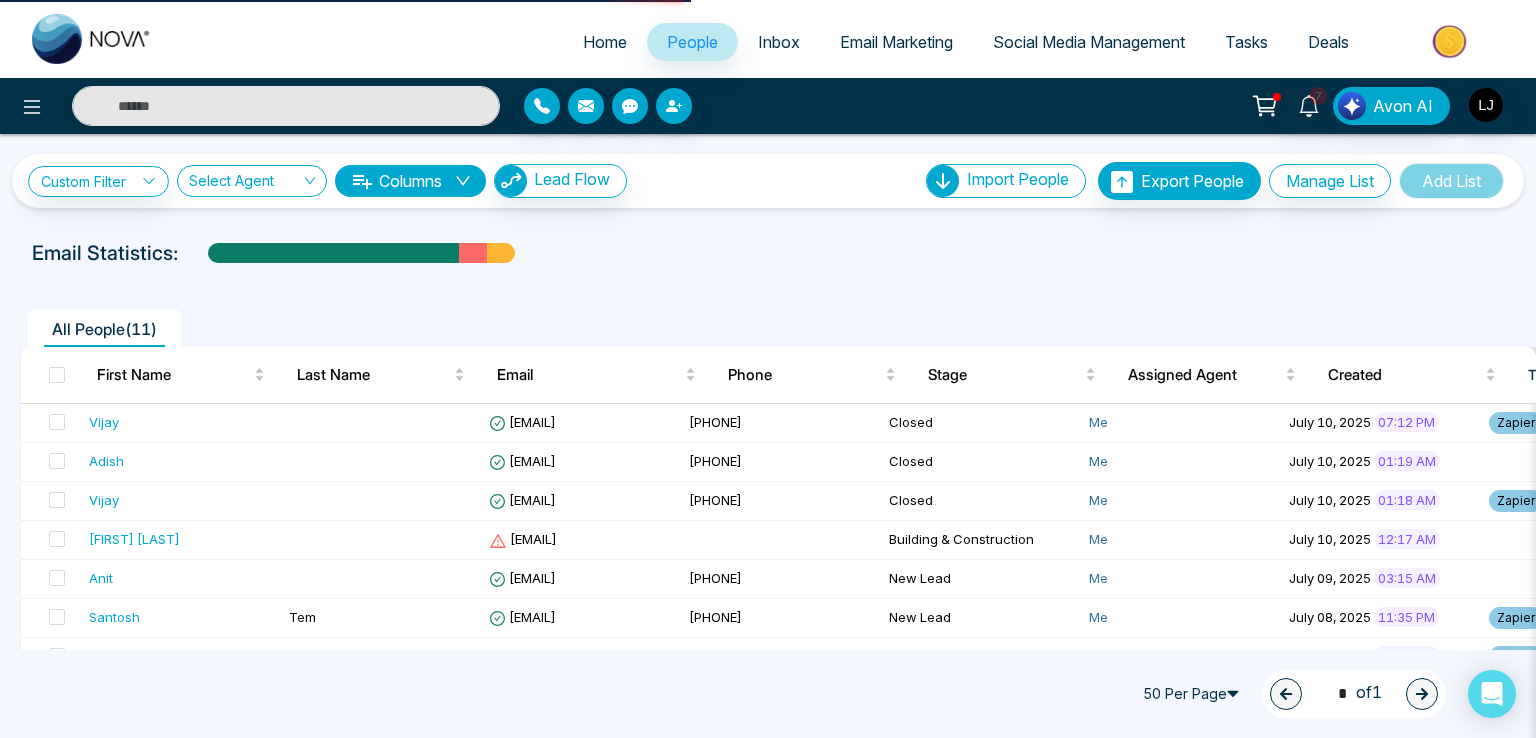 select on "*" 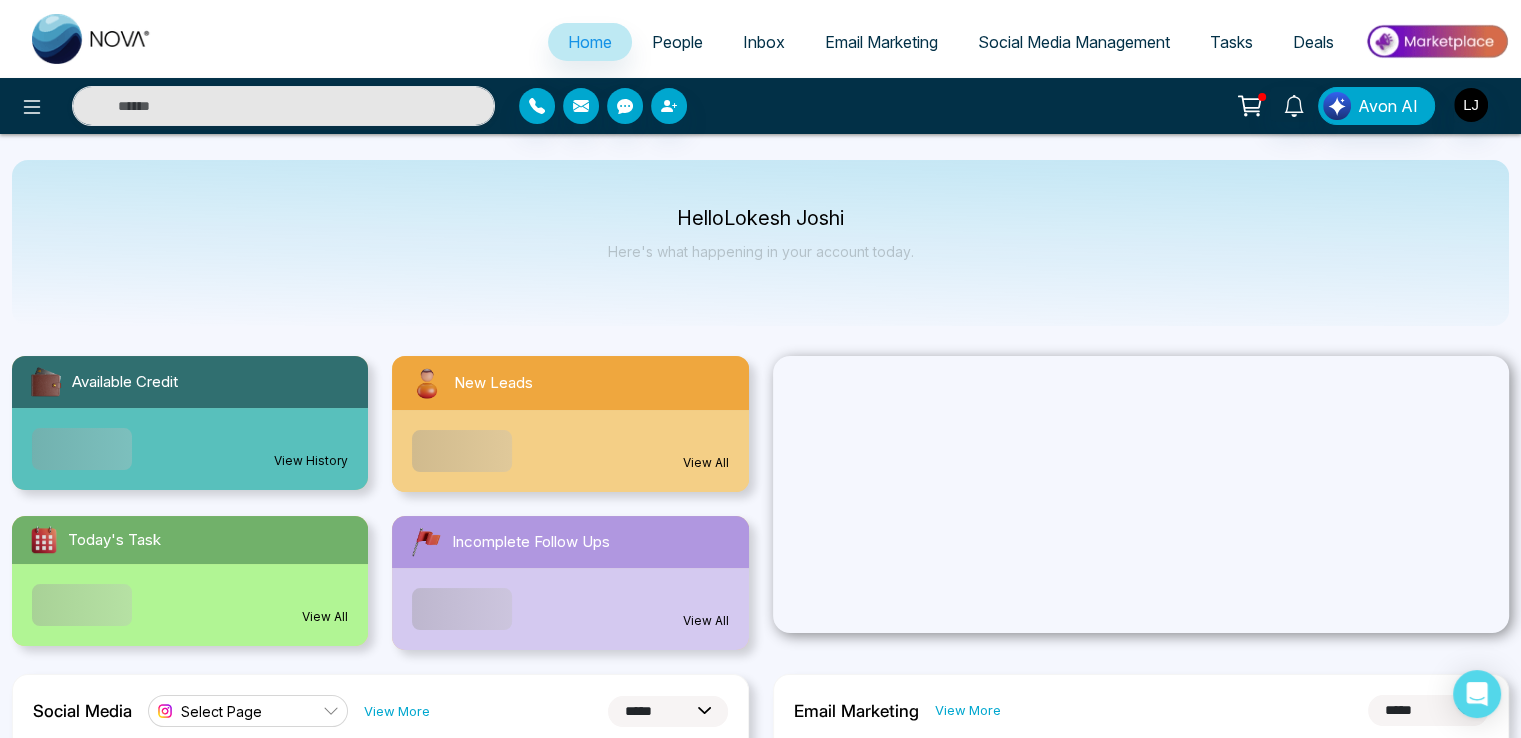 click on "People" at bounding box center (677, 42) 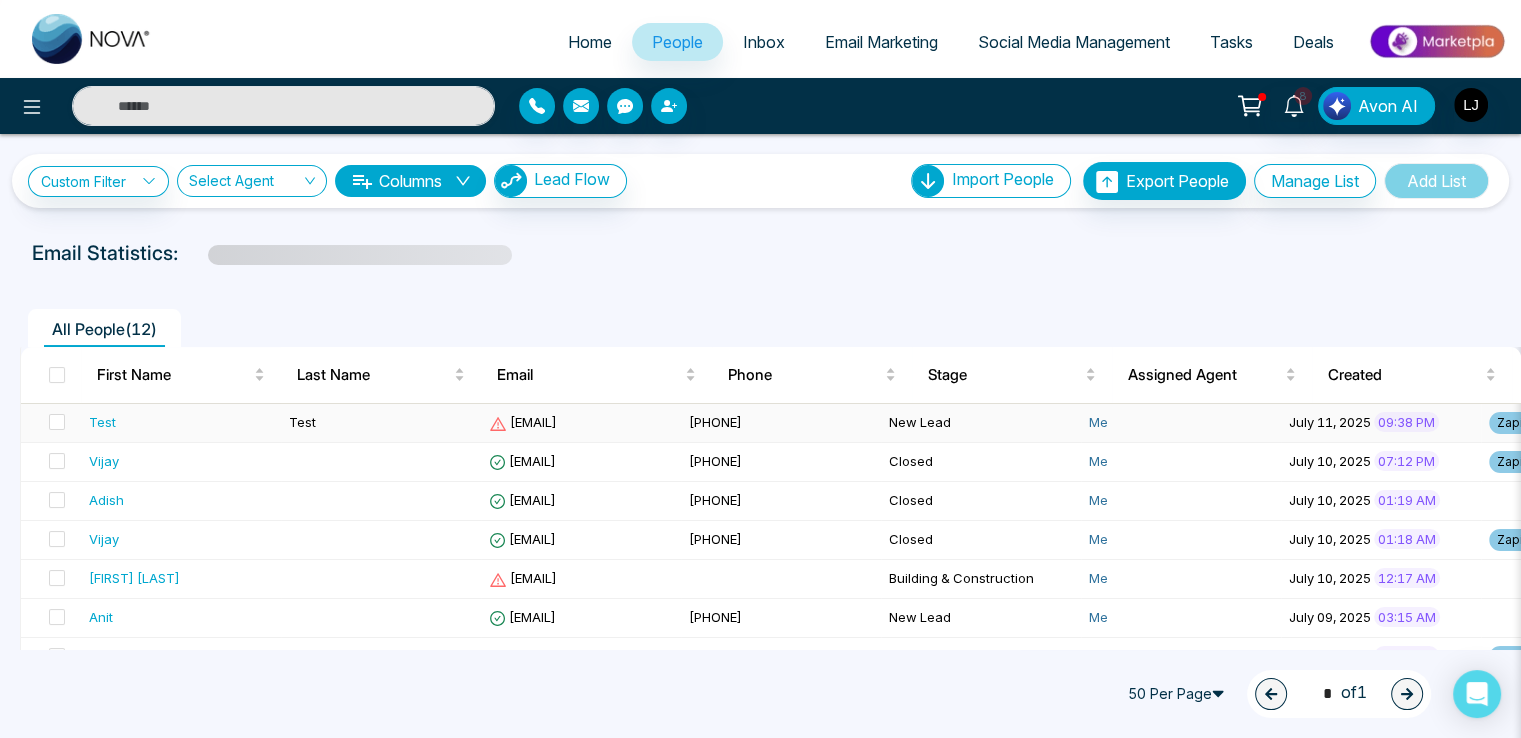 click on "[EMAIL]" at bounding box center (523, 422) 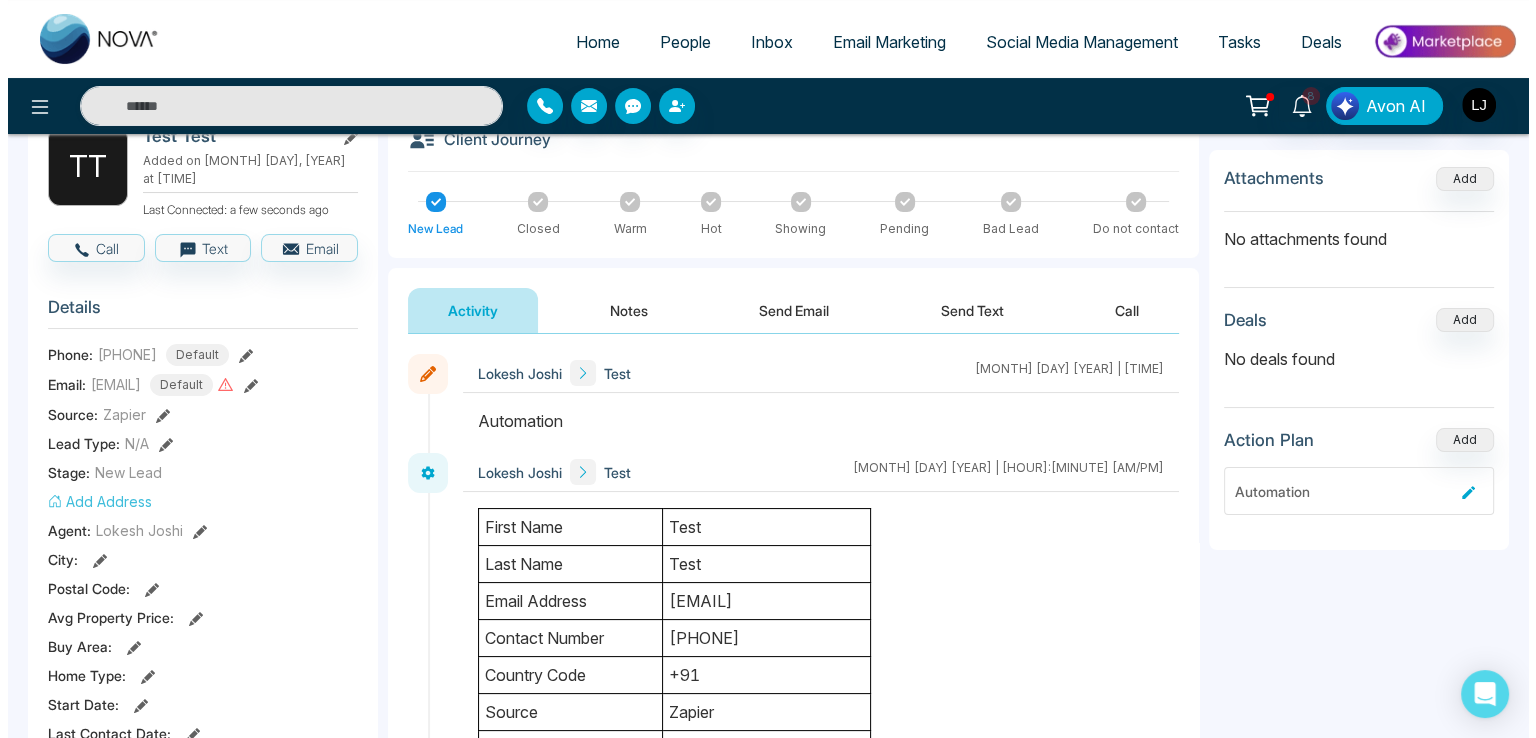 scroll, scrollTop: 100, scrollLeft: 0, axis: vertical 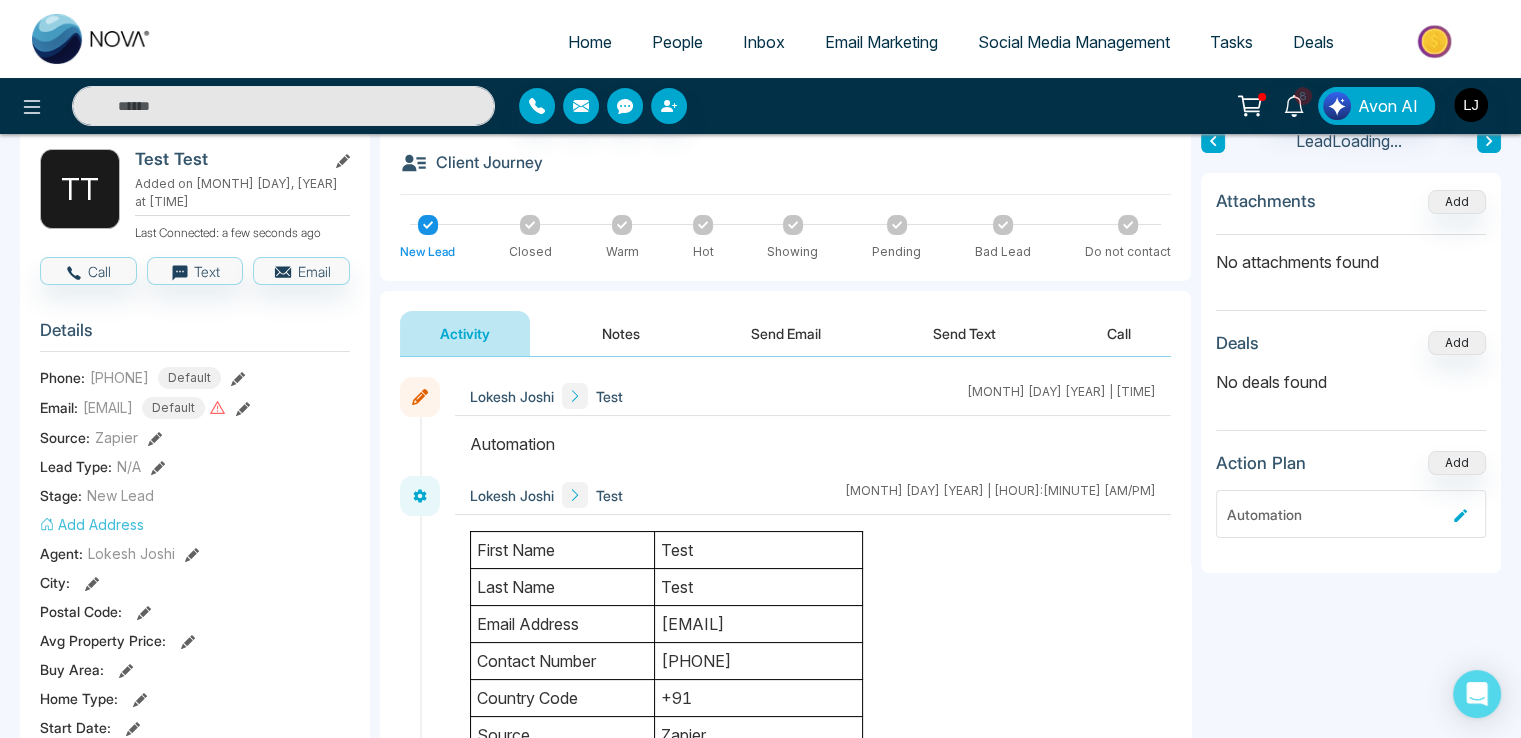 drag, startPoint x: 466, startPoint y: 435, endPoint x: 565, endPoint y: 435, distance: 99 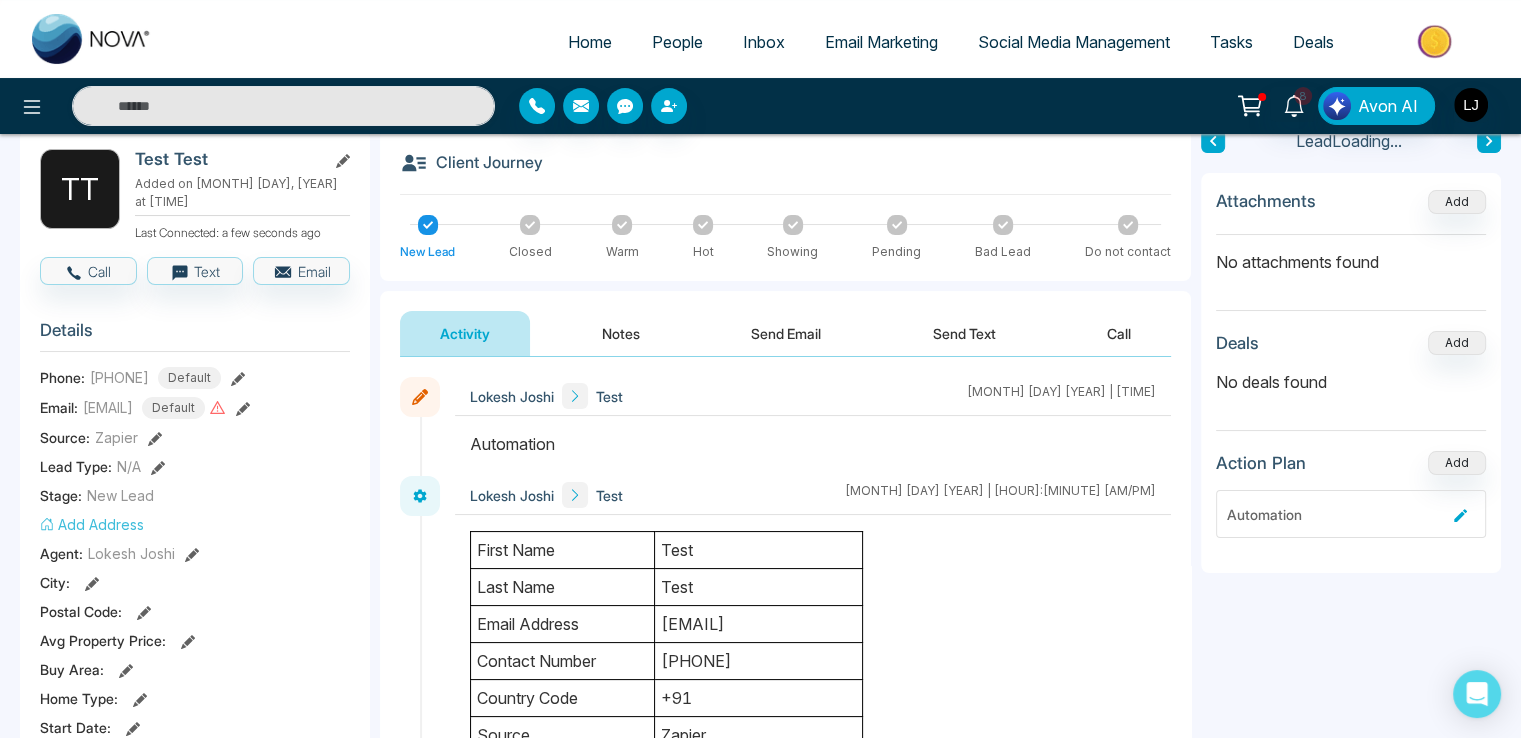 click at bounding box center [813, 454] 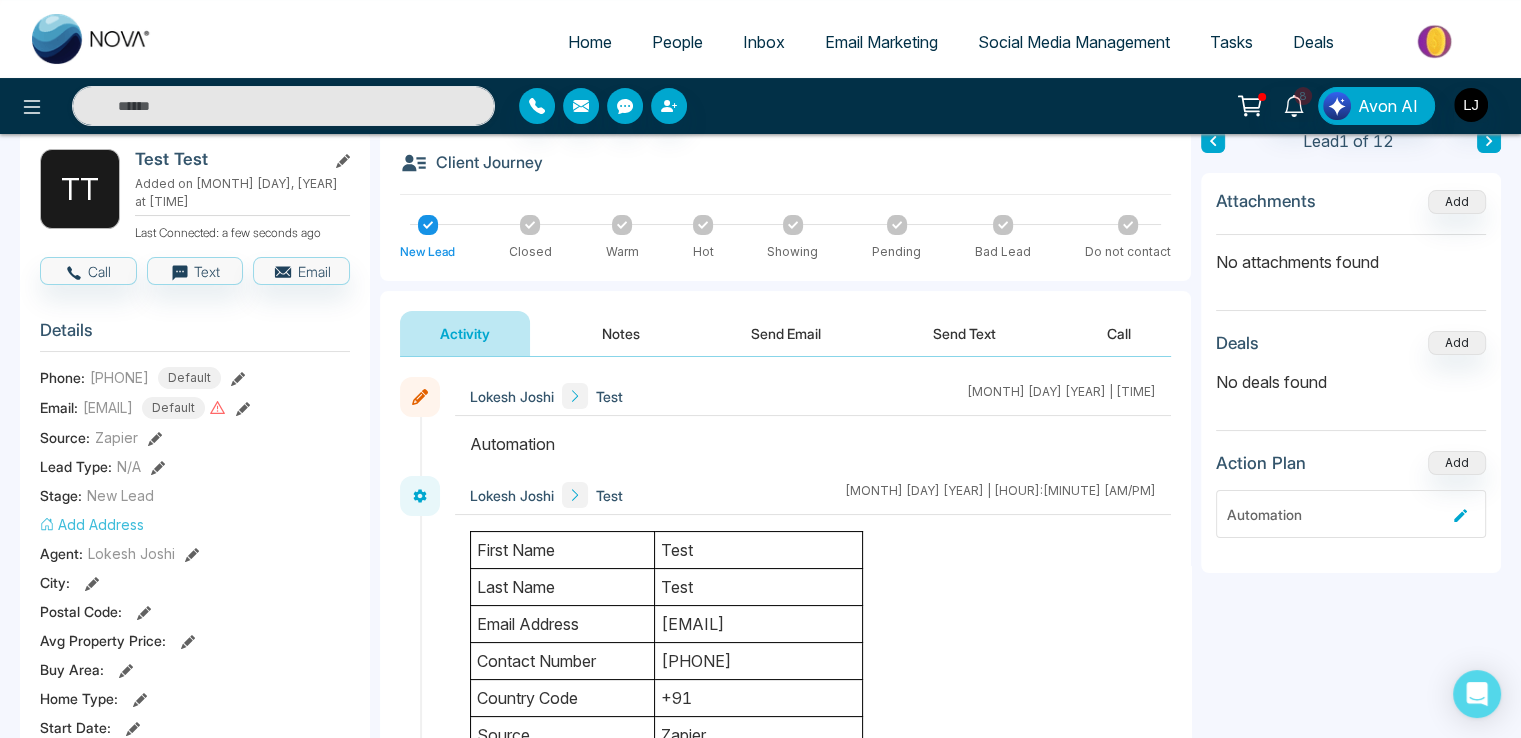 click on "Lokesh Joshi Test July 11 2025 | 9:40 PM" at bounding box center (813, 426) 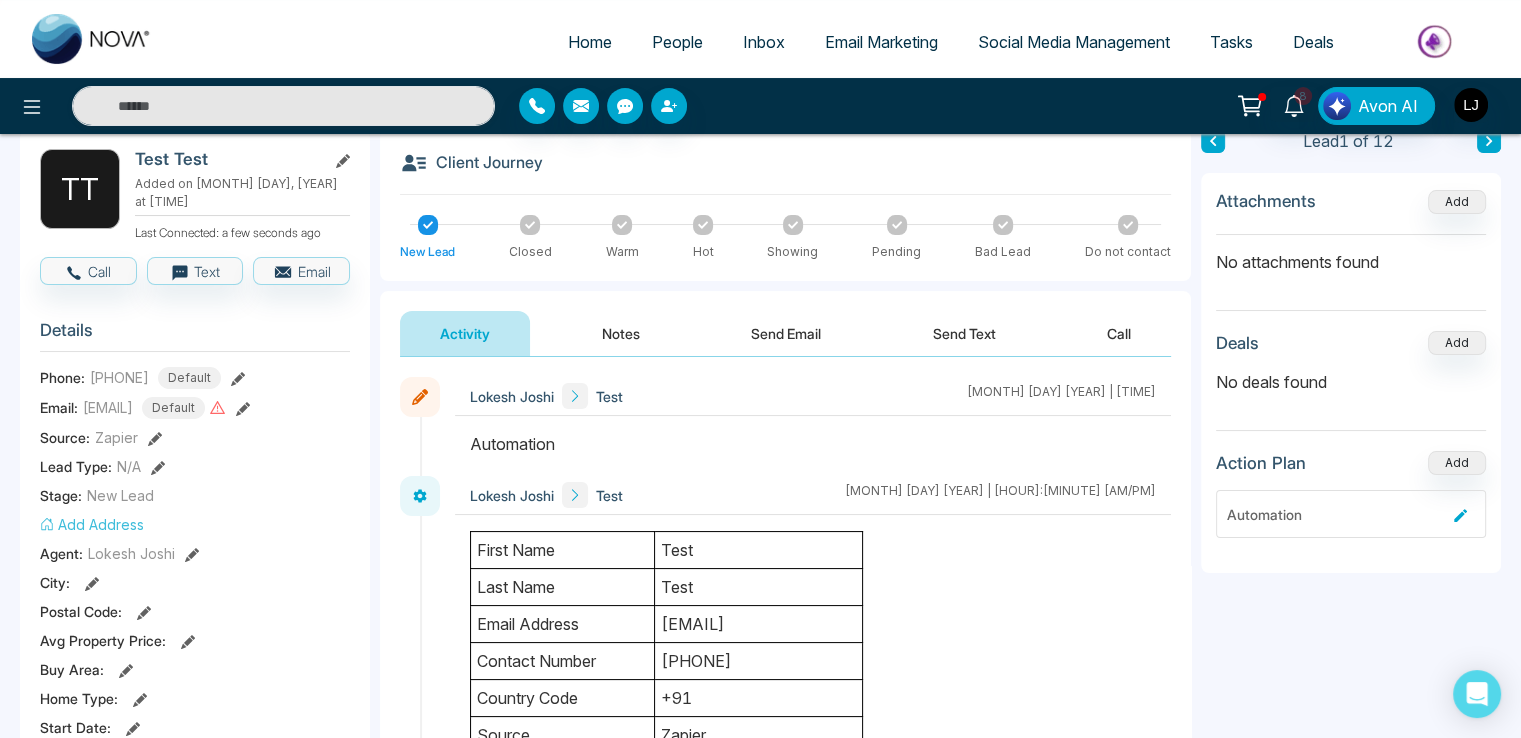 click on "Notes" at bounding box center [621, 333] 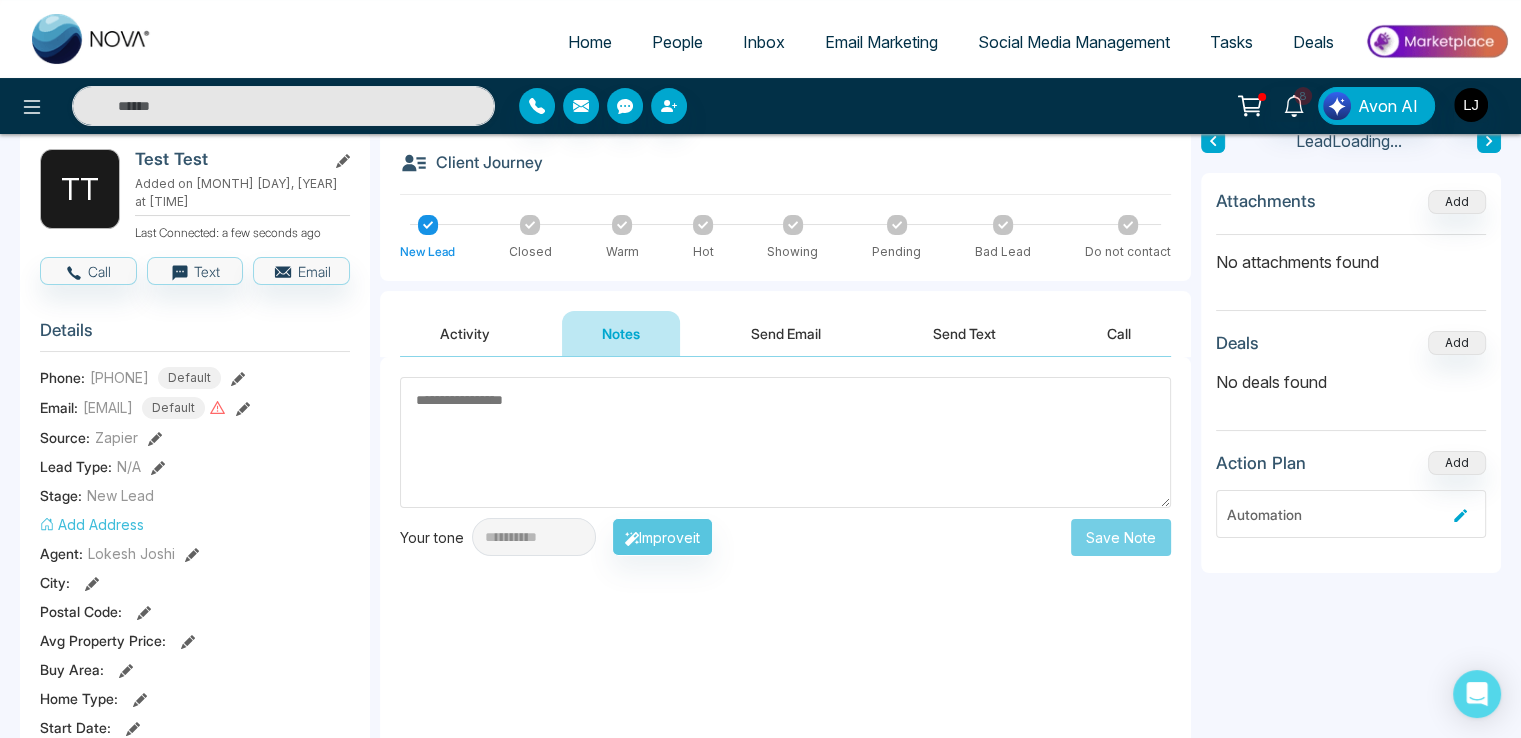 click on "Activity" at bounding box center (465, 333) 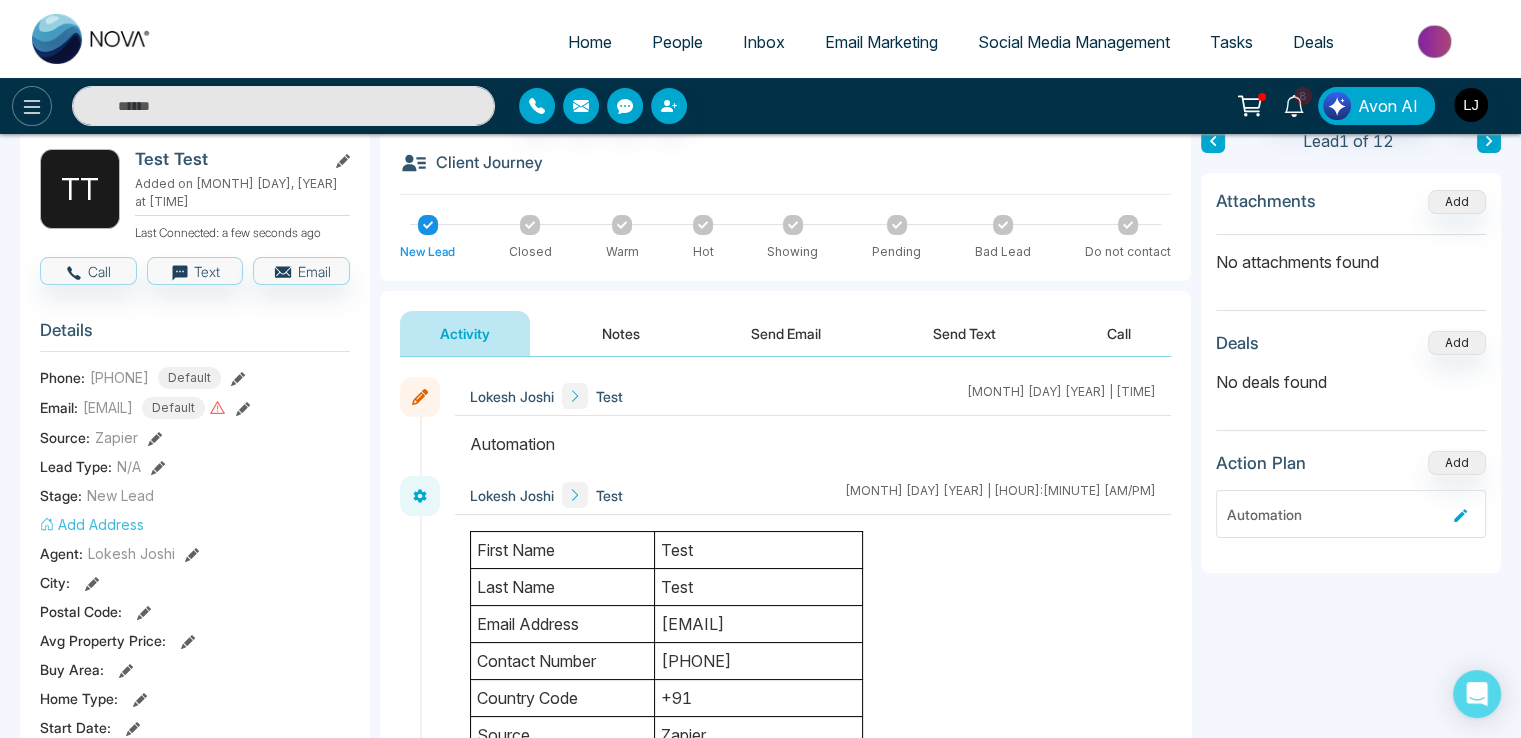 click 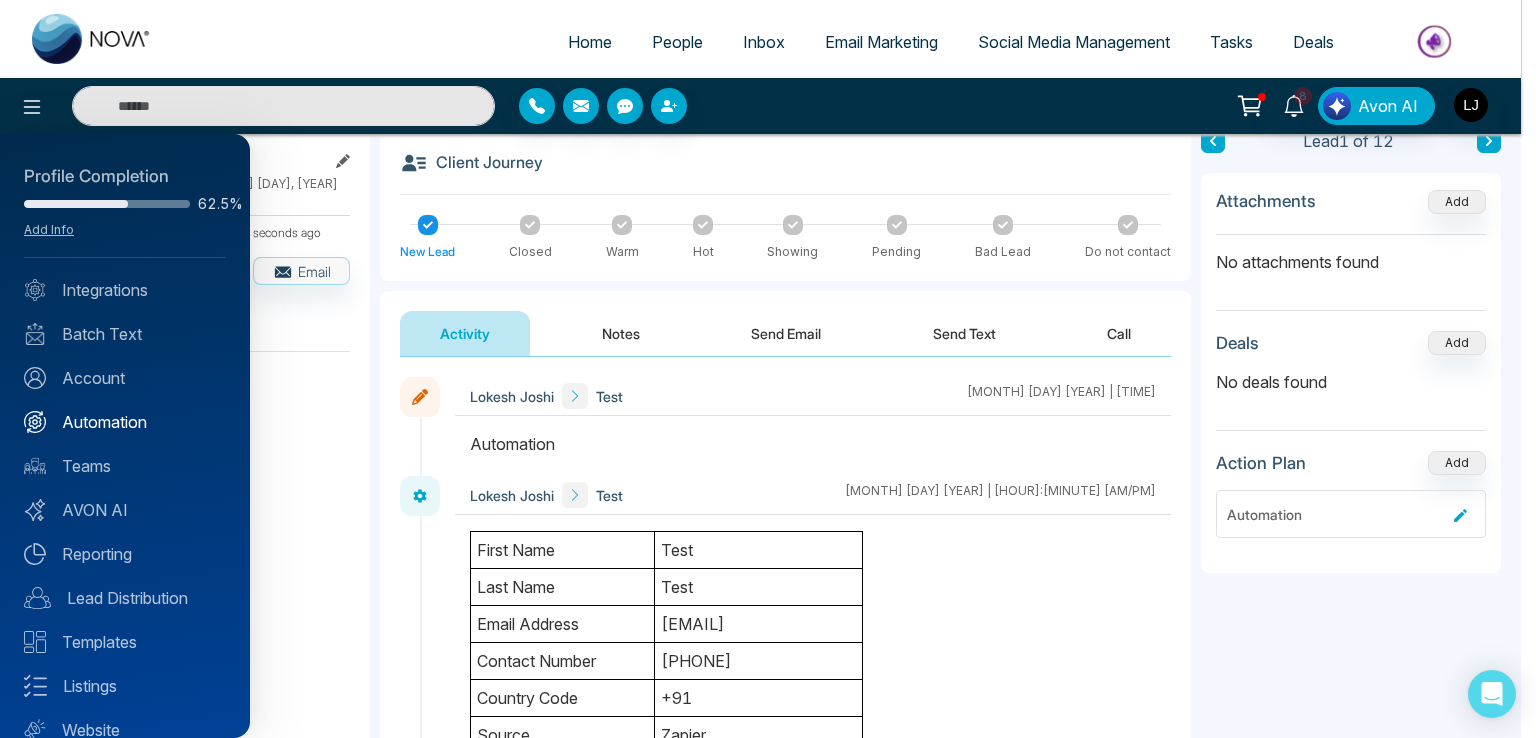 click on "Automation" at bounding box center [125, 422] 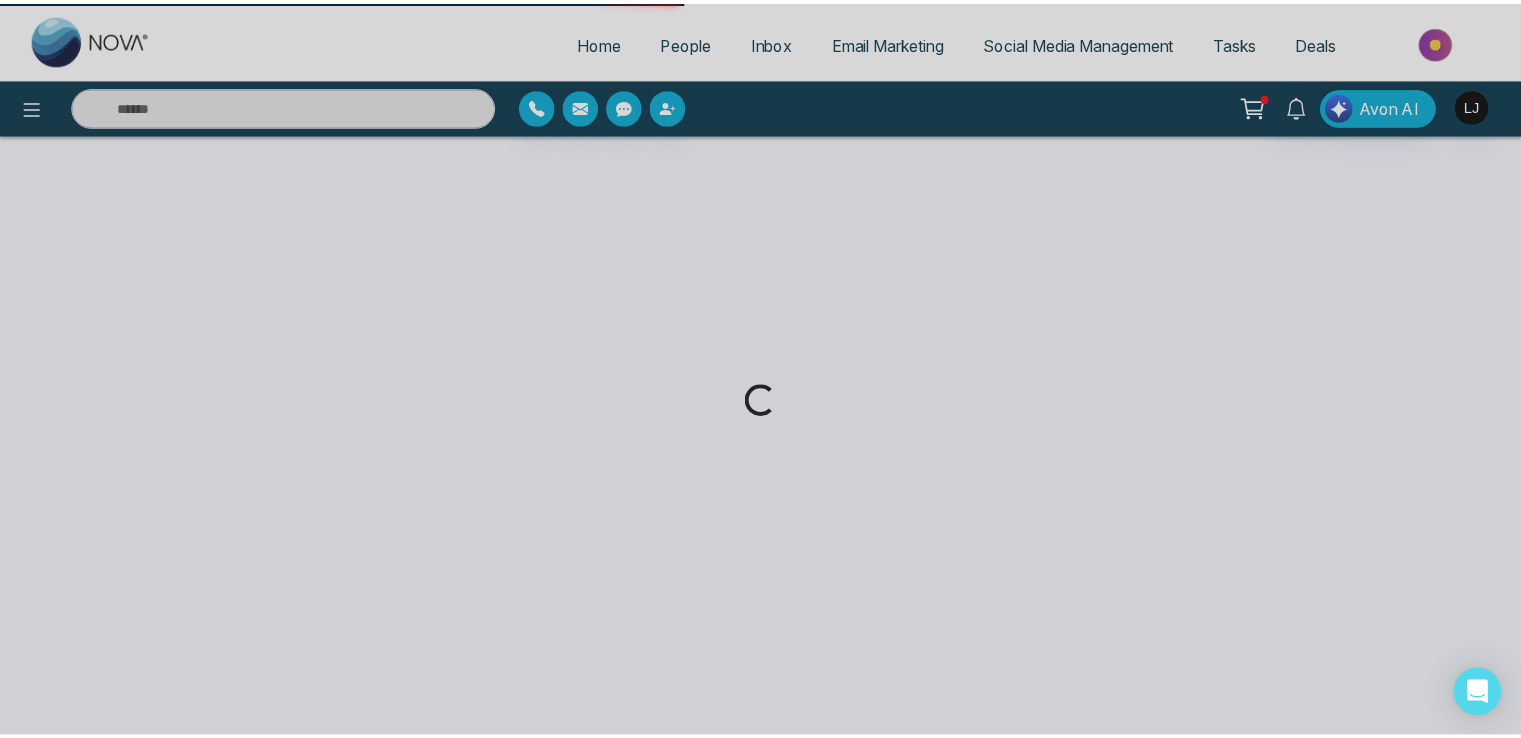 scroll, scrollTop: 0, scrollLeft: 0, axis: both 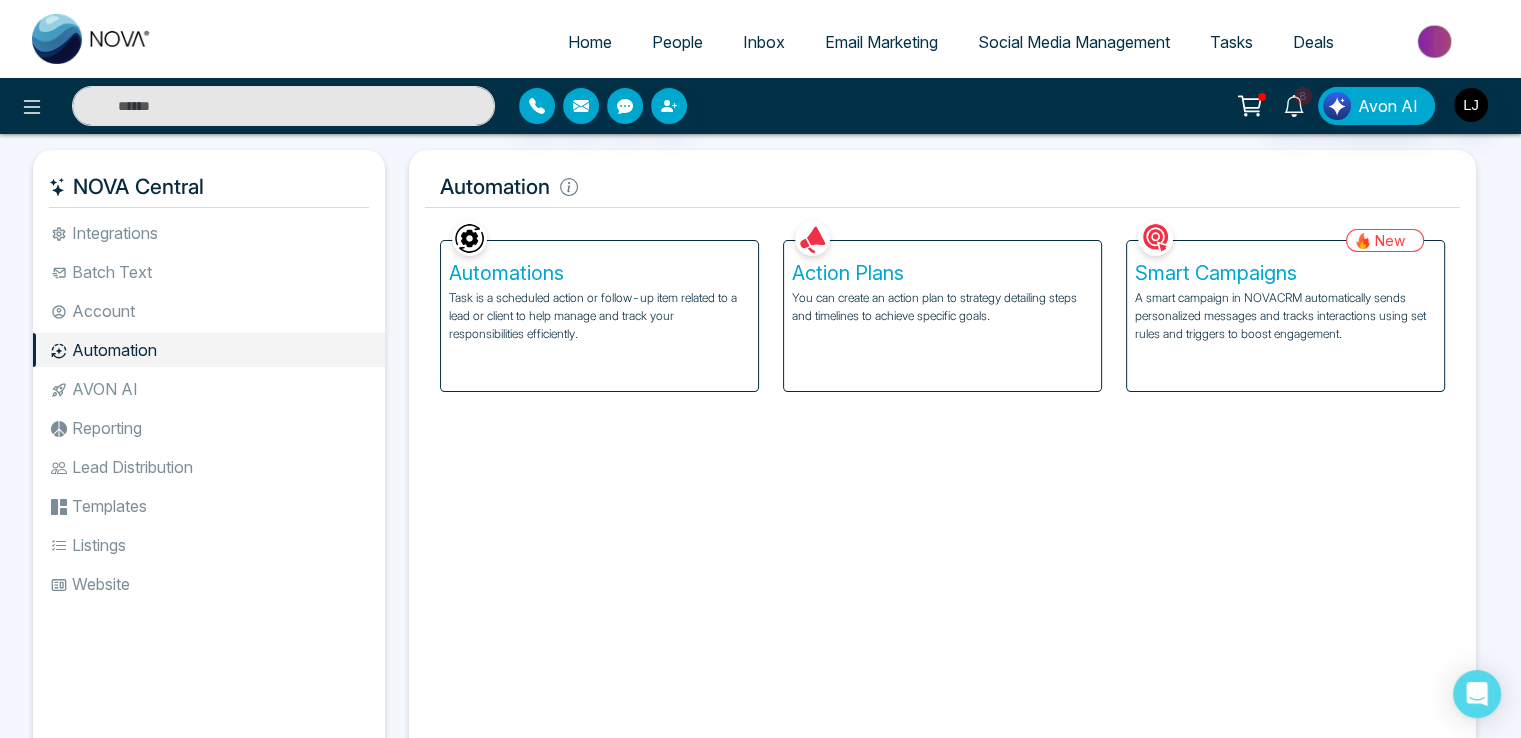 click on "A smart campaign in NOVACRM automatically sends personalized messages and tracks interactions using set rules and triggers to boost engagement." at bounding box center [1285, 316] 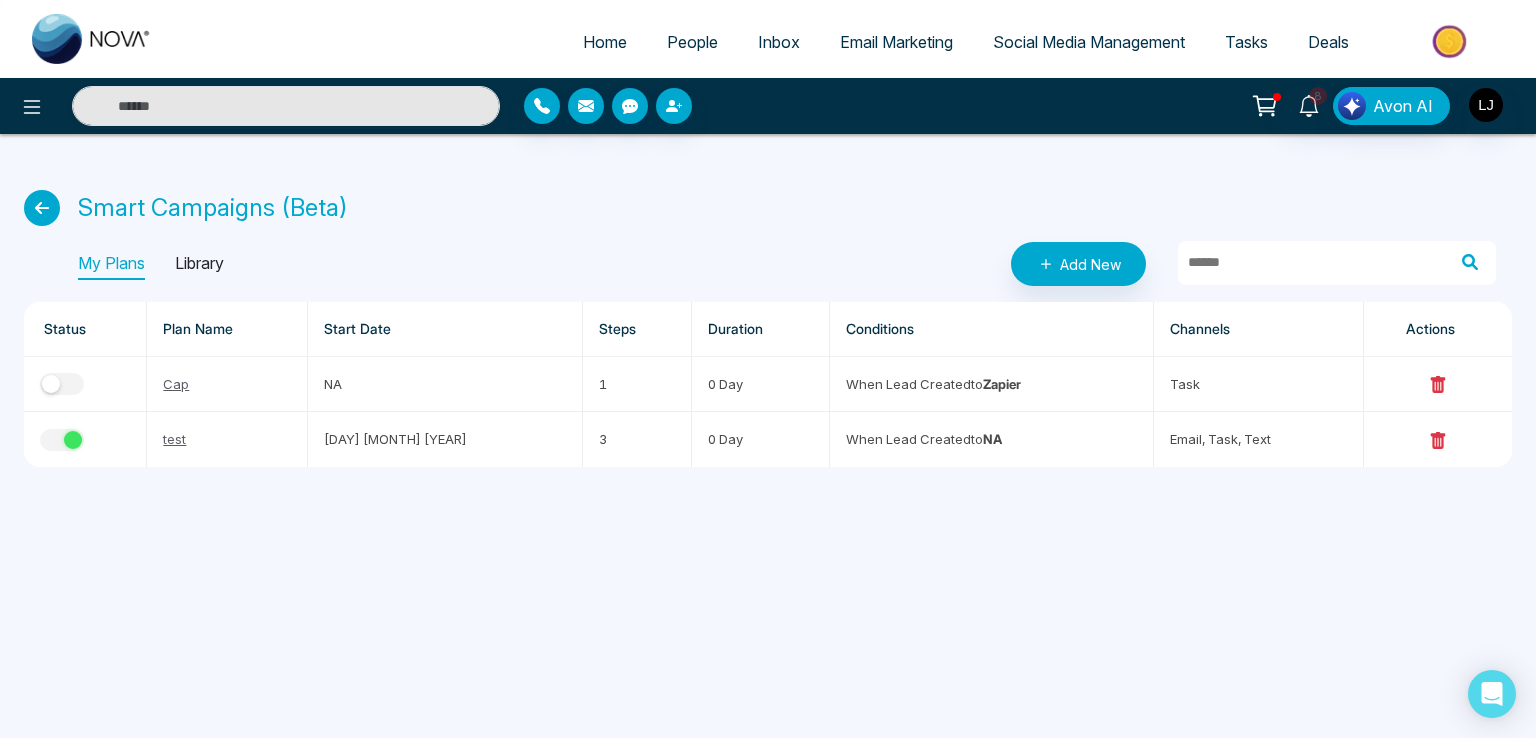click on "My Plans Library  Add New" at bounding box center [787, 264] 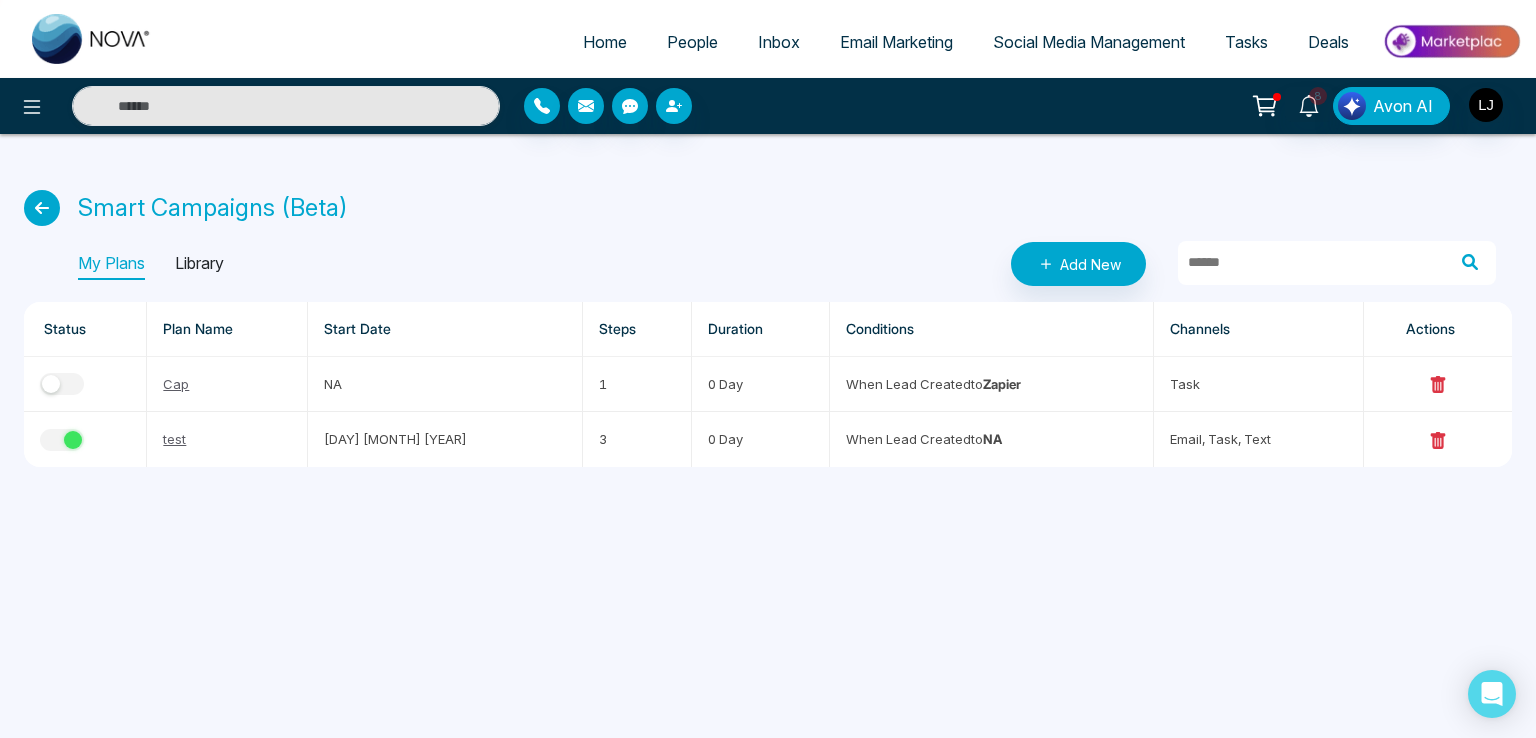 click on "My Plans Library  Add New" at bounding box center (787, 264) 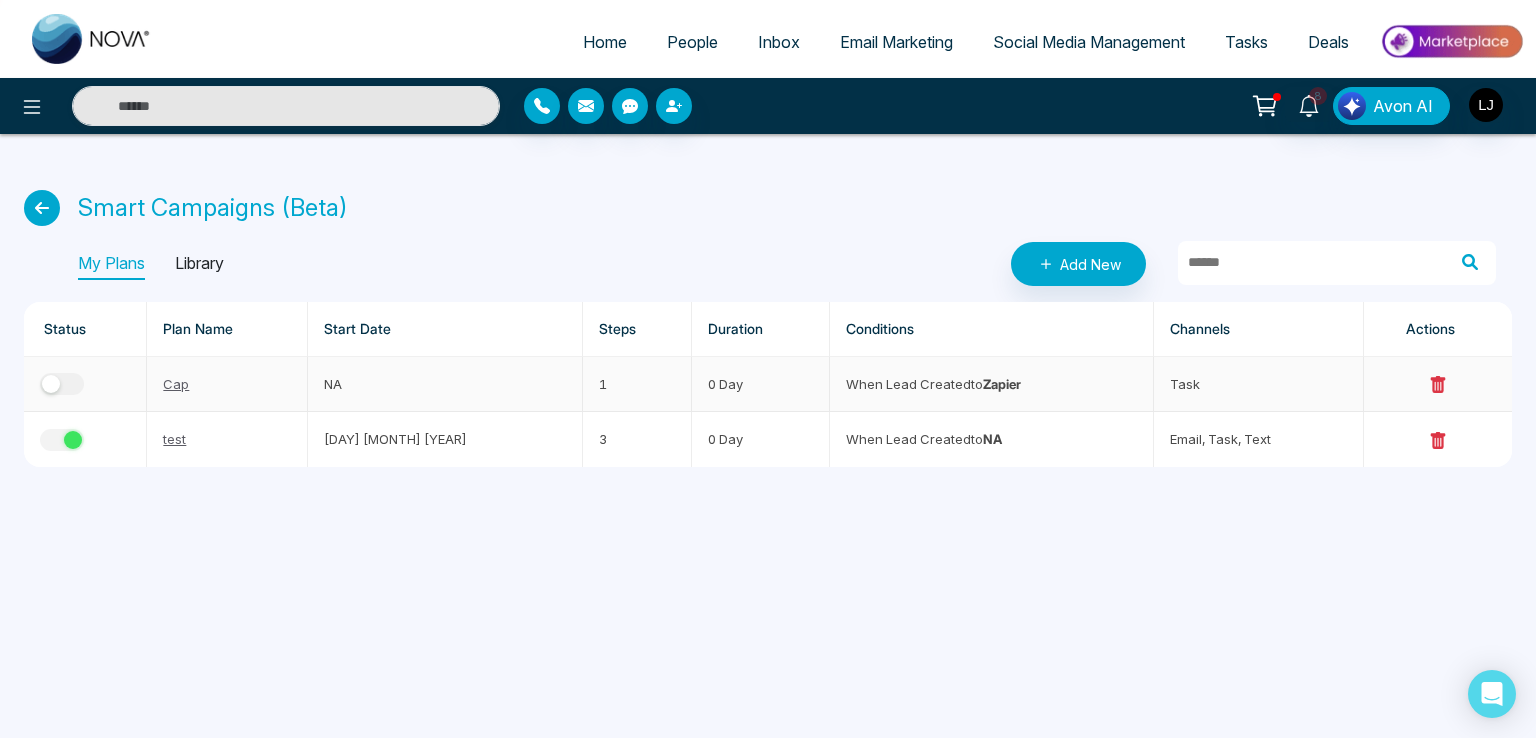 click at bounding box center (51, 384) 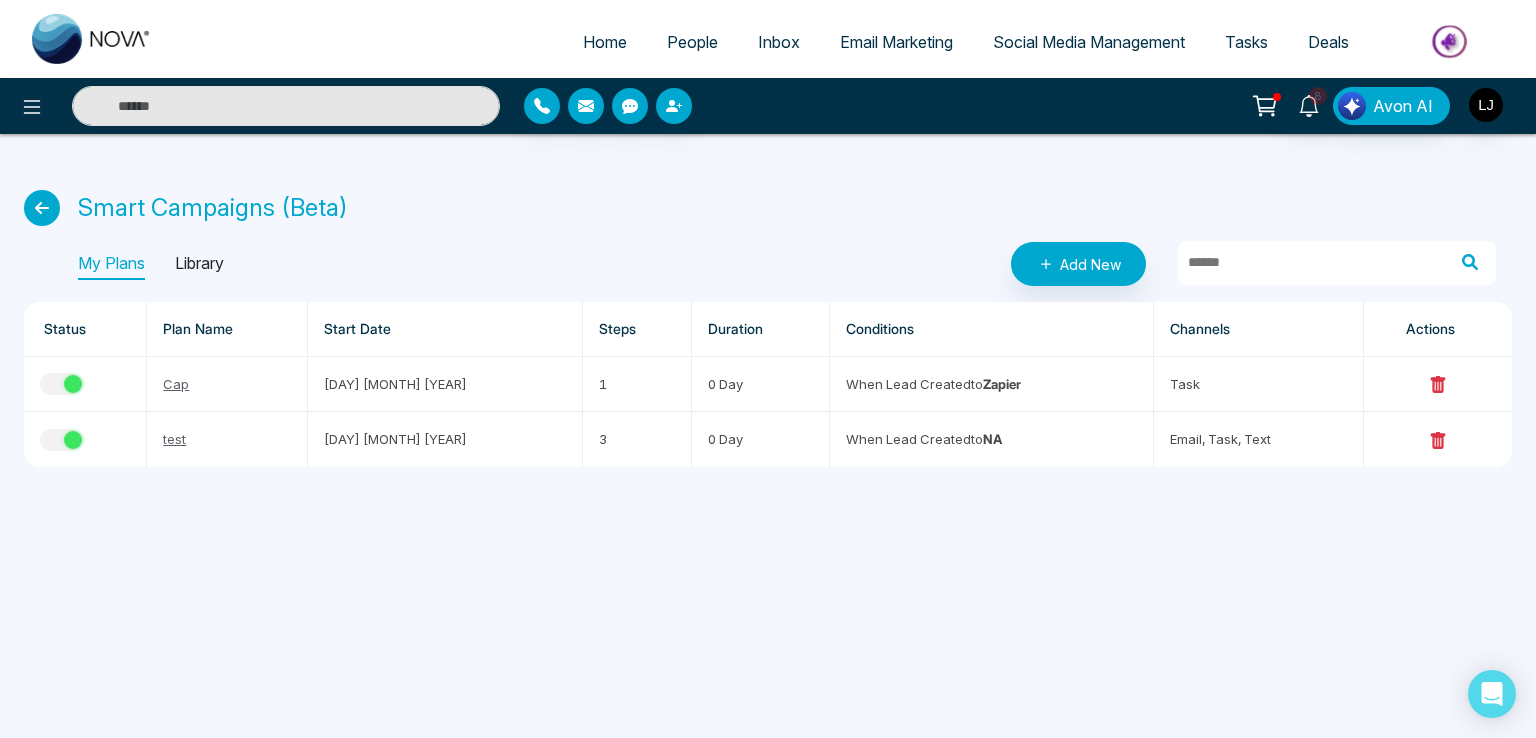 click on "People" at bounding box center (692, 42) 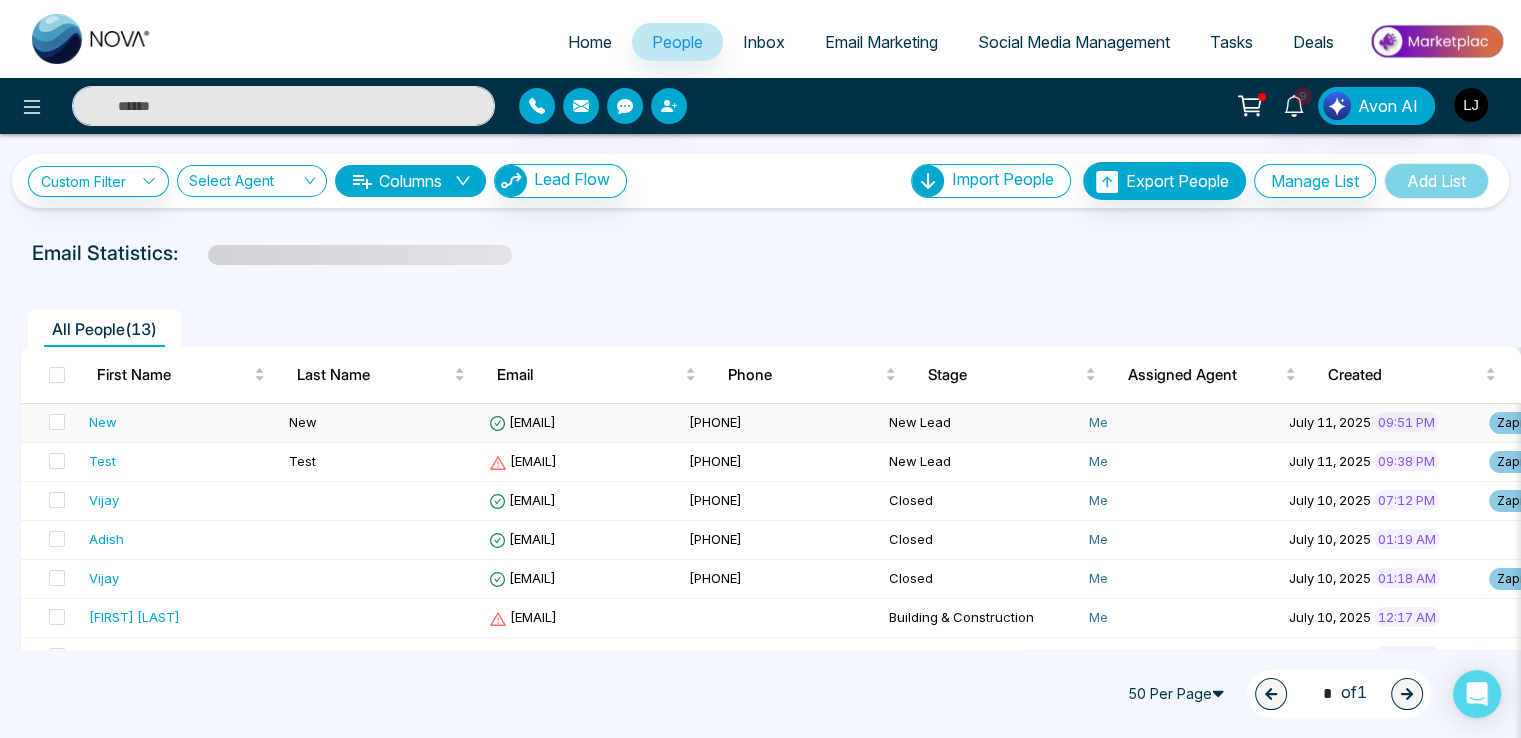 click on "[EMAIL]" at bounding box center [522, 422] 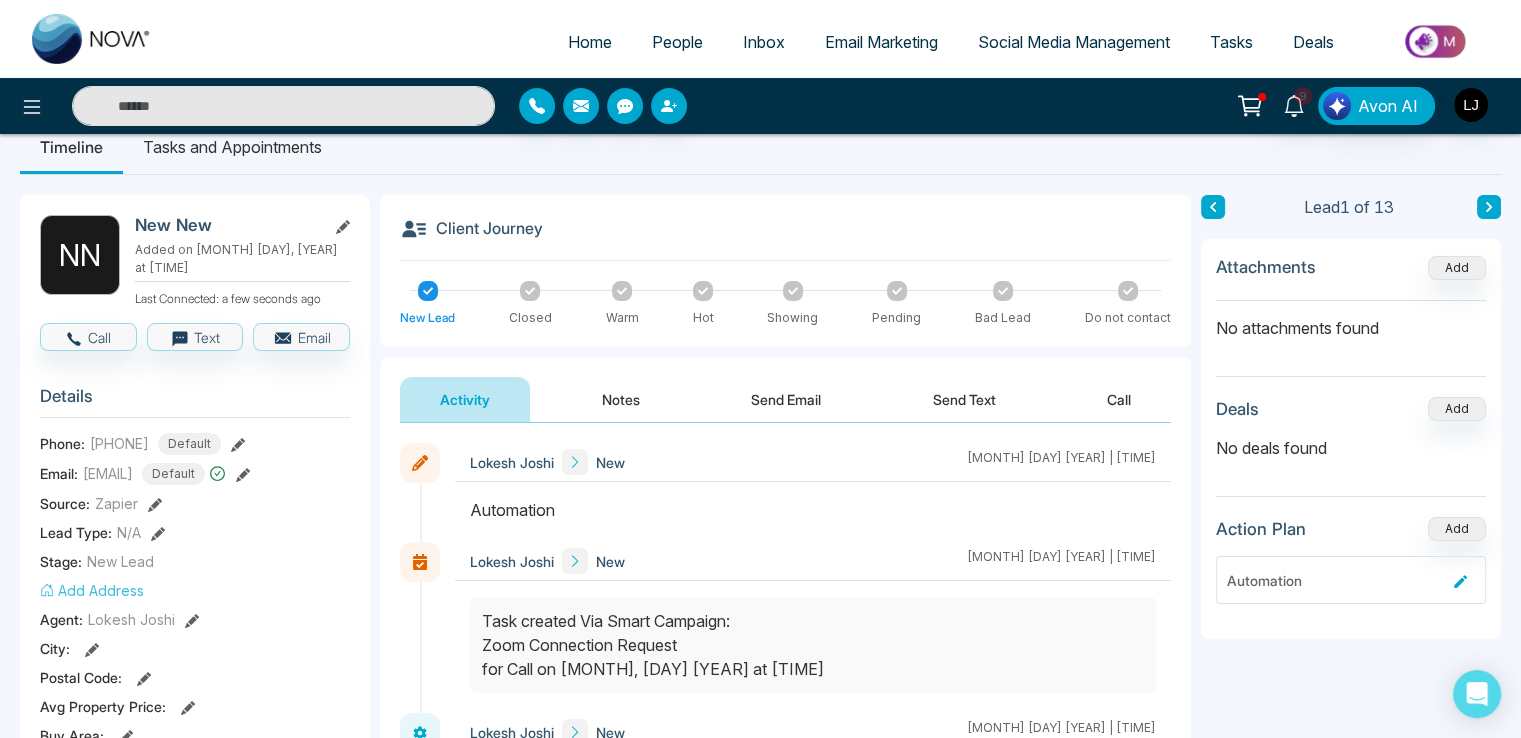 scroll, scrollTop: 0, scrollLeft: 0, axis: both 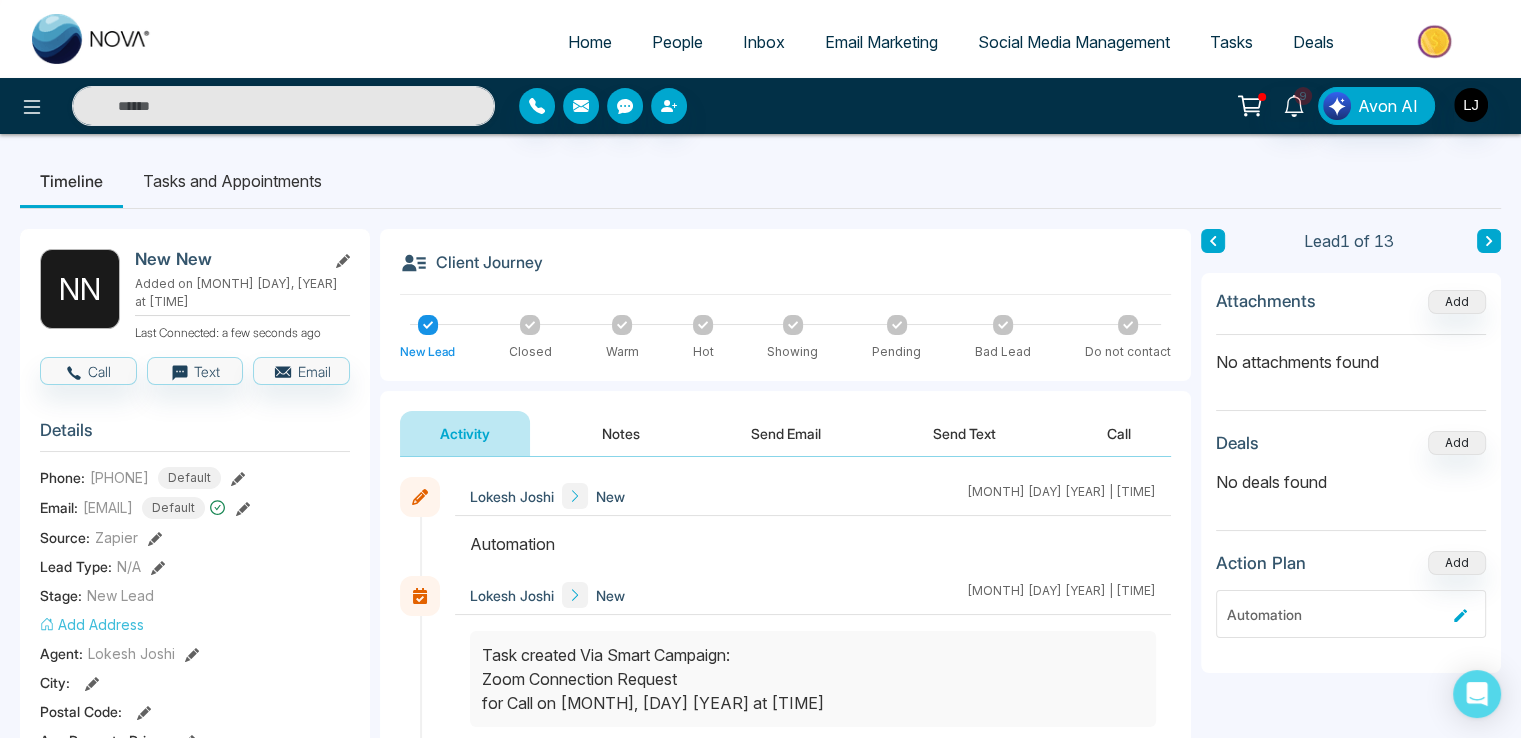 click on "Tasks and Appointments" at bounding box center [232, 181] 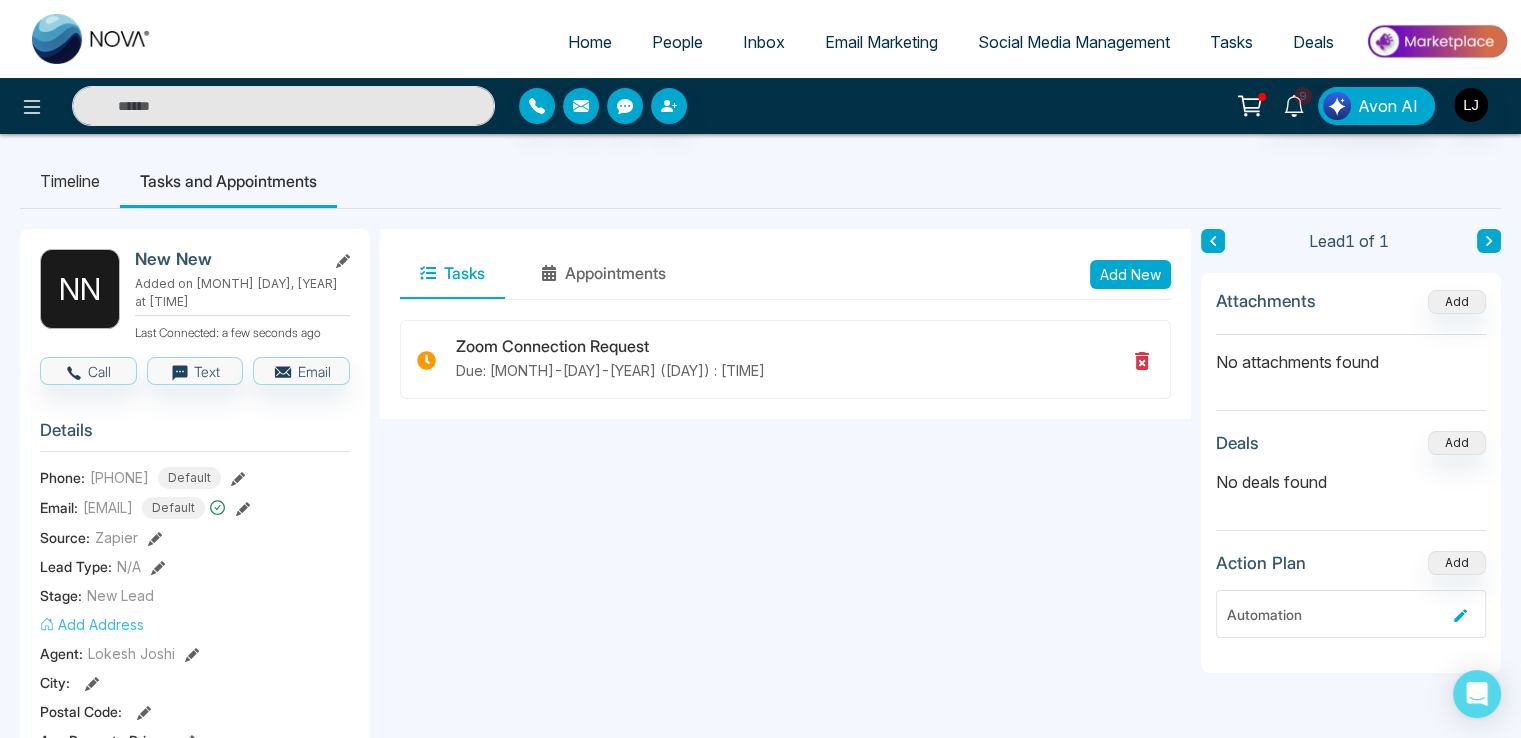 click on "Timeline" at bounding box center (70, 181) 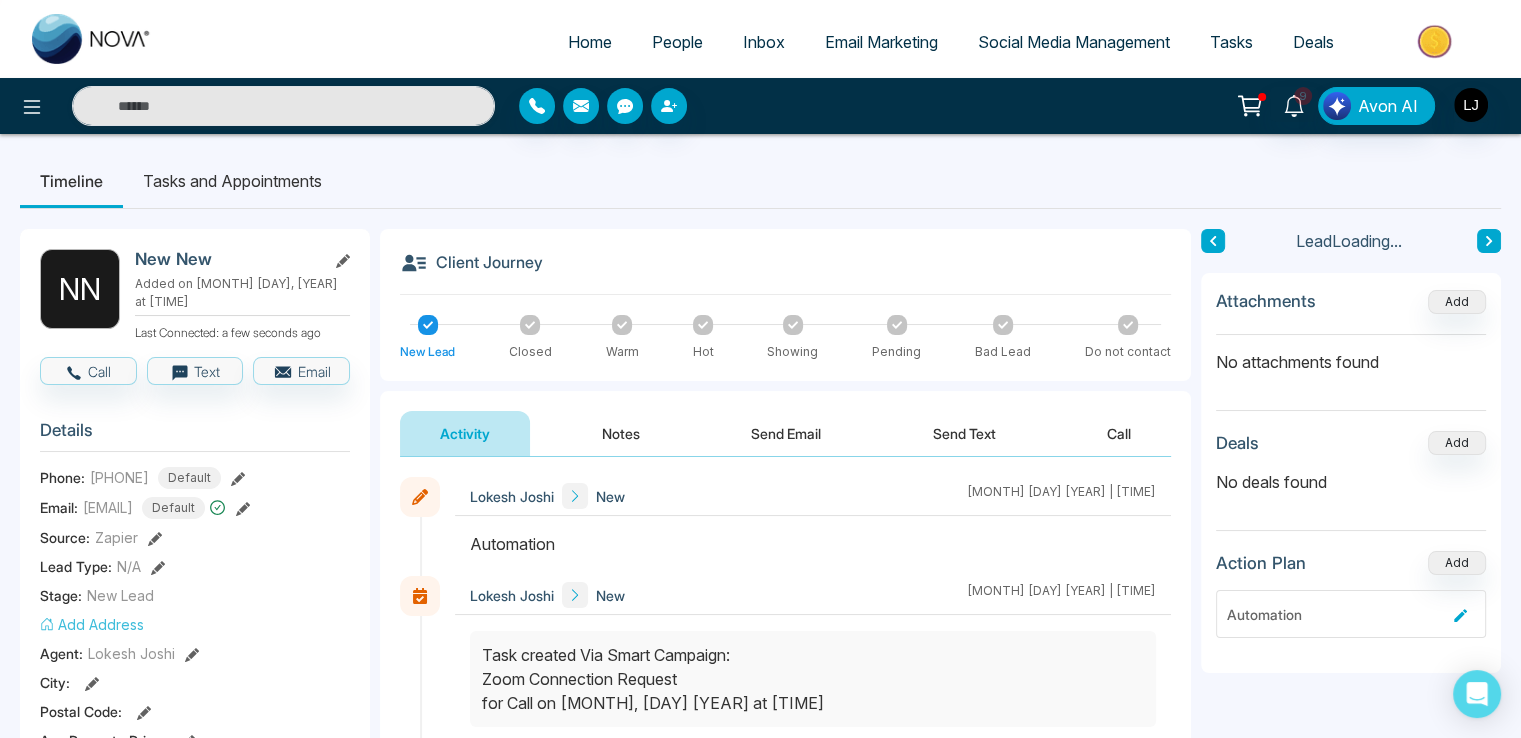 scroll, scrollTop: 200, scrollLeft: 0, axis: vertical 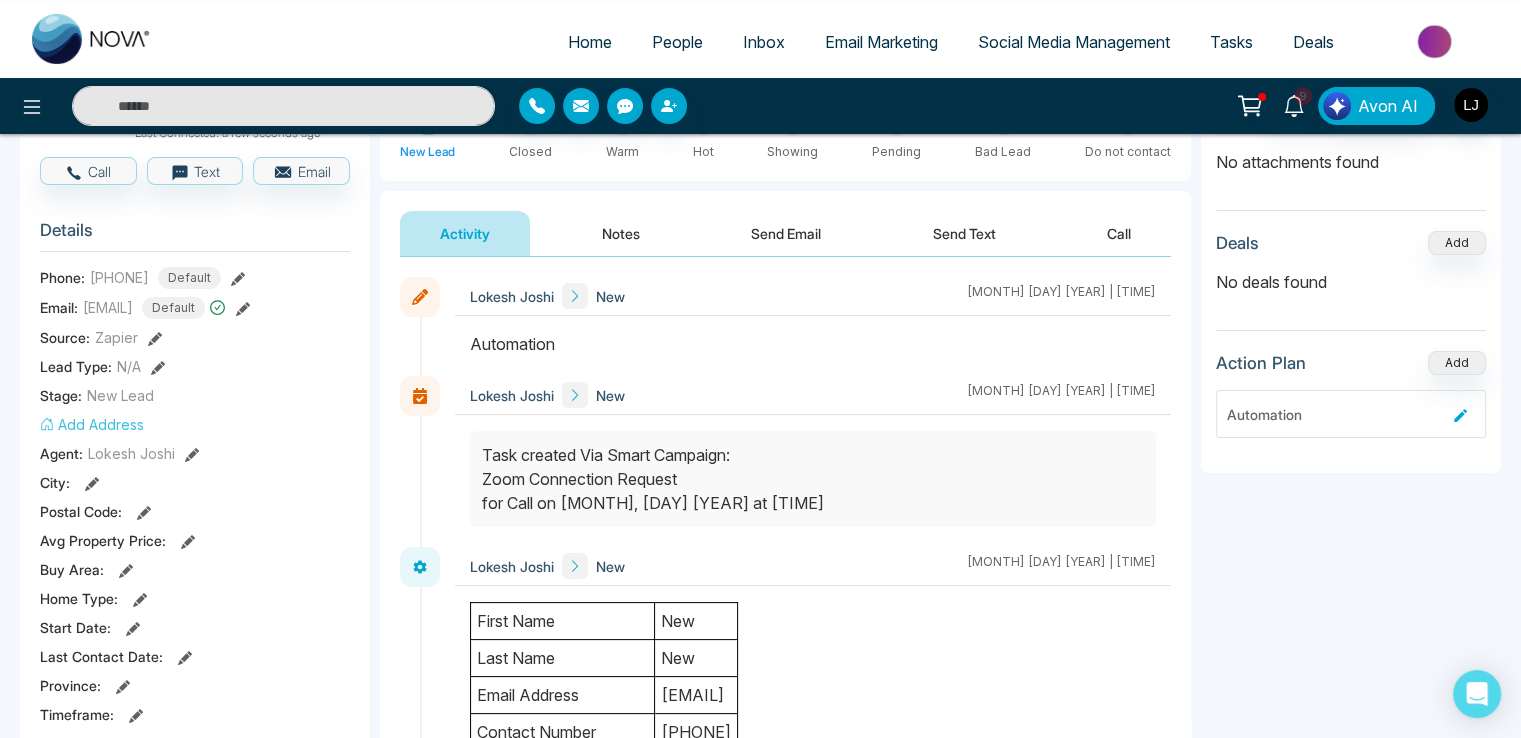 drag, startPoint x: 568, startPoint y: 504, endPoint x: 667, endPoint y: 499, distance: 99.12618 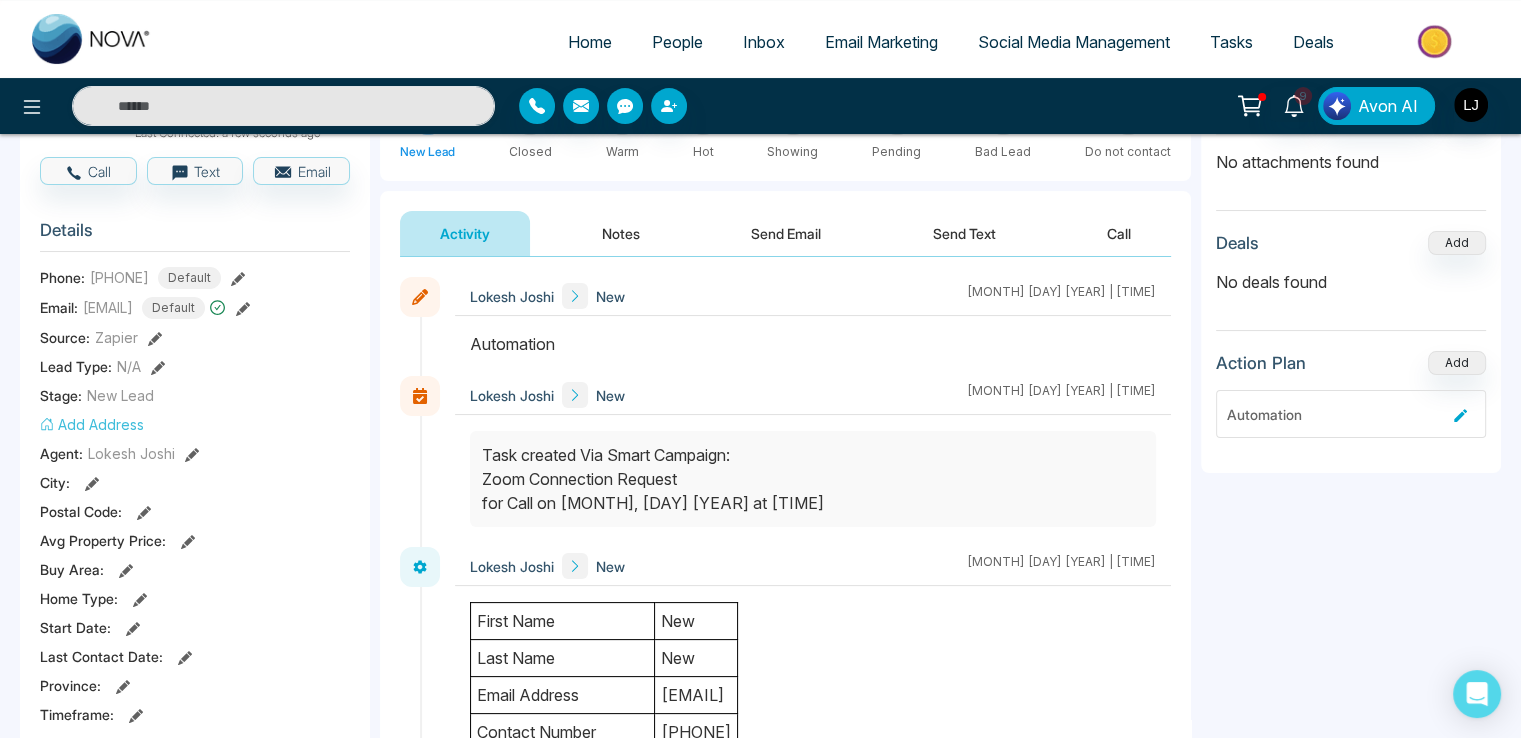 click on "Task created Via Smart Campaign:   Zoom Connection Request   for Call on Jul, 11 2025 at 10:52 PM" at bounding box center (813, 479) 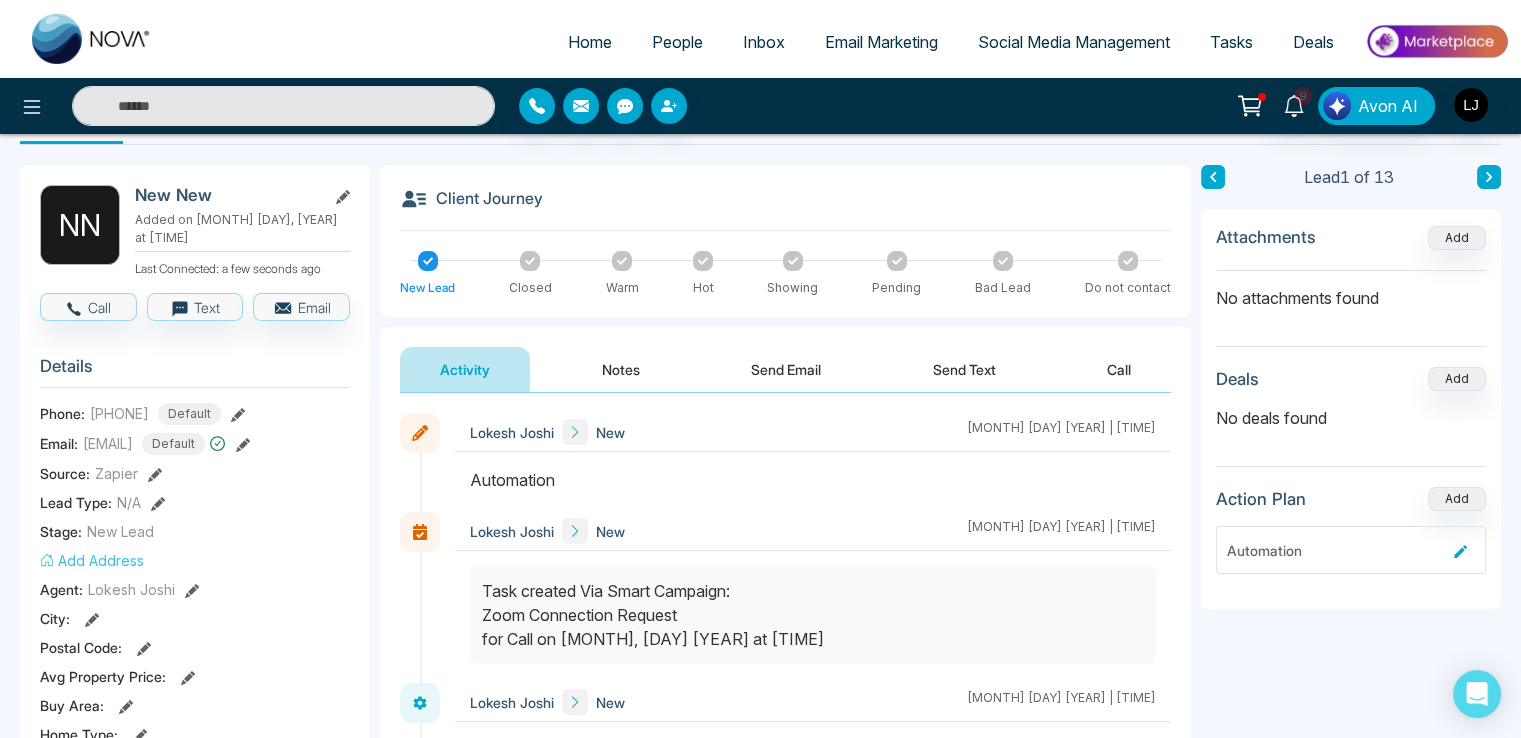 scroll, scrollTop: 0, scrollLeft: 0, axis: both 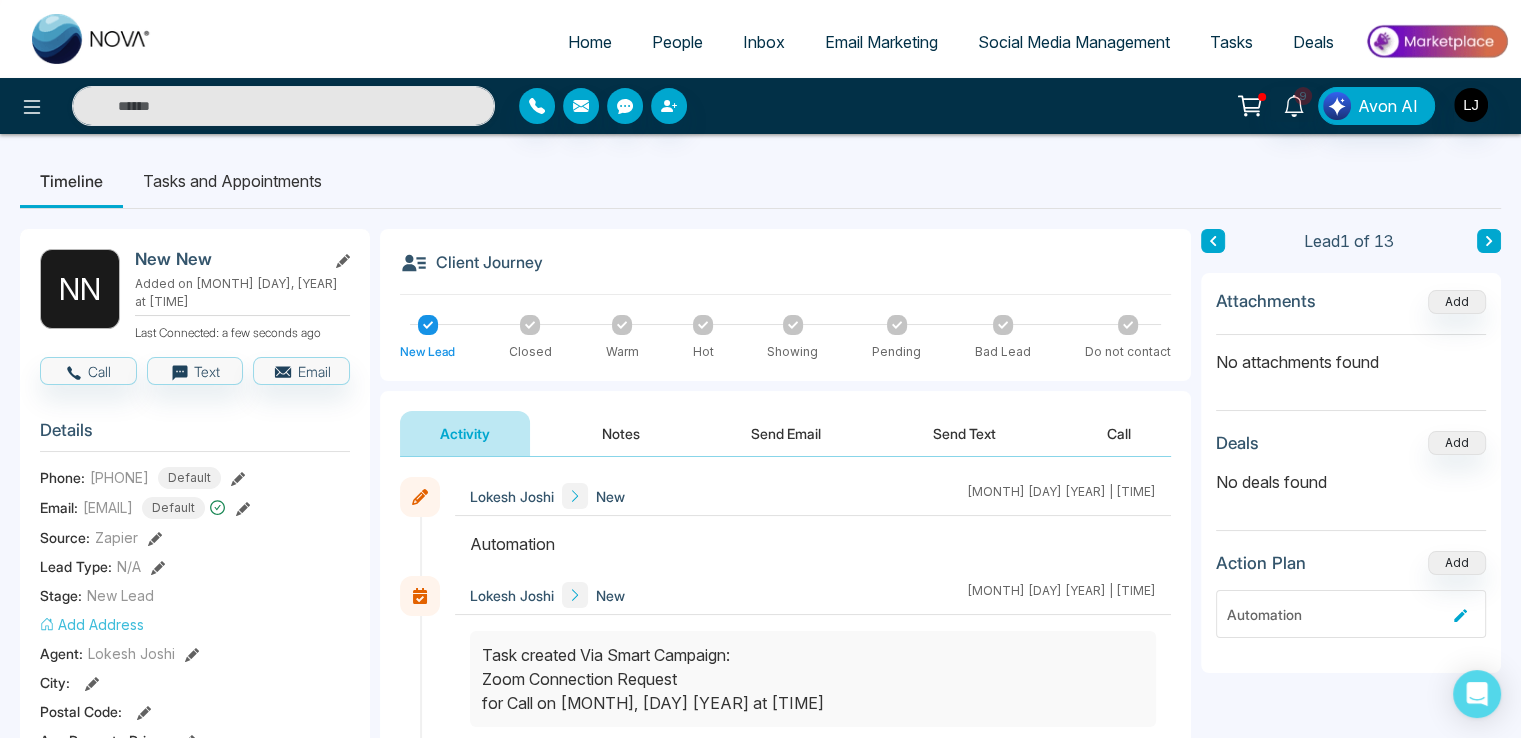 click on "Tasks and Appointments" at bounding box center (232, 181) 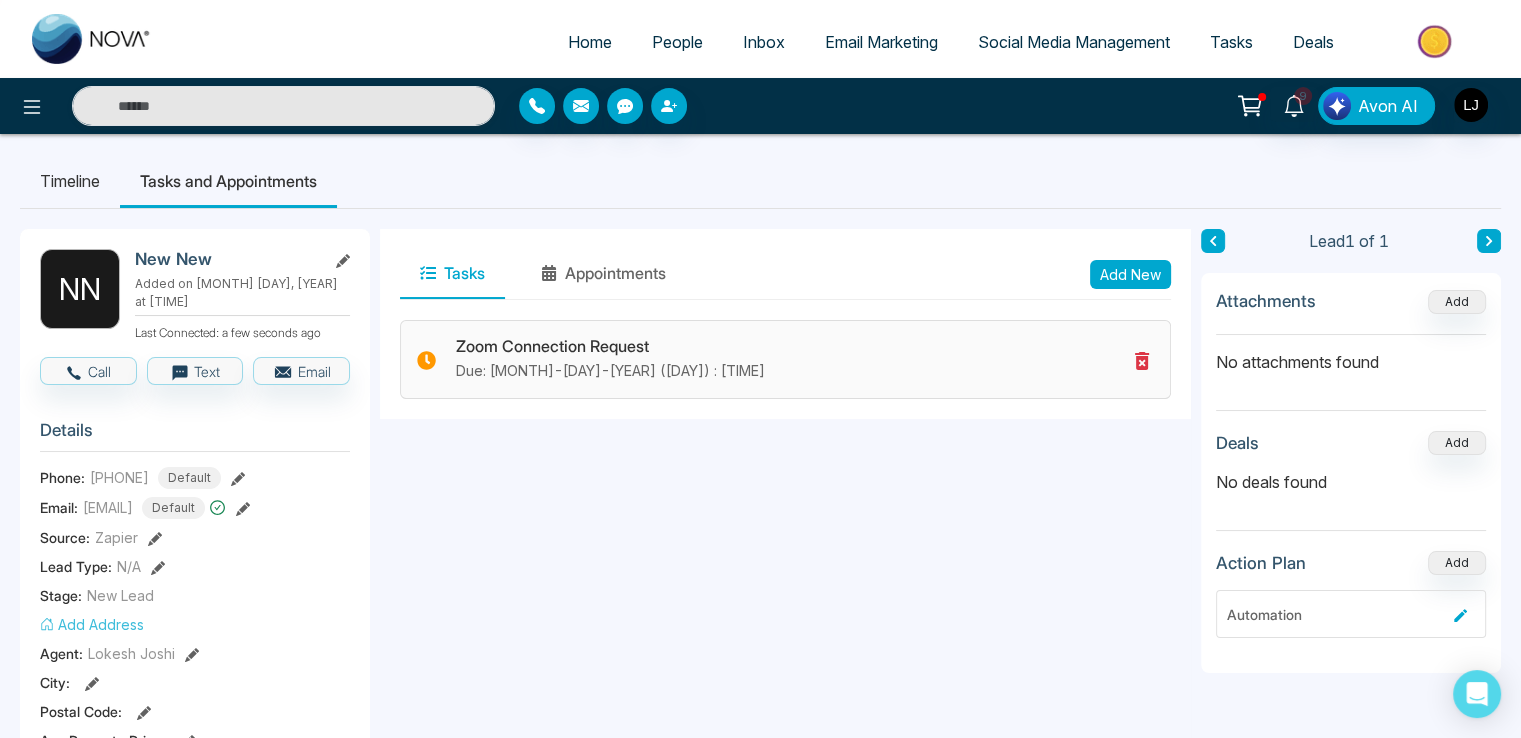 click on "Due:   Jul-11-2025 (Fri) : 10:52 pm" at bounding box center (791, 371) 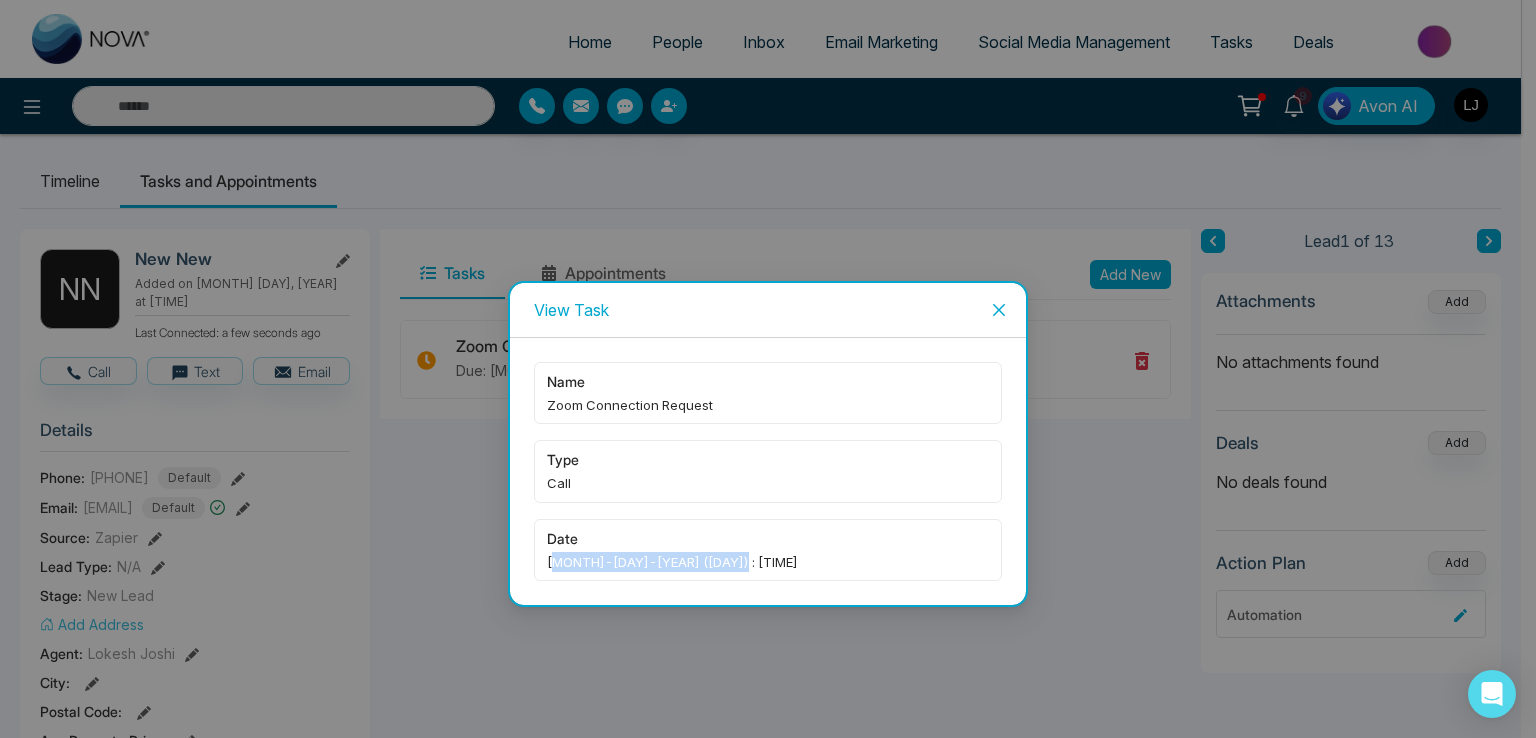 drag, startPoint x: 552, startPoint y: 560, endPoint x: 736, endPoint y: 551, distance: 184.21997 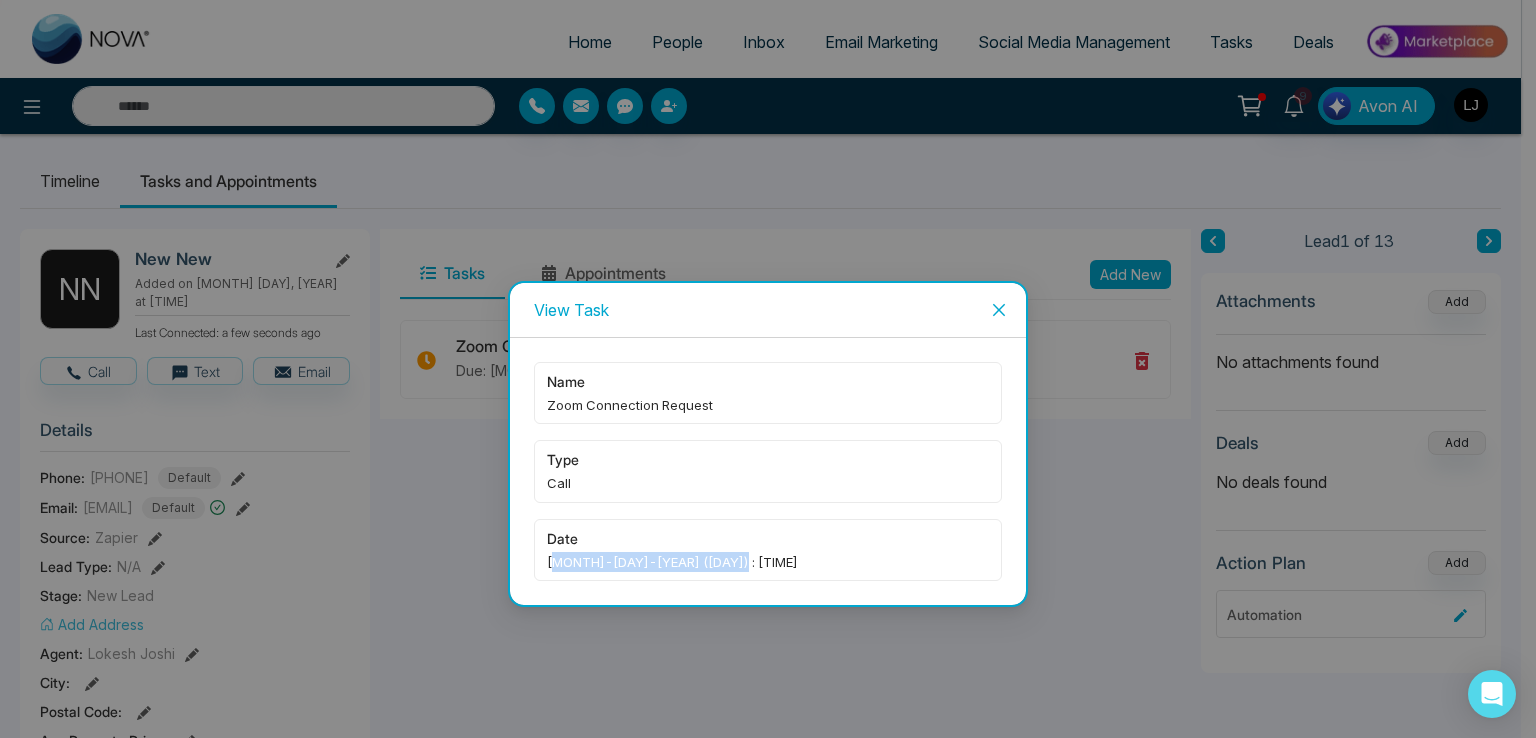 click on "Jul-11-2025 (Fri) : 10:52 pm" at bounding box center (768, 562) 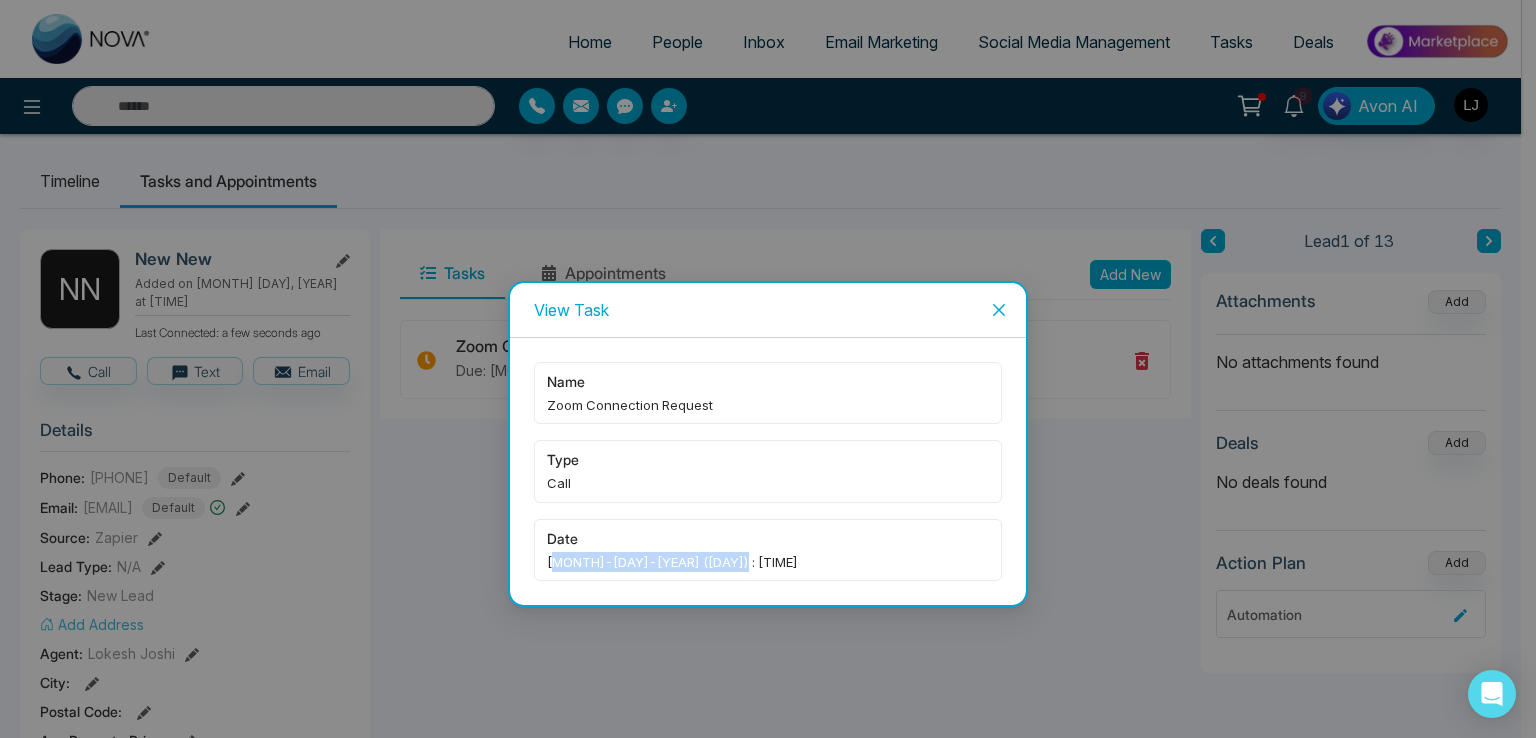 click 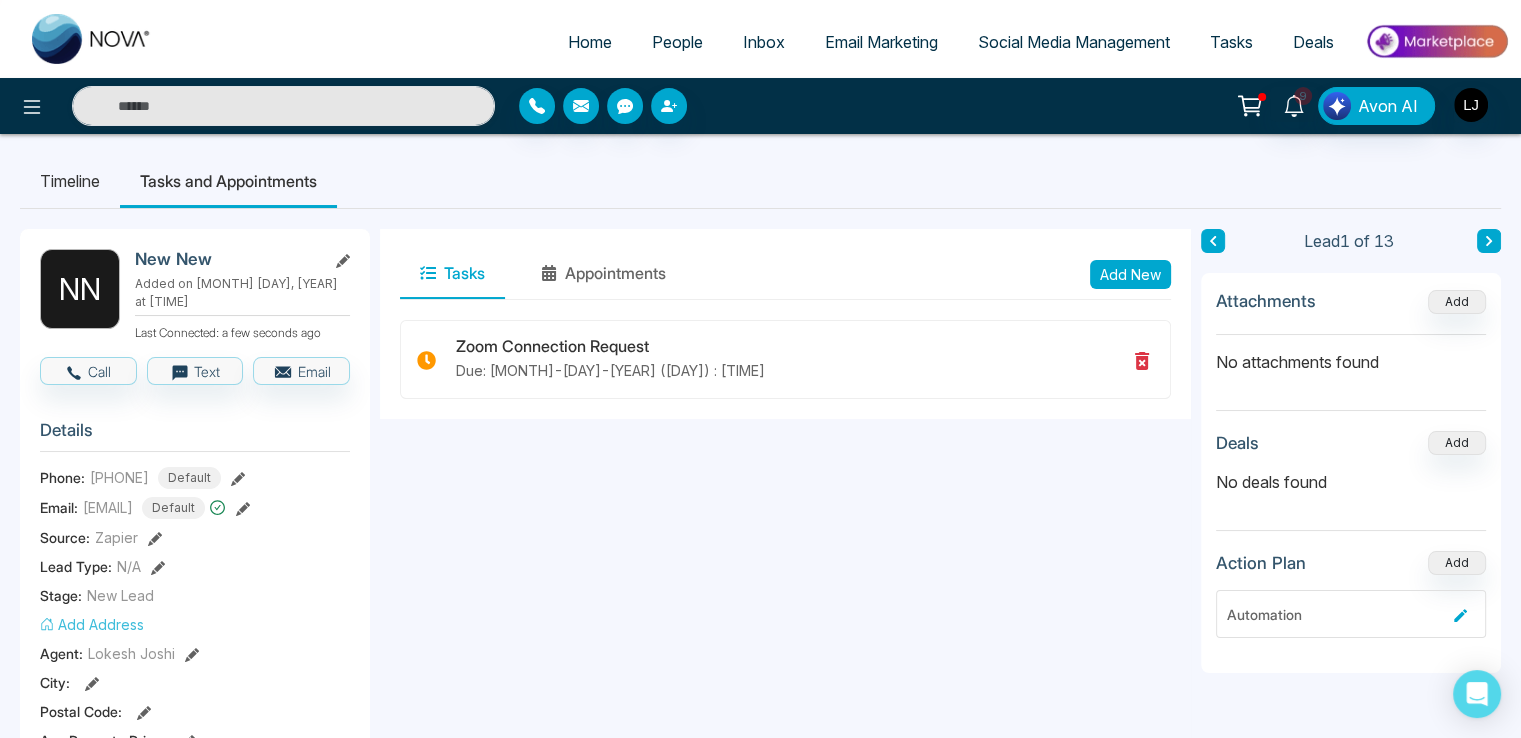 click on "Tasks" at bounding box center [1231, 42] 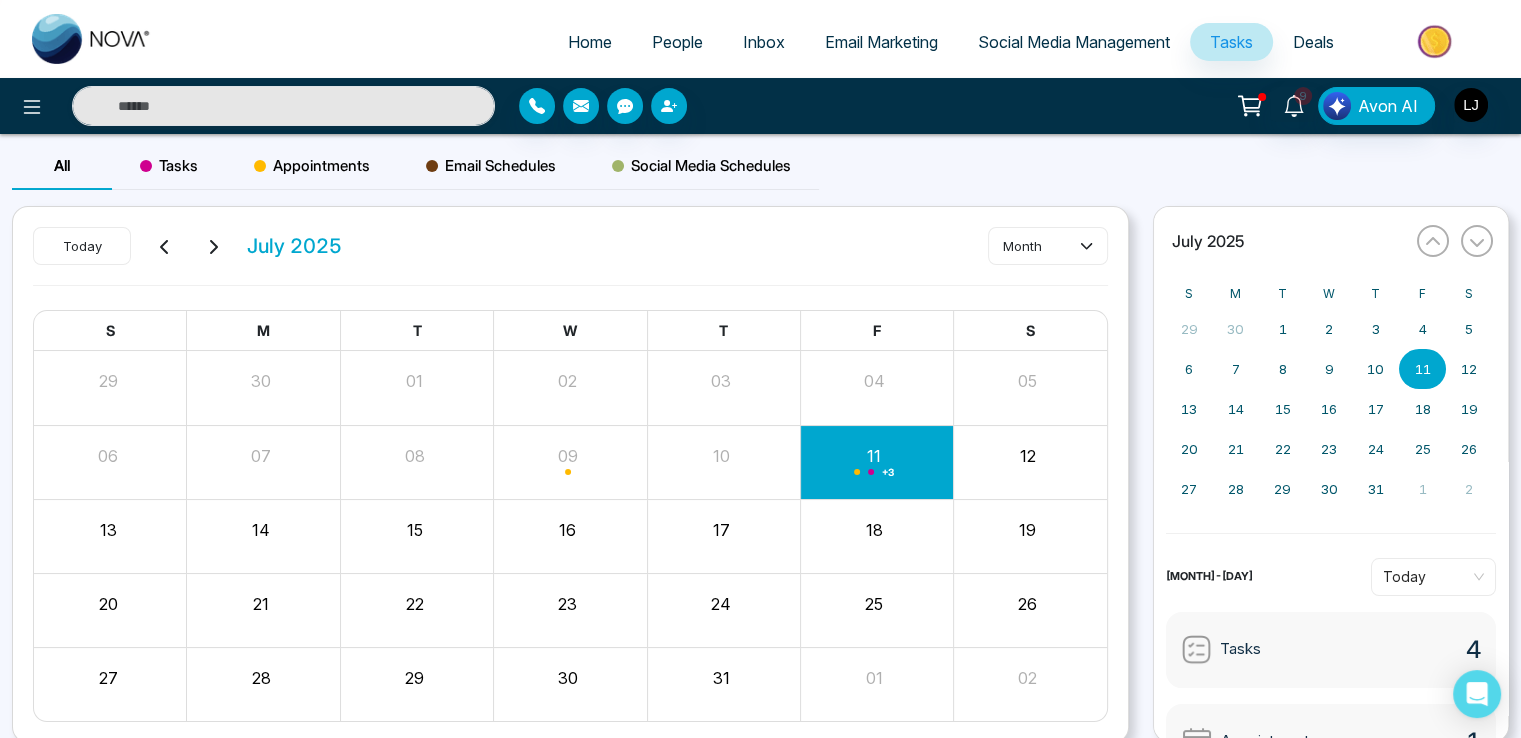 click on "Tasks" at bounding box center [169, 166] 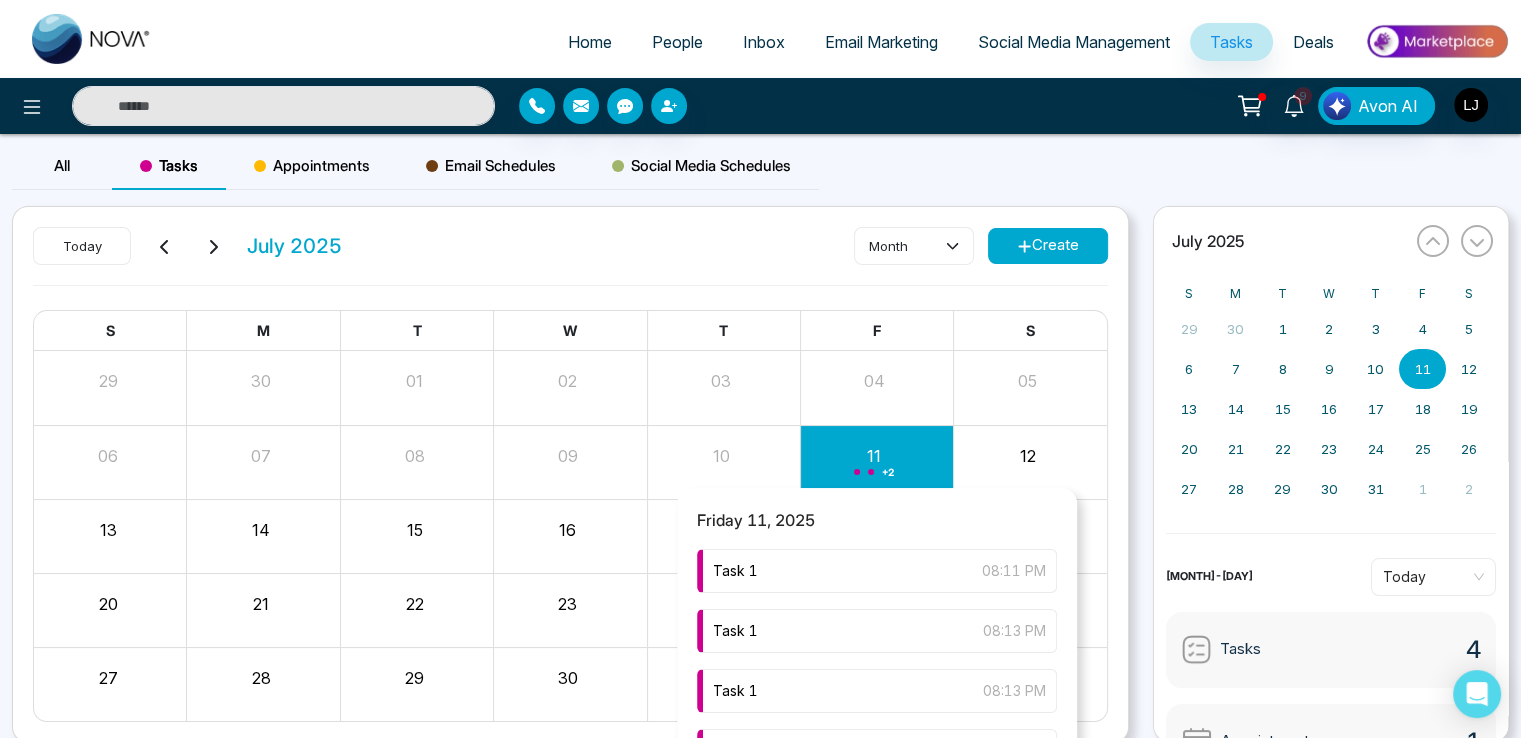 click on "+ 2" at bounding box center [888, 472] 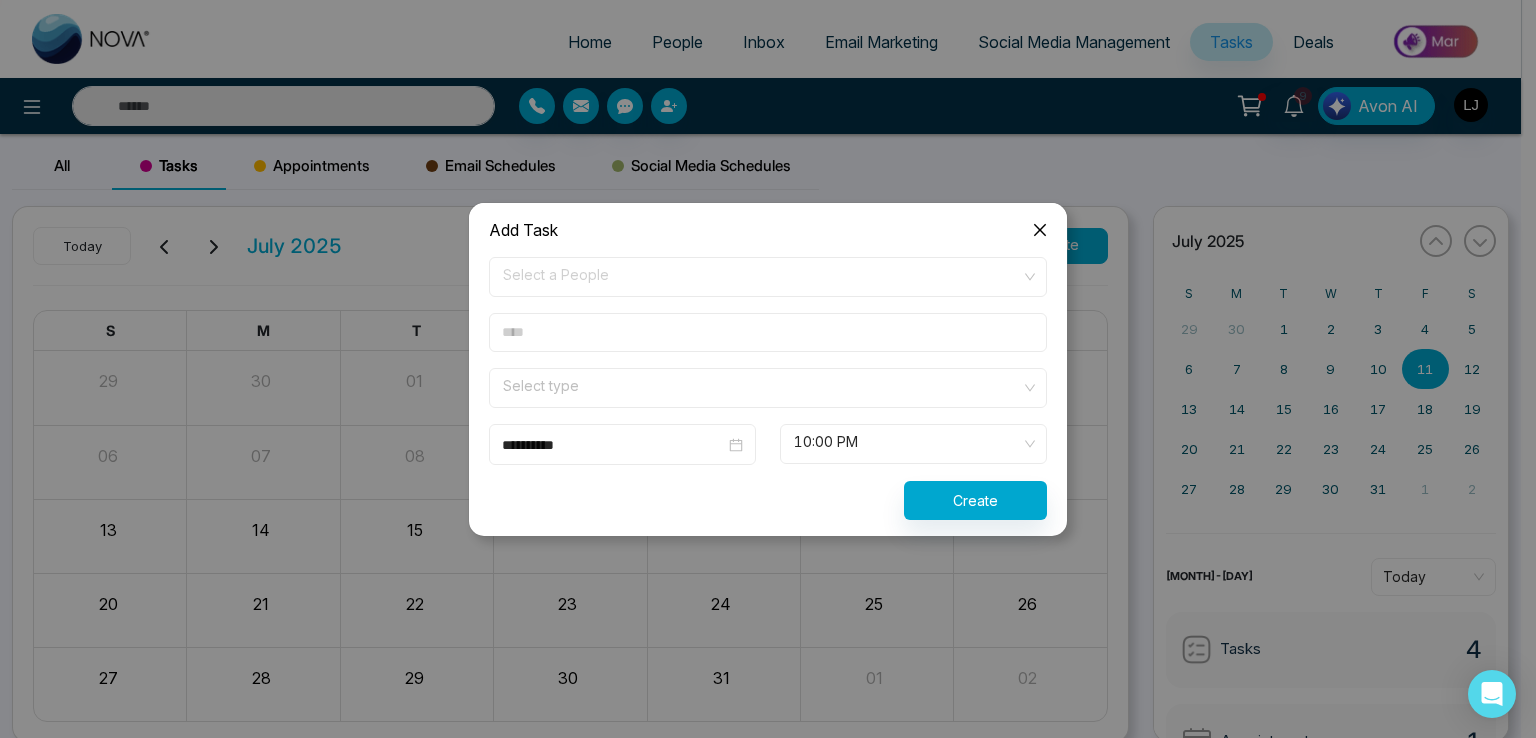 click at bounding box center [1040, 230] 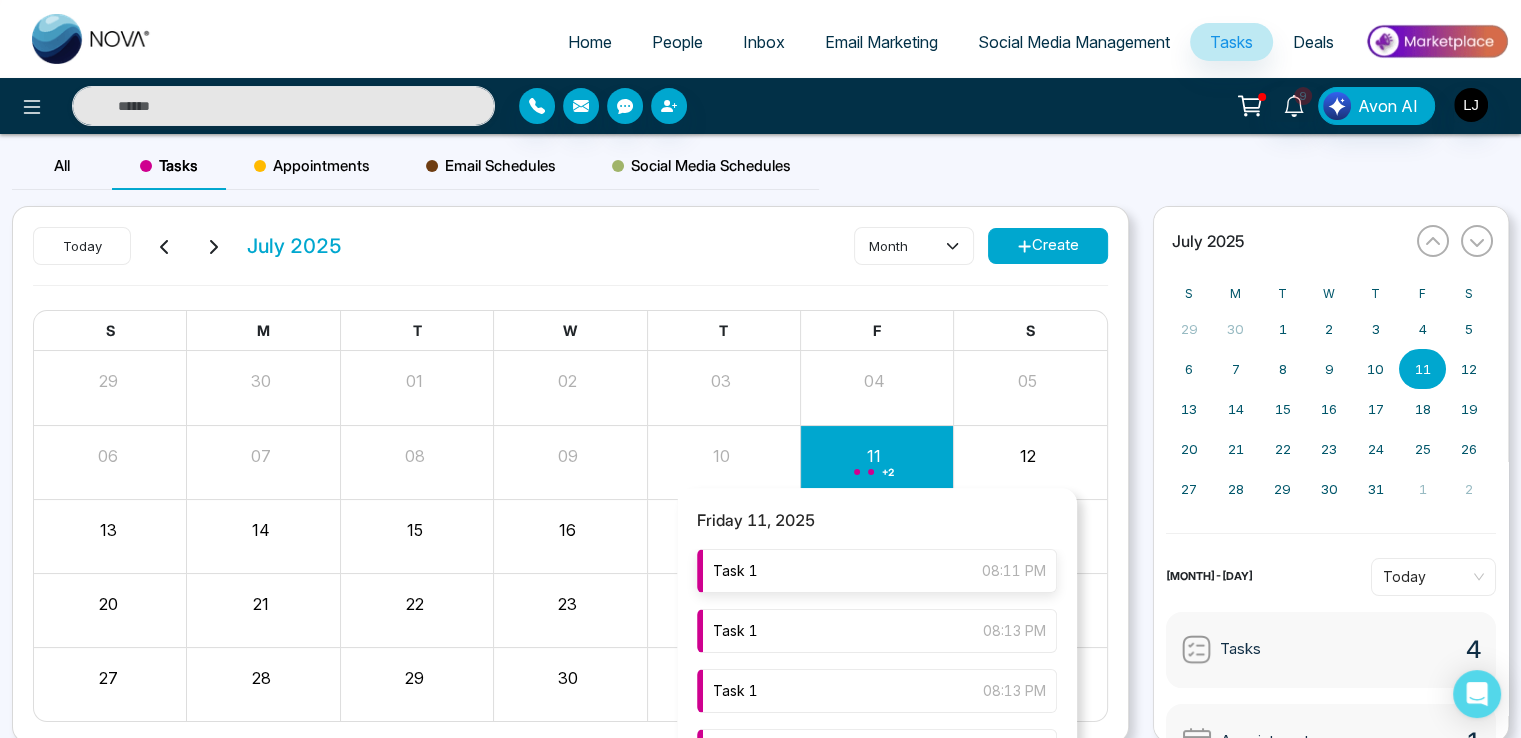 scroll, scrollTop: 2, scrollLeft: 0, axis: vertical 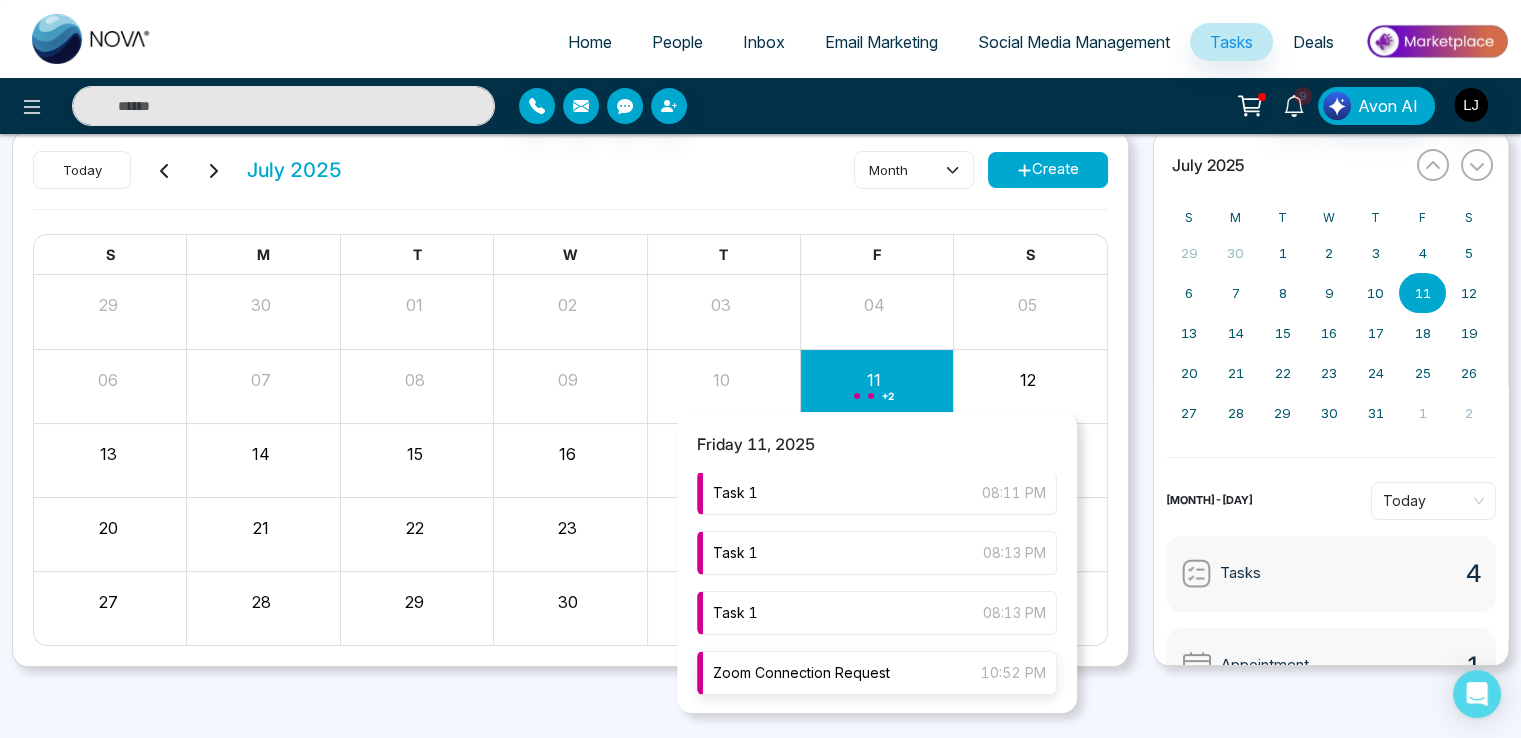 click on "10:52 PM" at bounding box center [1013, 673] 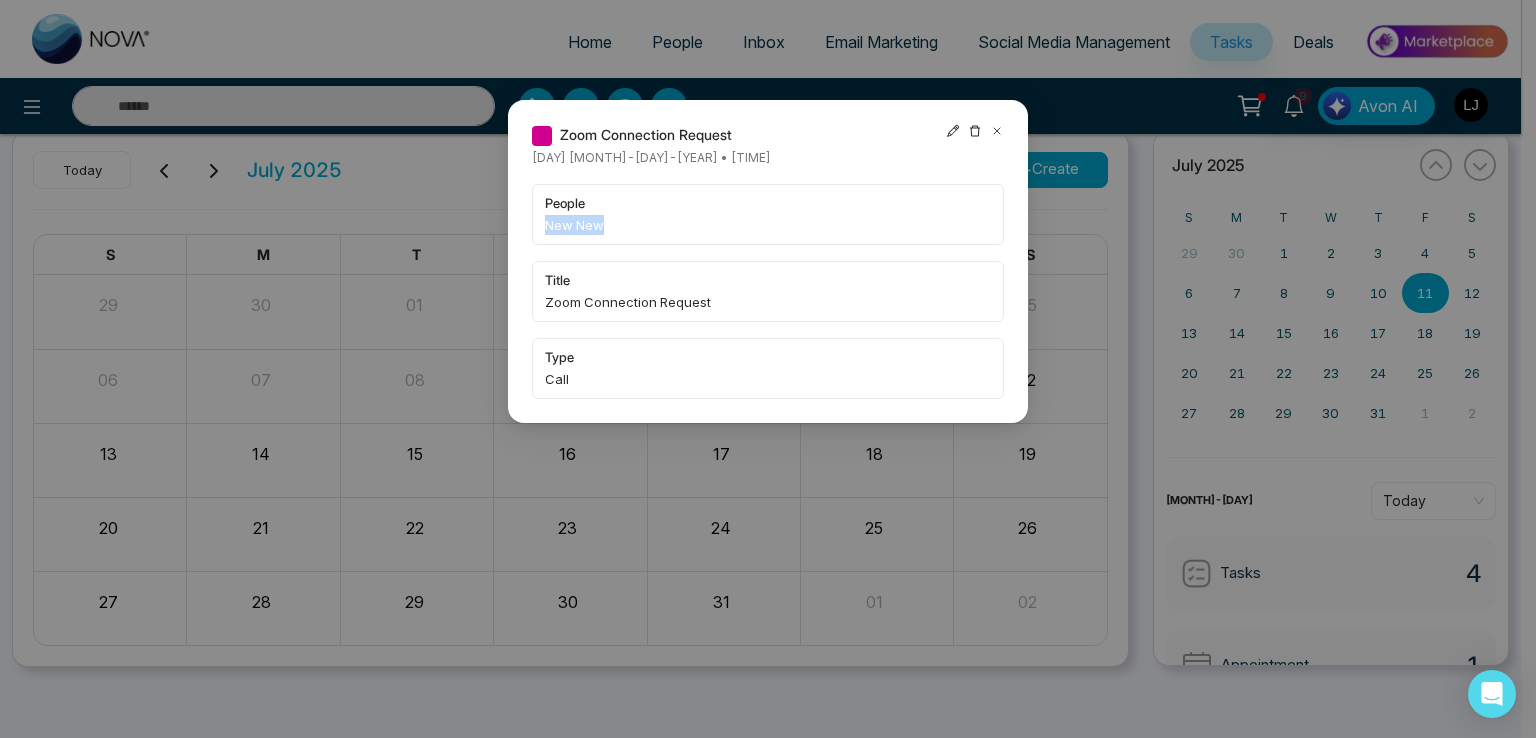 drag, startPoint x: 530, startPoint y: 220, endPoint x: 636, endPoint y: 218, distance: 106.01887 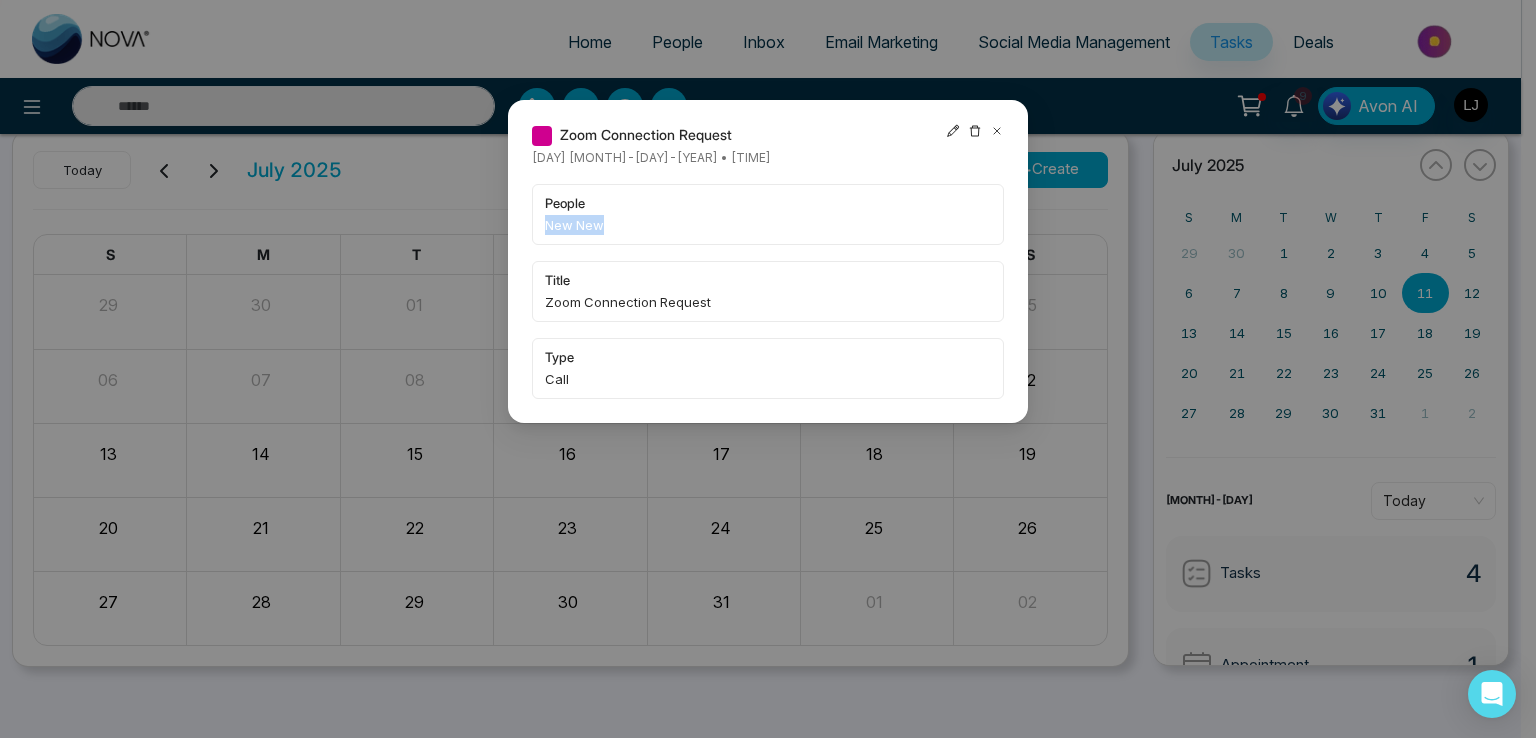 click on "Zoom Connection Request   Friday July-11-2025 • 10:52 pm people New New title Zoom Connection Request type Call" at bounding box center [768, 261] 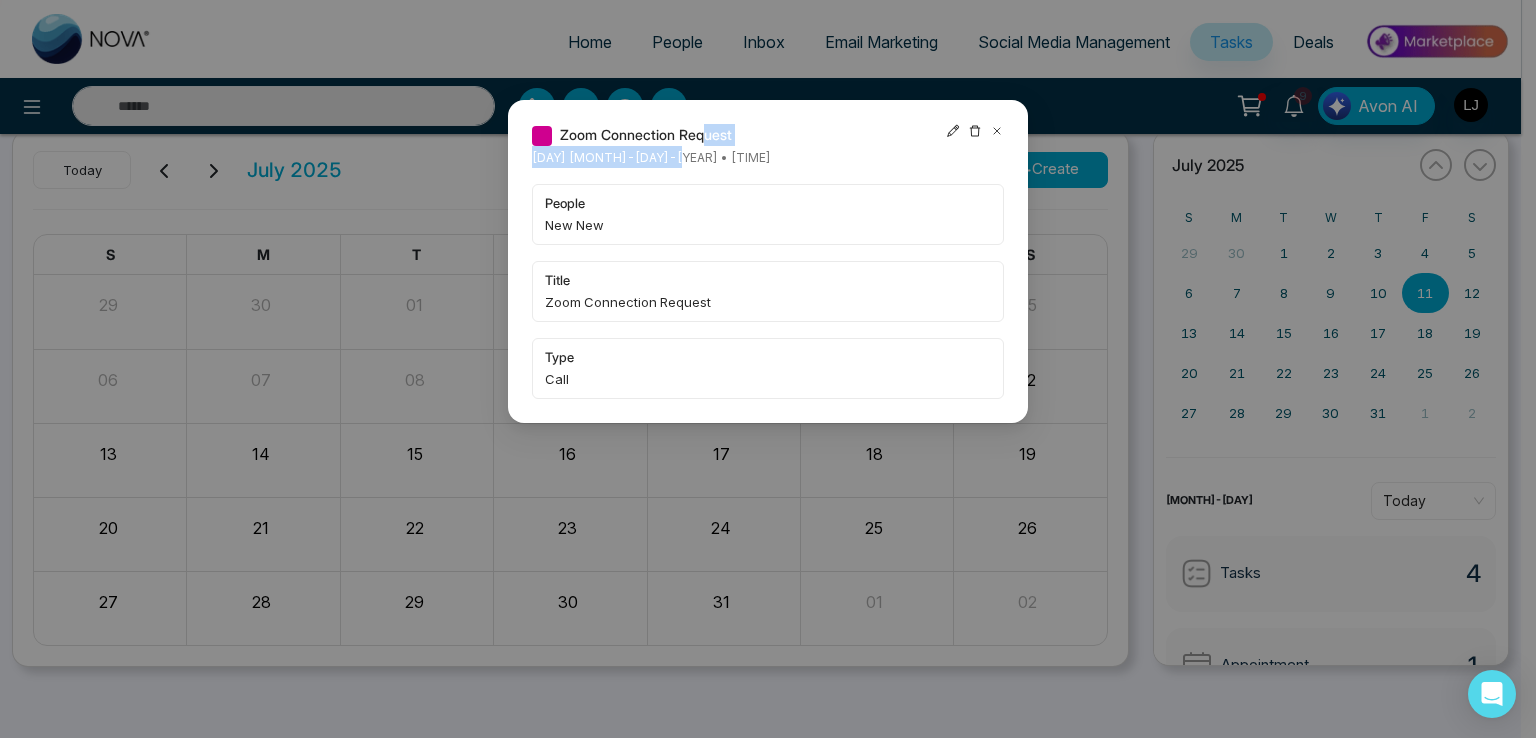 drag, startPoint x: 663, startPoint y: 157, endPoint x: 700, endPoint y: 145, distance: 38.8973 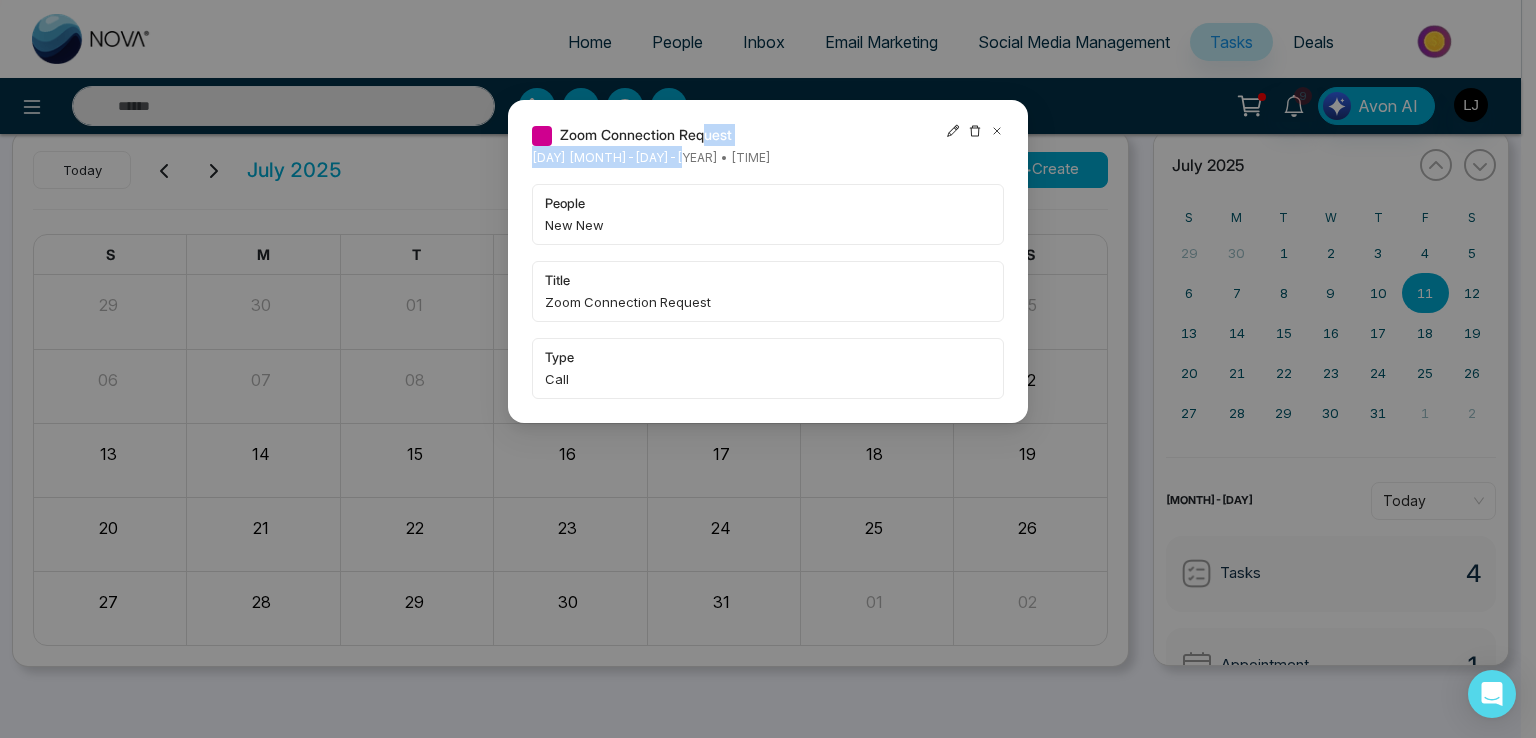 click on "Zoom Connection Request   Friday July-11-2025 • 10:52 pm people New New title Zoom Connection Request type Call" at bounding box center (768, 261) 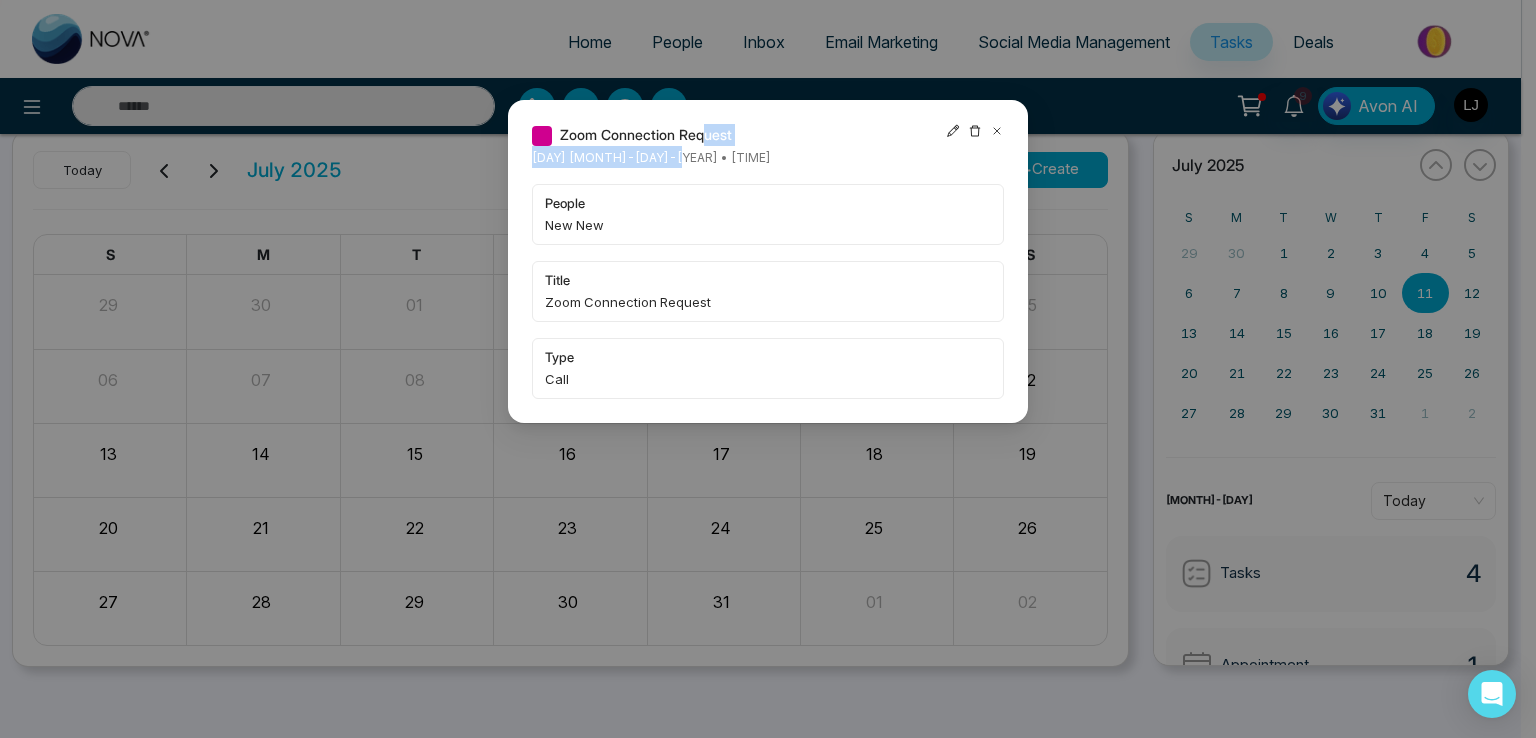 click 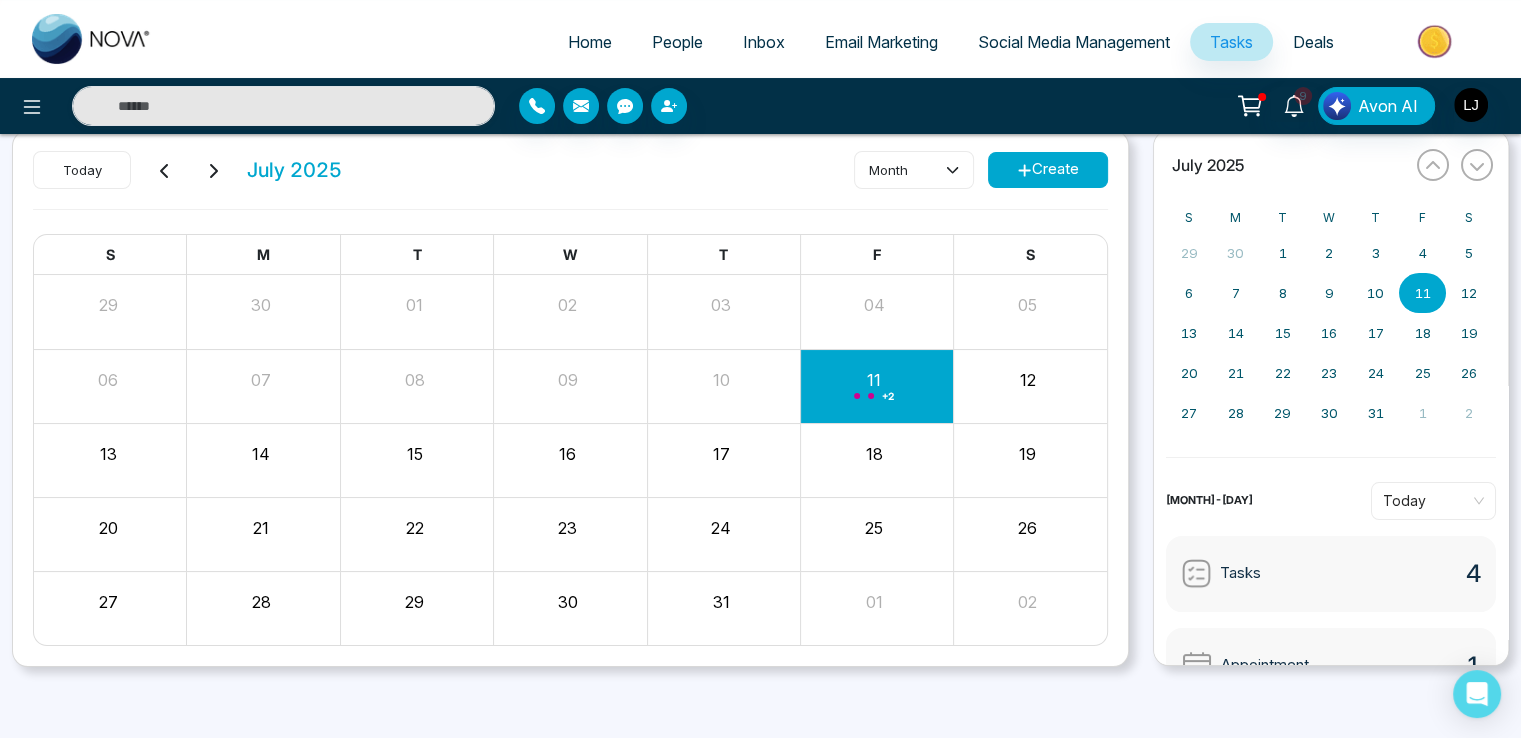 click on "Home" at bounding box center [590, 42] 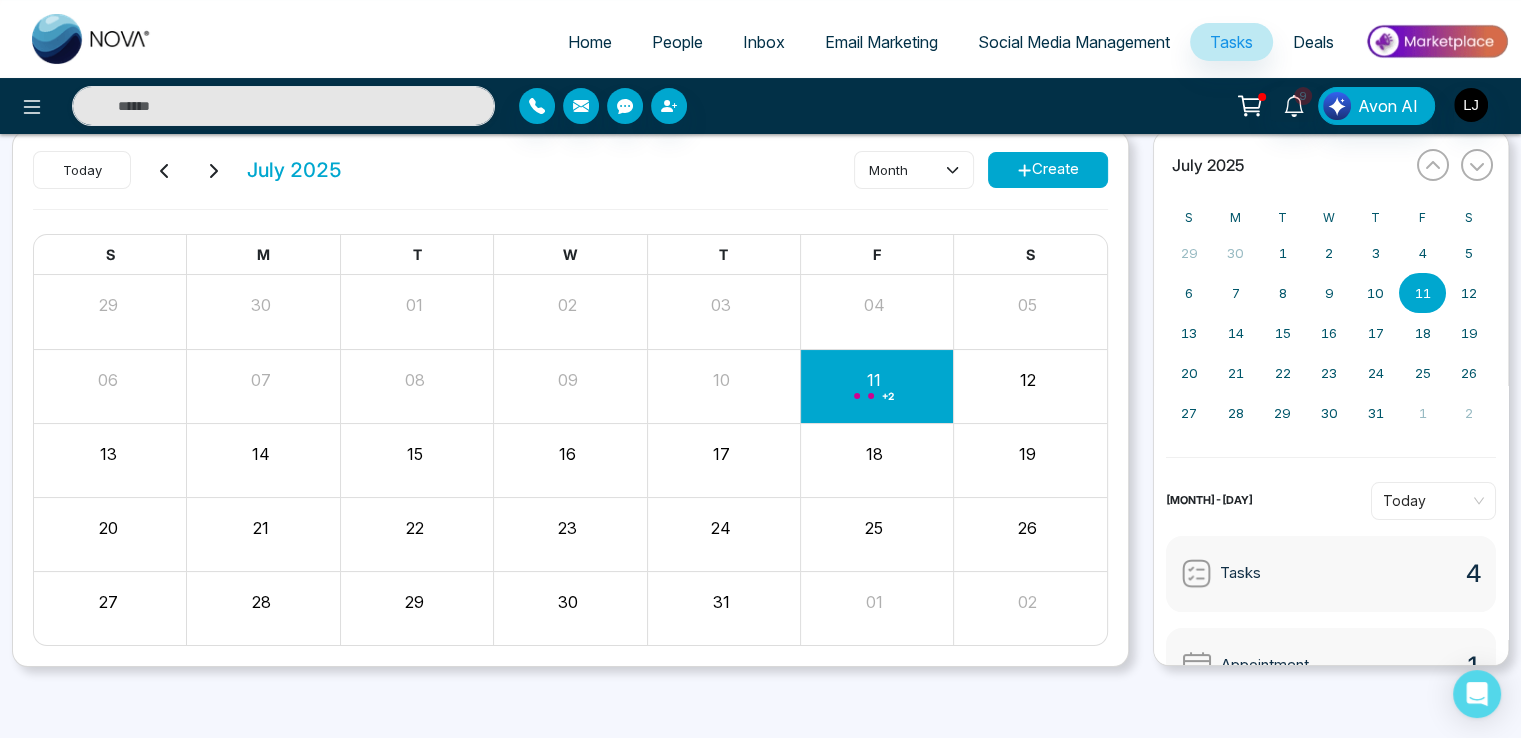 scroll, scrollTop: 0, scrollLeft: 0, axis: both 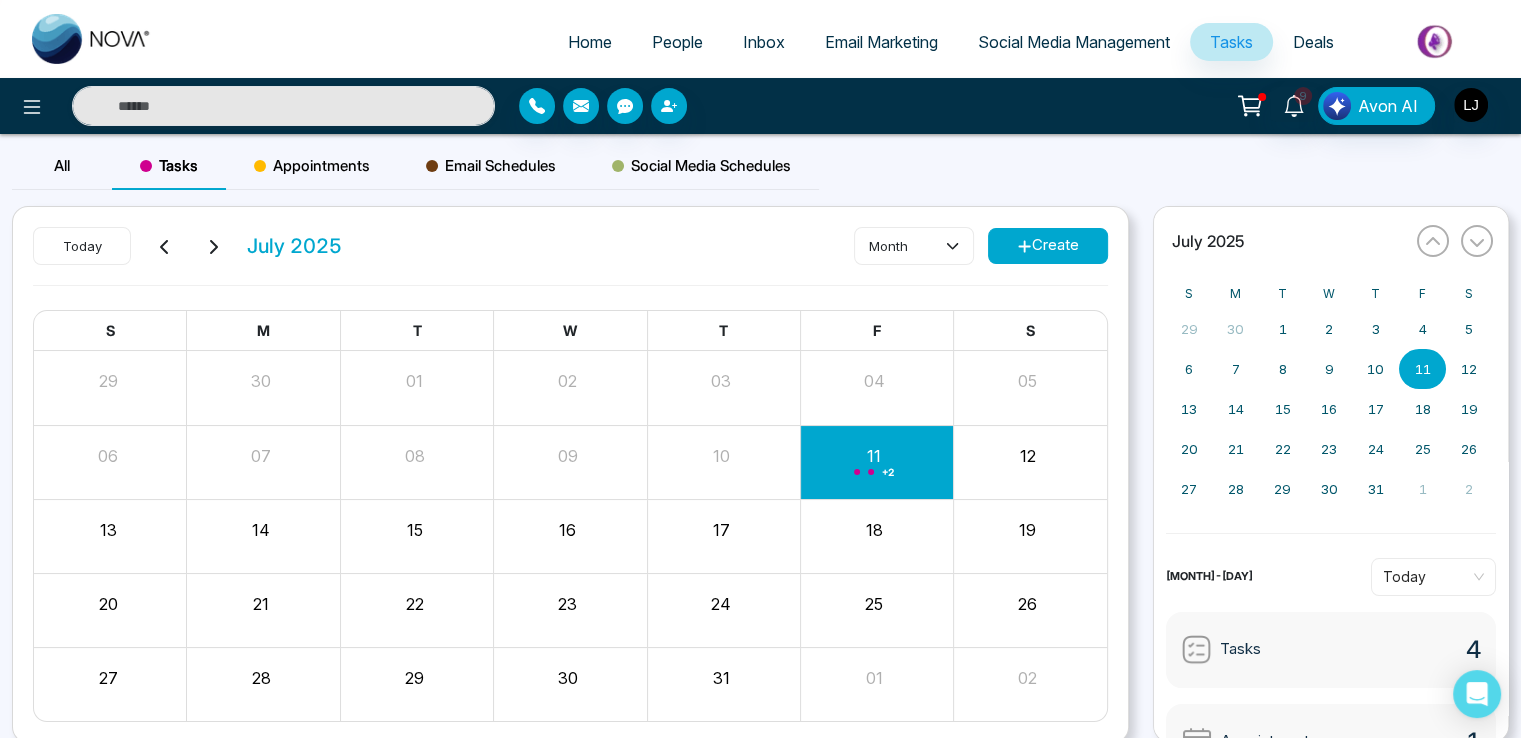 select on "*" 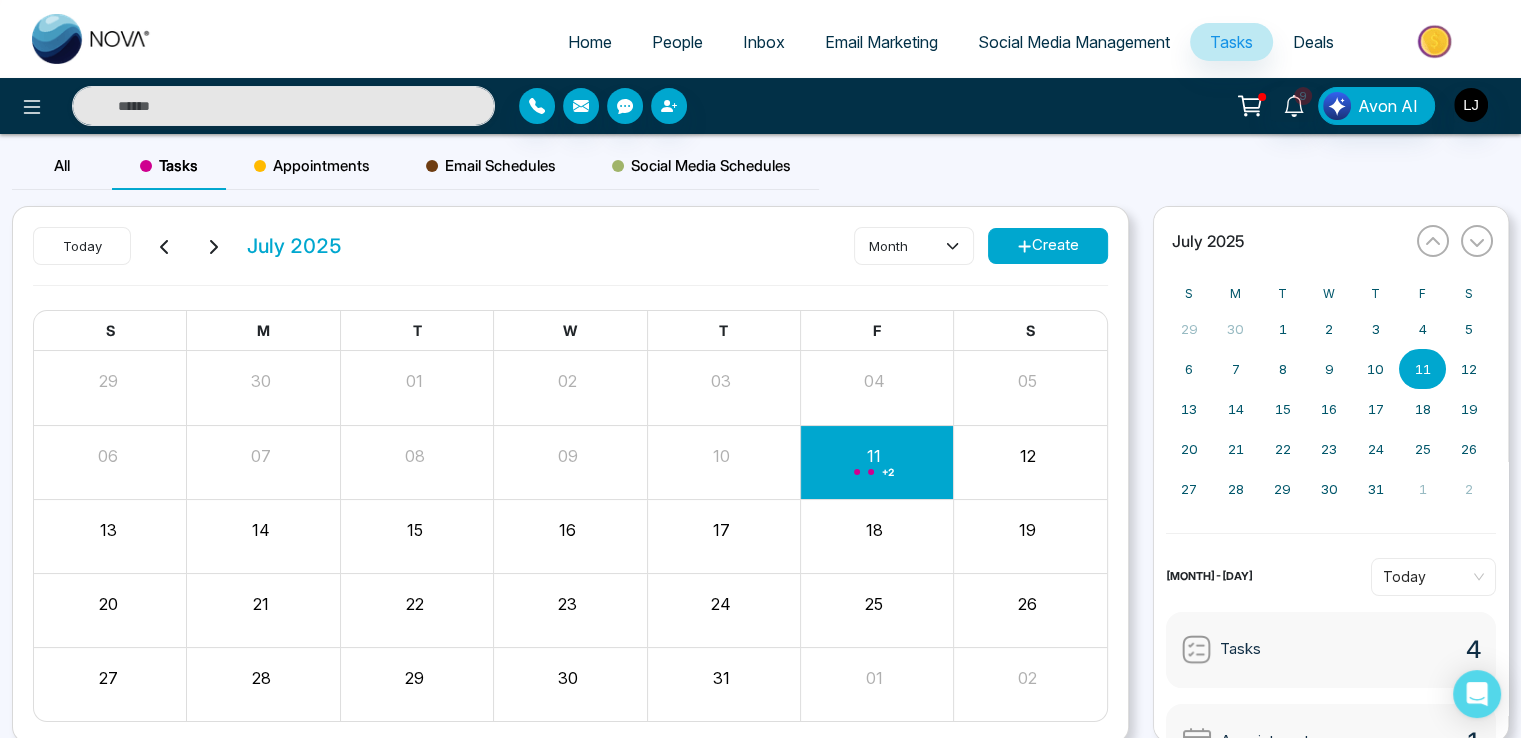 select on "*" 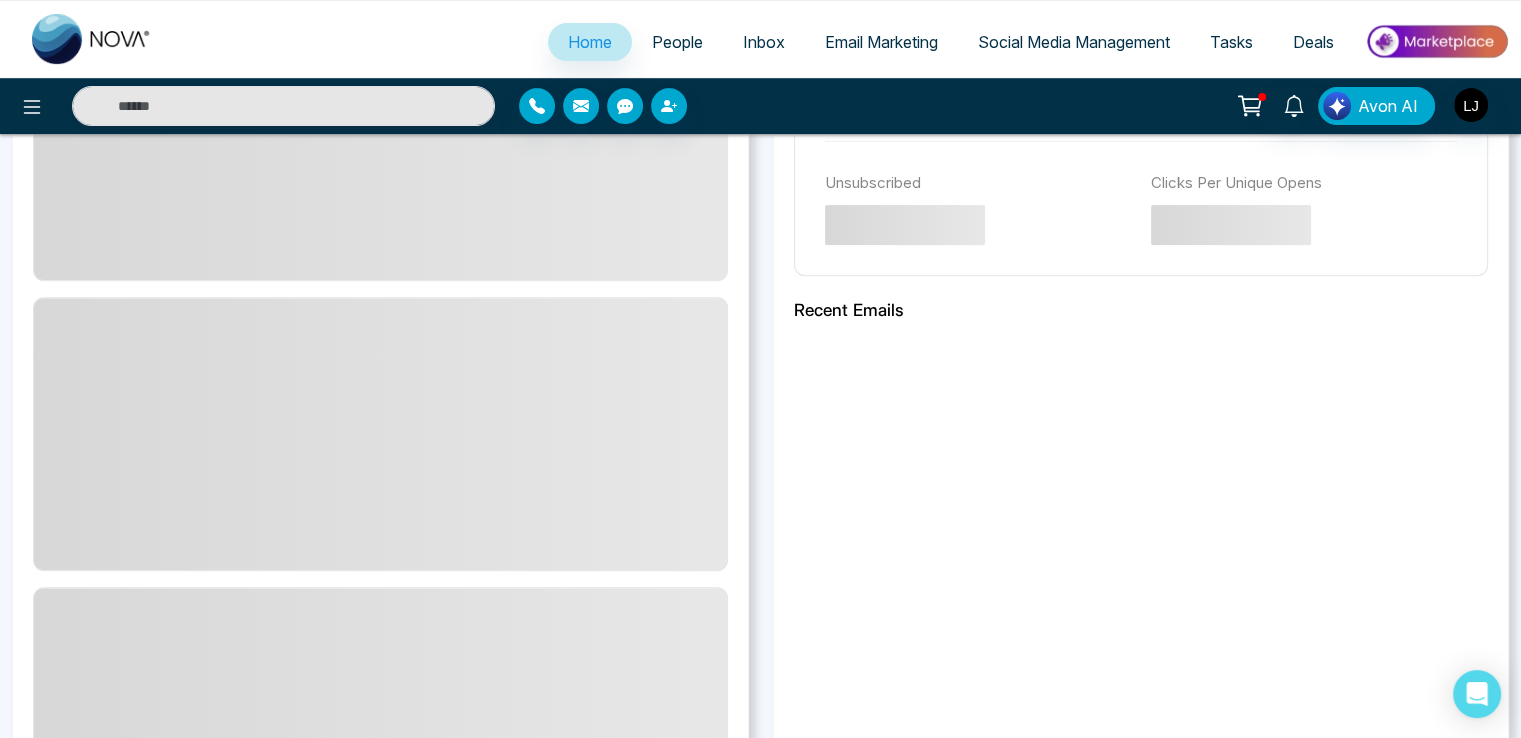 scroll, scrollTop: 800, scrollLeft: 0, axis: vertical 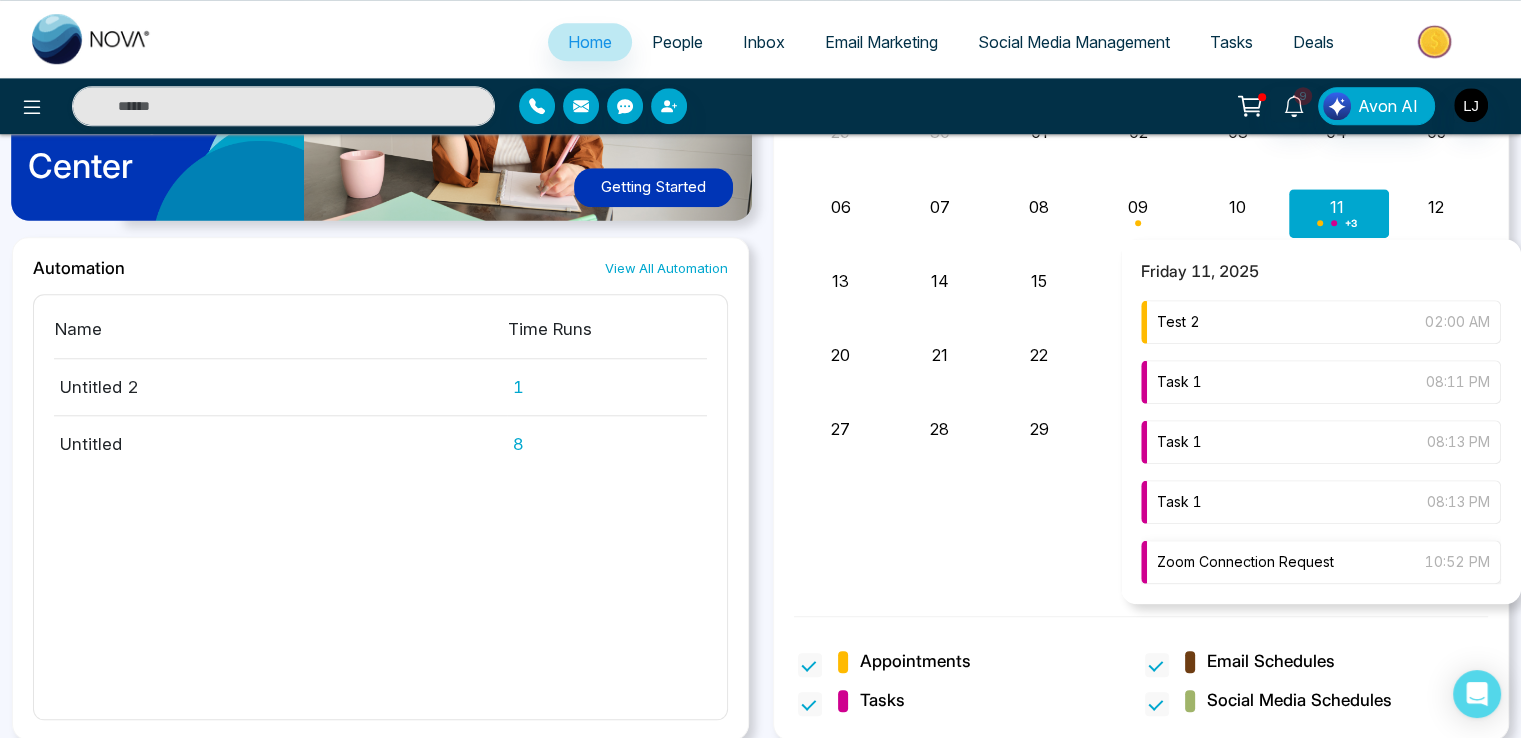 click on "Zoom Connection Request" at bounding box center (1245, 562) 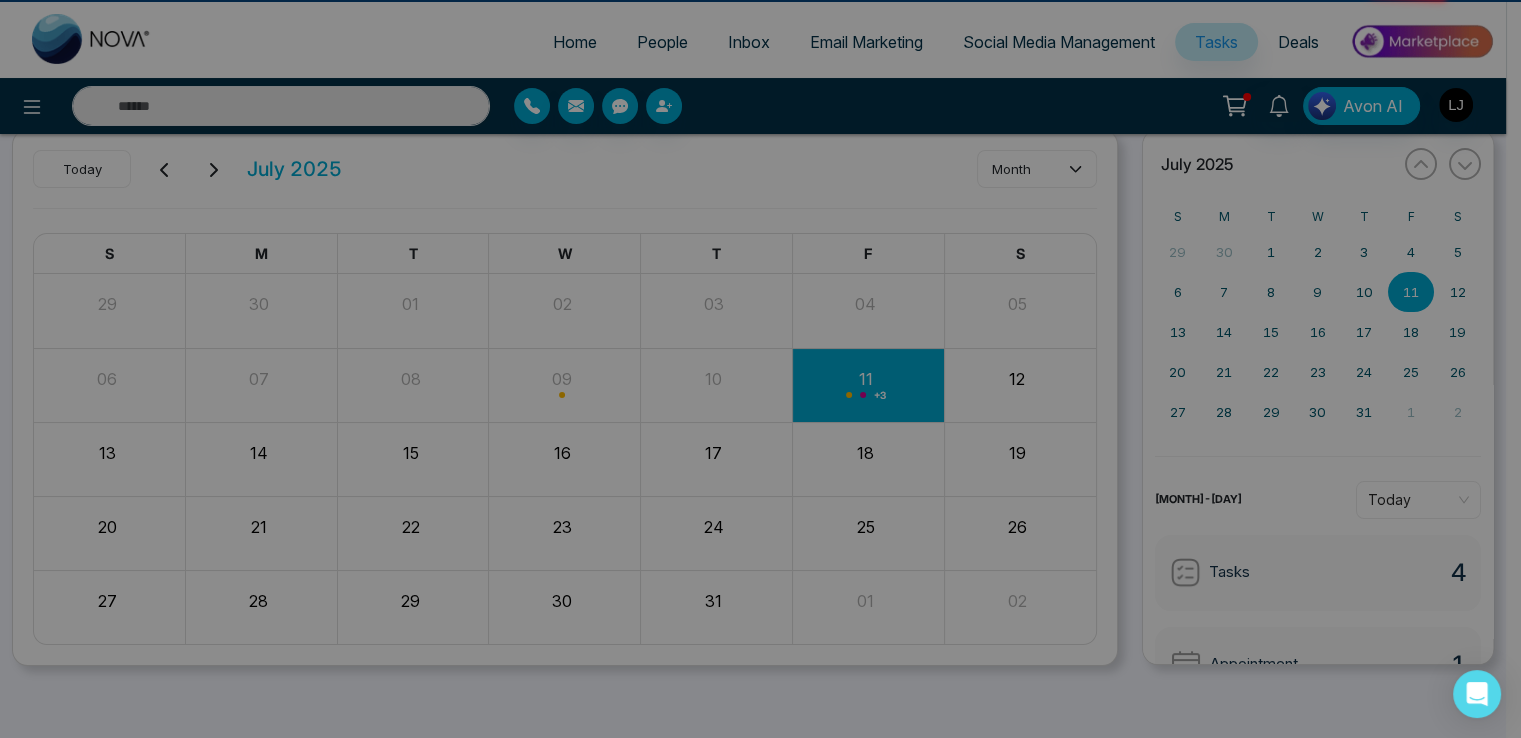 scroll, scrollTop: 0, scrollLeft: 0, axis: both 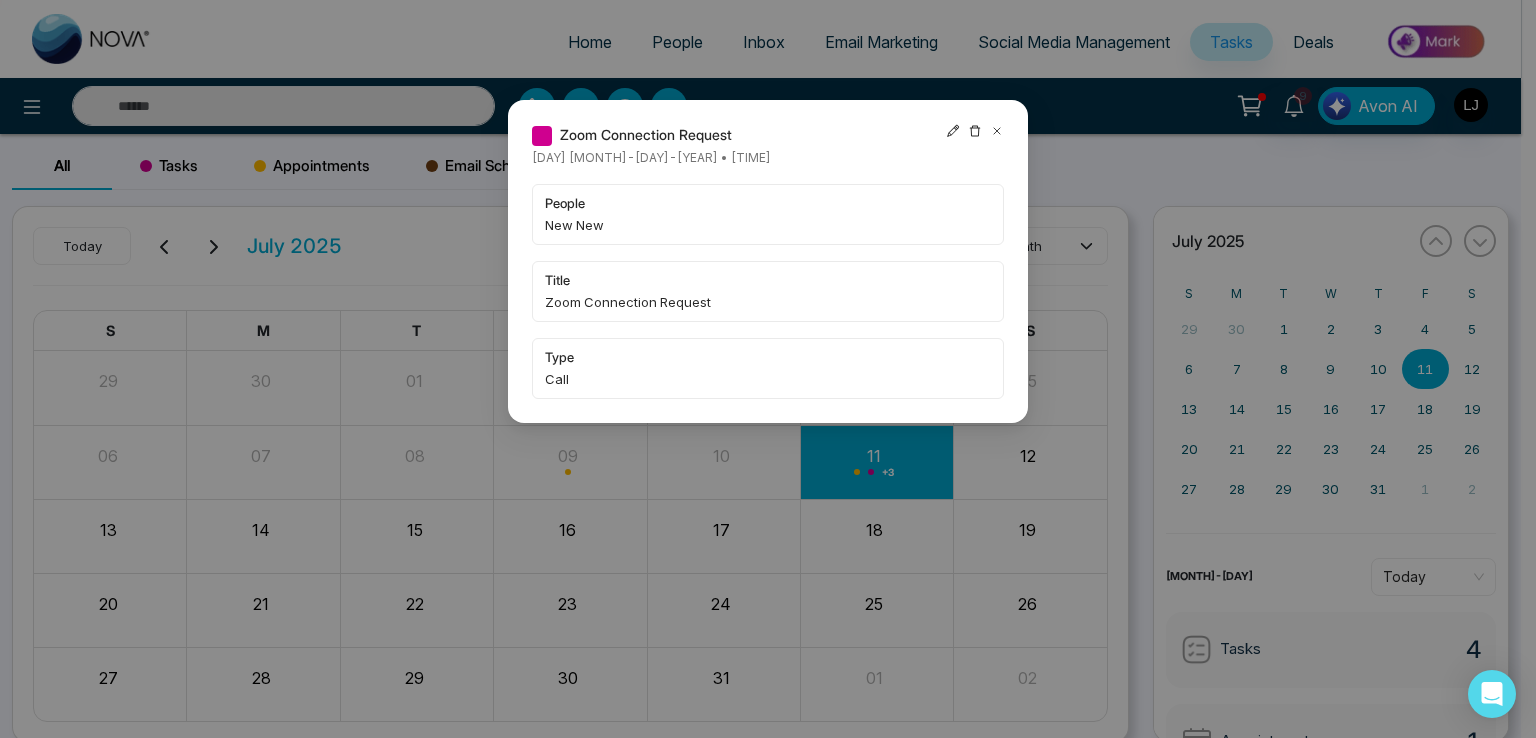click 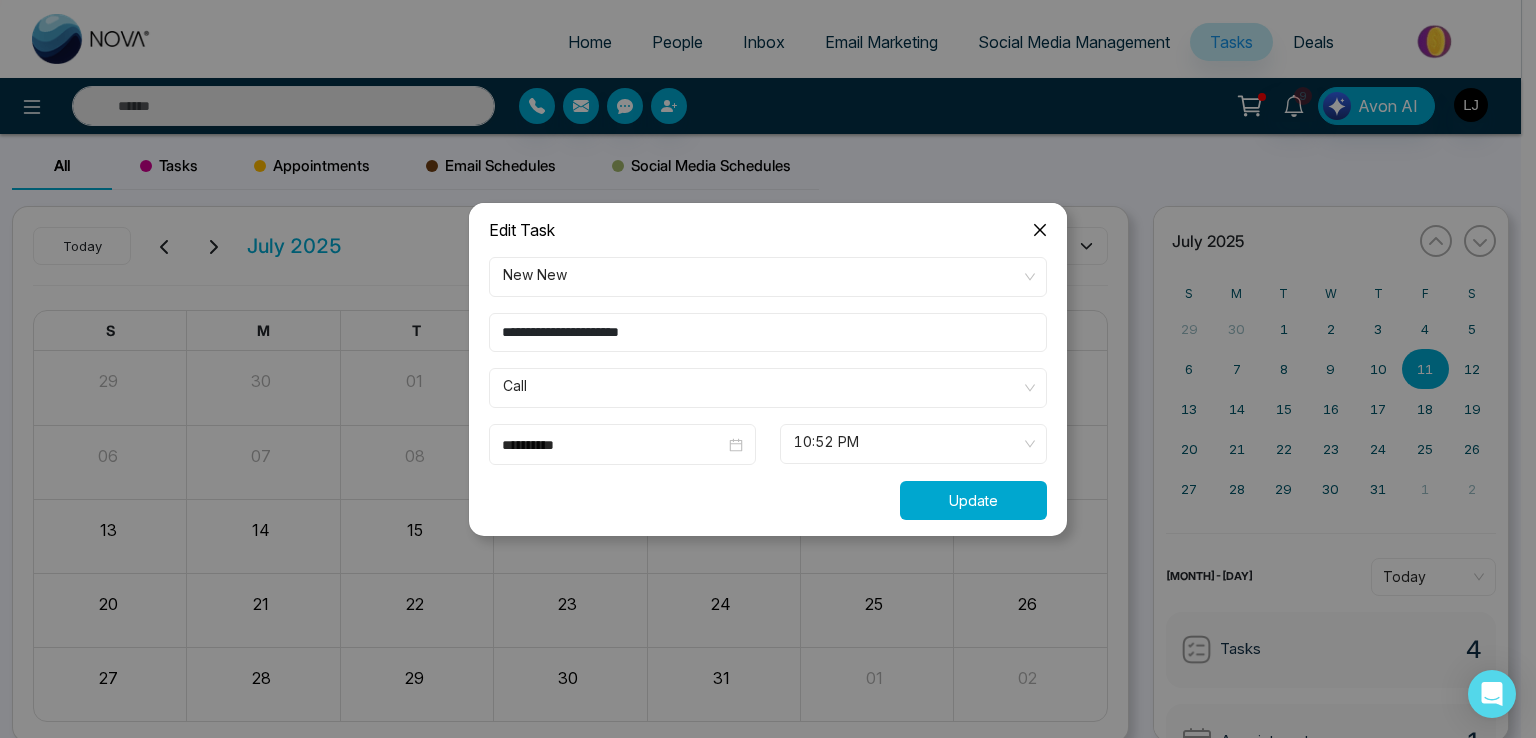 click on "Update" at bounding box center [973, 500] 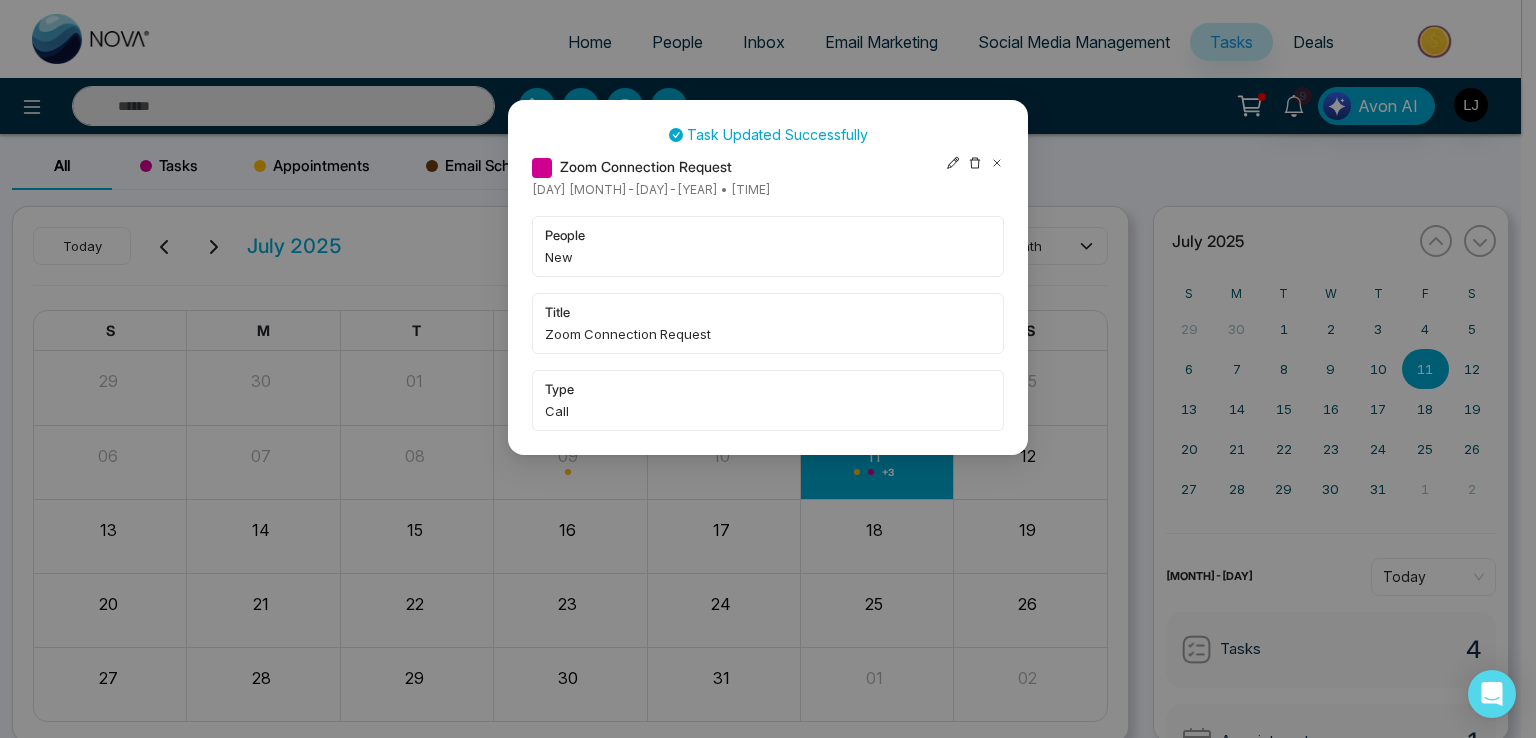 click 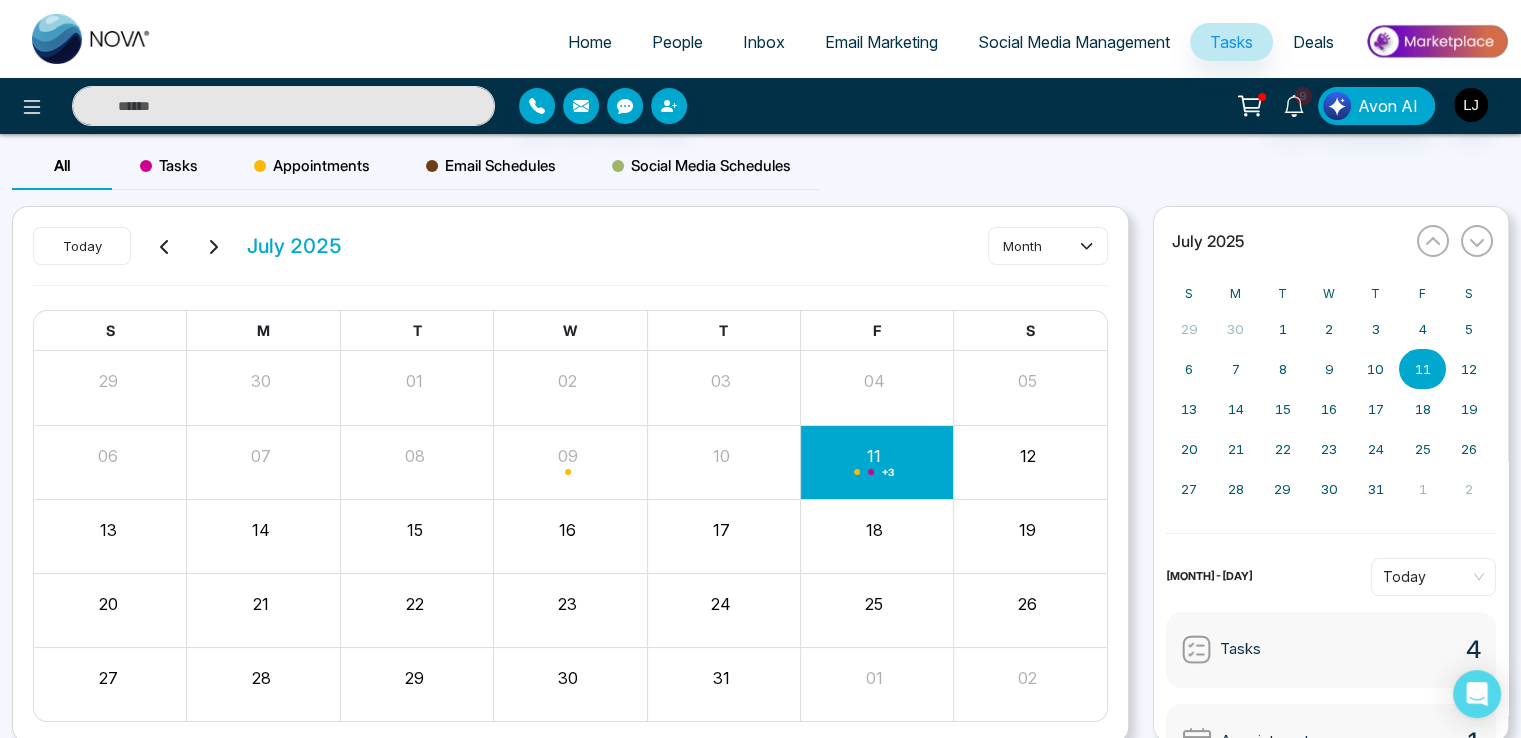 click on "People" at bounding box center [677, 42] 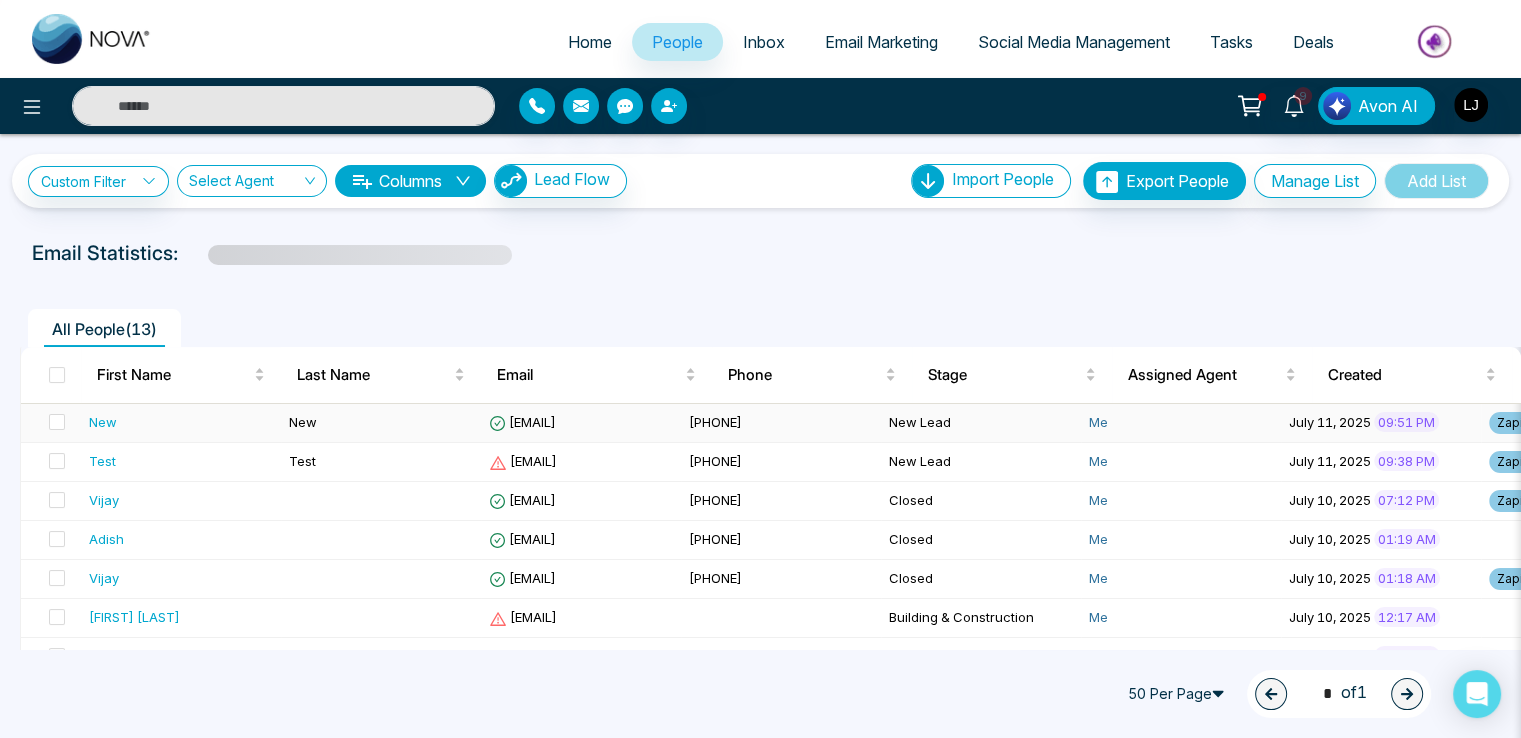 click on "[EMAIL]" at bounding box center (522, 422) 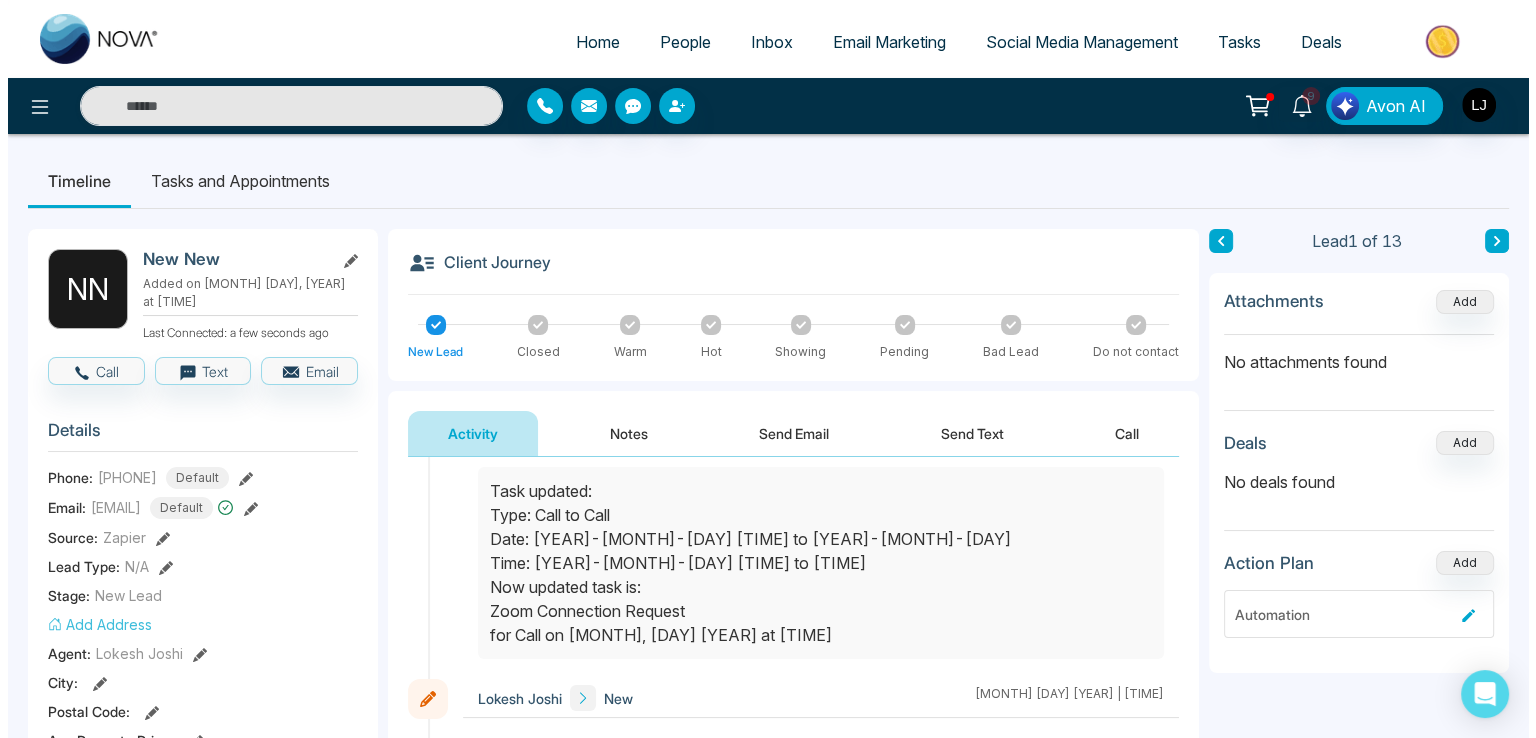 scroll, scrollTop: 100, scrollLeft: 0, axis: vertical 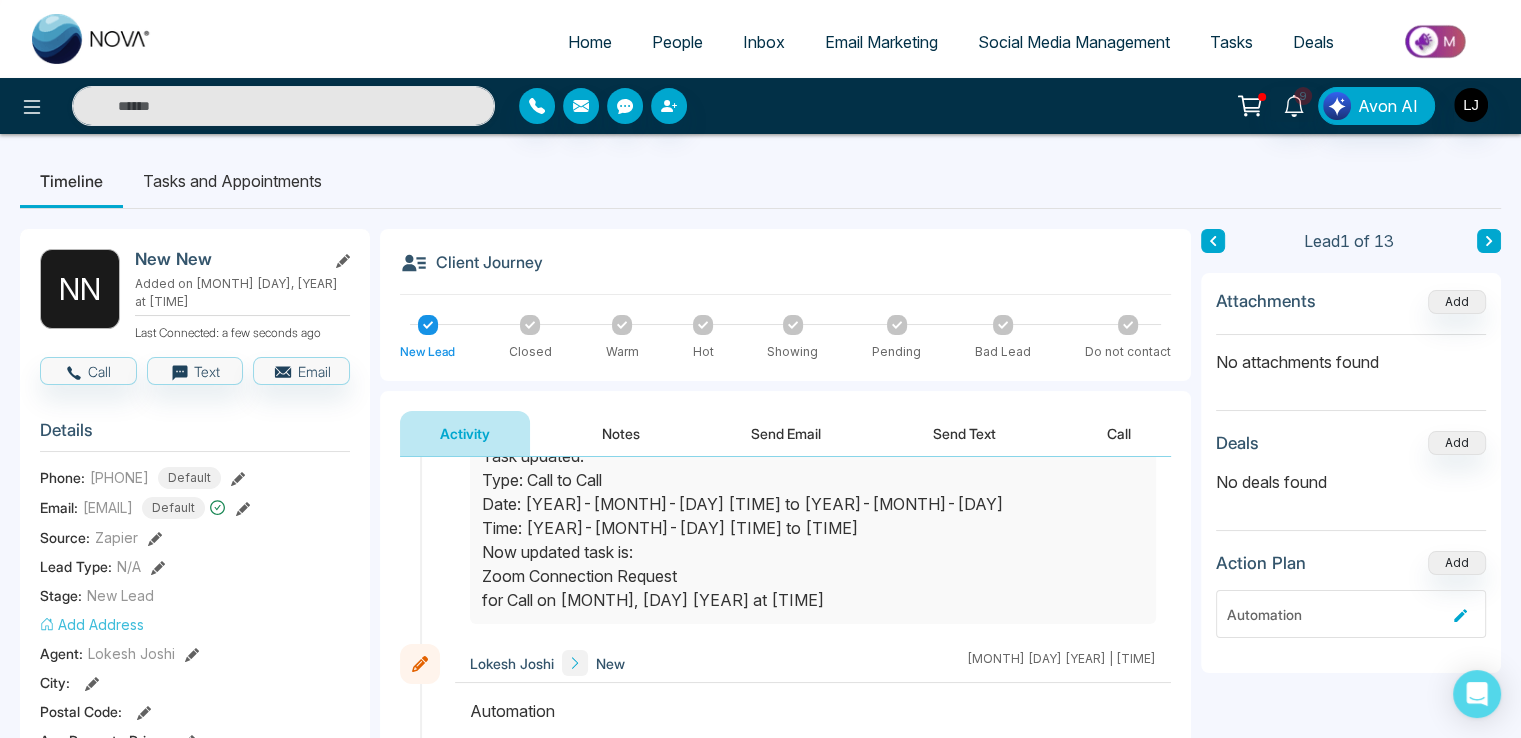 click on "Tasks and Appointments" at bounding box center [232, 181] 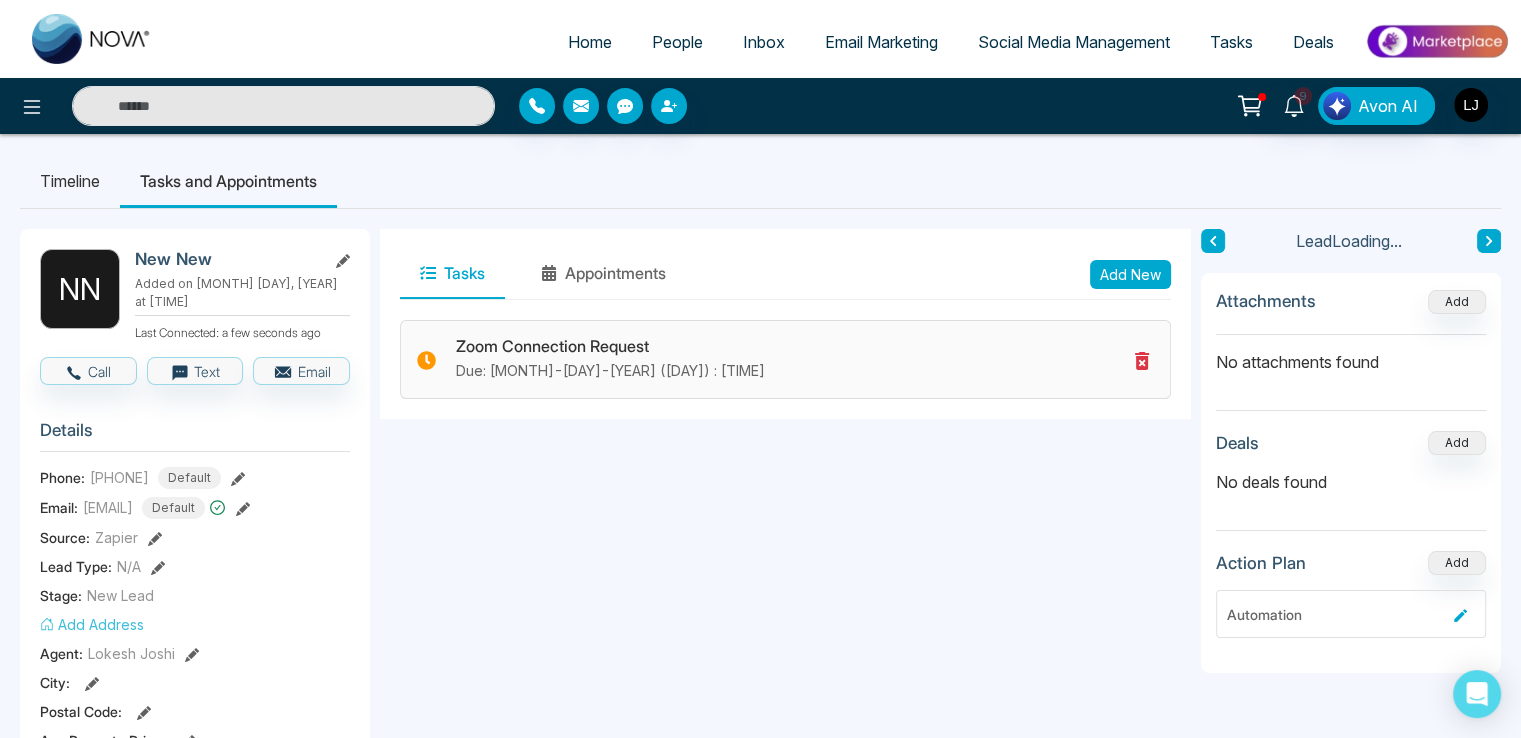 click on "Zoom Connection Request" at bounding box center (791, 346) 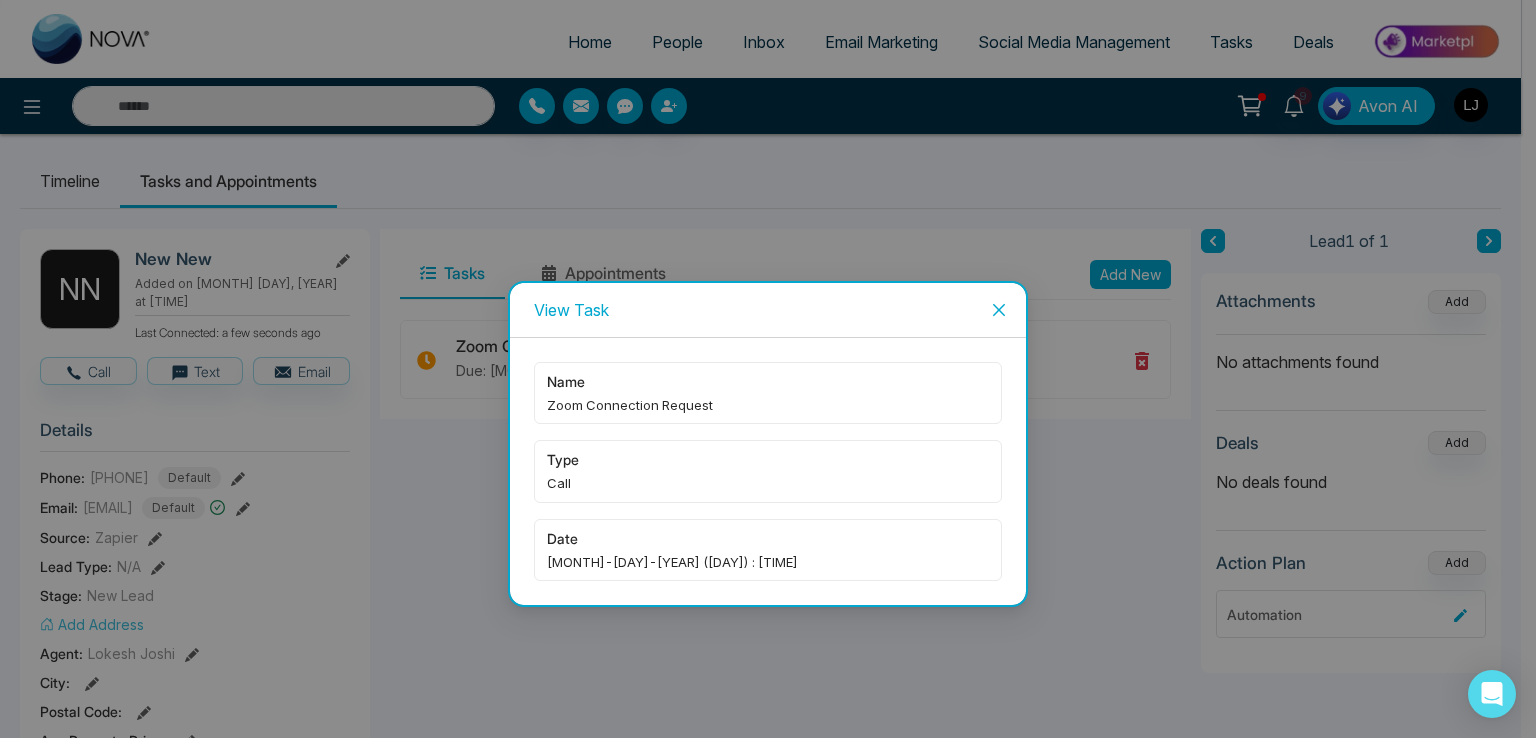 click on "View Task name Zoom Connection Request type Call date Jul-11-2025 (Fri) : 10:52 pm" at bounding box center [768, 369] 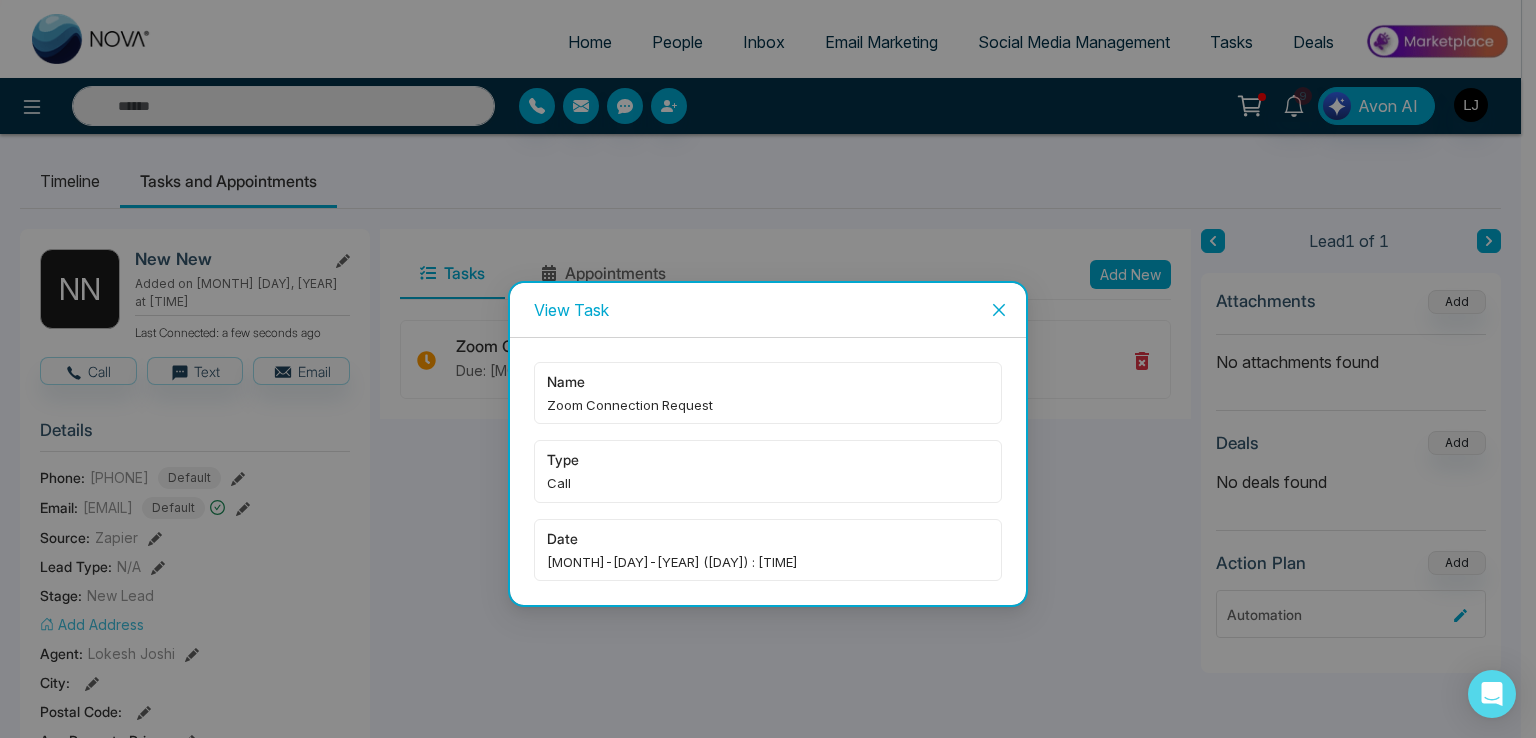 click on "View Task name Zoom Connection Request type Call date Jul-11-2025 (Fri) : 10:52 pm" at bounding box center [768, 369] 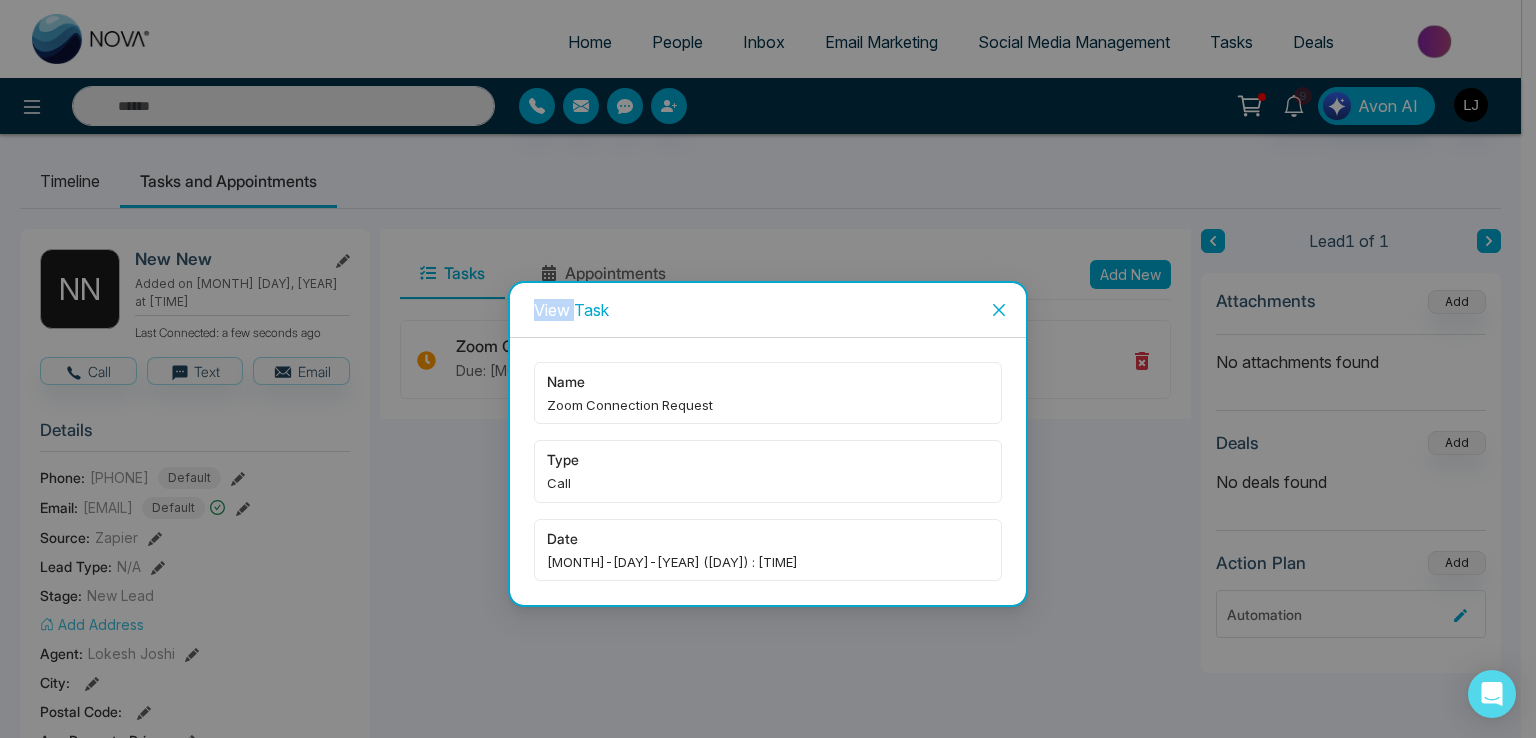 click on "View Task name Zoom Connection Request type Call date Jul-11-2025 (Fri) : 10:52 pm" at bounding box center (768, 369) 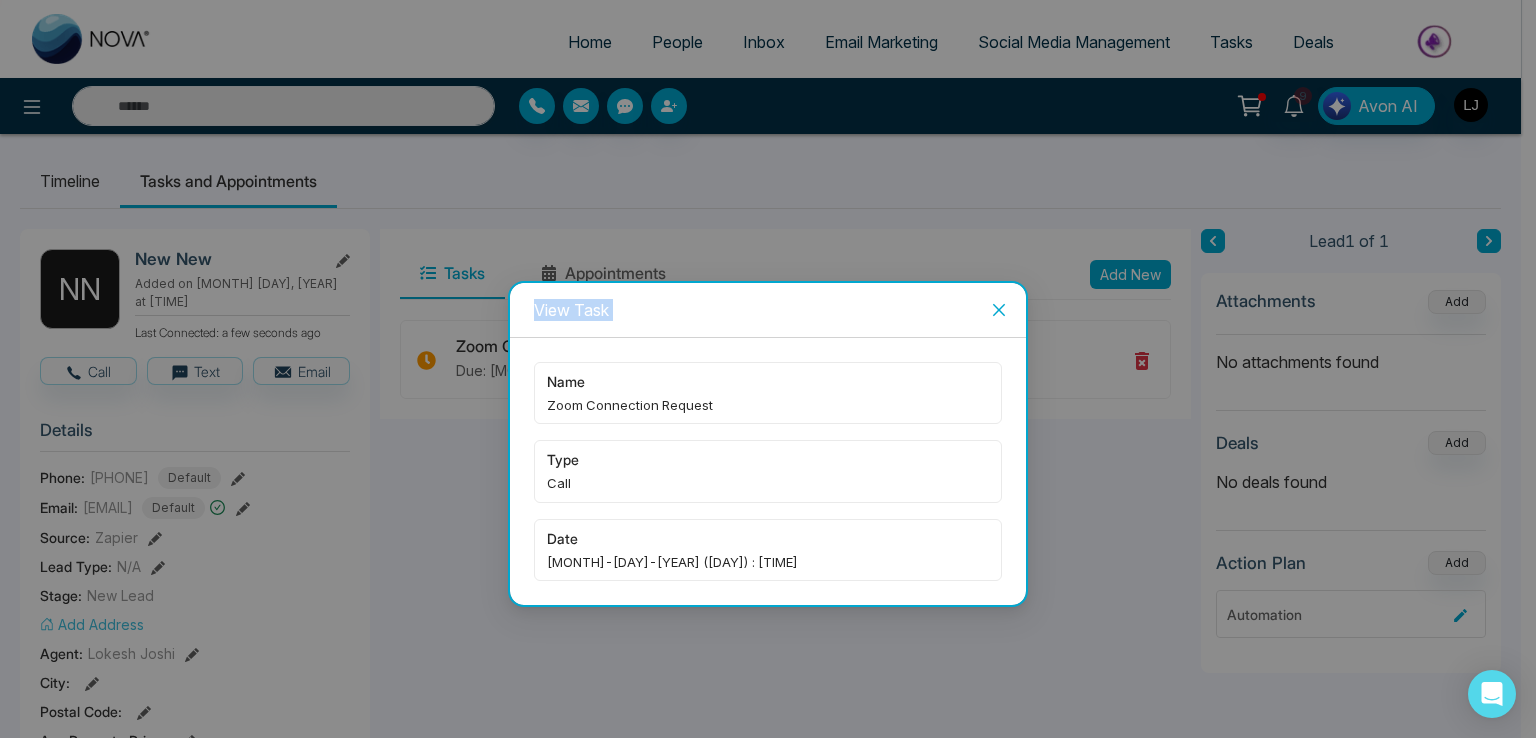 click on "View Task name Zoom Connection Request type Call date Jul-11-2025 (Fri) : 10:52 pm" at bounding box center (768, 369) 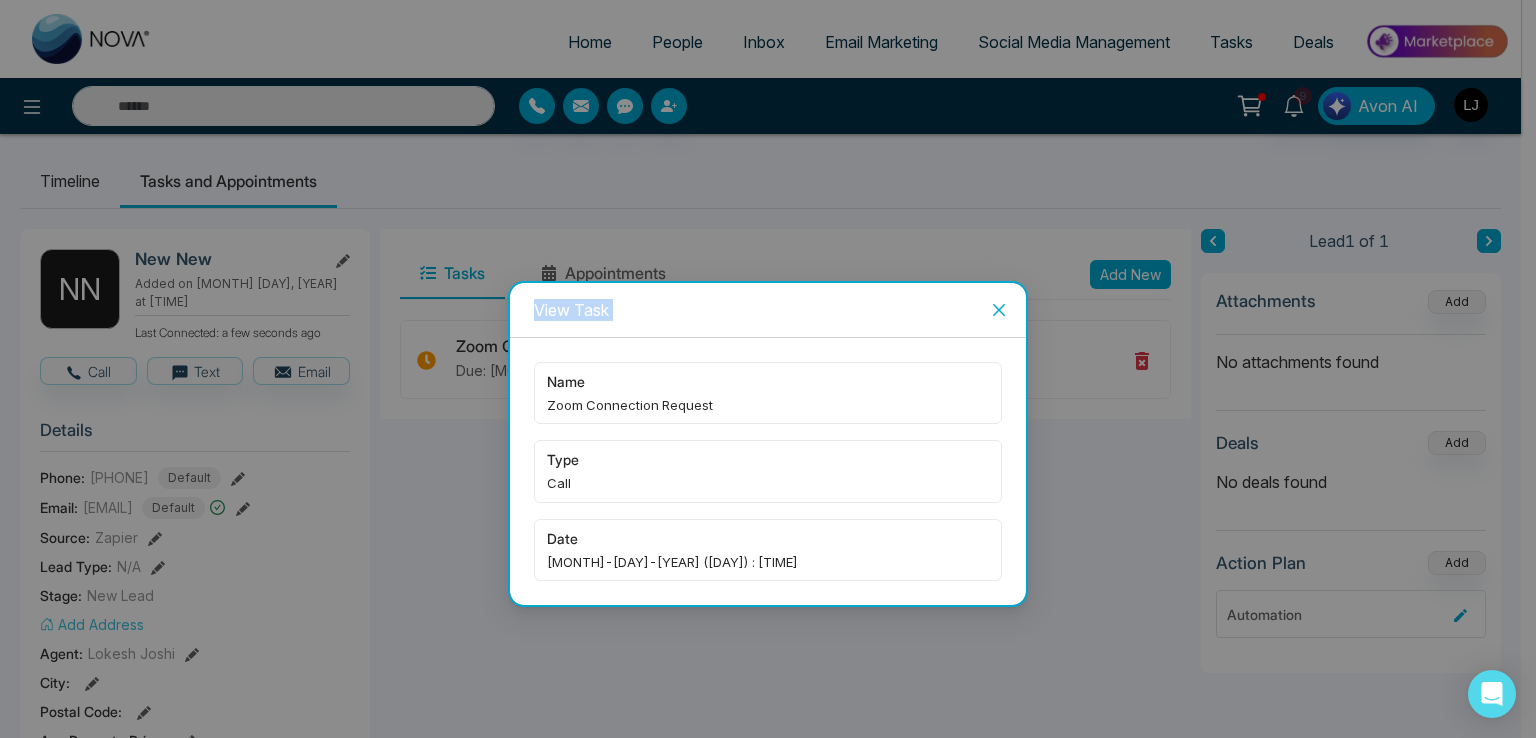 click at bounding box center [999, 310] 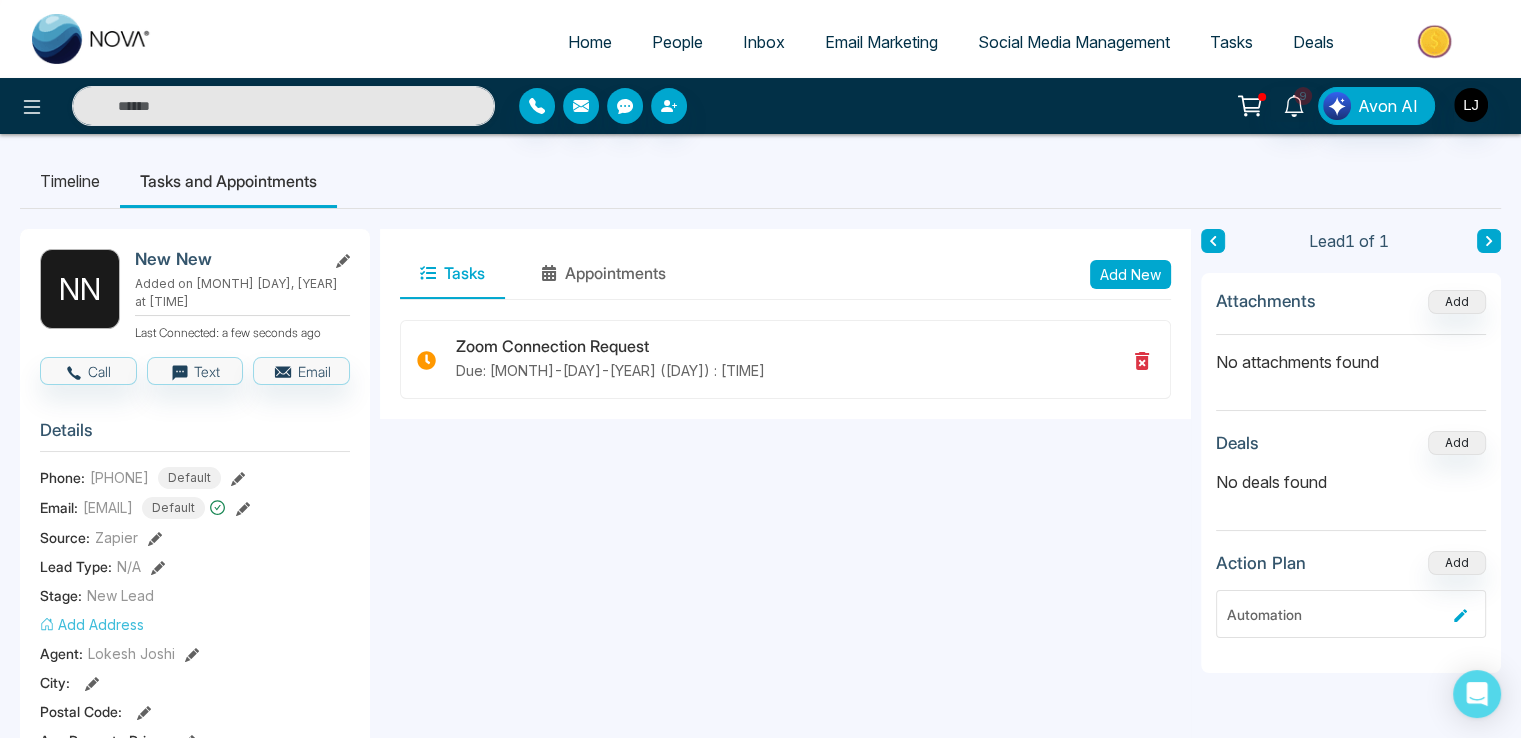 click at bounding box center (253, 106) 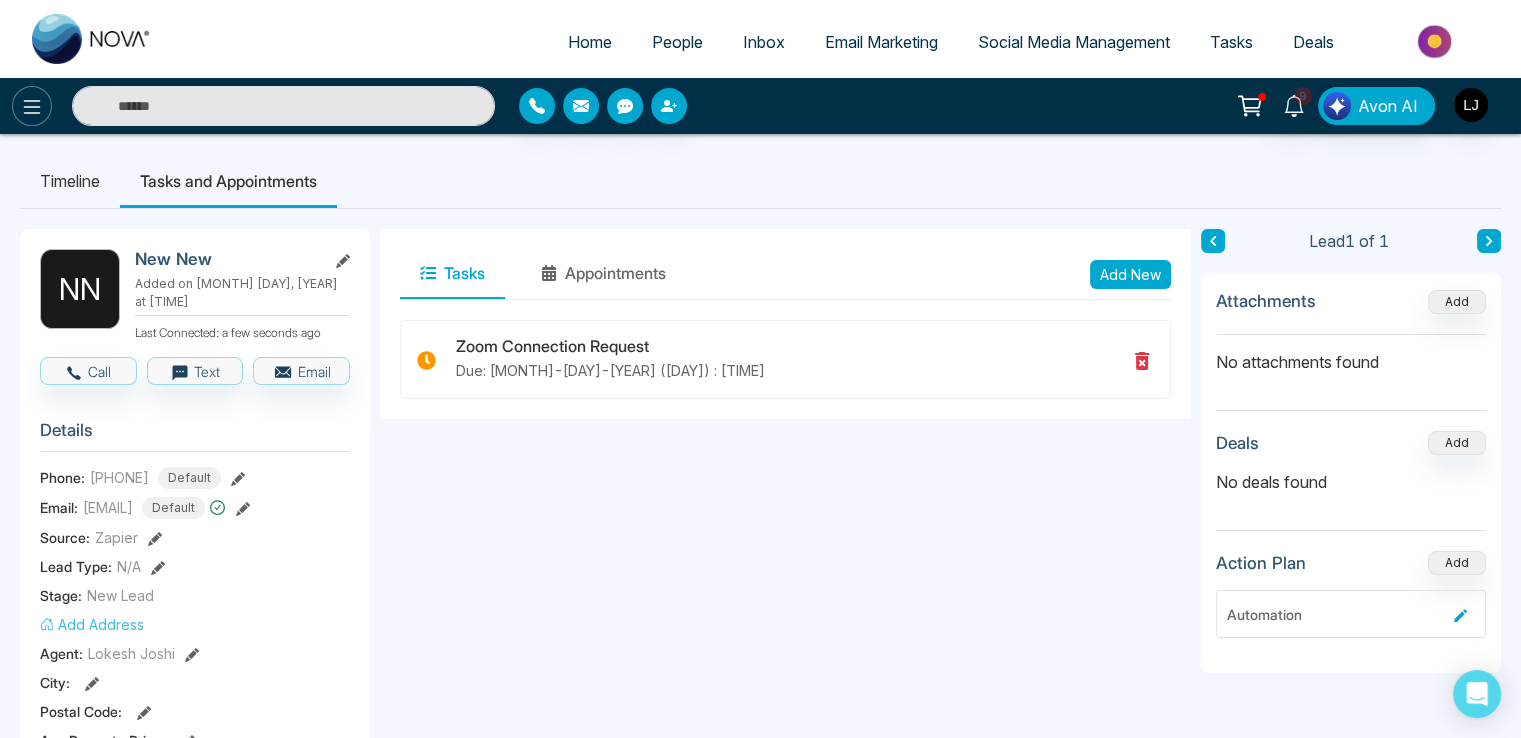 click 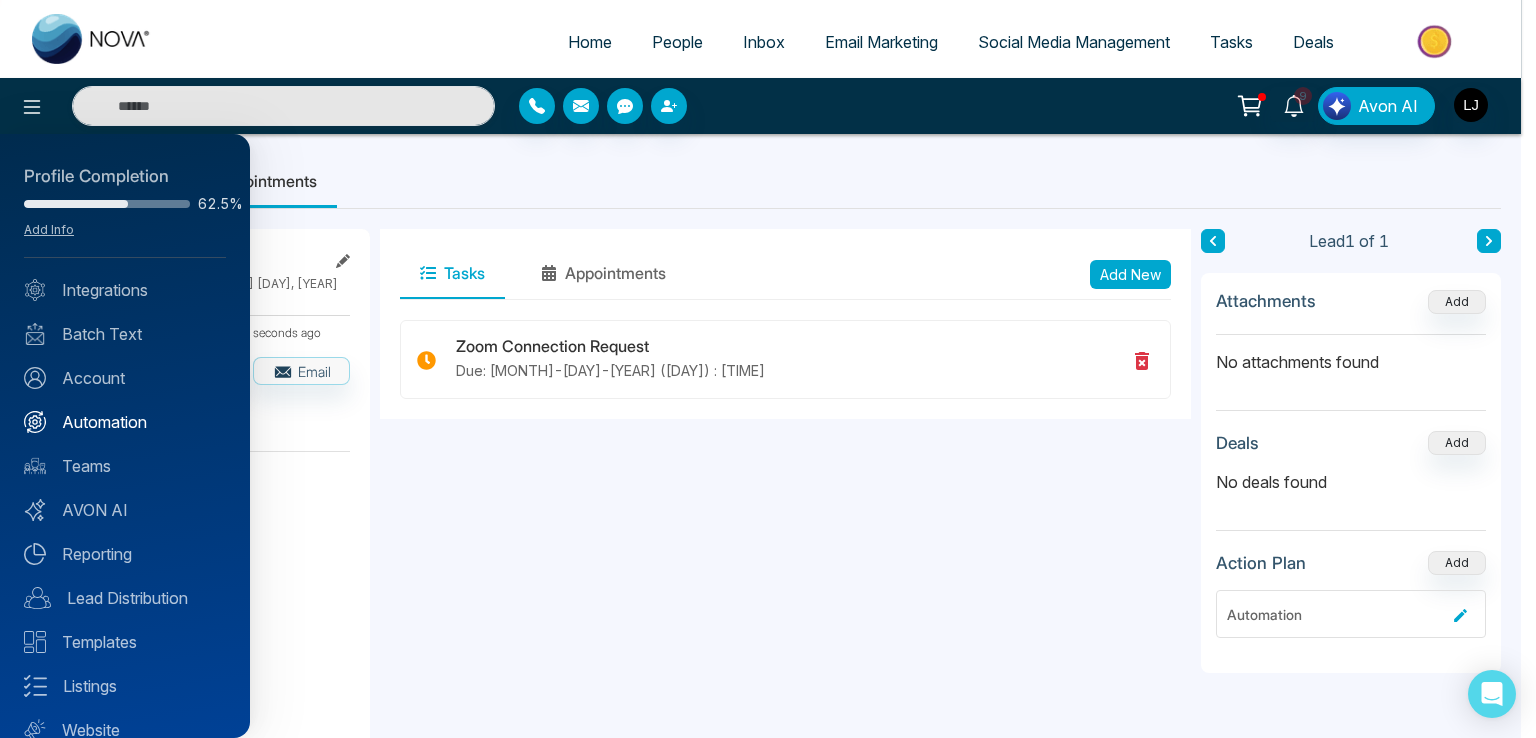 click on "Automation" at bounding box center (125, 422) 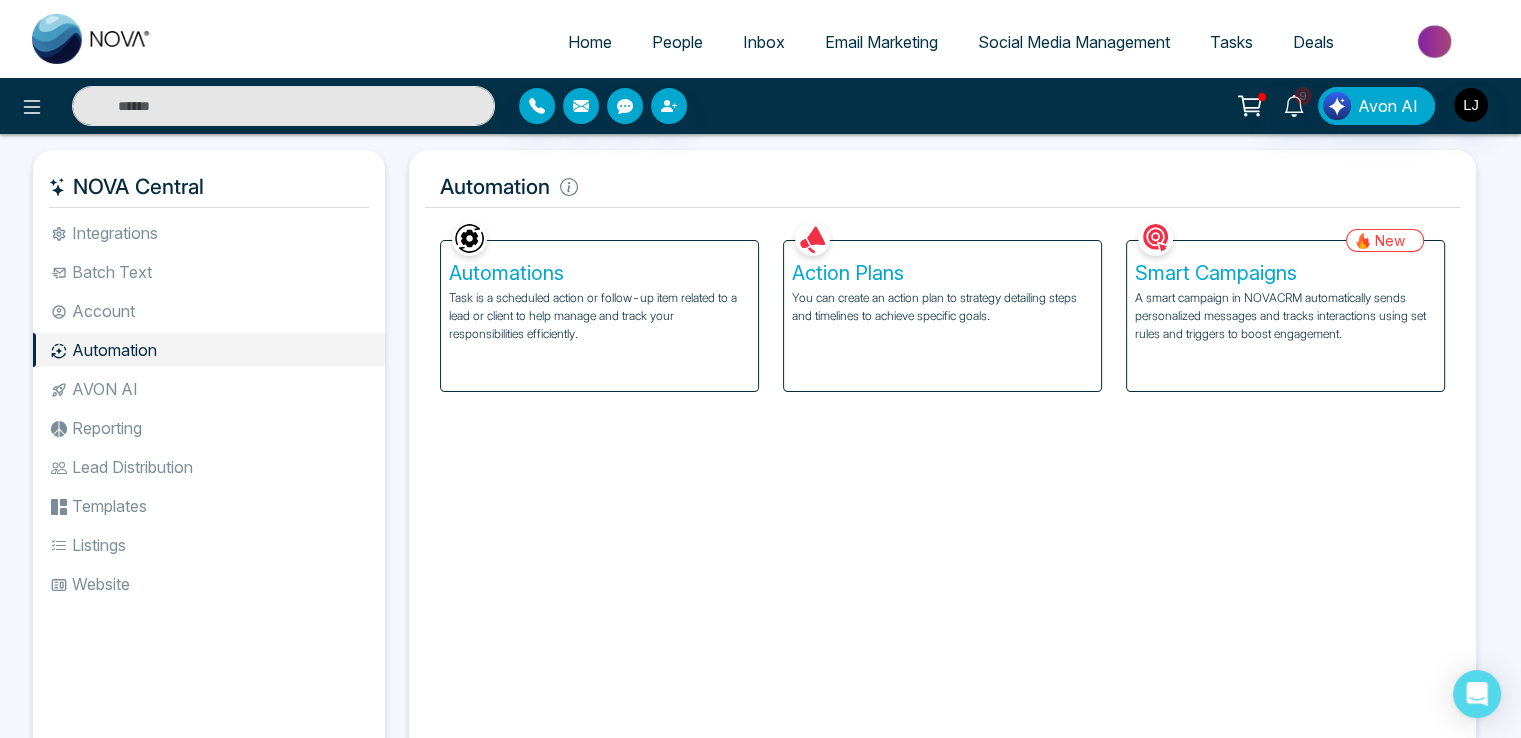 click on "A smart campaign in NOVACRM automatically sends personalized messages and tracks interactions using set rules and triggers to boost engagement." at bounding box center [1285, 316] 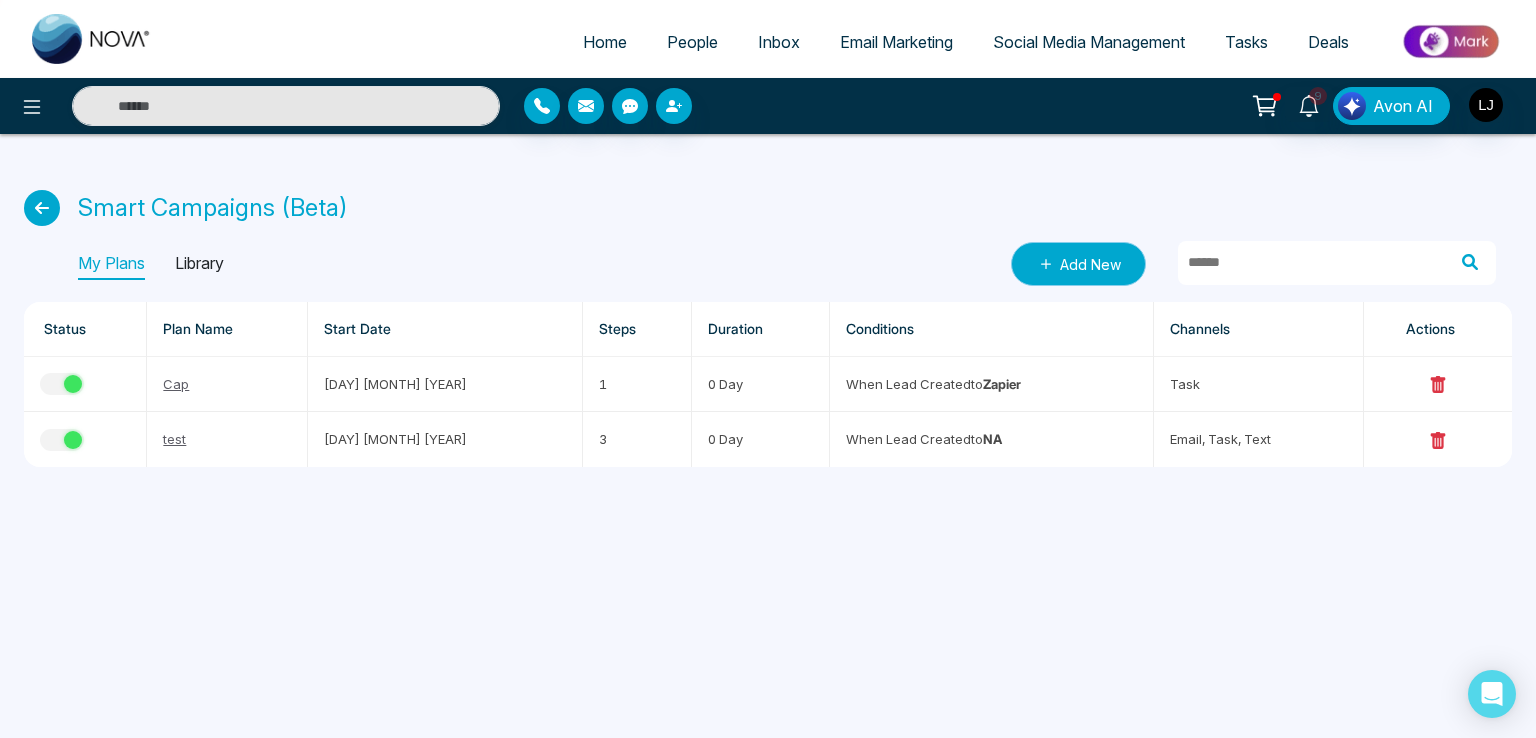 click on "Add New" at bounding box center [1078, 264] 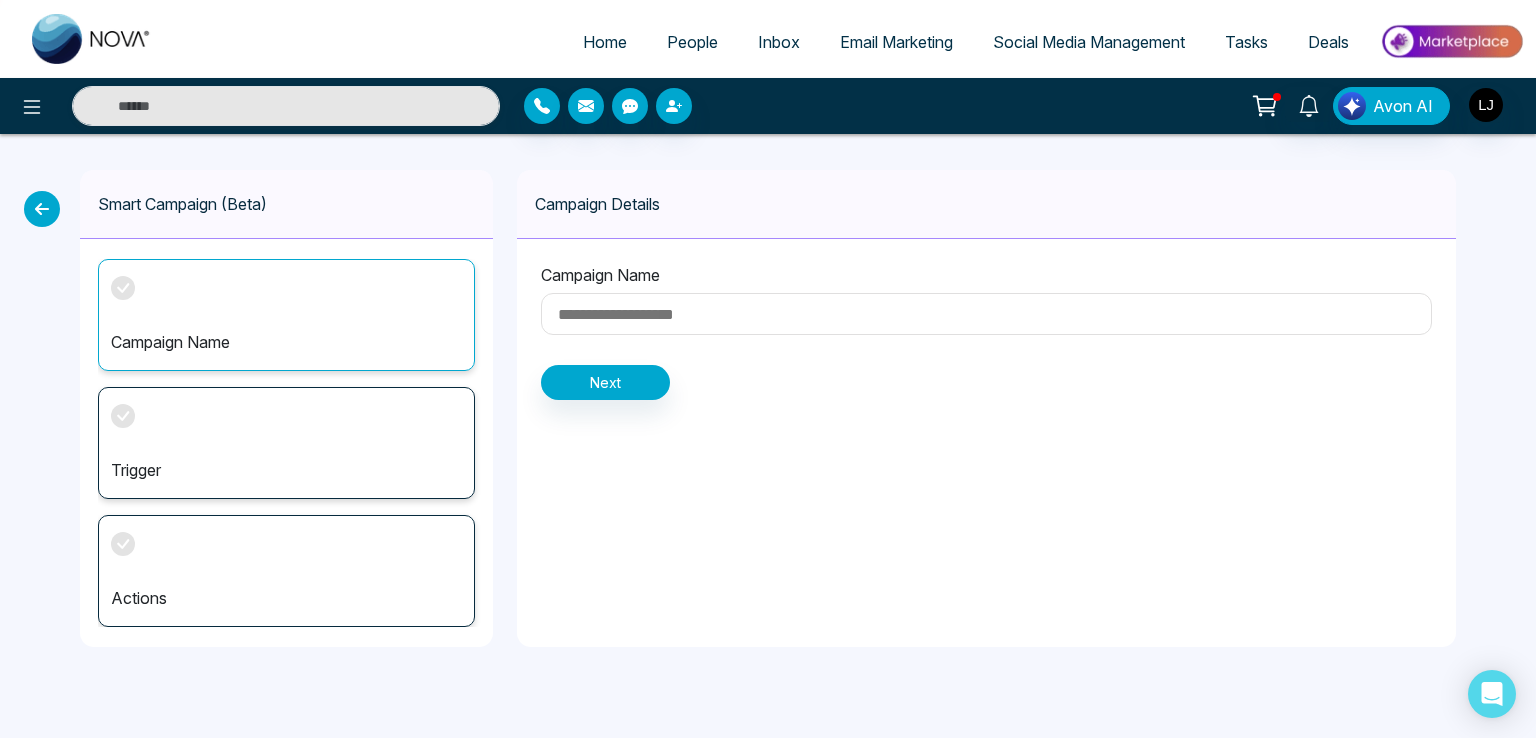 click at bounding box center [986, 314] 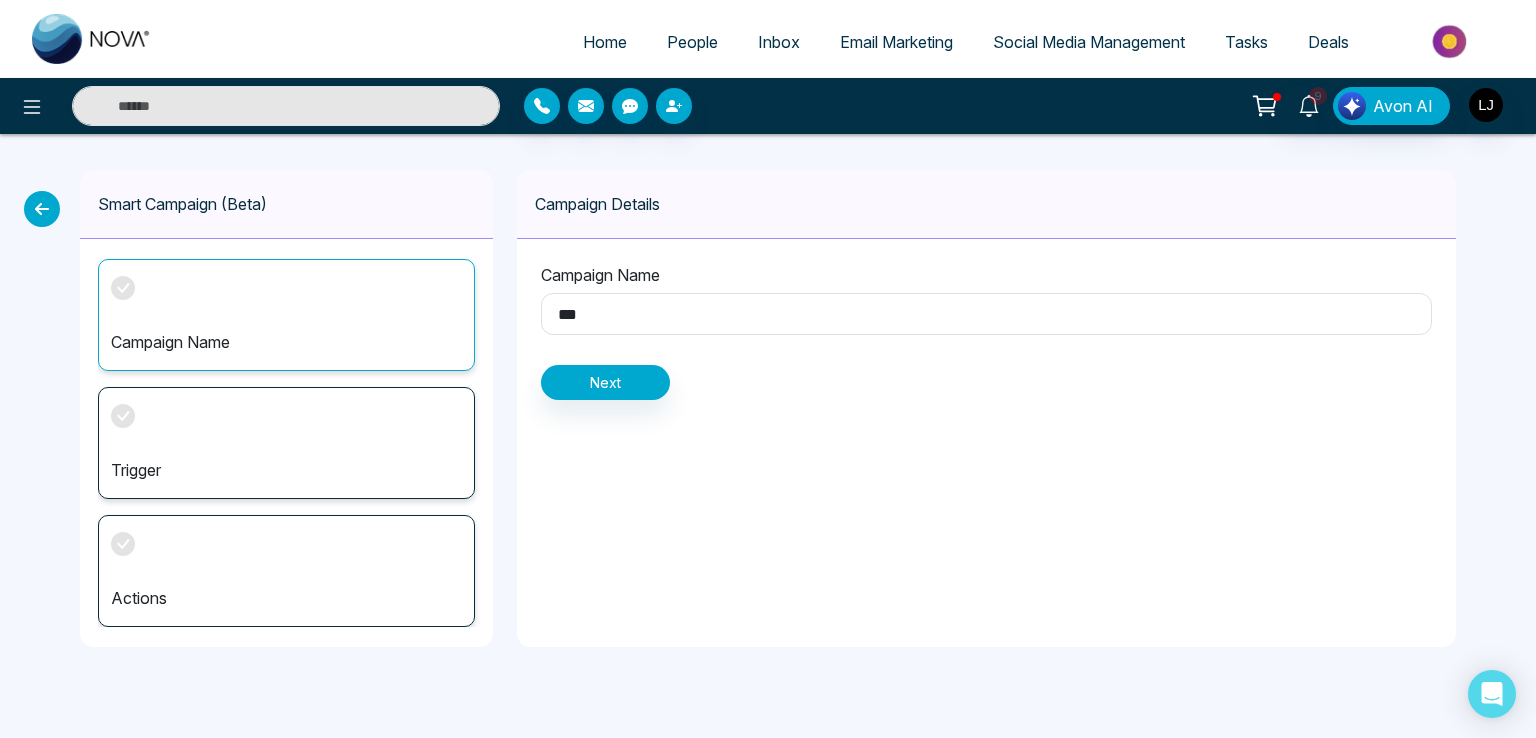 type on "***" 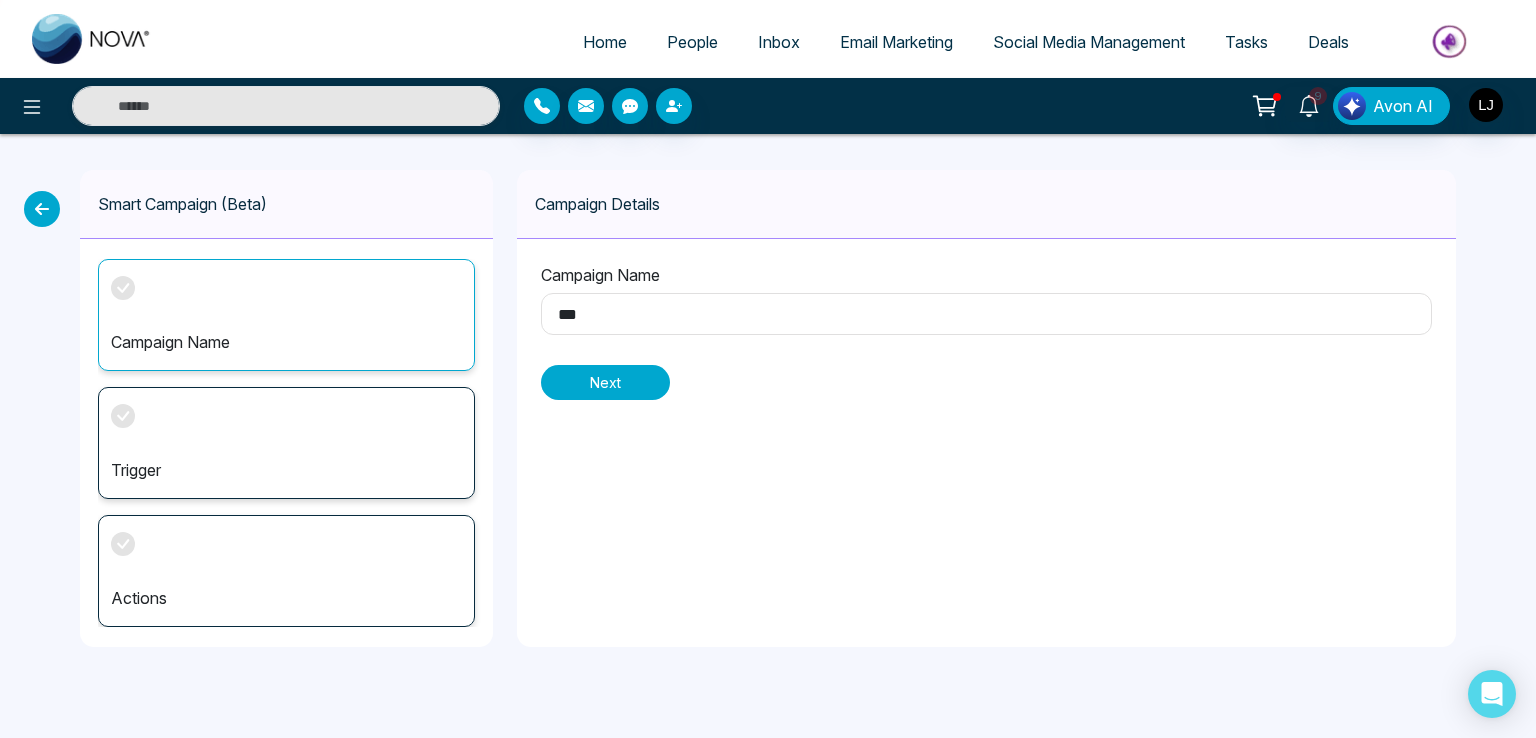 click on "Next" at bounding box center [605, 382] 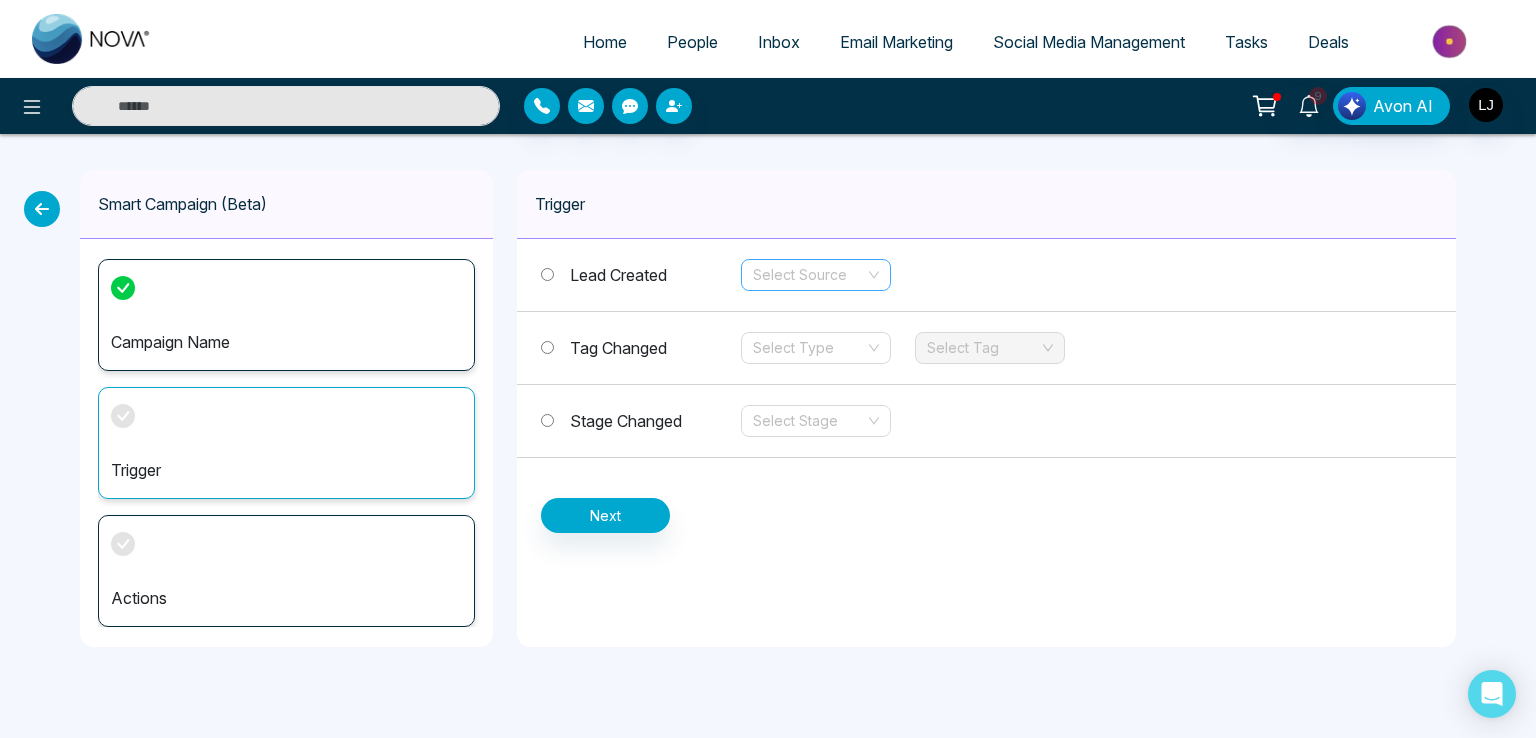 click at bounding box center (809, 275) 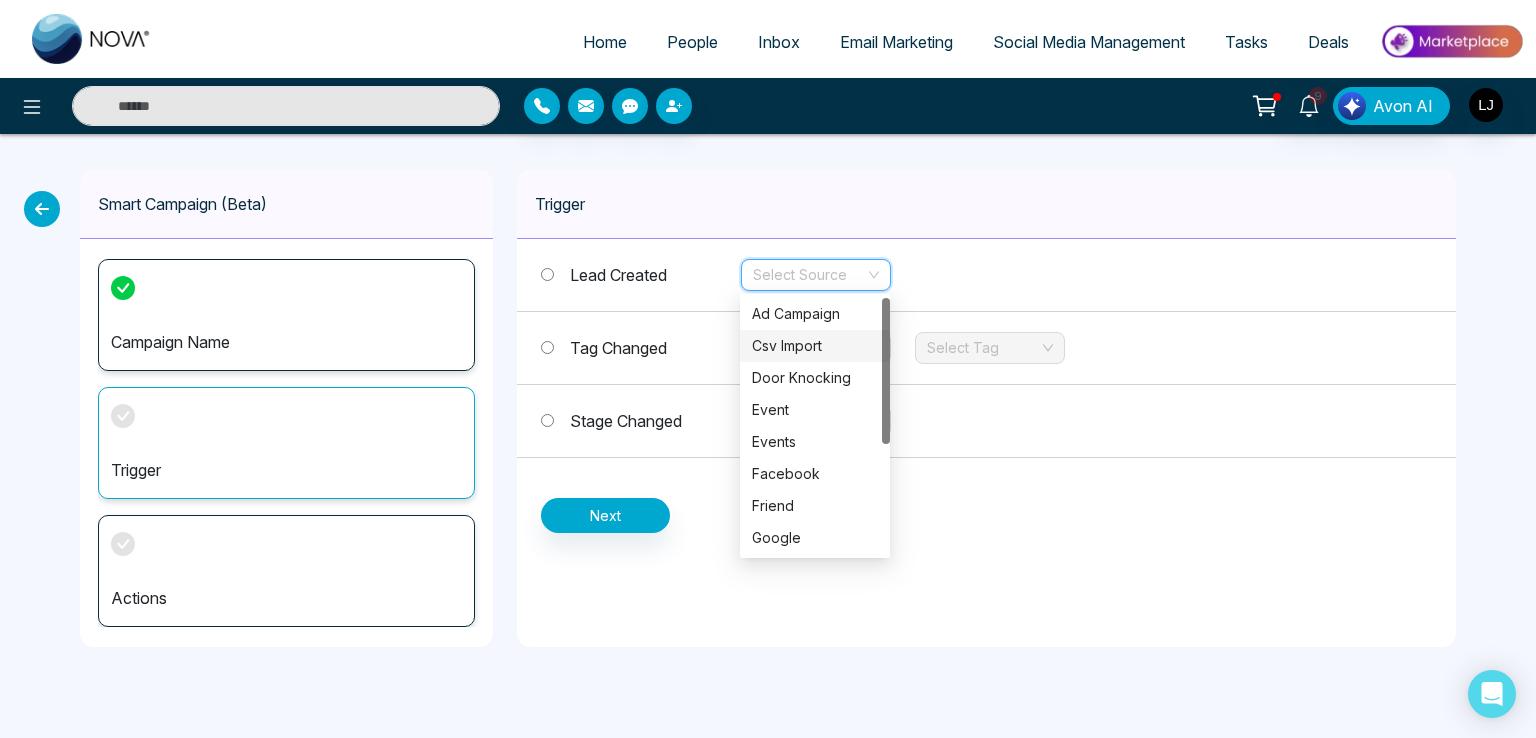 click on "Csv Import" at bounding box center (815, 346) 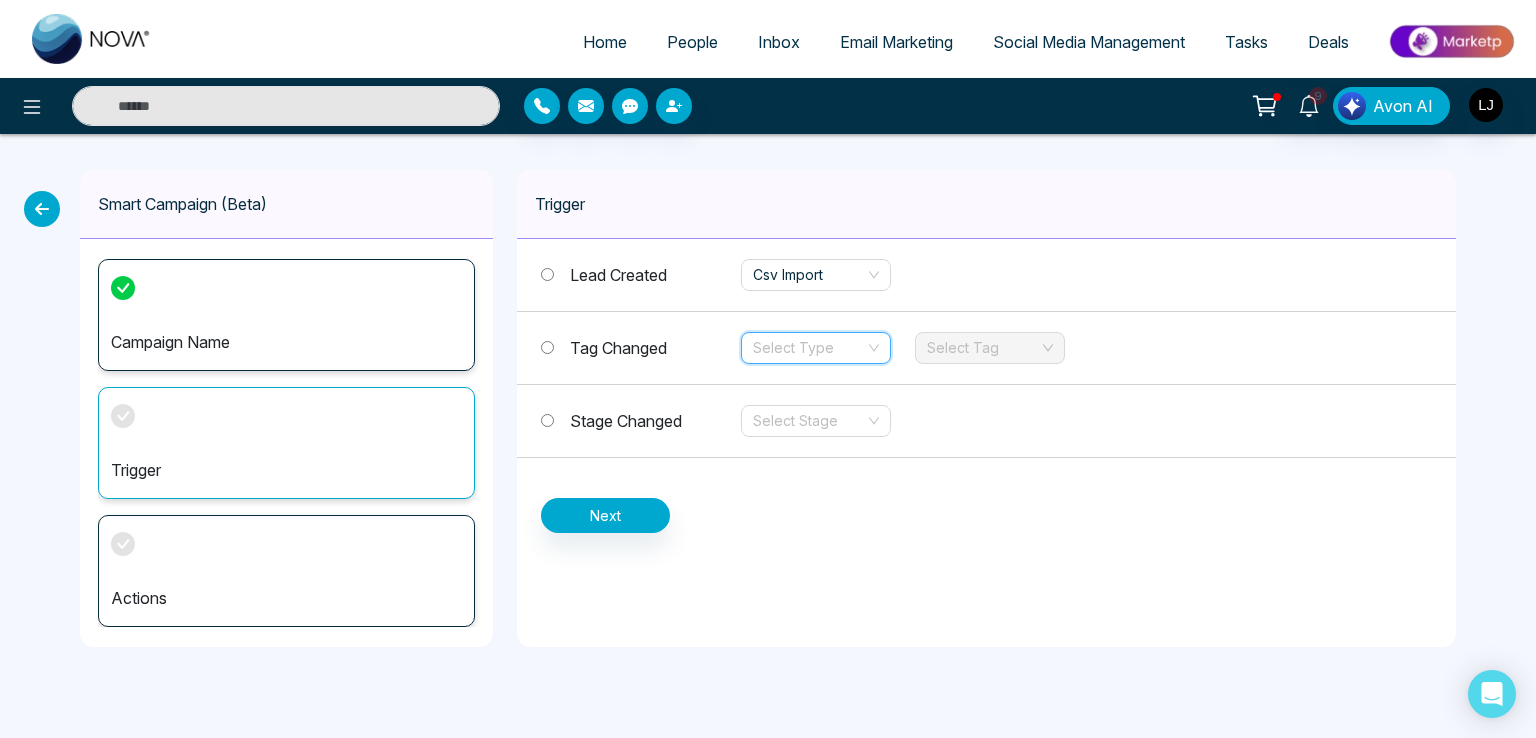 click at bounding box center [809, 348] 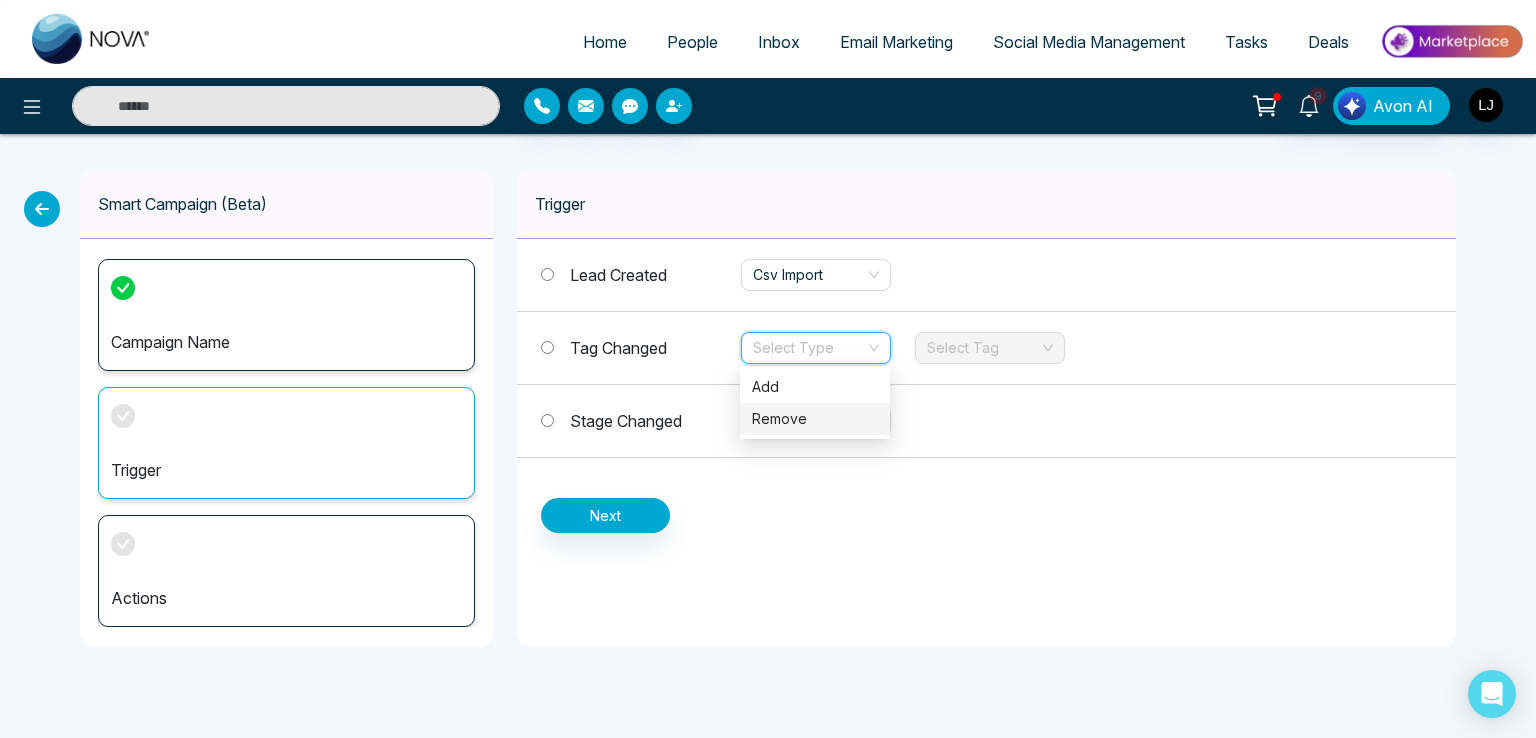click on "Remove" at bounding box center [815, 419] 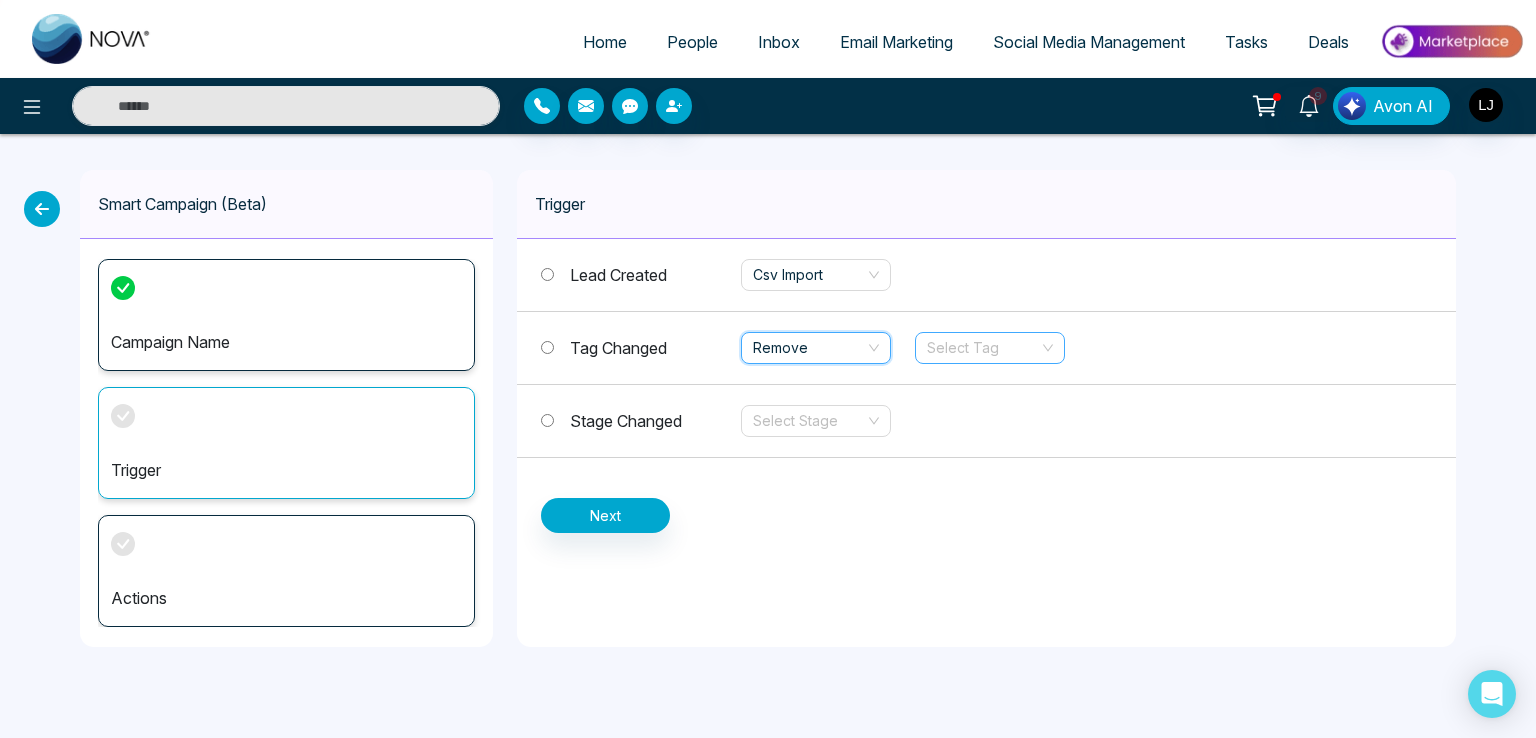 click at bounding box center [983, 348] 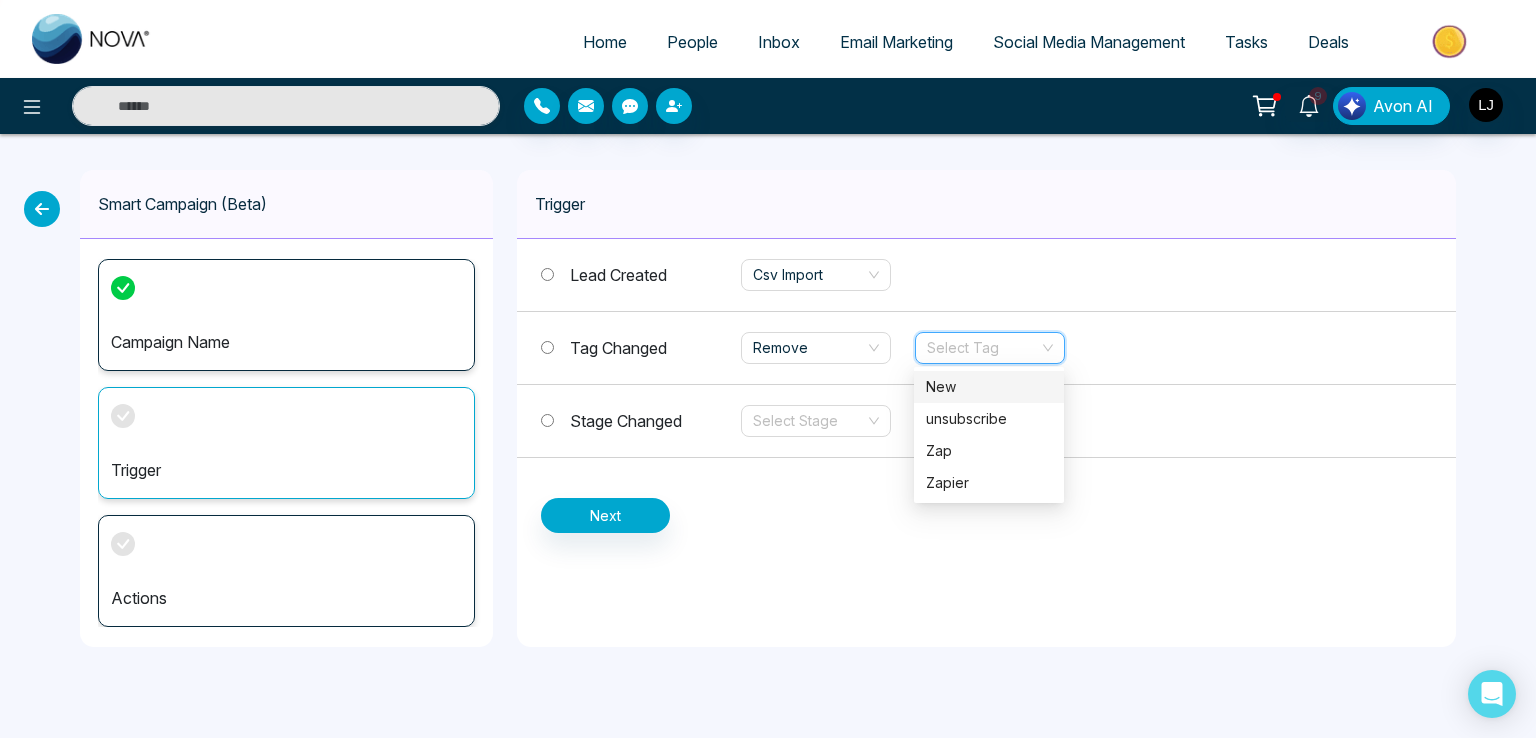 click on "New" at bounding box center [989, 387] 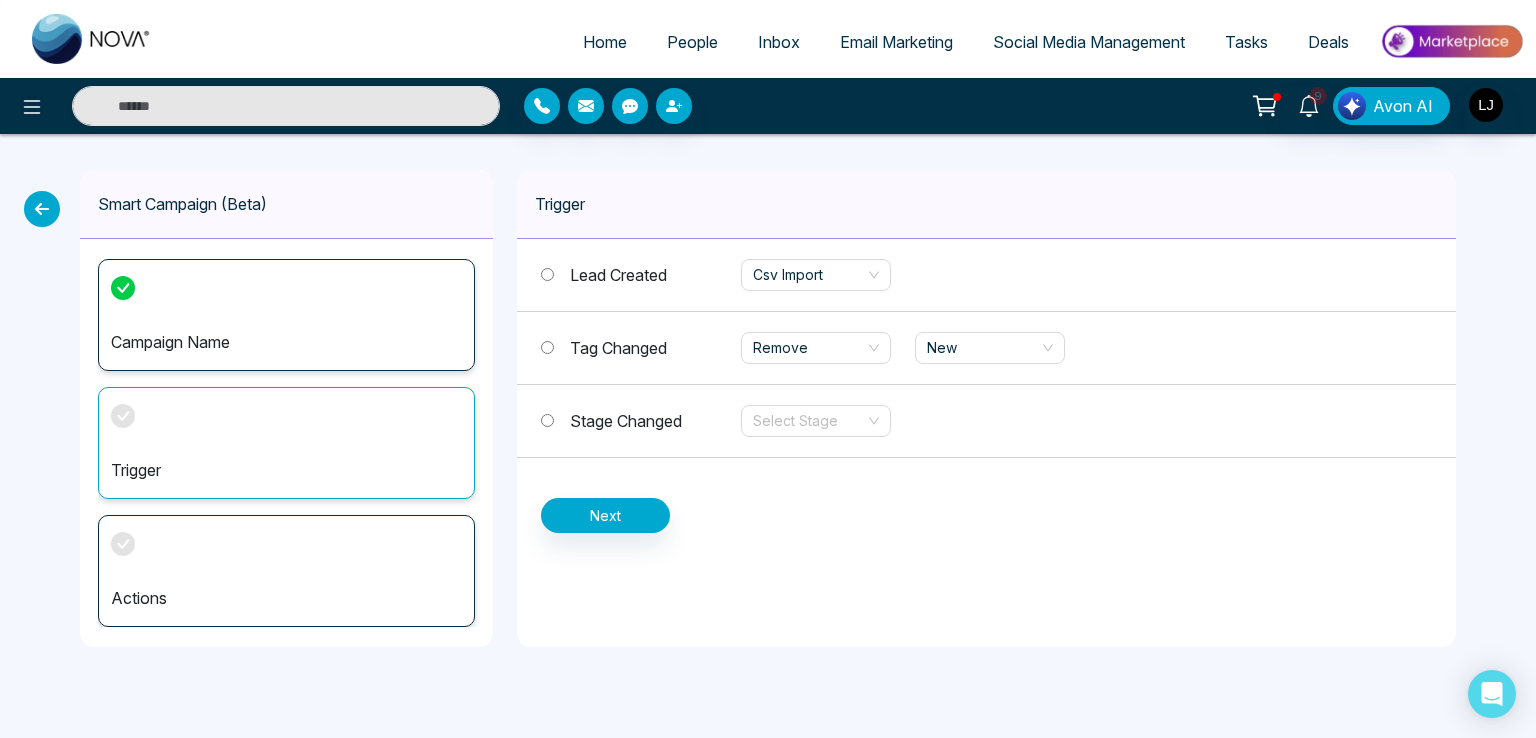click on "Lead Created Csv Import Tag Changed Remove New Stage Changed Select Stage Next" at bounding box center [986, 386] 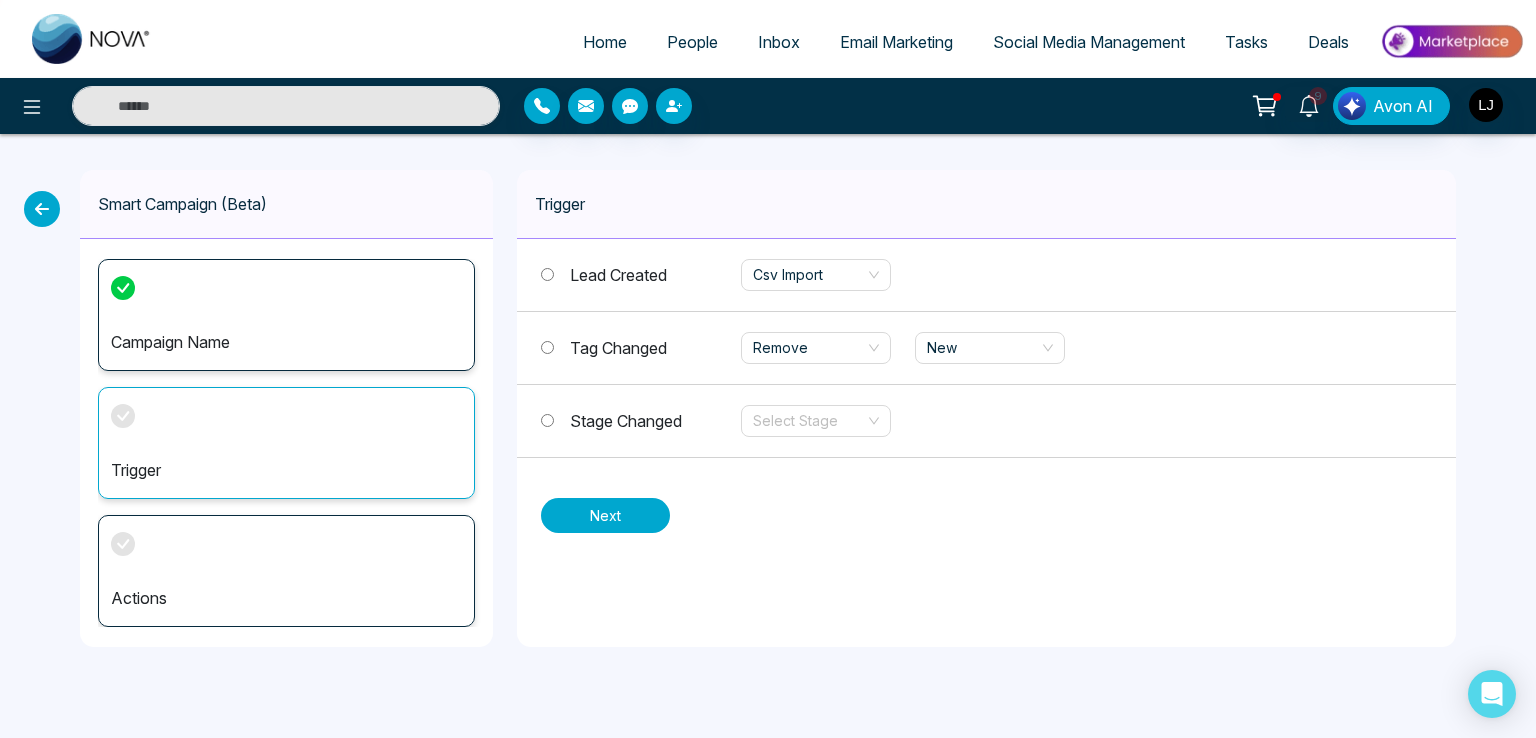 click on "Next" at bounding box center [605, 515] 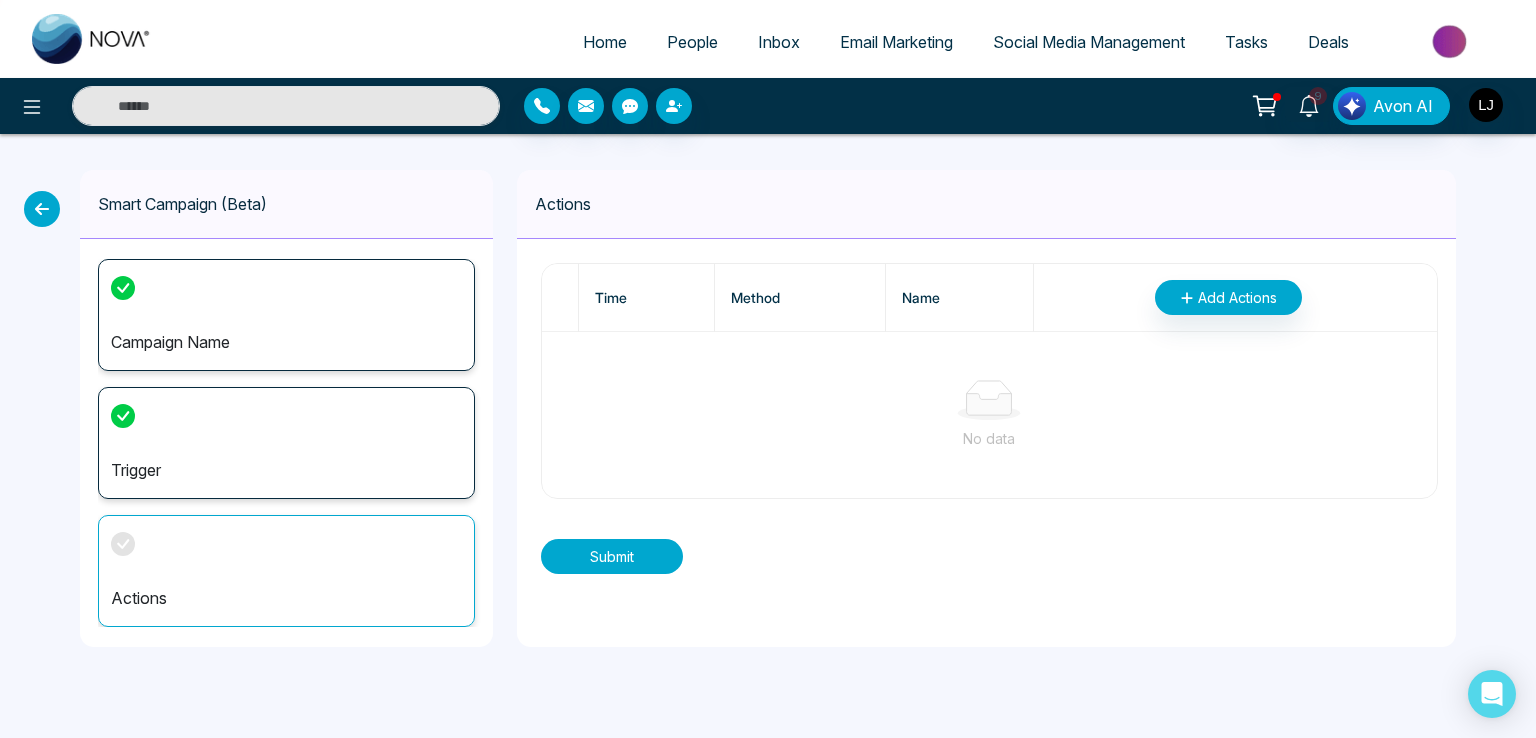 click on "Submit" at bounding box center [612, 556] 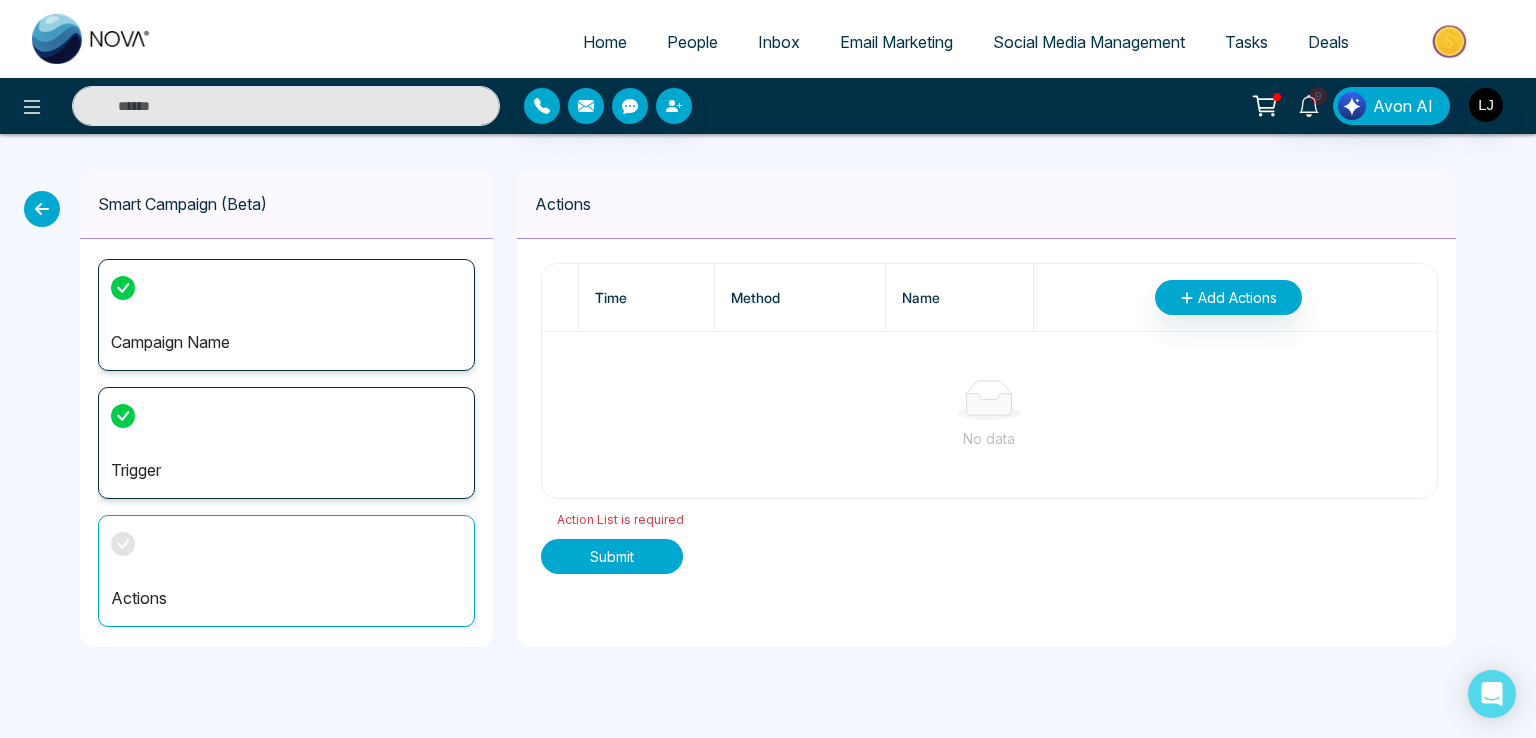 click on "Submit" at bounding box center (612, 556) 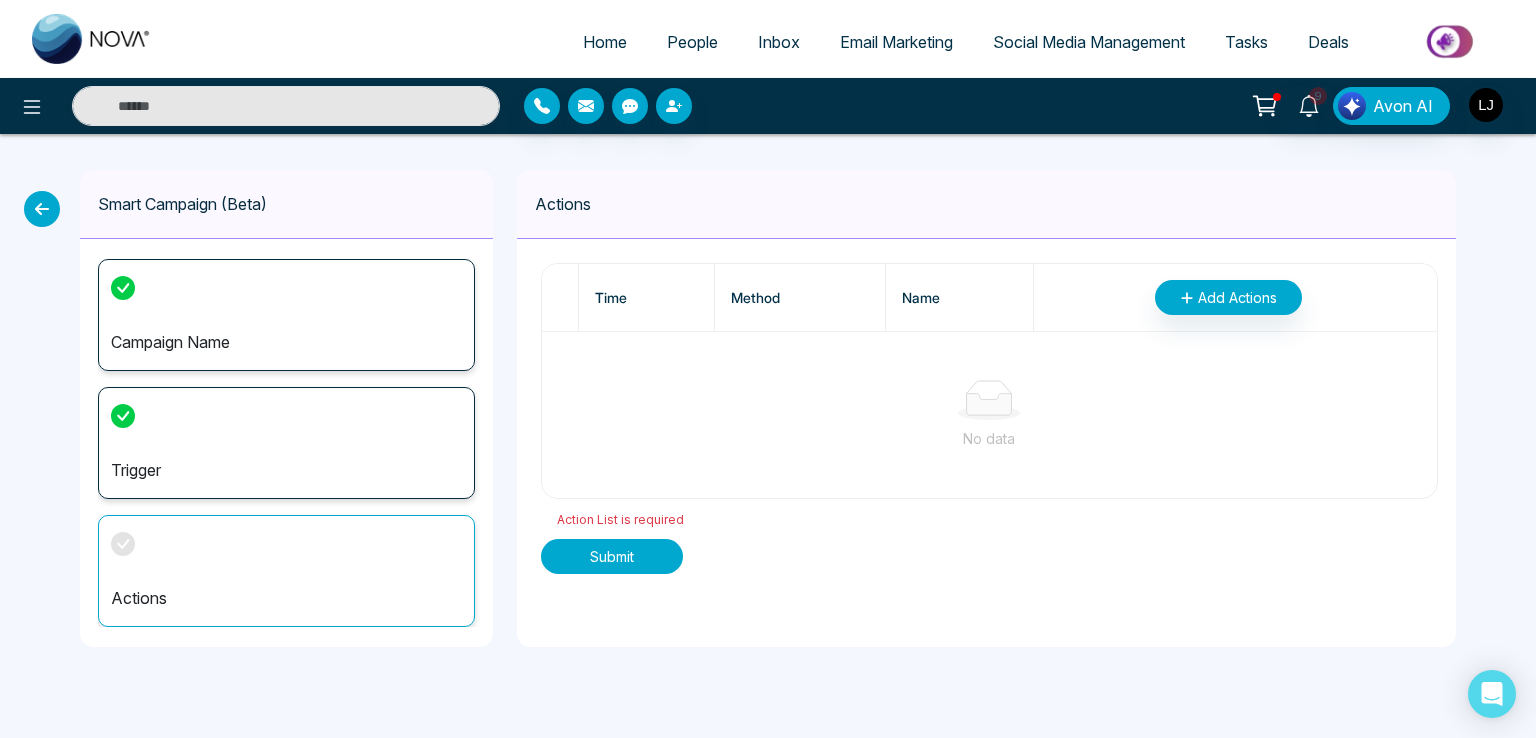 click on "Submit" at bounding box center (612, 556) 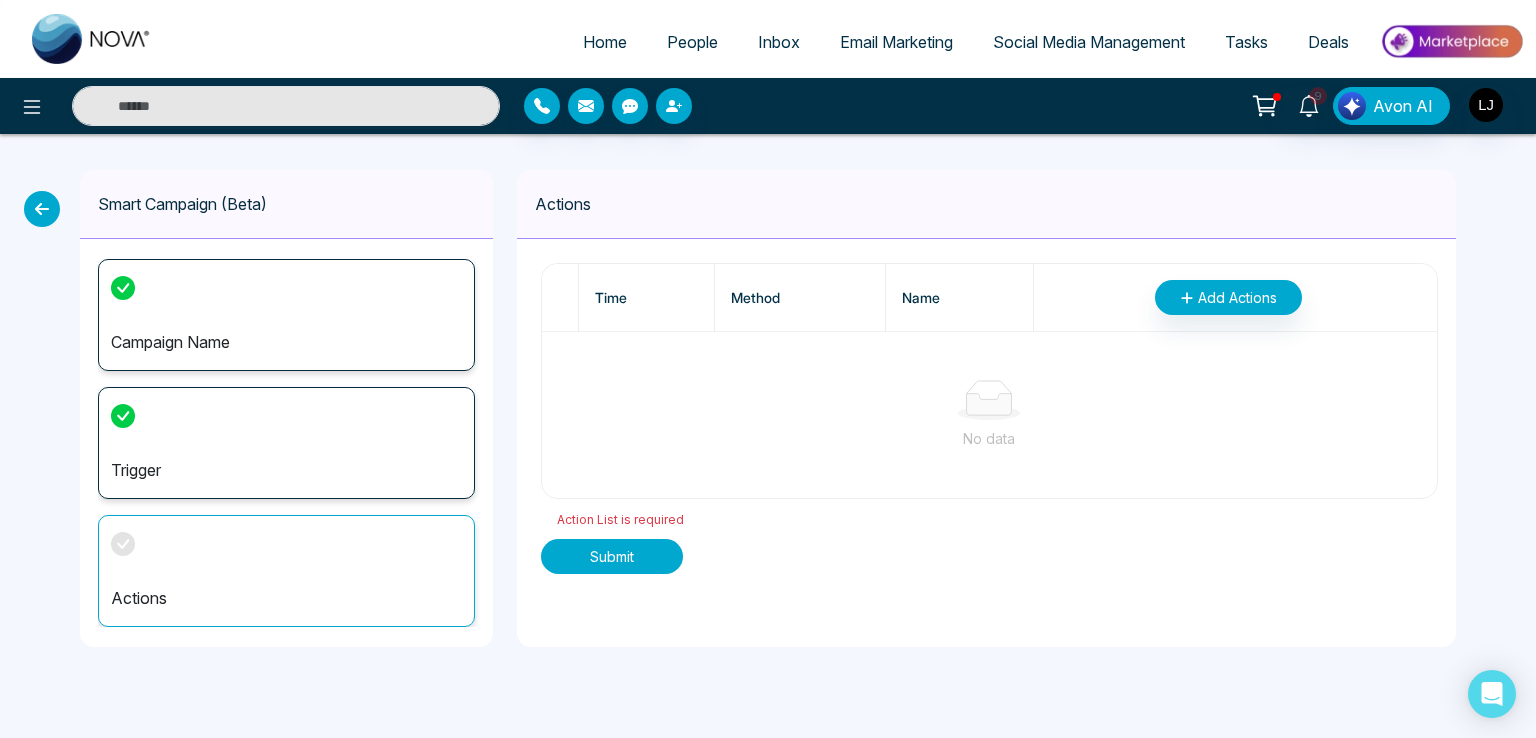 click on "Submit" at bounding box center [612, 556] 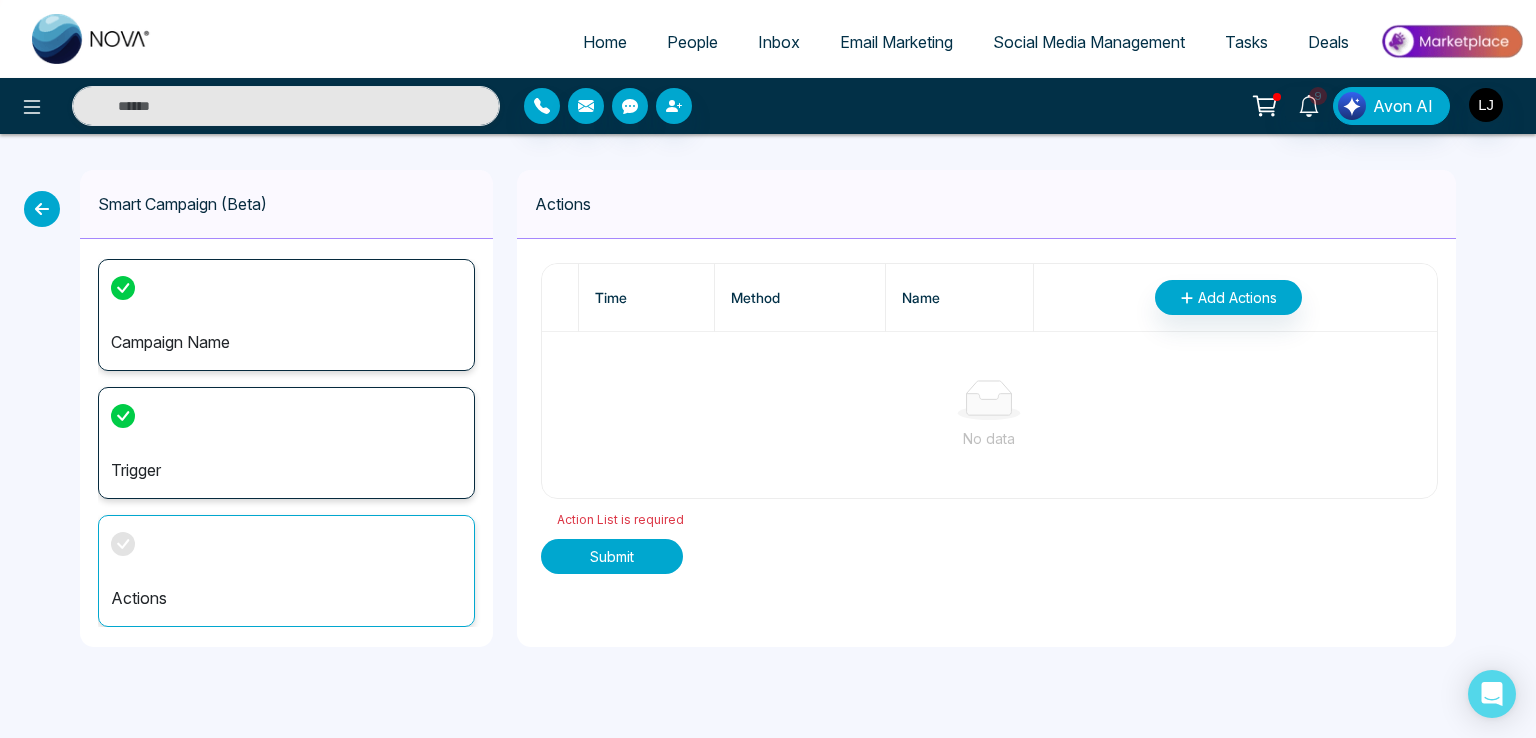 click on "Submit" at bounding box center (612, 556) 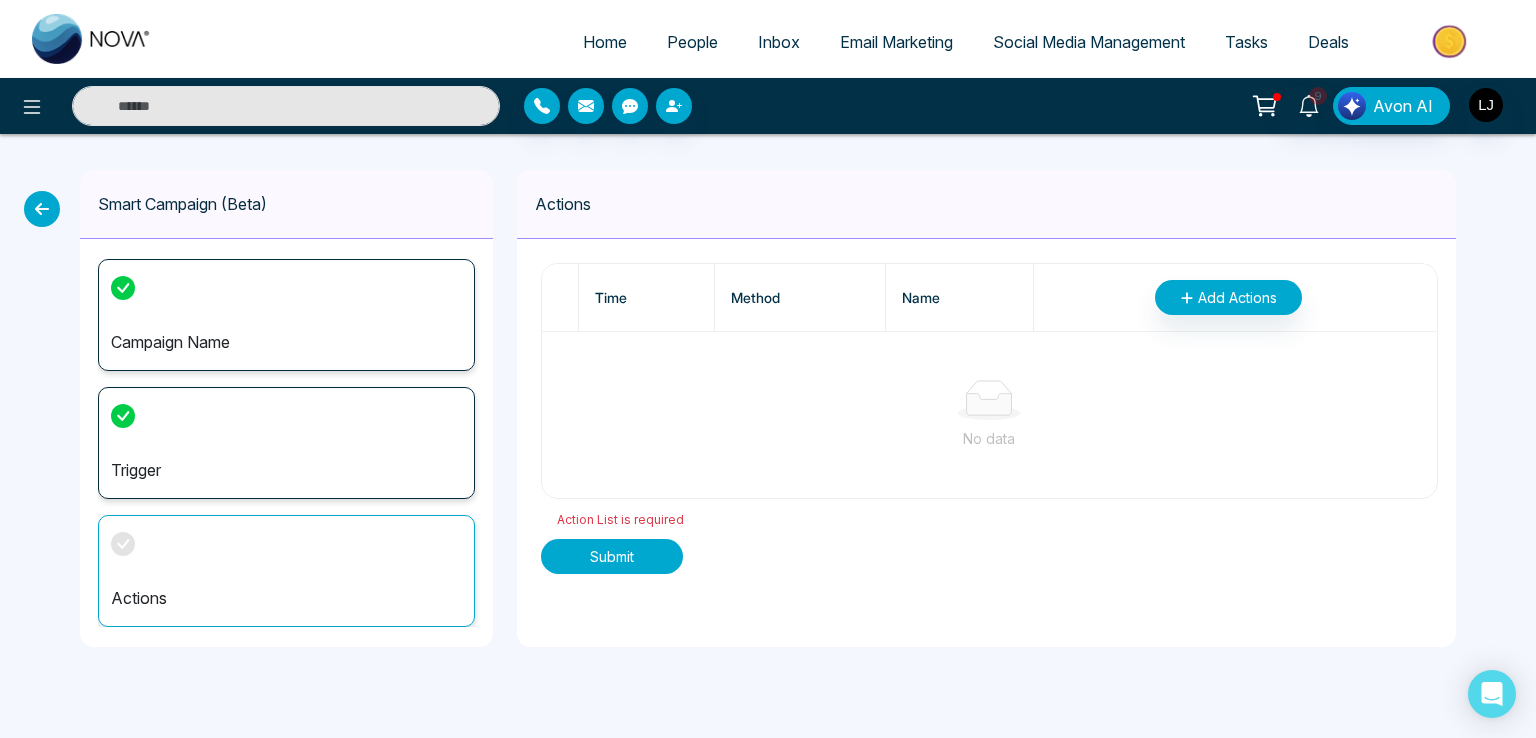 click on "Submit" at bounding box center [612, 556] 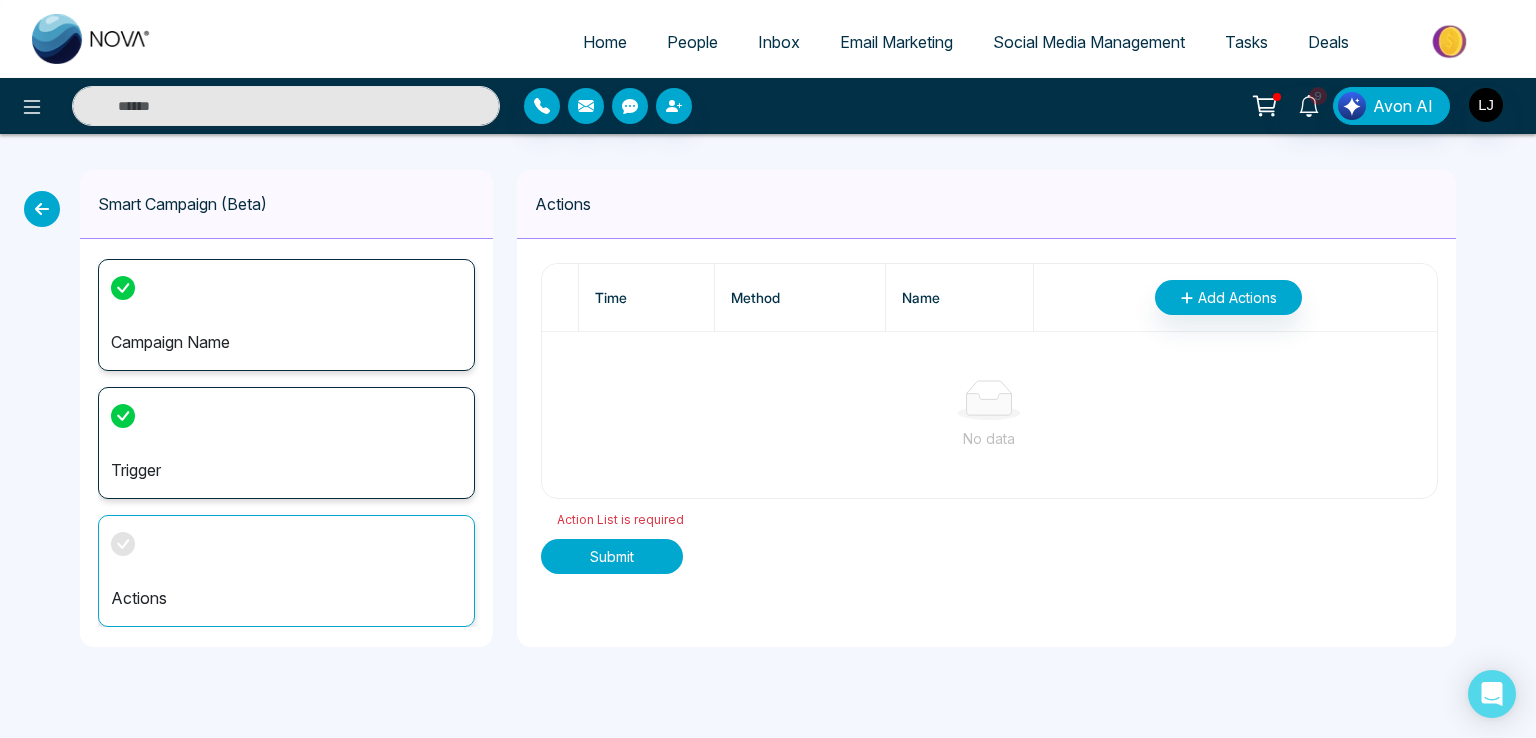 click on "Submit" at bounding box center [612, 556] 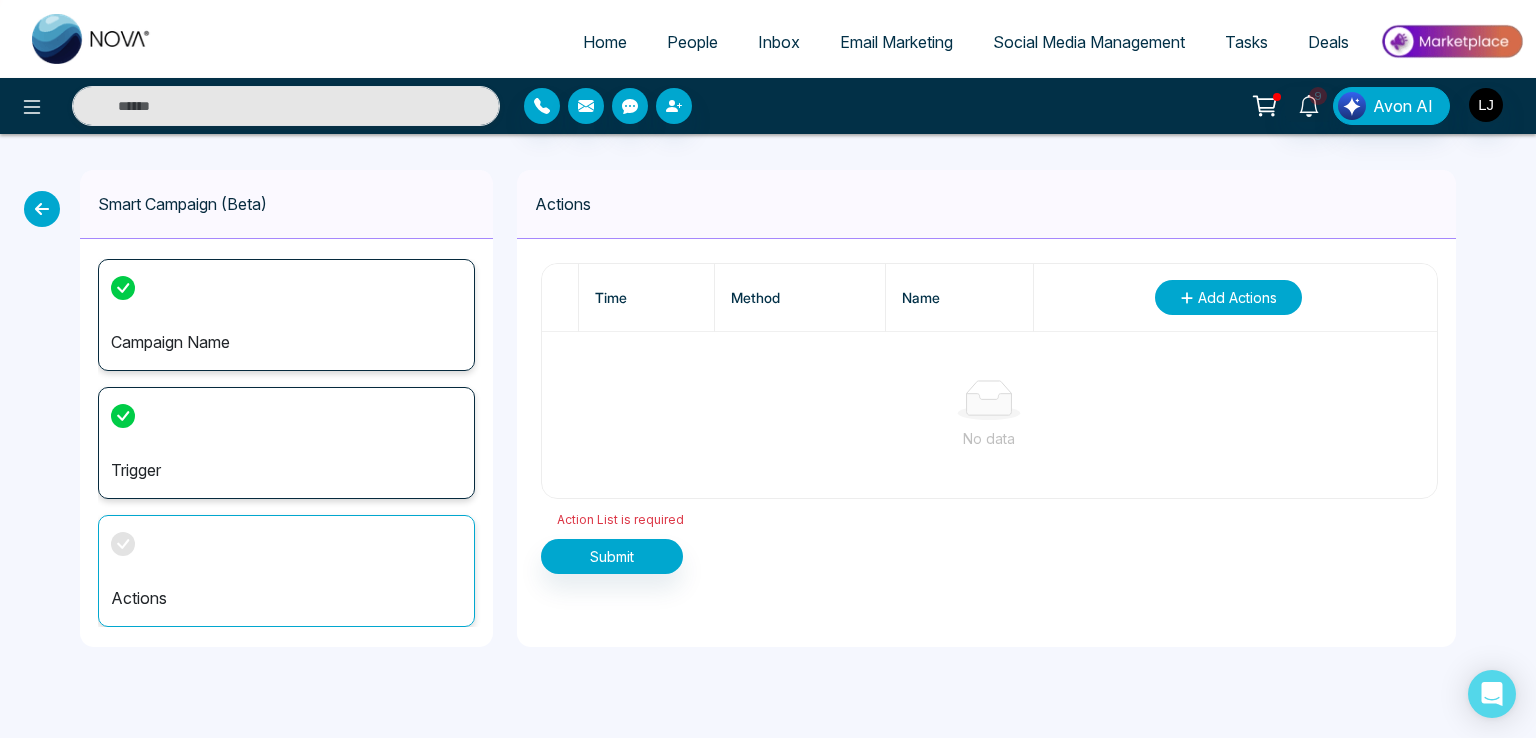click on "Add Actions" at bounding box center (1237, 297) 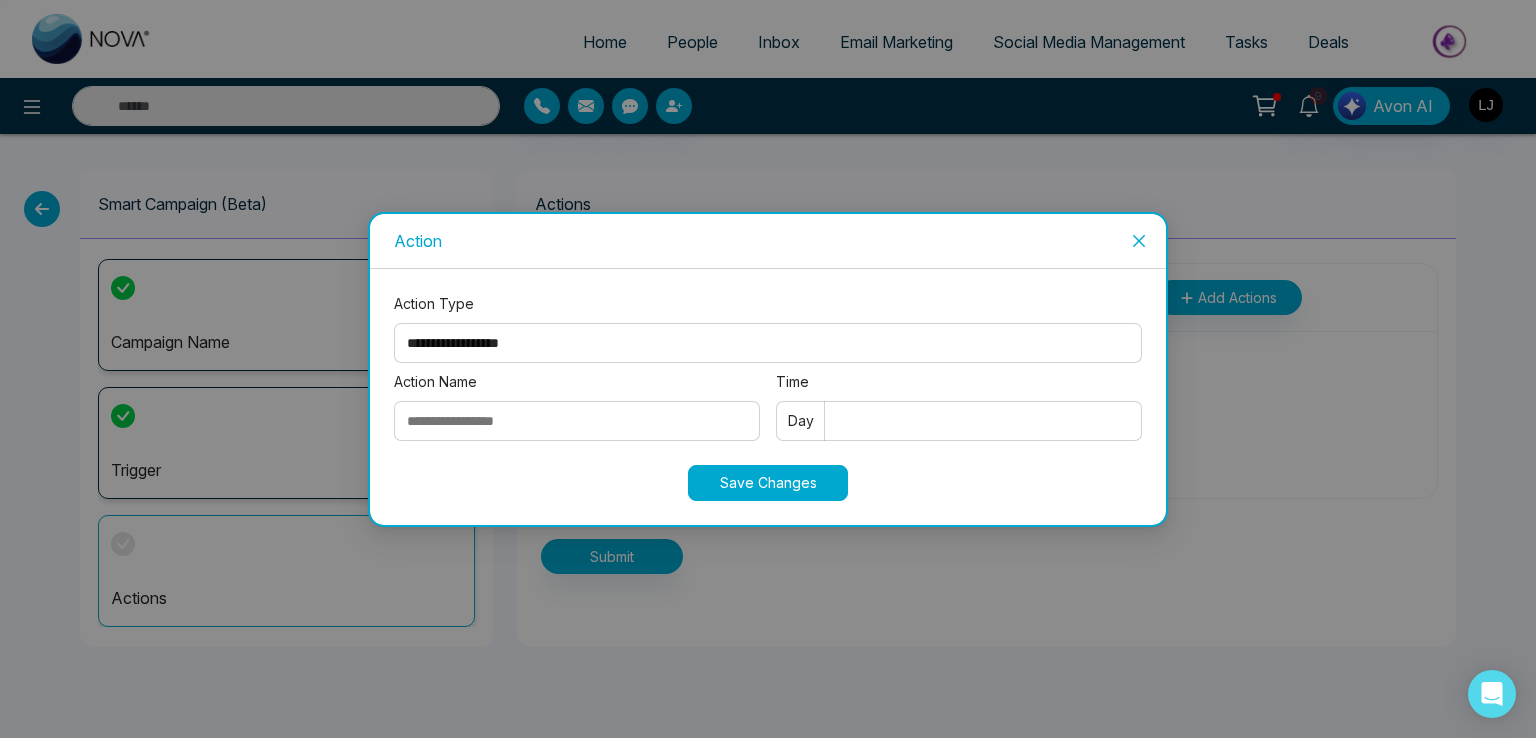 click on "**********" at bounding box center [768, 343] 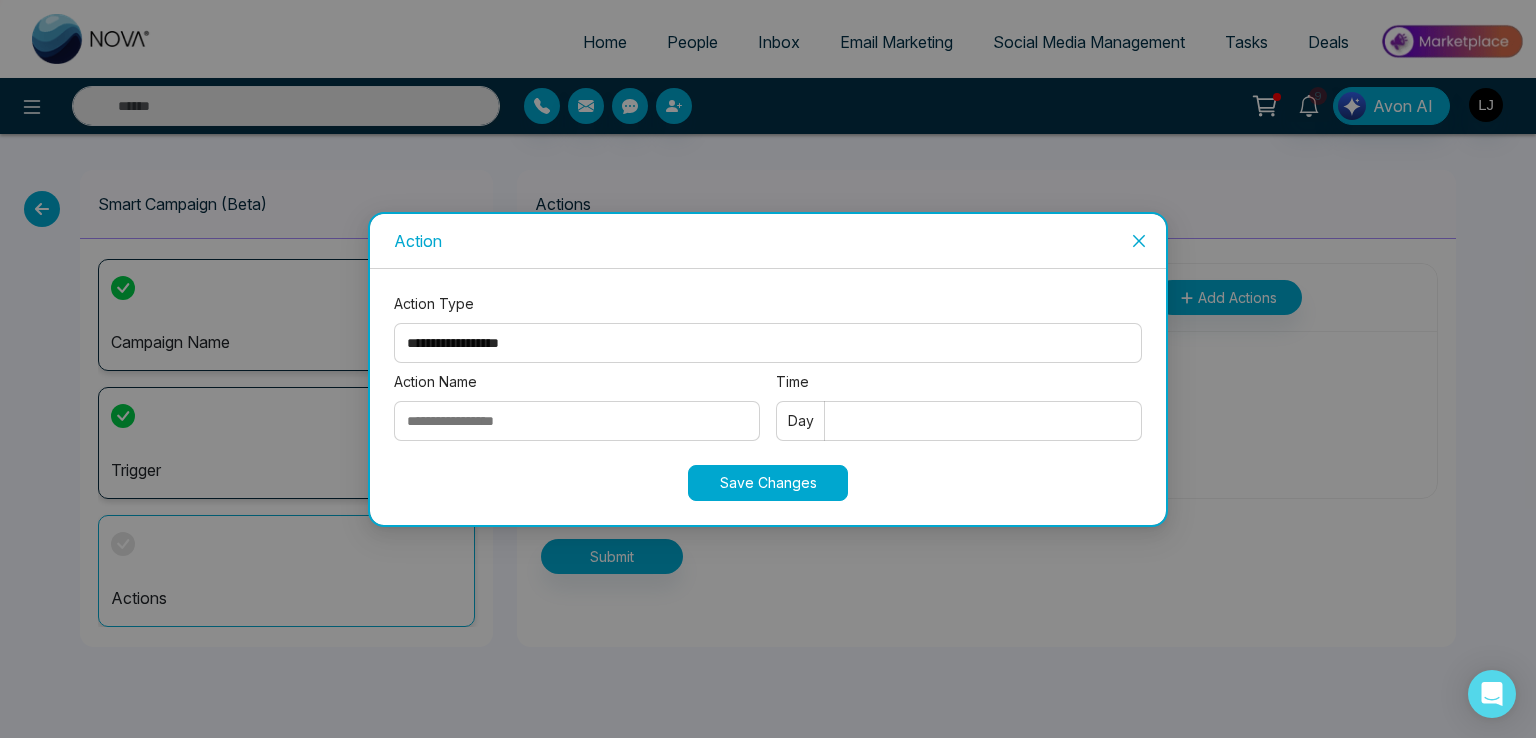 select on "****" 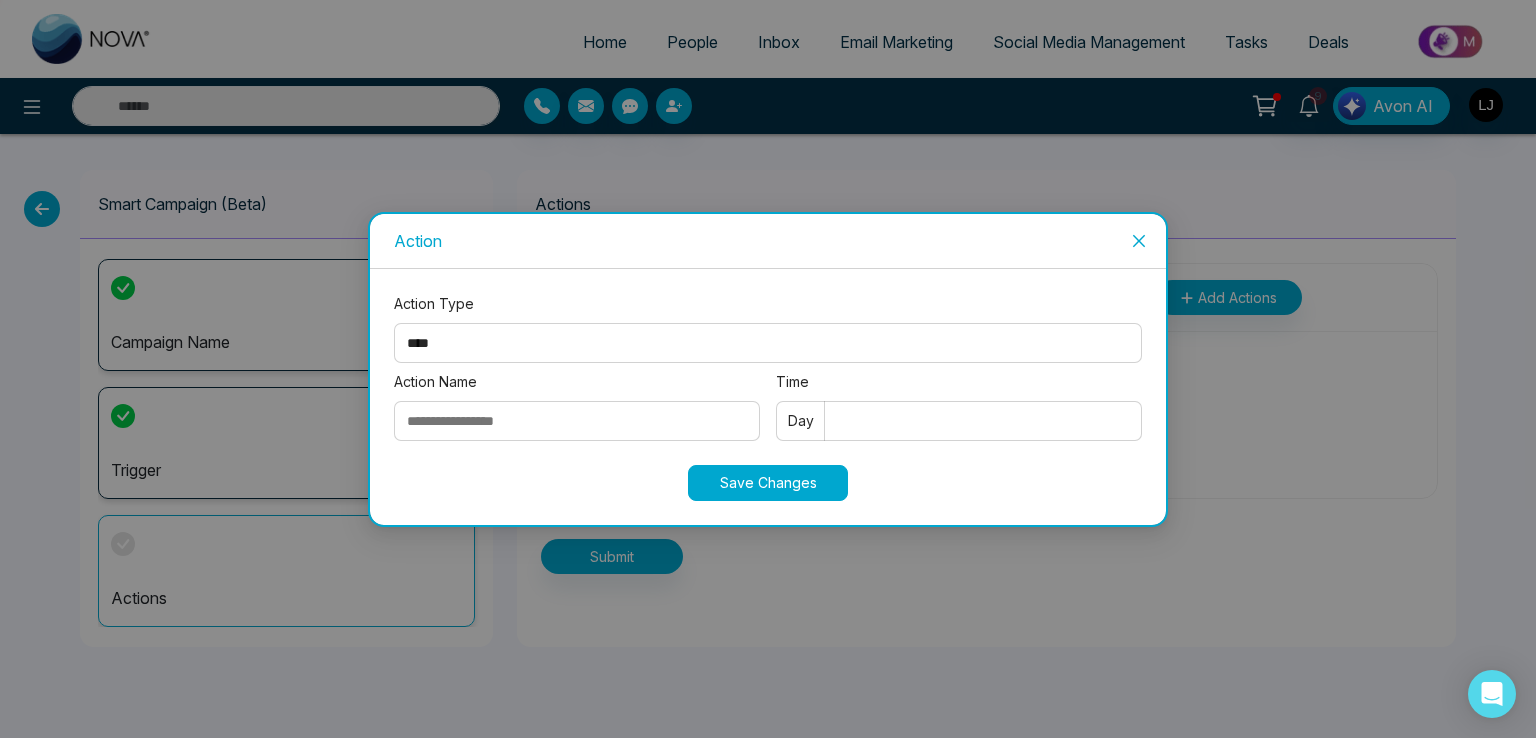 click on "**********" at bounding box center [768, 343] 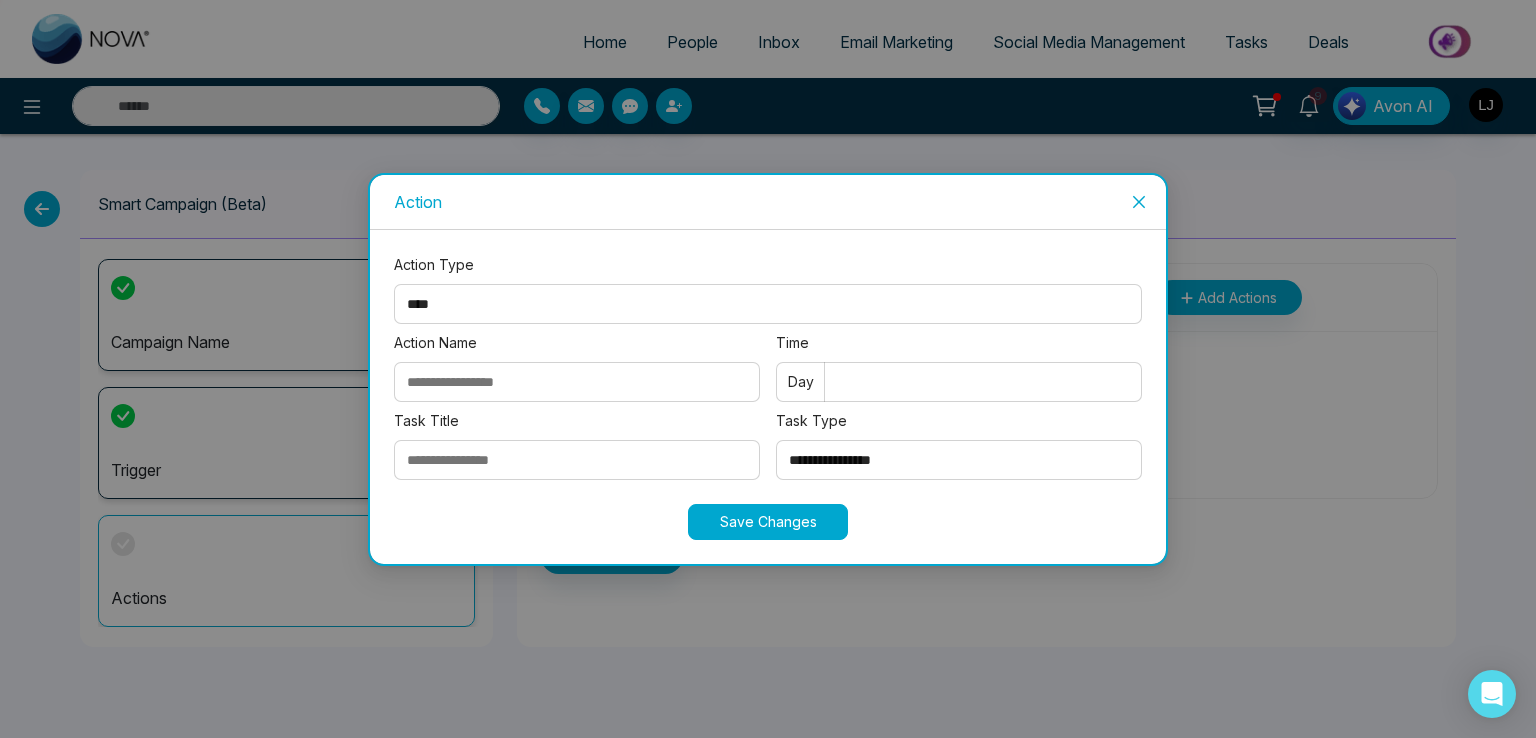 click on "Action Name" at bounding box center [577, 382] 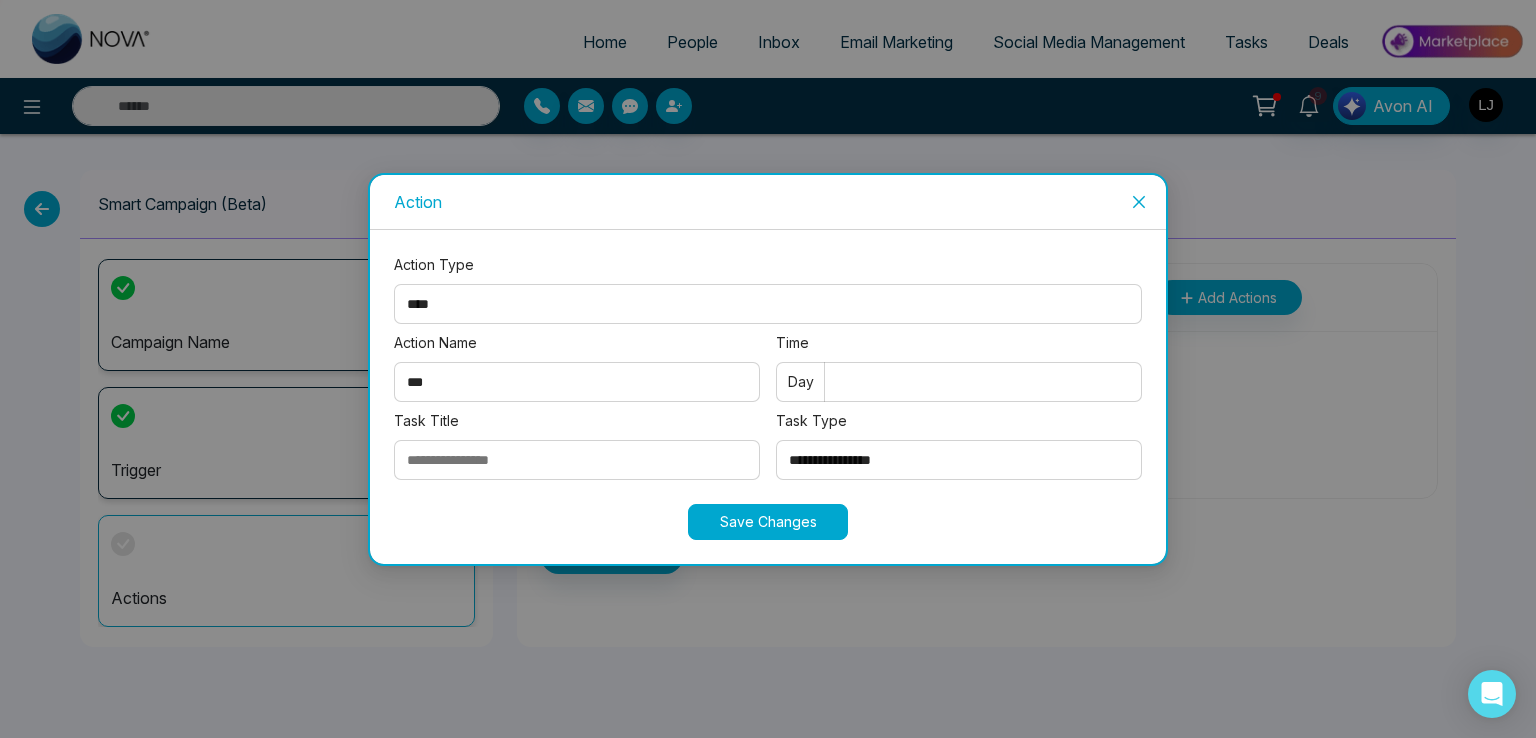 type 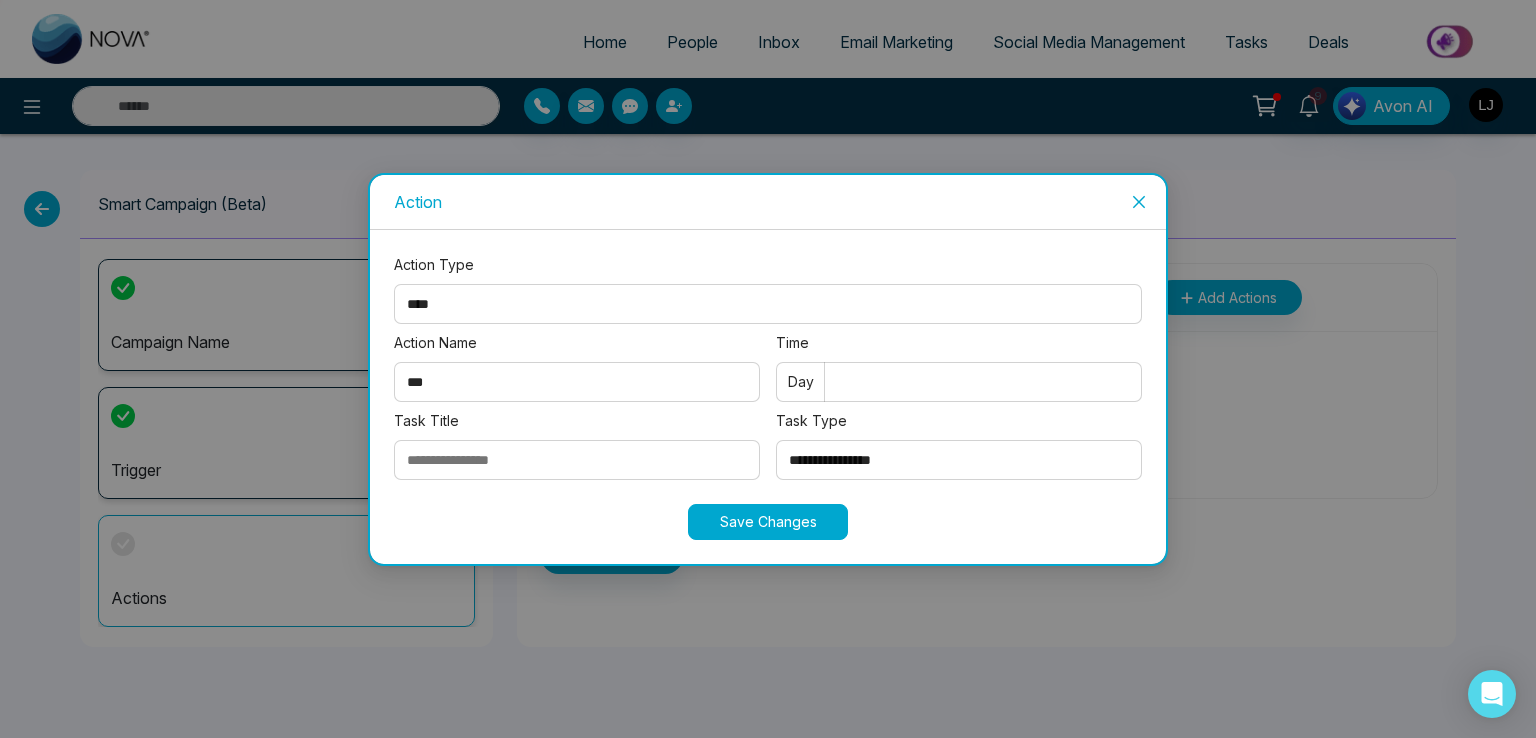 click on "Time" at bounding box center [959, 382] 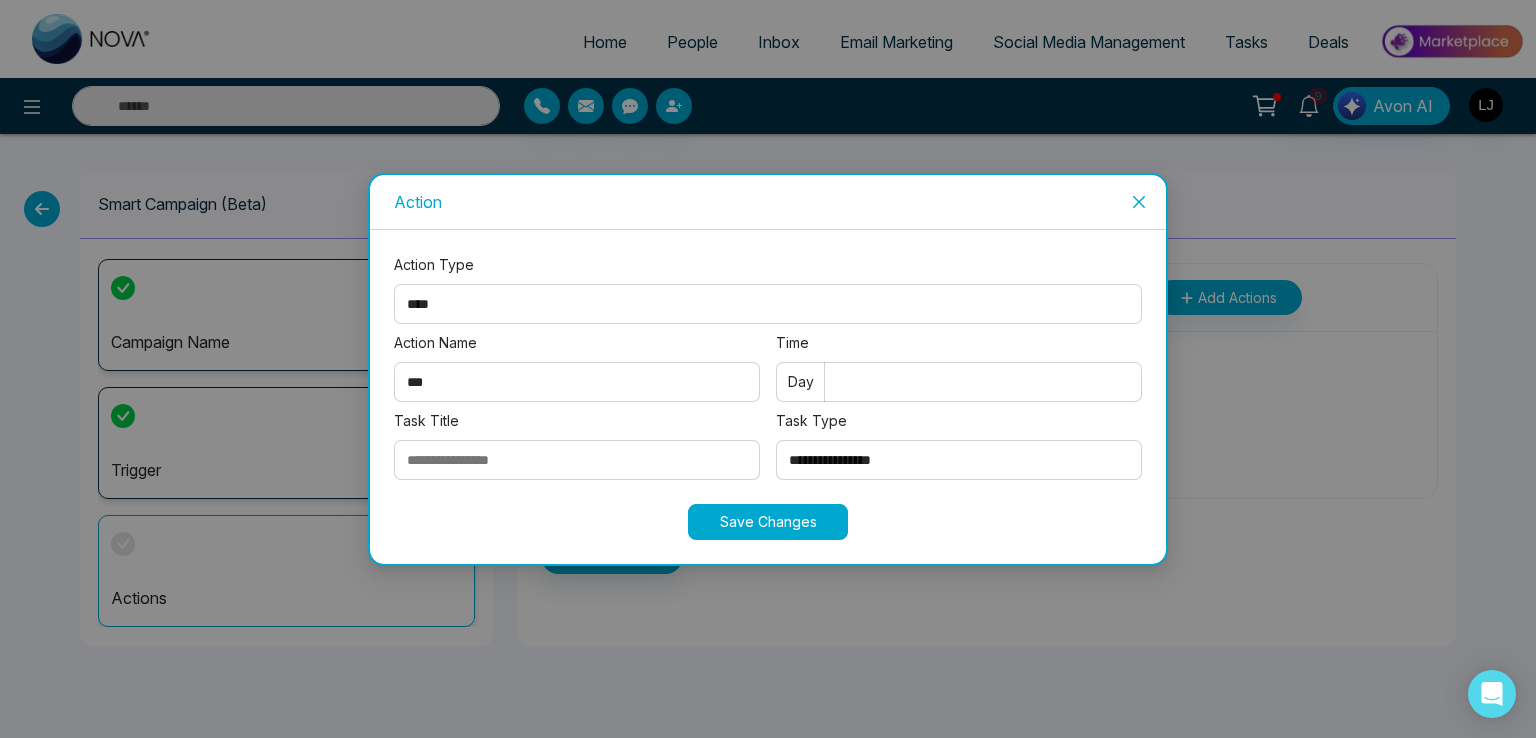 type 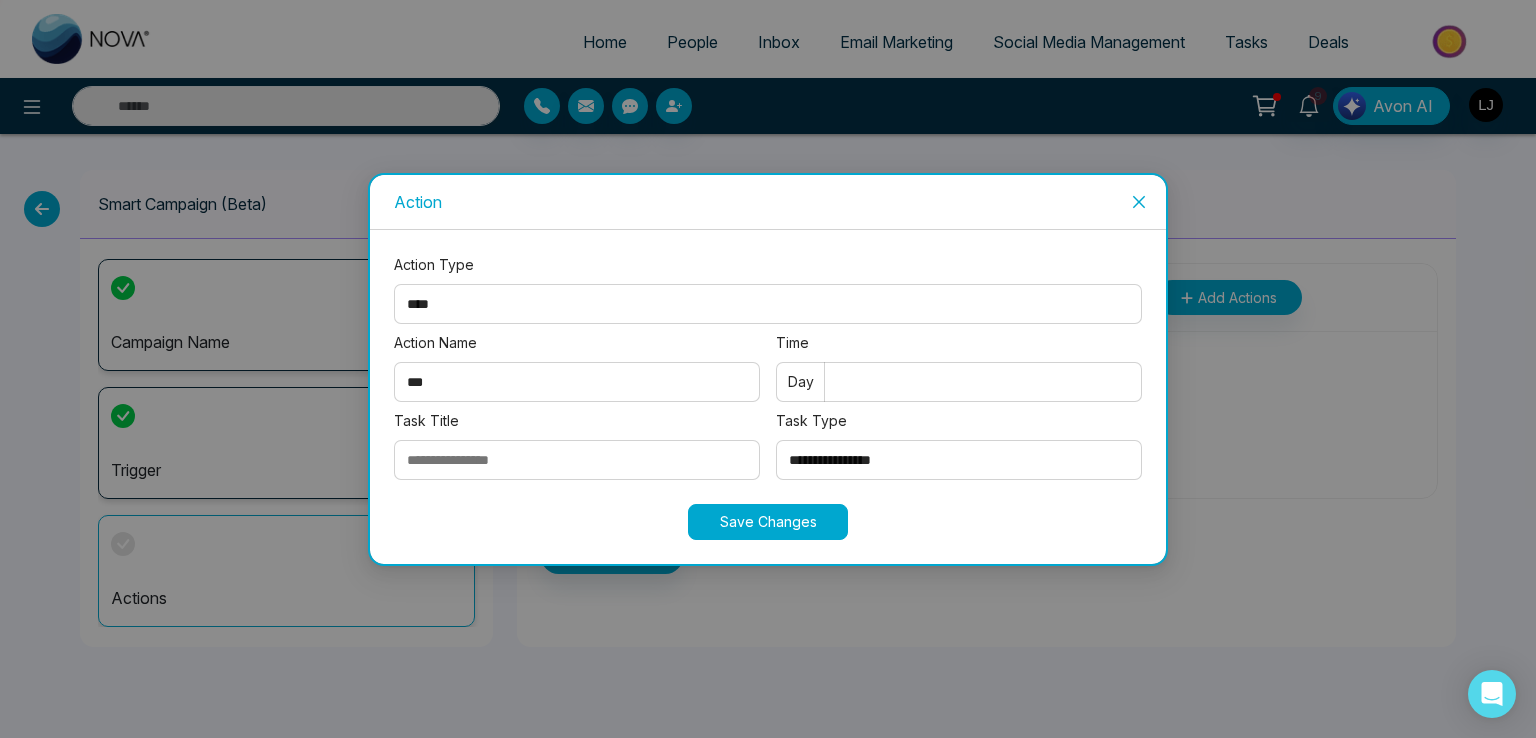 click on "Task Title" at bounding box center [577, 460] 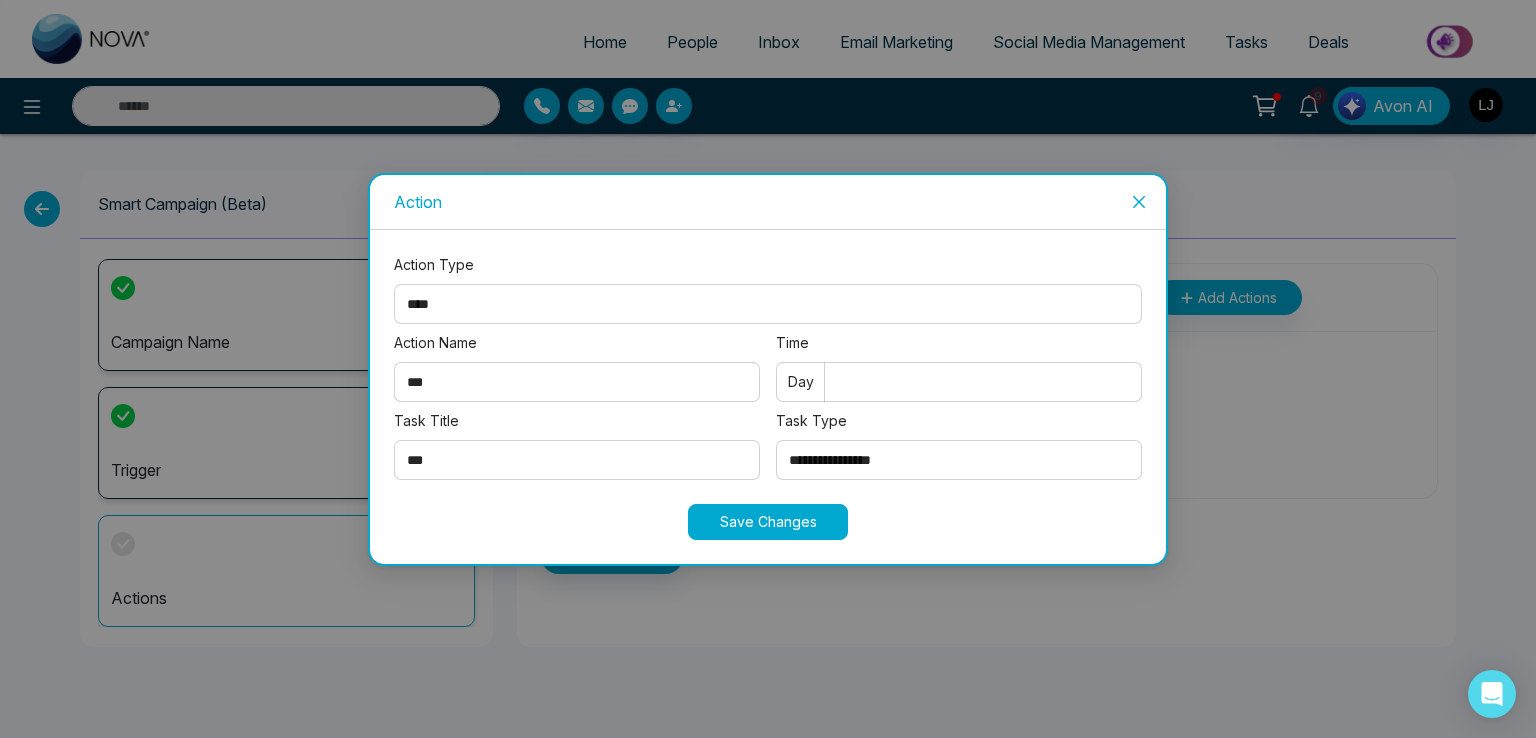 type 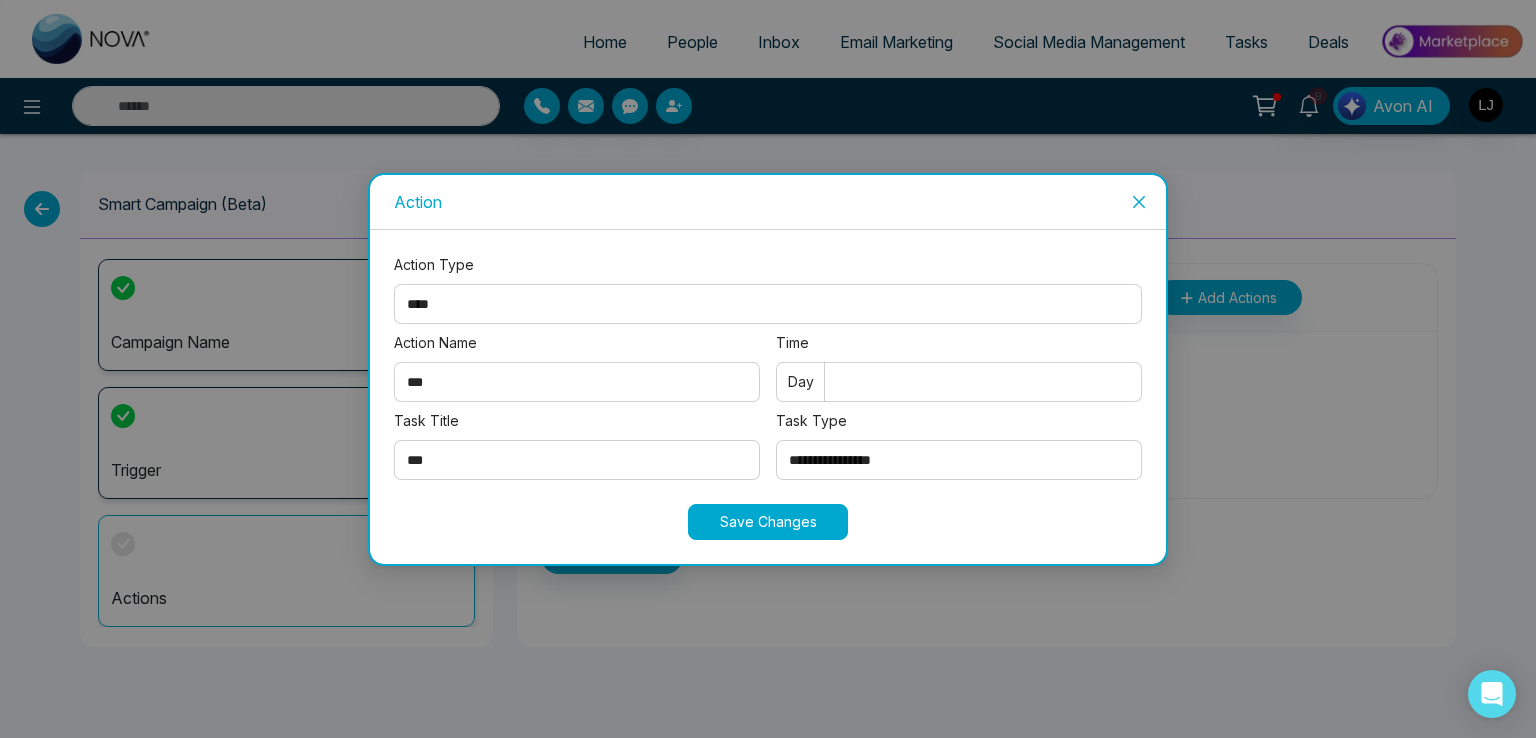 click on "**********" at bounding box center (959, 460) 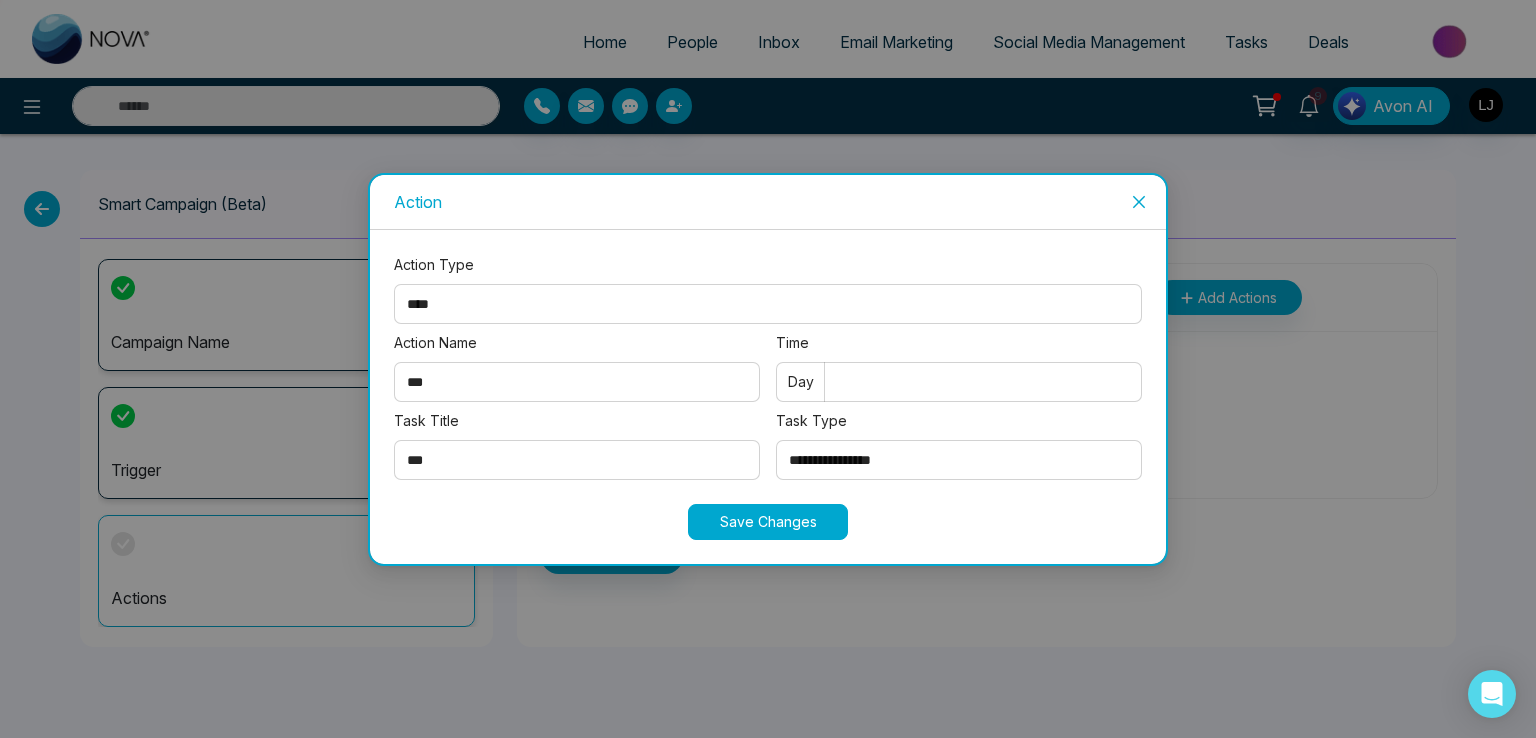 select on "****" 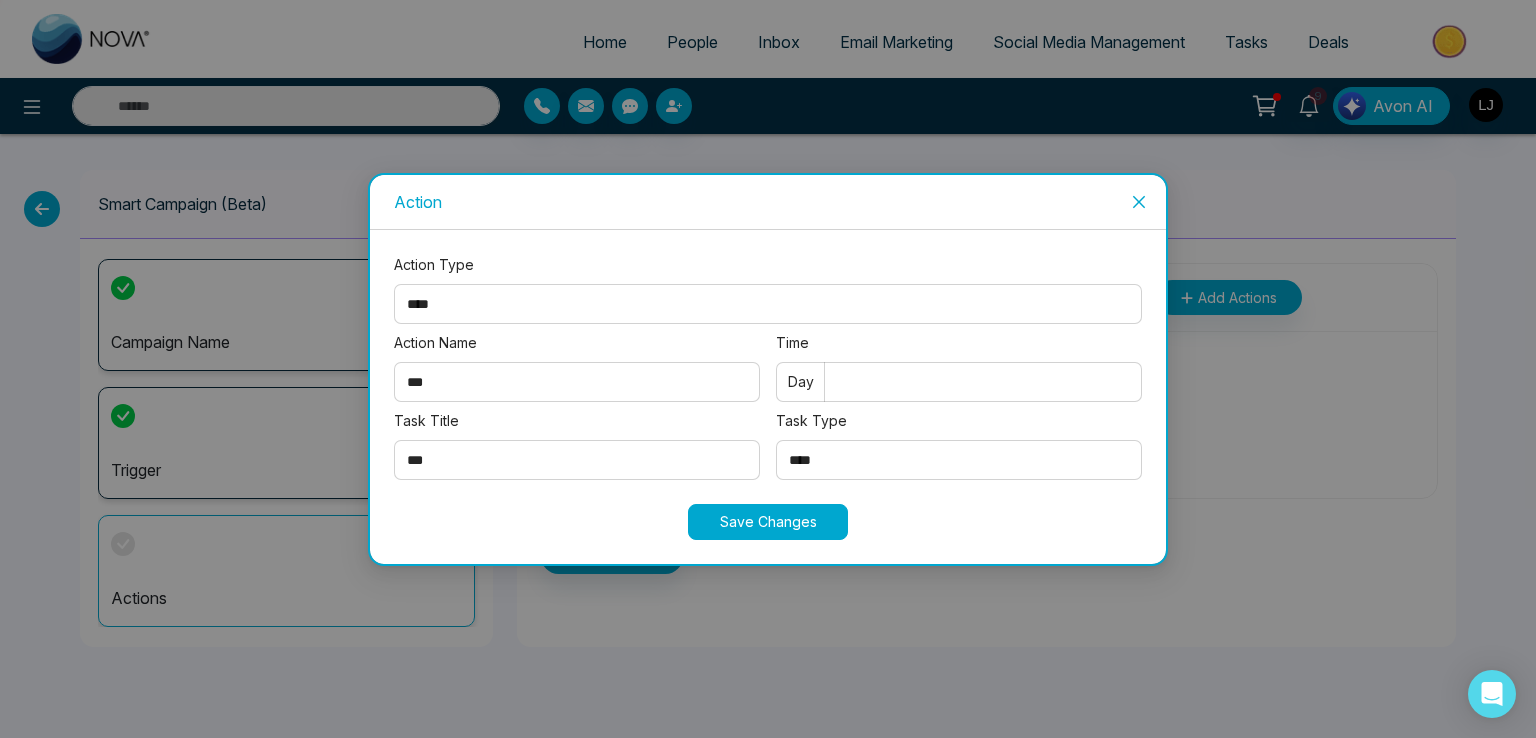 click on "**********" at bounding box center [959, 460] 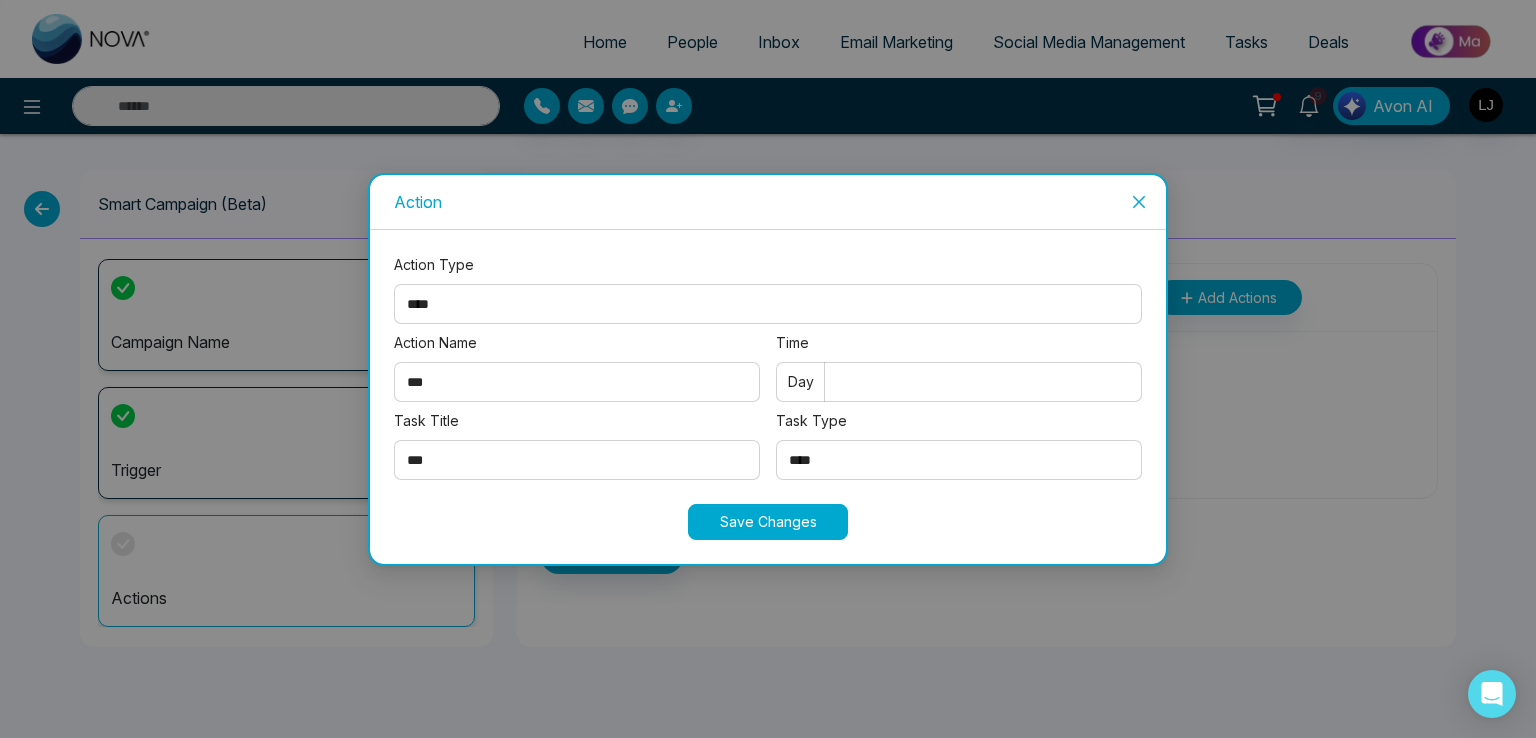 click on "Save Changes" at bounding box center [768, 522] 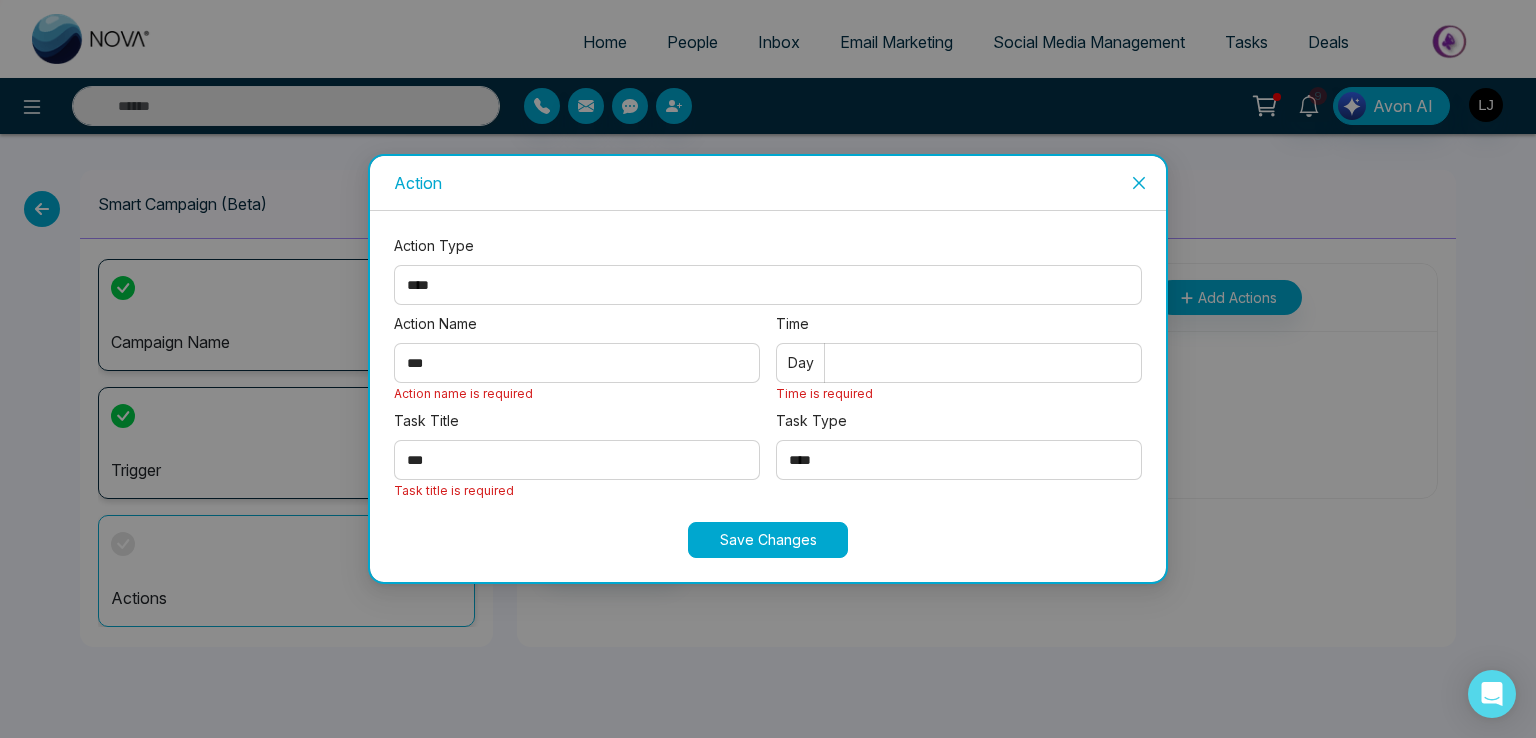 click on "Action Name" at bounding box center (577, 363) 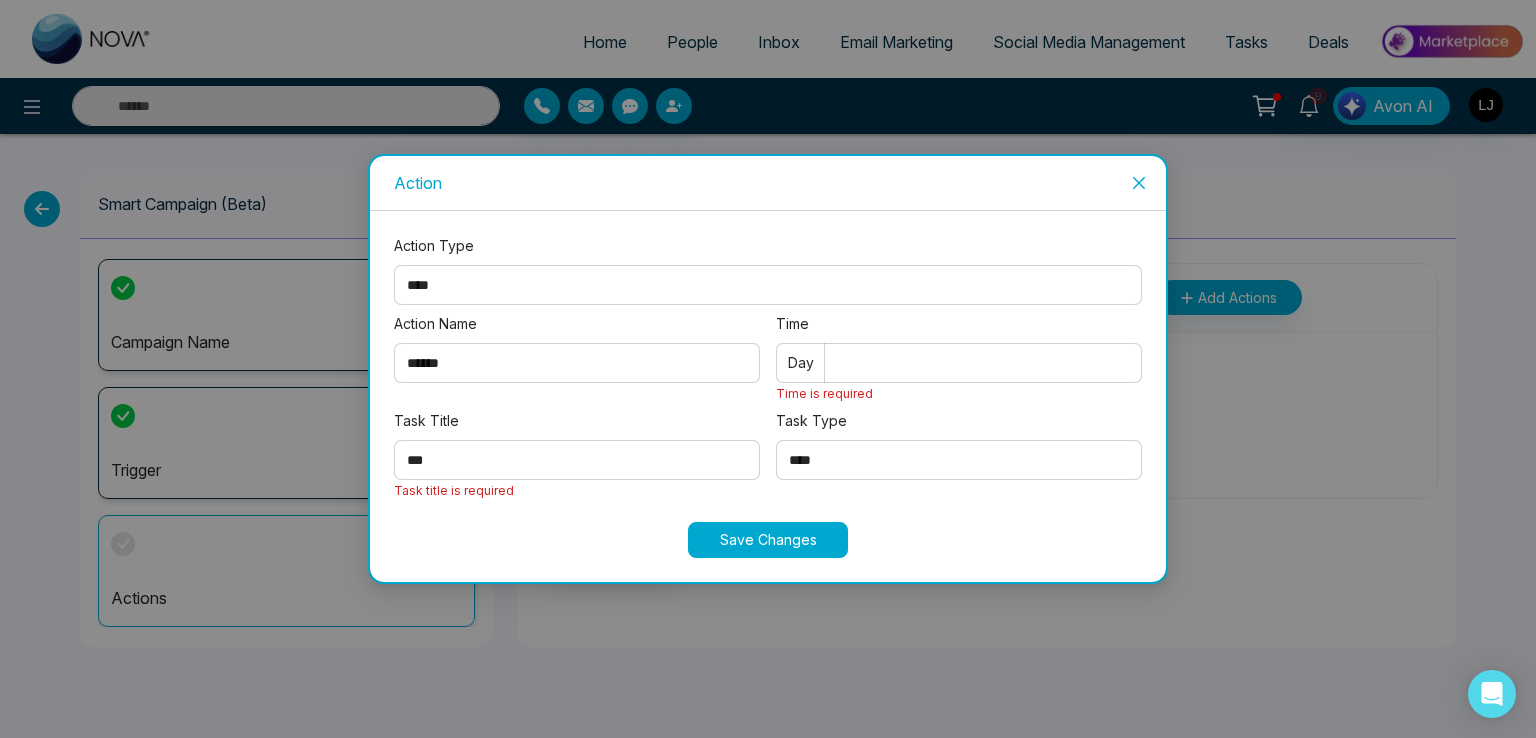 type on "*" 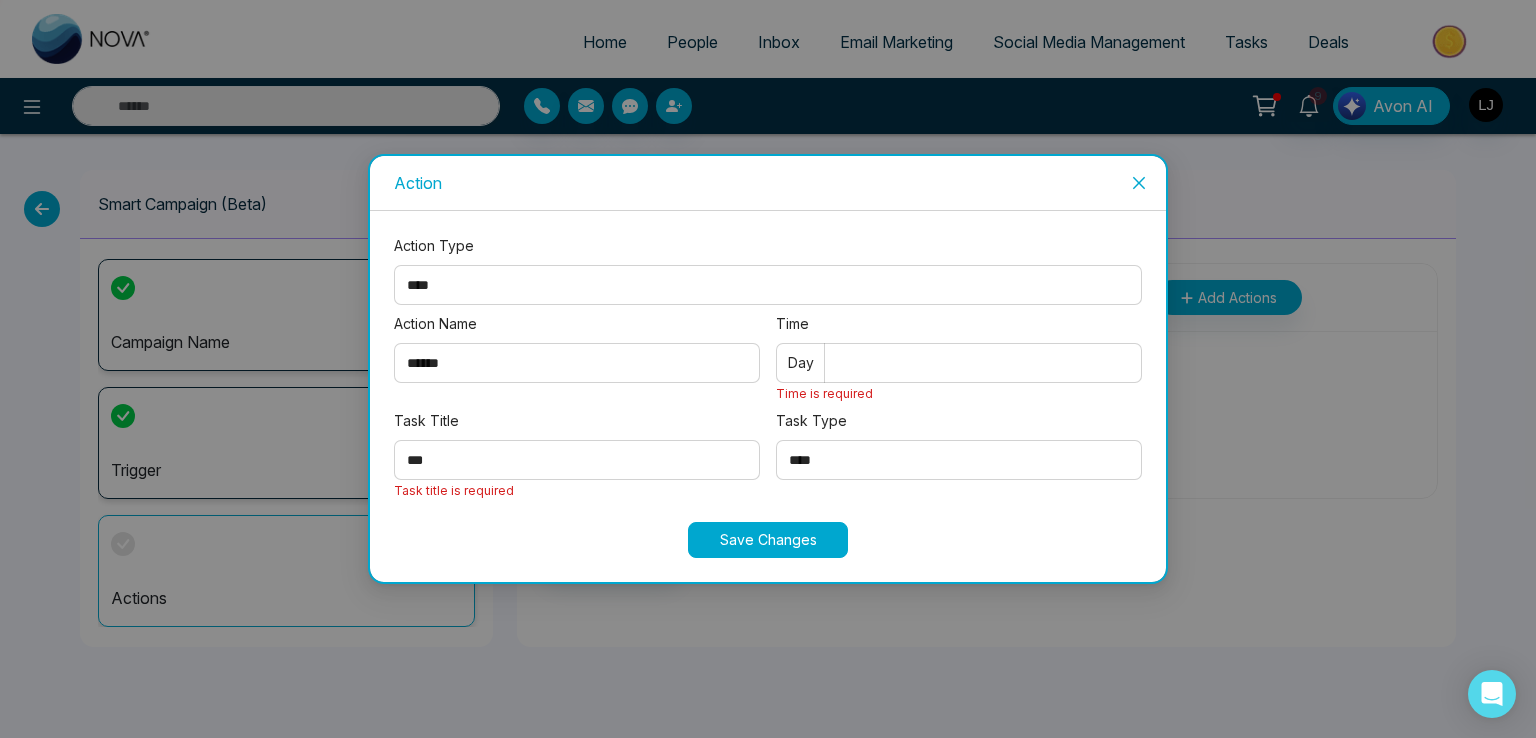 click on "Task Title" at bounding box center (577, 460) 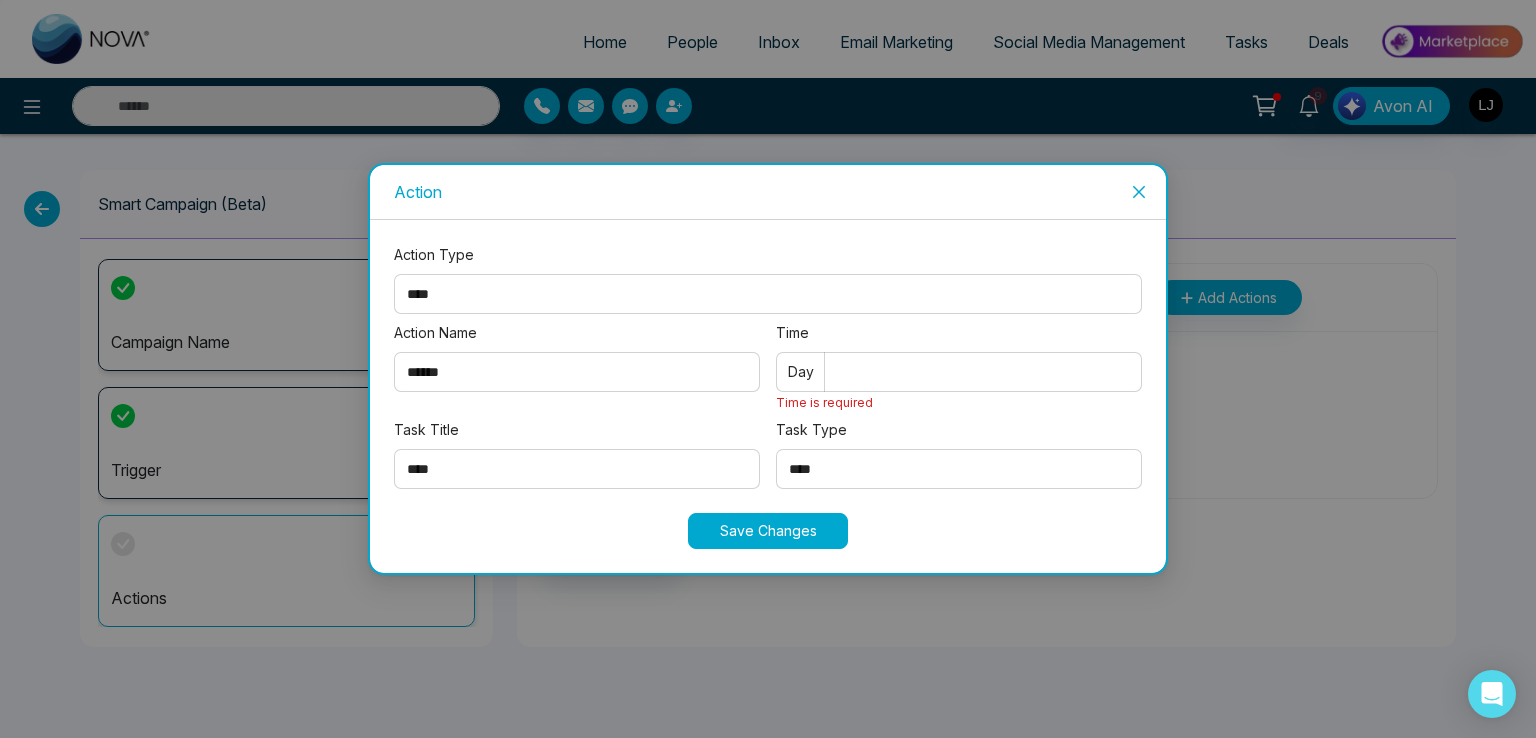 type on "*" 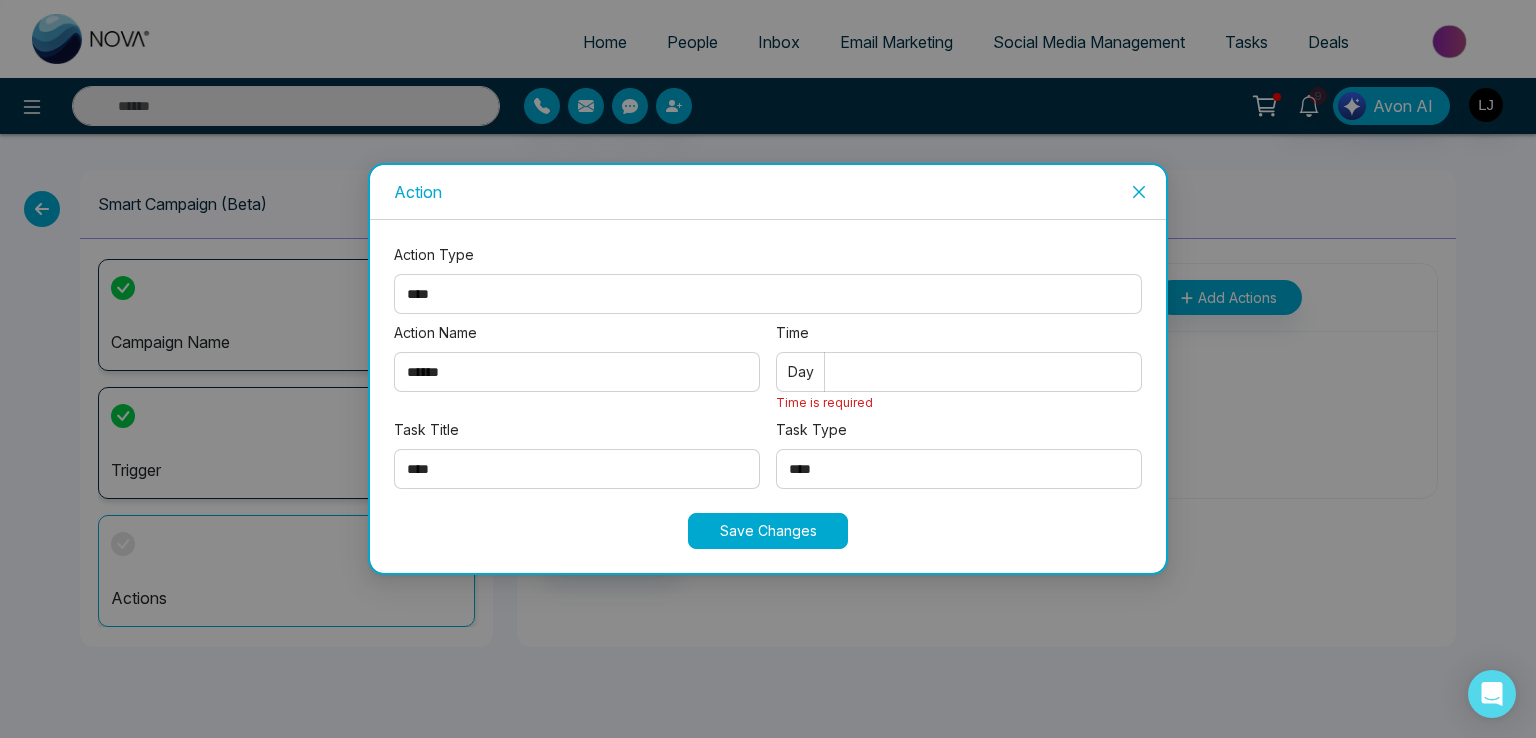 click on "Save Changes" at bounding box center (768, 531) 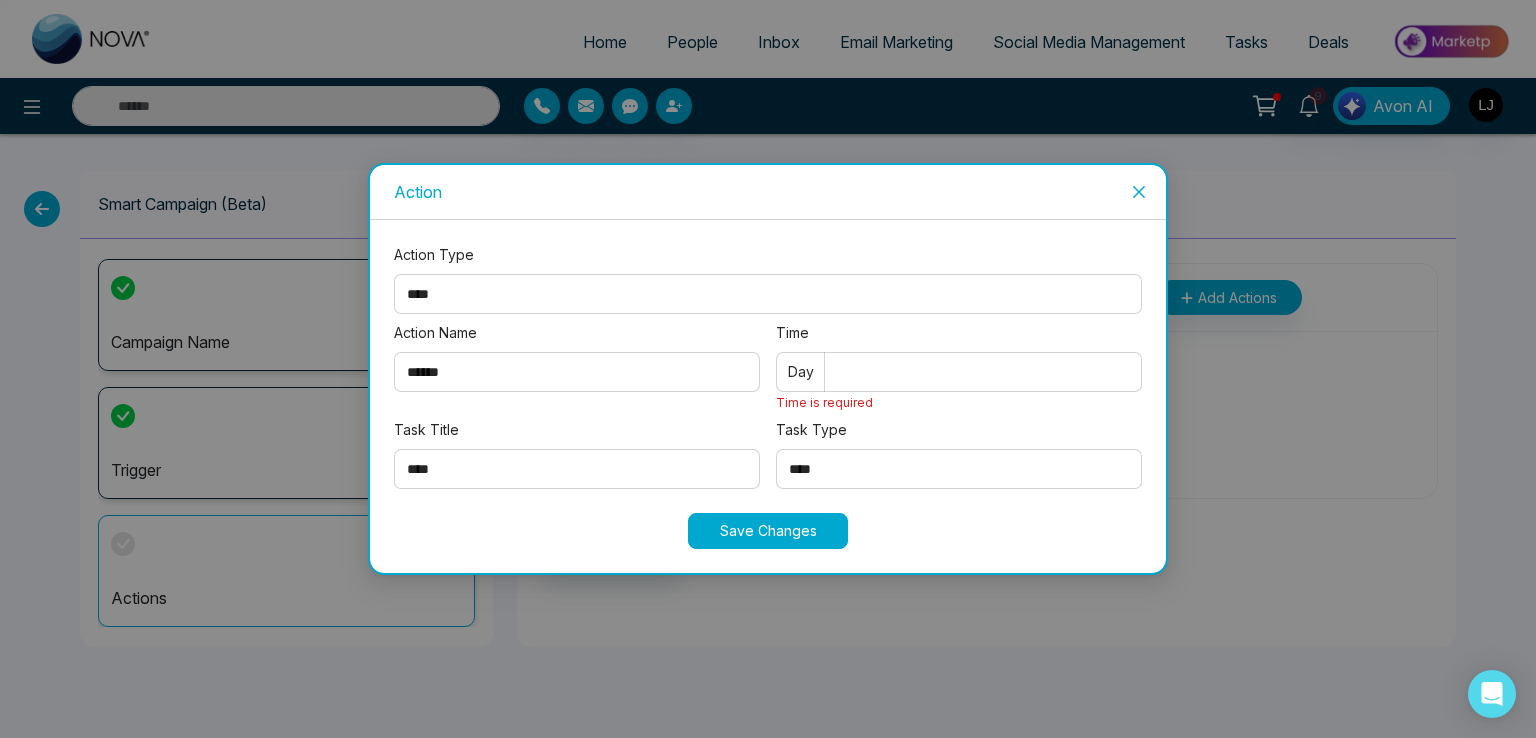 click on "Save Changes" at bounding box center [768, 531] 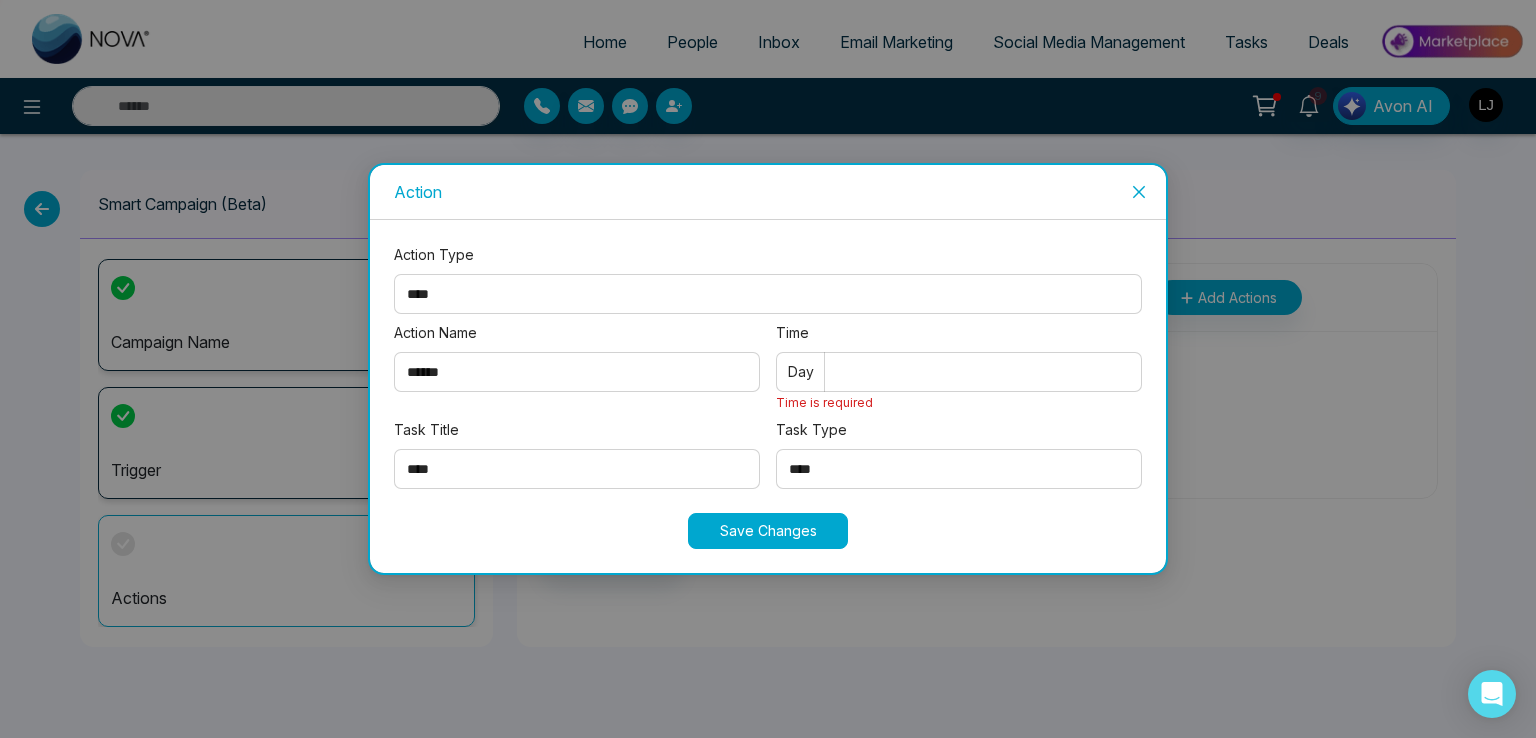 click on "Save Changes" at bounding box center (768, 531) 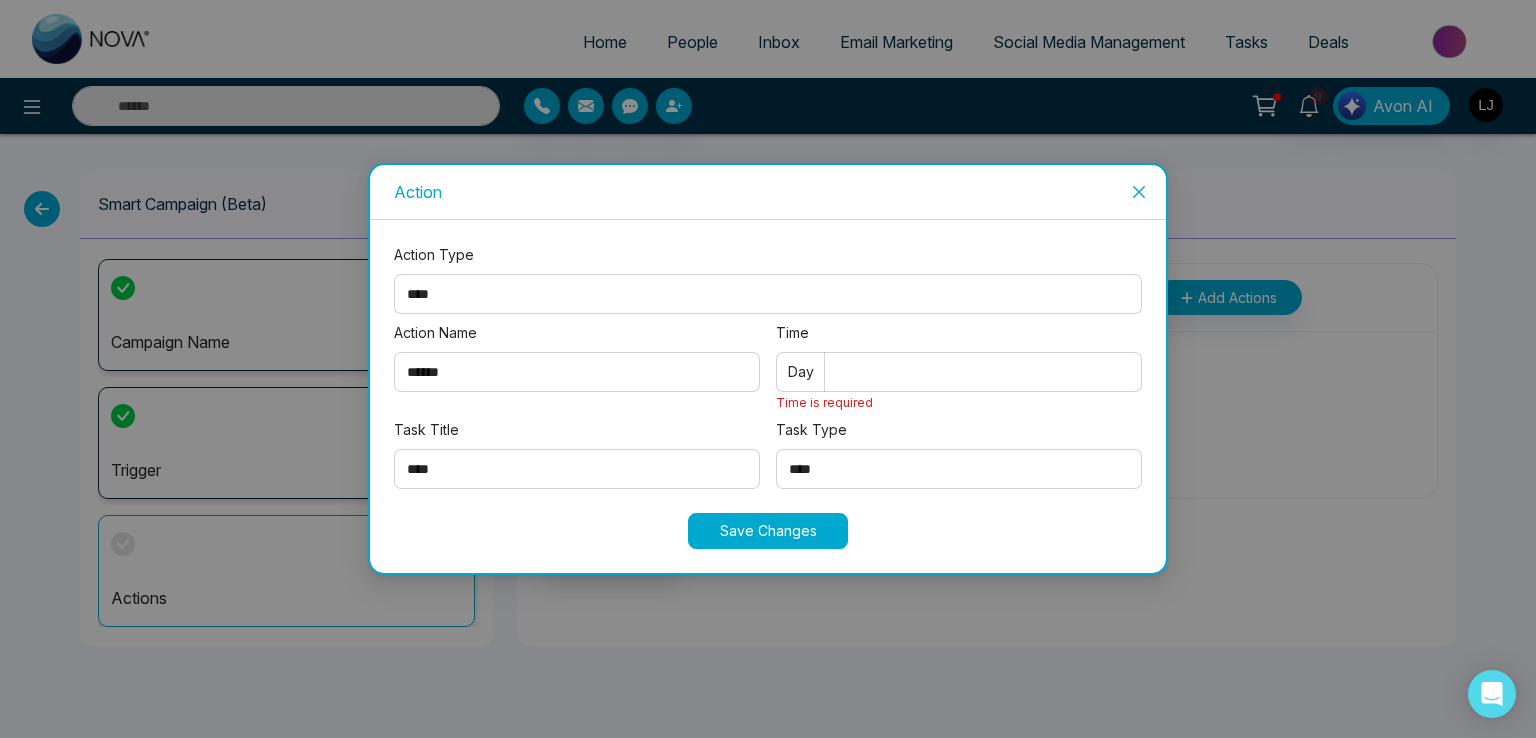 click on "Time" at bounding box center [959, 372] 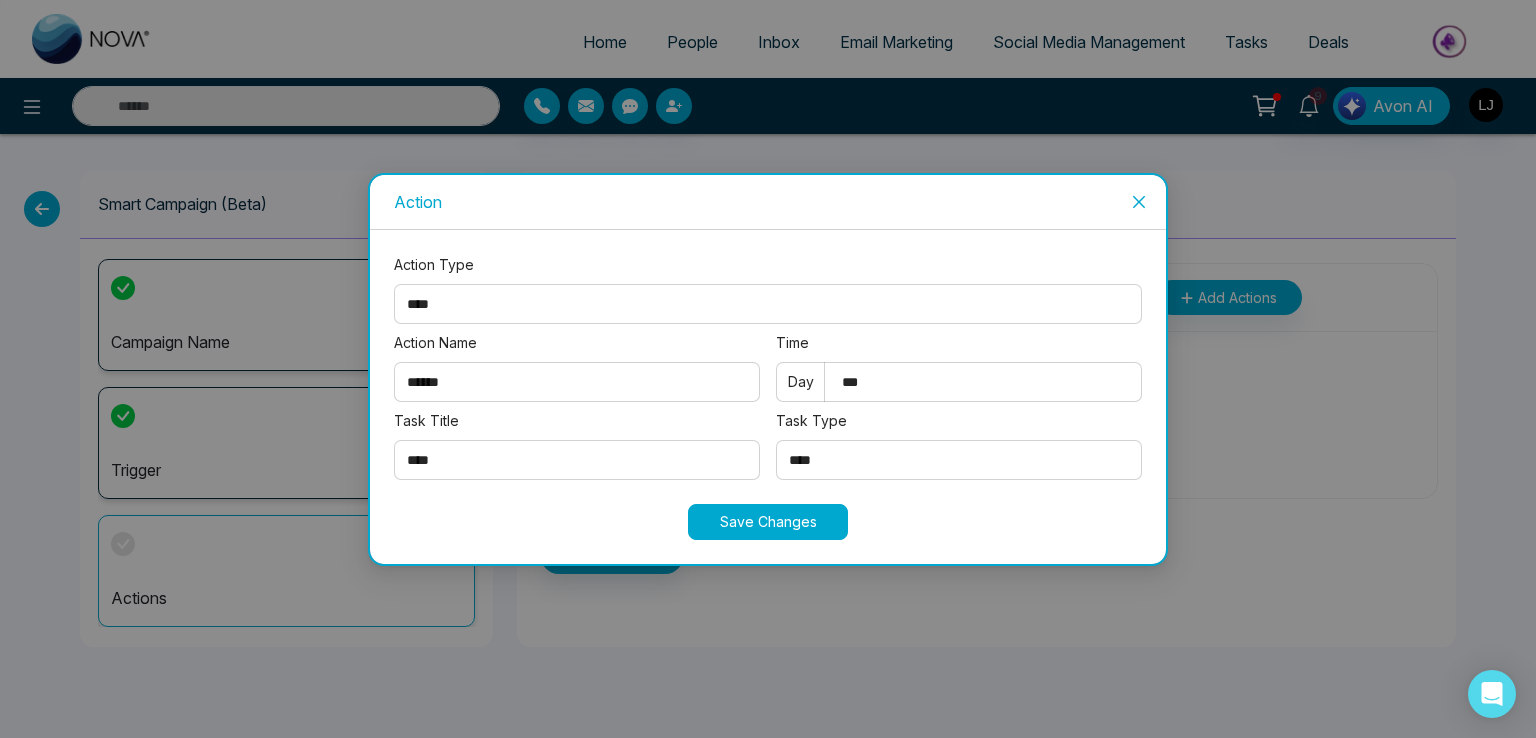 type on "***" 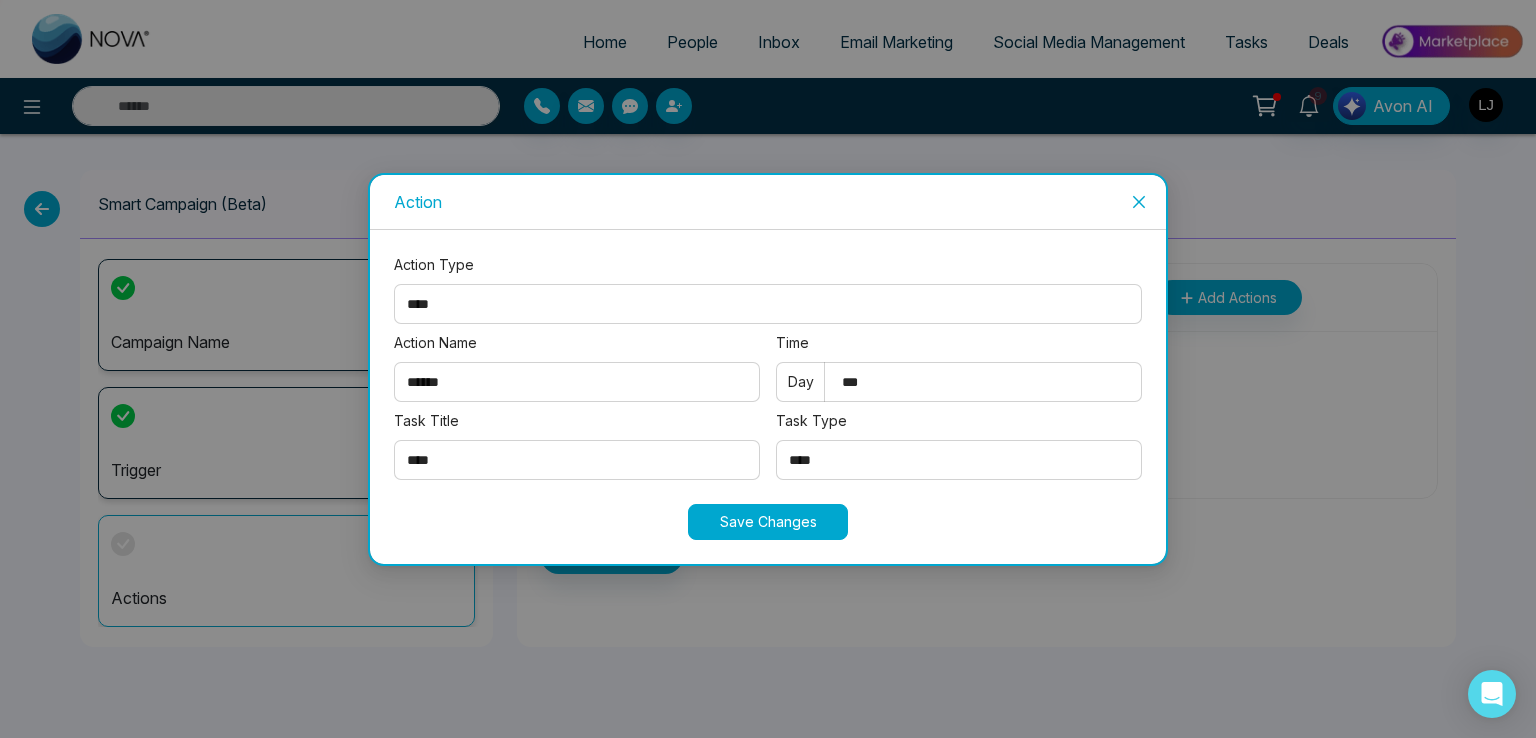click on "Save Changes" at bounding box center [768, 522] 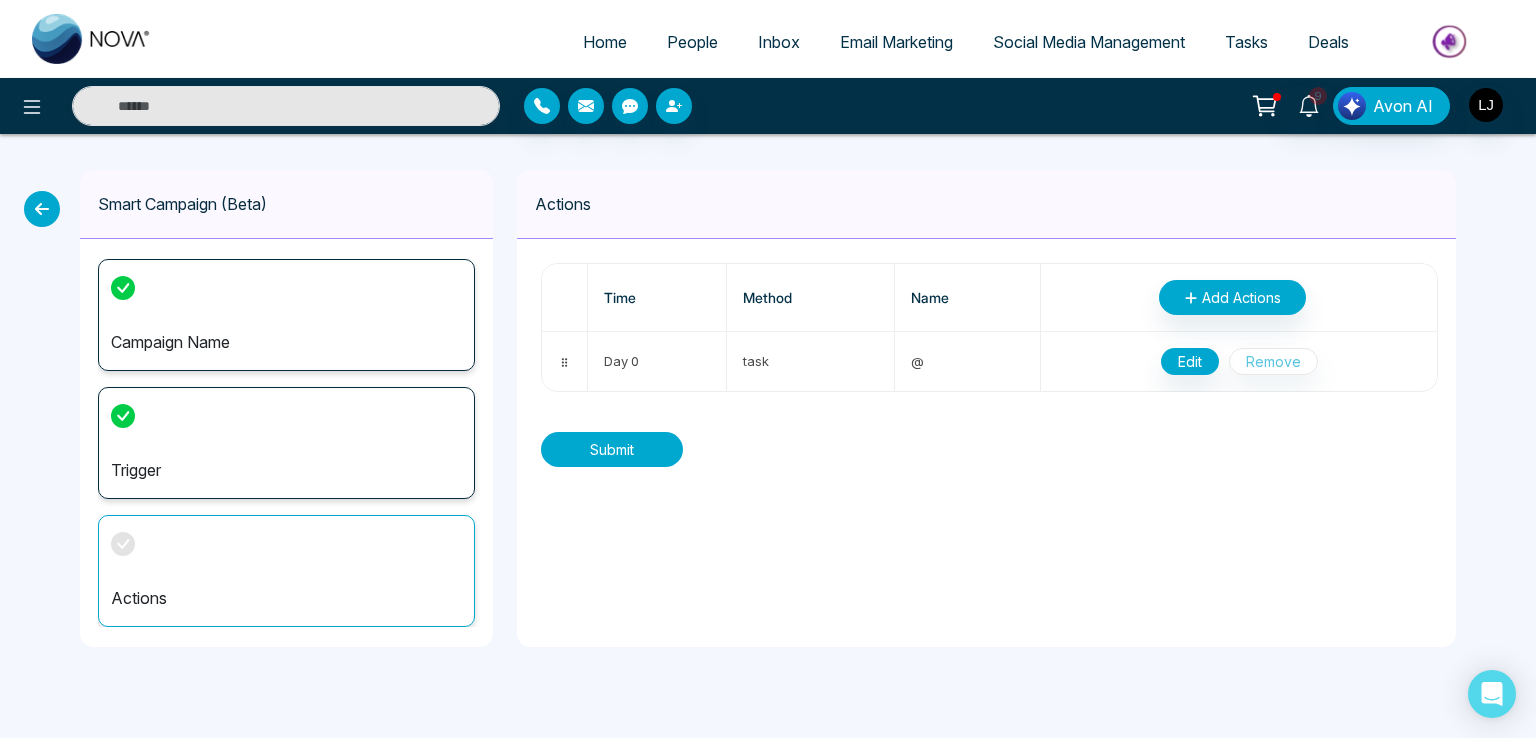 click on "Submit" at bounding box center [612, 449] 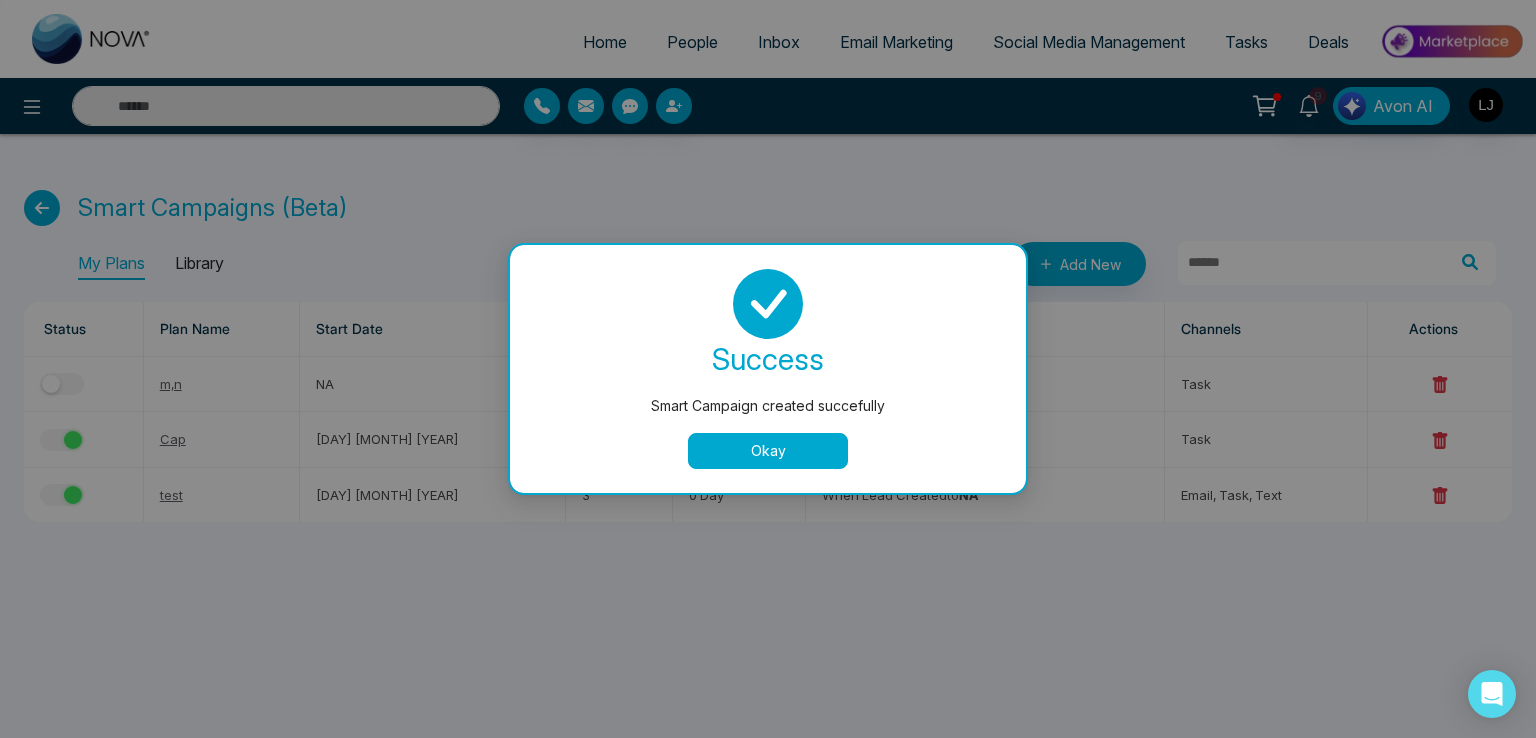 click on "Okay" at bounding box center (768, 451) 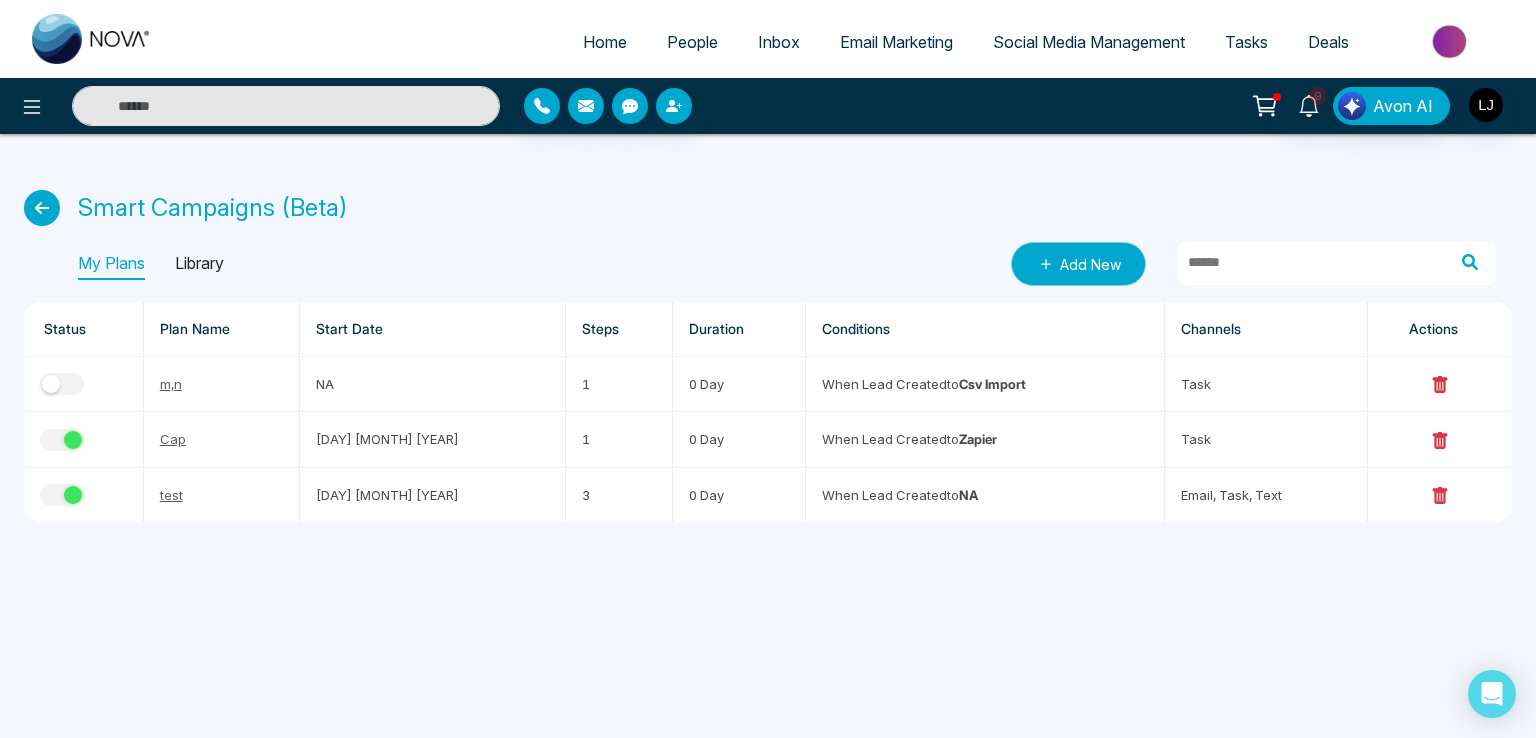 click 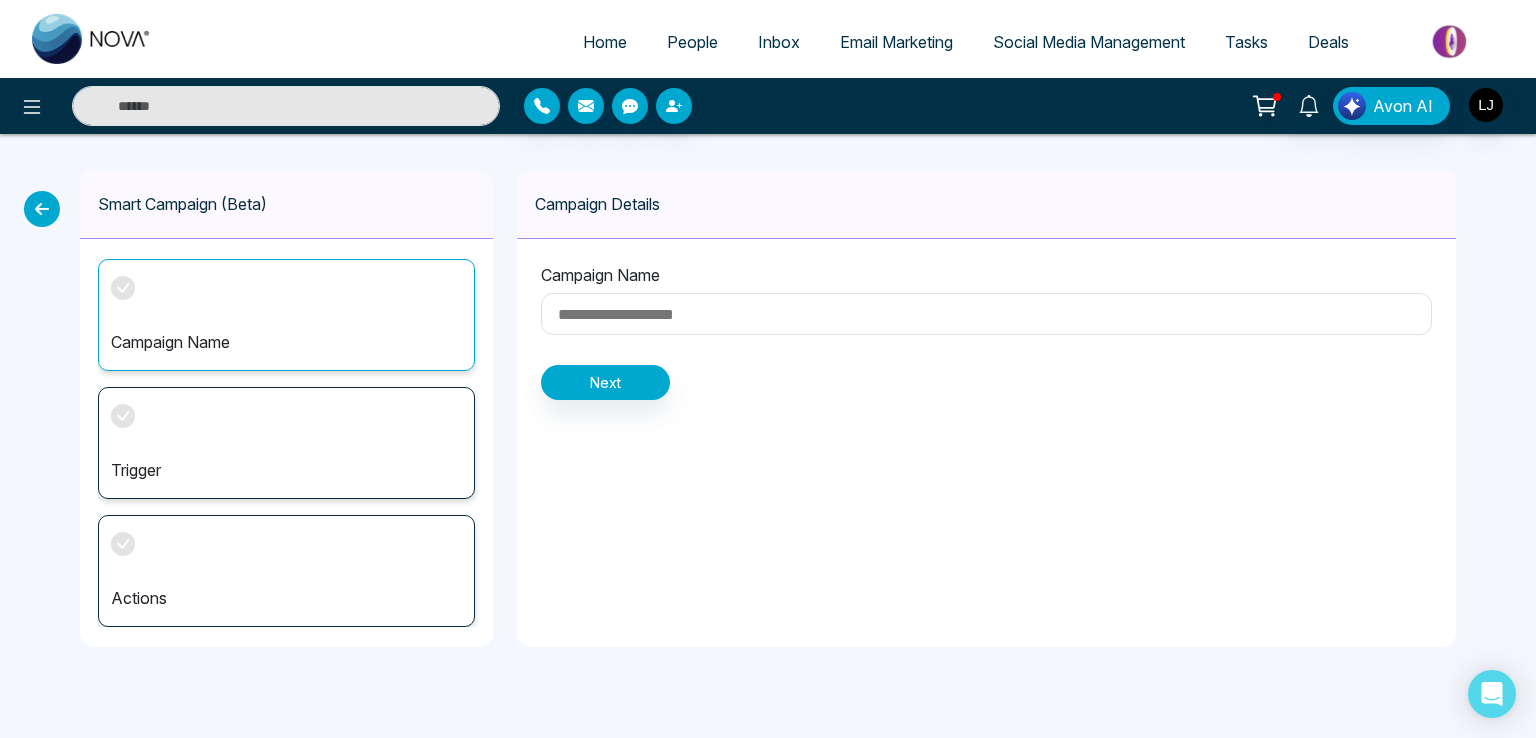 click at bounding box center (986, 314) 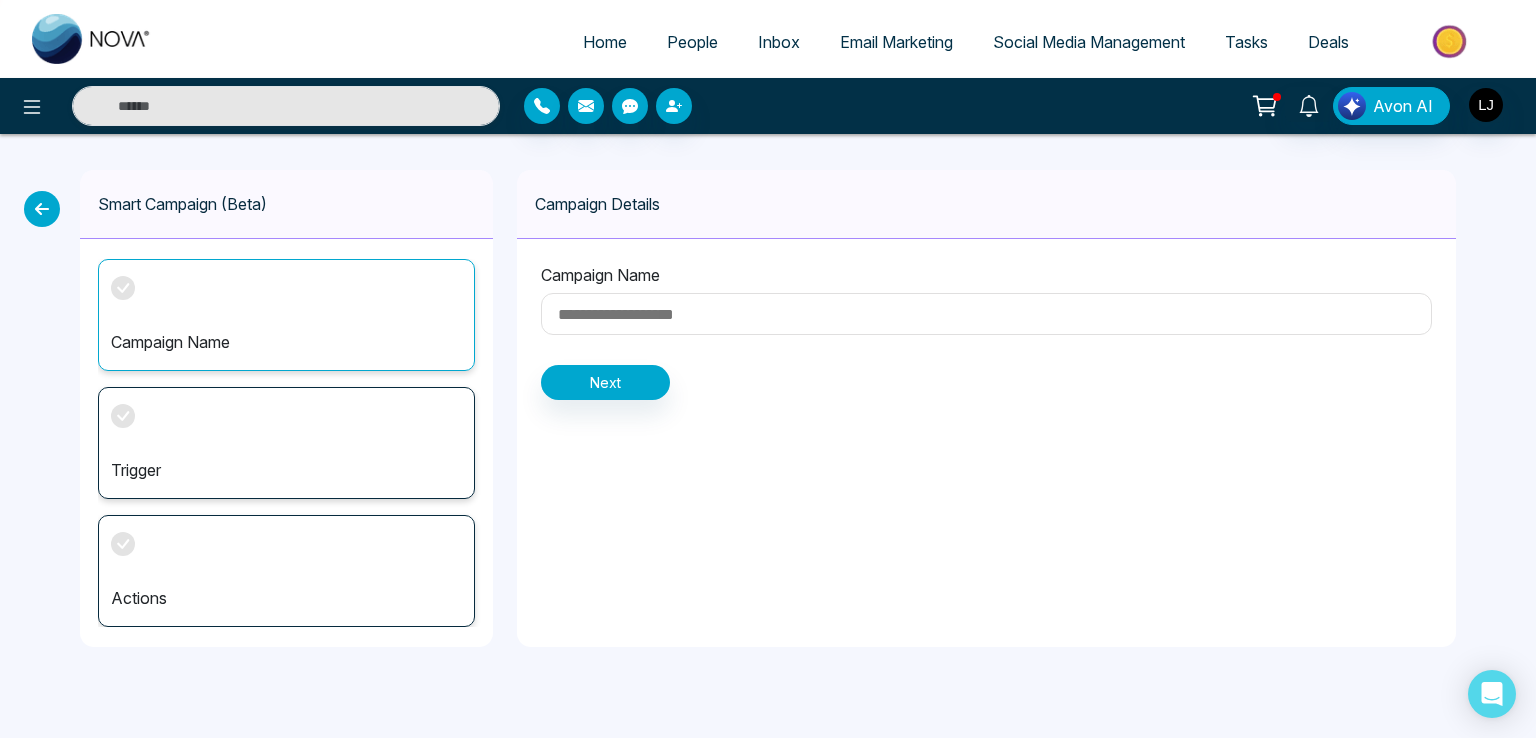 click at bounding box center [986, 314] 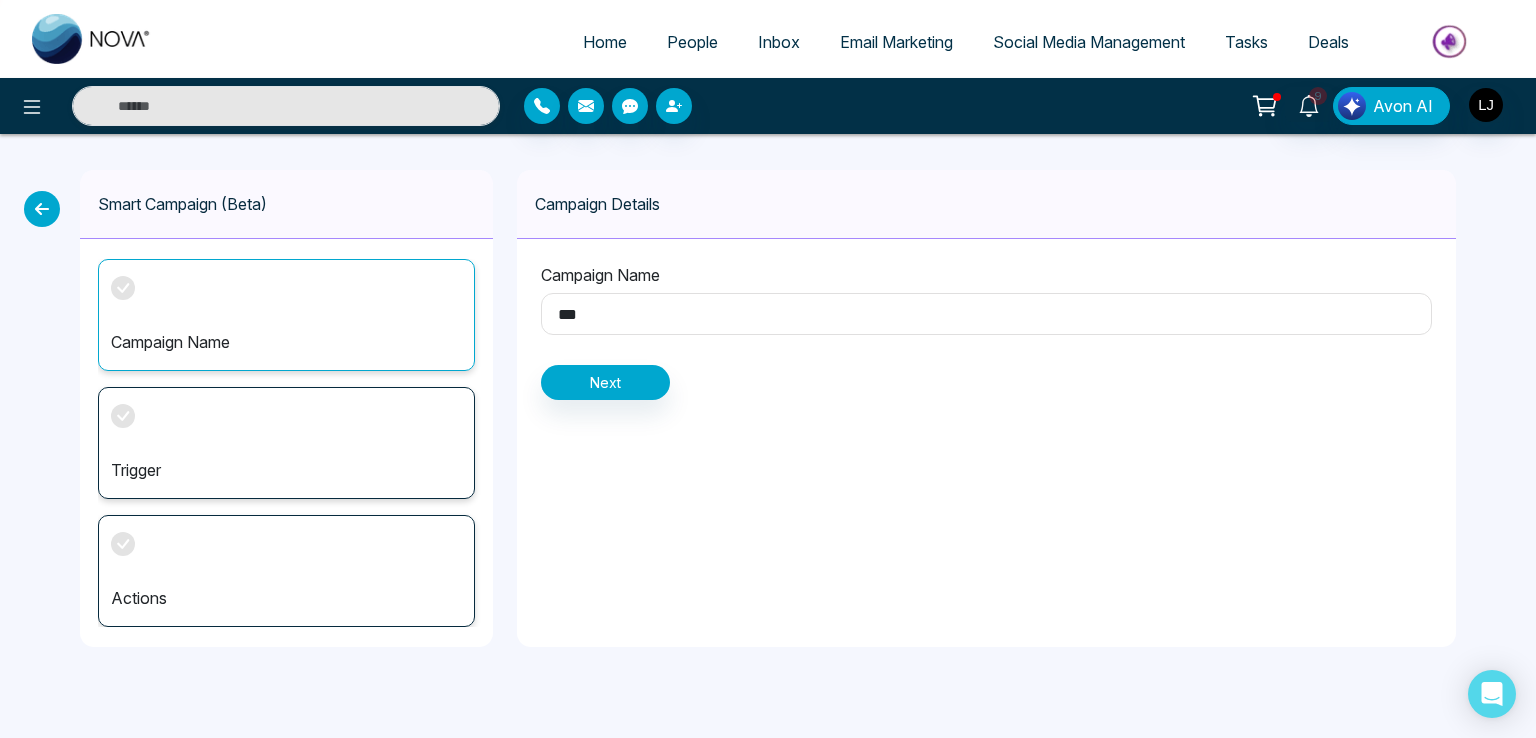 type on "***" 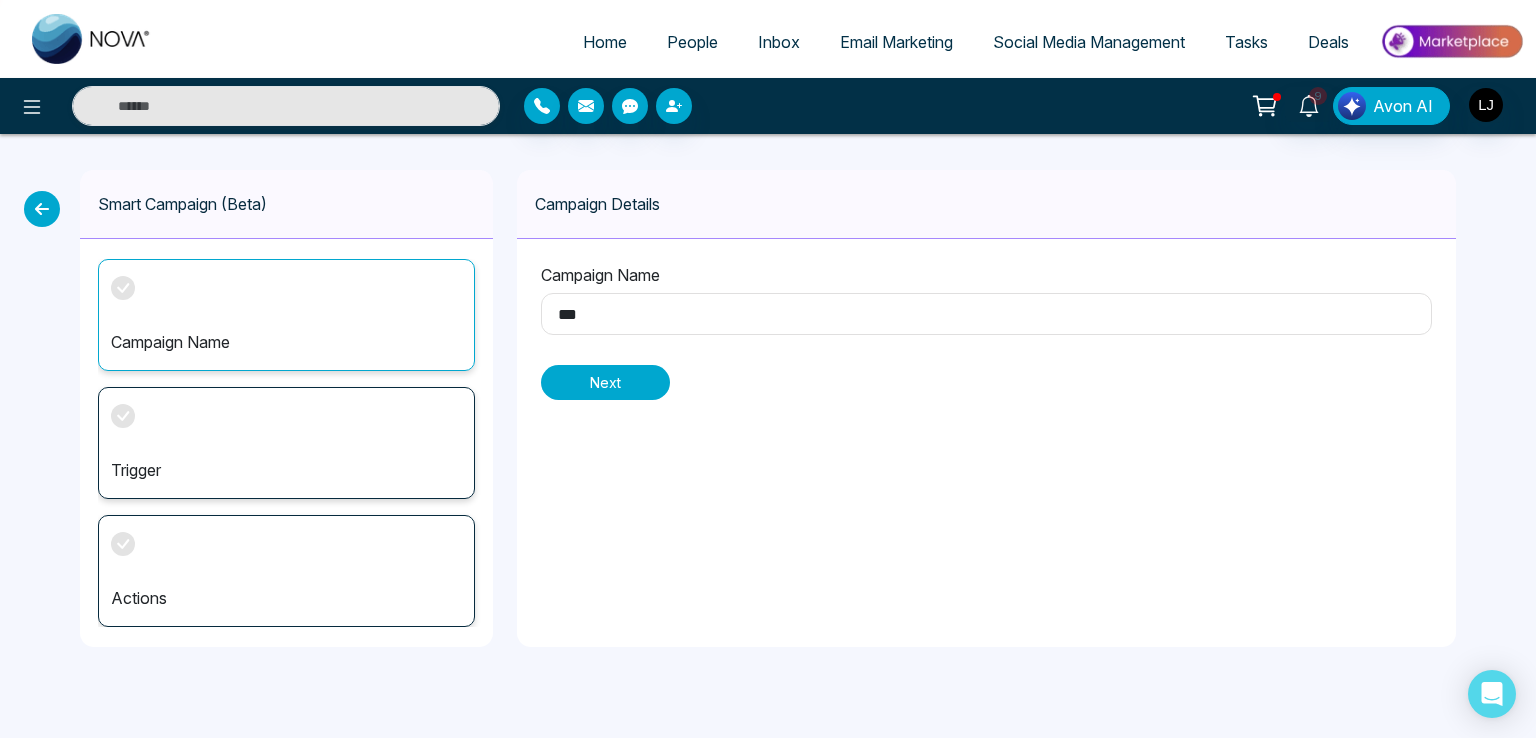 click on "Next" at bounding box center (605, 382) 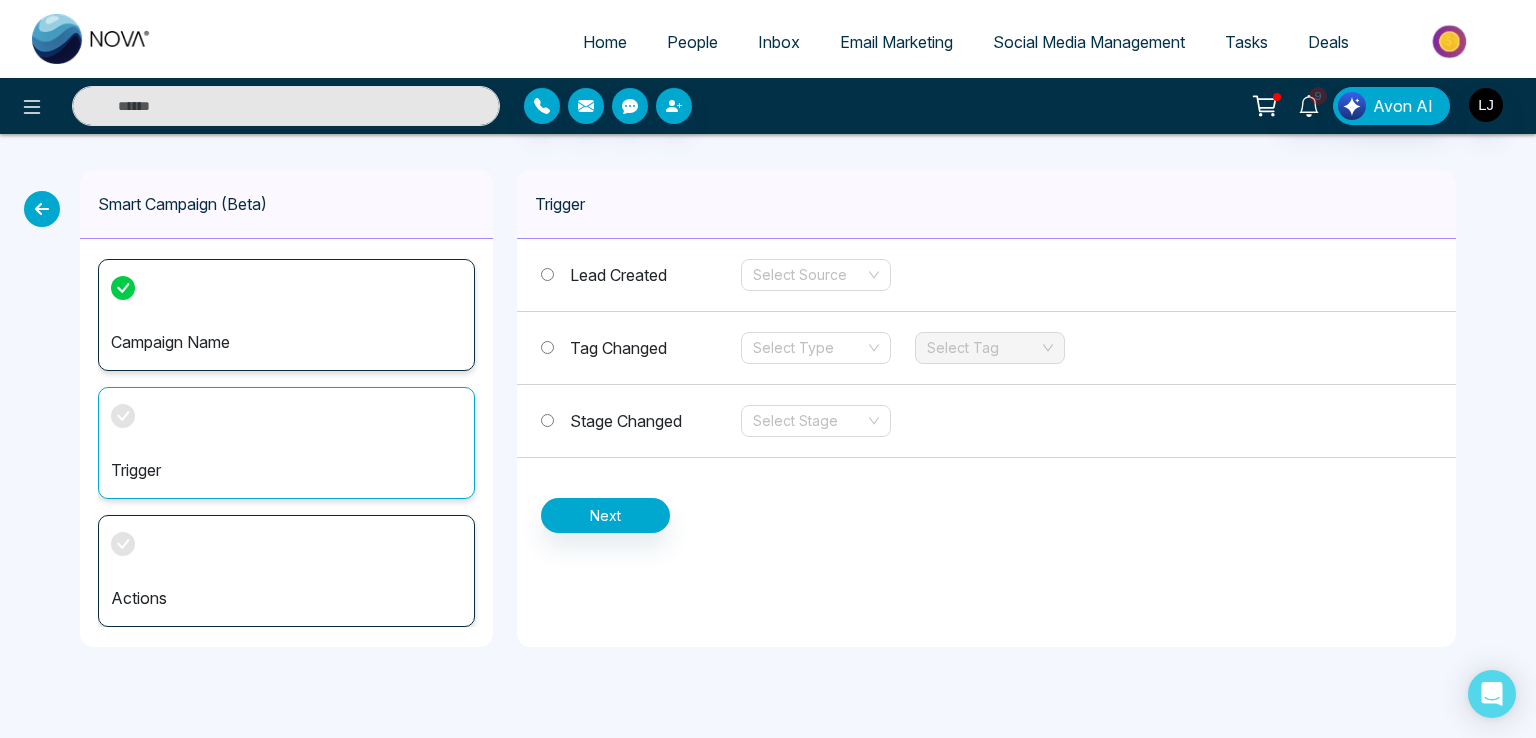 click on "Tag Changed" at bounding box center (618, 348) 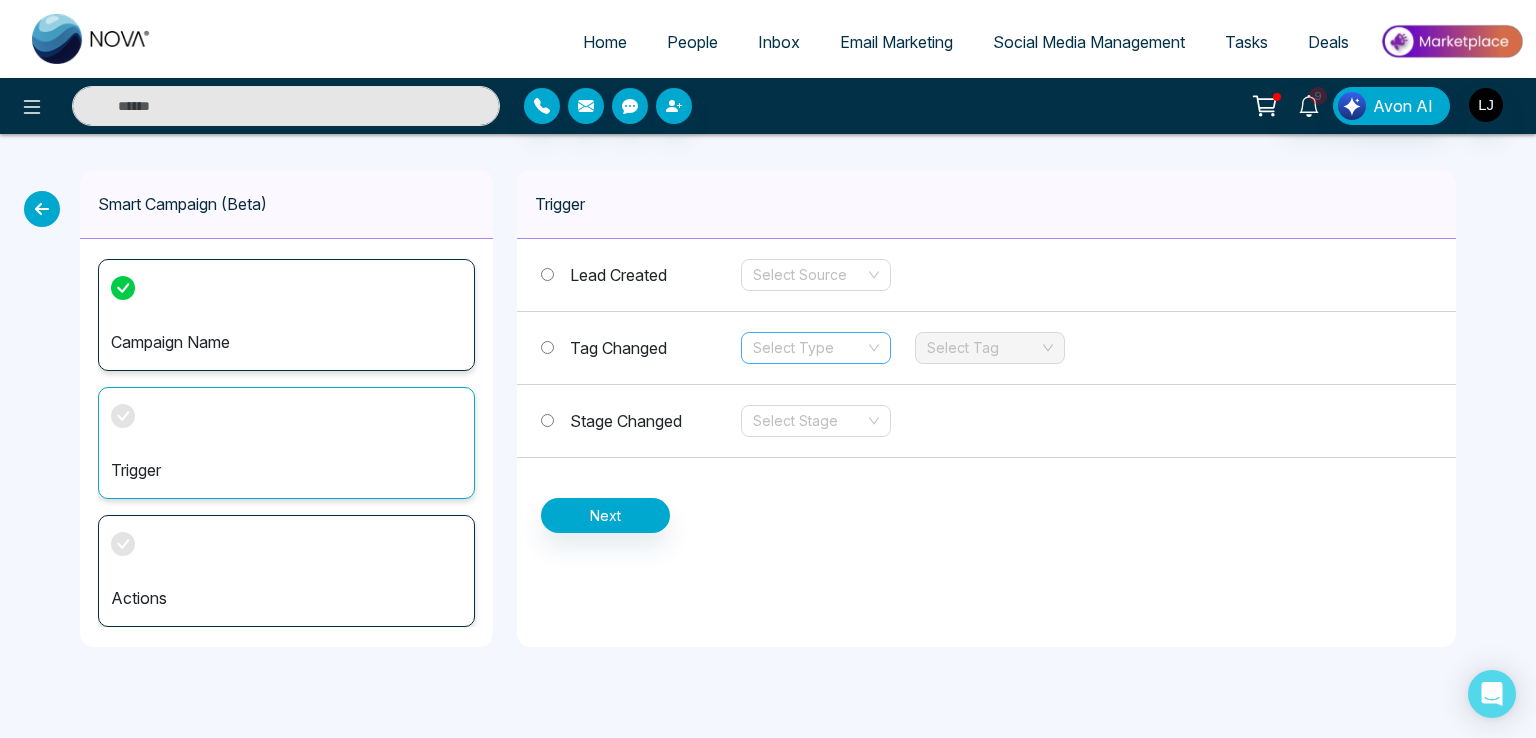 click at bounding box center (809, 348) 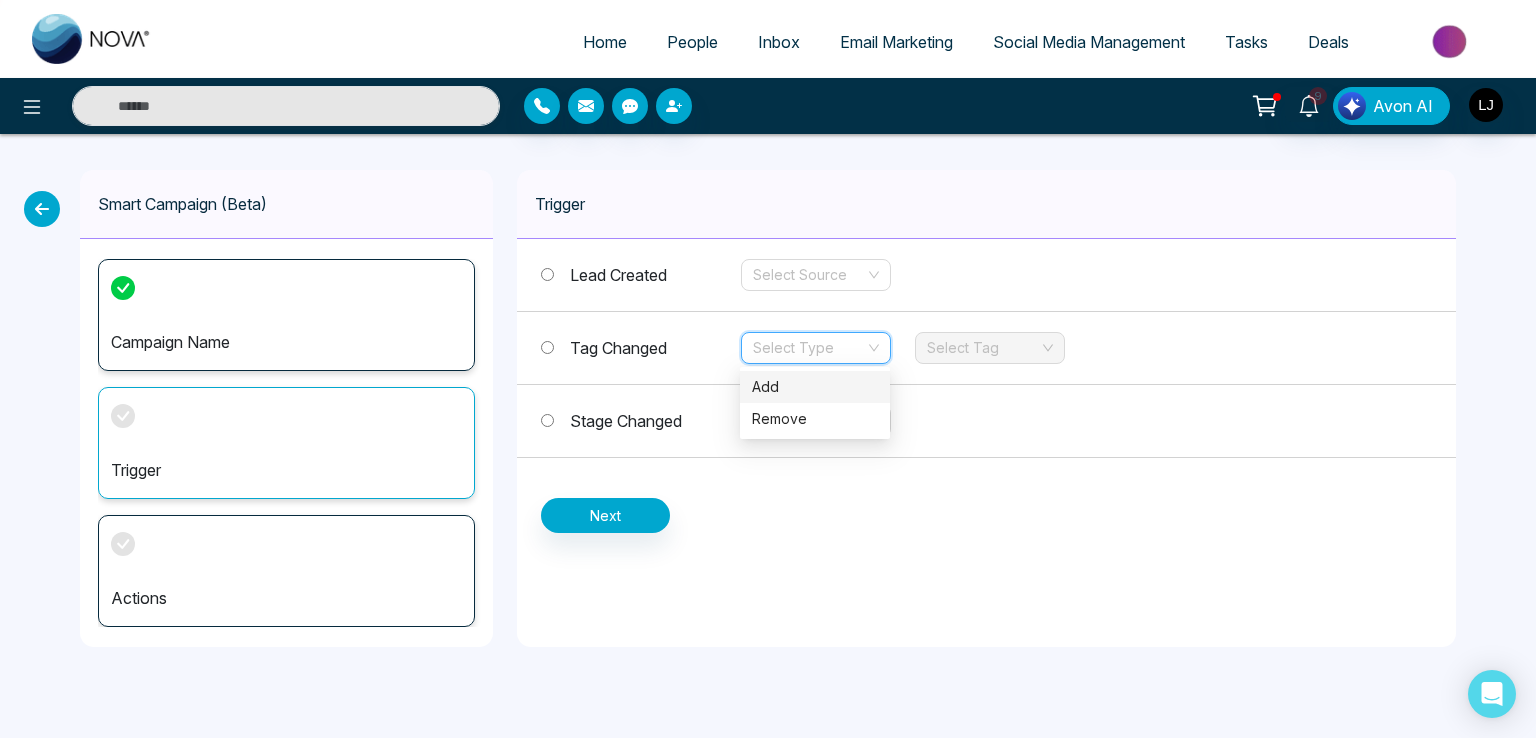 click on "Add" at bounding box center [815, 387] 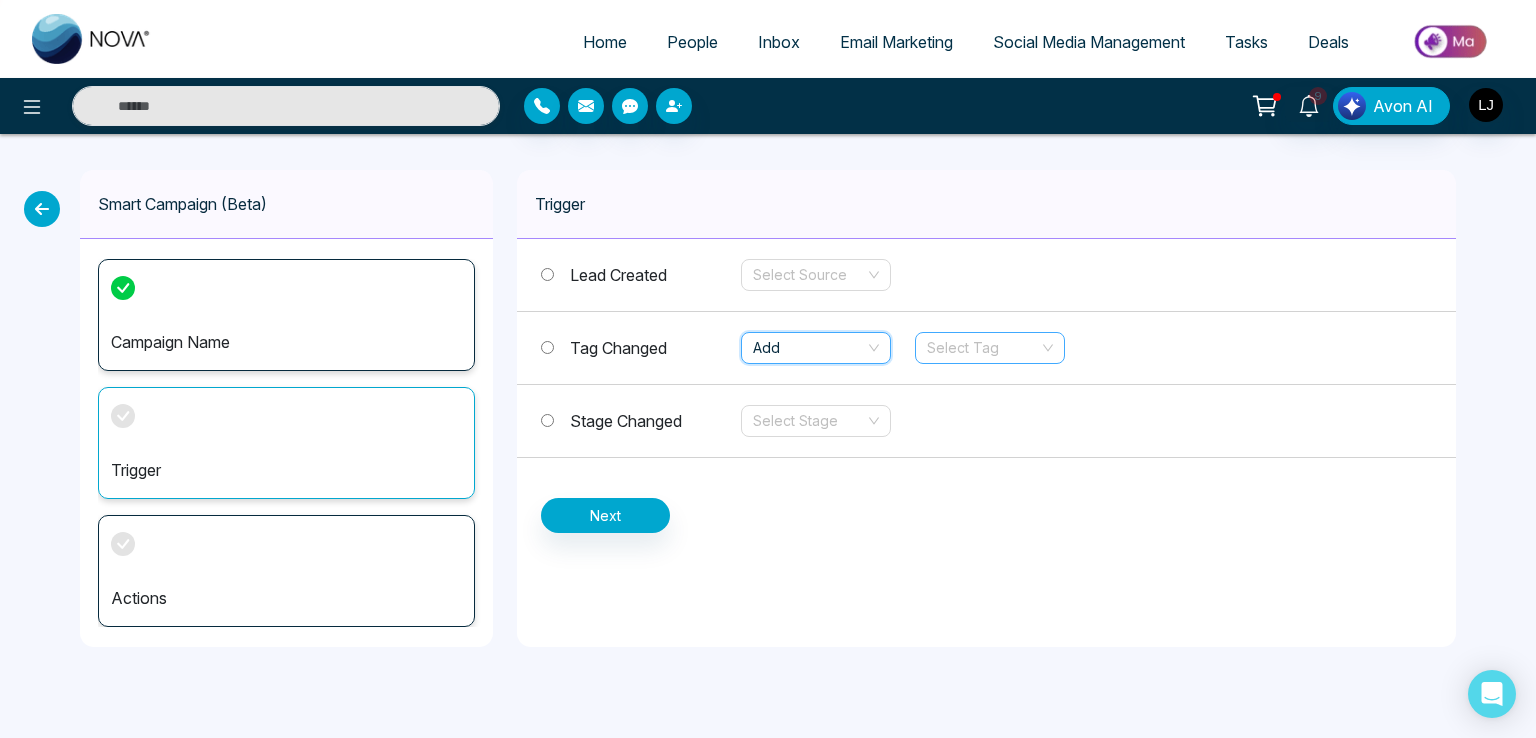 click at bounding box center [983, 348] 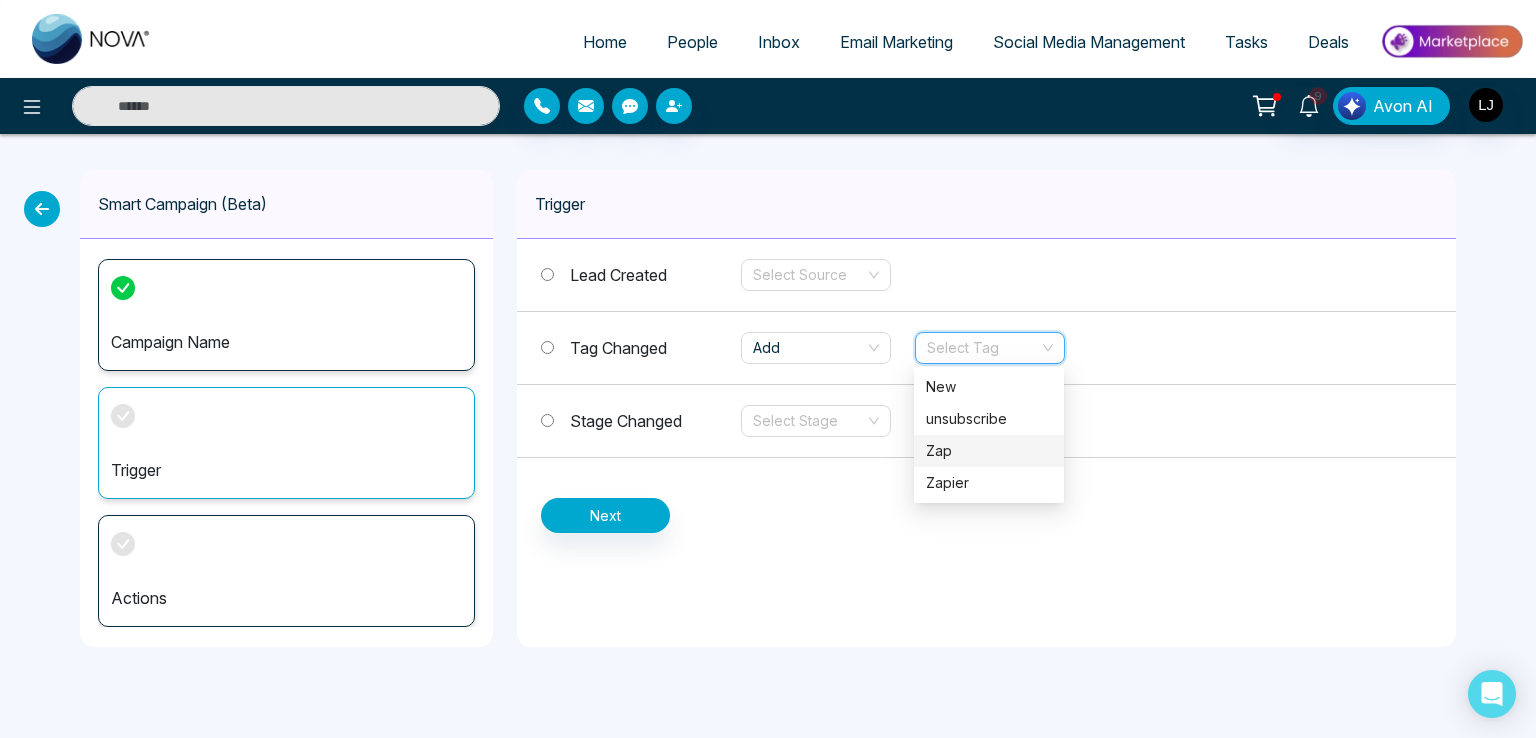 drag, startPoint x: 949, startPoint y: 383, endPoint x: 955, endPoint y: 450, distance: 67.26812 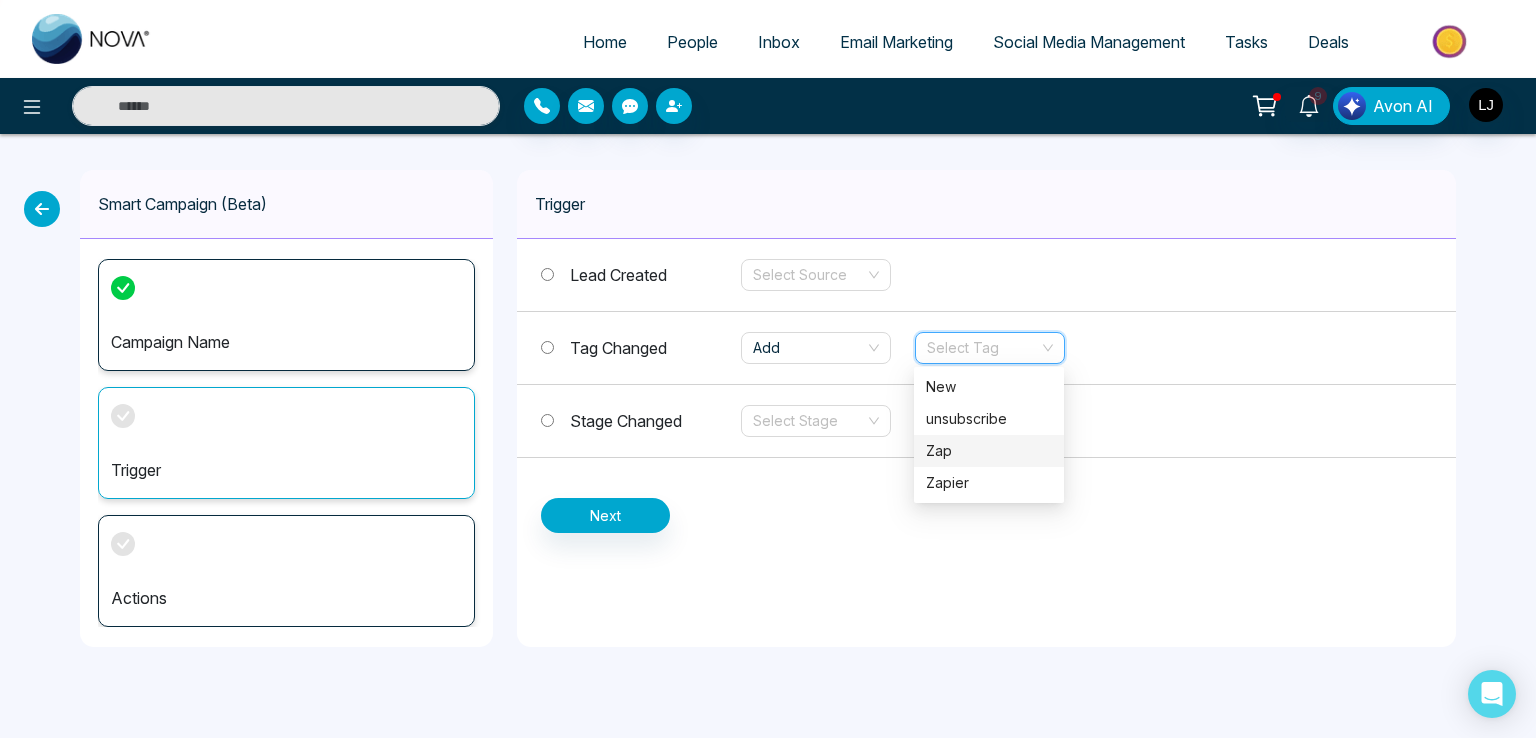 click on "New unsubscribe Zap Zapier" at bounding box center (989, 435) 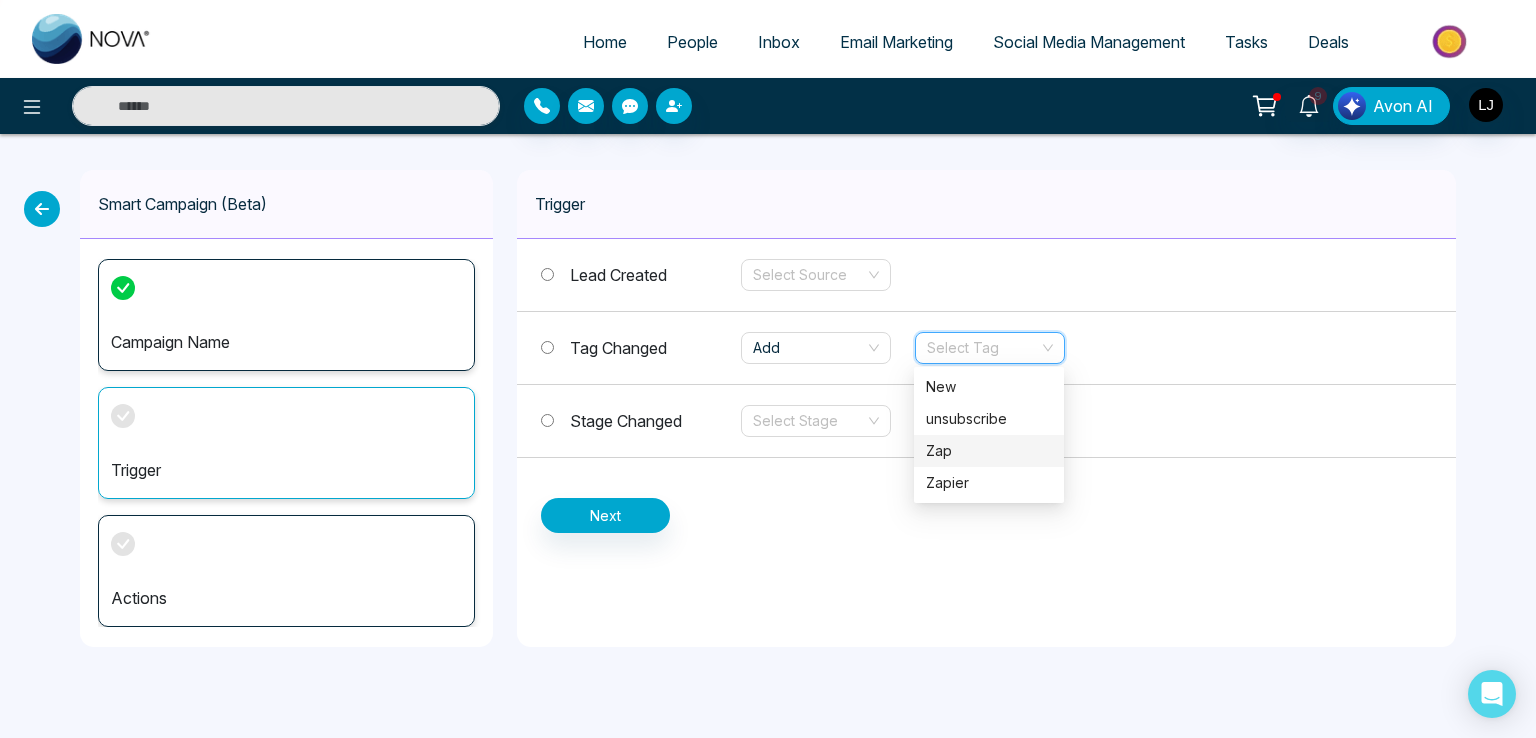 click on "Zap" at bounding box center (989, 451) 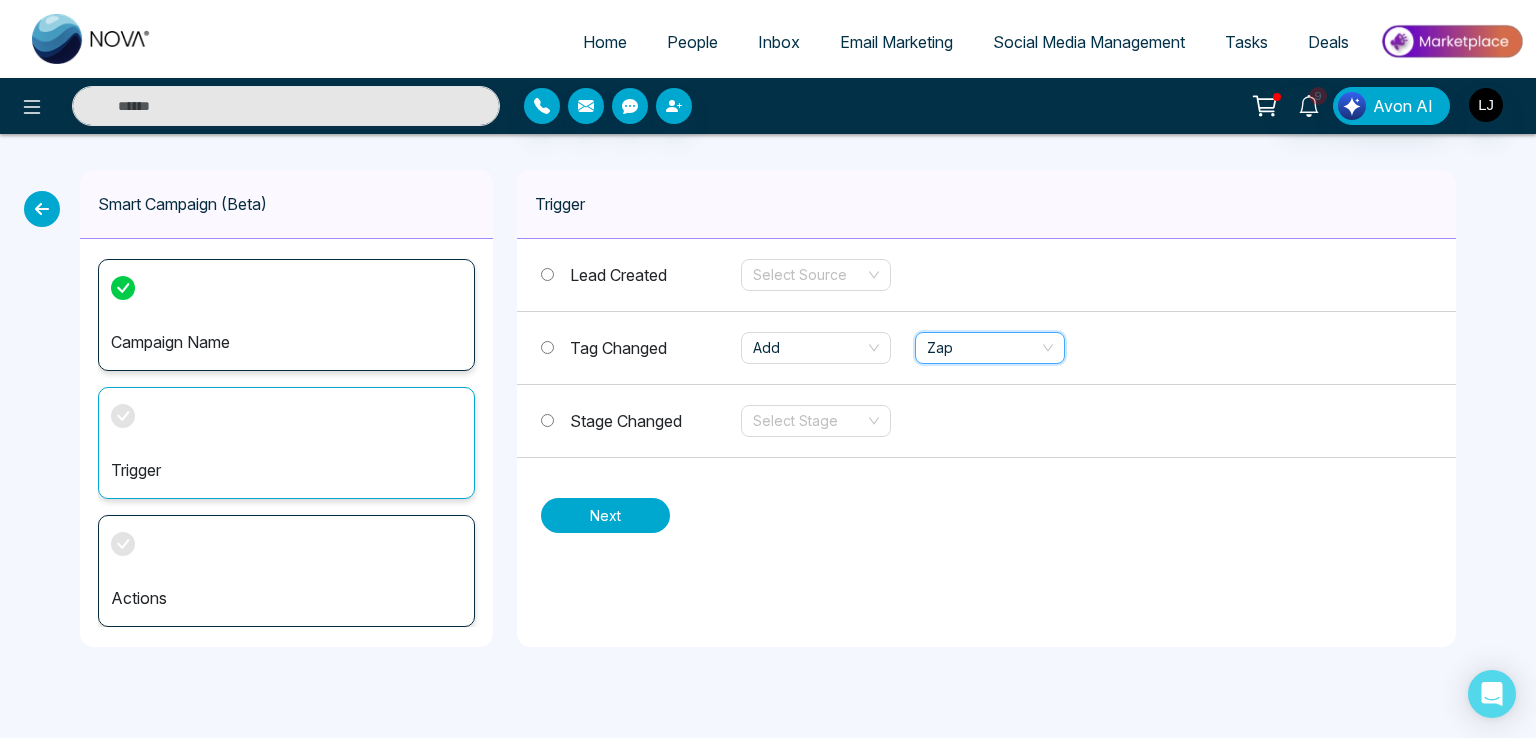 click on "Next" at bounding box center (605, 515) 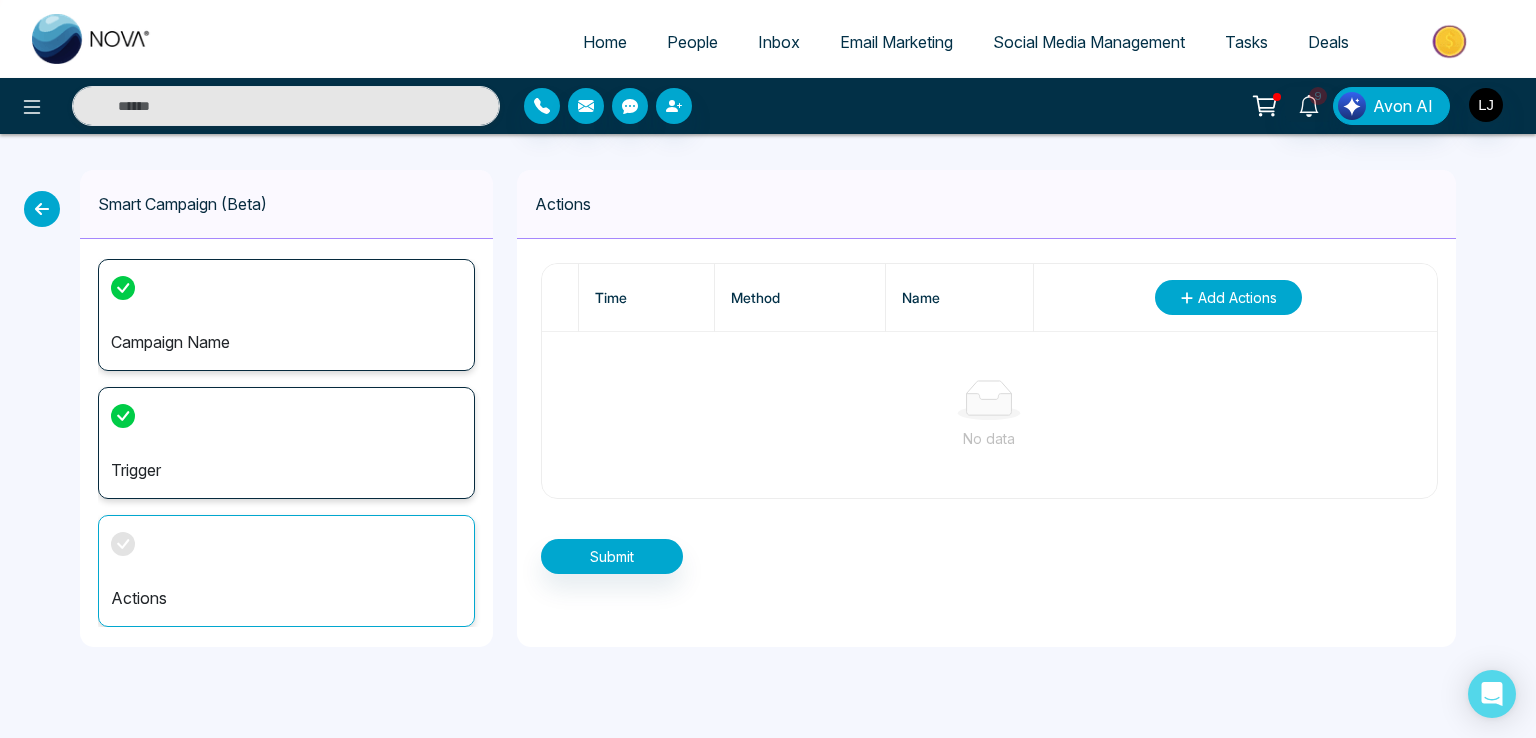 click on "Add Actions" at bounding box center (1228, 297) 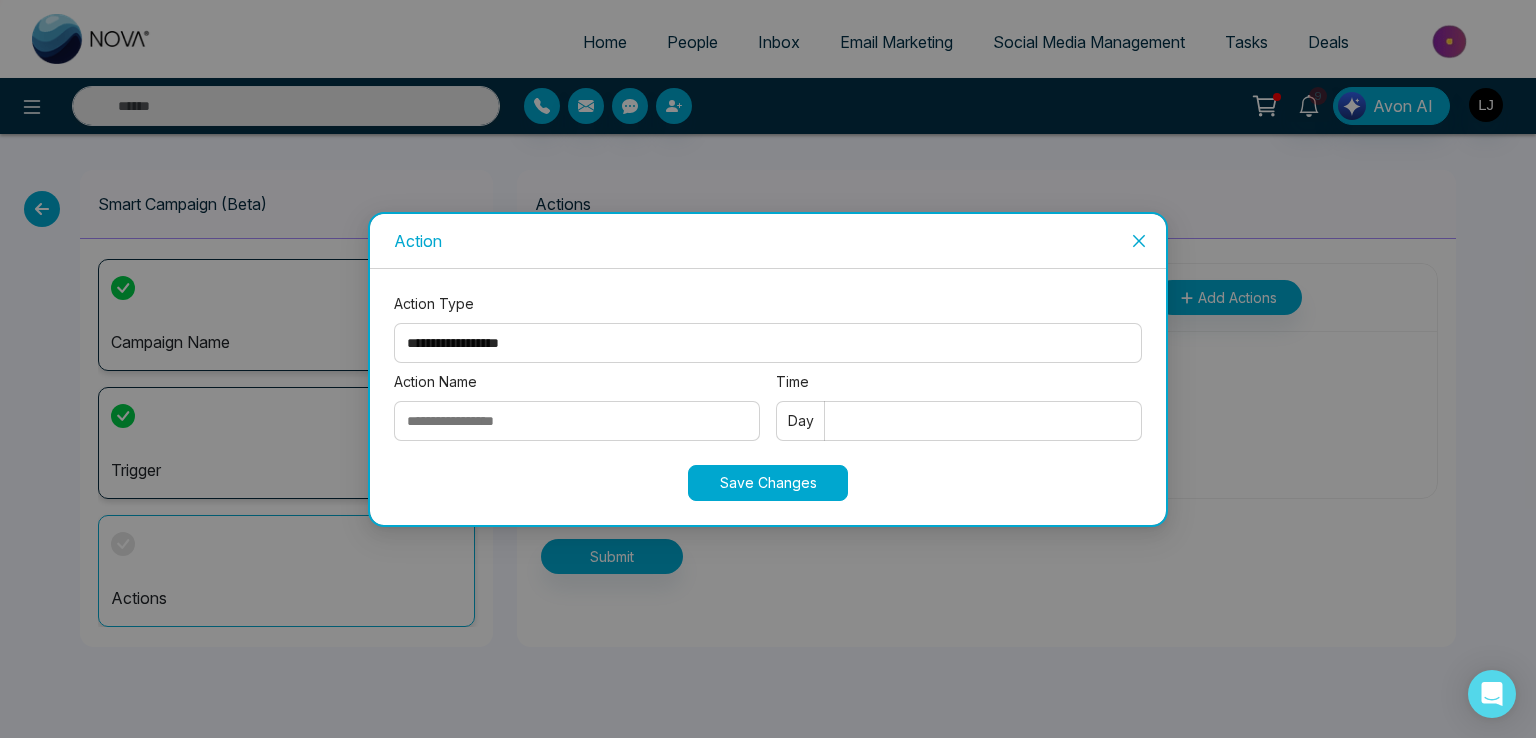 click on "**********" at bounding box center (768, 343) 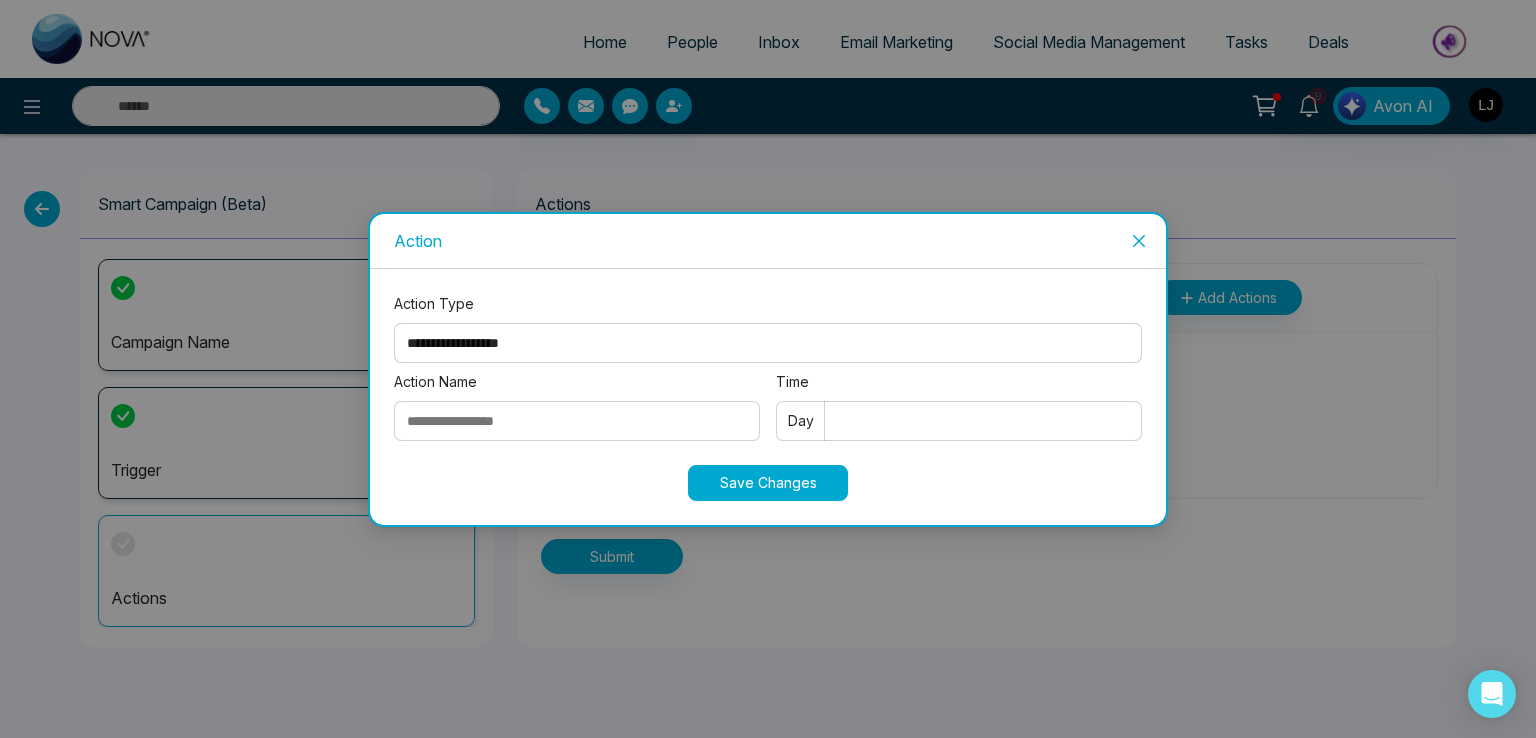 select on "*****" 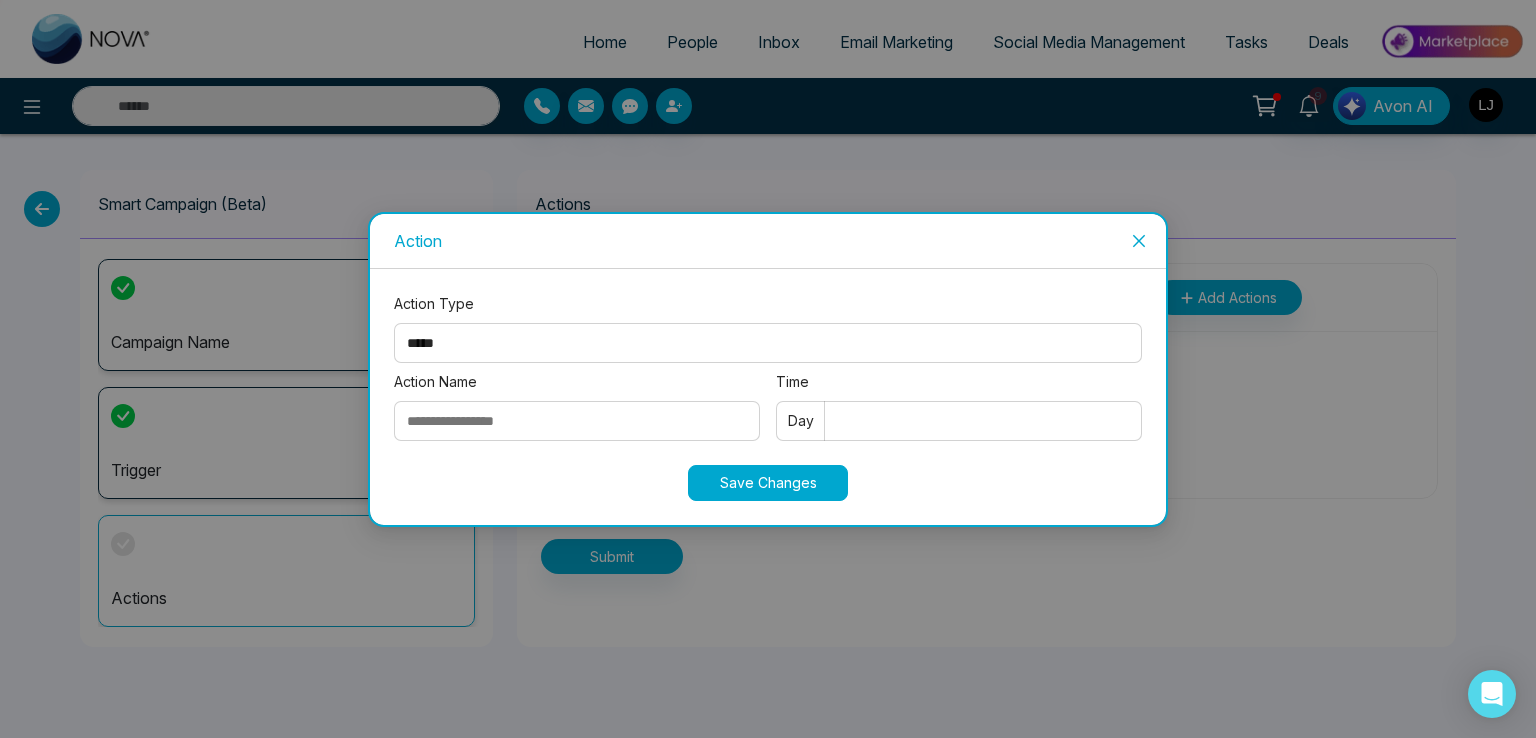click on "**********" at bounding box center (768, 343) 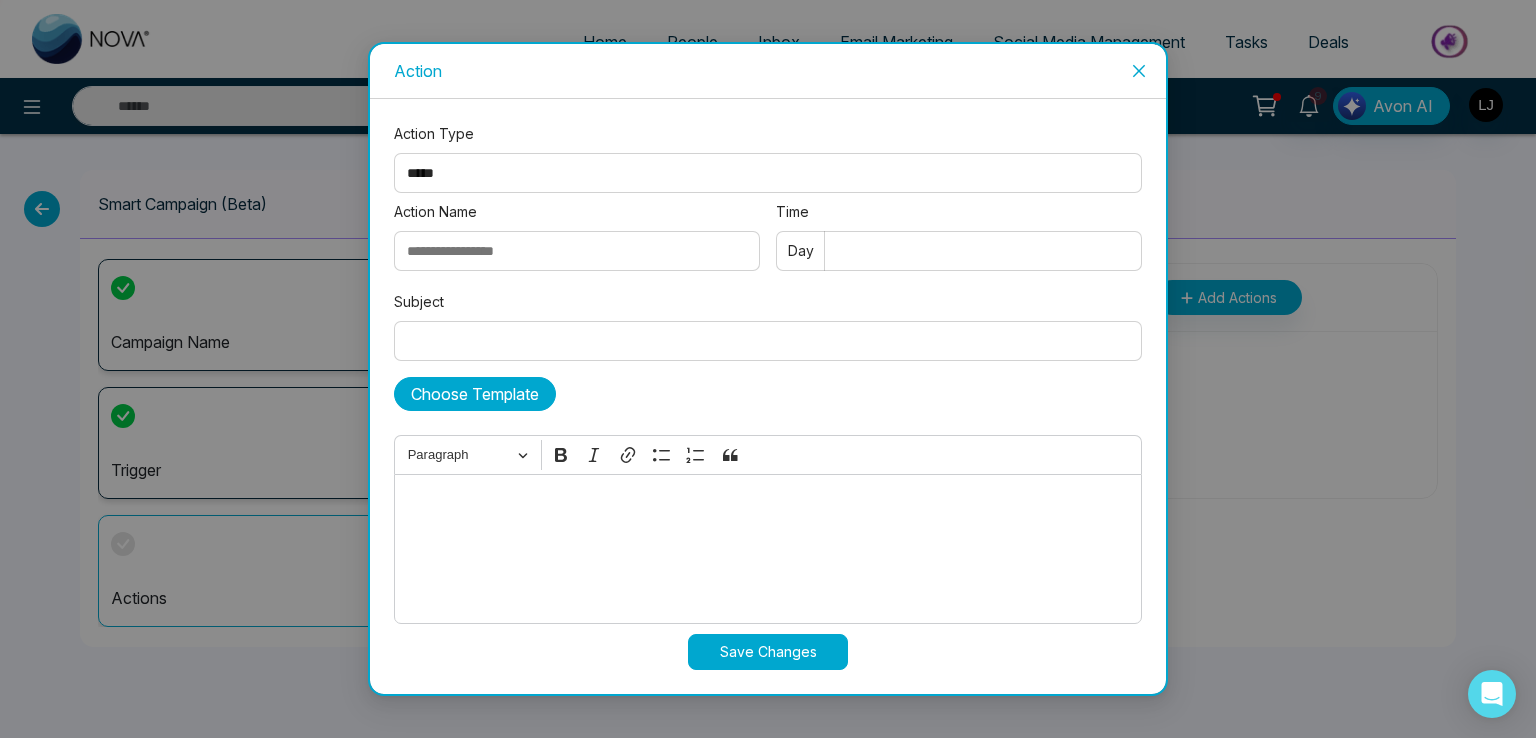 click on "Choose Template" at bounding box center (475, 394) 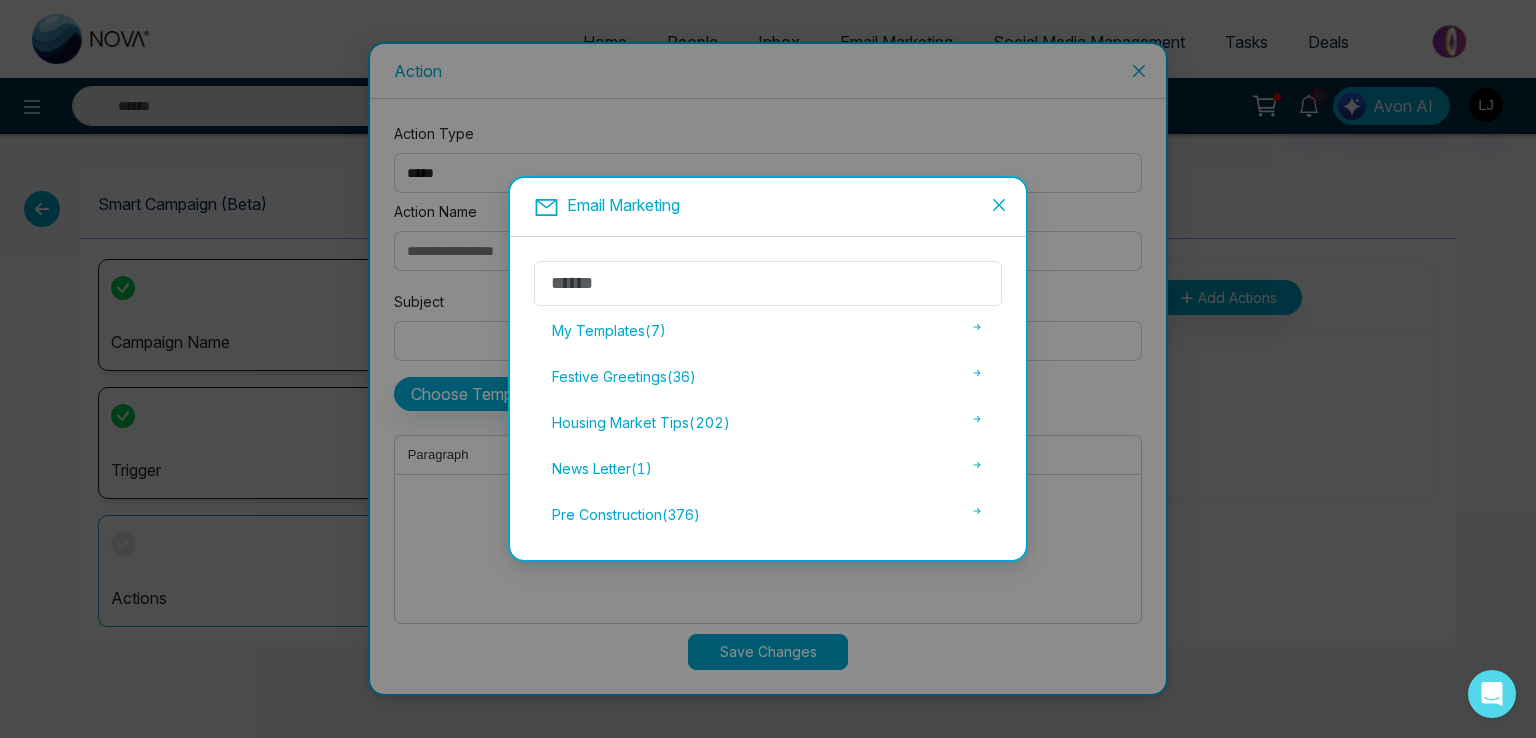 click on "My Templates  ( 7 )  Festive Greetings  ( 36 )  Housing Market Tips  ( 202 )  News Letter  ( 1 )  Pre Construction  ( 376 )" at bounding box center (768, 398) 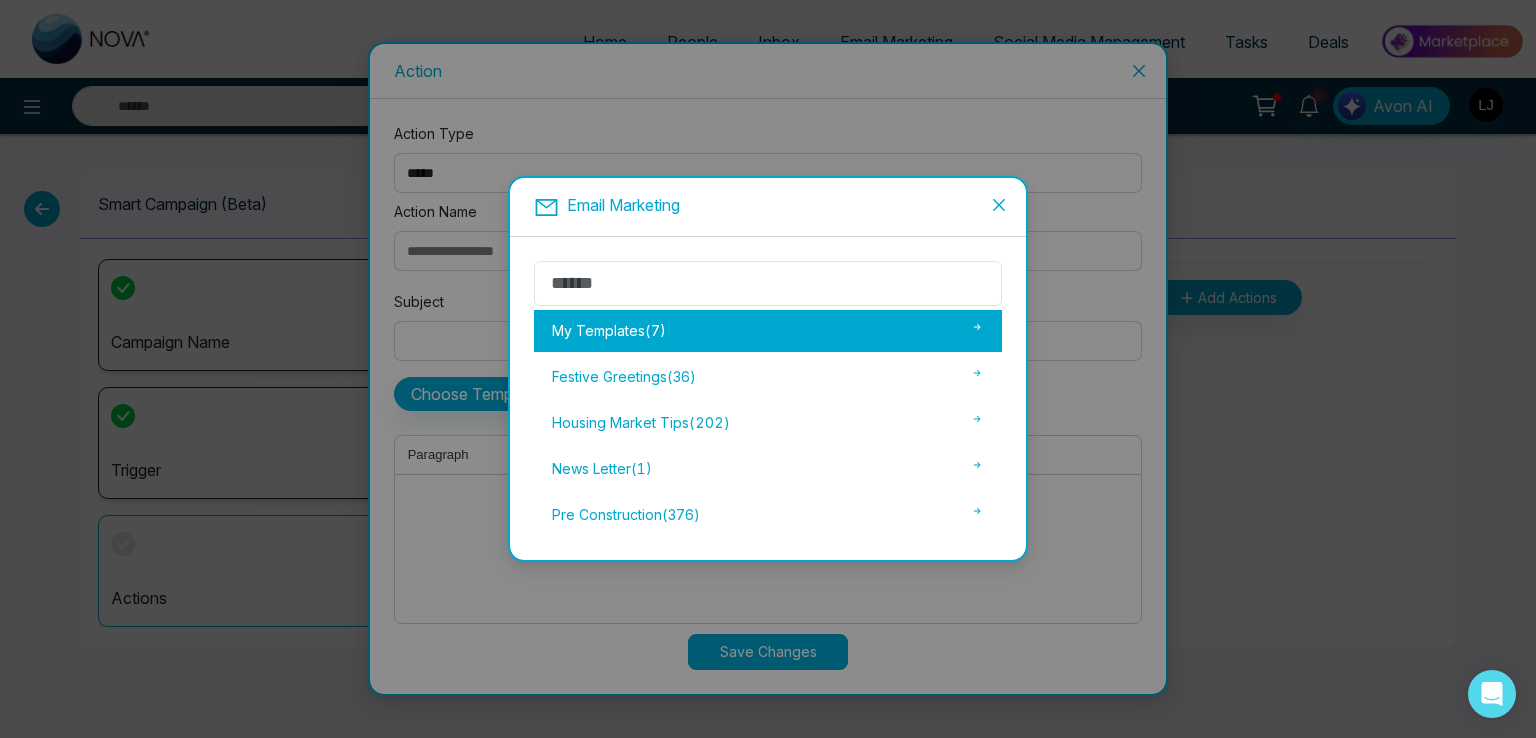 click on "My Templates  ( 7 )" at bounding box center [768, 331] 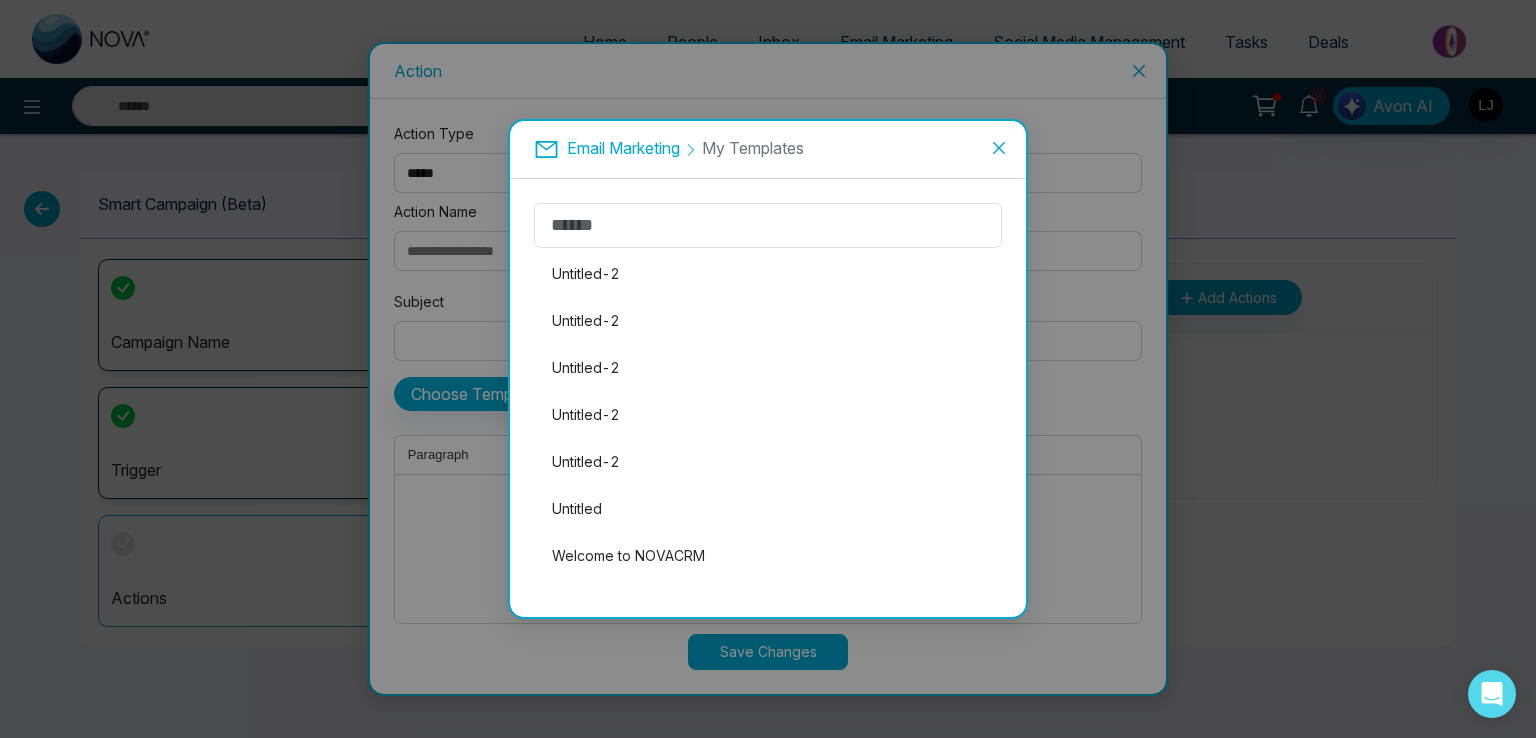 click on "Untitled-2" at bounding box center (768, 368) 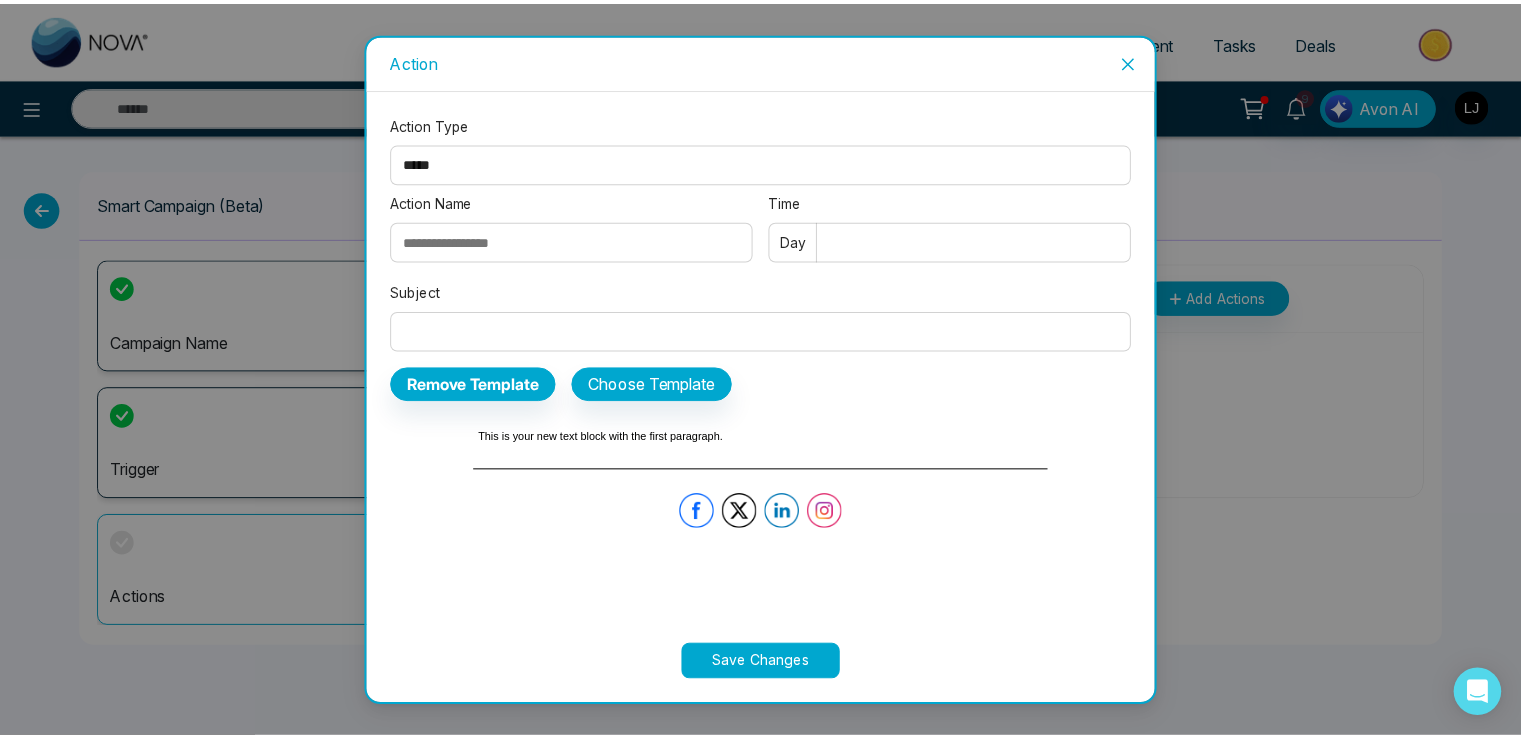 scroll, scrollTop: 33, scrollLeft: 0, axis: vertical 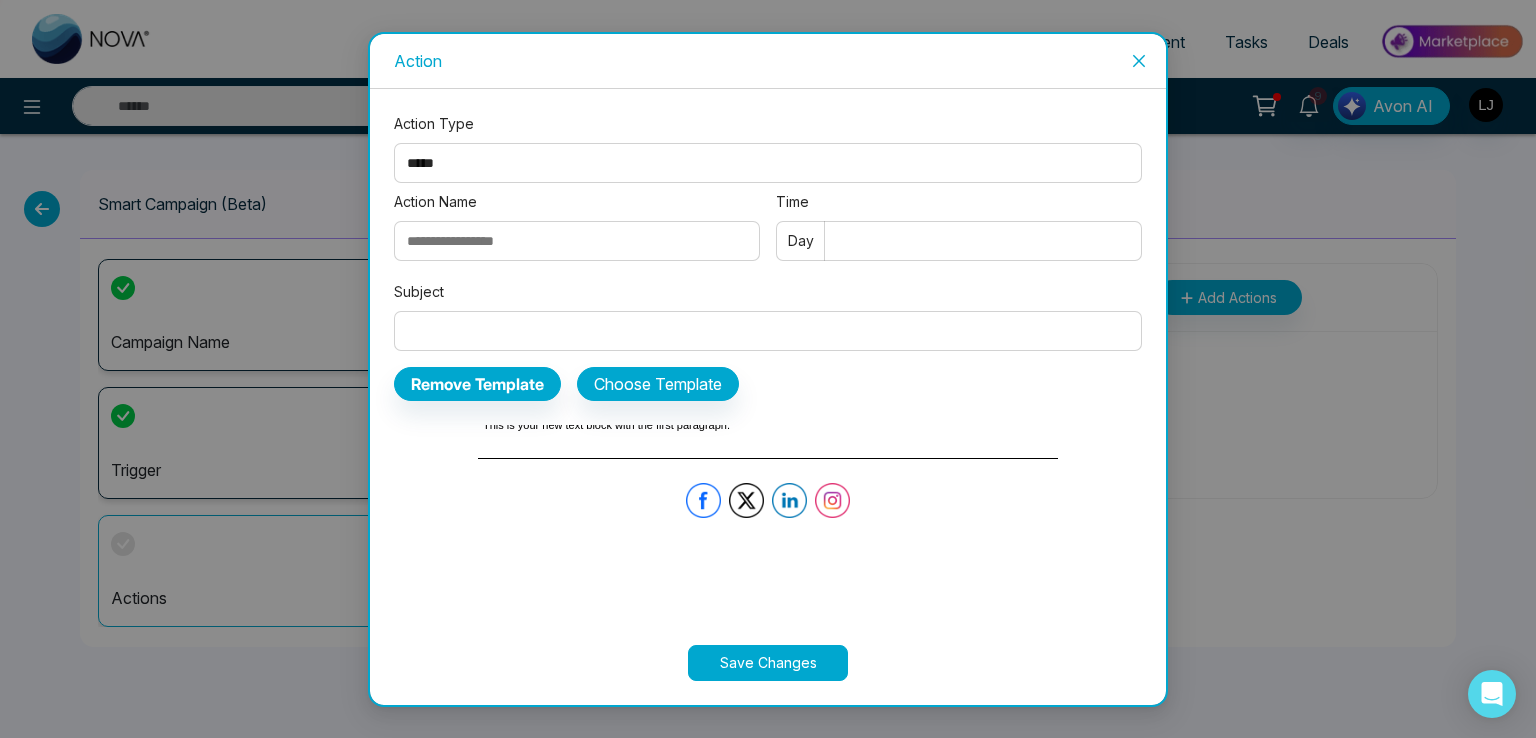 click on "Subject" at bounding box center (768, 331) 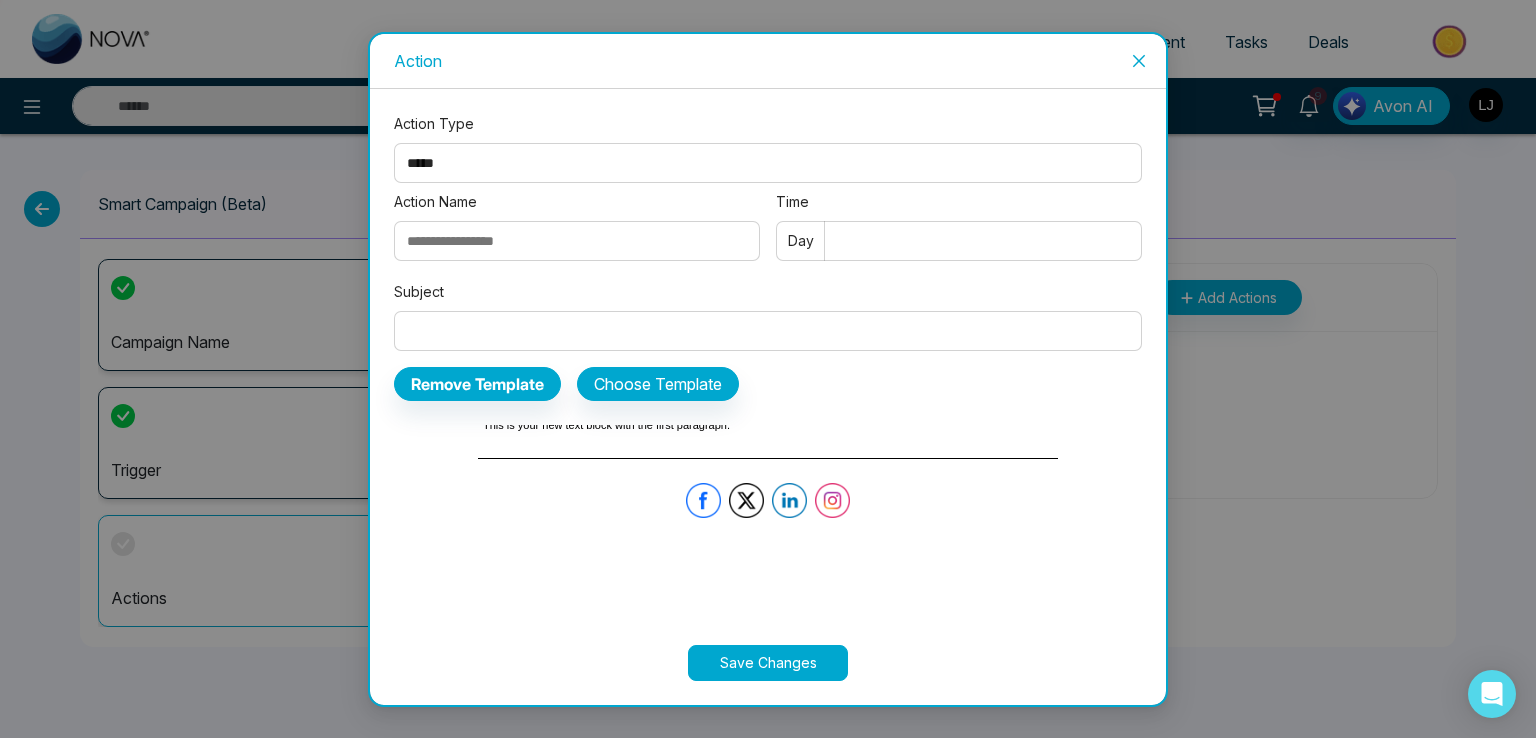 type on "**********" 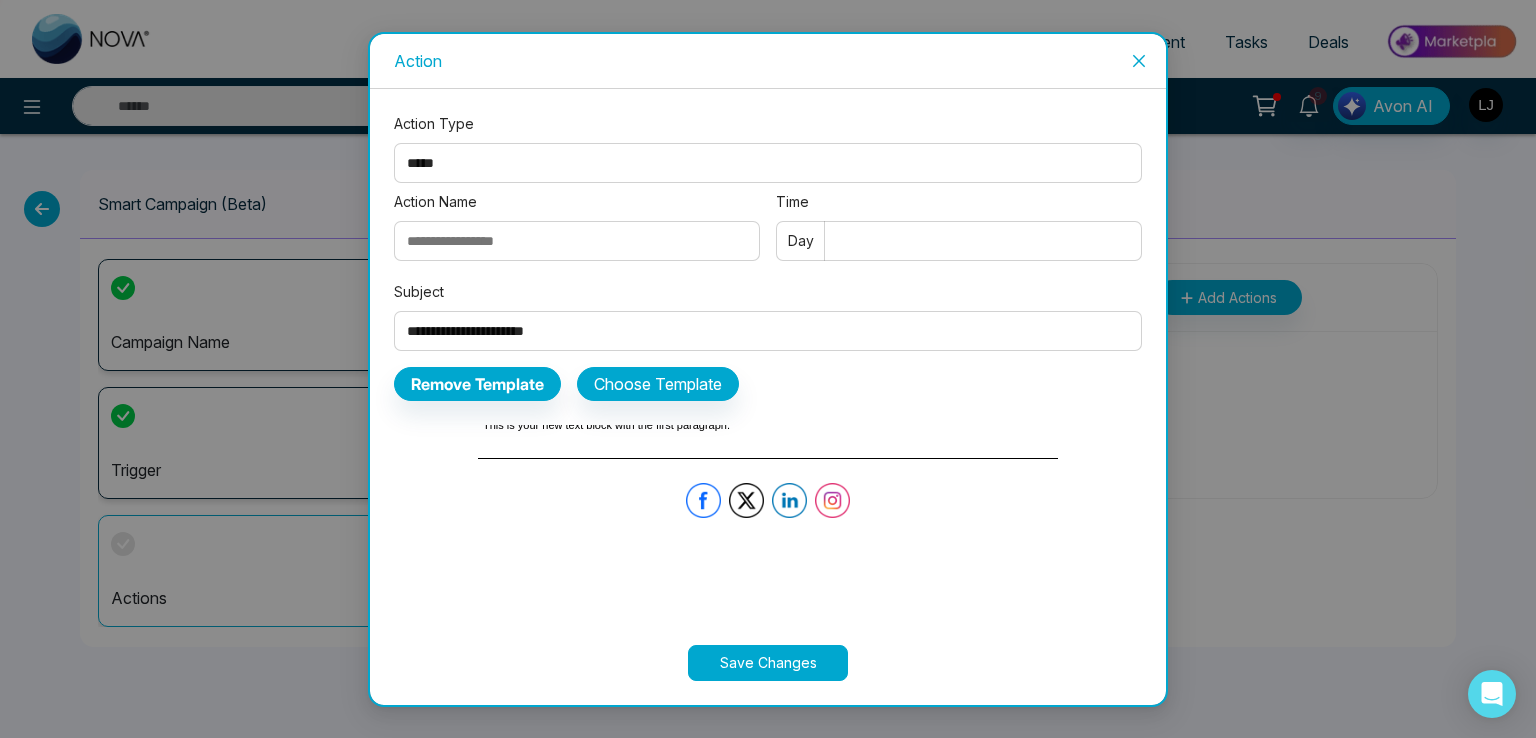 click on "Action Name" at bounding box center [577, 241] 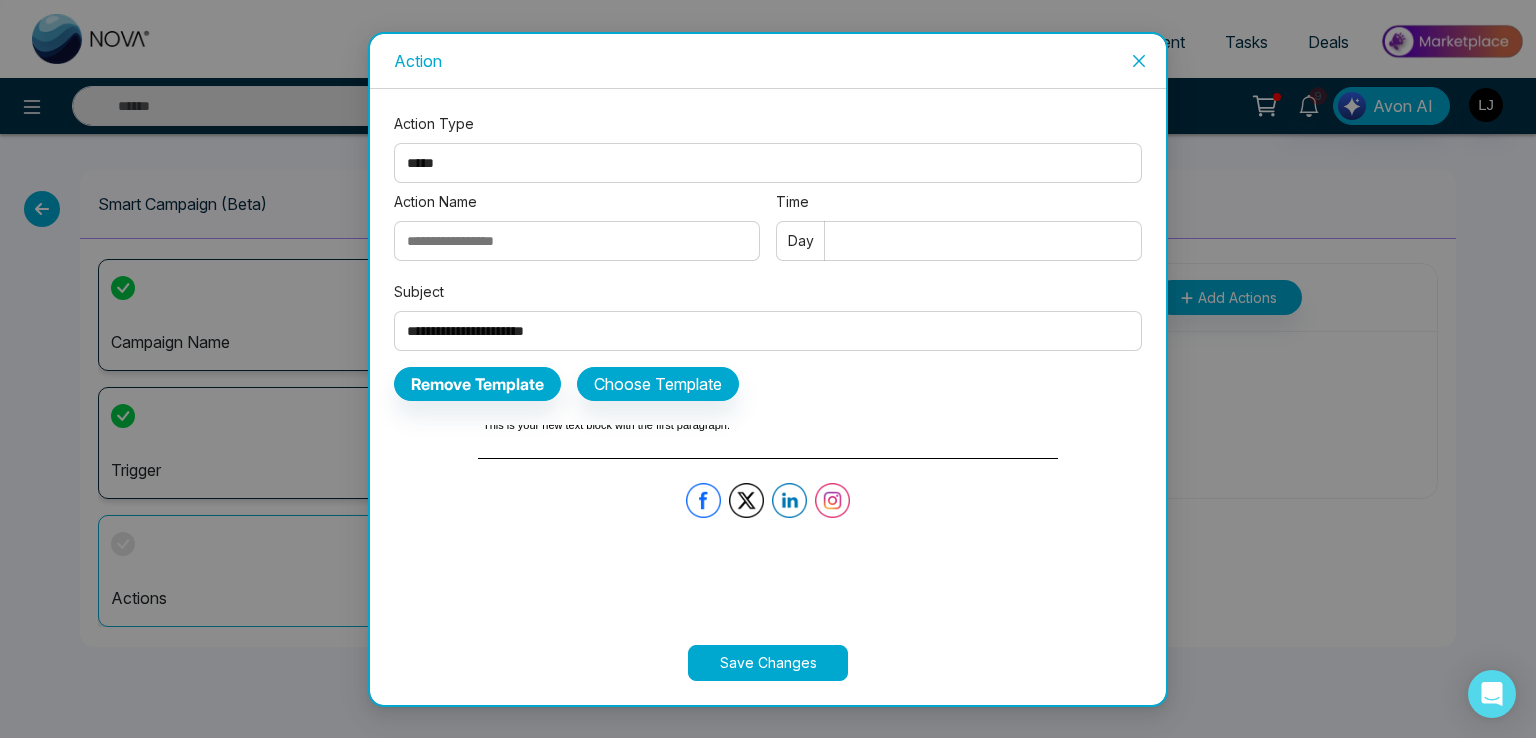 type on "******" 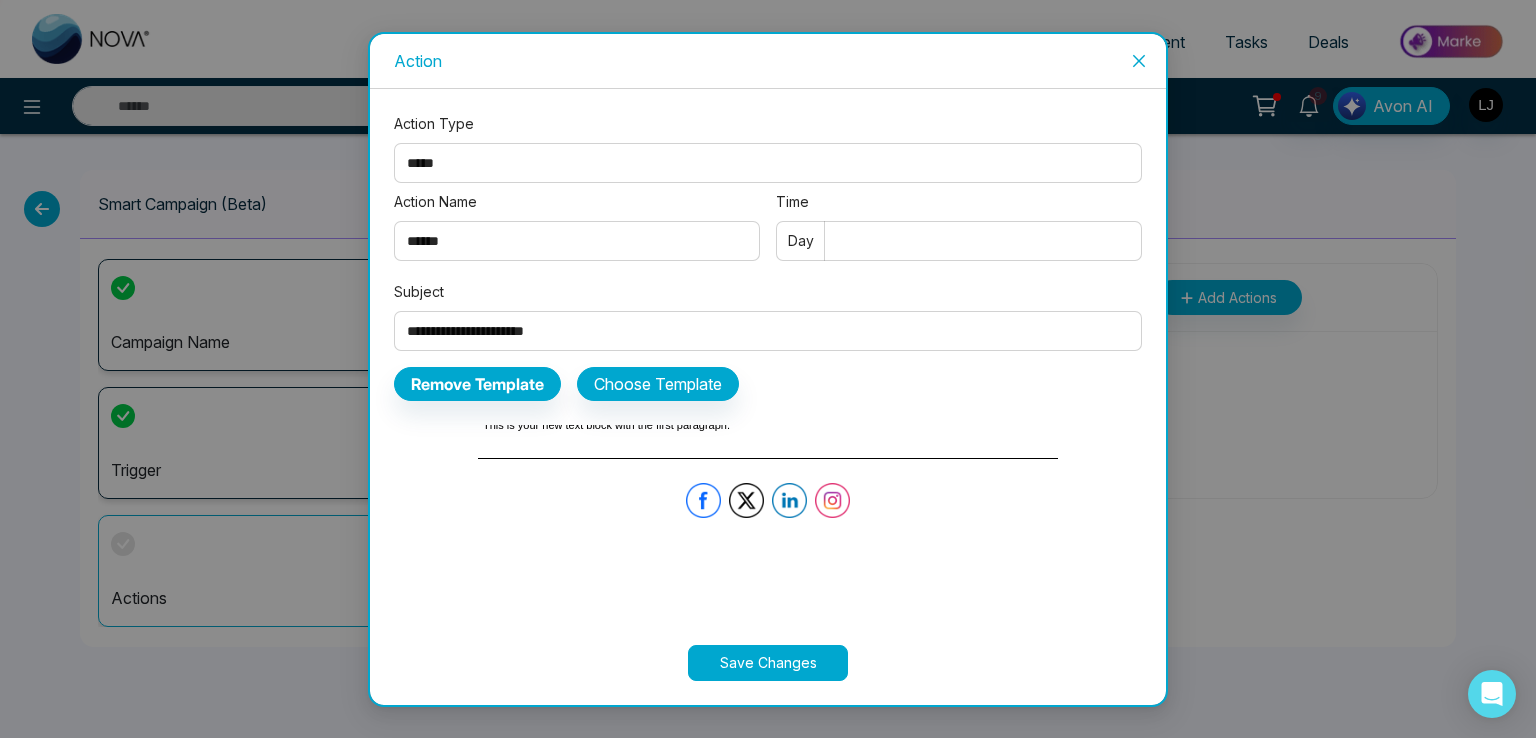 click on "Time" at bounding box center (959, 241) 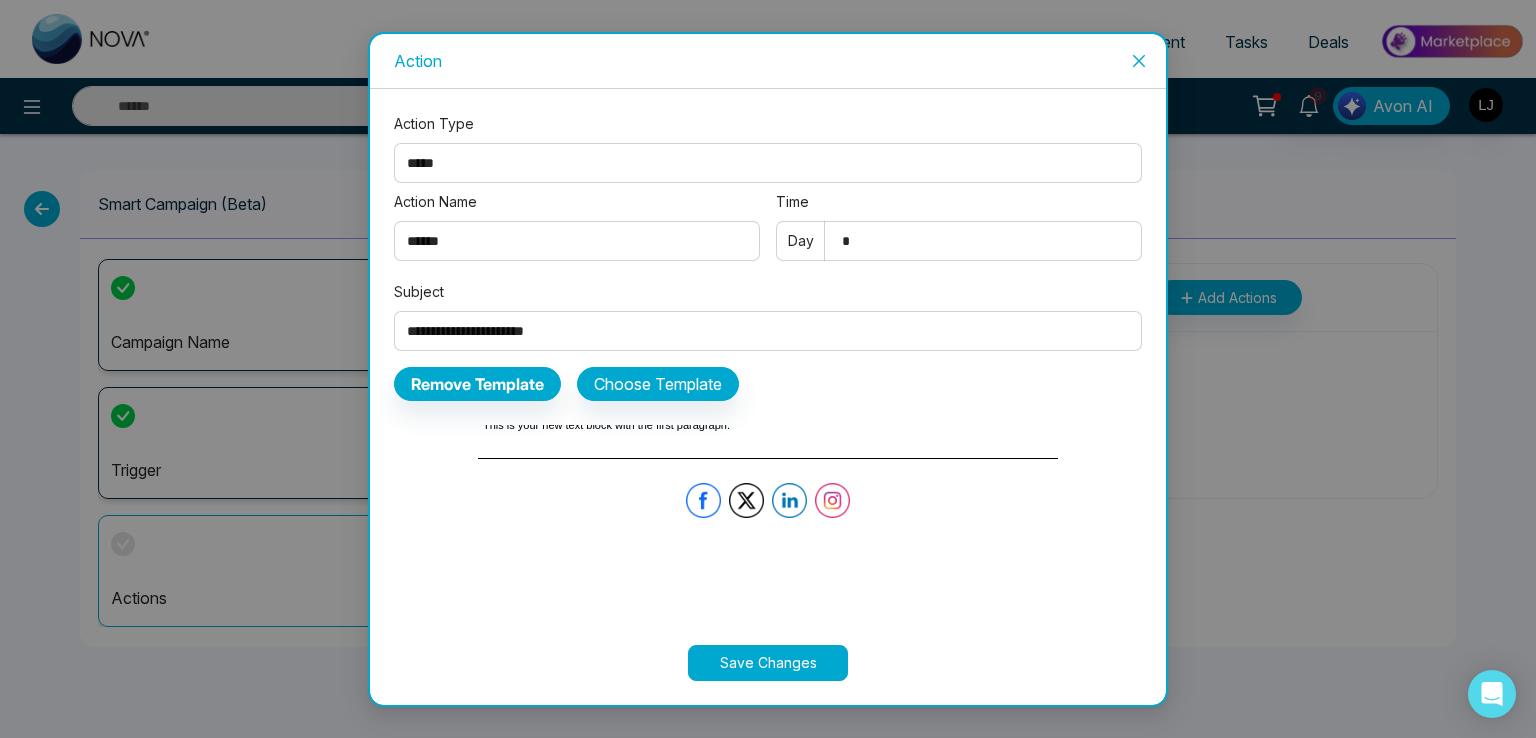 type on "*" 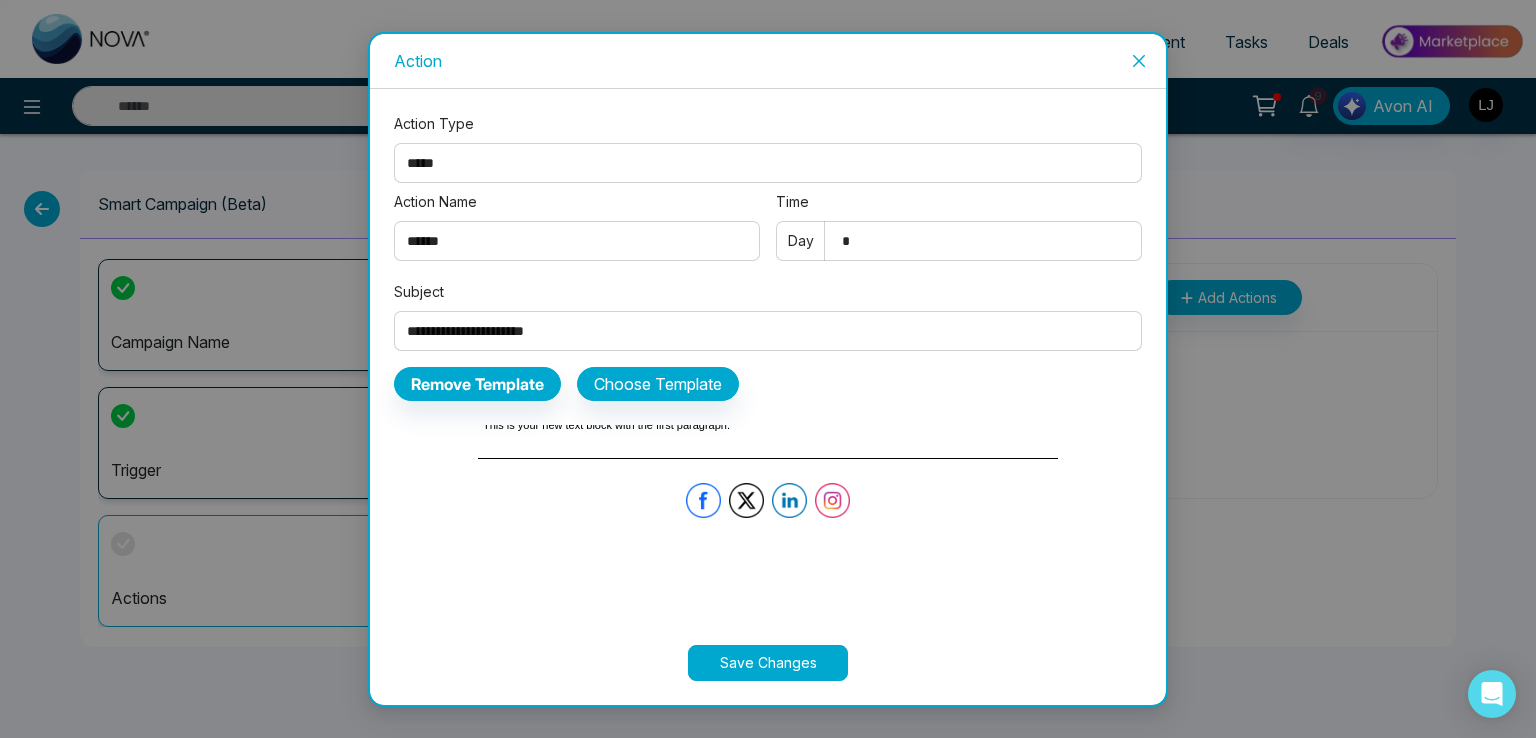 click on "Save Changes" at bounding box center (768, 663) 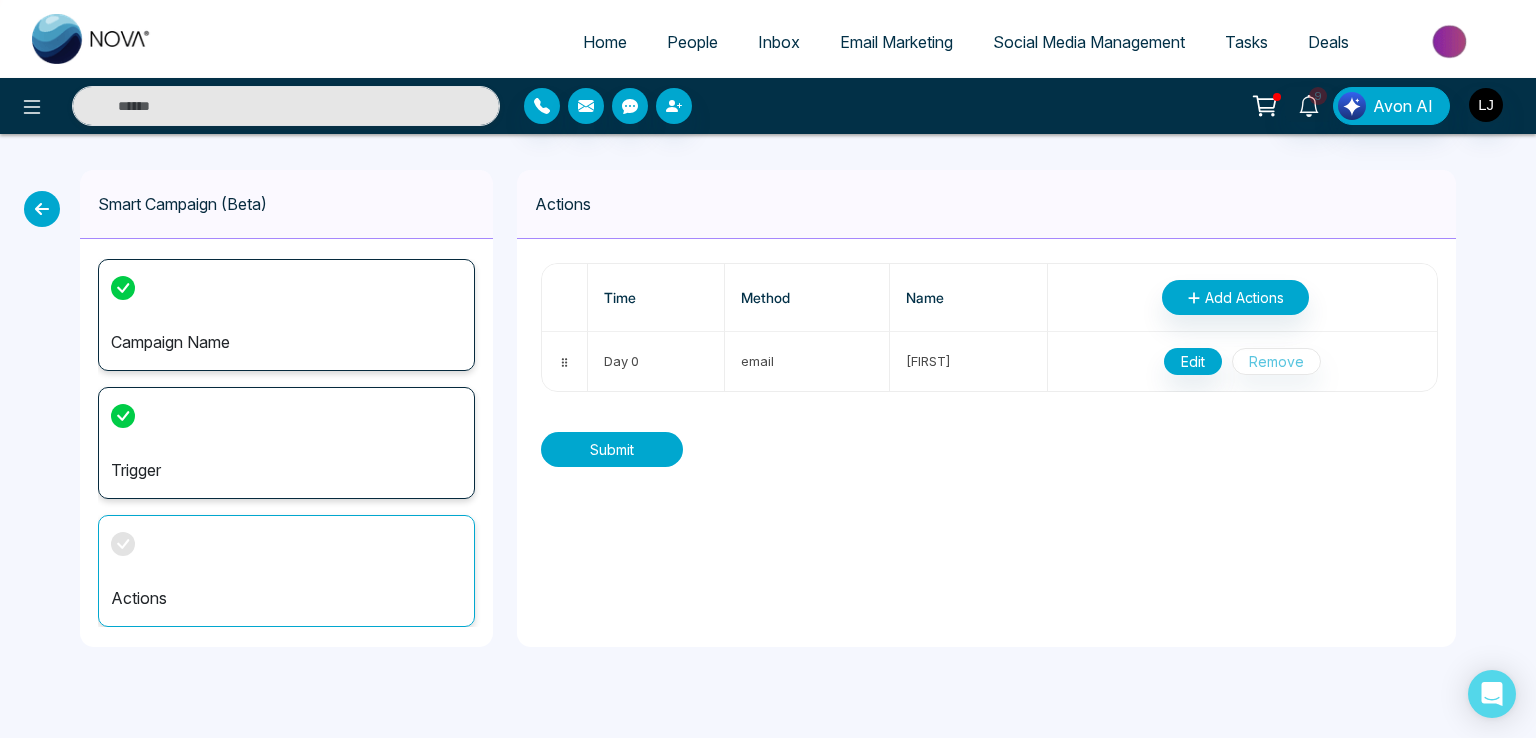 click on "Submit" at bounding box center (612, 449) 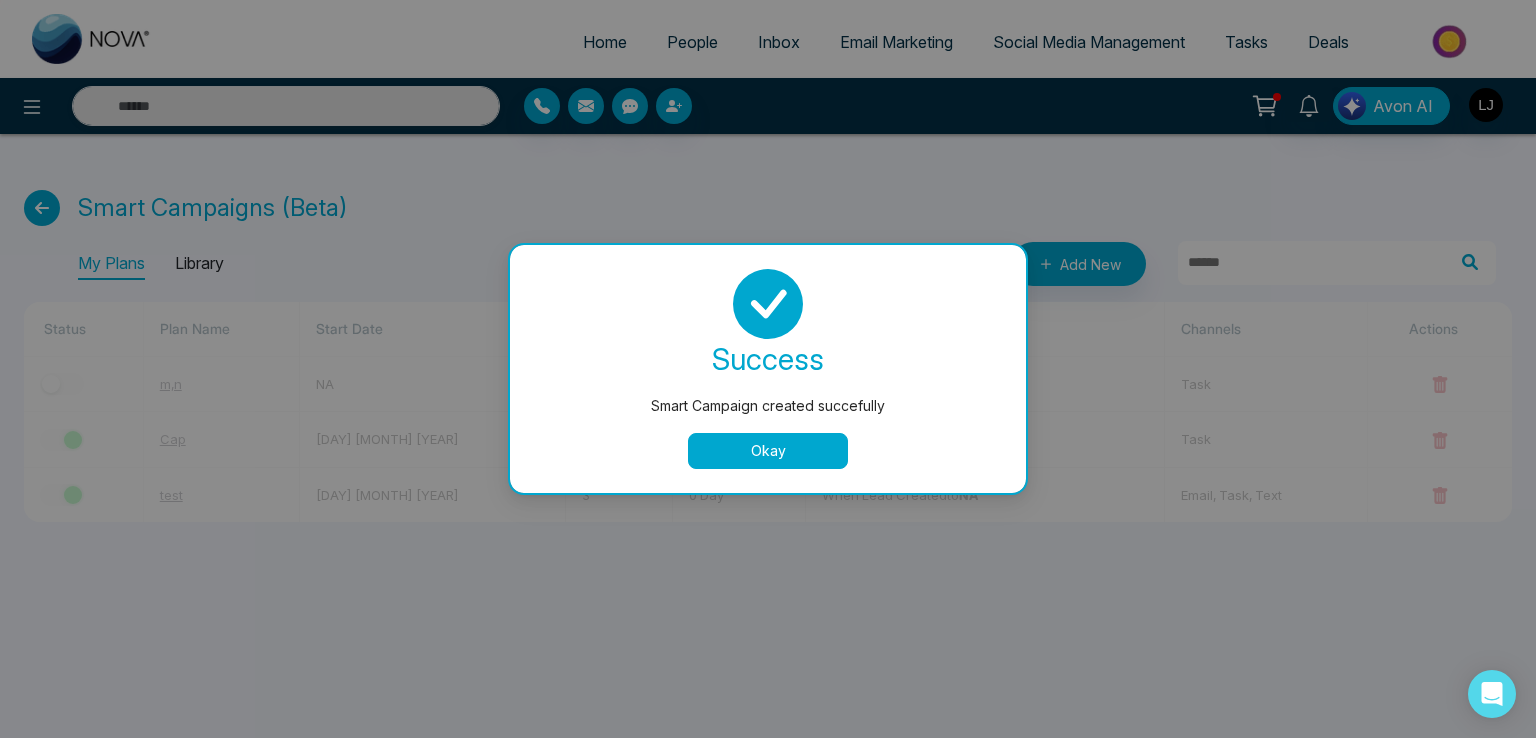 click on "Okay" at bounding box center [768, 451] 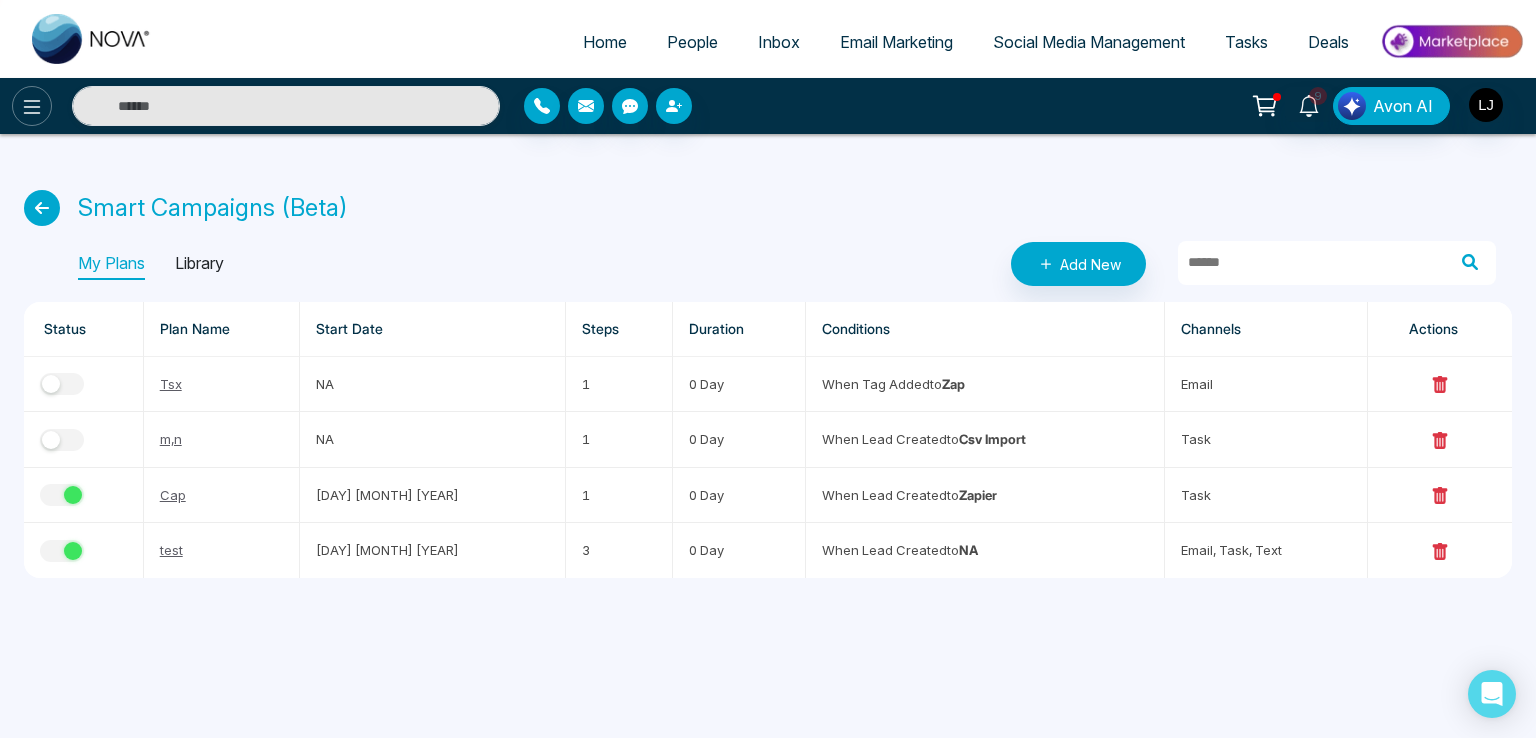 click 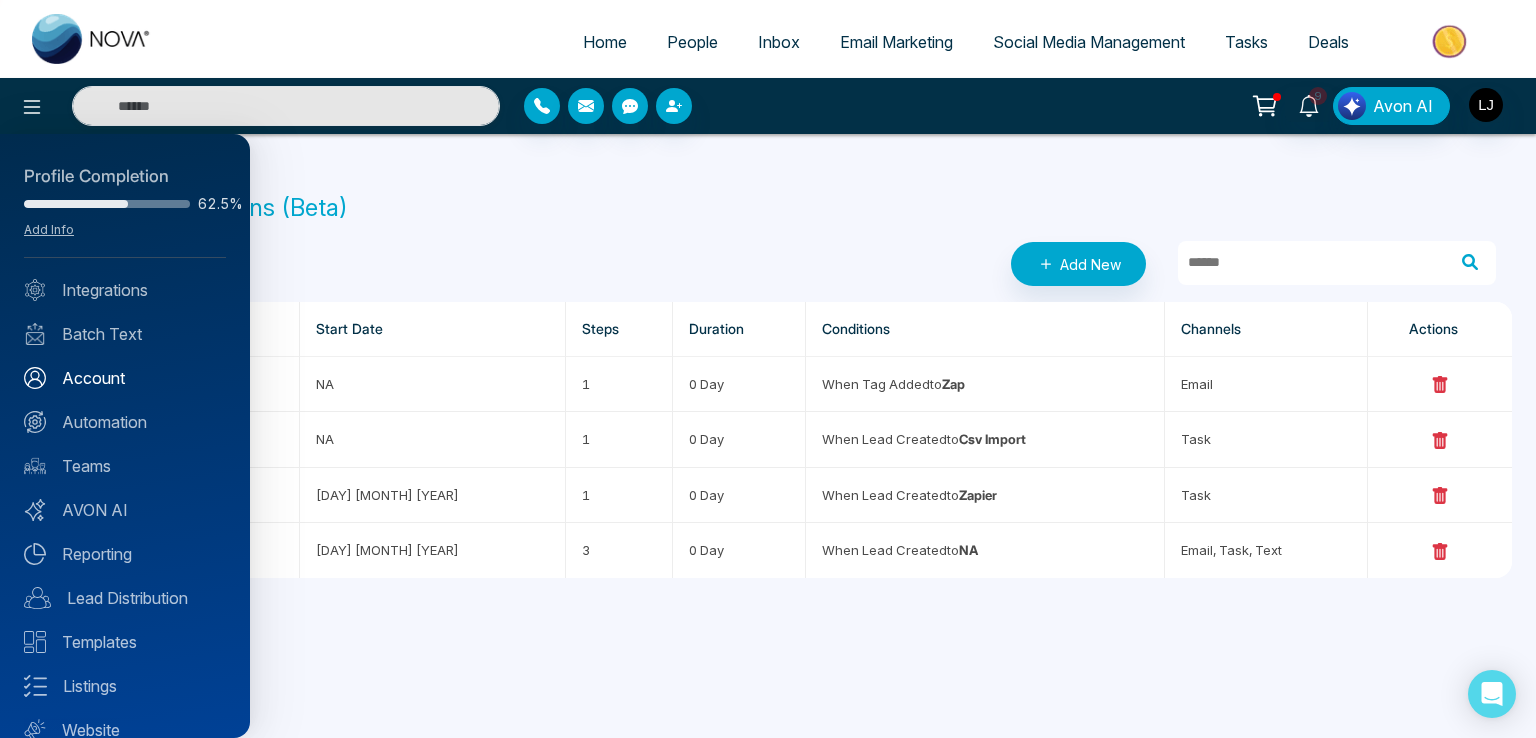 click on "Account" at bounding box center (125, 378) 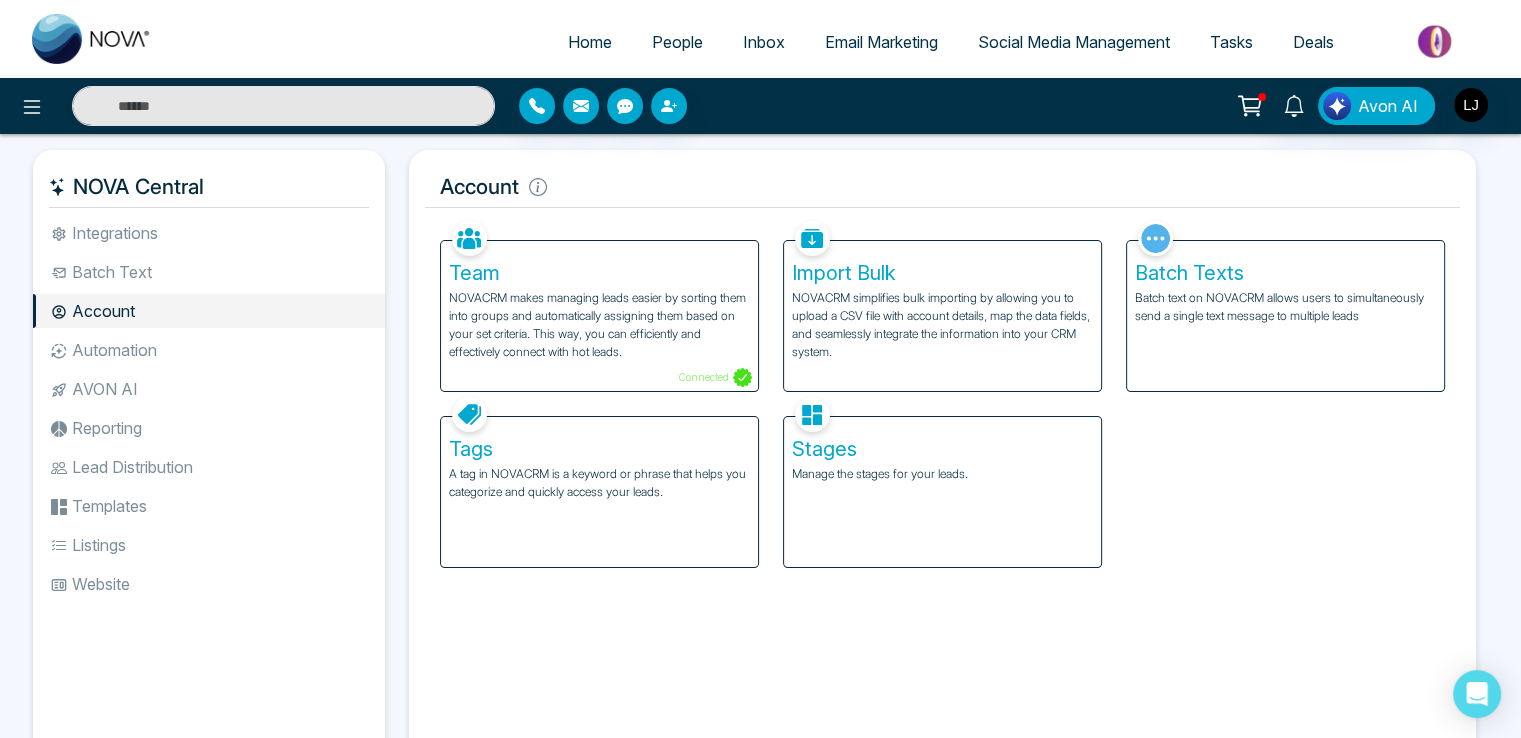 click on "A tag in NOVACRM is a keyword or phrase that helps you categorize and quickly access your leads." at bounding box center (599, 483) 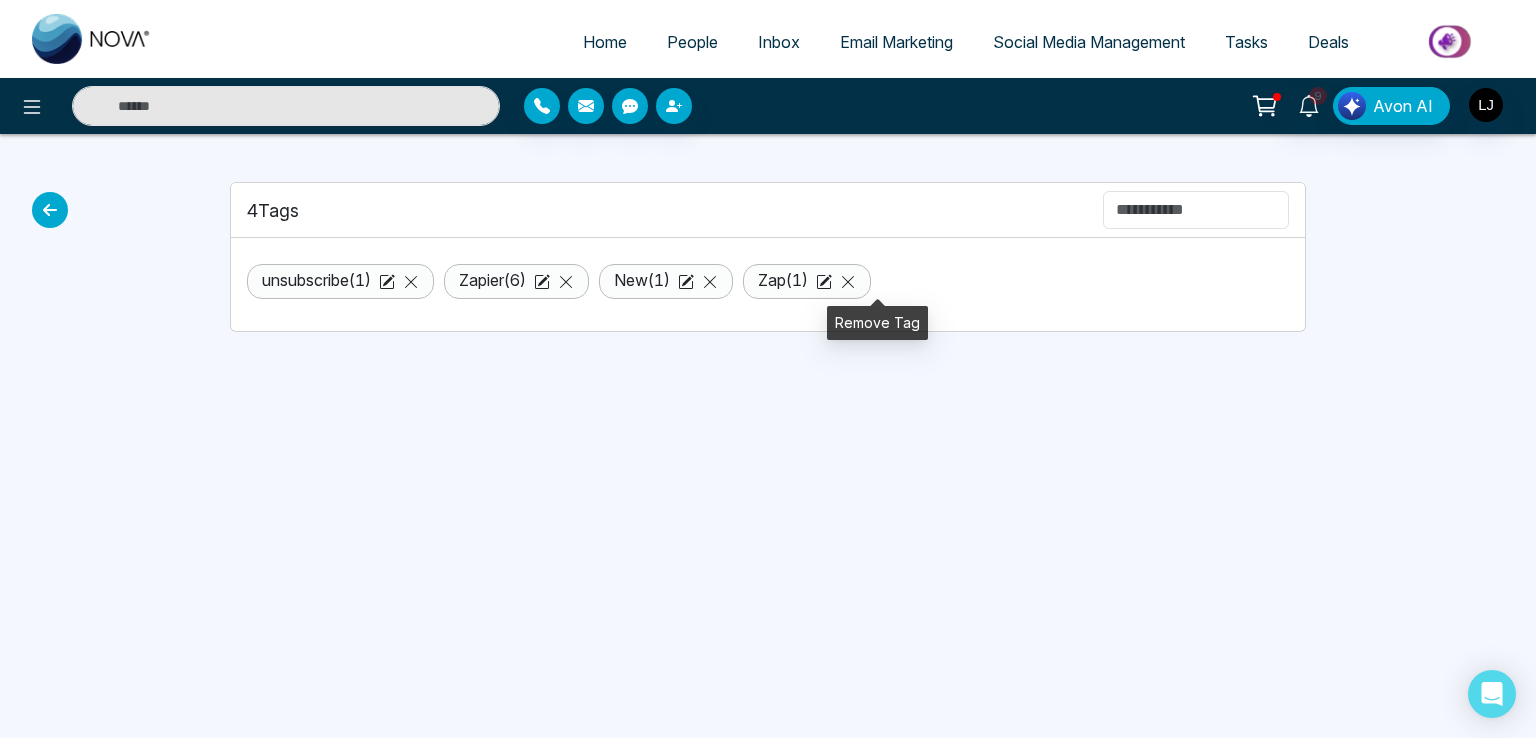 click 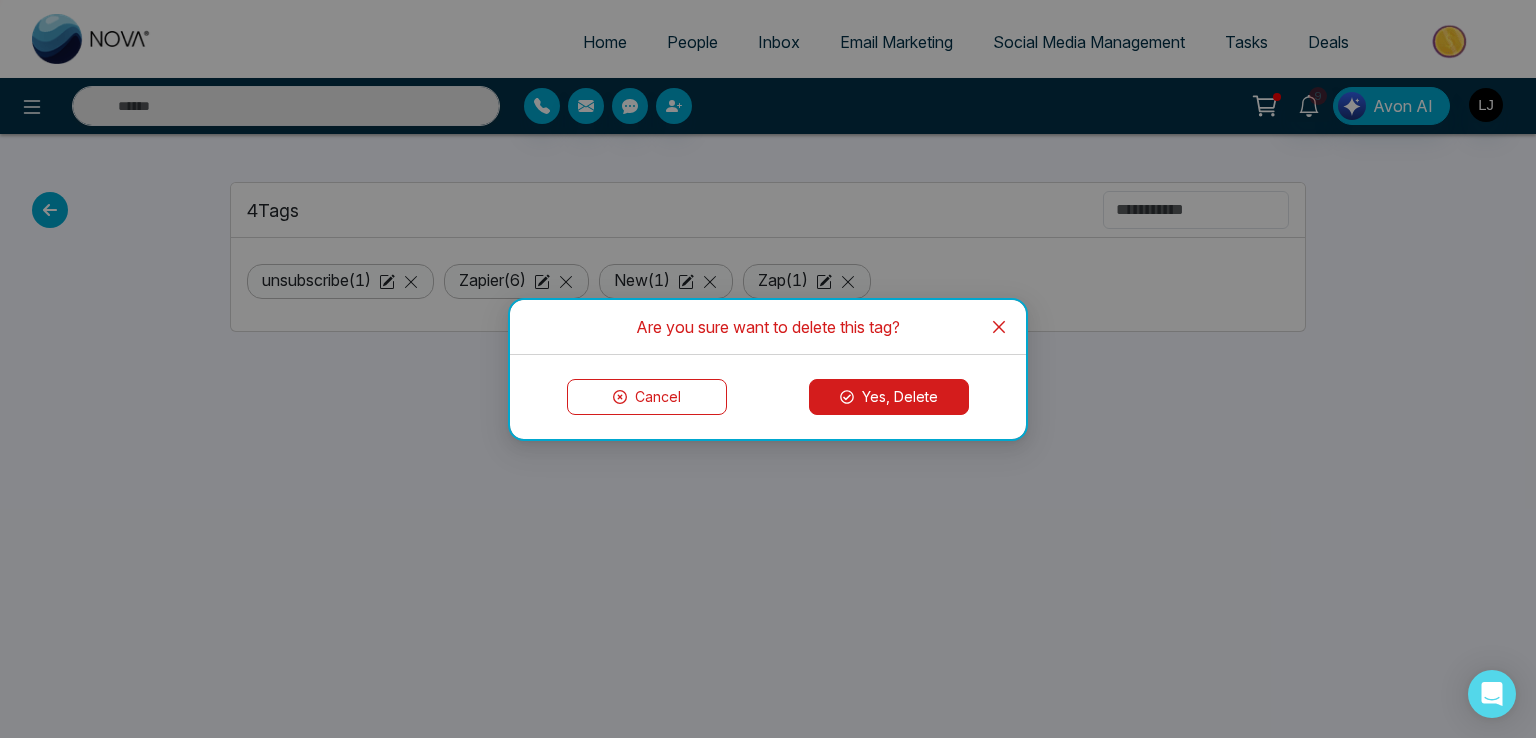 click on "Yes, Delete" at bounding box center (889, 397) 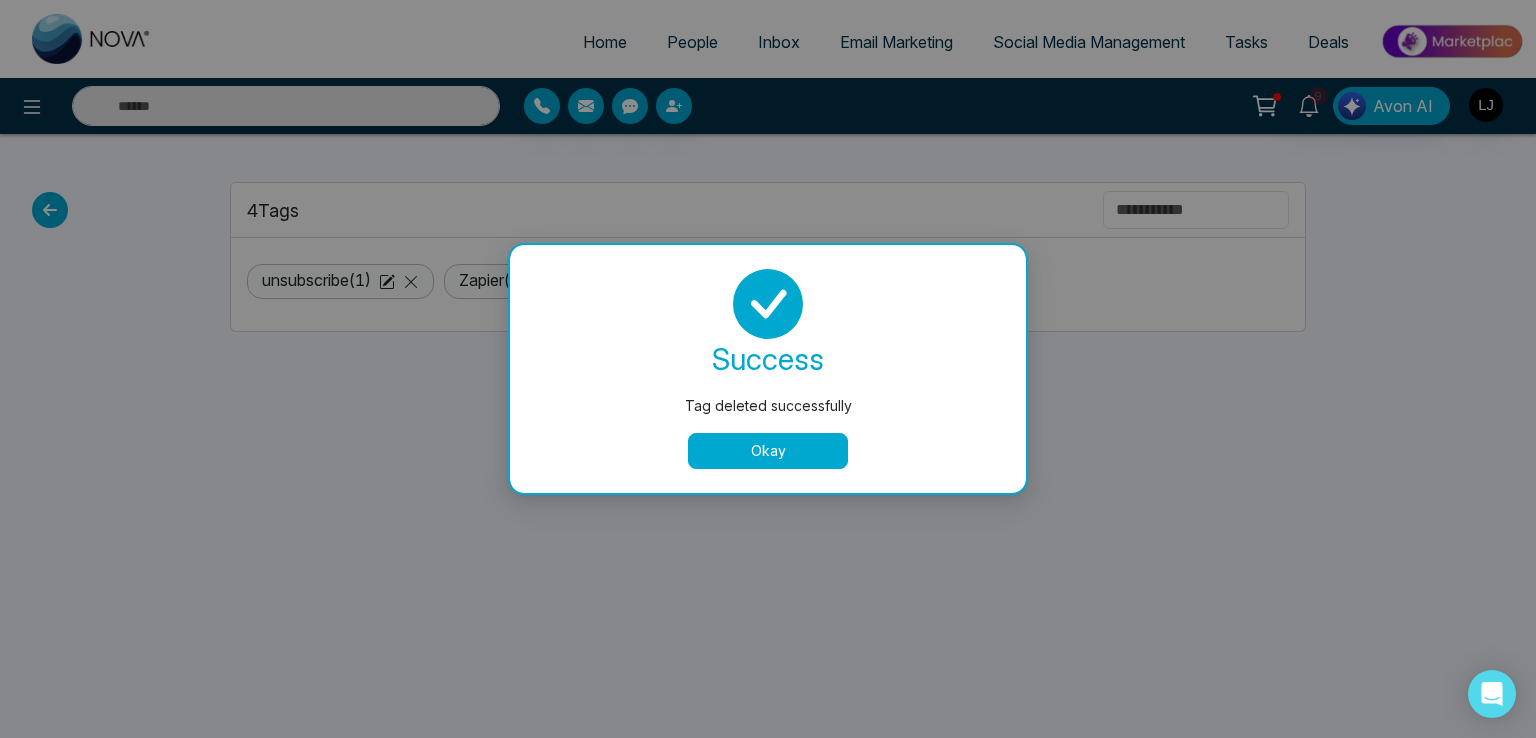 click on "Okay" at bounding box center (768, 451) 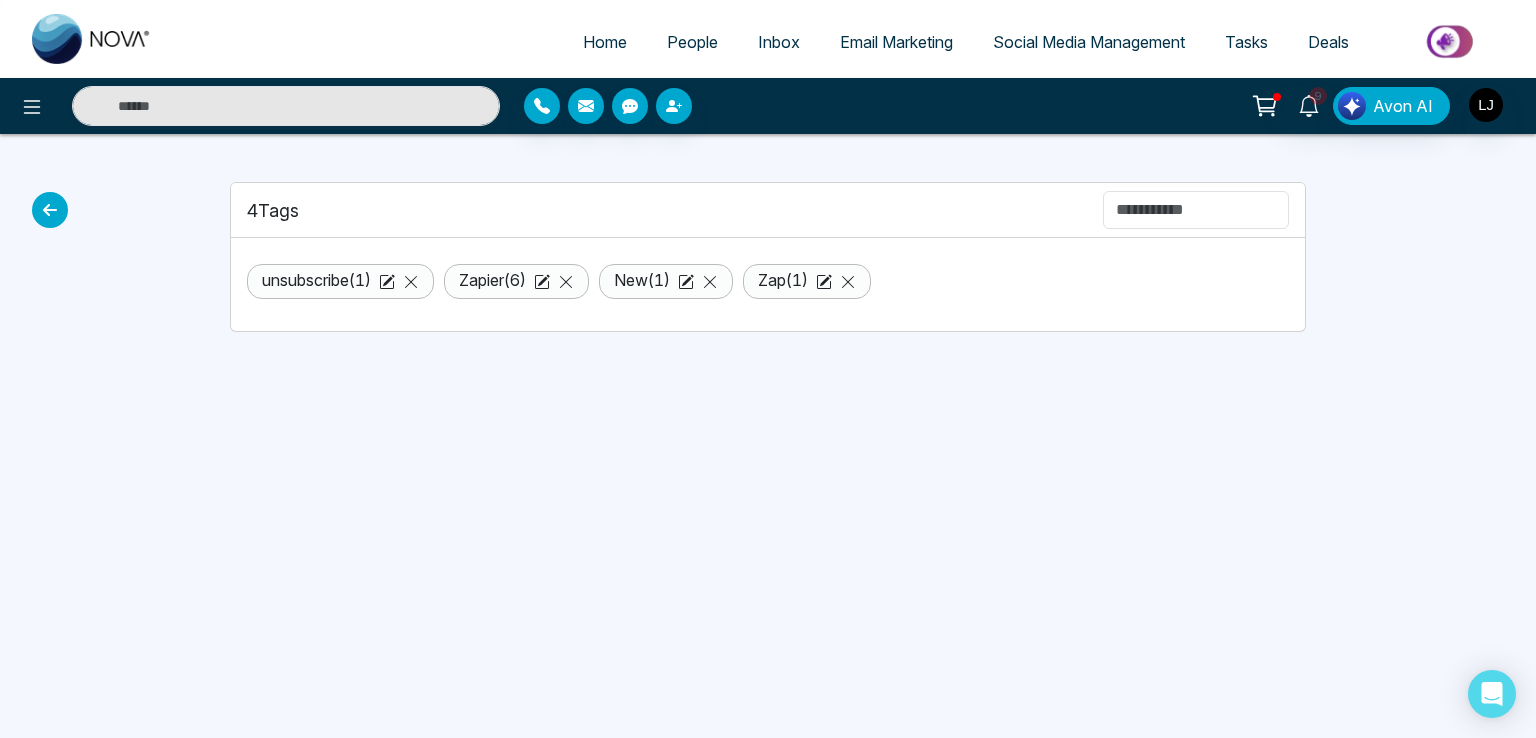 click on "People" at bounding box center (692, 42) 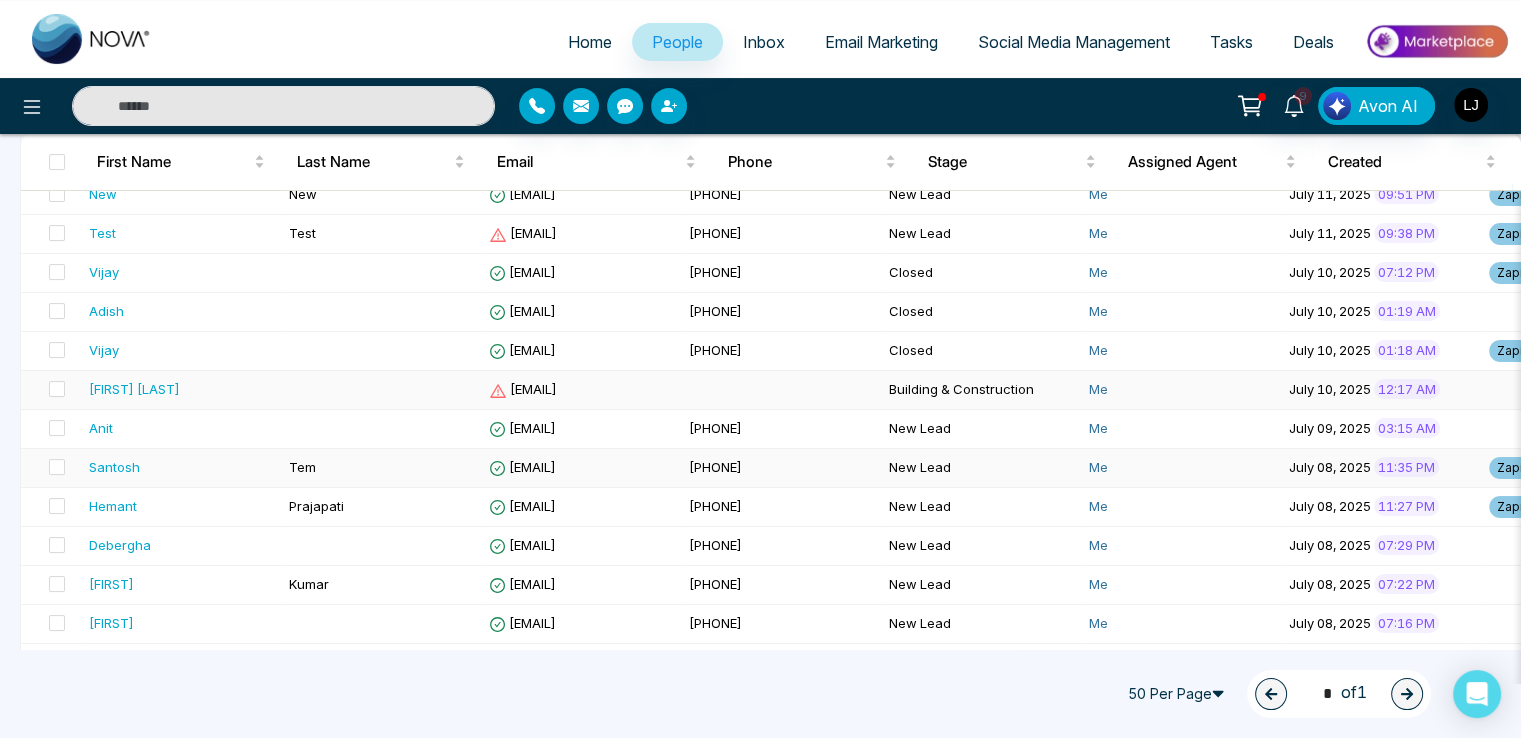 scroll, scrollTop: 273, scrollLeft: 0, axis: vertical 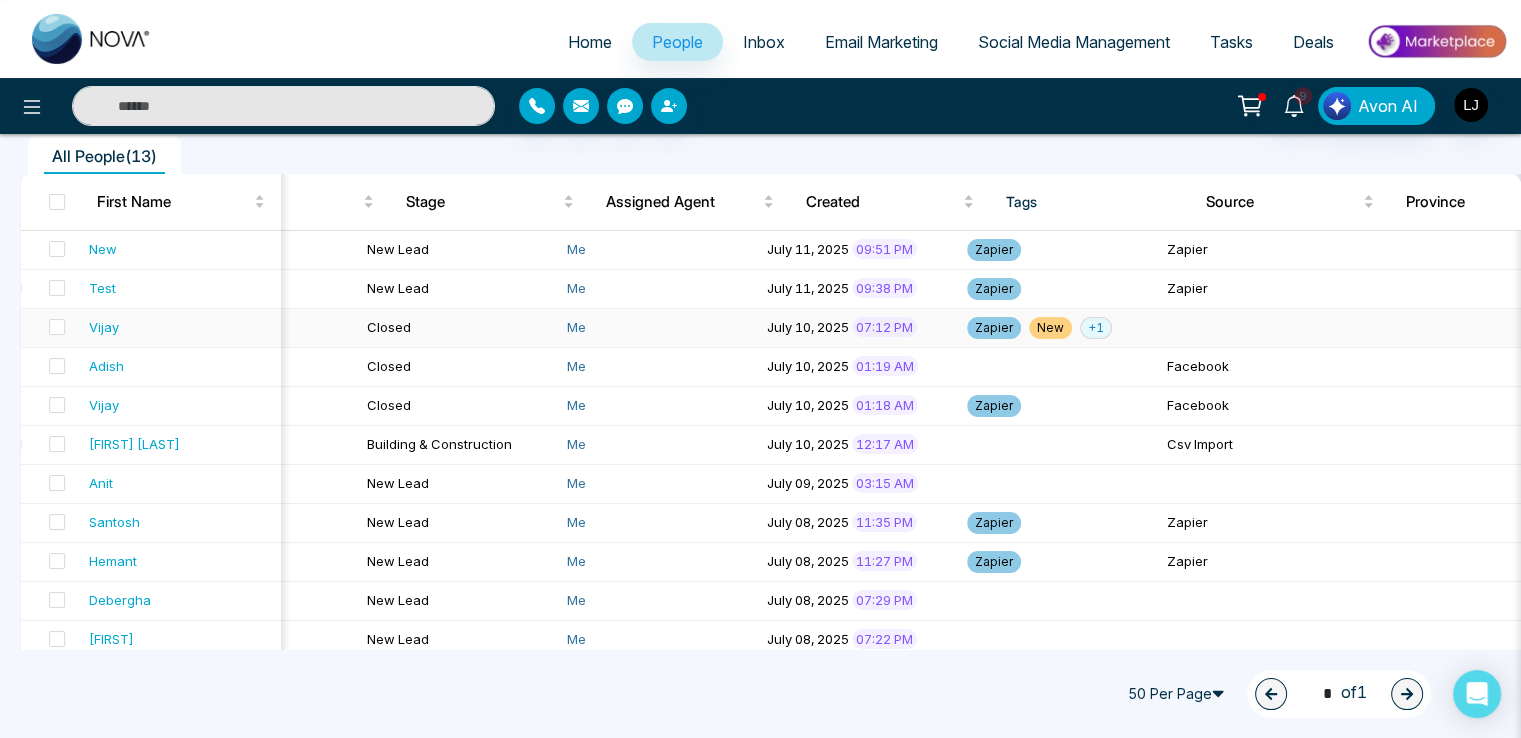 click on "July 10, 2025   07:12 PM" at bounding box center [859, 327] 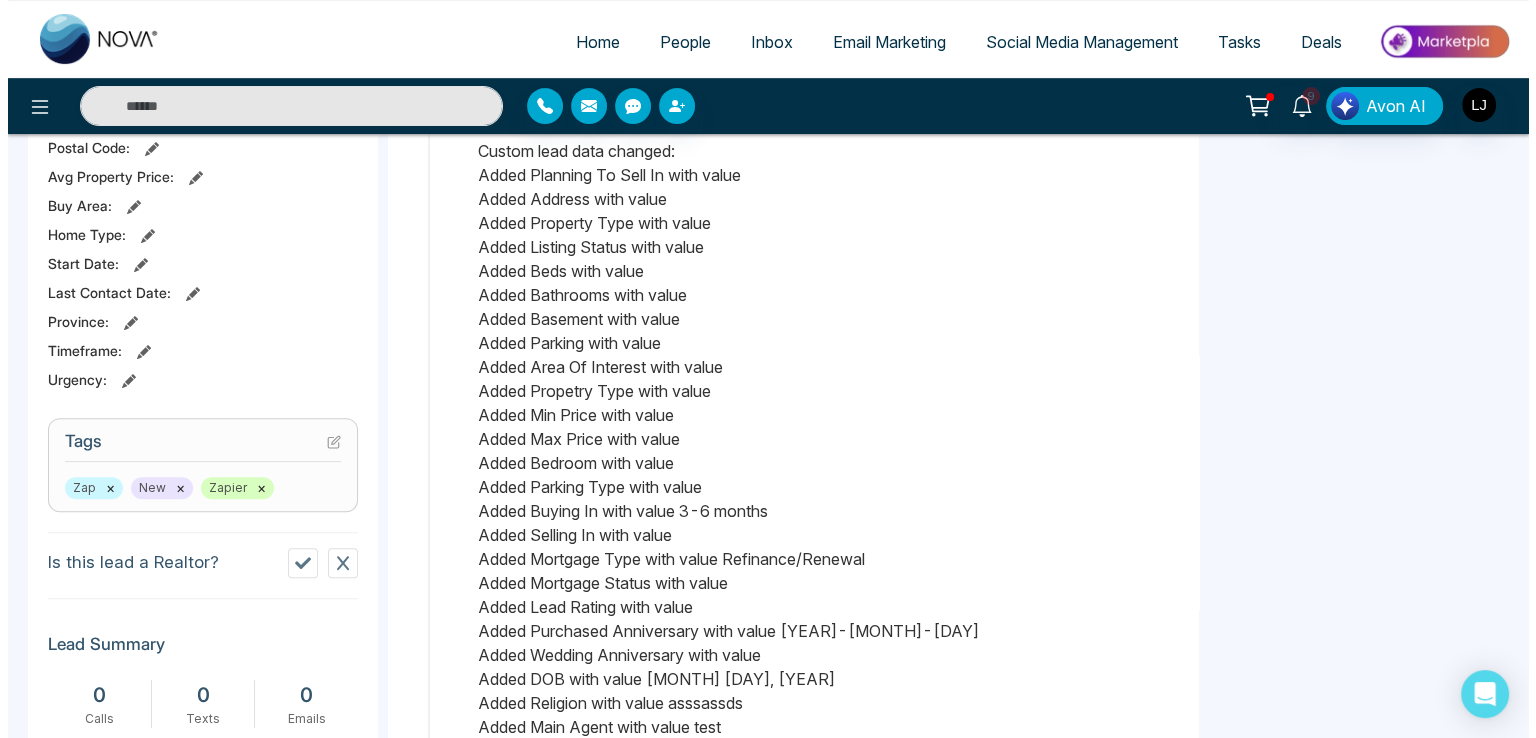 scroll, scrollTop: 800, scrollLeft: 0, axis: vertical 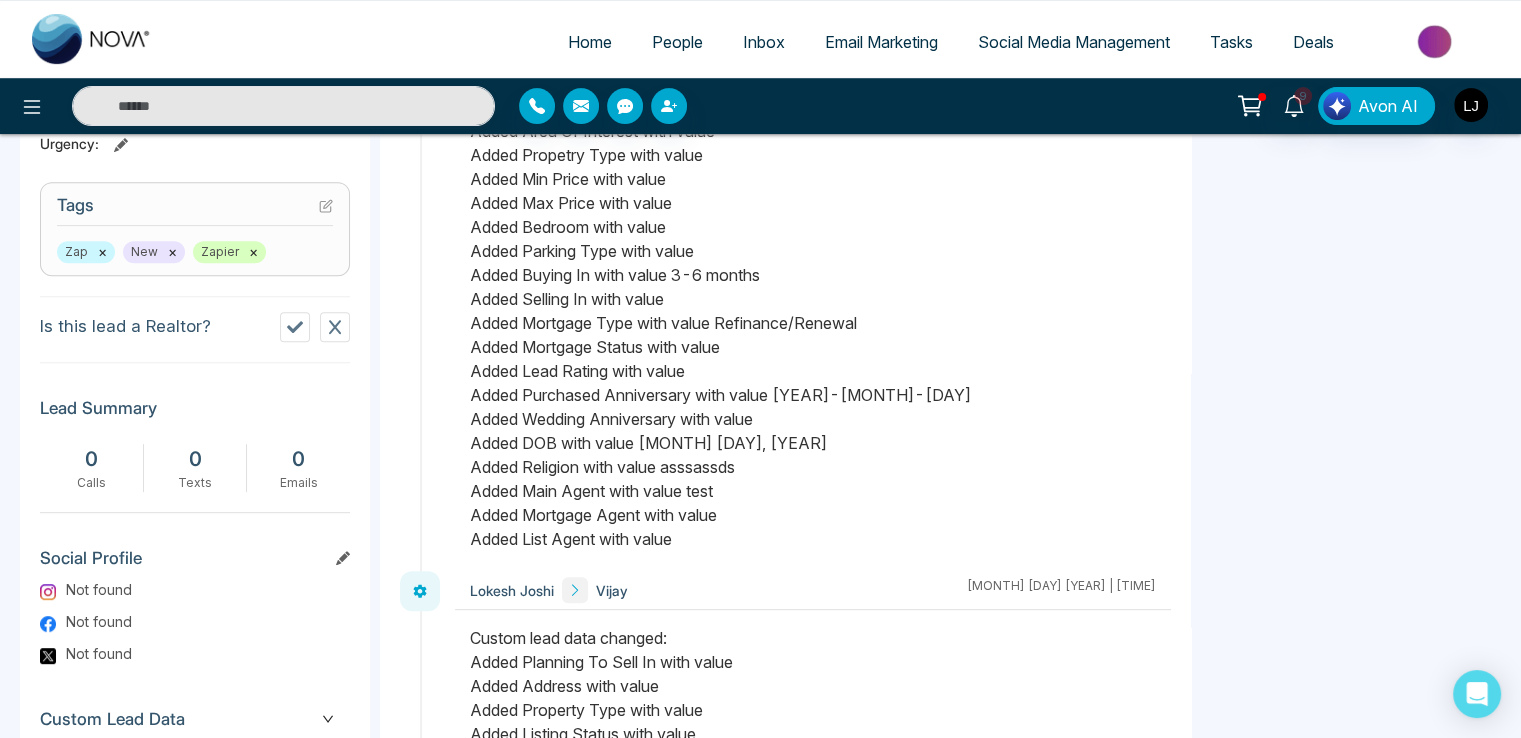 click on "×" at bounding box center [102, 252] 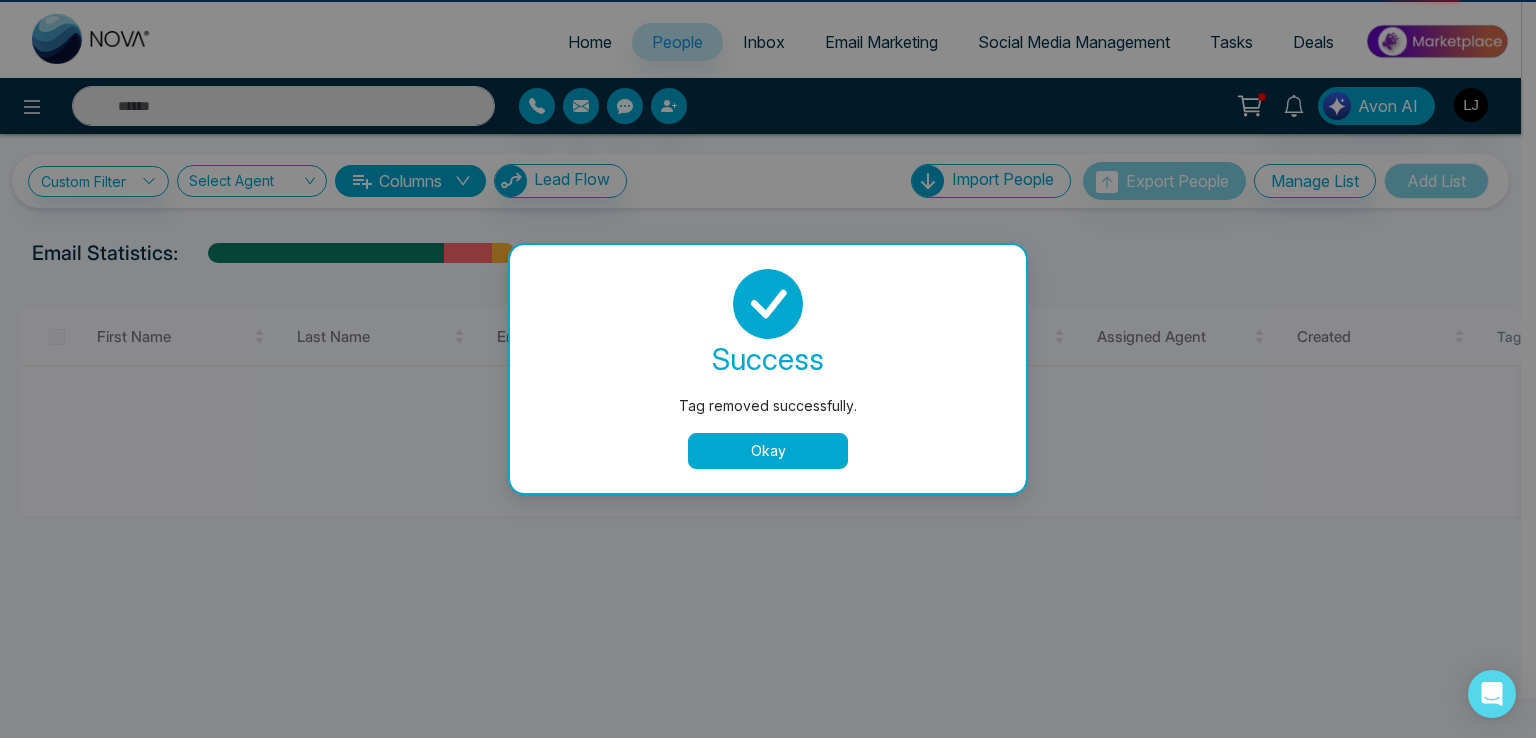 scroll, scrollTop: 0, scrollLeft: 0, axis: both 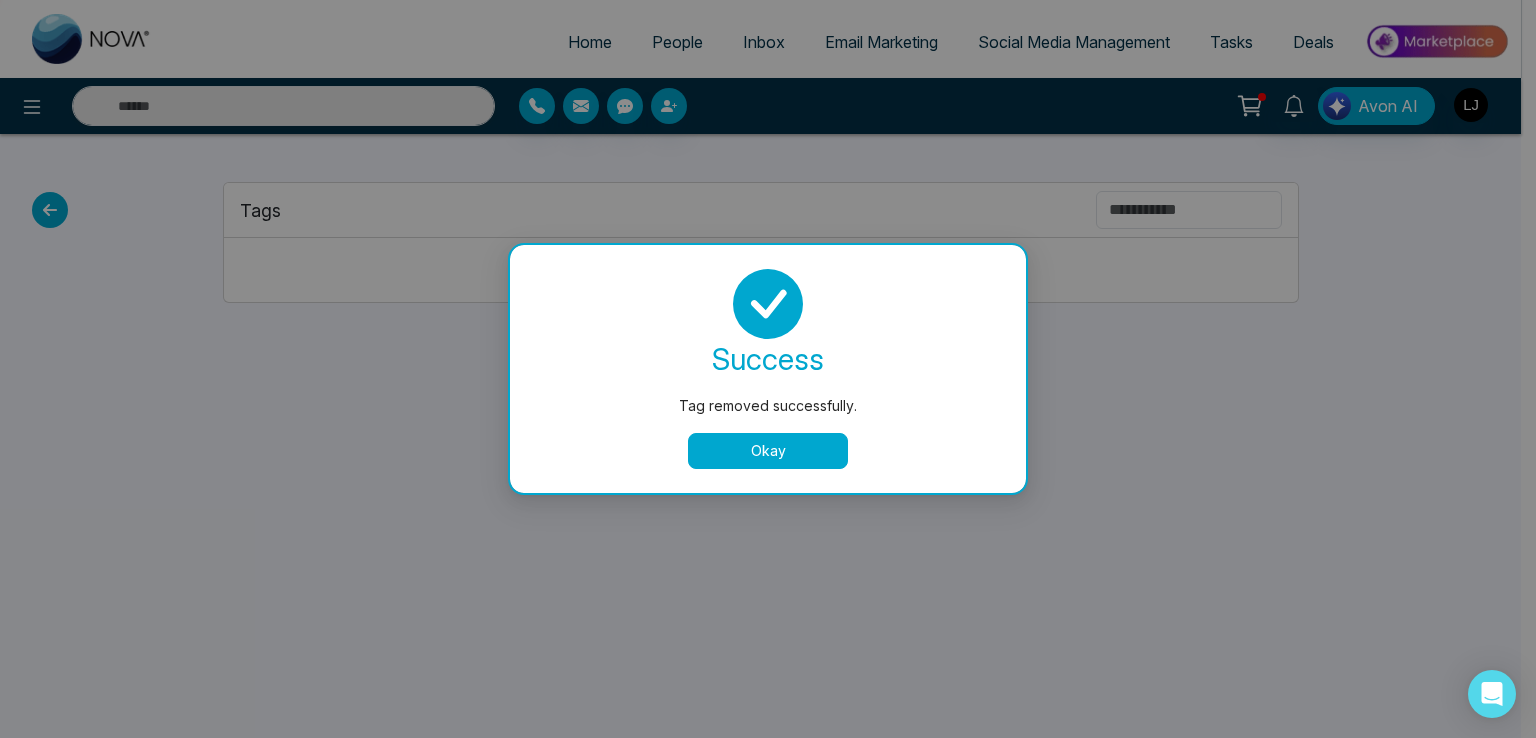 click on "Okay" at bounding box center (768, 451) 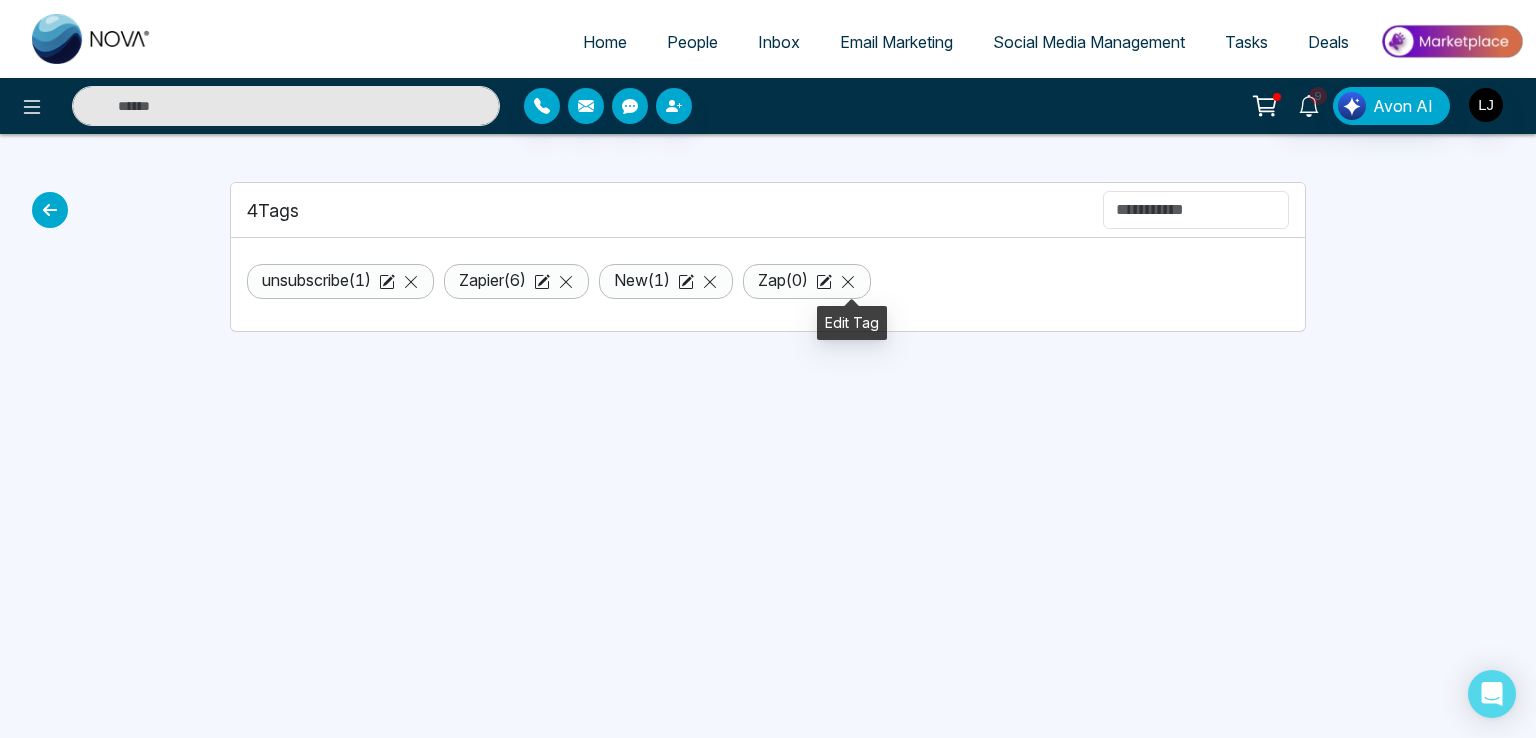 click 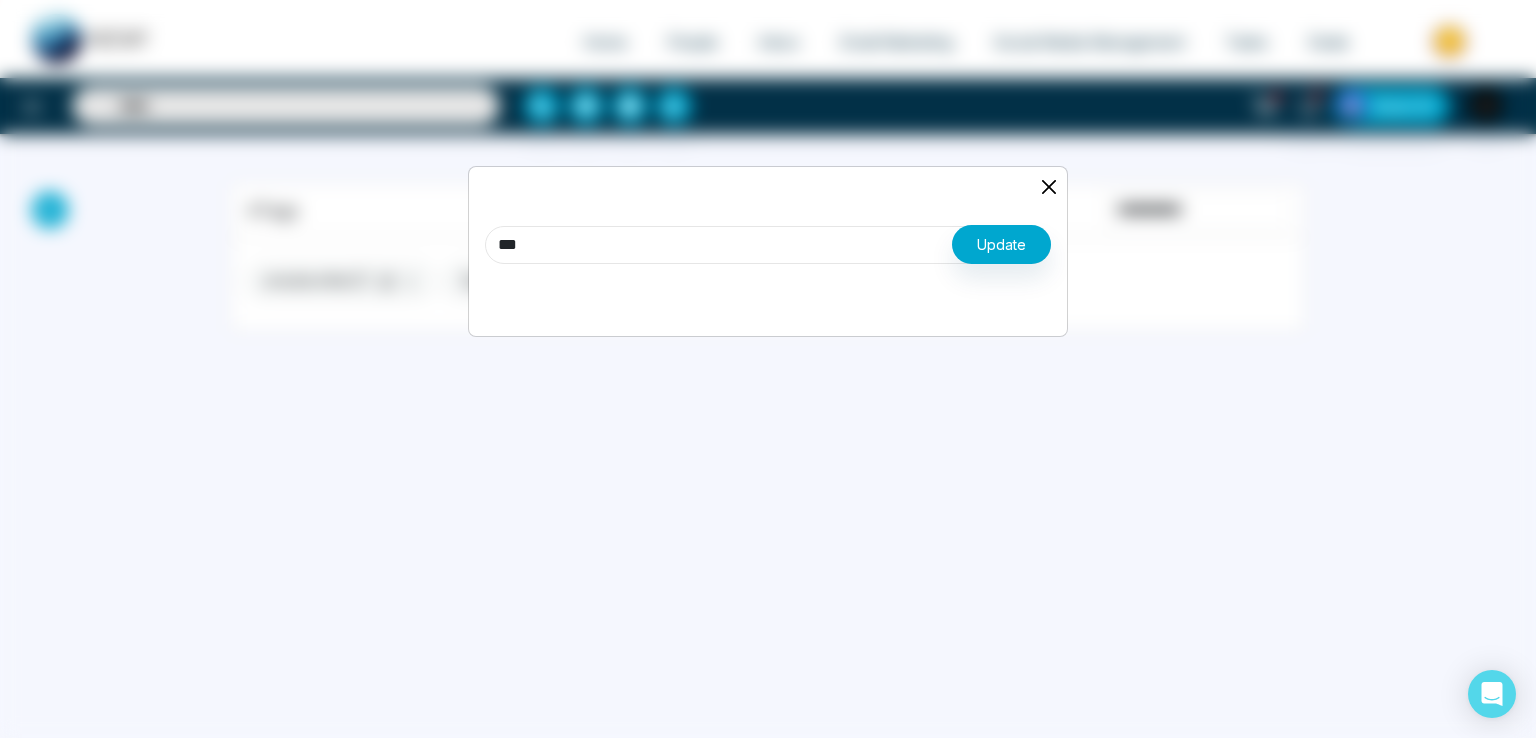 drag, startPoint x: 580, startPoint y: 254, endPoint x: 459, endPoint y: 252, distance: 121.016525 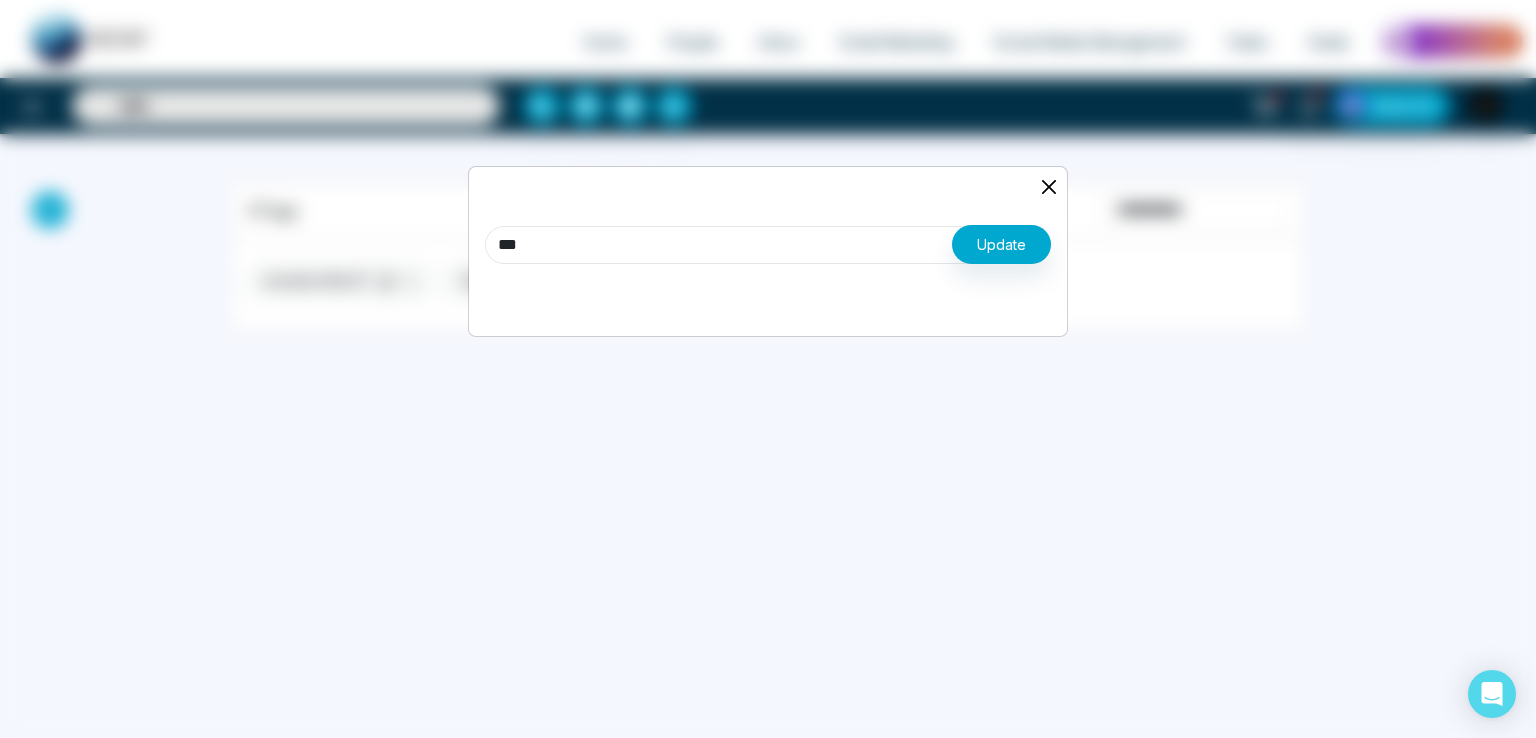 click on "*** Update" at bounding box center (768, 369) 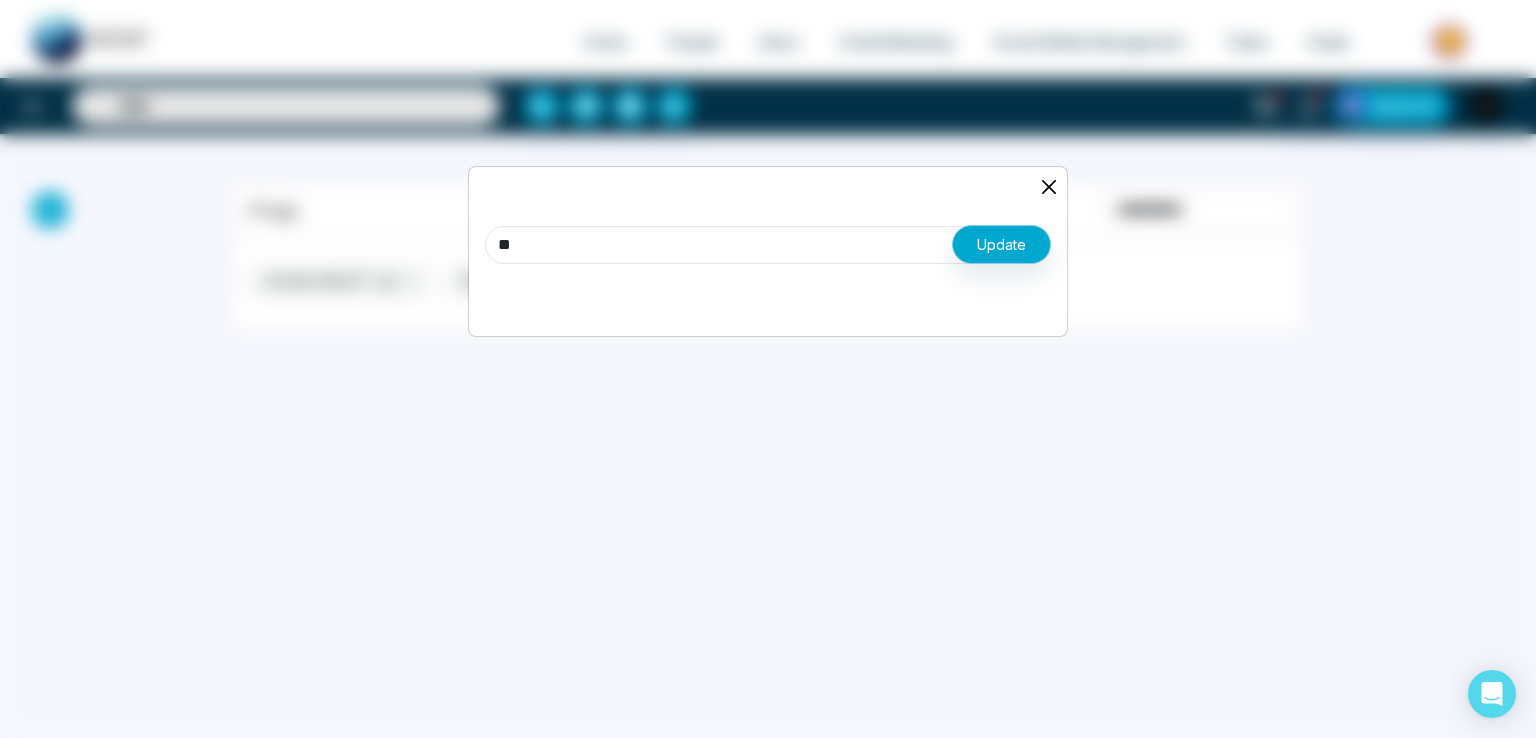 type on "**" 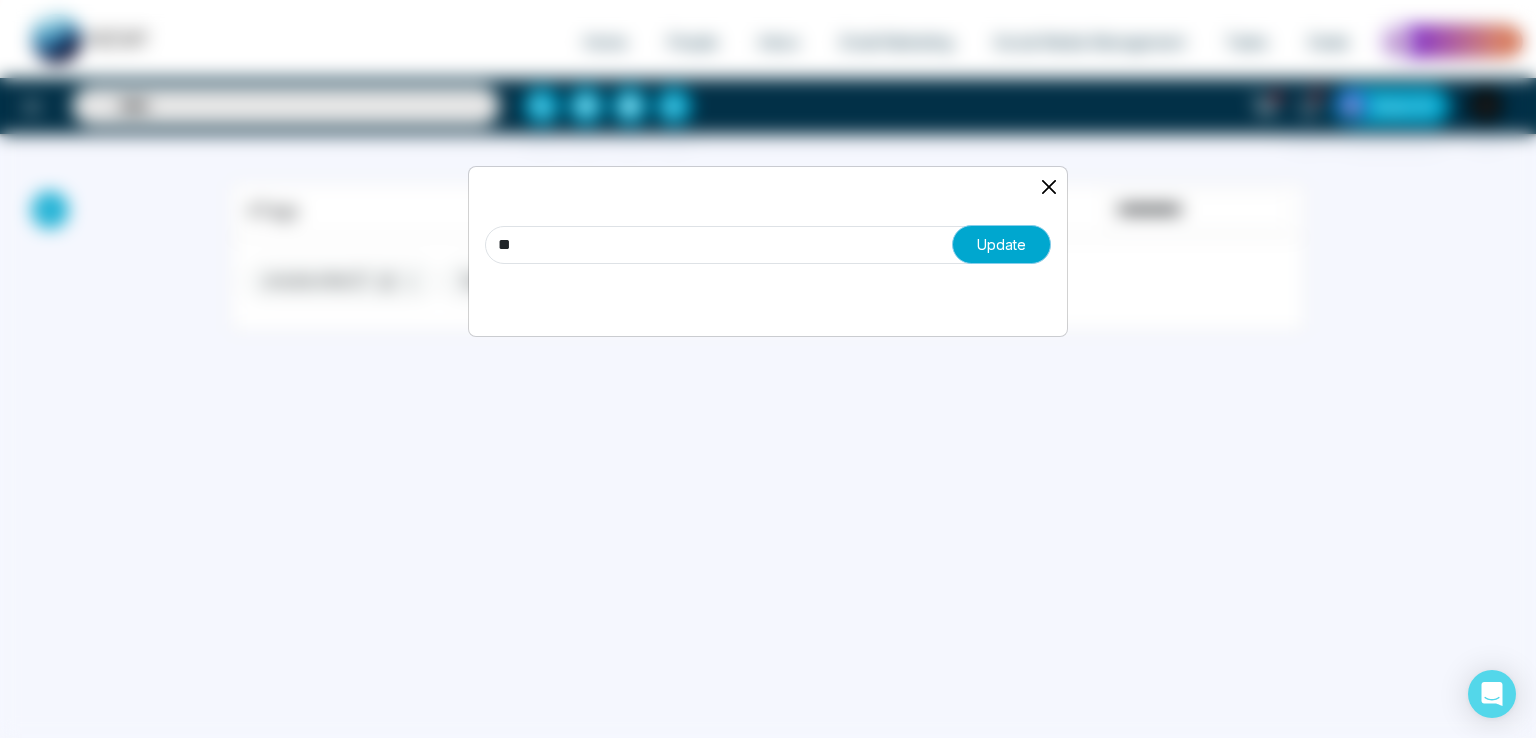 click on "Update" at bounding box center (1001, 244) 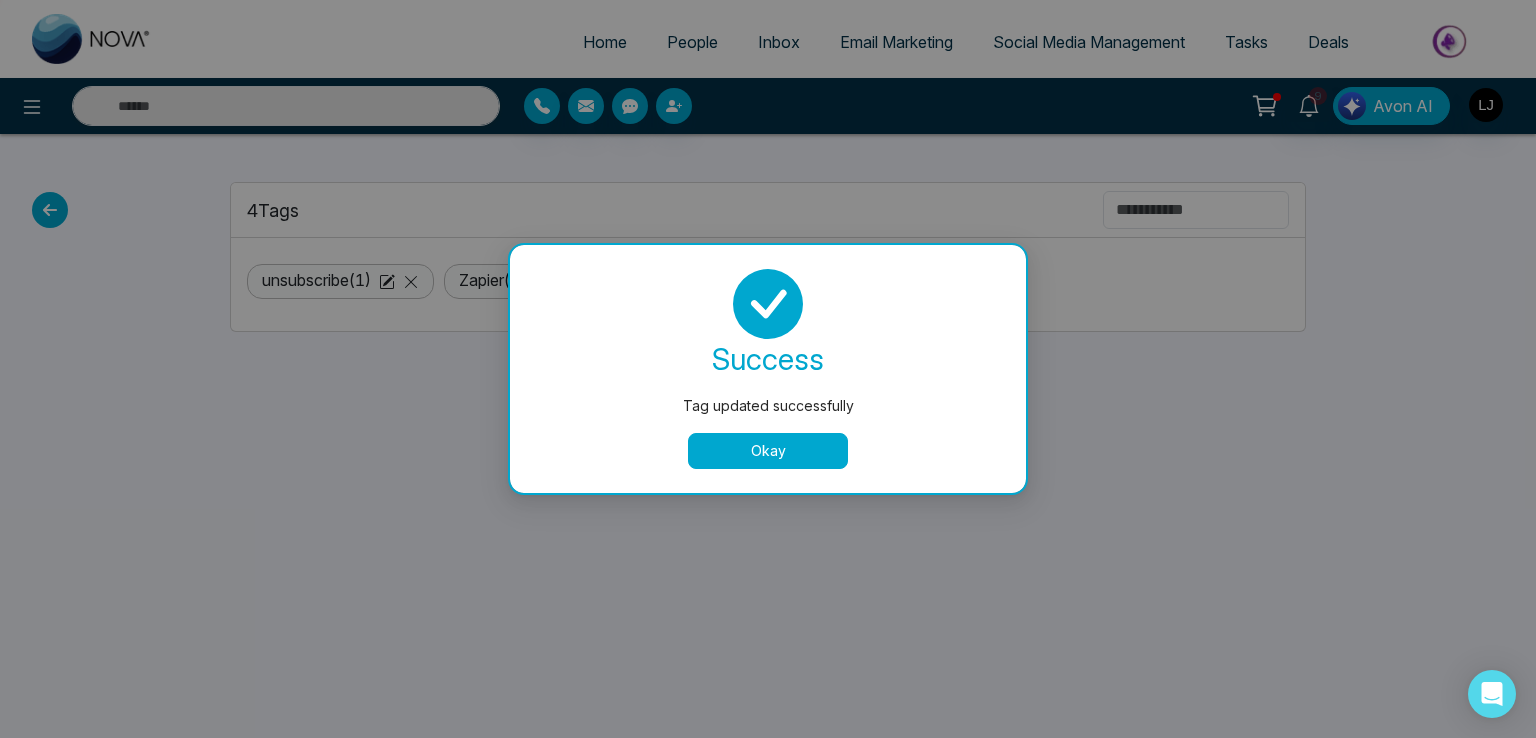 click on "Okay" at bounding box center (768, 451) 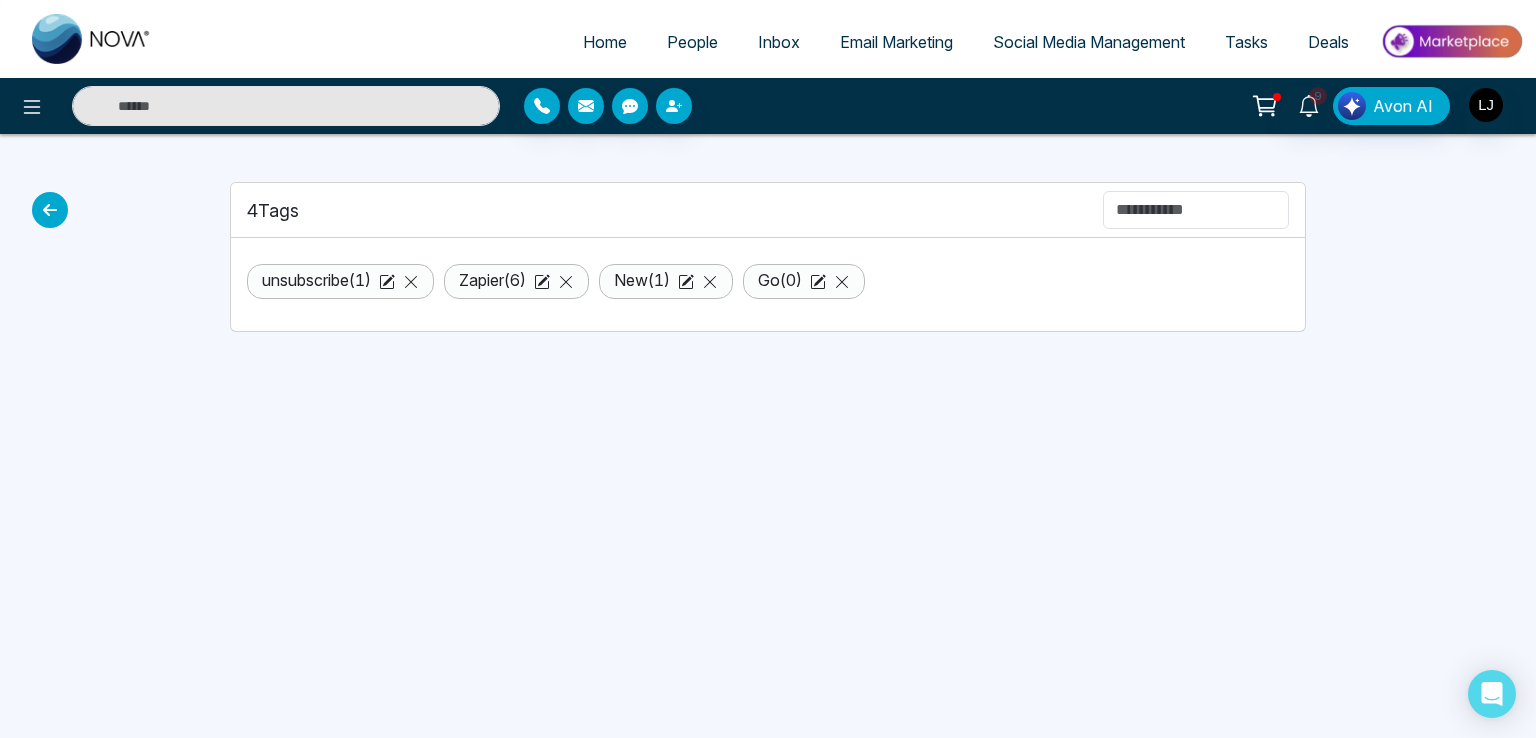 click at bounding box center [50, 210] 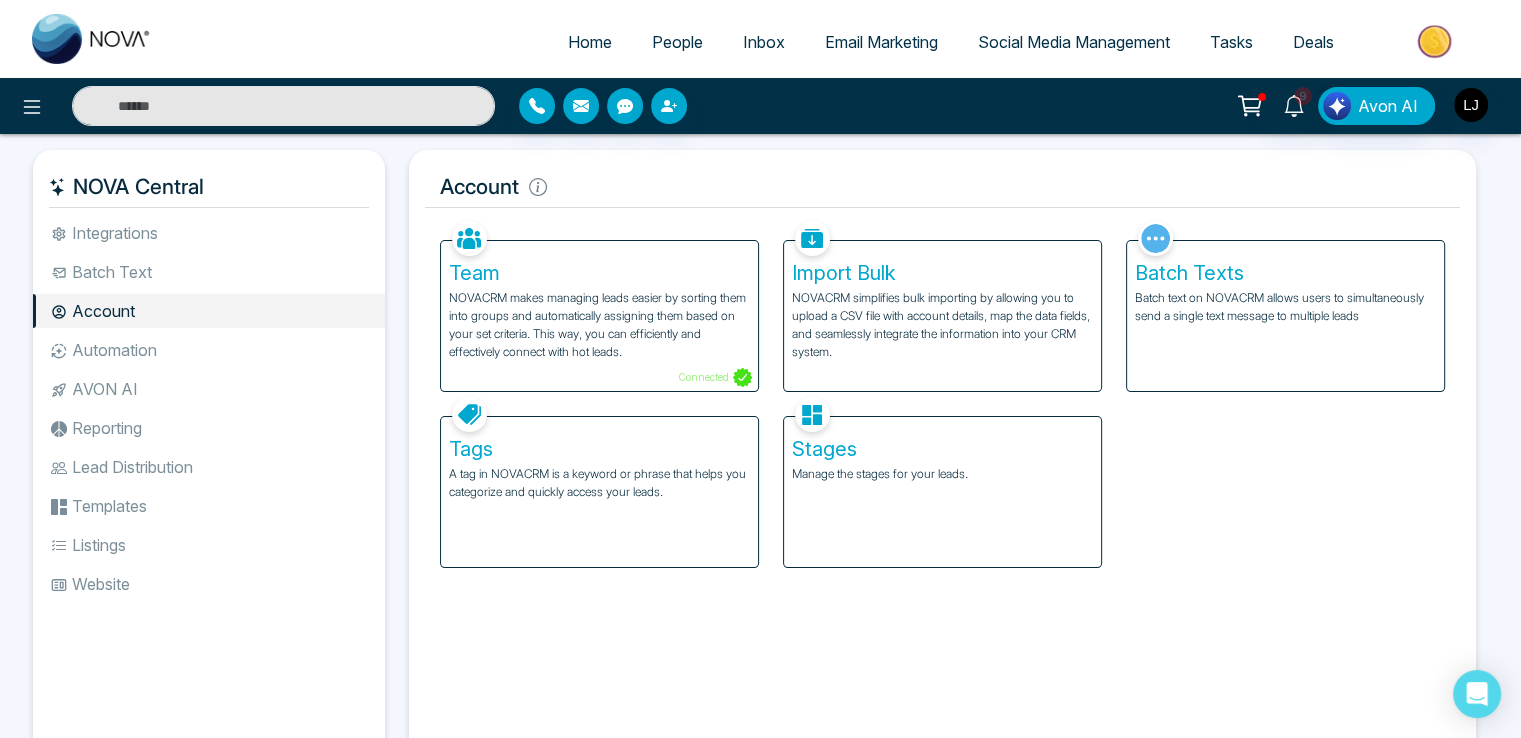 click on "AVON AI" at bounding box center (209, 389) 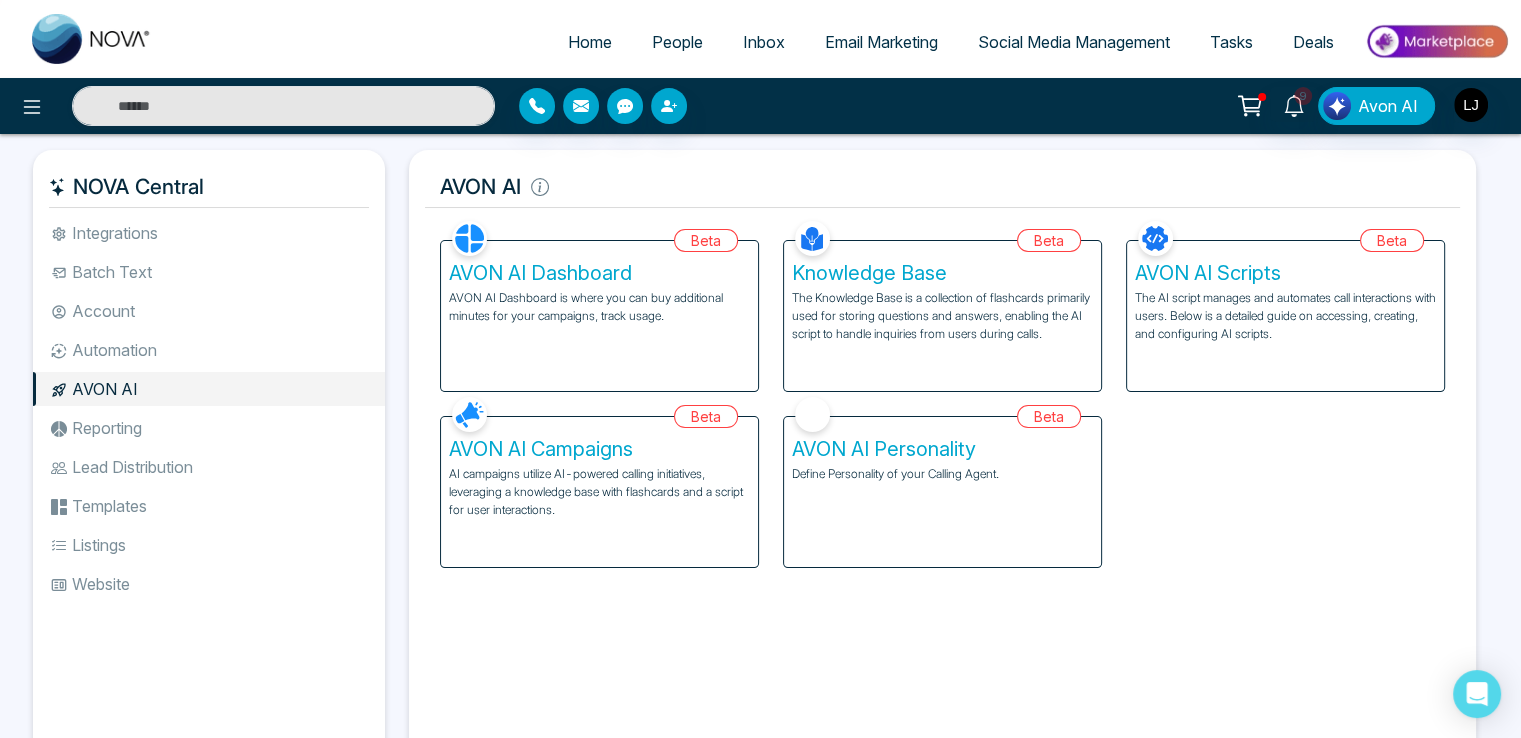 click on "Automation" at bounding box center [209, 350] 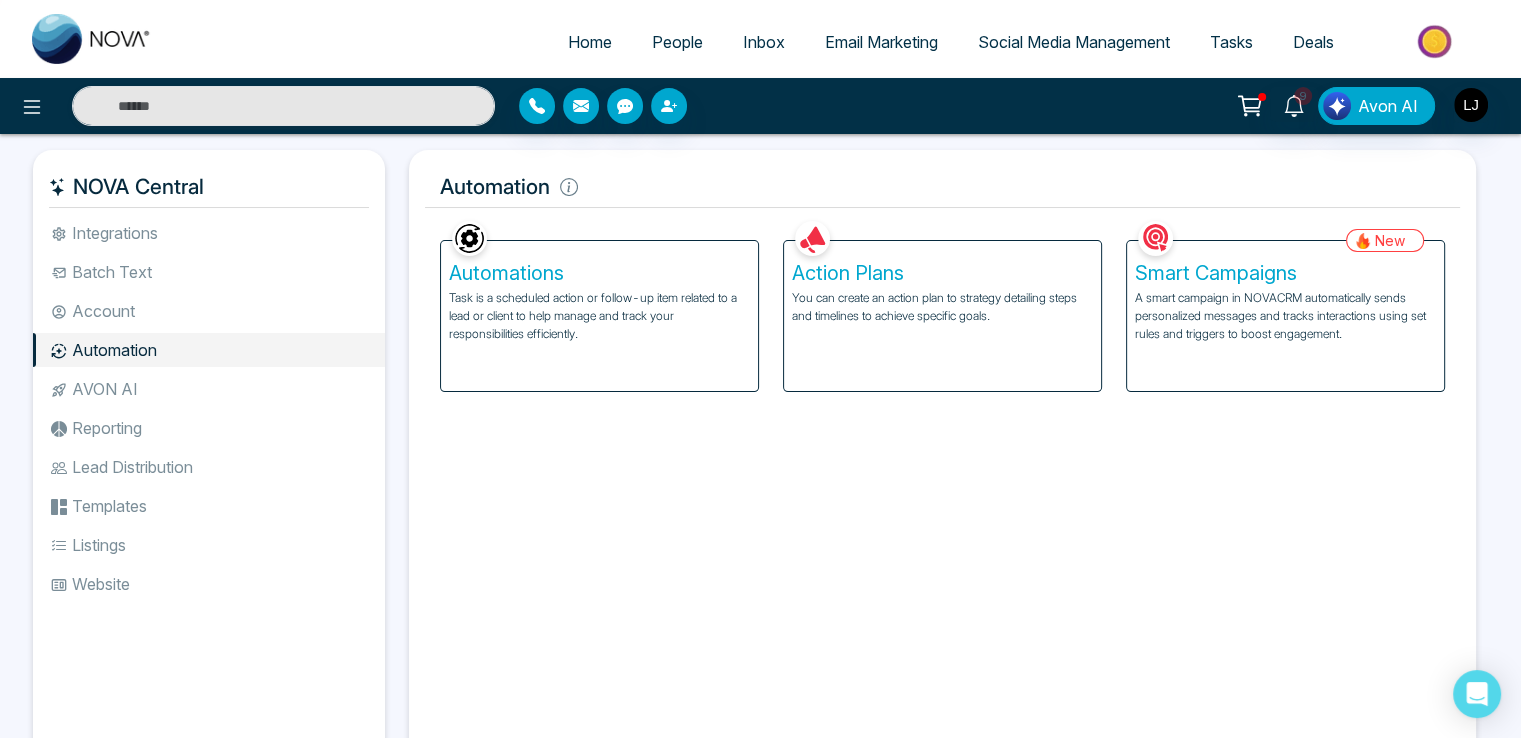 click on "A smart campaign in NOVACRM automatically sends personalized messages and tracks interactions using set rules and triggers to boost engagement." at bounding box center [1285, 316] 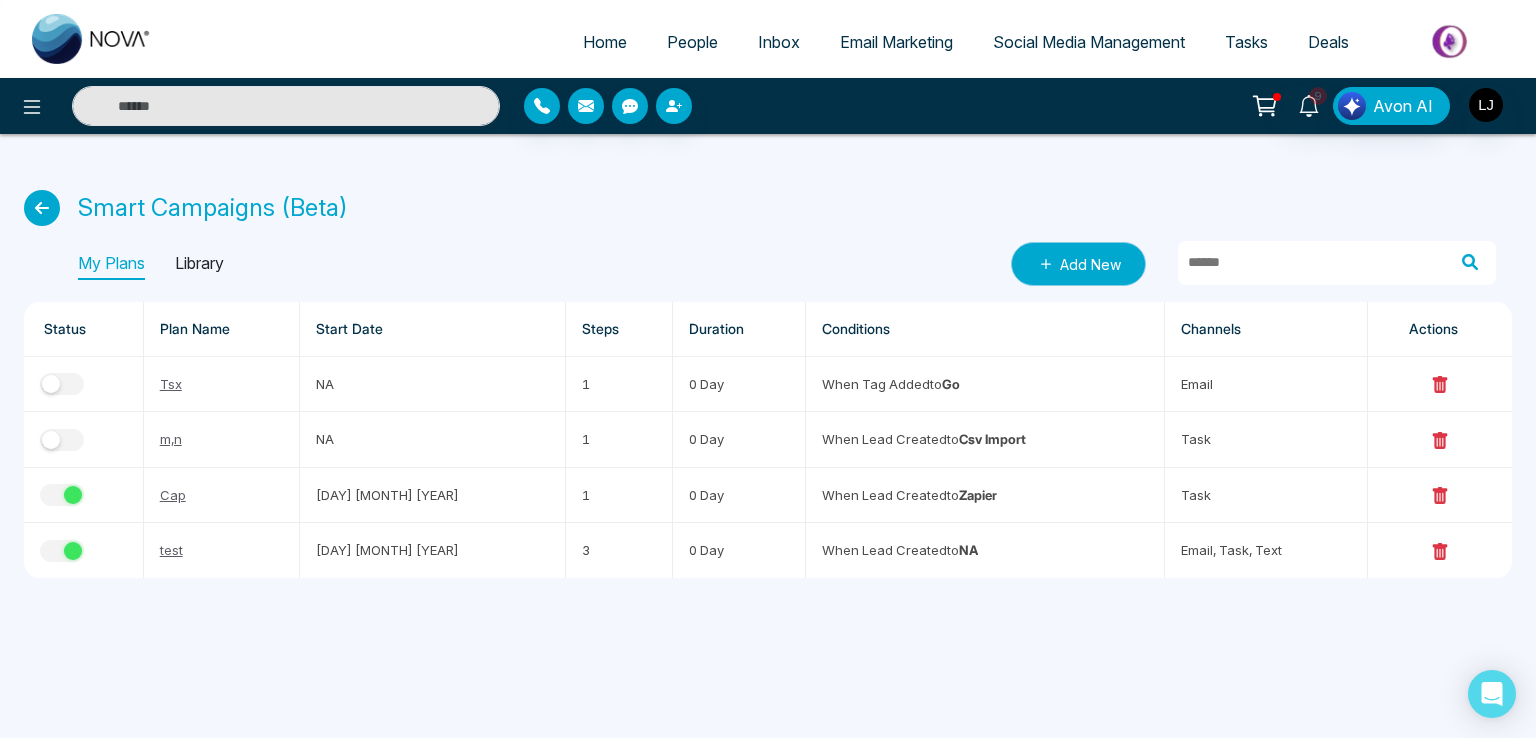 click on "Add New" at bounding box center (1078, 264) 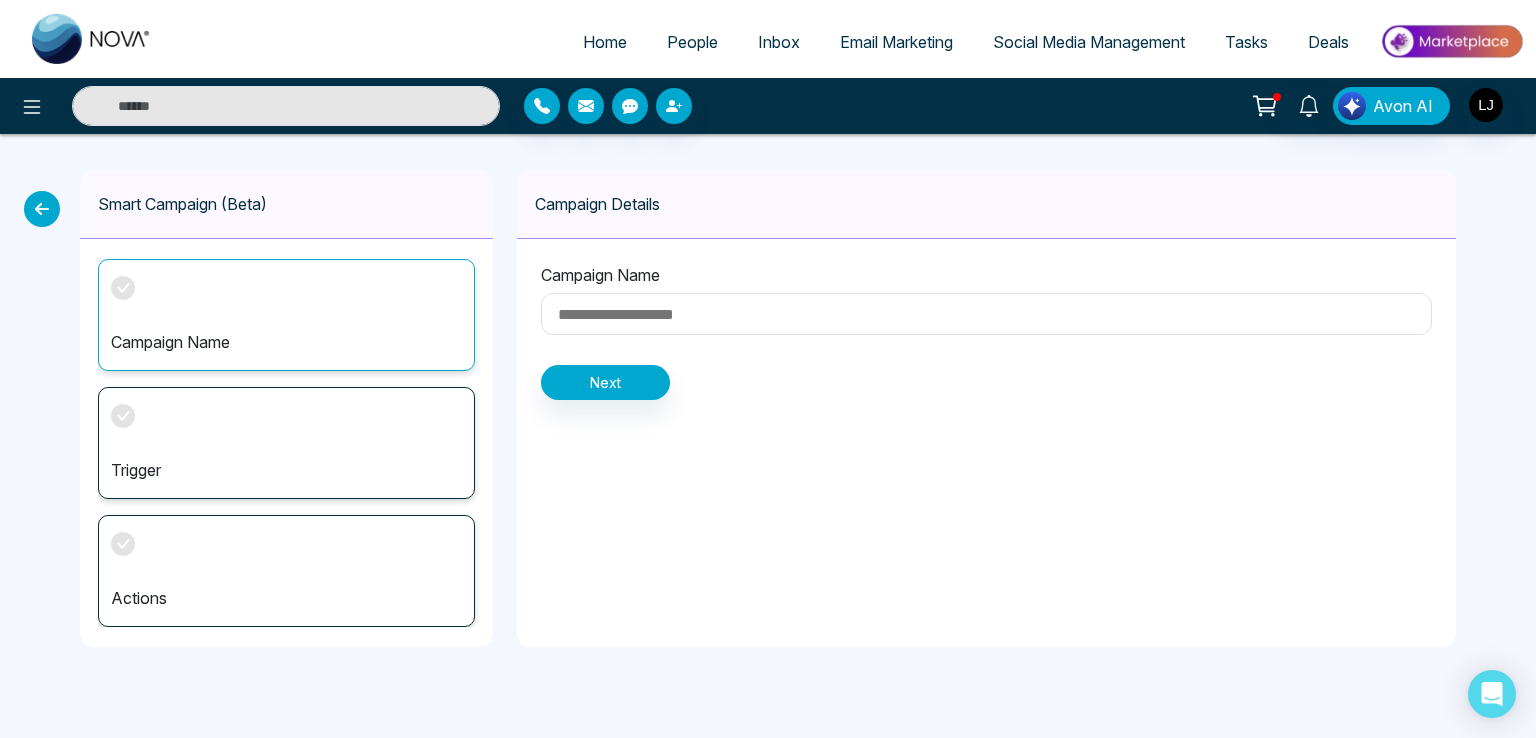 click at bounding box center [986, 314] 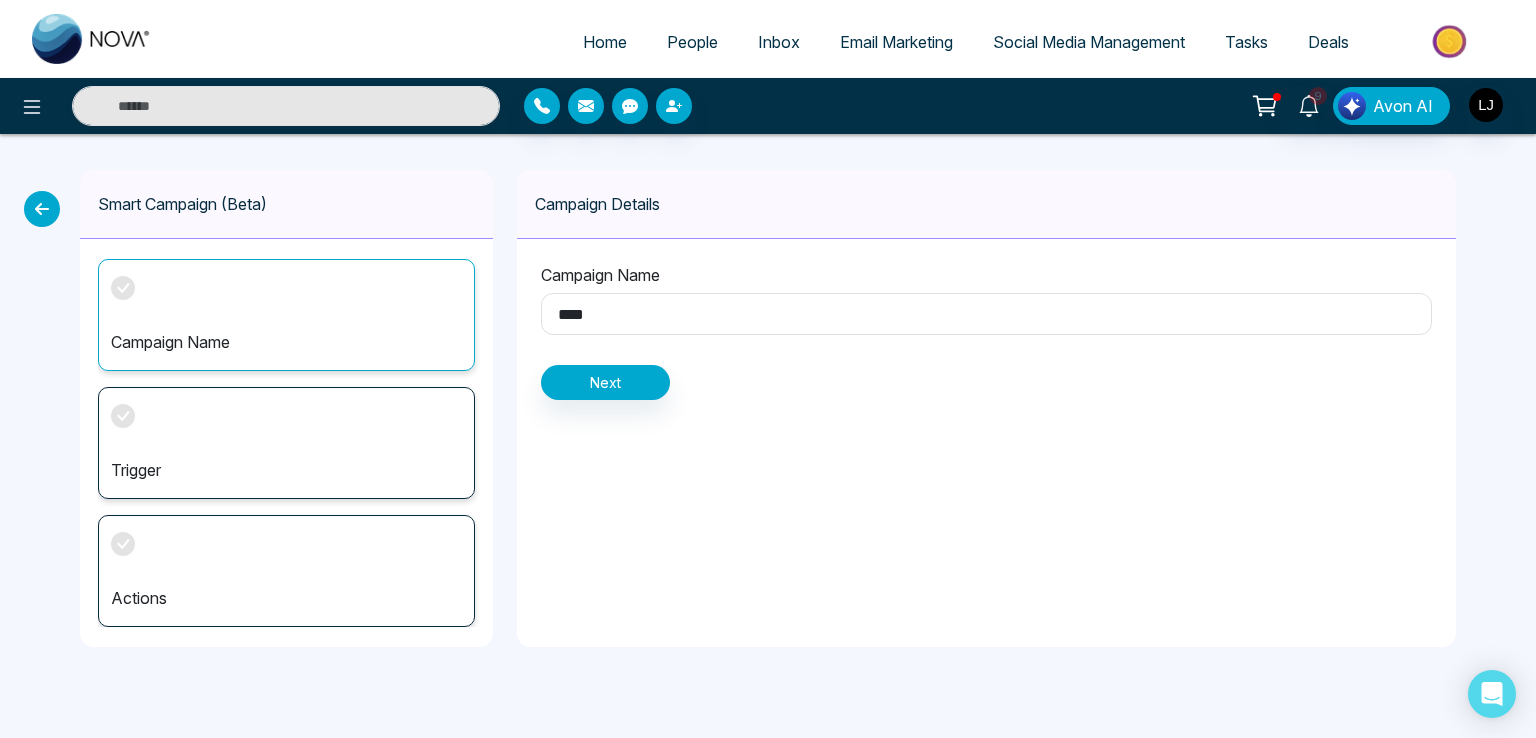 type on "****" 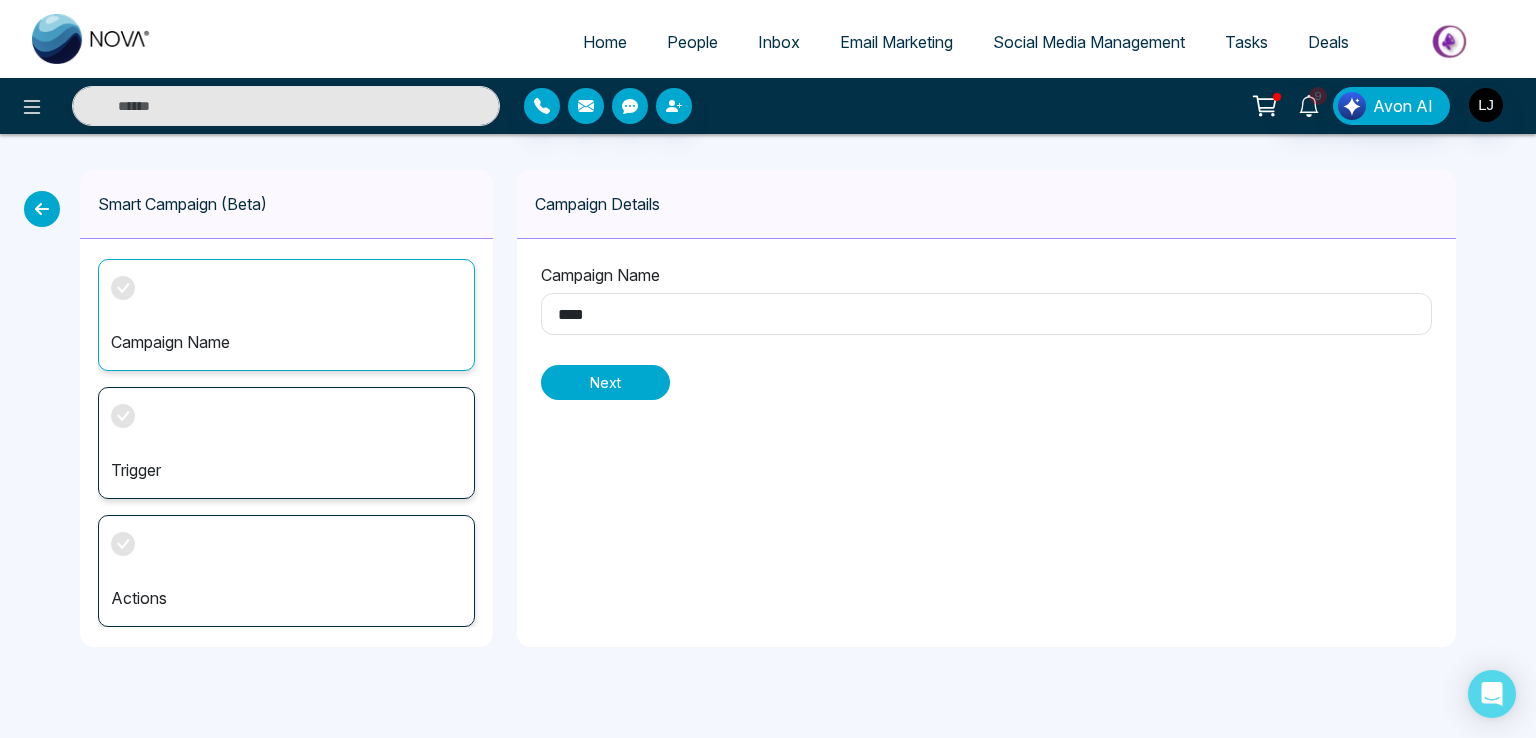 click on "Next" at bounding box center [605, 382] 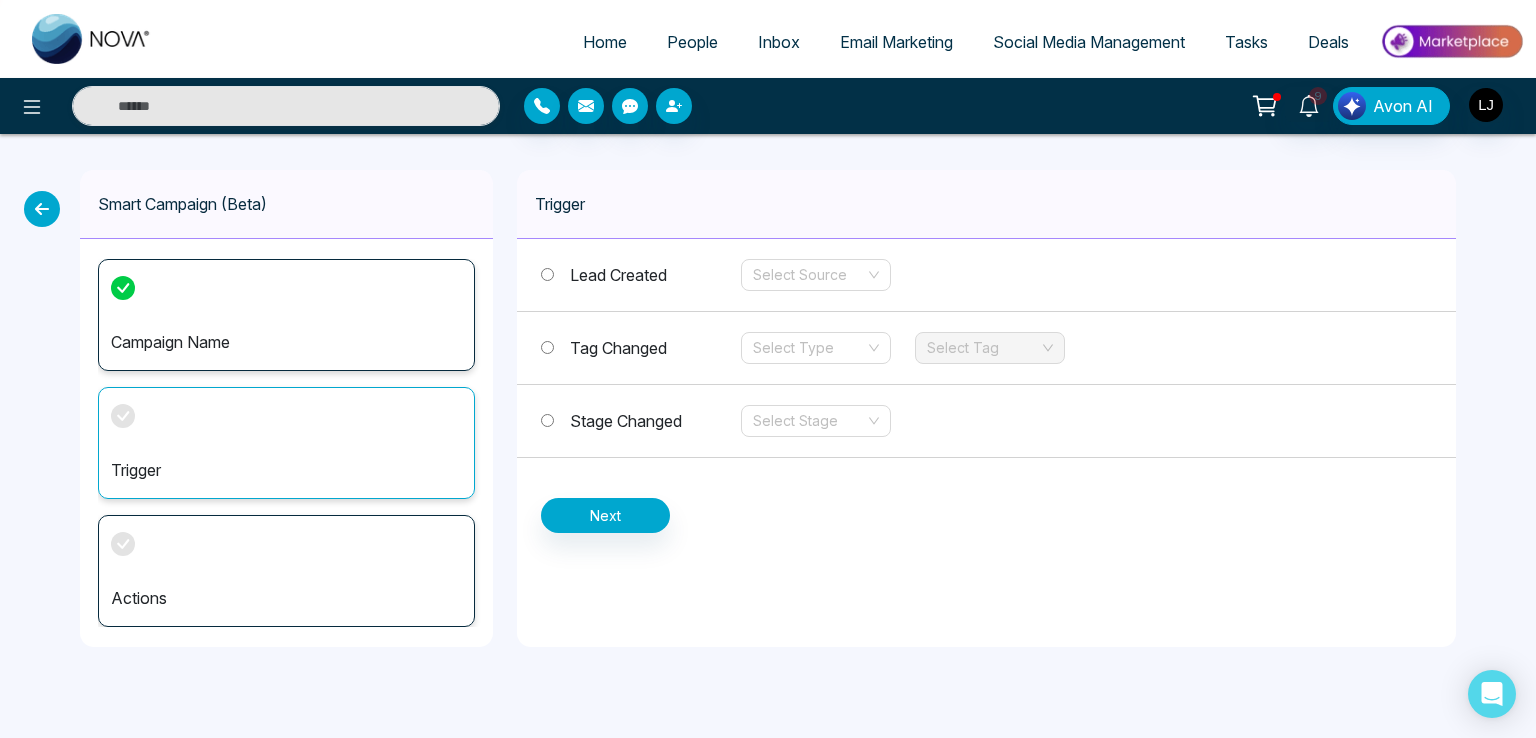 click on "Stage Changed" at bounding box center (626, 421) 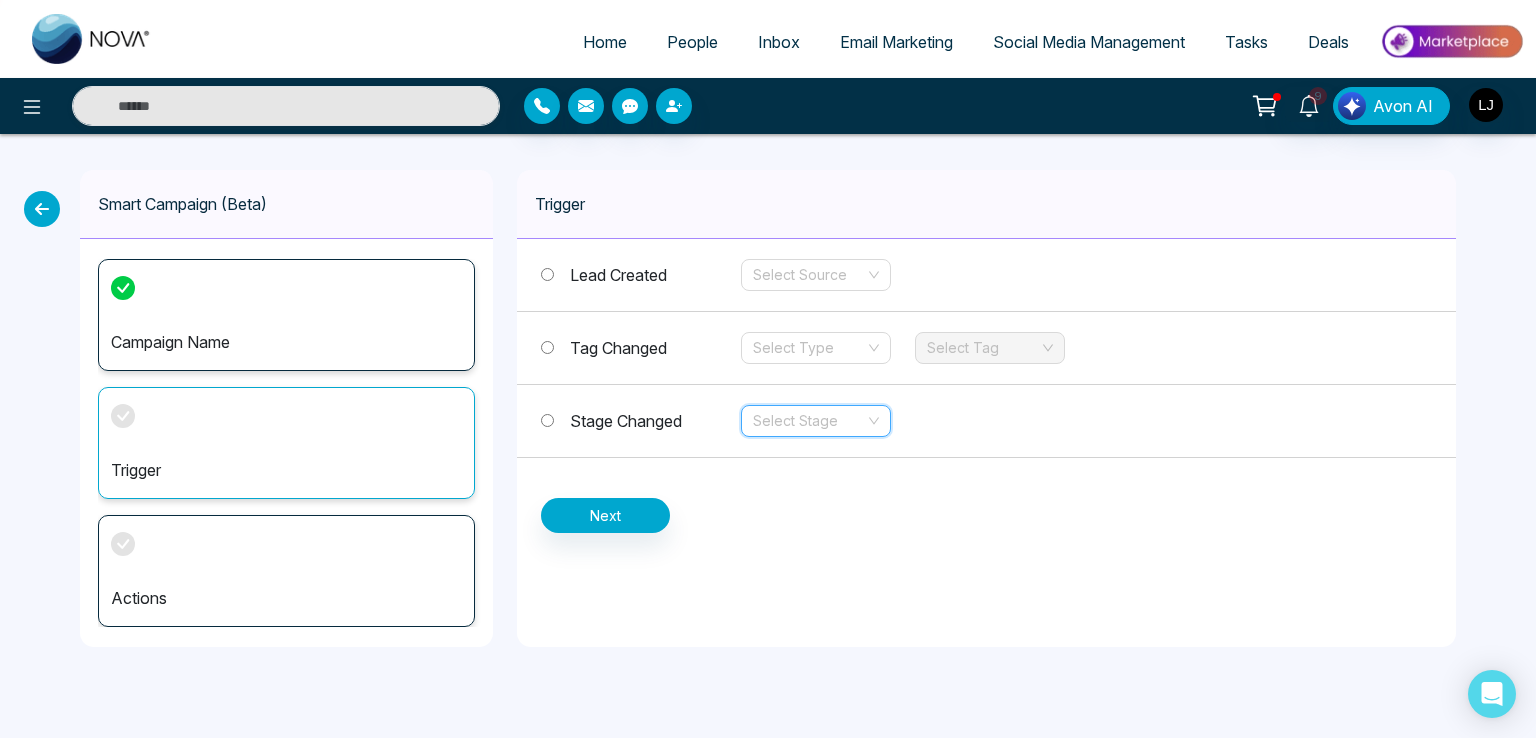 click at bounding box center (809, 421) 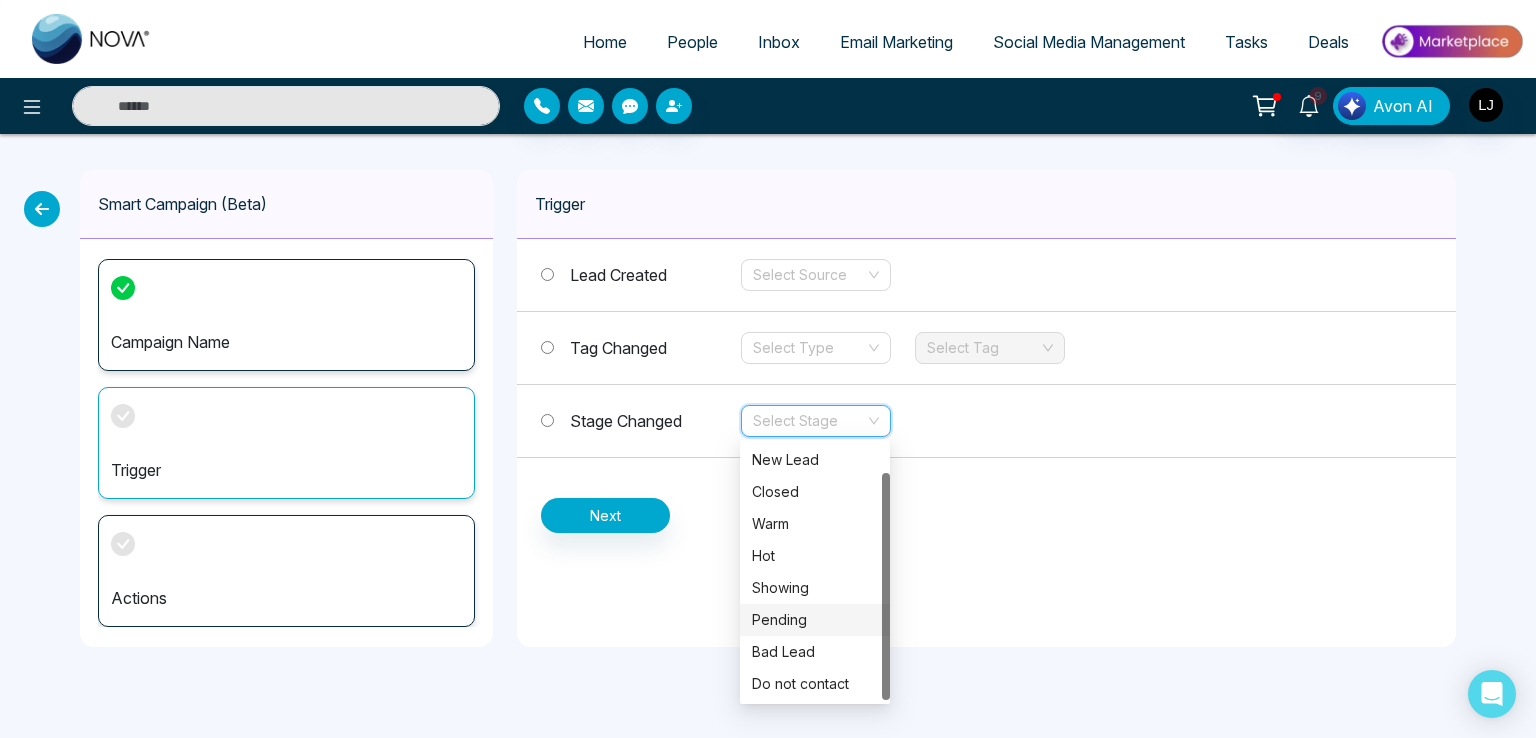 scroll, scrollTop: 0, scrollLeft: 0, axis: both 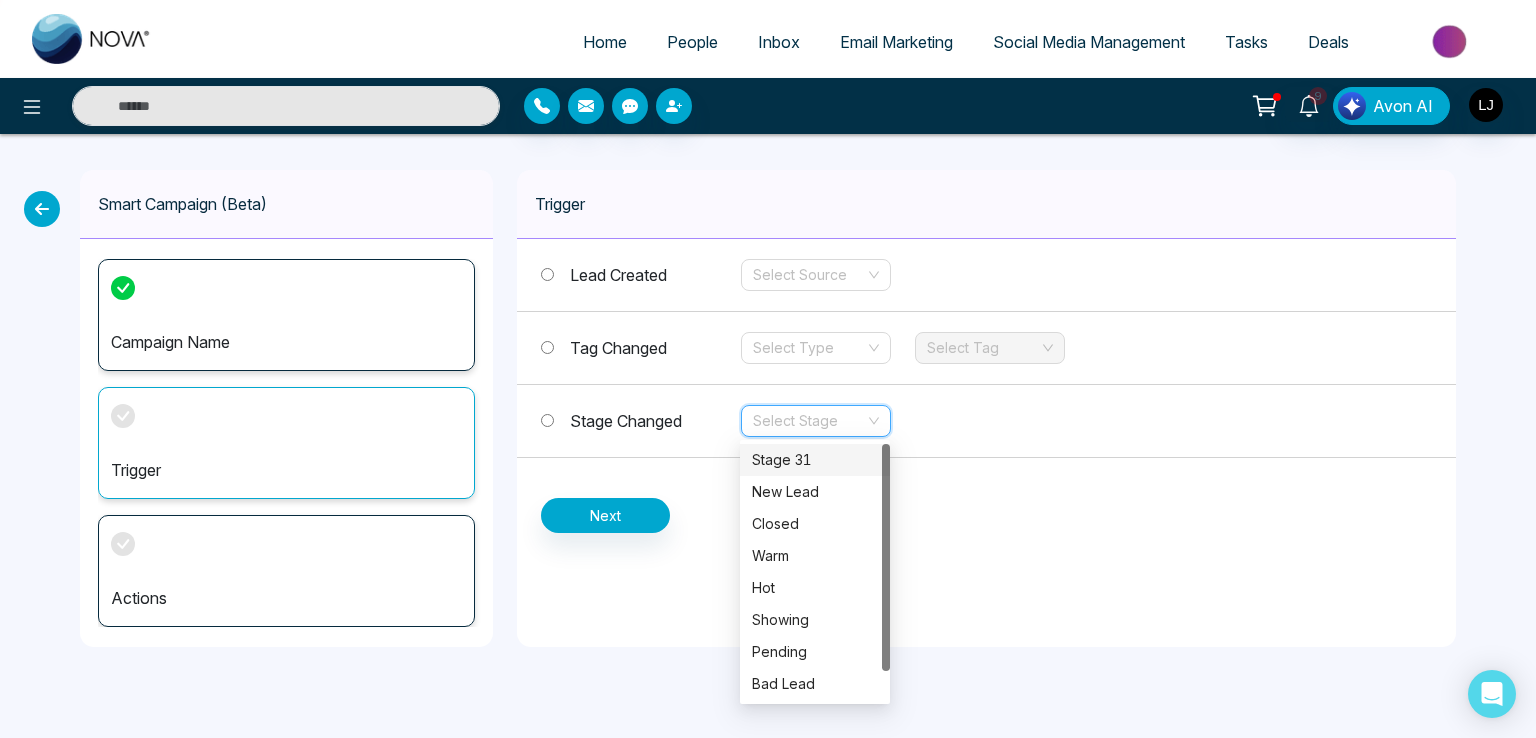 click on "Stage 31" at bounding box center [815, 460] 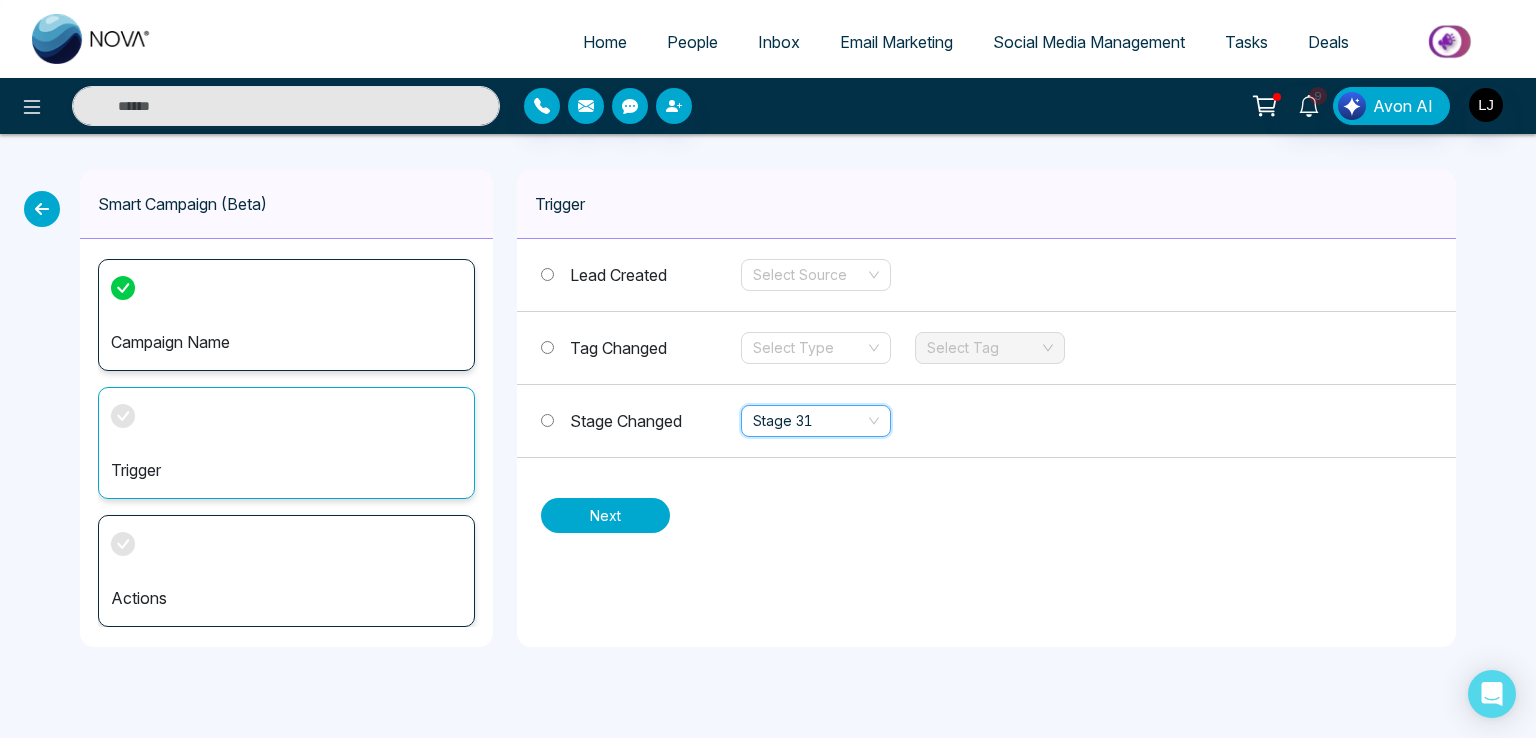 click on "Next" at bounding box center (605, 515) 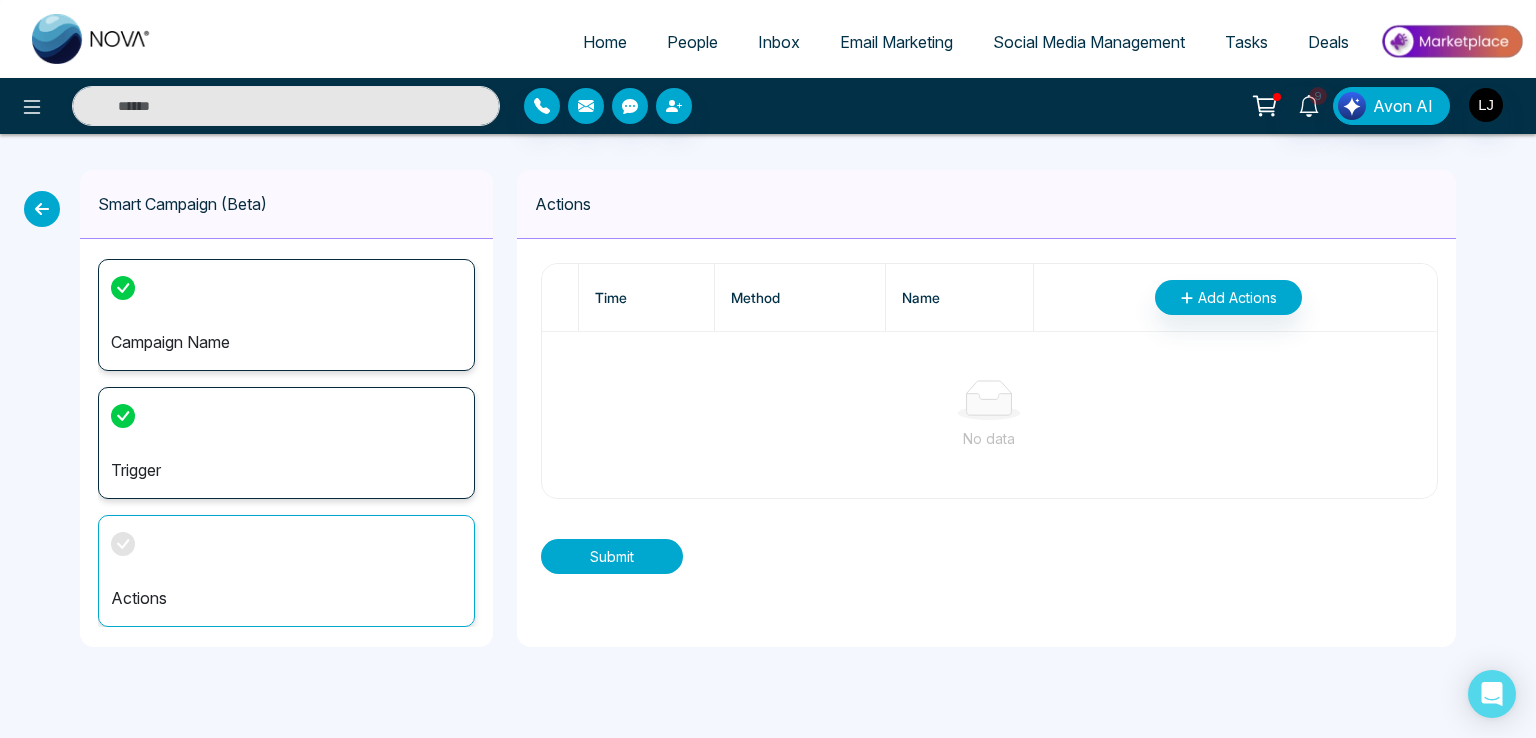 click on "Submit" at bounding box center [612, 556] 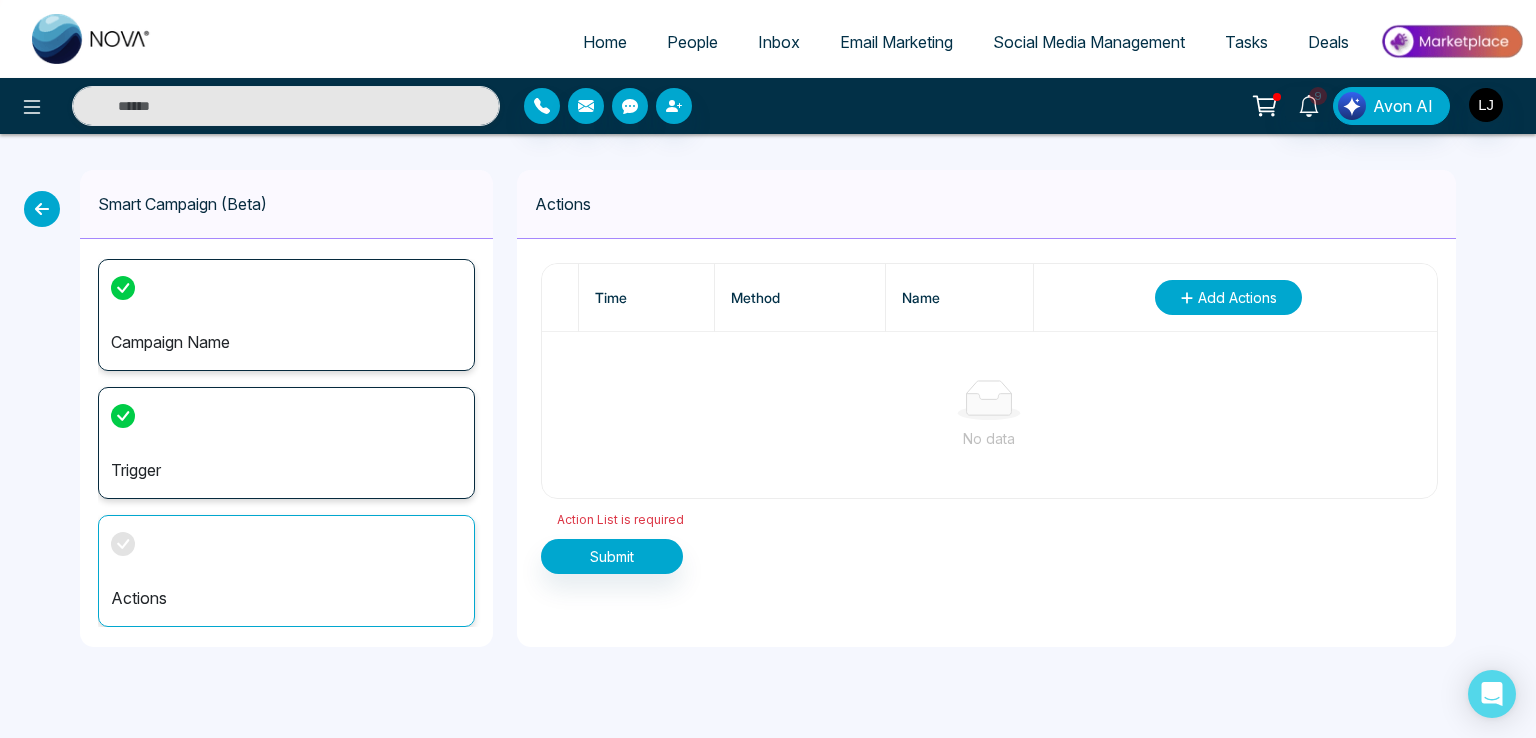 click on "Add Actions" at bounding box center (1237, 297) 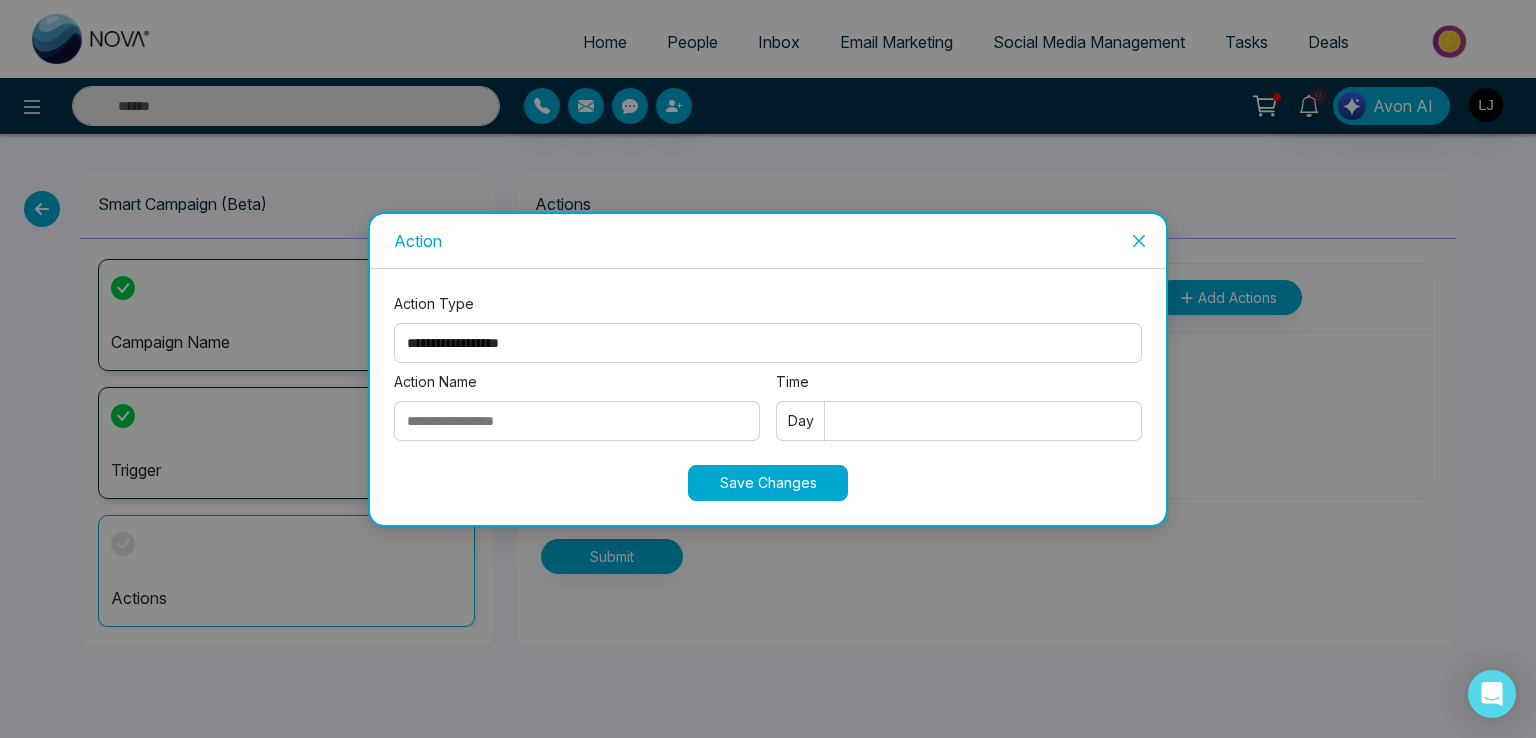 click on "**********" at bounding box center (768, 343) 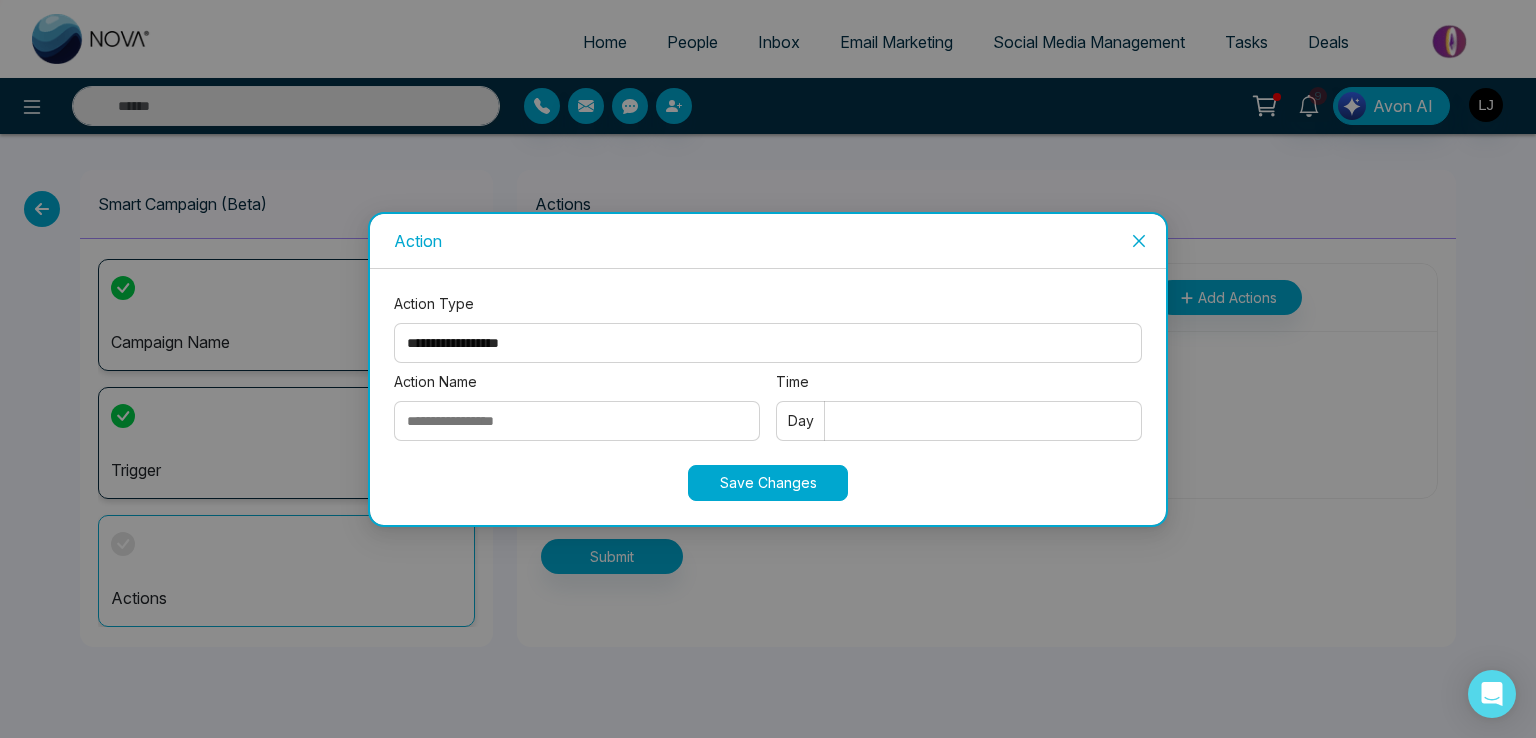 select on "****" 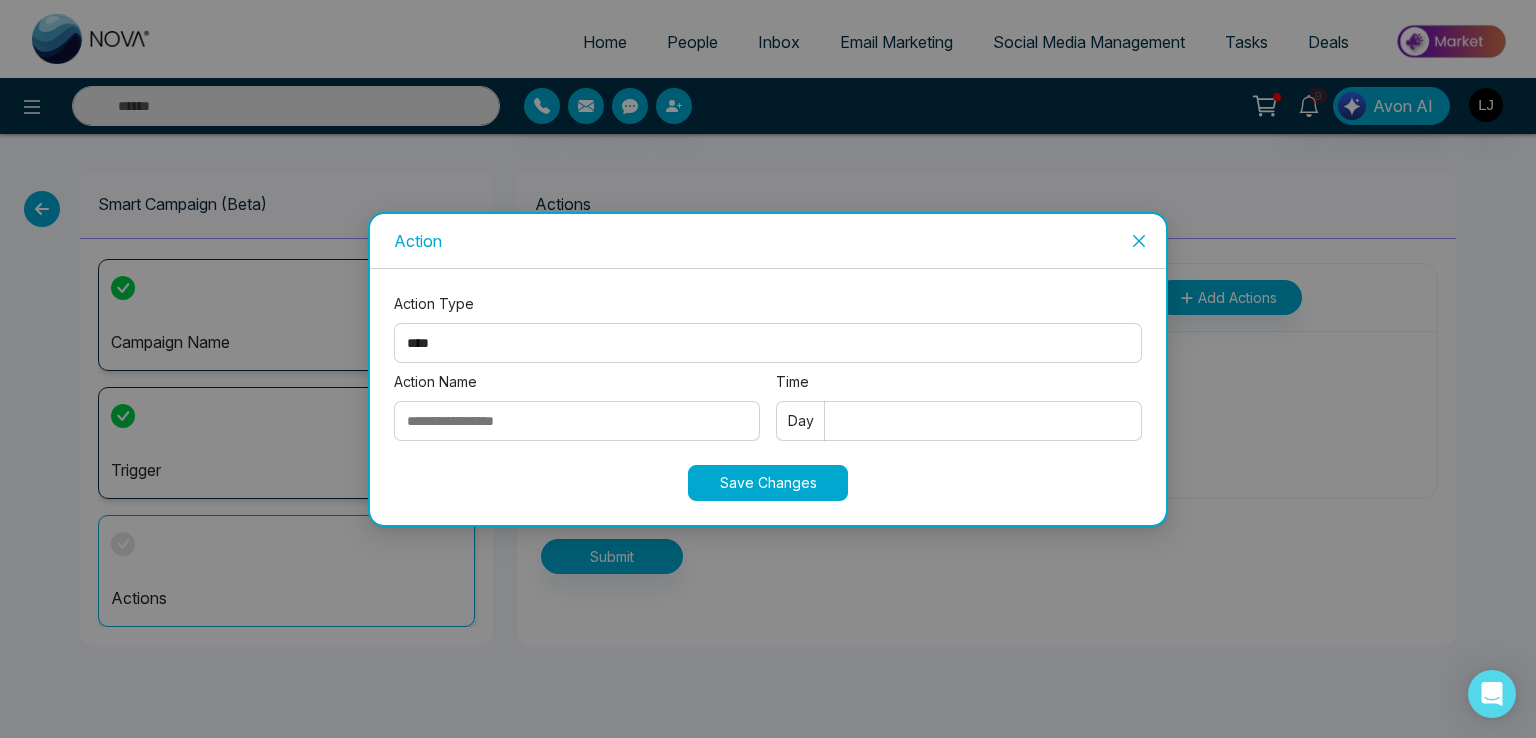 click on "**********" at bounding box center [768, 343] 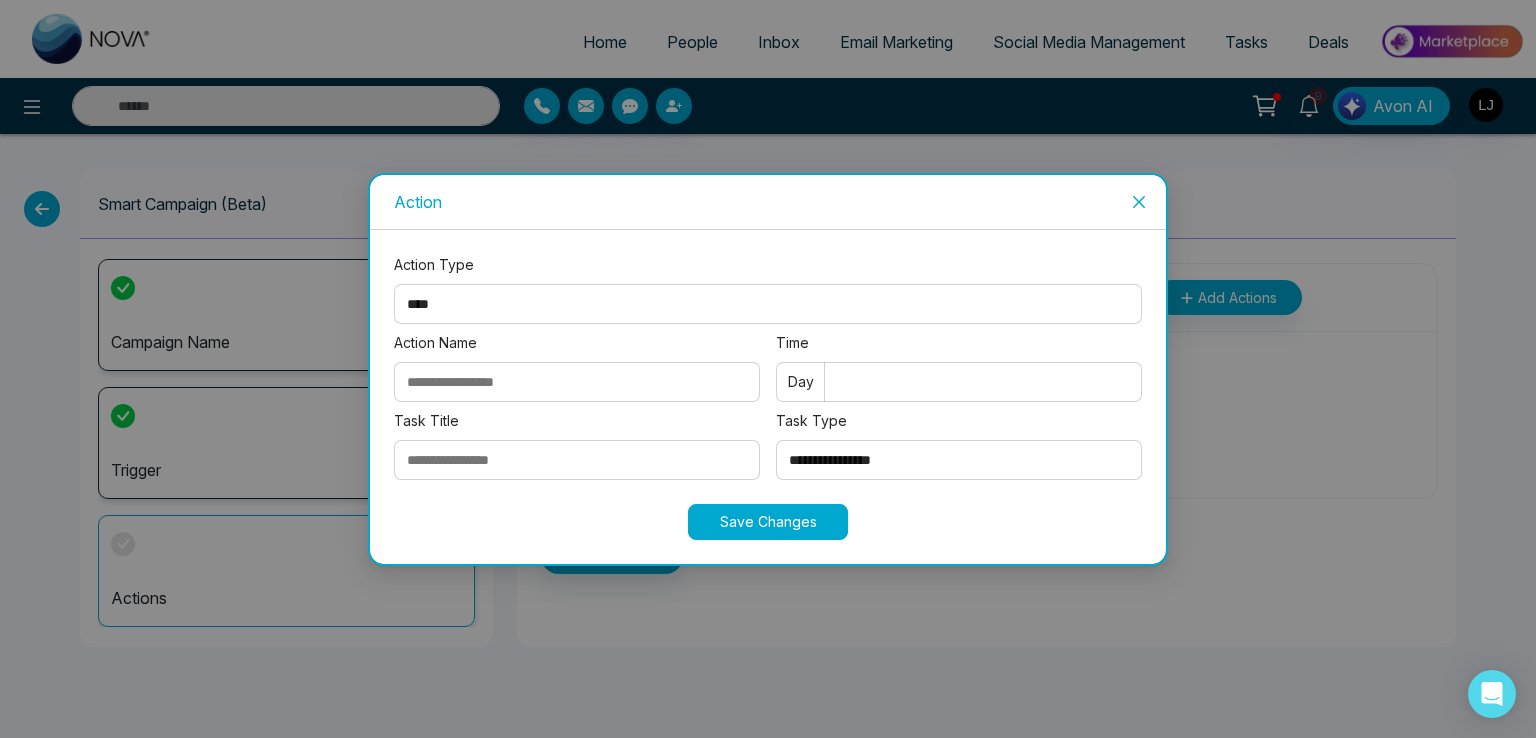 click on "Action Name" at bounding box center (577, 382) 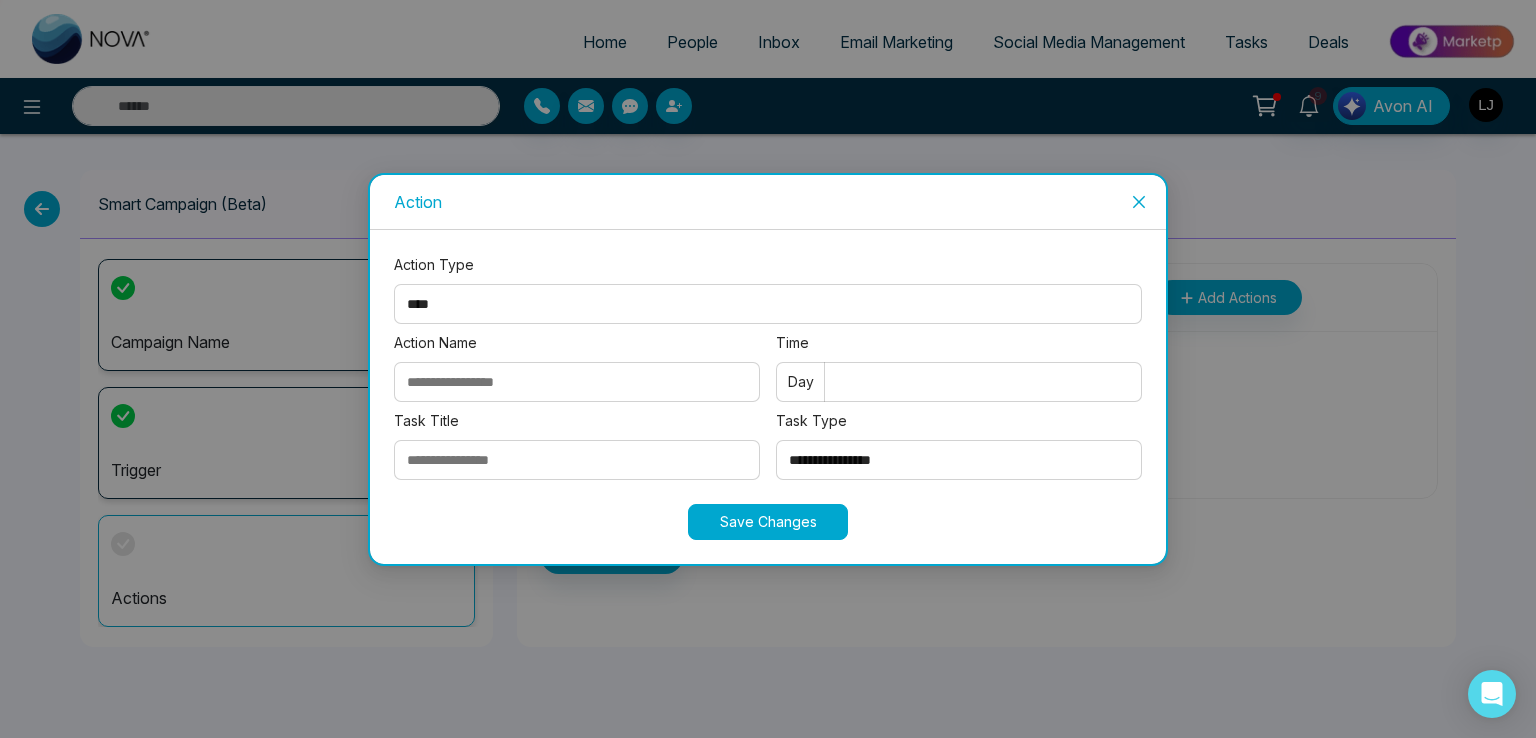 type on "******" 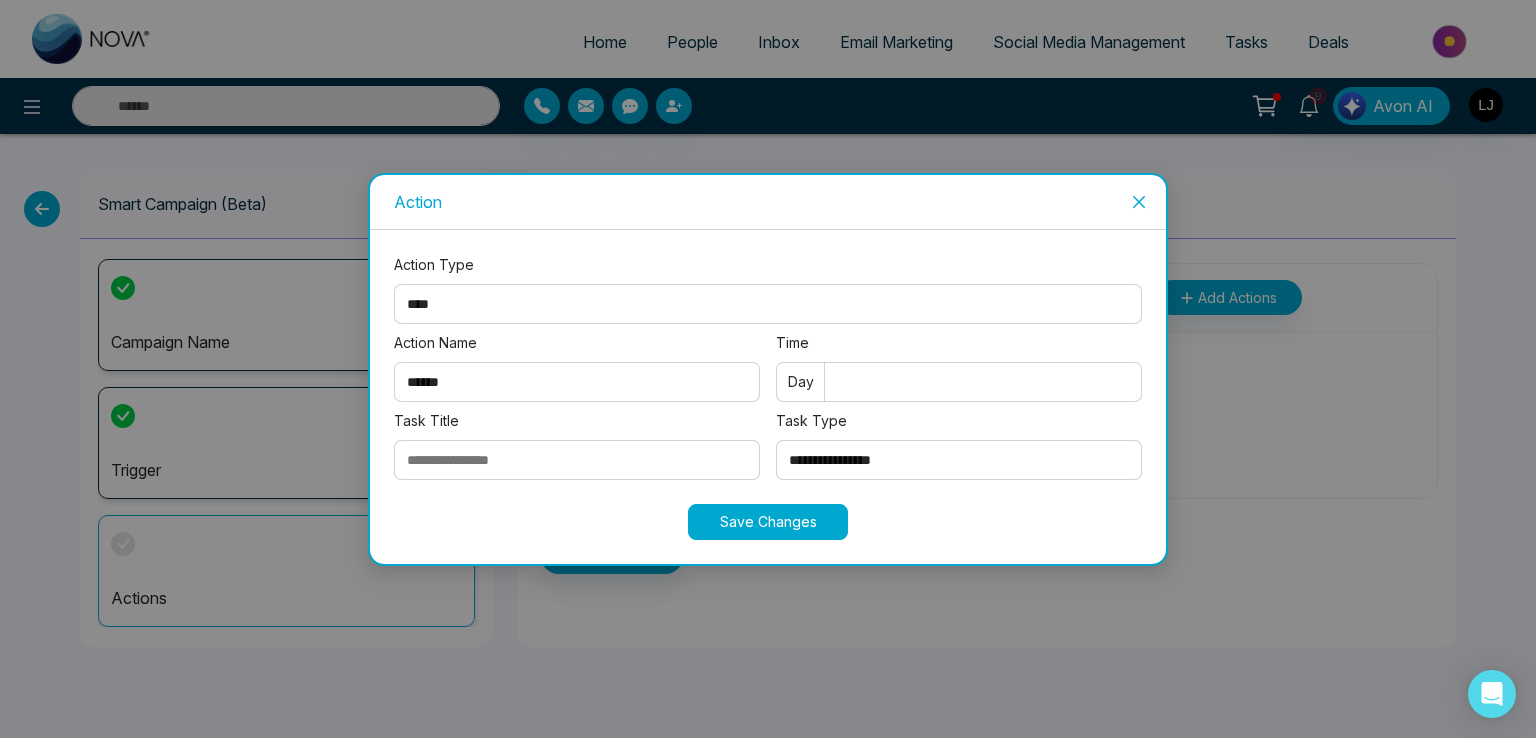 click on "Task Title" at bounding box center (577, 460) 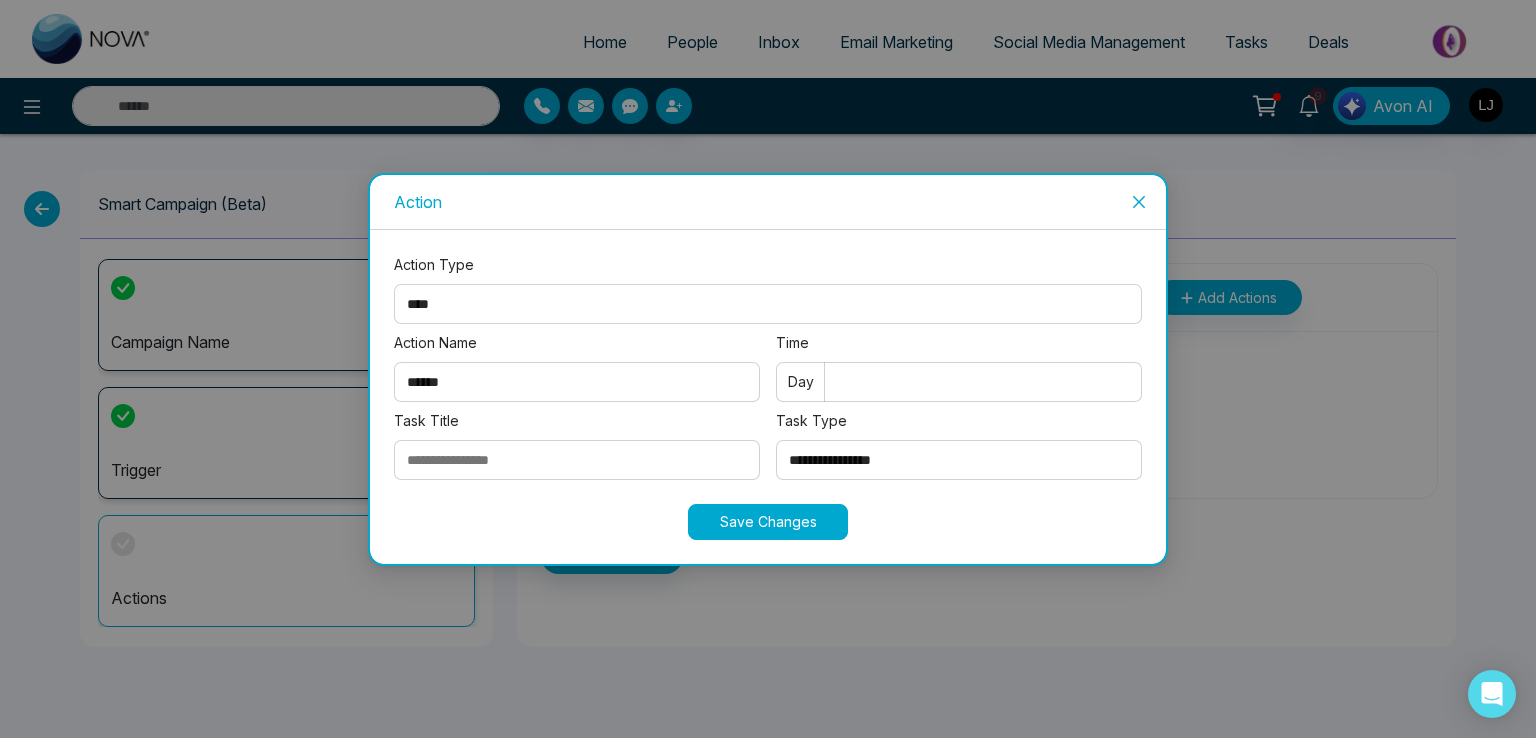 type on "**********" 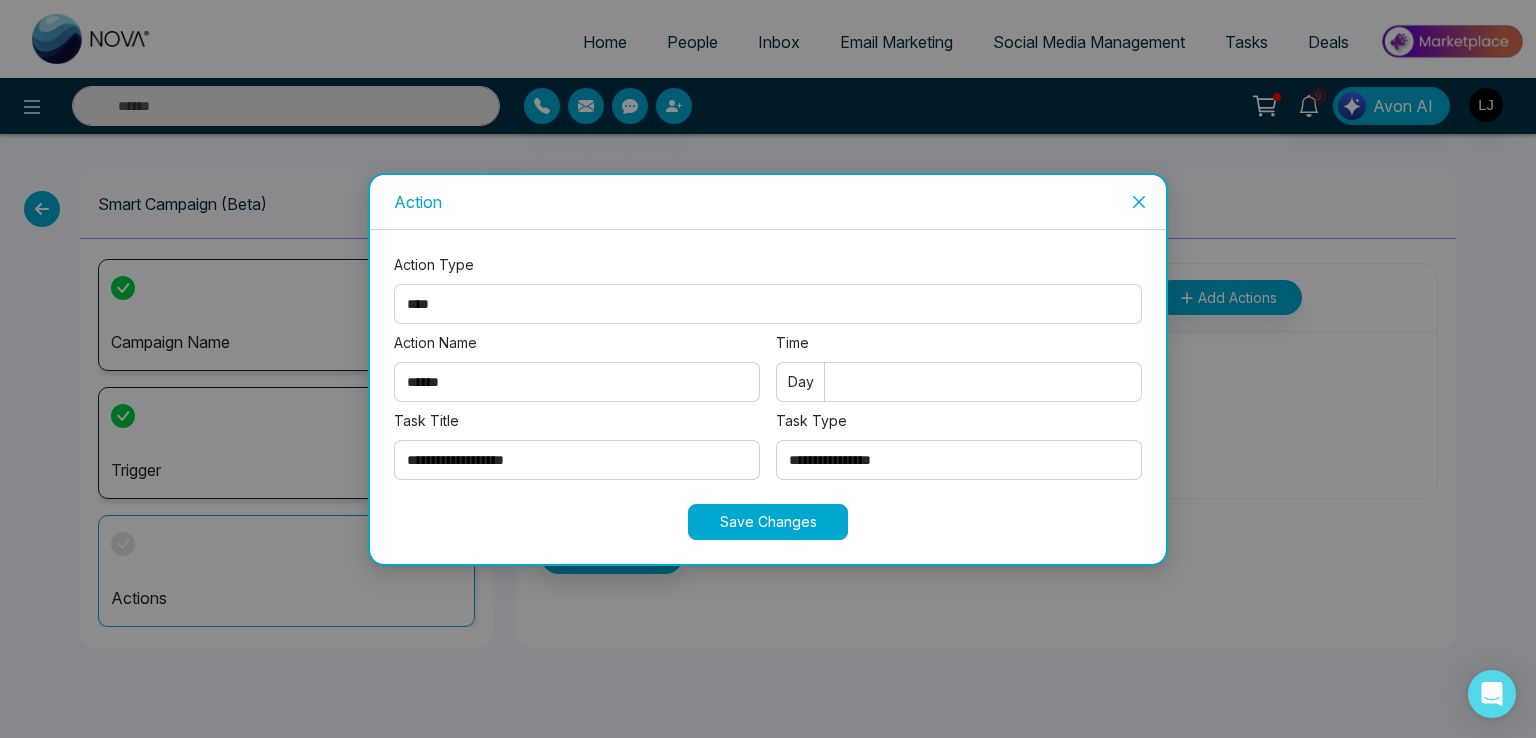 drag, startPoint x: 876, startPoint y: 476, endPoint x: 878, endPoint y: 454, distance: 22.090721 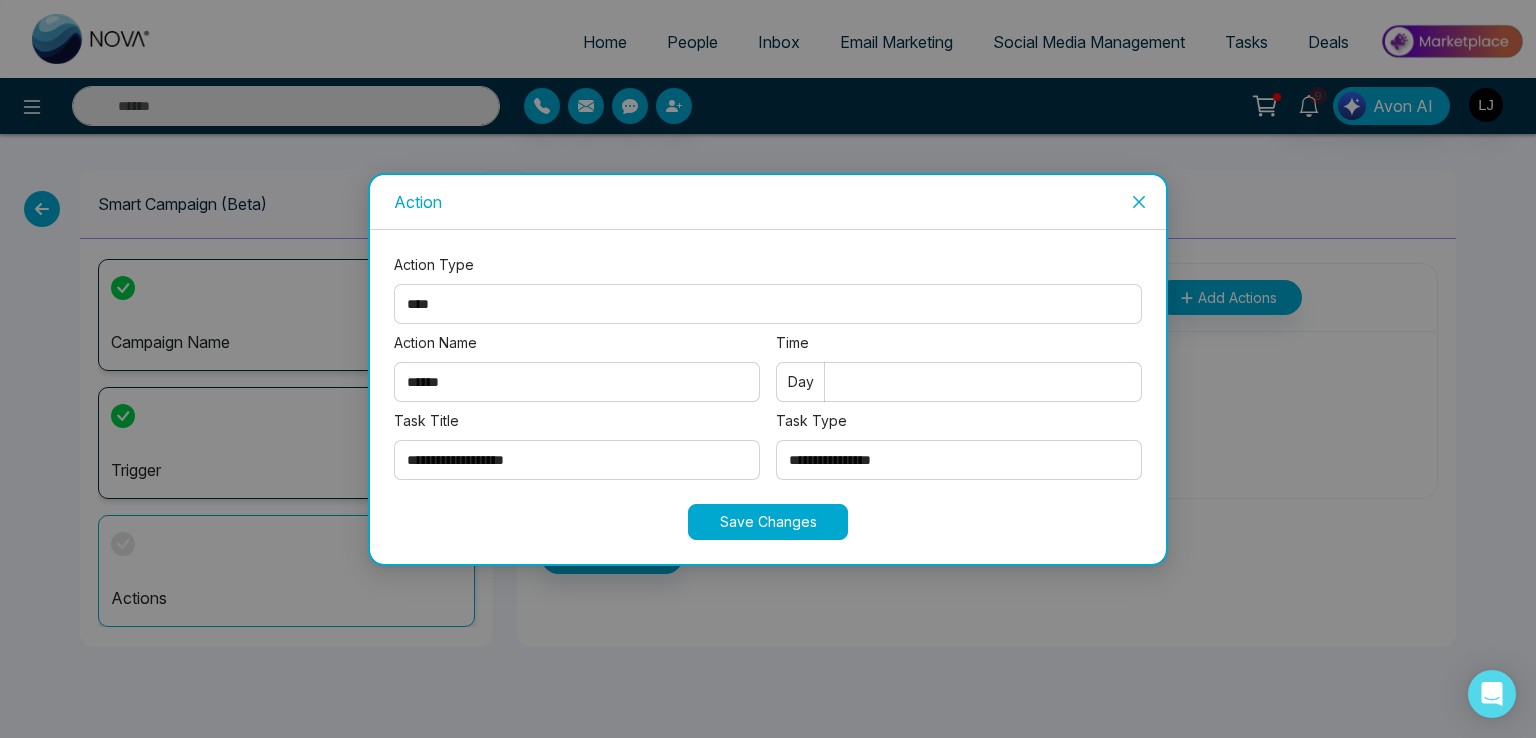 click on "**********" at bounding box center (959, 460) 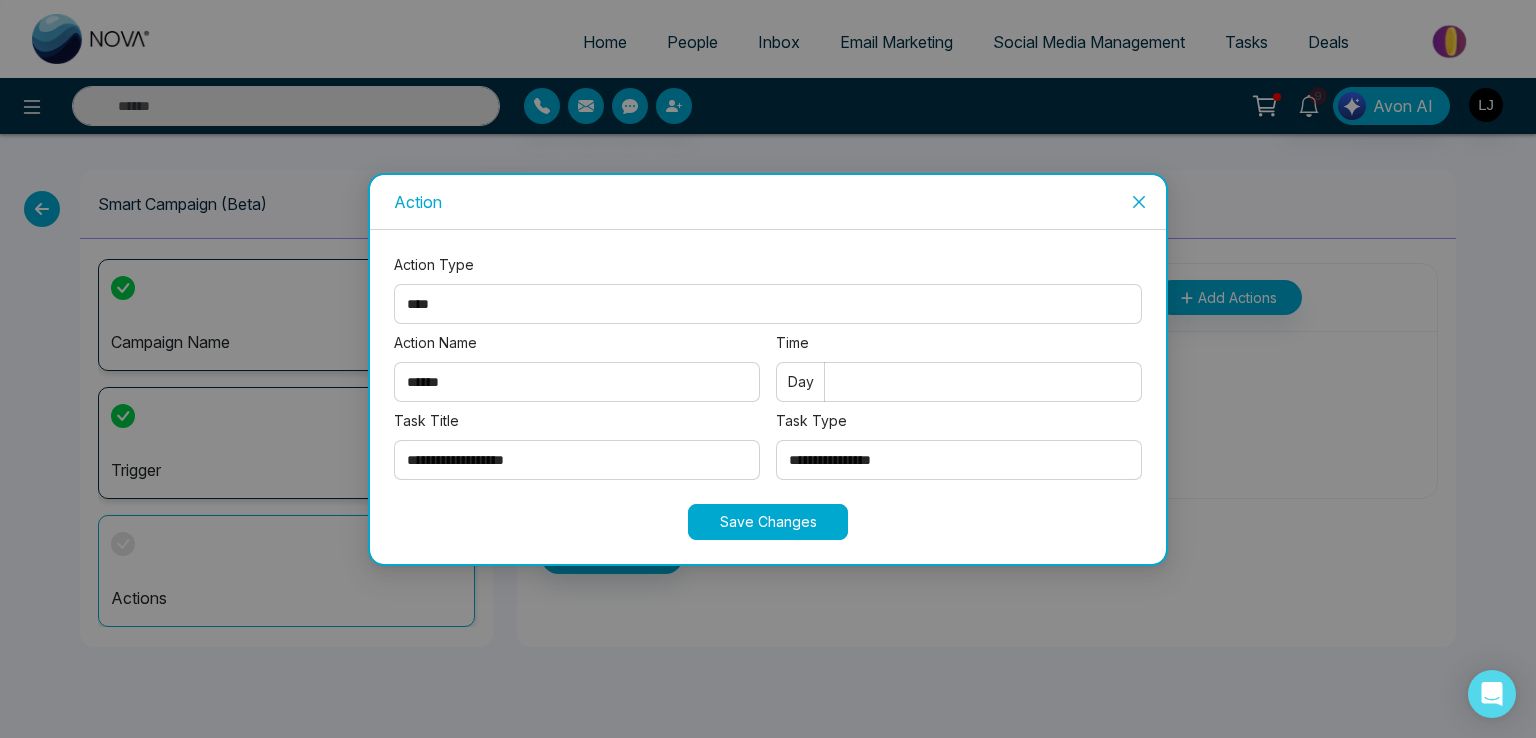 select on "****" 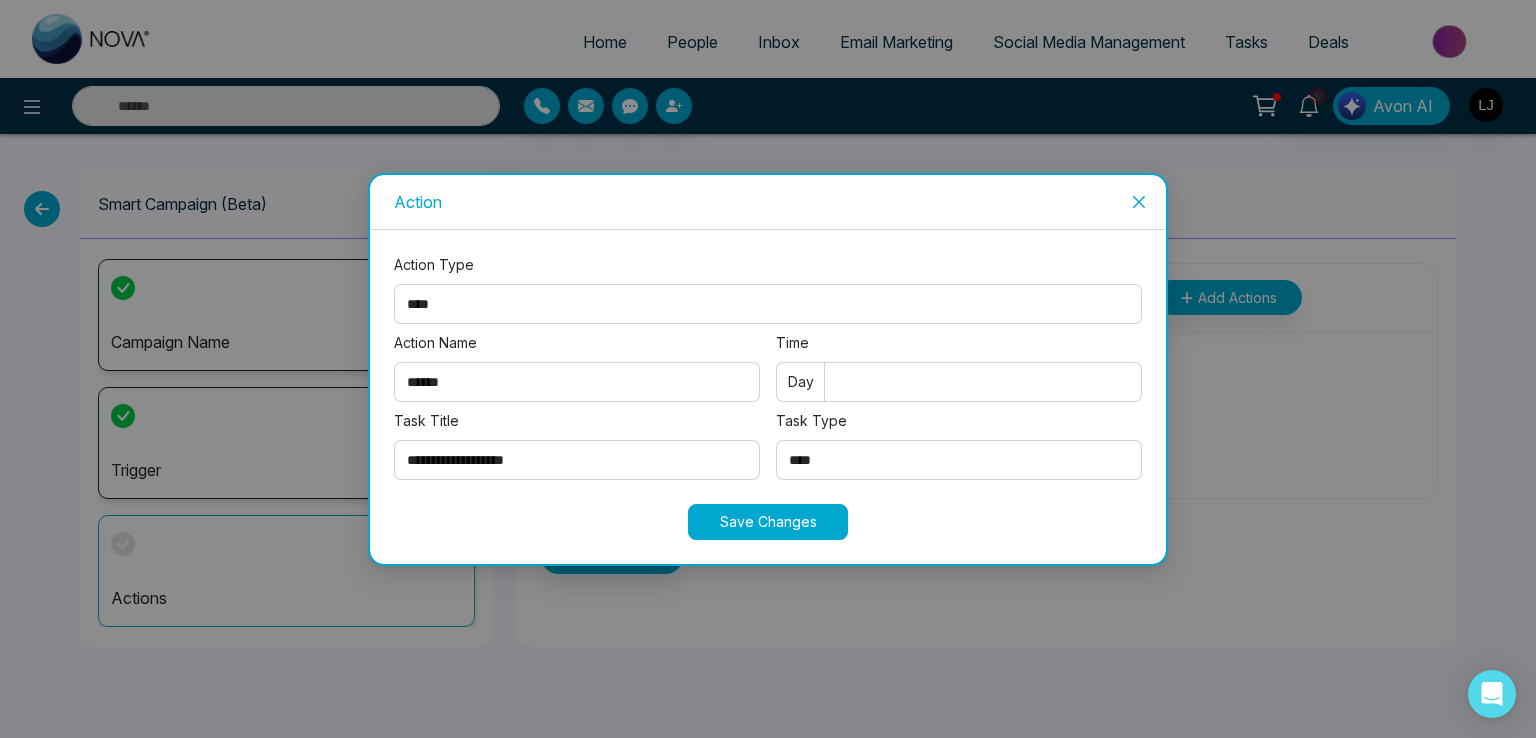 click on "**********" at bounding box center [959, 460] 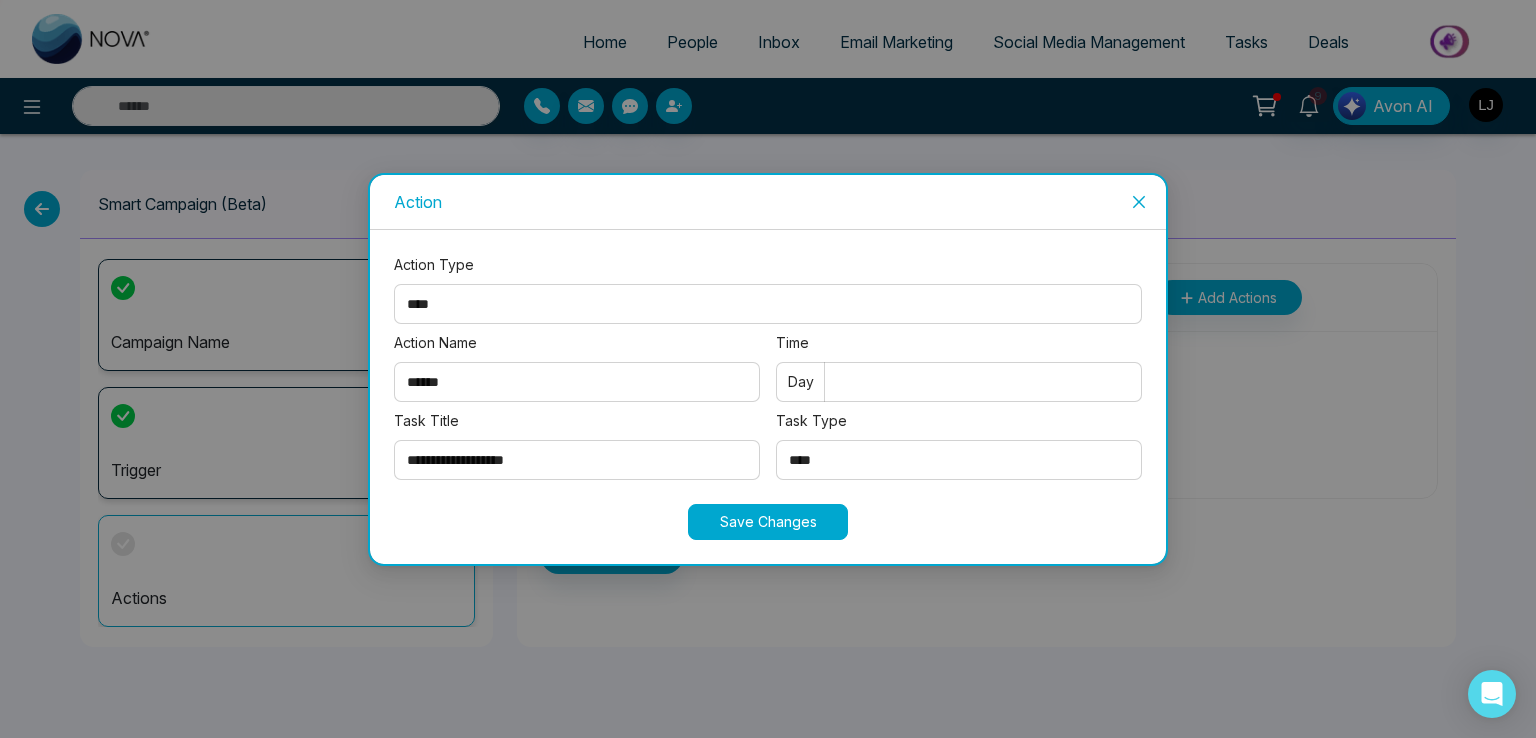 click on "Time" at bounding box center (959, 382) 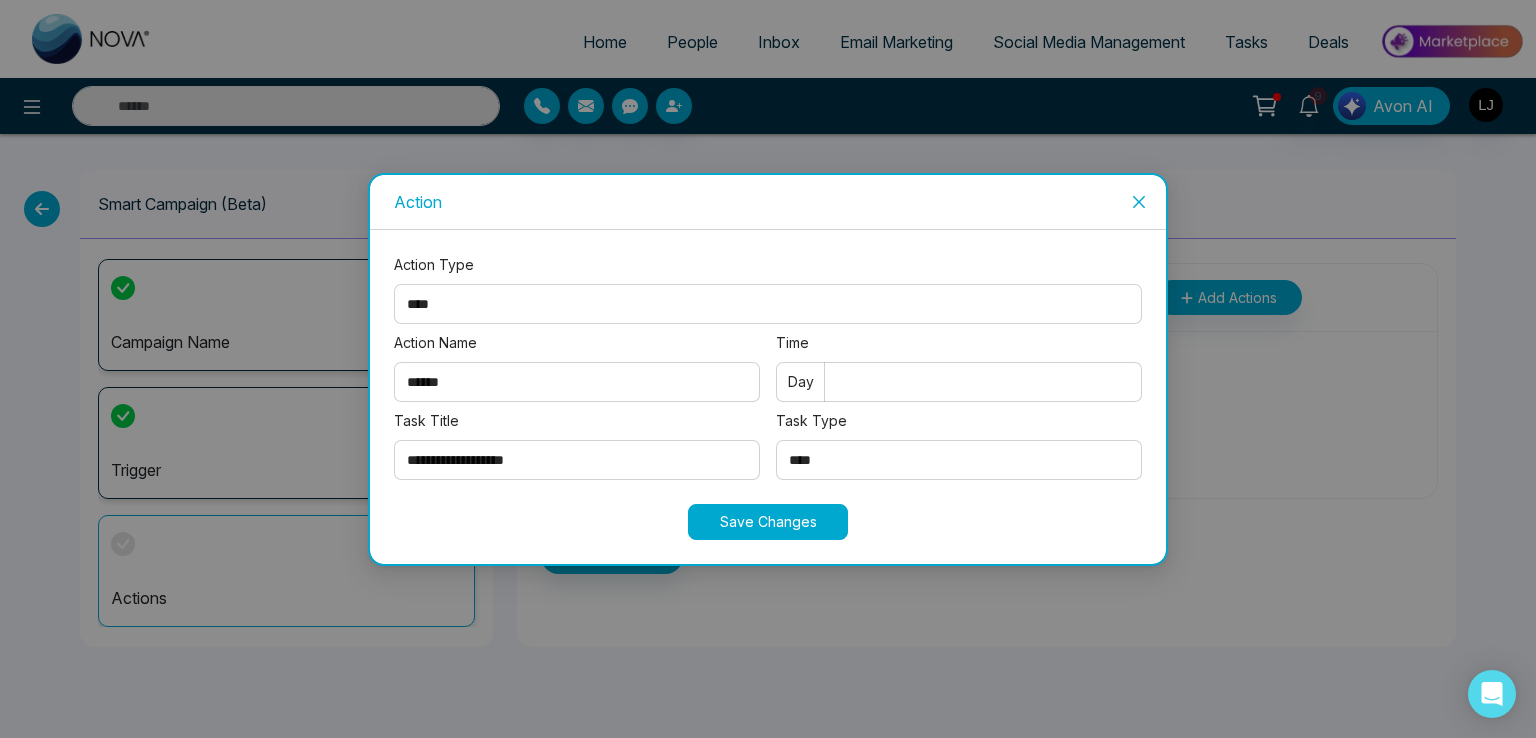 type on "*" 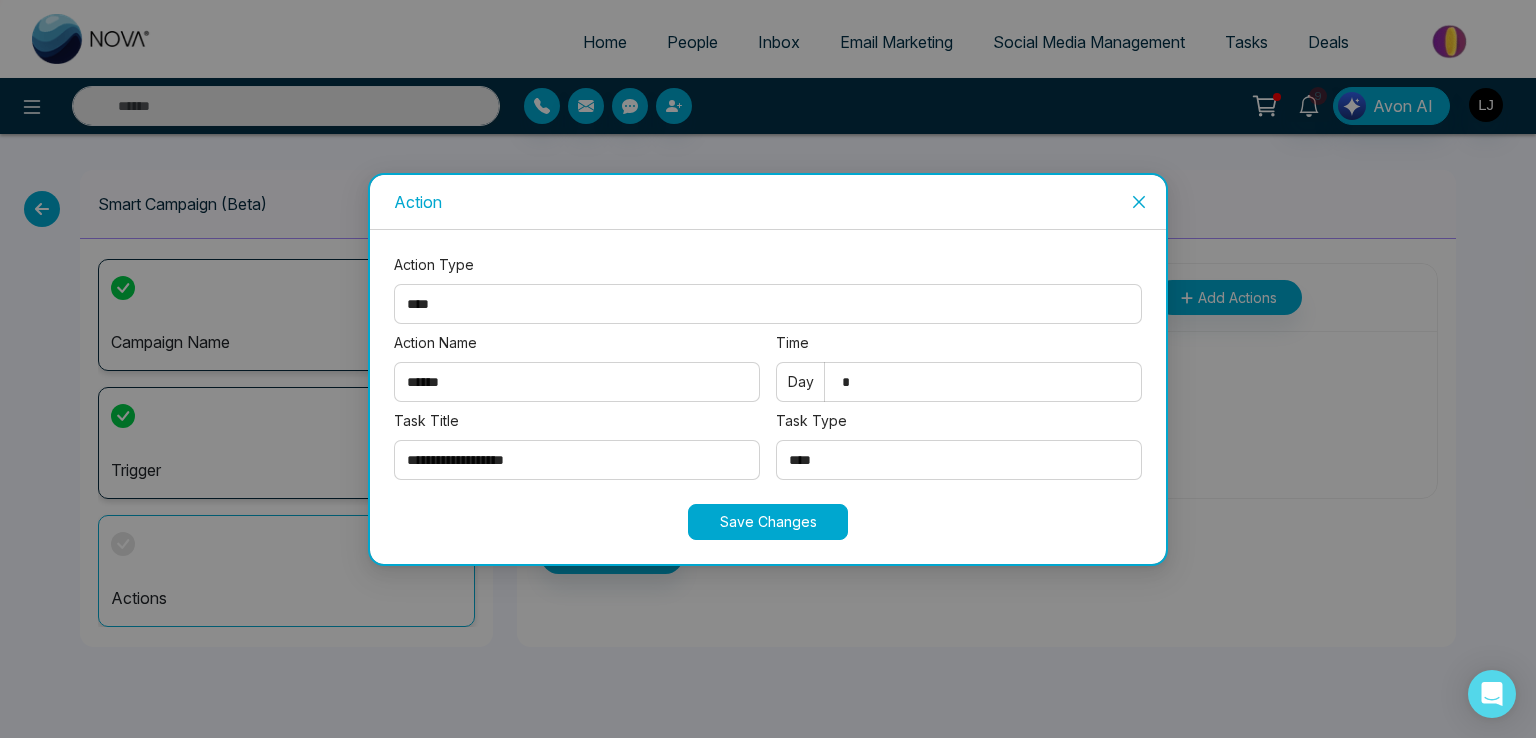 click on "**********" at bounding box center (768, 397) 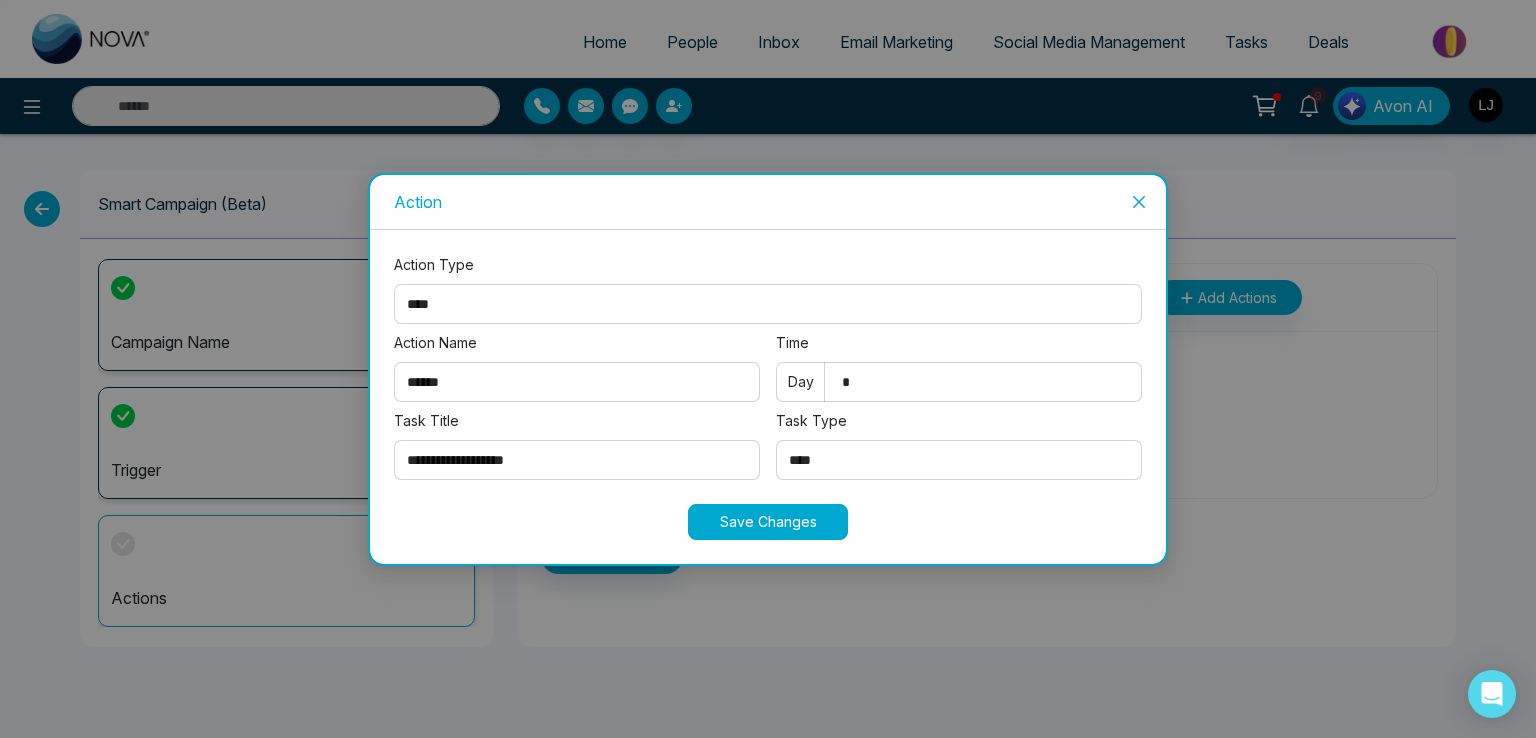 click on "Save Changes" at bounding box center [768, 522] 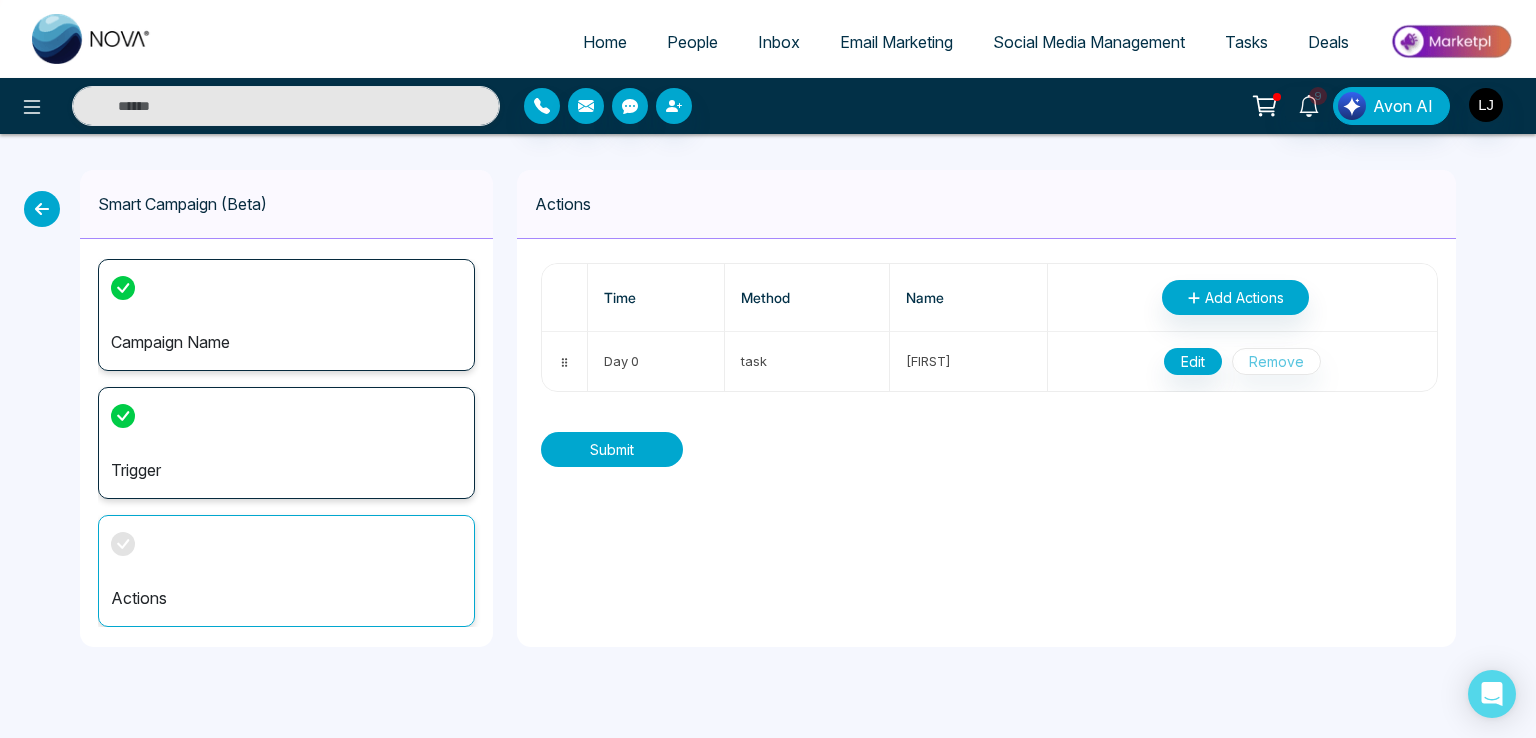 click on "Submit" at bounding box center [612, 449] 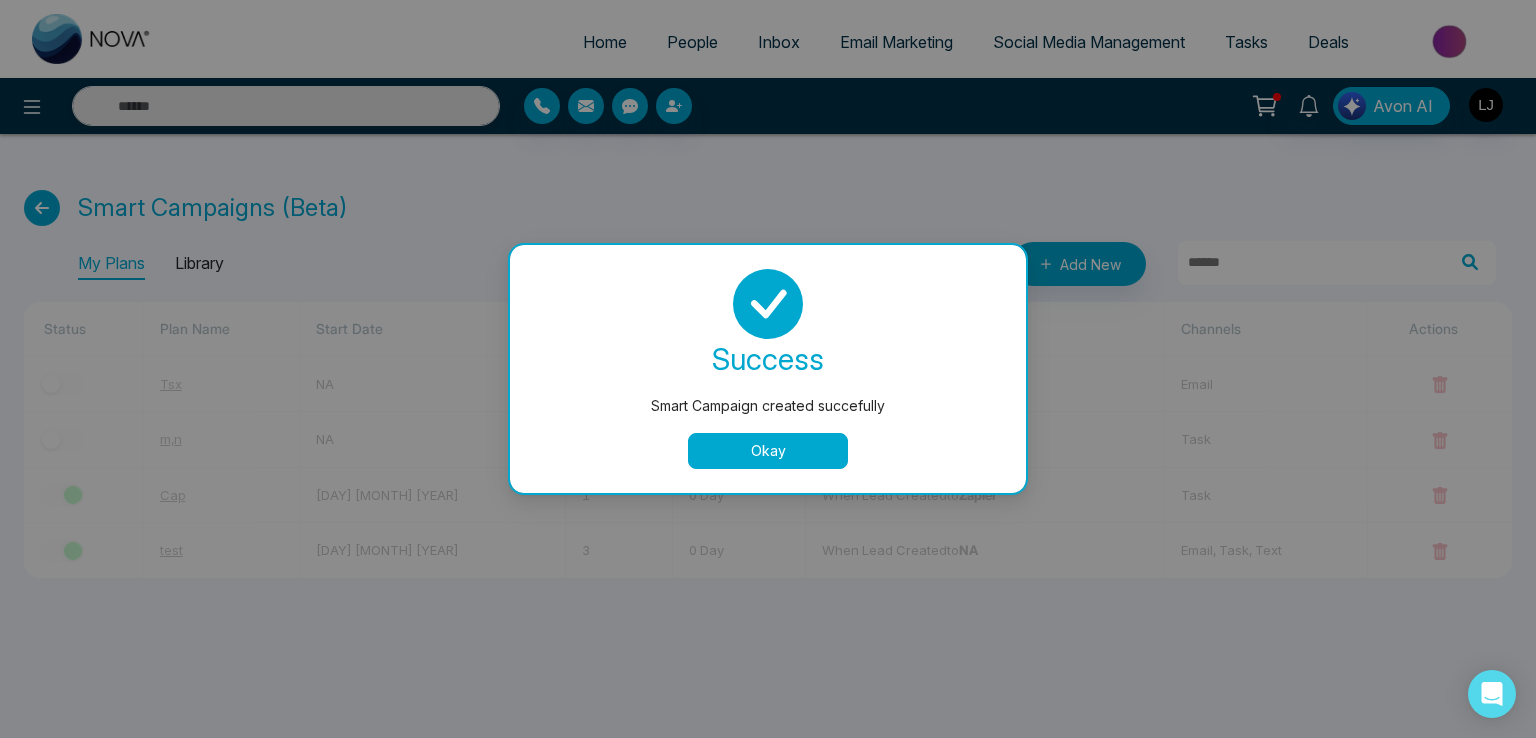 click on "Okay" at bounding box center [768, 451] 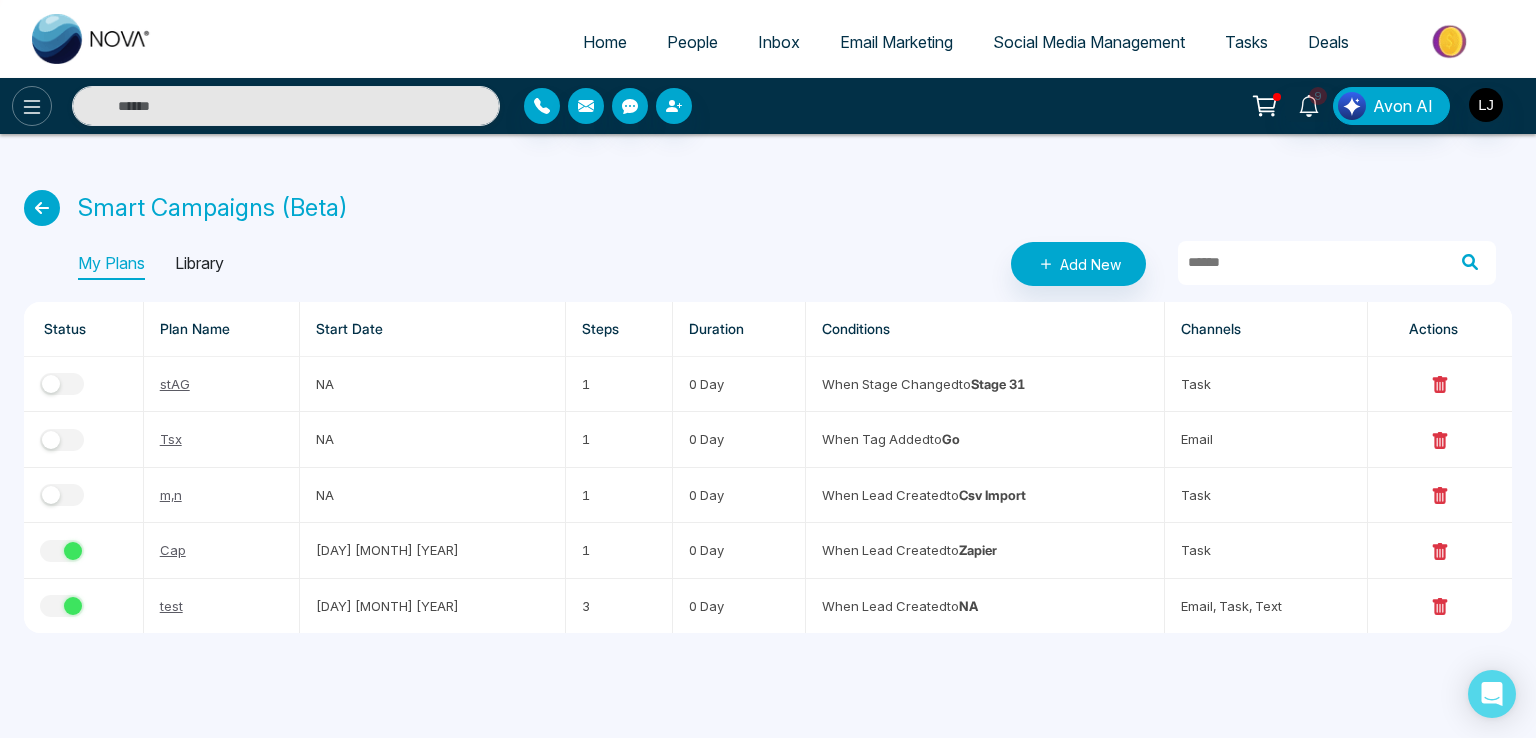 click 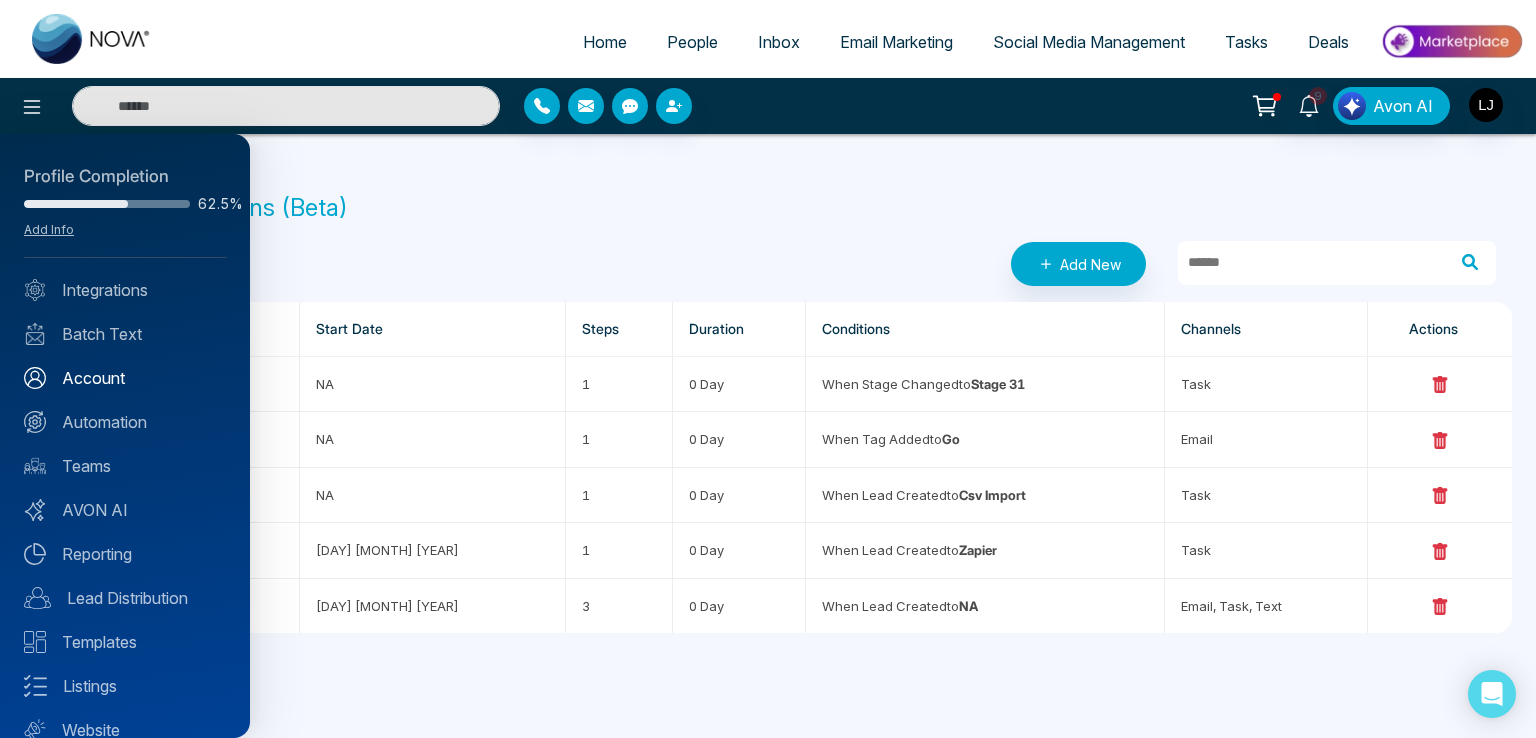 click on "Account" at bounding box center [125, 378] 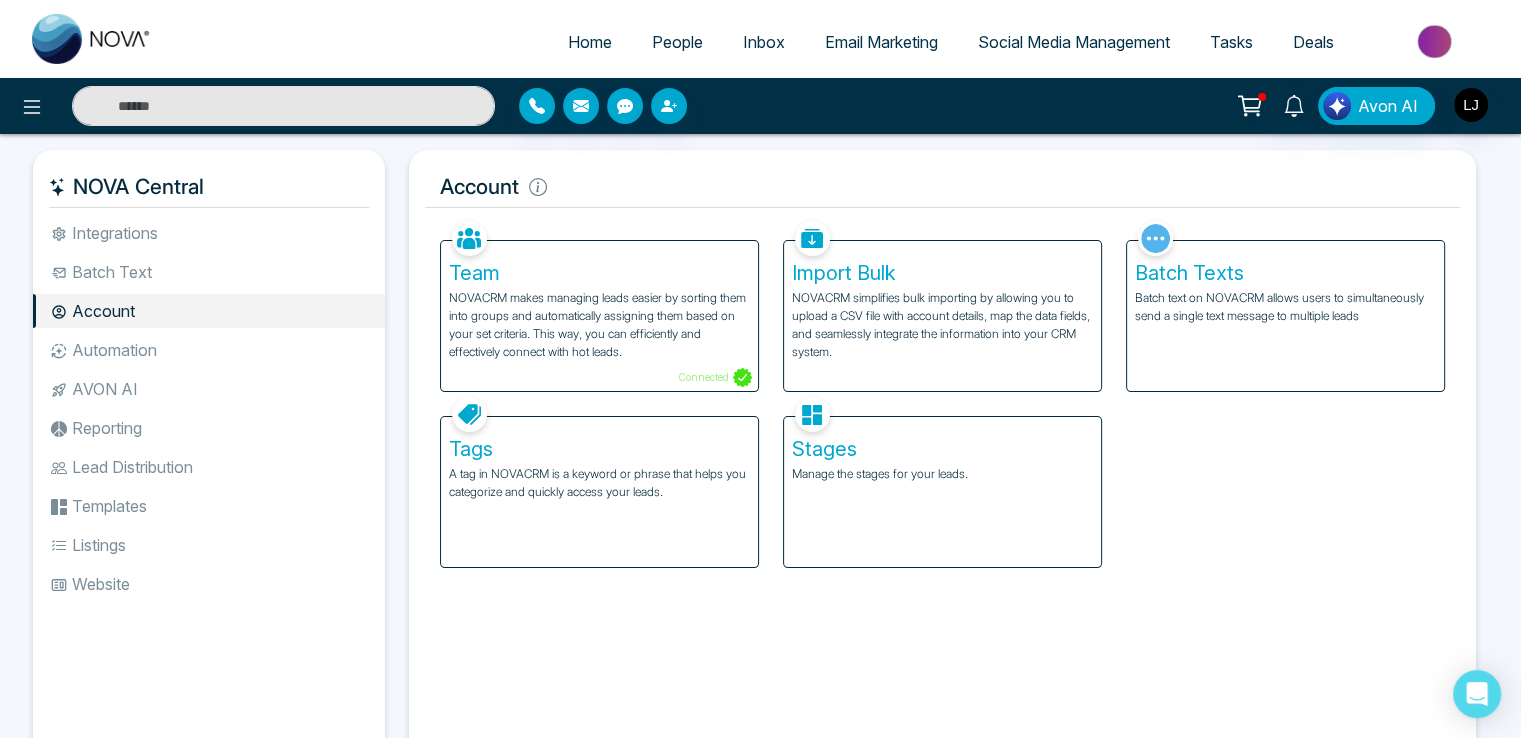 click on "Stages Manage the stages for your leads." at bounding box center [942, 492] 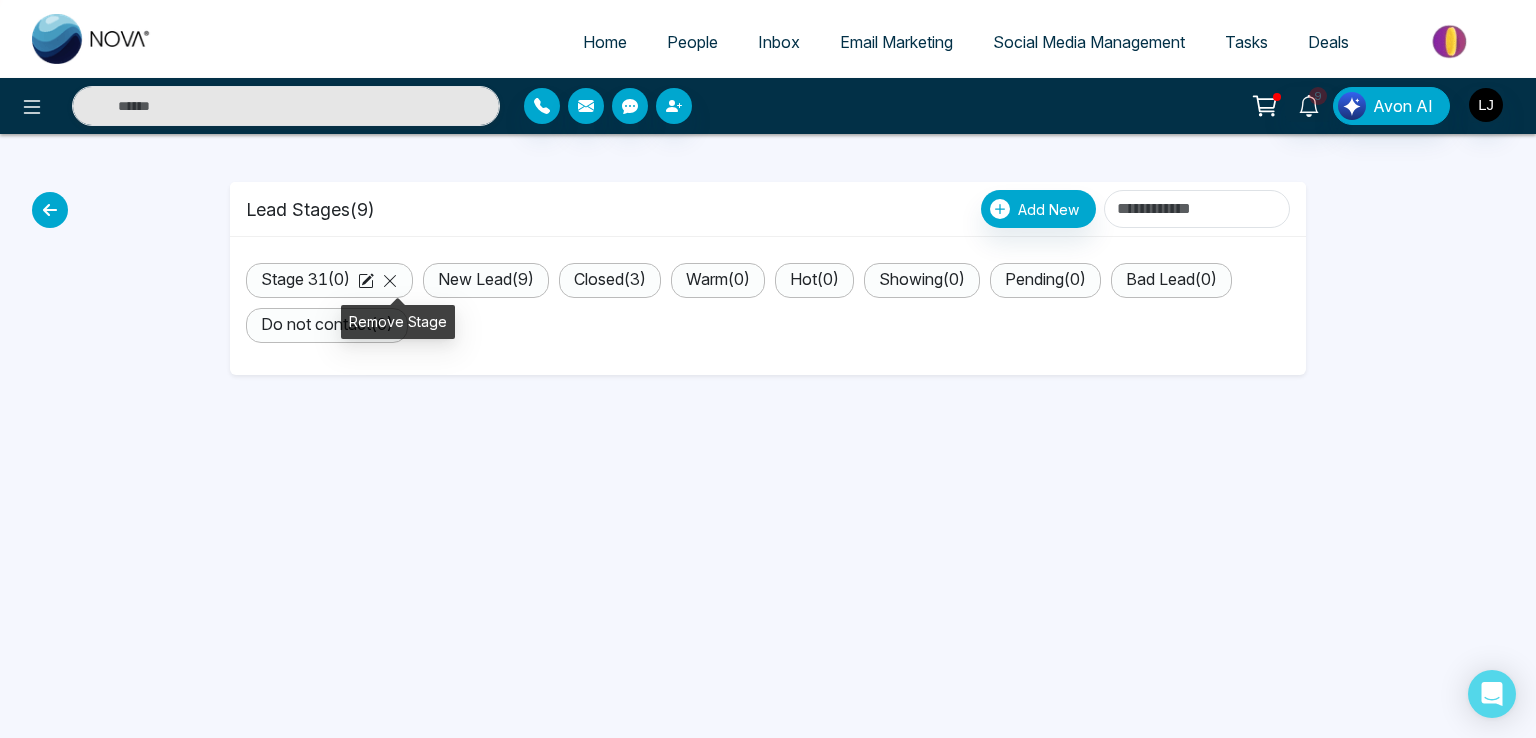click 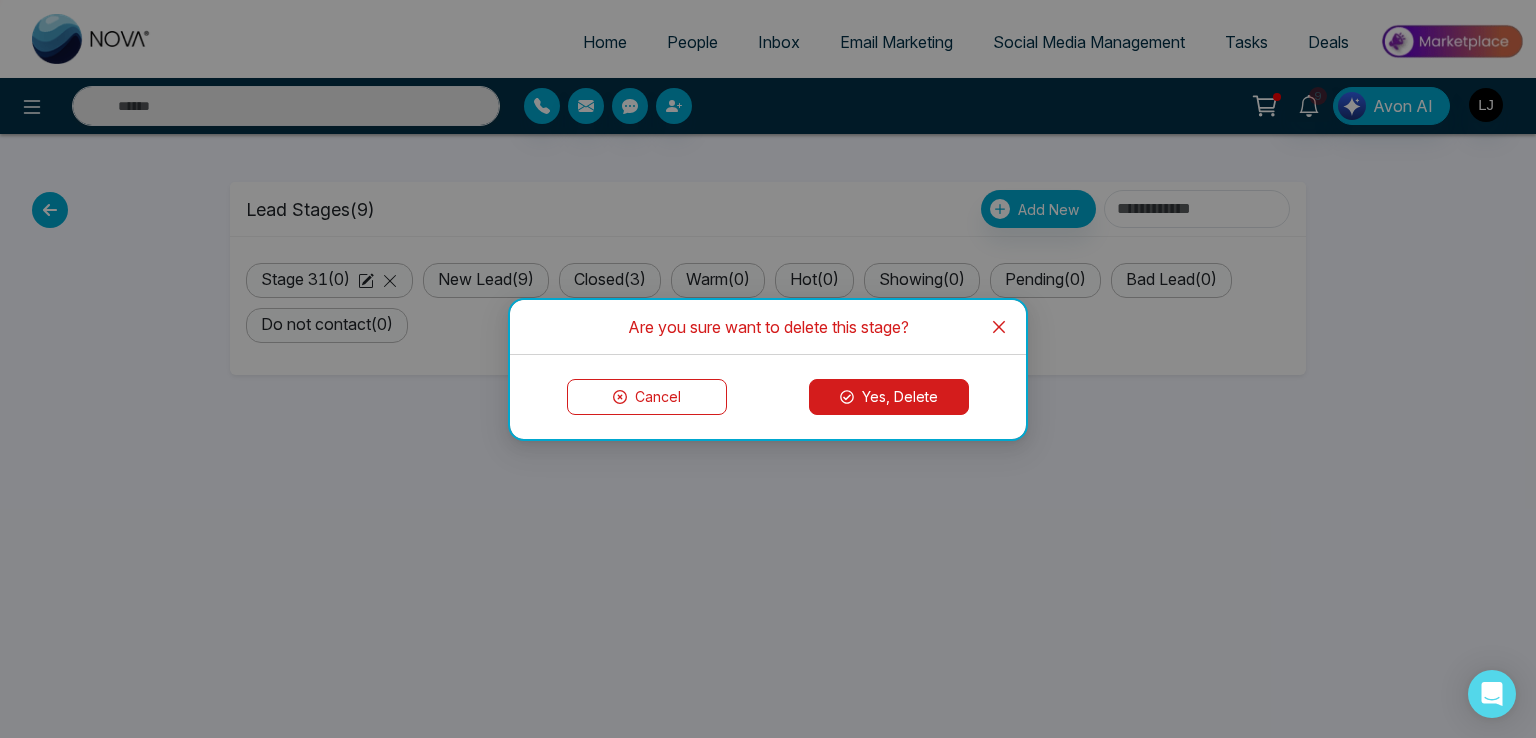click on "Yes, Delete" at bounding box center (889, 397) 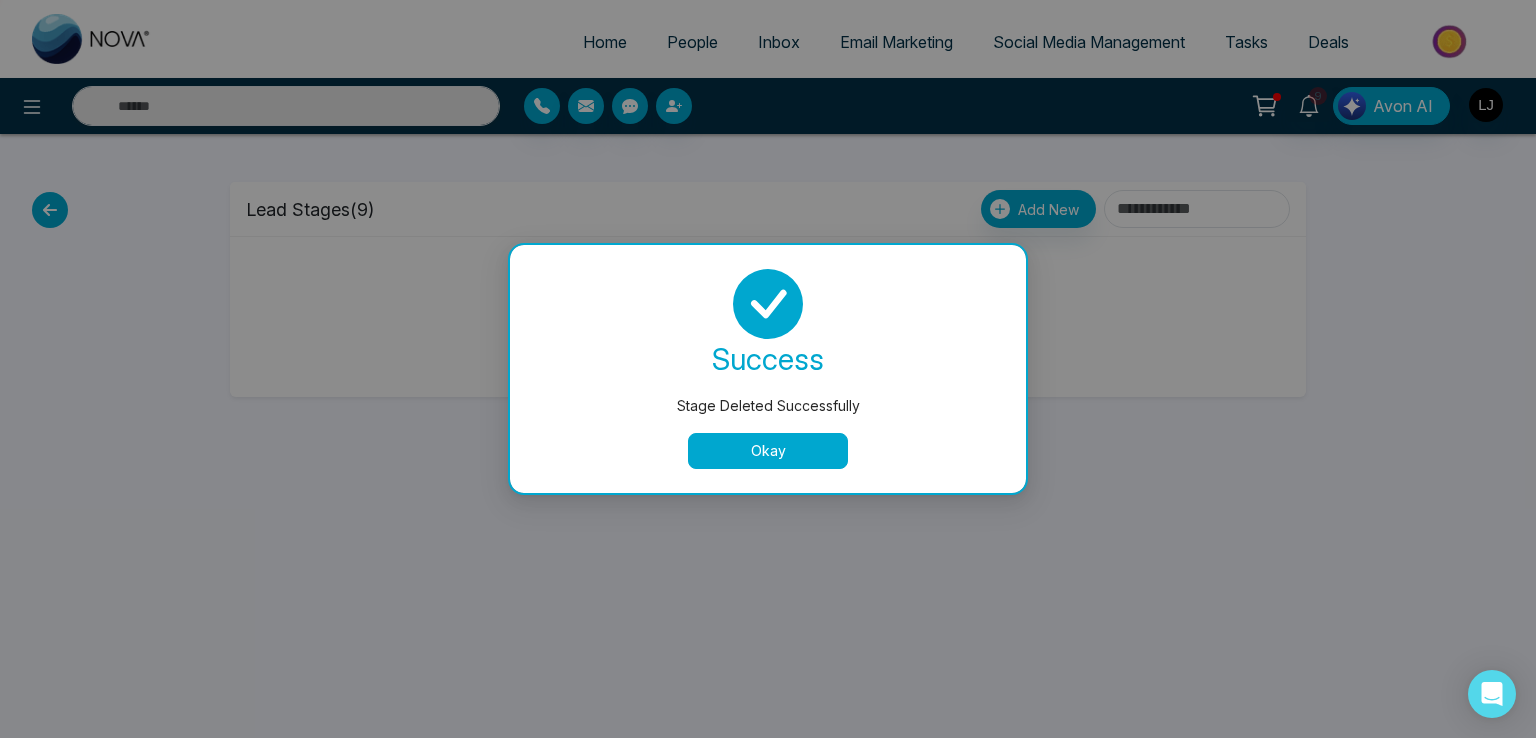 click on "Okay" at bounding box center [768, 451] 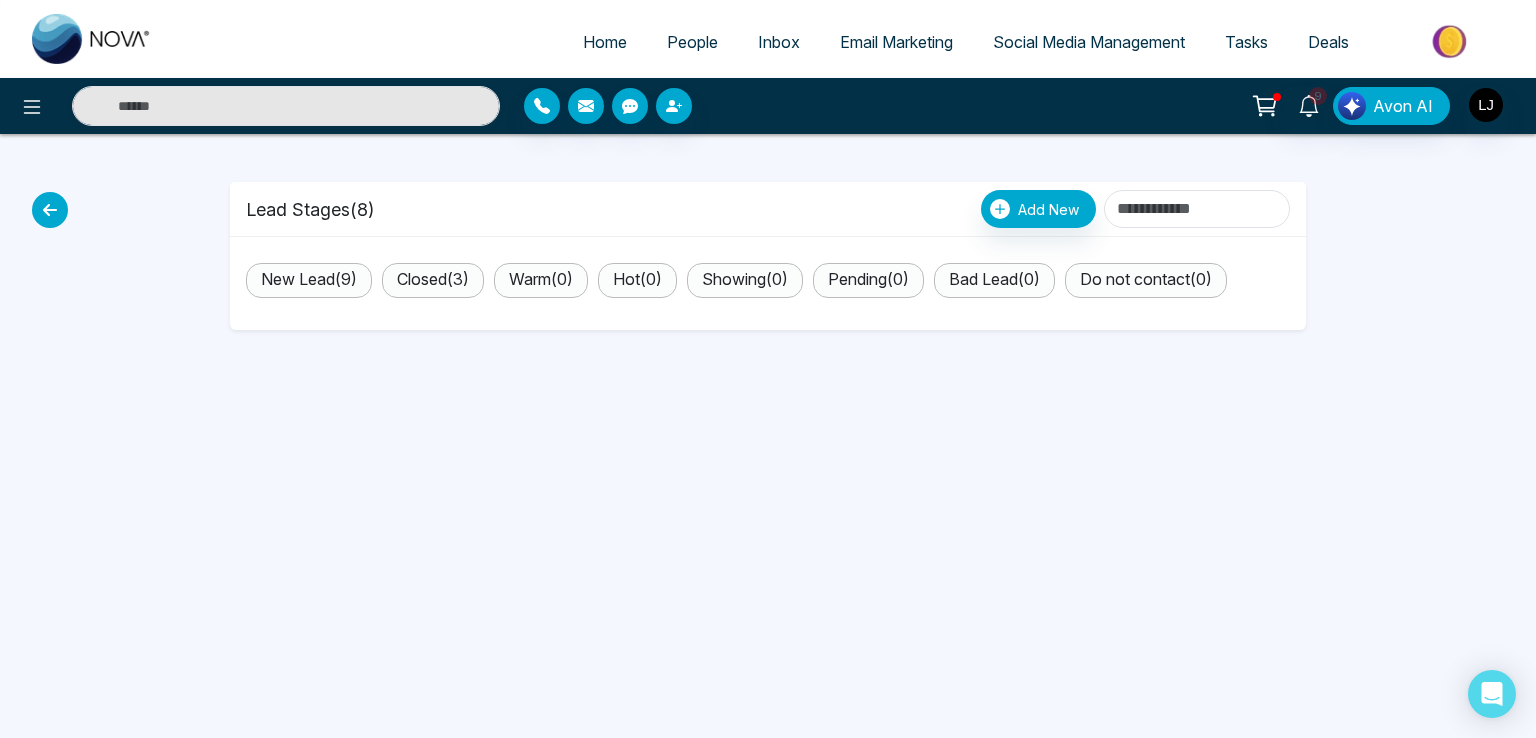 click at bounding box center [50, 210] 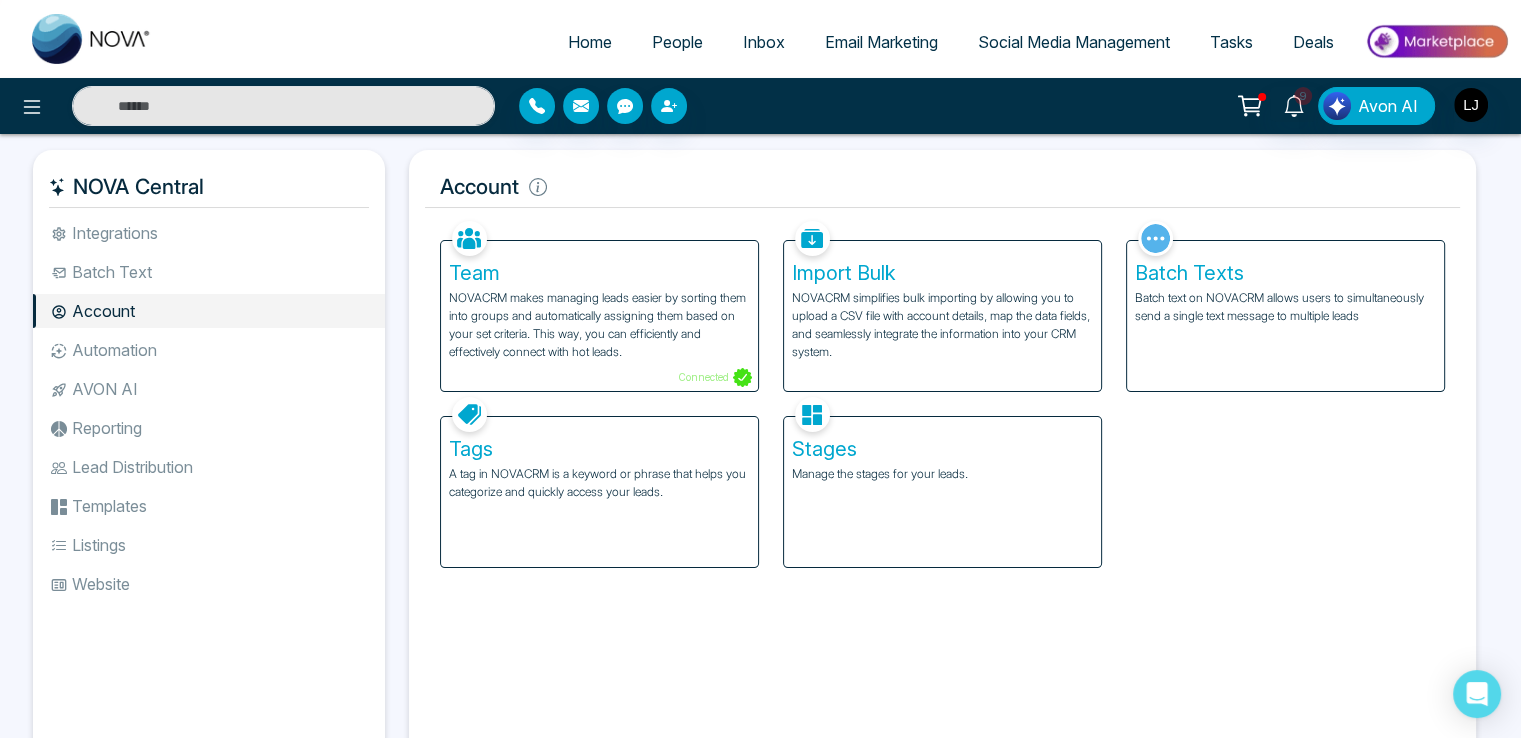 click on "Automation" at bounding box center [209, 350] 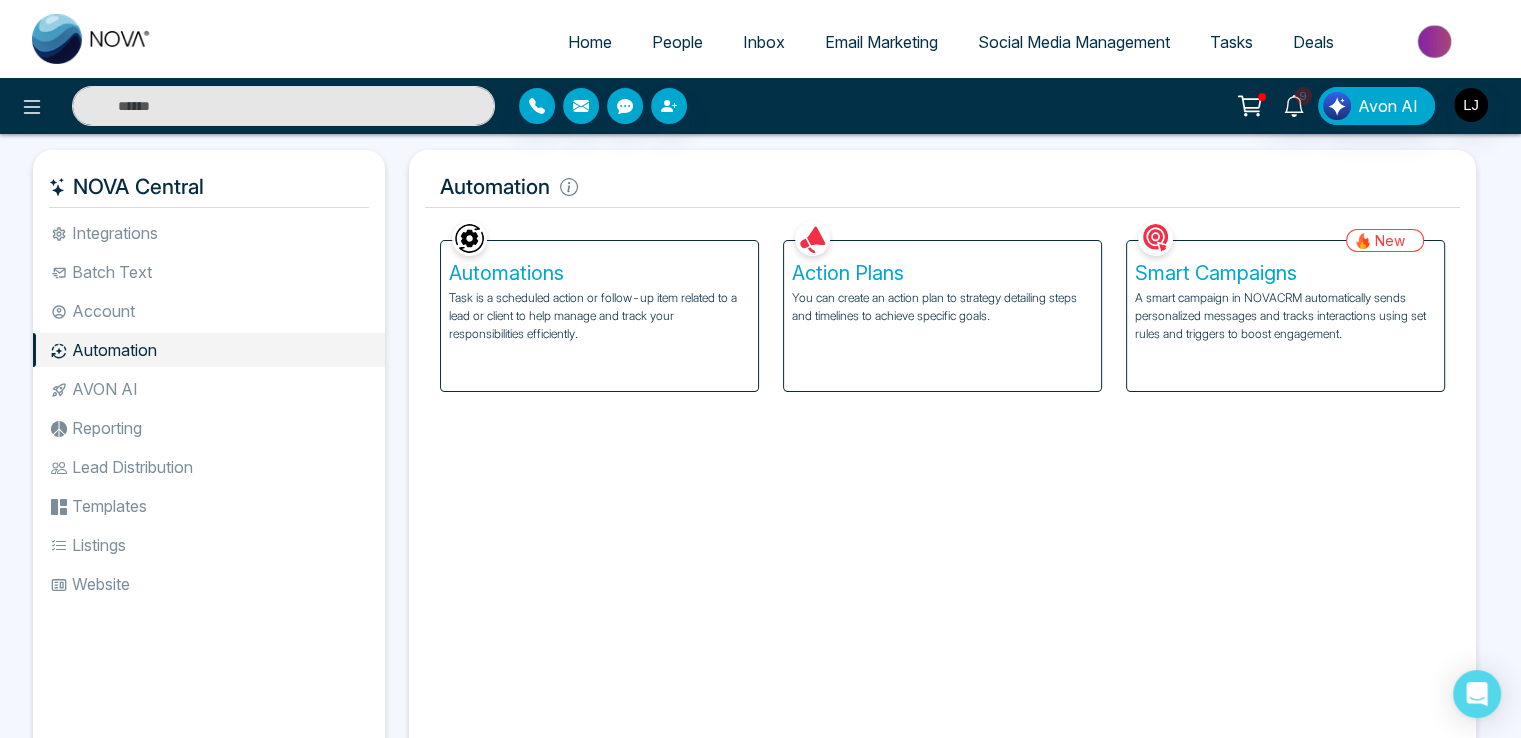 click on "A smart campaign in NOVACRM automatically sends personalized messages and tracks interactions using set rules and triggers to boost engagement." at bounding box center [1285, 316] 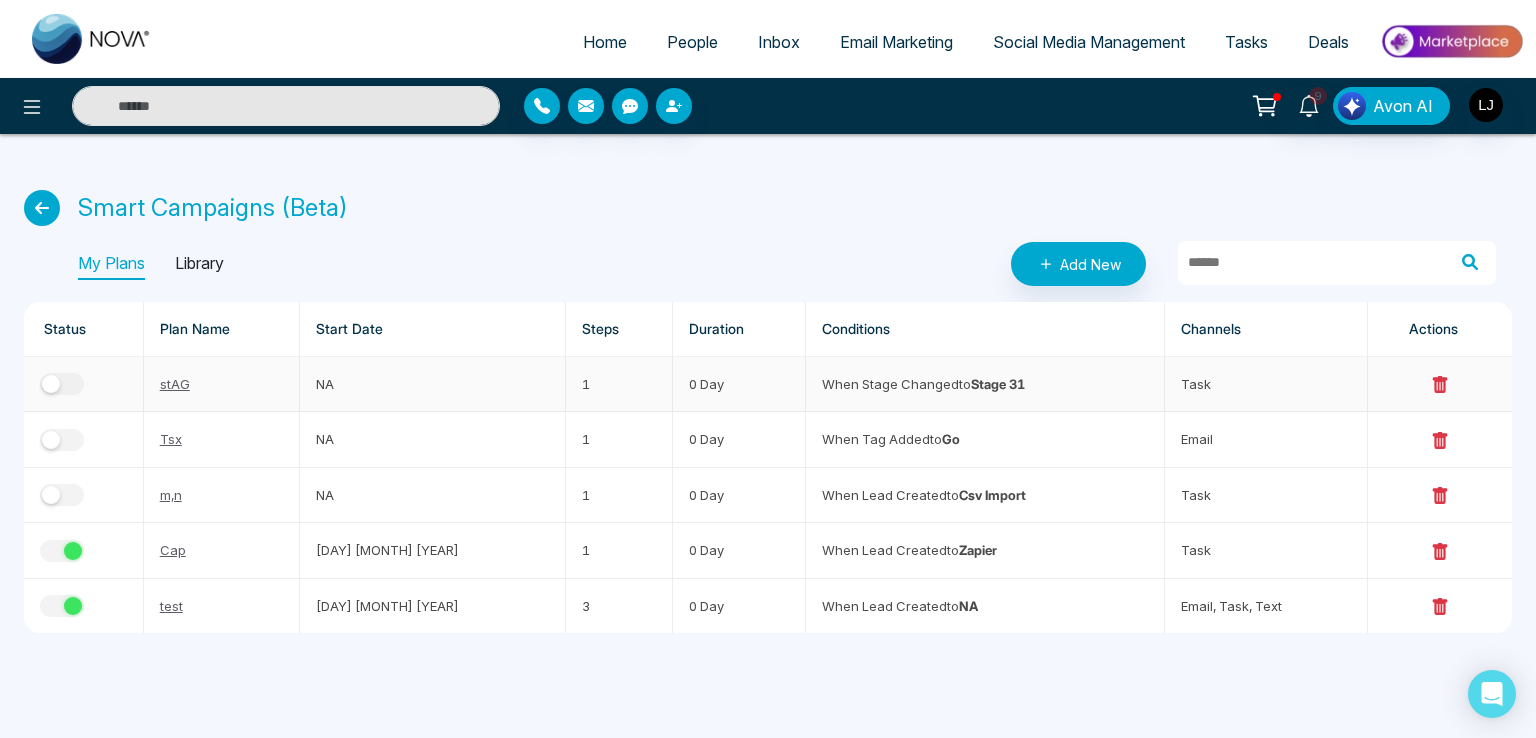 click at bounding box center (51, 384) 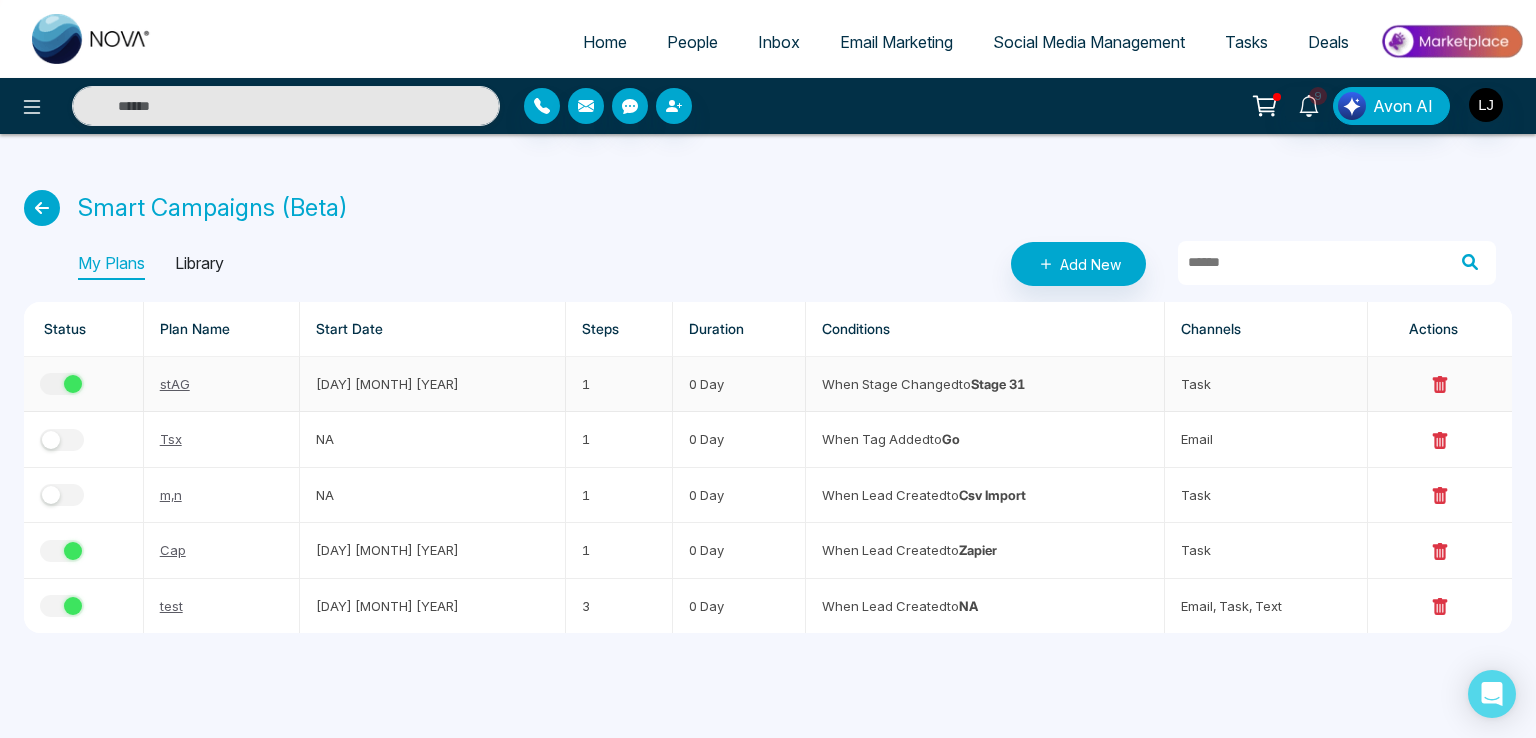 click on "stAG" at bounding box center [175, 384] 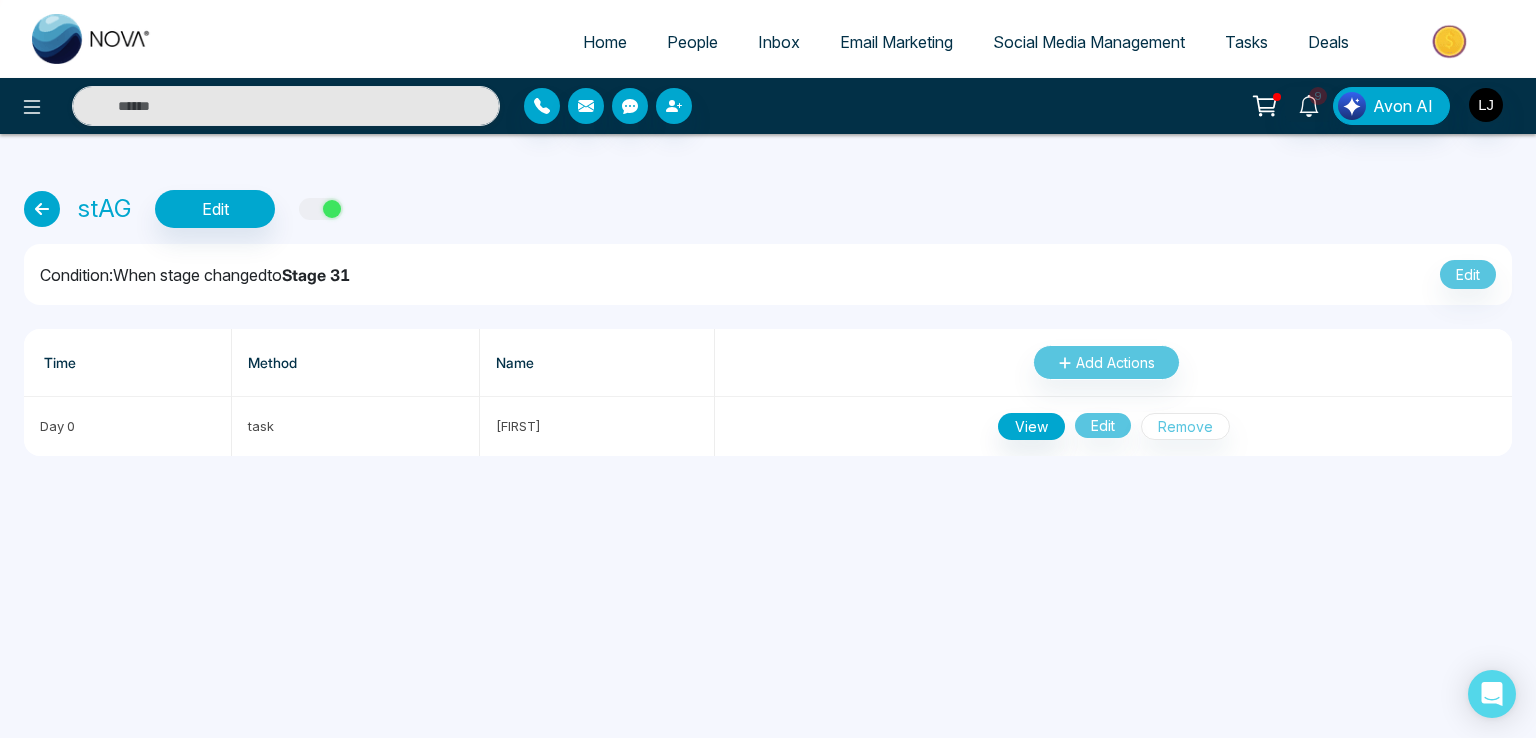 click at bounding box center [321, 209] 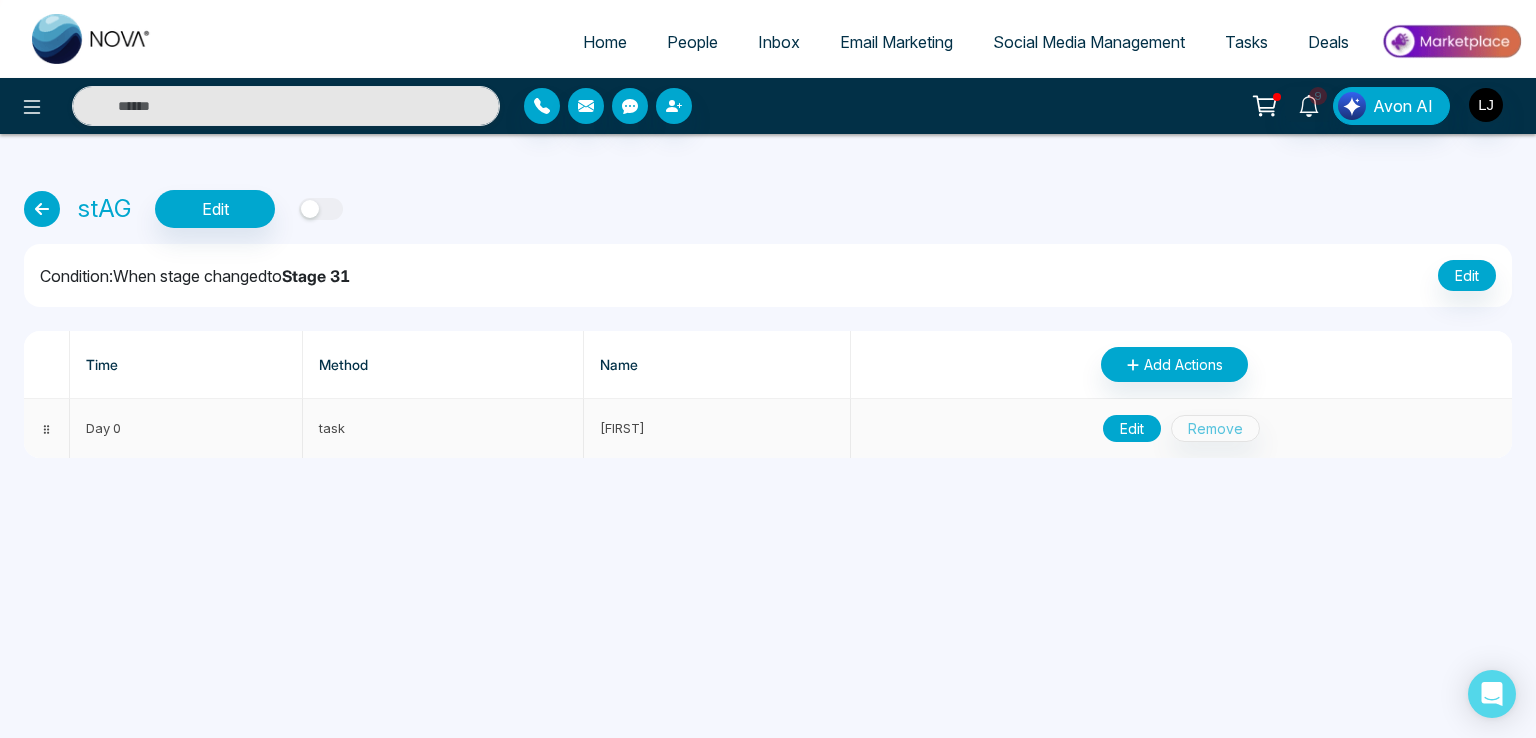 click on "Edit" at bounding box center (1132, 428) 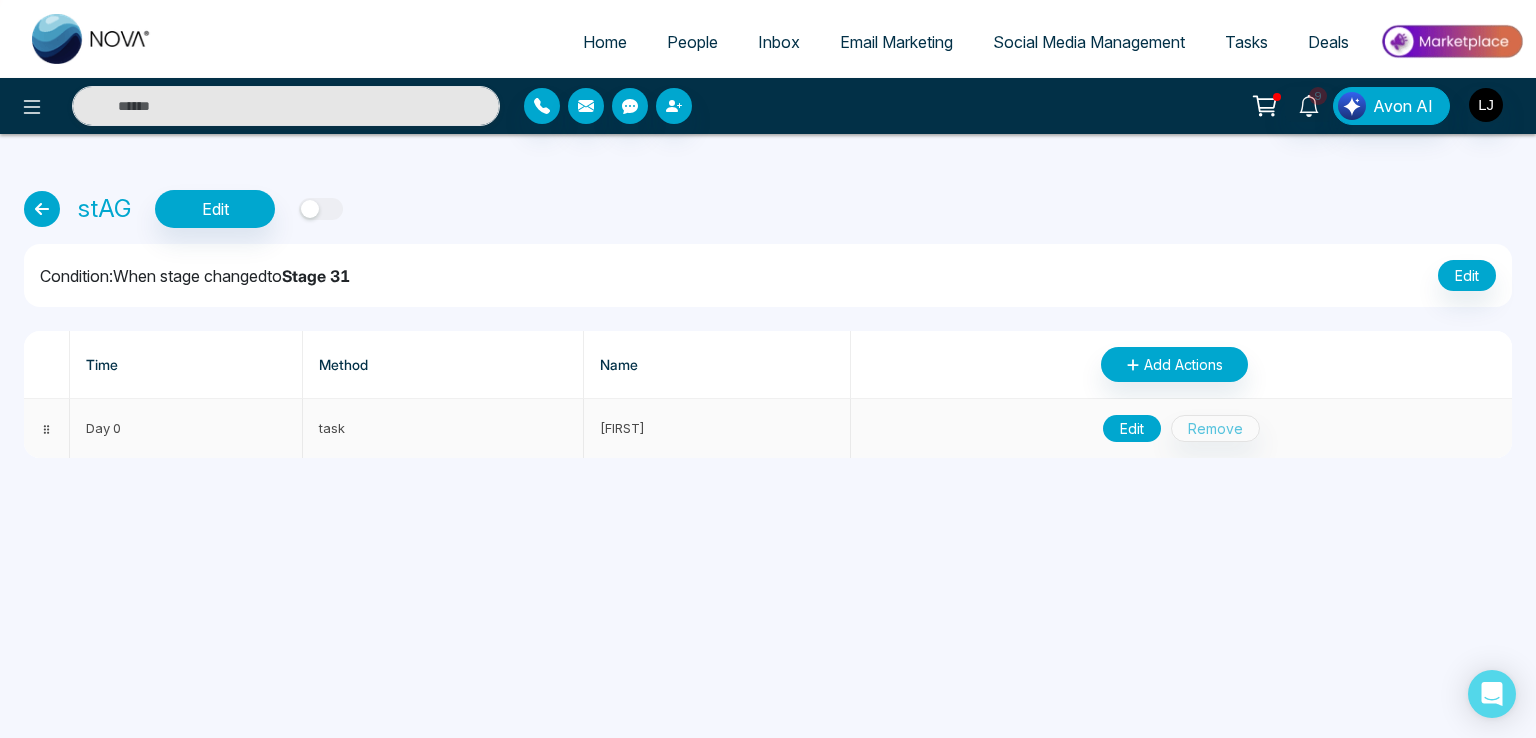 select on "****" 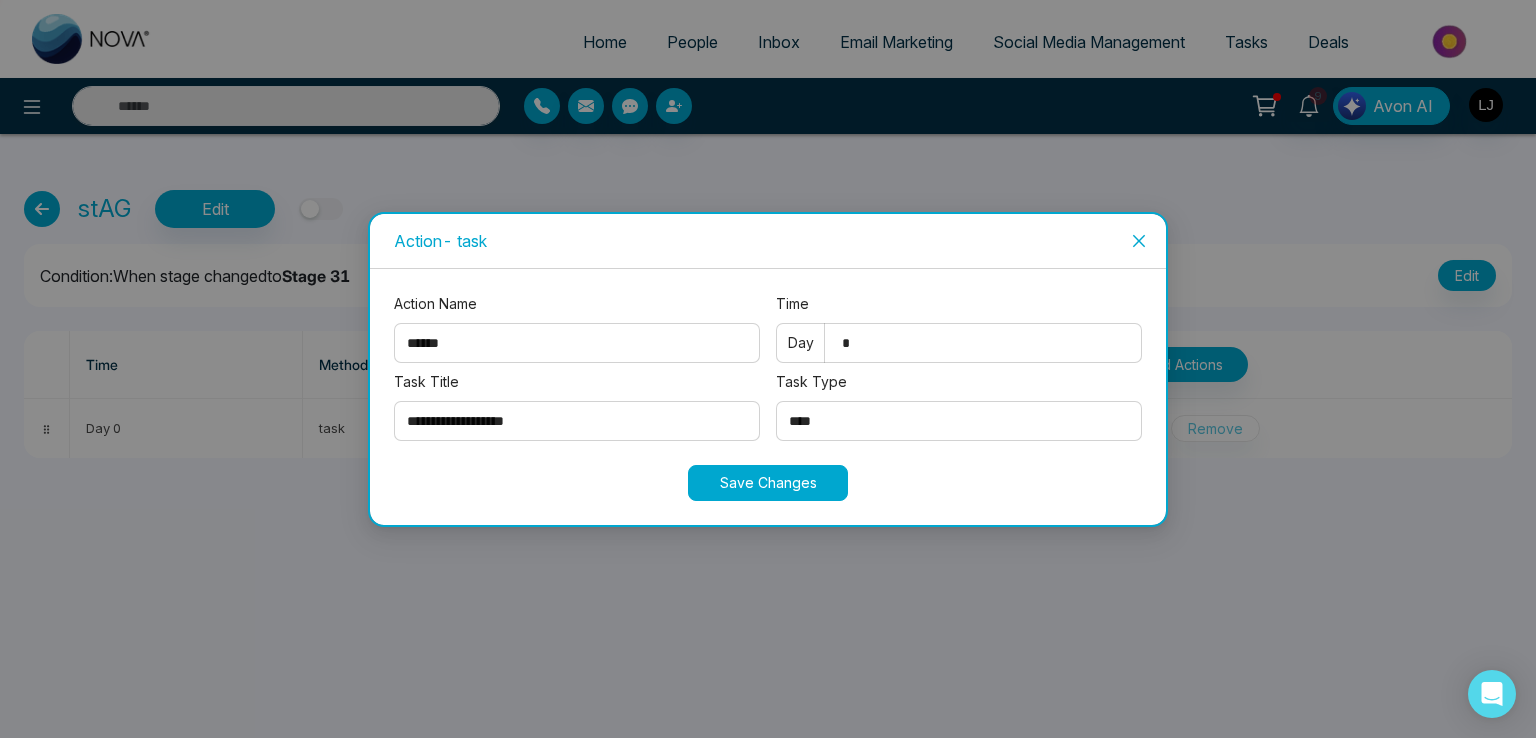 click on "Save Changes" at bounding box center (768, 483) 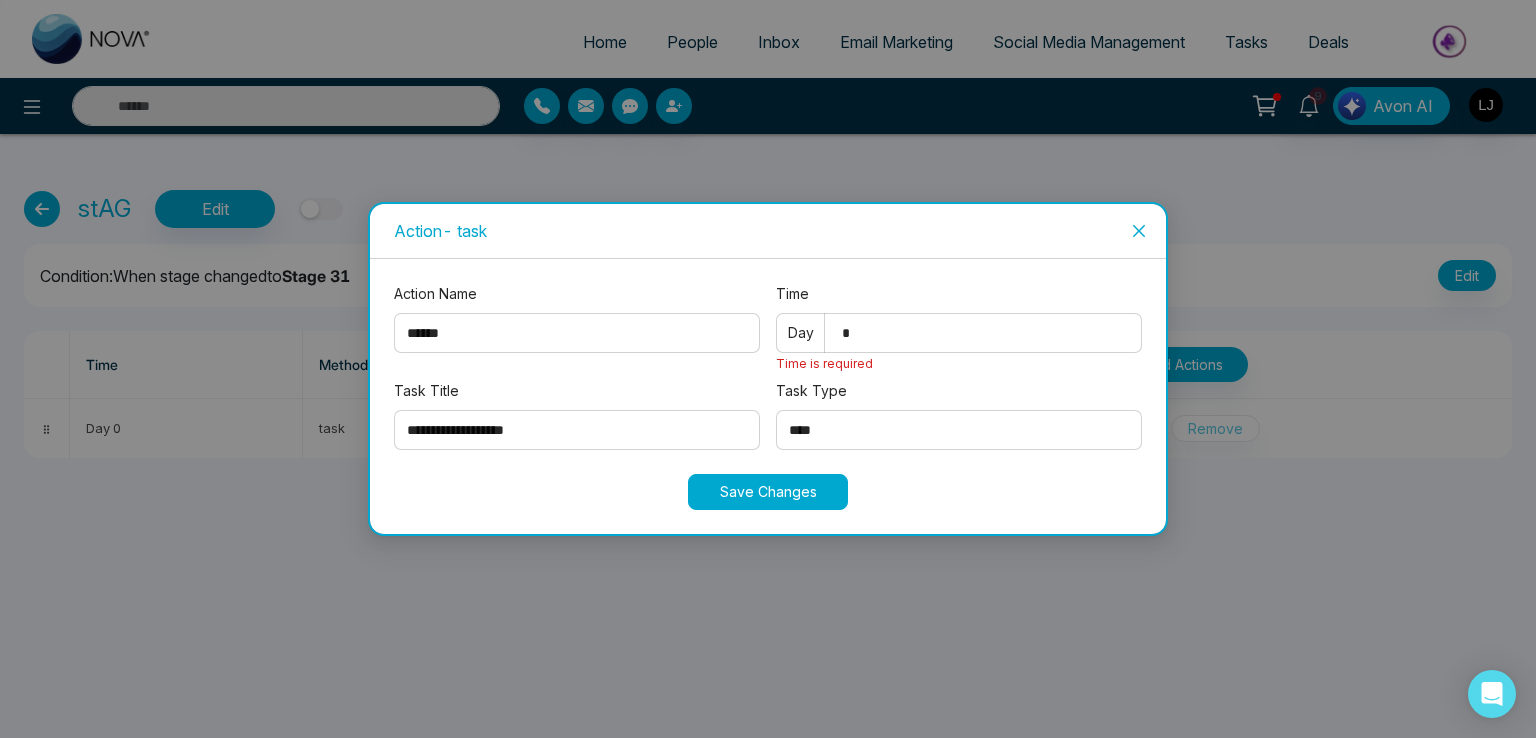 click at bounding box center [1139, 231] 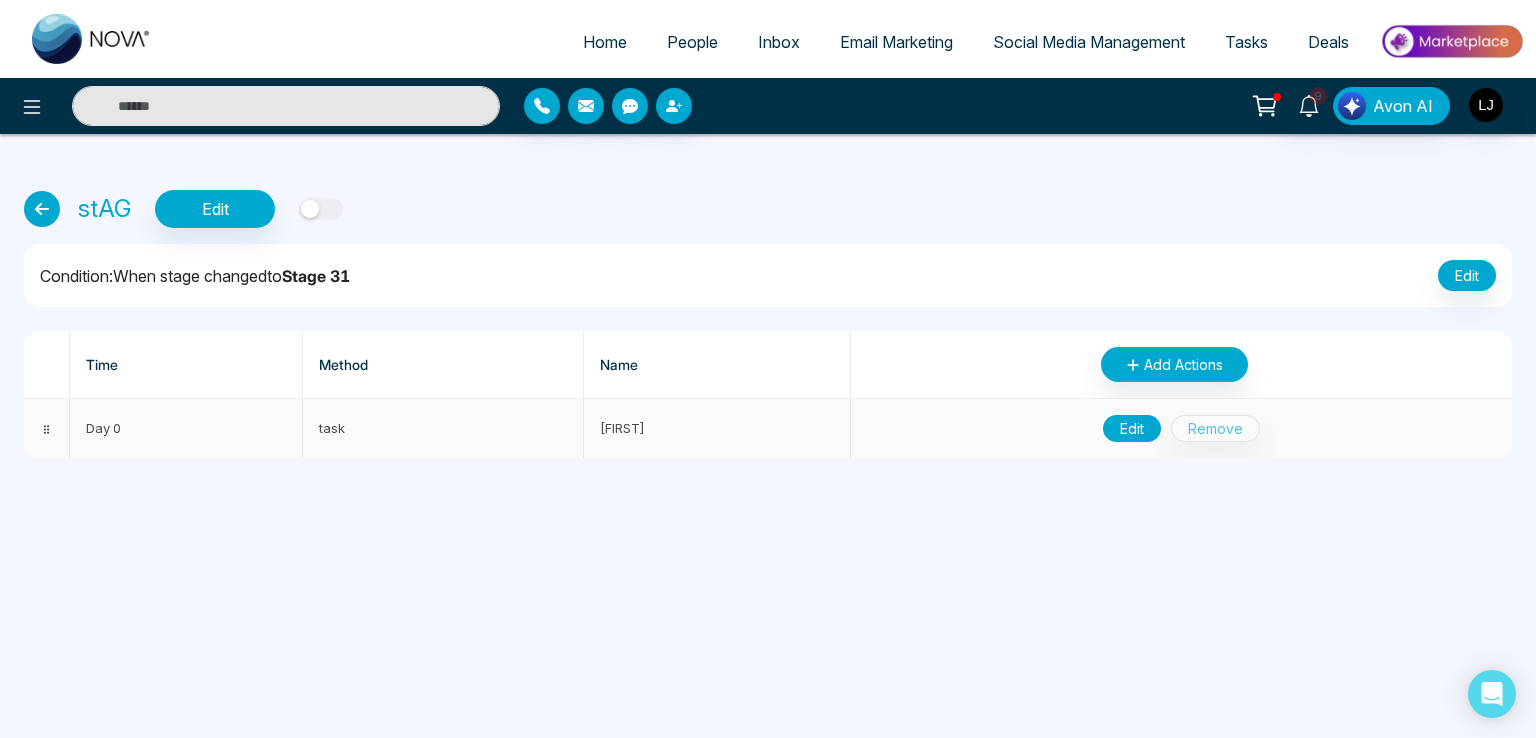 click on "Edit" at bounding box center [1132, 428] 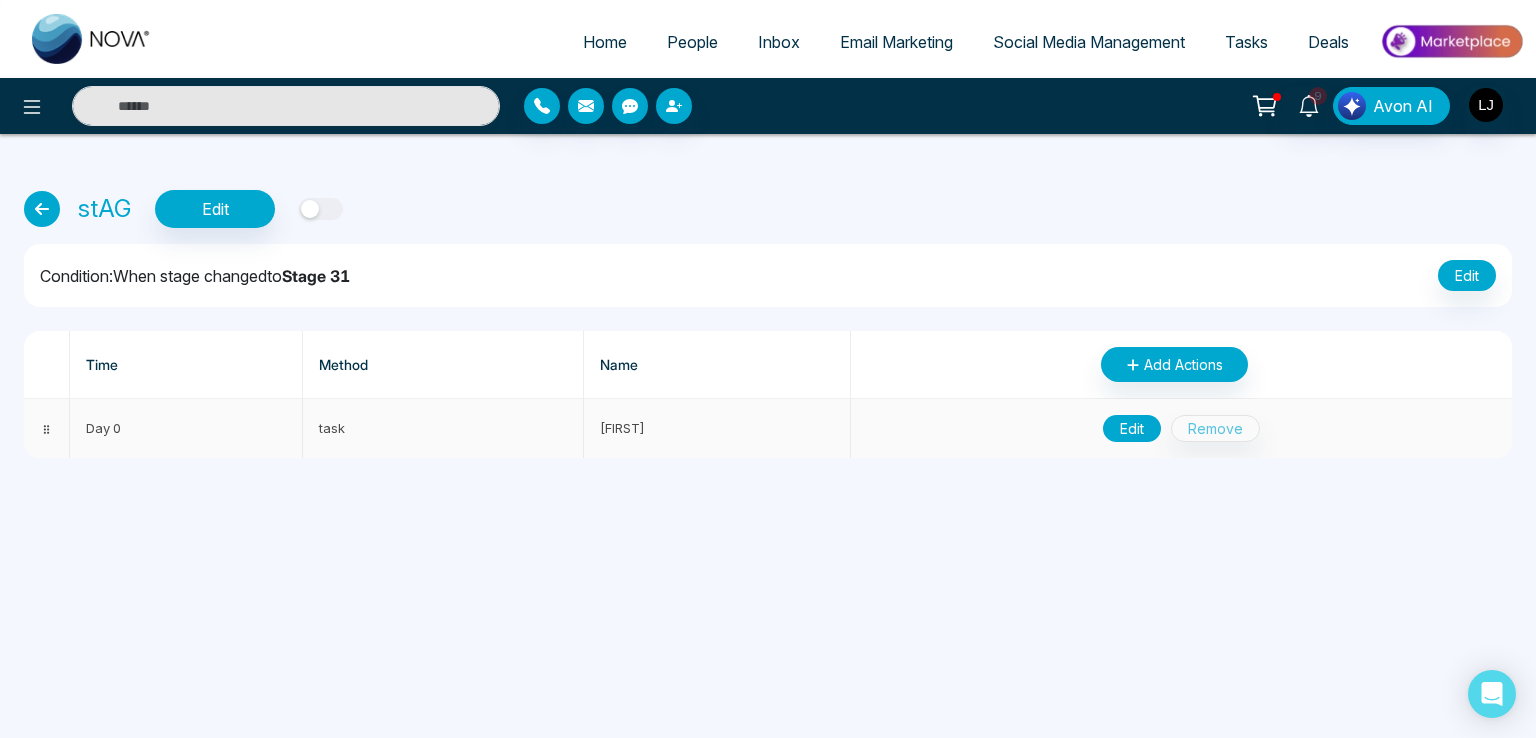 select on "****" 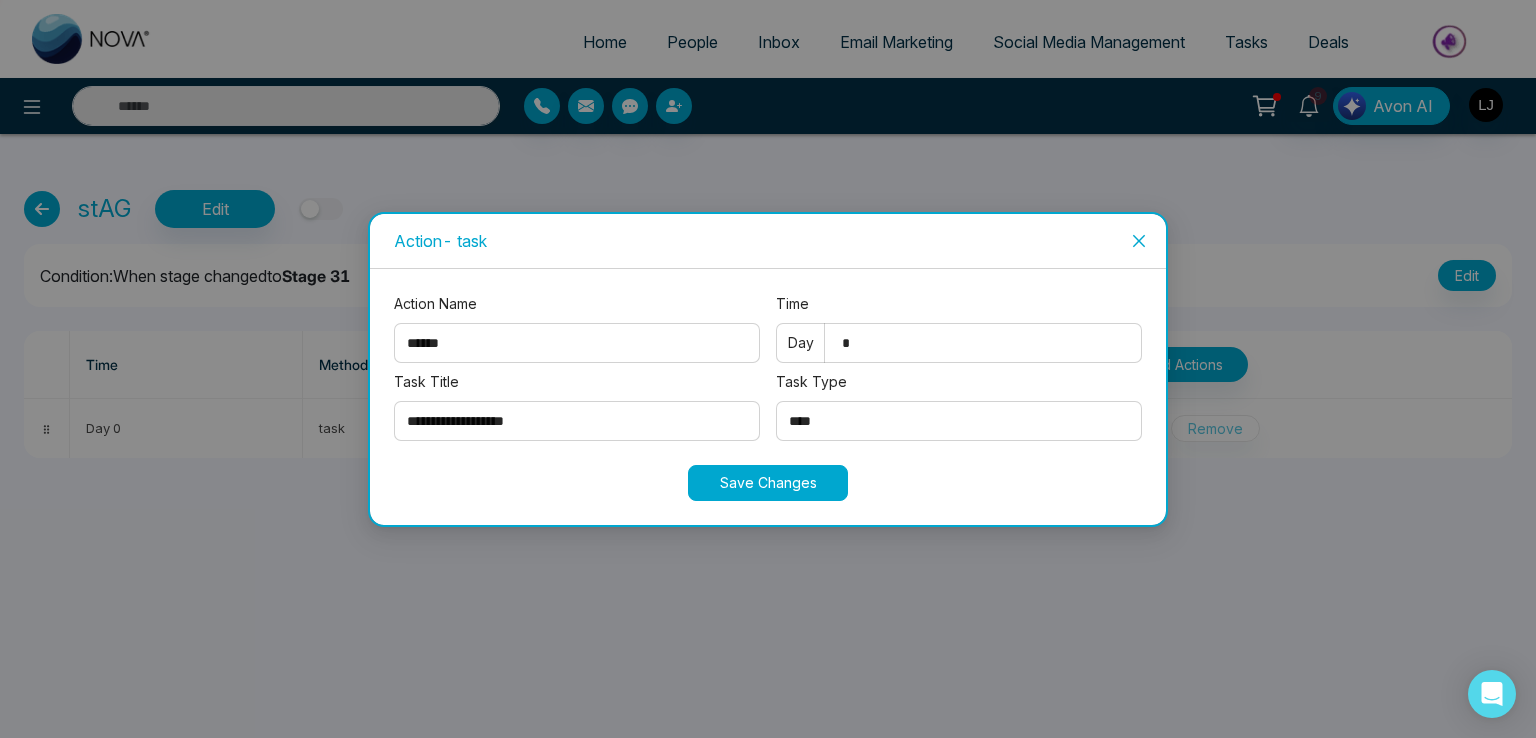 click on "Save Changes" at bounding box center [768, 483] 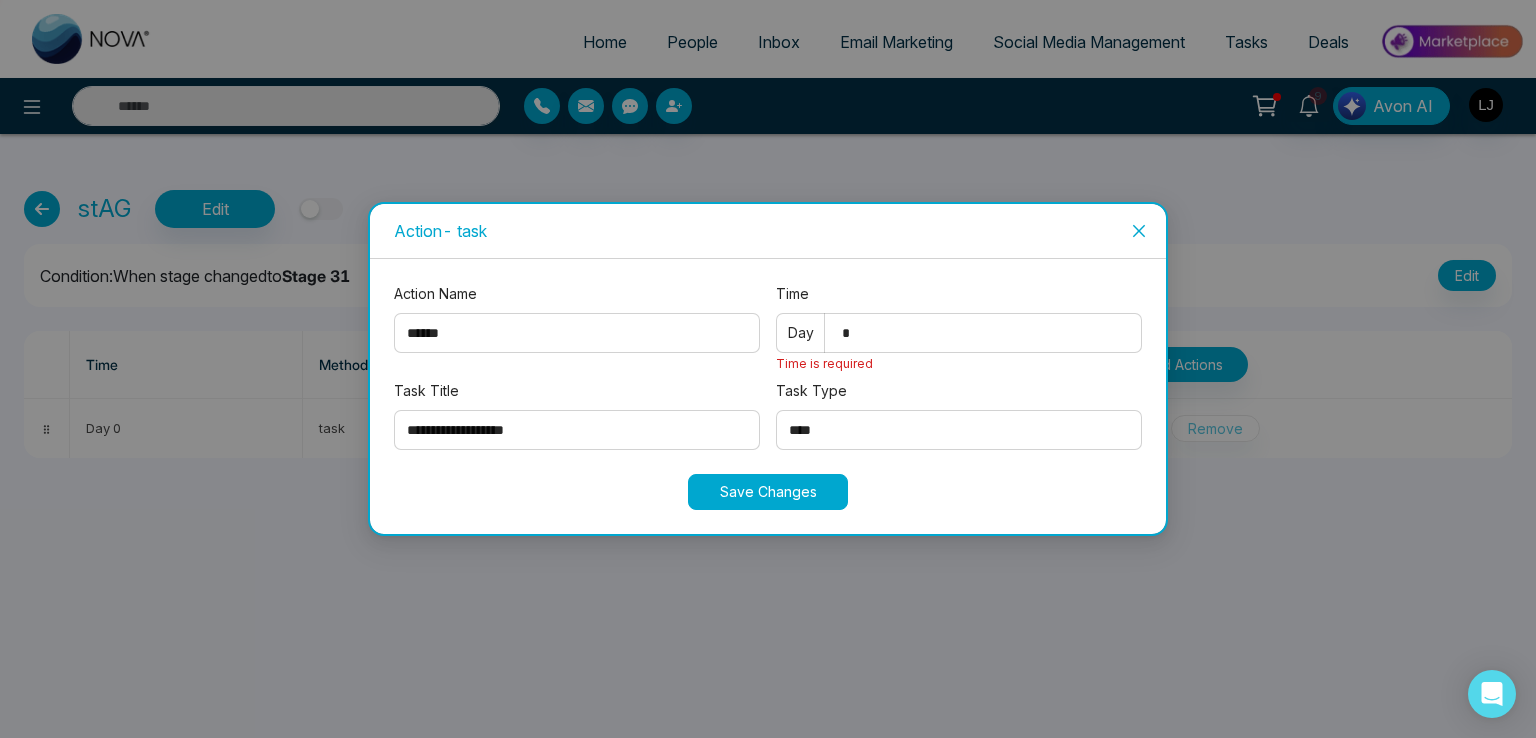 click on "*" at bounding box center (959, 333) 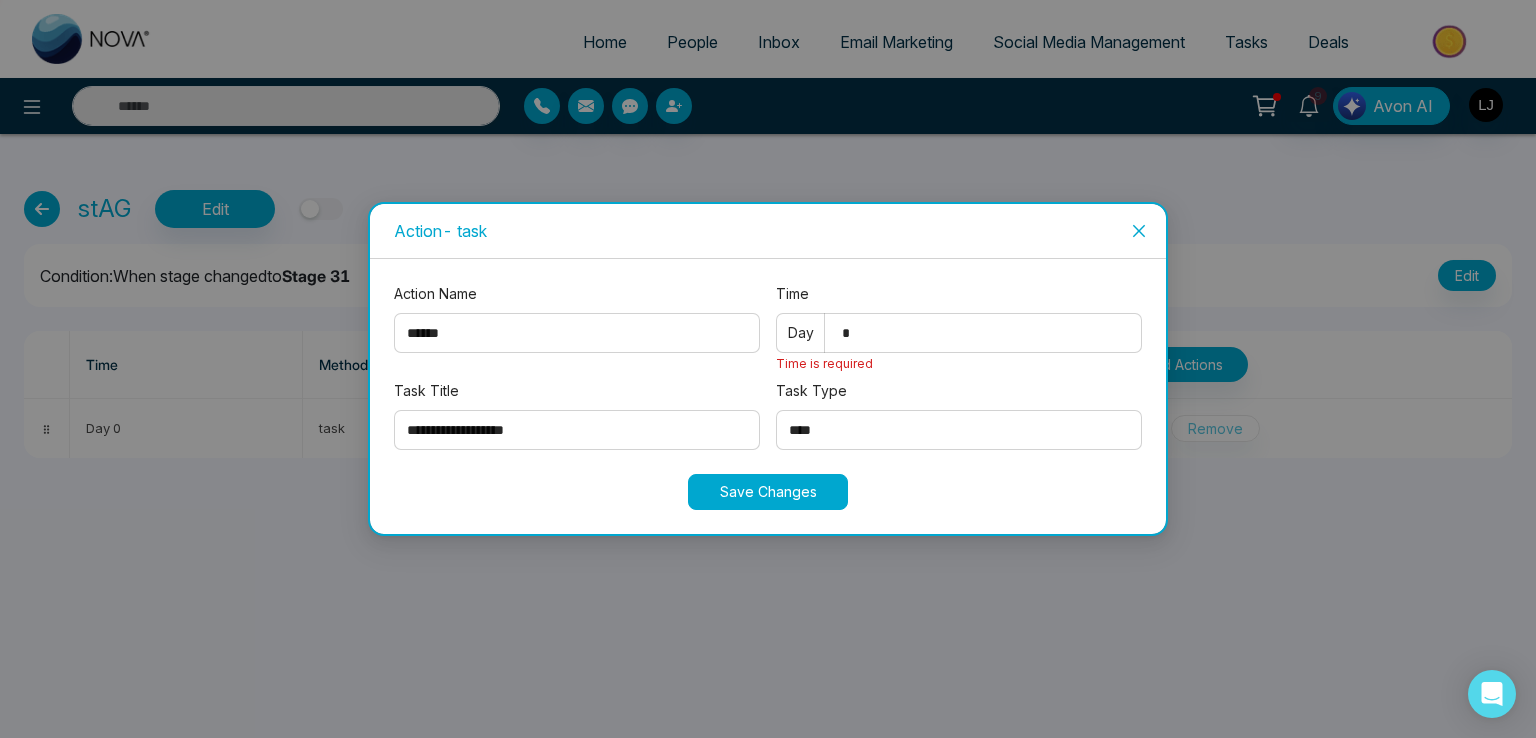 click on "Save Changes" at bounding box center [768, 492] 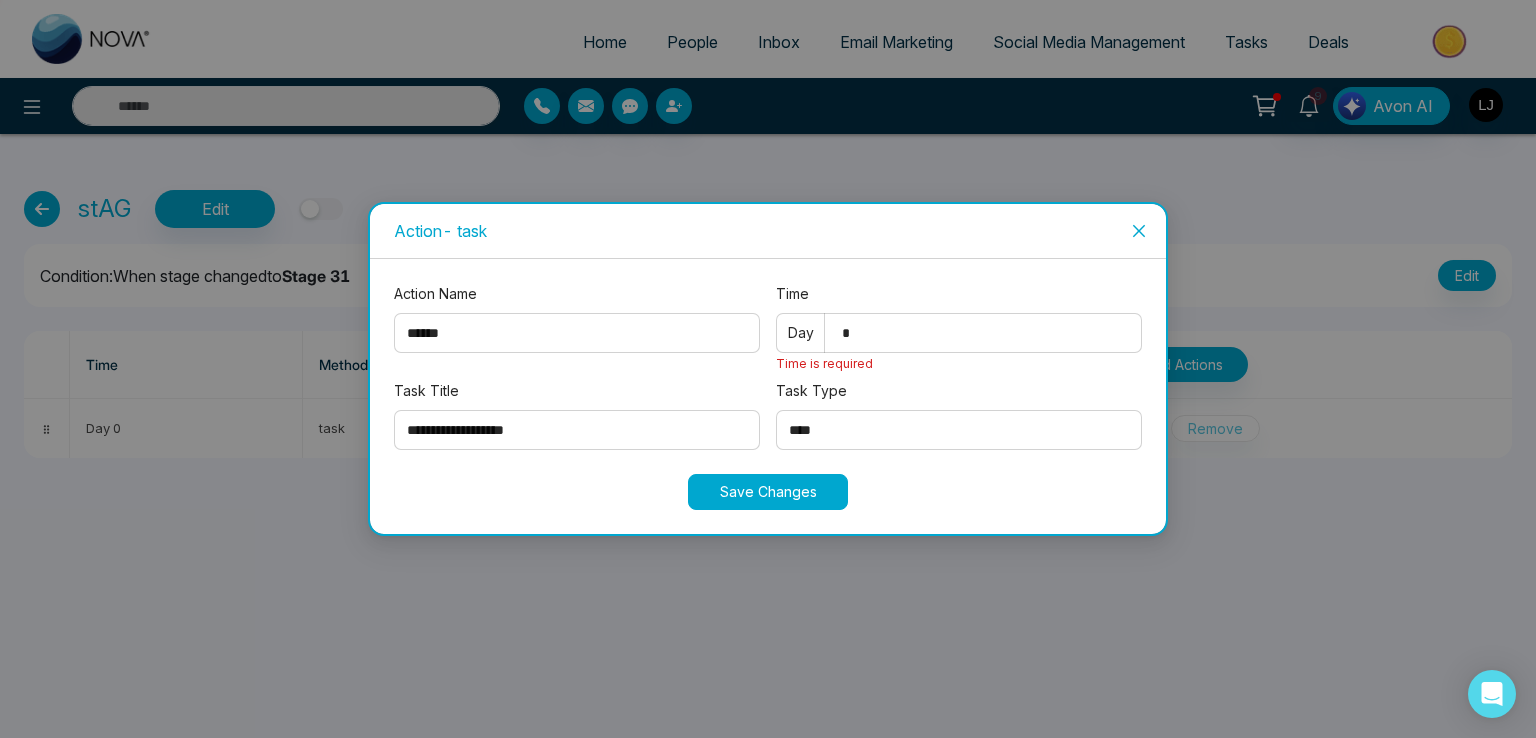 click 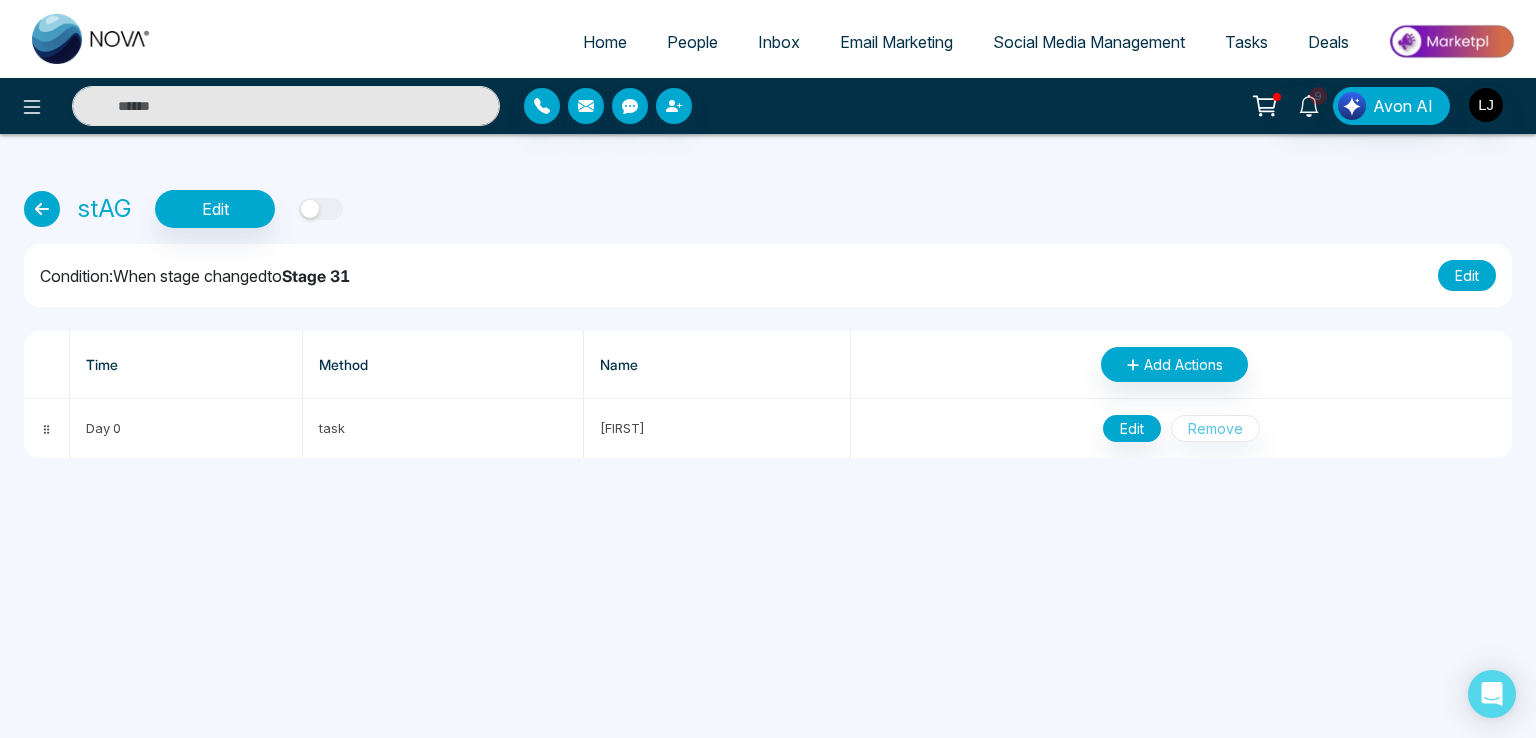click on "Edit" at bounding box center (1467, 275) 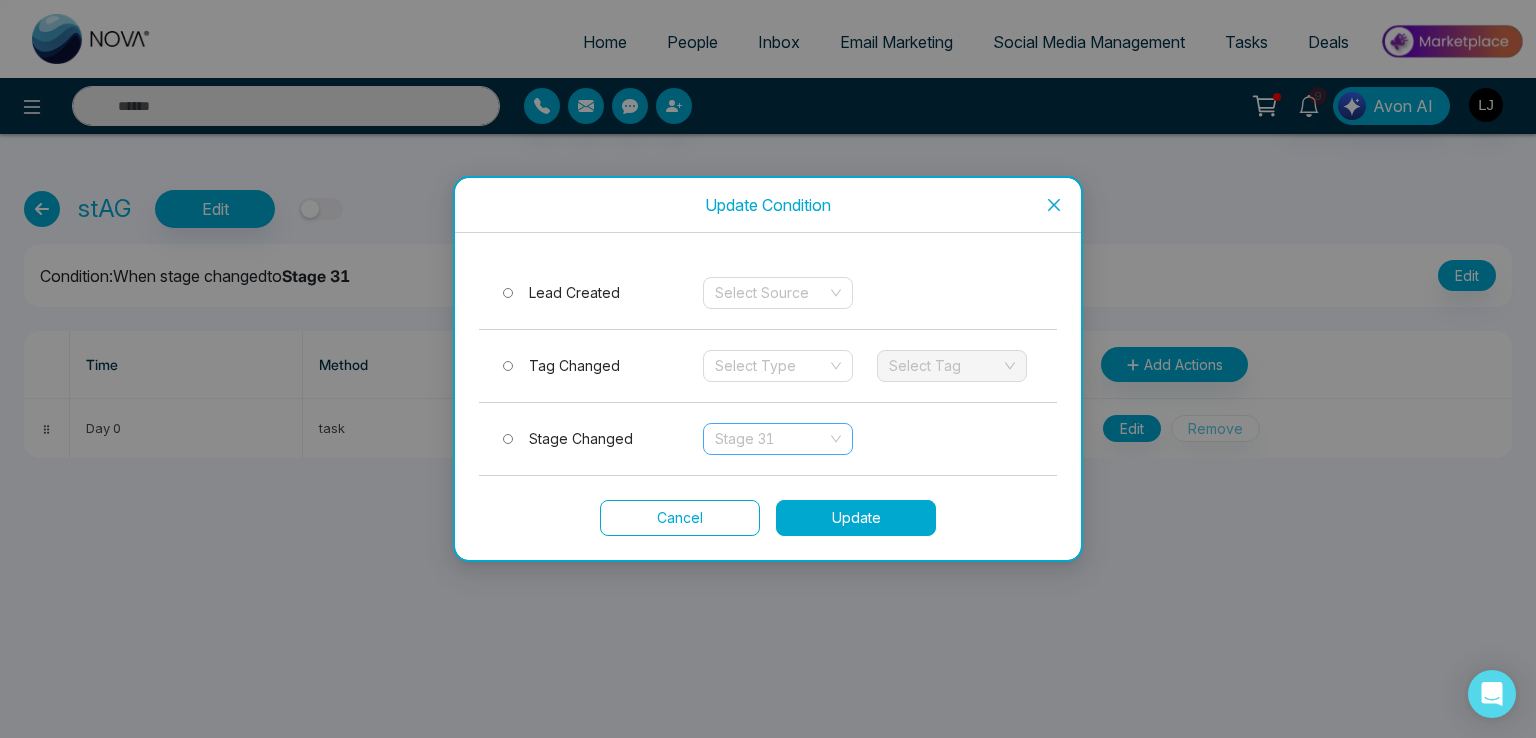 click on "Stage 31" at bounding box center [778, 439] 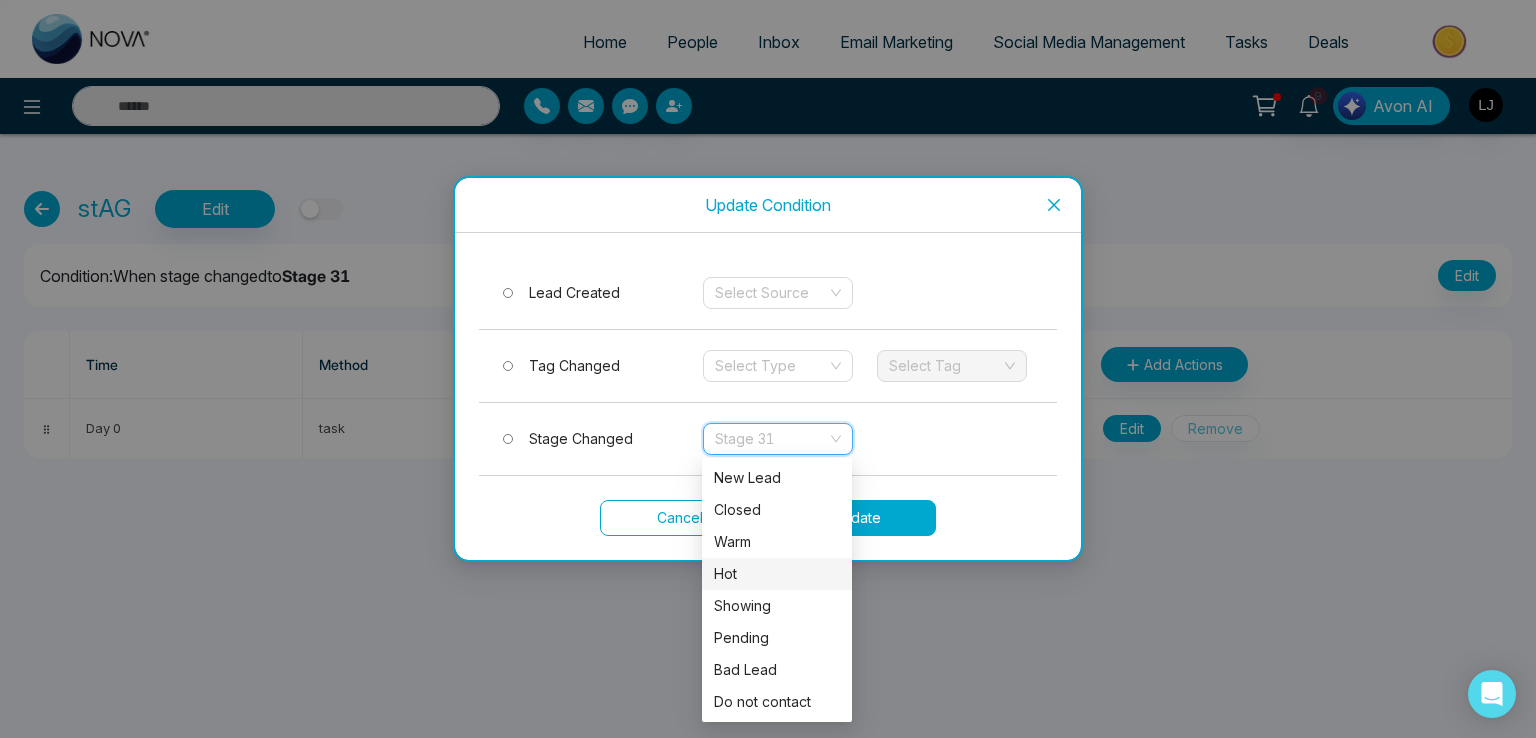 click at bounding box center [776, 484] 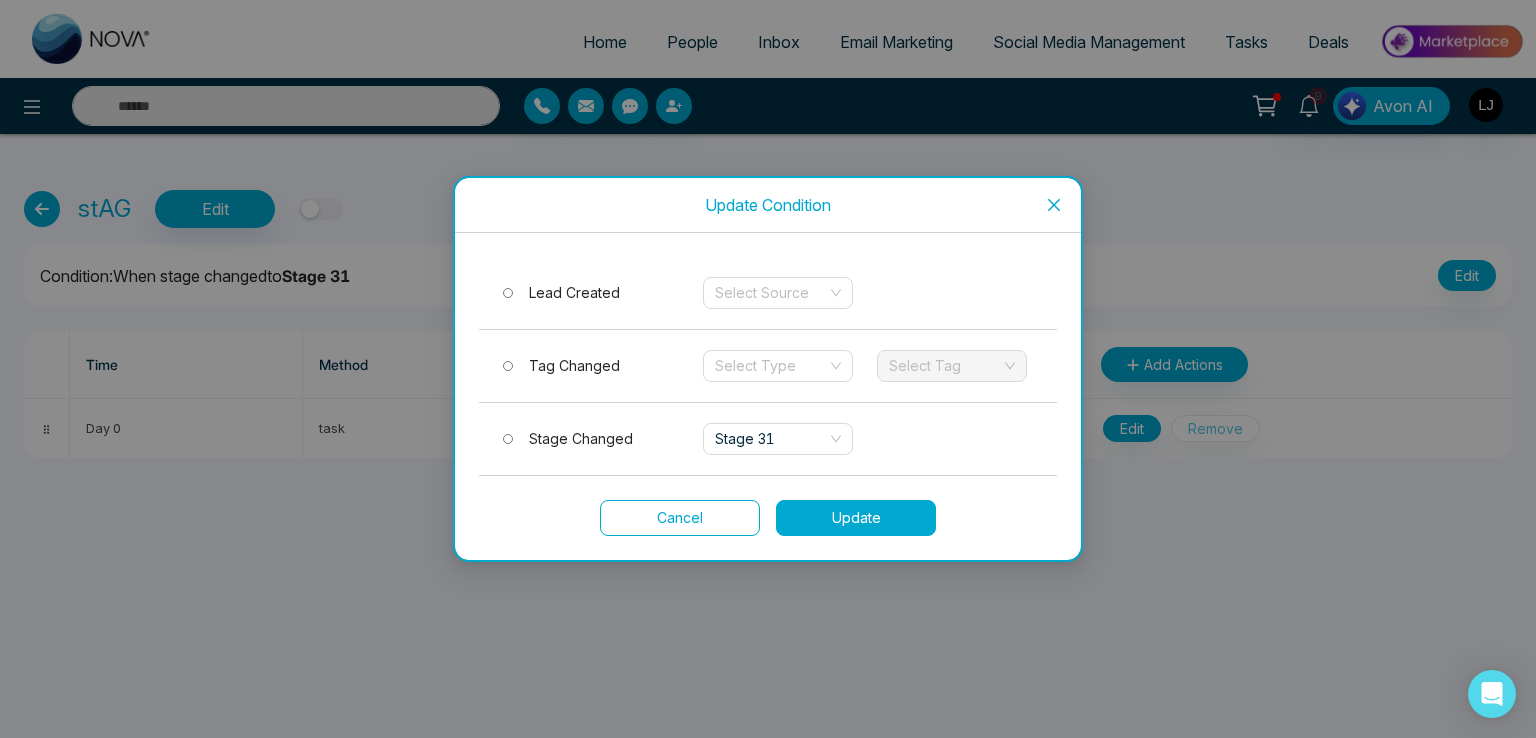 click on "Update" at bounding box center (856, 518) 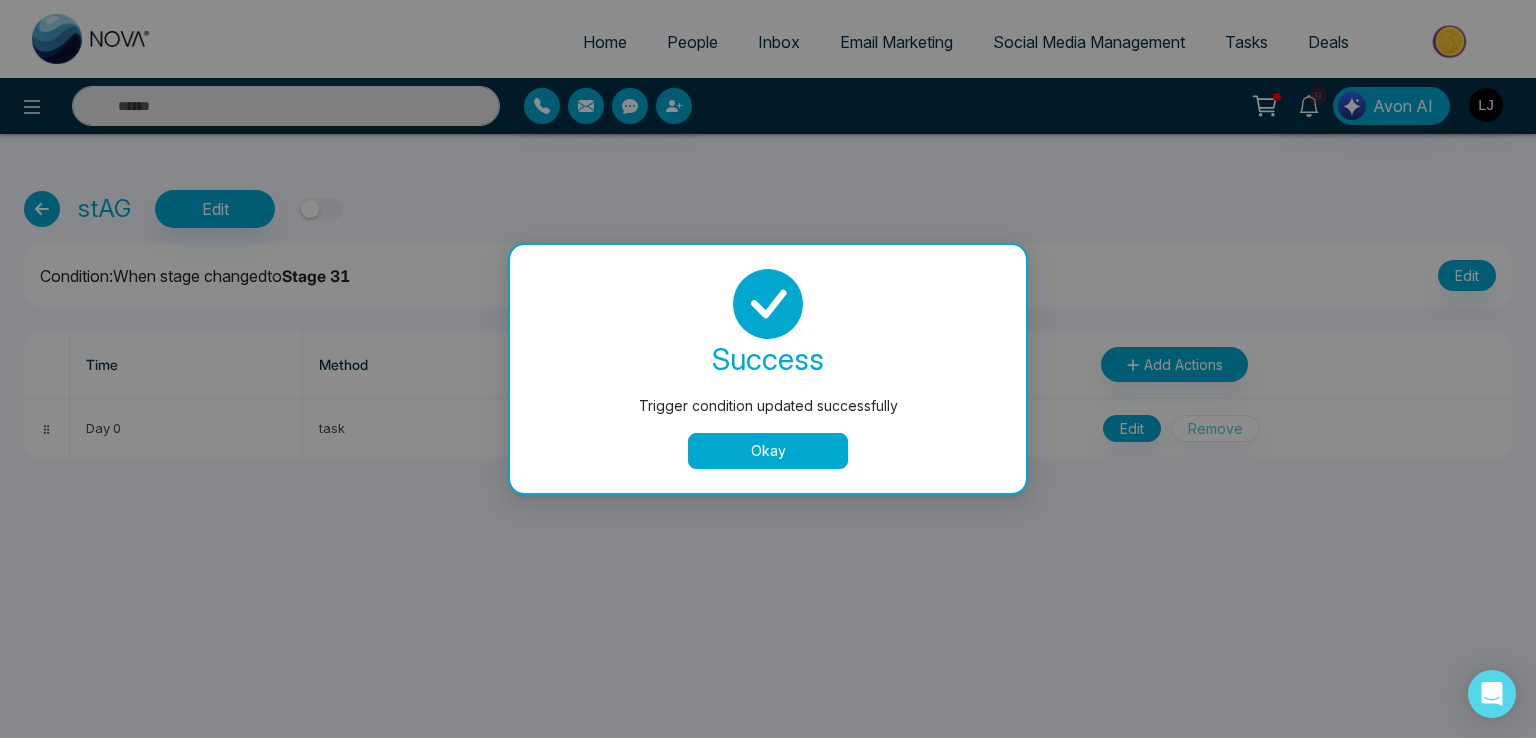 click on "Okay" at bounding box center [768, 451] 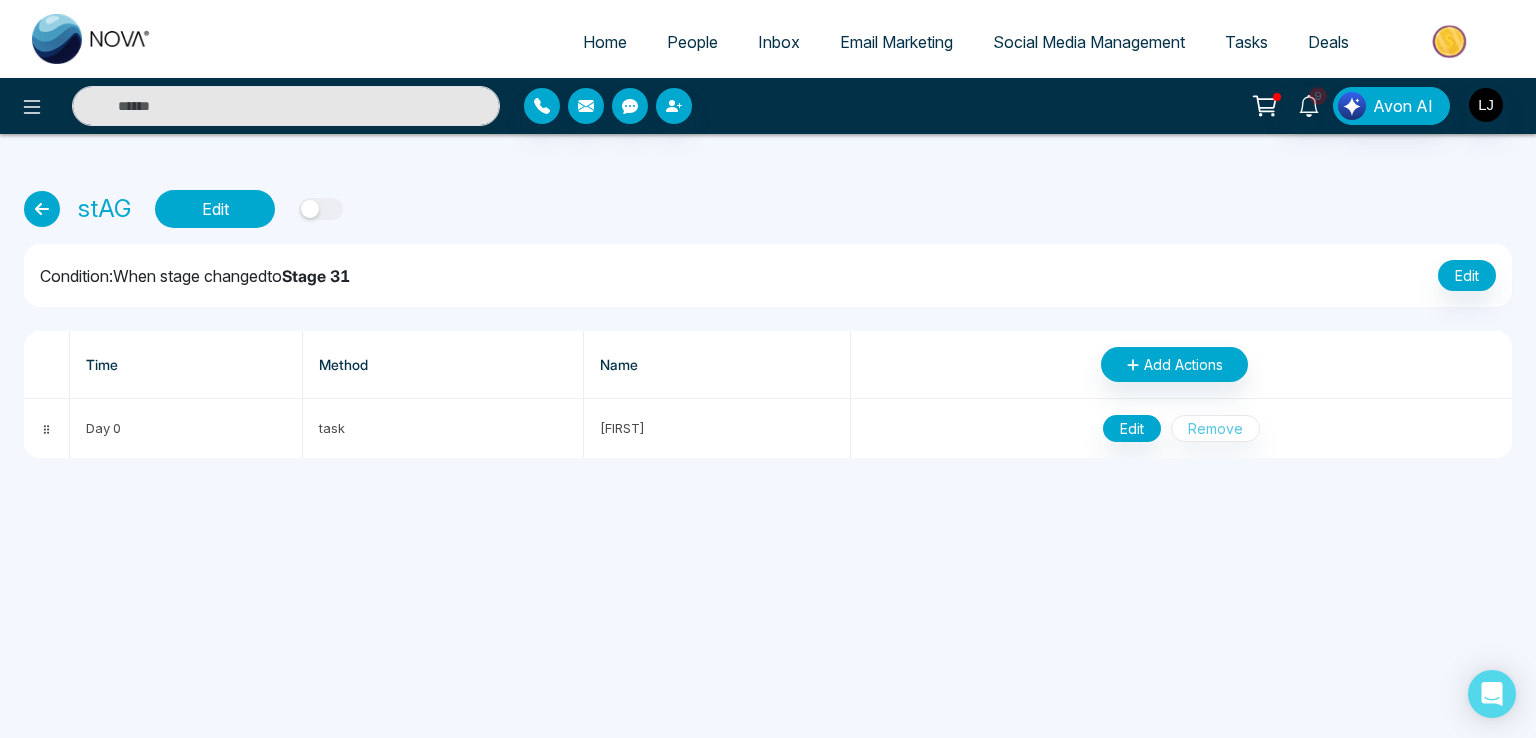 click on "Edit" at bounding box center [215, 209] 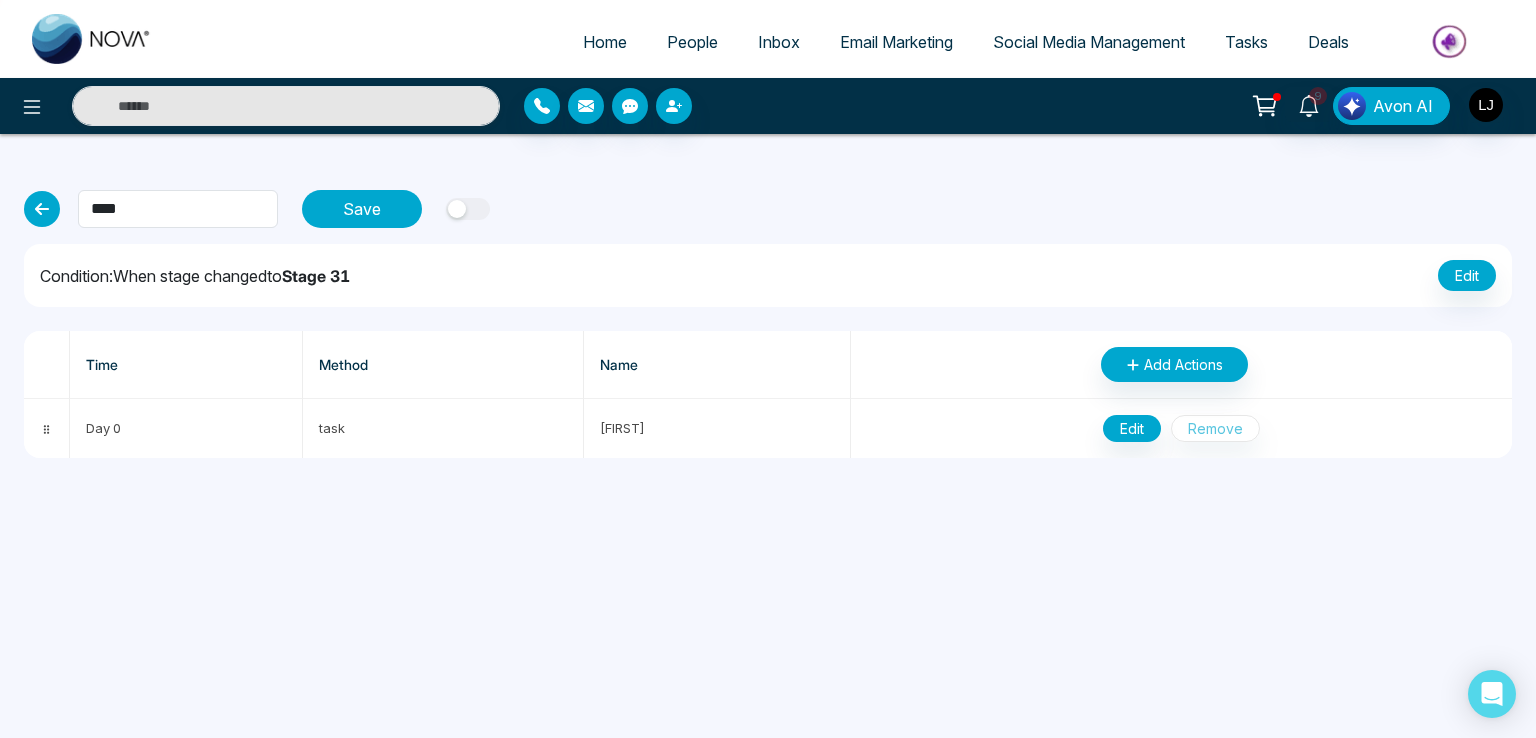 click on "Save" at bounding box center [362, 209] 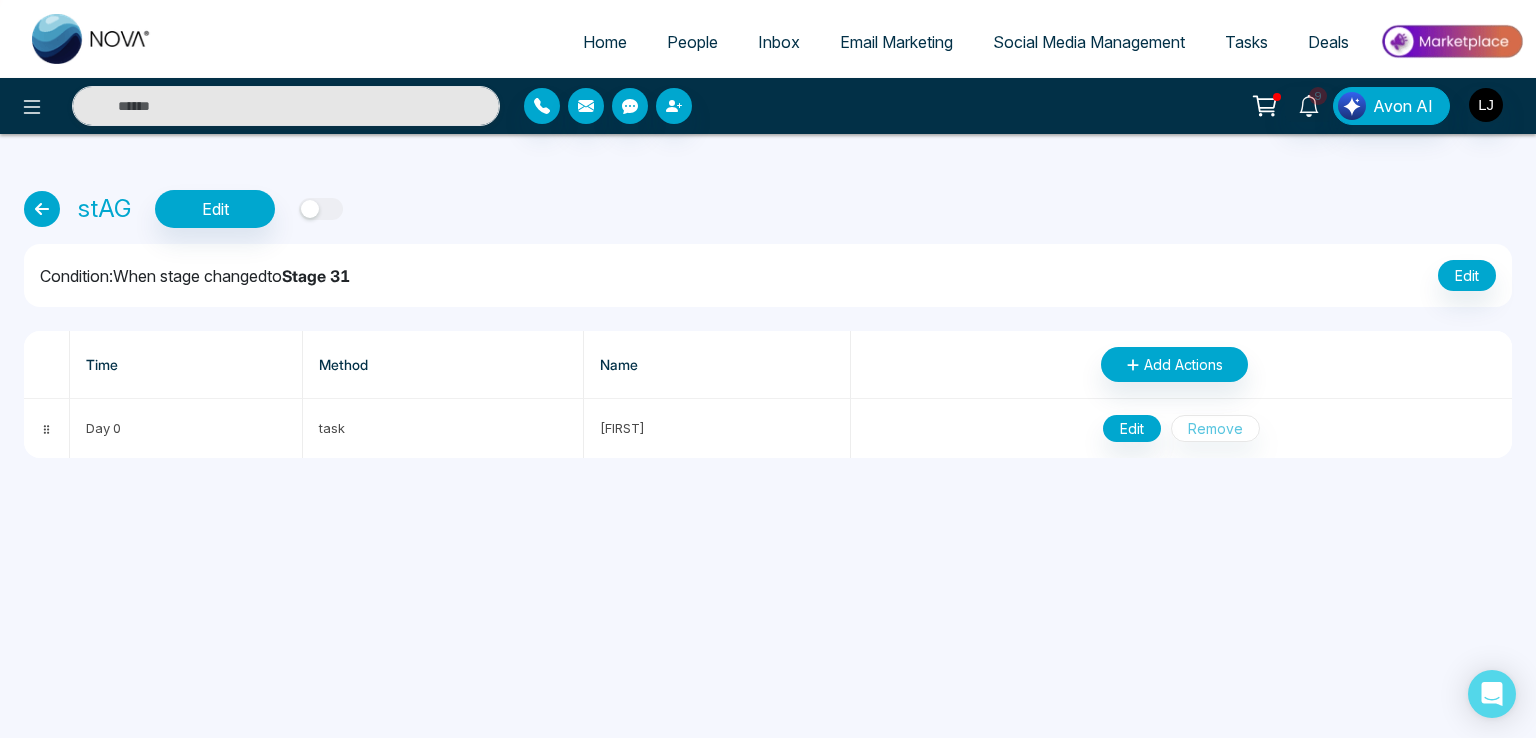 click at bounding box center [310, 209] 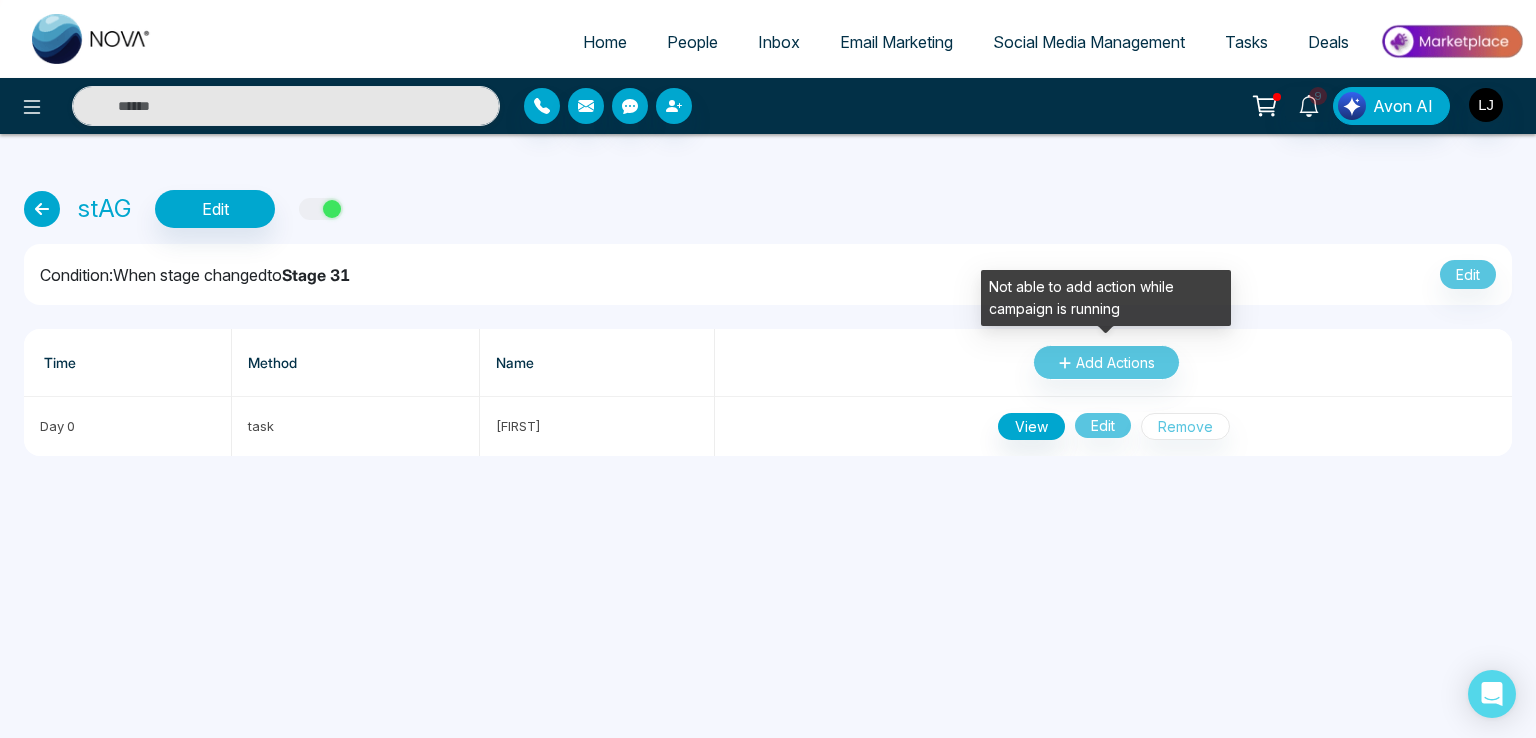 click on "Add Actions" at bounding box center (1106, 362) 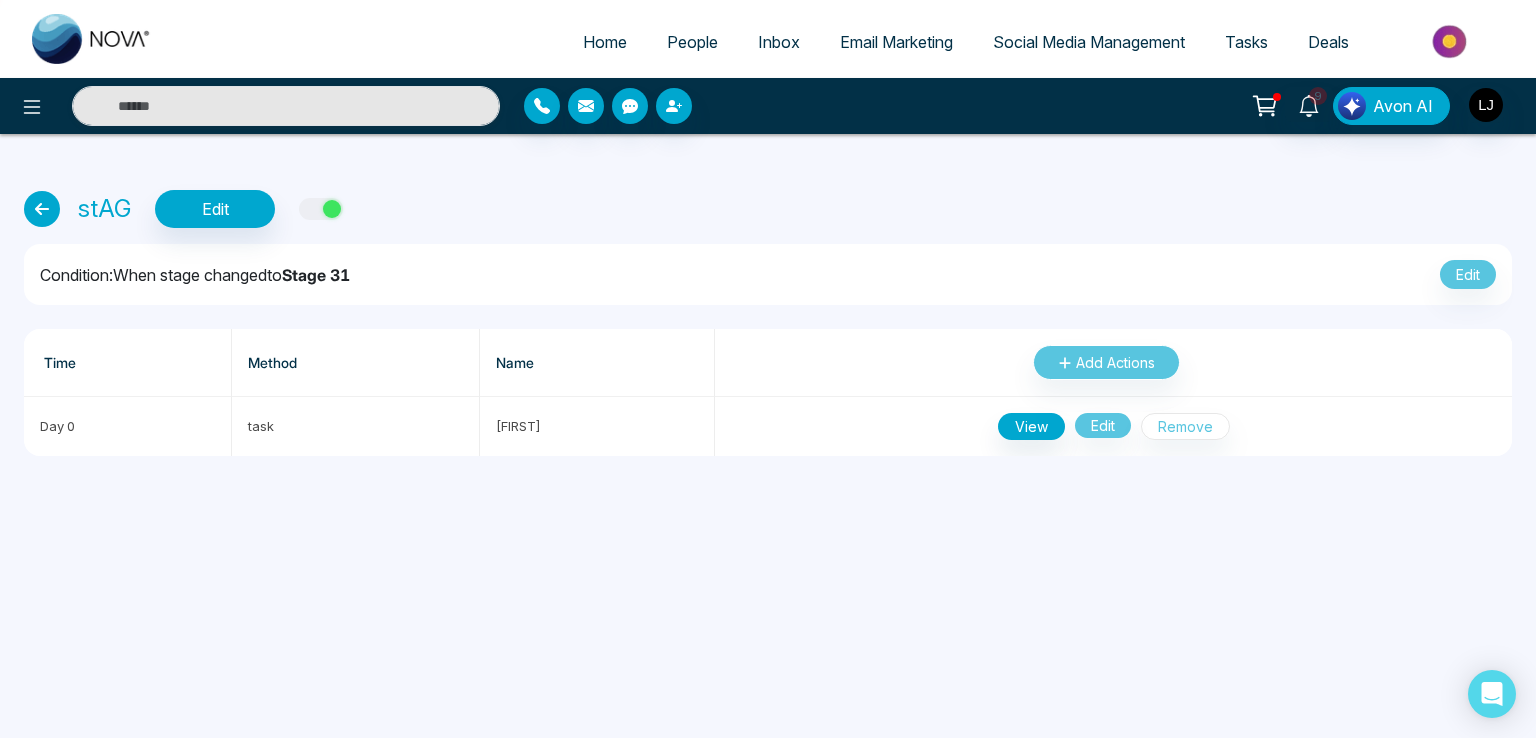 click at bounding box center (42, 209) 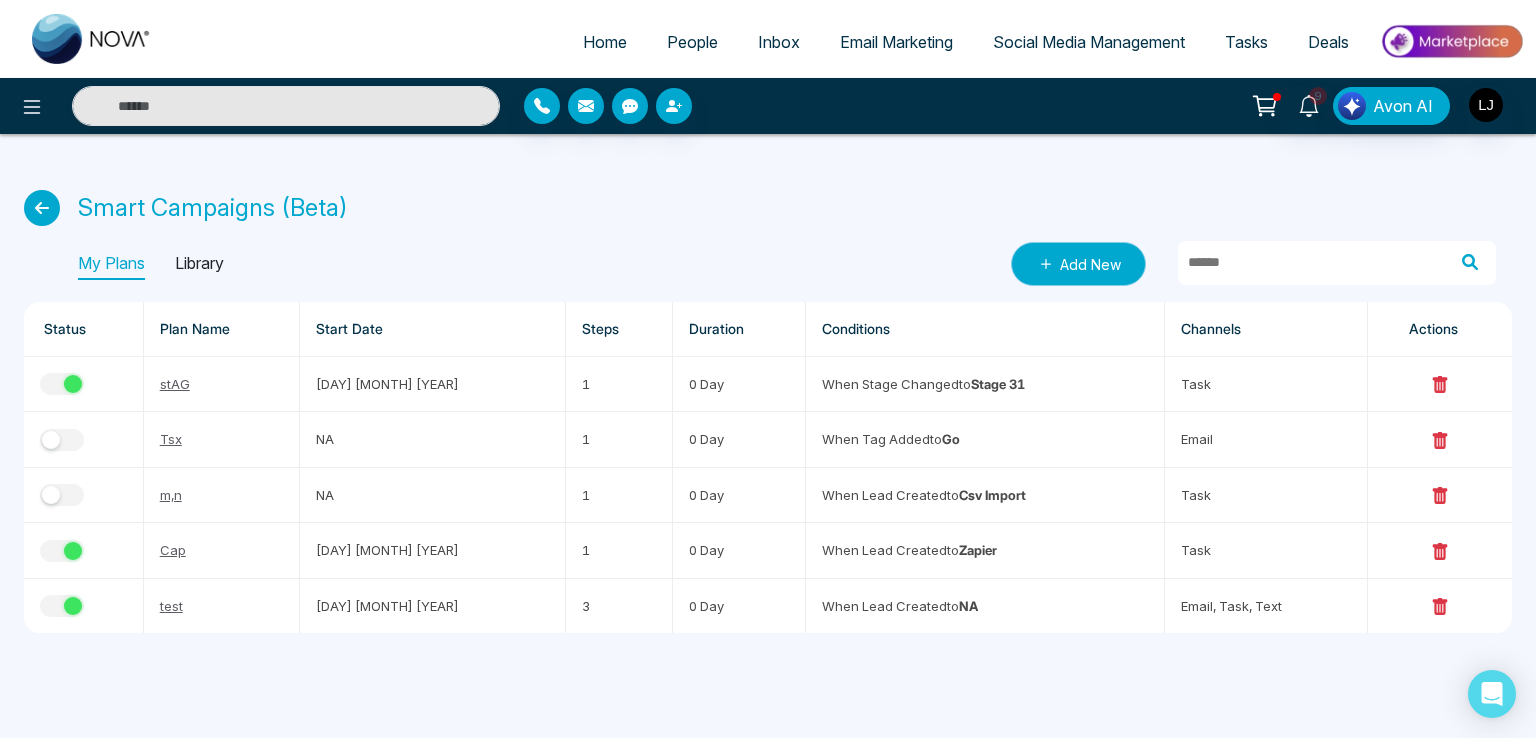 click on "Add New" at bounding box center (1078, 264) 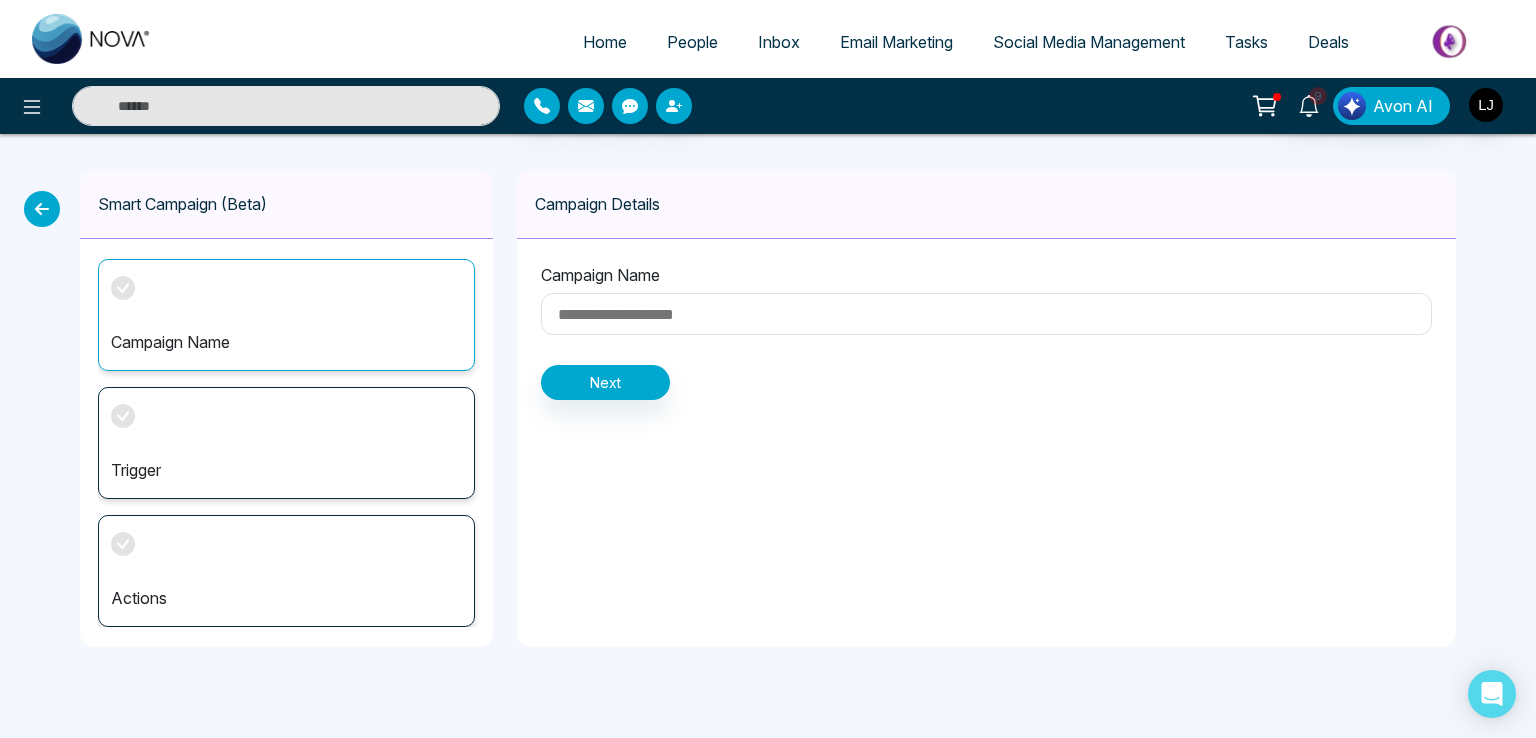 click at bounding box center (986, 314) 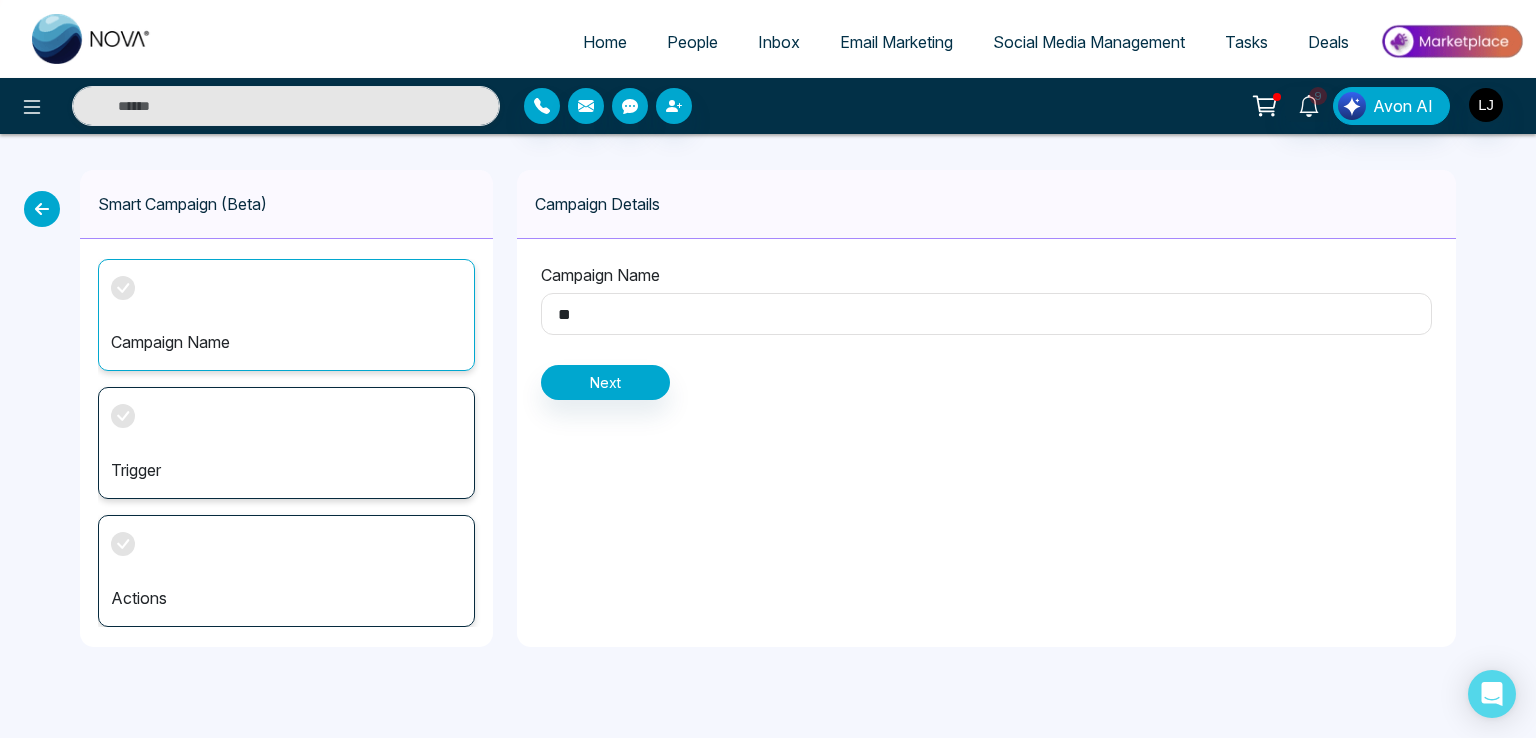 type on "**" 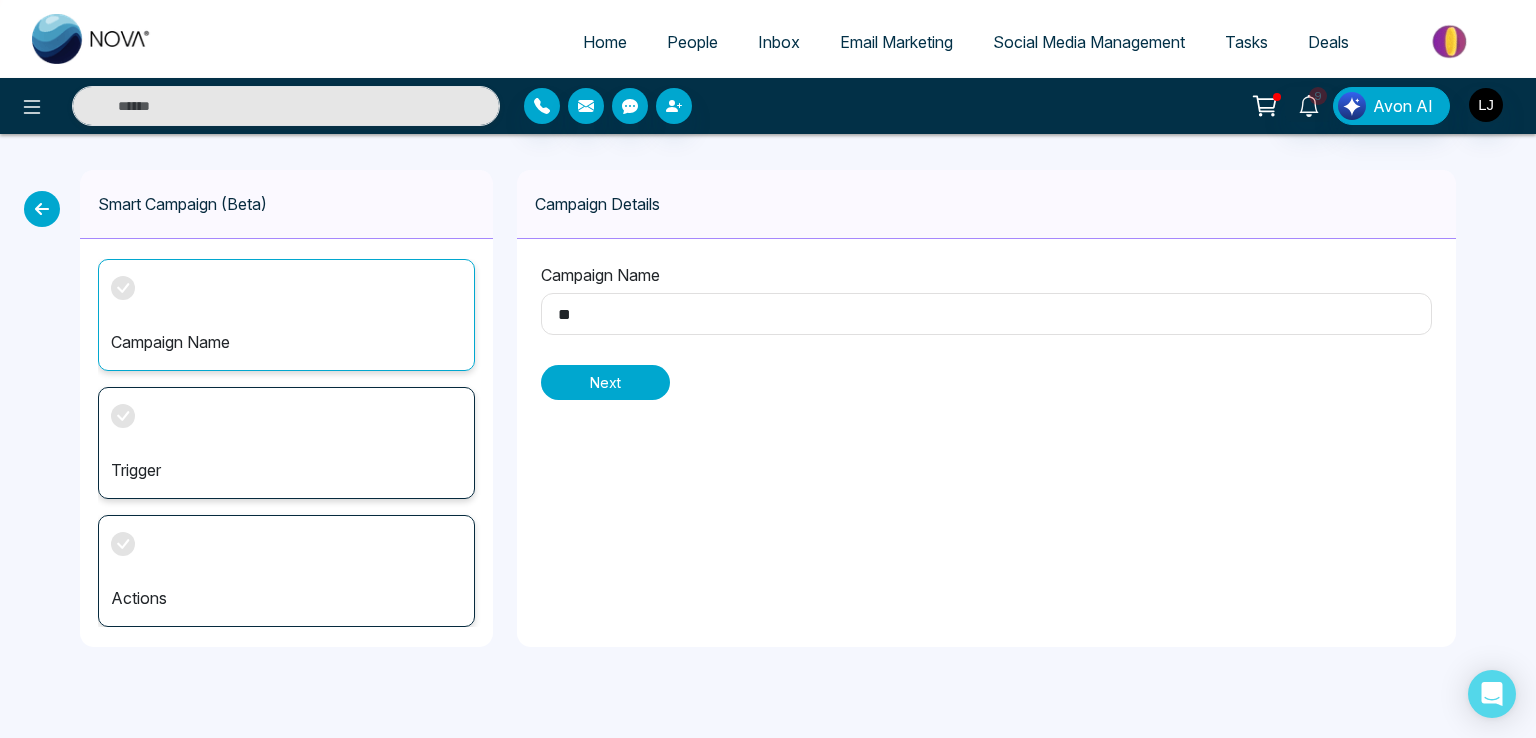 click on "Next" at bounding box center [605, 382] 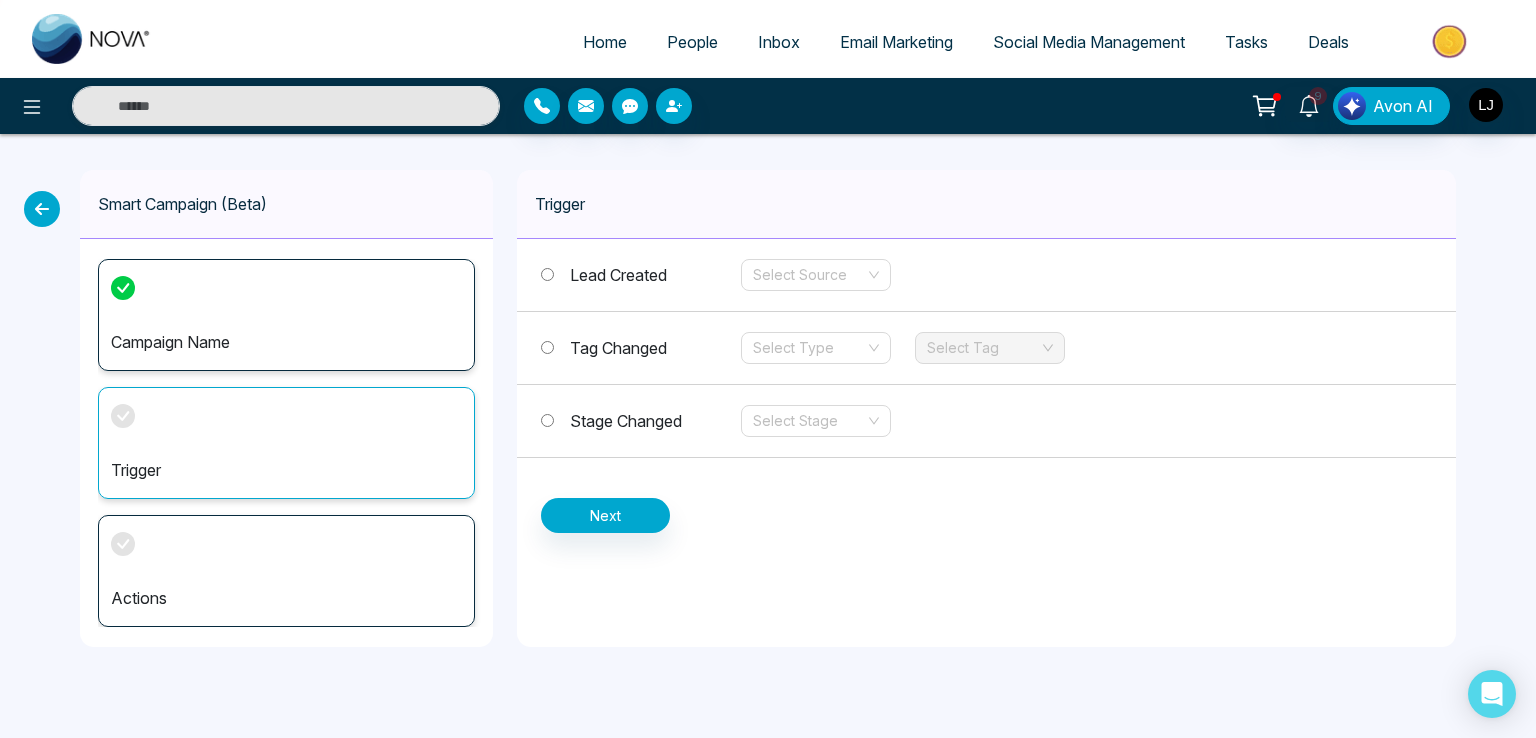 click on "Stage Changed Select Stage" at bounding box center [986, 421] 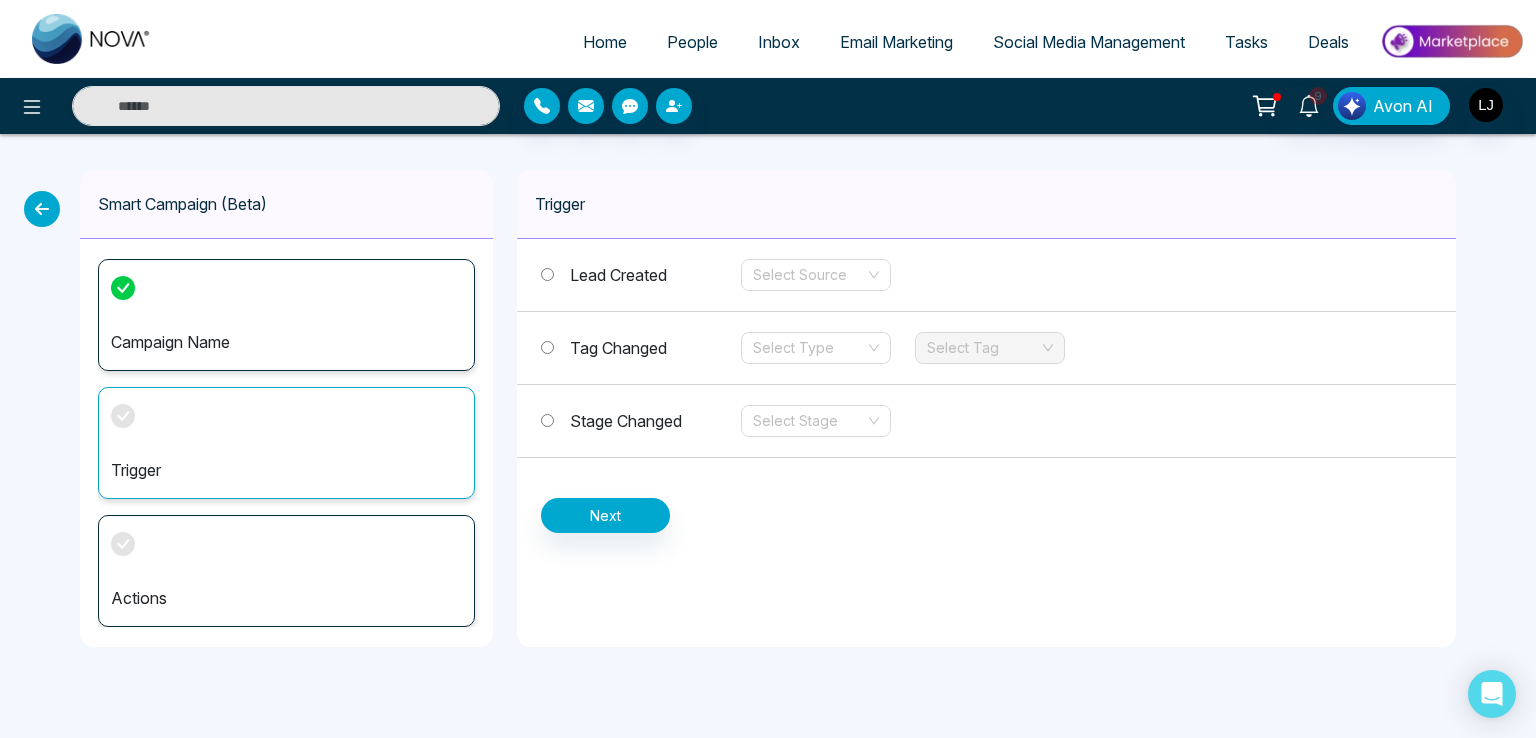 click on "Tag Changed" at bounding box center (618, 348) 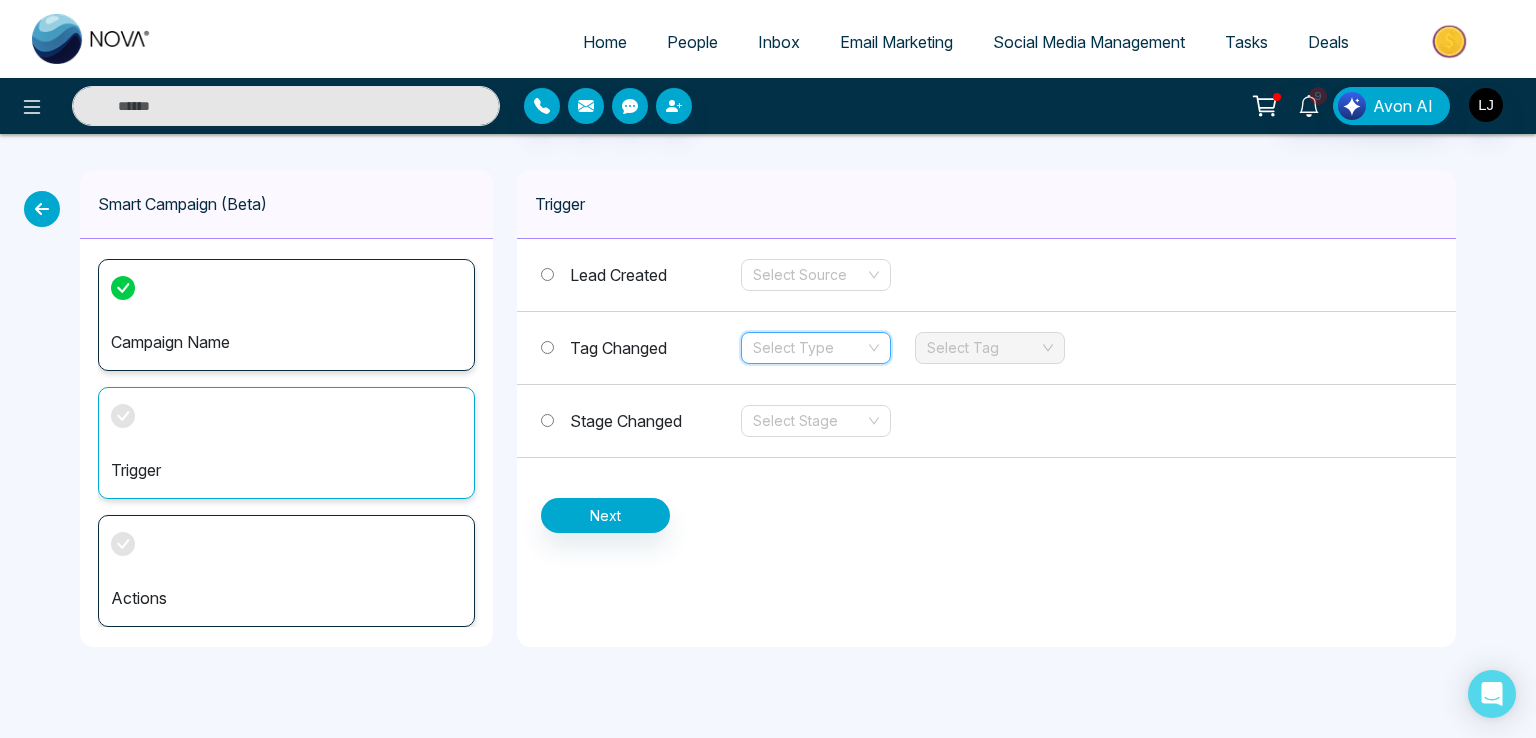 click at bounding box center [809, 348] 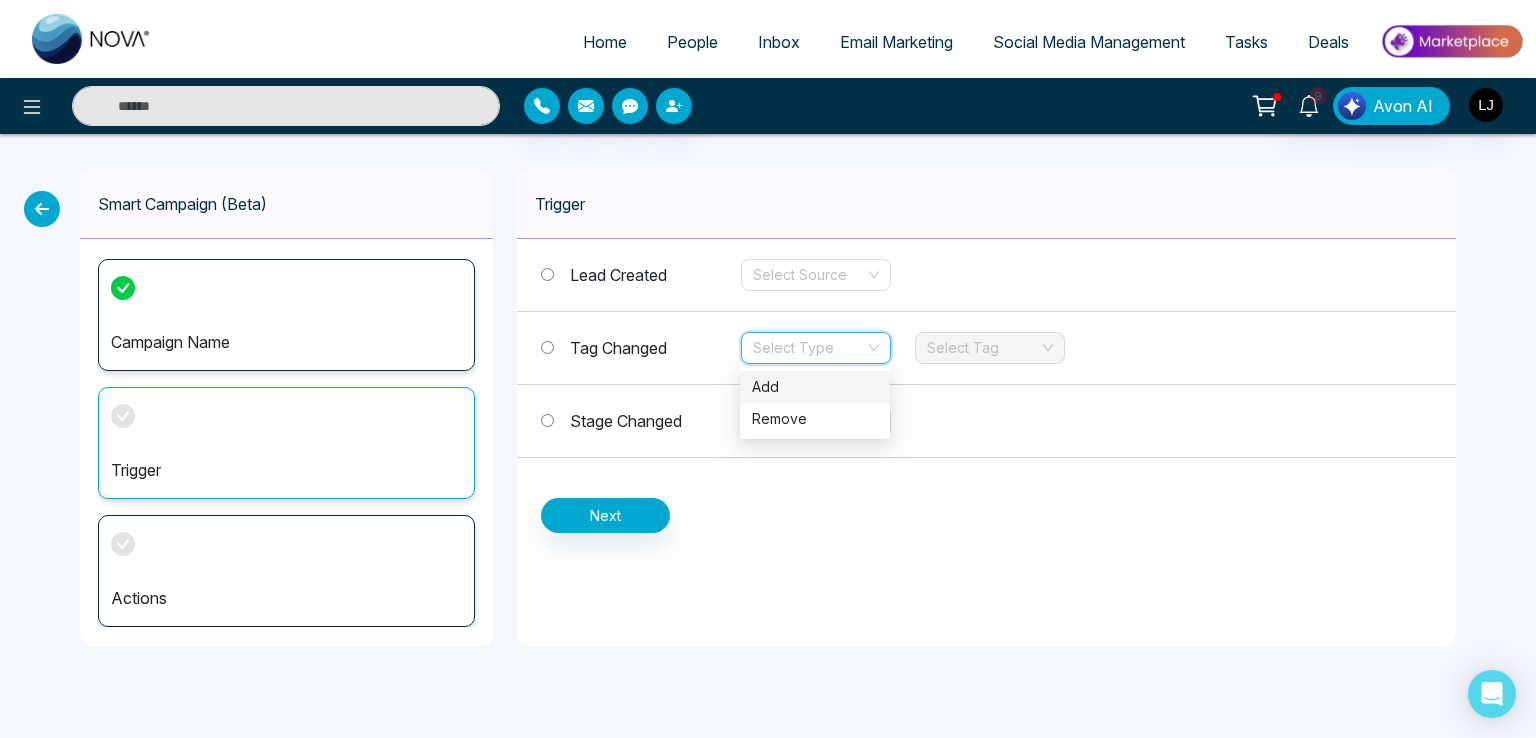 click on "Add" at bounding box center (815, 387) 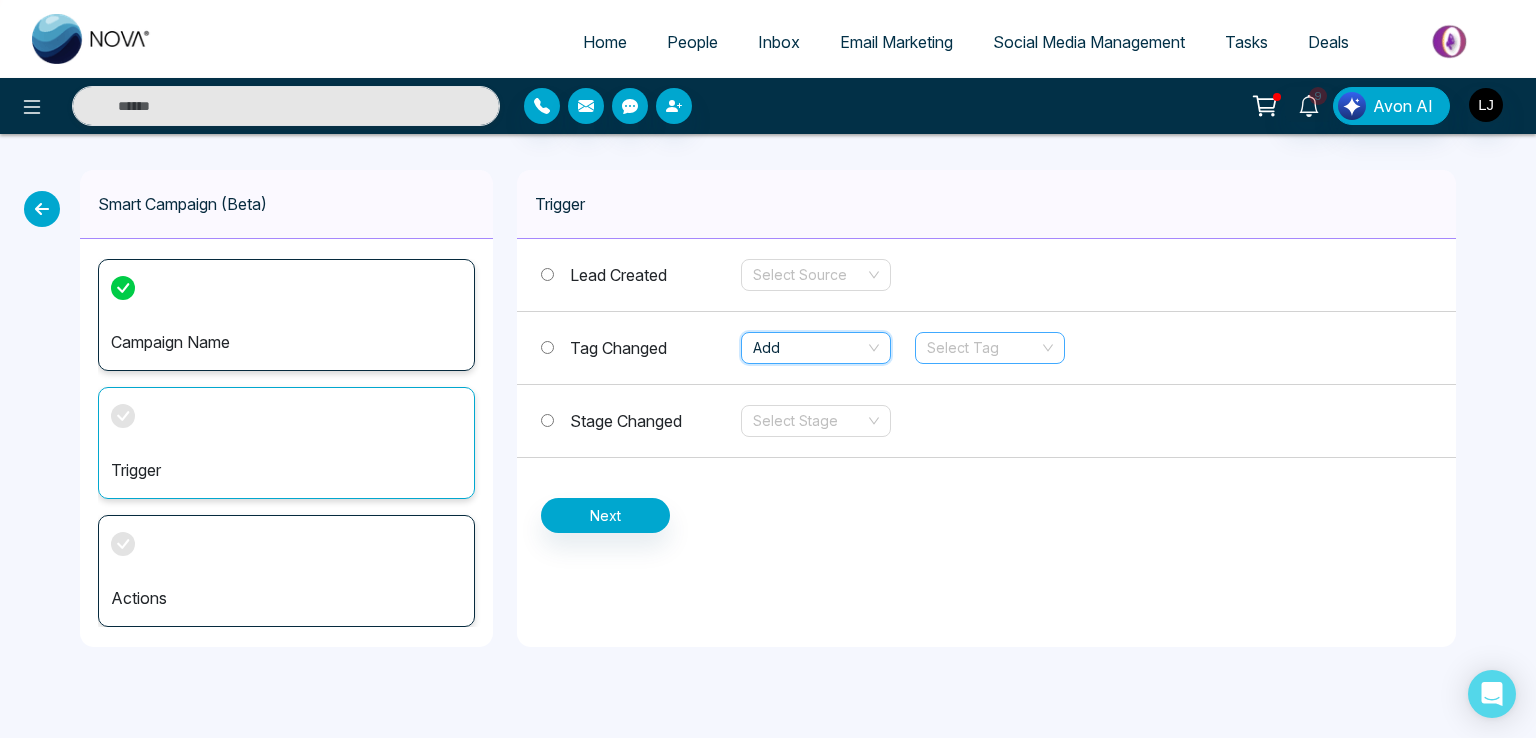 click on "Select Tag" at bounding box center (990, 348) 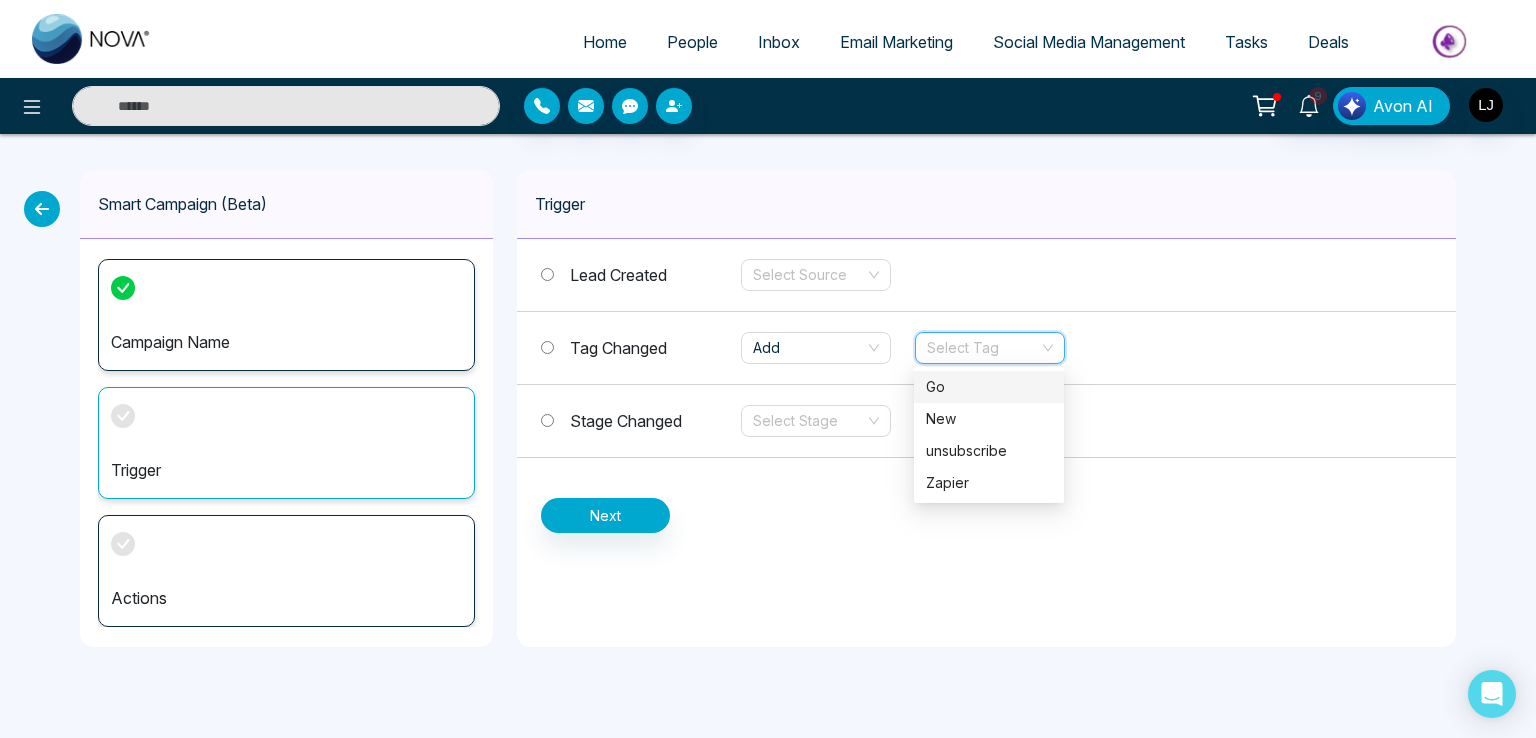 click on "Go" at bounding box center (989, 387) 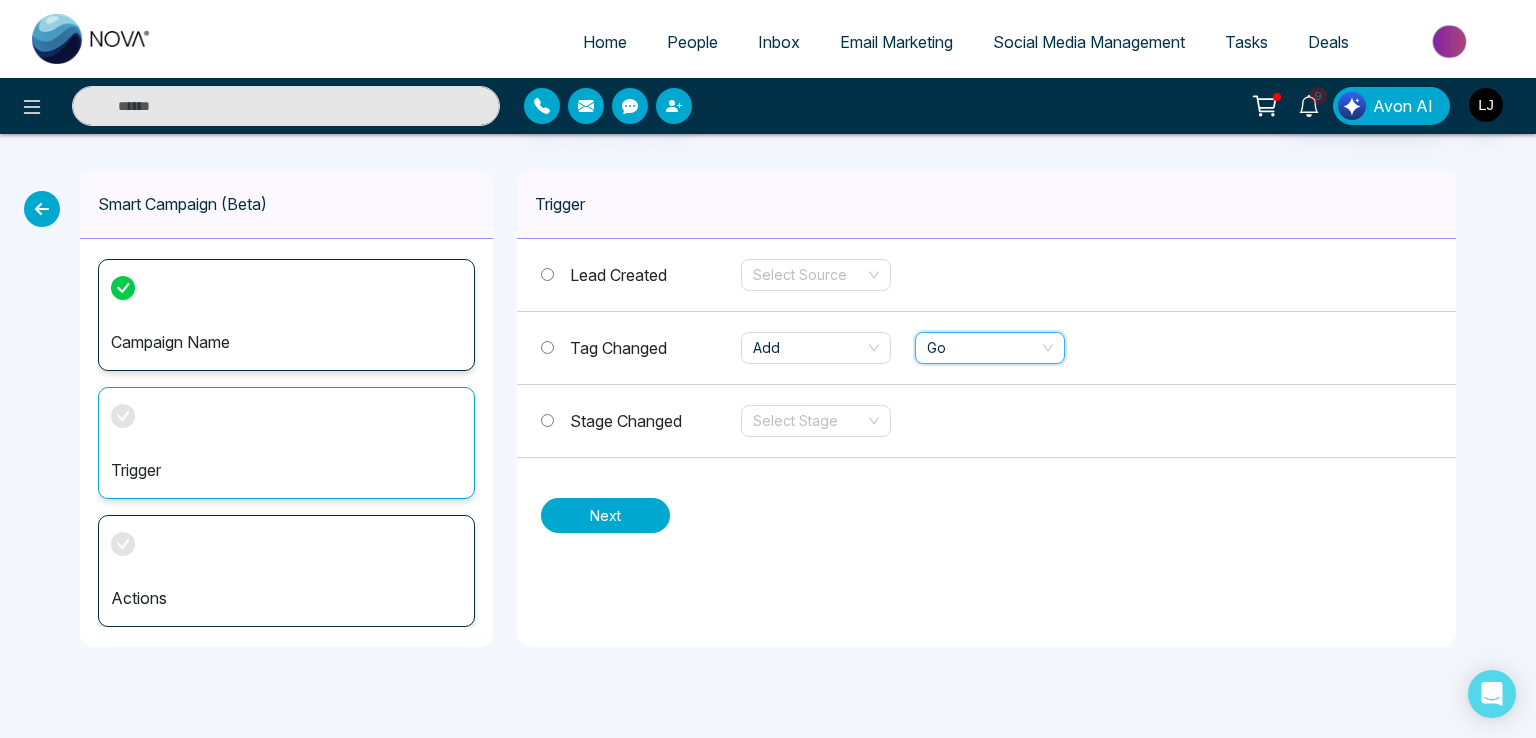 click on "Next" at bounding box center [605, 515] 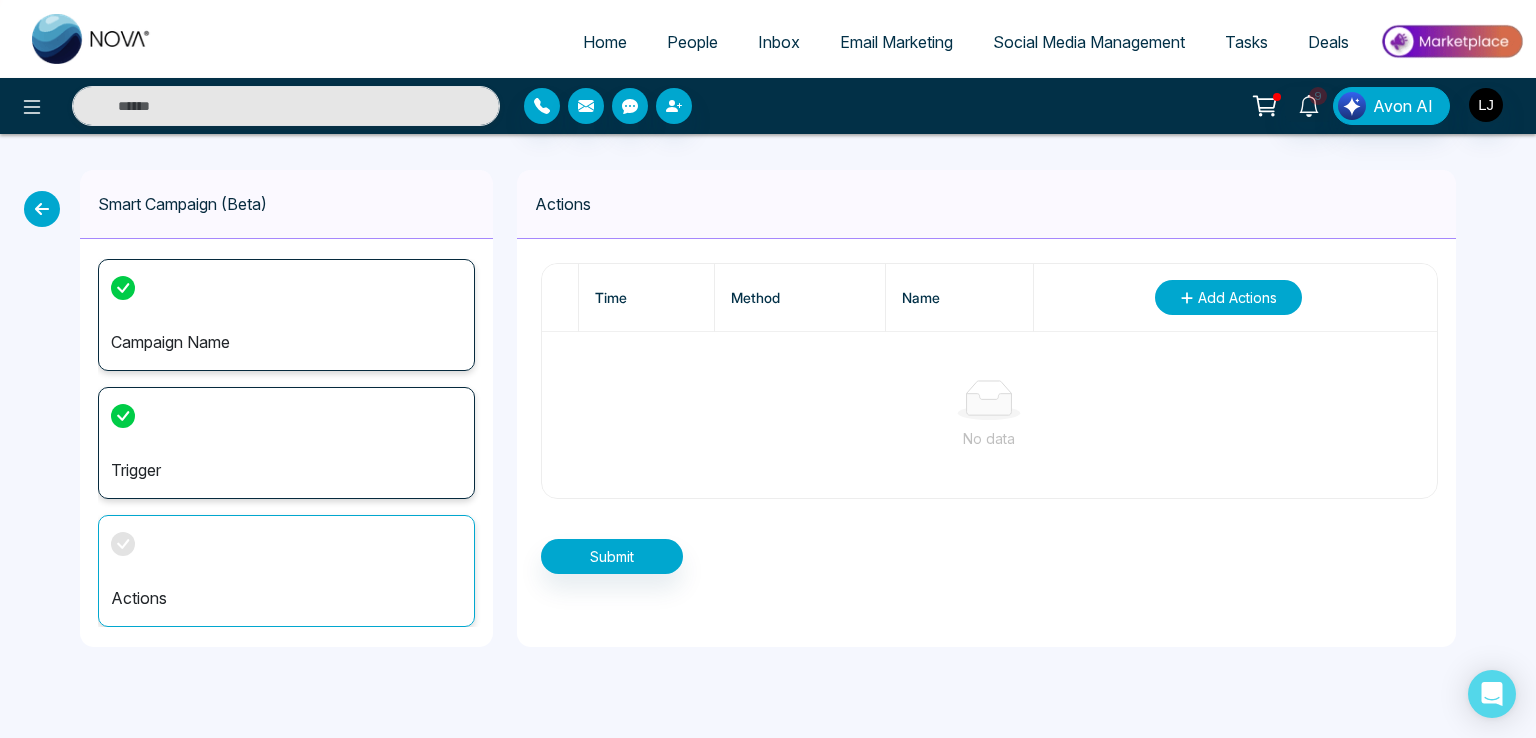 click on "Add Actions" at bounding box center (1237, 297) 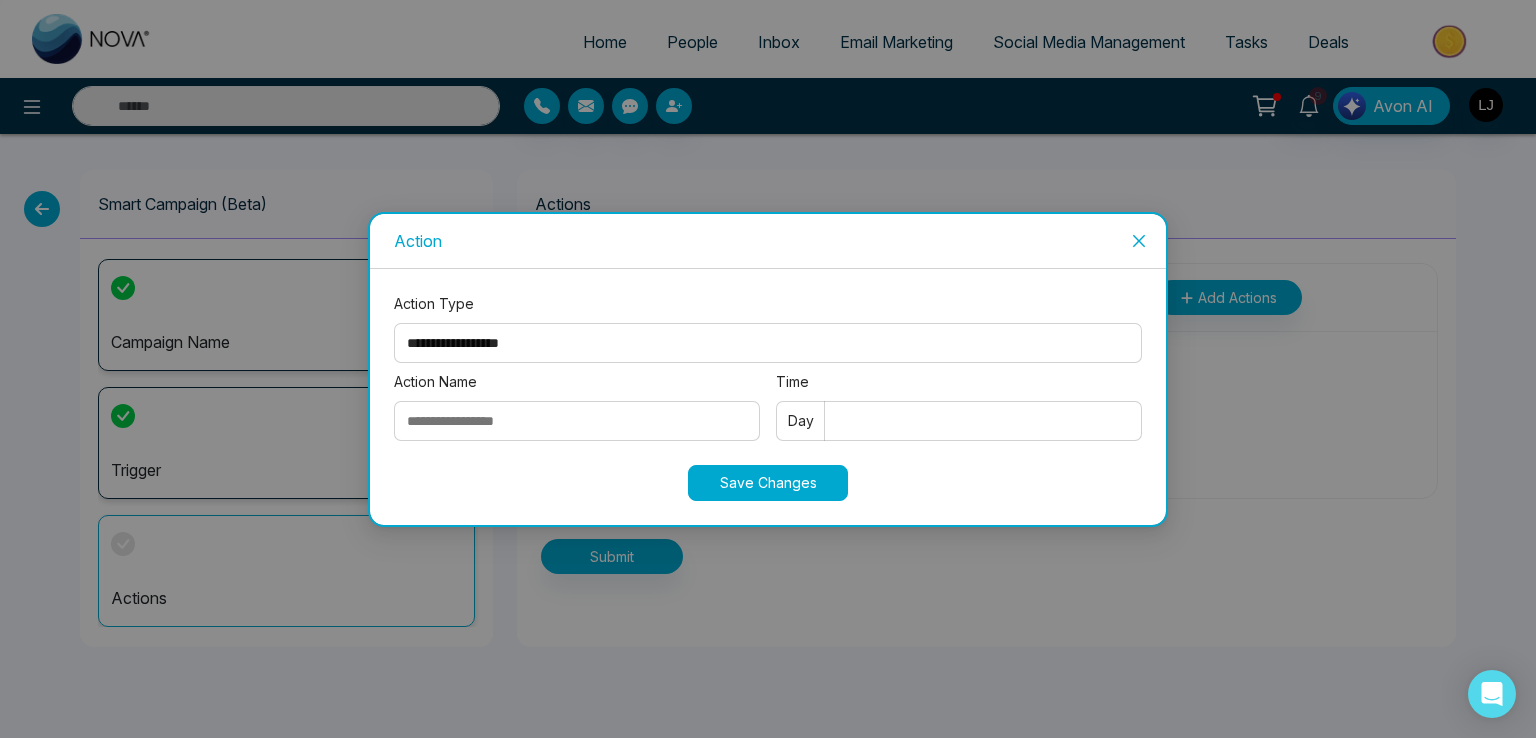 click on "Action Name" at bounding box center [577, 421] 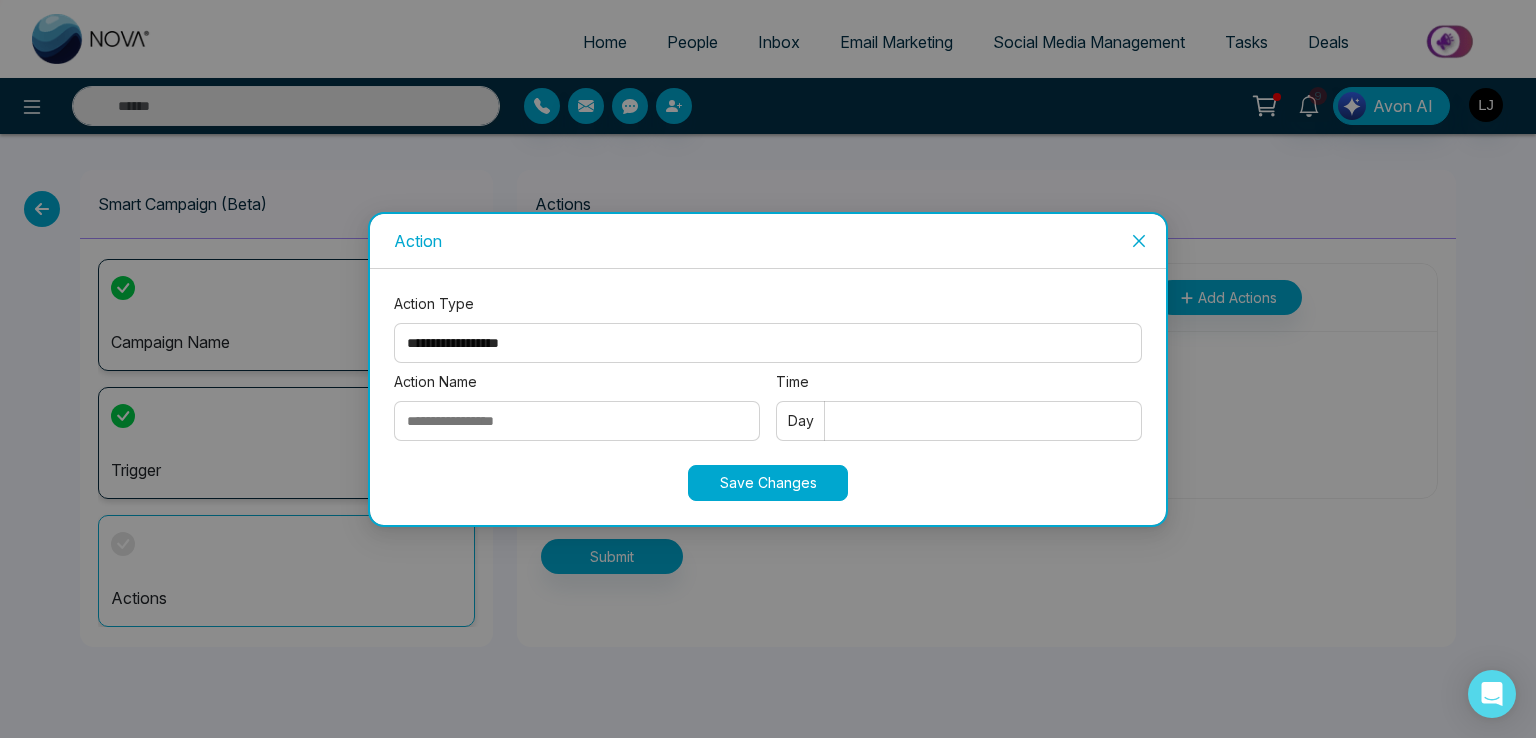type on "**********" 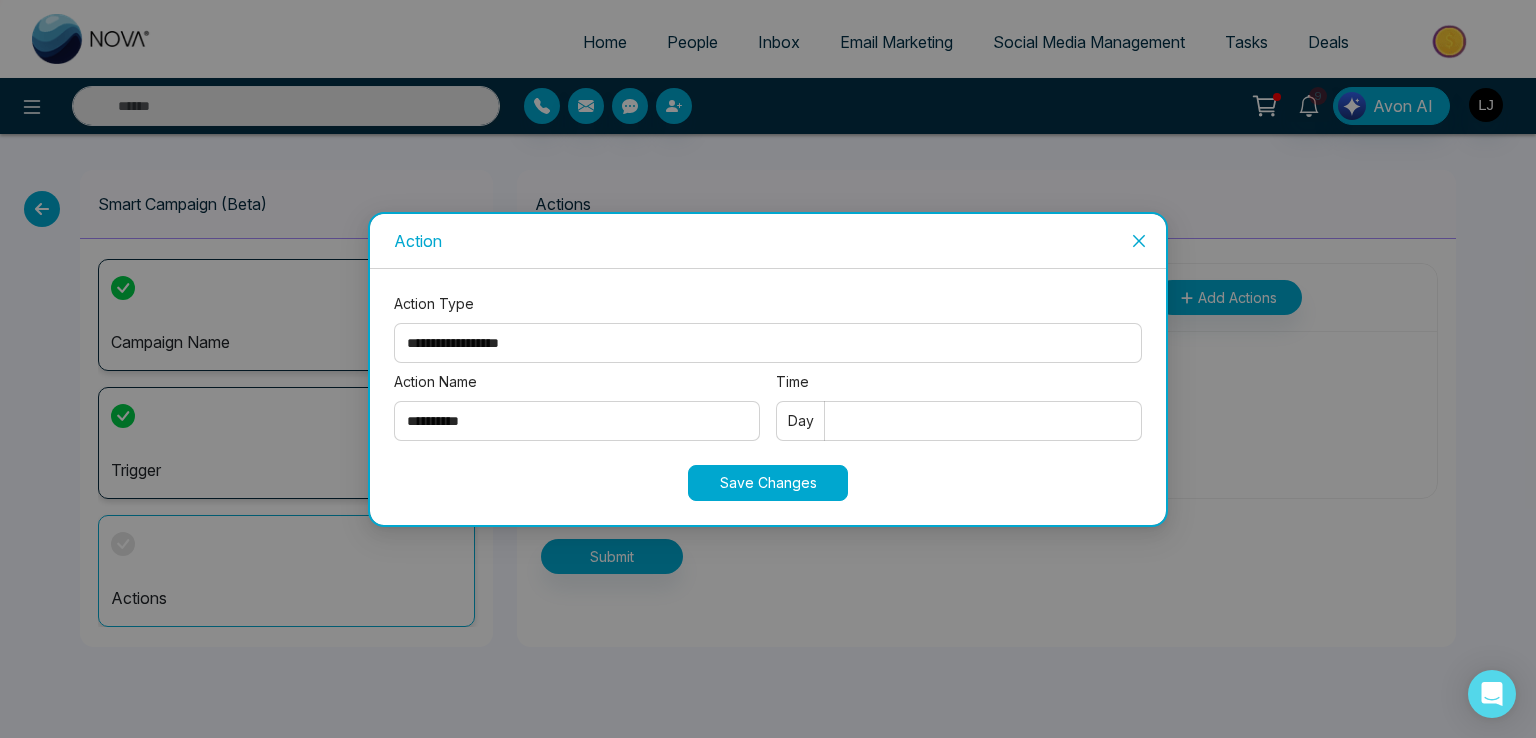 click on "**********" at bounding box center (768, 343) 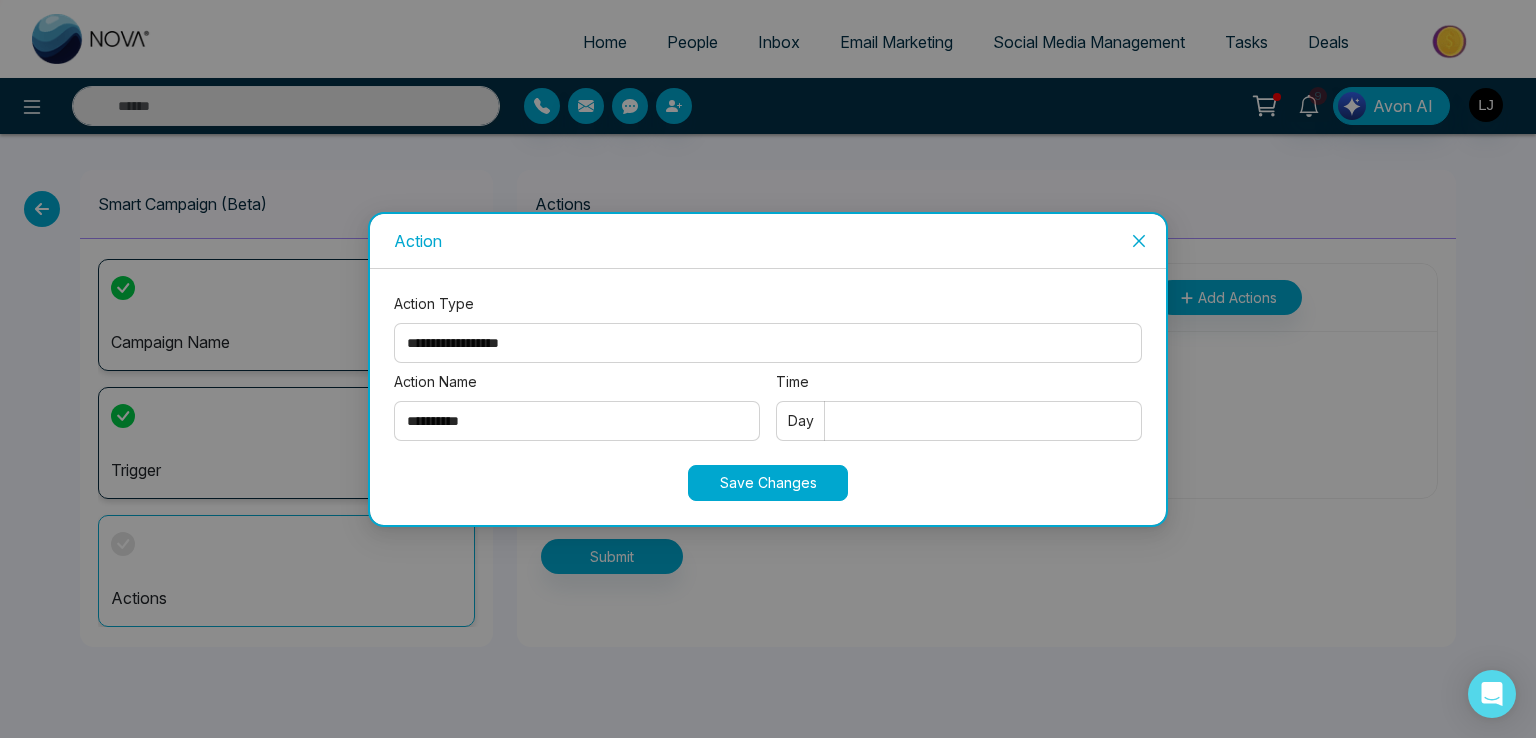 select on "****" 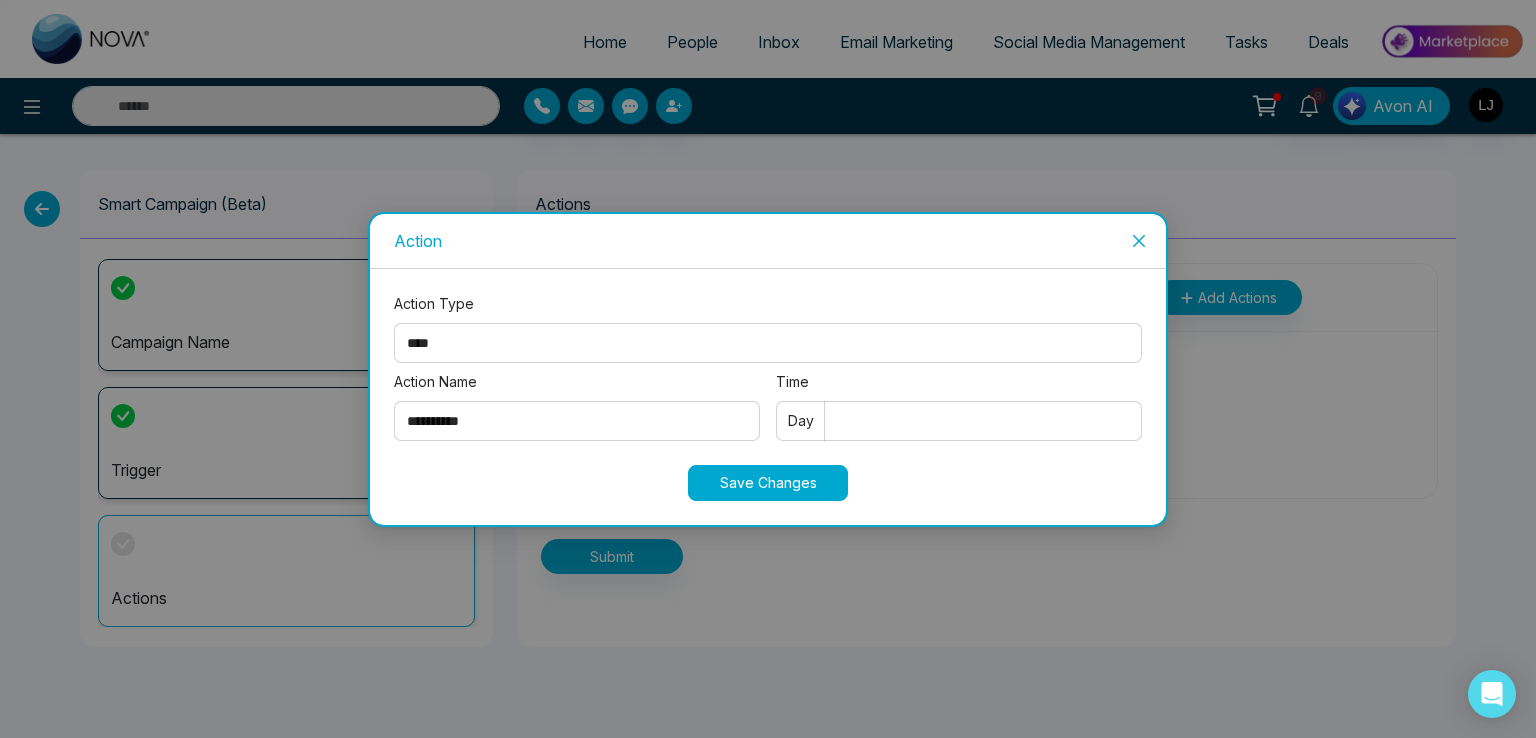 click on "**********" at bounding box center [768, 343] 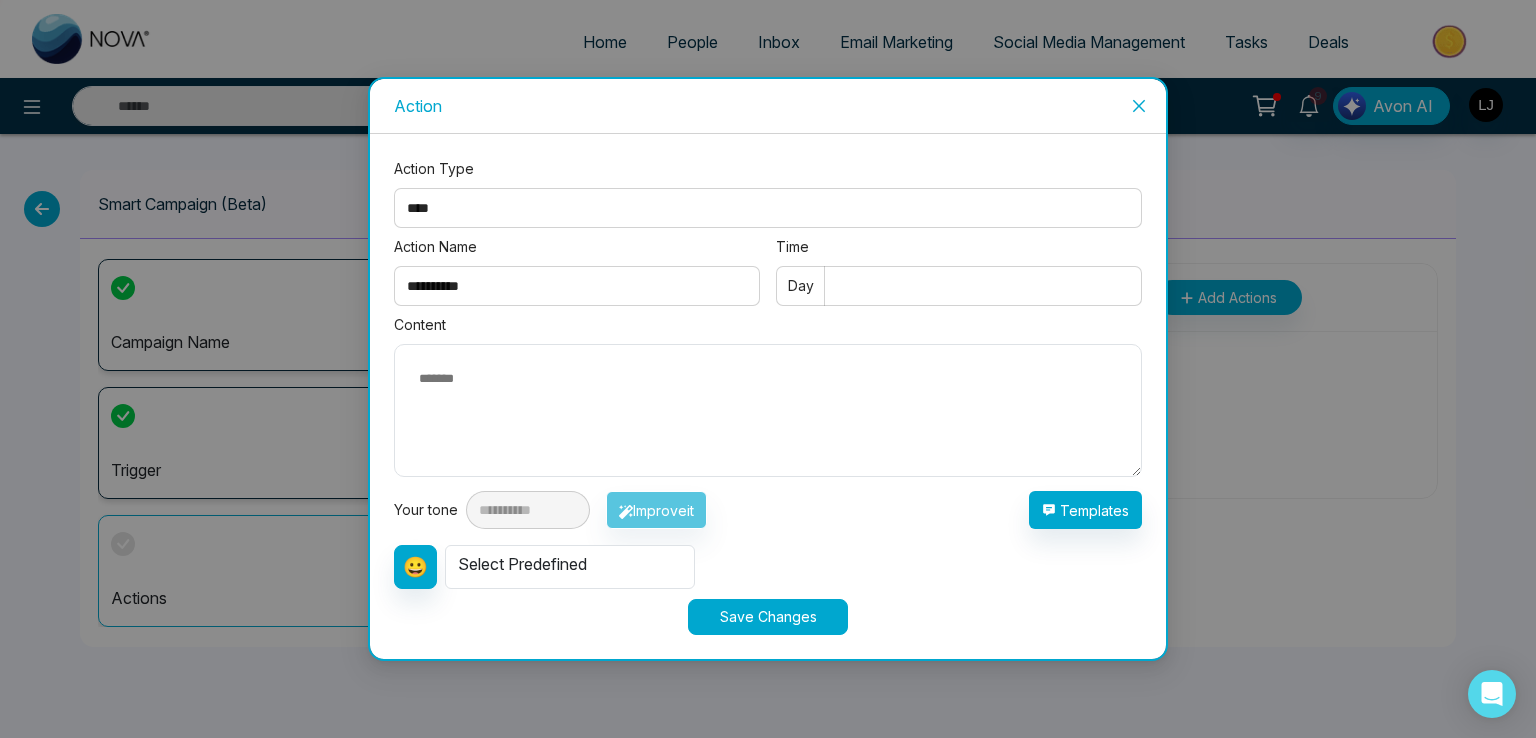 click on "Time" at bounding box center [959, 286] 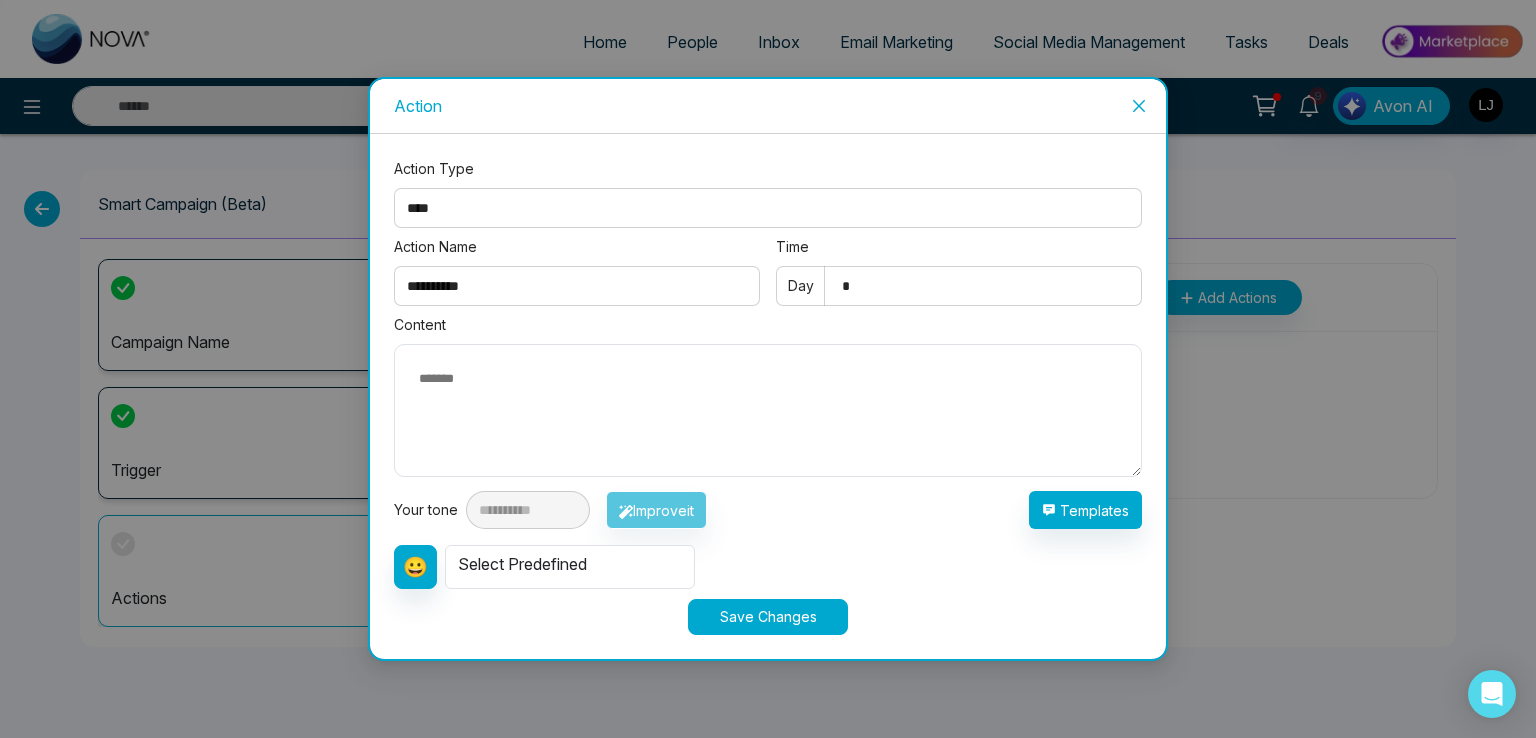 type on "*" 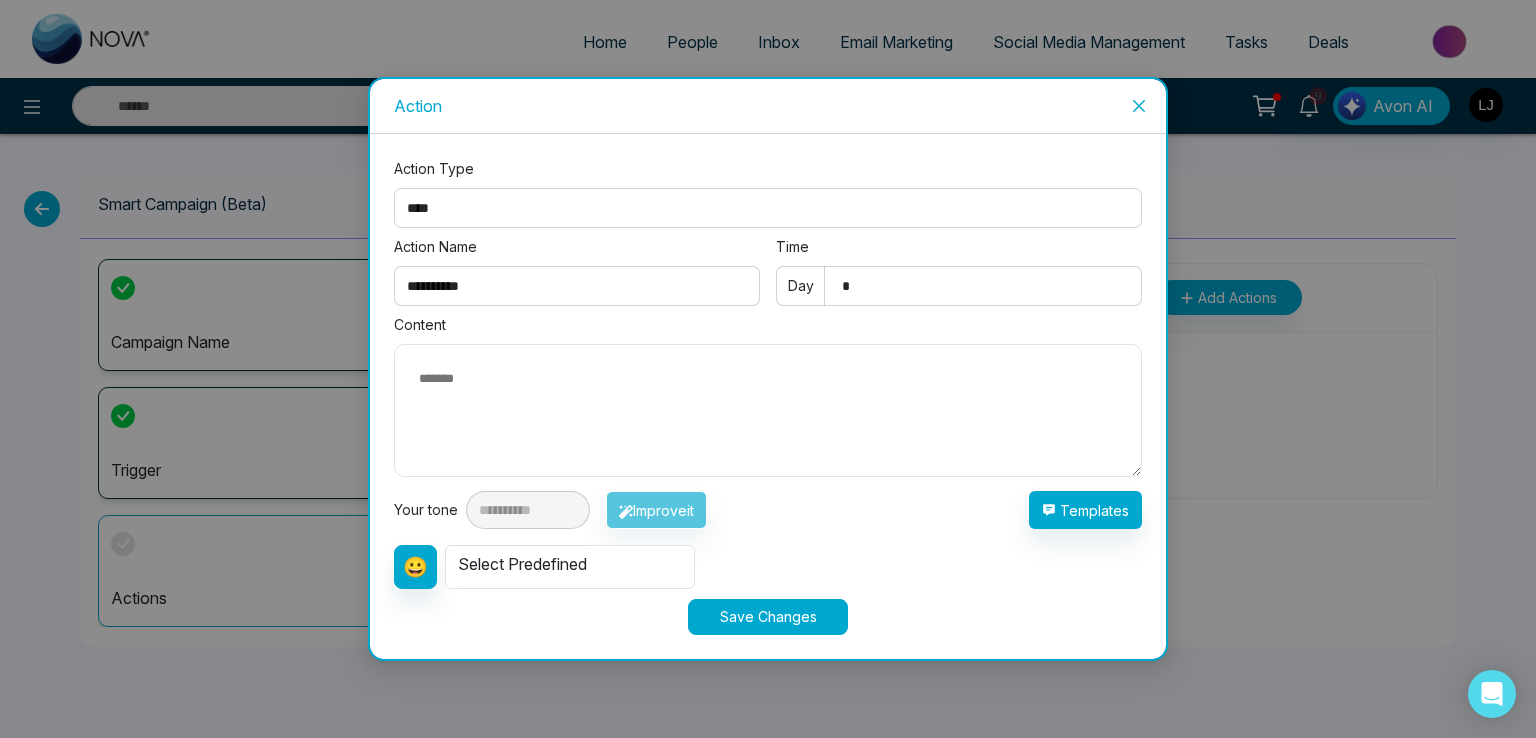 click on "Select Predefined" at bounding box center [570, 567] 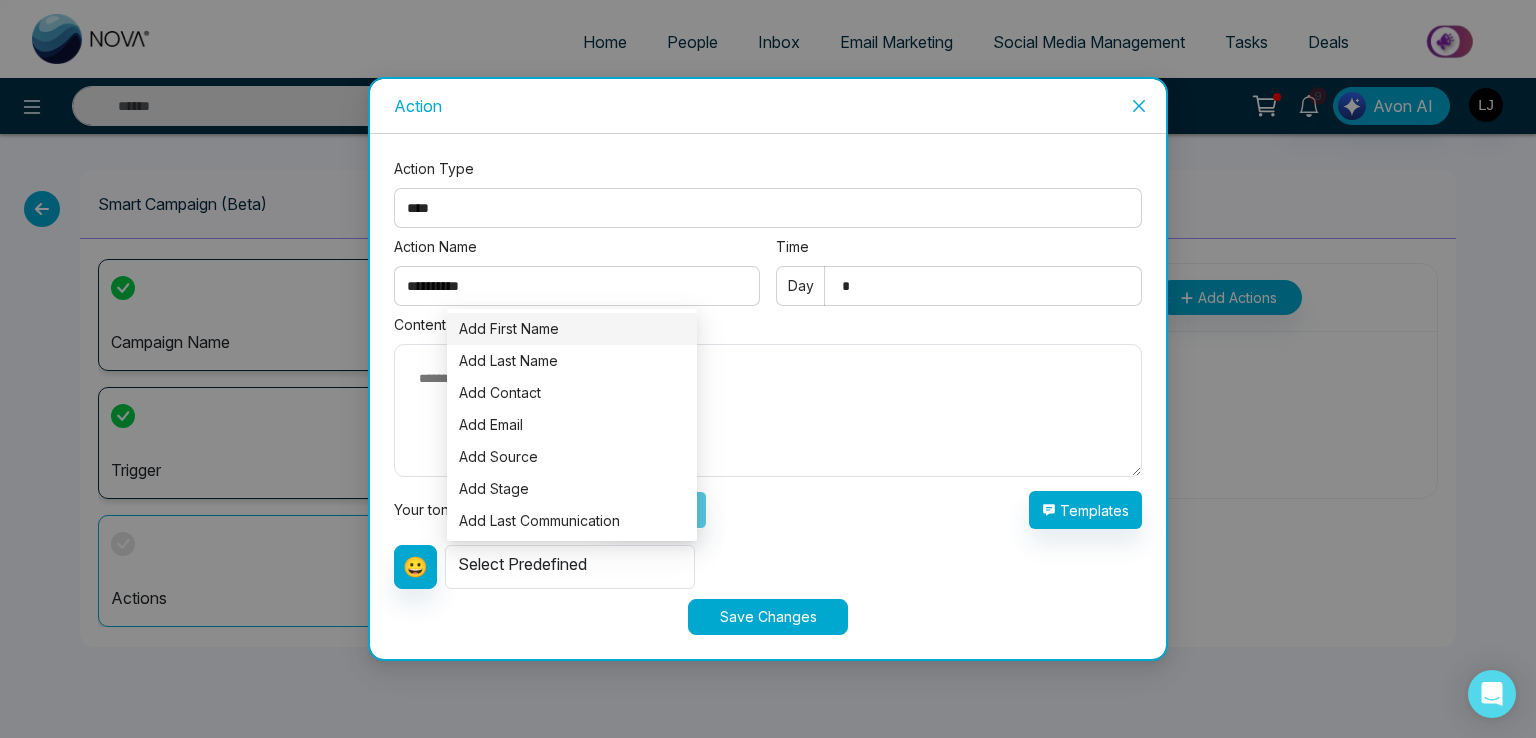 click on "Add First Name" at bounding box center (509, 328) 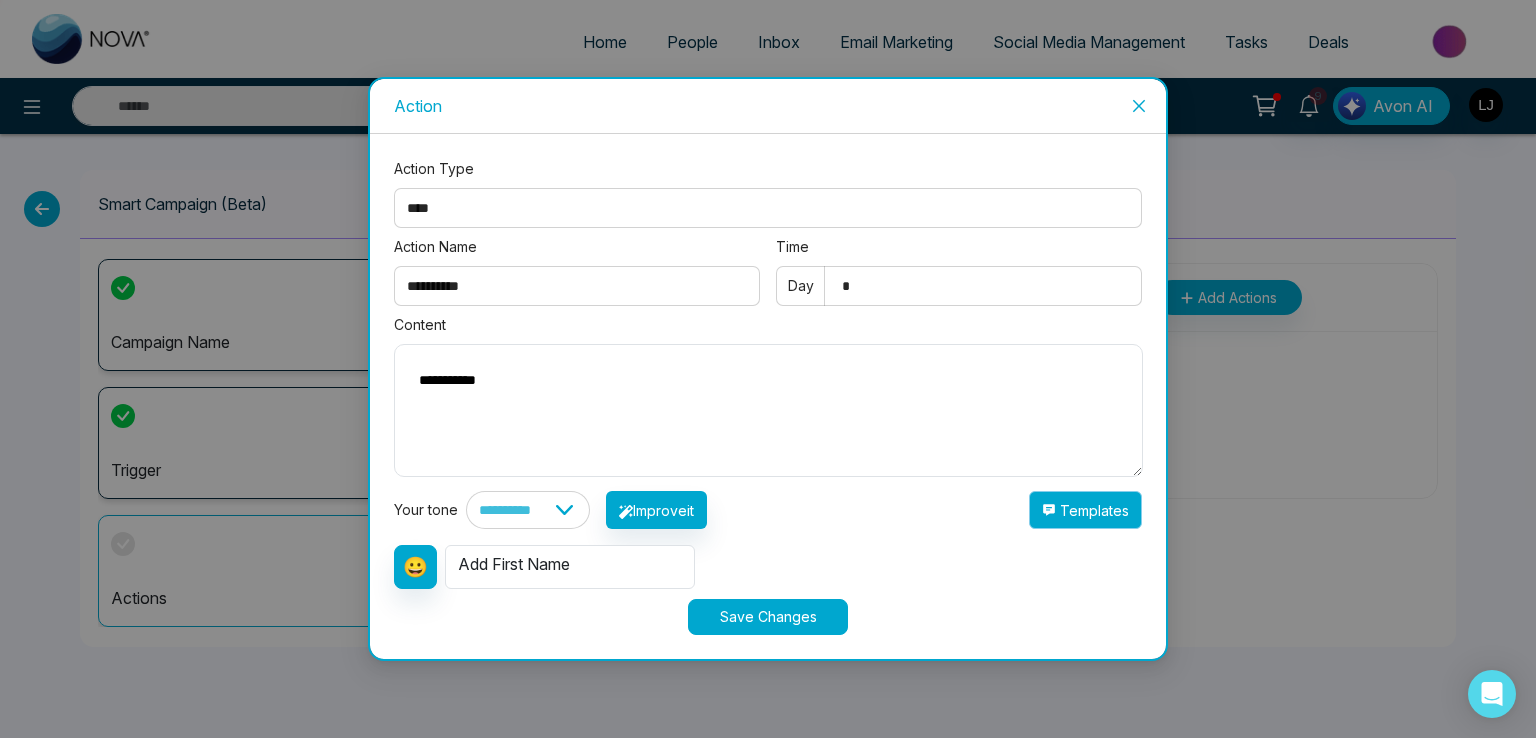click on "Templates" at bounding box center (1085, 510) 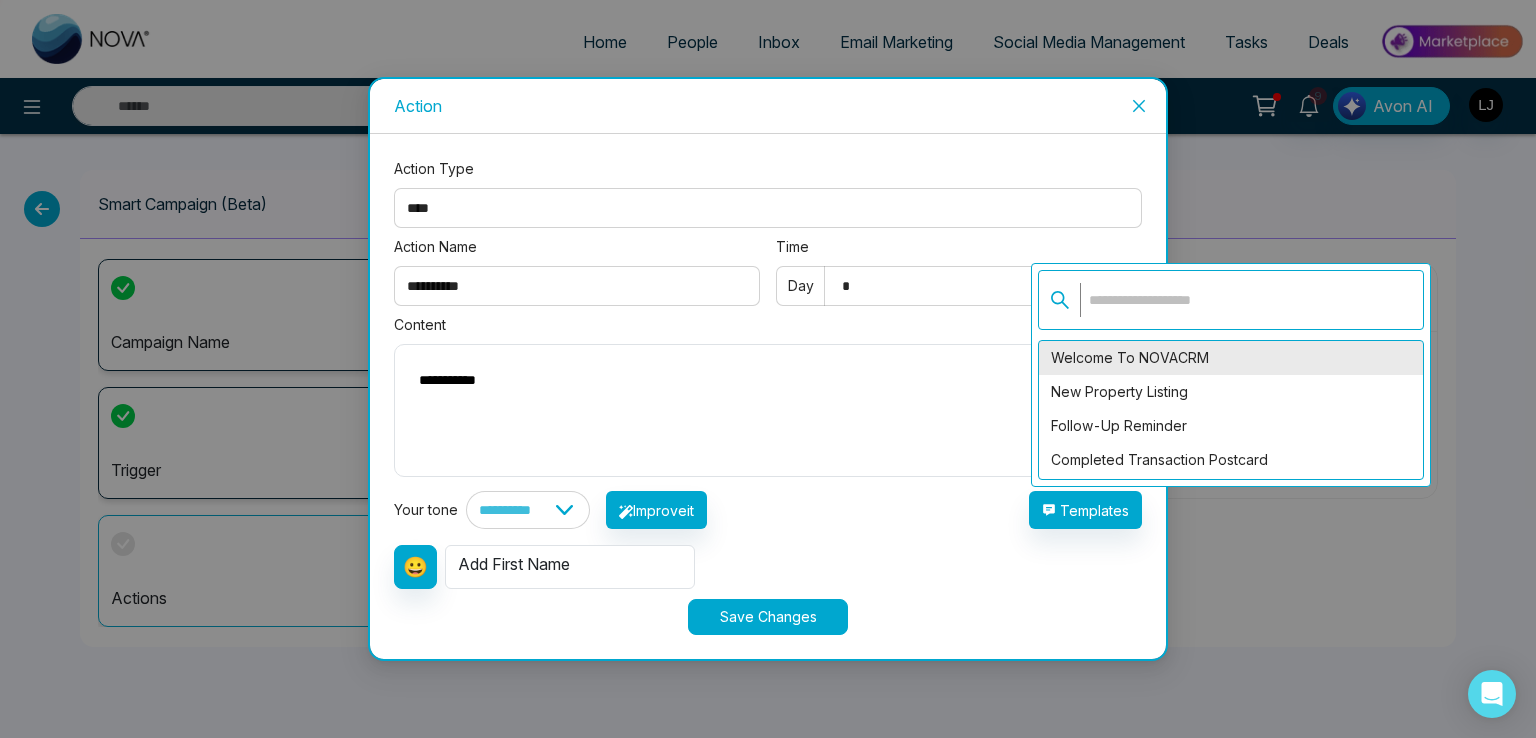 click on "Welcome to NOVACRM" at bounding box center (1231, 358) 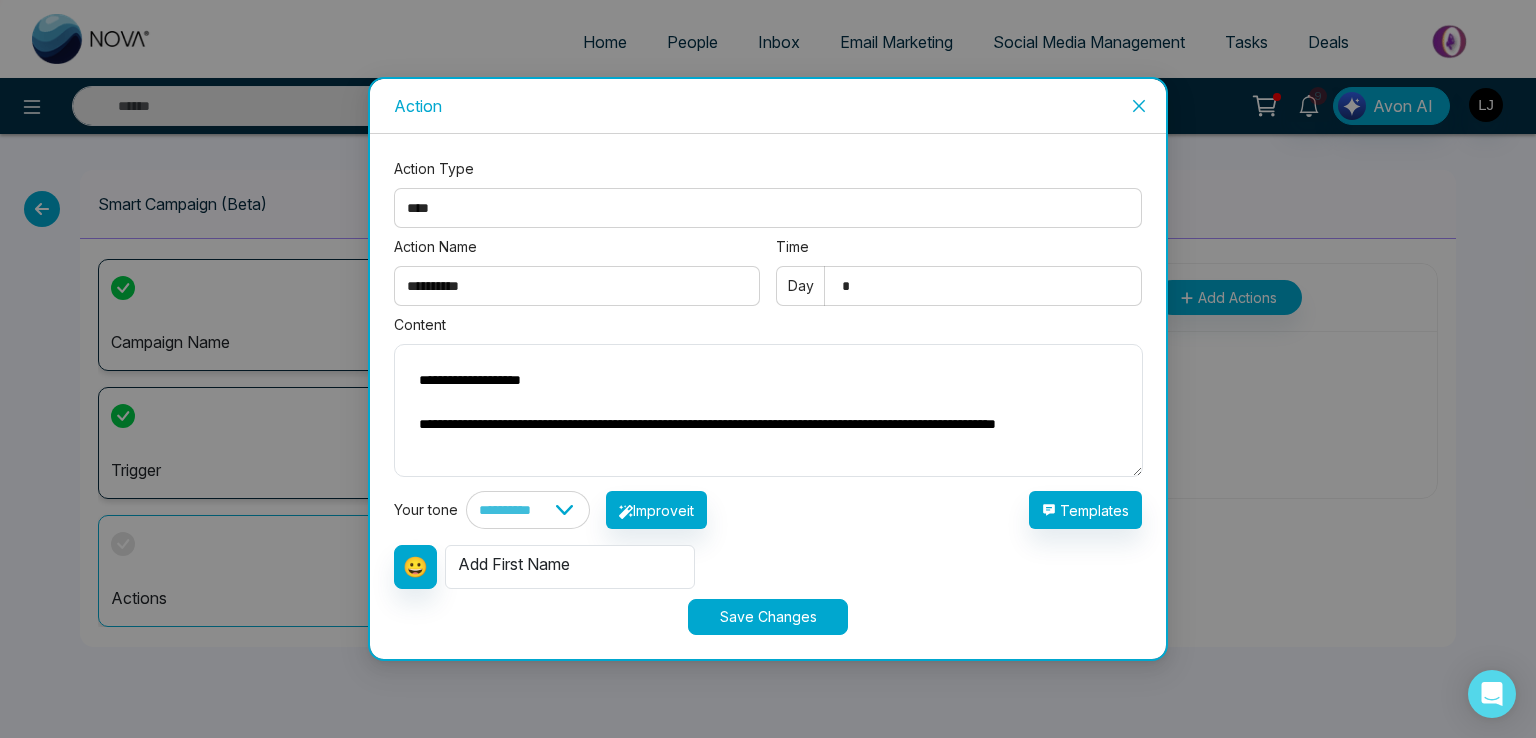 drag, startPoint x: 606, startPoint y: 376, endPoint x: 501, endPoint y: 374, distance: 105.01904 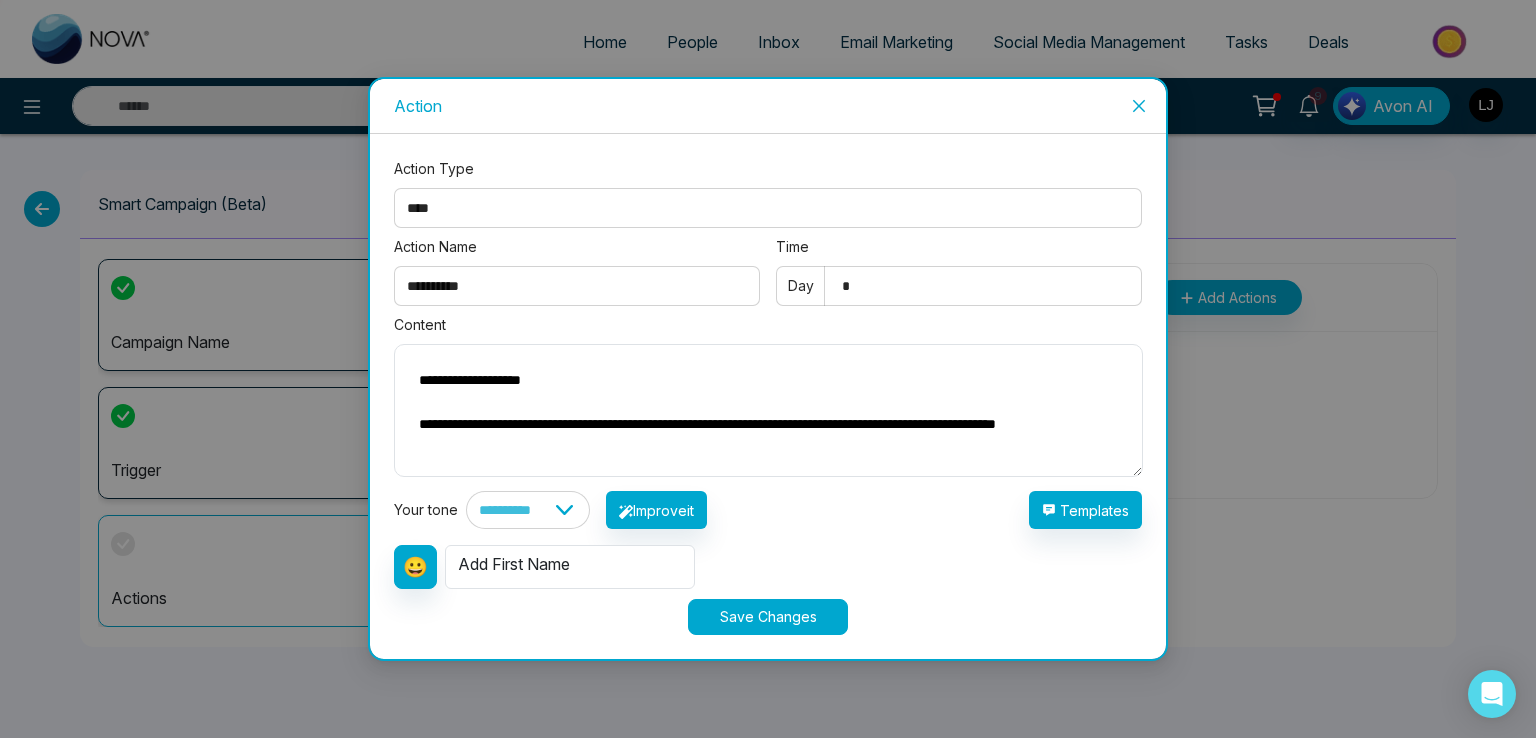 click on "**********" at bounding box center (768, 410) 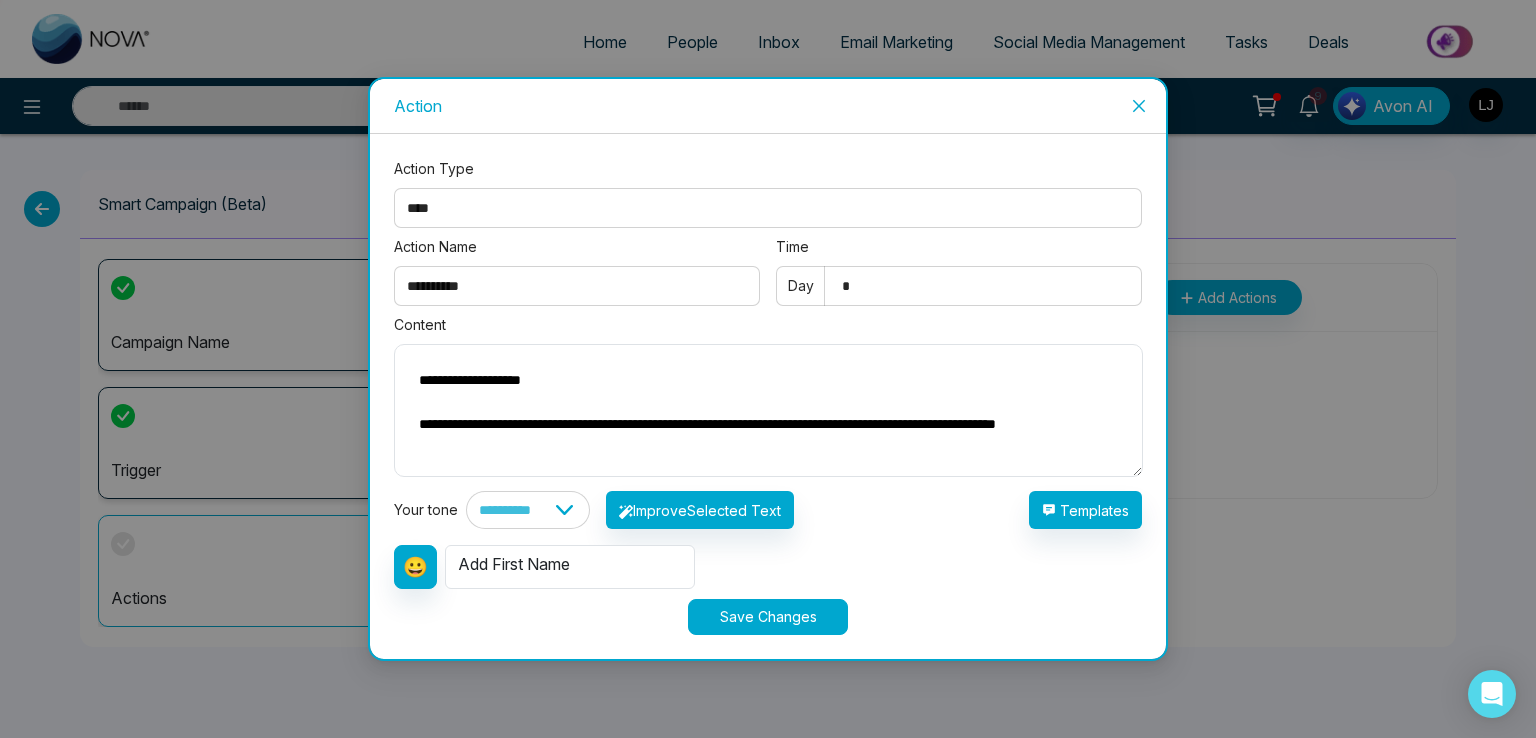 click on "**********" at bounding box center (768, 410) 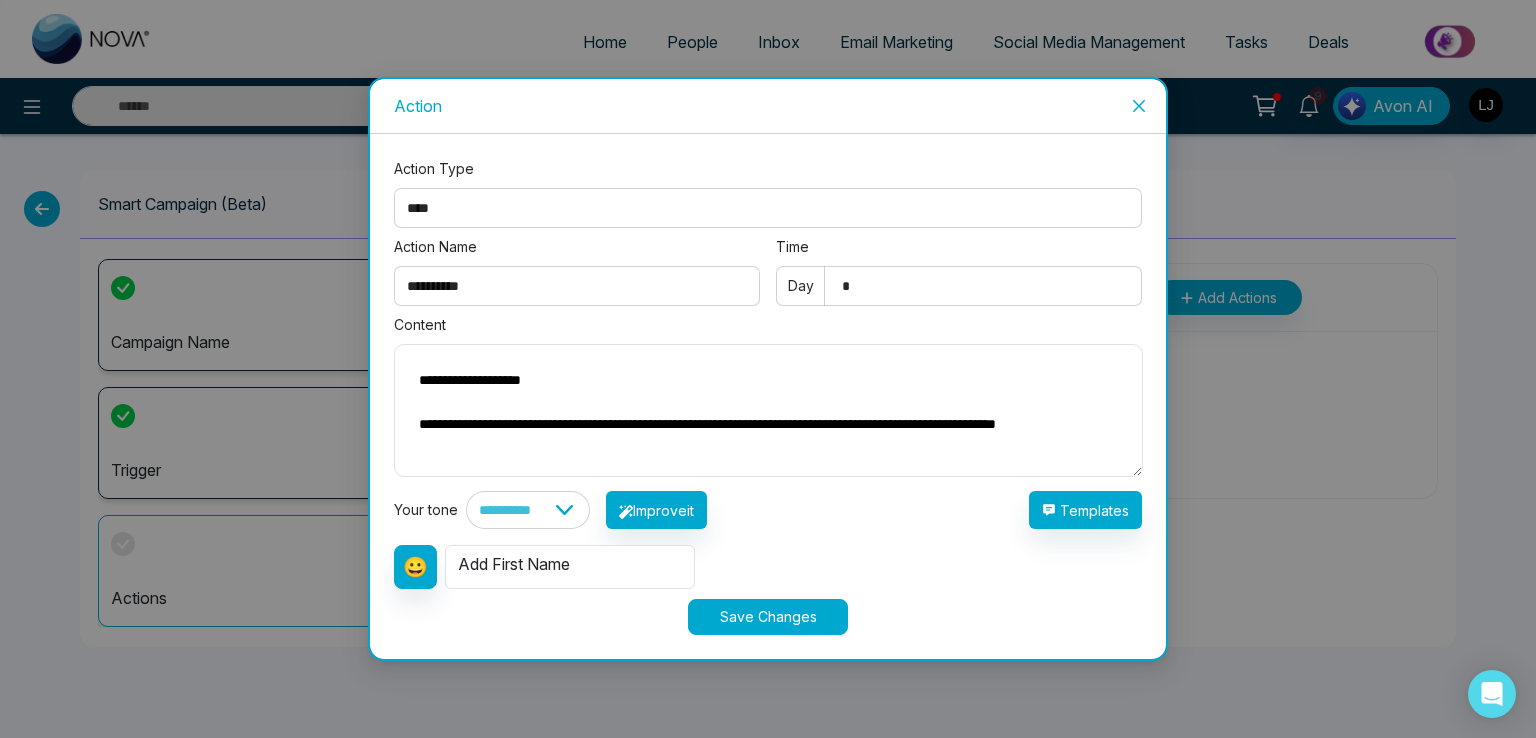 click on "Add First Name" at bounding box center (570, 567) 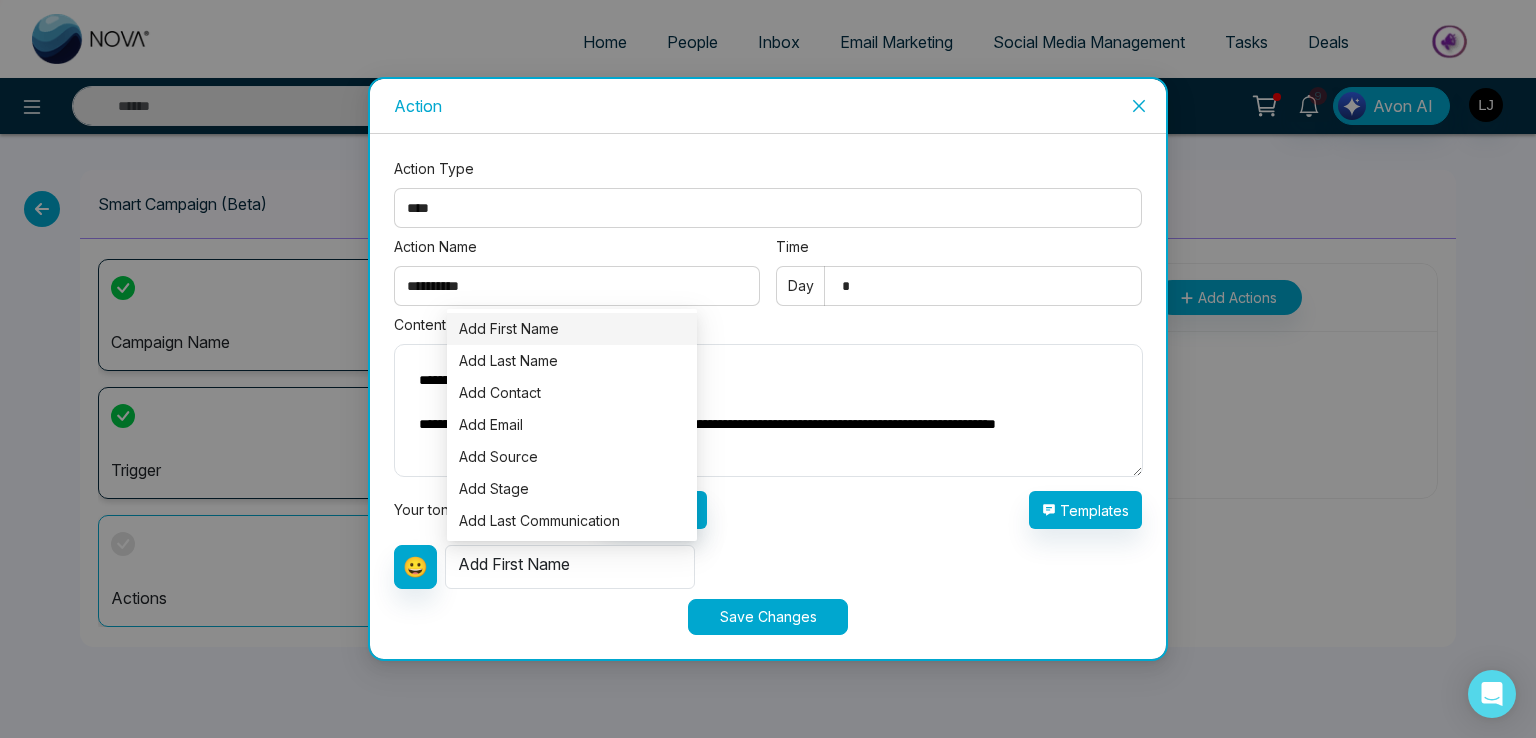 click on "Add First Name" at bounding box center [509, 328] 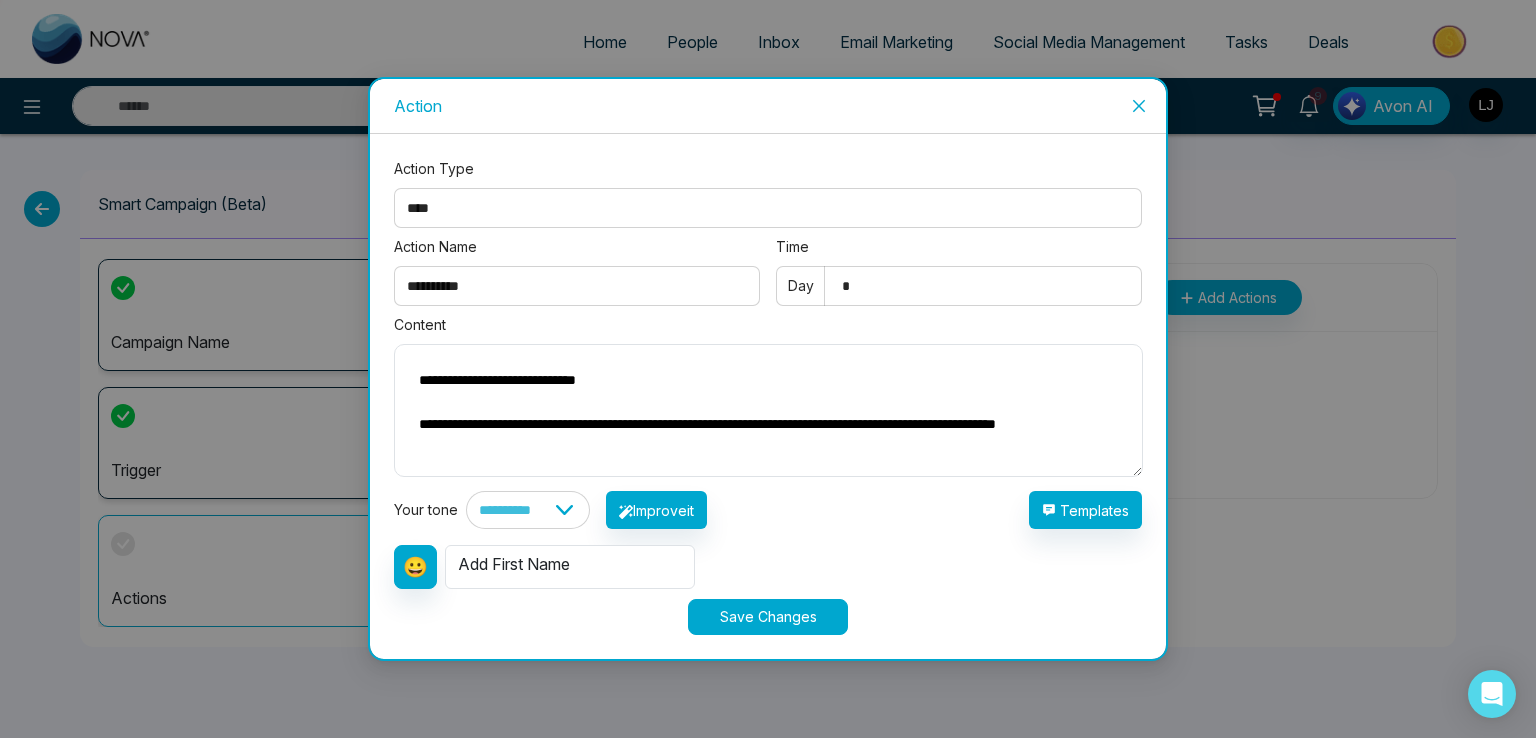 click on "Add First Name" at bounding box center (570, 567) 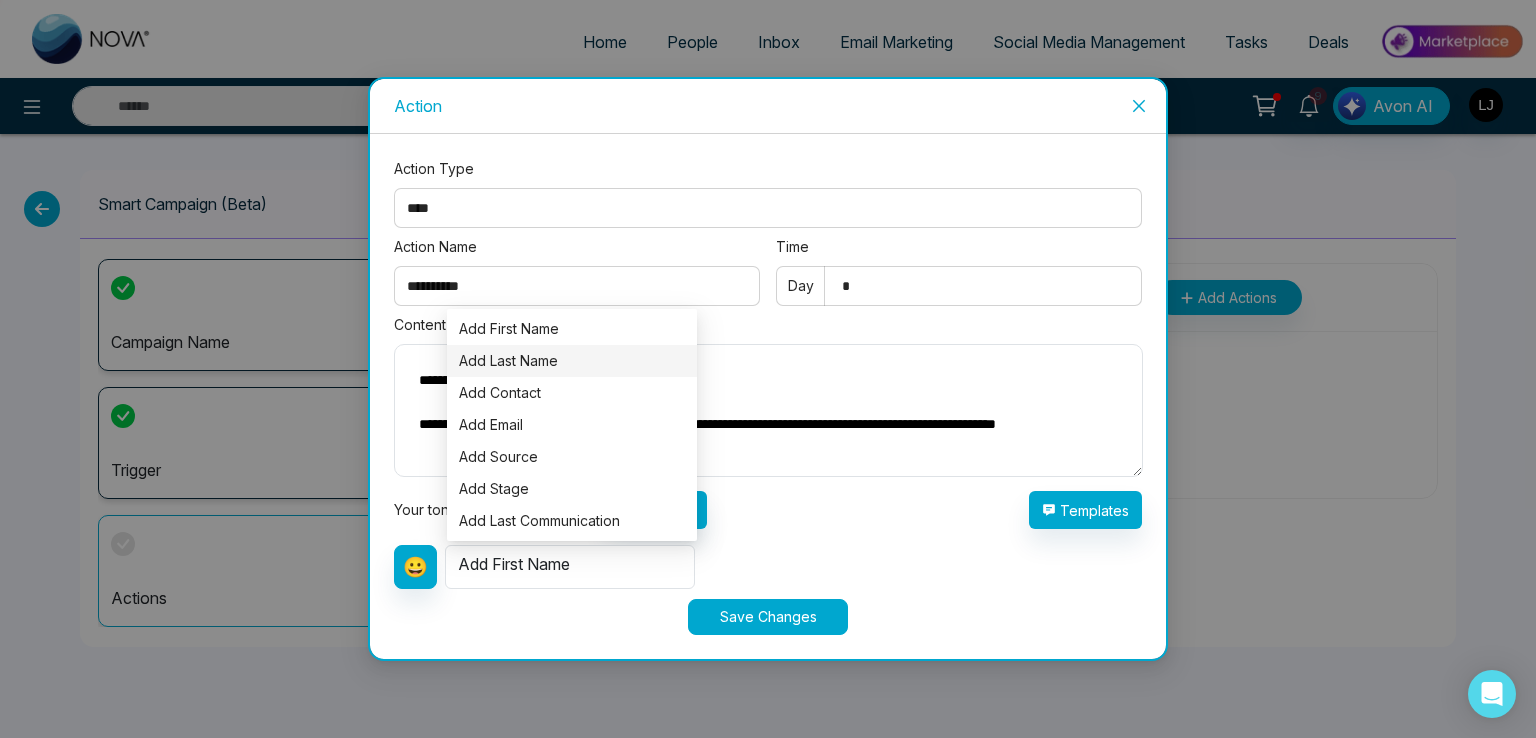 click on "Add Last Name" at bounding box center [508, 360] 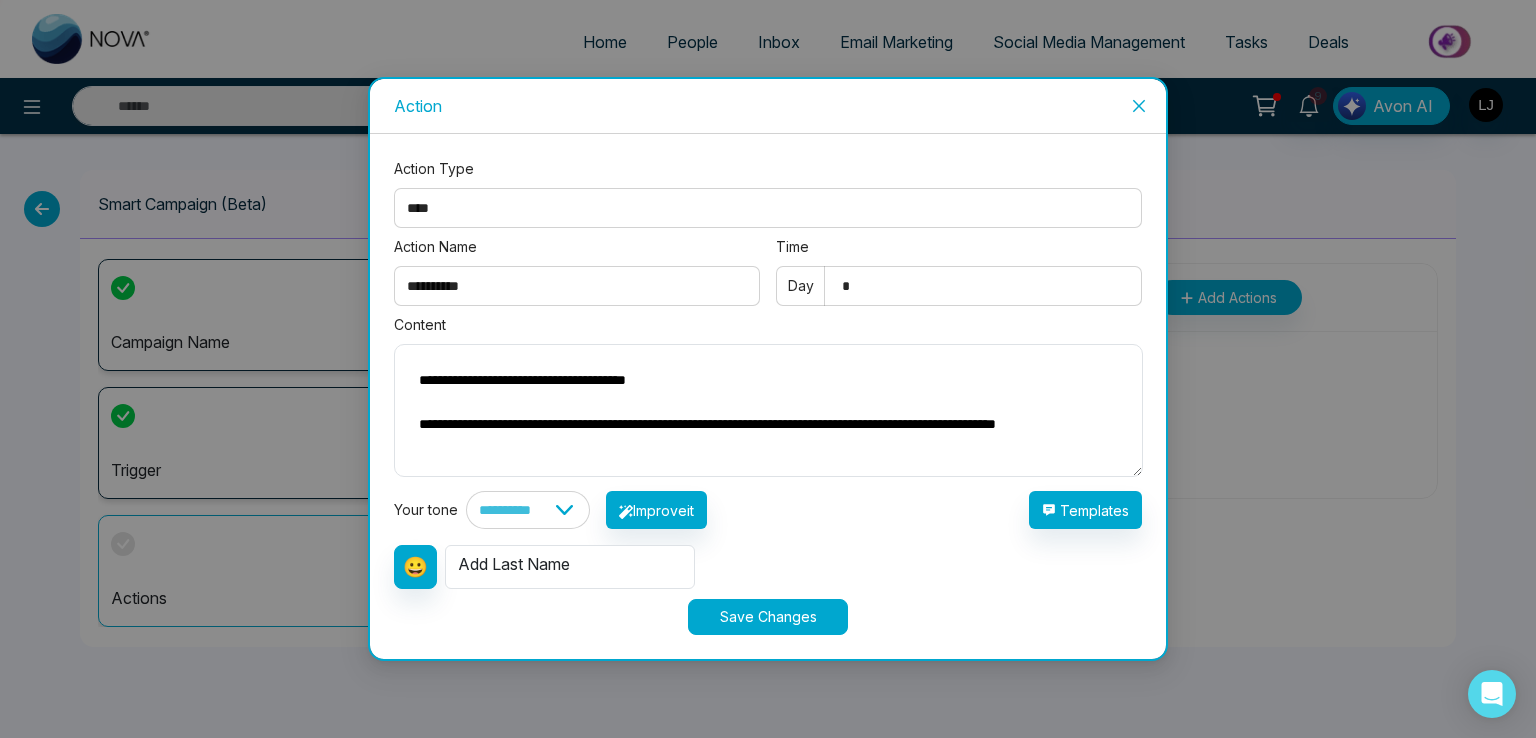 click on "Add Last Name" at bounding box center (570, 567) 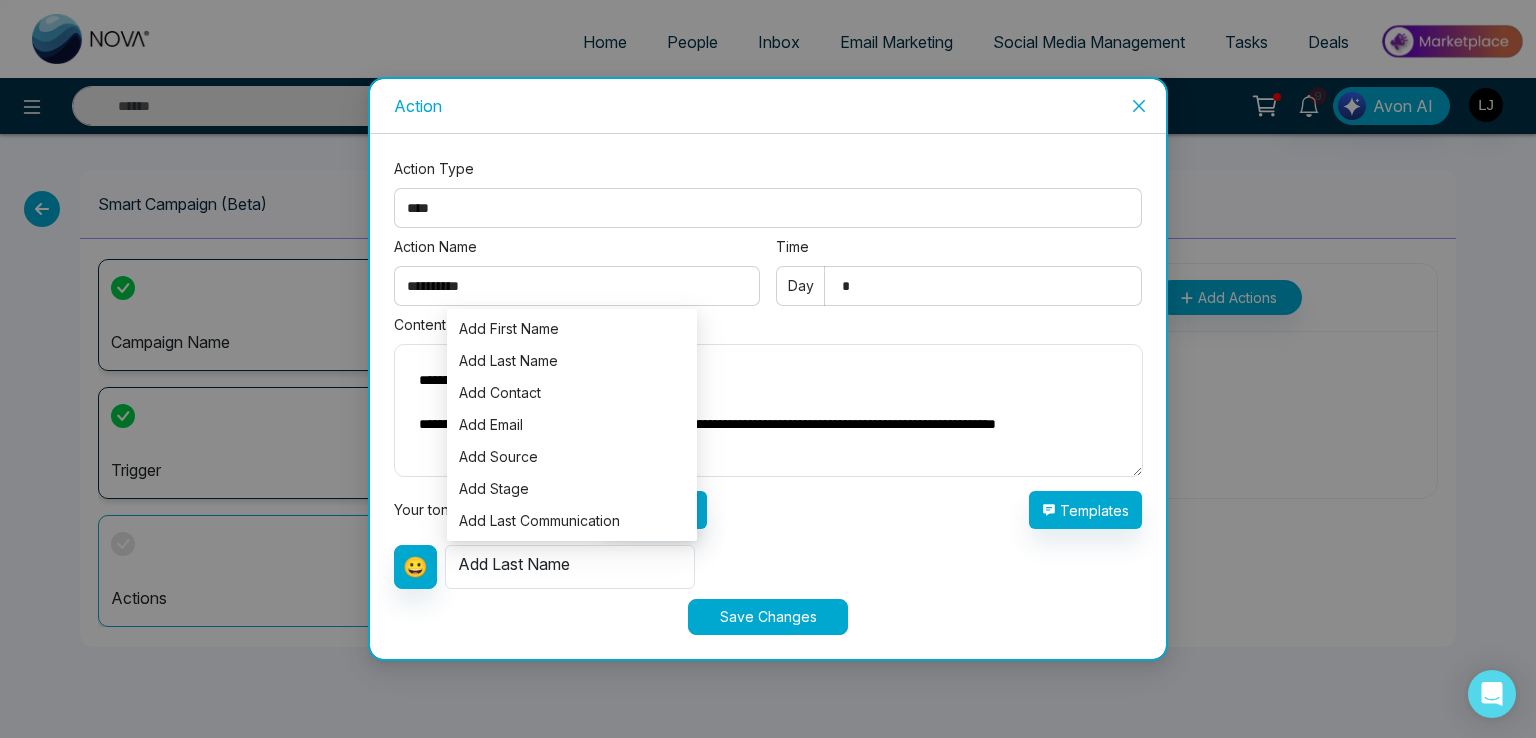 scroll, scrollTop: 4, scrollLeft: 0, axis: vertical 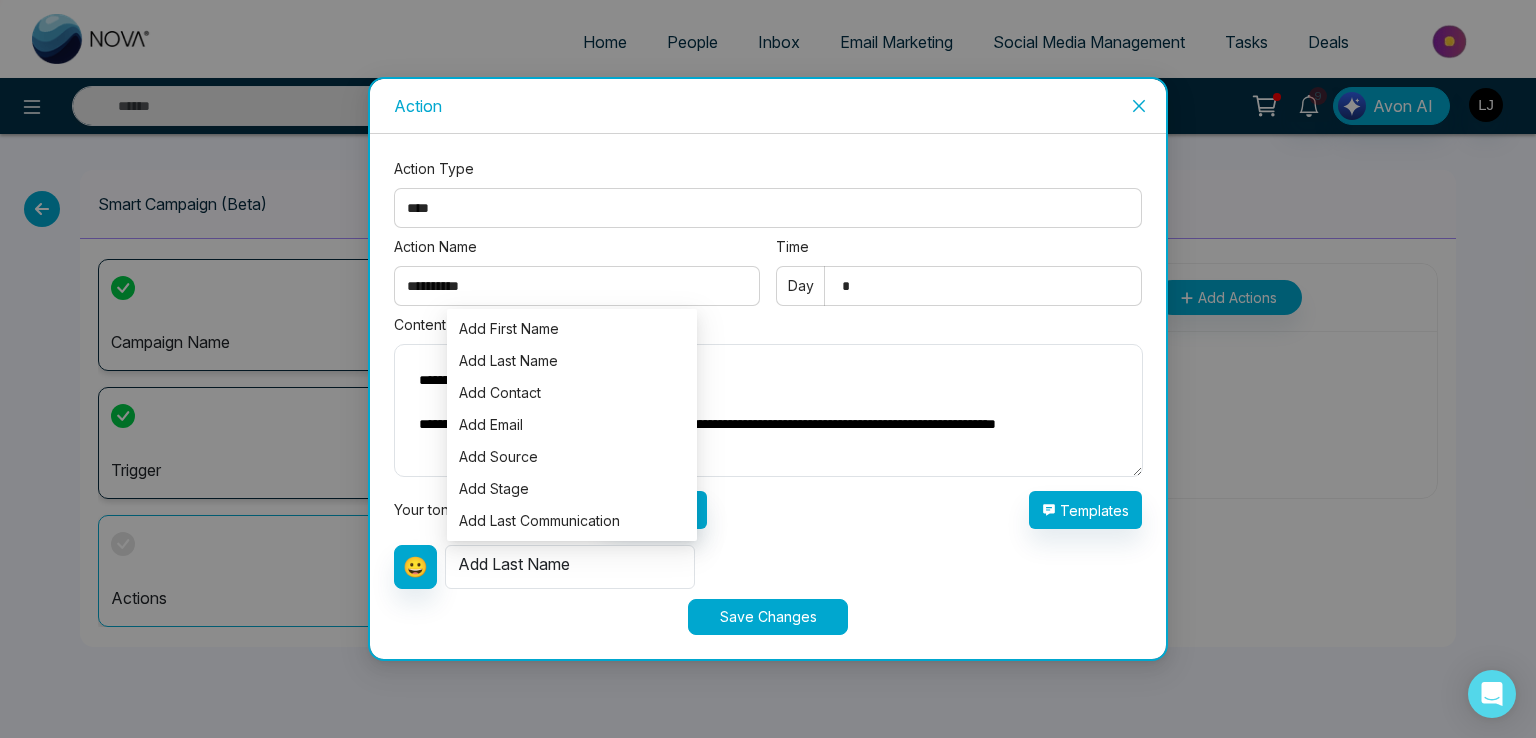 click on "**********" at bounding box center (768, 410) 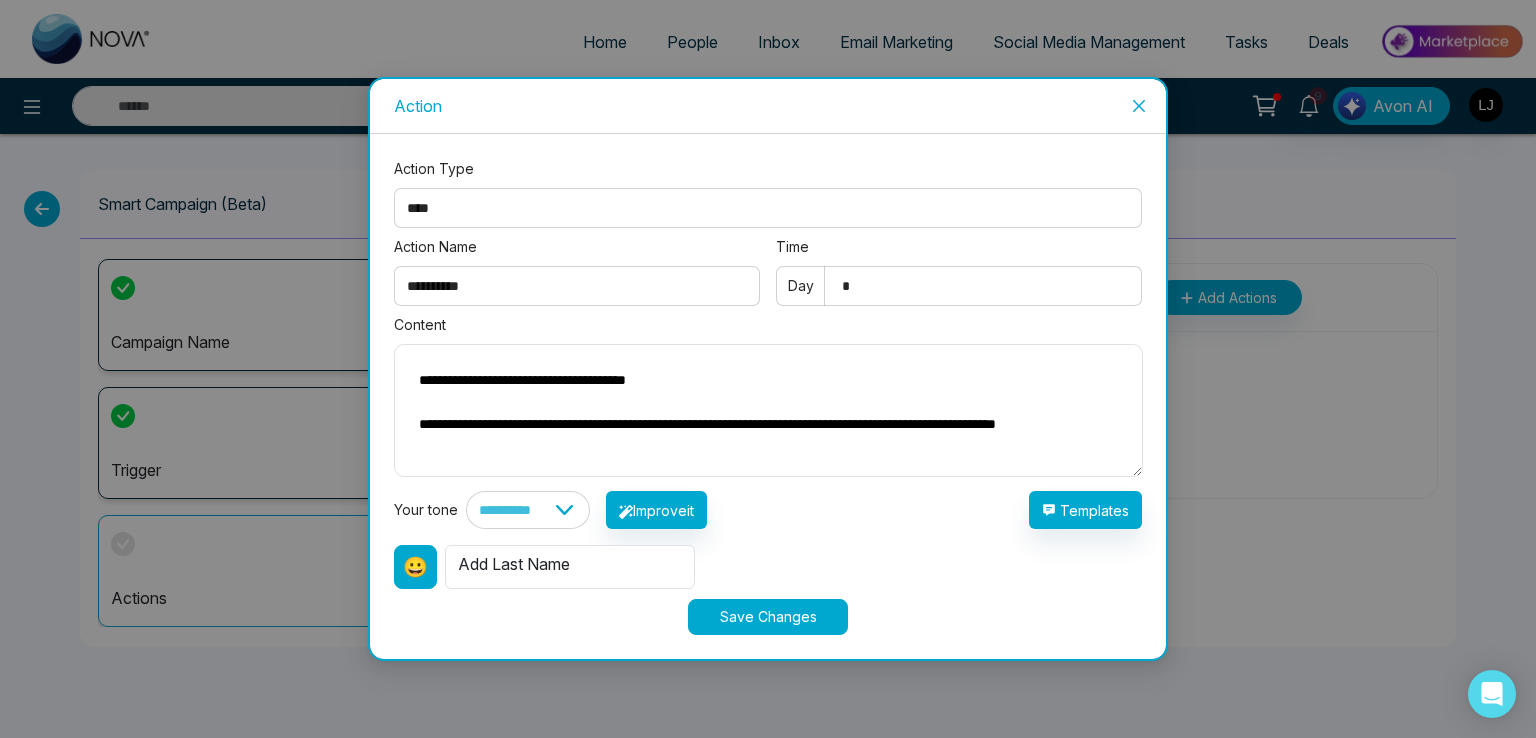 click on "😀" at bounding box center [415, 567] 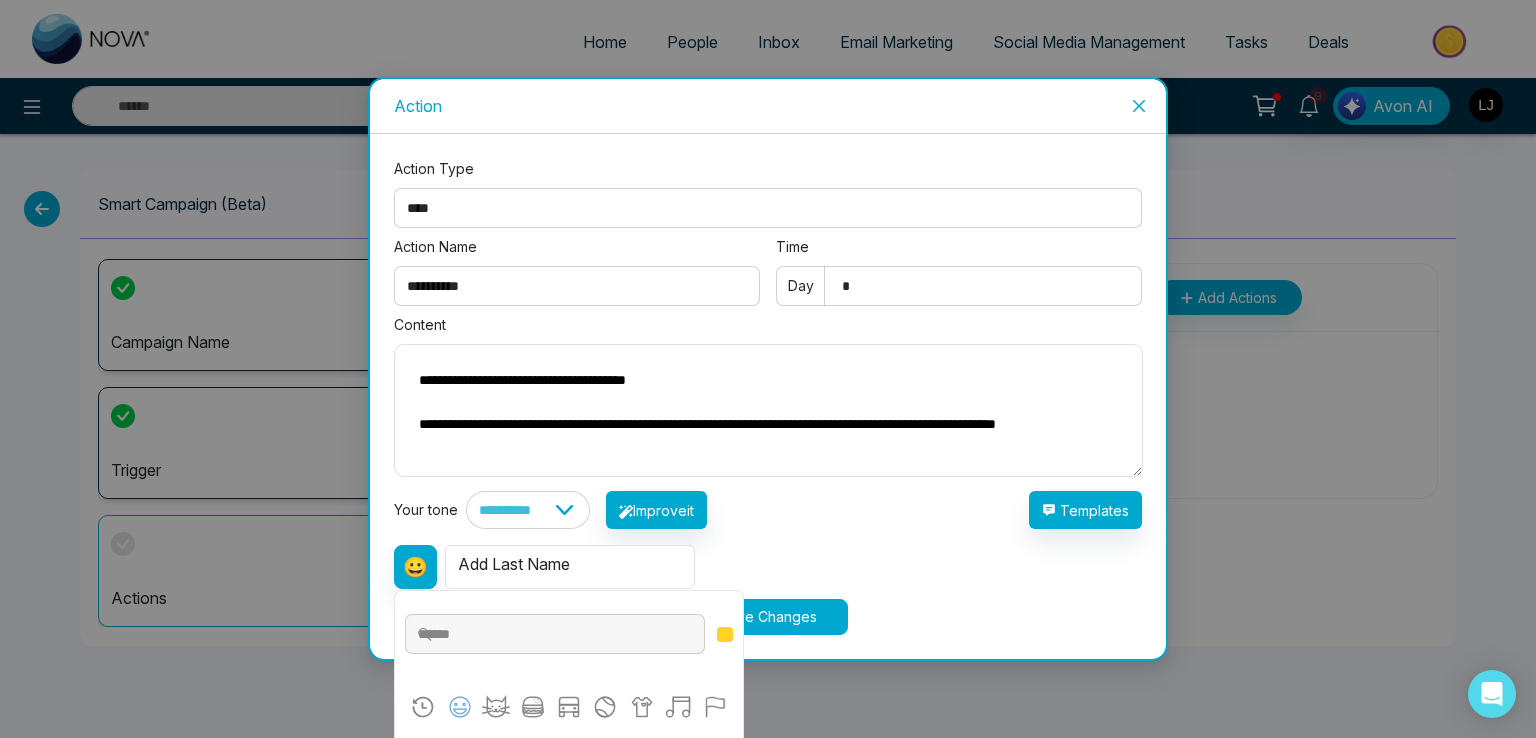 scroll, scrollTop: 200, scrollLeft: 0, axis: vertical 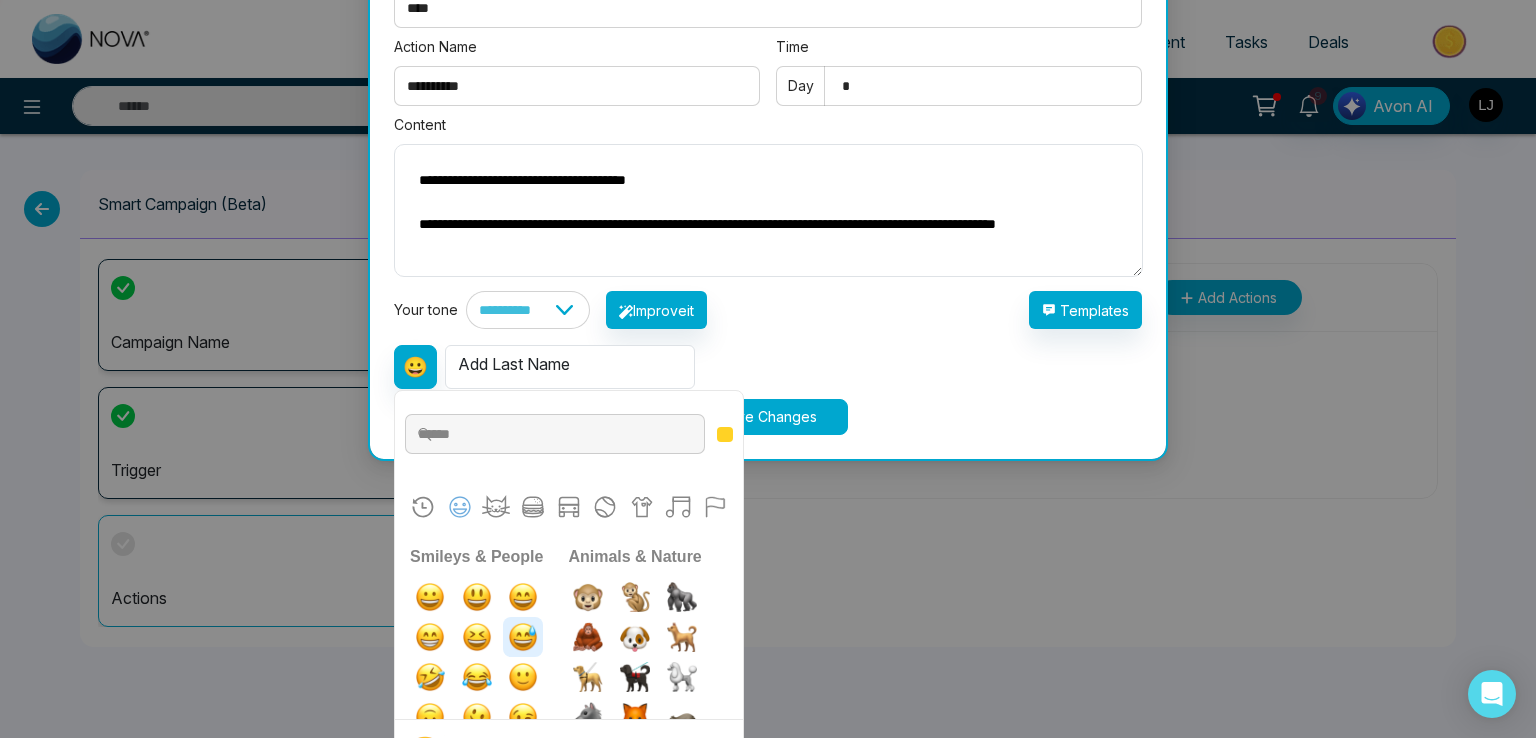 click at bounding box center [523, 637] 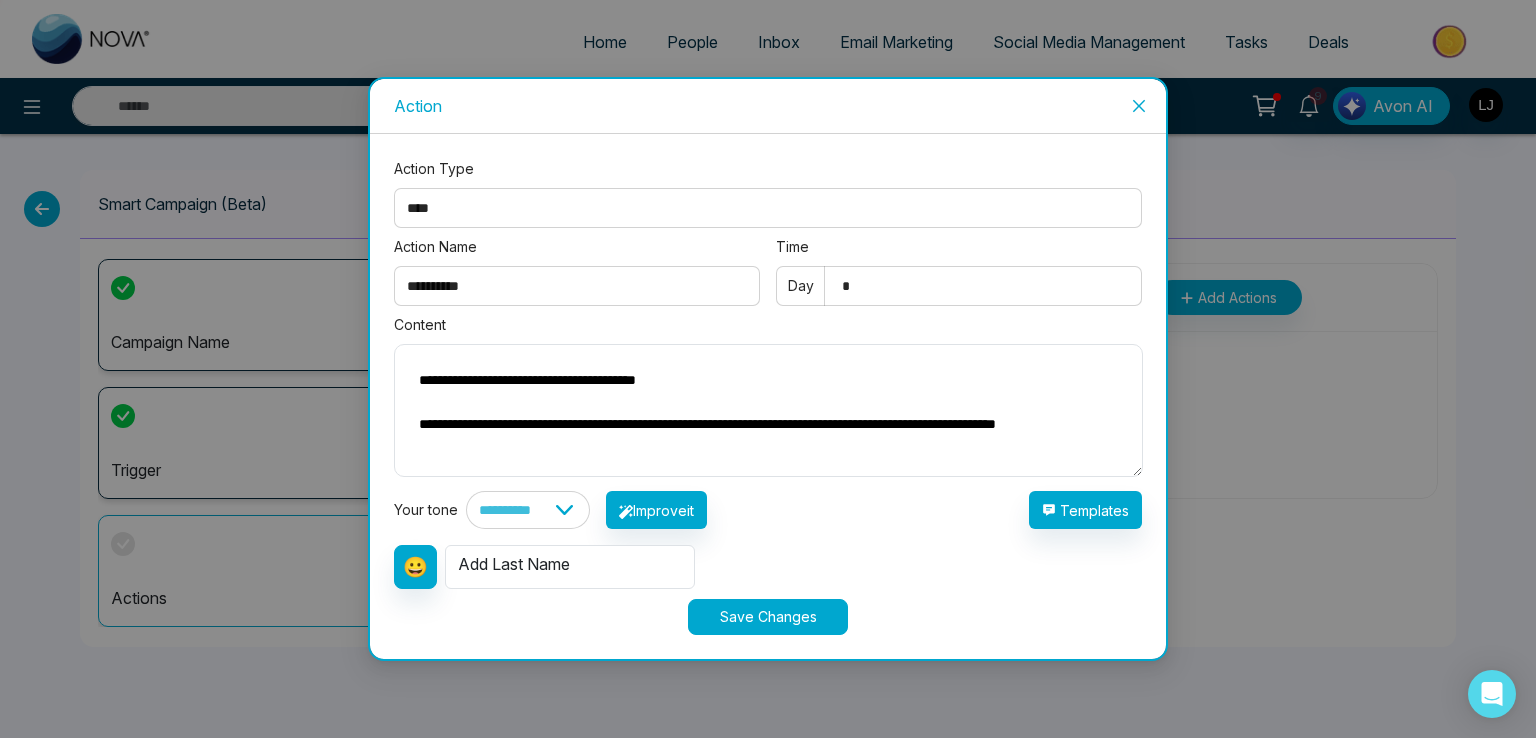 scroll, scrollTop: 0, scrollLeft: 0, axis: both 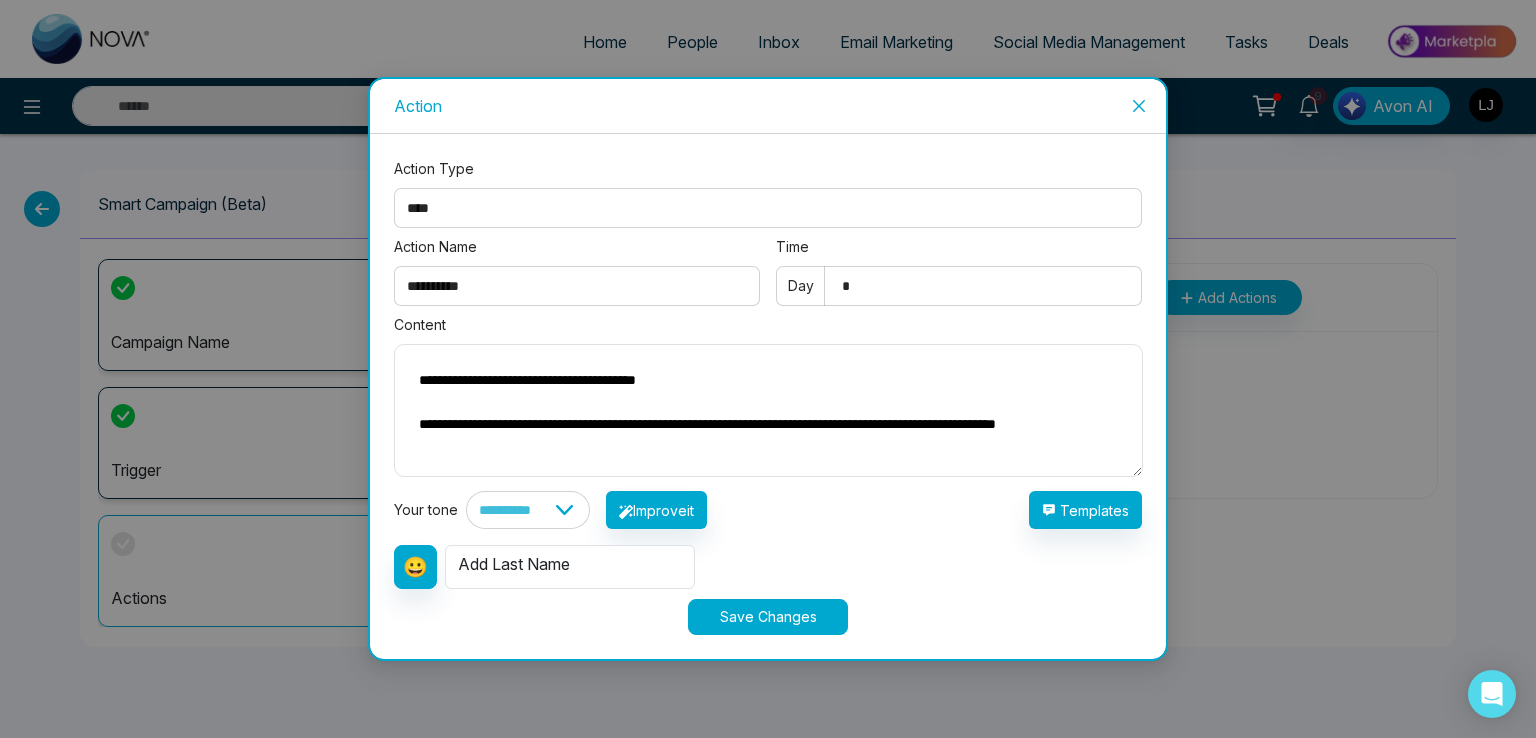 click on "**********" at bounding box center (768, 410) 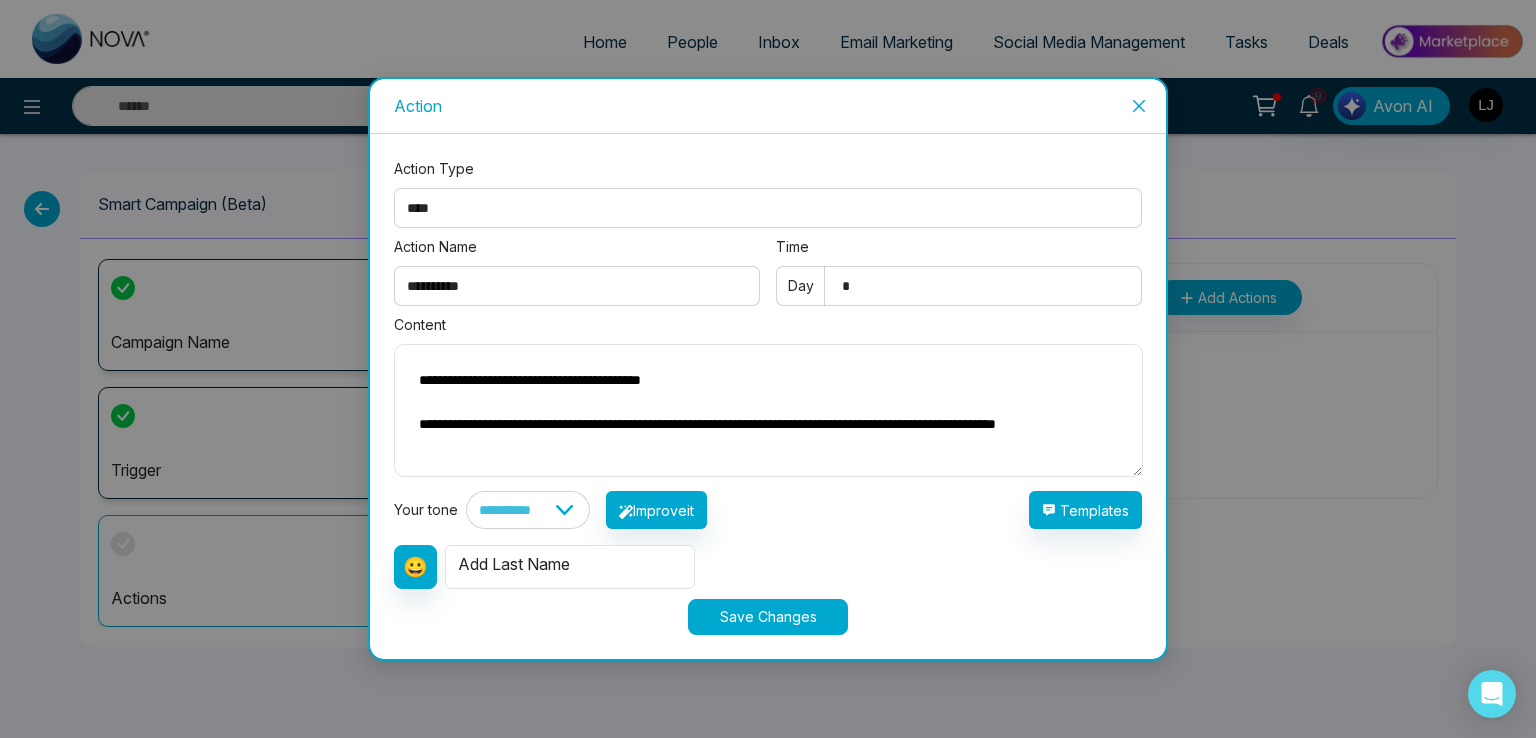 type on "**********" 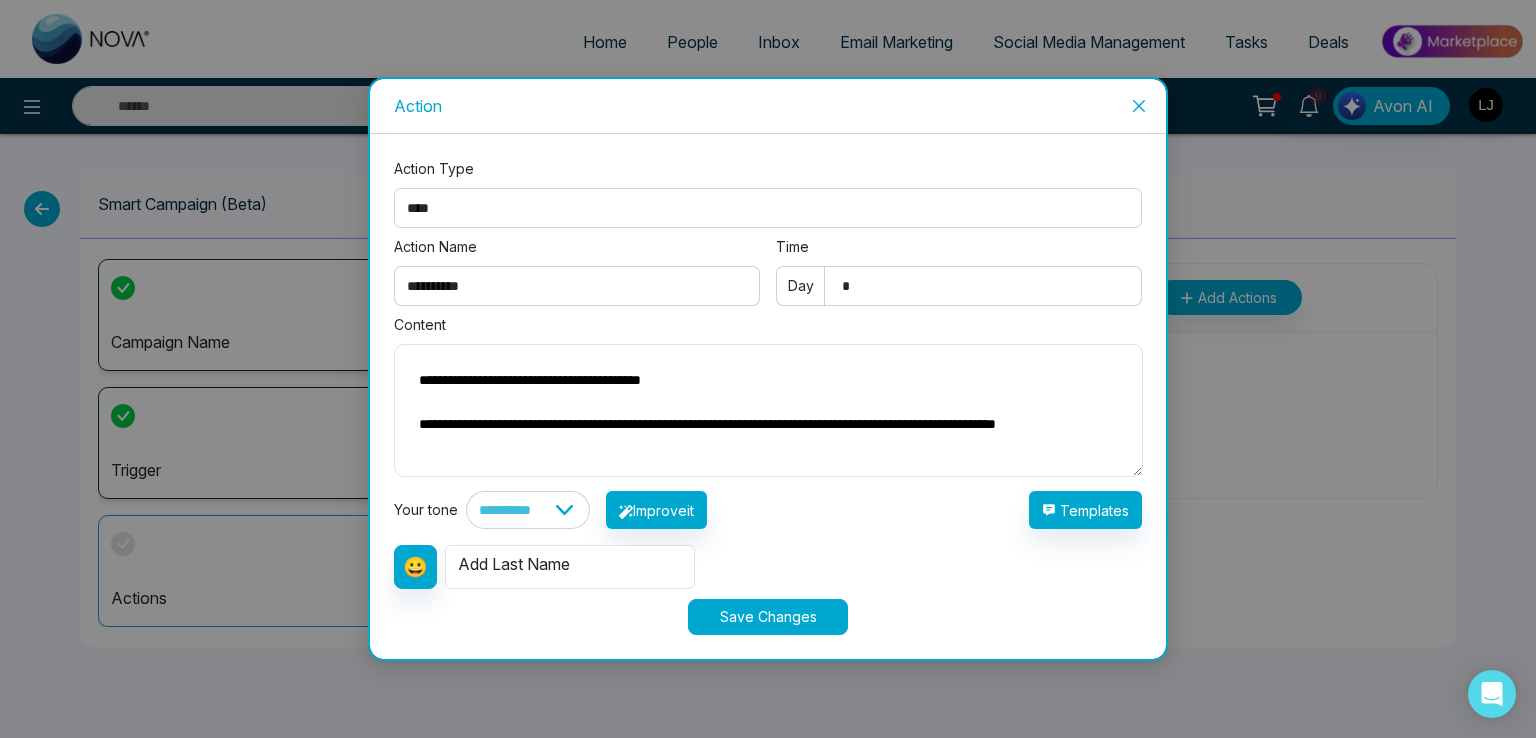 click on "Save Changes" at bounding box center (768, 617) 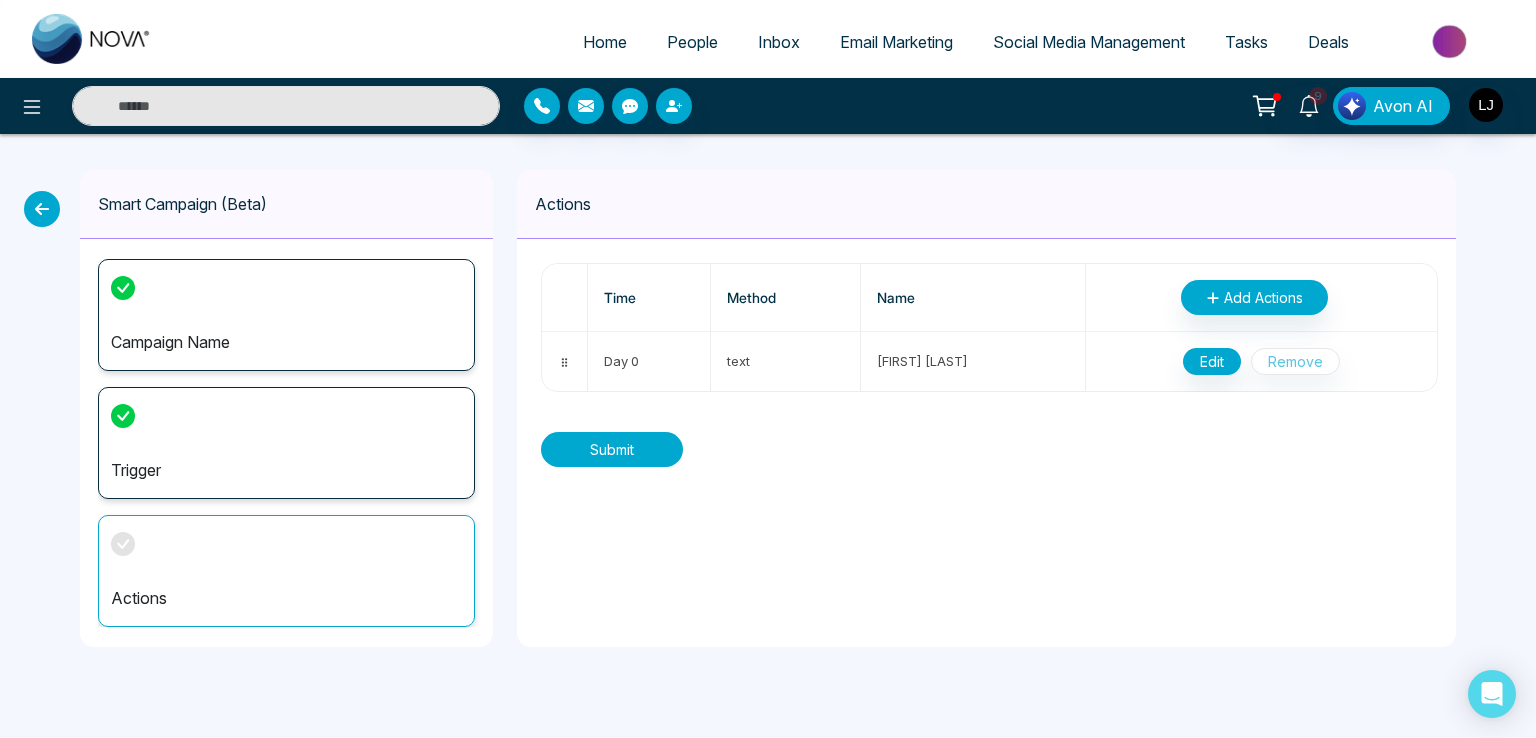 click on "Submit" at bounding box center (612, 449) 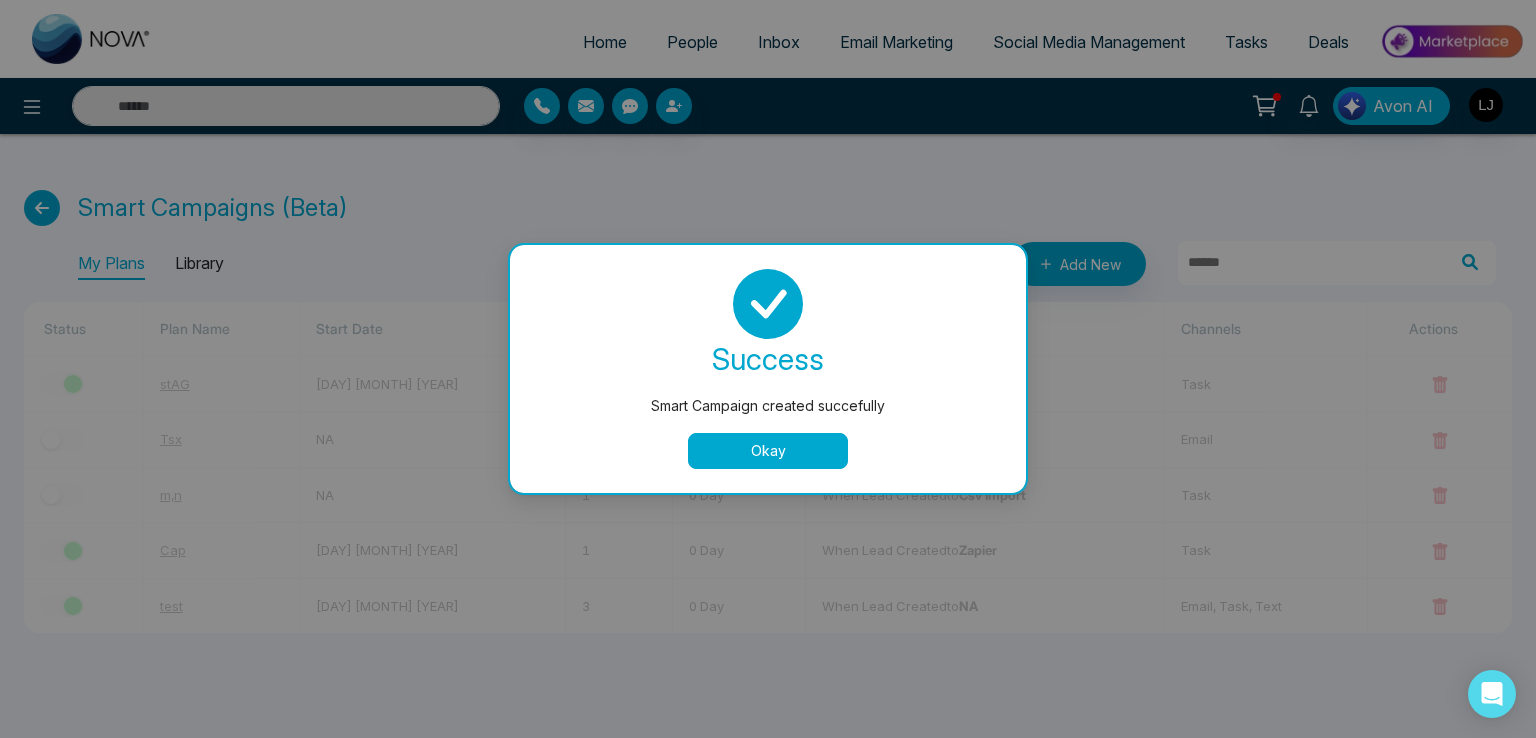 click on "Okay" at bounding box center (768, 451) 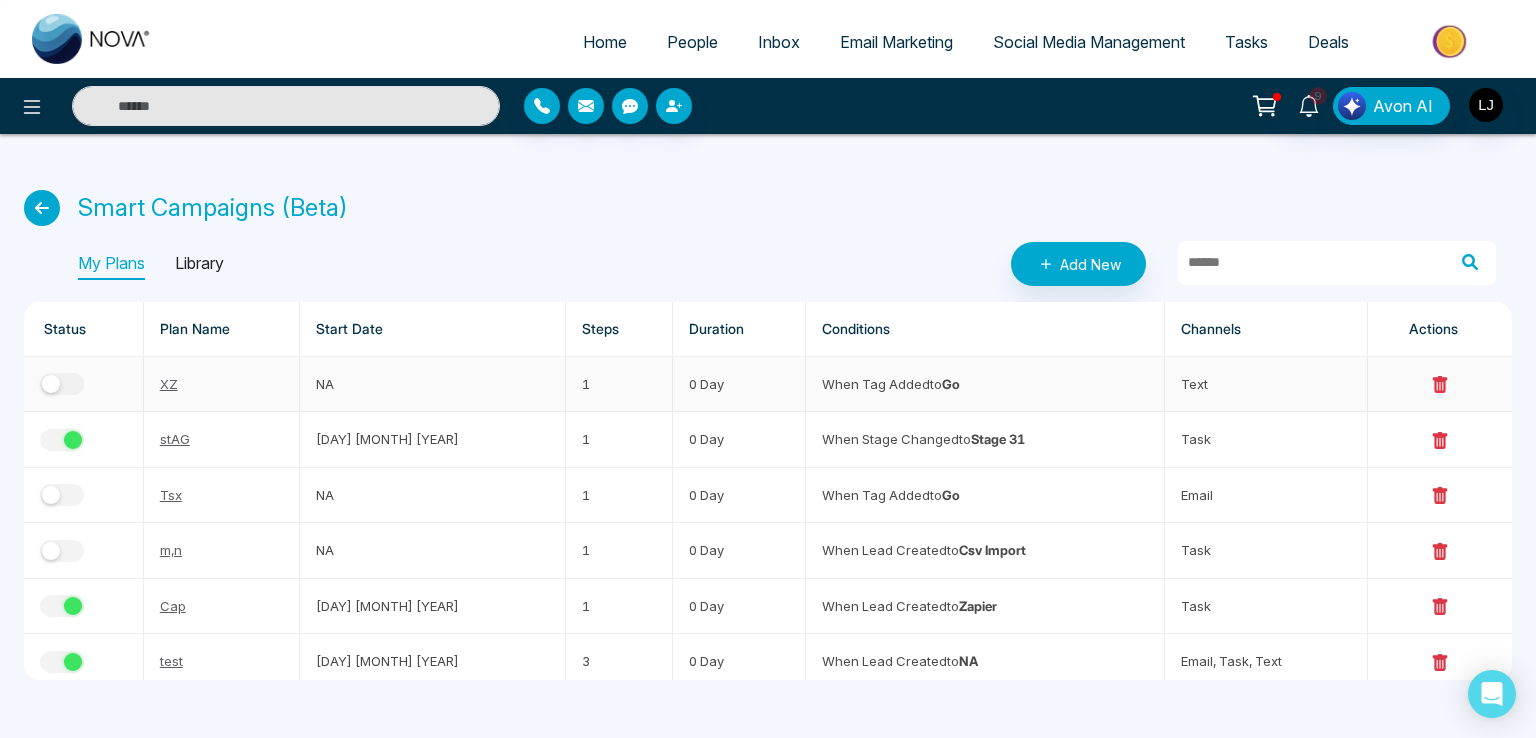 click on "XZ" at bounding box center [169, 384] 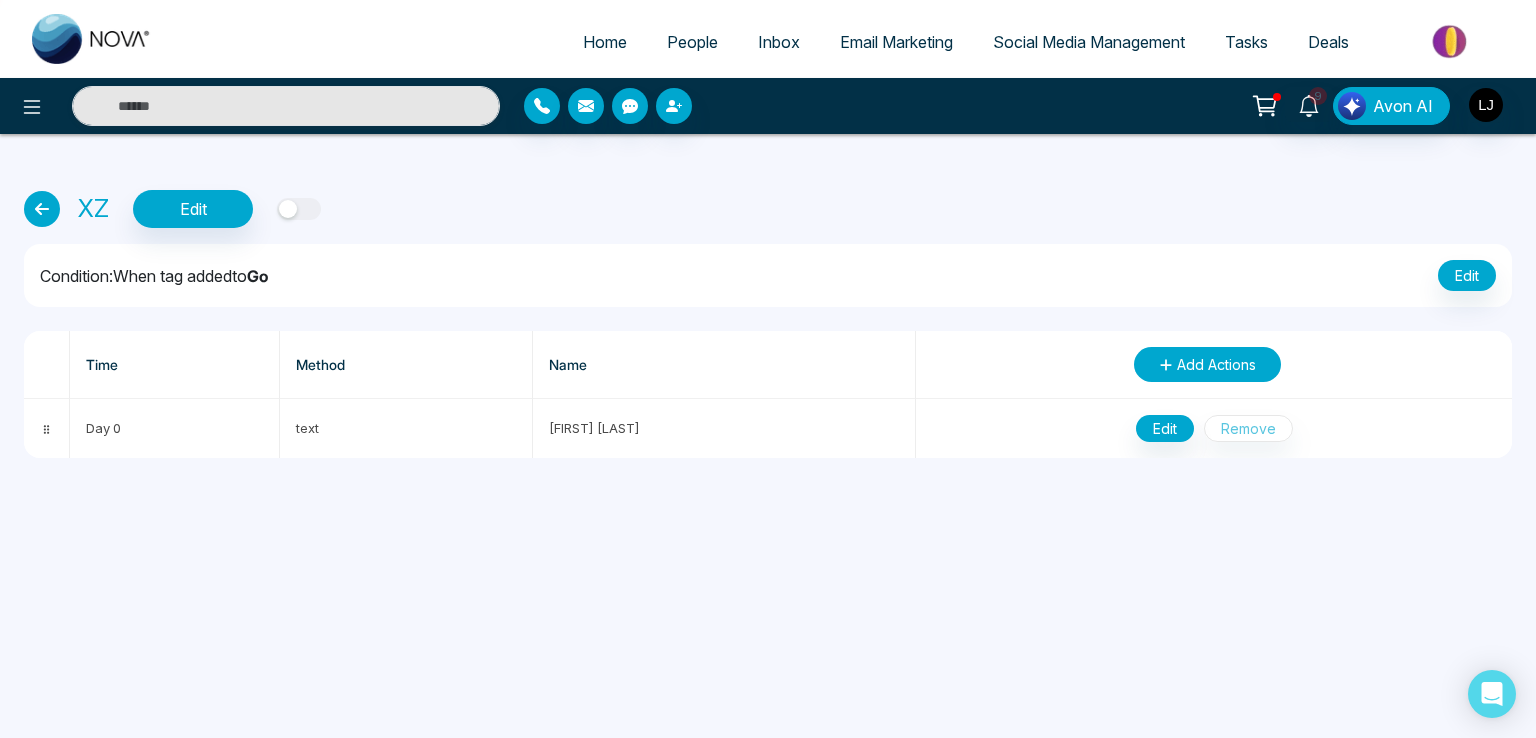 click on "Add Actions" at bounding box center [1207, 364] 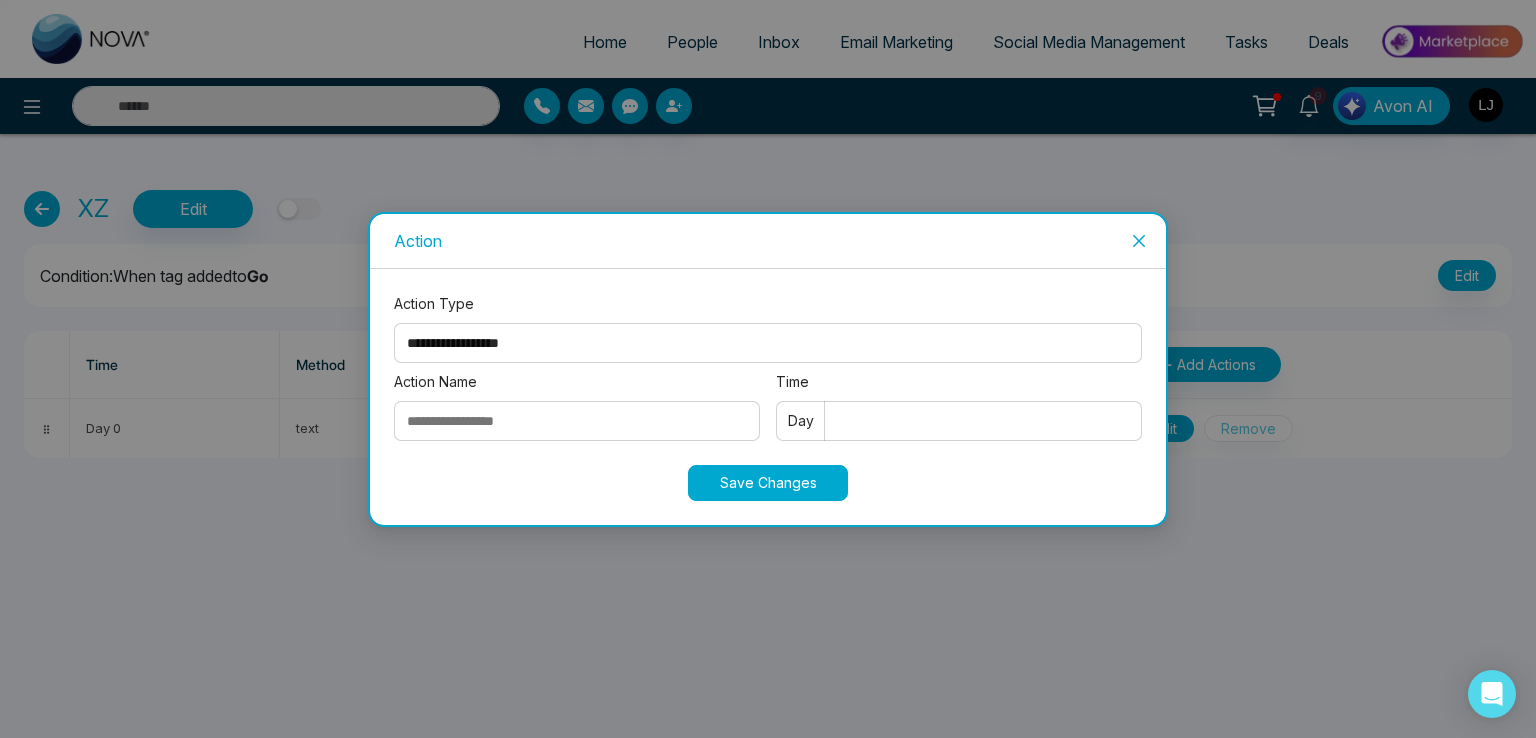 click on "**********" at bounding box center (768, 343) 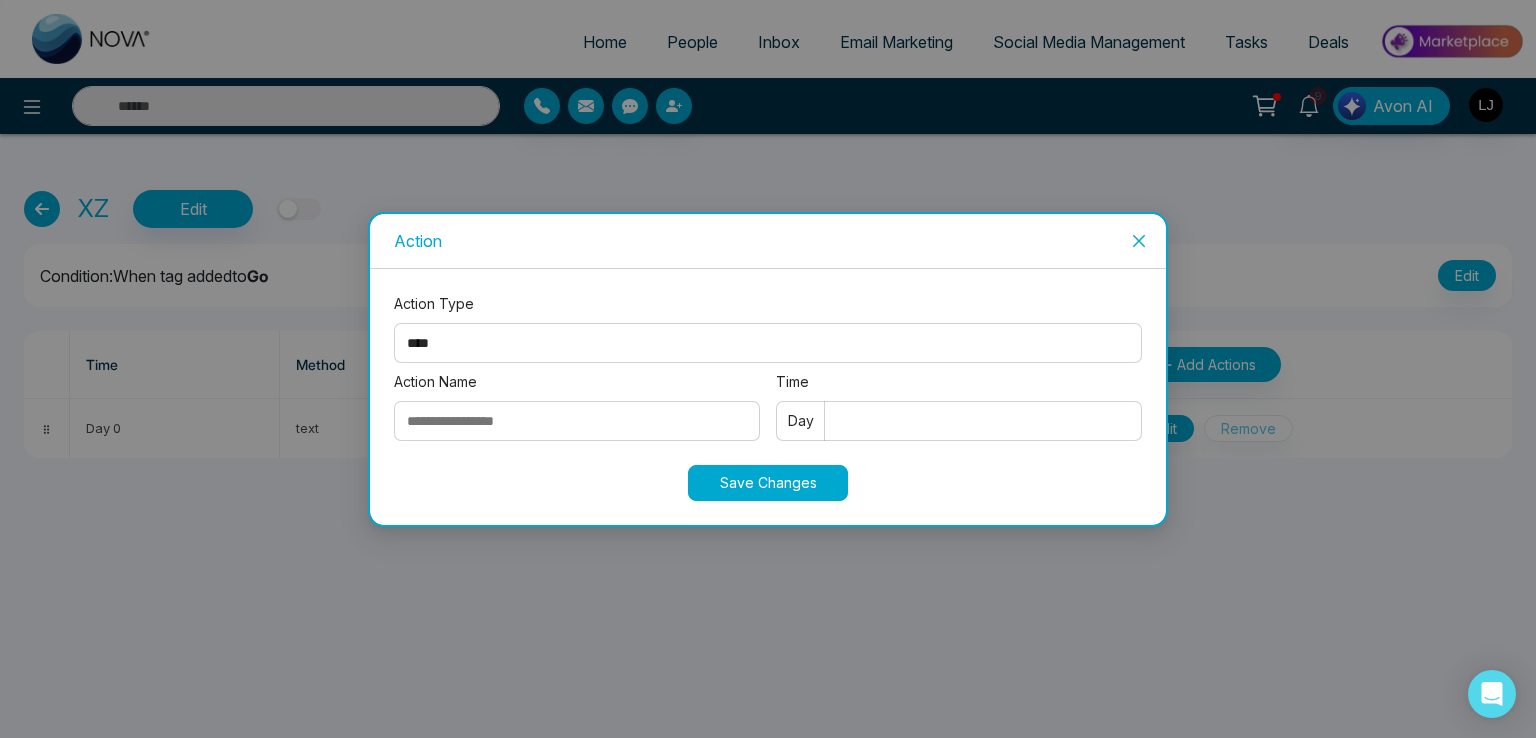 click on "**********" at bounding box center (768, 343) 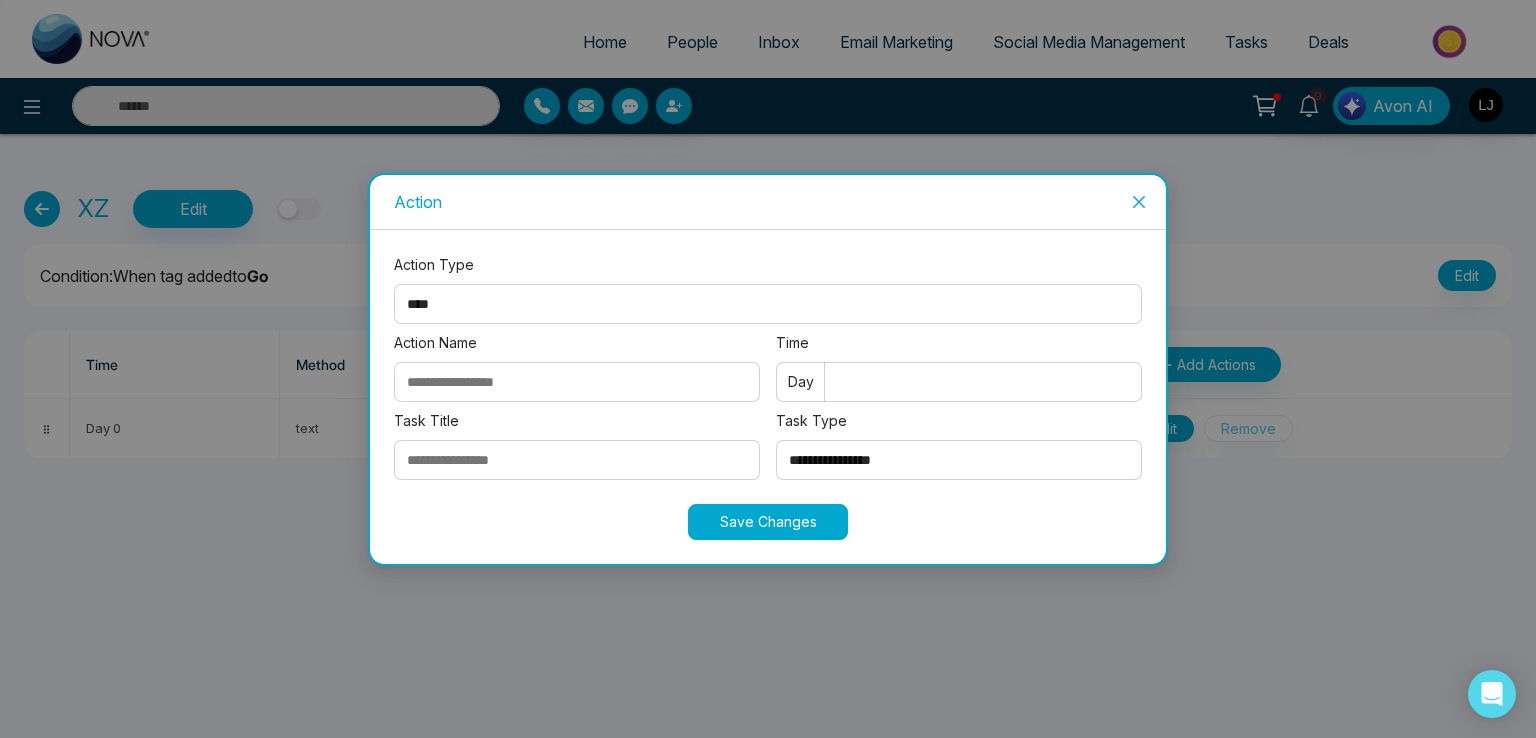 click on "Action Name" at bounding box center (577, 382) 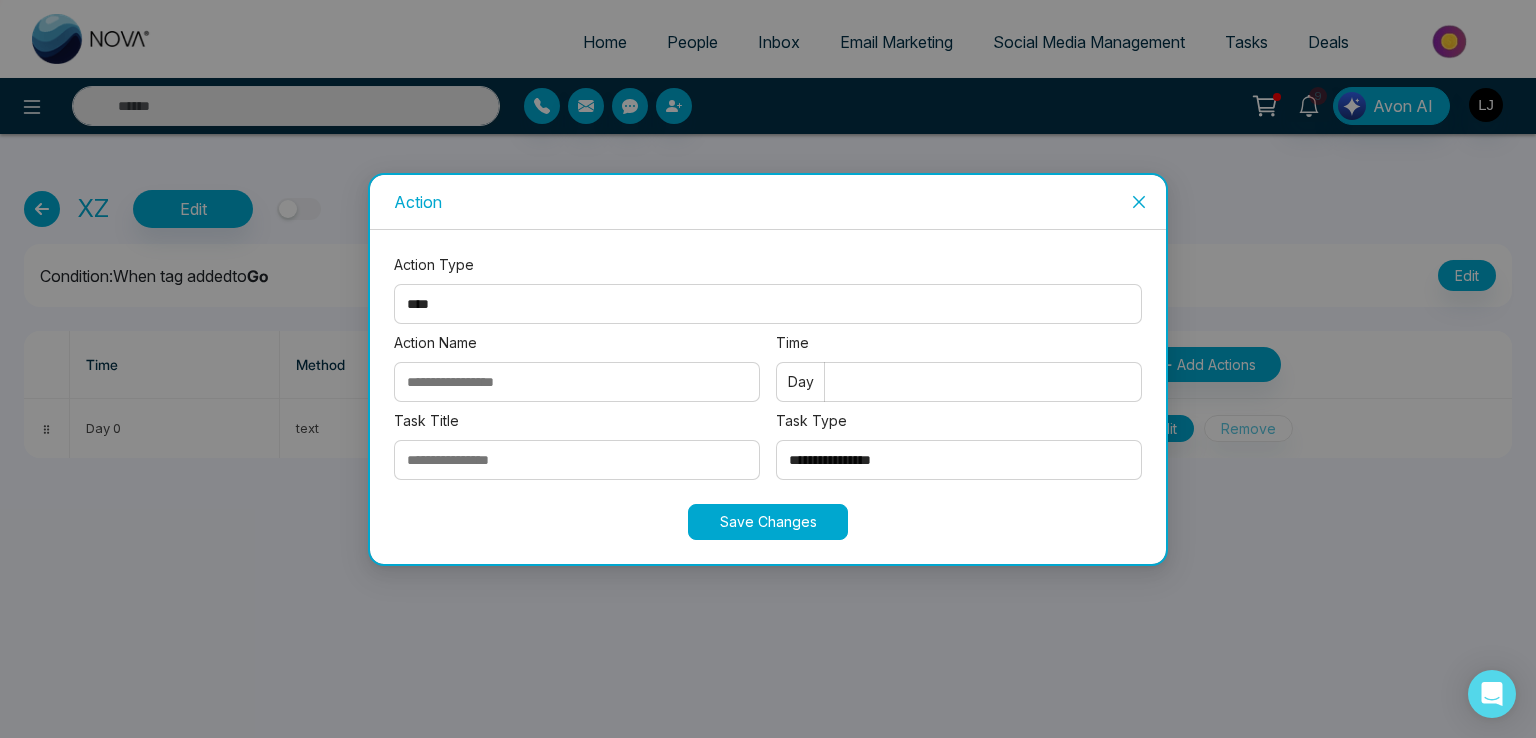 click on "**********" at bounding box center [768, 304] 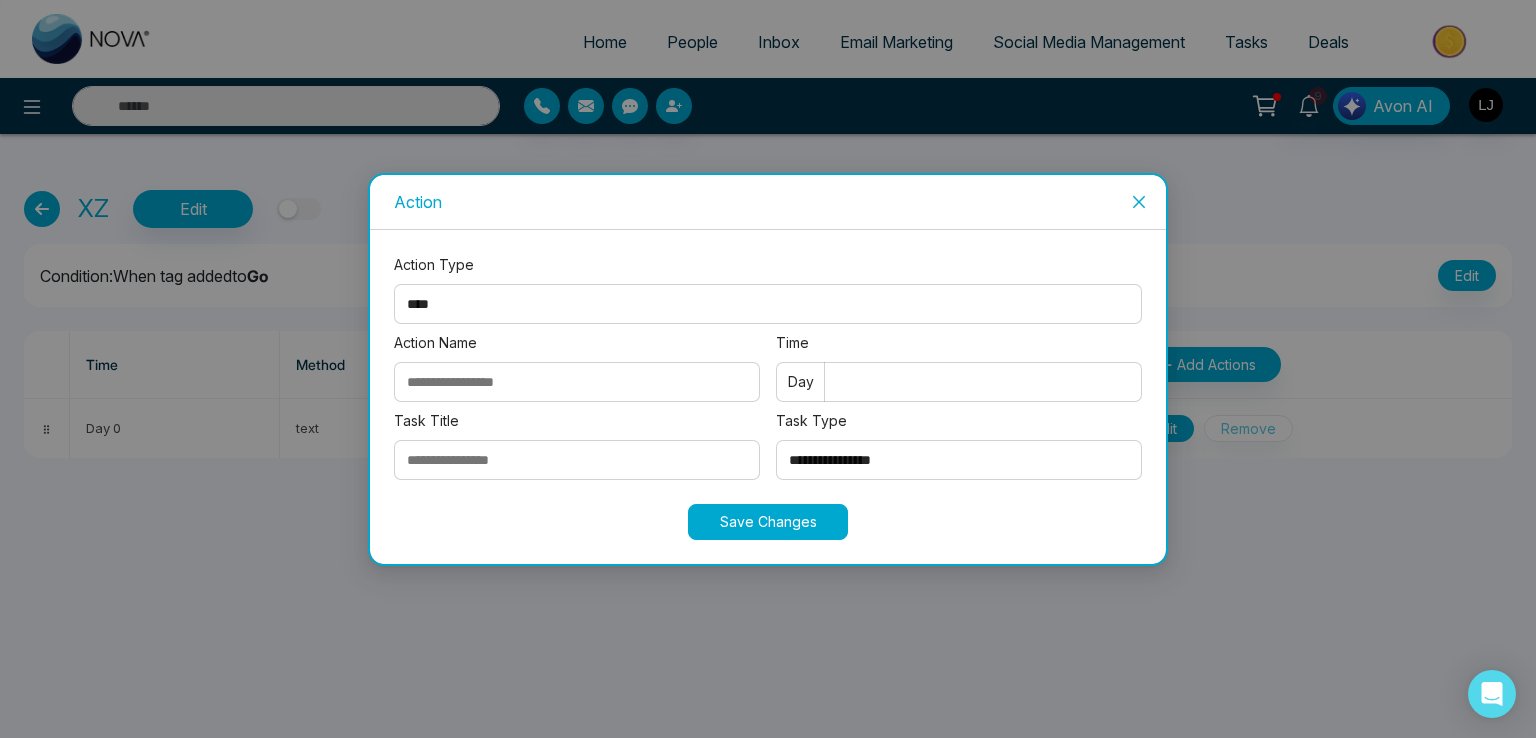 select on "****" 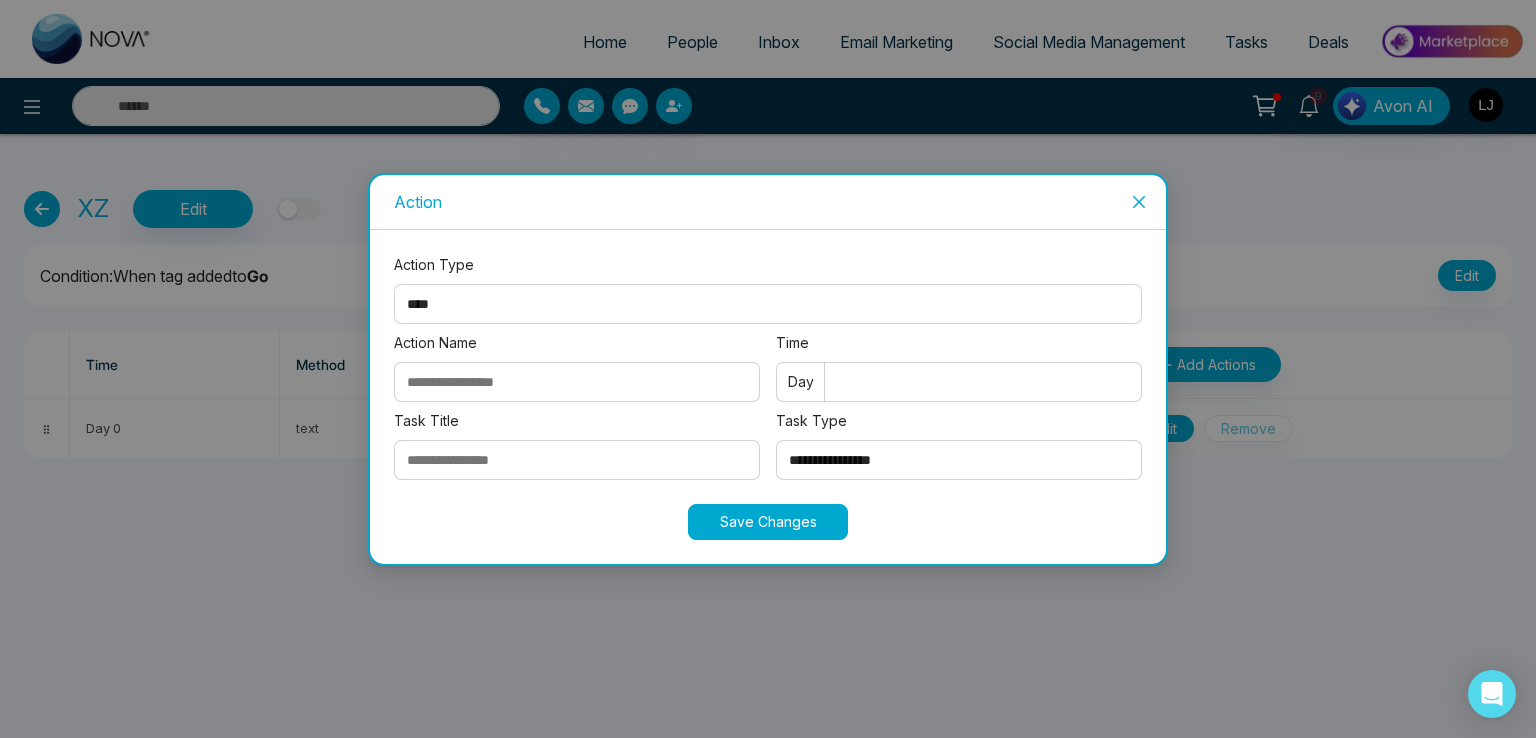 click on "**********" at bounding box center [768, 304] 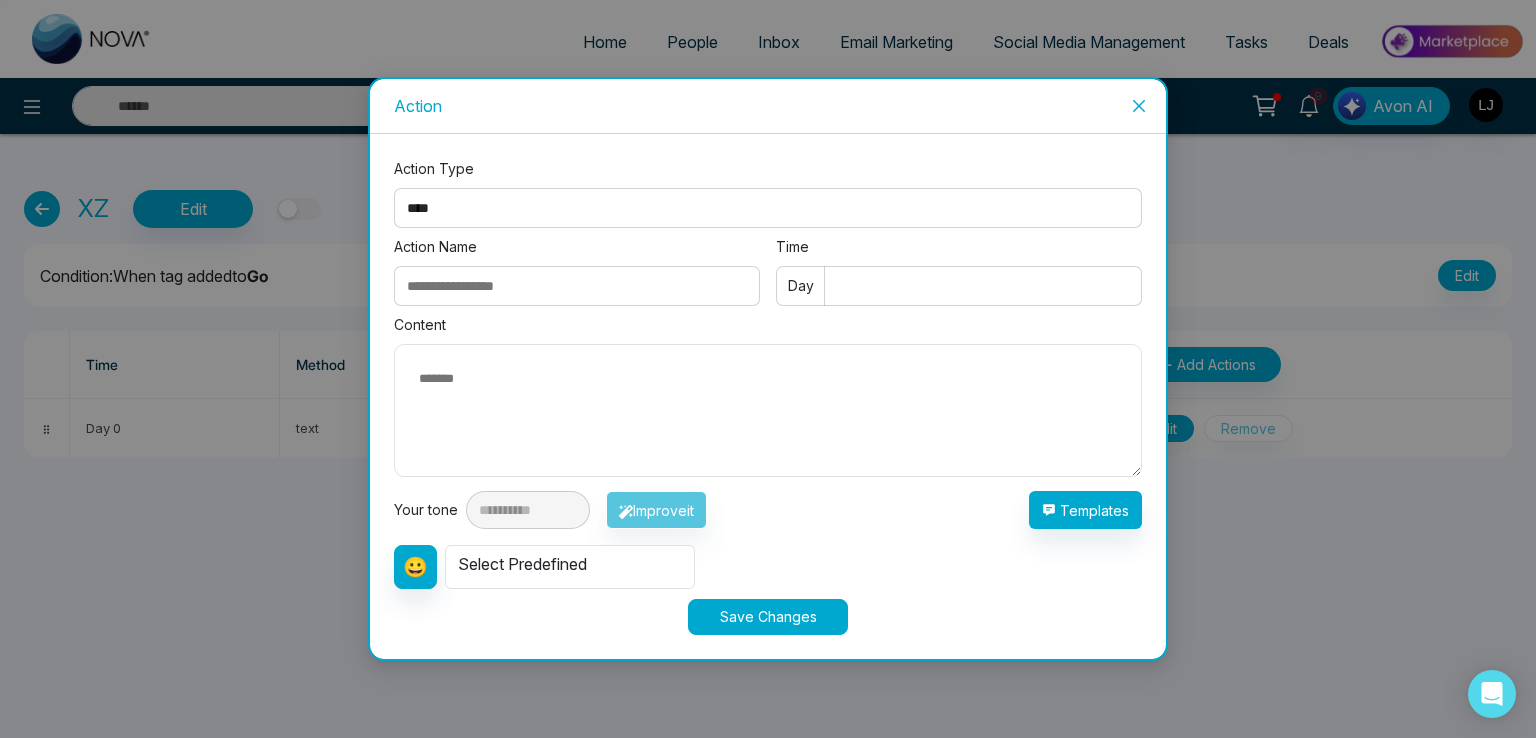 click 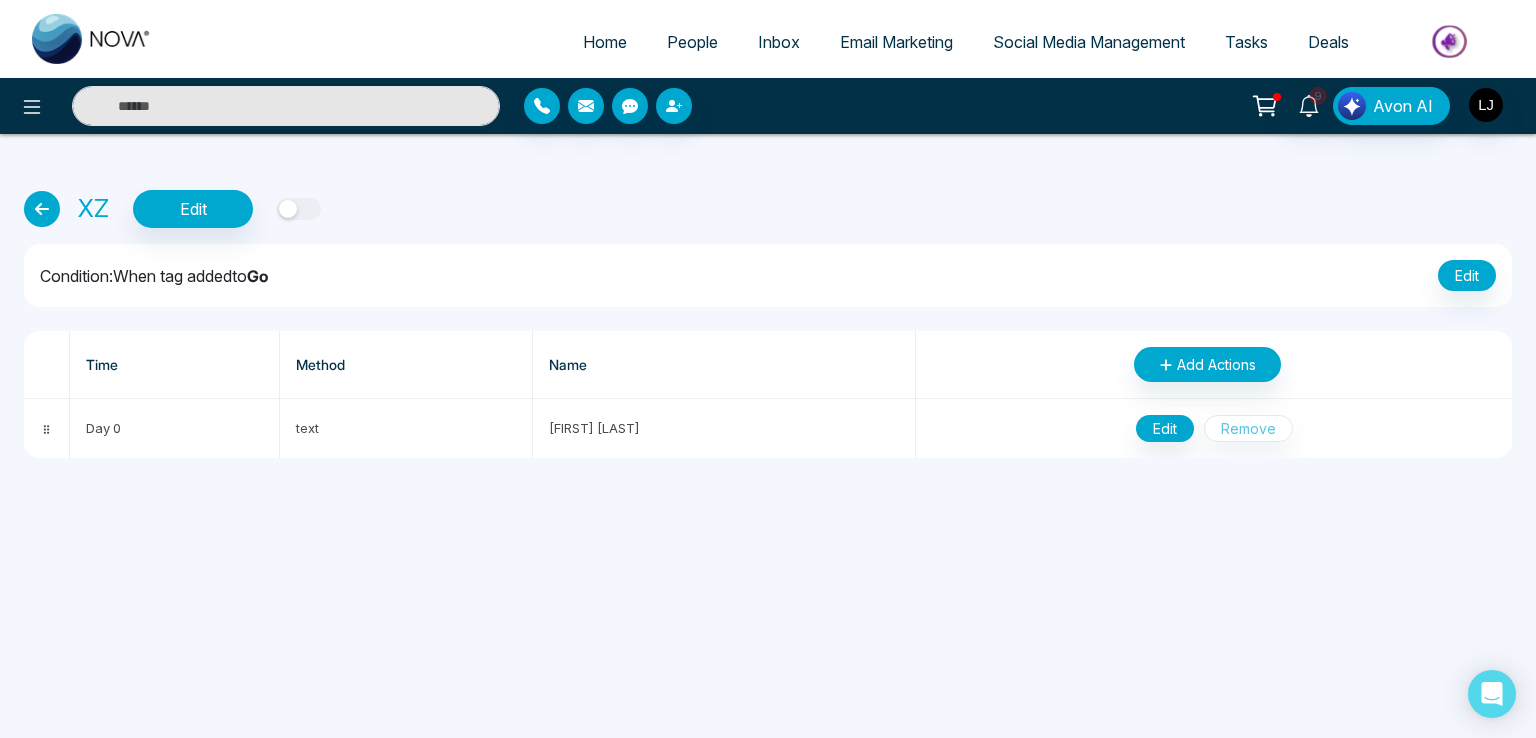 click at bounding box center [42, 209] 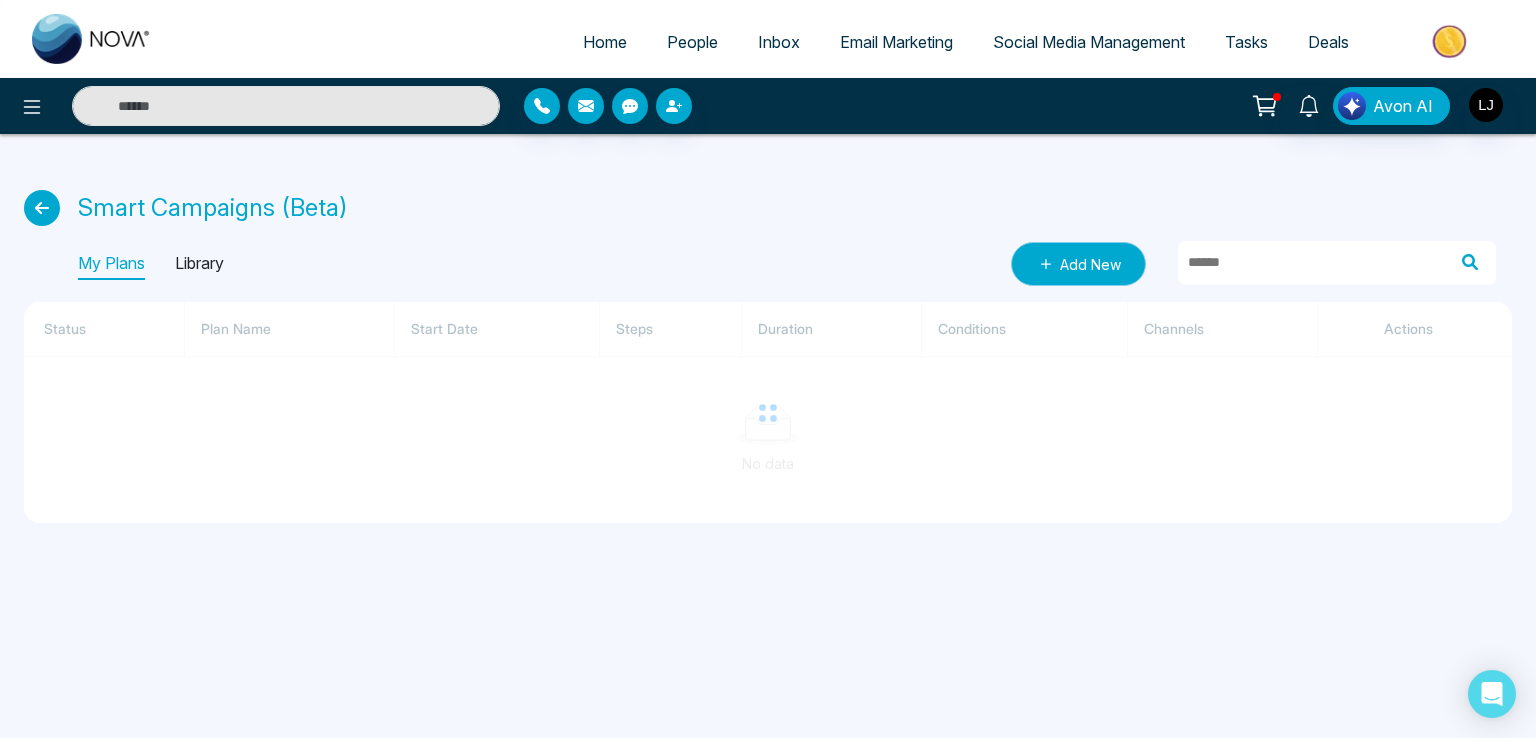 click on "Add New" at bounding box center (1078, 264) 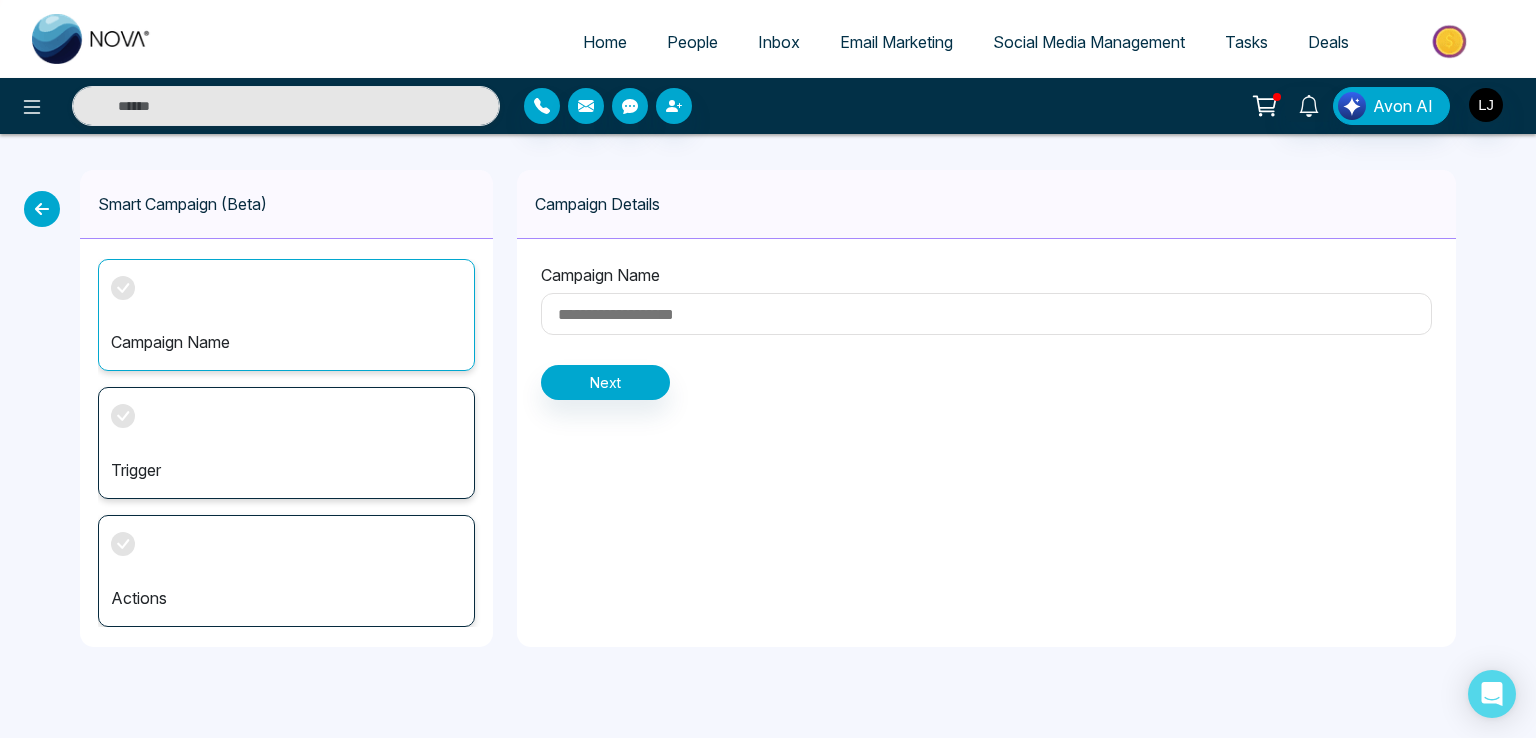 click on "Actions" at bounding box center (286, 571) 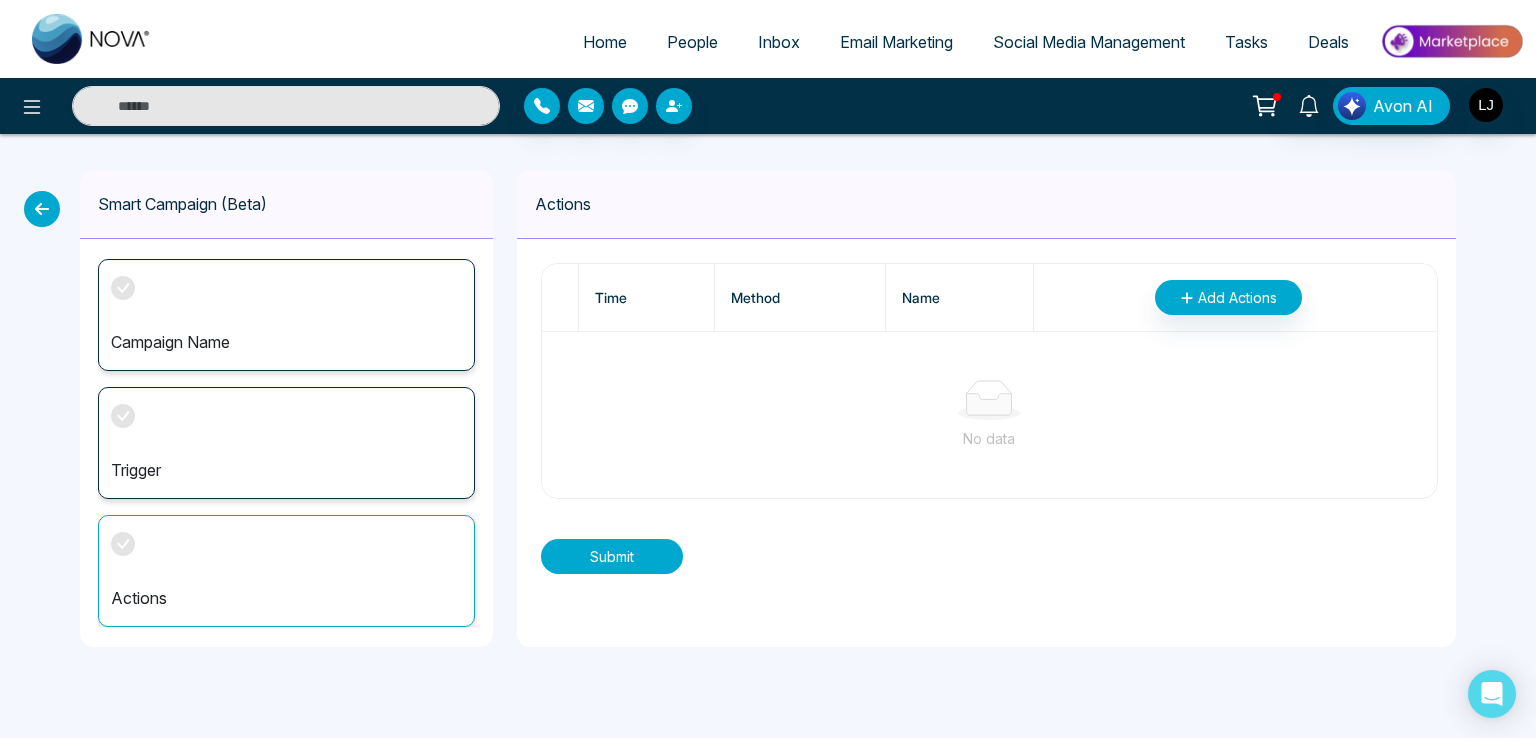 click on "Submit" at bounding box center (612, 556) 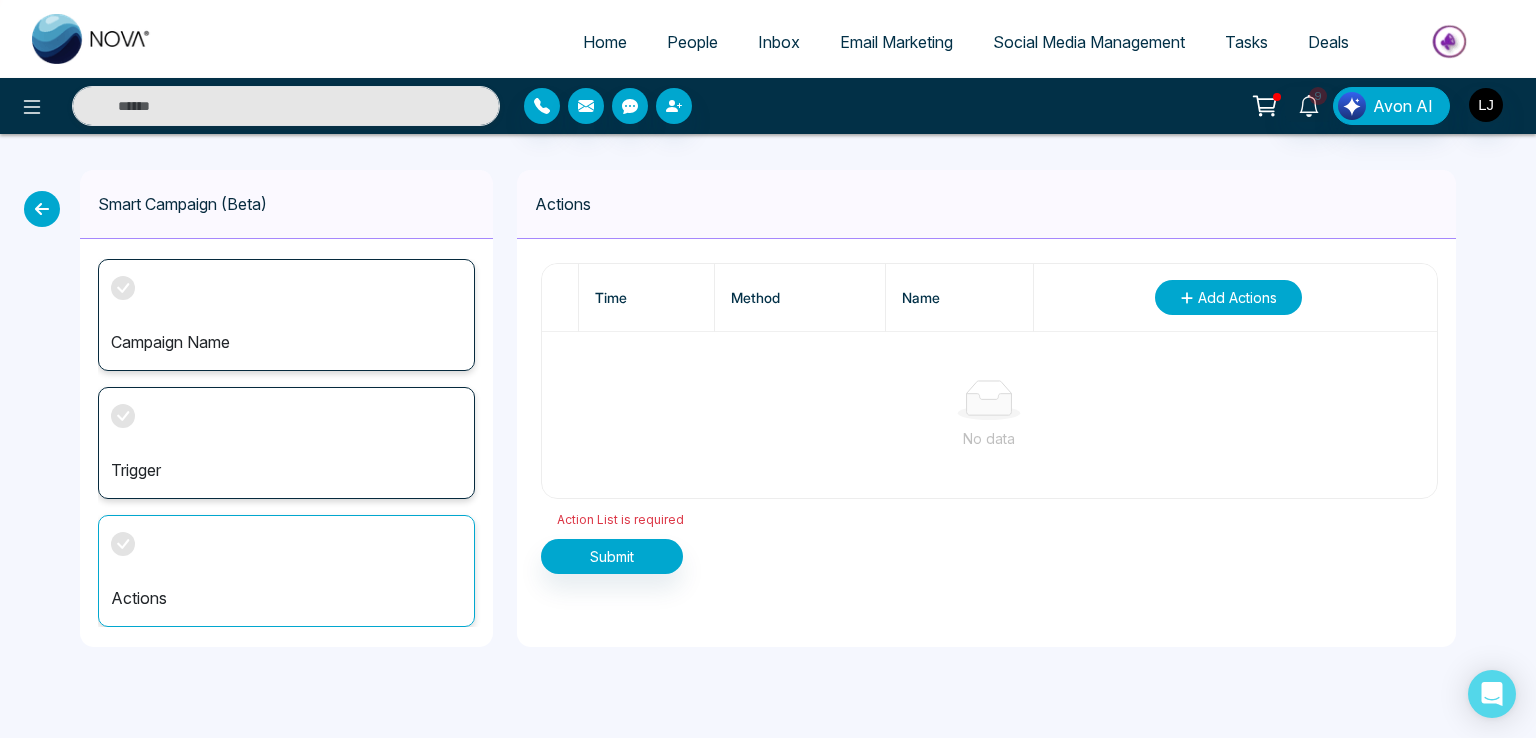 click on "Add Actions" at bounding box center [1237, 297] 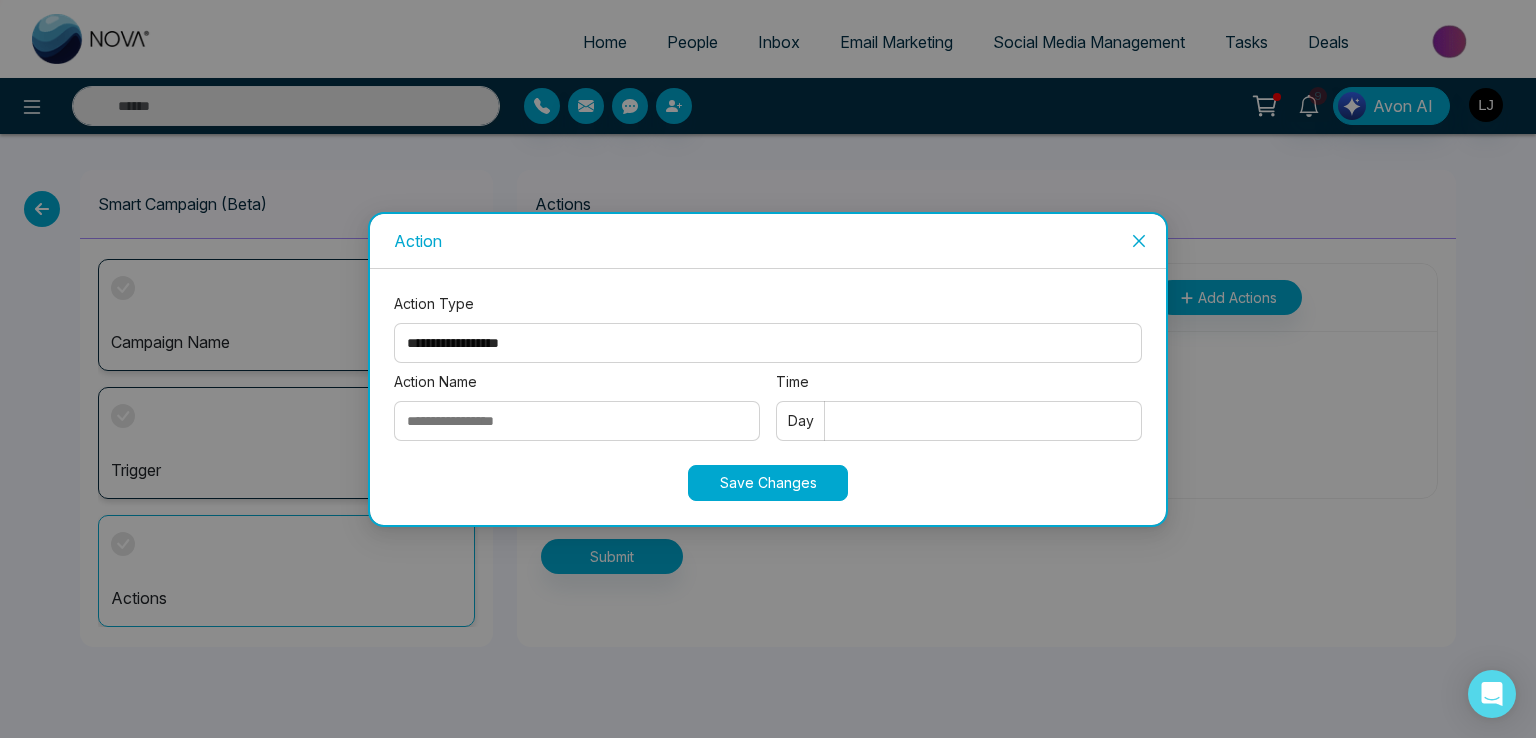 click on "**********" at bounding box center [768, 332] 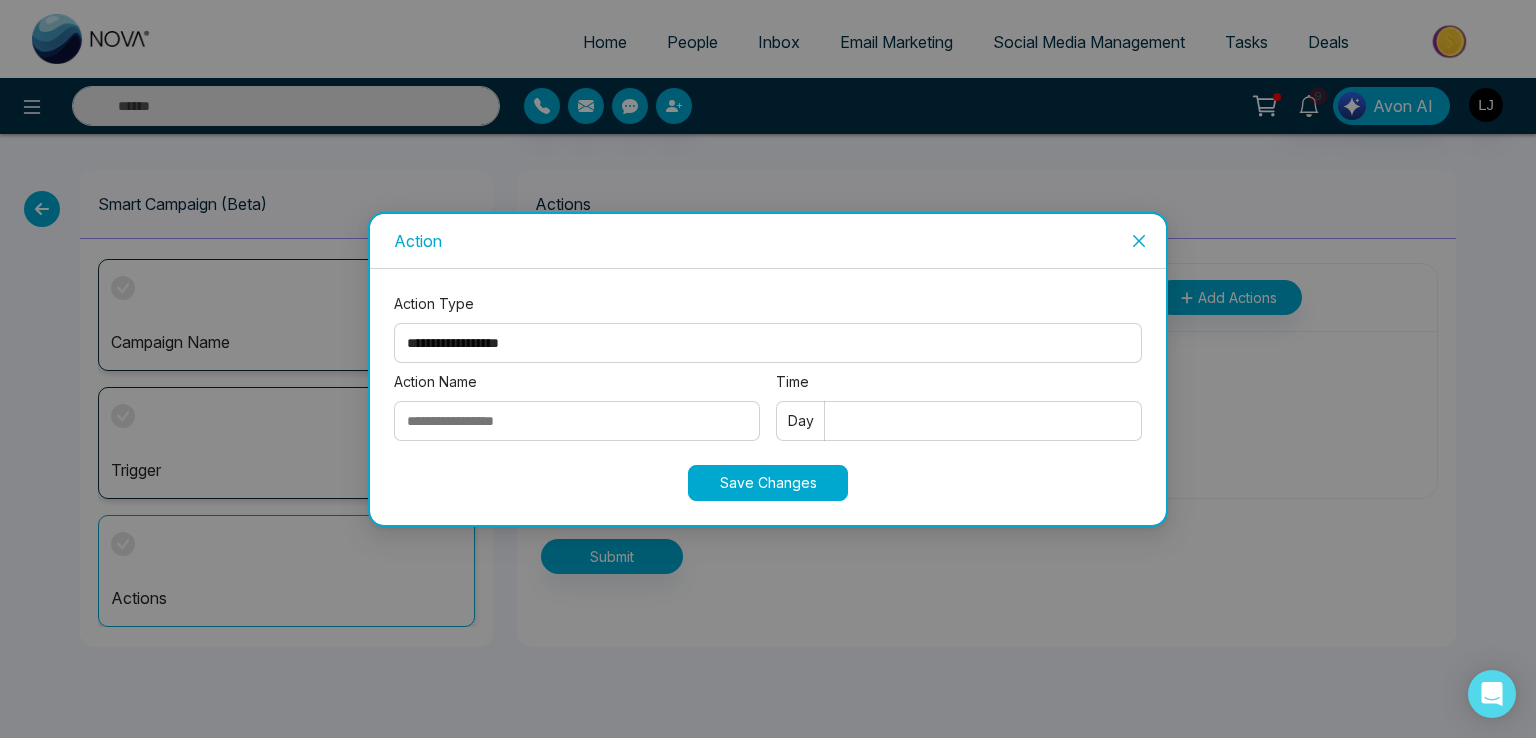 click on "**********" at bounding box center [768, 343] 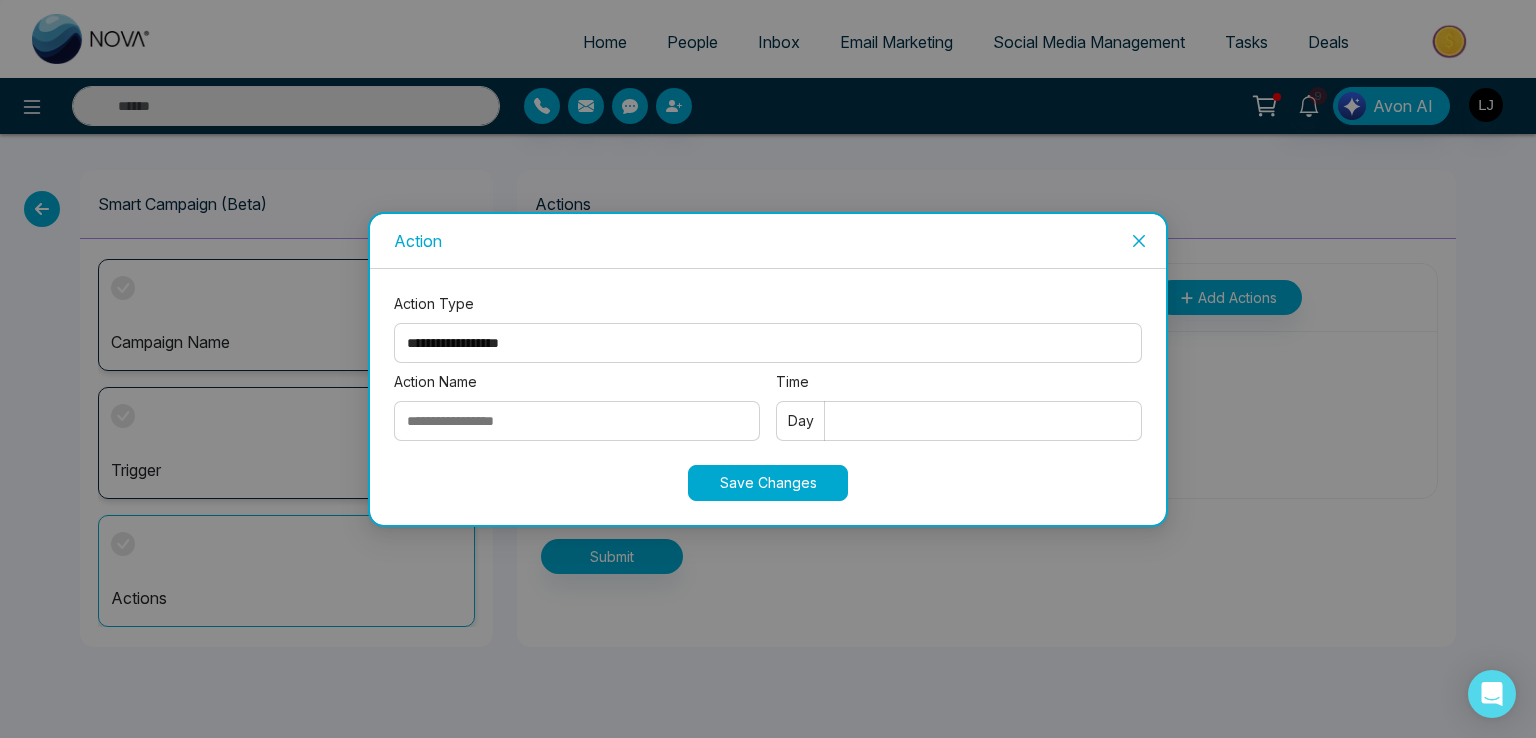 select on "****" 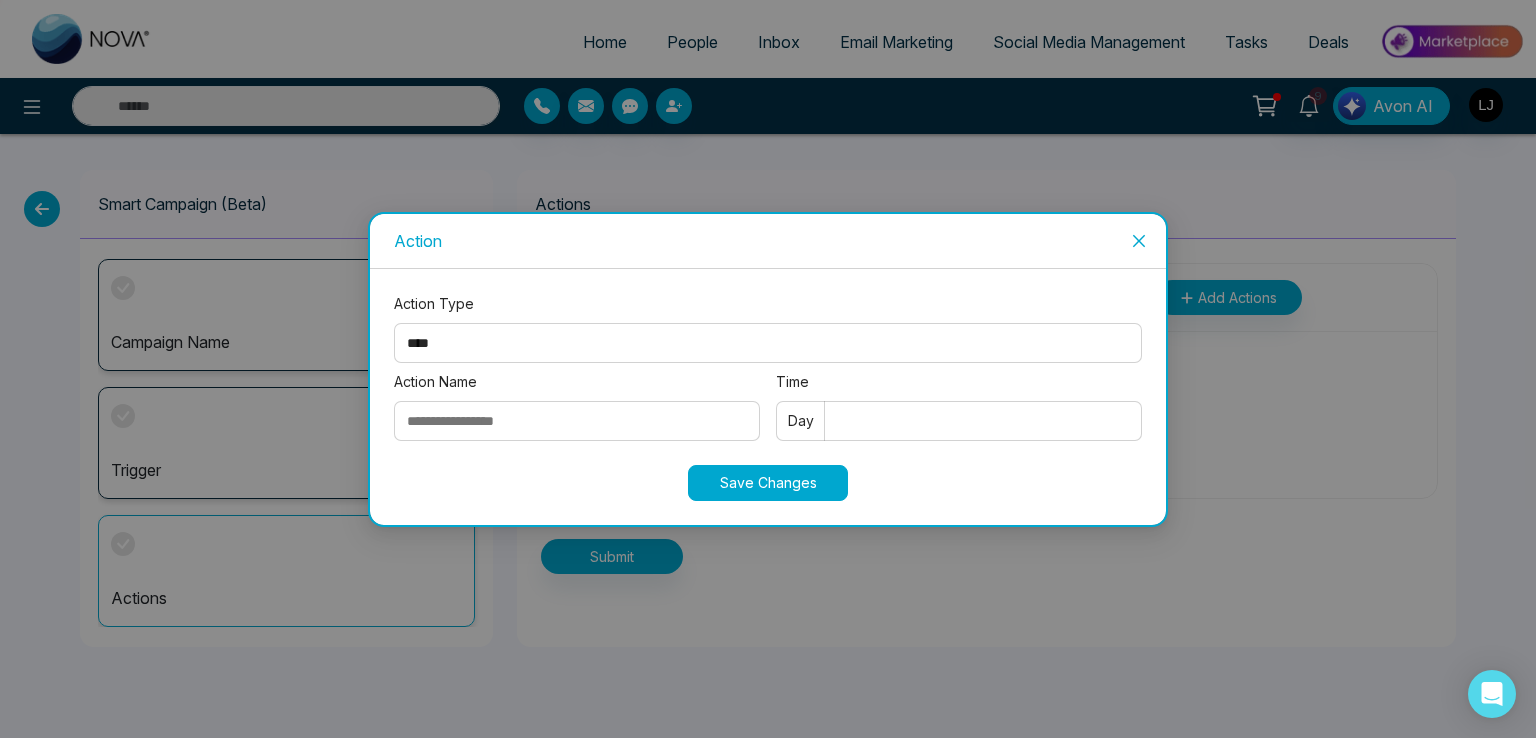 click on "**********" at bounding box center (768, 343) 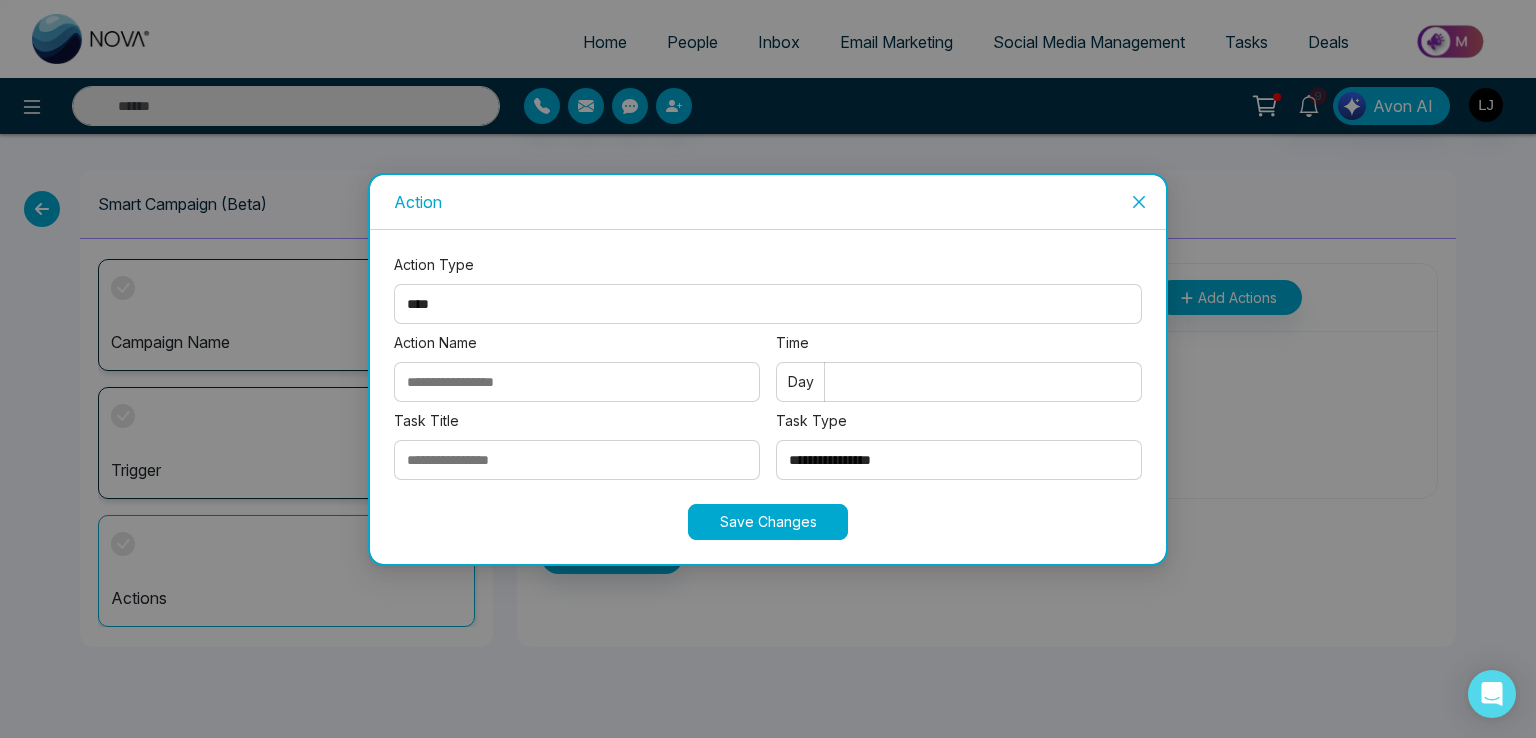 click on "Action Name" at bounding box center (577, 382) 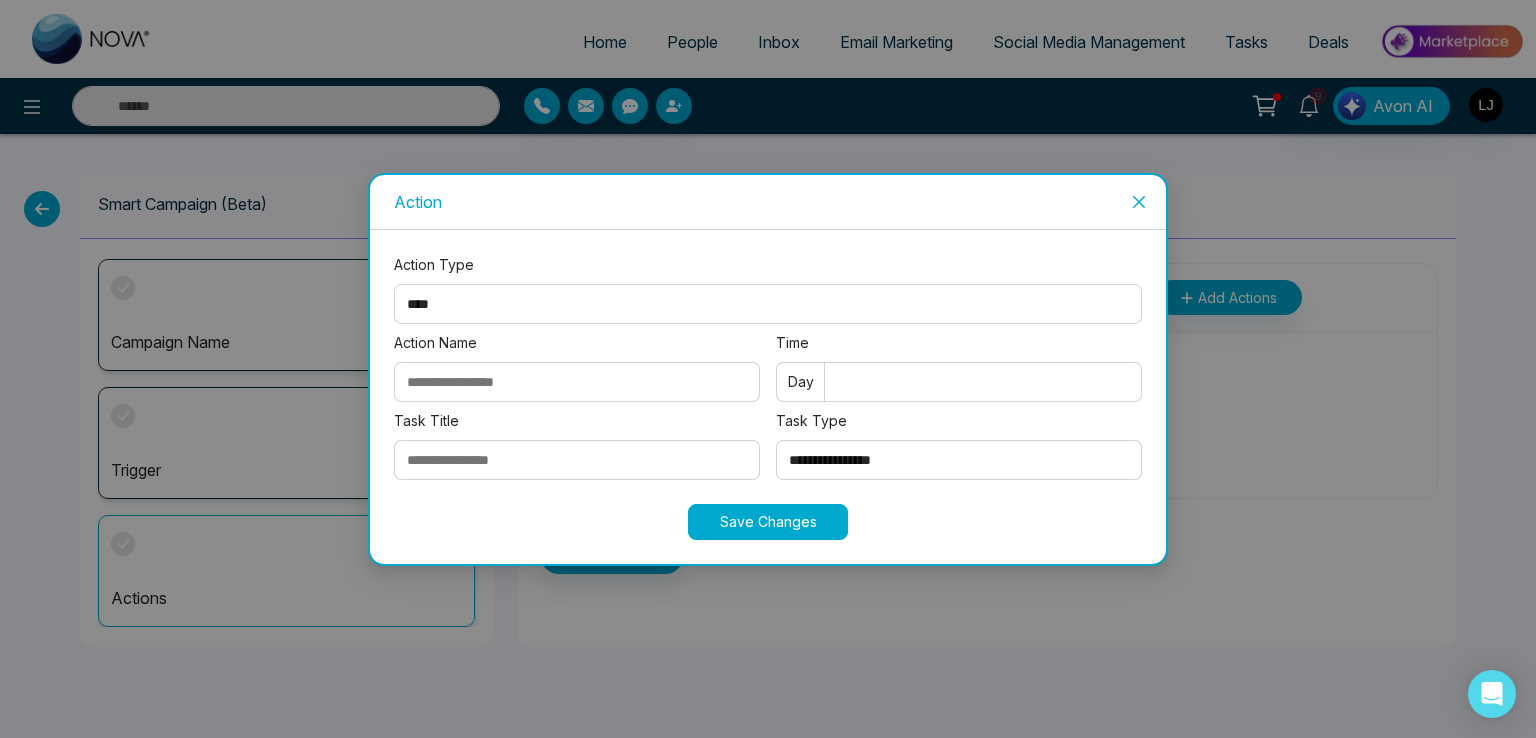type on "**********" 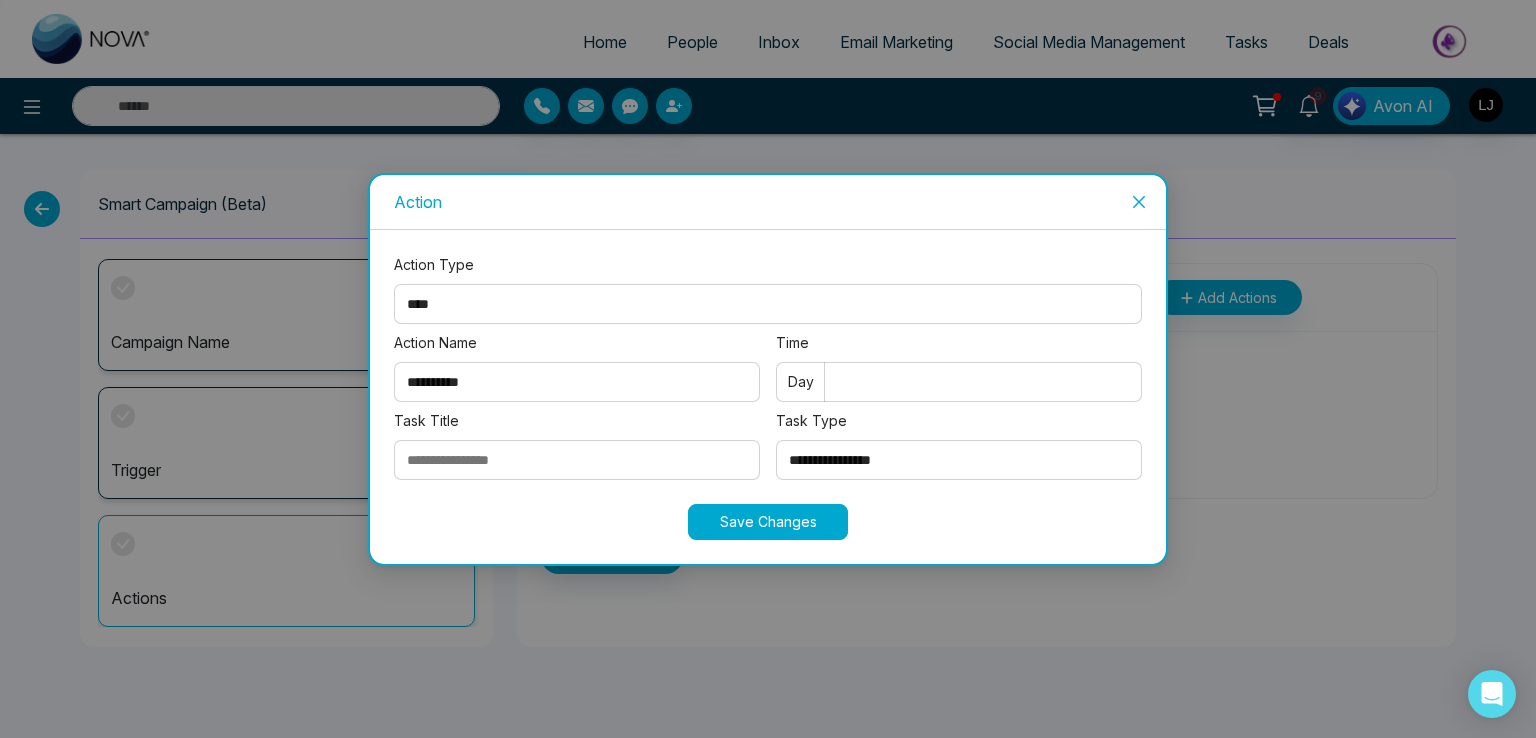 drag, startPoint x: 460, startPoint y: 431, endPoint x: 459, endPoint y: 451, distance: 20.024984 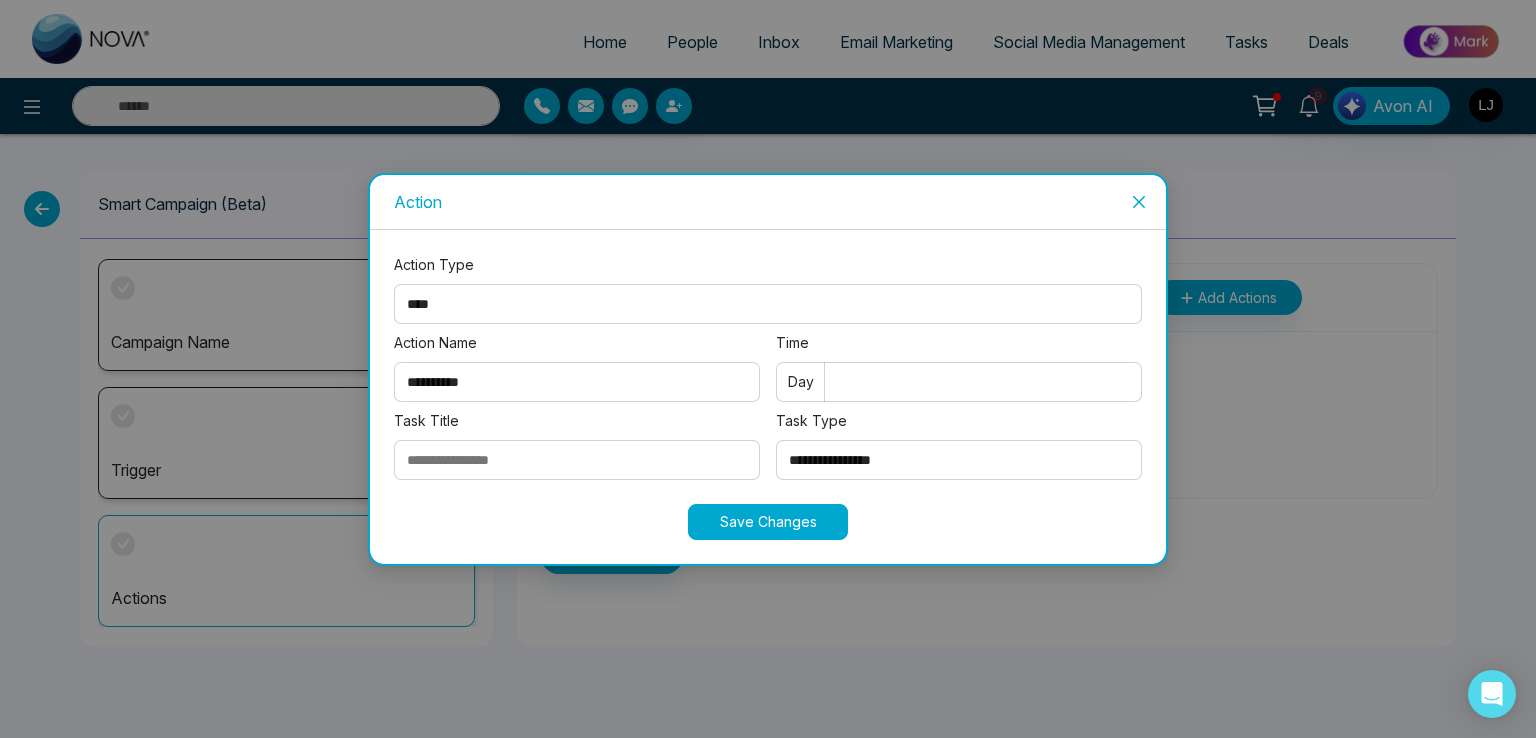click on "Task Title" at bounding box center (577, 449) 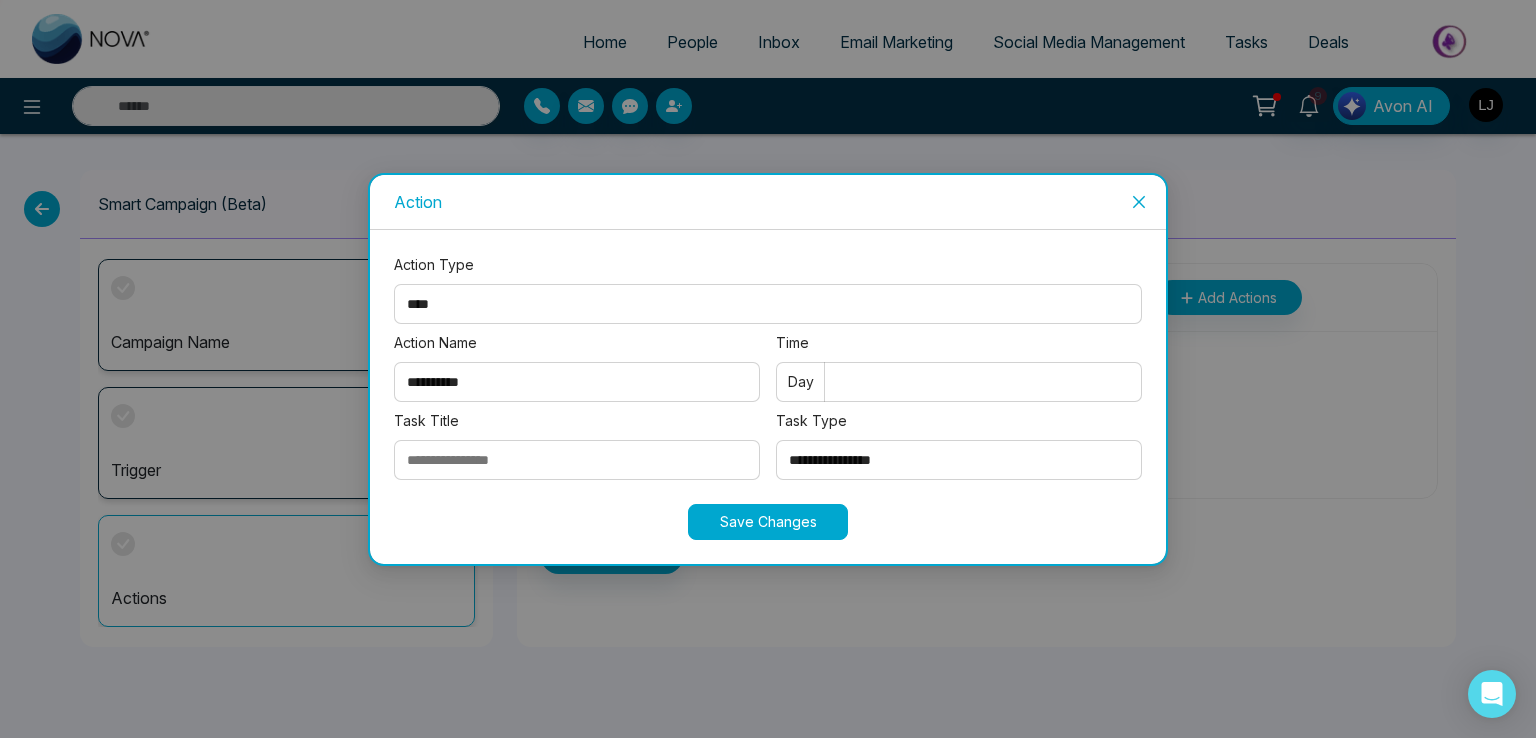 drag, startPoint x: 459, startPoint y: 451, endPoint x: 460, endPoint y: 470, distance: 19.026299 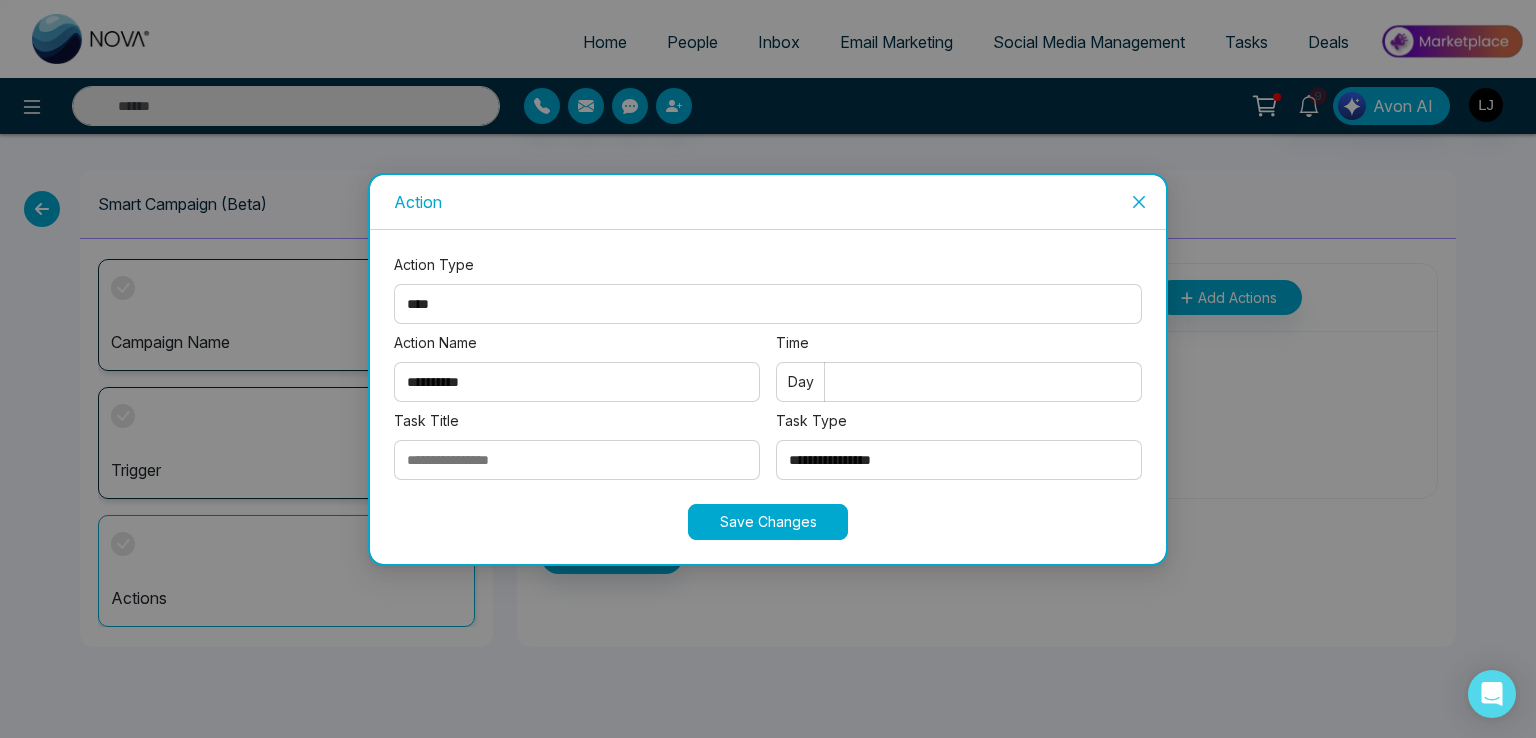 click on "Task Title" at bounding box center (577, 460) 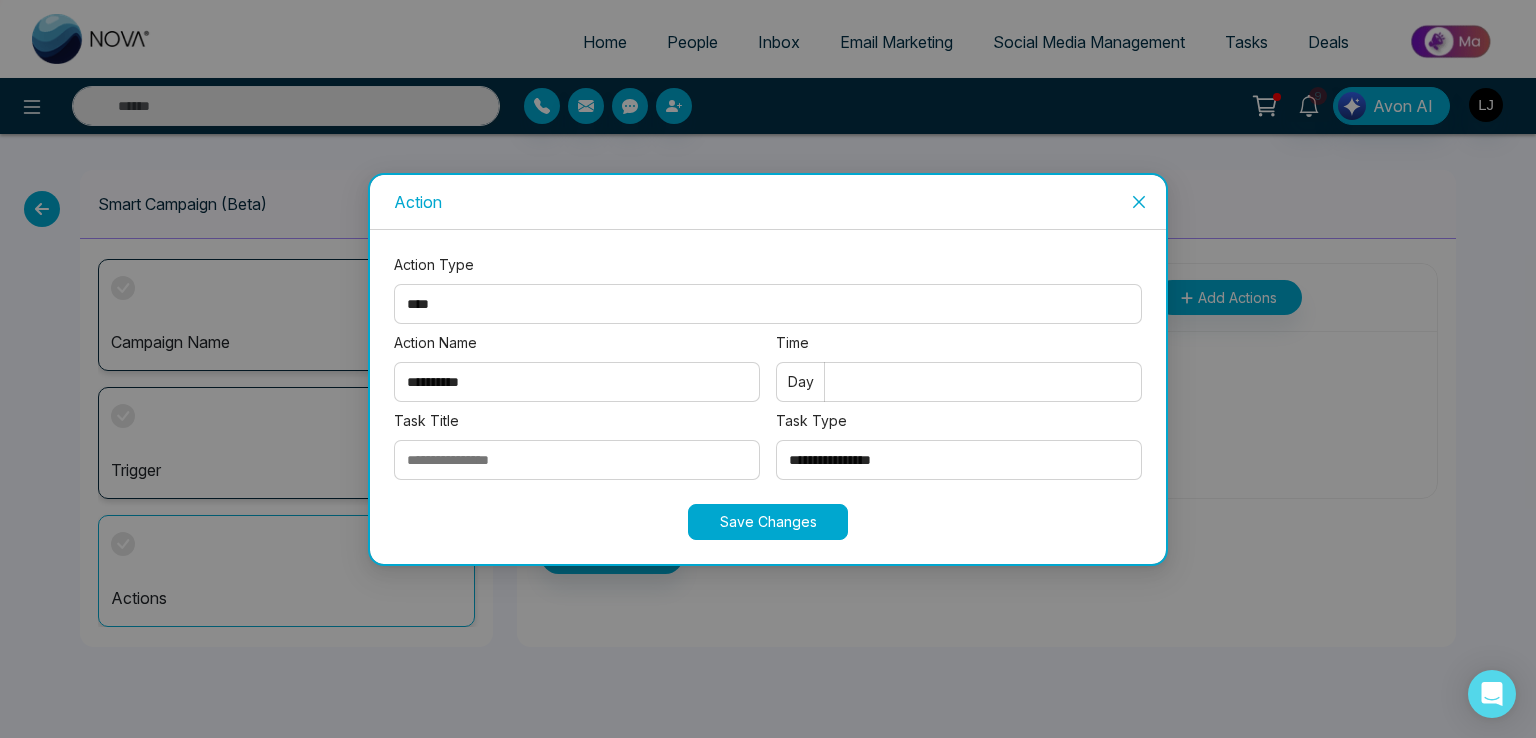 type on "**********" 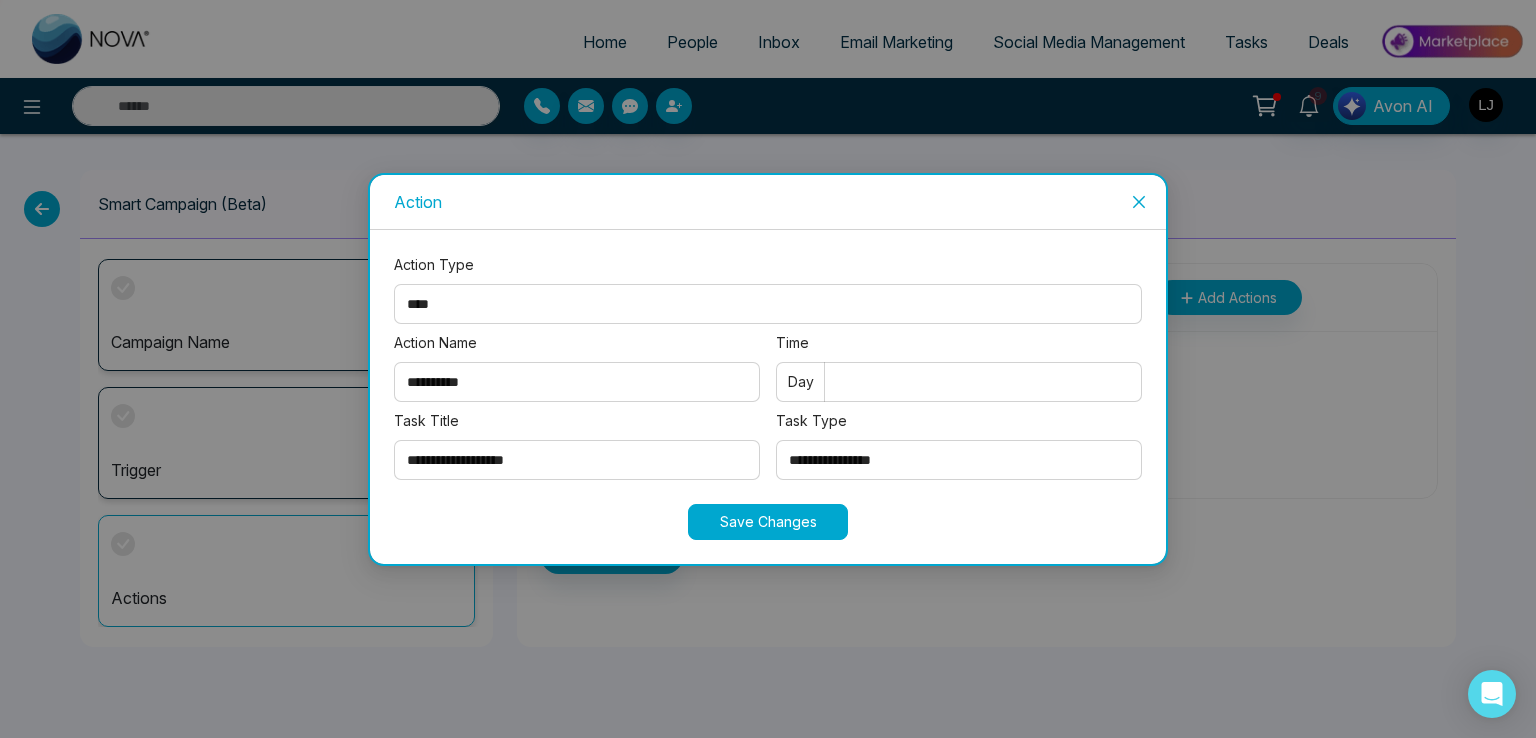 click on "Day" at bounding box center (801, 382) 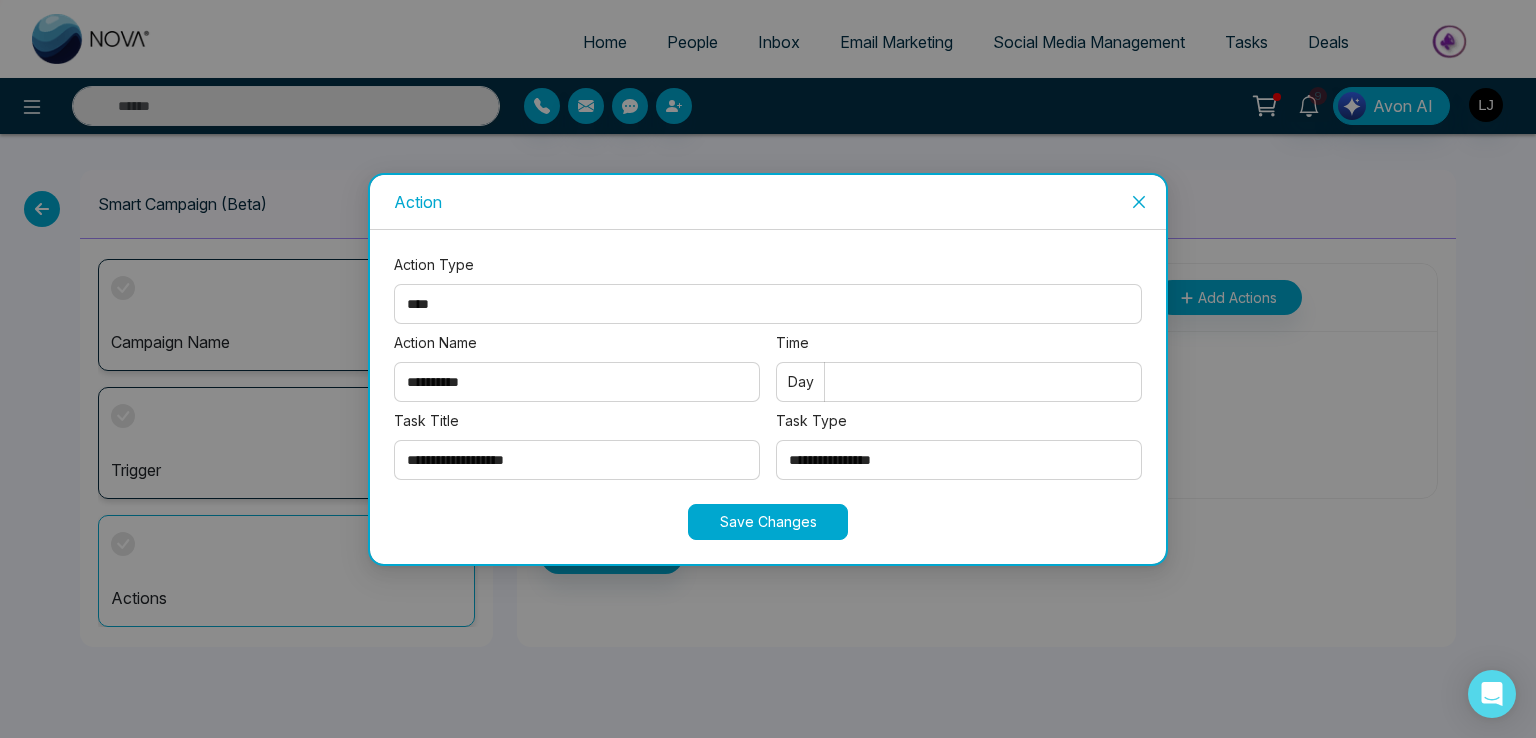 click on "Time" at bounding box center [959, 382] 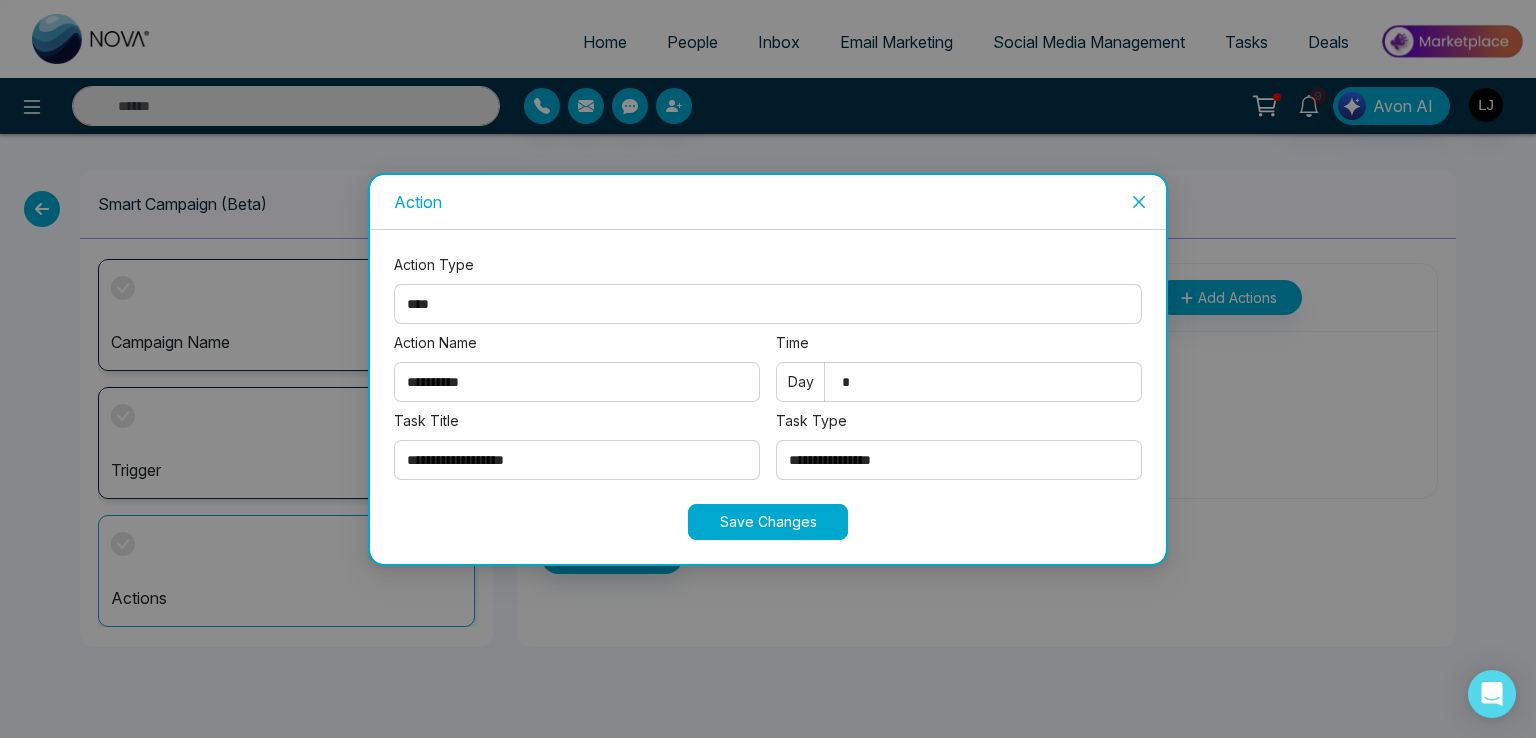 type on "*" 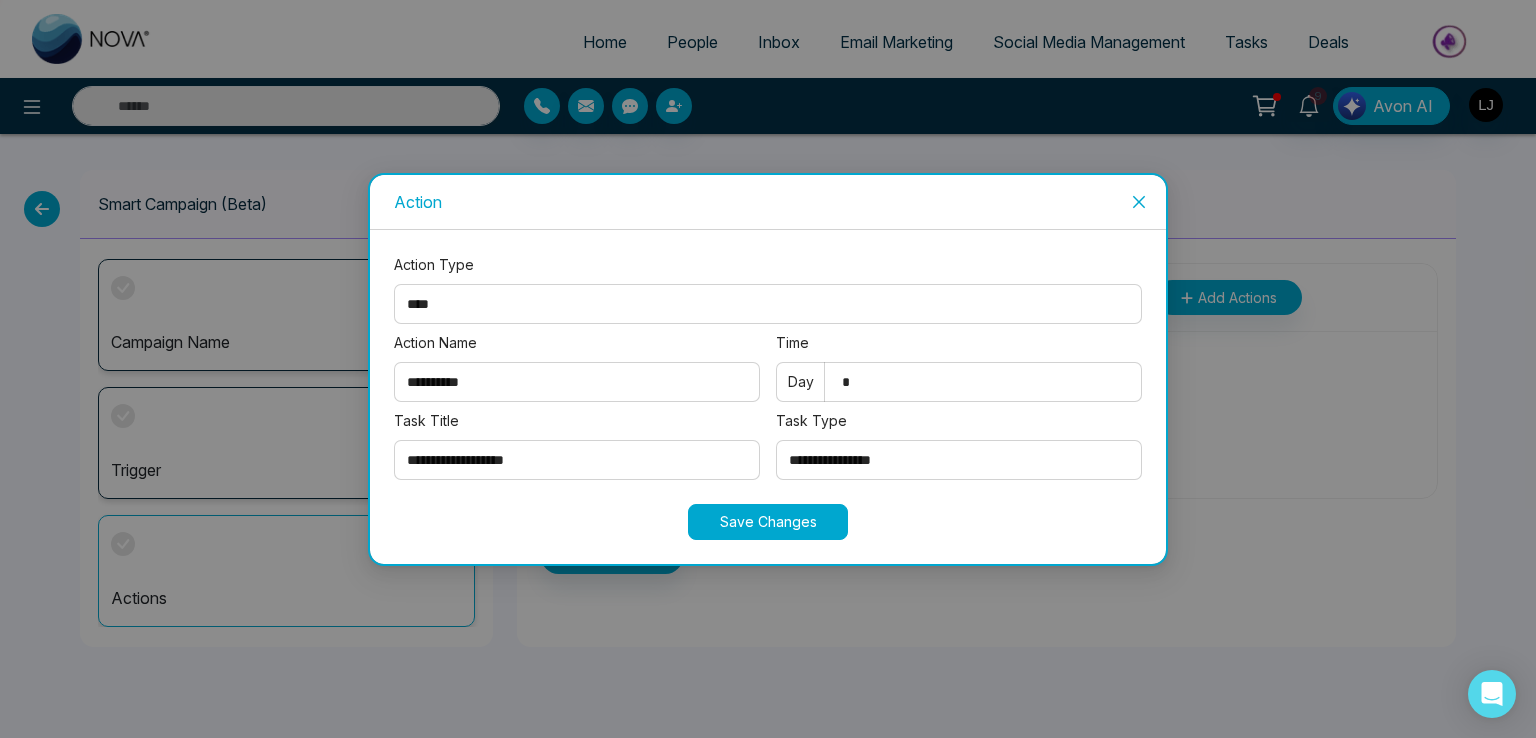 click on "**********" at bounding box center [959, 460] 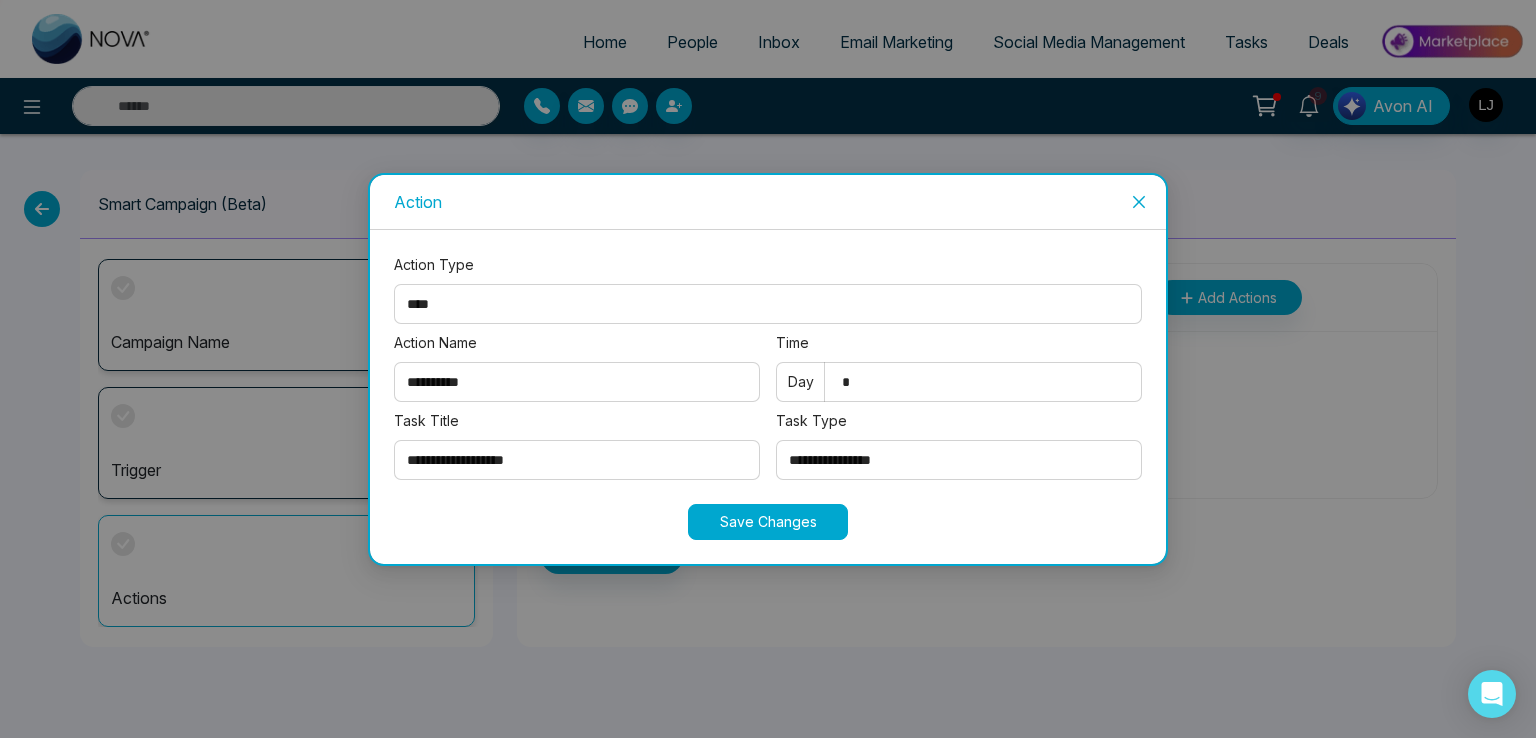 select on "****" 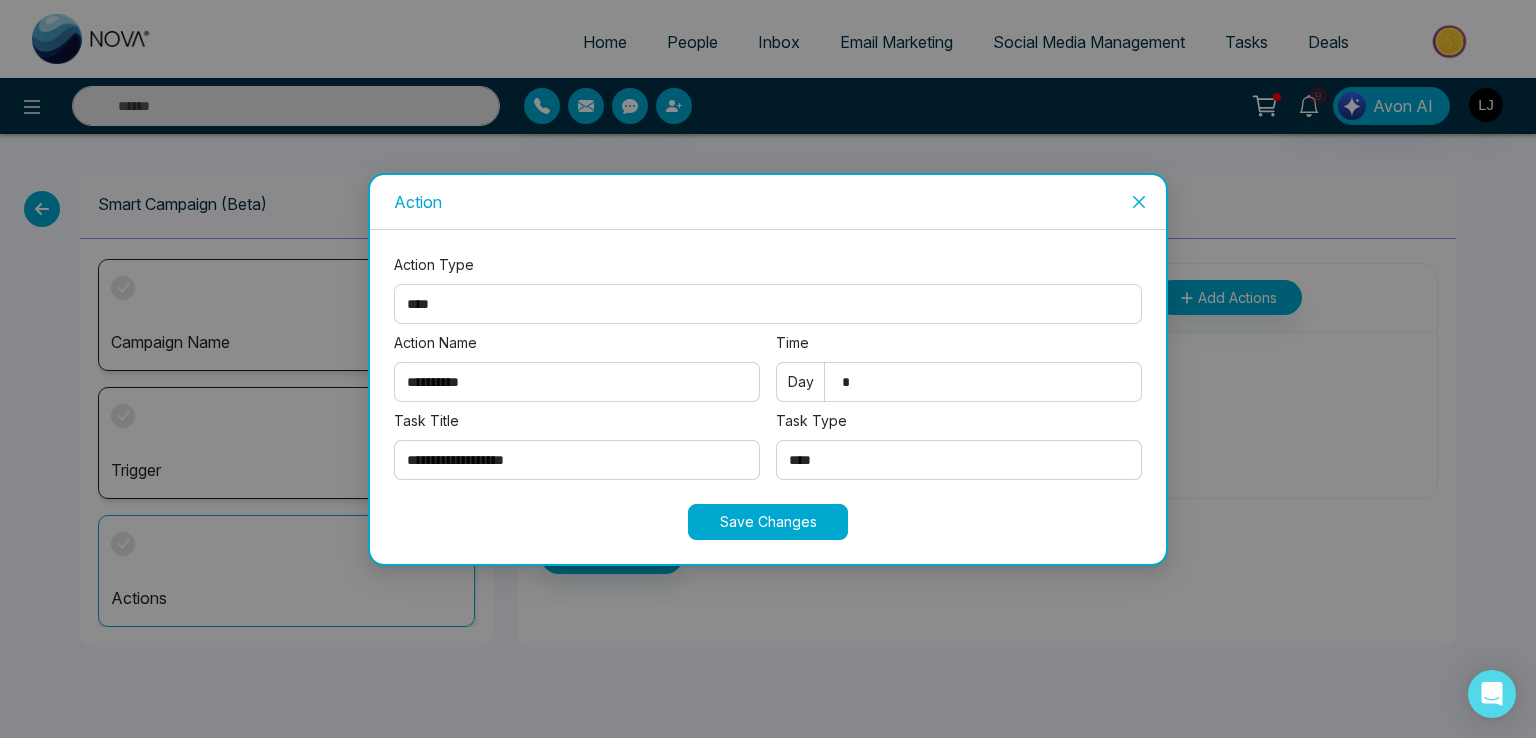 click on "**********" at bounding box center [959, 460] 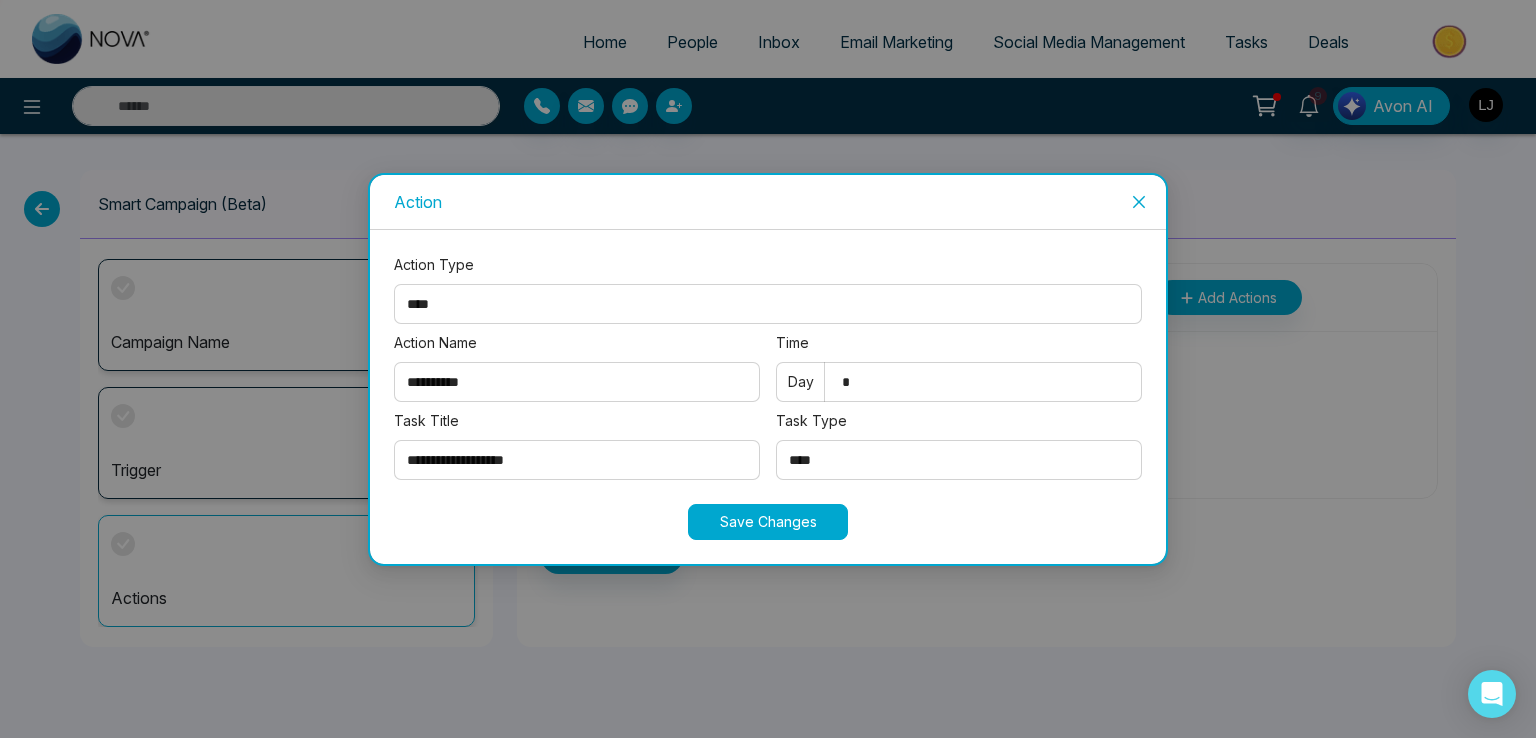 click on "Save Changes" at bounding box center (768, 522) 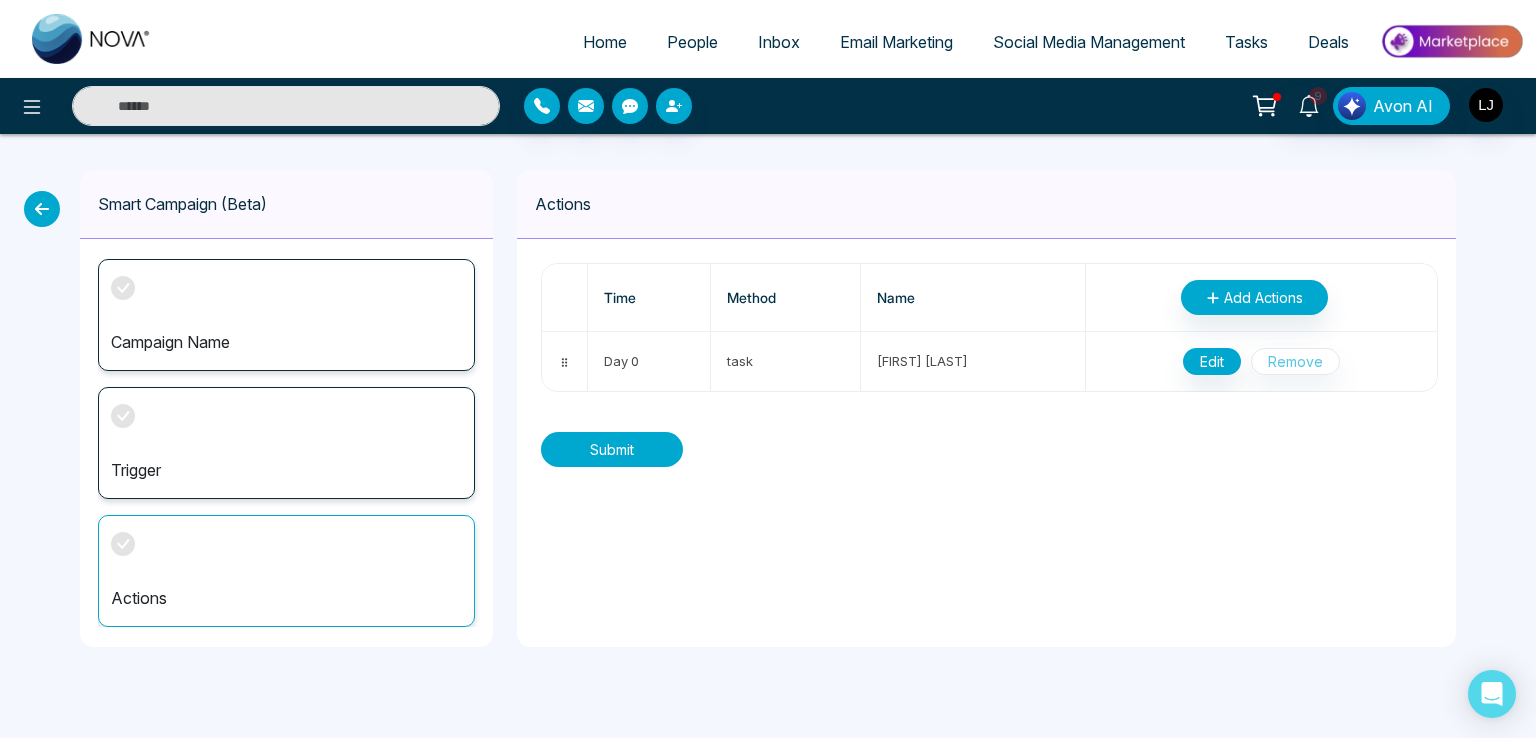 click on "Submit" at bounding box center [612, 449] 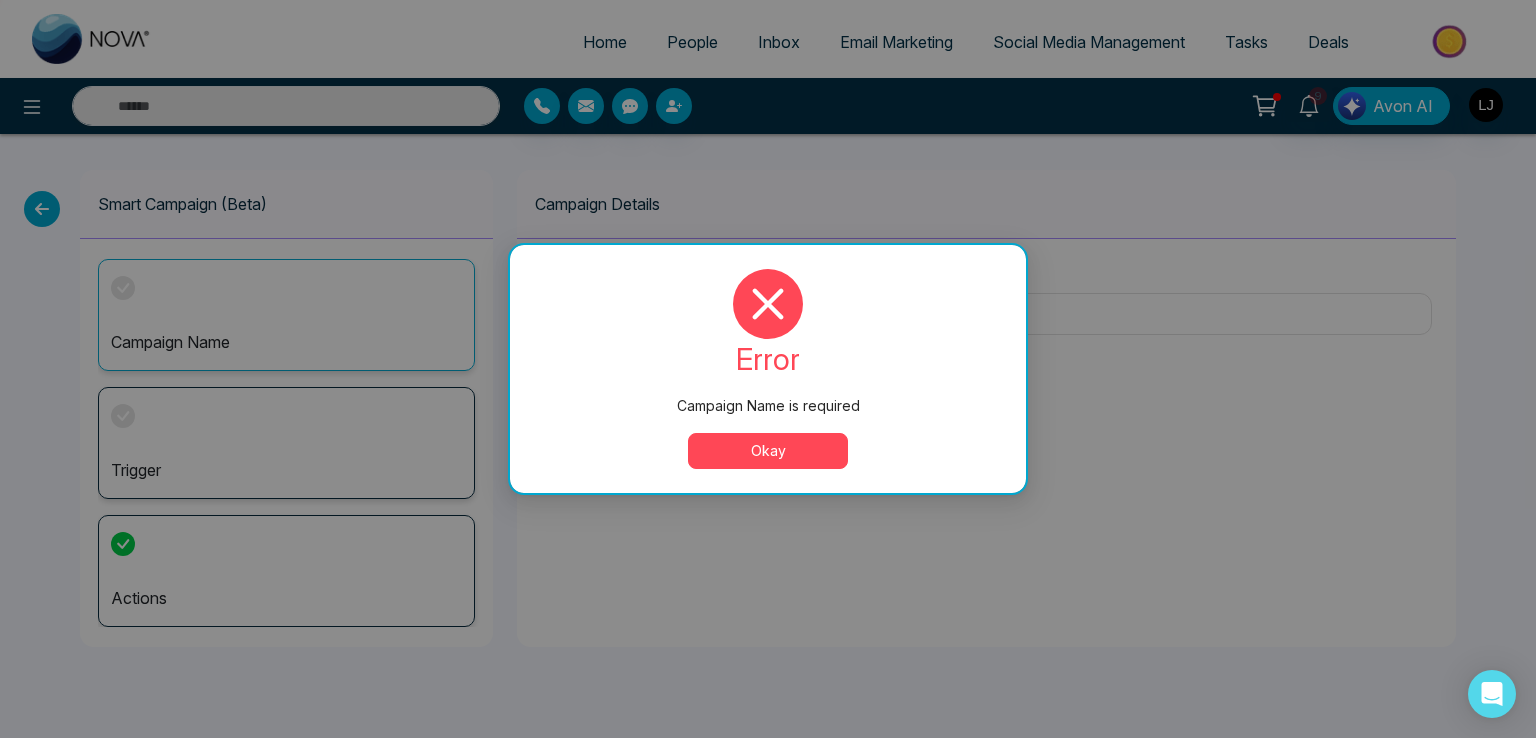 click on "Okay" at bounding box center [768, 451] 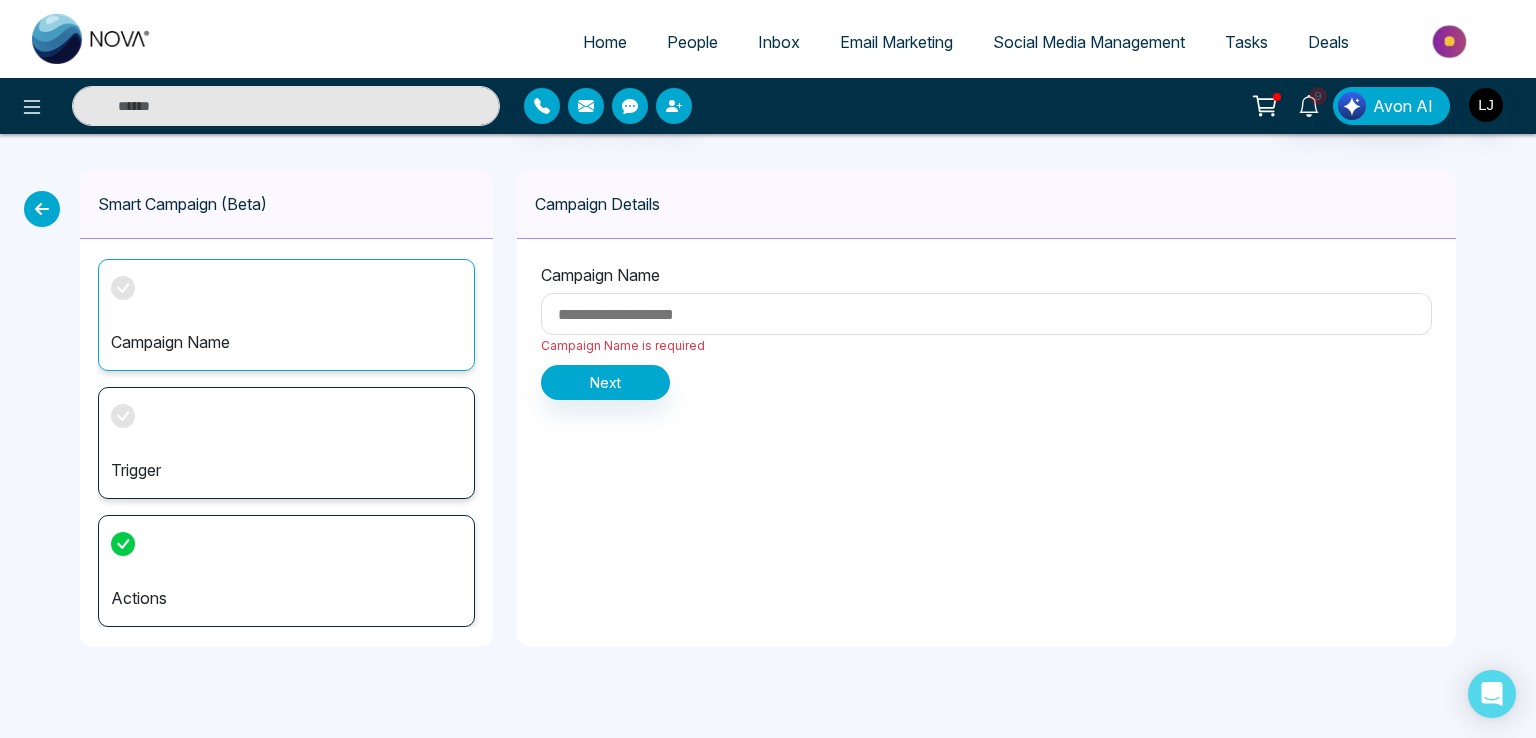 click on "Actions" at bounding box center [286, 571] 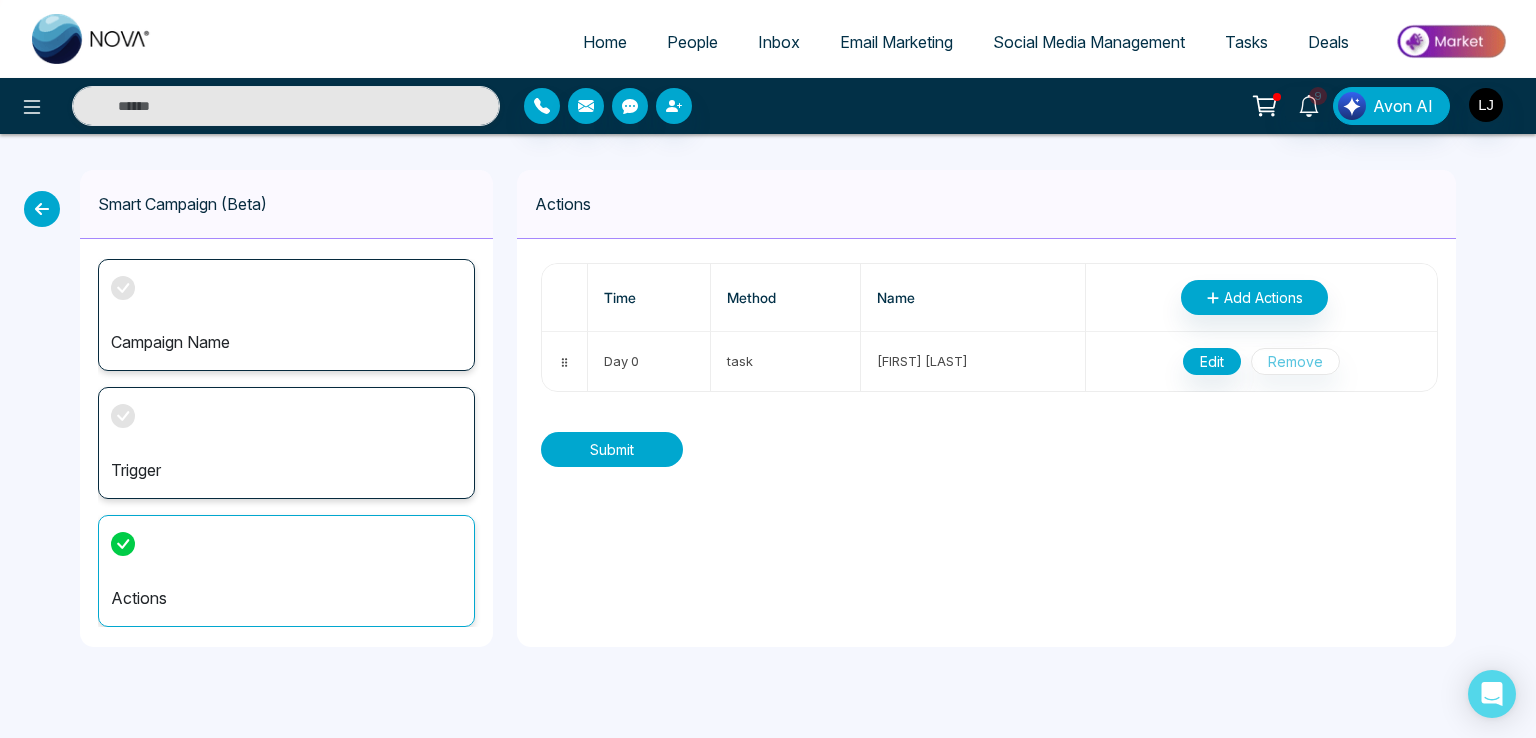 click on "Submit" at bounding box center [612, 449] 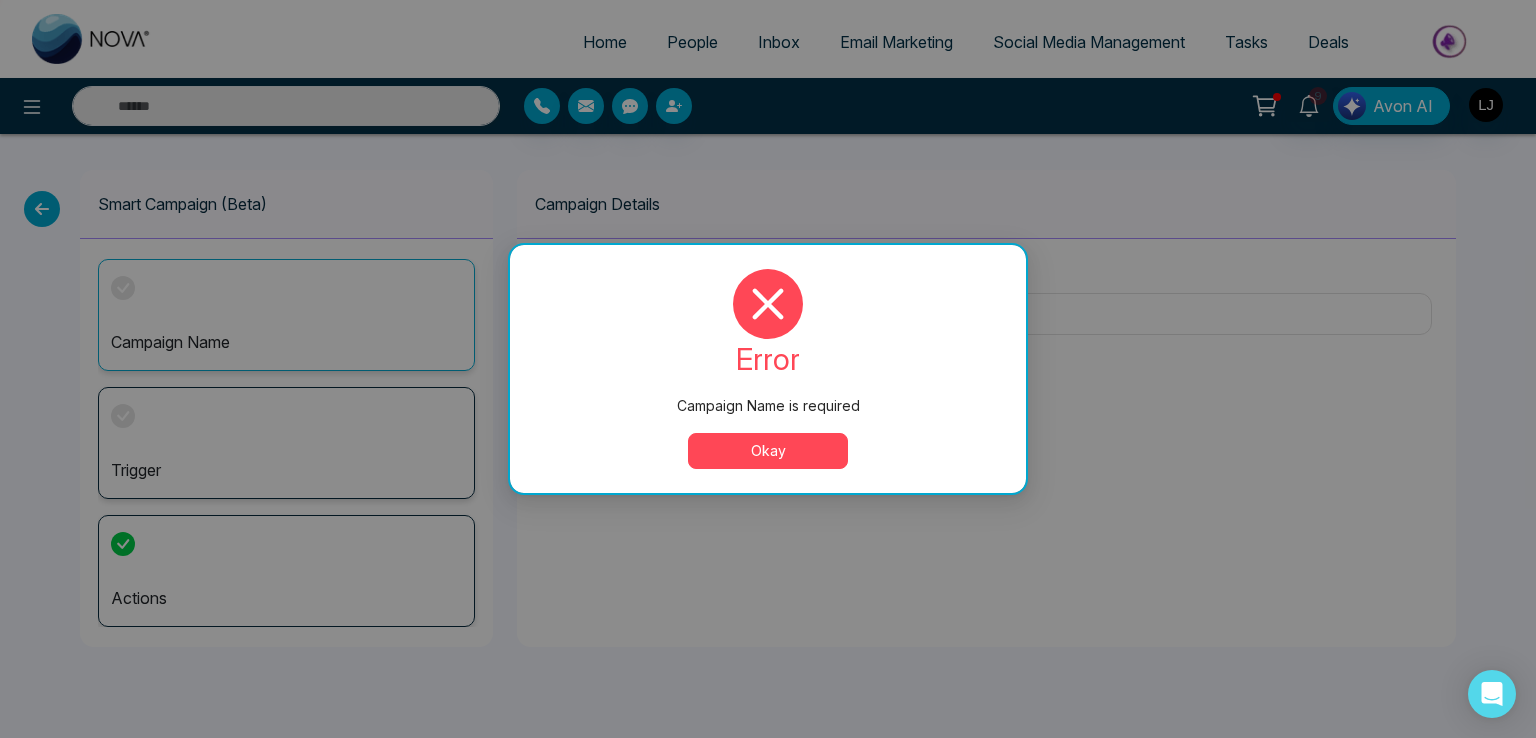 click on "Okay" at bounding box center [768, 451] 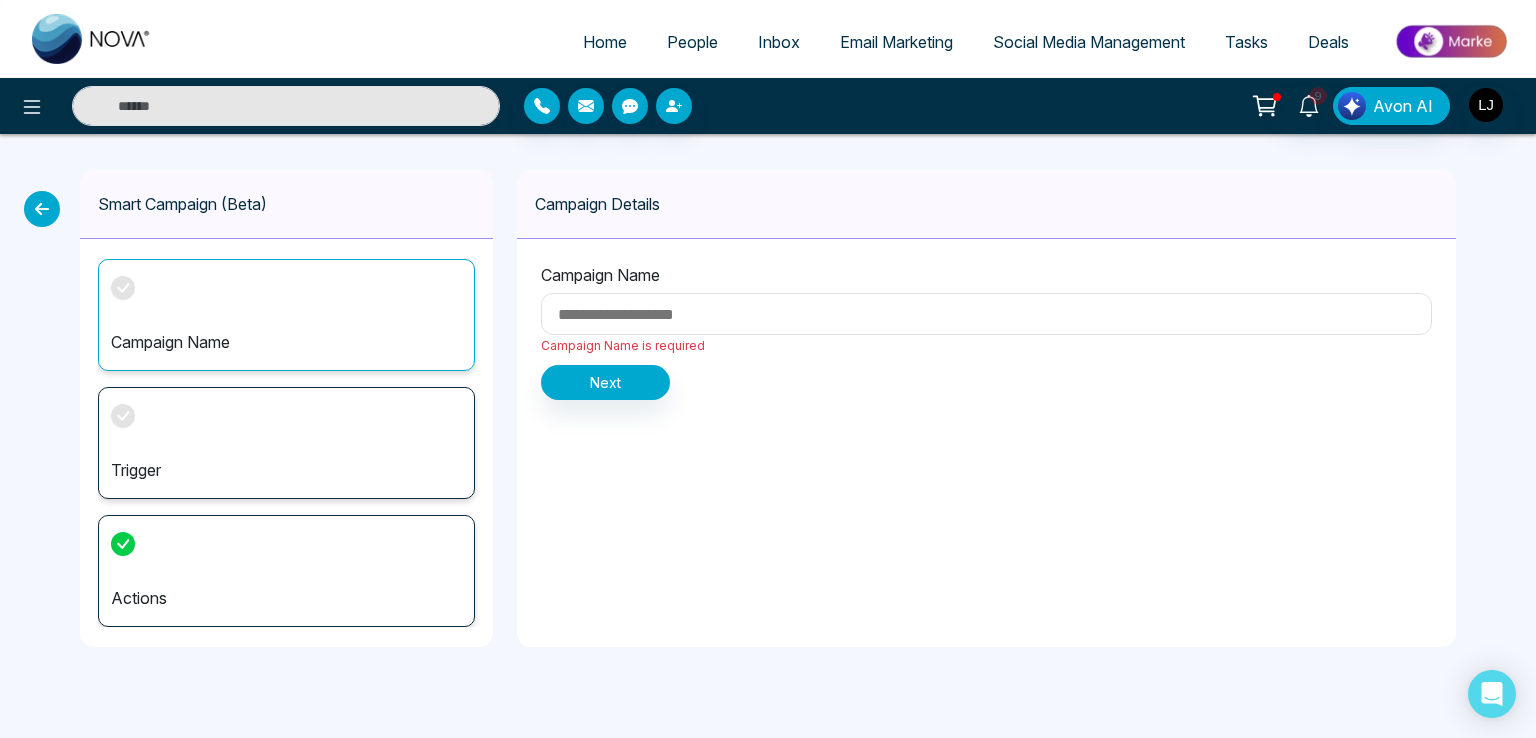click at bounding box center (986, 314) 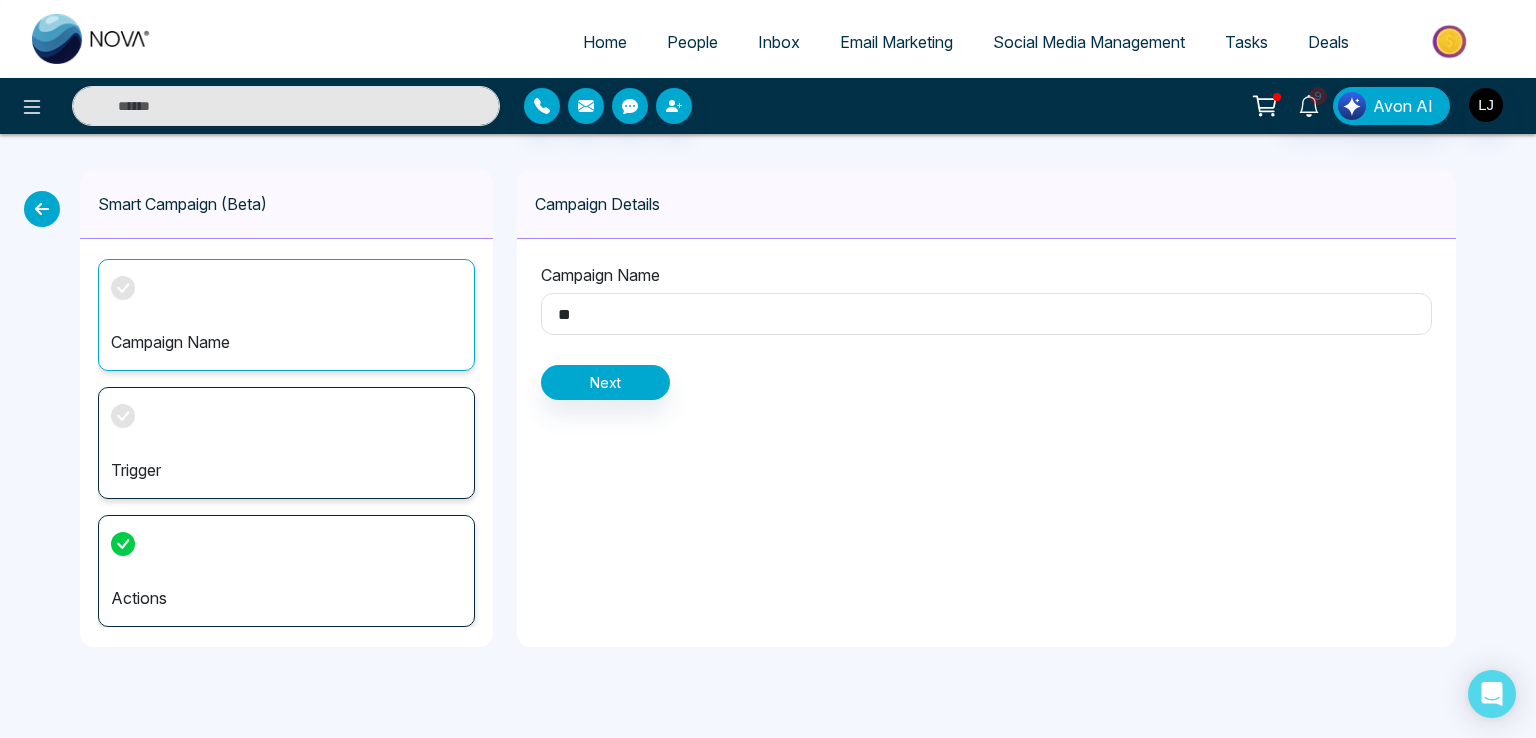 type on "**" 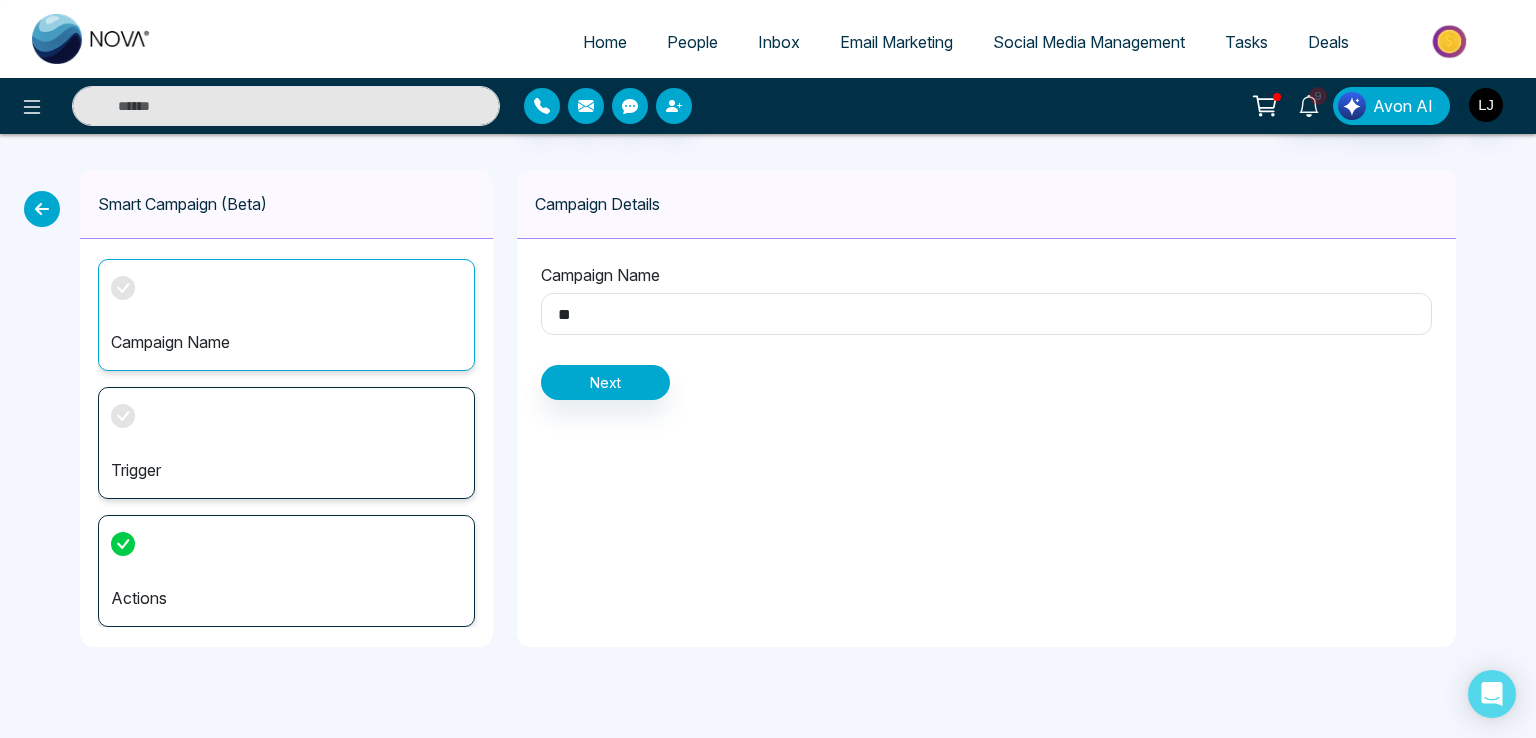 click on "Actions" at bounding box center (286, 571) 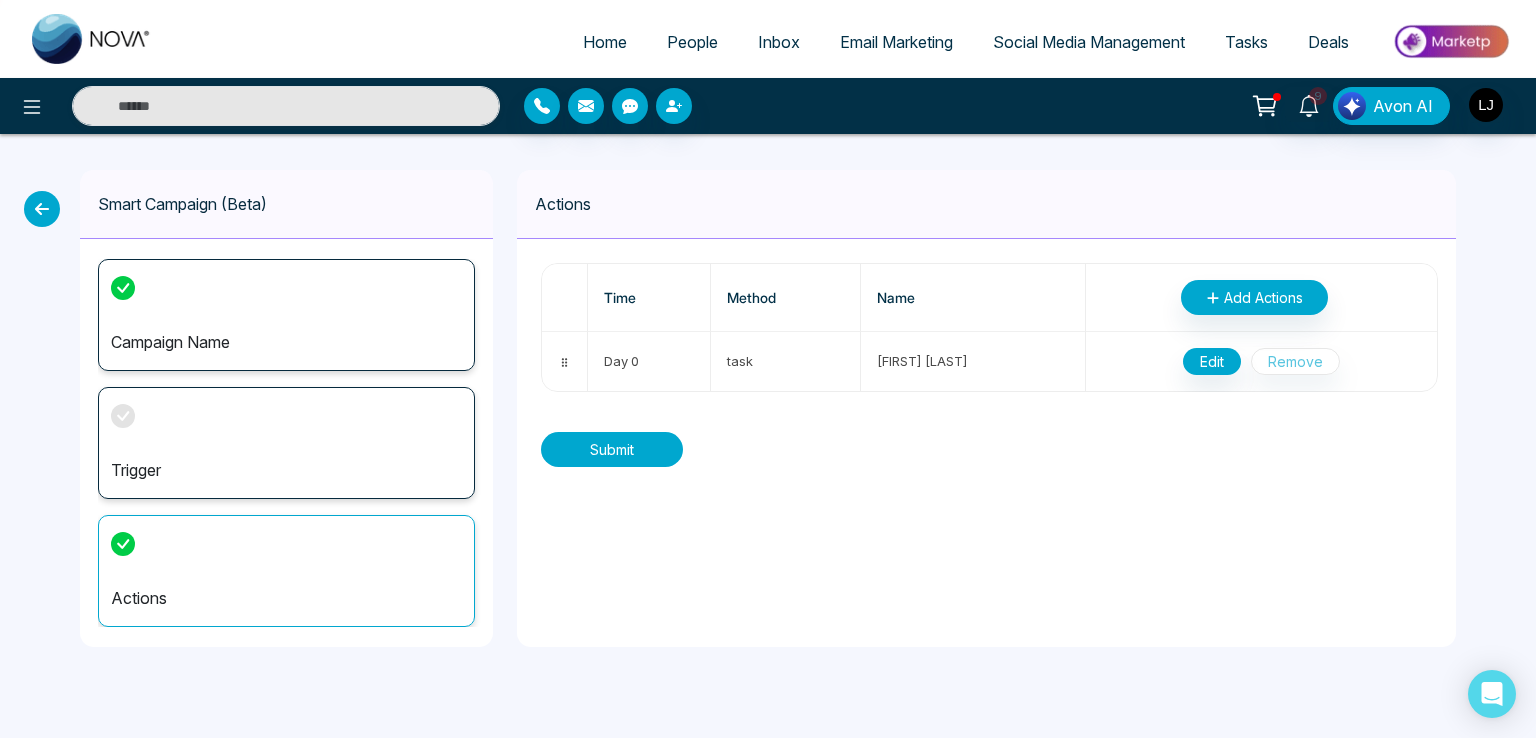 click on "Submit" at bounding box center (612, 449) 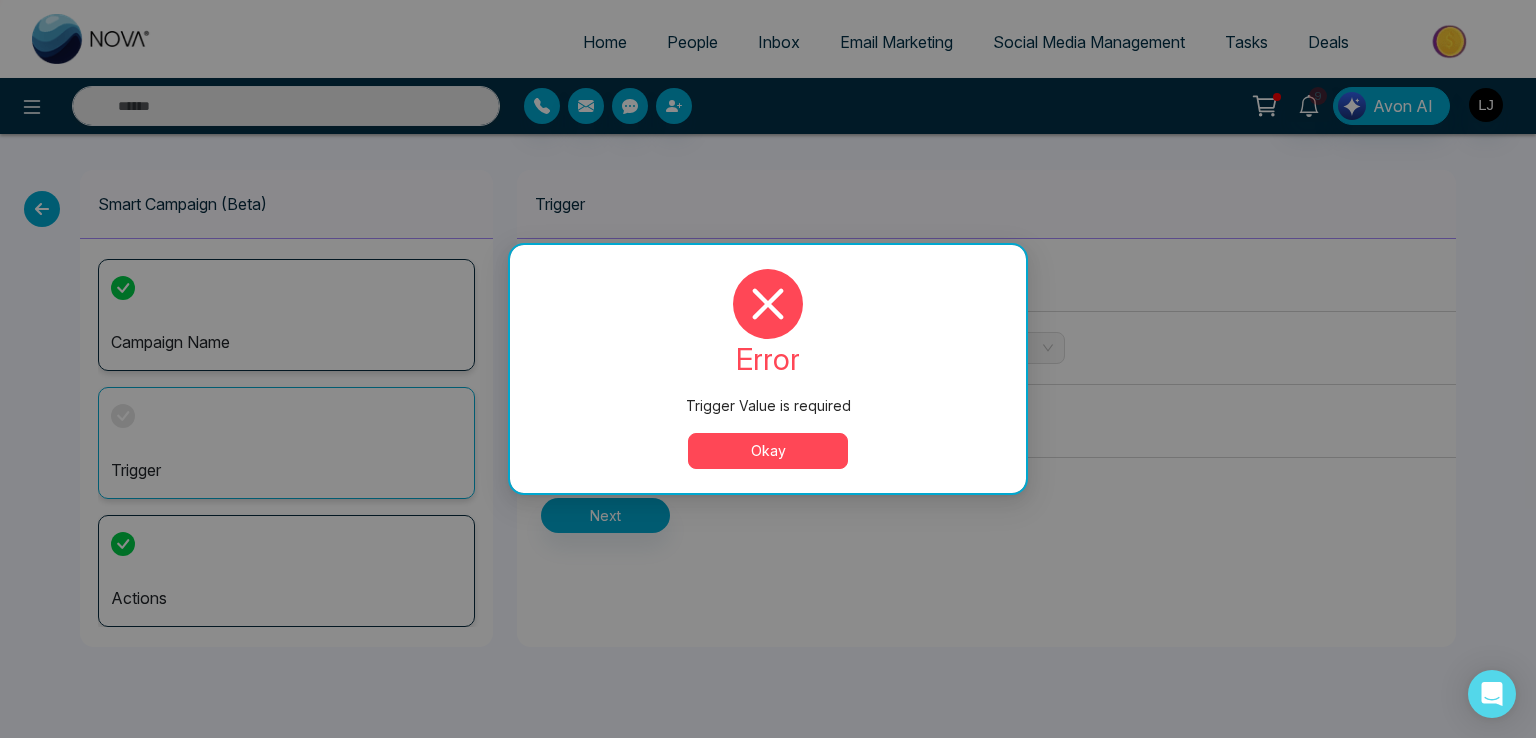 click on "Okay" at bounding box center (768, 451) 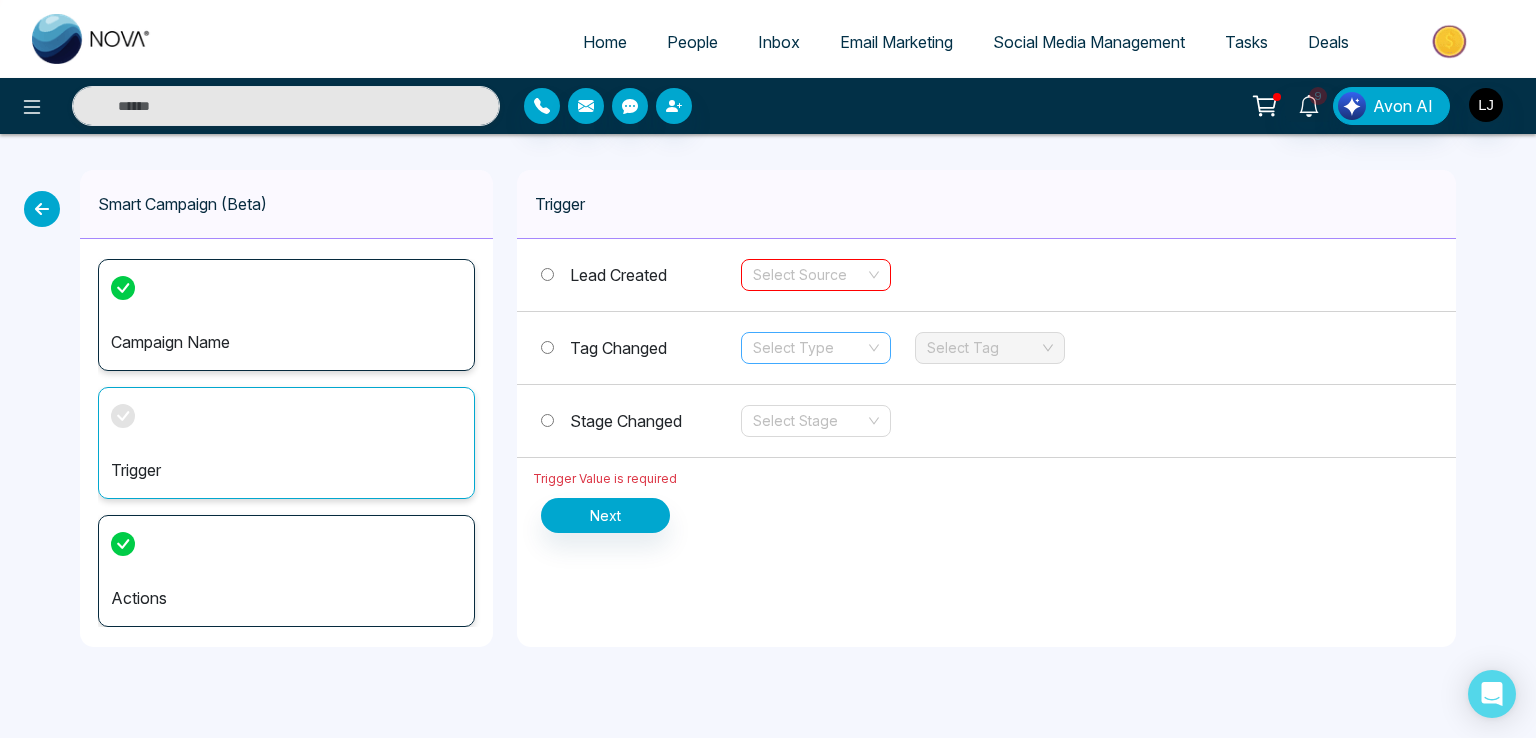 click at bounding box center [809, 348] 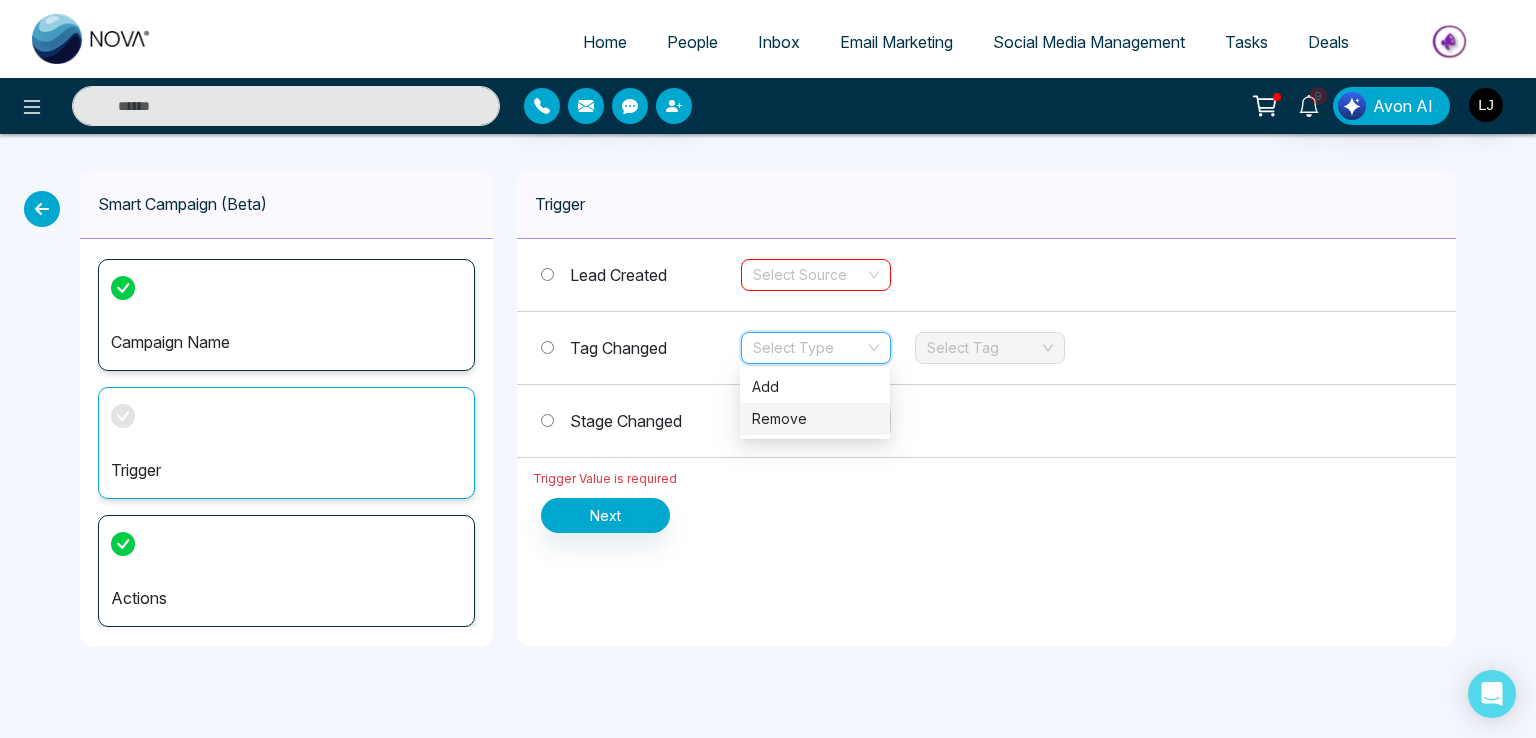 click on "Remove" at bounding box center (815, 419) 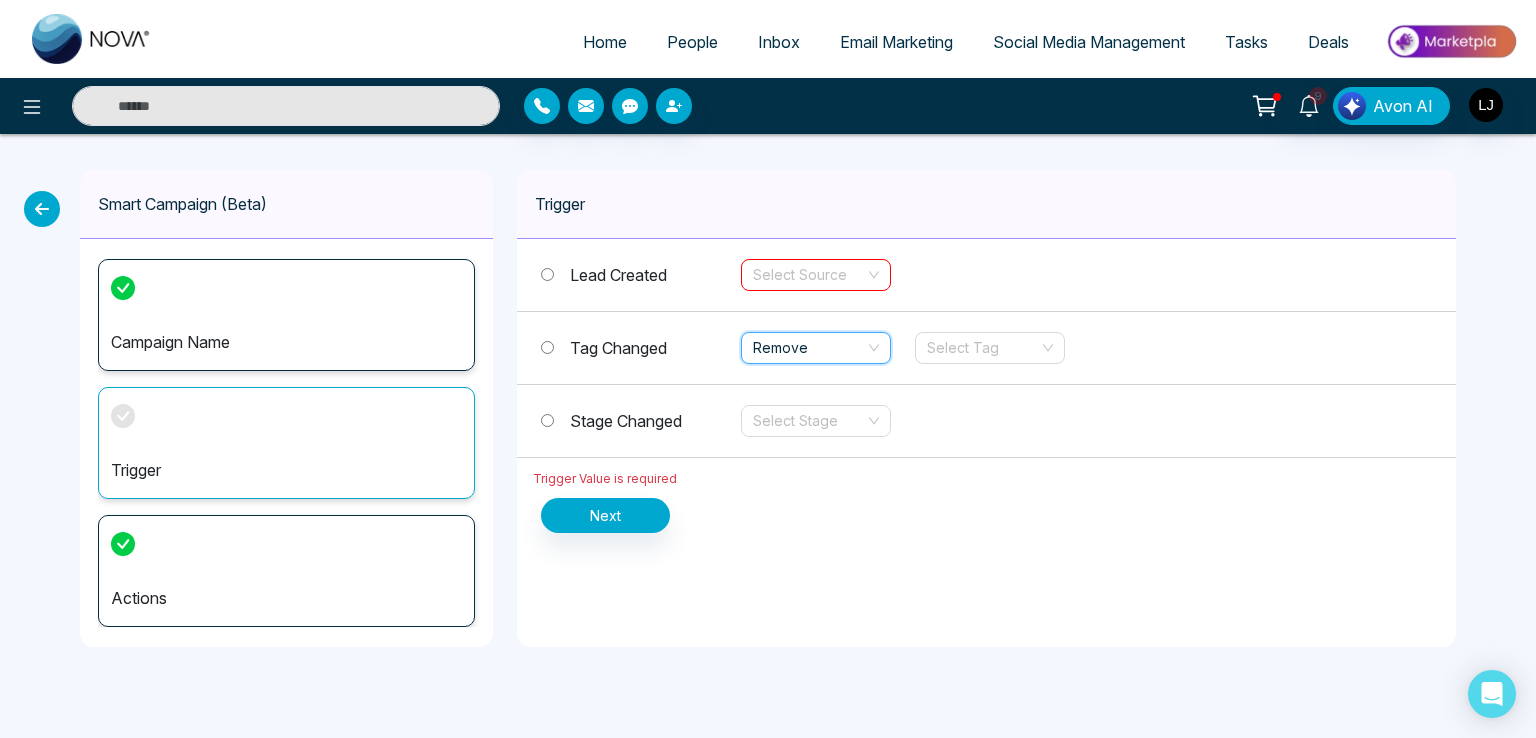 click on "Tag Changed" at bounding box center [618, 348] 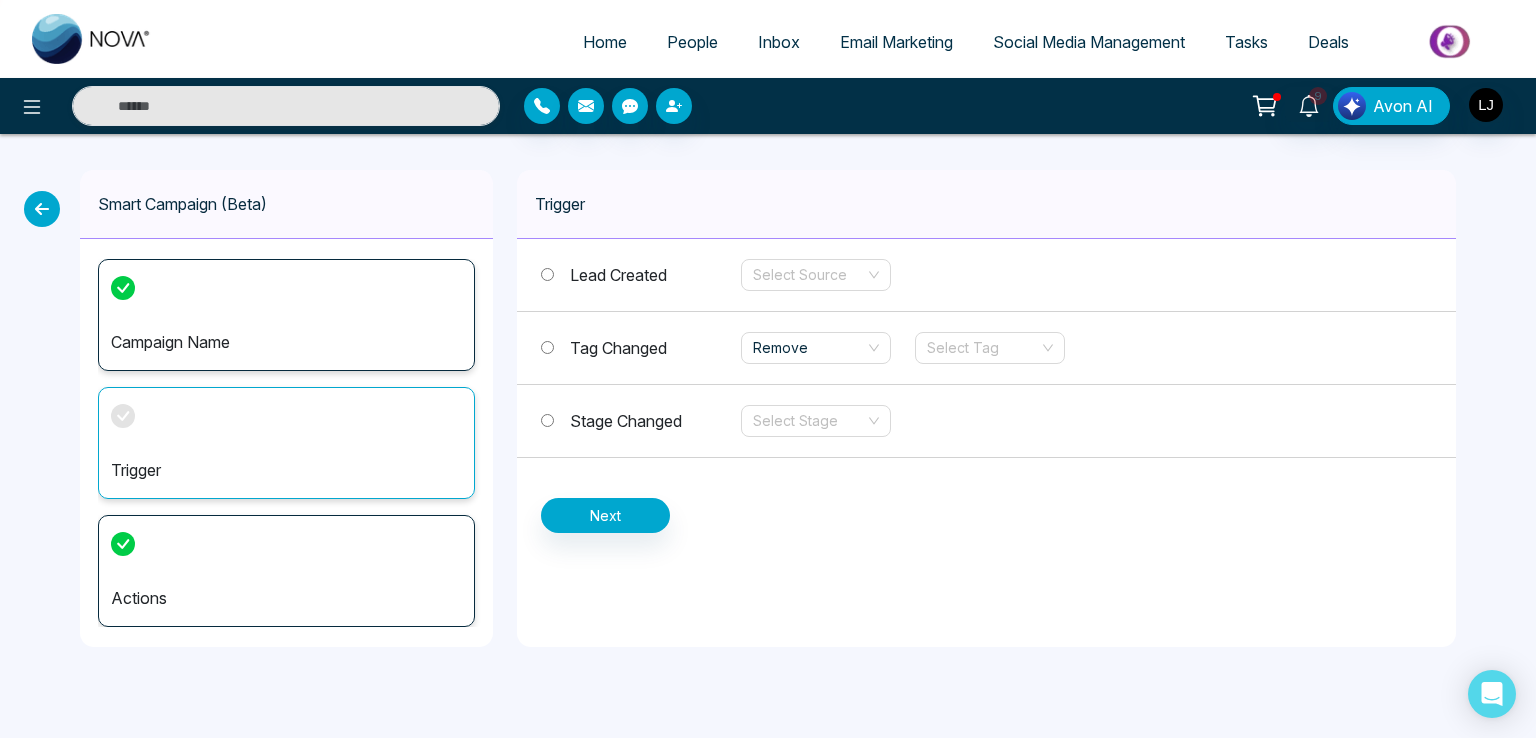 drag, startPoint x: 240, startPoint y: 568, endPoint x: 264, endPoint y: 572, distance: 24.33105 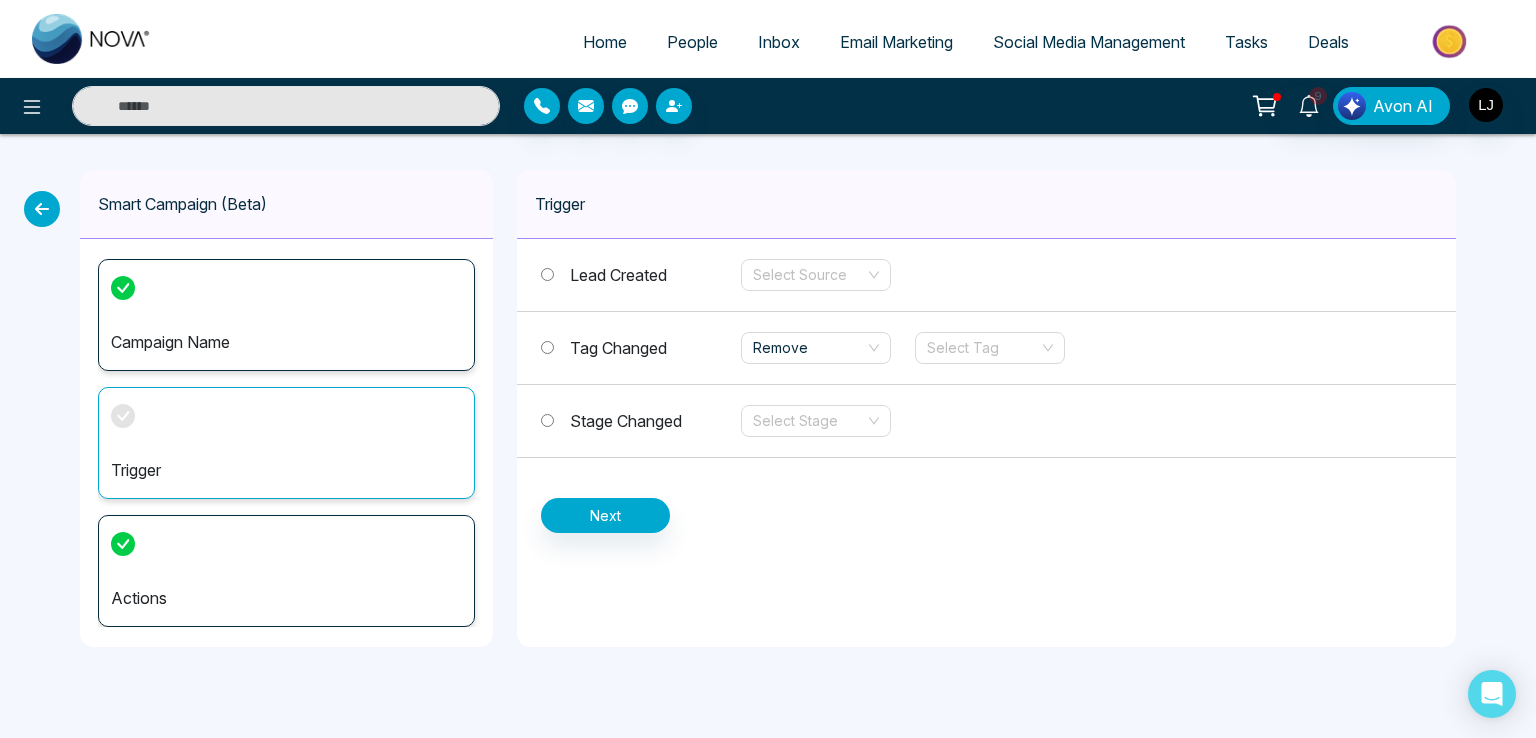 click on "Actions" at bounding box center [286, 571] 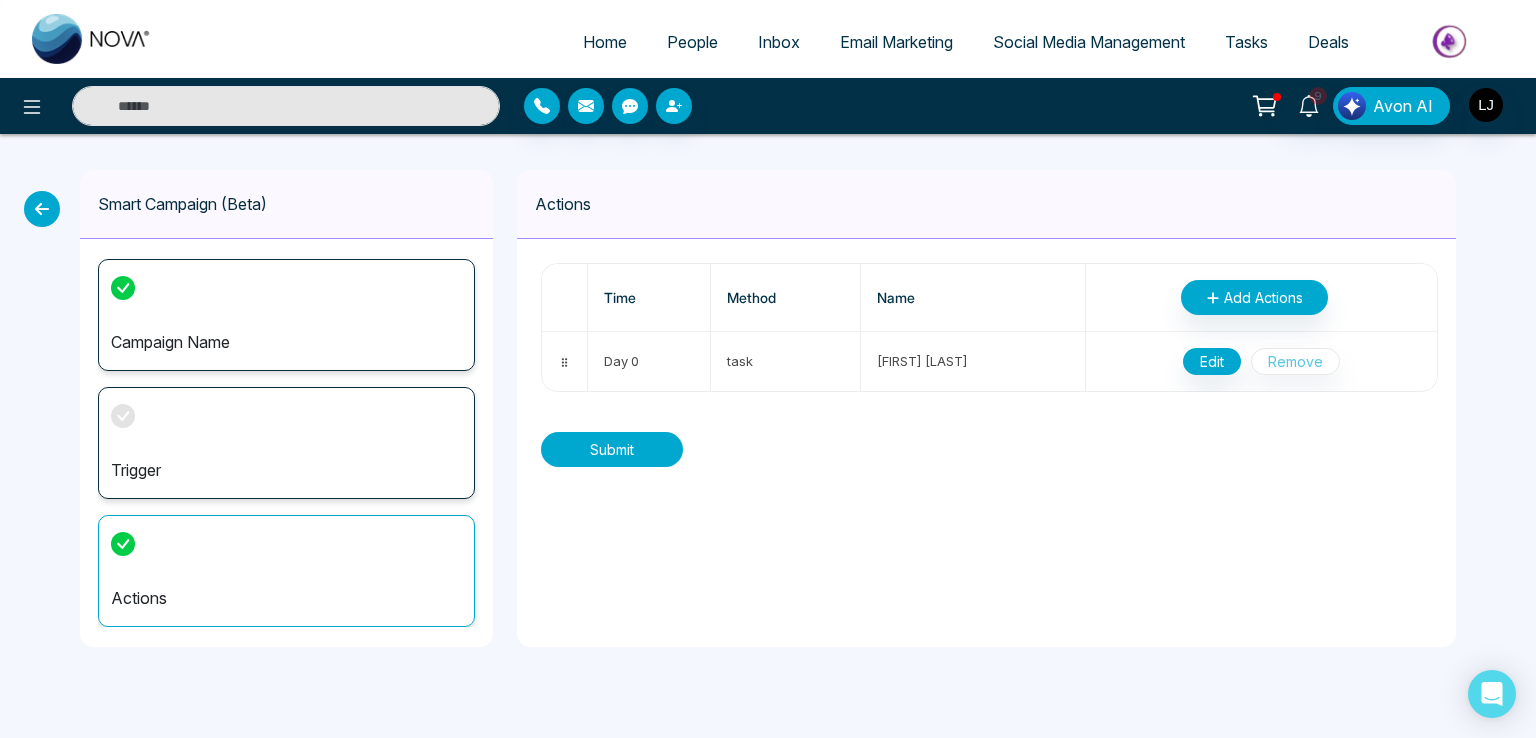 click on "Submit" at bounding box center (612, 449) 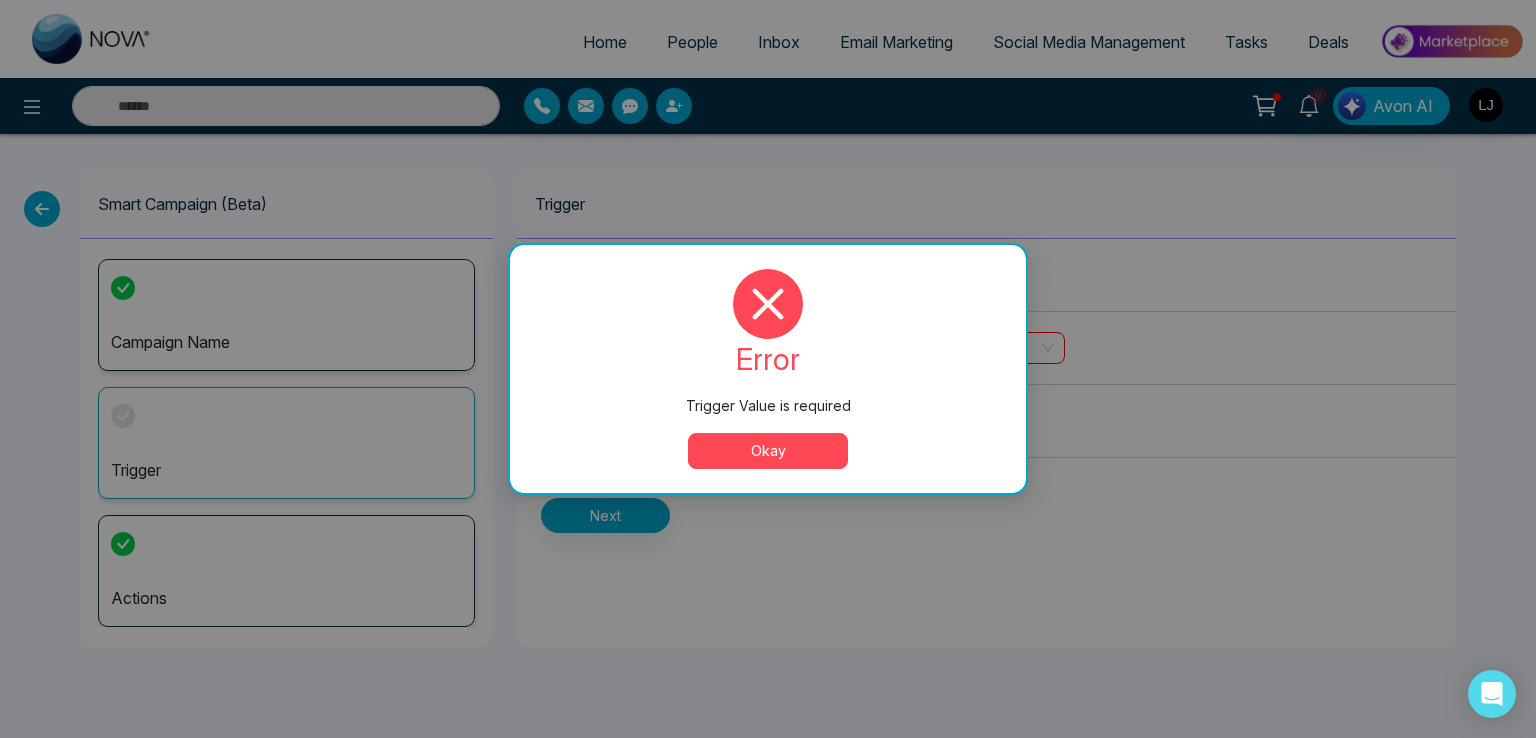 click on "Okay" at bounding box center [768, 451] 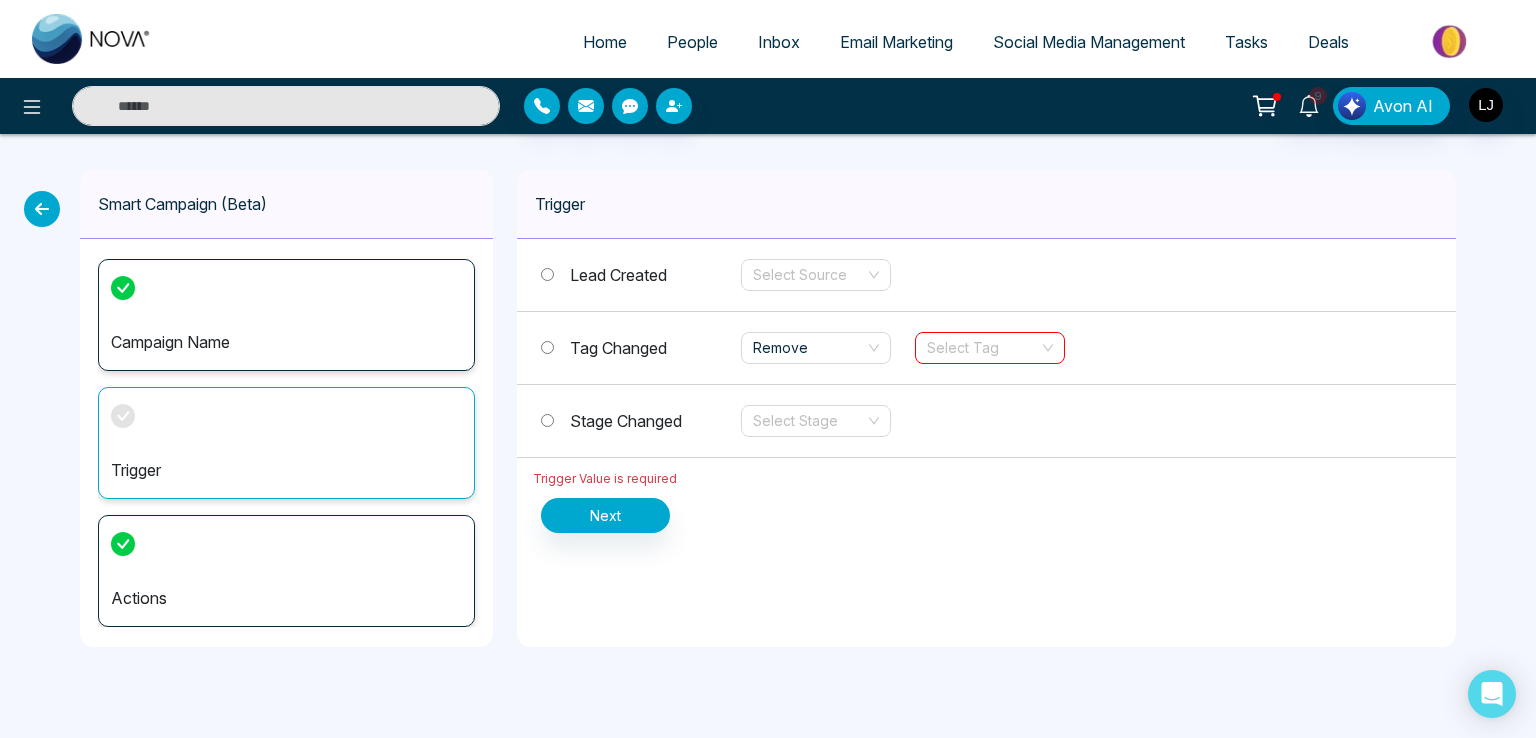 click at bounding box center [42, 209] 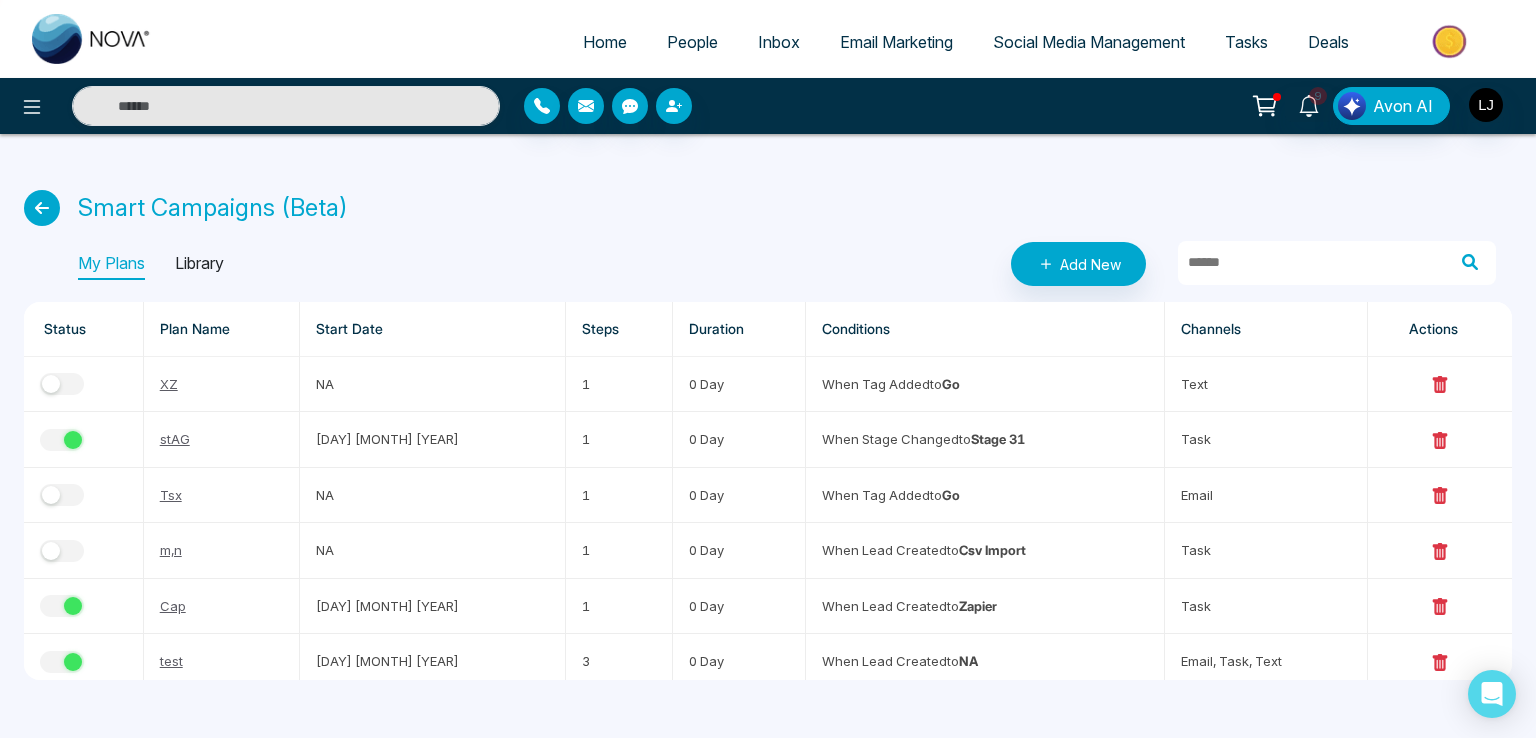 click at bounding box center [256, 106] 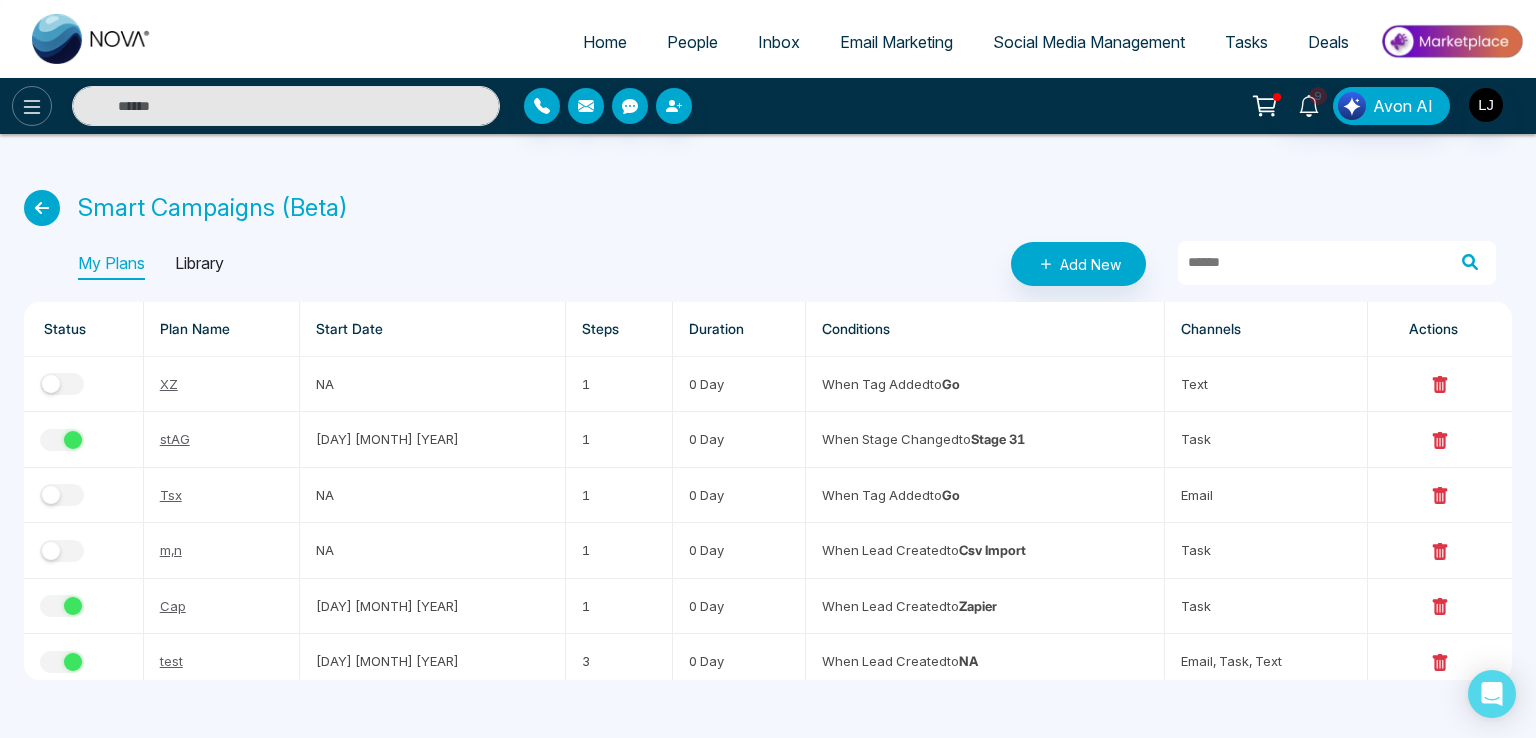 click 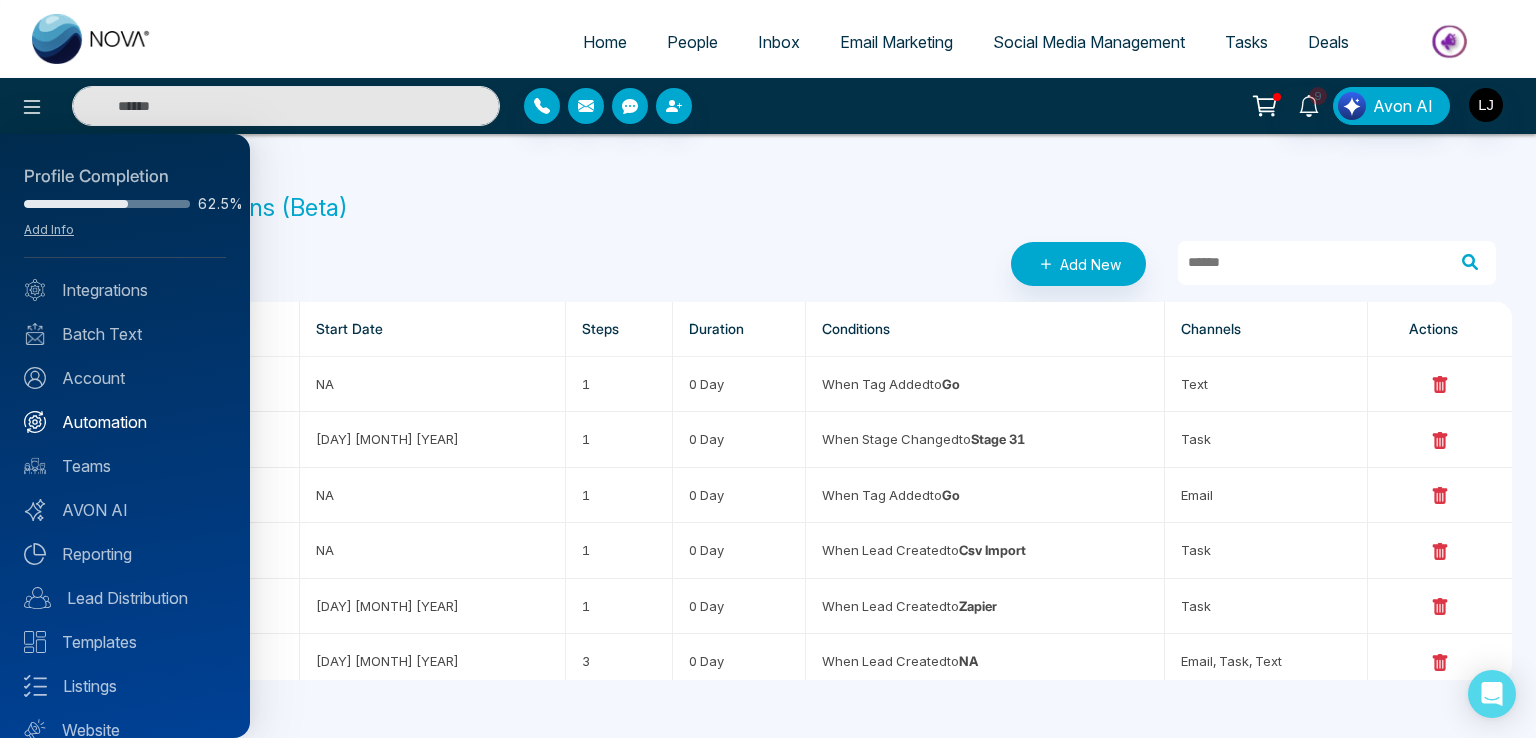 click on "Automation" at bounding box center [125, 422] 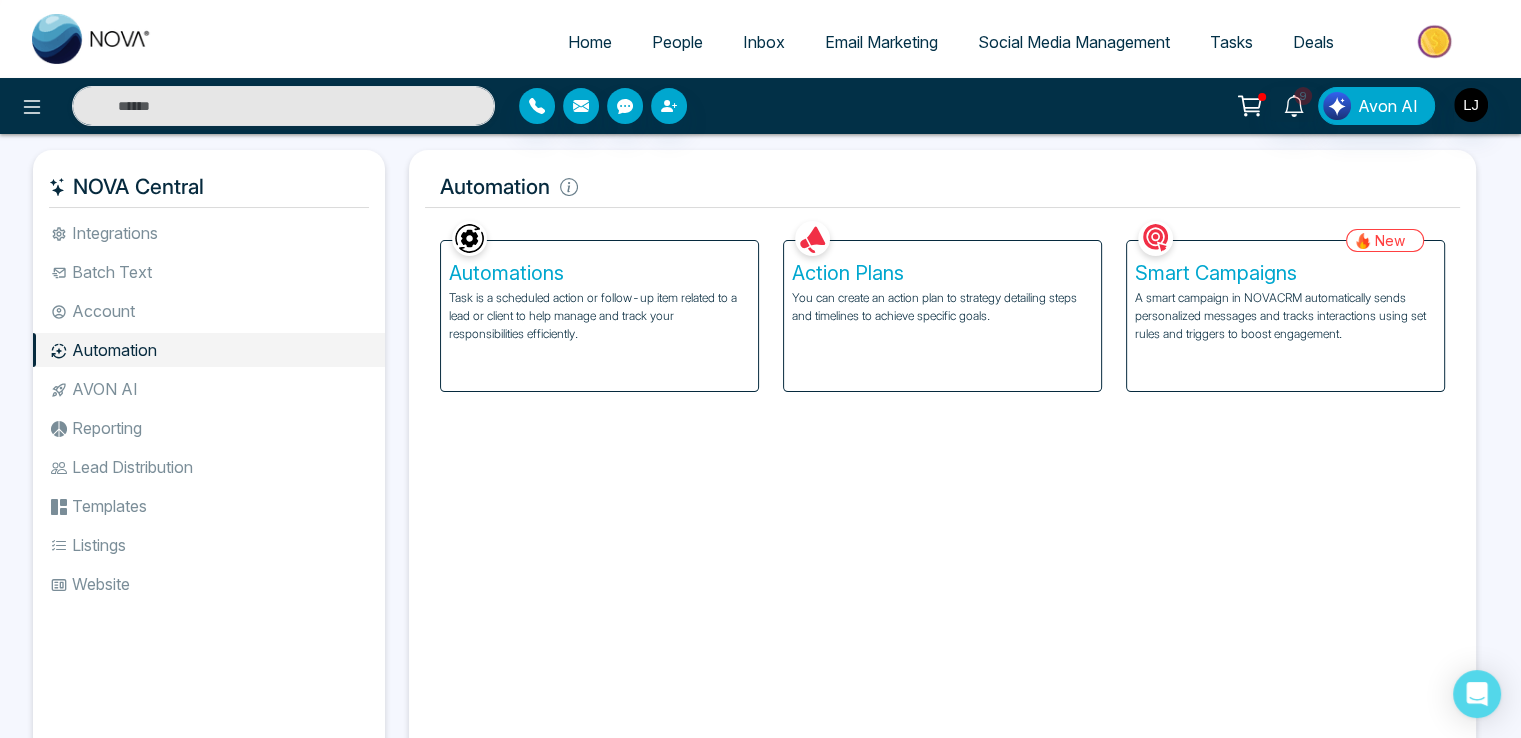 click on "A smart campaign in NOVACRM automatically sends personalized messages and tracks interactions using set rules and triggers to boost engagement." at bounding box center (1285, 316) 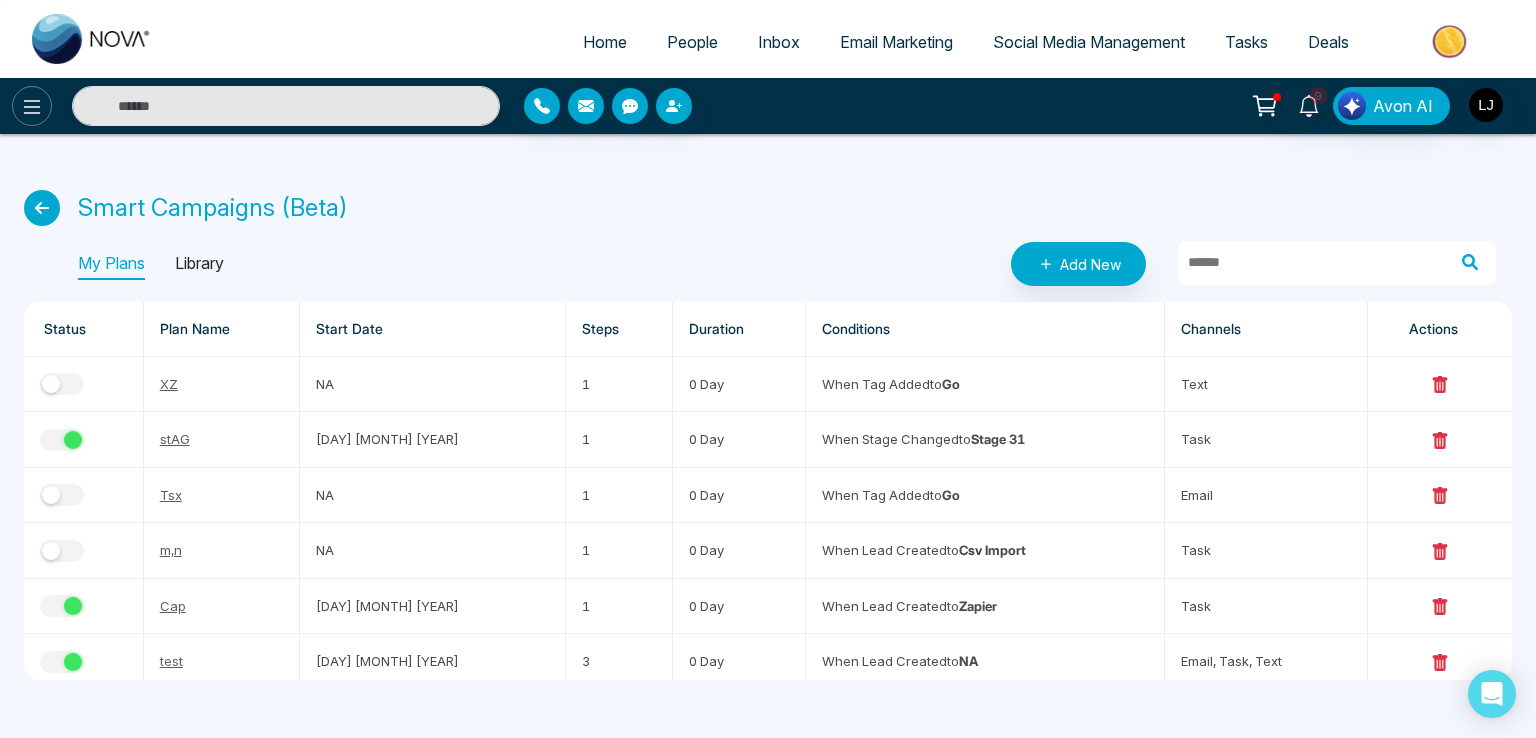 click 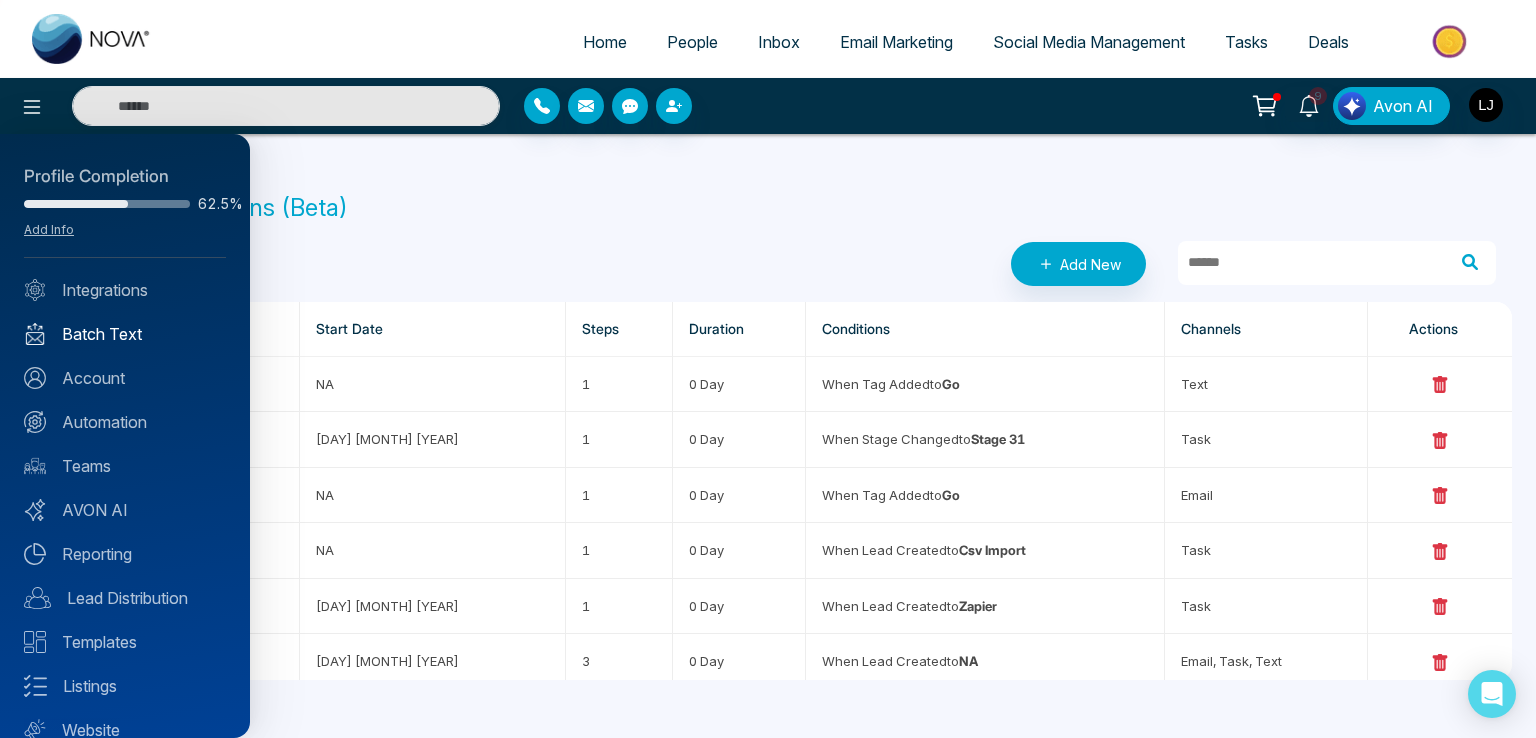 click on "Batch Text" at bounding box center (125, 334) 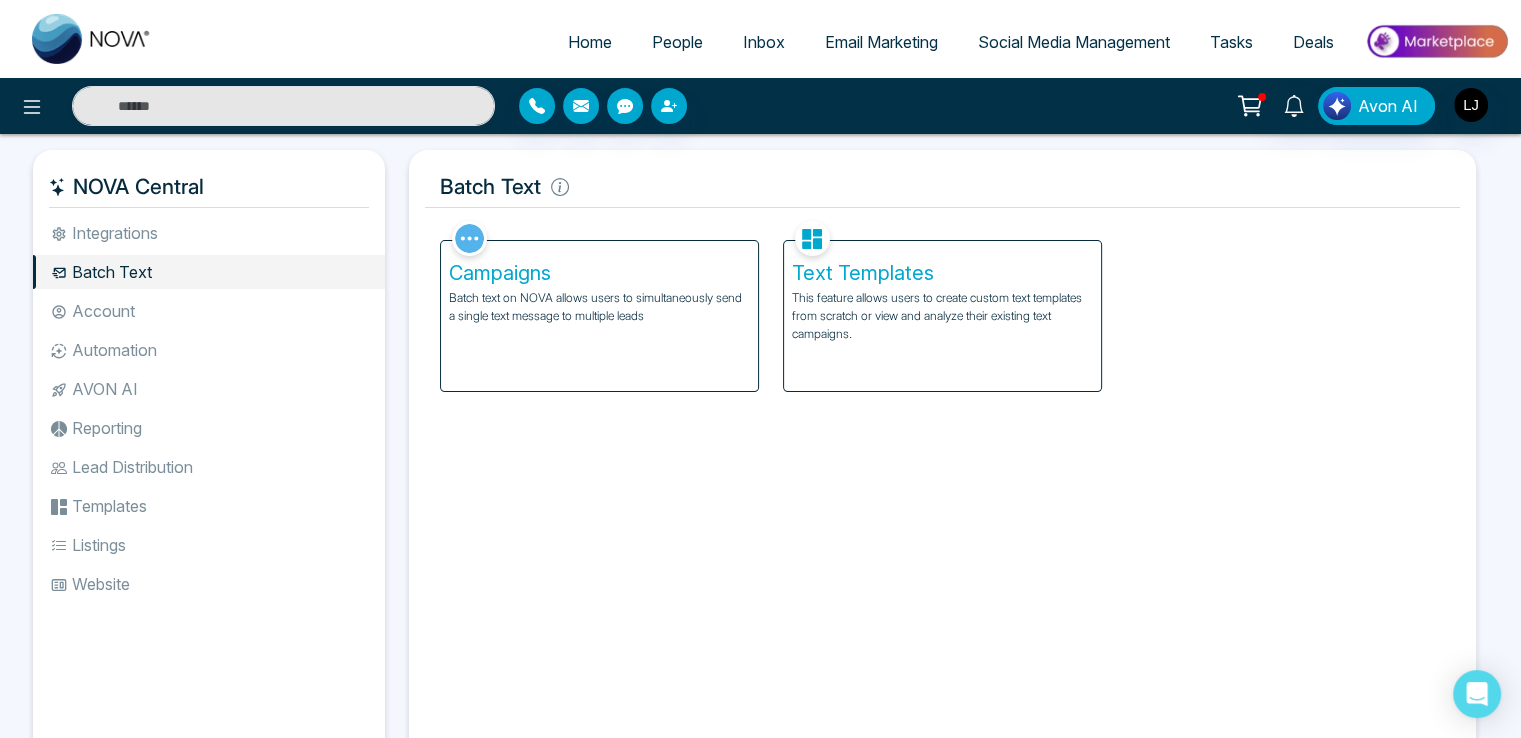 click on "Account" at bounding box center [209, 311] 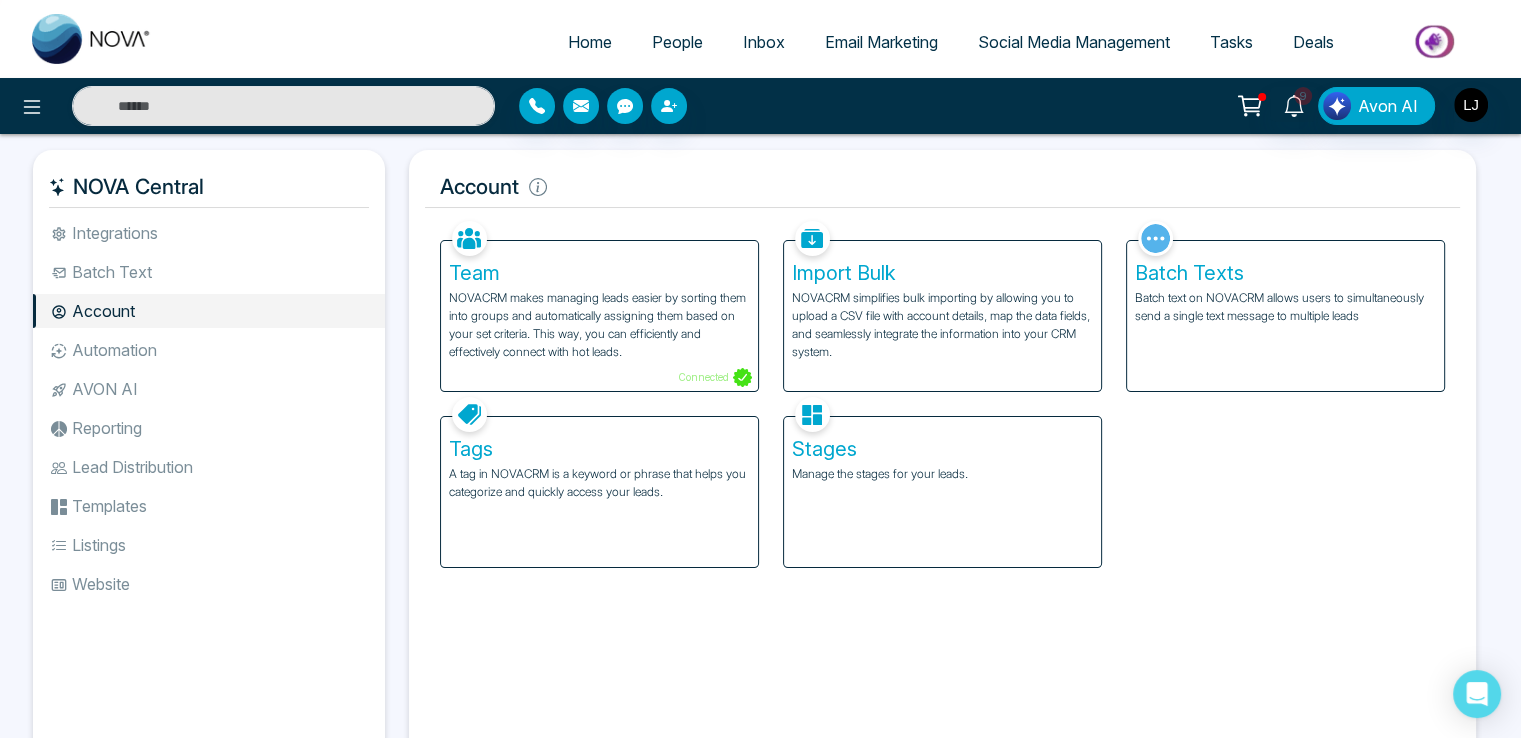 click on "Manage the stages for your leads." at bounding box center (942, 474) 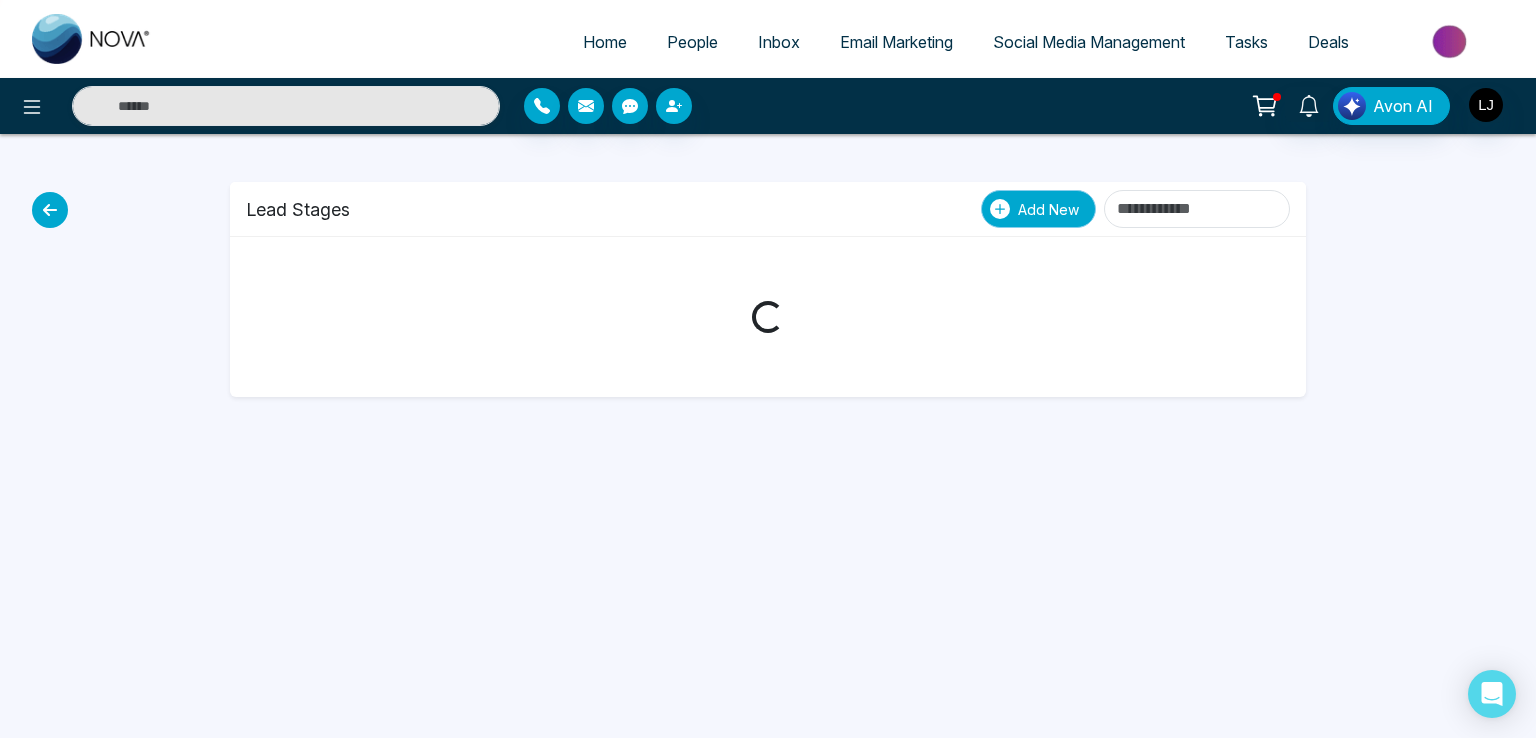 click on "Add New" at bounding box center [1038, 209] 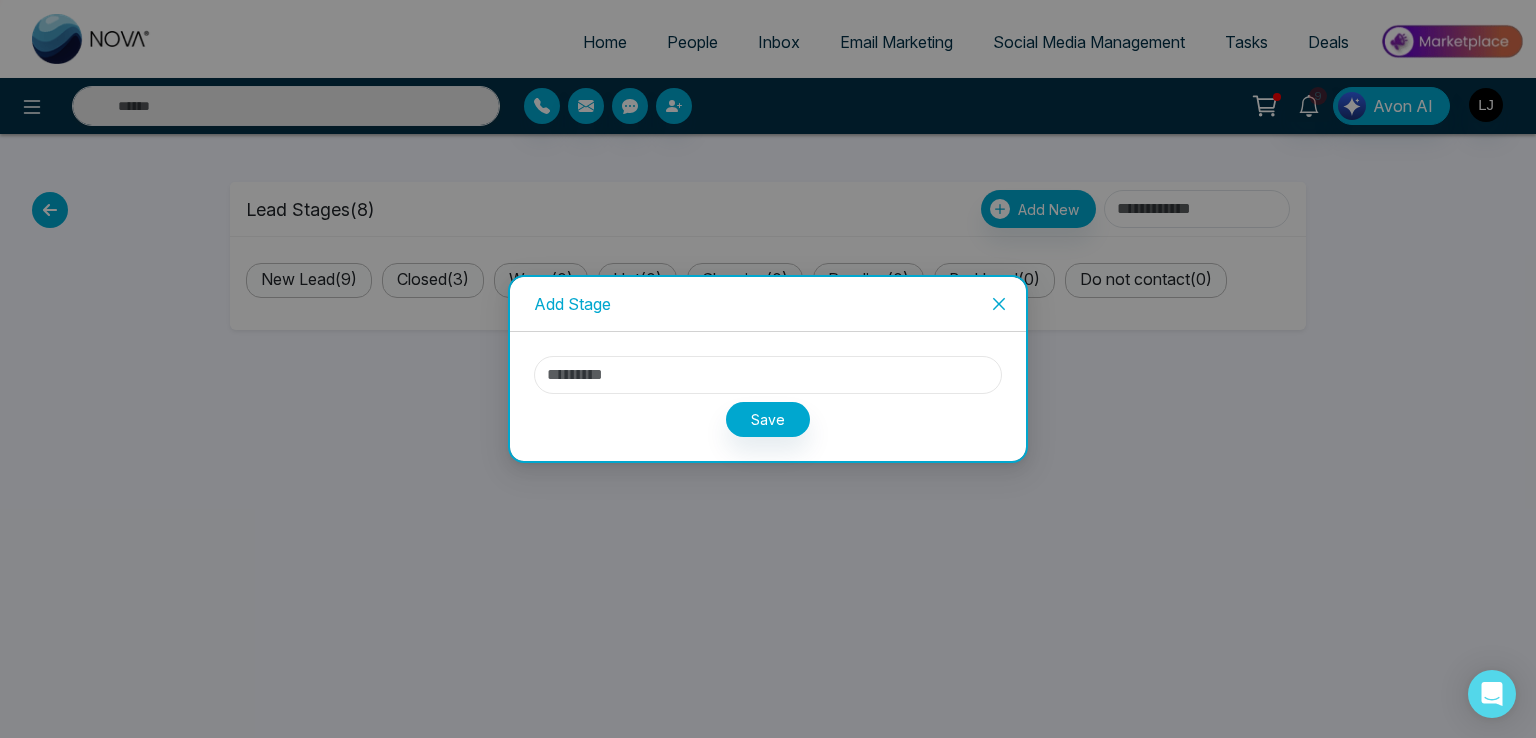 click at bounding box center [768, 375] 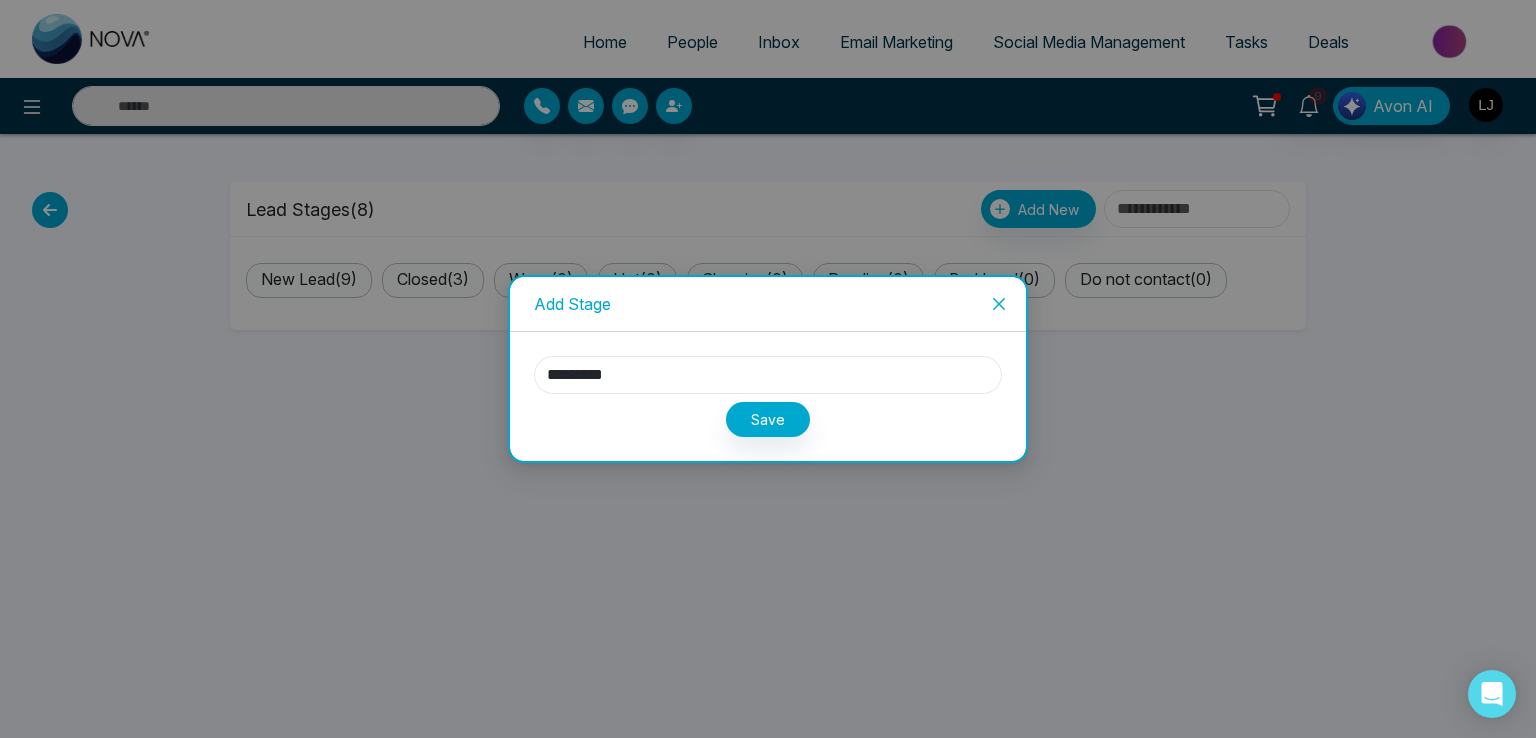 drag, startPoint x: 644, startPoint y: 369, endPoint x: 476, endPoint y: 368, distance: 168.00298 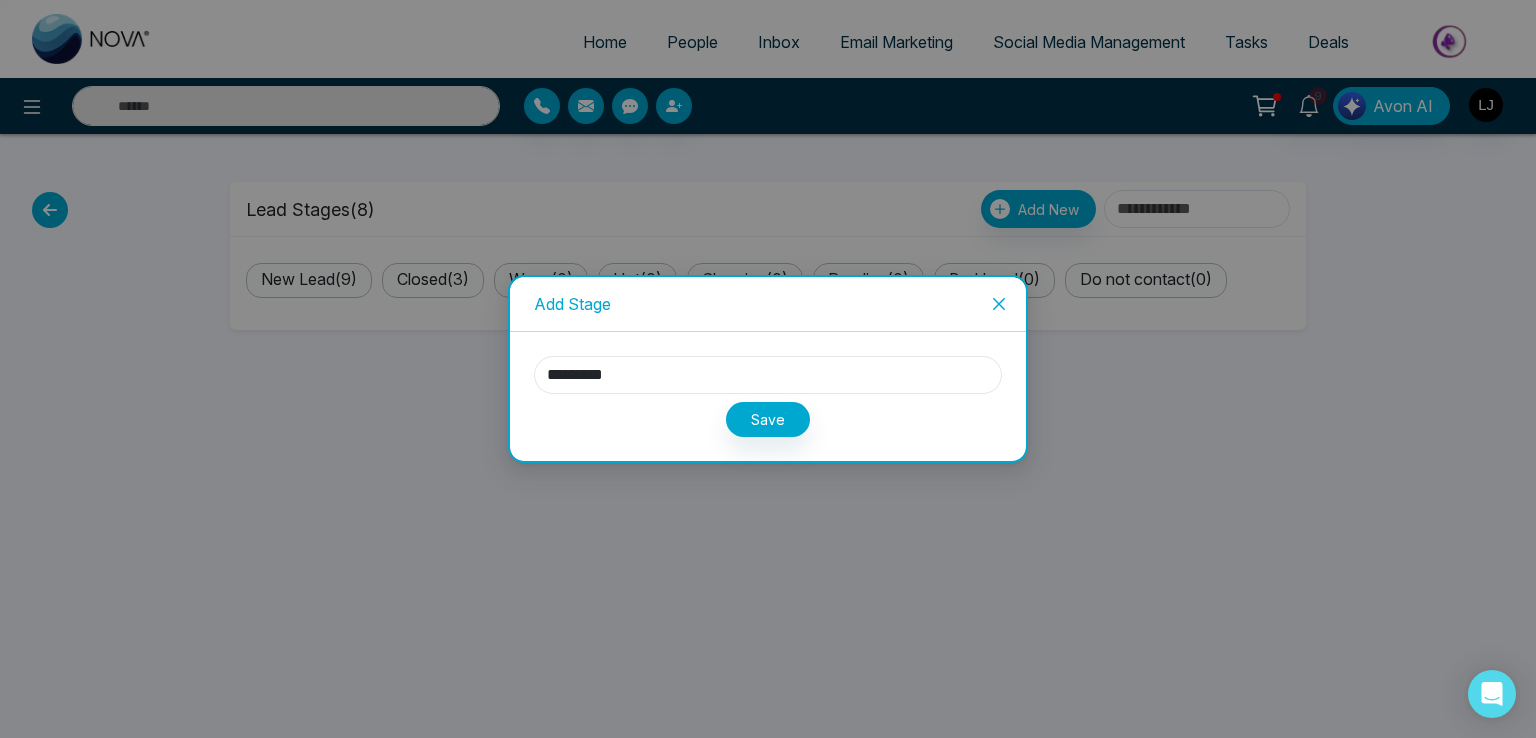 click on "Add Stage ********* Save" at bounding box center [768, 369] 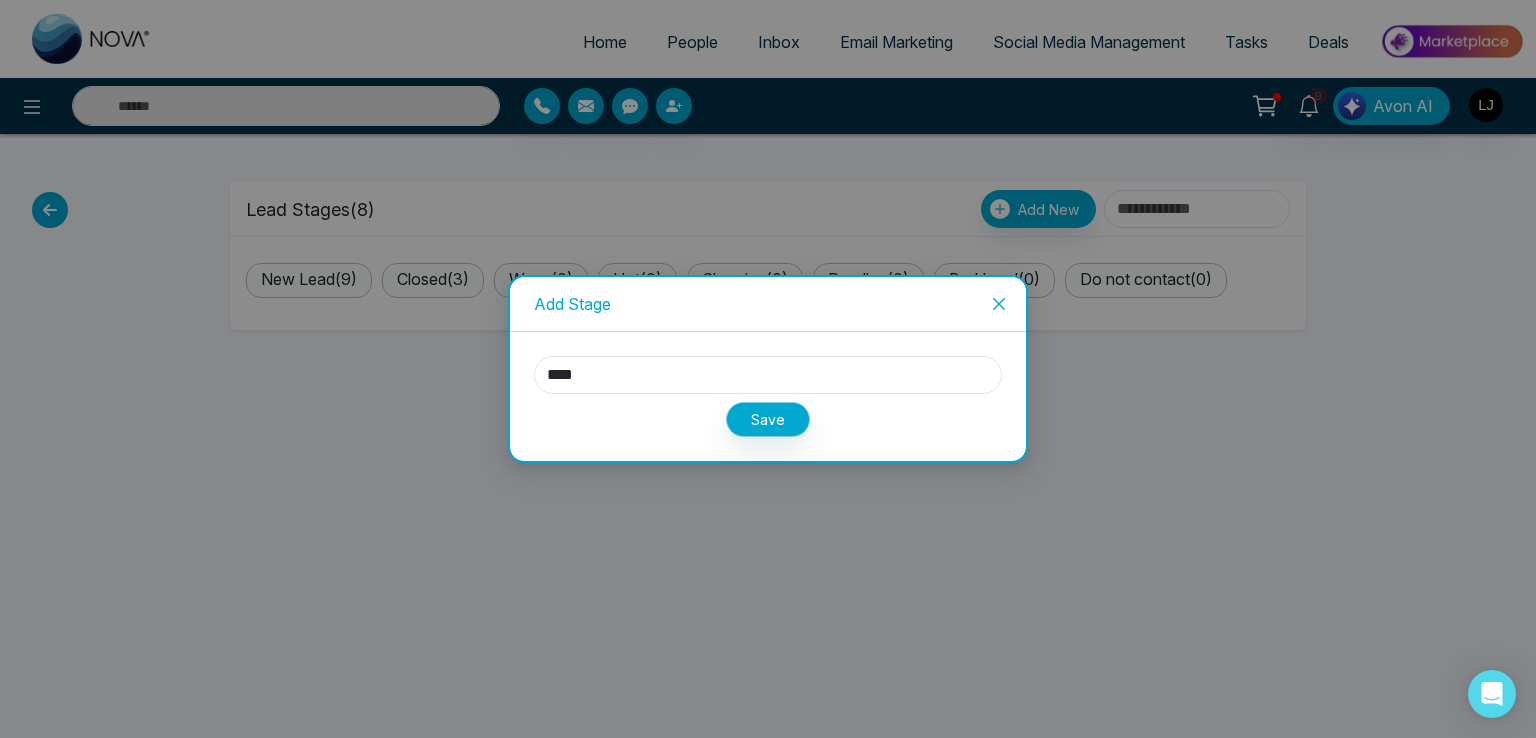 type on "****" 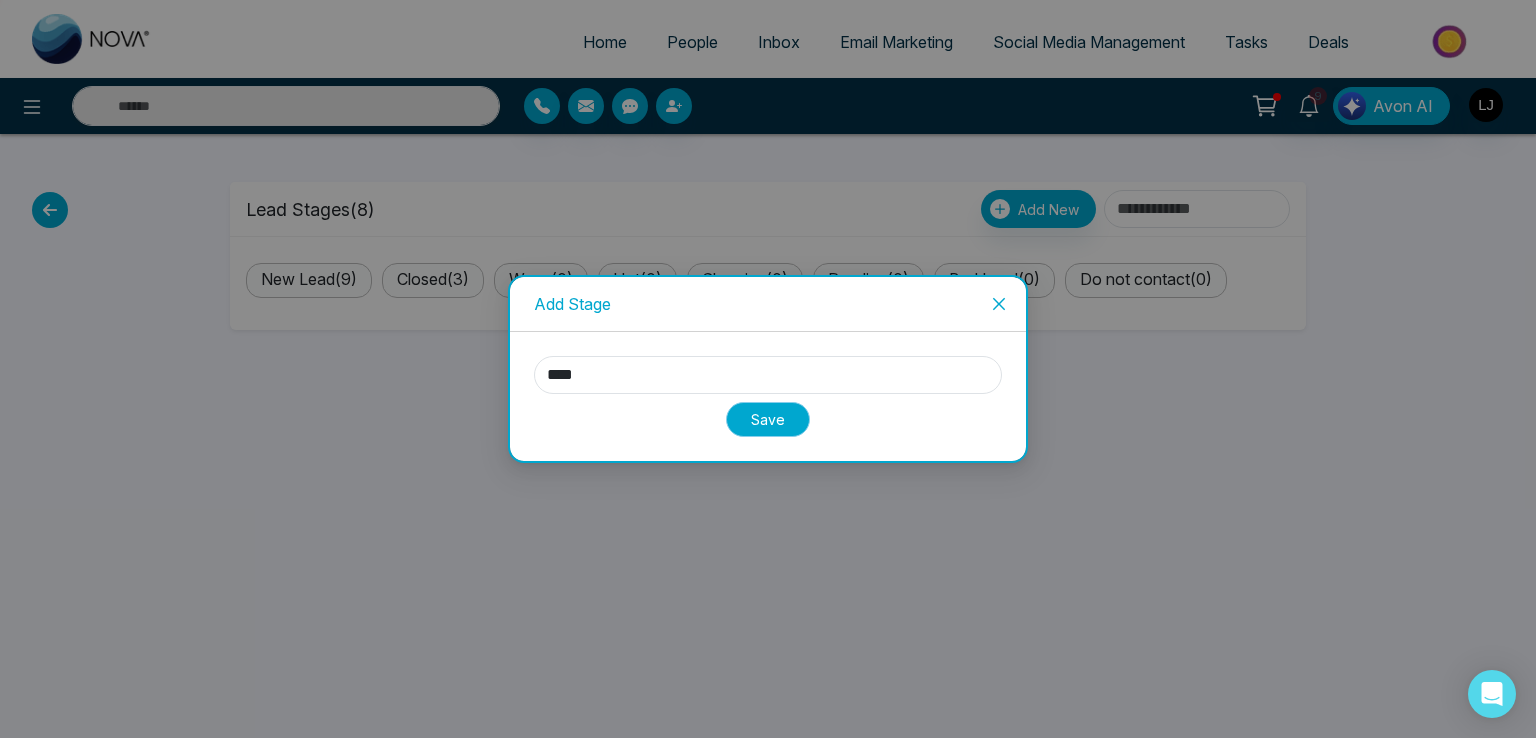 click on "Save" at bounding box center [768, 419] 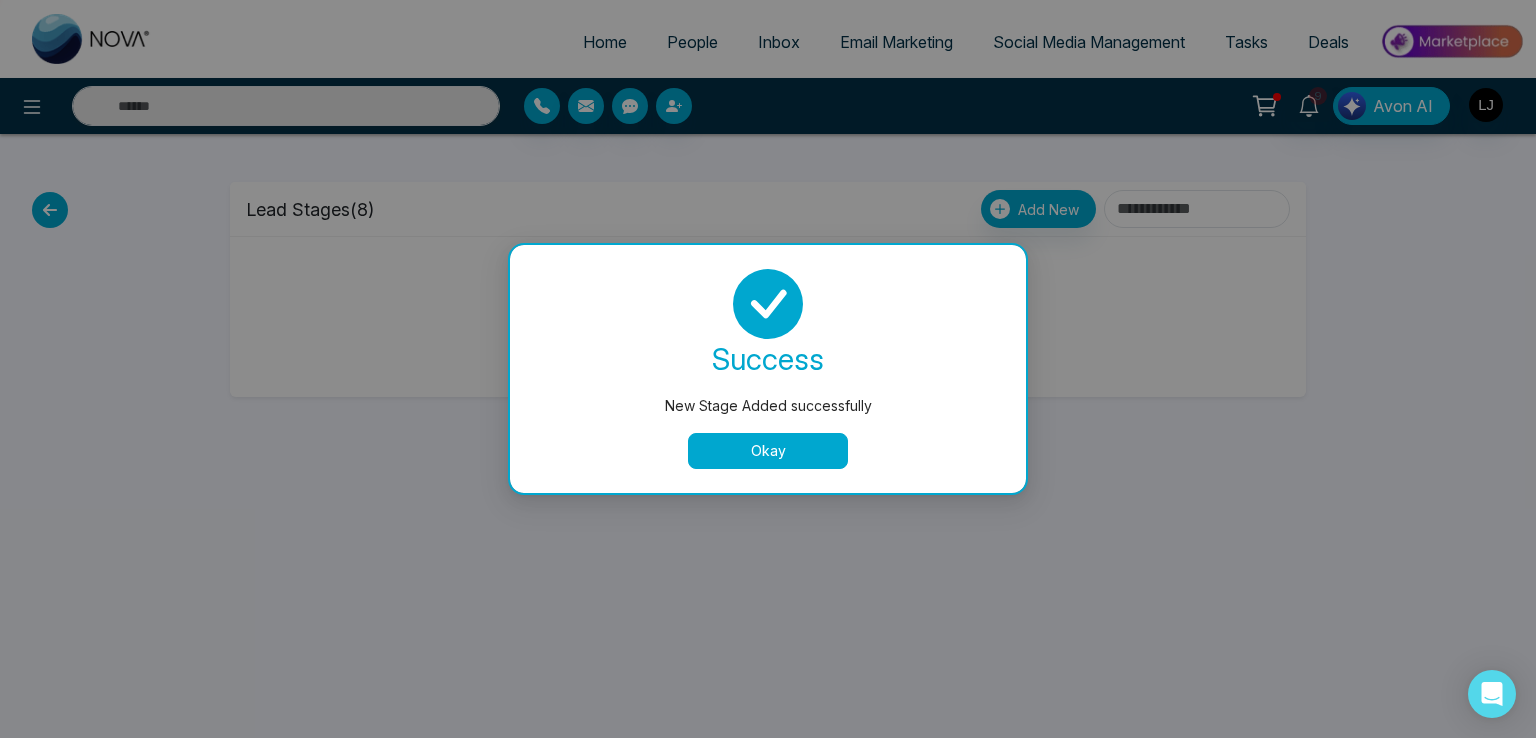 click on "Okay" at bounding box center (768, 451) 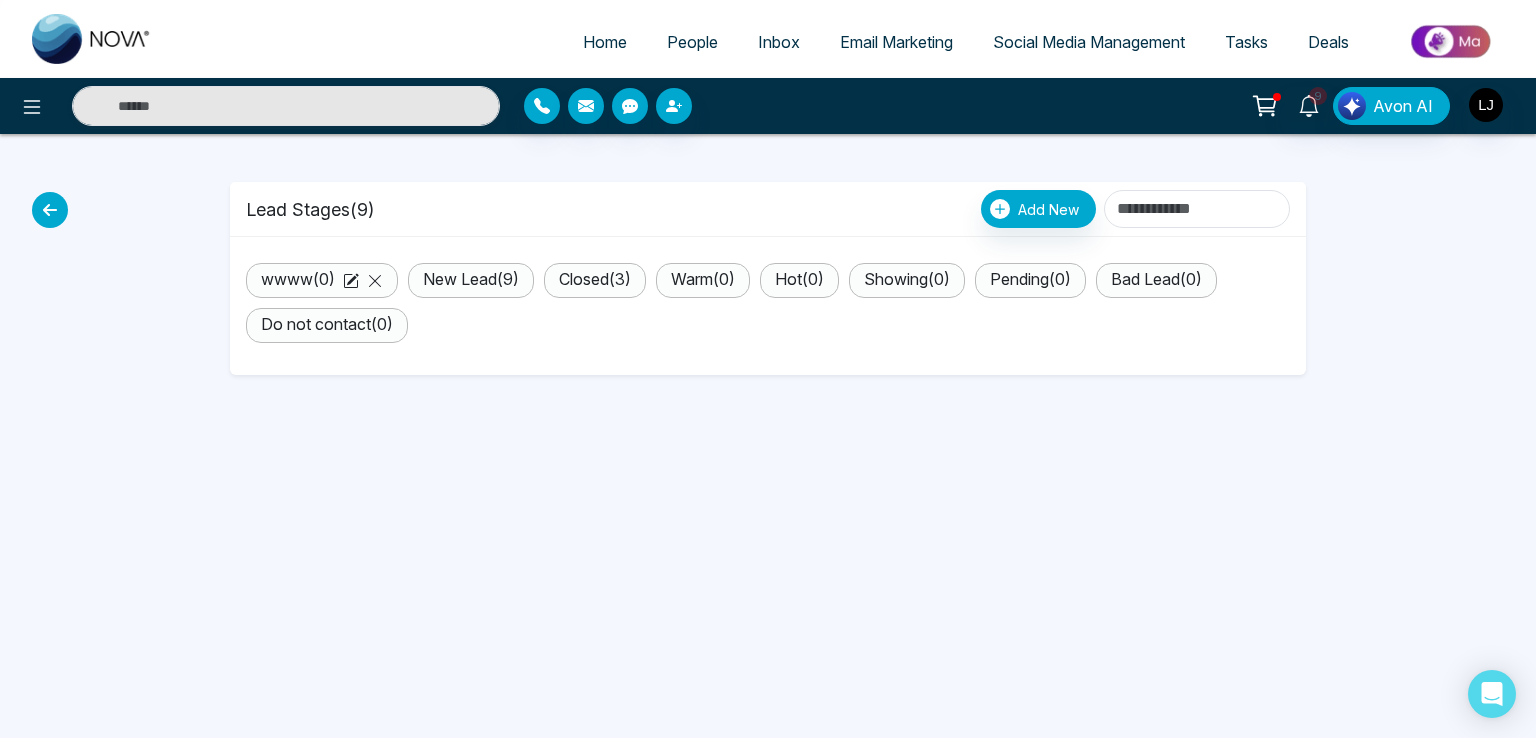 click at bounding box center (50, 210) 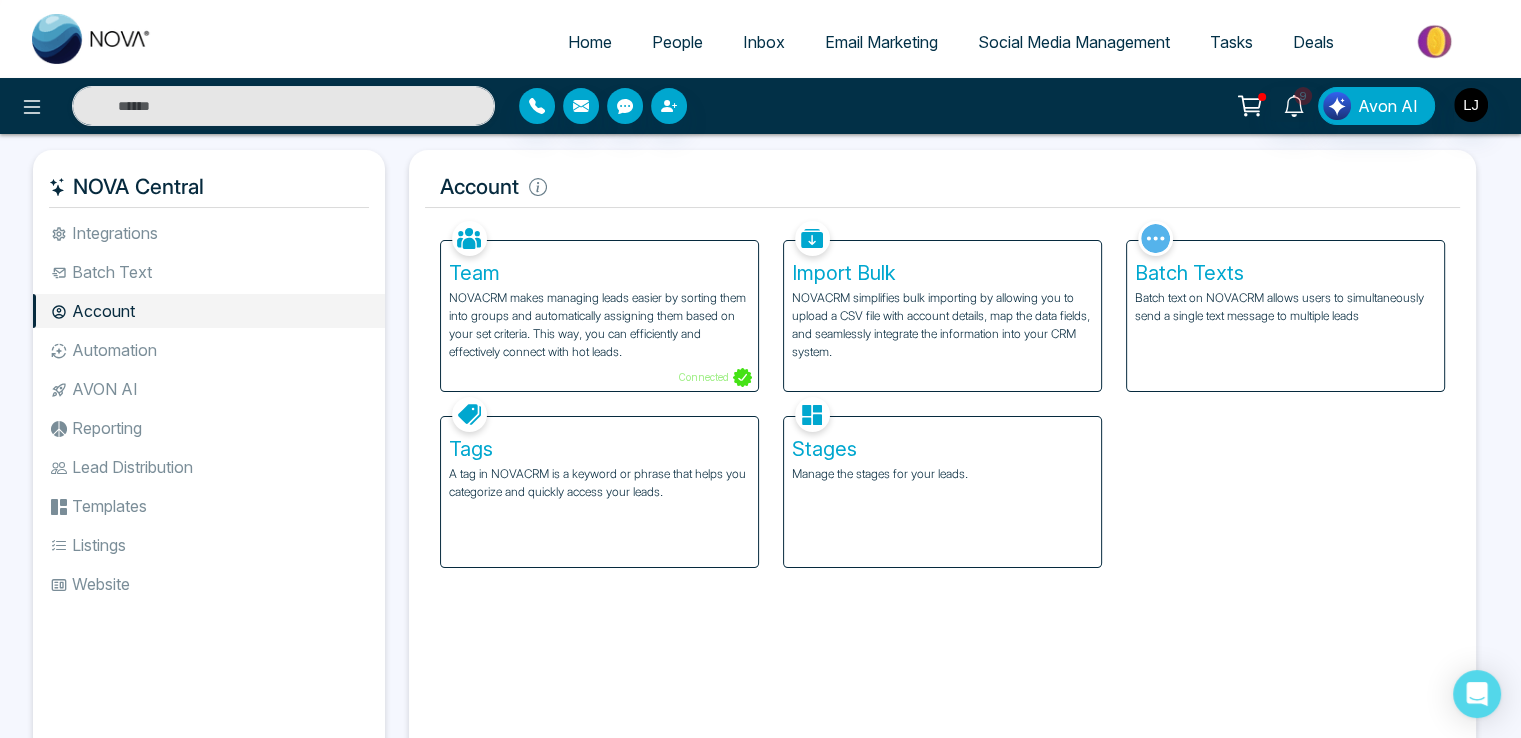 click on "Automation" at bounding box center [209, 350] 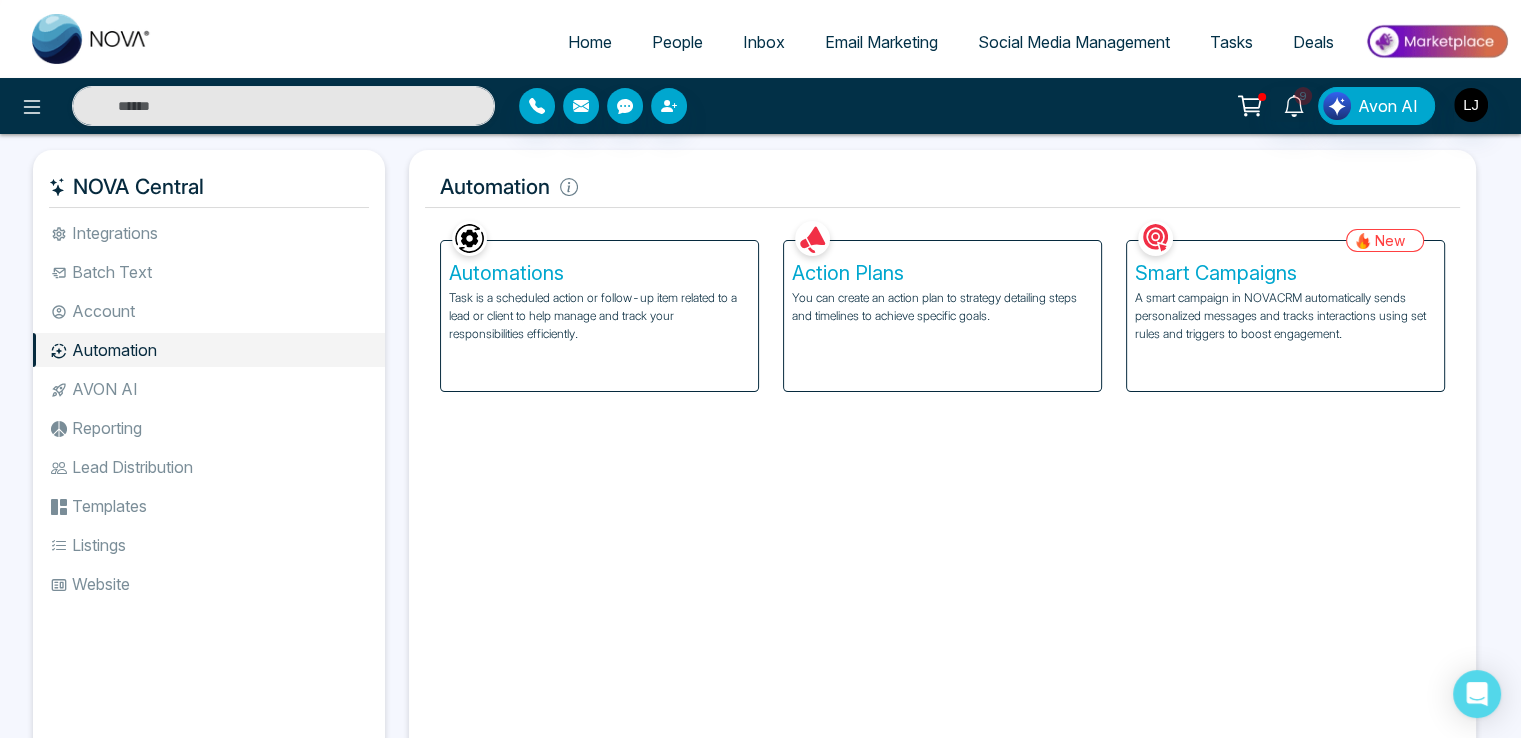 click on "A smart campaign in NOVACRM automatically sends personalized messages and tracks interactions using set rules and triggers to boost engagement." at bounding box center [1285, 316] 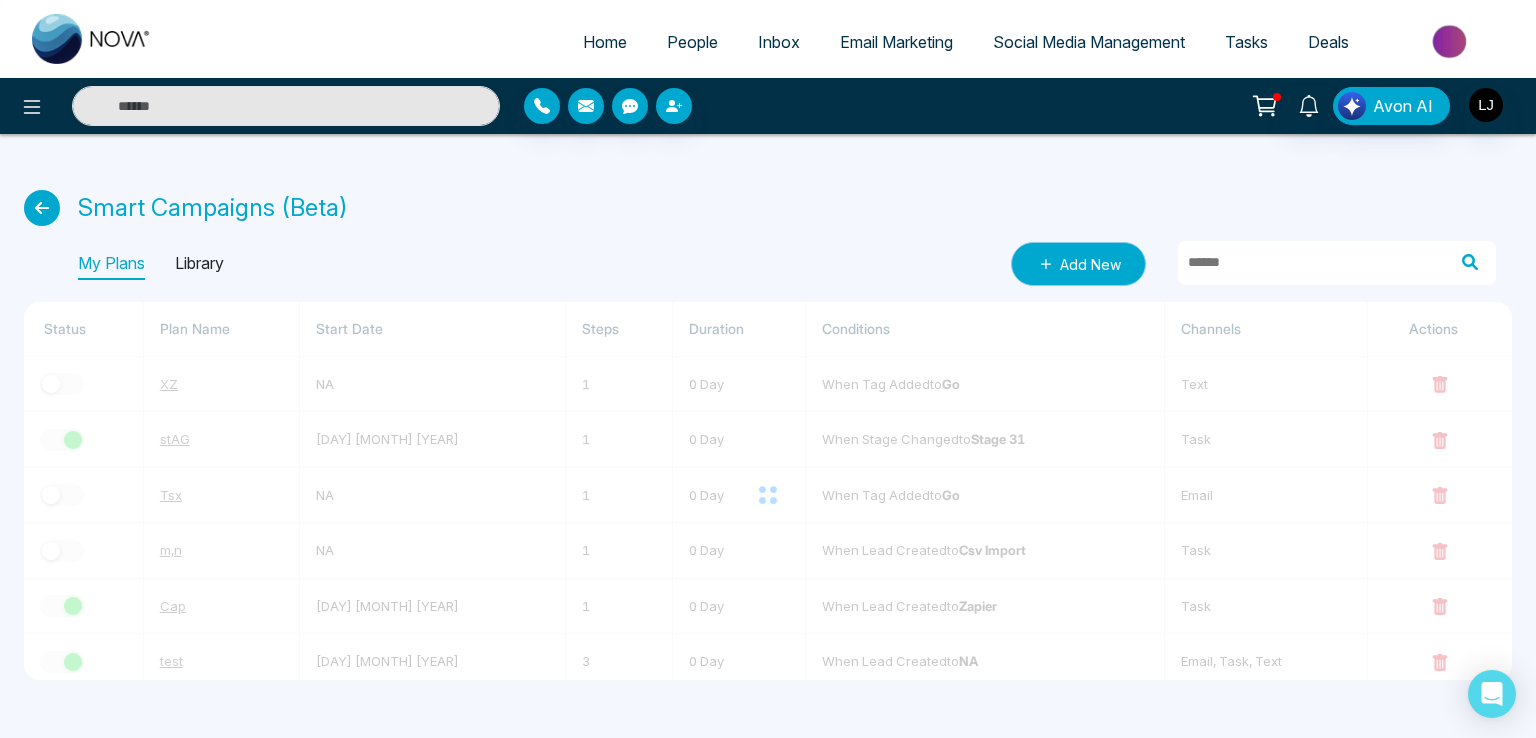 click on "Add New" at bounding box center (1078, 264) 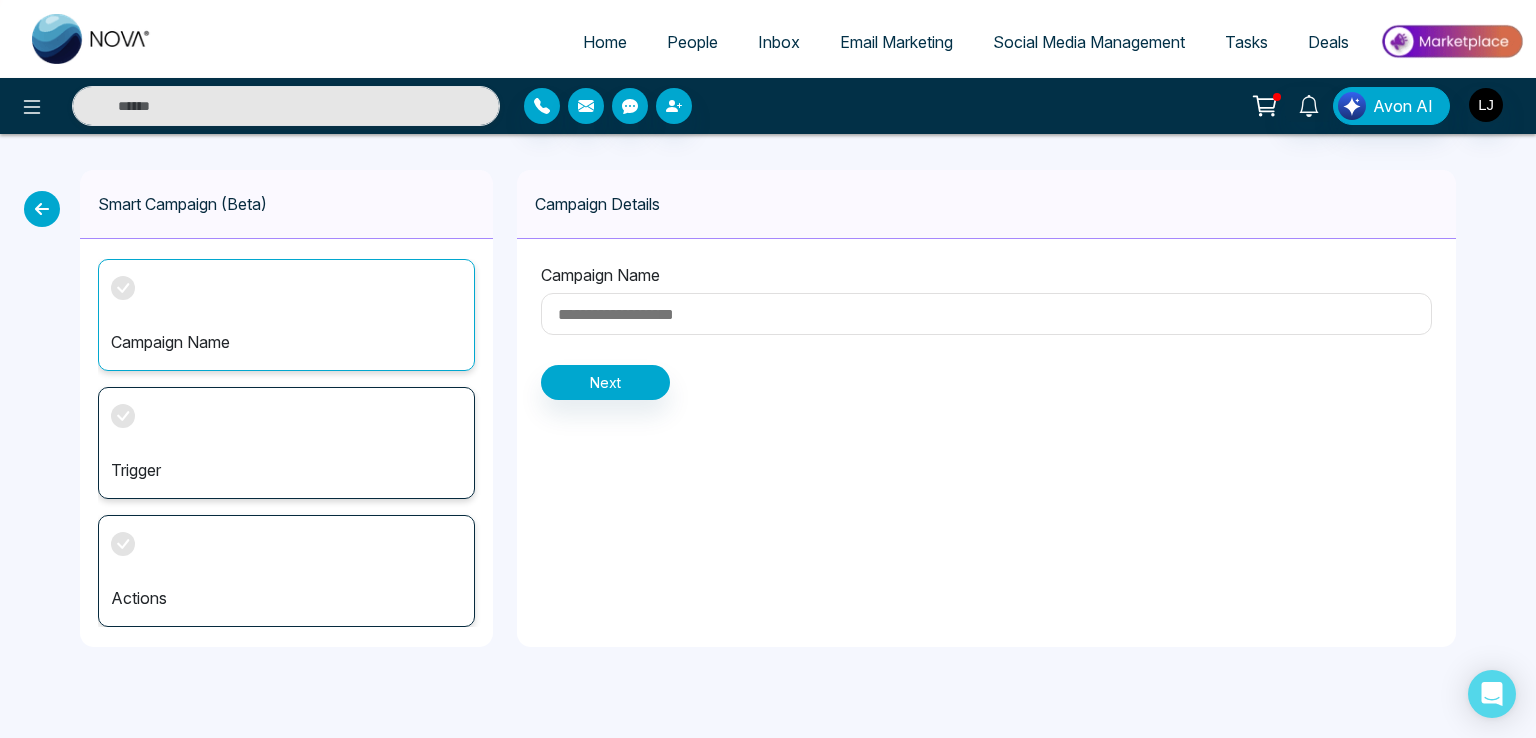 click at bounding box center (986, 314) 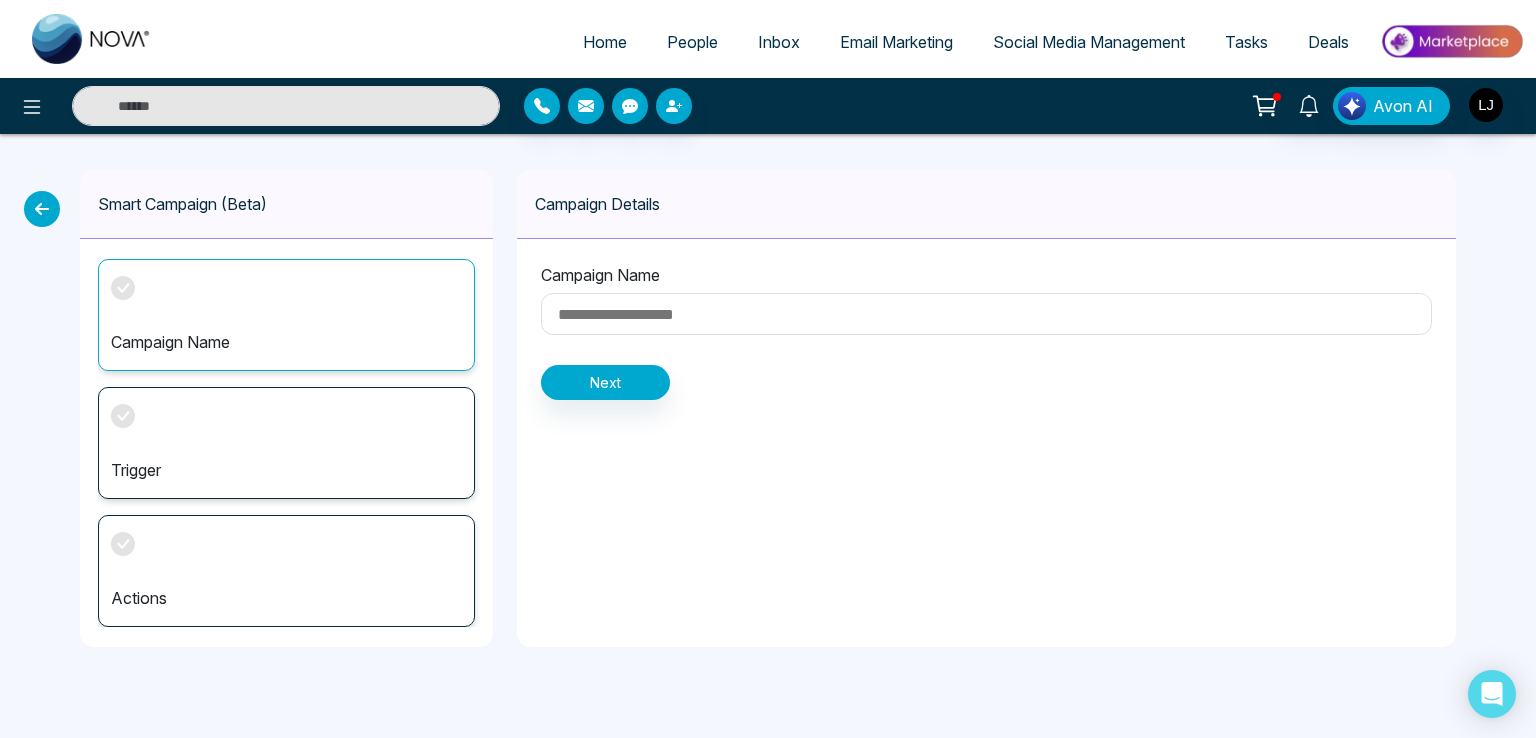 click at bounding box center [986, 314] 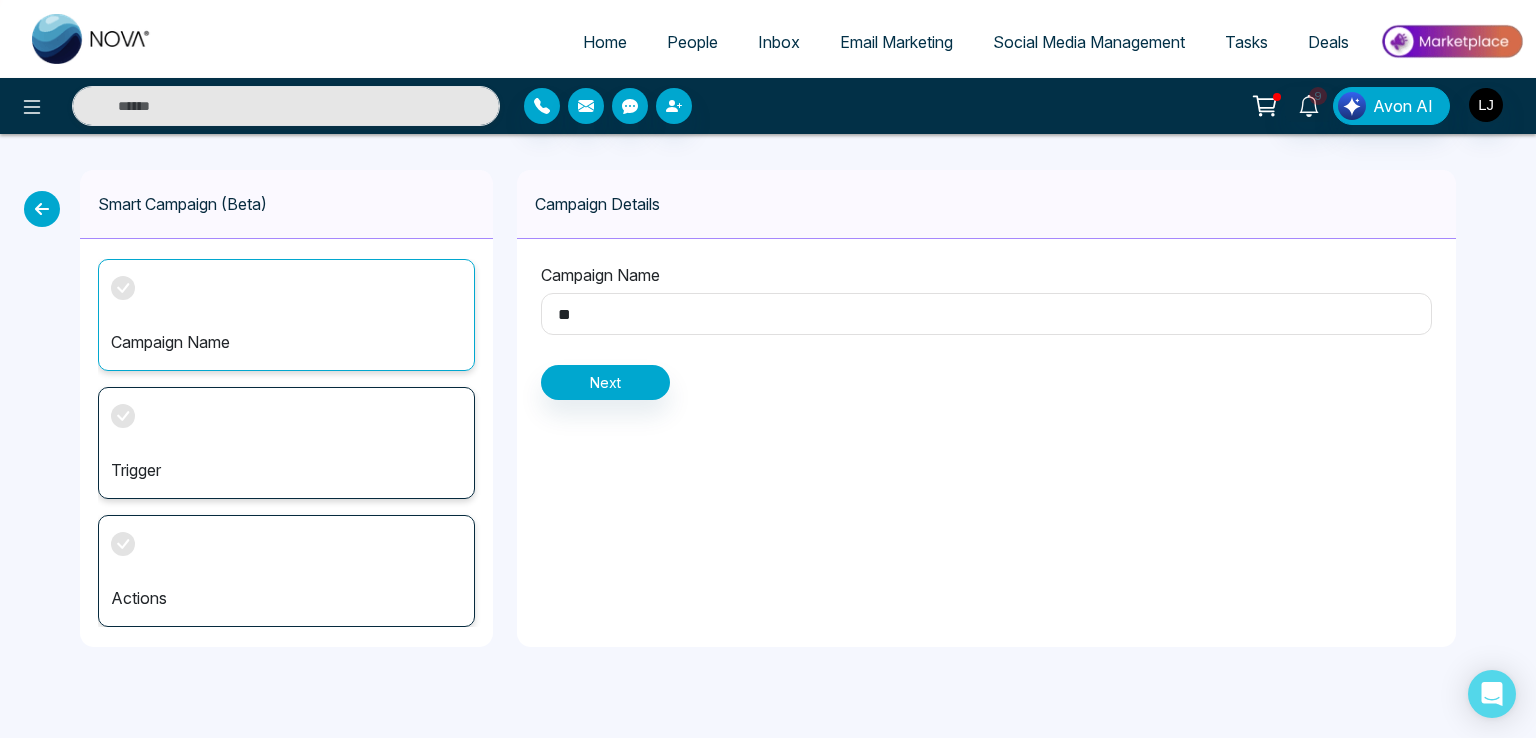 type on "**" 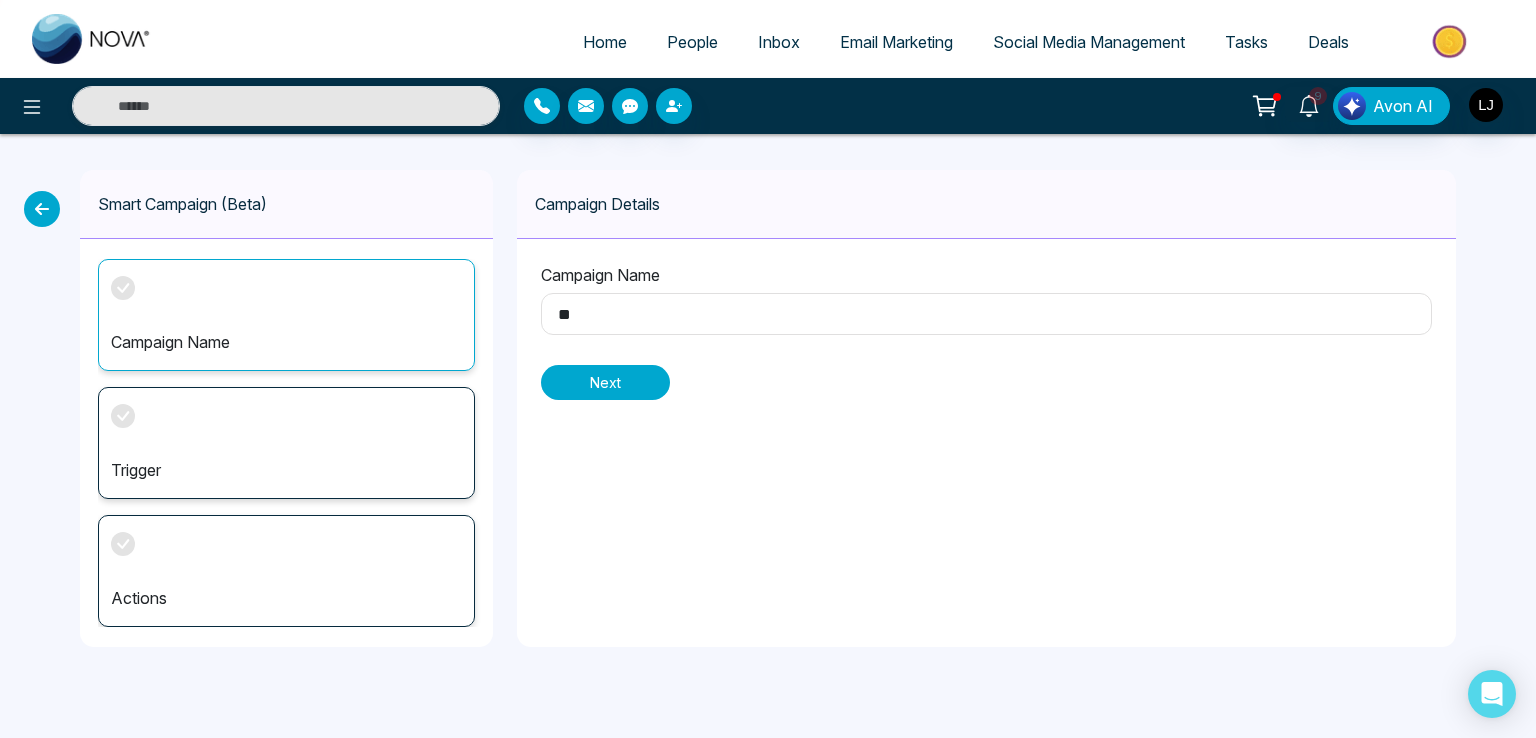 type 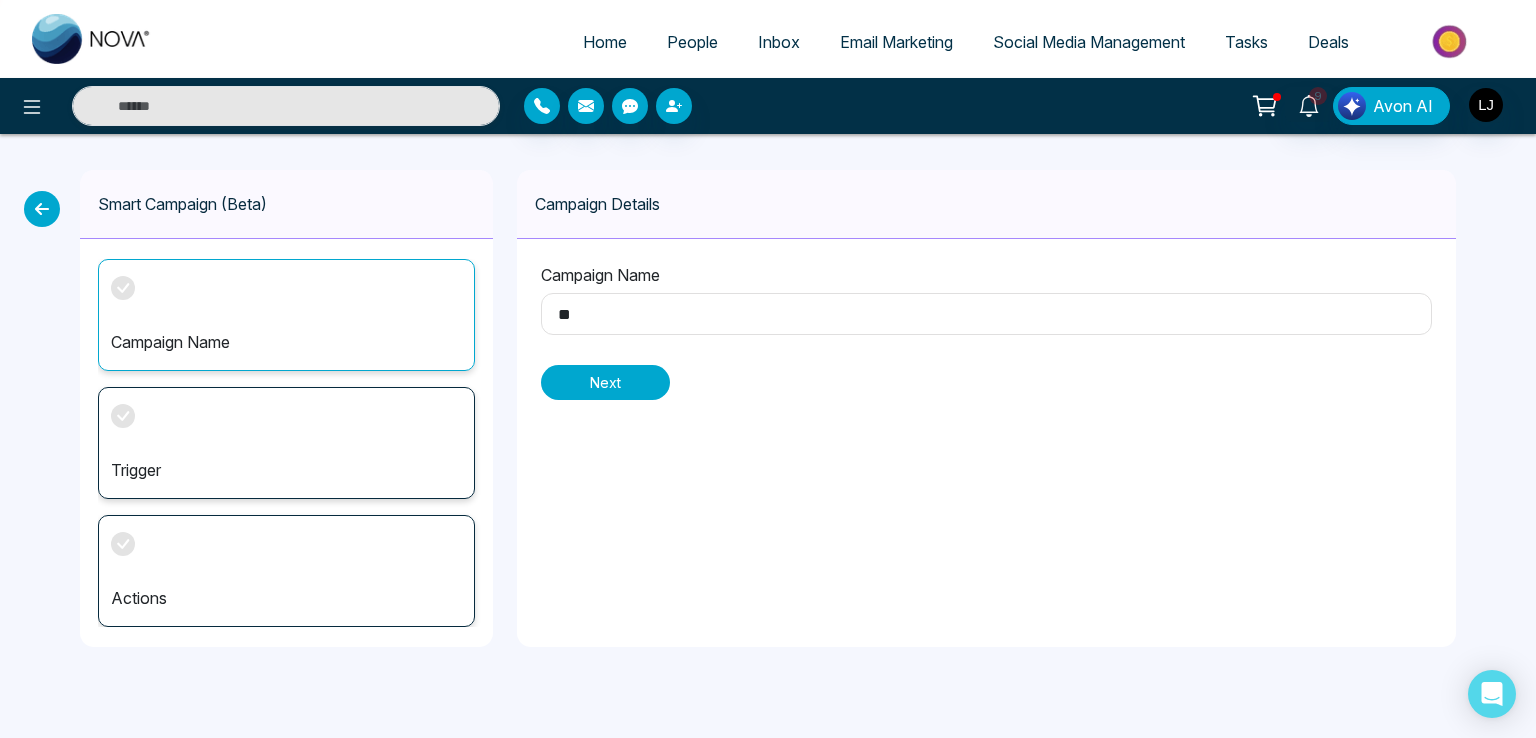 click on "Next" at bounding box center (605, 382) 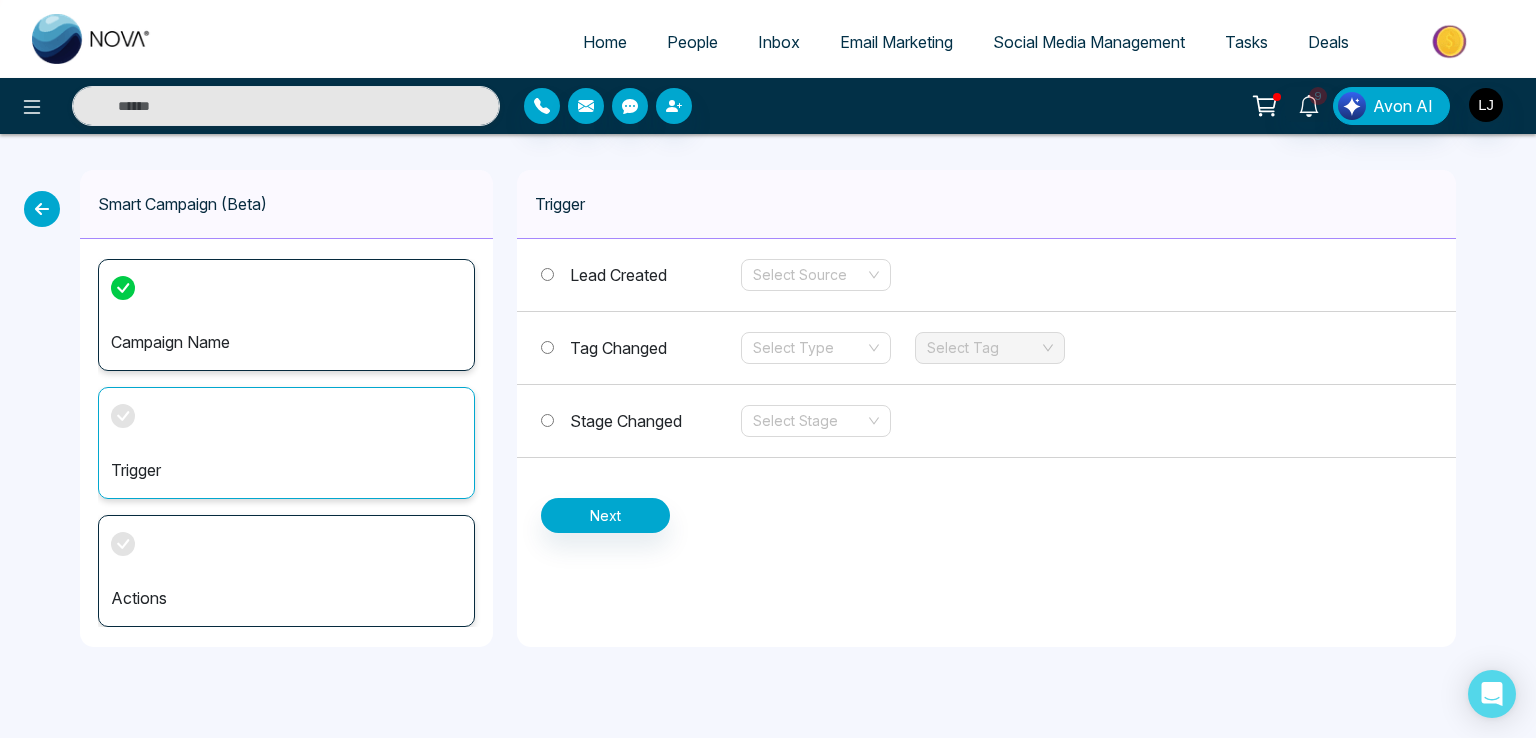 click on "Stage Changed Select Stage" at bounding box center (986, 421) 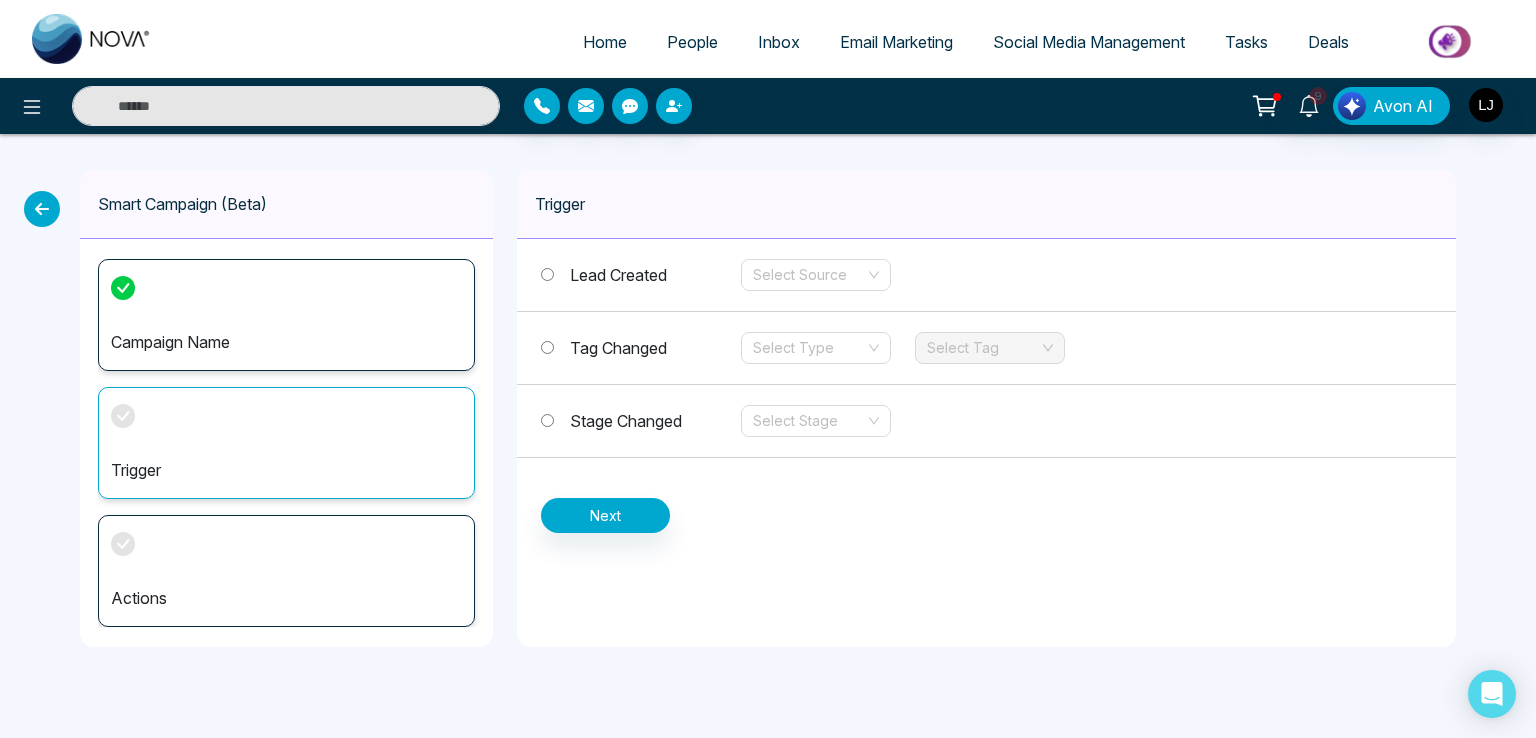 click on "Stage Changed" at bounding box center [641, 421] 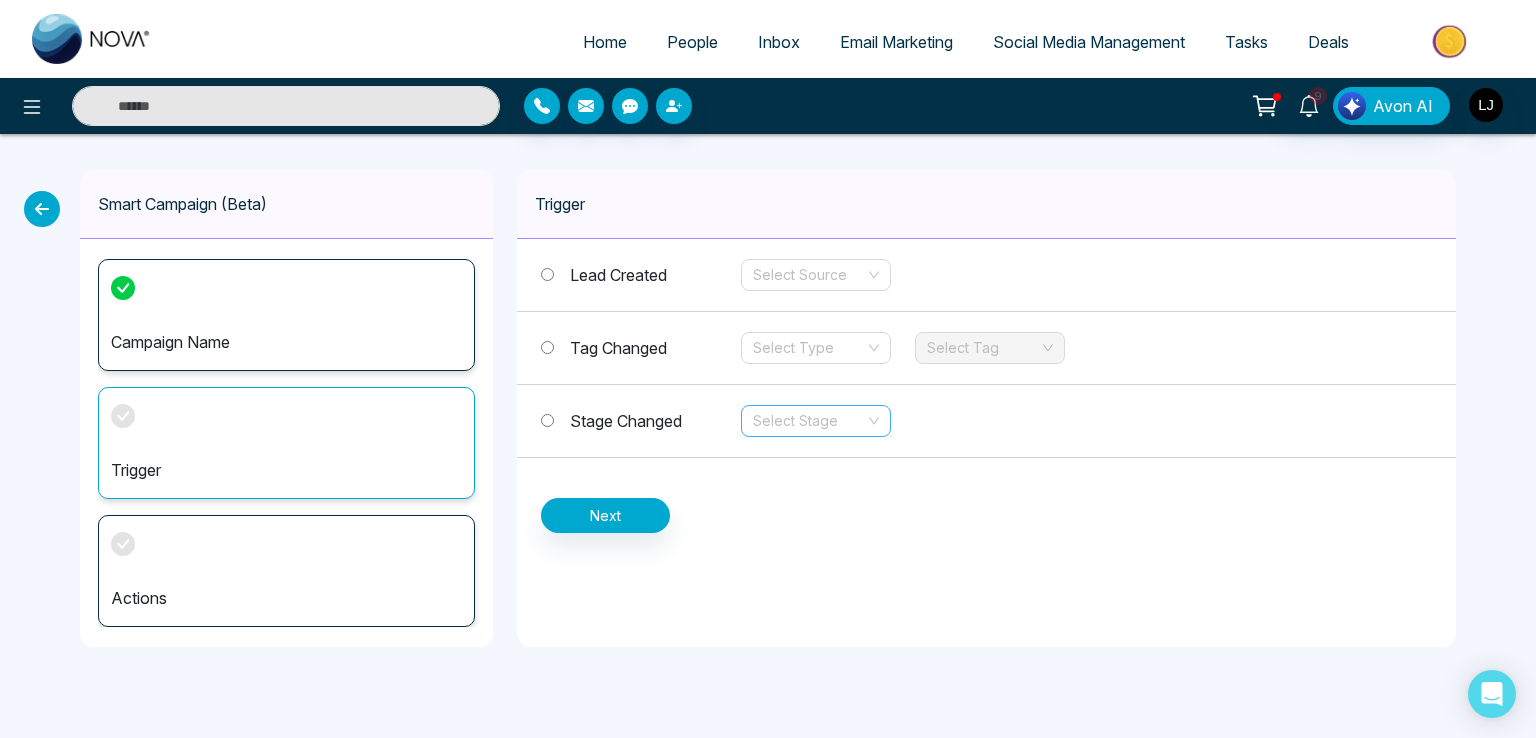 drag, startPoint x: 801, startPoint y: 409, endPoint x: 804, endPoint y: 421, distance: 12.369317 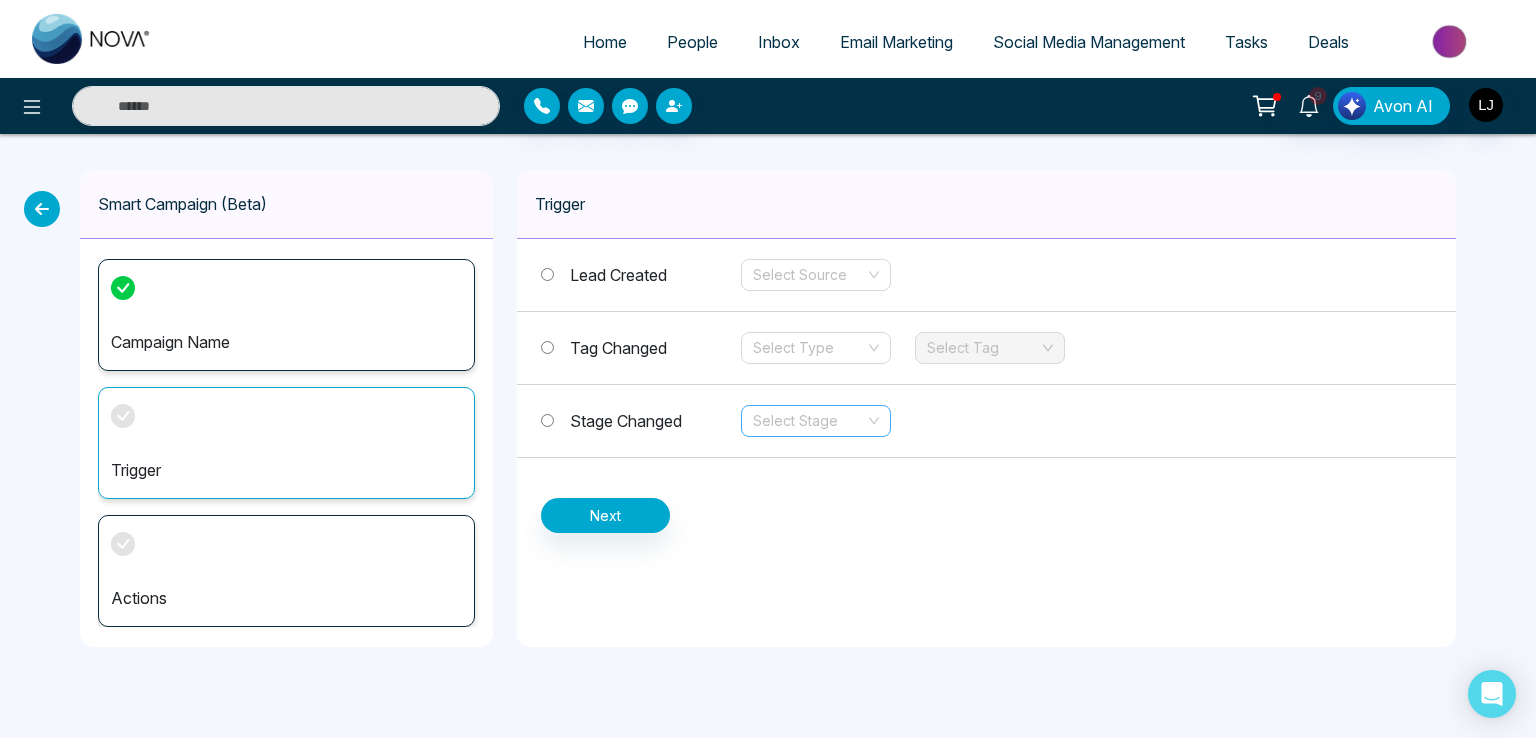 click at bounding box center (809, 421) 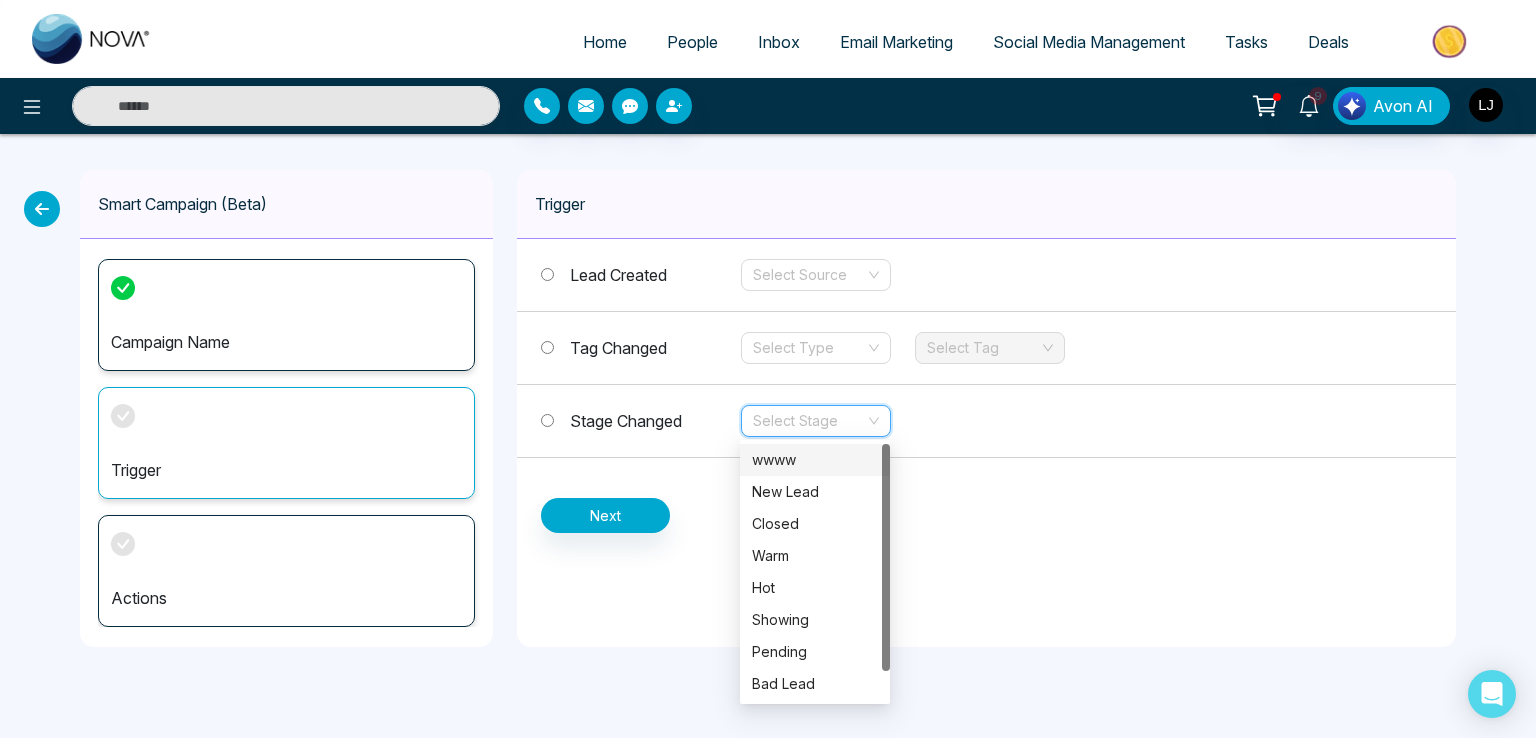 click on "wwww" at bounding box center (815, 460) 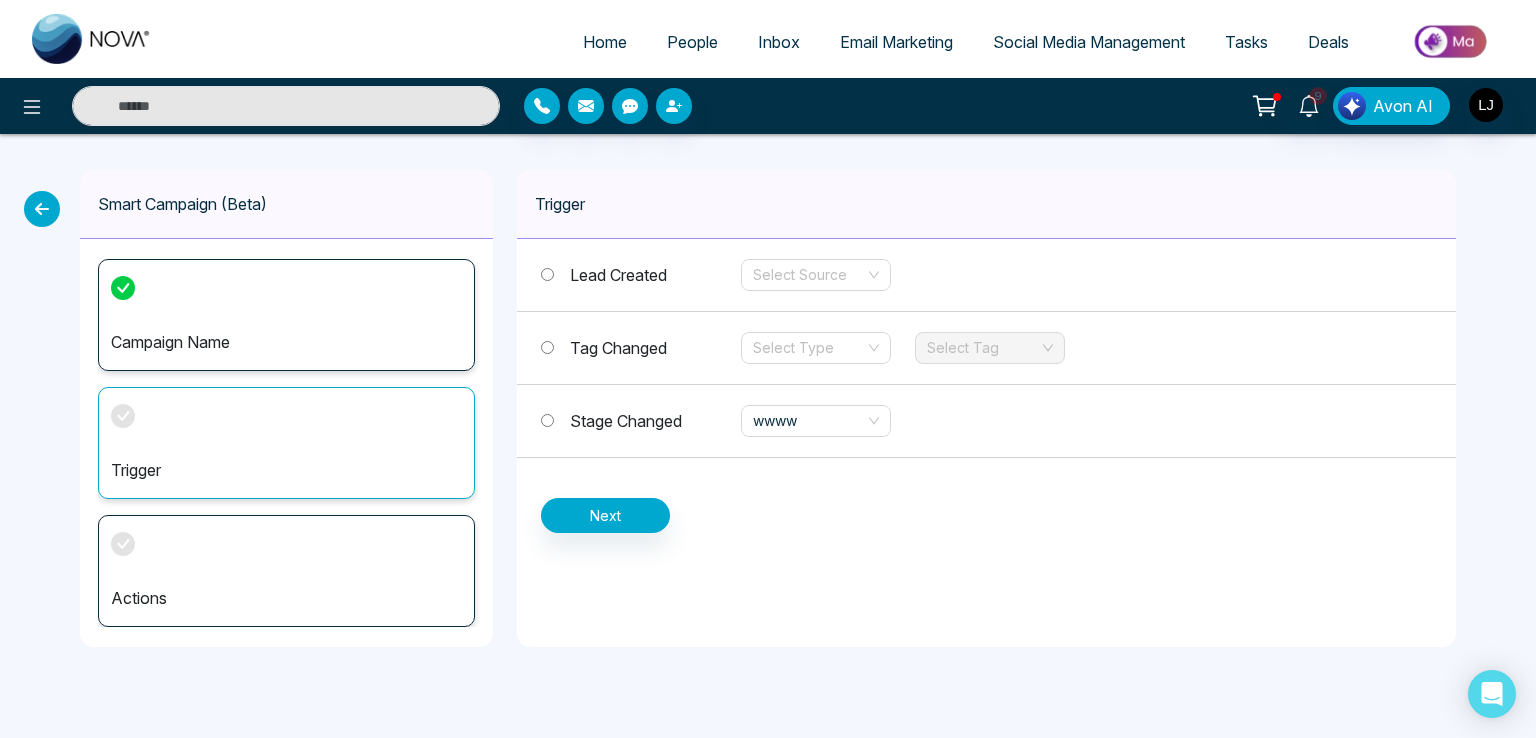 click on "Trigger Lead Created Select Source Tag Changed Select Type Select Tag Stage Changed wwww Next" at bounding box center (986, 408) 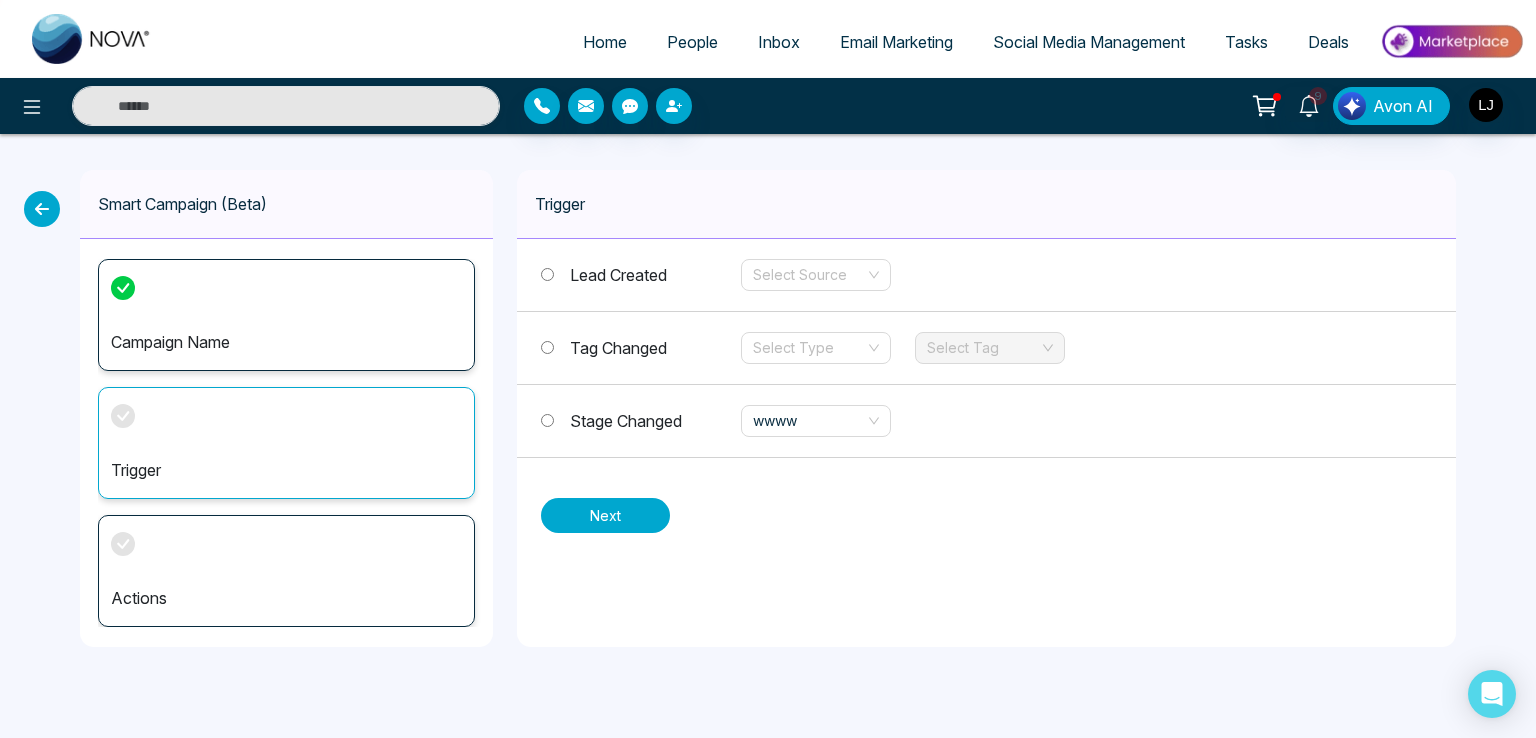 click on "Next" at bounding box center (605, 515) 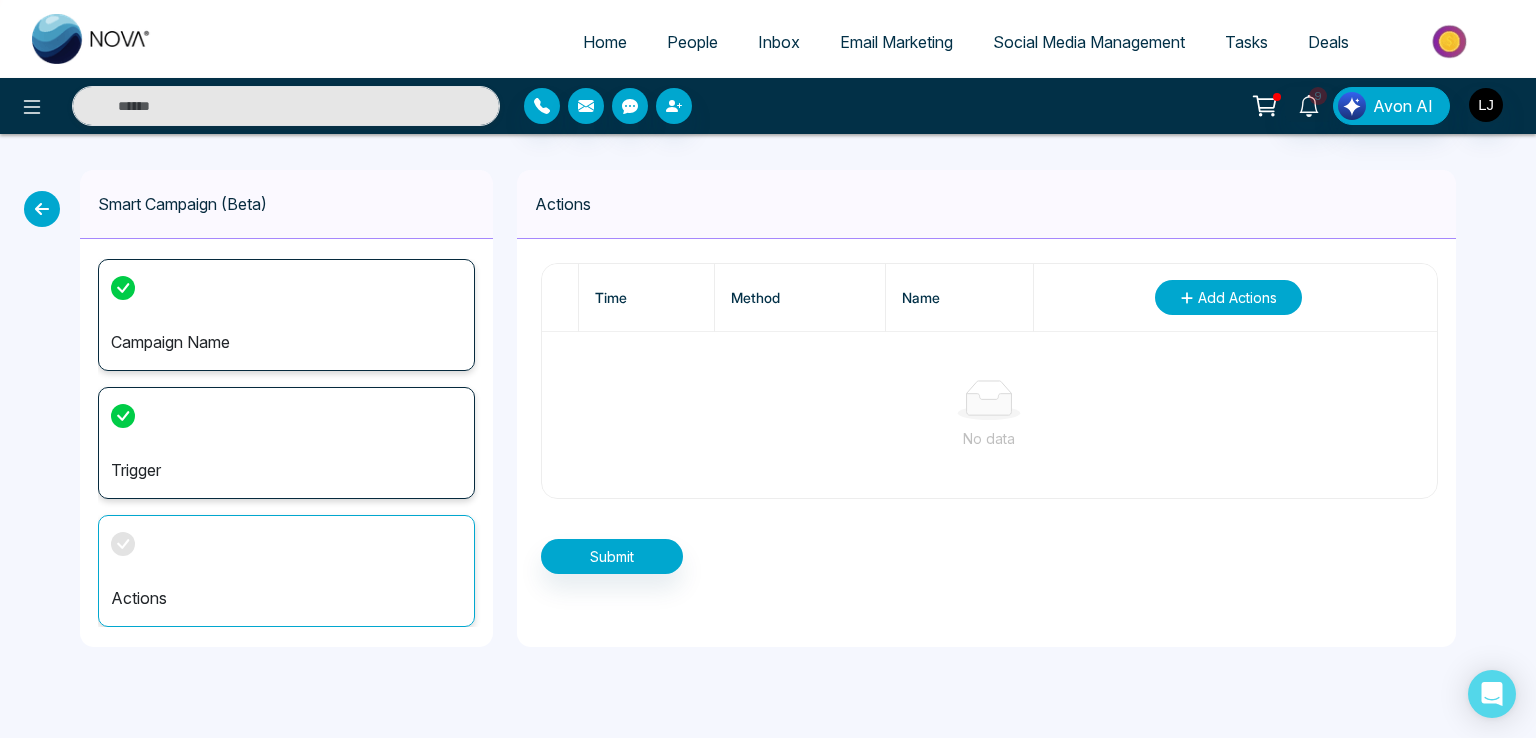 click on "Add Actions" at bounding box center [1237, 297] 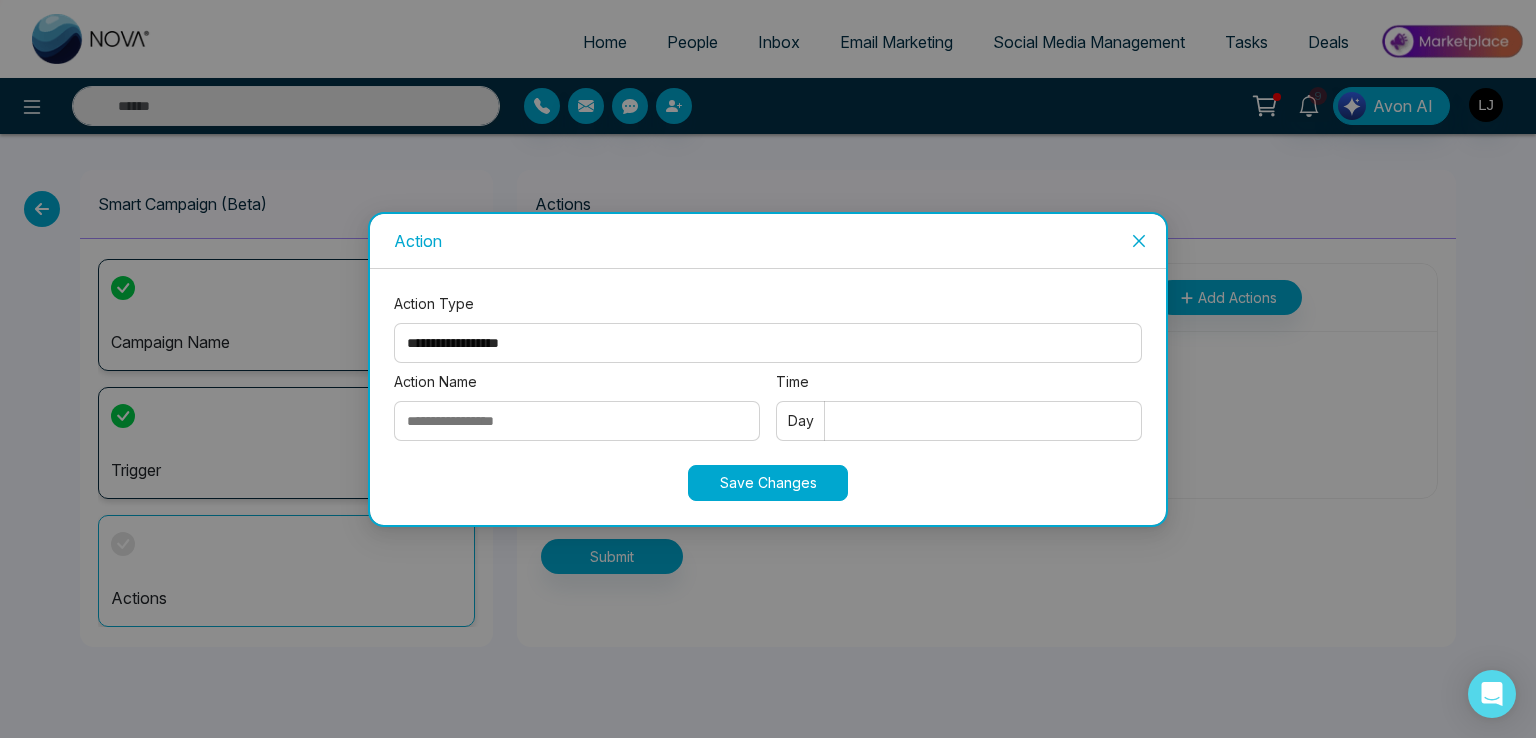 click on "**********" at bounding box center (768, 343) 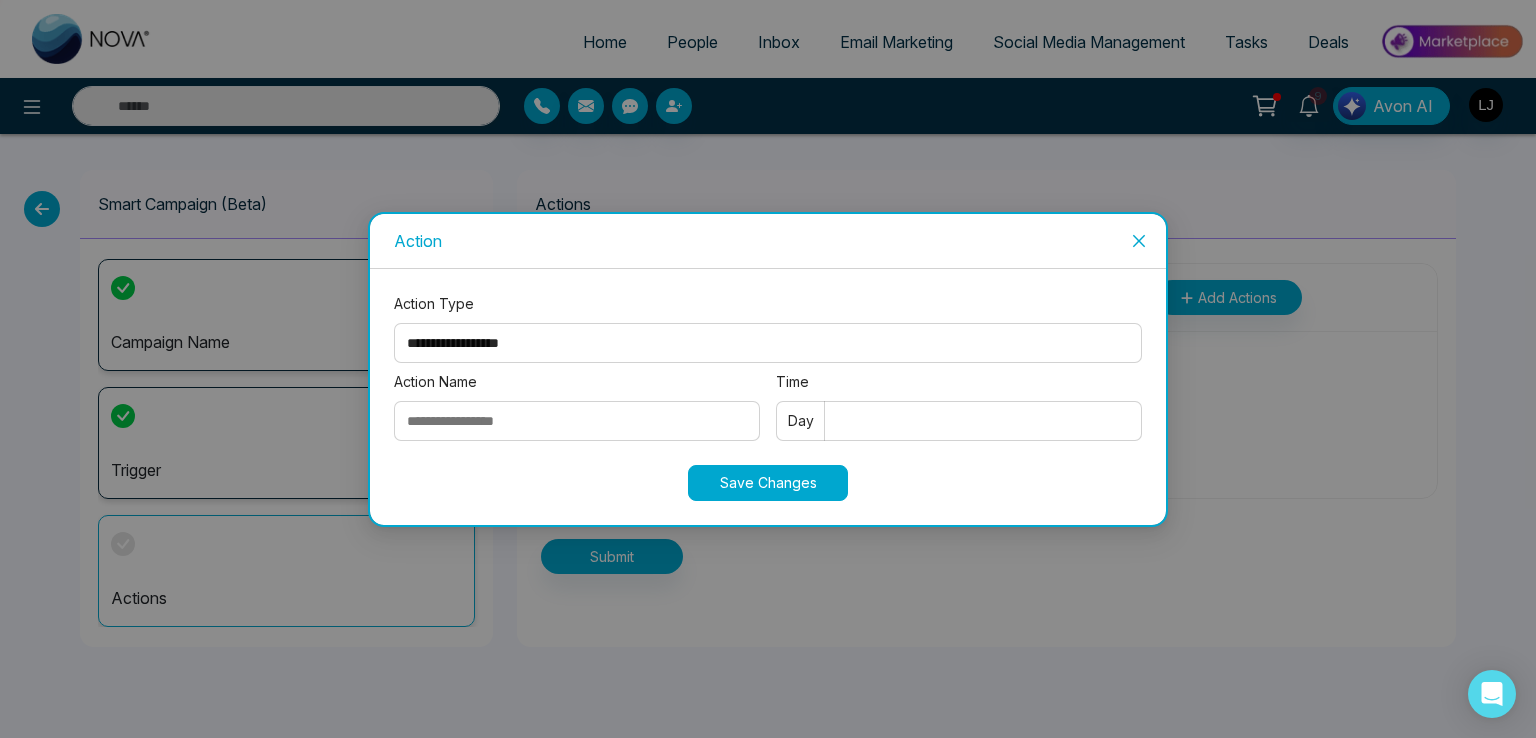 select on "****" 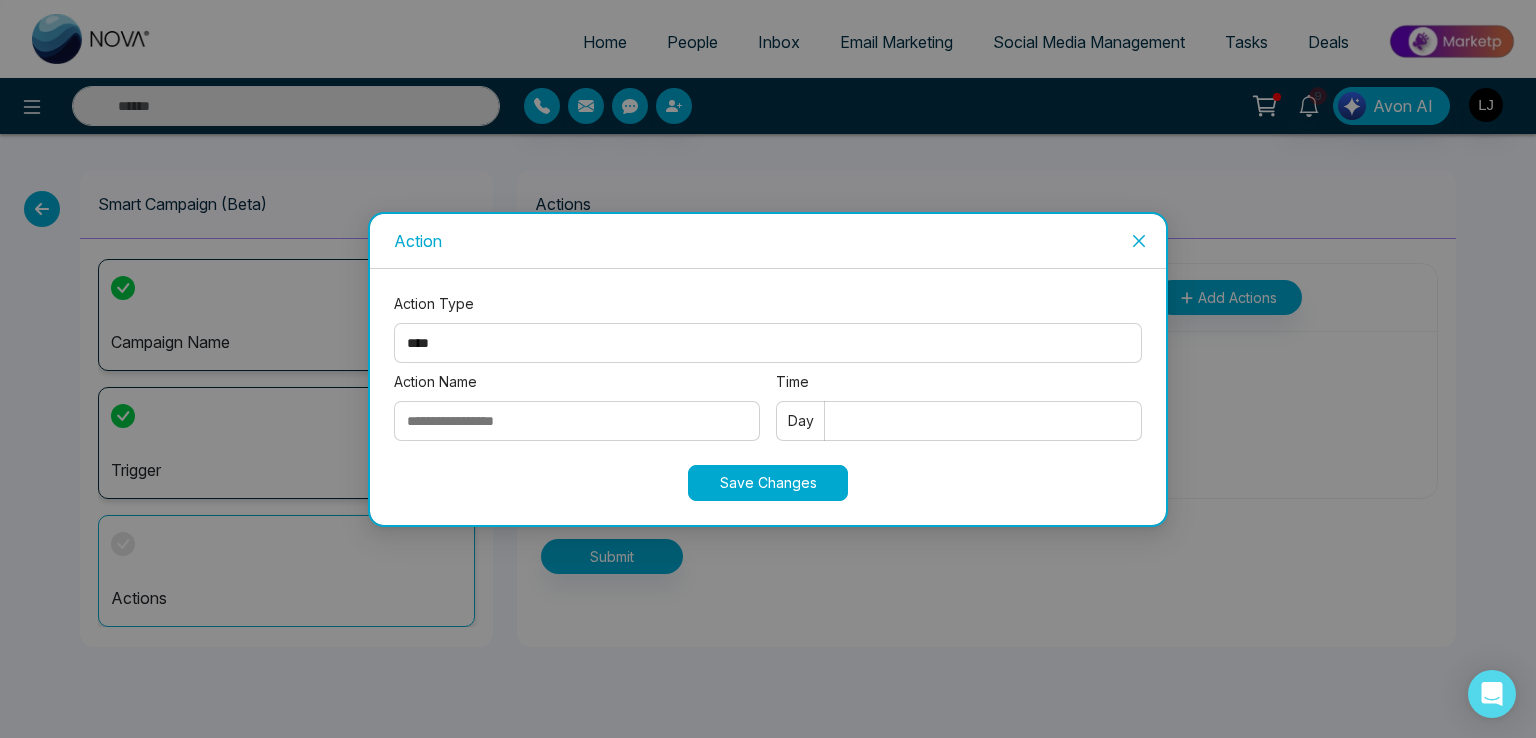 click on "**********" at bounding box center (768, 343) 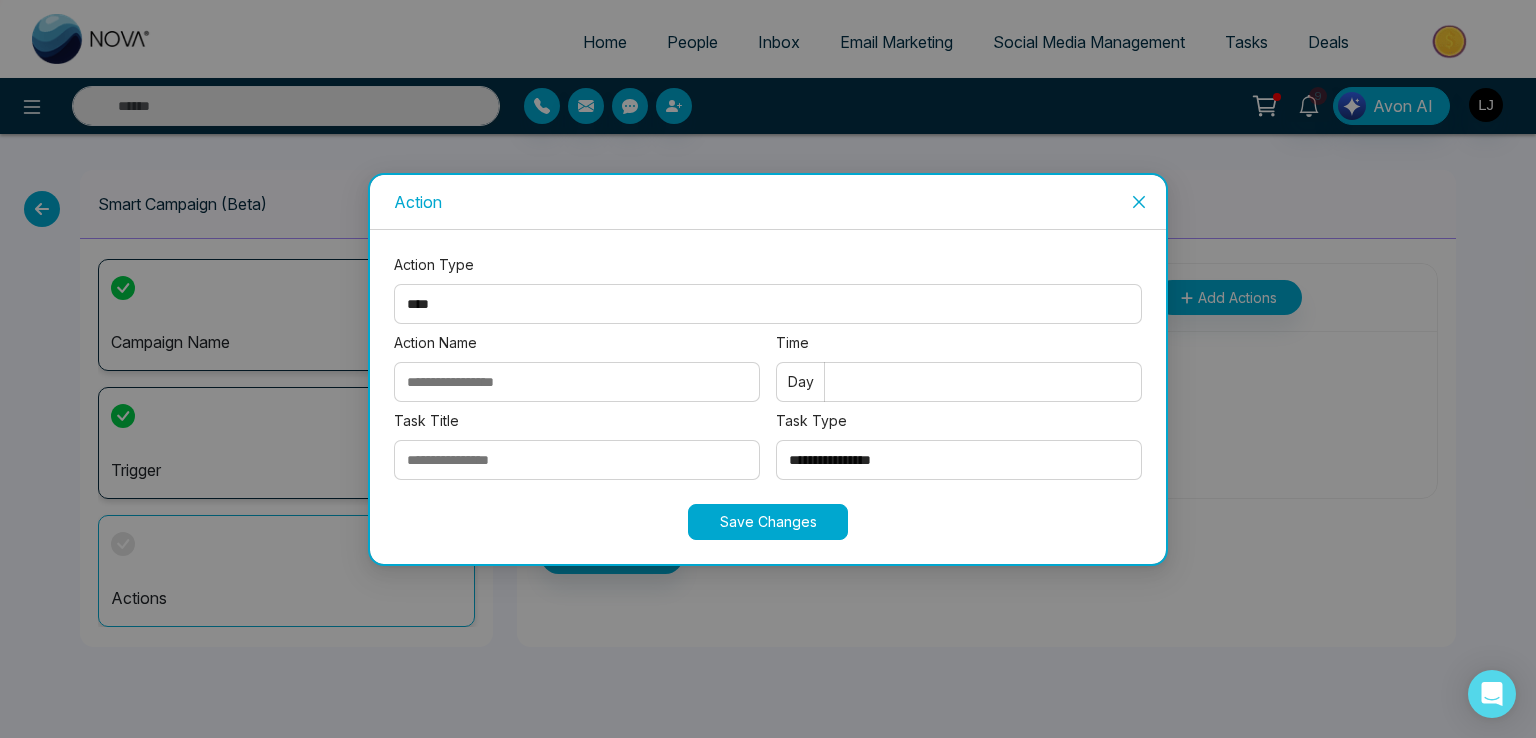 click on "Action Name" at bounding box center [577, 382] 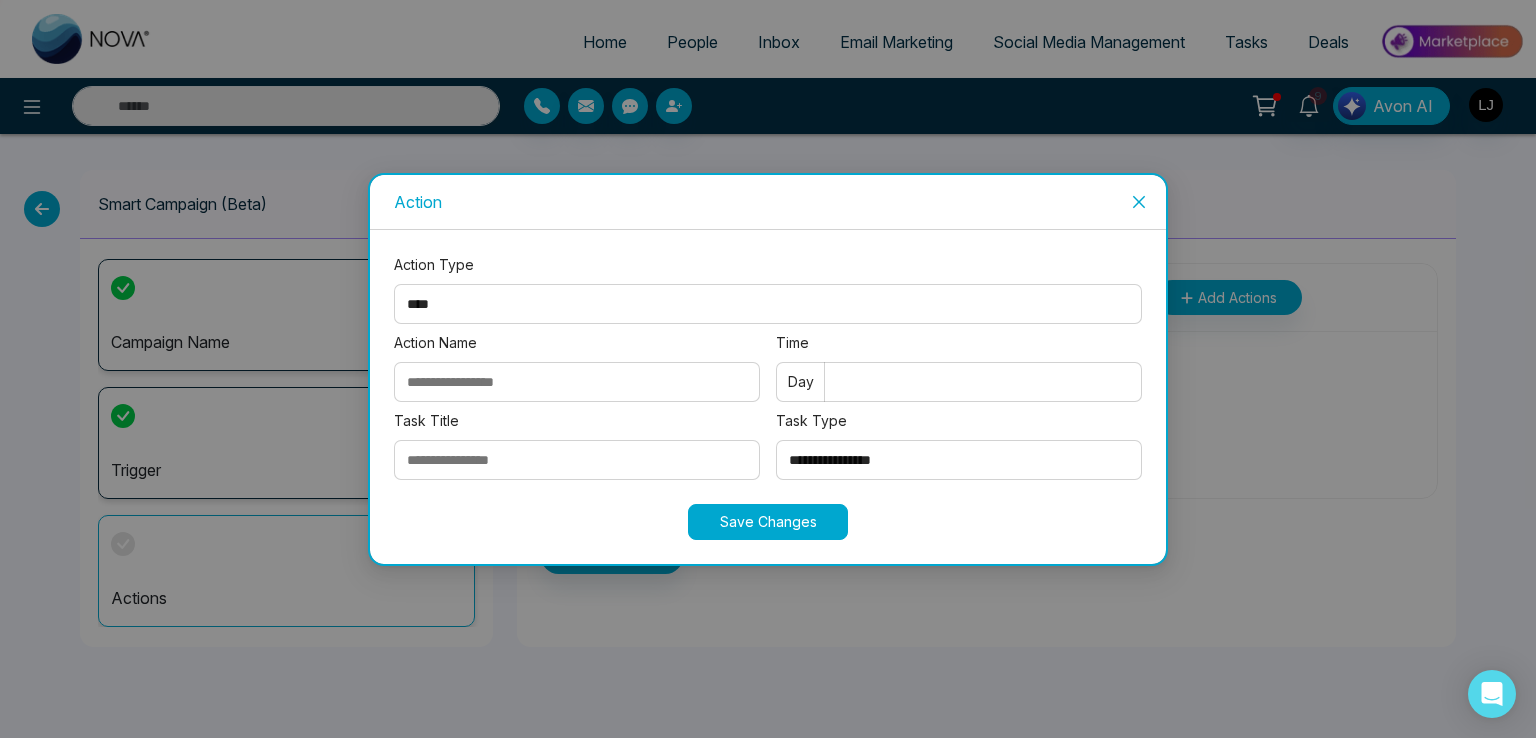 click on "Task Title" at bounding box center (577, 460) 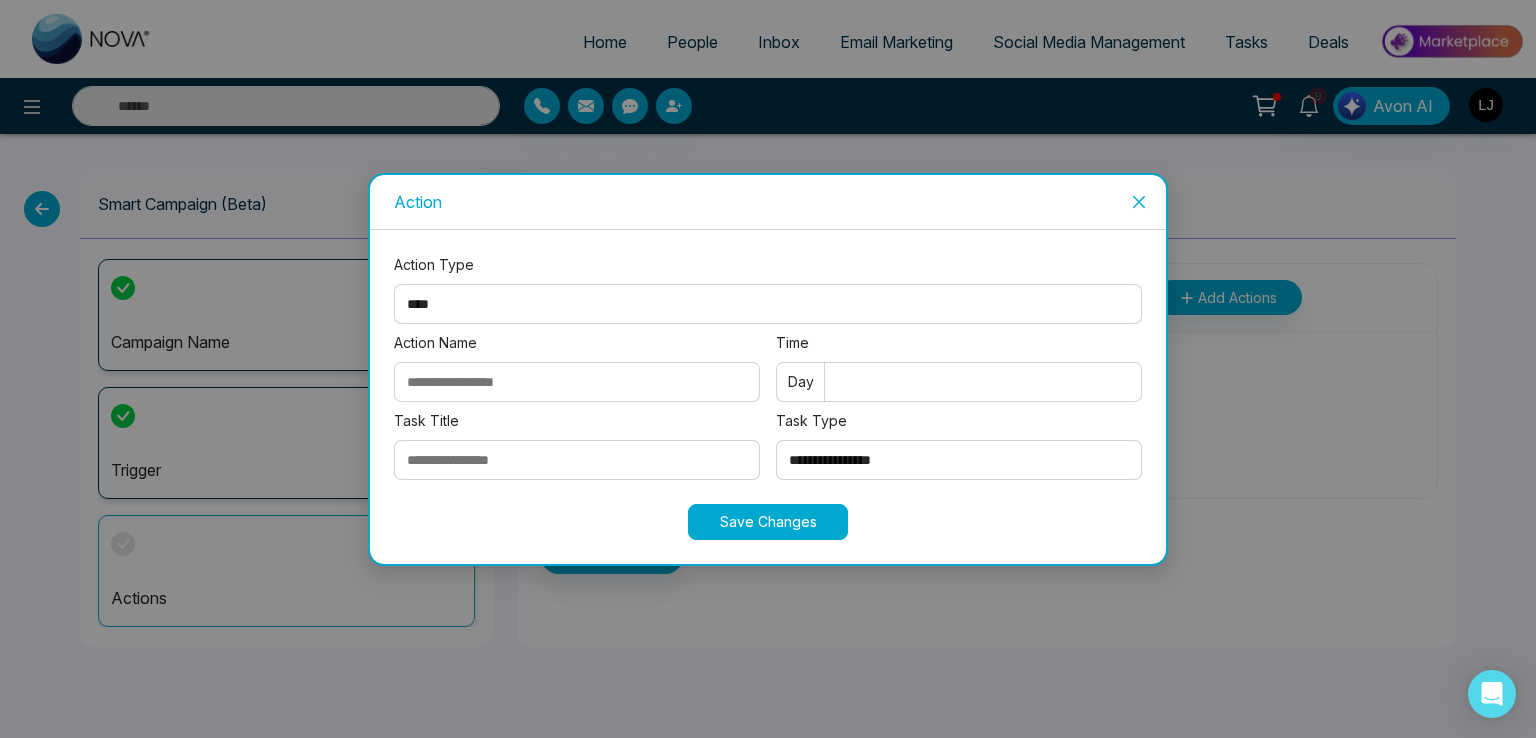 type on "**********" 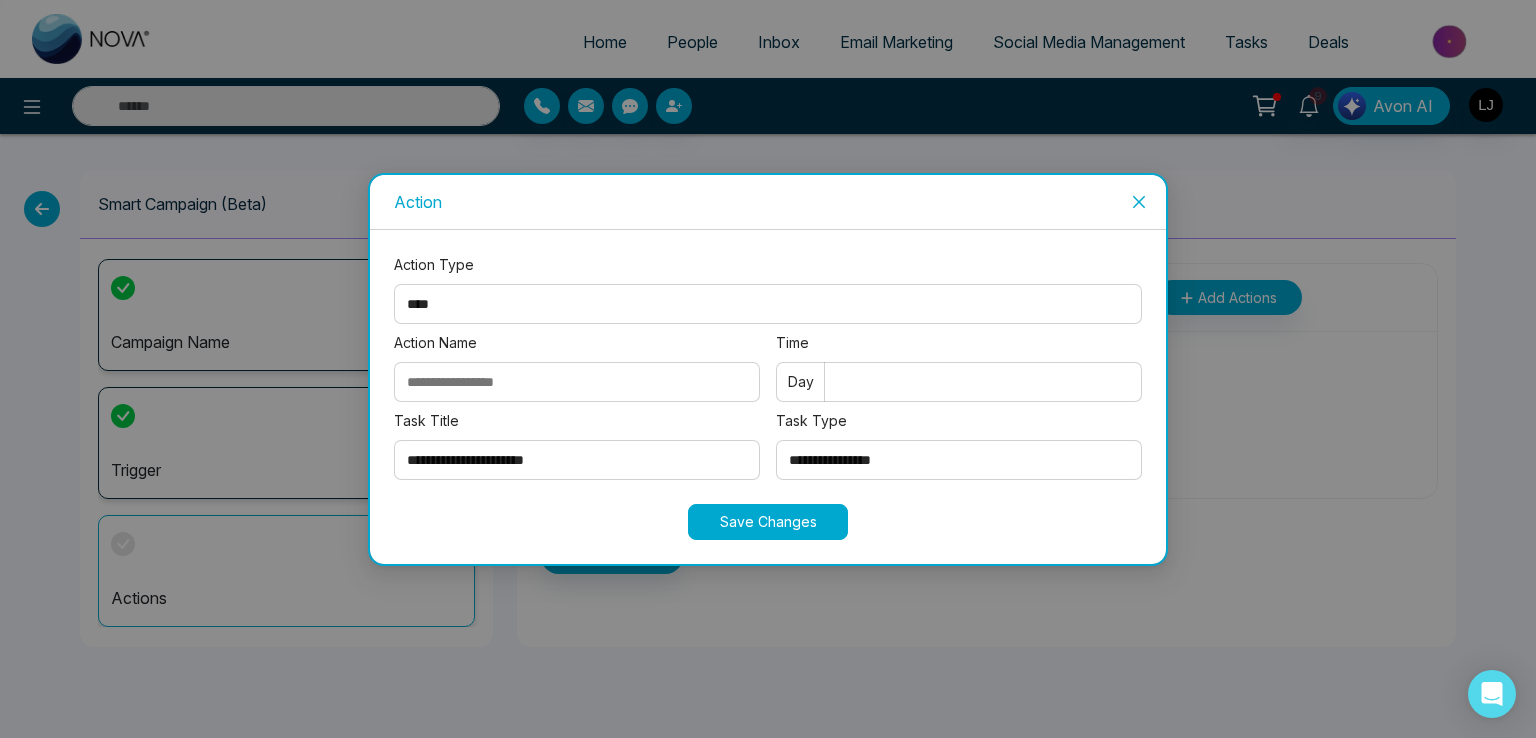 click on "**********" at bounding box center (959, 460) 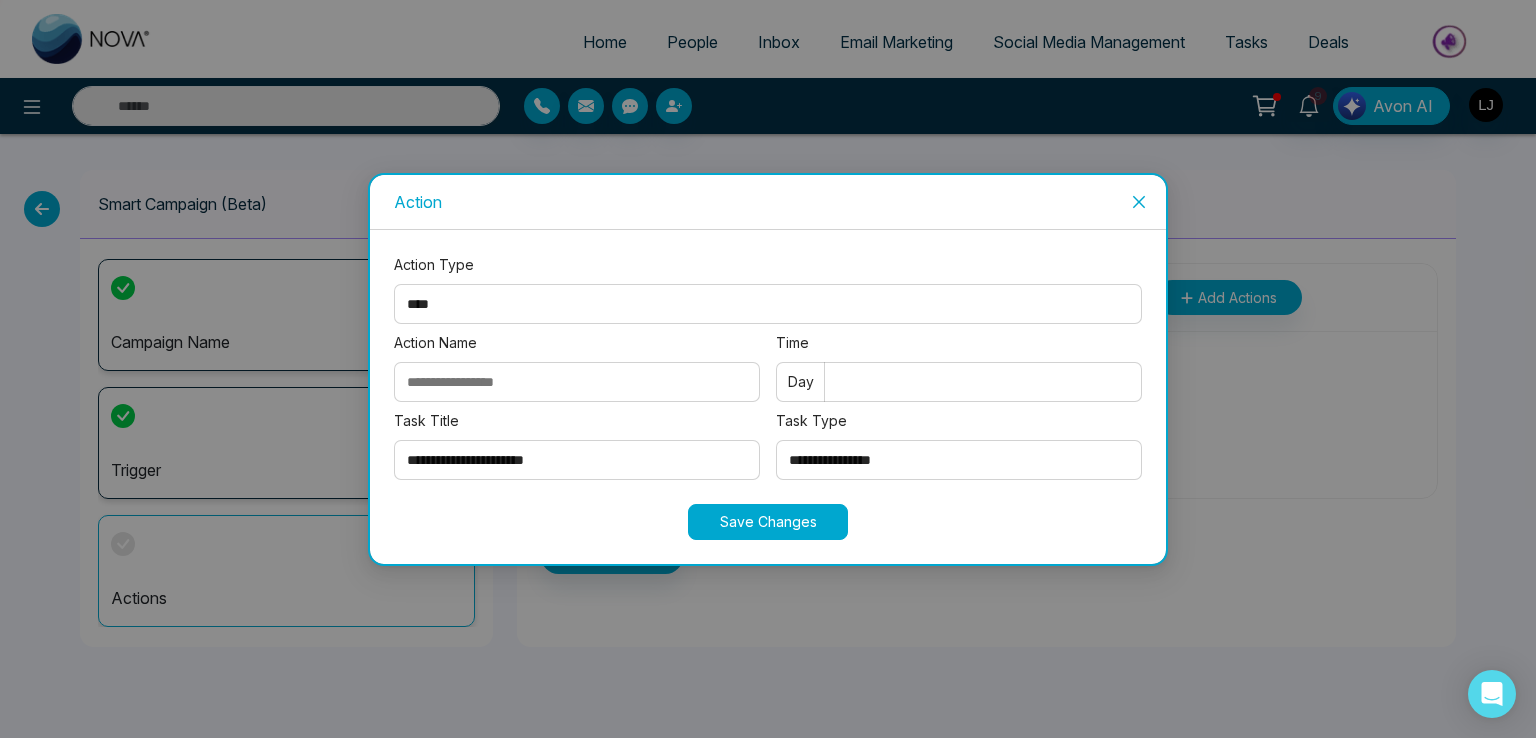select on "****" 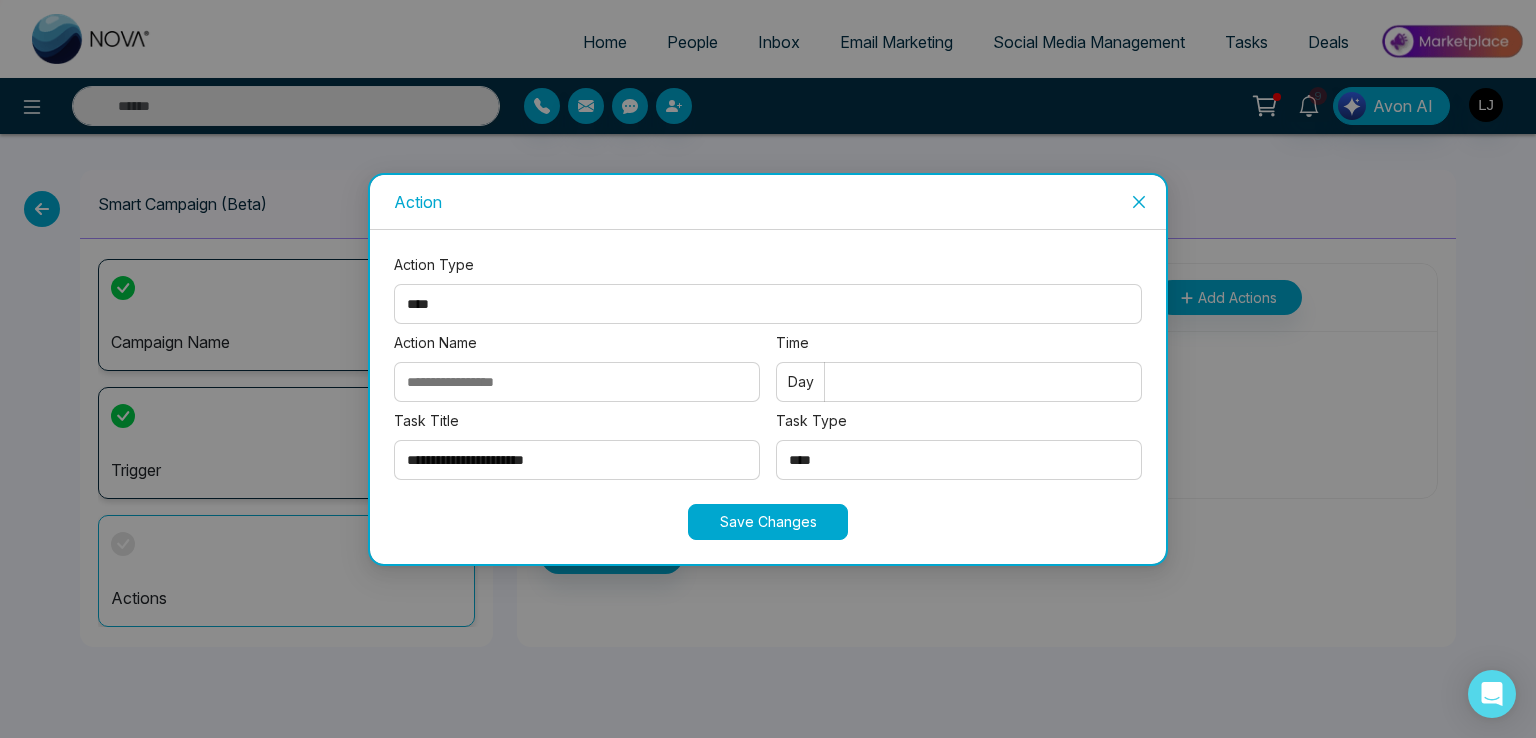 click on "**********" at bounding box center [959, 460] 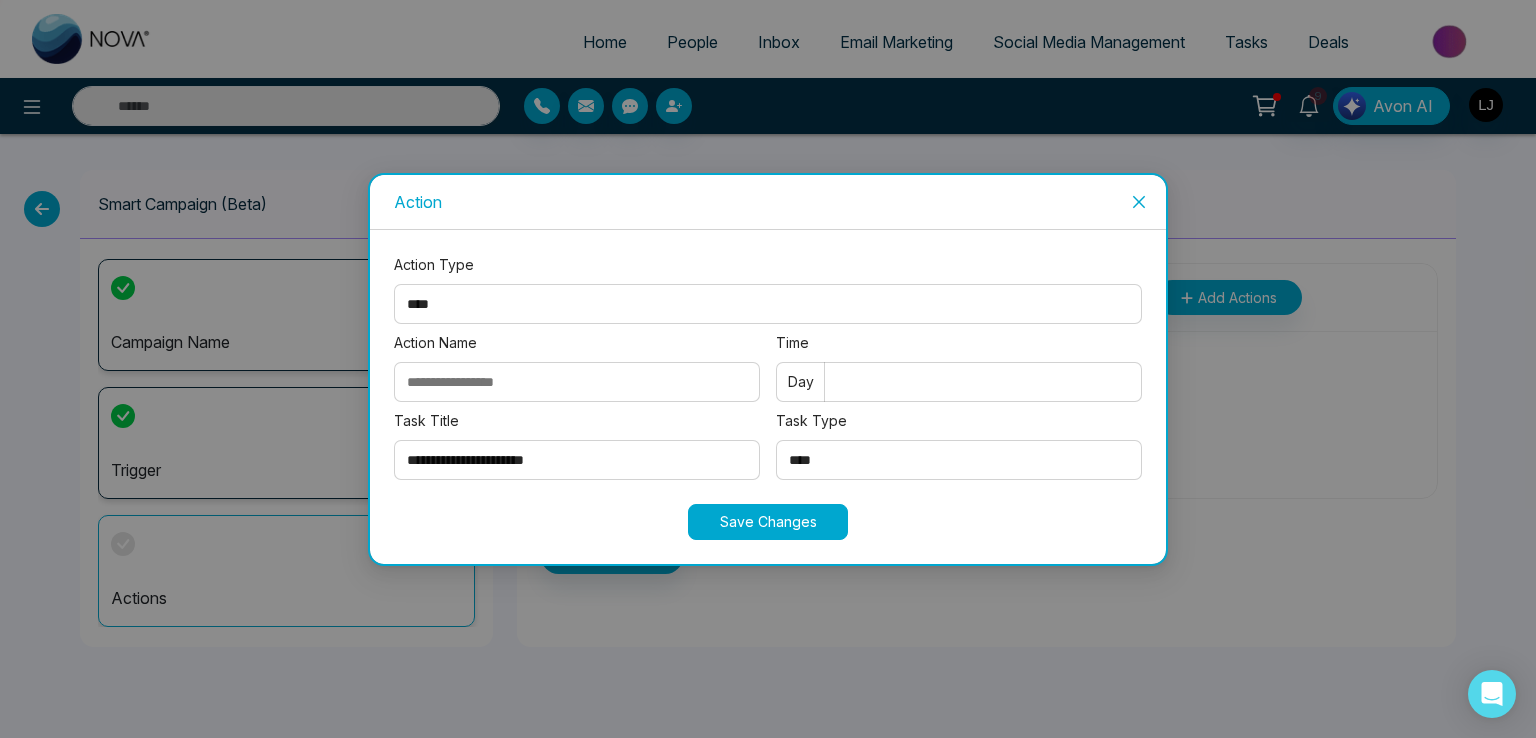 click on "Time" at bounding box center [959, 382] 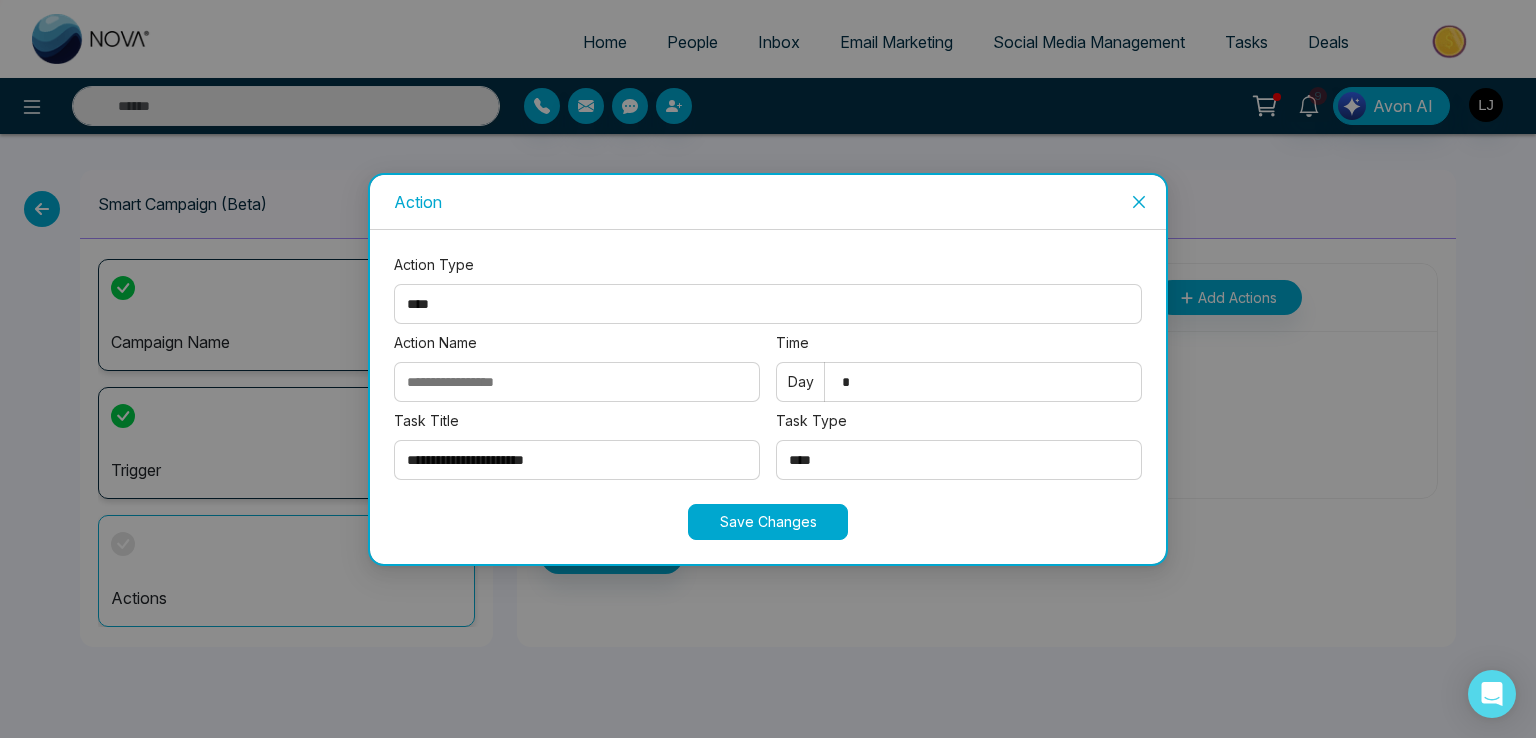 type on "*" 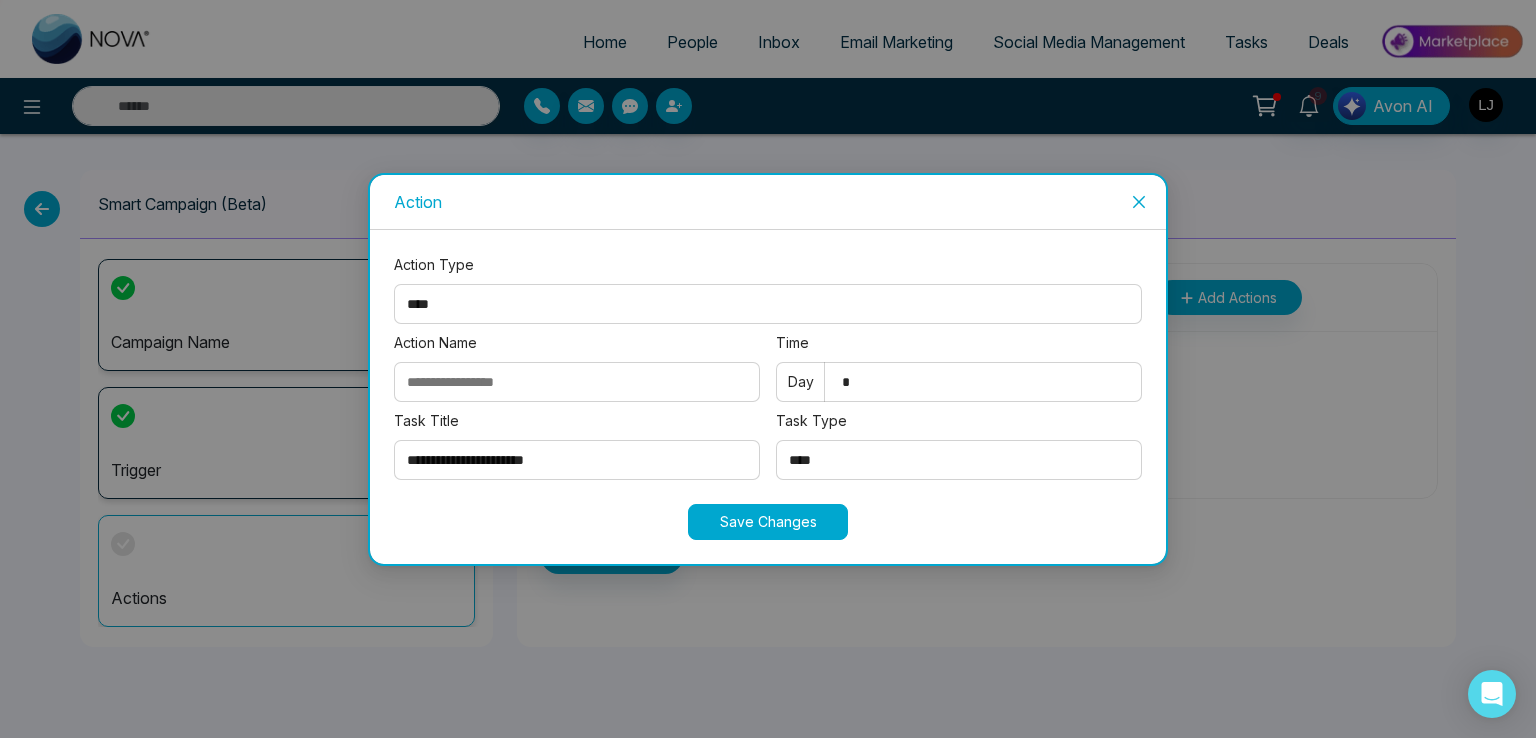 drag, startPoint x: 768, startPoint y: 521, endPoint x: 764, endPoint y: 494, distance: 27.294687 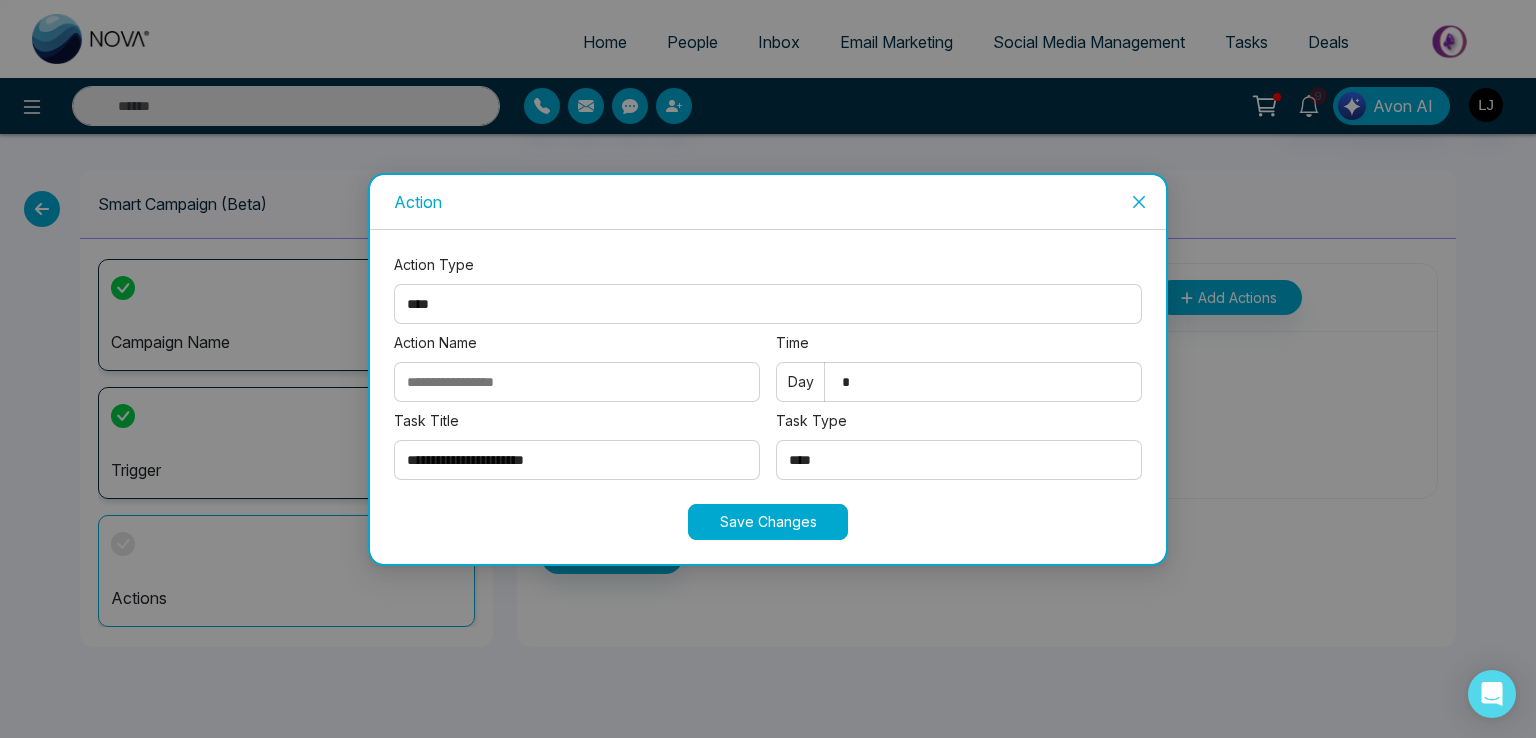 click on "Save Changes" at bounding box center (768, 522) 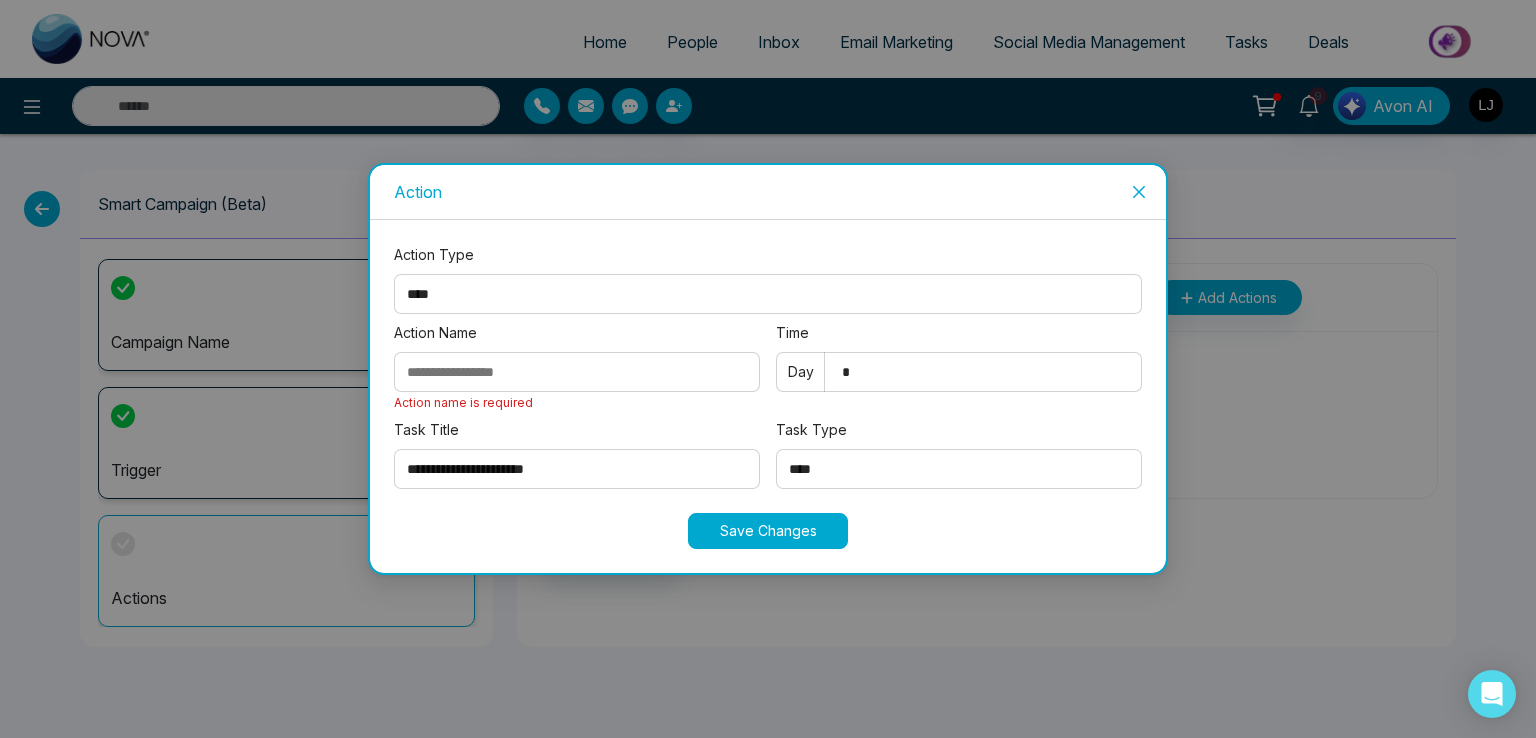 click on "Action Name" at bounding box center [577, 372] 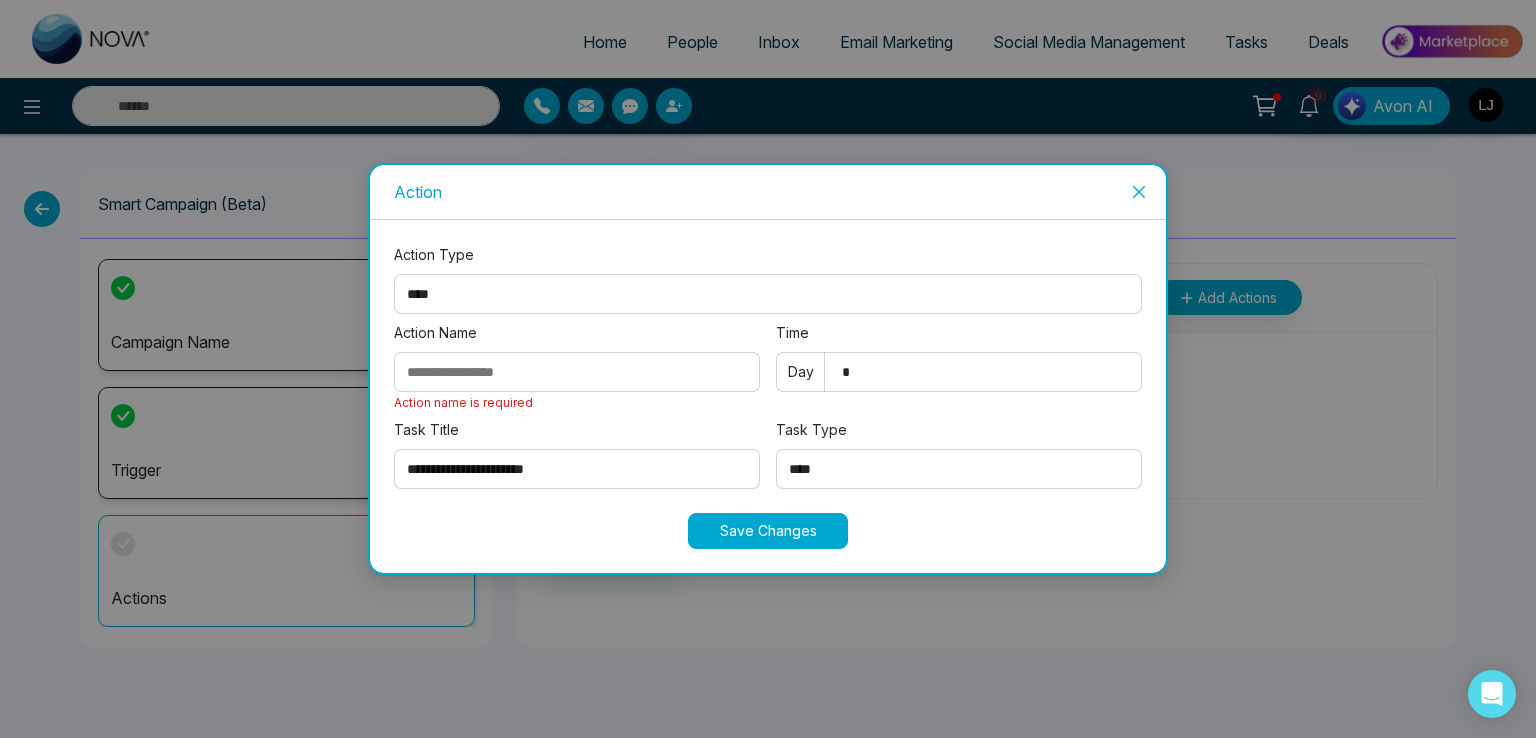 type on "**********" 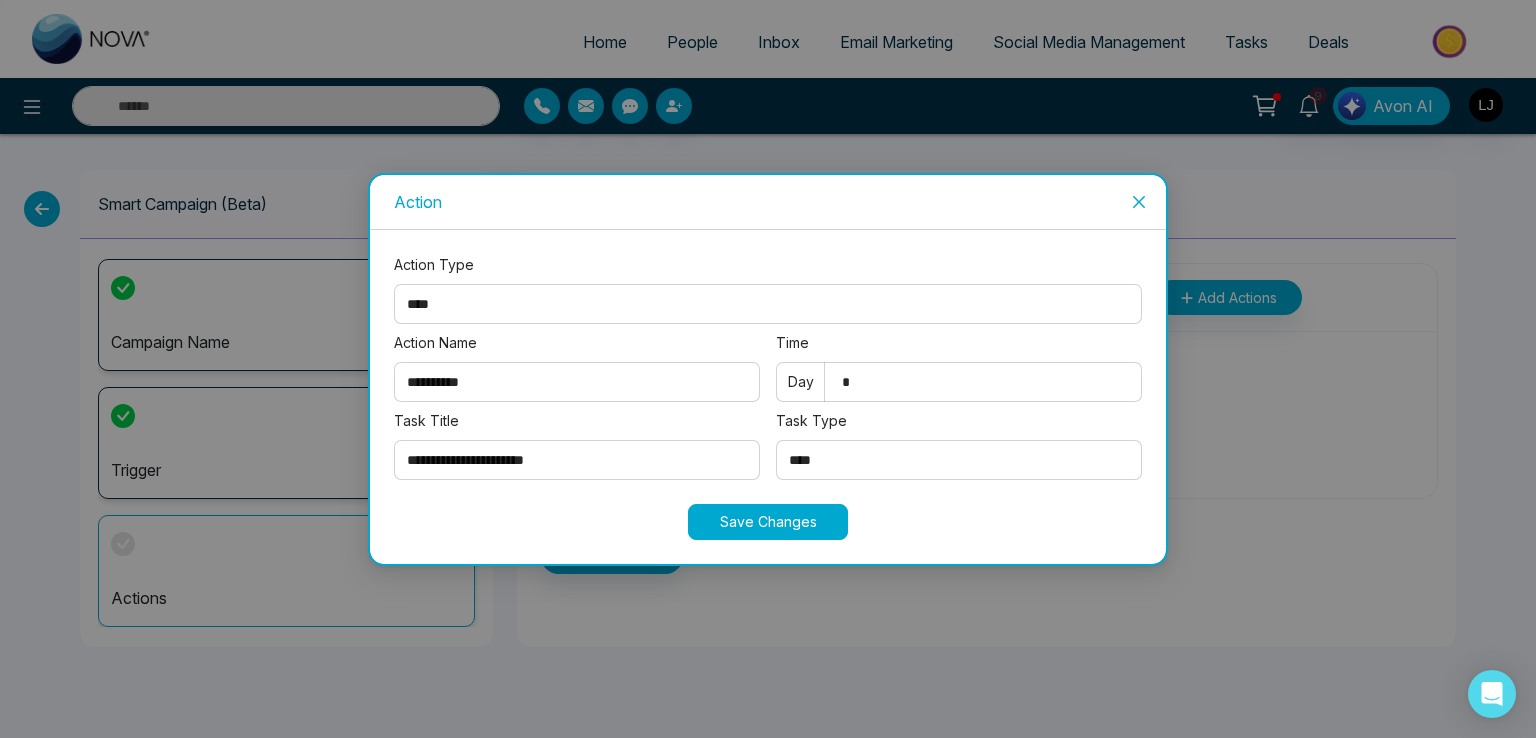 click on "Save Changes" at bounding box center (768, 522) 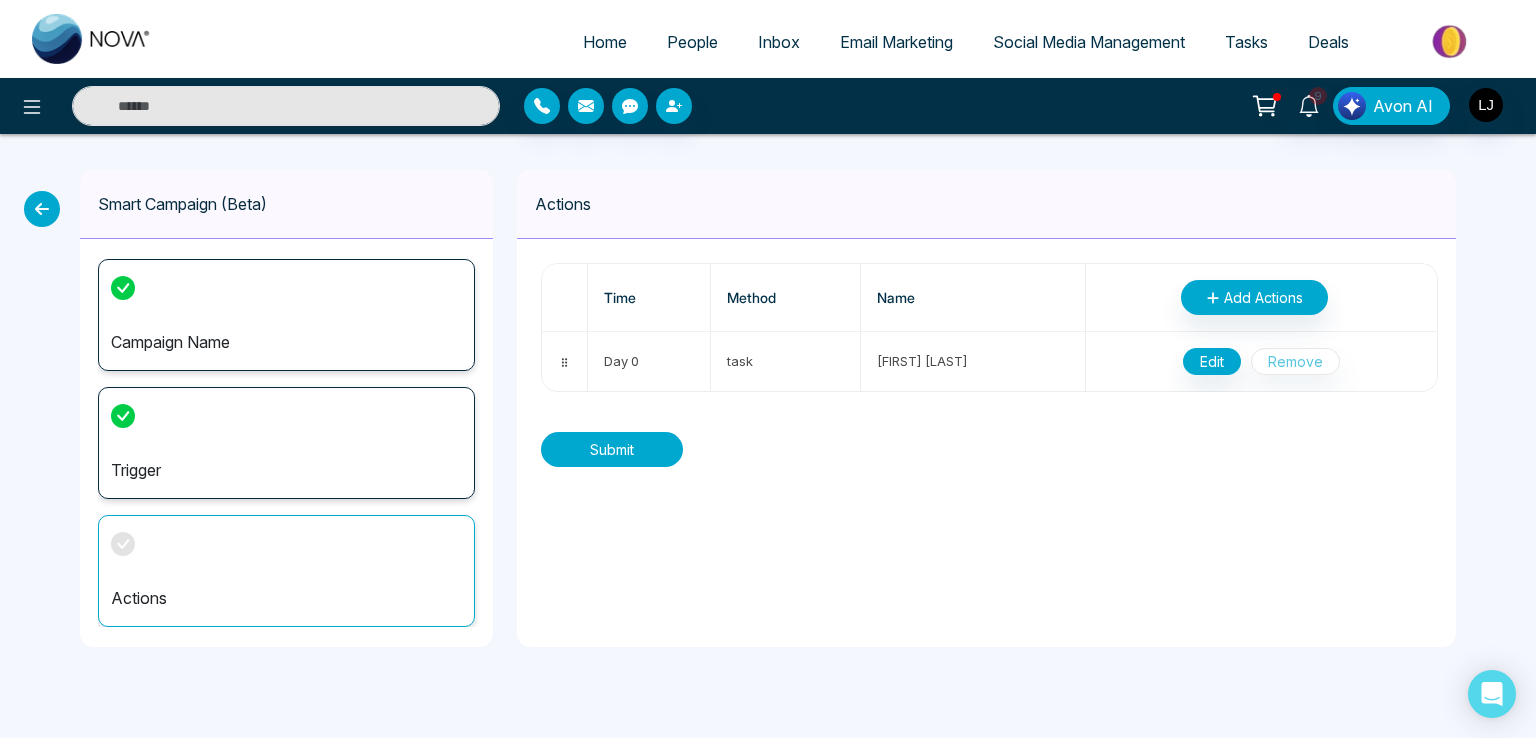 click on "Submit" at bounding box center (612, 449) 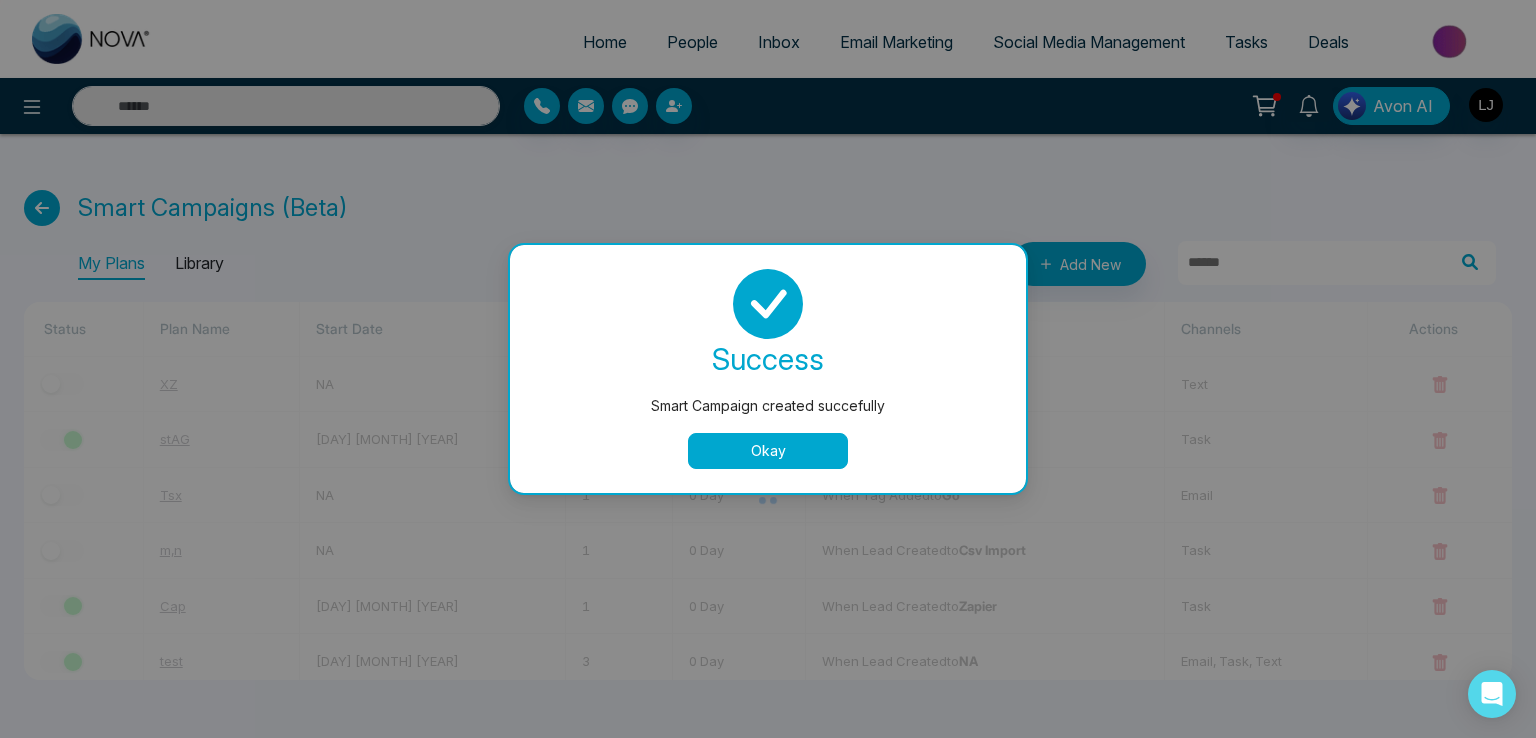 click on "Okay" at bounding box center (768, 451) 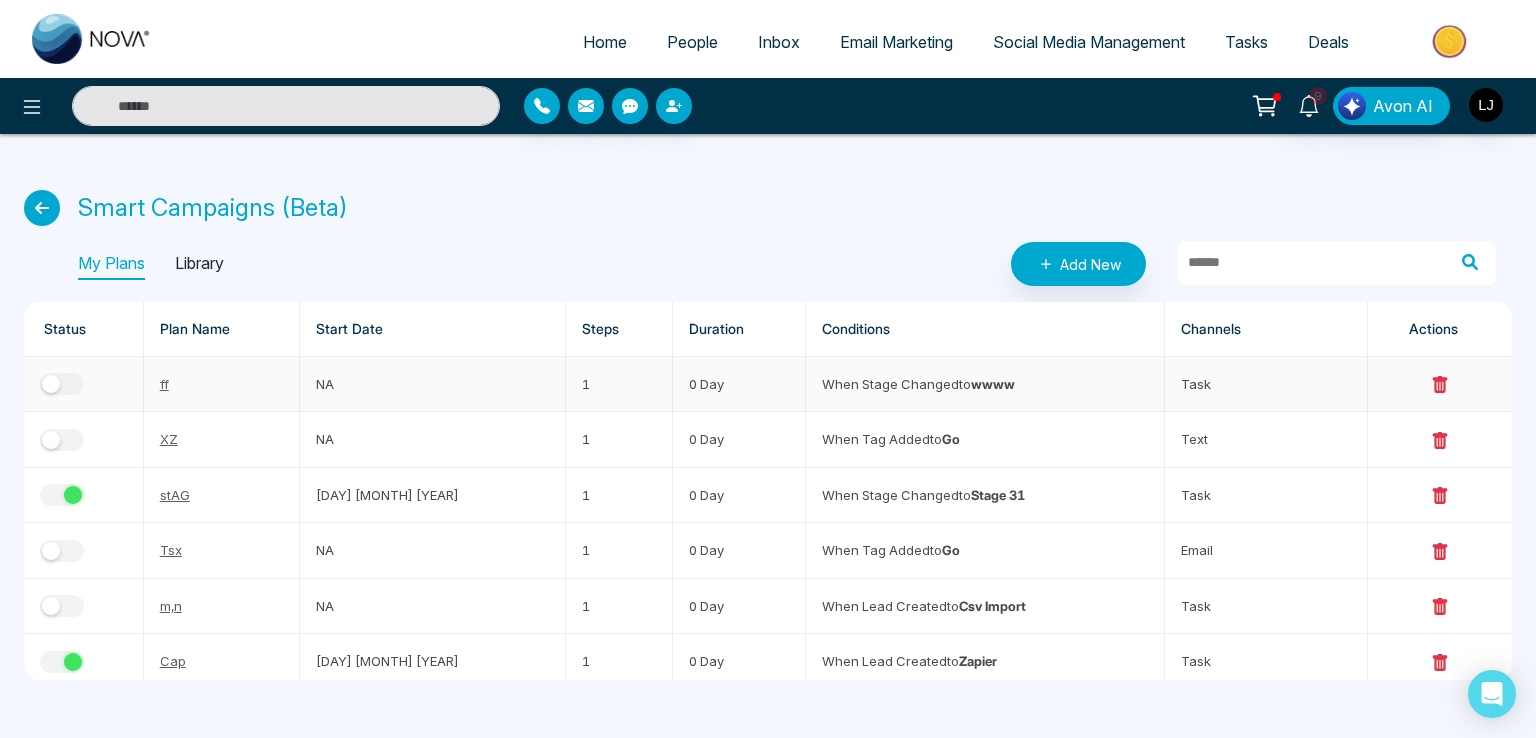 click at bounding box center (62, 384) 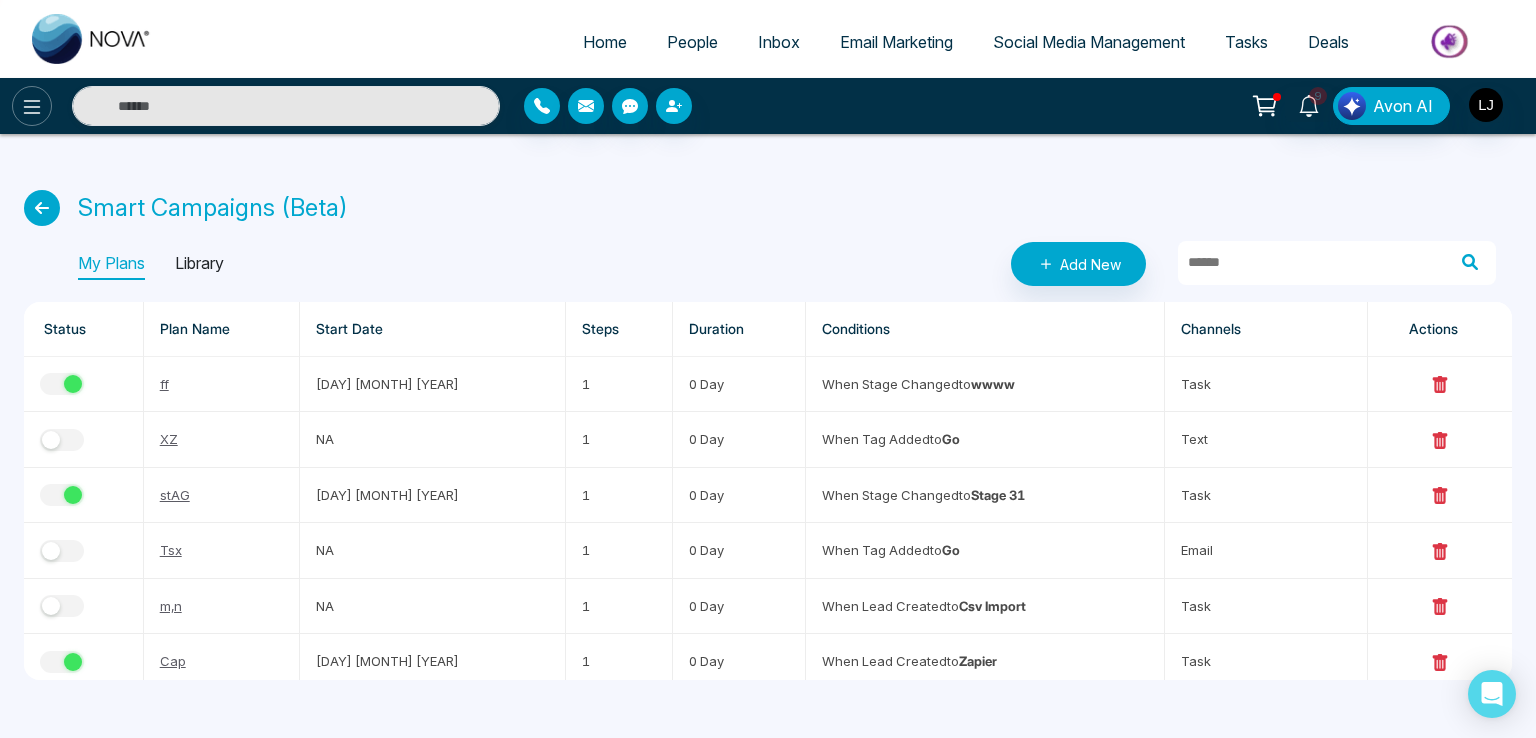 click at bounding box center [32, 106] 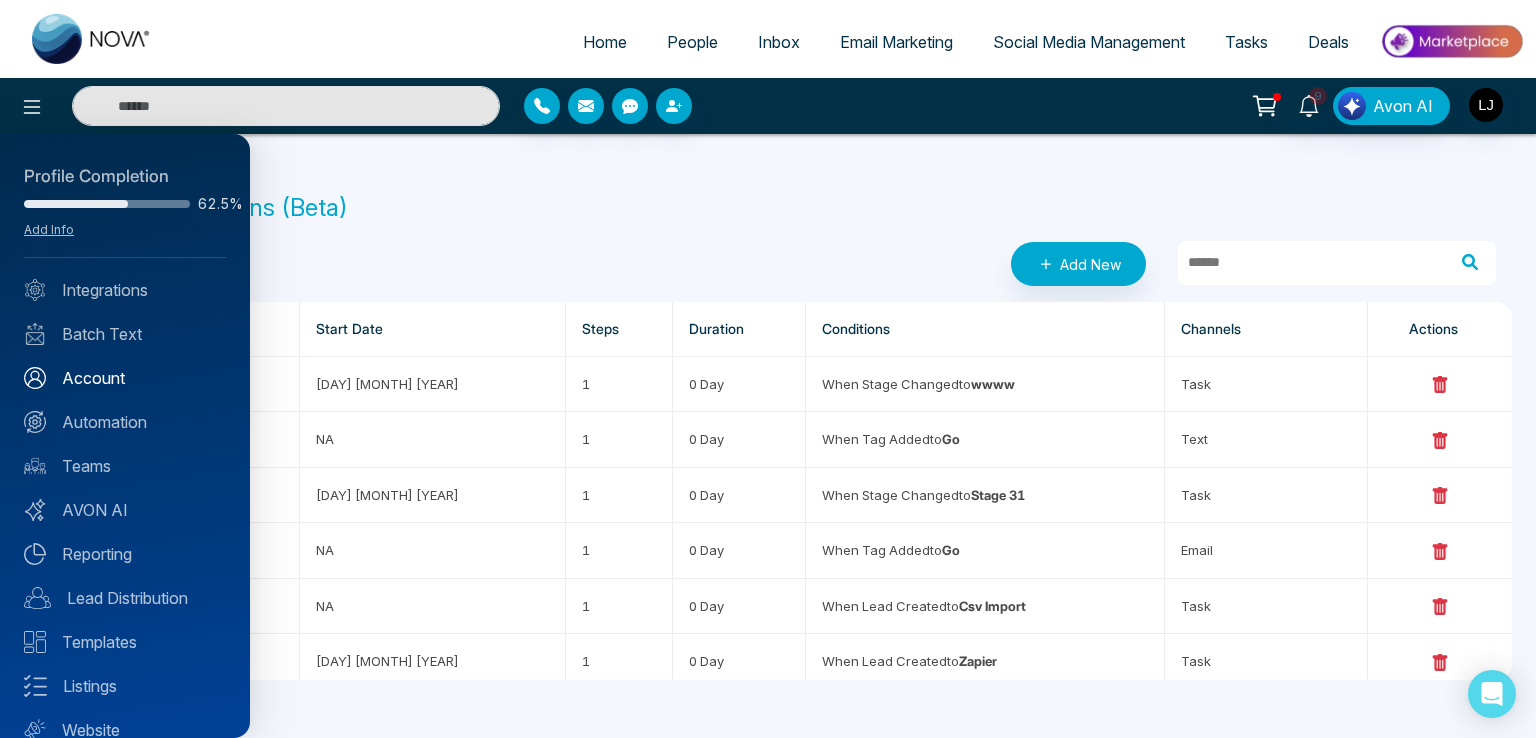click on "Account" at bounding box center (125, 378) 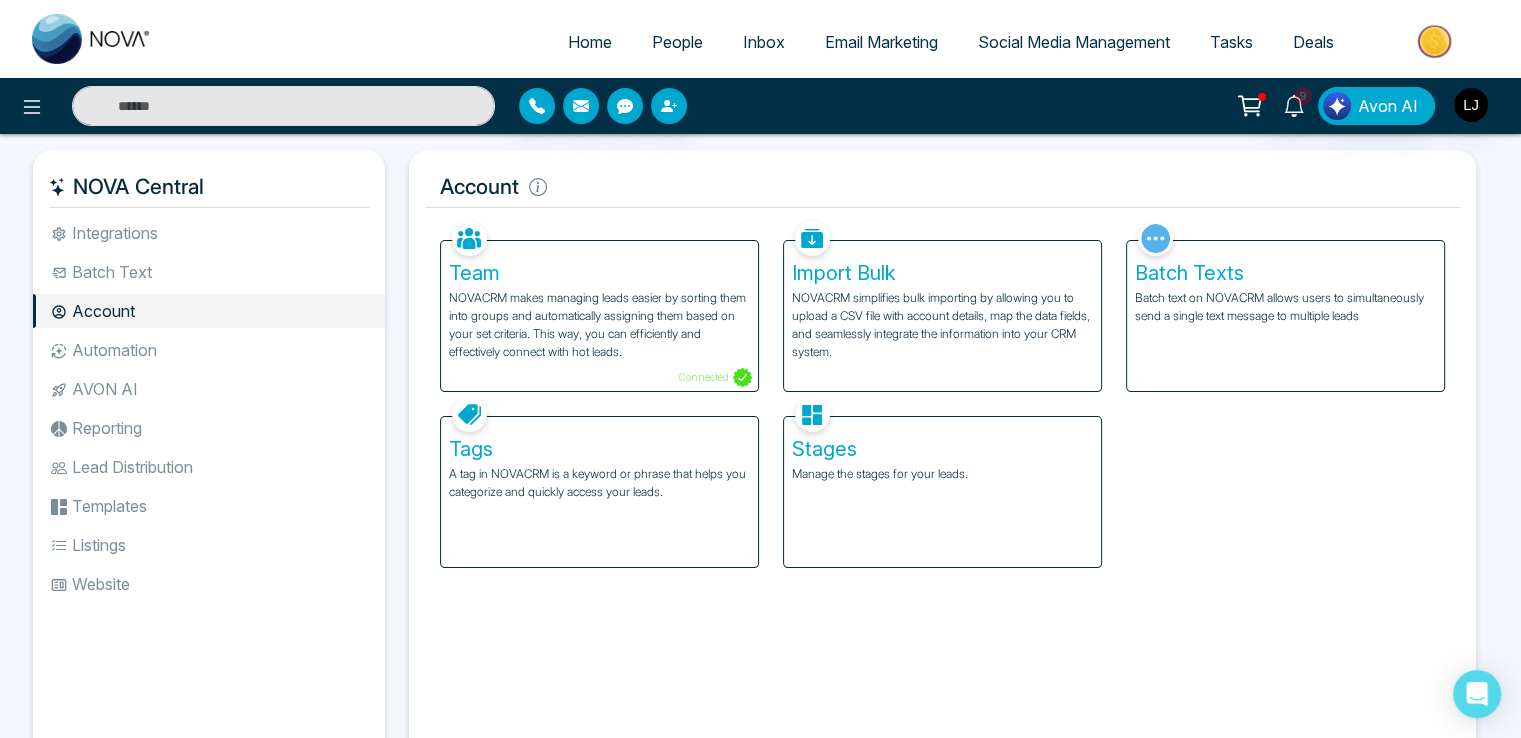 click on "Manage the stages for your leads." at bounding box center (942, 474) 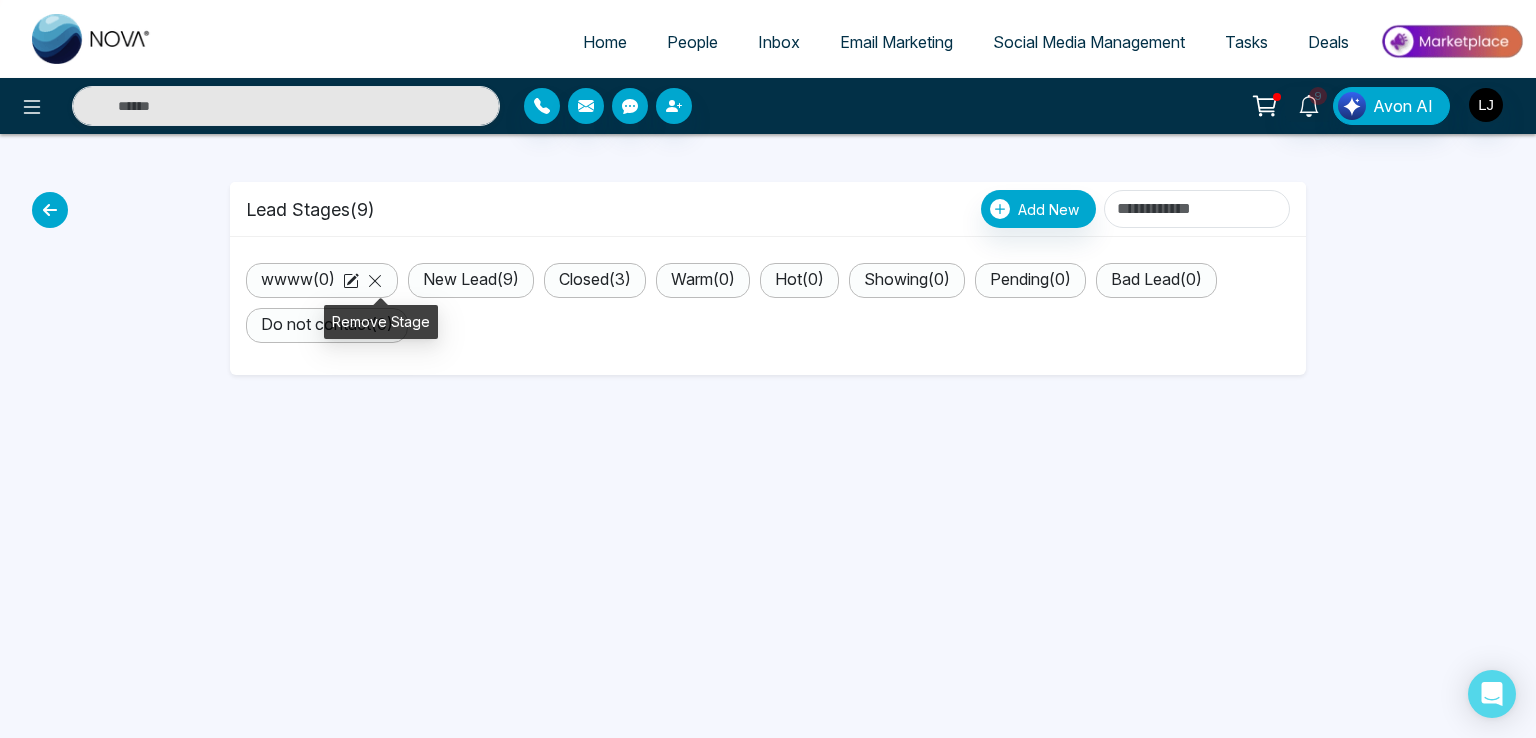 click 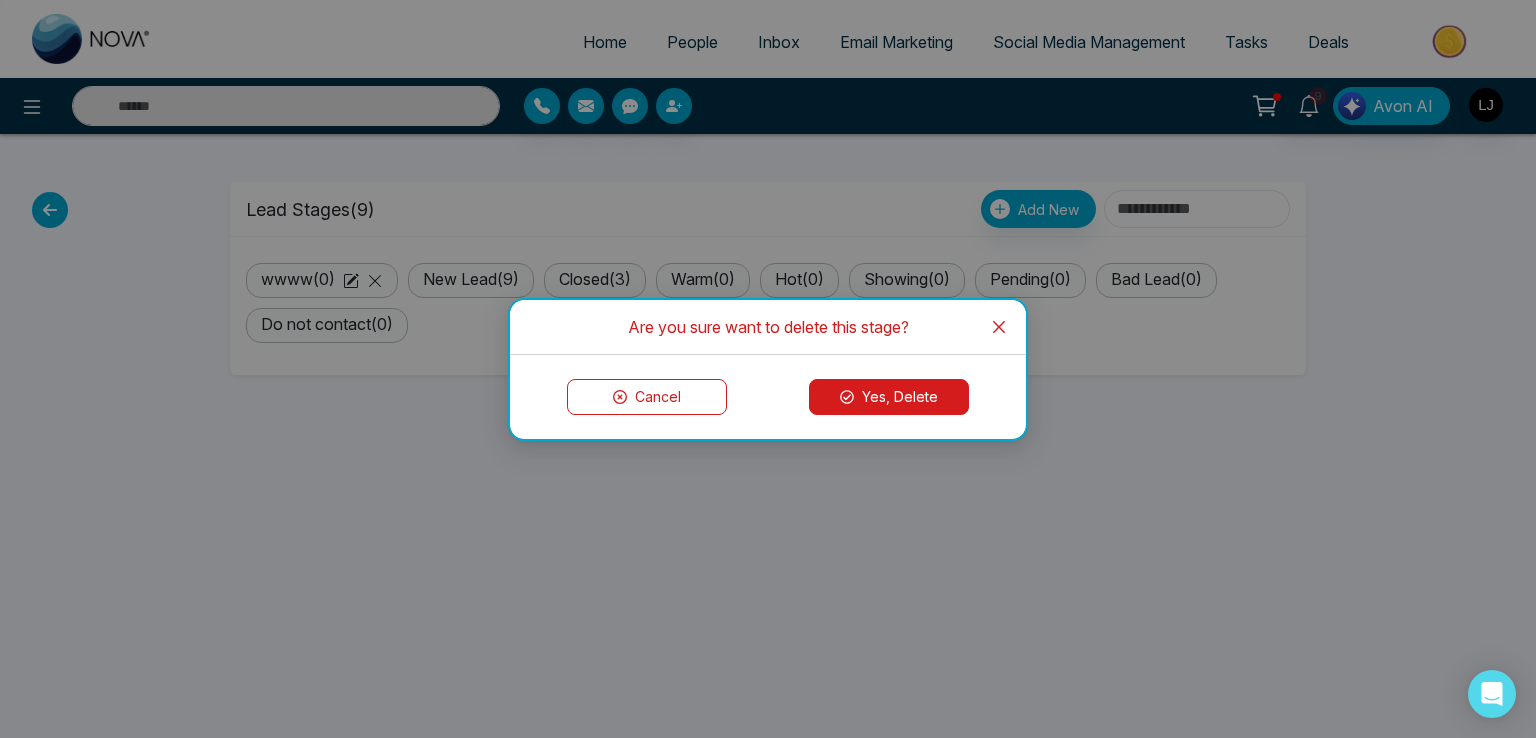 click on "Yes, Delete" at bounding box center (889, 397) 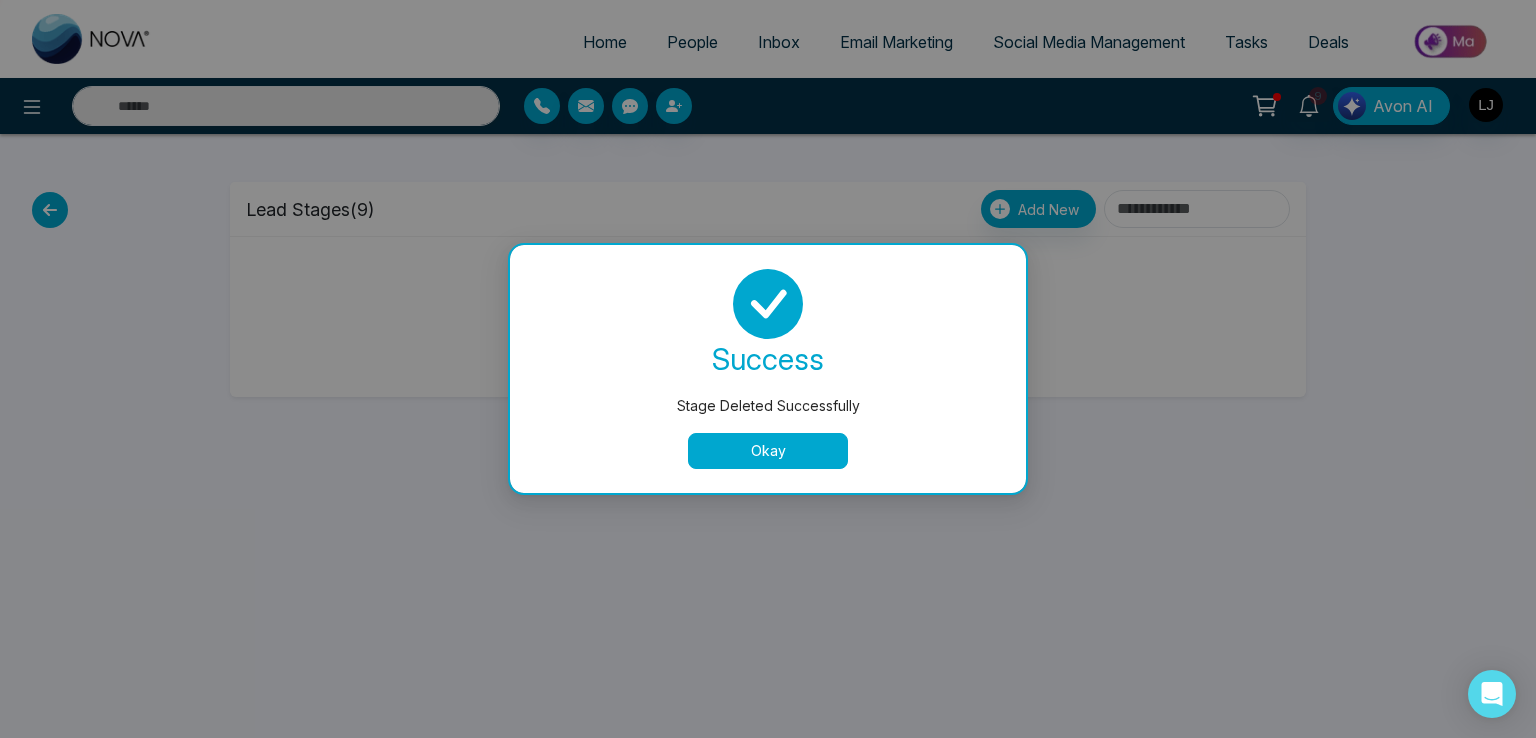 click on "Okay" at bounding box center (768, 451) 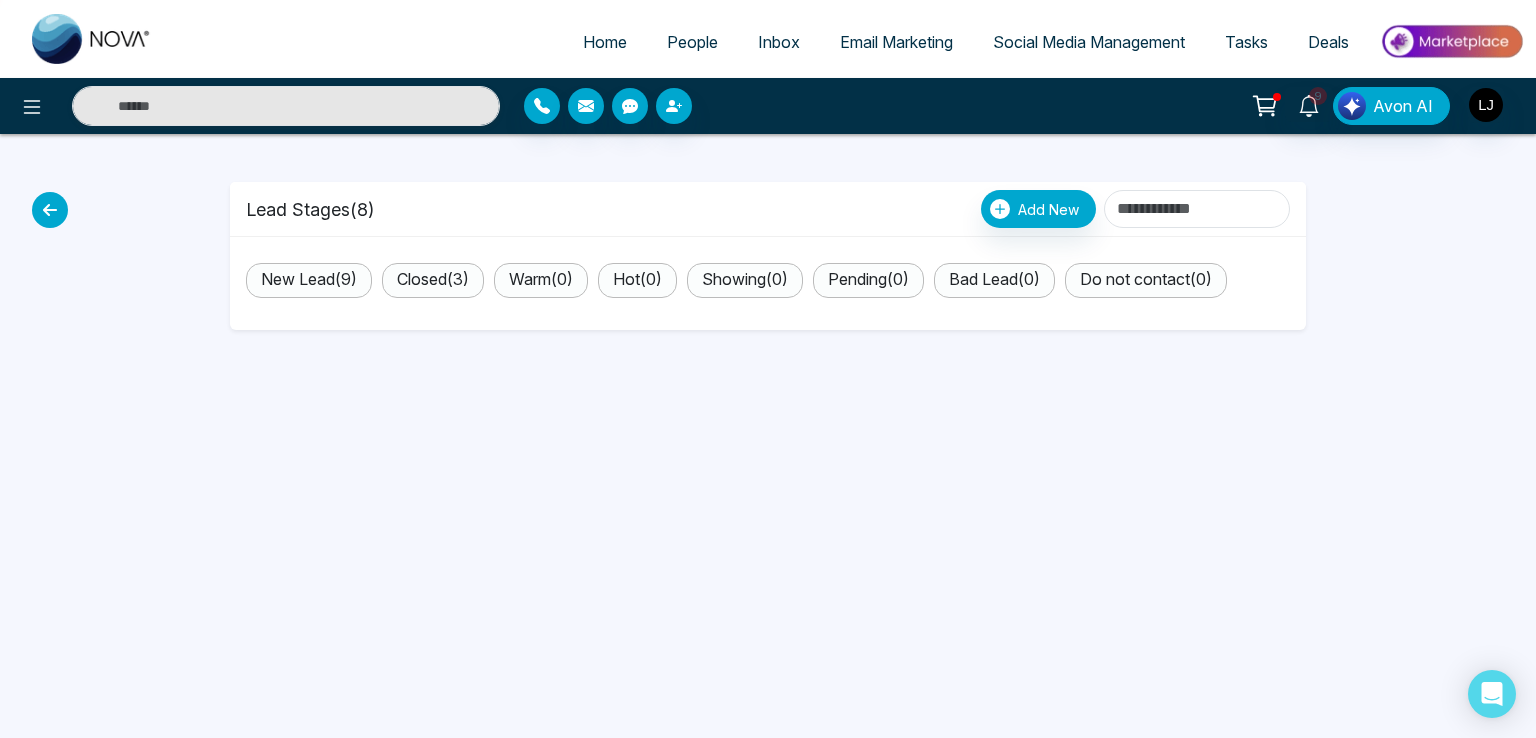 click at bounding box center (50, 210) 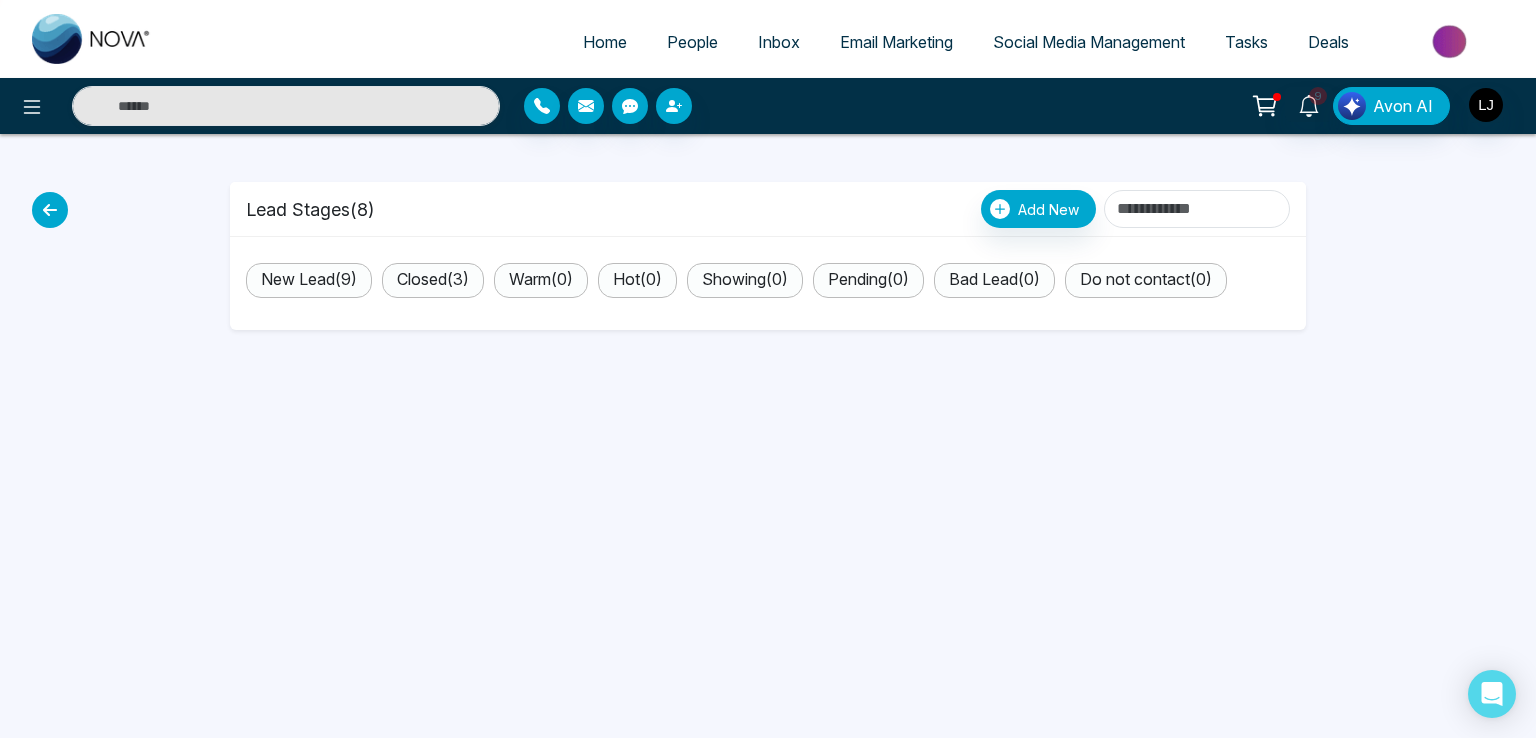 click at bounding box center (50, 210) 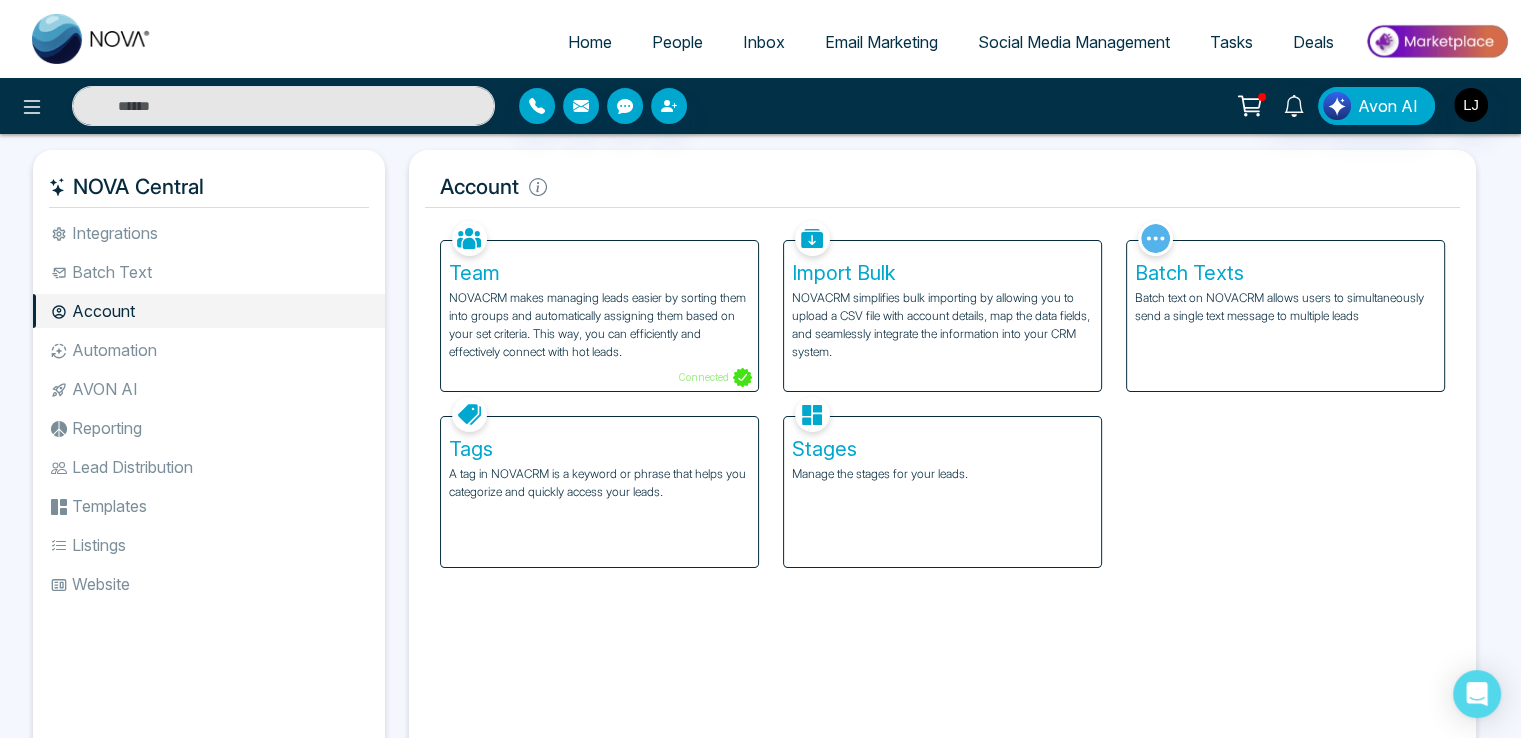 click on "Automation" at bounding box center [209, 350] 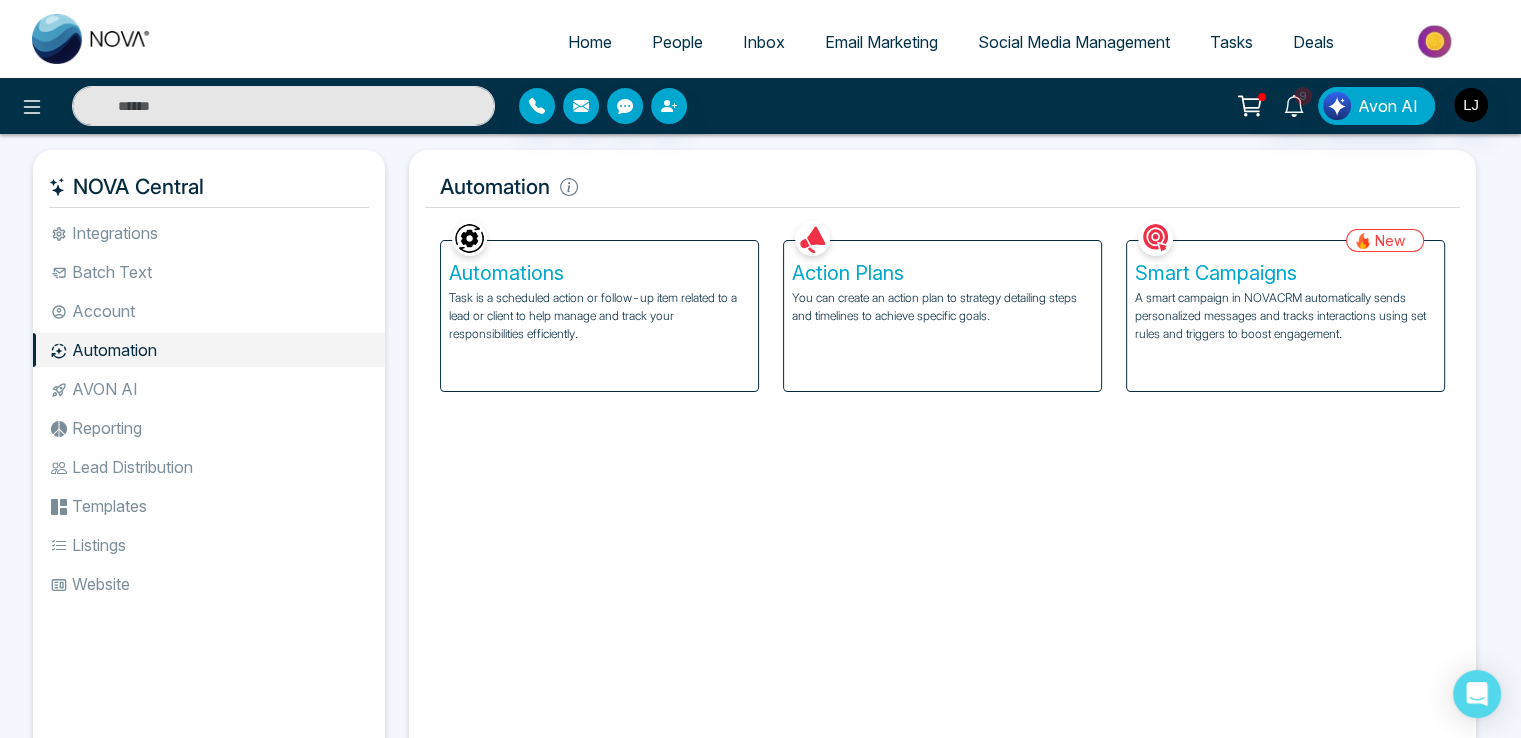 click on "A smart campaign in NOVACRM automatically sends personalized messages and tracks interactions using set rules and triggers to boost engagement." at bounding box center [1285, 316] 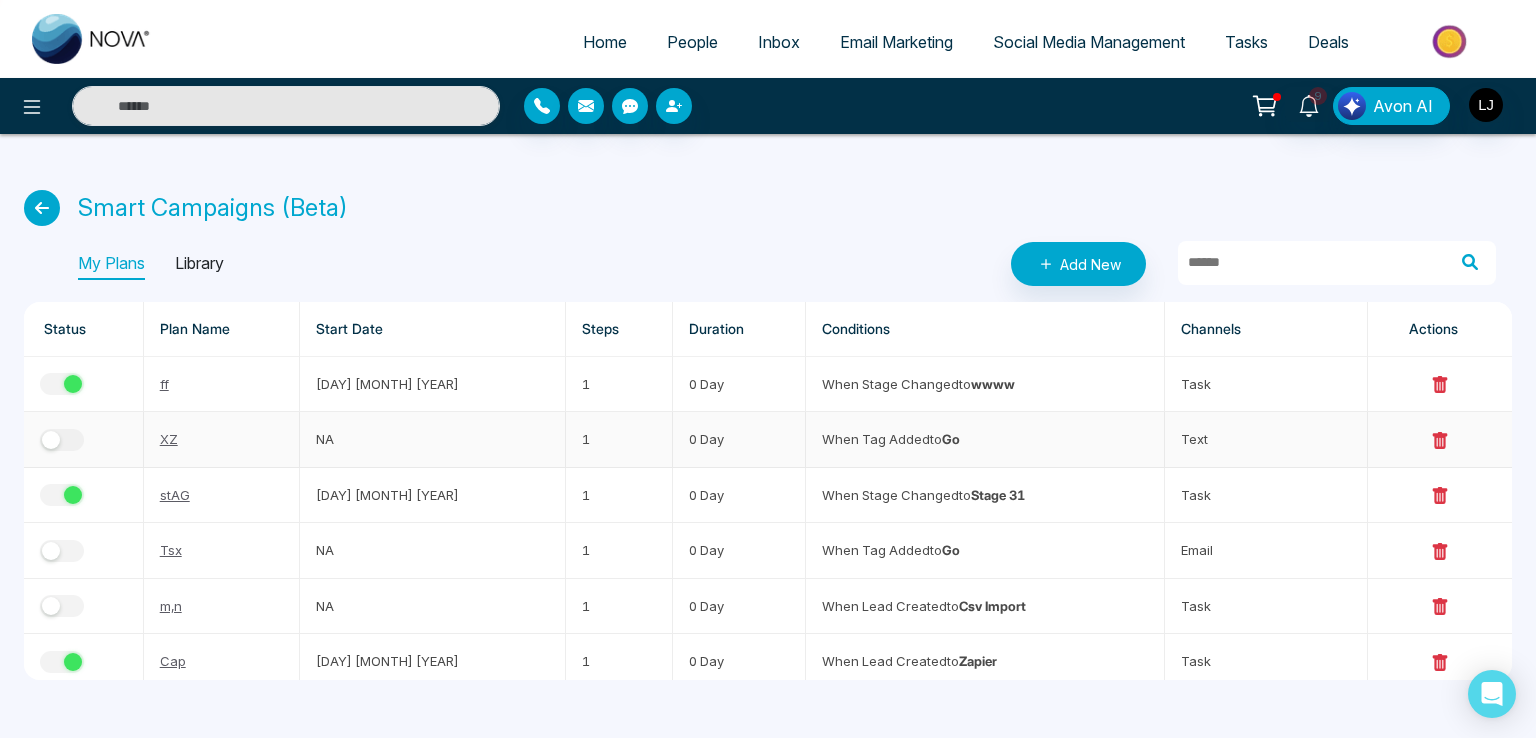 click at bounding box center (51, 440) 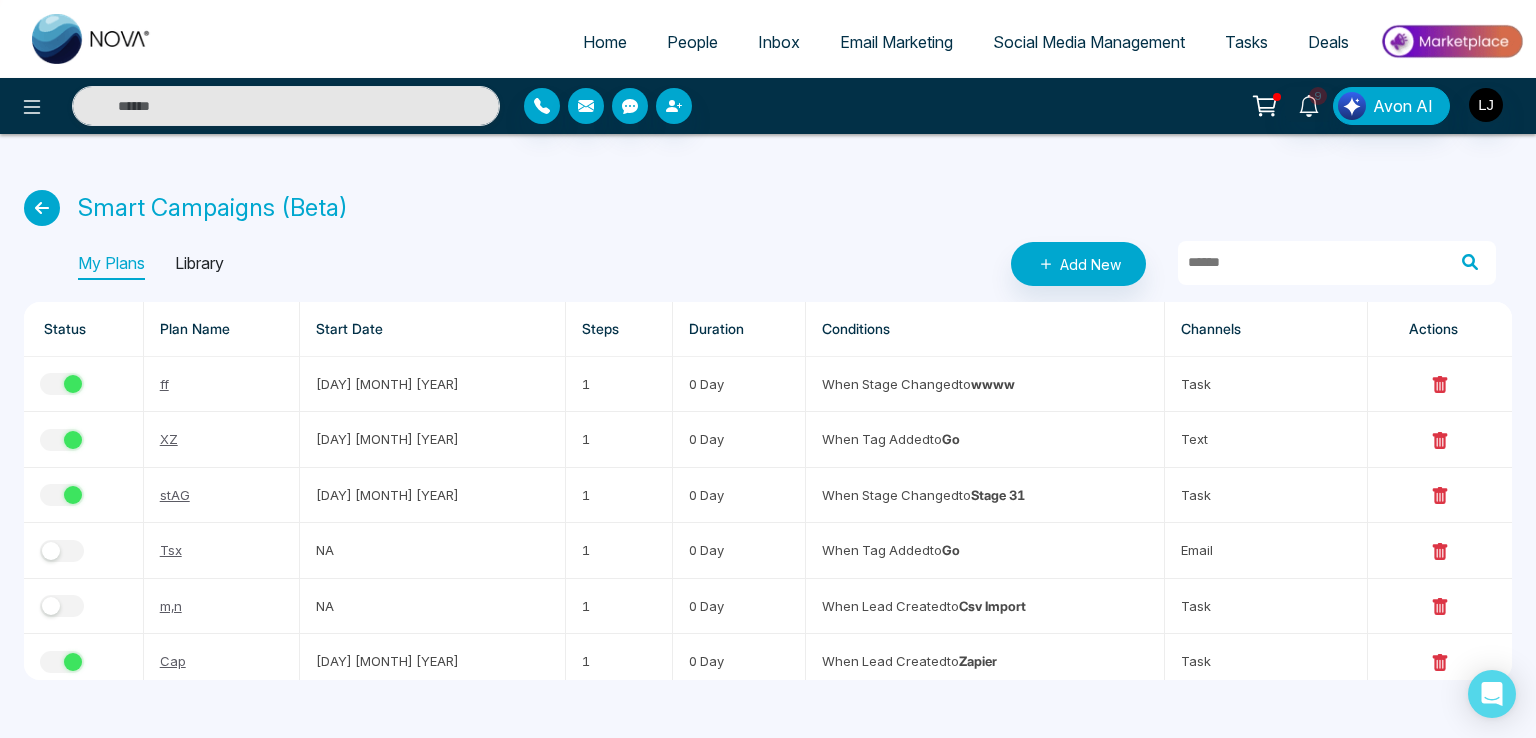 click on "My Plans Library  Add New" at bounding box center (787, 264) 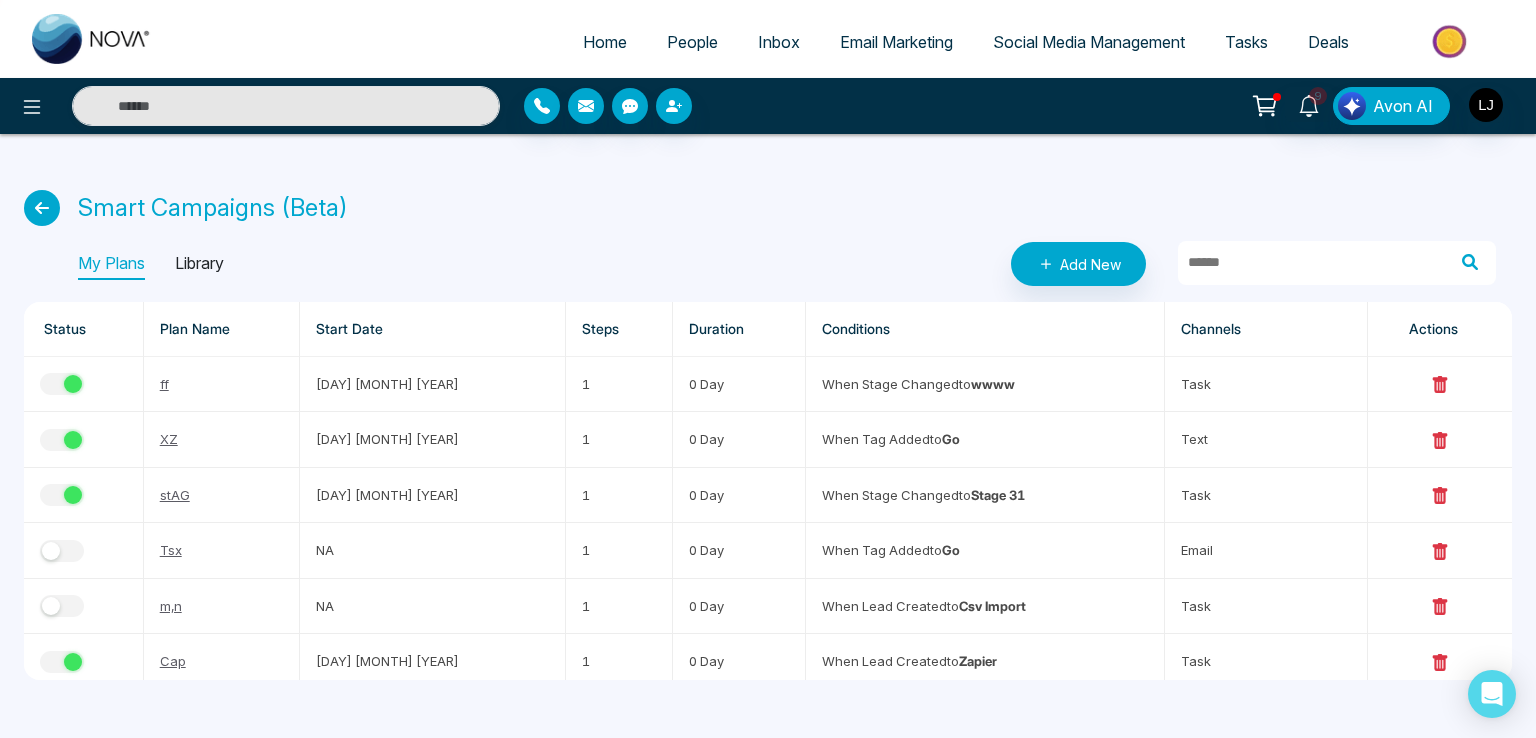 click on "Library" at bounding box center [199, 264] 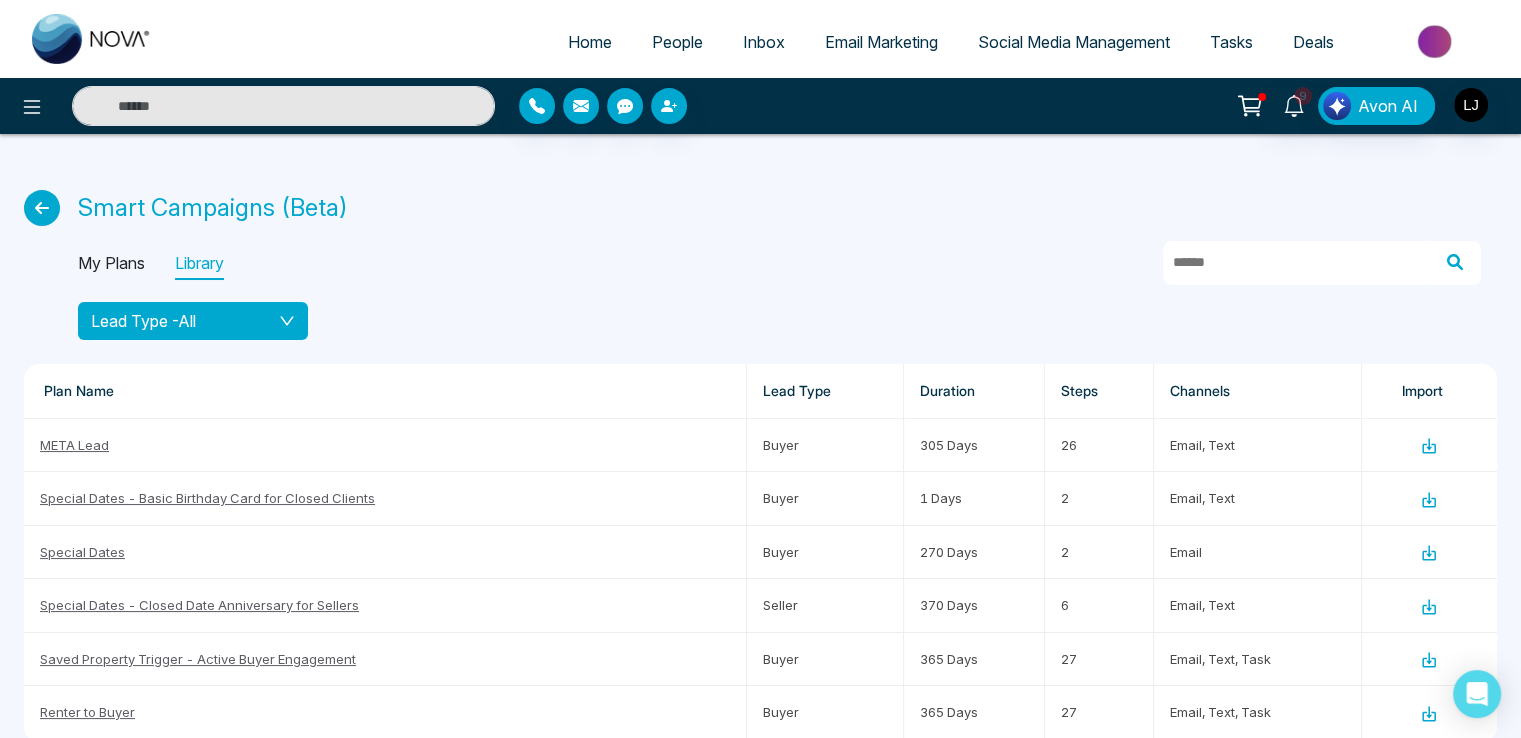 click on "Lead Type -  All" at bounding box center [193, 321] 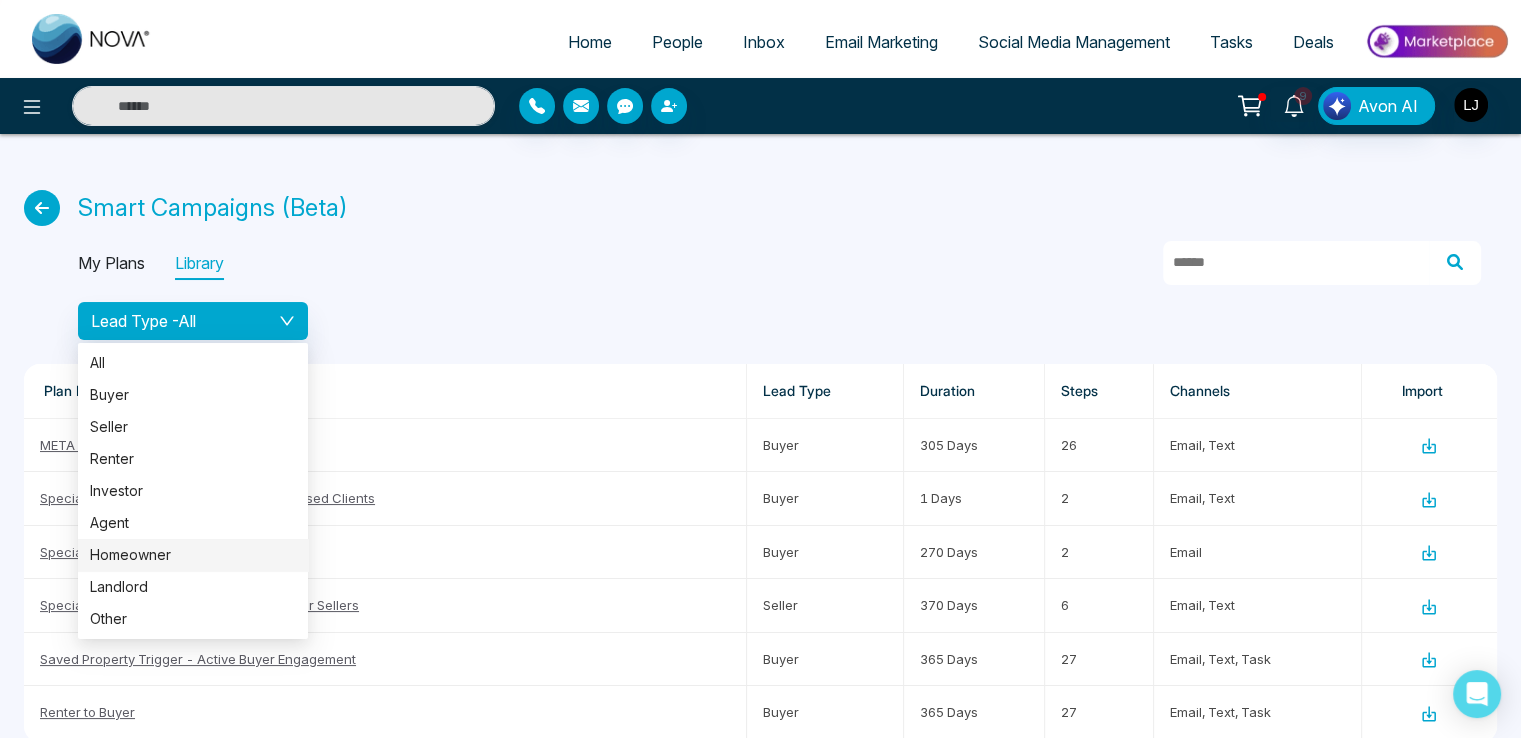 click on "Homeowner" at bounding box center [193, 555] 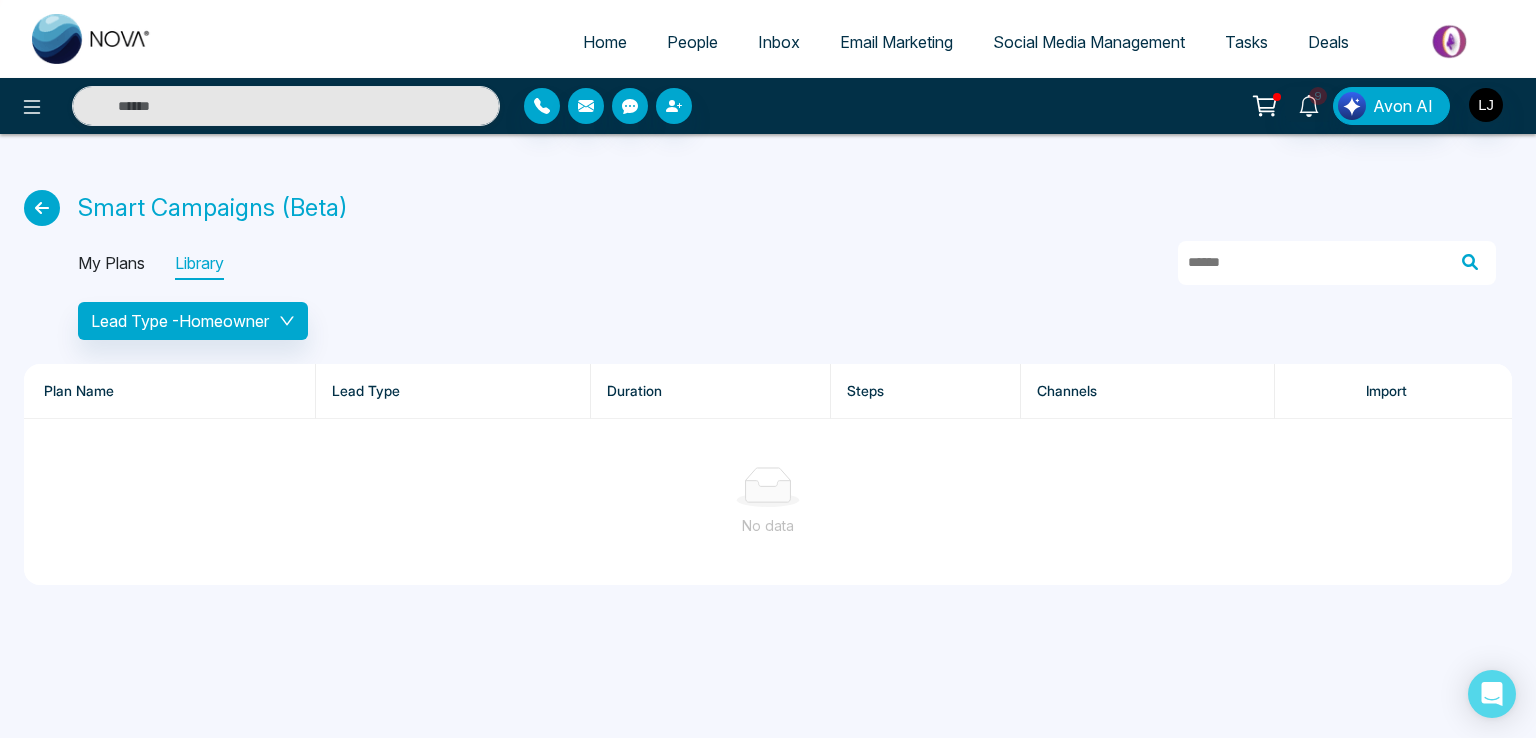 click on "Smart Campaigns (Beta) My Plans Library Lead Type -  Homeowner Plan Name Lead Type Duration Steps Channels Import No data" at bounding box center [768, 387] 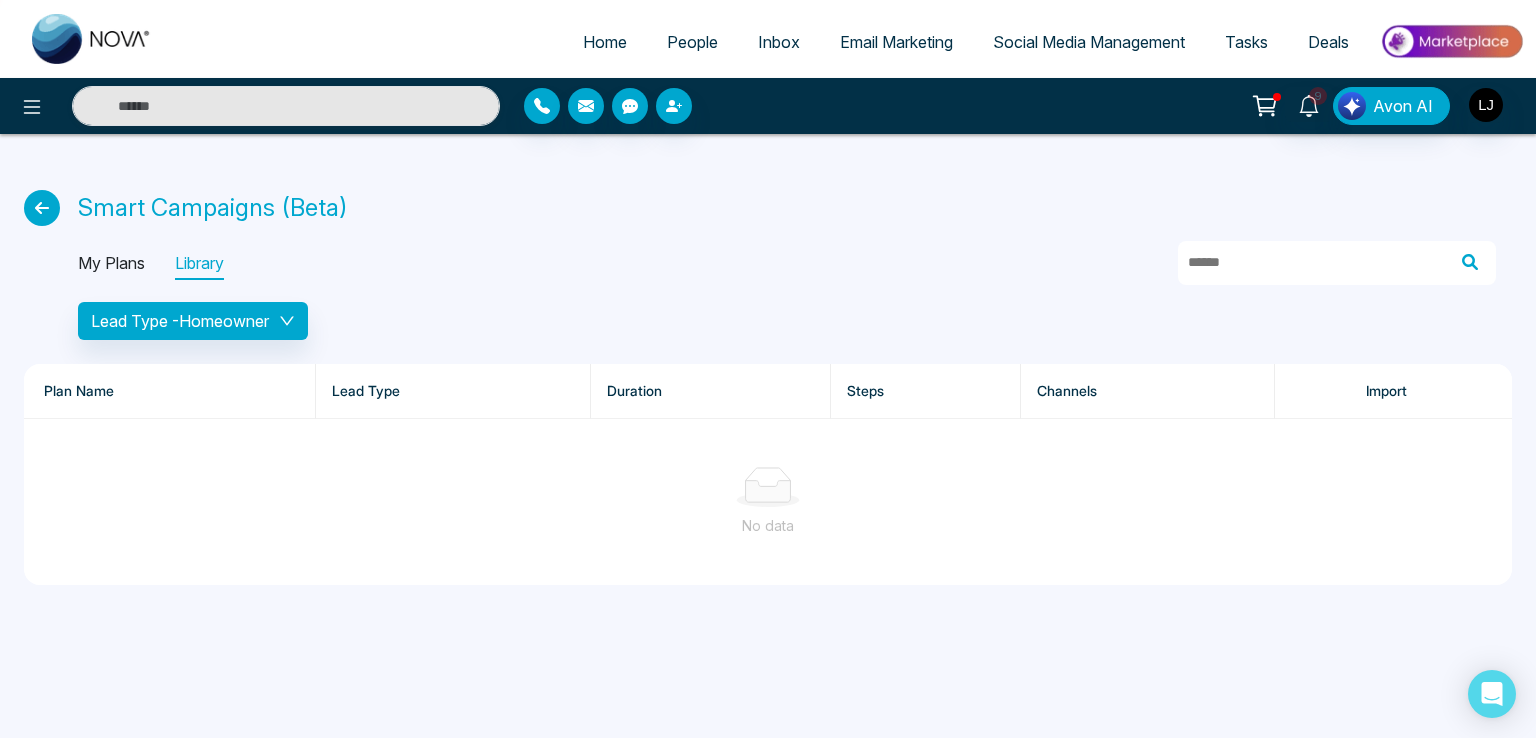 click on "My Plans" at bounding box center [111, 264] 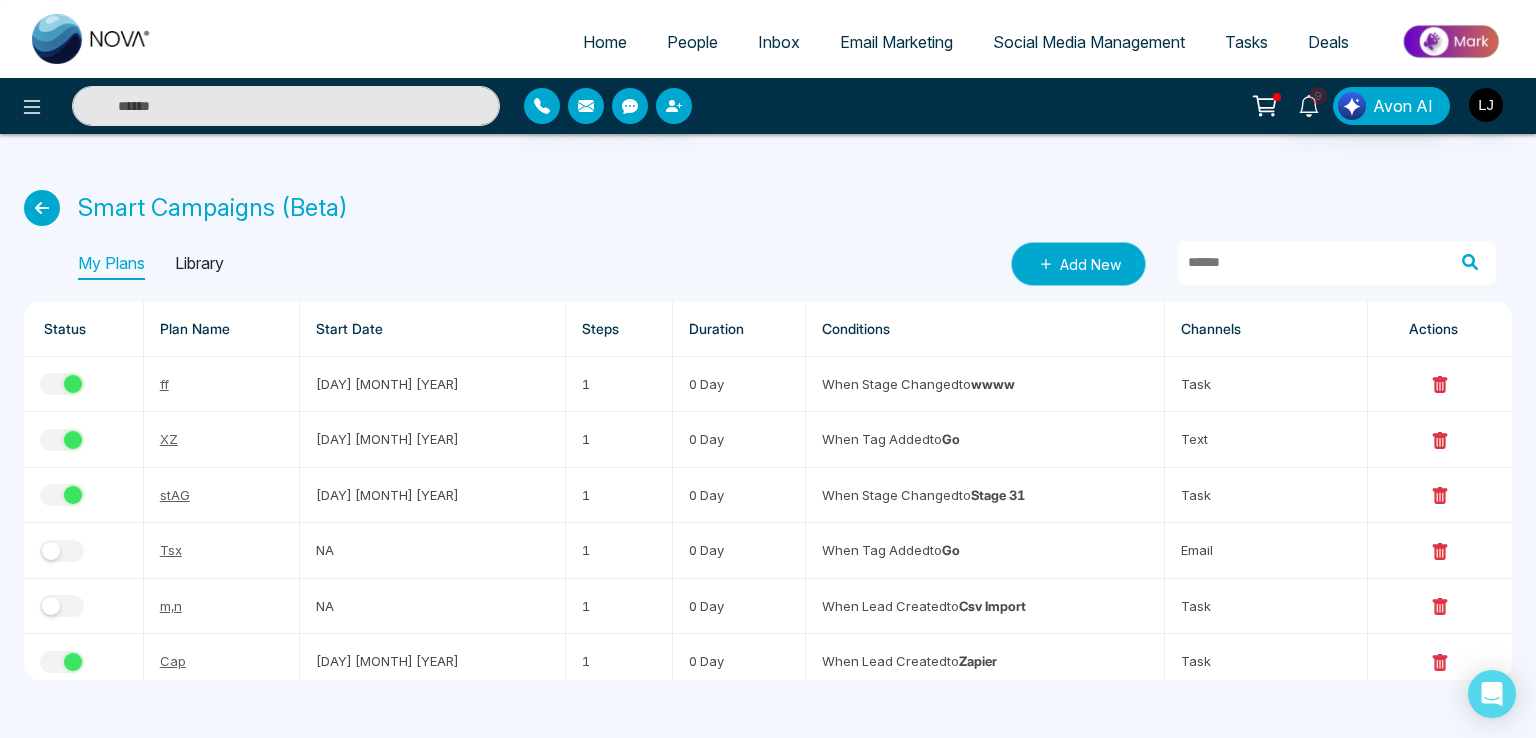 click on "Add New" at bounding box center [1078, 264] 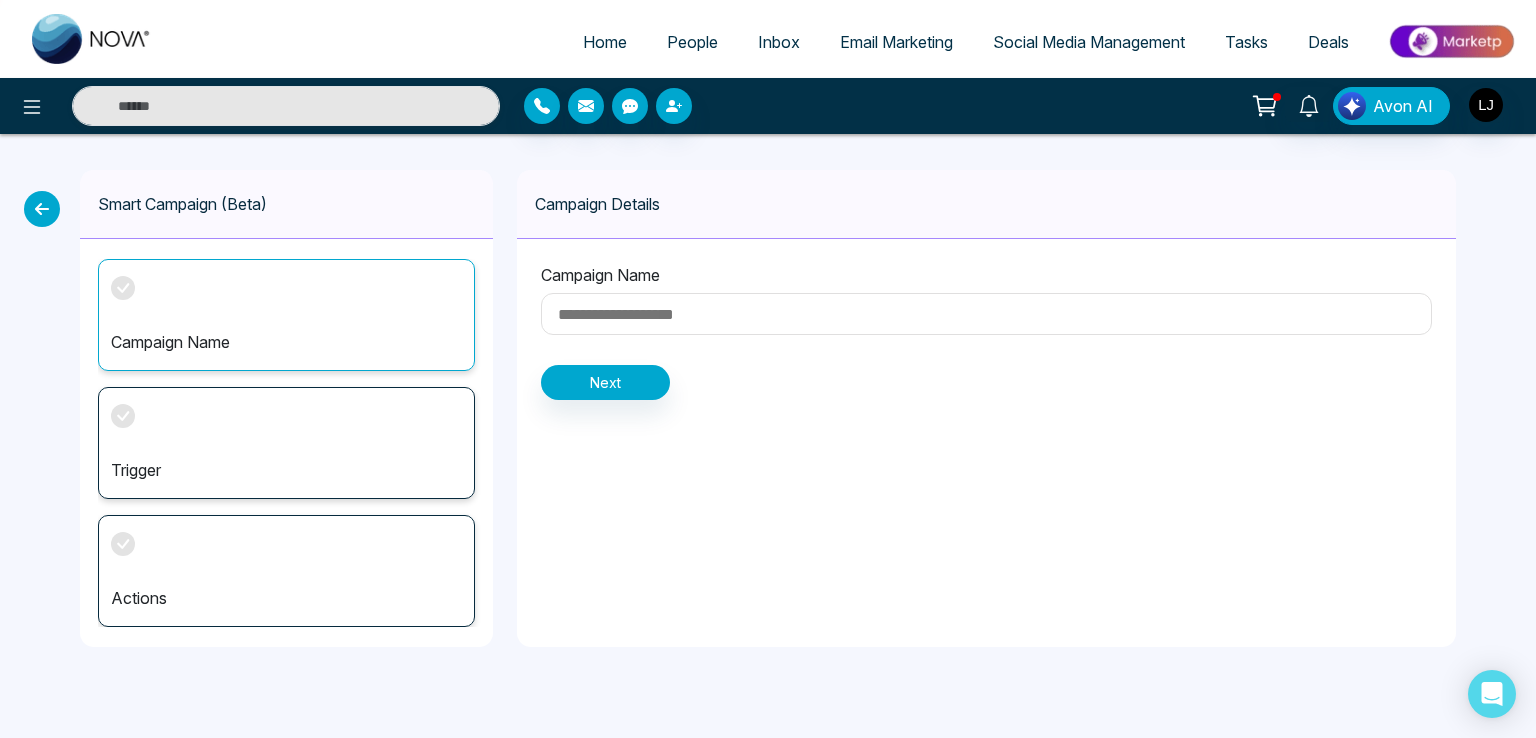 click at bounding box center [986, 314] 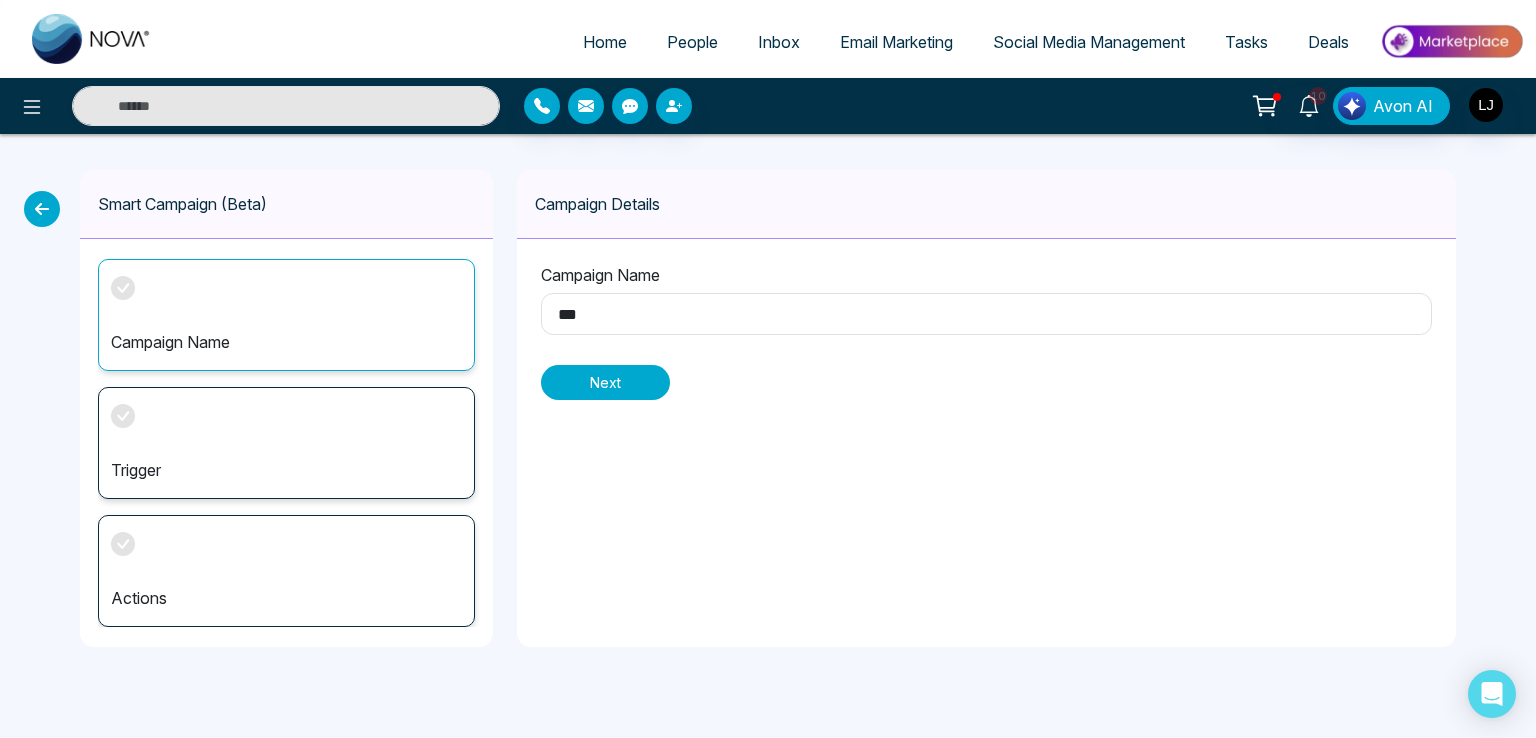 click on "Next" at bounding box center [605, 382] 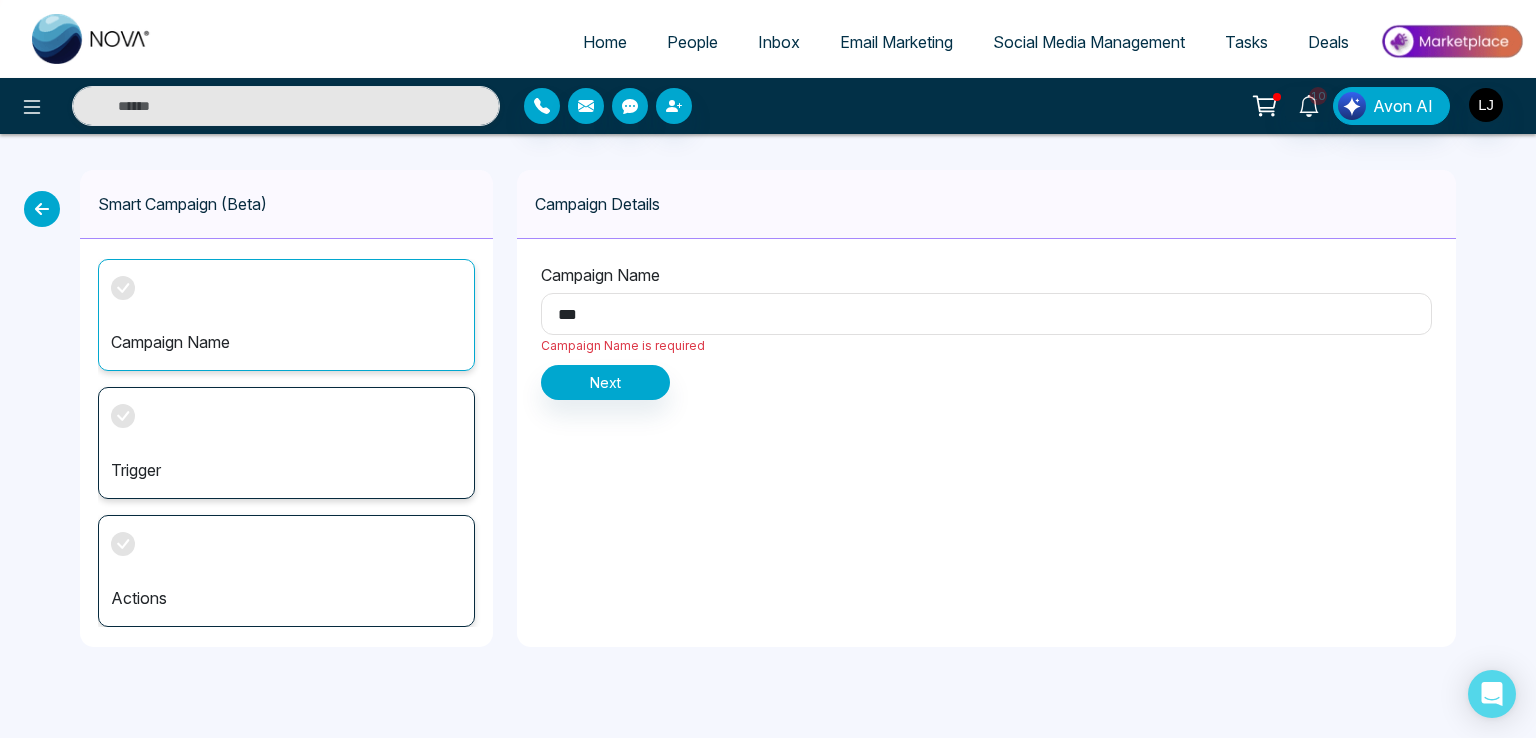 click at bounding box center [986, 314] 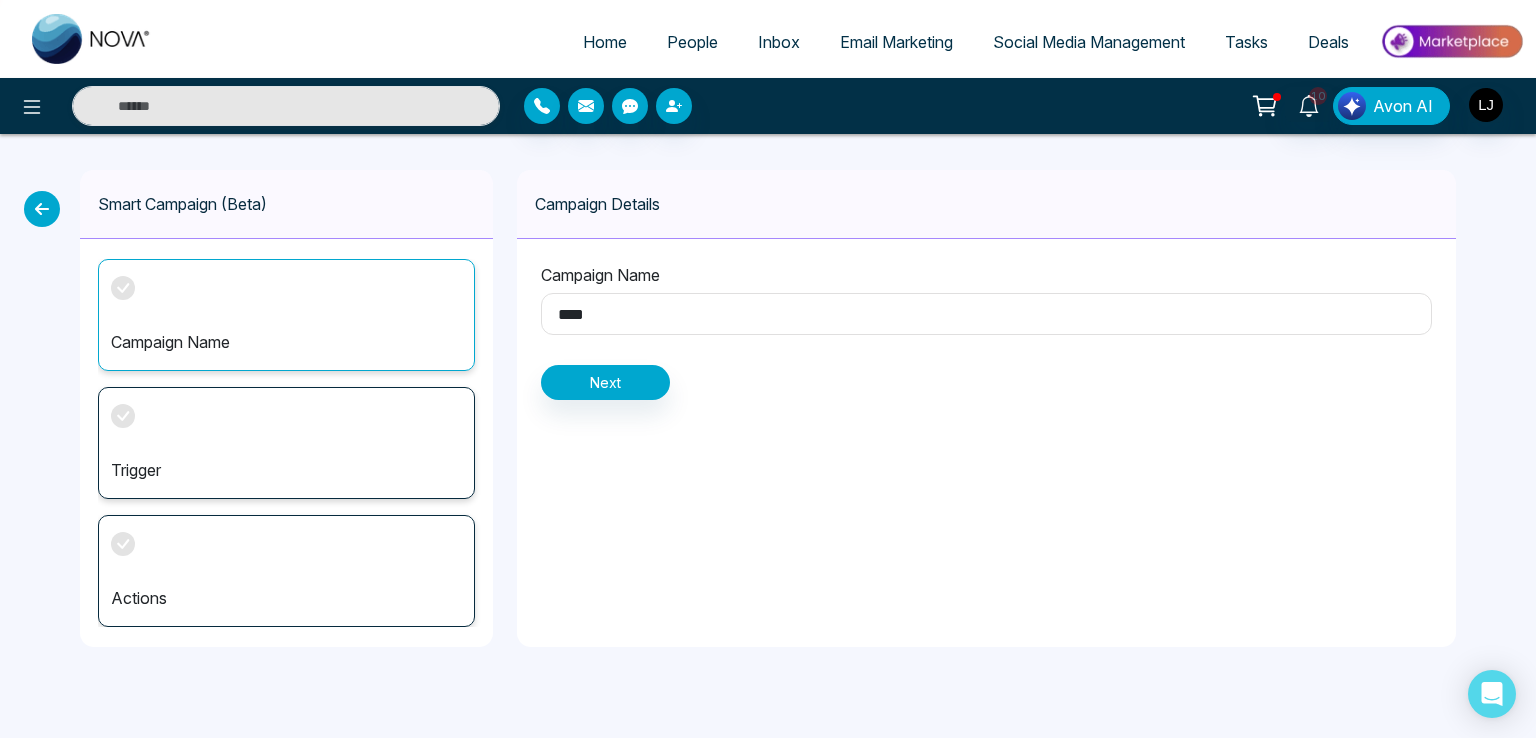 type on "*" 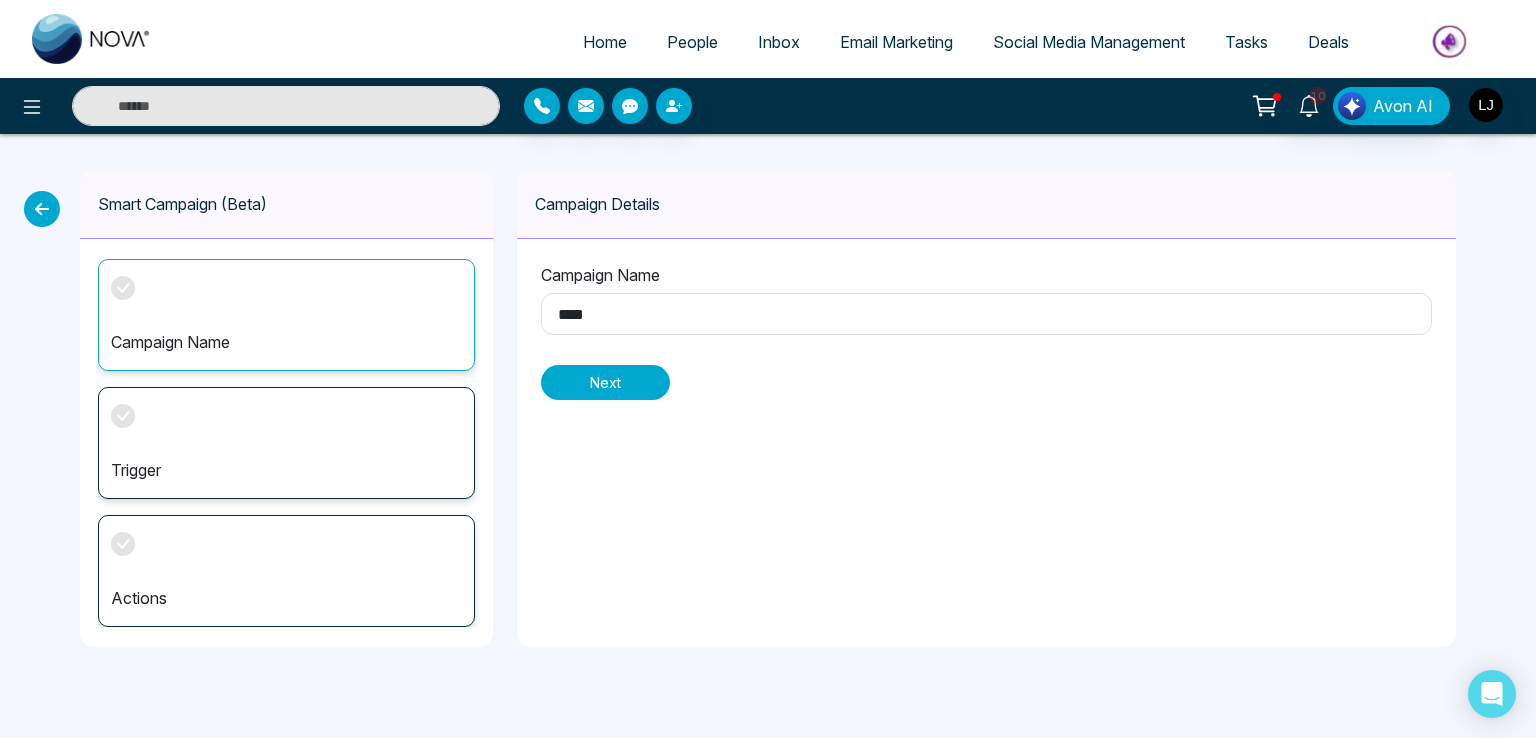 click on "Next" at bounding box center [605, 382] 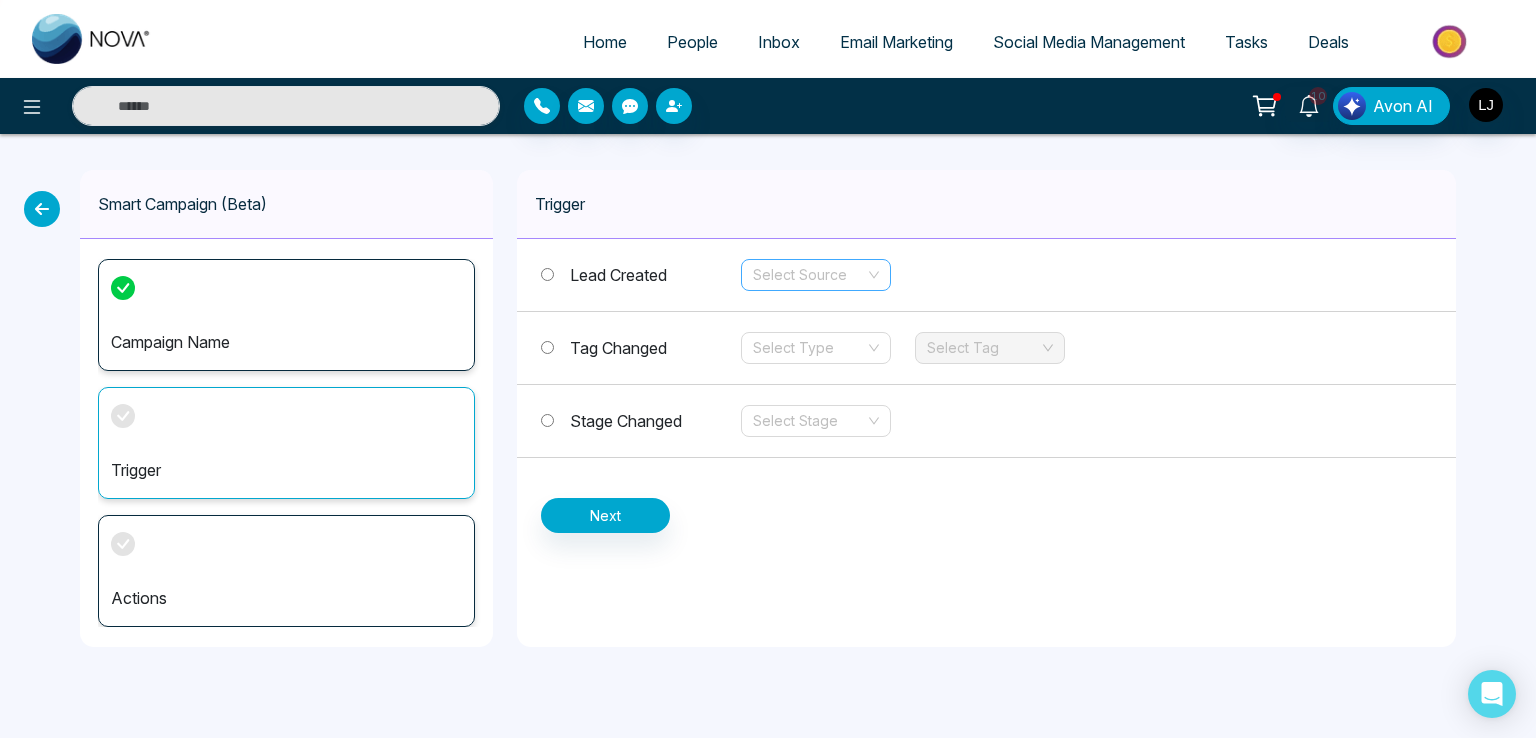 click at bounding box center [809, 275] 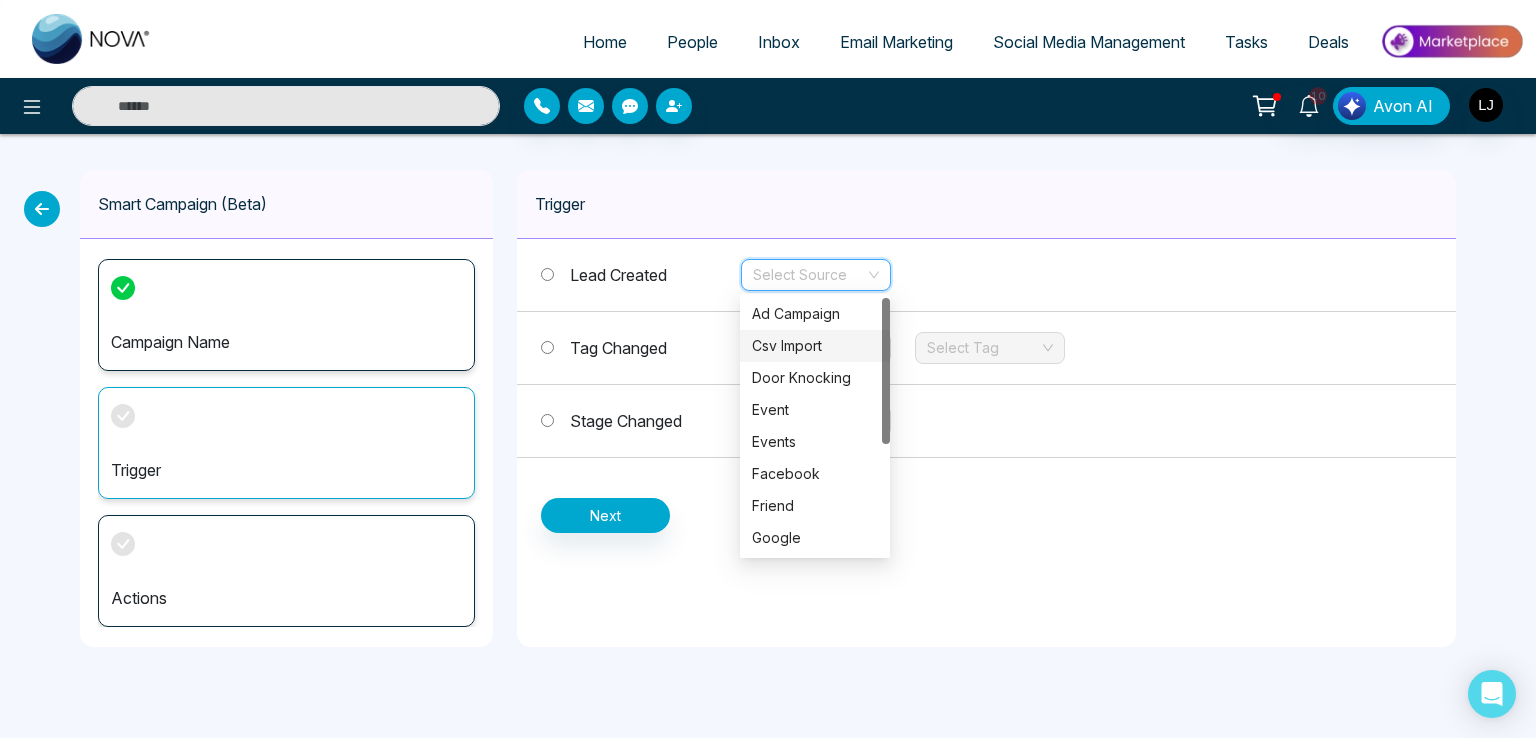 click on "Tag Changed" at bounding box center [641, 348] 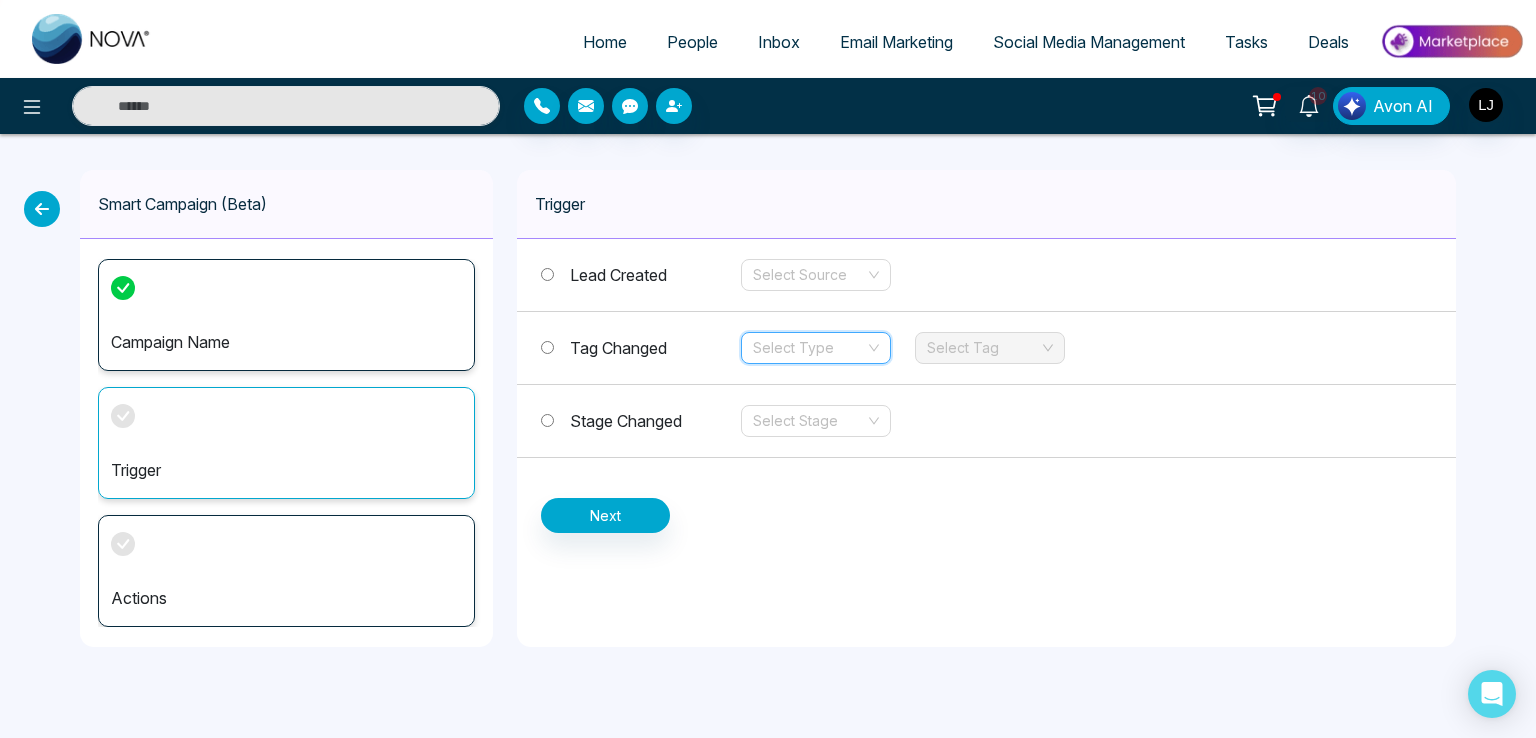 click at bounding box center (809, 348) 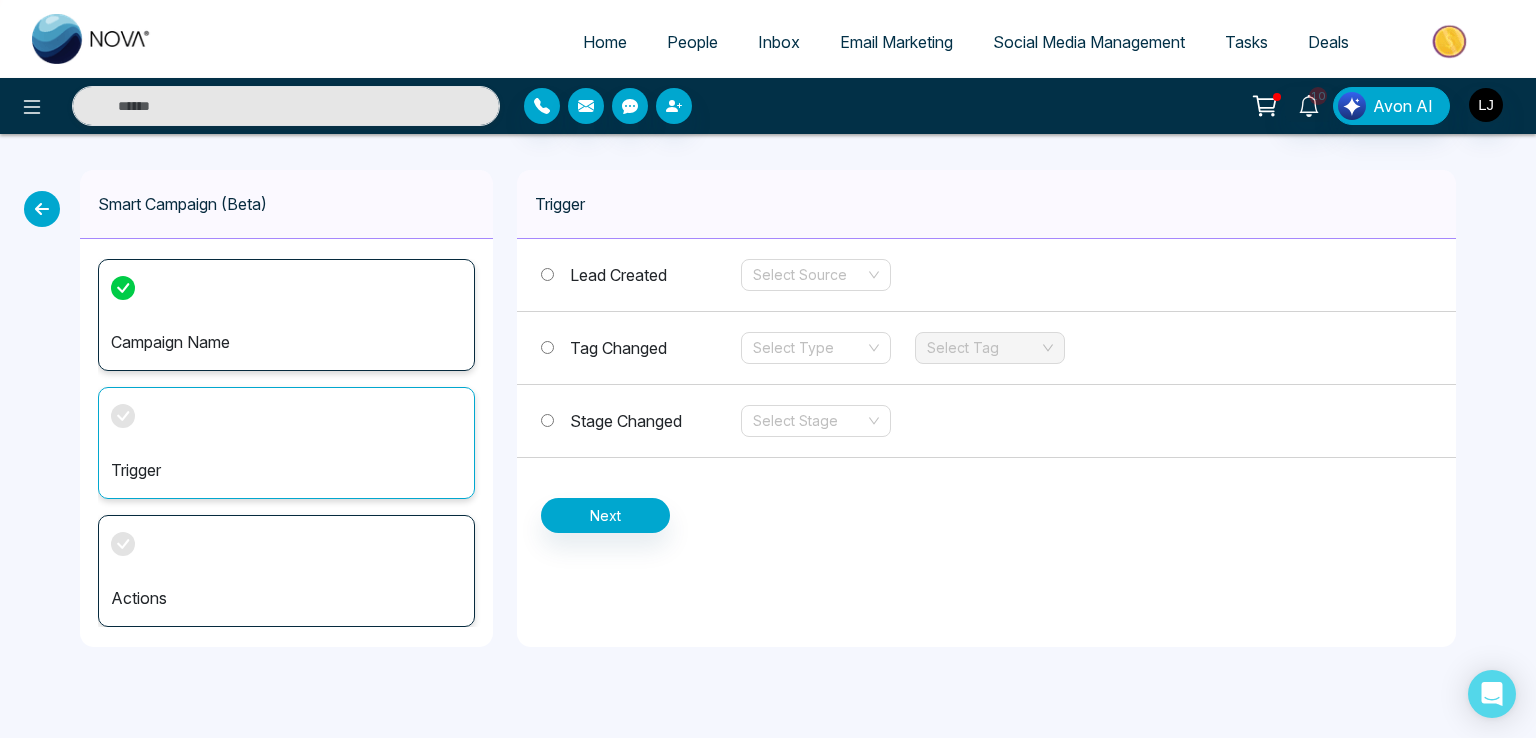 click on "Stage Changed Select Stage" at bounding box center (986, 421) 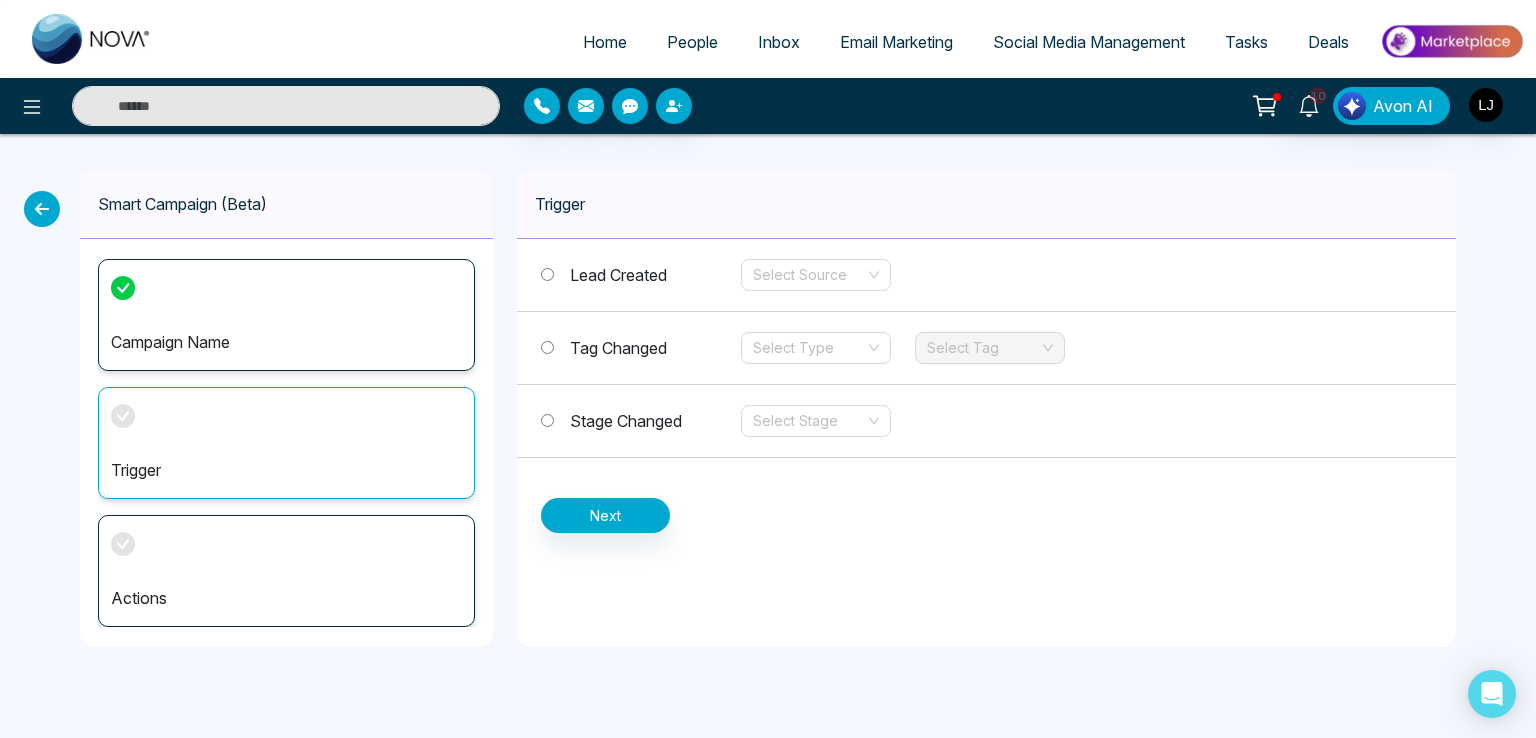click on "Stage Changed" at bounding box center (626, 421) 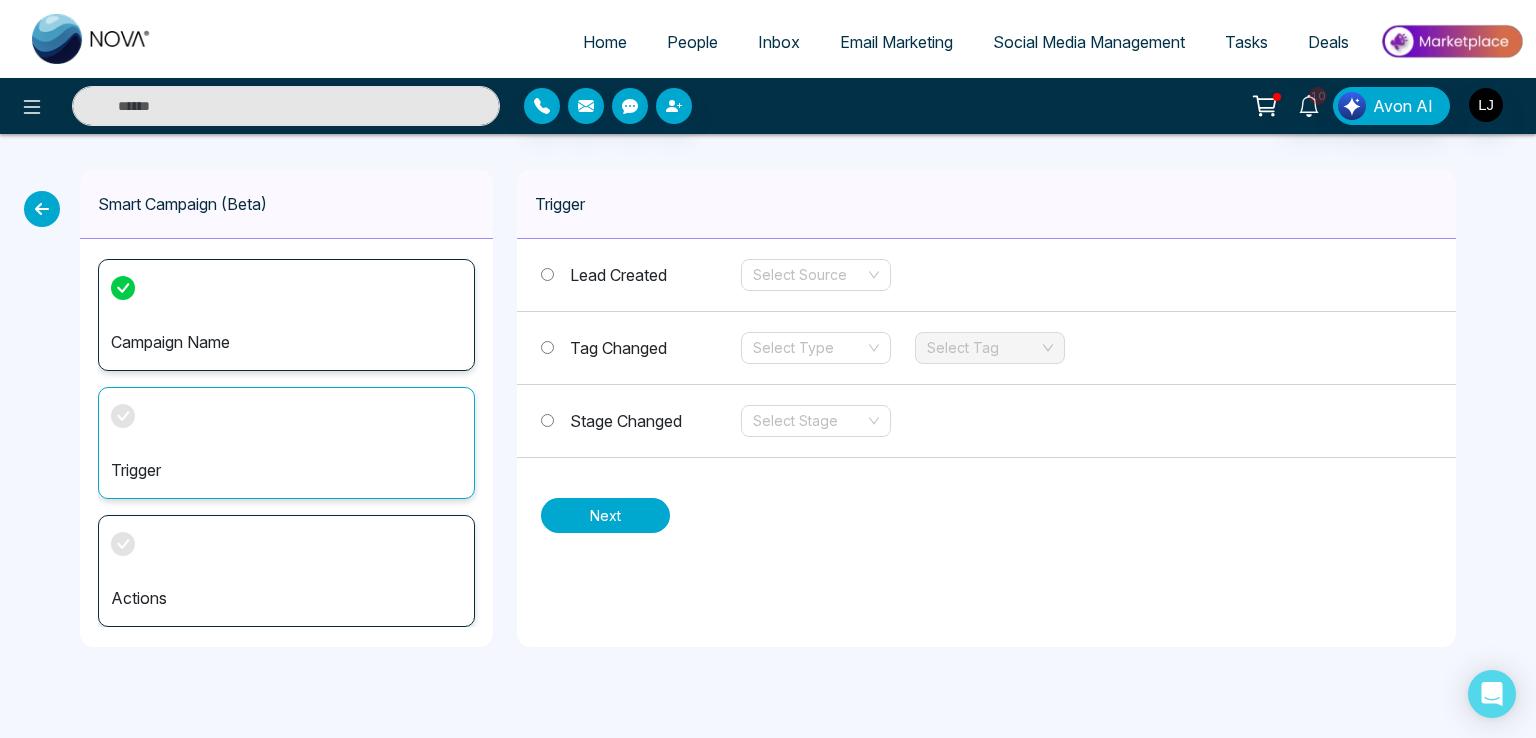 drag, startPoint x: 613, startPoint y: 508, endPoint x: 586, endPoint y: 348, distance: 162.26213 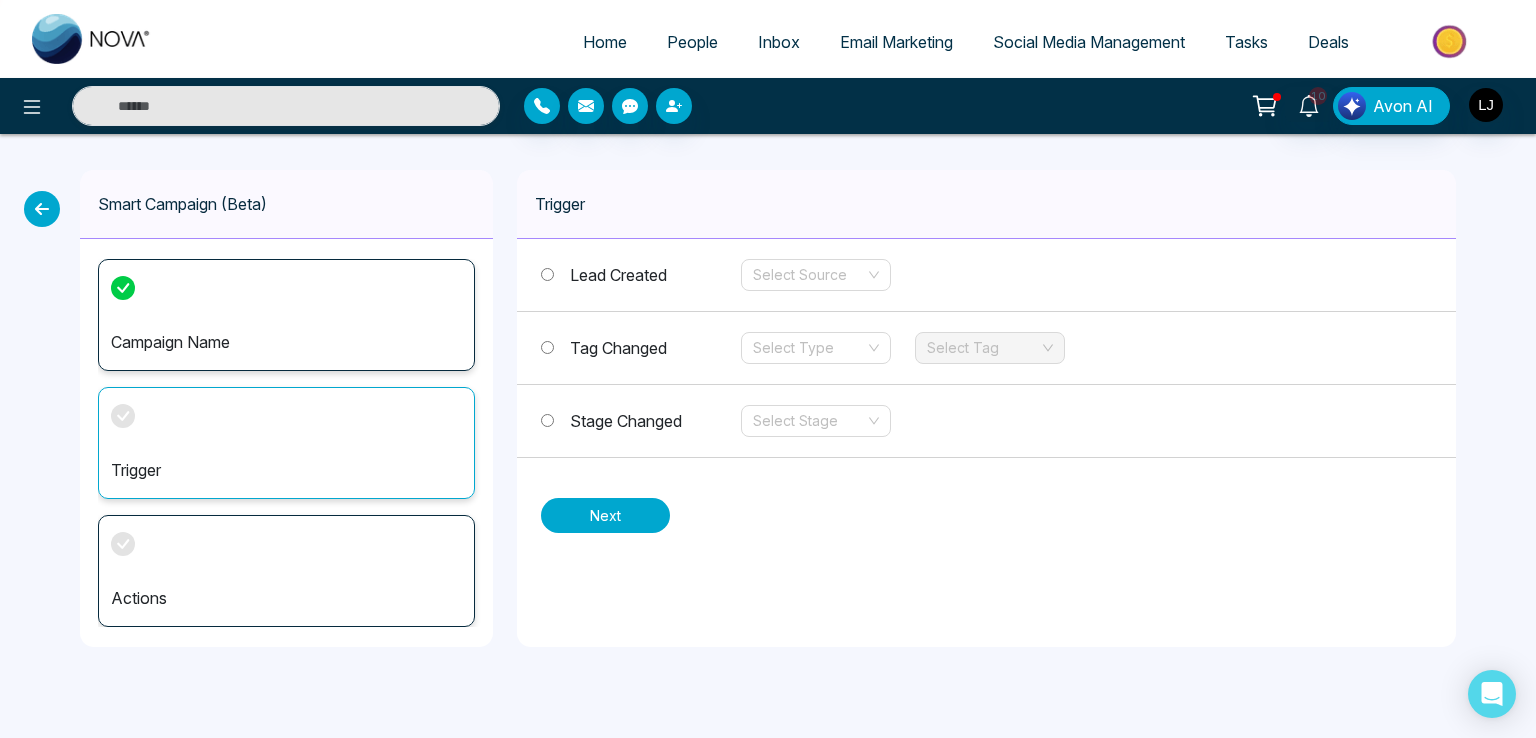 click on "Lead Created Select Source Tag Changed Select Type Select Tag Stage Changed Select Stage Next" at bounding box center [986, 386] 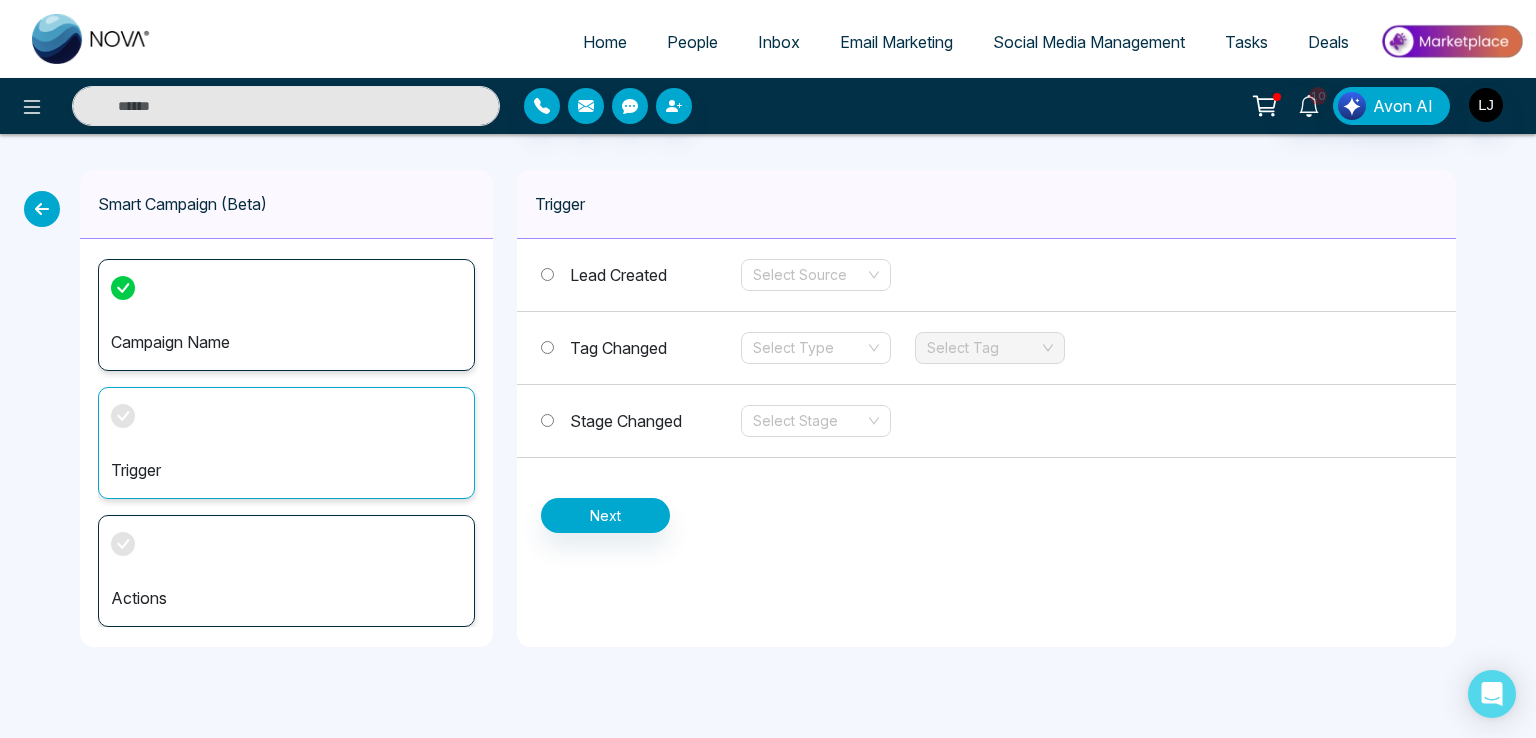 click on "Tag Changed" at bounding box center (618, 348) 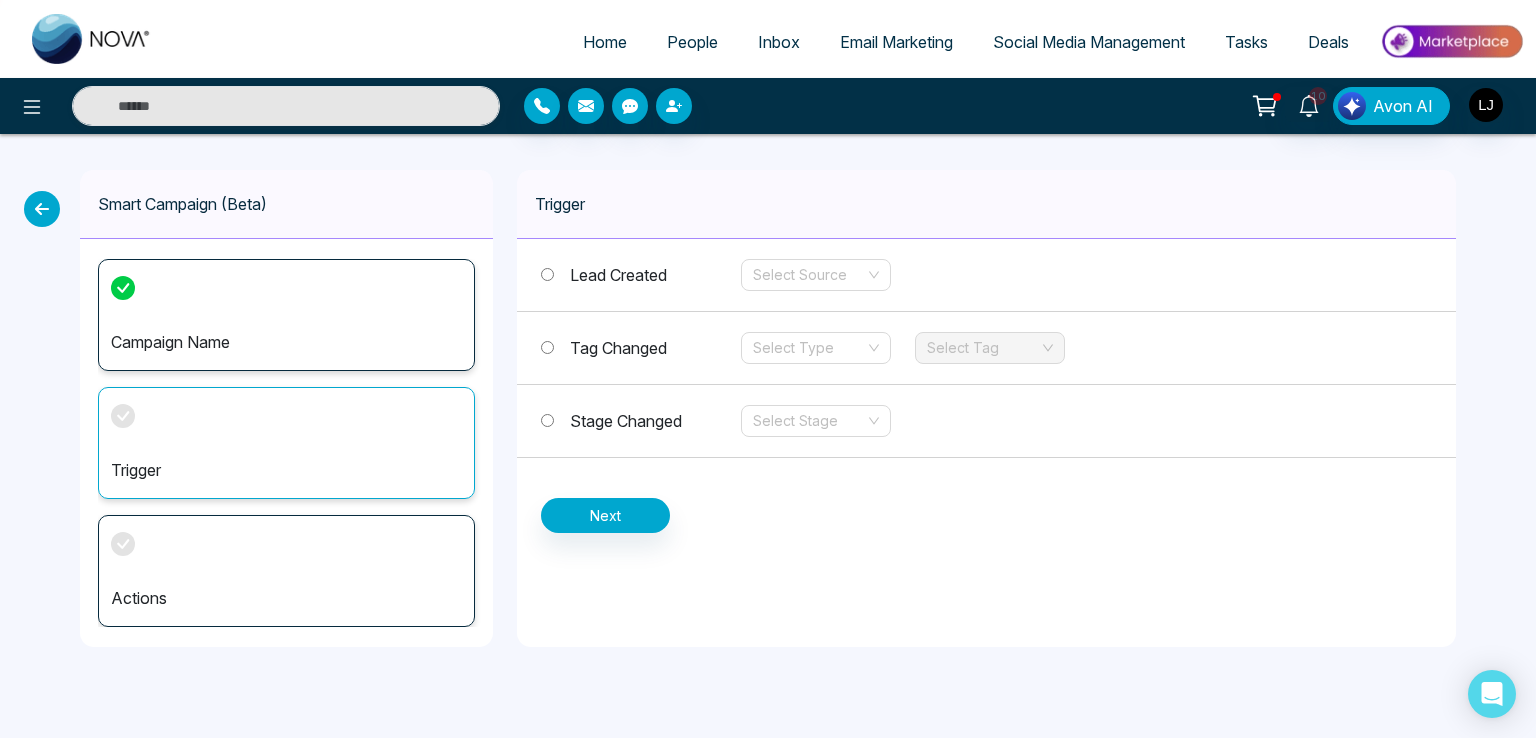 click on "Stage Changed Select Stage" at bounding box center [986, 421] 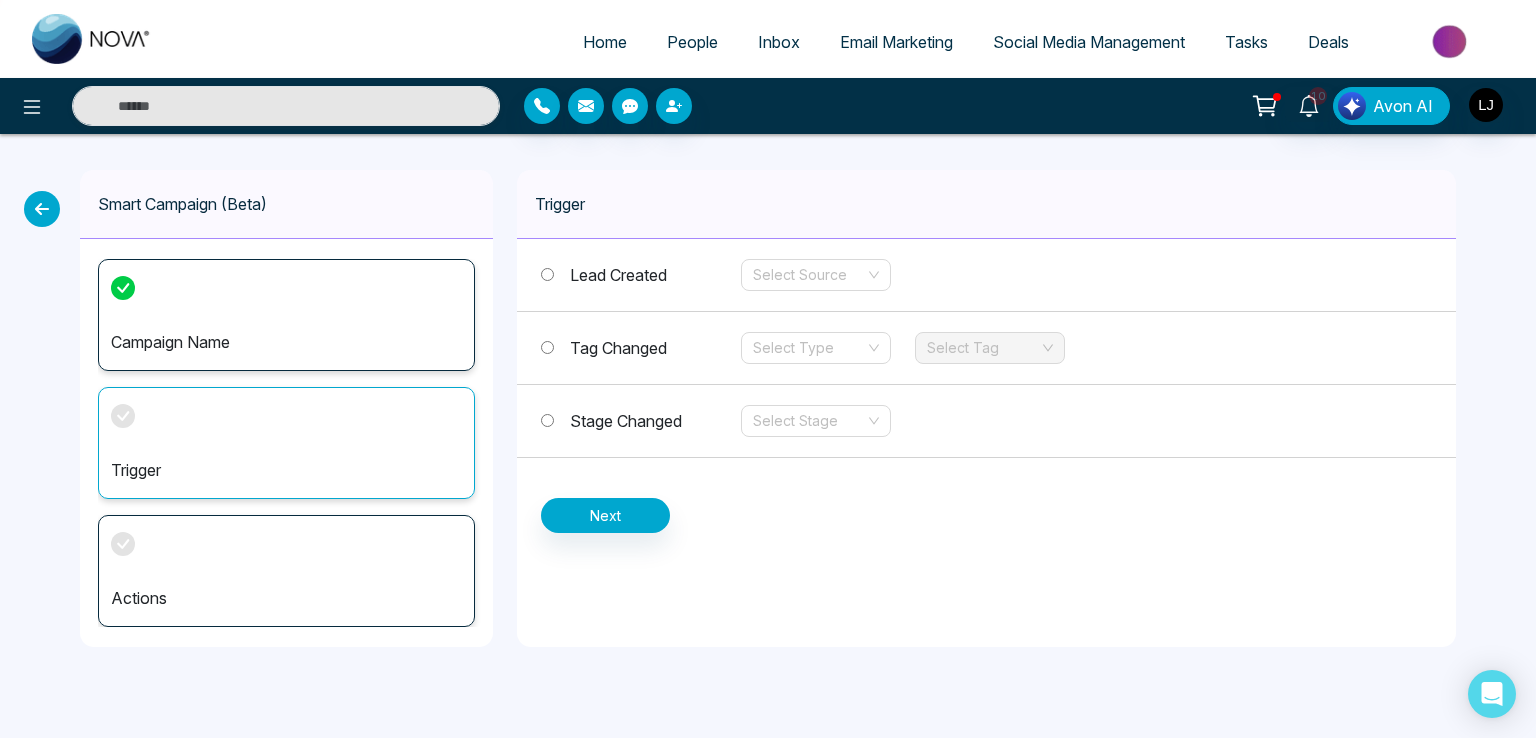 click on "Stage Changed" at bounding box center (641, 421) 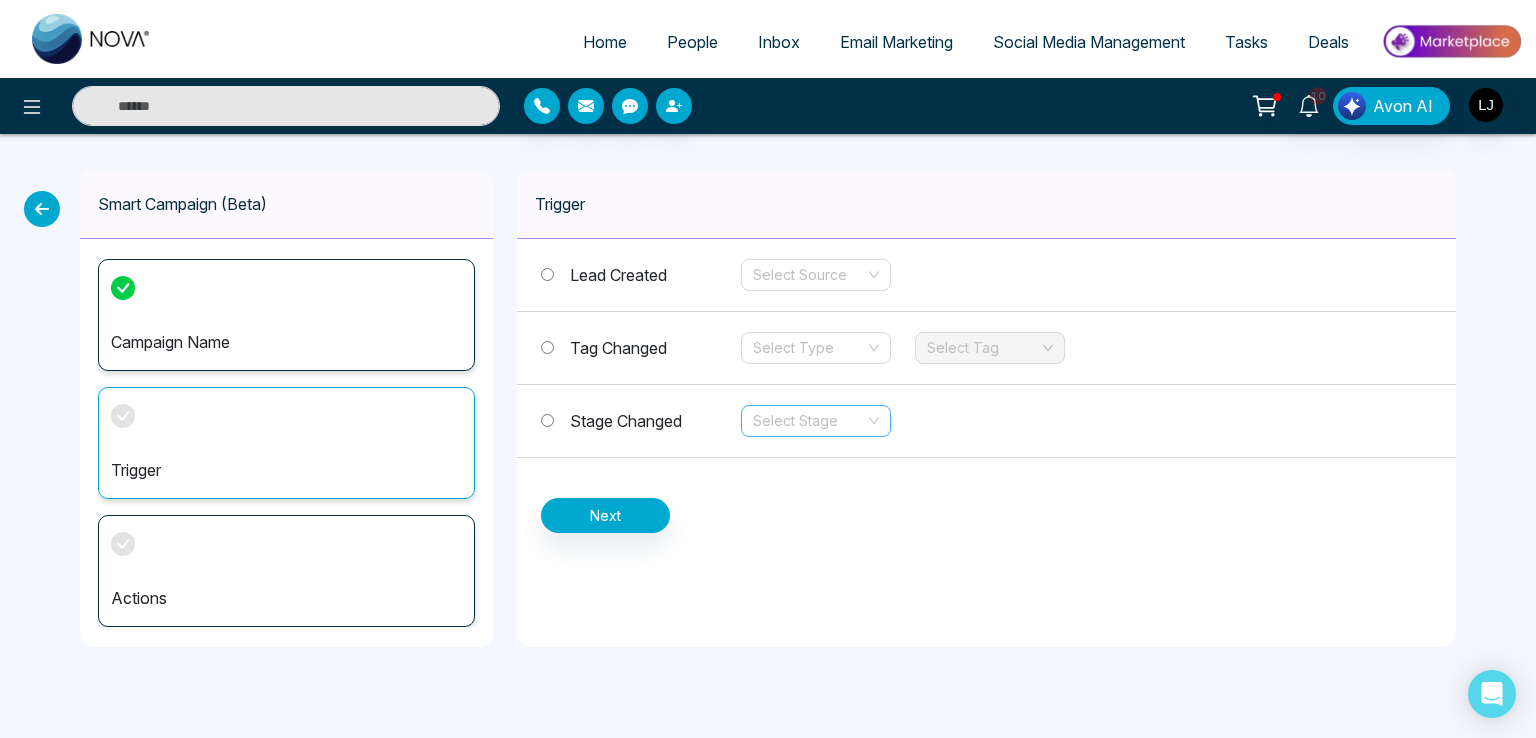 click at bounding box center (809, 421) 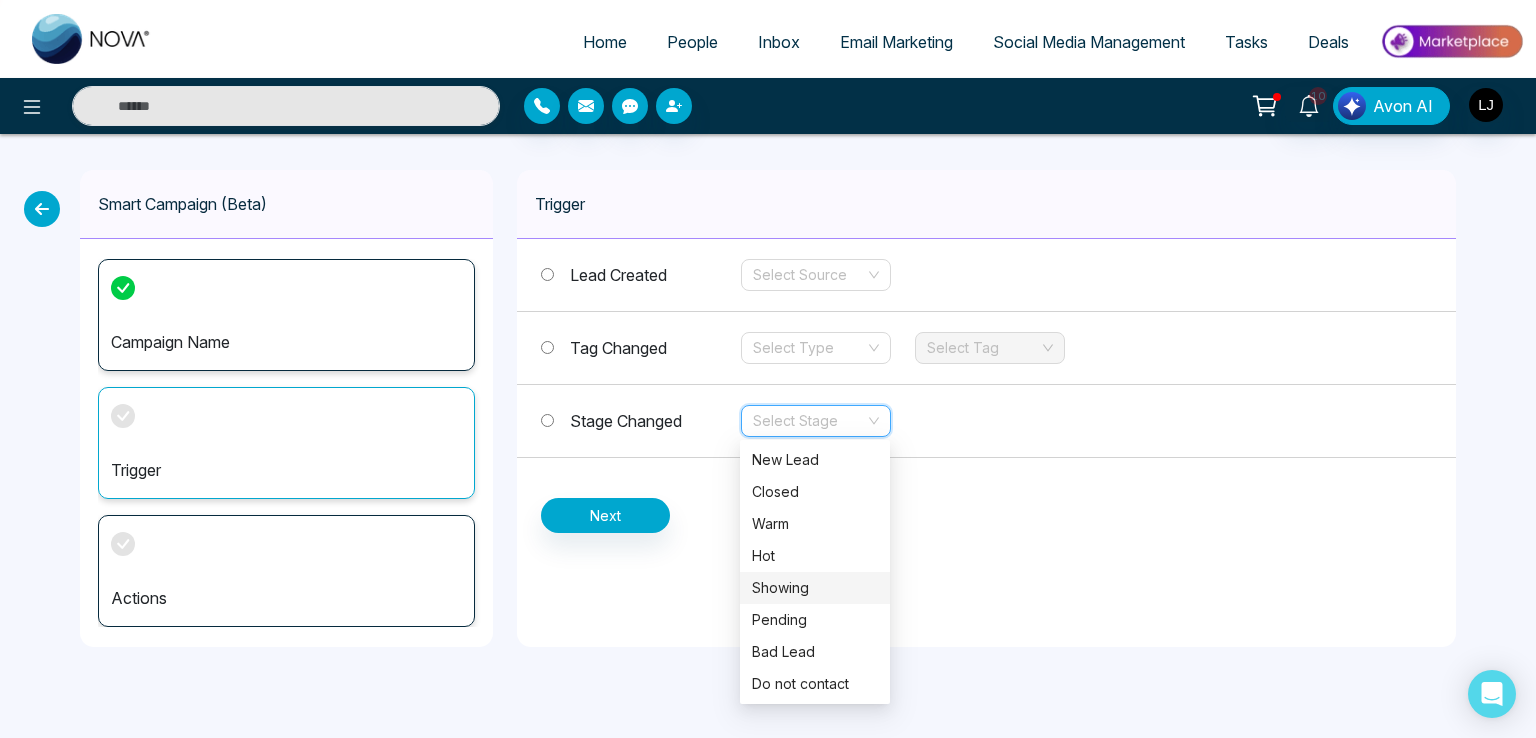 click on "Showing" at bounding box center (815, 588) 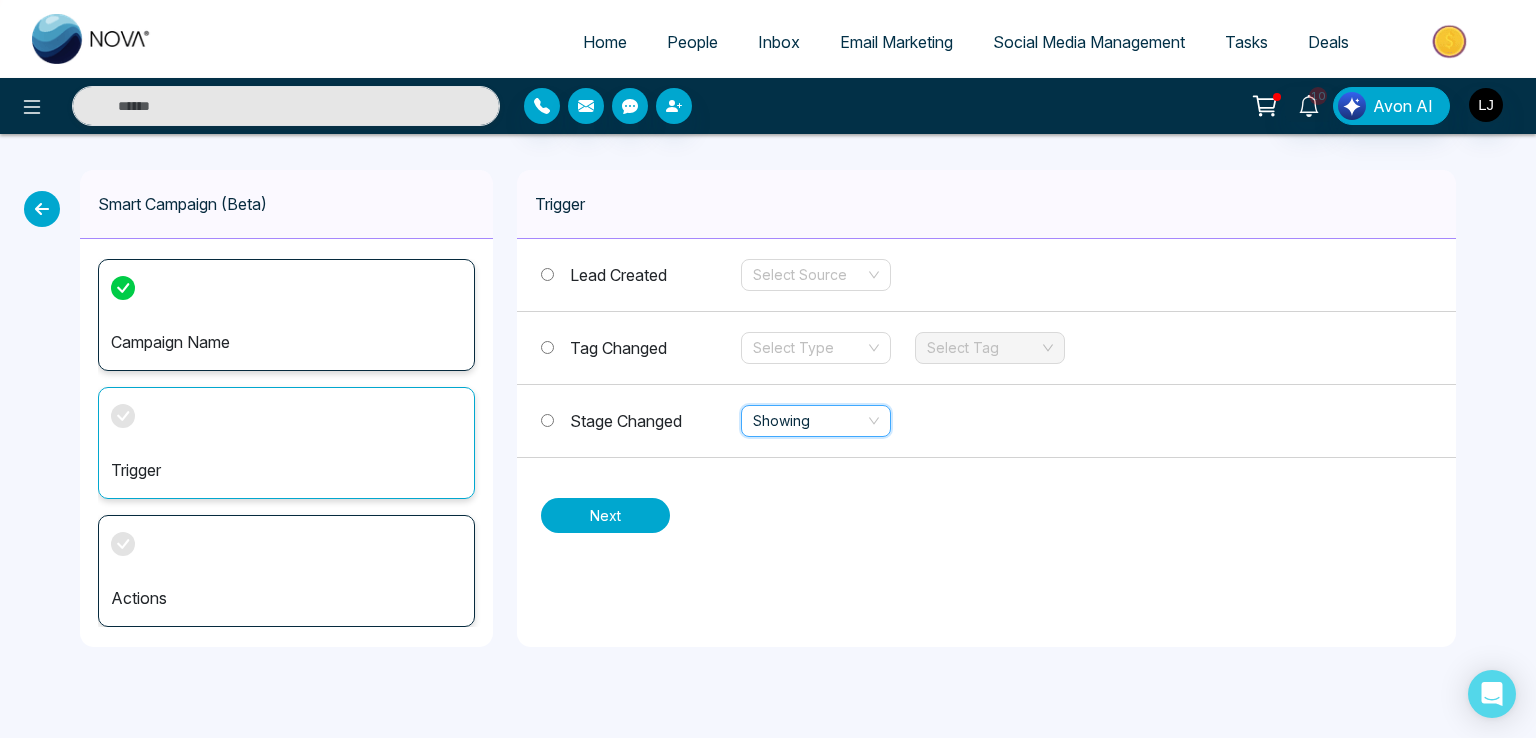 click on "Next" at bounding box center [605, 515] 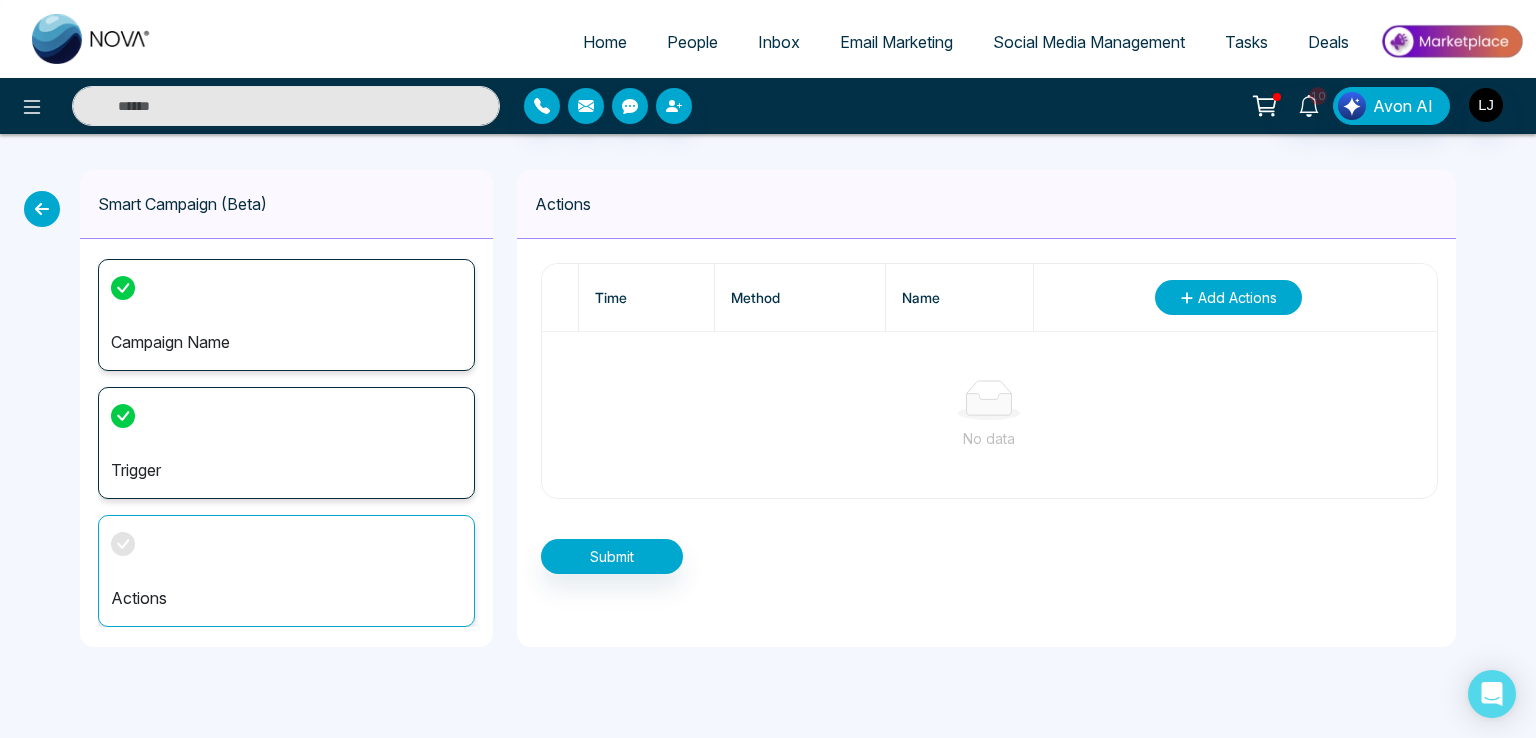 click on "Add Actions" at bounding box center (1228, 297) 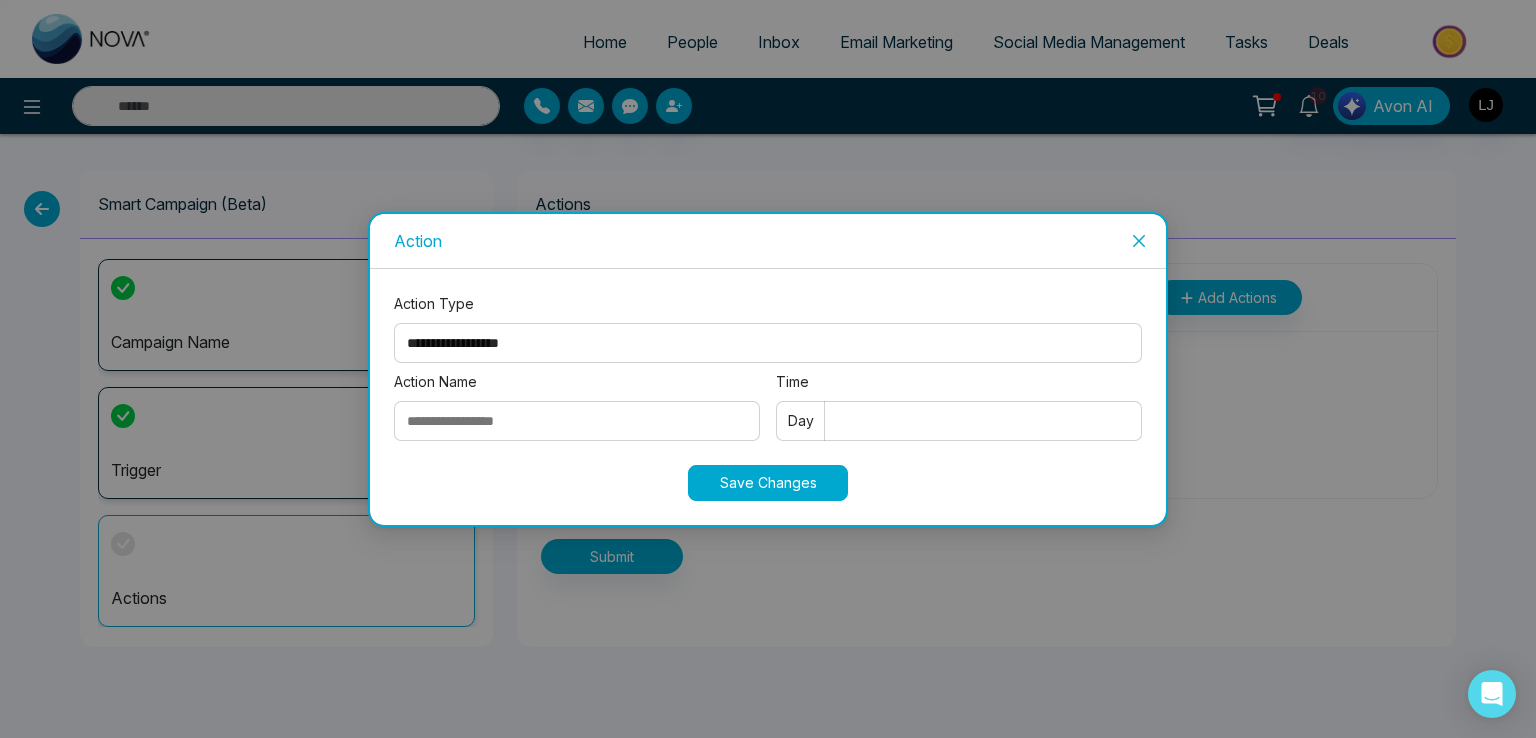 click on "**********" at bounding box center [768, 343] 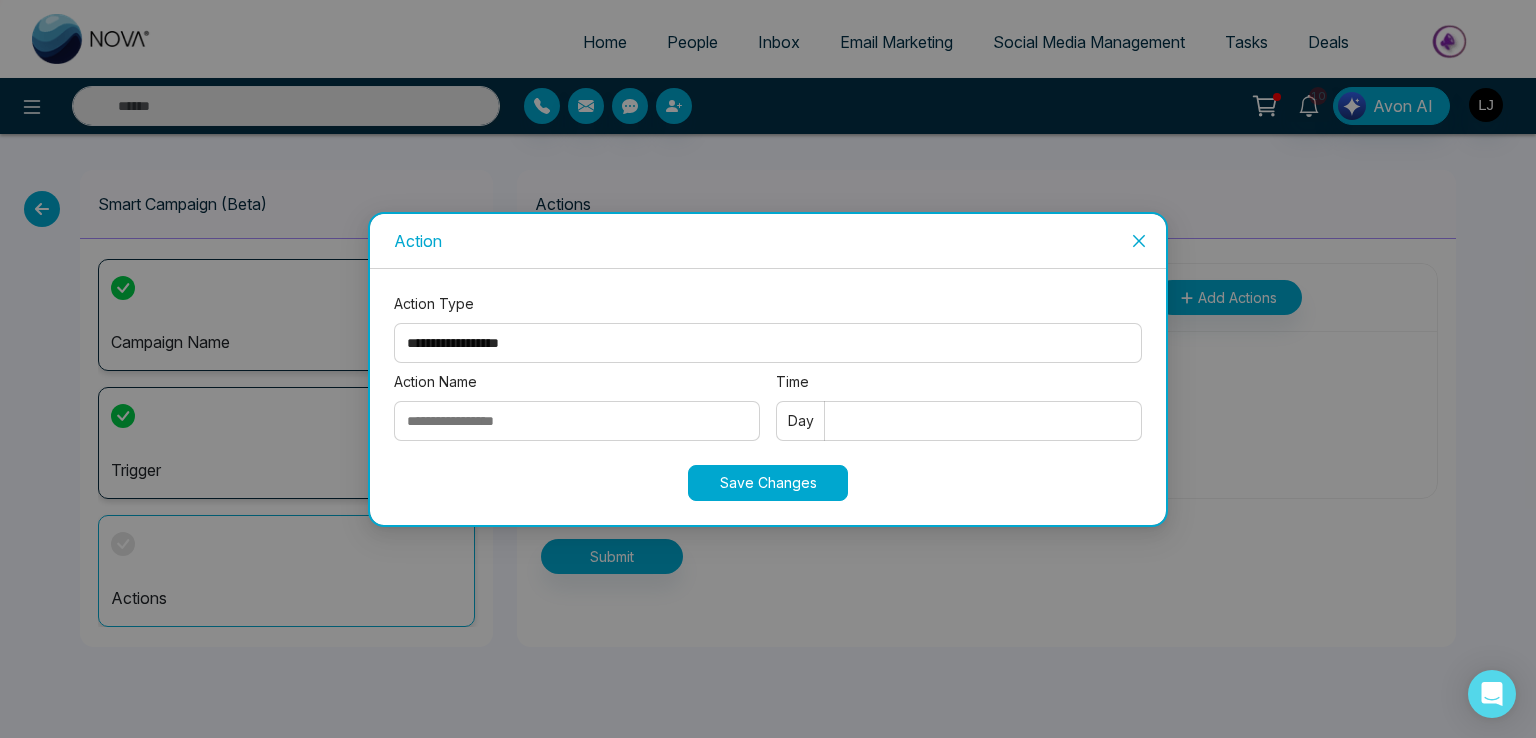 select on "*****" 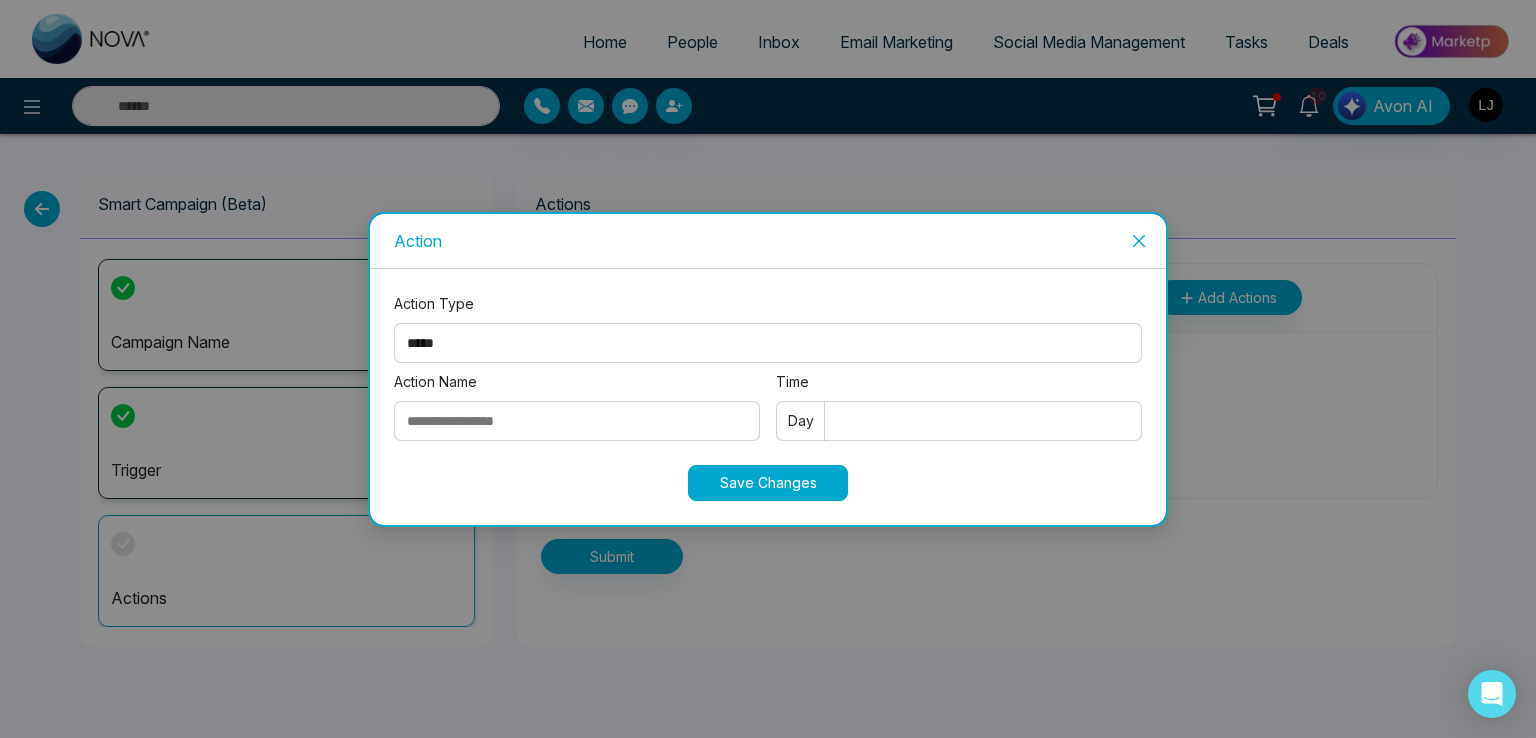 click on "**********" at bounding box center (768, 343) 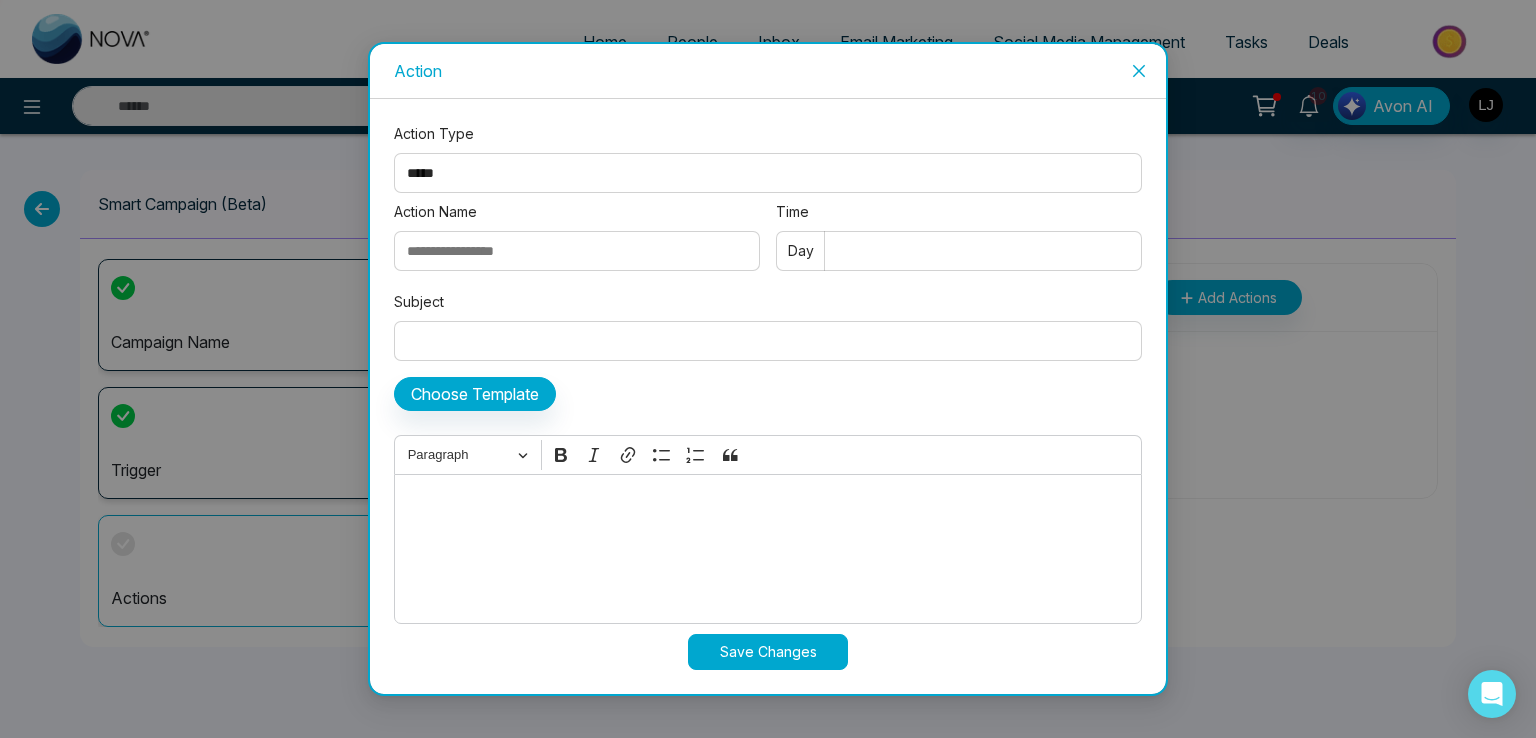 click on "Action Name" at bounding box center [577, 251] 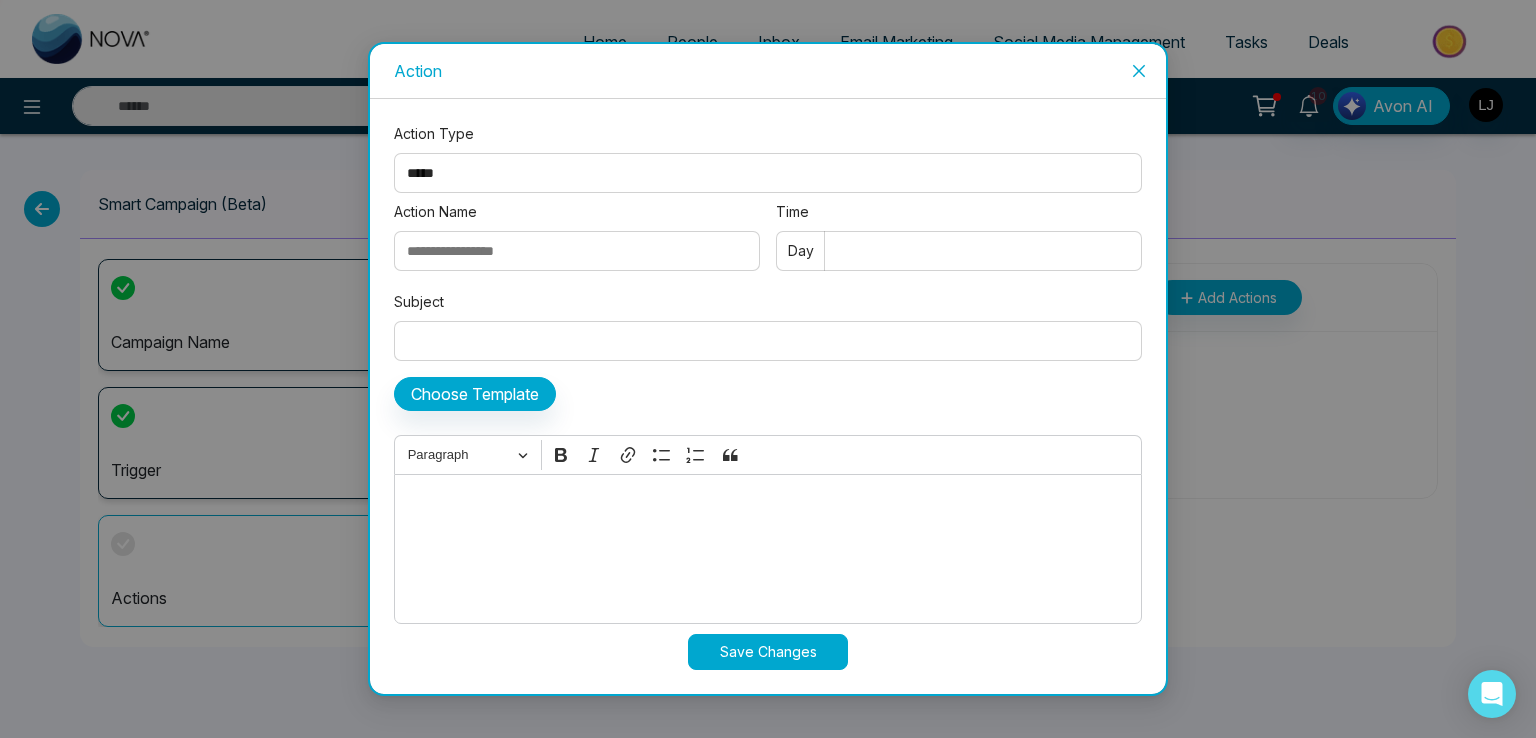 type on "******" 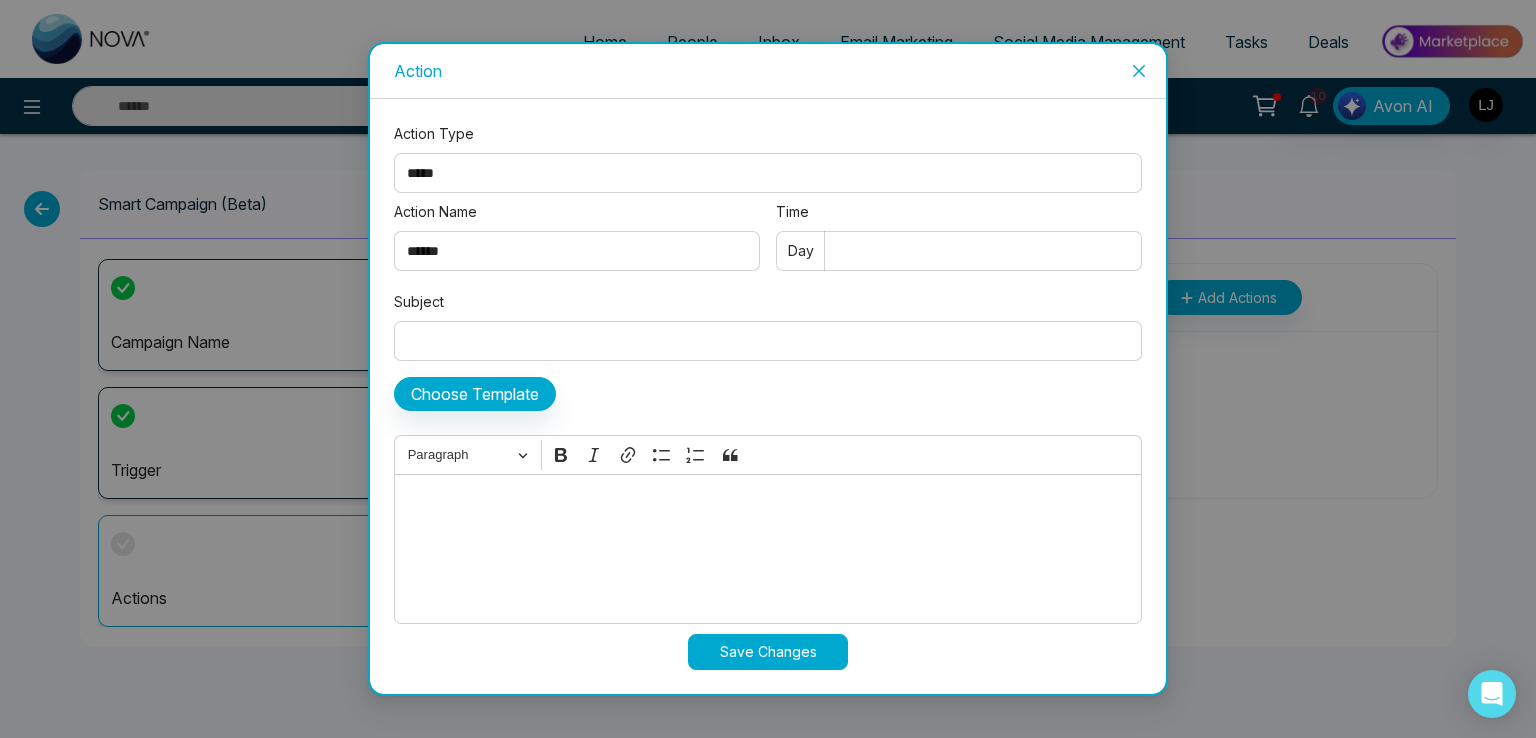 click on "Time" at bounding box center (959, 251) 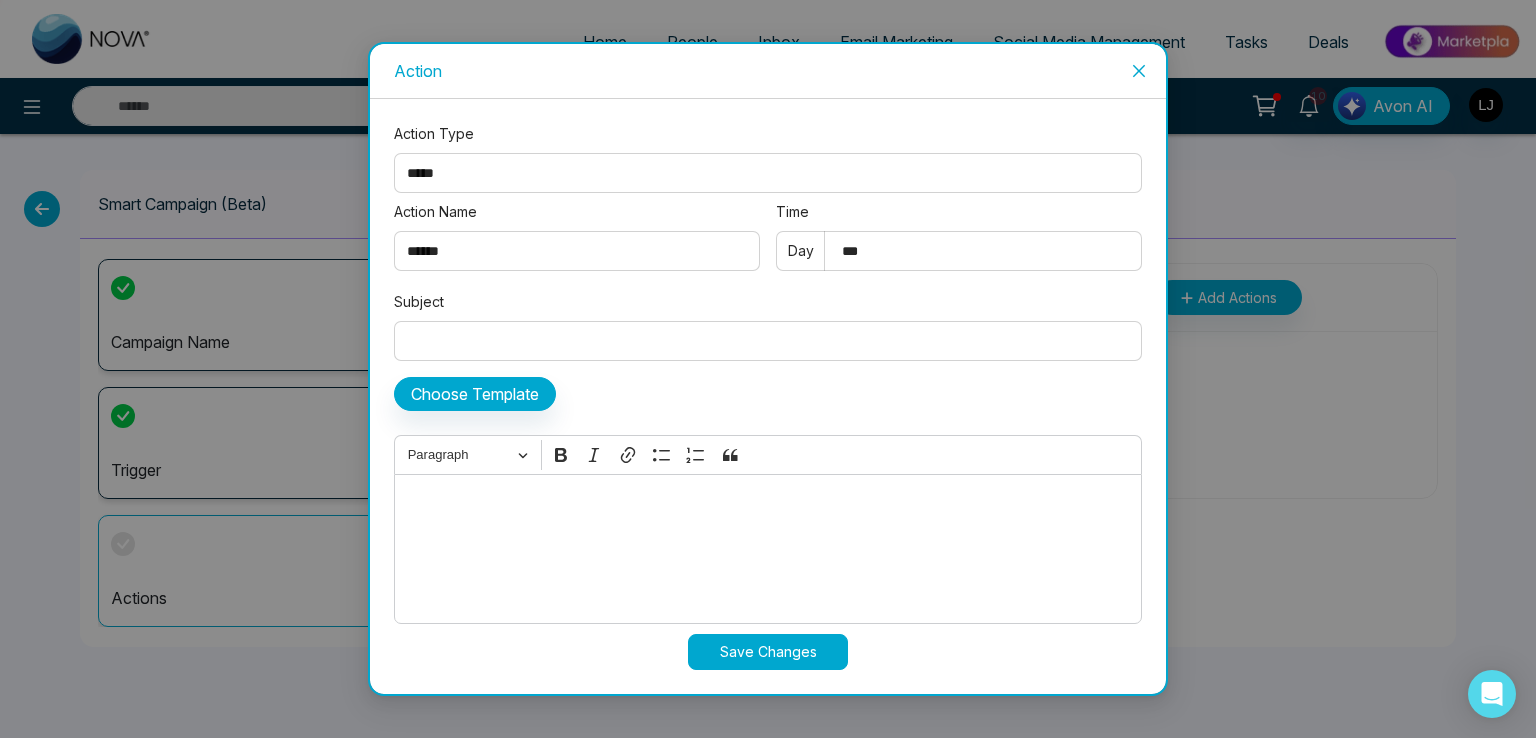 type on "***" 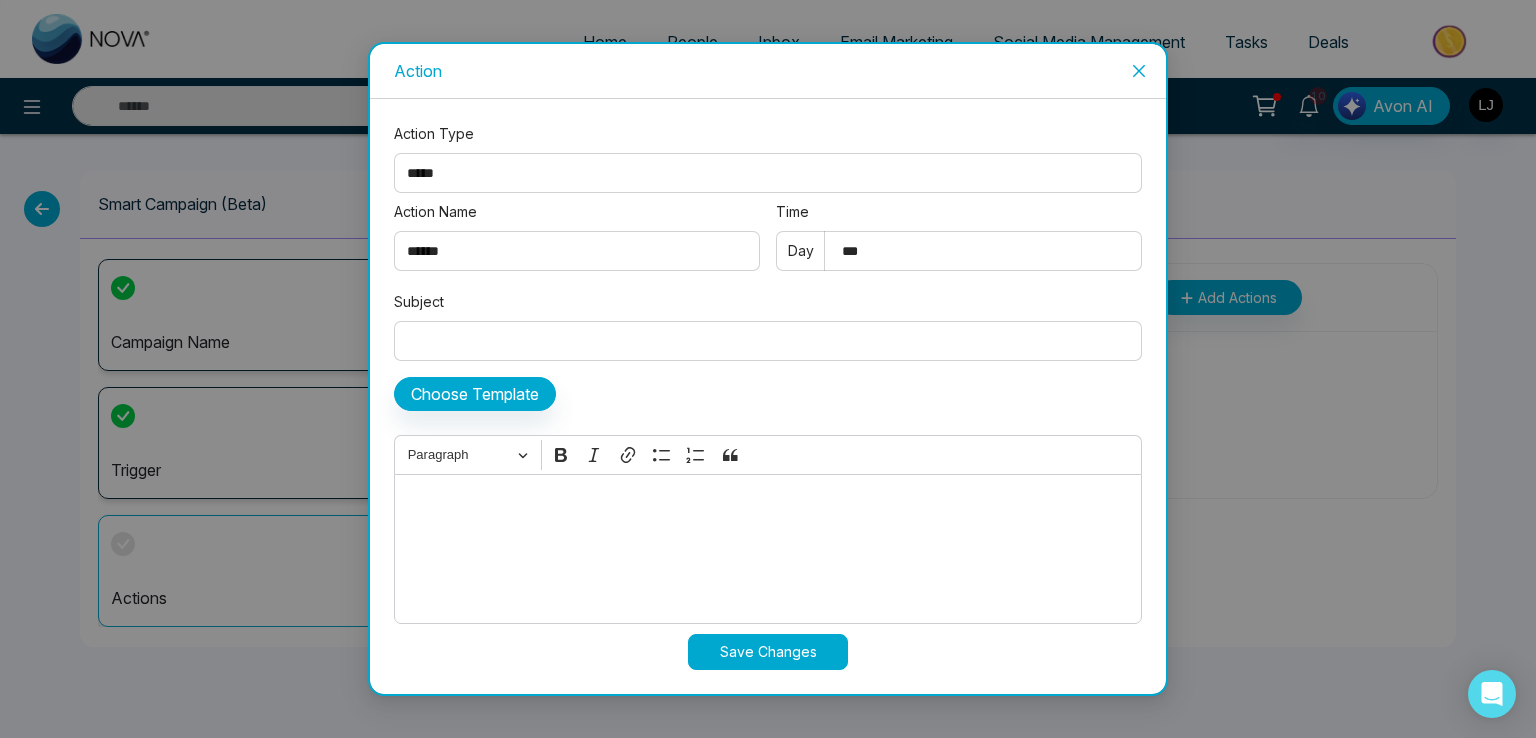 click on "Subject" at bounding box center (768, 341) 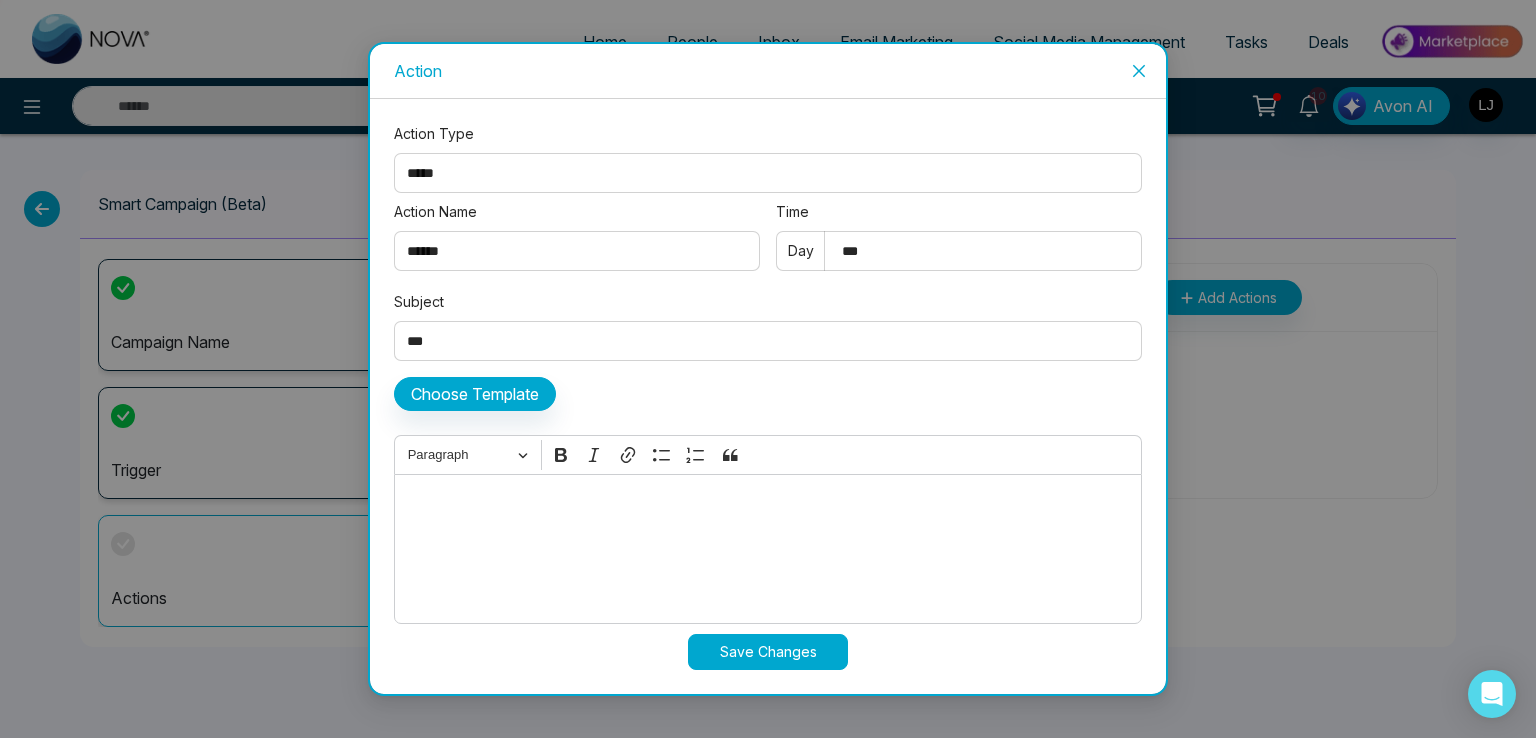 click at bounding box center (767, 499) 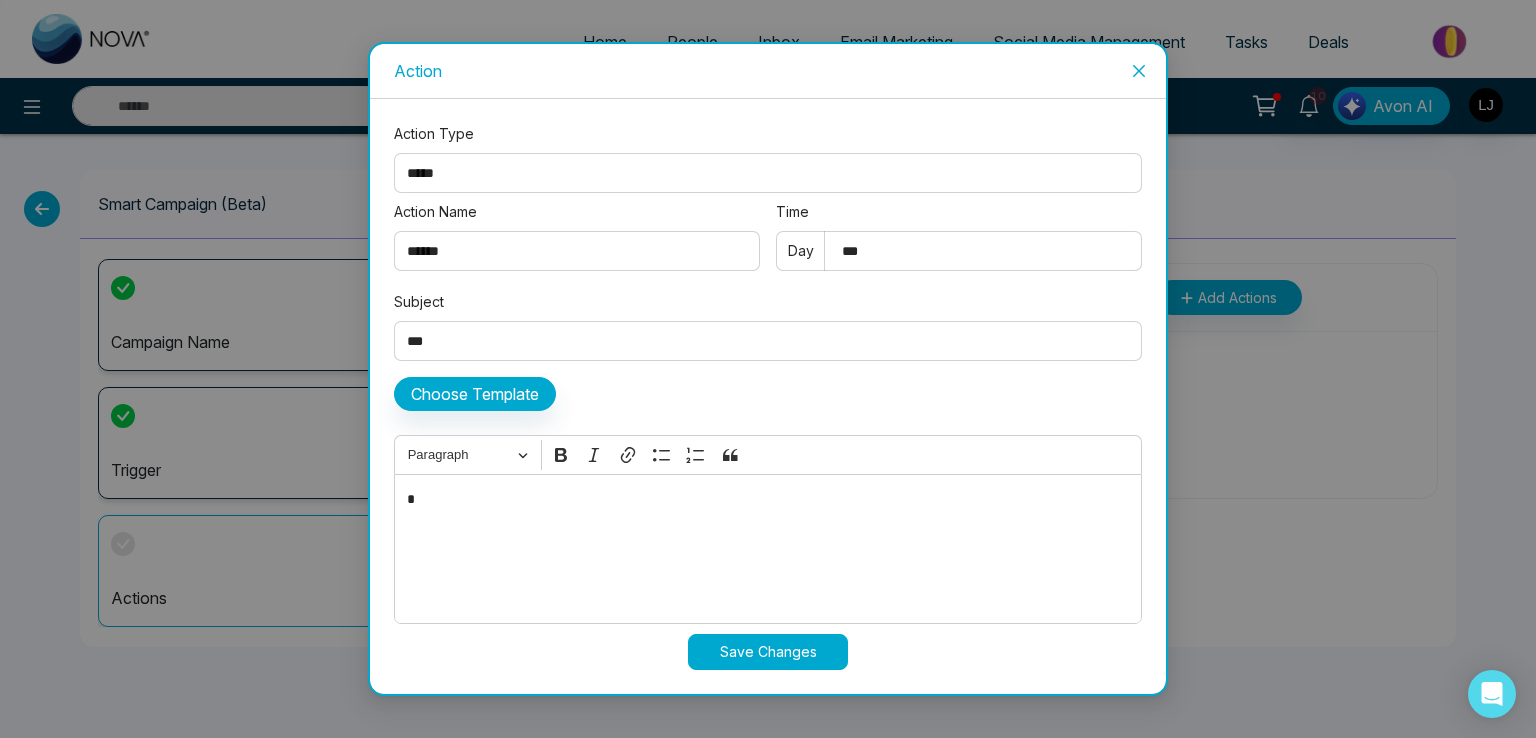 click on "Save Changes" at bounding box center [768, 652] 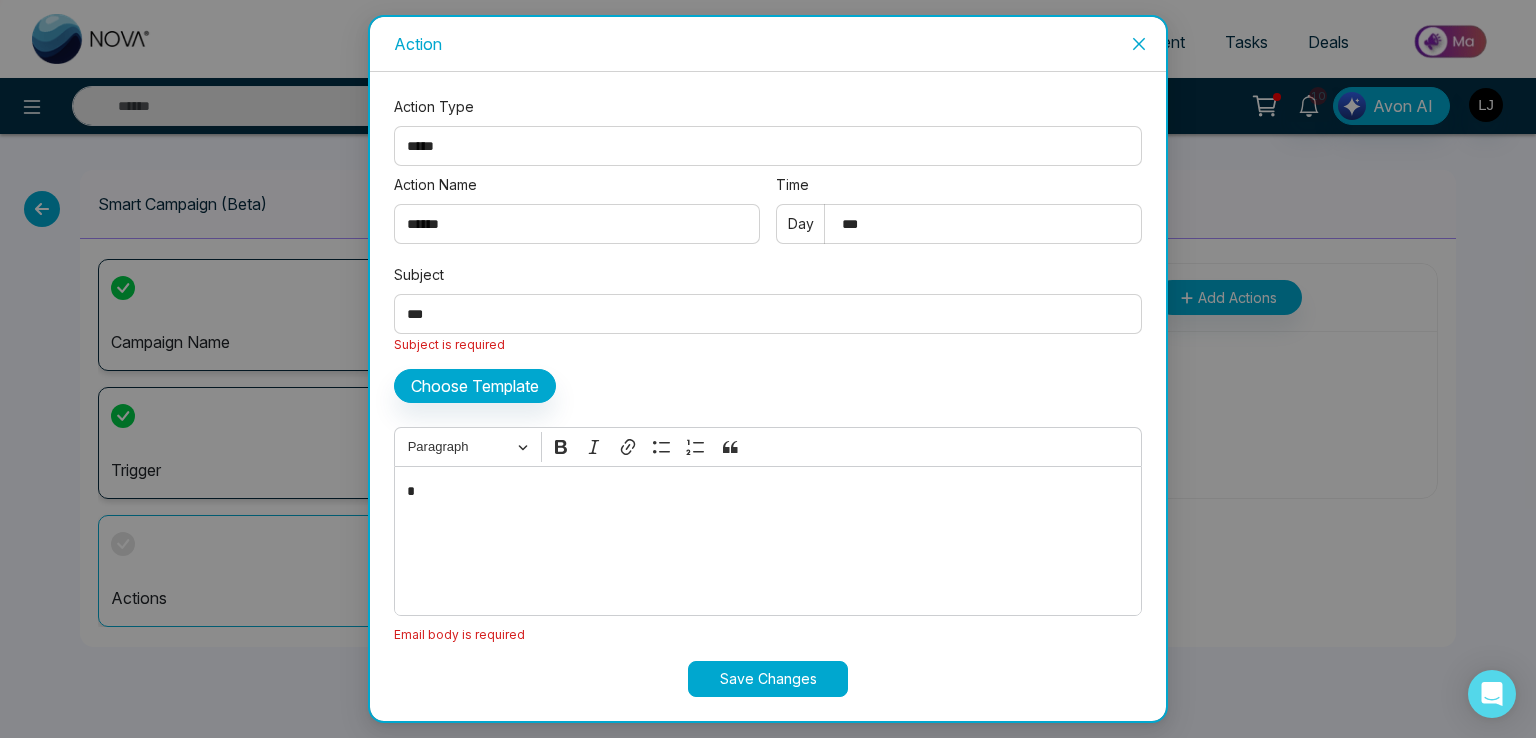 click on "Subject" at bounding box center (768, 314) 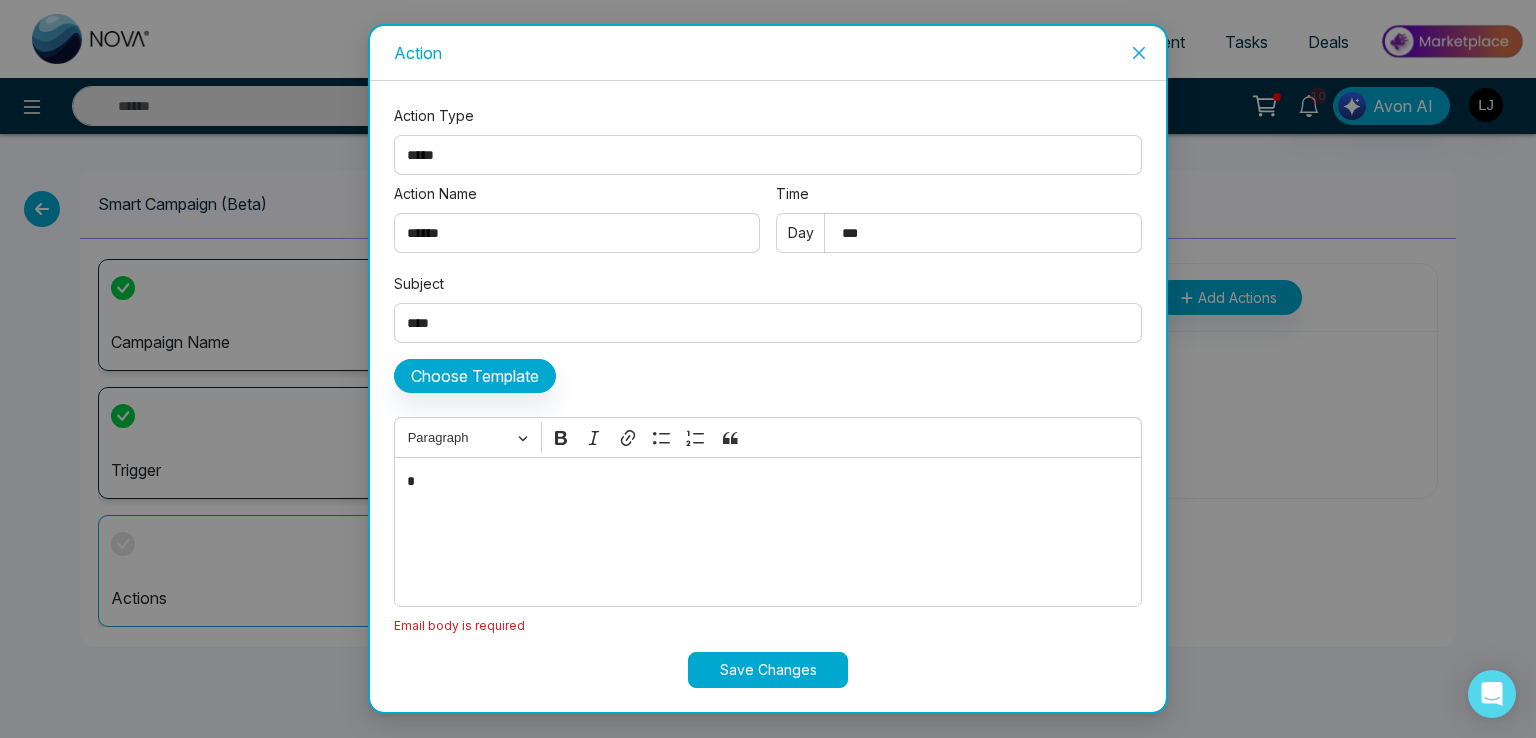 type on "*" 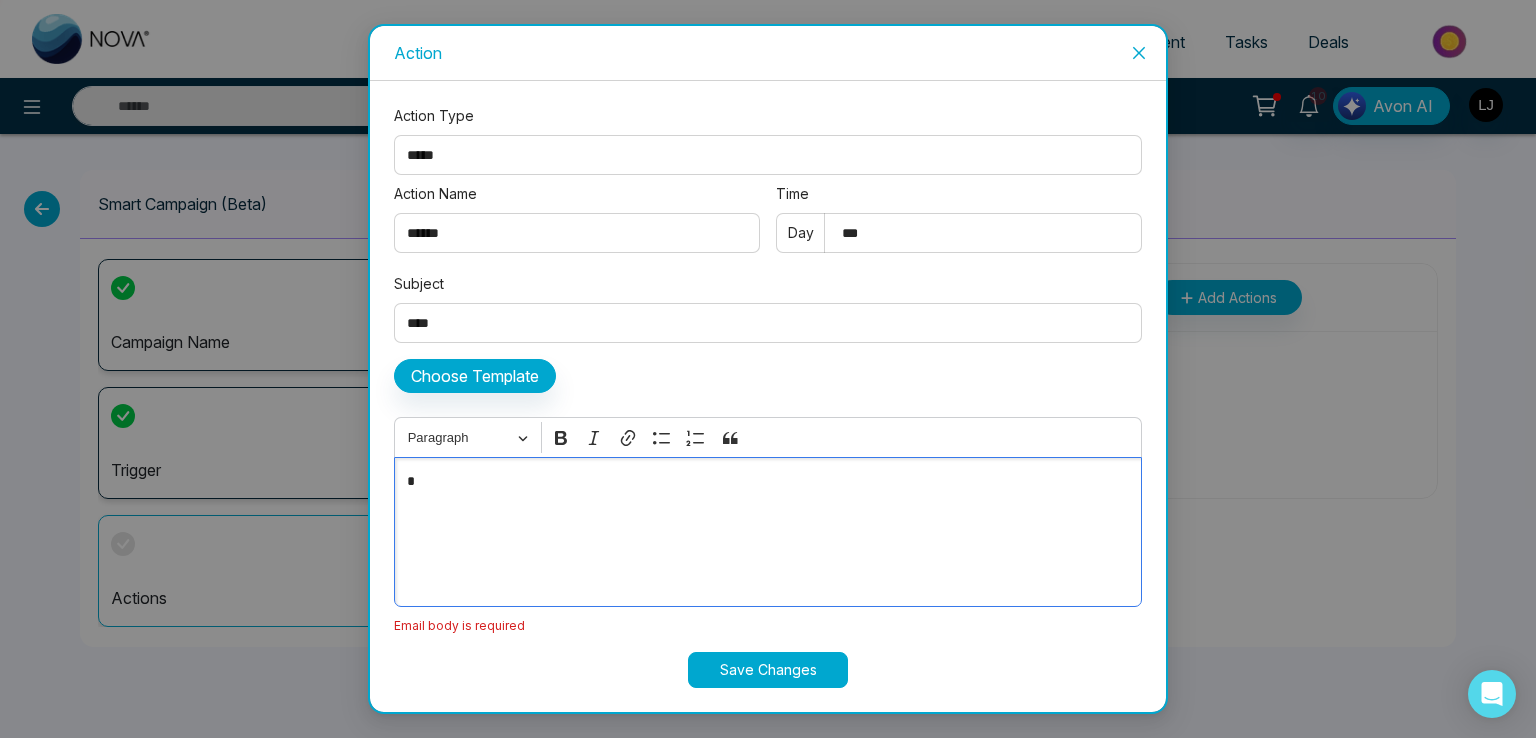 click at bounding box center (768, 532) 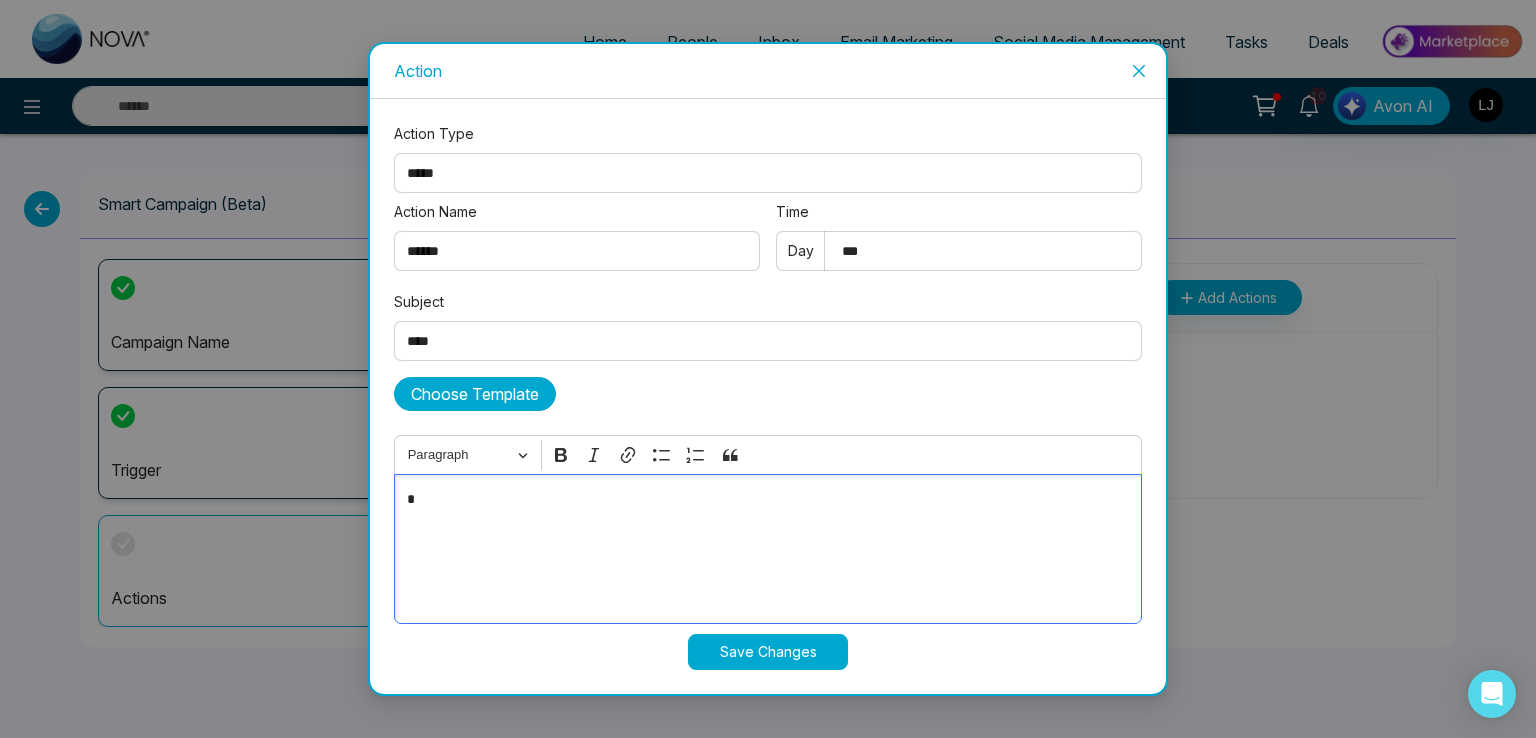 click on "Choose Template" at bounding box center [475, 394] 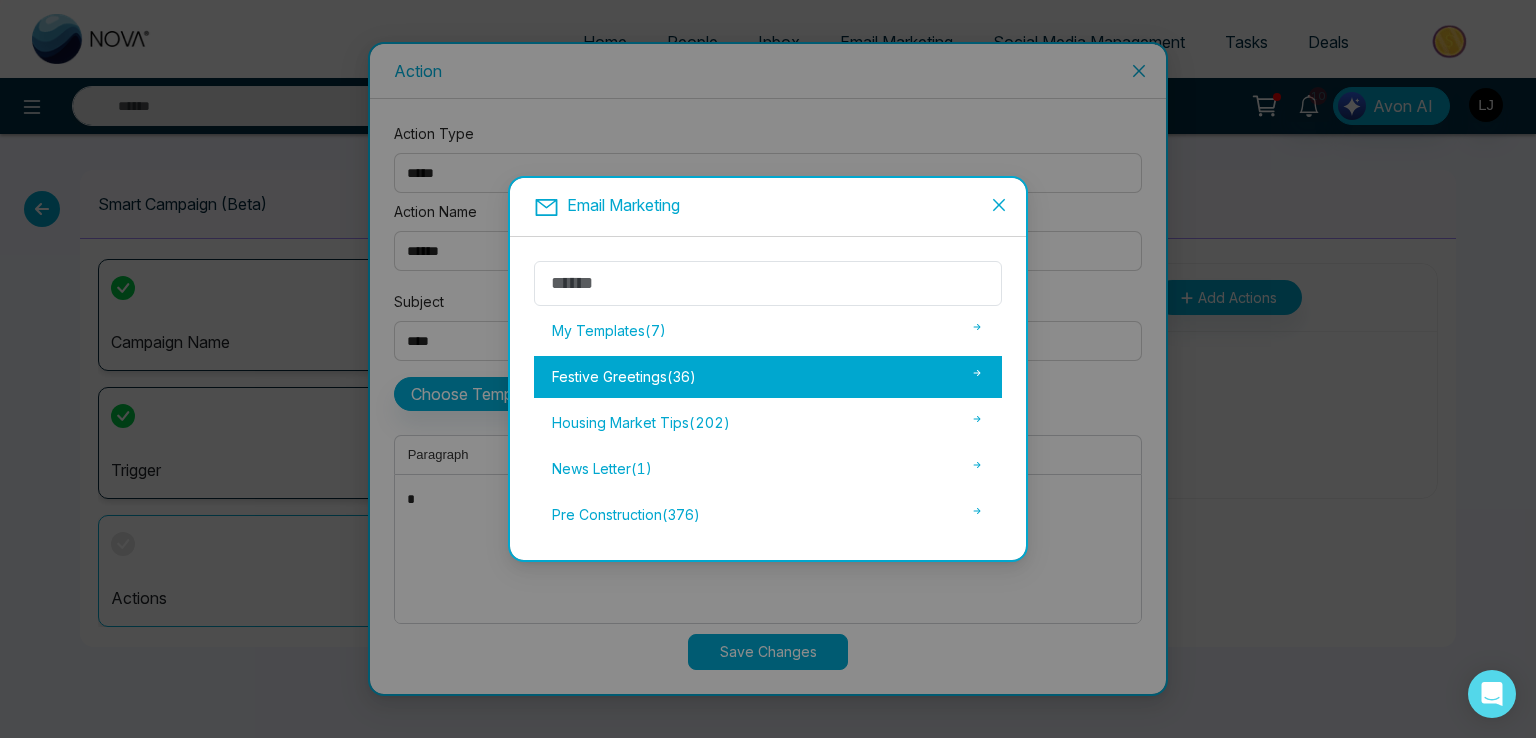 click on "Festive Greetings  ( 36 )" at bounding box center [768, 377] 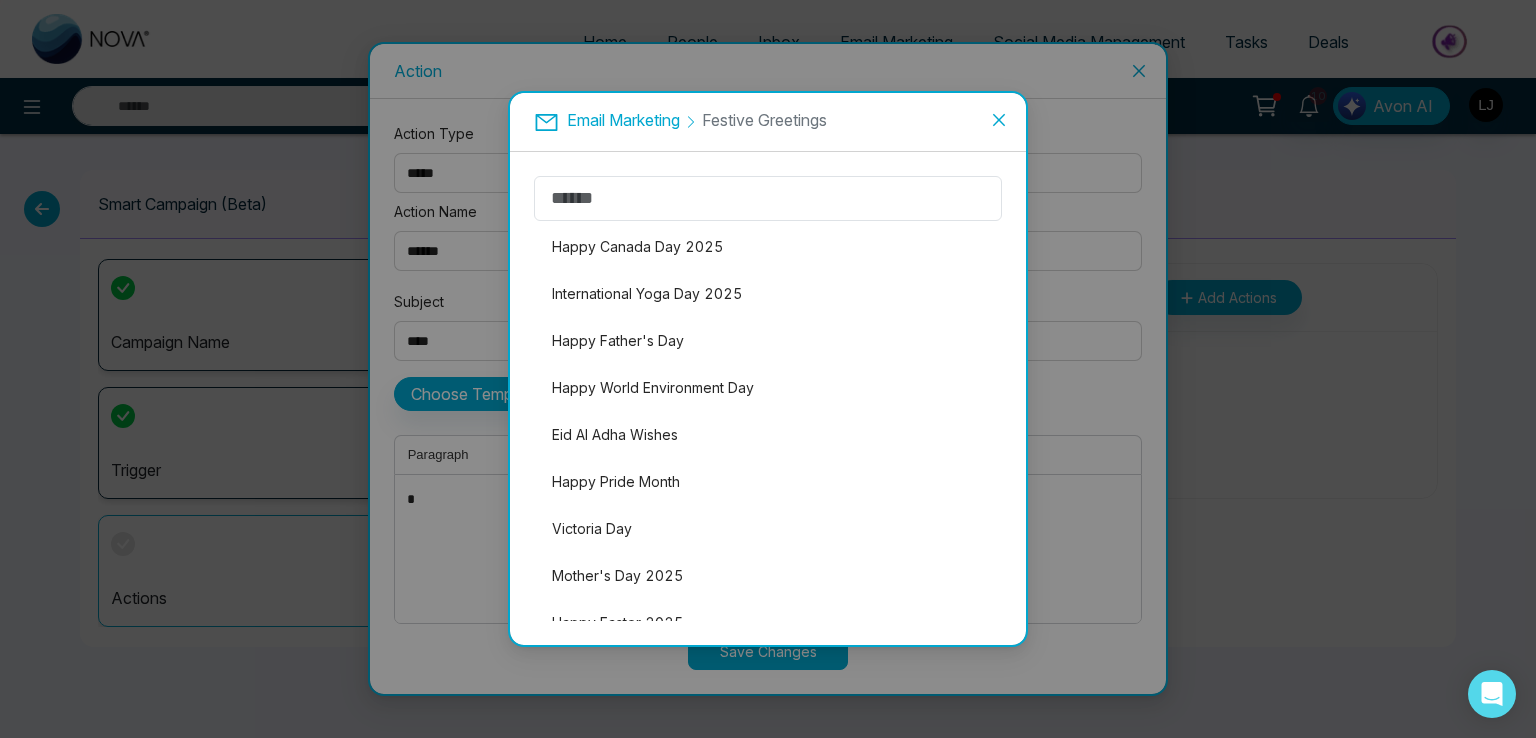 click on "Eid Al Adha Wishes" at bounding box center (768, 435) 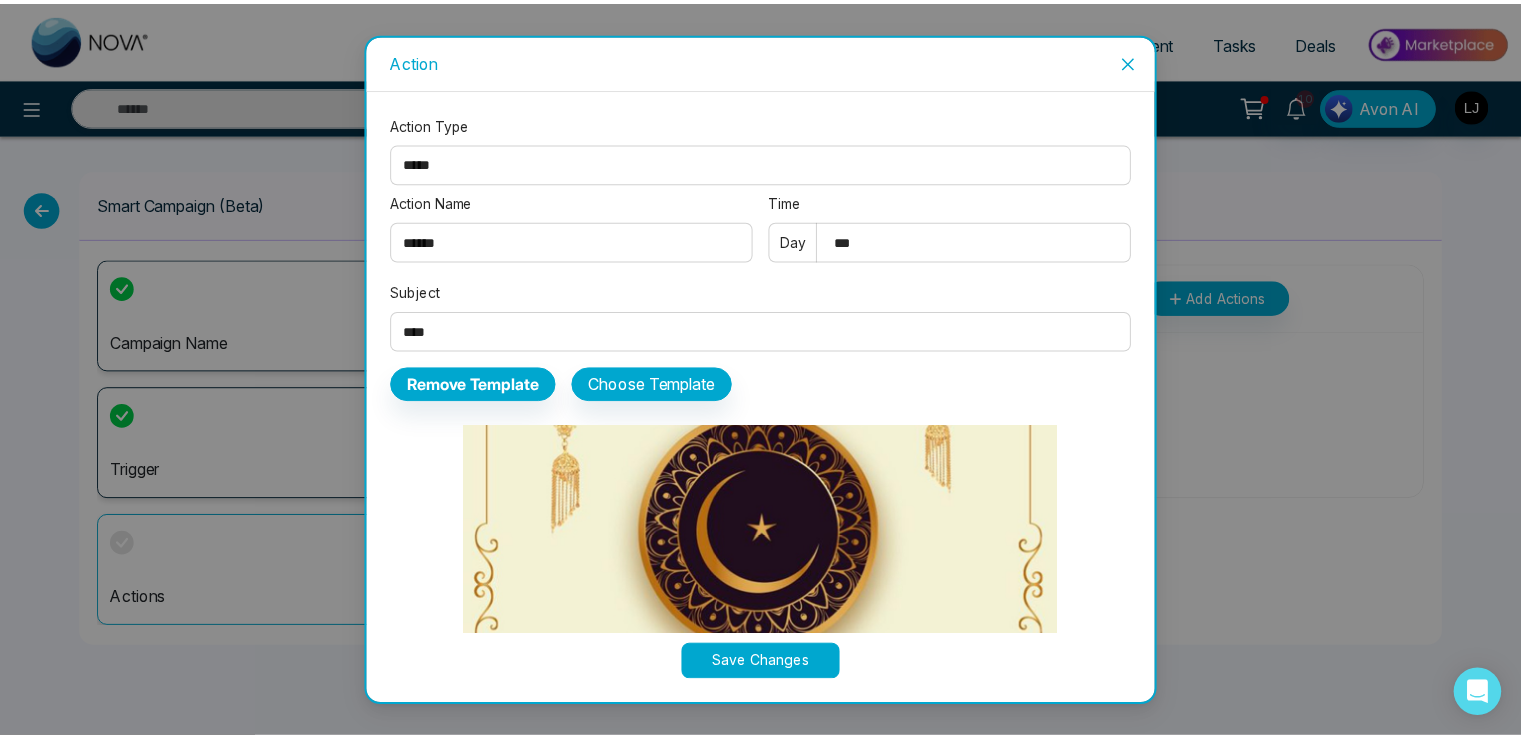 scroll, scrollTop: 200, scrollLeft: 0, axis: vertical 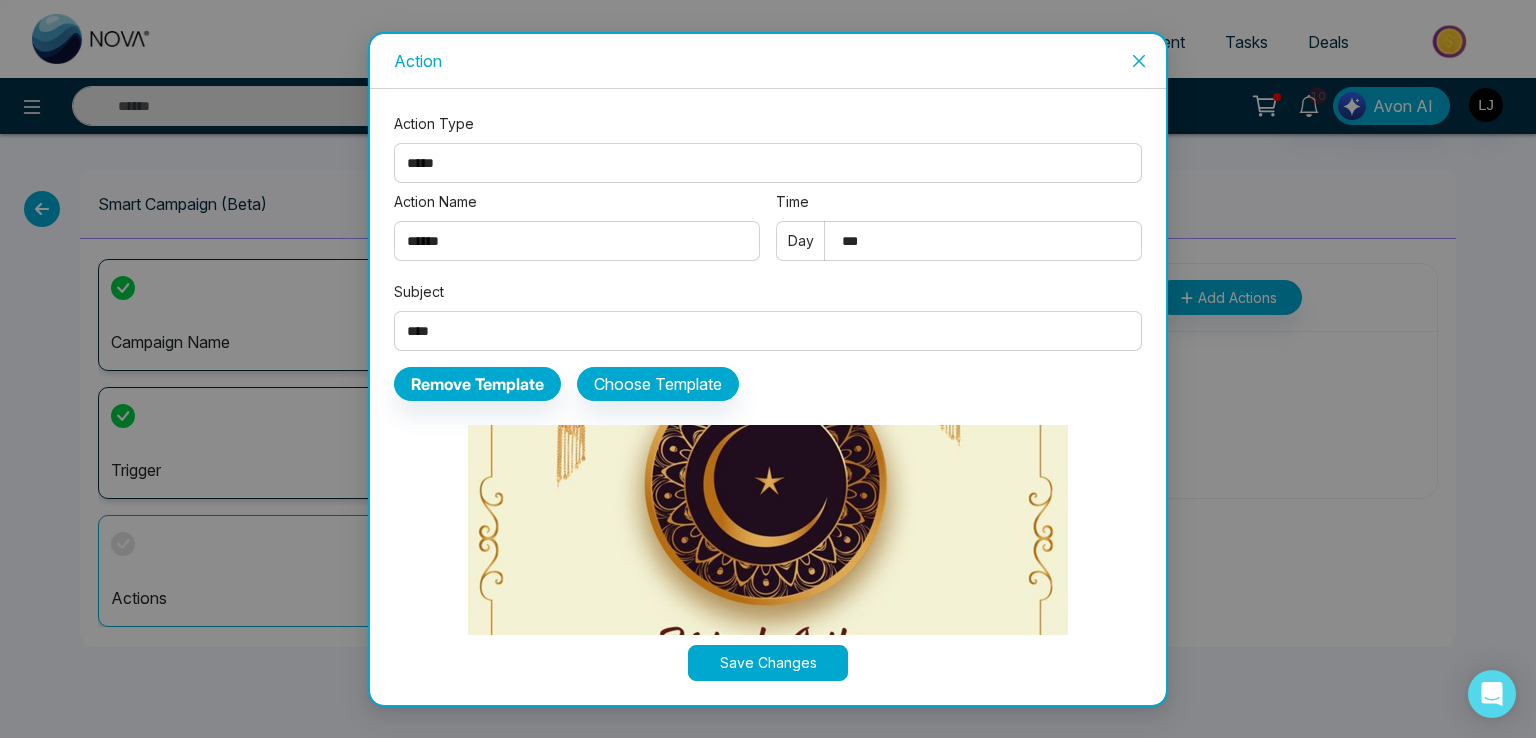 click on "***" at bounding box center [959, 241] 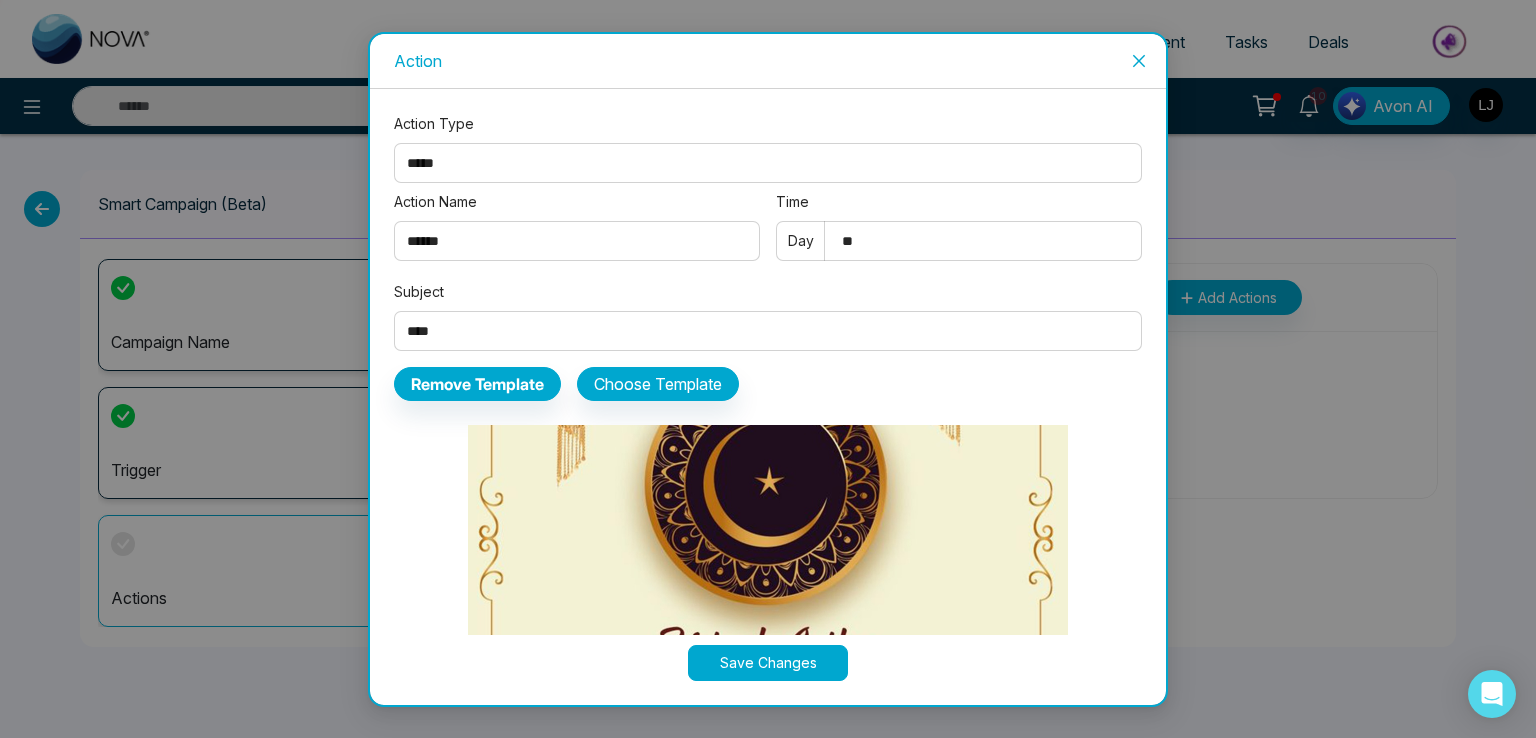 type on "*" 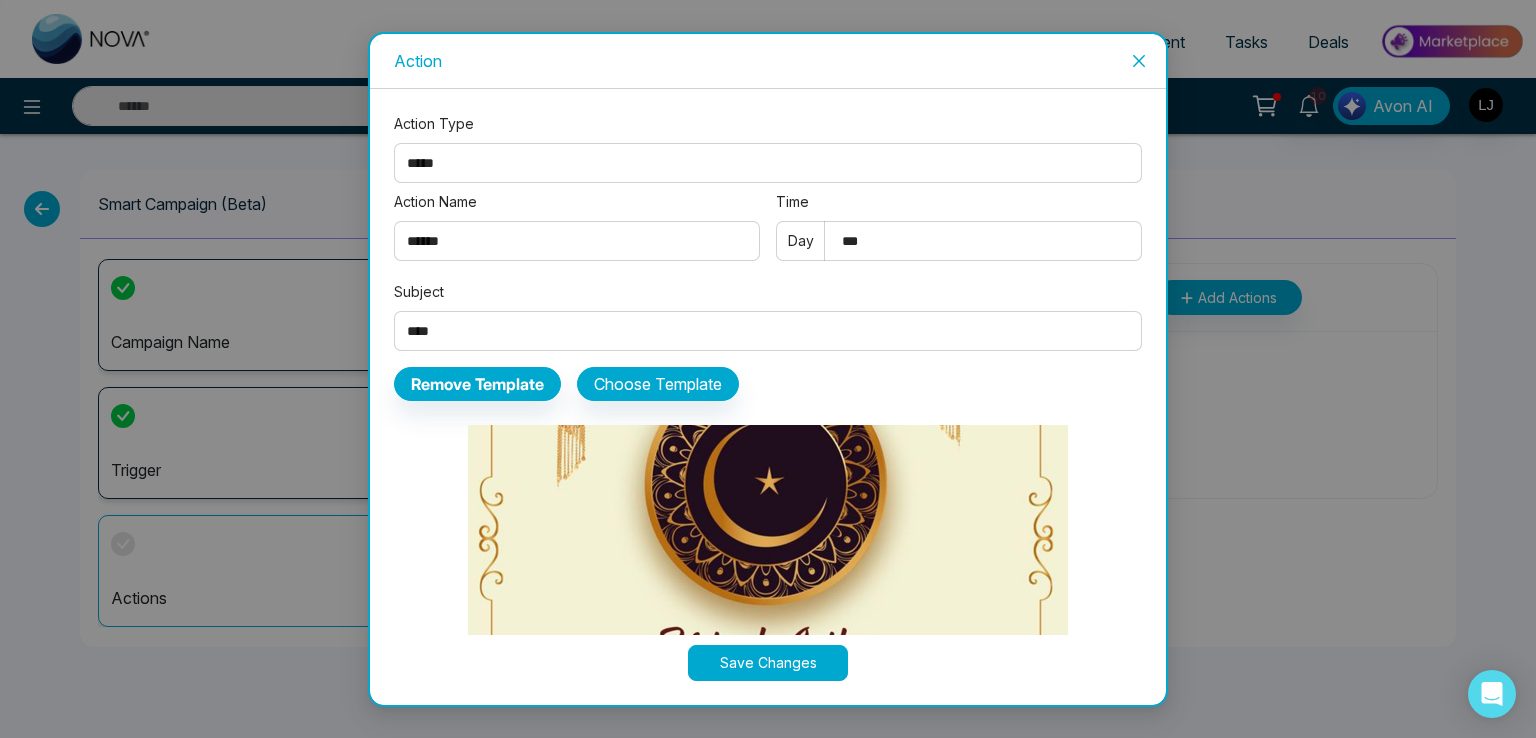 type on "***" 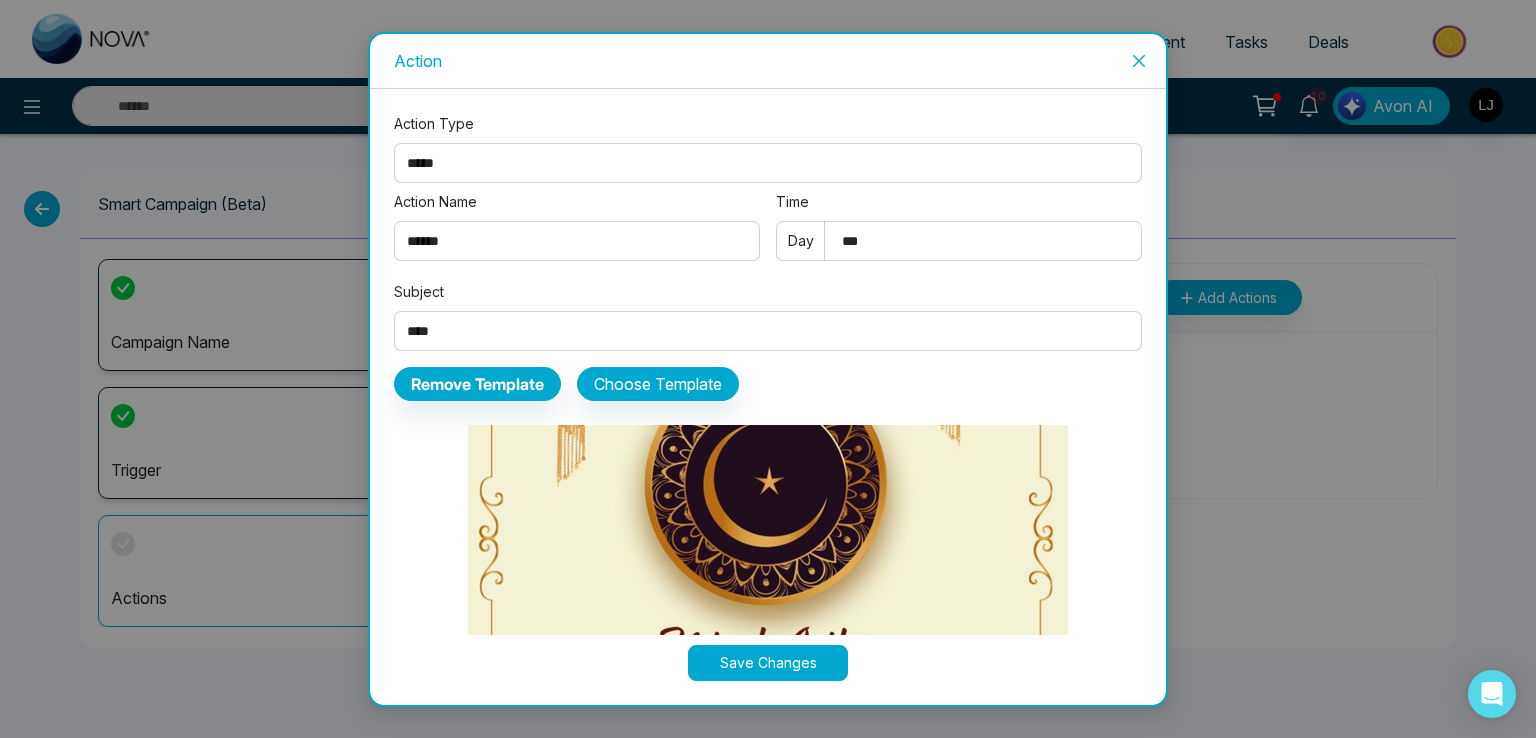 click on "Save Changes" at bounding box center [768, 663] 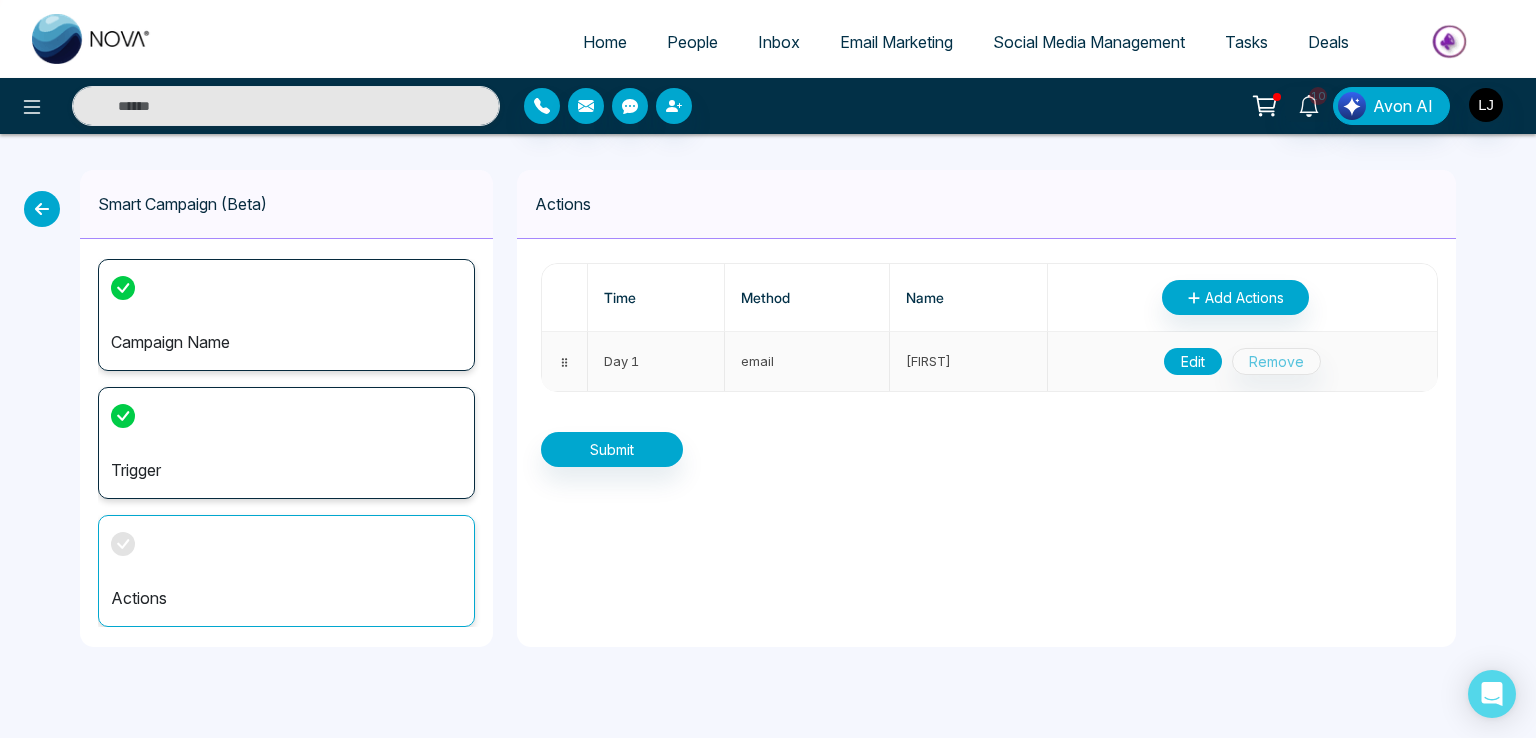 click on "Edit" at bounding box center (1193, 361) 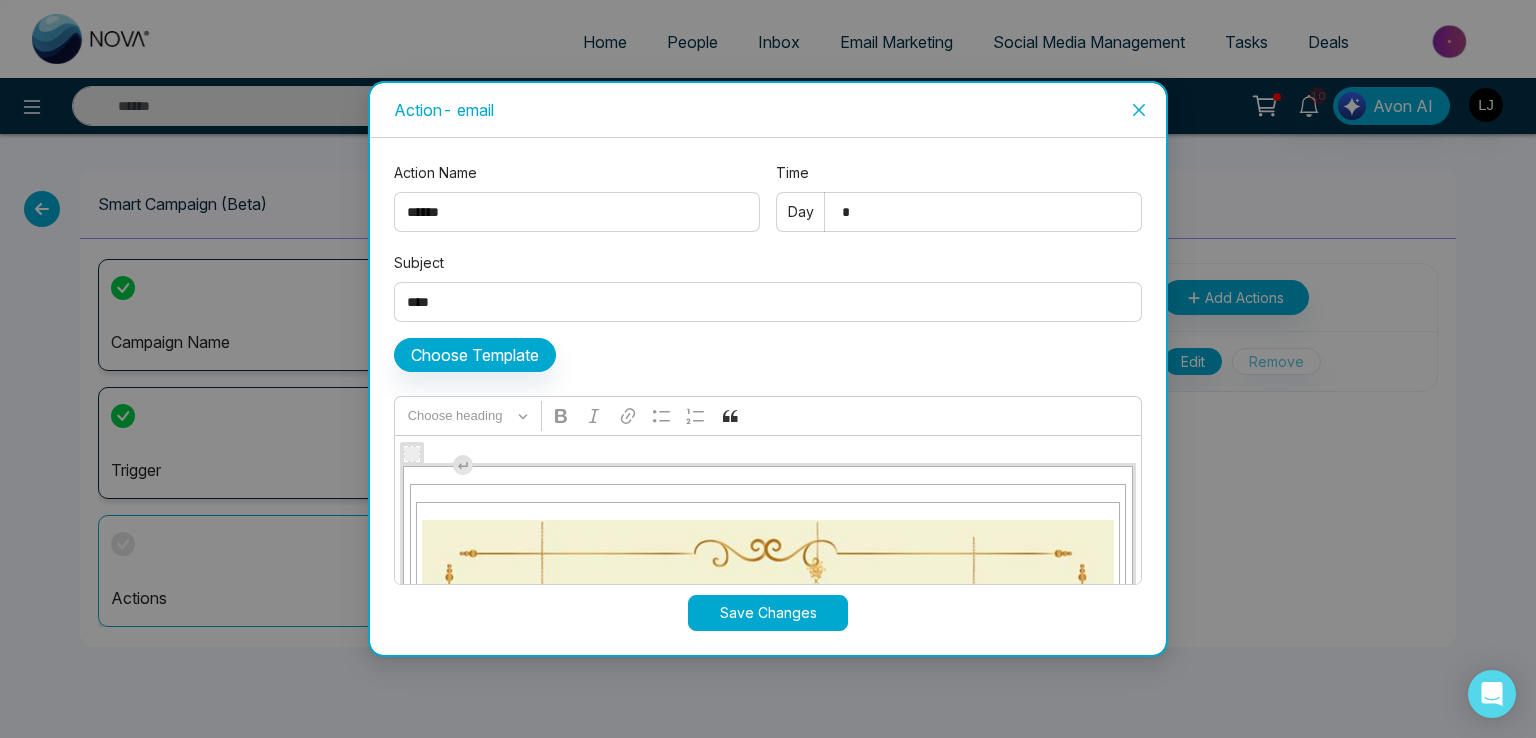 drag, startPoint x: 880, startPoint y: 225, endPoint x: 732, endPoint y: 225, distance: 148 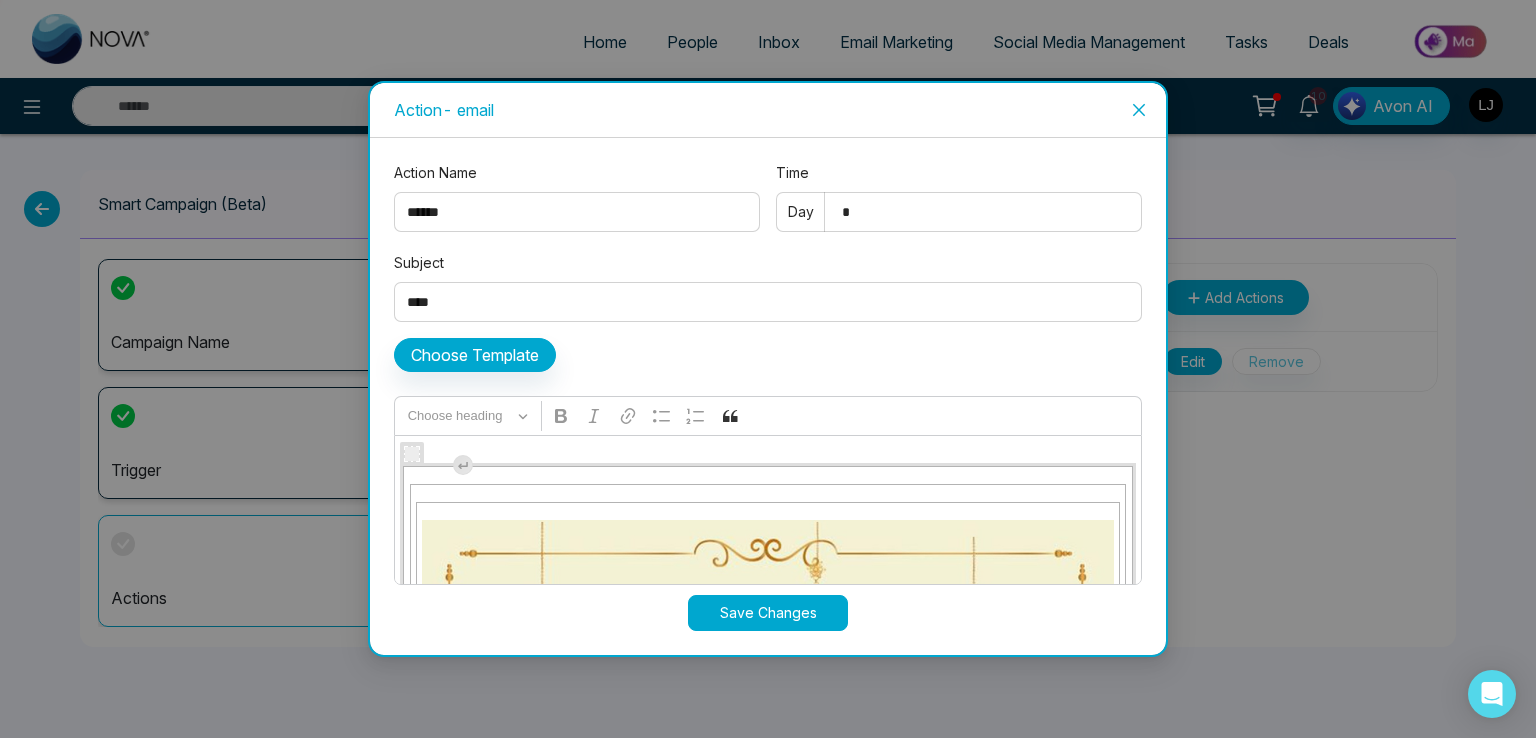 click on "Action Name ****** Time * Day" at bounding box center [768, 201] 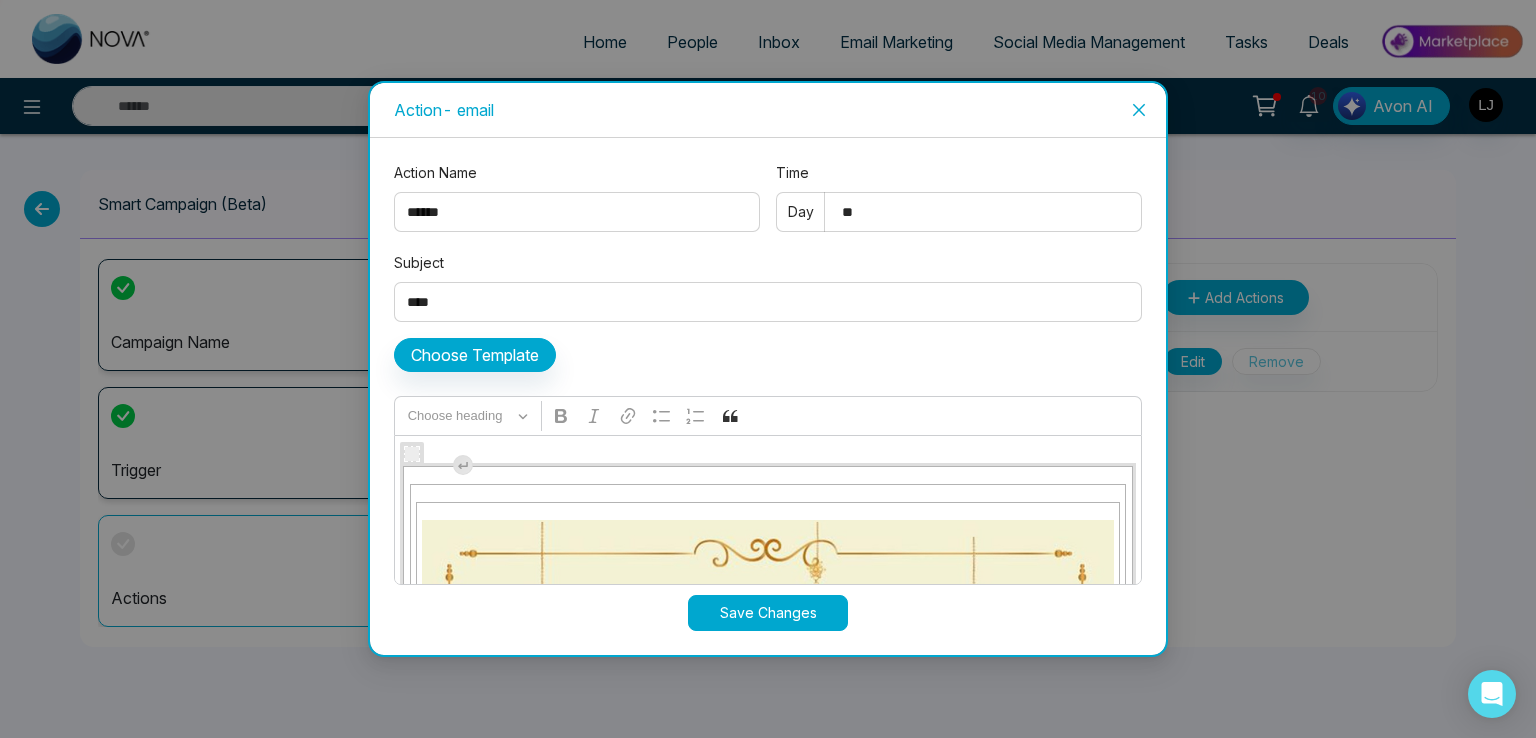 type on "**" 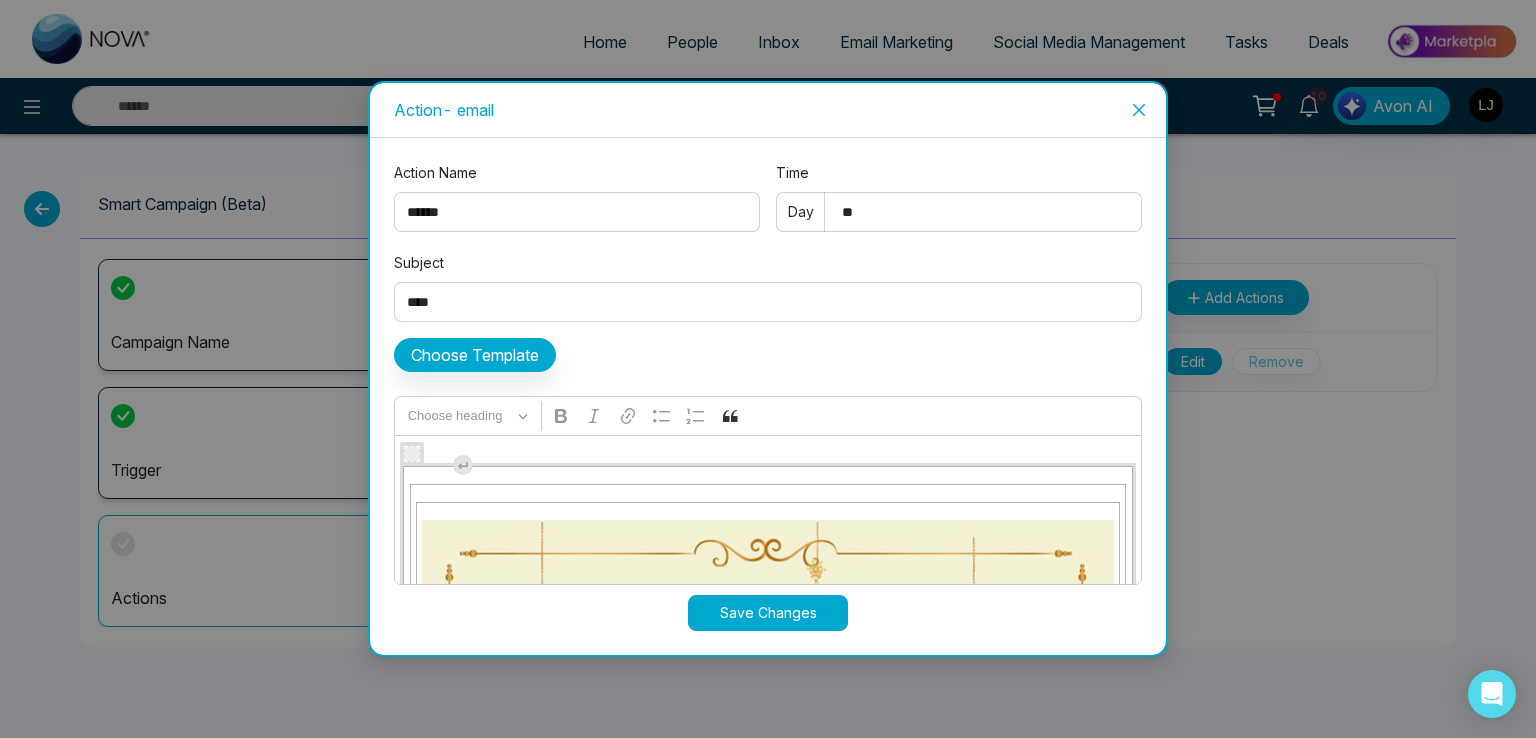click on "Subject *" at bounding box center [768, 291] 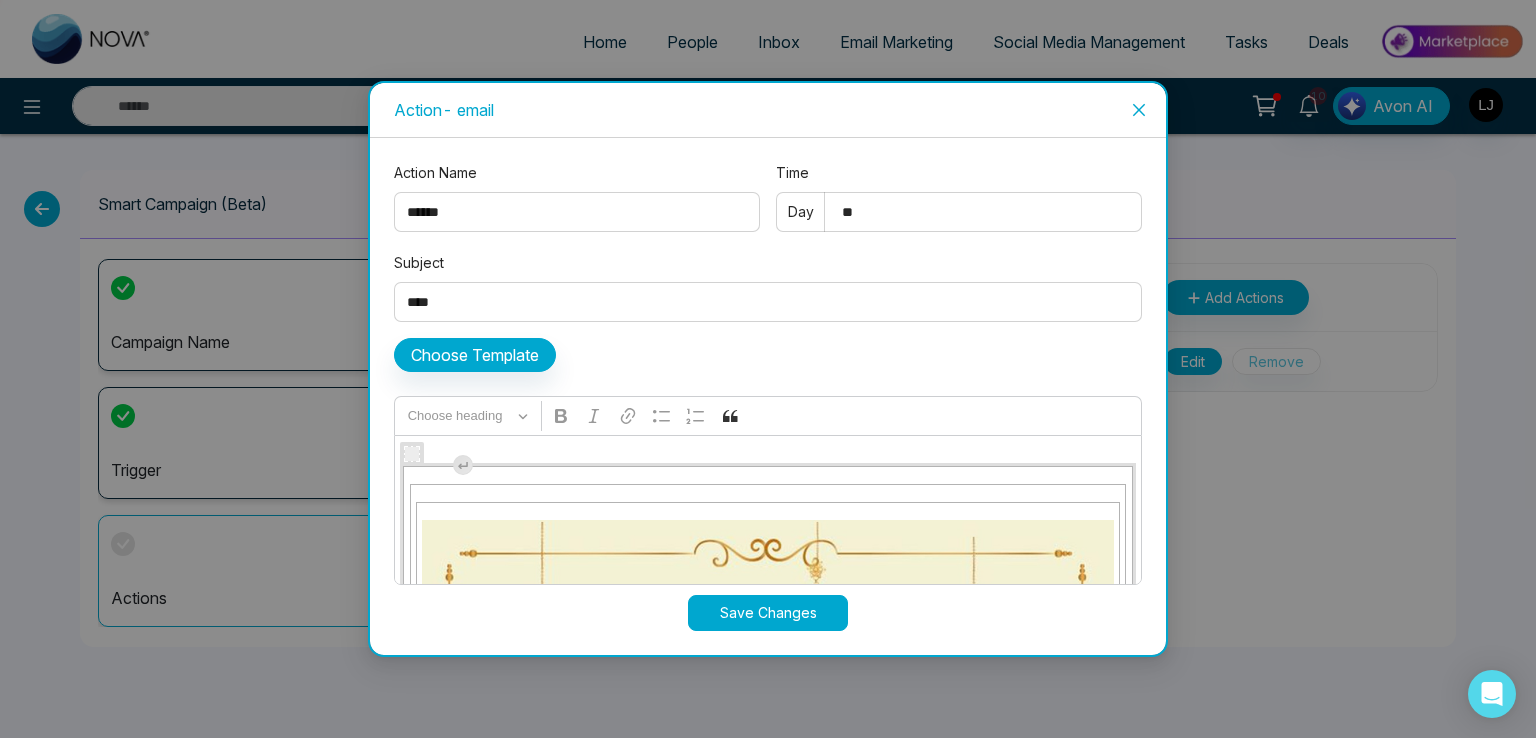 click on "*" at bounding box center [768, 302] 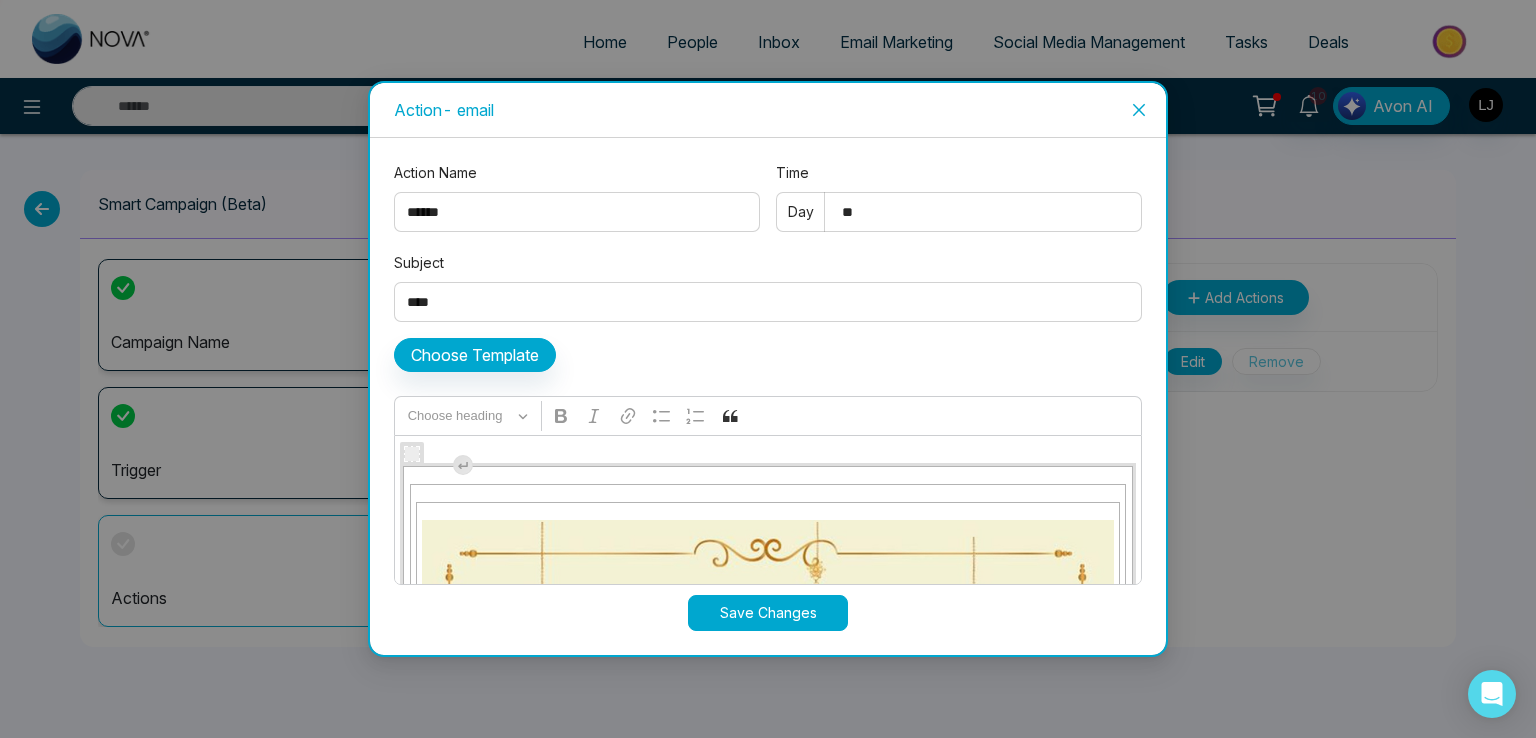 drag, startPoint x: 459, startPoint y: 301, endPoint x: 366, endPoint y: 311, distance: 93.53609 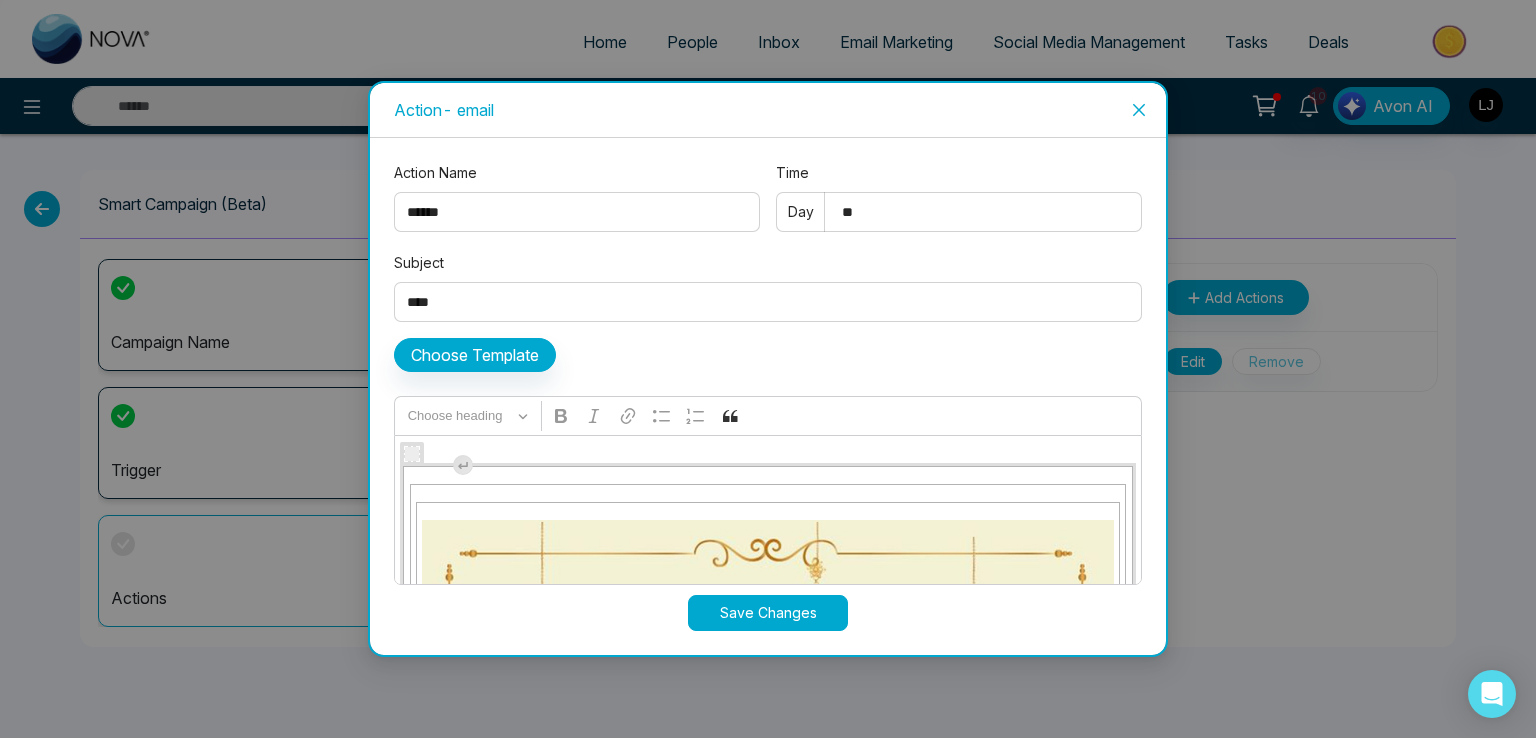 click on "Action  - email Action Name ****** Time ** Day Subject * Choose Template Rich Text Editor Choose heading Bold Italic Link Bulleted List Numbered List Block quote Save Changes" at bounding box center (768, 369) 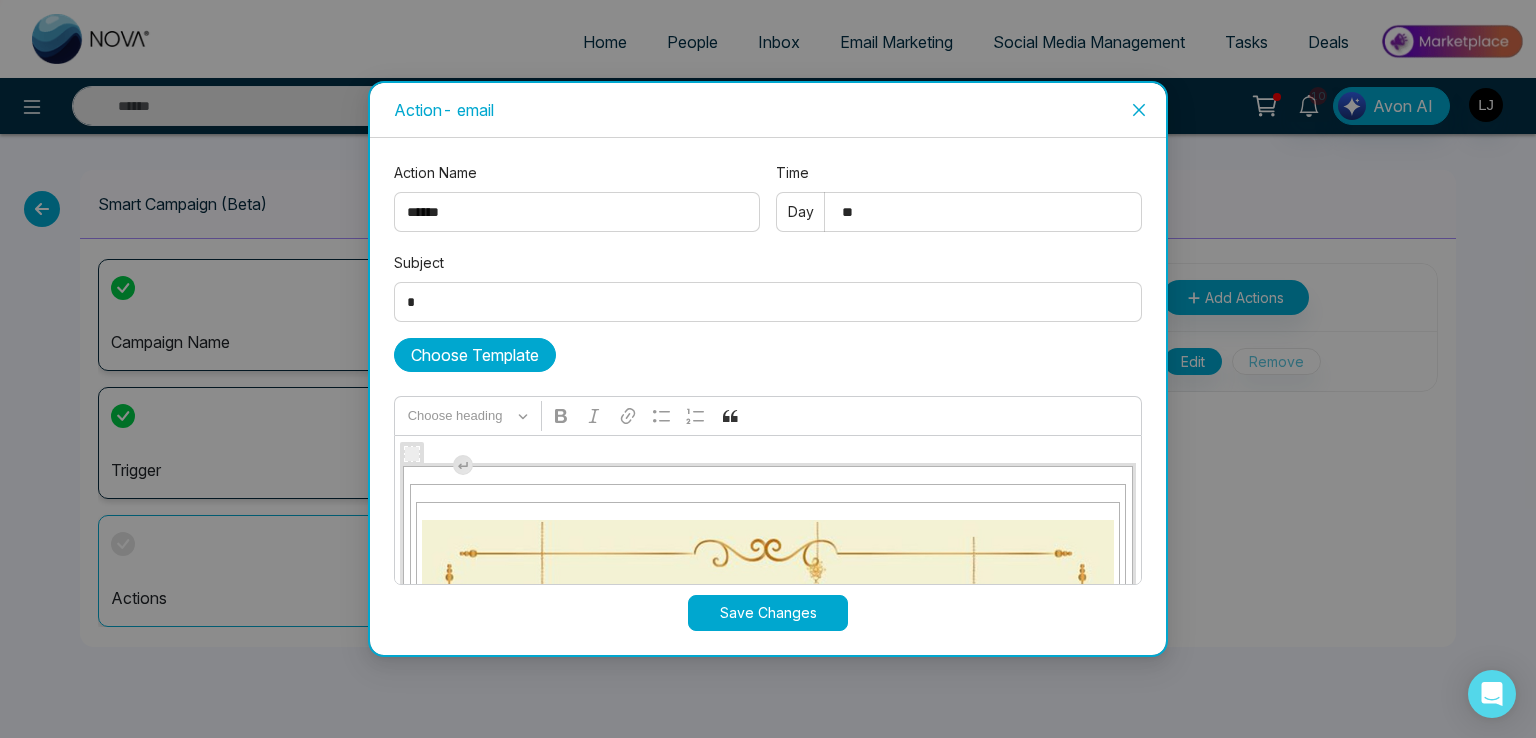 click on "Choose Template" at bounding box center (475, 355) 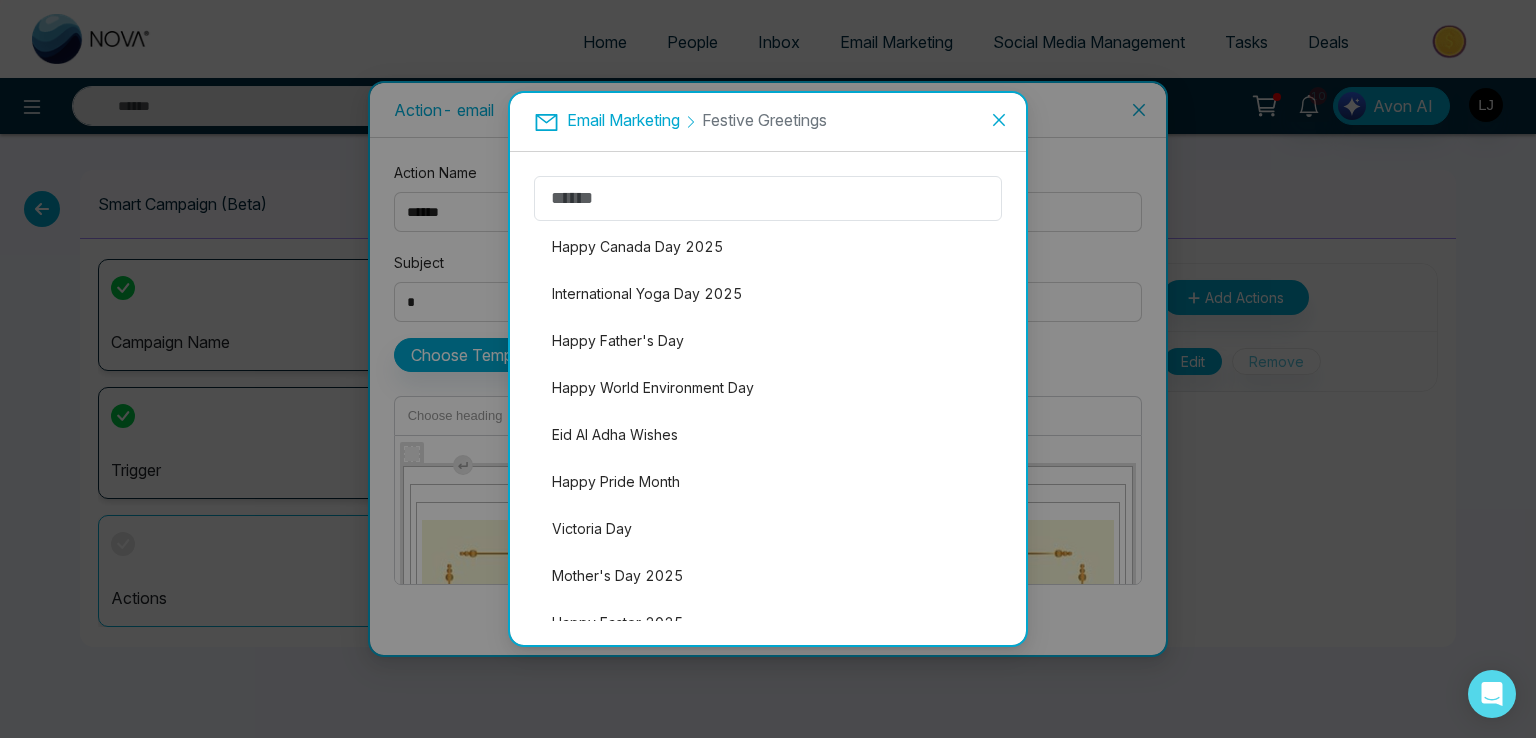 click on "Email Marketing     Festive Greetings Happy Canada Day 2025 International Yoga Day 2025 Happy Father's Day Happy World Environment Day Eid Al Adha Wishes Happy Pride Month Victoria Day Mother's Day 2025 Happy Easter 2025 Have A Blessed Good Friday Happy Baisakhi Eid Ul-Fitr St. Patrick’s Day Holi 2025 International Women's Day 2025 Ramadan Kareem Family Day Valentine's 2025 Happy Lunar New Year Happy New Year - 2025 Happy Holidays - Home is where memories come to Life! Happy Holidays! Guru Parab - 2024 Veterans Day - 2024 Halloween 2024 Diwali 2024 Thanksgiving 2024 Civic Day Canada Day Yoga Day Father's Day Eid al-Adha Pride Day Pride Month" at bounding box center [768, 369] 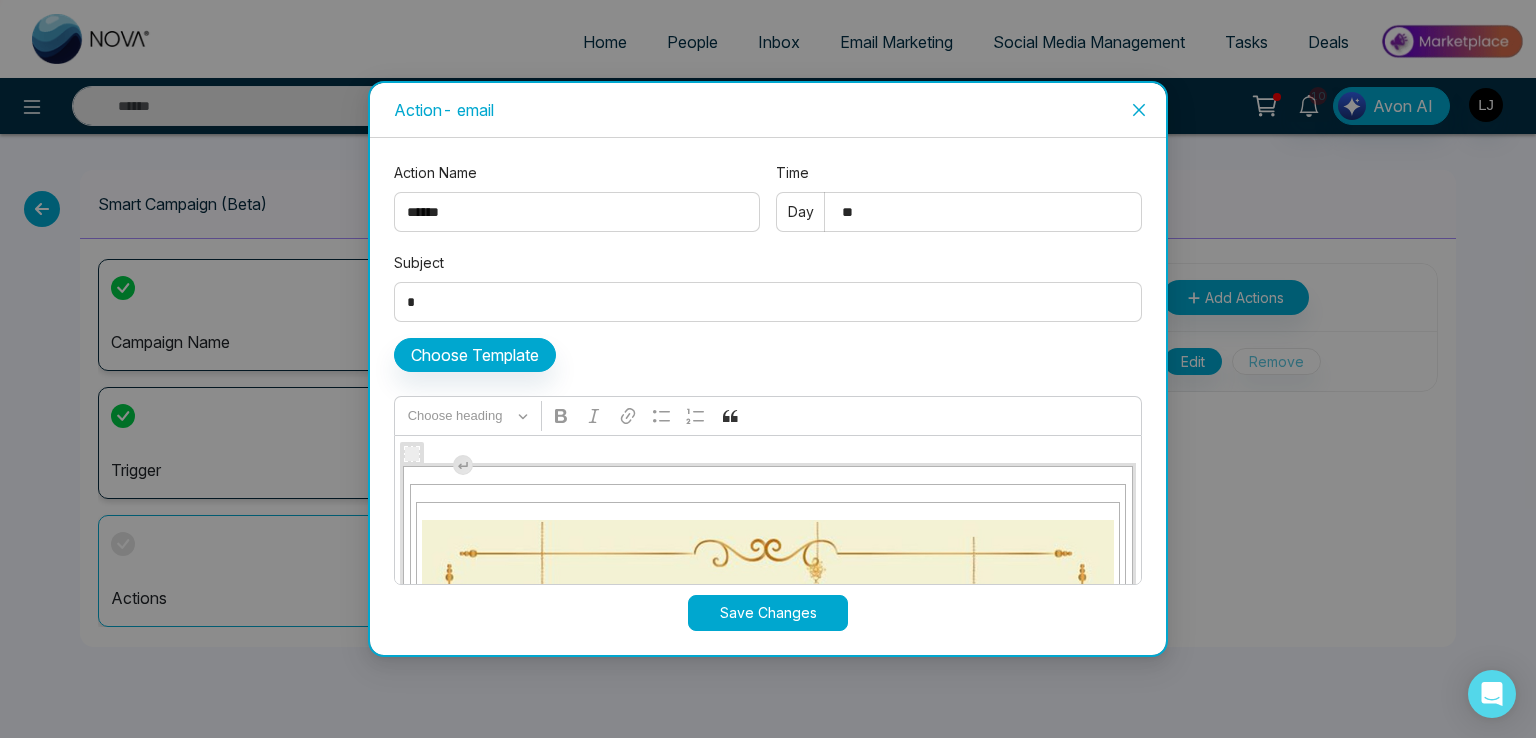 click on "Action Name ****** Time ** Day Subject Choose Template Rich Text Editor Choose heading Bold Italic Link Bulleted List Numbered List Block quote Save Changes" at bounding box center (768, 396) 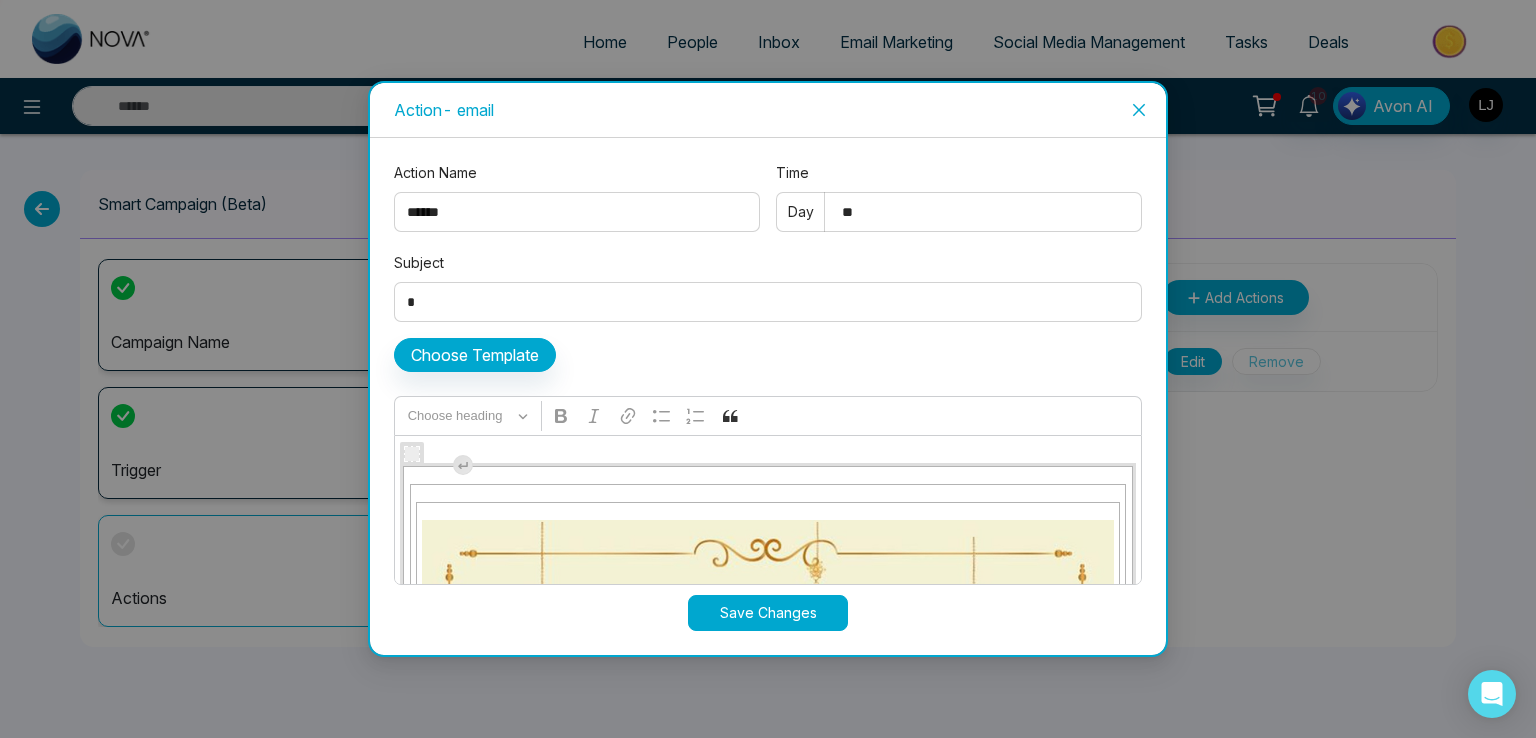 click on "Save Changes" at bounding box center [768, 613] 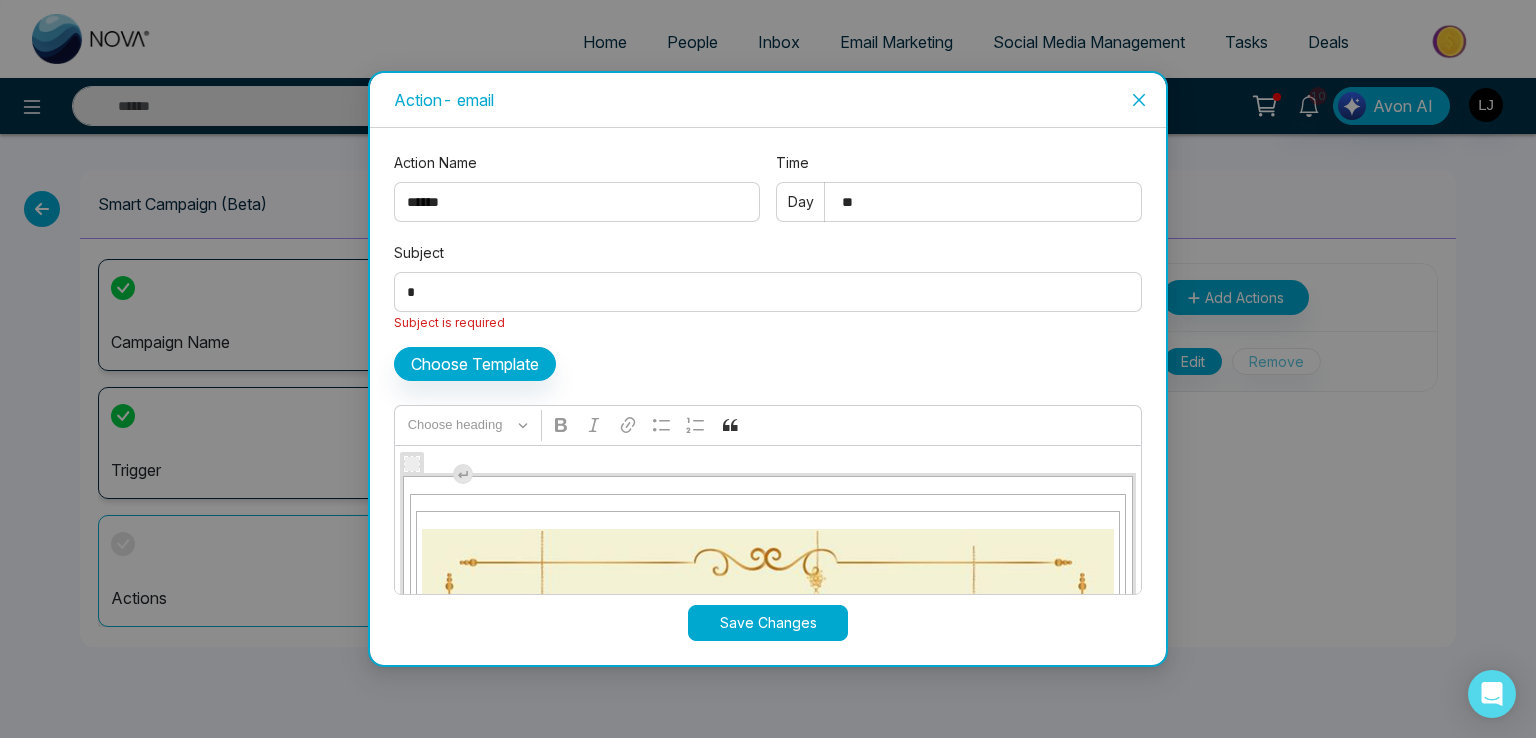 click on "Subject" at bounding box center [768, 292] 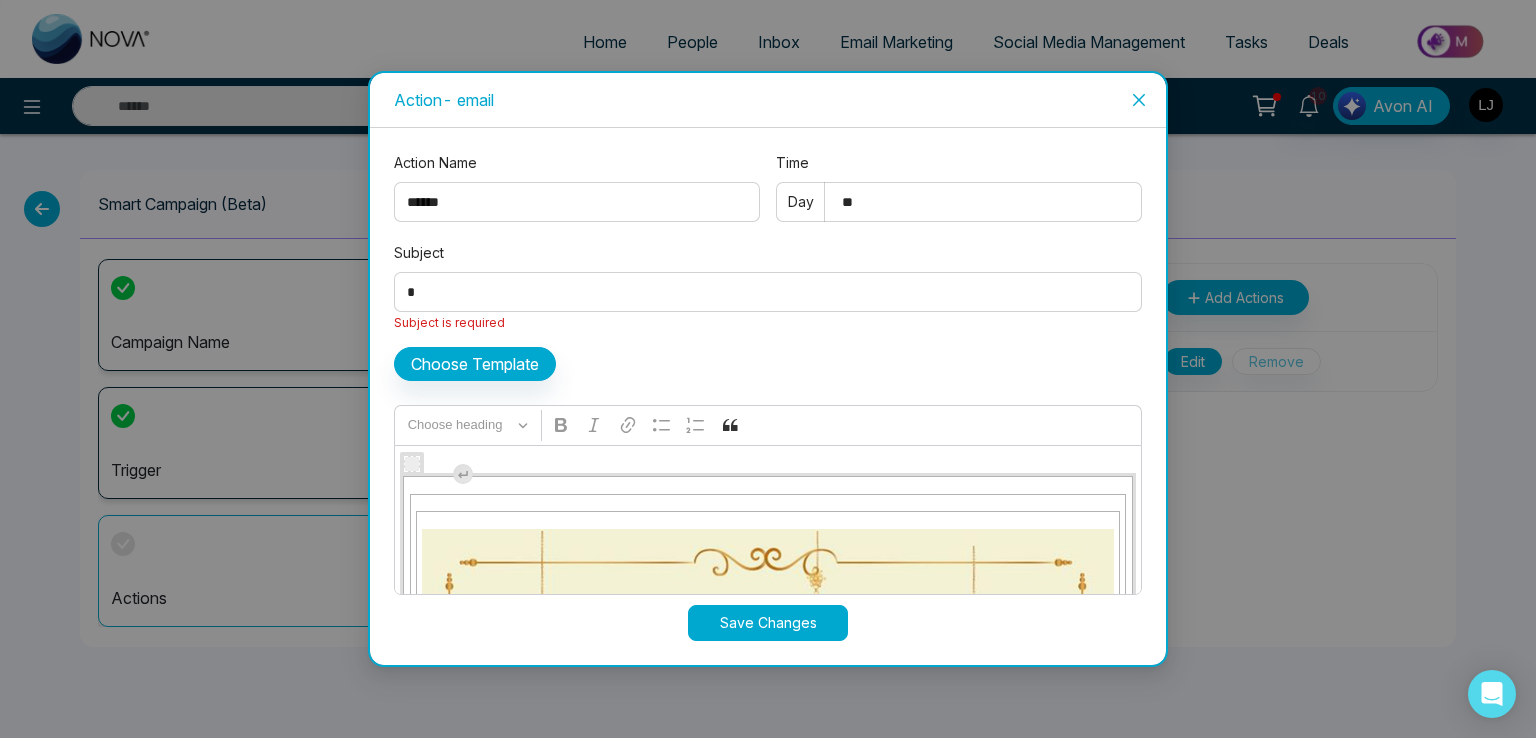 type on "*" 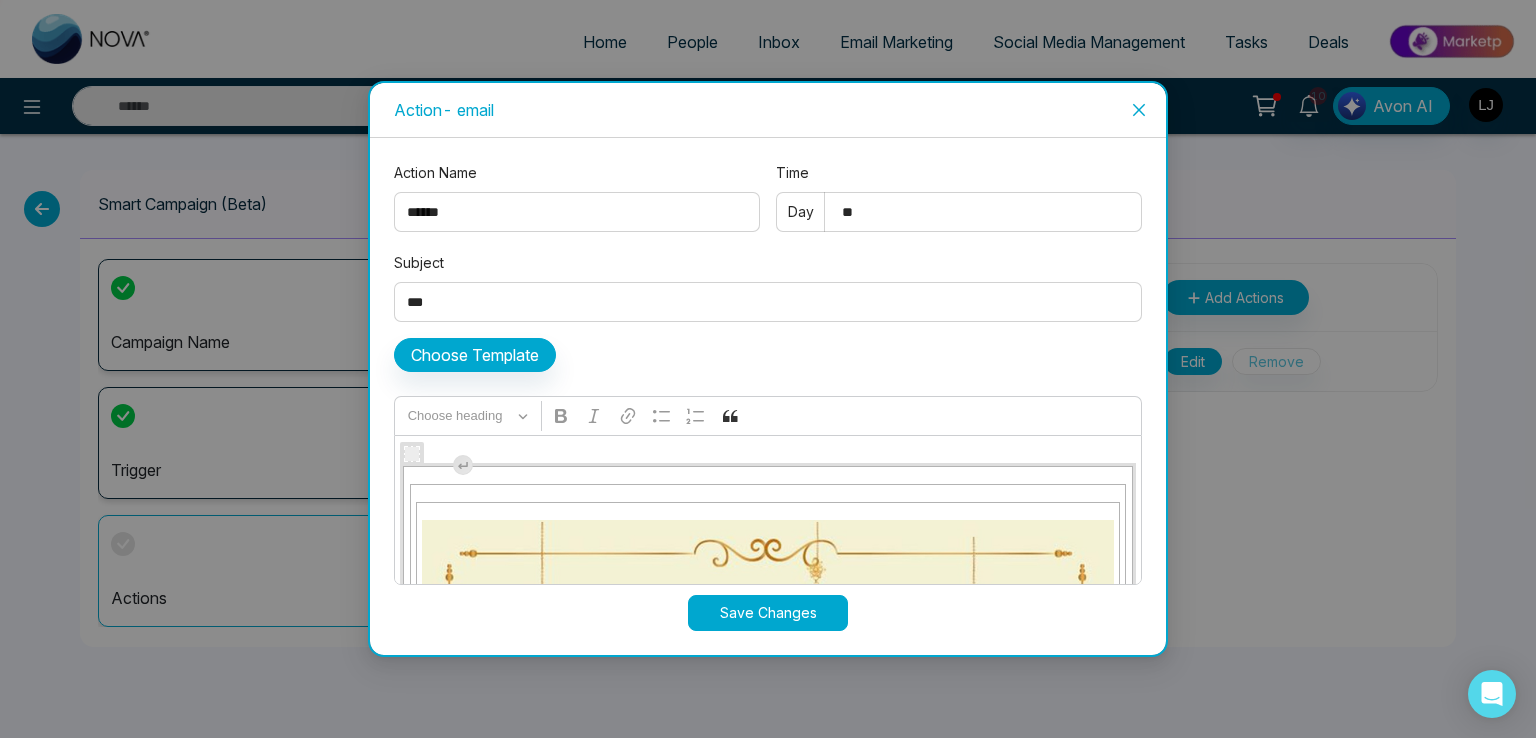 click on "Save Changes" at bounding box center [768, 613] 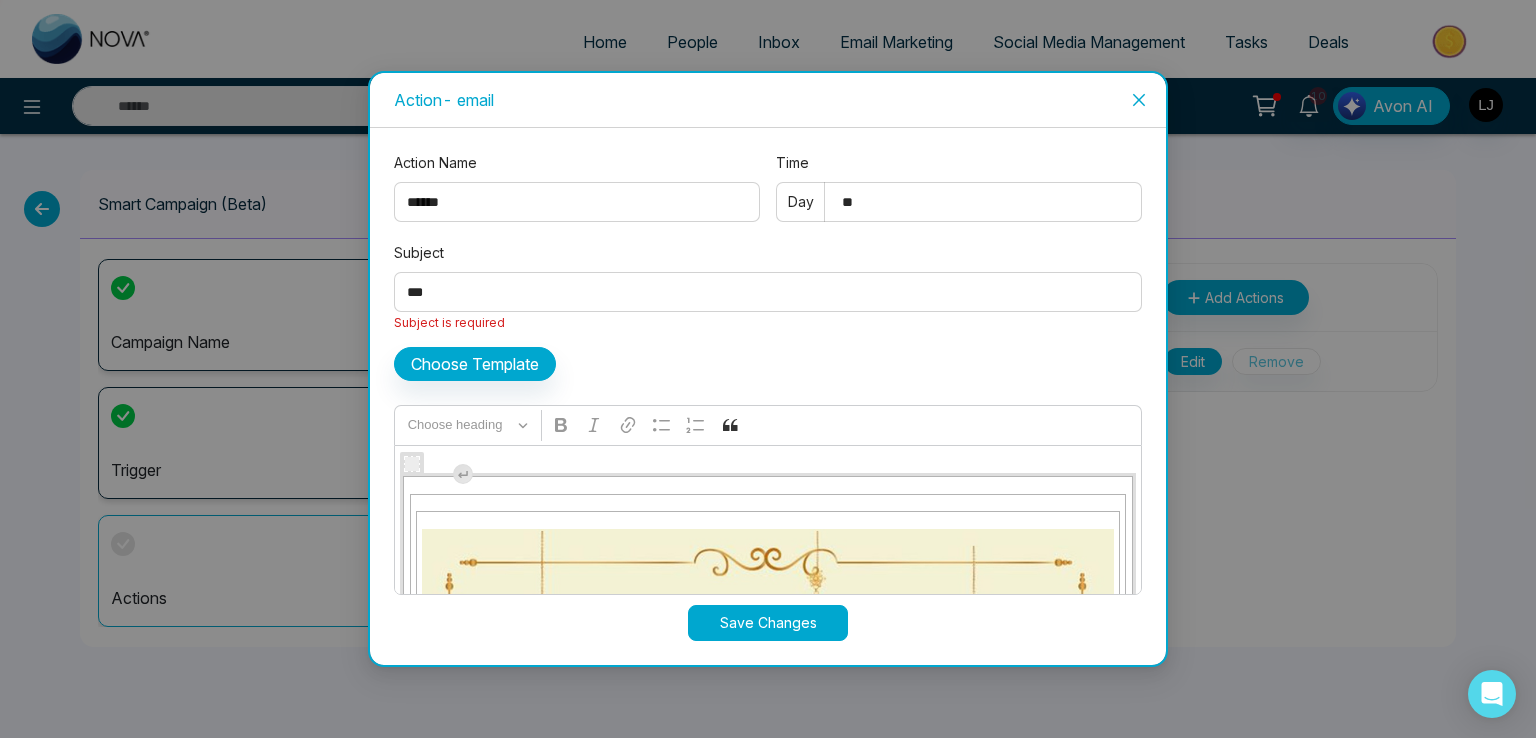click on "Subject" at bounding box center (768, 292) 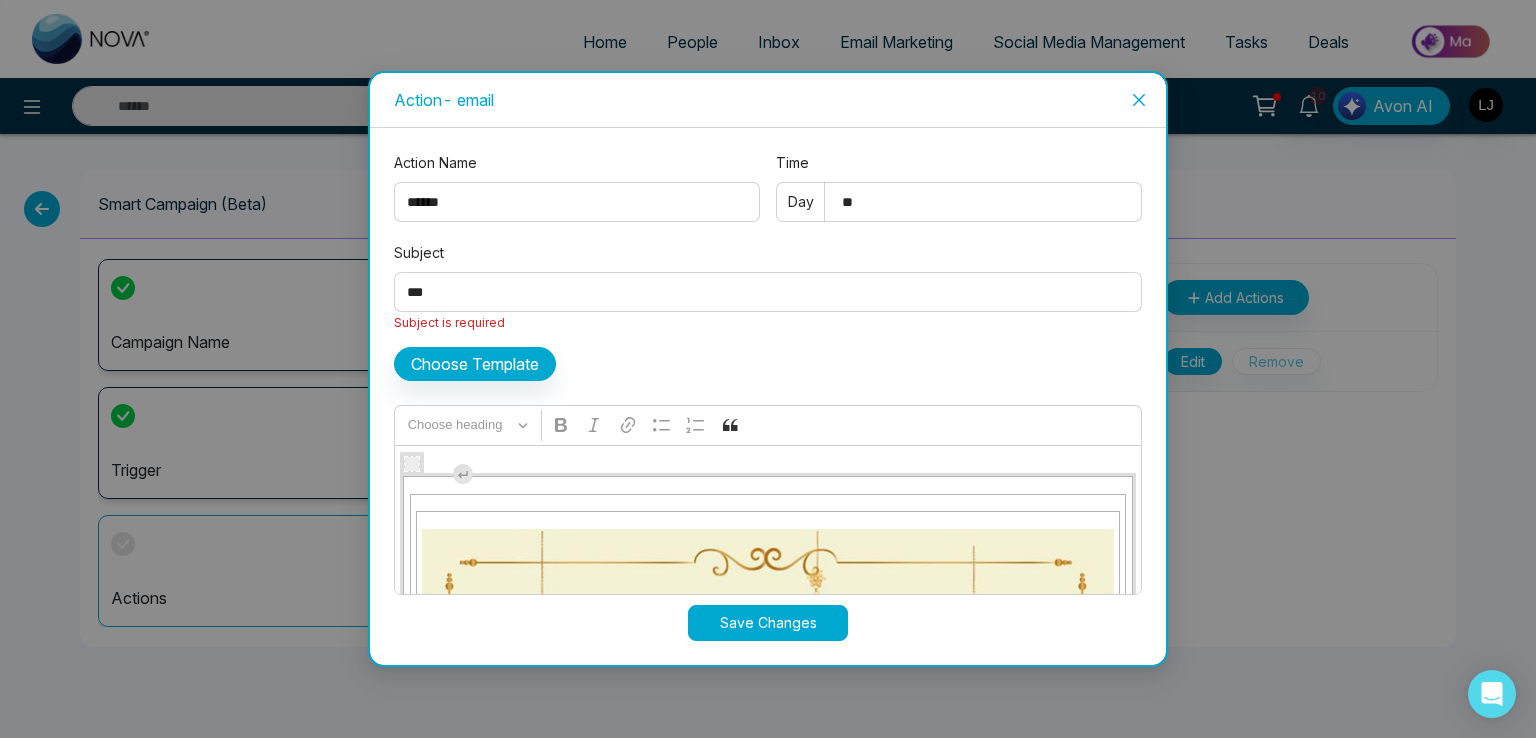 drag, startPoint x: 464, startPoint y: 289, endPoint x: 396, endPoint y: 301, distance: 69.050705 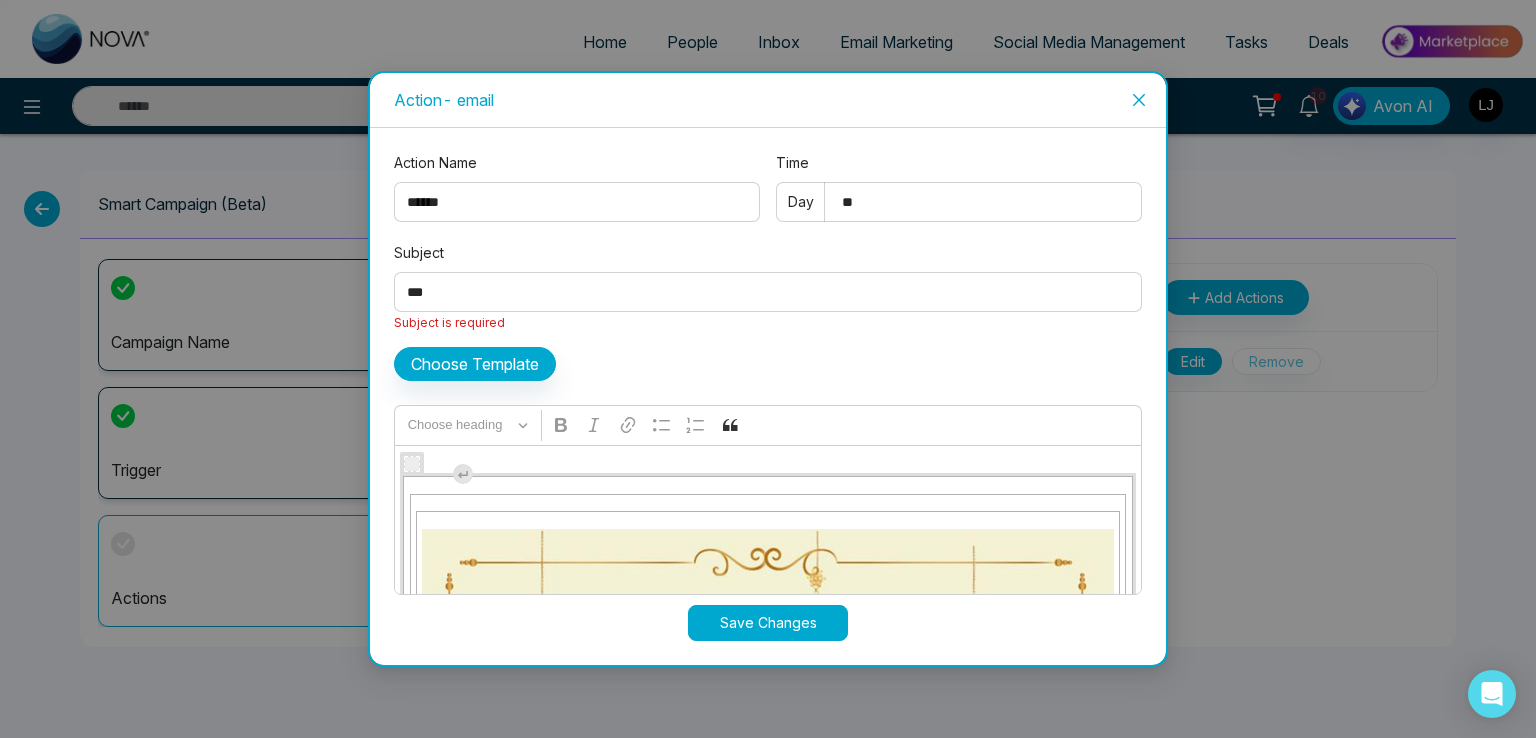 click on "Subject" at bounding box center [768, 292] 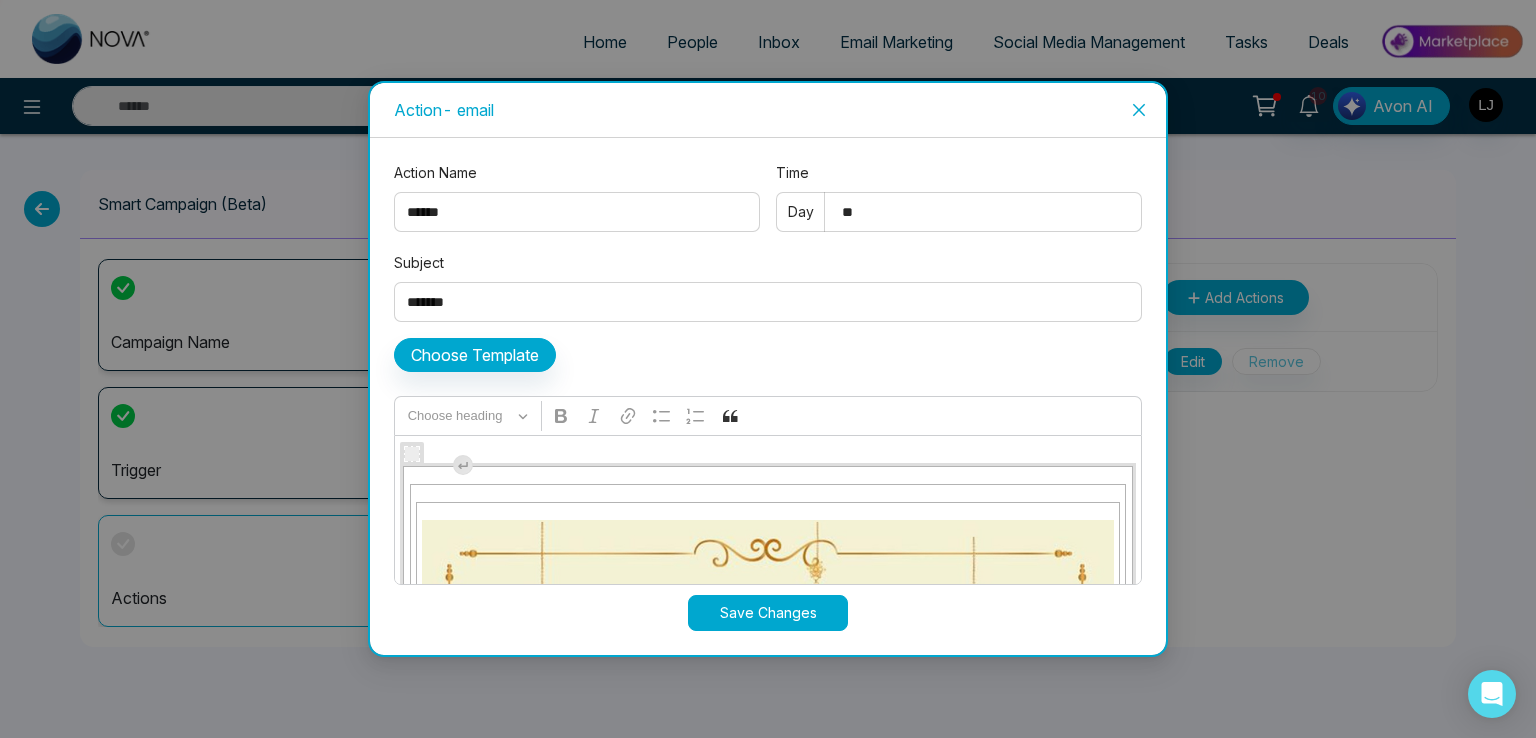 type on "**********" 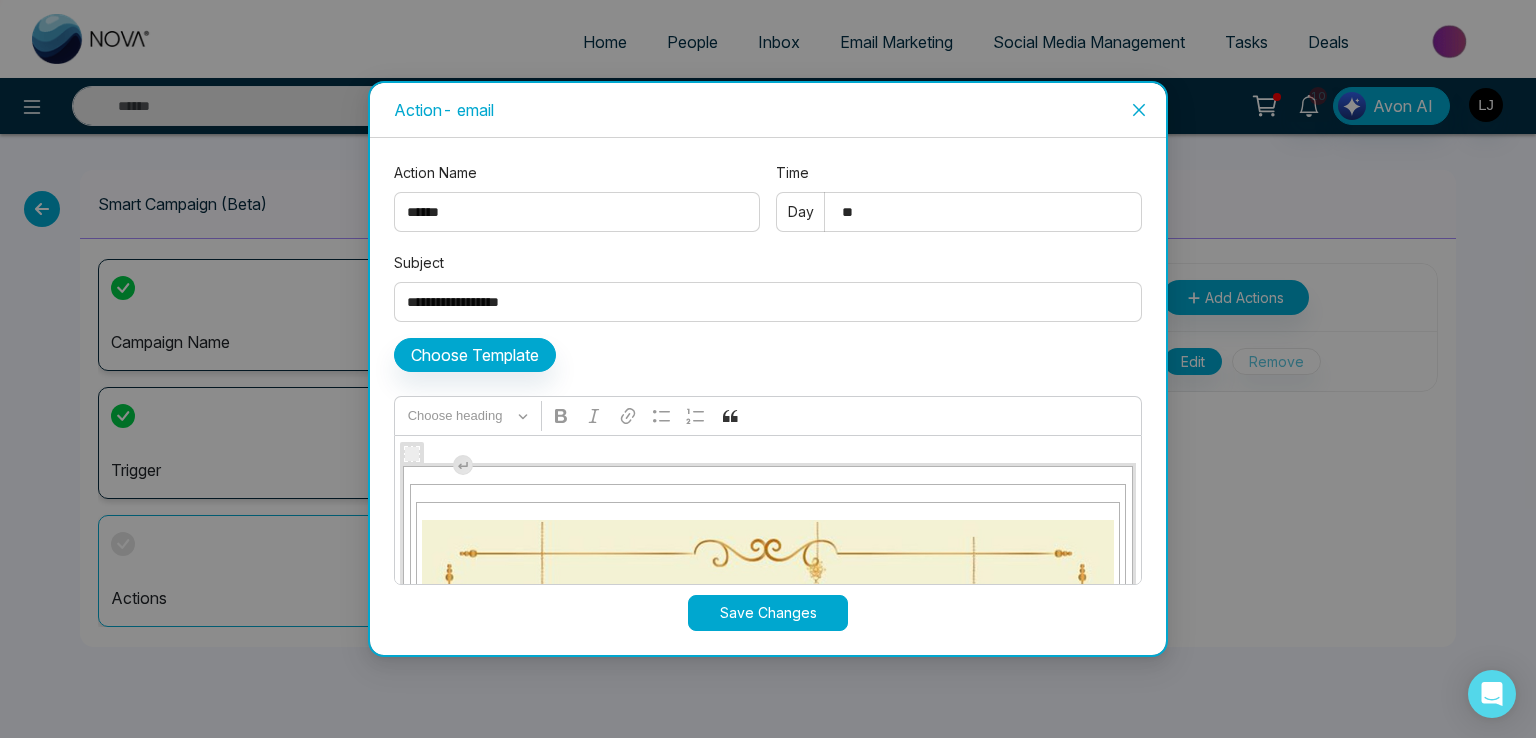 click on "Save Changes" at bounding box center [768, 613] 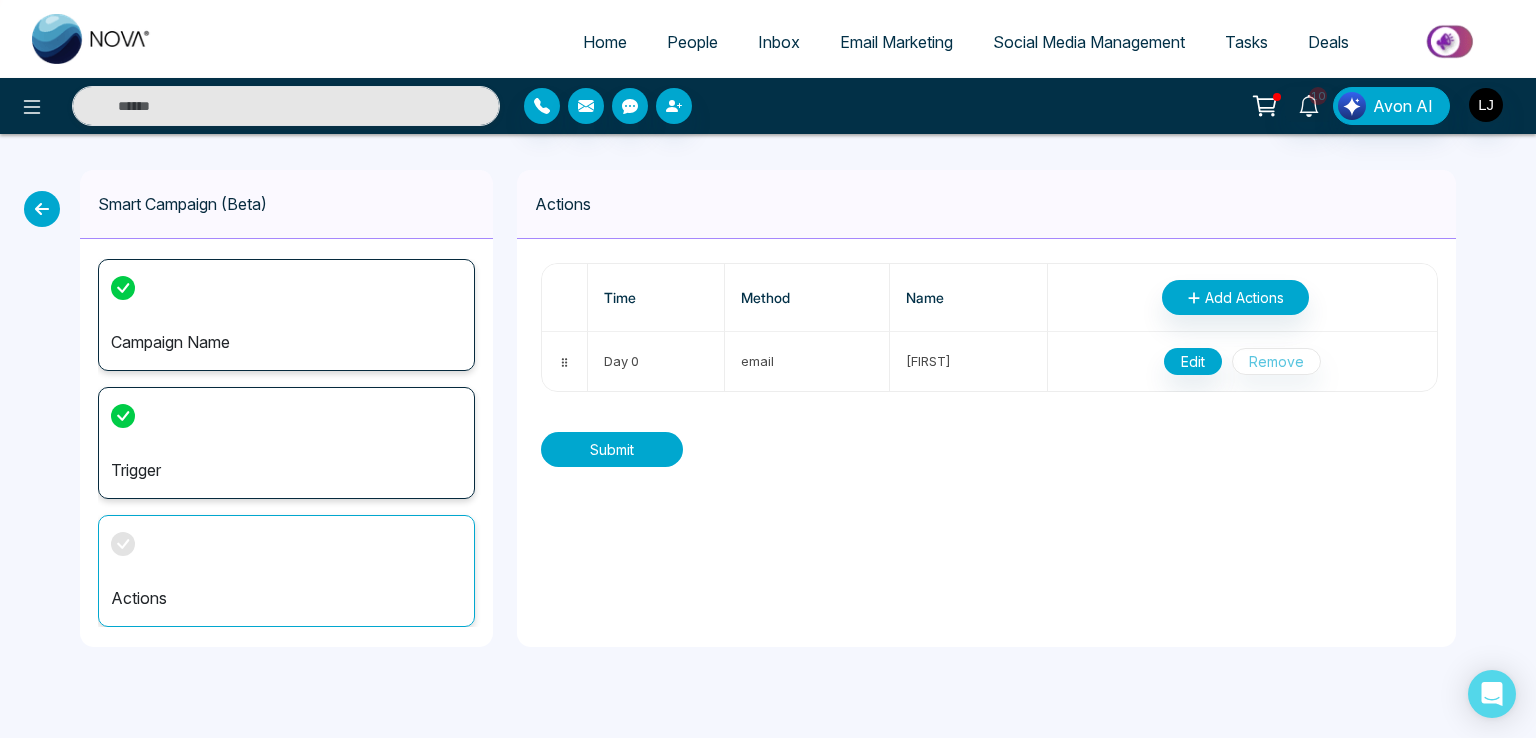 click on "Submit" at bounding box center [612, 449] 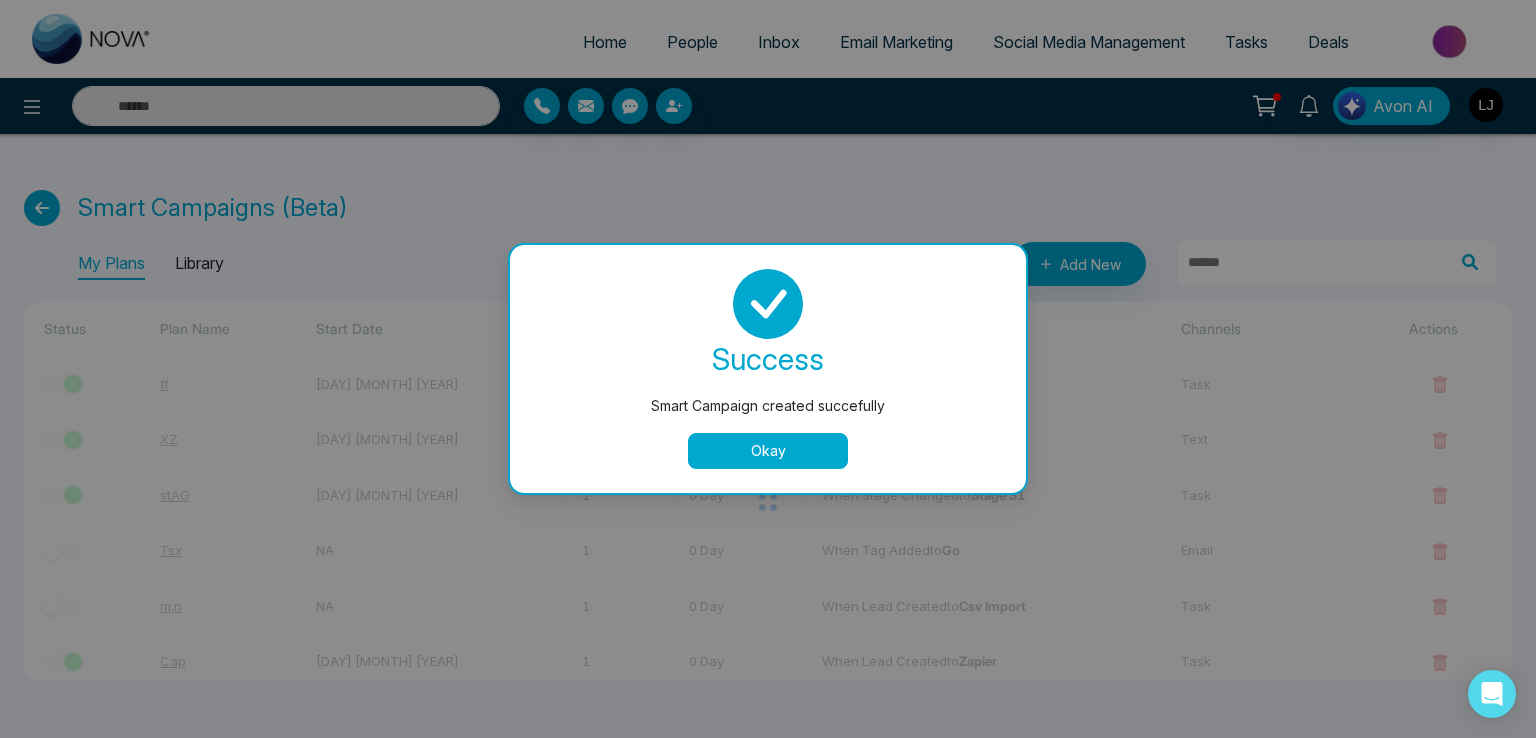 click on "Okay" at bounding box center (768, 451) 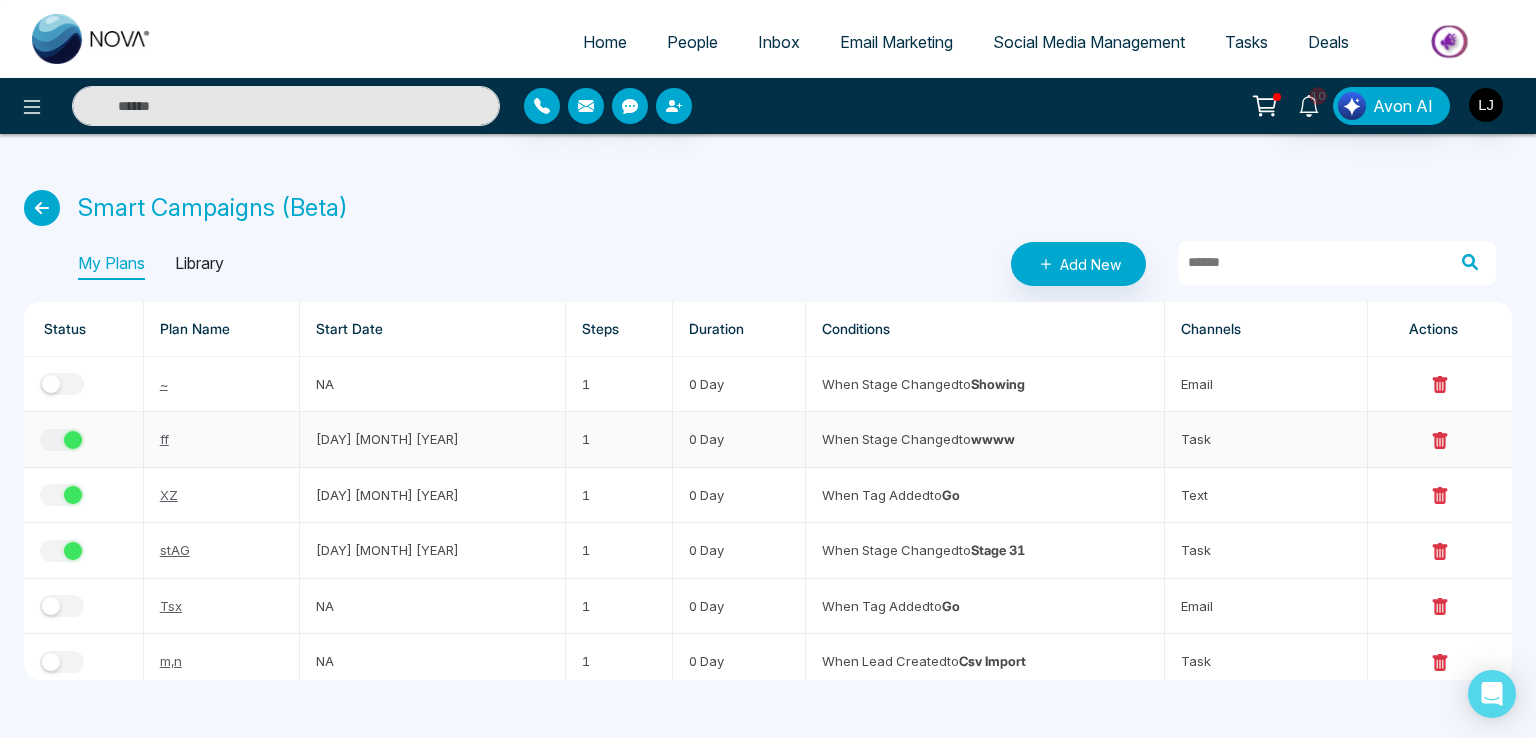 click at bounding box center (73, 440) 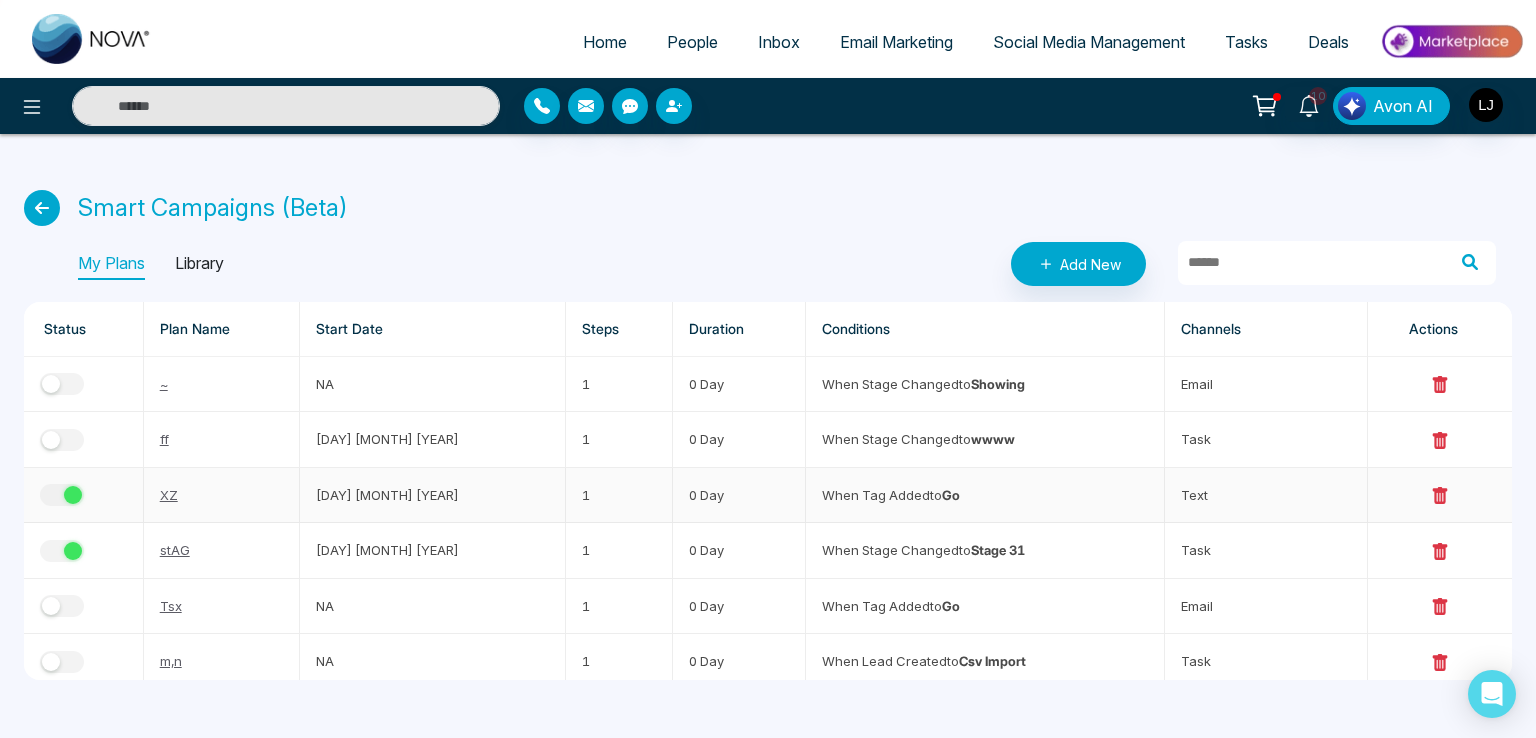 click at bounding box center (73, 495) 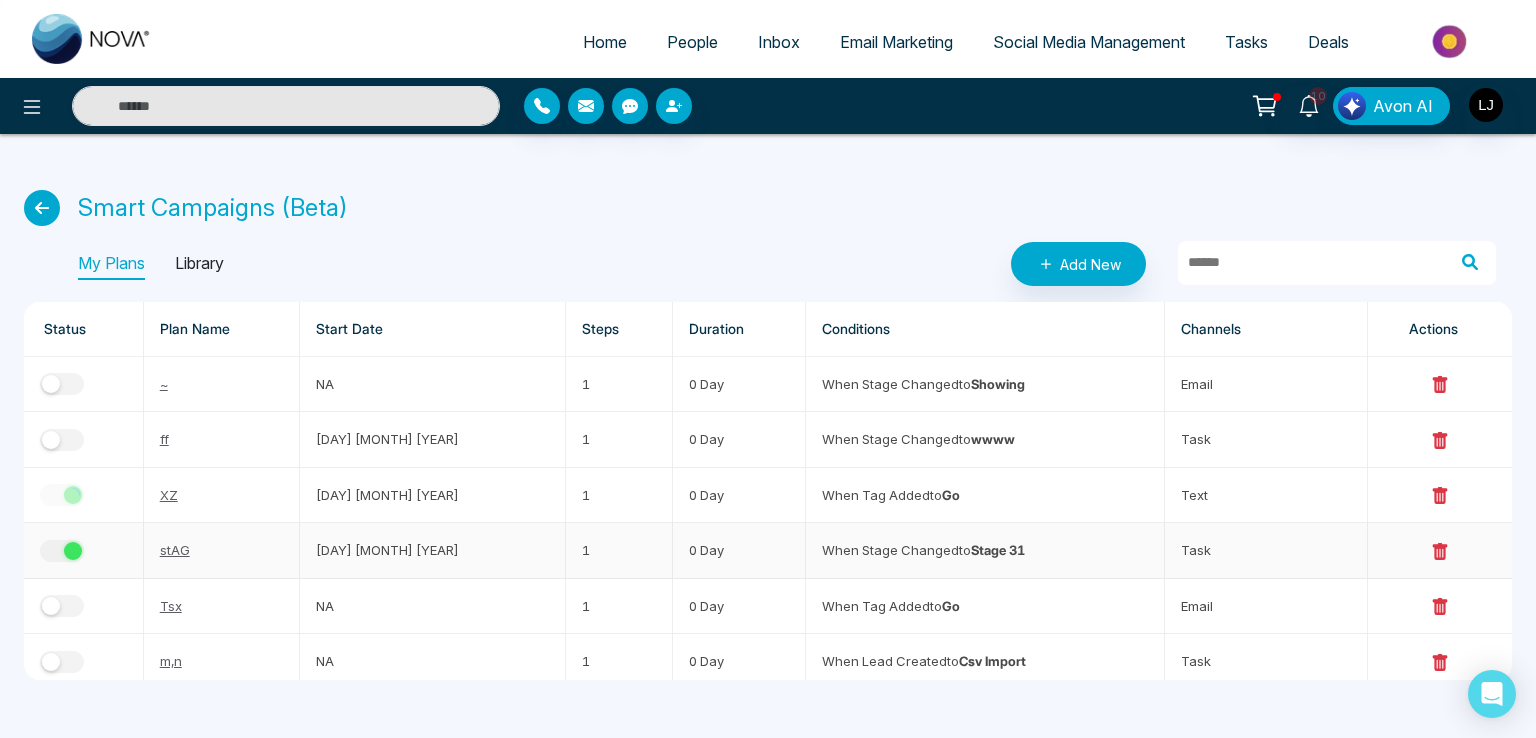click at bounding box center [73, 551] 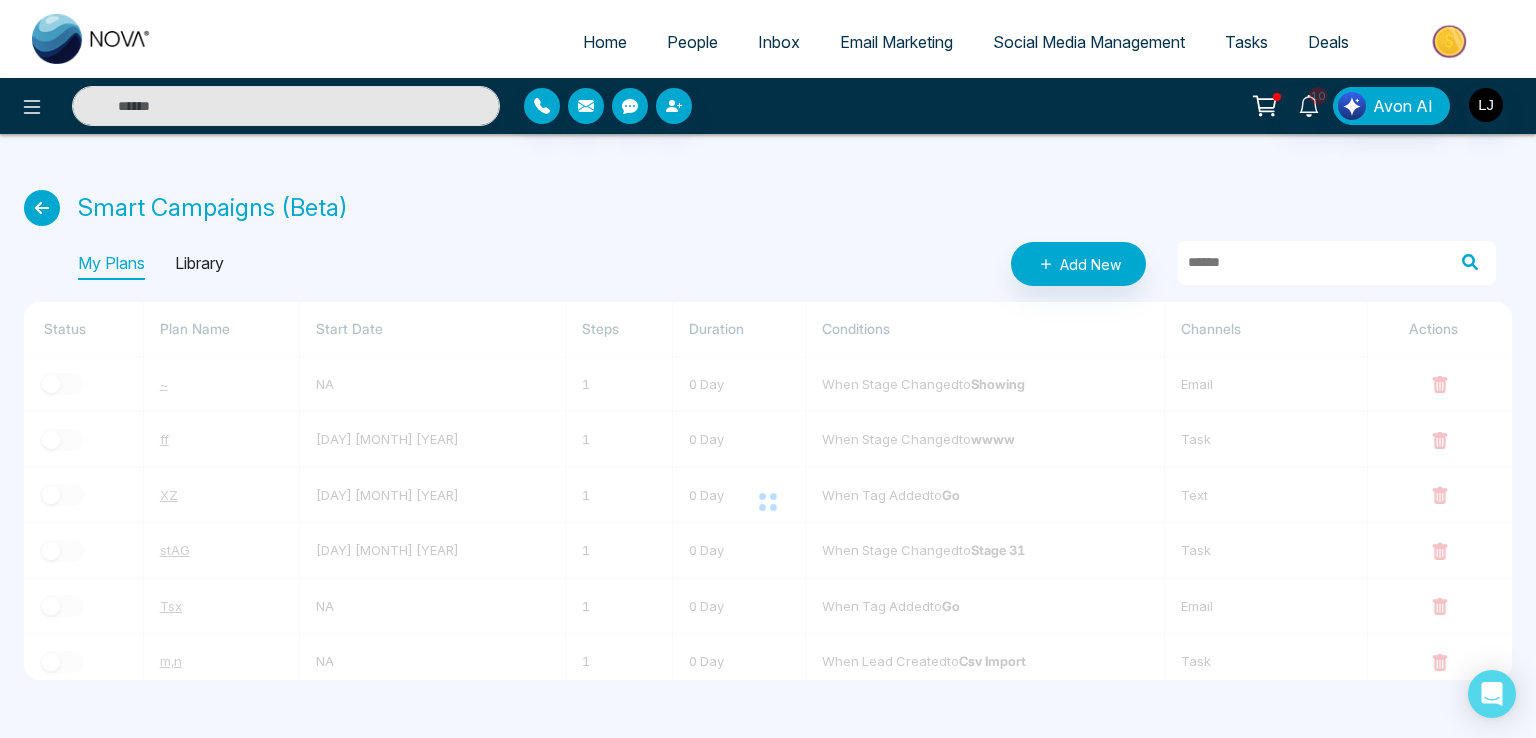 click at bounding box center (768, 502) 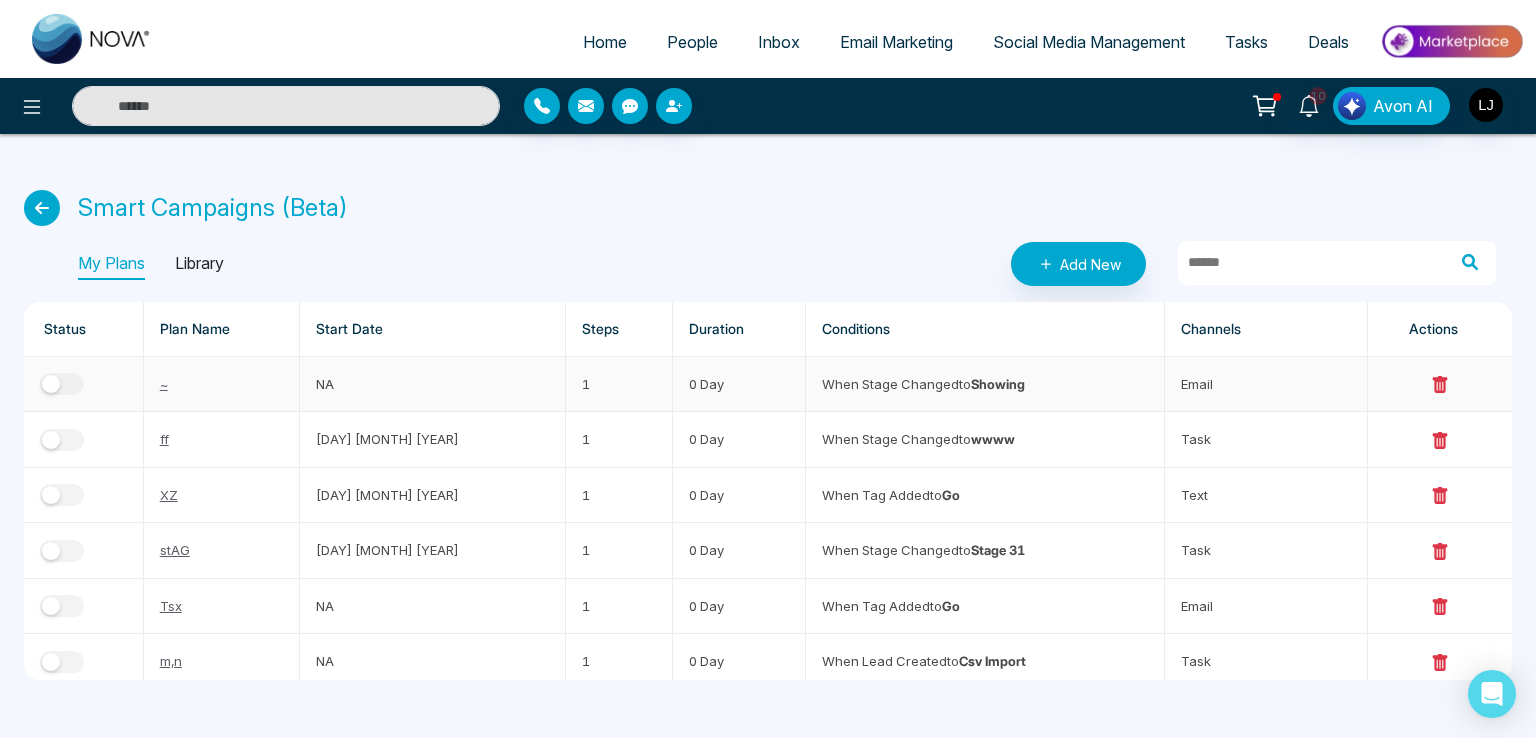 click at bounding box center (51, 384) 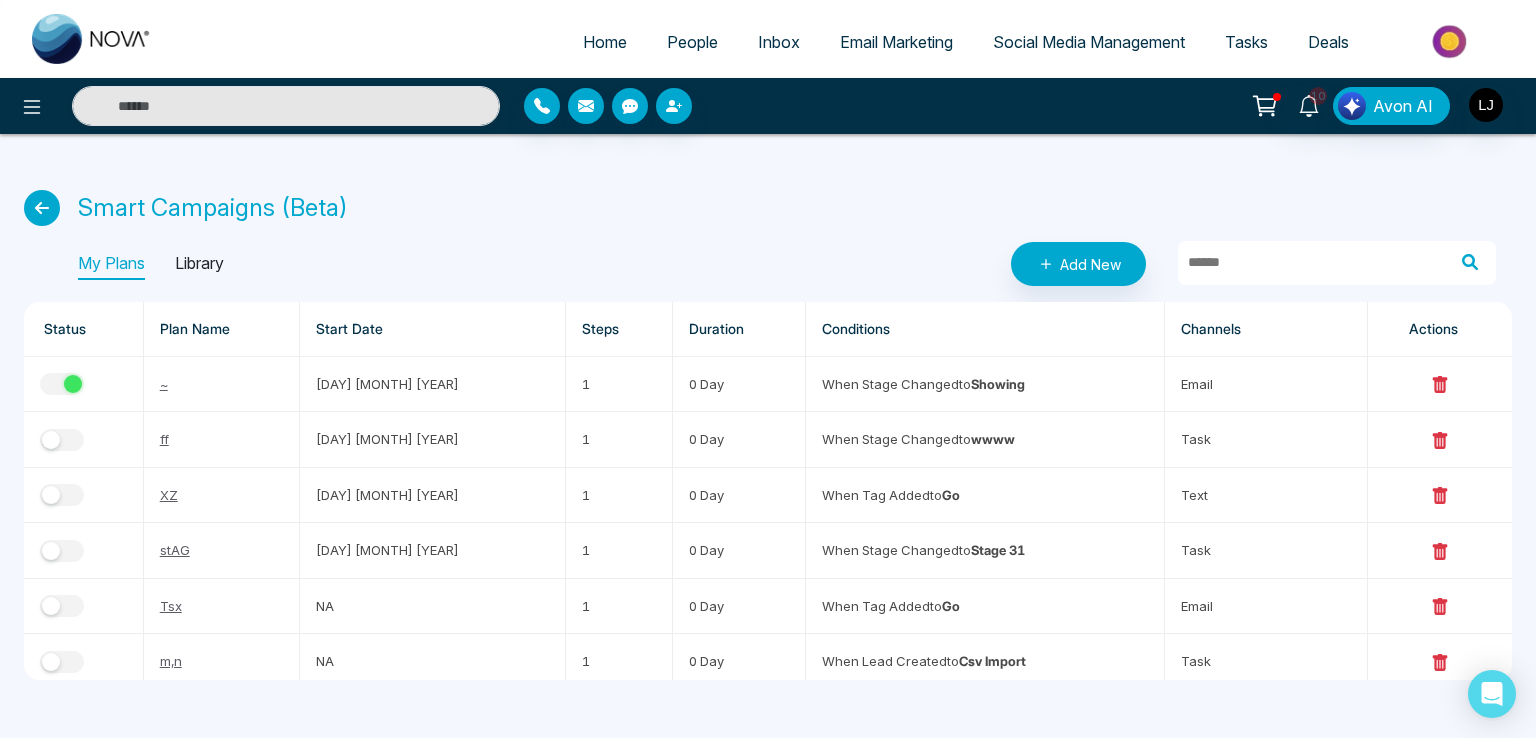 click on "People" at bounding box center [692, 42] 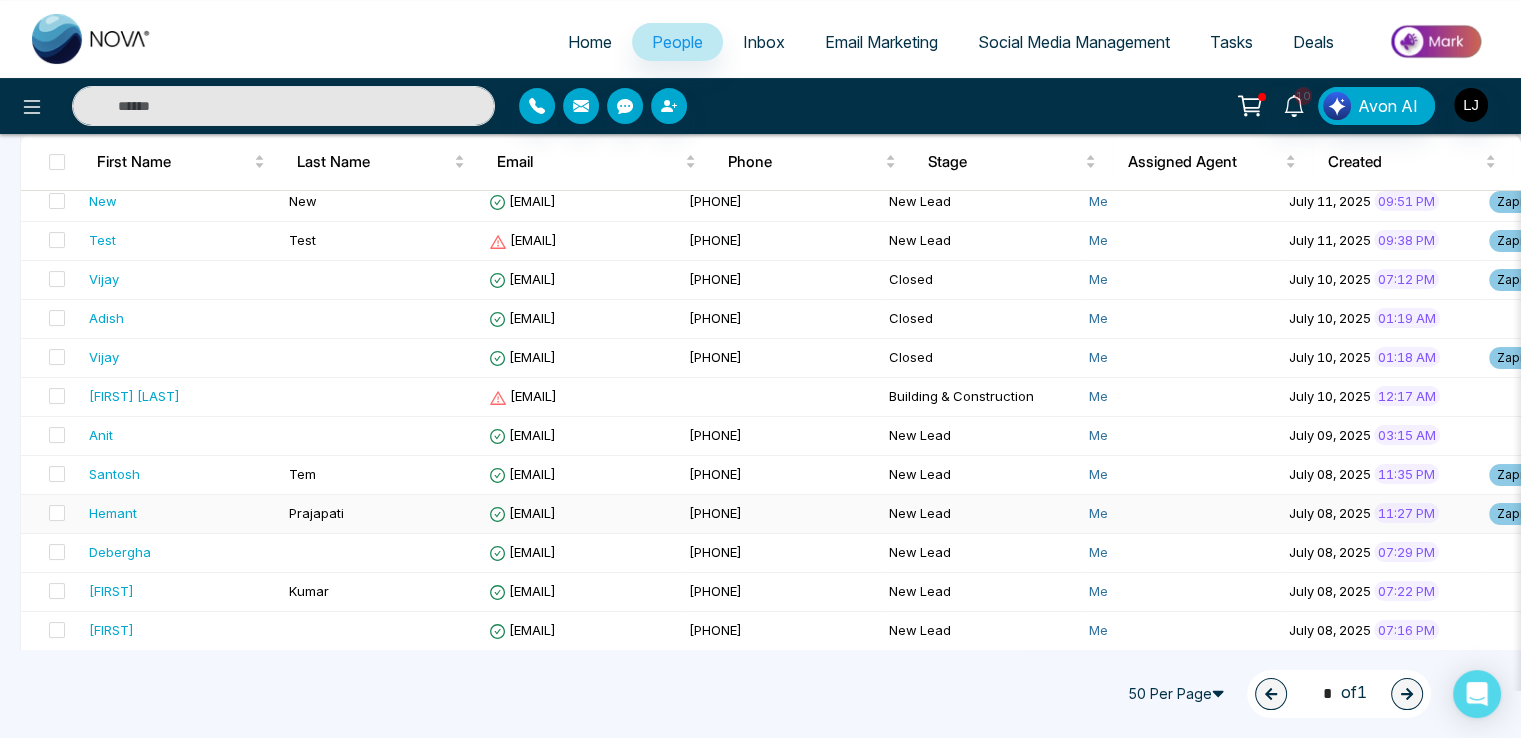 scroll, scrollTop: 273, scrollLeft: 0, axis: vertical 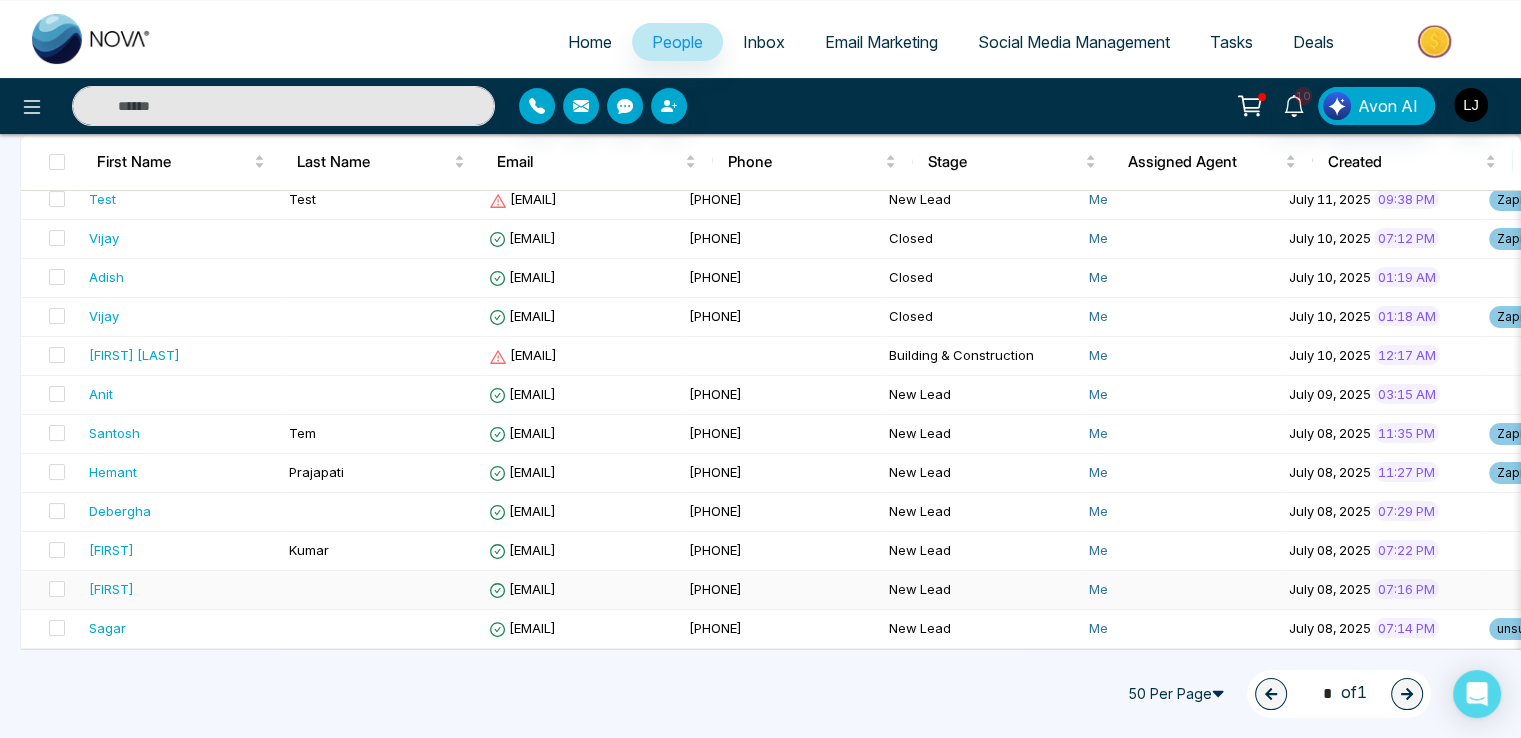 click on "[EMAIL]" at bounding box center [522, 589] 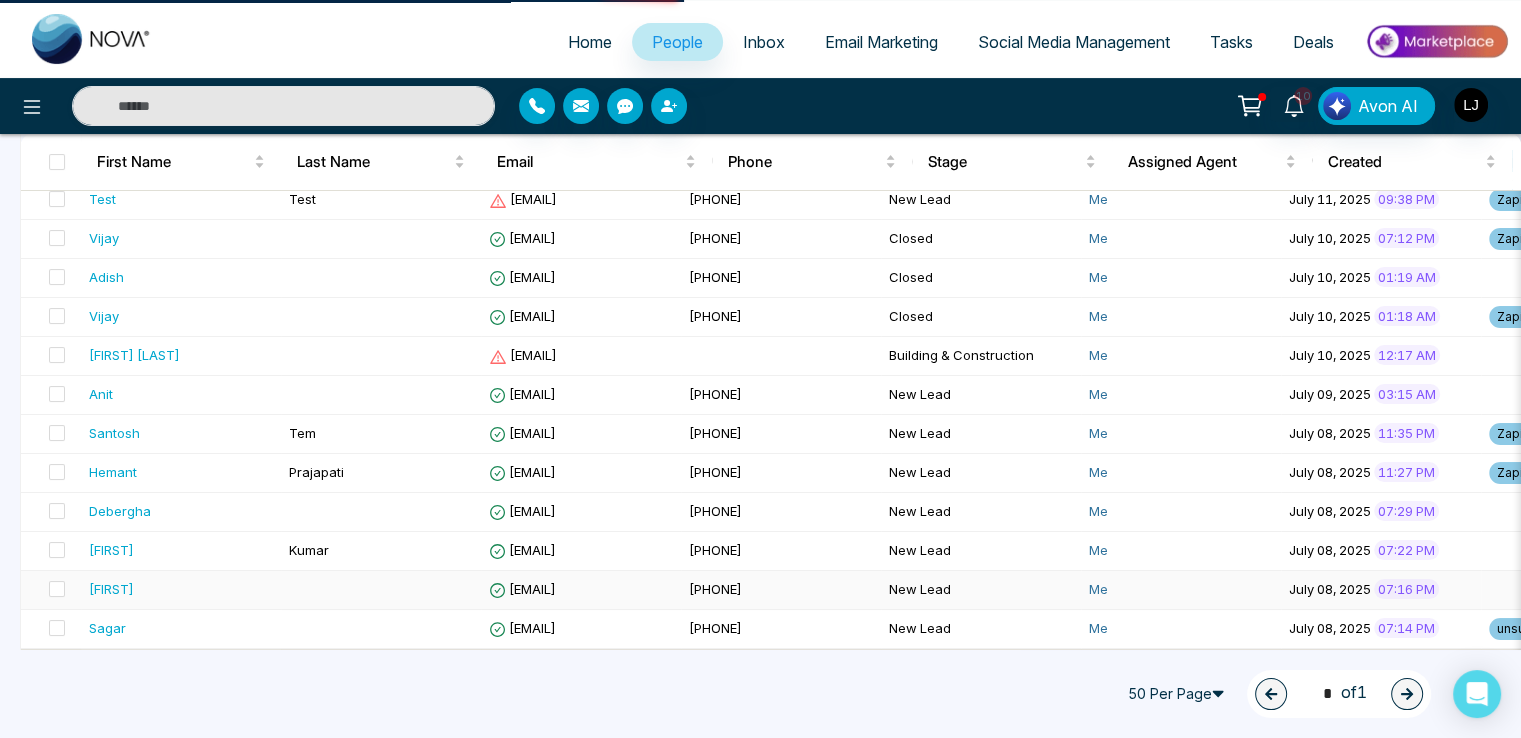 scroll, scrollTop: 0, scrollLeft: 0, axis: both 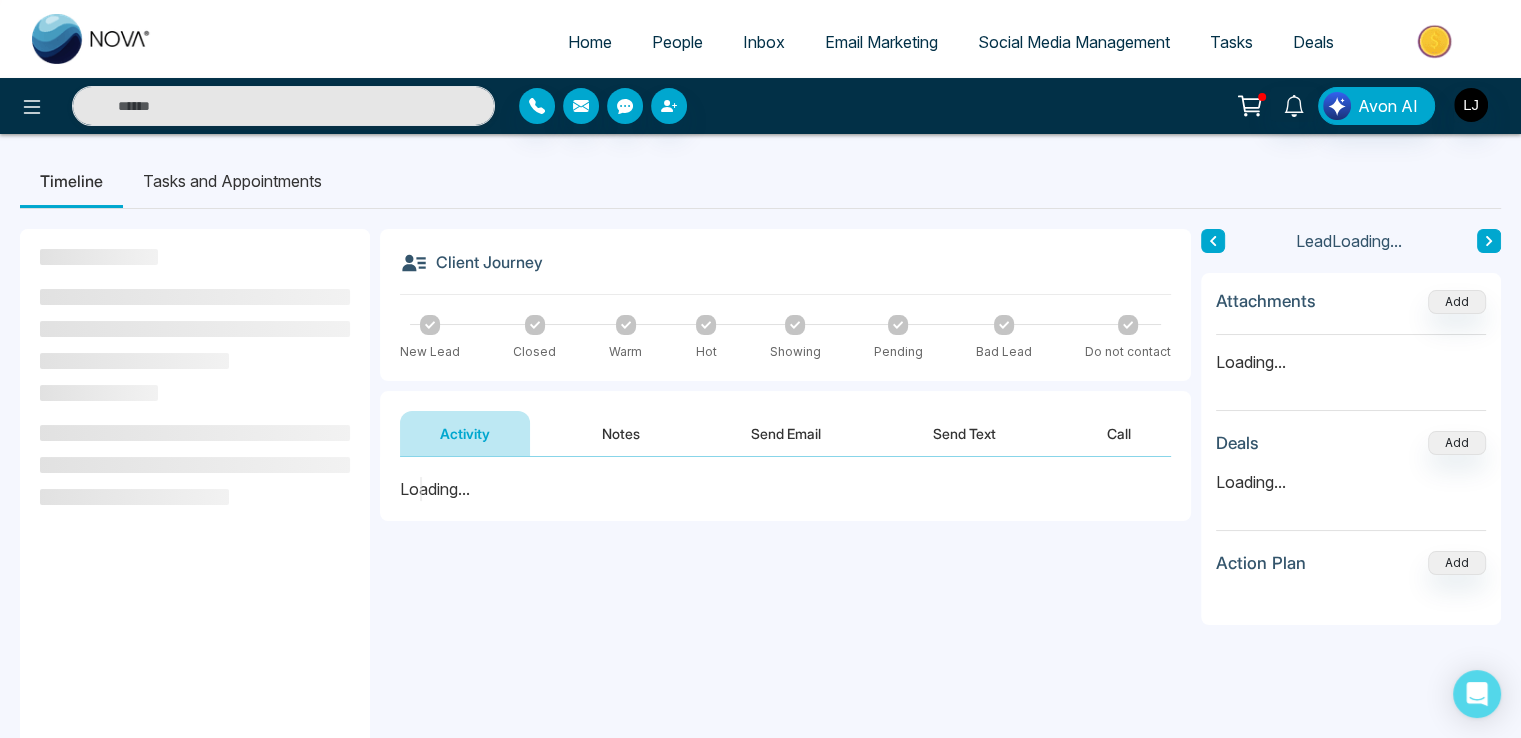 click 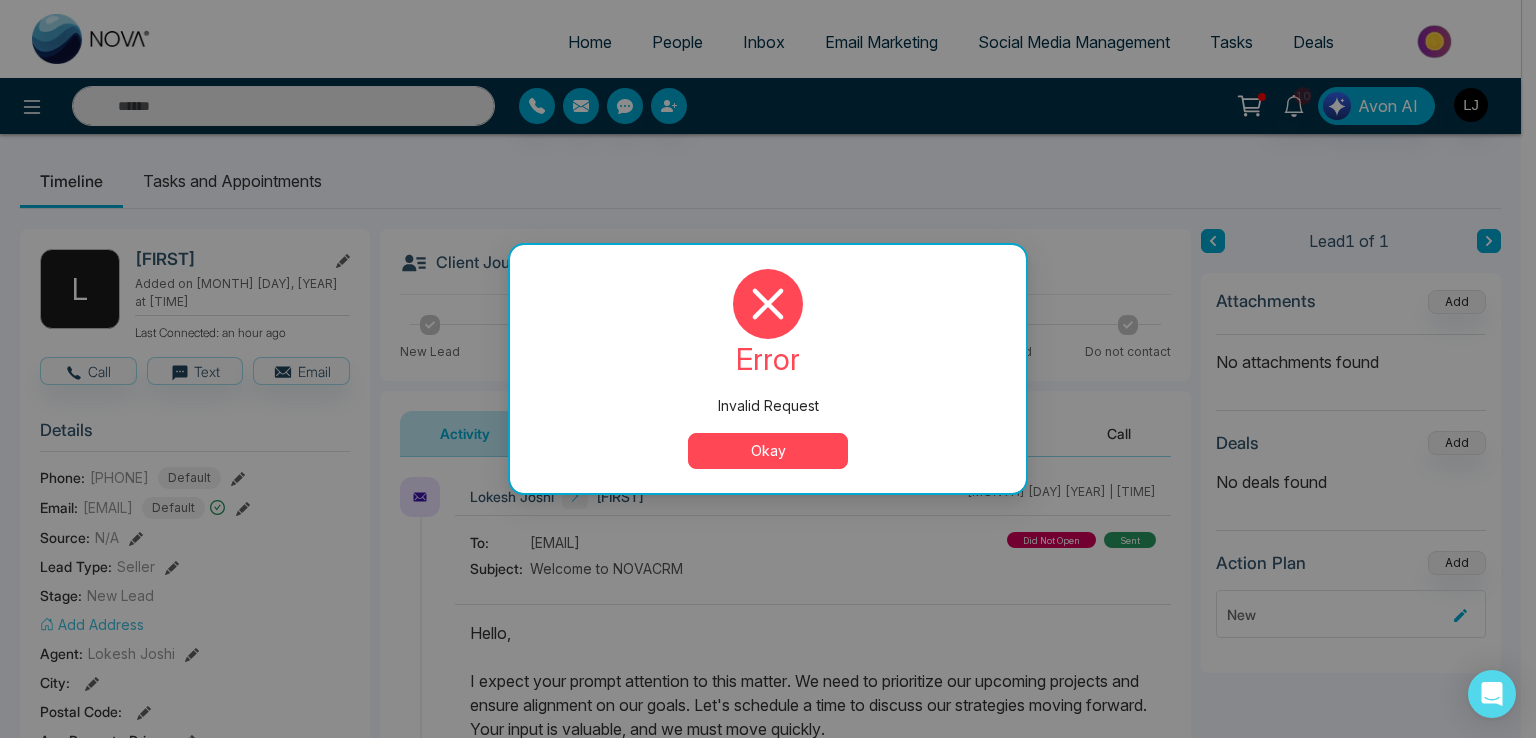 click on "Okay" at bounding box center [768, 451] 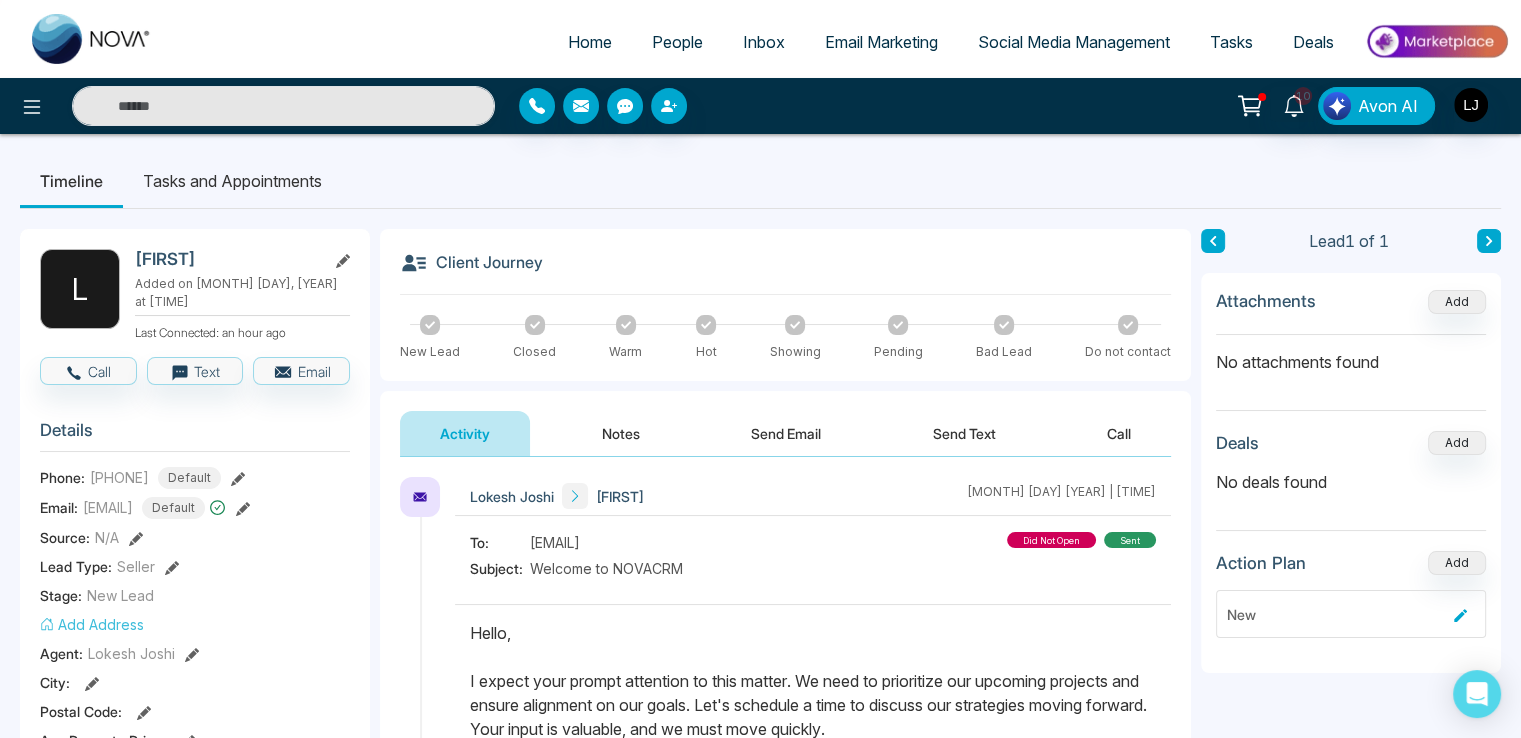 click on "Showing" at bounding box center (795, 338) 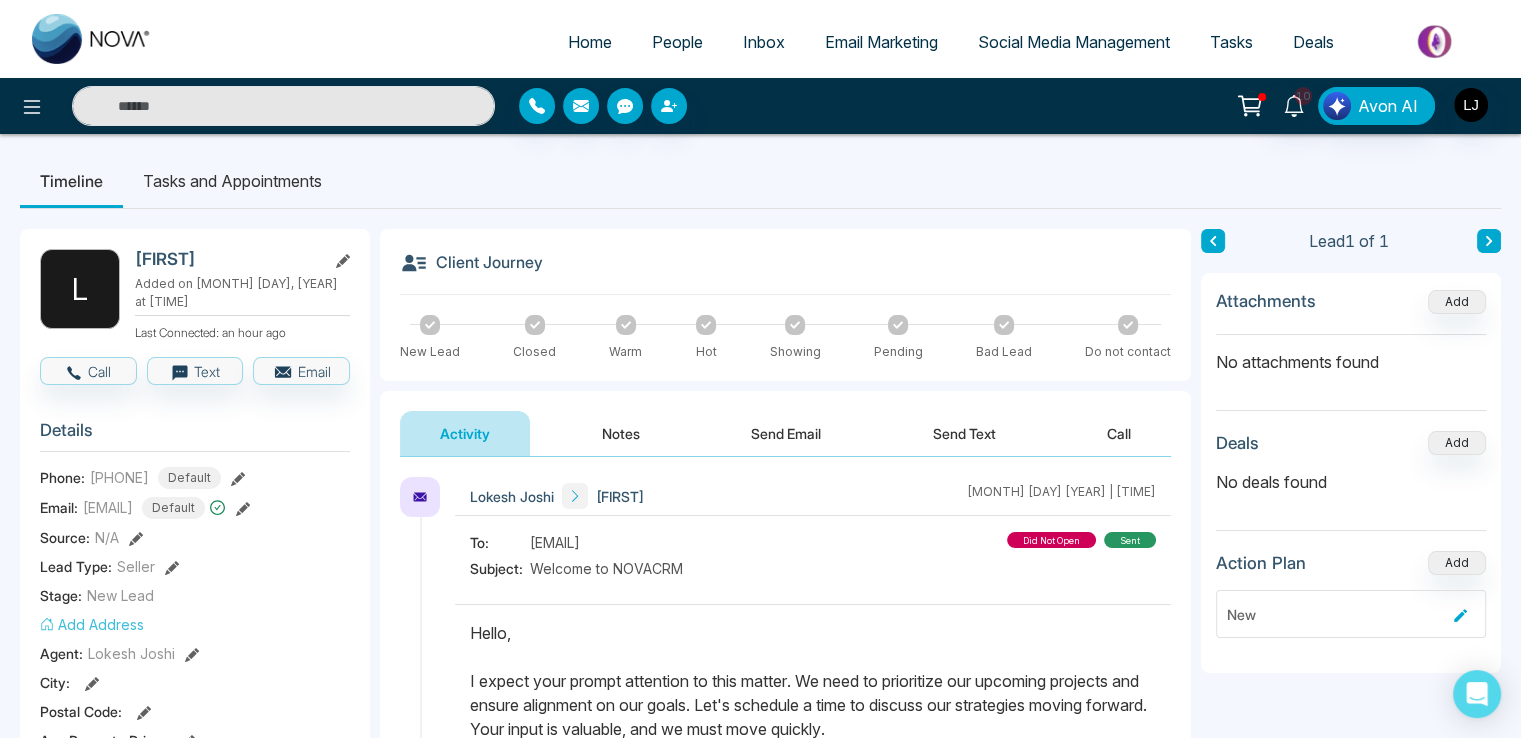 click at bounding box center [795, 325] 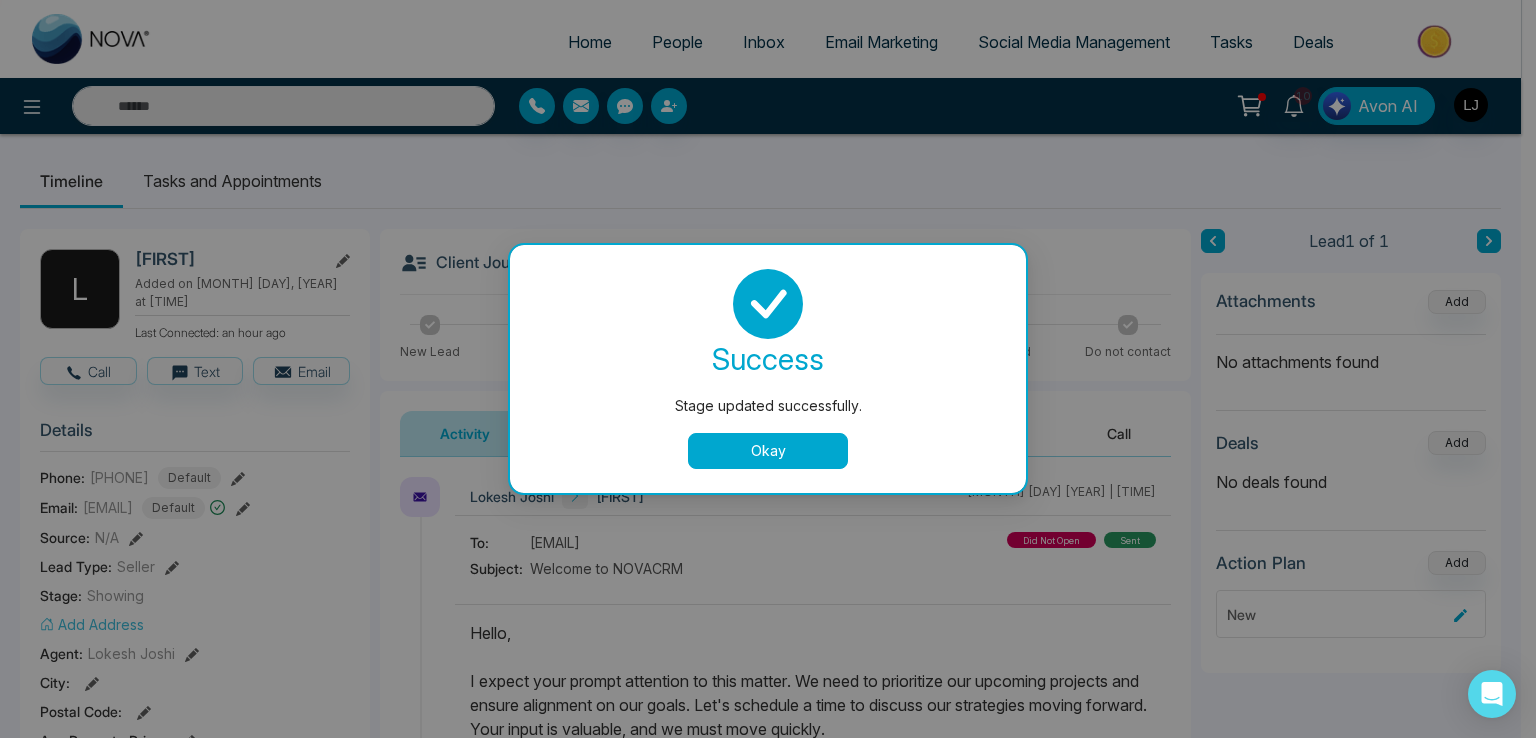 click on "Okay" at bounding box center [768, 451] 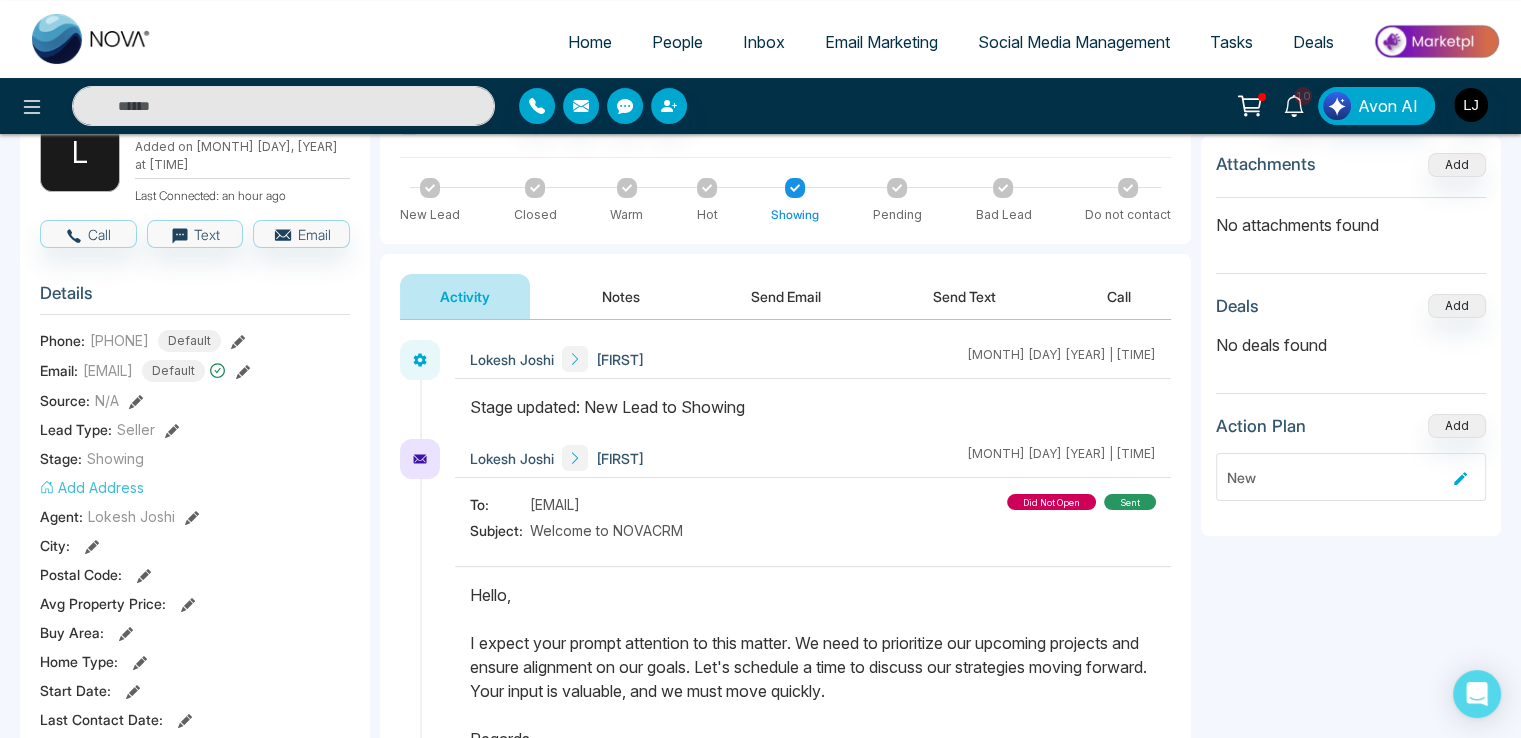 scroll, scrollTop: 0, scrollLeft: 0, axis: both 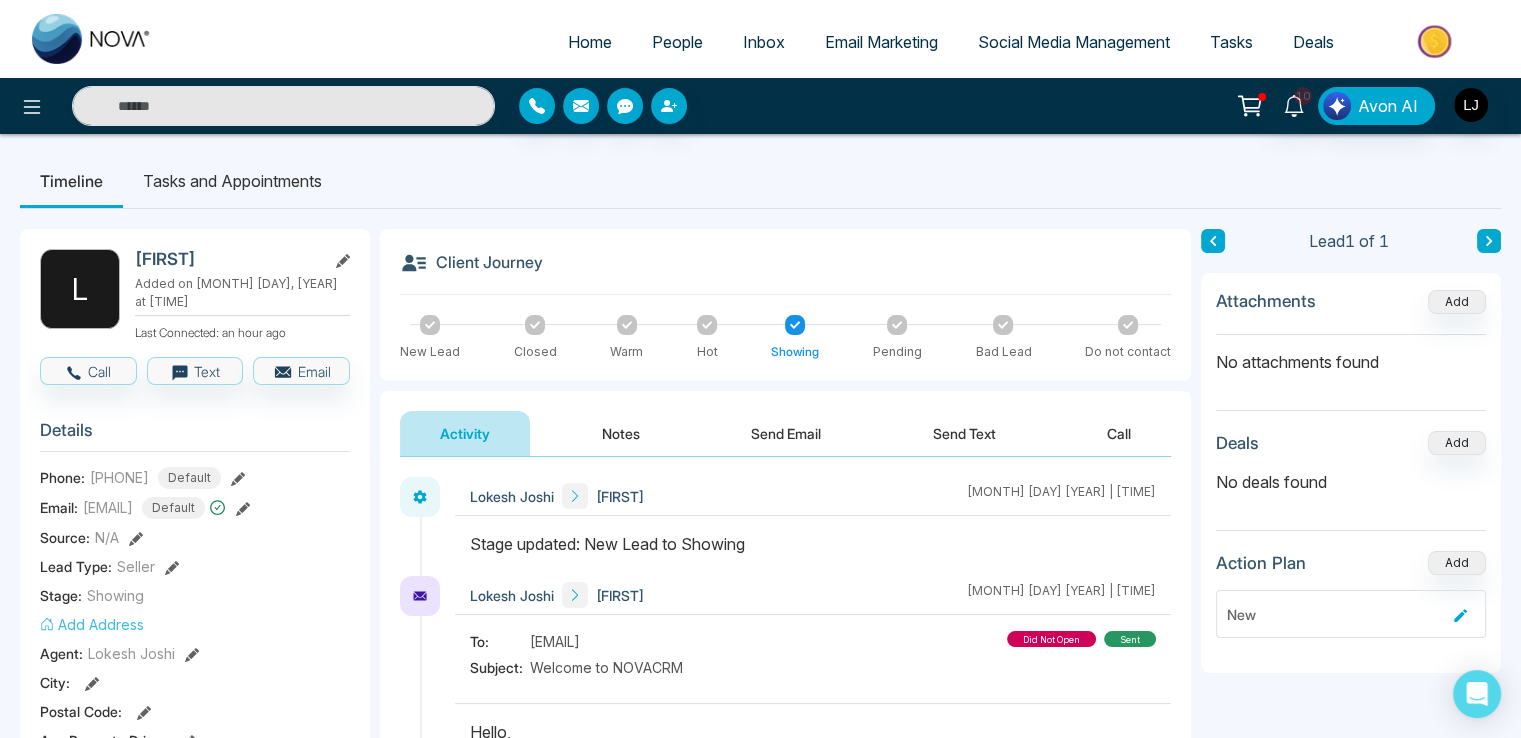 click on "Notes" at bounding box center [621, 433] 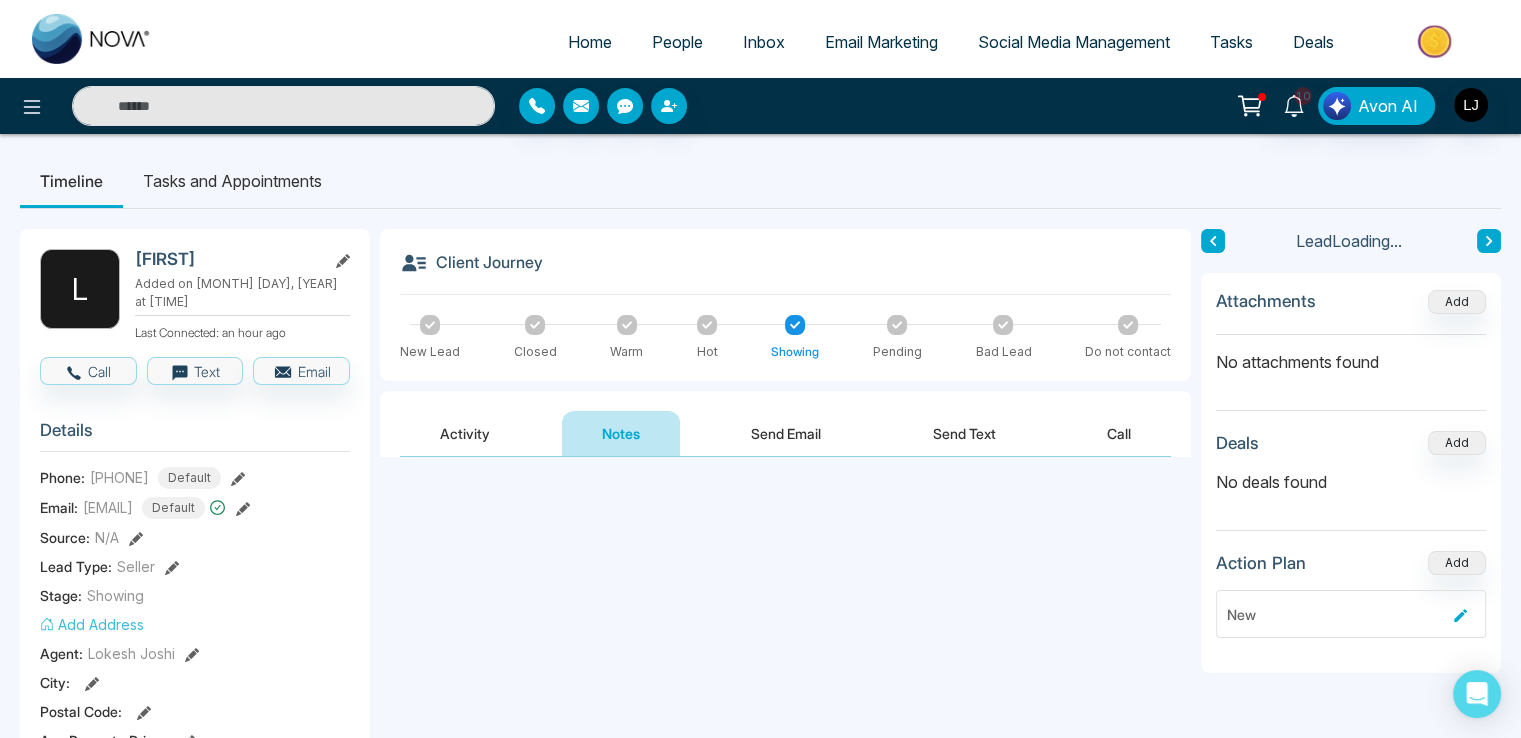 click on "Activity" at bounding box center [465, 433] 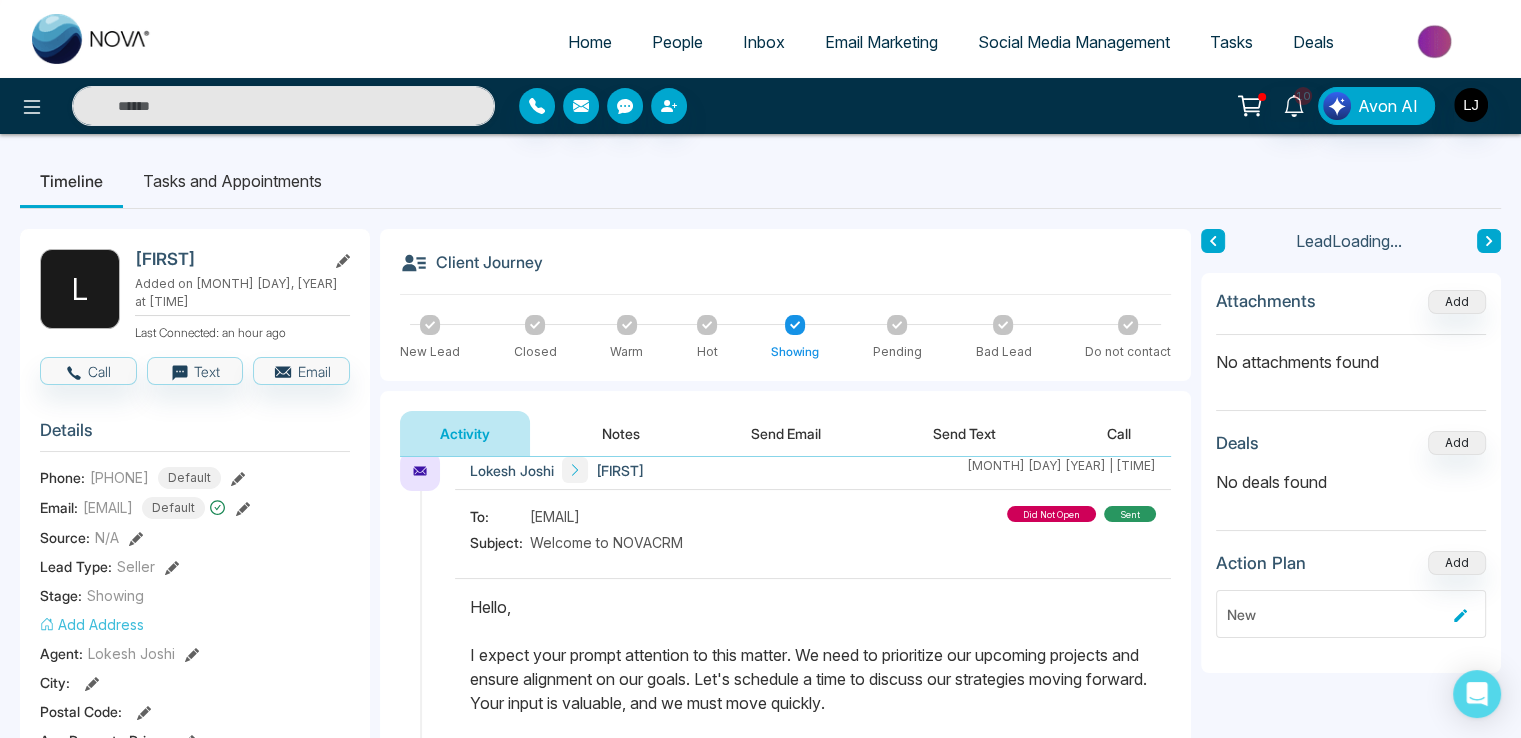scroll, scrollTop: 0, scrollLeft: 0, axis: both 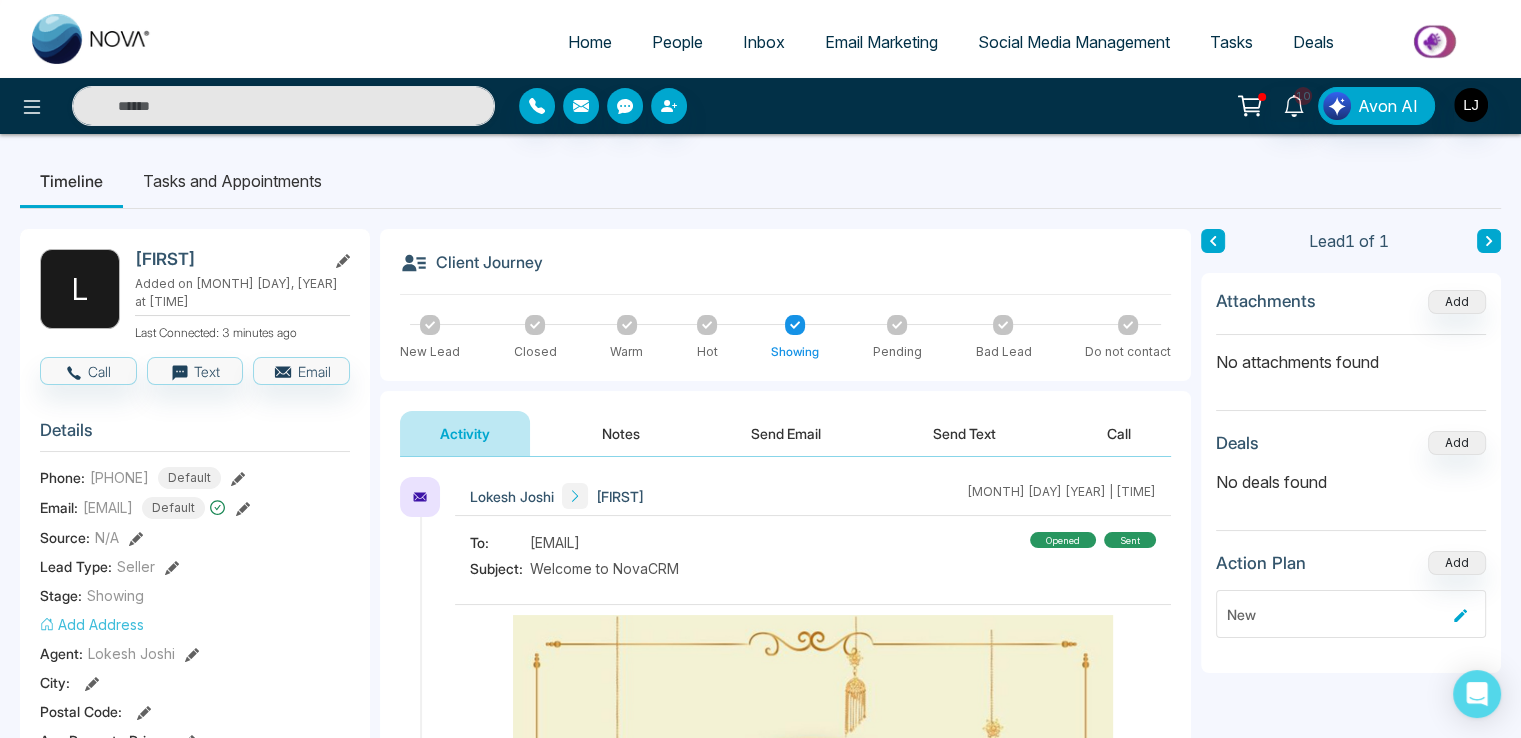 click on "People" at bounding box center [677, 42] 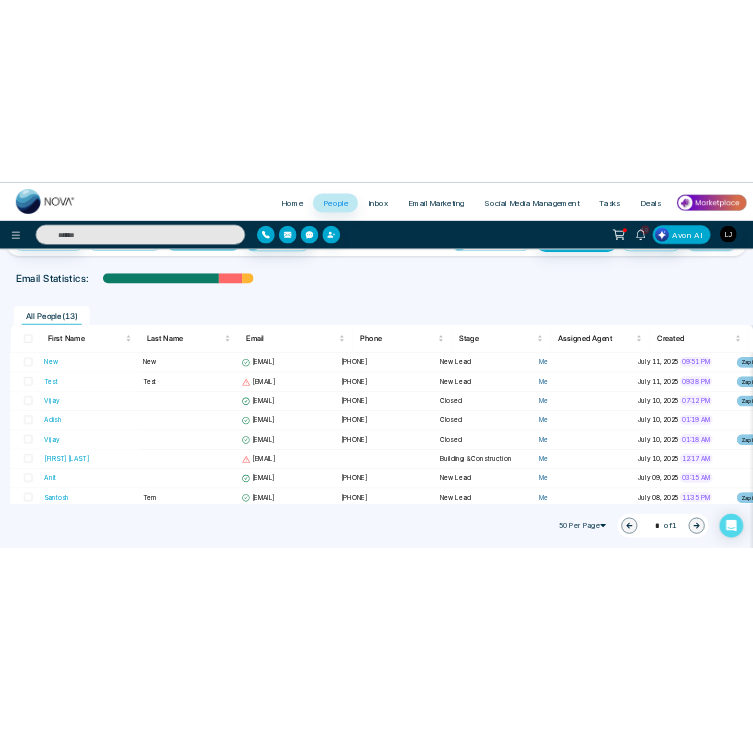 scroll, scrollTop: 0, scrollLeft: 0, axis: both 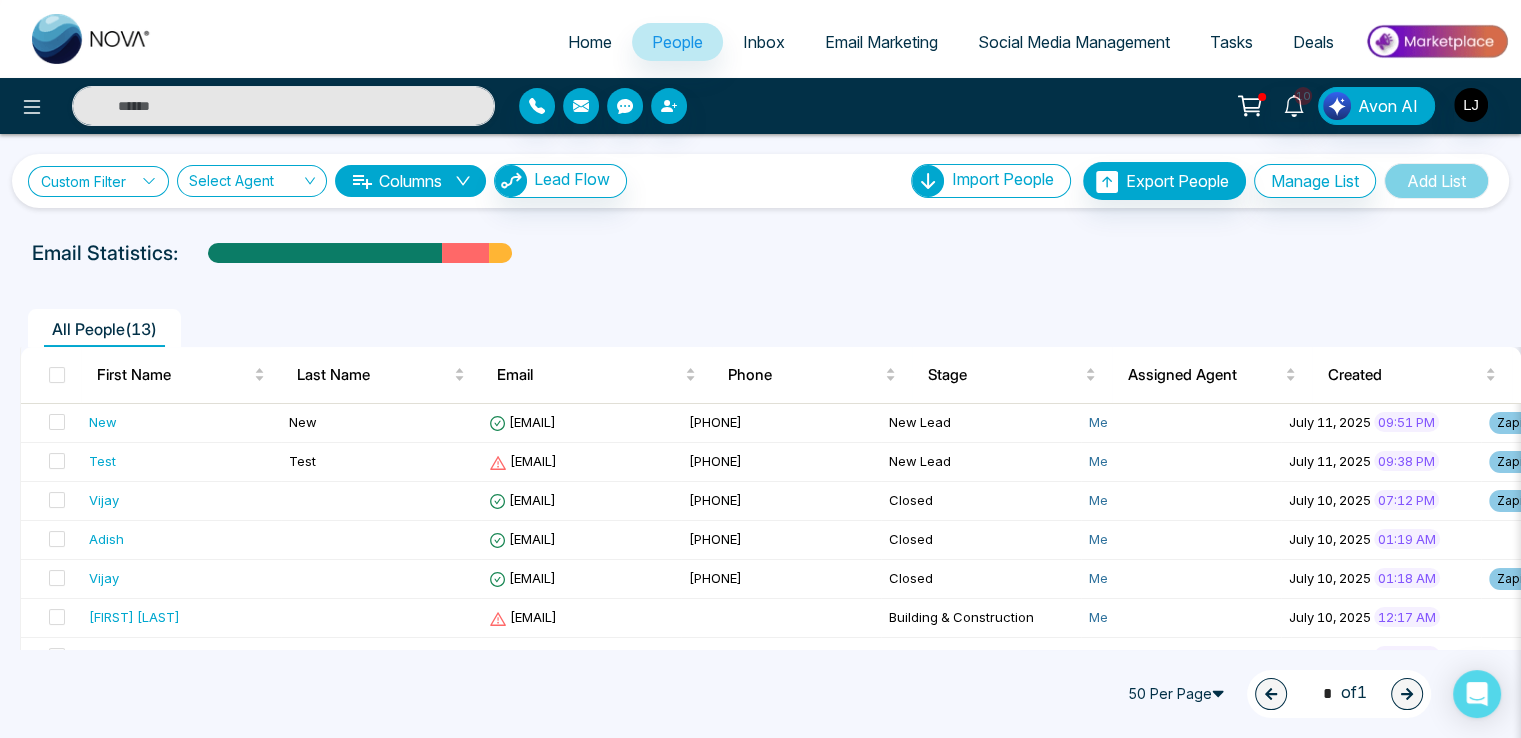 click on "Custom Filter" at bounding box center (98, 181) 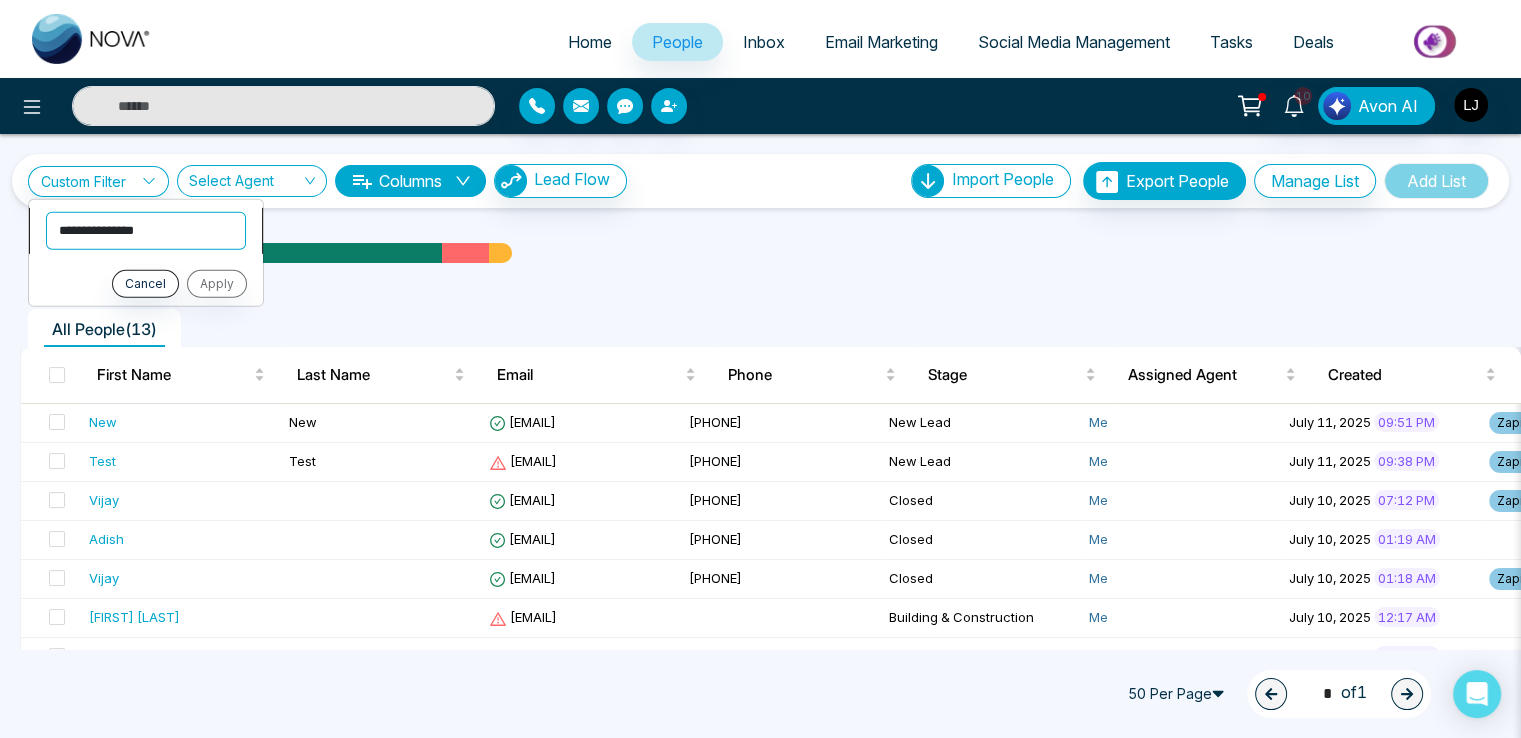 click on "**********" at bounding box center [146, 230] 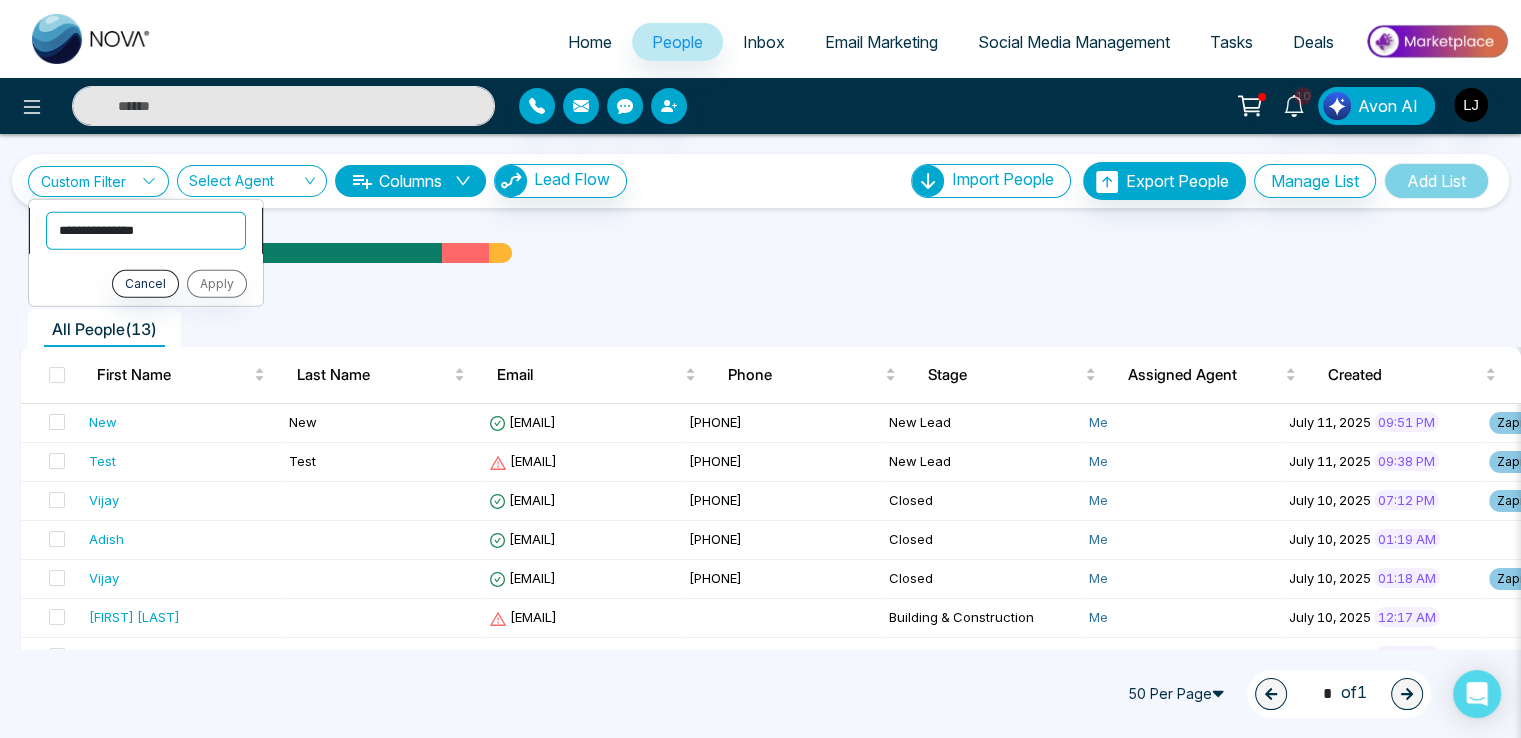 select on "**********" 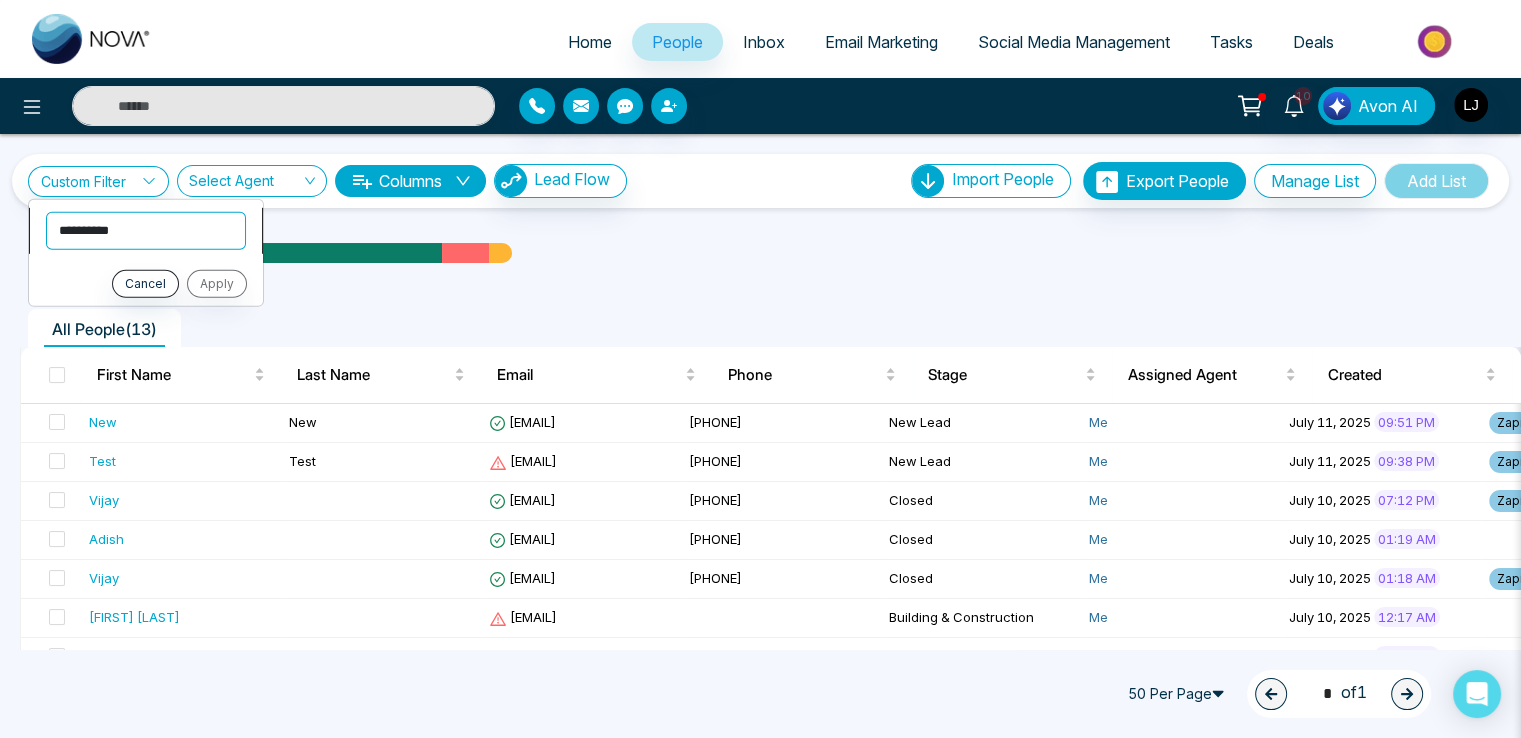 click on "**********" at bounding box center [146, 230] 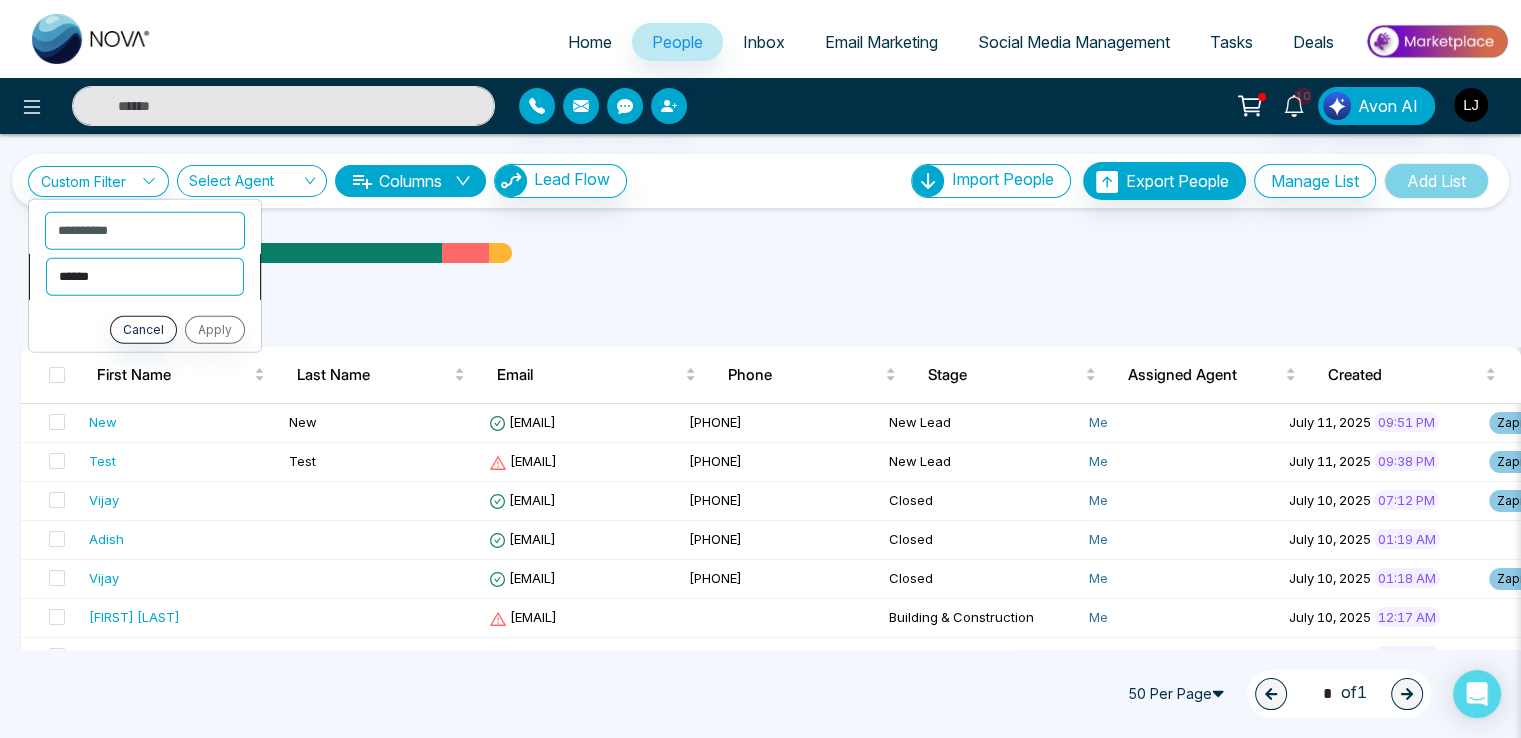click on "**********" at bounding box center [145, 276] 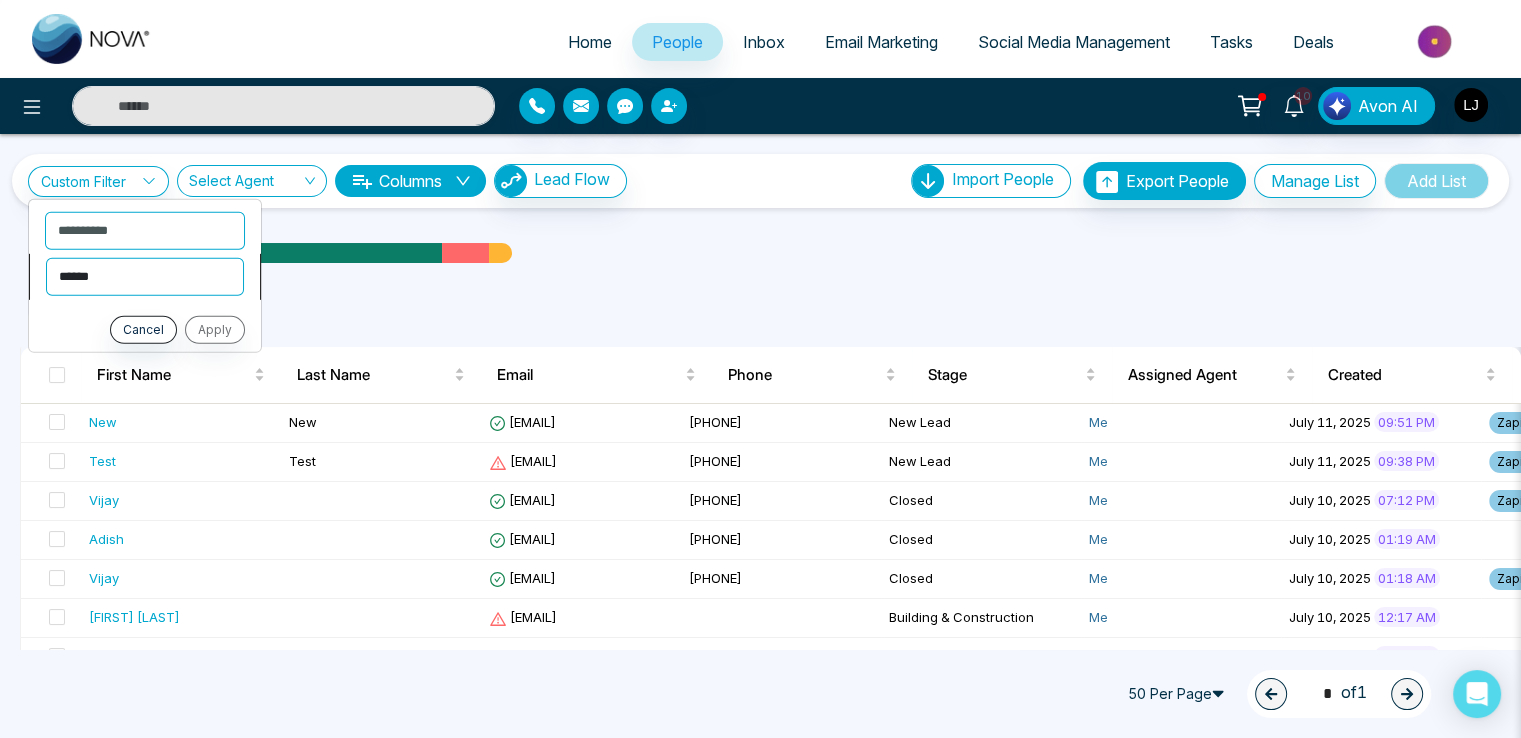select on "**********" 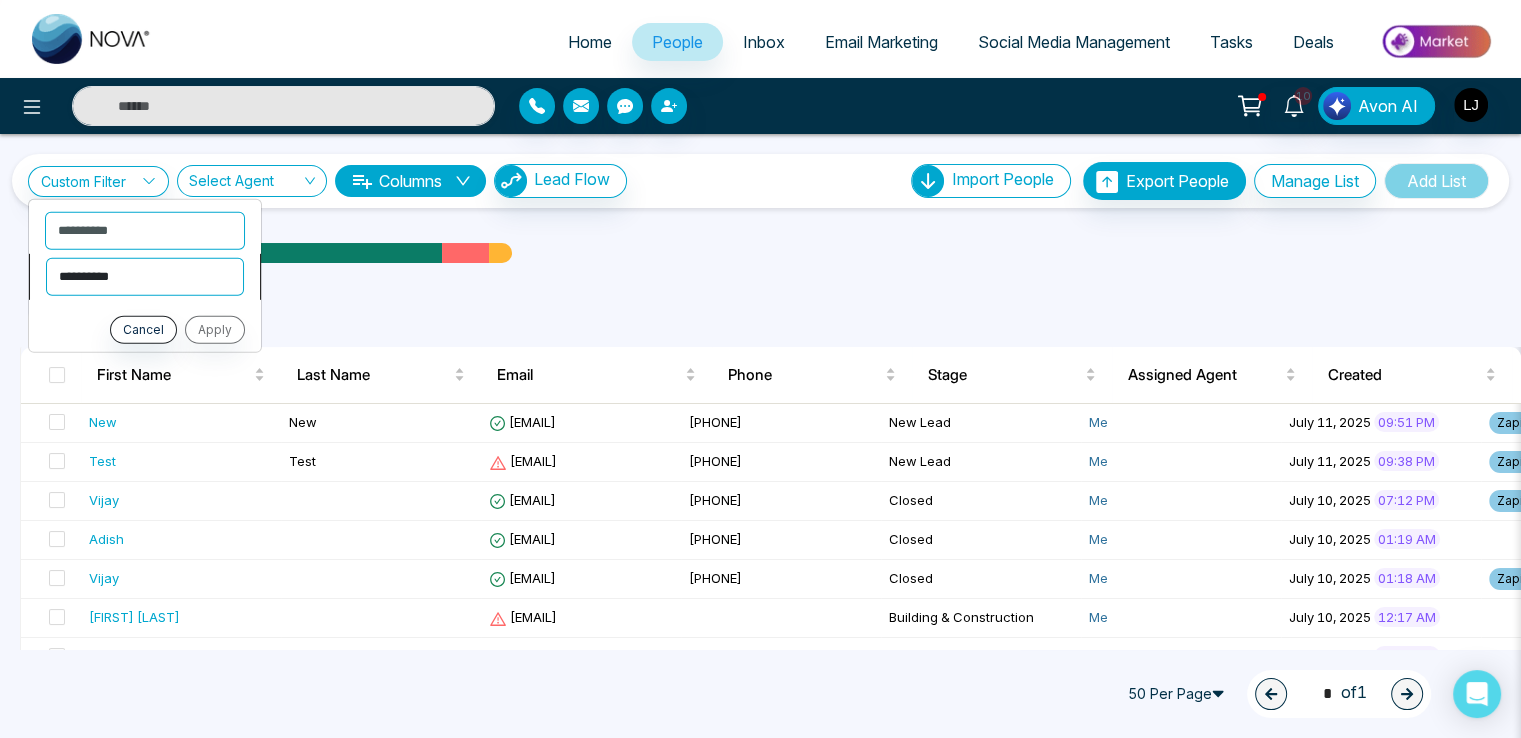 click on "**********" at bounding box center (145, 276) 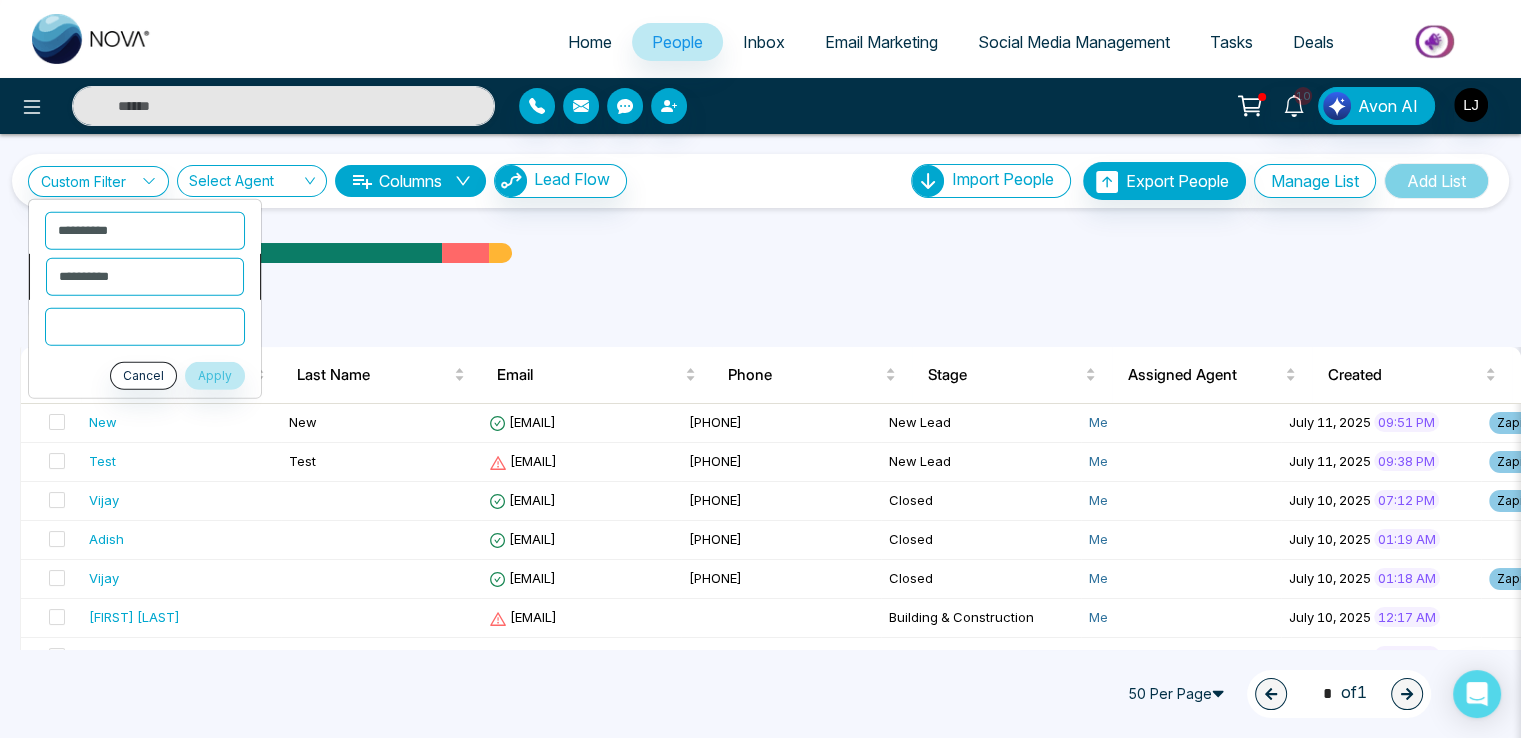 click at bounding box center [145, 326] 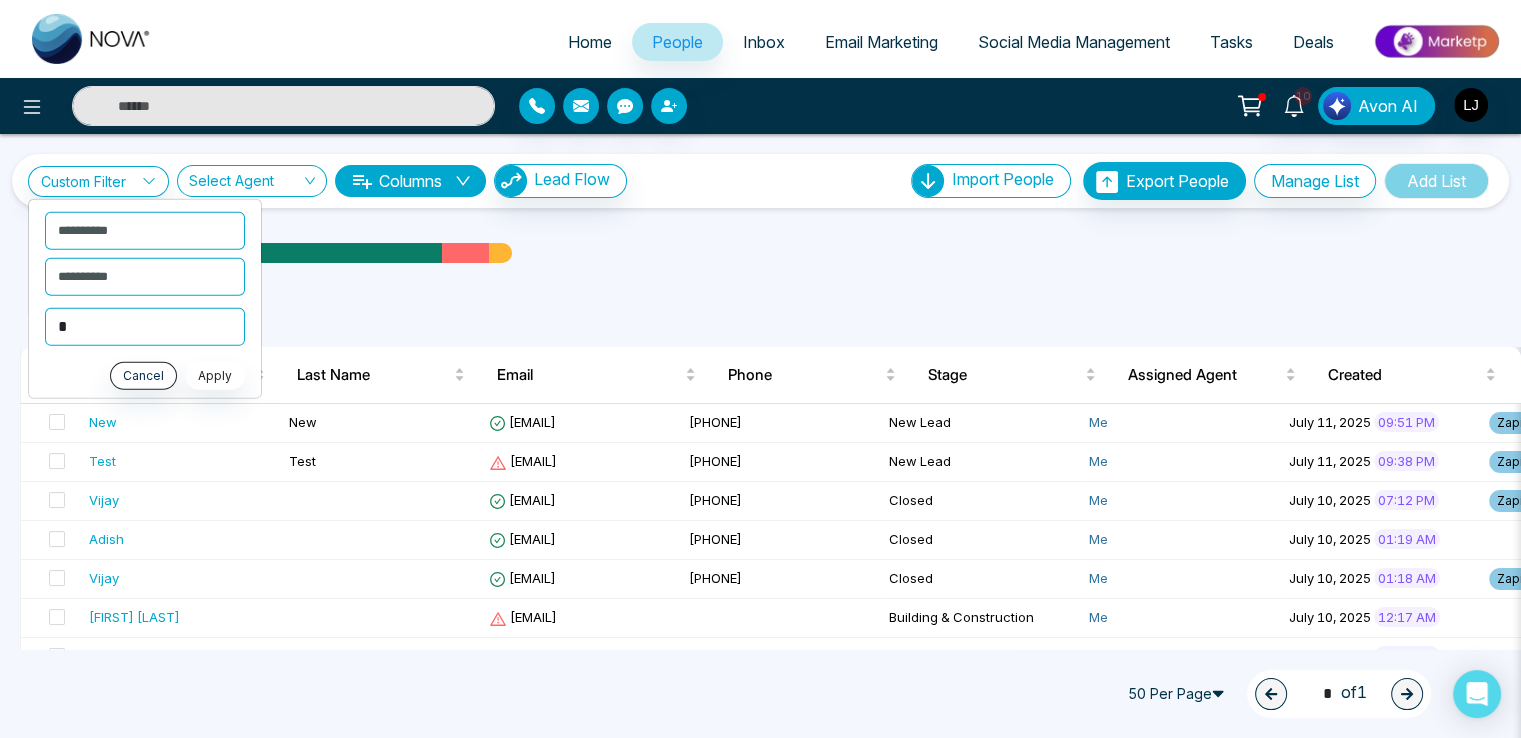 type on "*" 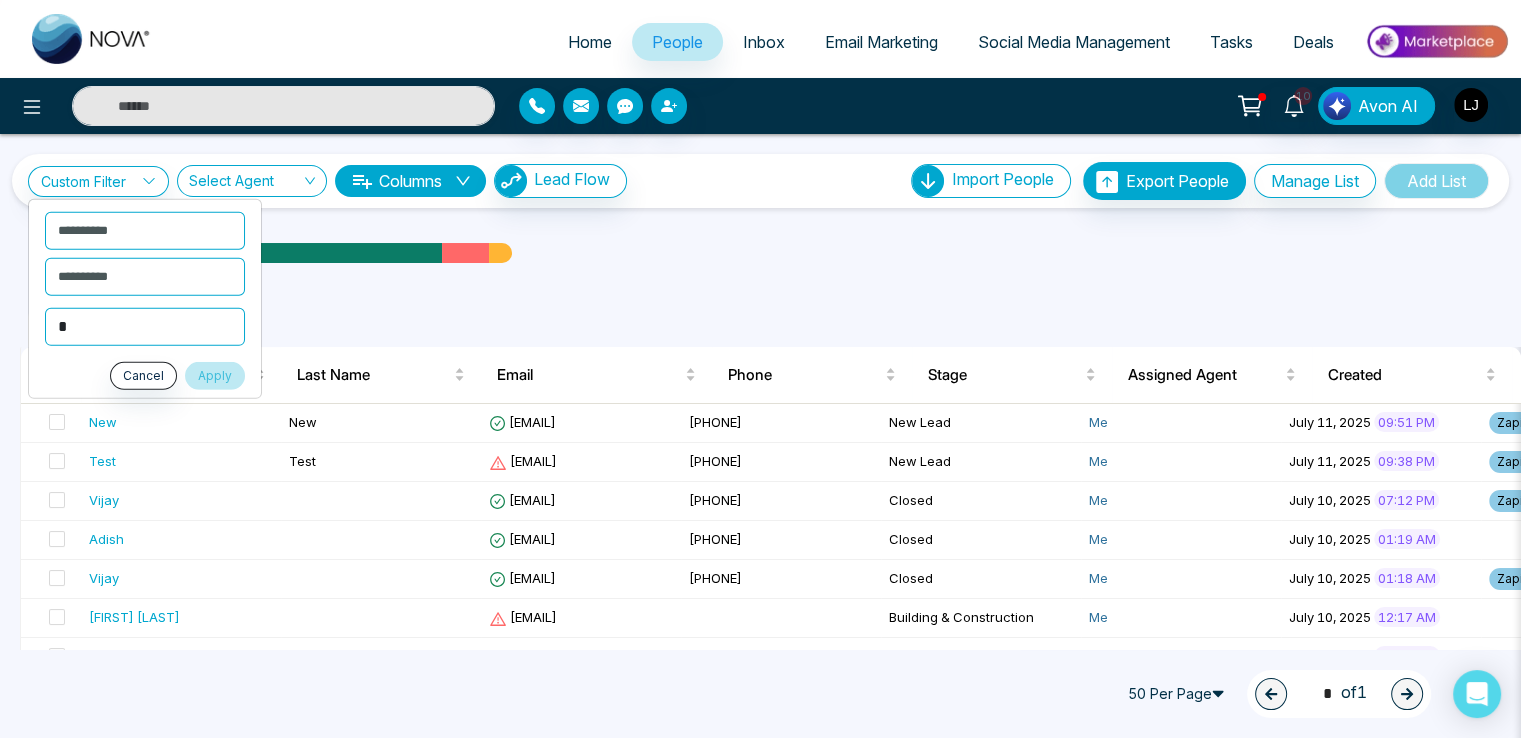 click on "Apply" at bounding box center (215, 375) 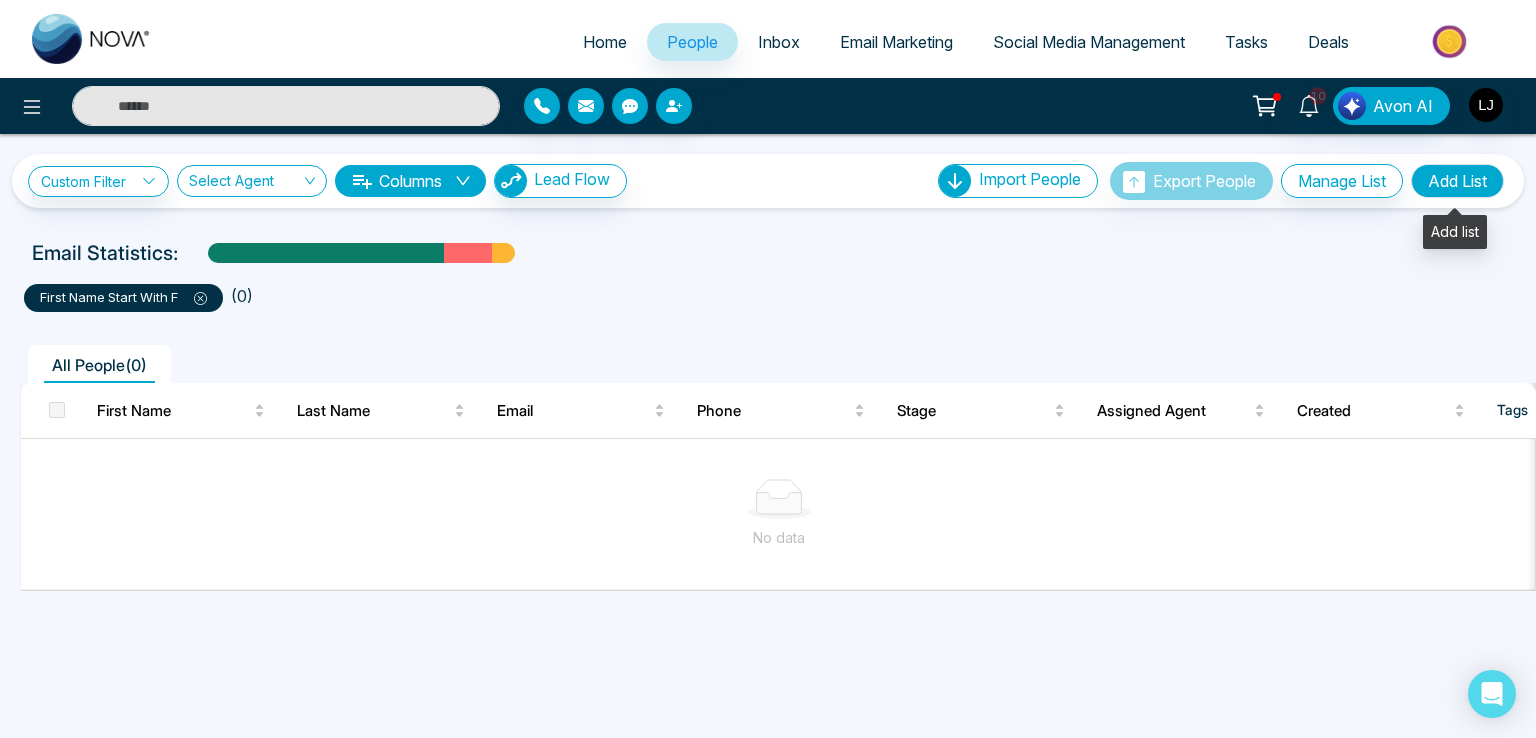 click on "Add List" at bounding box center (1457, 181) 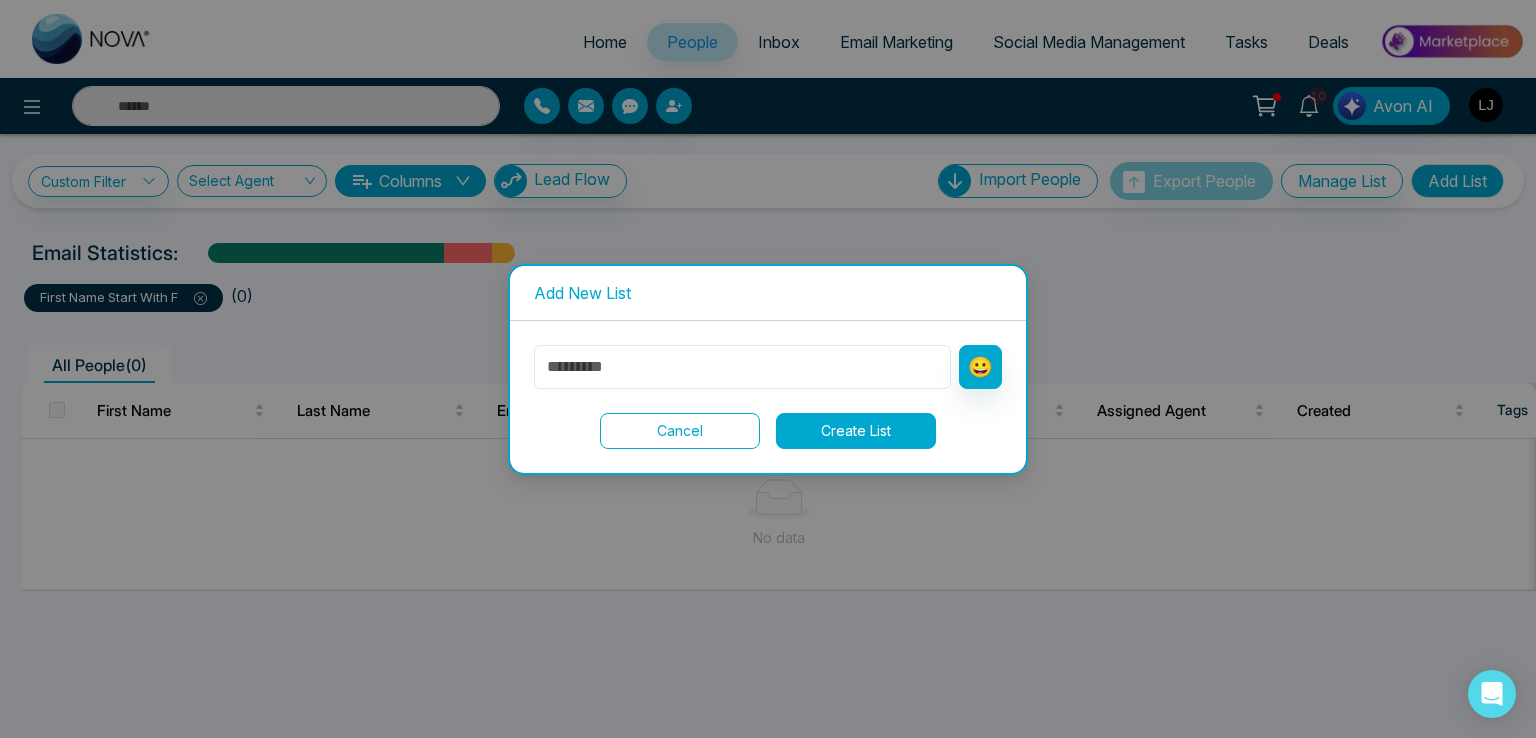 click at bounding box center (742, 367) 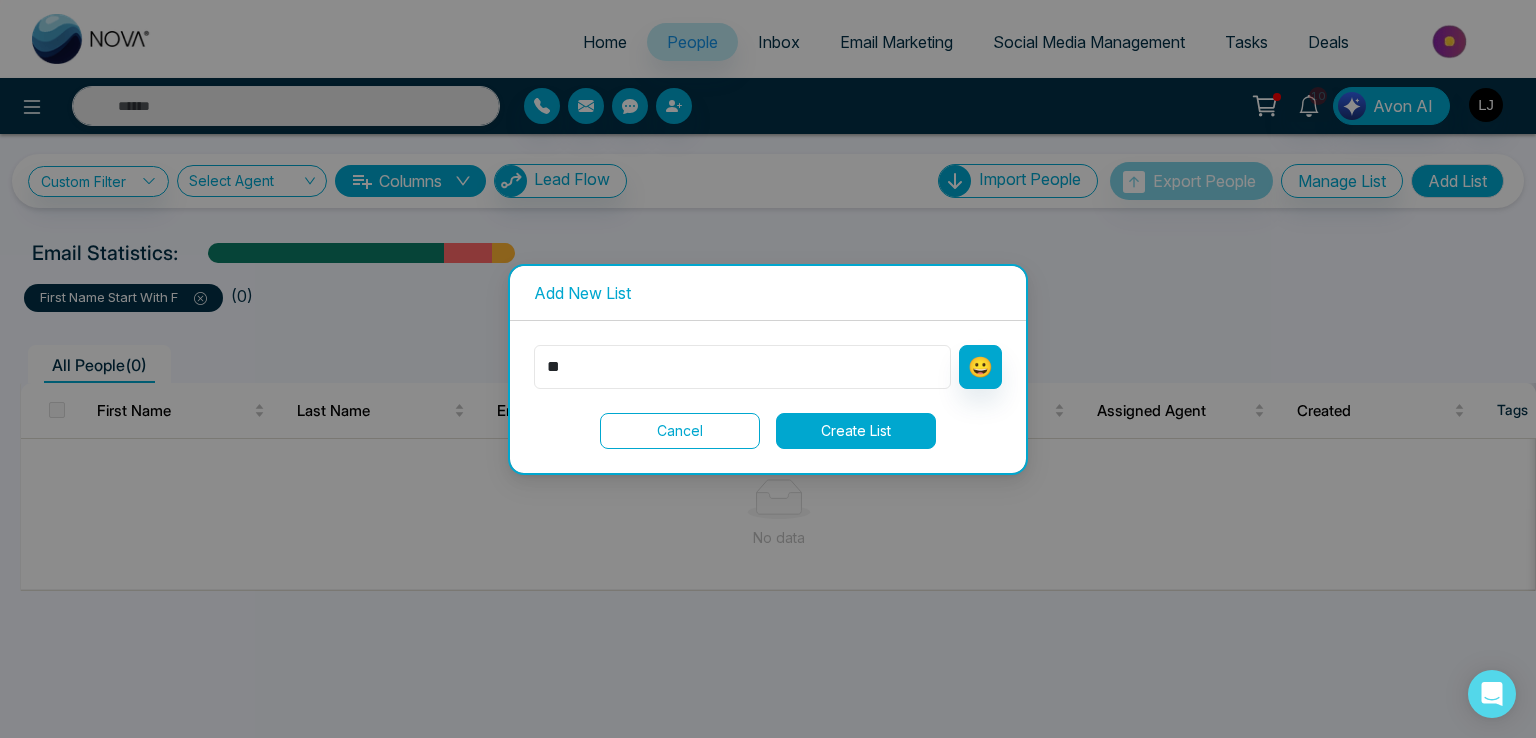 type on "**" 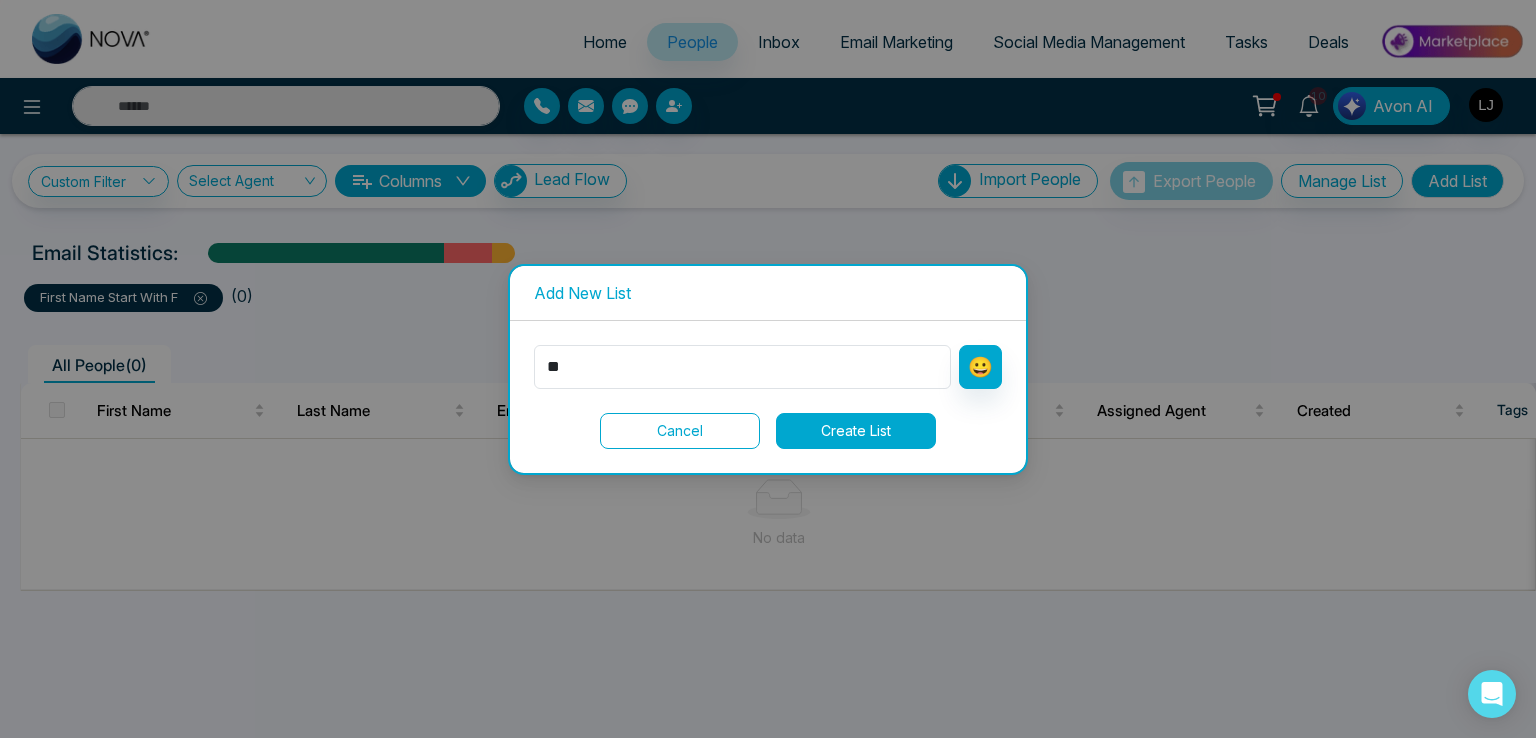 click on "Create List" at bounding box center [856, 431] 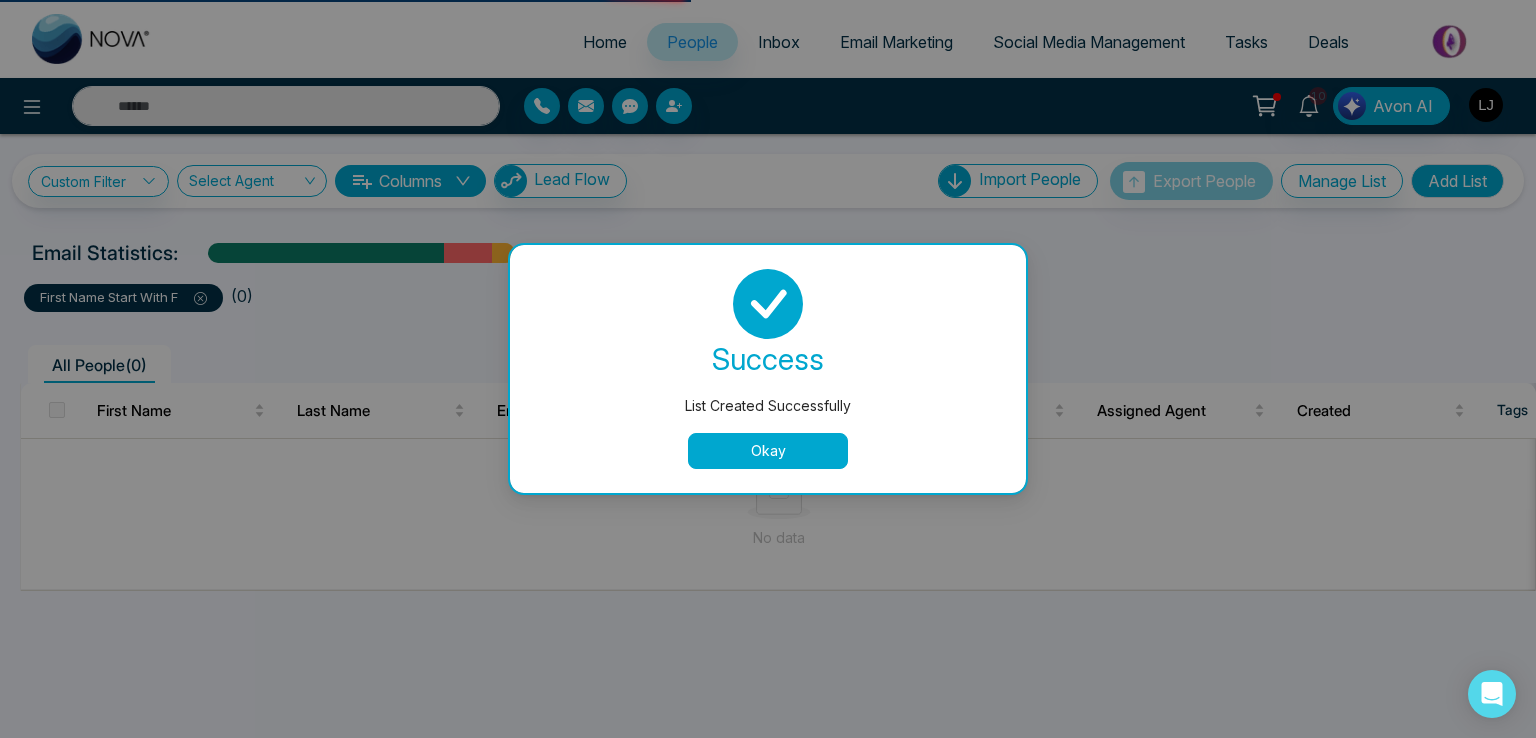 click on "Okay" at bounding box center (768, 451) 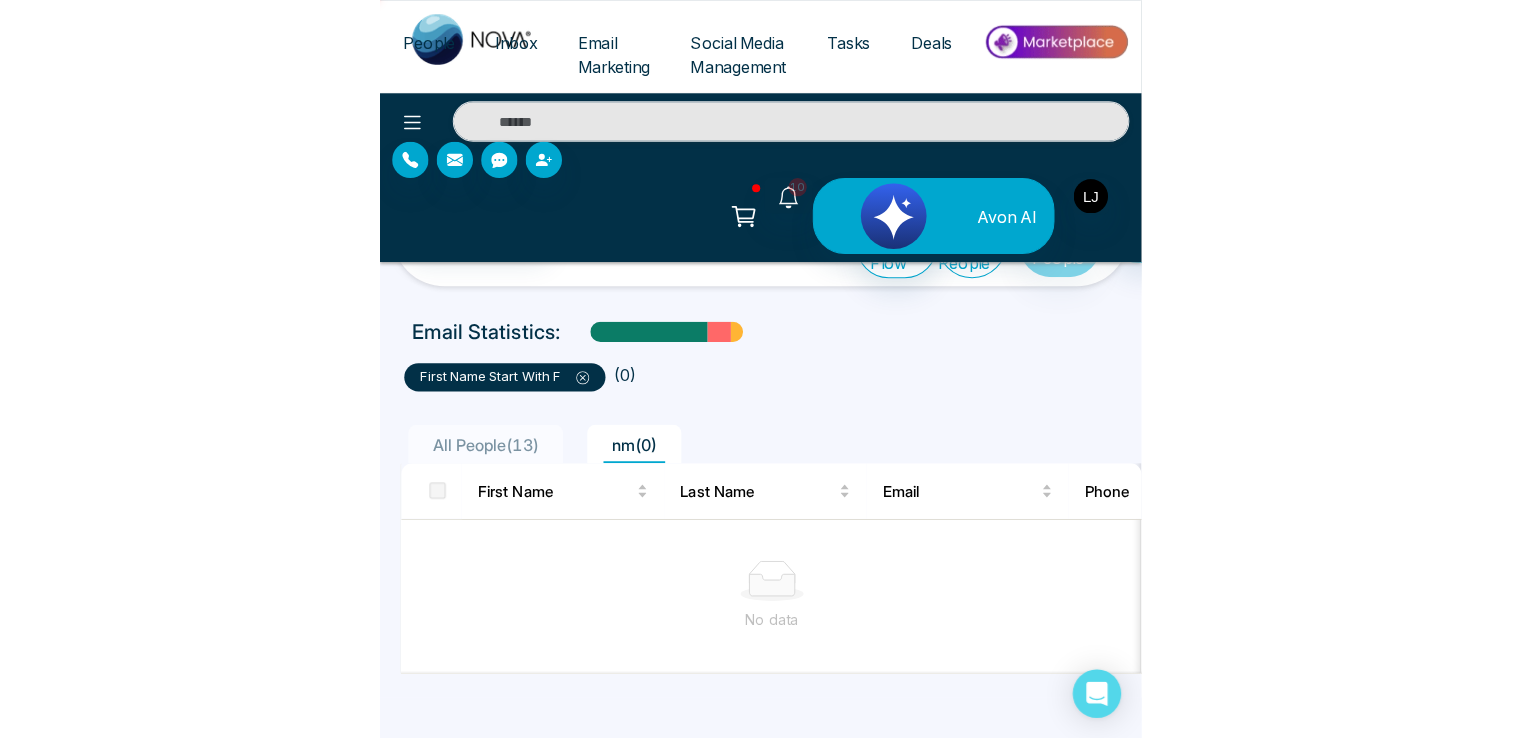 scroll, scrollTop: 0, scrollLeft: 0, axis: both 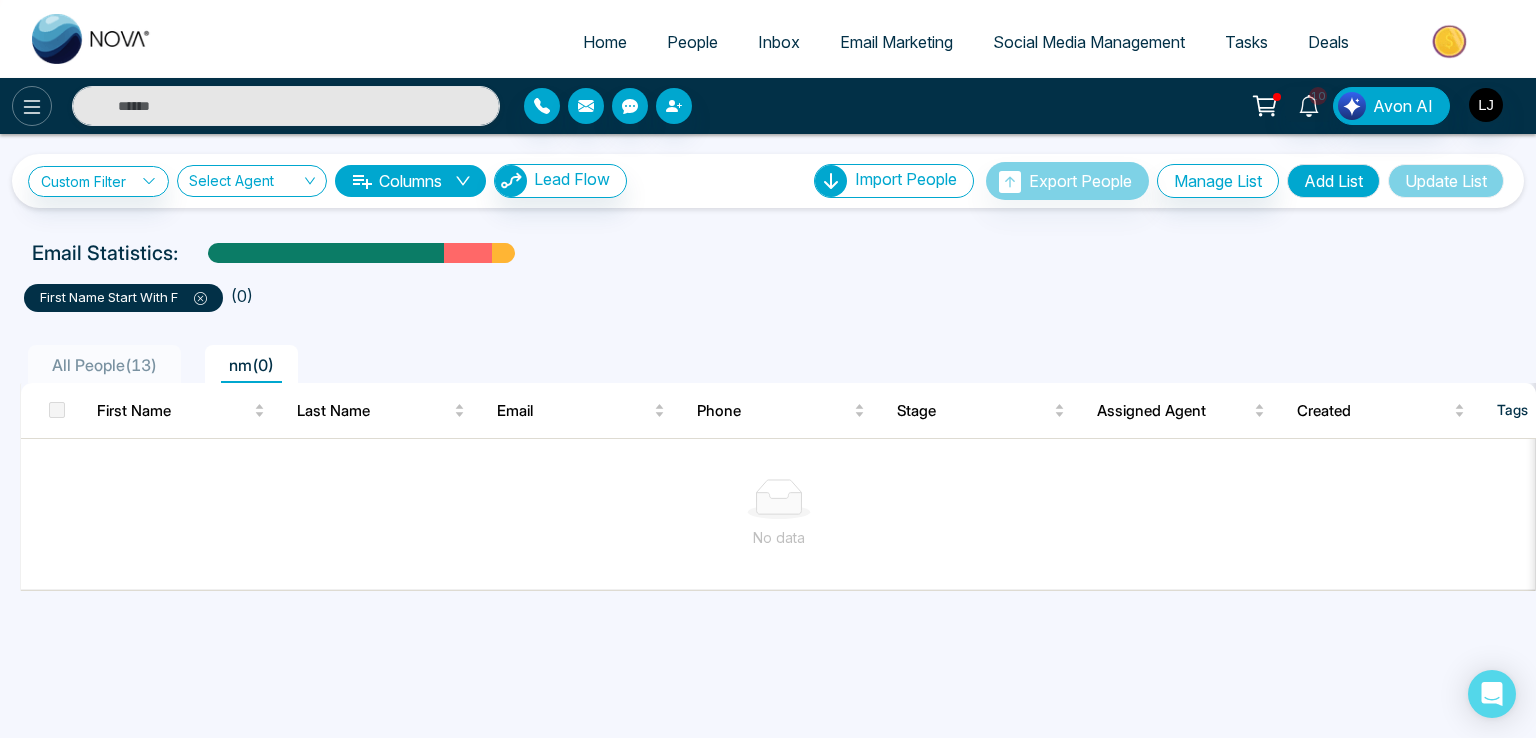 click at bounding box center [32, 106] 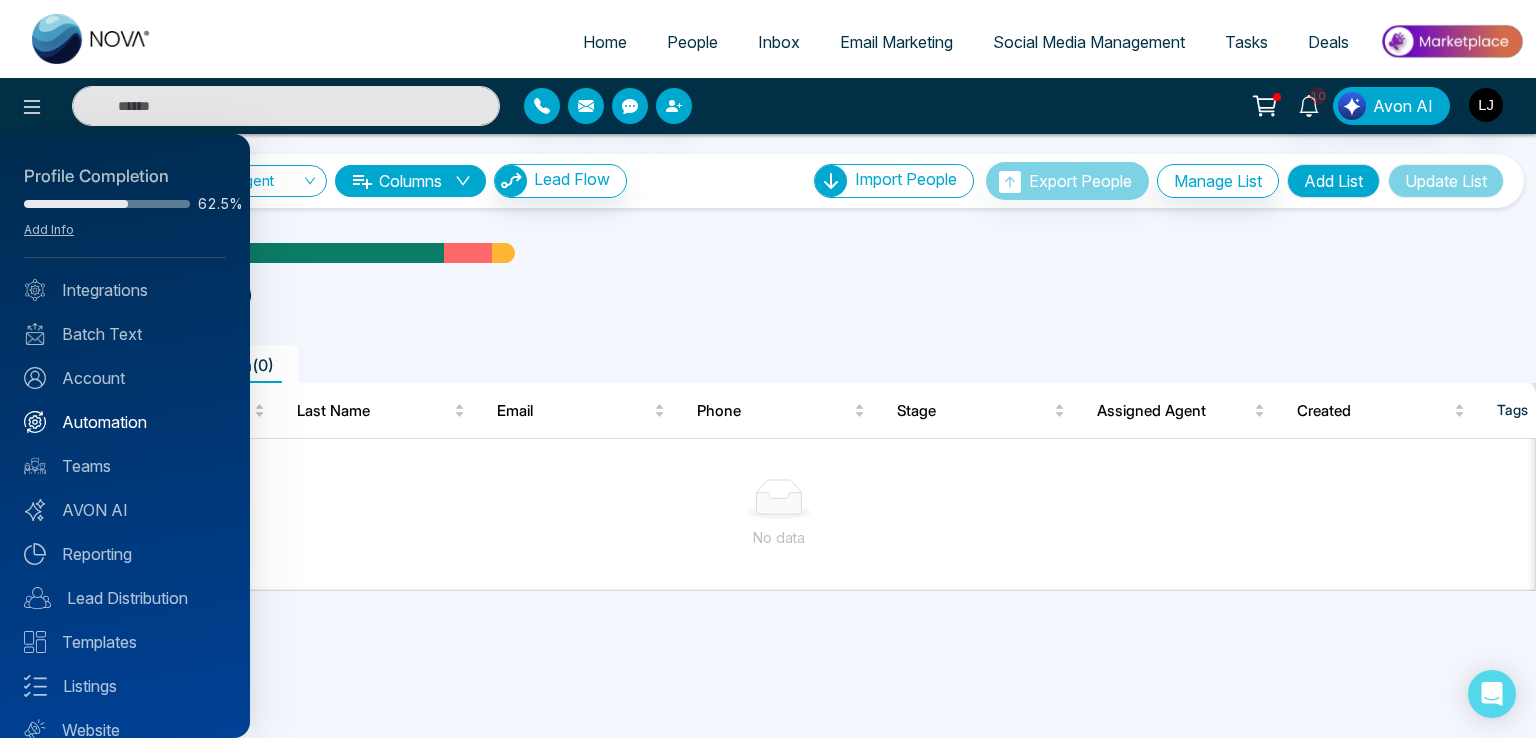 click on "Automation" at bounding box center (125, 422) 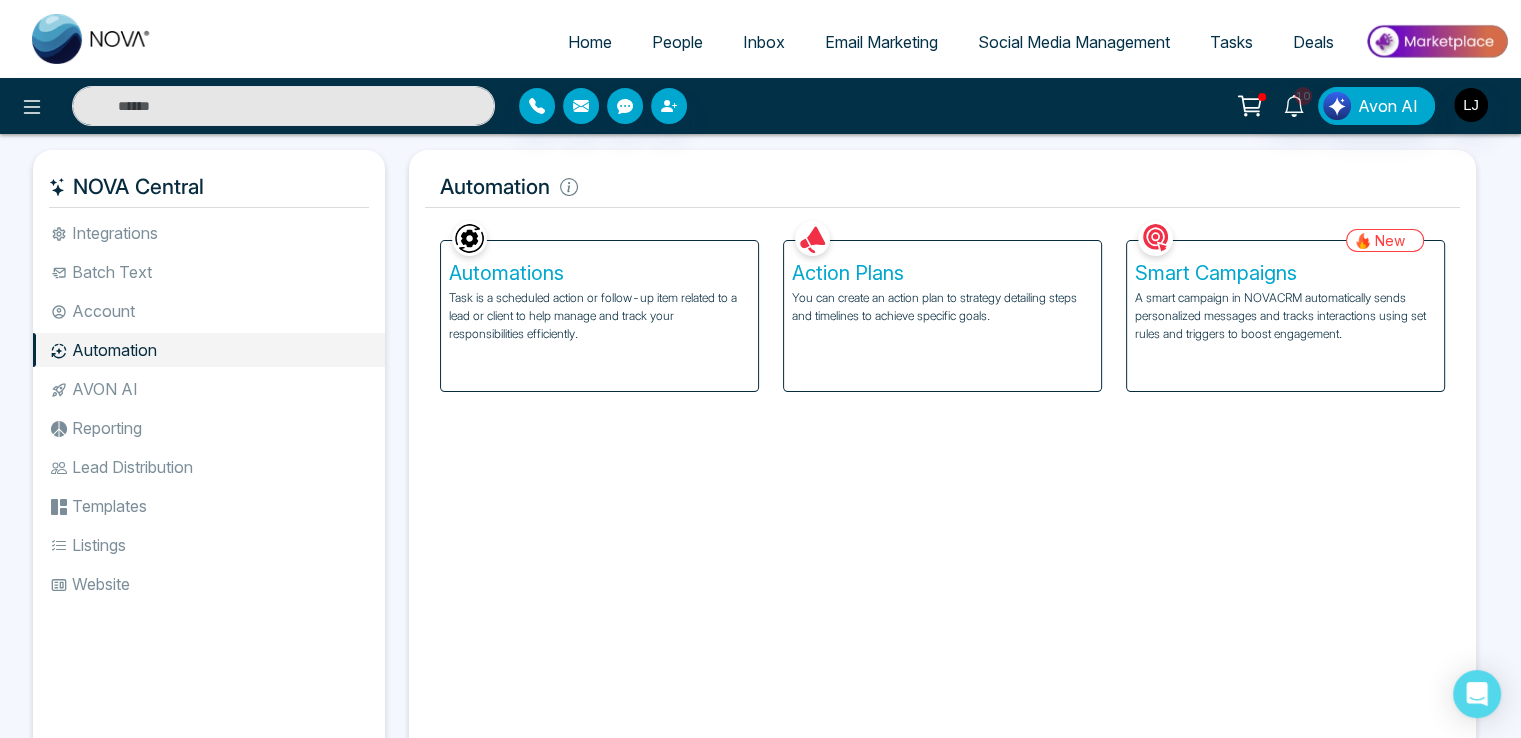 click on "Automation" at bounding box center (209, 350) 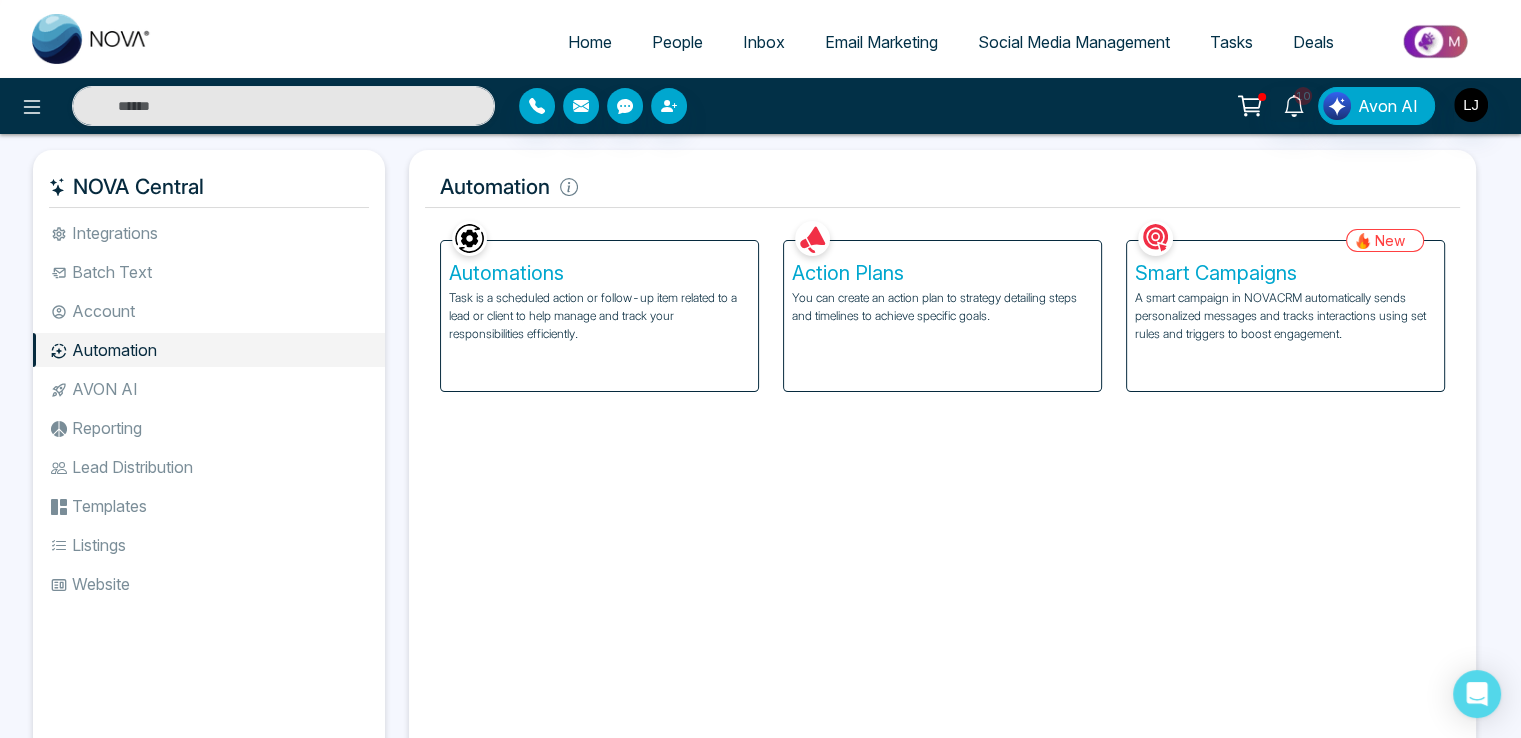 click at bounding box center (469, 238) 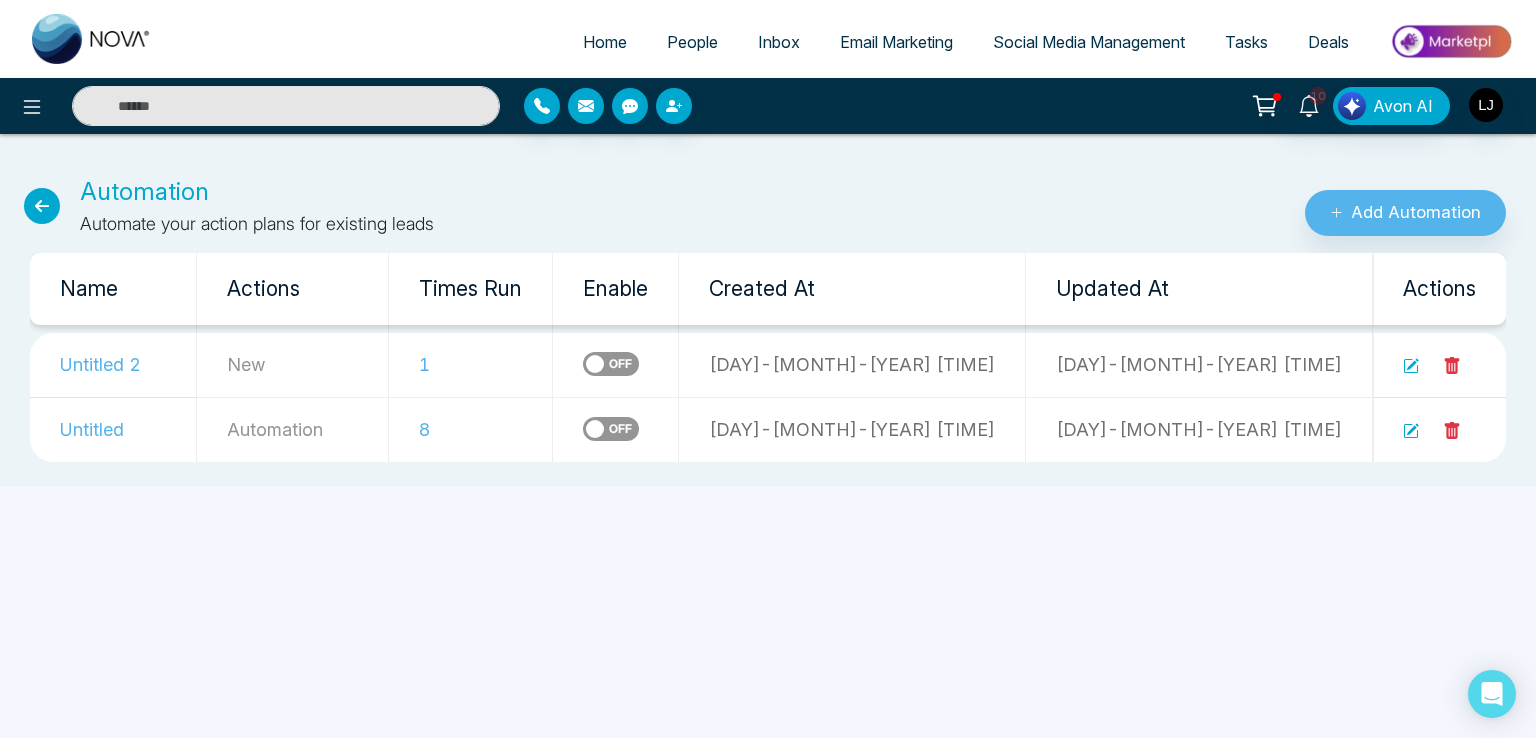 click on "People" at bounding box center (692, 42) 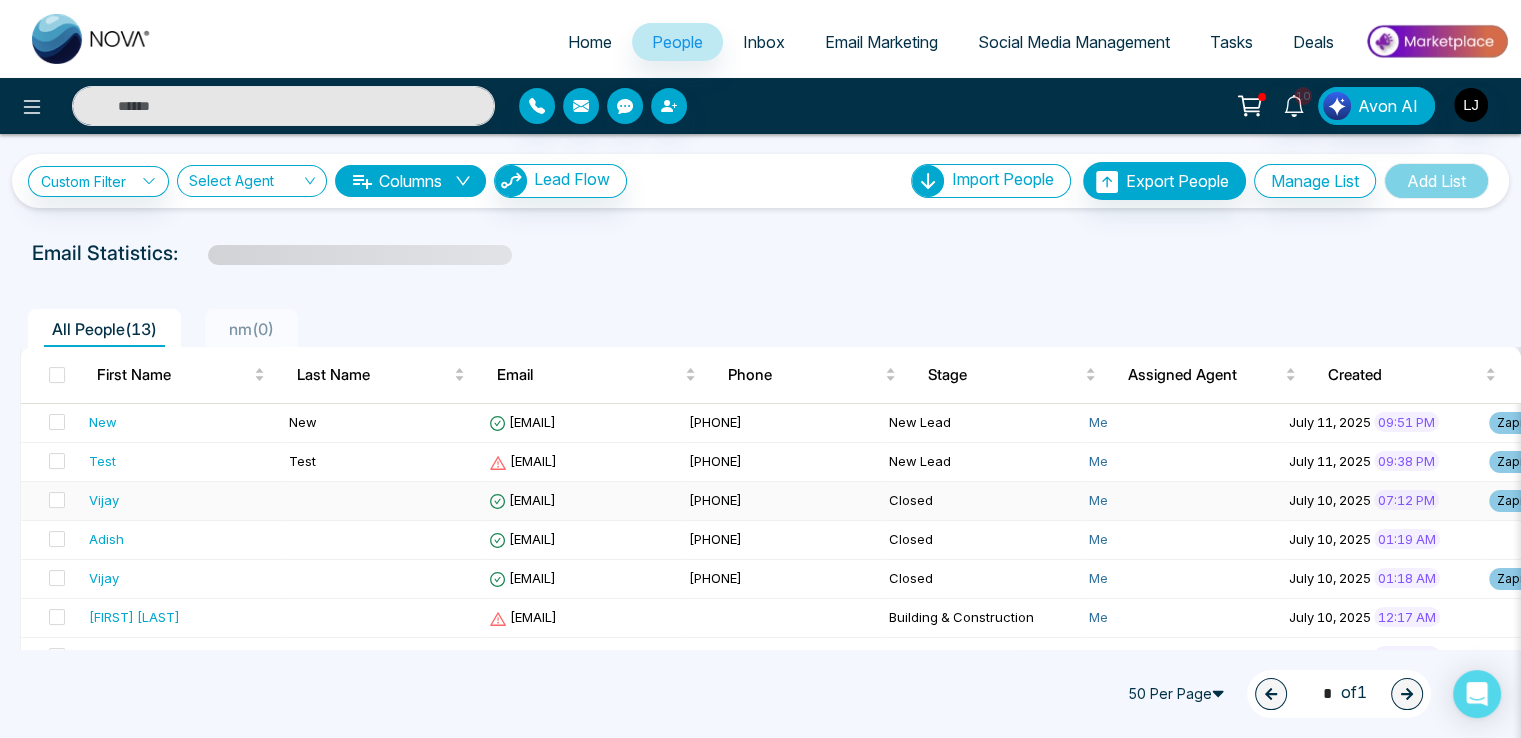 scroll, scrollTop: 0, scrollLeft: 375, axis: horizontal 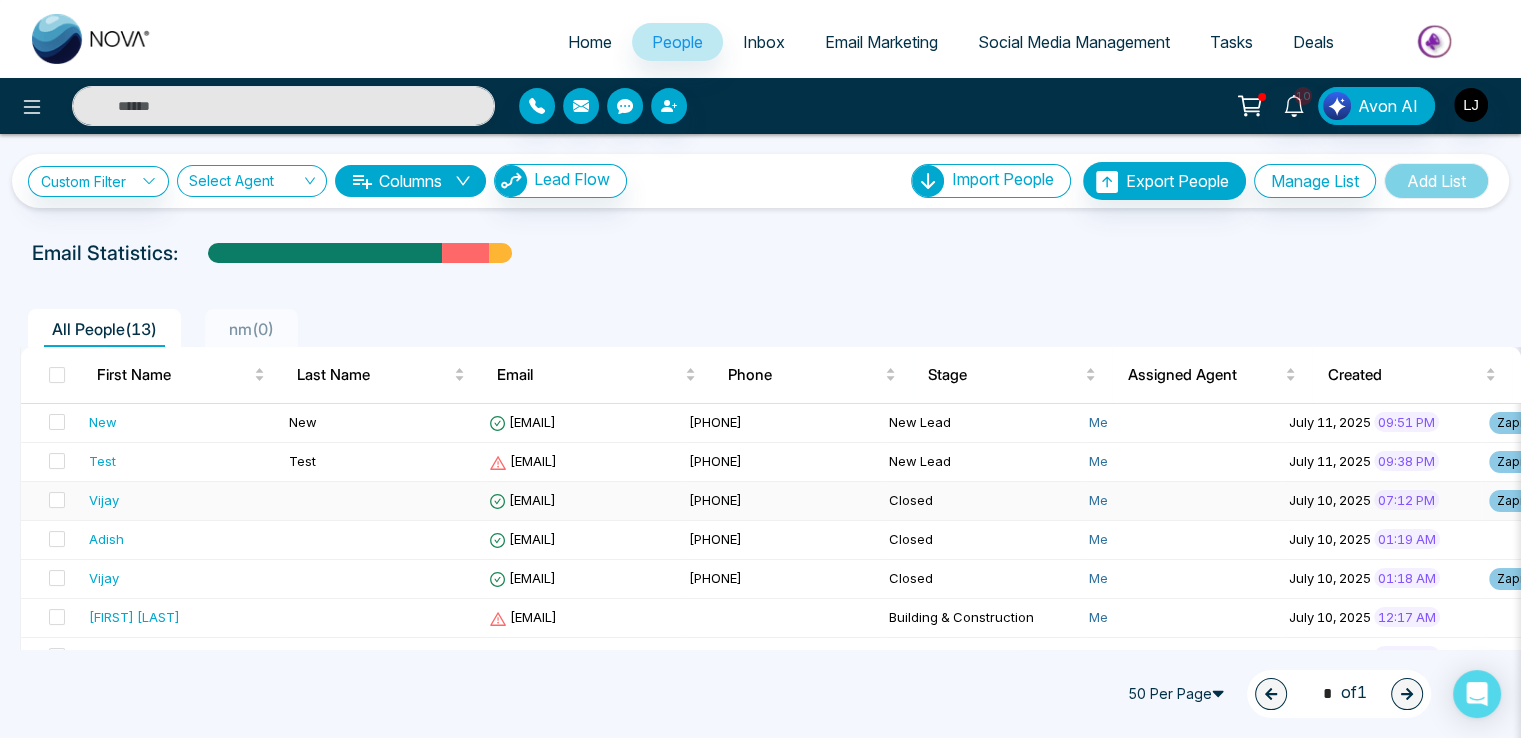 click on "Vijay" at bounding box center (104, 500) 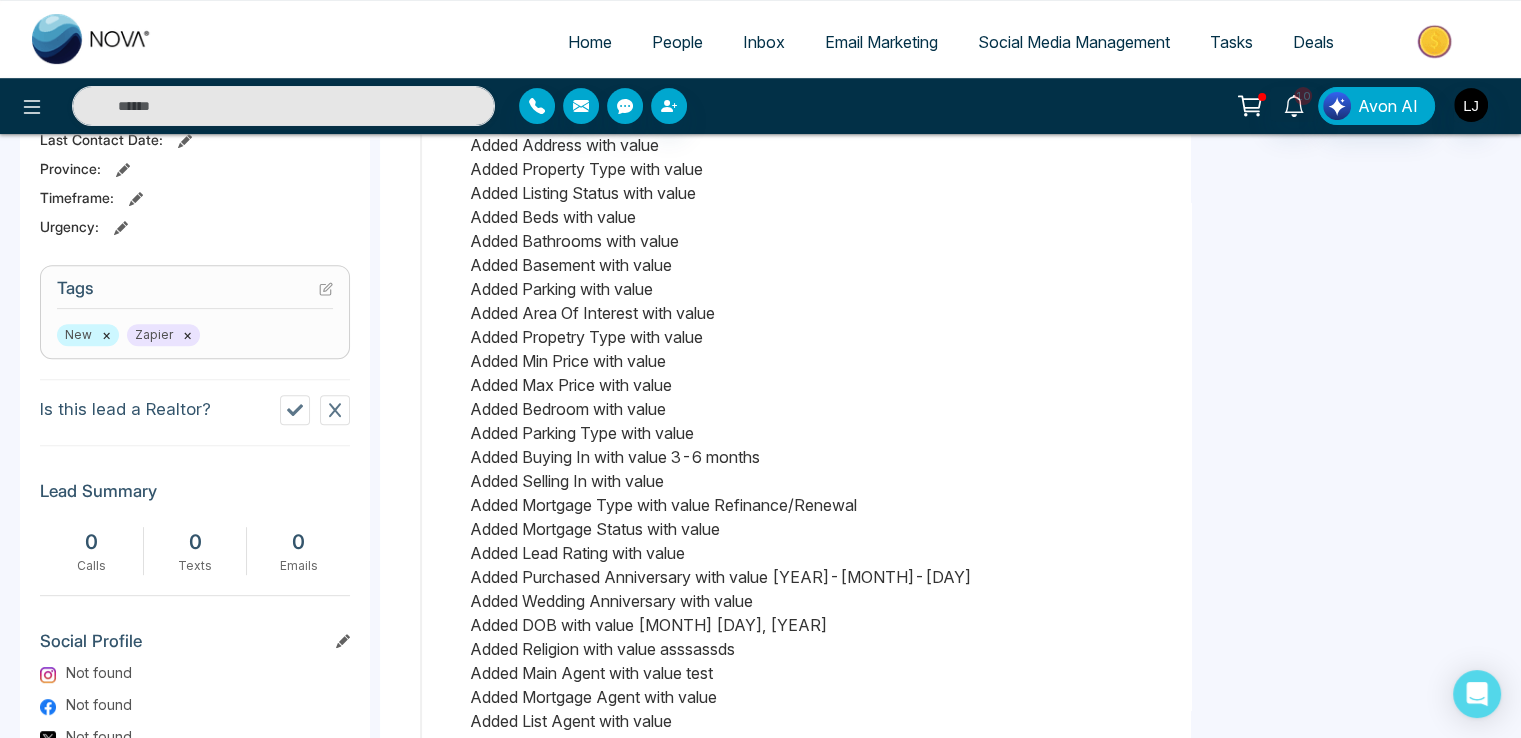 click on "Tags" at bounding box center (195, 293) 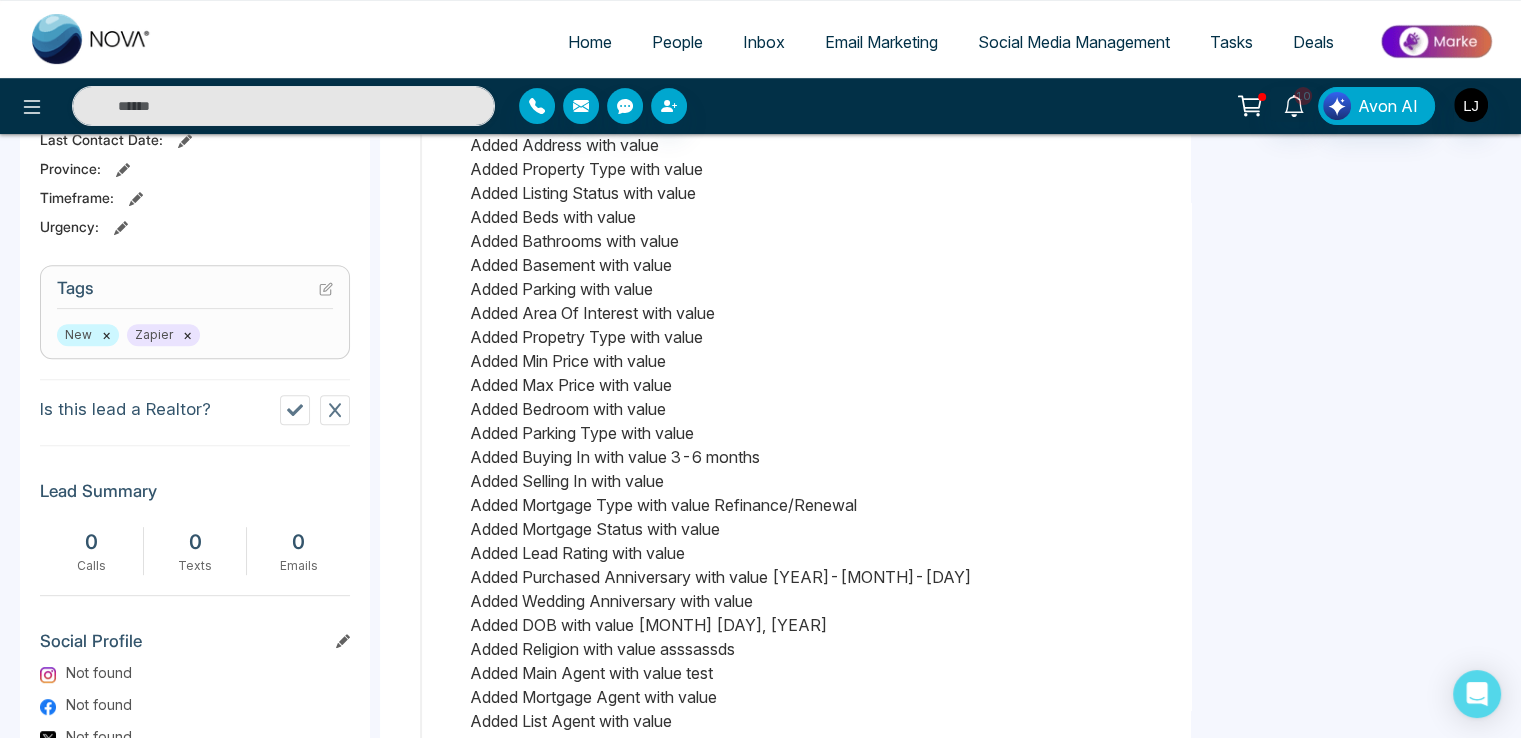 click 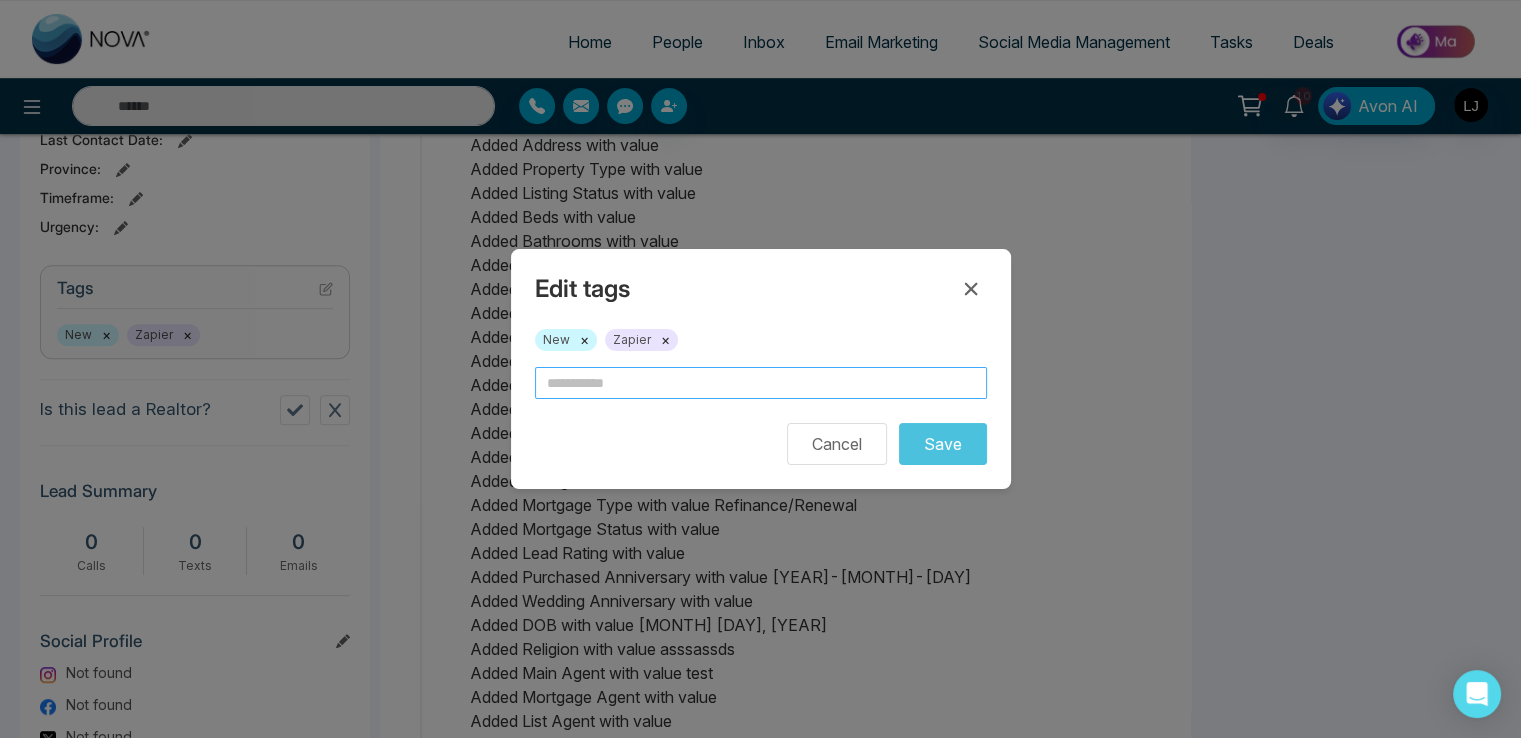 click at bounding box center [761, 383] 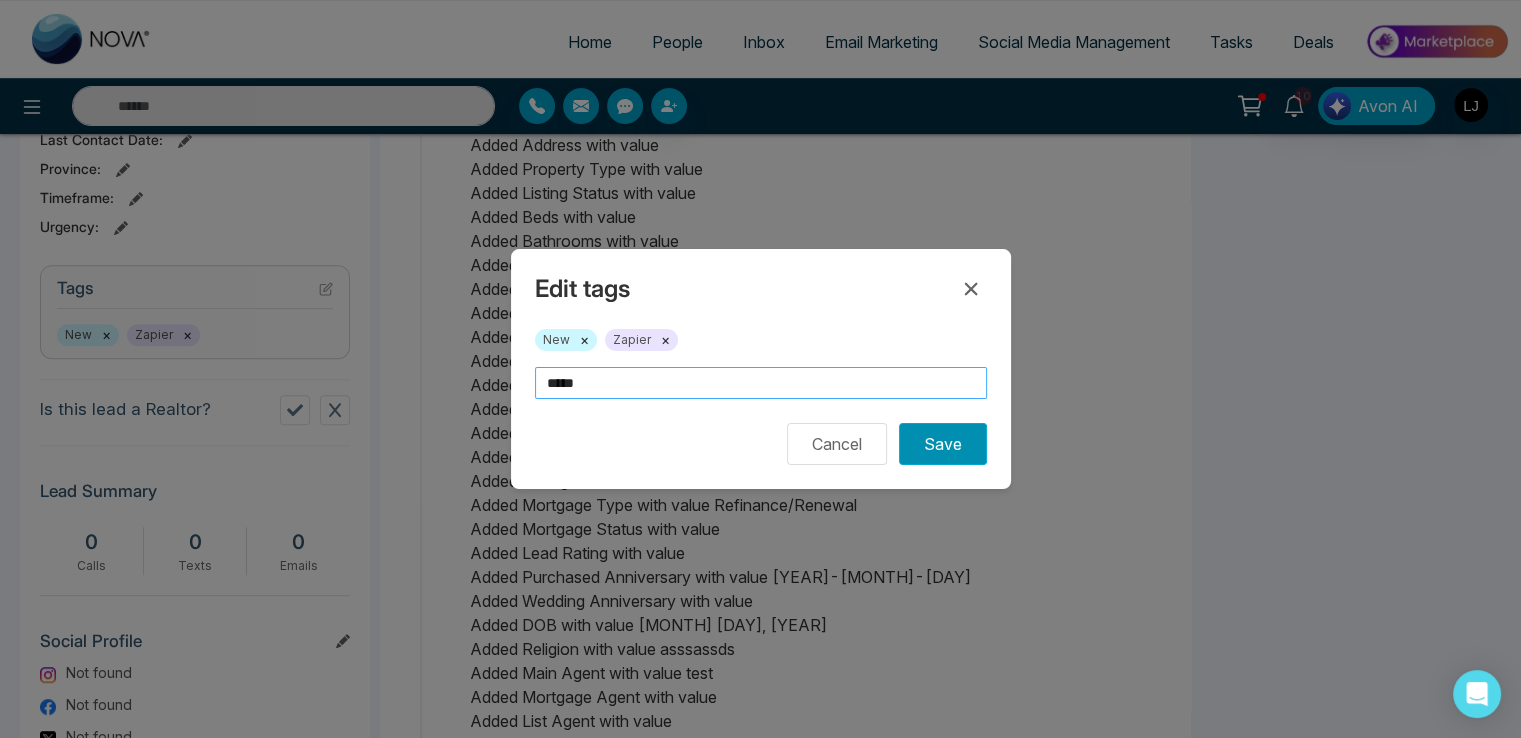 type on "*****" 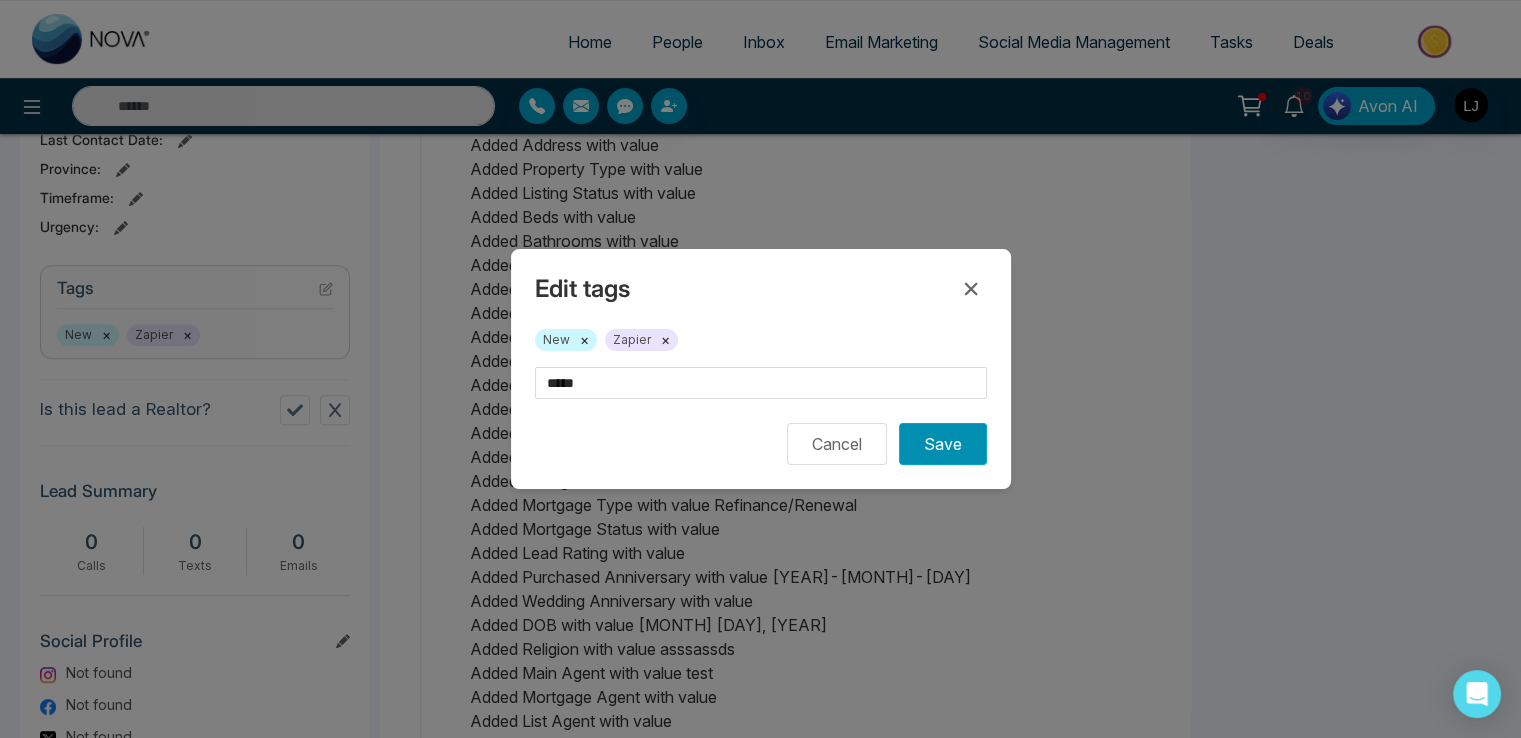 click on "Save" at bounding box center (943, 444) 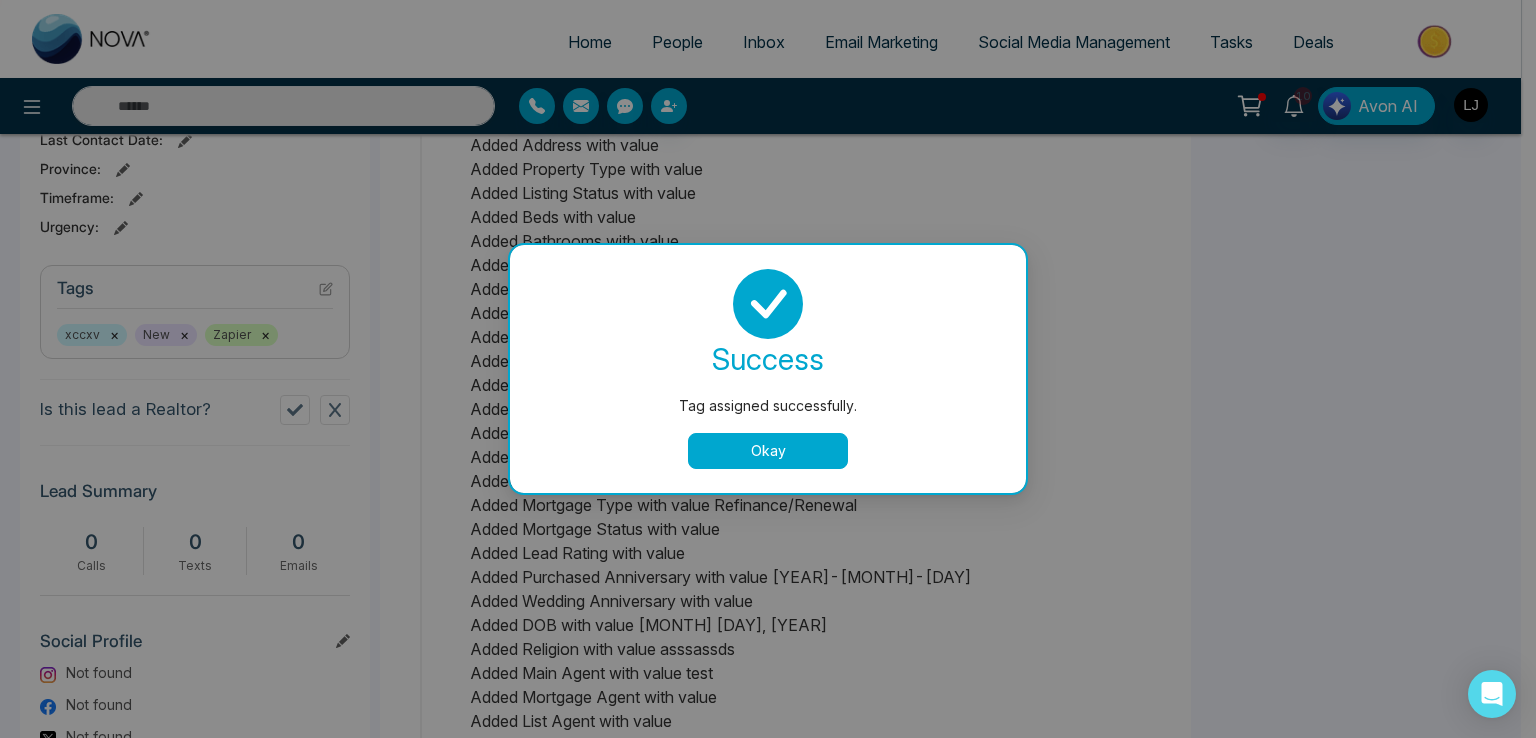 click on "Tag assigned successfully. success Tag assigned successfully.   Okay" at bounding box center (768, 369) 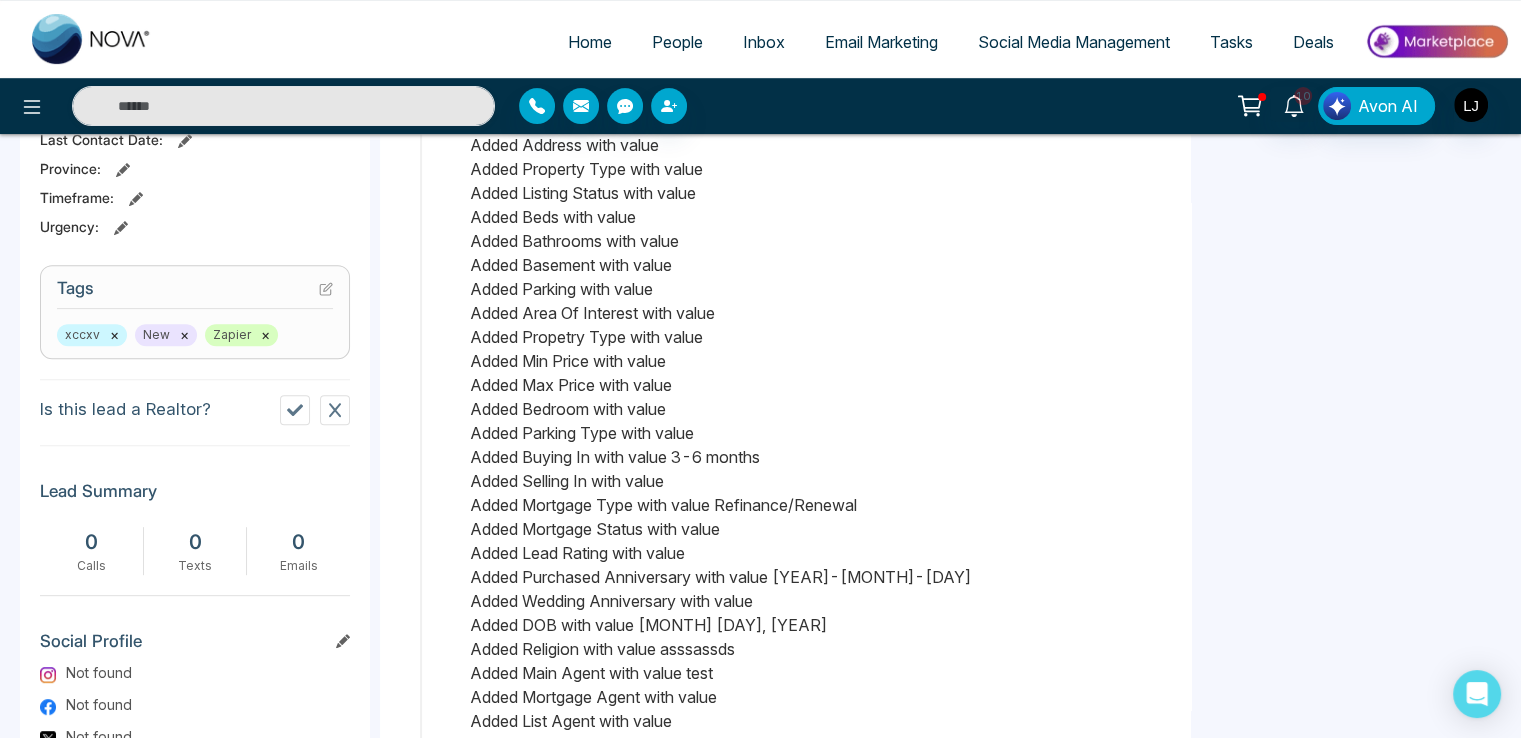 click 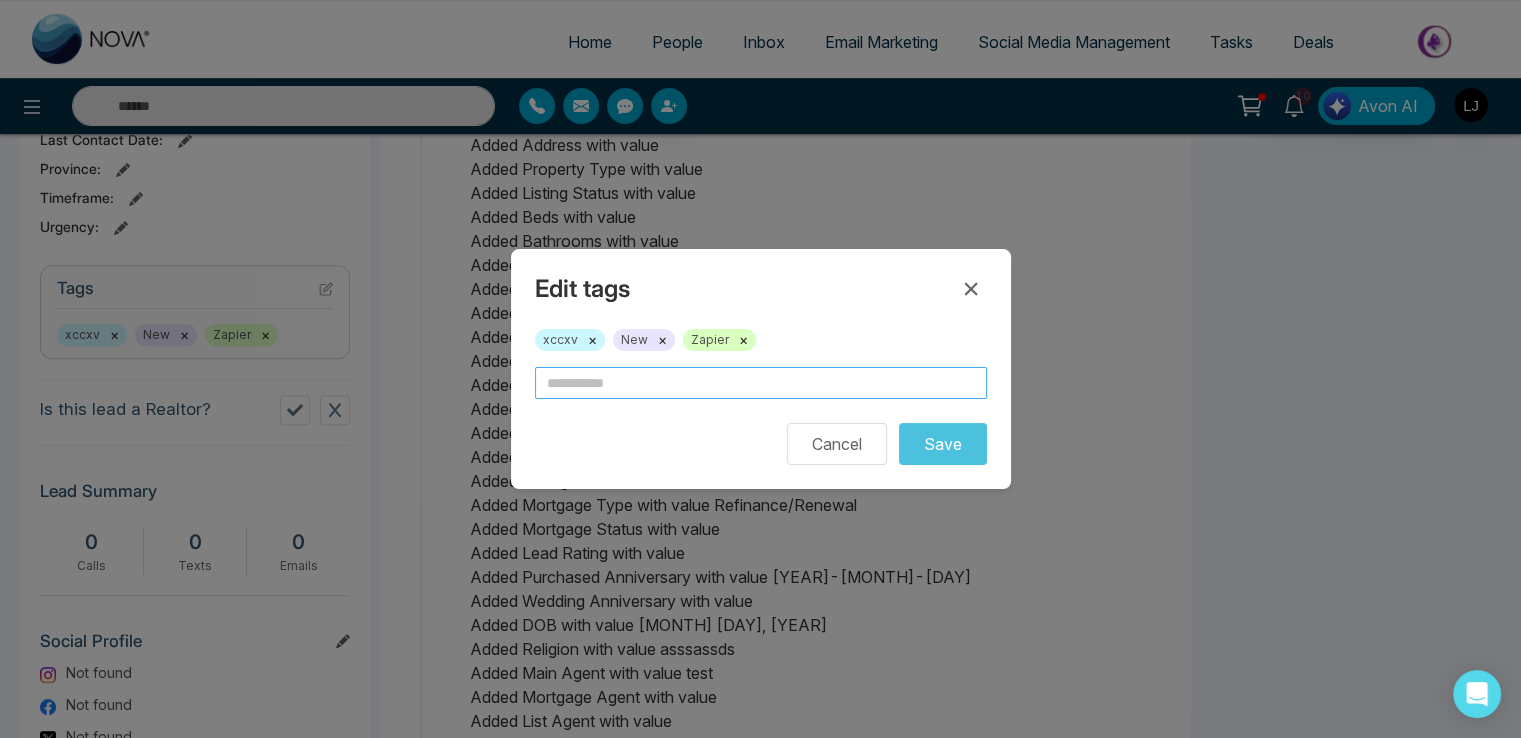 click at bounding box center (761, 383) 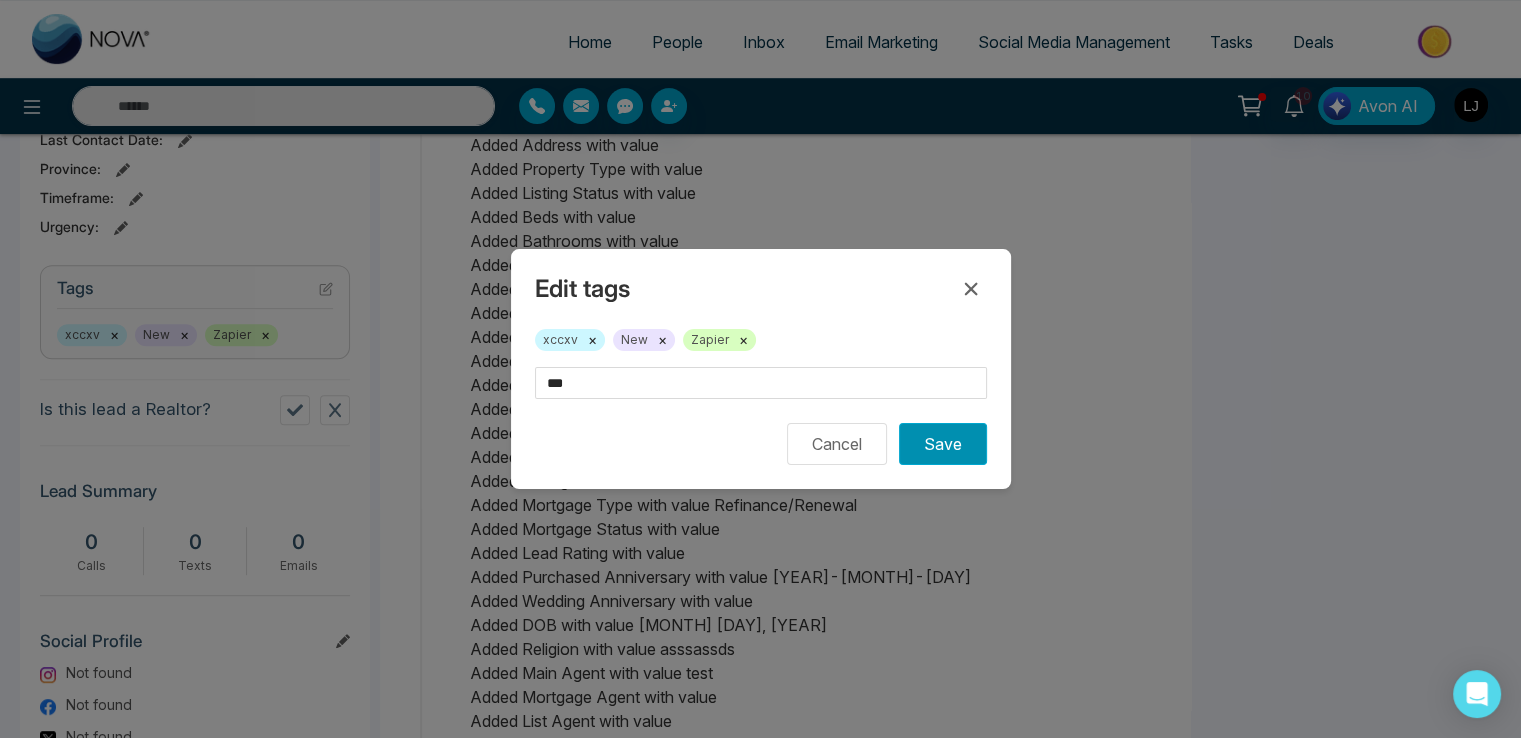 click on "Save" at bounding box center [943, 444] 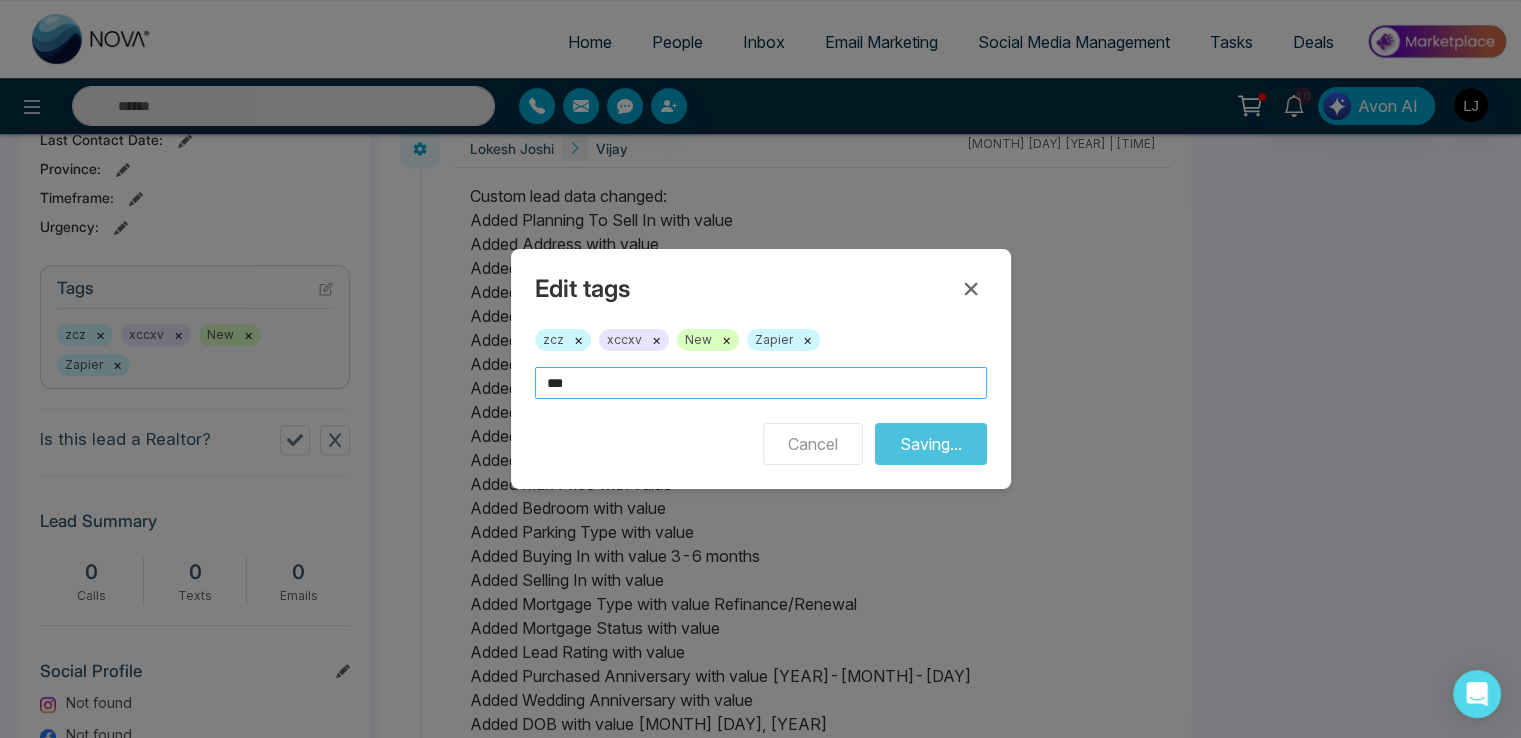 click on "***" at bounding box center [761, 383] 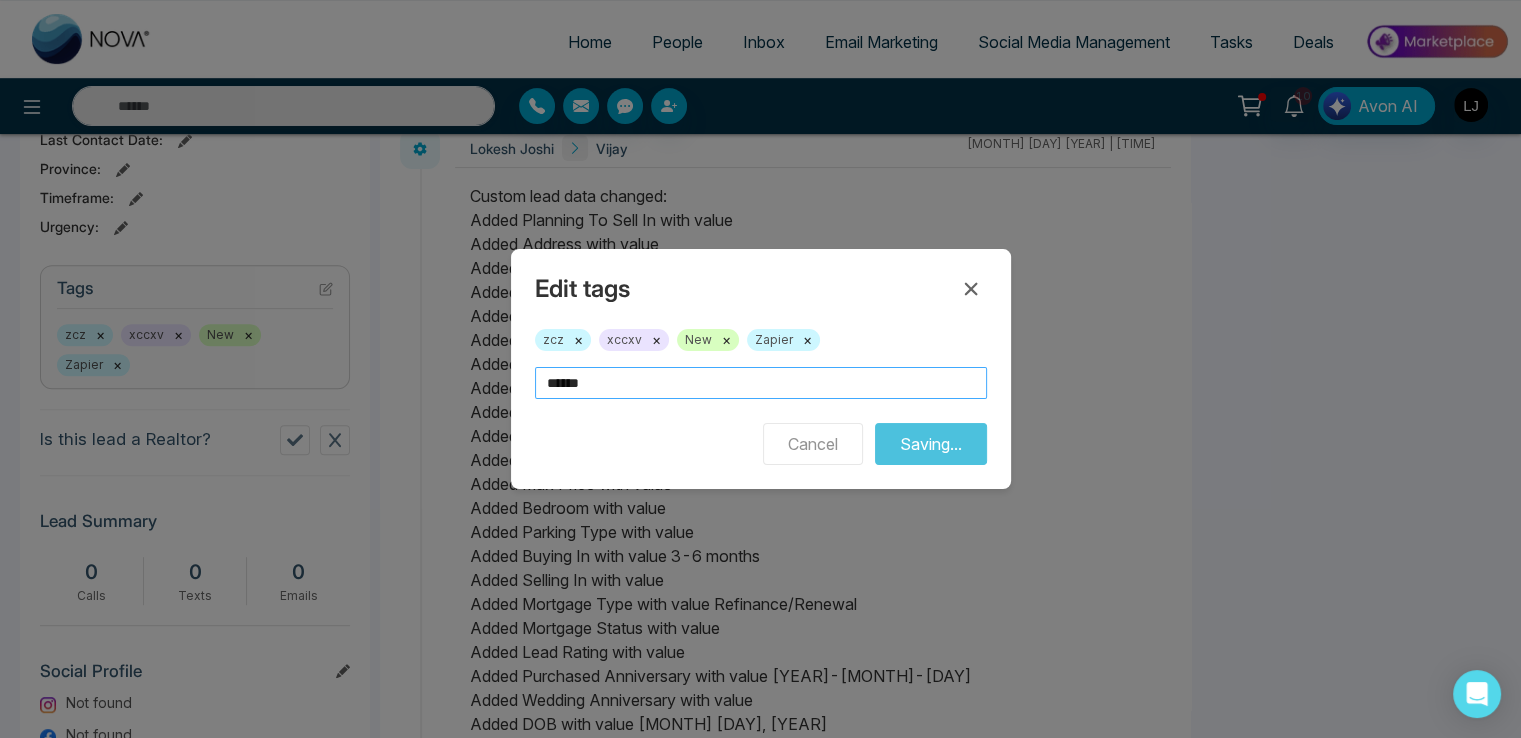 type on "******" 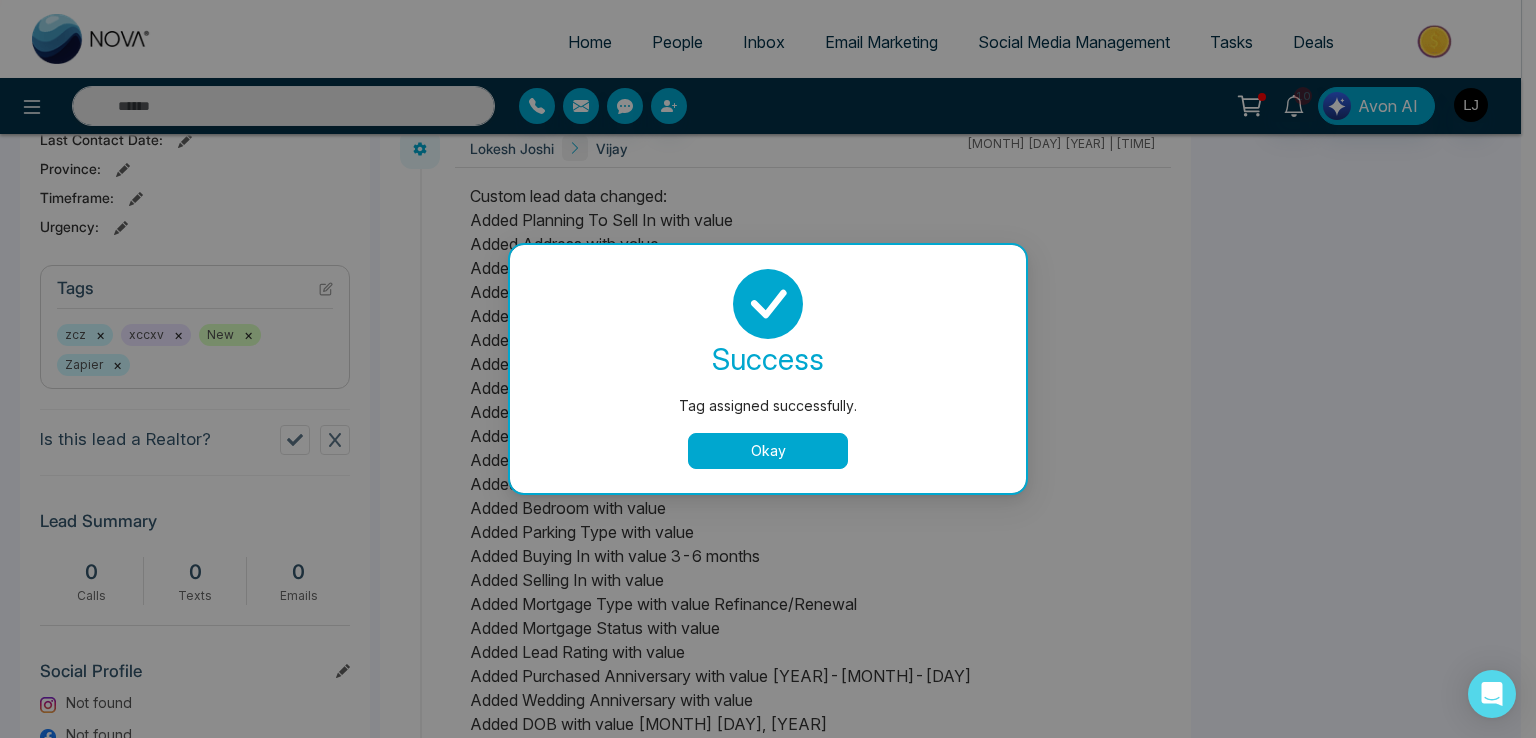 drag, startPoint x: 795, startPoint y: 459, endPoint x: 764, endPoint y: 457, distance: 31.06445 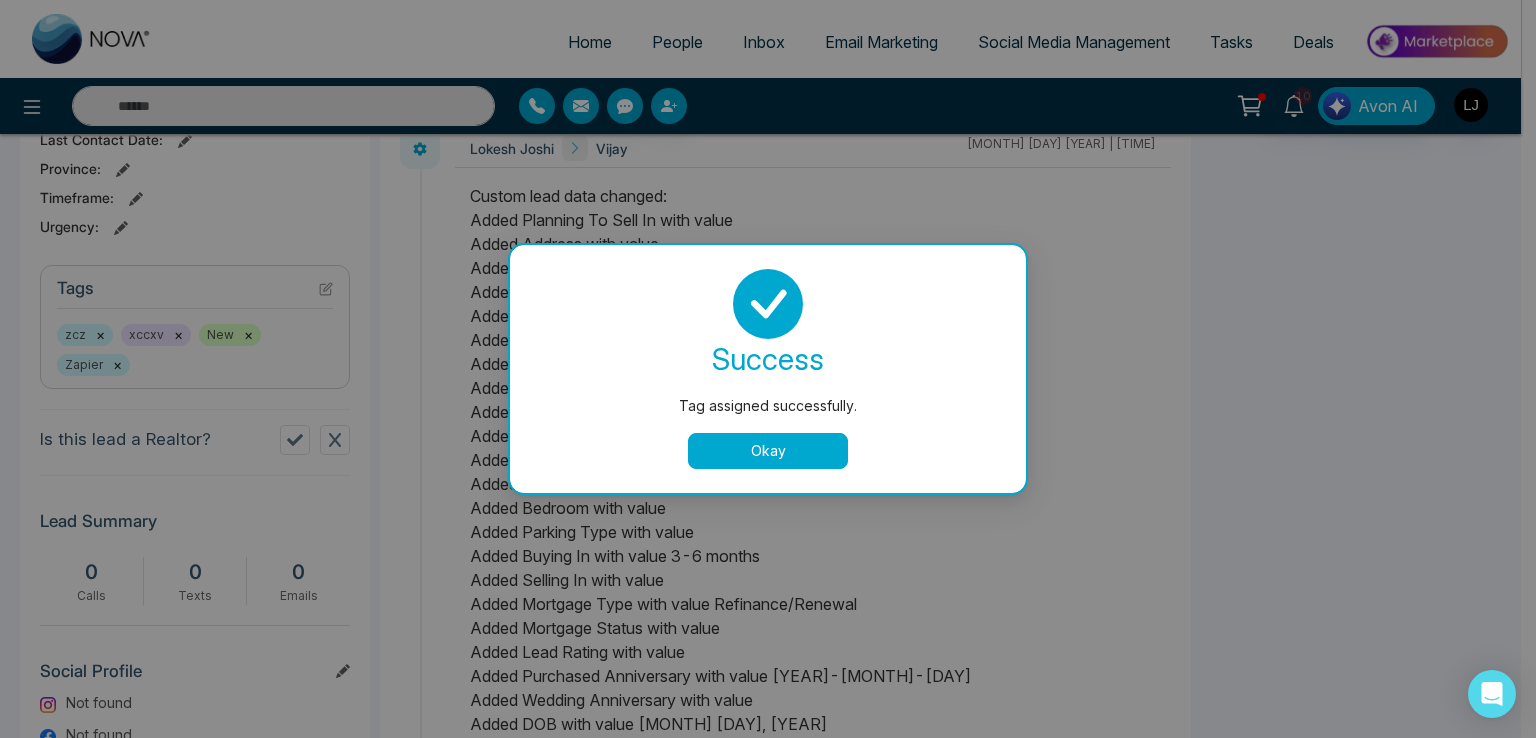 click on "Okay" at bounding box center [768, 451] 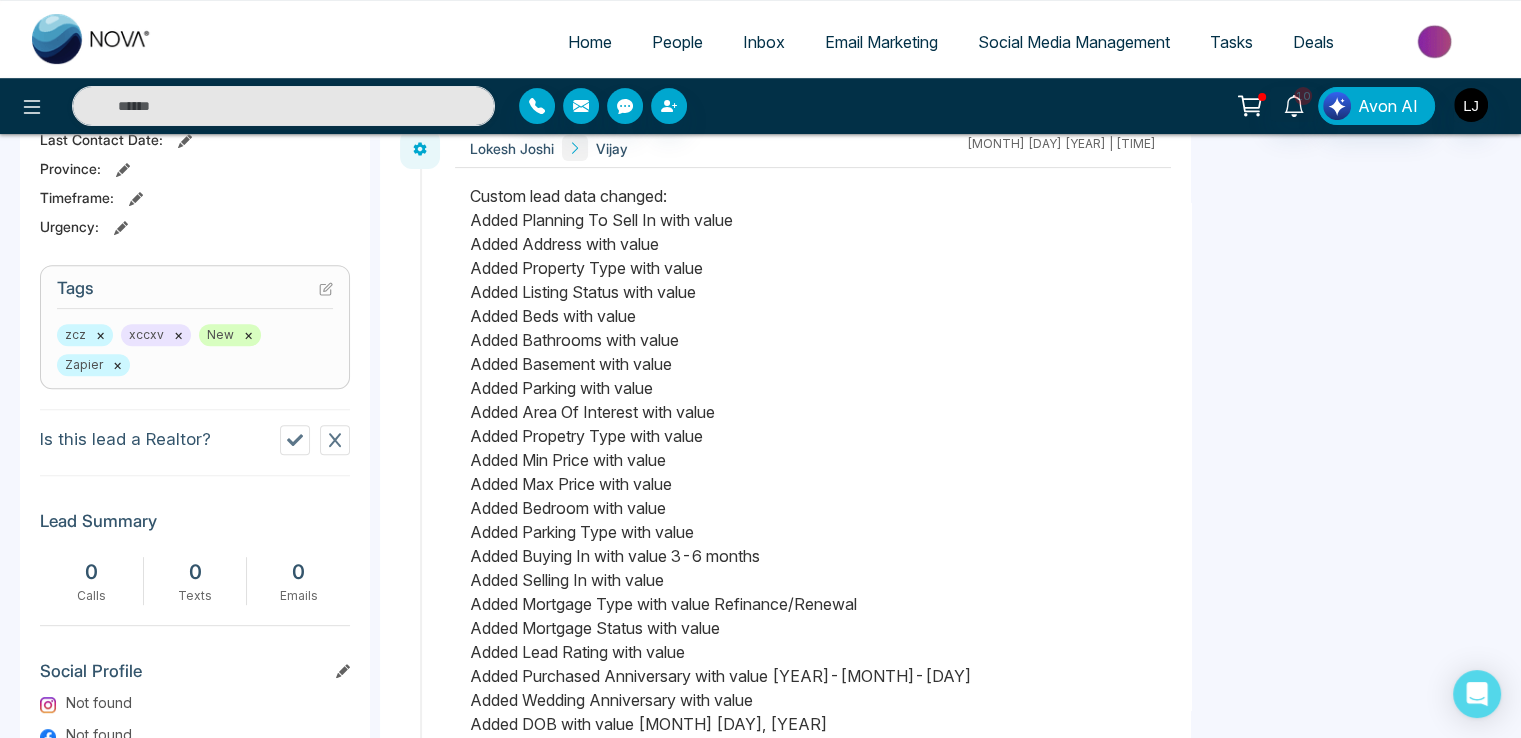 click 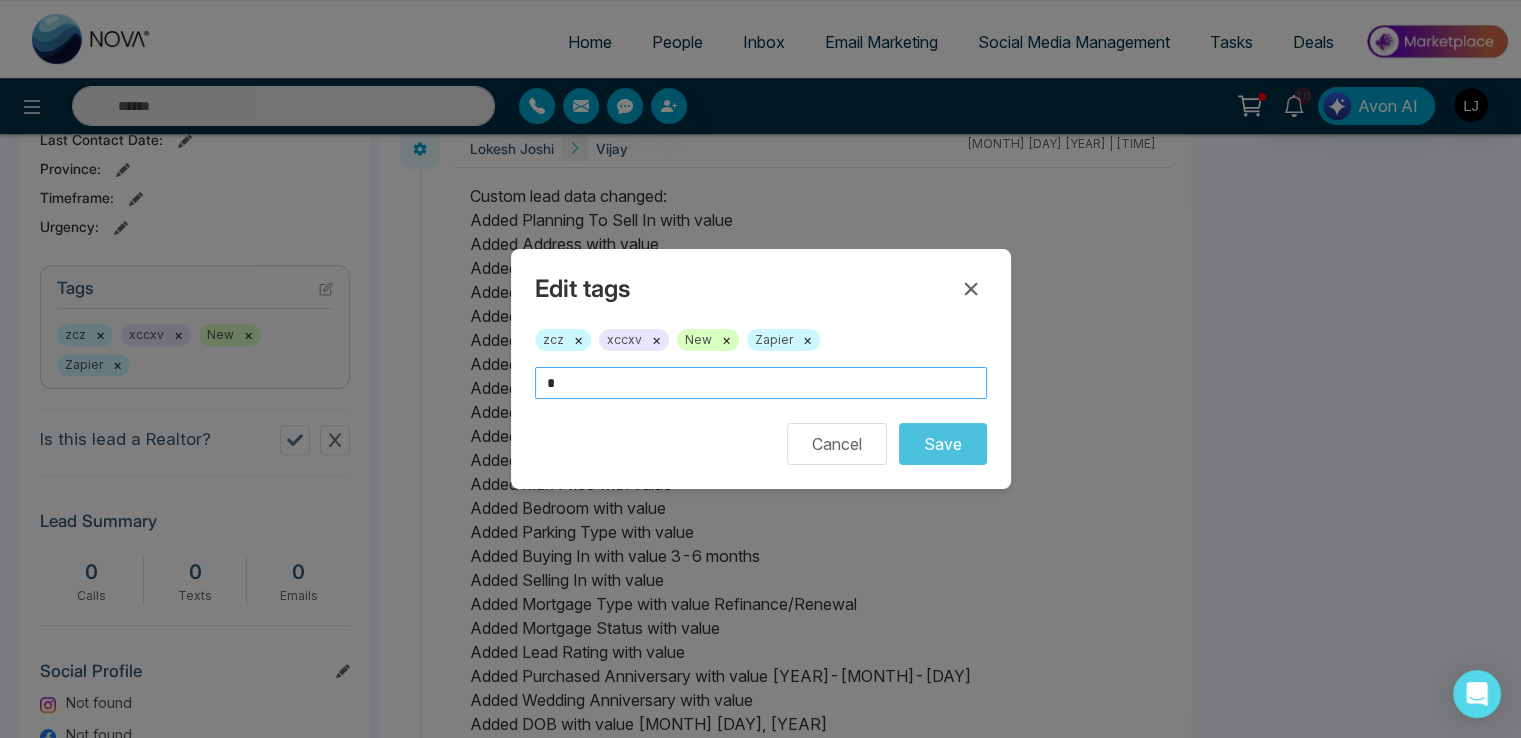 click at bounding box center (761, 383) 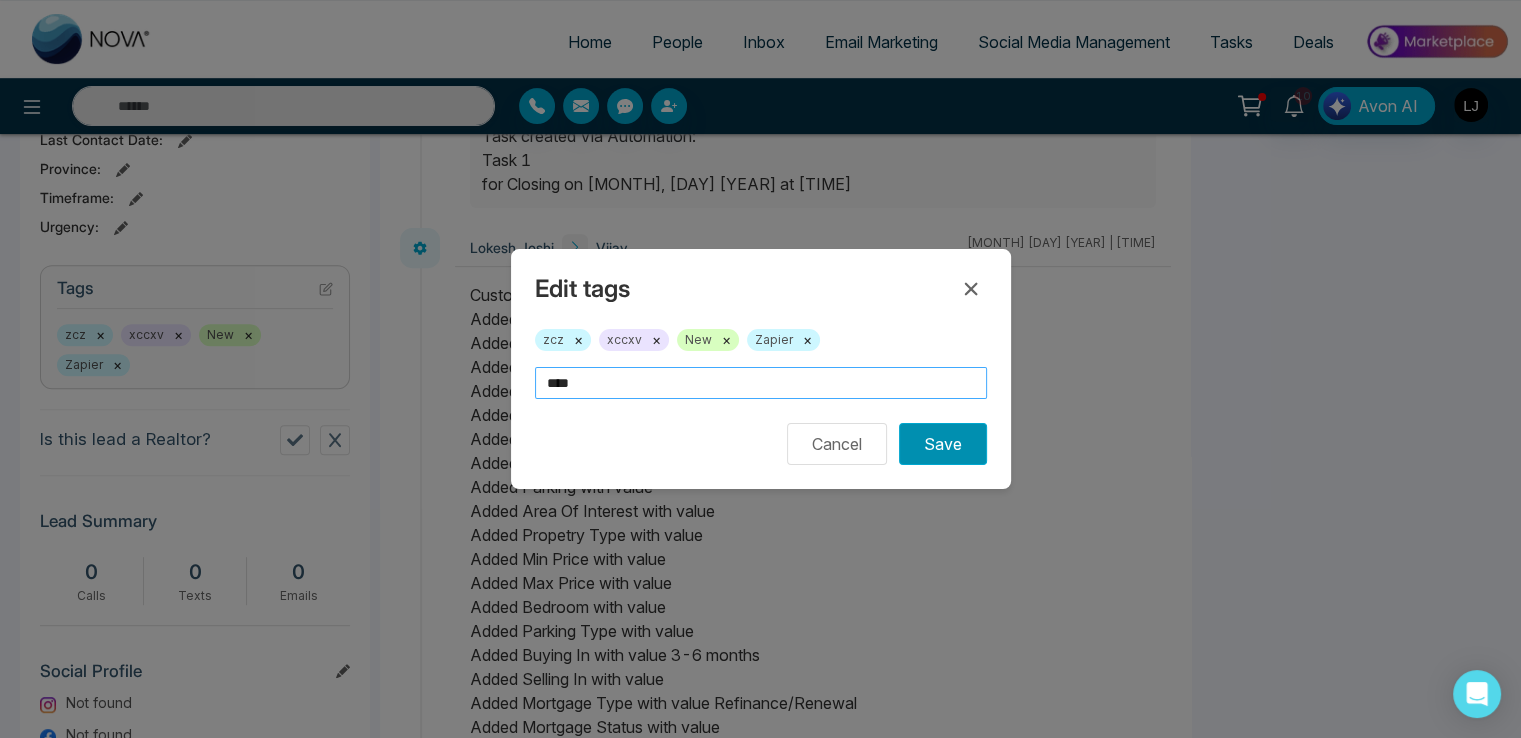 type on "***" 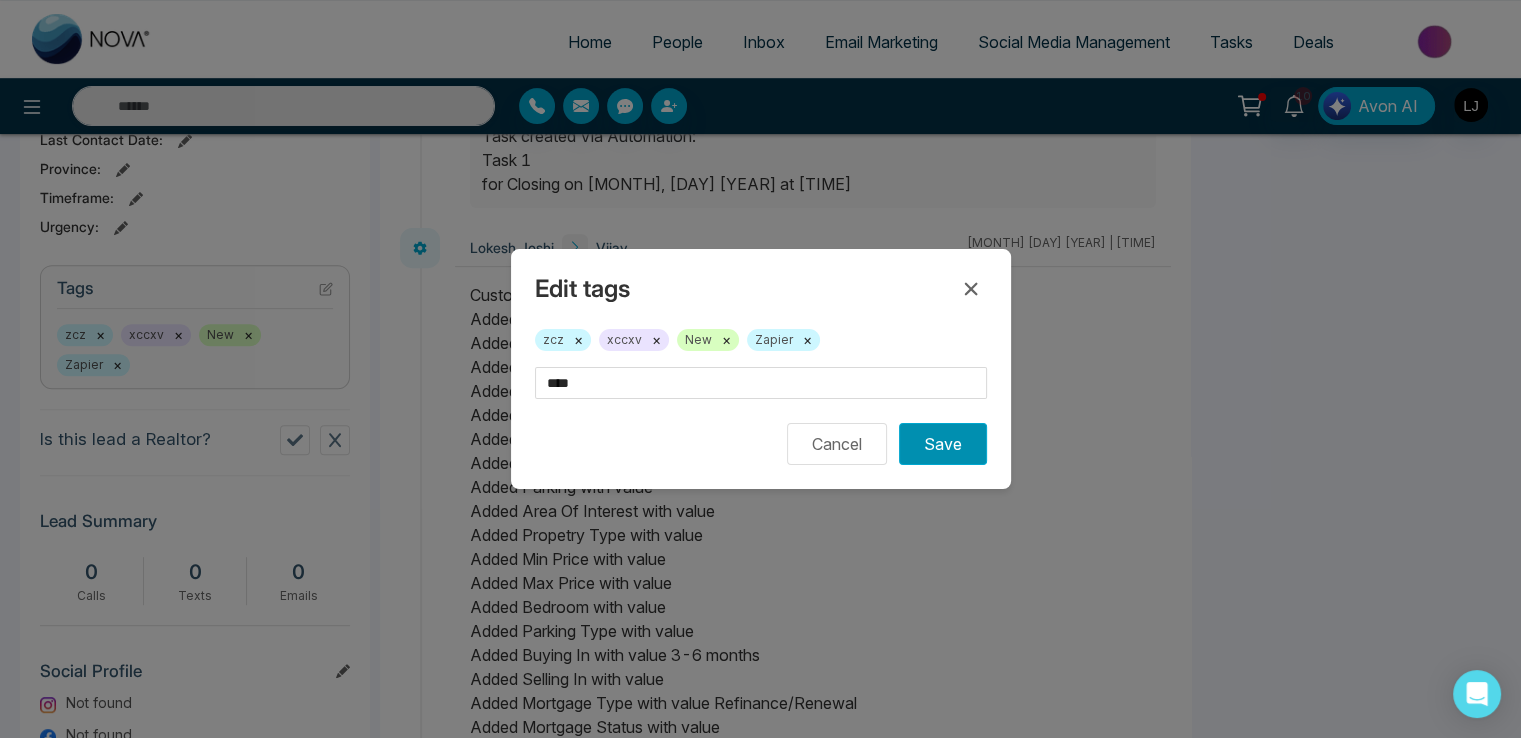 click on "Save" at bounding box center (943, 444) 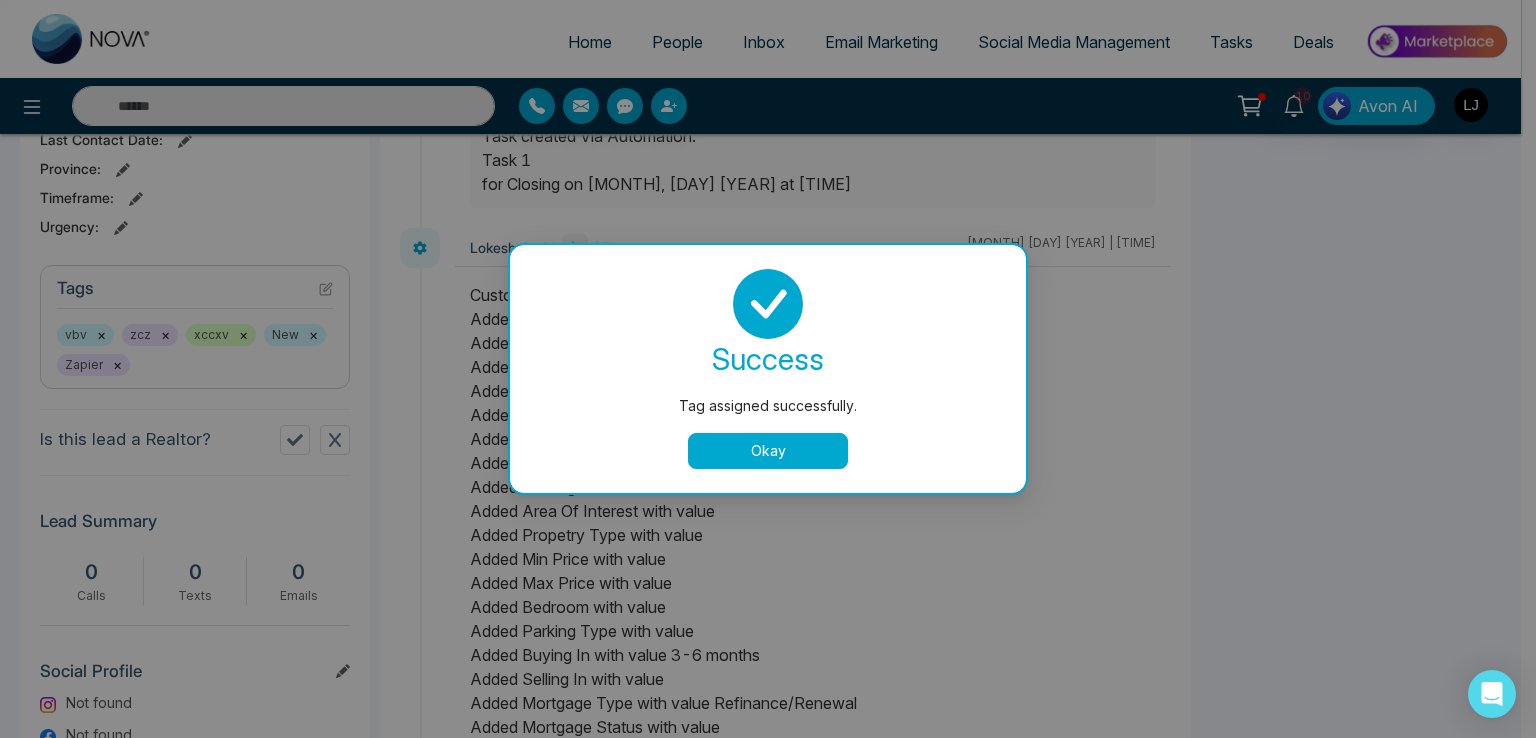 drag, startPoint x: 749, startPoint y: 458, endPoint x: 726, endPoint y: 455, distance: 23.194826 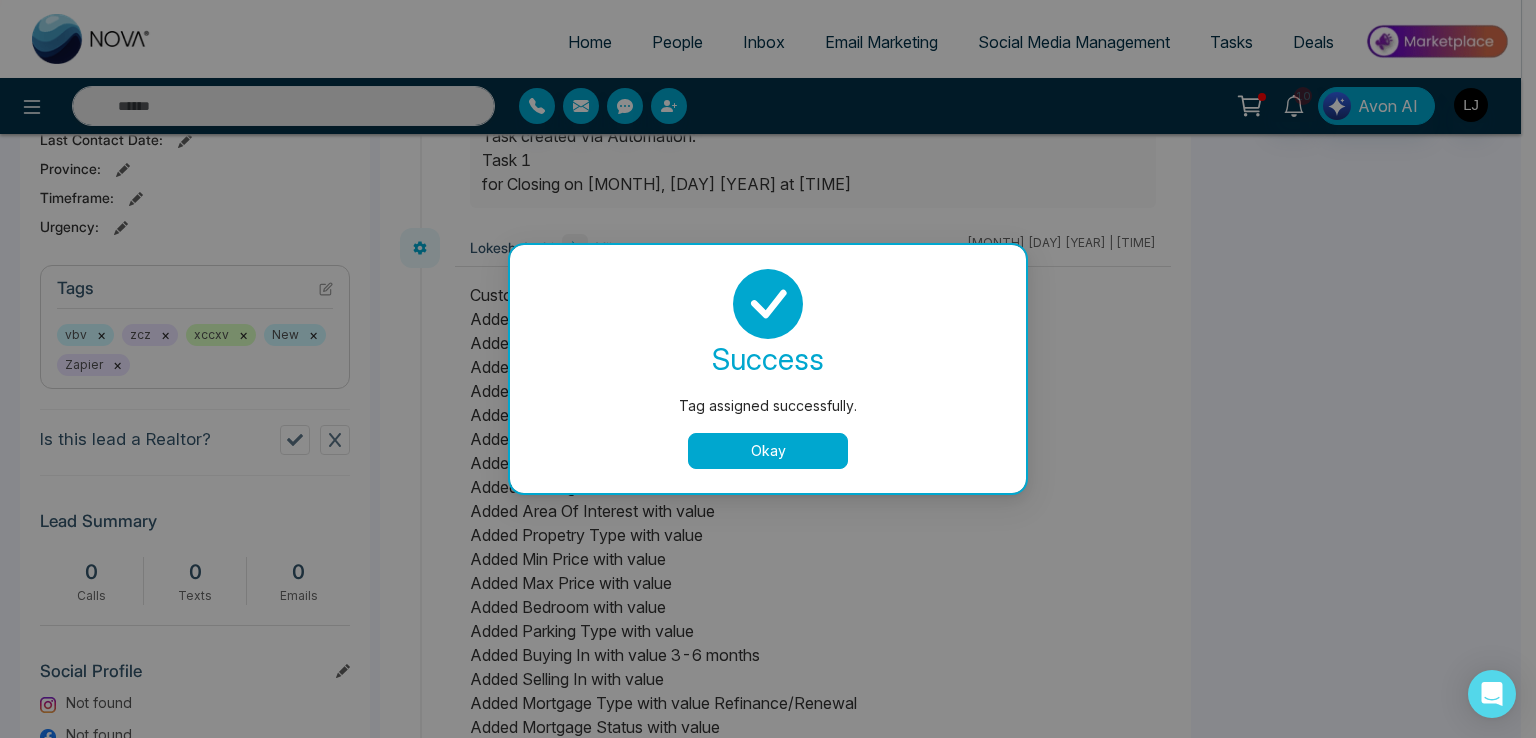 click on "Okay" at bounding box center [768, 451] 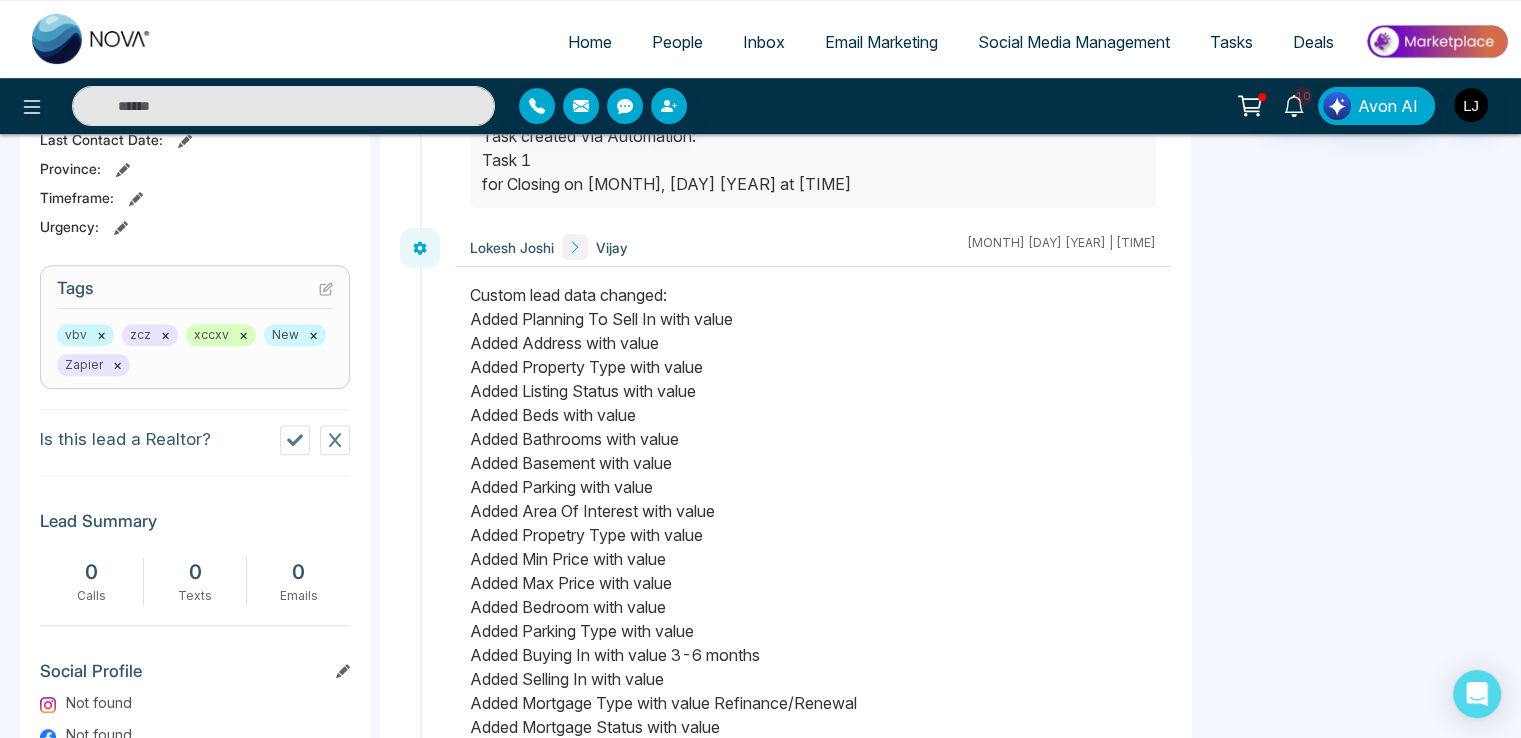click on "Tags vbv   × zcz   × xccxv   × New   × Zapier   ×" at bounding box center (195, 327) 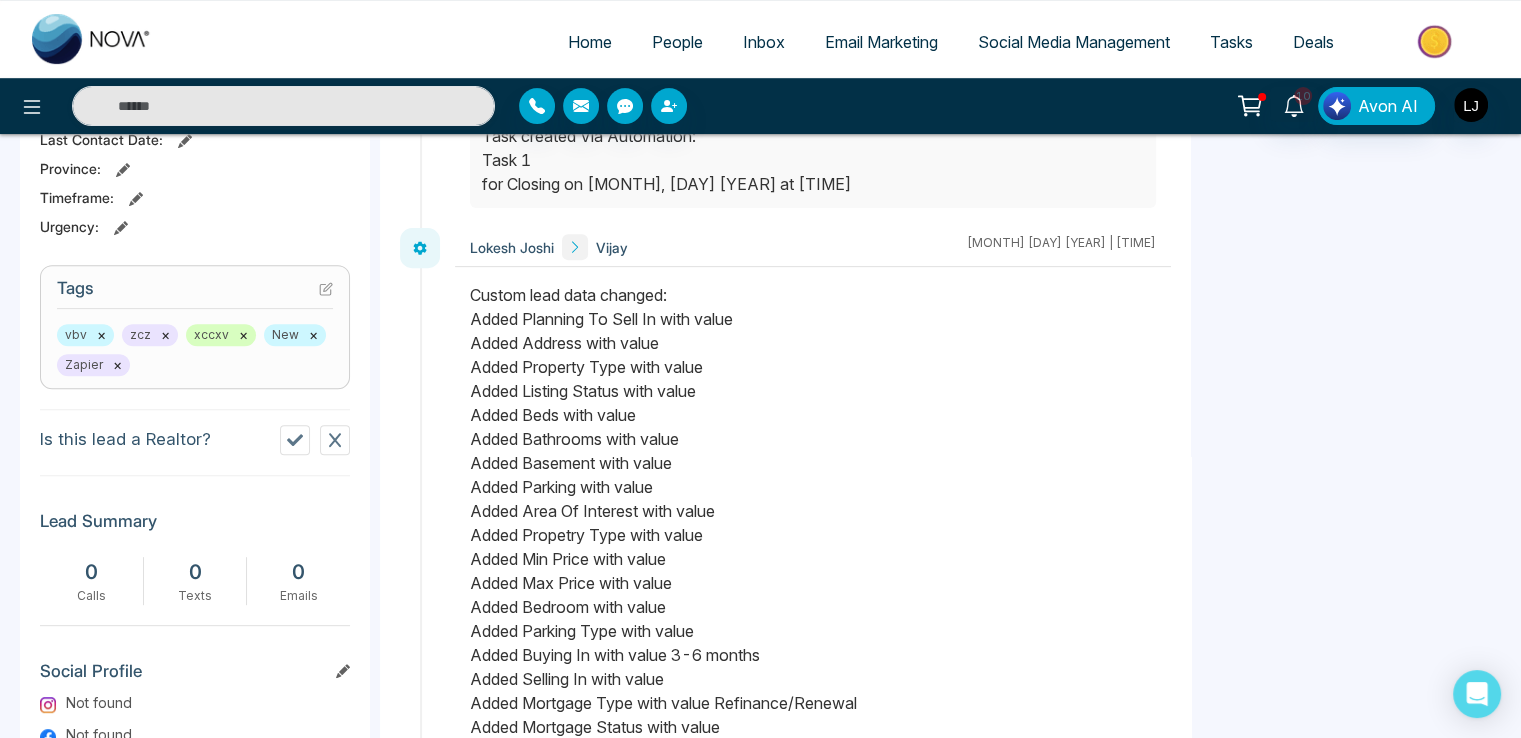 click on "Tags vbv   × zcz   × xccxv   × New   × Zapier   ×" at bounding box center [195, 327] 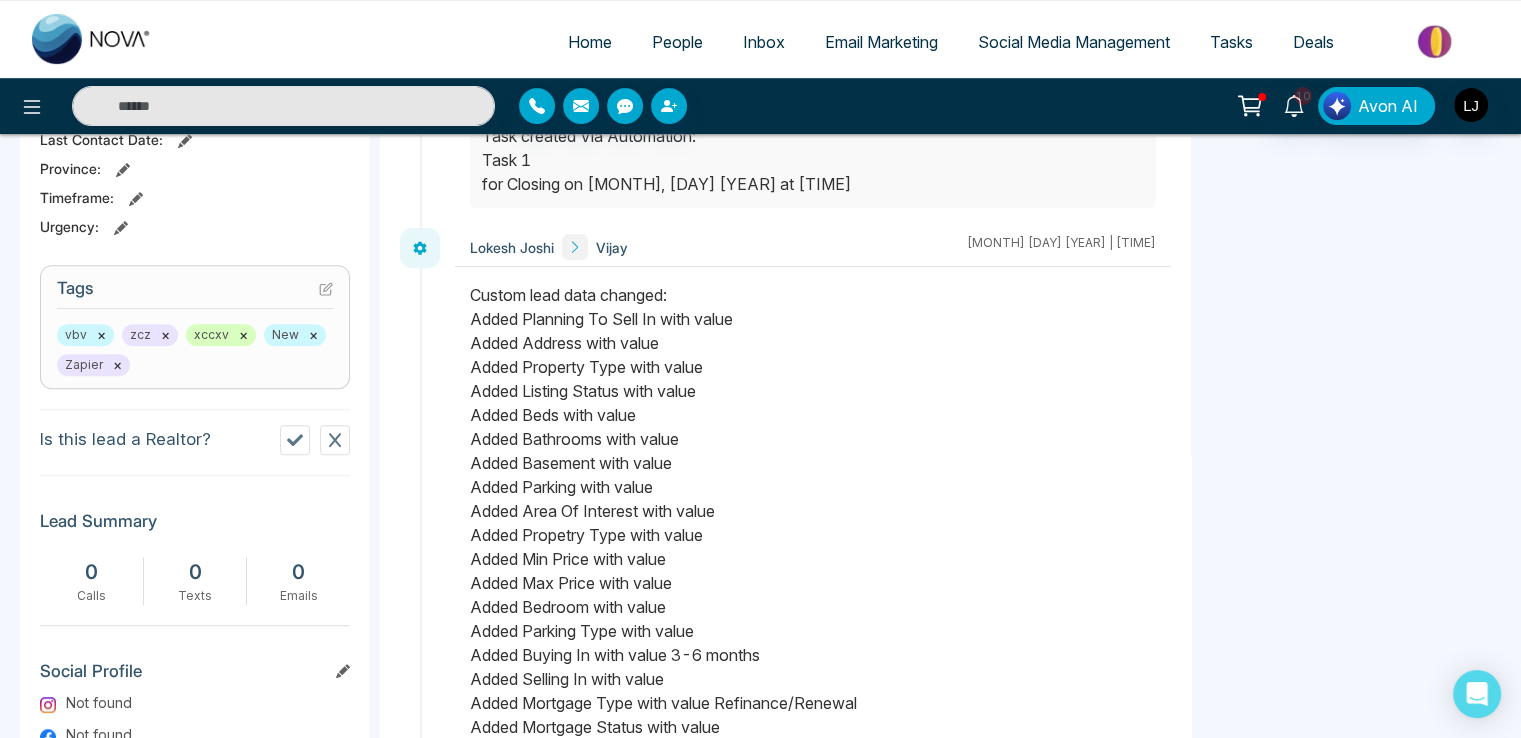 click 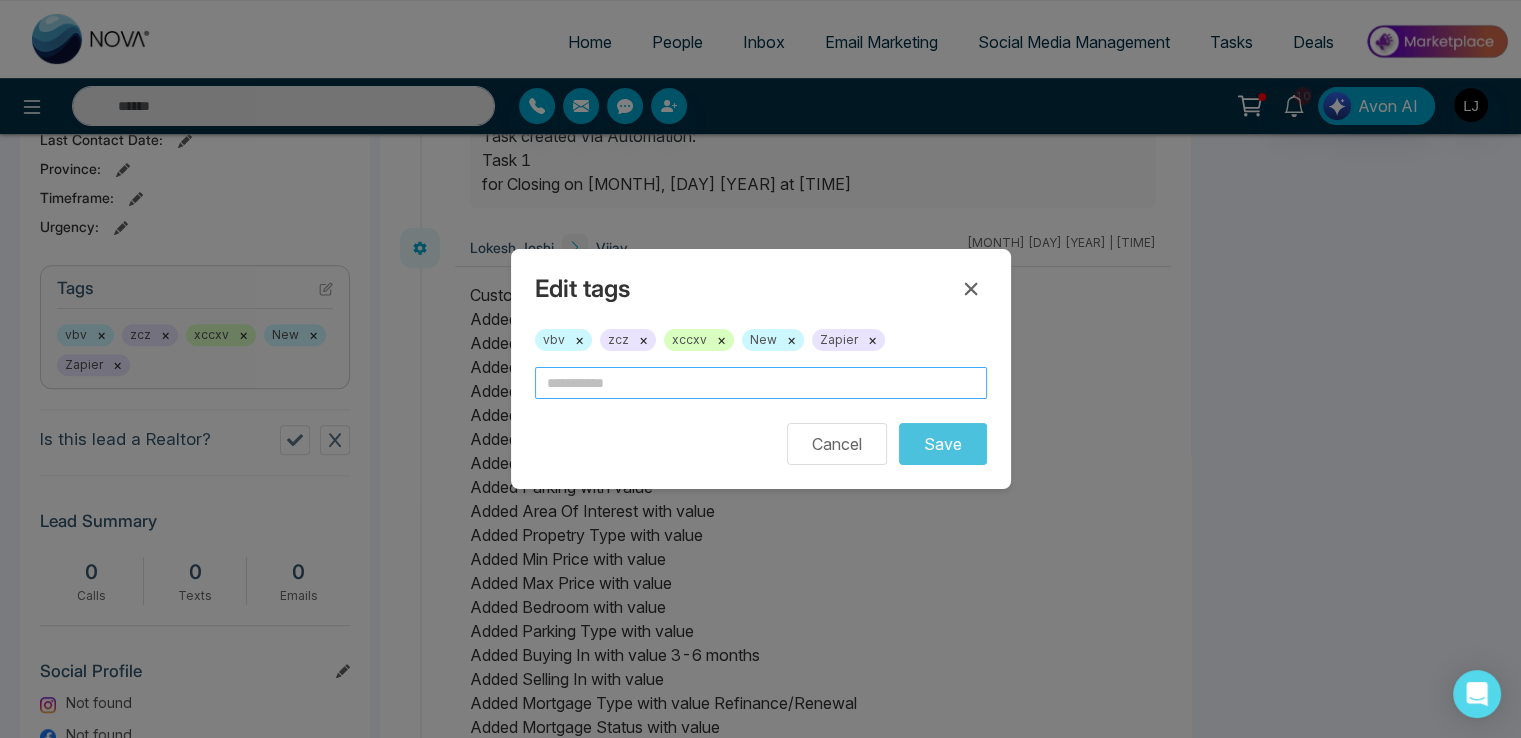 click at bounding box center [761, 383] 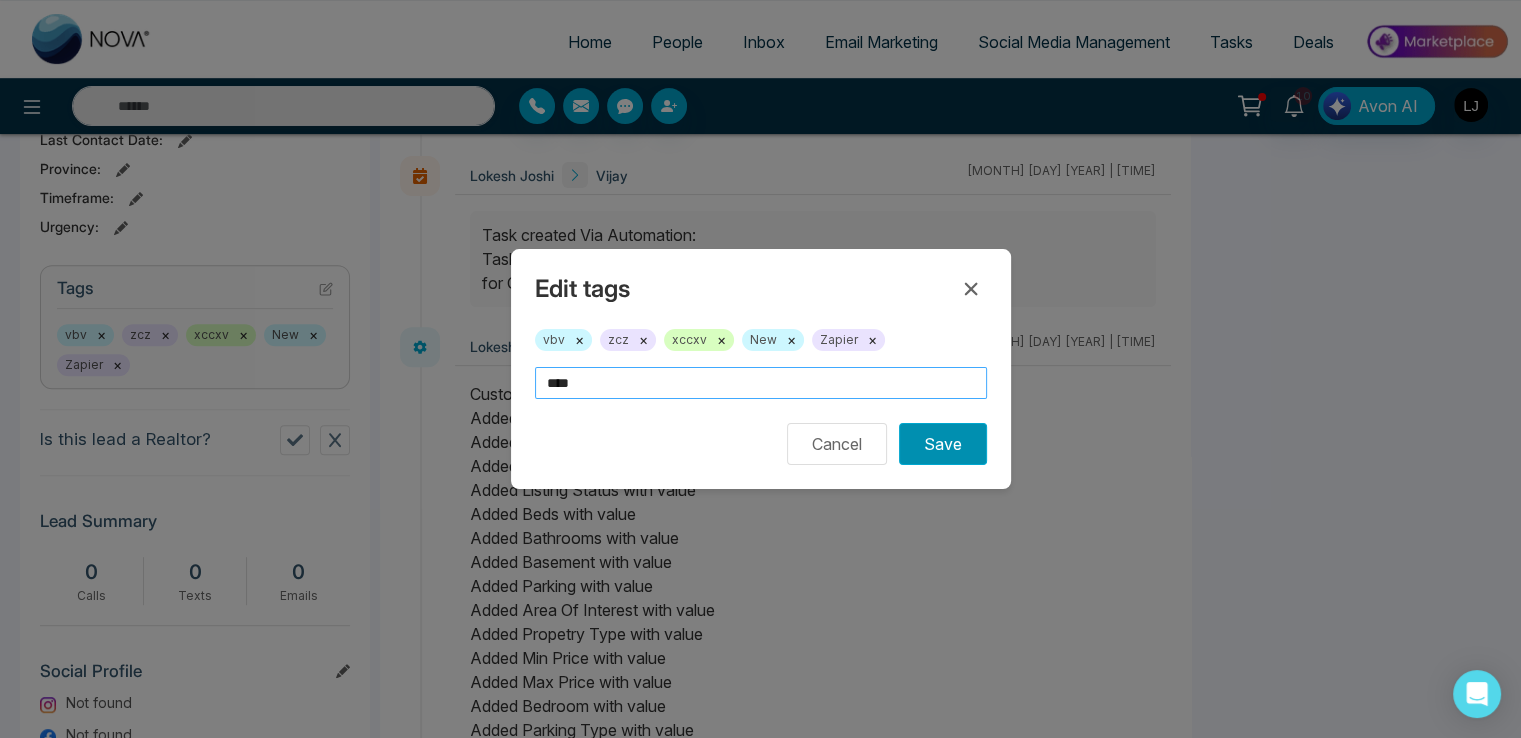 type on "****" 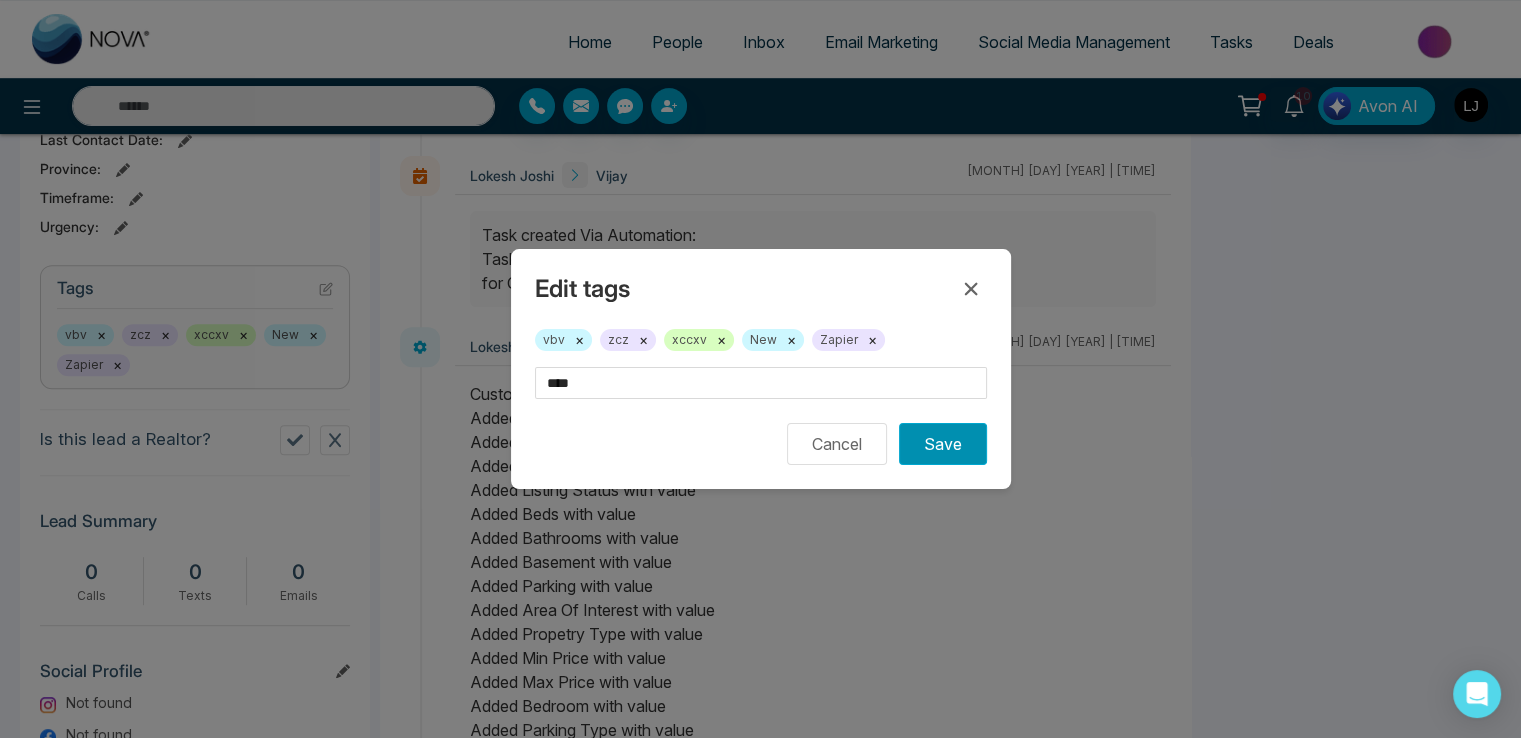 click on "Save" at bounding box center (943, 444) 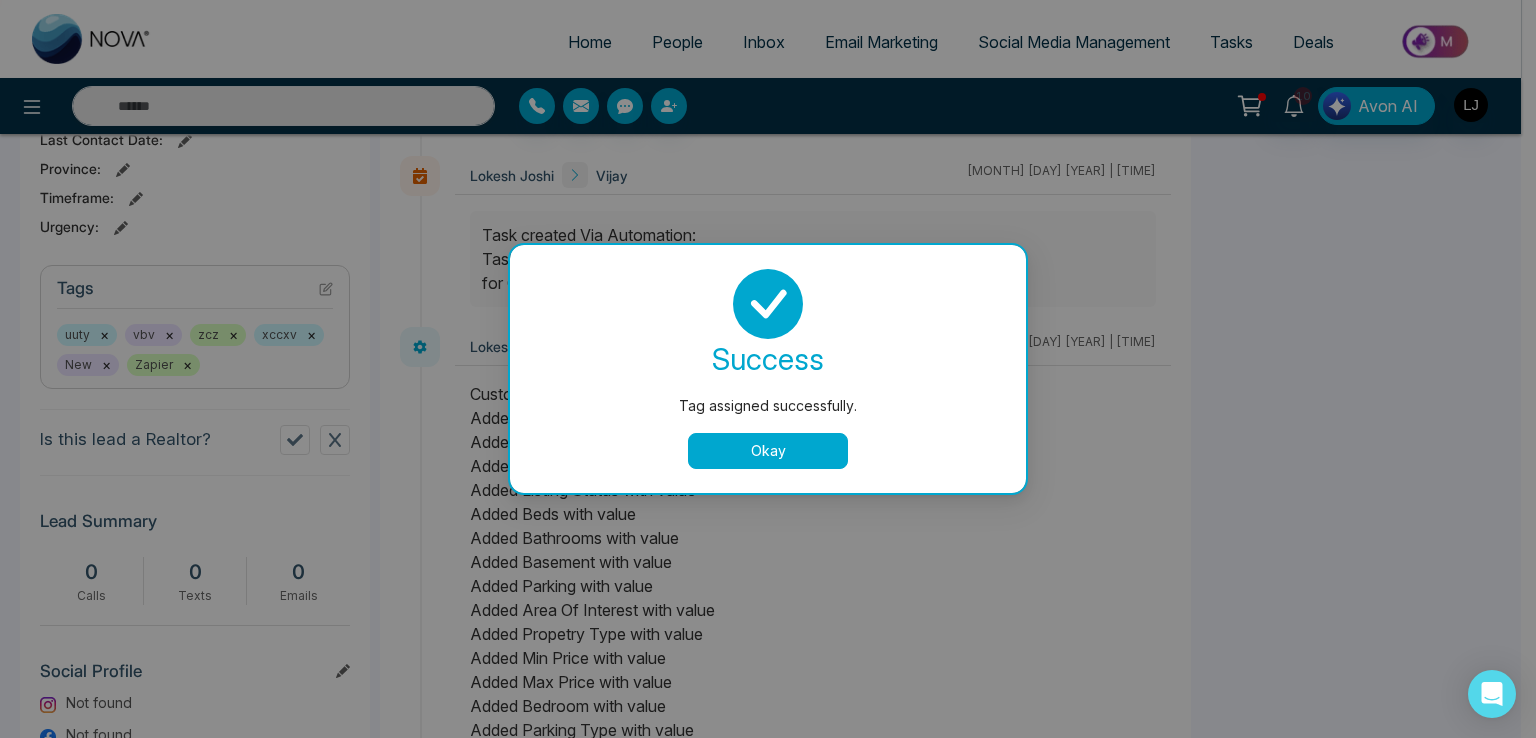 click on "Okay" at bounding box center [768, 451] 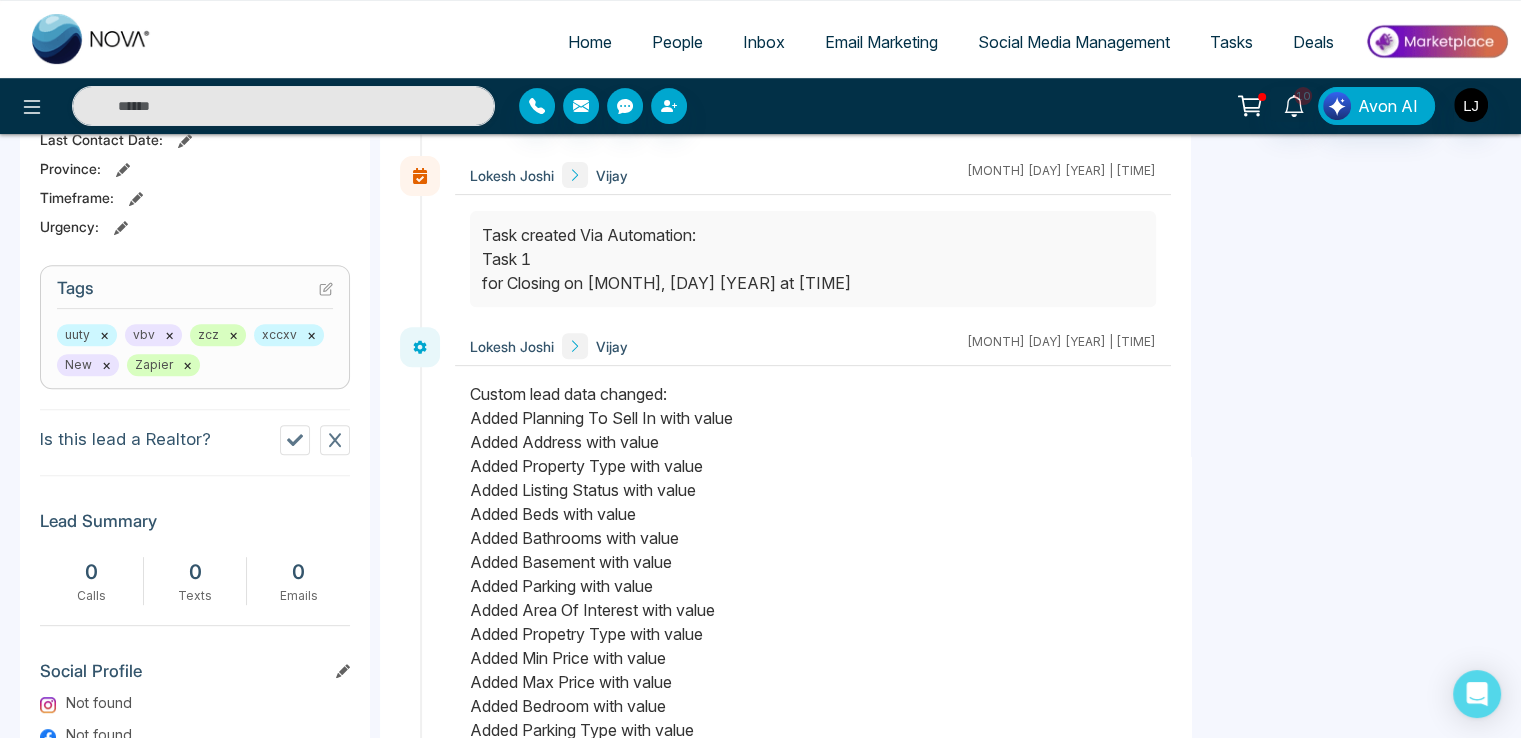 click on "People" at bounding box center [677, 42] 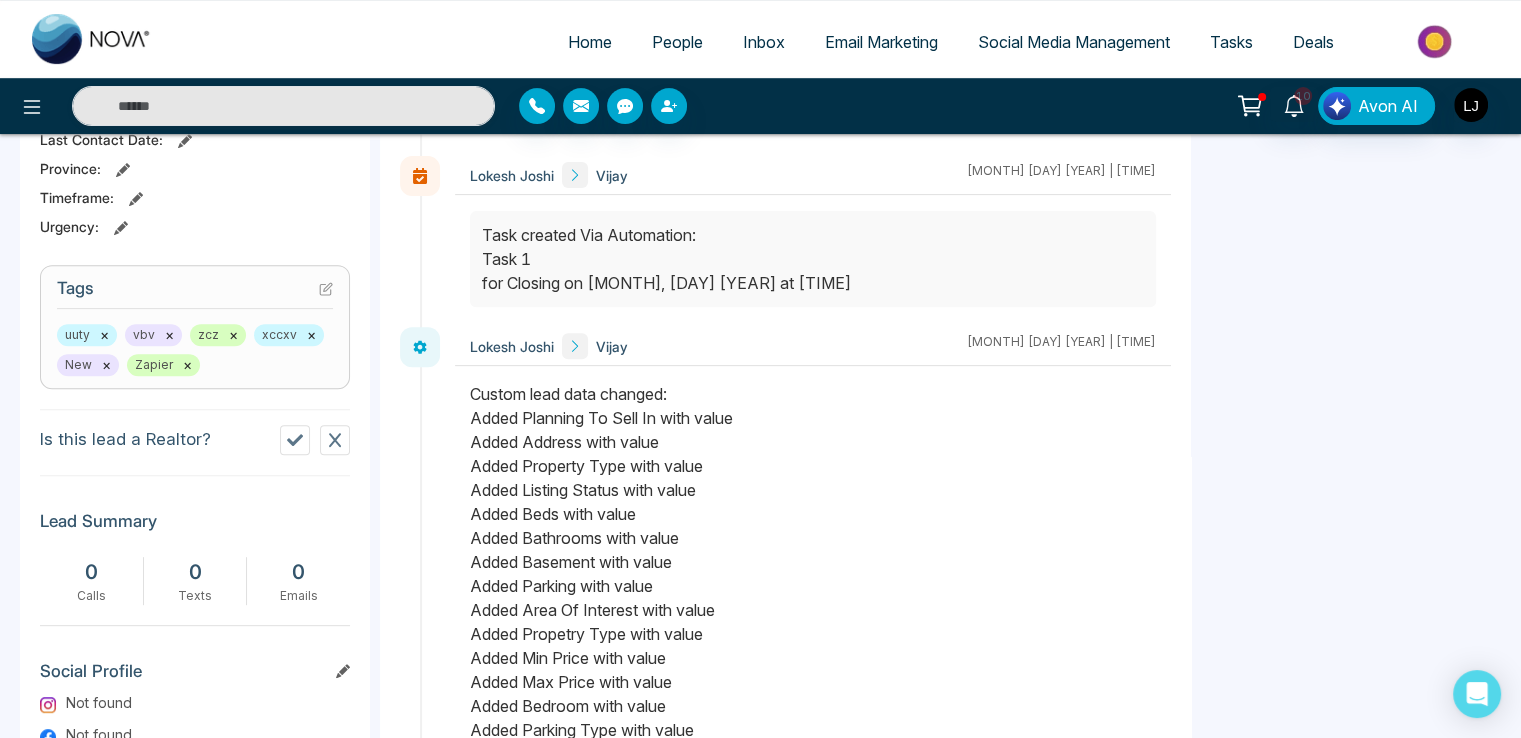scroll, scrollTop: 0, scrollLeft: 0, axis: both 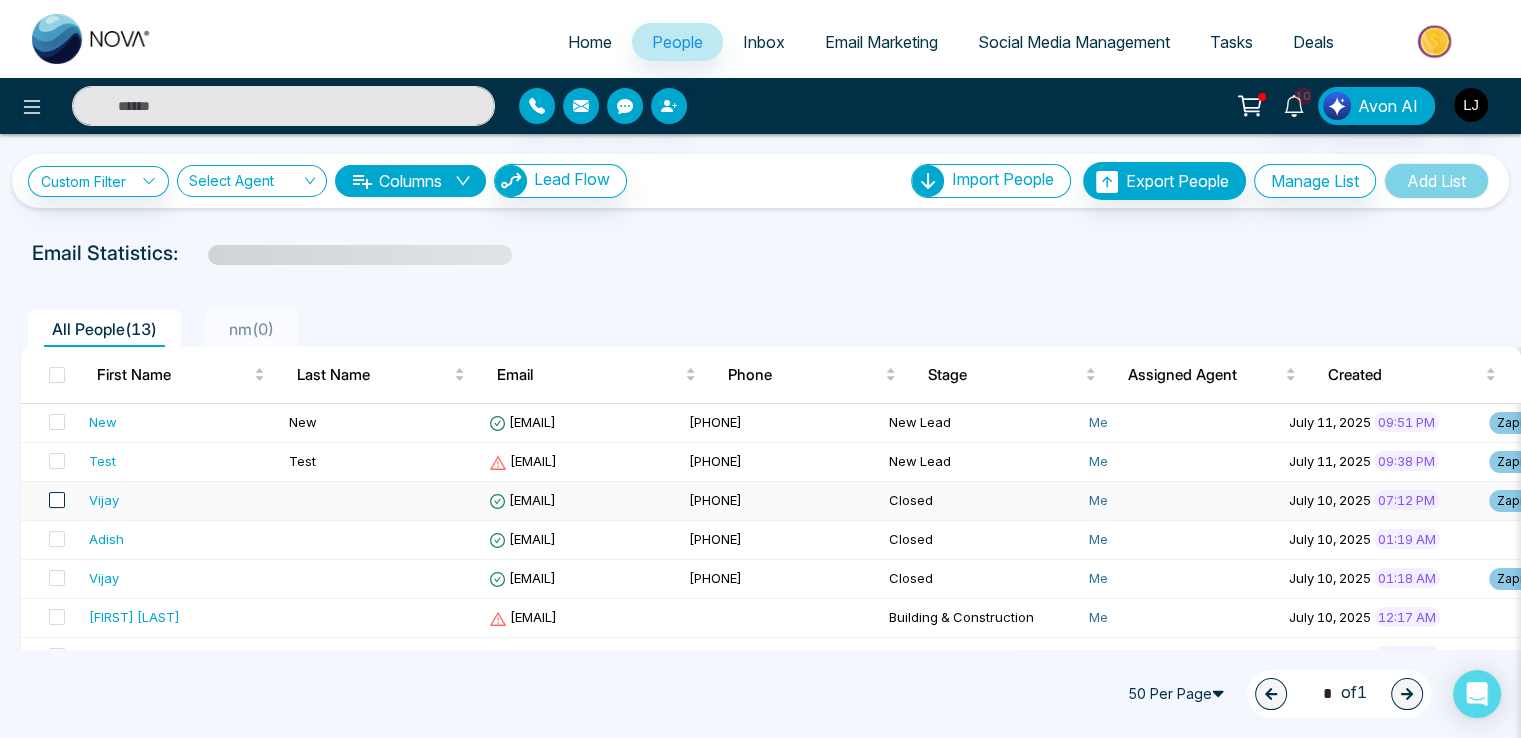 click at bounding box center [57, 500] 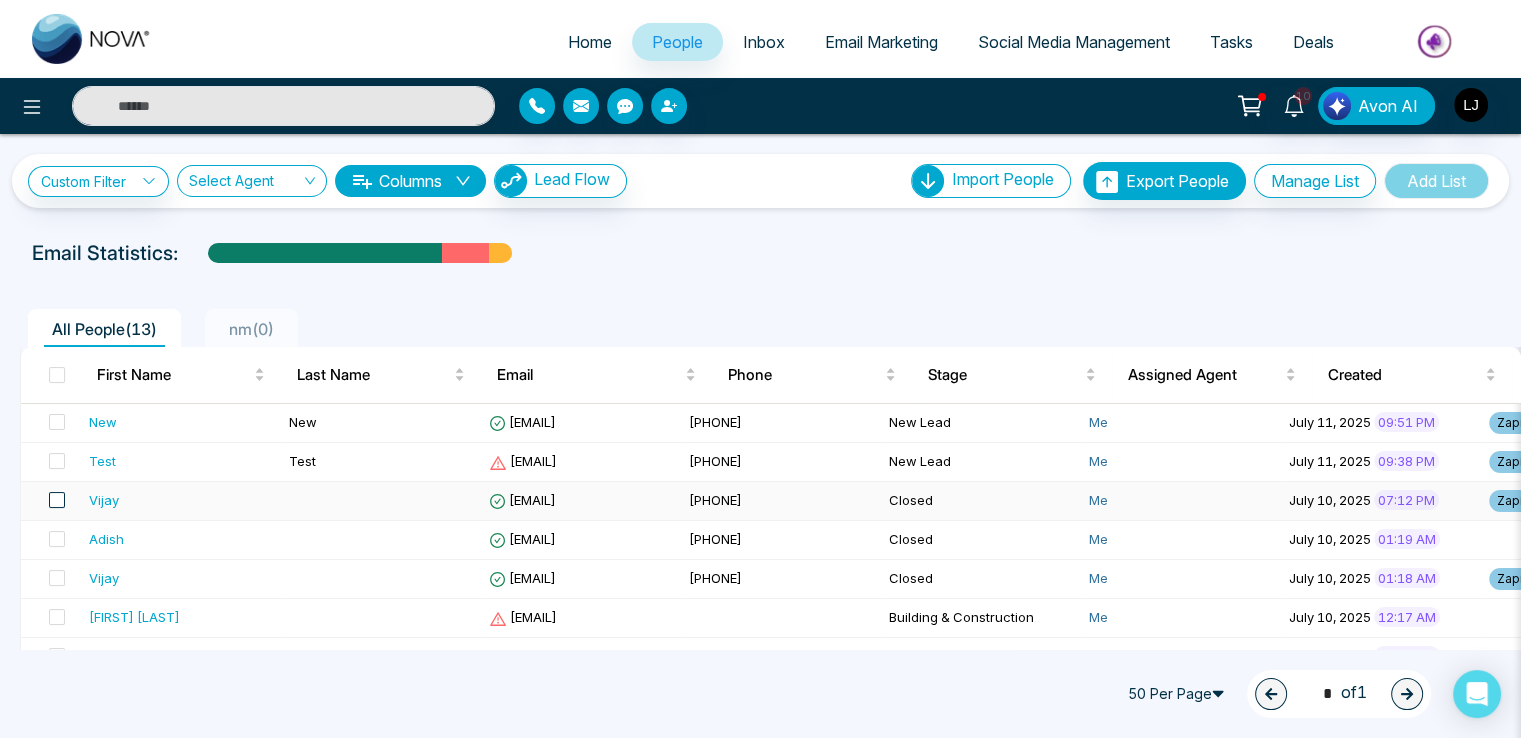 click at bounding box center (57, 500) 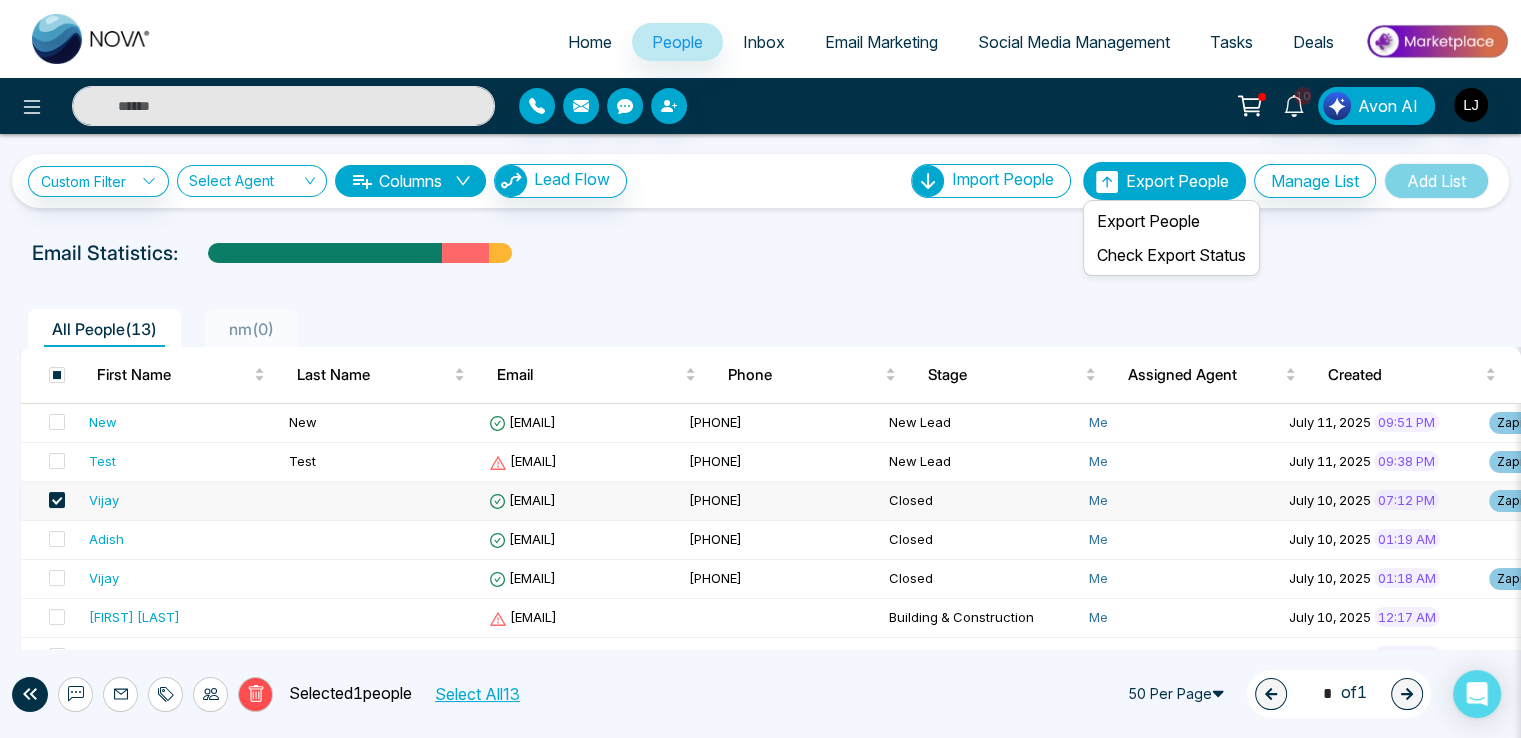 click on "Export People" at bounding box center (1177, 181) 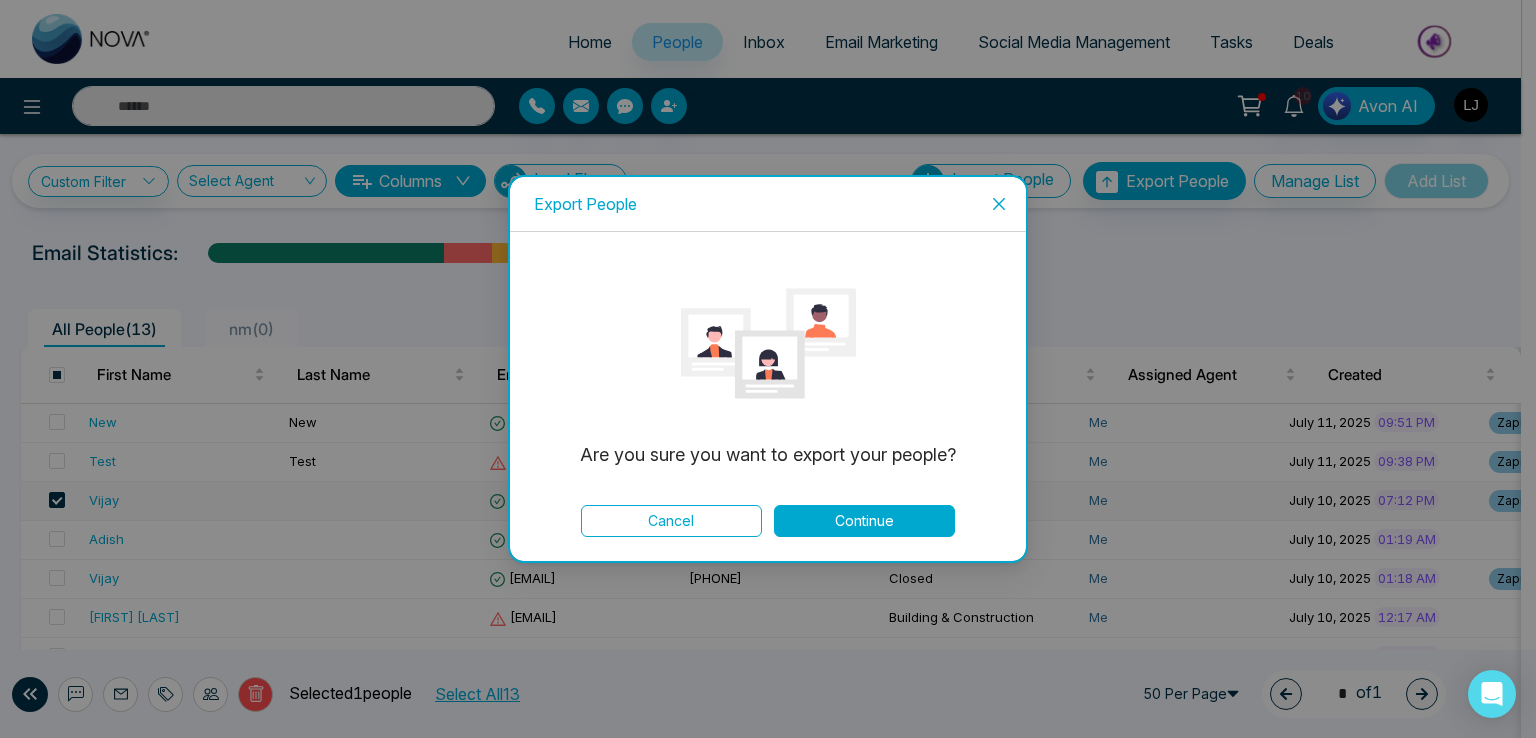 click on "Continue" at bounding box center (864, 521) 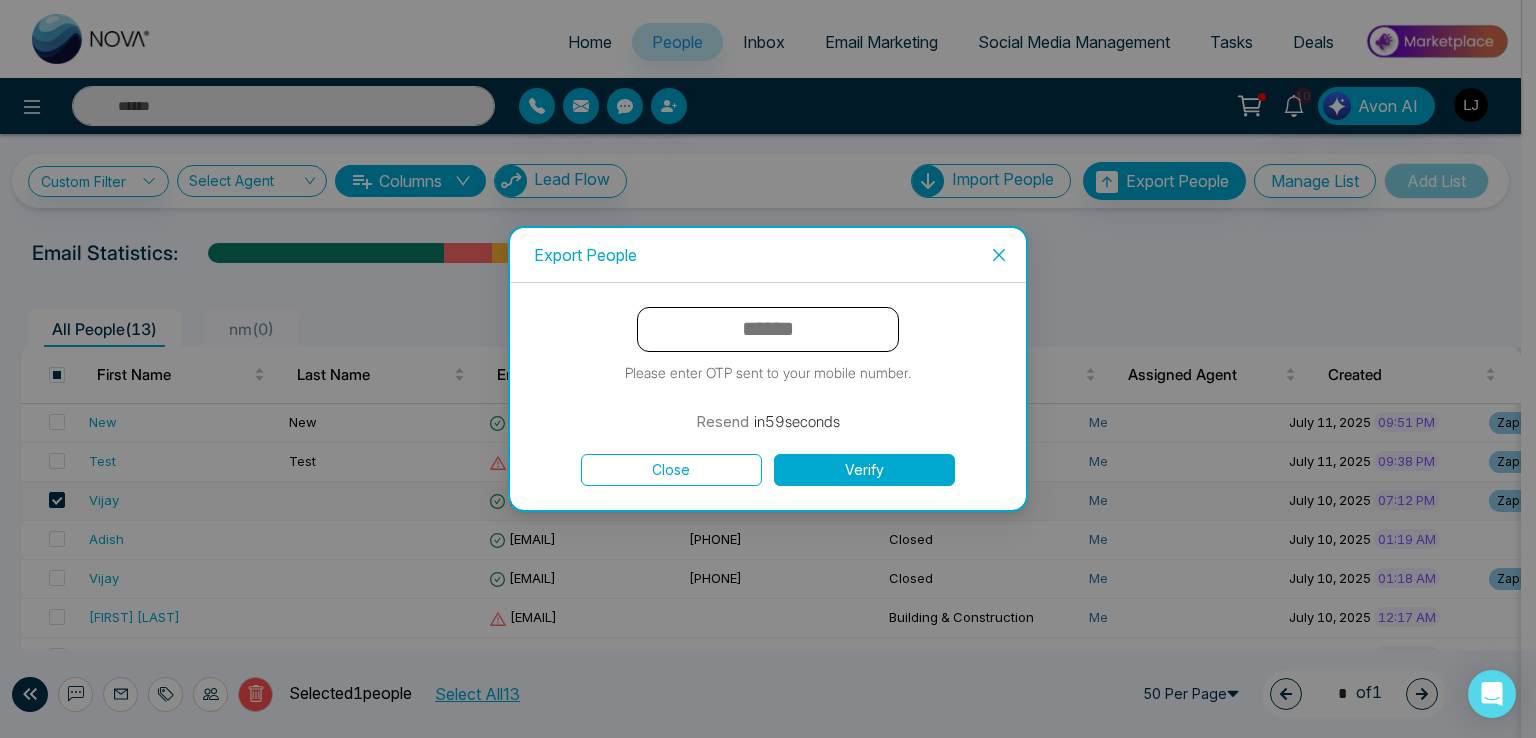 click at bounding box center [768, 329] 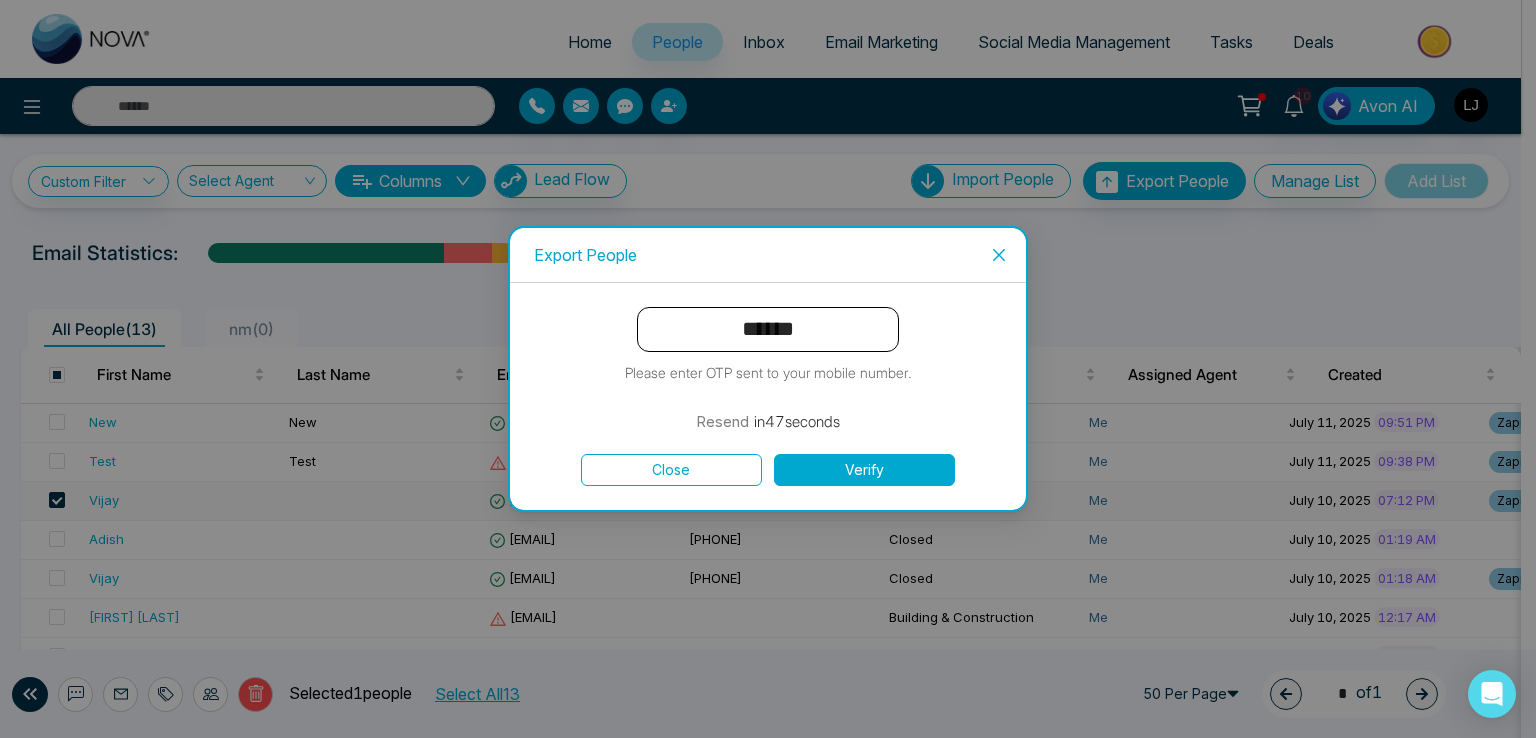 type on "******" 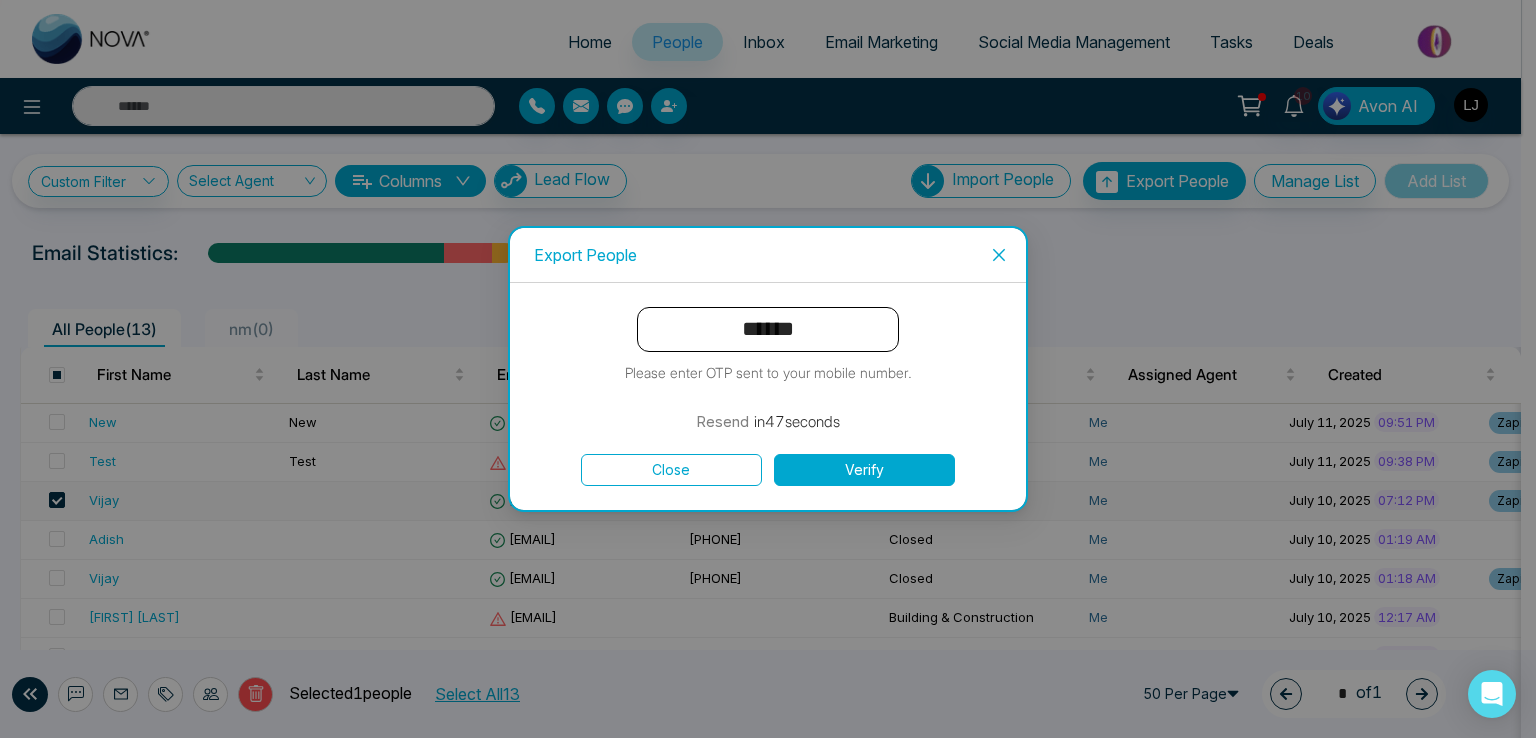 click on "Verify" at bounding box center (864, 470) 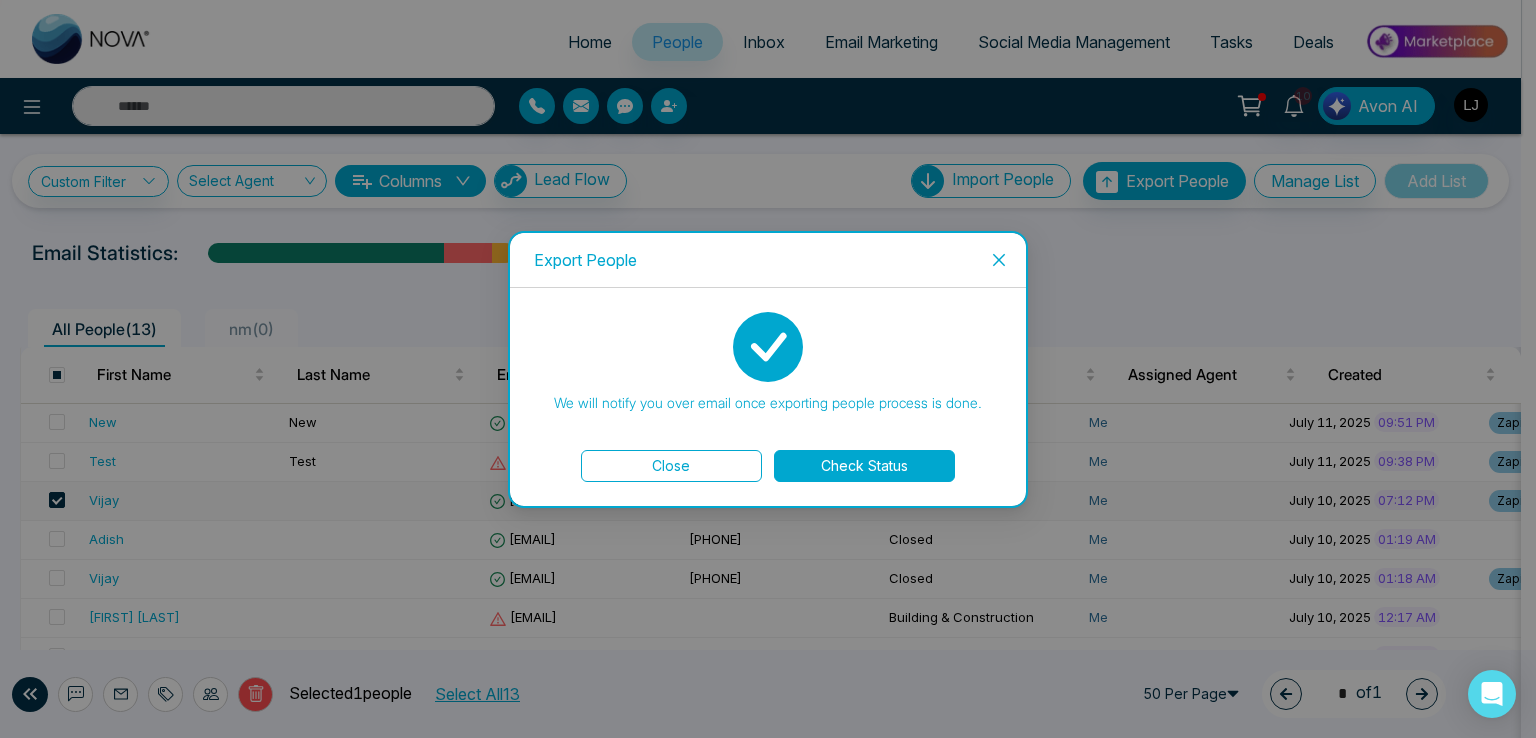 click on "Check Status" at bounding box center [864, 466] 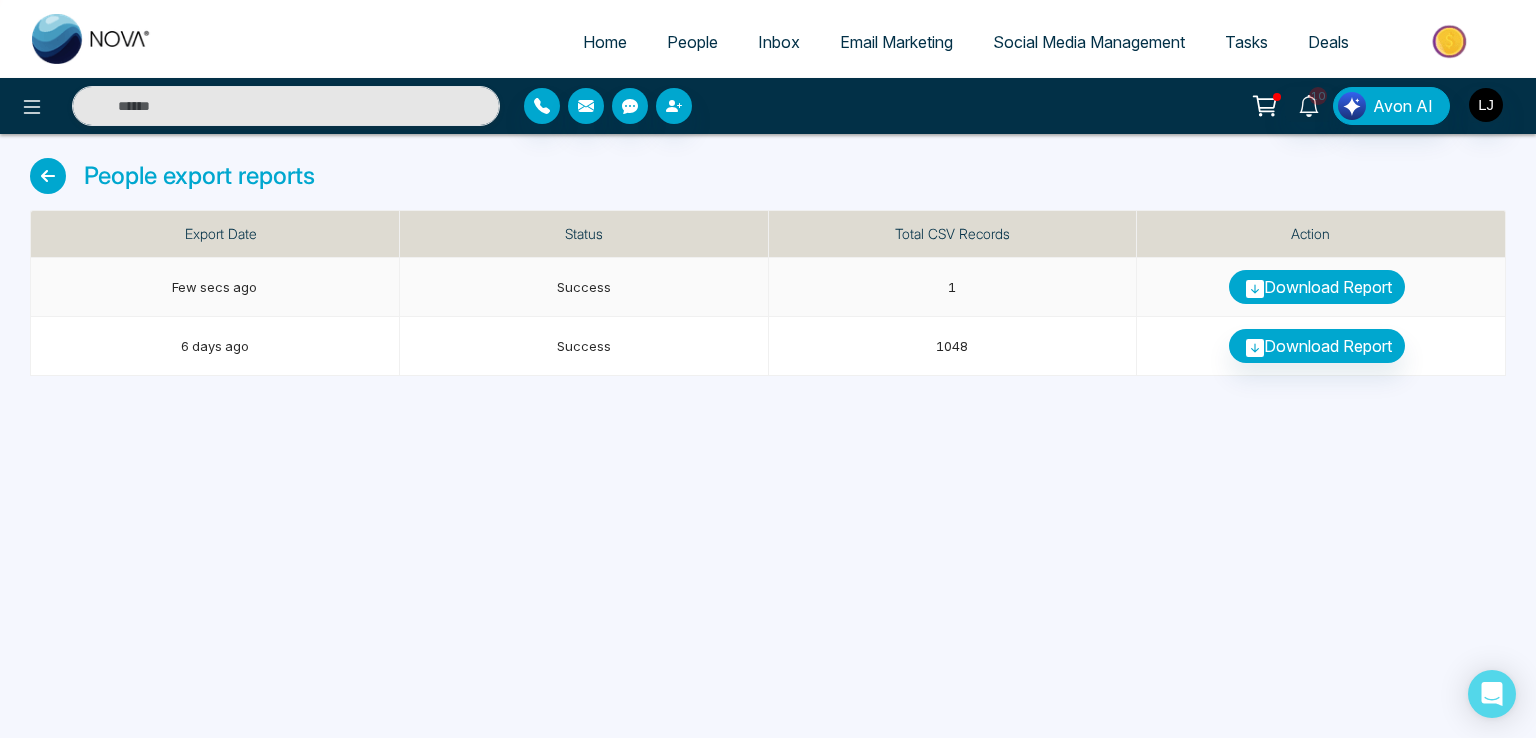 click on "Download Report" at bounding box center (1317, 287) 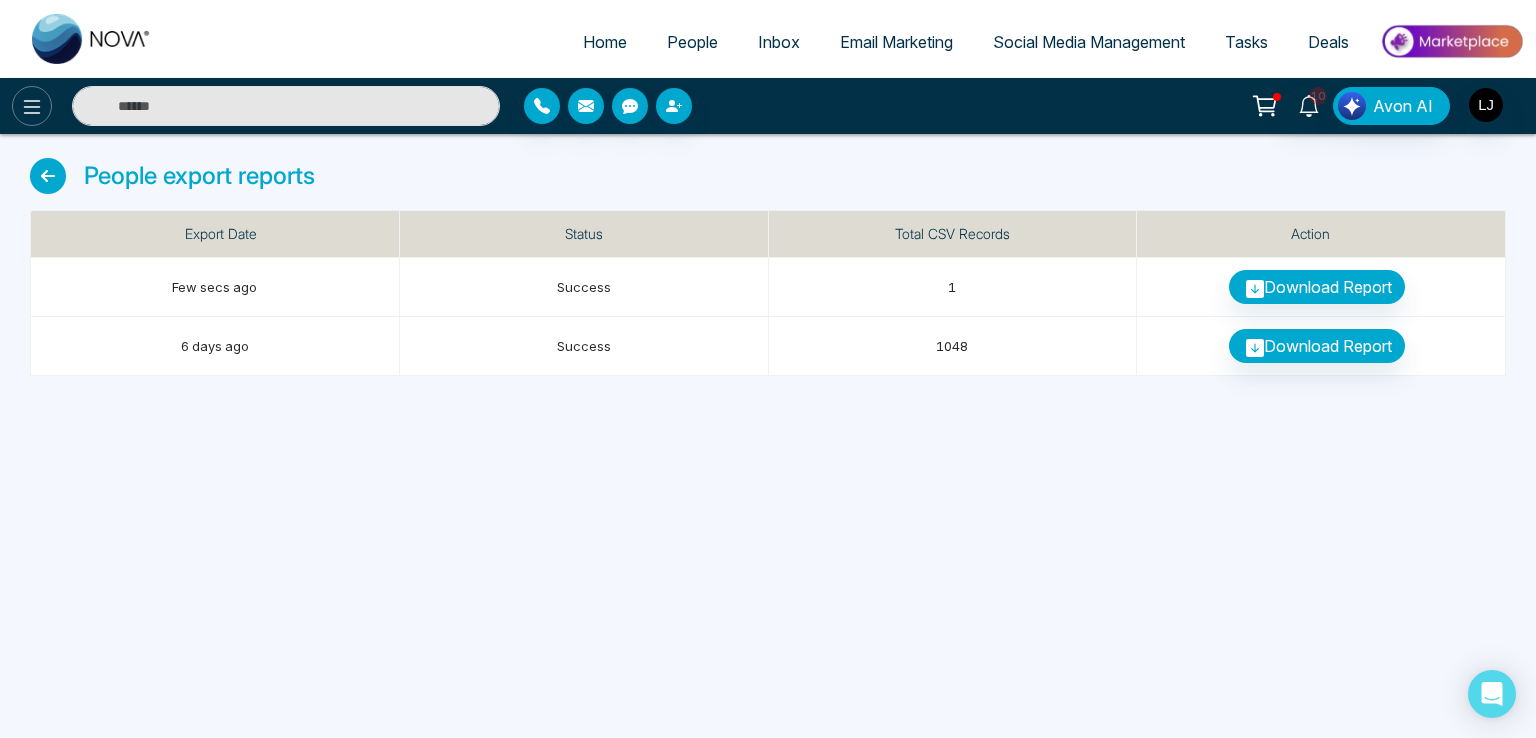 click 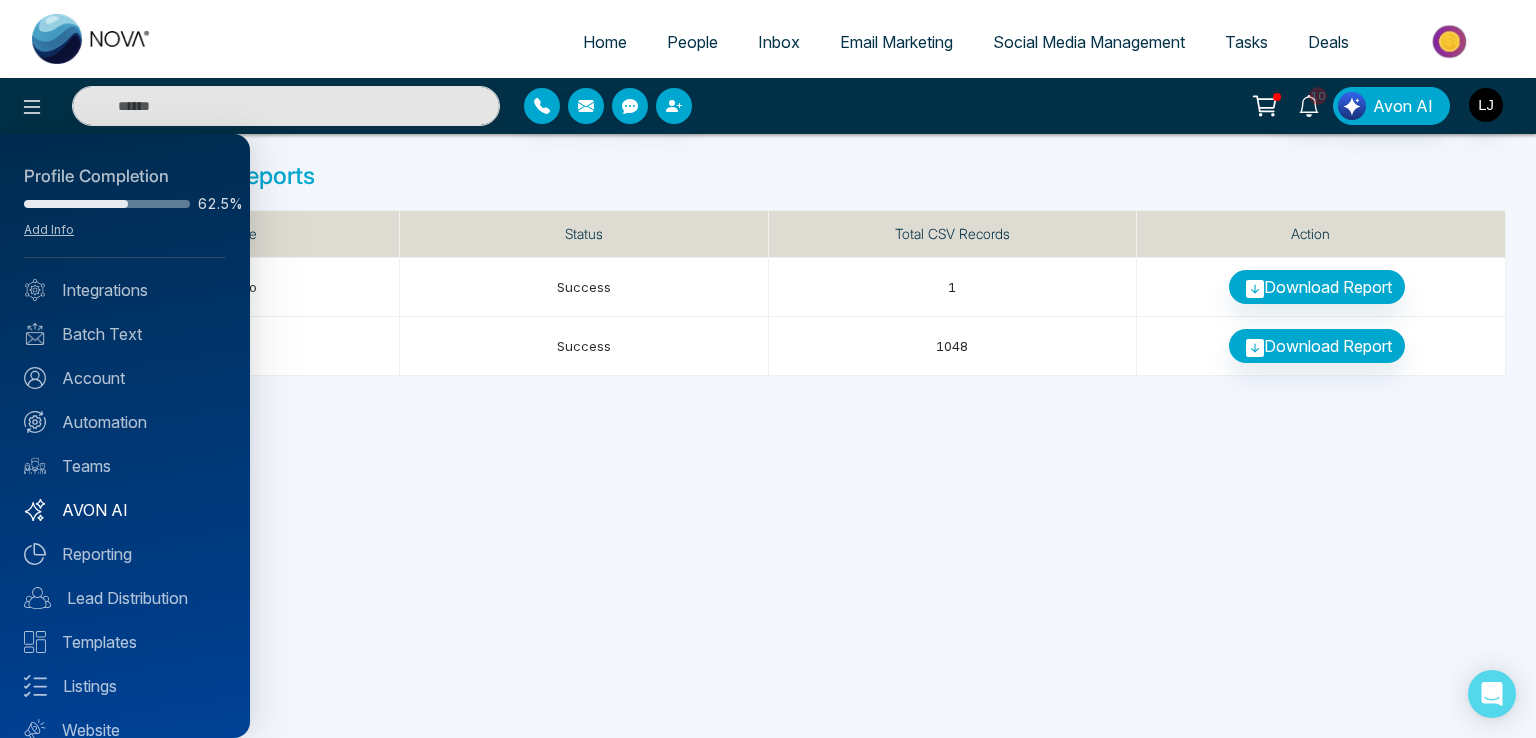 click on "AVON AI" at bounding box center [125, 510] 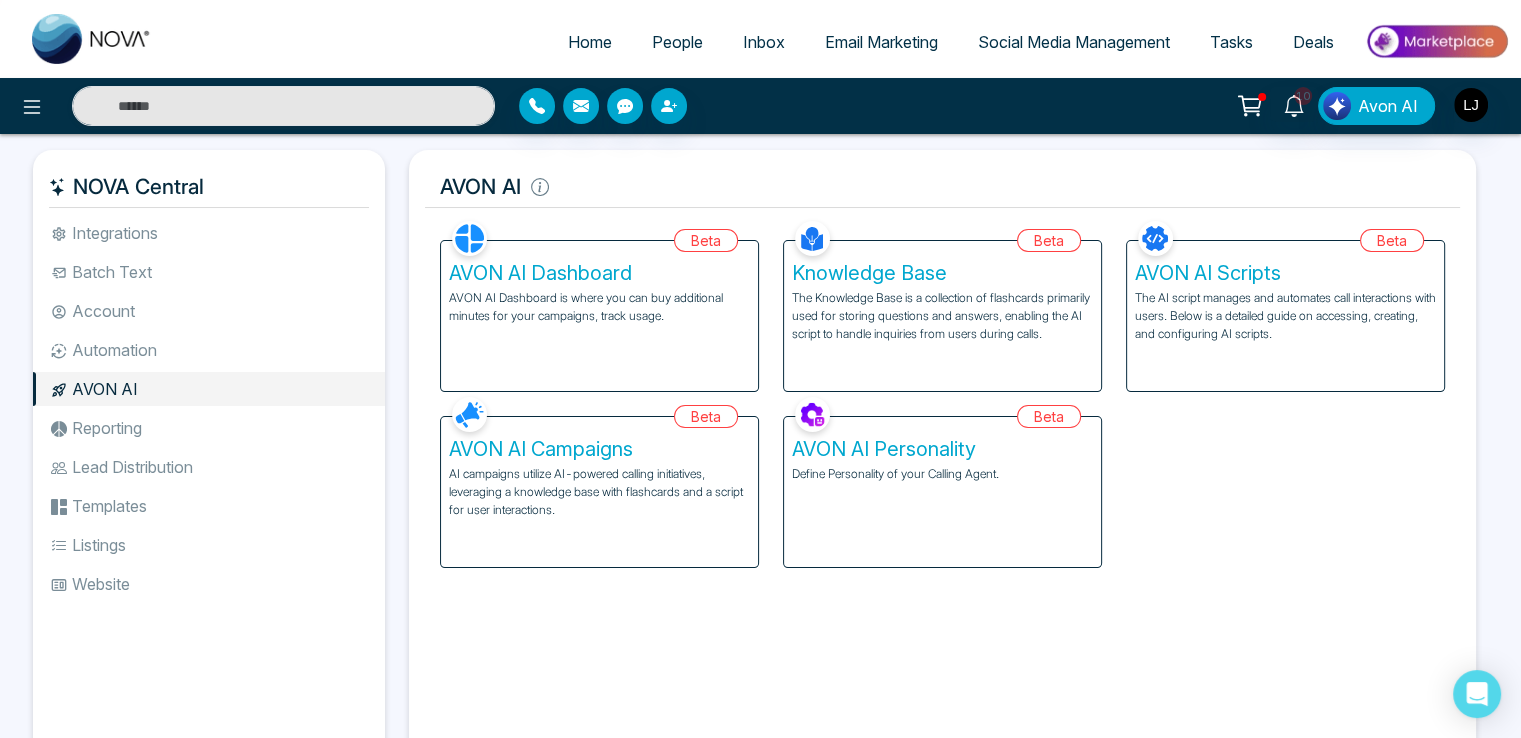 click 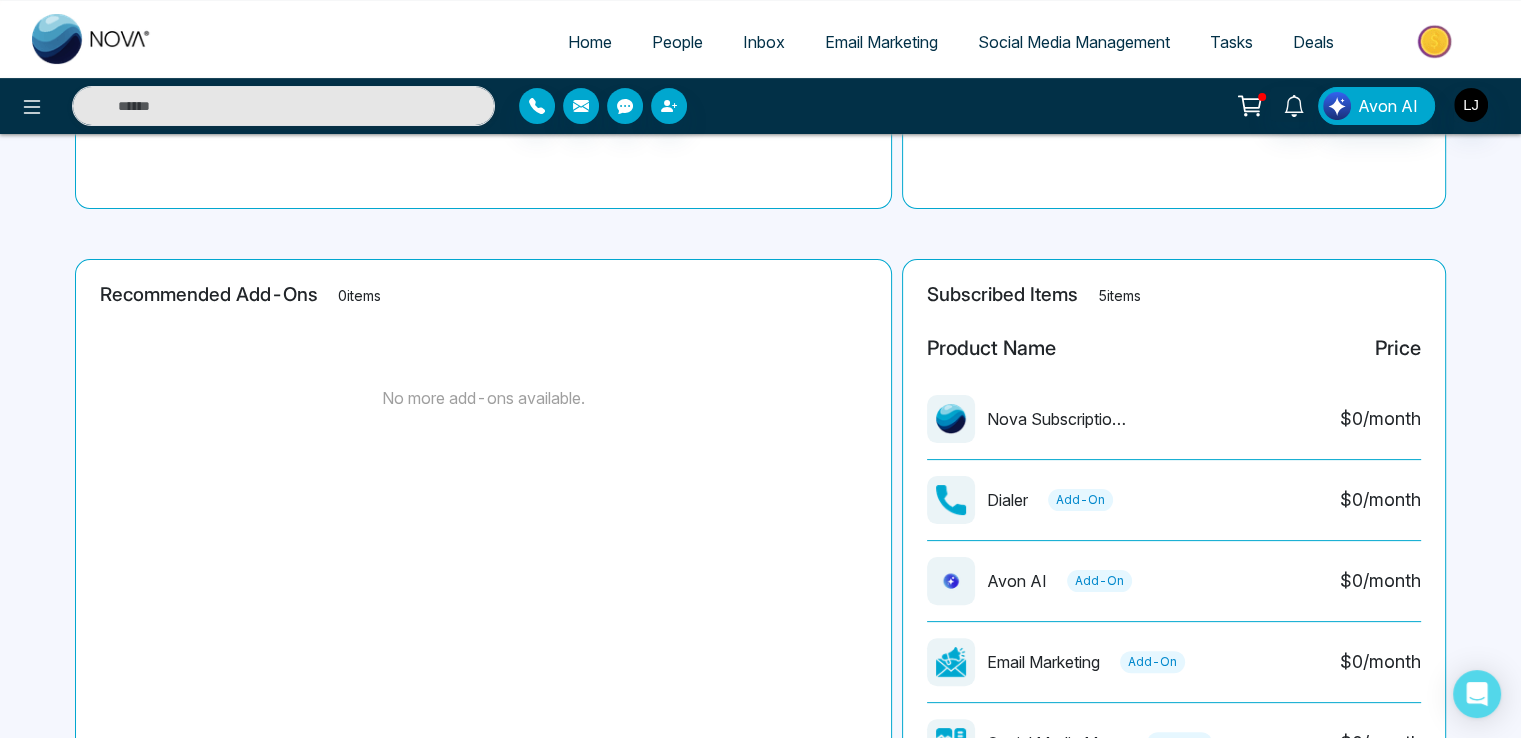 scroll, scrollTop: 536, scrollLeft: 0, axis: vertical 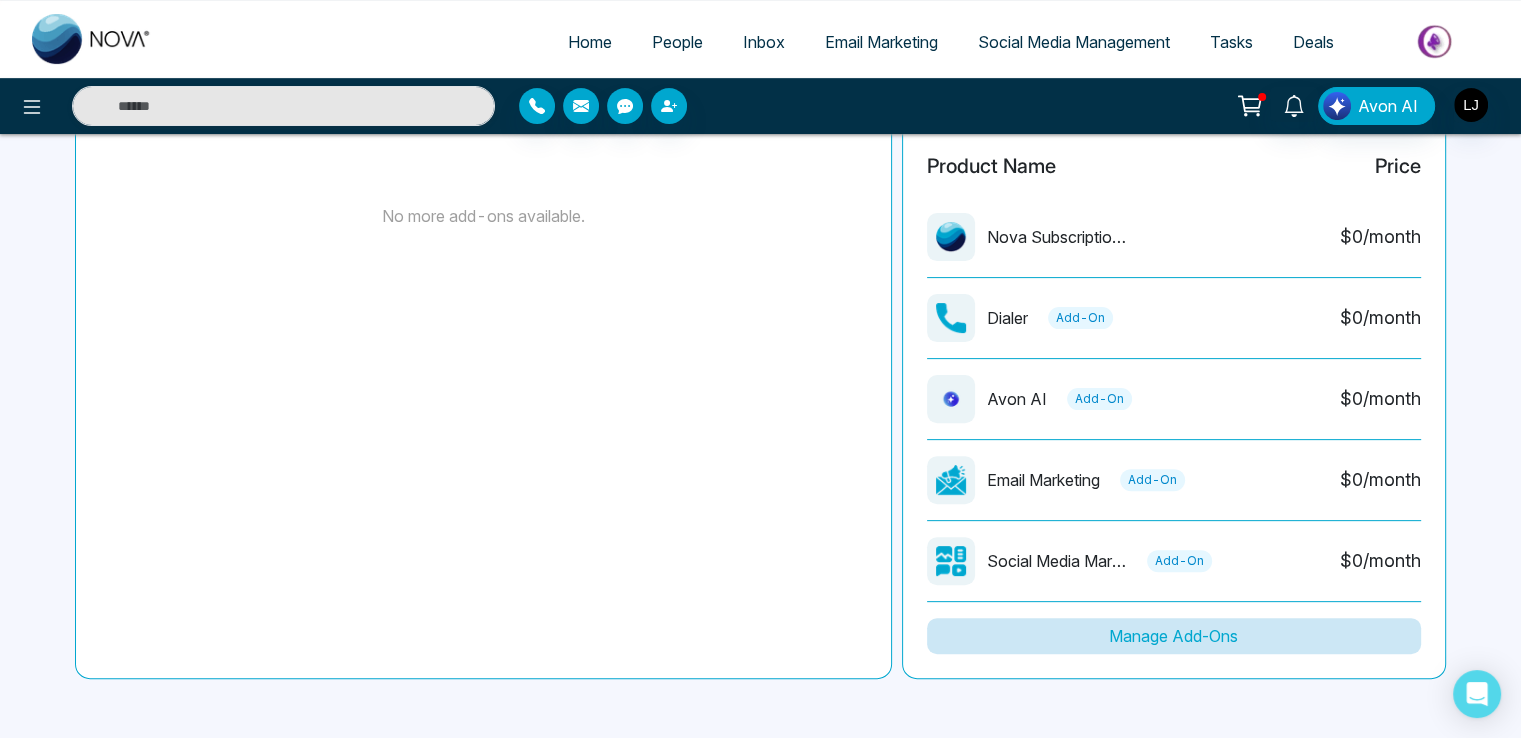 click on "Manage Add-Ons" at bounding box center (1174, 636) 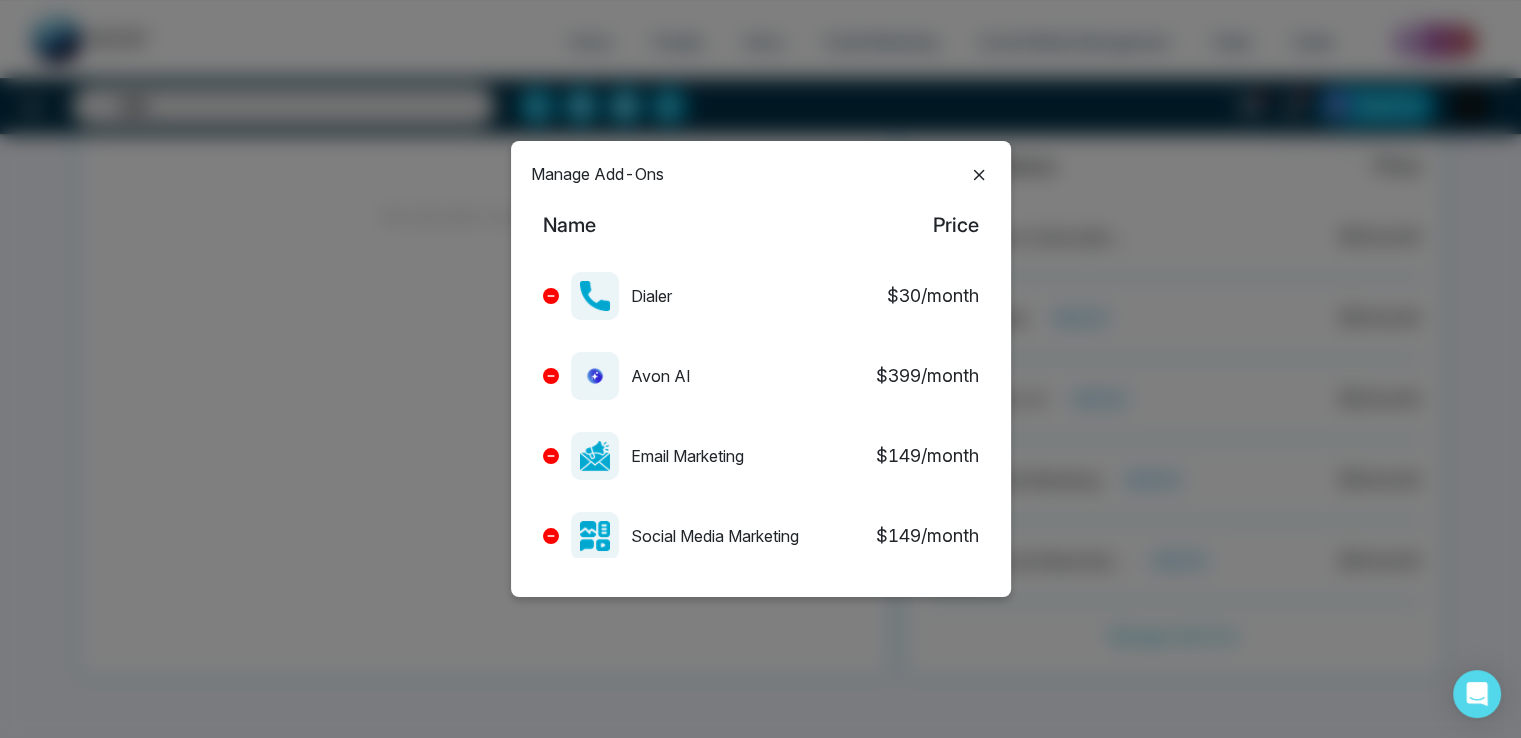 scroll, scrollTop: 49, scrollLeft: 0, axis: vertical 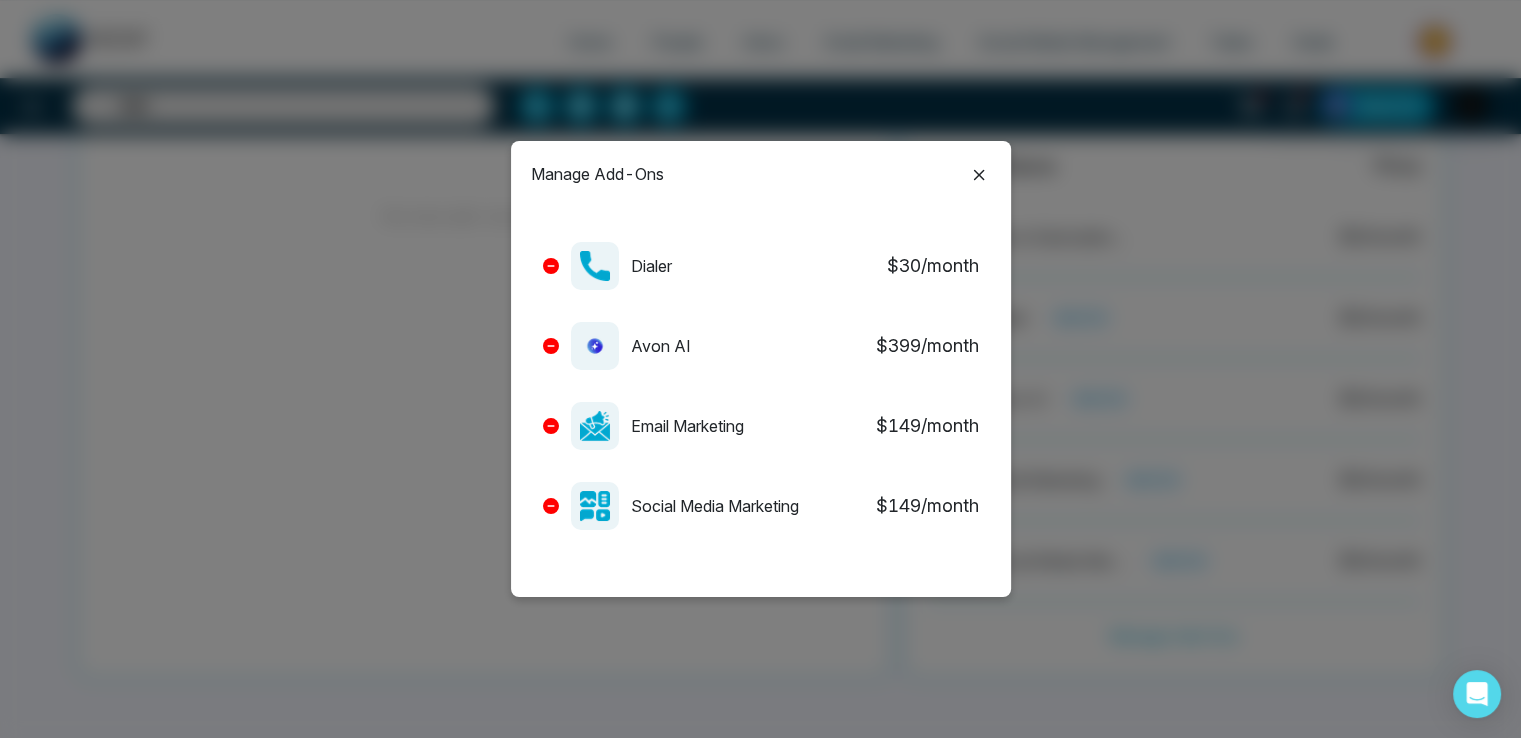 click at bounding box center (551, 506) 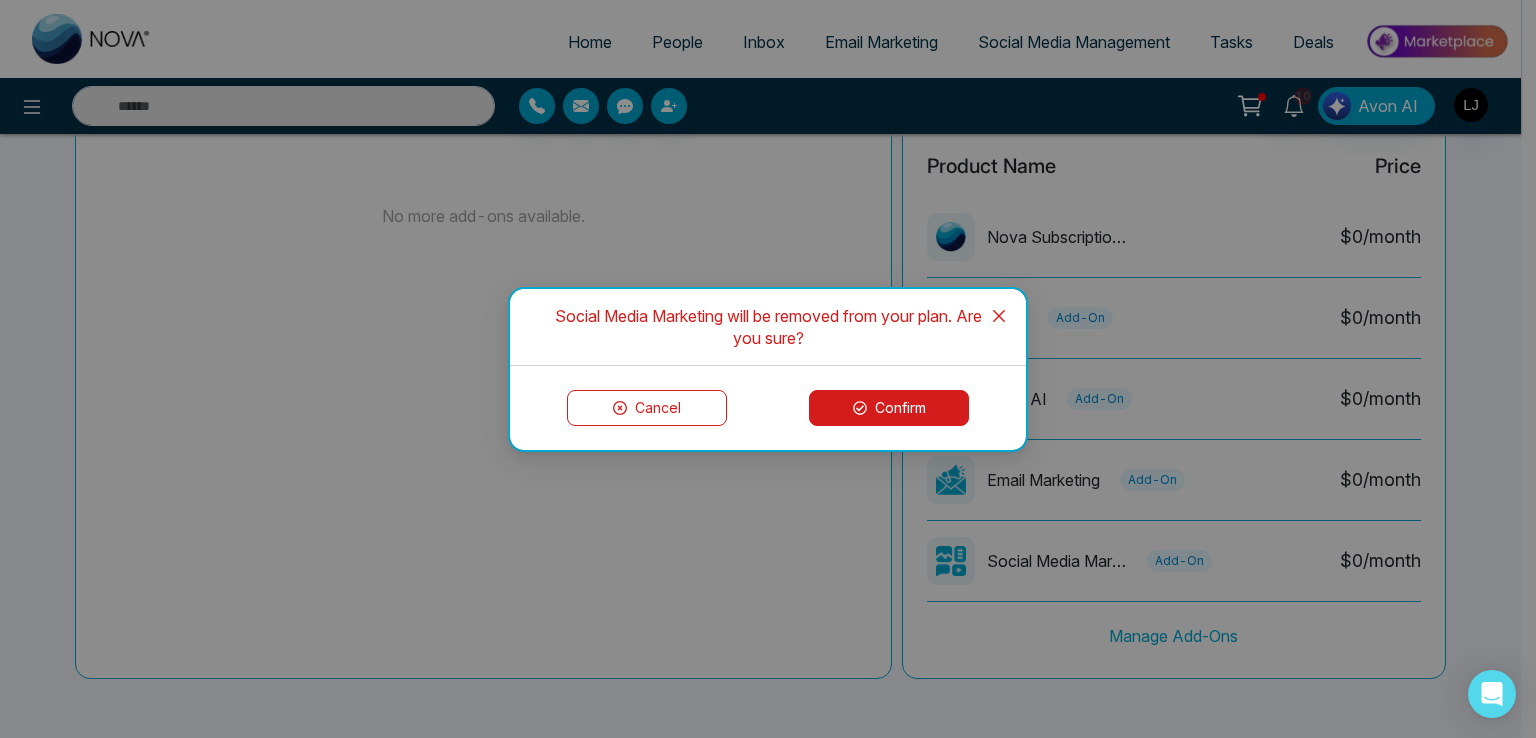 click on "Confirm" at bounding box center (889, 408) 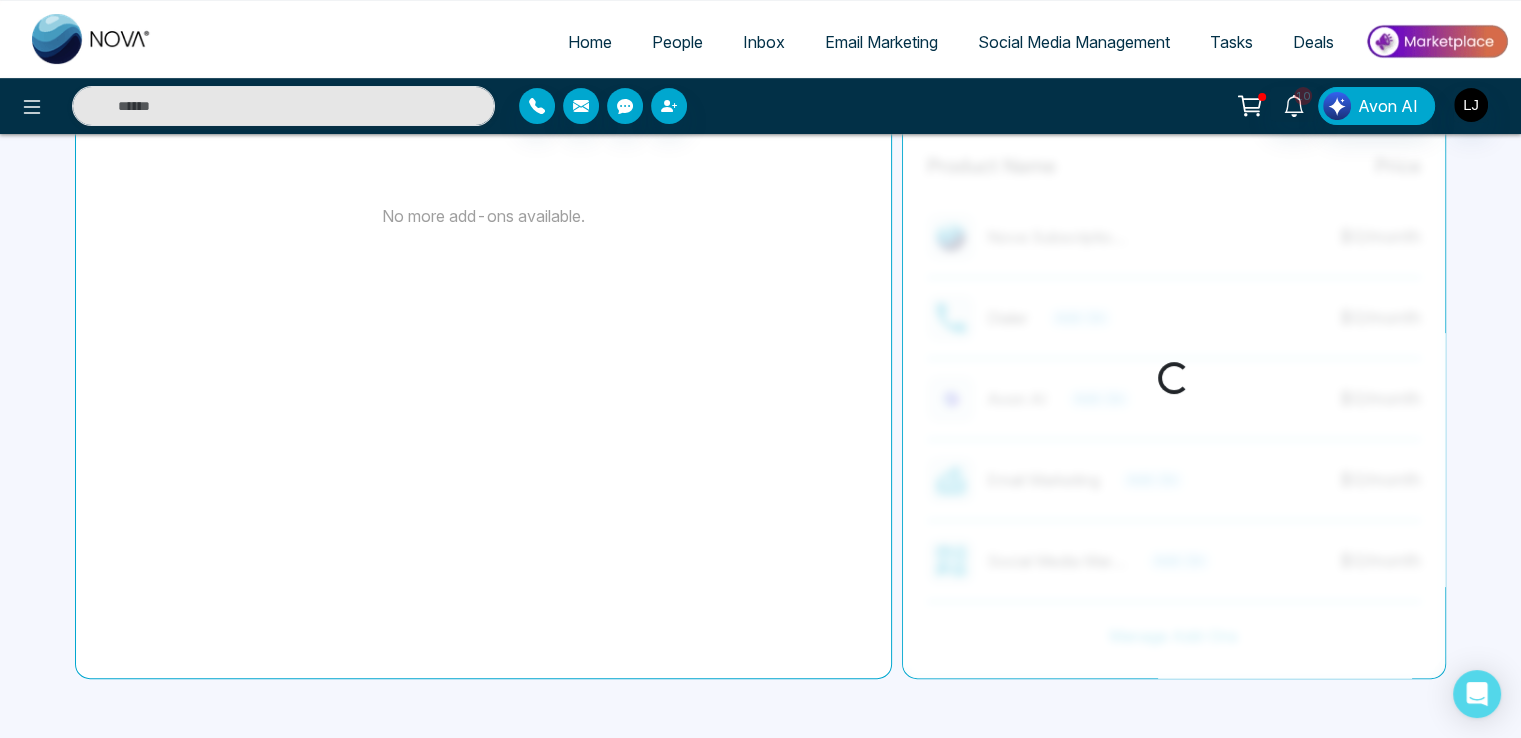 scroll, scrollTop: 455, scrollLeft: 0, axis: vertical 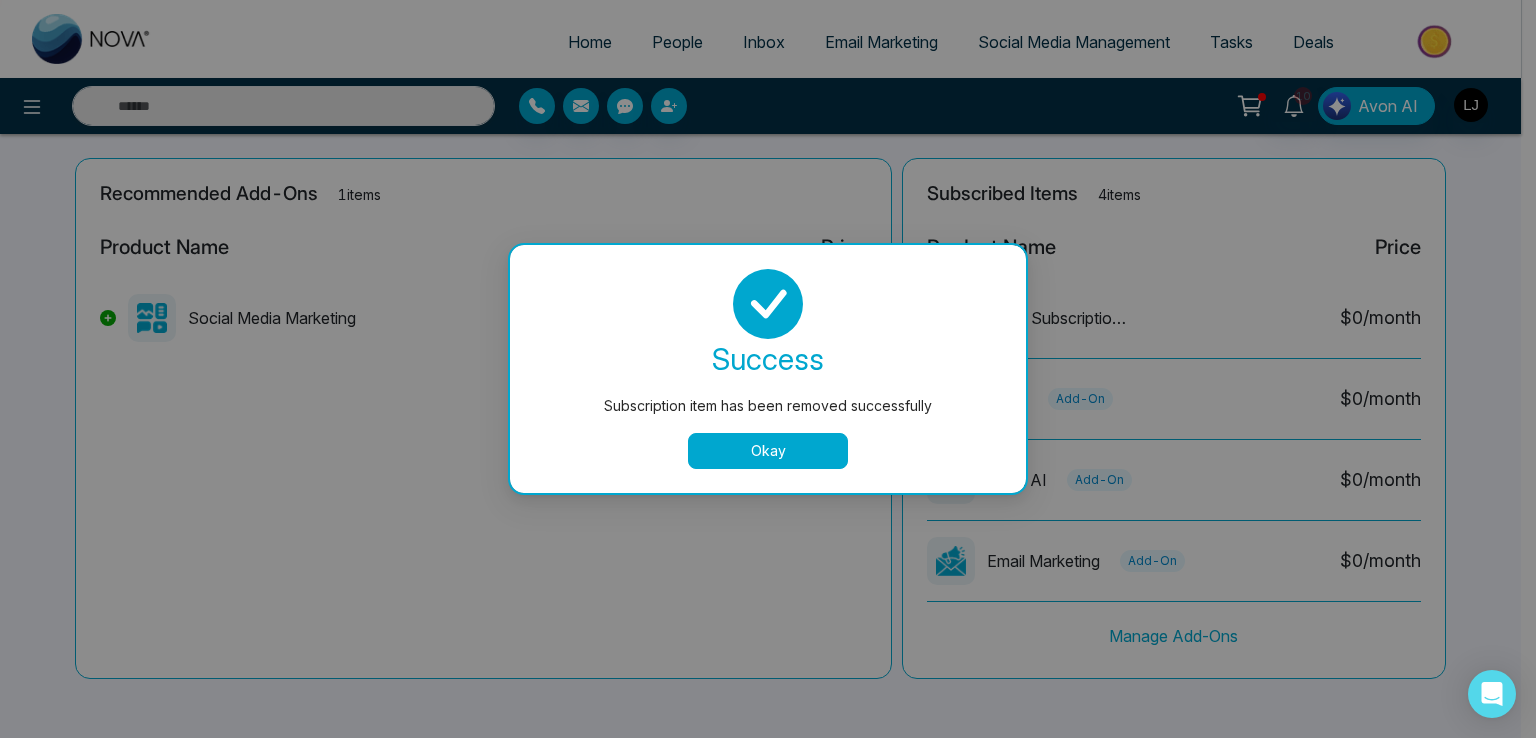 click on "Okay" at bounding box center (768, 451) 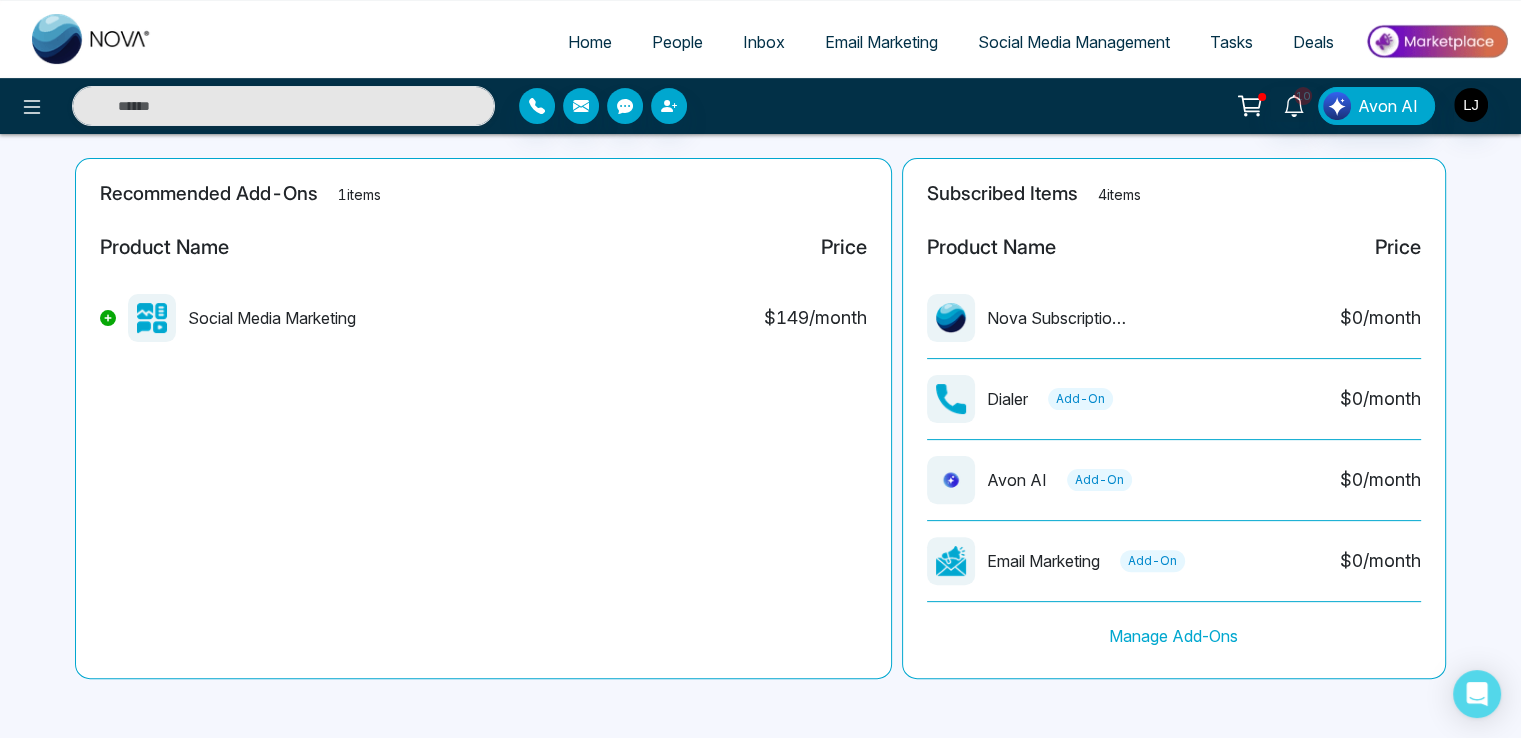 click on "Home" at bounding box center [590, 42] 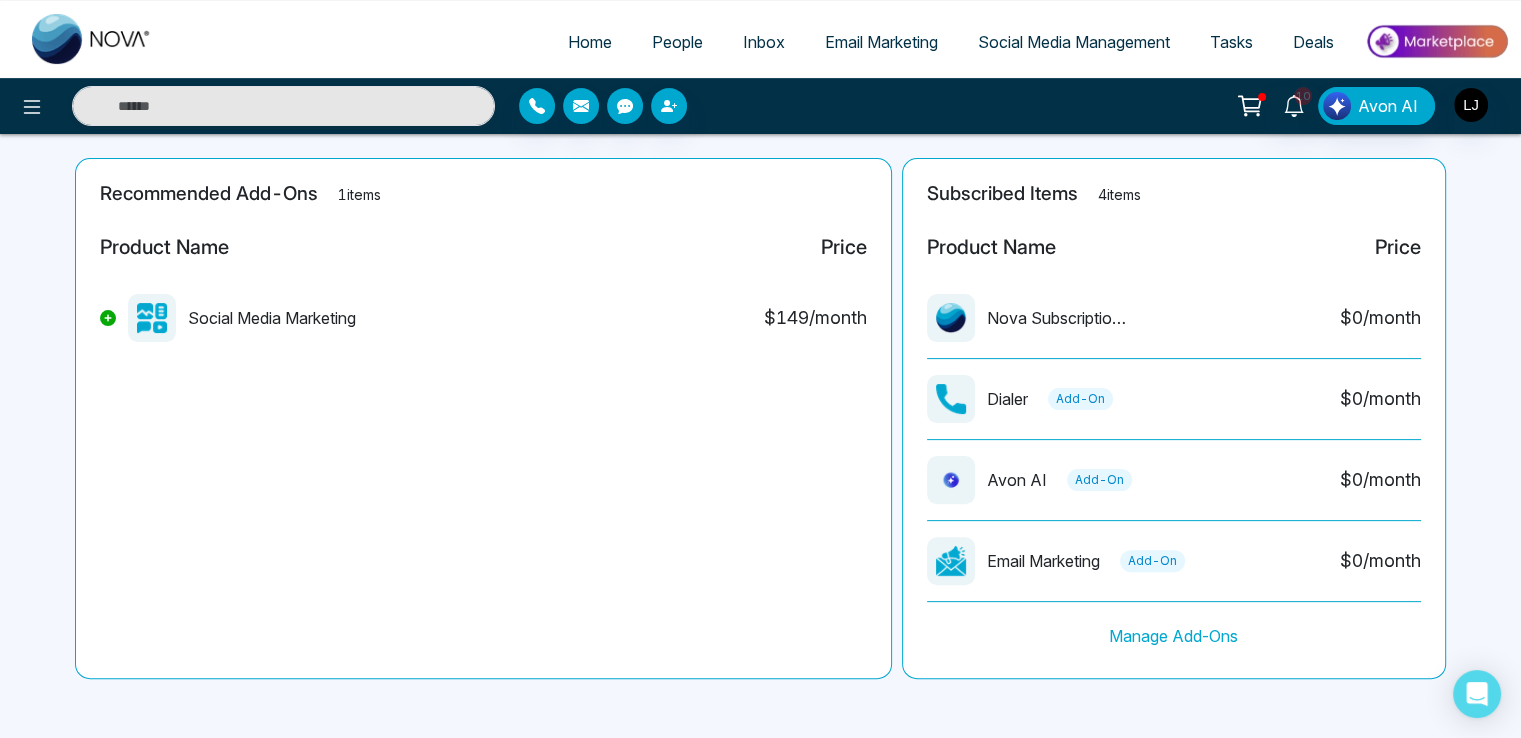 scroll, scrollTop: 0, scrollLeft: 0, axis: both 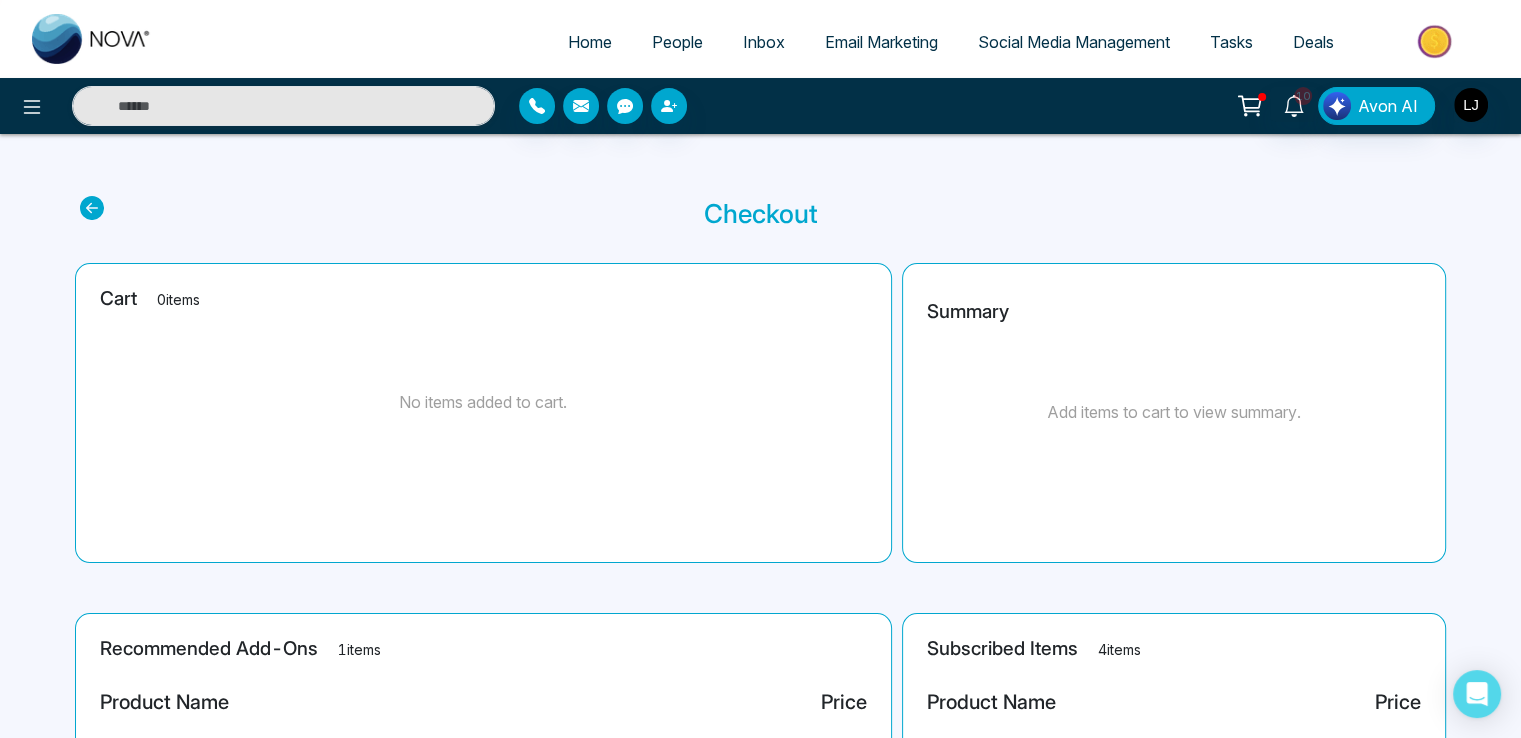 select on "*" 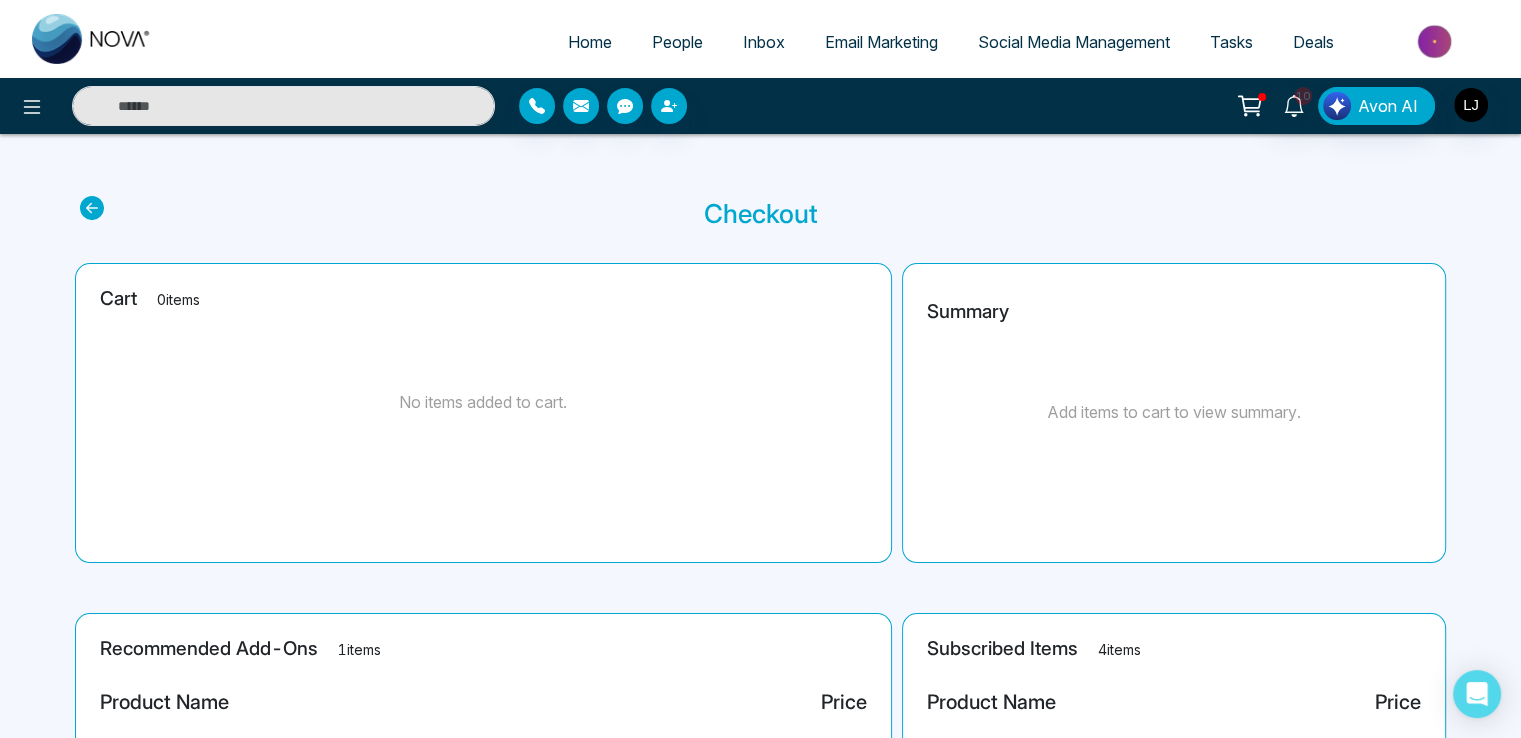 select on "*" 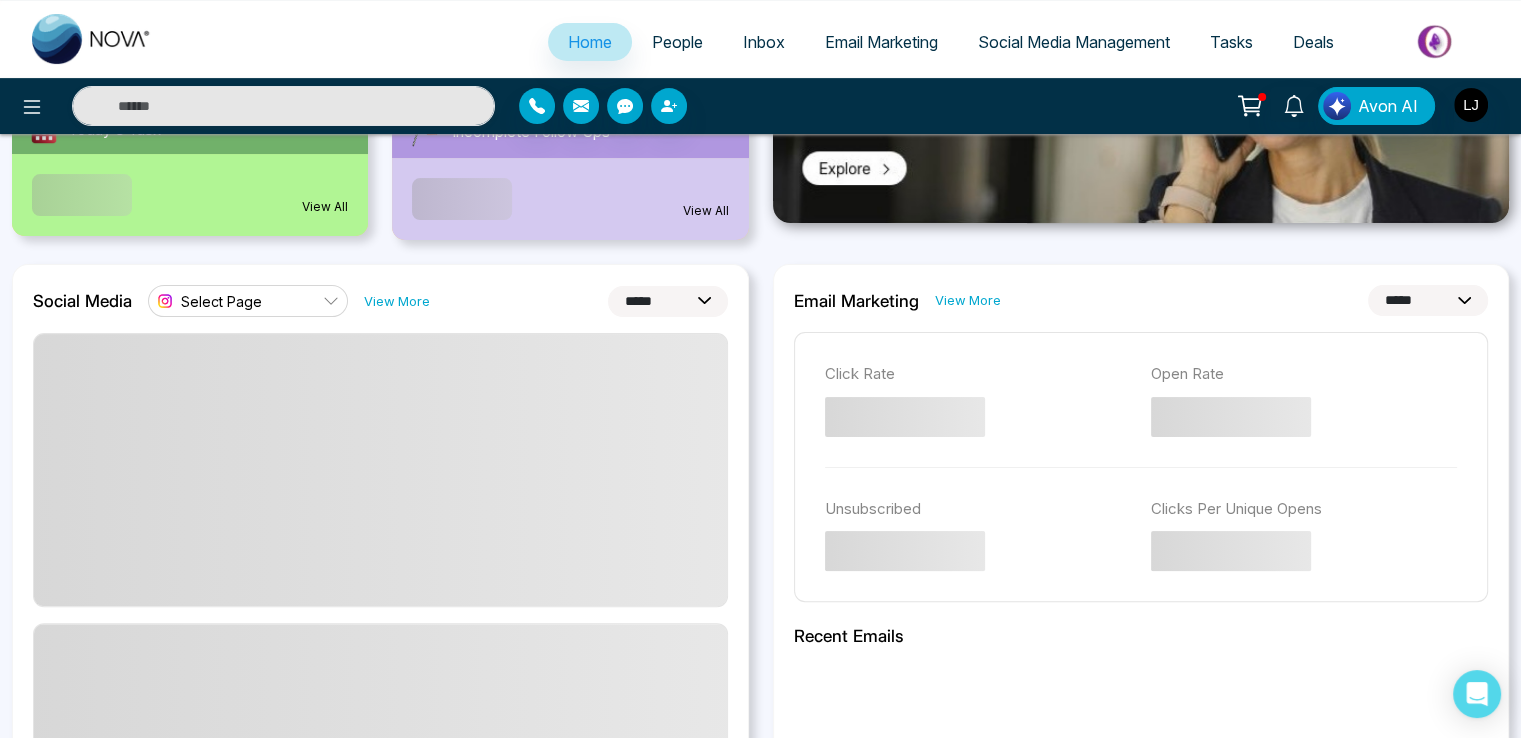 scroll, scrollTop: 400, scrollLeft: 0, axis: vertical 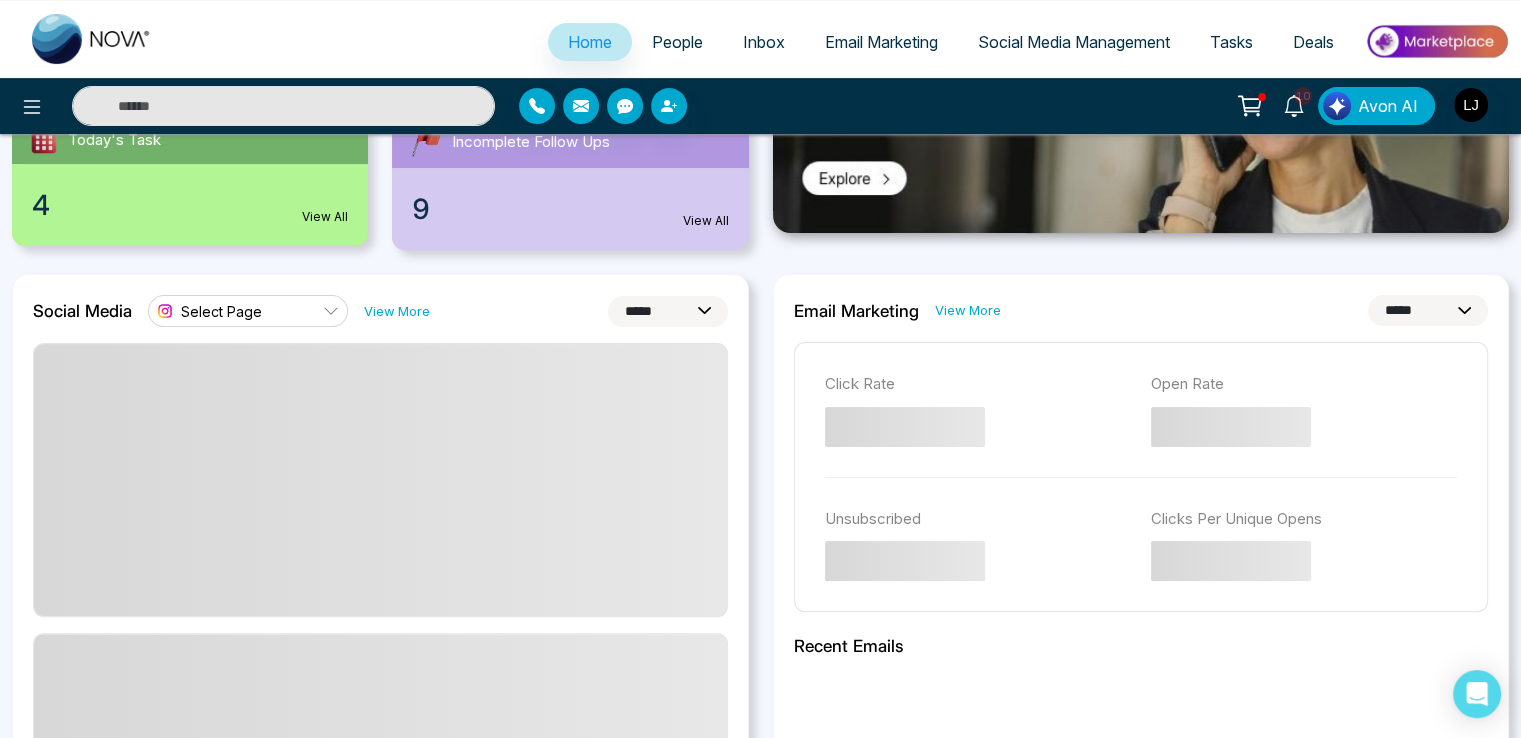 click on "Select Page" at bounding box center (248, 311) 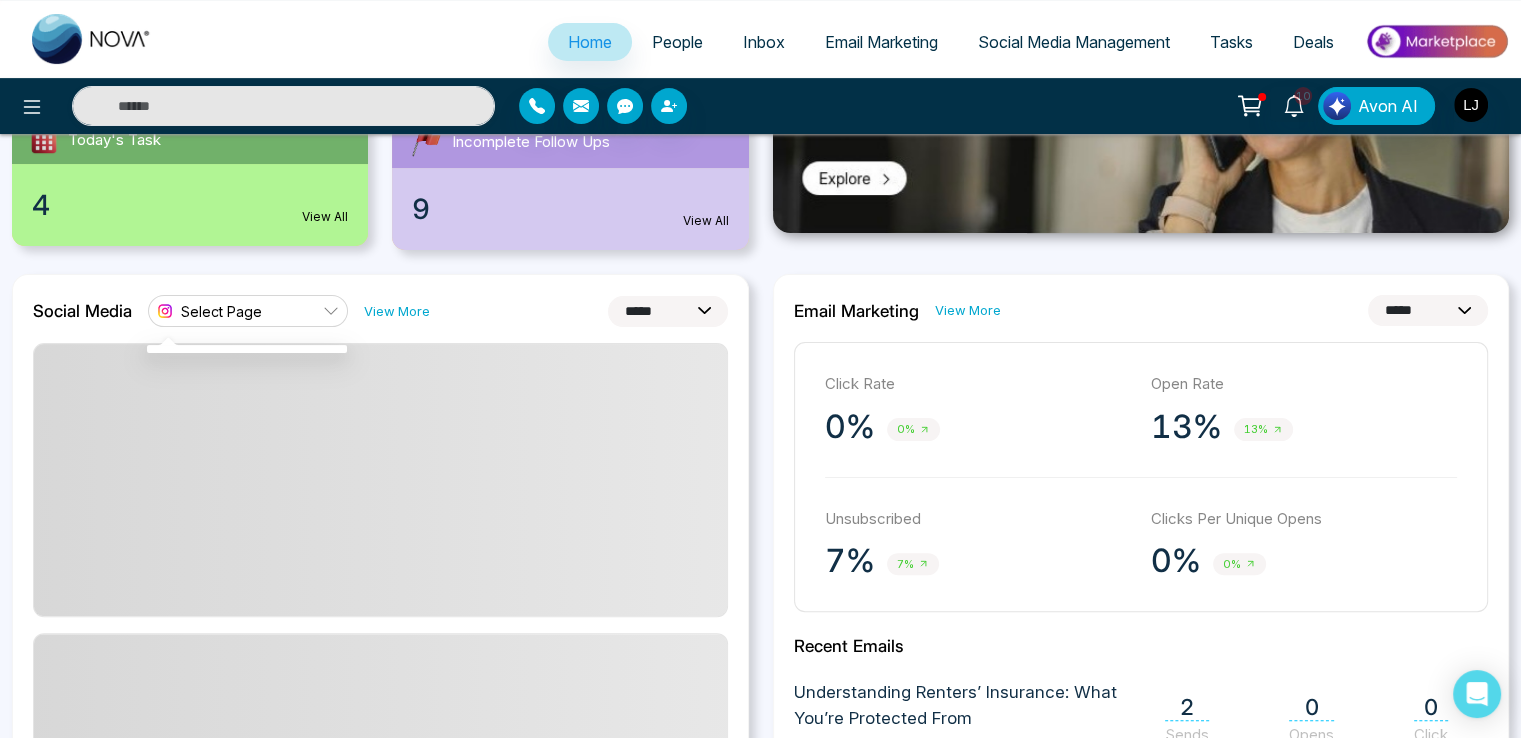 scroll, scrollTop: 400, scrollLeft: 0, axis: vertical 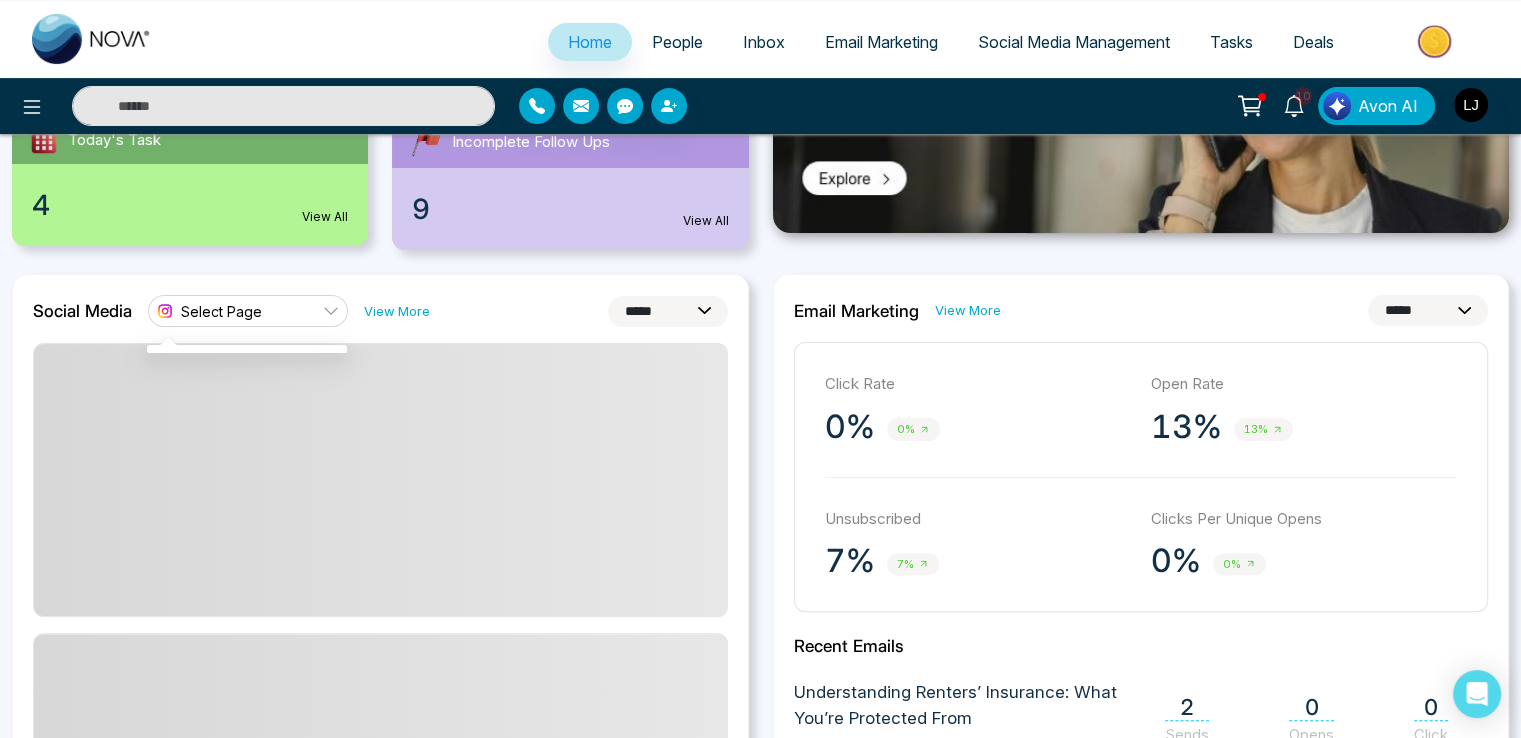 click on "Select Page" at bounding box center (248, 311) 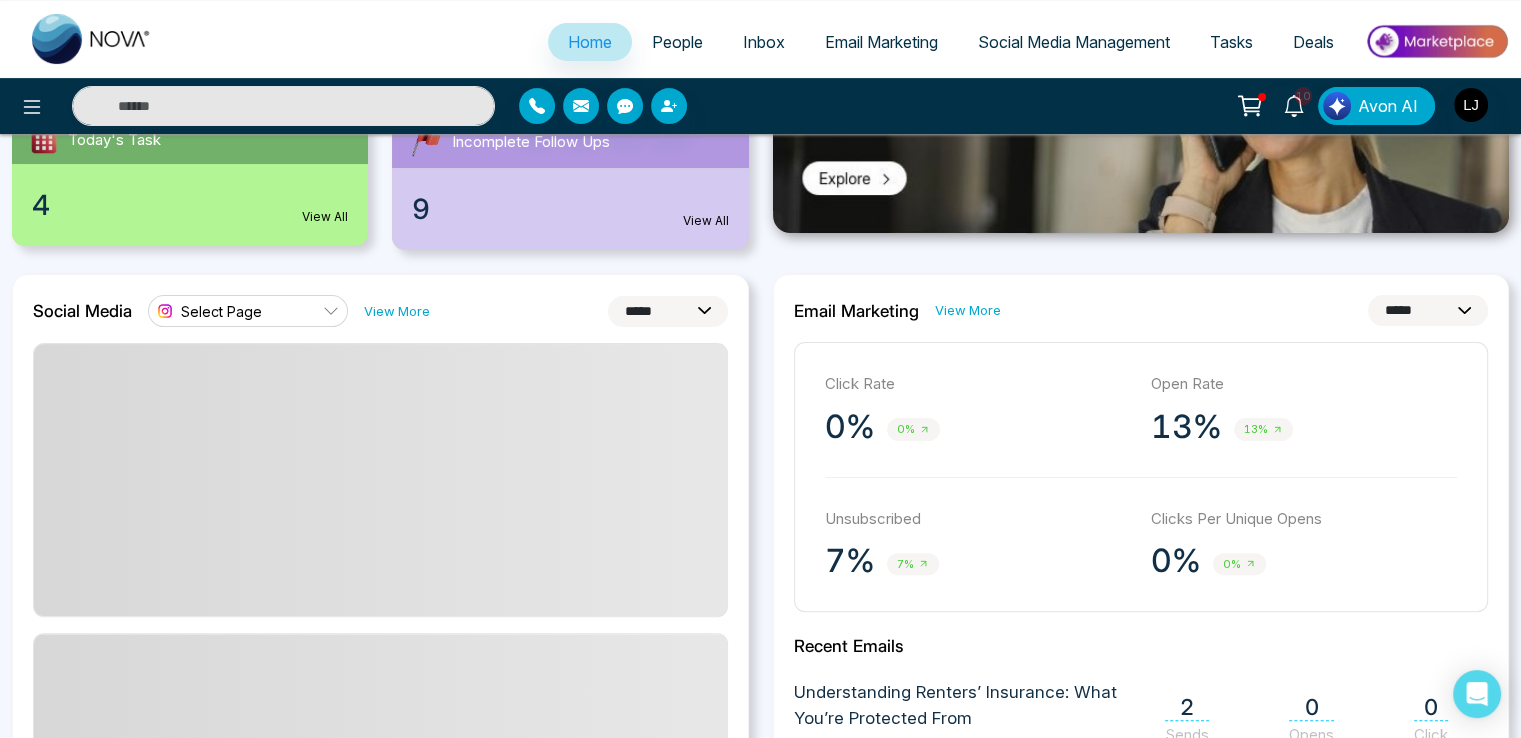 click on "Select Page" at bounding box center [248, 311] 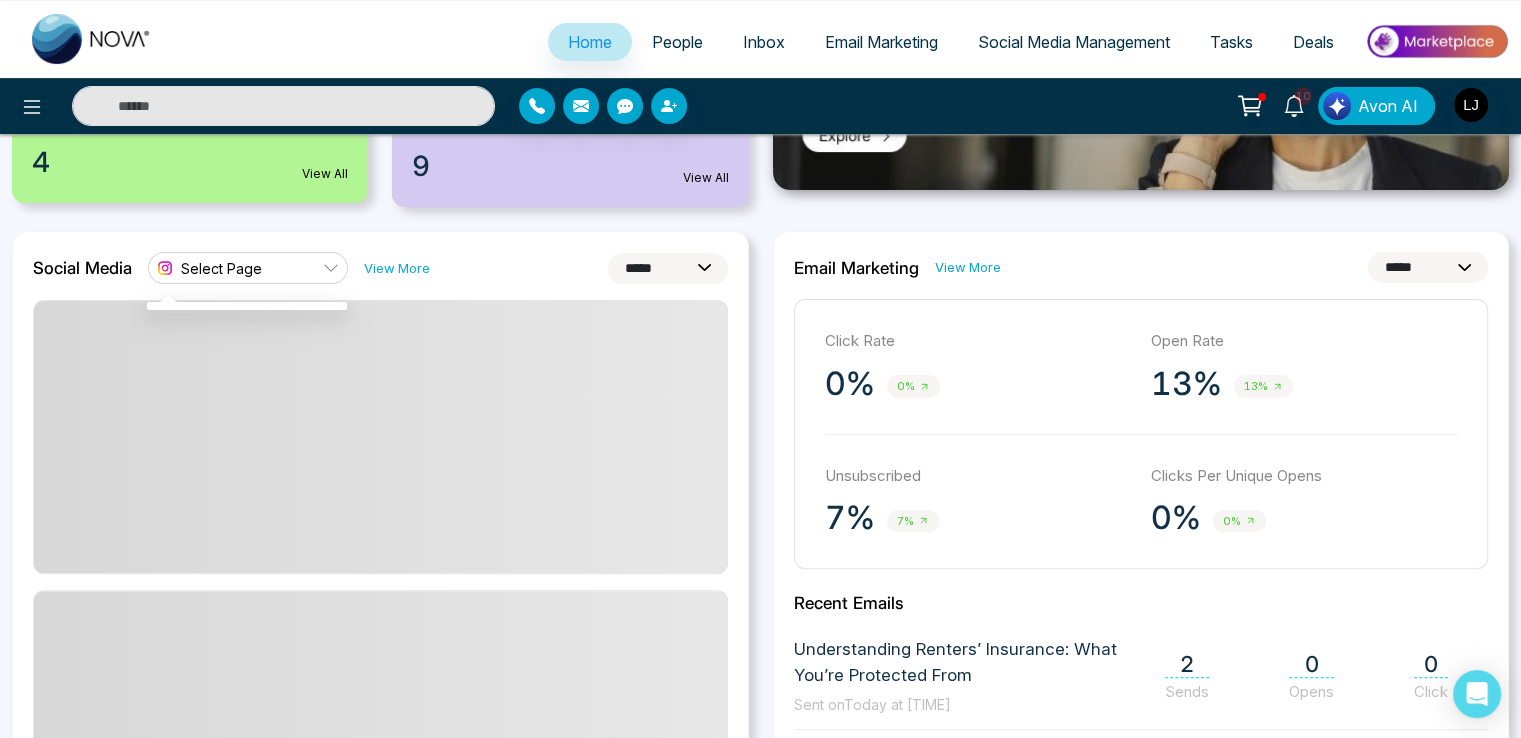 scroll, scrollTop: 400, scrollLeft: 0, axis: vertical 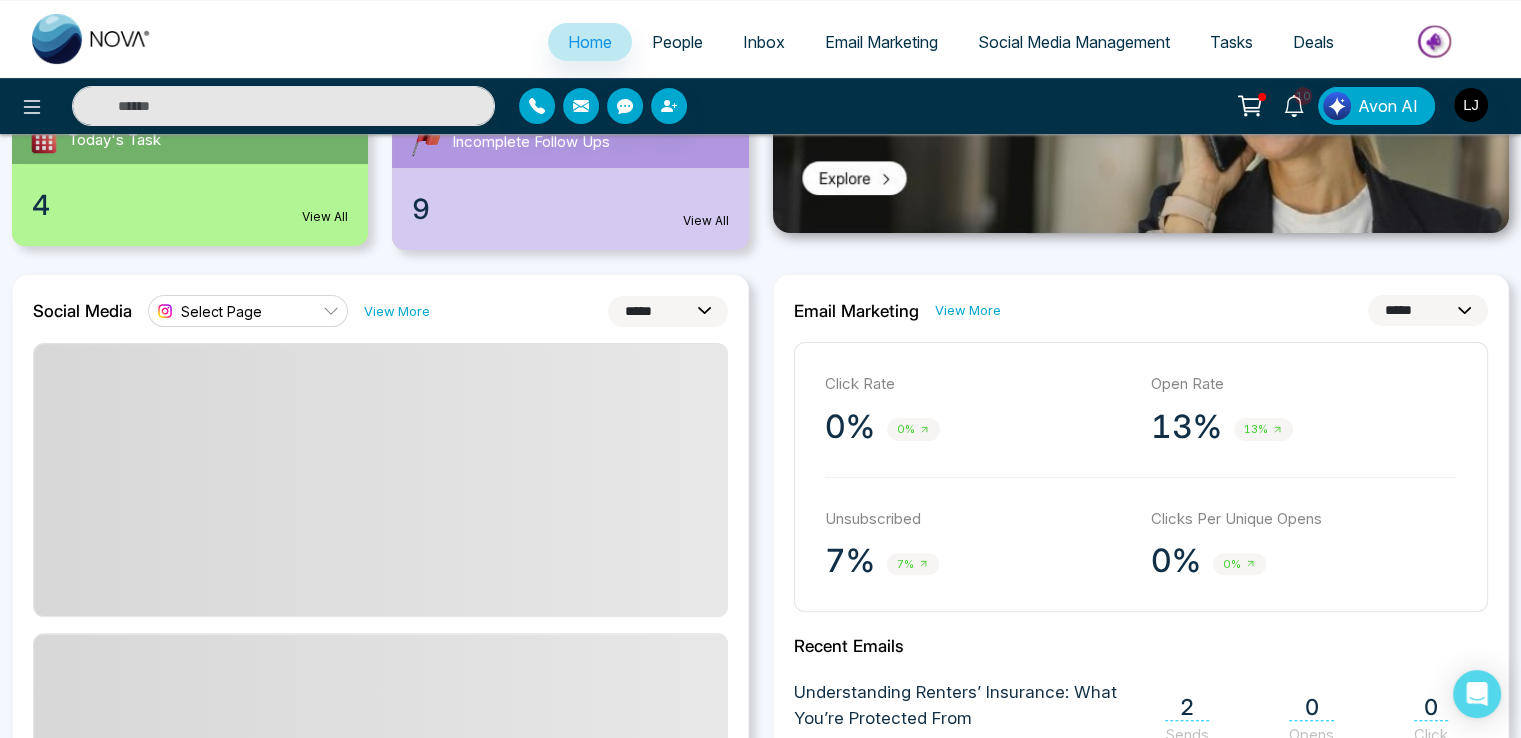 click on "**********" at bounding box center [668, 311] 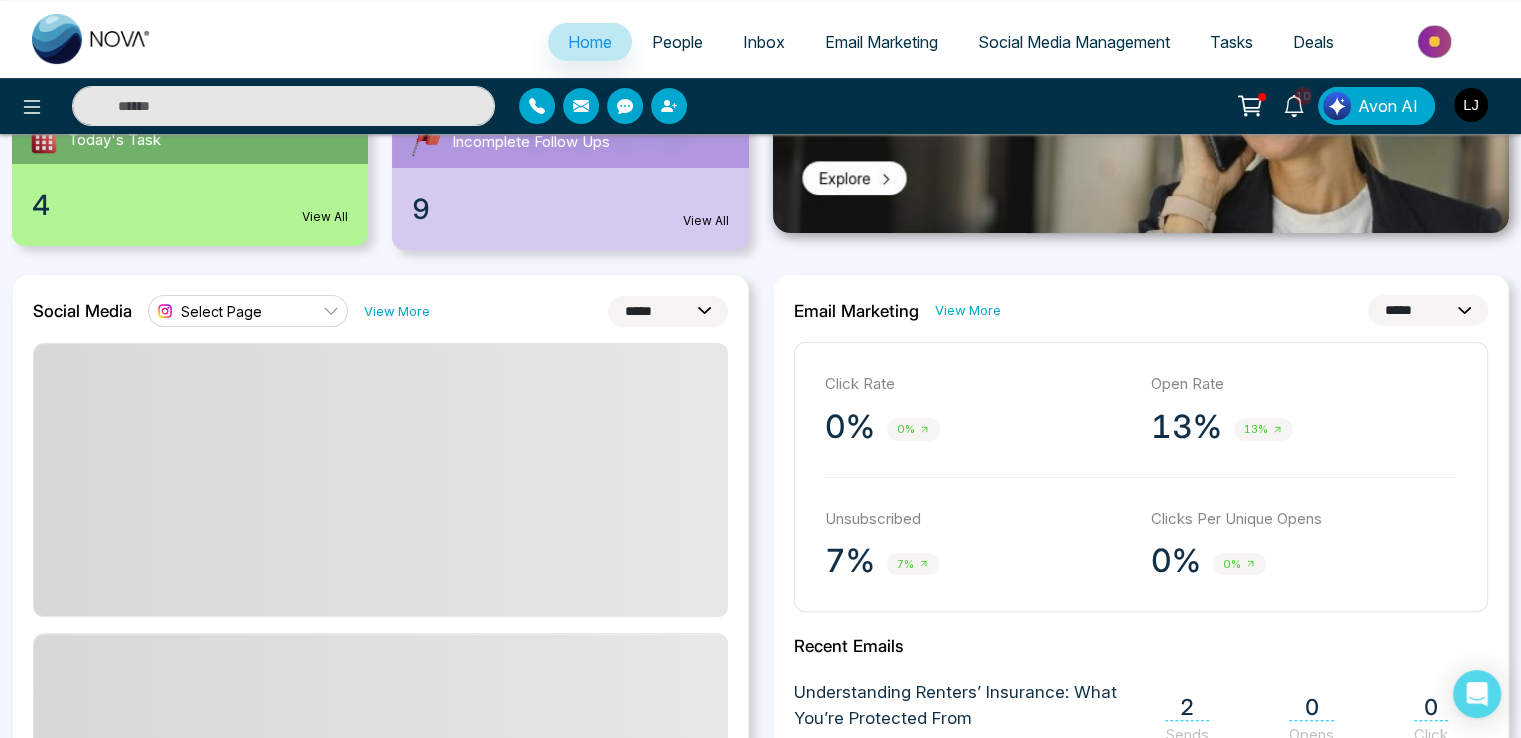 click on "View More" at bounding box center (397, 311) 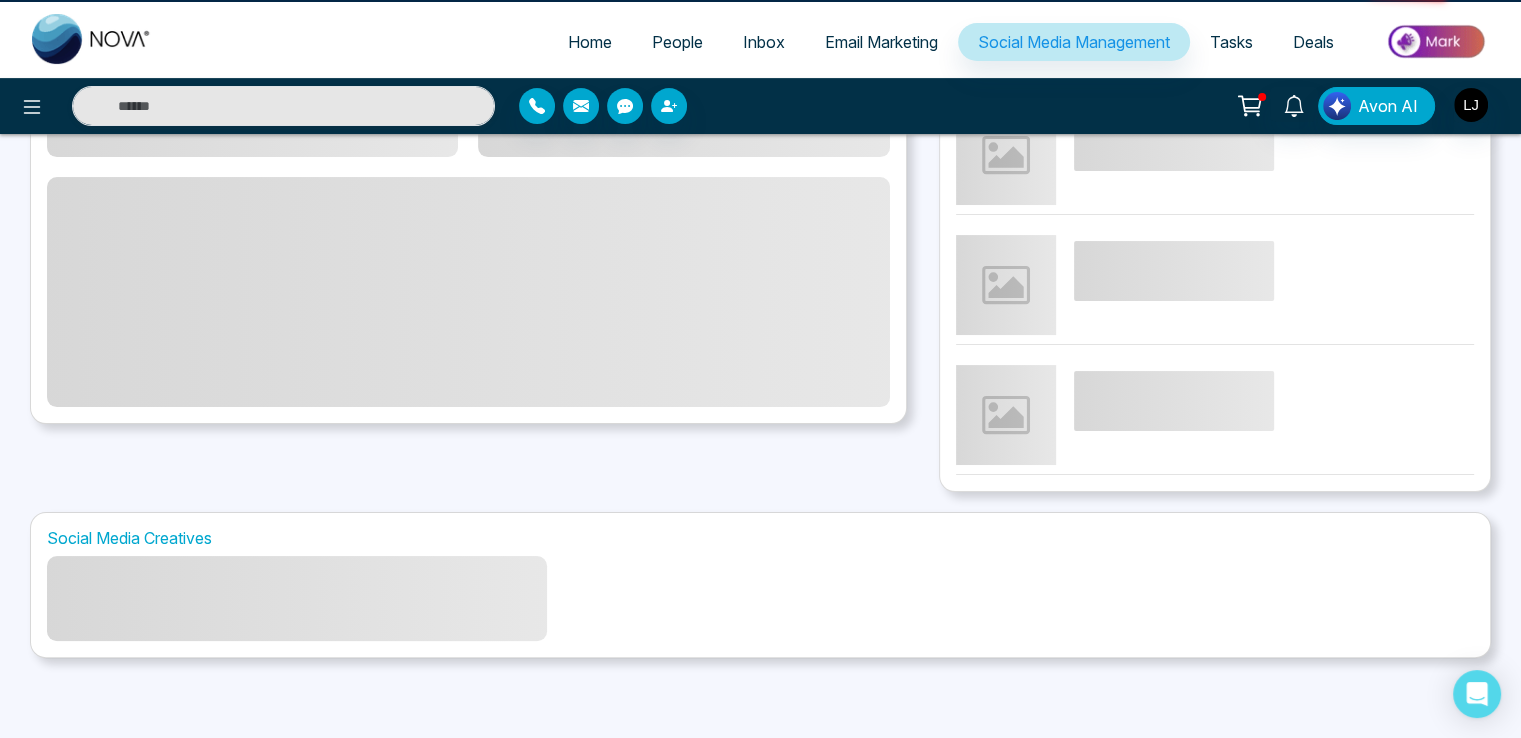 scroll, scrollTop: 0, scrollLeft: 0, axis: both 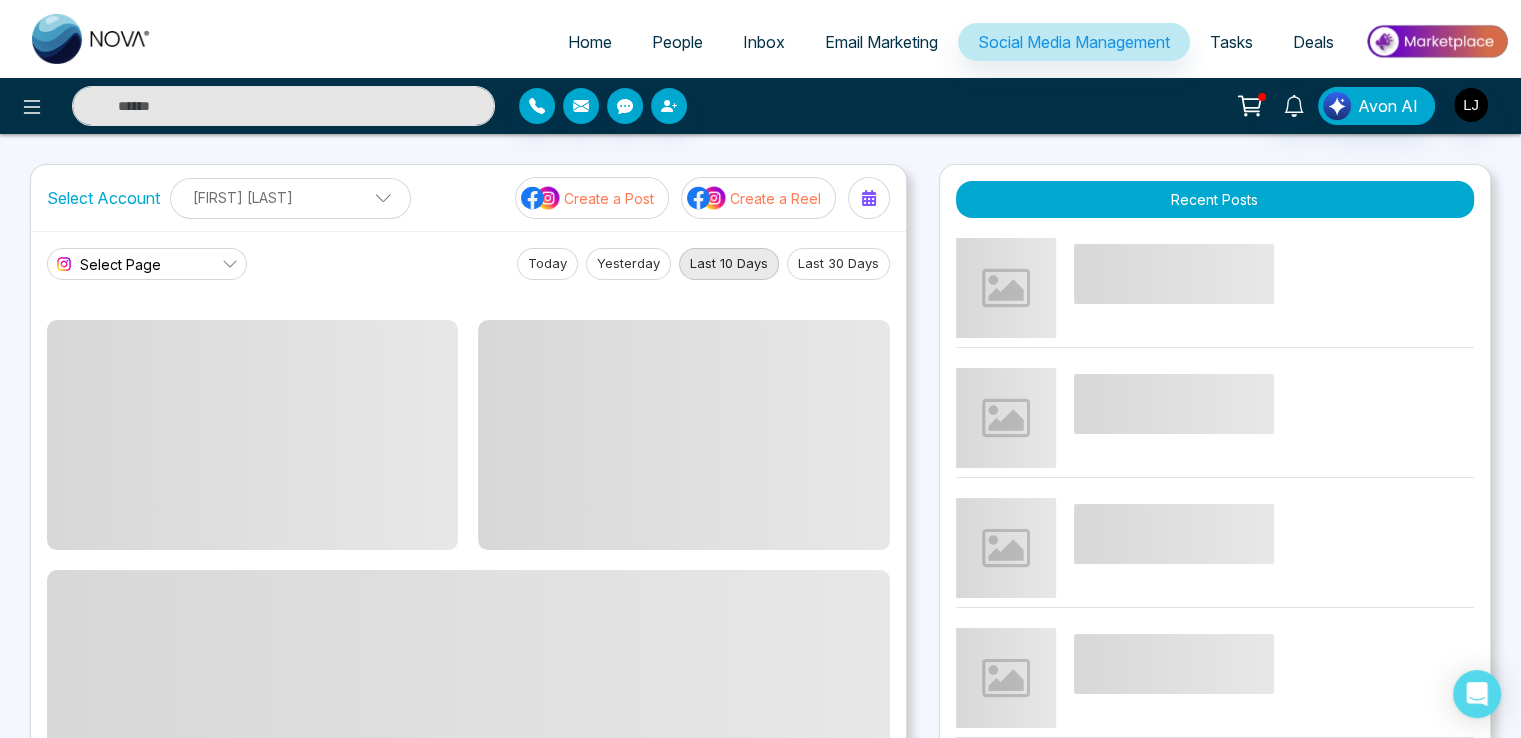 click on "Michel Williams" at bounding box center (290, 197) 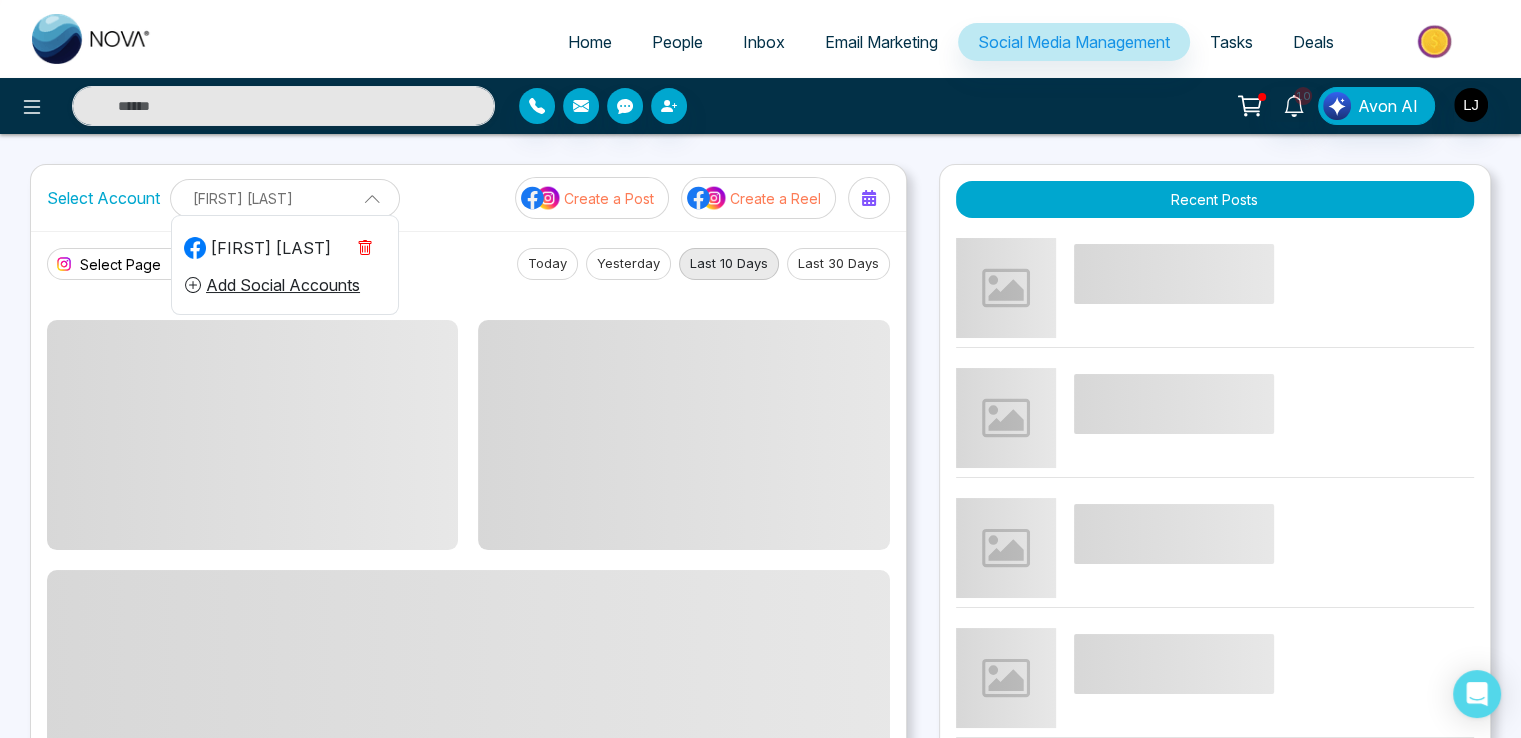 click at bounding box center (365, 248) 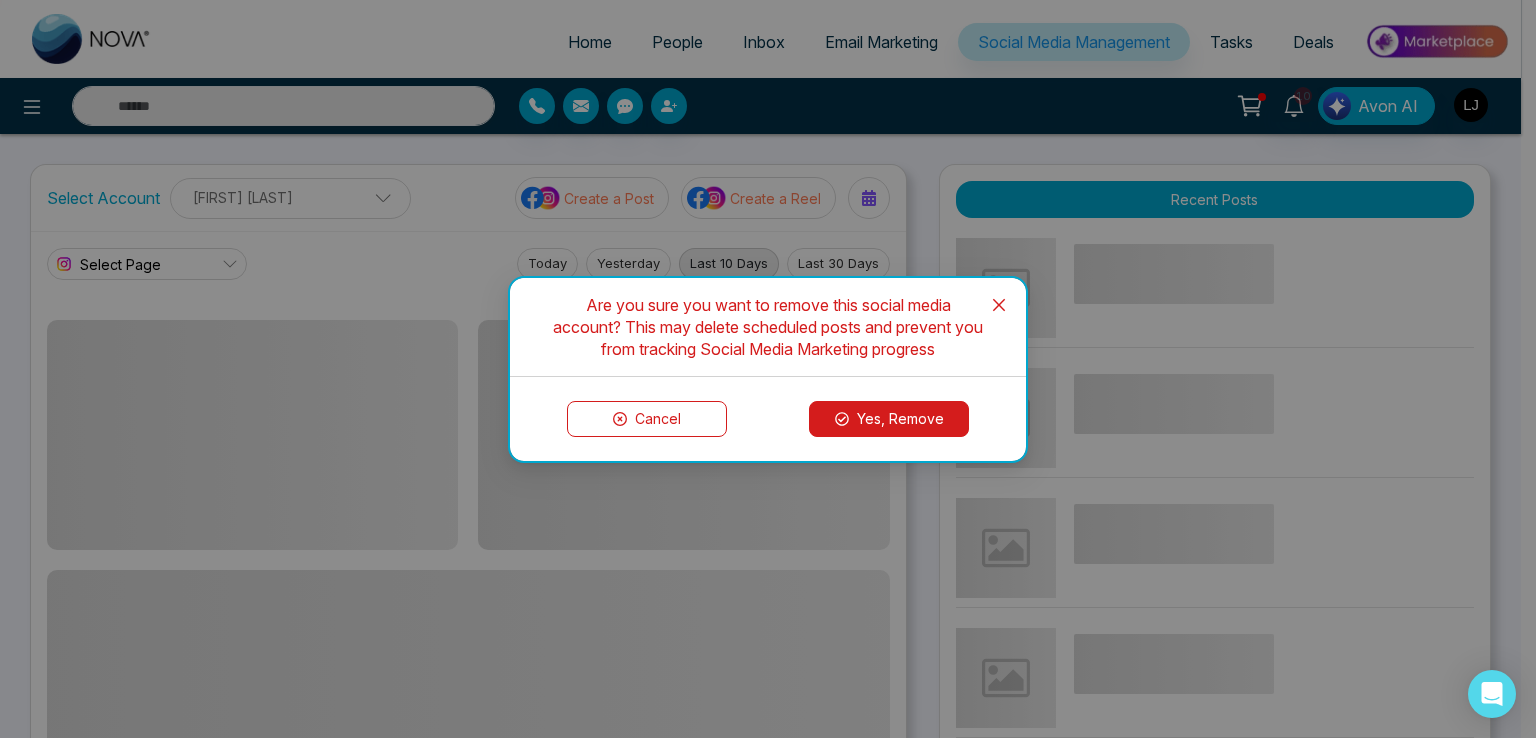 click on "Yes, Remove" at bounding box center [889, 419] 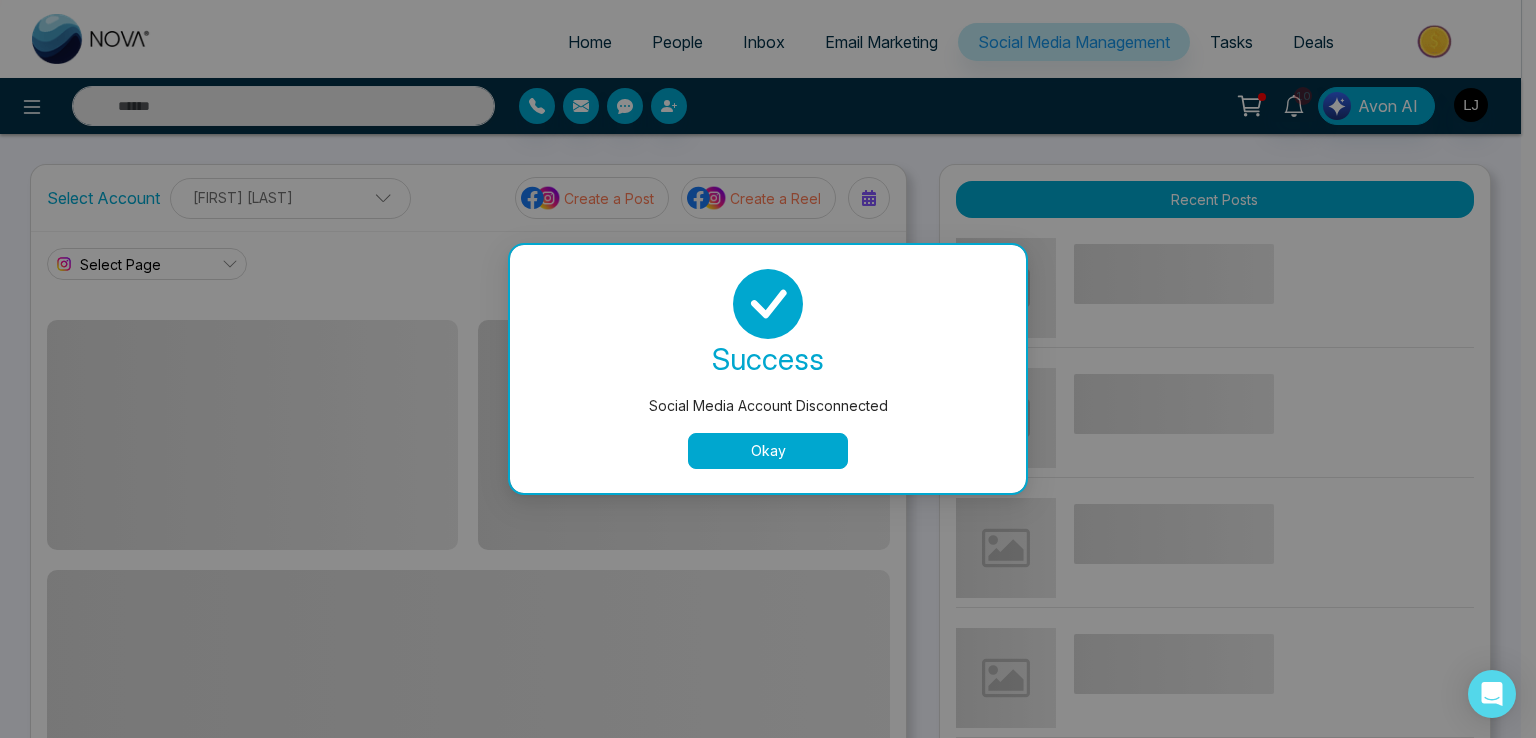 click on "Okay" at bounding box center [768, 451] 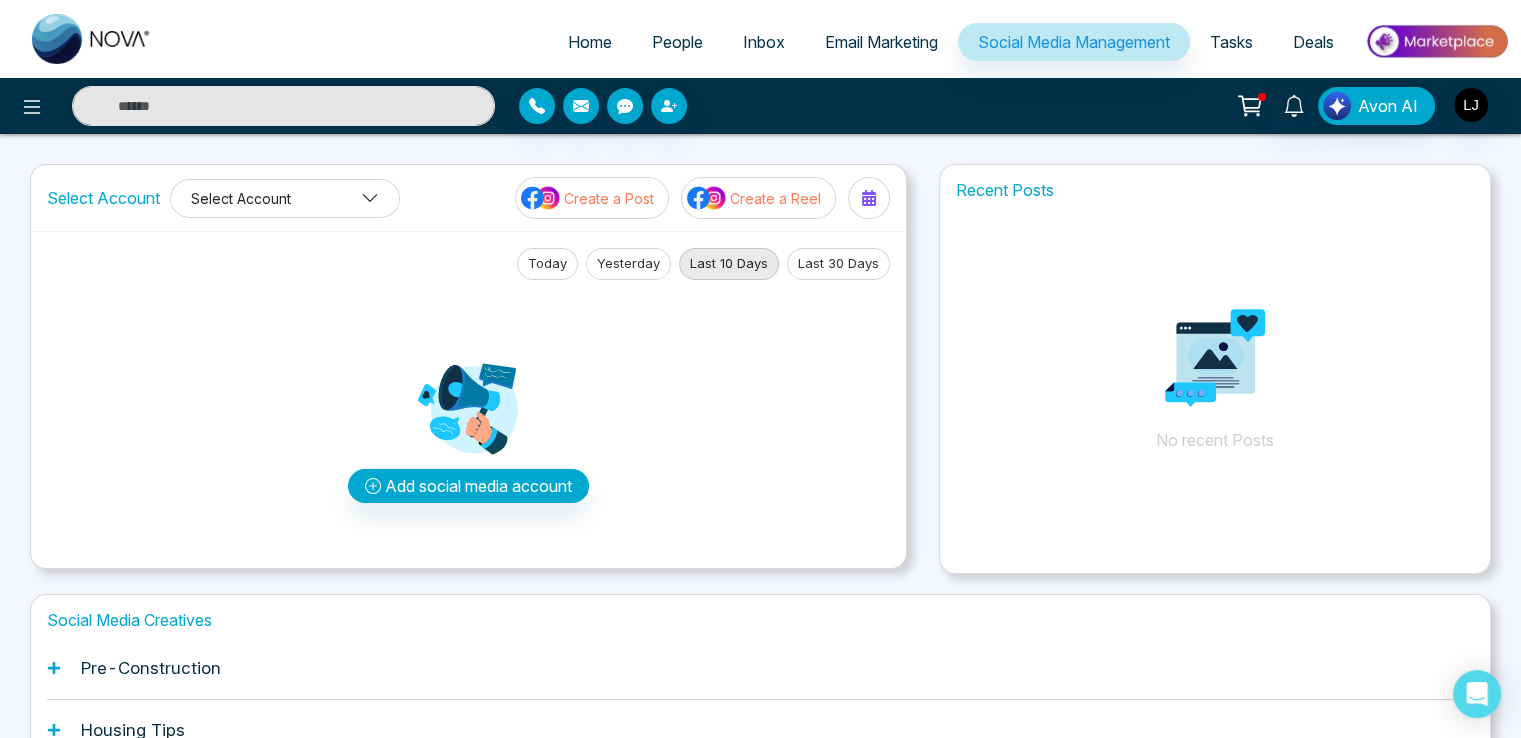click on "Select Account" at bounding box center [285, 198] 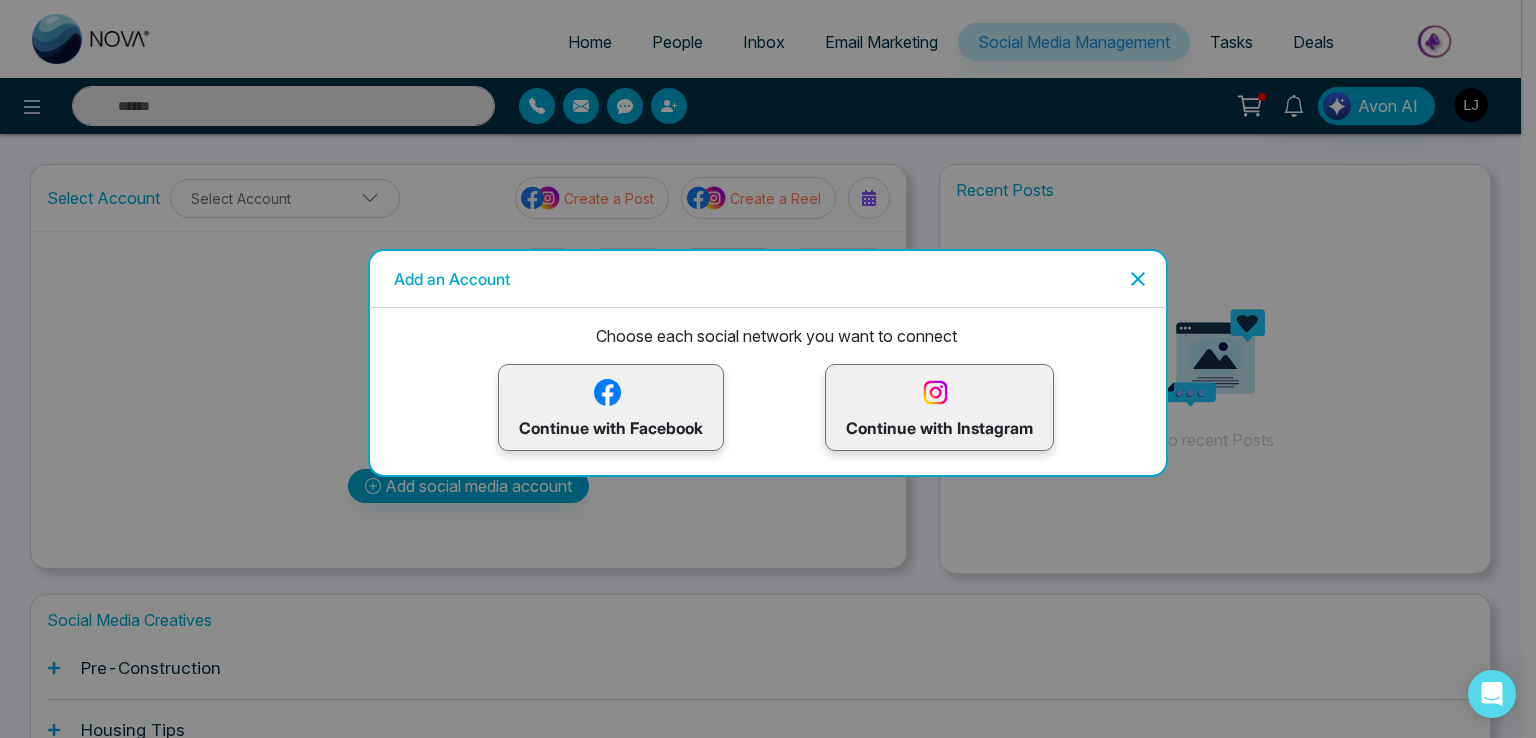 click 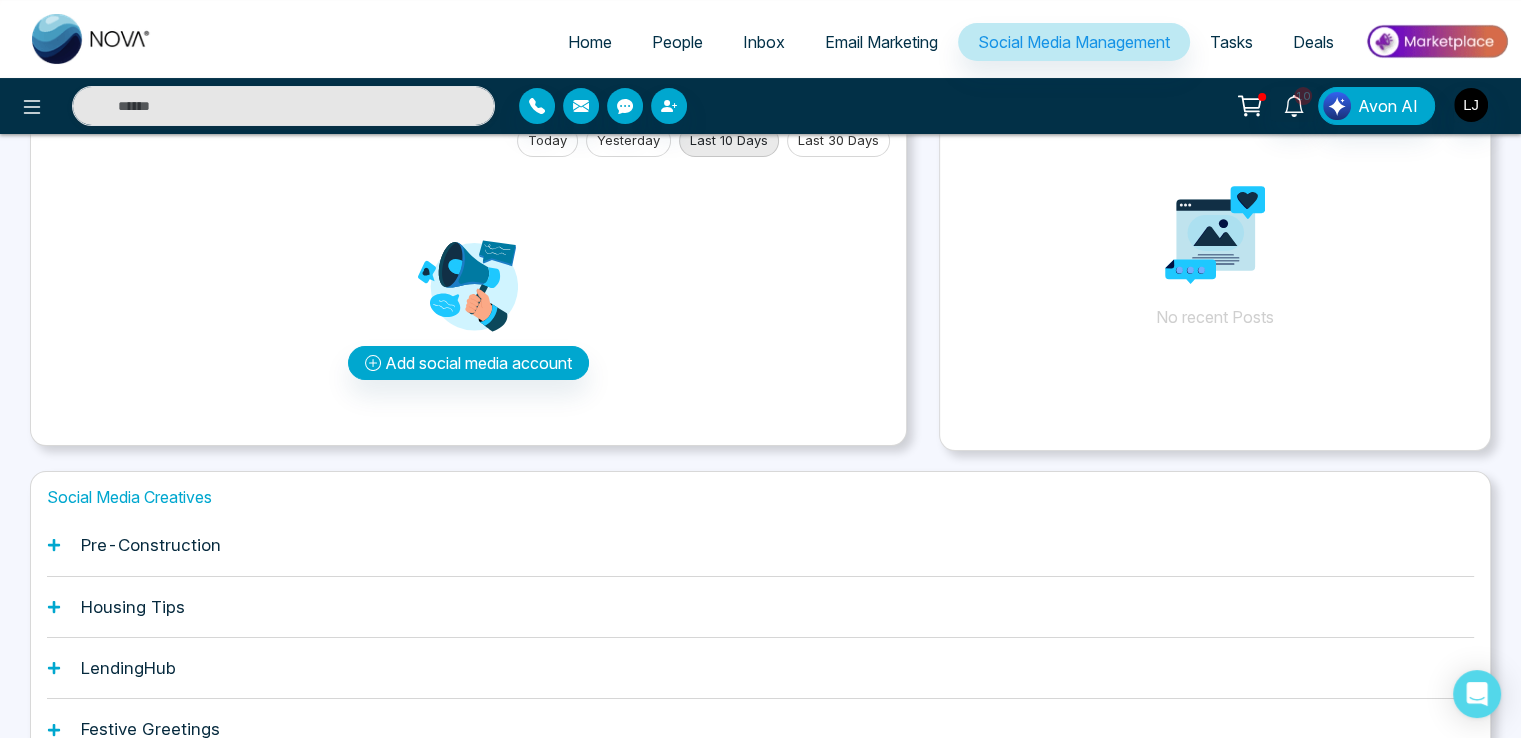 scroll, scrollTop: 0, scrollLeft: 0, axis: both 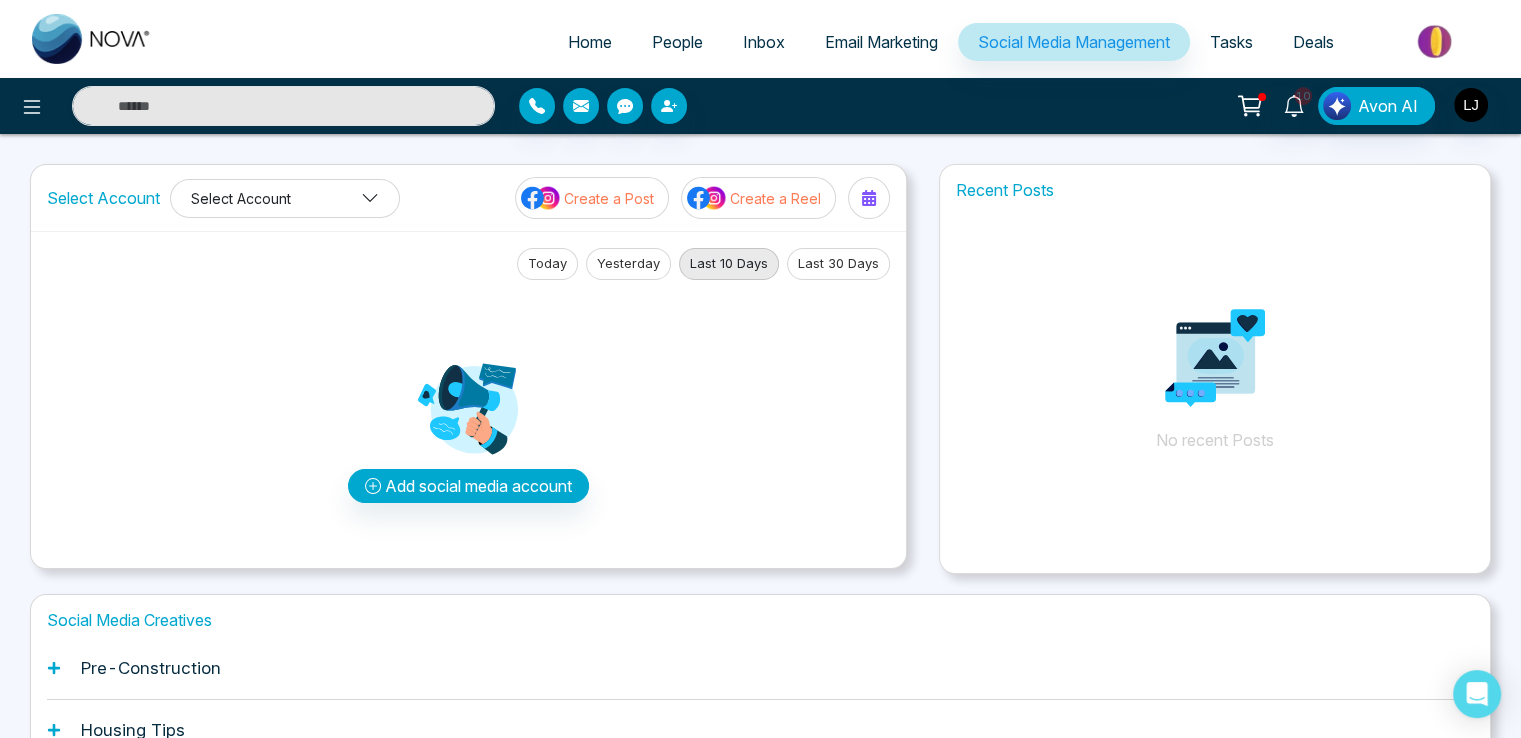 click on "Select Account" at bounding box center [285, 198] 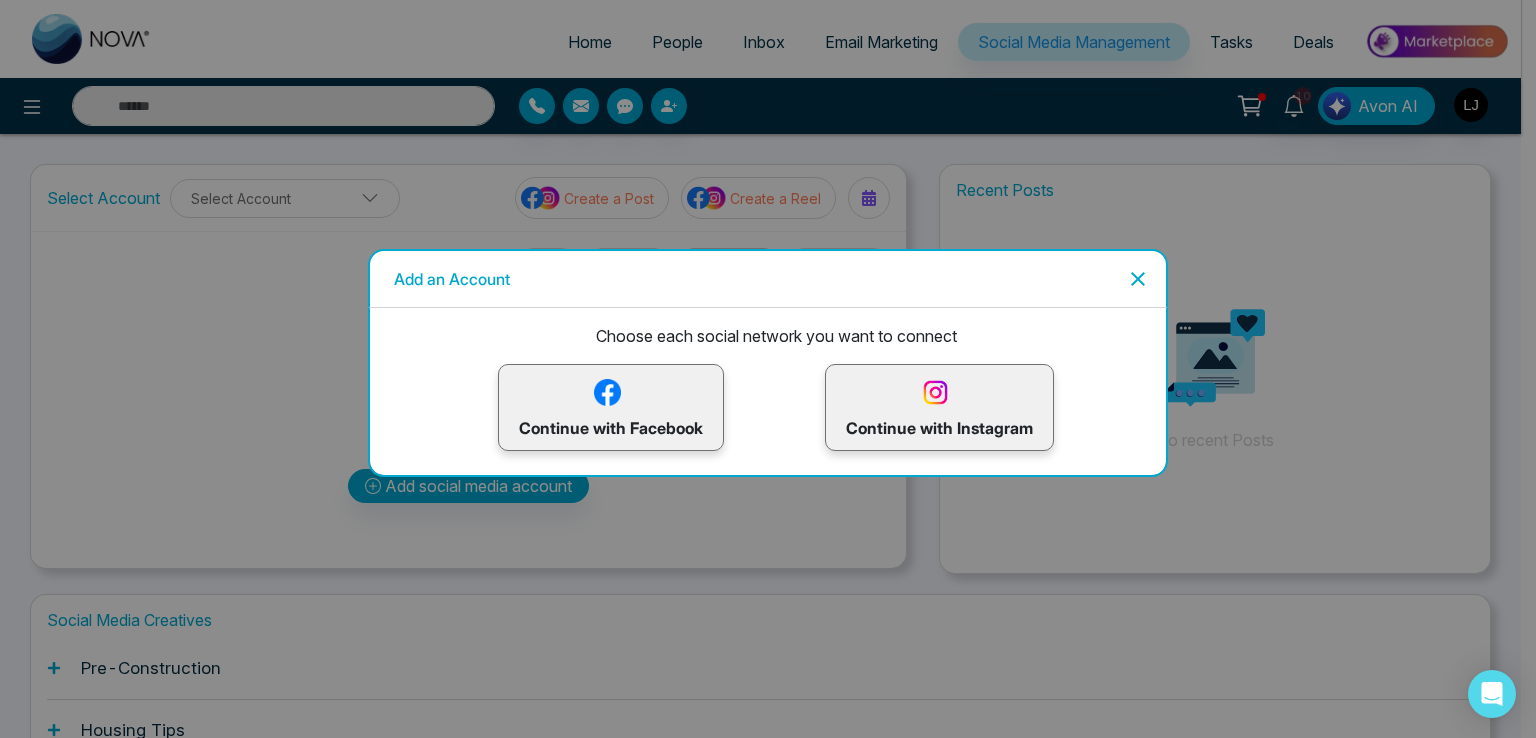 click on "Continue with Facebook" at bounding box center [611, 407] 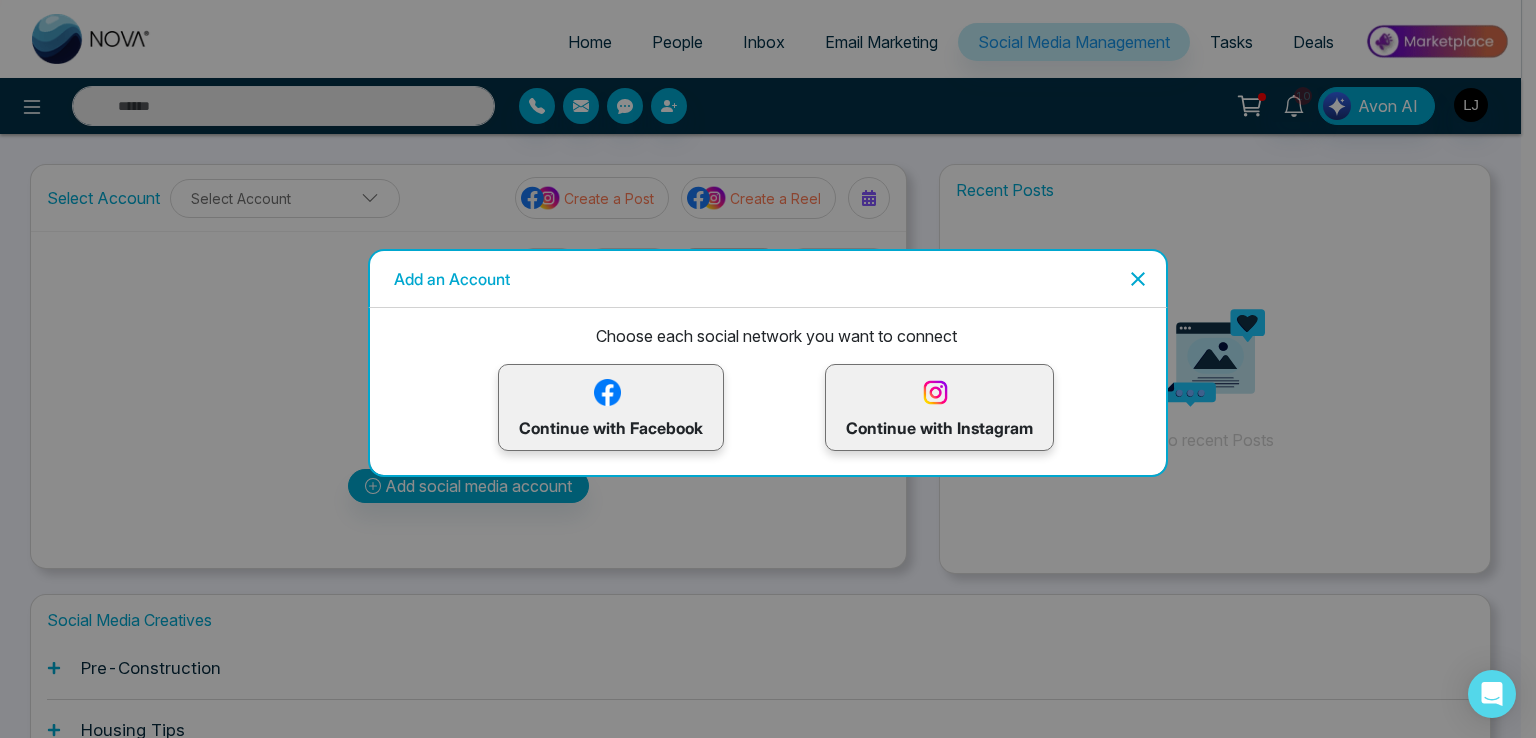 click on "Continue with Facebook" at bounding box center (611, 407) 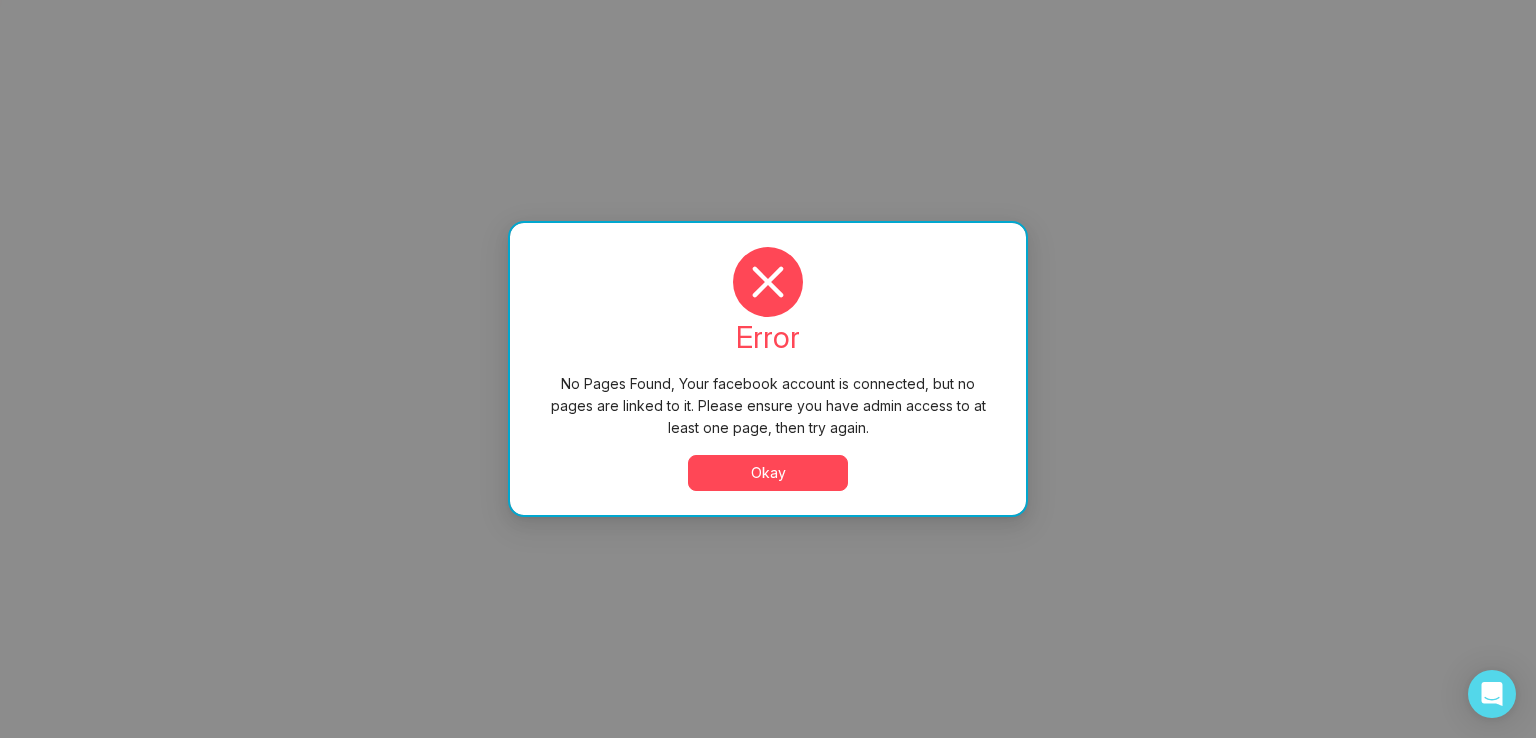 click on "Okay" at bounding box center [768, 473] 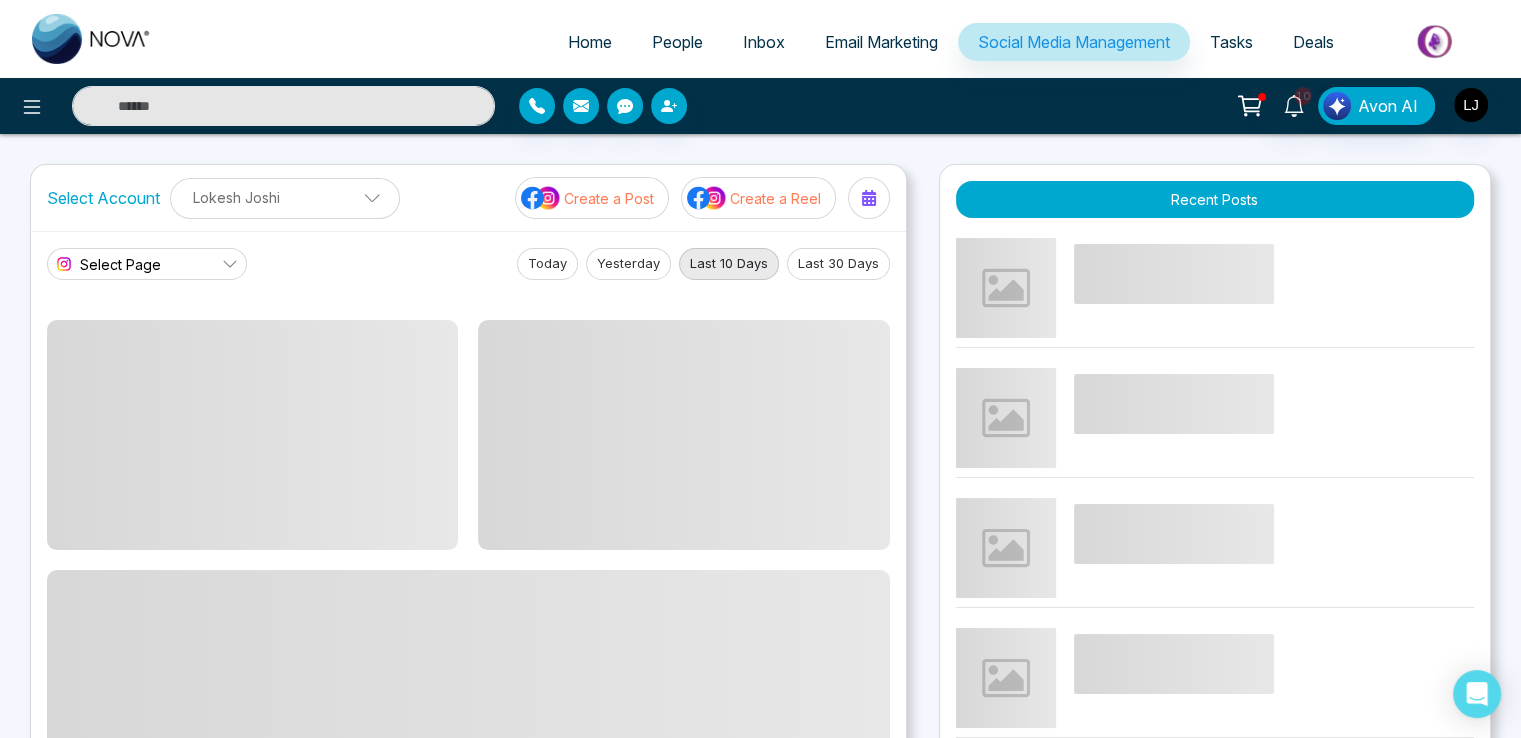 click on "Create a Post" at bounding box center (609, 198) 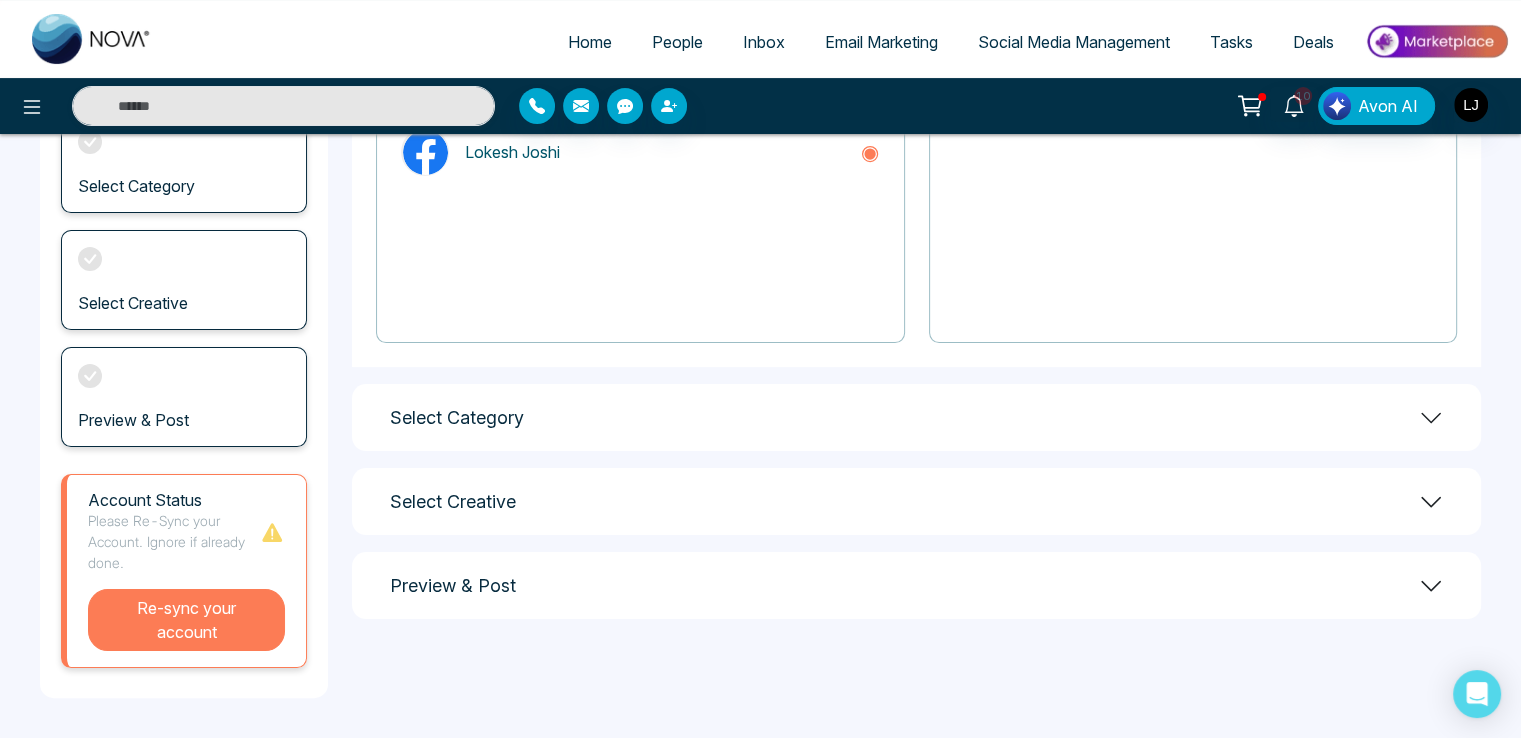 click on "Re-sync your account" at bounding box center (186, 620) 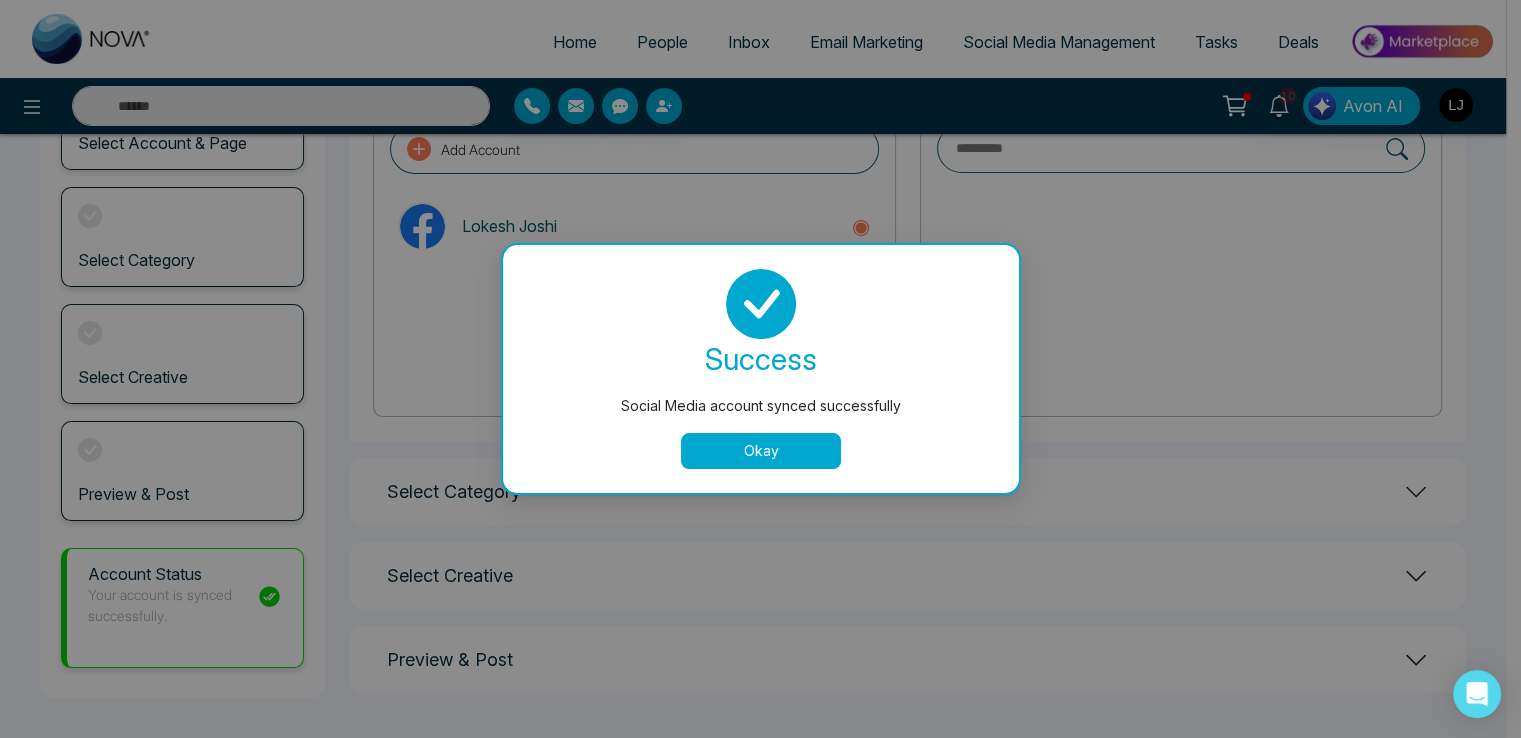scroll, scrollTop: 198, scrollLeft: 0, axis: vertical 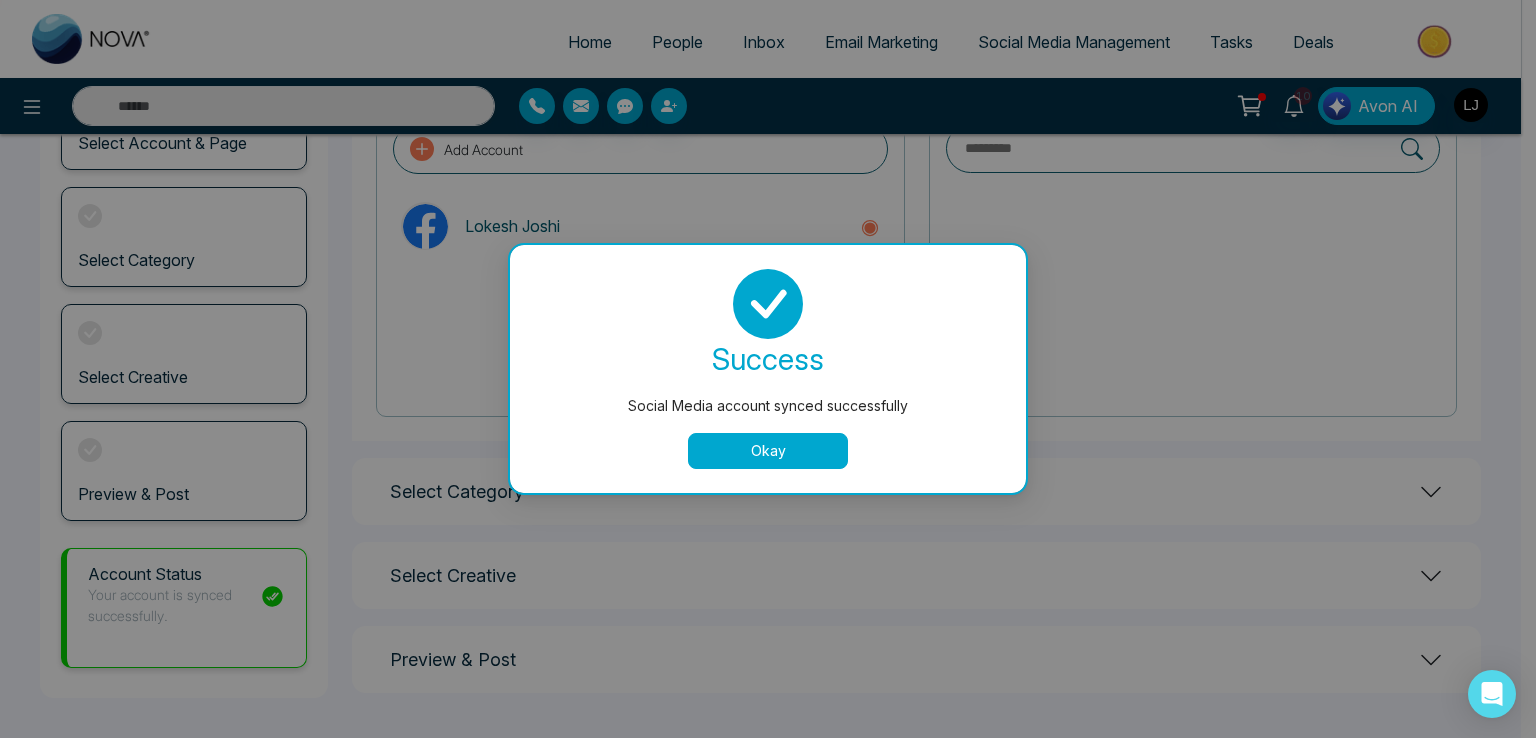 click on "Okay" at bounding box center [768, 451] 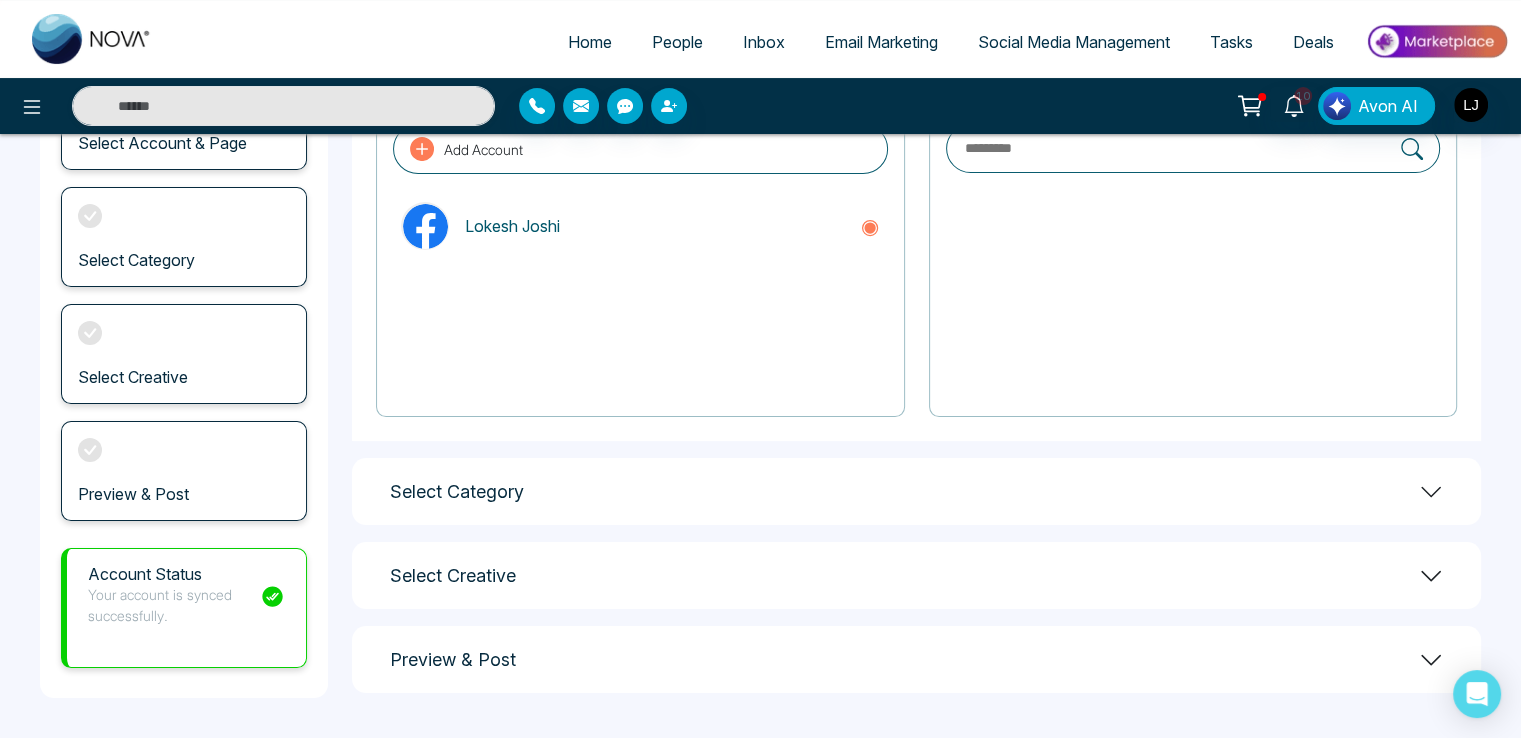 click on "Select Category" at bounding box center (916, 491) 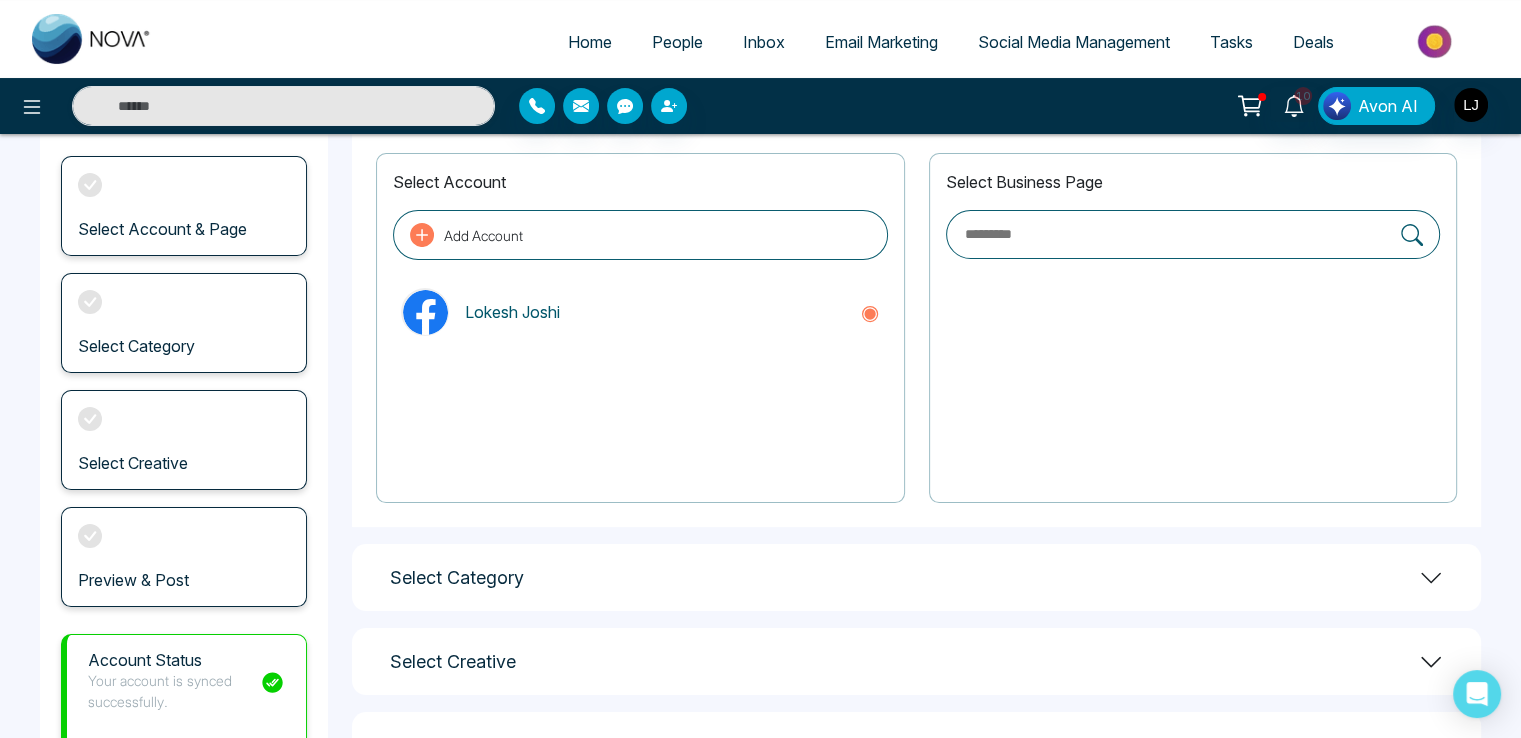 scroll, scrollTop: 0, scrollLeft: 0, axis: both 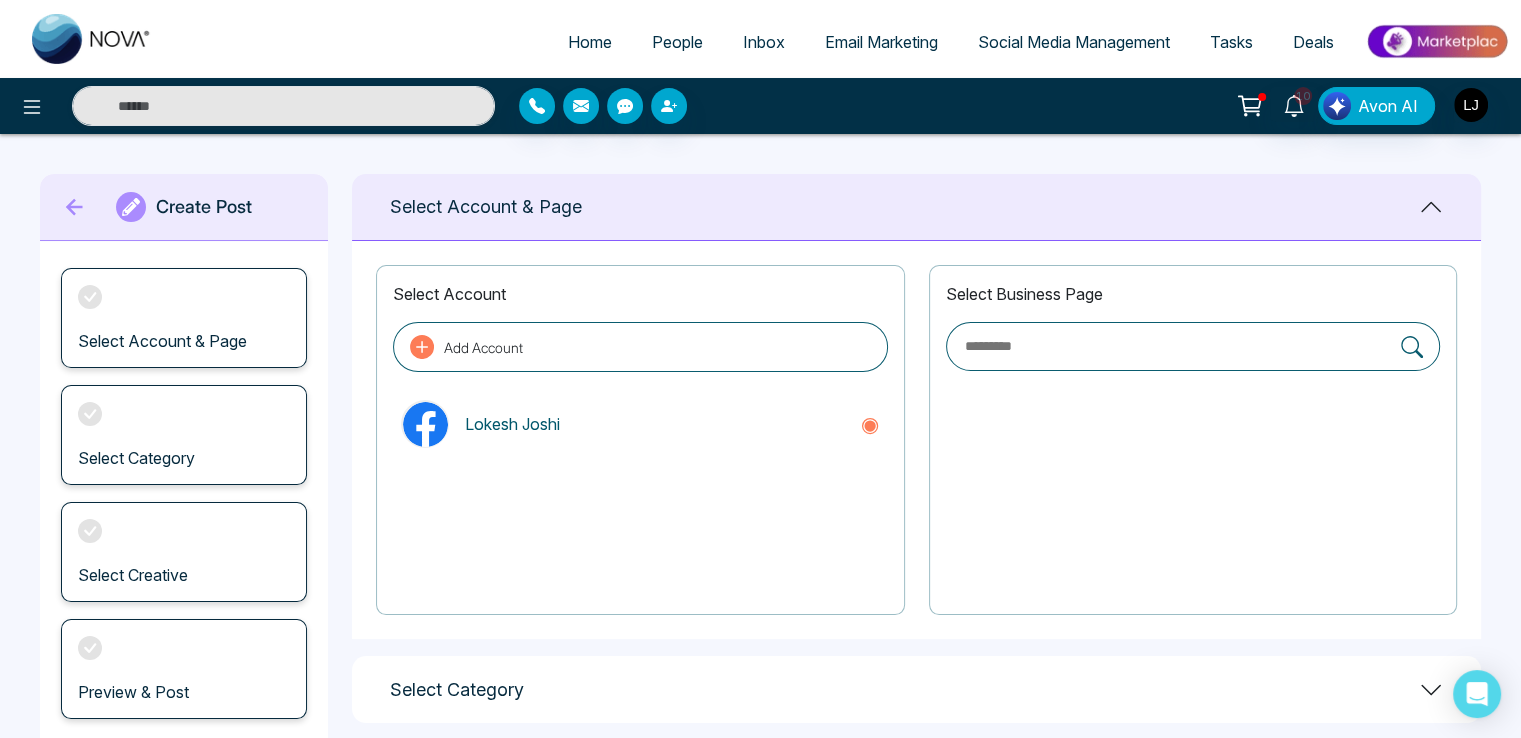 click 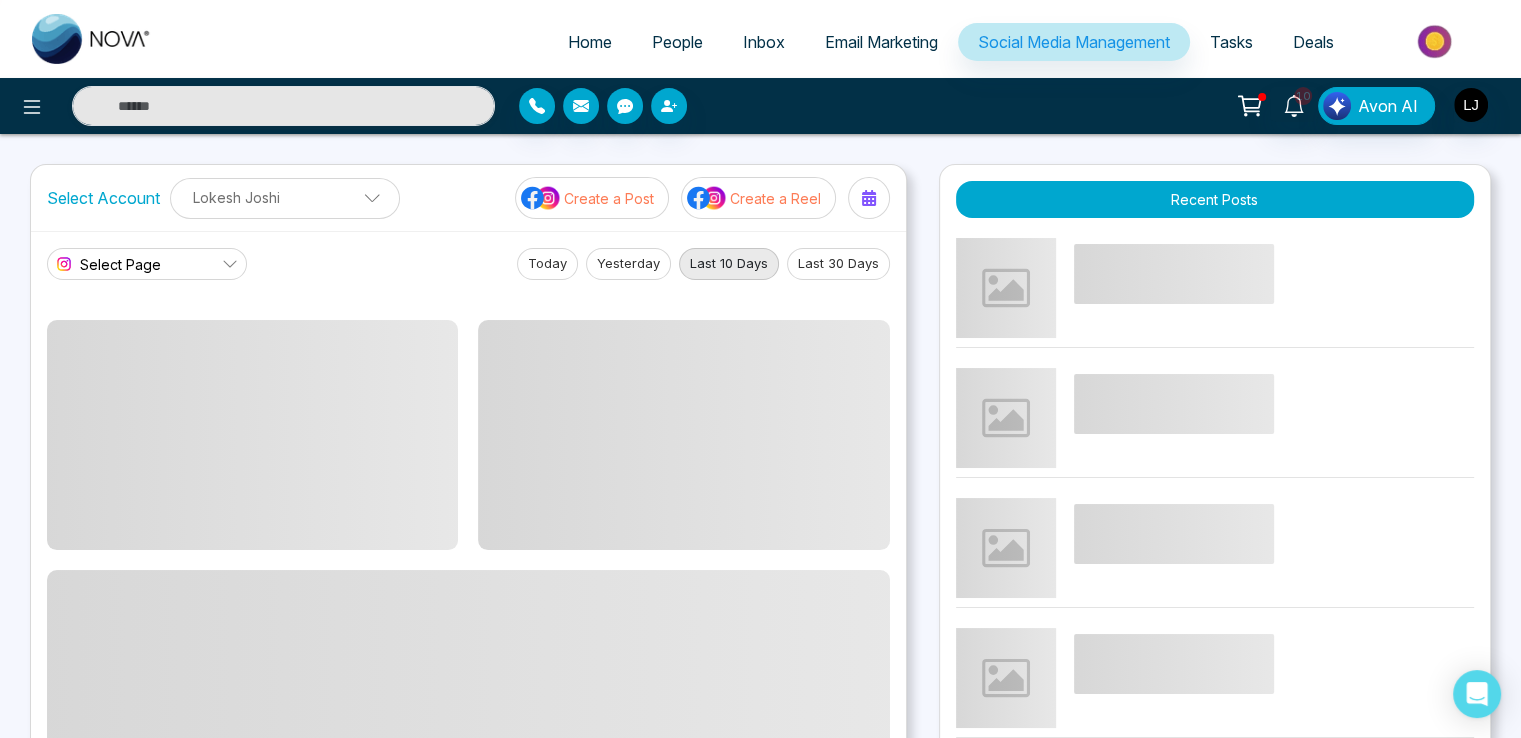 click on "Create a Reel" at bounding box center (775, 198) 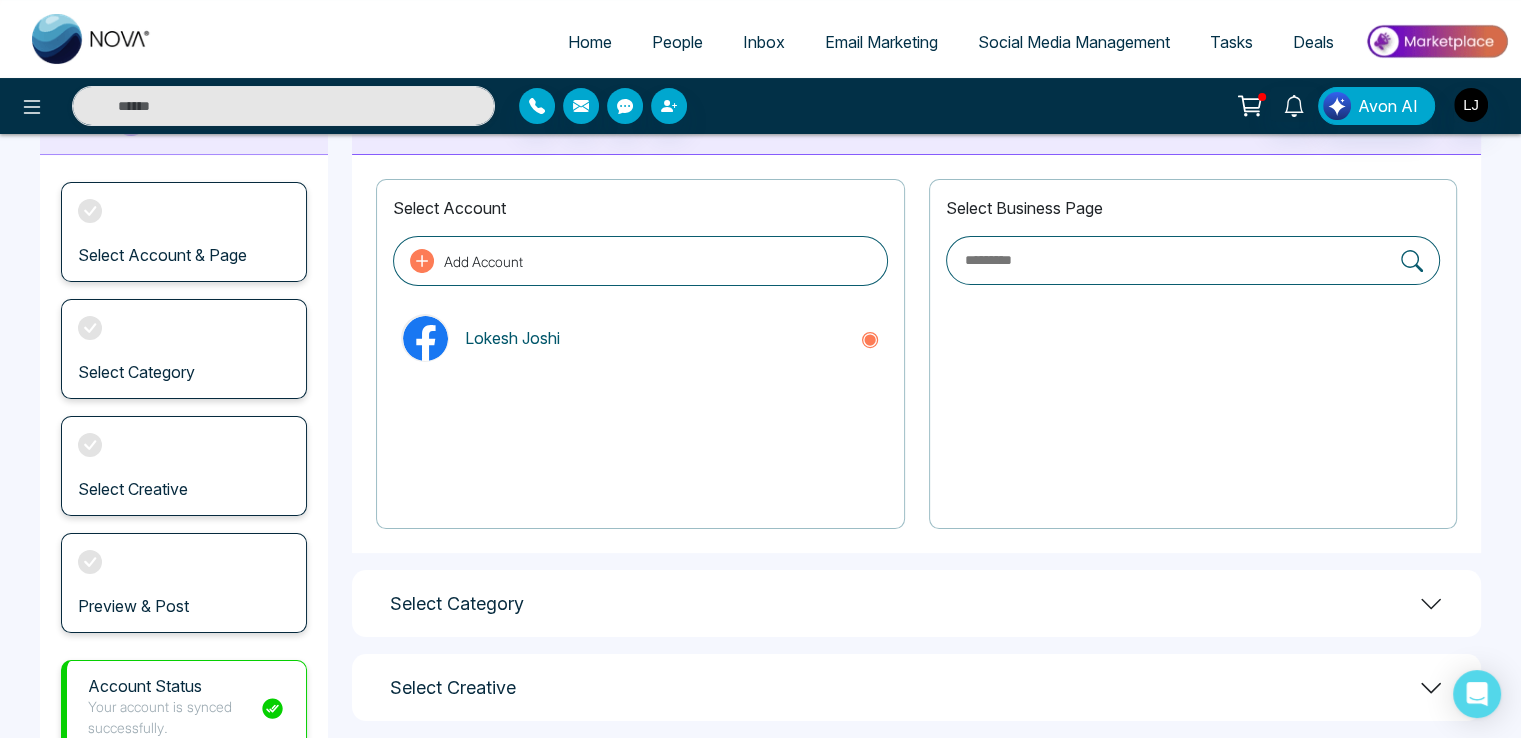 scroll, scrollTop: 0, scrollLeft: 0, axis: both 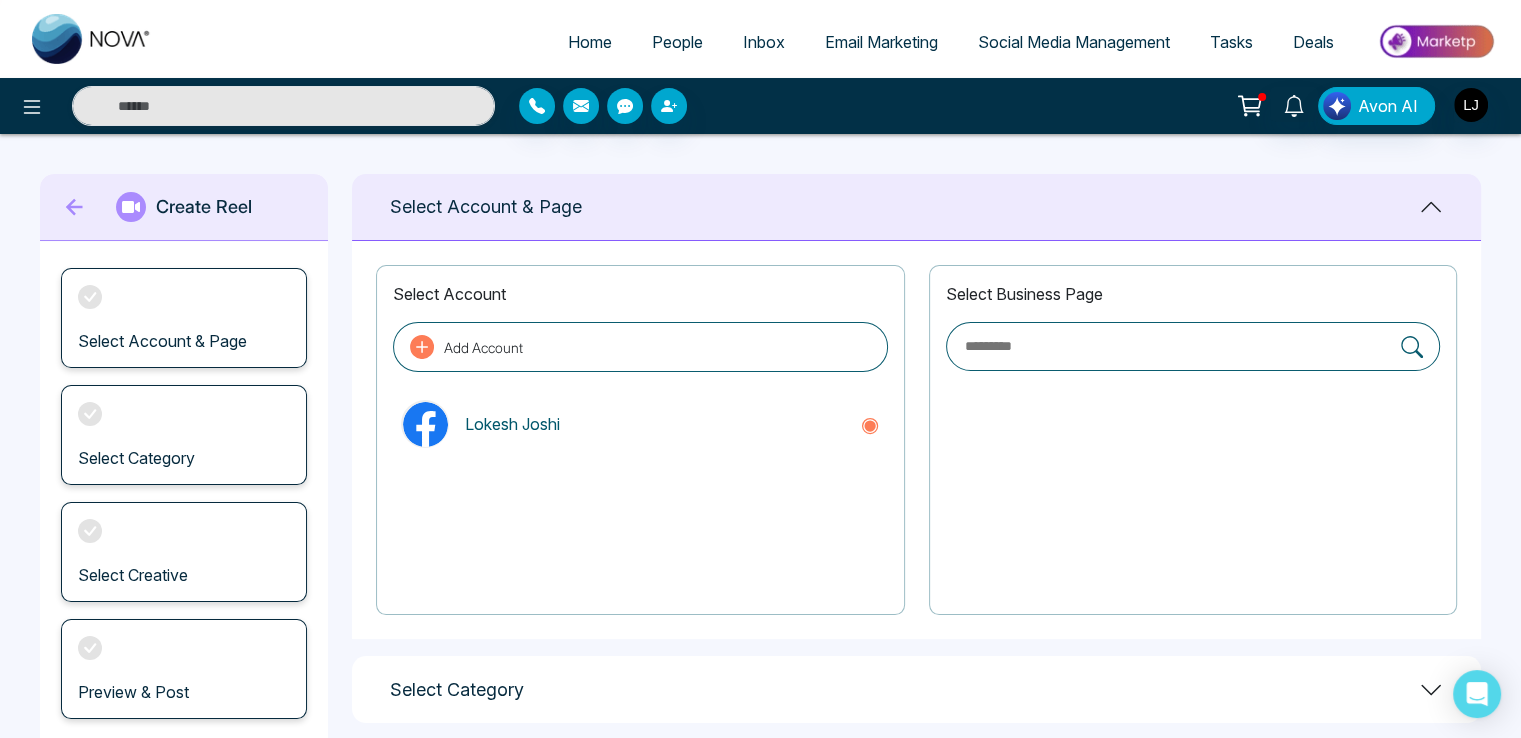 click 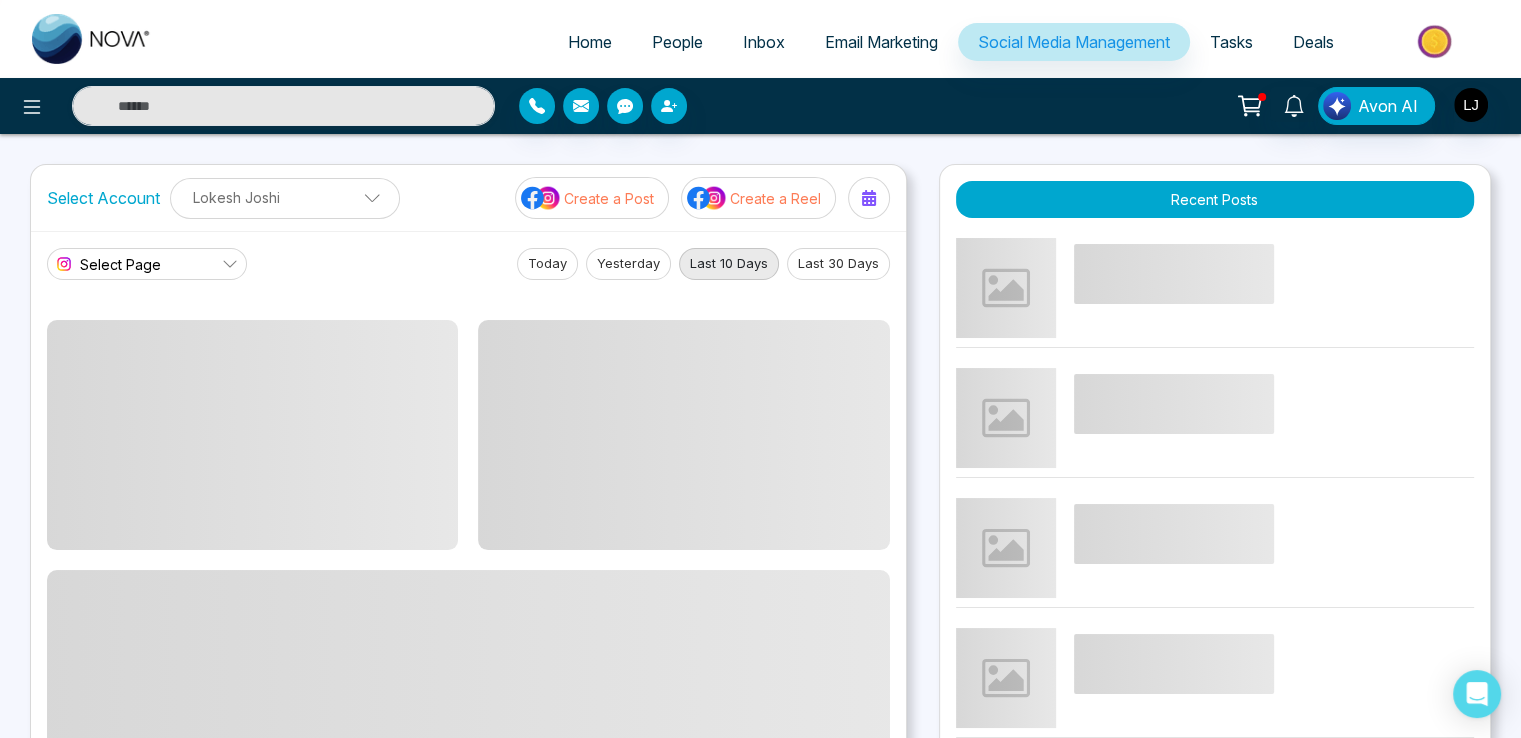 click on "Create a Post" at bounding box center (609, 198) 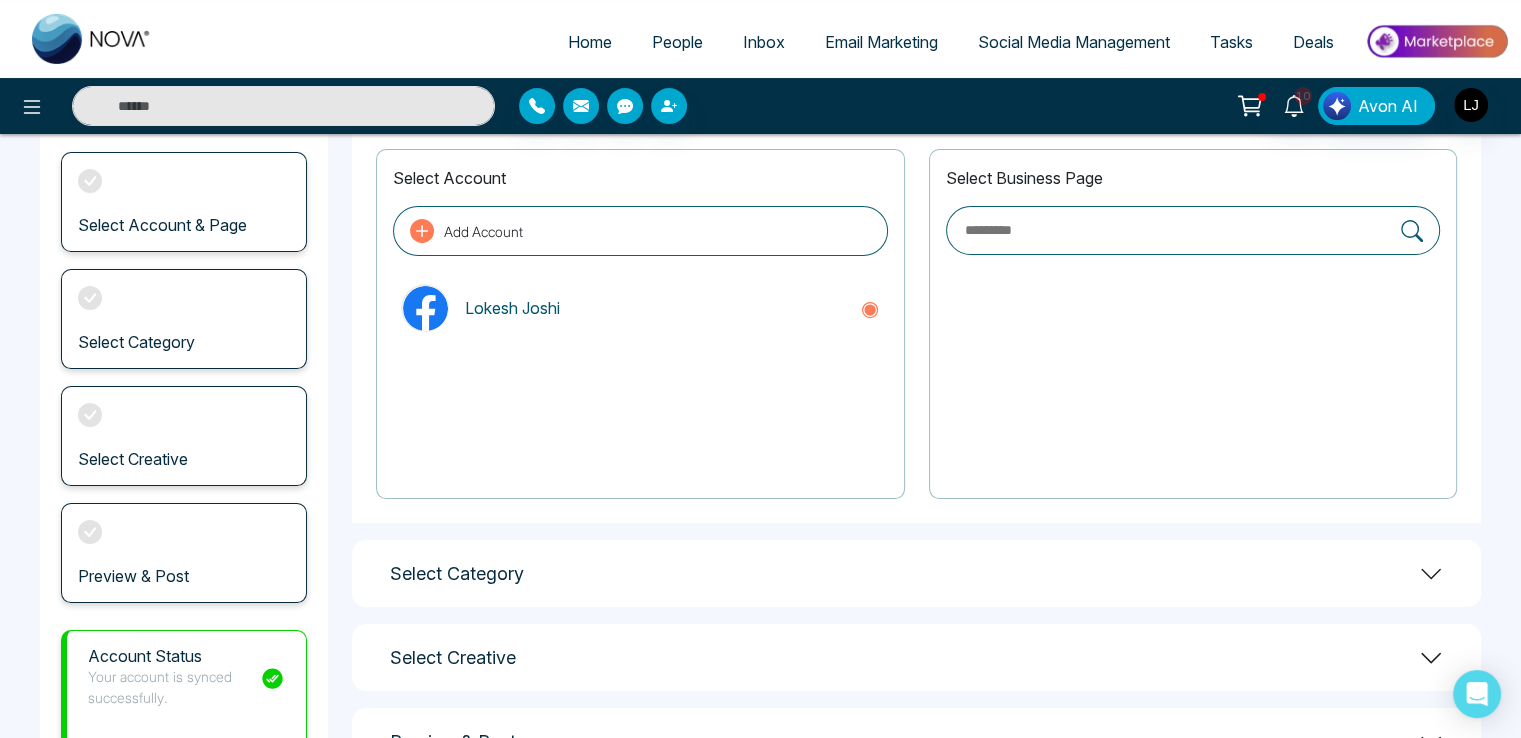 scroll, scrollTop: 0, scrollLeft: 0, axis: both 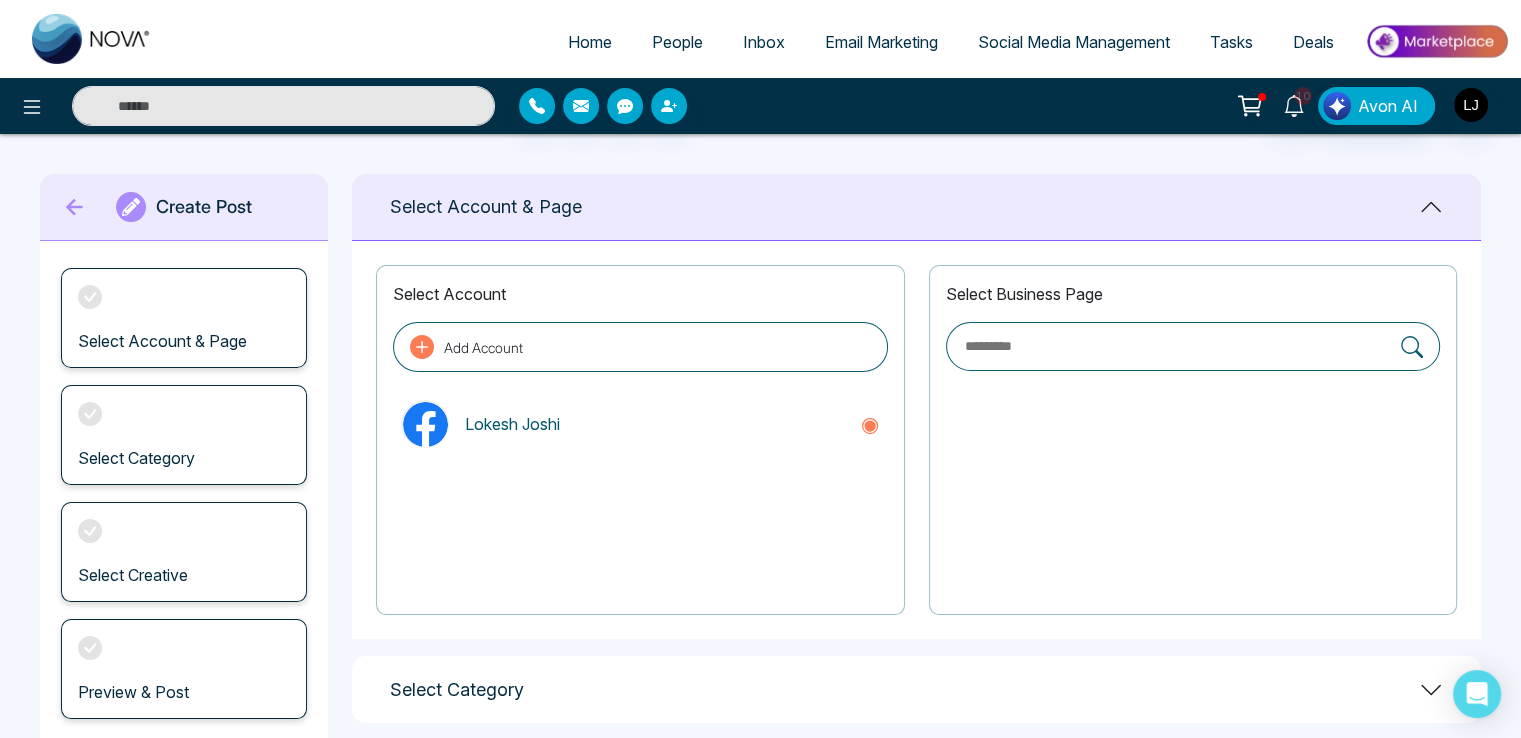 click 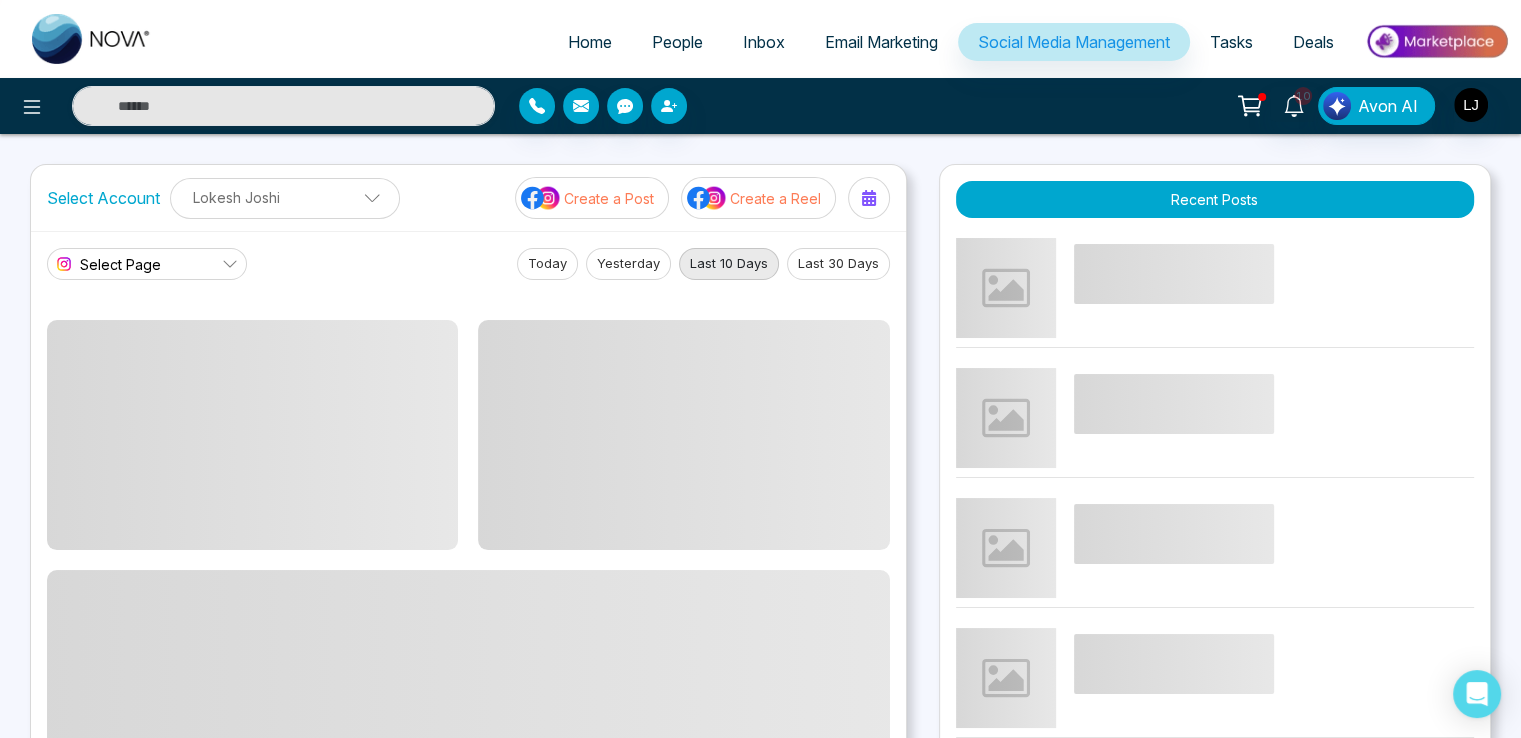 click on "Lokesh Joshi" at bounding box center (285, 197) 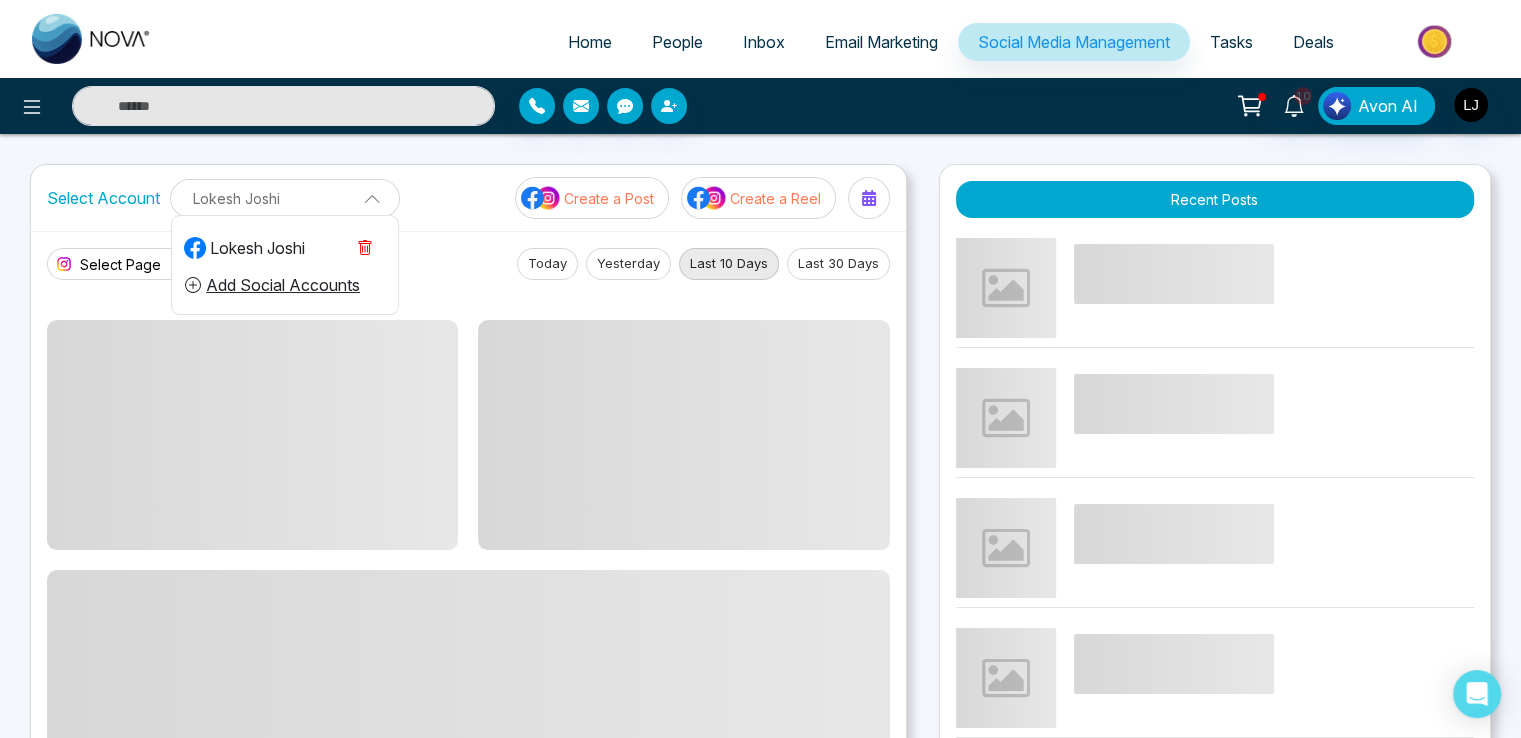 click 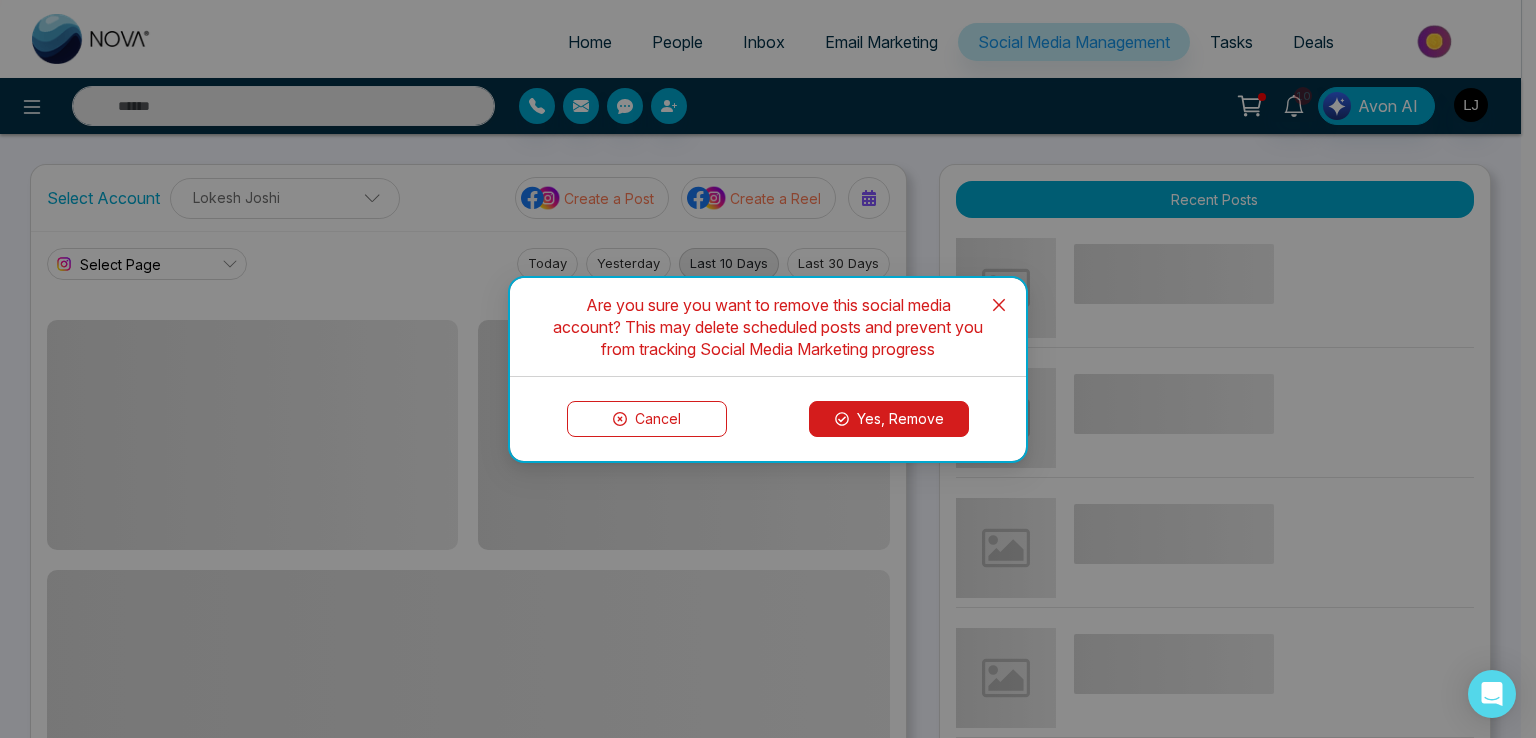 click on "Yes, Remove" at bounding box center (889, 419) 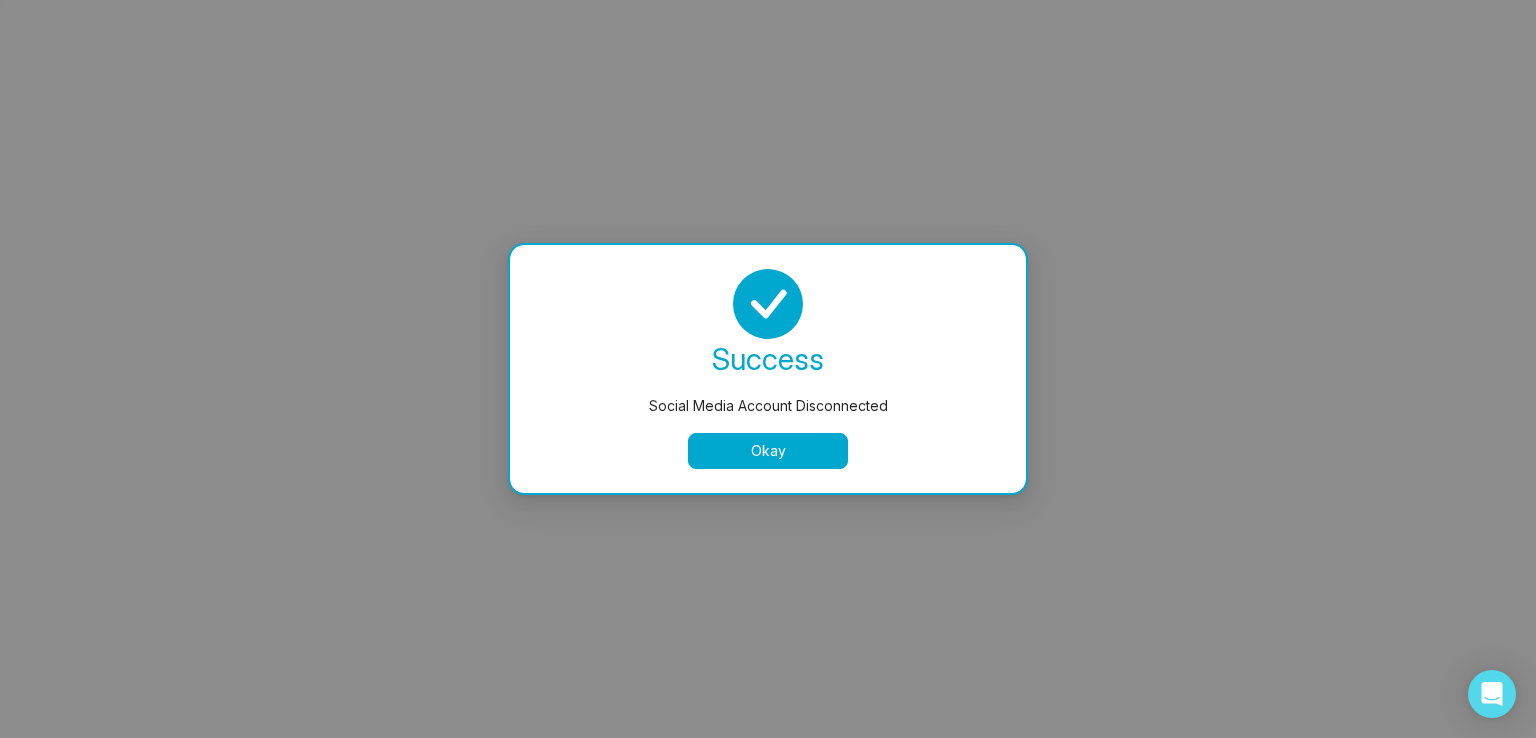click on "Okay" at bounding box center (768, 451) 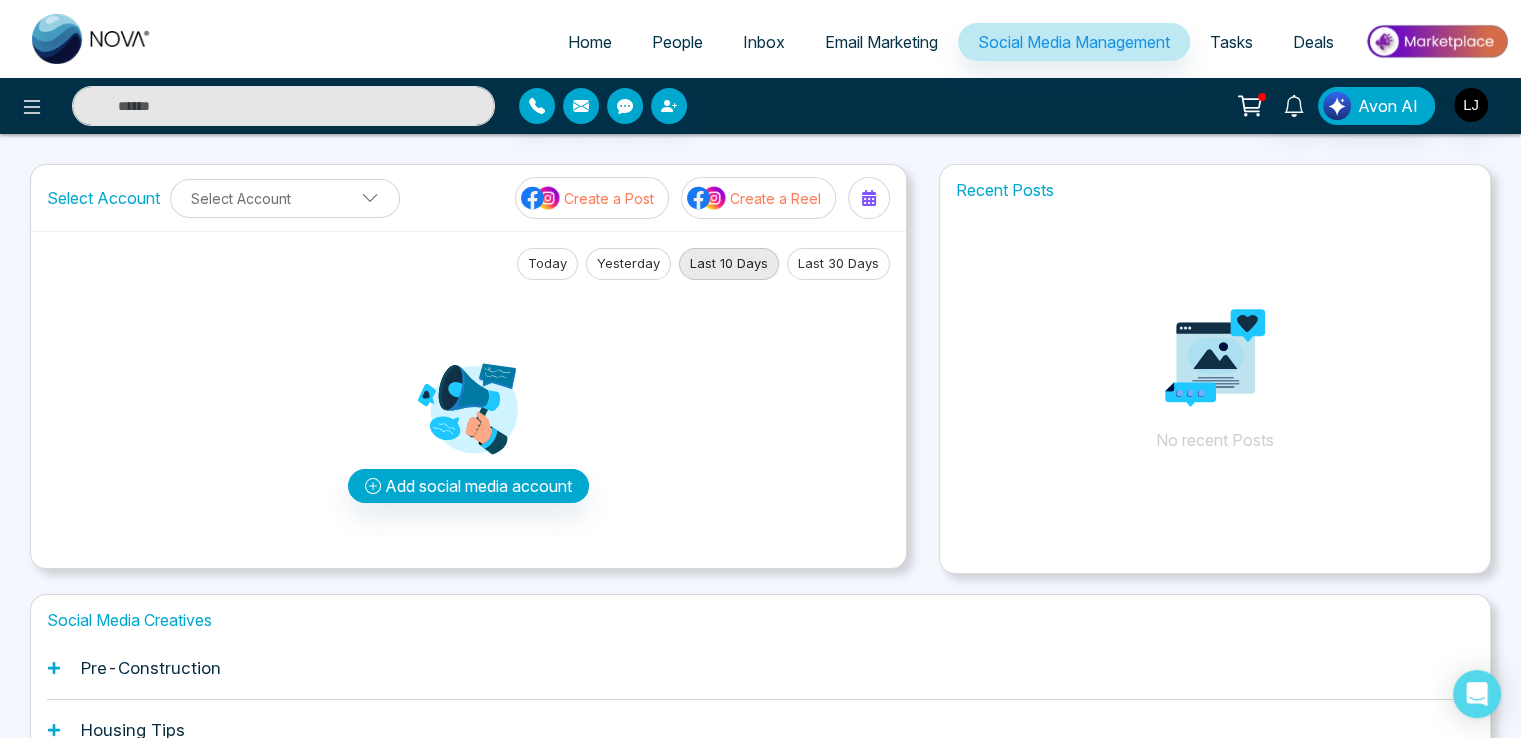 click on "Create a Post" at bounding box center (609, 198) 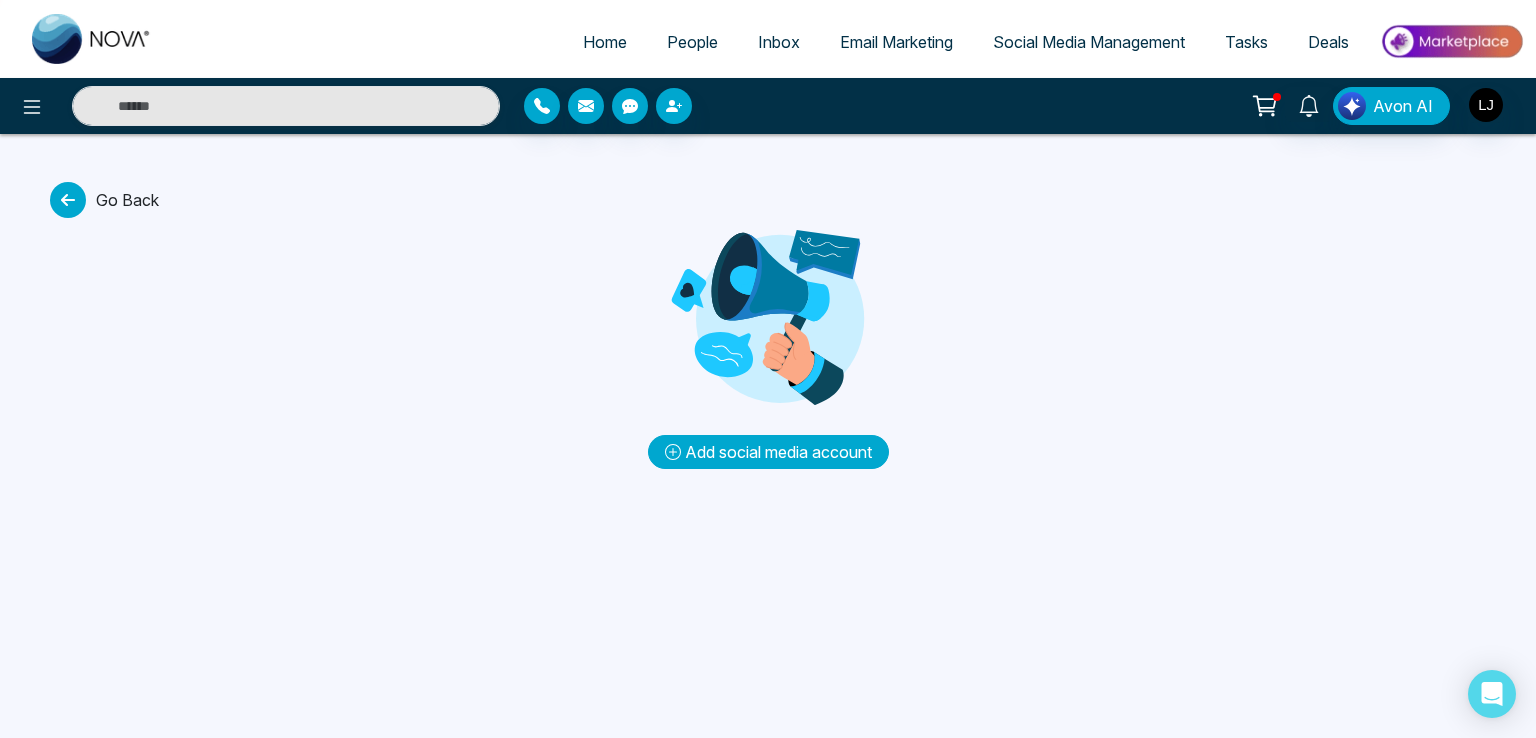 click on "Add social media account" at bounding box center (768, 452) 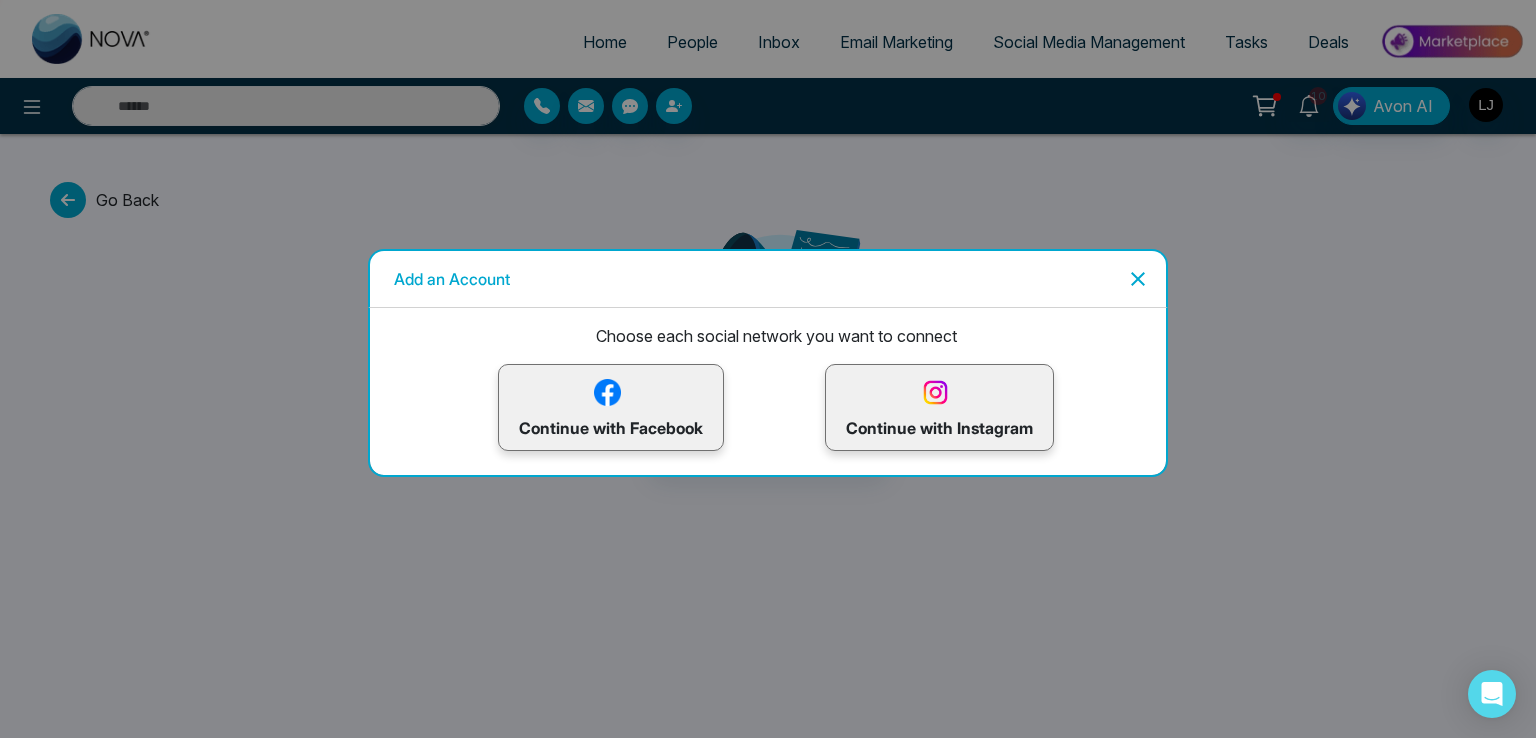 click at bounding box center [607, 392] 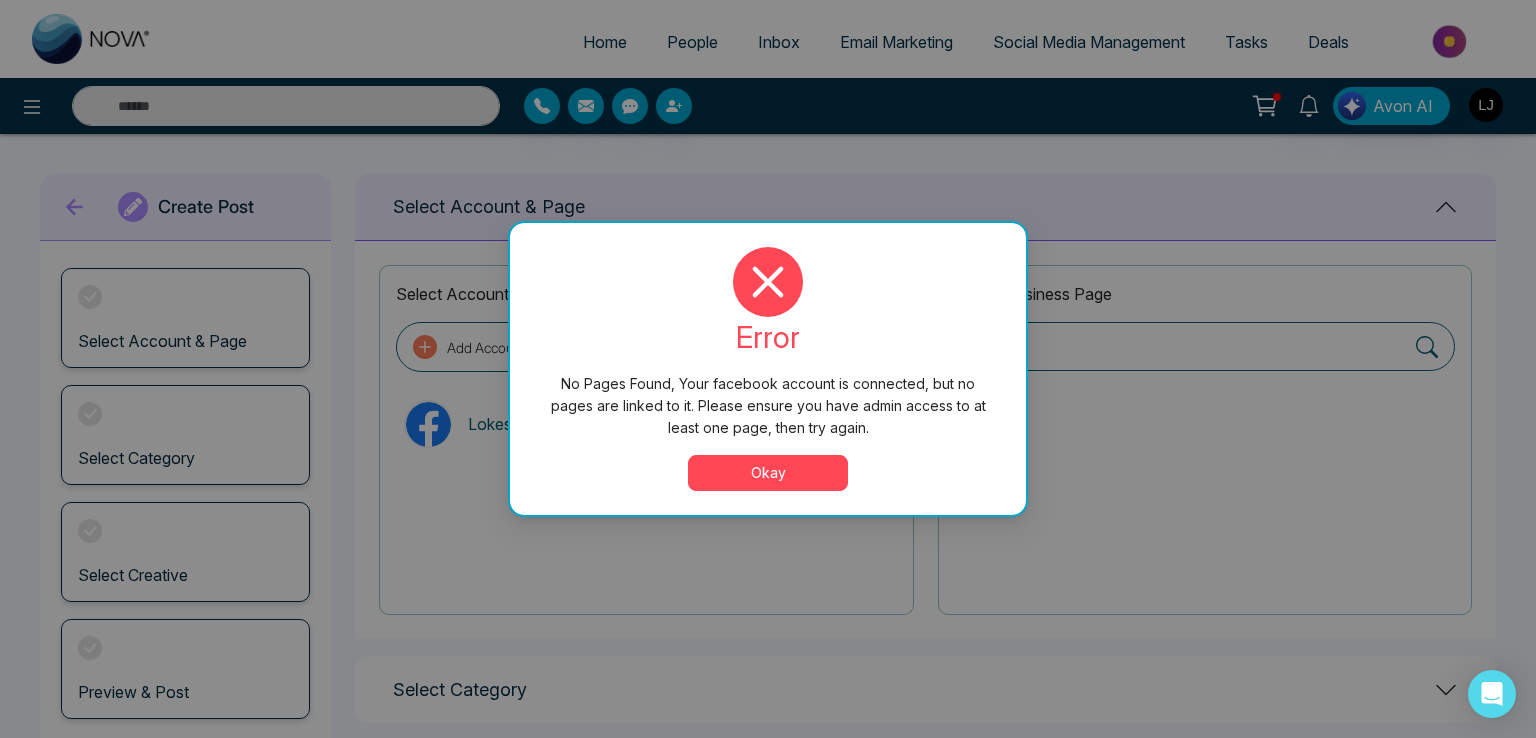click on "Okay" at bounding box center [768, 473] 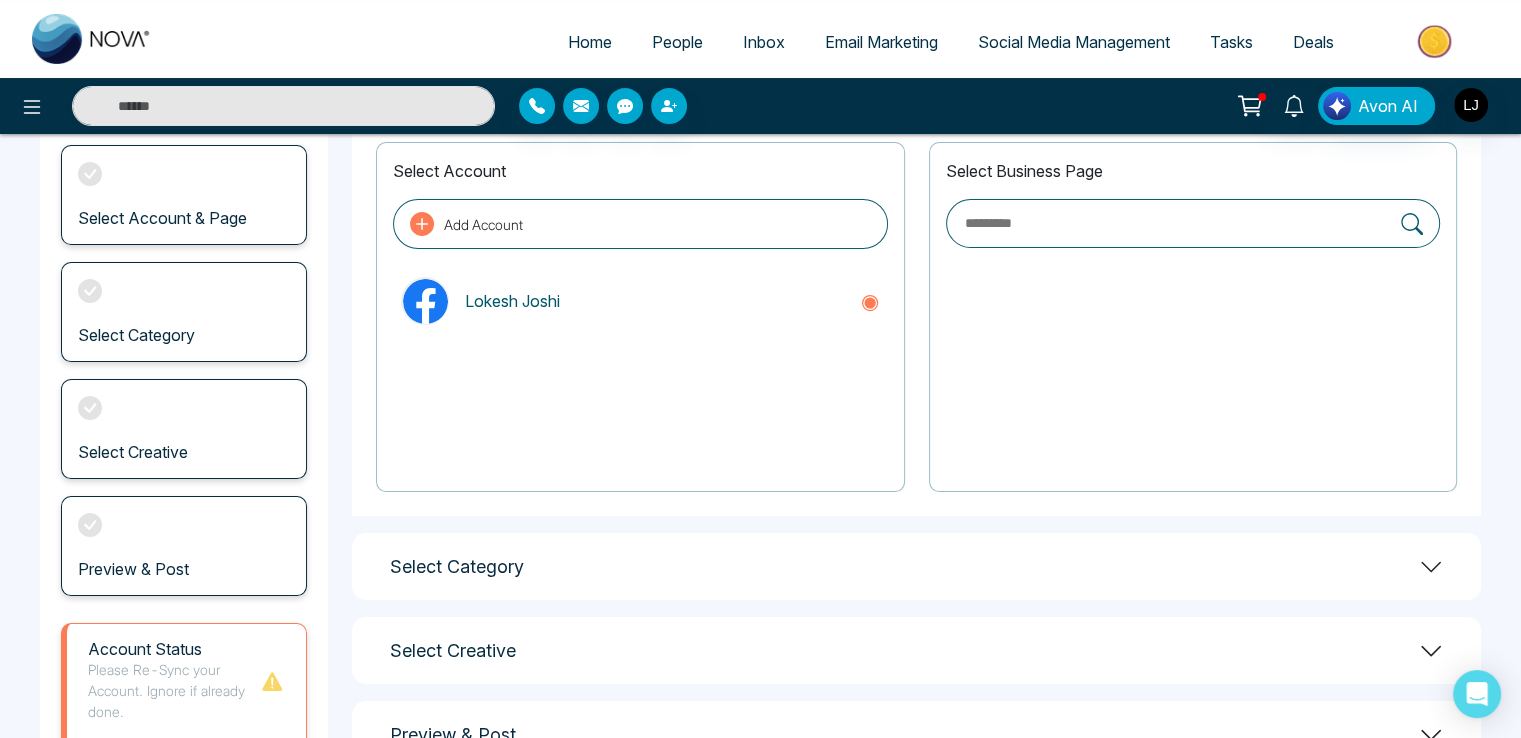 scroll, scrollTop: 272, scrollLeft: 0, axis: vertical 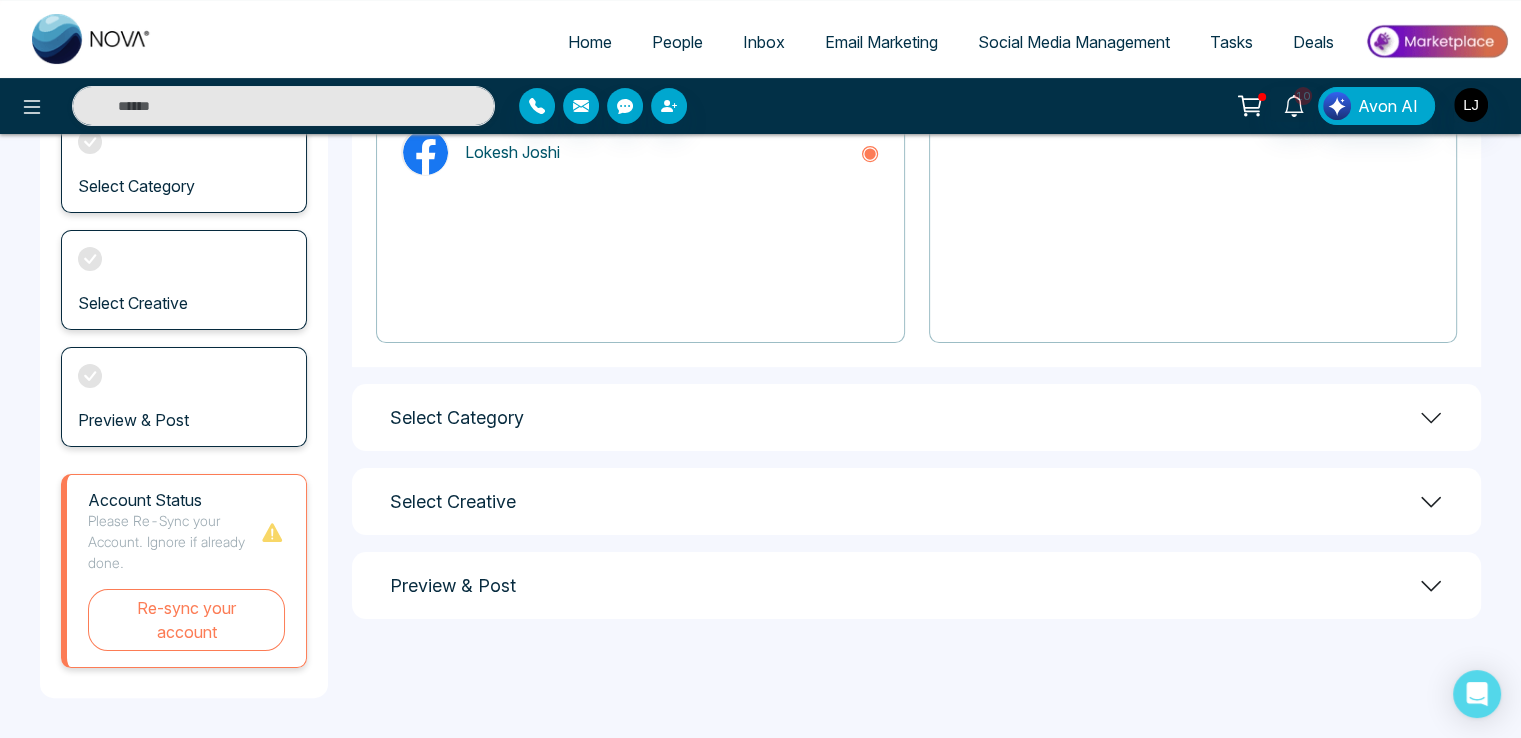 click 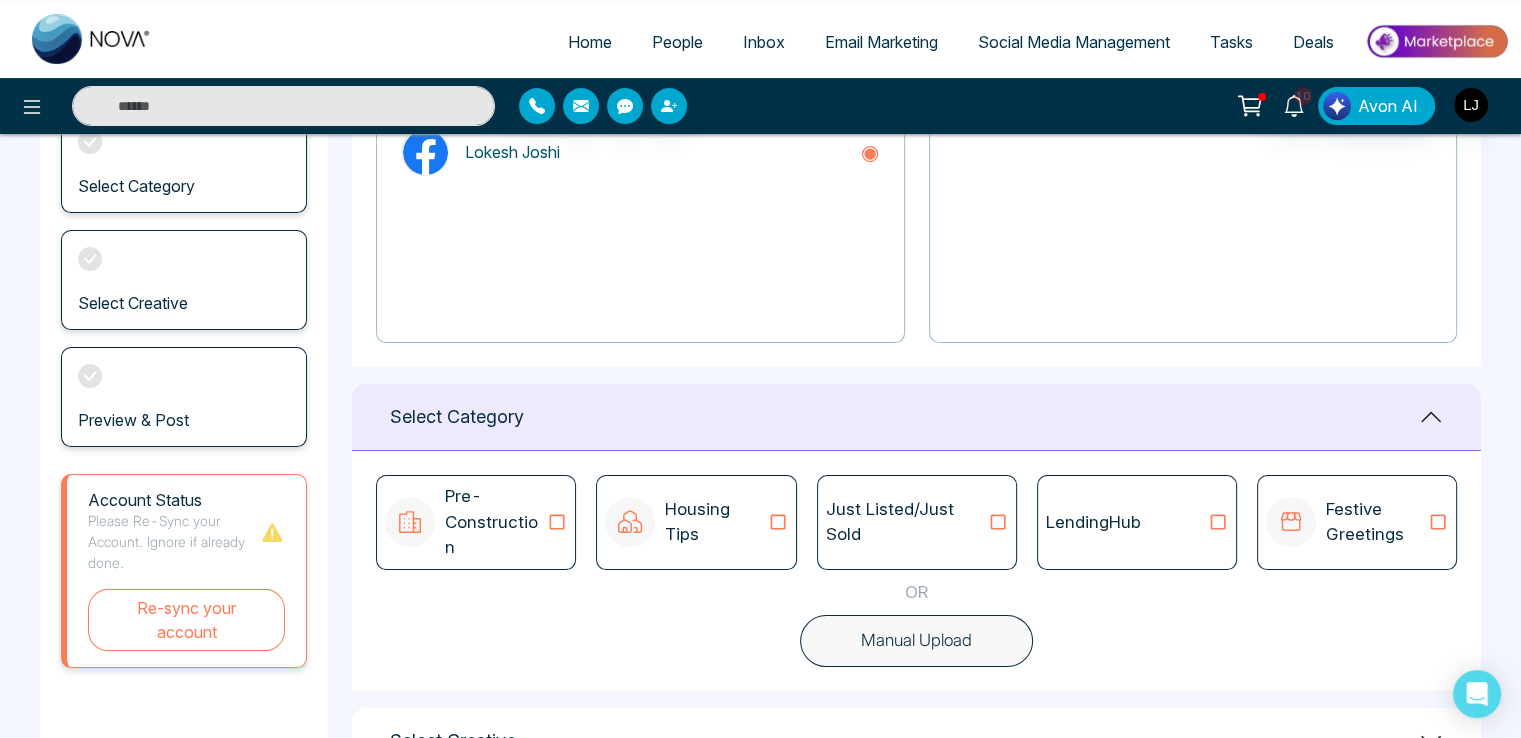 click 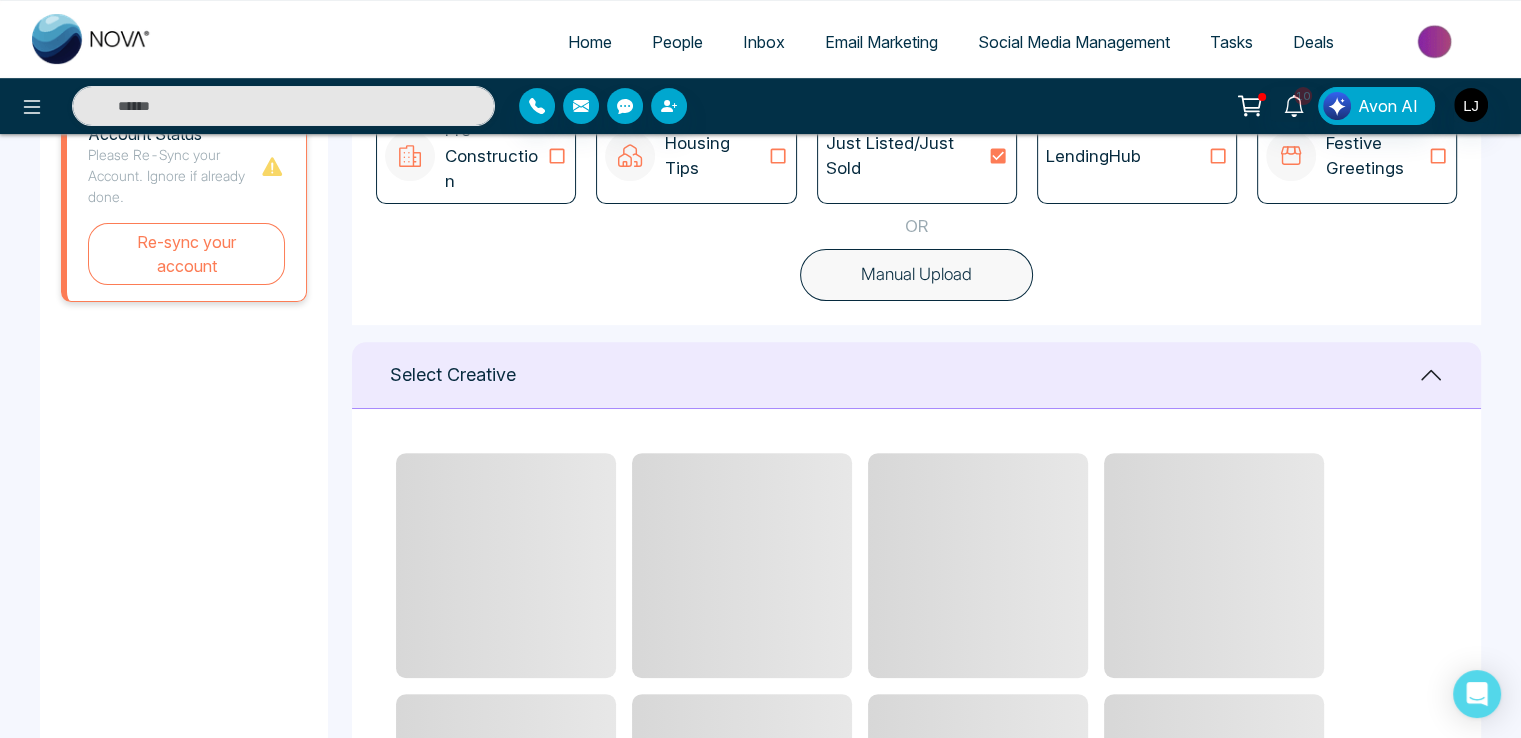 scroll, scrollTop: 772, scrollLeft: 0, axis: vertical 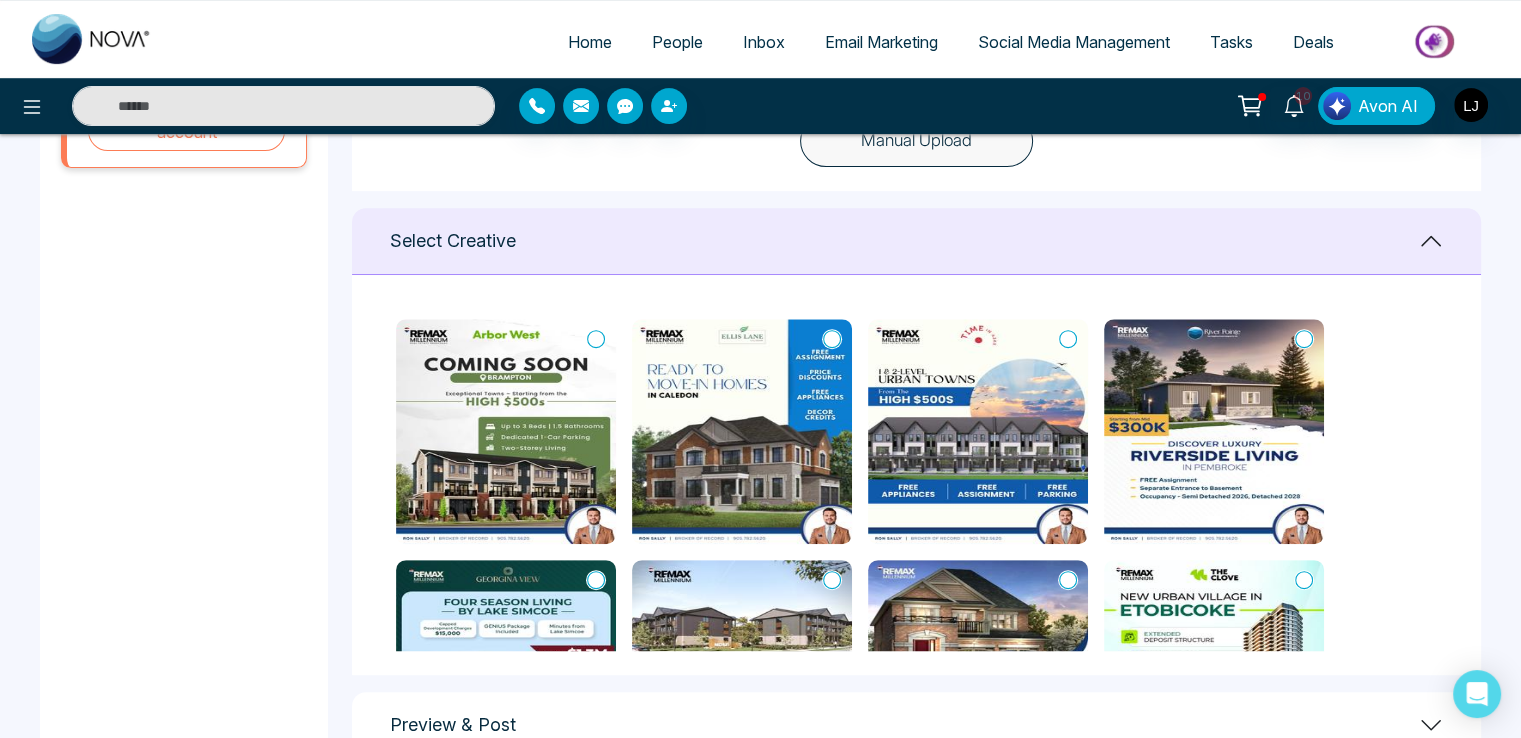 click at bounding box center (506, 431) 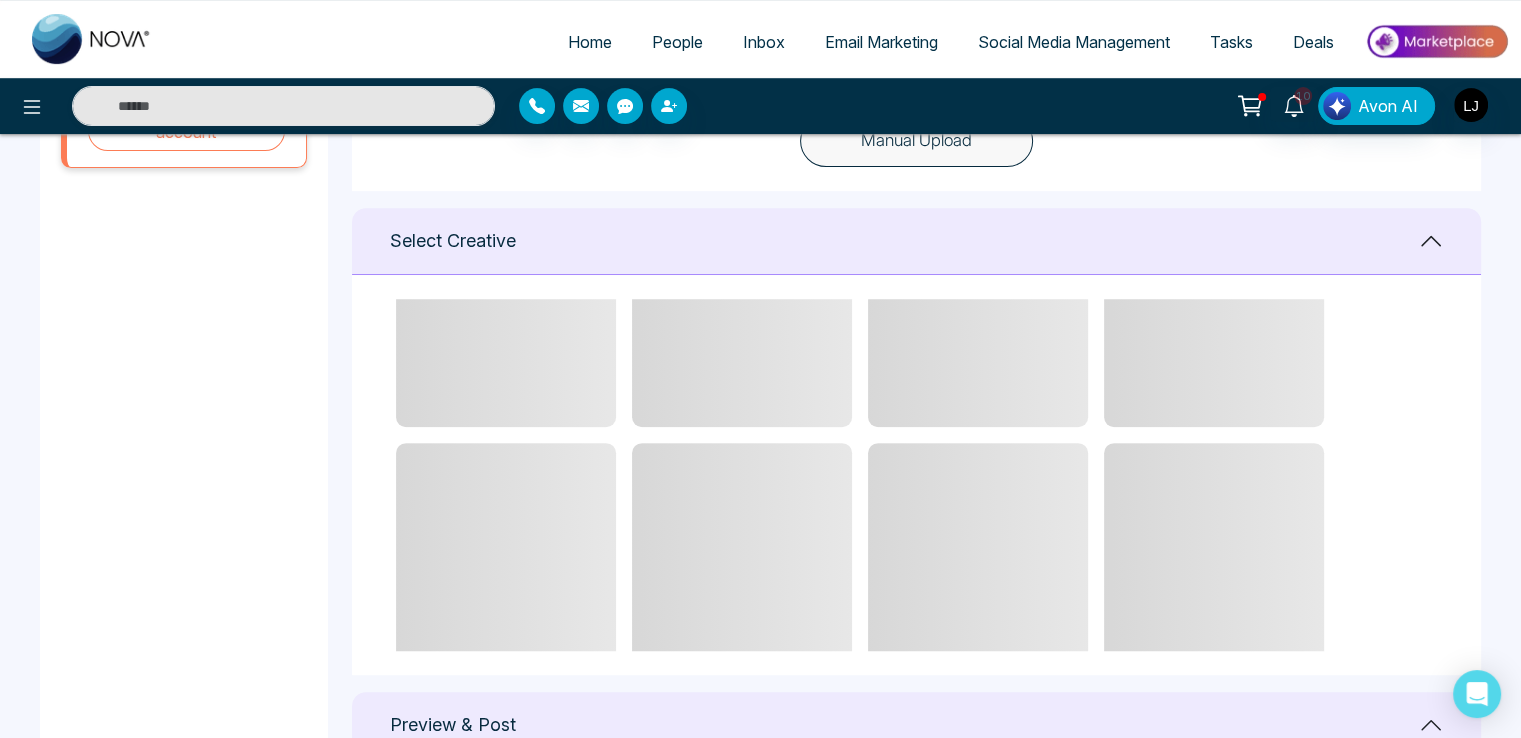 scroll, scrollTop: 876, scrollLeft: 0, axis: vertical 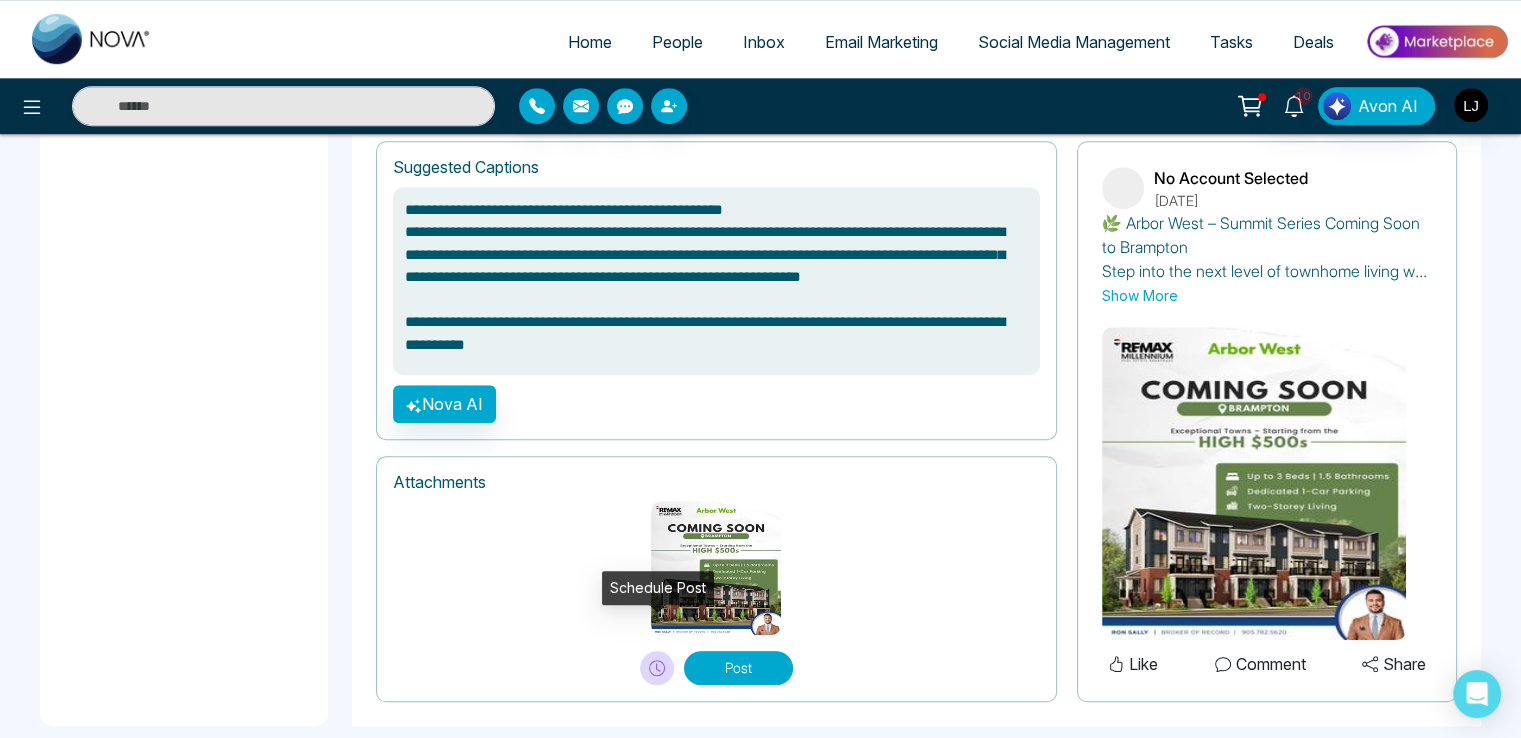 click 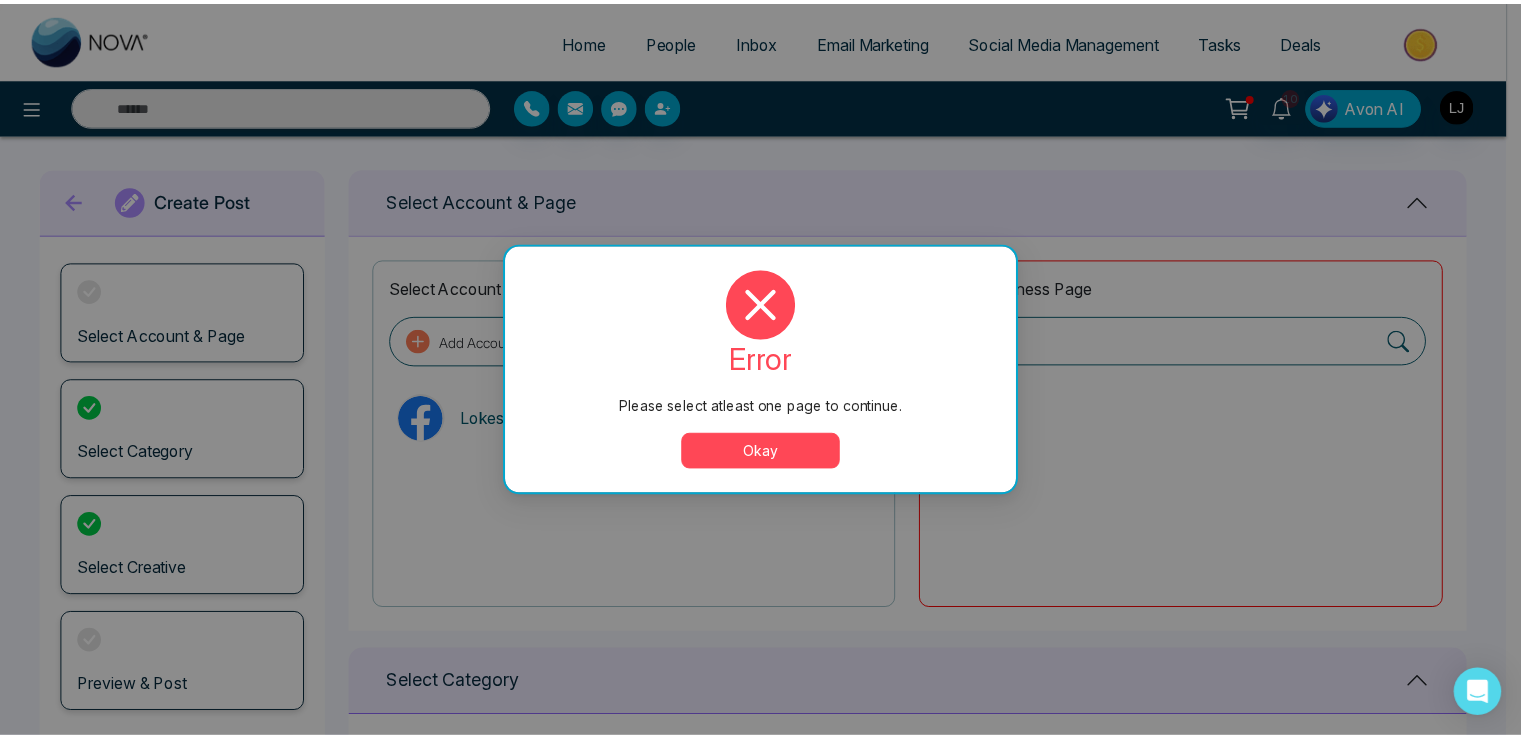 scroll, scrollTop: 0, scrollLeft: 0, axis: both 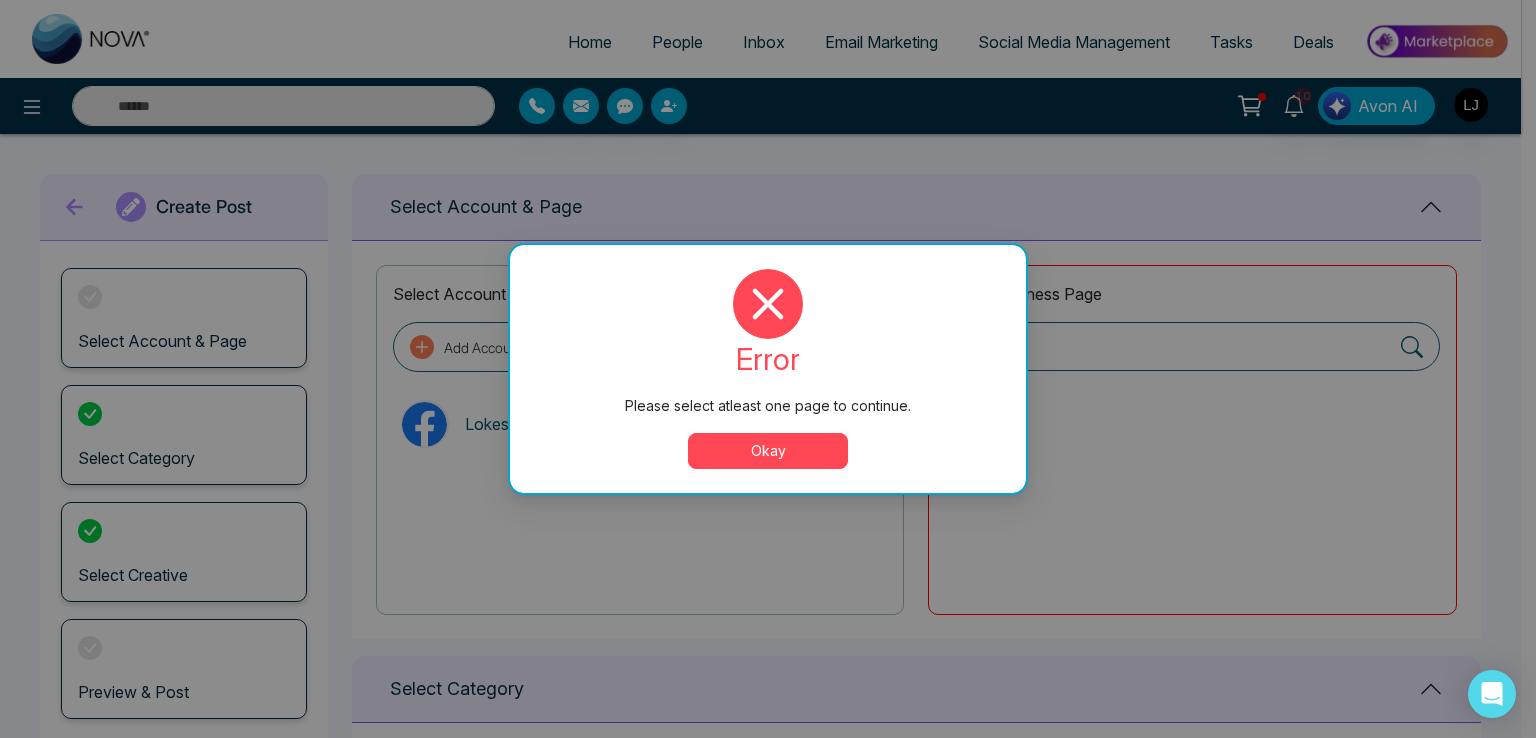 click on "Okay" at bounding box center [768, 451] 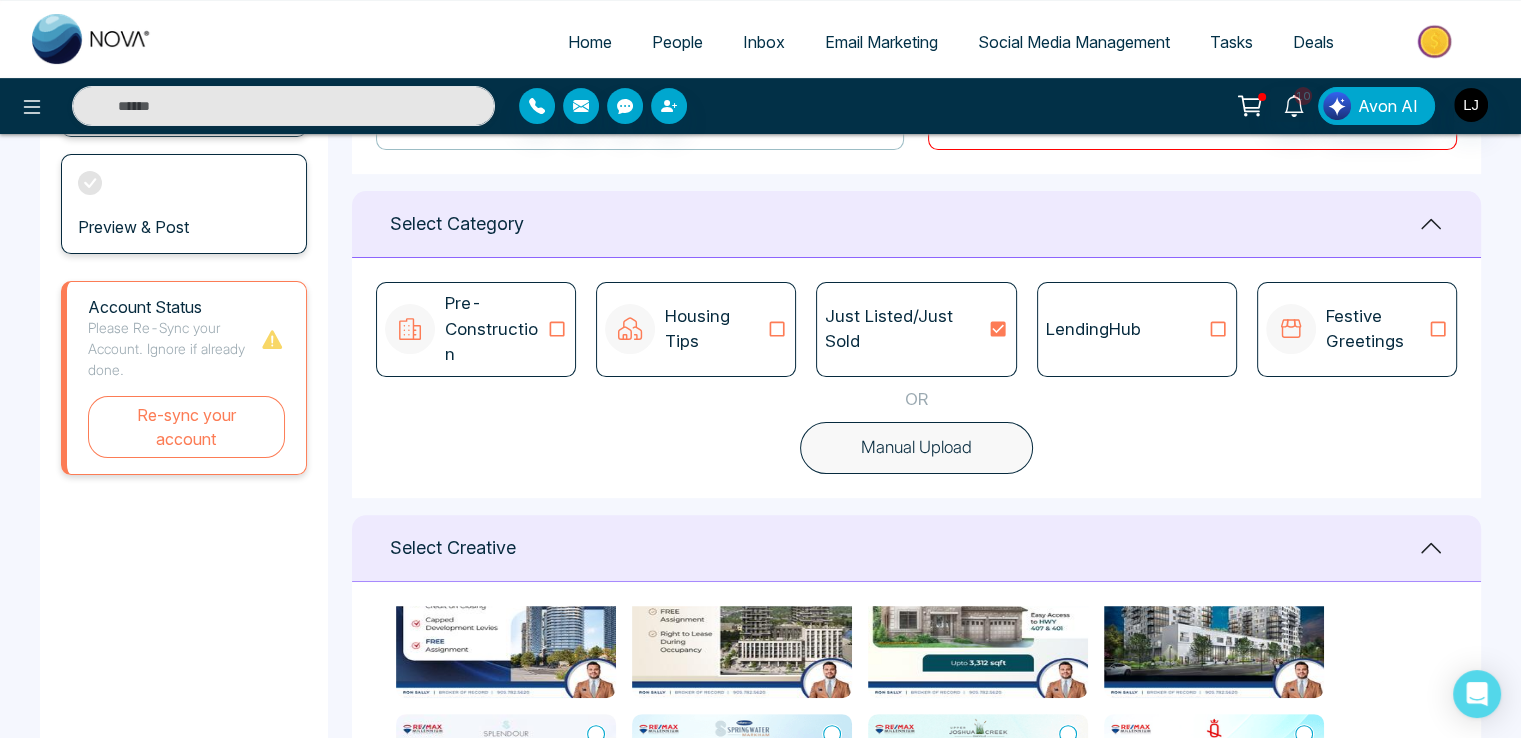 scroll, scrollTop: 500, scrollLeft: 0, axis: vertical 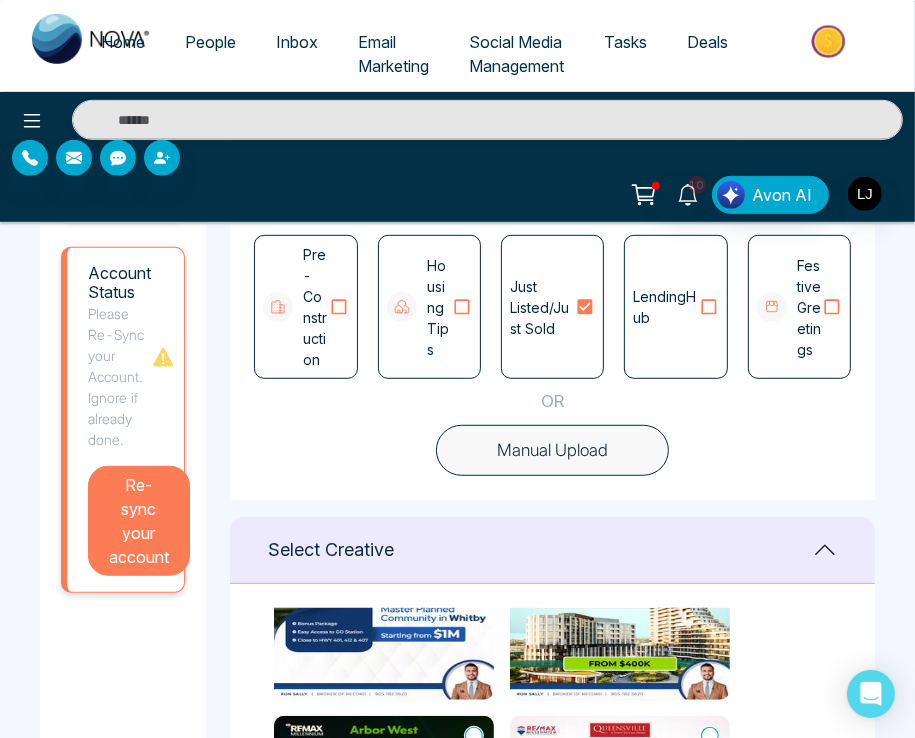 click on "Re-sync your account" at bounding box center (139, 521) 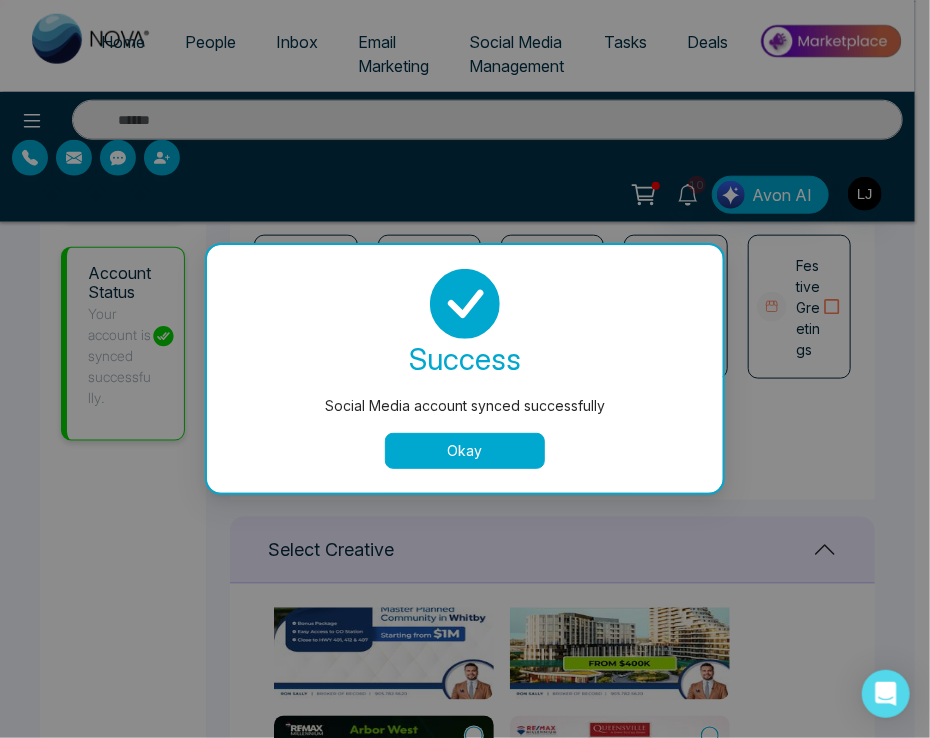 click on "Okay" at bounding box center [465, 451] 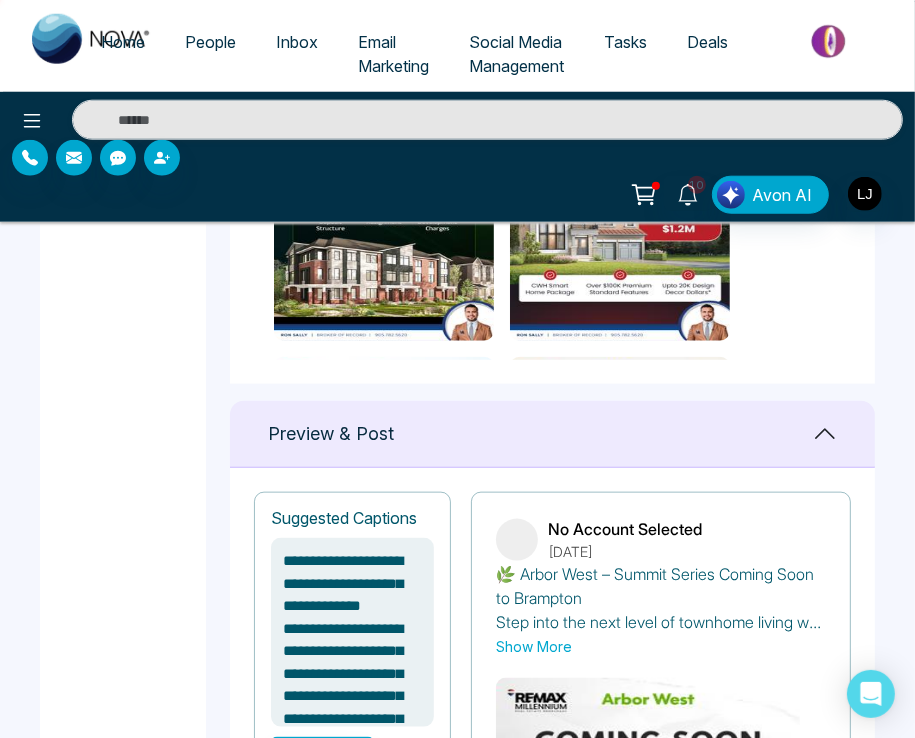 type on "**********" 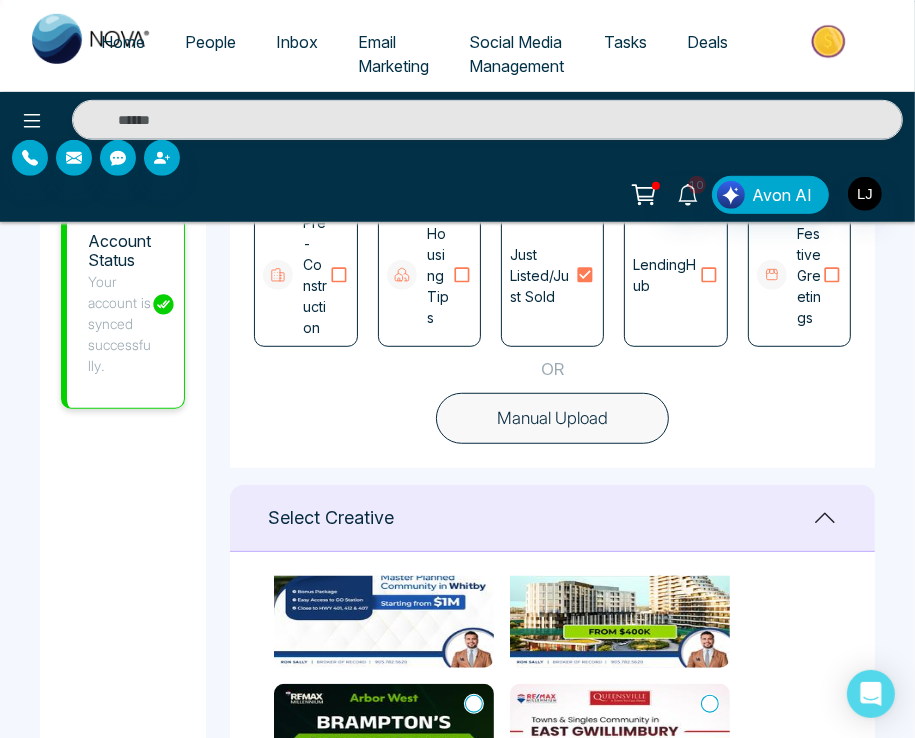 scroll, scrollTop: 600, scrollLeft: 0, axis: vertical 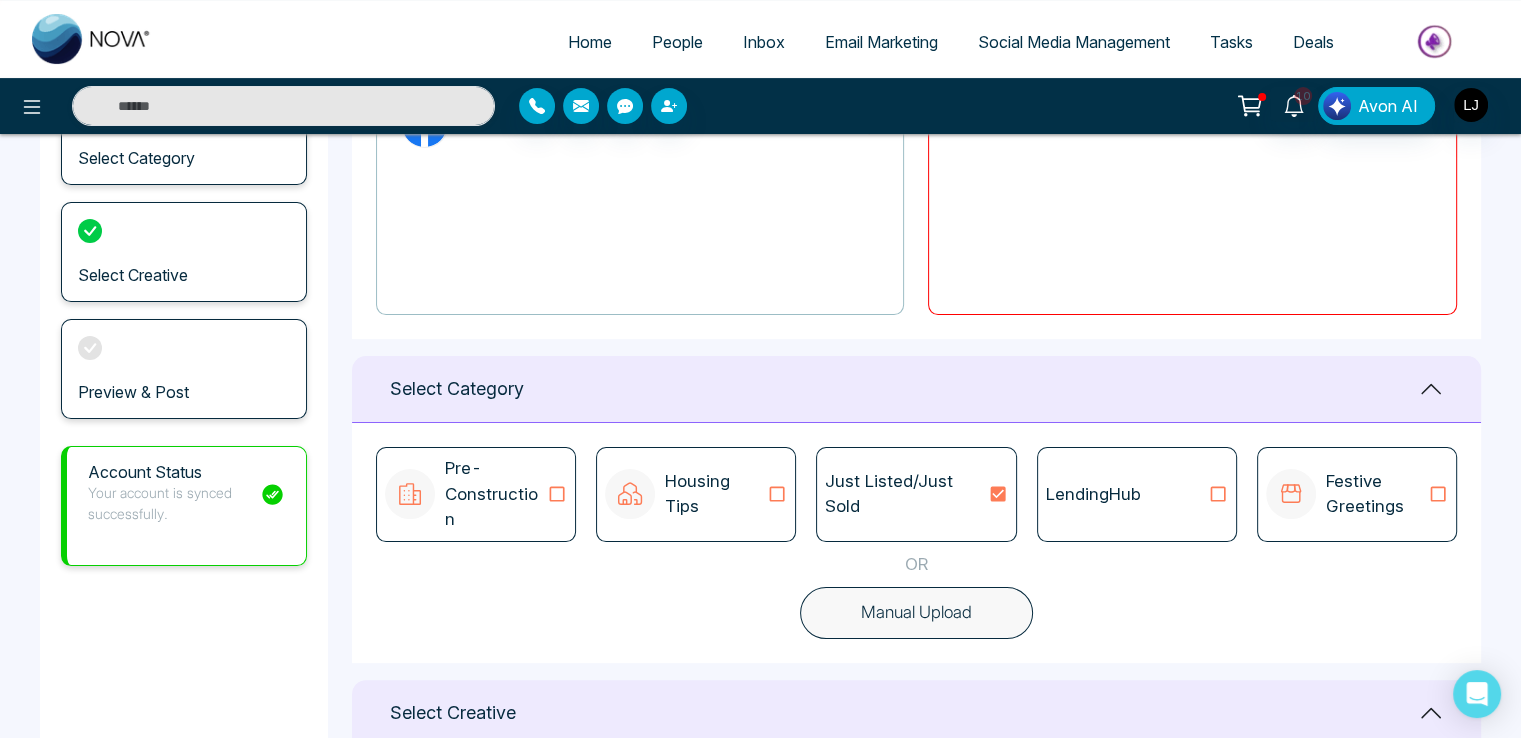 click on "LendingHub" at bounding box center (1137, 495) 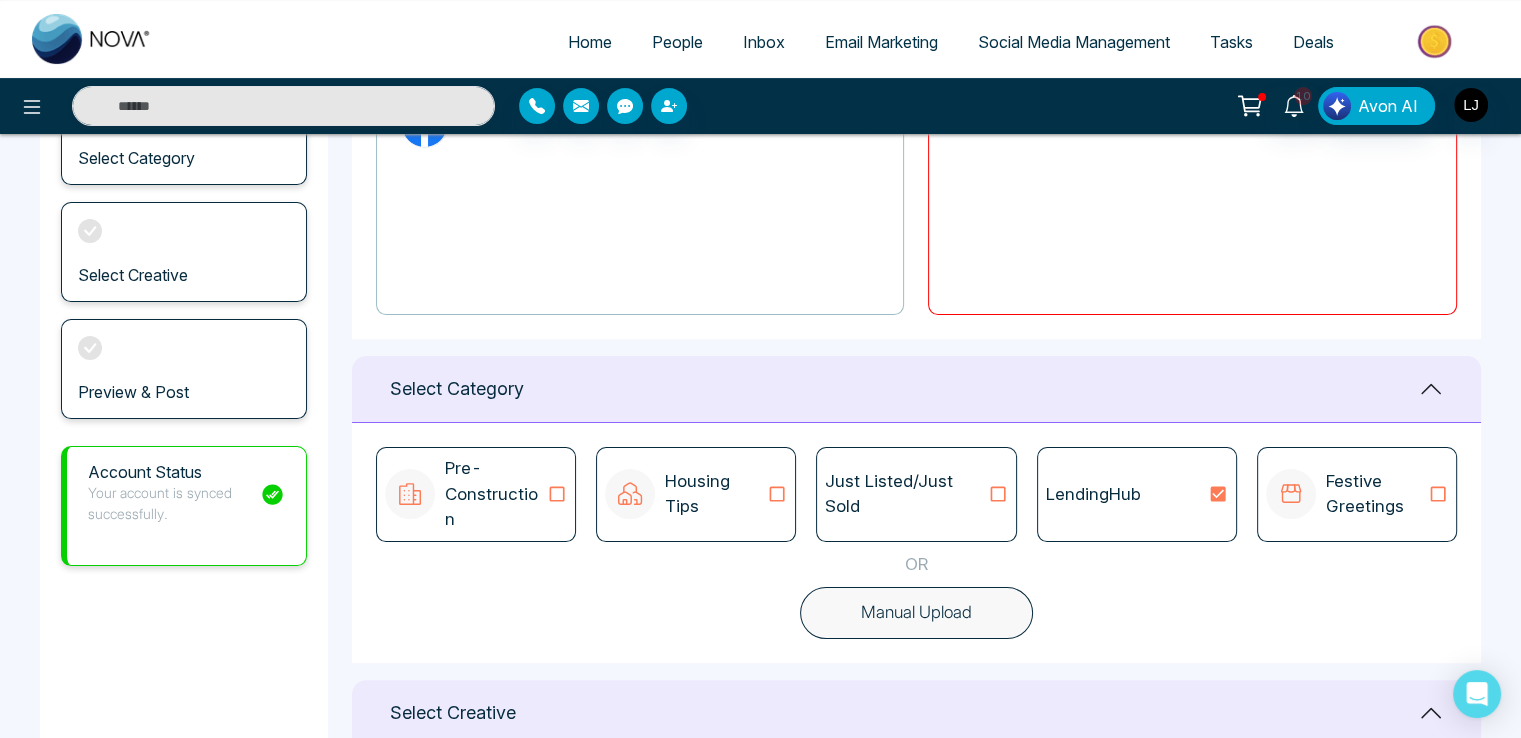 click on "Housing Tips" at bounding box center [716, 494] 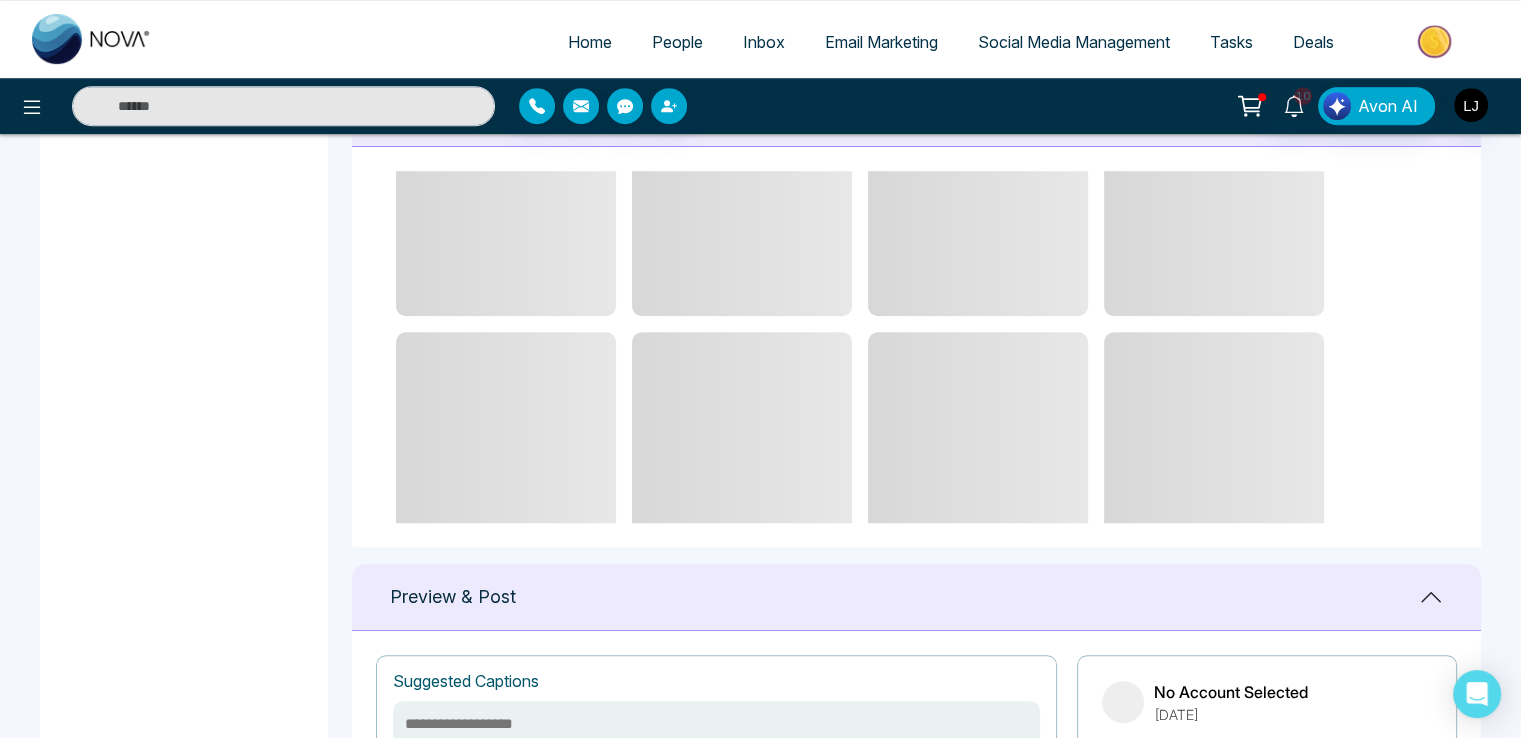 scroll, scrollTop: 1296, scrollLeft: 0, axis: vertical 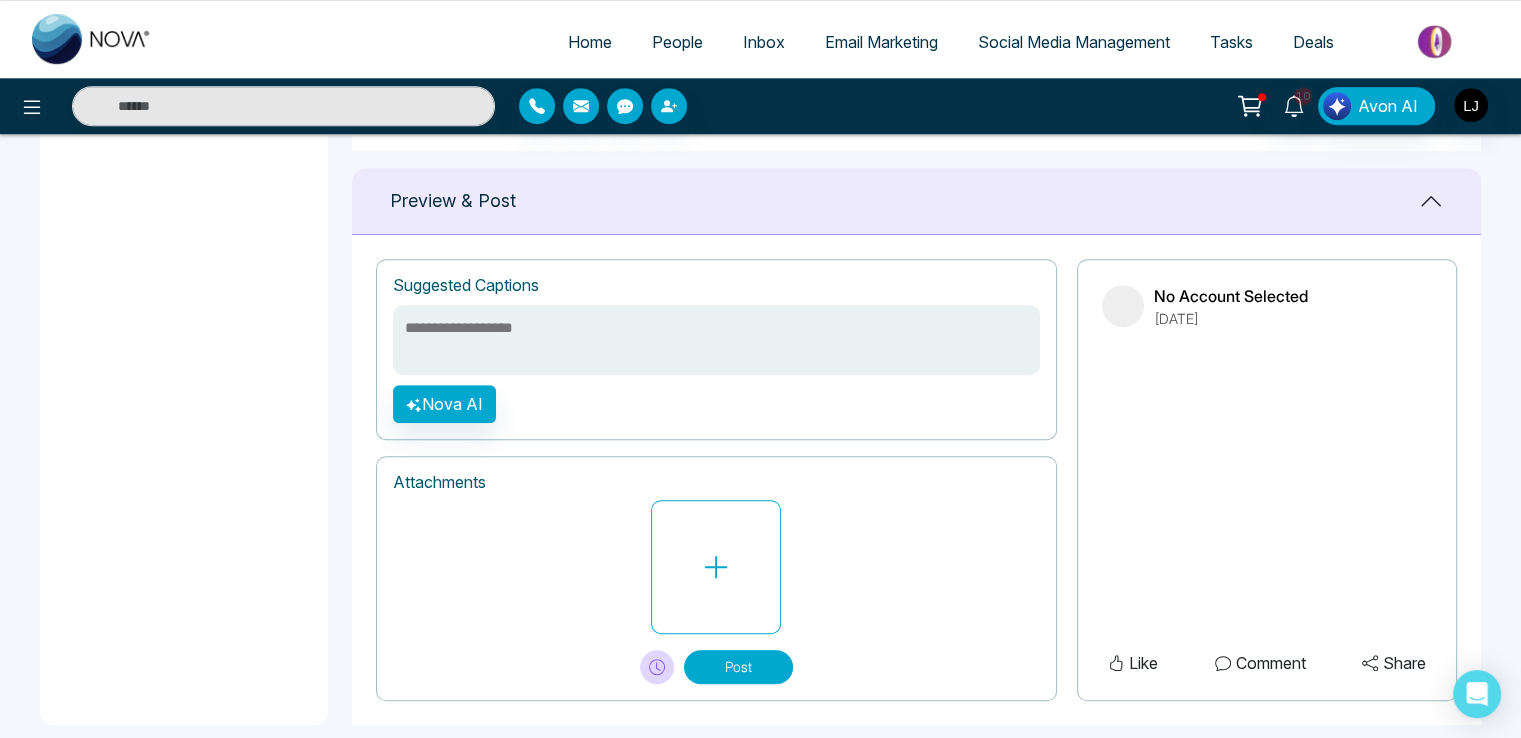 click on "Post" at bounding box center [738, 667] 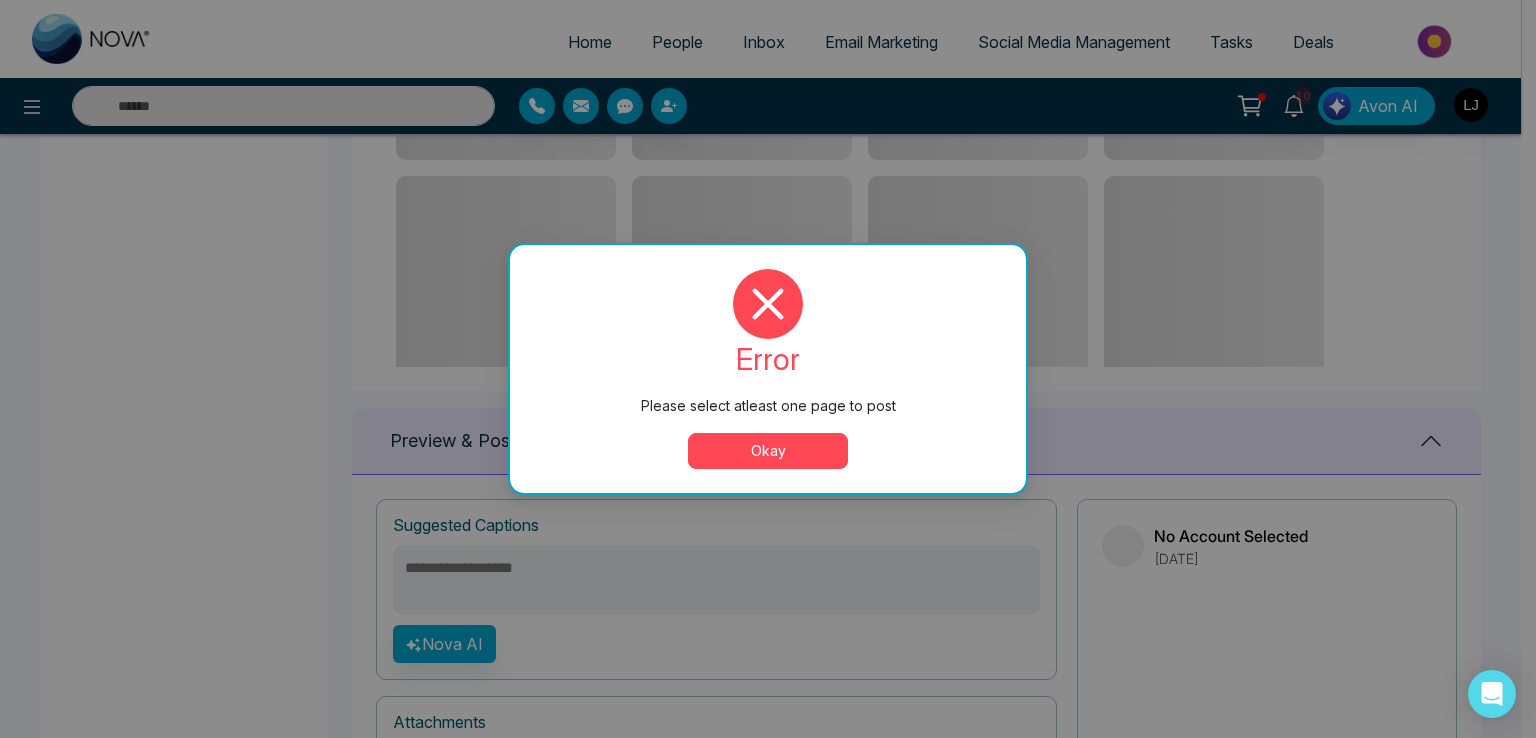 scroll, scrollTop: 338, scrollLeft: 0, axis: vertical 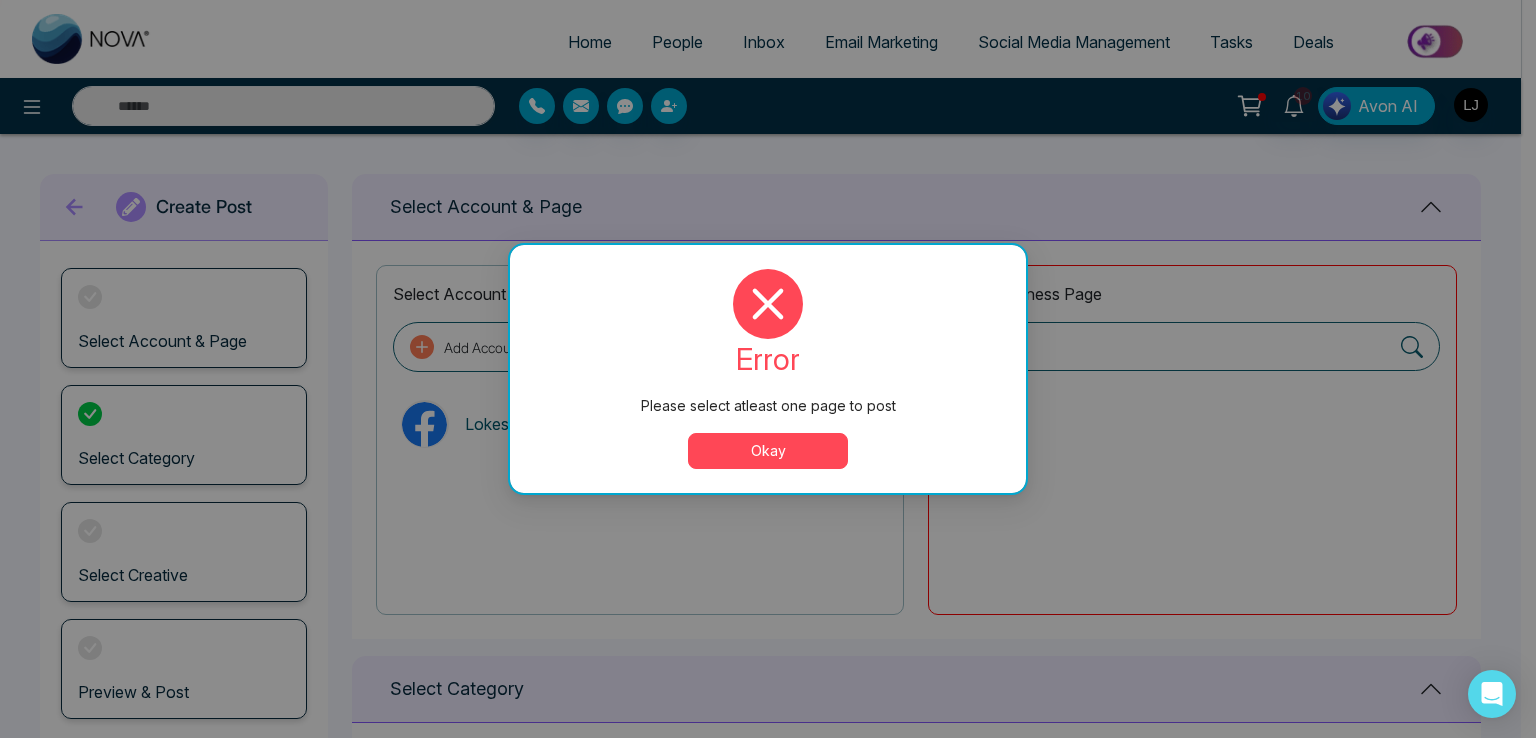click on "Okay" at bounding box center [768, 451] 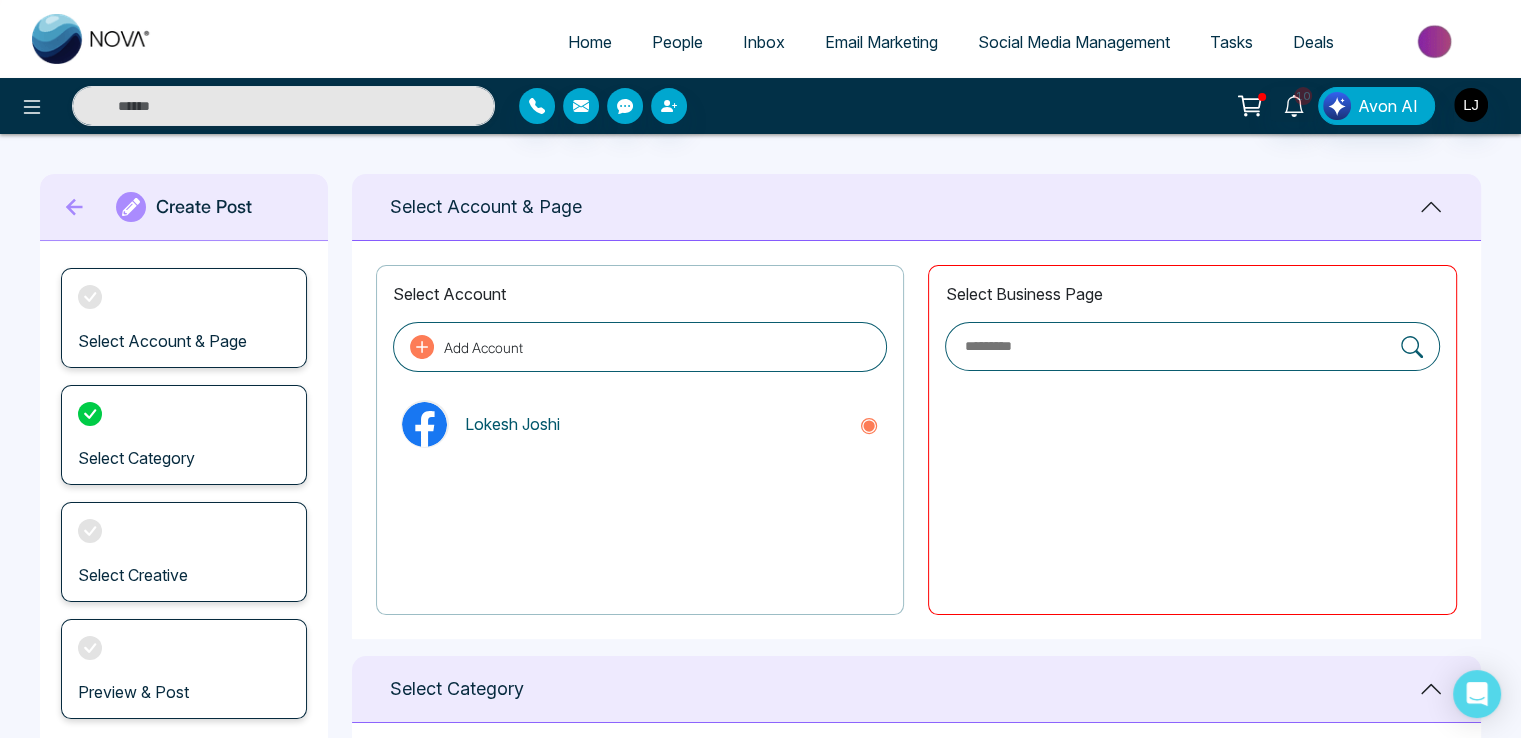 click on "Select Creative" at bounding box center (184, 552) 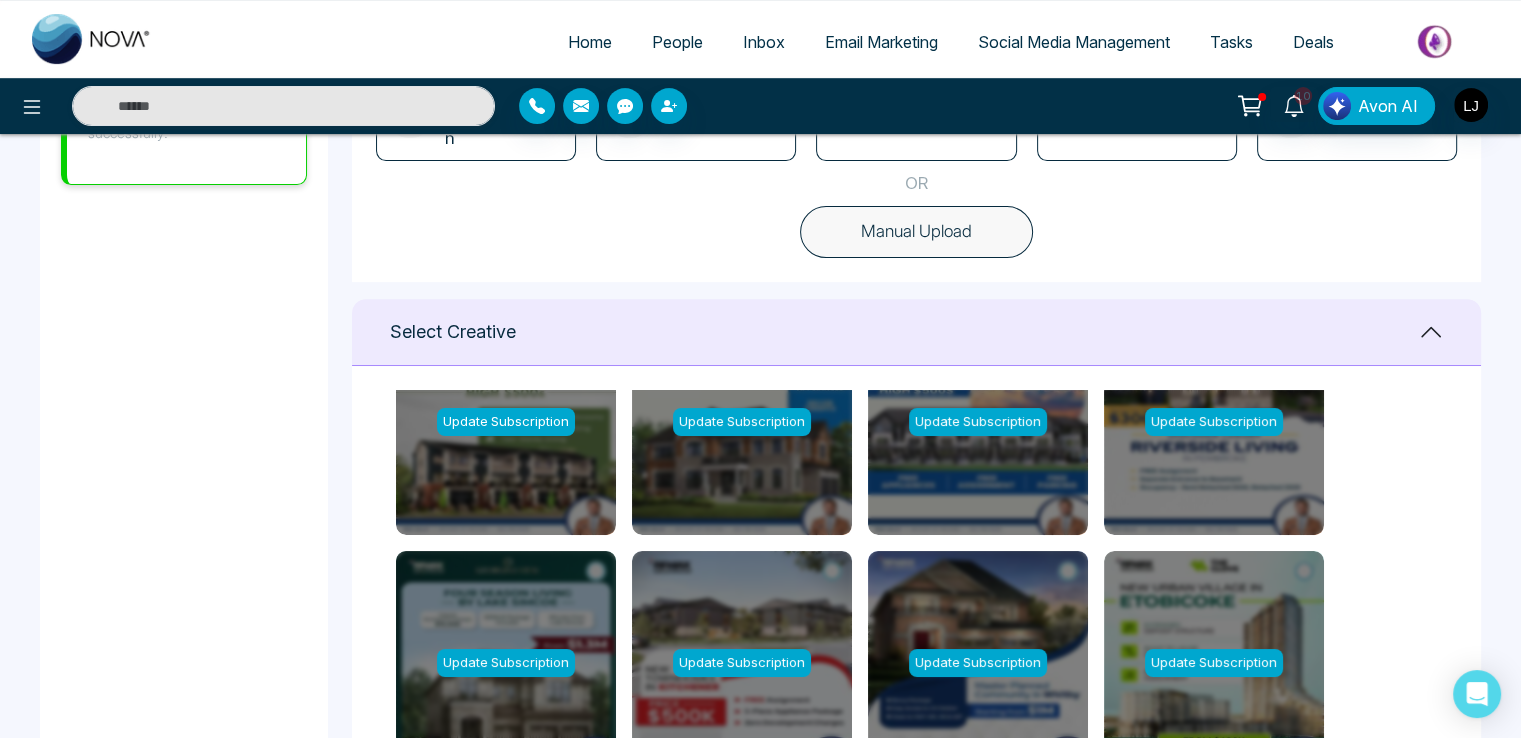 scroll, scrollTop: 700, scrollLeft: 0, axis: vertical 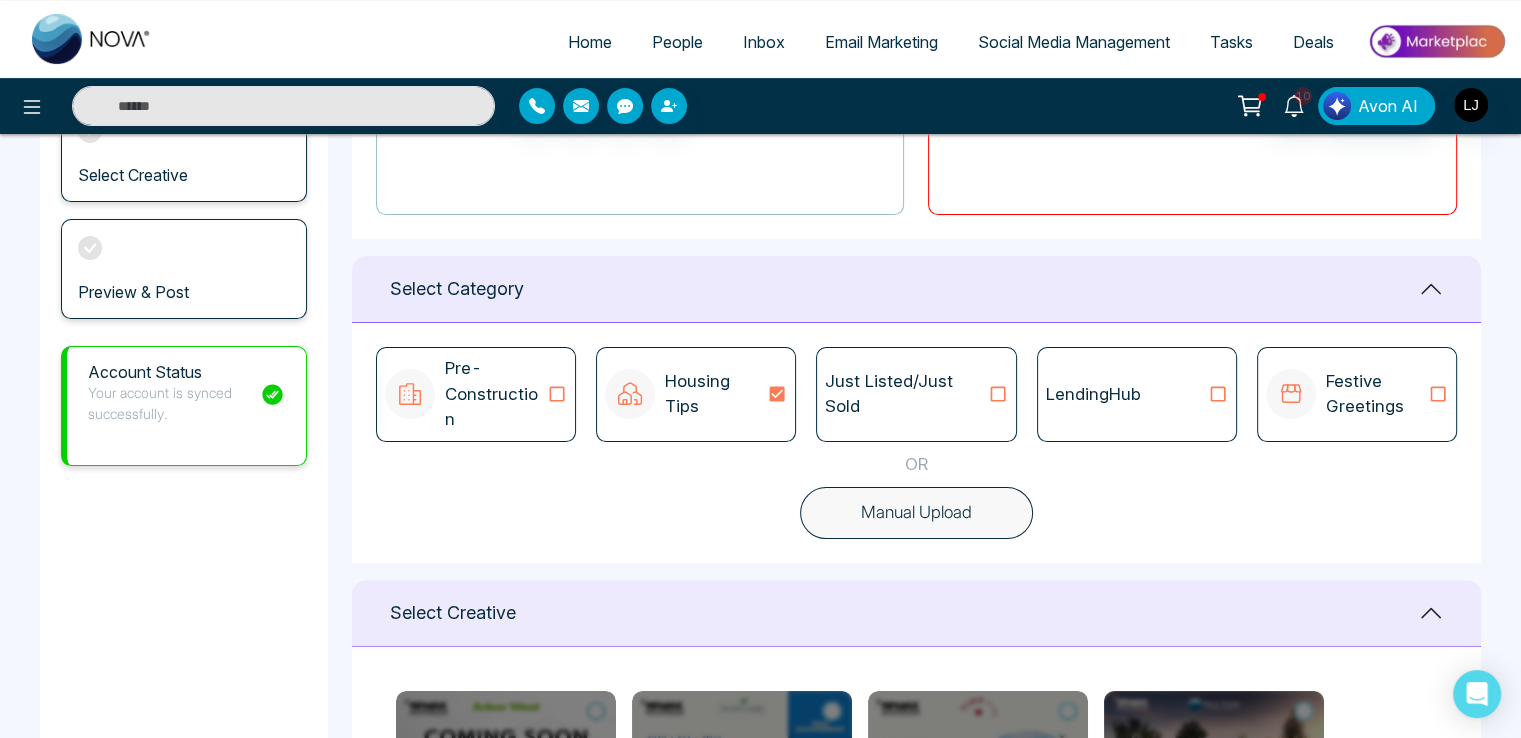 click on "Select Category" at bounding box center (916, 289) 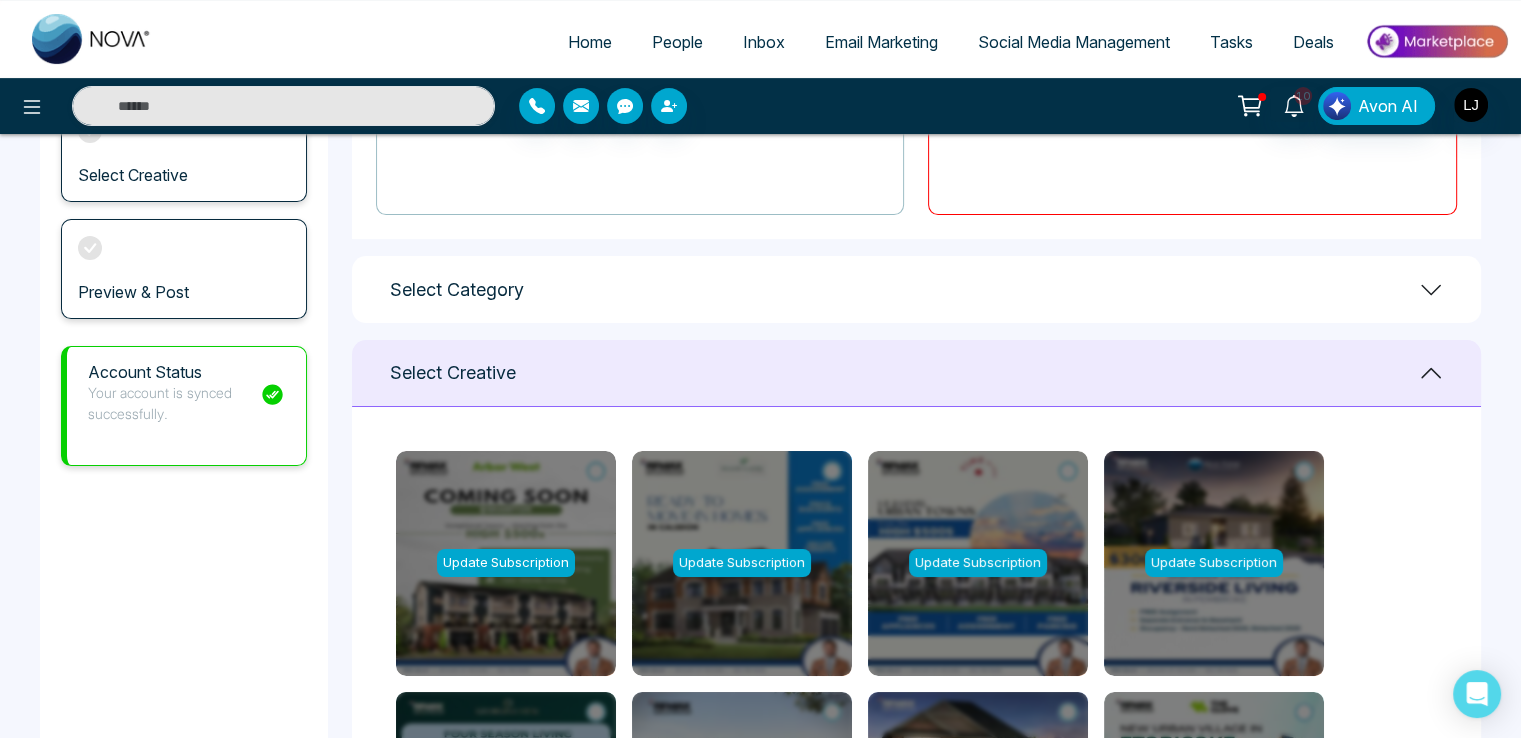 click on "Update Subscription Update Subscription Update Subscription Update Subscription Update Subscription Update Subscription Update Subscription Update Subscription Update Subscription Update Subscription" at bounding box center [916, 607] 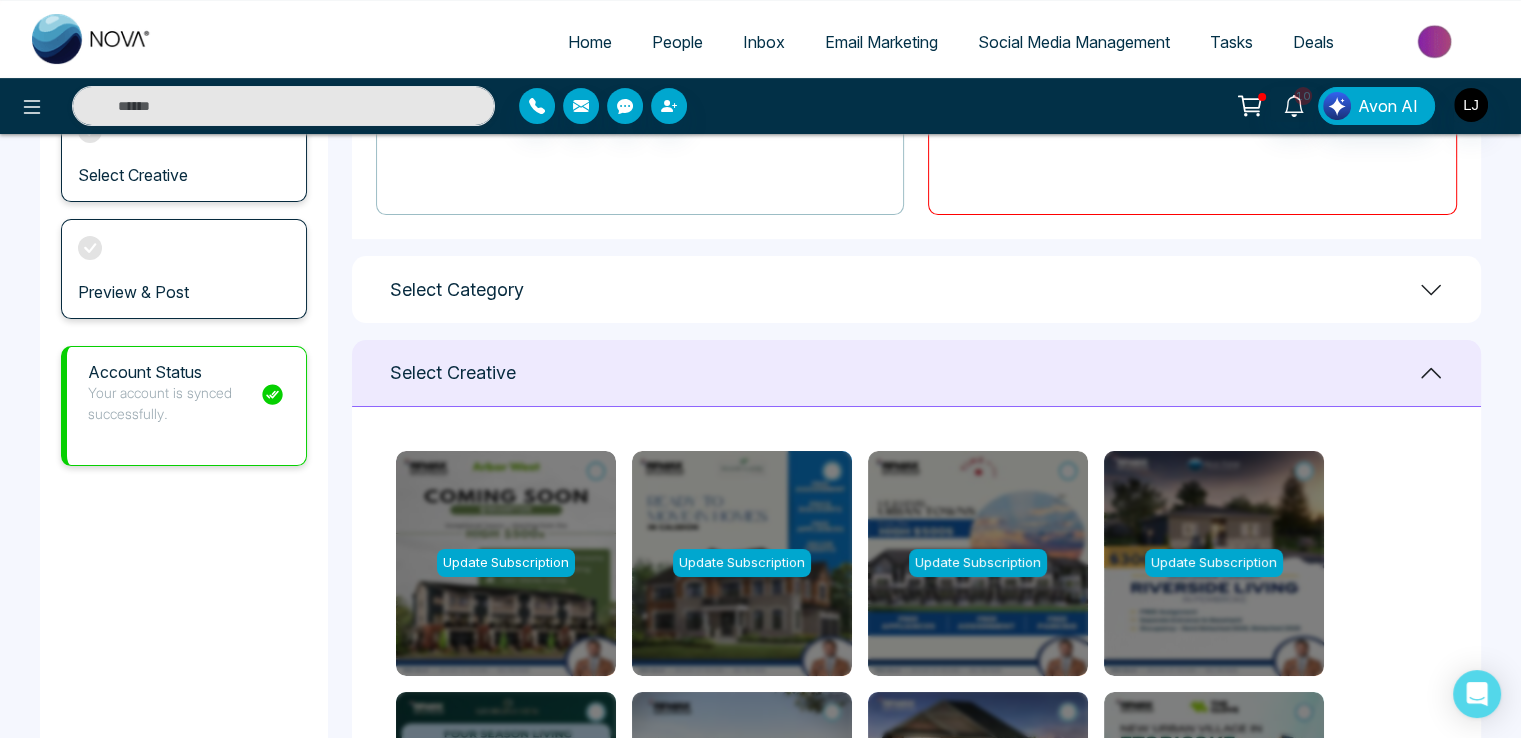 click on "Select Category" at bounding box center (916, 289) 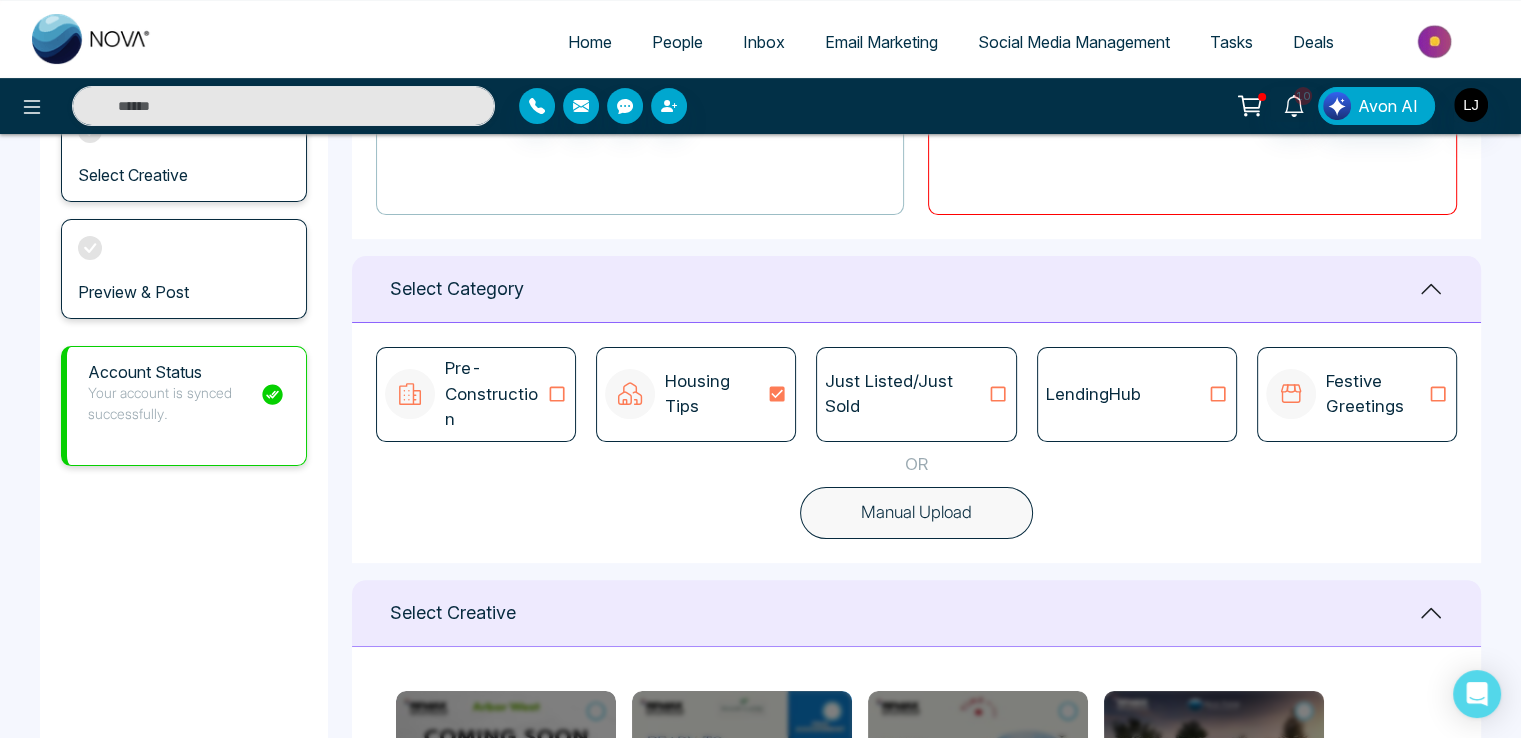 click on "Just Listed/Just Sold" at bounding box center [906, 394] 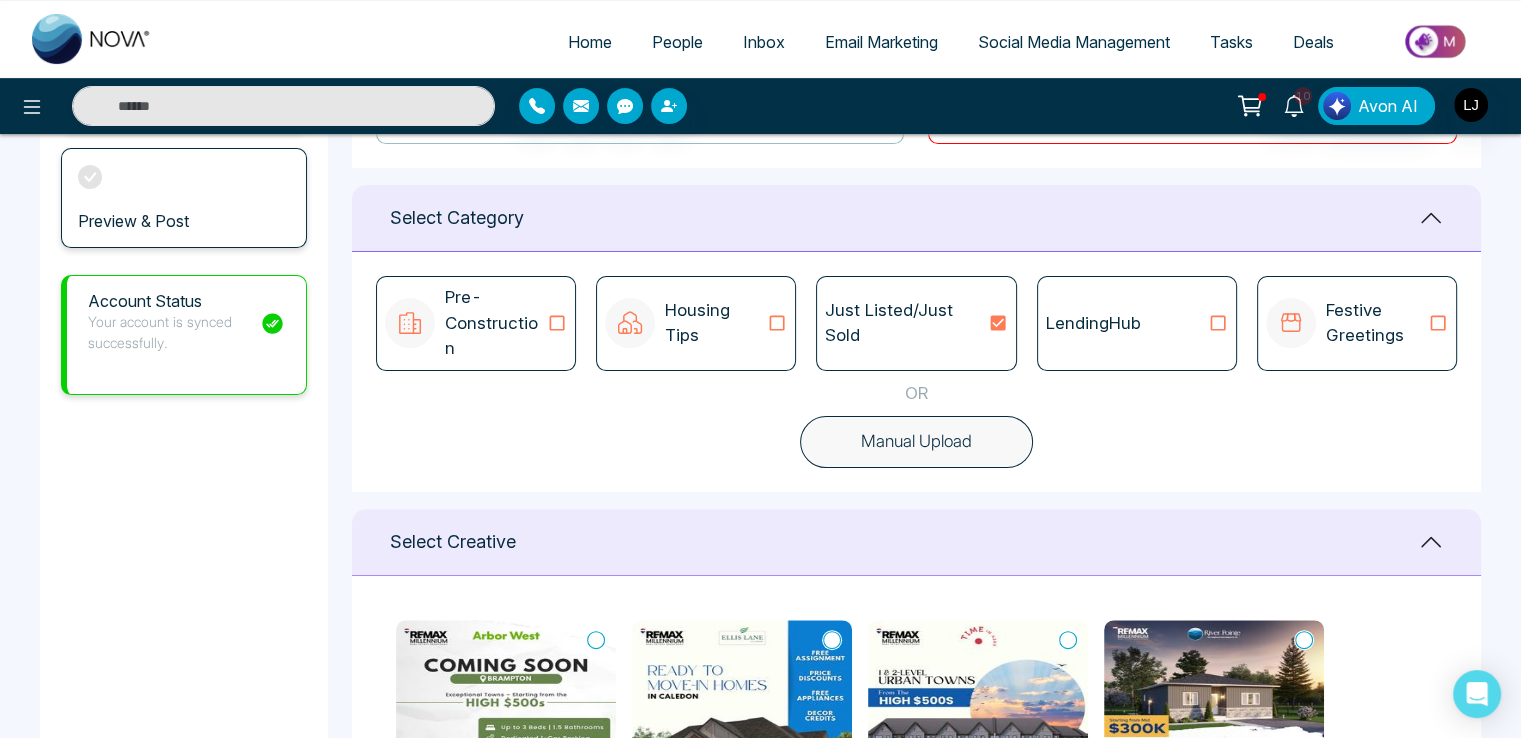scroll, scrollTop: 600, scrollLeft: 0, axis: vertical 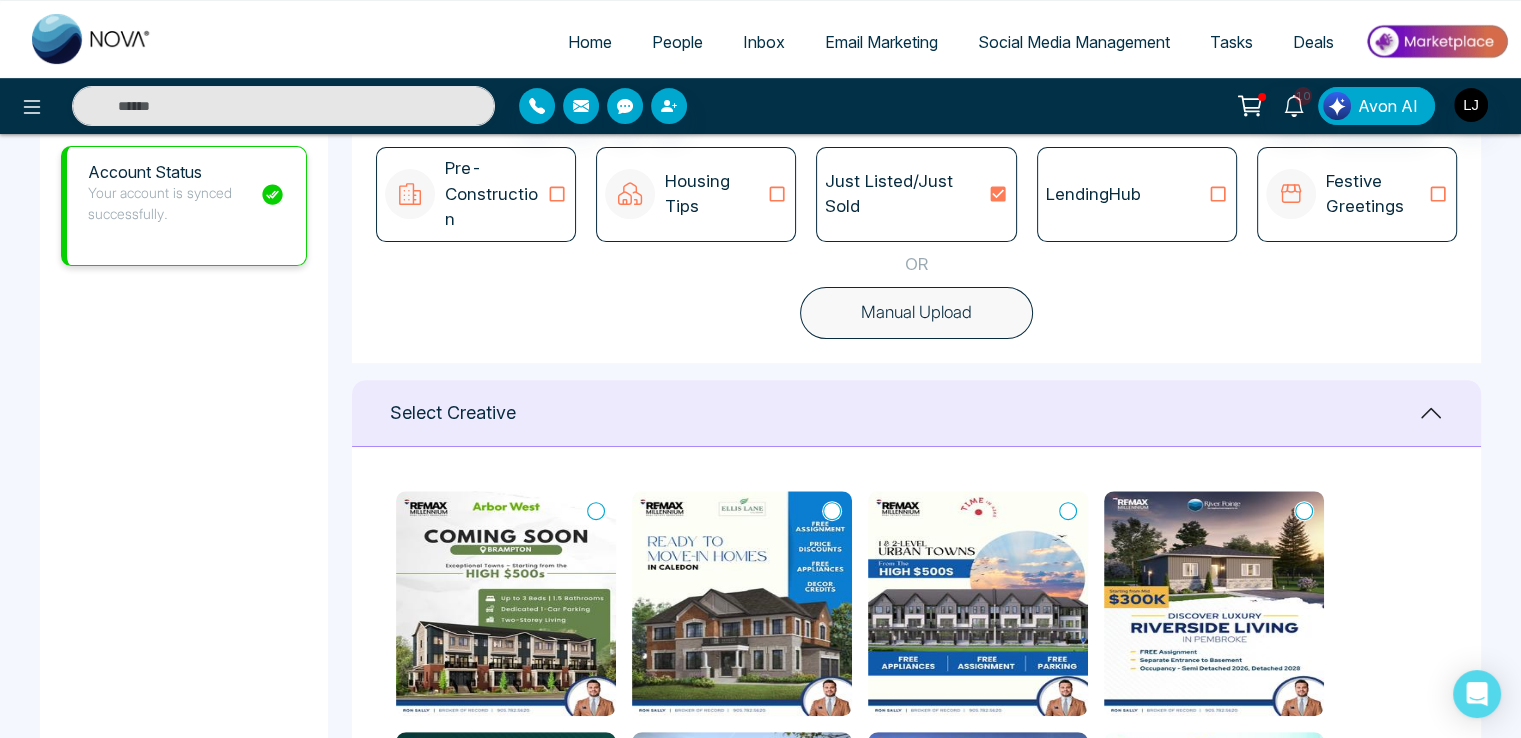 click 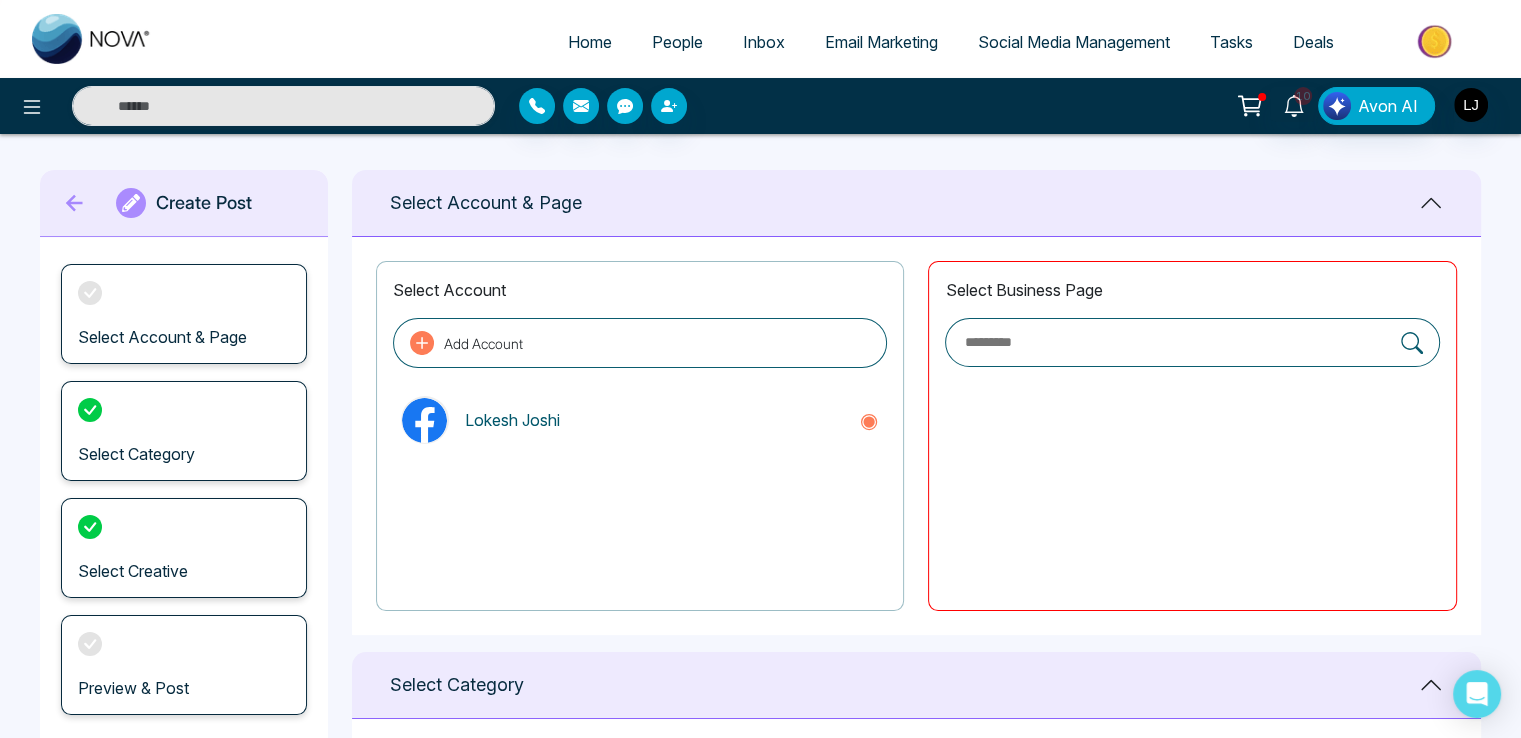 scroll, scrollTop: 0, scrollLeft: 0, axis: both 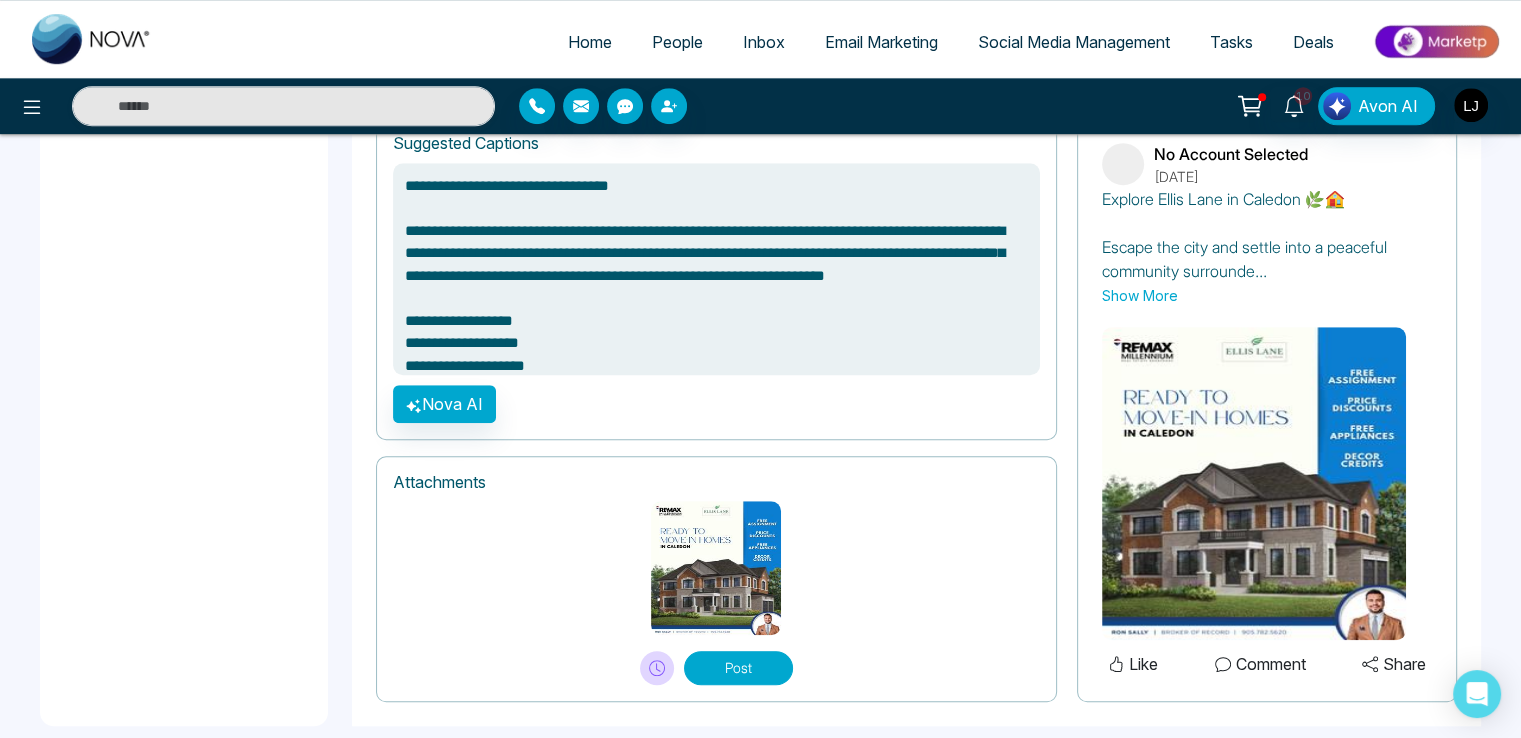 click 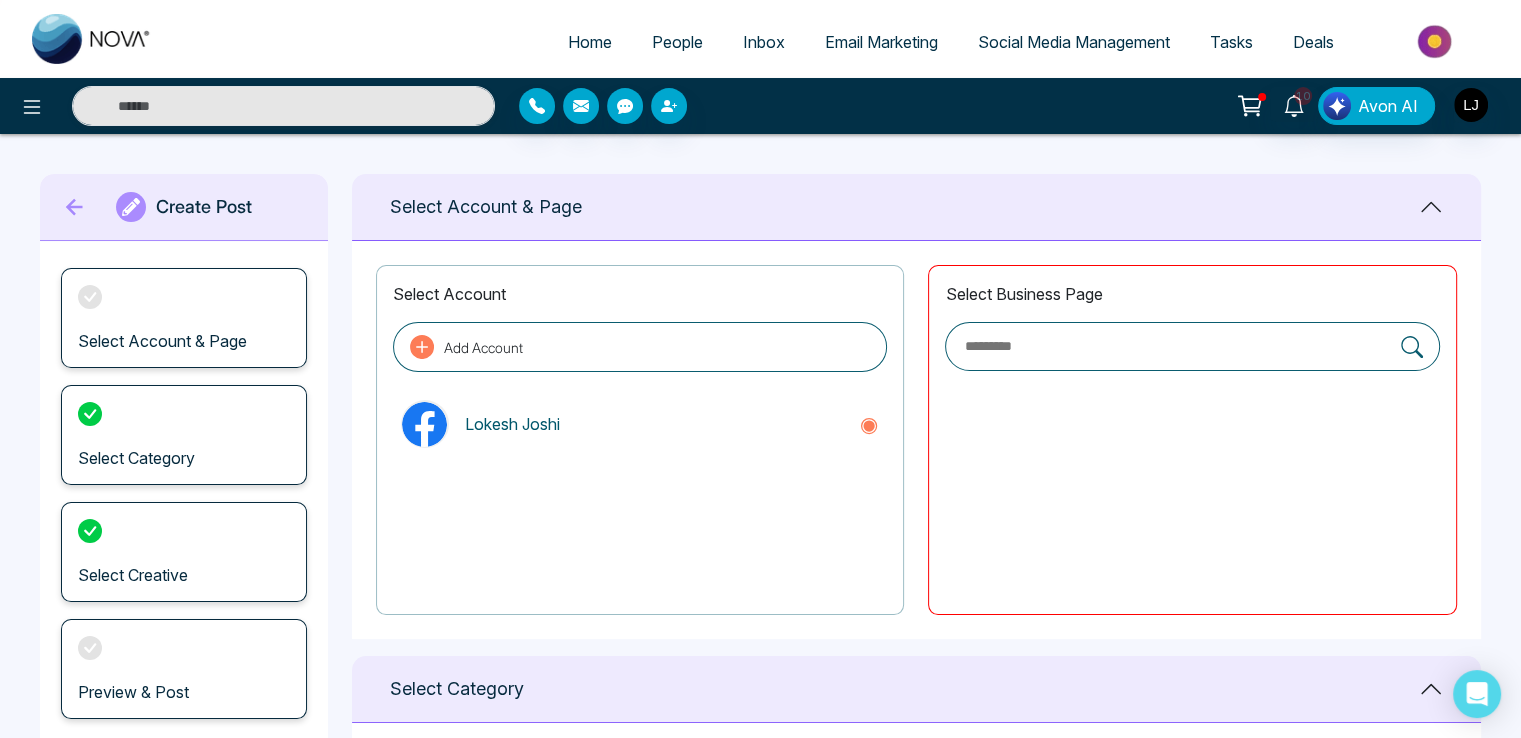 click on "10 Avon AI" at bounding box center [1204, 106] 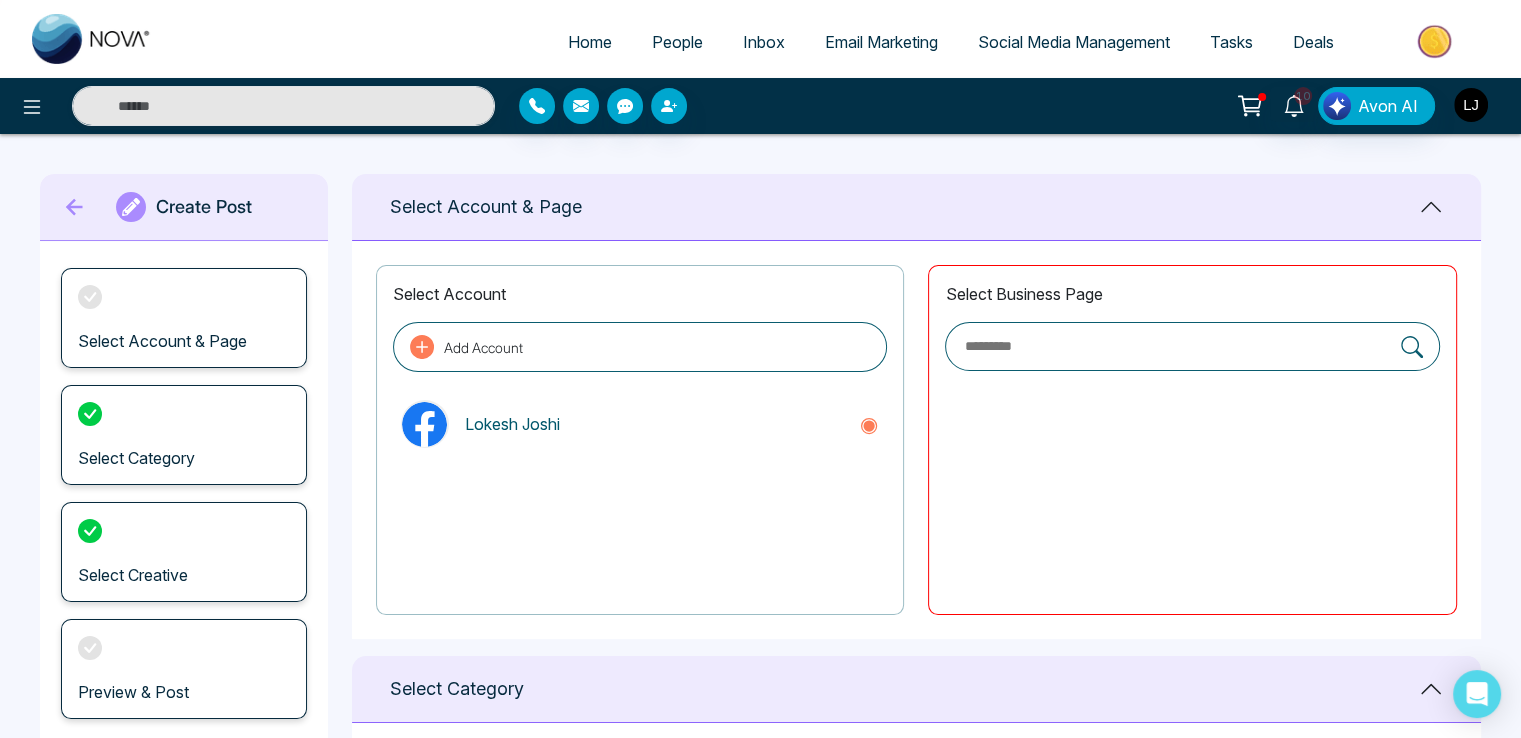 click at bounding box center (1471, 105) 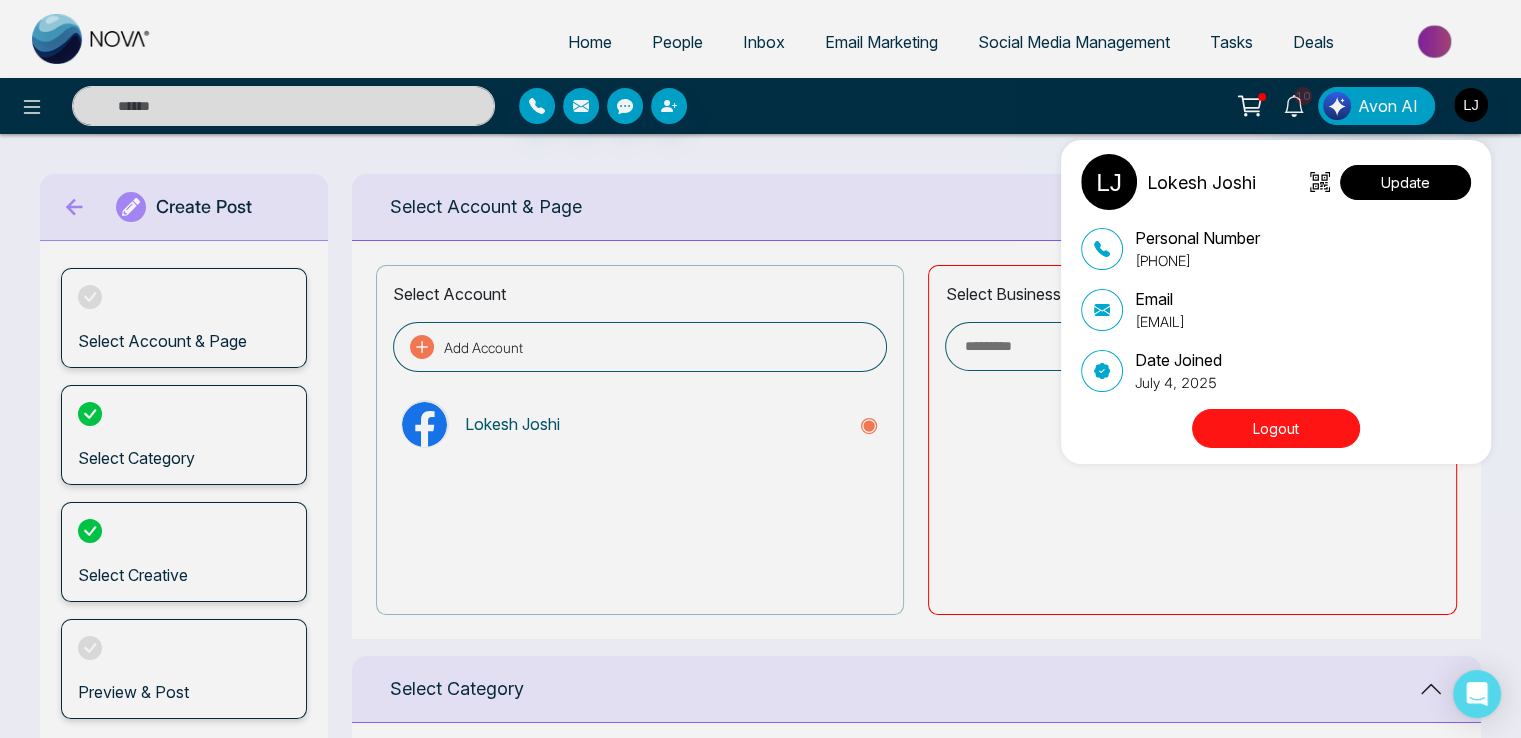 click on "Update" at bounding box center [1405, 182] 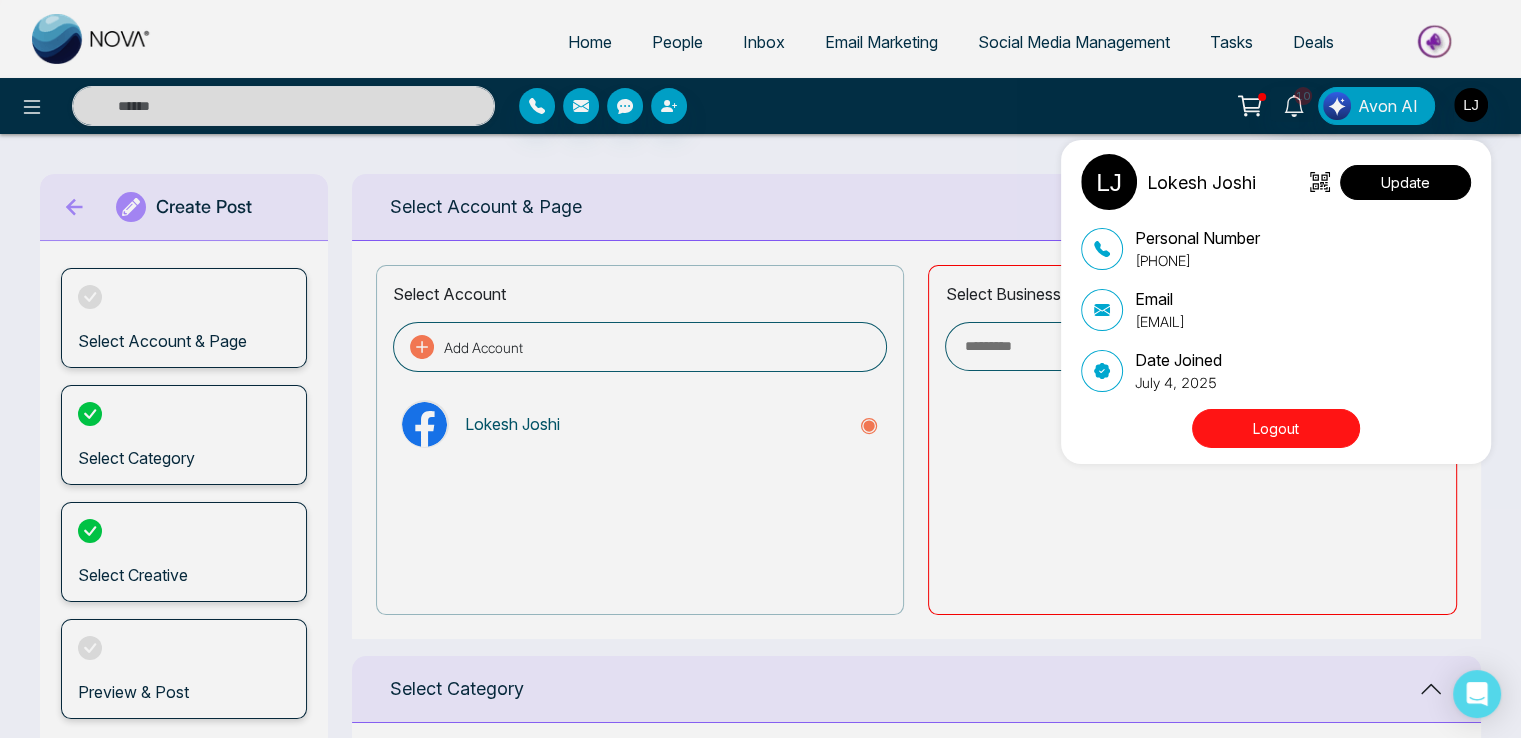 type on "**********" 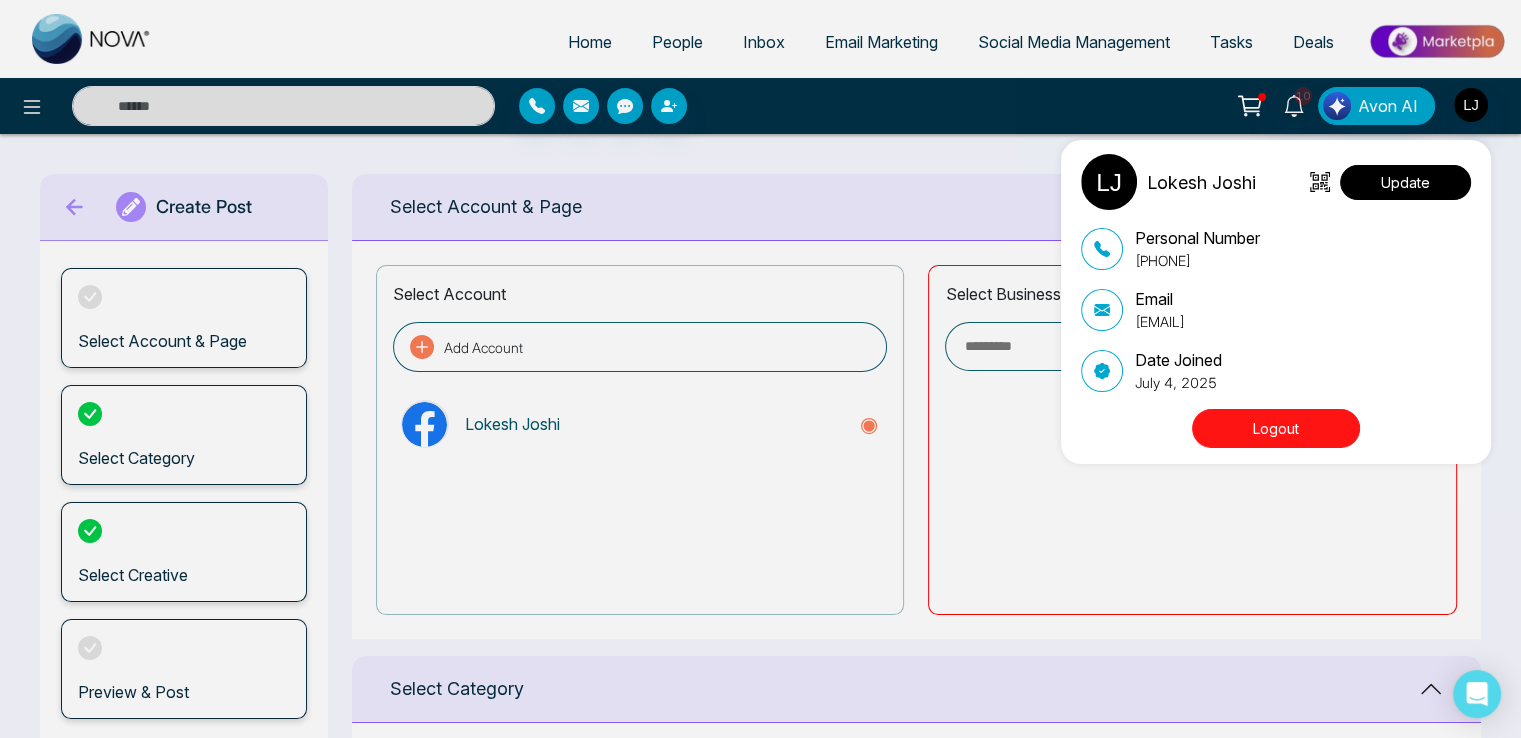 select on "***" 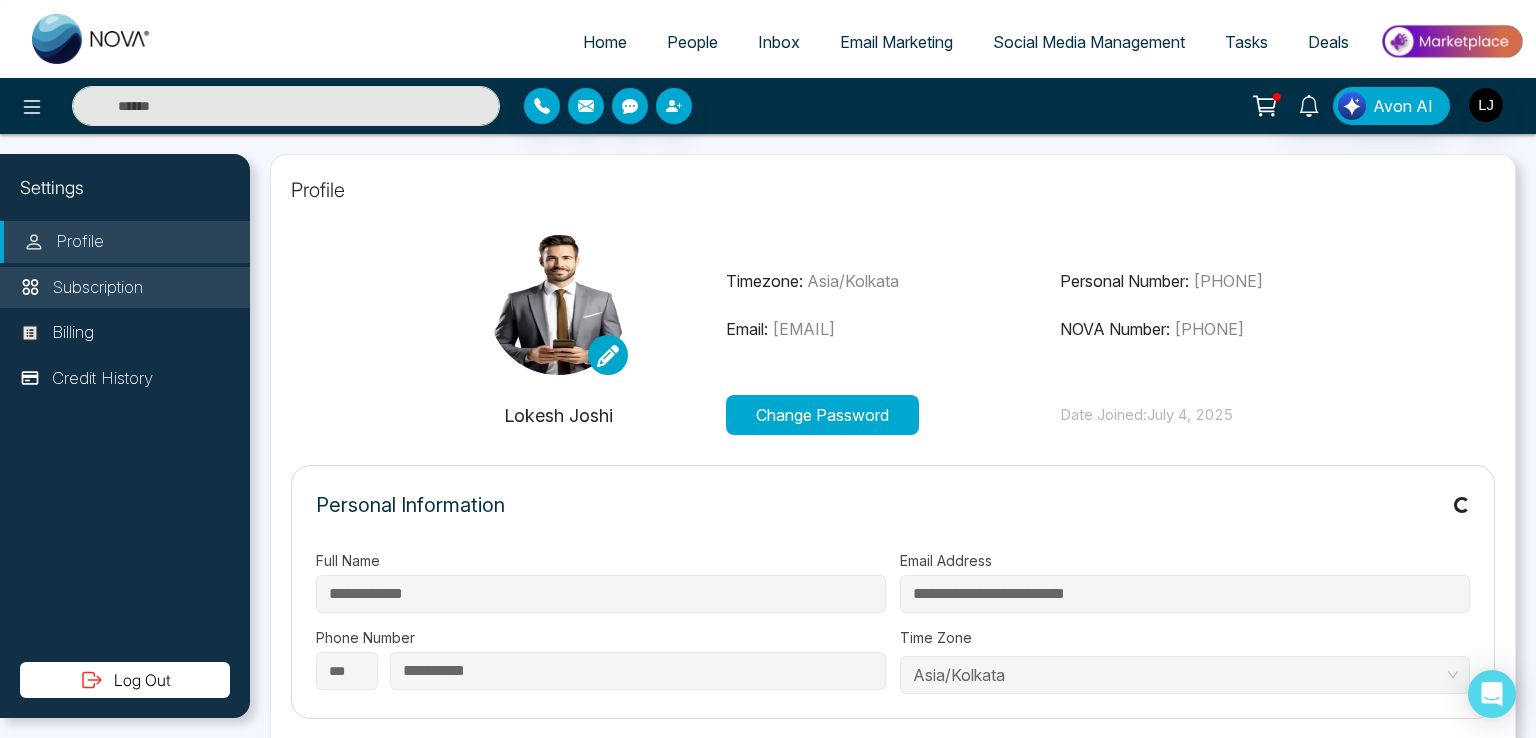 click on "Subscription" at bounding box center [125, 288] 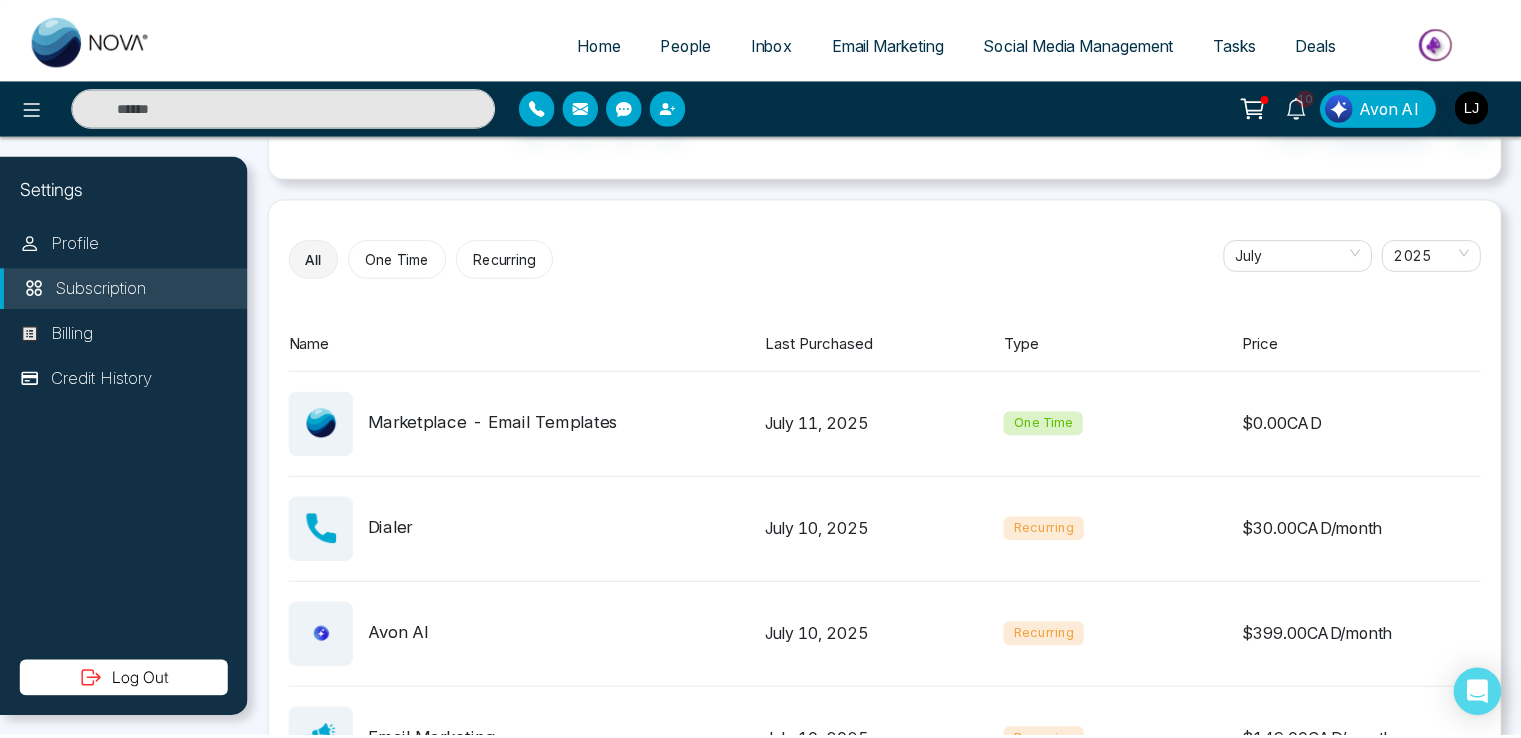 scroll, scrollTop: 0, scrollLeft: 0, axis: both 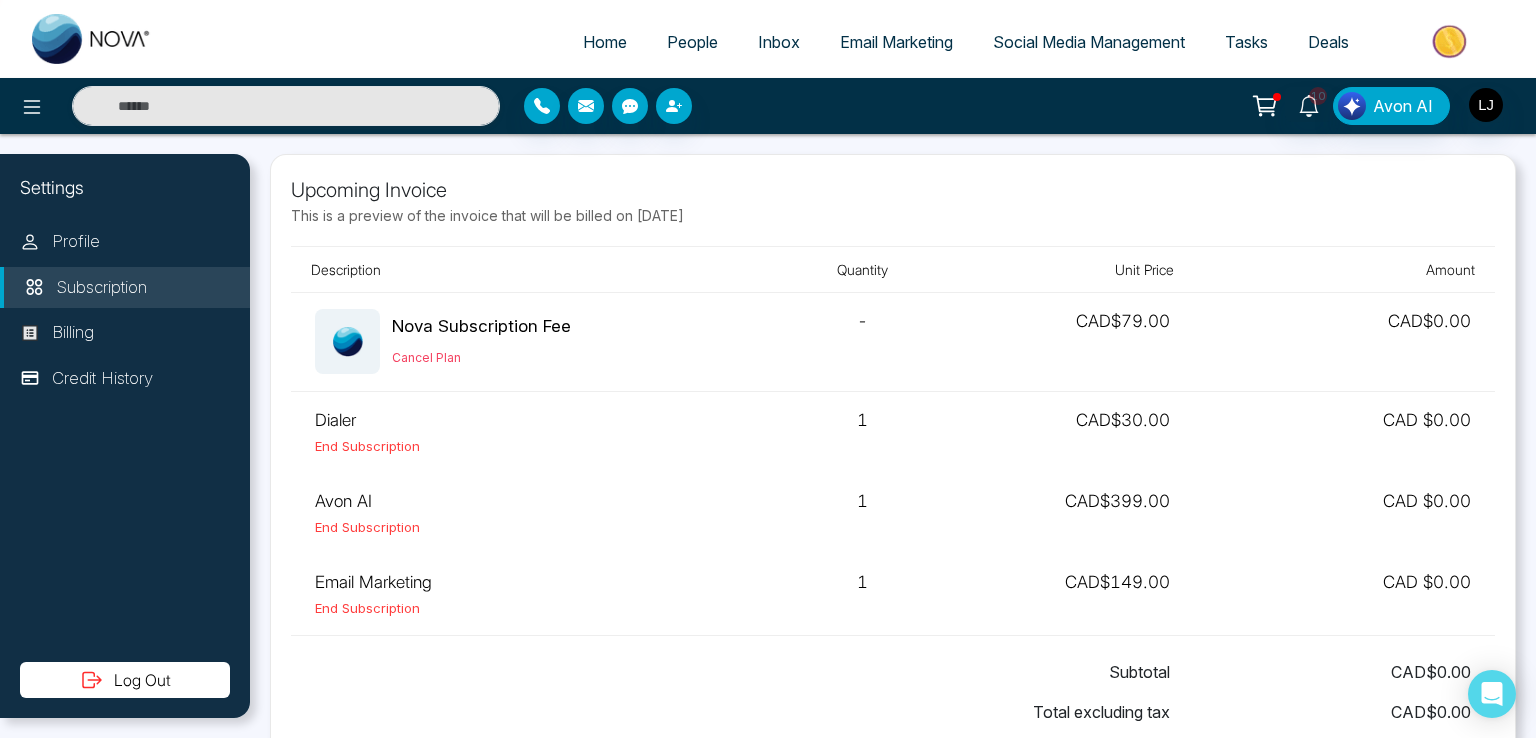 click on "People" at bounding box center [692, 42] 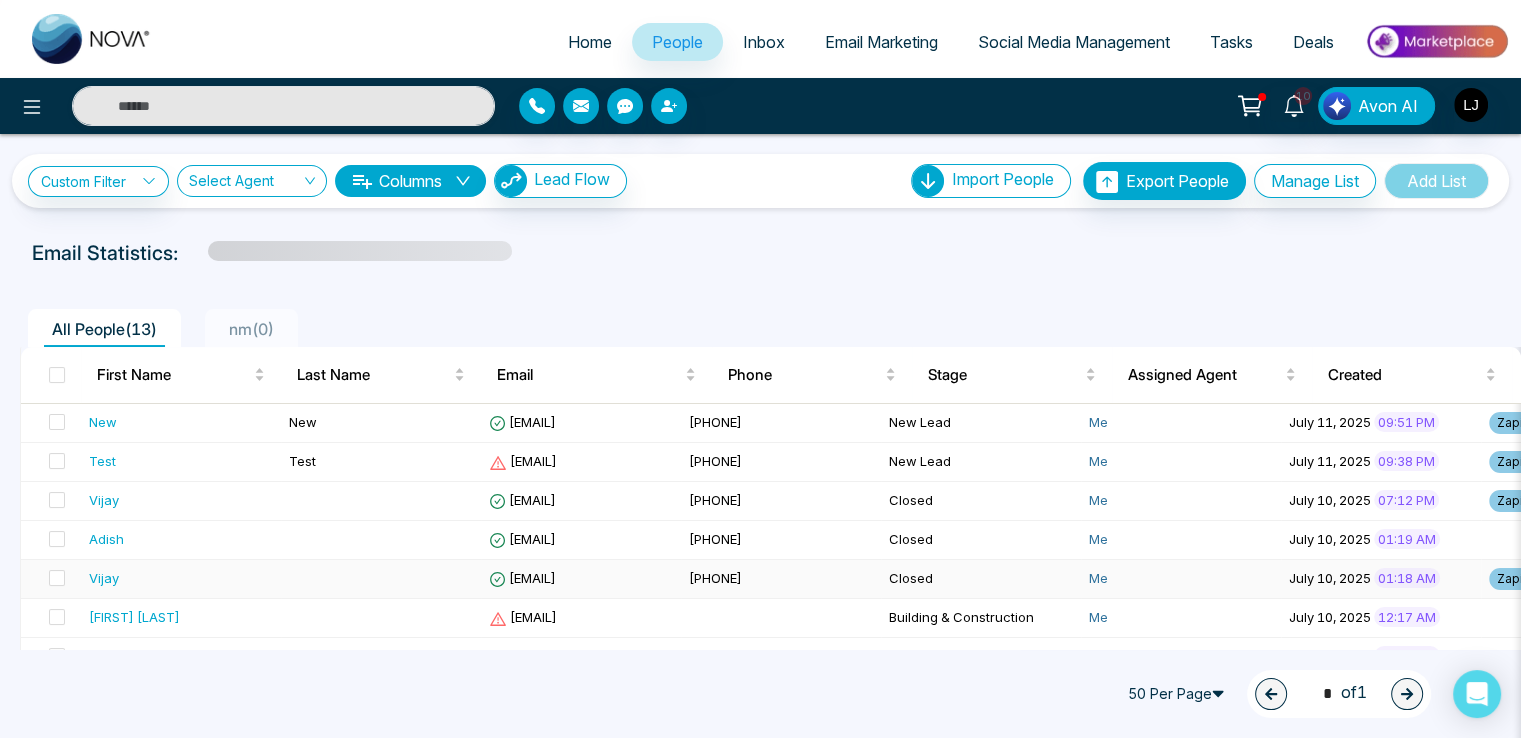 scroll, scrollTop: 273, scrollLeft: 0, axis: vertical 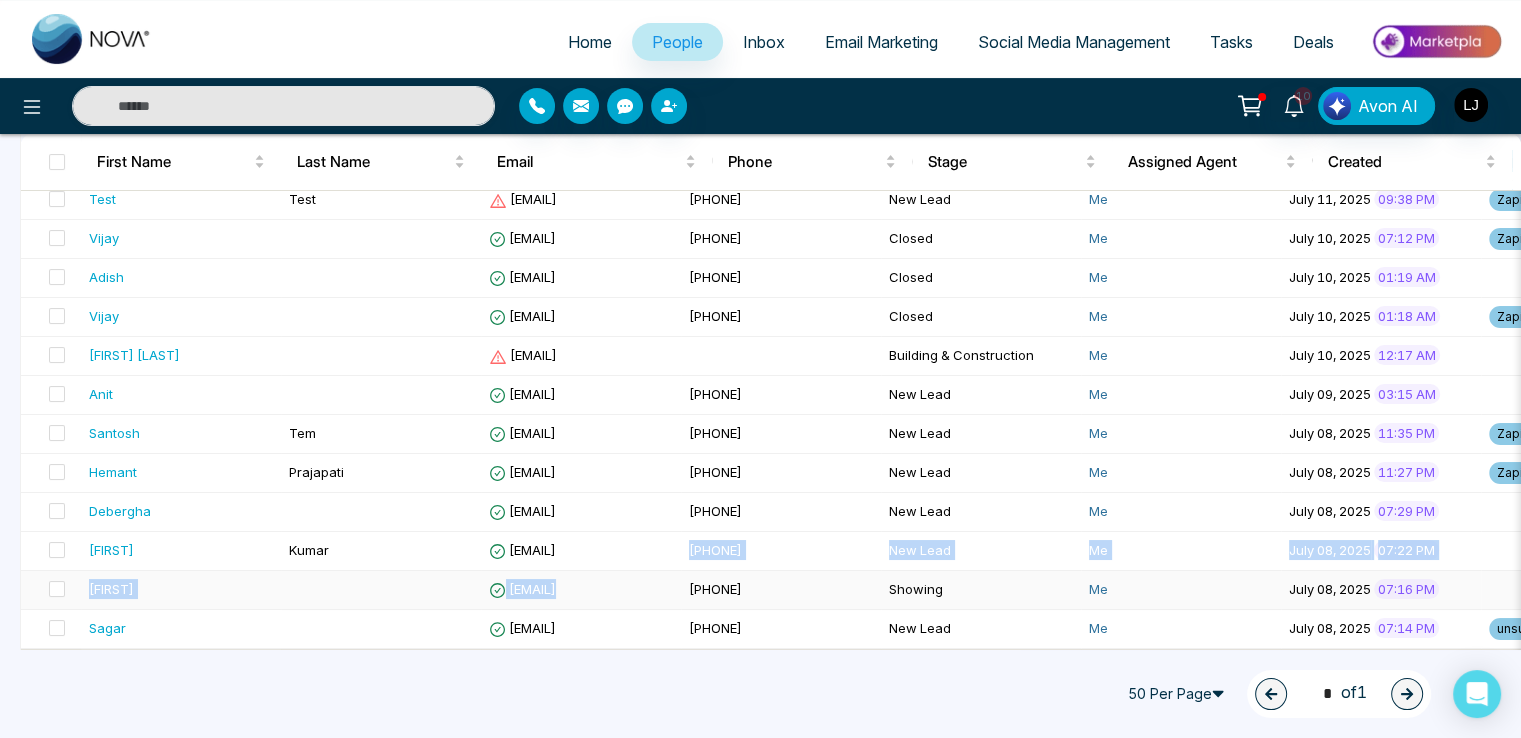 drag, startPoint x: 556, startPoint y: 537, endPoint x: 556, endPoint y: 571, distance: 34 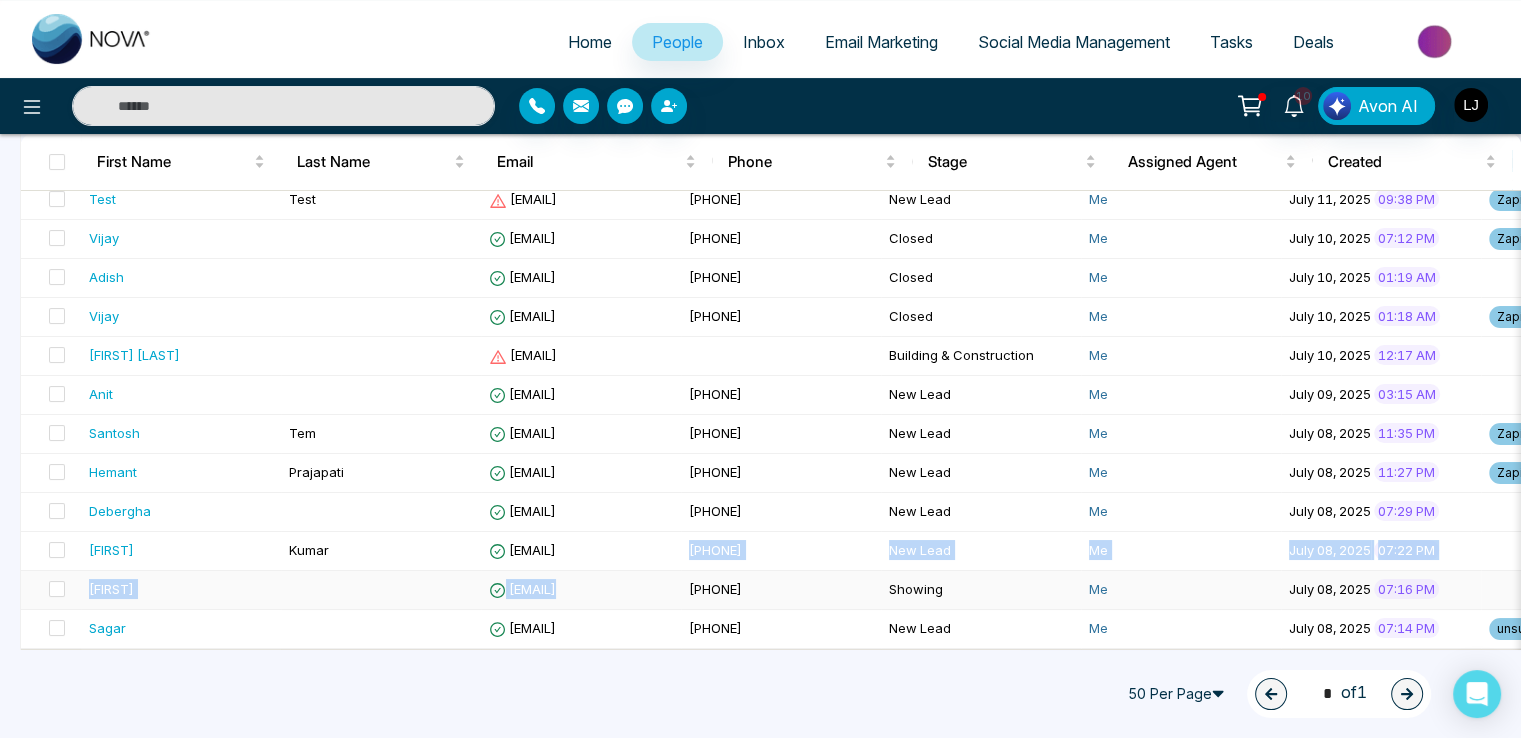 click on "New New   [EMAIL] [PHONE] New Lead Me [DATE]   [TIME] Zapier Zapier   -  -  -  -    -  -  -  -   Test Test   [EMAIL] [PHONE] New Lead Me [DATE]   [TIME] Zapier Zapier   -  -  -  -    -  -  -  -   Vijay   [EMAIL] [PHONE] Closed Me [DATE]   [TIME] Zapier New + 4   -  -  -  -    -  -  -  -   Adish   [EMAIL] [PHONE] Closed Me [DATE]   [TIME] Facebook   -  -  -  -    -  -  -  -   Vijay   [EMAIL] [PHONE] Closed Me [DATE]   [TIME] Zapier Facebook   -  -  -  -    -  -  -  -   M K Singhi   [EMAIL] Building & Construction Me [DATE]   [TIME] Csv Import   -  -  -  -    -  -  -  -   Anit   [EMAIL] [PHONE] New Lead Me [DATE]   [TIME] 6 hours ago    Email Campaign Santosh Tem   [EMAIL] [PHONE] New Lead Me [DATE]   [TIME] Zapier Zapier Hemant   Me" at bounding box center (1783, 395) 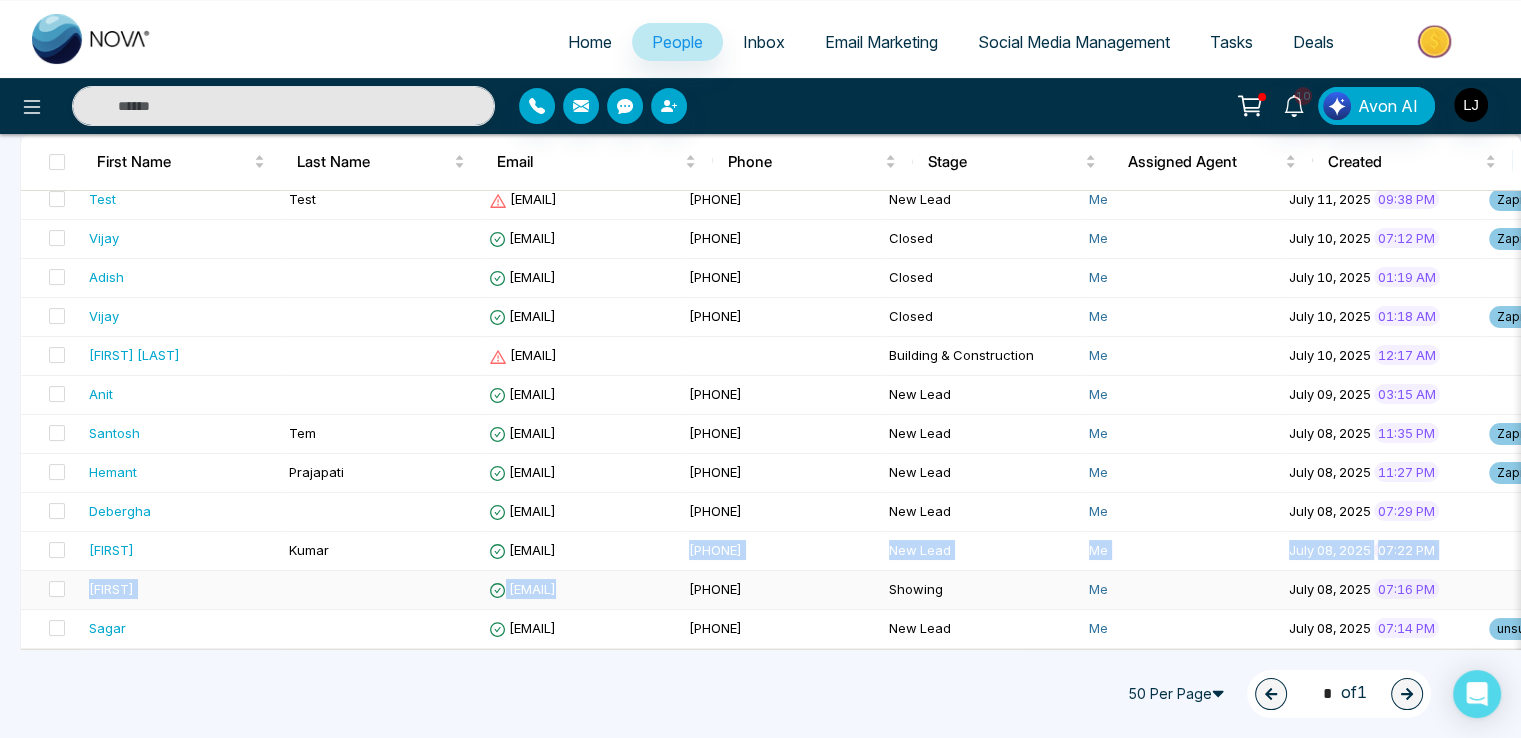 click on "[EMAIL]" at bounding box center [522, 589] 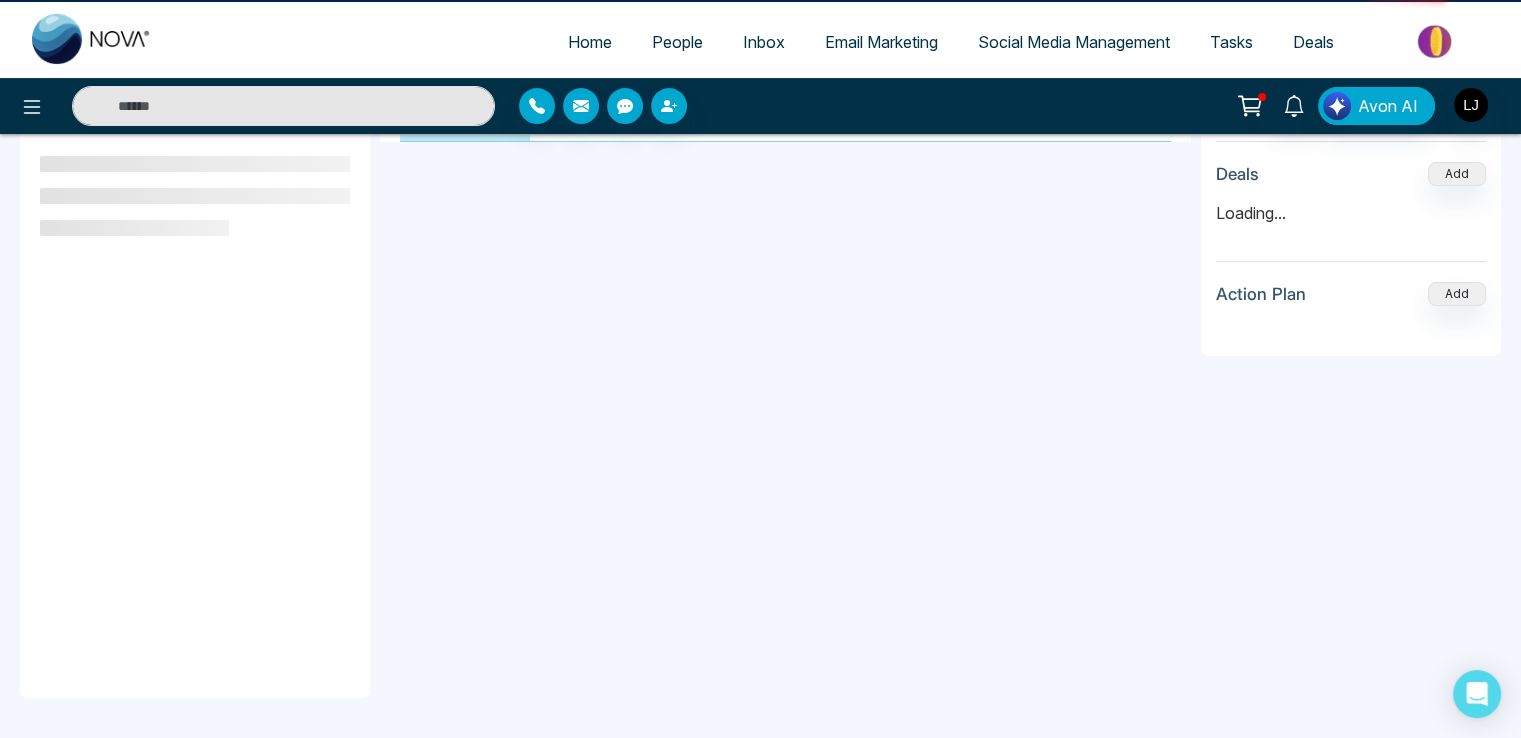 scroll, scrollTop: 0, scrollLeft: 0, axis: both 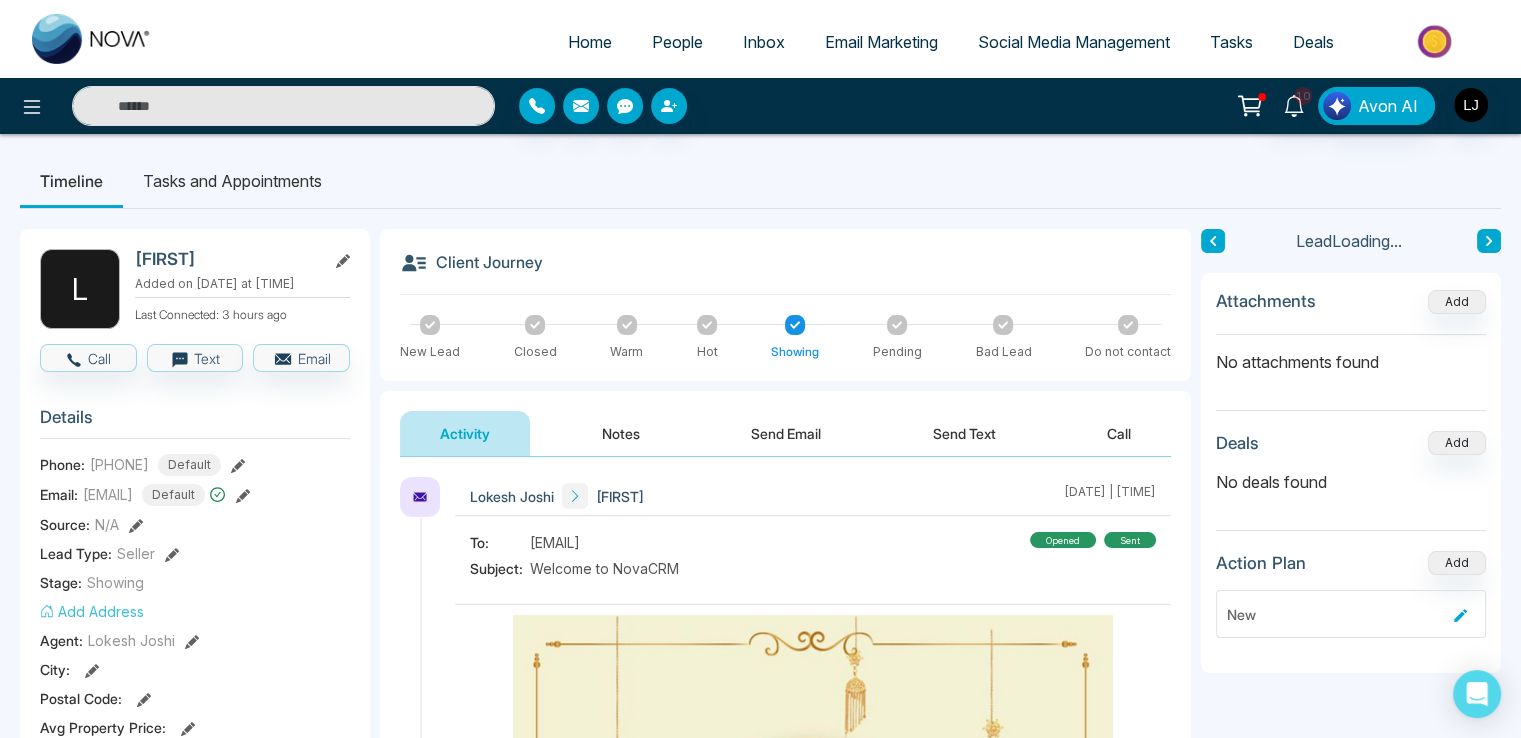 click on "Send Email" at bounding box center [786, 433] 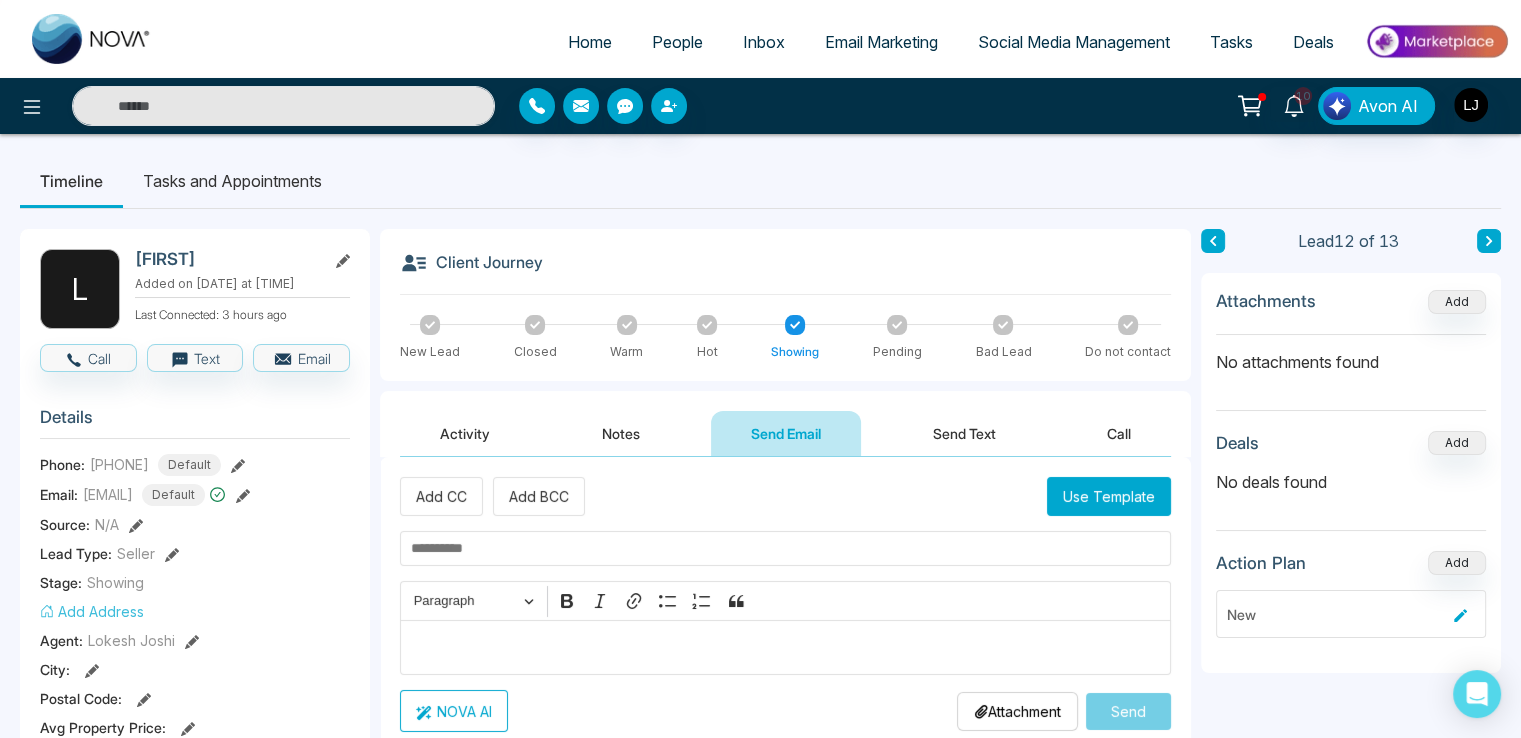 click at bounding box center [785, 548] 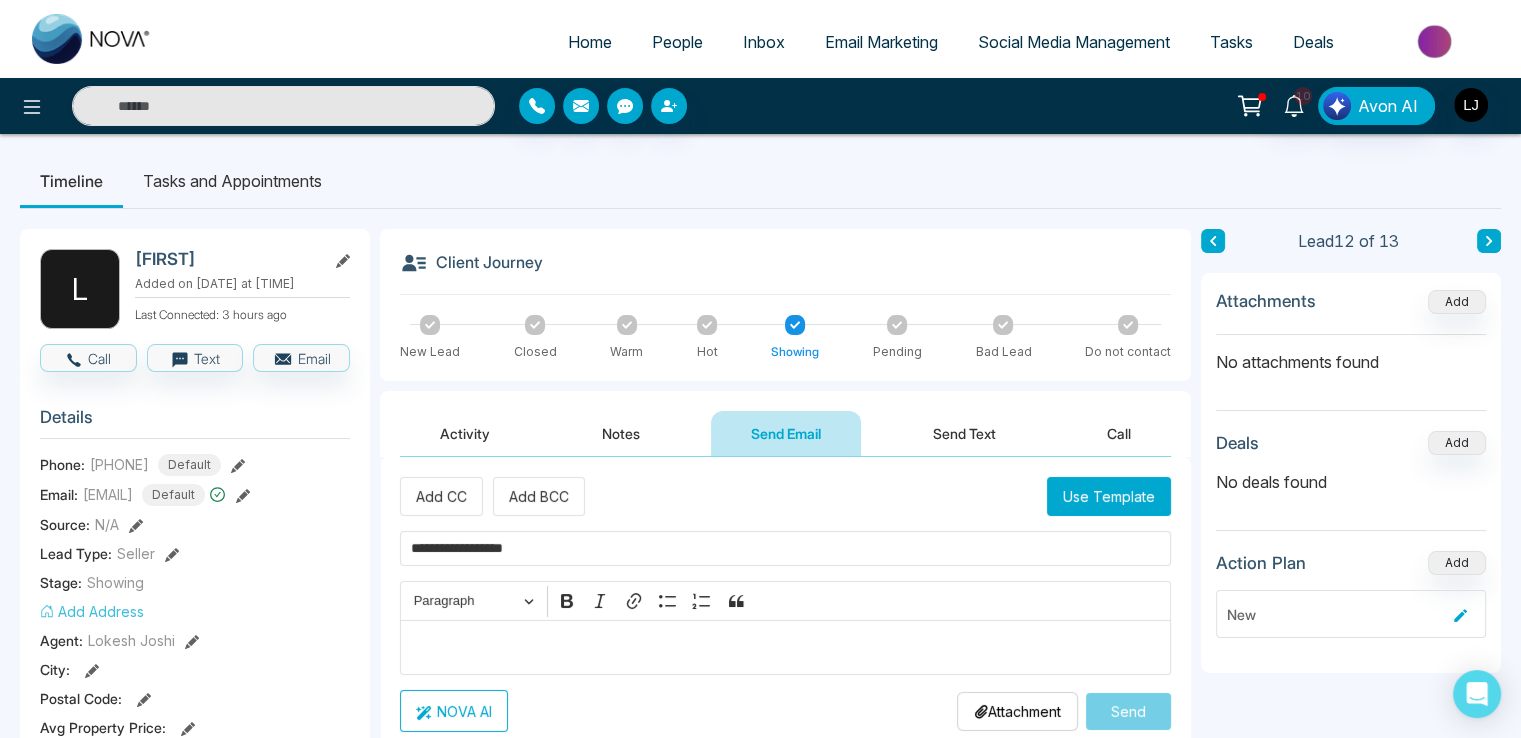 type on "**********" 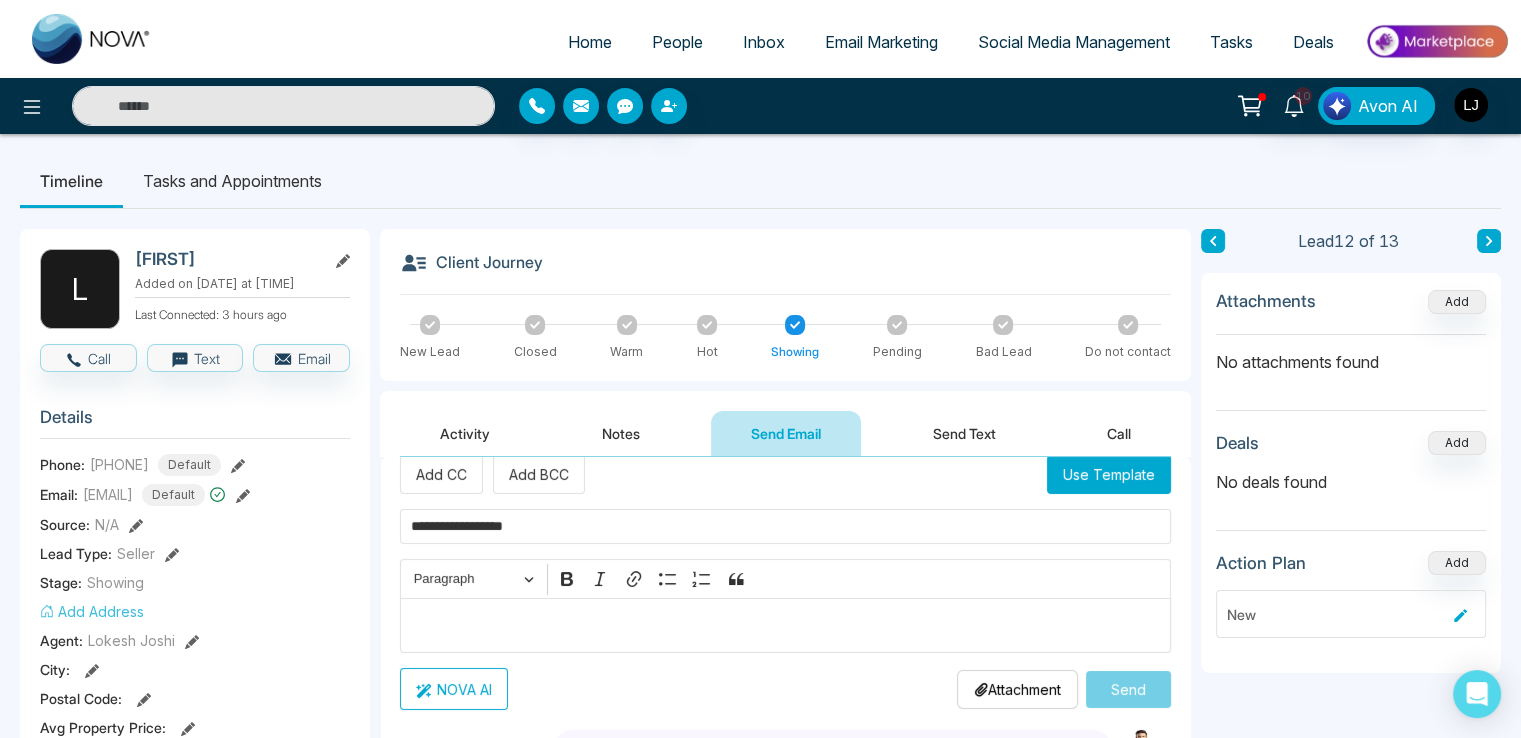 scroll, scrollTop: 0, scrollLeft: 0, axis: both 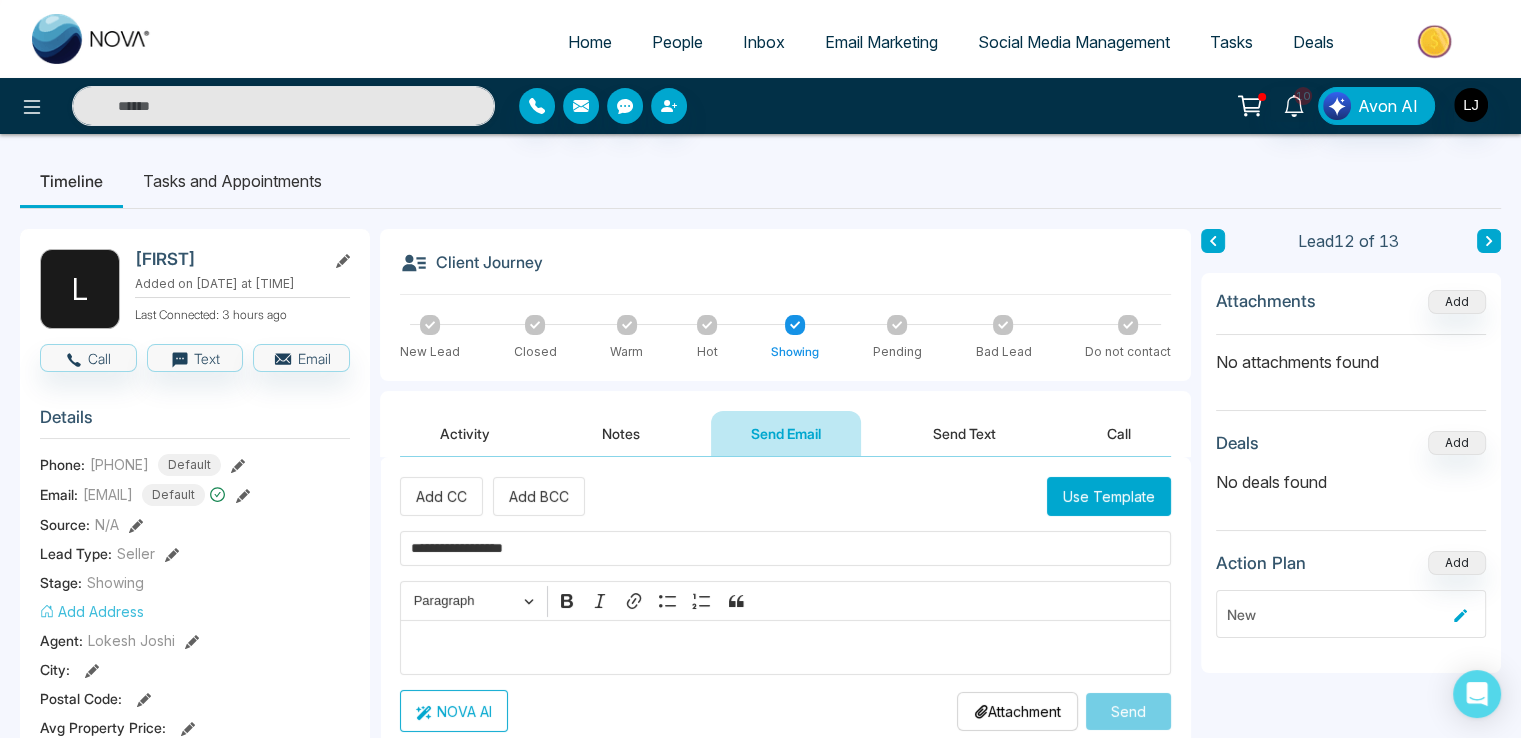 drag, startPoint x: 612, startPoint y: 553, endPoint x: 369, endPoint y: 522, distance: 244.96939 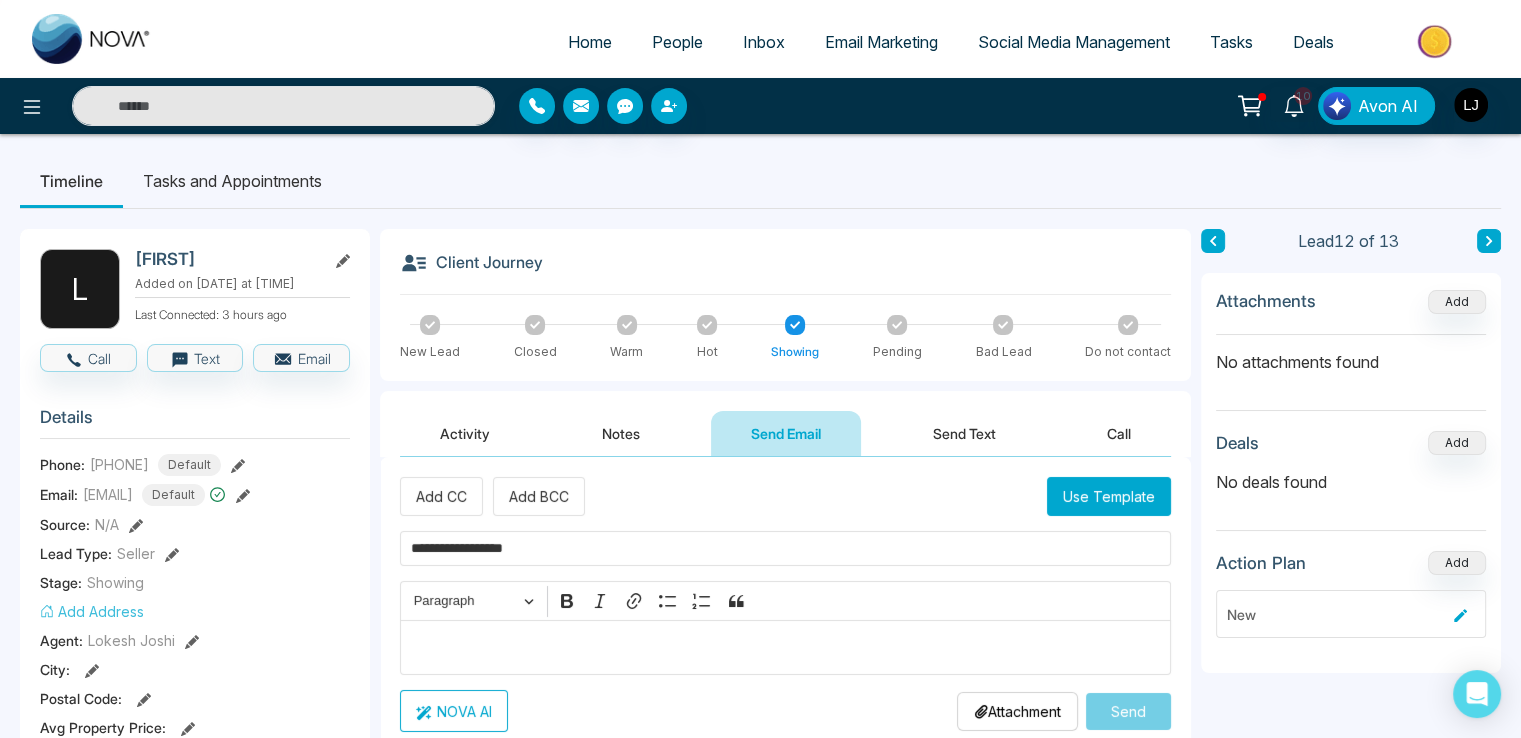 click on "**********" at bounding box center [760, 924] 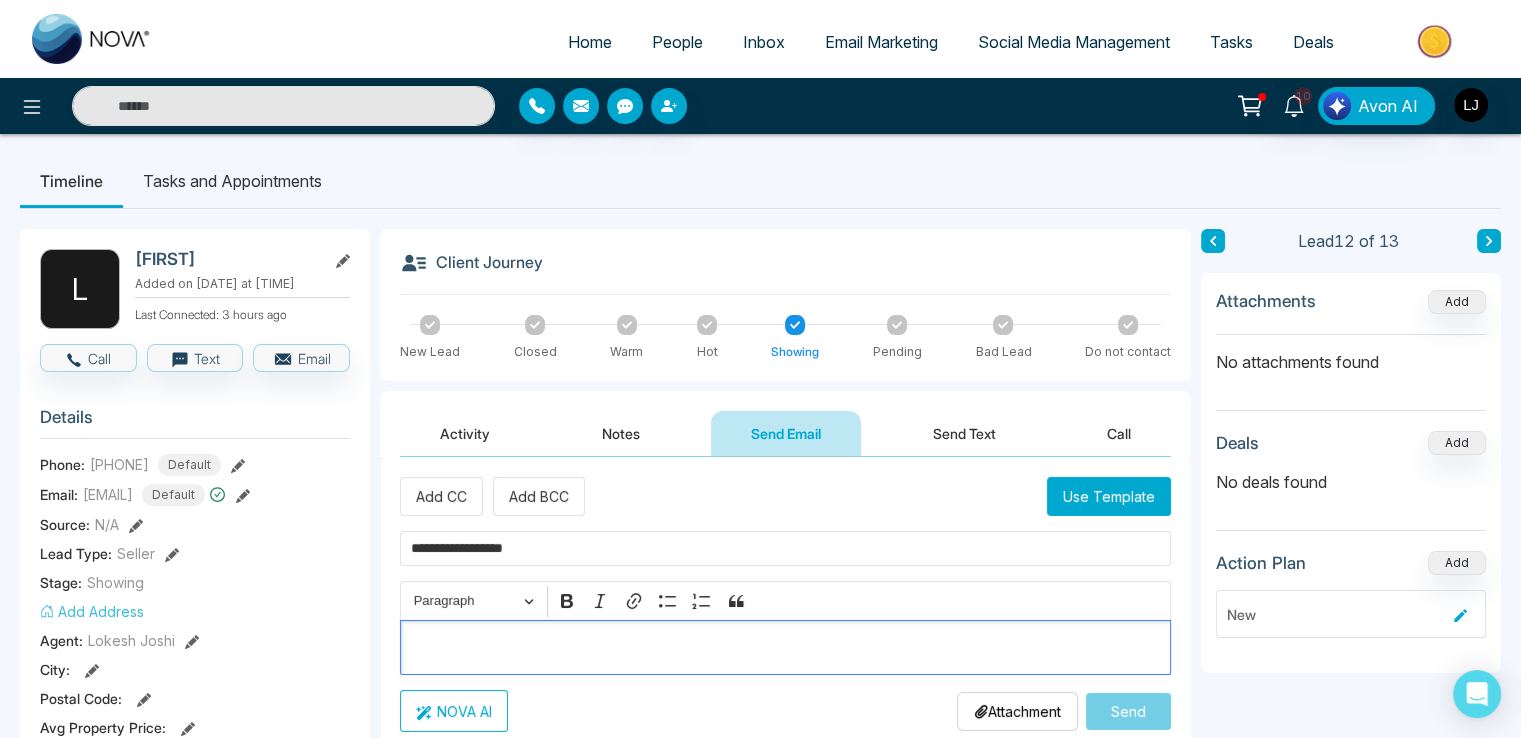 click at bounding box center [786, 648] 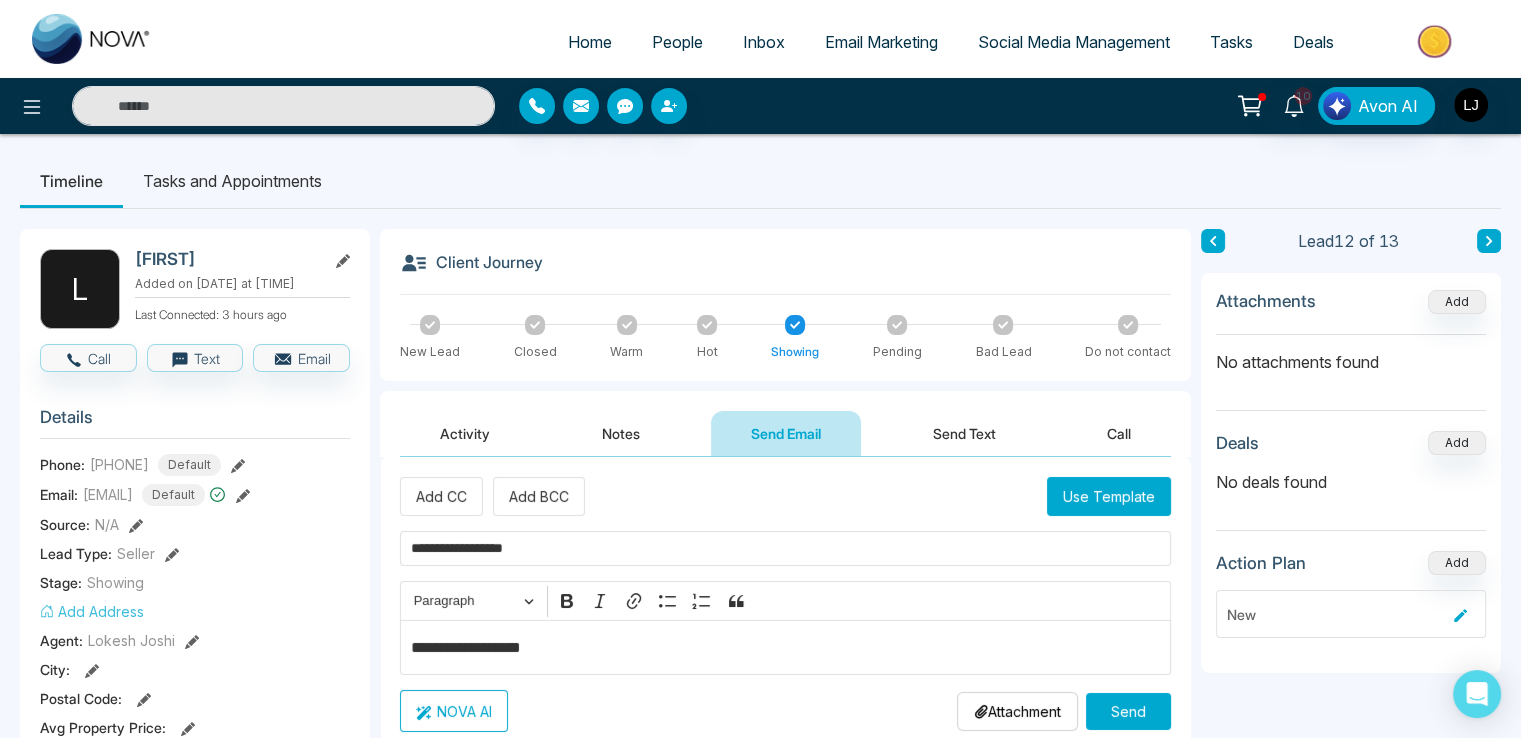 click on "NOVA AI" at bounding box center (454, 711) 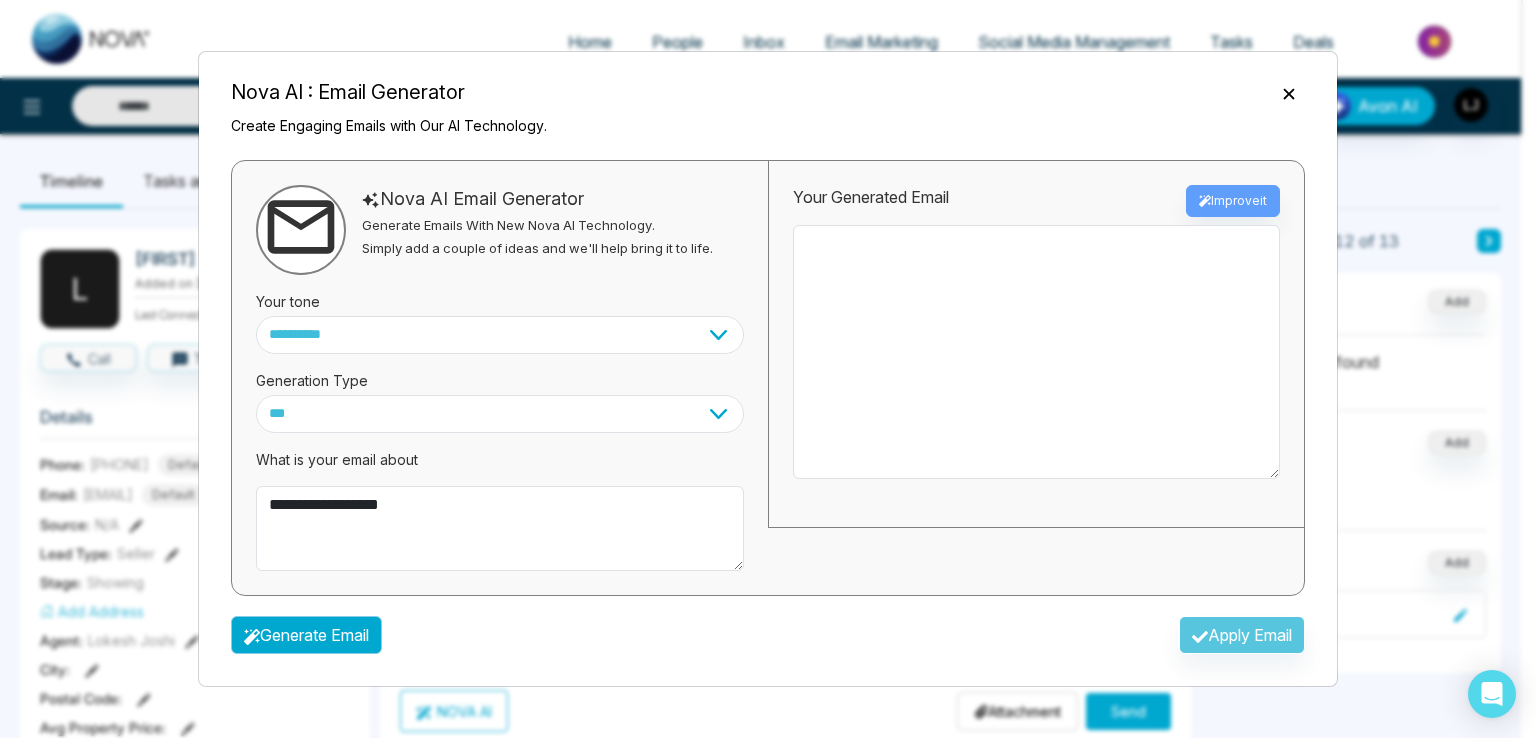 click on "Generate Email" at bounding box center [306, 635] 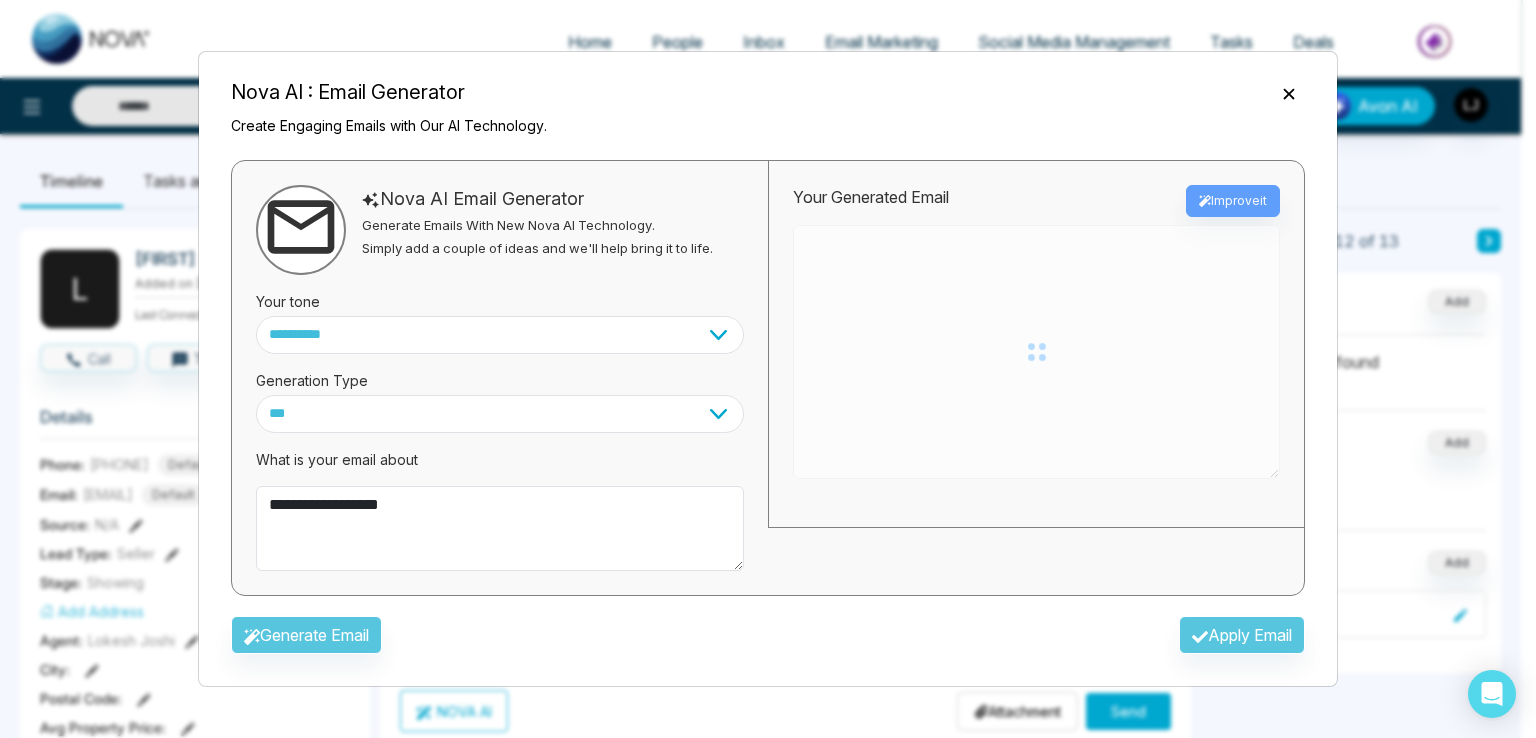 type on "**********" 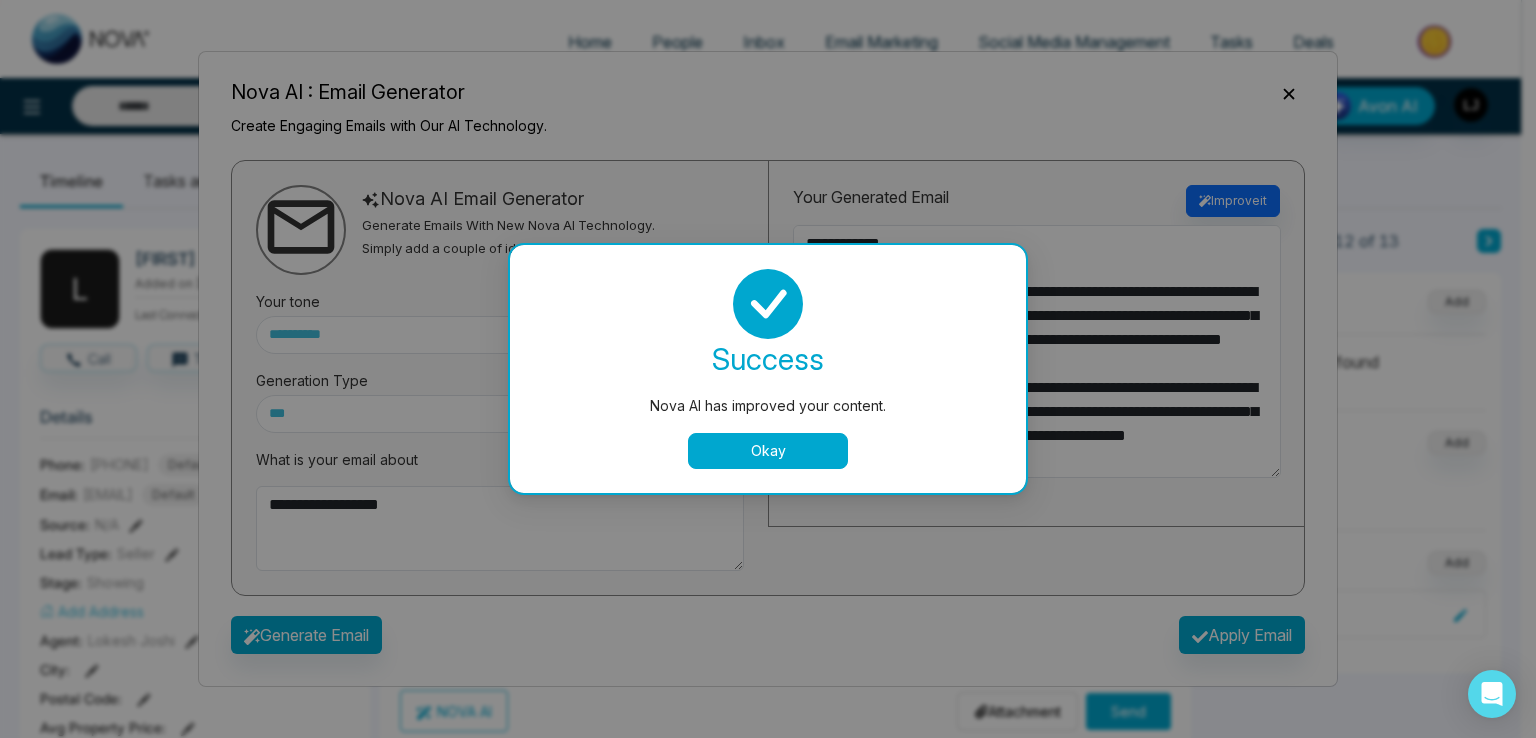 click on "Okay" at bounding box center [768, 451] 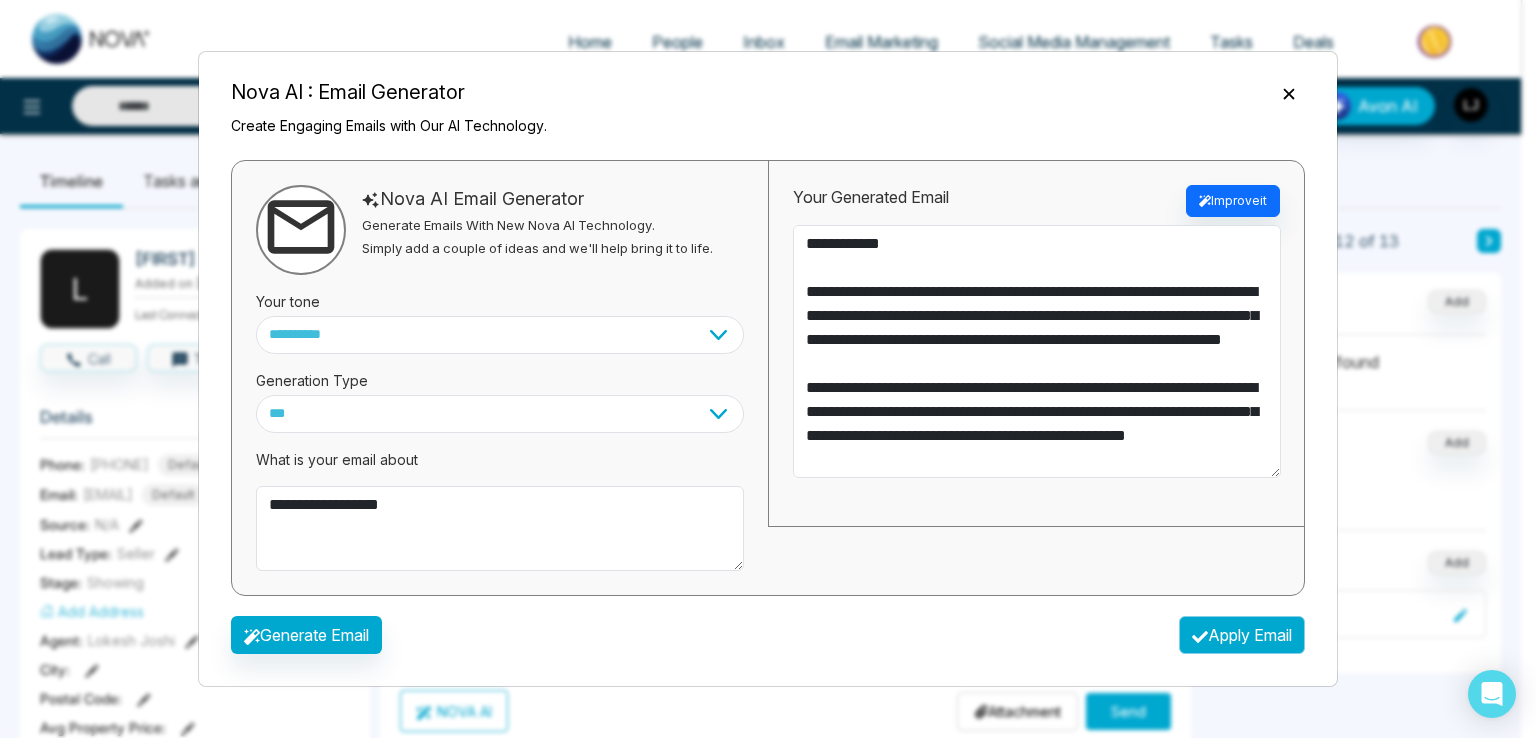click on "Apply Email" at bounding box center (1242, 635) 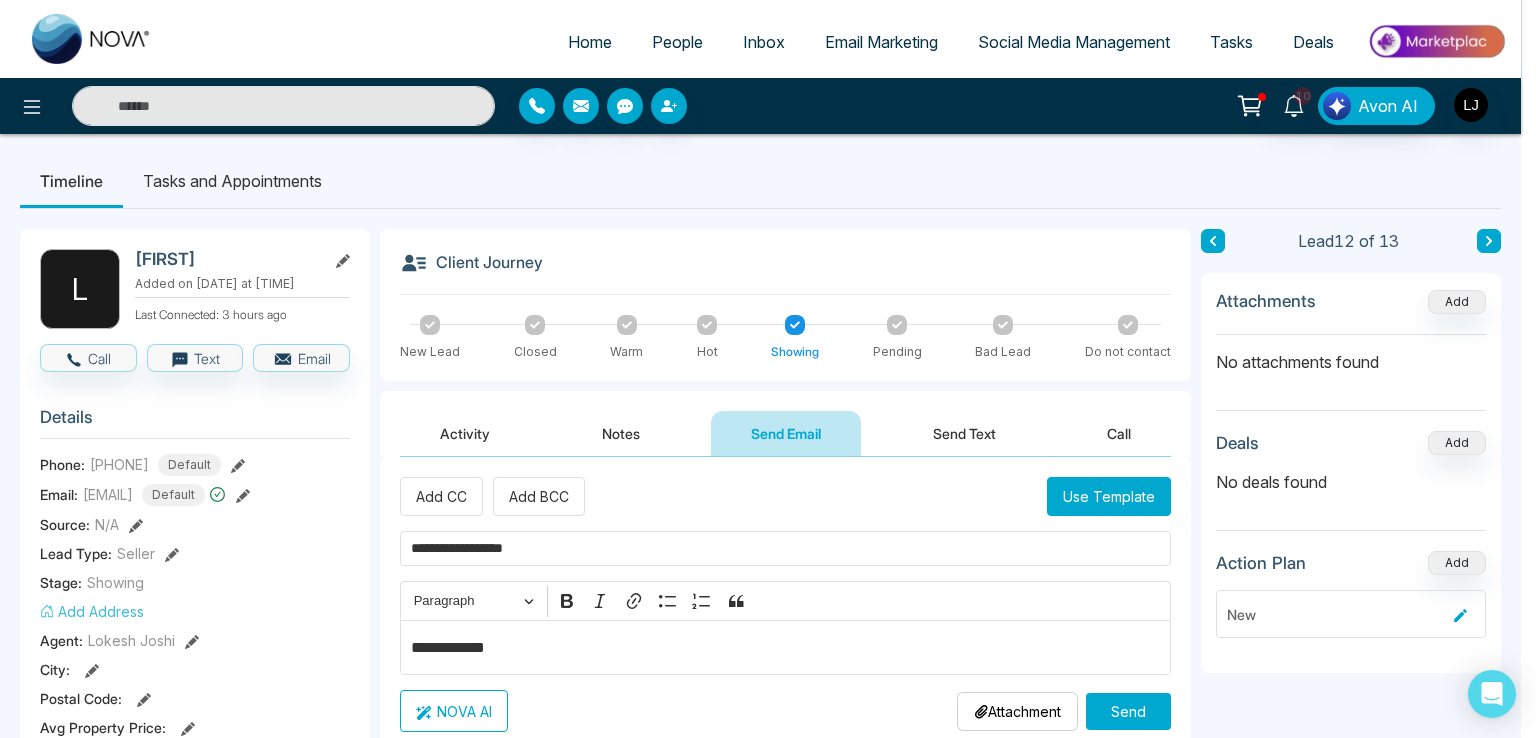 type on "**********" 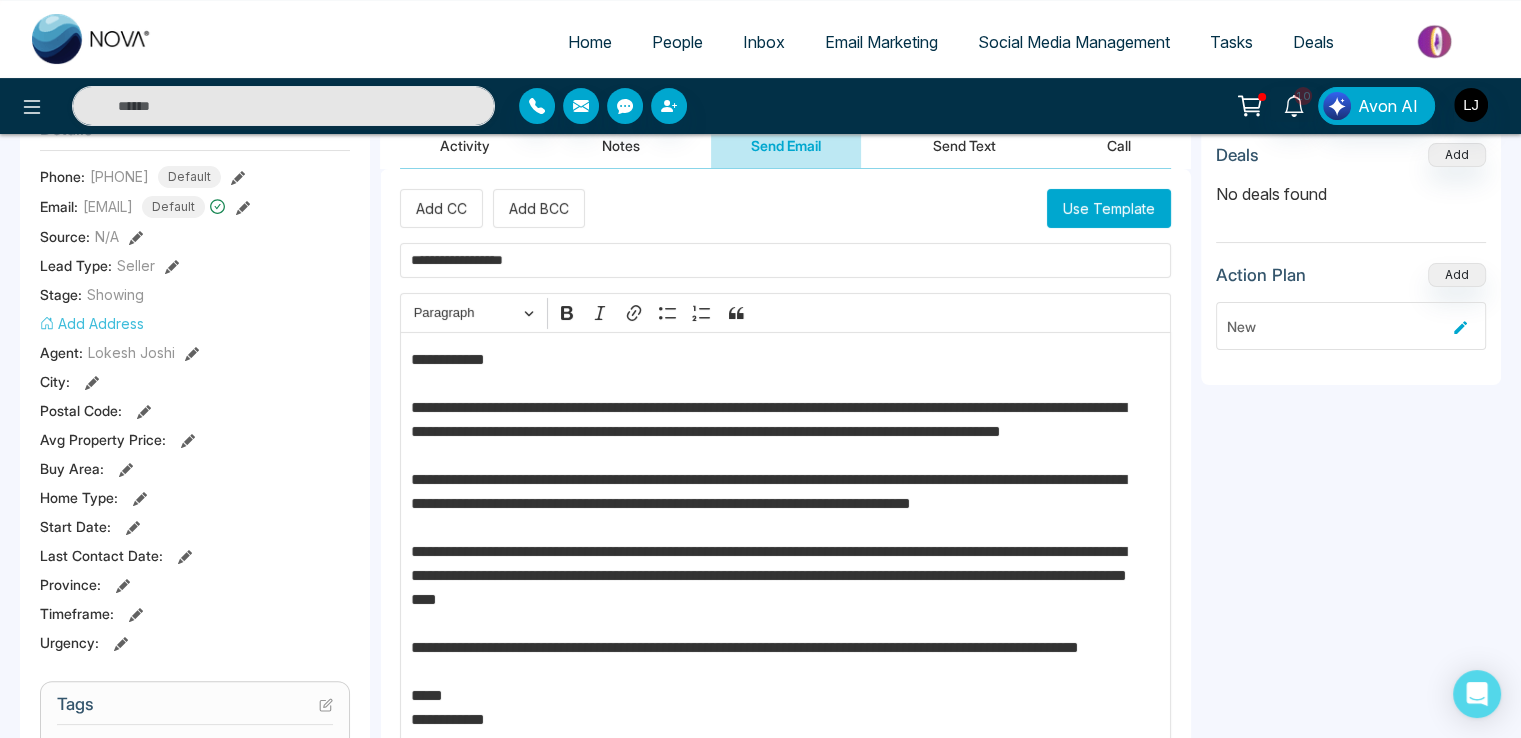 scroll, scrollTop: 172, scrollLeft: 0, axis: vertical 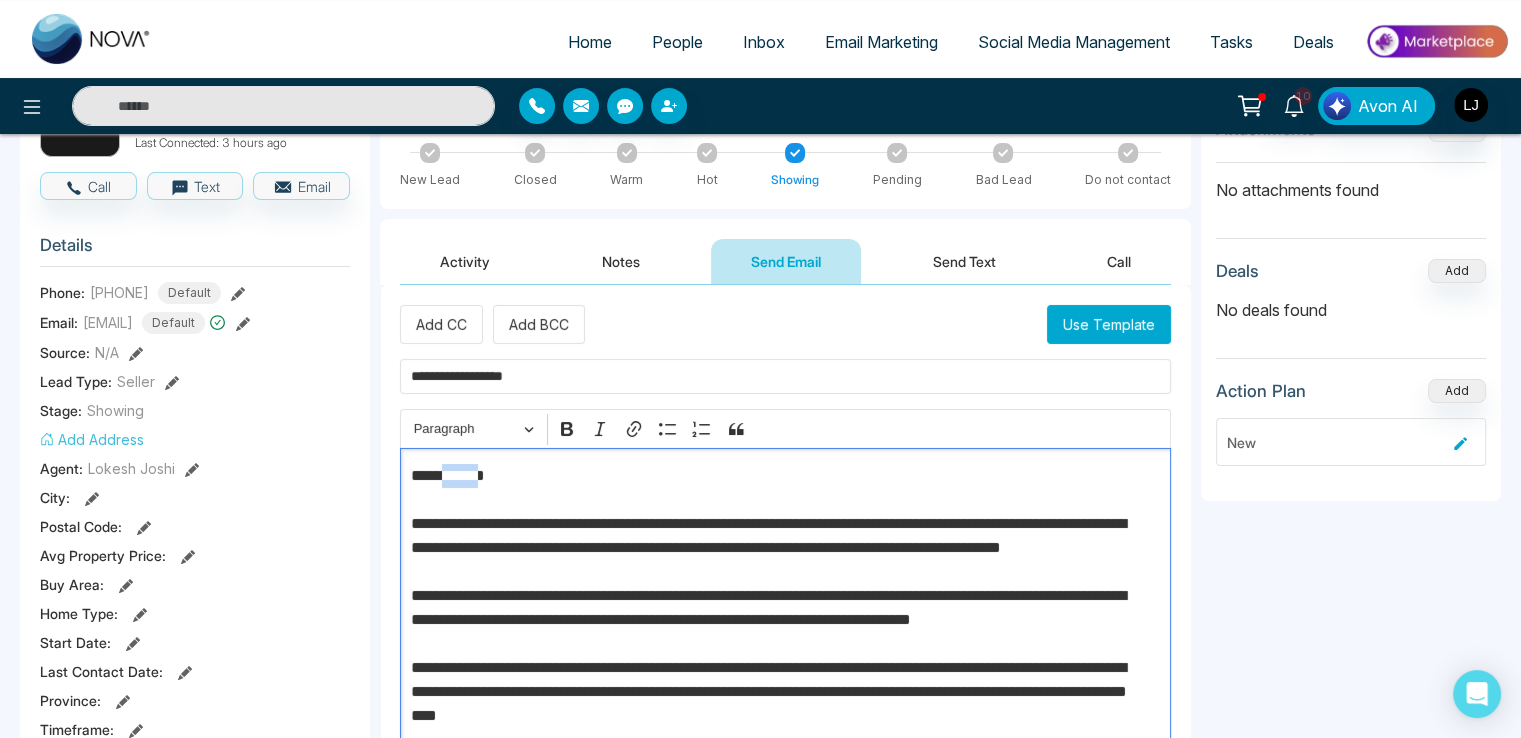 drag, startPoint x: 502, startPoint y: 475, endPoint x: 449, endPoint y: 475, distance: 53 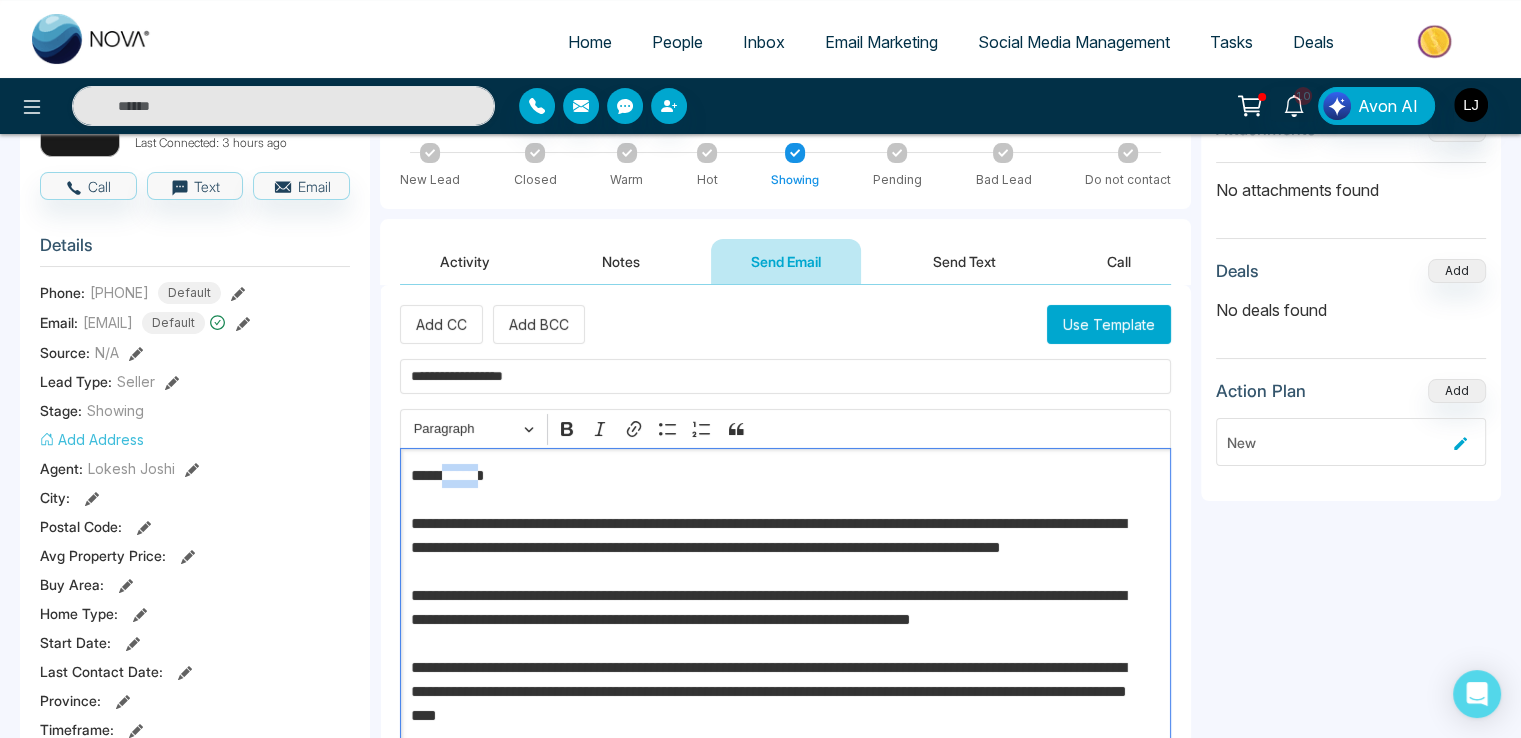 click on "**********" at bounding box center (778, 692) 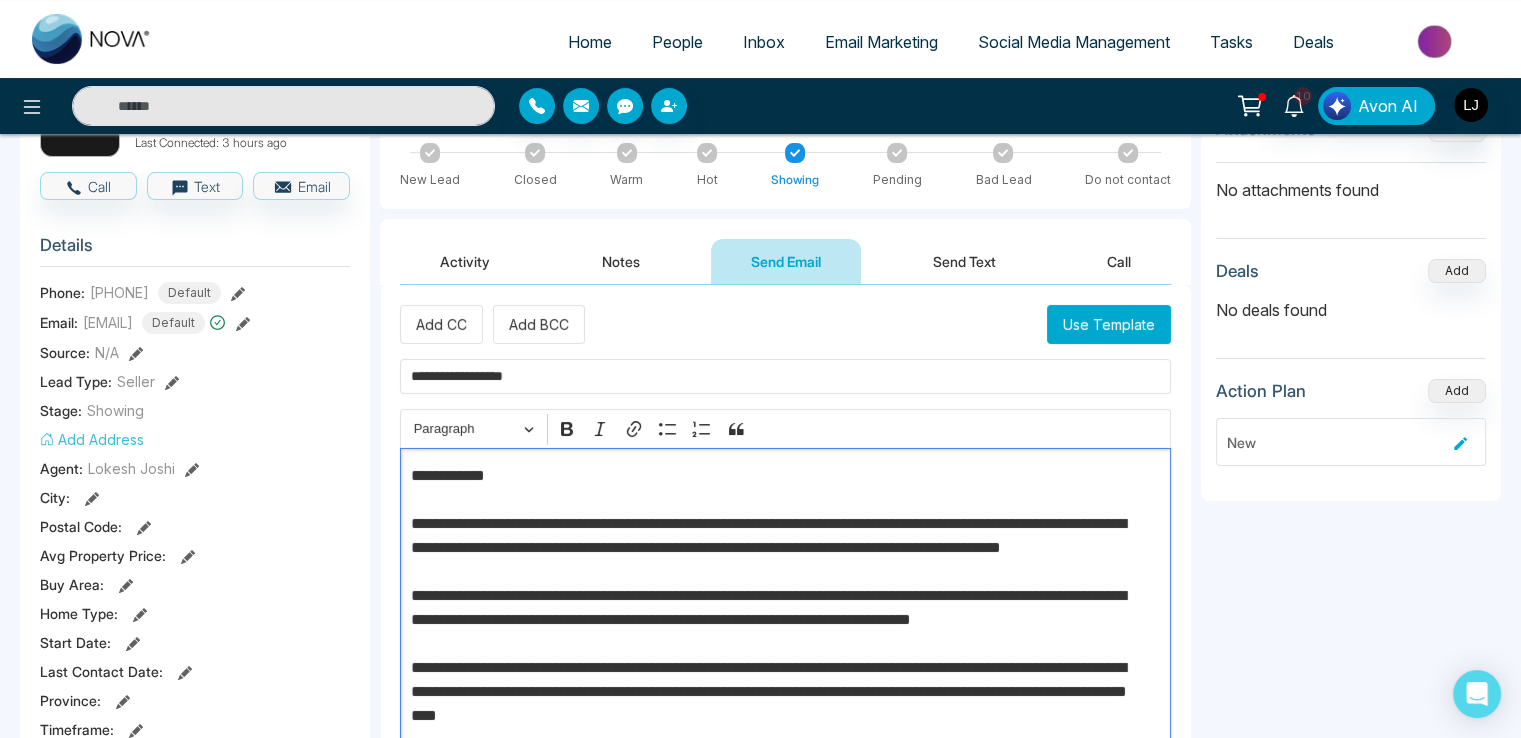 click on "**********" at bounding box center [778, 692] 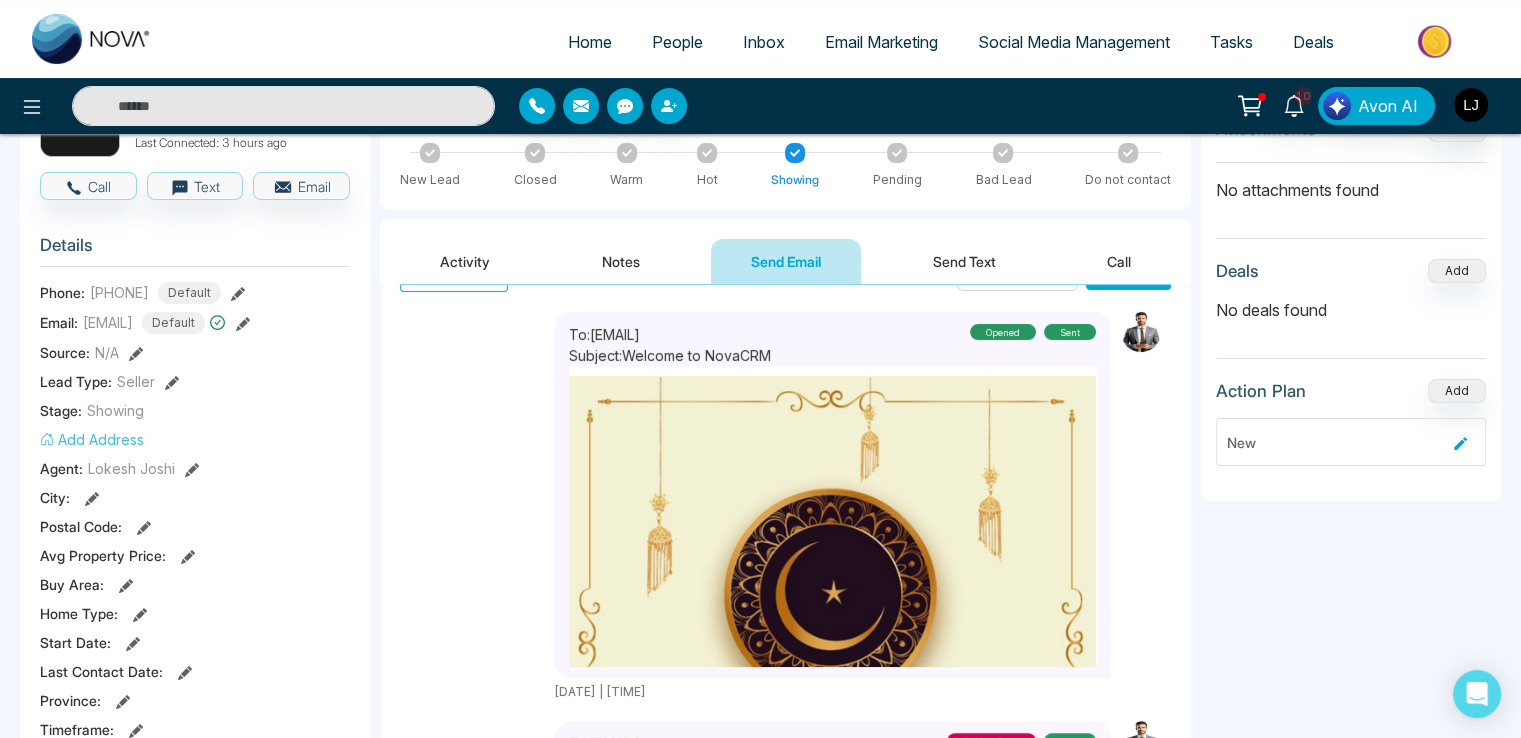 scroll, scrollTop: 400, scrollLeft: 0, axis: vertical 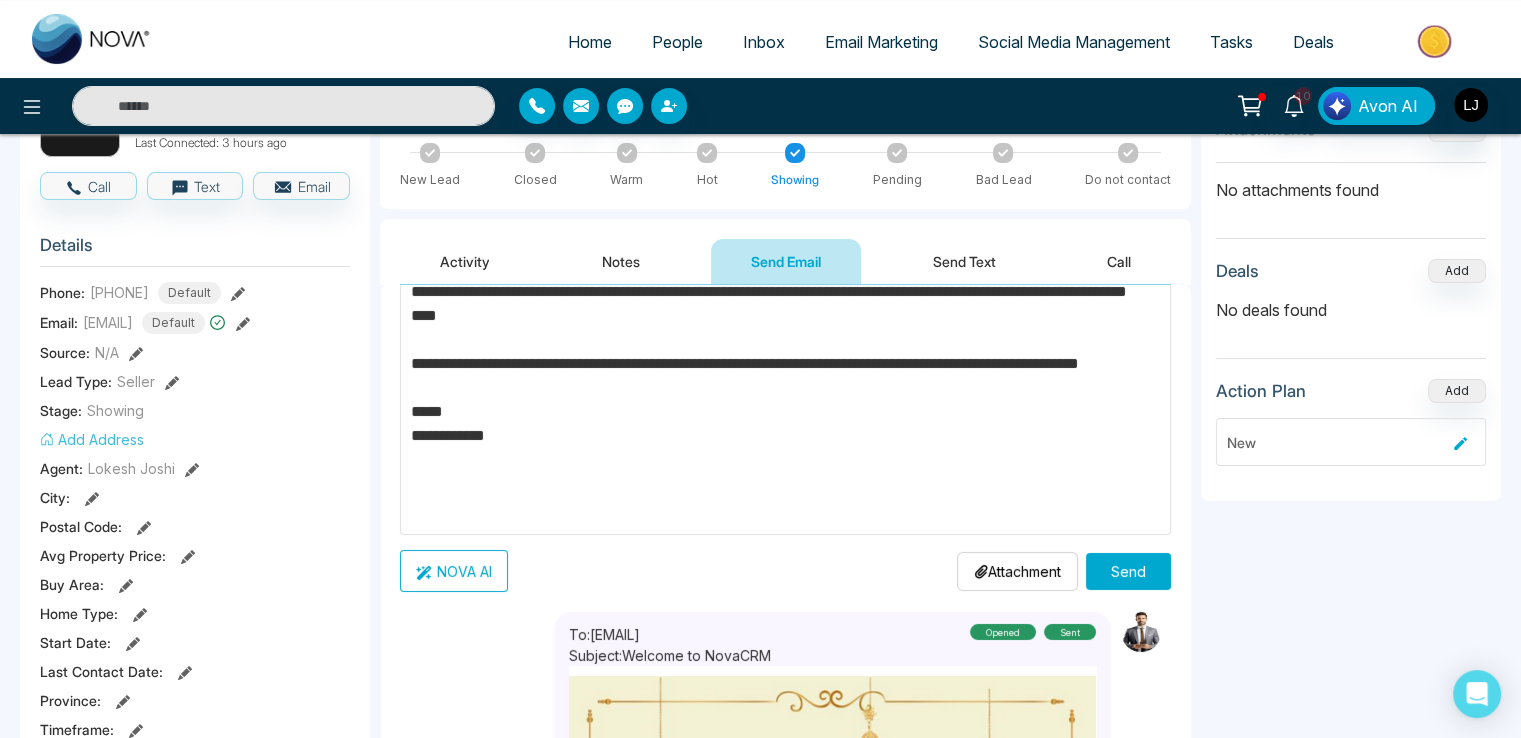click on "People" at bounding box center [677, 42] 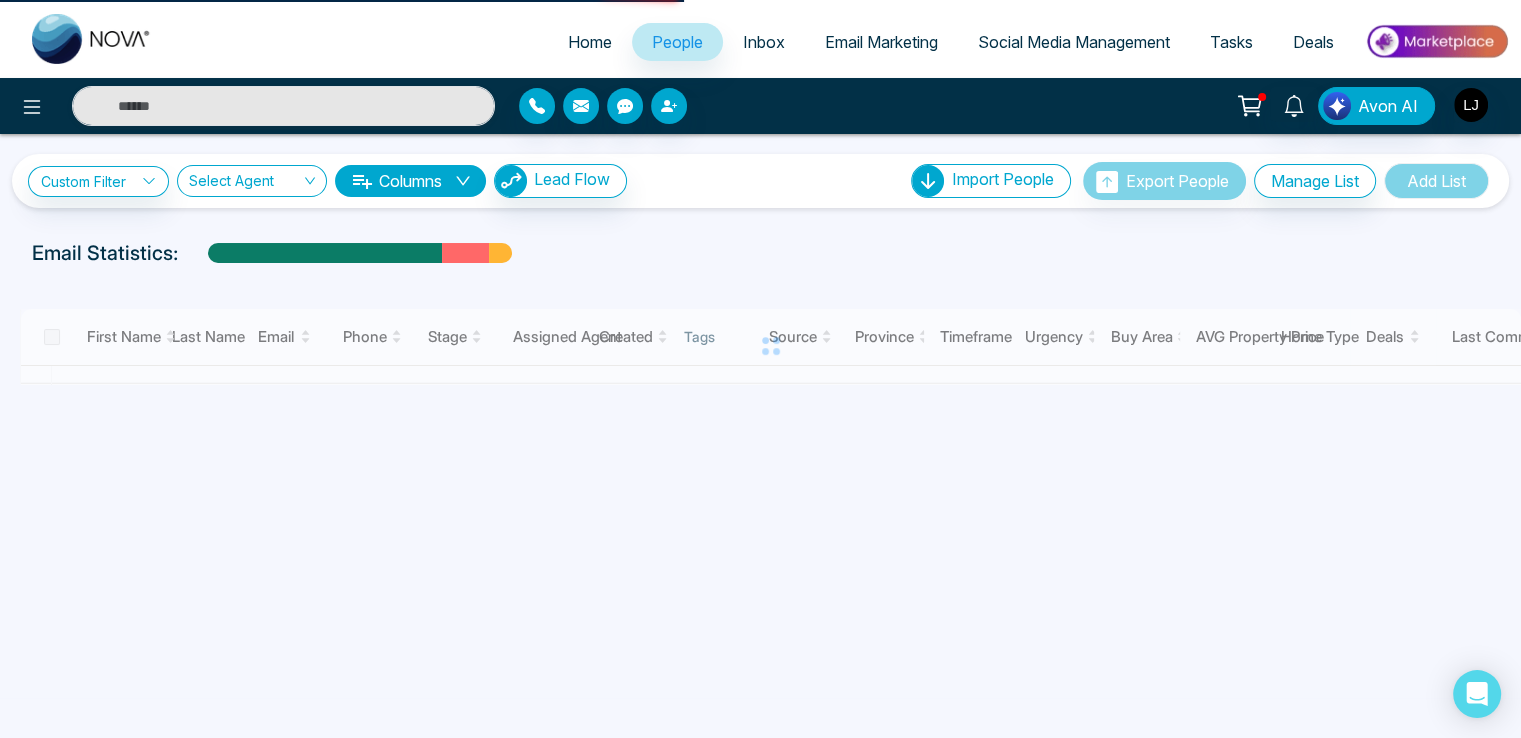 scroll, scrollTop: 0, scrollLeft: 0, axis: both 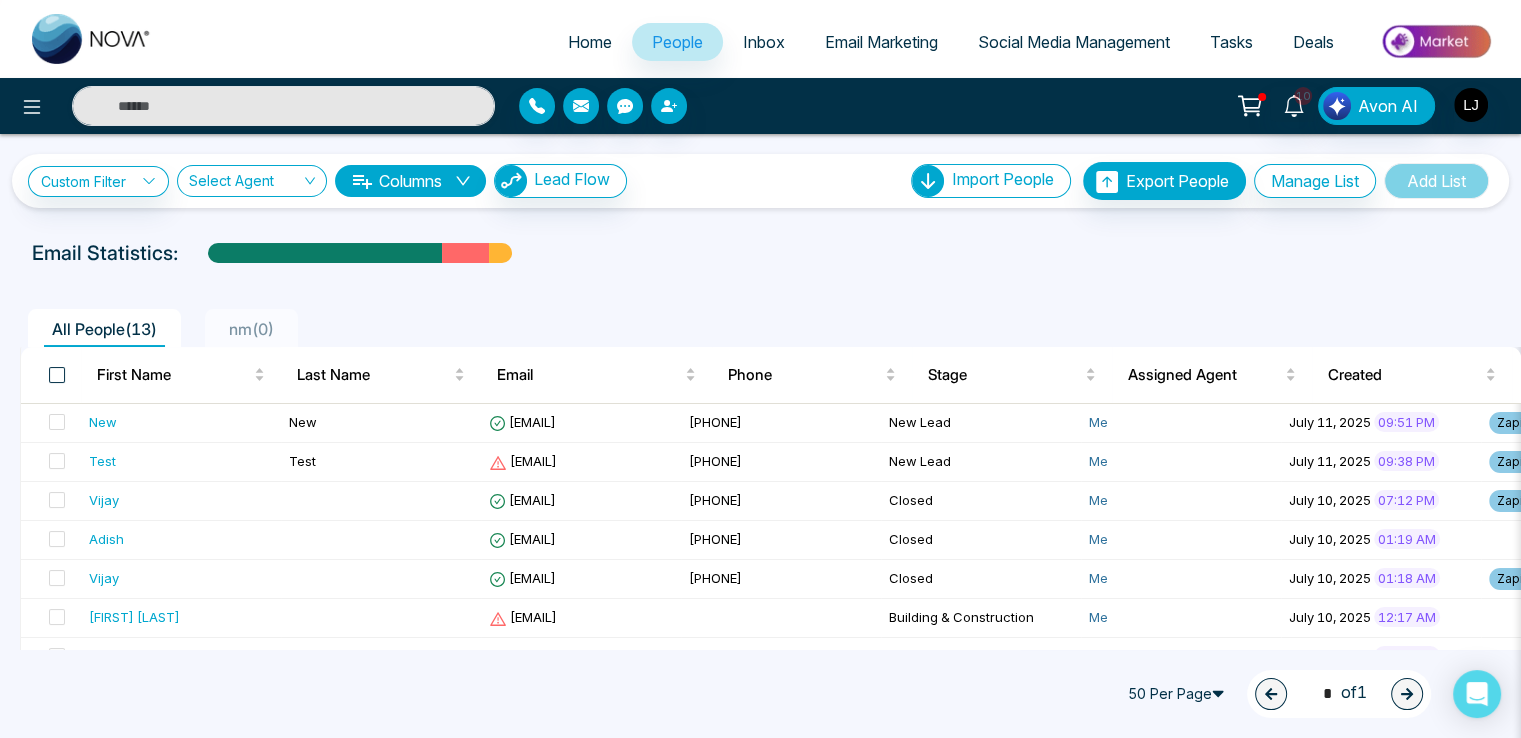 click at bounding box center [57, 375] 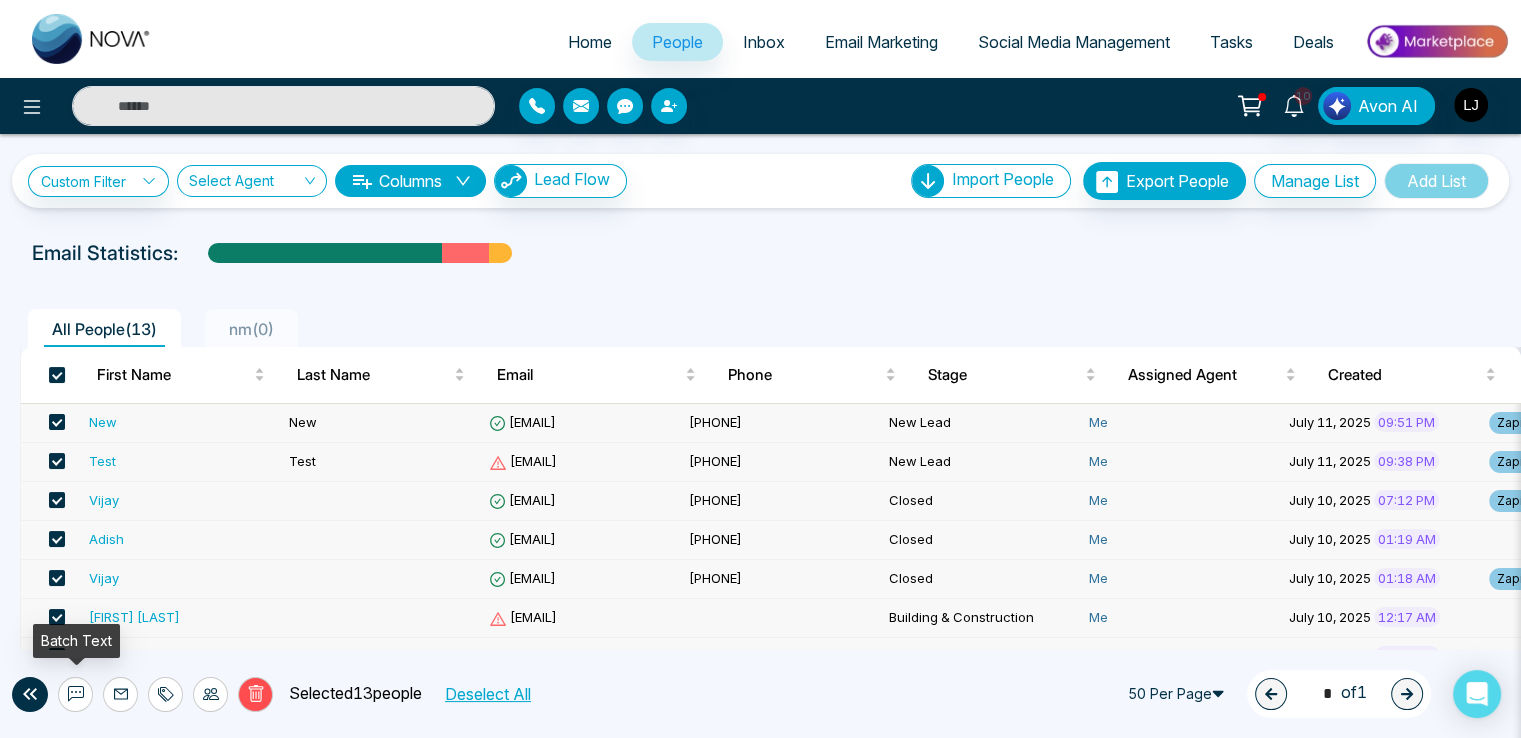 click 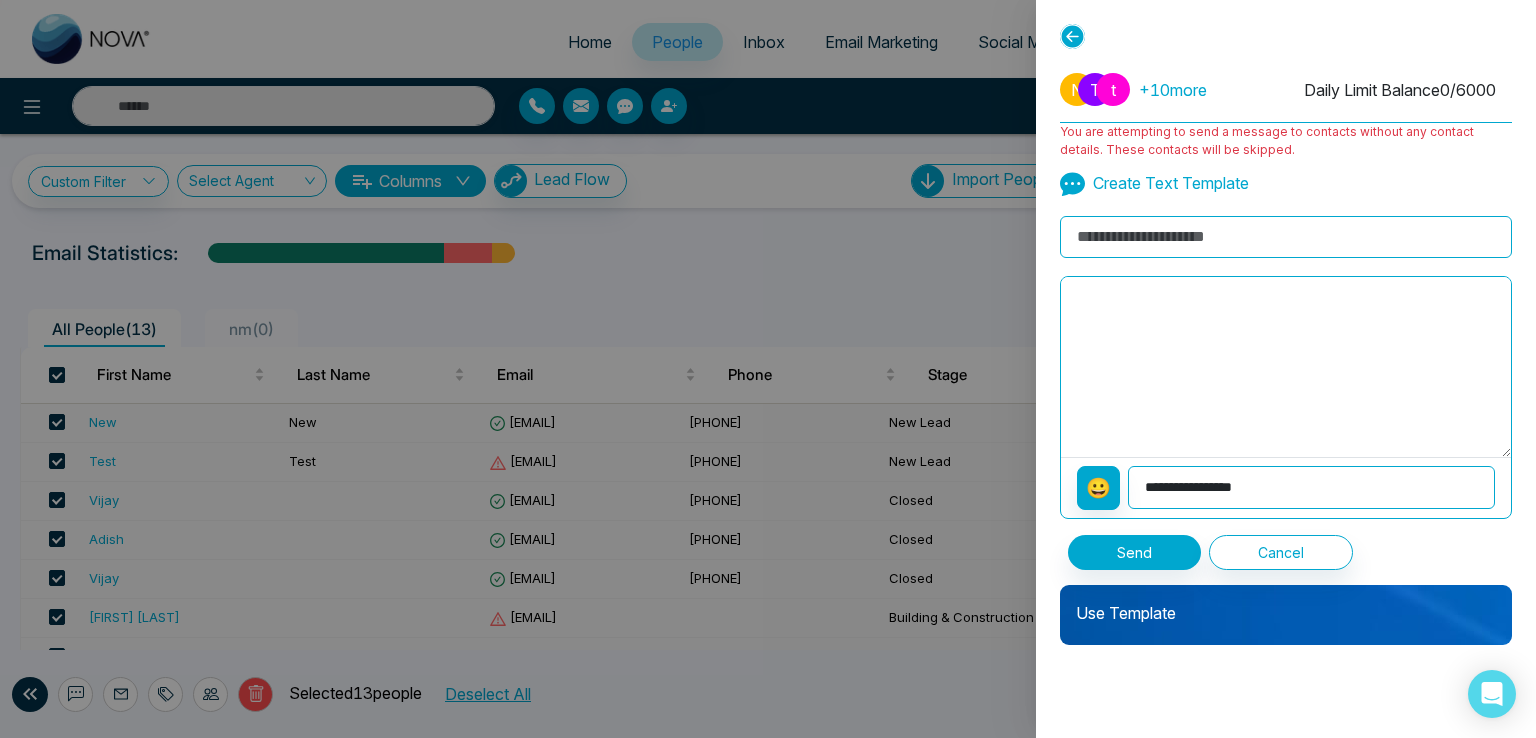 click on "**********" at bounding box center [1311, 487] 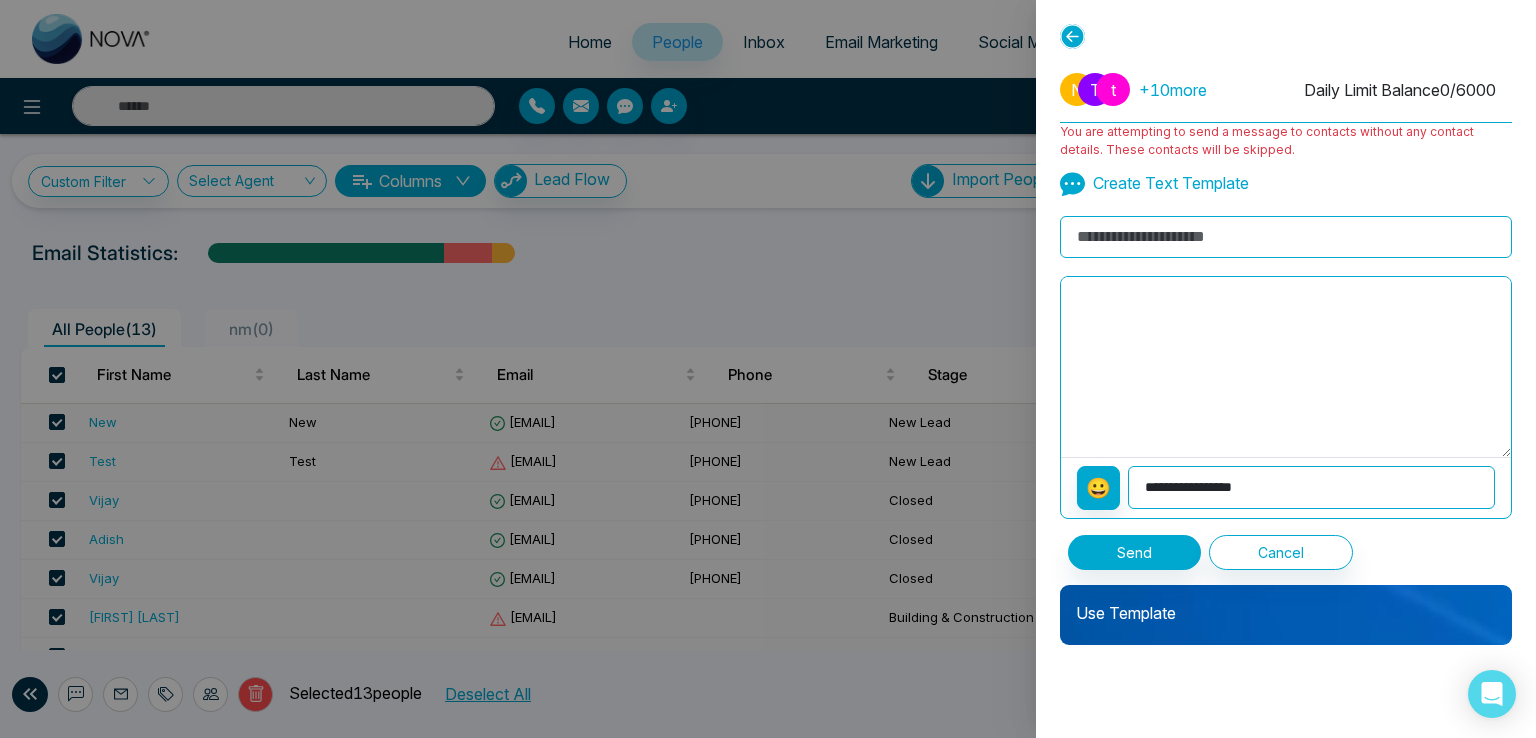 select on "**********" 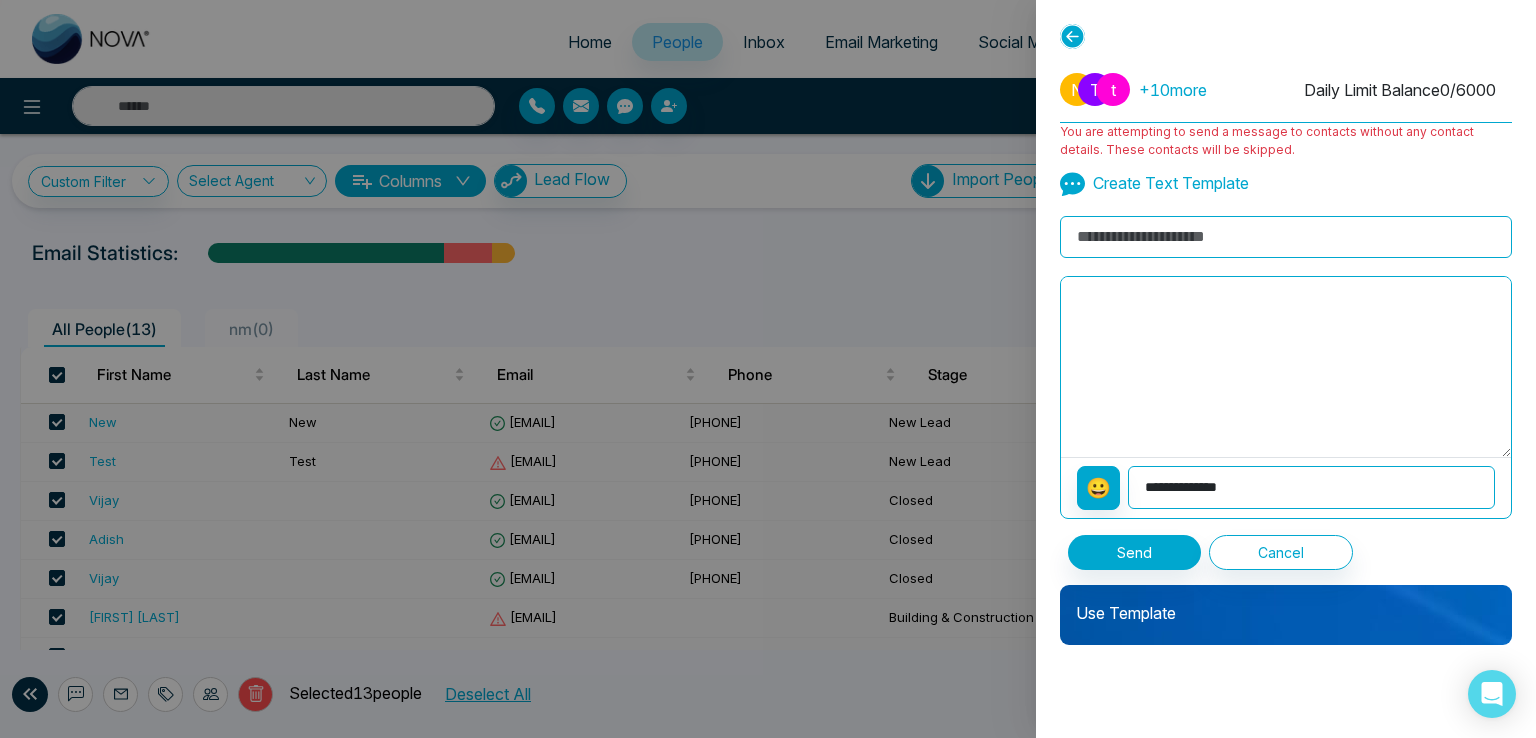 click on "**********" at bounding box center [1311, 487] 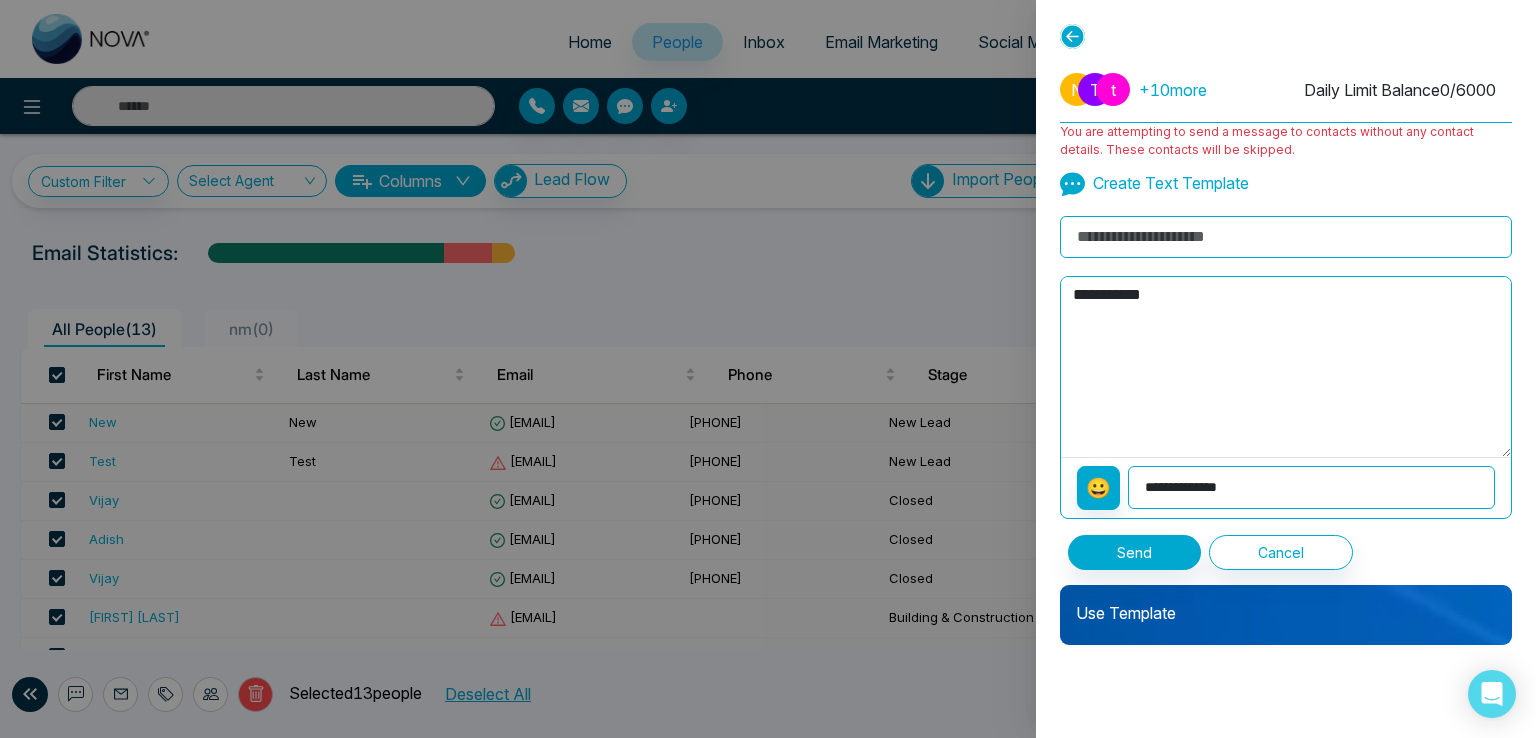 click on "**********" at bounding box center (1311, 487) 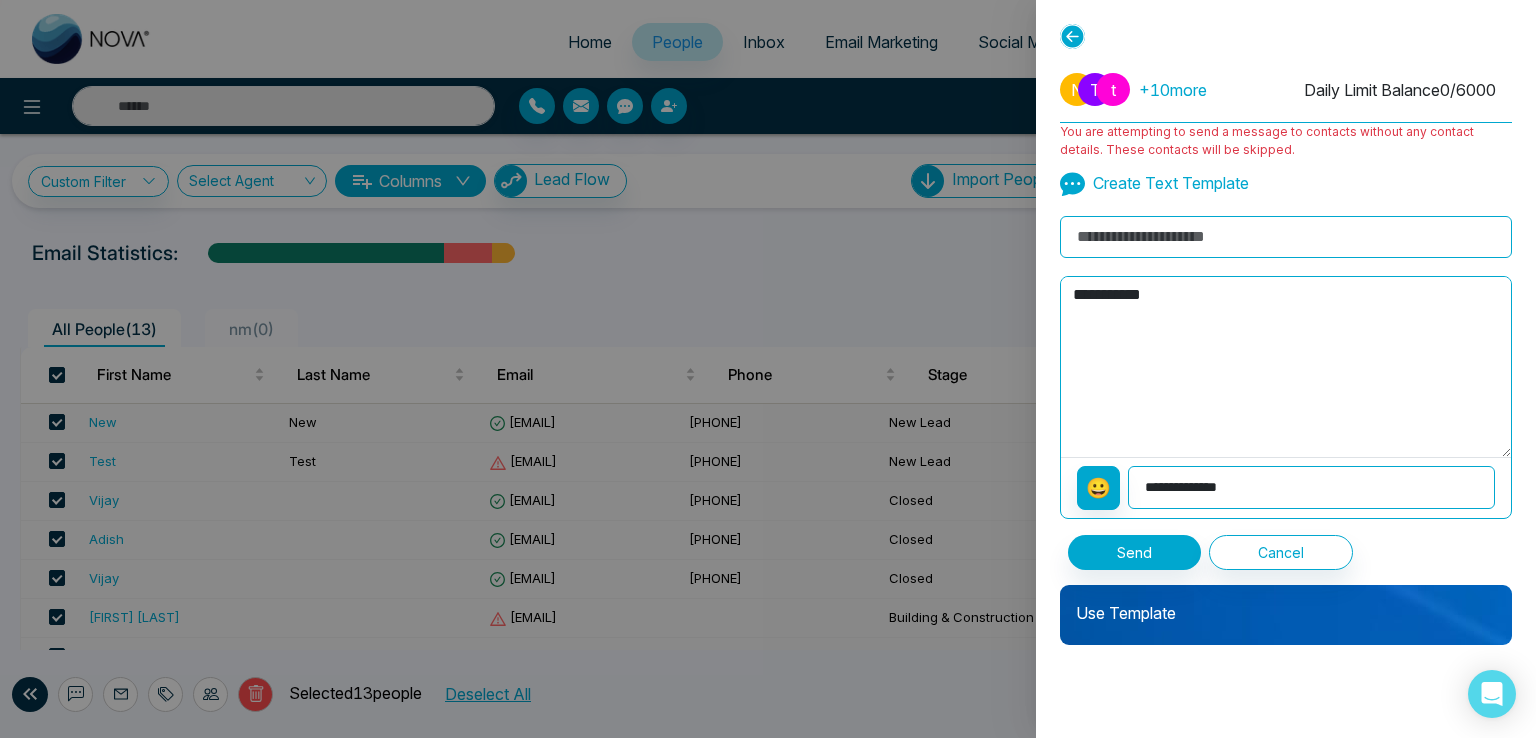 select on "**********" 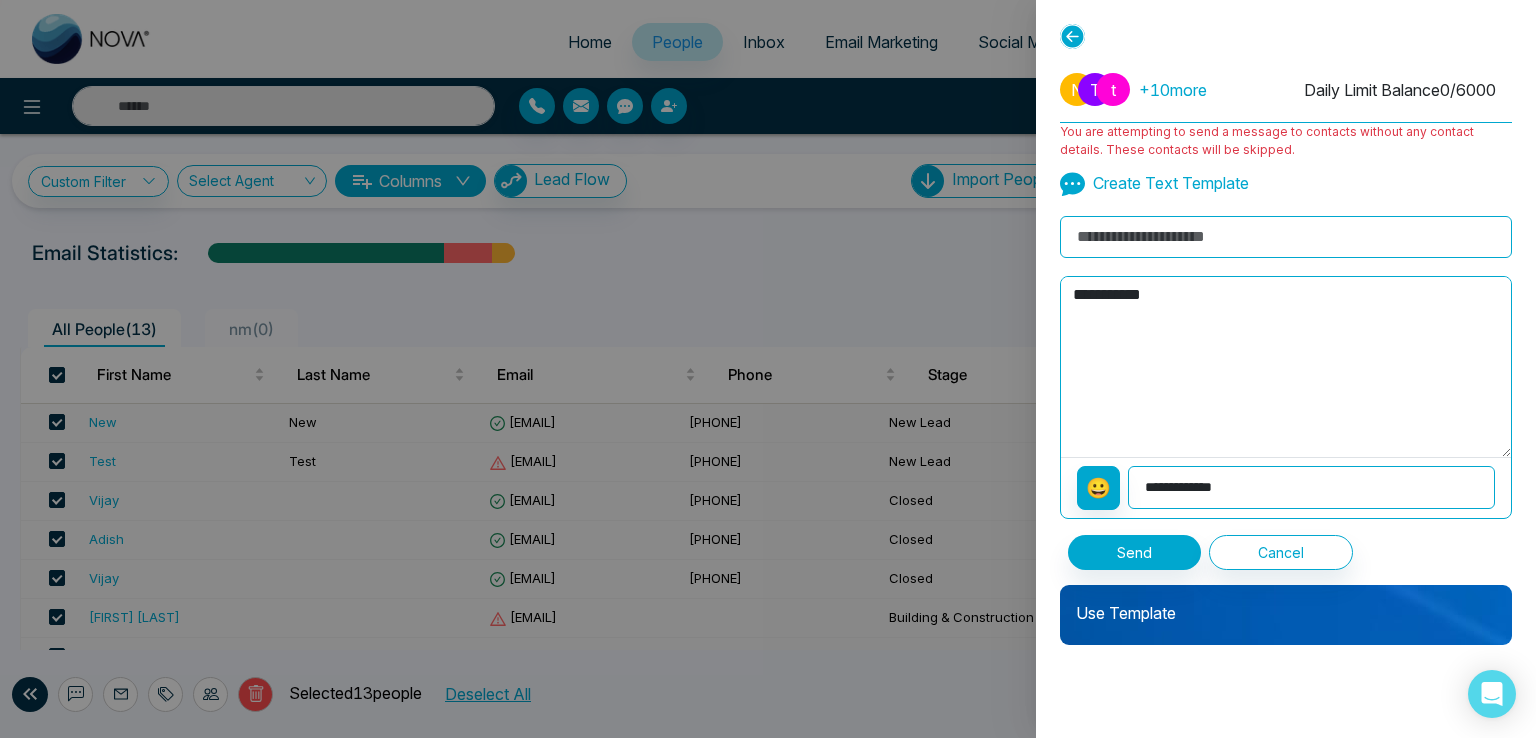 click on "**********" at bounding box center (1311, 487) 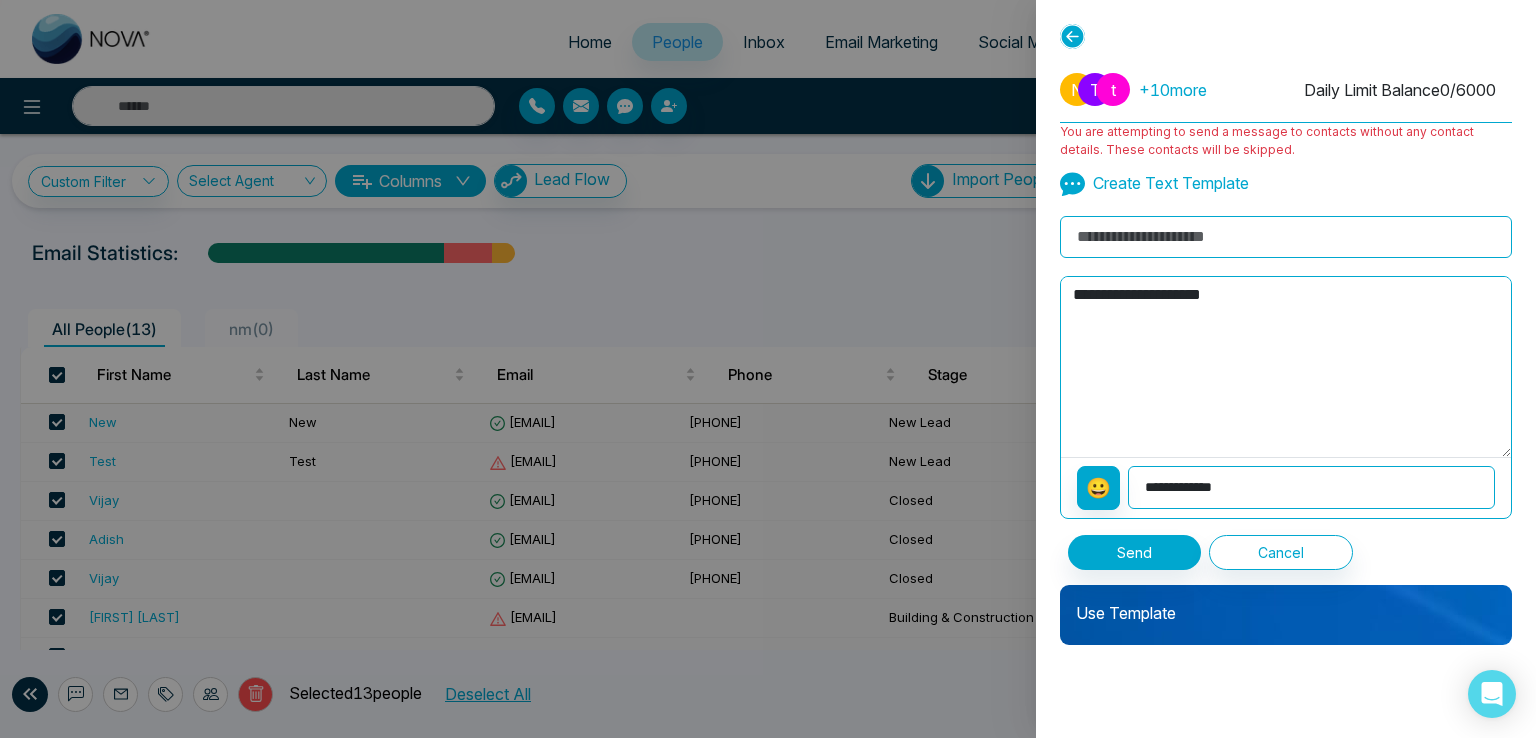 drag, startPoint x: 1200, startPoint y: 481, endPoint x: 1192, endPoint y: 504, distance: 24.351591 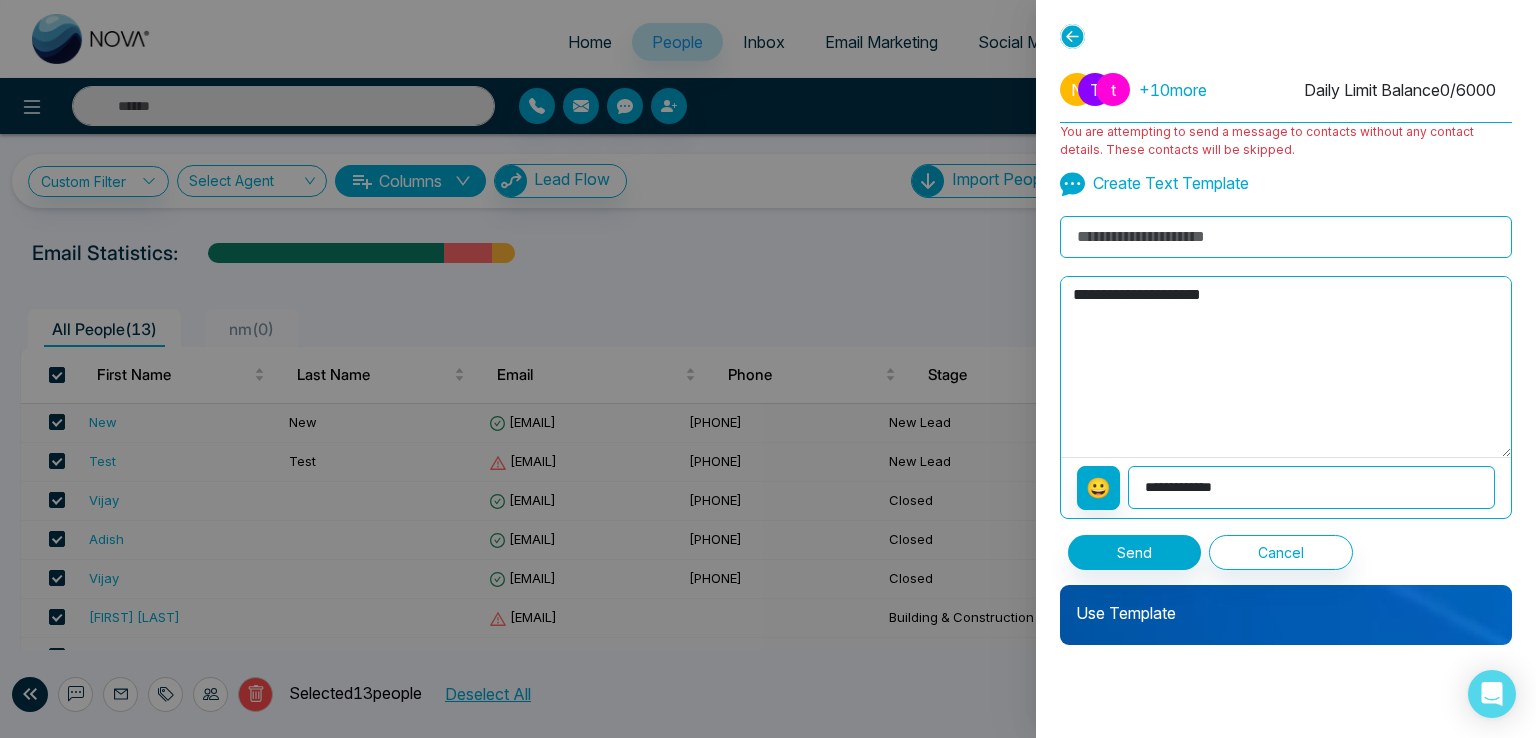 click on "**********" at bounding box center (1311, 487) 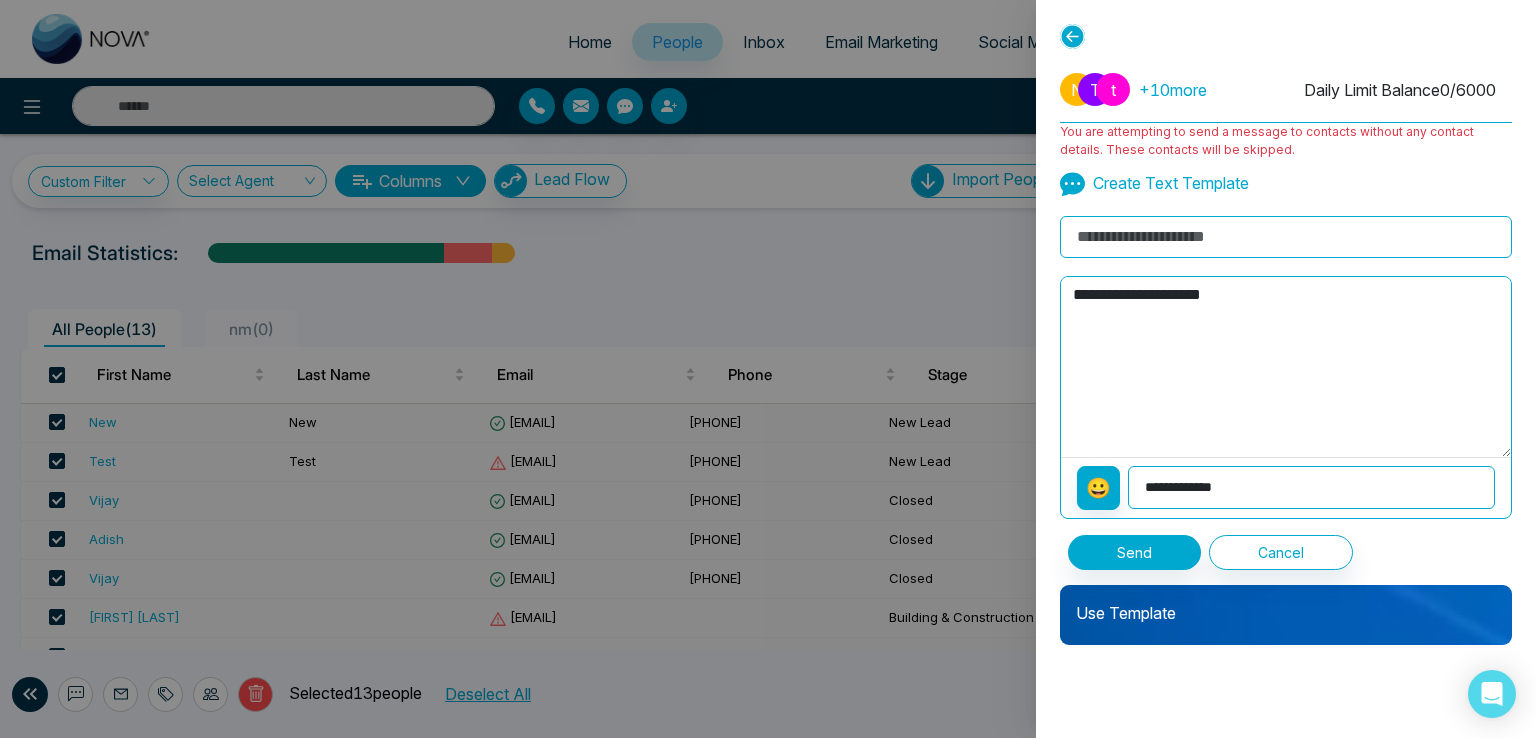 select on "*********" 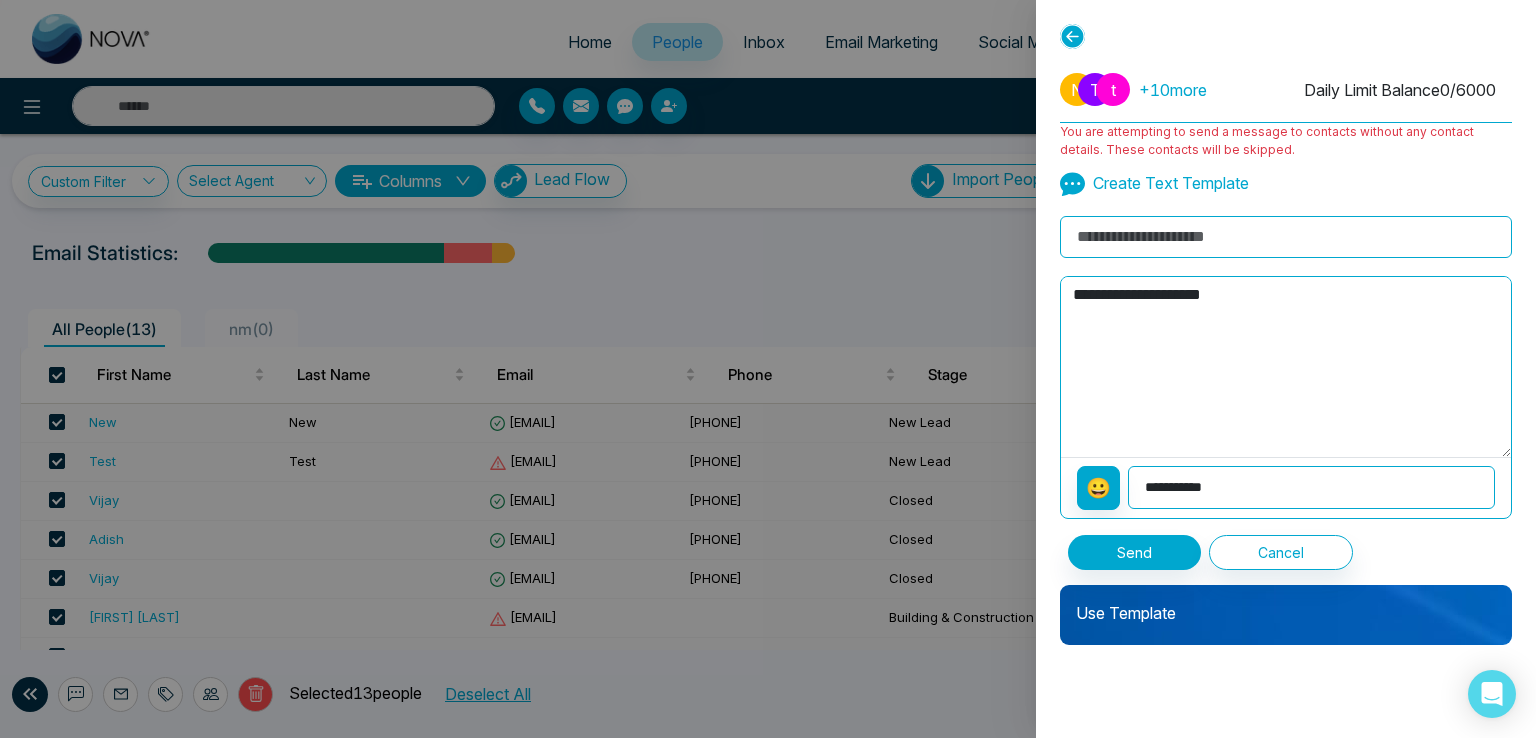 click on "**********" at bounding box center [1311, 487] 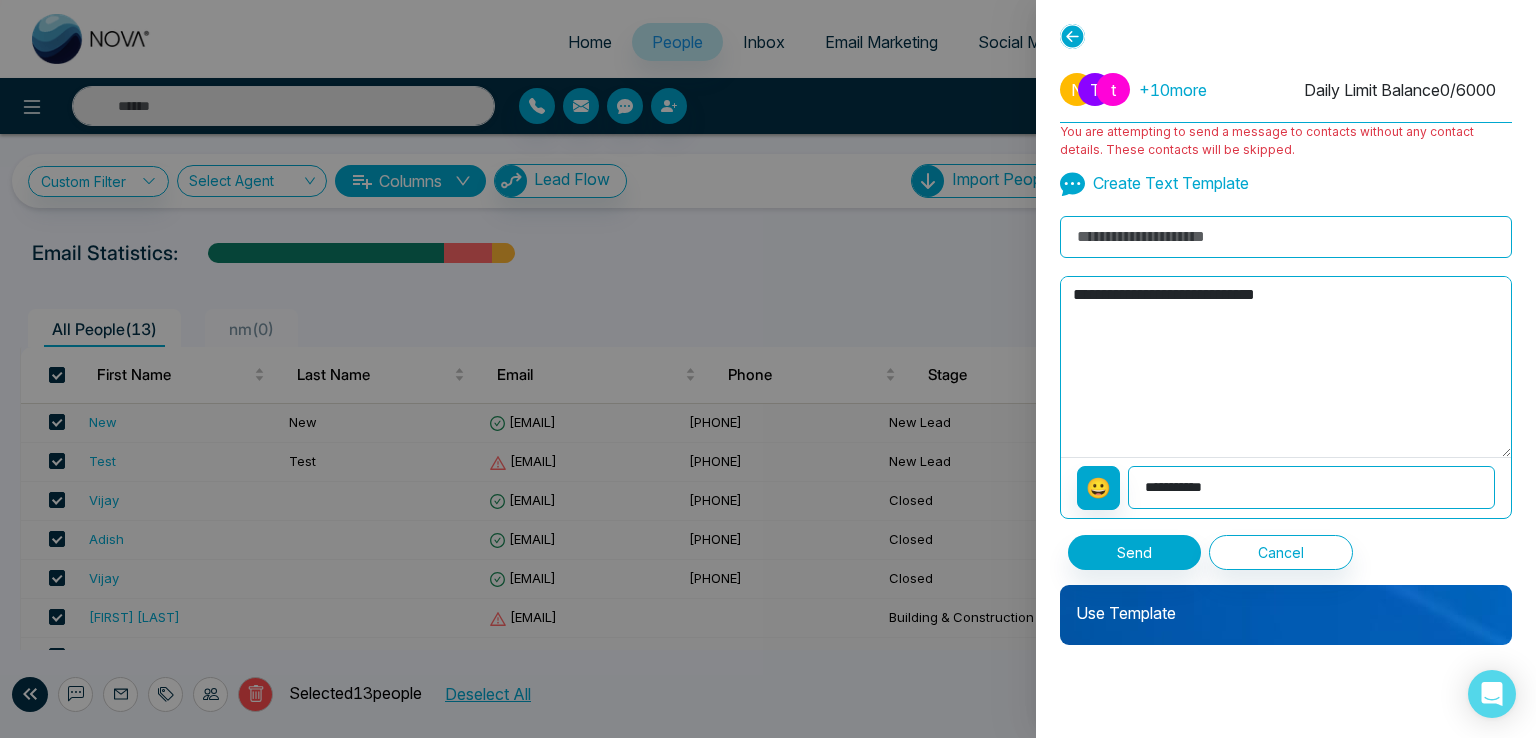 click on "**********" at bounding box center [1311, 487] 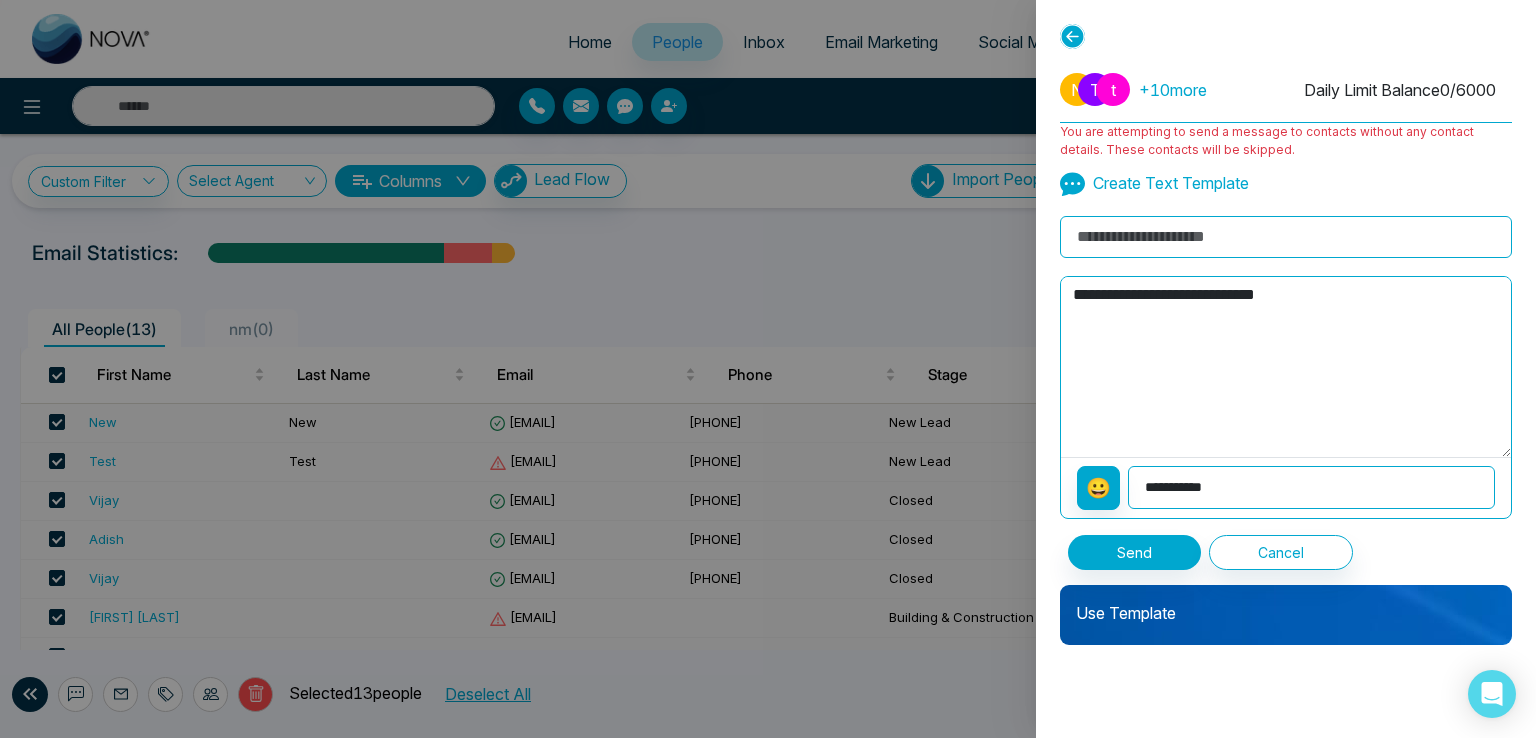 click at bounding box center [768, 369] 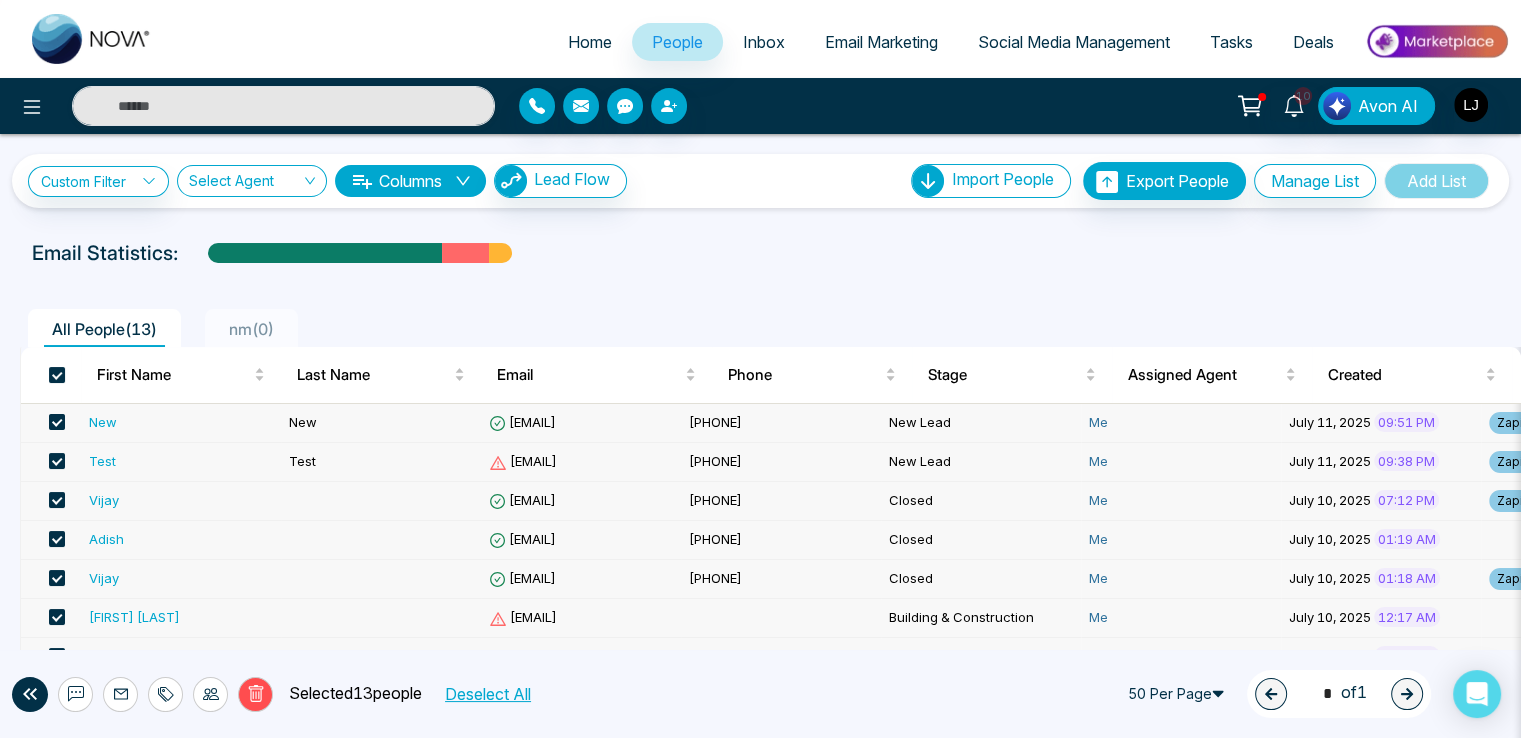 click on "Test" at bounding box center [102, 461] 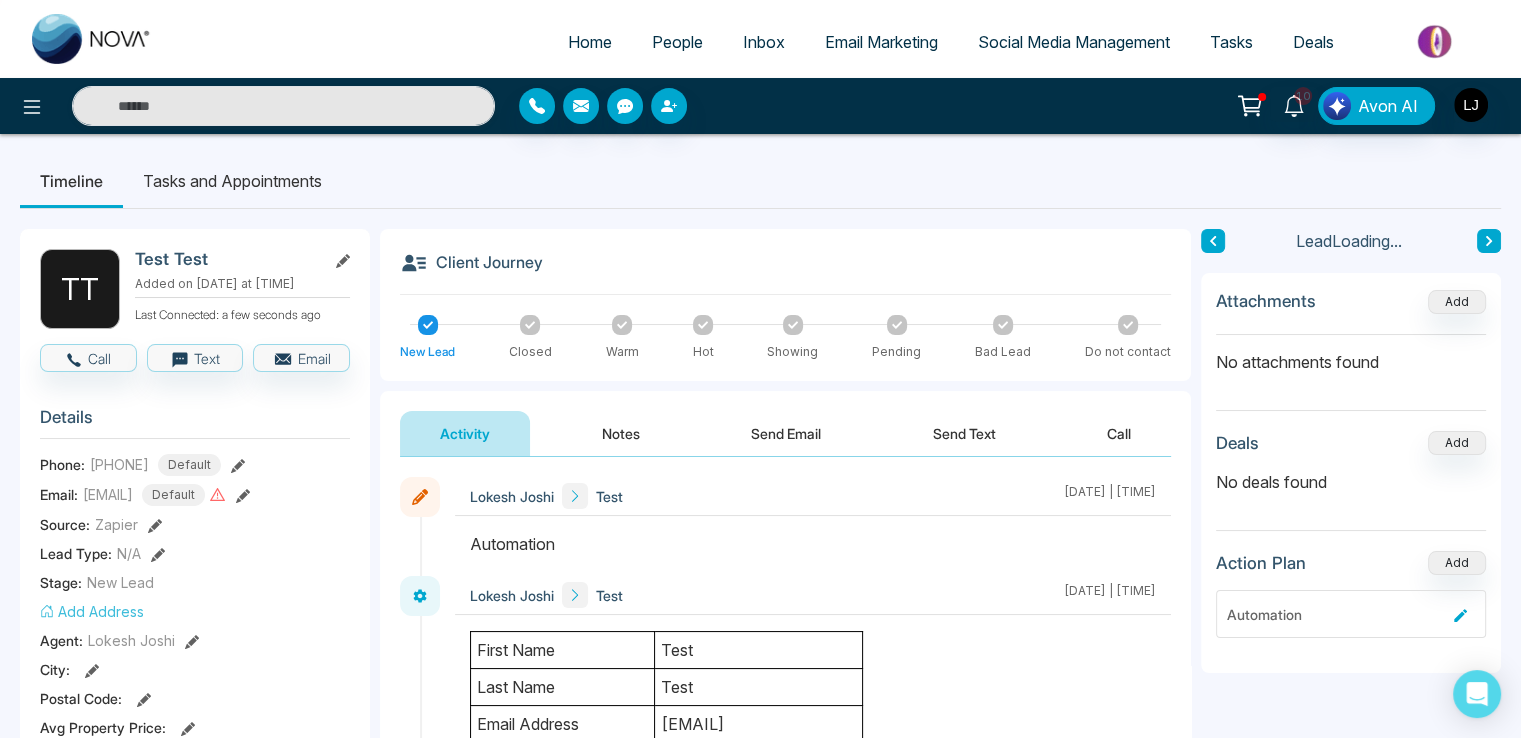 click on "Send Email" at bounding box center [786, 433] 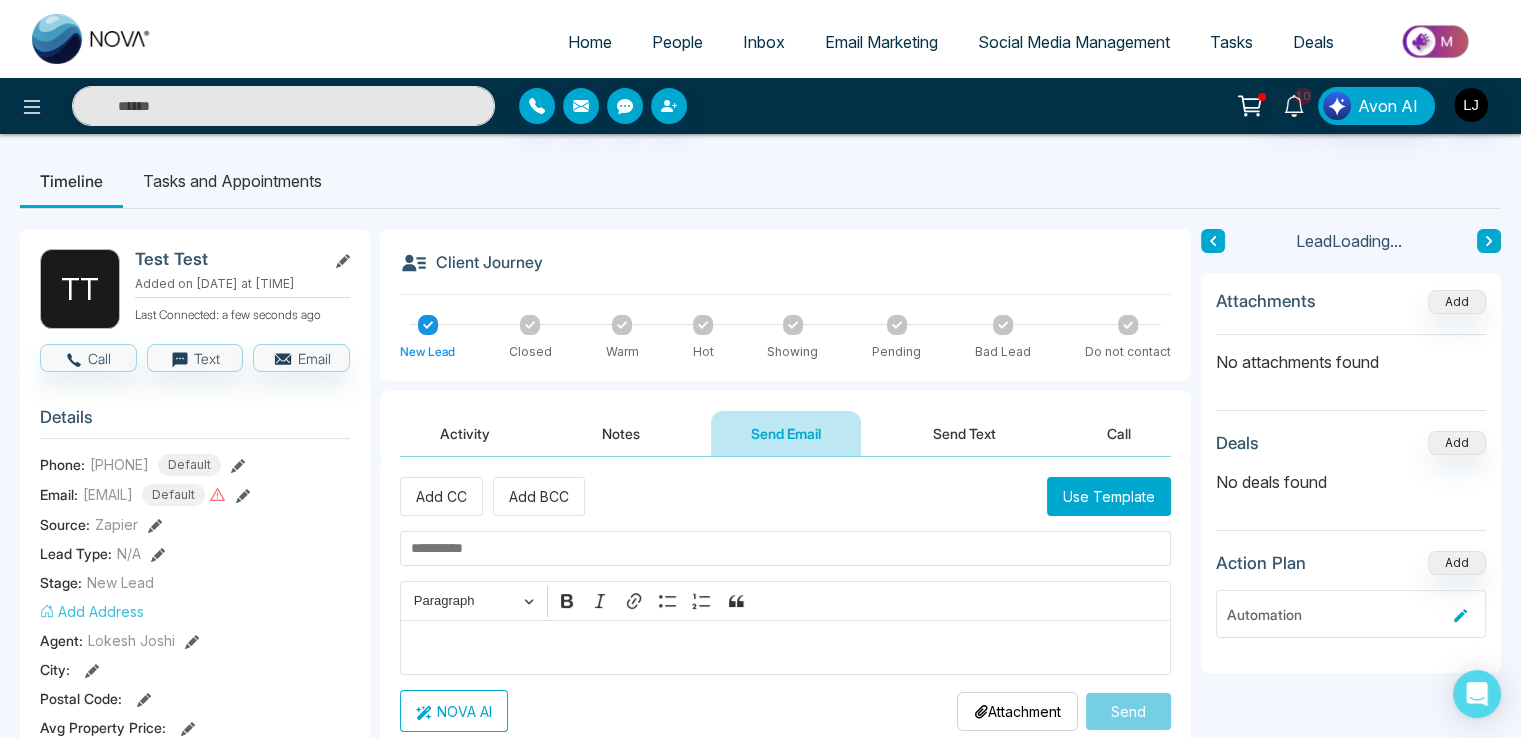 scroll, scrollTop: 0, scrollLeft: 0, axis: both 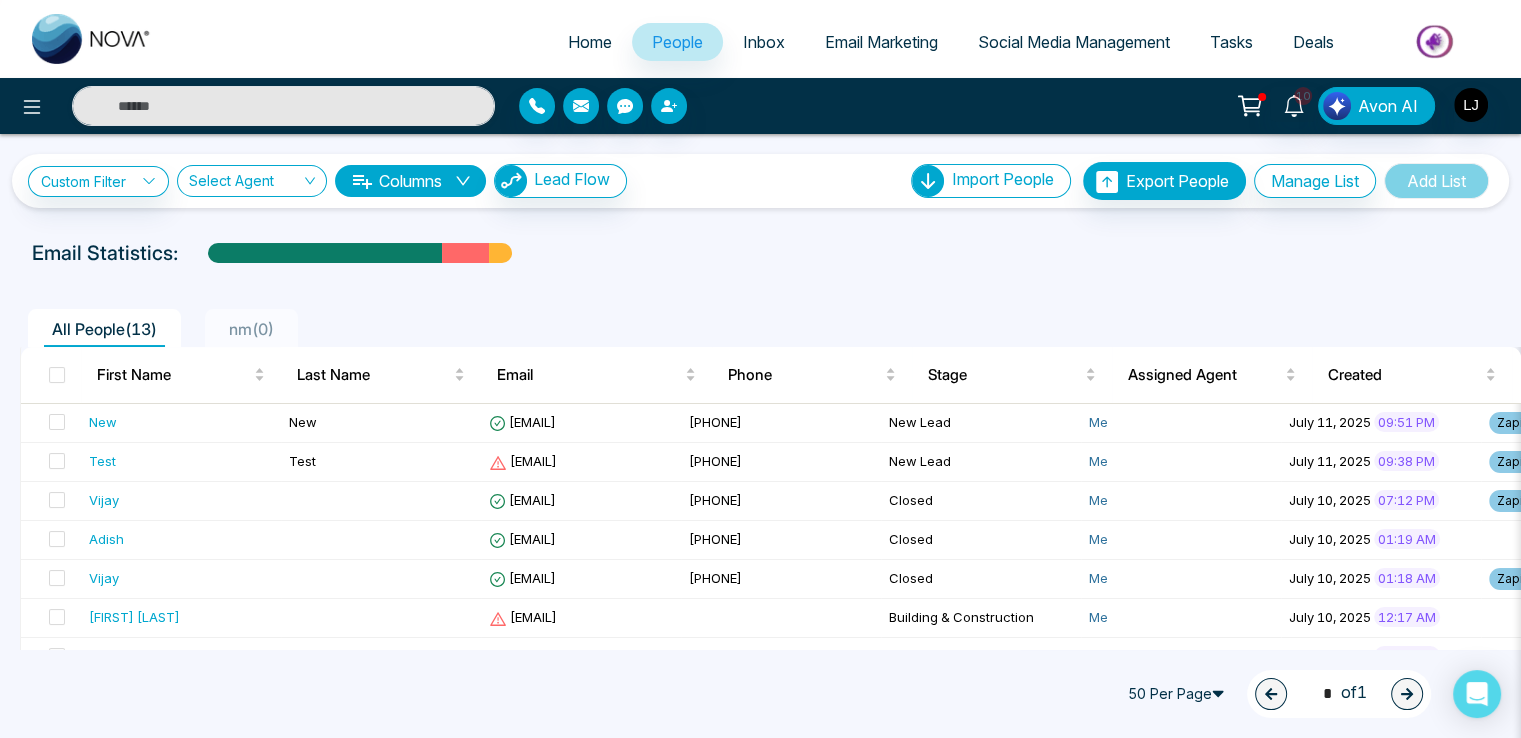 click at bounding box center [57, 375] 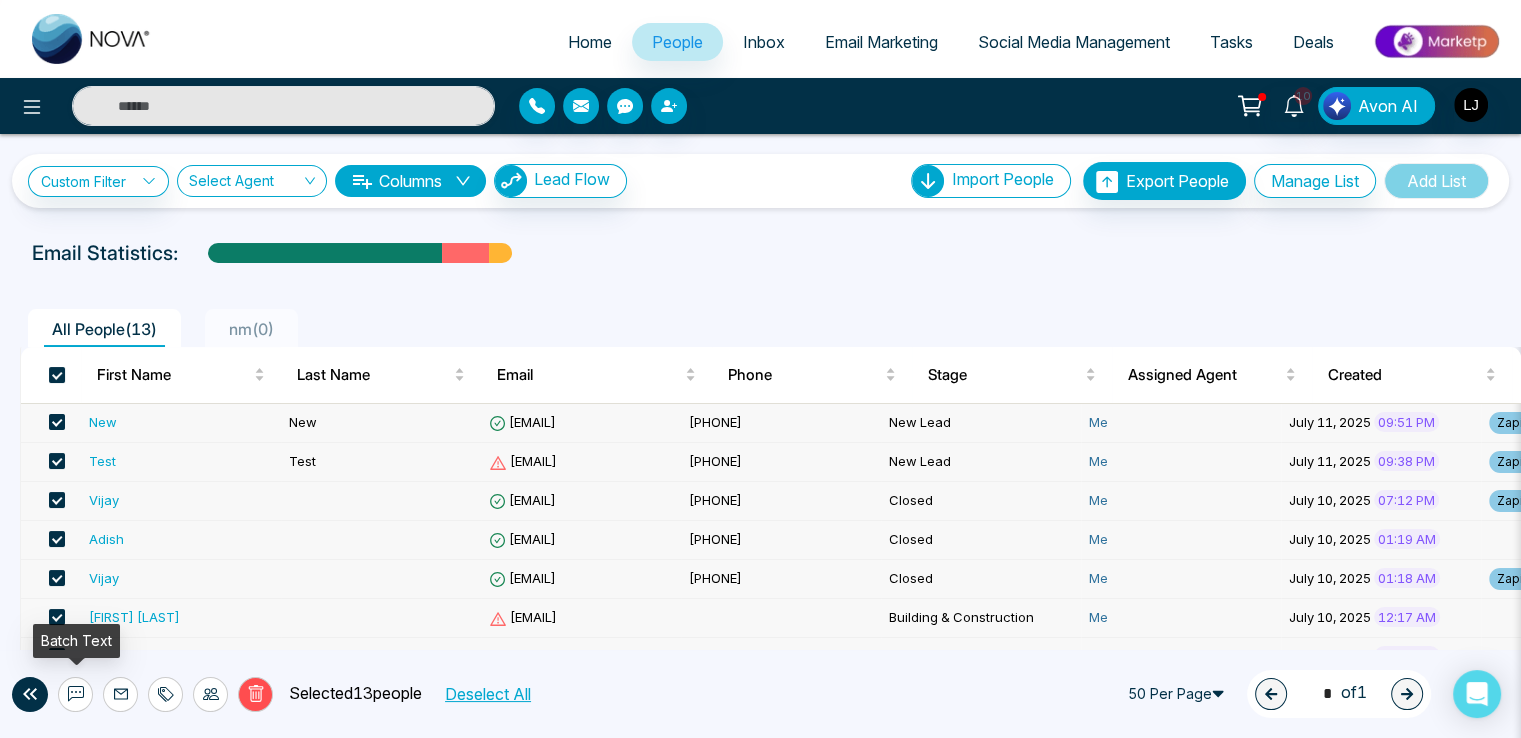 click 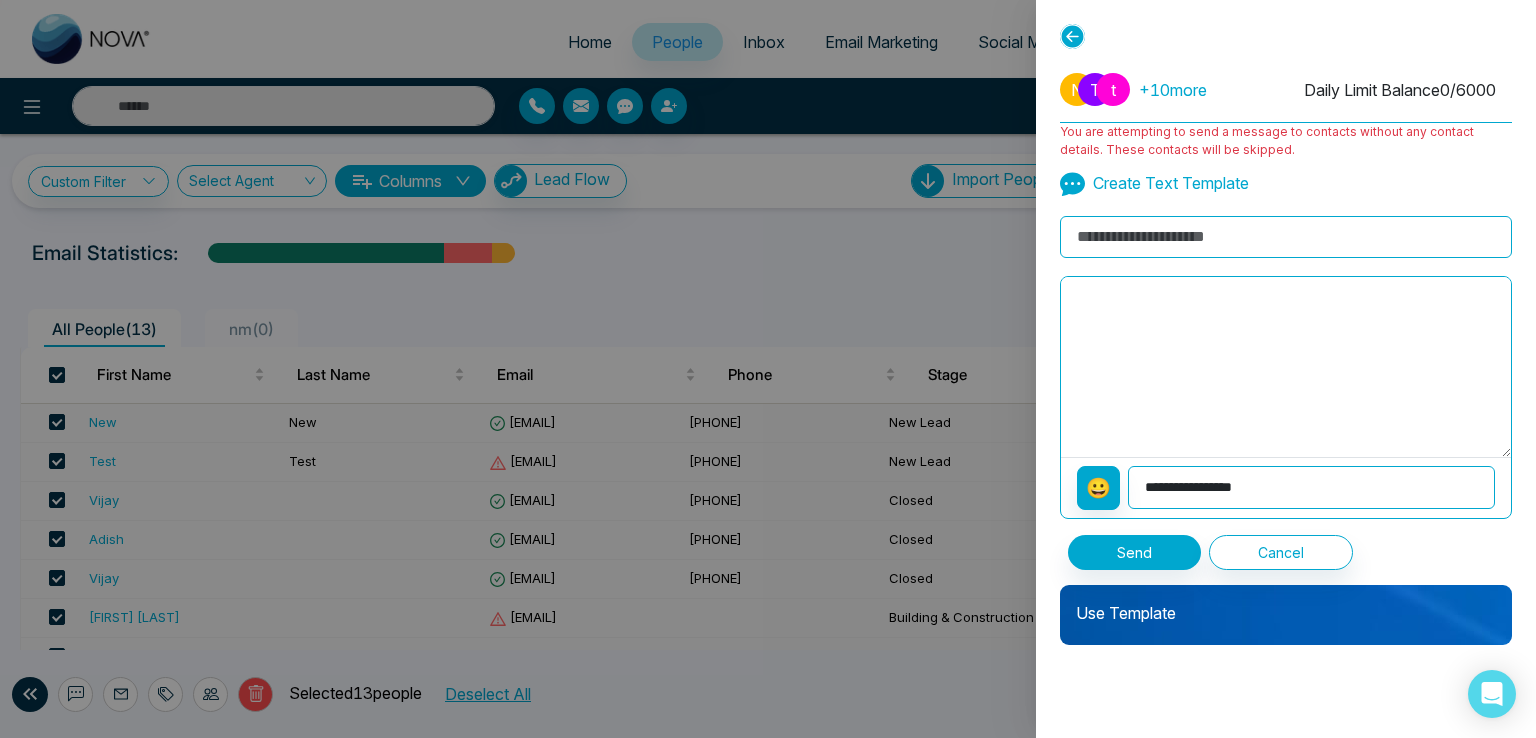 click on "**********" at bounding box center [1311, 487] 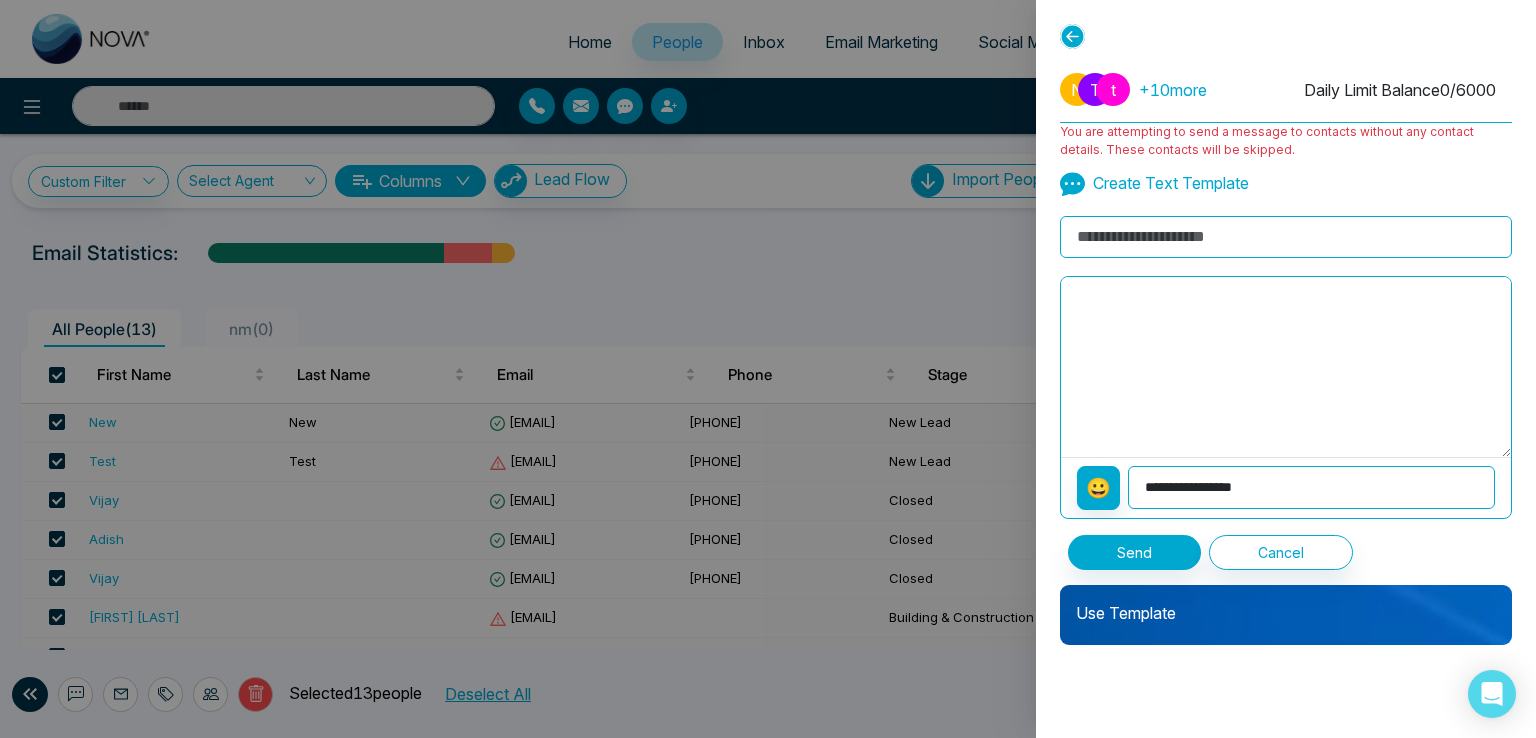select on "**********" 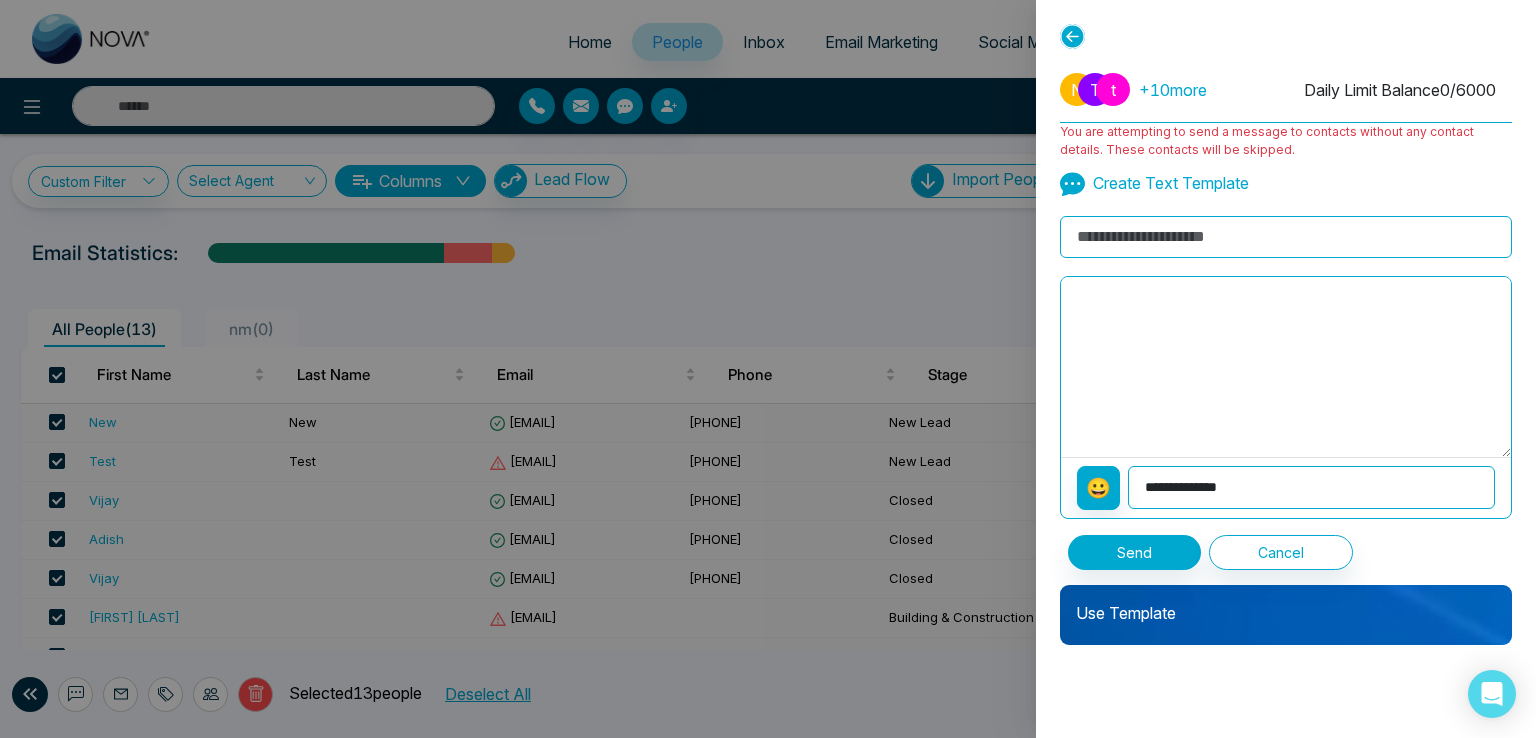 click on "**********" at bounding box center [1311, 487] 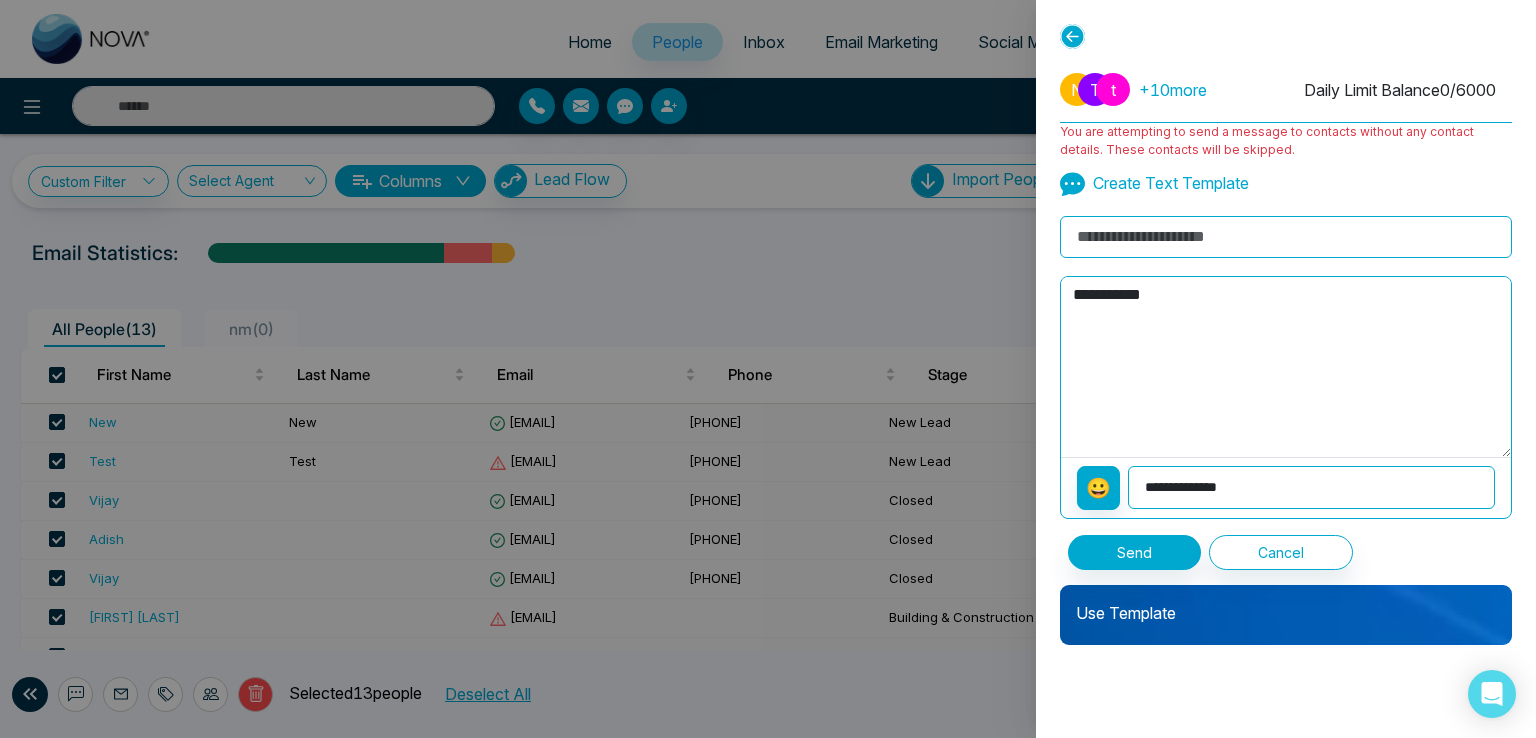 click 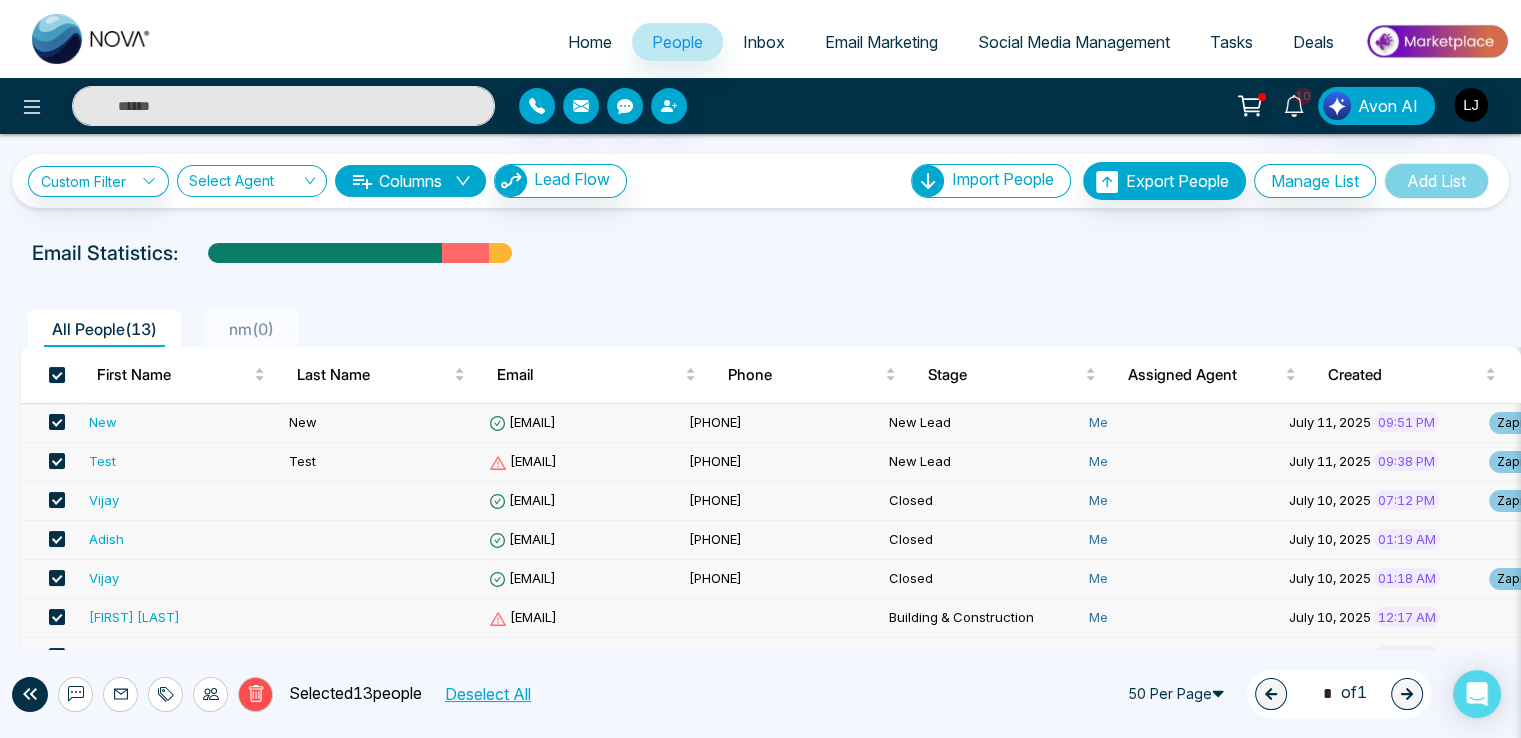 click on "Test" at bounding box center (102, 461) 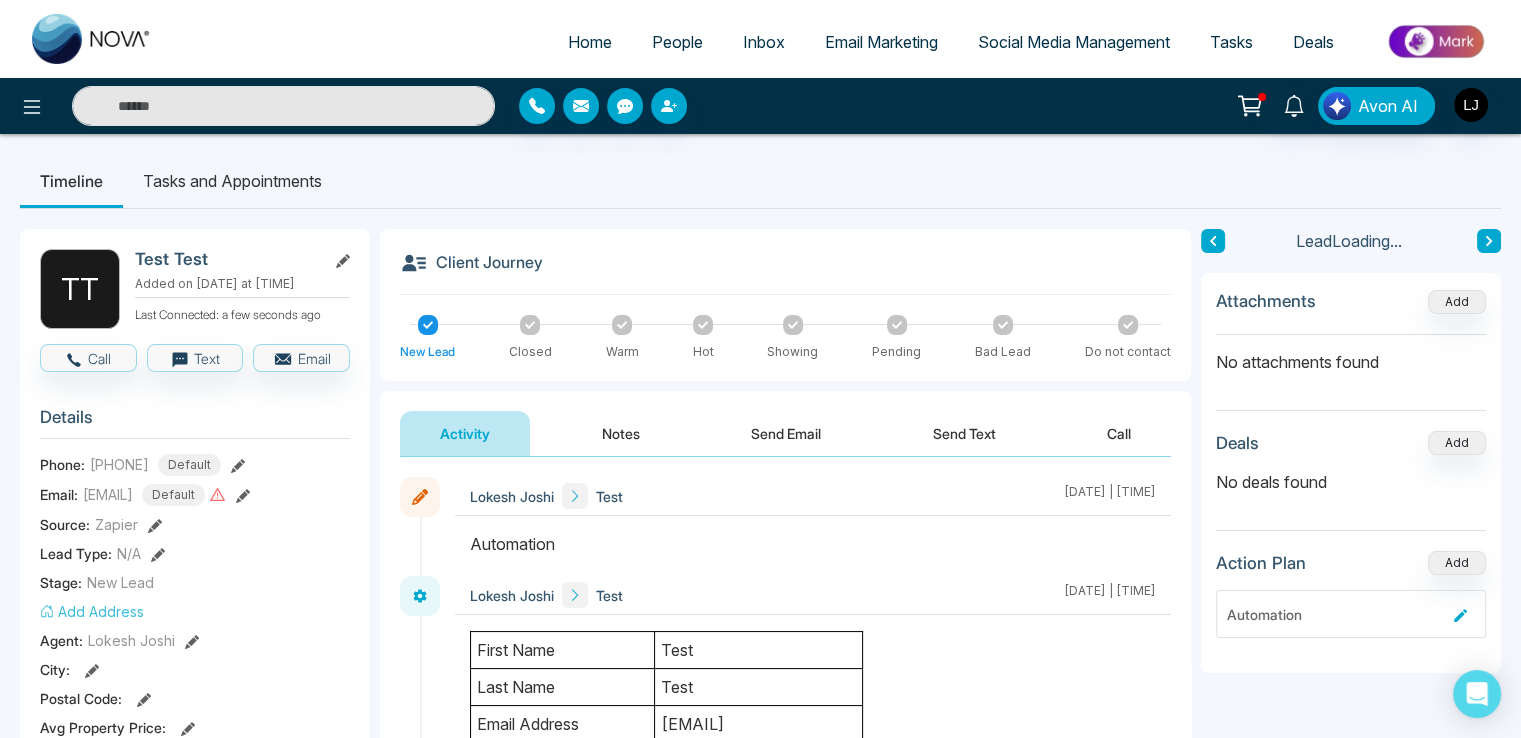 click on "Send Email" at bounding box center [786, 433] 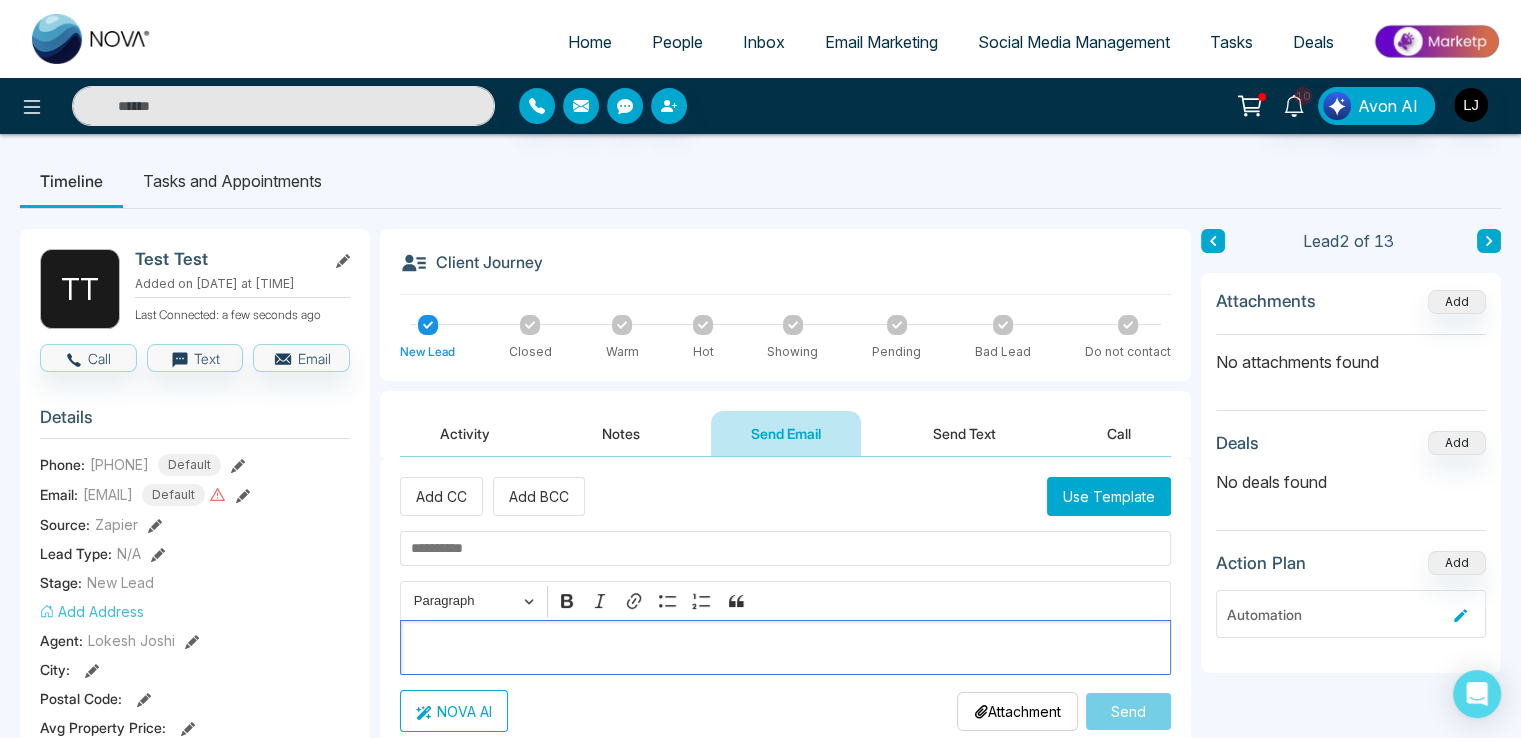 click at bounding box center [786, 648] 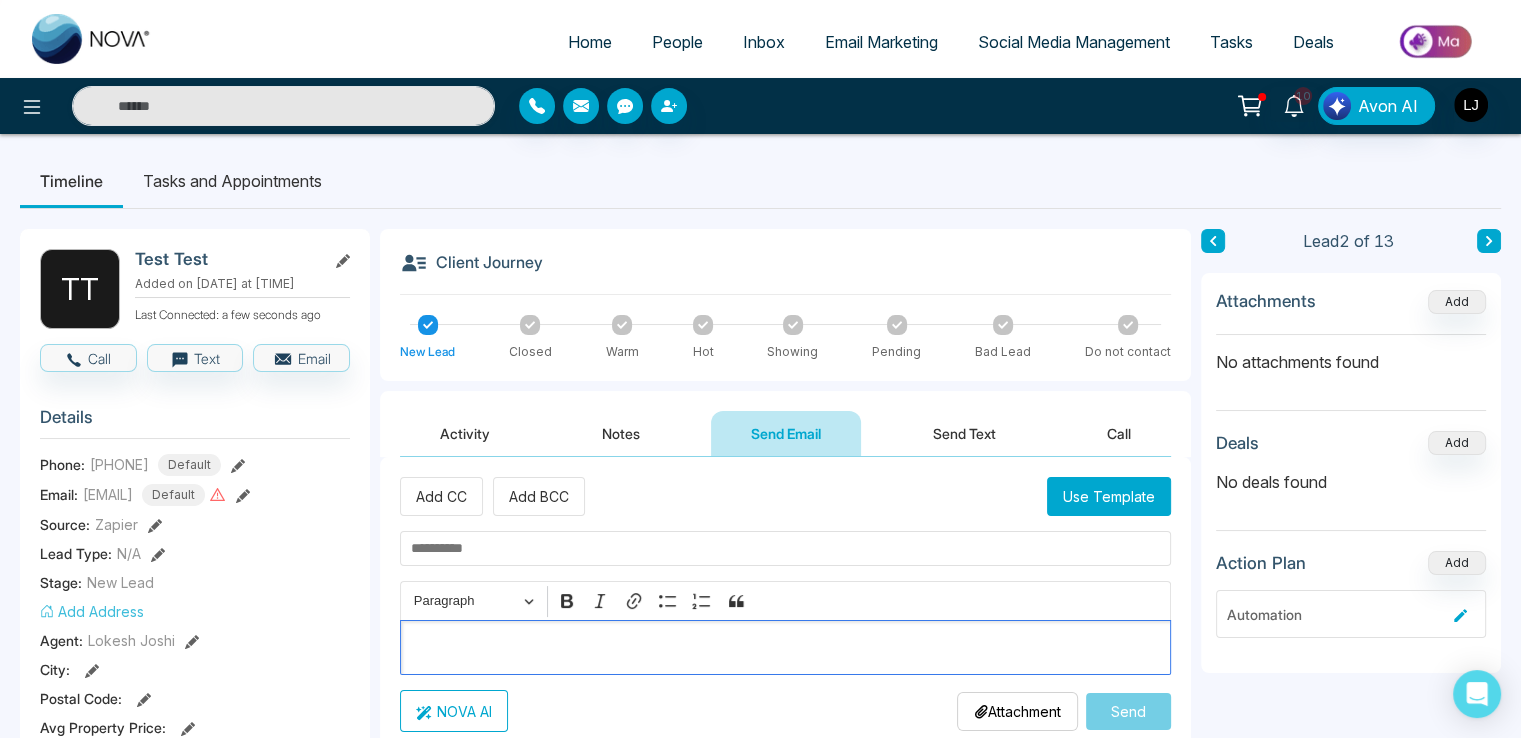 click at bounding box center (786, 648) 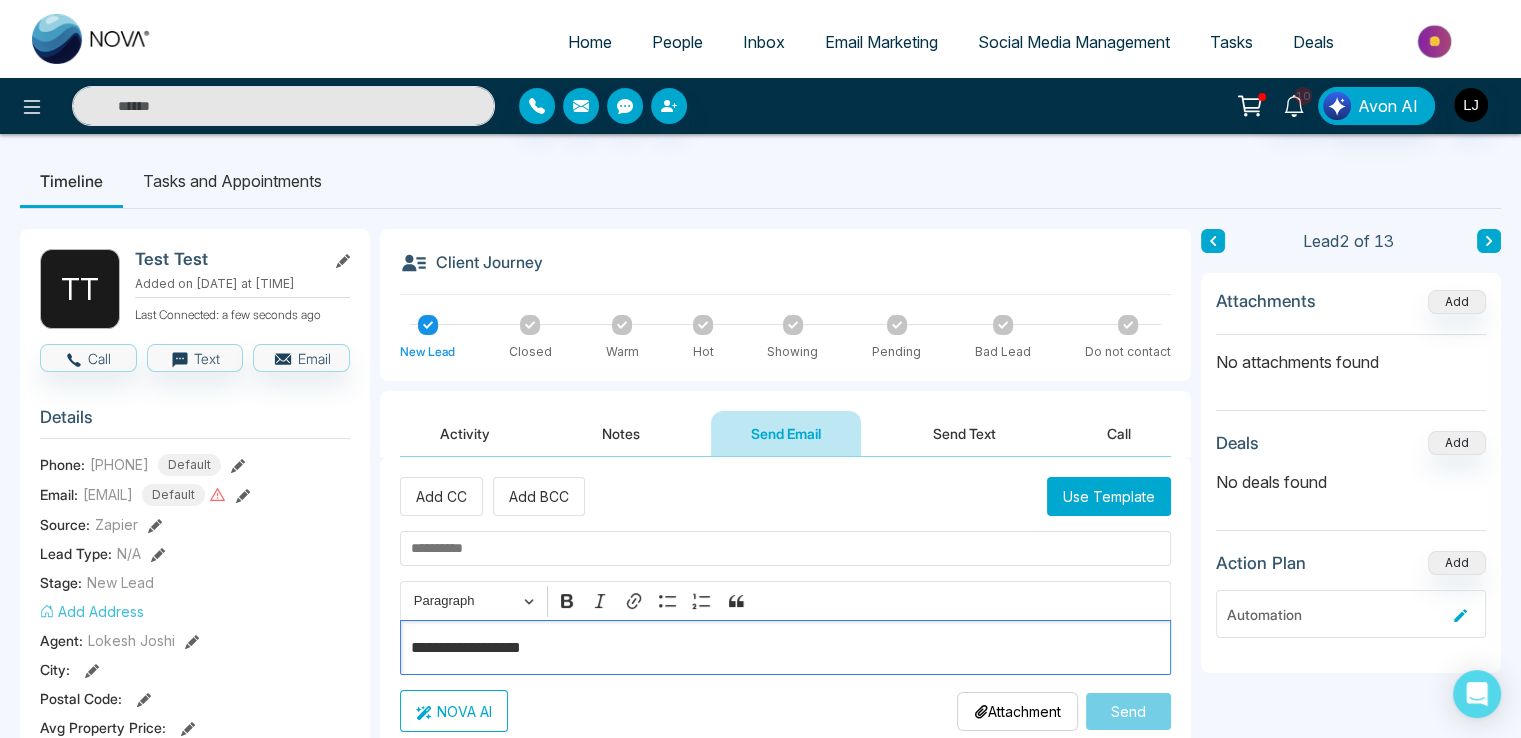 click on "**********" at bounding box center [786, 648] 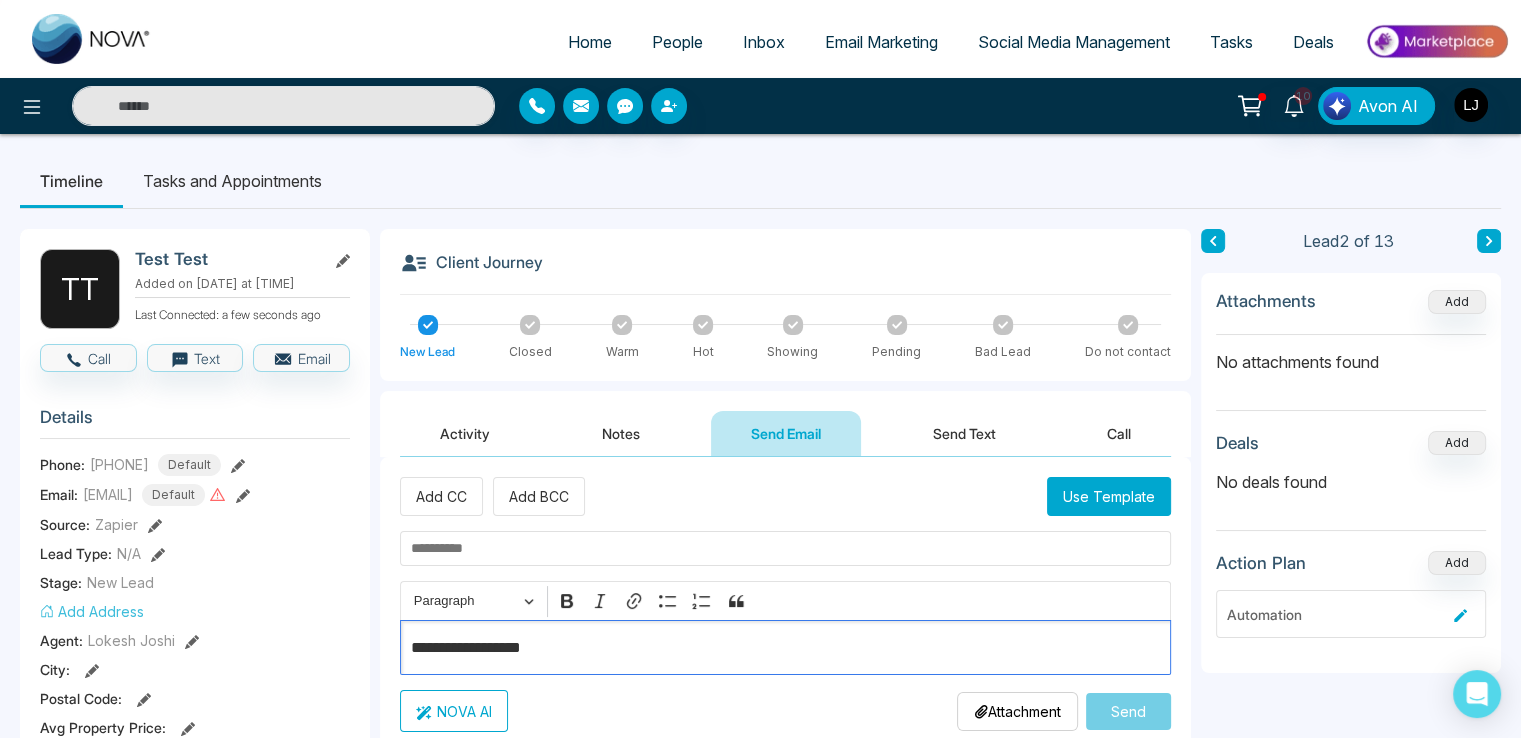 click on "**********" at bounding box center [786, 648] 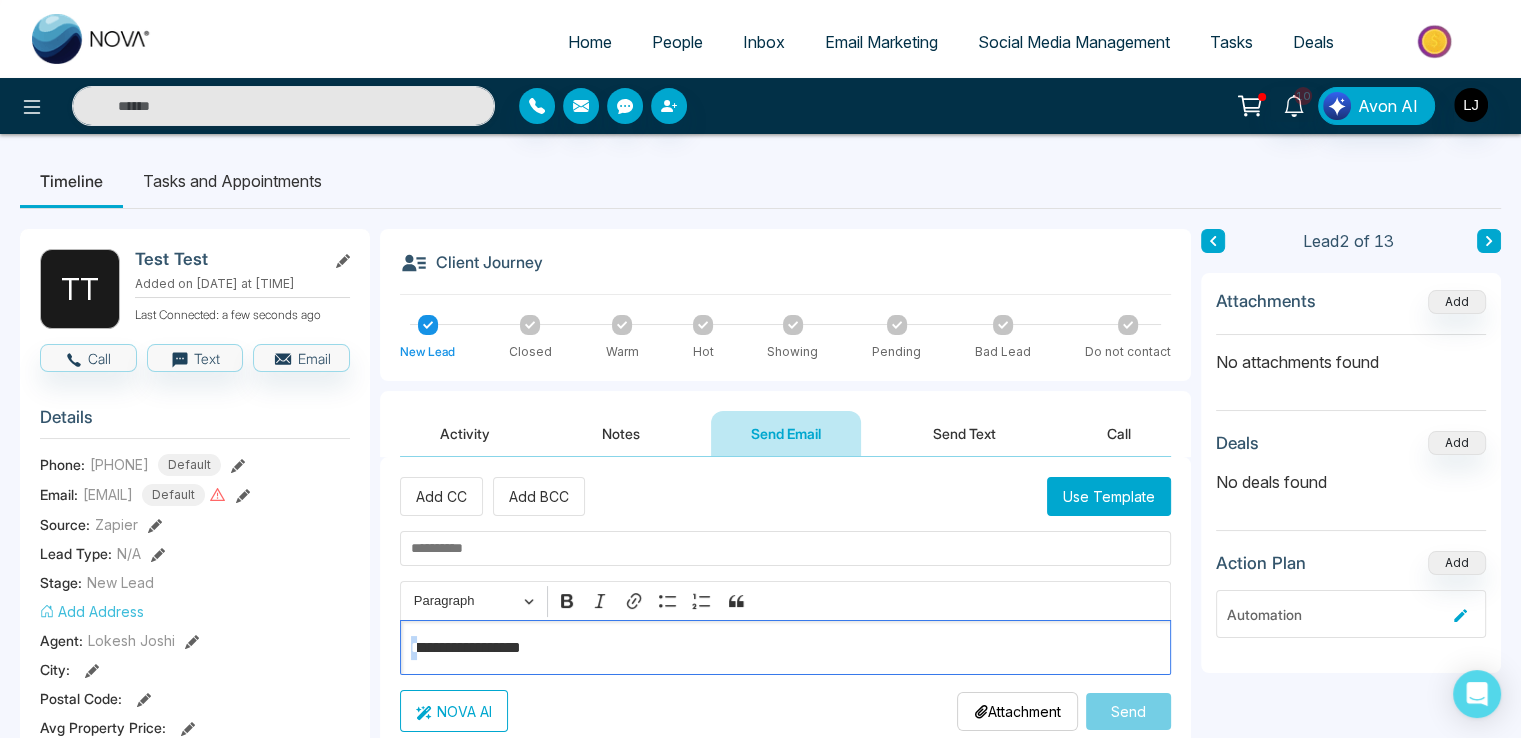 drag, startPoint x: 414, startPoint y: 647, endPoint x: 426, endPoint y: 647, distance: 12 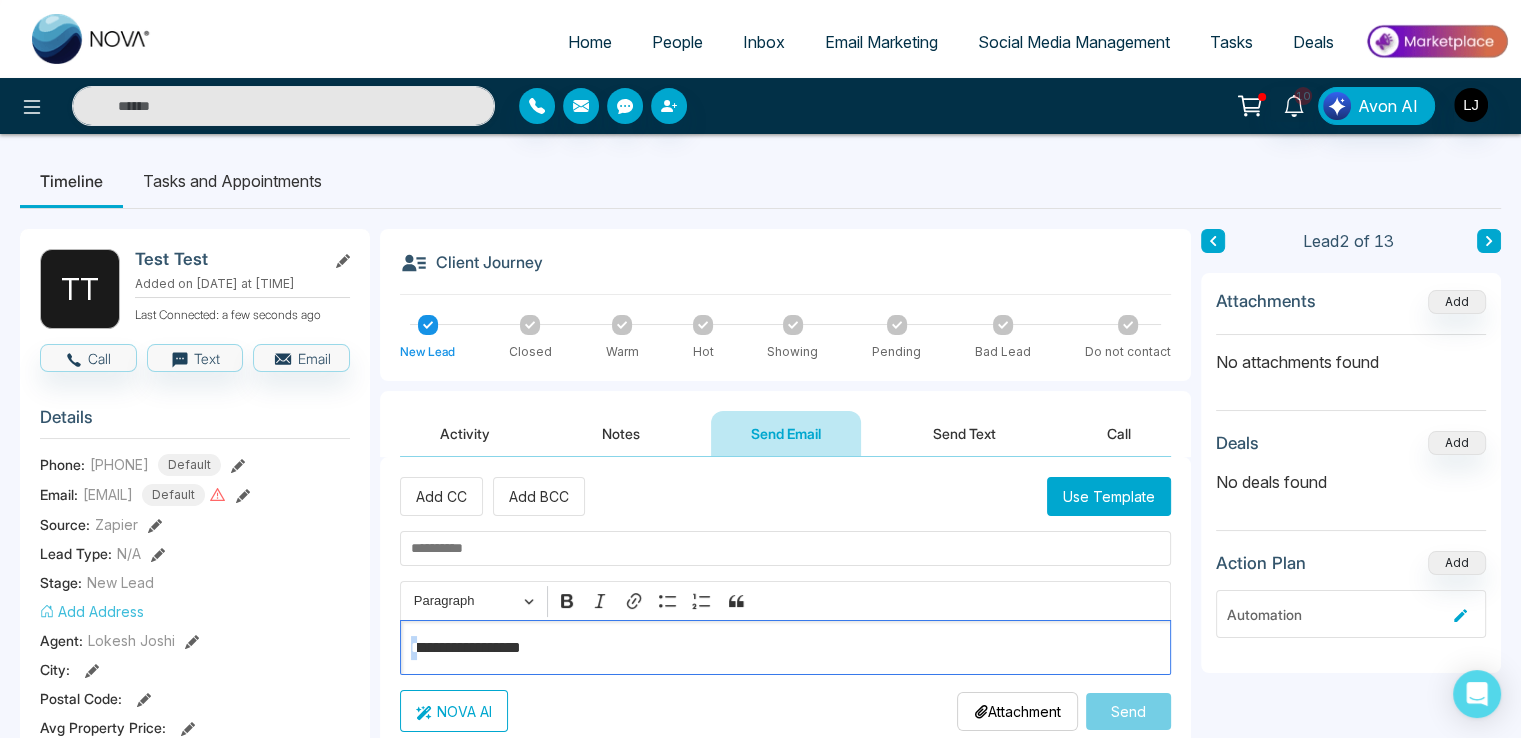 click on "**********" at bounding box center [786, 648] 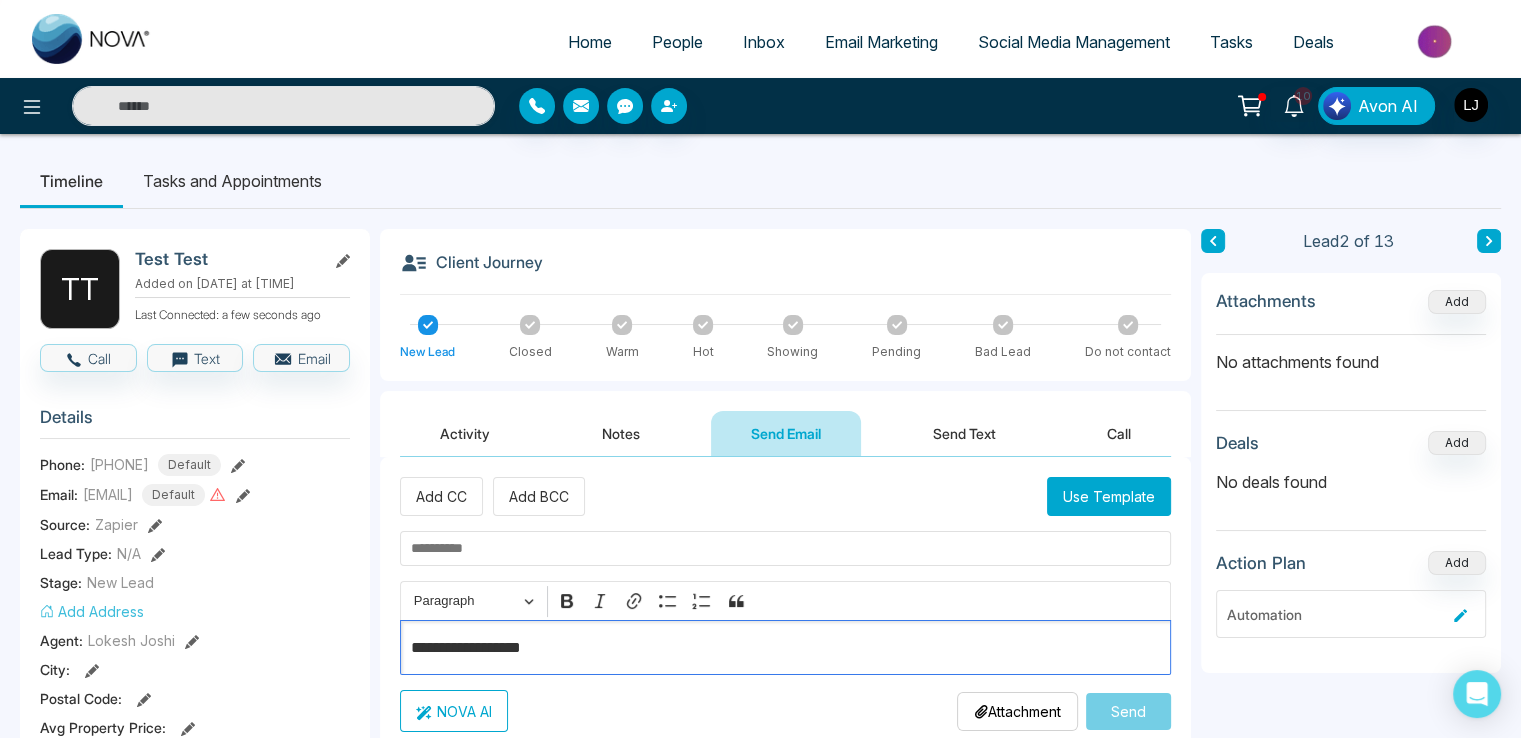 drag, startPoint x: 595, startPoint y: 645, endPoint x: 612, endPoint y: 646, distance: 17.029387 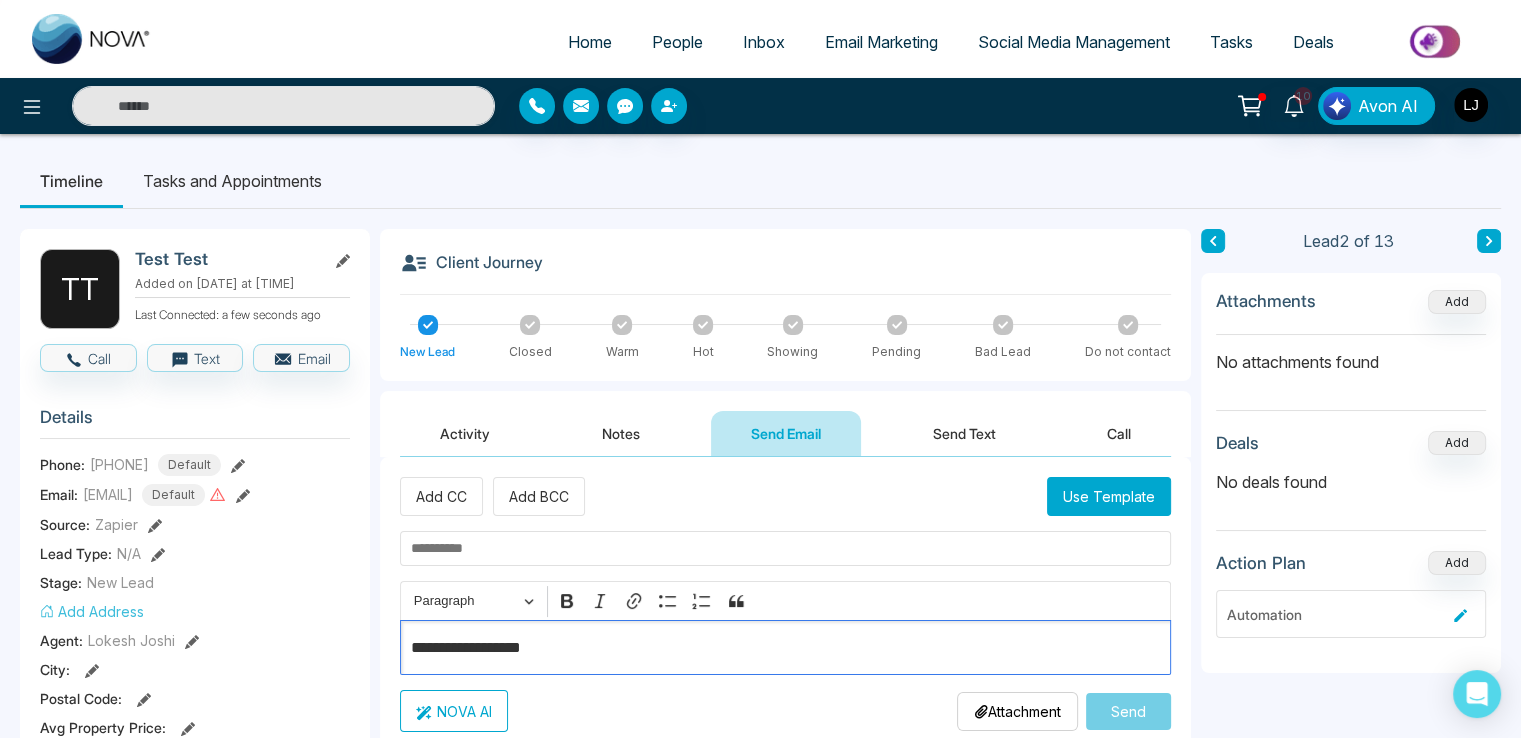 click on "**********" at bounding box center [786, 648] 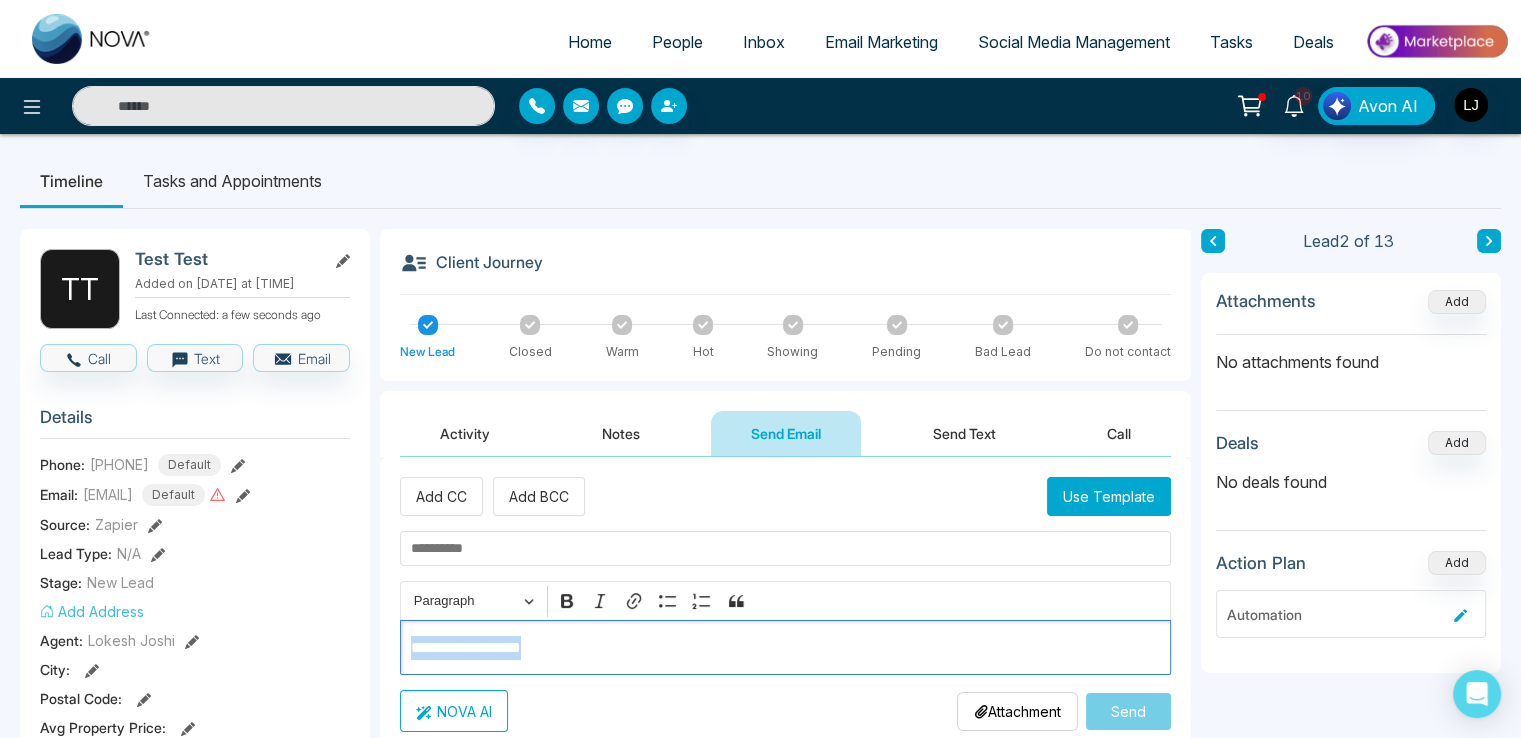 drag, startPoint x: 599, startPoint y: 646, endPoint x: 353, endPoint y: 634, distance: 246.29251 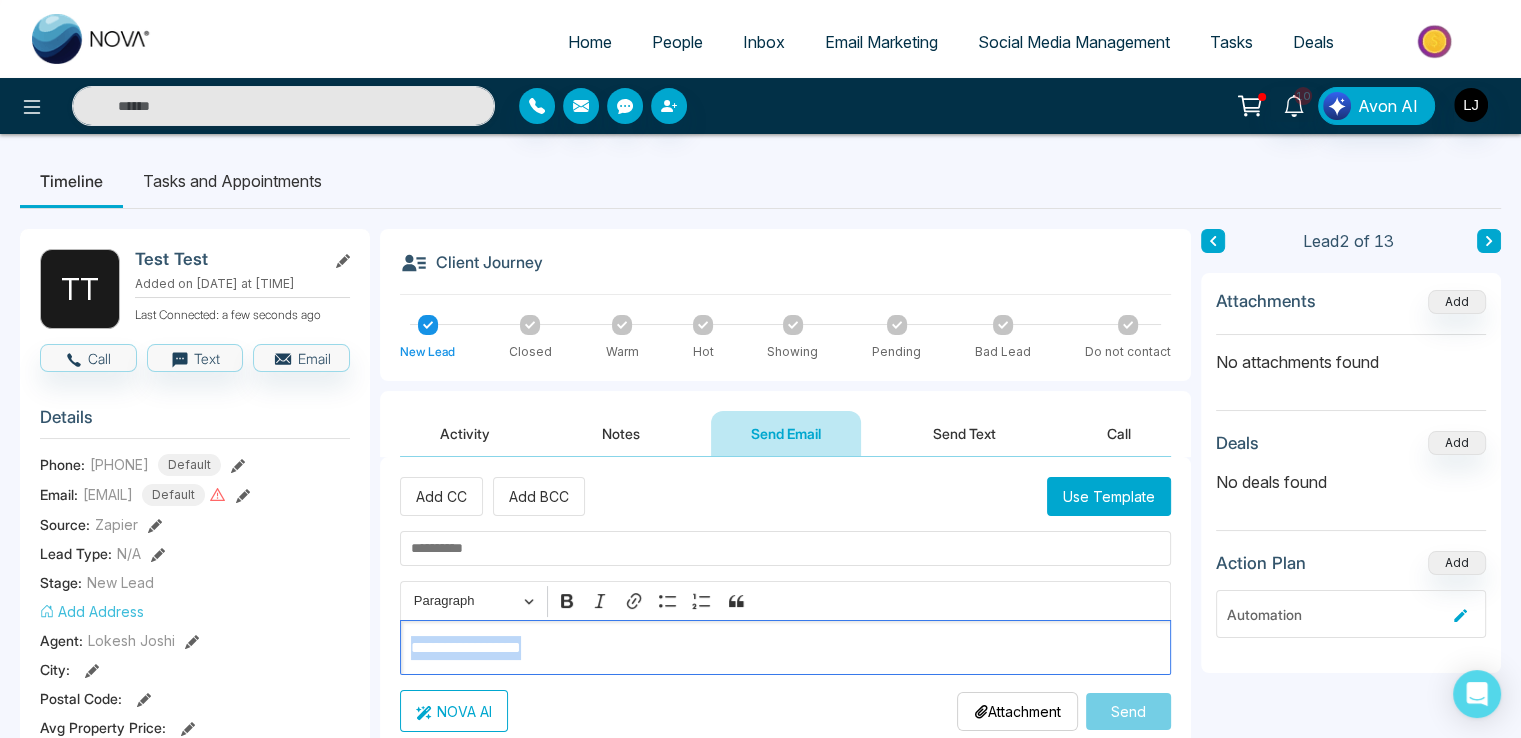 click on "**********" at bounding box center (760, 949) 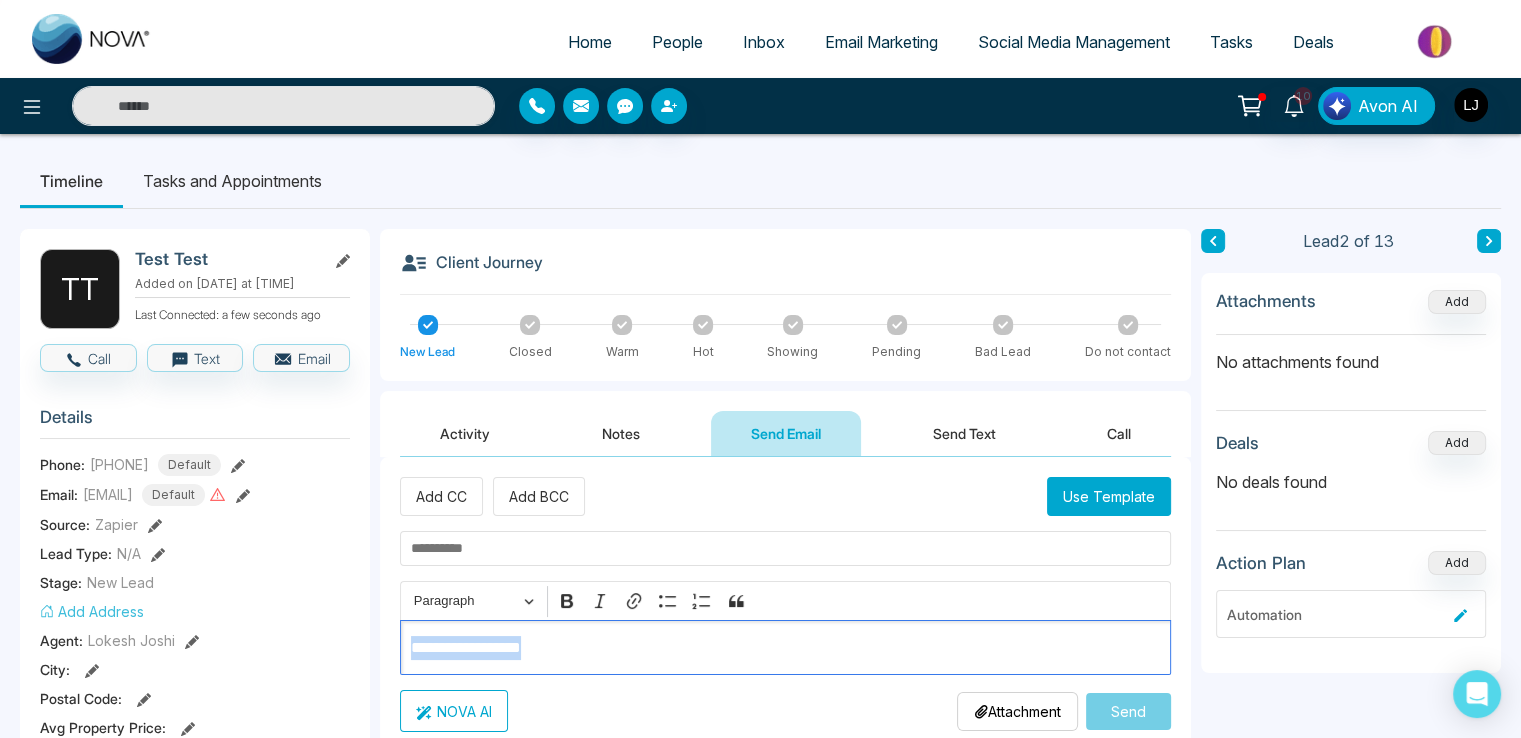 copy on "**********" 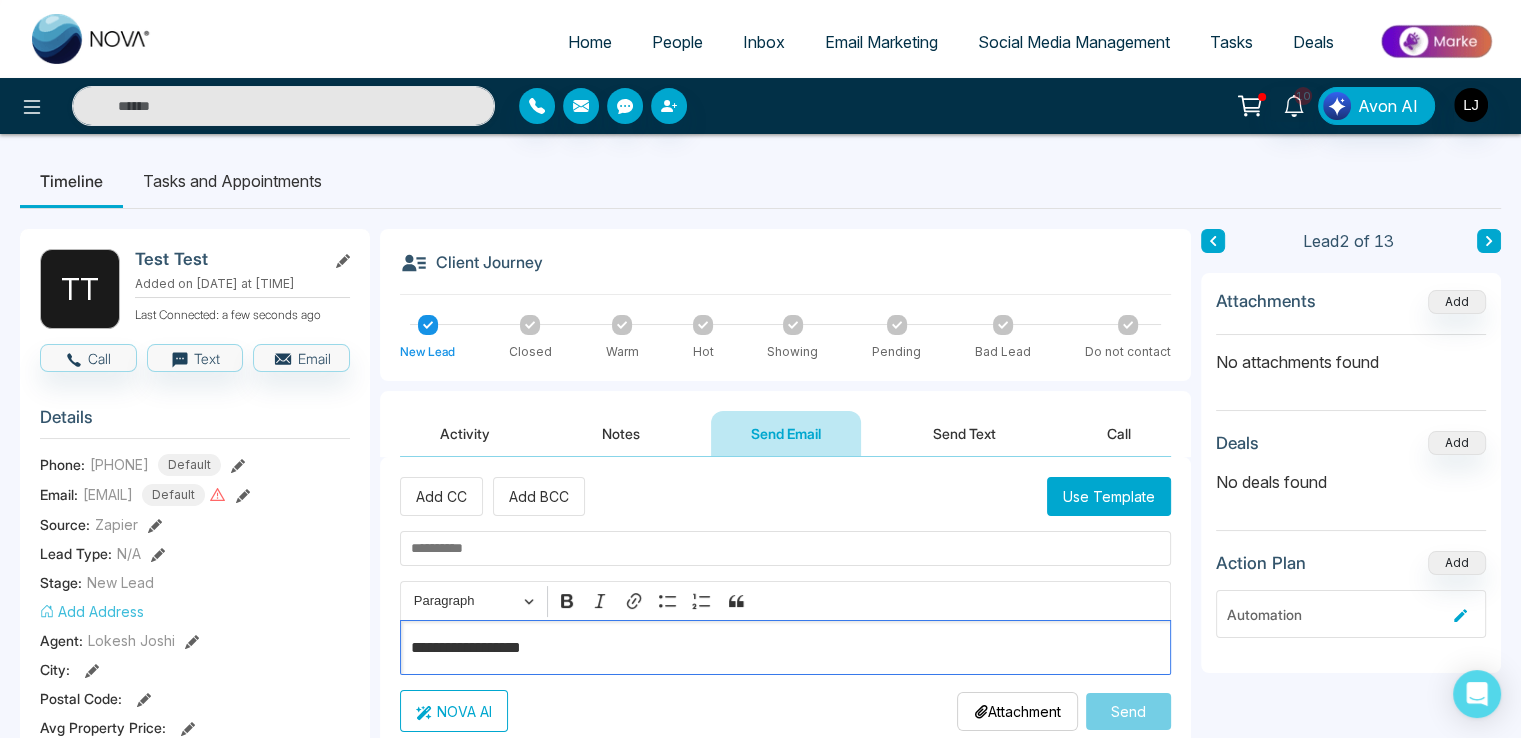 click on "Lead  2 of 13" at bounding box center [1351, 241] 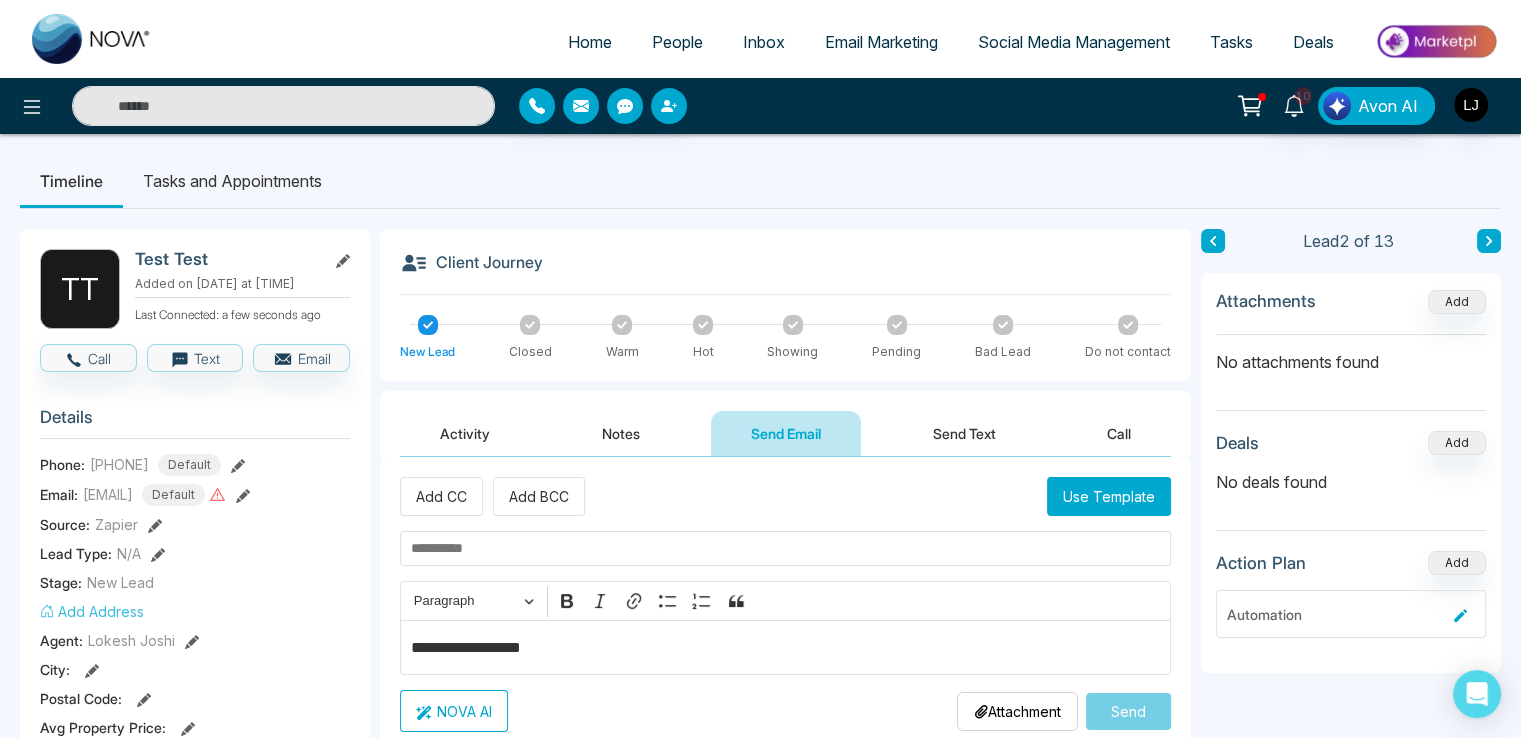 click 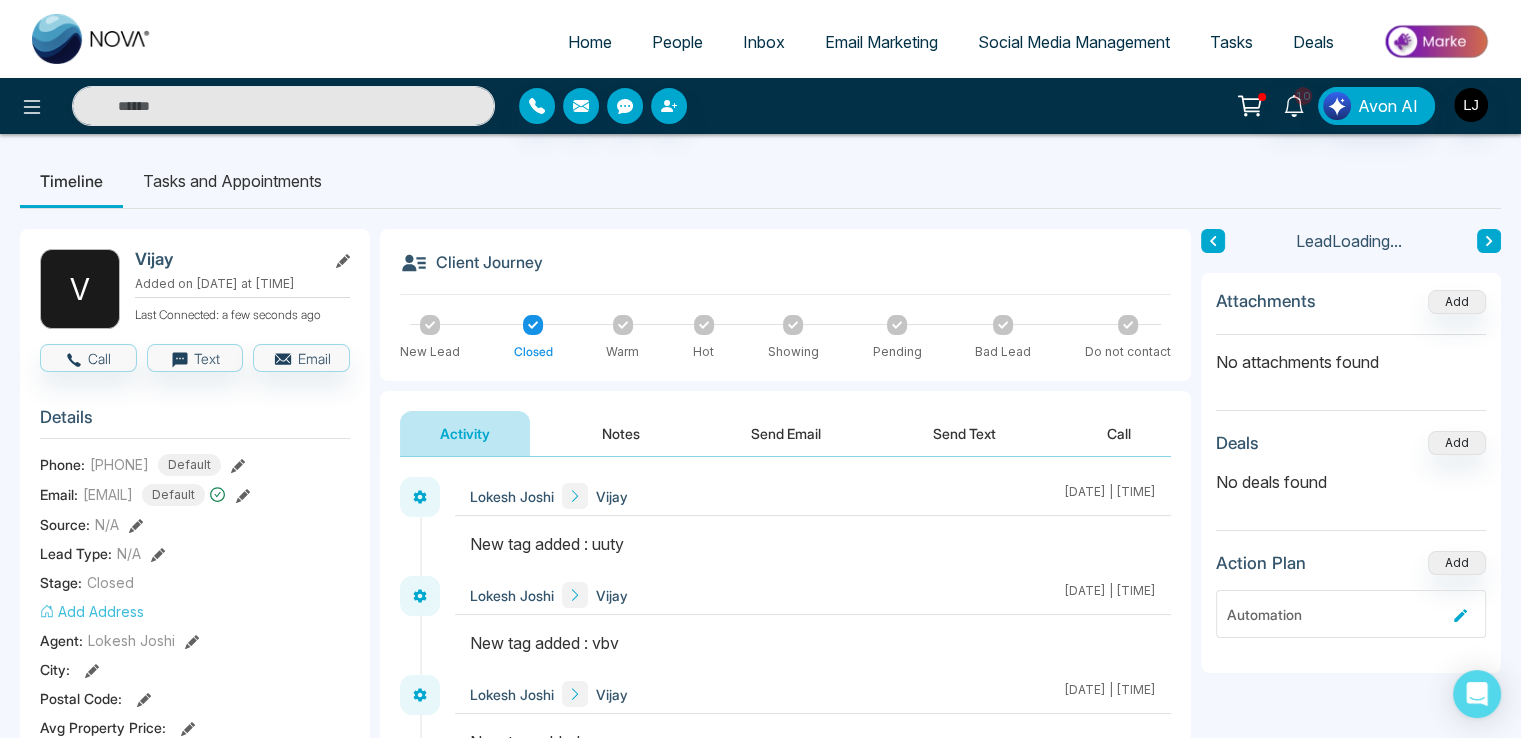 click on "Send Email" at bounding box center (786, 433) 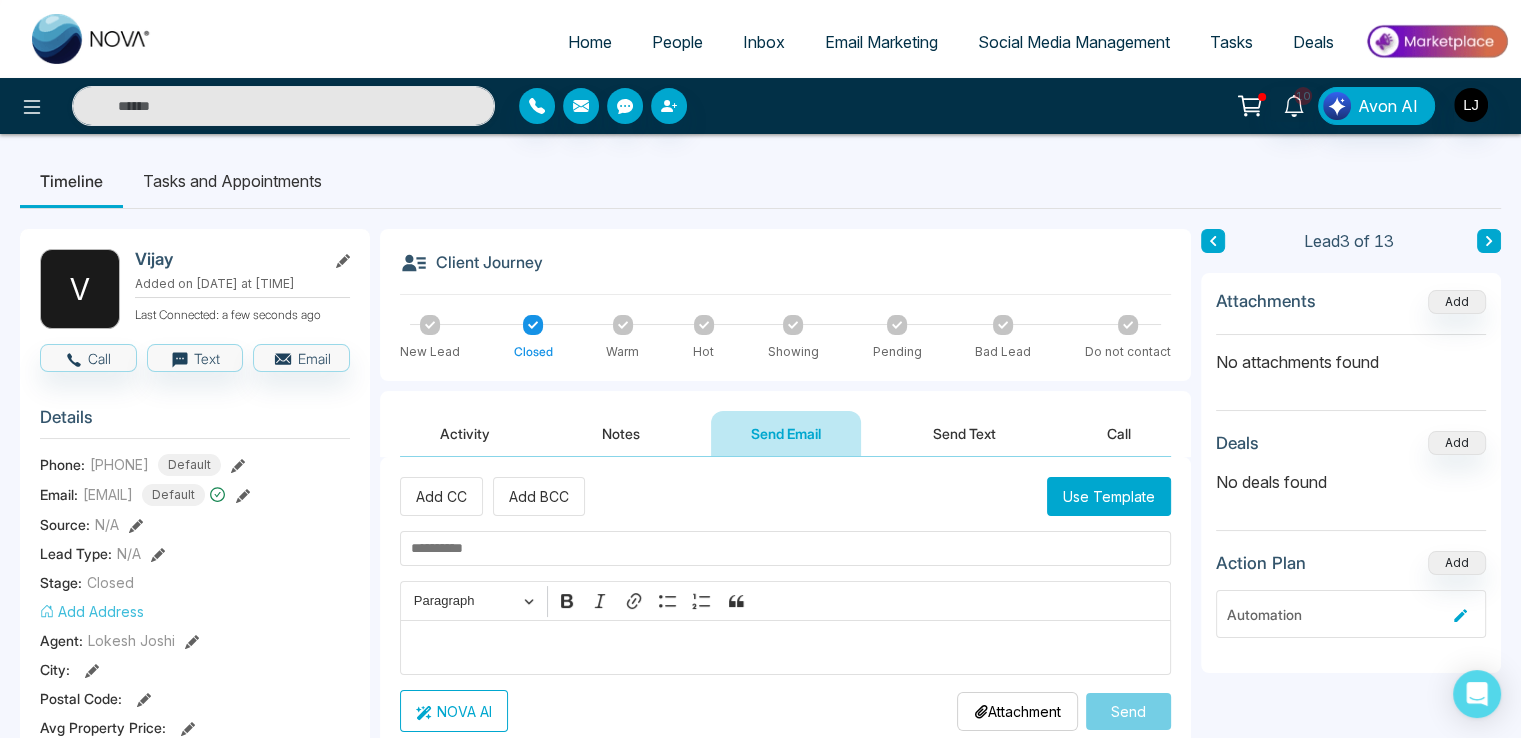 click at bounding box center (785, 647) 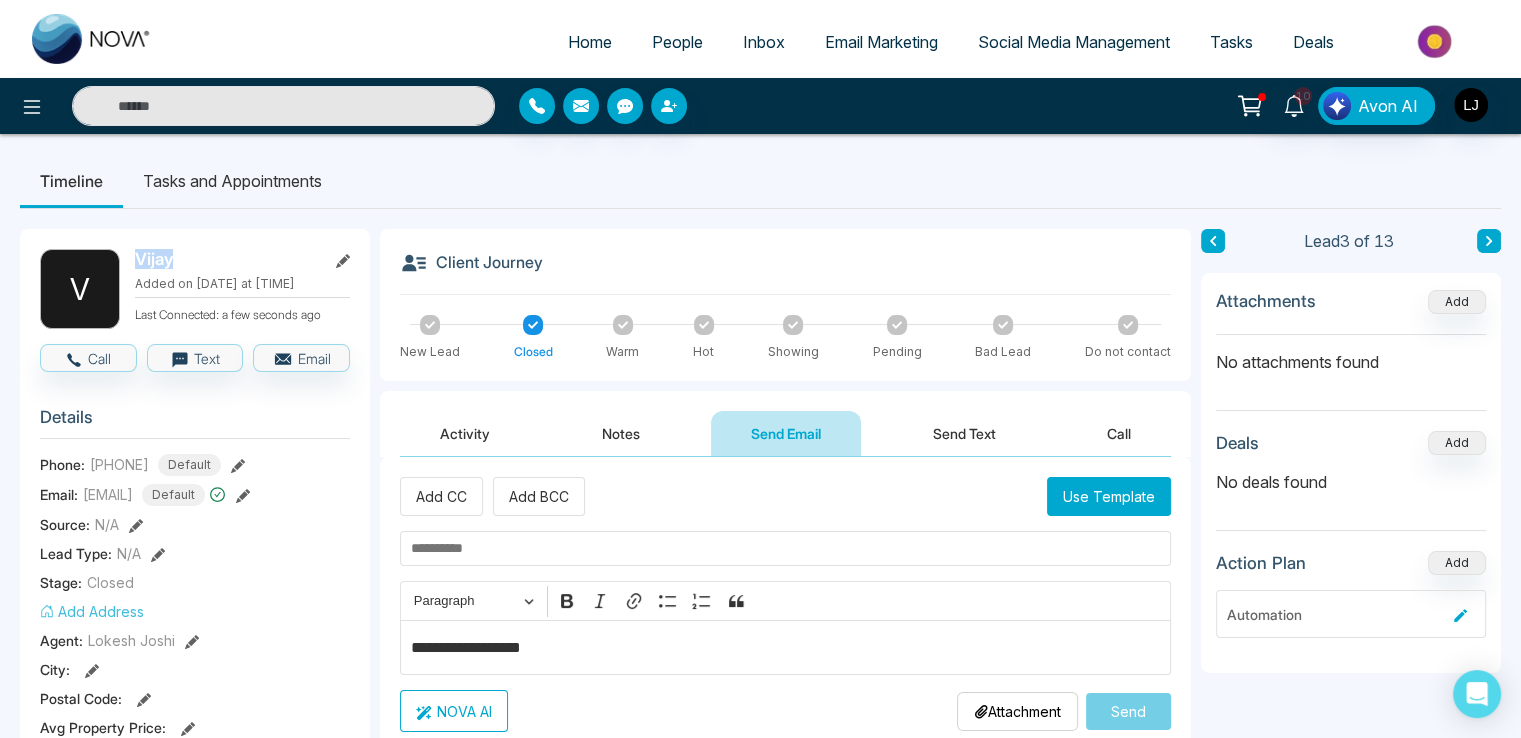 drag, startPoint x: 140, startPoint y: 258, endPoint x: 188, endPoint y: 261, distance: 48.09366 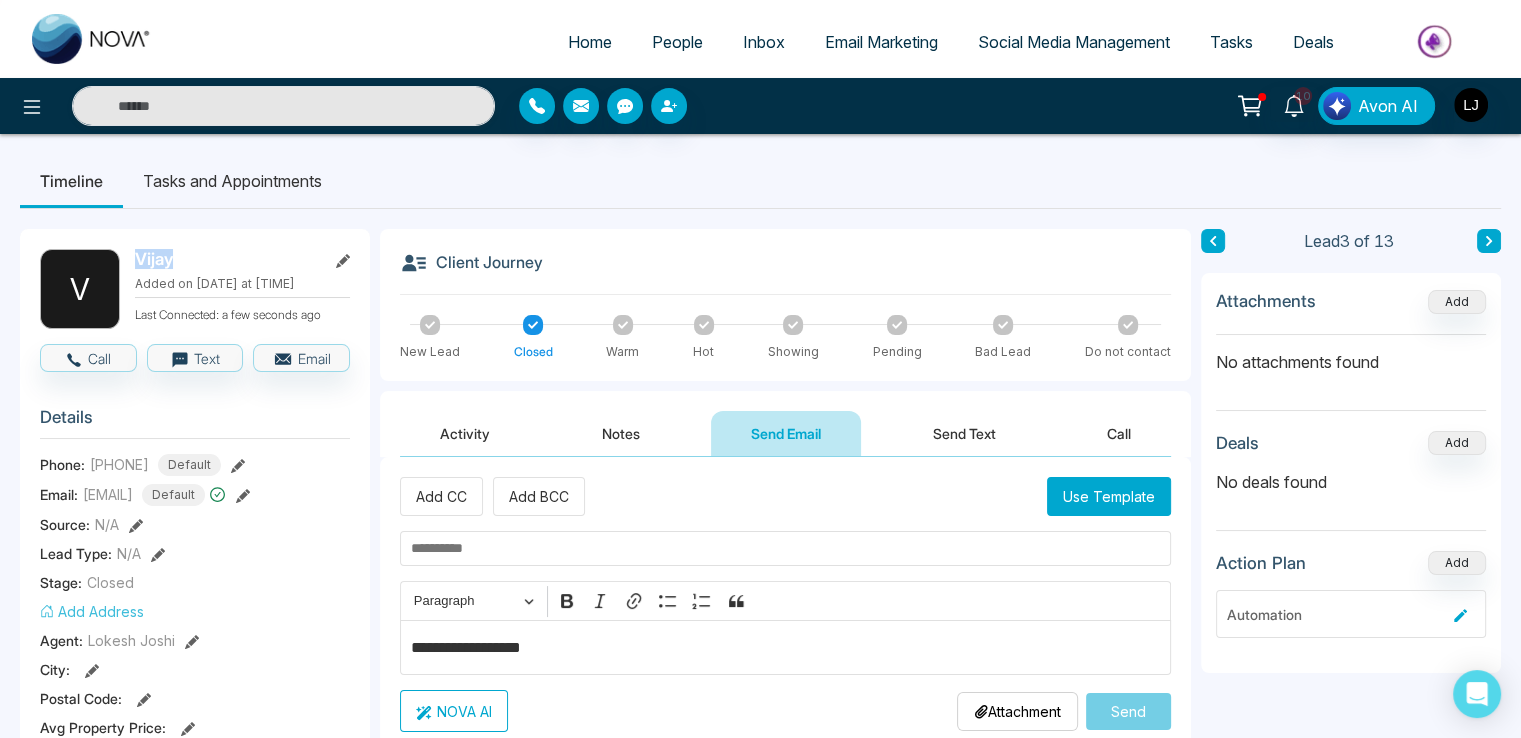 click on "Vijay" at bounding box center (226, 259) 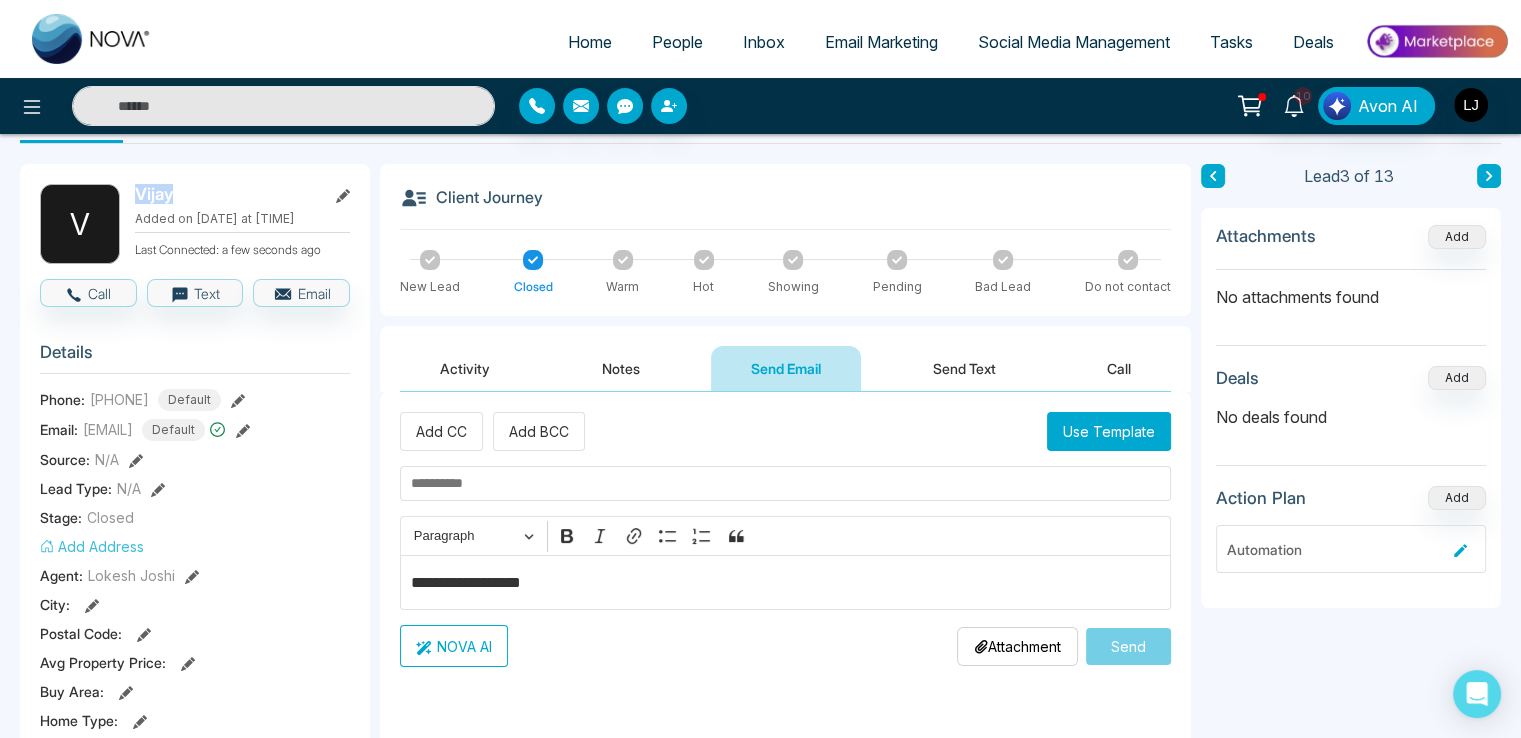 scroll, scrollTop: 100, scrollLeft: 0, axis: vertical 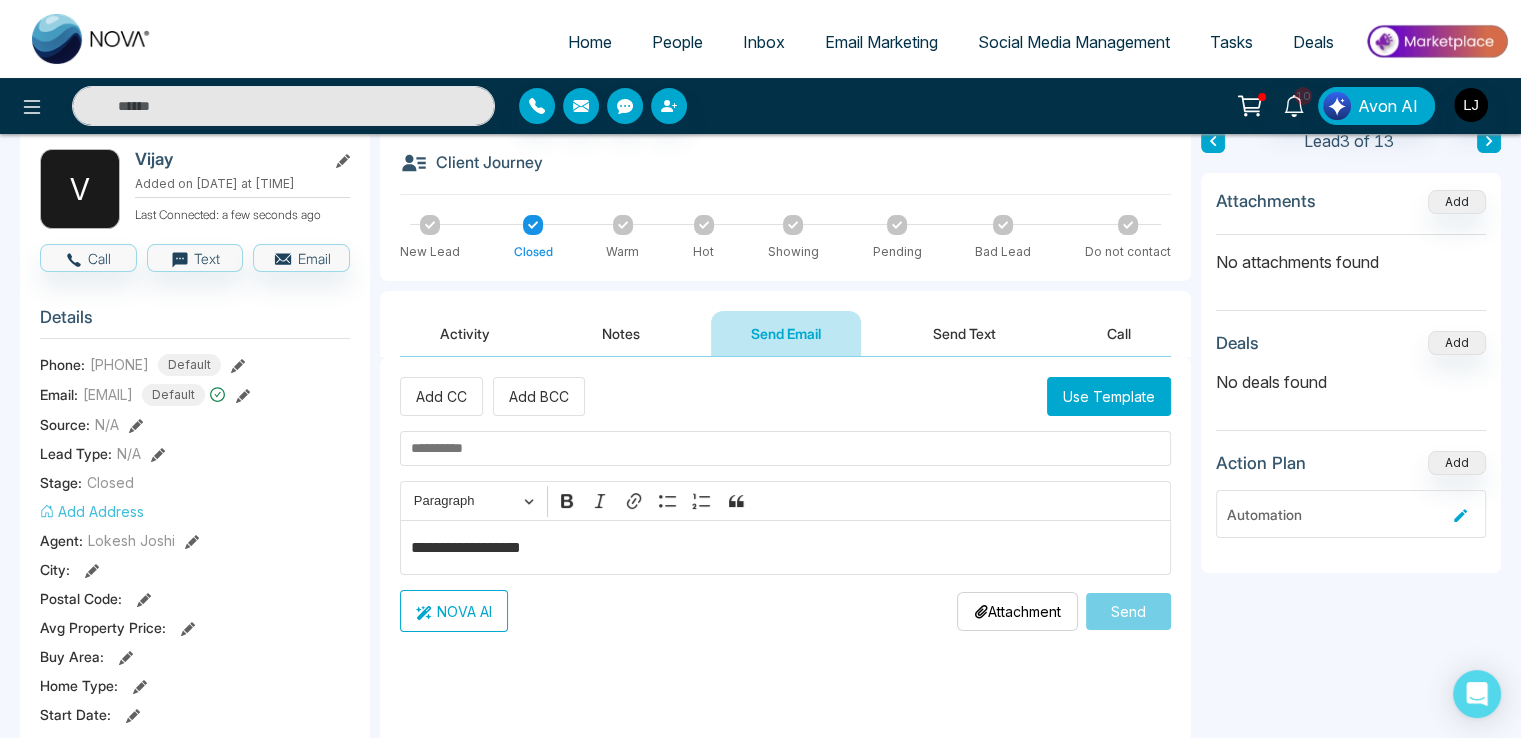 click on "NOVA AI  Attachment Choose File Send" at bounding box center [785, 611] 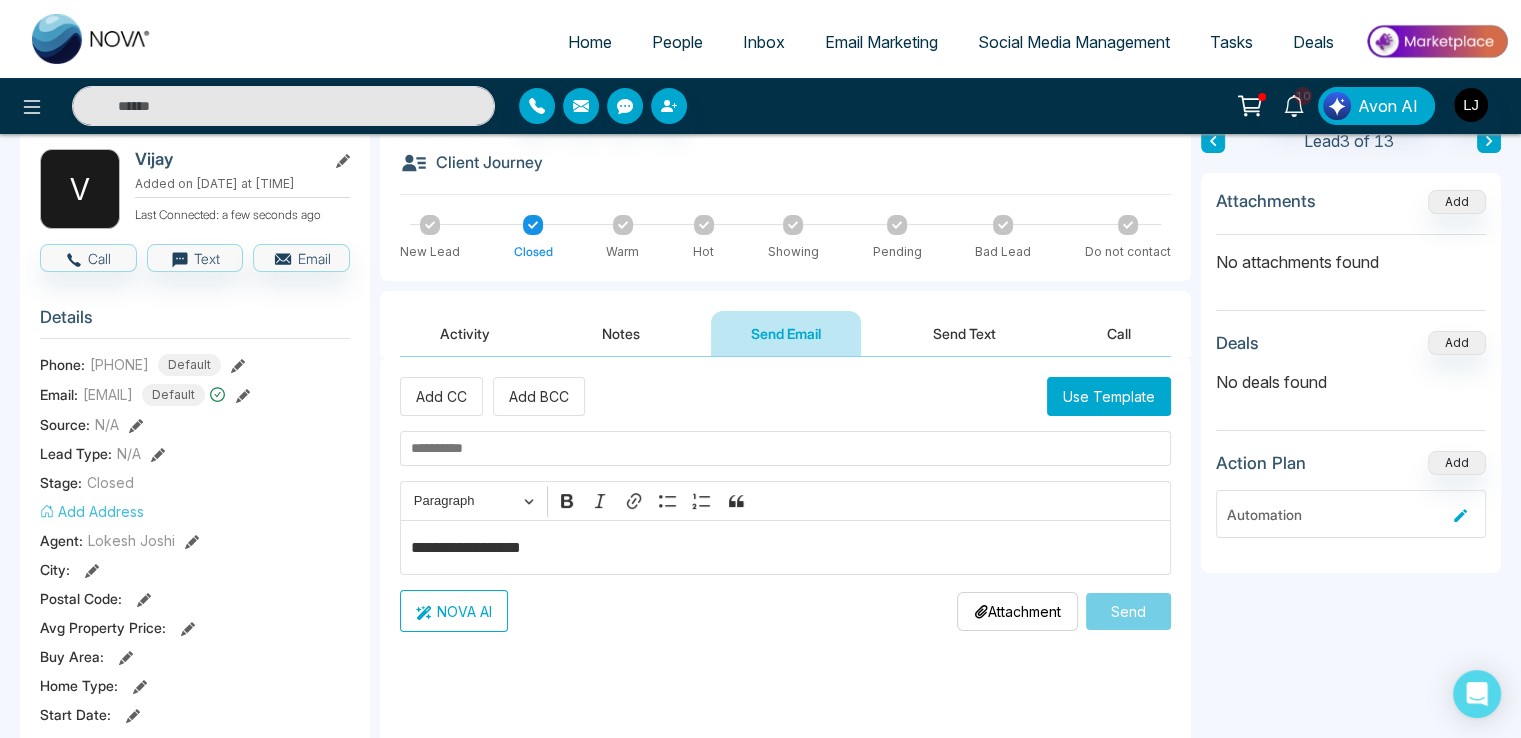 click on "NOVA AI" at bounding box center (454, 611) 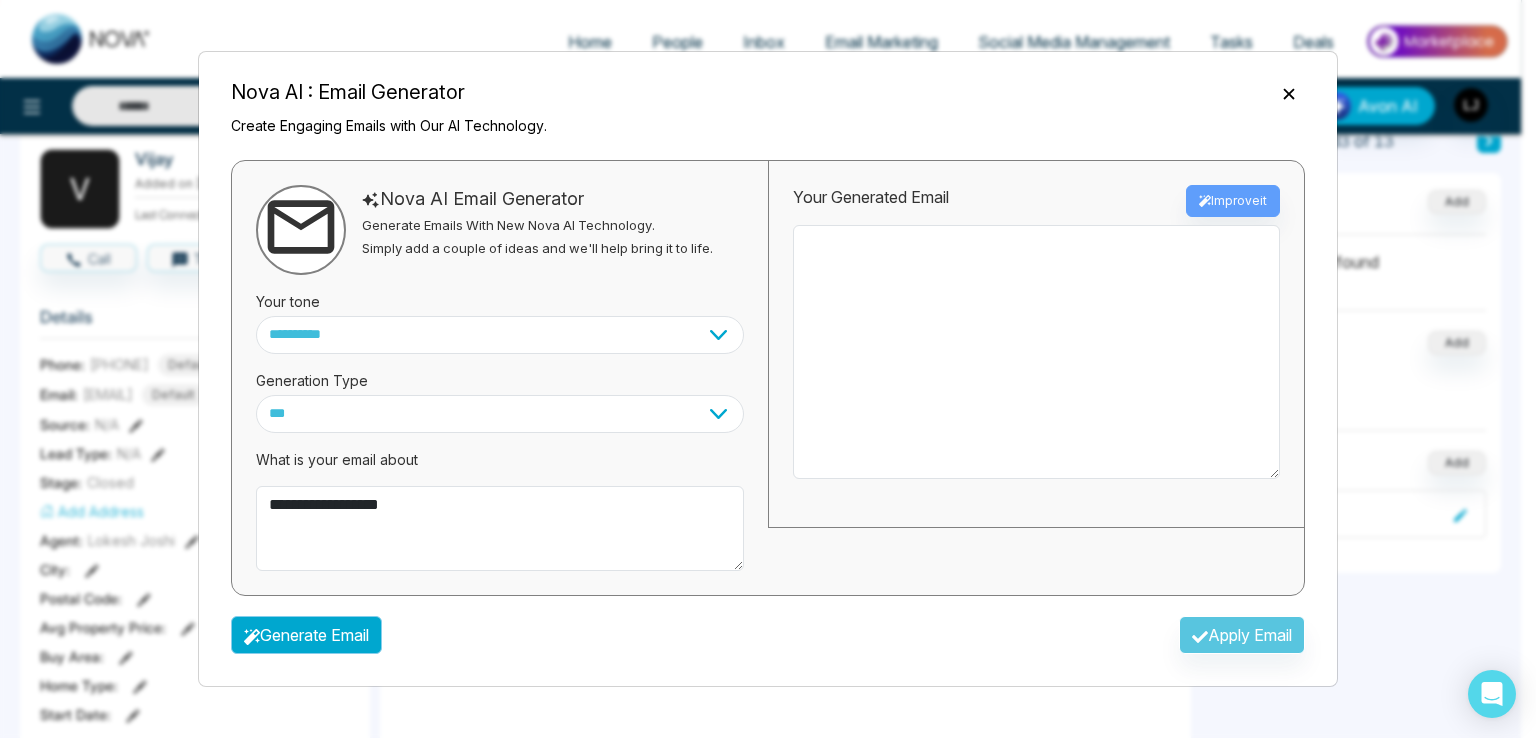 click on "Generate Email" at bounding box center (306, 635) 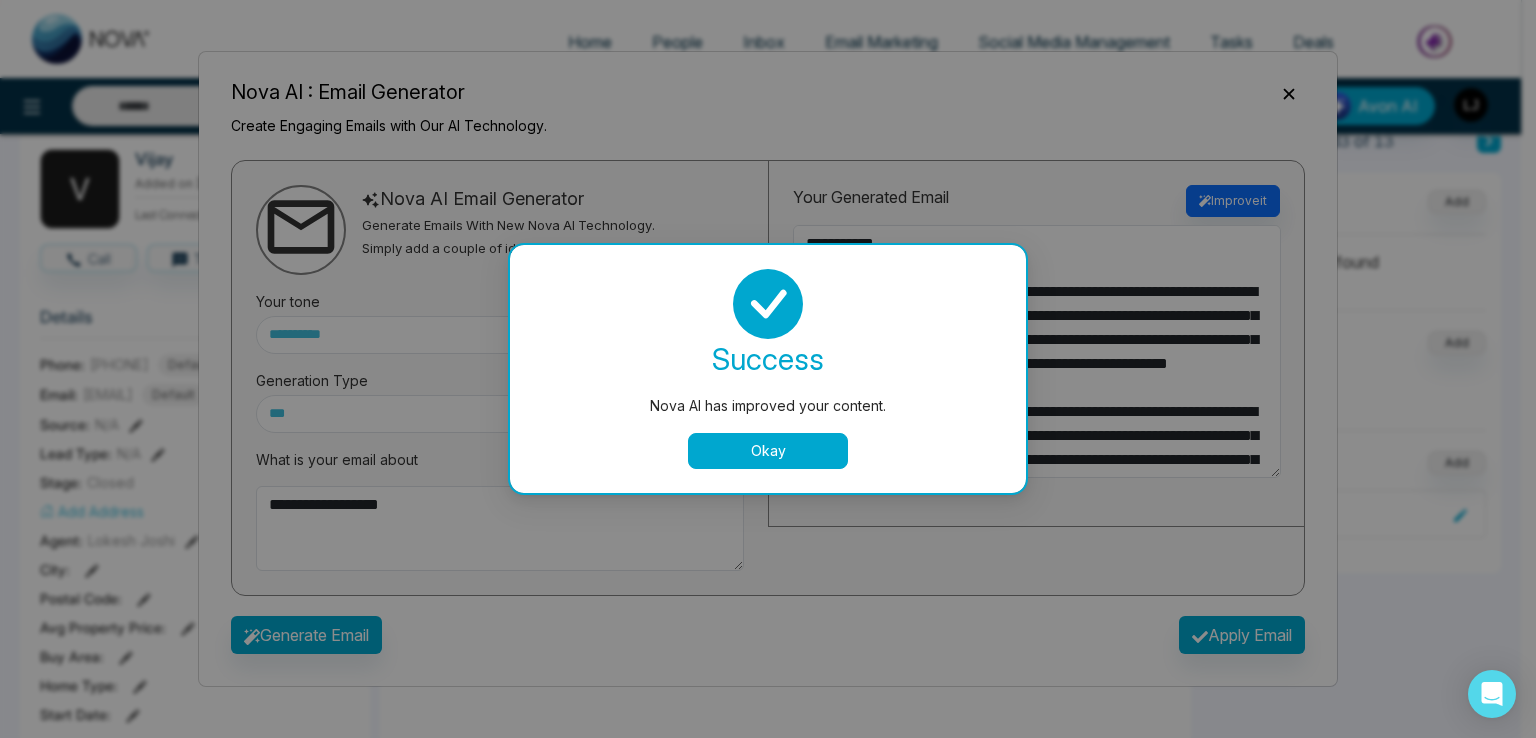 click on "Okay" at bounding box center [768, 451] 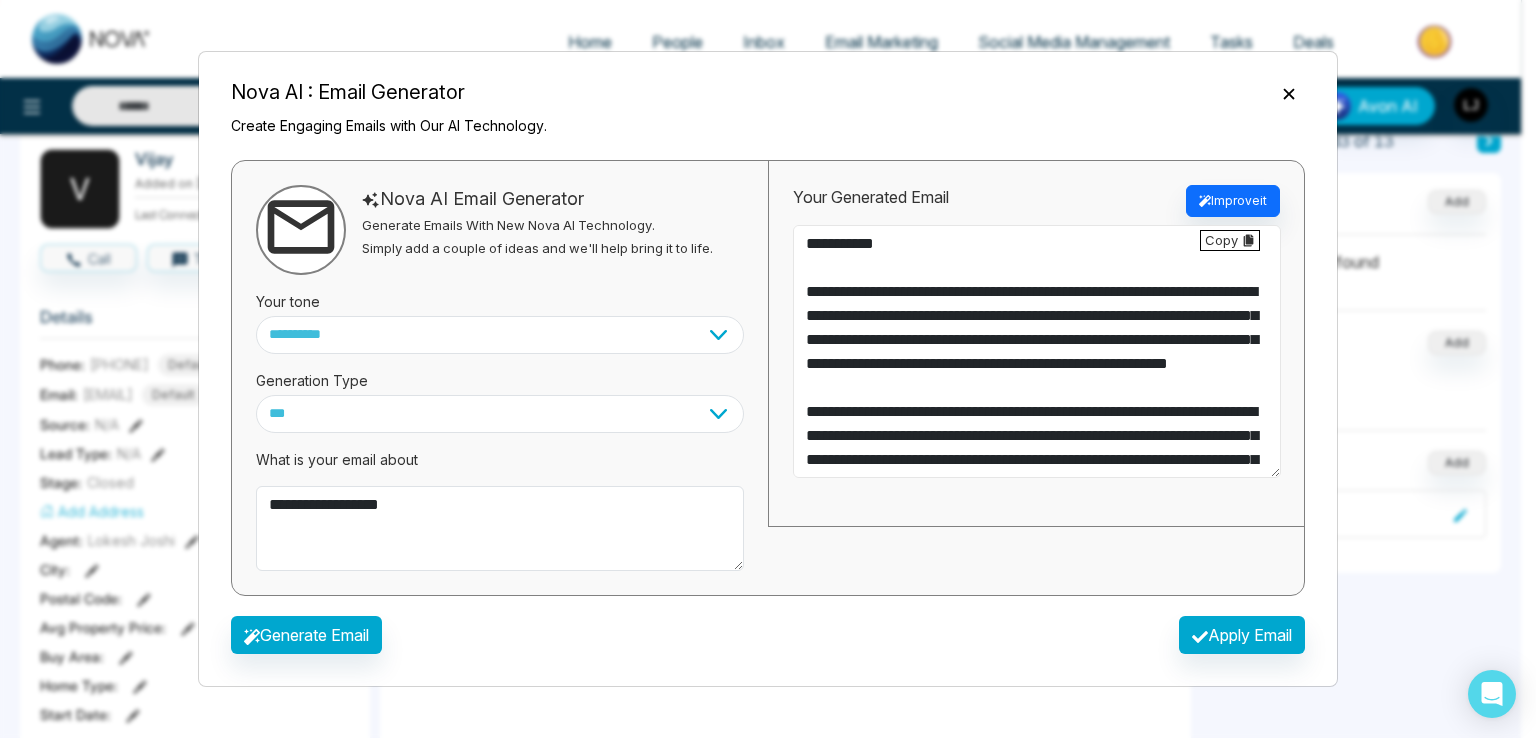 drag, startPoint x: 853, startPoint y: 239, endPoint x: 906, endPoint y: 240, distance: 53.009434 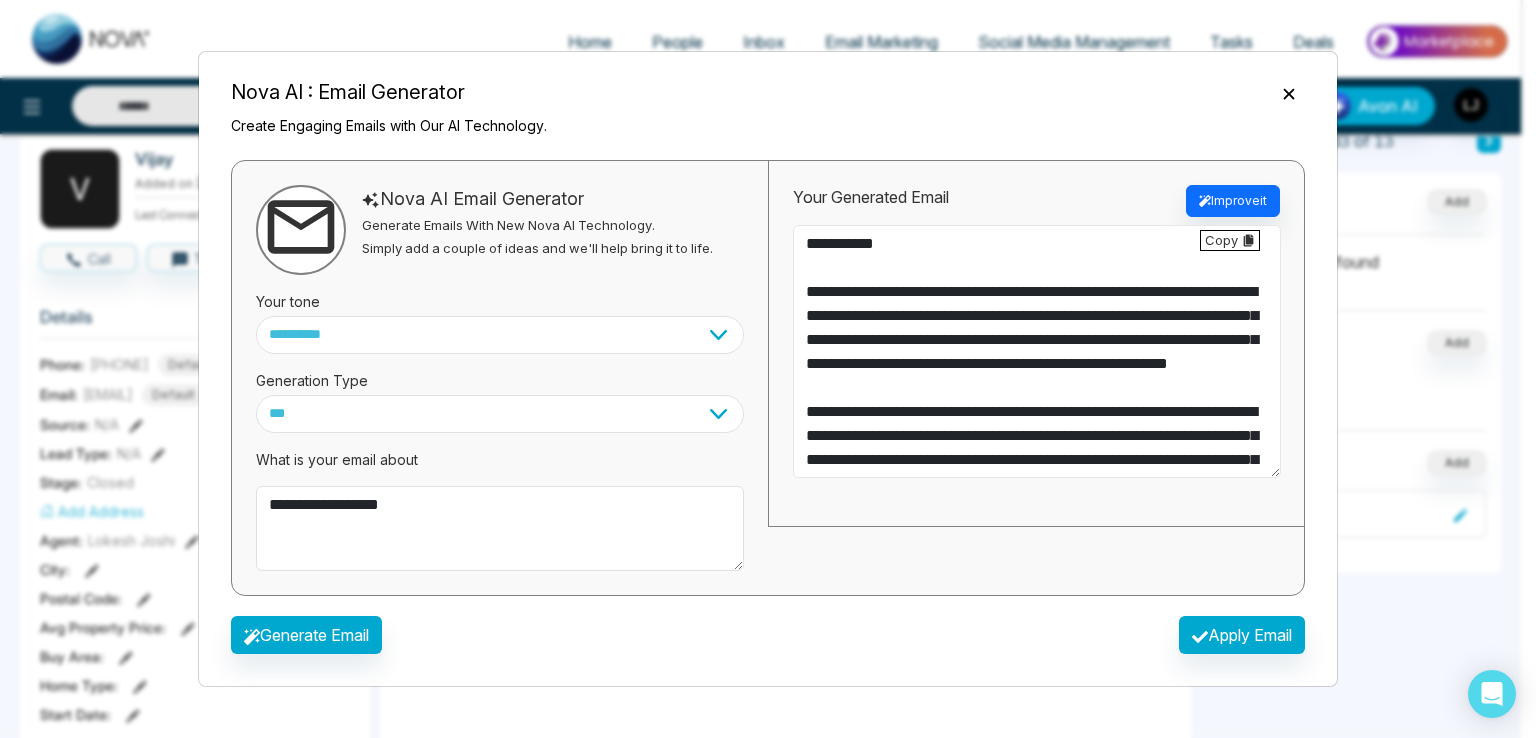click on "**********" at bounding box center (1037, 352) 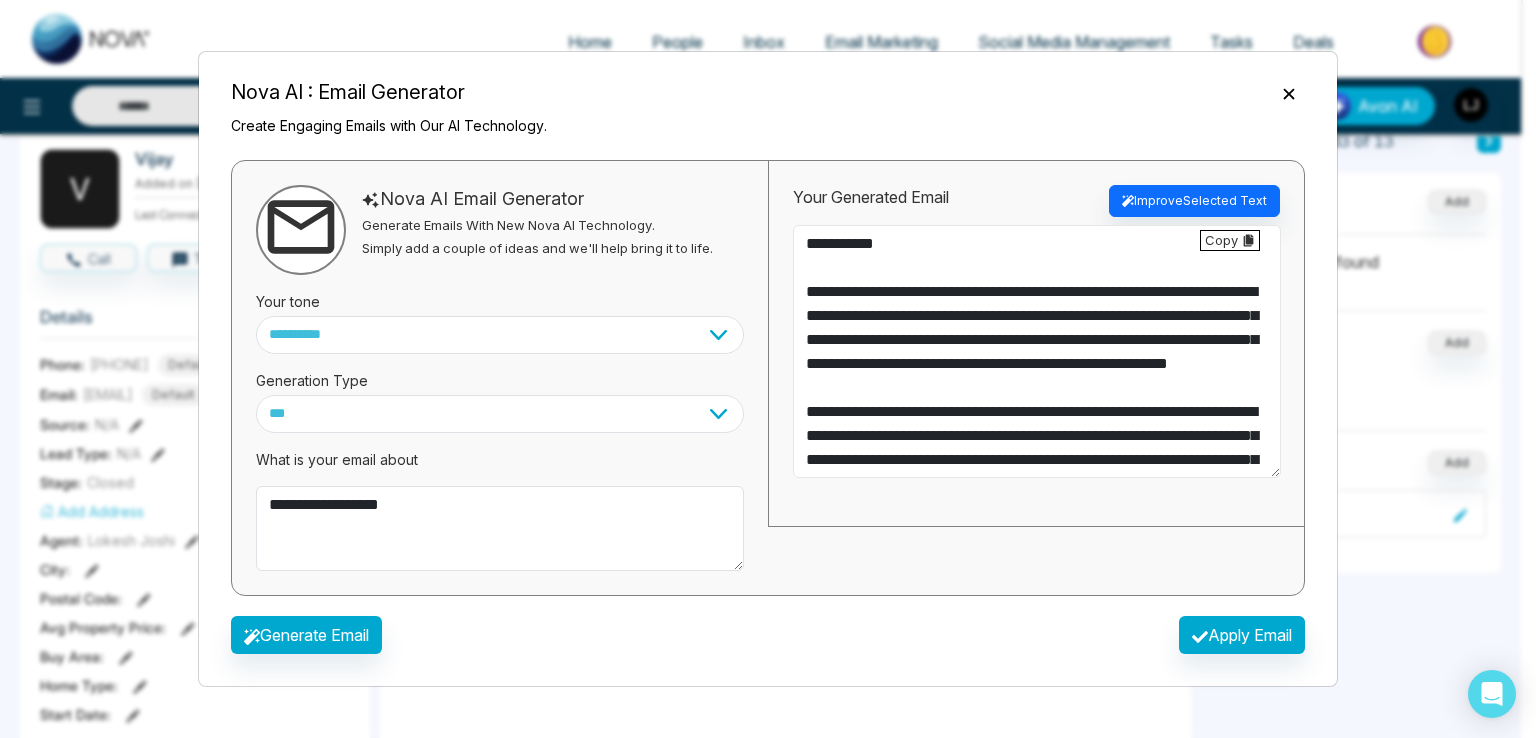 drag, startPoint x: 839, startPoint y: 241, endPoint x: 883, endPoint y: 246, distance: 44.28318 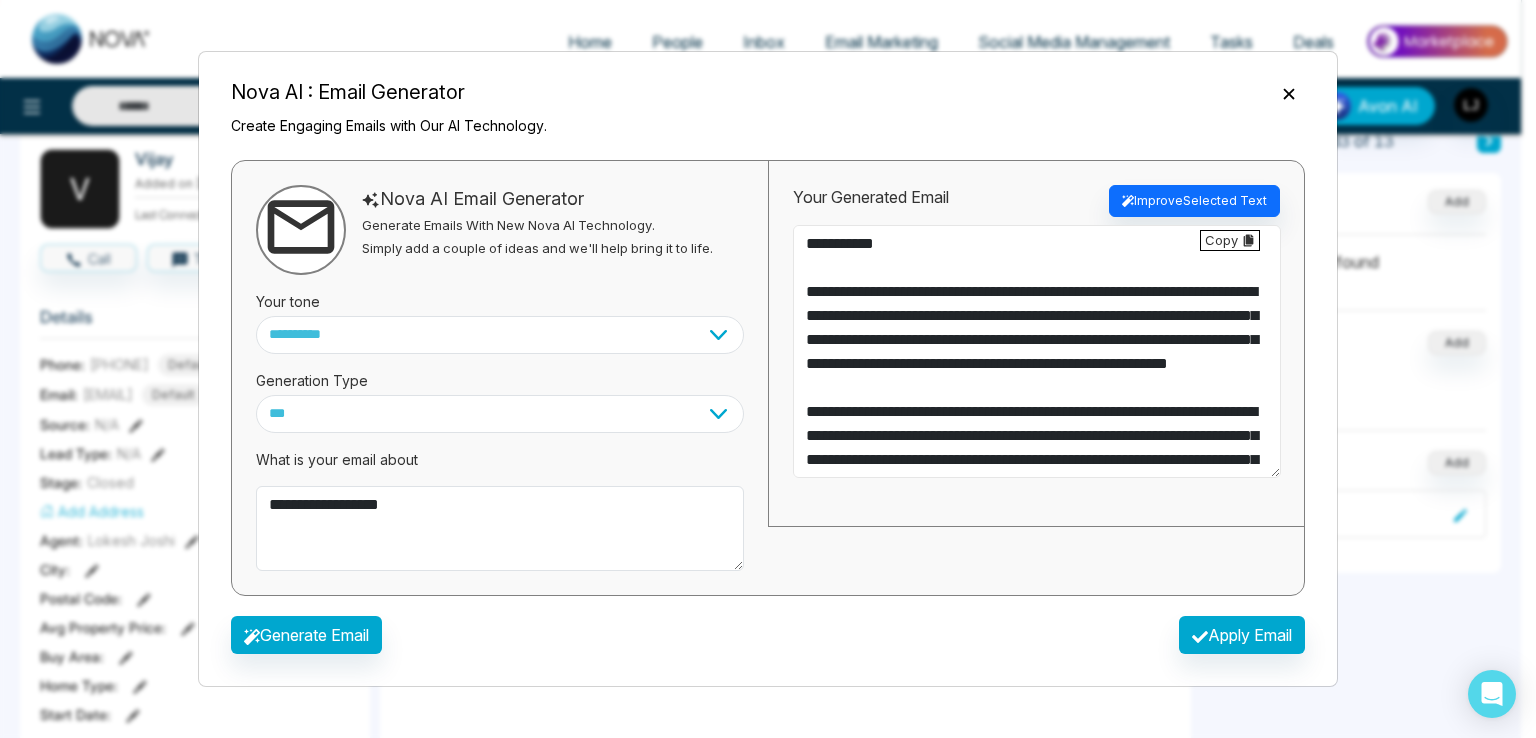 click on "**********" at bounding box center [1037, 352] 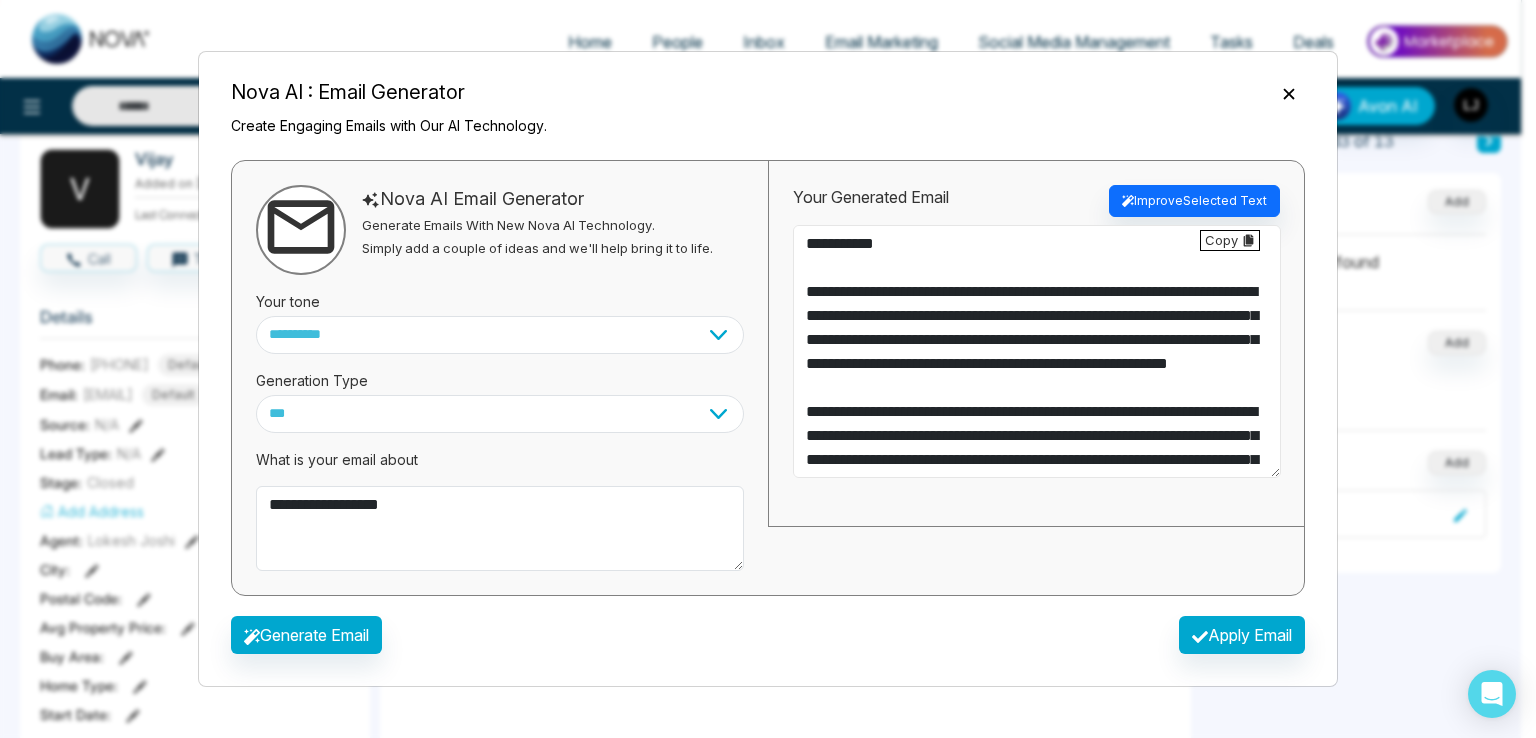 click on "**********" at bounding box center (1037, 352) 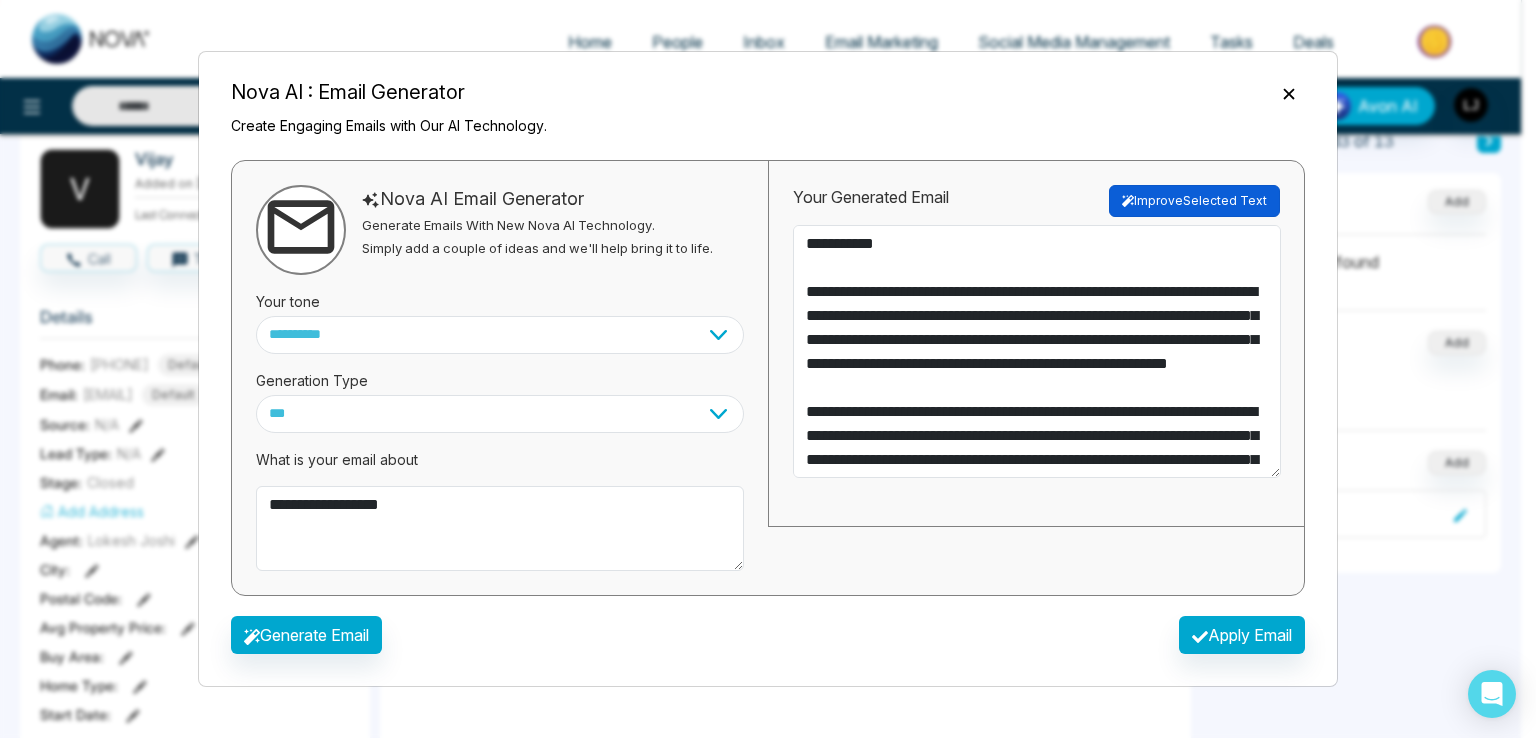 click on "Improve  Selected Text" at bounding box center (1194, 201) 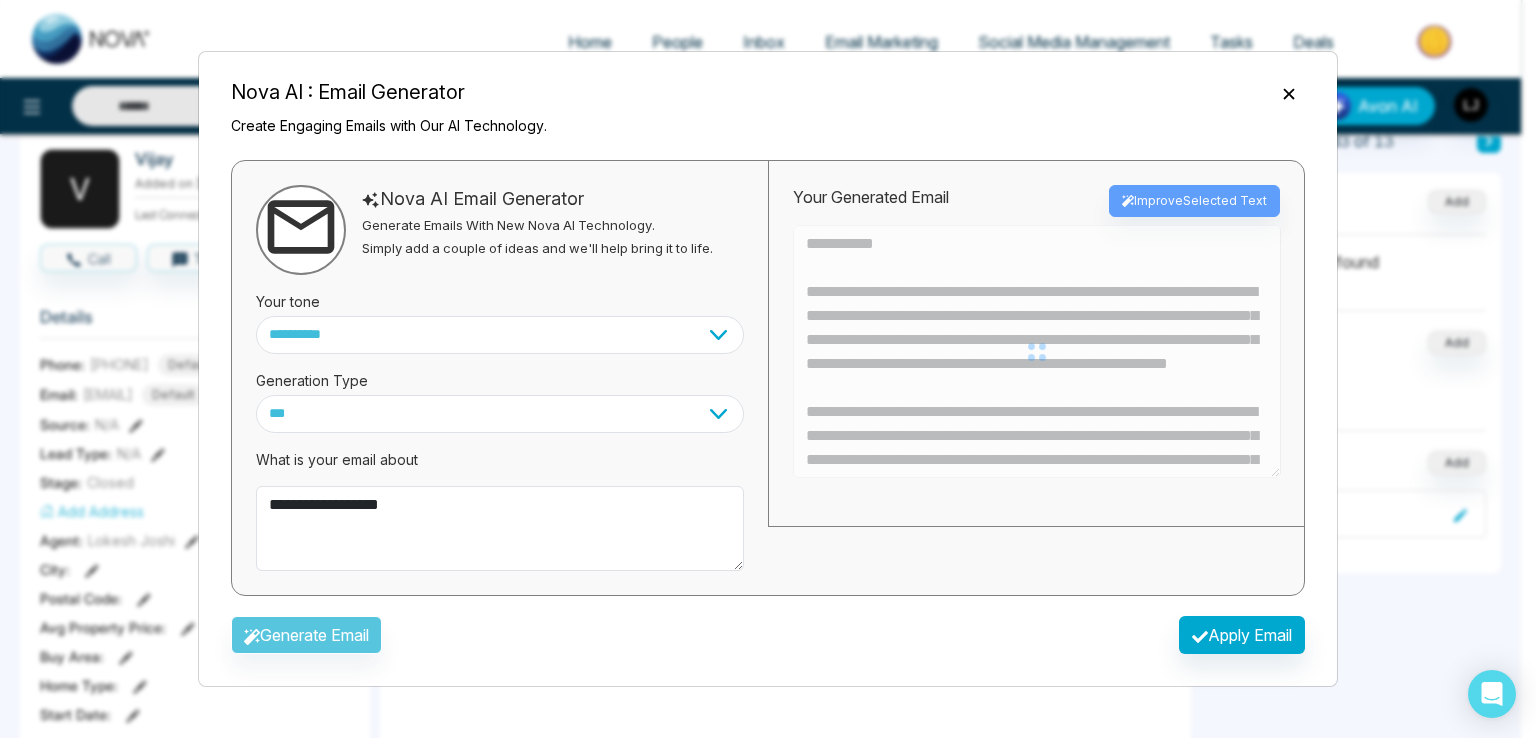 type on "**********" 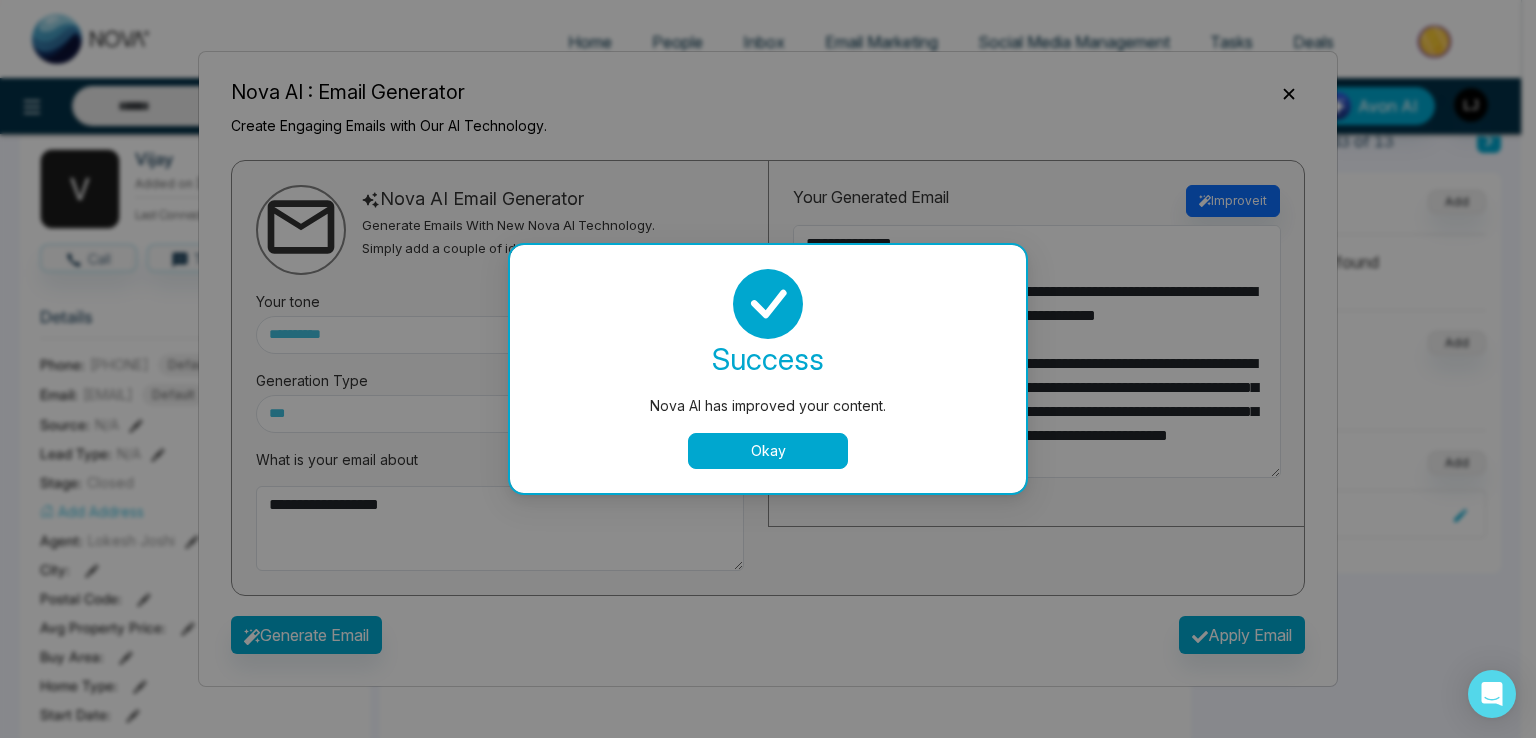 click on "Okay" at bounding box center (768, 451) 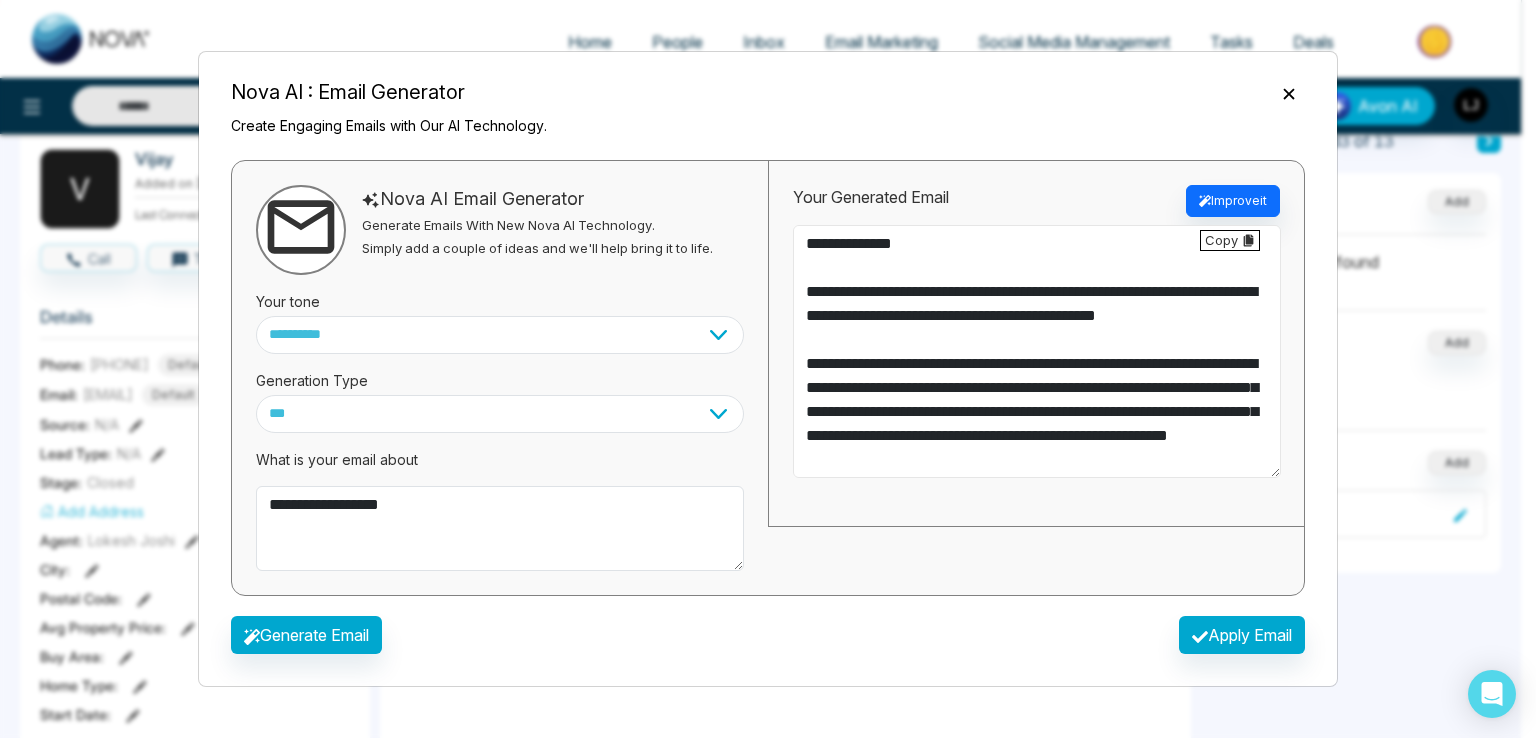 drag, startPoint x: 845, startPoint y: 237, endPoint x: 984, endPoint y: 236, distance: 139.0036 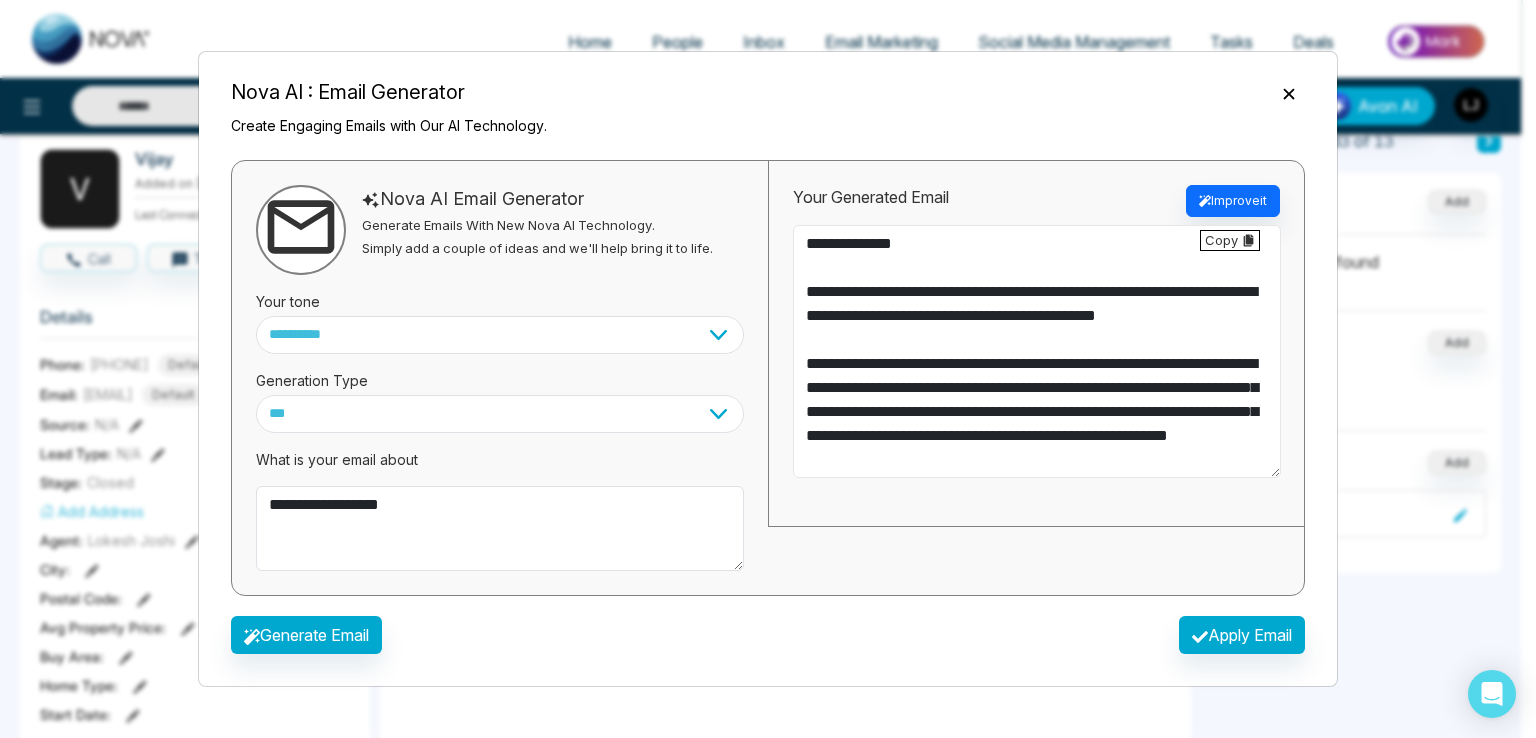 click at bounding box center [1037, 352] 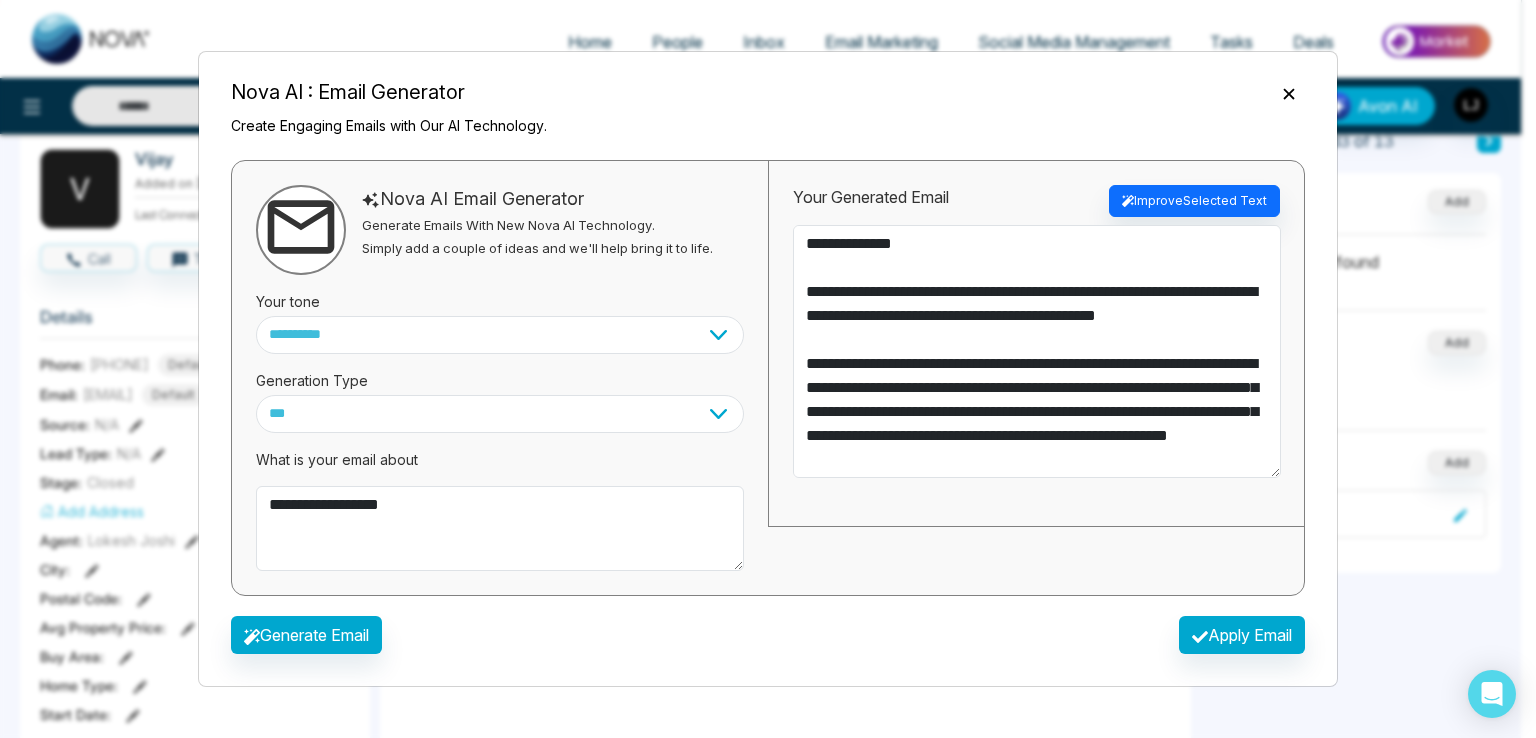 click 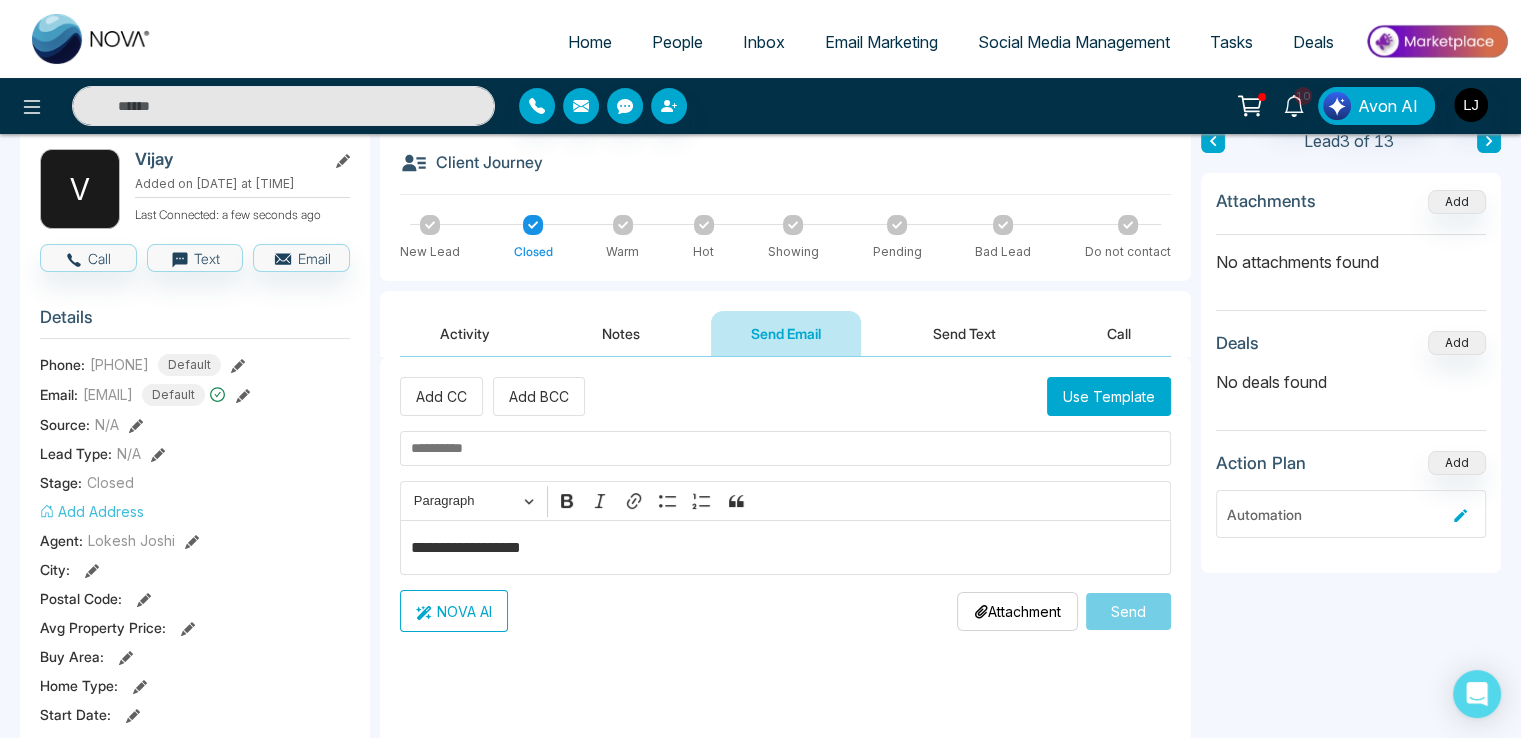 click on "Home People Inbox Email Marketing Social Media Management Tasks Deals" at bounding box center [760, 39] 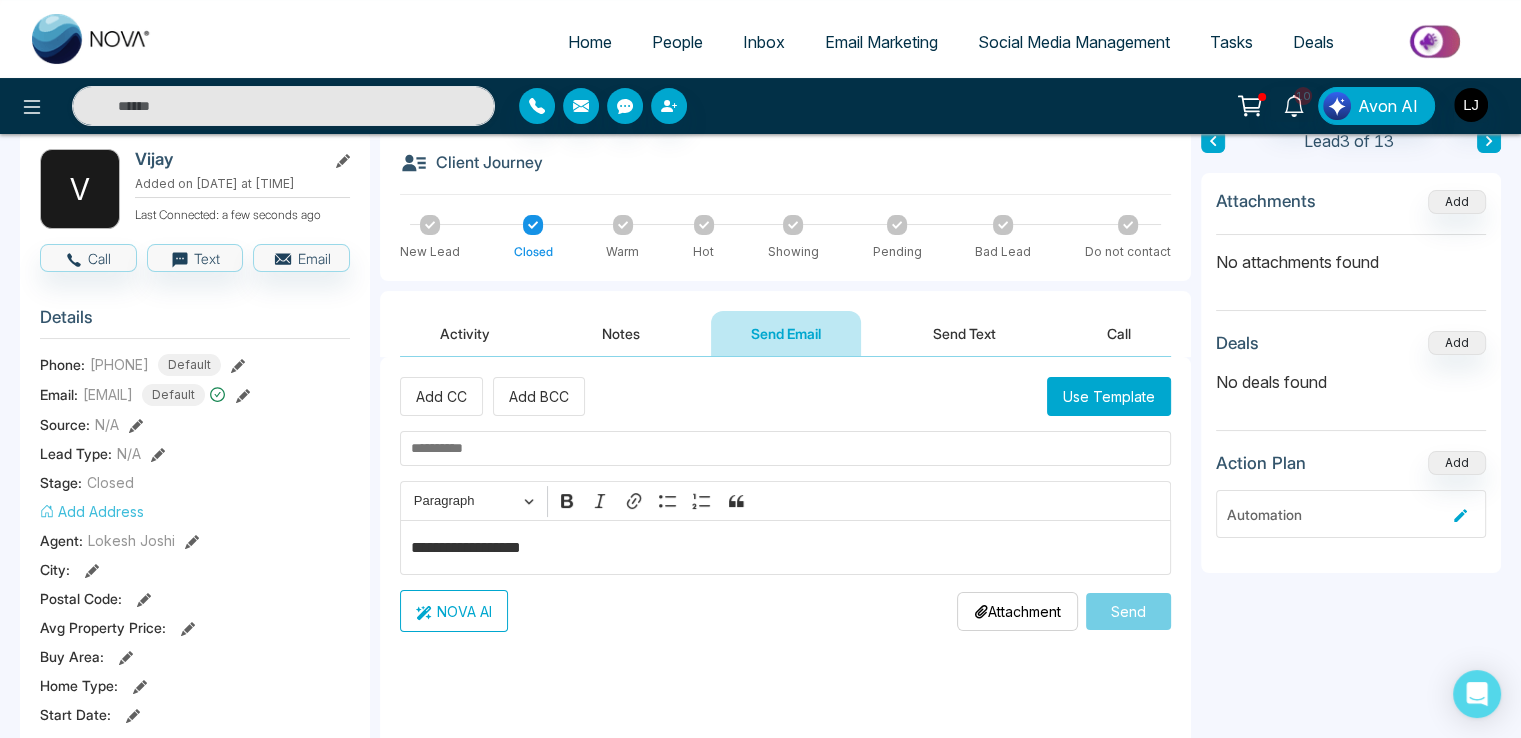 click on "People" at bounding box center [677, 42] 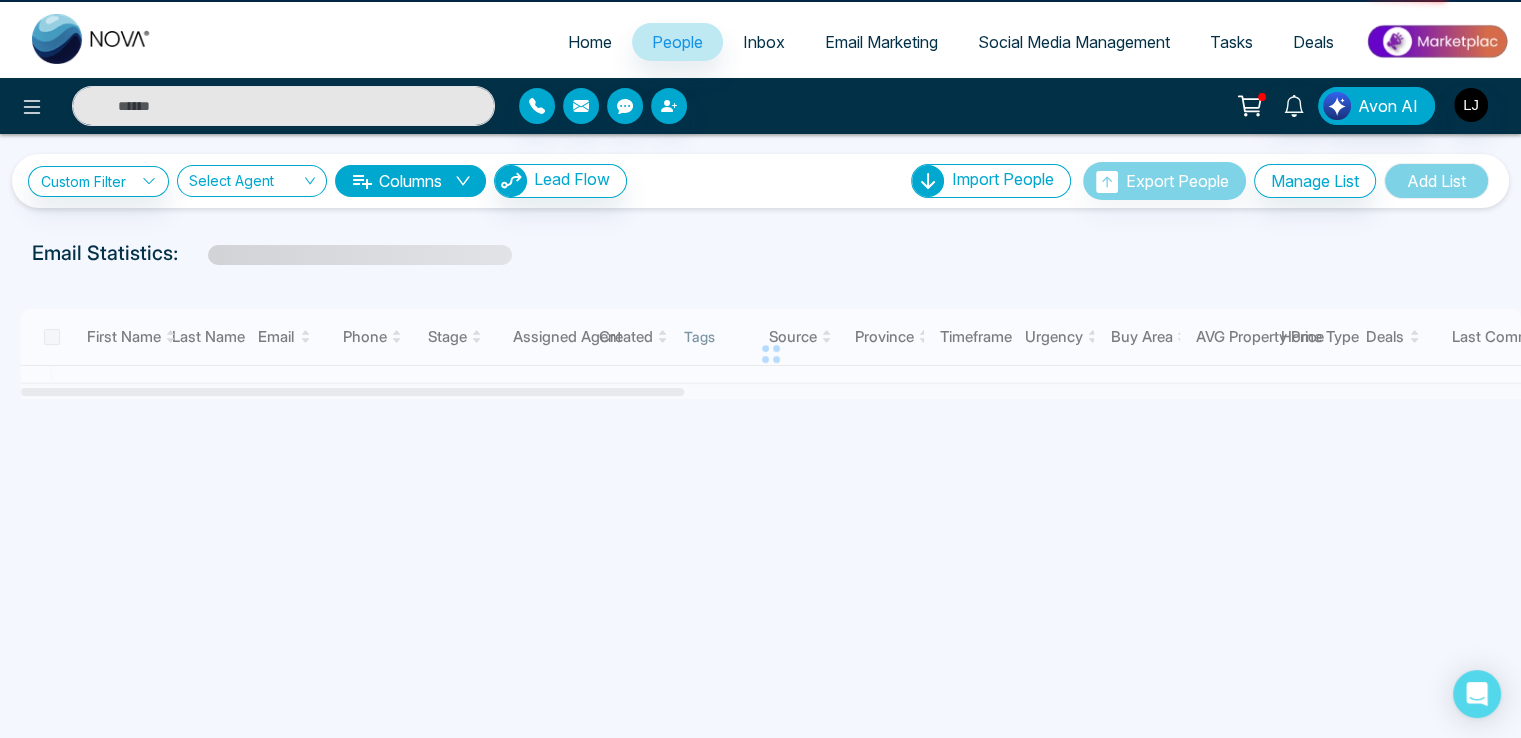 scroll, scrollTop: 0, scrollLeft: 0, axis: both 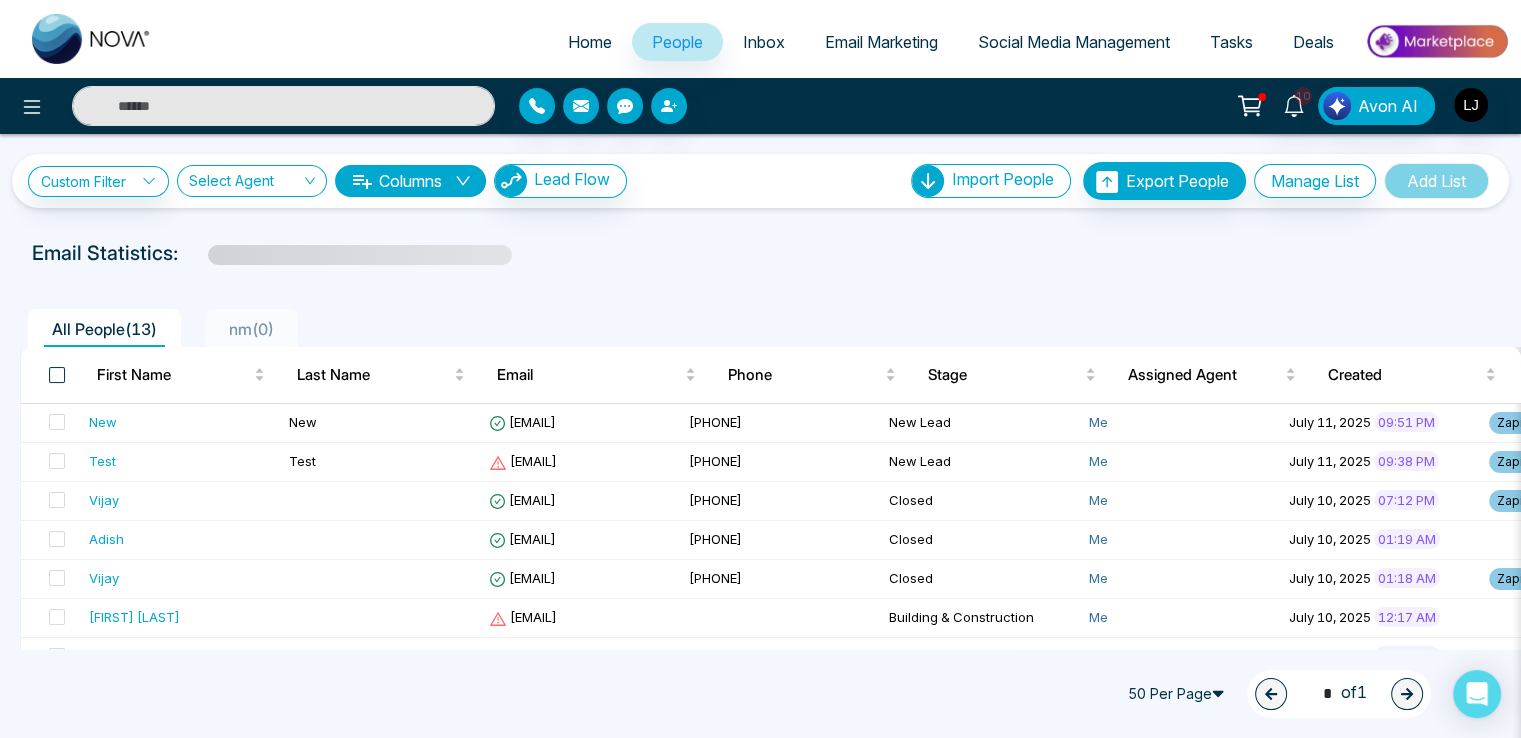 click at bounding box center (57, 375) 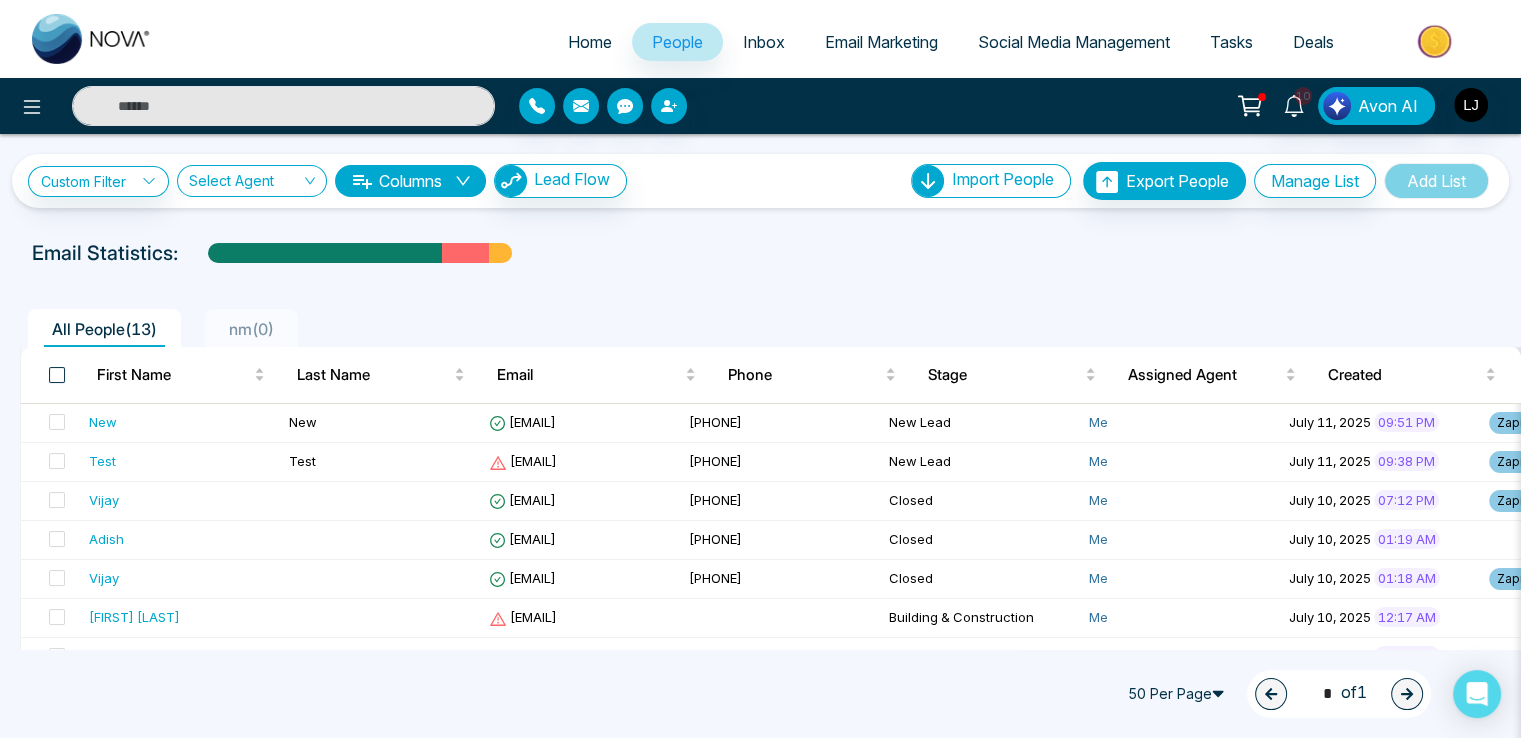 click at bounding box center [57, 375] 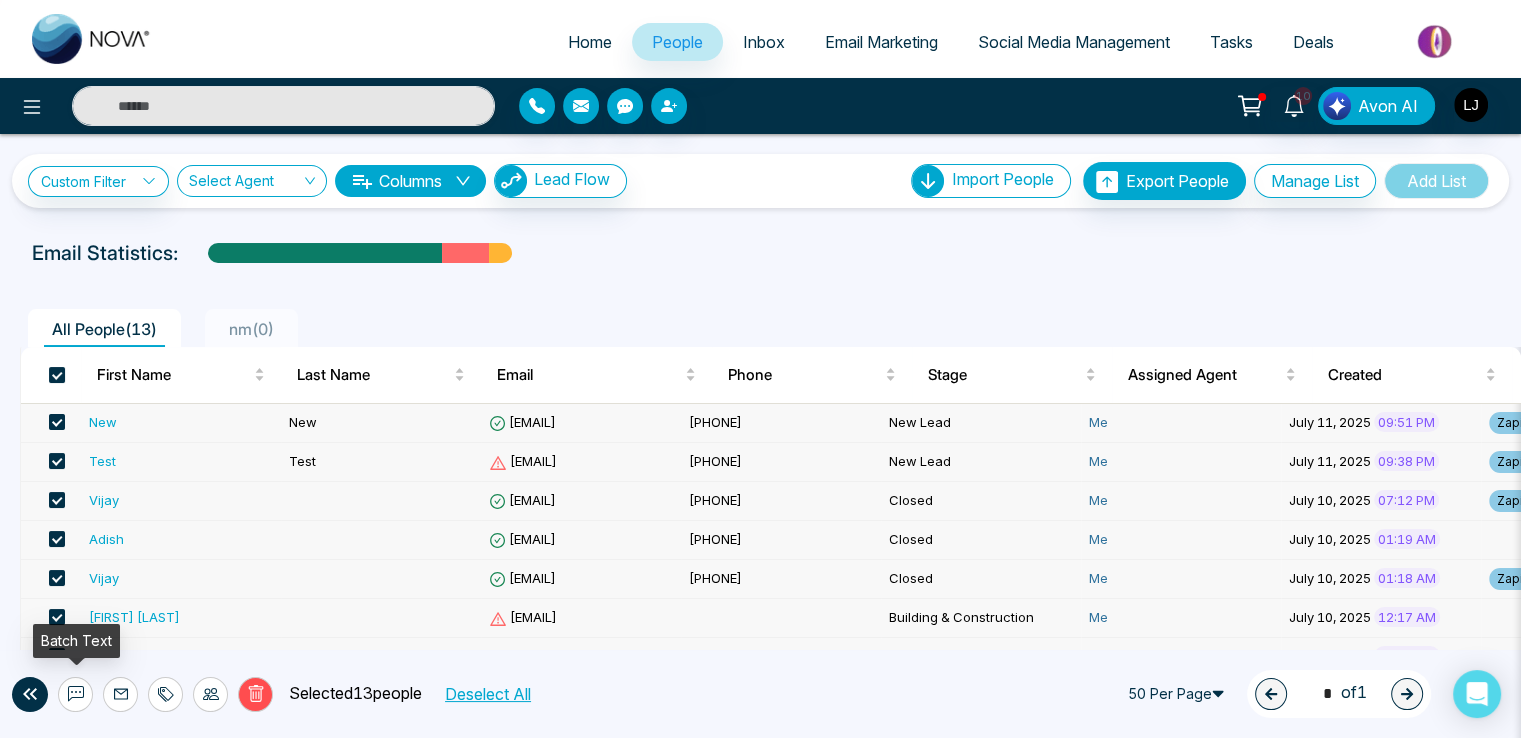 click 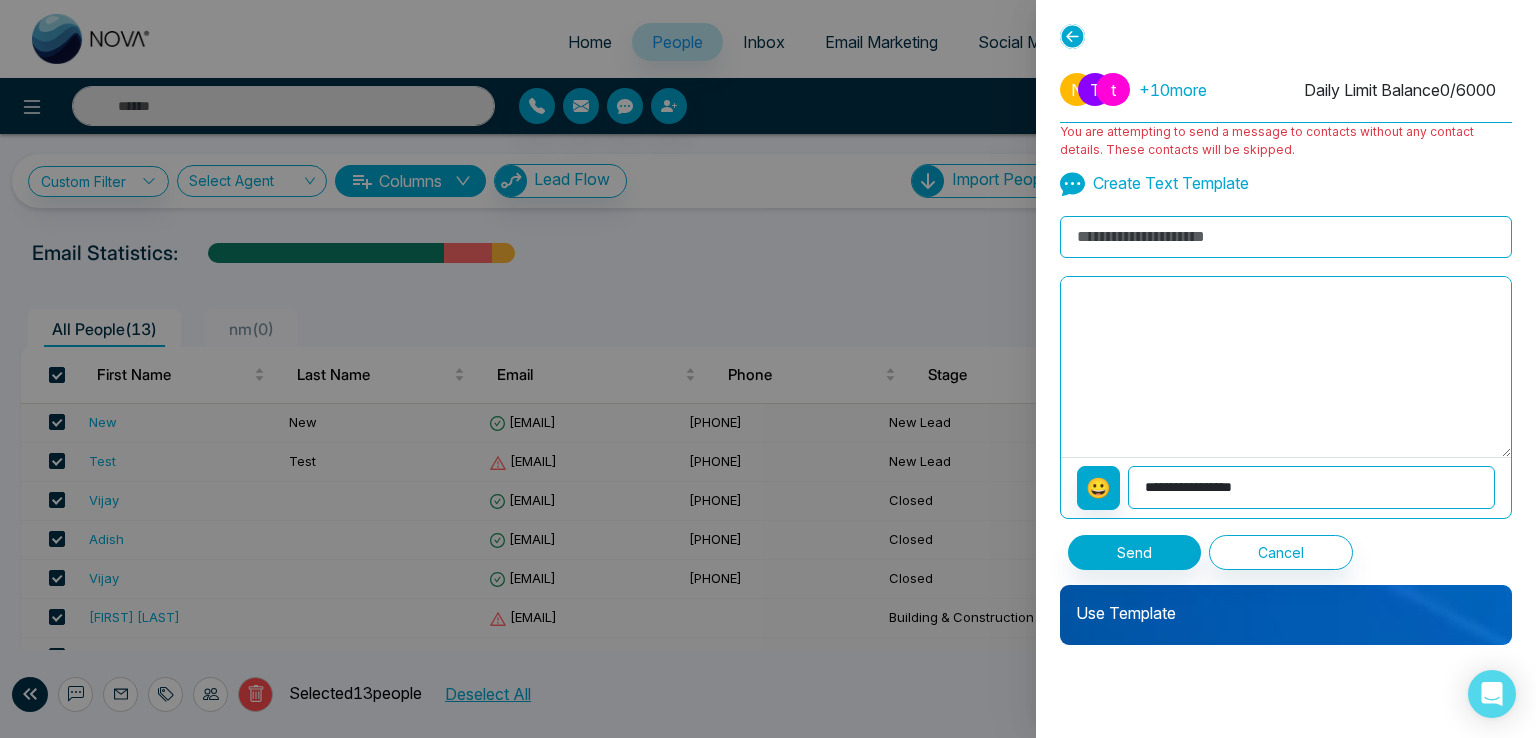 click on "**********" at bounding box center [1311, 487] 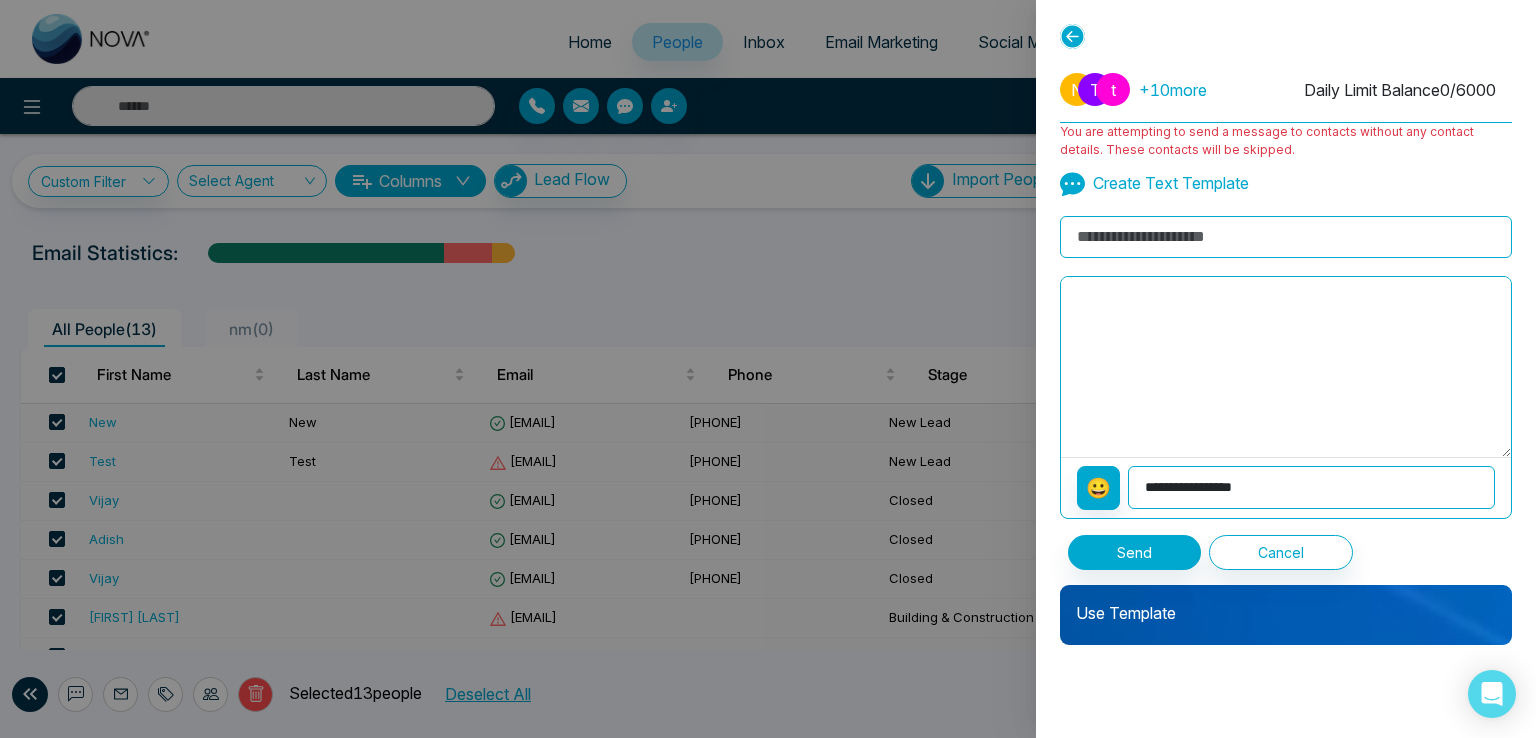 select on "**********" 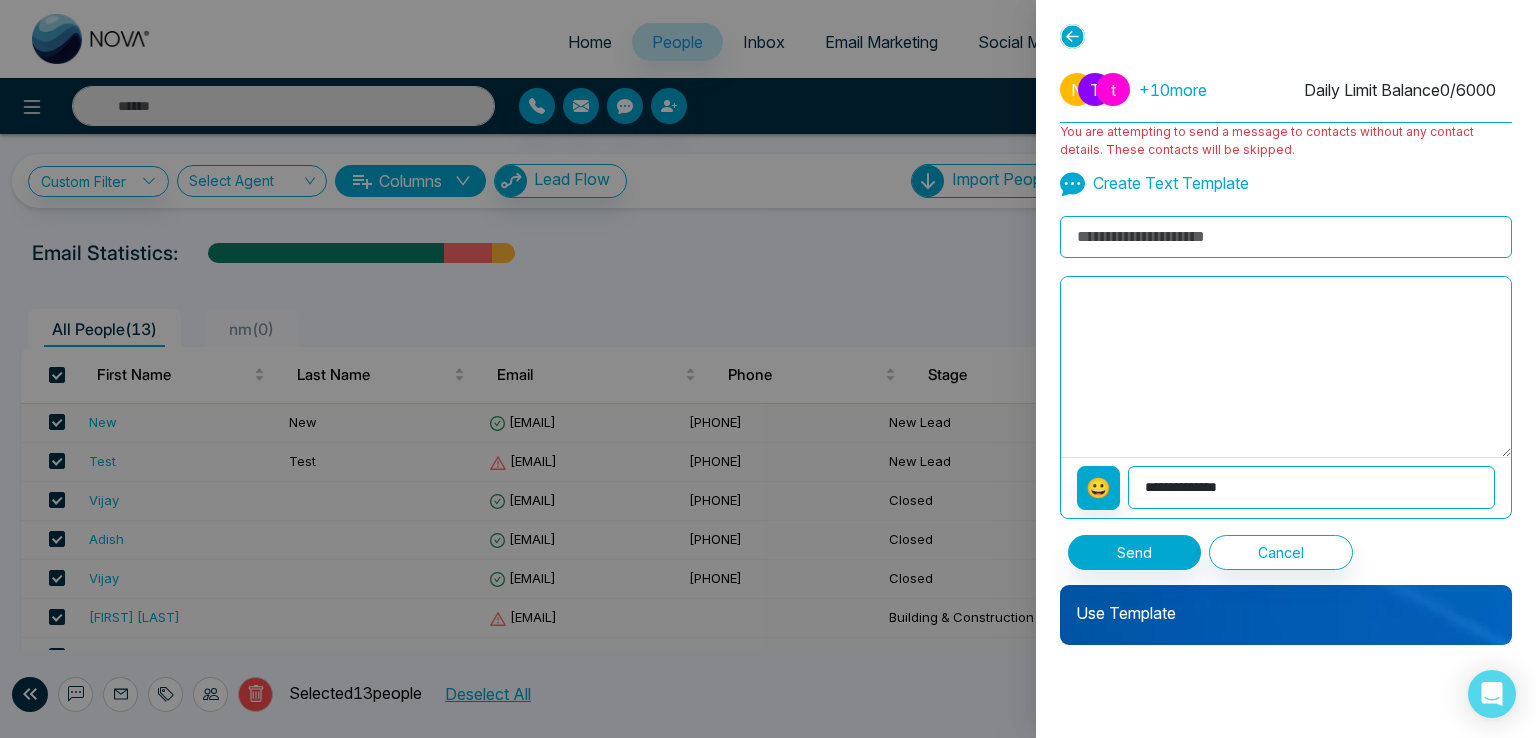 click on "**********" at bounding box center [1311, 487] 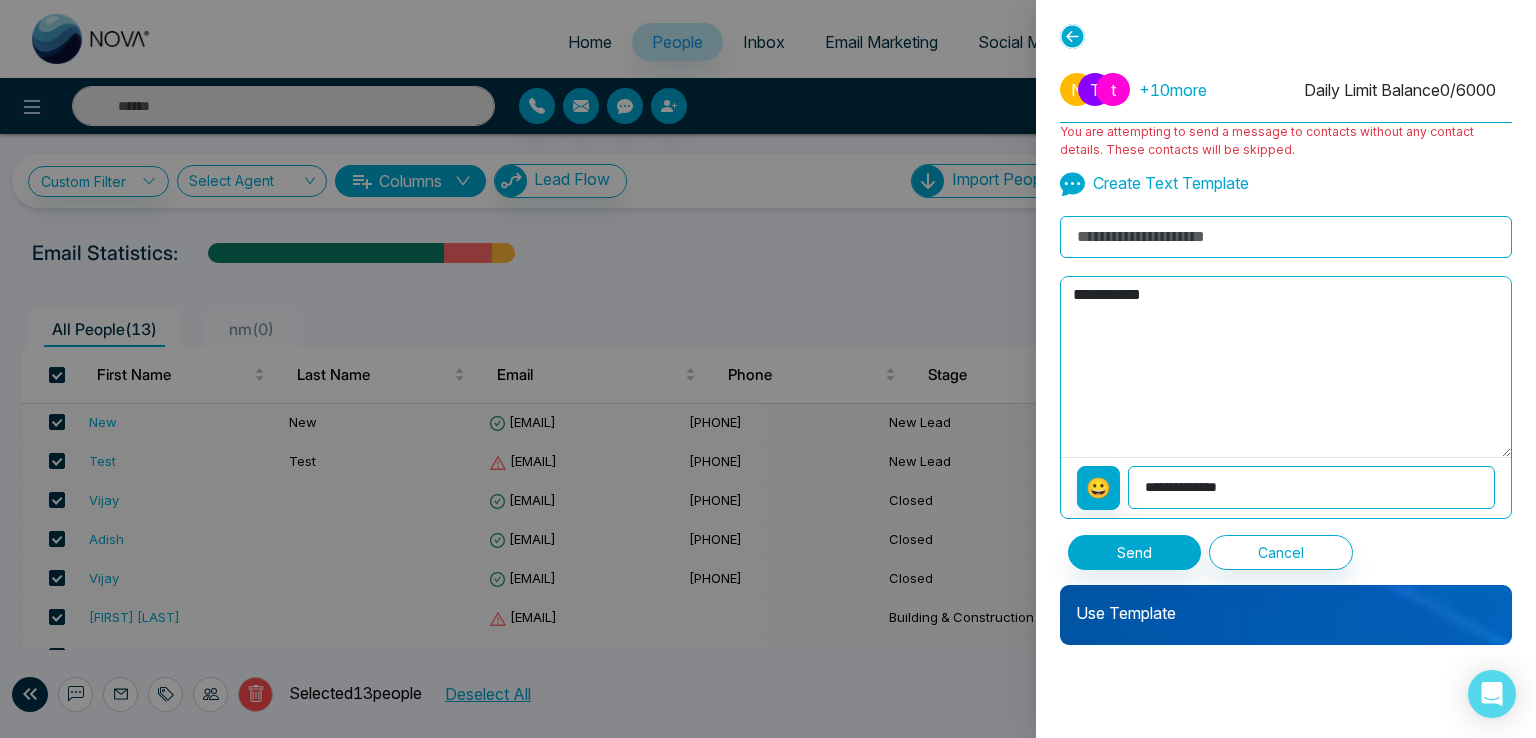 click on "**********" at bounding box center (1286, 367) 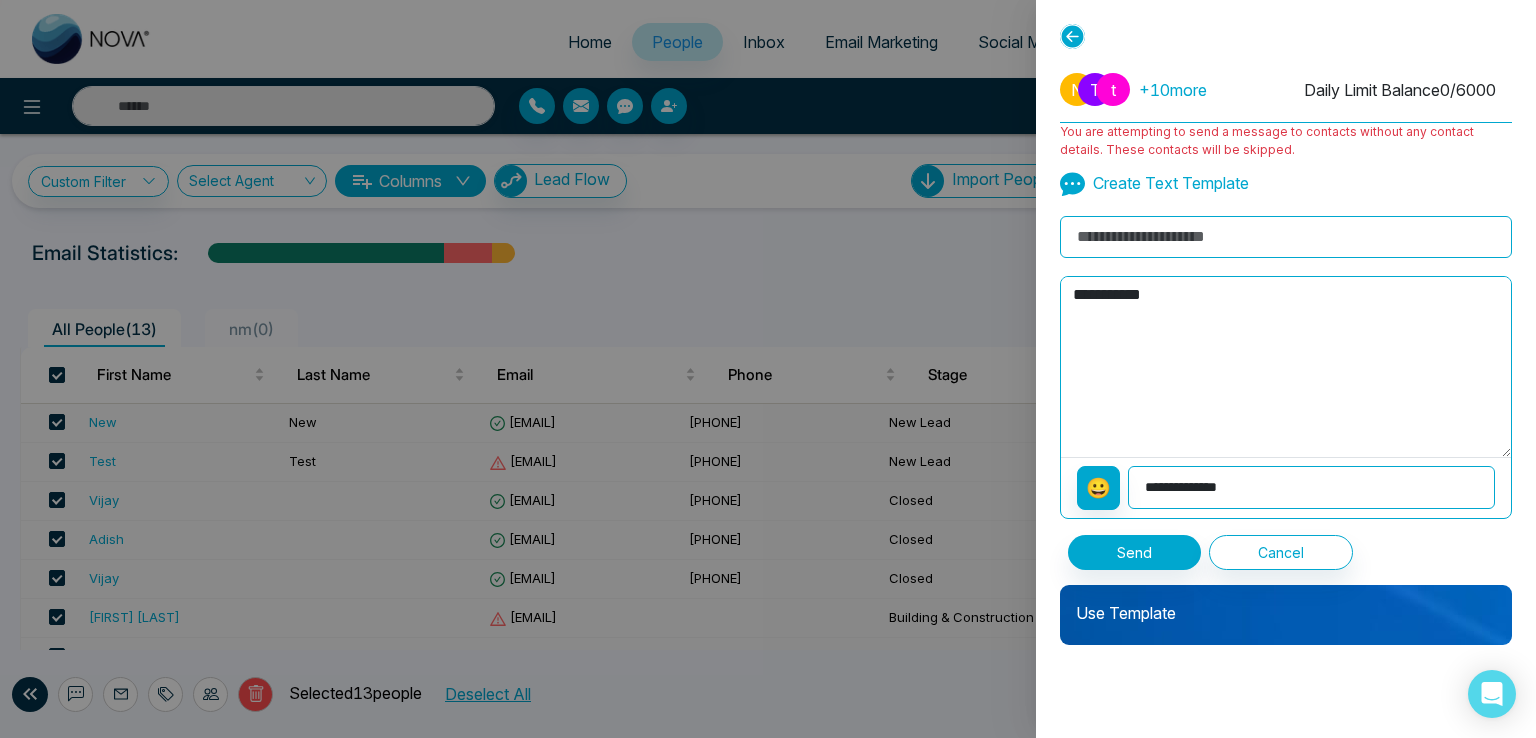 select on "**********" 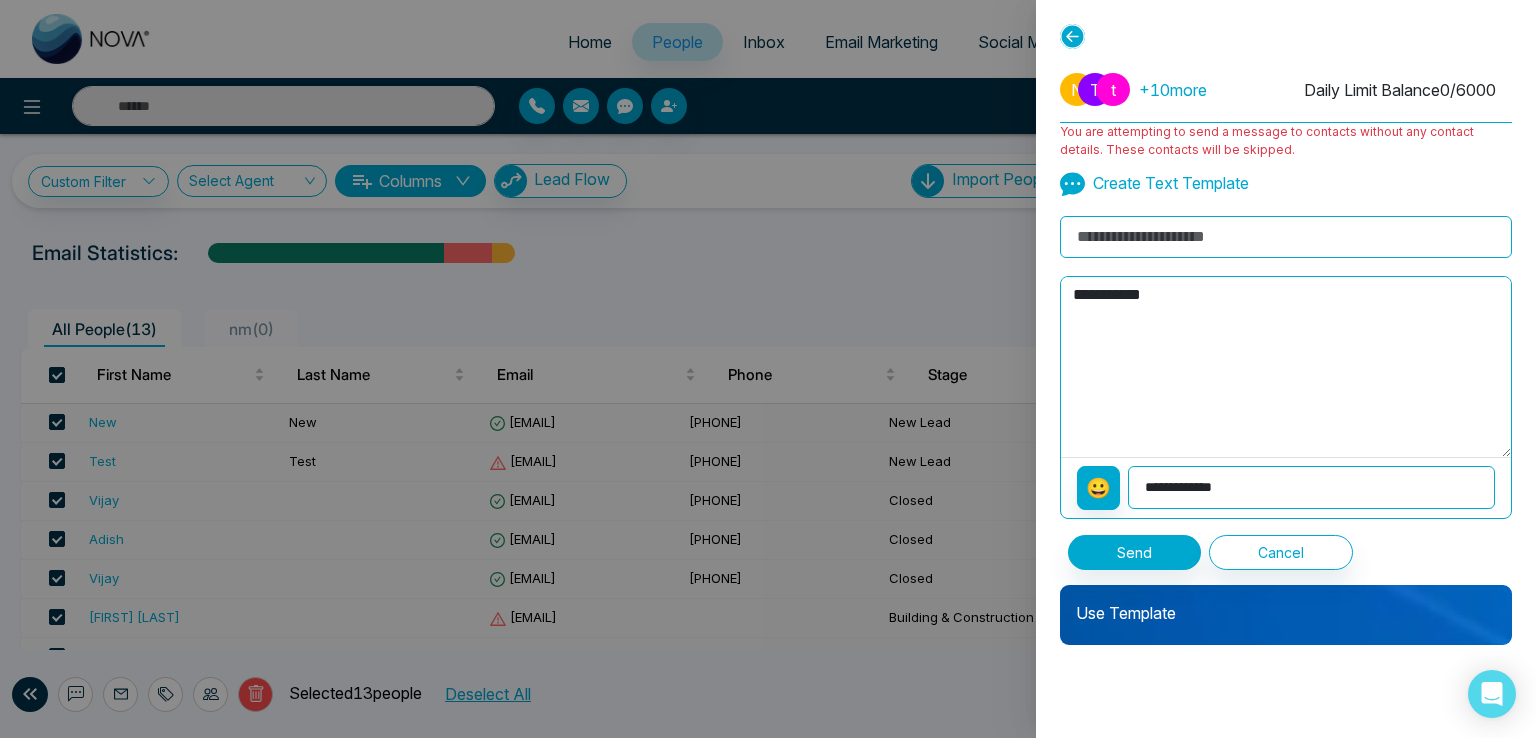 click on "**********" at bounding box center (1311, 487) 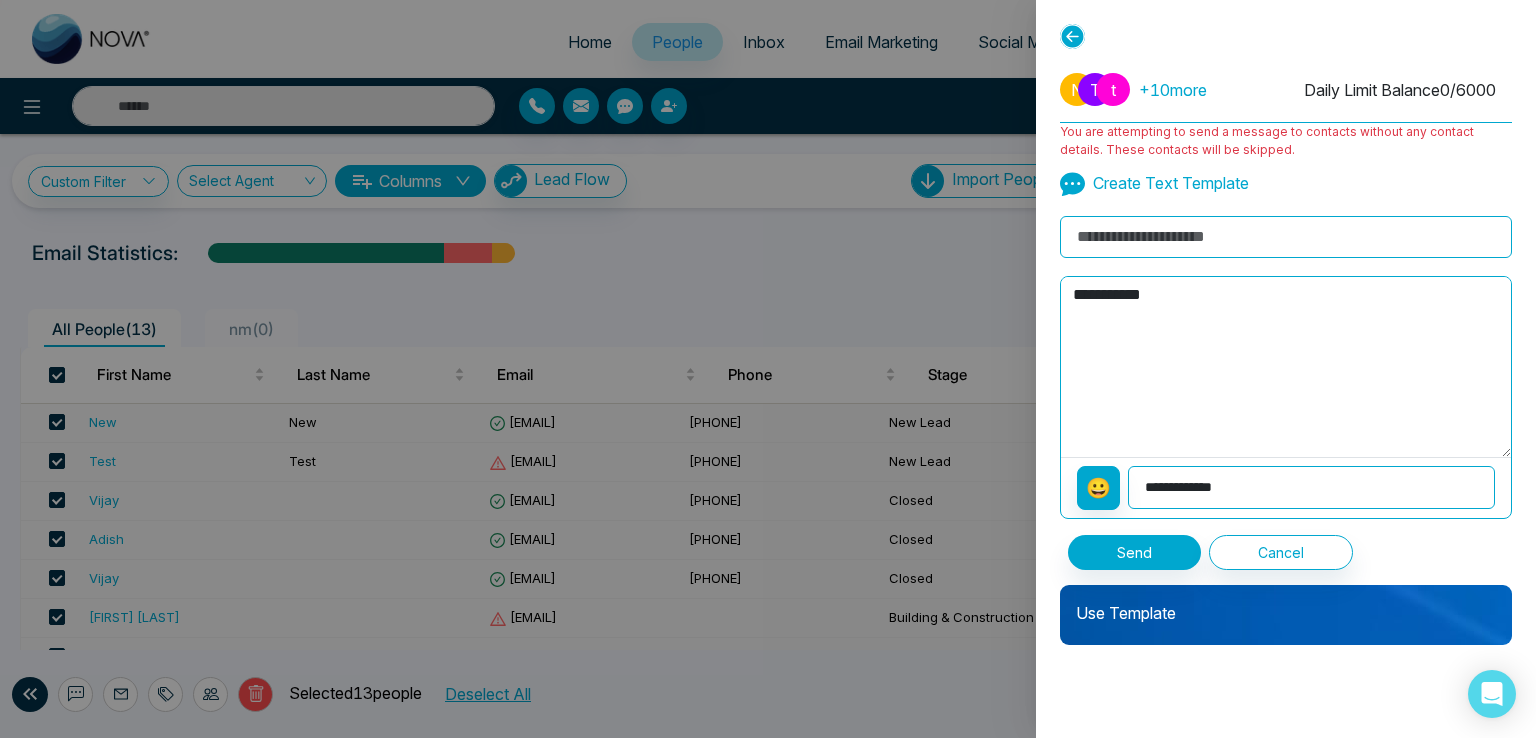 type on "**********" 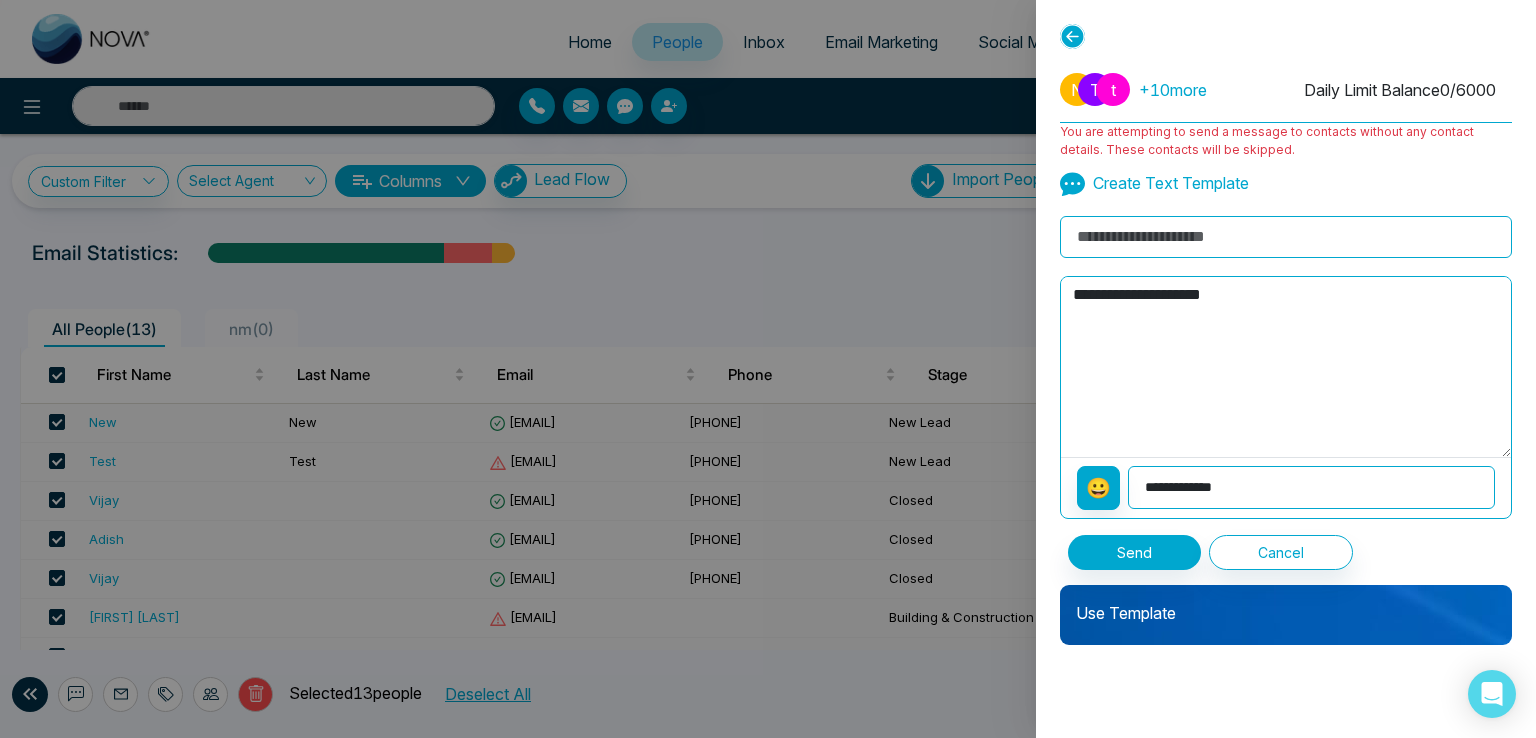 click at bounding box center [768, 369] 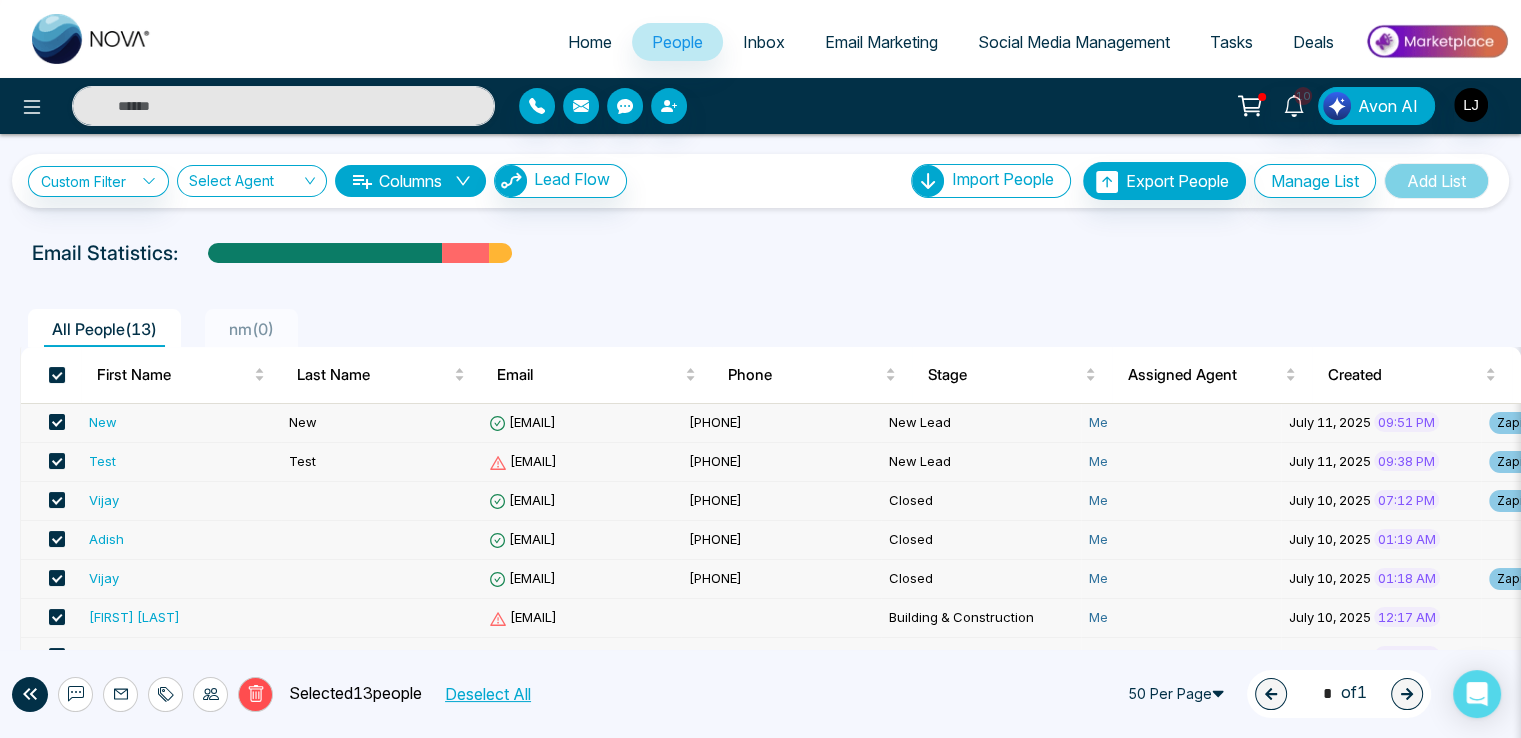 click on "Vijay" at bounding box center [104, 500] 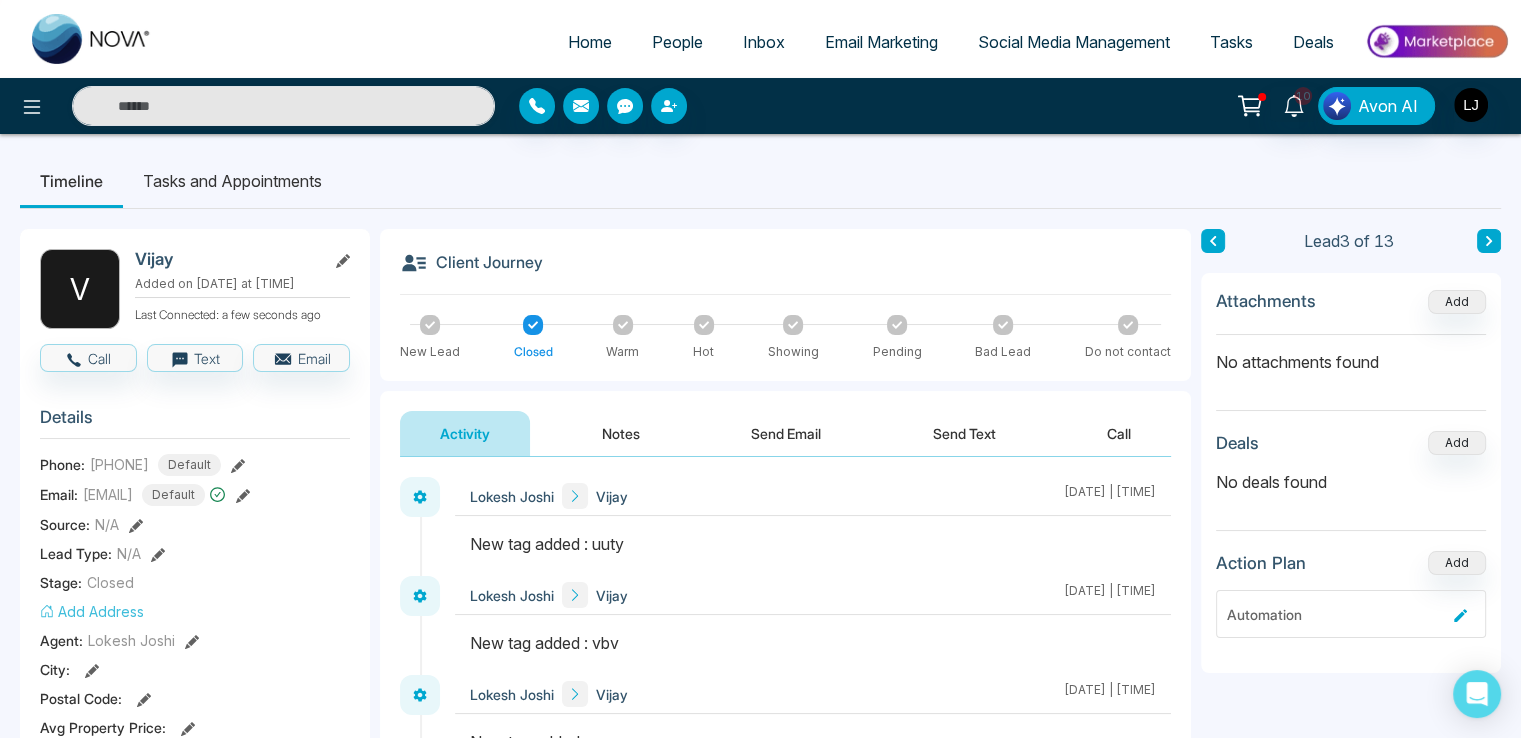 click on "Send Email" at bounding box center (786, 433) 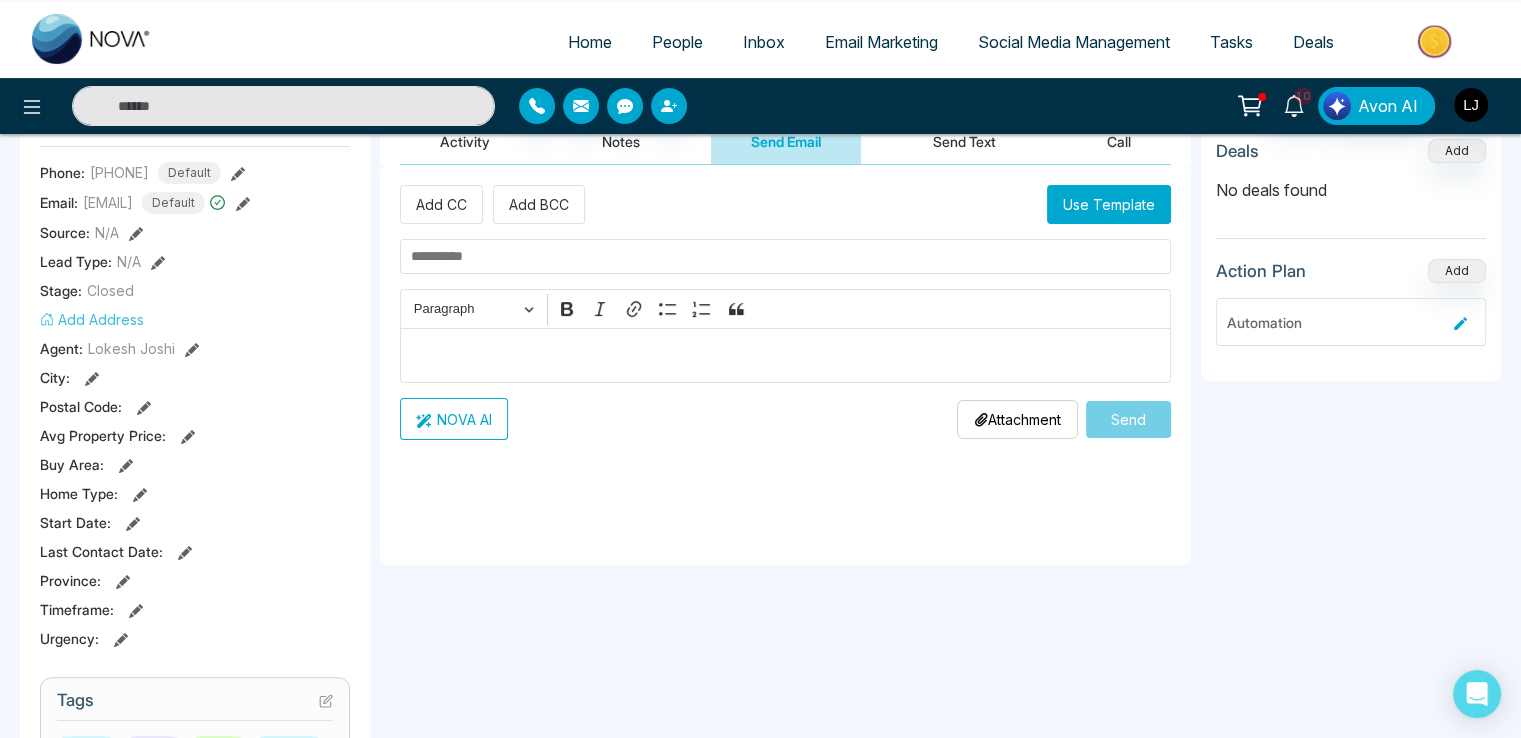 scroll, scrollTop: 300, scrollLeft: 0, axis: vertical 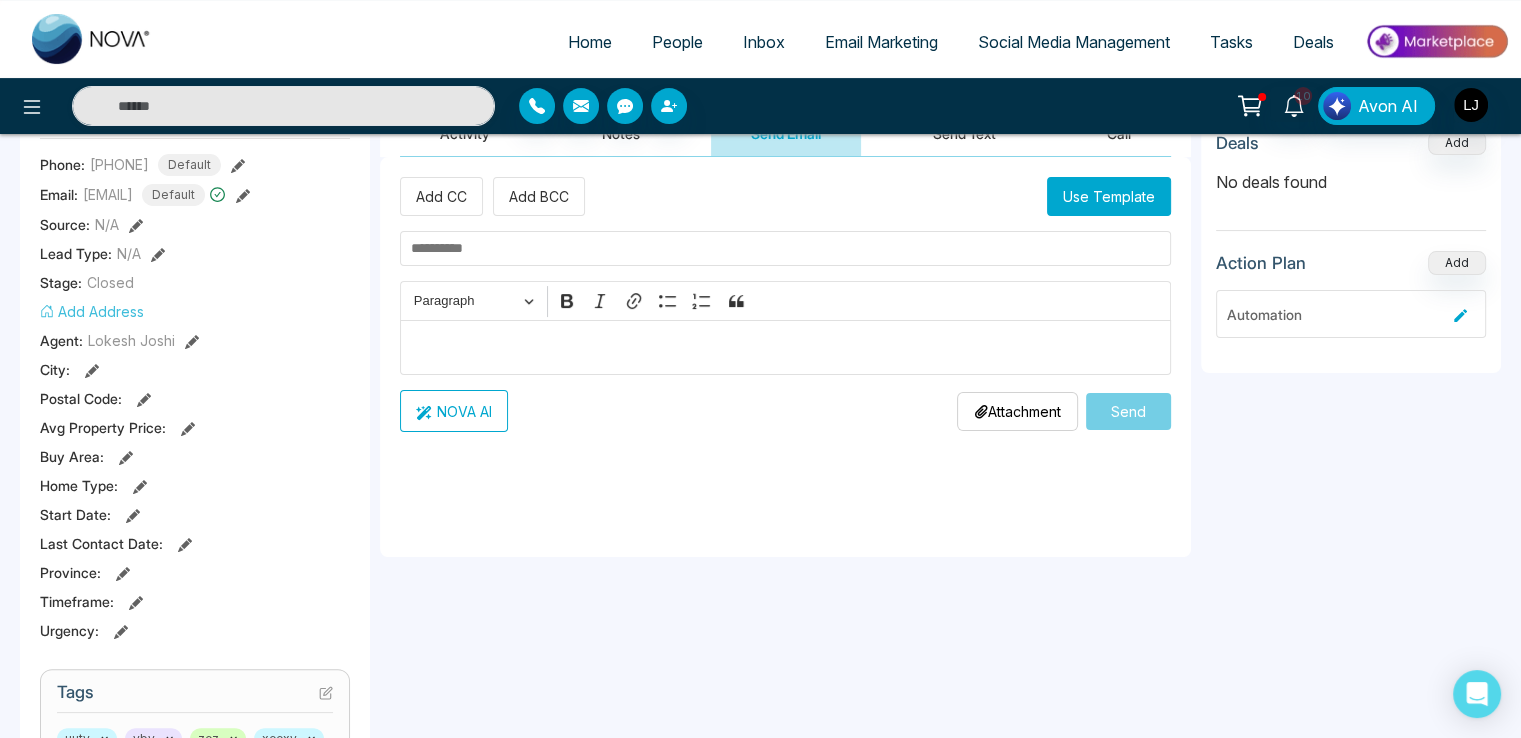 drag, startPoint x: 587, startPoint y: 398, endPoint x: 566, endPoint y: 398, distance: 21 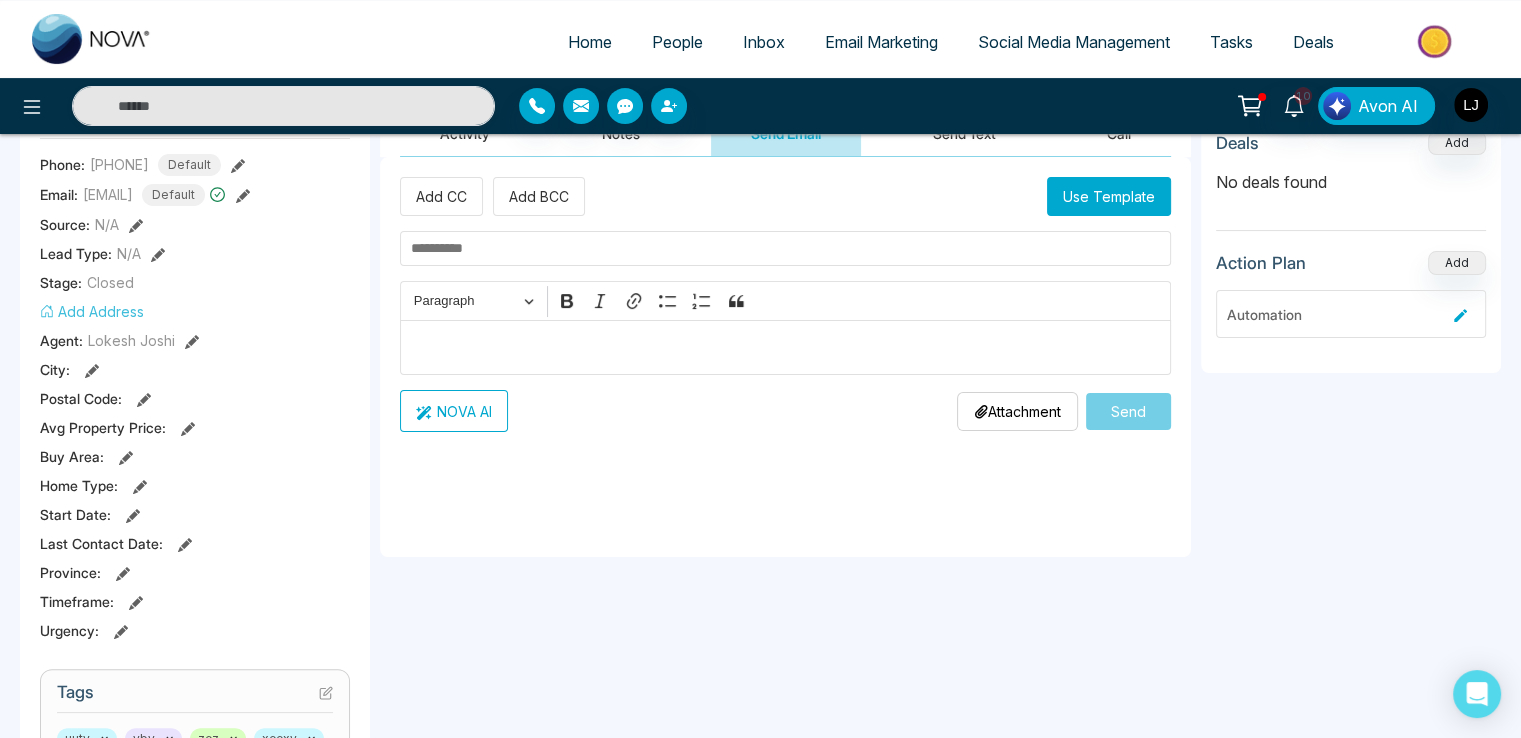 click on "NOVA AI  Attachment Choose File Send" at bounding box center [785, 411] 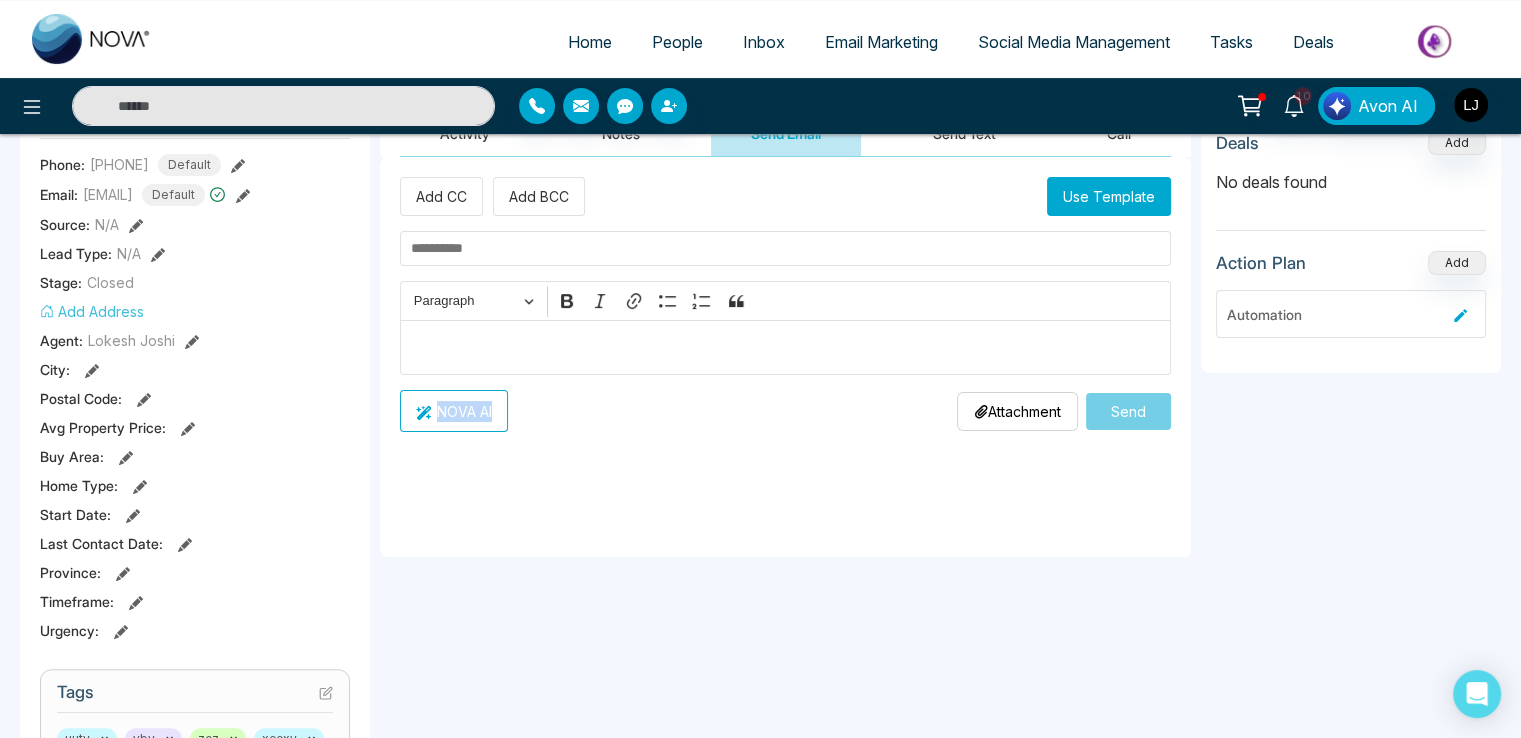 drag, startPoint x: 560, startPoint y: 397, endPoint x: 794, endPoint y: 396, distance: 234.00214 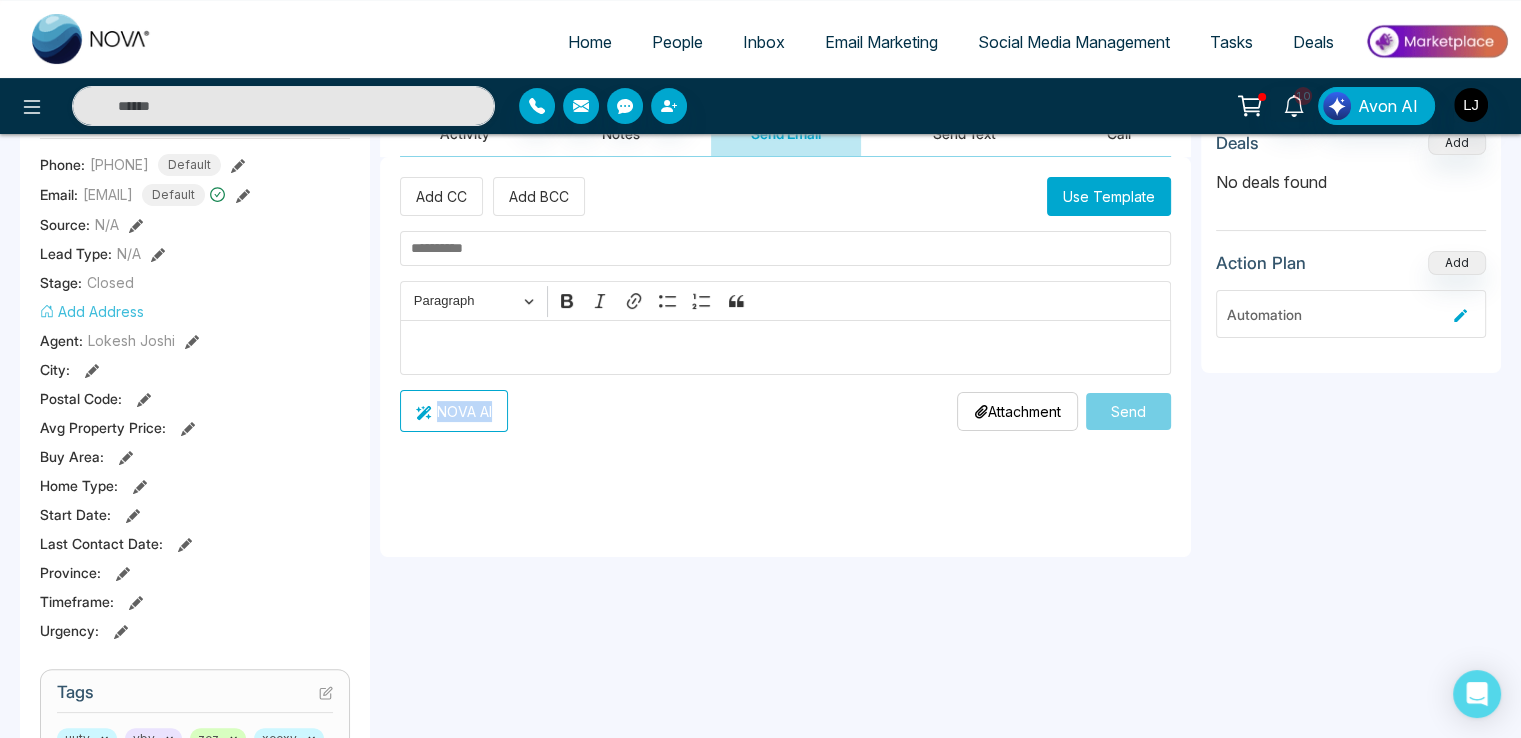 click on "NOVA AI  Attachment Choose File Send" at bounding box center (785, 411) 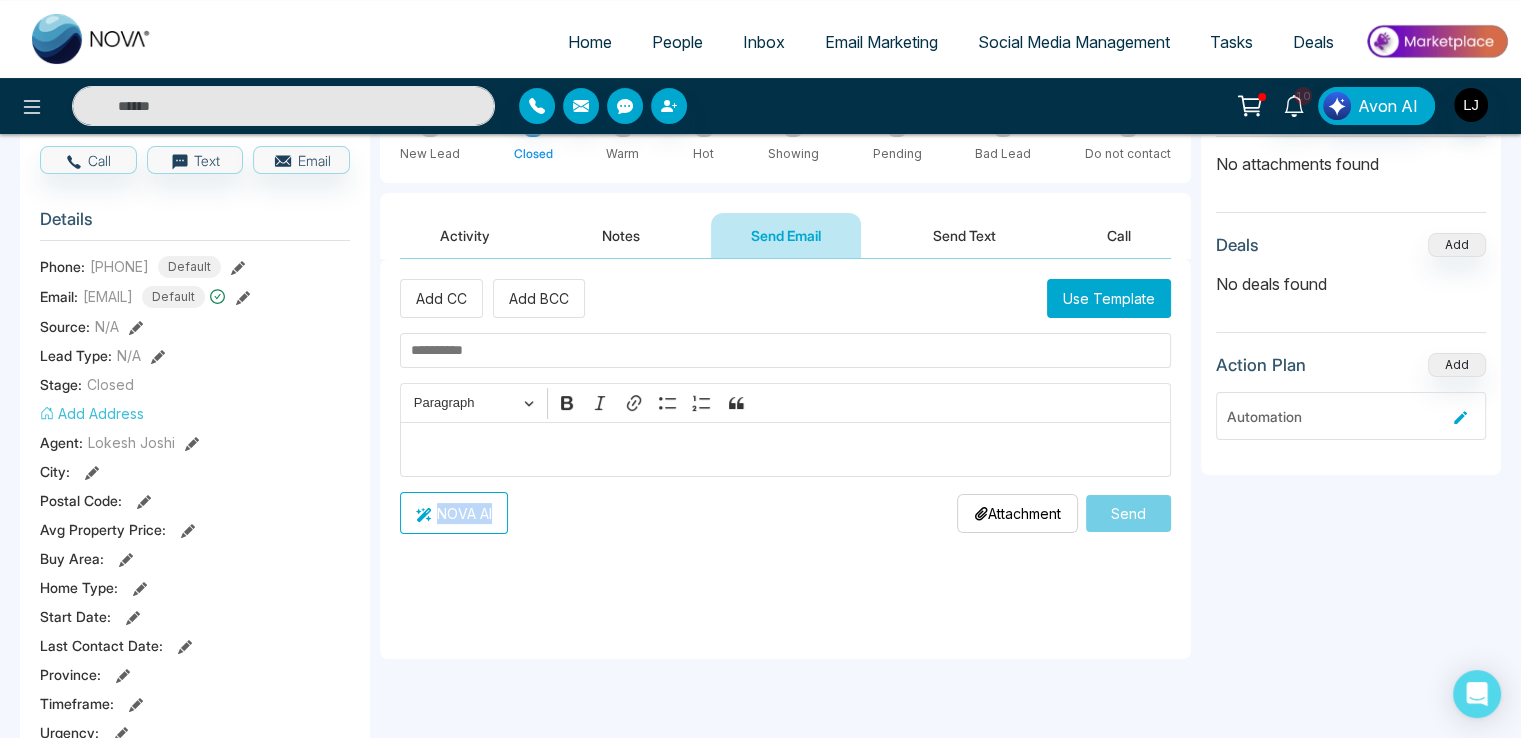 scroll, scrollTop: 100, scrollLeft: 0, axis: vertical 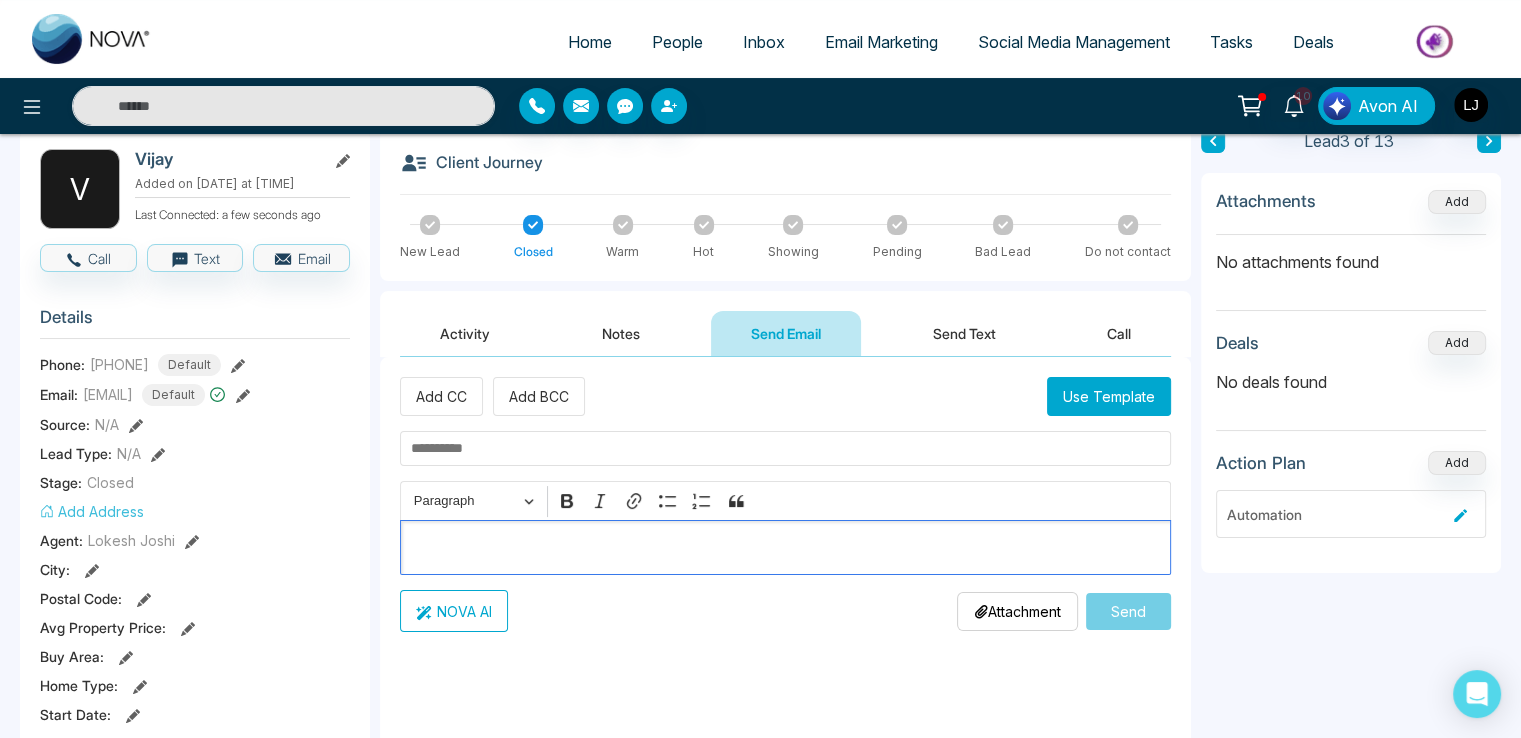 click at bounding box center (786, 548) 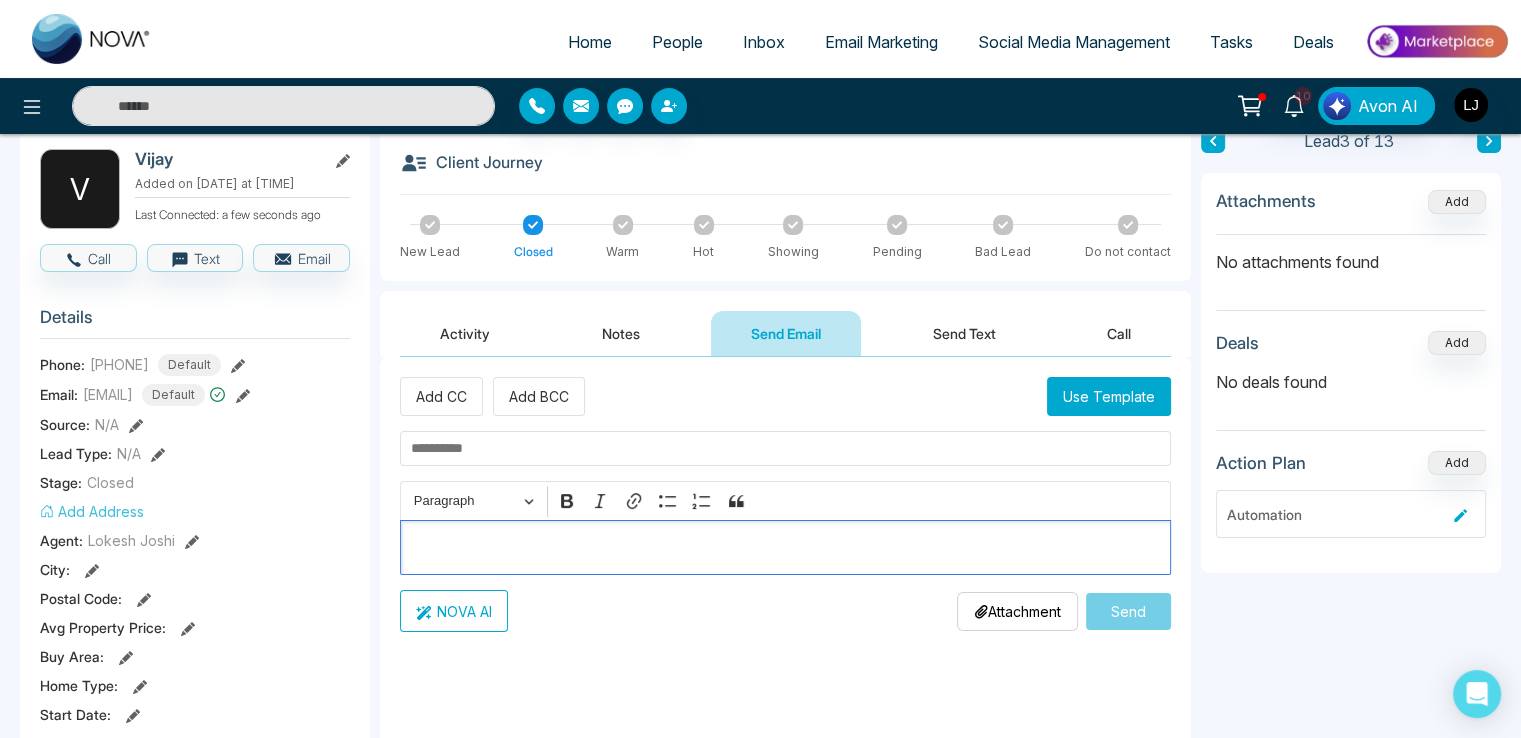 drag, startPoint x: 559, startPoint y: 617, endPoint x: 540, endPoint y: 604, distance: 23.021729 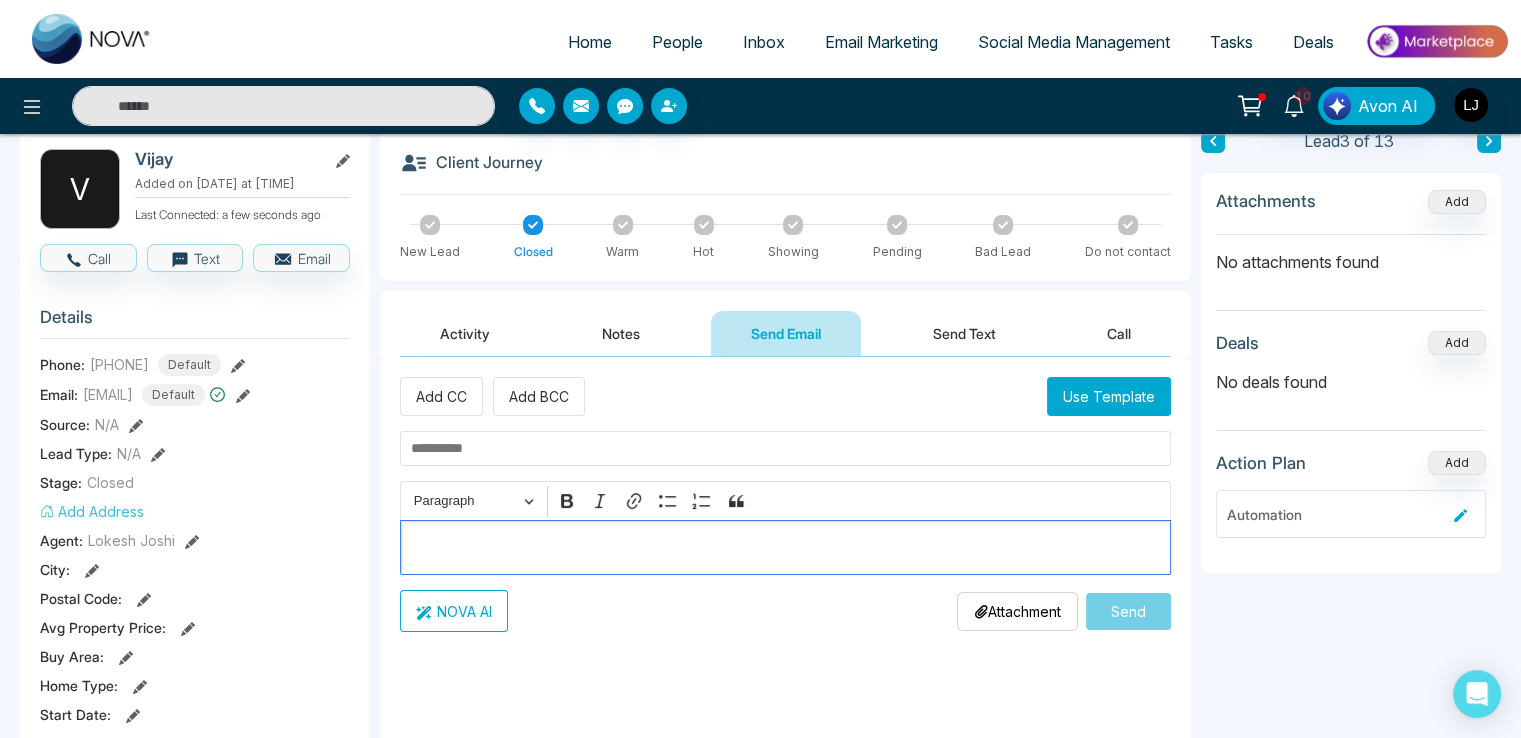click on "NOVA AI  Attachment Choose File Send" at bounding box center [785, 611] 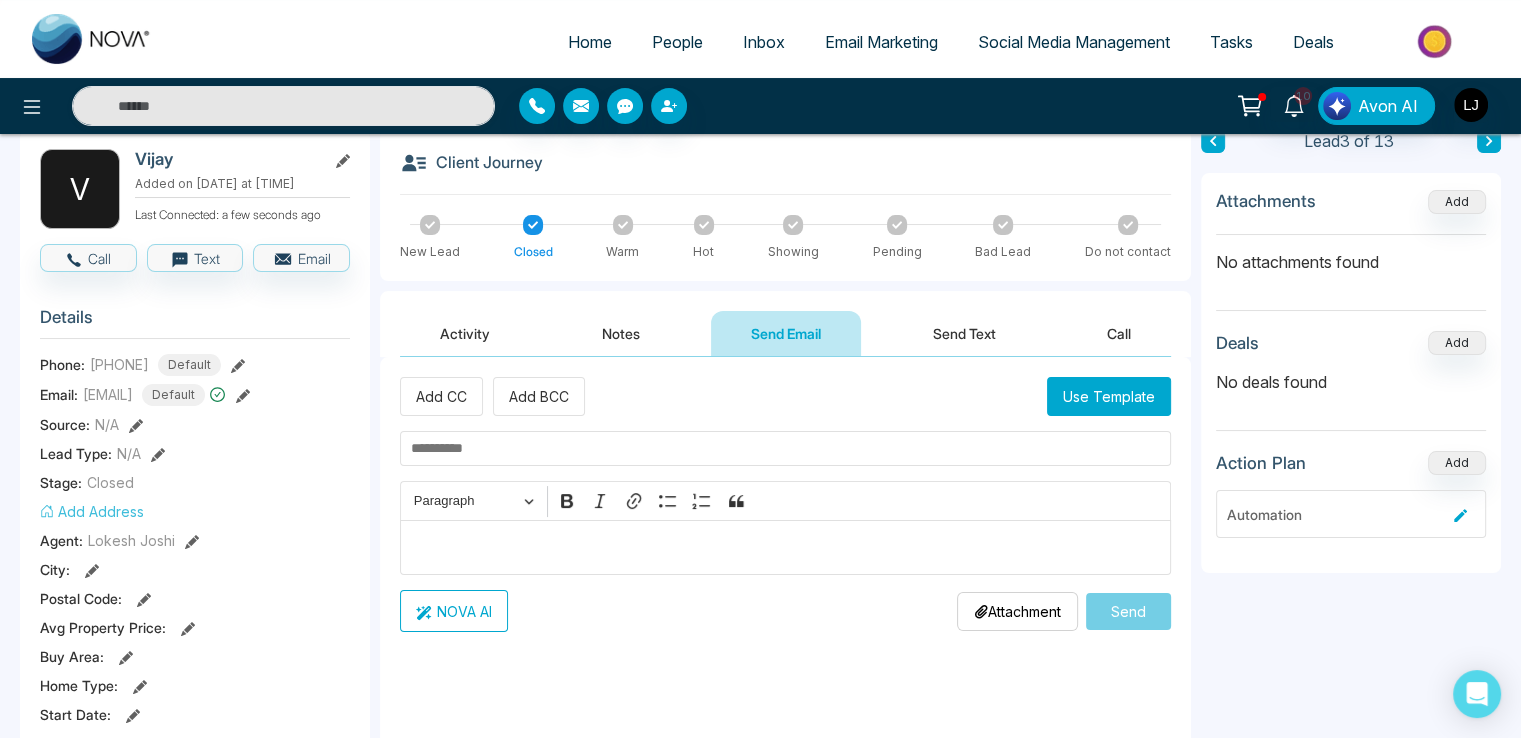 drag, startPoint x: 403, startPoint y: 563, endPoint x: 430, endPoint y: 549, distance: 30.413813 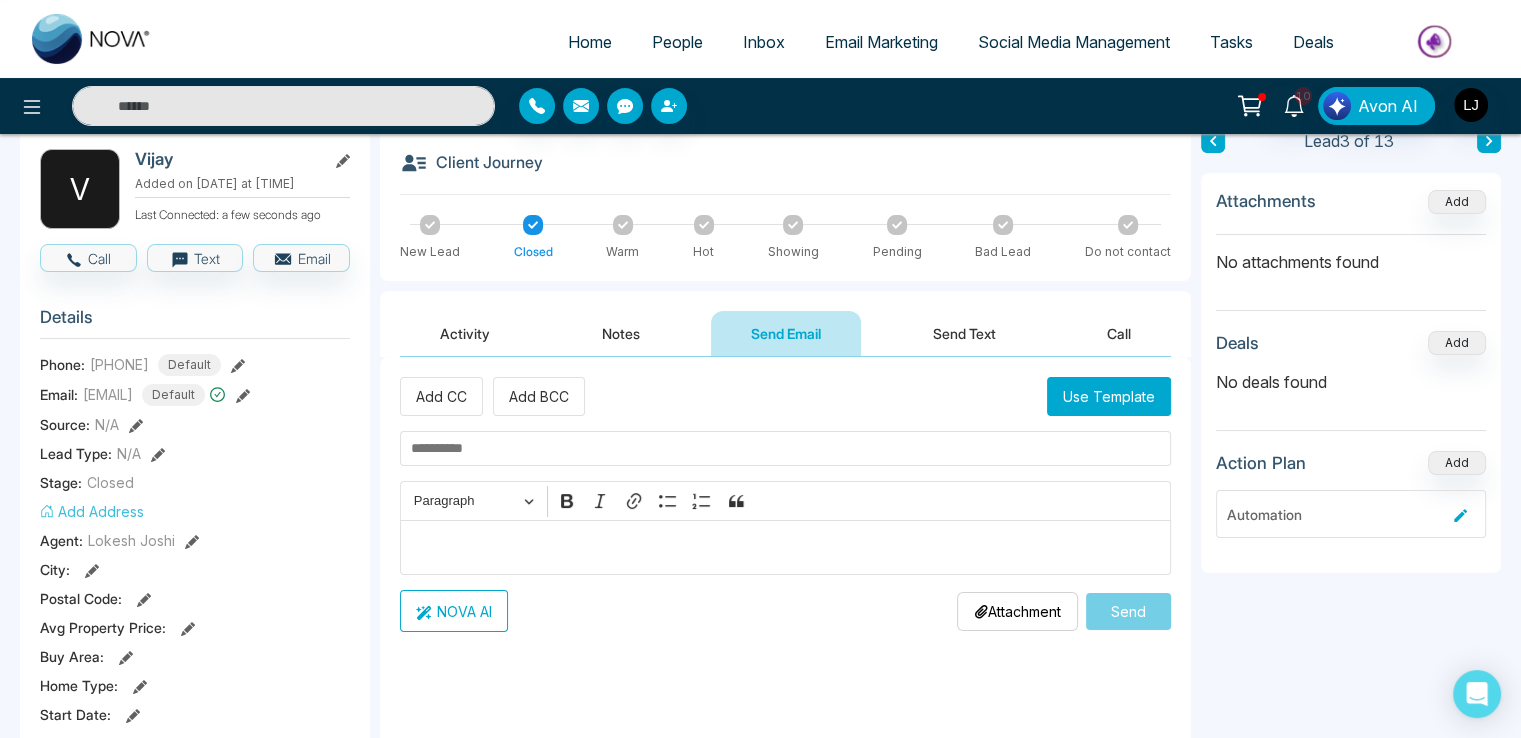 click at bounding box center (785, 547) 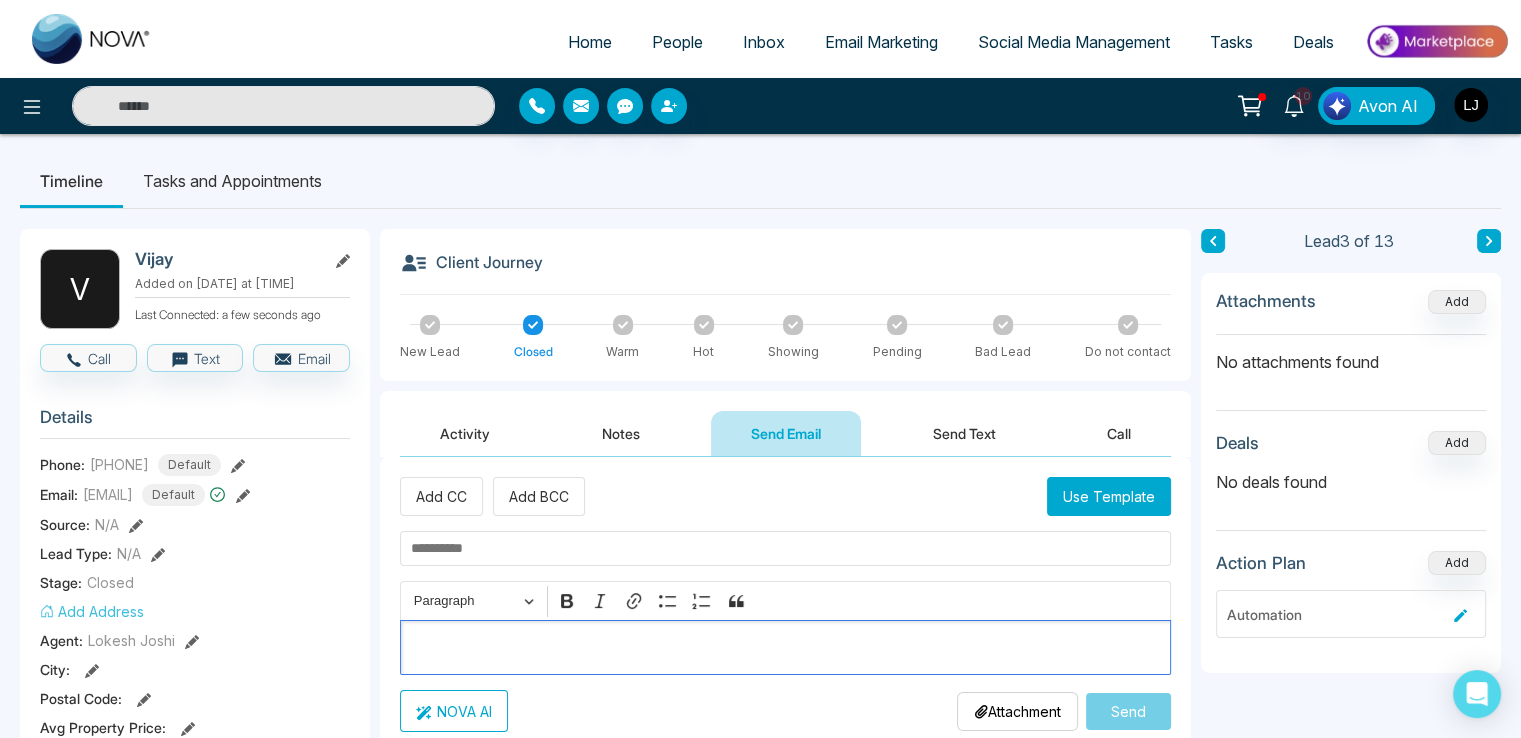 scroll, scrollTop: 300, scrollLeft: 0, axis: vertical 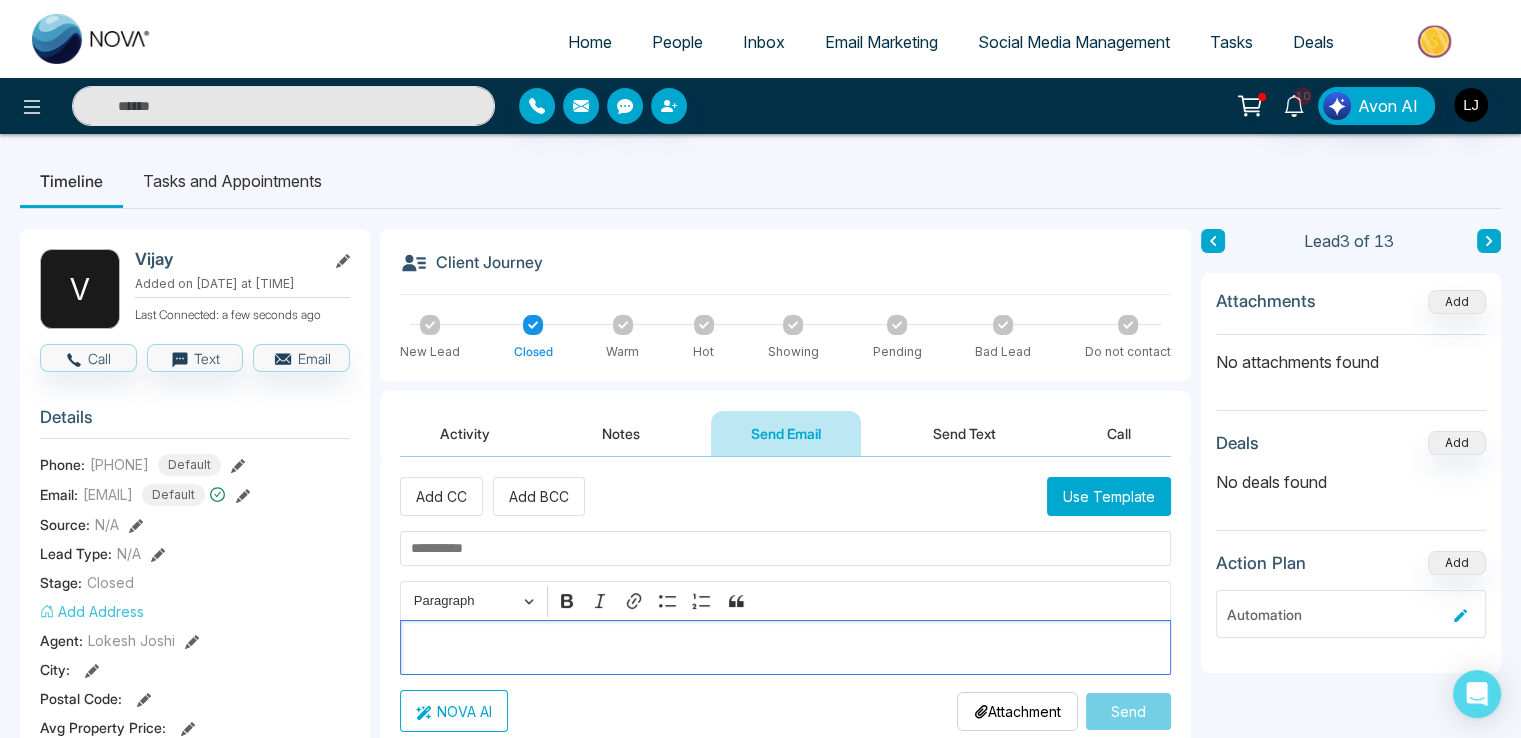 click on "People" at bounding box center [677, 42] 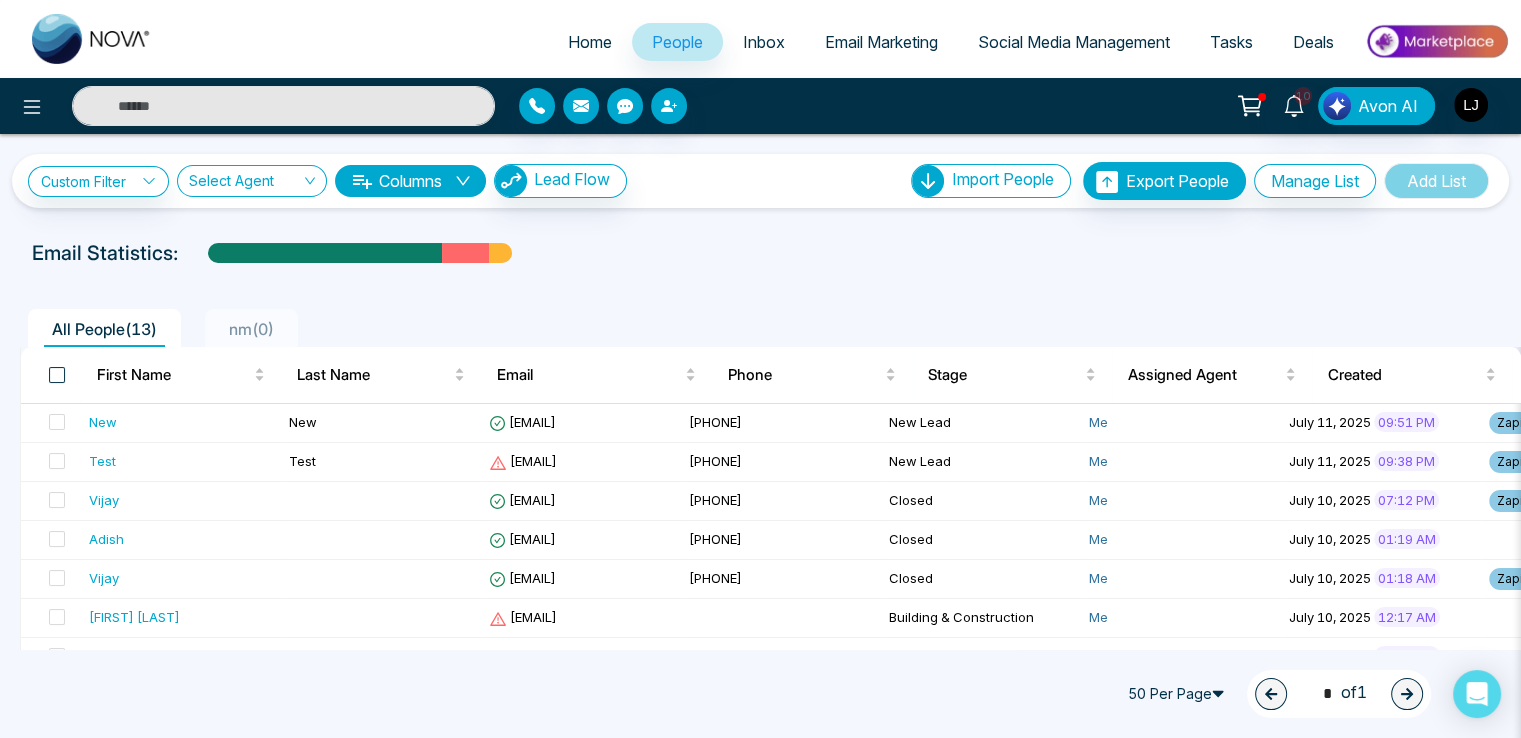 click on "All People  ( 13 )" at bounding box center [104, 332] 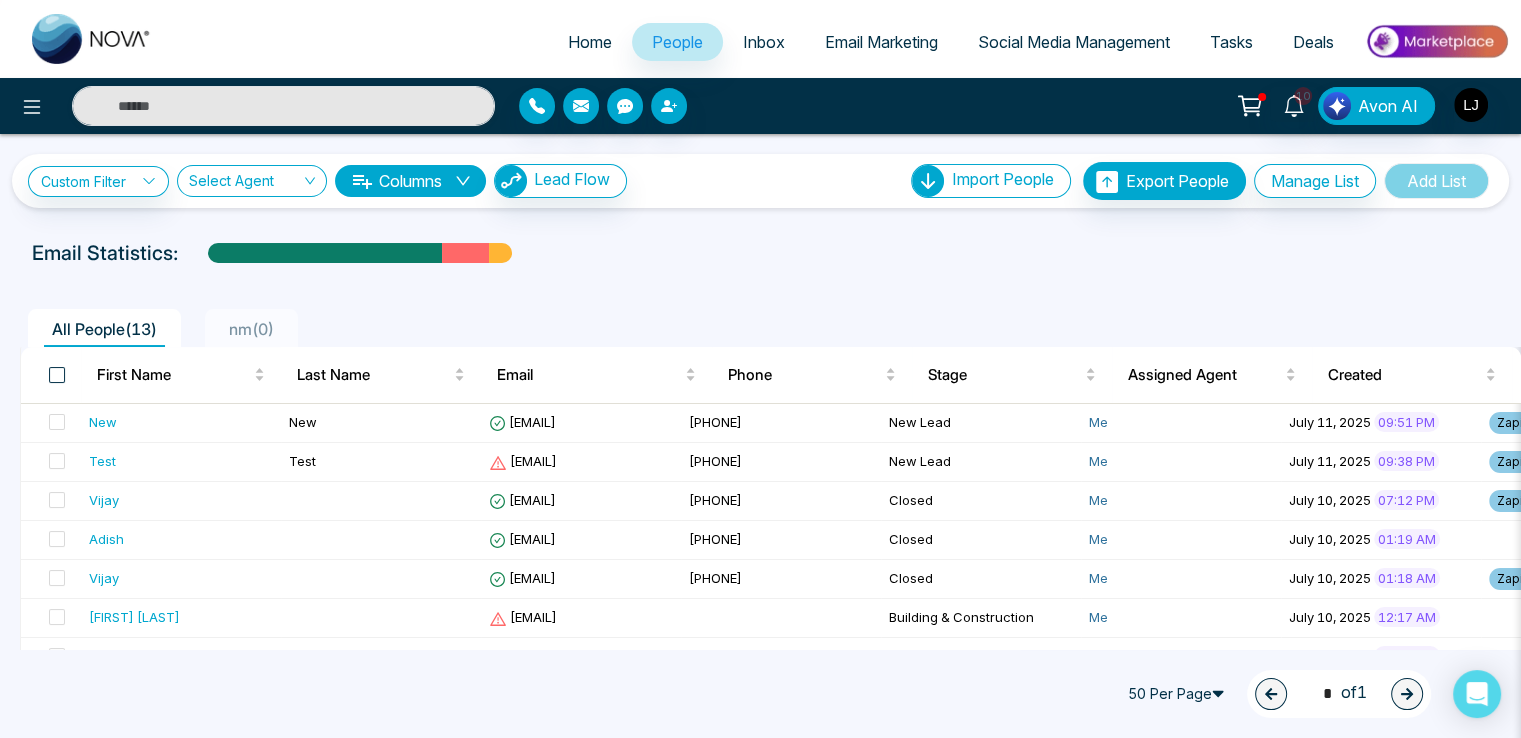 click at bounding box center [57, 375] 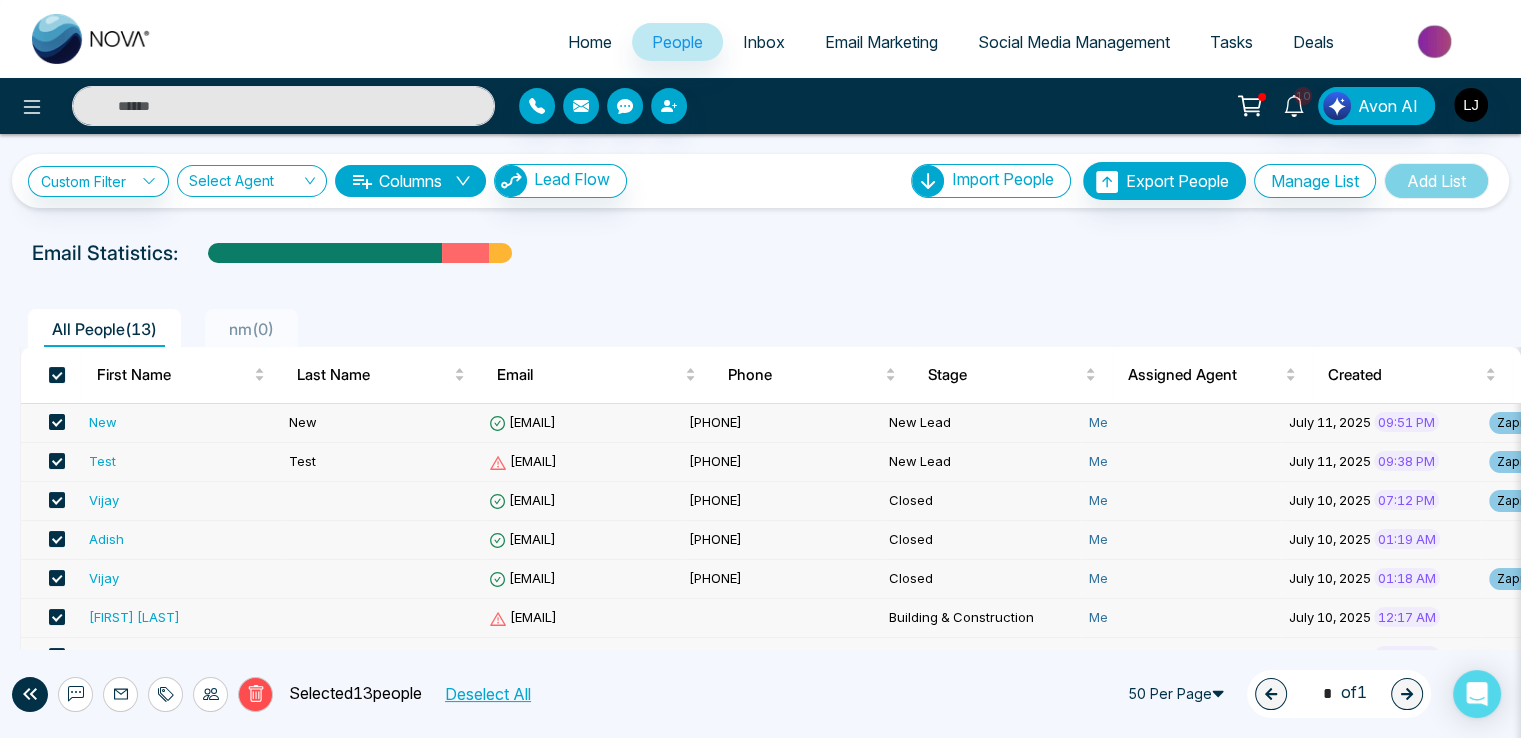 click on "Vijay" at bounding box center [104, 500] 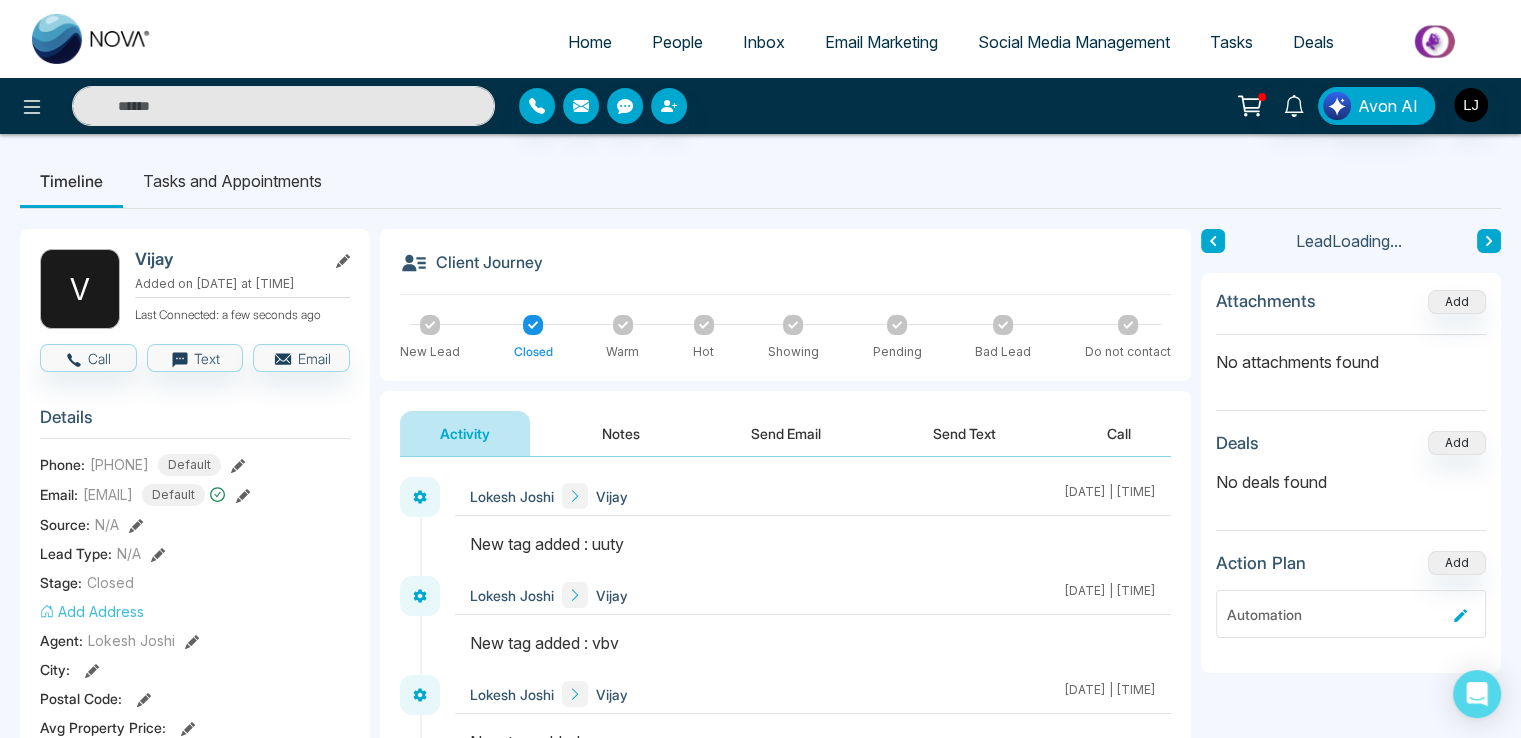 click on "Send Email" at bounding box center (786, 433) 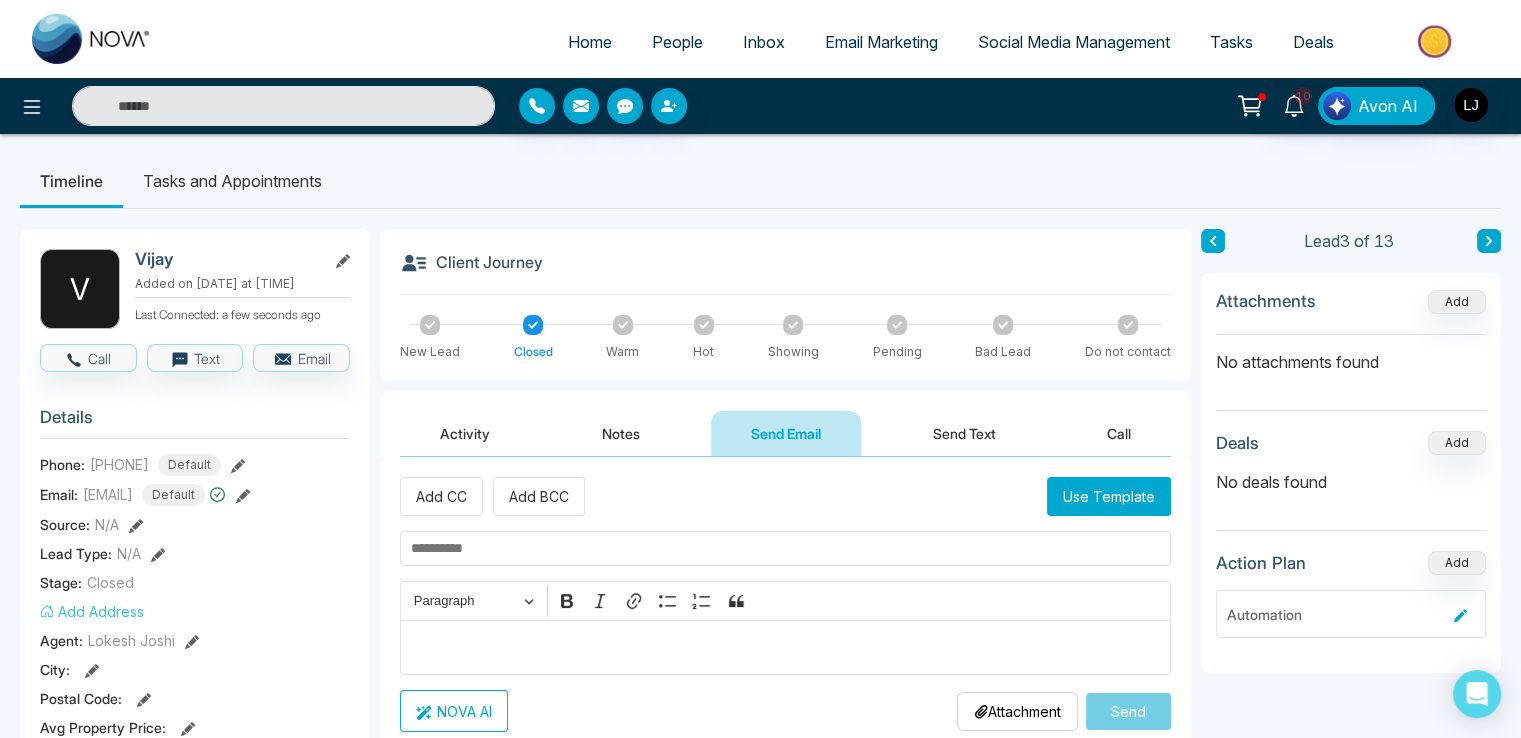 click on "People" at bounding box center [677, 42] 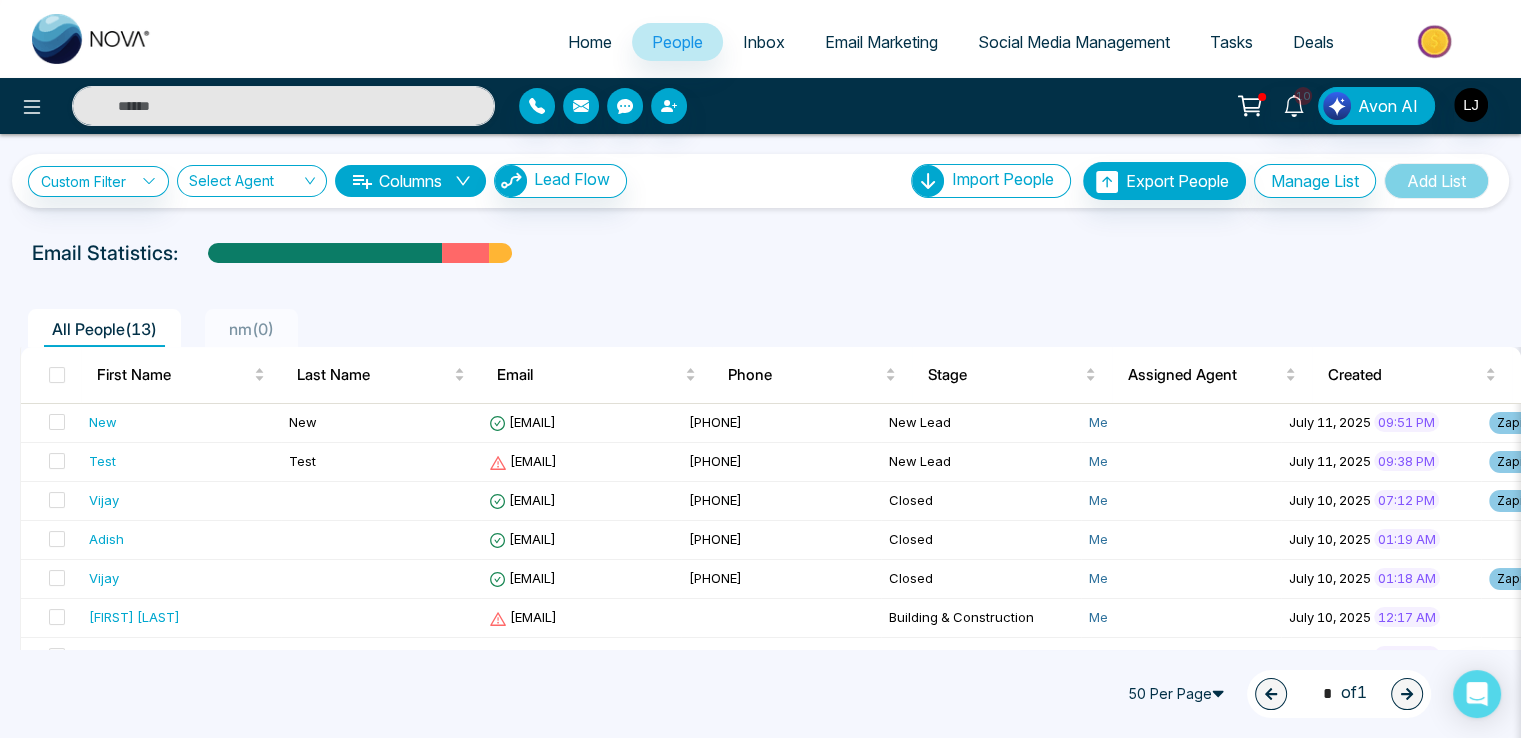 click at bounding box center (51, 375) 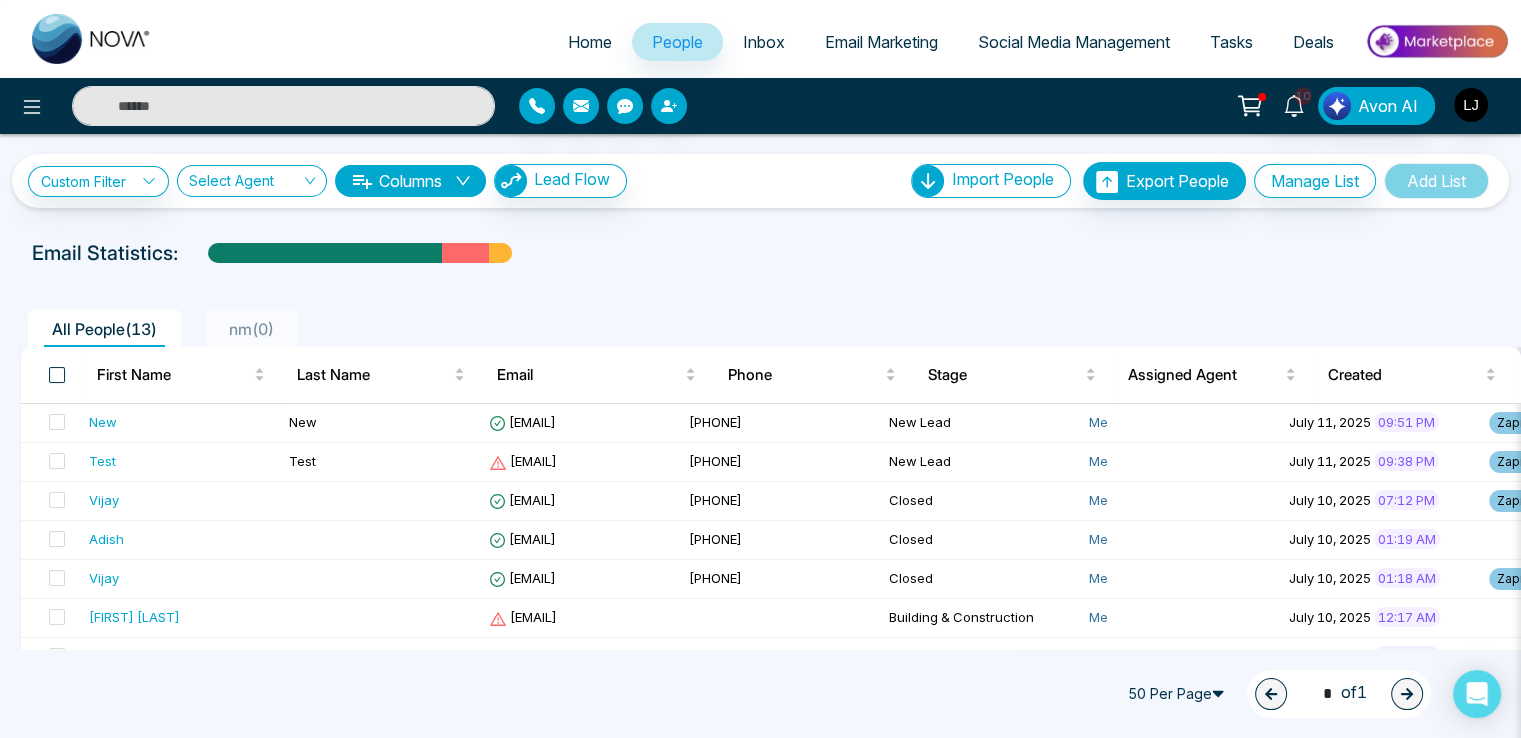 click at bounding box center (57, 375) 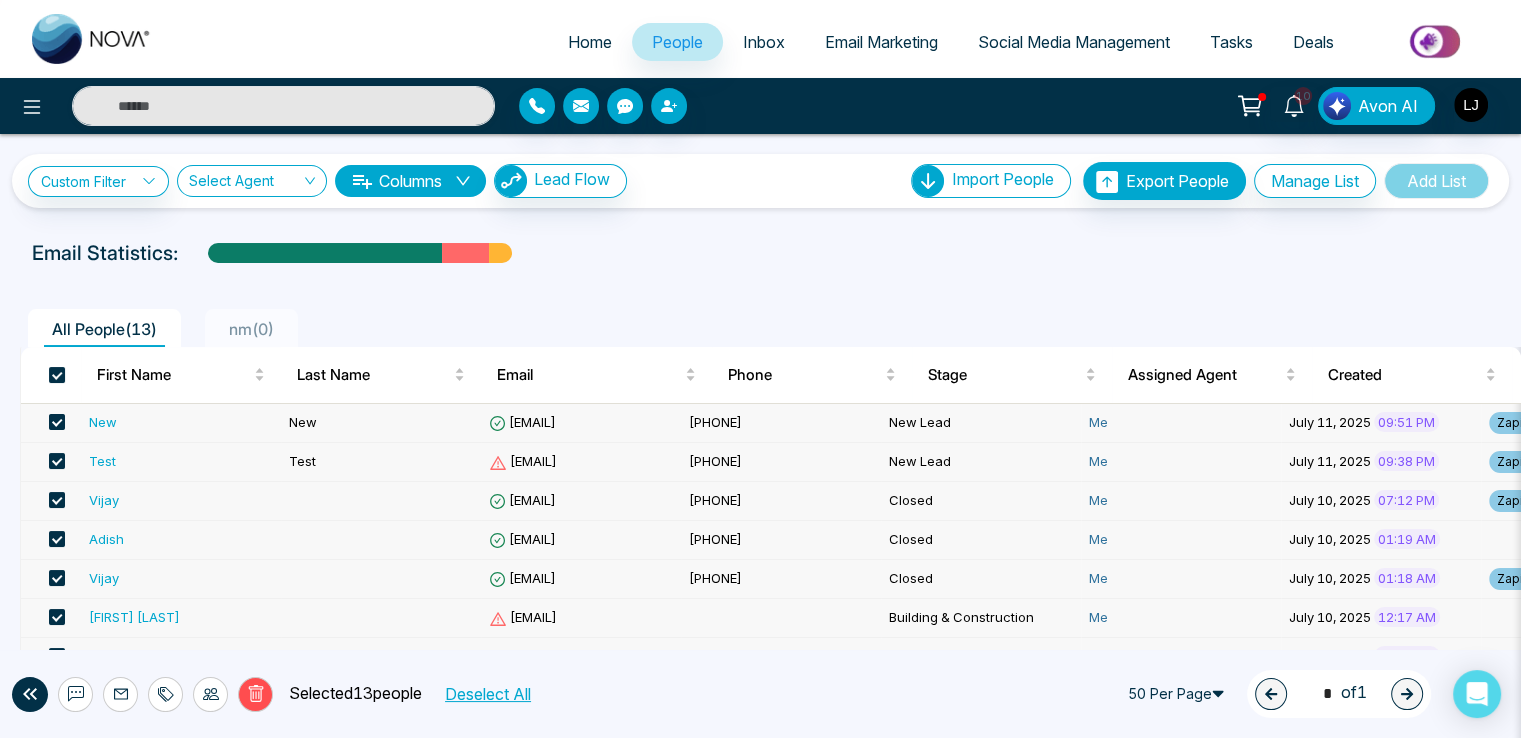 drag, startPoint x: 84, startPoint y: 689, endPoint x: 128, endPoint y: 702, distance: 45.88028 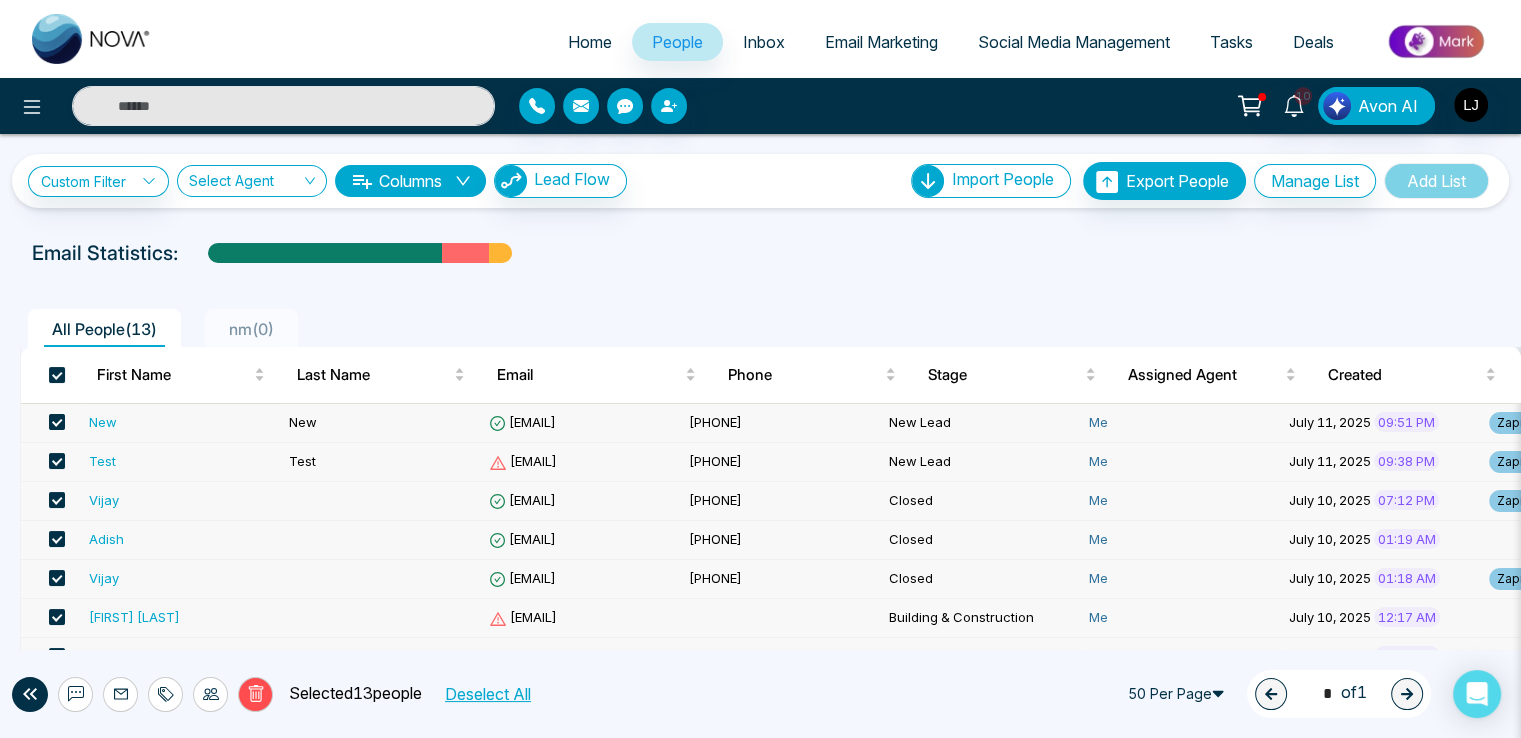 click on "Delete    Selected  13  people Deselect All" at bounding box center [348, 694] 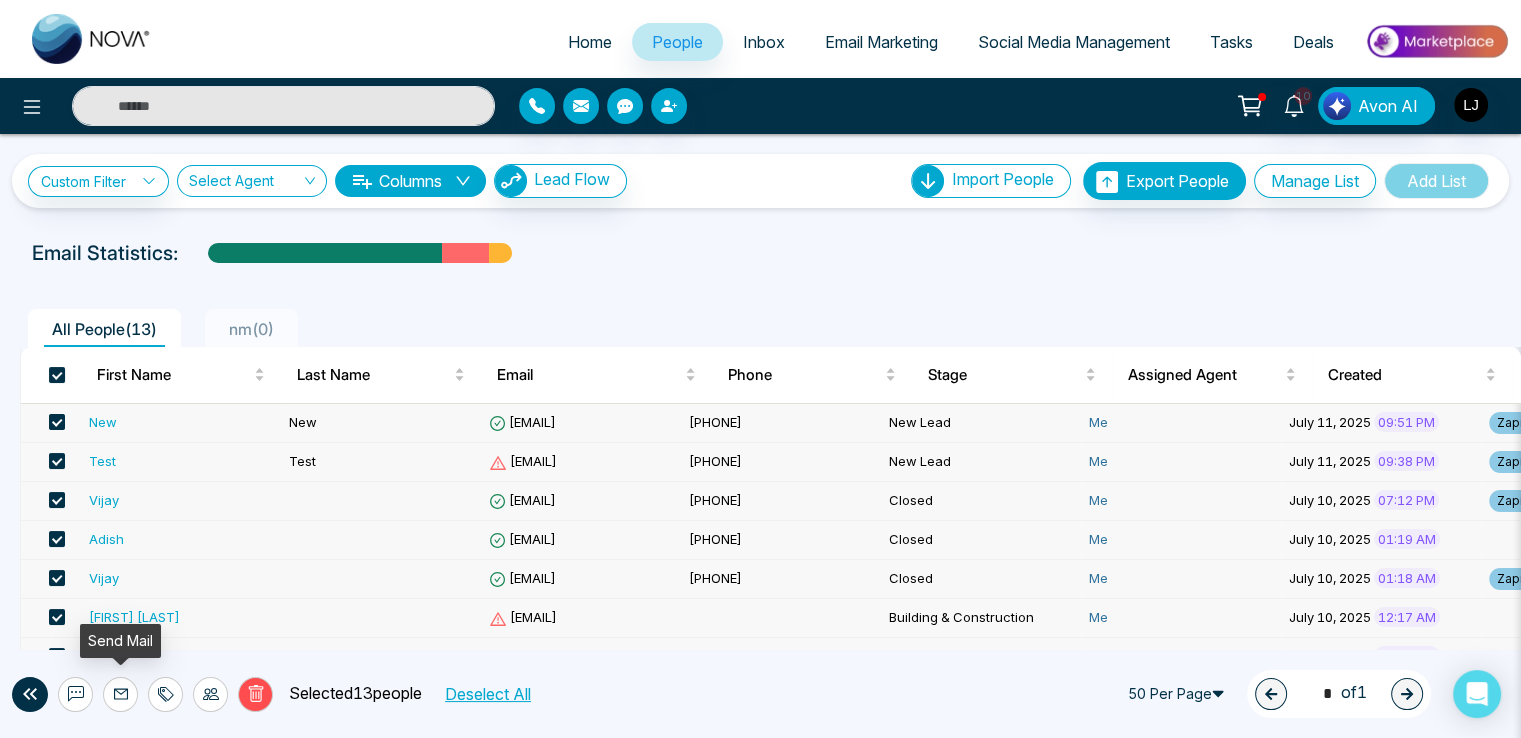 click 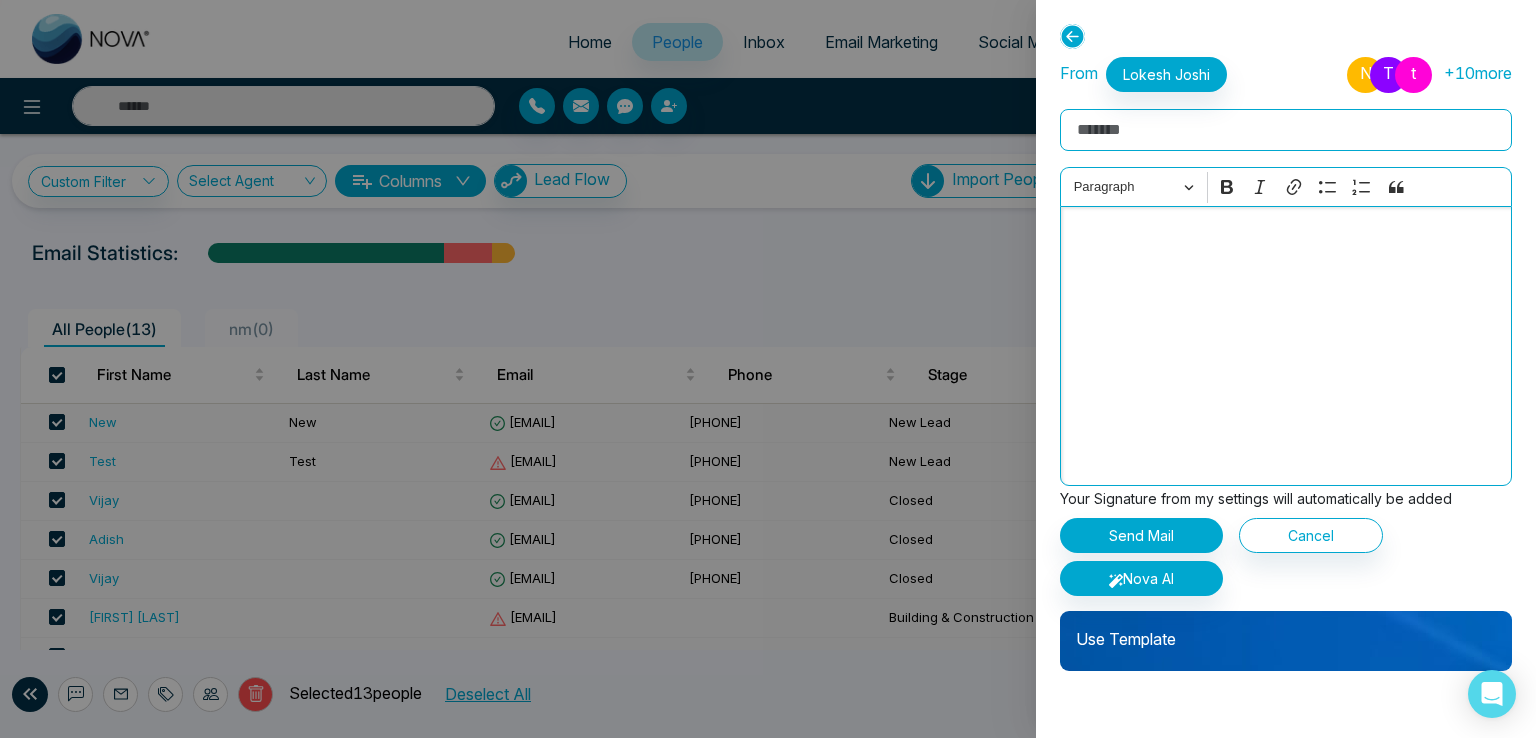 click at bounding box center [1286, 346] 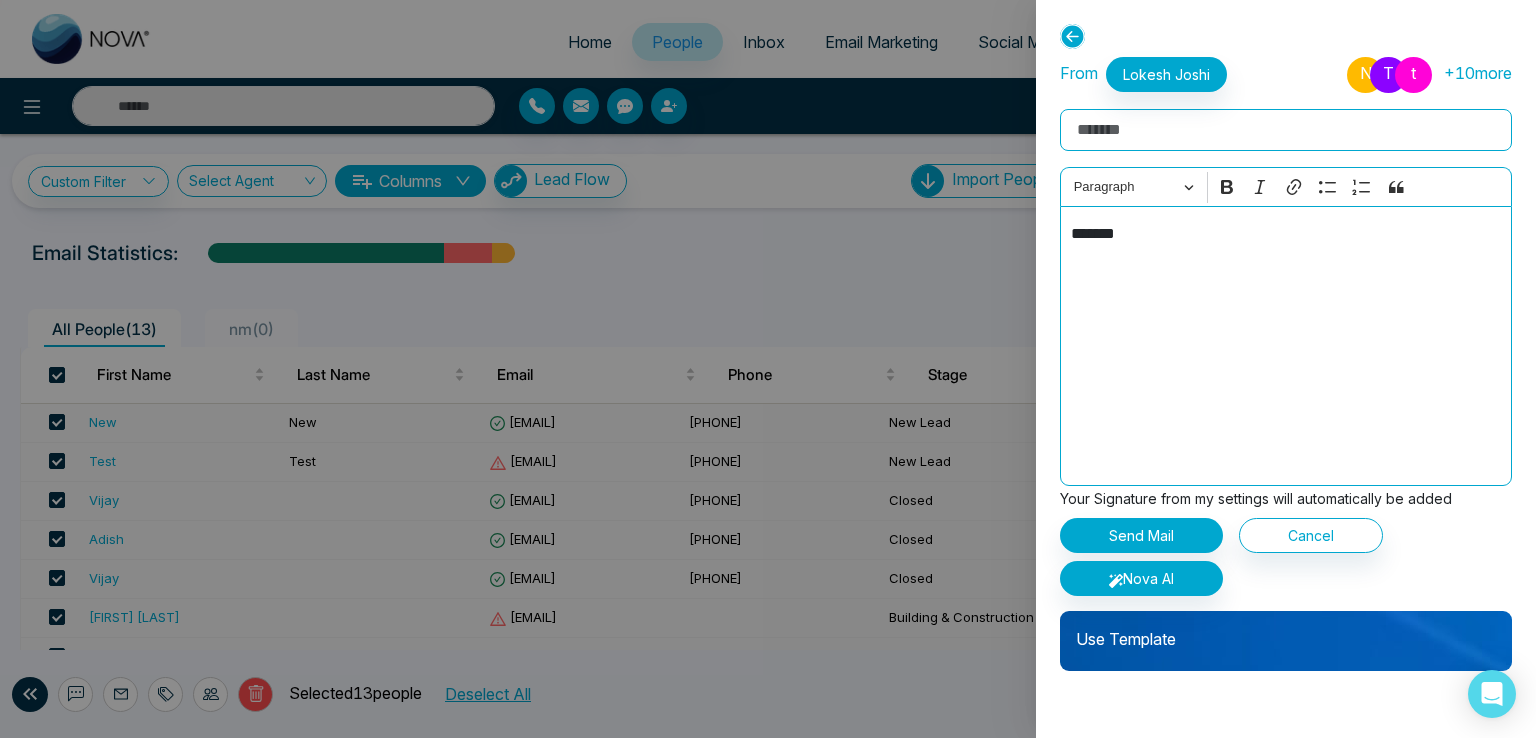 click on "From  [FIRST] [LAST] N T t  +  10  more Rich Text Editor Paragraph Bold Italic Link Bulleted List Numbered List Block quote ******* Your Signature from my settings will automatically be added Send Mail Cancel  Nova AI Use Template" at bounding box center (1286, 364) 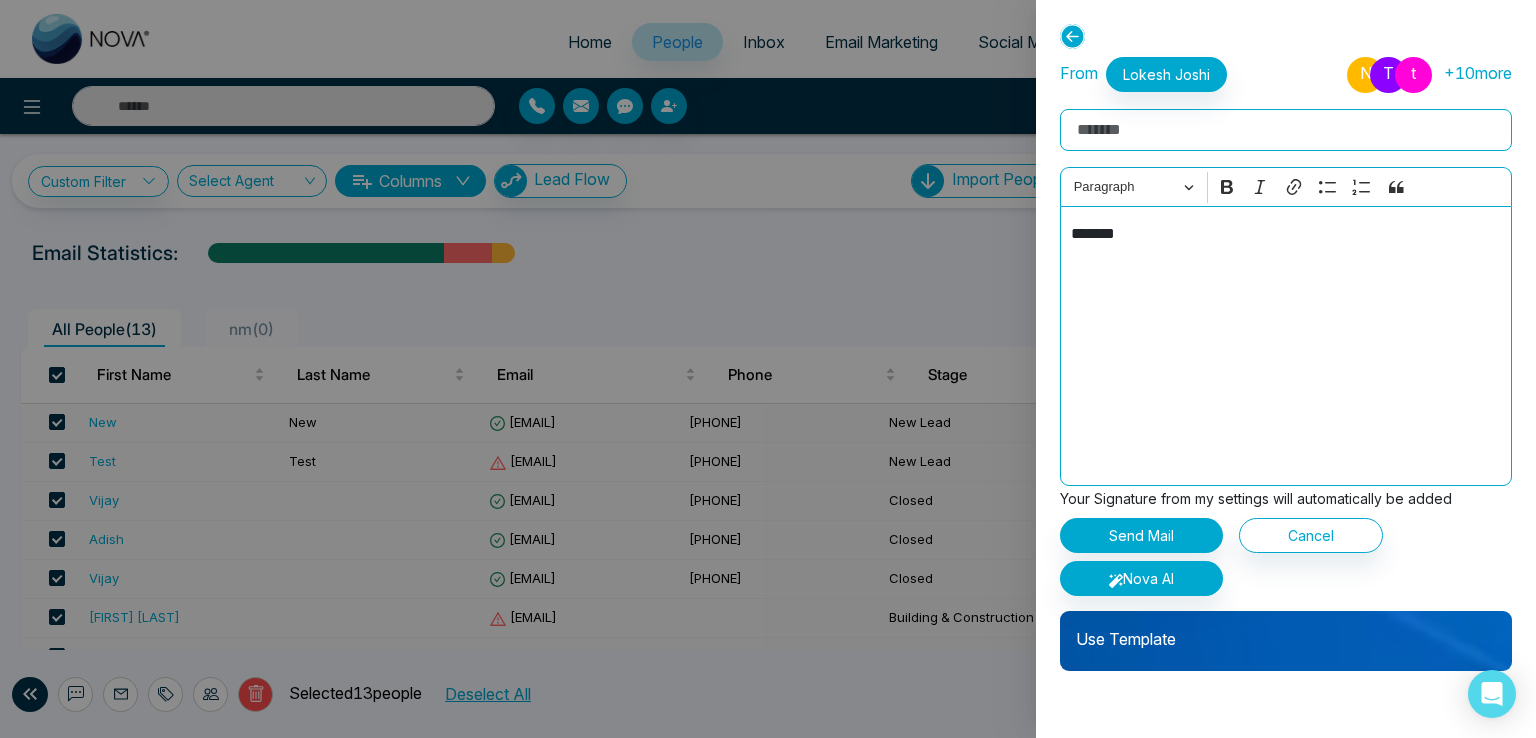 drag, startPoint x: 1262, startPoint y: 575, endPoint x: 1375, endPoint y: 573, distance: 113.0177 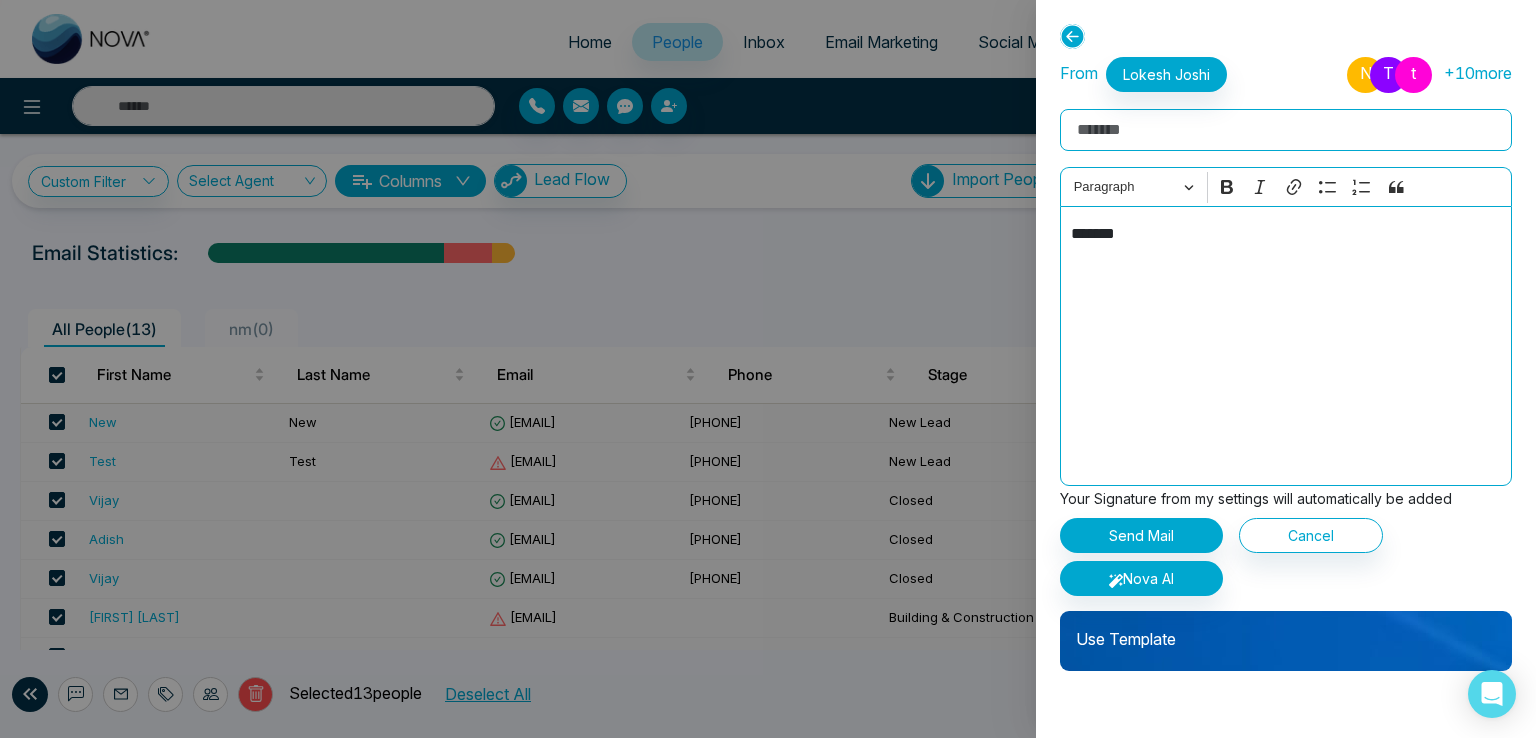 click 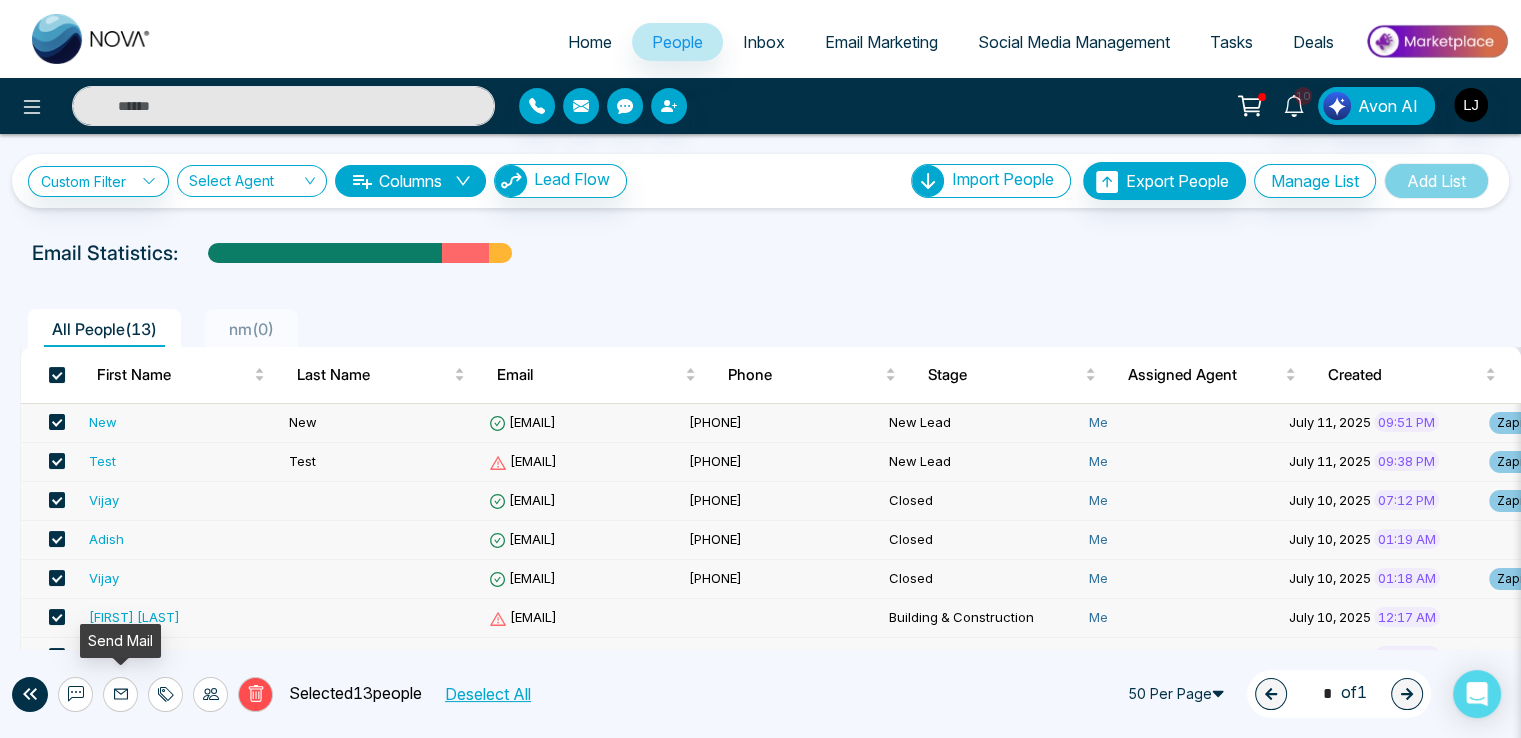 click 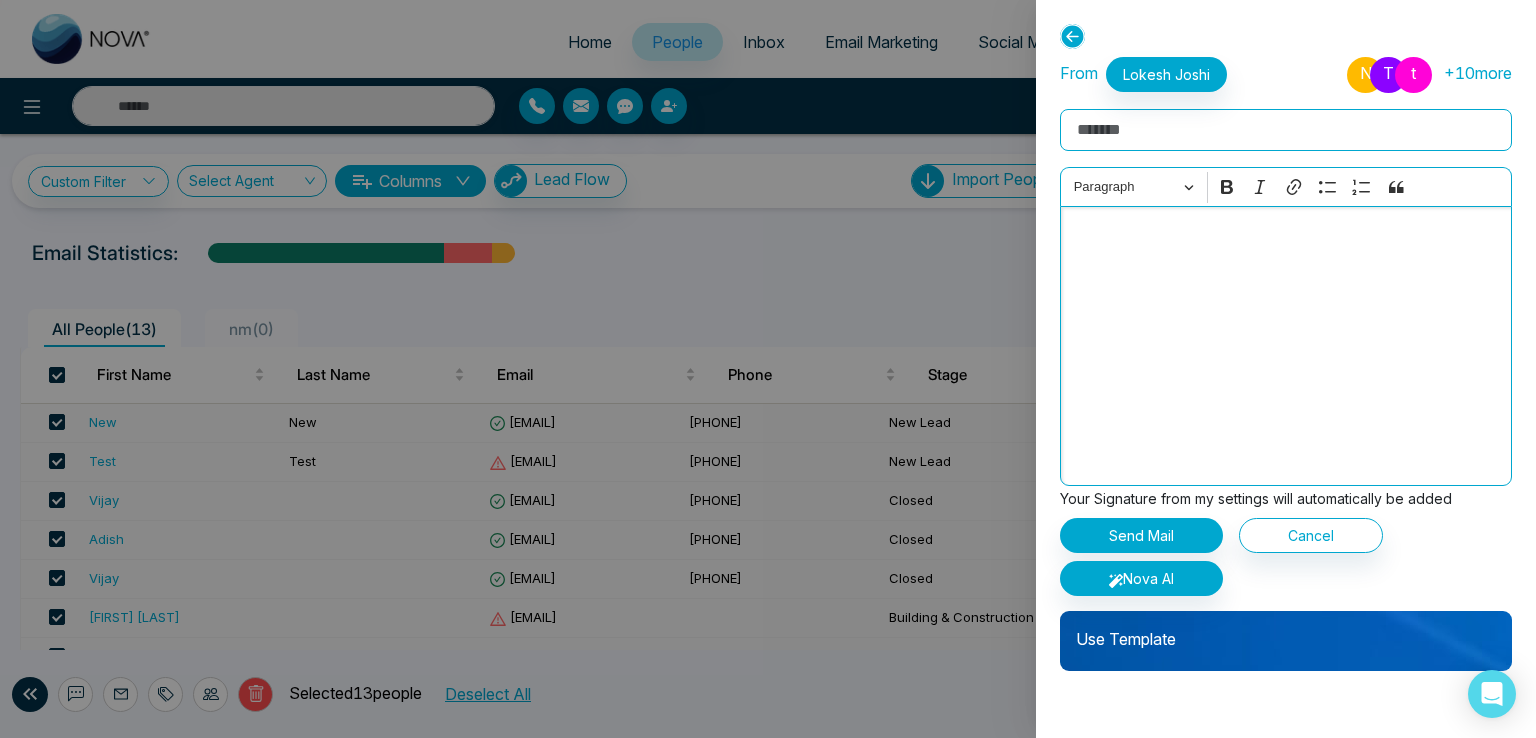 click at bounding box center [1286, 234] 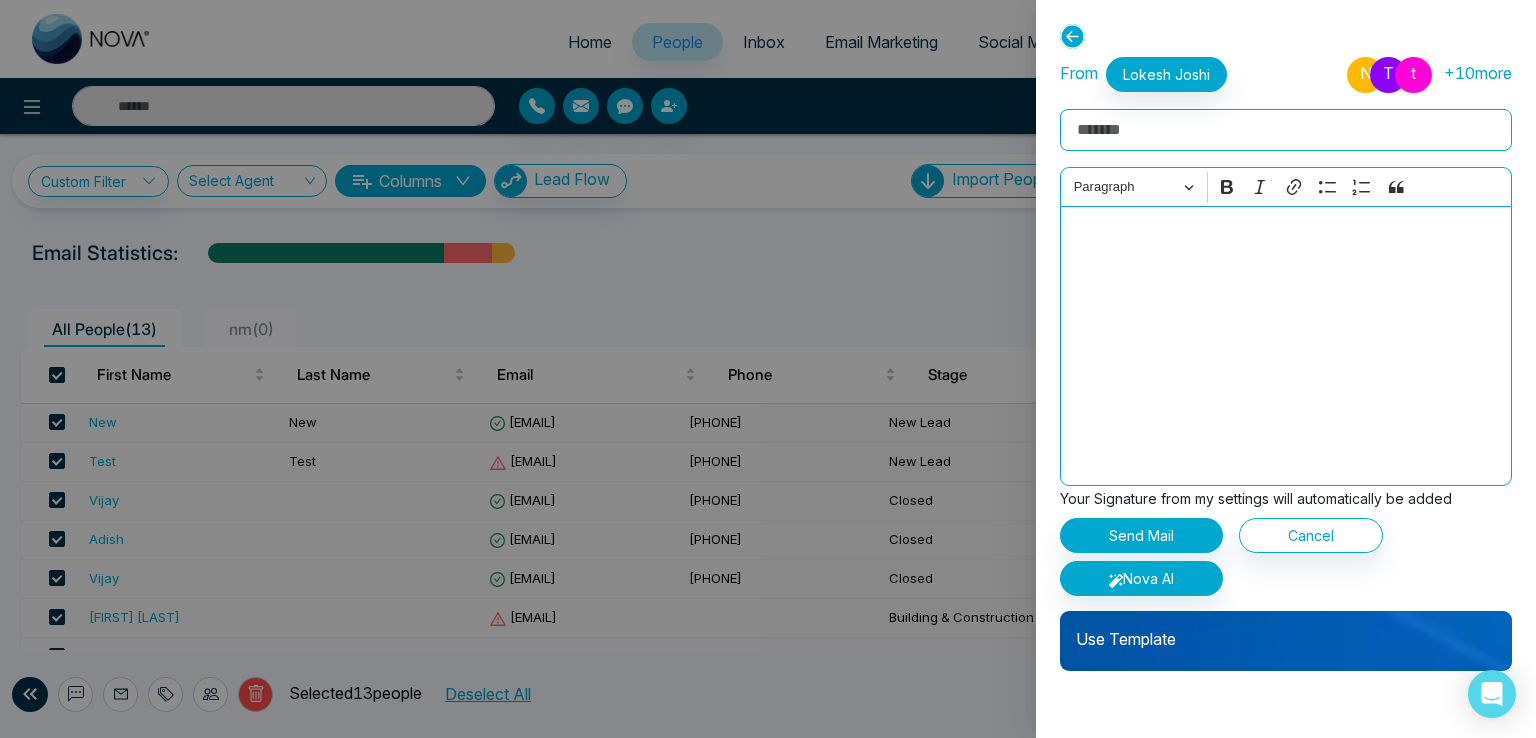 click on "From [FIRST] [LAST] N T t + 10 more Rich Text Editor Paragraph Bold Italic Link Bulleted List Numbered List Block quote Your Signature from my settings will automatically be added Send Mail Cancel Nova AI Use Template" at bounding box center [1286, 364] 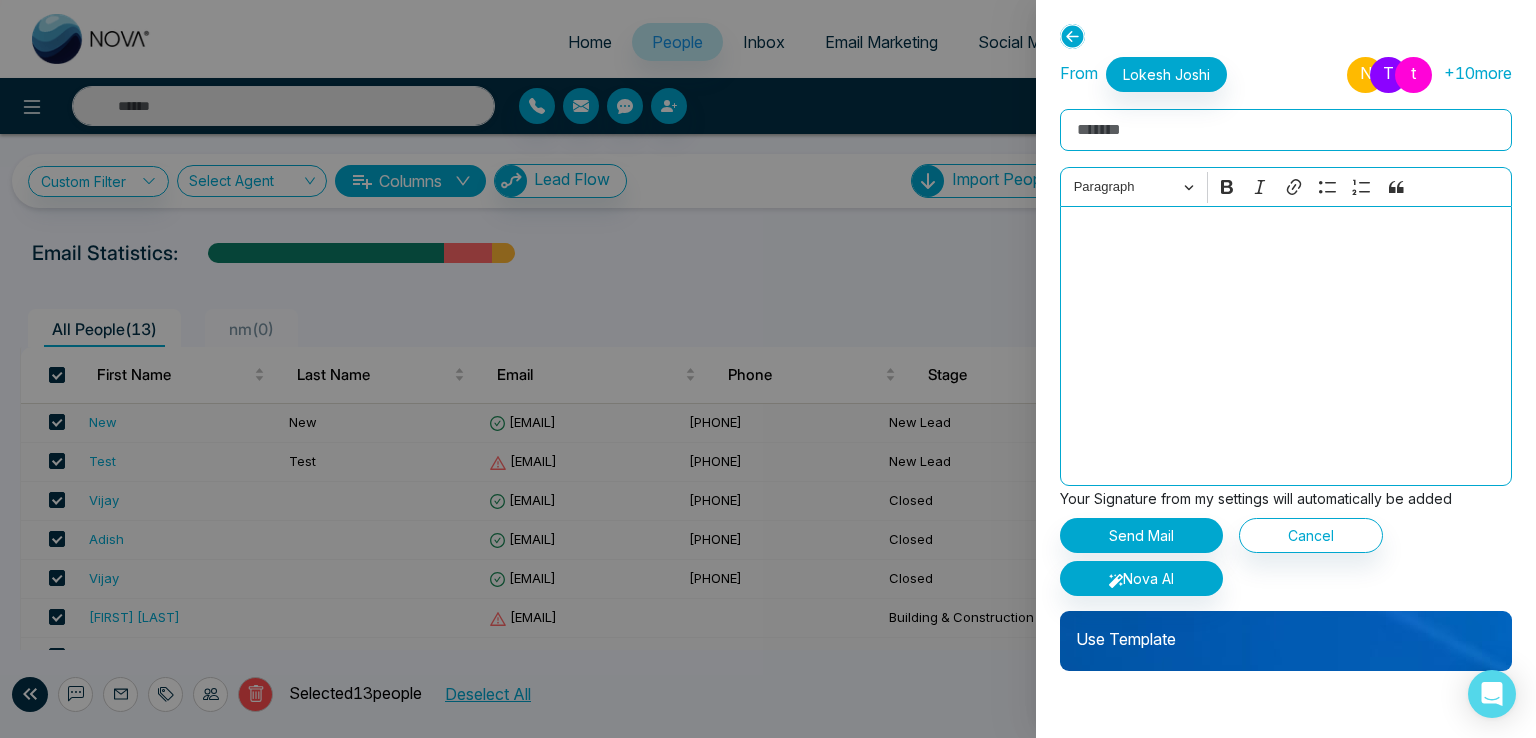 click 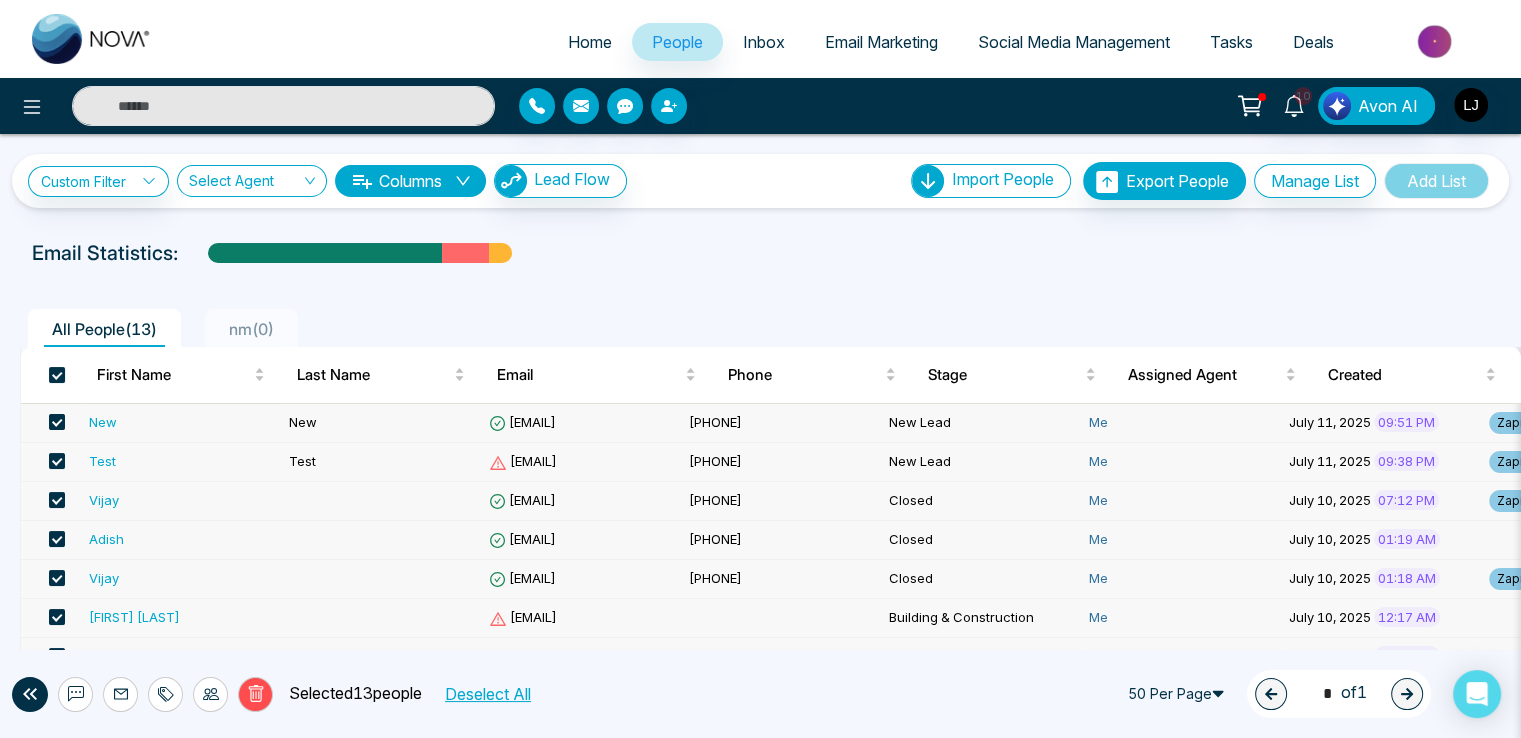 click on "Vijay" at bounding box center [104, 500] 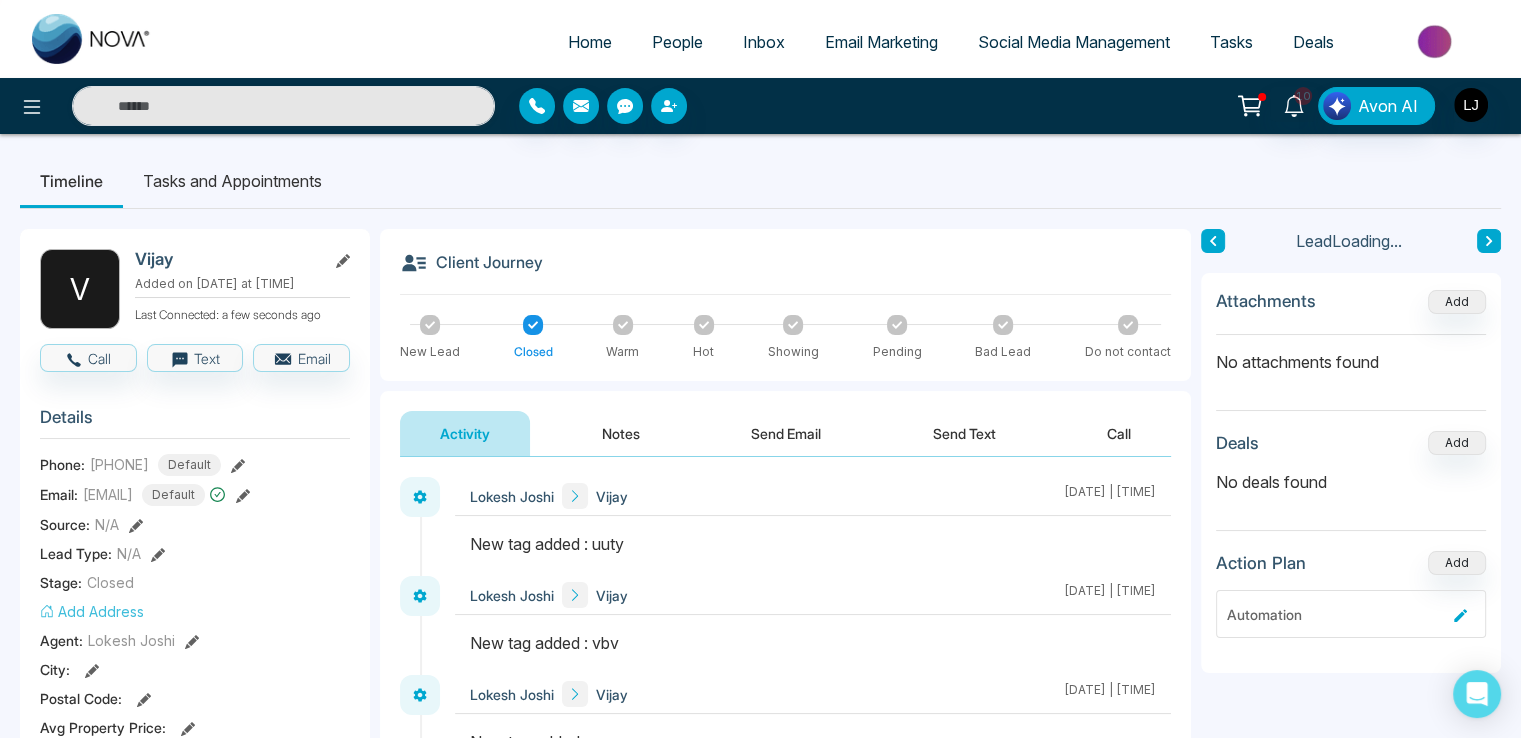 click on "Send Email" at bounding box center (786, 433) 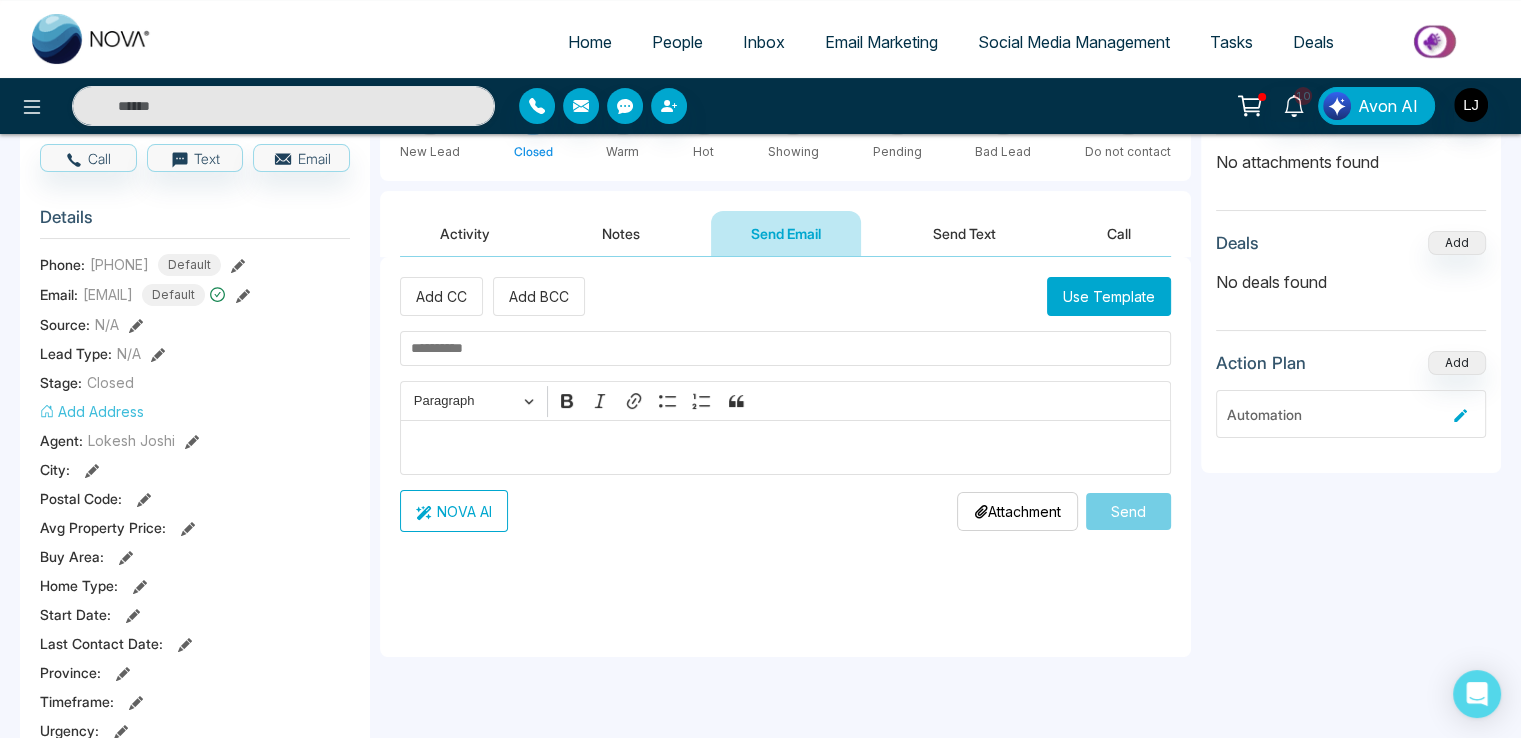 scroll, scrollTop: 100, scrollLeft: 0, axis: vertical 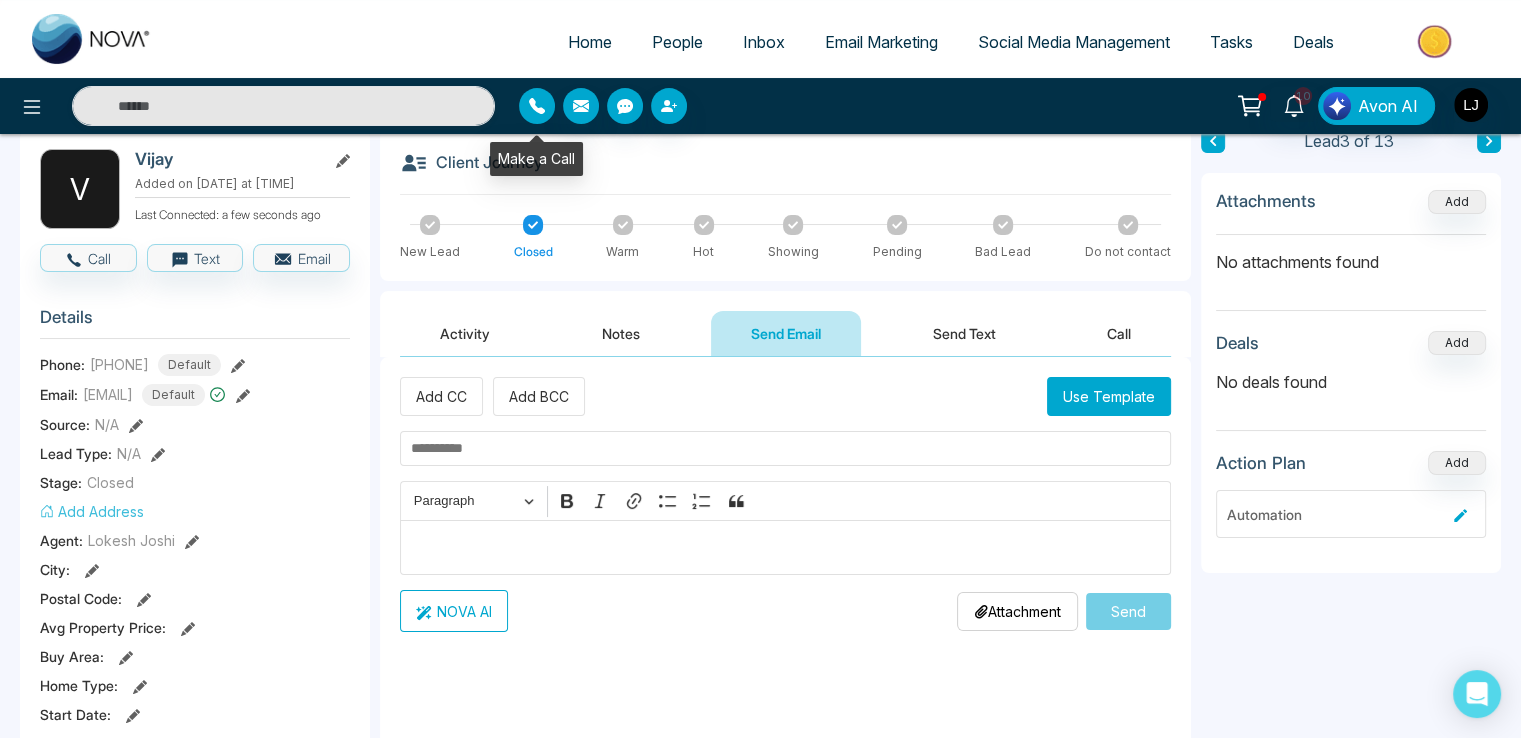 click 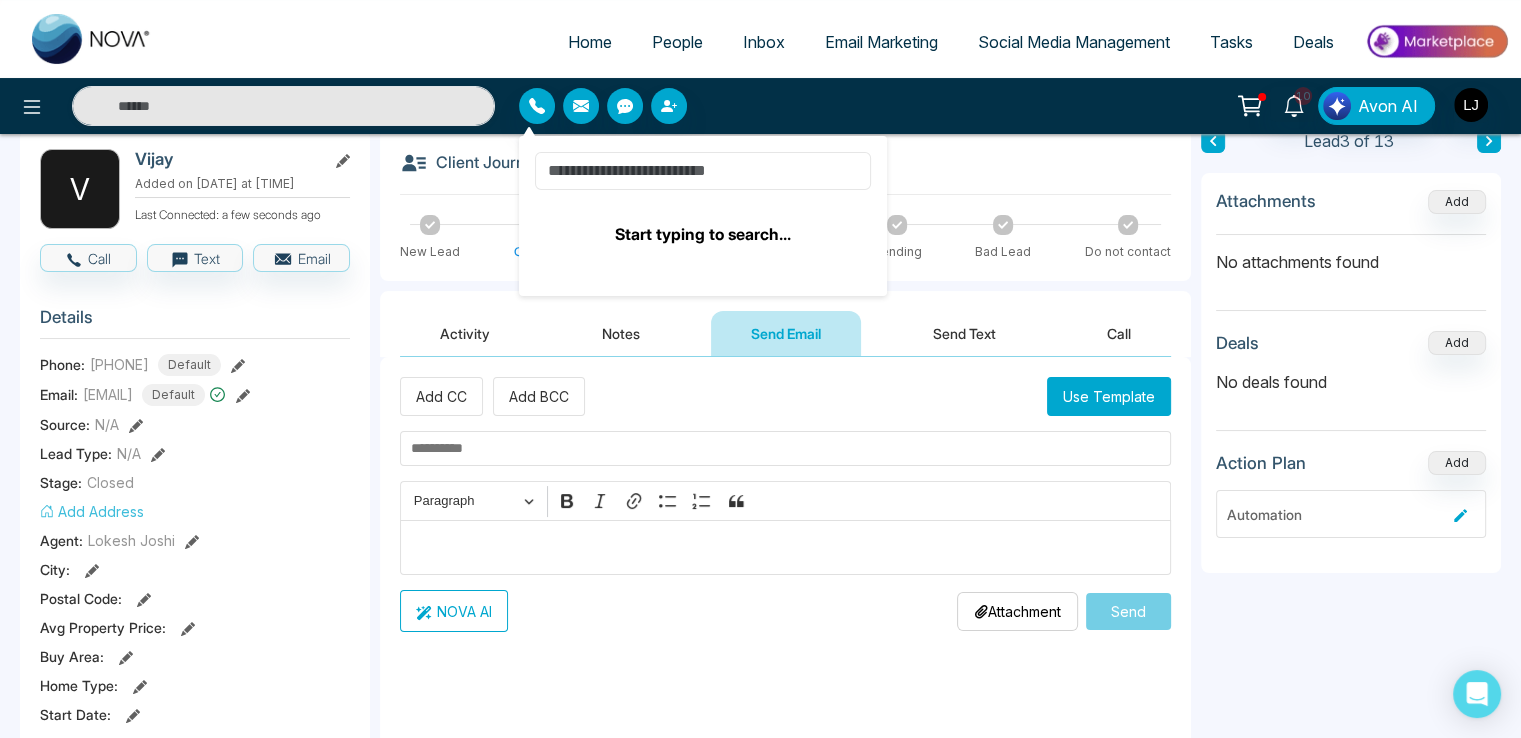 click at bounding box center [703, 171] 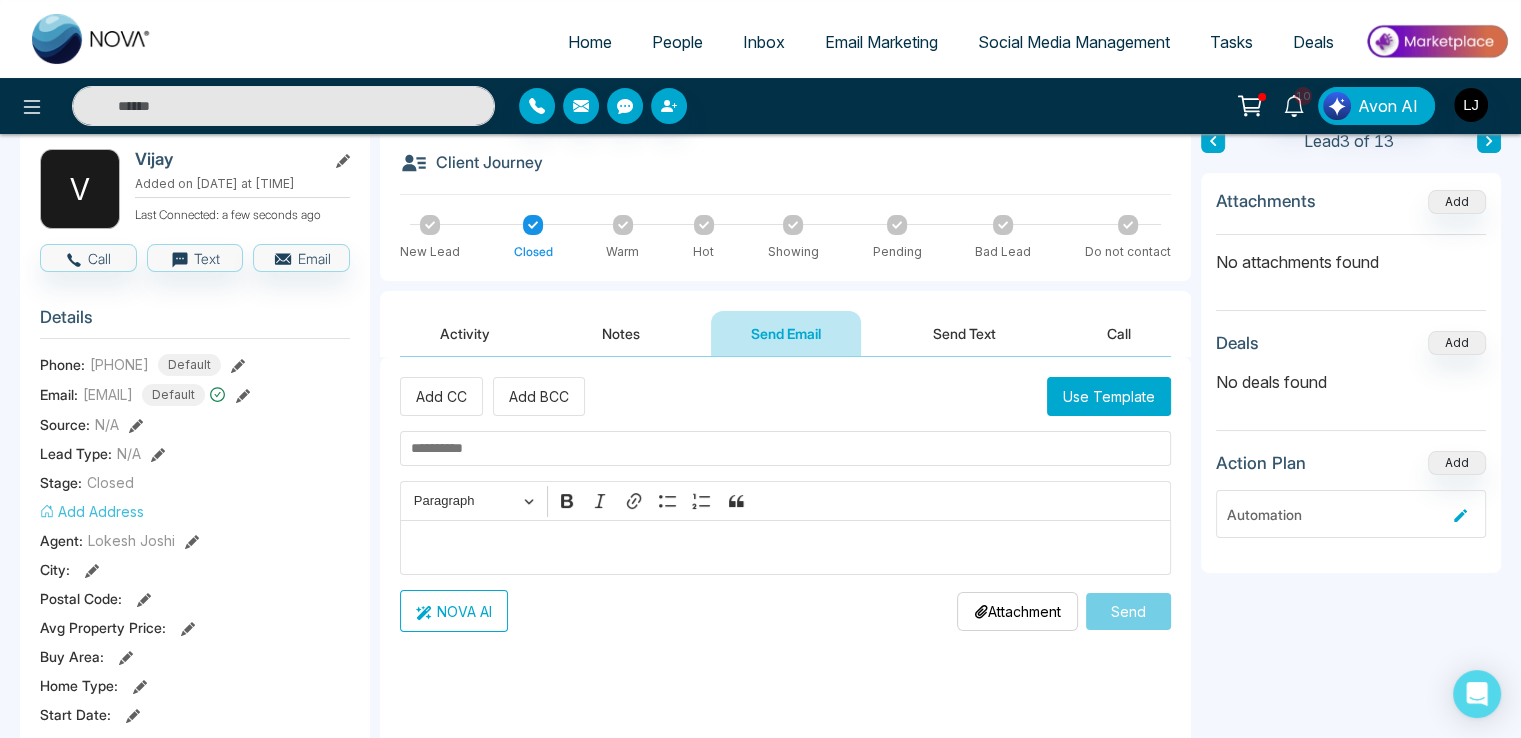 click on "Social Media Management" at bounding box center (1074, 42) 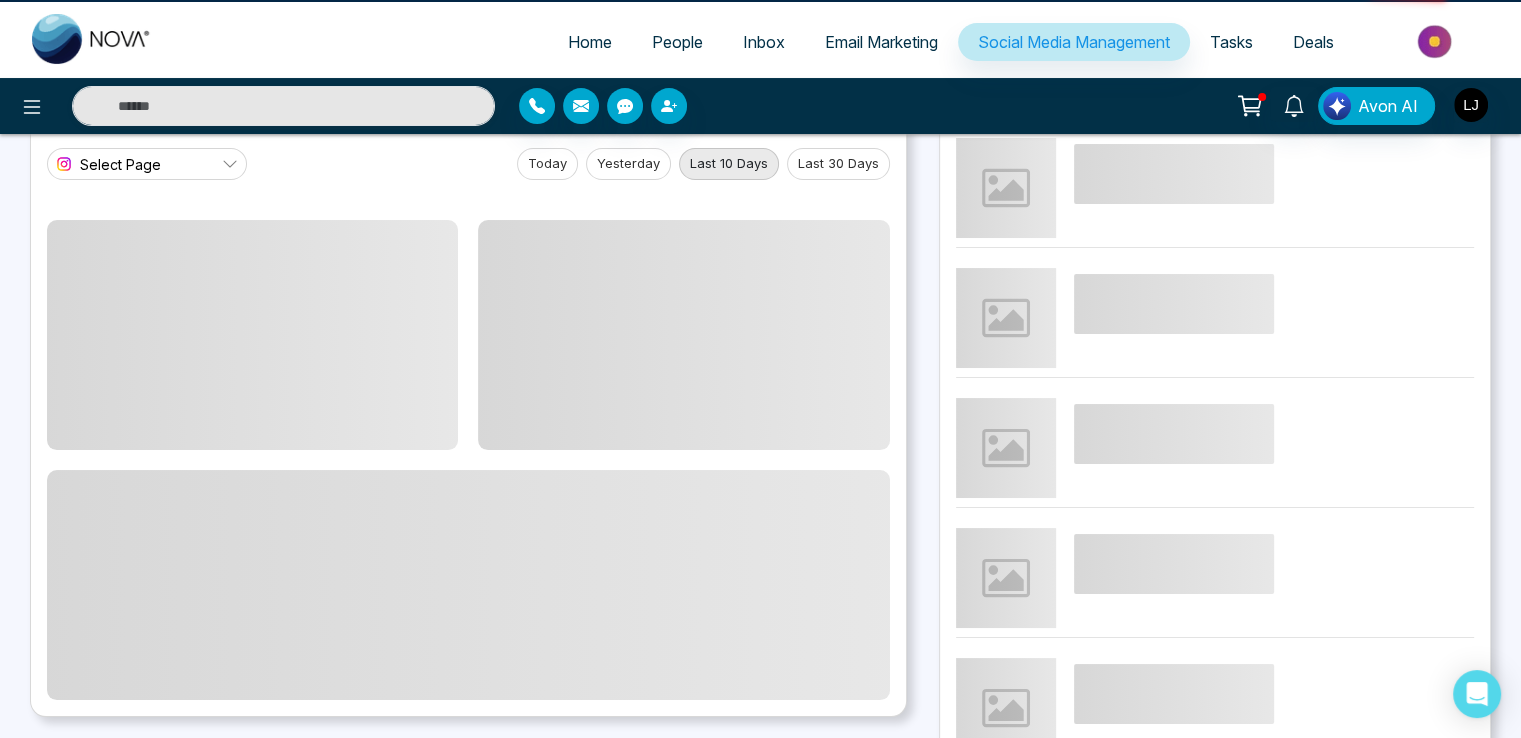 scroll, scrollTop: 0, scrollLeft: 0, axis: both 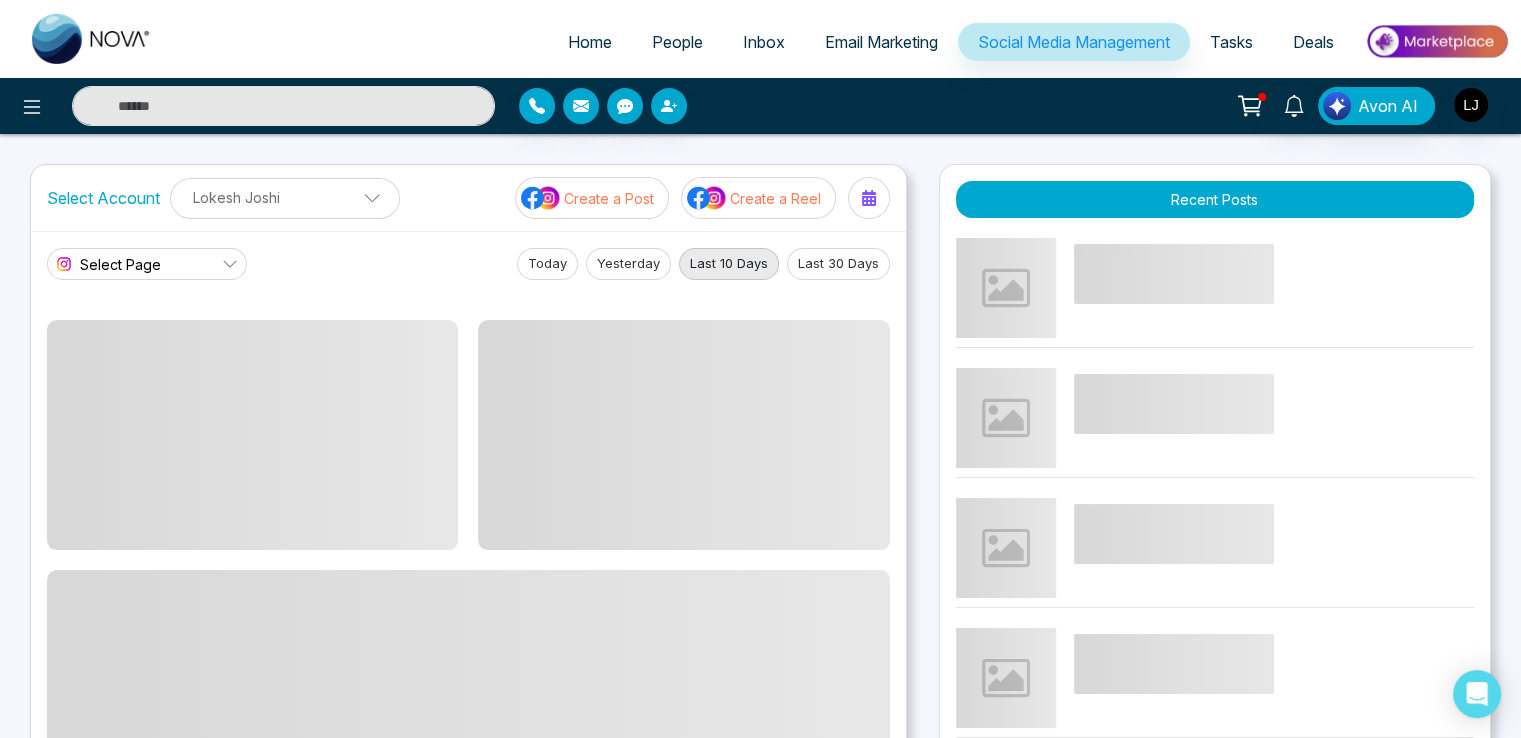 click on "Email Marketing" at bounding box center (881, 42) 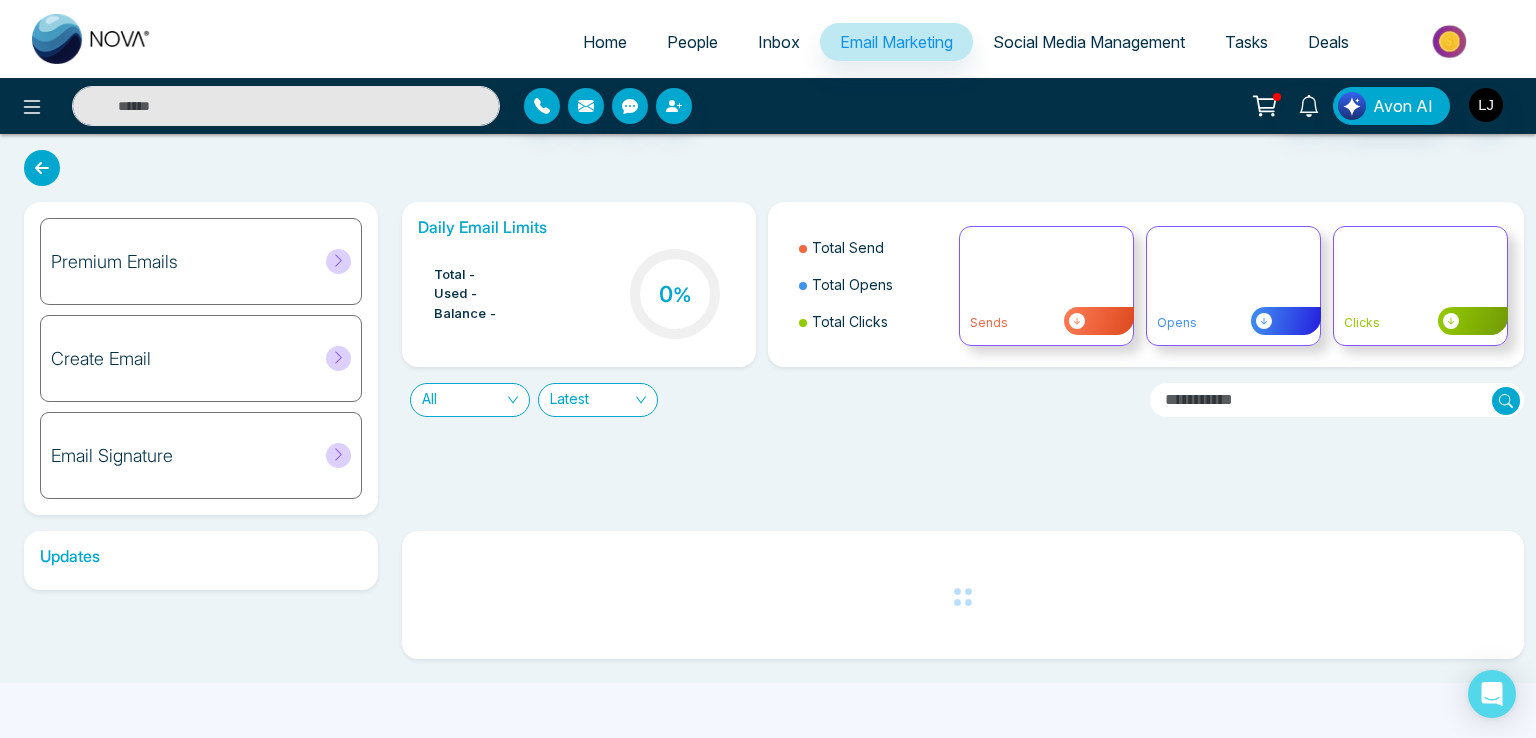 click on "Social Media Management" at bounding box center (1089, 42) 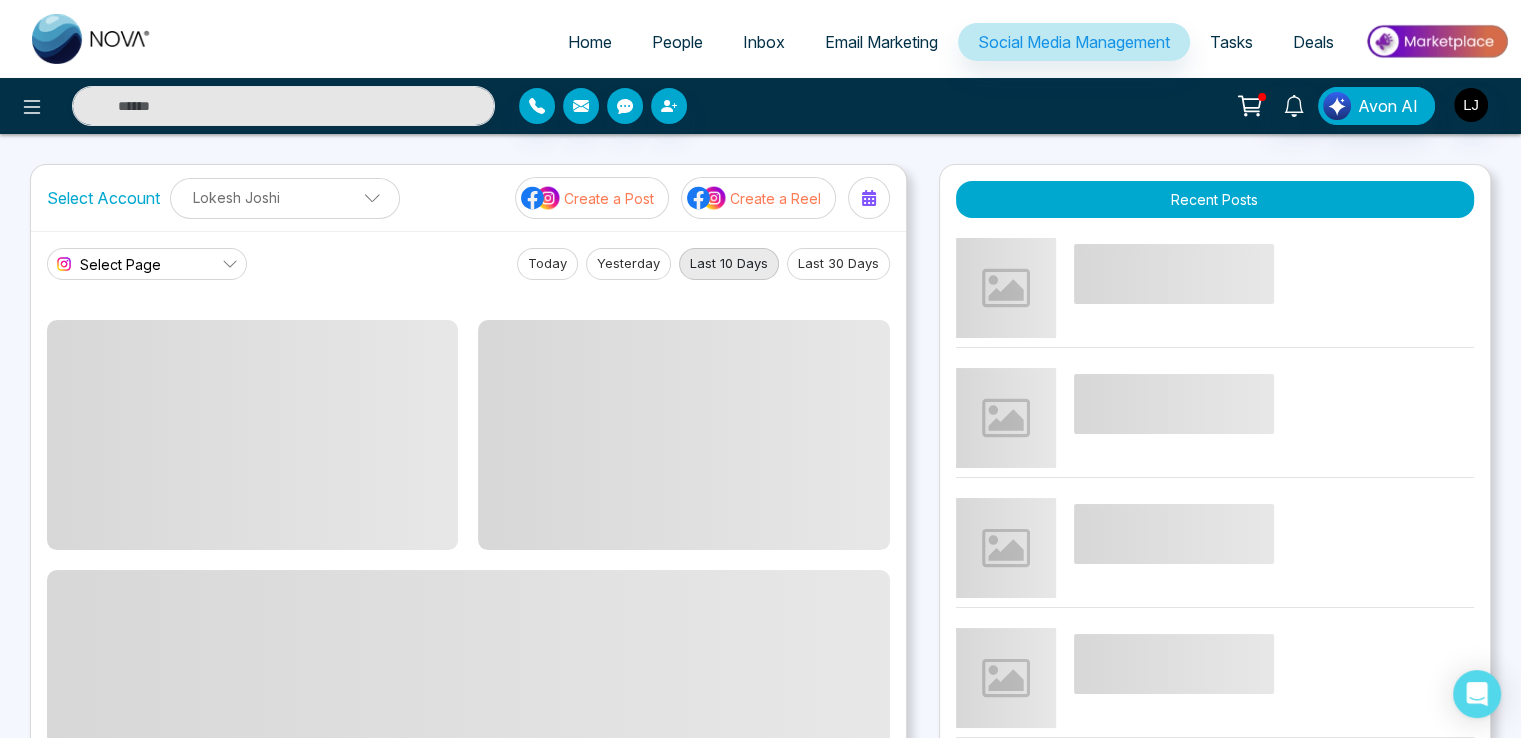 click on "Select Account [FIRST] [LAST]     [FIRST] [LAST]      Add Social Accounts   Create a Post Create a Reel" at bounding box center [468, 198] 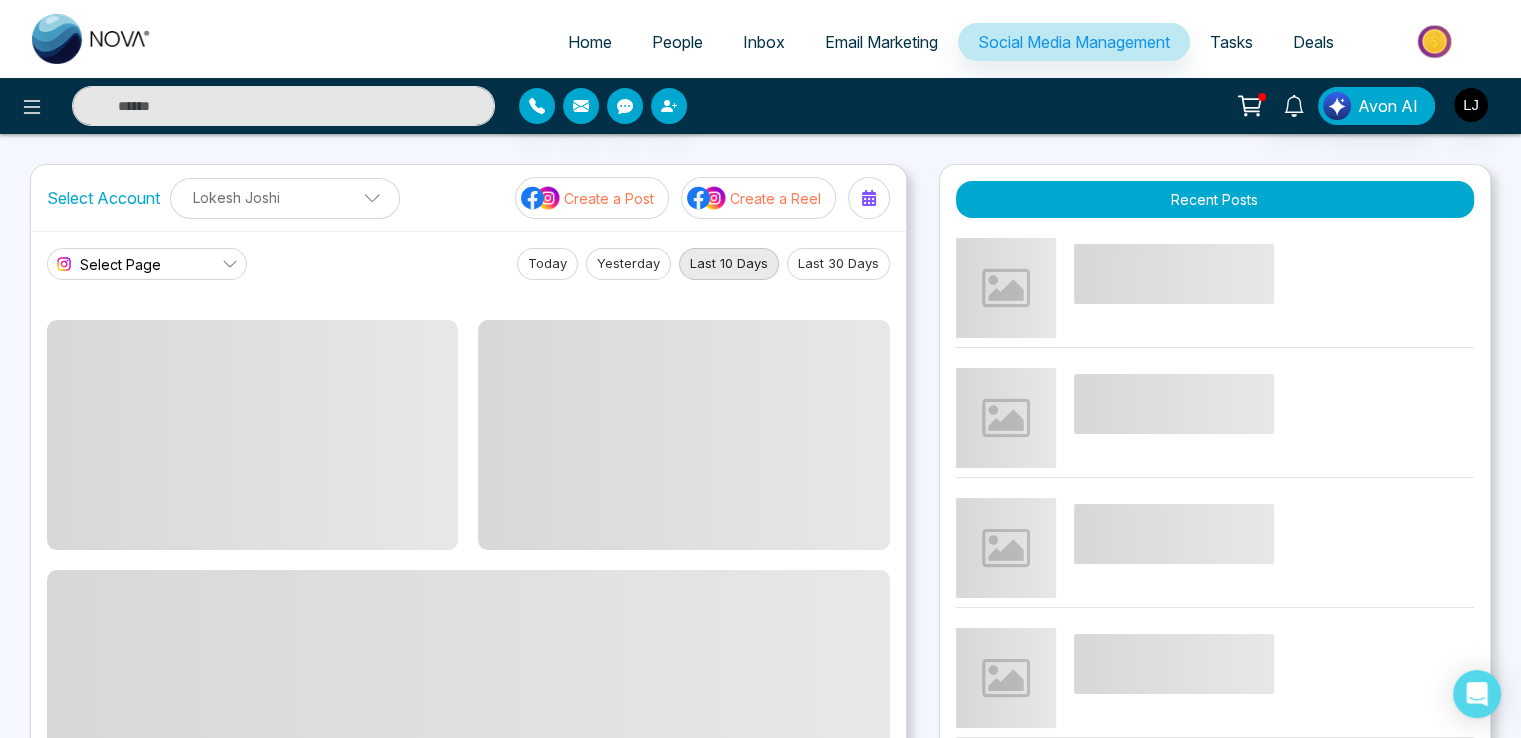 click on "Lokesh Joshi" at bounding box center [285, 197] 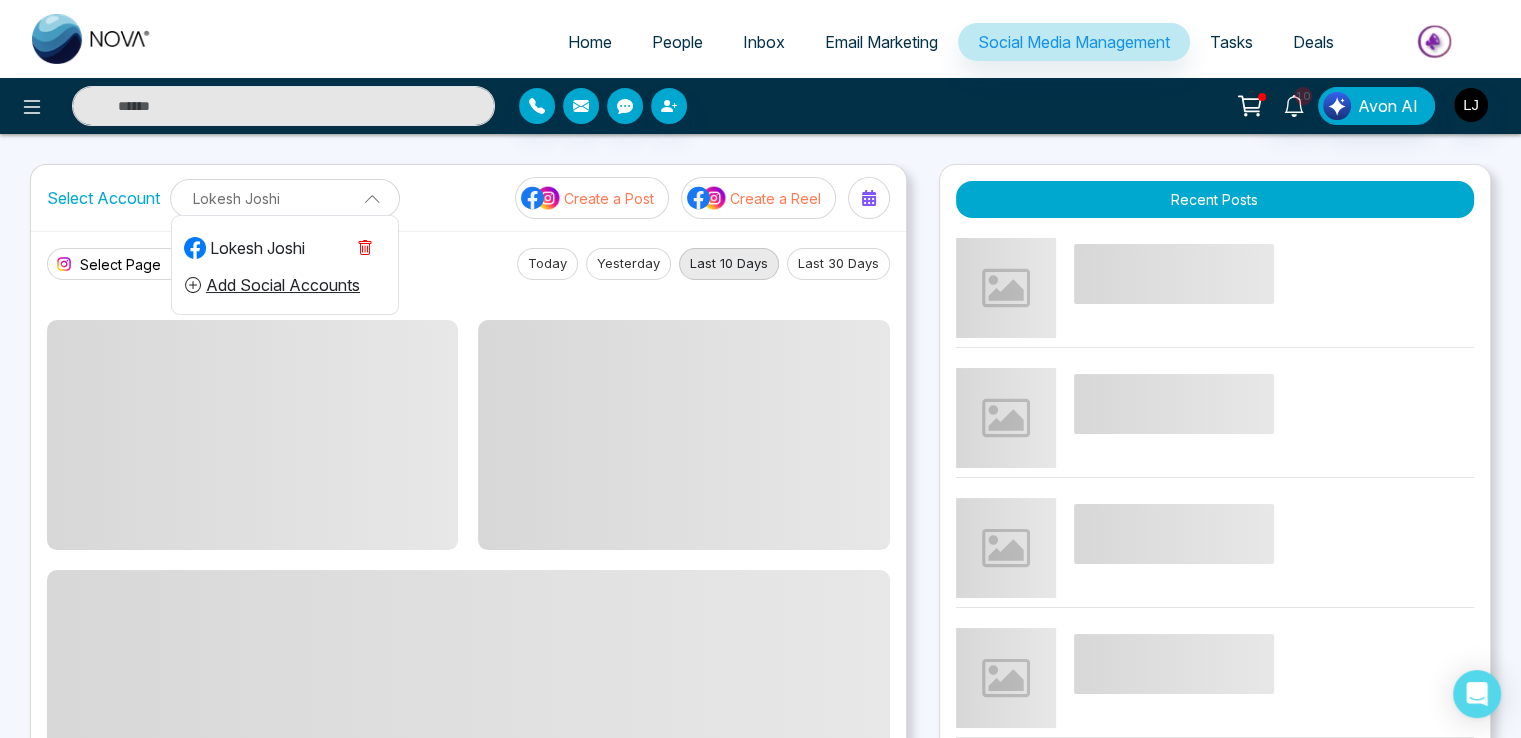 click on "Lokesh Joshi" at bounding box center (244, 248) 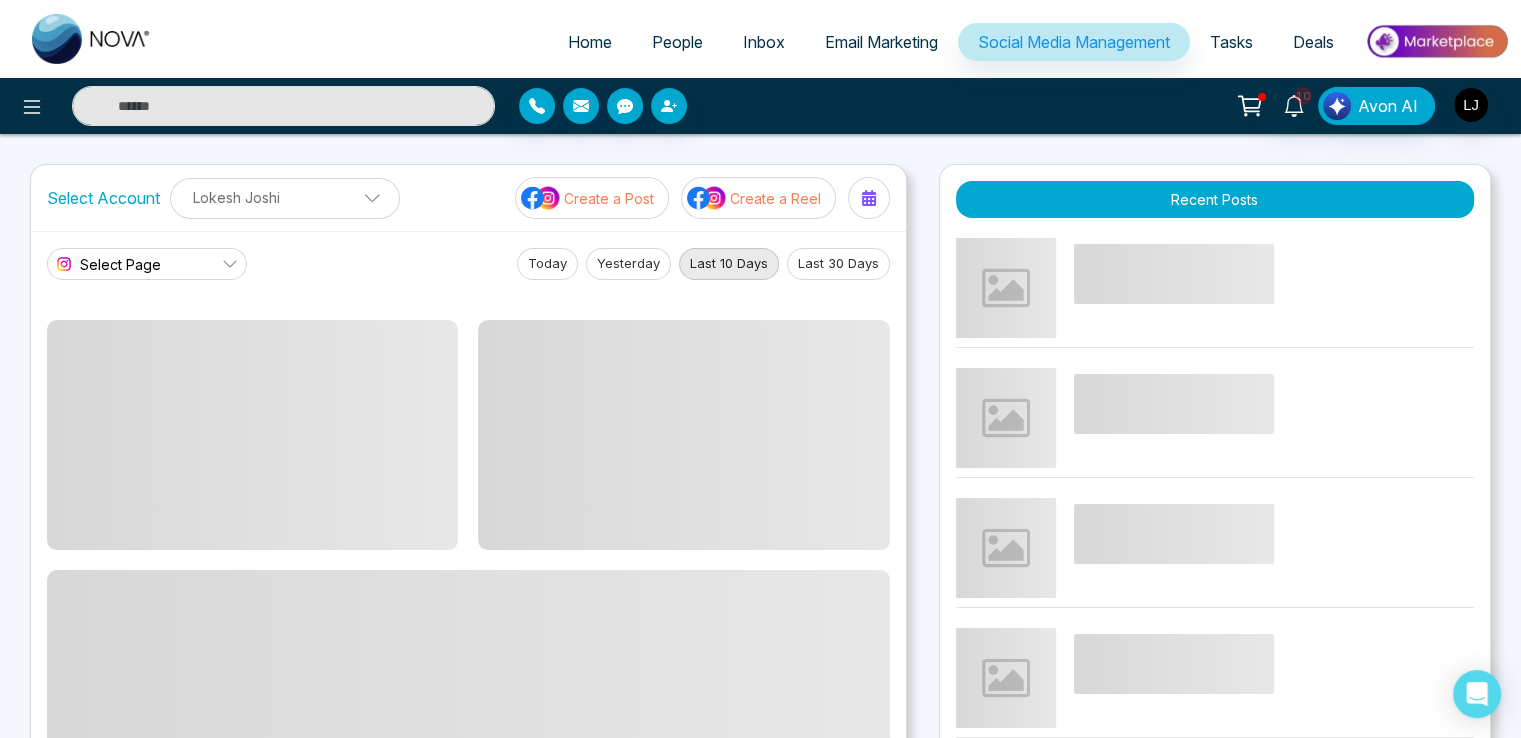 click on "Lokesh Joshi" at bounding box center (285, 197) 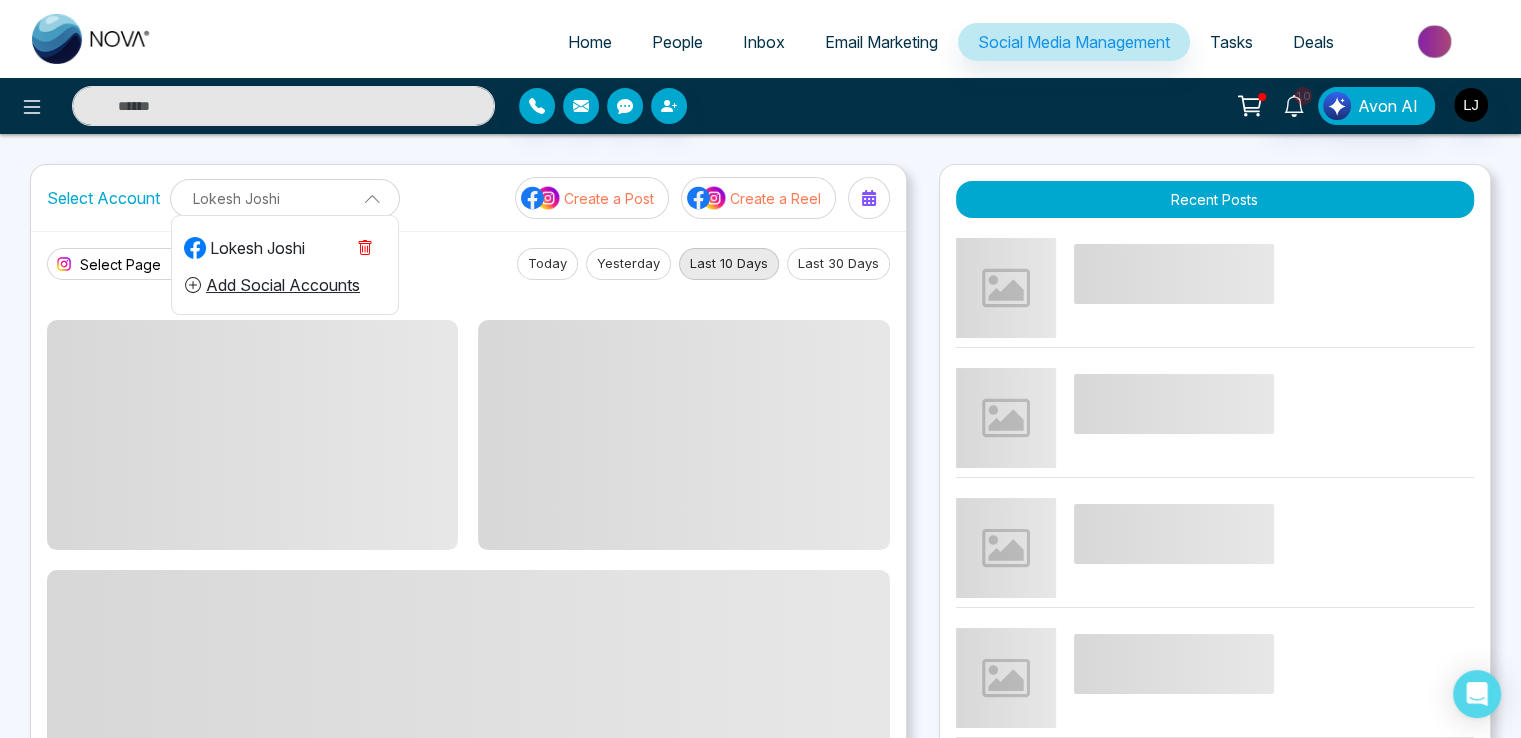 click 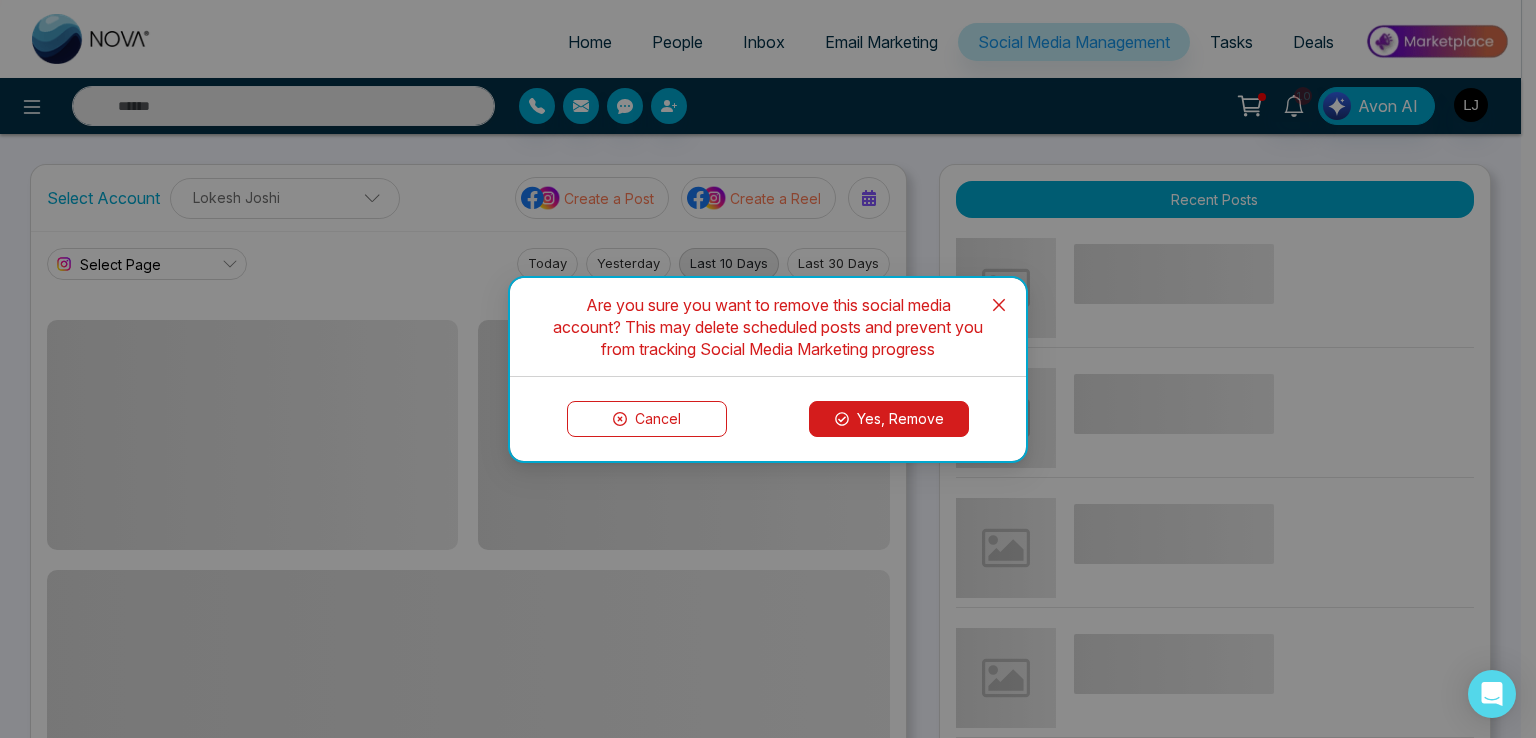 click on "Yes, Remove" at bounding box center (889, 419) 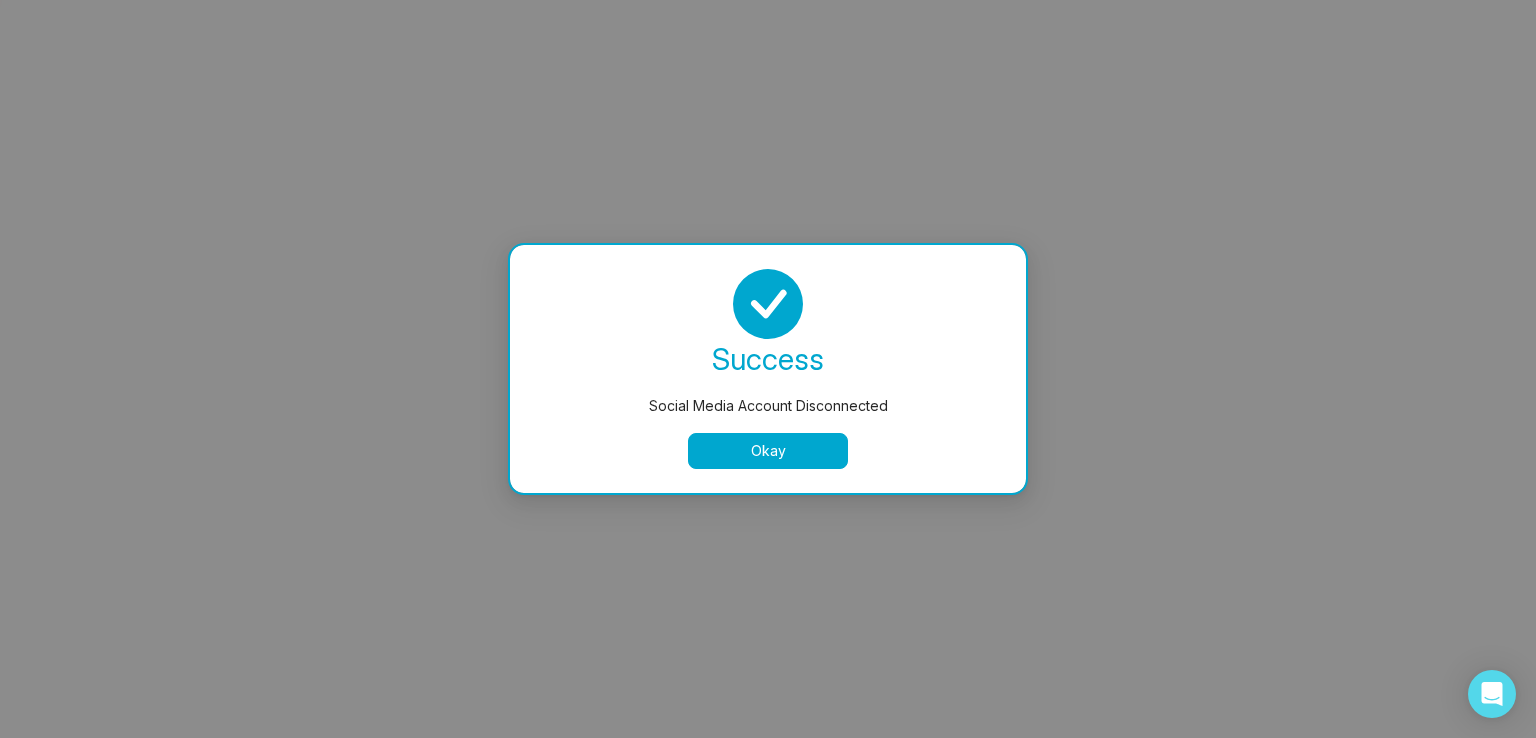 click on "Okay" at bounding box center [768, 451] 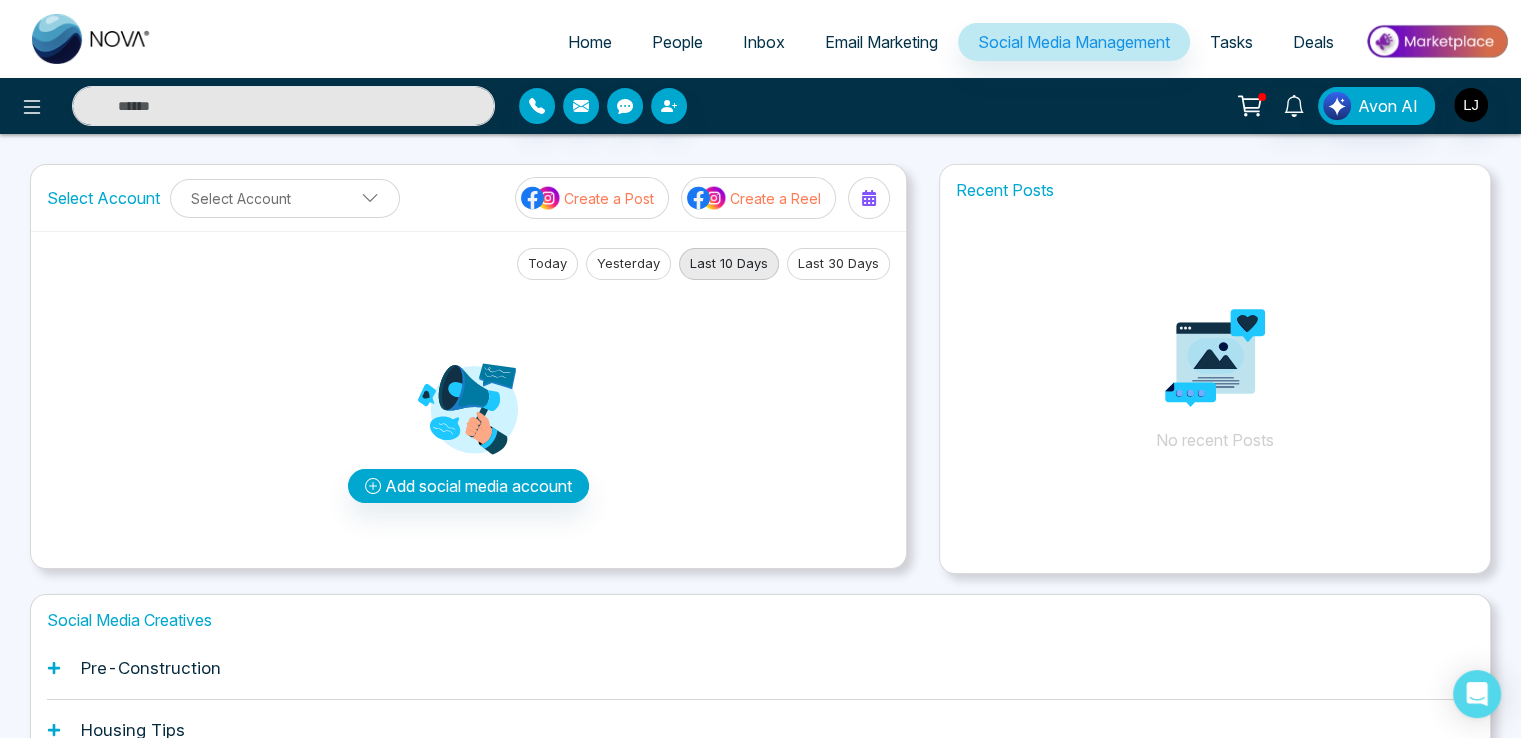 click on "Create a Post" at bounding box center [609, 198] 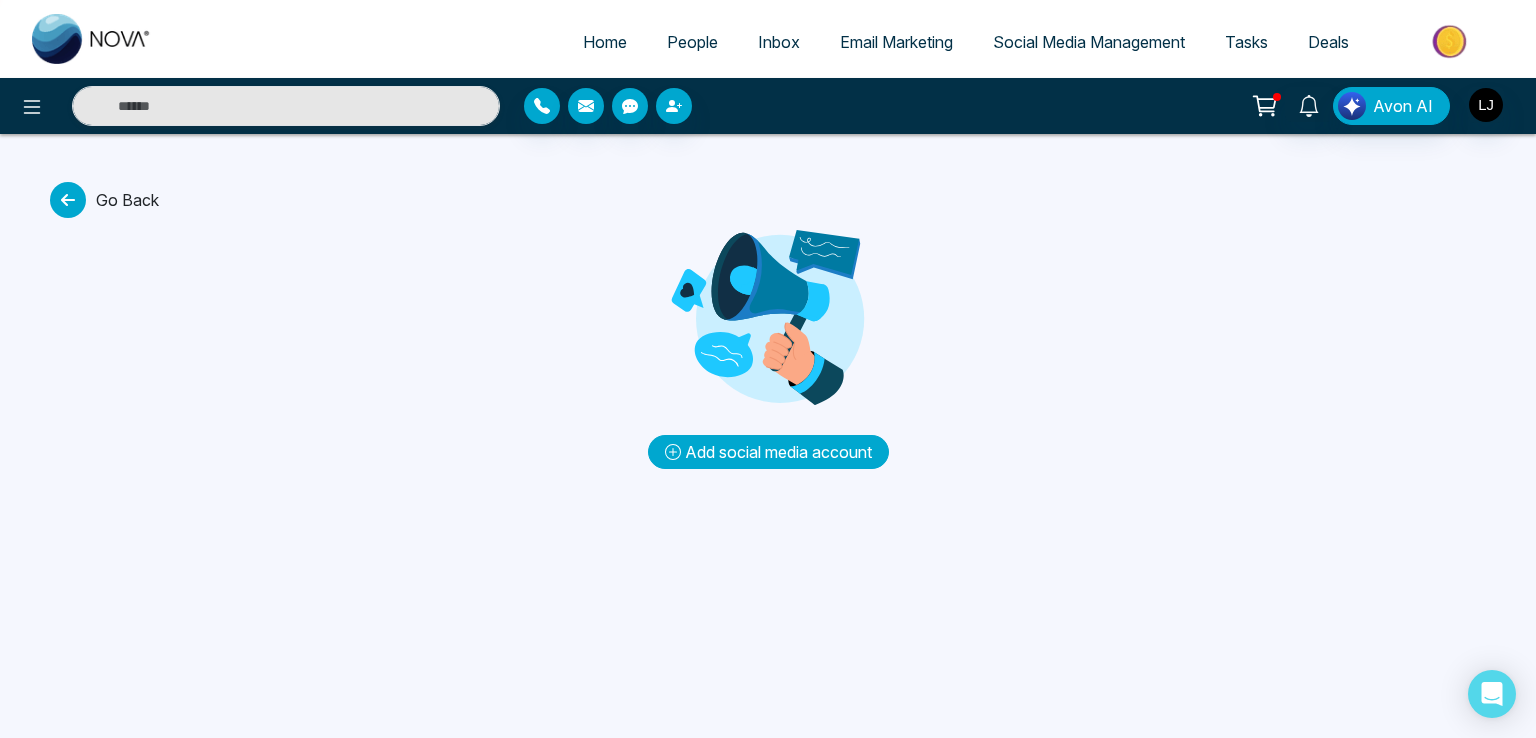 click on "Add social media account" at bounding box center (768, 452) 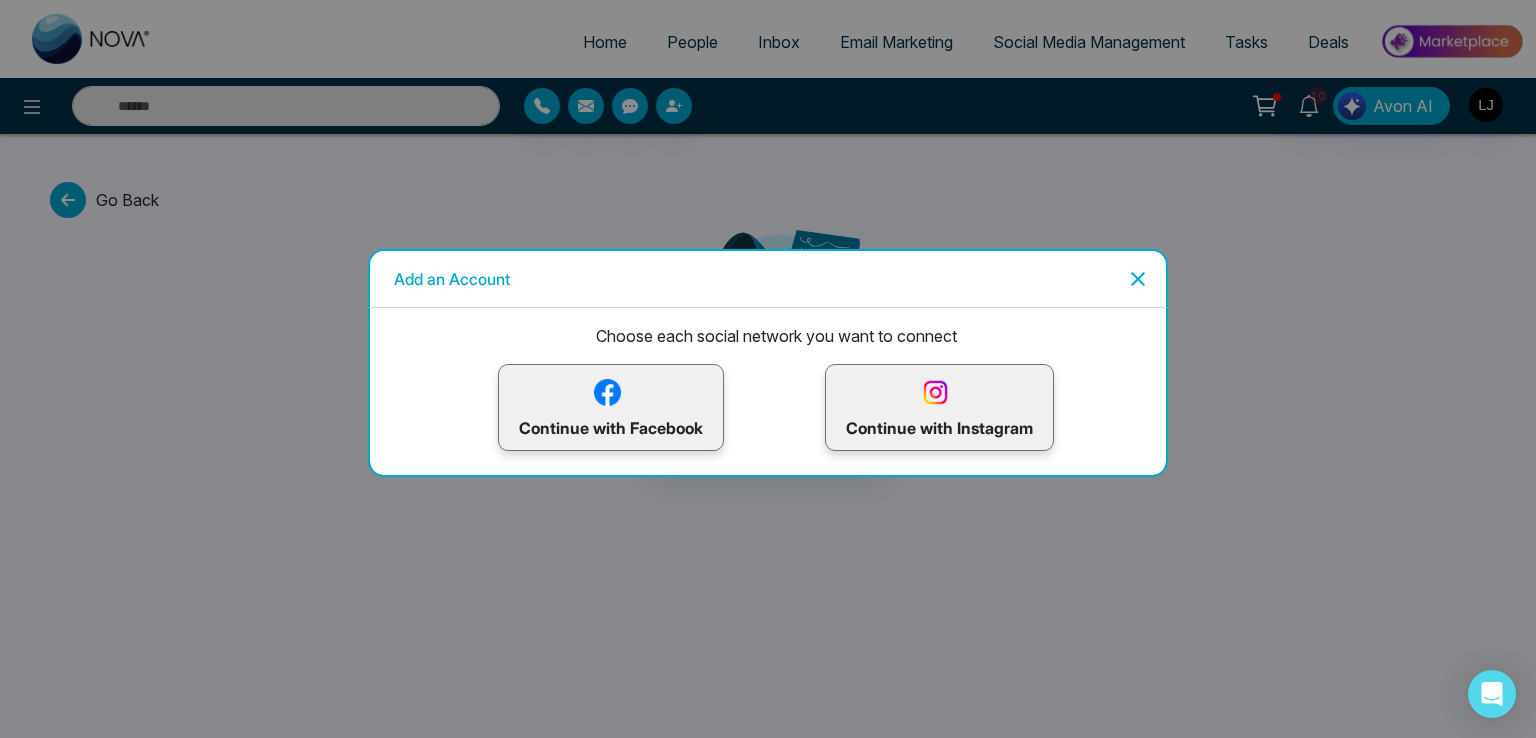 click on "Continue with Instagram" at bounding box center (939, 407) 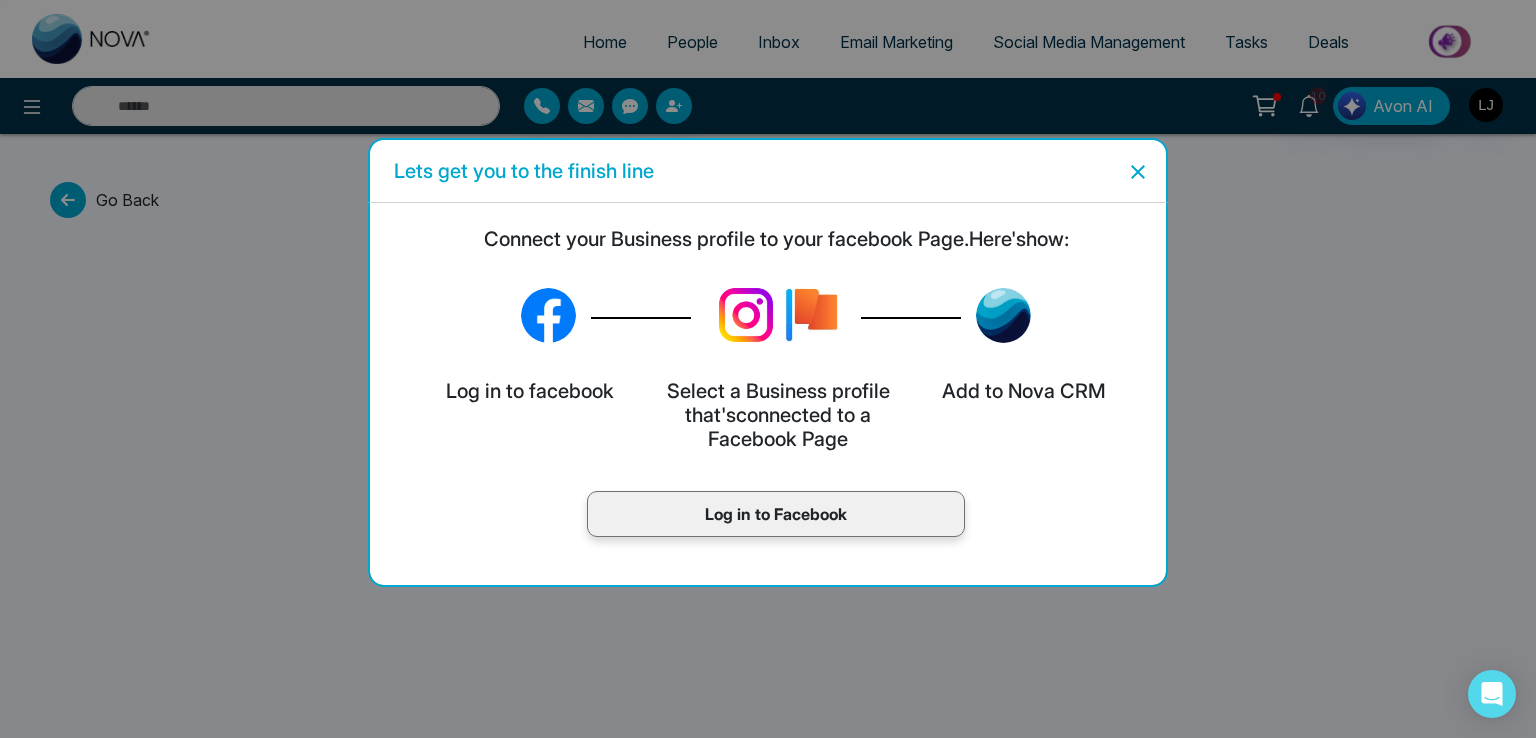 click on "Log in to Facebook" at bounding box center [776, 514] 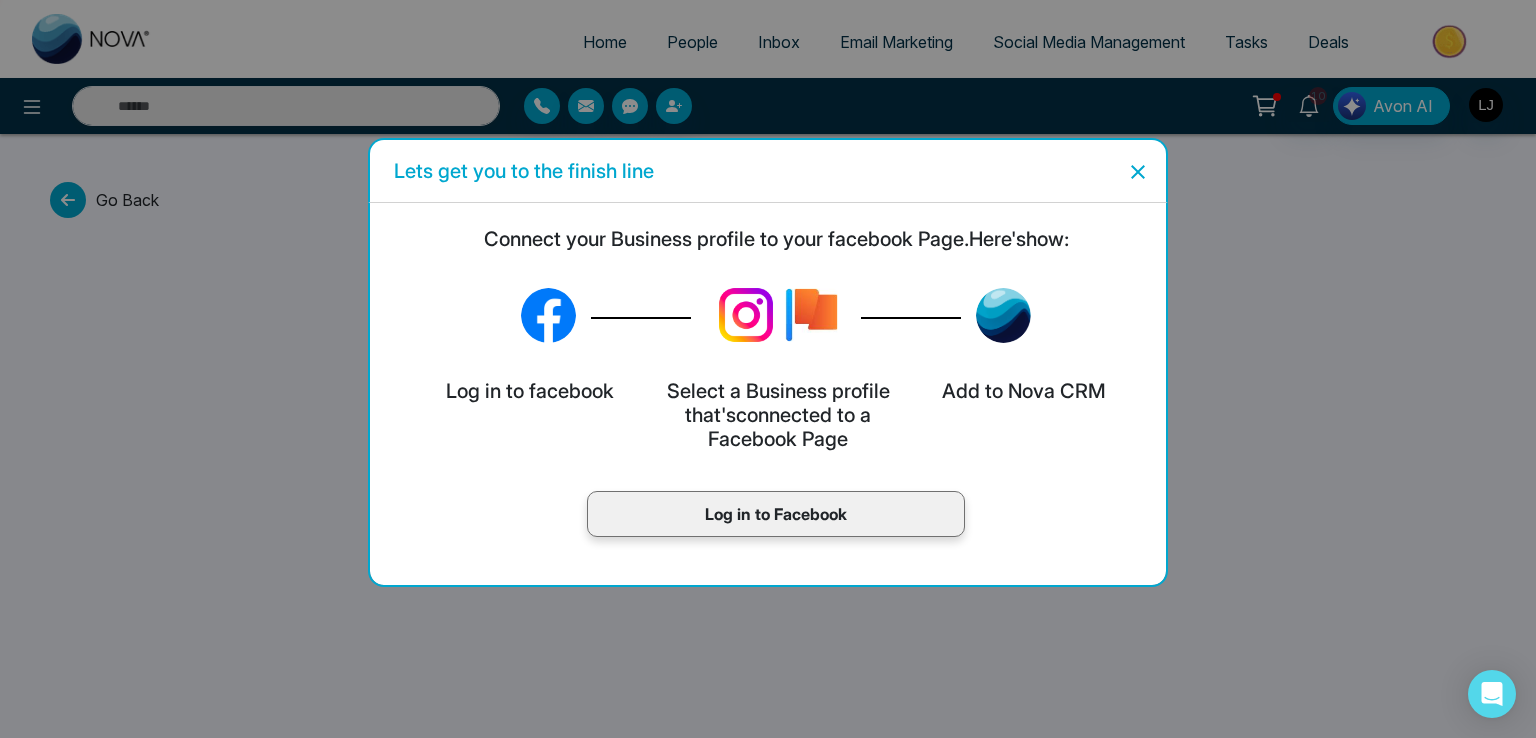 click 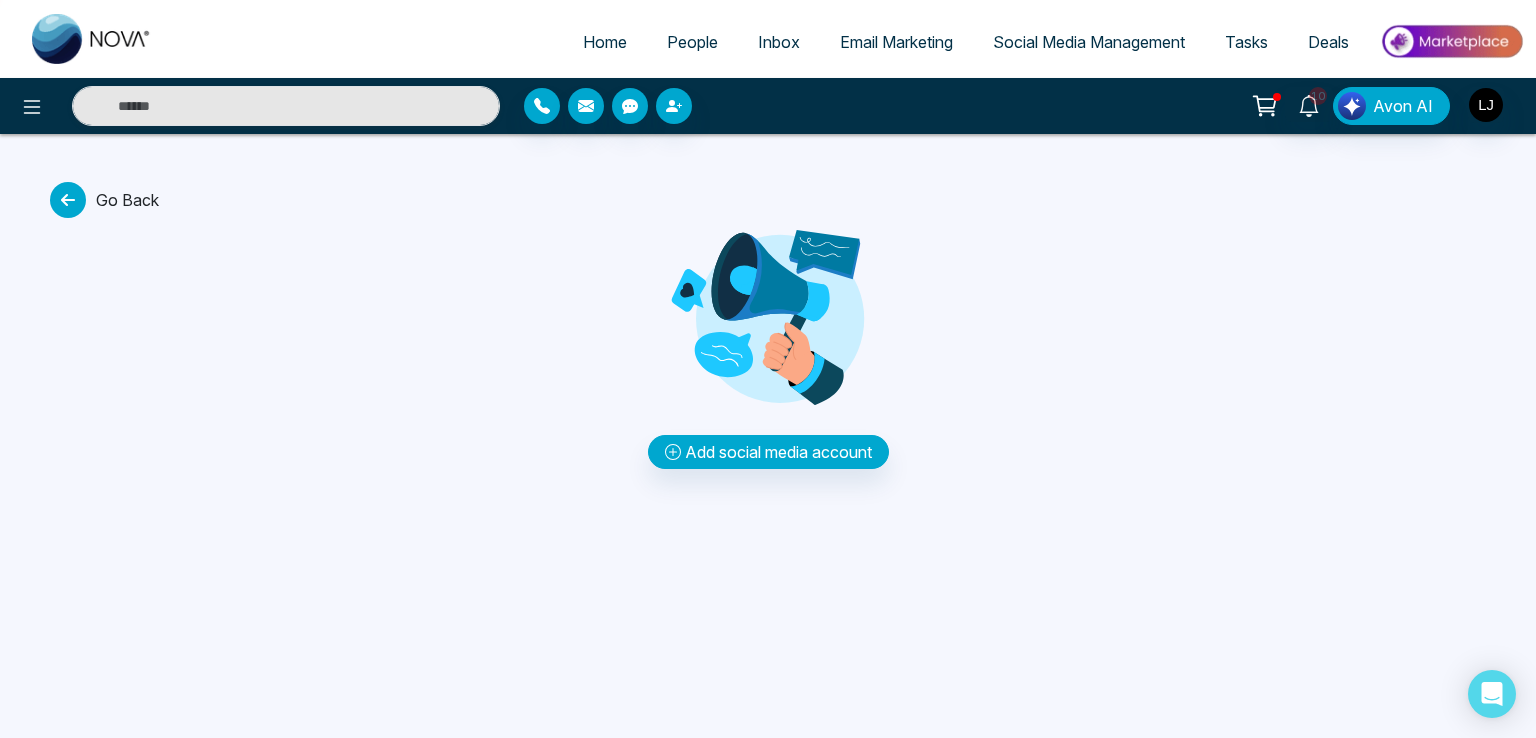 click at bounding box center (68, 200) 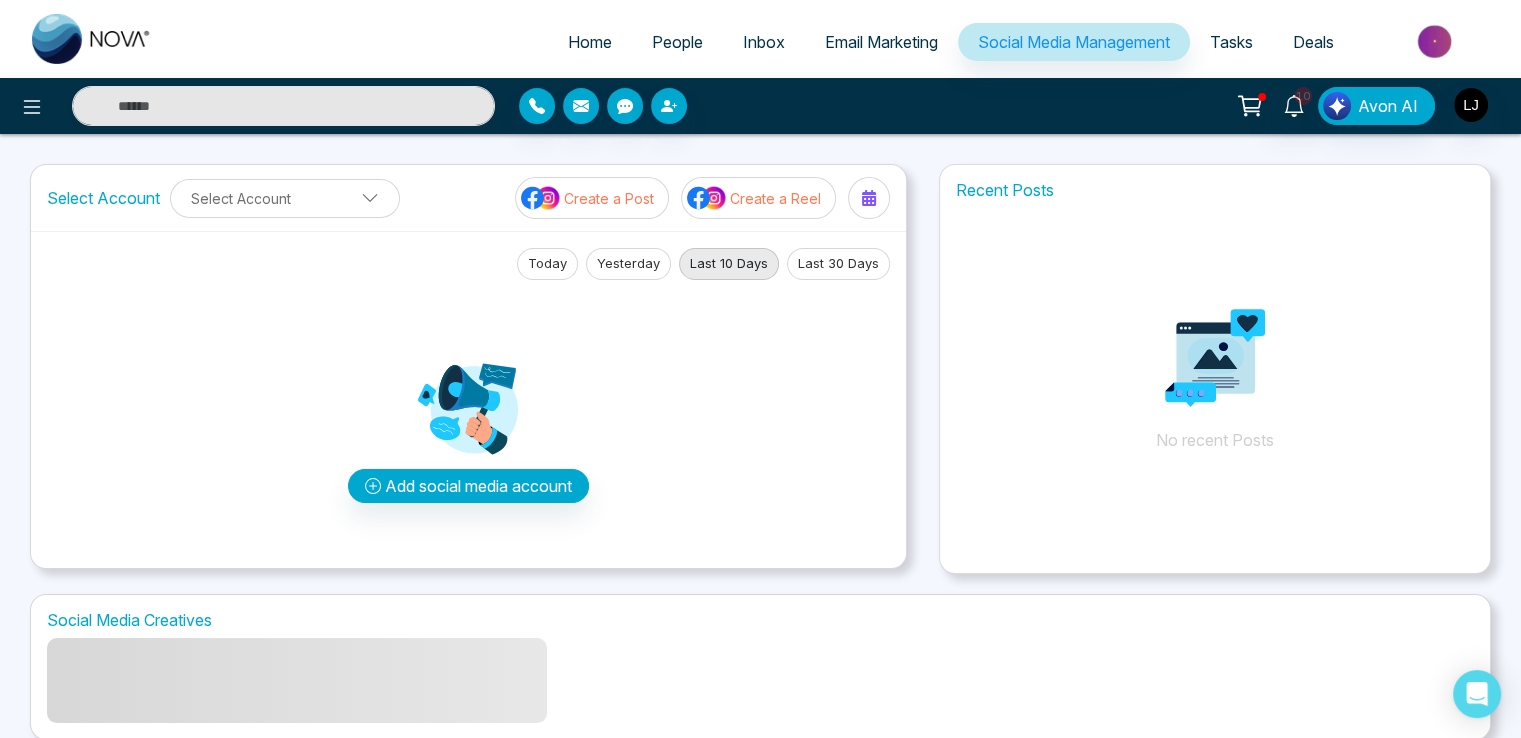 click on "Create a Post" at bounding box center (609, 198) 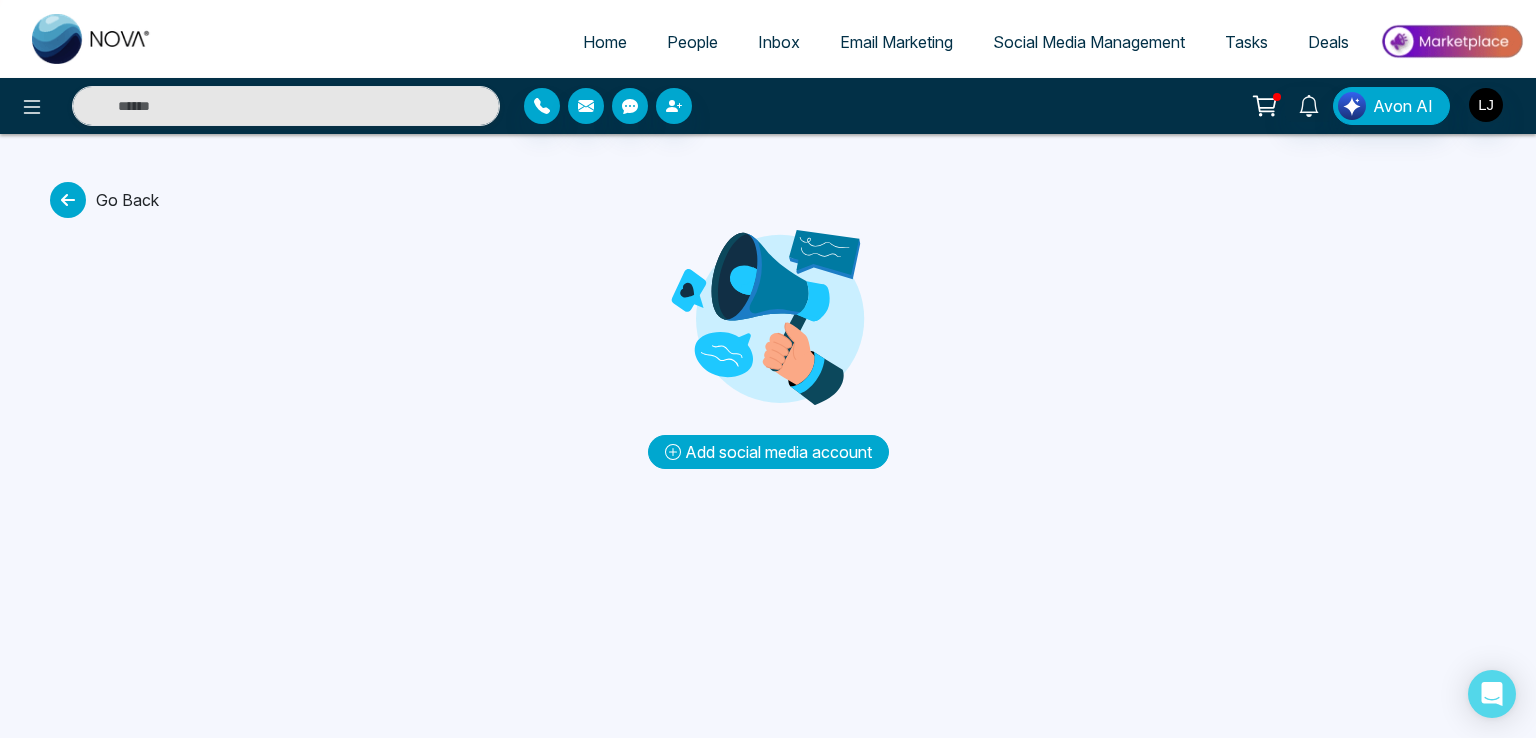 click on "Add social media account" at bounding box center [768, 452] 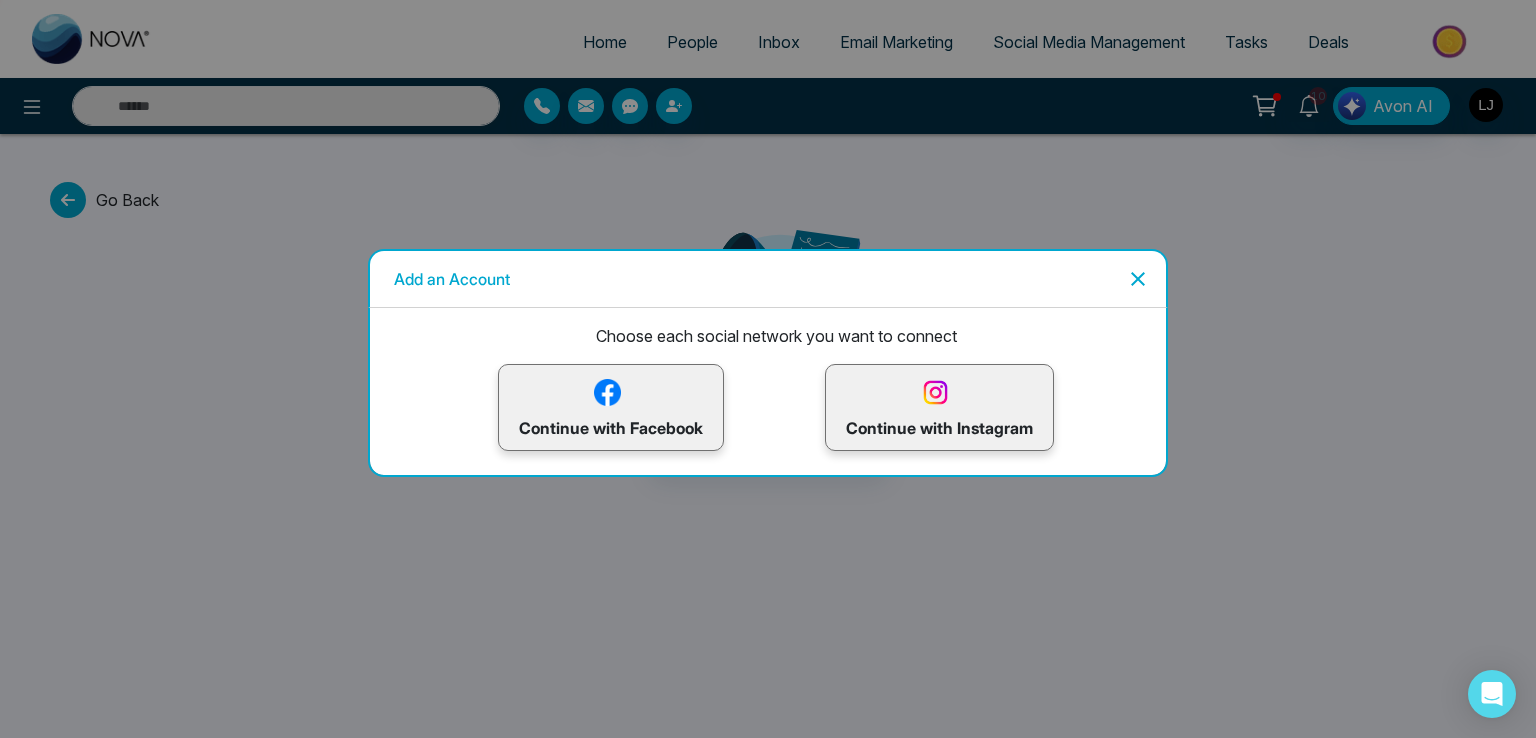 click on "Continue with Facebook" at bounding box center [611, 407] 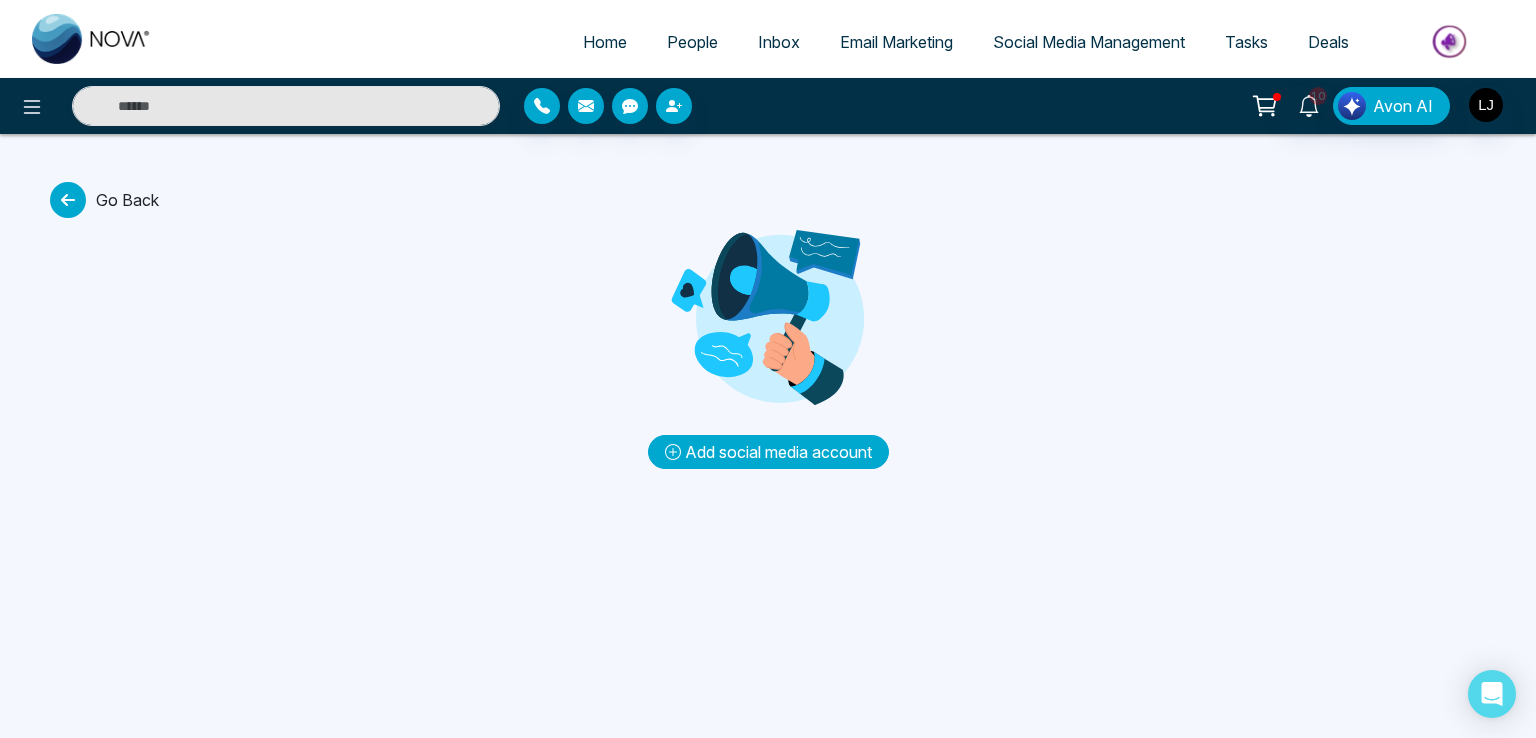 click on "Add social media account" at bounding box center [768, 452] 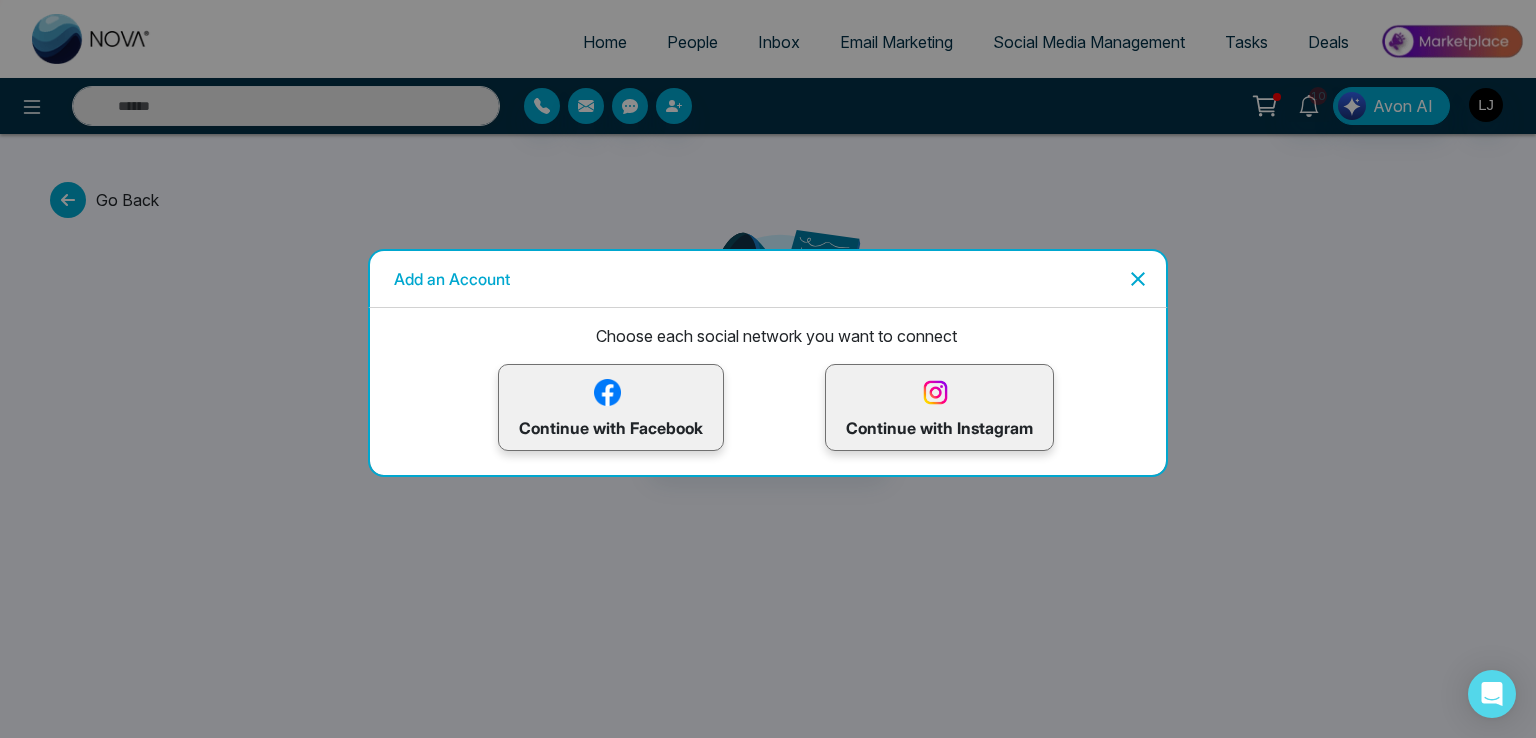 click at bounding box center [607, 392] 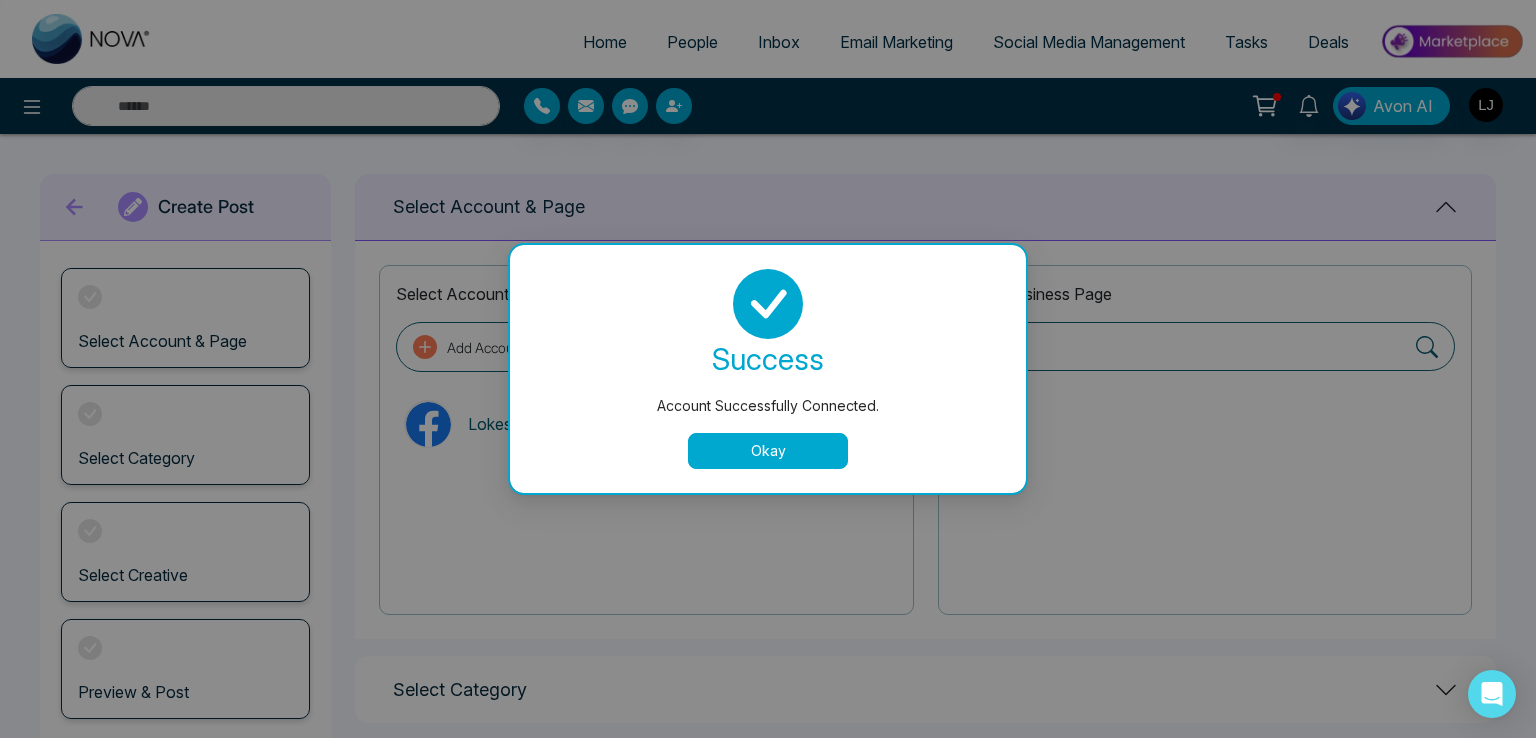 click on "Okay" at bounding box center (768, 451) 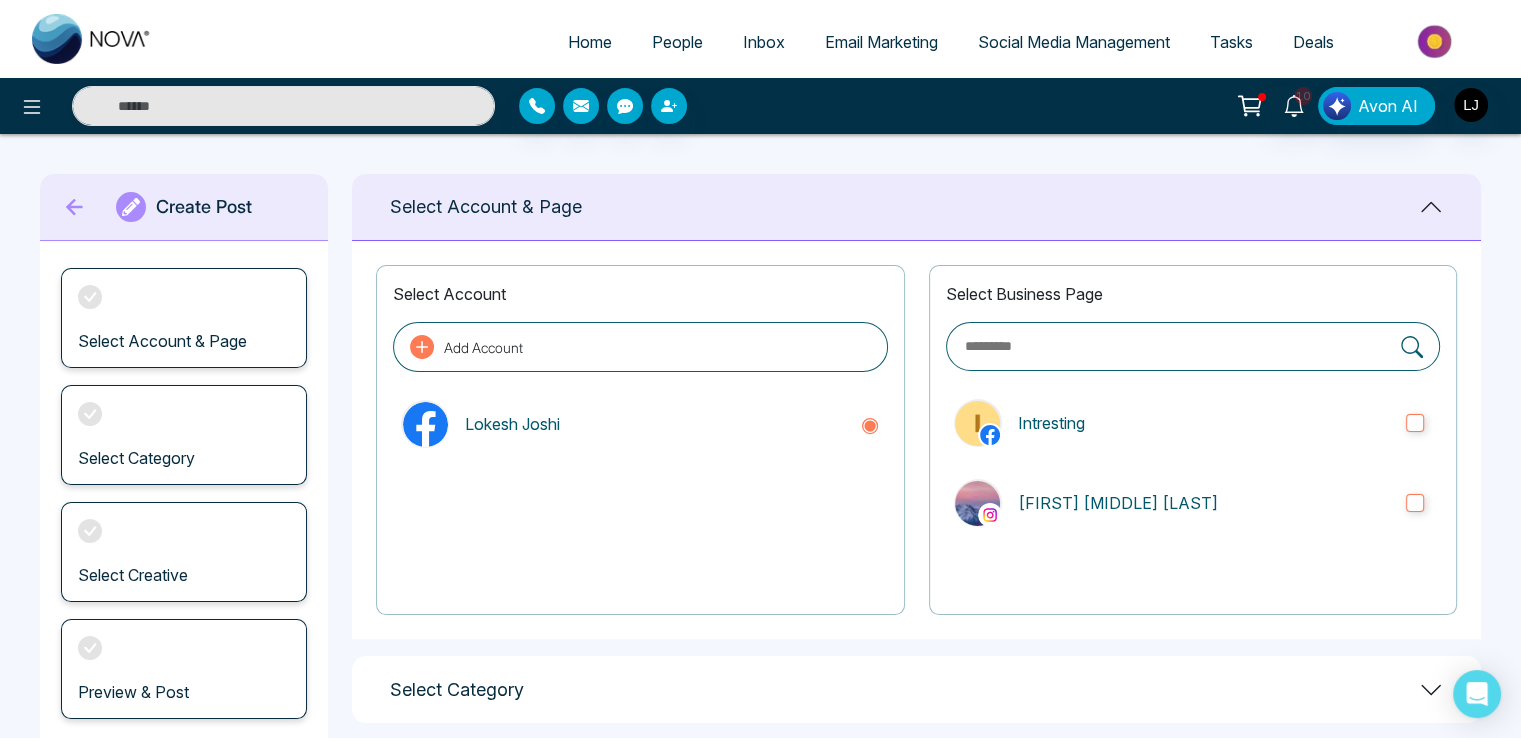 click on "Create Post" at bounding box center [184, 207] 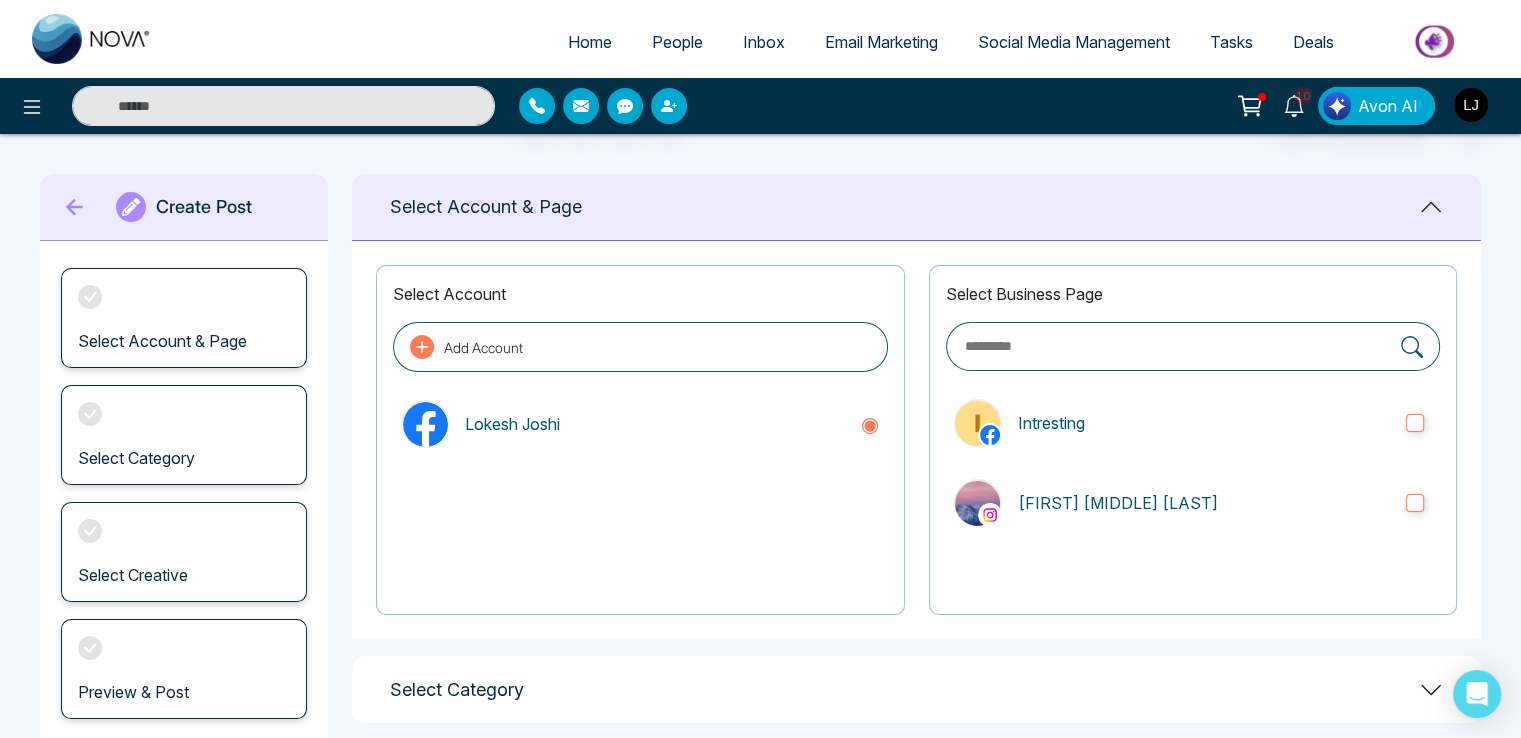 click 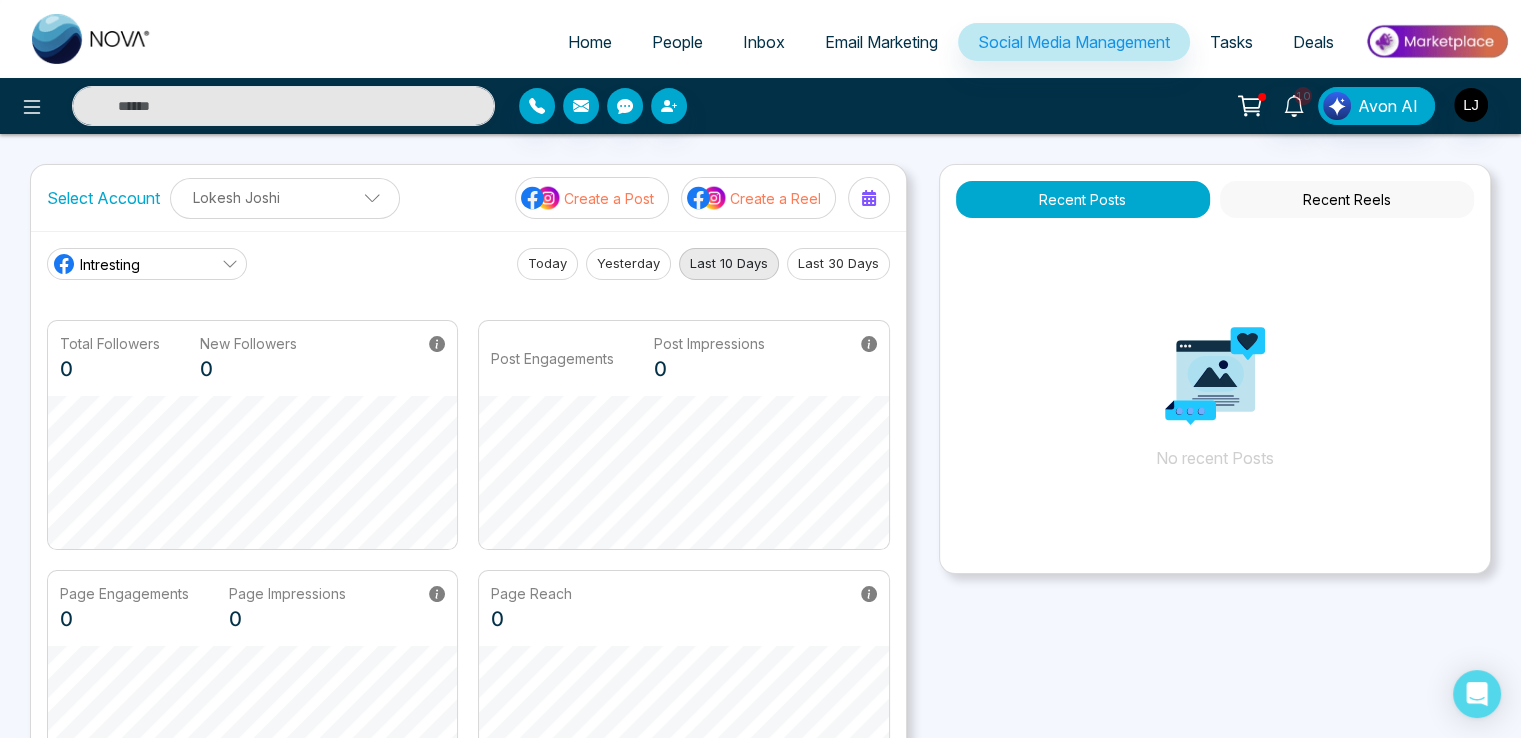 scroll, scrollTop: 545, scrollLeft: 0, axis: vertical 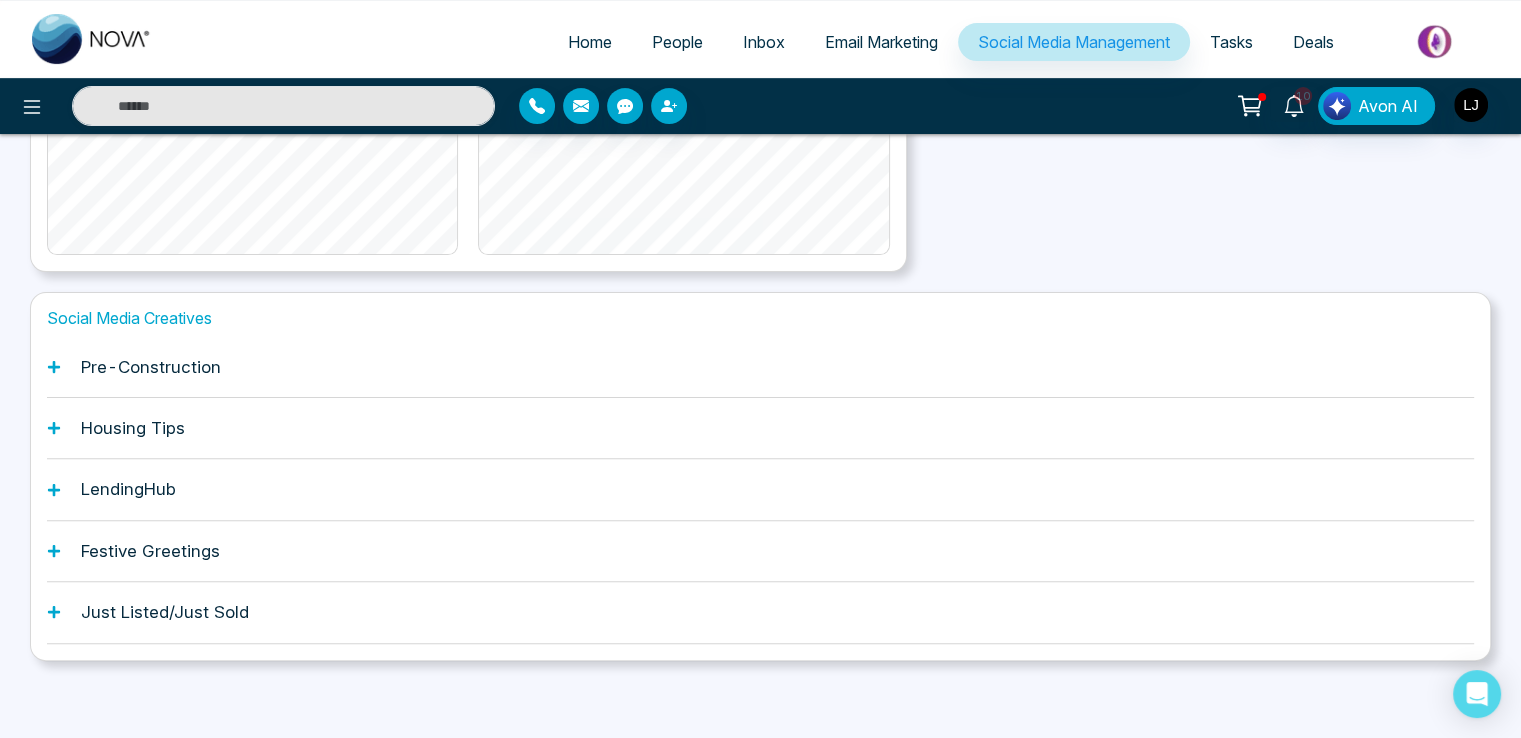 click on "Pre-Construction" at bounding box center [151, 367] 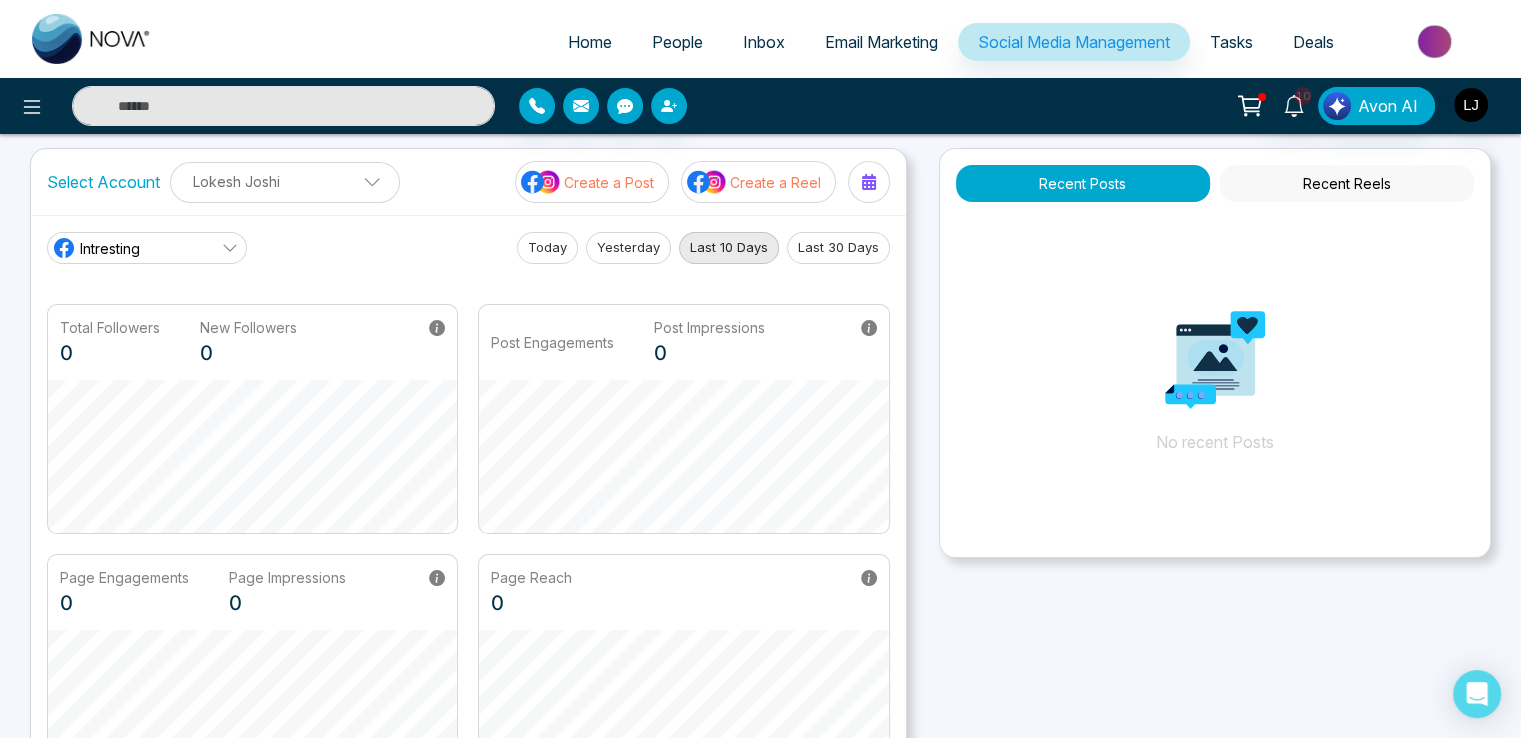 scroll, scrollTop: 0, scrollLeft: 0, axis: both 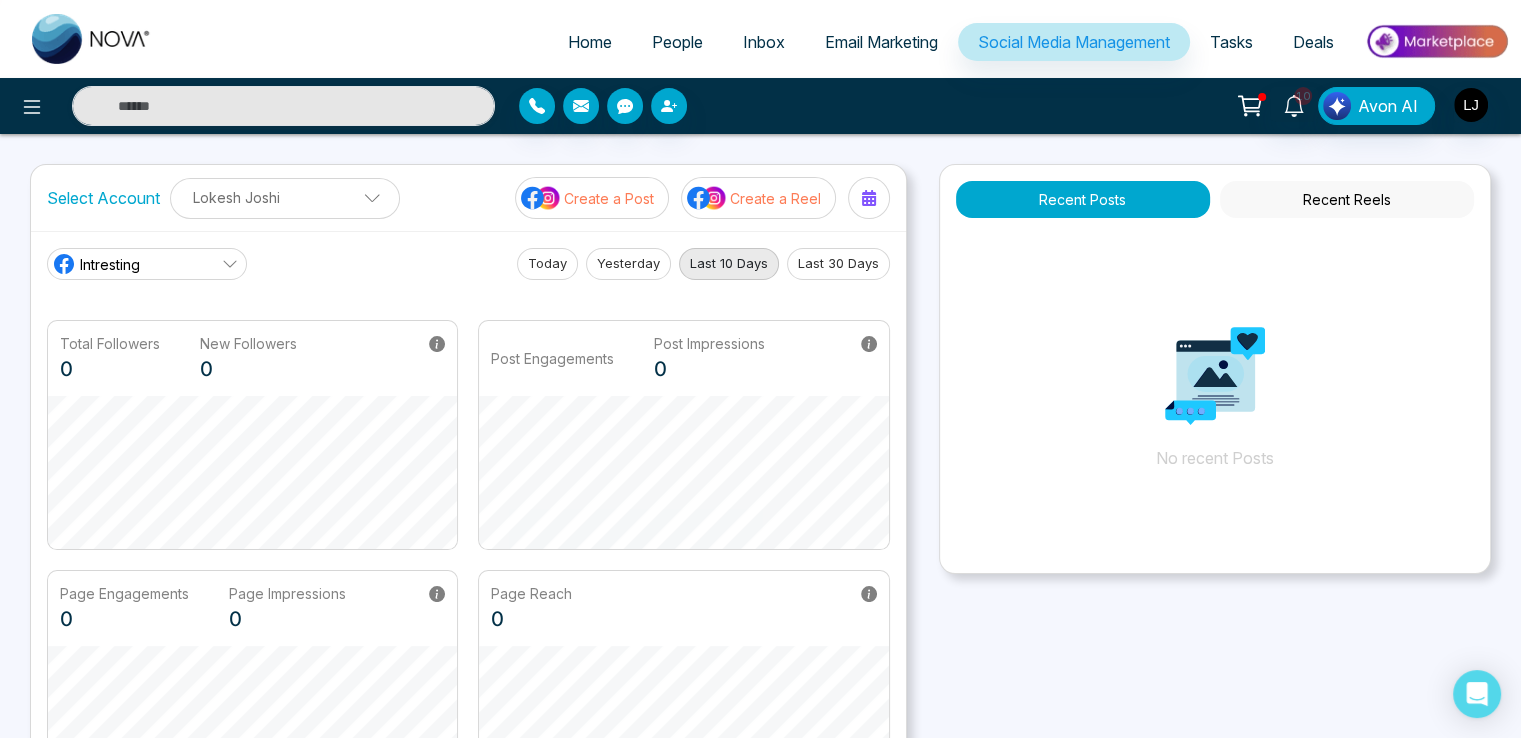 click 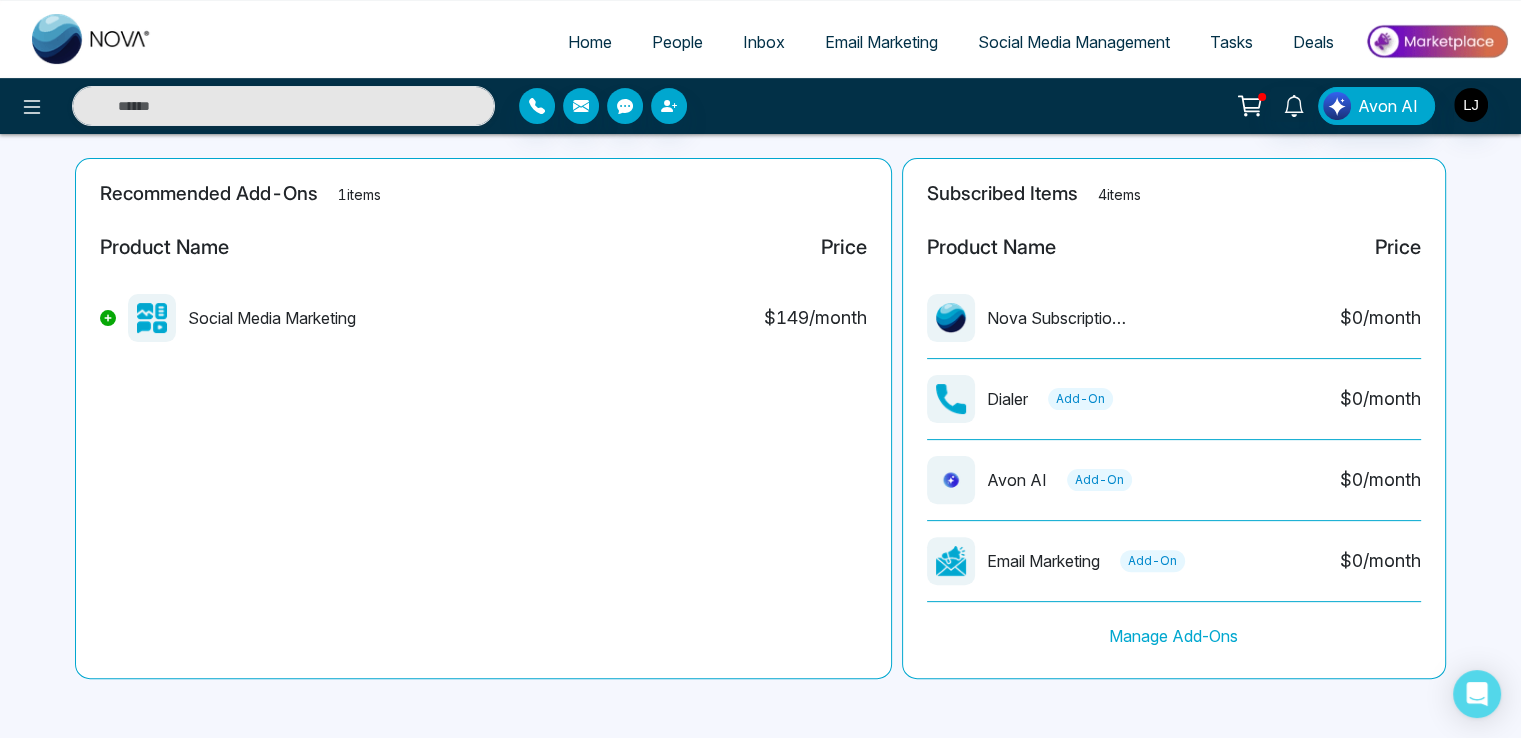 scroll, scrollTop: 0, scrollLeft: 0, axis: both 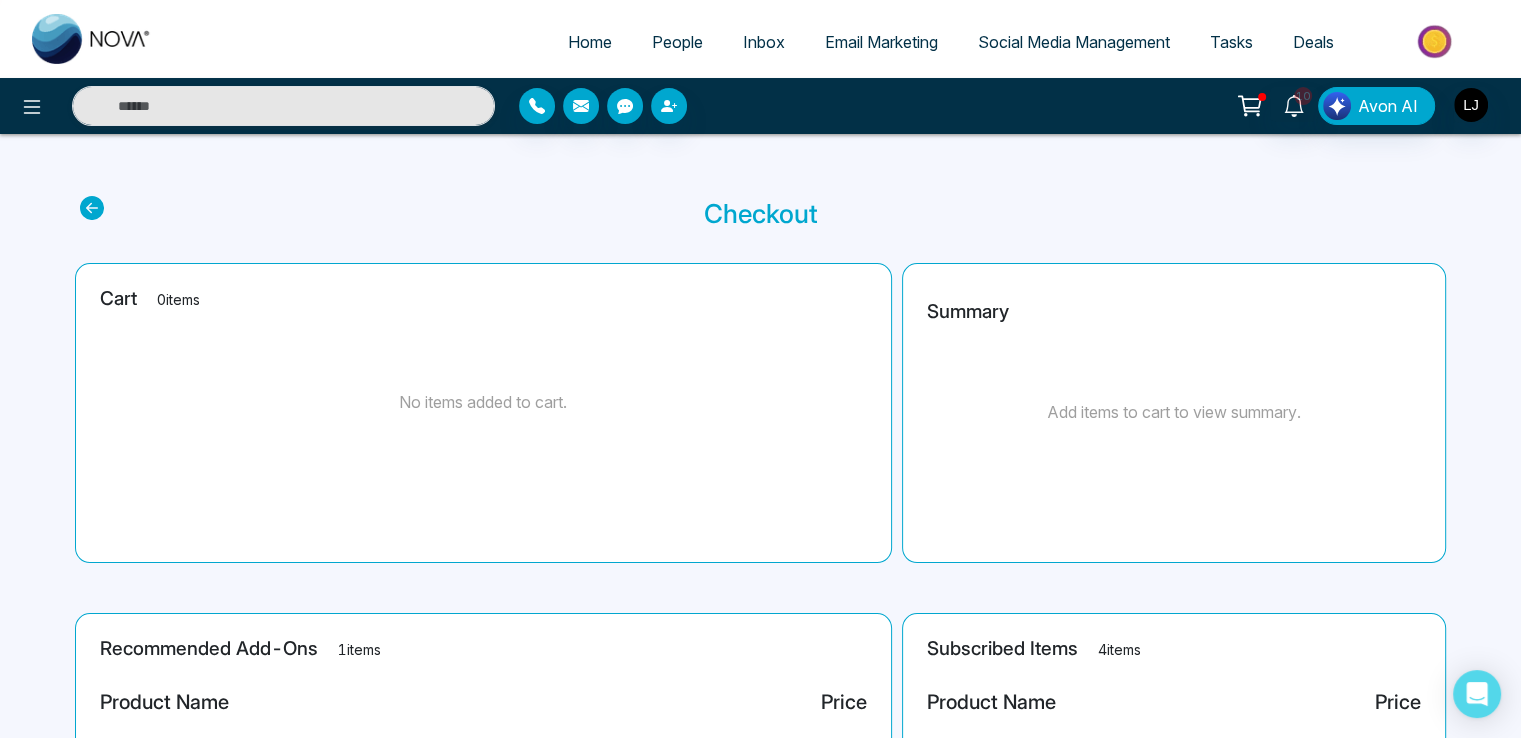 click on "Home" at bounding box center [590, 42] 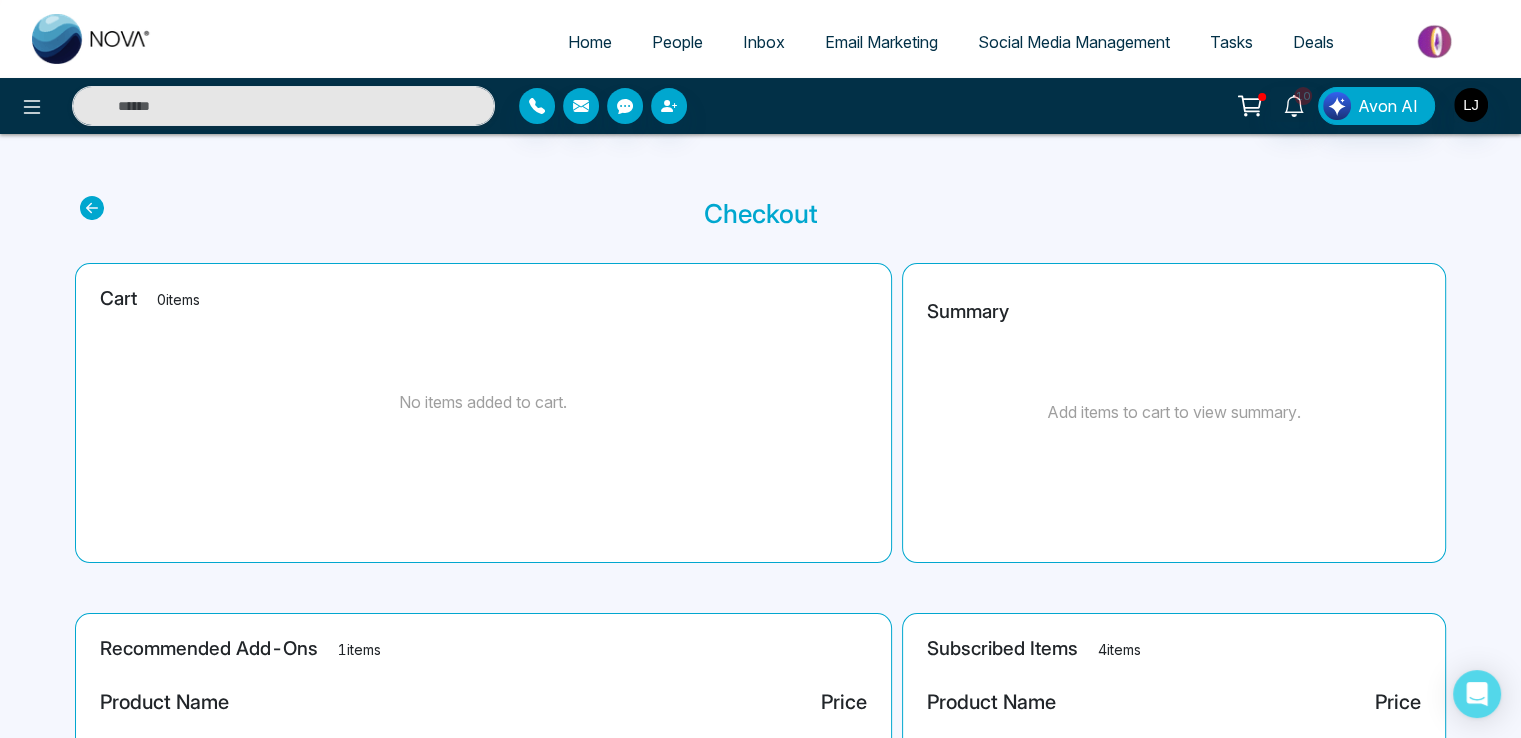 select on "*" 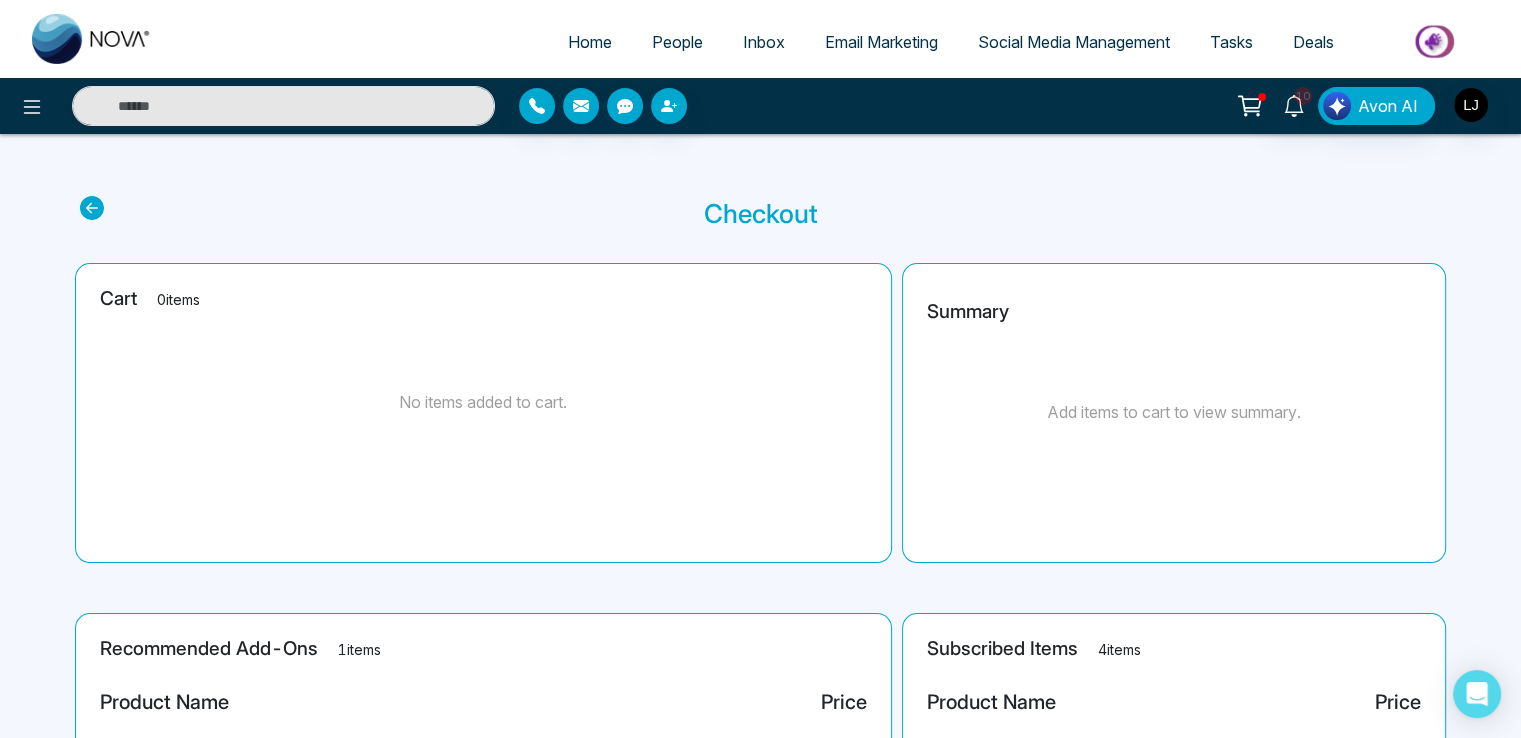 select on "*" 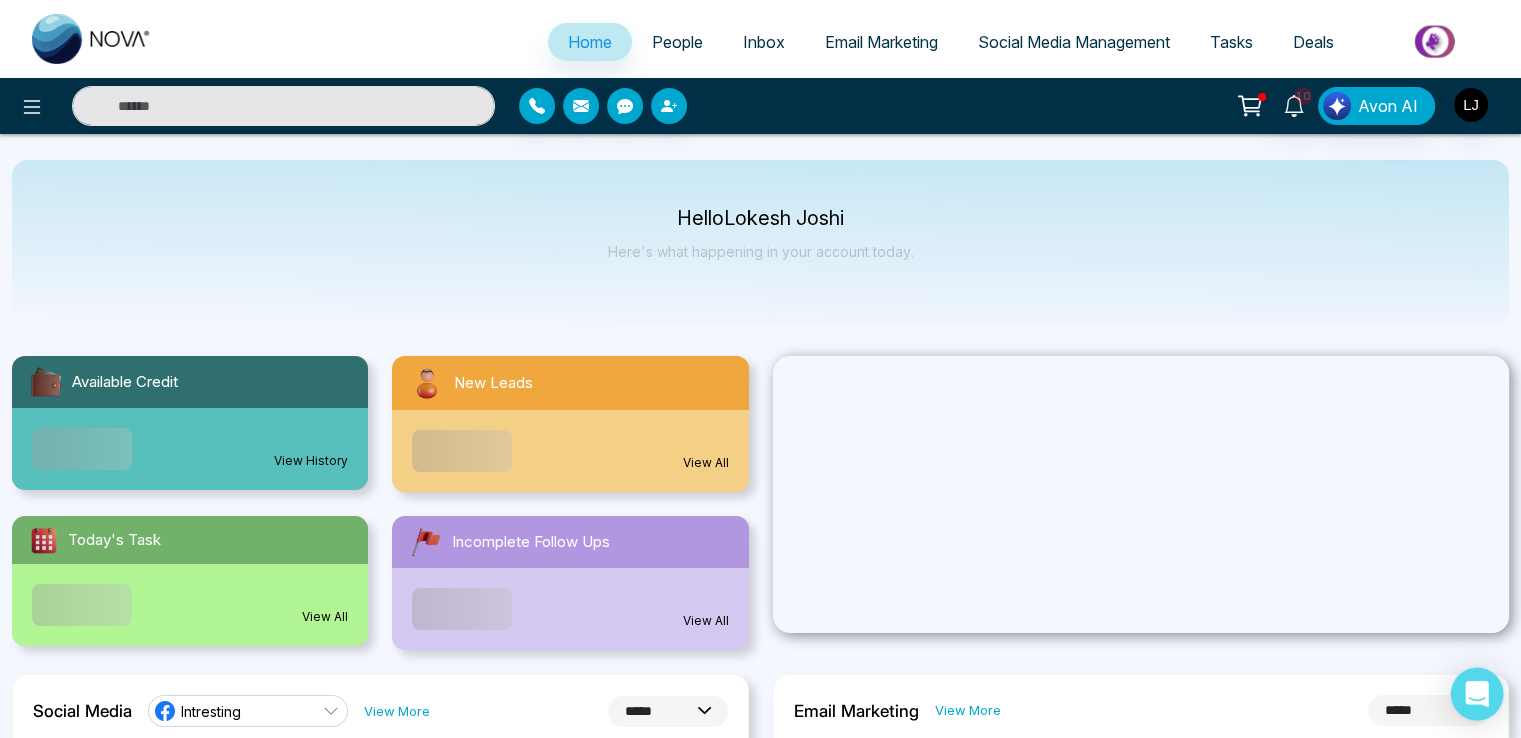 click 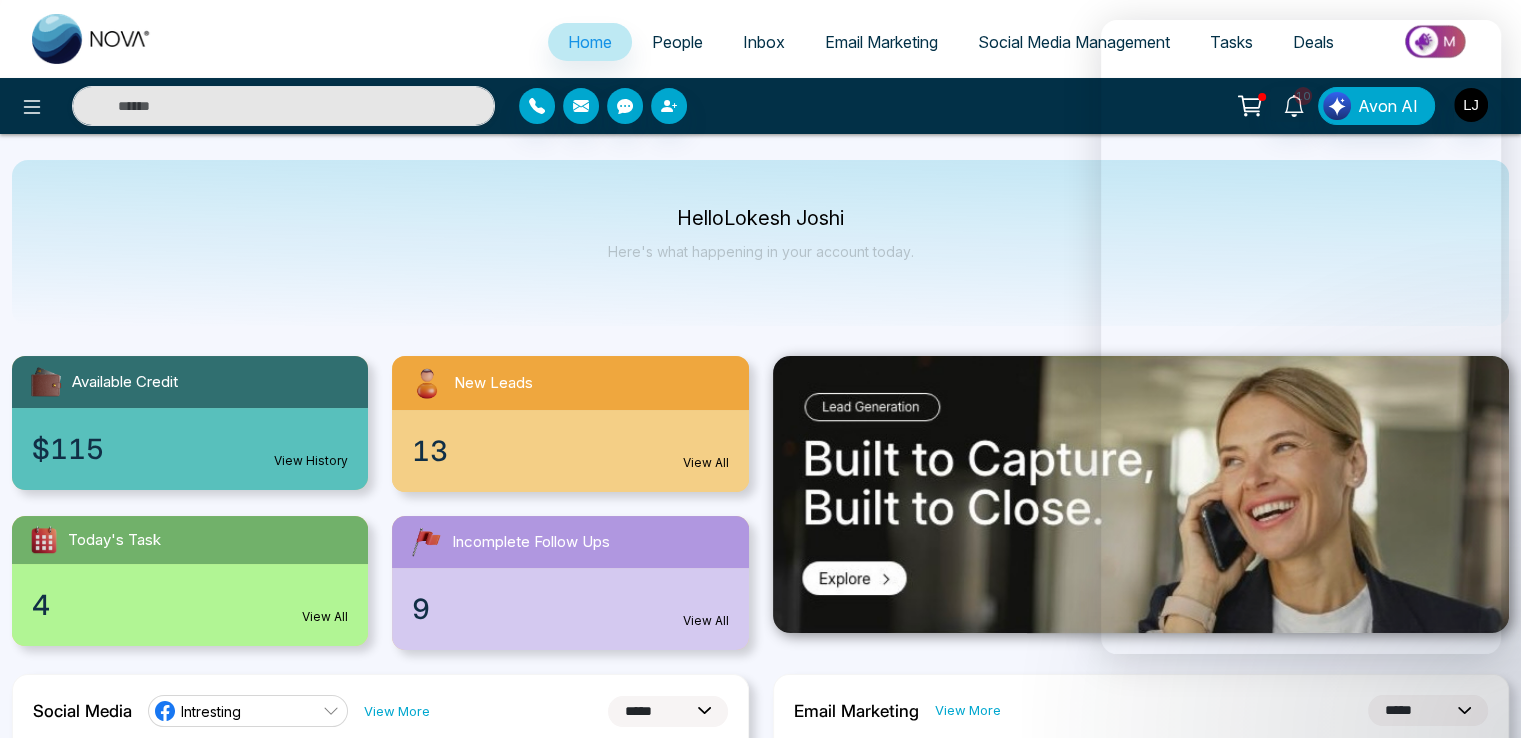 click on "**********" at bounding box center [760, 1368] 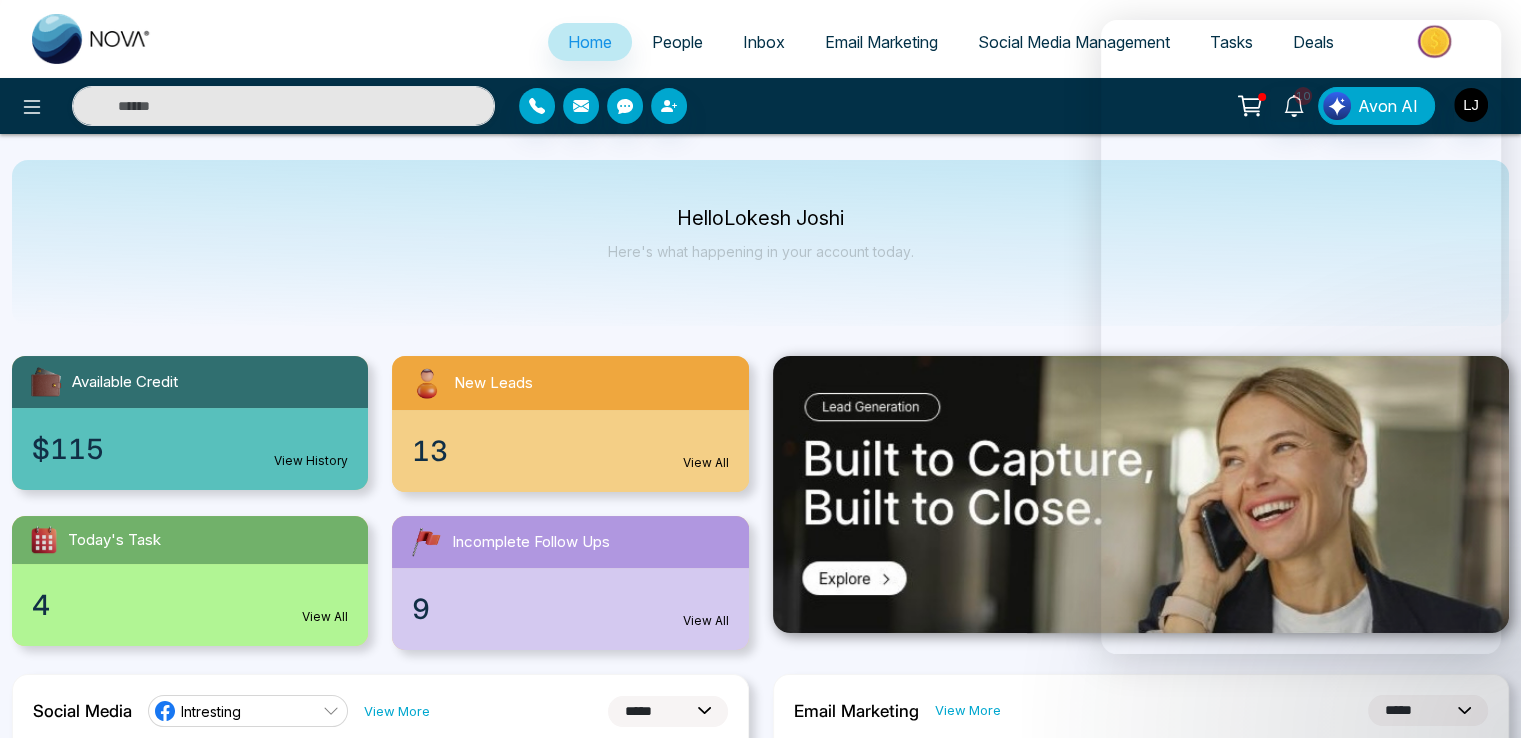 click on "Hello  [FIRST] [LAST] Here's what happening in your account today." at bounding box center [760, 243] 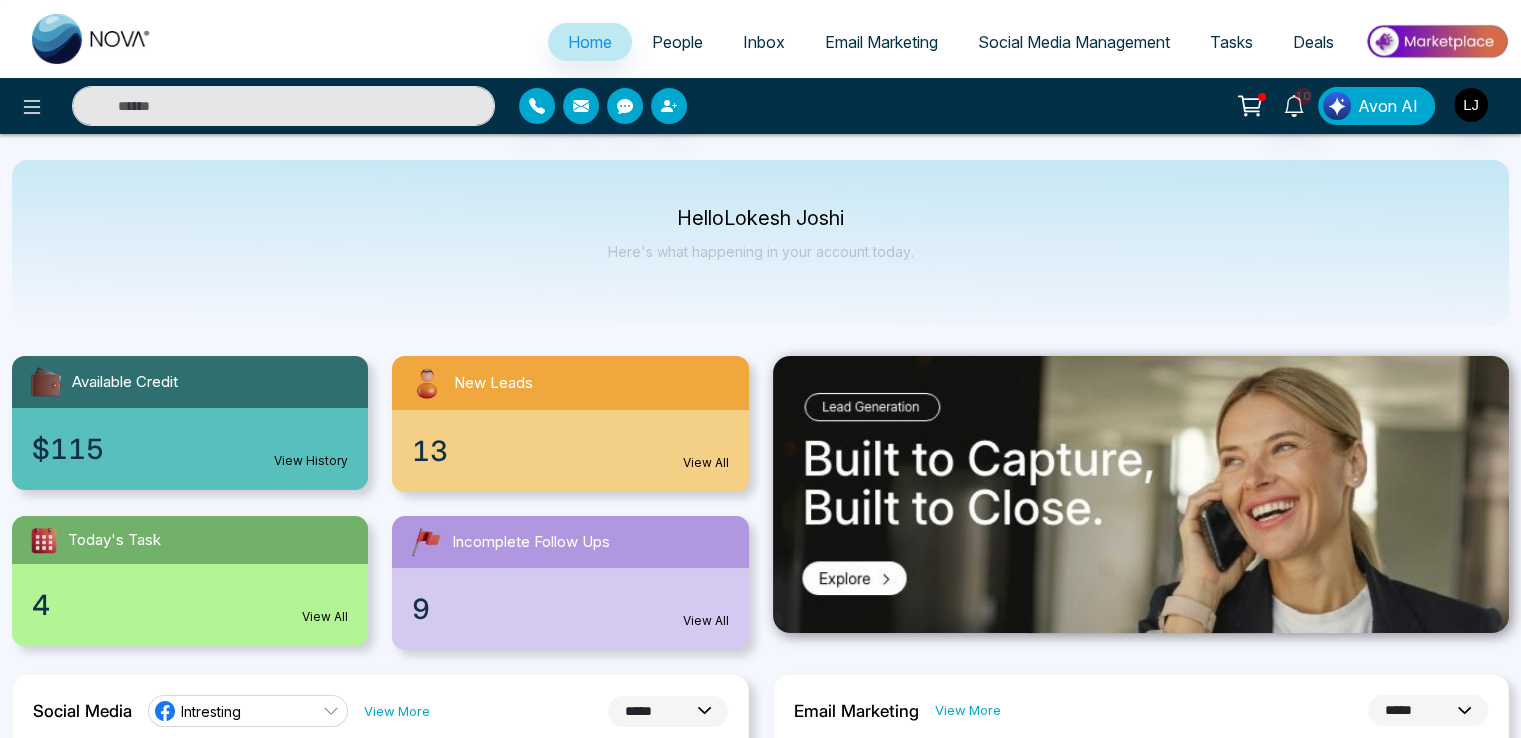 click at bounding box center [1337, 106] 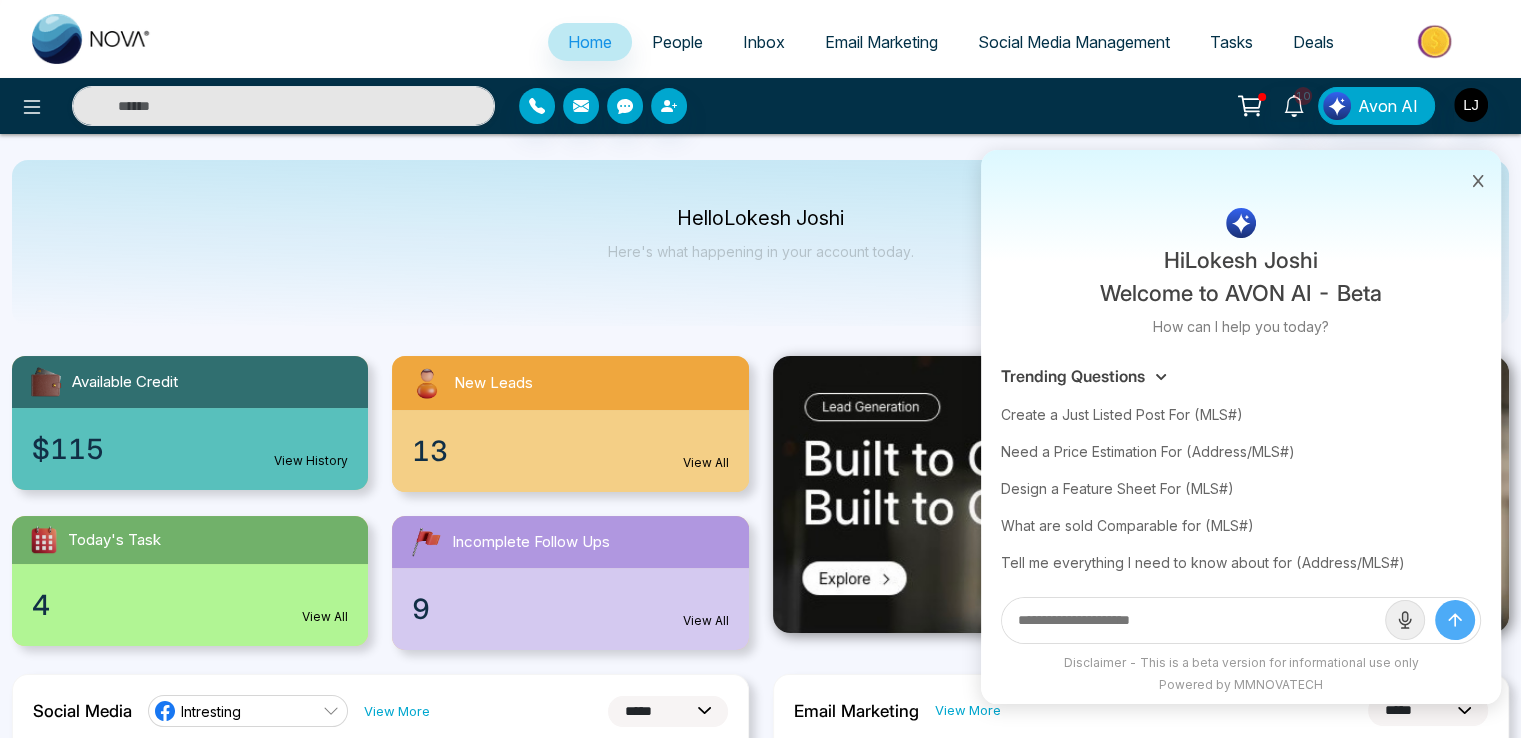 click 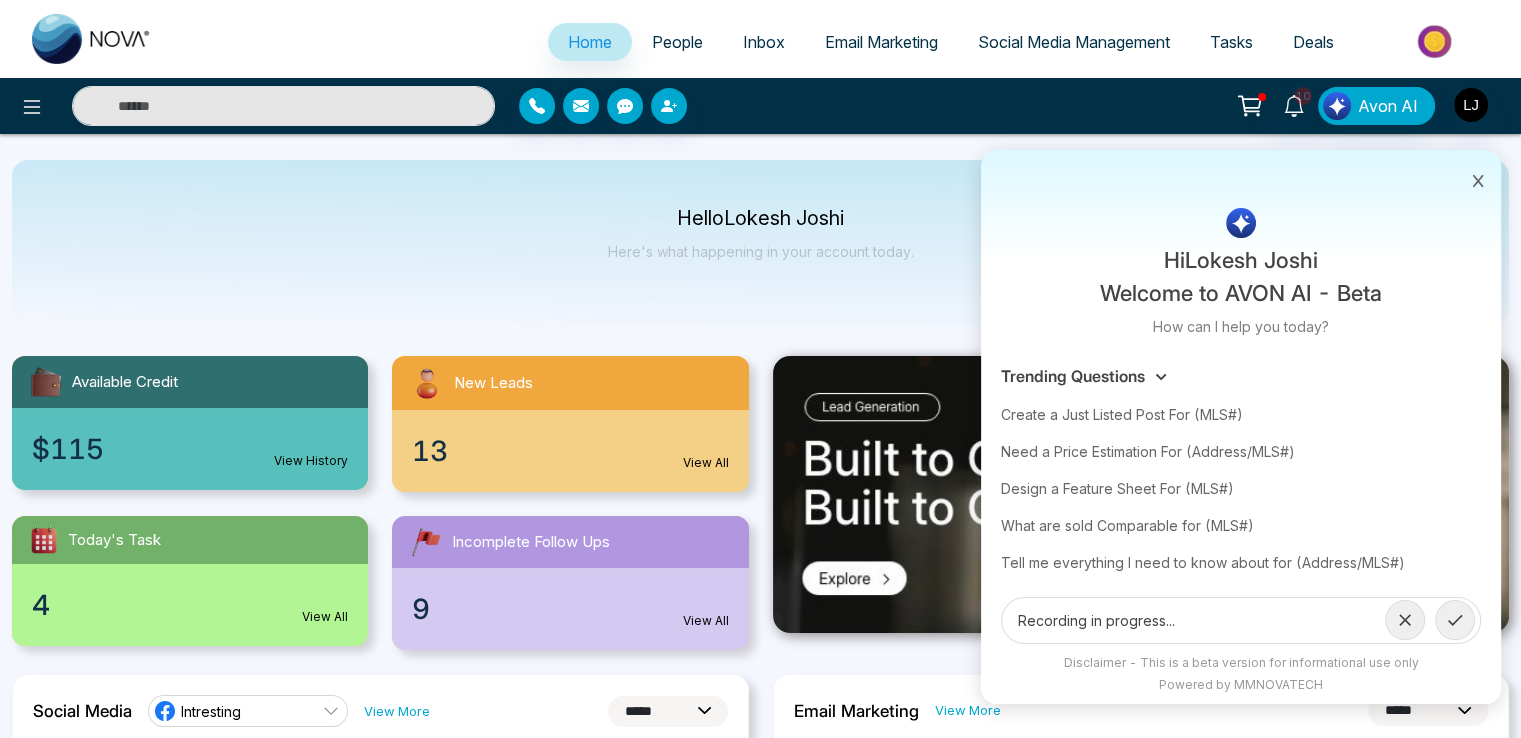 click 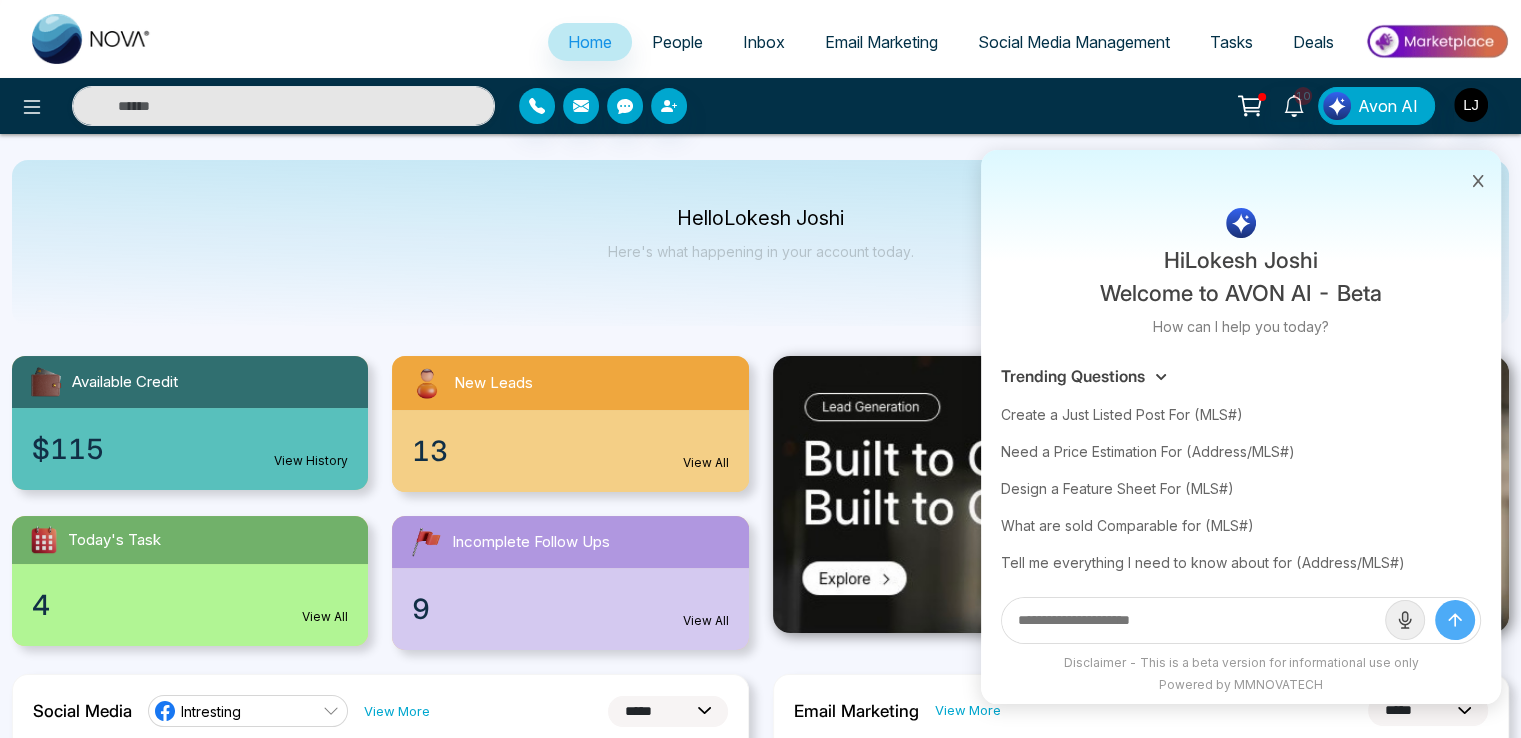 click 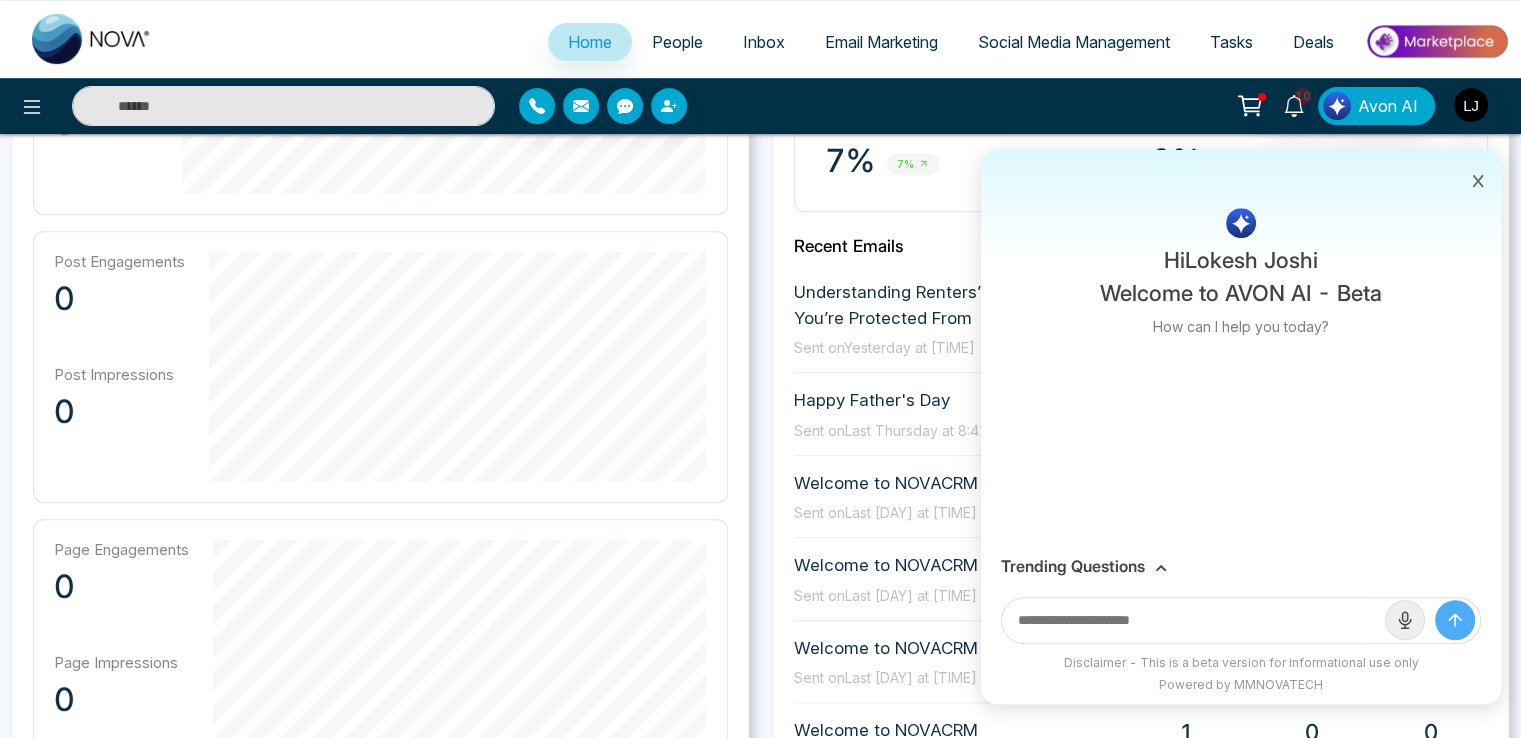scroll, scrollTop: 0, scrollLeft: 0, axis: both 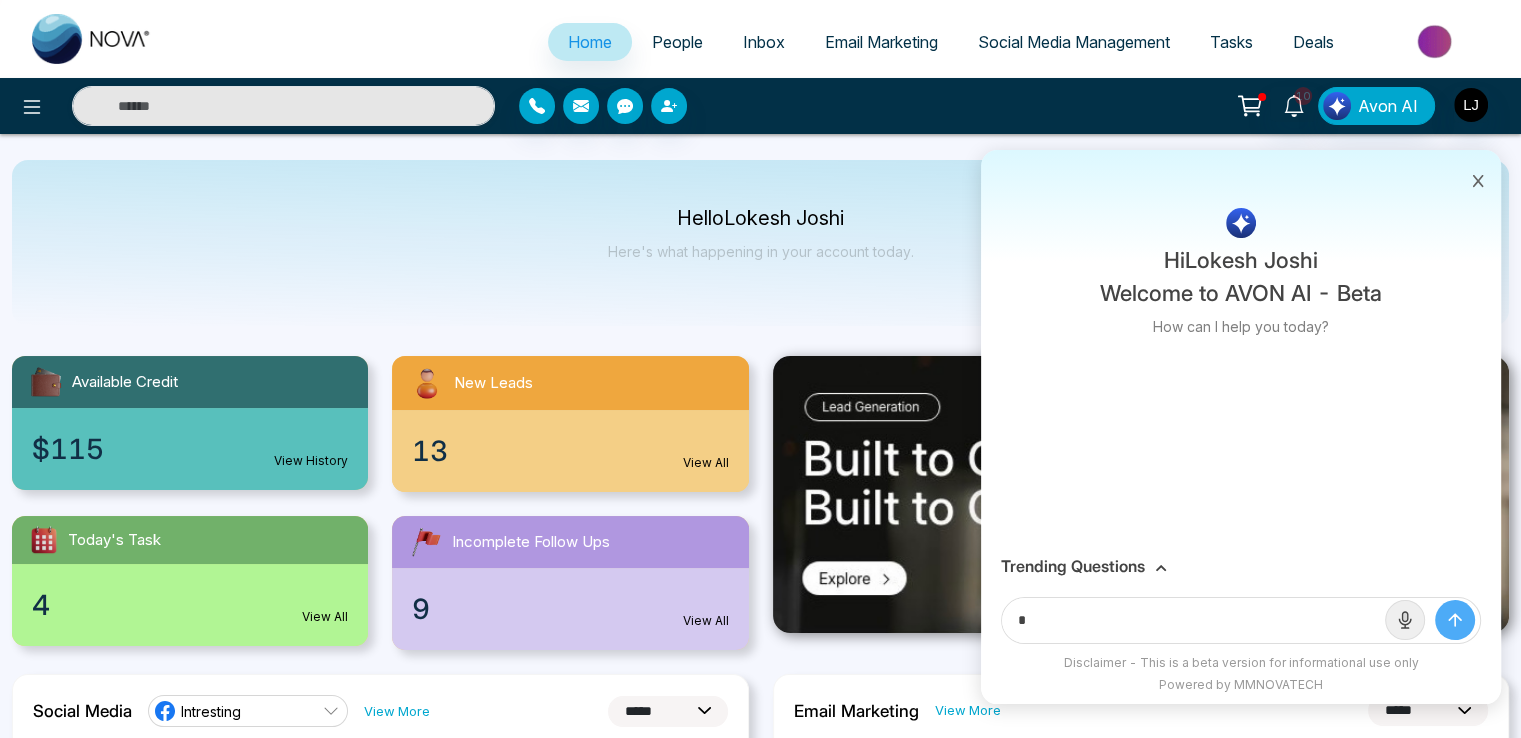 type 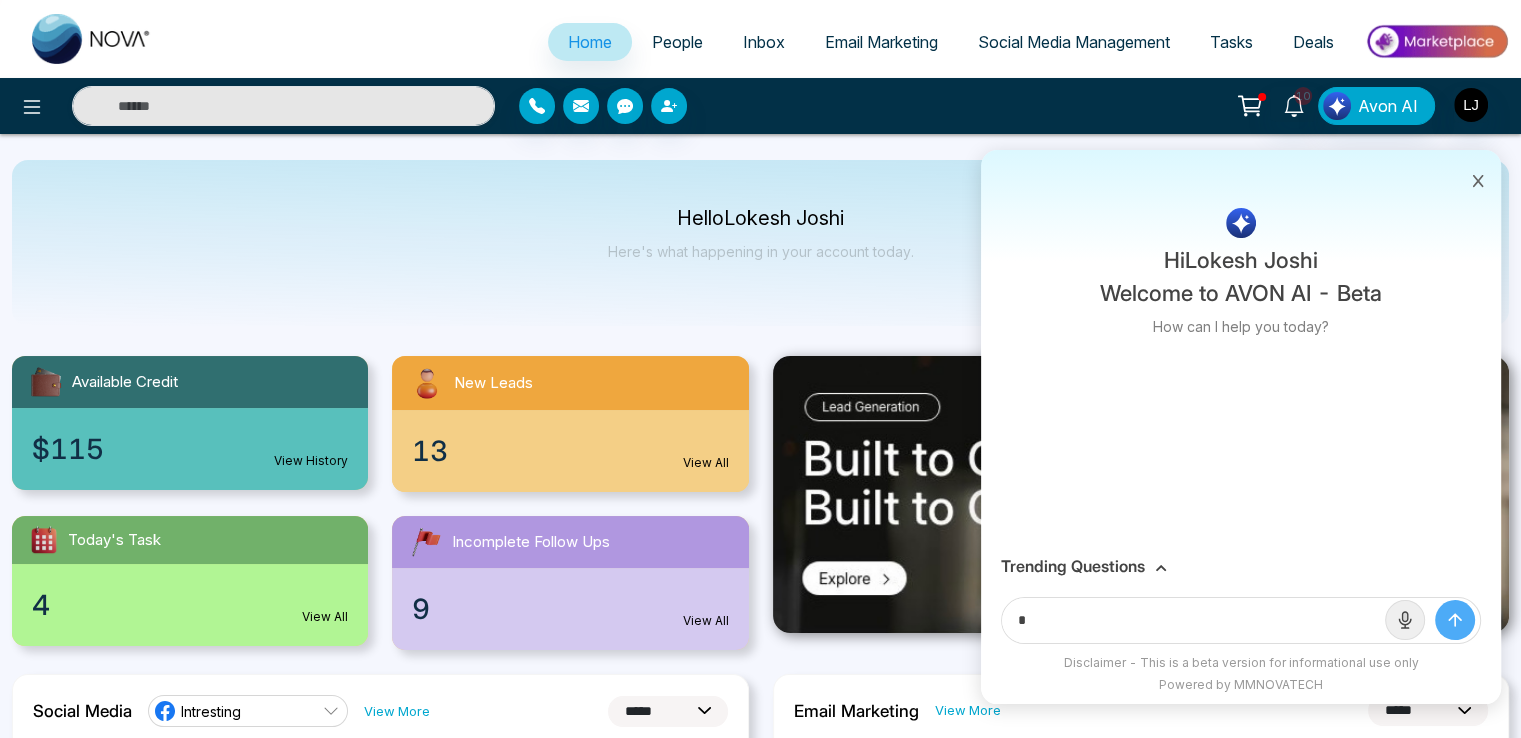 click at bounding box center (1405, 620) 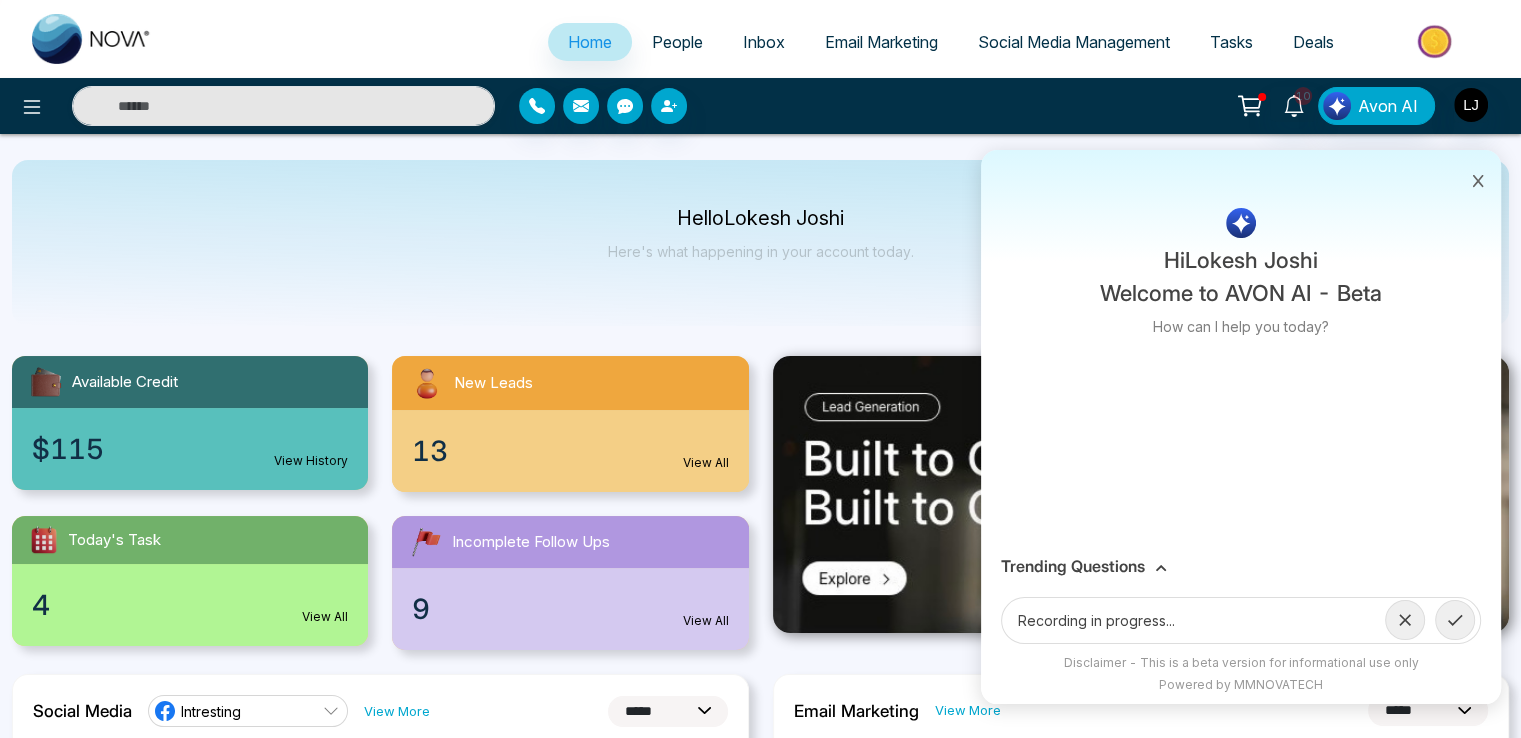 click at bounding box center (1405, 620) 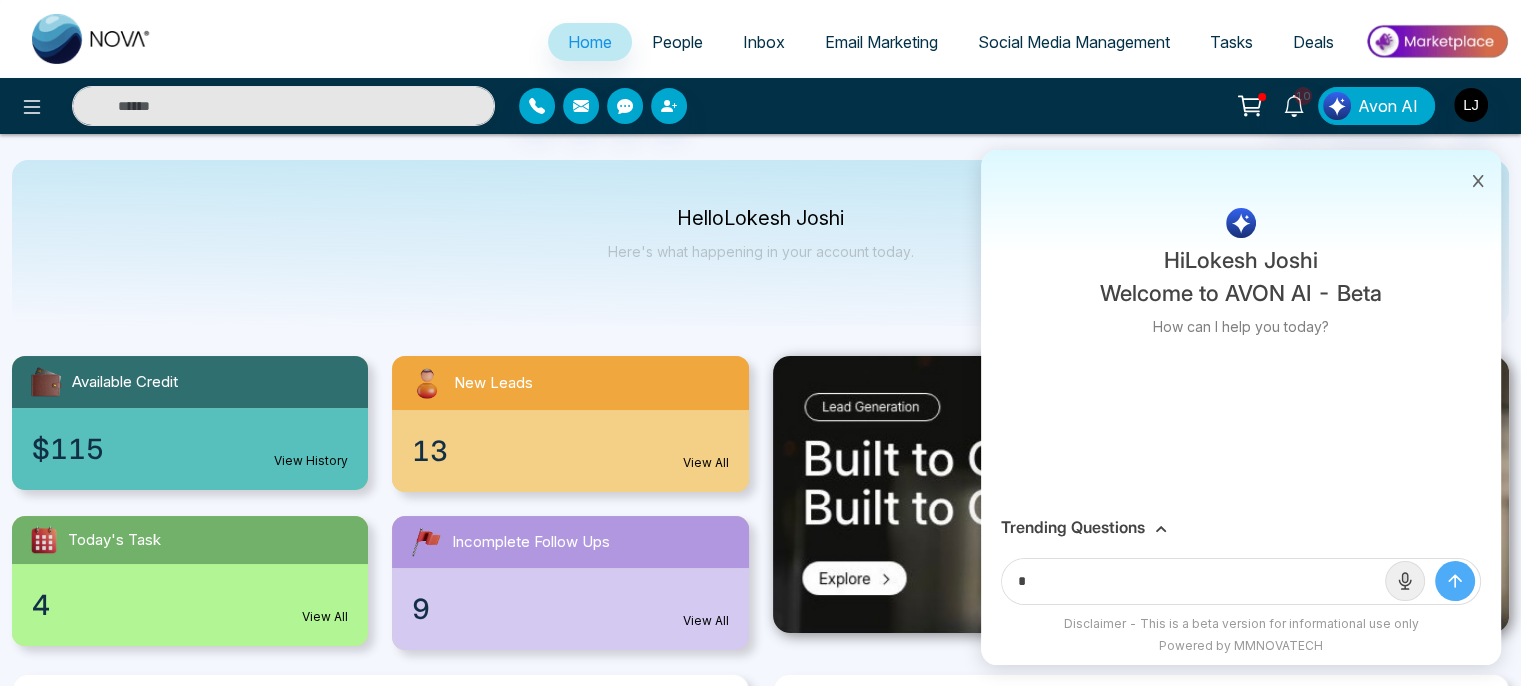 click 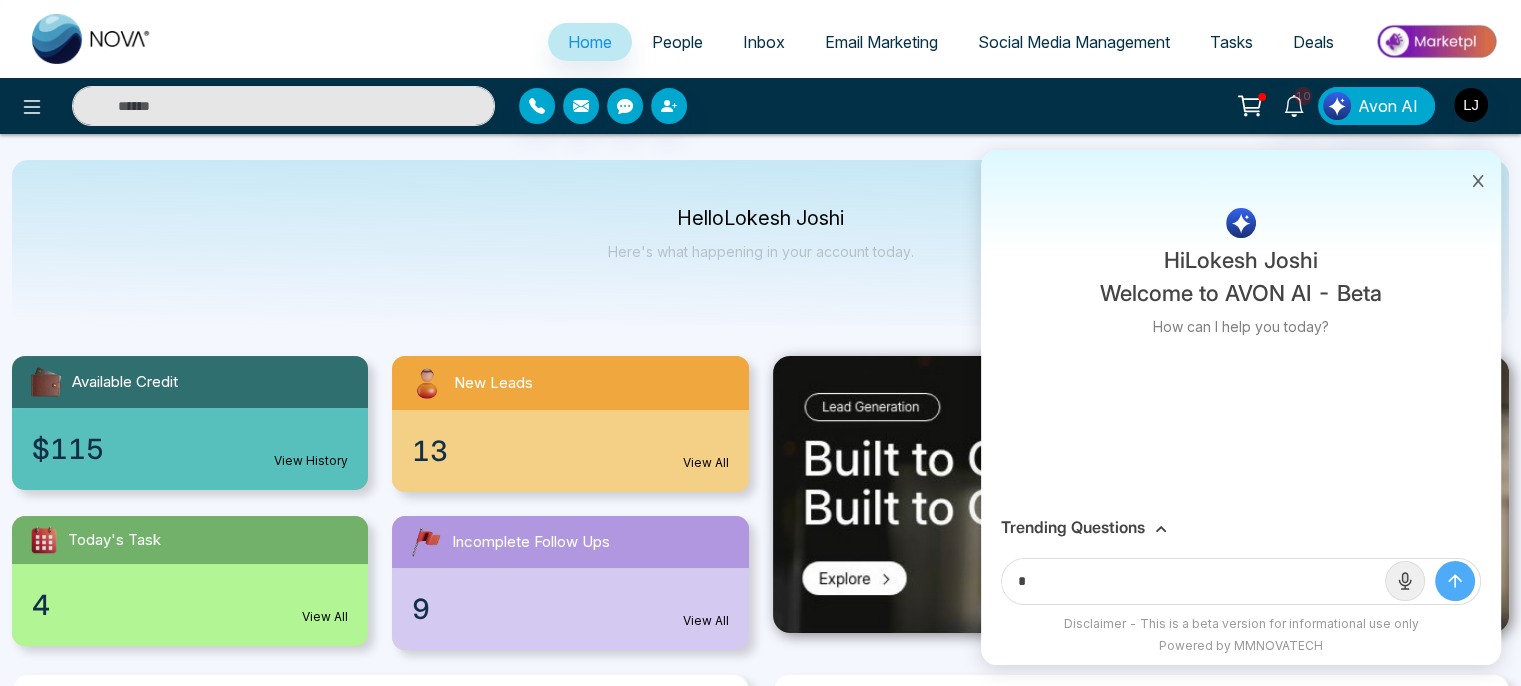 click 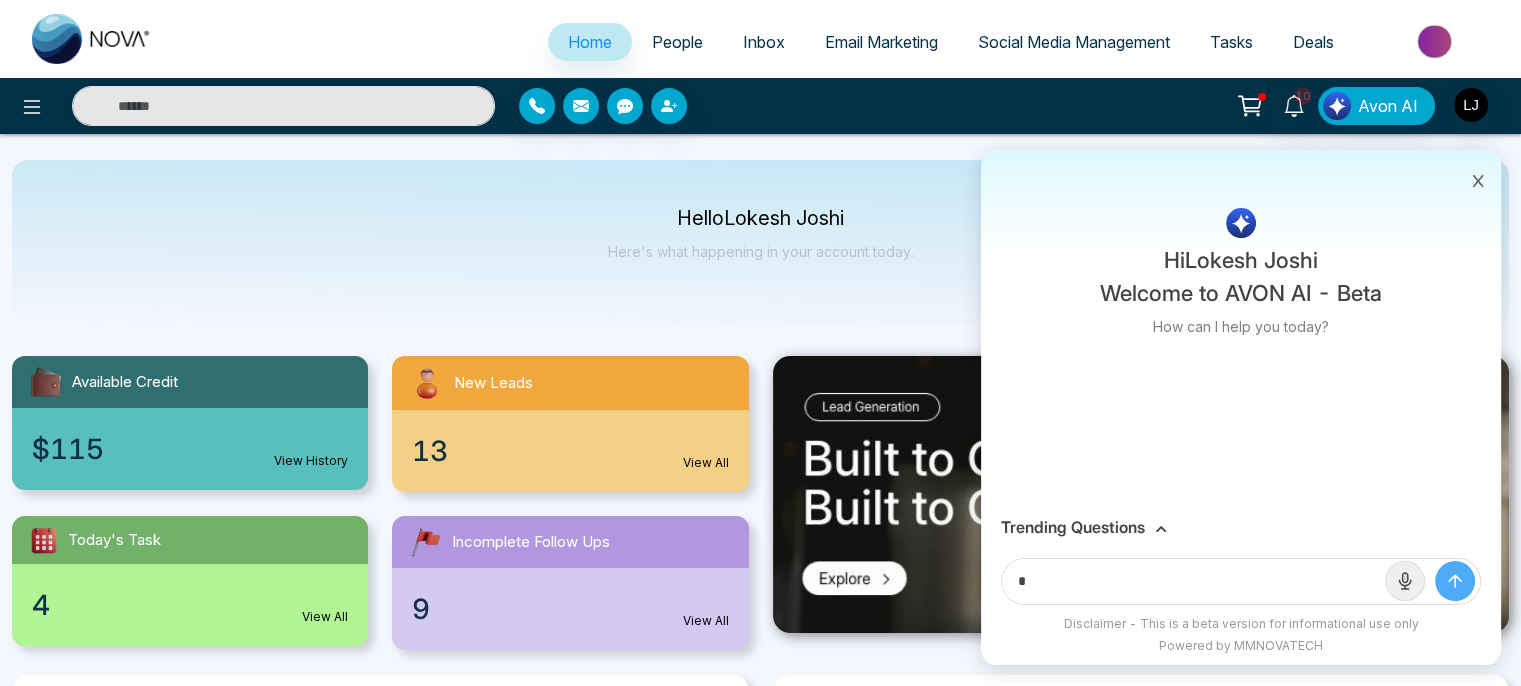 click on "Home People Inbox Email Marketing Social Media Management Tasks Deals" at bounding box center [840, 43] 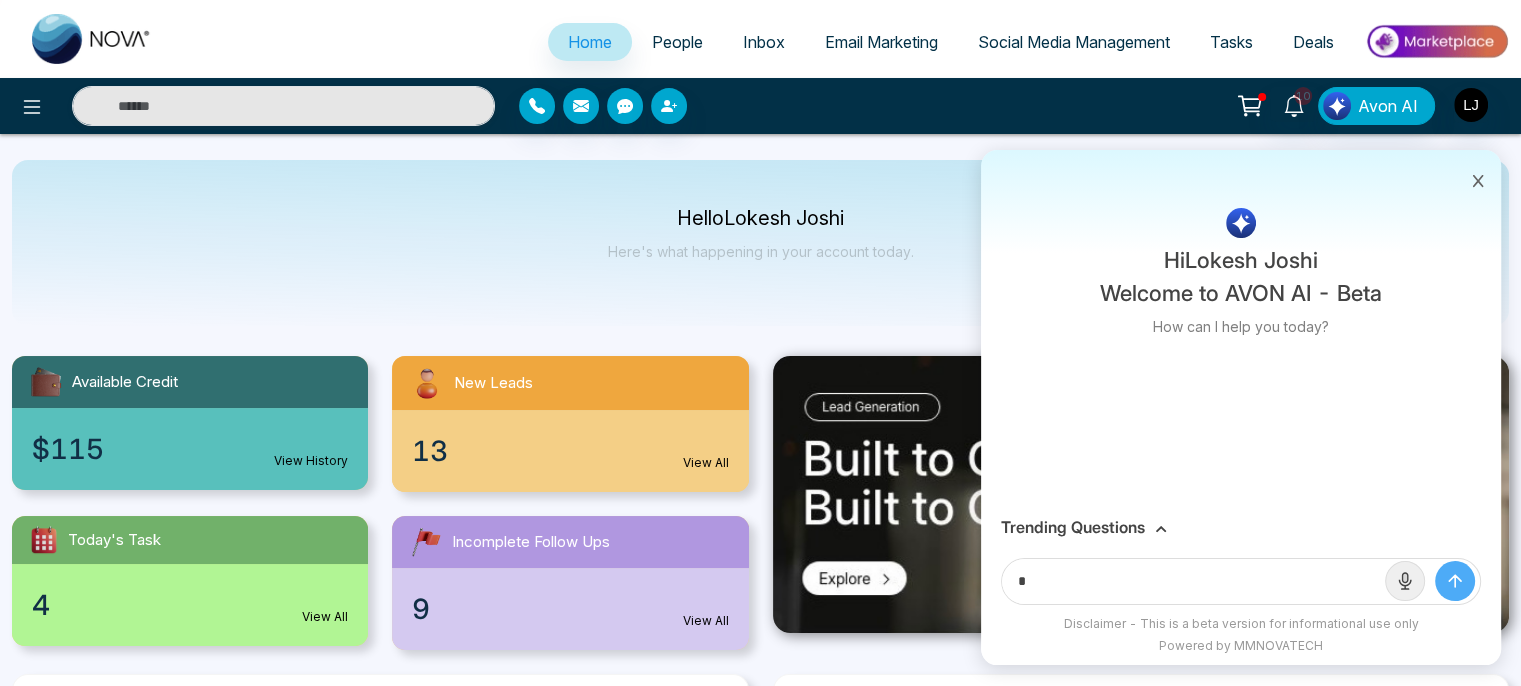 click on "People" at bounding box center (677, 42) 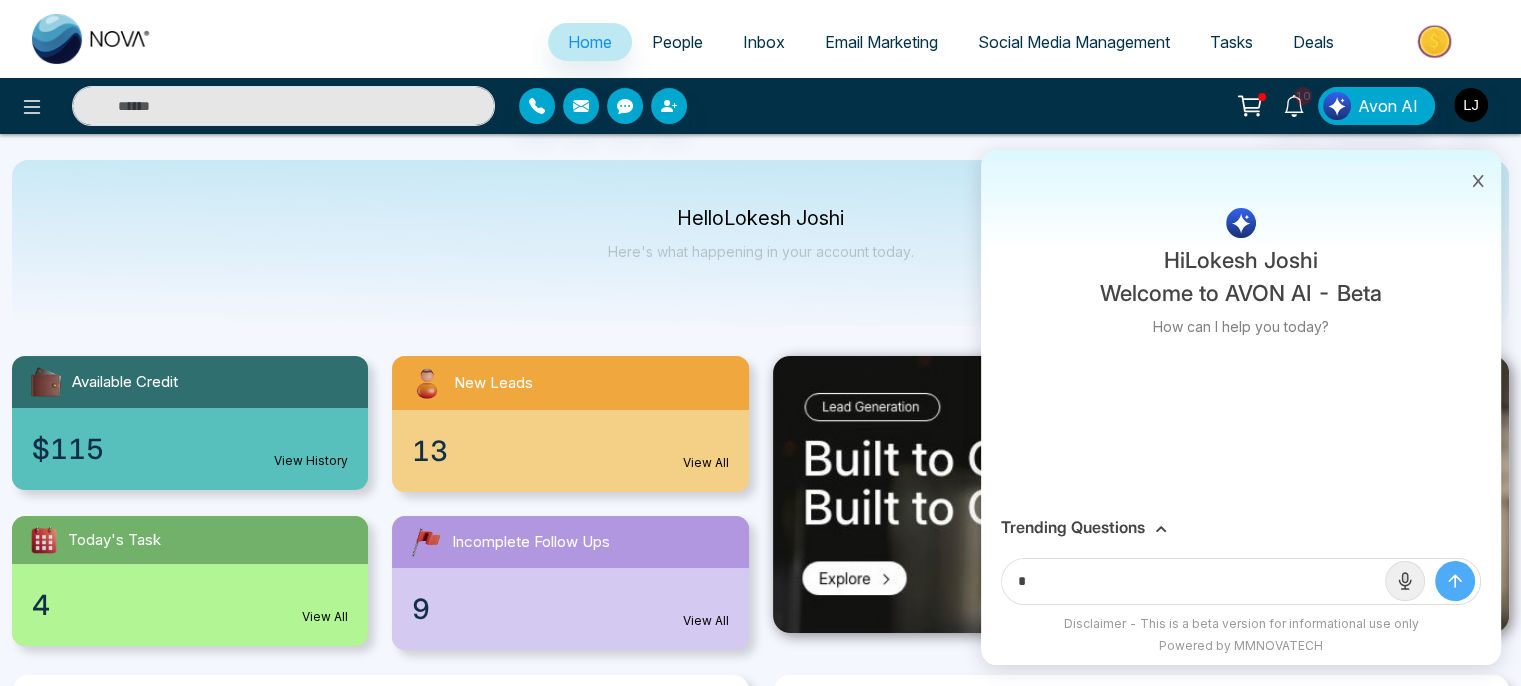 type 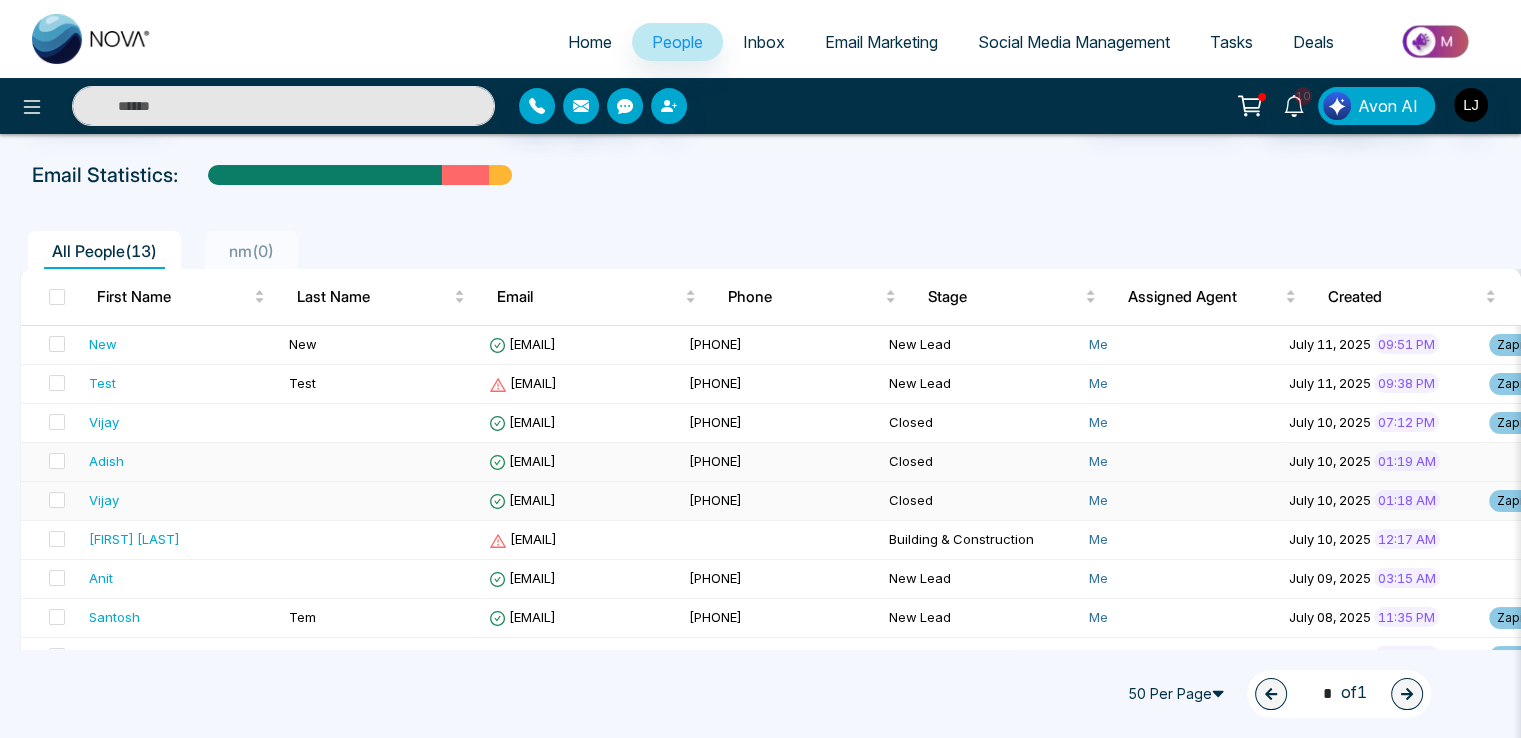 scroll, scrollTop: 100, scrollLeft: 0, axis: vertical 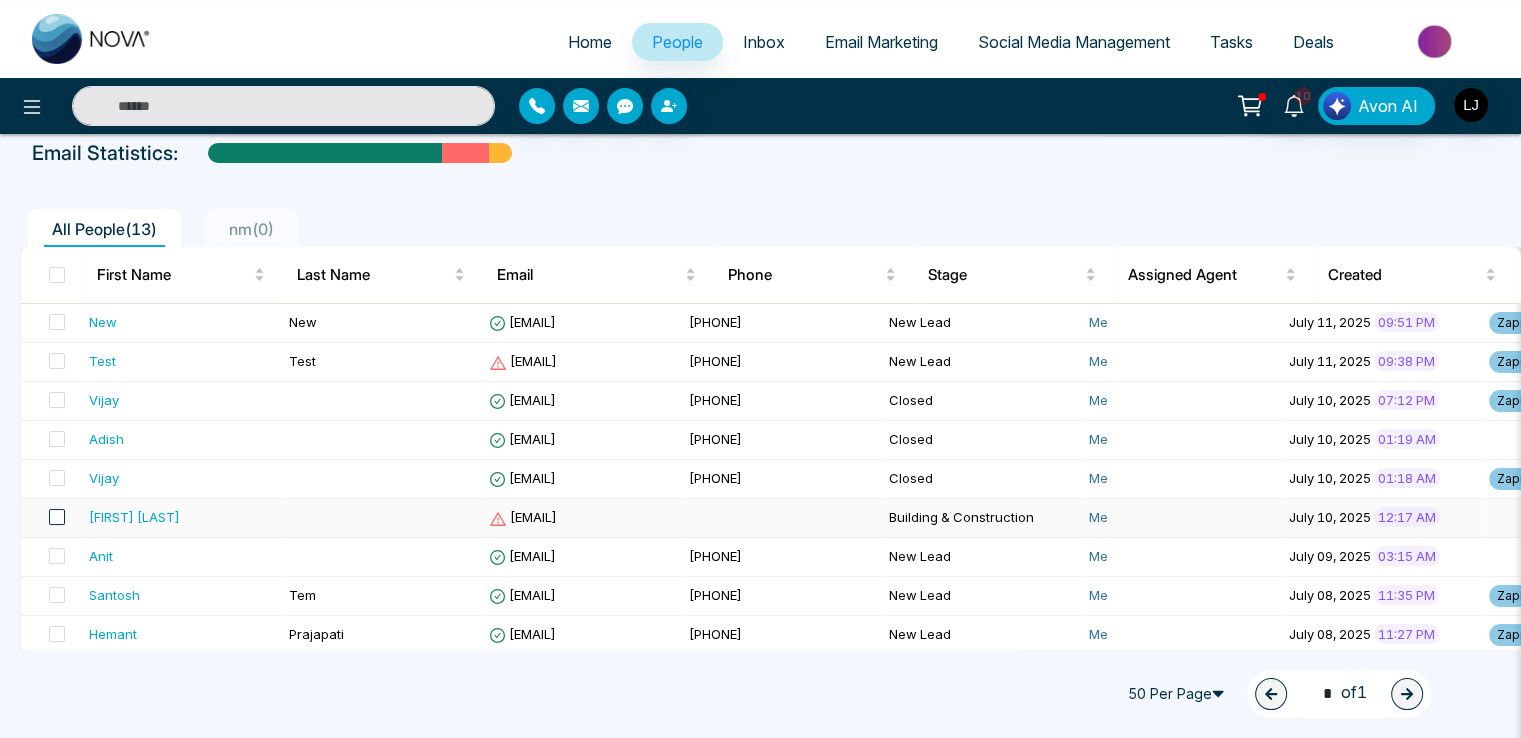 click at bounding box center (57, 517) 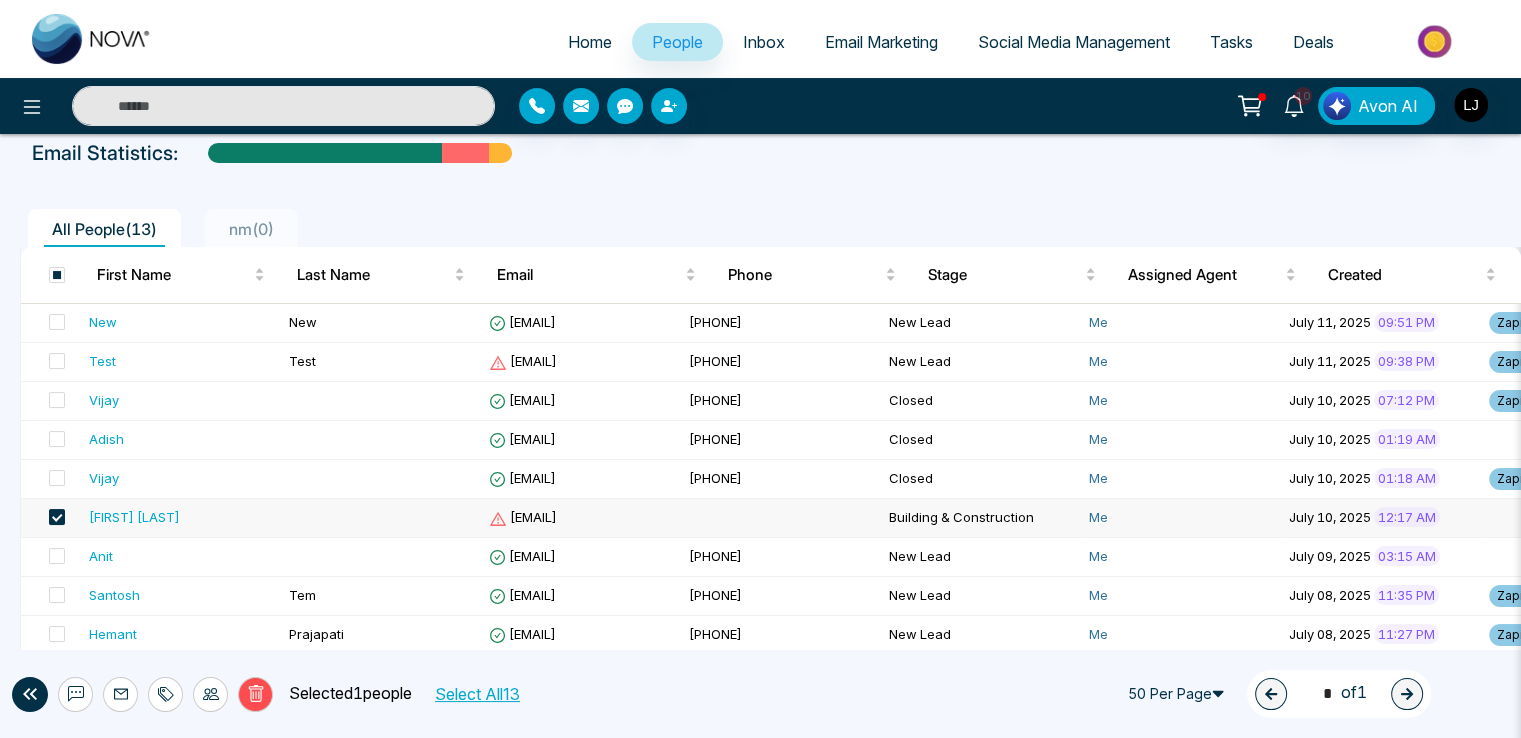 click 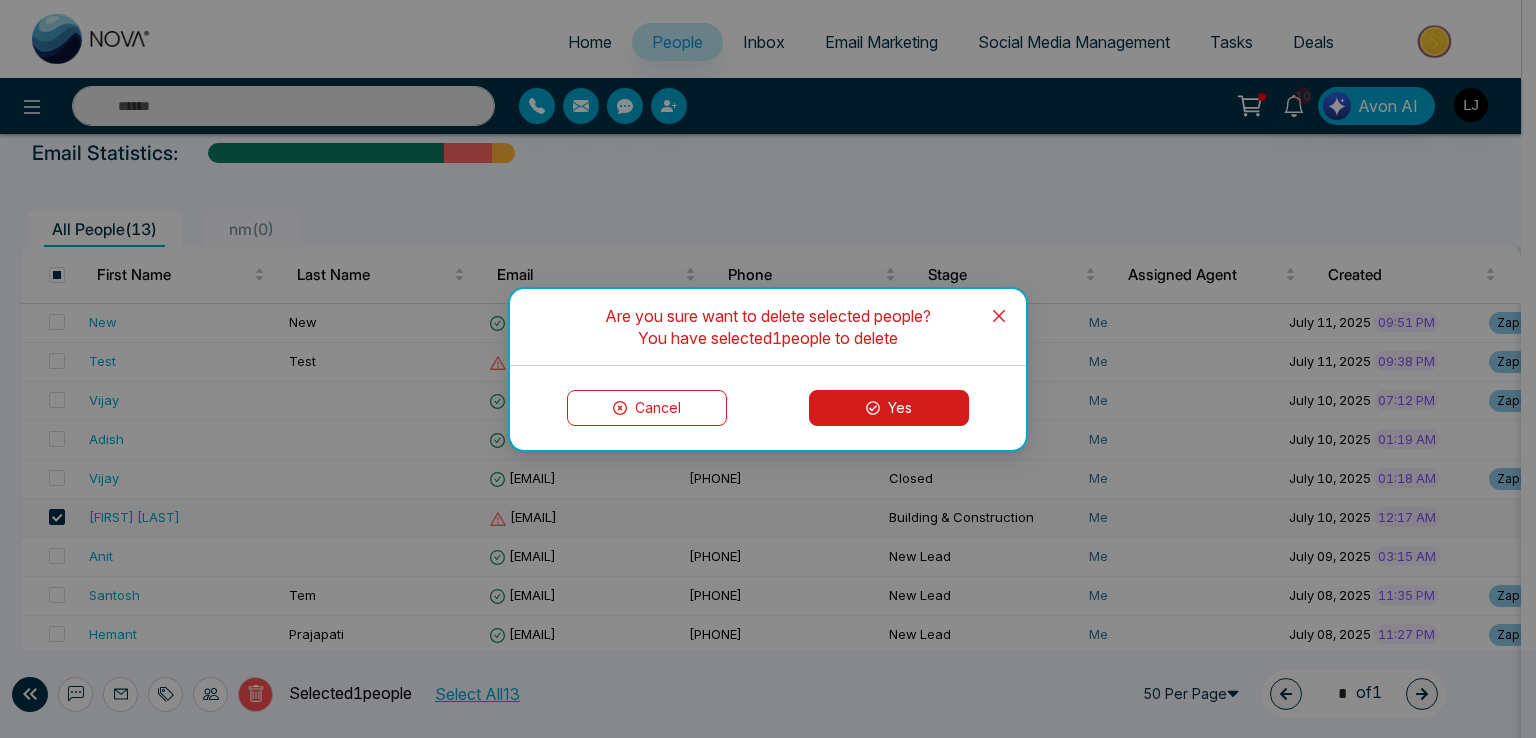 click 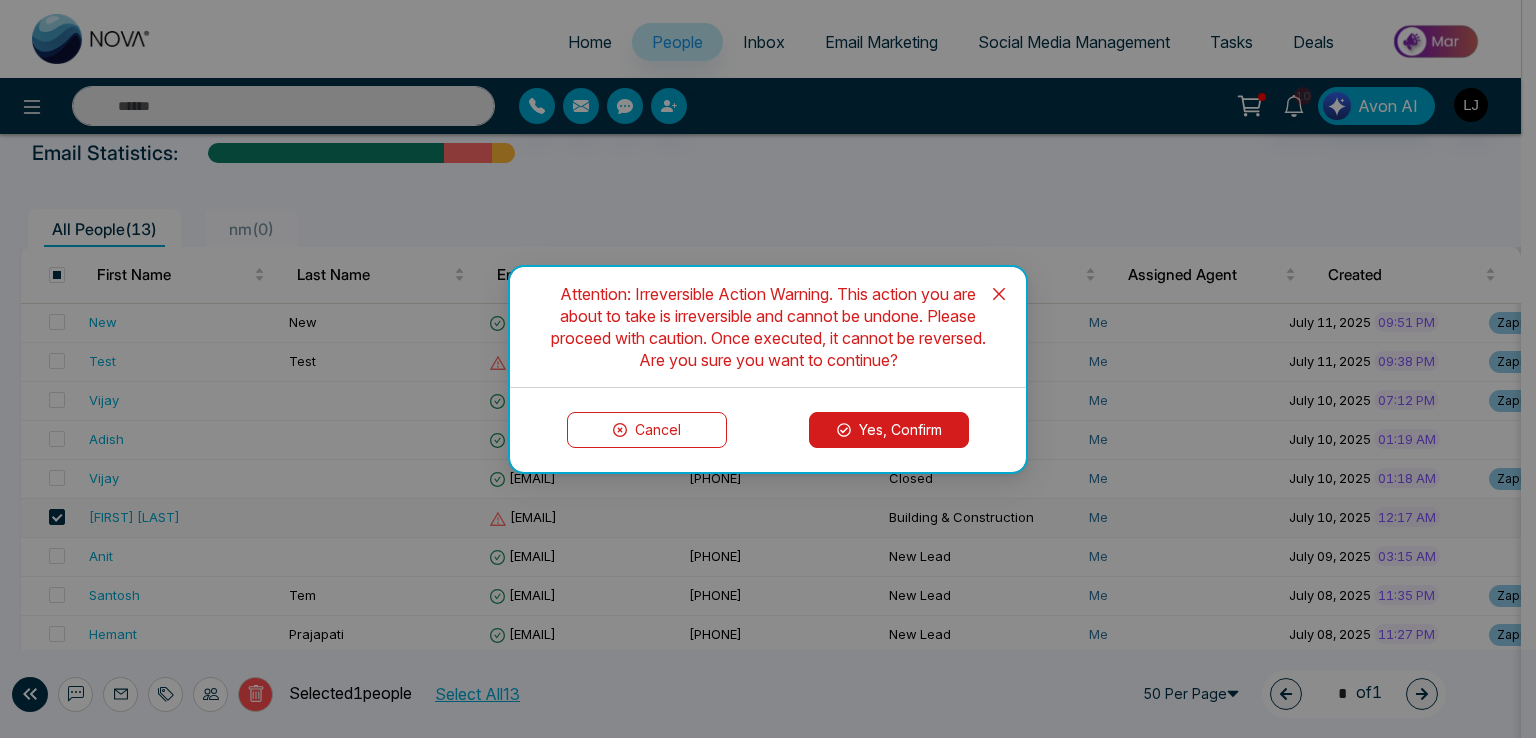 click on "Yes, Confirm" at bounding box center [889, 430] 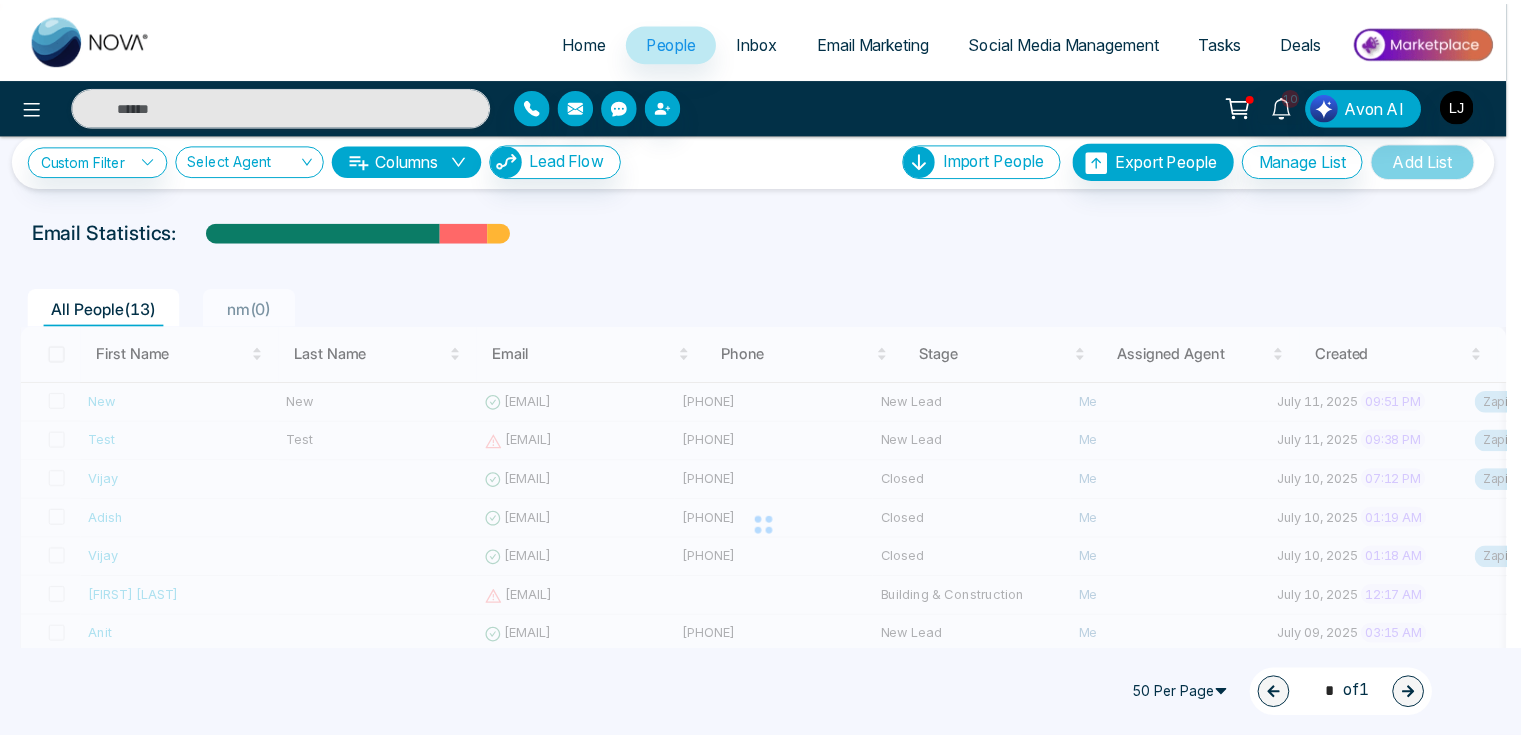 scroll, scrollTop: 0, scrollLeft: 0, axis: both 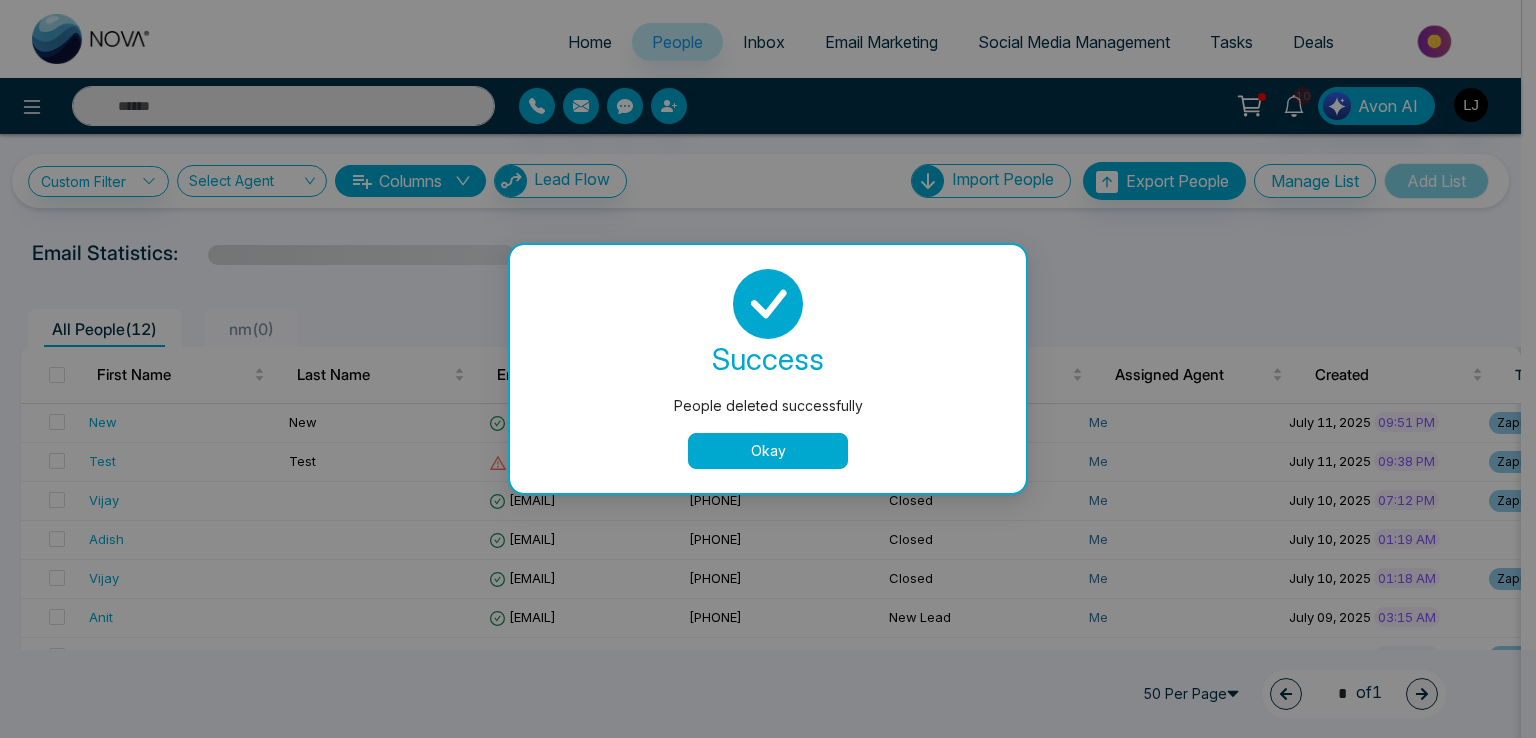 click on "Okay" at bounding box center (768, 451) 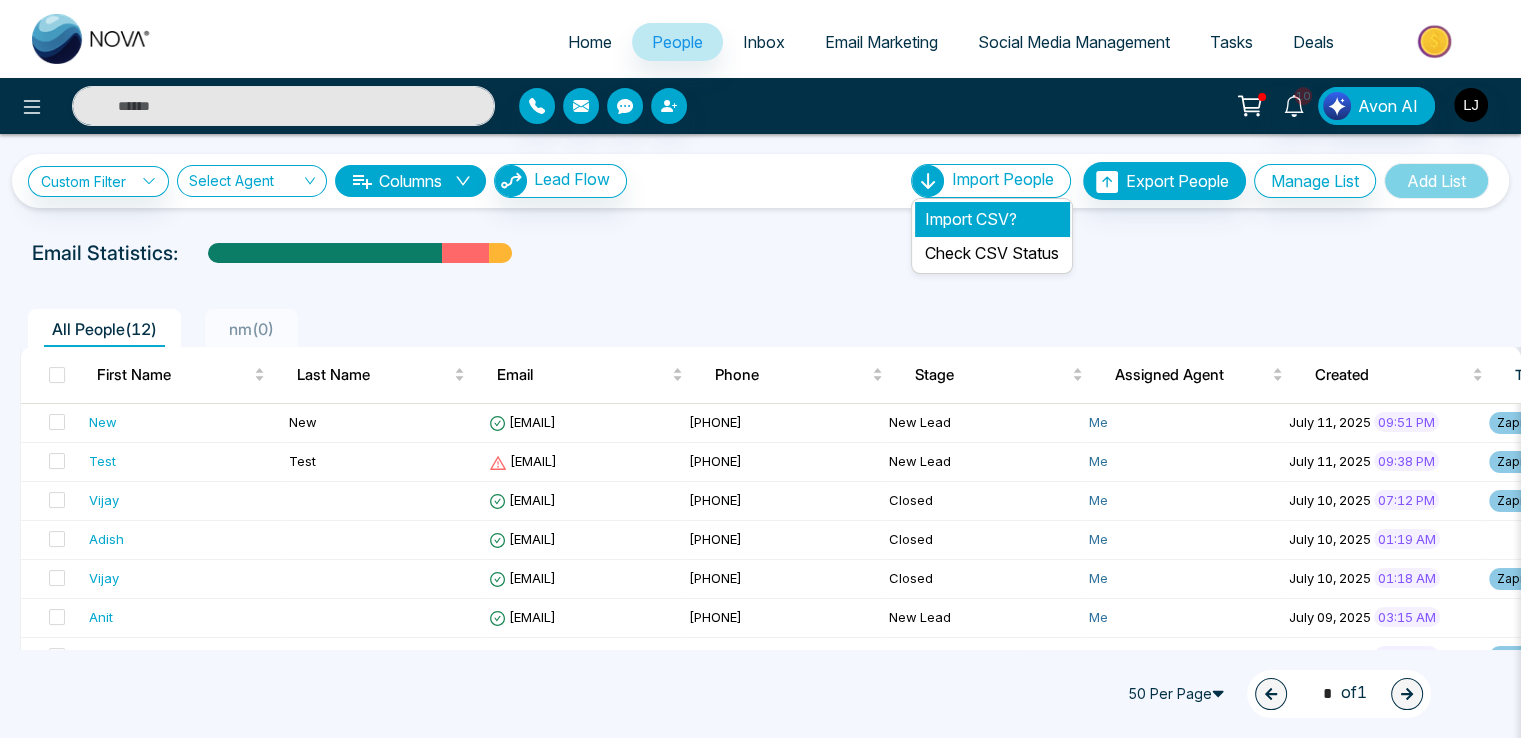 click on "Import CSV?" at bounding box center [992, 219] 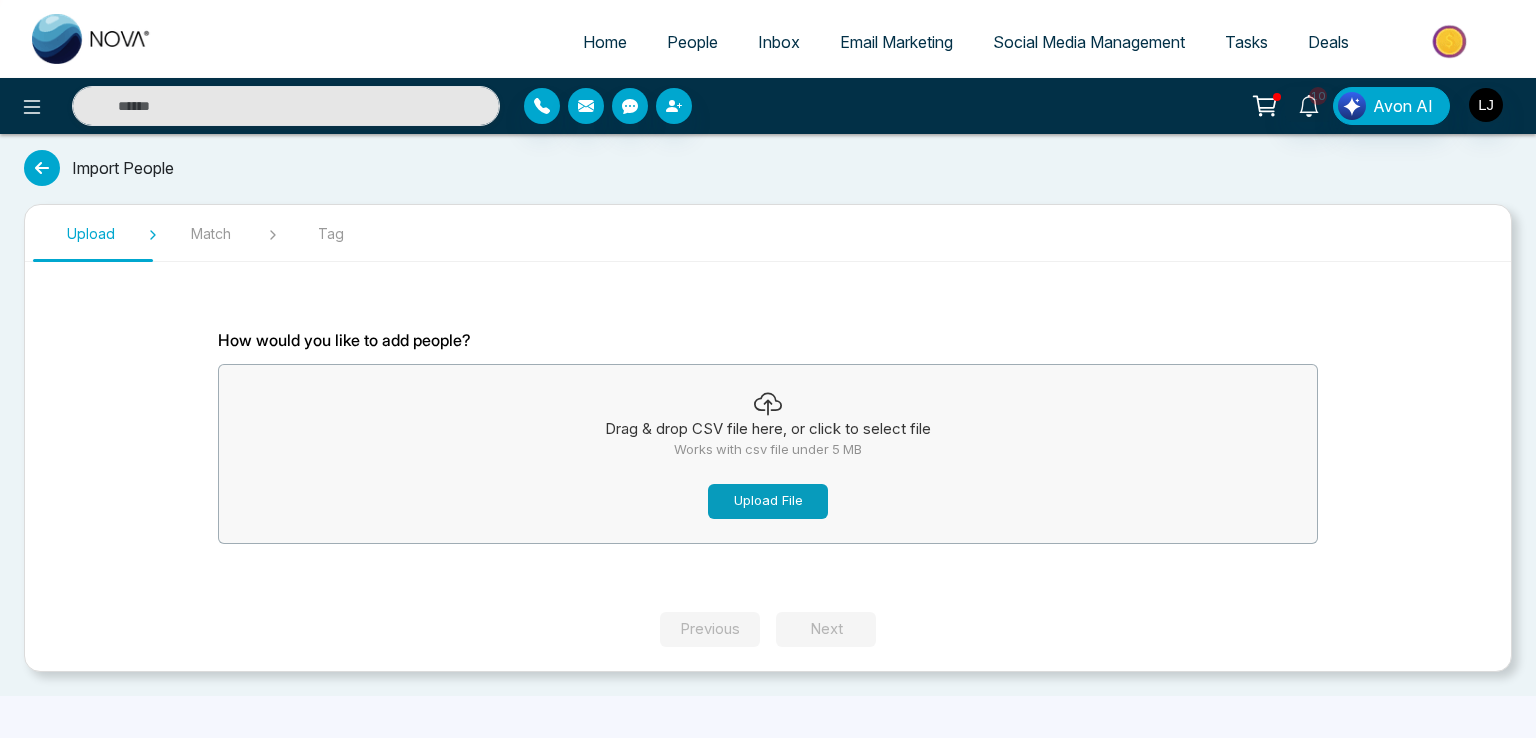 click on "Upload File" at bounding box center [768, 501] 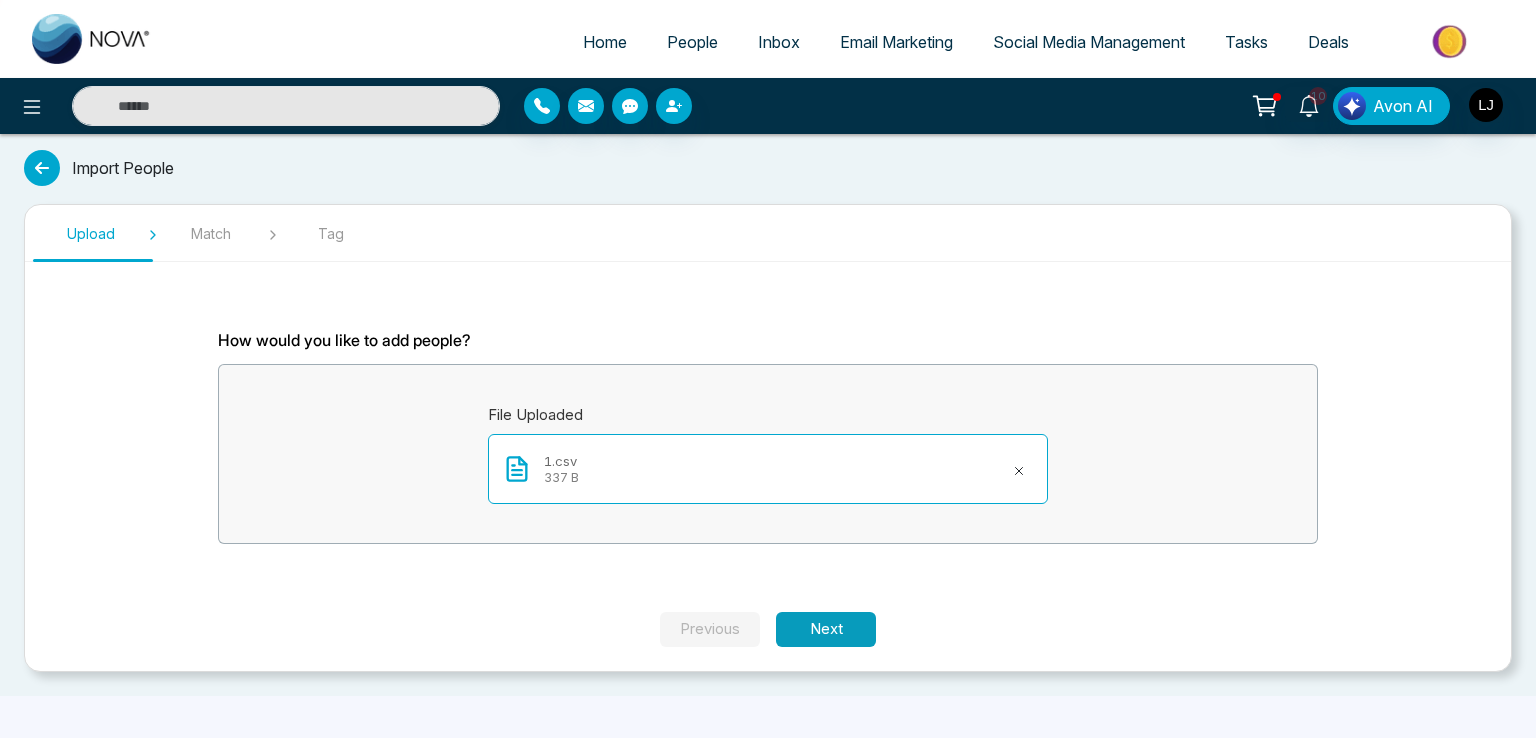 click on "Next" at bounding box center [826, 629] 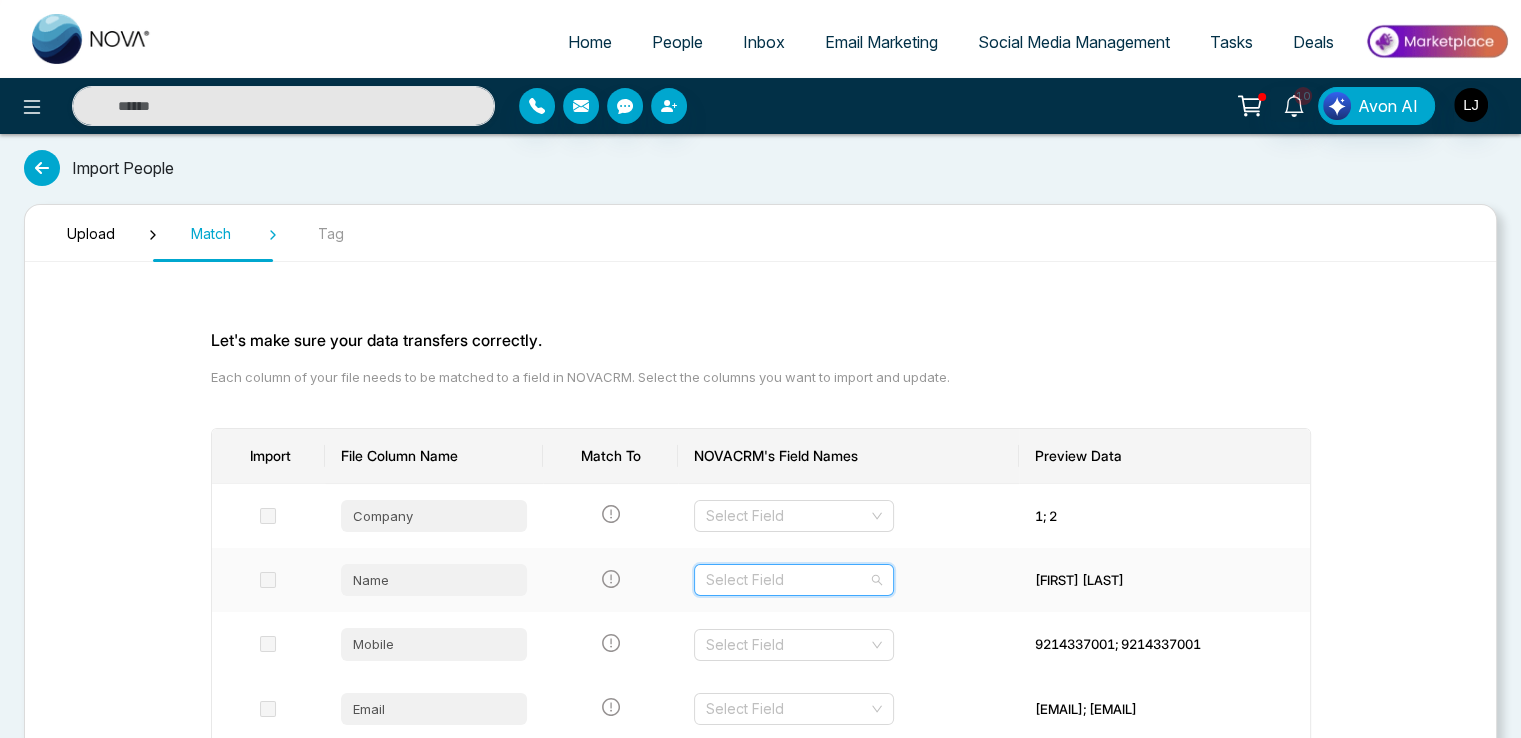 click at bounding box center [787, 580] 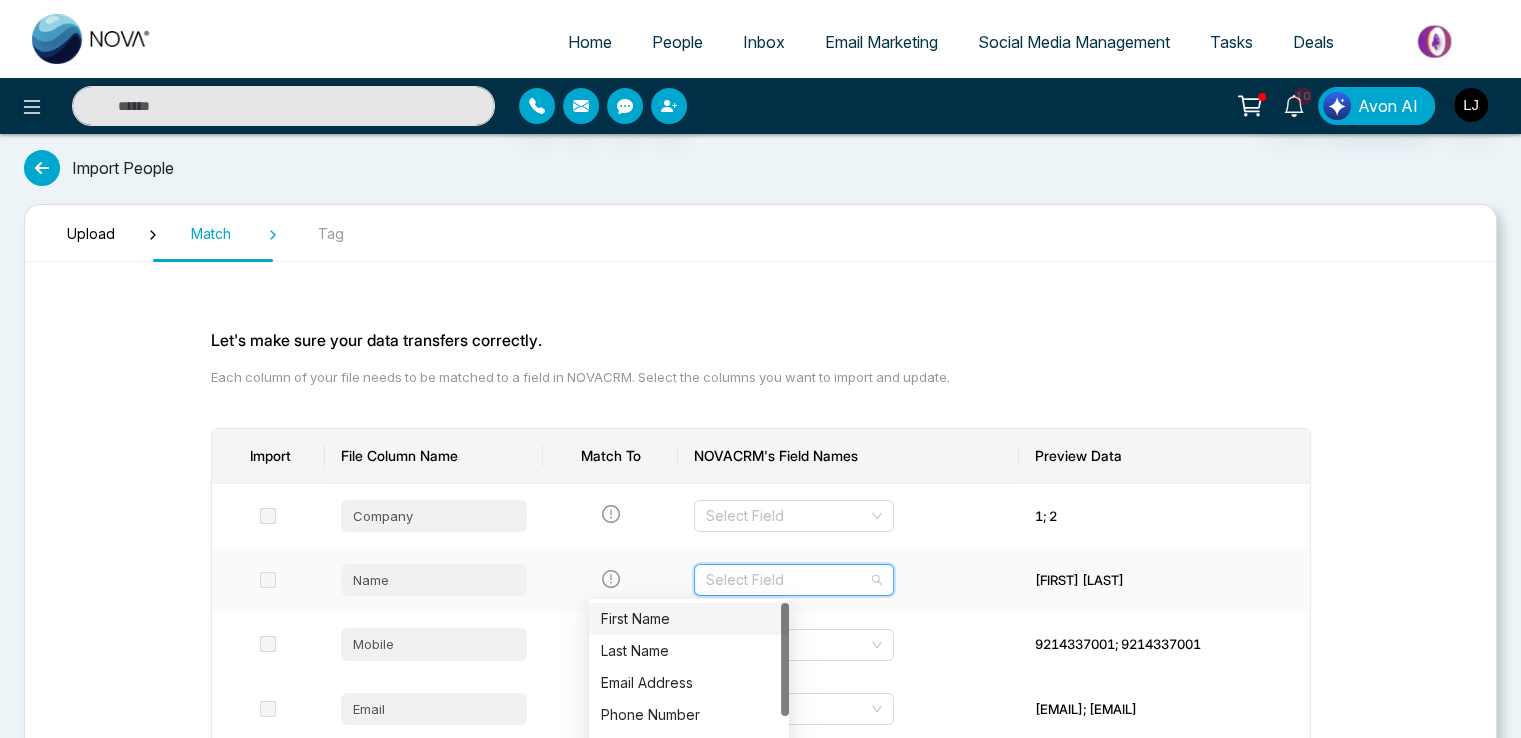 click on "First Name" at bounding box center (689, 619) 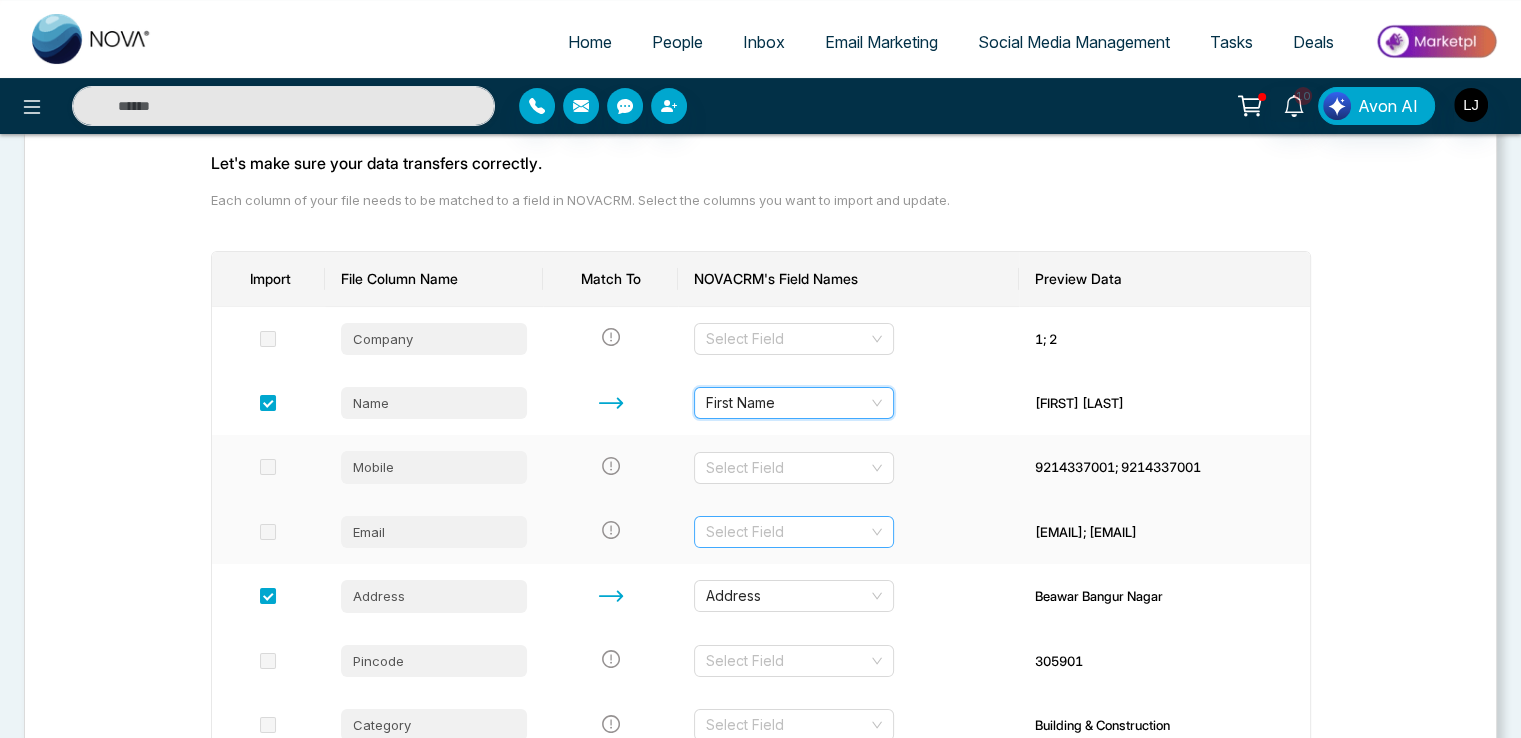 scroll, scrollTop: 200, scrollLeft: 0, axis: vertical 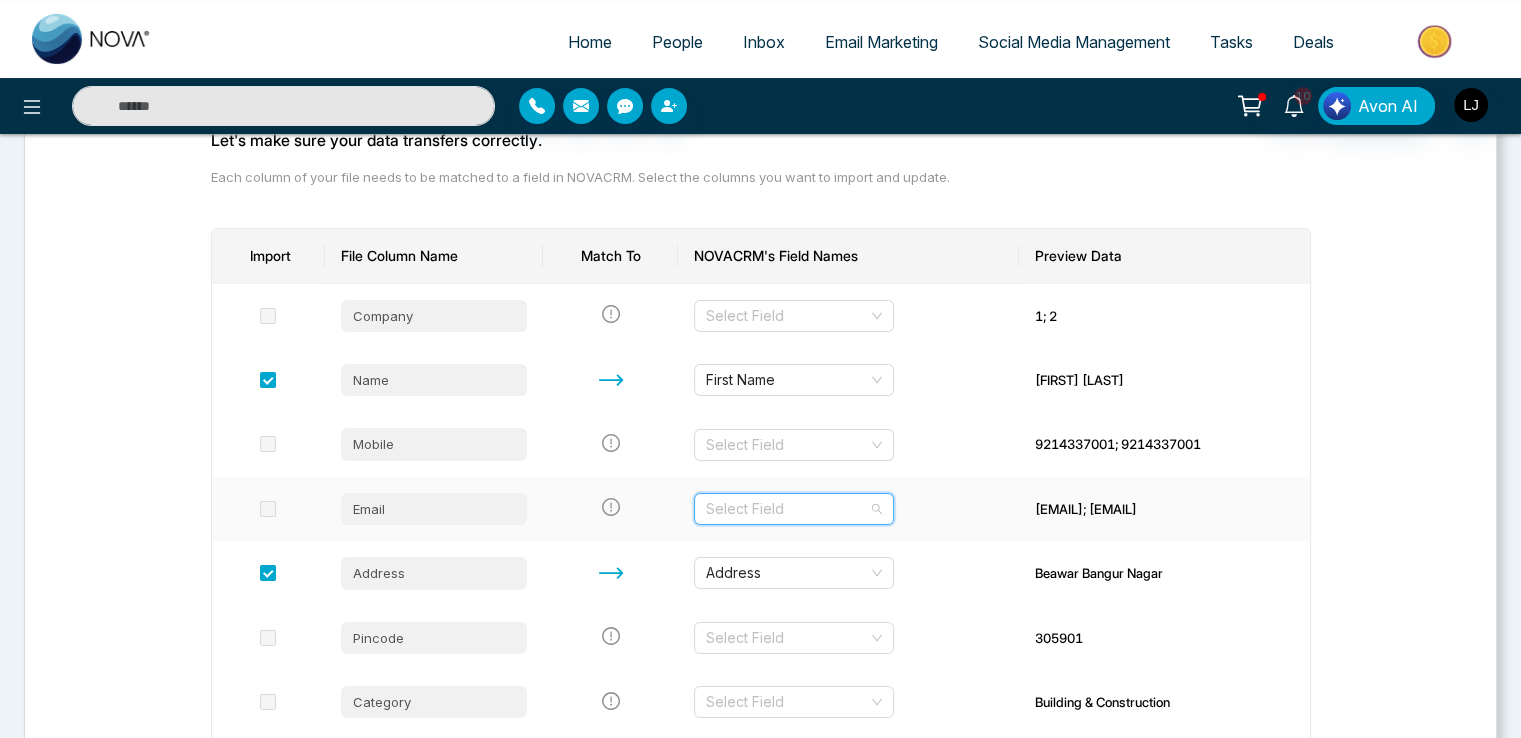 click at bounding box center [787, 509] 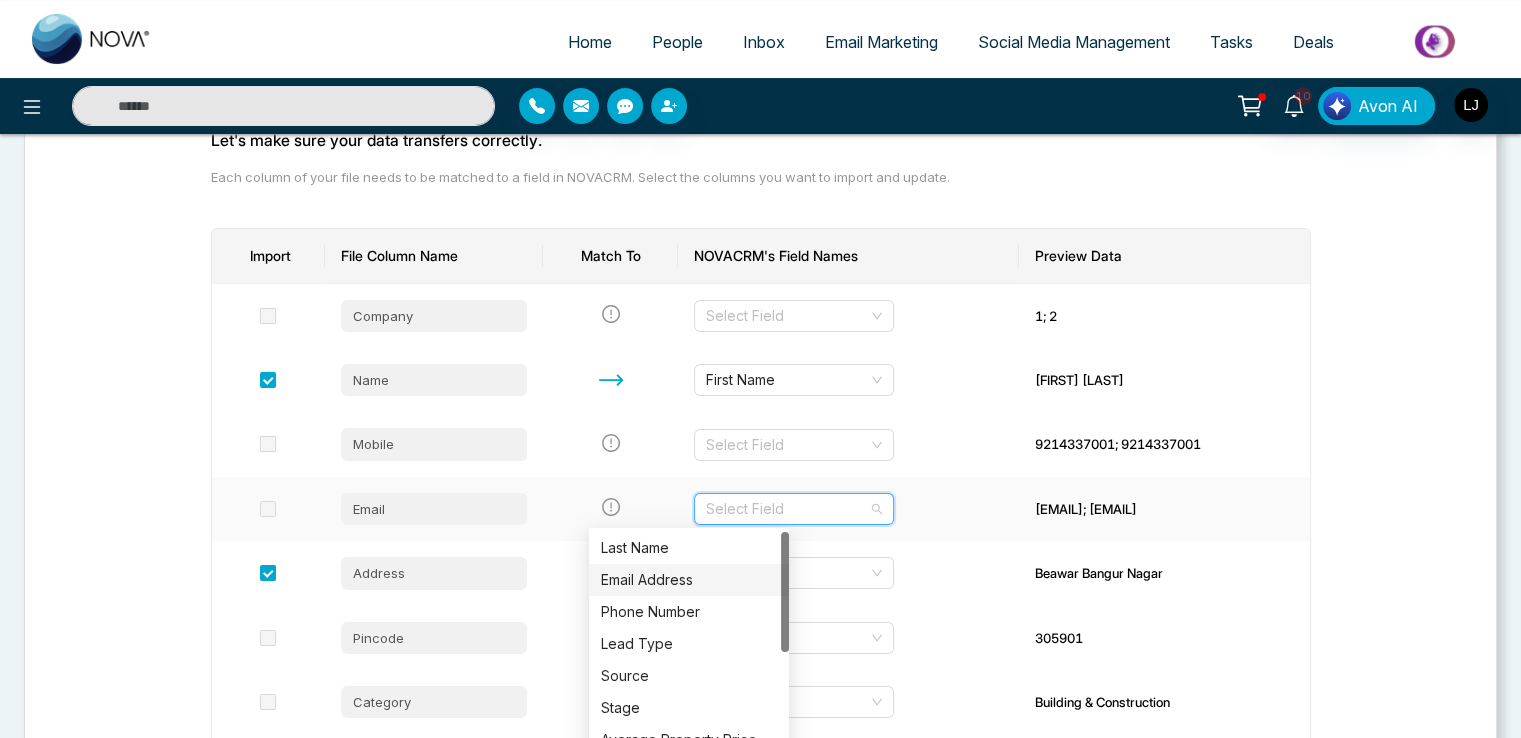 click on "Email Address" at bounding box center (689, 580) 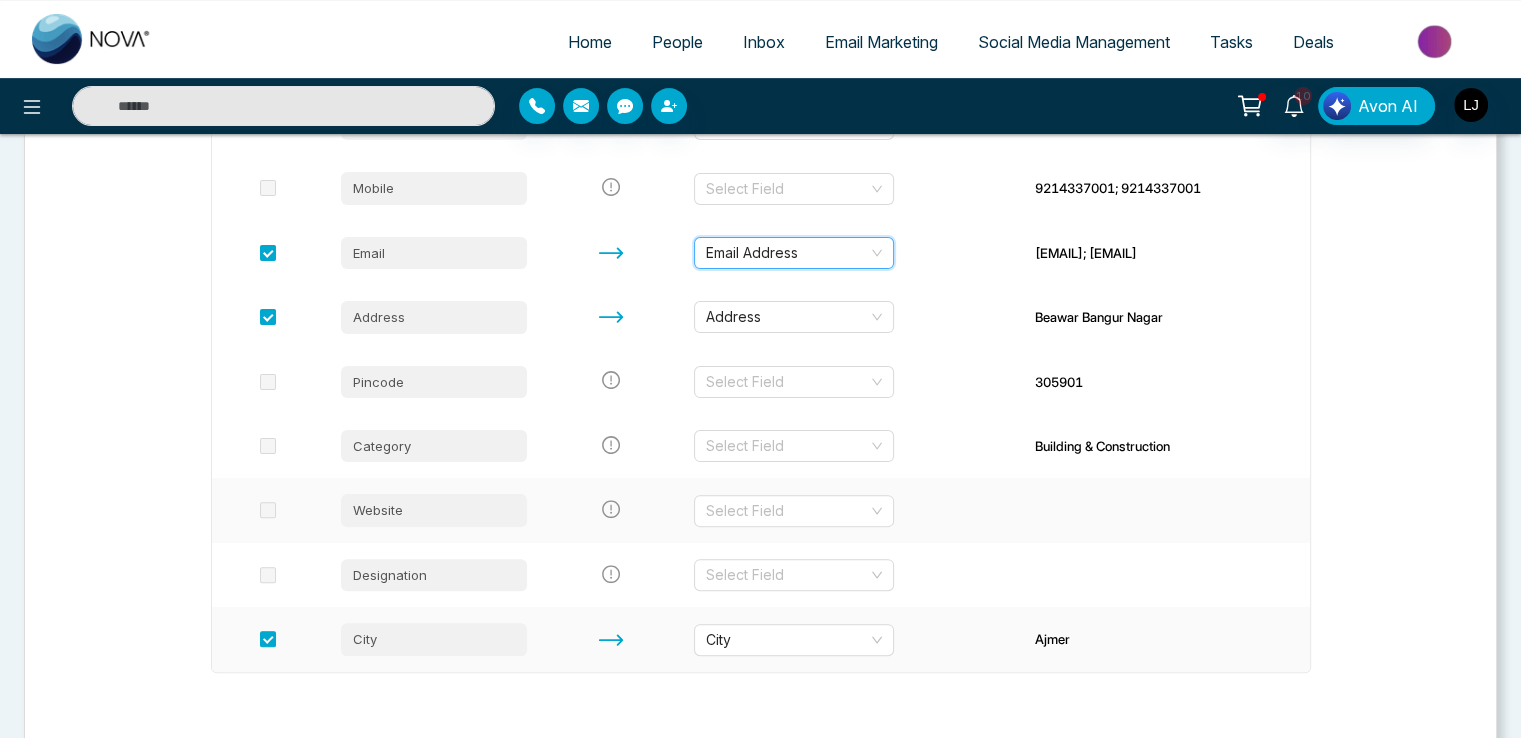 scroll, scrollTop: 500, scrollLeft: 0, axis: vertical 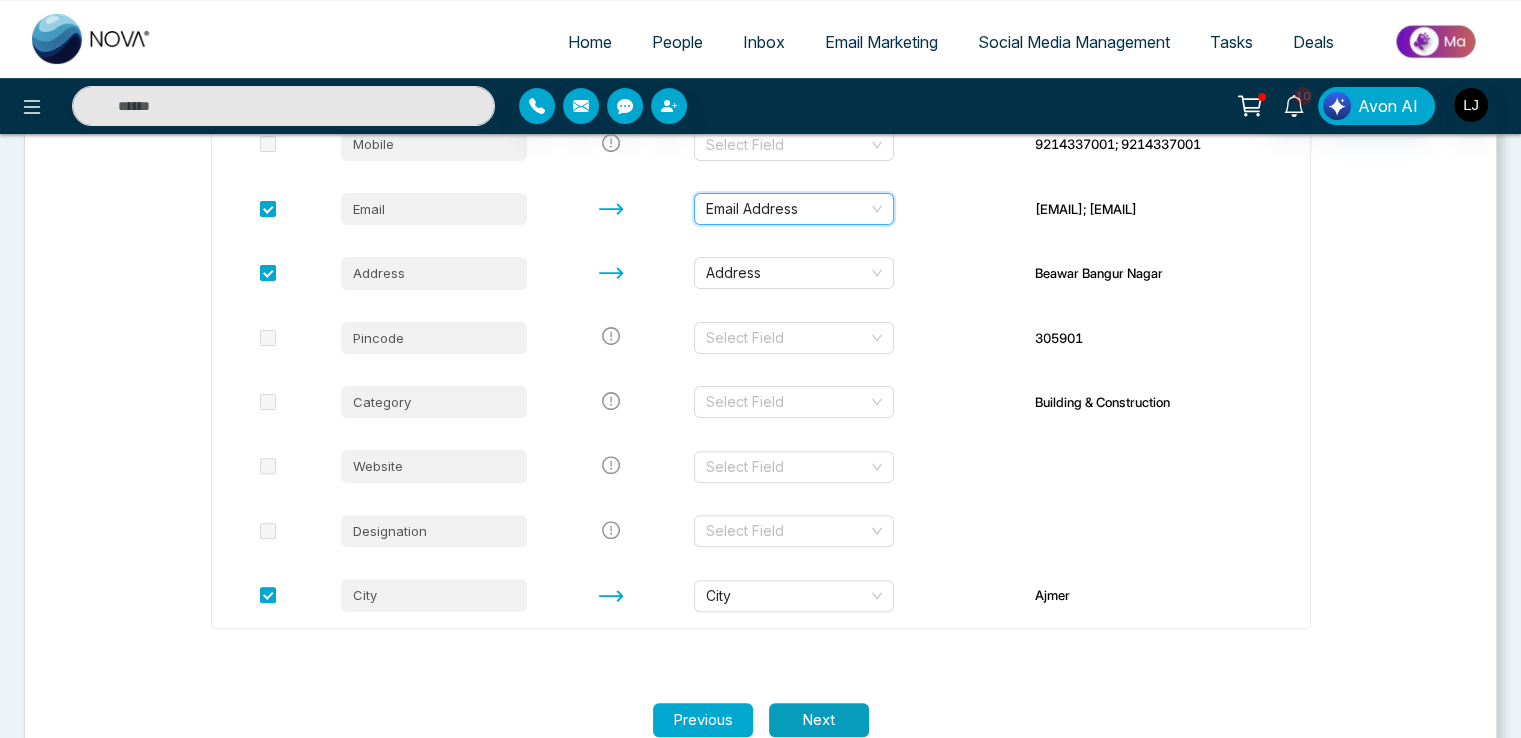 click on "Next" at bounding box center (819, 720) 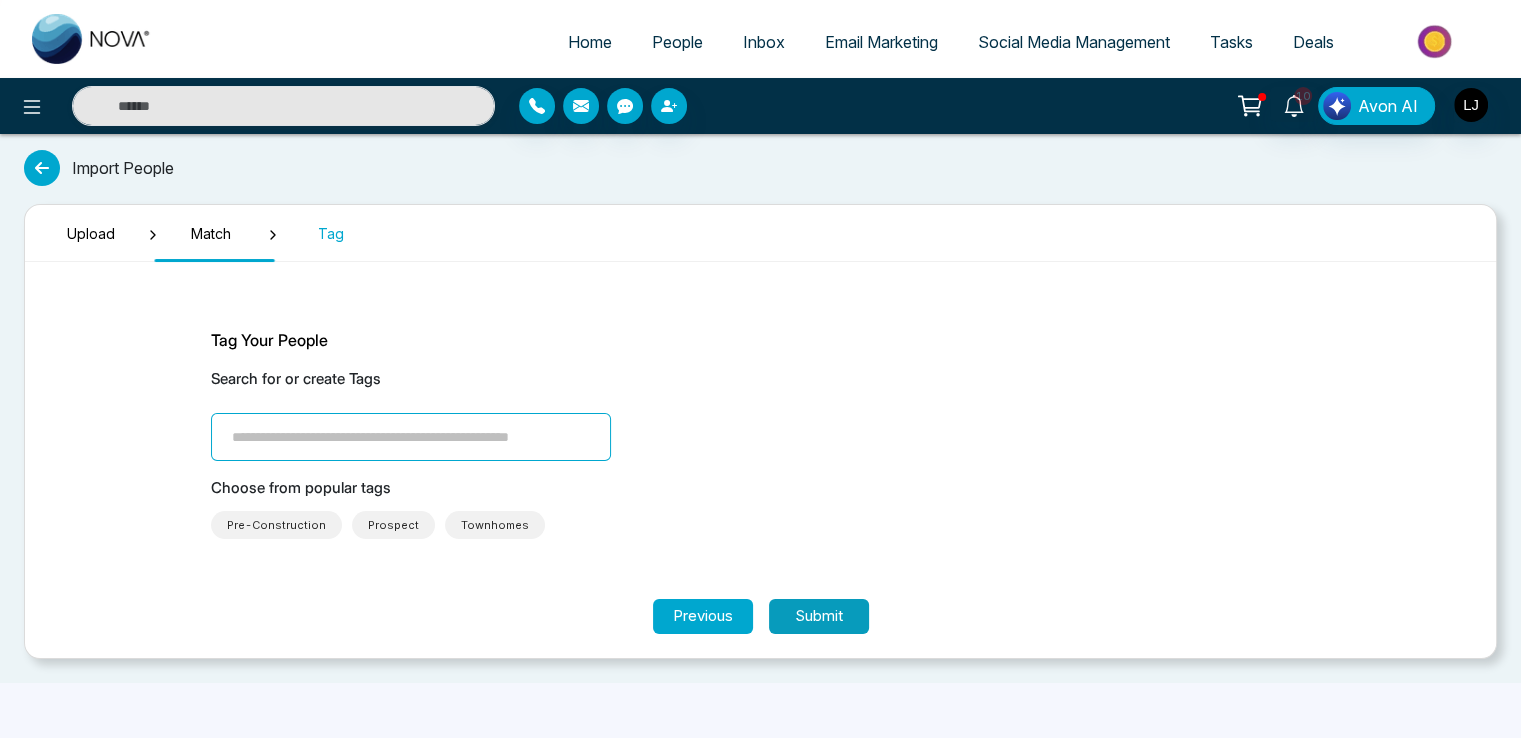 scroll, scrollTop: 0, scrollLeft: 0, axis: both 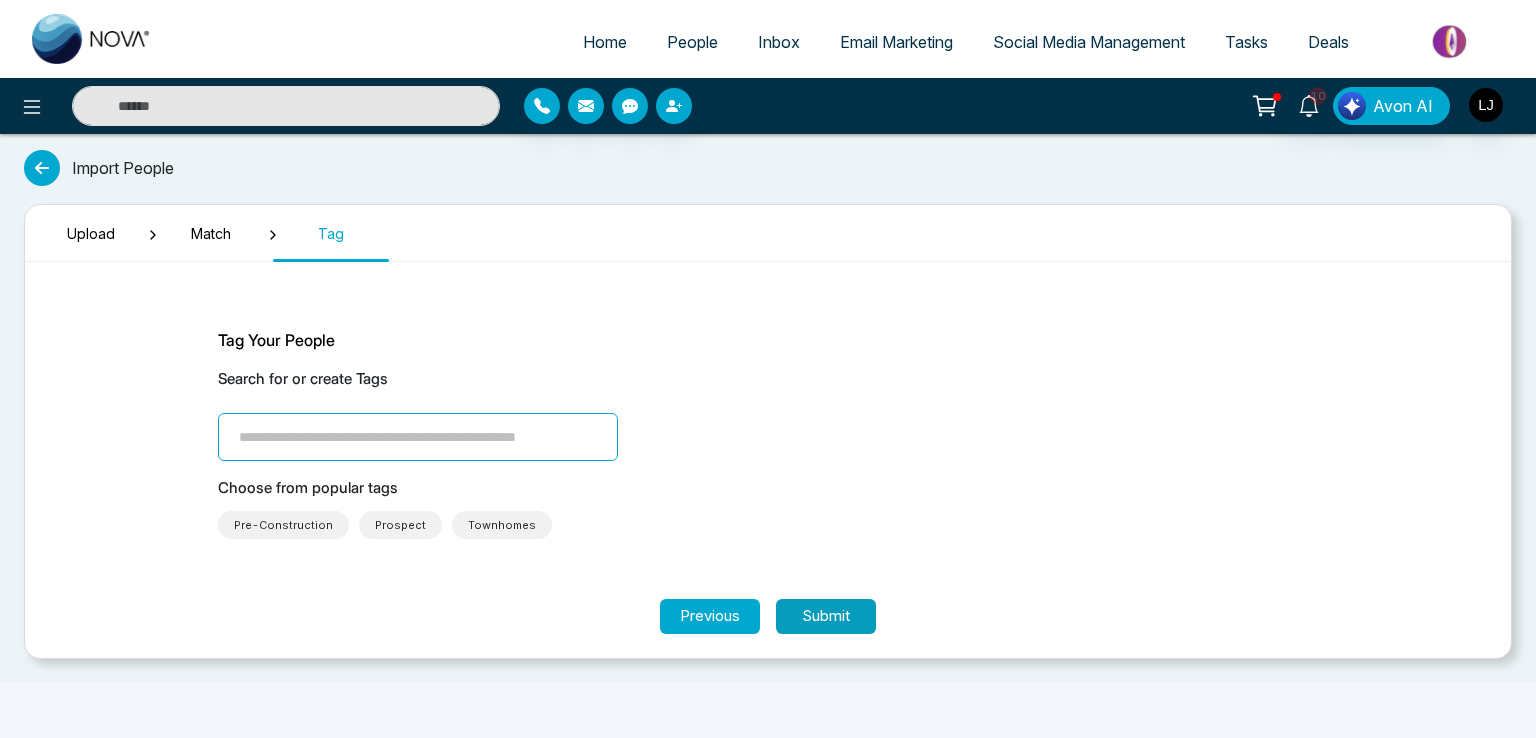 click on "Submit" at bounding box center [826, 616] 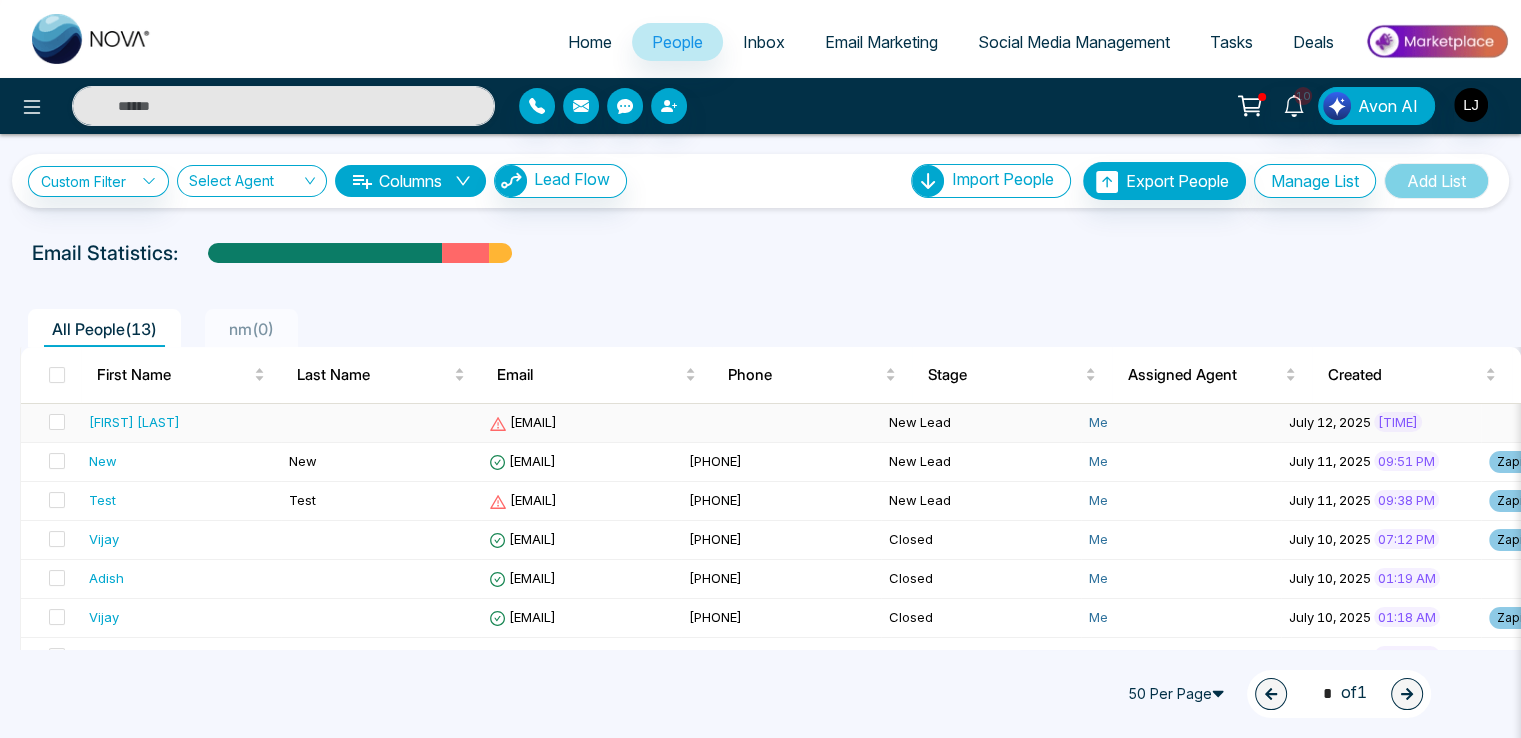 click on "[EMAIL]" at bounding box center (523, 422) 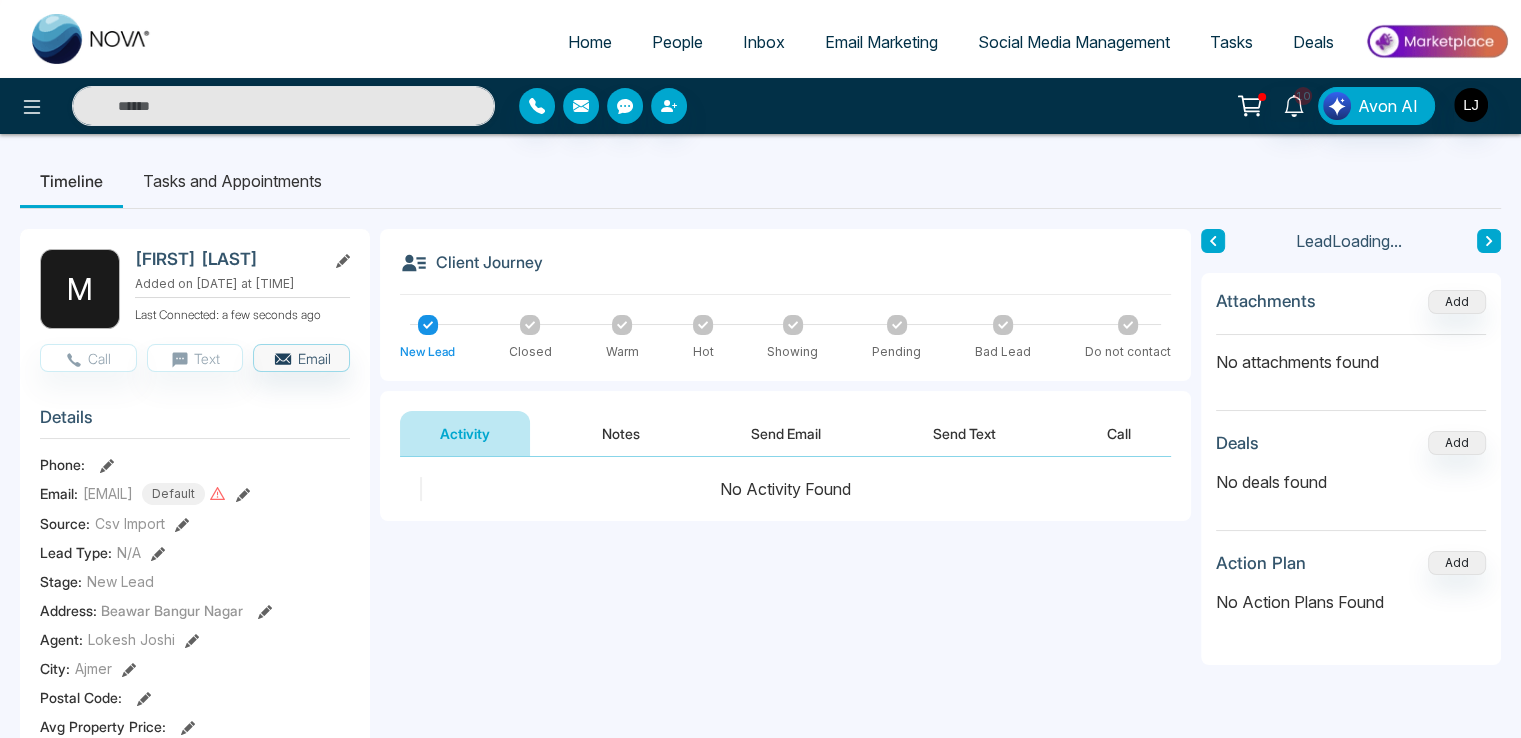 click 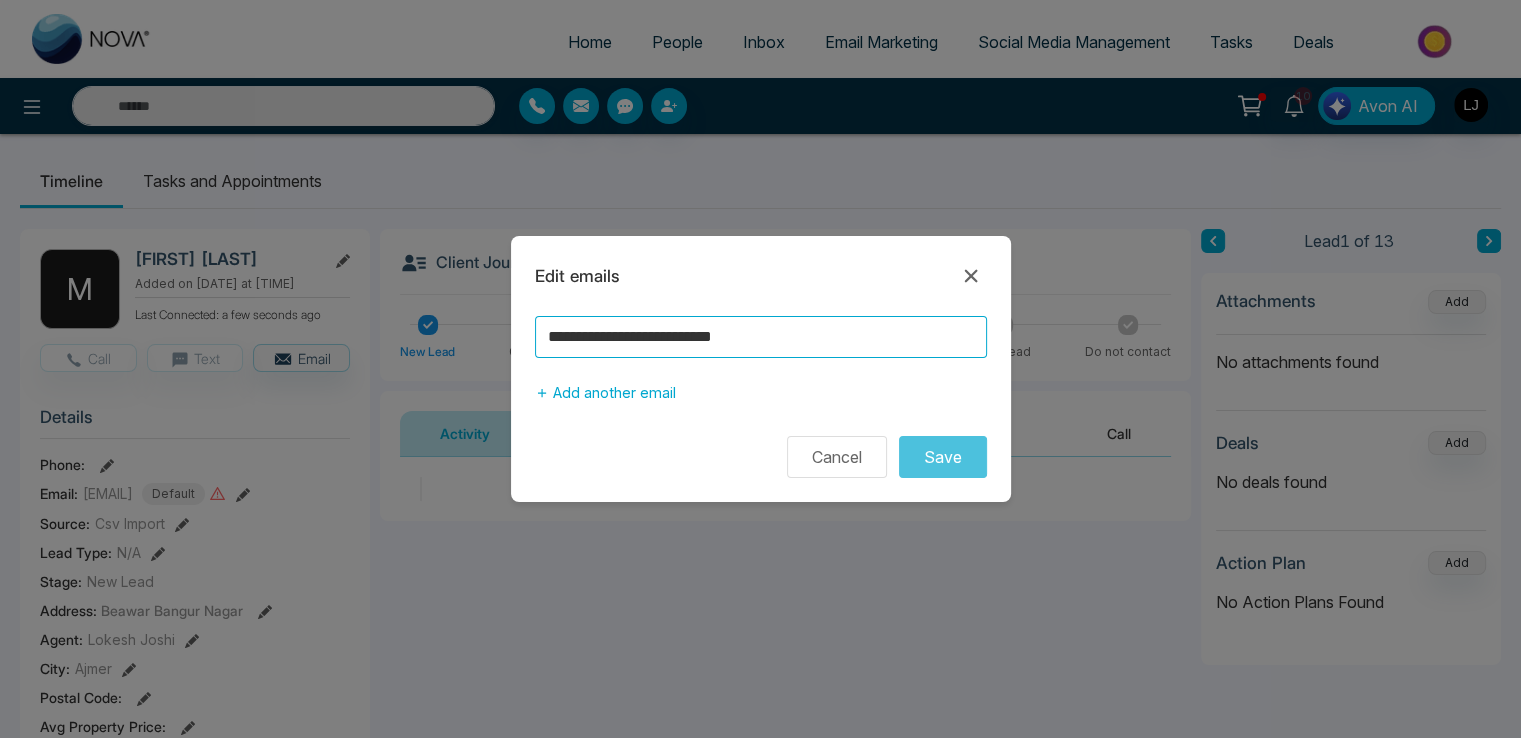 drag, startPoint x: 823, startPoint y: 335, endPoint x: 390, endPoint y: 335, distance: 433 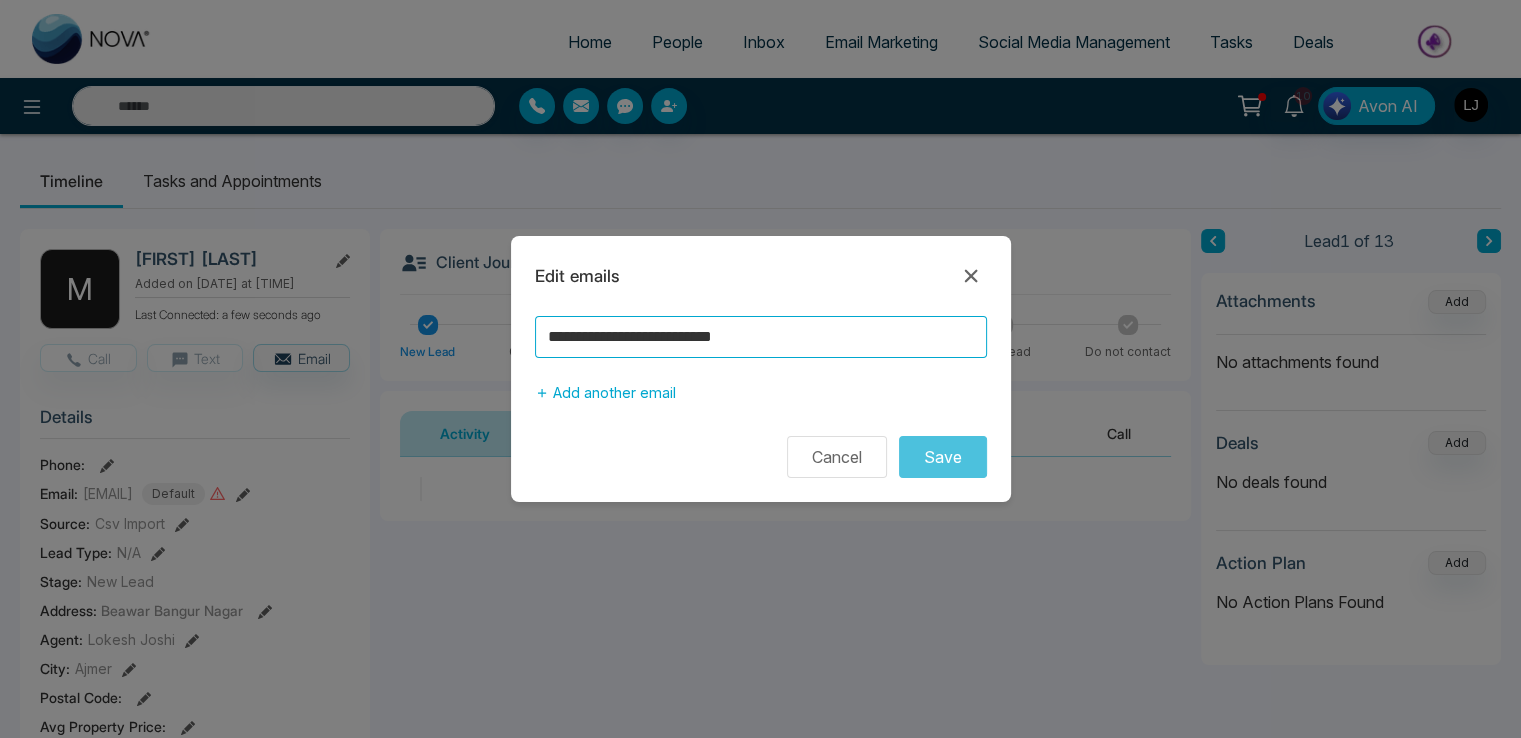 click on "**********" at bounding box center (760, 369) 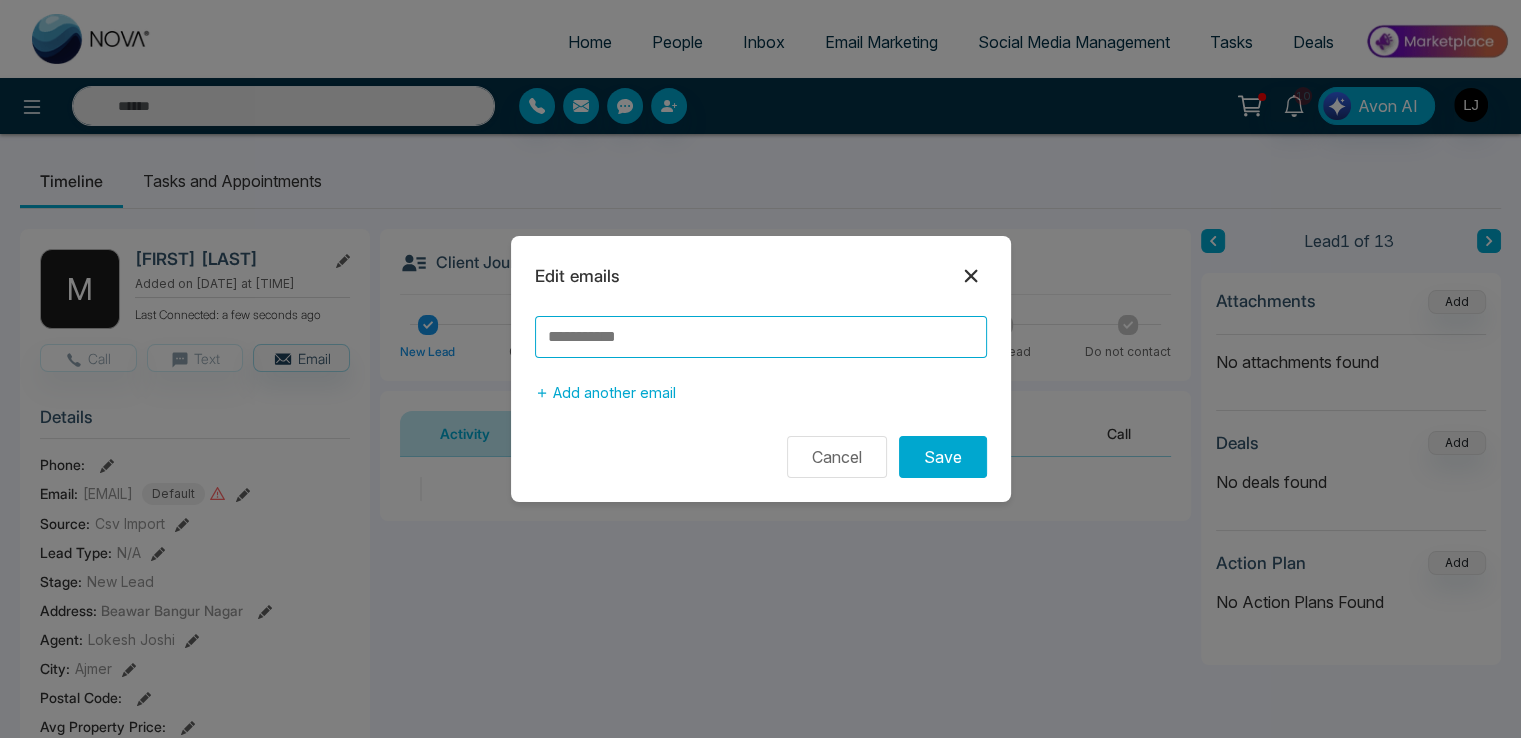 type 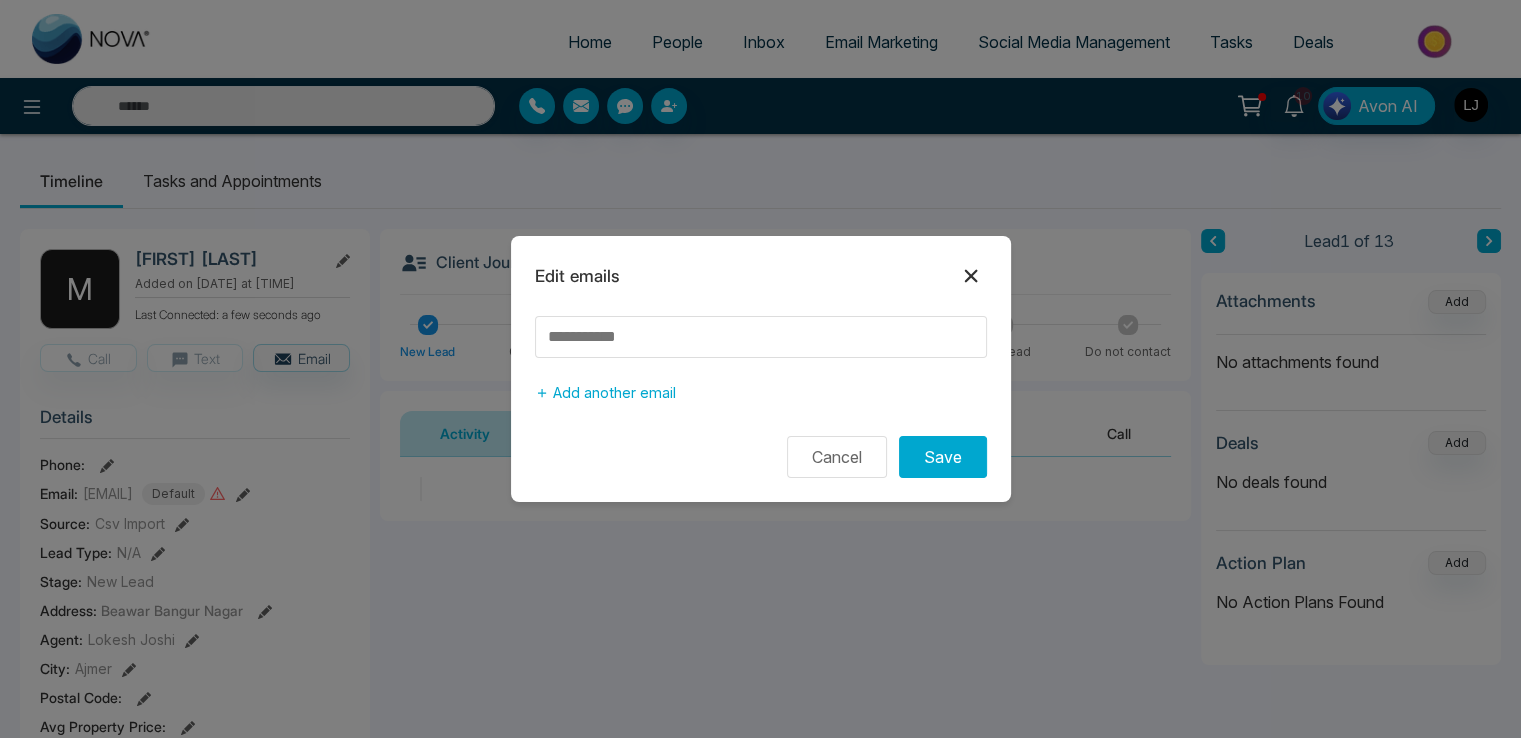 click 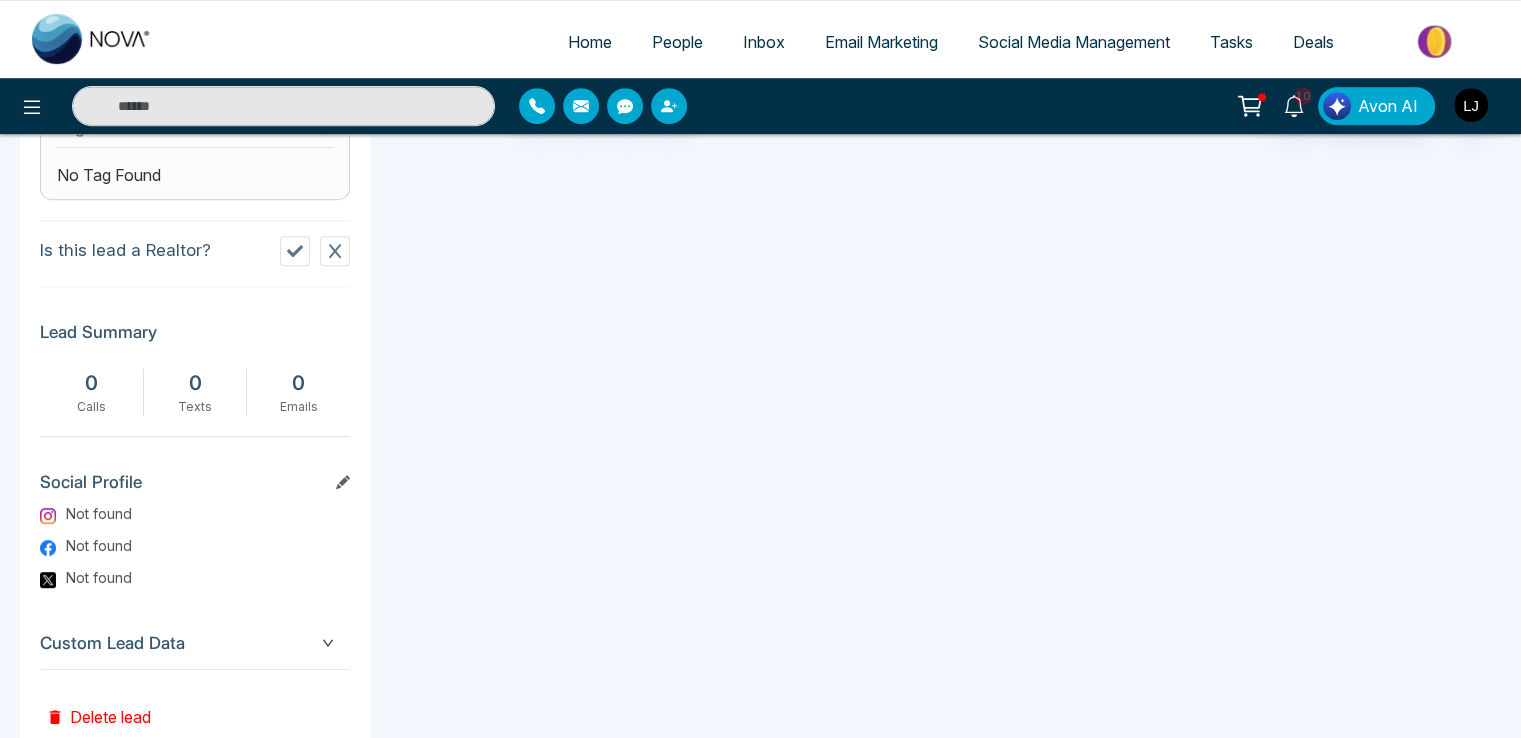 scroll, scrollTop: 918, scrollLeft: 0, axis: vertical 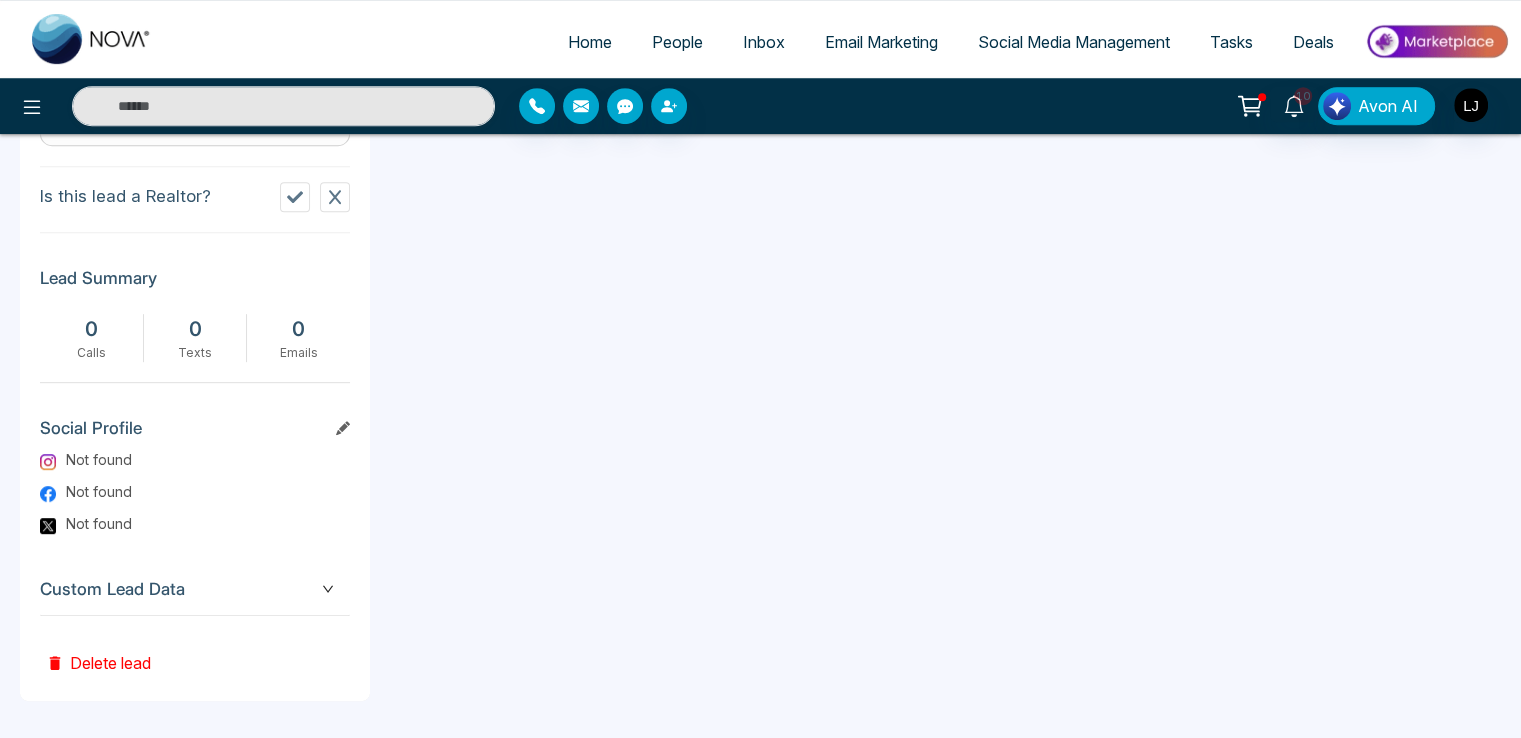 click on "Delete lead" at bounding box center (98, 648) 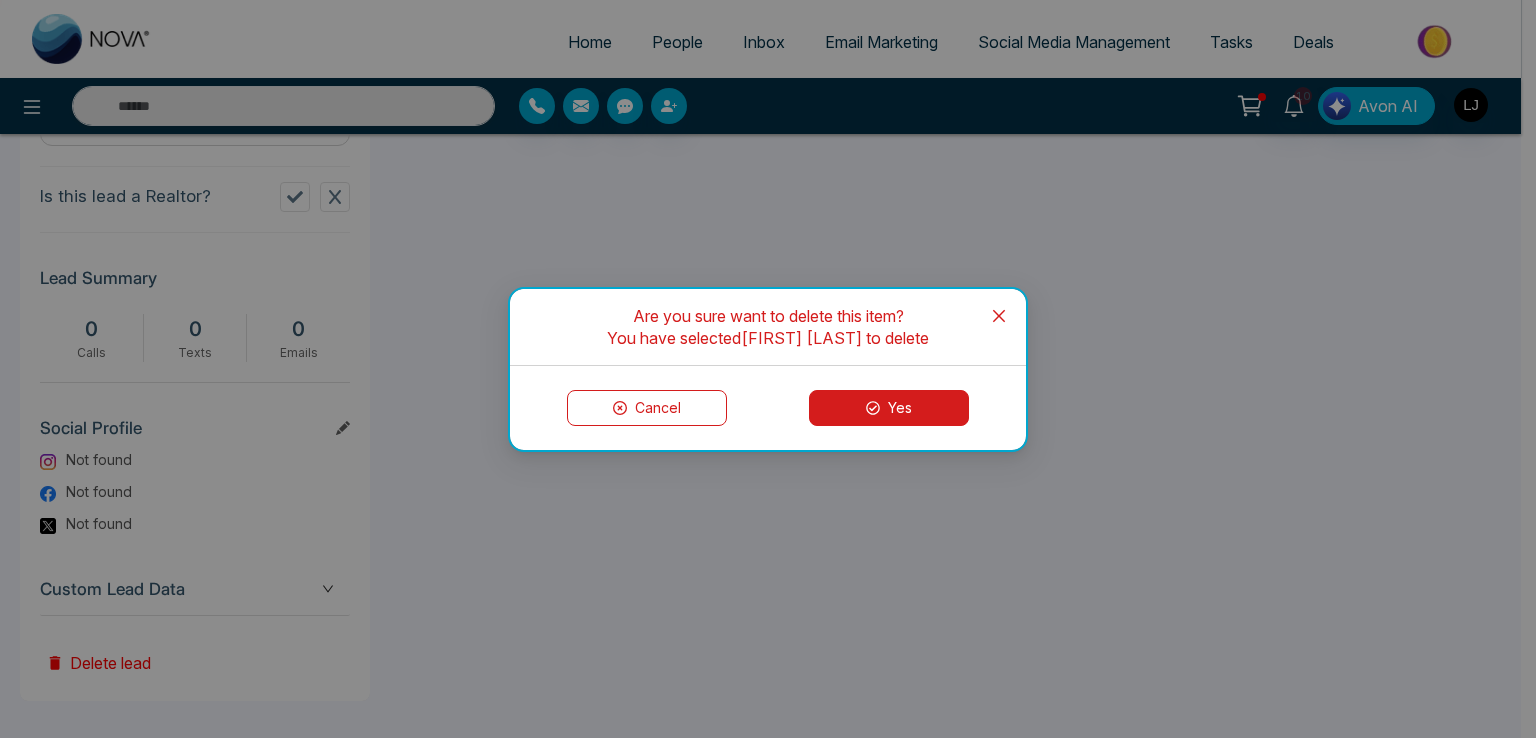 click on "Yes" at bounding box center [889, 408] 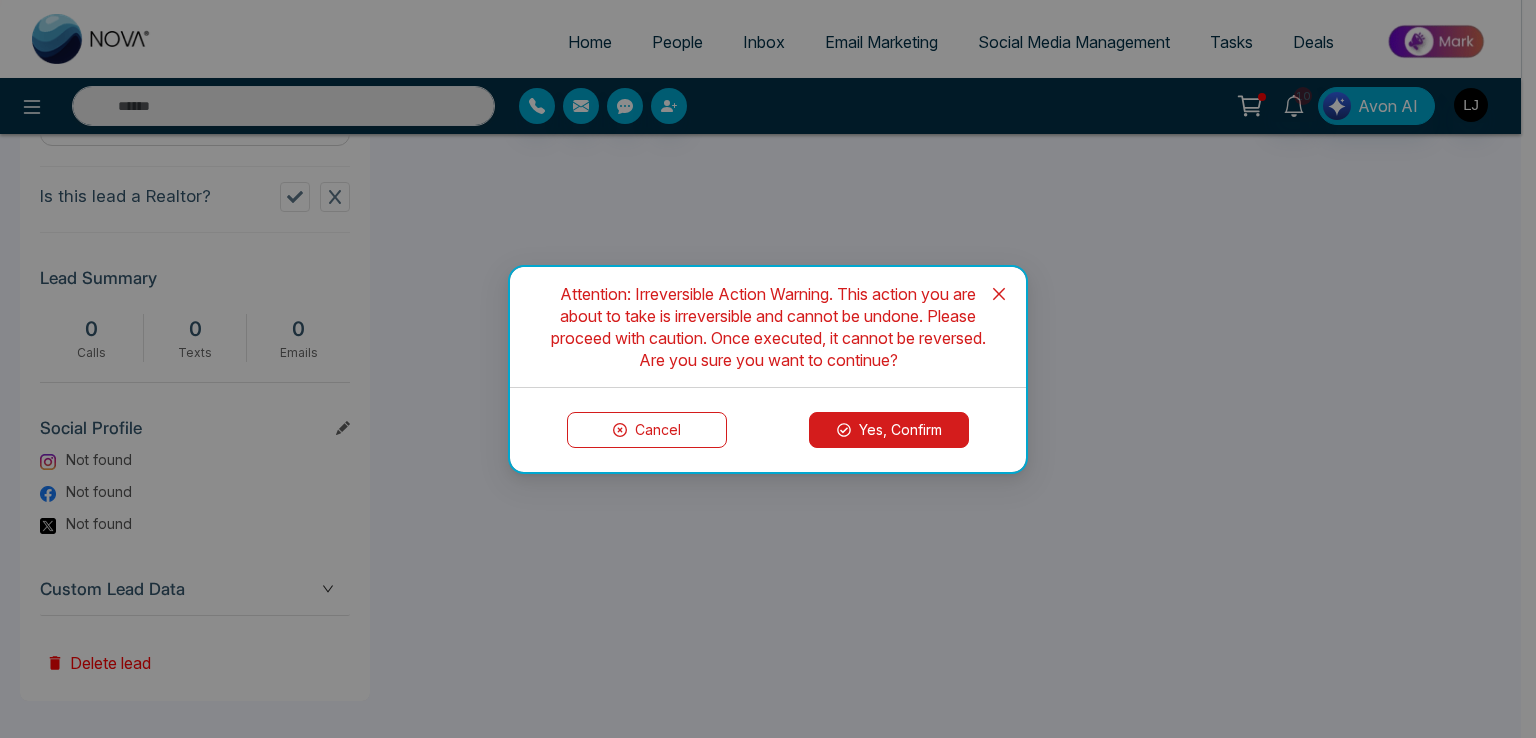 click on "Yes, Confirm" at bounding box center [889, 430] 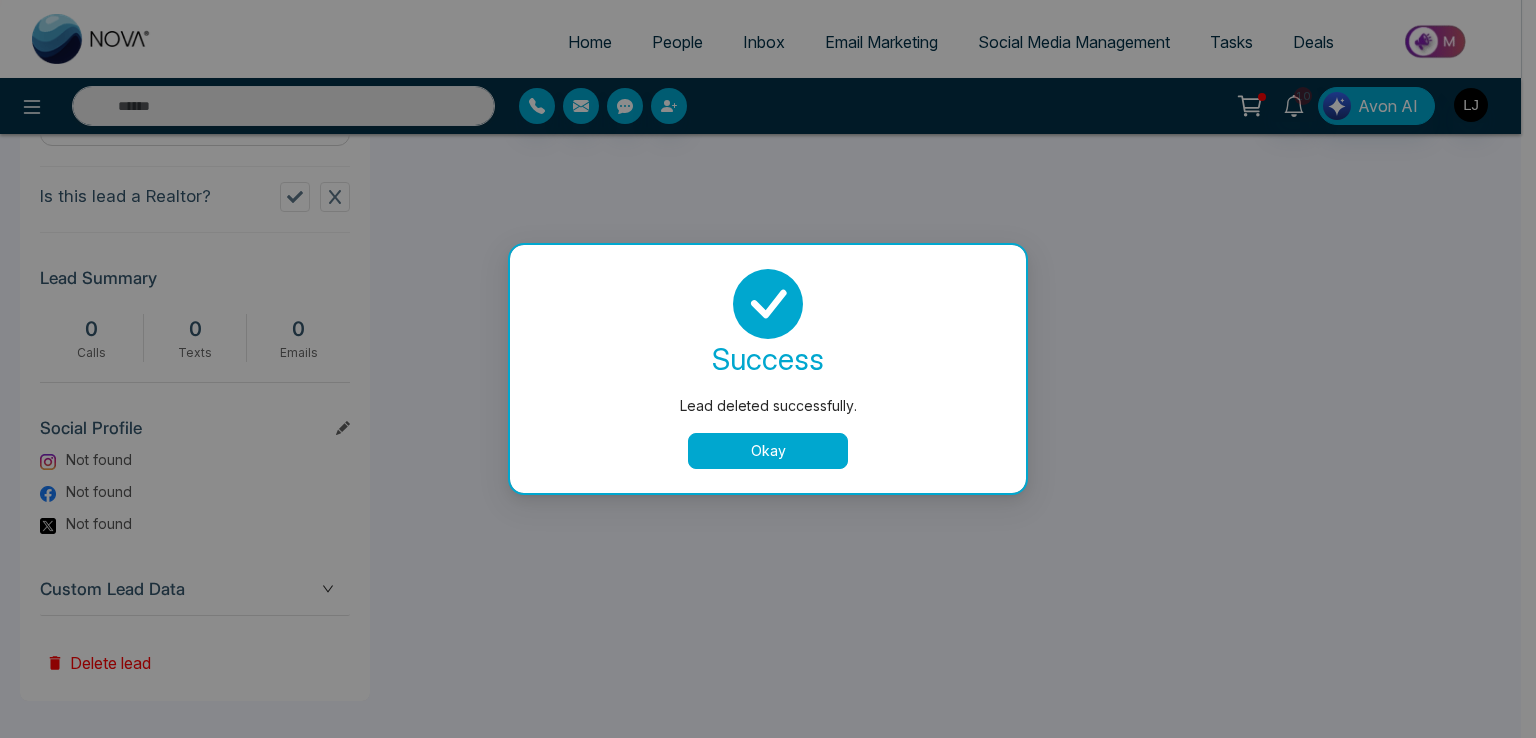 click on "Okay" at bounding box center (768, 451) 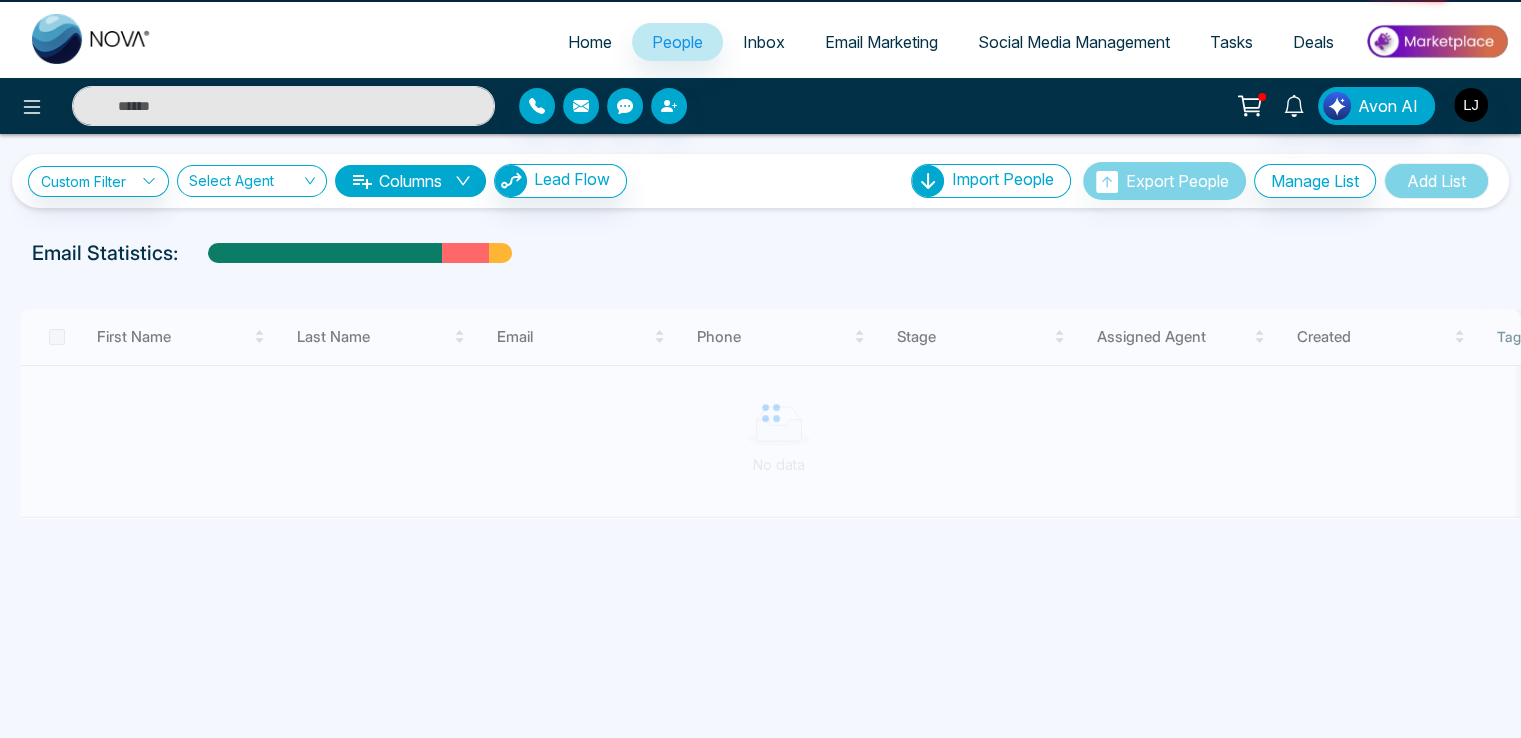 scroll, scrollTop: 0, scrollLeft: 0, axis: both 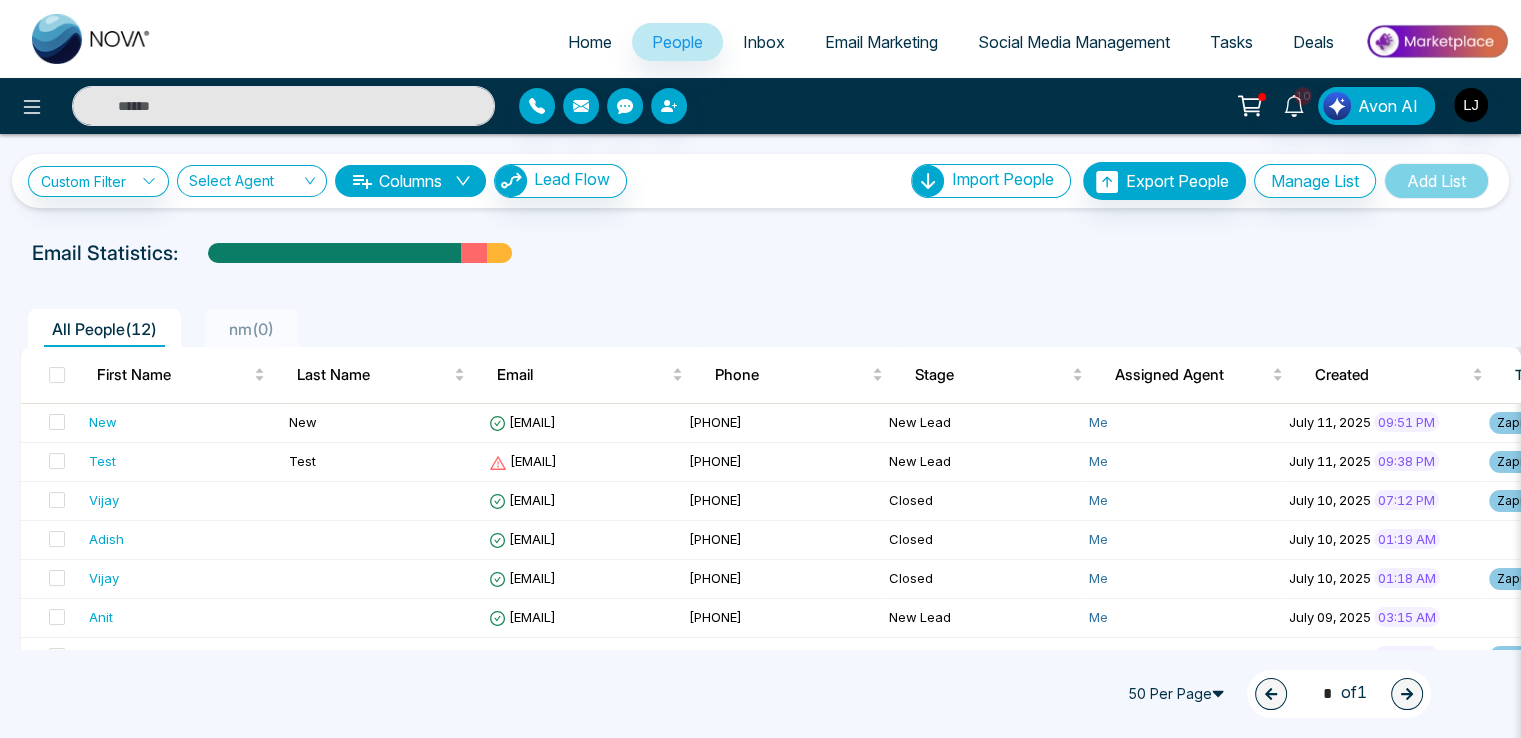 click on "Home People Inbox Email Marketing Social Media Management Tasks Deals" at bounding box center [840, 43] 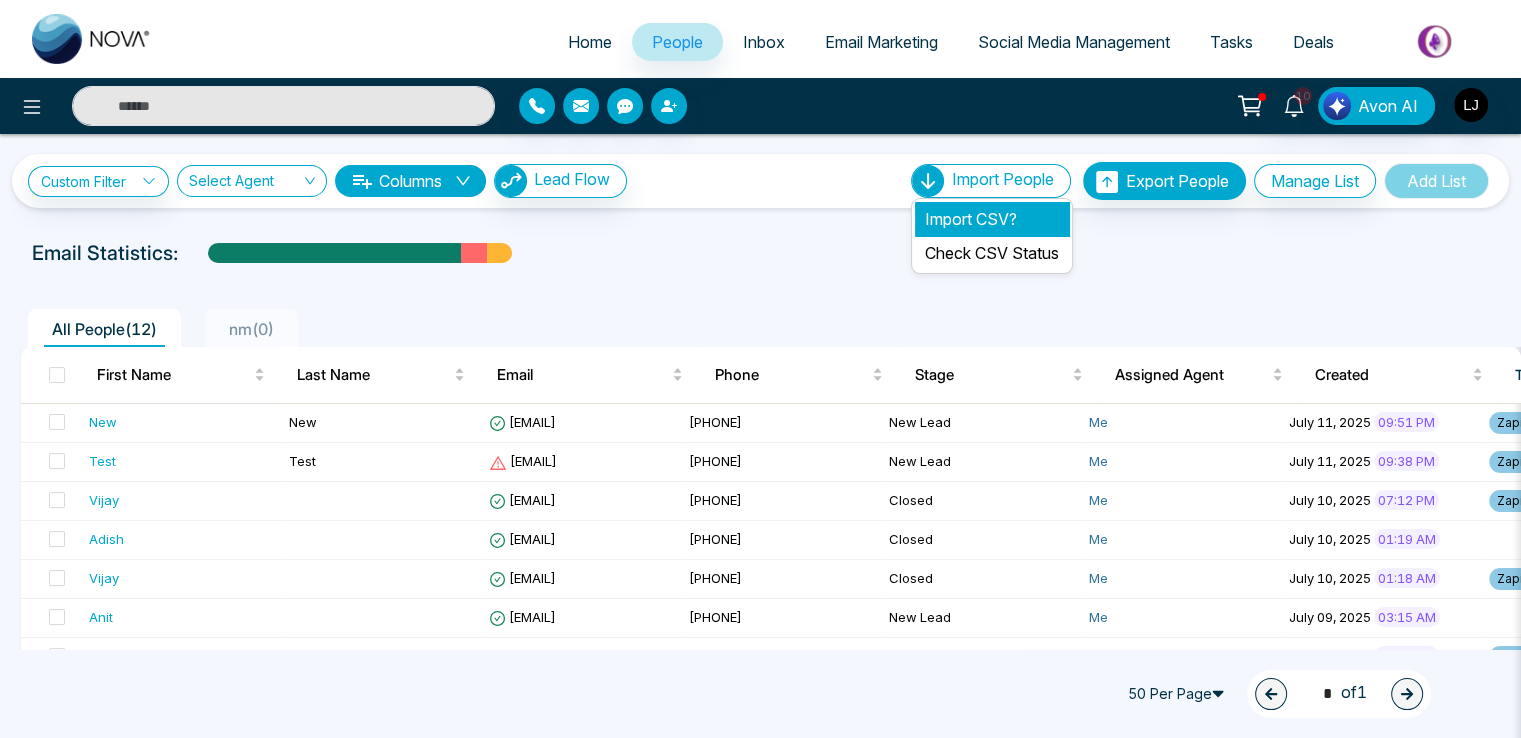 click on "Import CSV?" at bounding box center [992, 219] 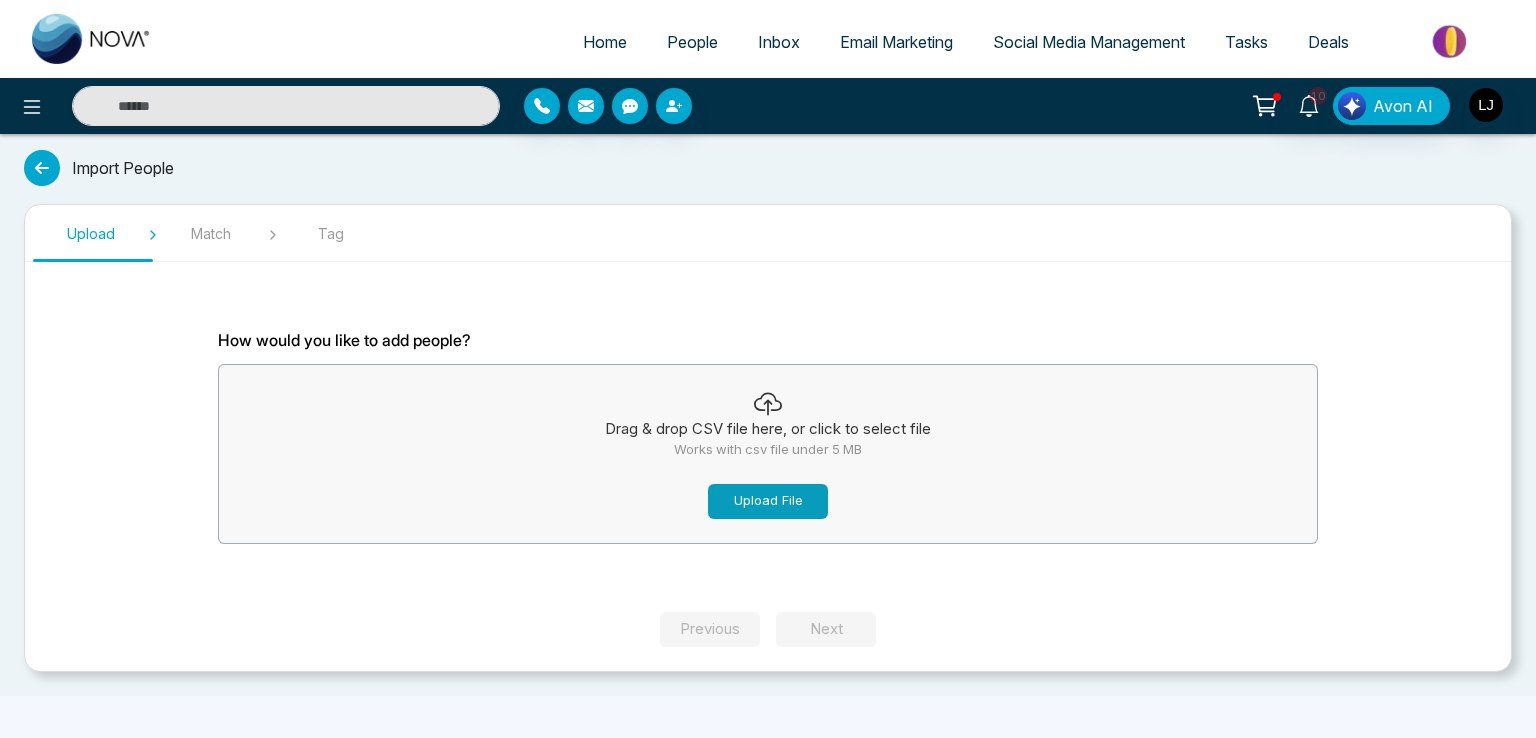 click on "Upload File" at bounding box center (768, 501) 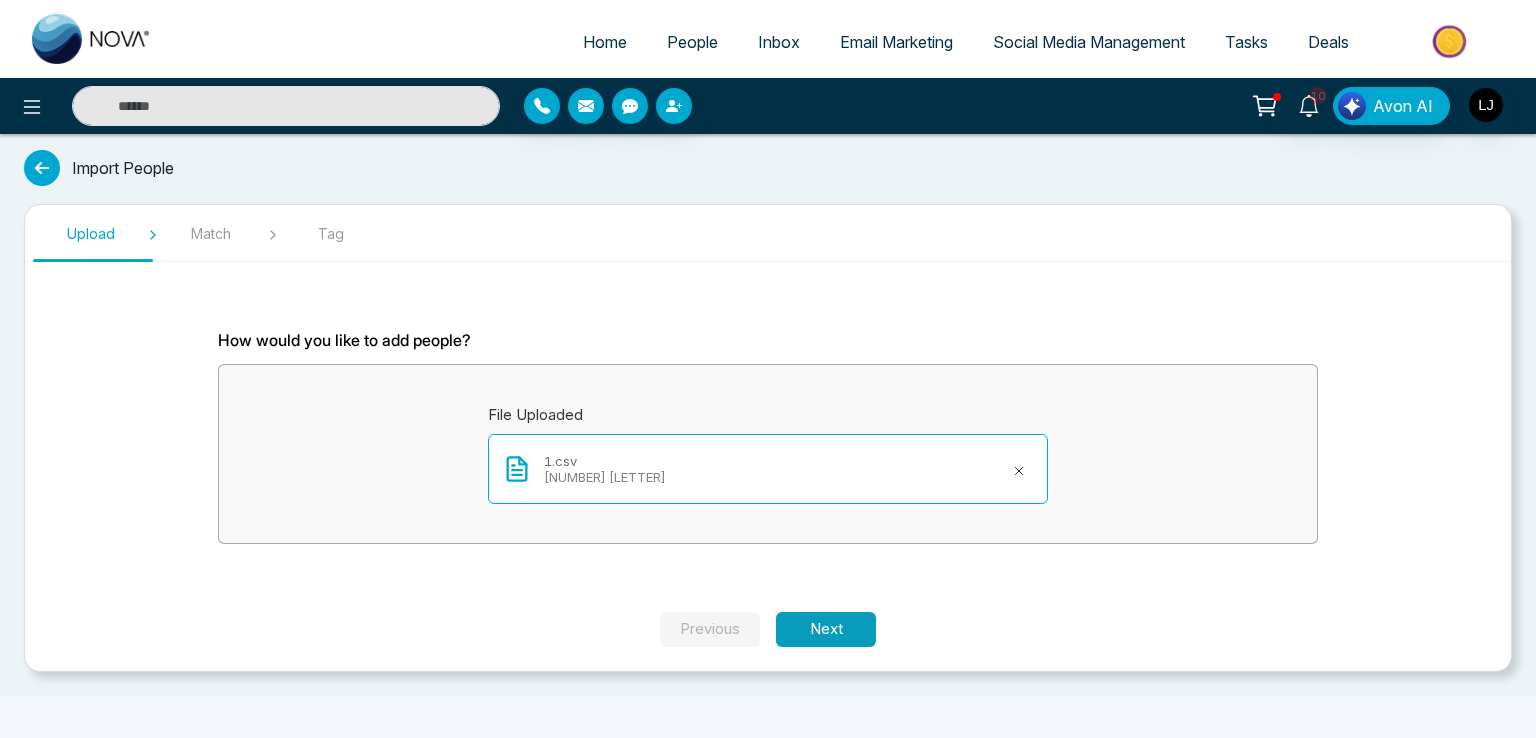 click on "Next" at bounding box center (826, 629) 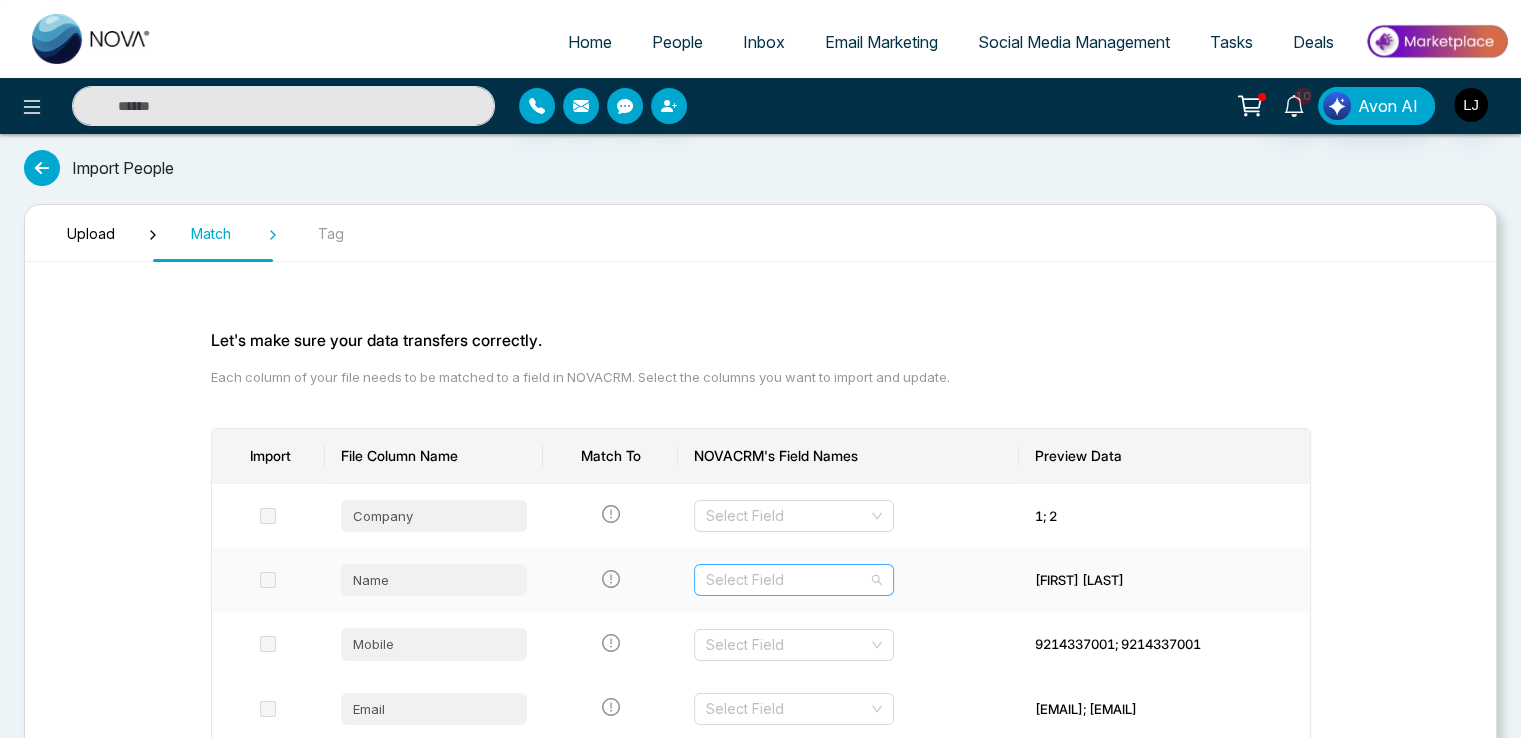 click at bounding box center (787, 580) 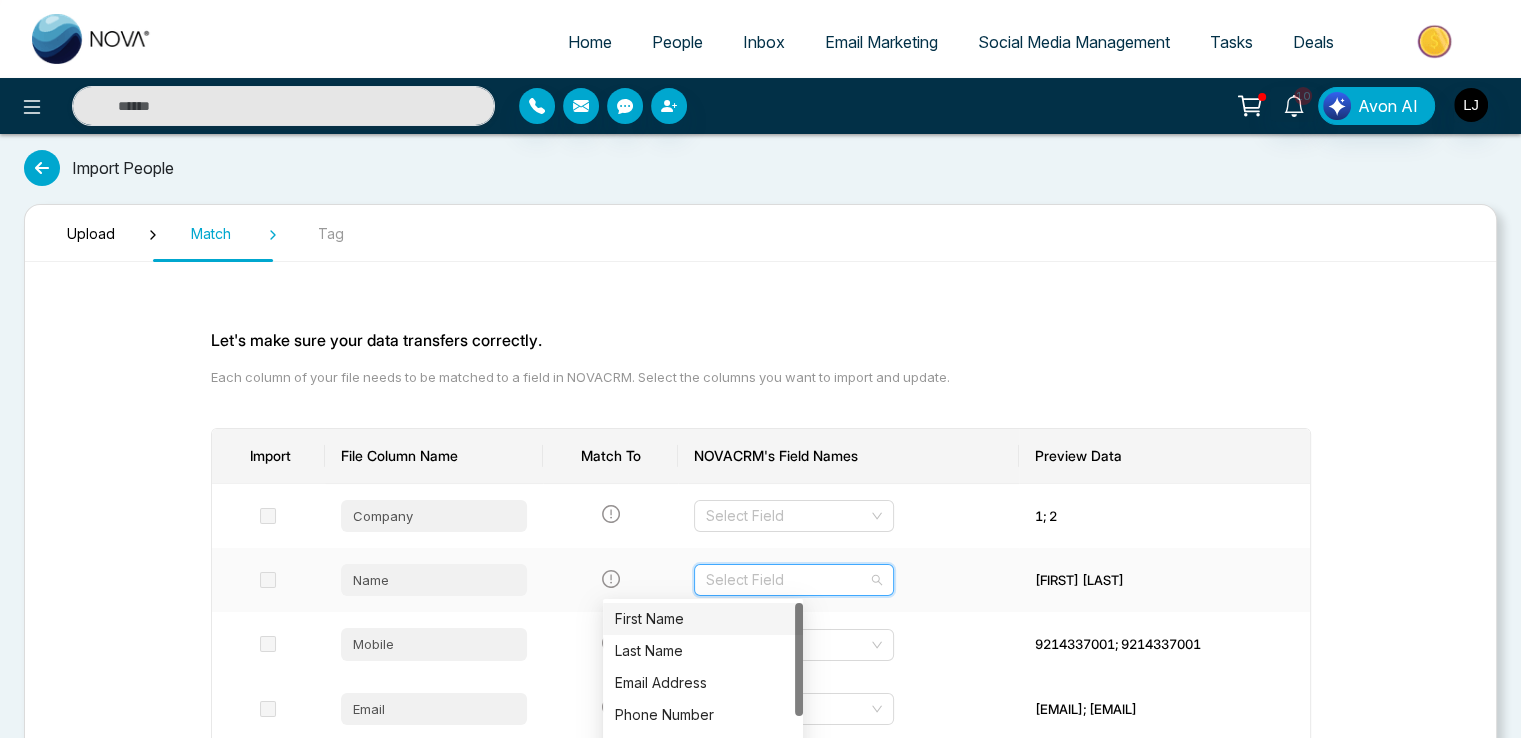 click on "First Name" at bounding box center (703, 619) 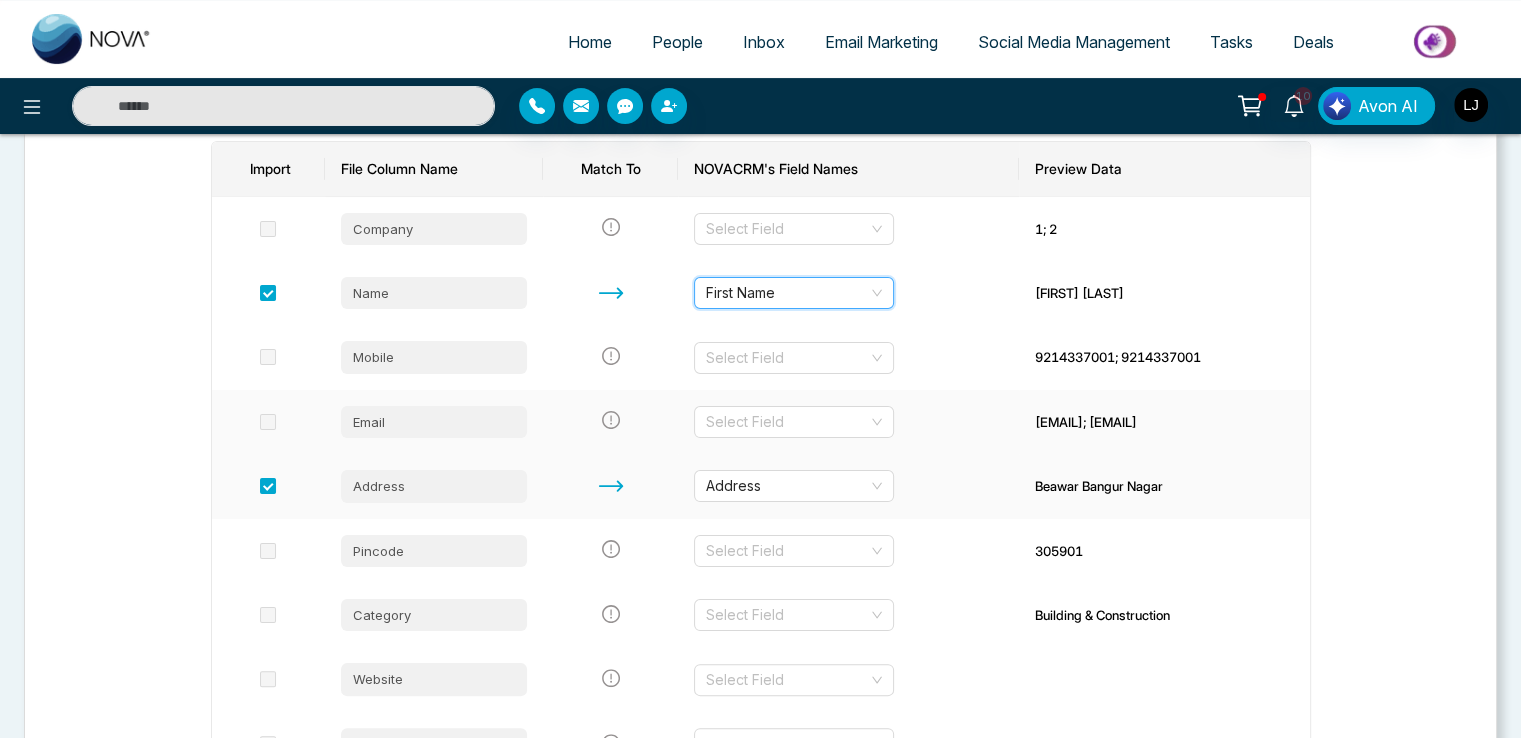 scroll, scrollTop: 300, scrollLeft: 0, axis: vertical 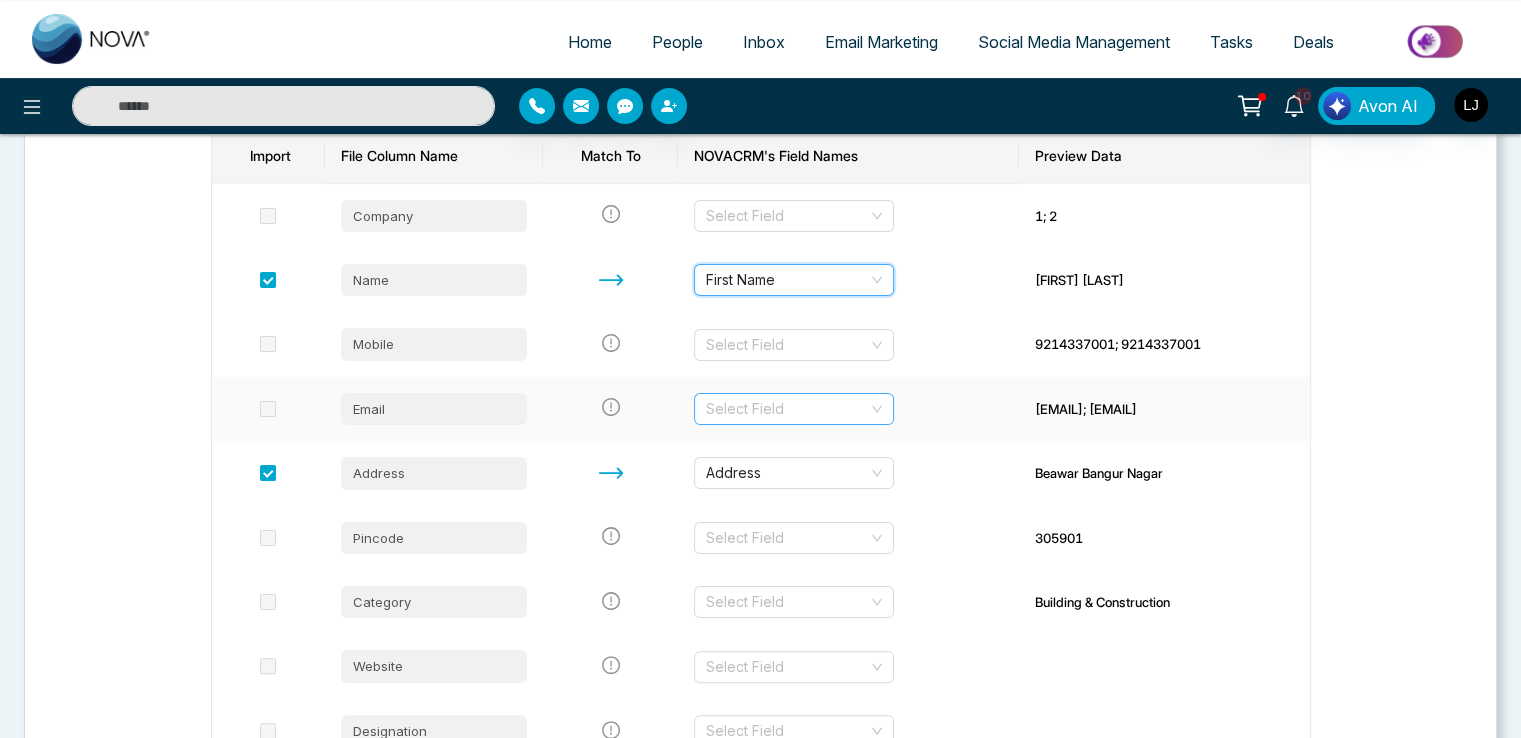 click at bounding box center (787, 409) 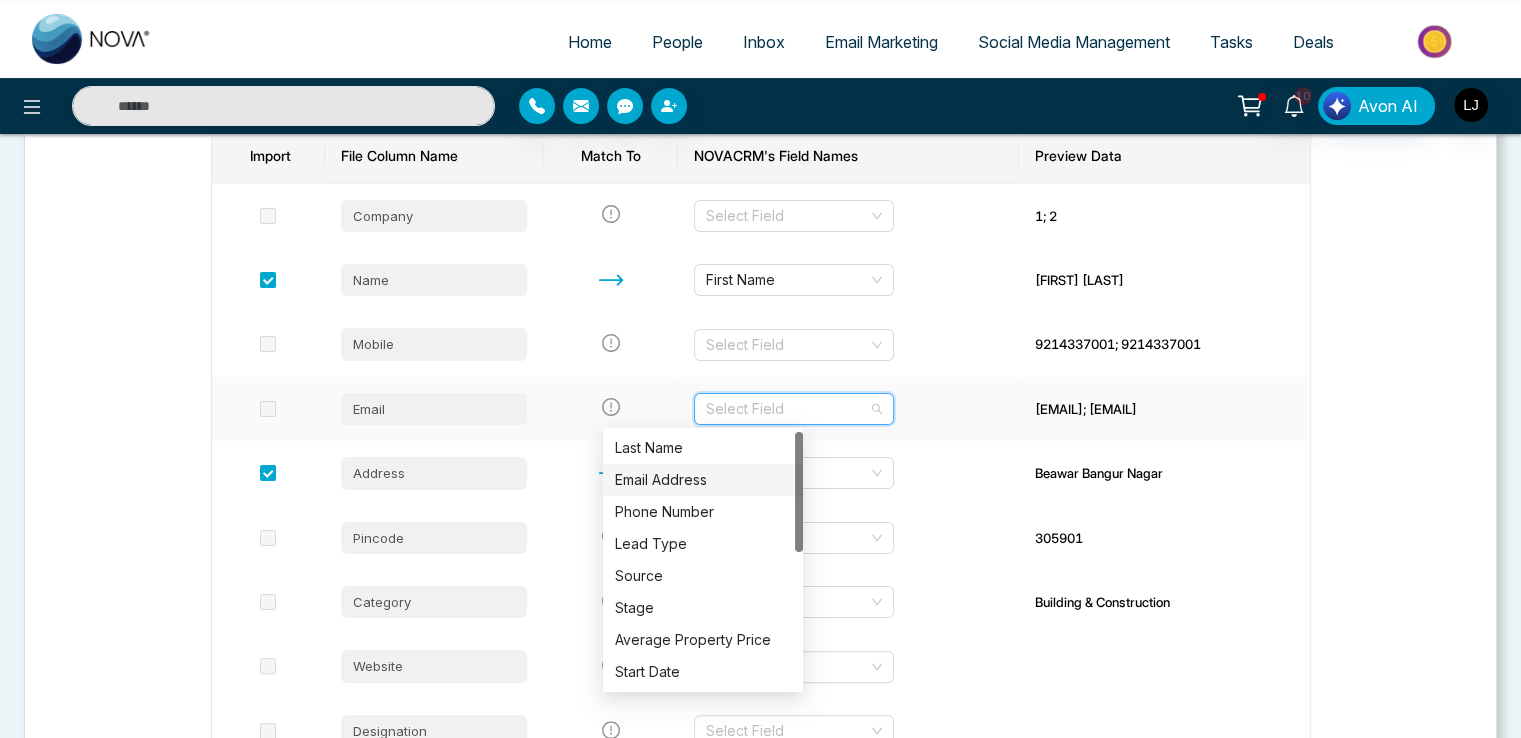 click on "Email Address" at bounding box center [703, 480] 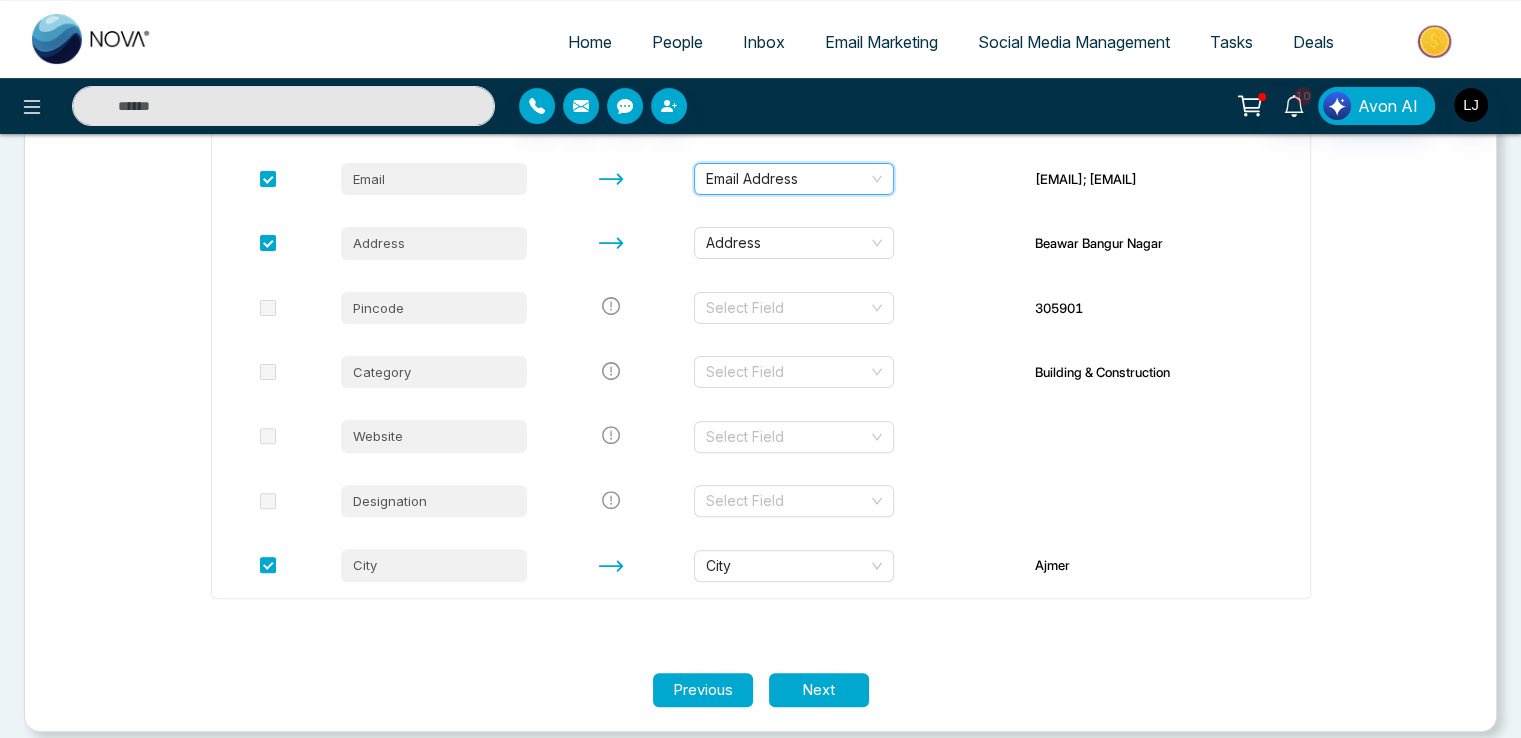 scroll, scrollTop: 547, scrollLeft: 0, axis: vertical 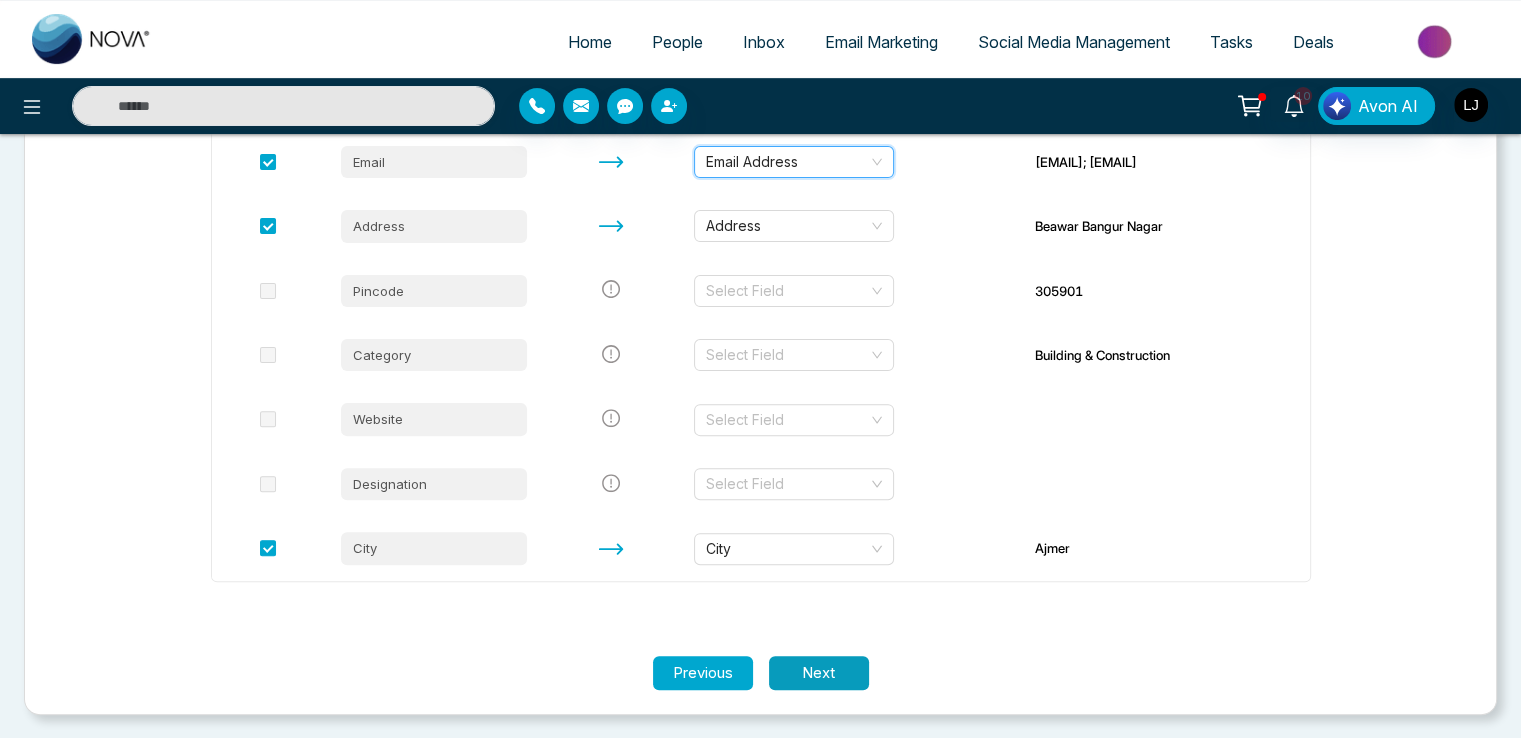 click on "Next" at bounding box center [819, 673] 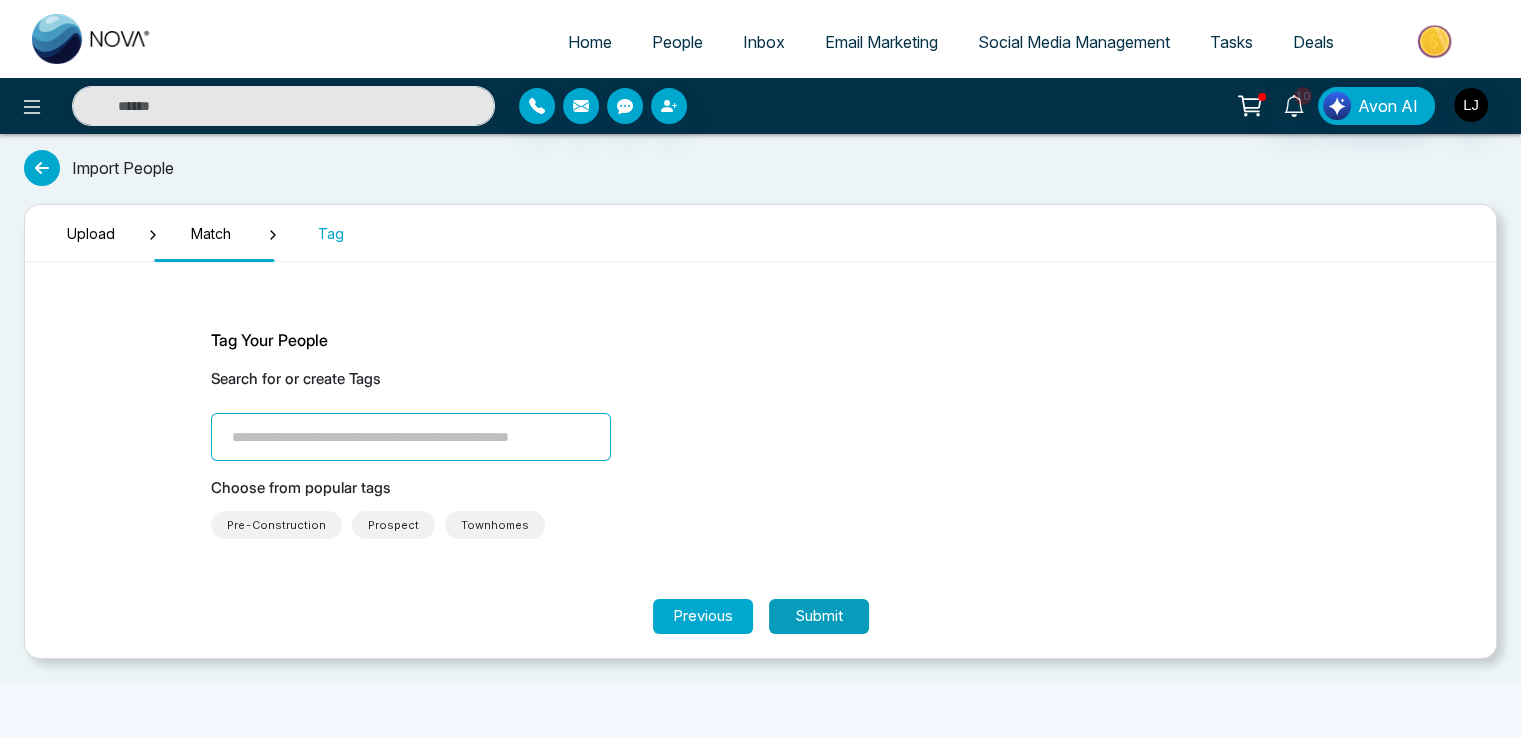 scroll, scrollTop: 0, scrollLeft: 0, axis: both 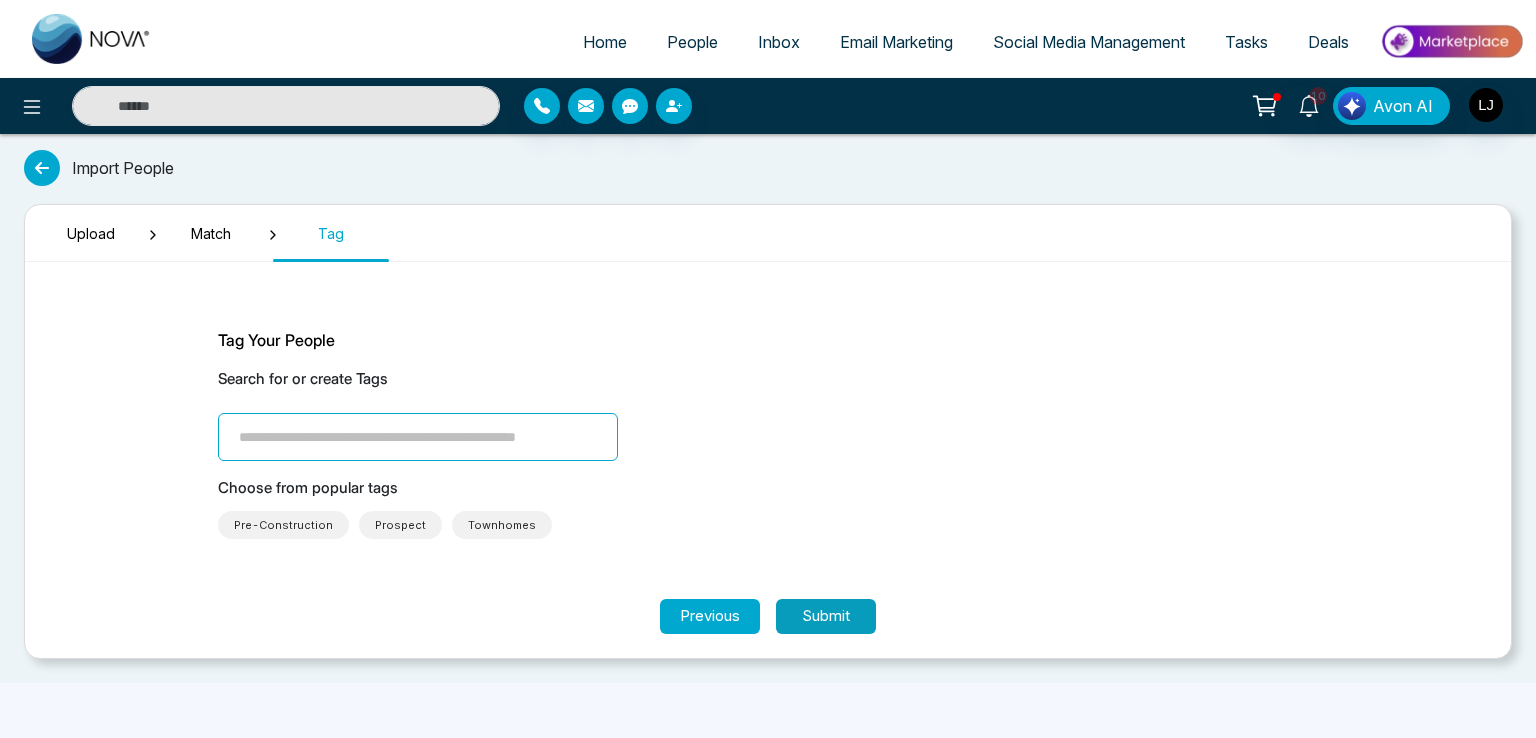 click on "Submit" at bounding box center (826, 616) 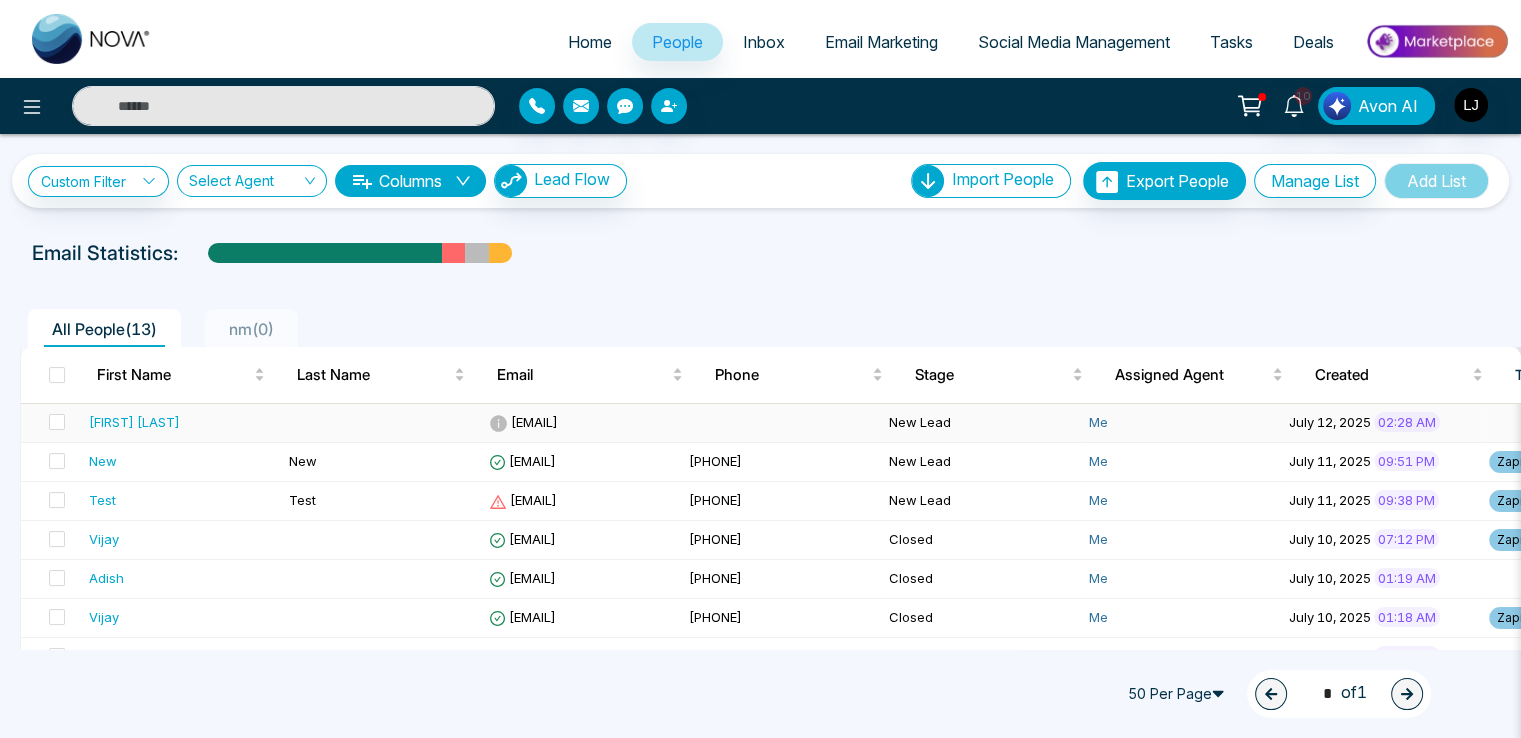click on "[EMAIL]" at bounding box center (523, 422) 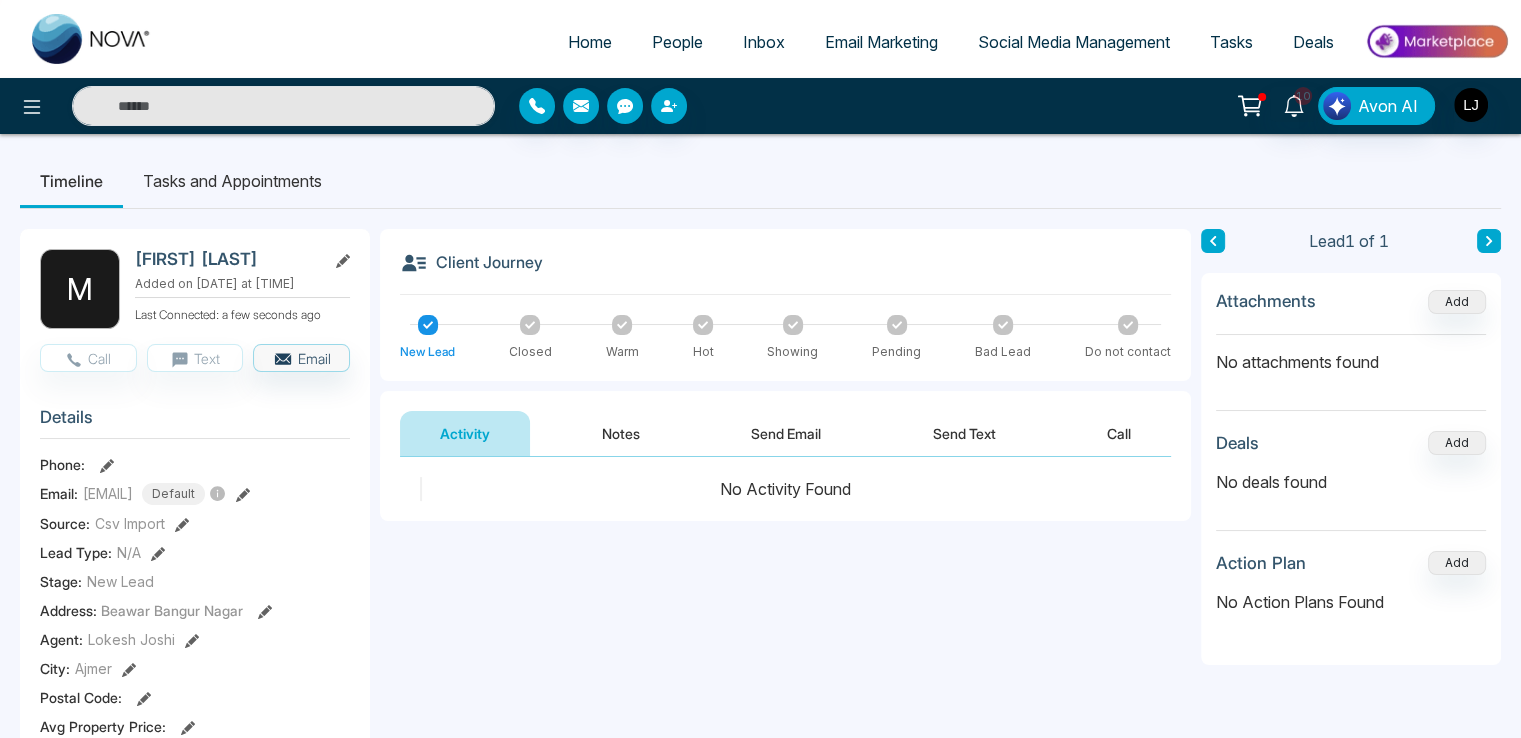 click on "Home" at bounding box center (590, 42) 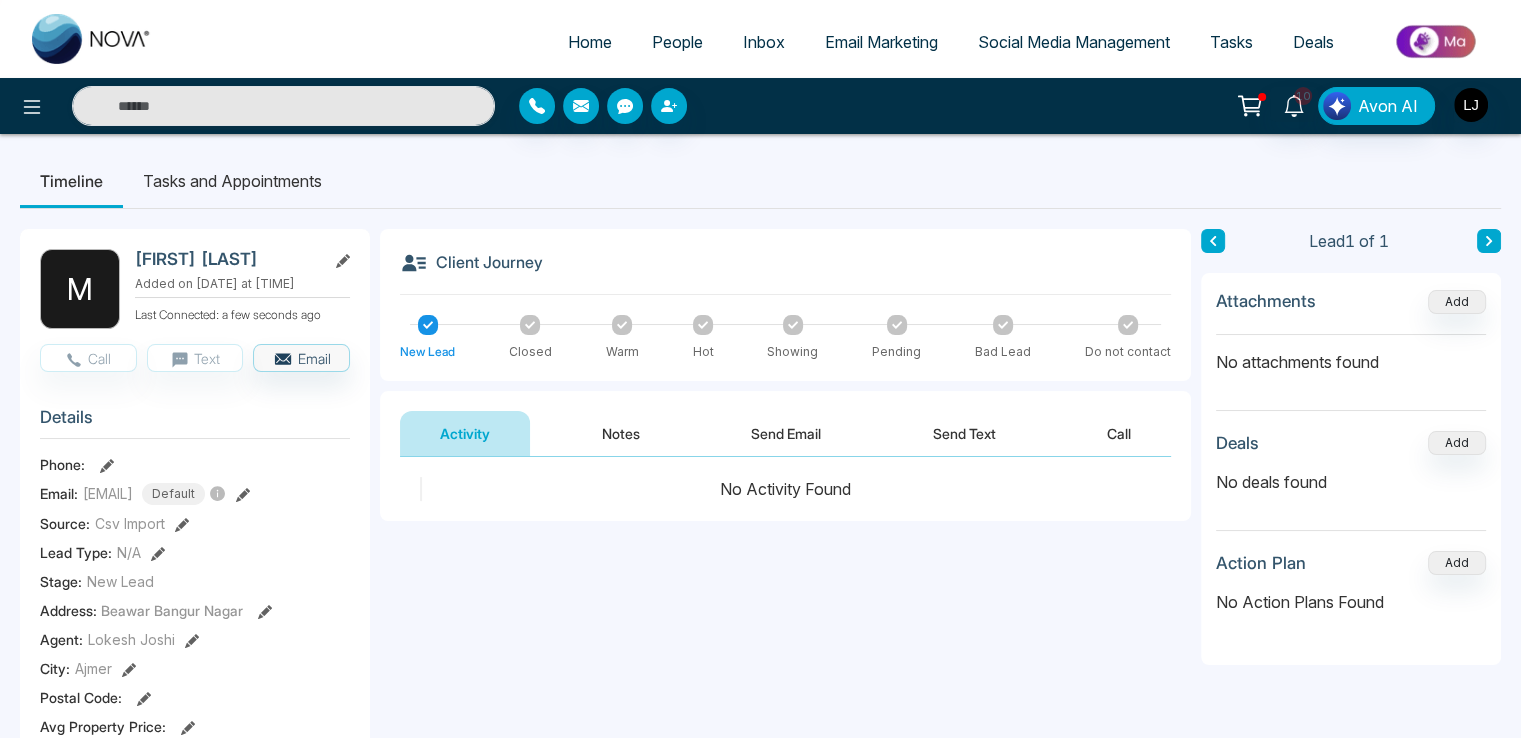 select on "*" 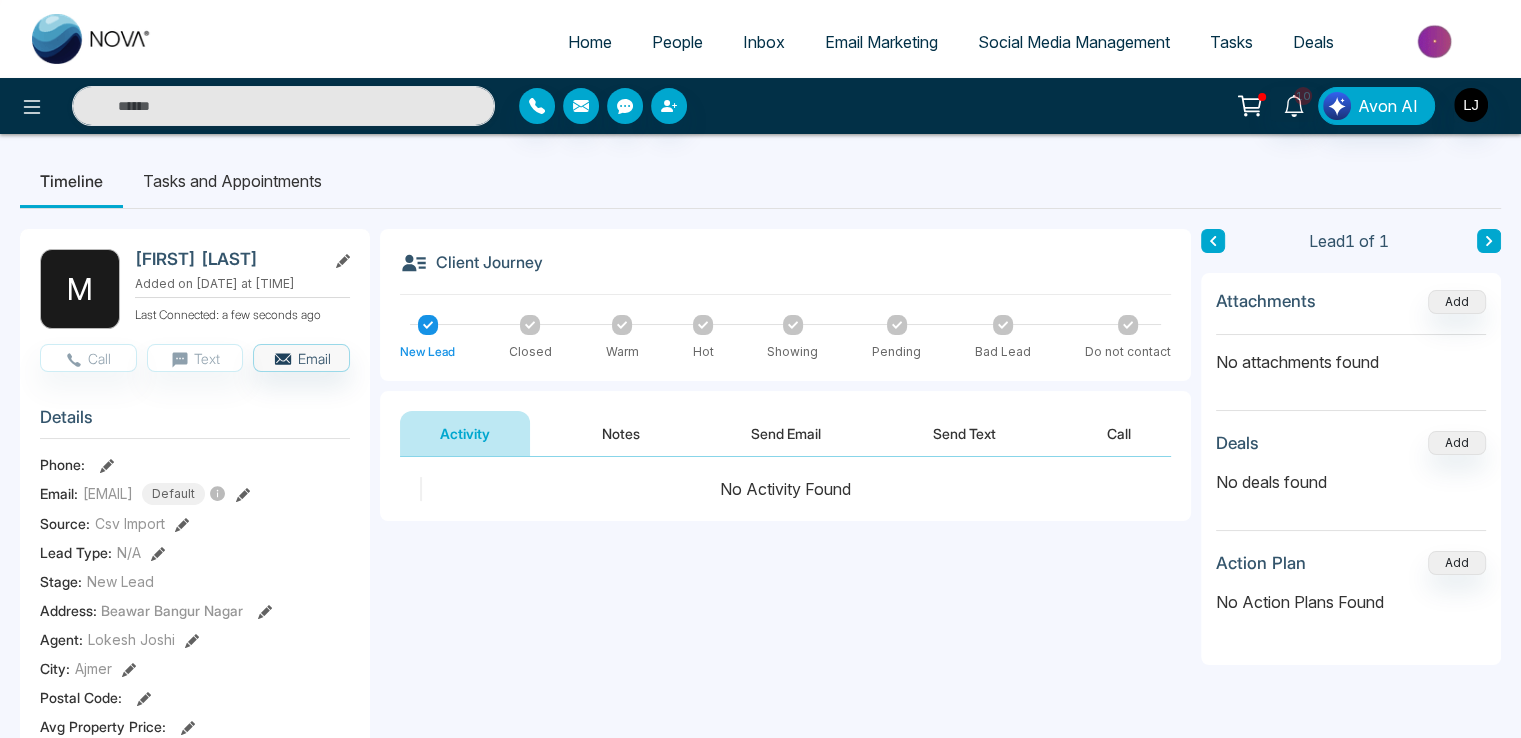select on "*" 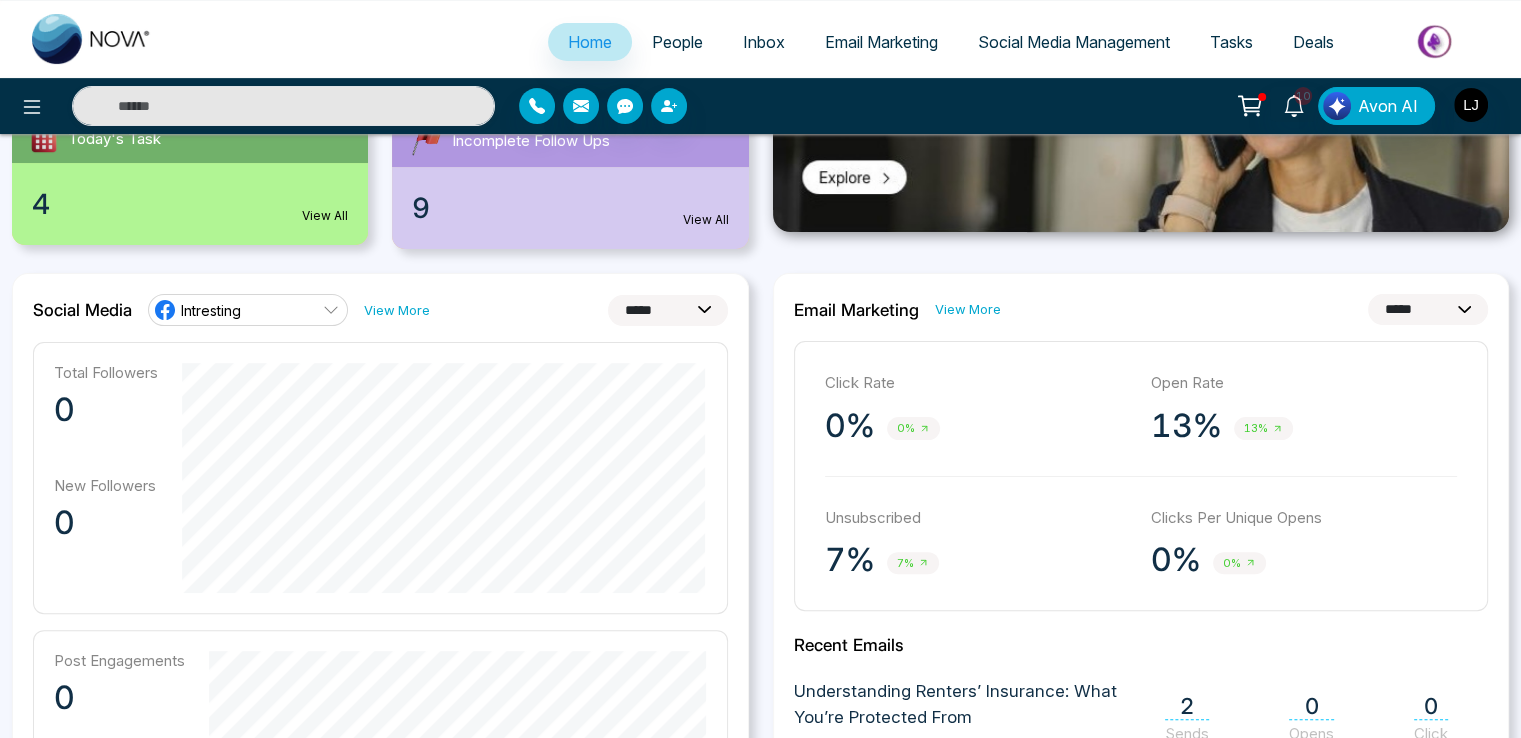 scroll, scrollTop: 400, scrollLeft: 0, axis: vertical 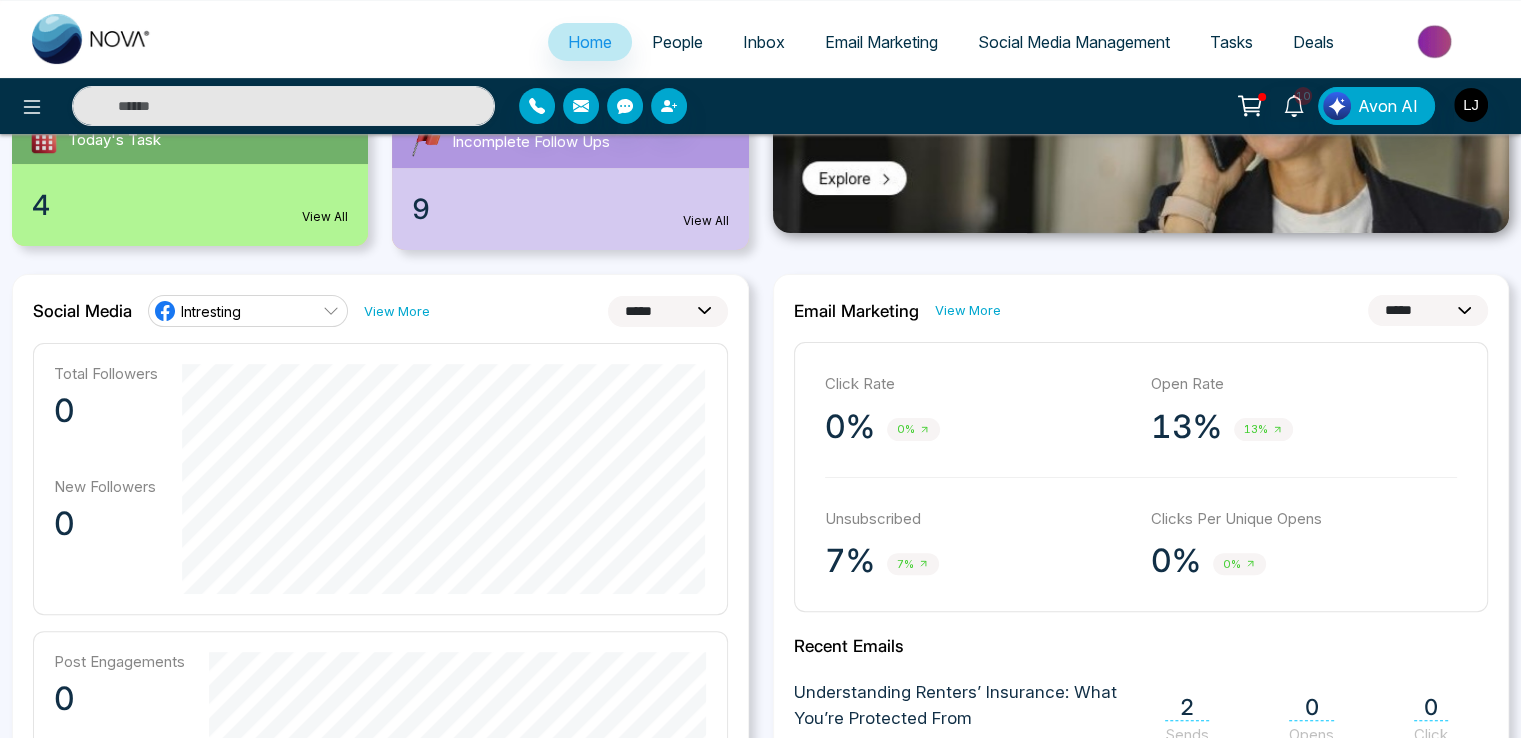 click on "**********" at bounding box center (668, 311) 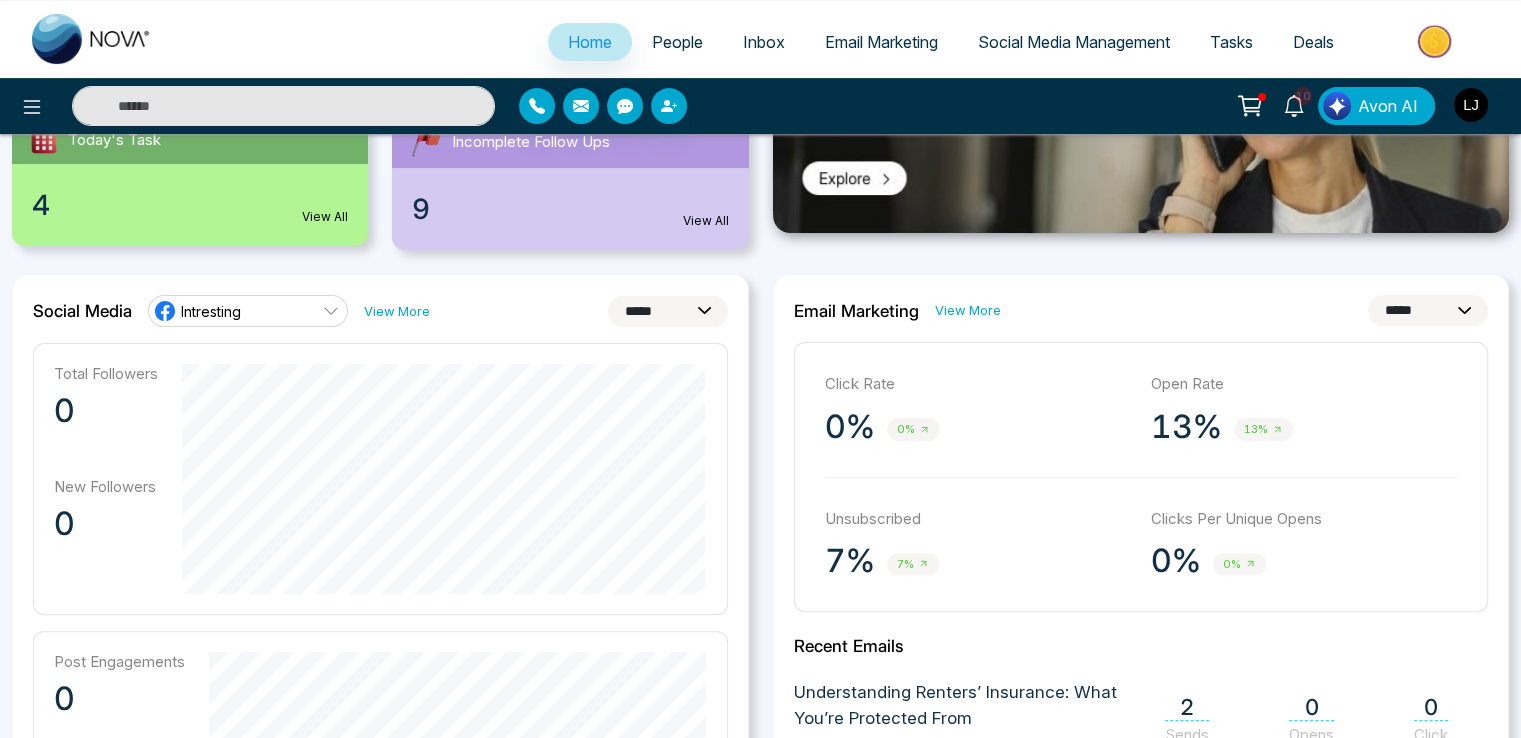 select on "**" 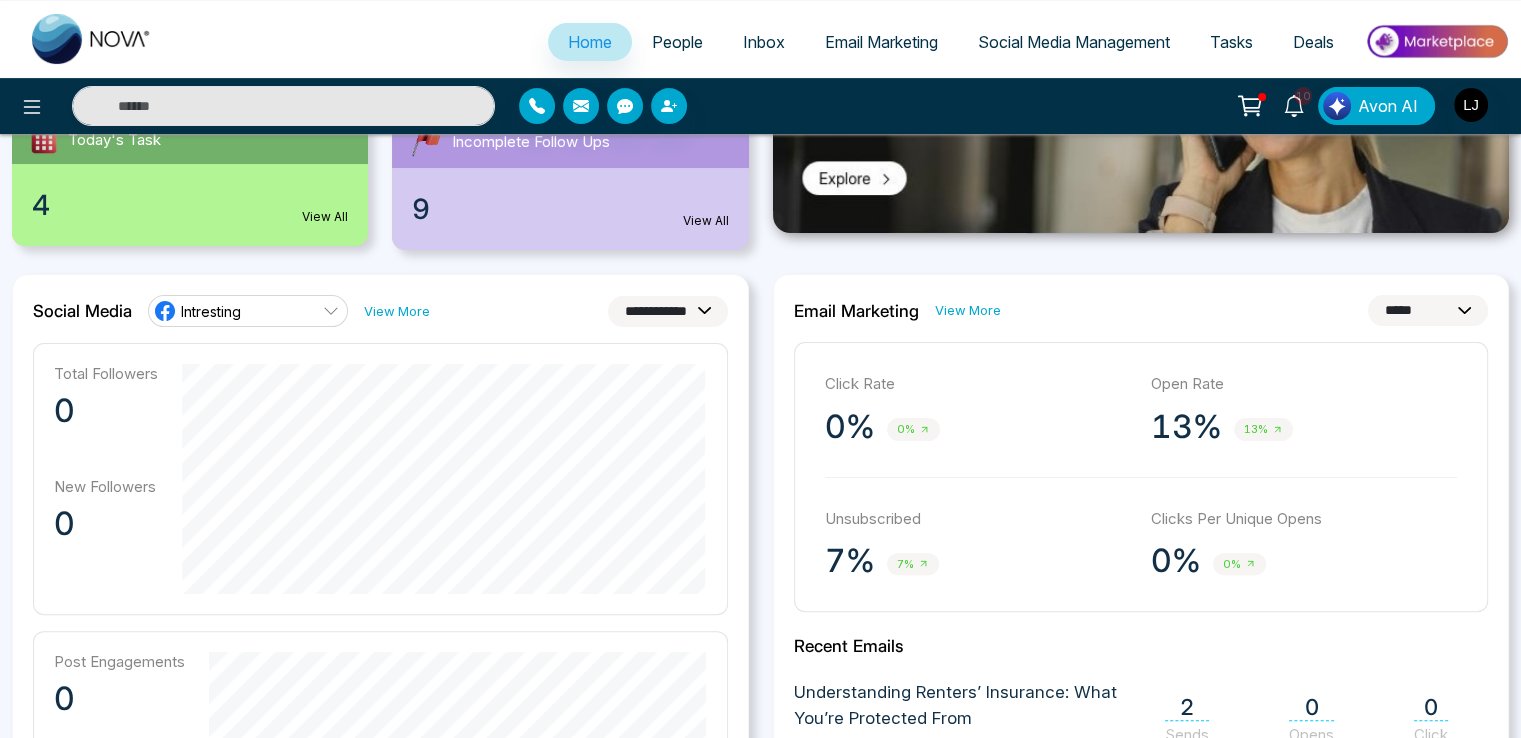 click on "**********" at bounding box center [668, 311] 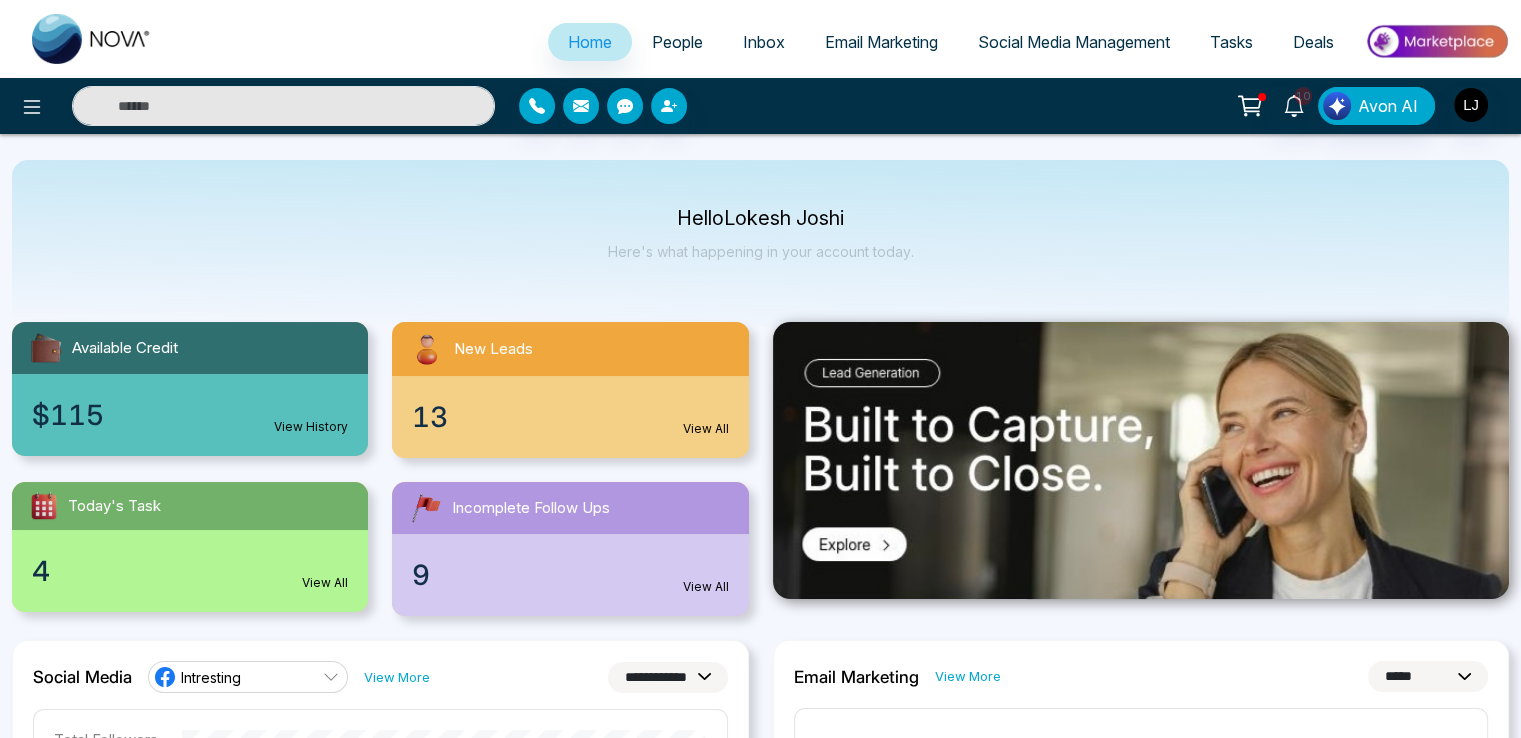 scroll, scrollTop: 0, scrollLeft: 0, axis: both 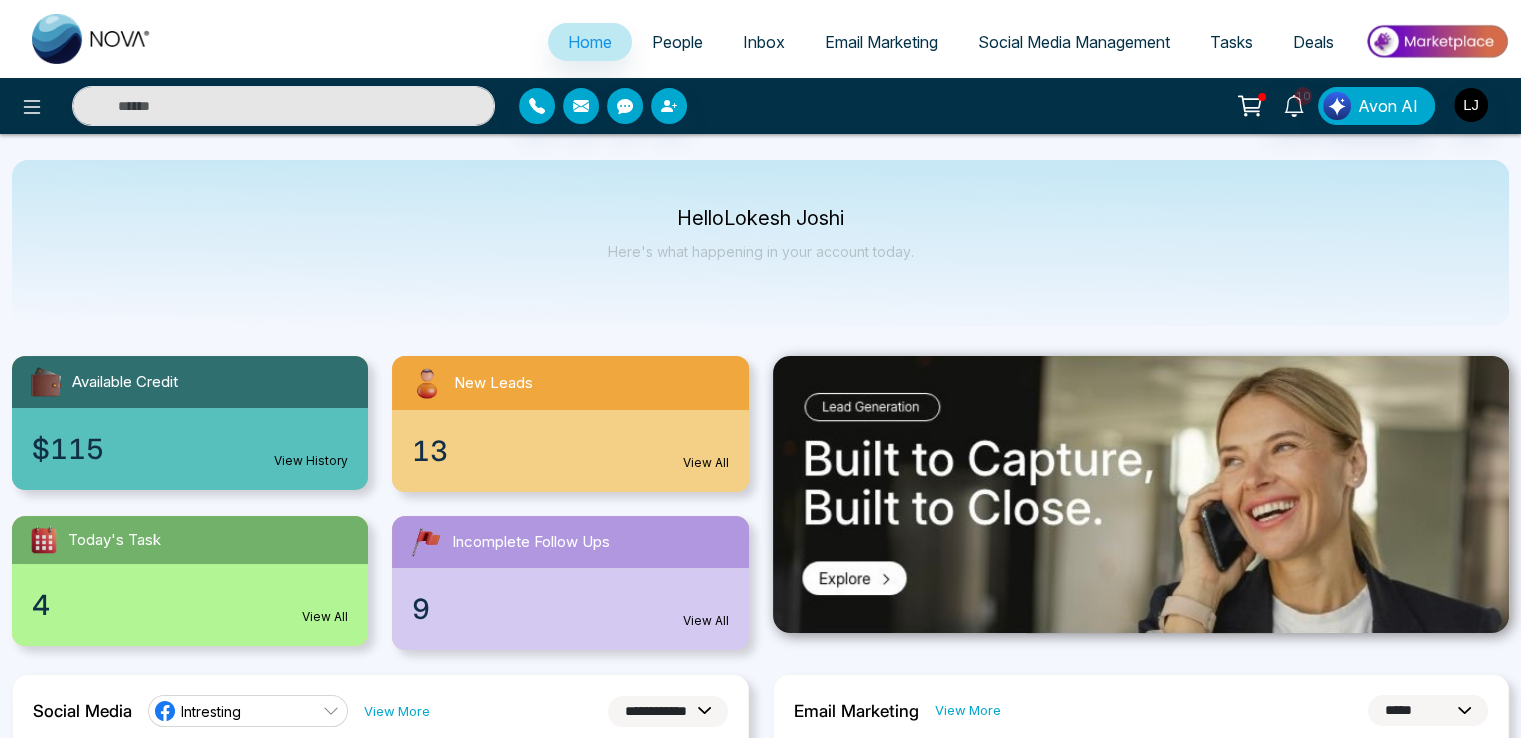click on "Social Media Management" at bounding box center (1074, 42) 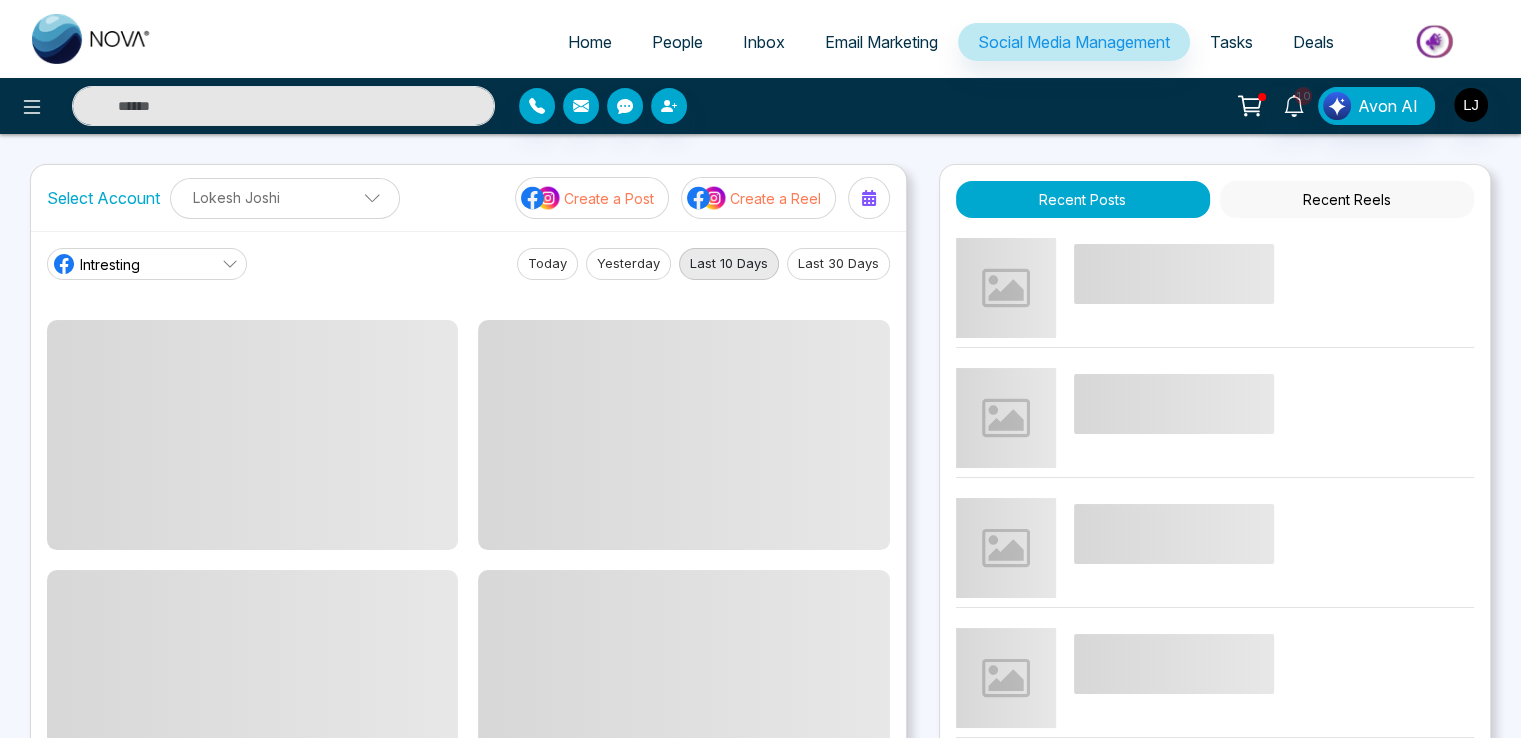 click on "Intresting" at bounding box center [147, 264] 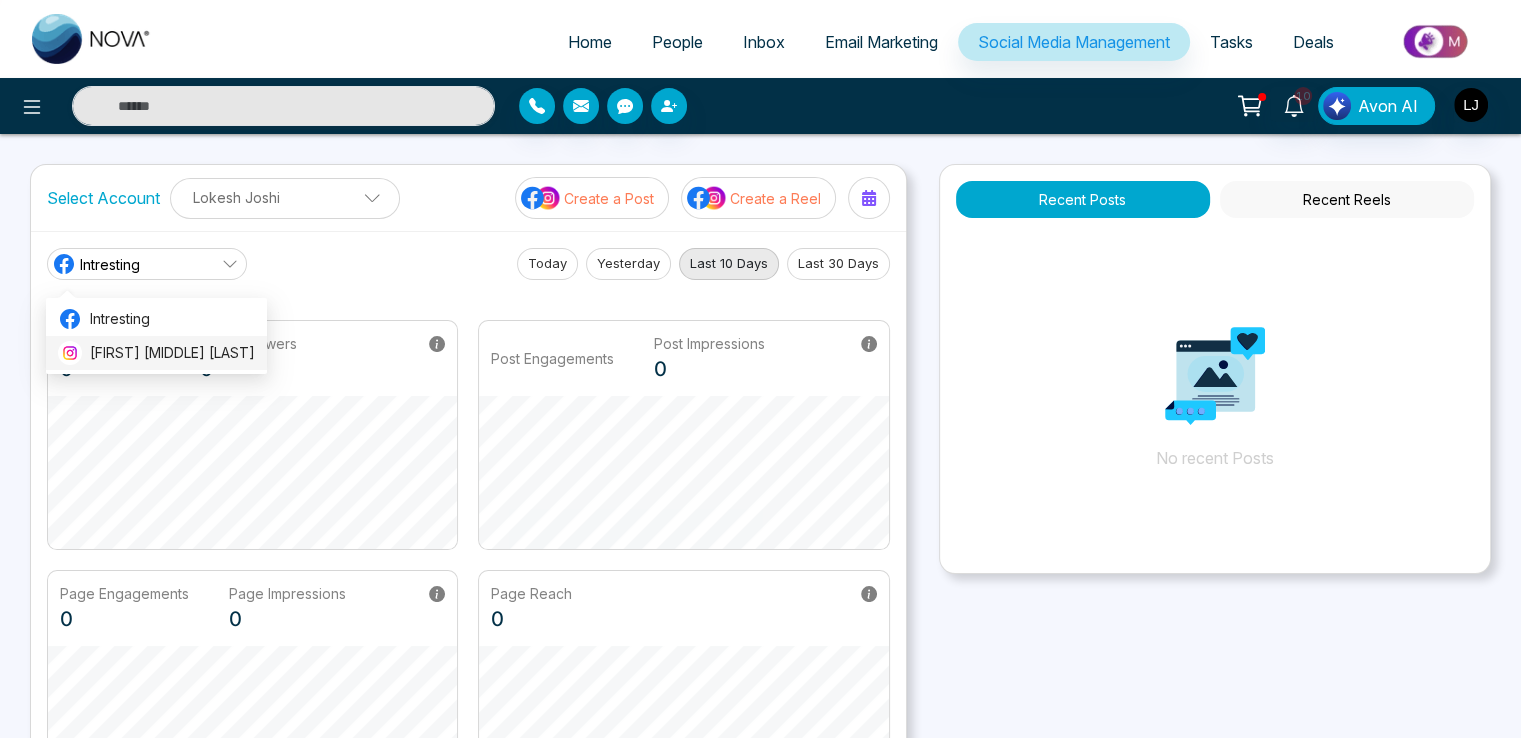 click on "[FIRST] [MIDDLE] [LAST]" at bounding box center (172, 353) 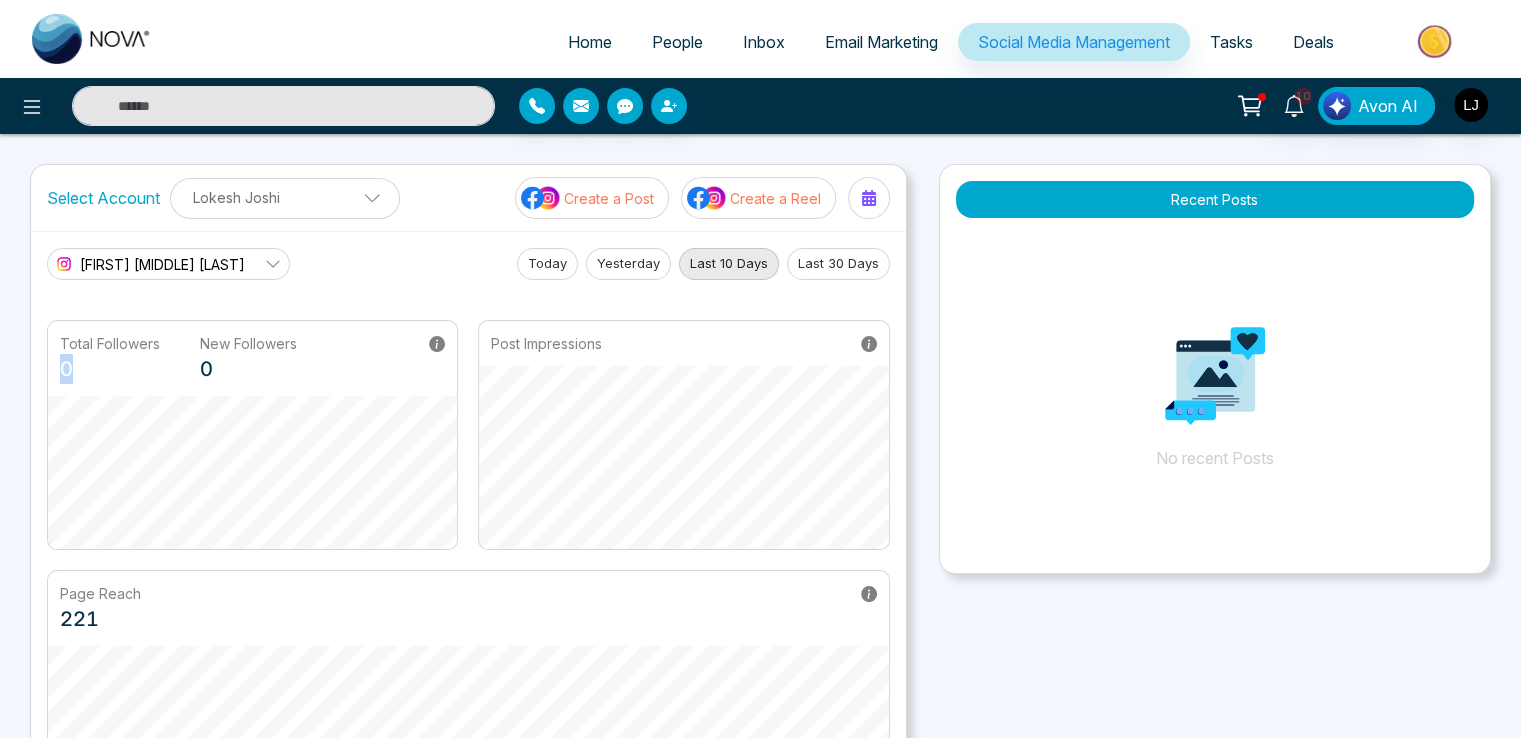 drag, startPoint x: 60, startPoint y: 366, endPoint x: 153, endPoint y: 360, distance: 93.193344 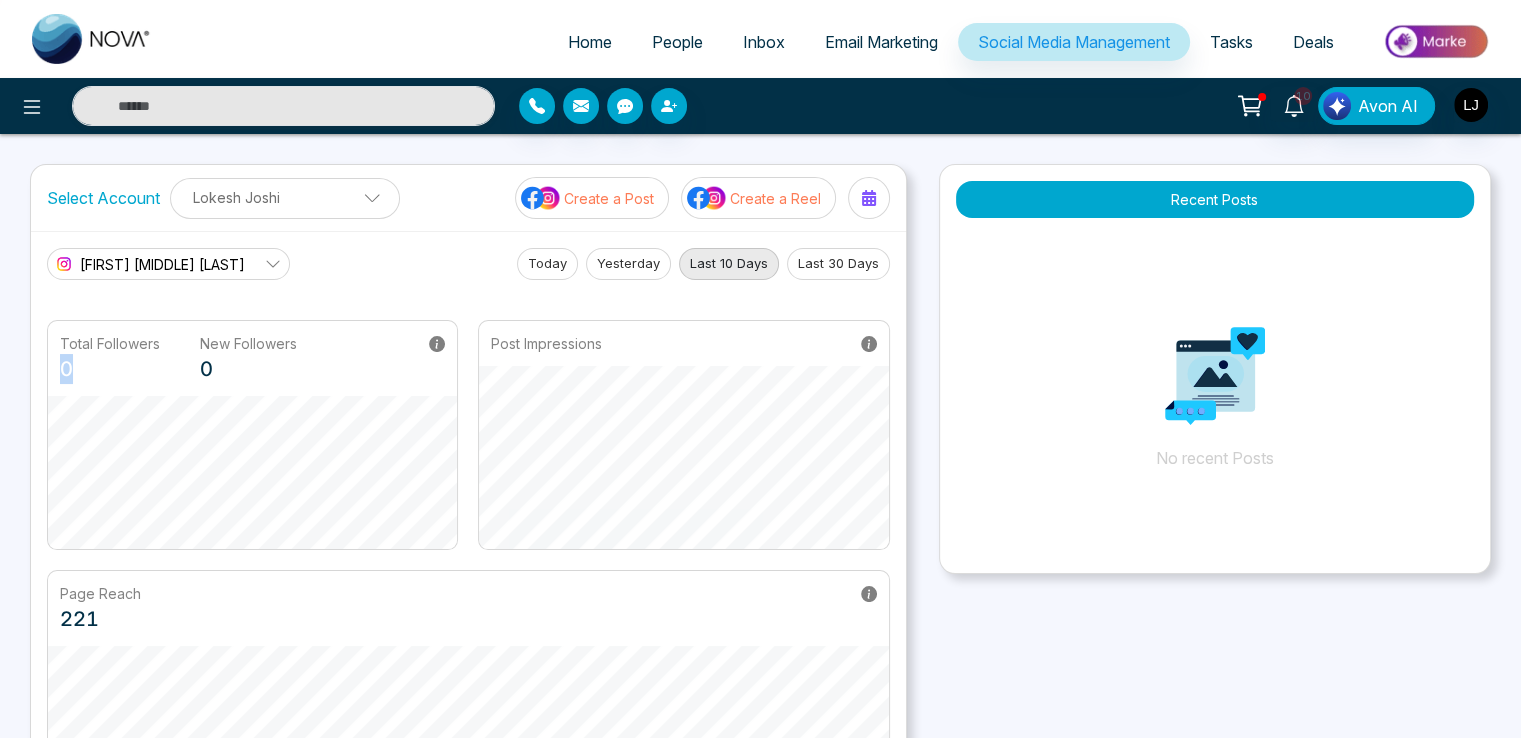 click on "0" at bounding box center [110, 369] 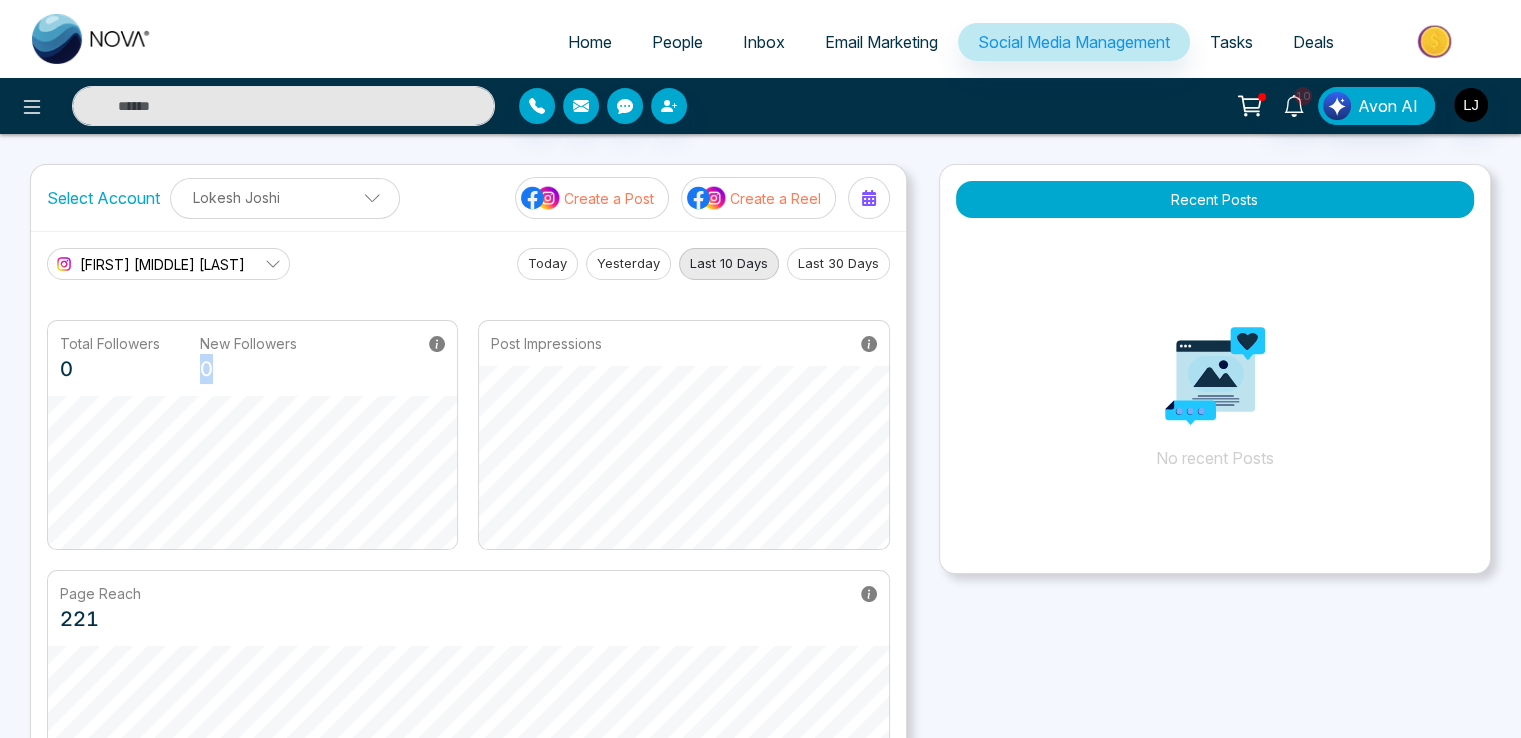 click on "0" at bounding box center [248, 369] 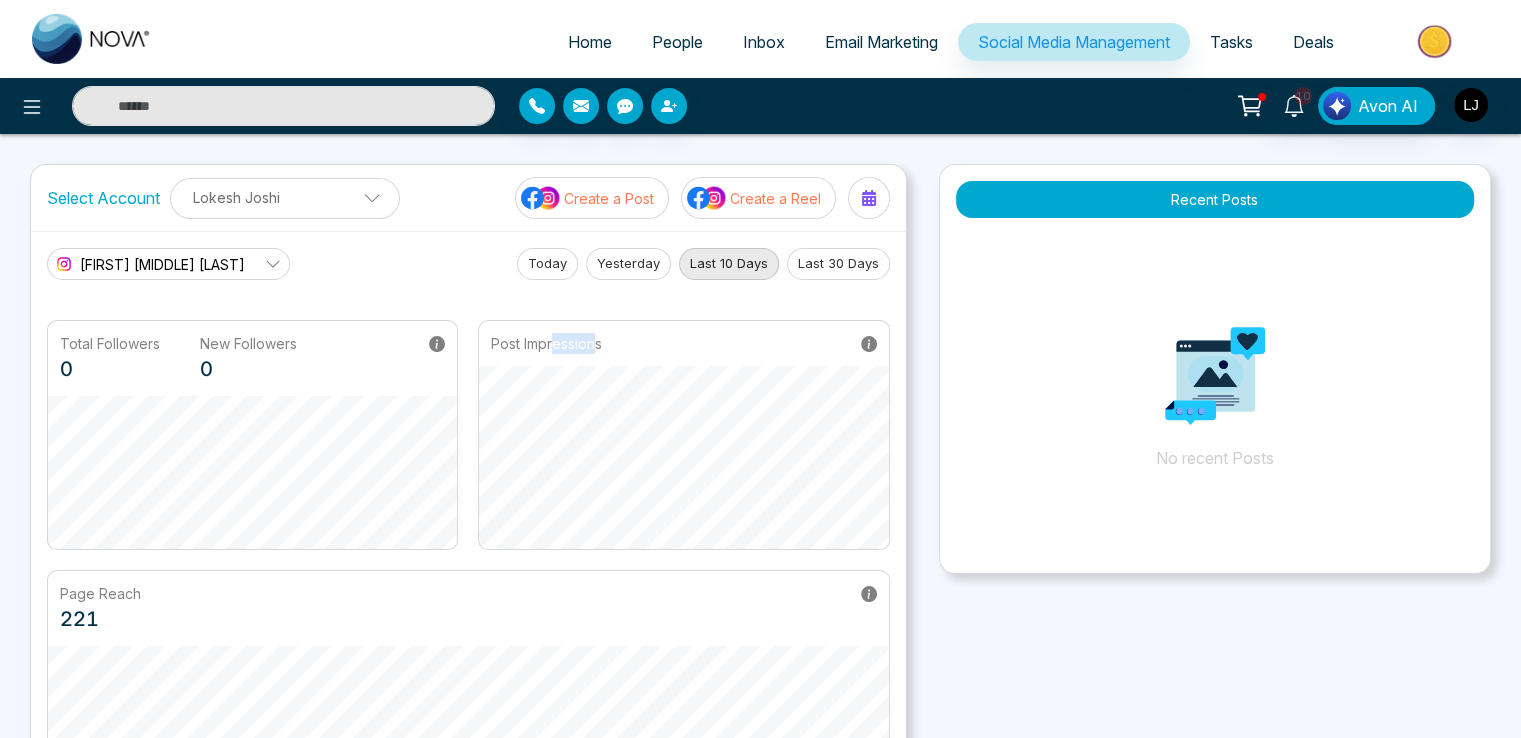 drag, startPoint x: 562, startPoint y: 340, endPoint x: 652, endPoint y: 337, distance: 90.04999 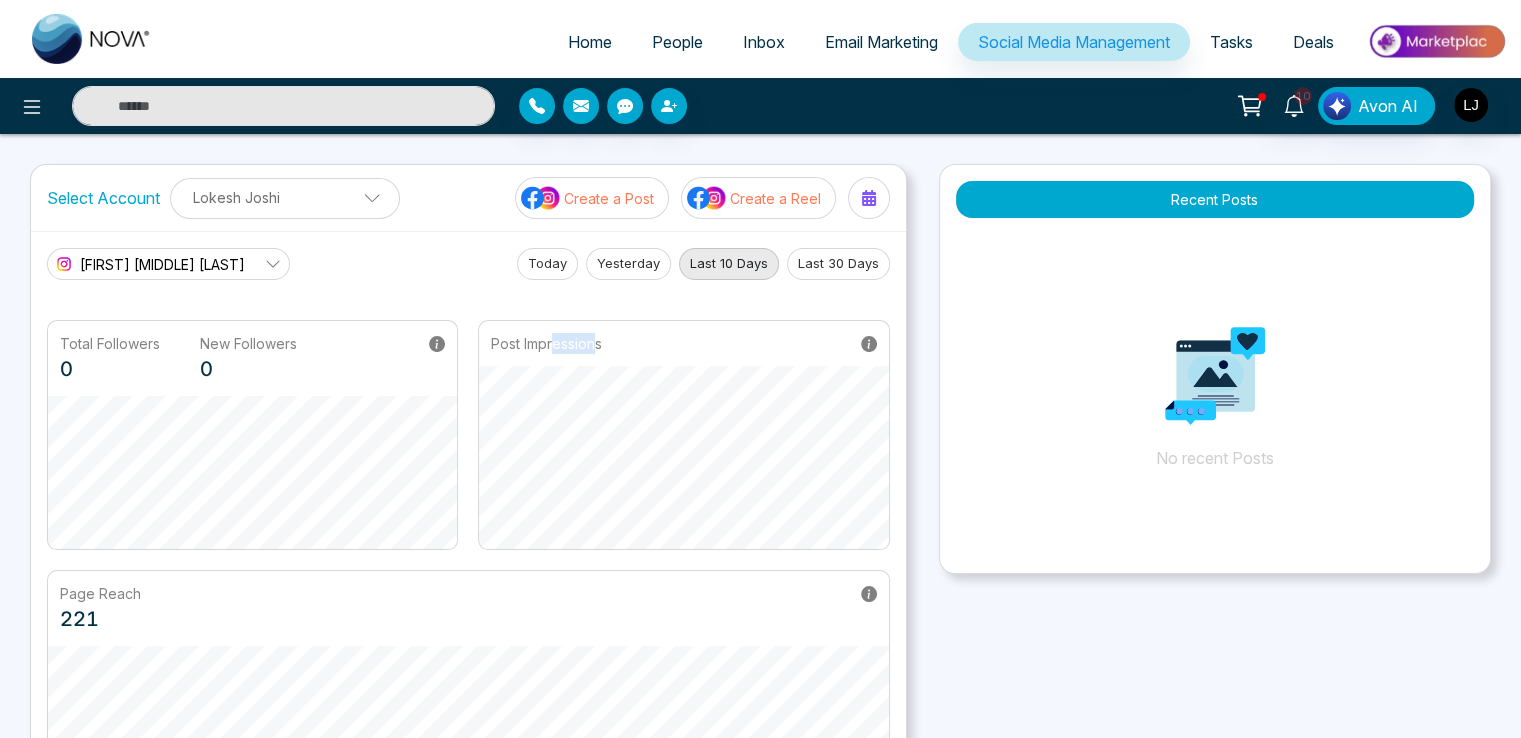 click on "Post Impressions" at bounding box center [546, 343] 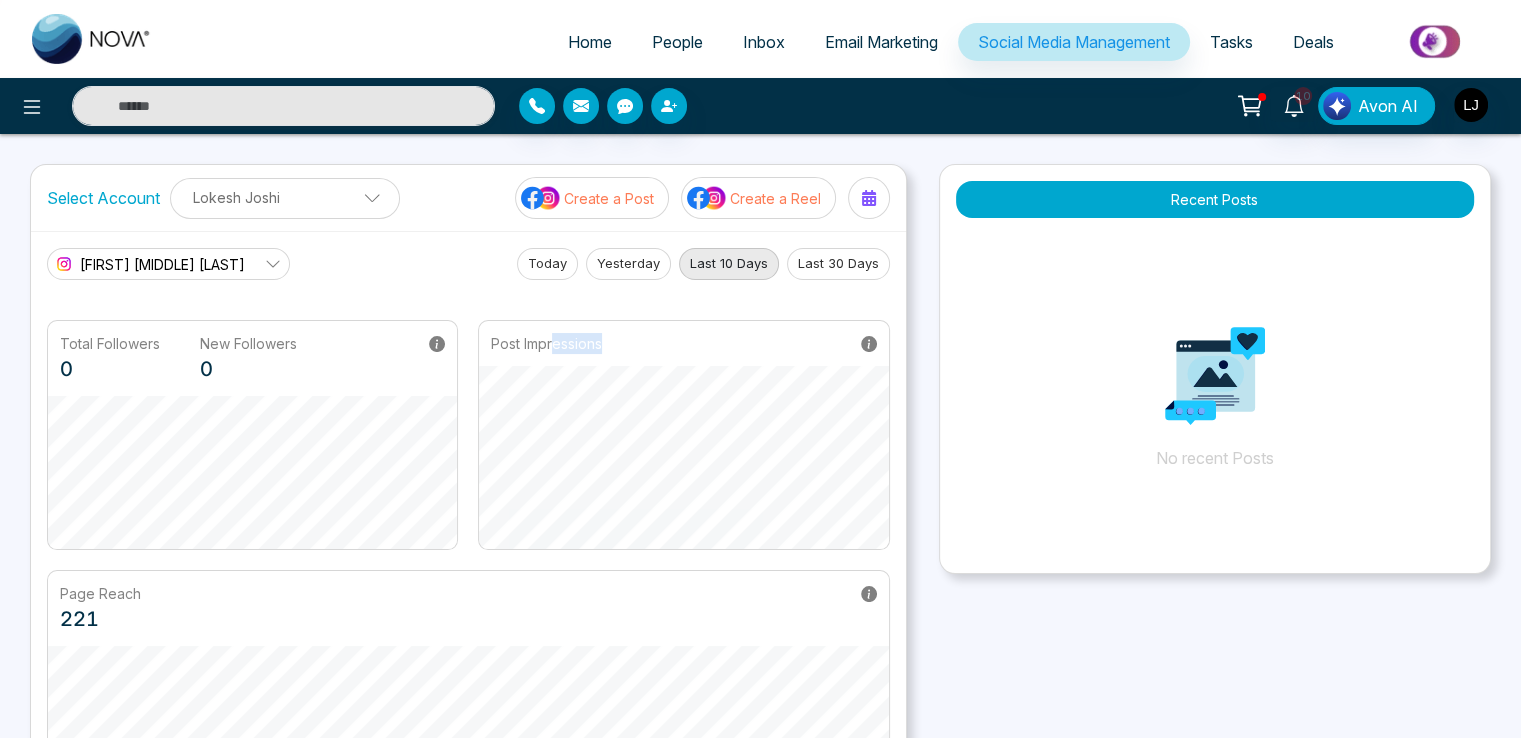 click on "Post Impressions" at bounding box center (683, 343) 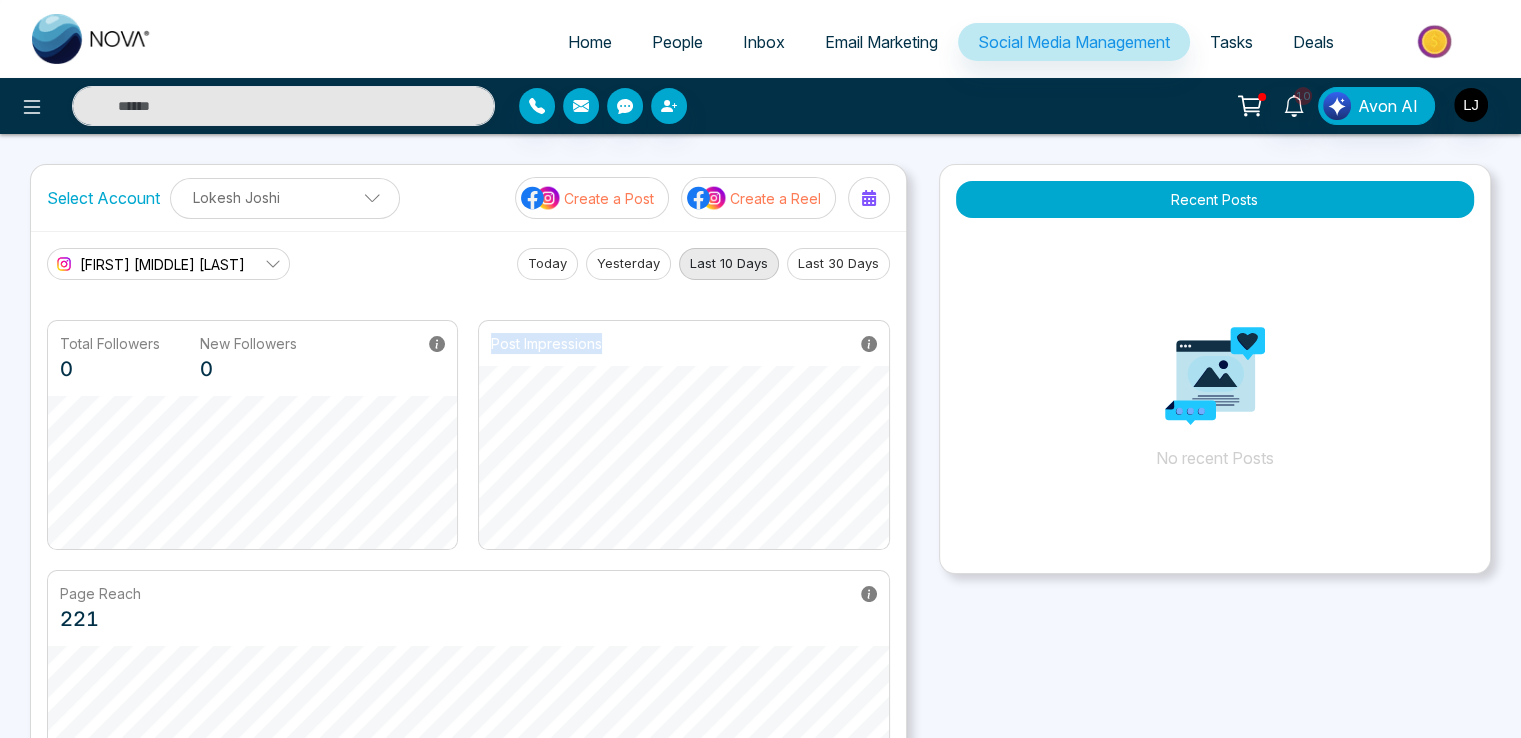drag, startPoint x: 493, startPoint y: 338, endPoint x: 625, endPoint y: 338, distance: 132 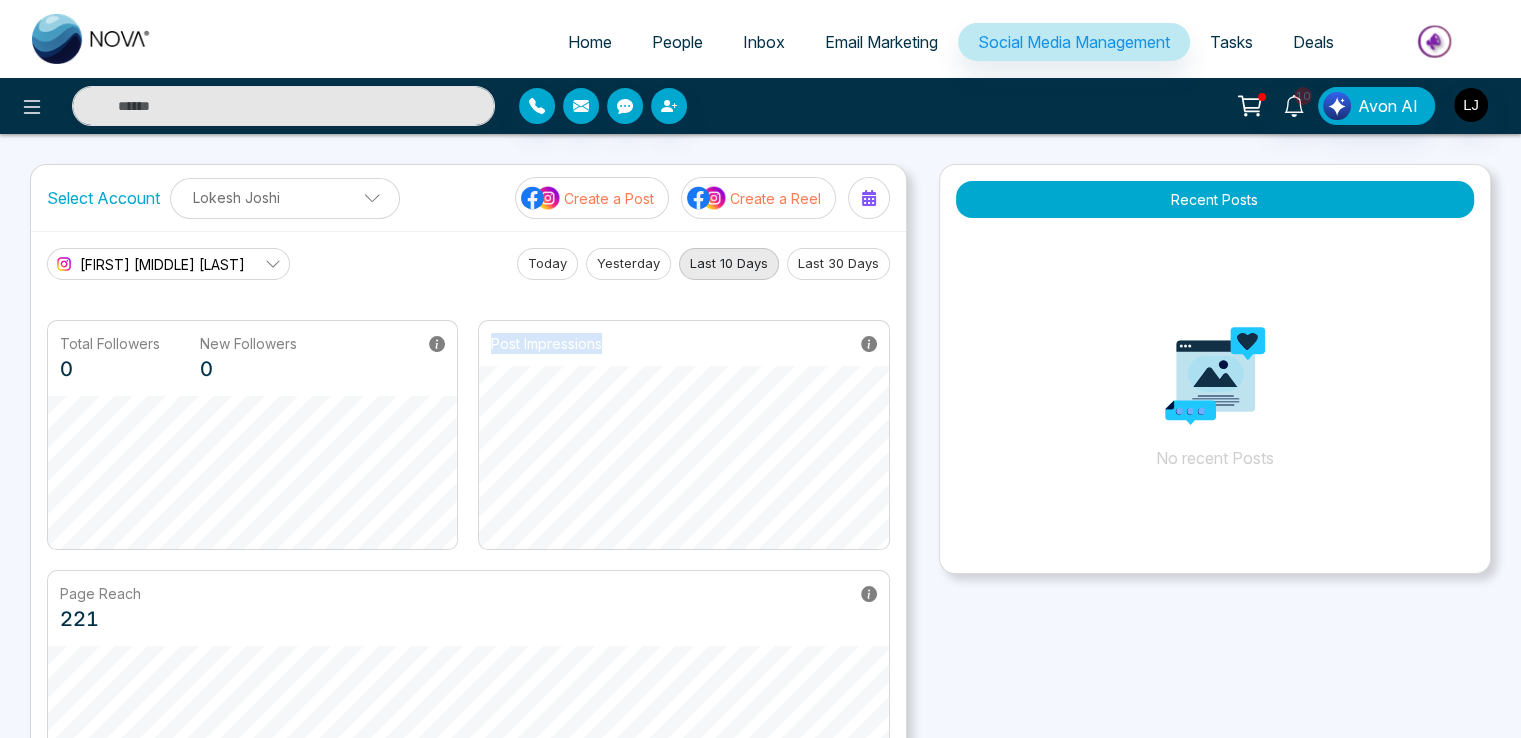 click on "Post Impressions" at bounding box center (683, 343) 